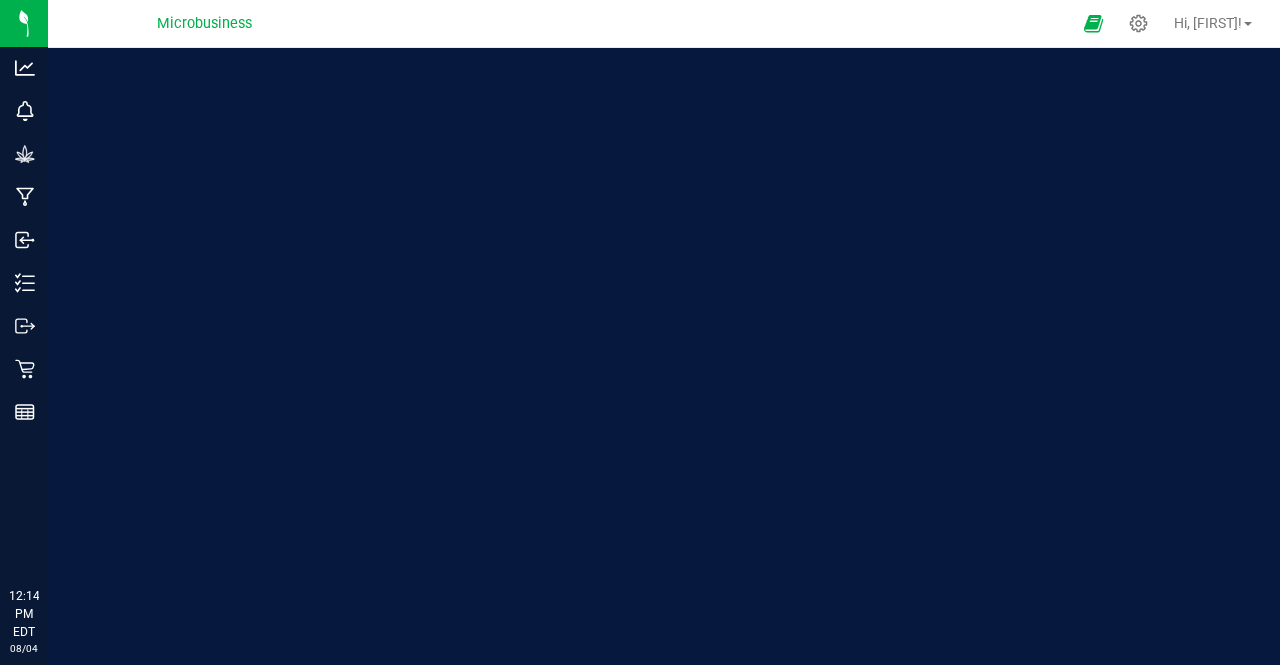 scroll, scrollTop: 0, scrollLeft: 0, axis: both 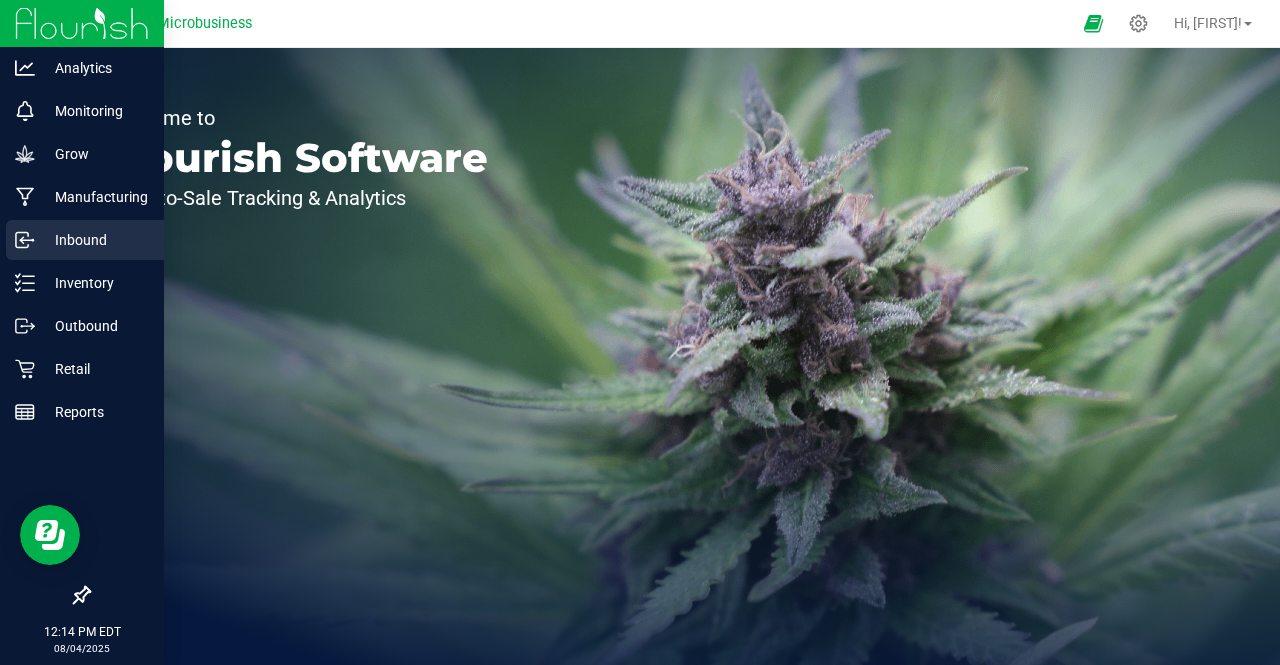 click on "Inbound" at bounding box center (95, 240) 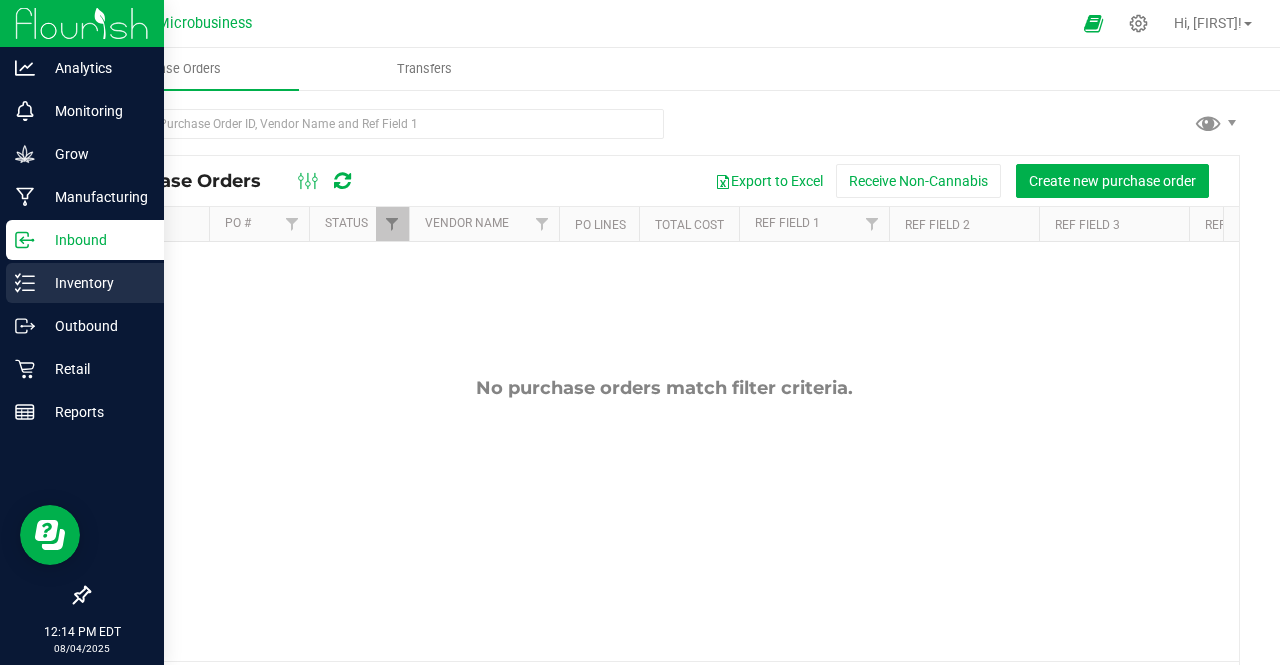 drag, startPoint x: 62, startPoint y: 231, endPoint x: 55, endPoint y: 275, distance: 44.553337 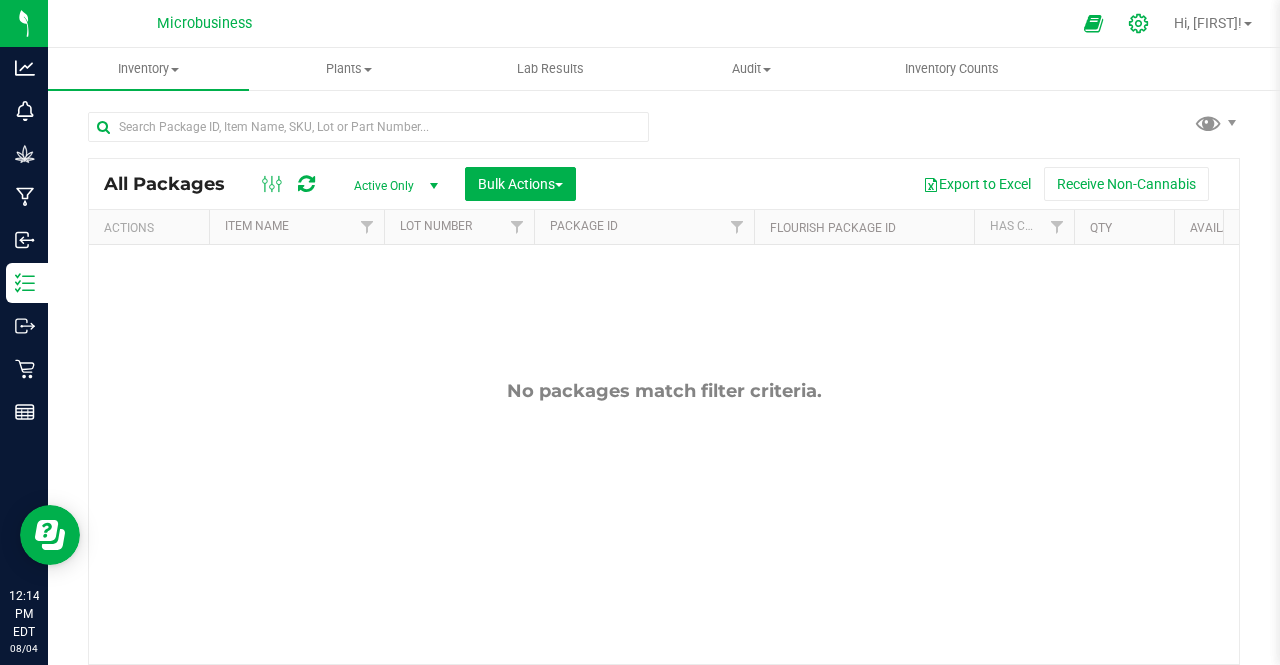 click 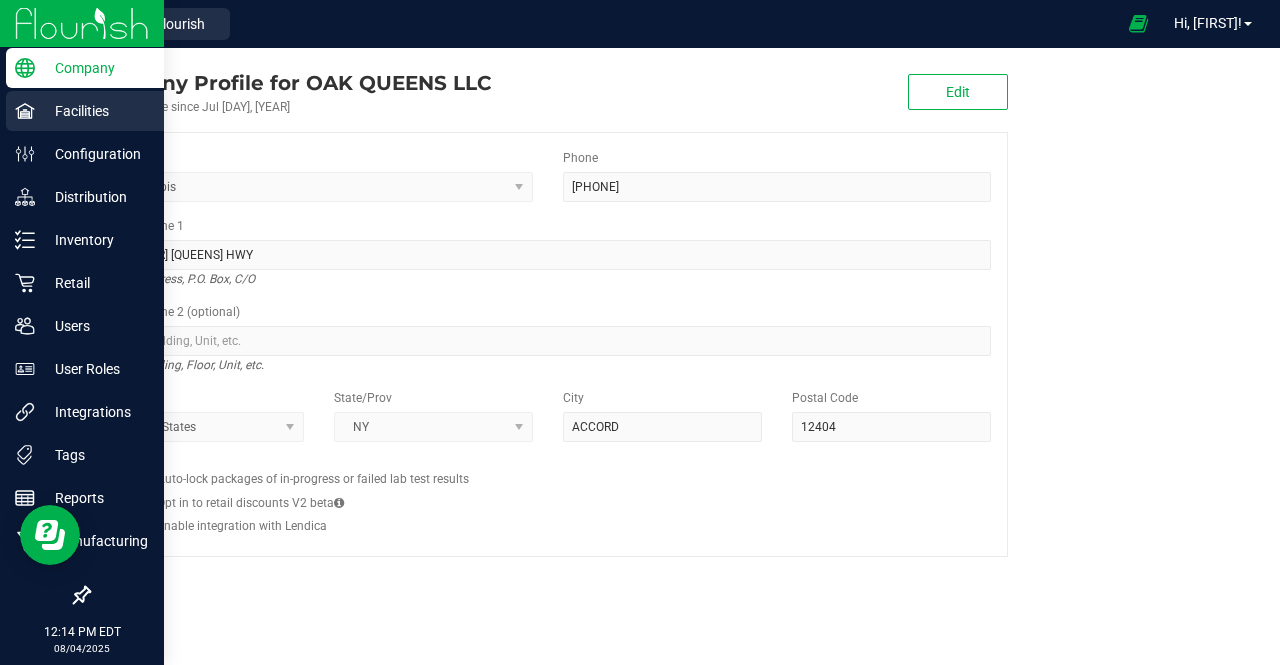 click 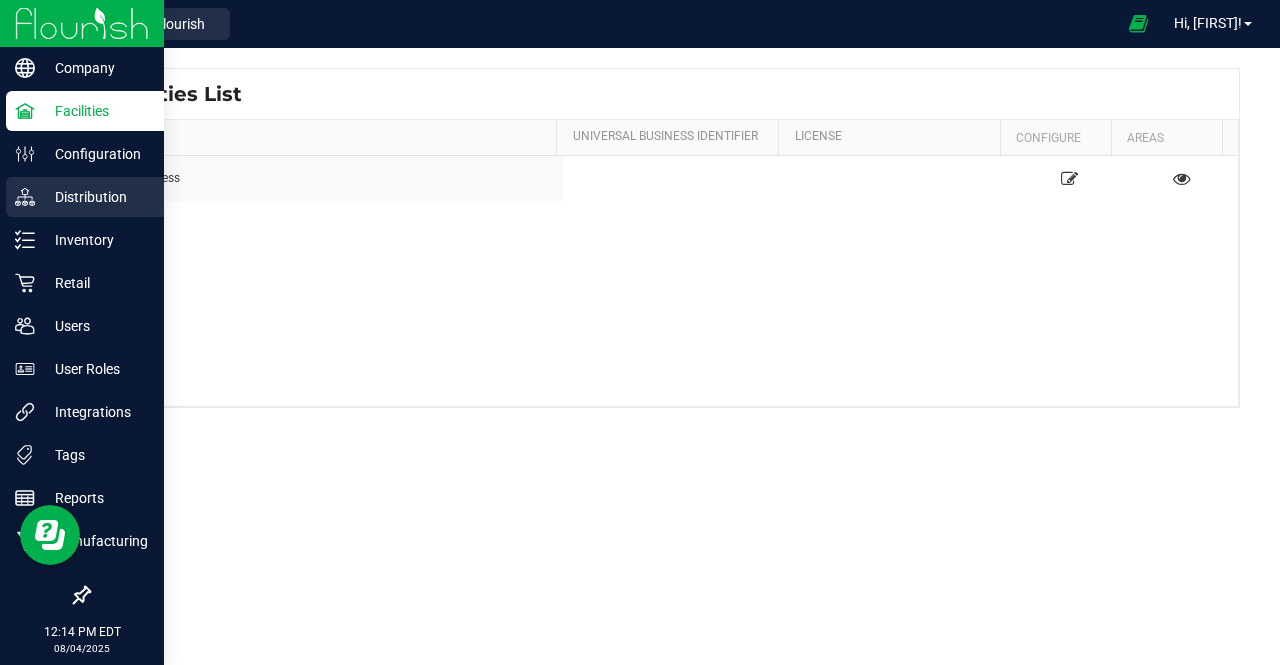 click 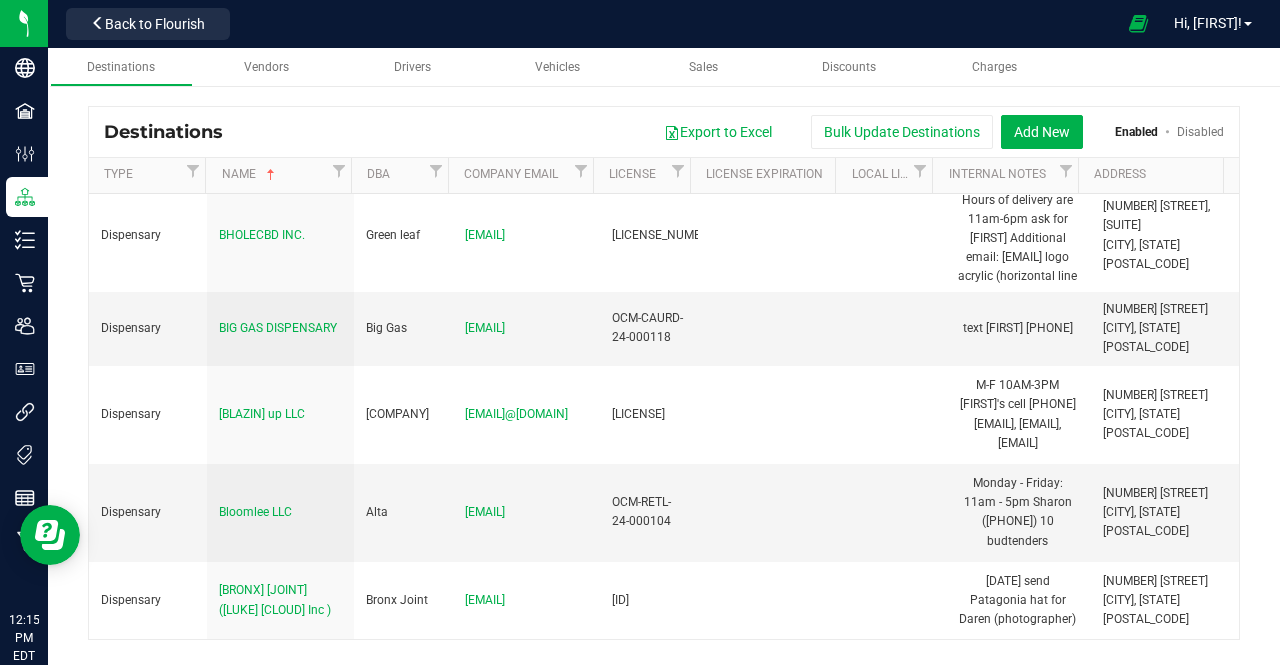 scroll, scrollTop: 0, scrollLeft: 0, axis: both 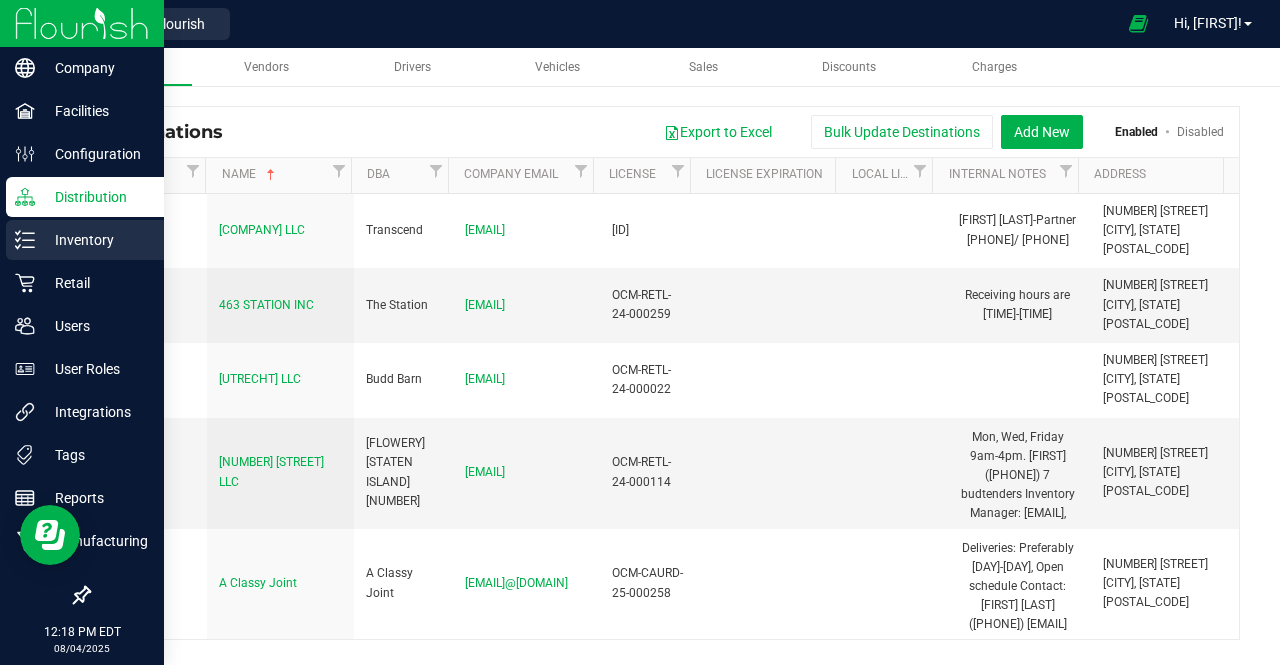 click on "Inventory" at bounding box center [95, 240] 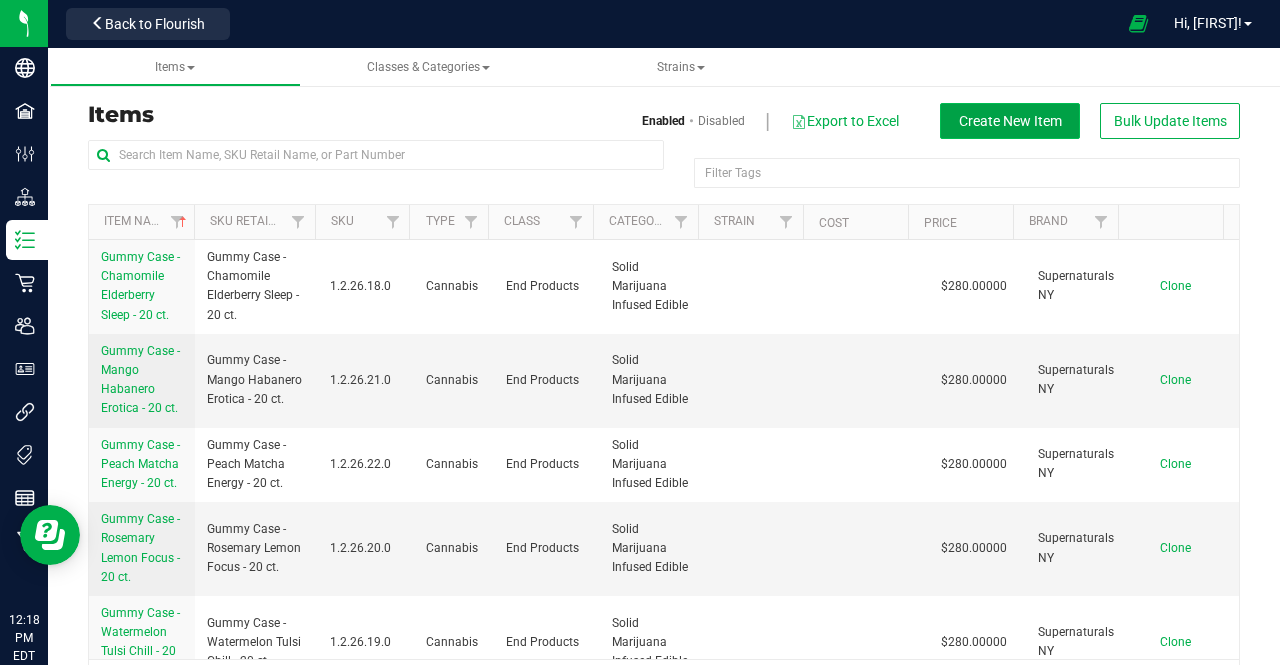 click on "Create New Item" at bounding box center (1010, 121) 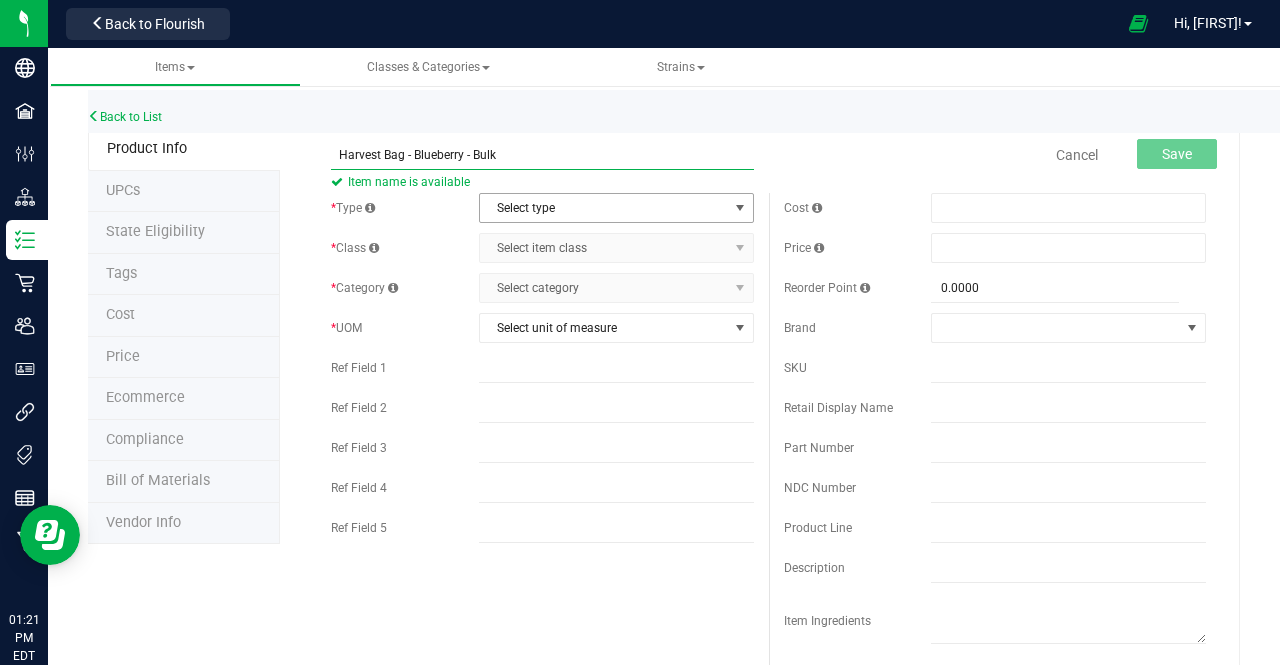 type on "Harvest Bag - Blueberry - Bulk" 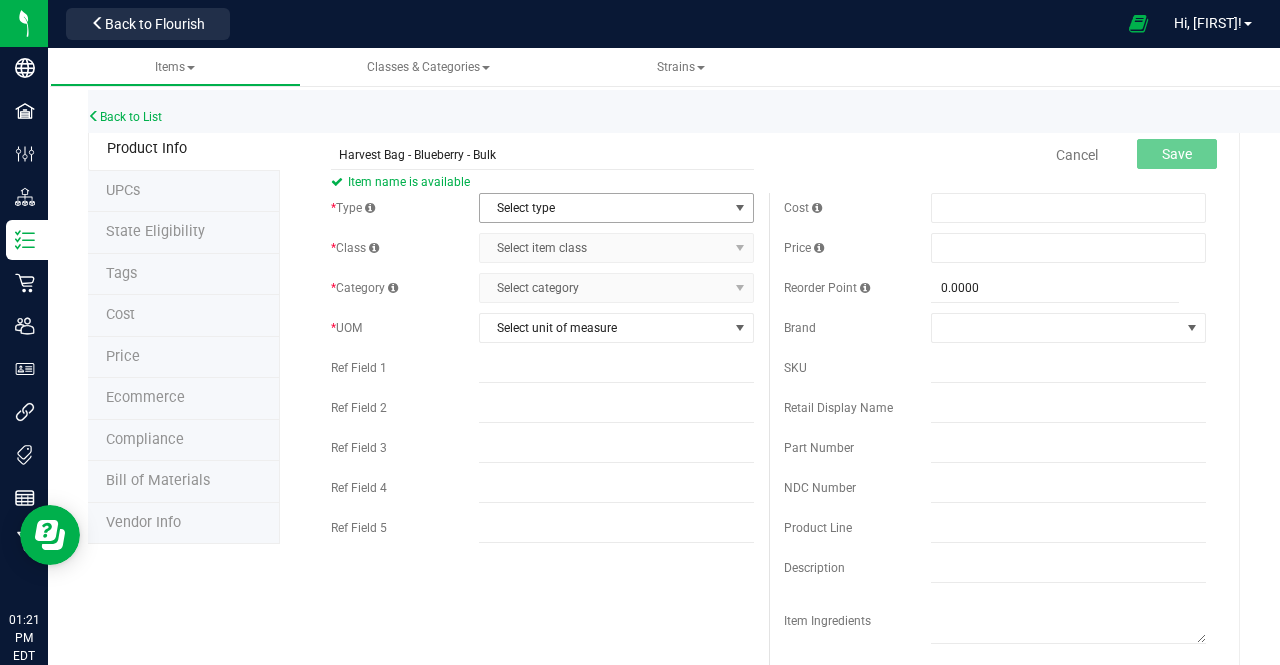 click on "Select type" at bounding box center [604, 208] 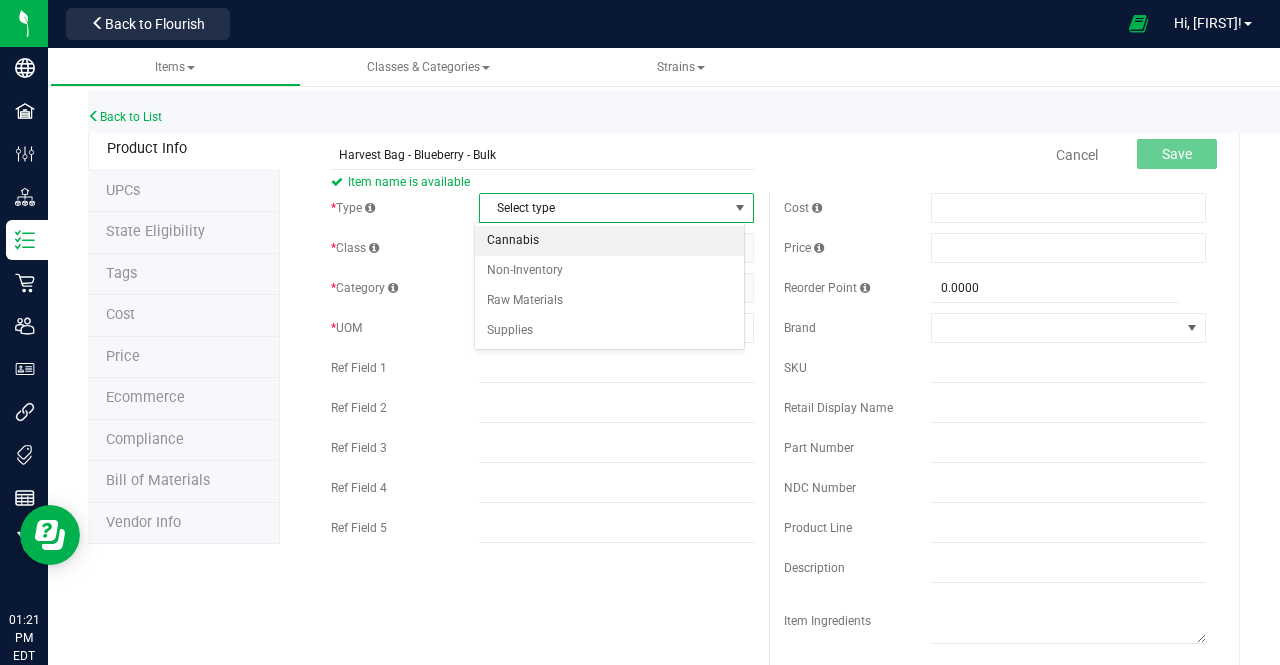 click on "Cannabis" at bounding box center [609, 241] 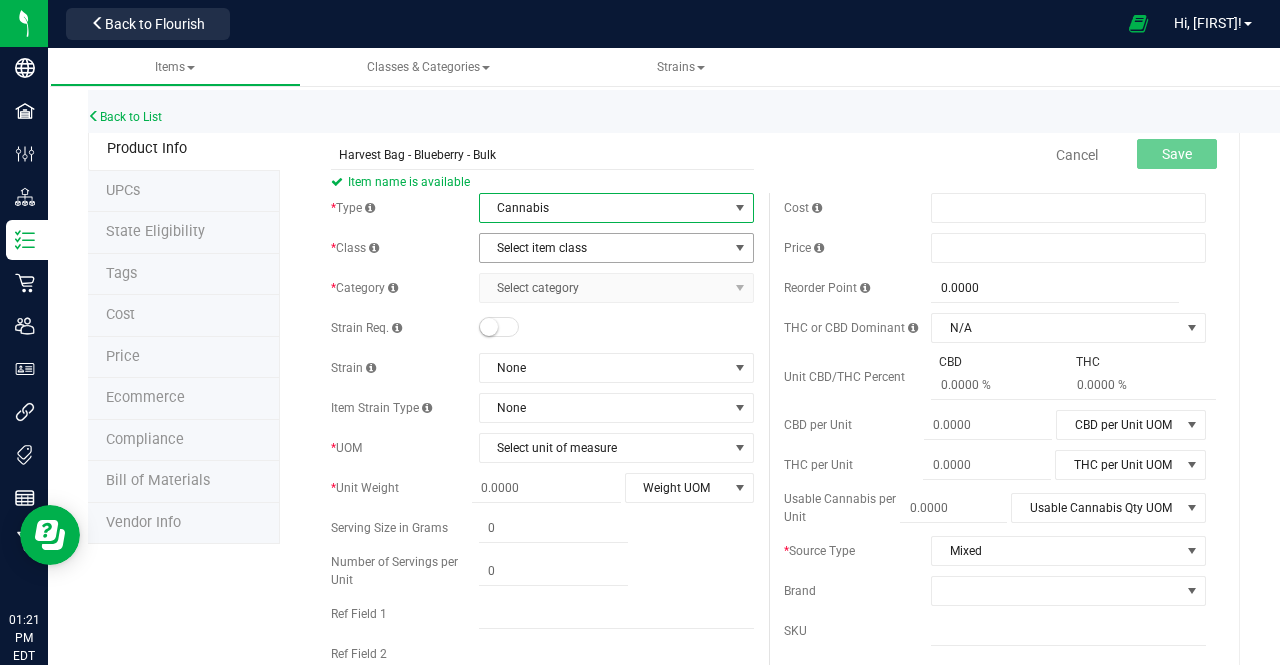 click on "Select item class" at bounding box center [604, 248] 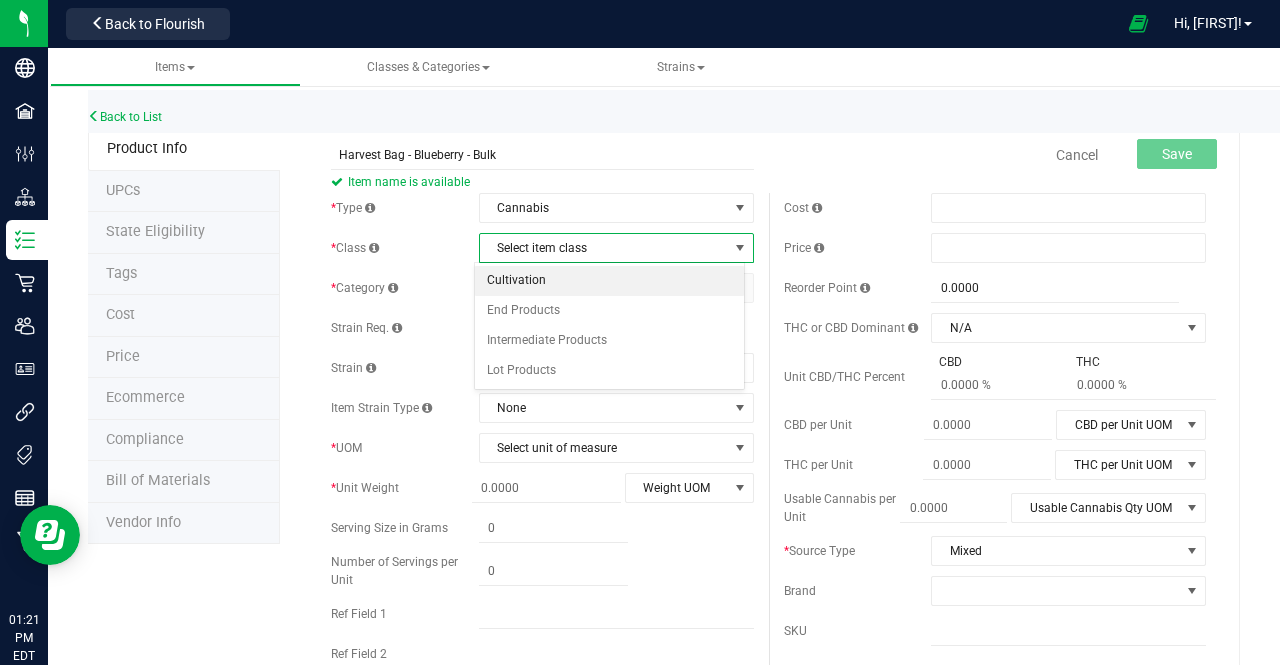 click on "Cultivation" at bounding box center [609, 281] 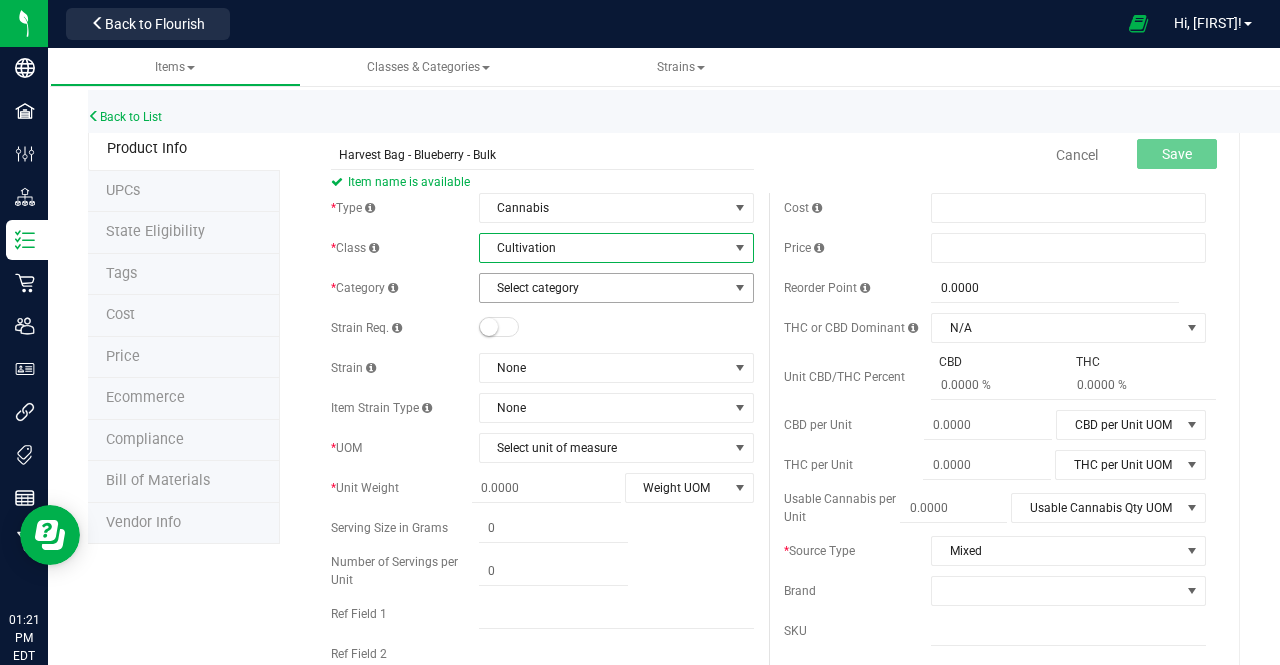click on "Select category" at bounding box center [604, 288] 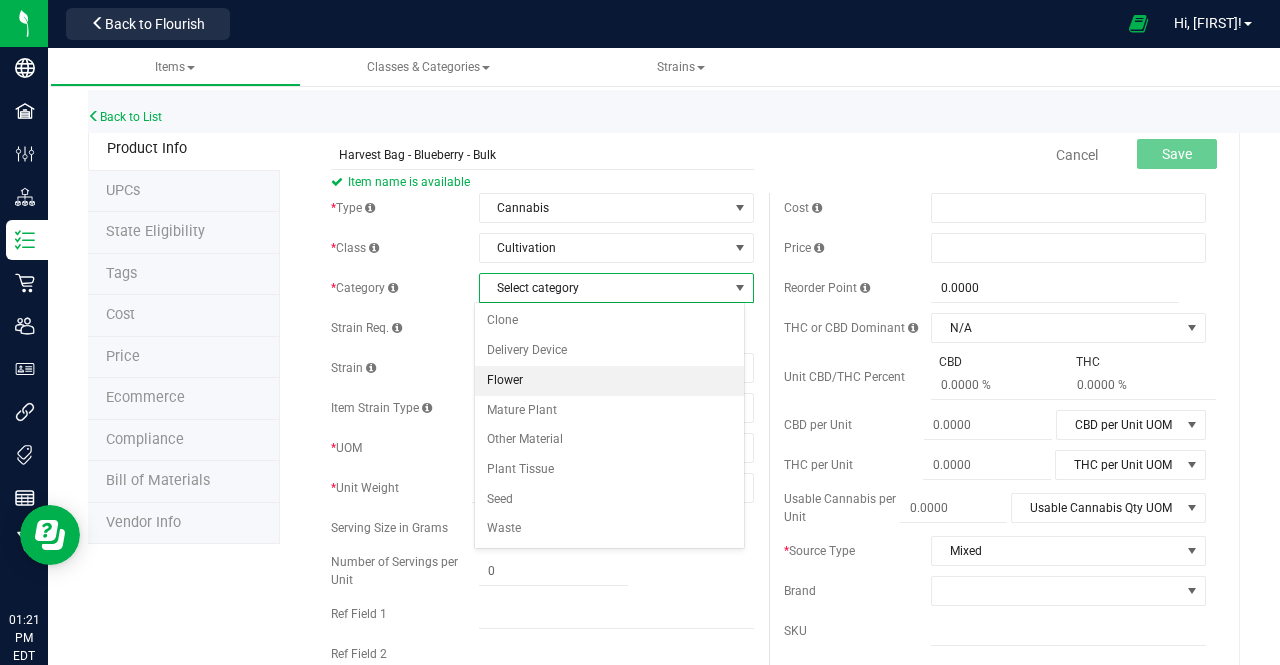 click on "Flower" at bounding box center (609, 381) 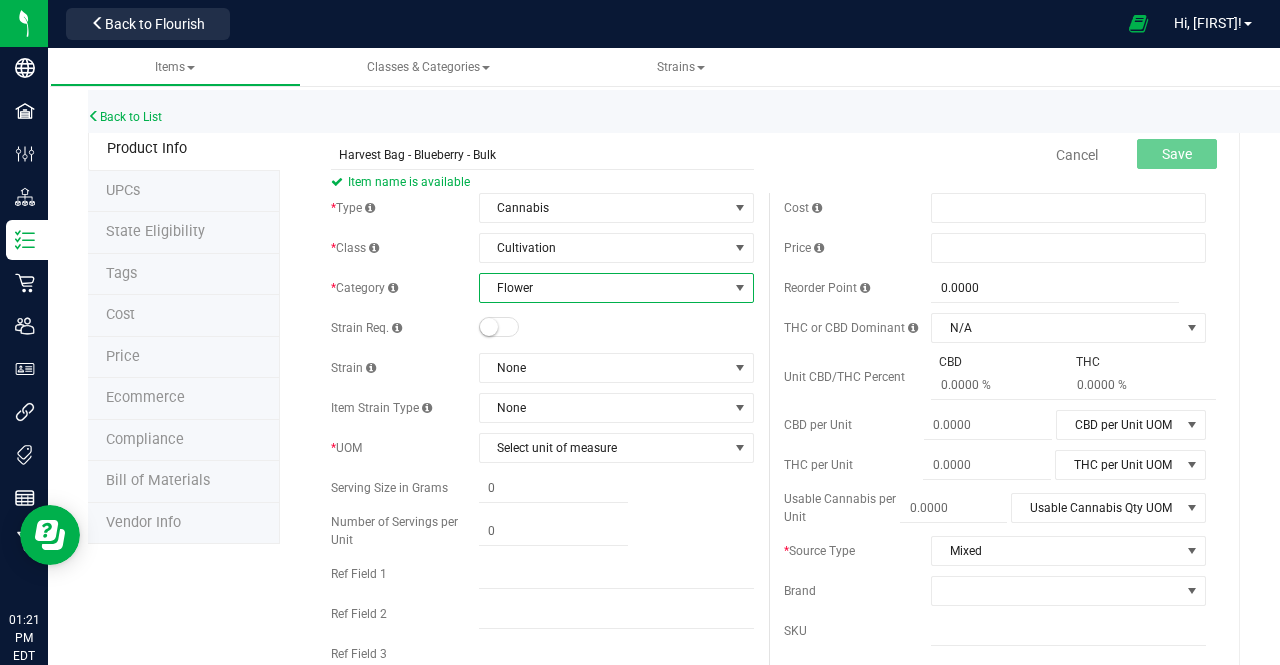 click at bounding box center (499, 327) 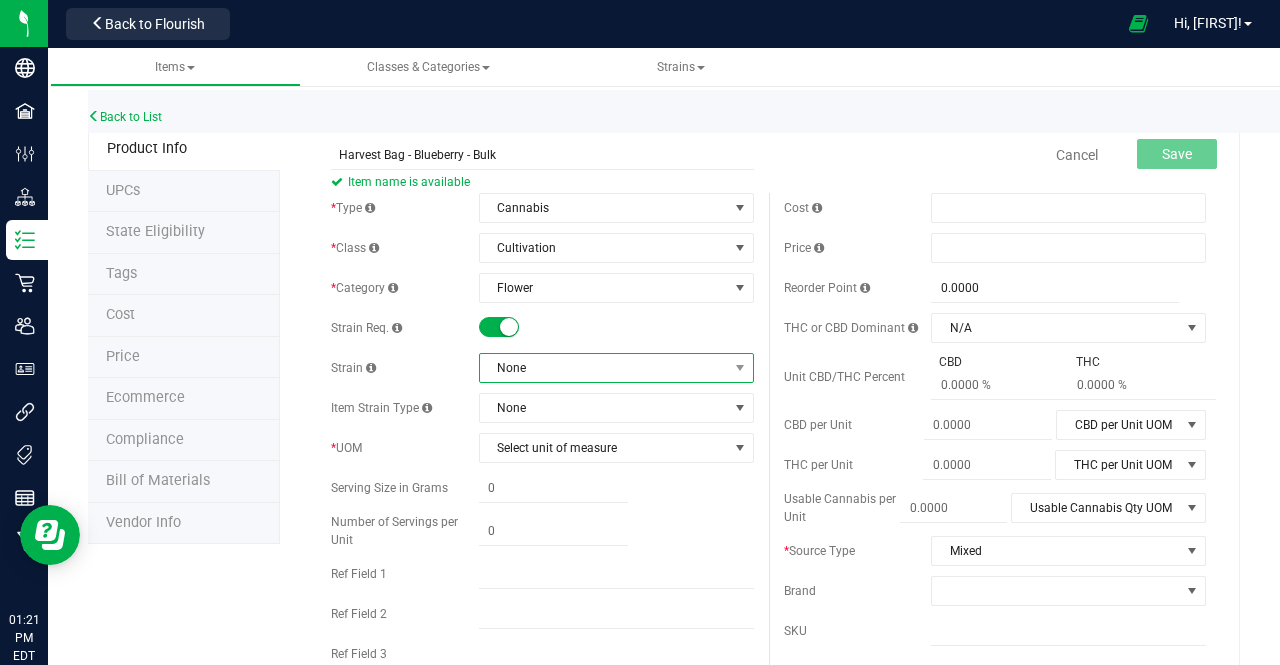 click on "None" at bounding box center (604, 368) 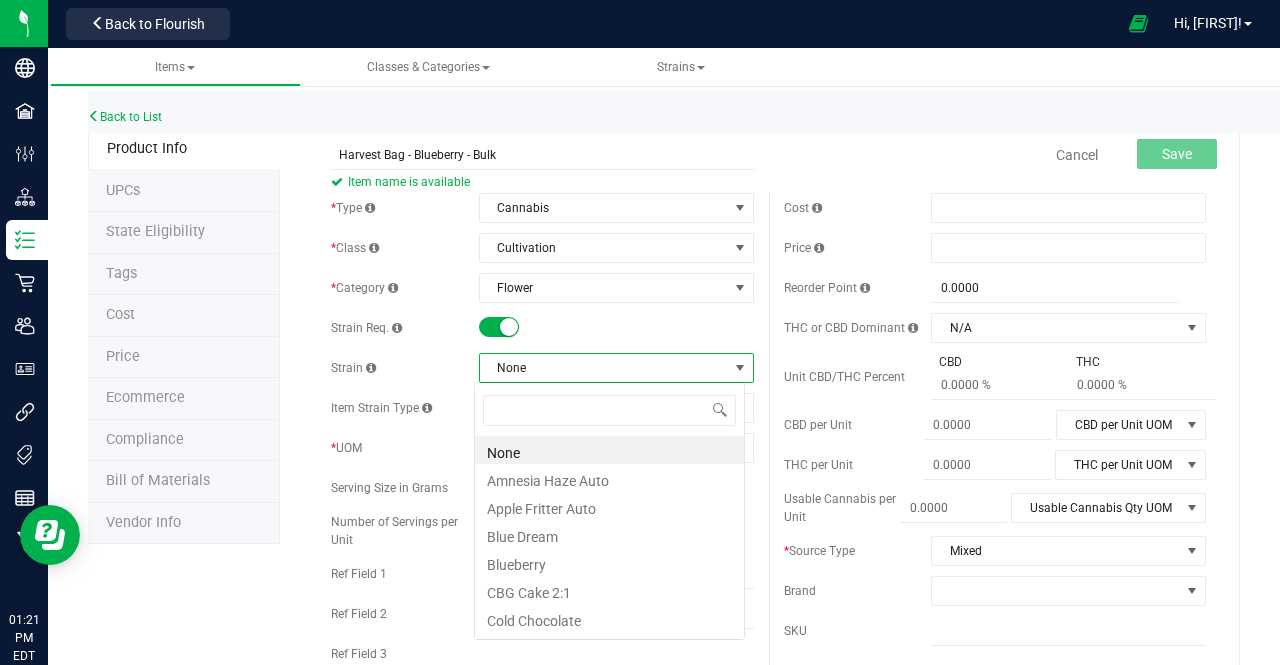 scroll, scrollTop: 99970, scrollLeft: 99729, axis: both 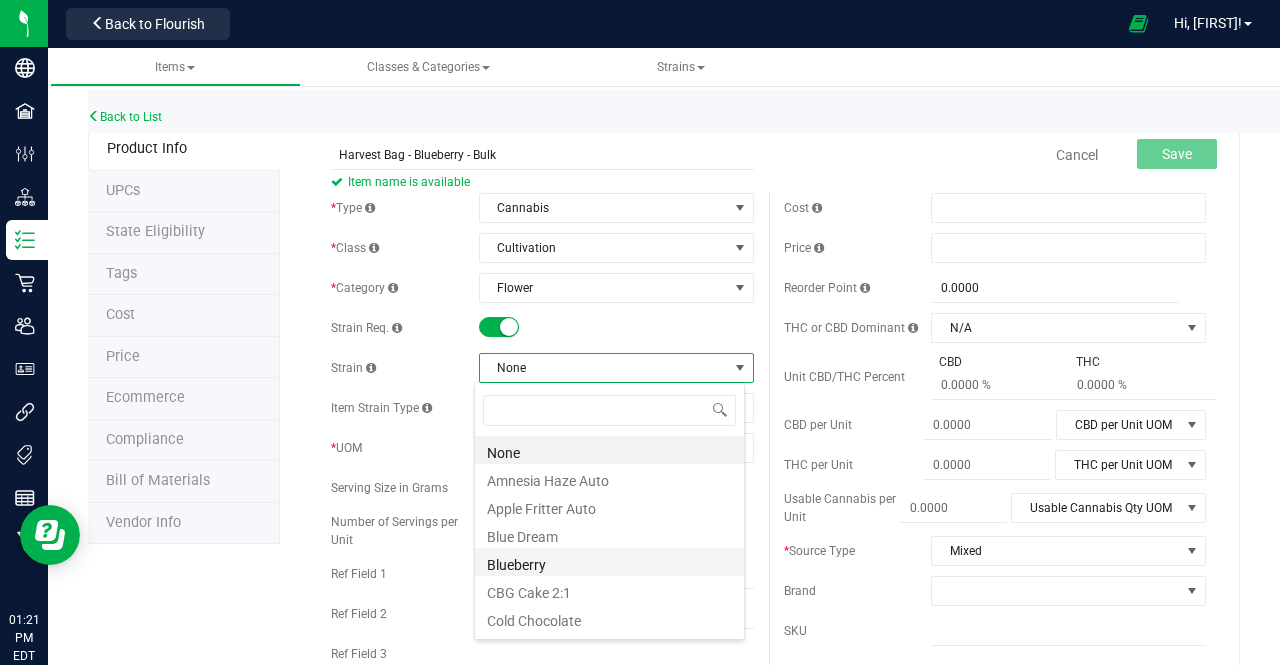 click on "Blueberry" at bounding box center (609, 562) 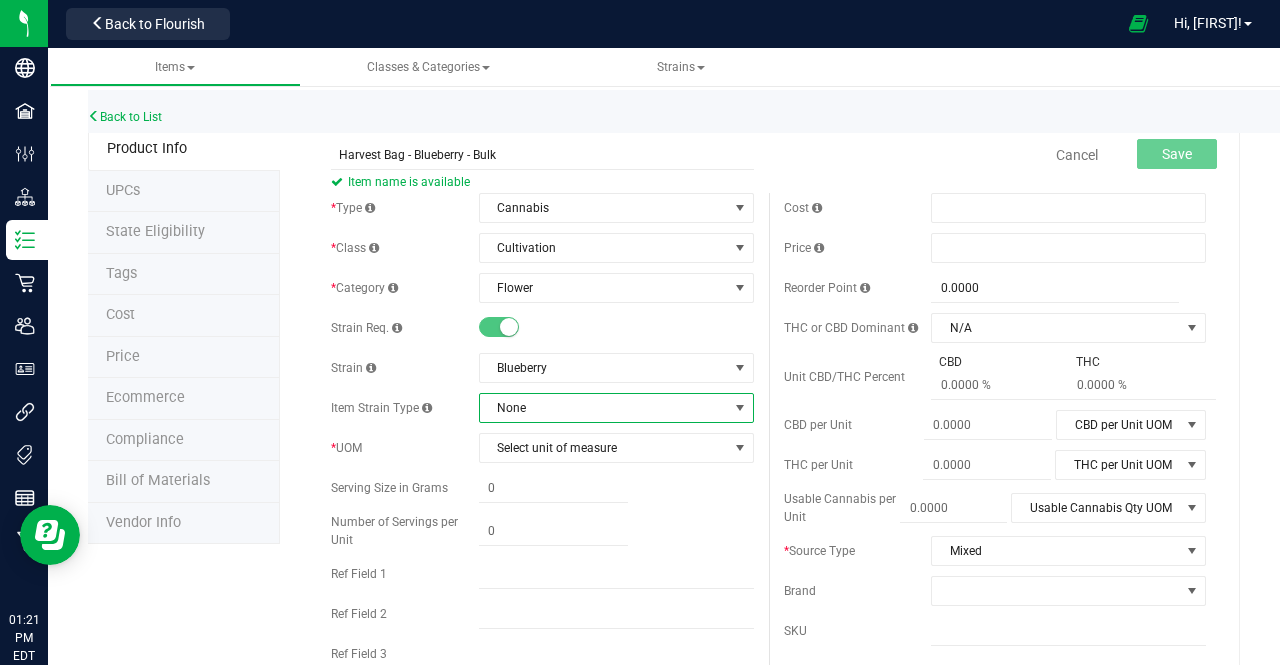 click on "None" at bounding box center [604, 408] 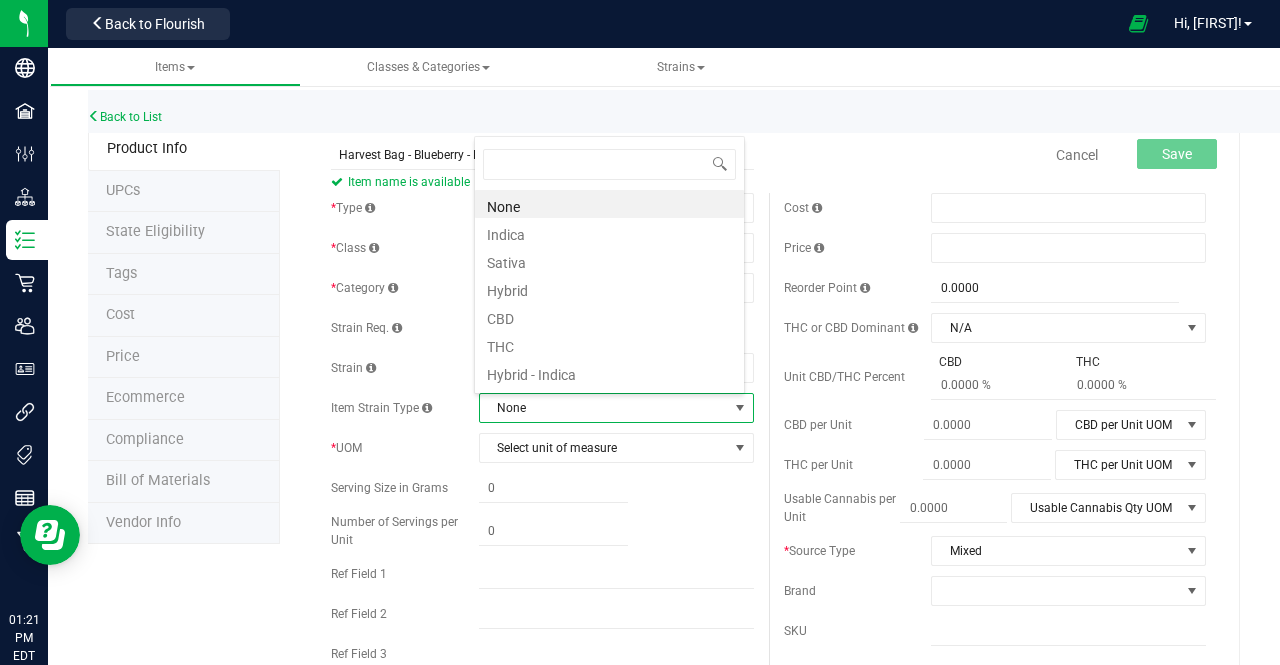 scroll, scrollTop: 99970, scrollLeft: 99729, axis: both 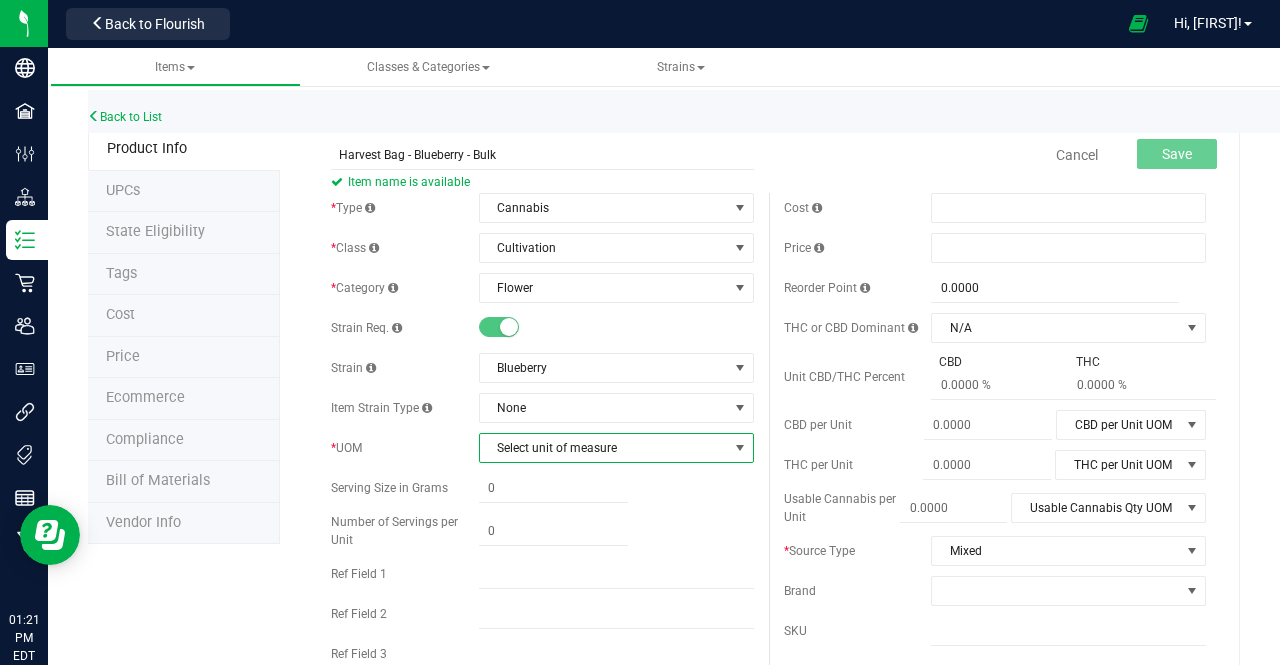 click on "Select unit of measure" at bounding box center (604, 448) 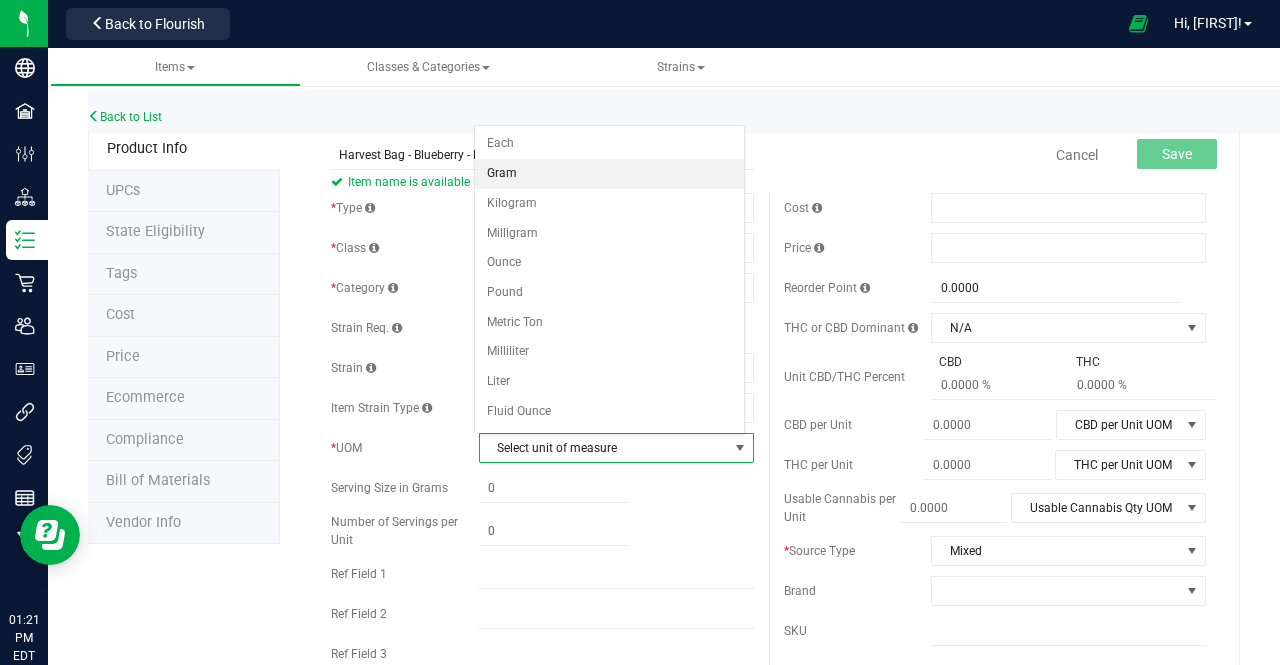 click on "Gram" at bounding box center (609, 174) 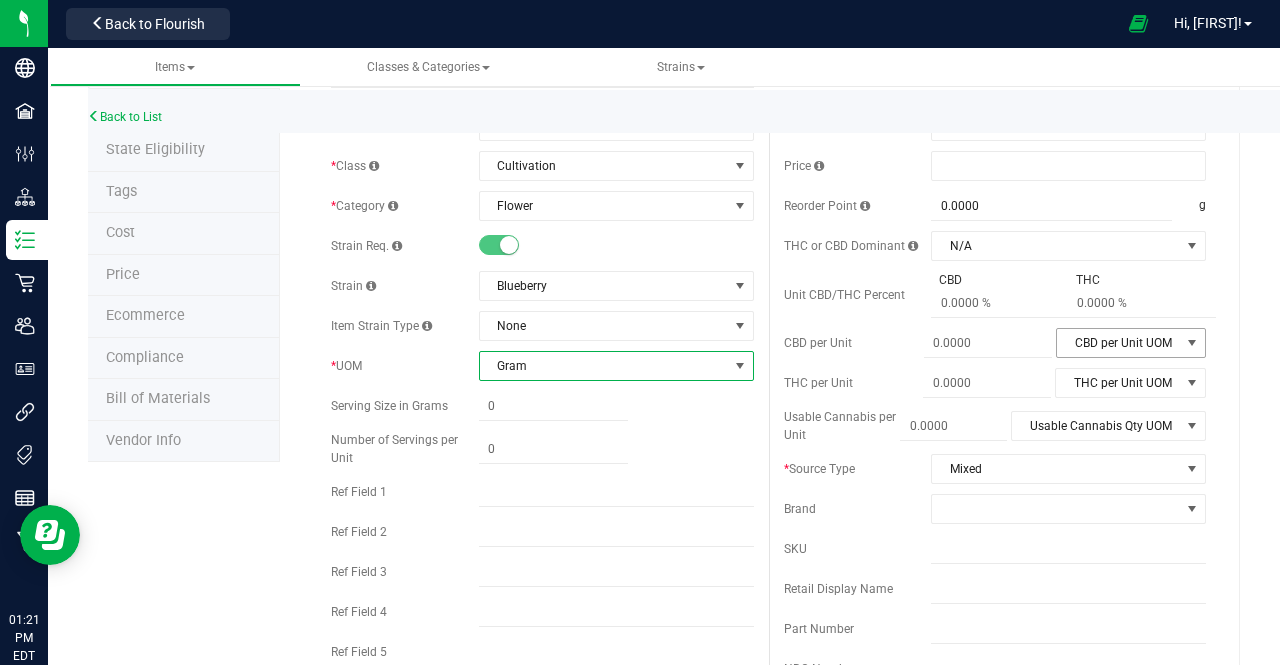 scroll, scrollTop: 0, scrollLeft: 0, axis: both 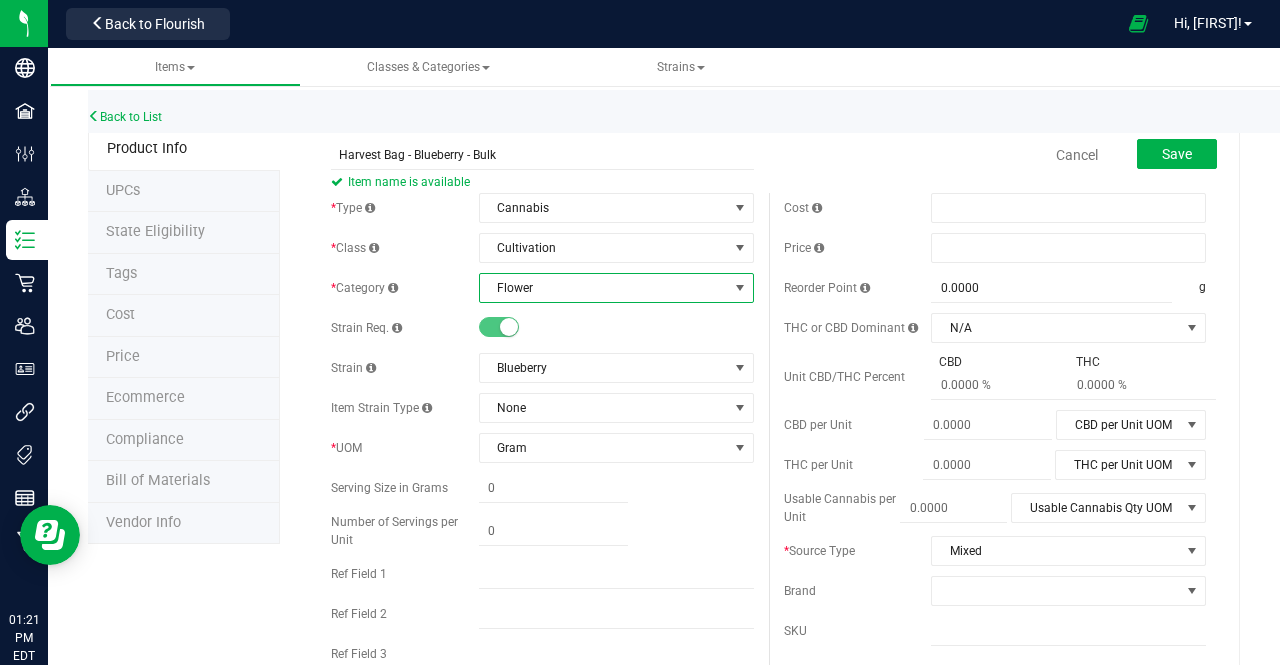 click on "Flower" at bounding box center (604, 288) 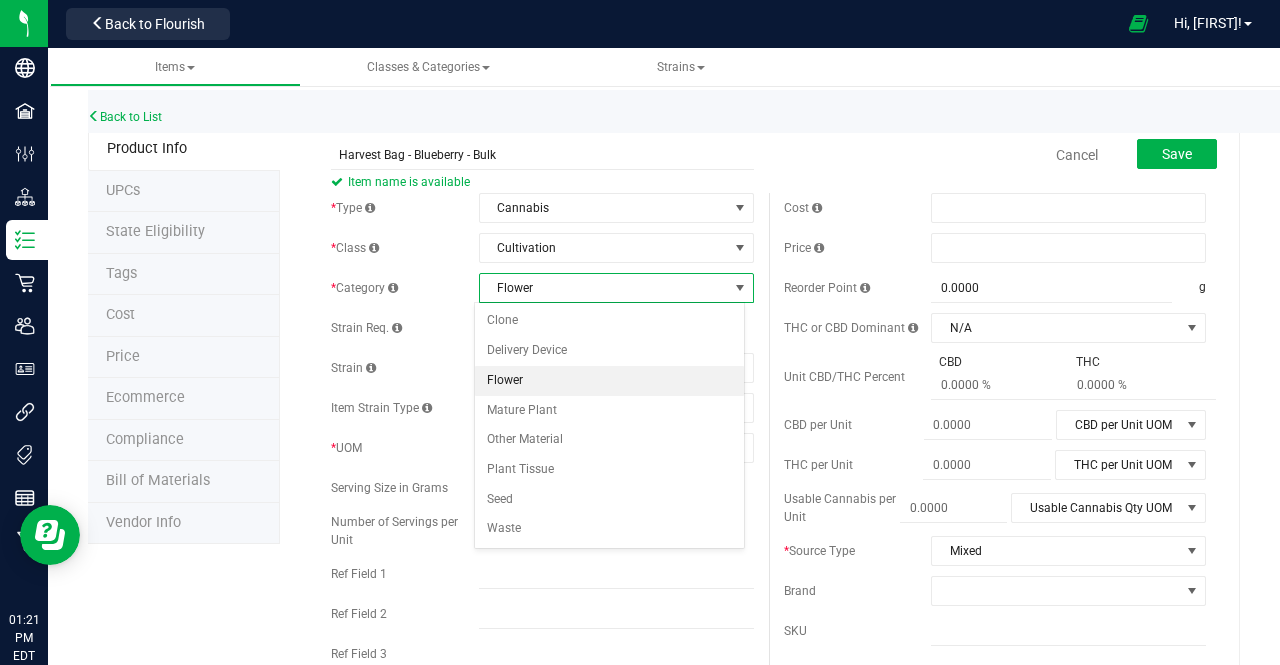 click on "Flower" at bounding box center [609, 381] 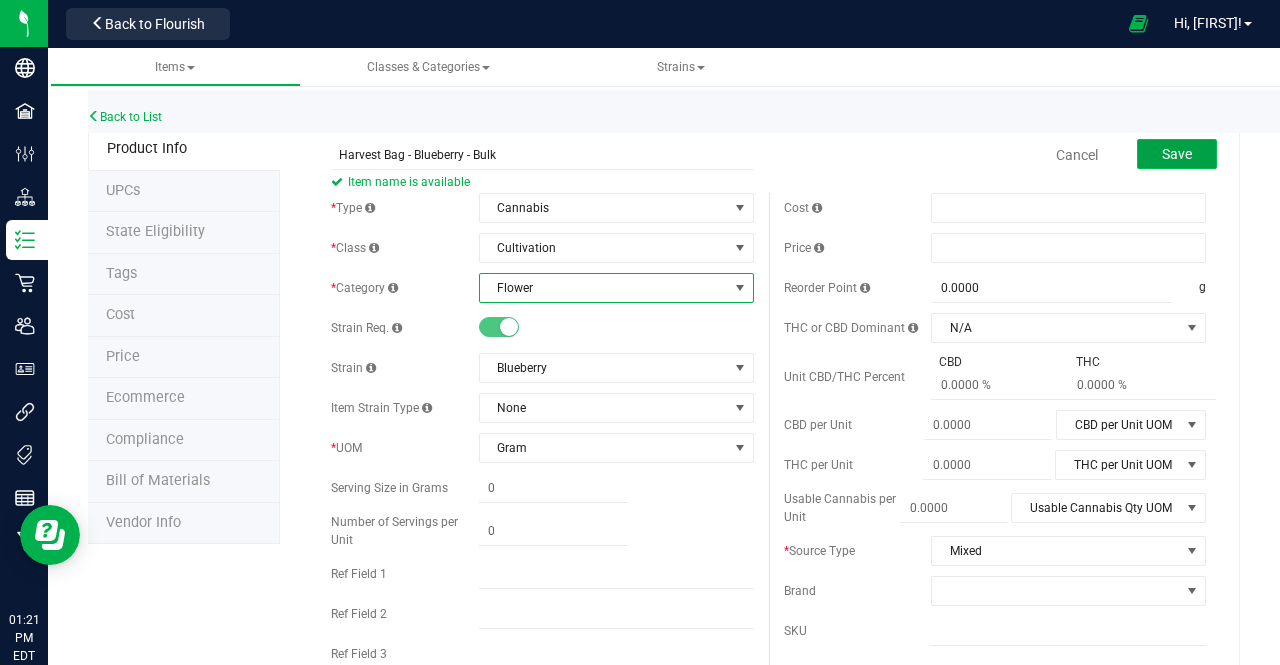 click on "Save" at bounding box center [1177, 154] 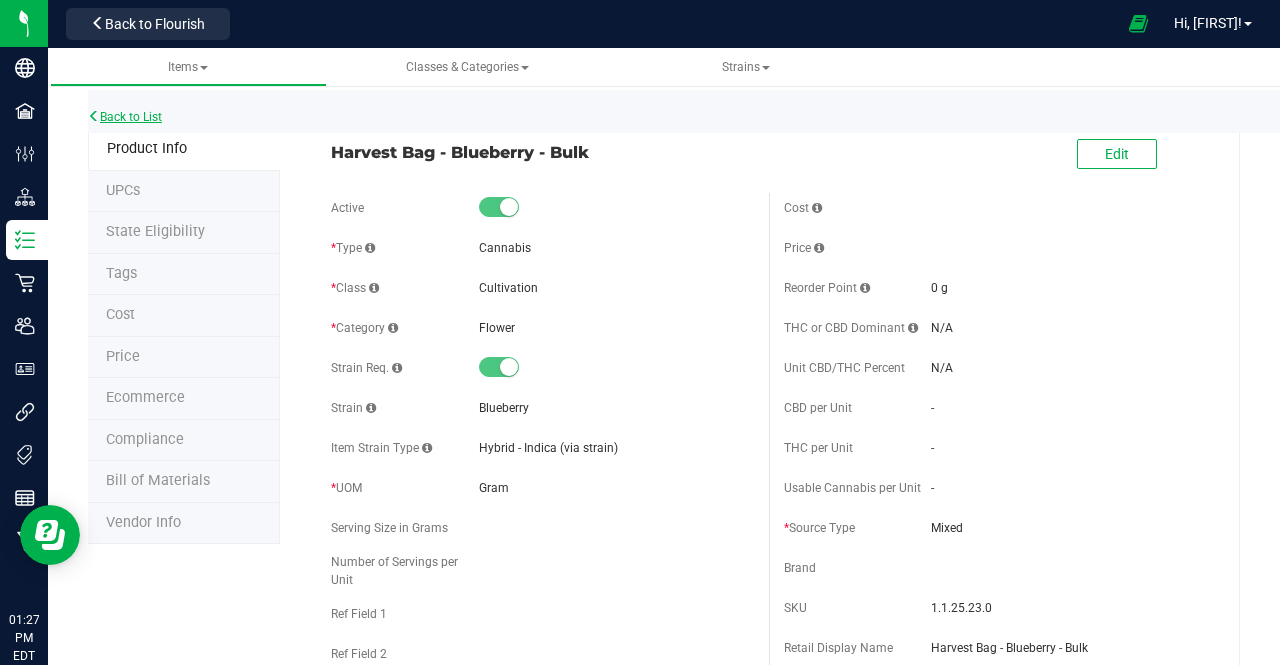 click on "Back to List" at bounding box center [125, 117] 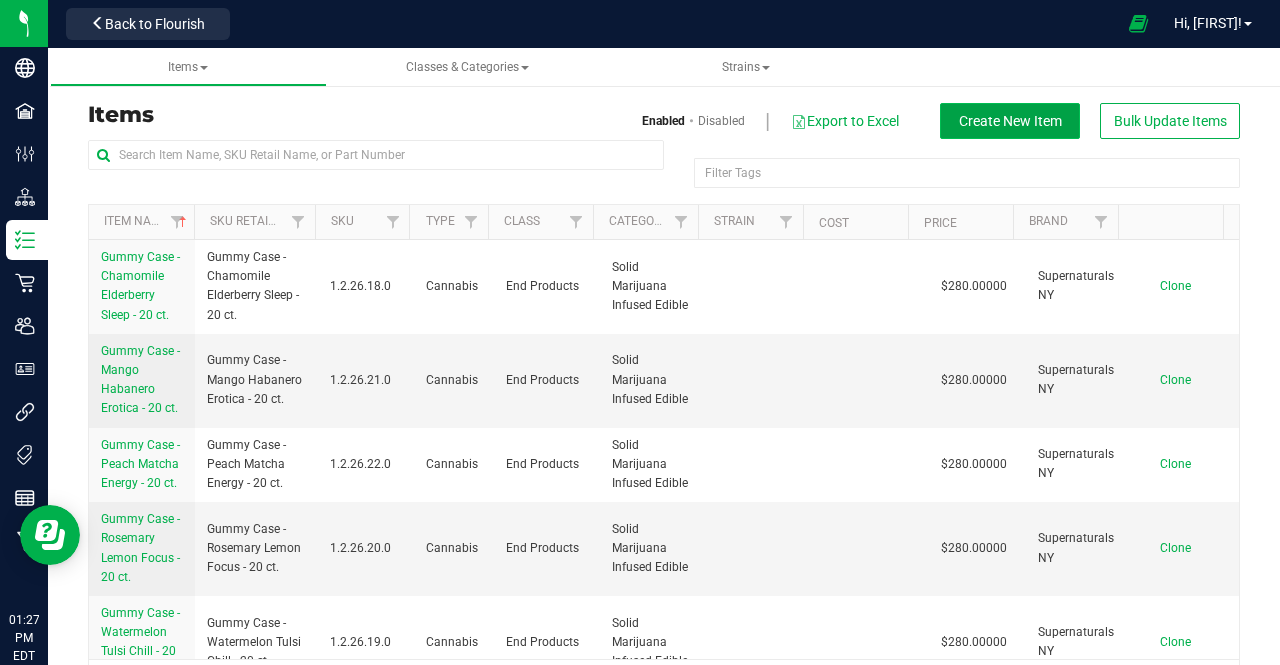 click on "Create New Item" at bounding box center [1010, 121] 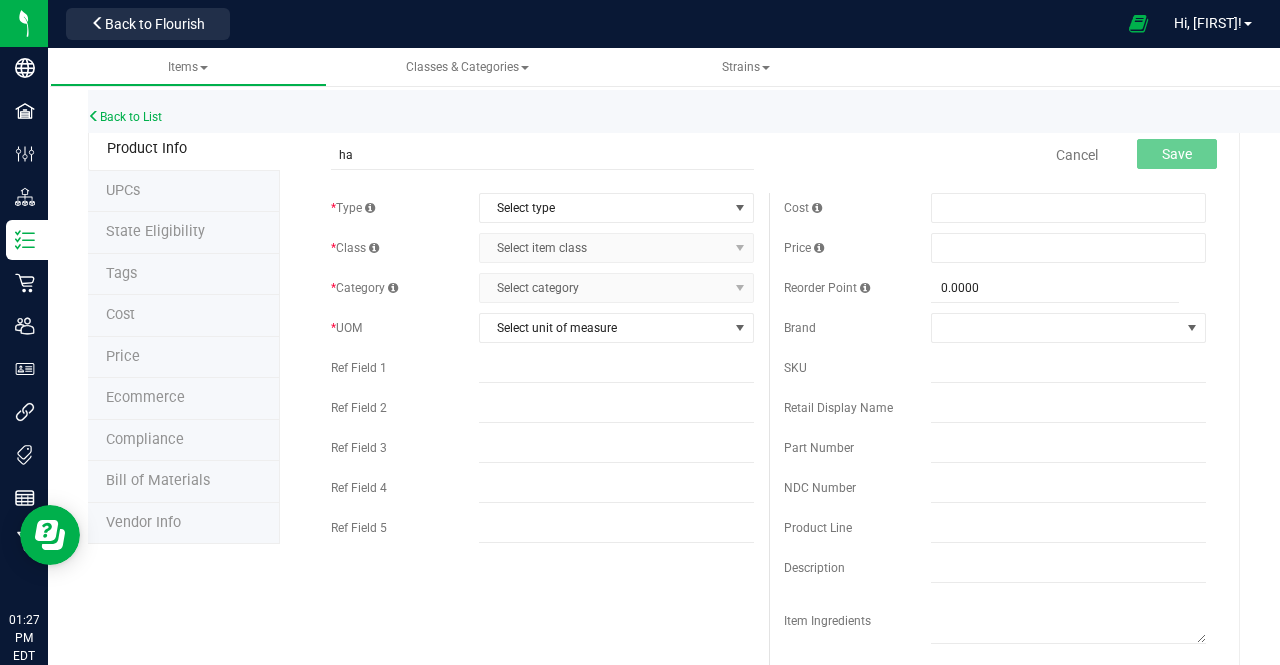 type on "h" 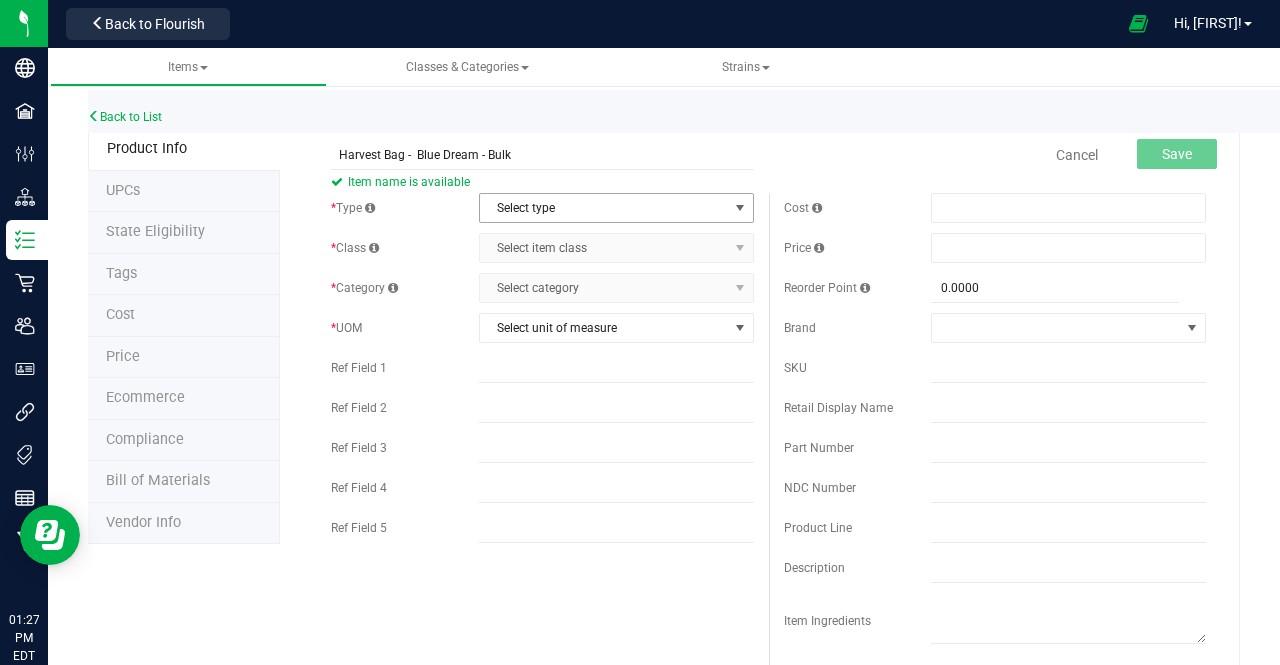 type on "Harvest Bag -  Blue Dream - Bulk" 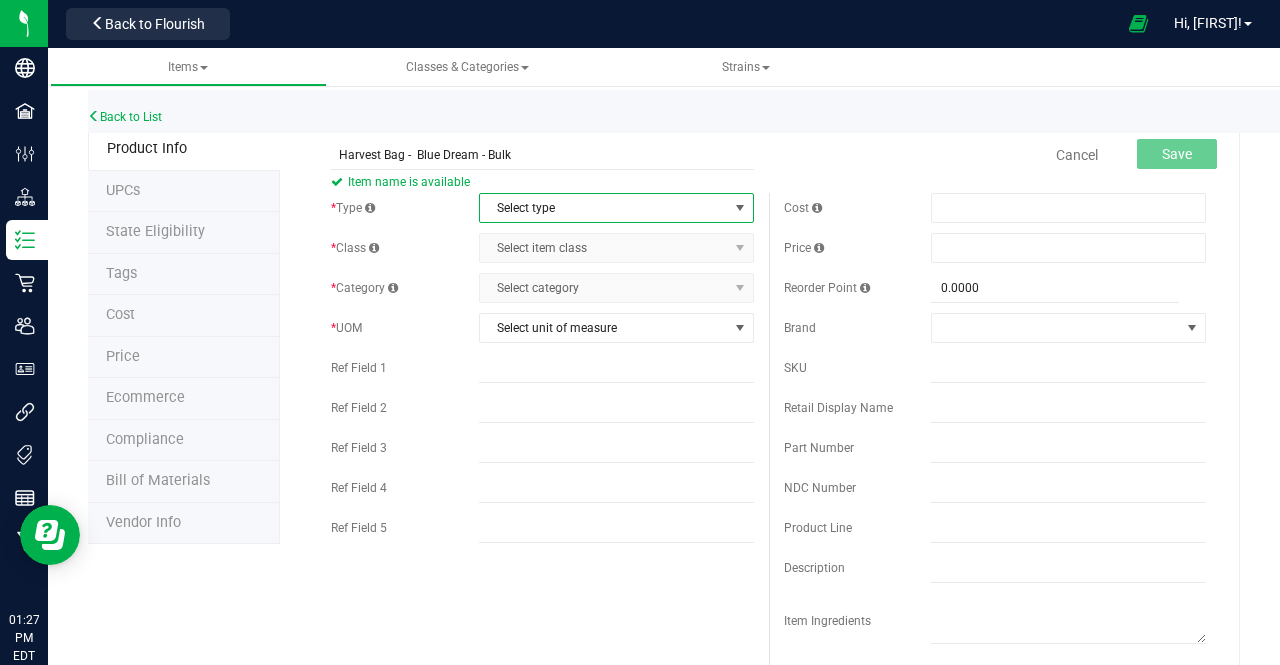 click on "Select type" at bounding box center (604, 208) 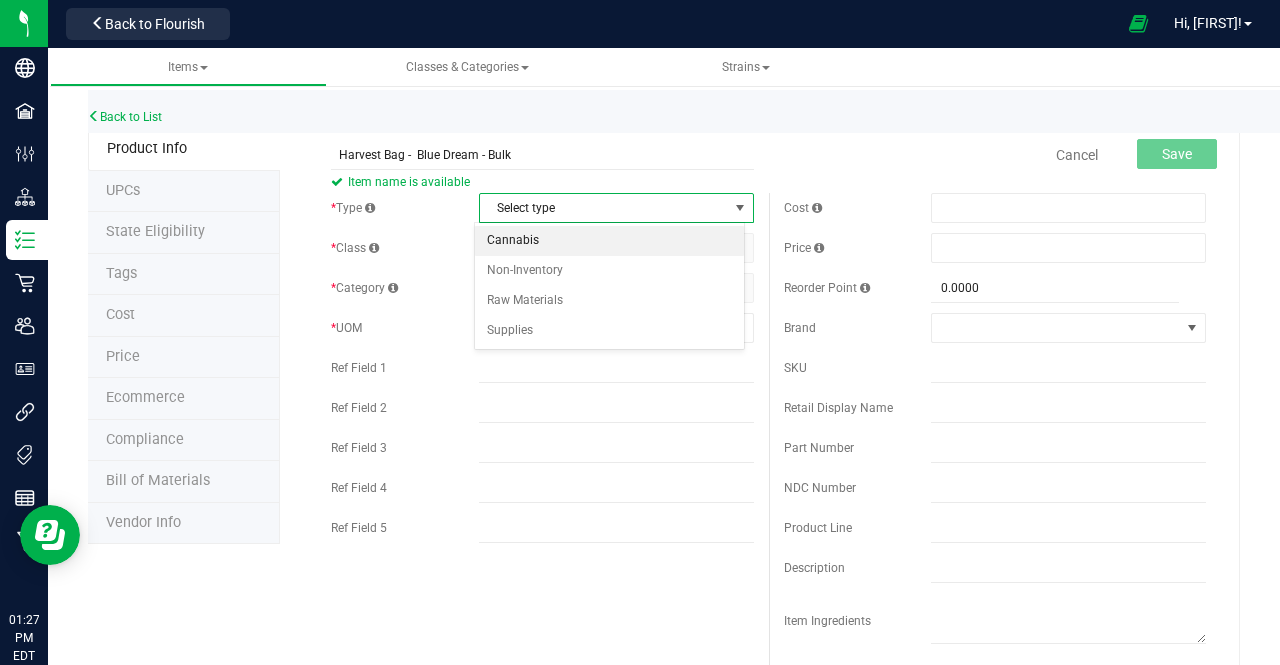click on "Cannabis" at bounding box center (609, 241) 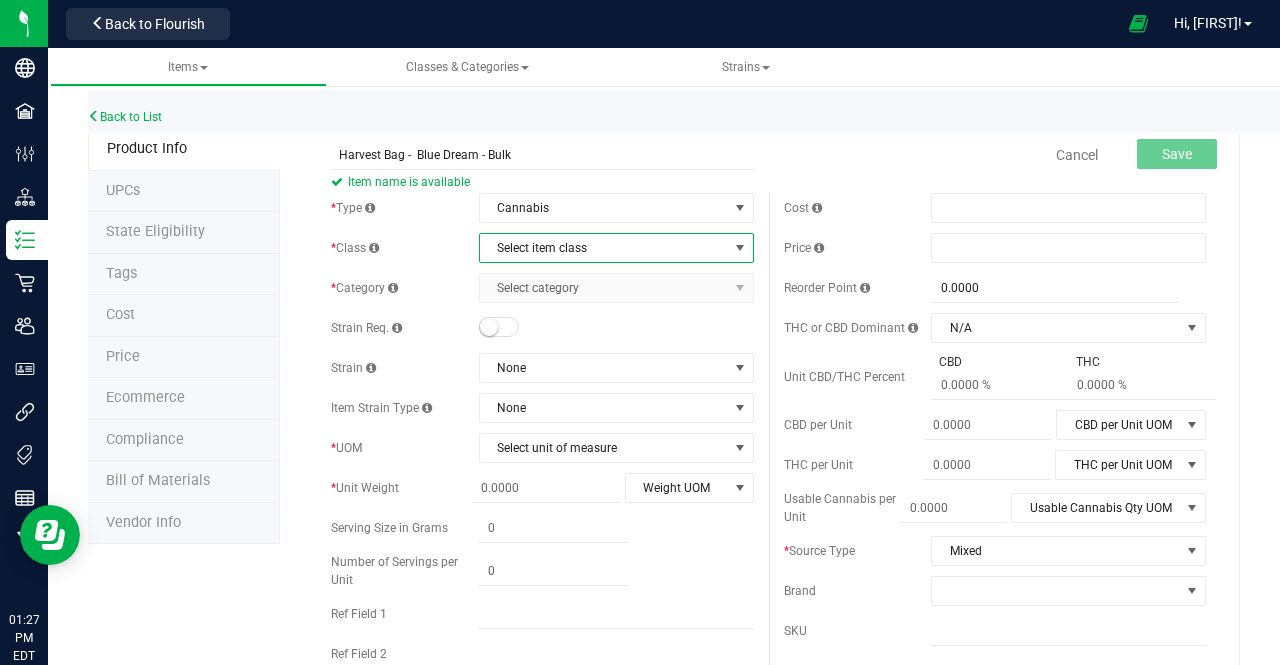 click on "Select item class" at bounding box center [604, 248] 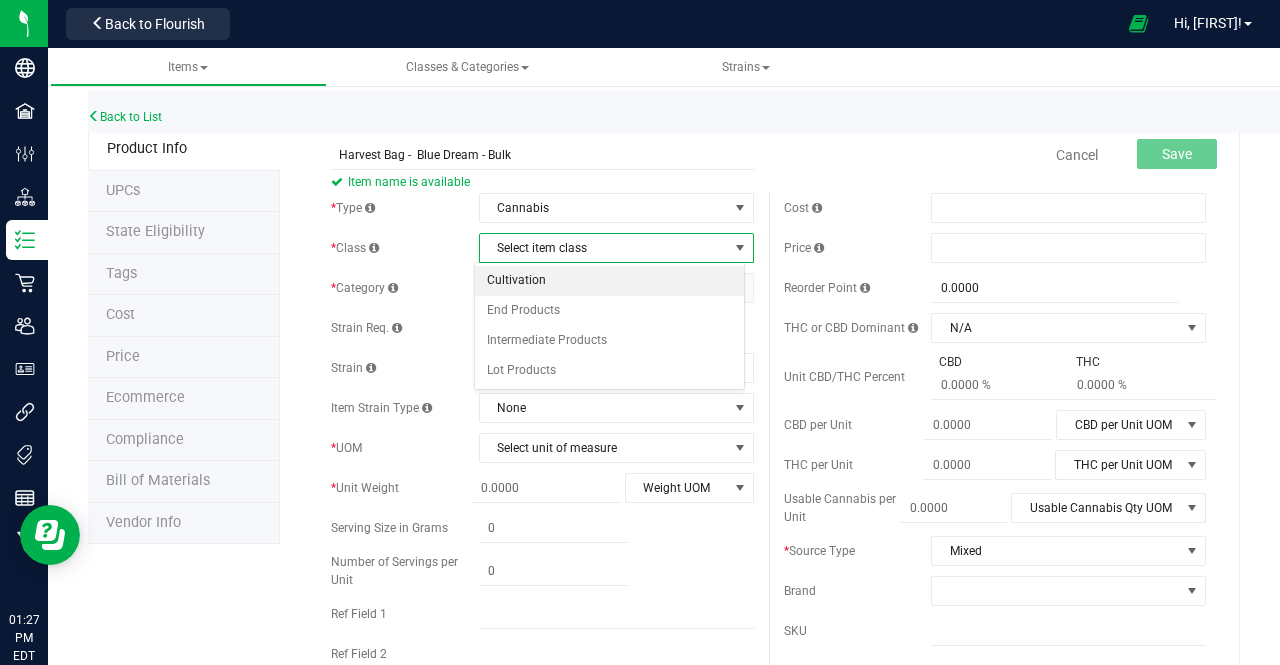 click on "Cultivation" at bounding box center (609, 281) 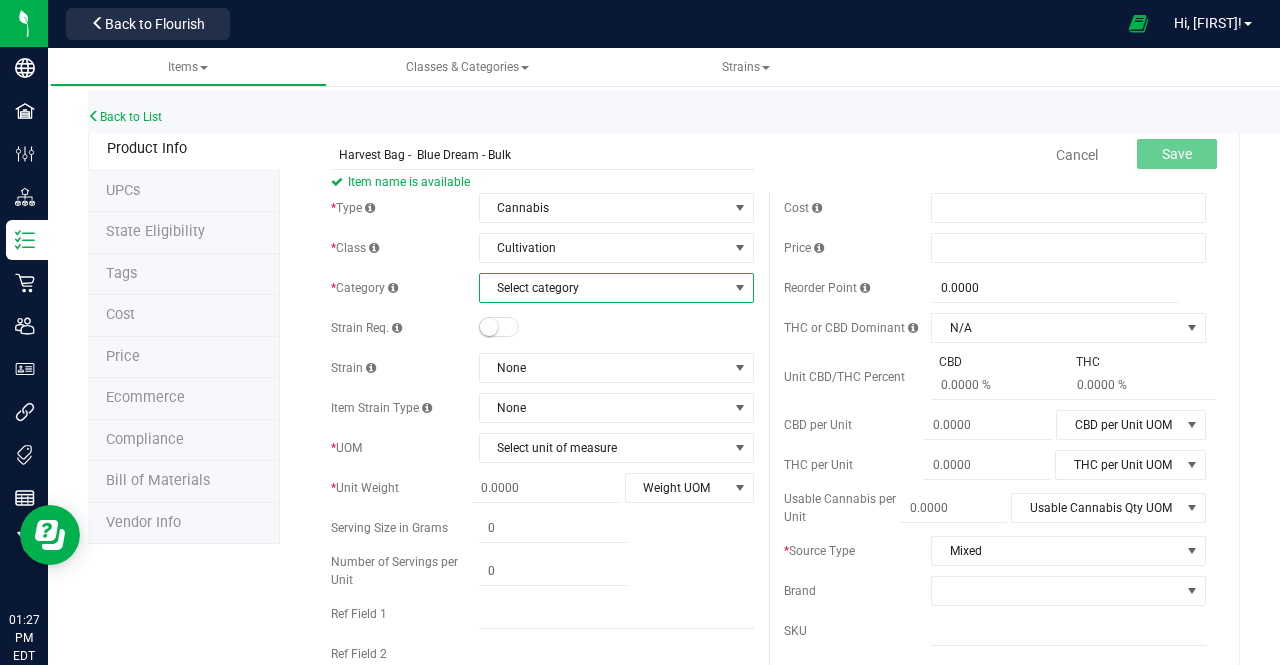 click on "Select category" at bounding box center (604, 288) 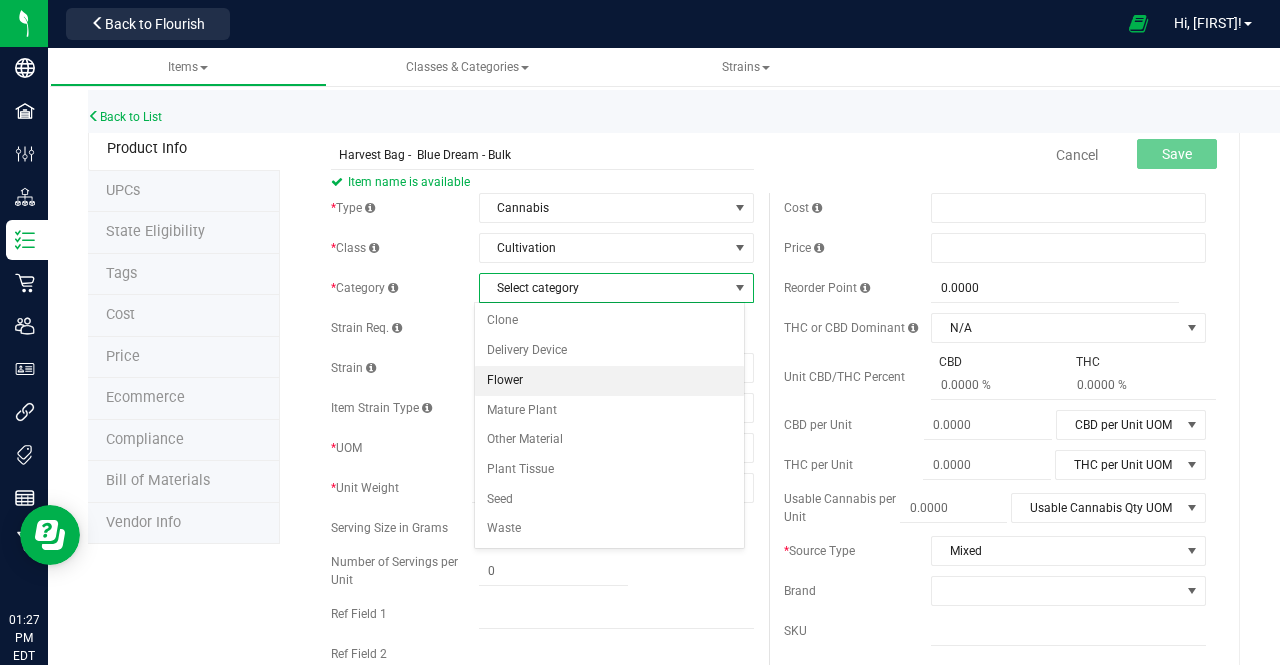 click on "Flower" at bounding box center (609, 381) 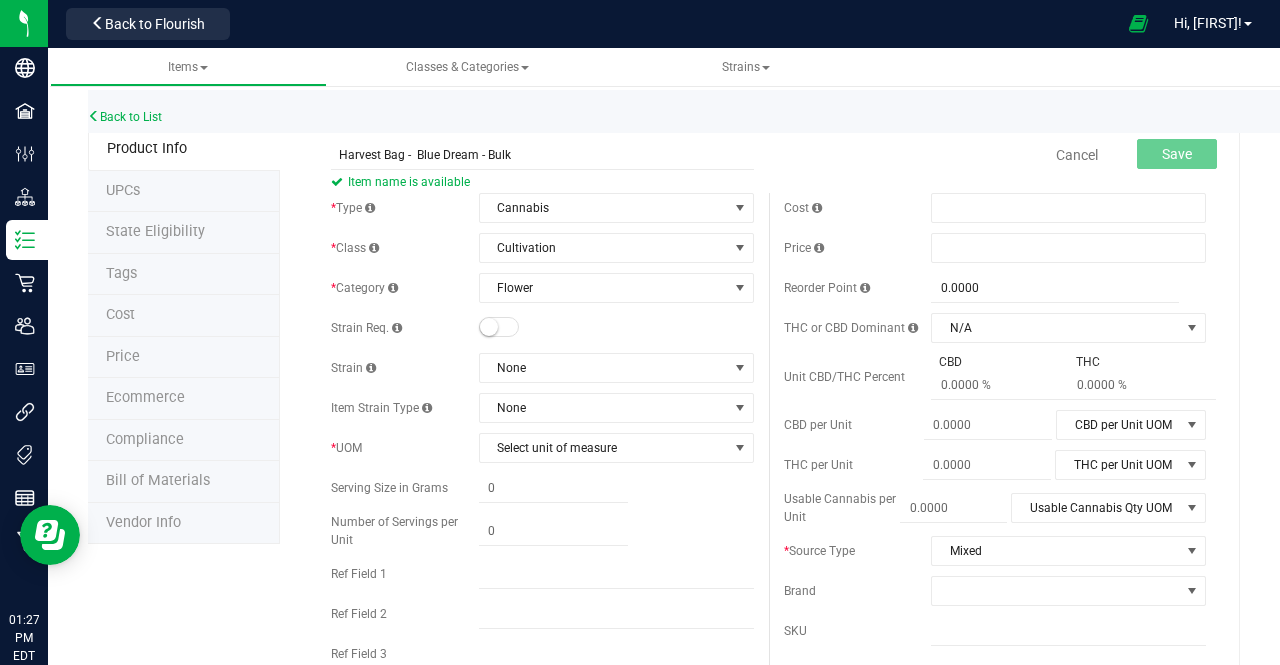 click at bounding box center (499, 327) 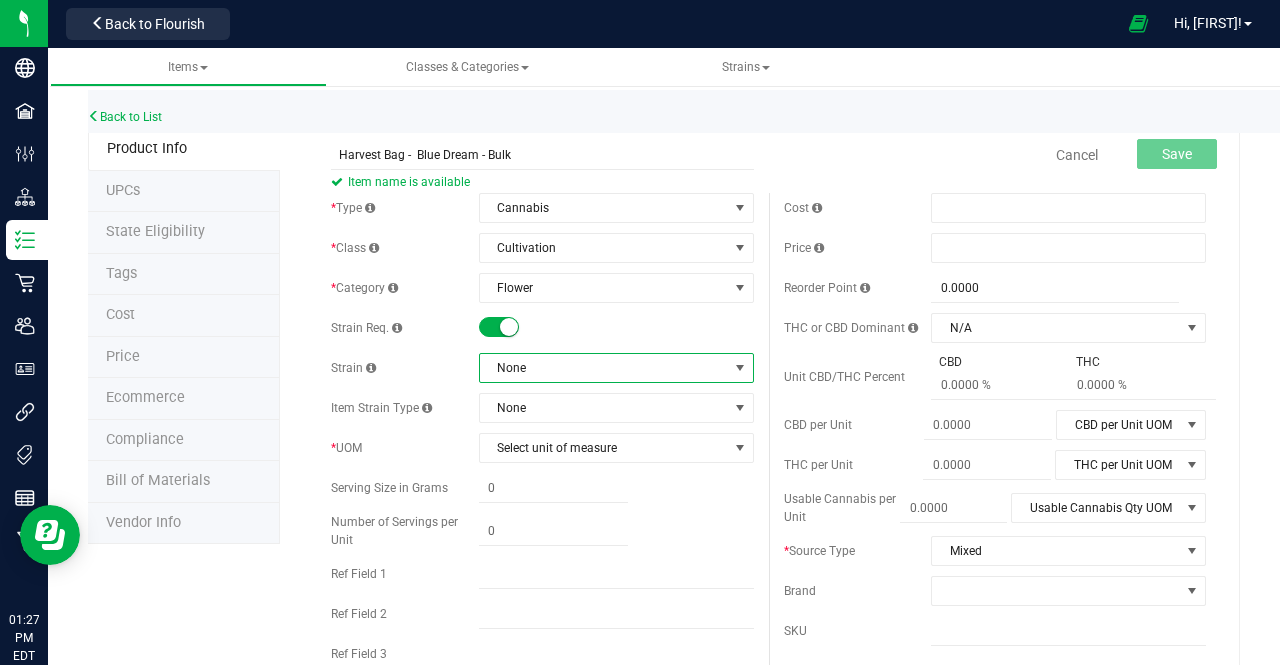 click on "None" at bounding box center [604, 368] 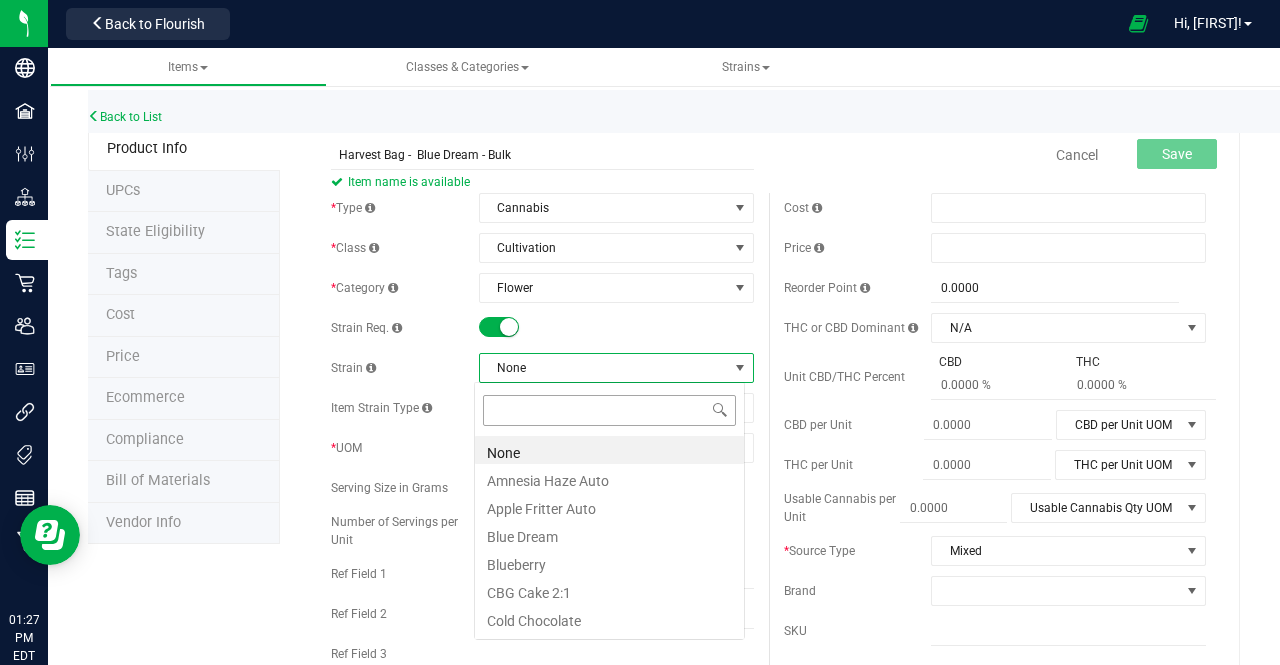 scroll, scrollTop: 99970, scrollLeft: 99729, axis: both 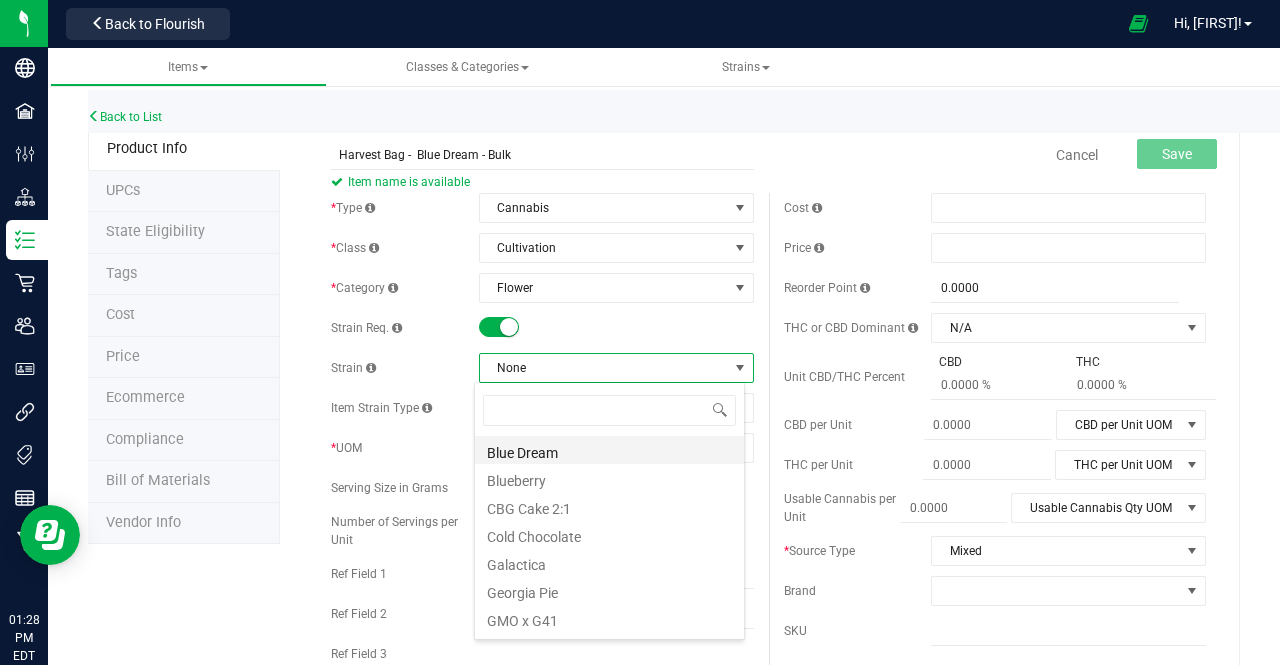 click on "Blue Dream" at bounding box center [609, 450] 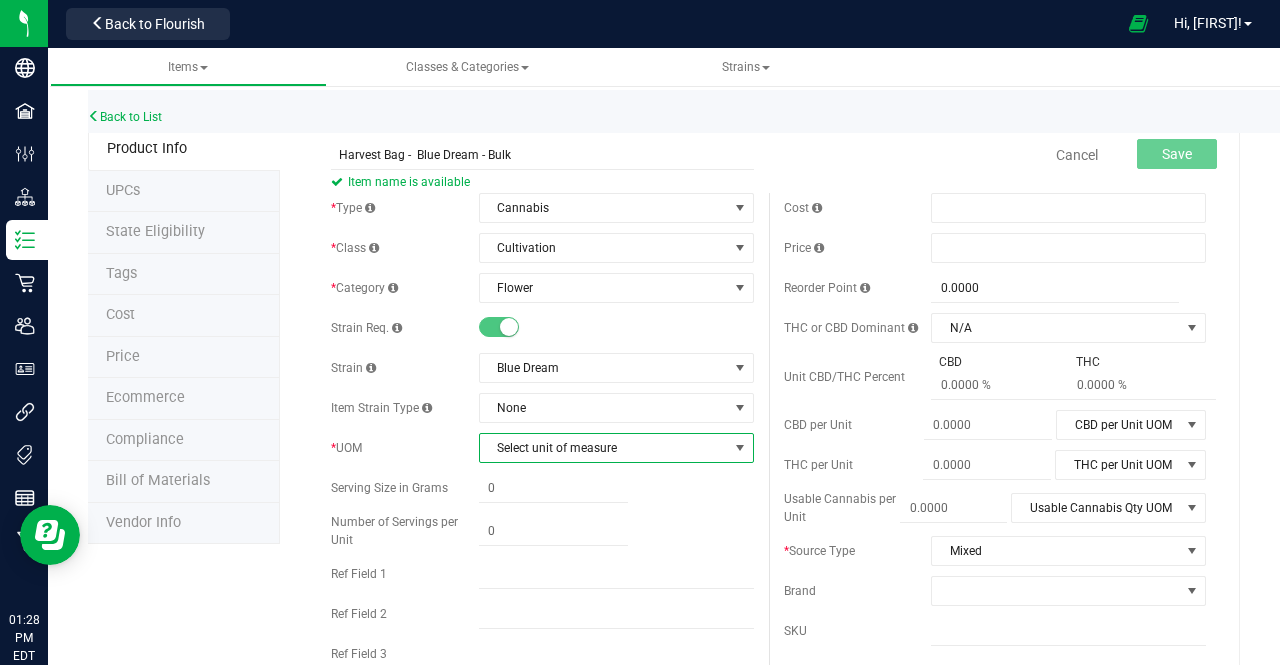 click on "Select unit of measure" at bounding box center (604, 448) 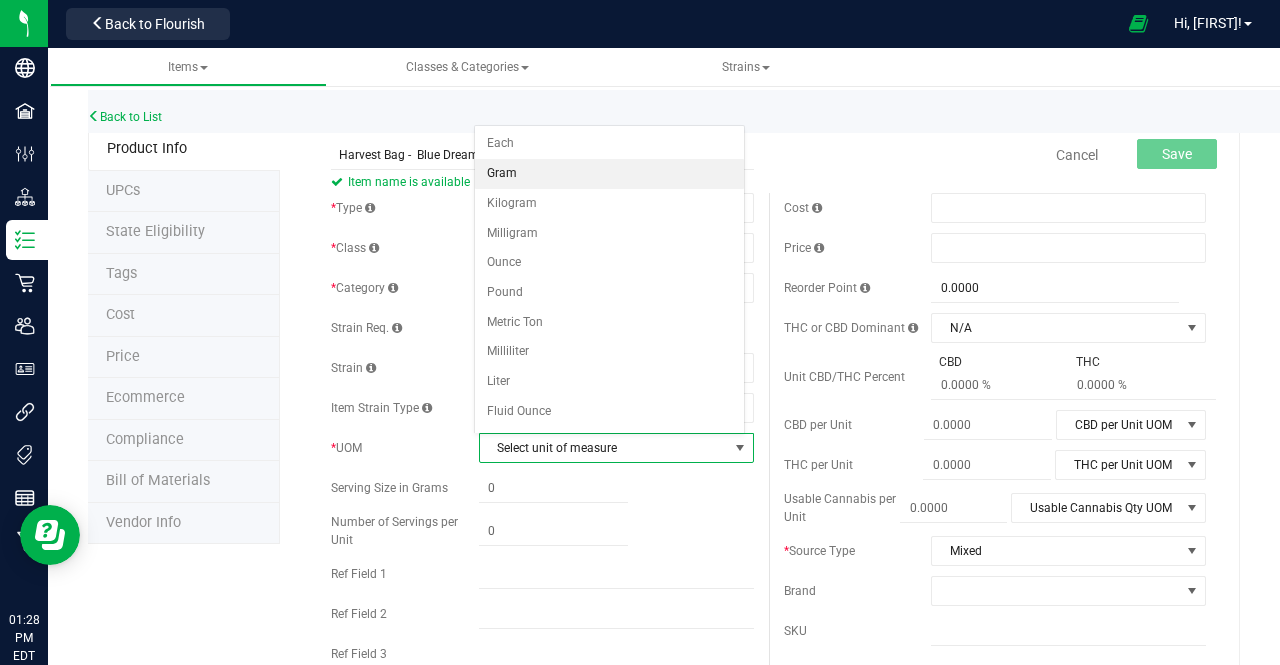 click on "Gram" at bounding box center (609, 174) 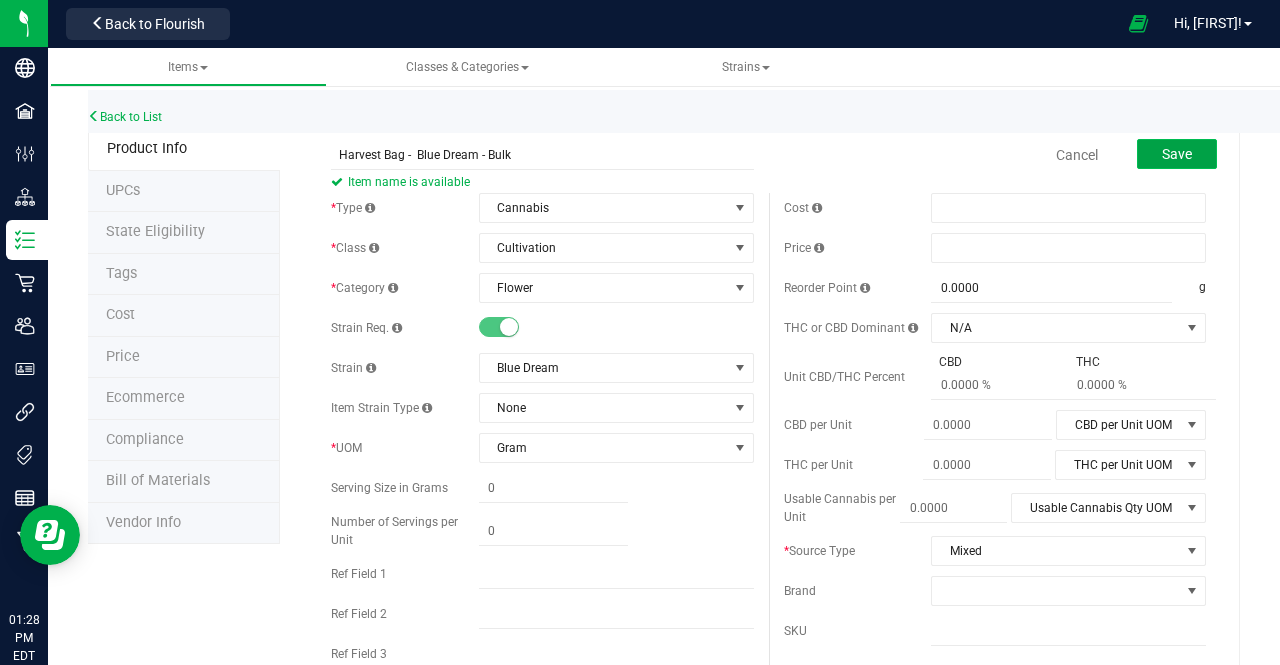 click on "Save" at bounding box center [1177, 154] 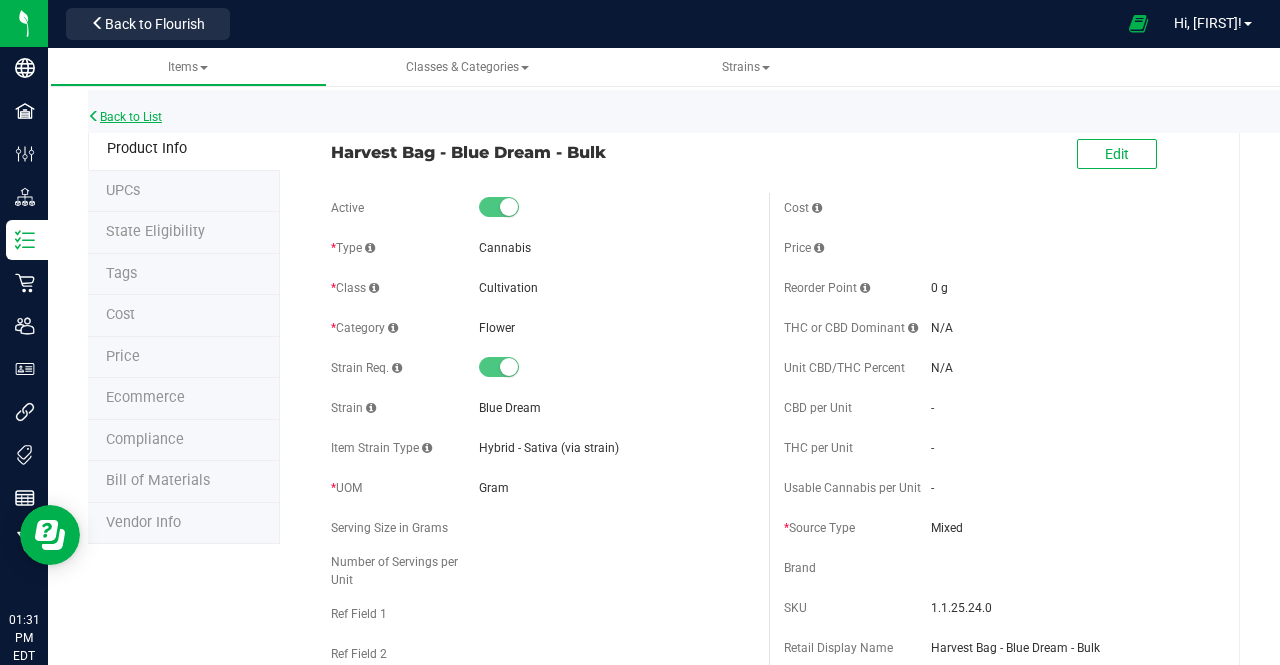 click on "Back to List" at bounding box center [125, 117] 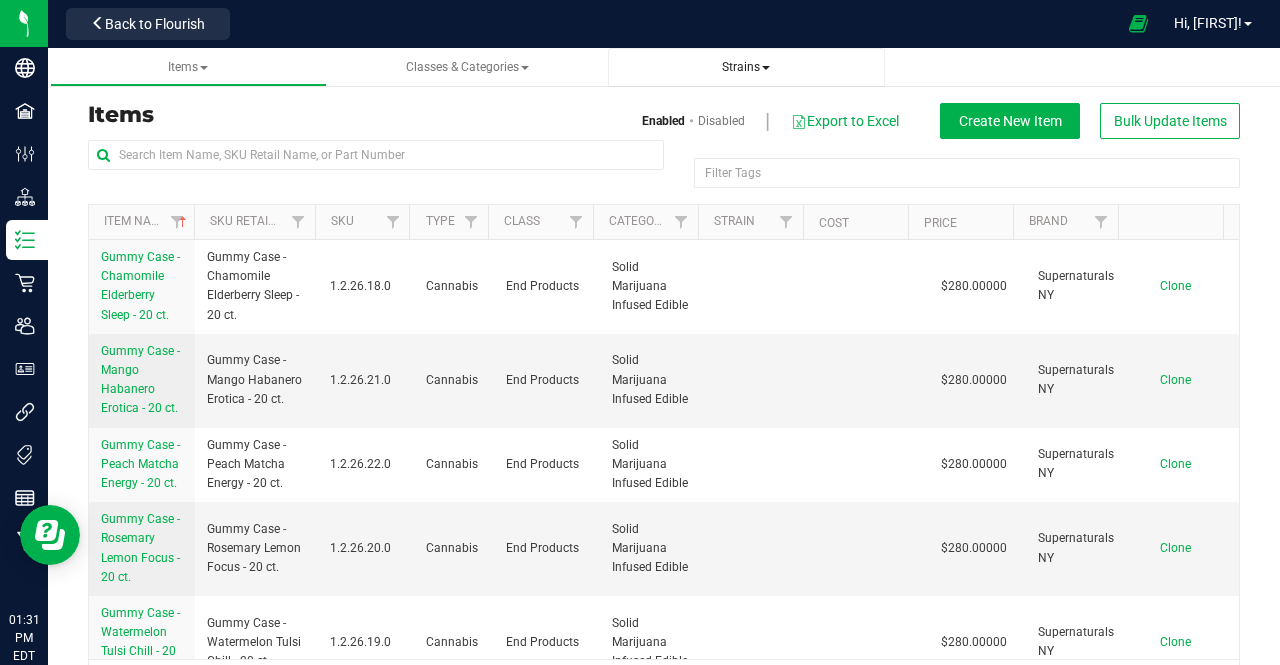 click on "Strains" at bounding box center [746, 67] 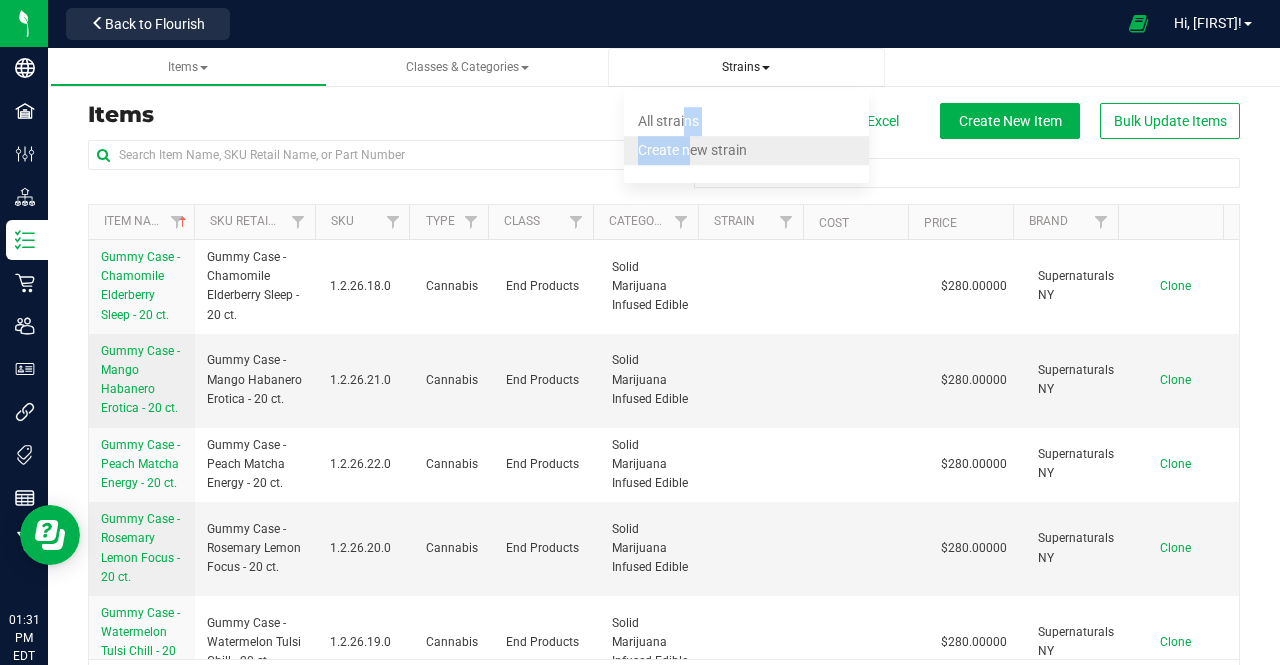 drag, startPoint x: 680, startPoint y: 138, endPoint x: 679, endPoint y: 115, distance: 23.021729 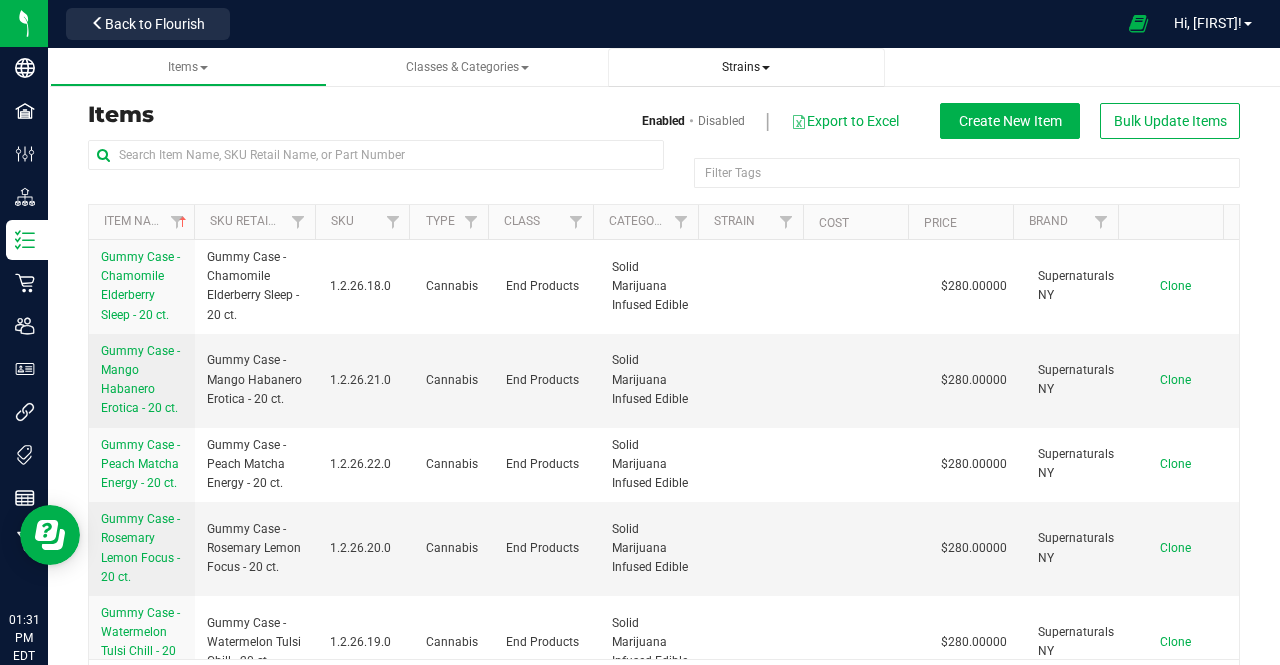 click on "Create new strain" at bounding box center (693, 113) 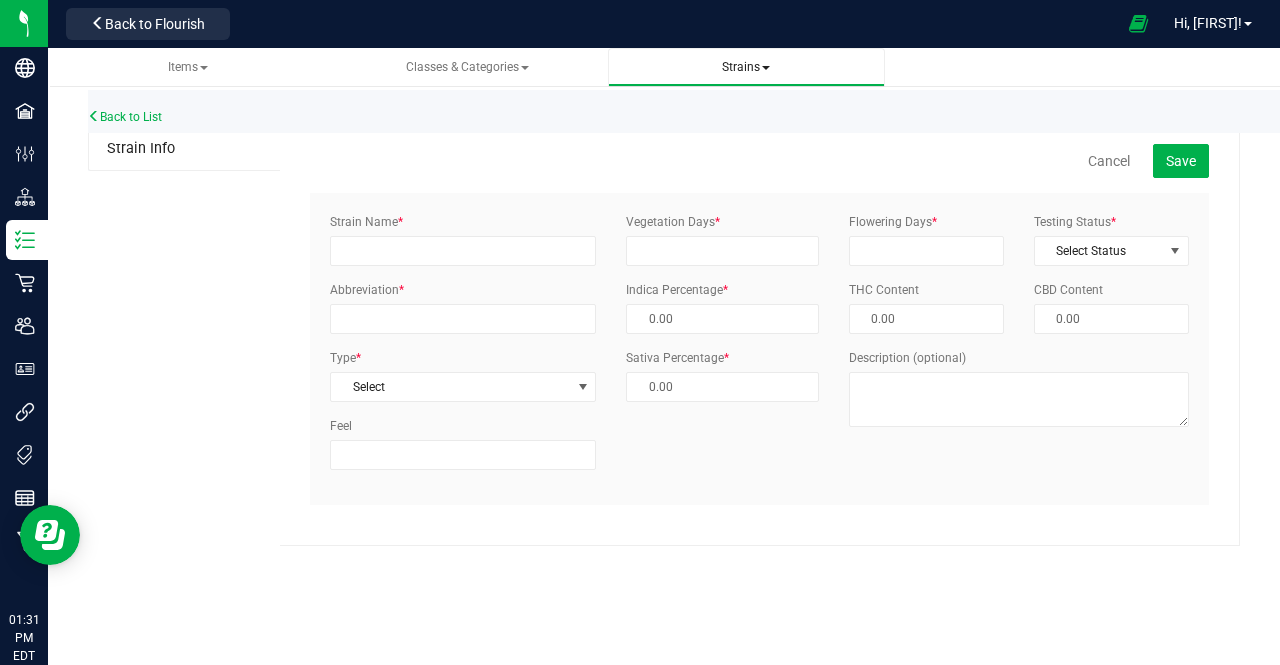 click on "Strains   All strains   Create new strain" at bounding box center [746, 67] 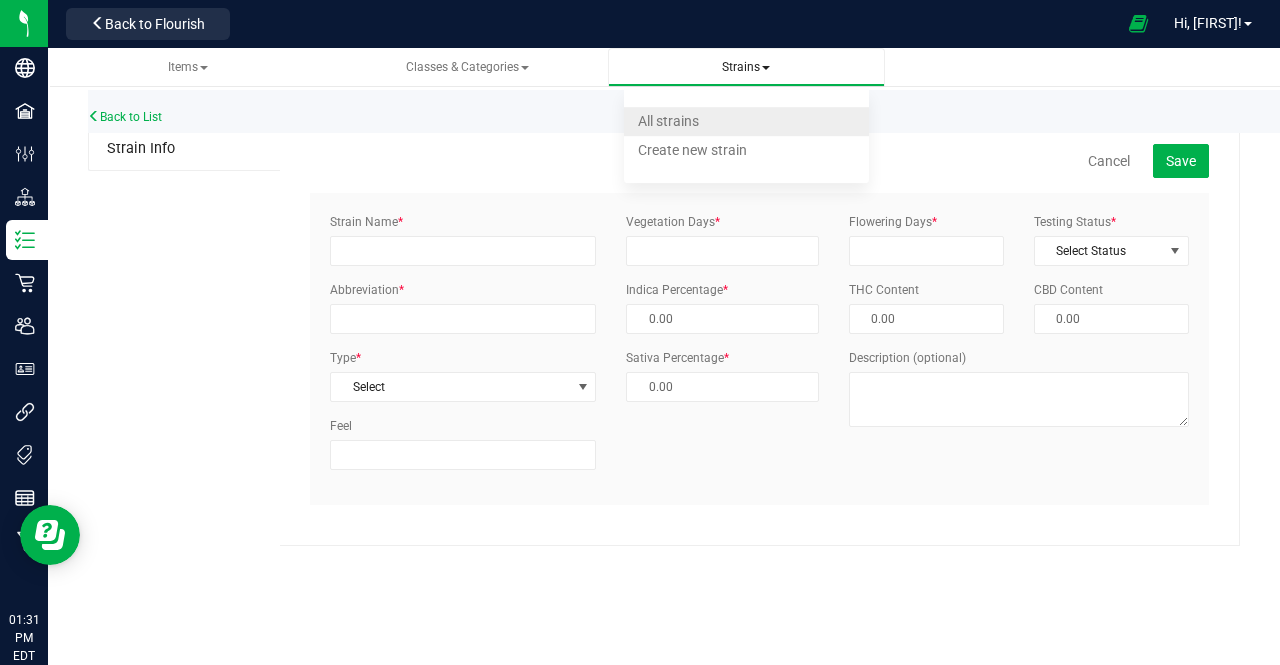 click on "All strains" at bounding box center [668, 121] 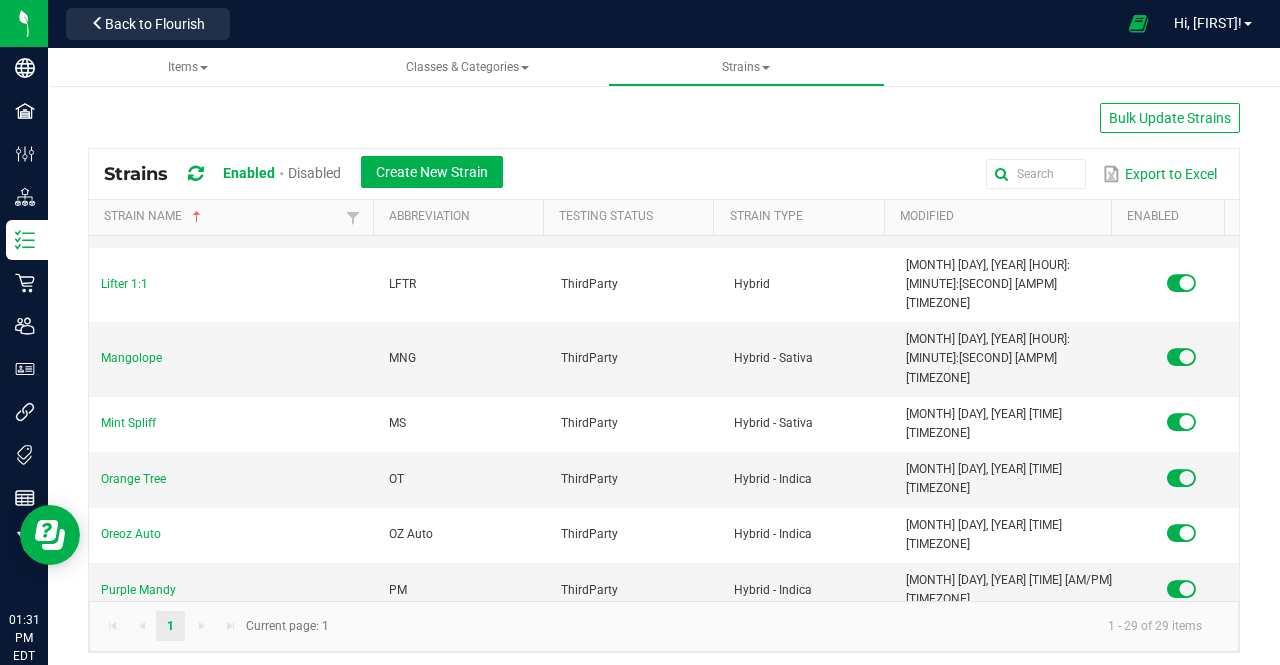 scroll, scrollTop: 749, scrollLeft: 0, axis: vertical 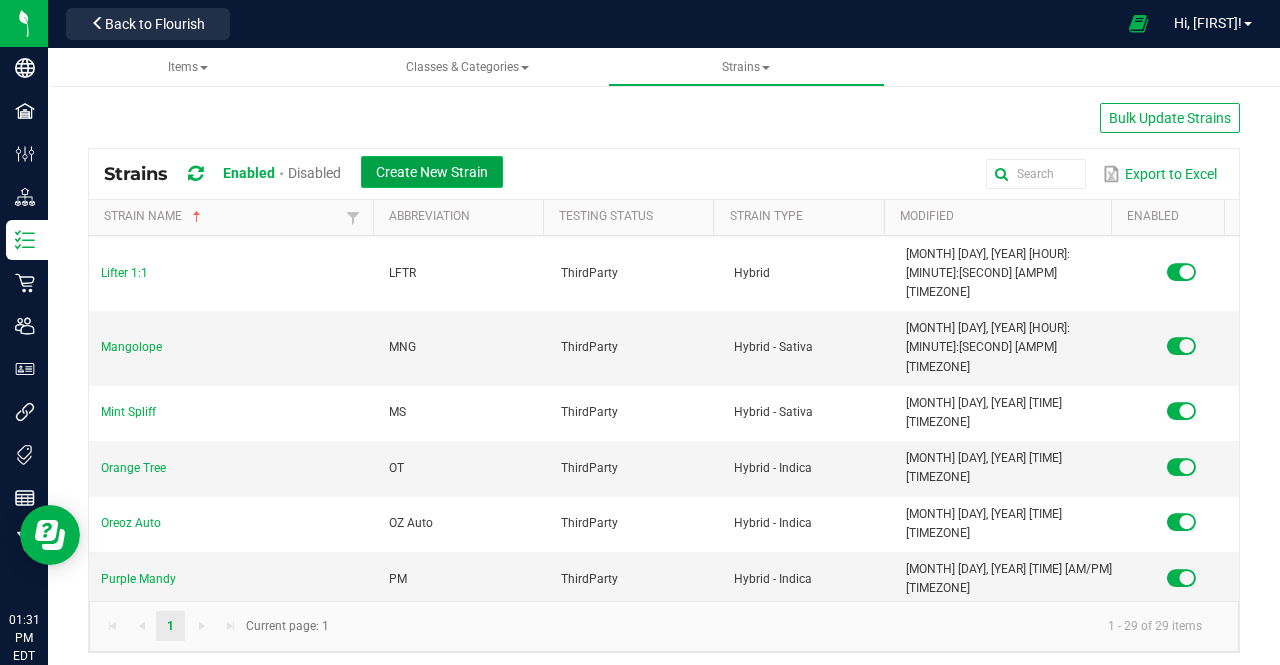 click on "Create New Strain" at bounding box center [432, 172] 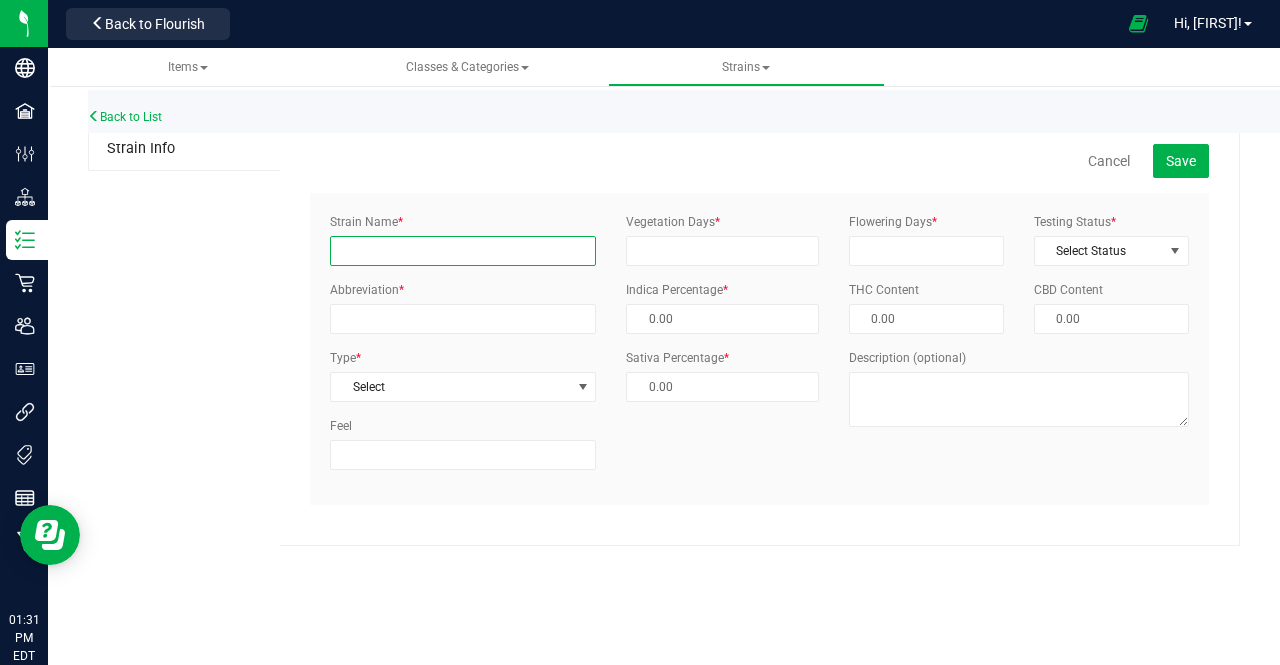 click on "Strain Name
*" at bounding box center (463, 251) 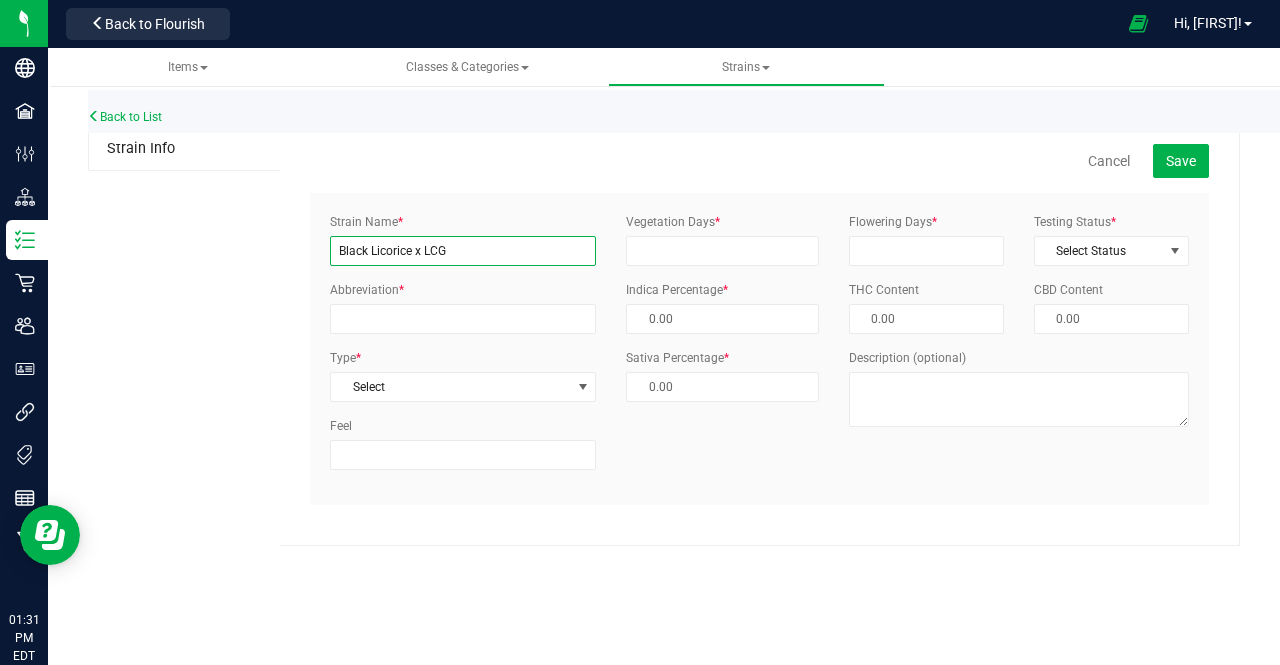 type on "Black Licorice x LCG" 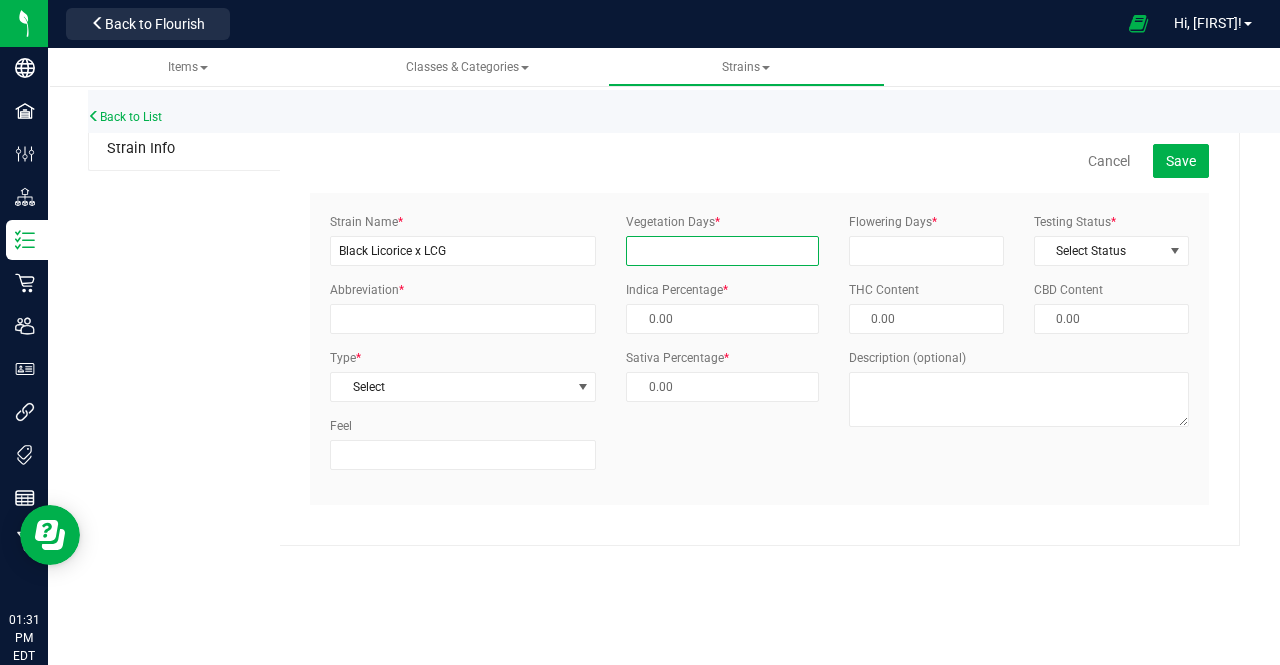 click on "Vegetation Days
*" at bounding box center (722, 251) 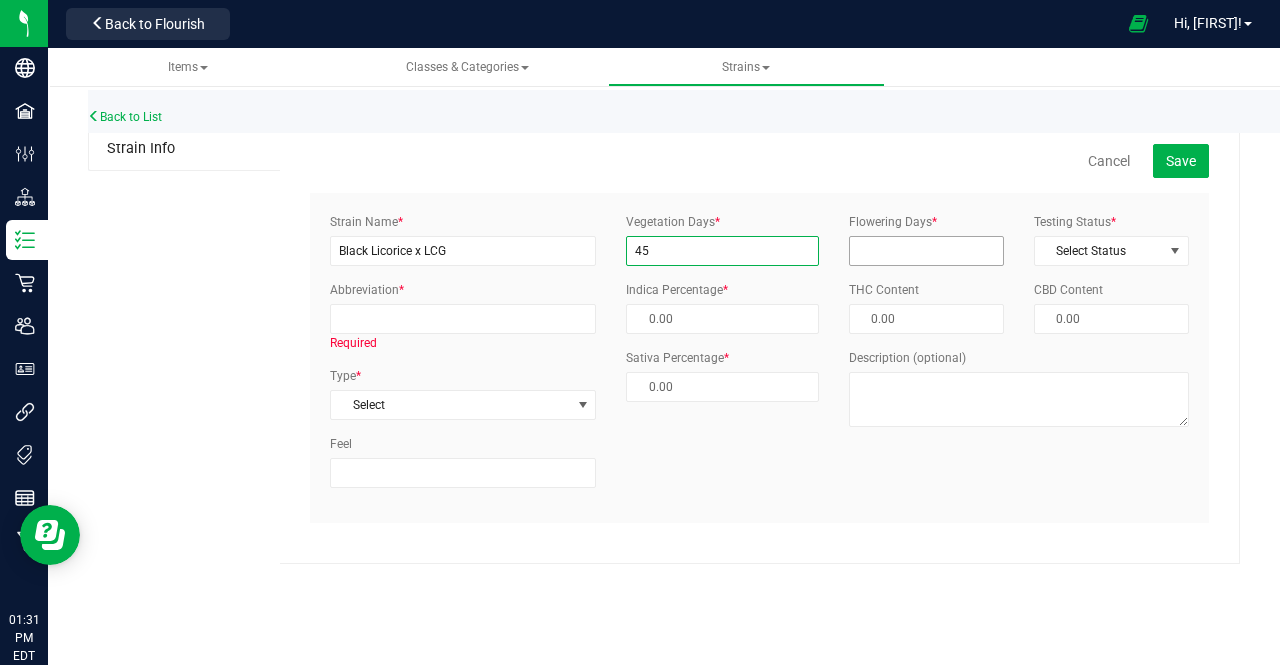 type on "45" 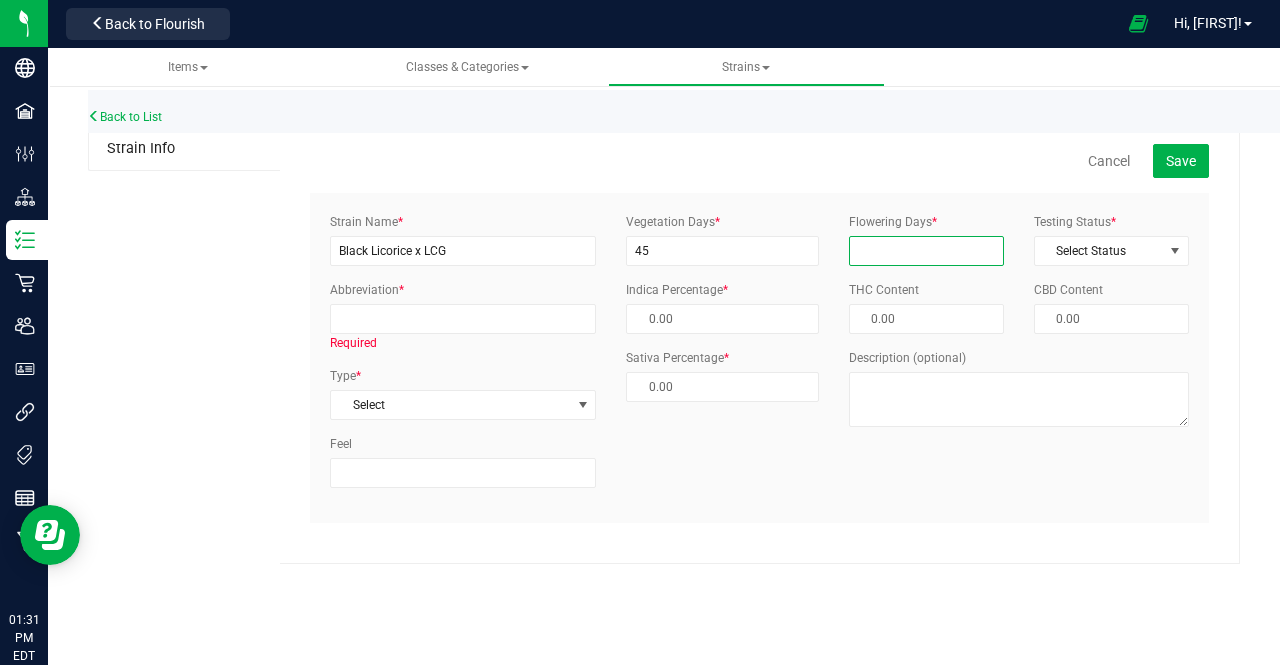 click on "Flowering Days
*" at bounding box center [926, 251] 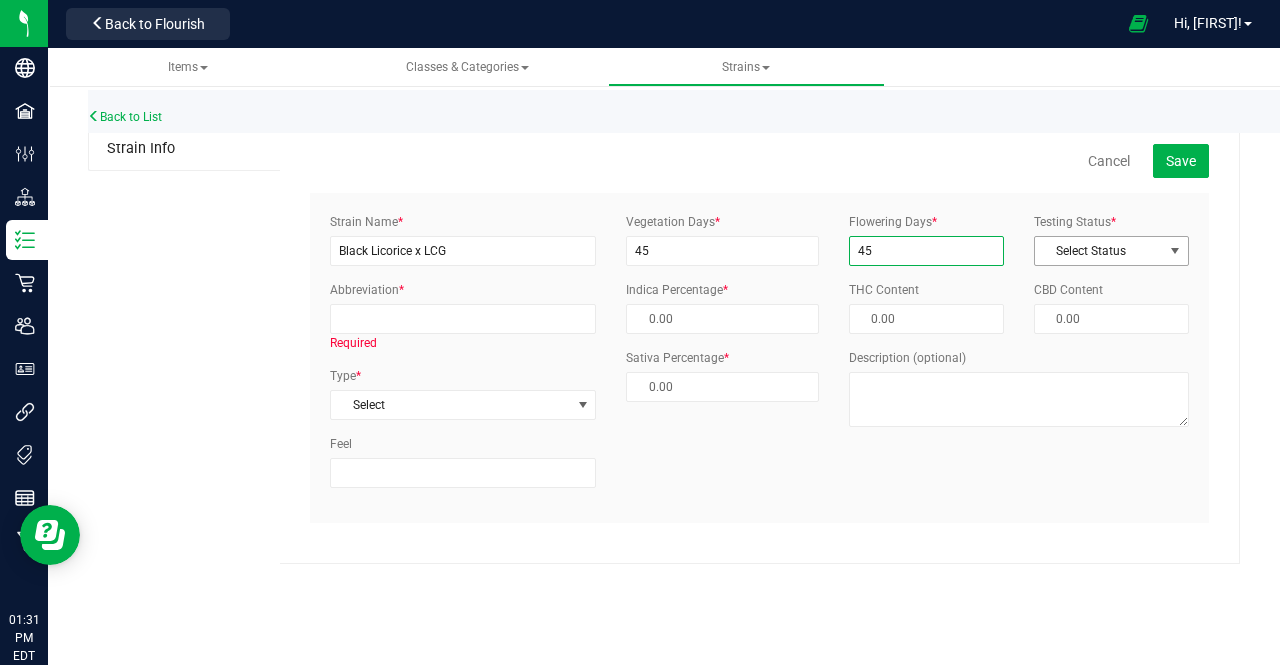 type on "45" 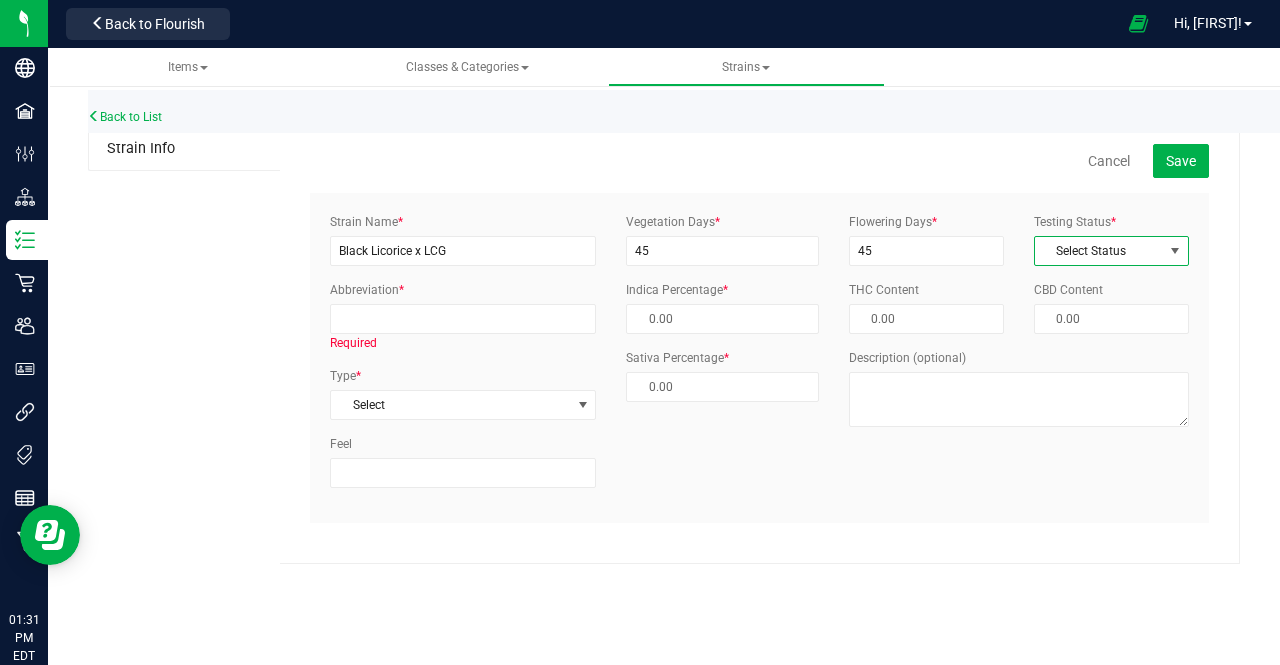 click on "Select Status" at bounding box center [1099, 251] 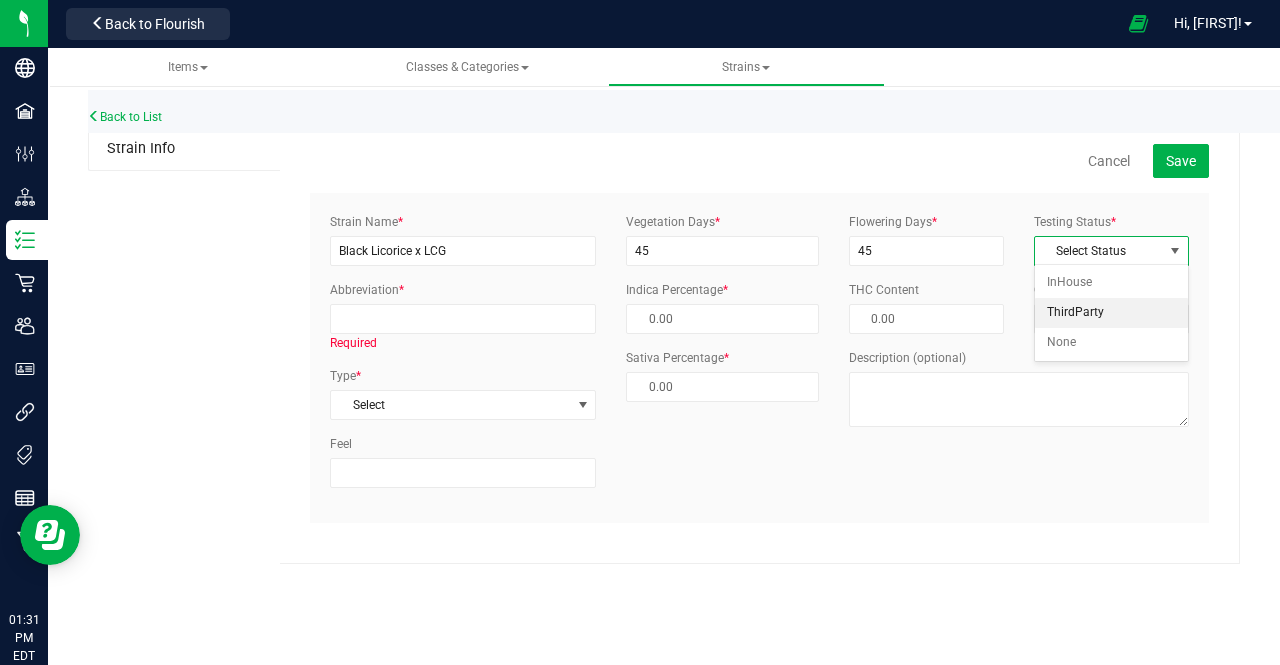 click on "ThirdParty" at bounding box center (1111, 313) 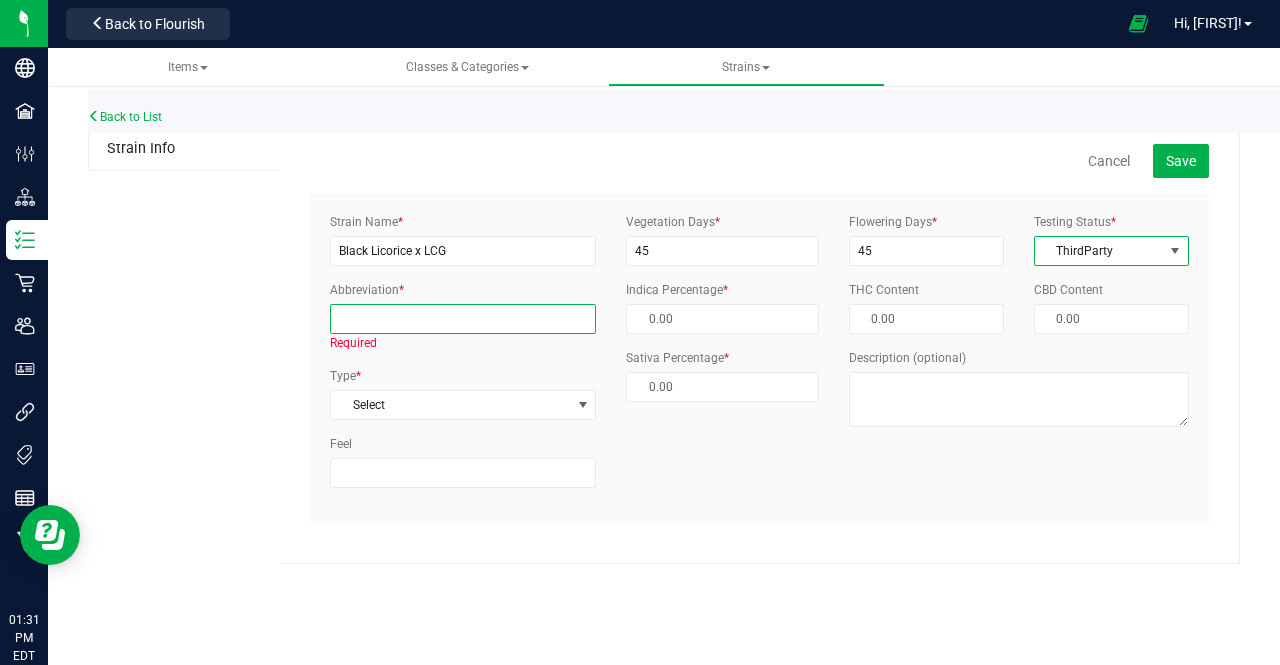 click on "Abbreviation
*" at bounding box center (463, 319) 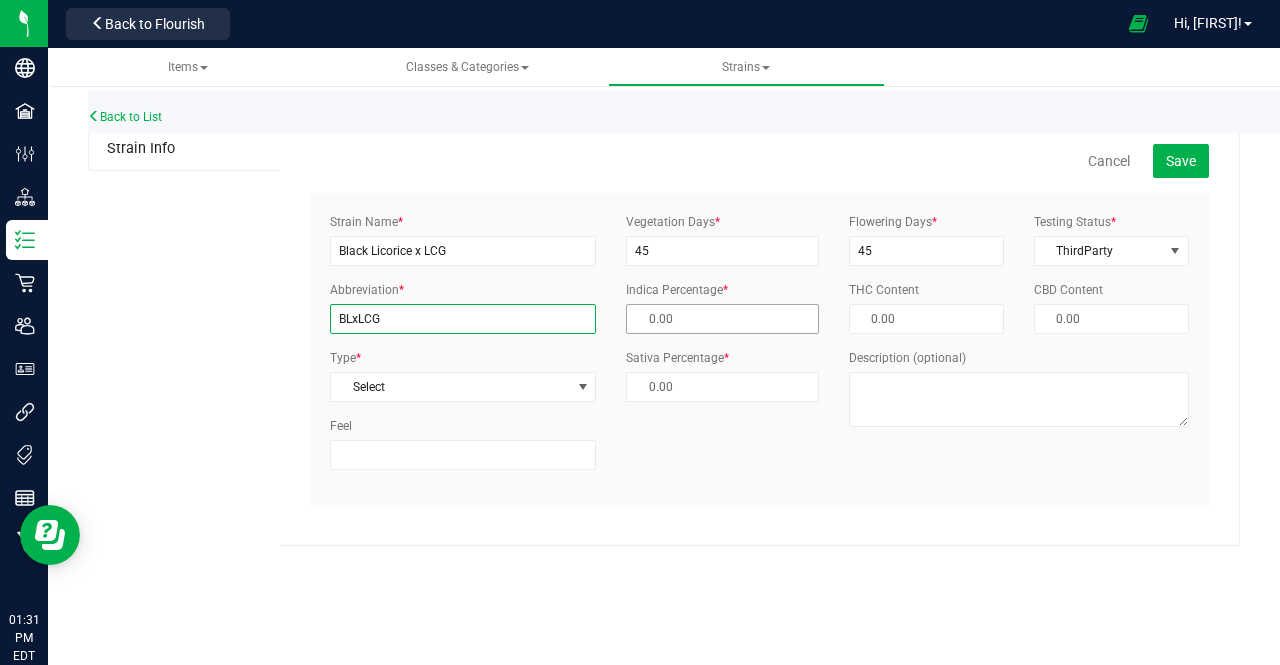 type on "BLxLCG" 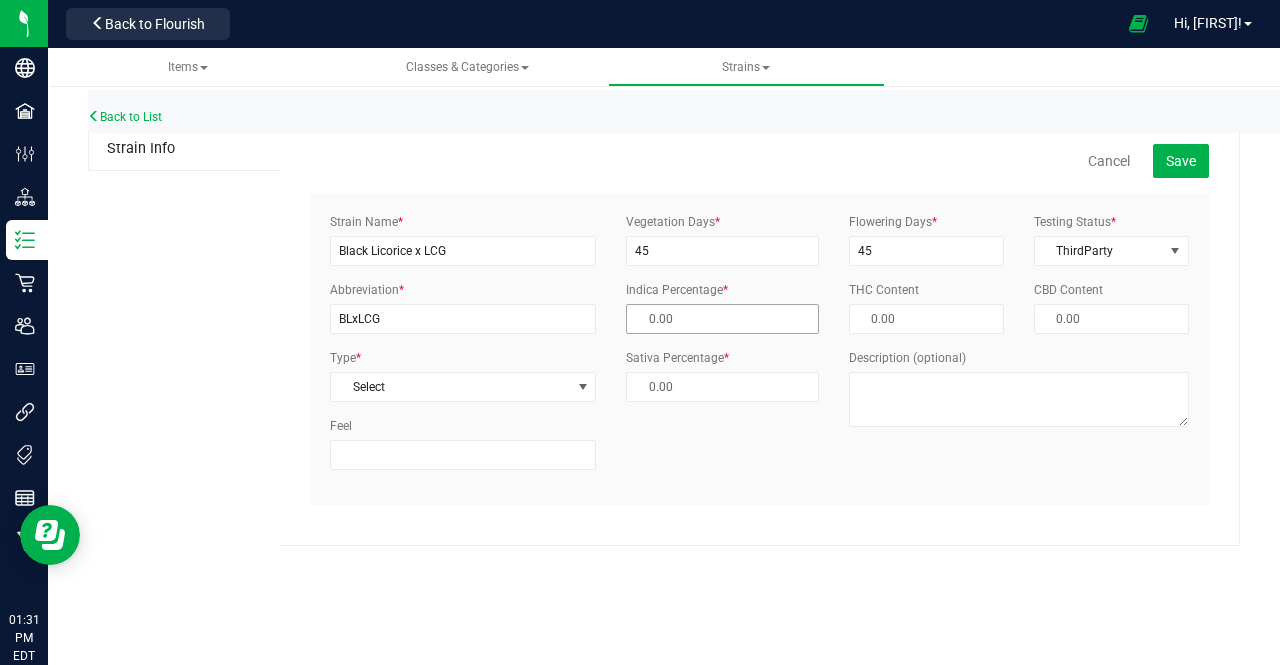 click at bounding box center [722, 319] 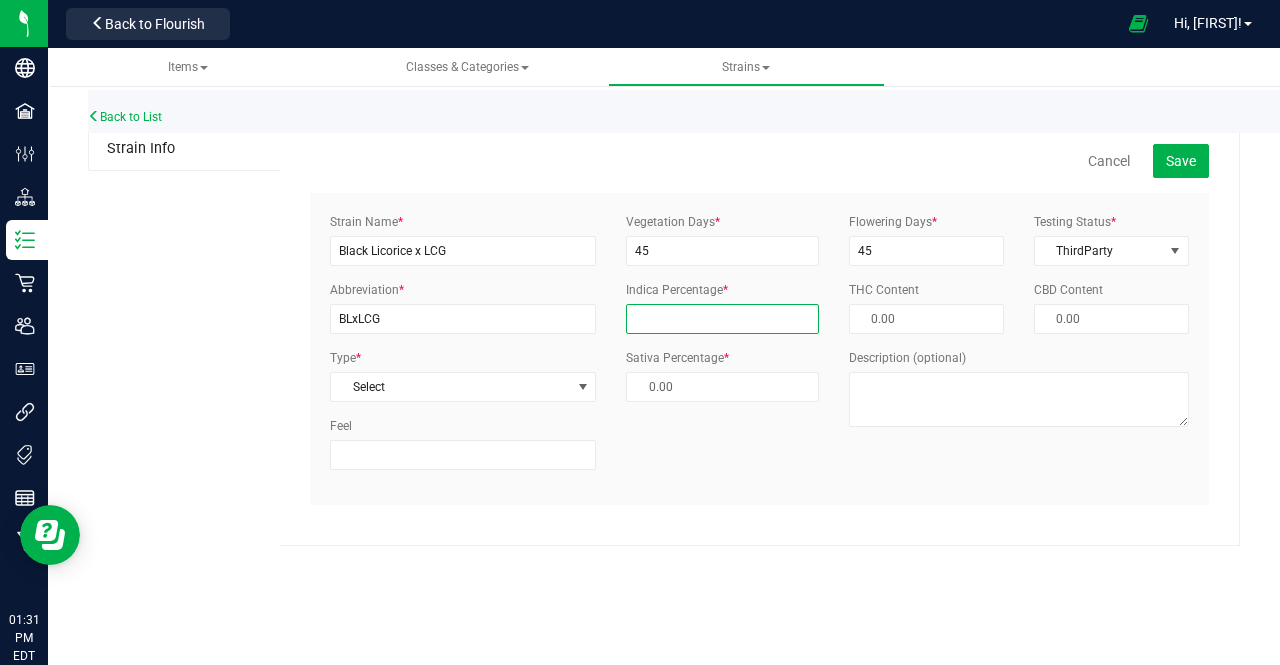 type on "6" 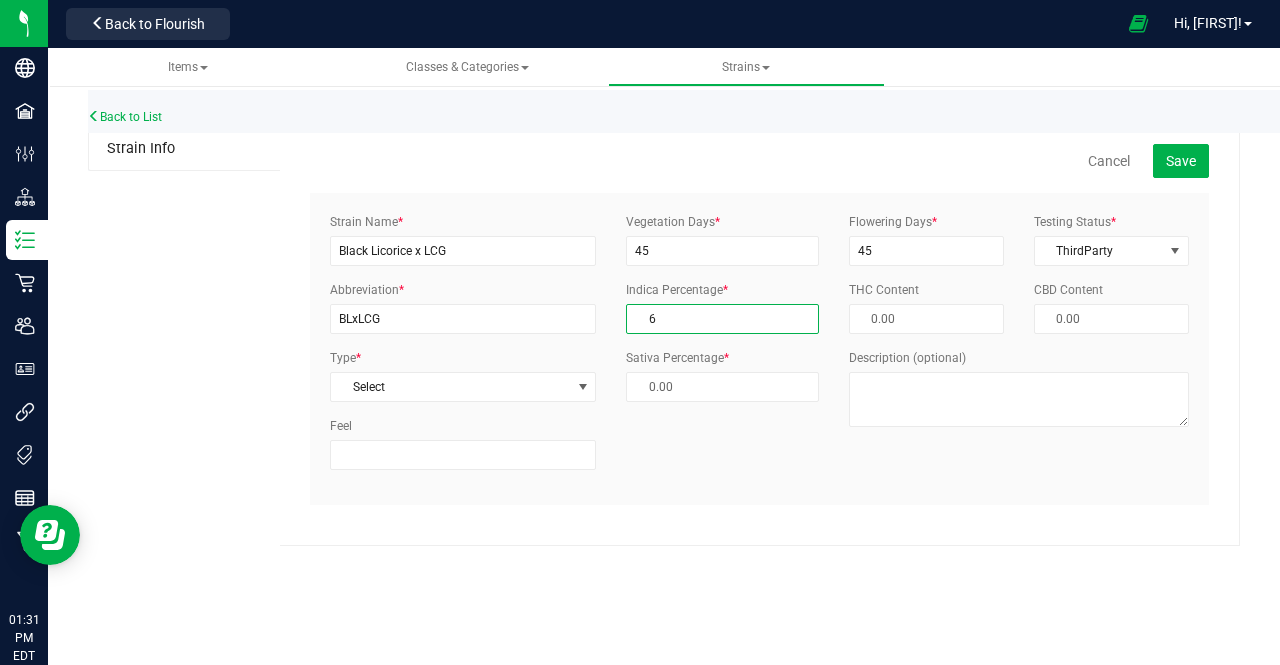 type on "94.00 %" 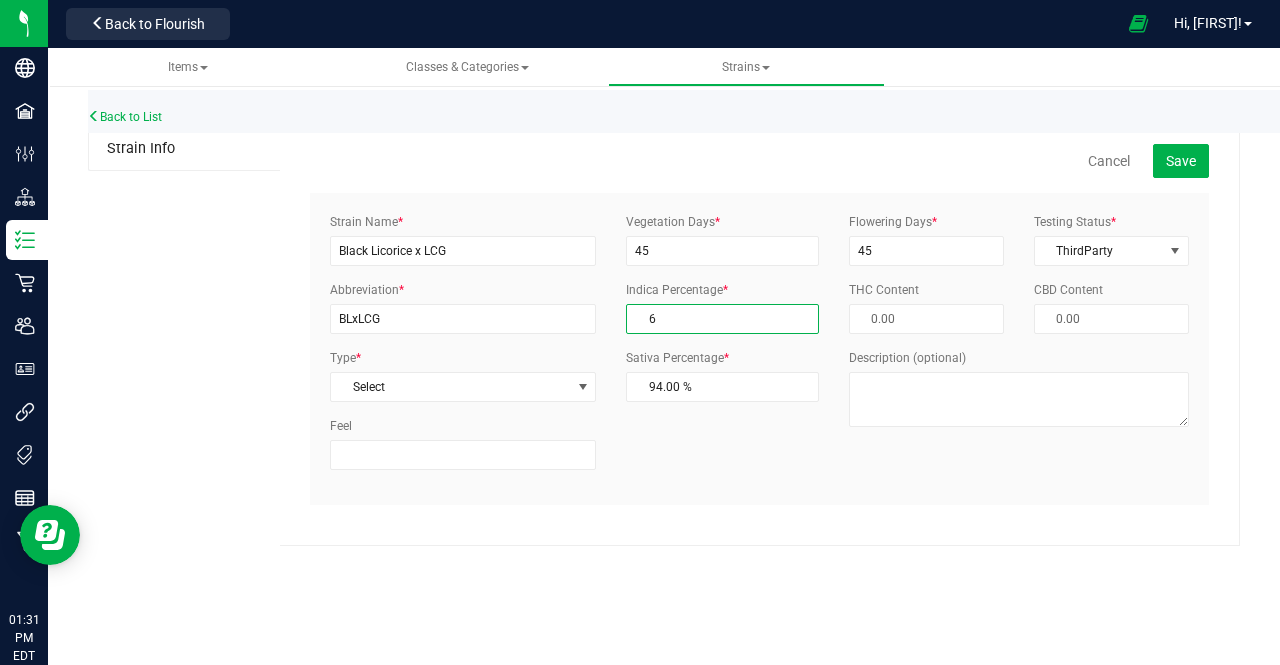 type on "60" 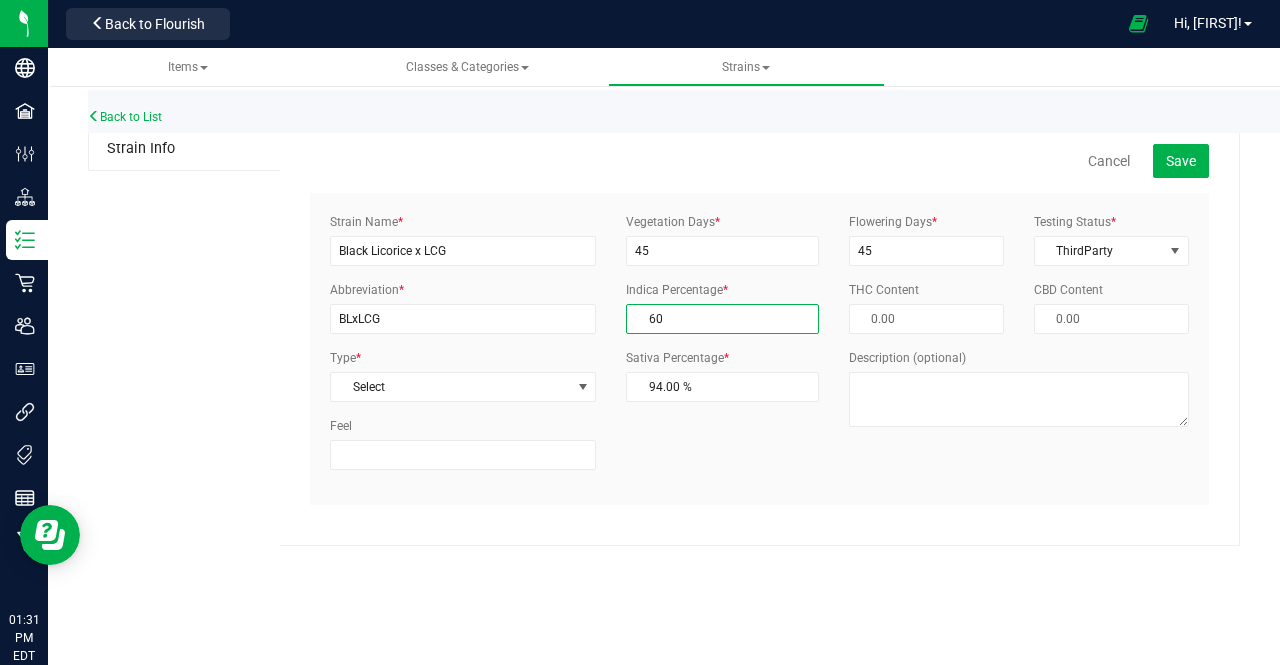 type on "40.00 %" 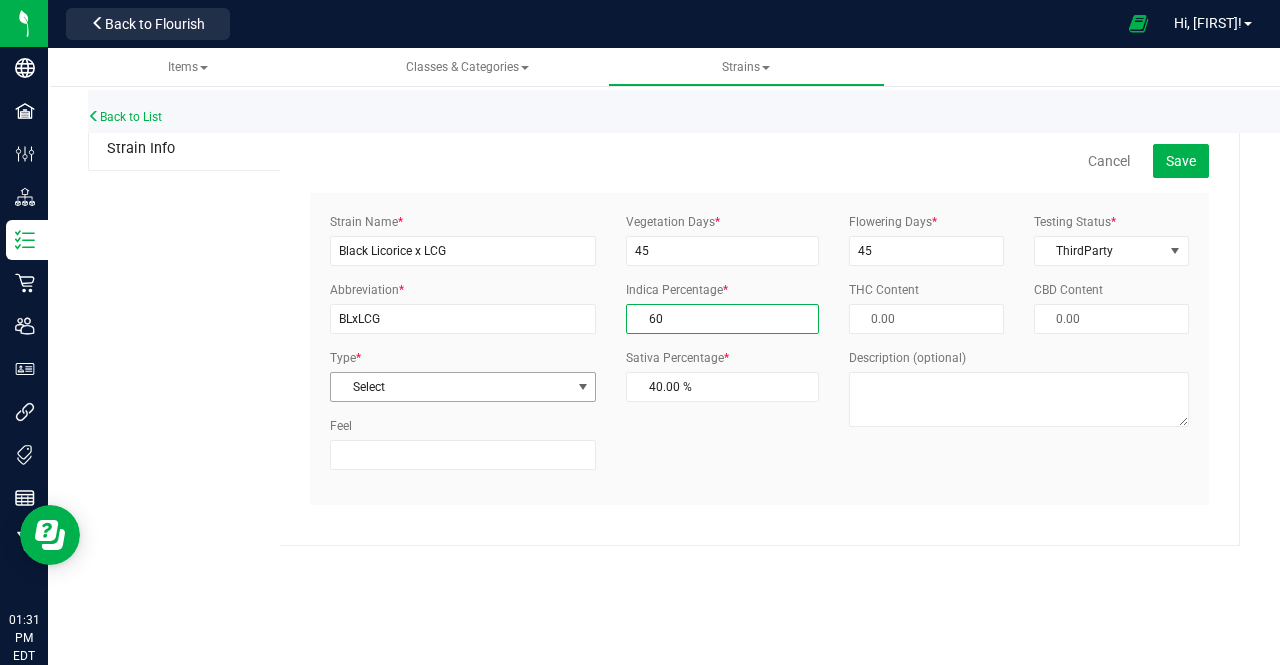 click on "Select" at bounding box center (450, 387) 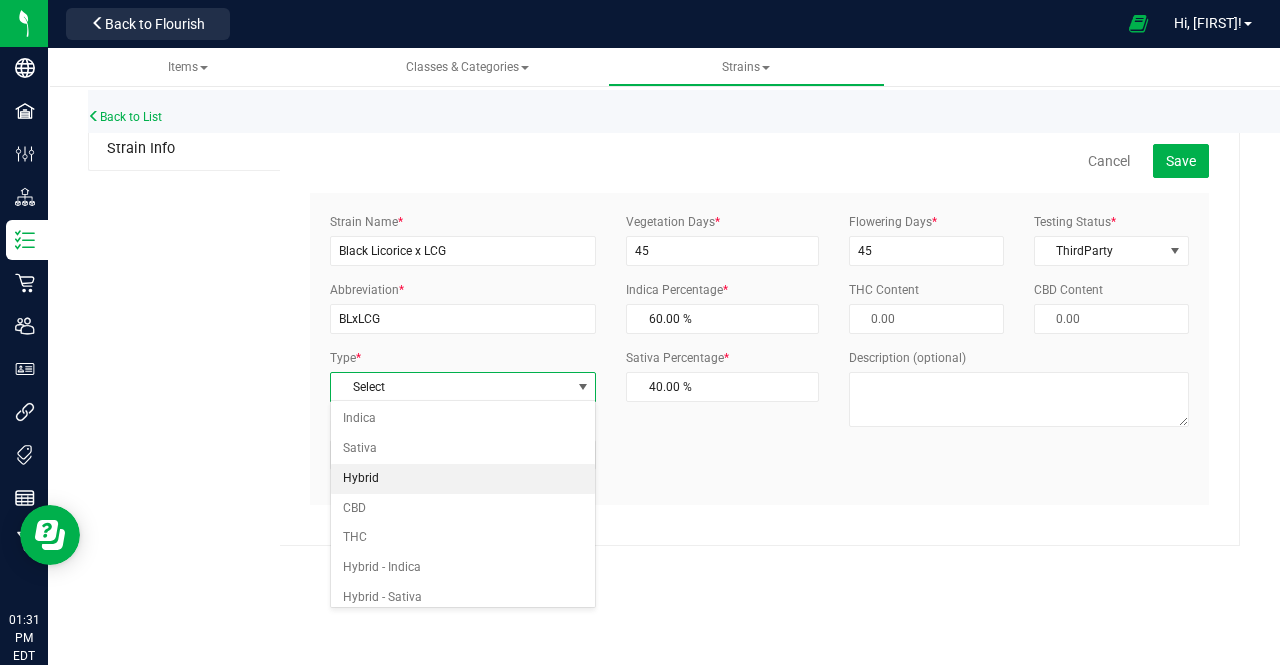 click on "Hybrid" at bounding box center (463, 479) 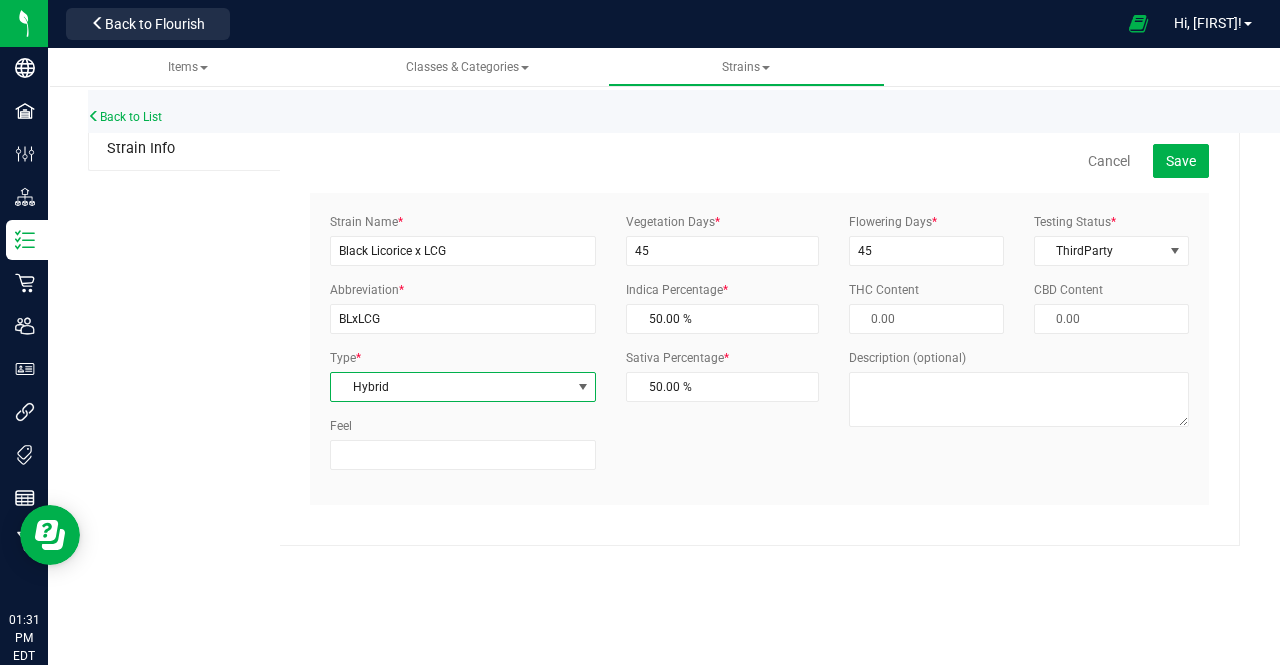 click at bounding box center [582, 387] 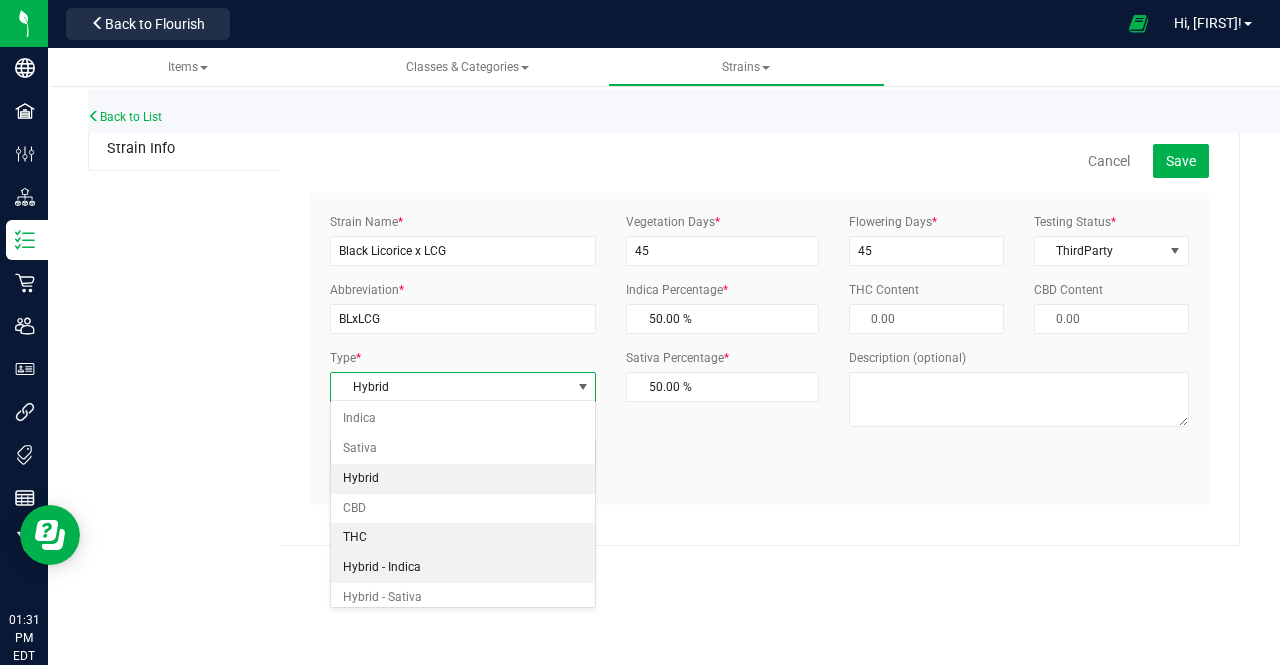 drag, startPoint x: 398, startPoint y: 445, endPoint x: 406, endPoint y: 560, distance: 115.27792 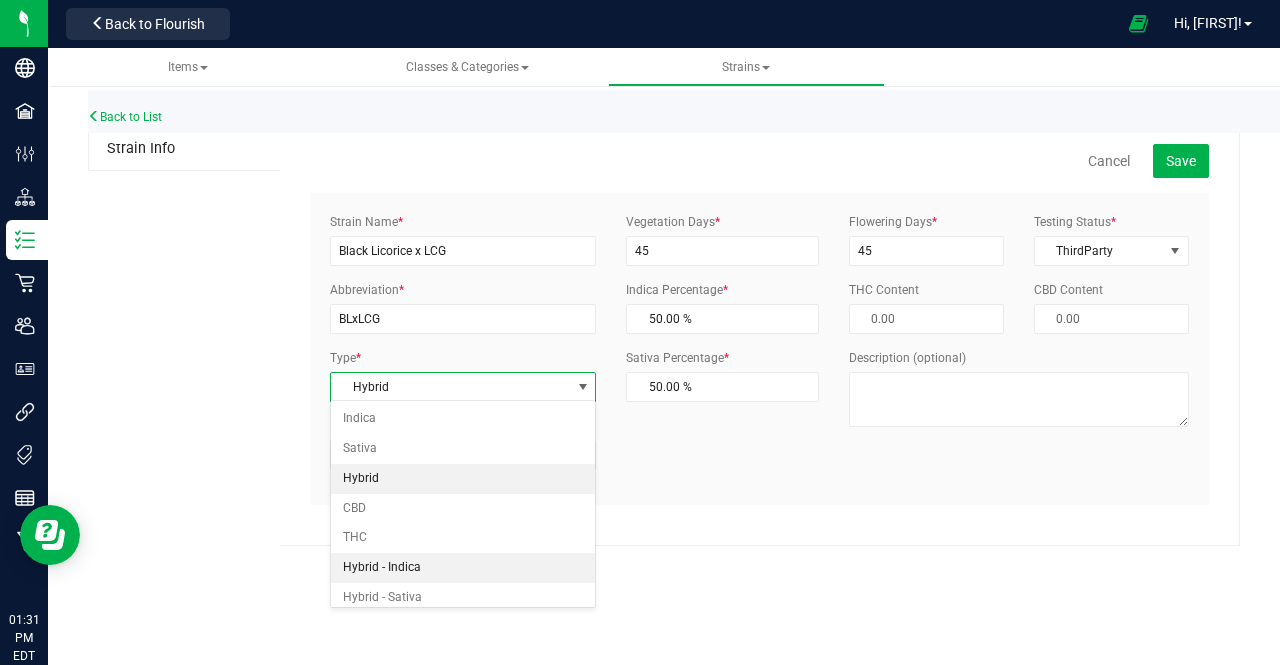 click on "Hybrid - Indica" at bounding box center (463, 568) 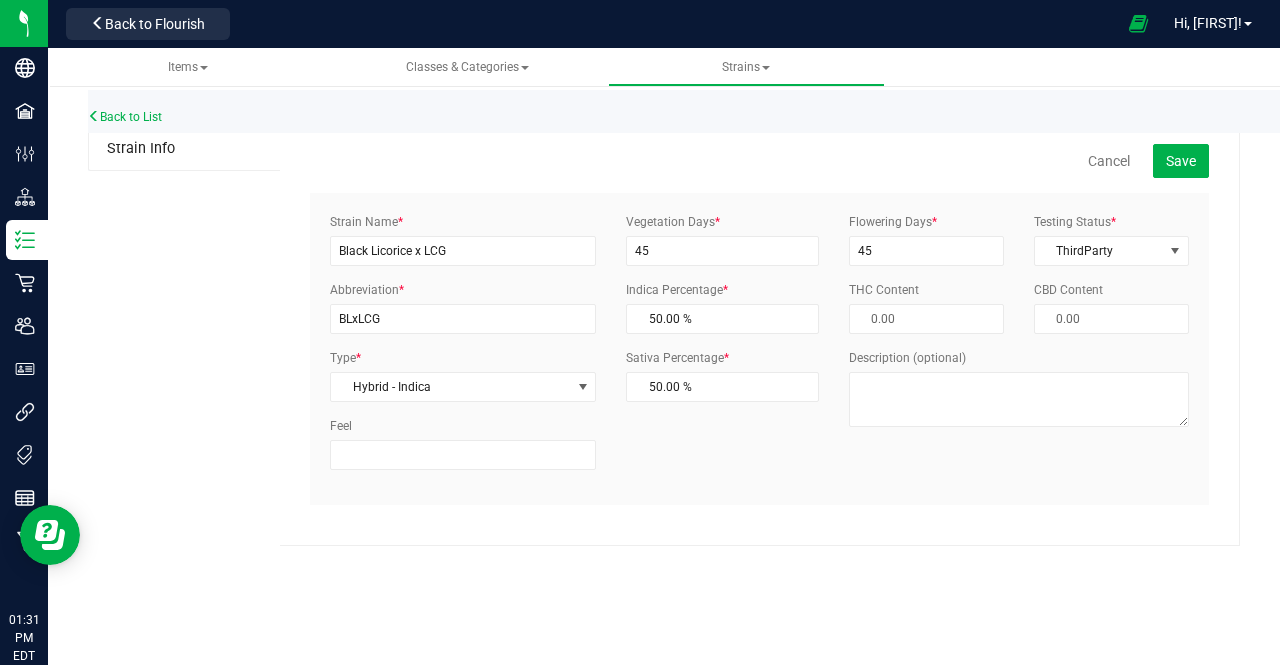 click on "Type
*
Hybrid - Indica Select Indica Sativa Hybrid CBD THC Hybrid - Indica Hybrid - Sativa" at bounding box center (463, 375) 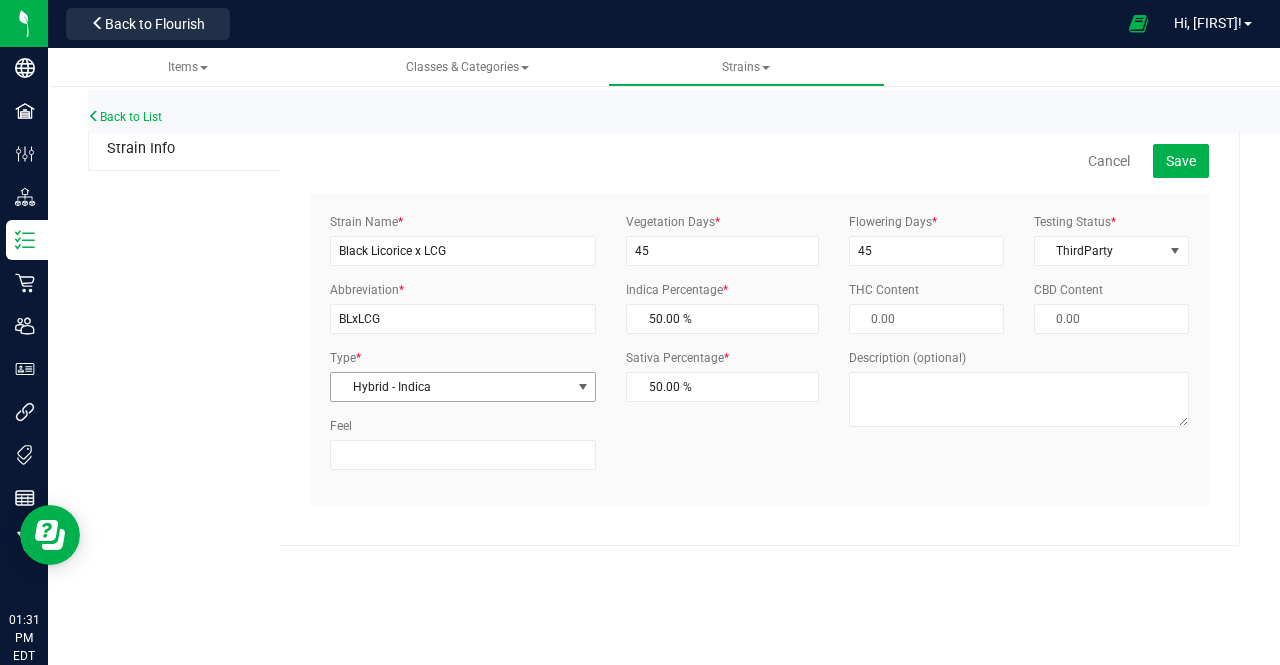 click on "Hybrid - Indica" at bounding box center (450, 387) 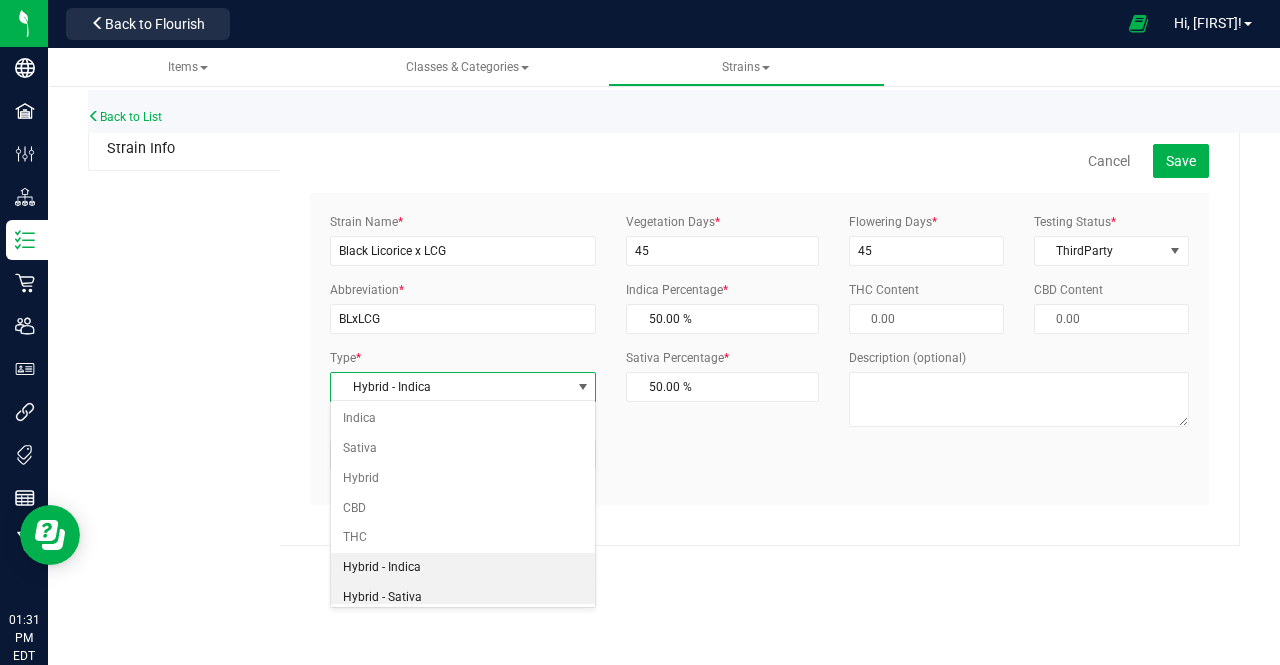 click on "Hybrid - Sativa" at bounding box center (463, 598) 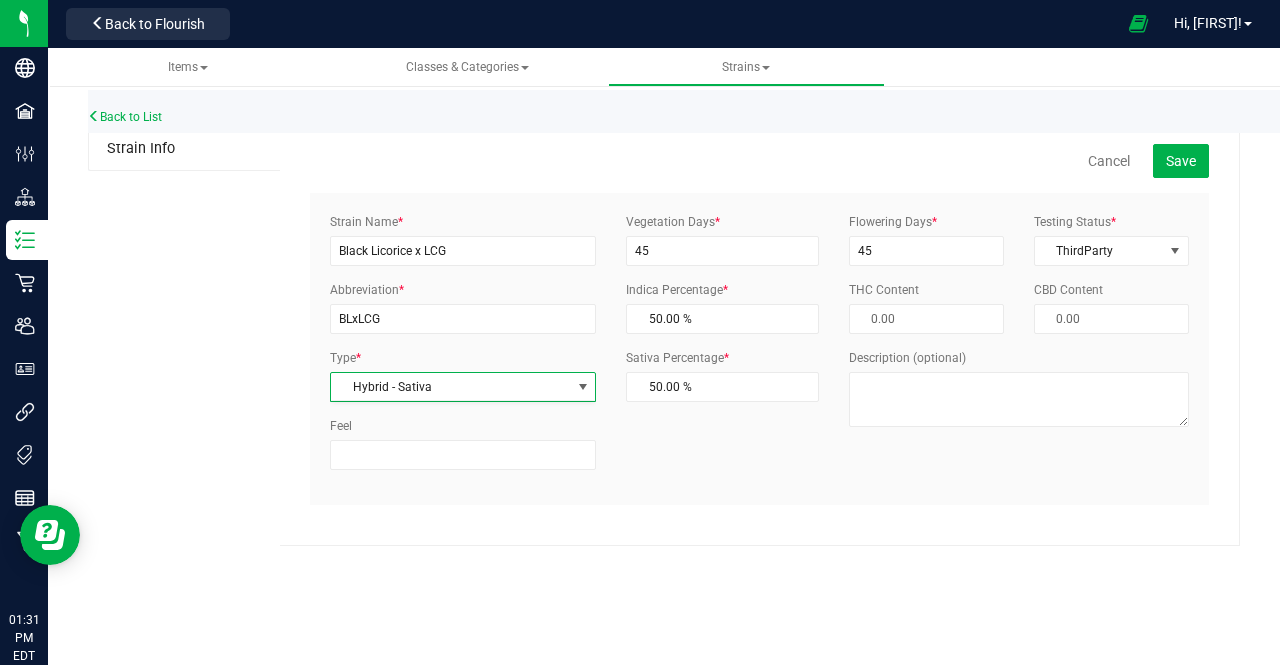 scroll, scrollTop: 0, scrollLeft: 0, axis: both 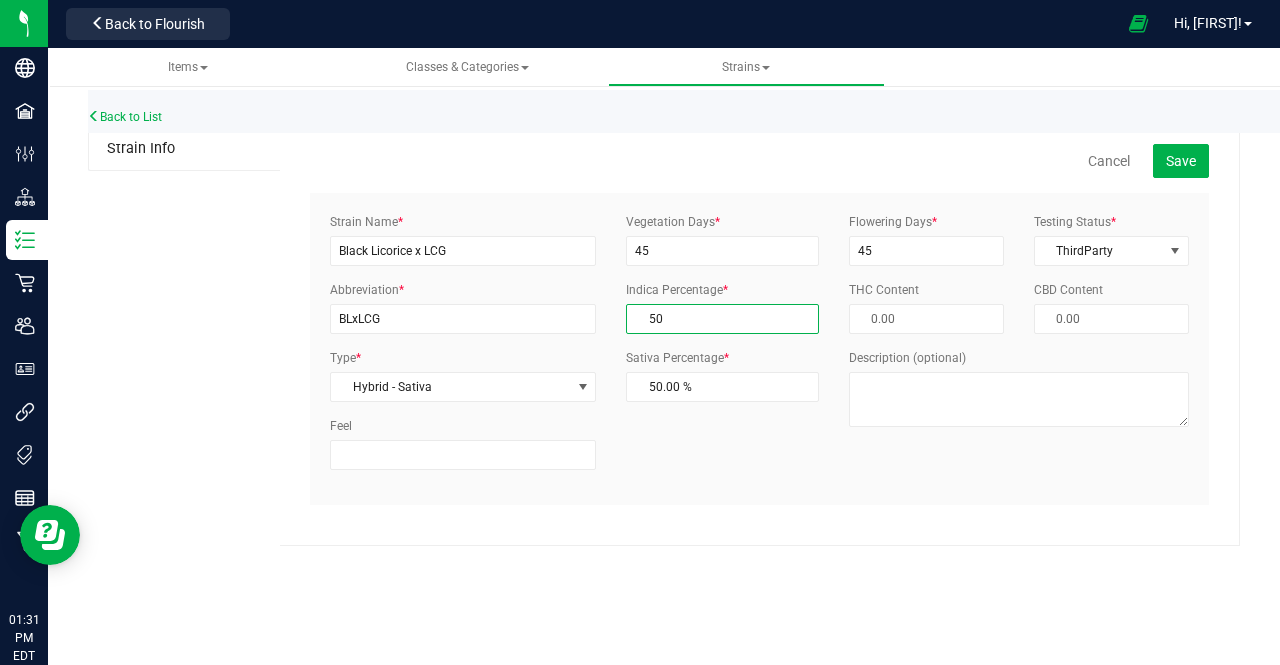 click on "50.00 % 50" at bounding box center [722, 319] 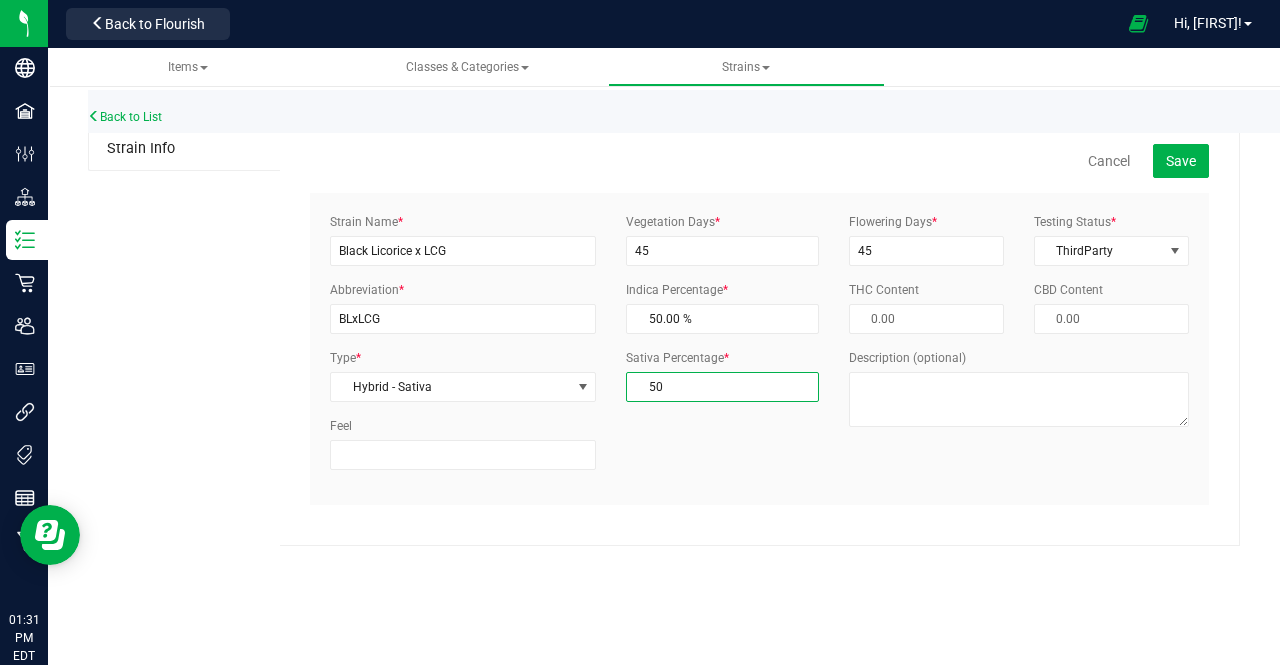 click on "50.00 % 50" at bounding box center (722, 387) 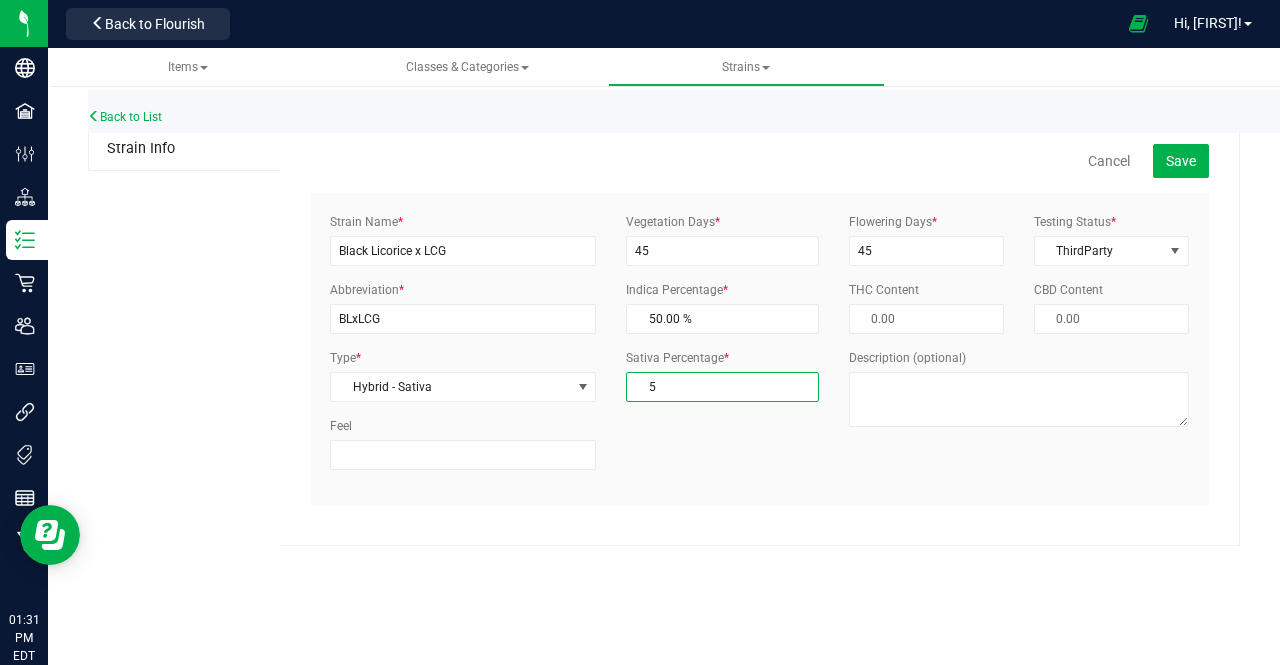 type on "95.00 %" 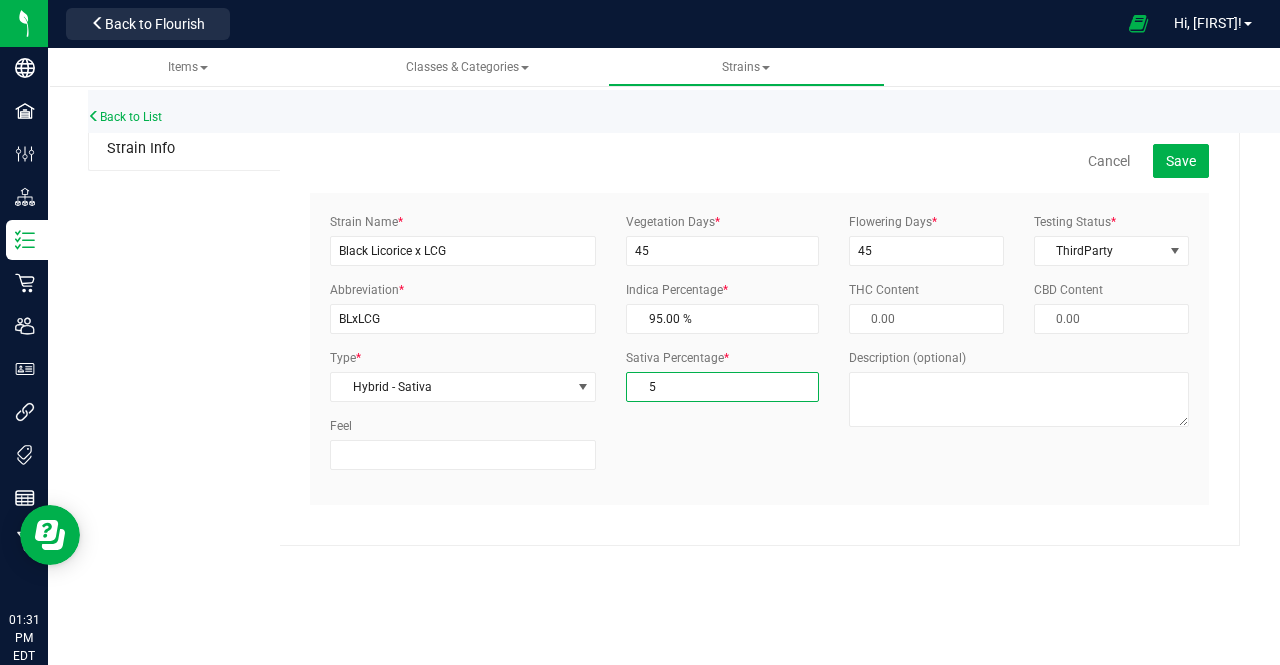 type 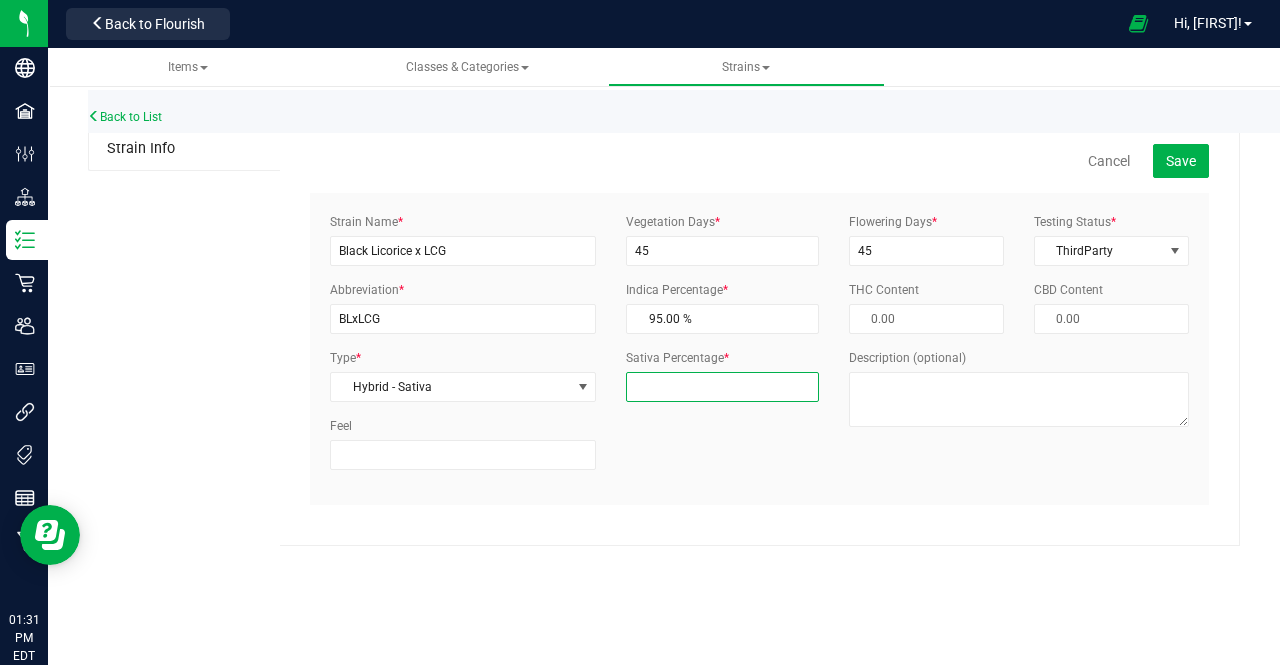 type 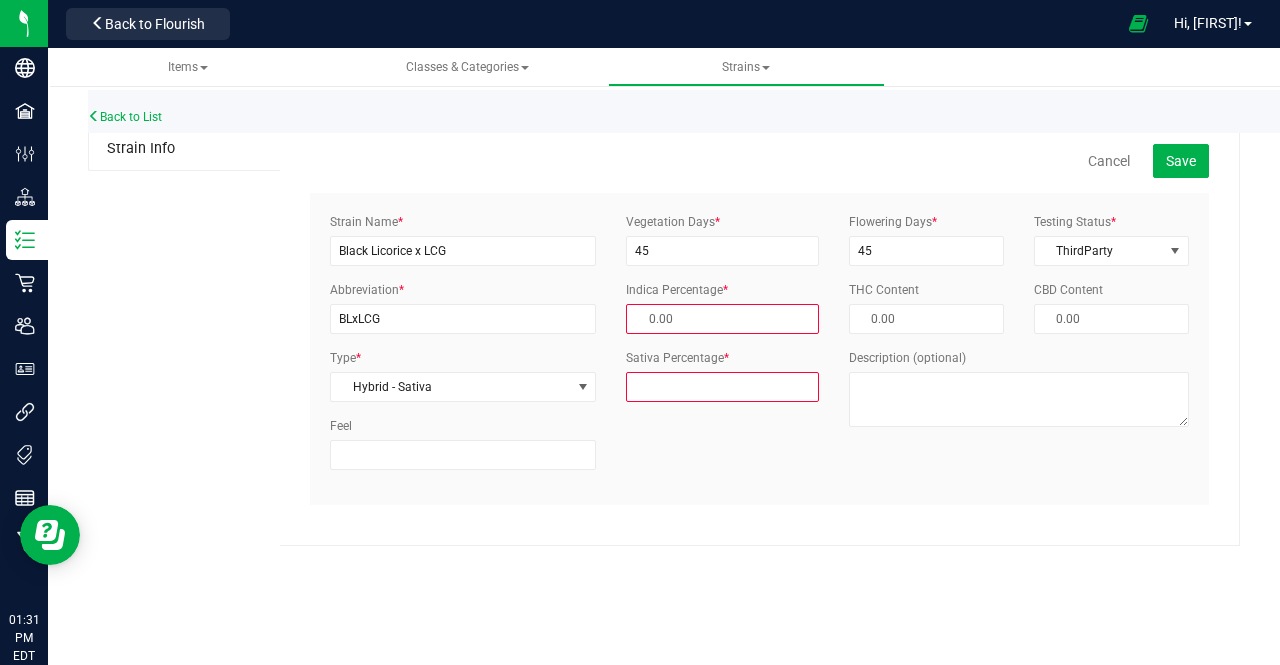 type on "6" 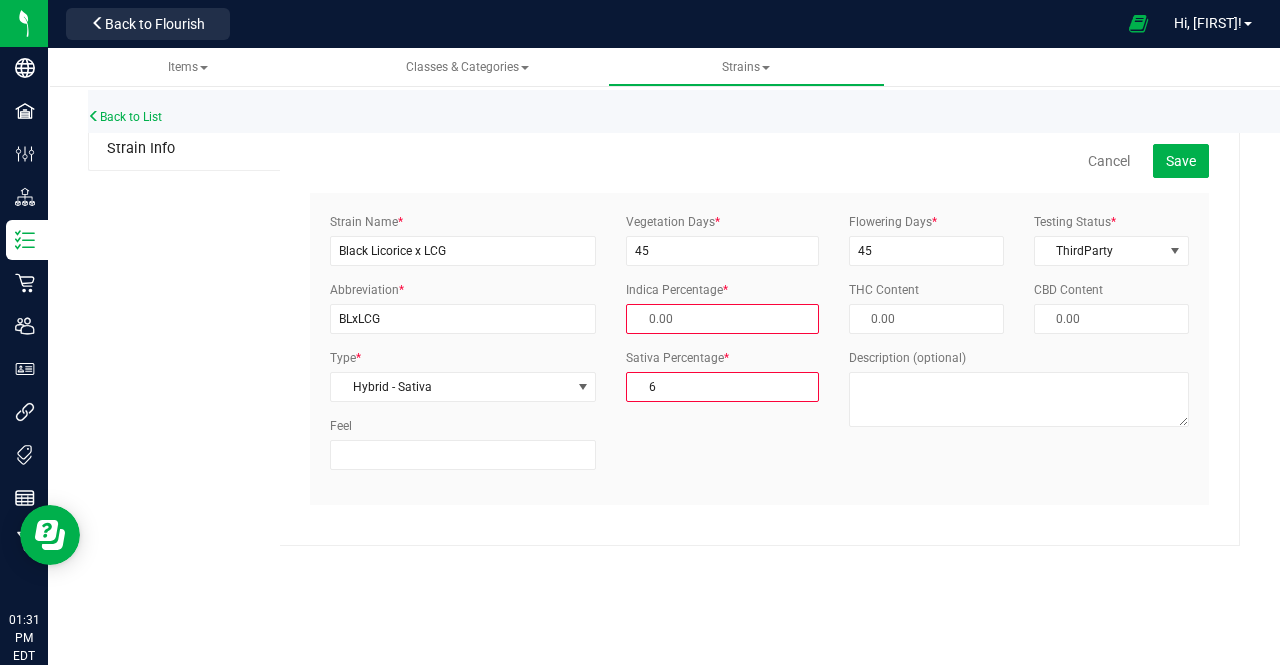 type on "94.00 %" 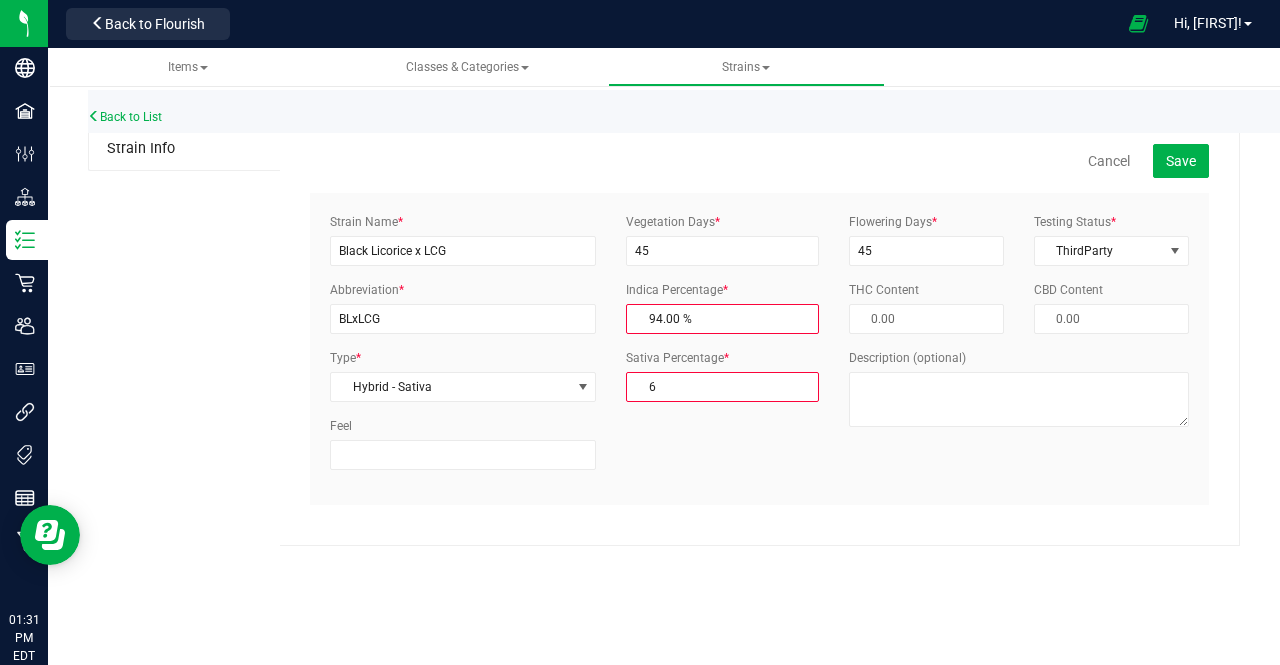 type on "60" 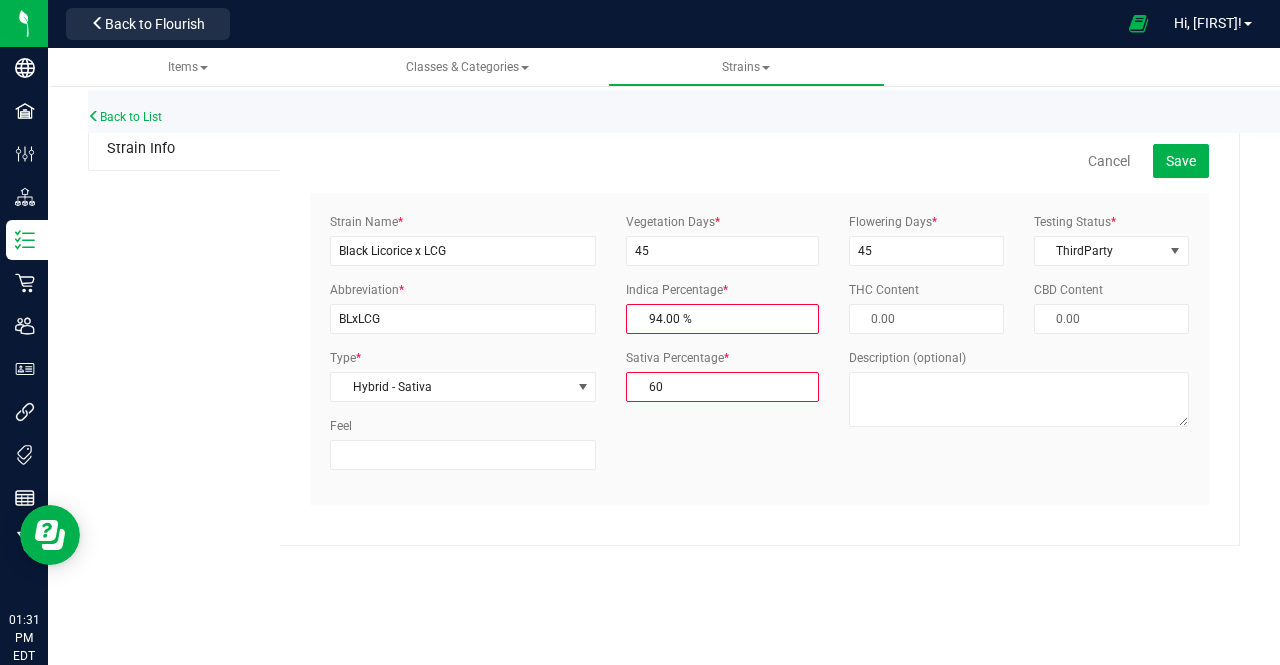 type on "40.00 %" 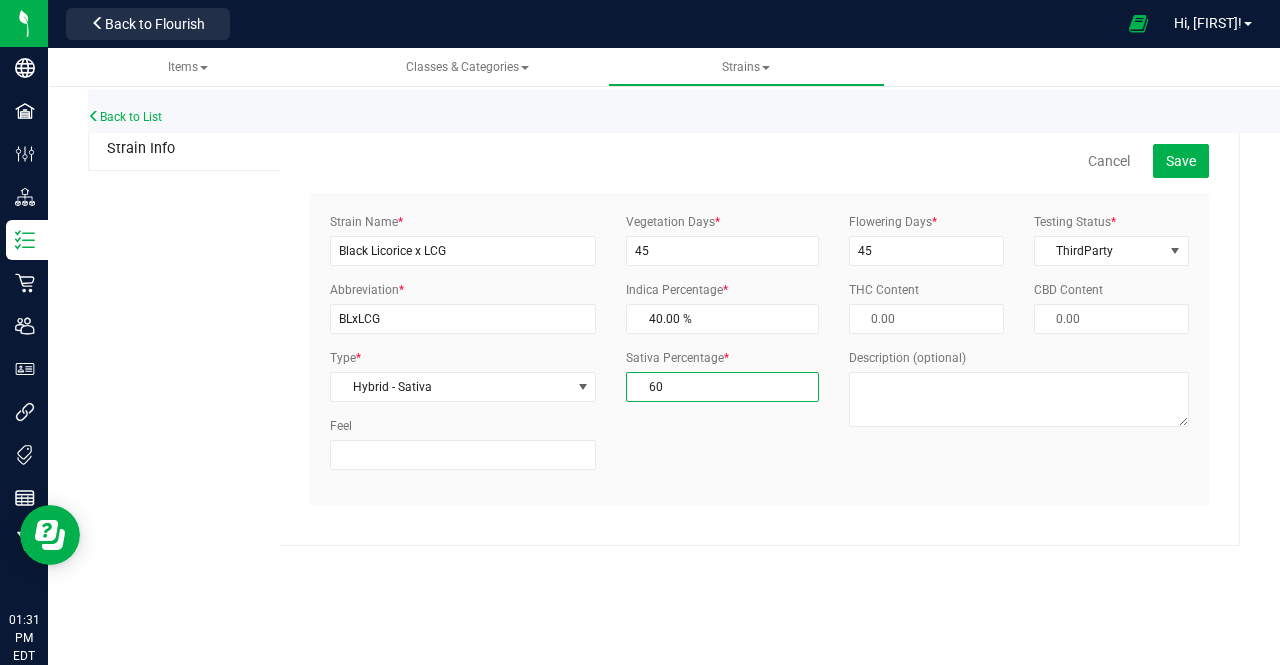 type on "60.00 %" 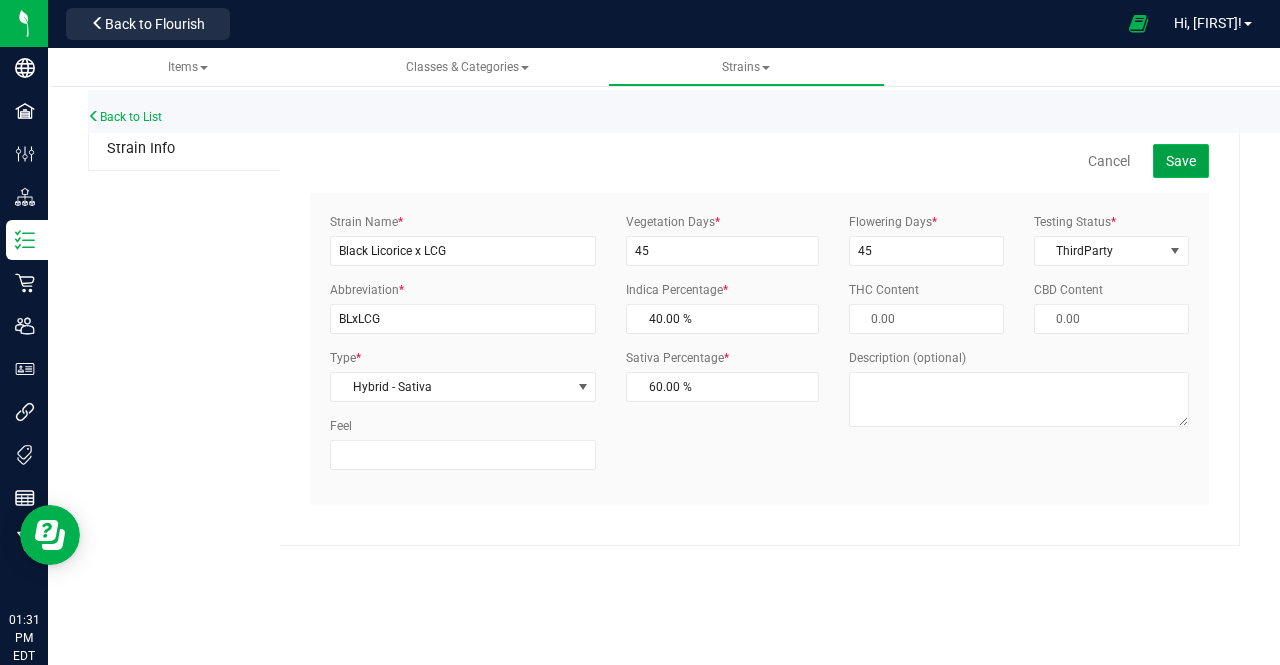 click on "Save" at bounding box center [1181, 161] 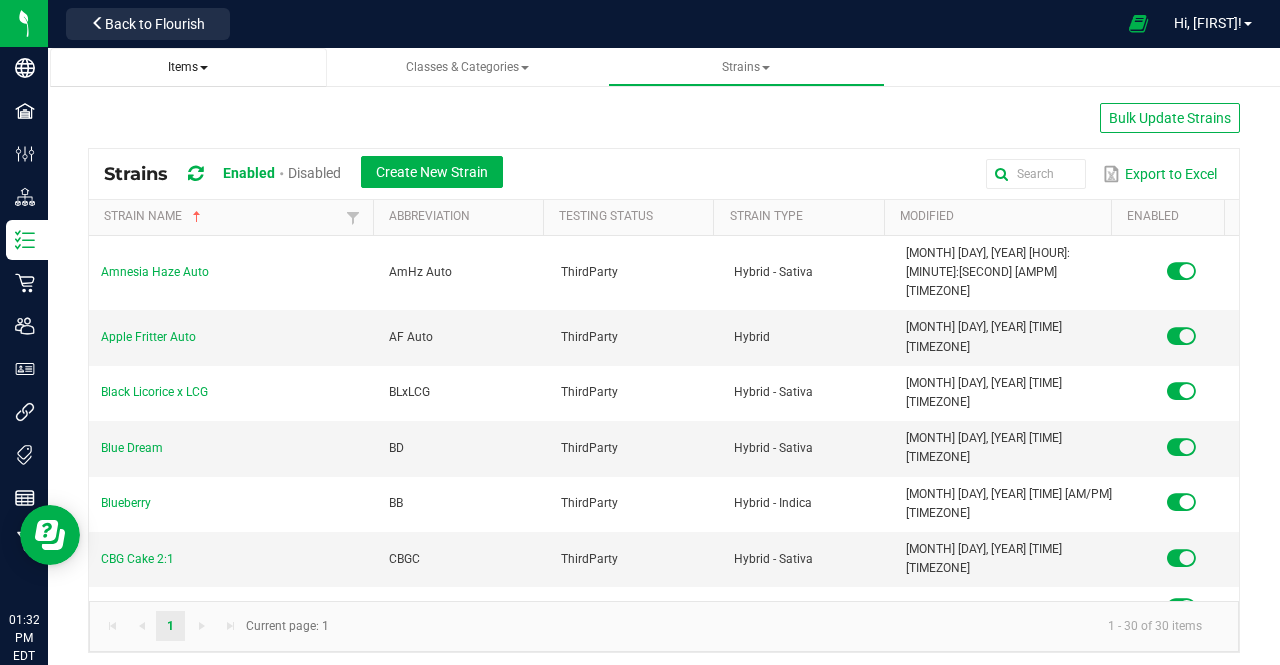 click on "Items" at bounding box center (188, 67) 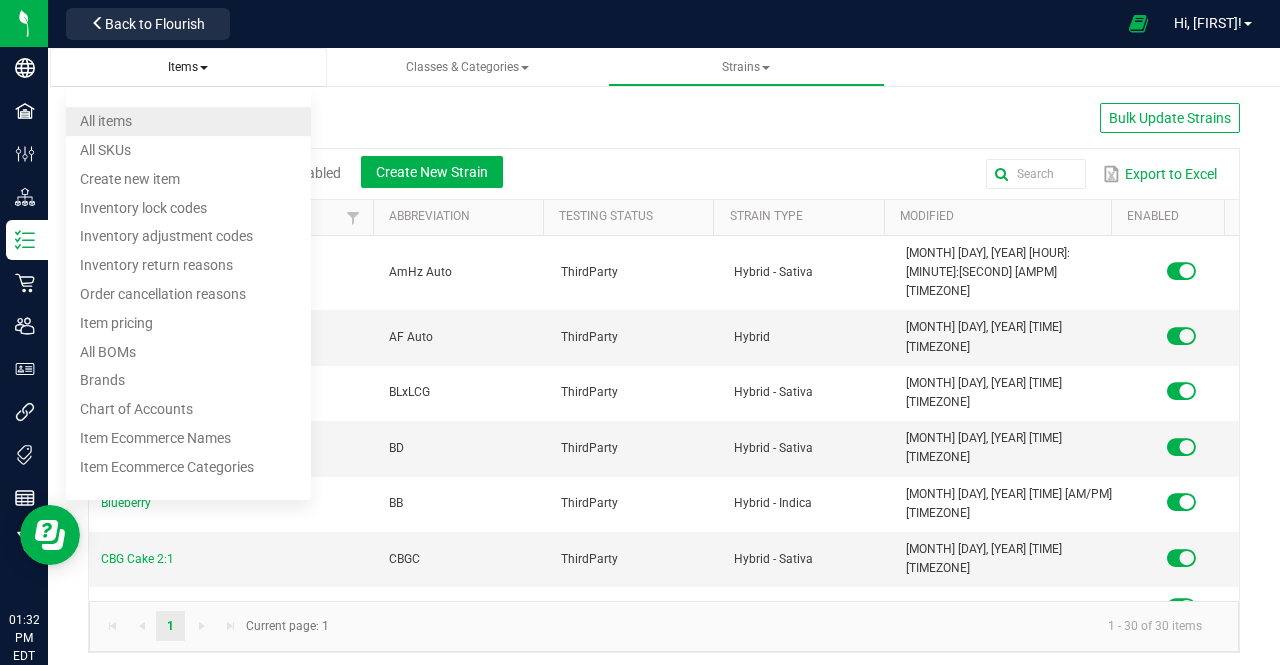 click on "All items" at bounding box center (188, 121) 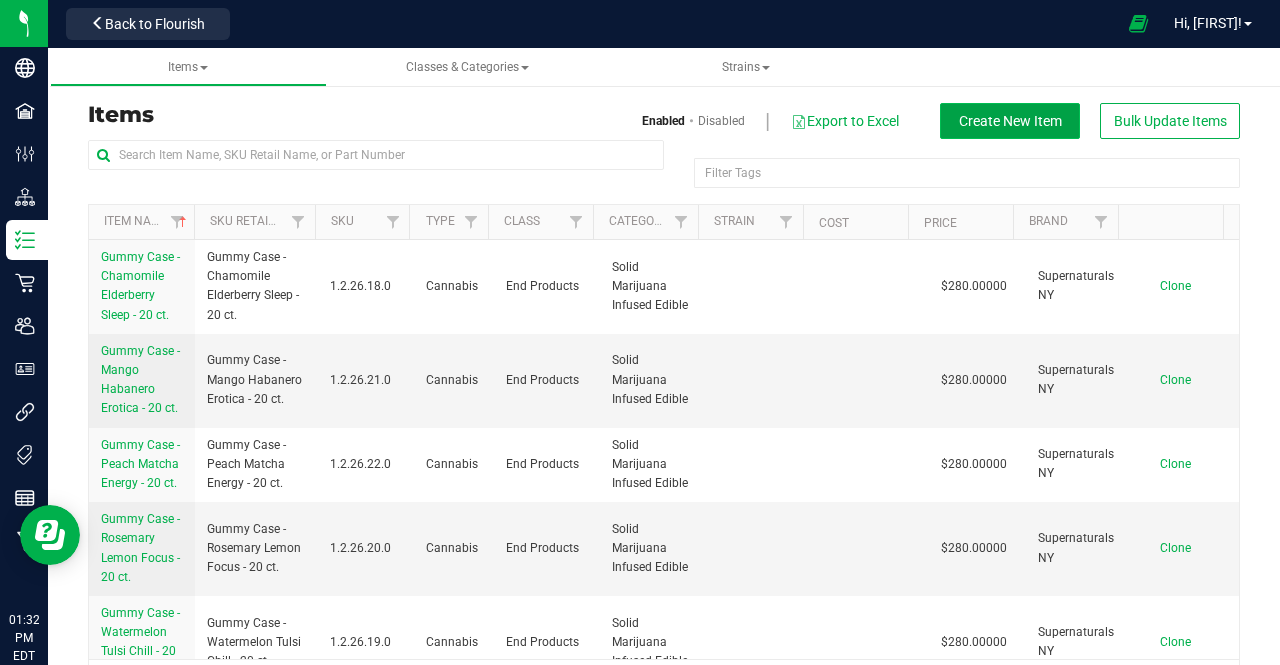click on "Create New Item" at bounding box center (1010, 121) 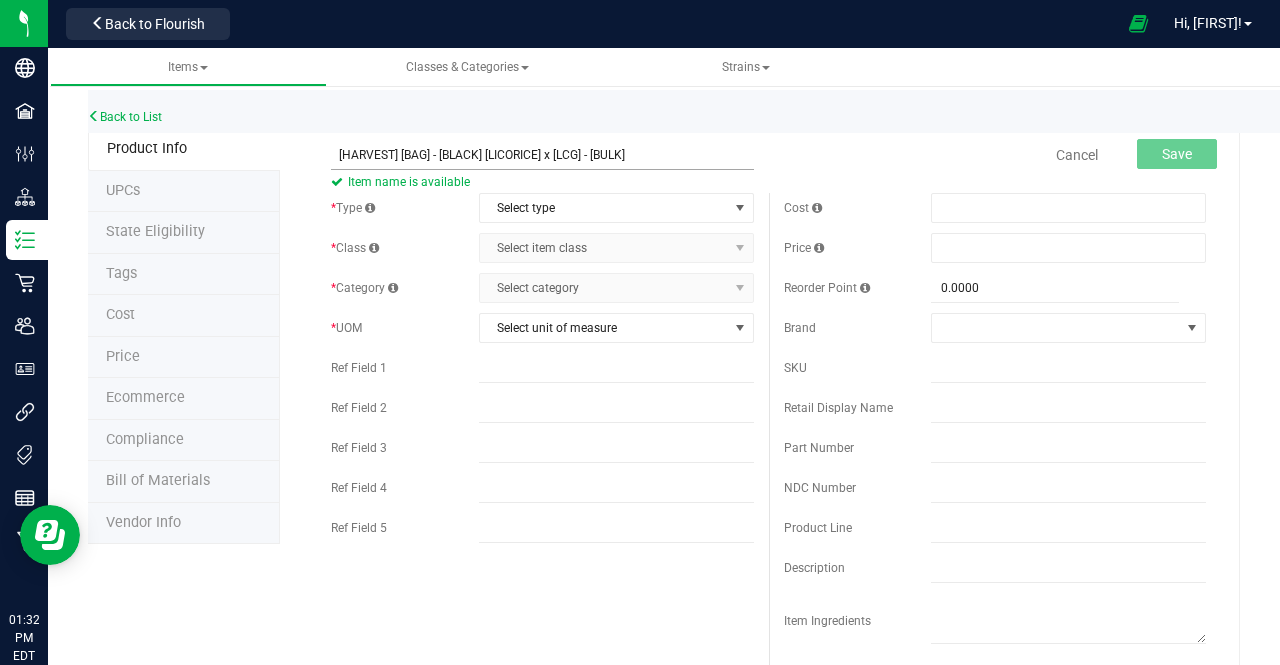 click on "Harvest Bag - Black Licorice x LCG - Bulk" at bounding box center (542, 155) 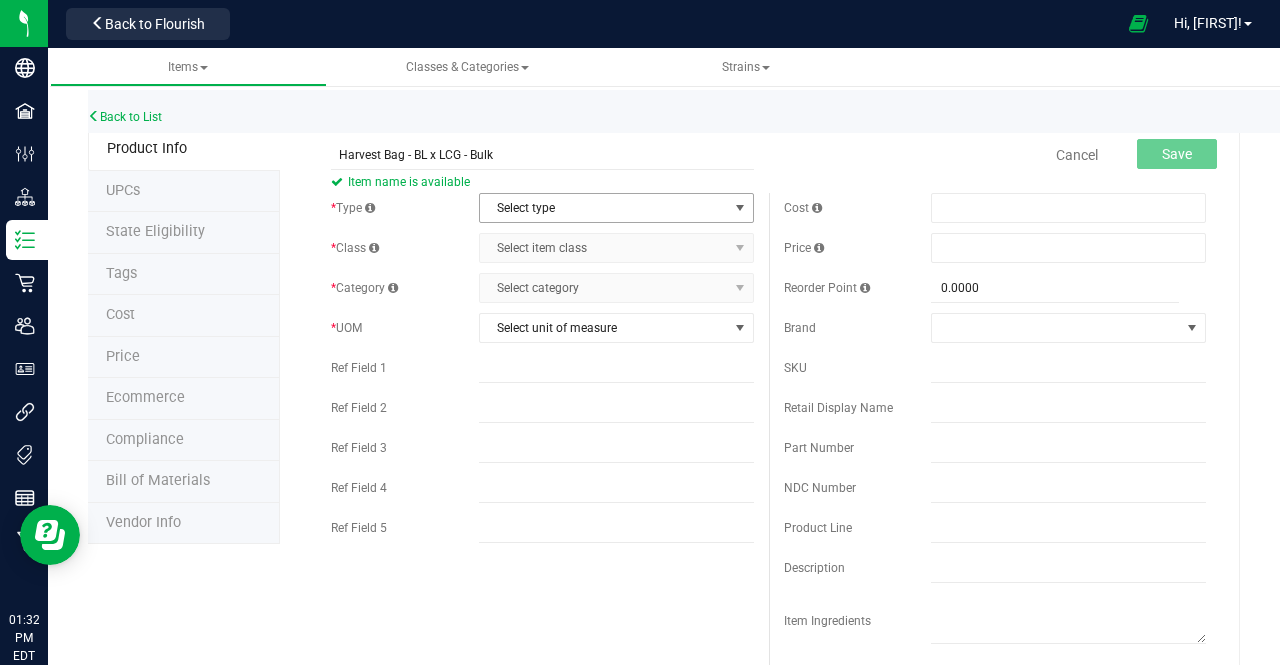 type on "Harvest Bag - BL x LCG - Bulk" 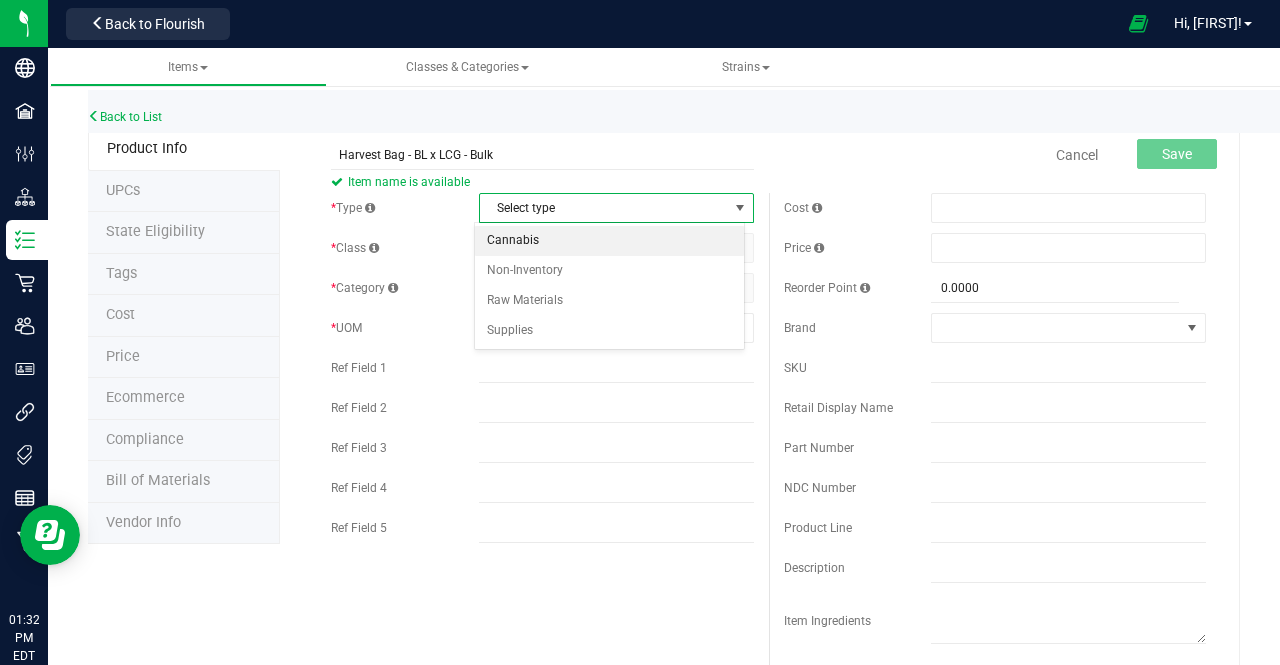 click on "Cannabis" at bounding box center (609, 241) 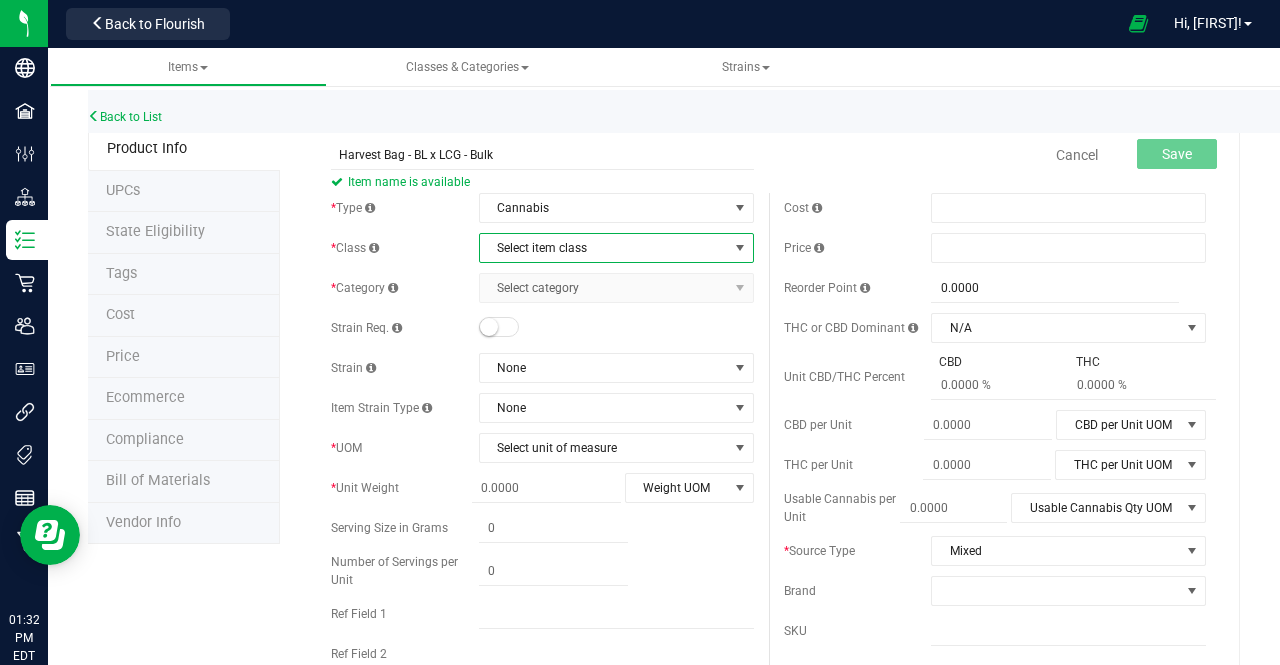 click on "Select item class" at bounding box center (604, 248) 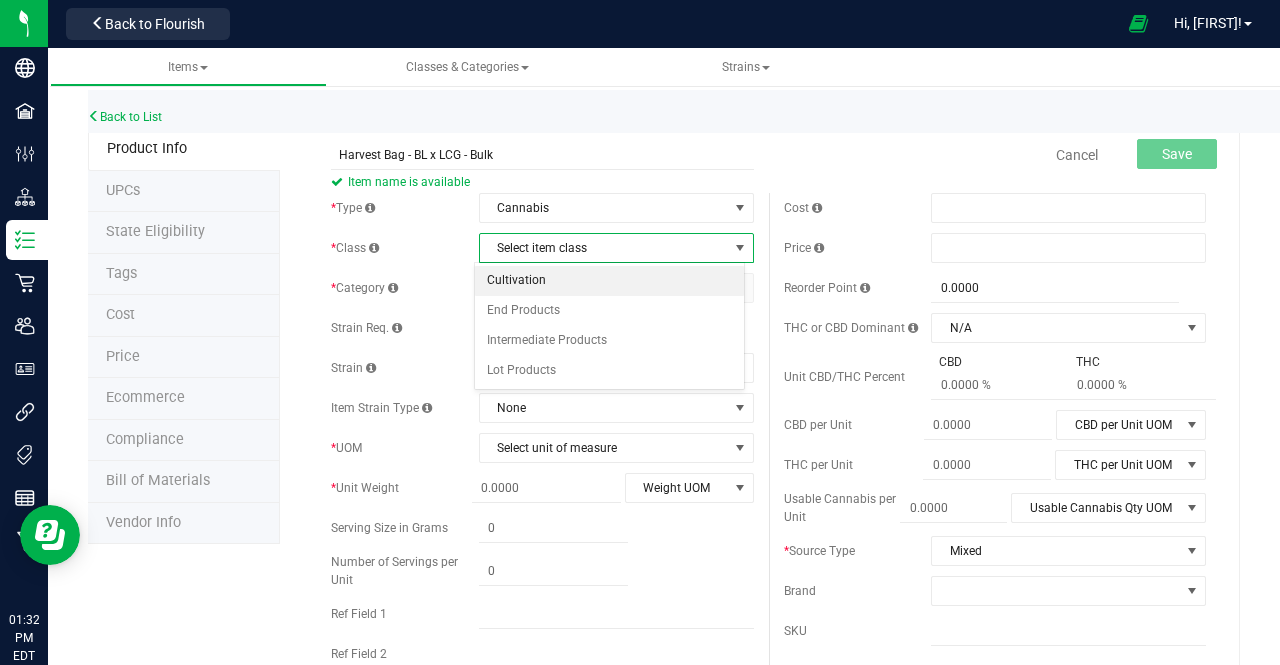 click on "Cultivation" at bounding box center (609, 281) 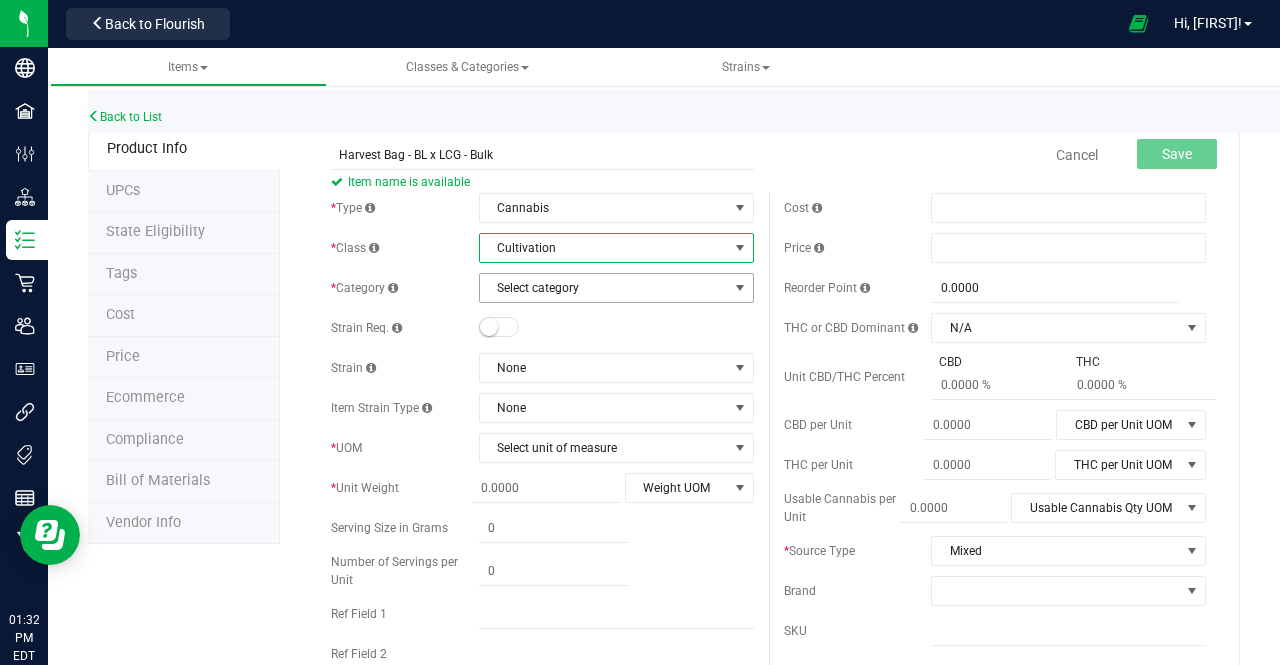 click on "Select category" at bounding box center [604, 288] 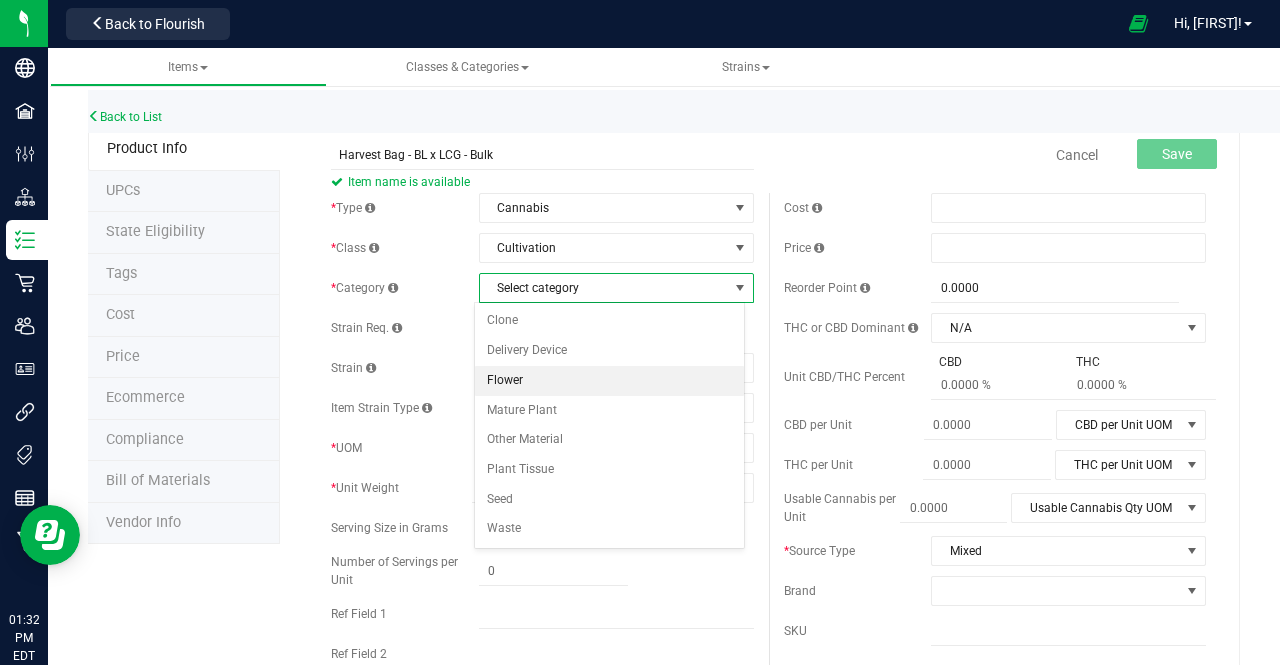 click on "Flower" at bounding box center [609, 381] 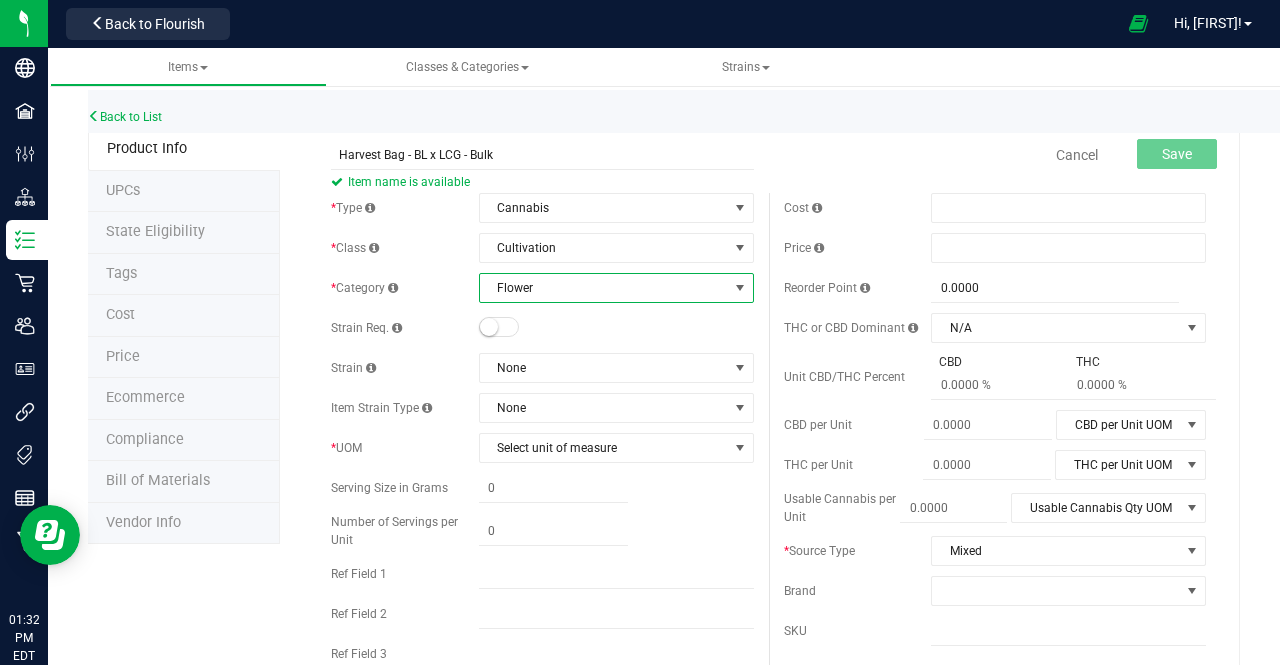 click at bounding box center (499, 327) 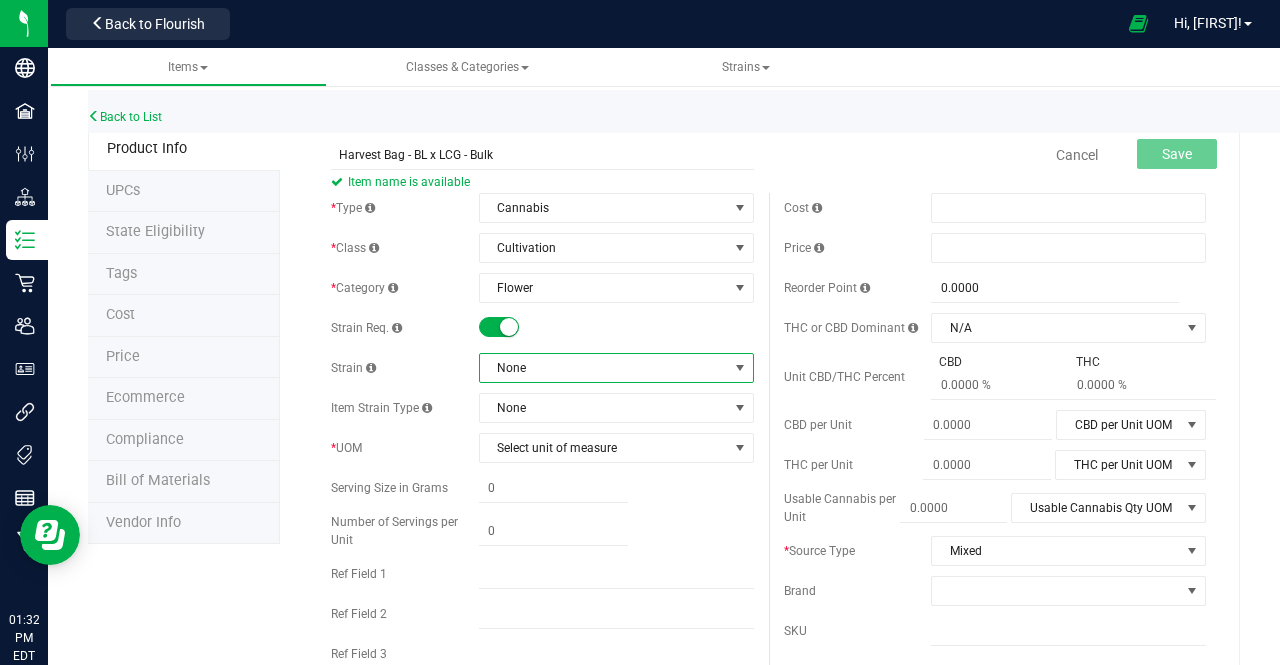 click on "None" at bounding box center (604, 368) 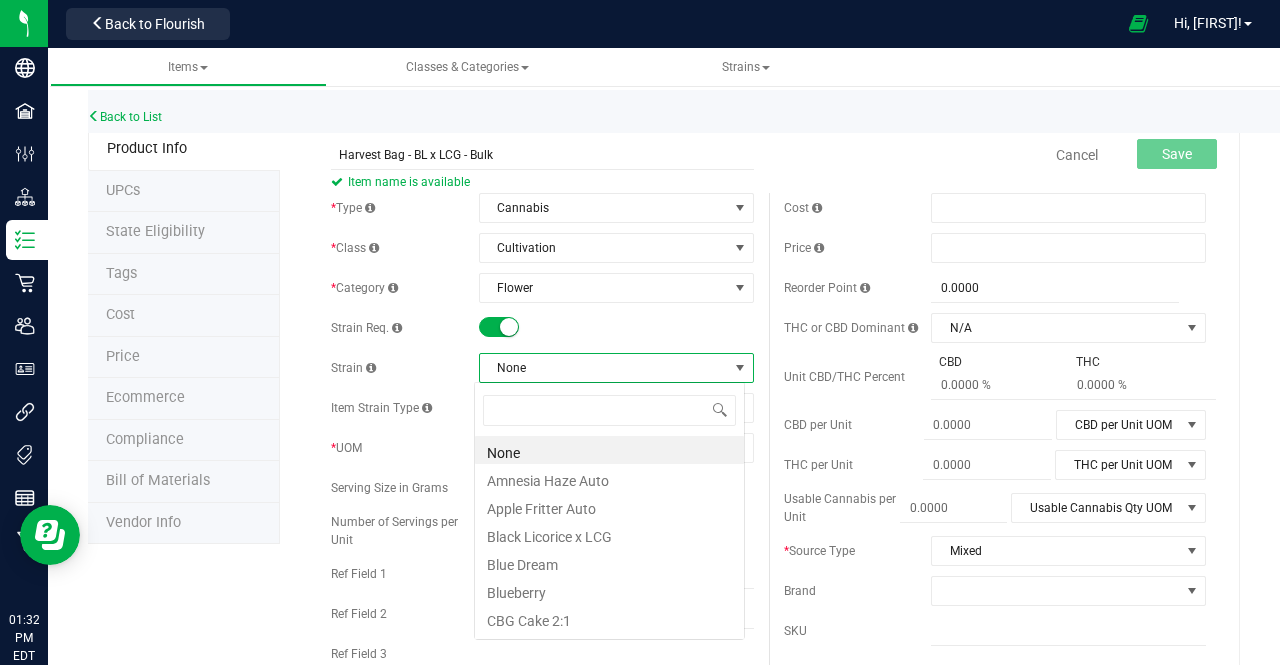 scroll, scrollTop: 99970, scrollLeft: 99729, axis: both 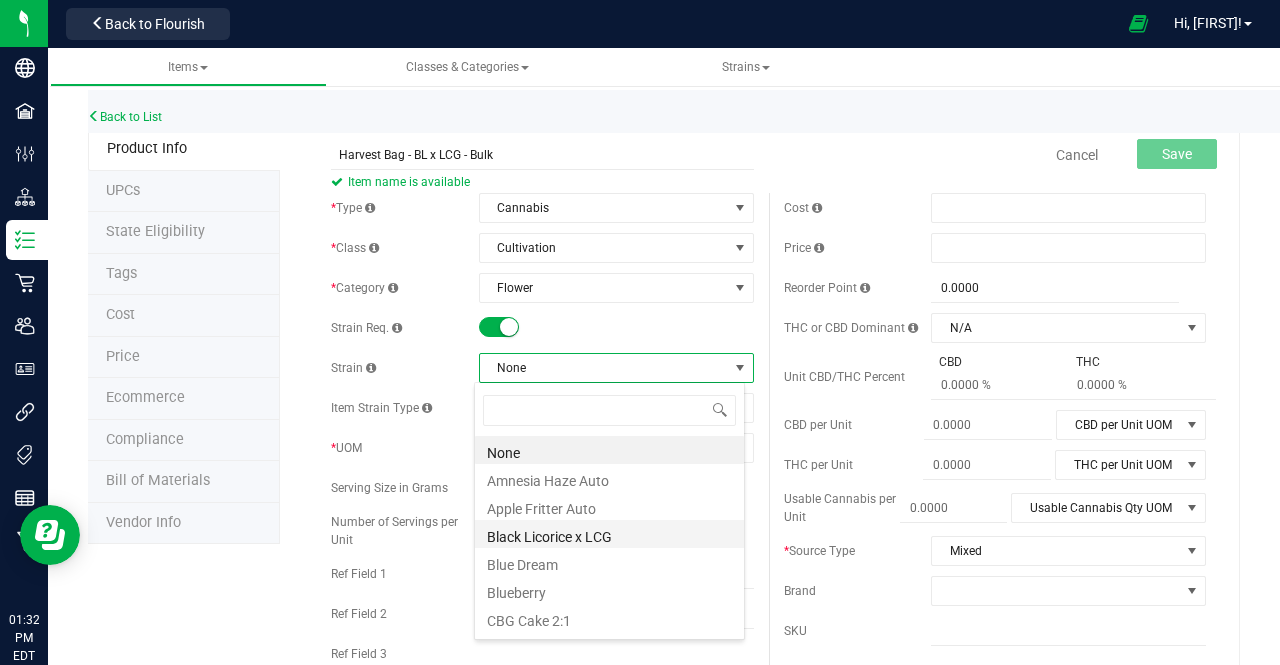 click on "Black Licorice x LCG" at bounding box center [609, 534] 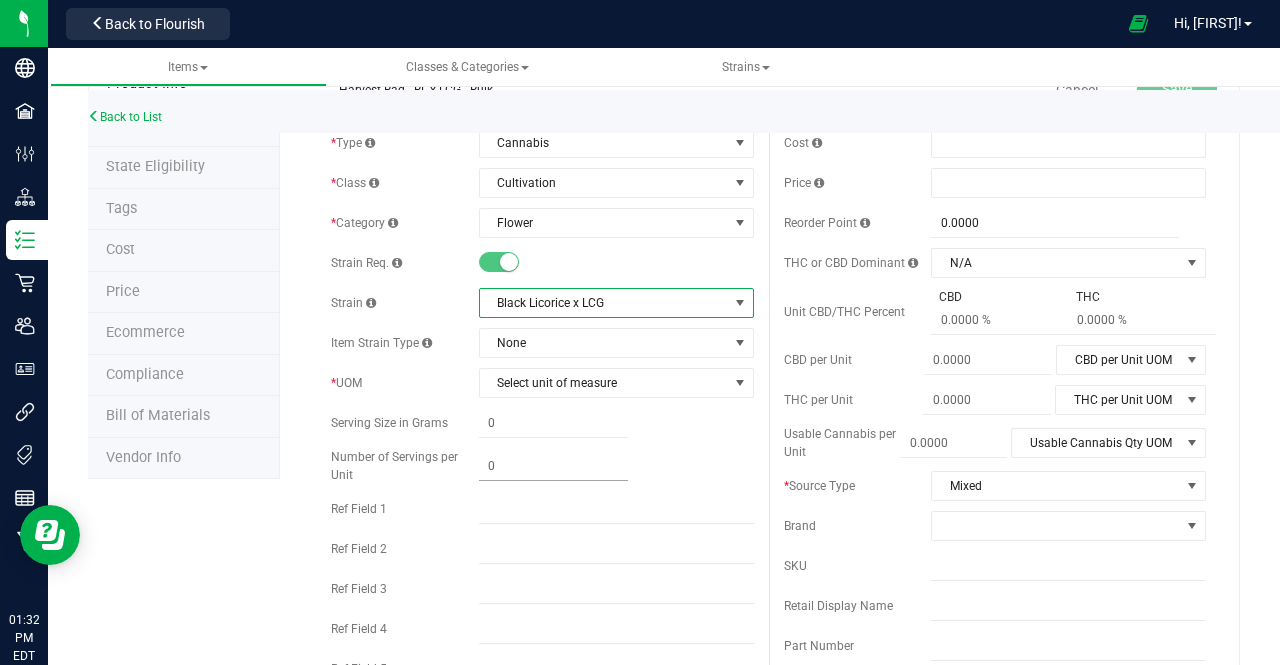 scroll, scrollTop: 66, scrollLeft: 0, axis: vertical 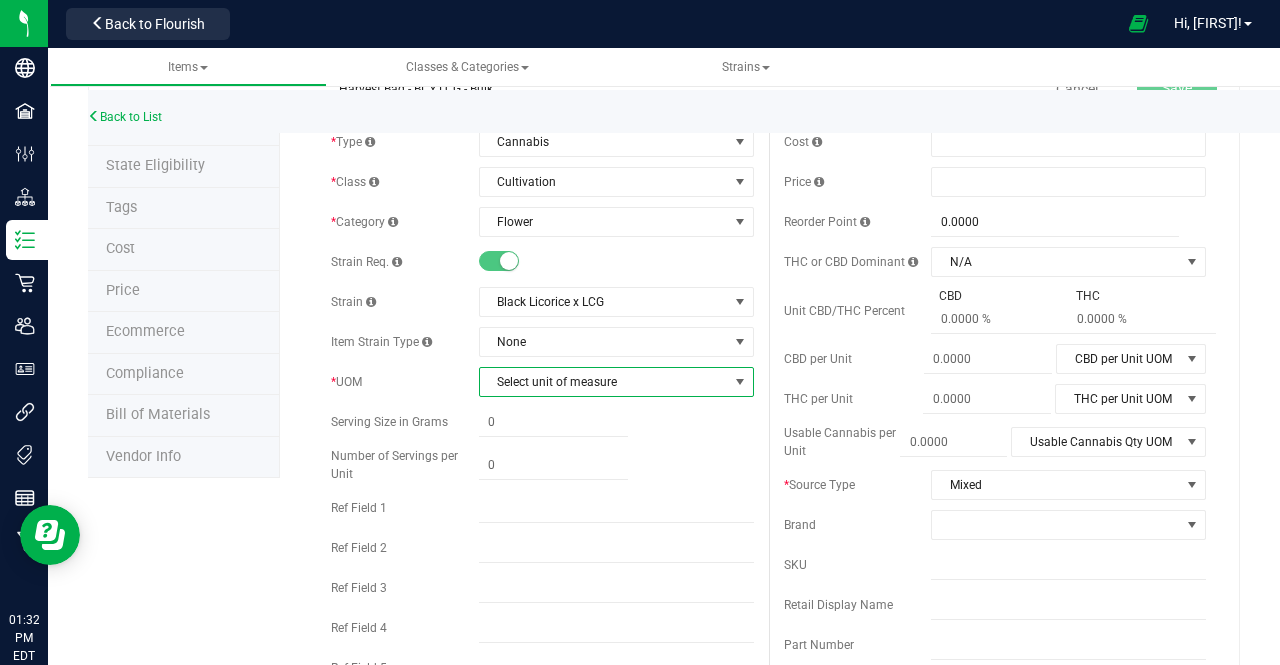 click on "Select unit of measure" at bounding box center [604, 382] 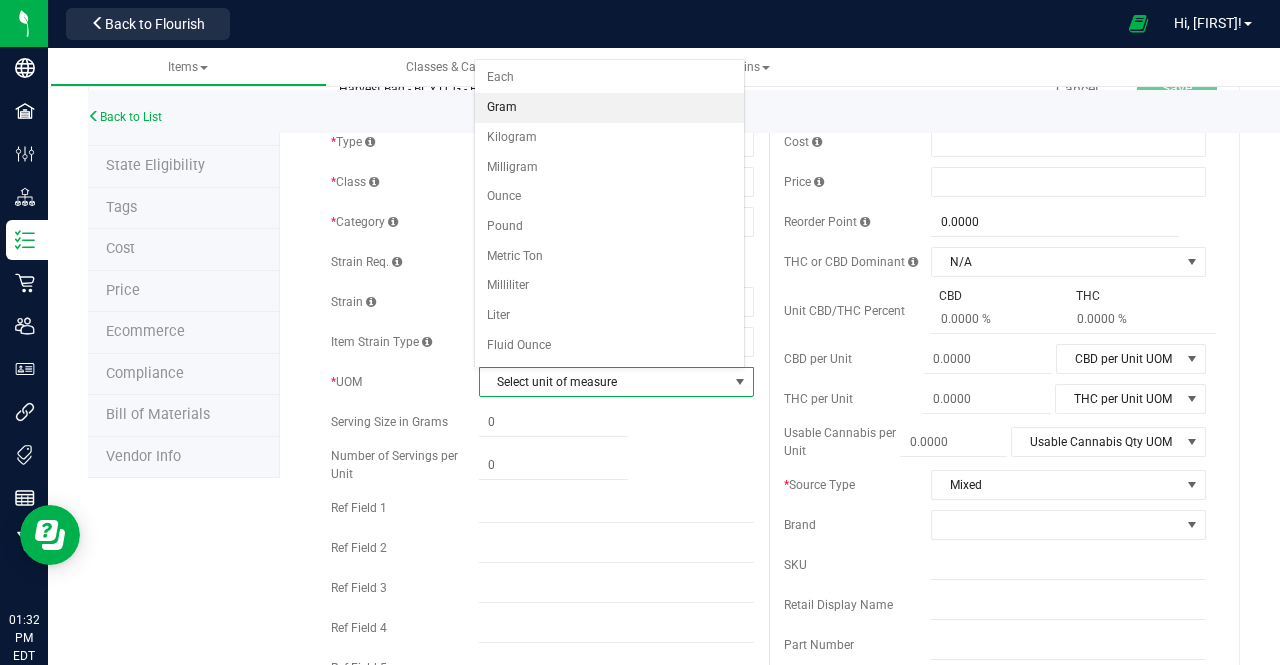 click on "Gram" at bounding box center (609, 108) 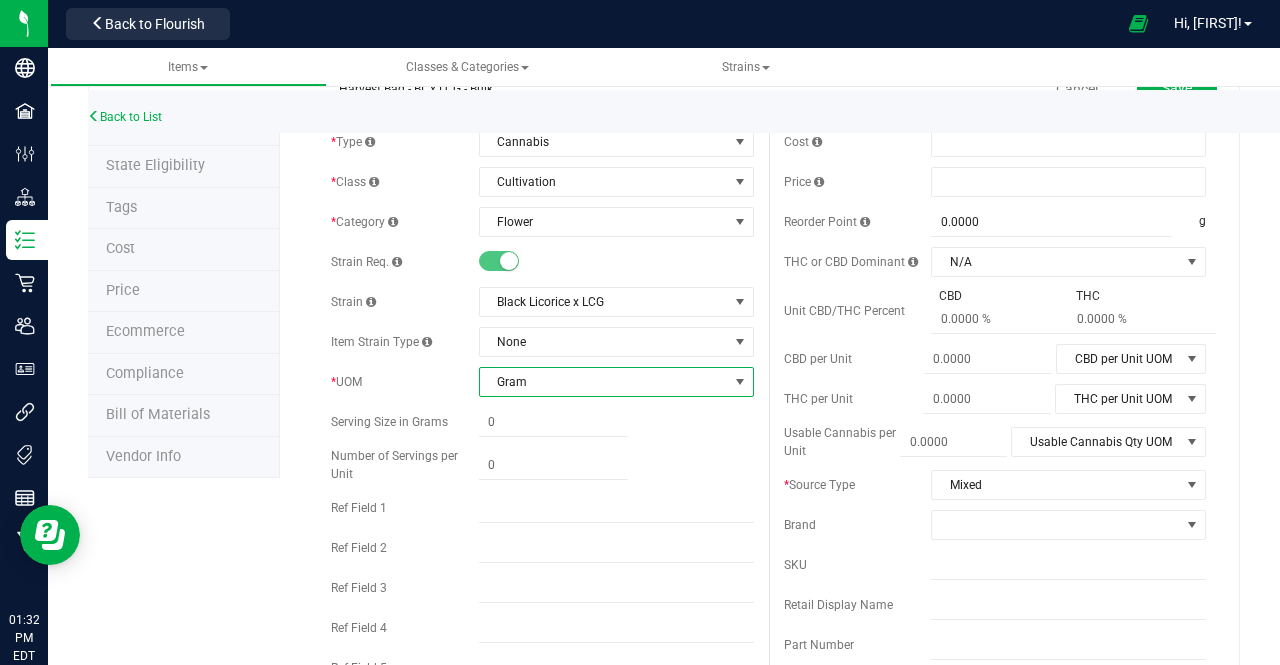scroll, scrollTop: 0, scrollLeft: 0, axis: both 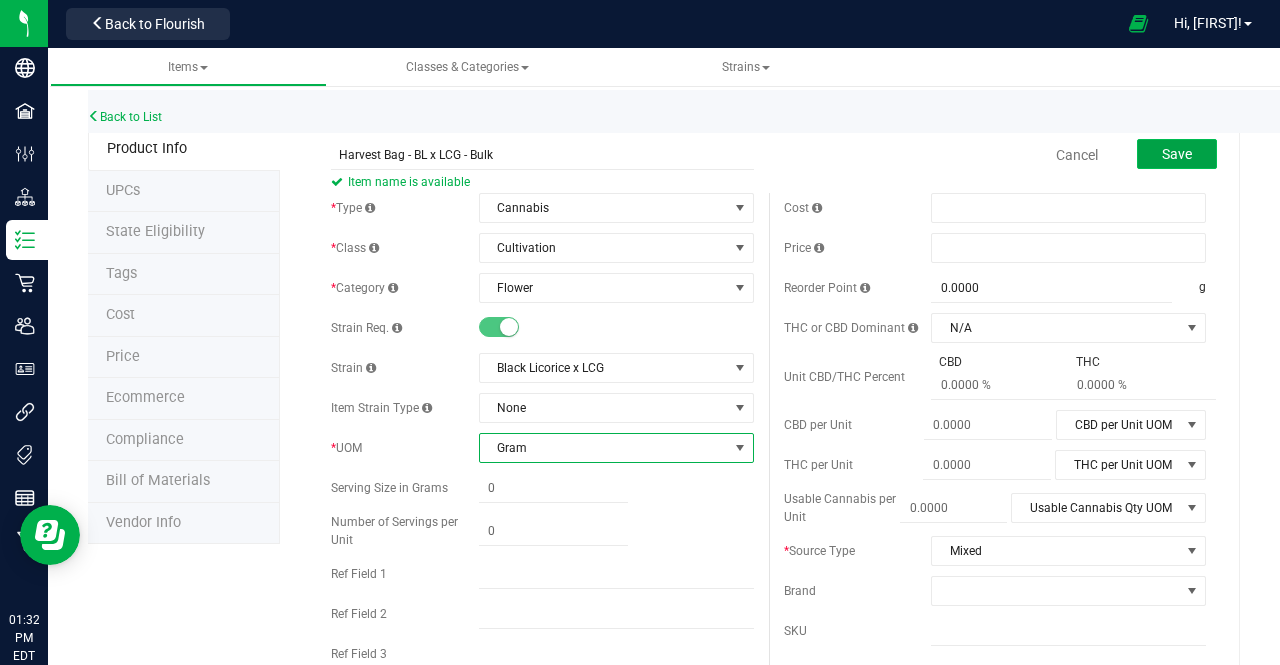 click on "Save" at bounding box center (1177, 154) 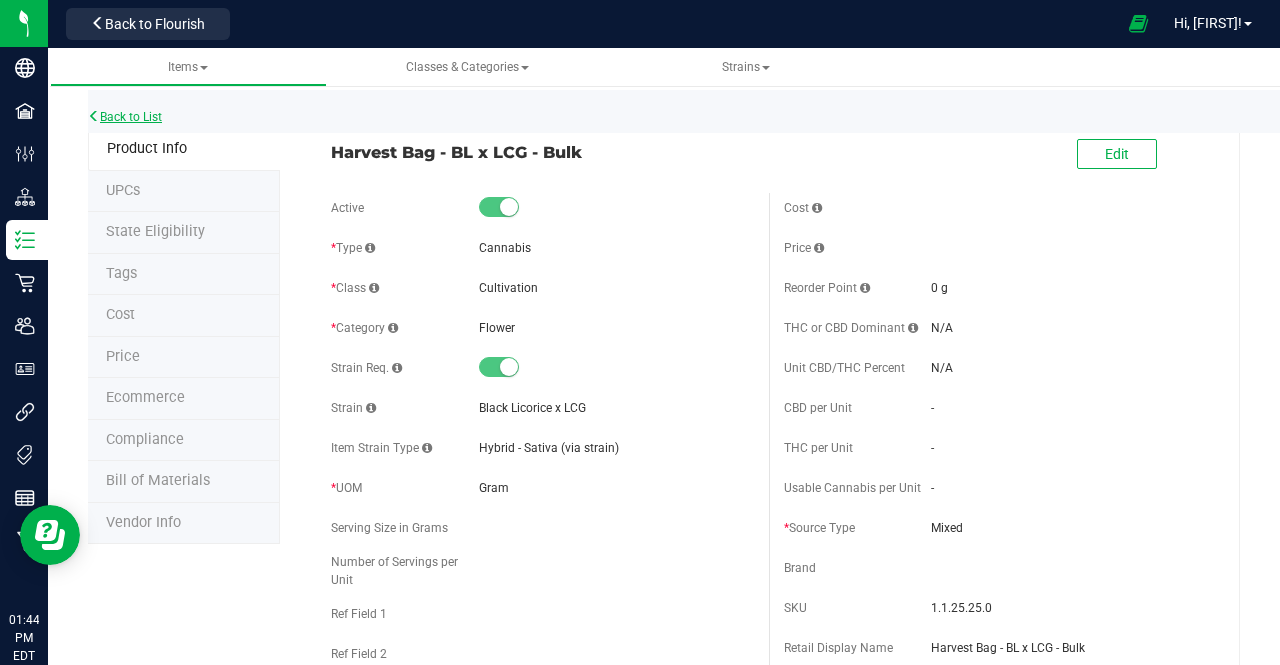click on "Back to List" at bounding box center [125, 117] 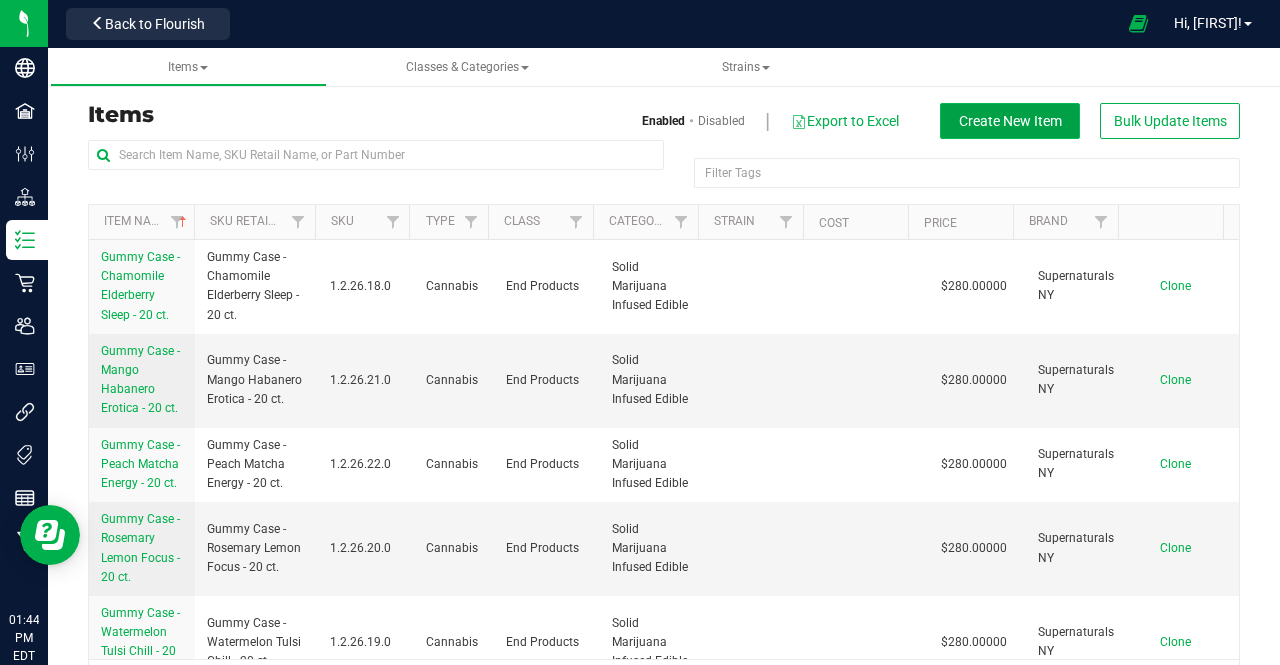 click on "Create New Item" at bounding box center (1010, 121) 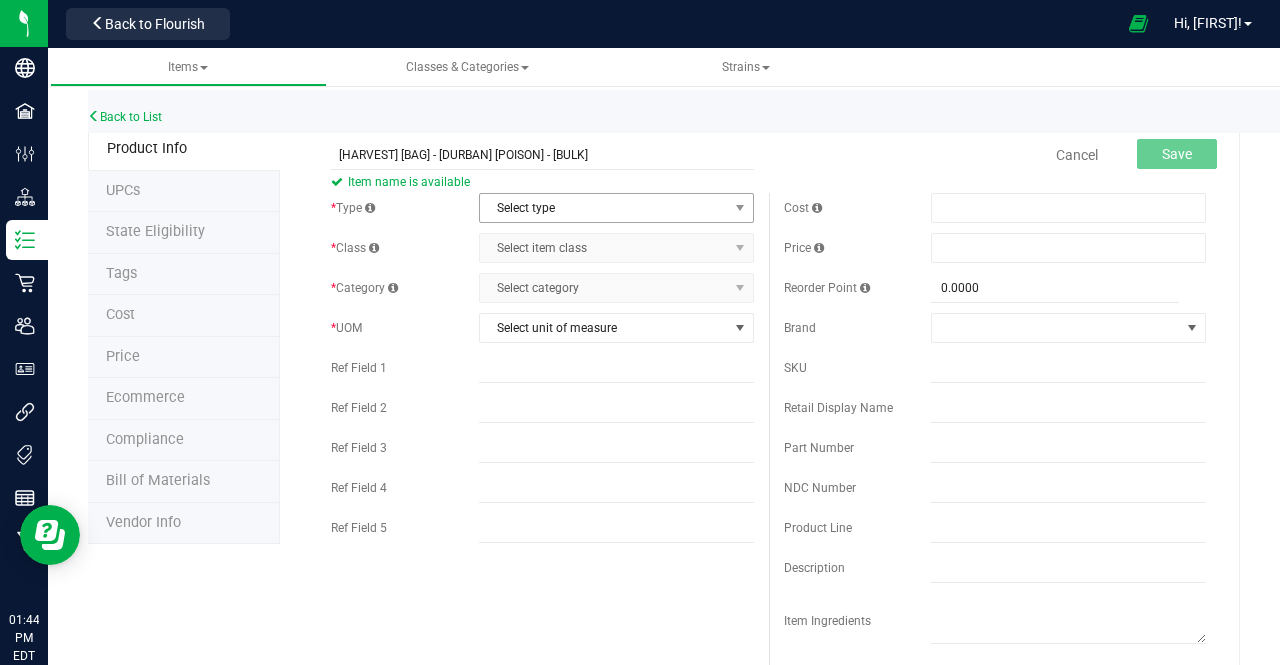 type on "Harvest Bag - Durban Poison - Bulk" 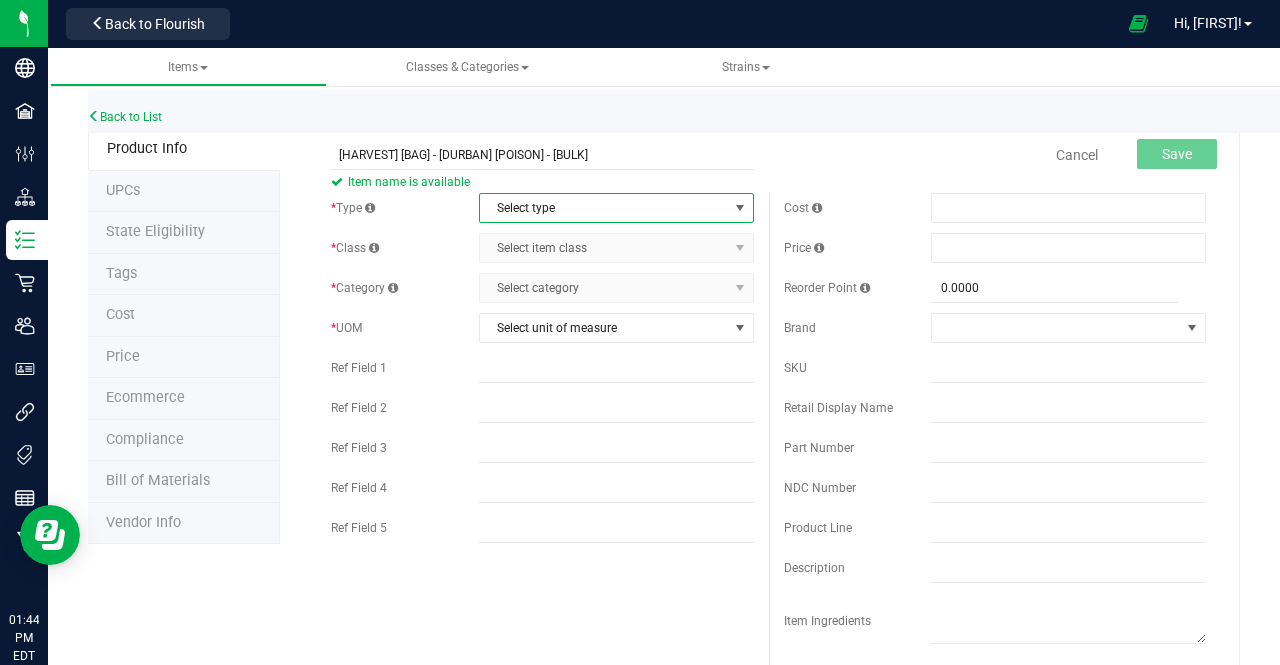 click on "Select type" at bounding box center (604, 208) 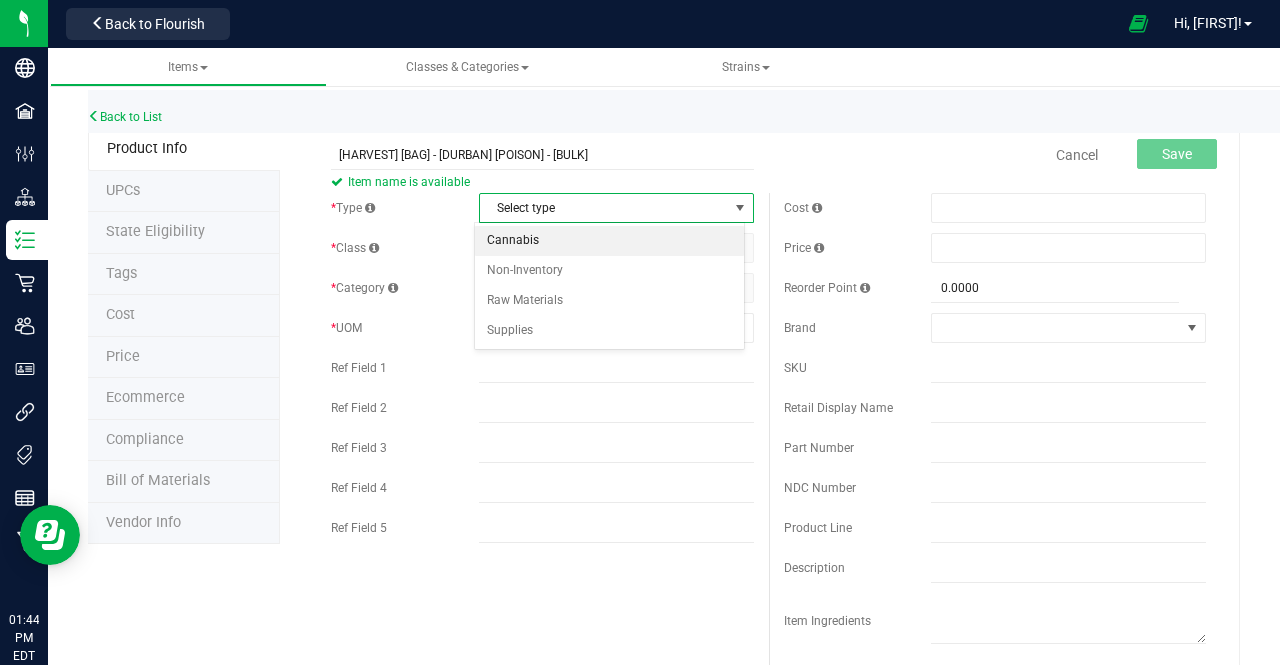 click on "Cannabis" at bounding box center [609, 241] 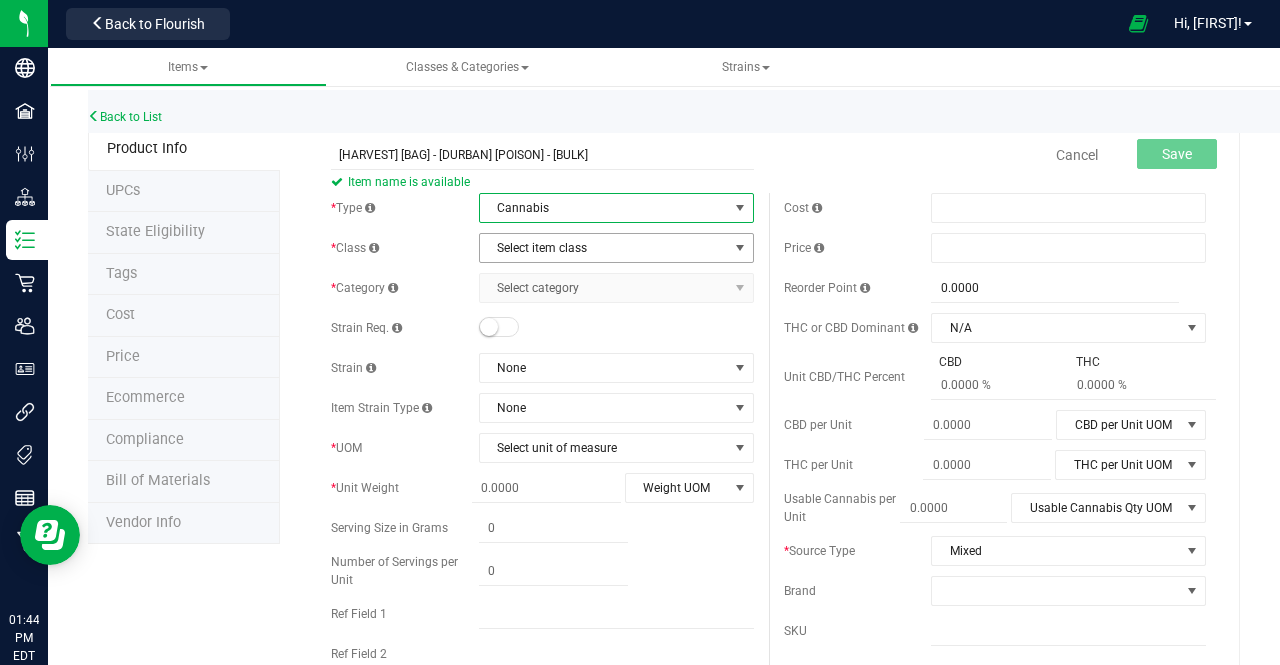 click on "Select item class" at bounding box center (604, 248) 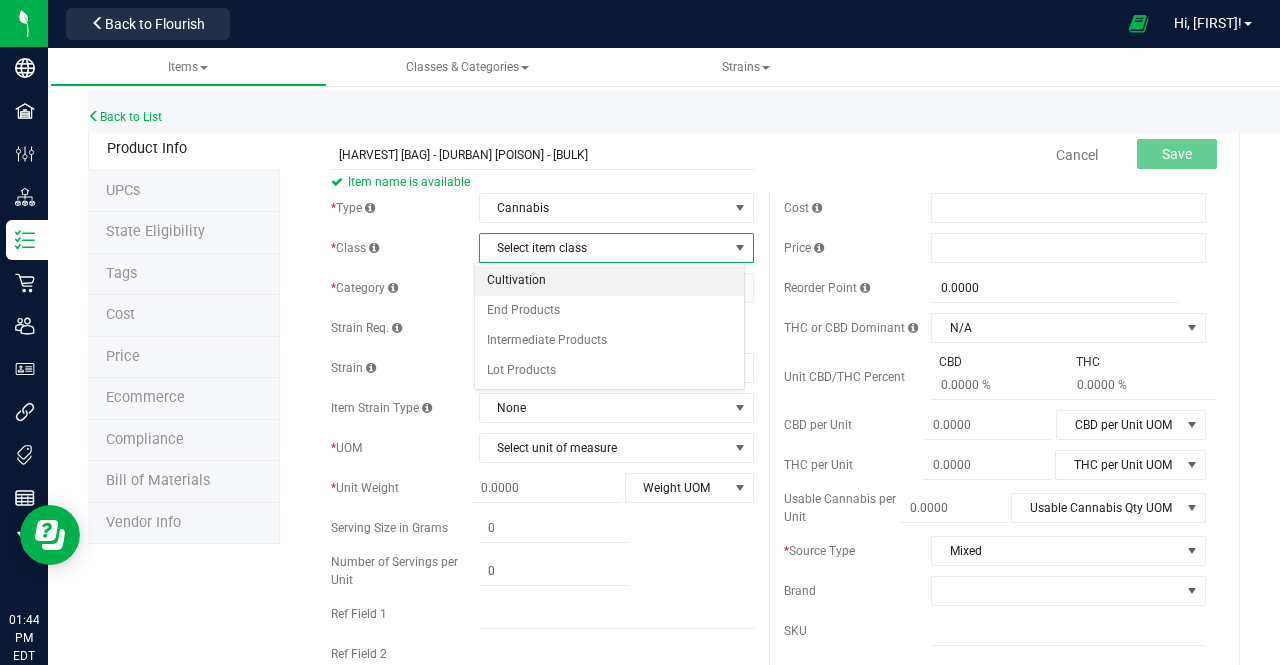 click on "Cultivation" at bounding box center [609, 281] 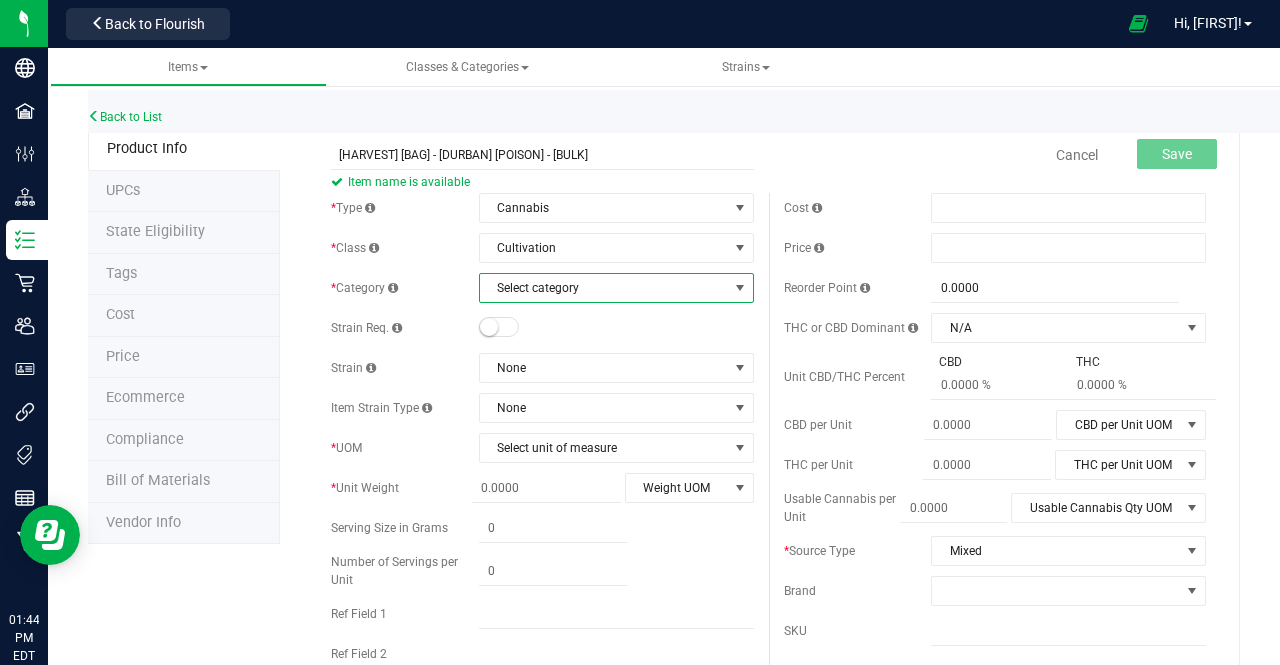 click on "Select category" at bounding box center [604, 288] 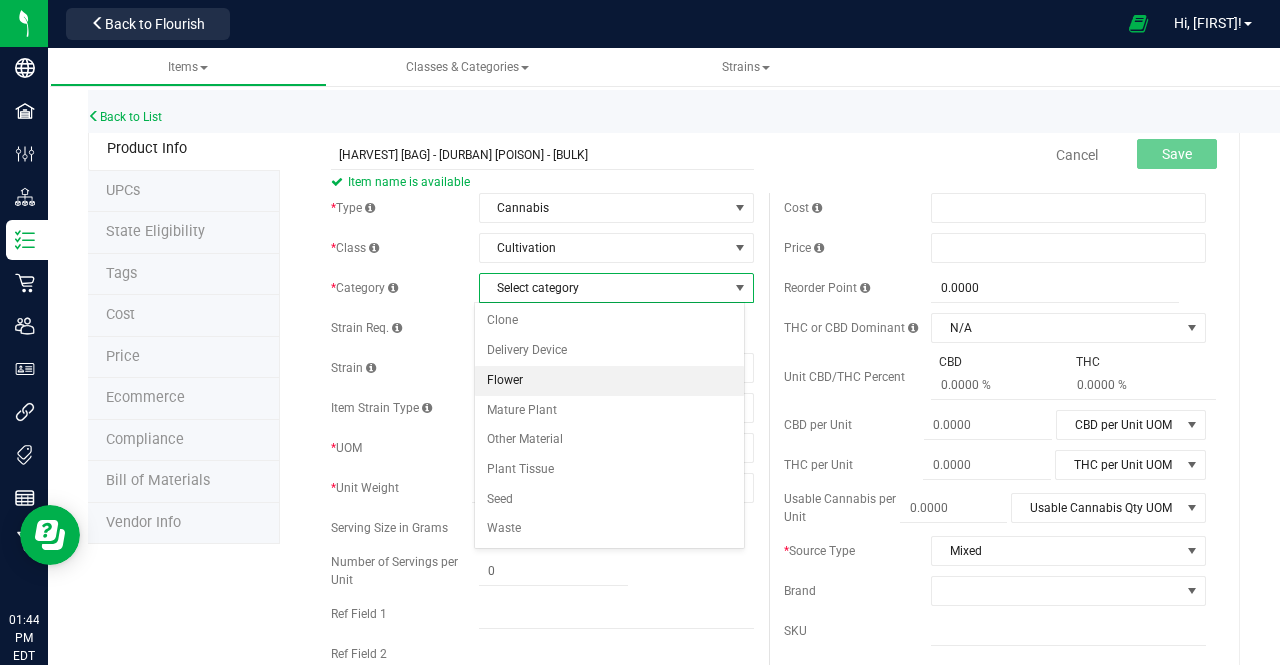 click on "Flower" at bounding box center (609, 381) 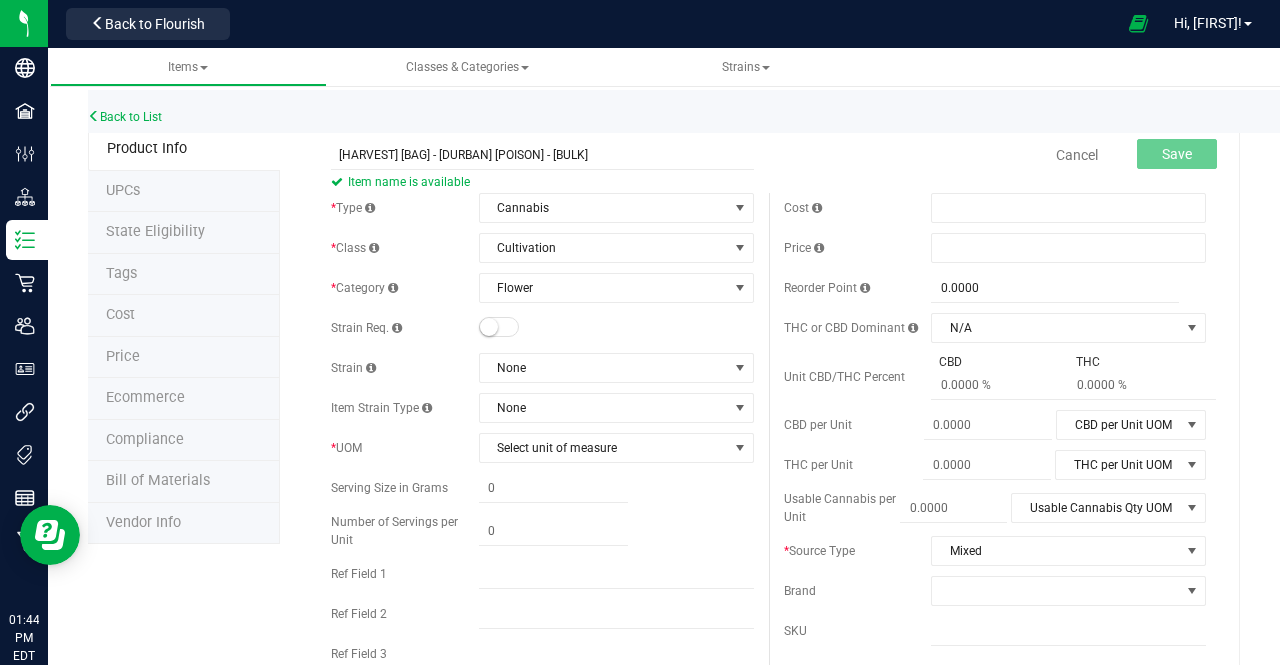 click at bounding box center (499, 327) 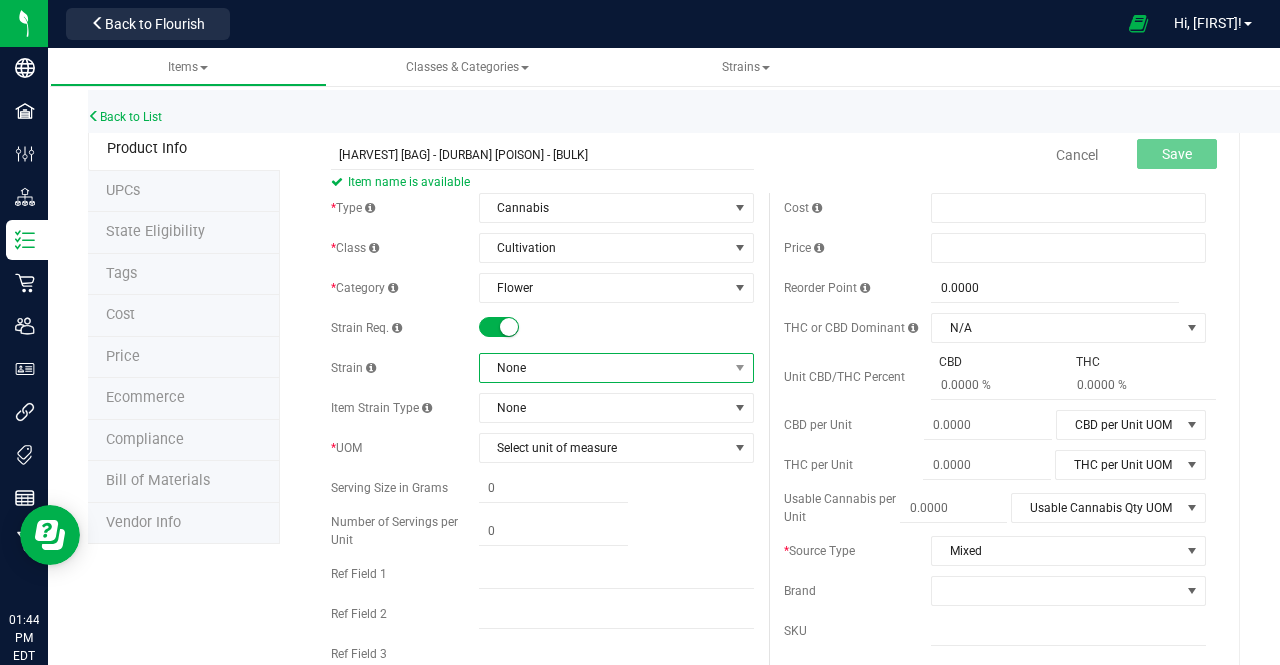 click on "None" at bounding box center [604, 368] 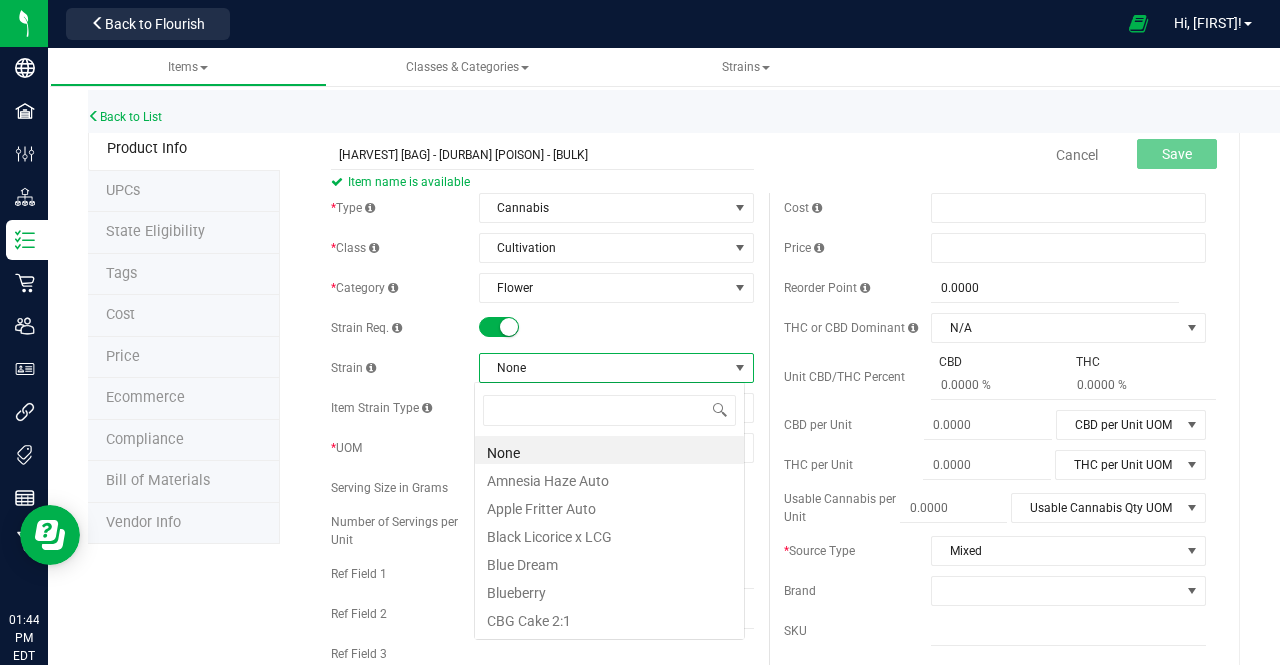 scroll, scrollTop: 99970, scrollLeft: 99729, axis: both 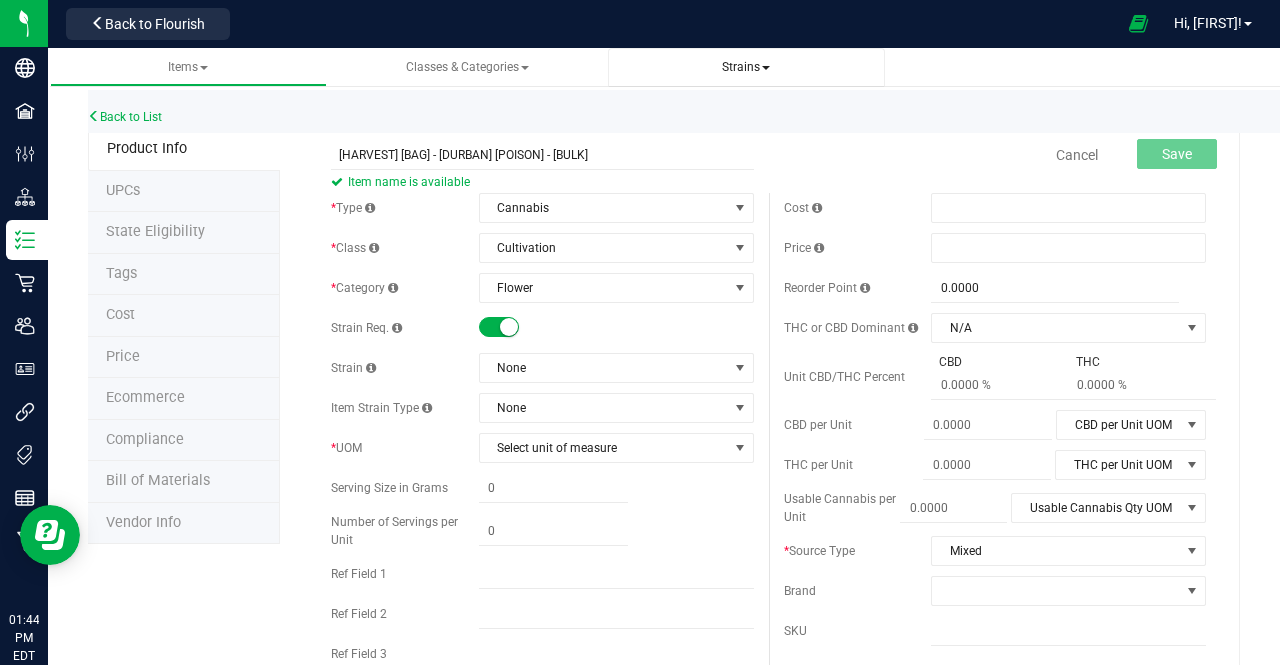click on "Strains" at bounding box center (746, 67) 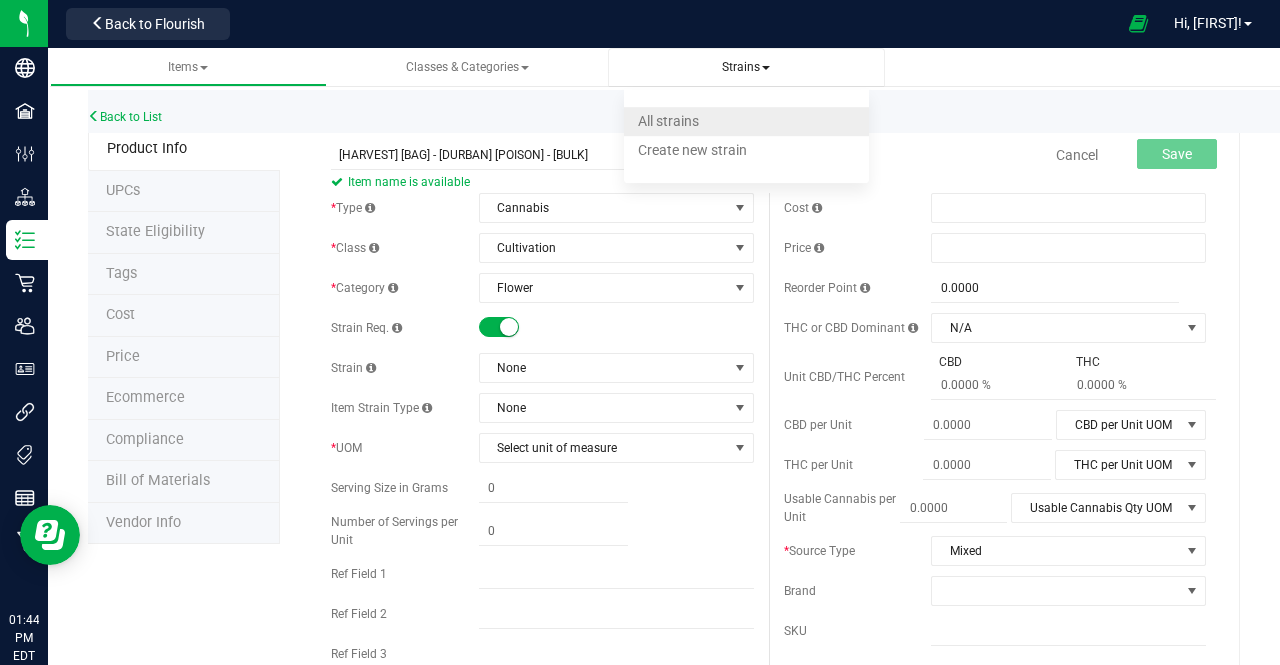 click on "All strains" at bounding box center [746, 121] 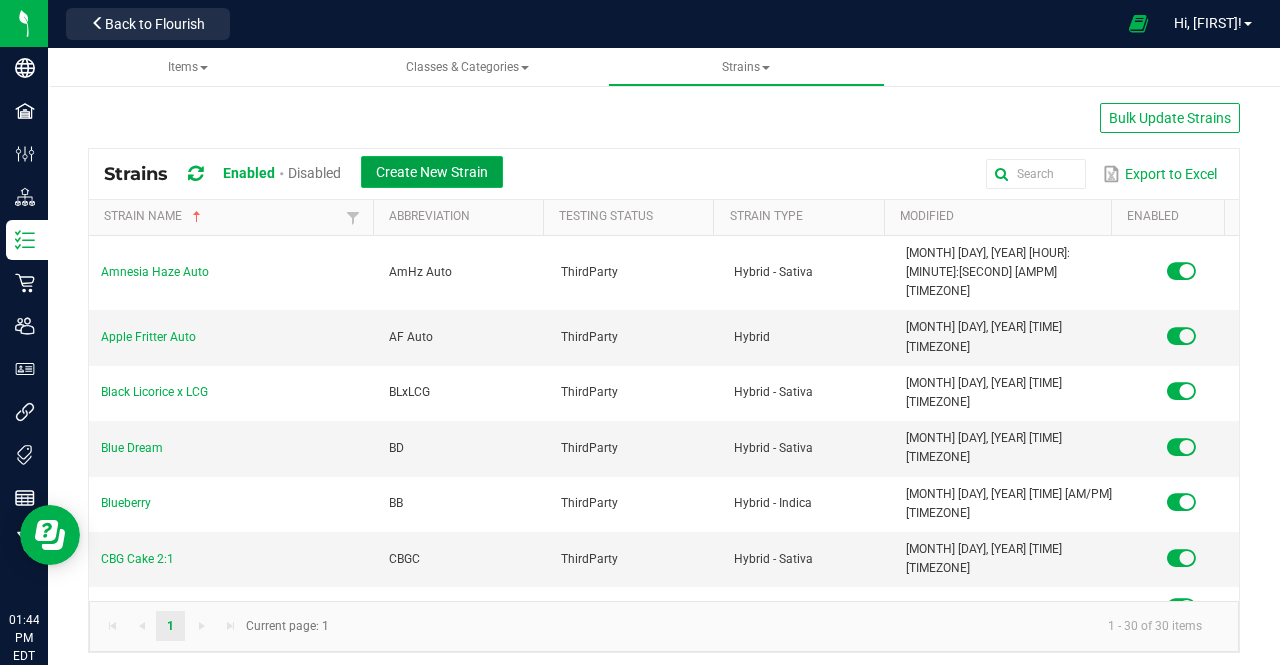 click on "Create New Strain" at bounding box center [432, 172] 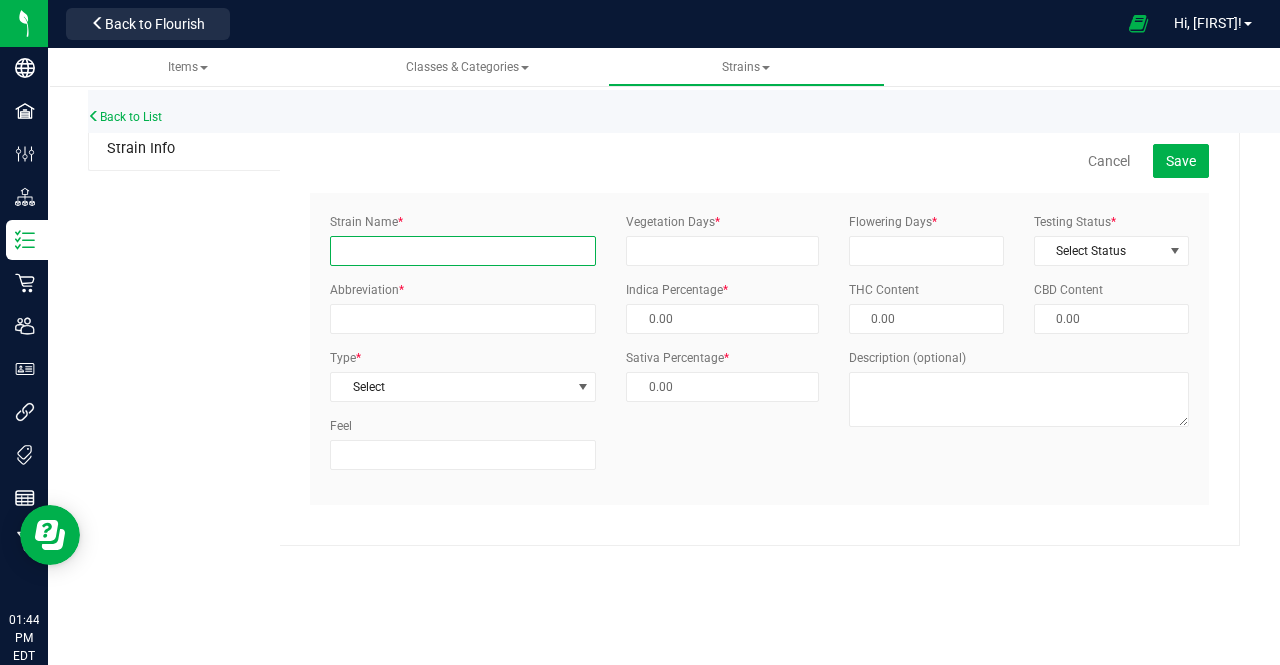 click on "Strain Name
*" at bounding box center (463, 251) 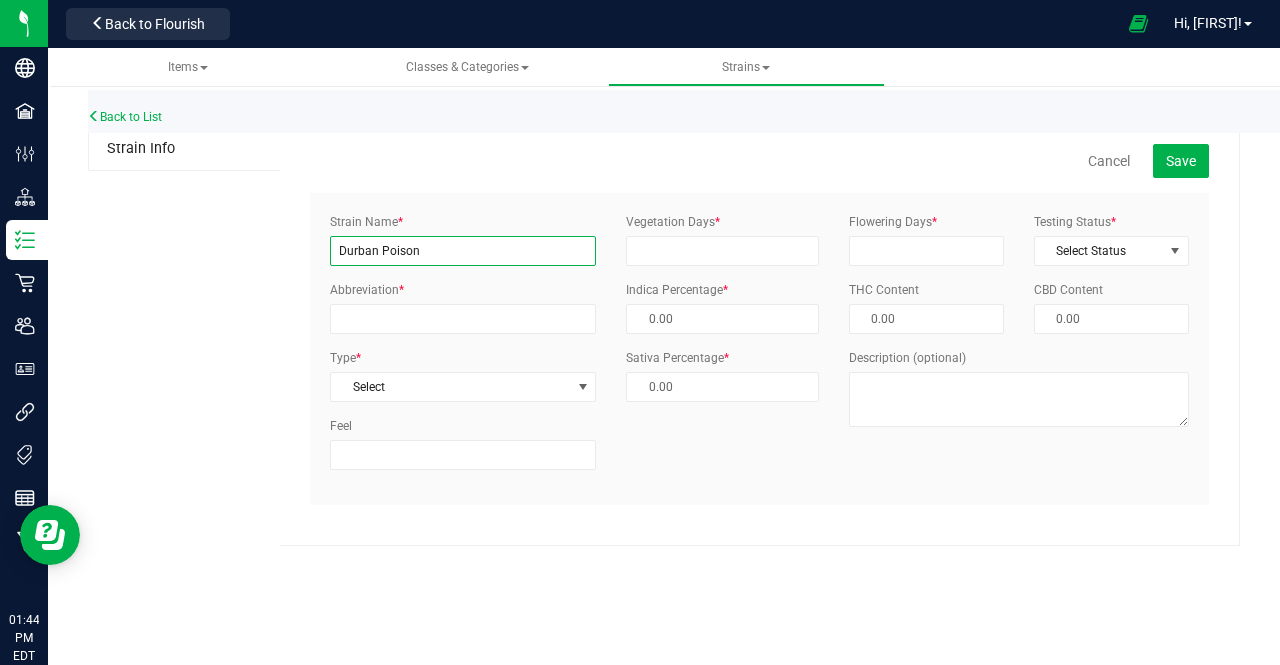 type on "Durban Poison" 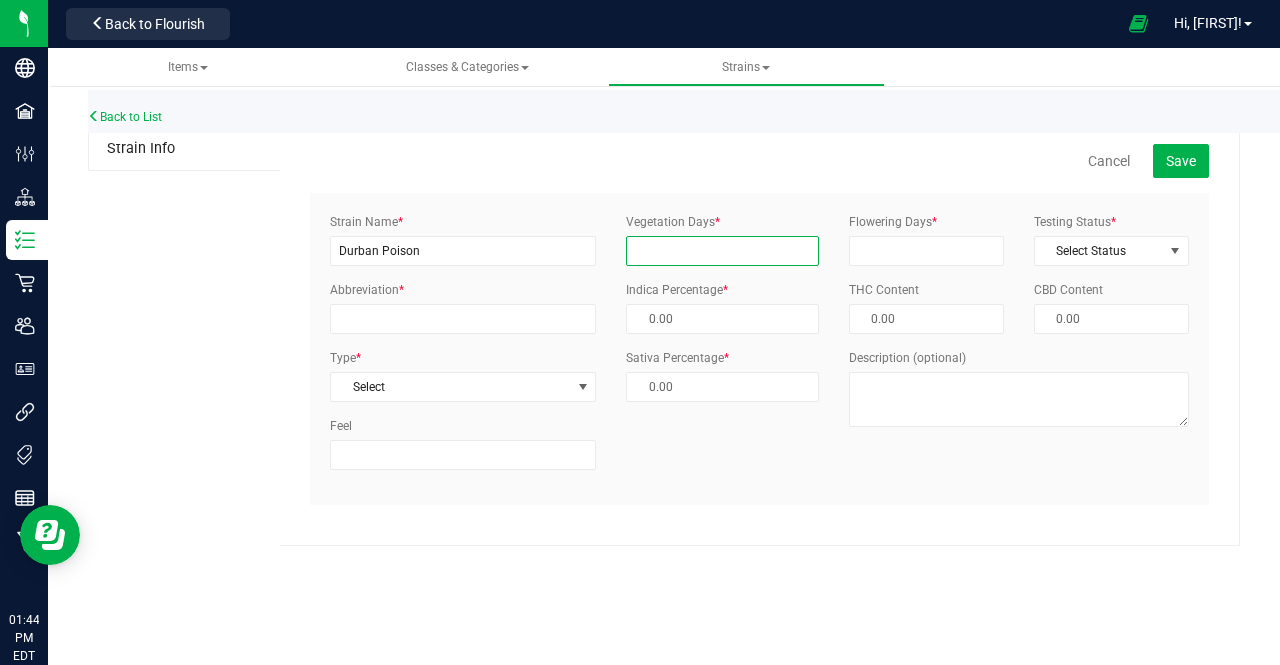 click on "Vegetation Days
*" at bounding box center (722, 251) 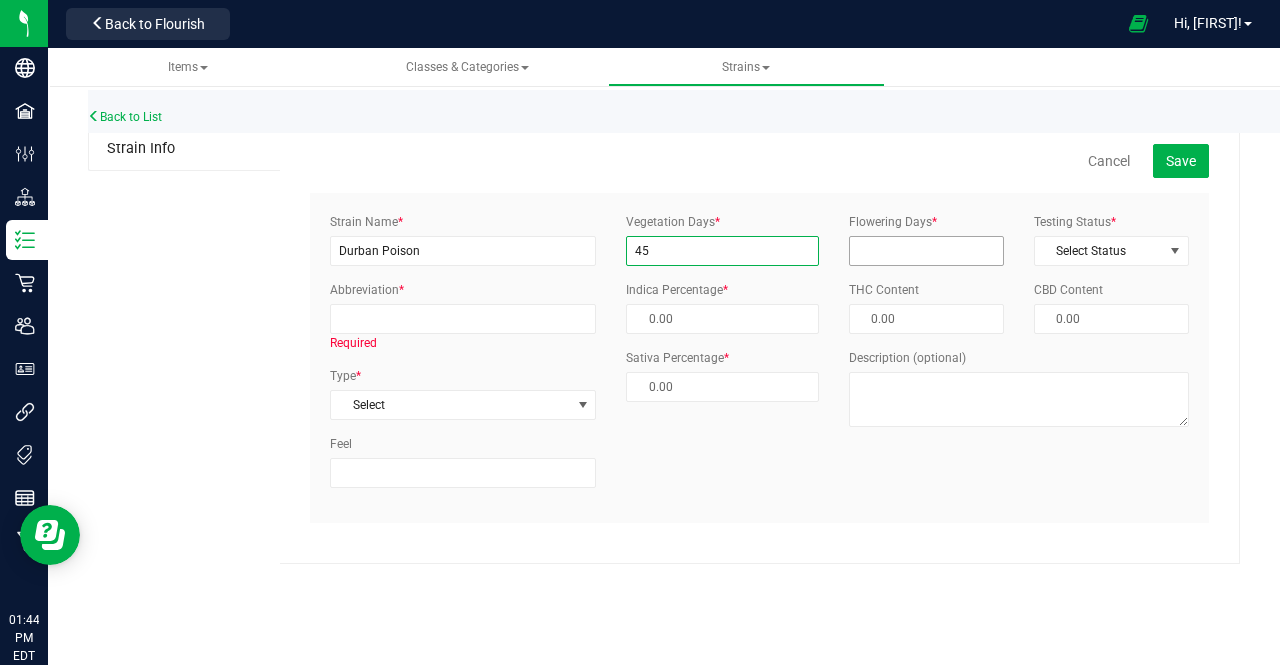 type on "45" 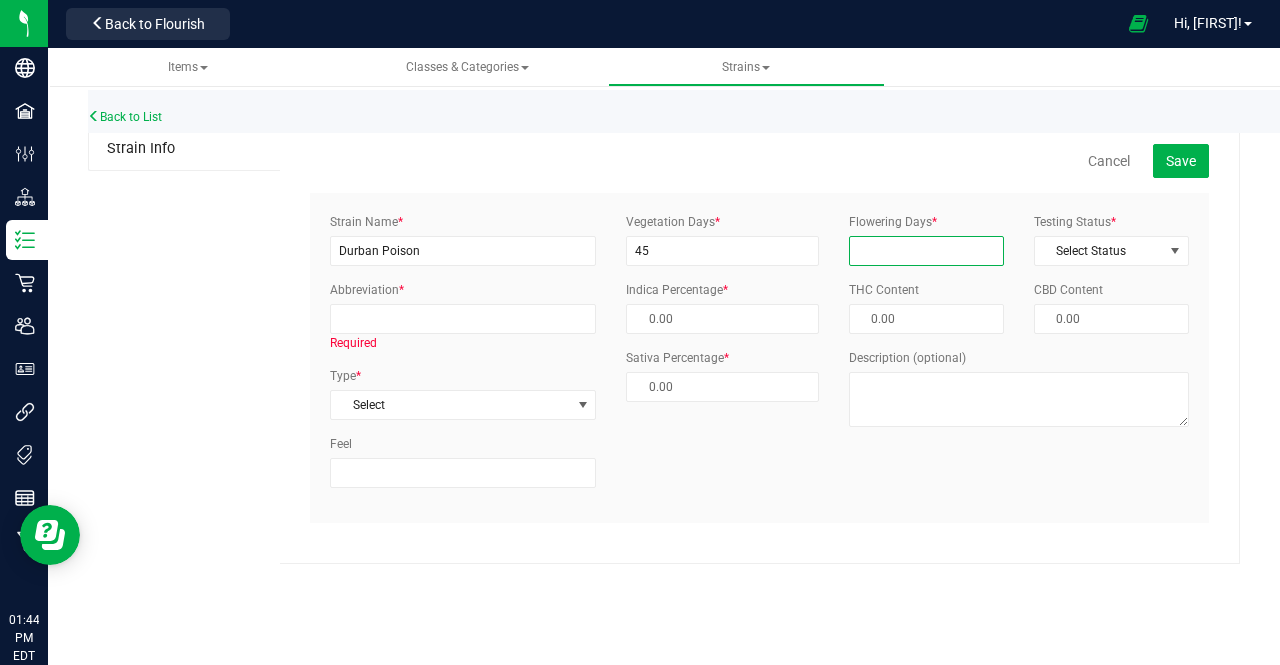 click on "Flowering Days
*" at bounding box center [926, 251] 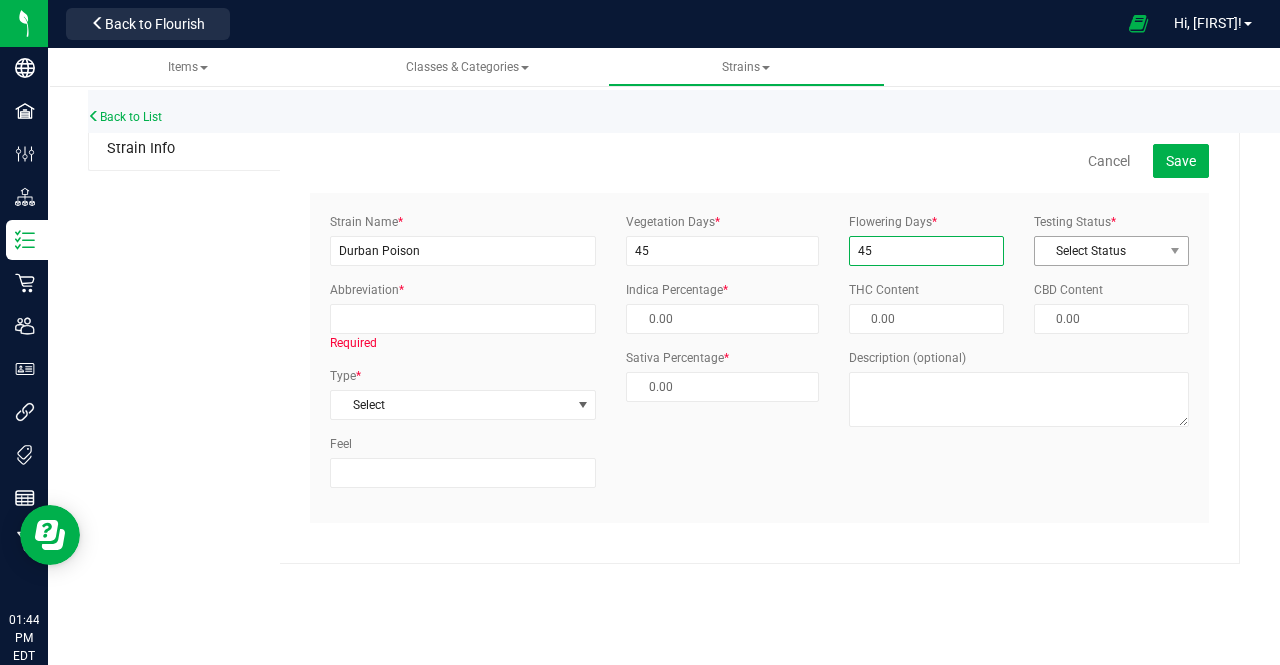 type on "45" 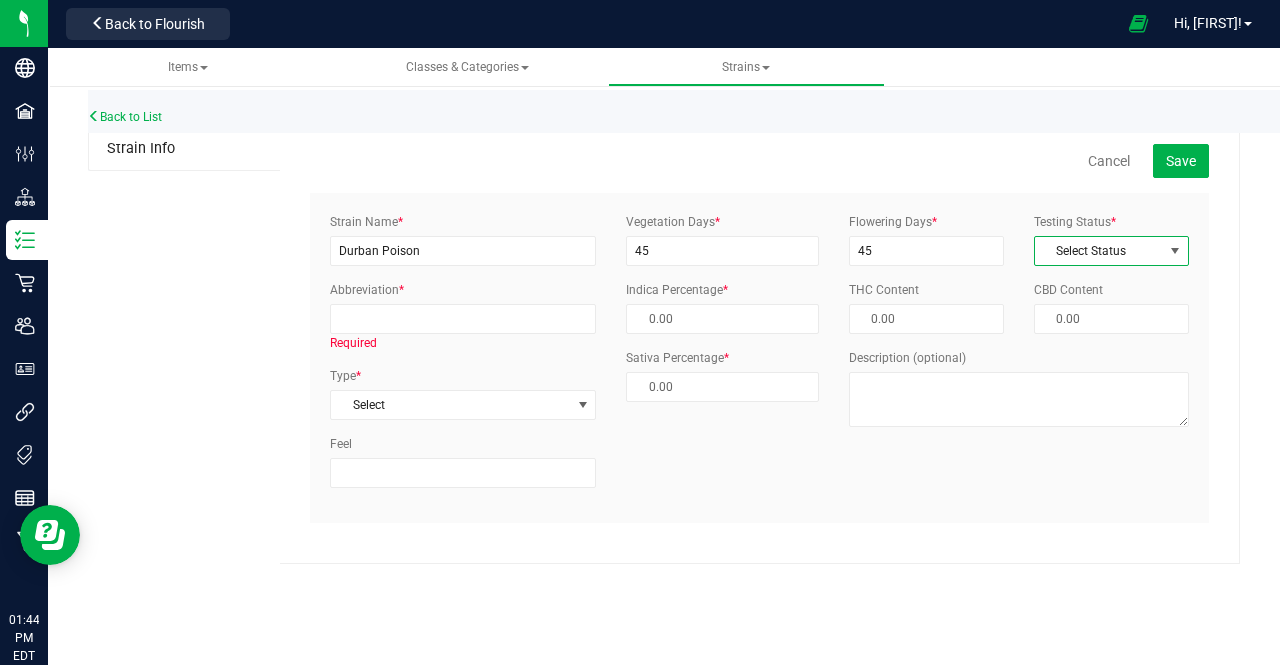click on "Select Status" at bounding box center [1099, 251] 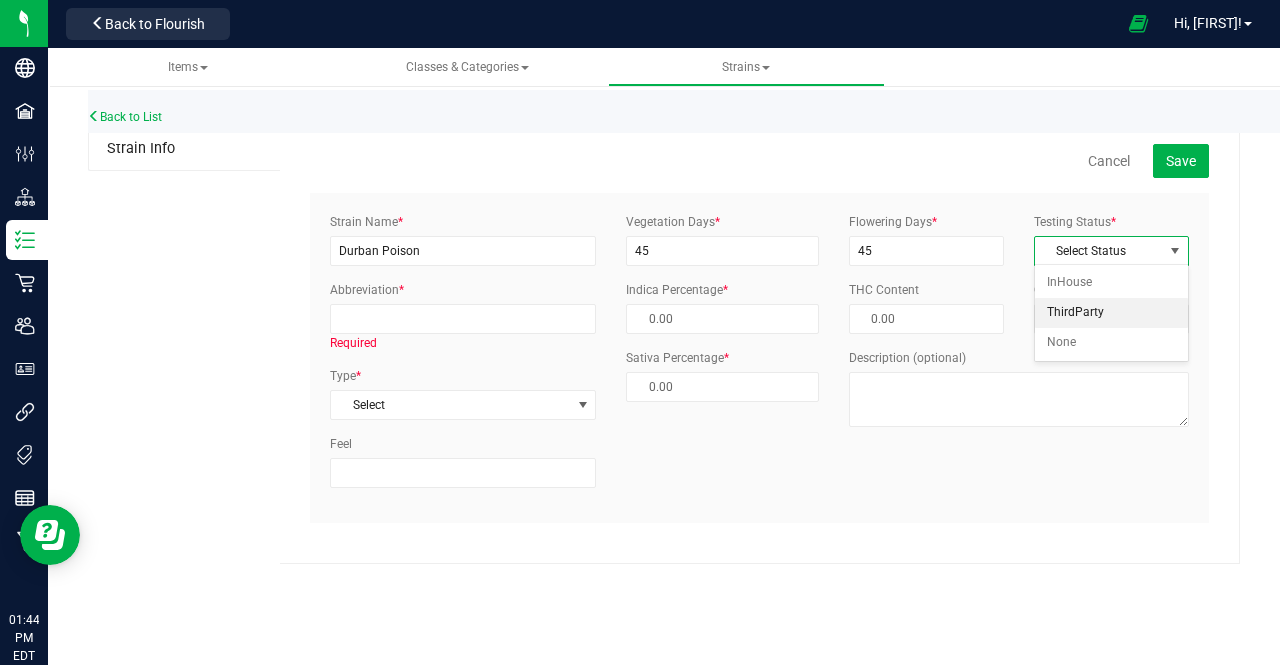 click on "ThirdParty" at bounding box center [1111, 313] 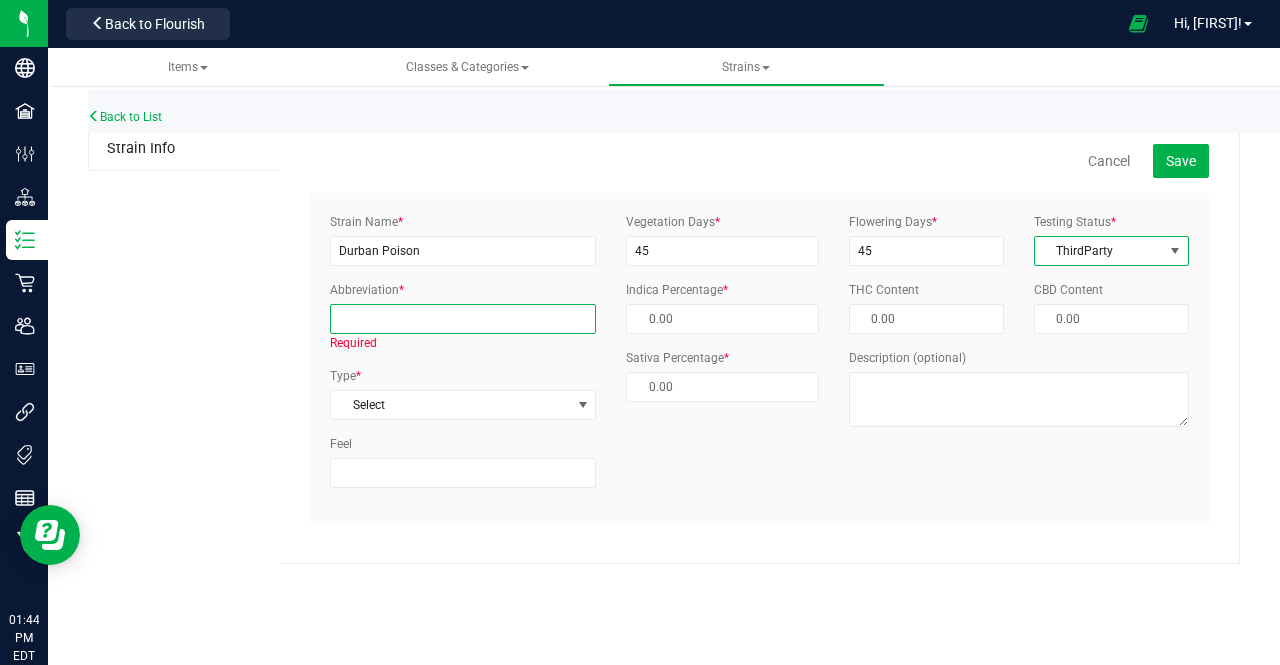 click on "Abbreviation
*" at bounding box center [463, 319] 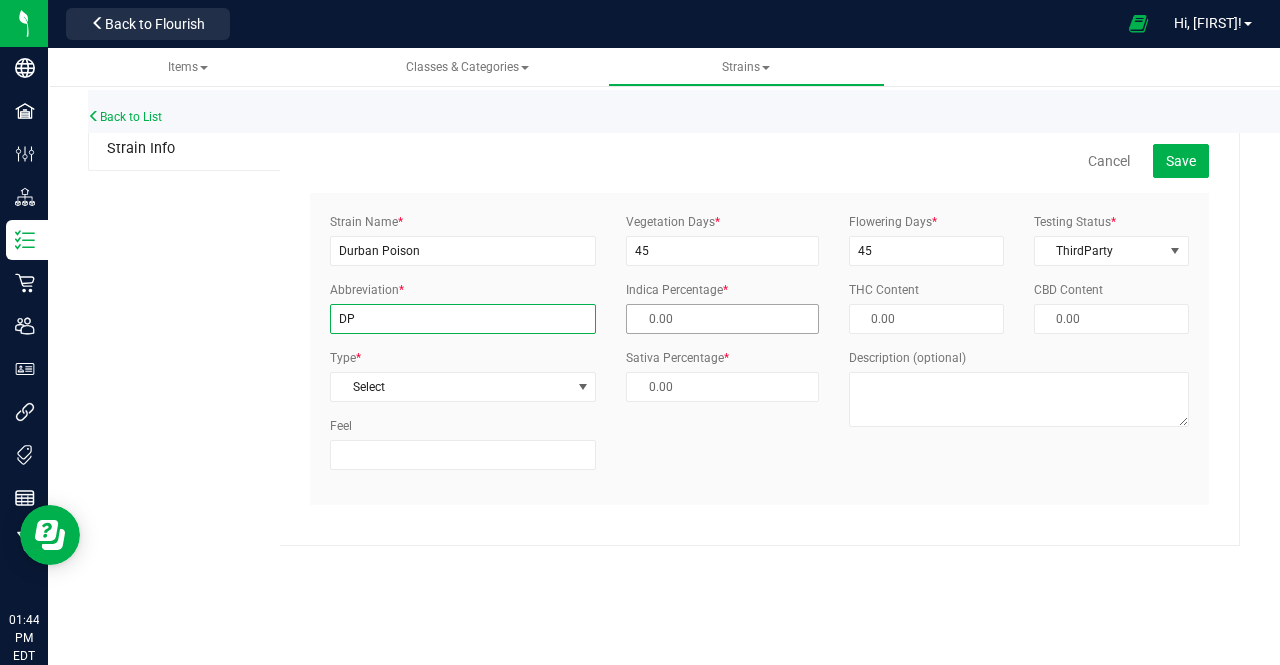 type on "DP" 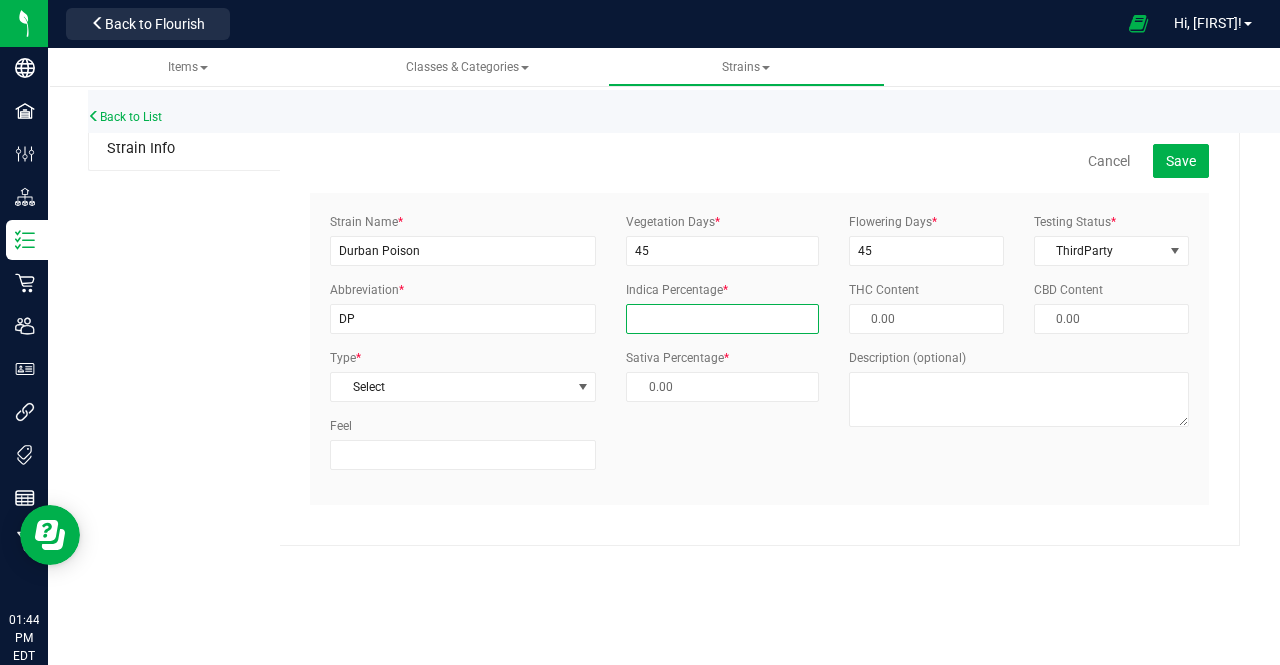 click at bounding box center [722, 319] 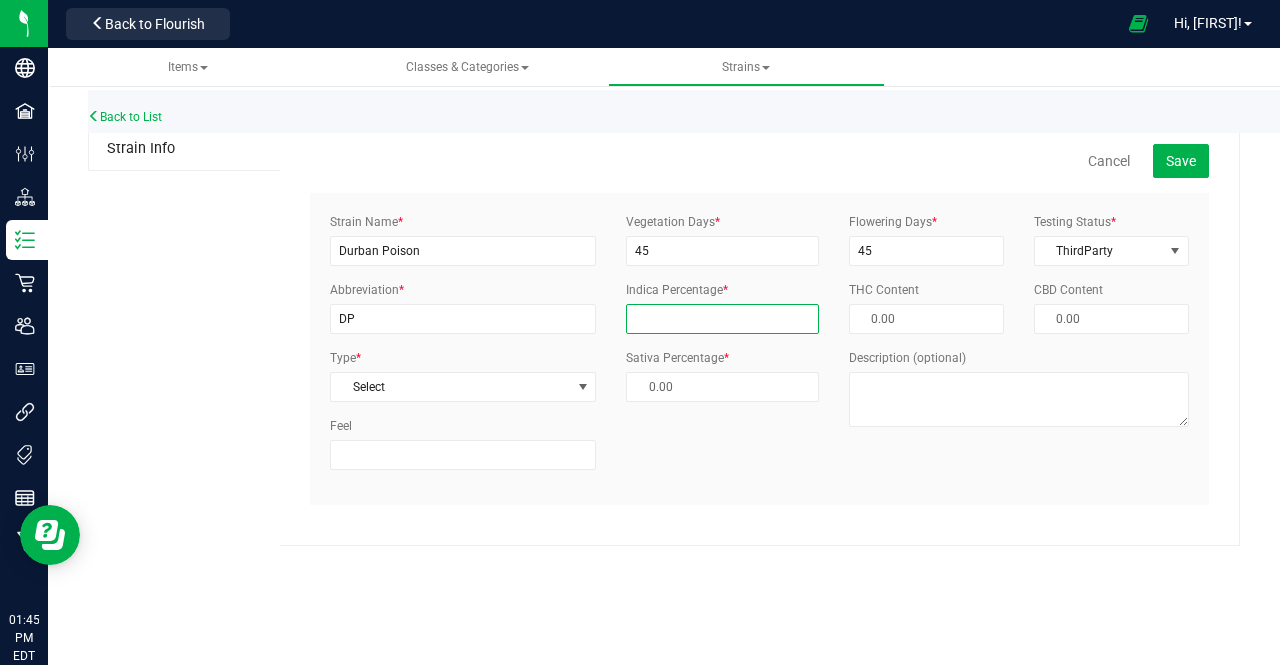 type on "7" 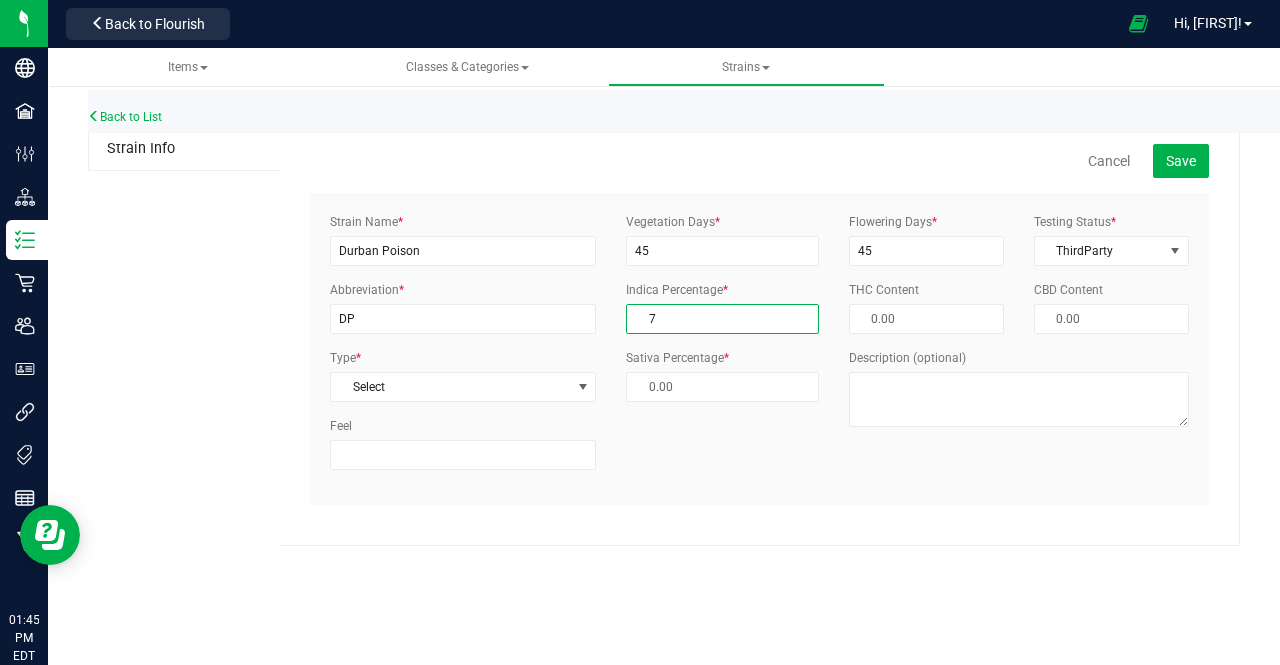 type on "93.00 %" 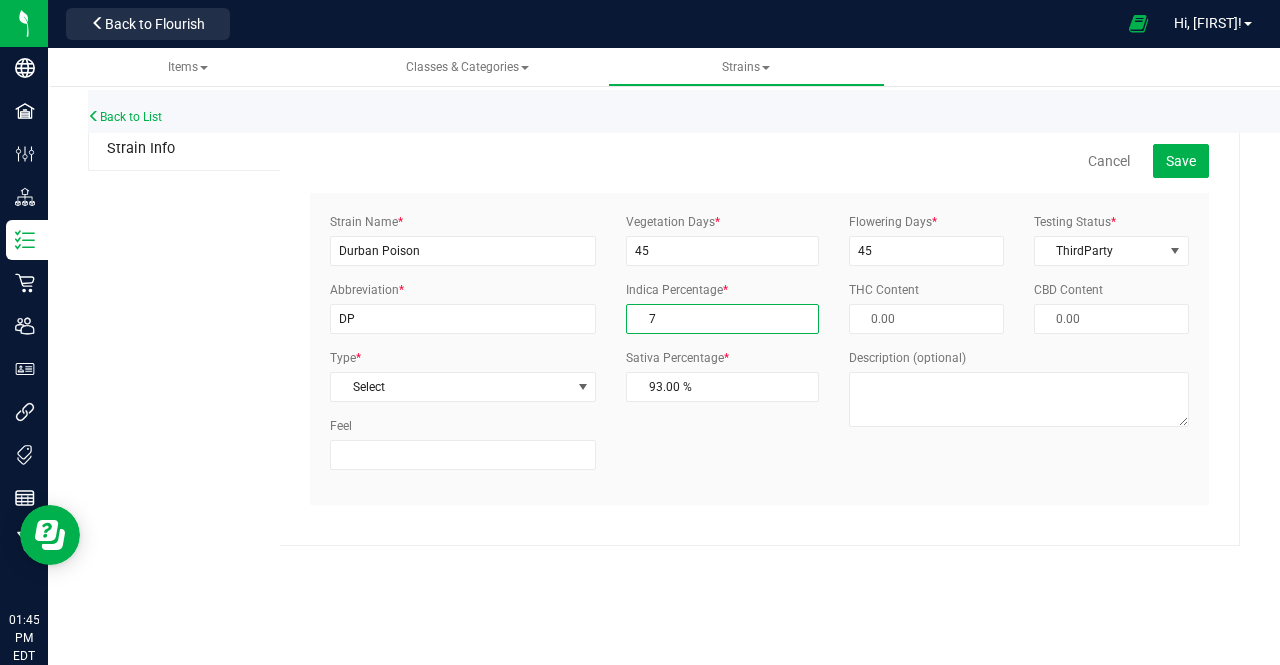 type on "70" 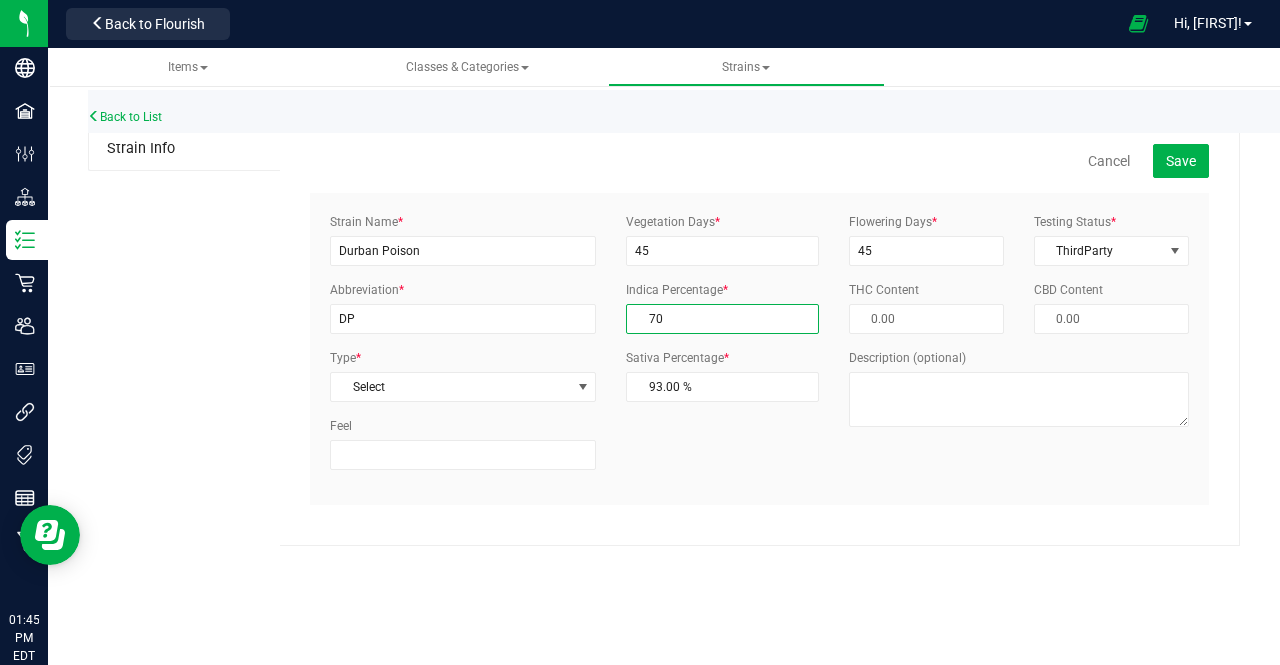 type on "30.00 %" 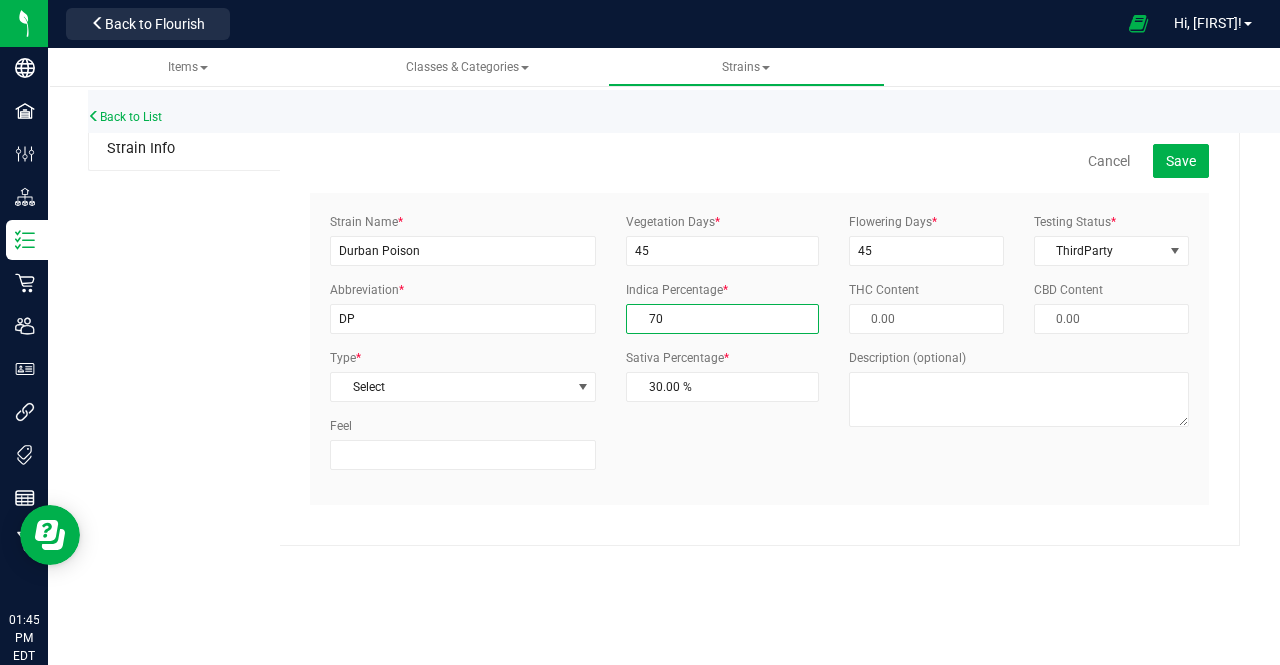 type on "7" 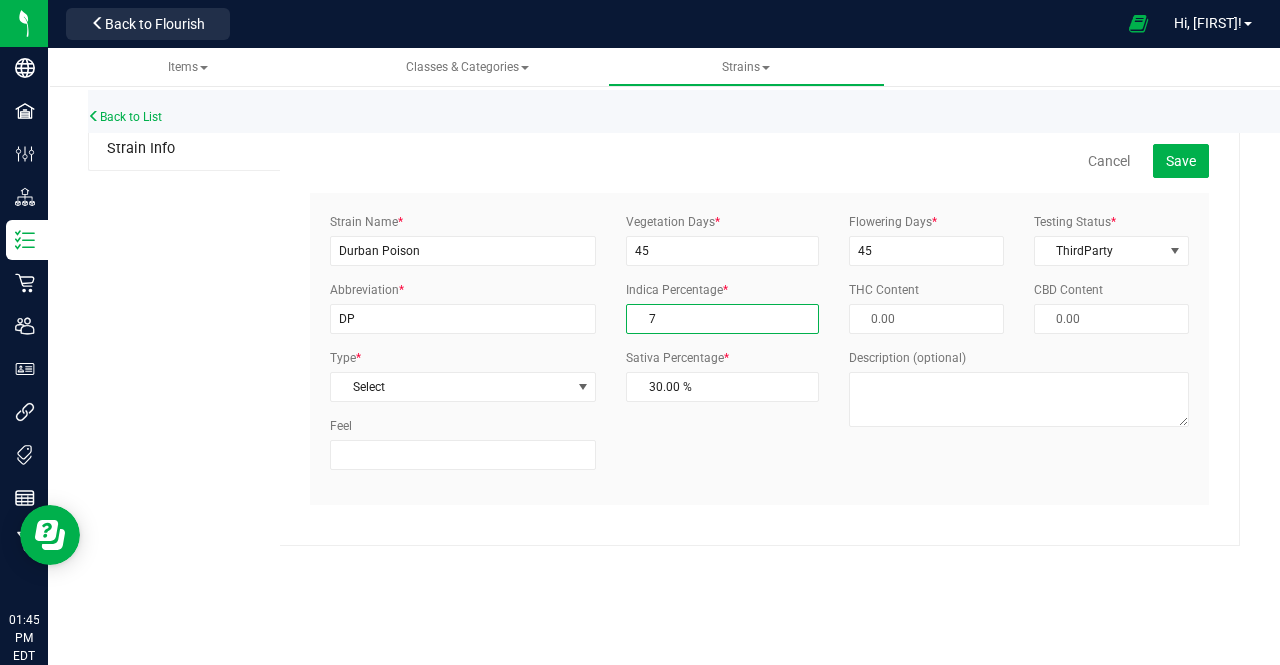 type on "93.00 %" 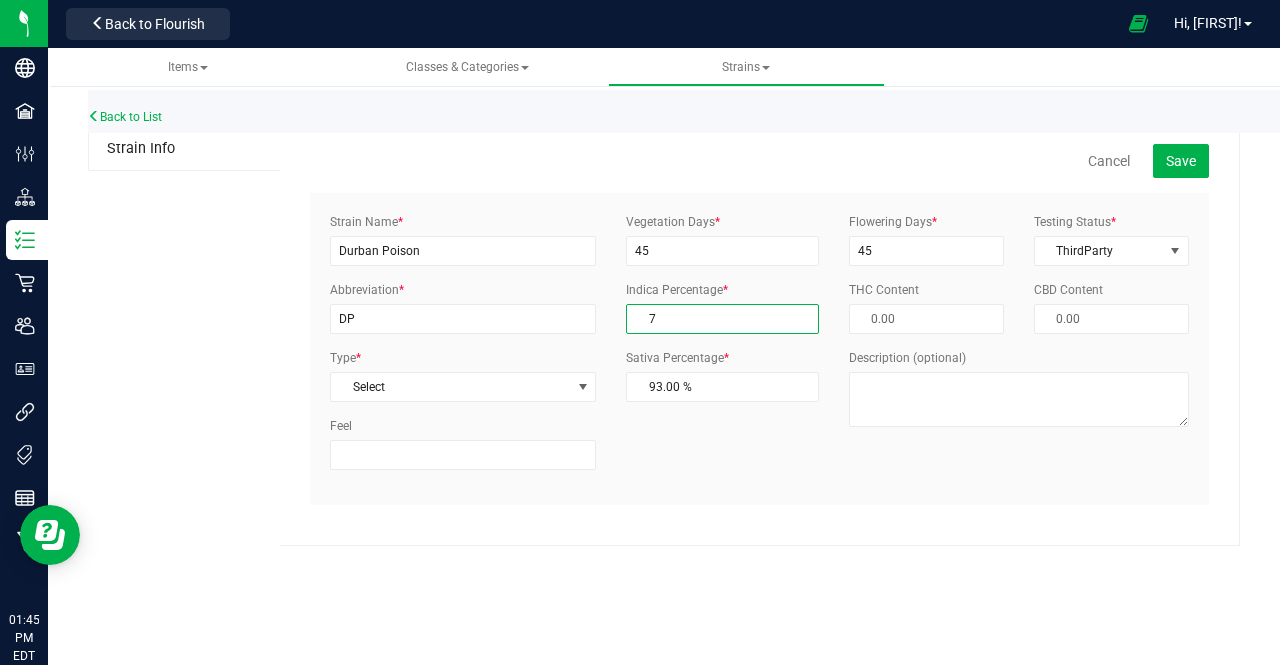 type 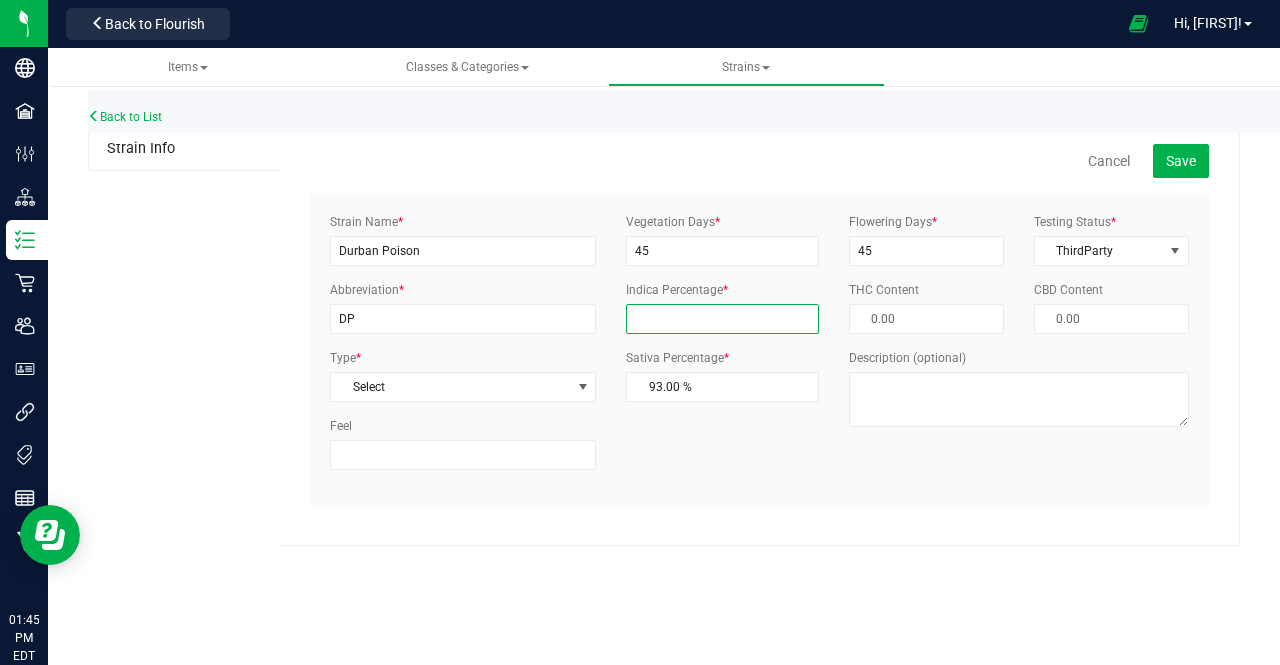 type 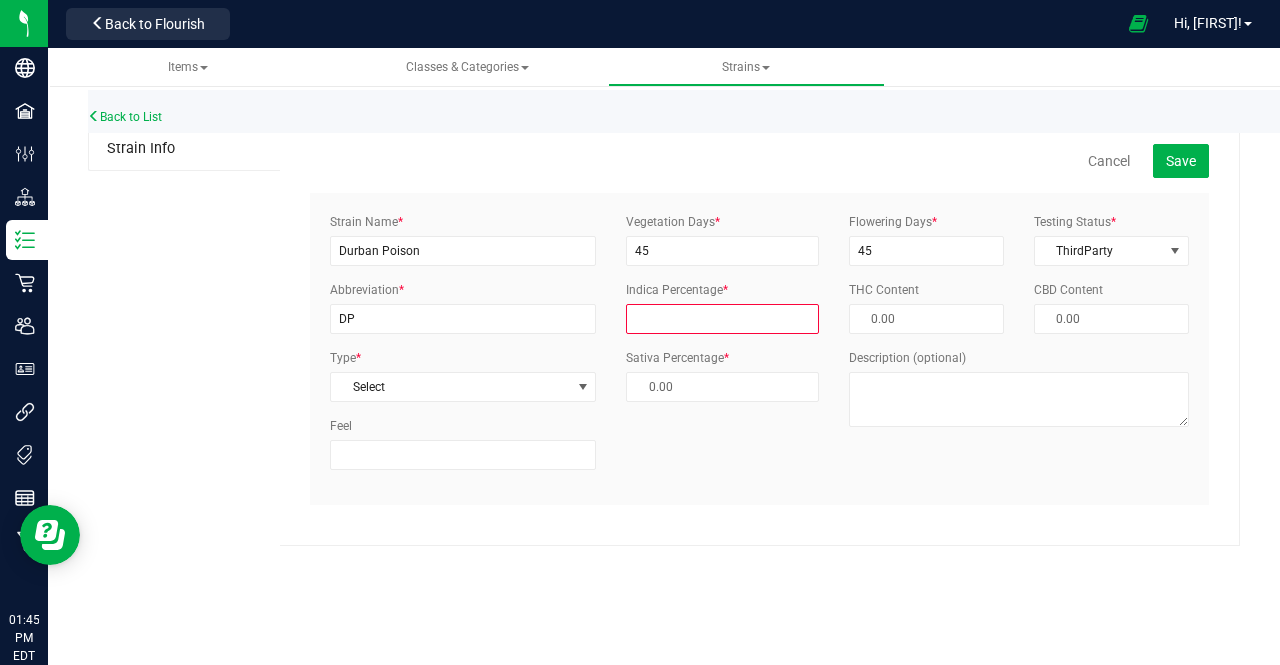 type on "8" 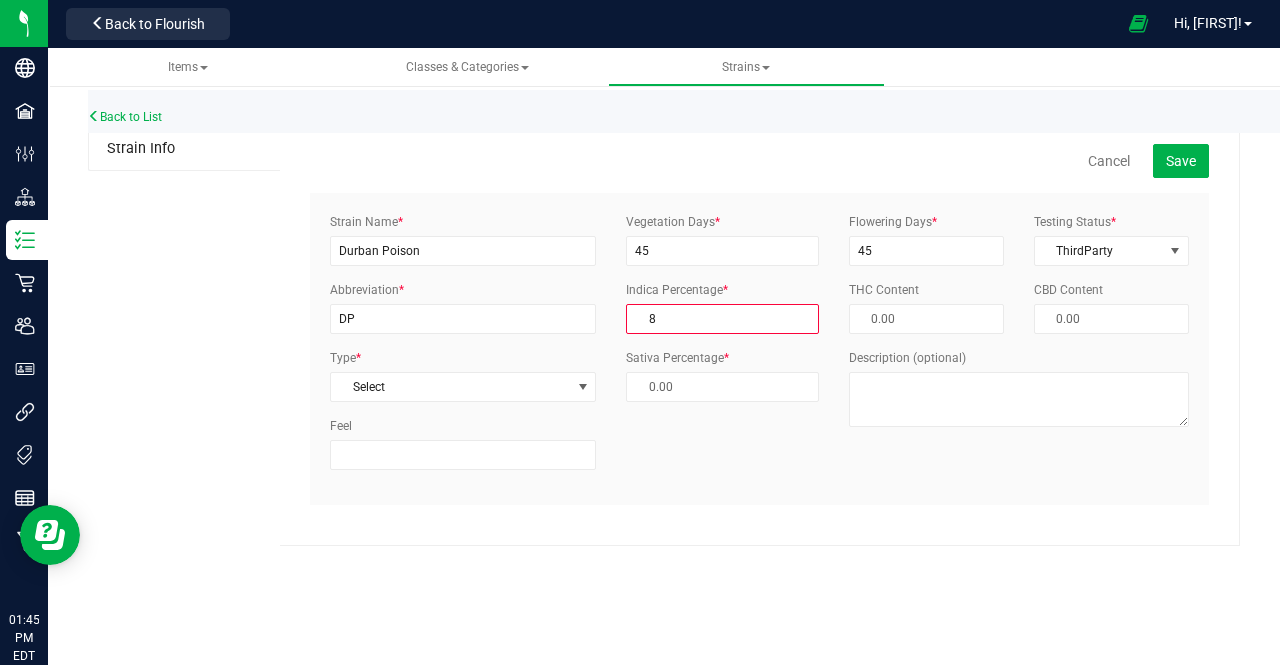 type on "92.00 %" 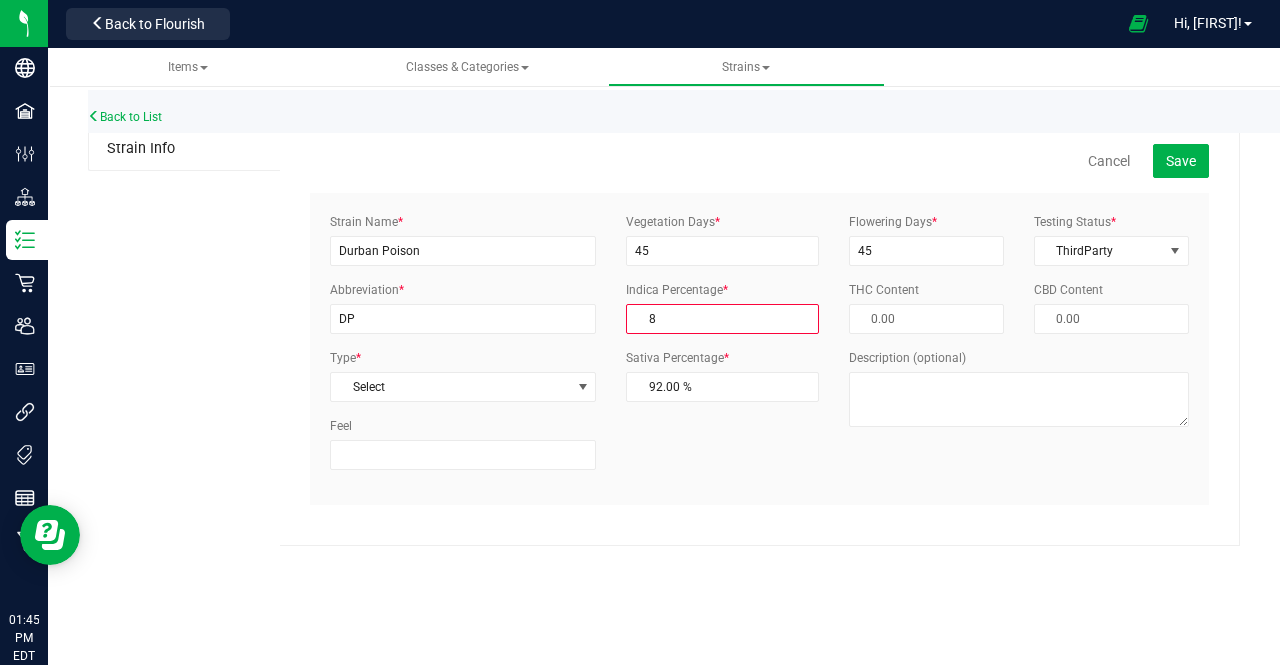 type on "80" 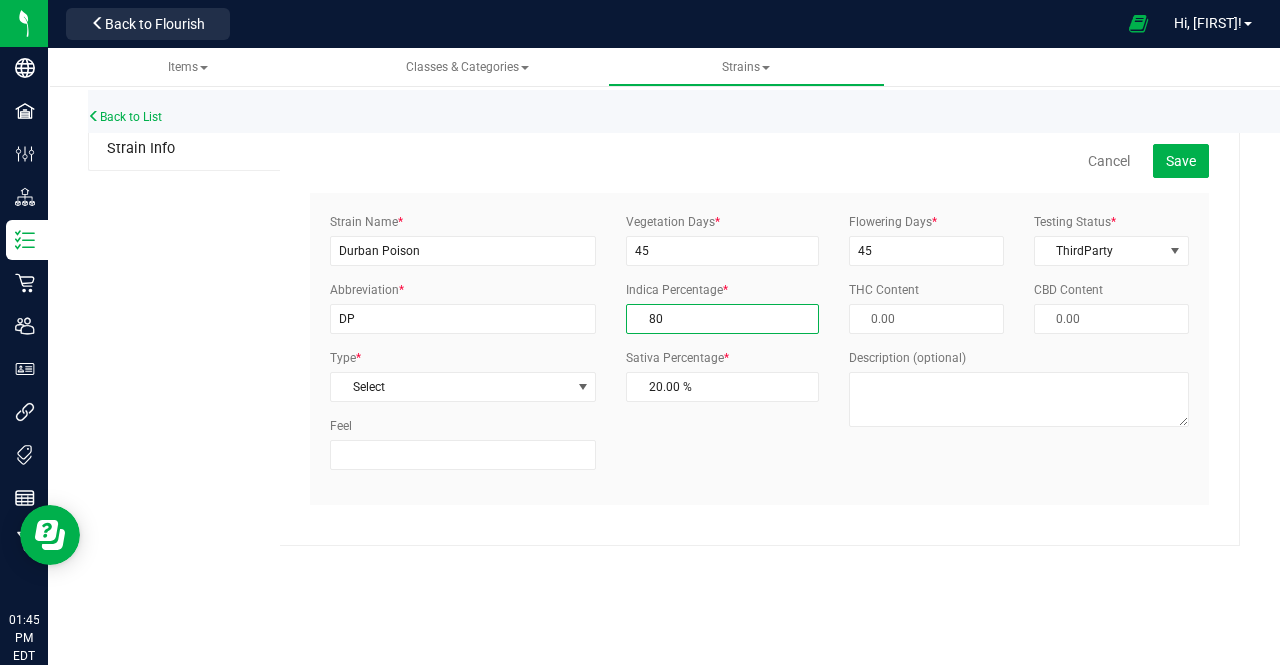 drag, startPoint x: 672, startPoint y: 317, endPoint x: 613, endPoint y: 312, distance: 59.211487 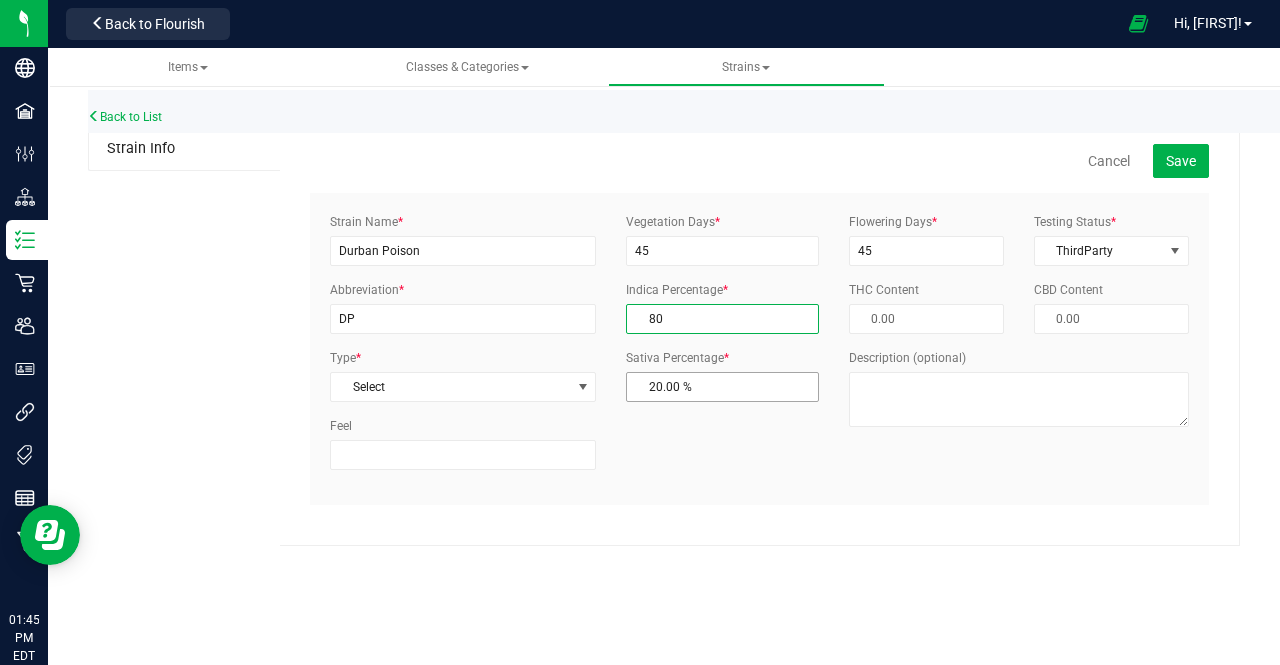 type on "80.00 %" 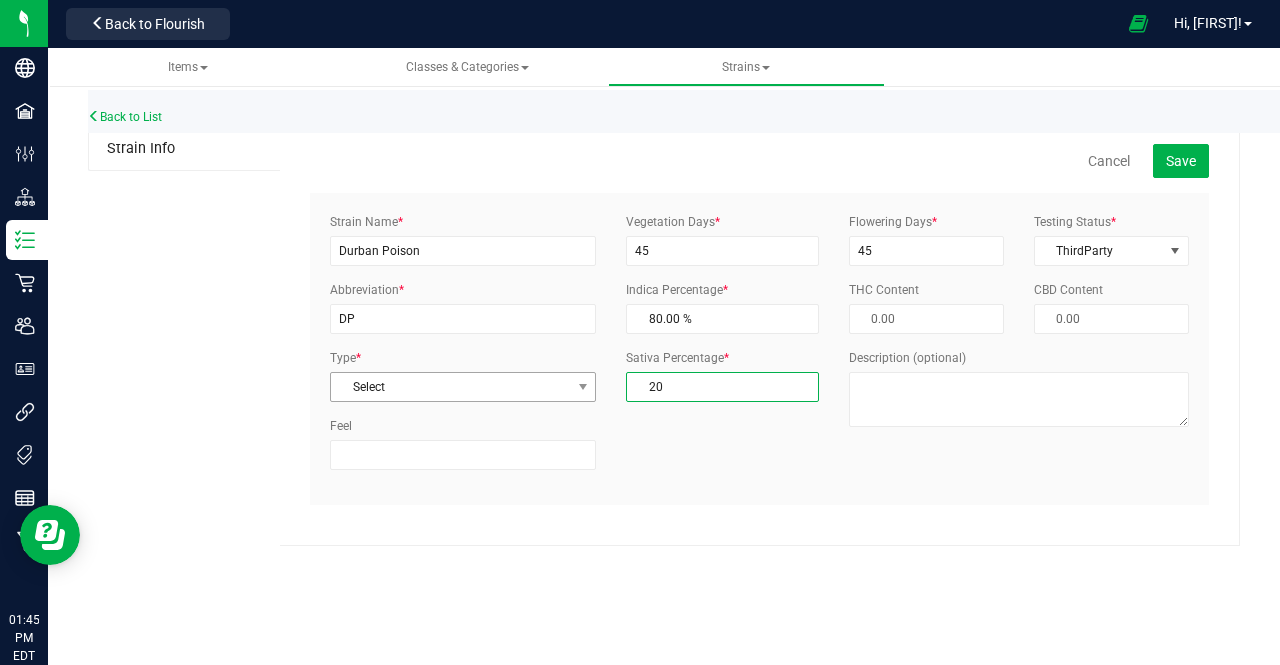 drag, startPoint x: 712, startPoint y: 382, endPoint x: 591, endPoint y: 390, distance: 121.264175 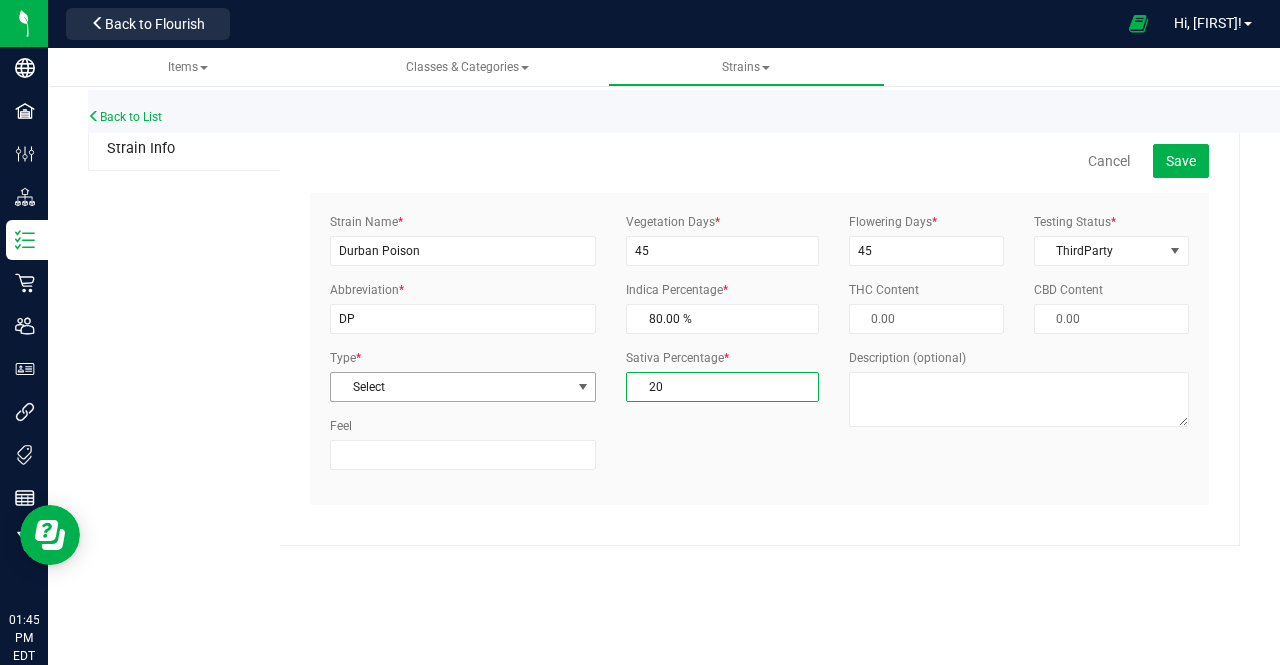type on "8" 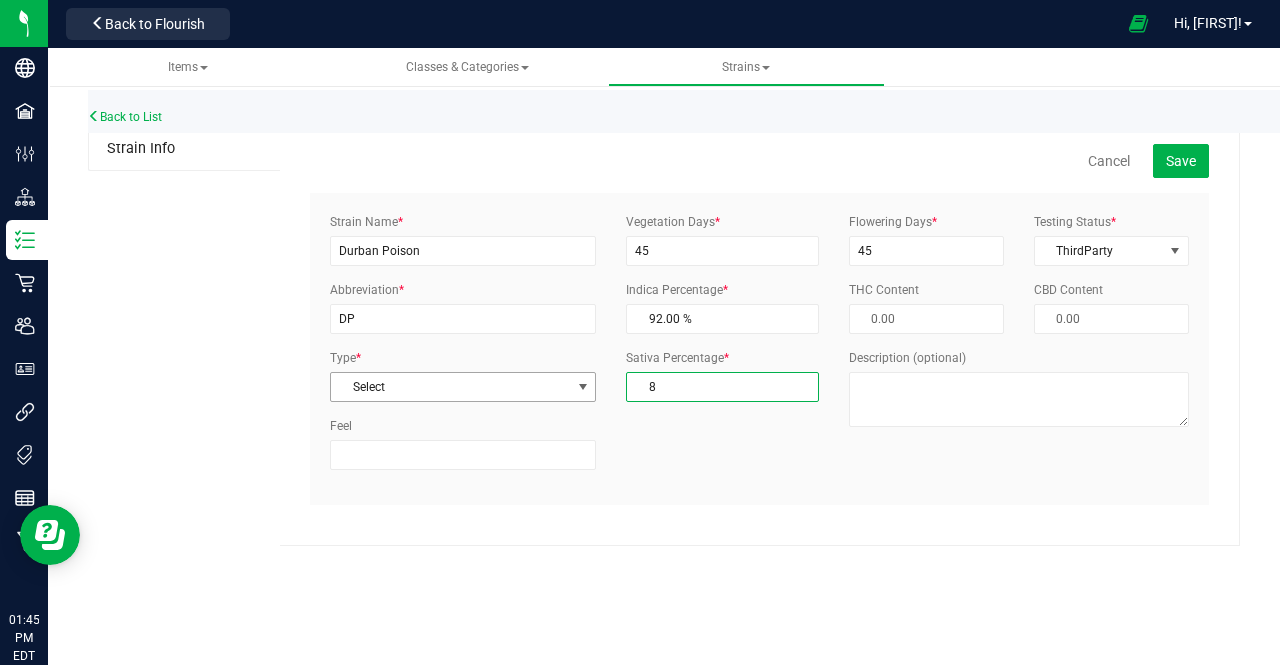 type on "80" 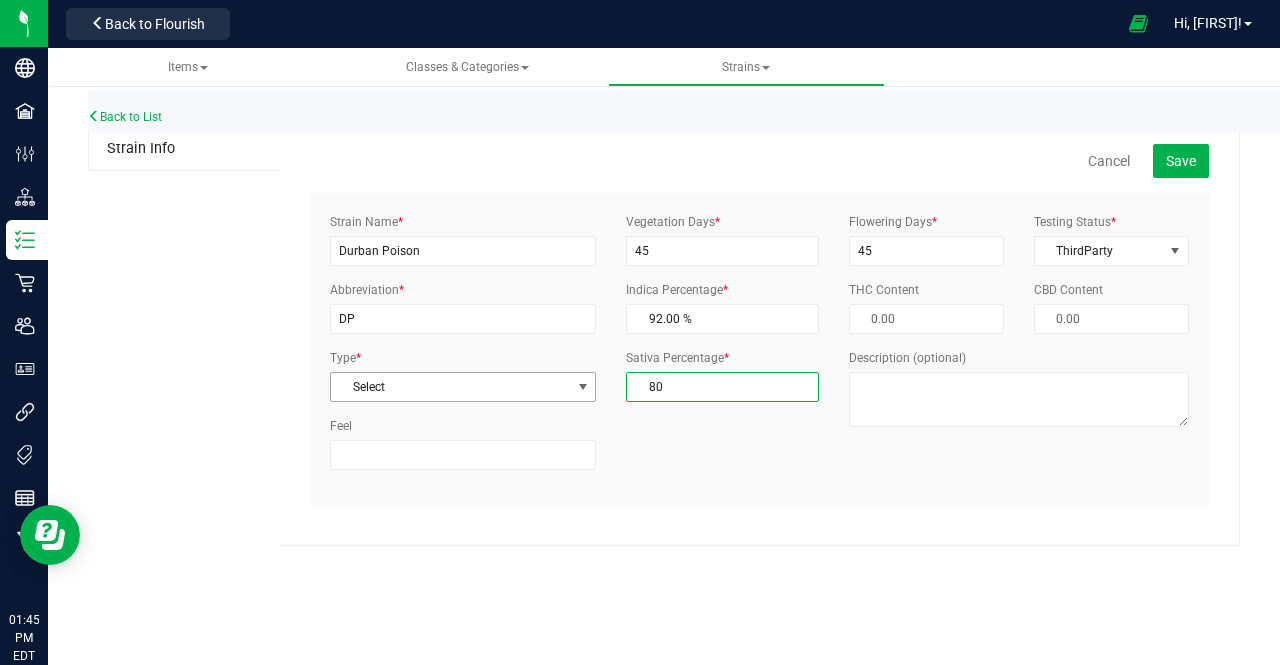 type on "20.00 %" 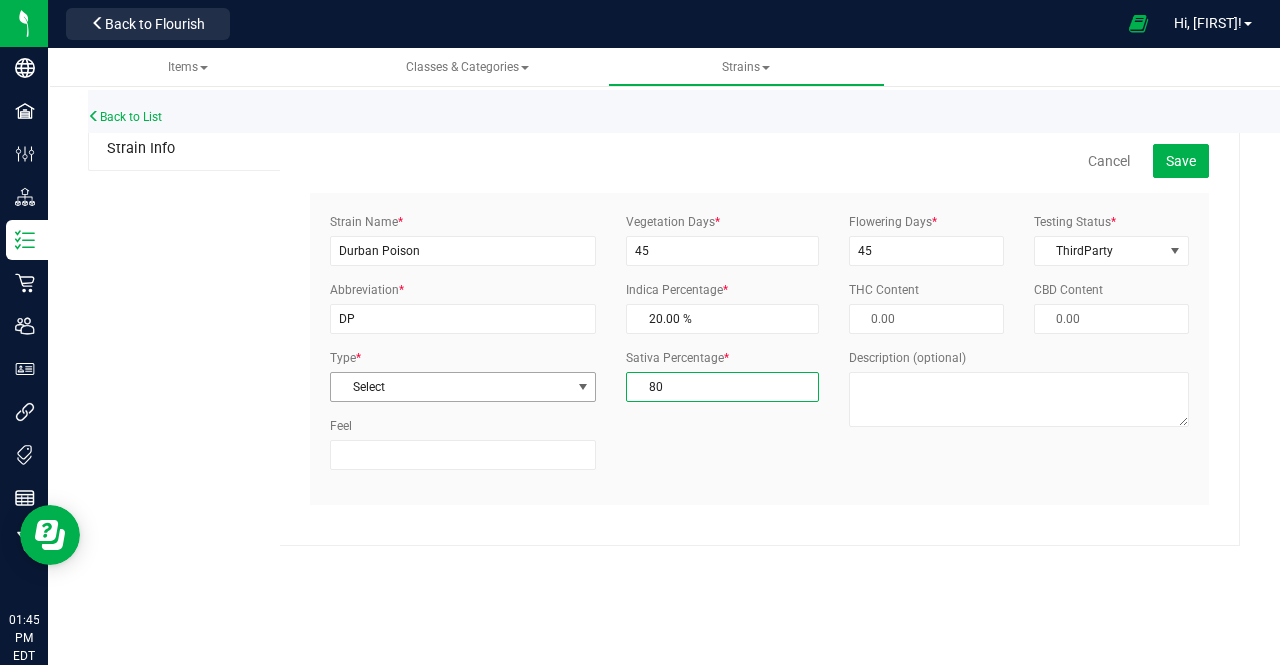 type on "80.00 %" 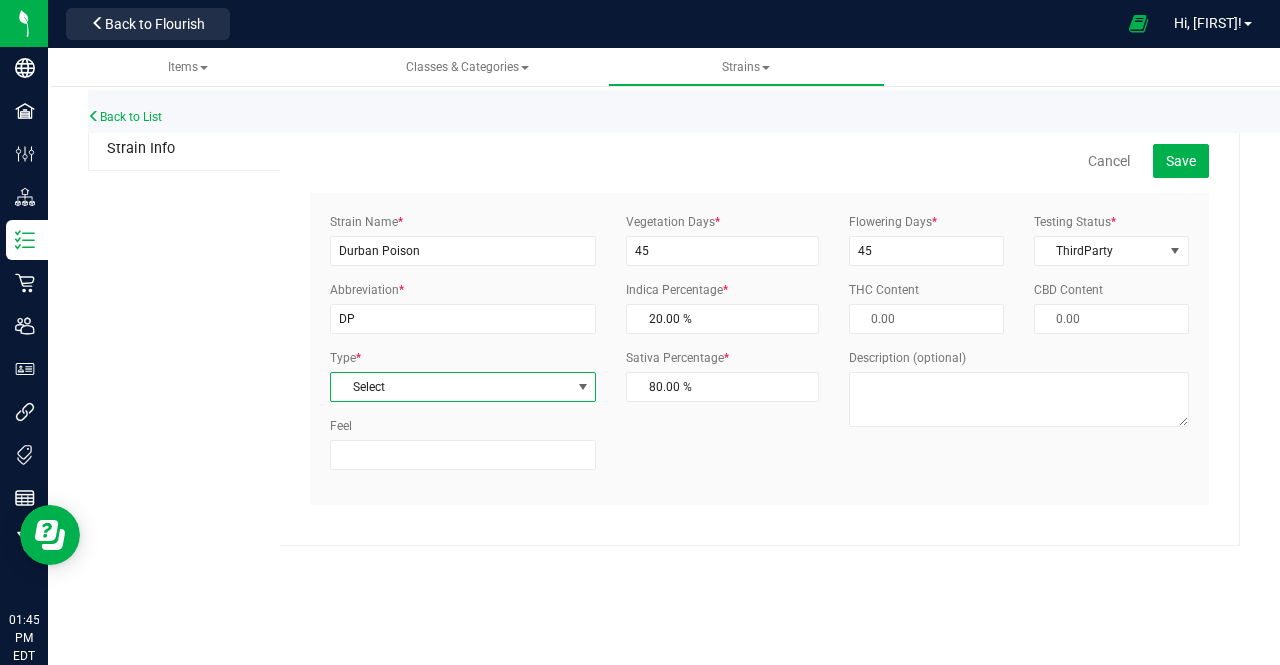 click at bounding box center (583, 387) 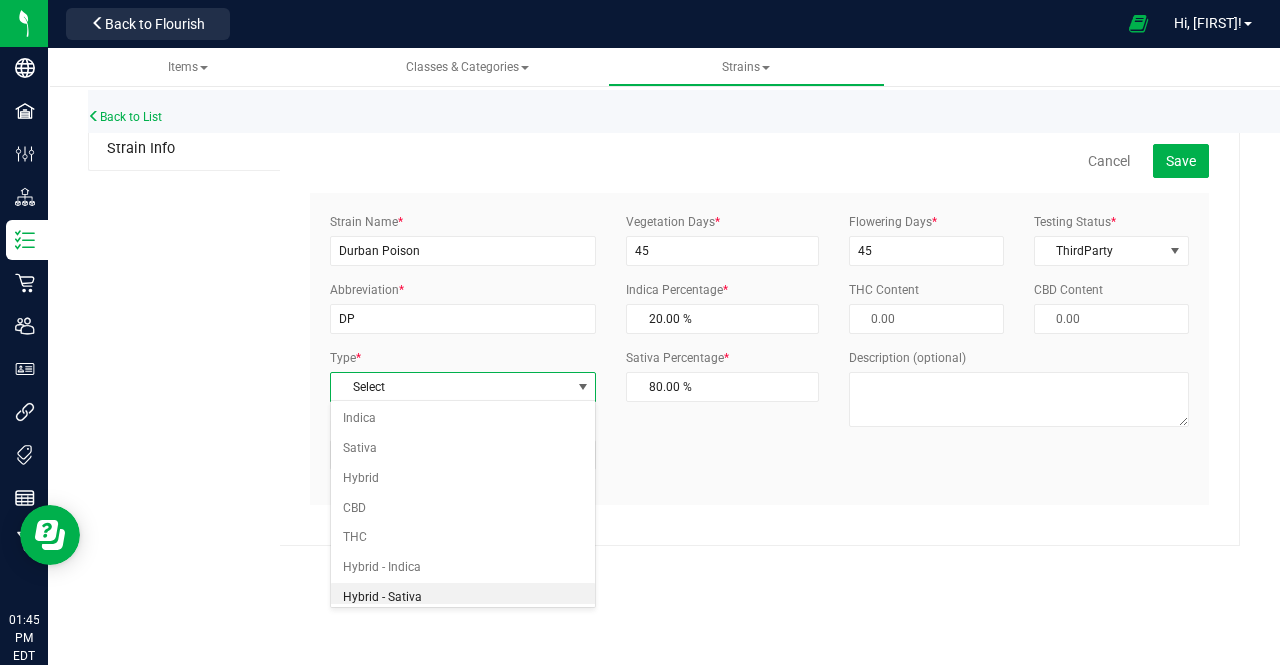 click on "Hybrid - Sativa" at bounding box center [463, 598] 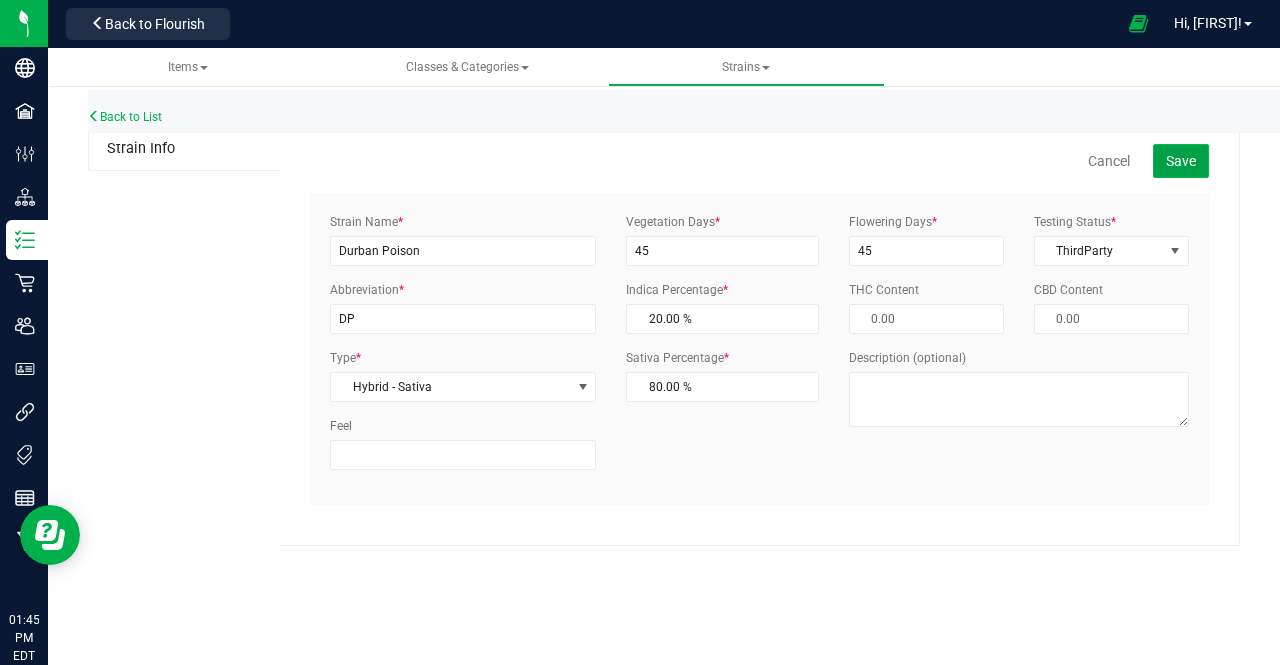 click on "Save" at bounding box center (1181, 161) 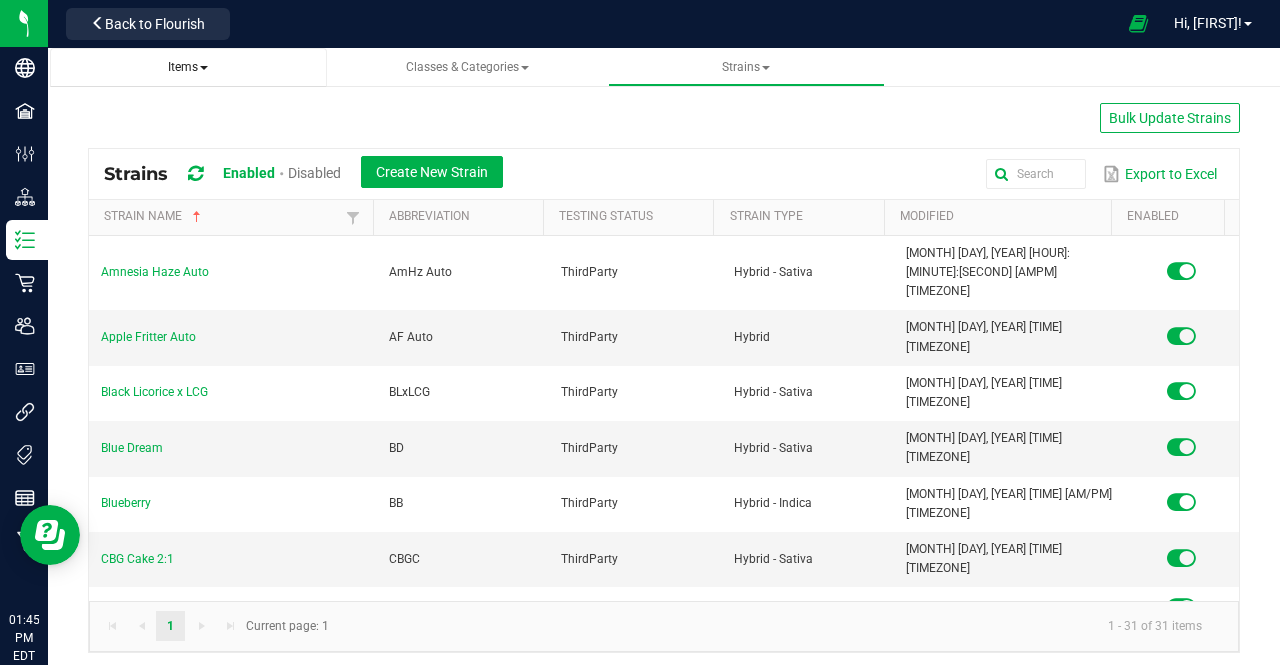 click on "Items" at bounding box center [188, 67] 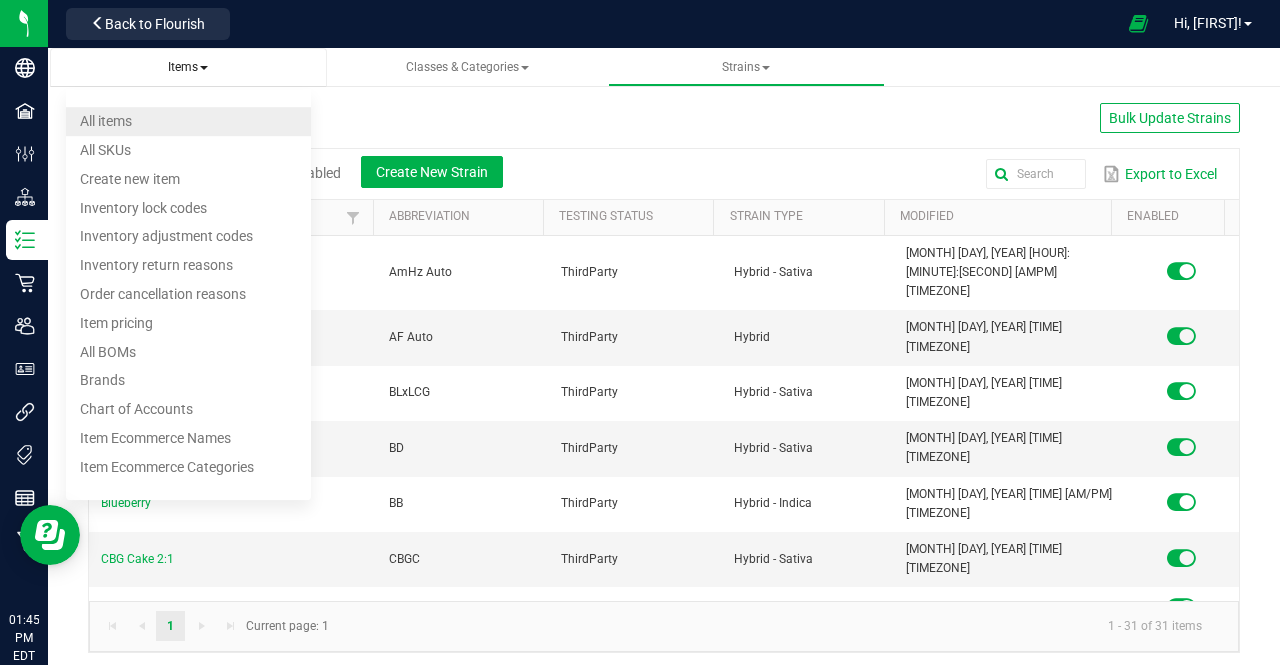 click on "All items" at bounding box center (188, 121) 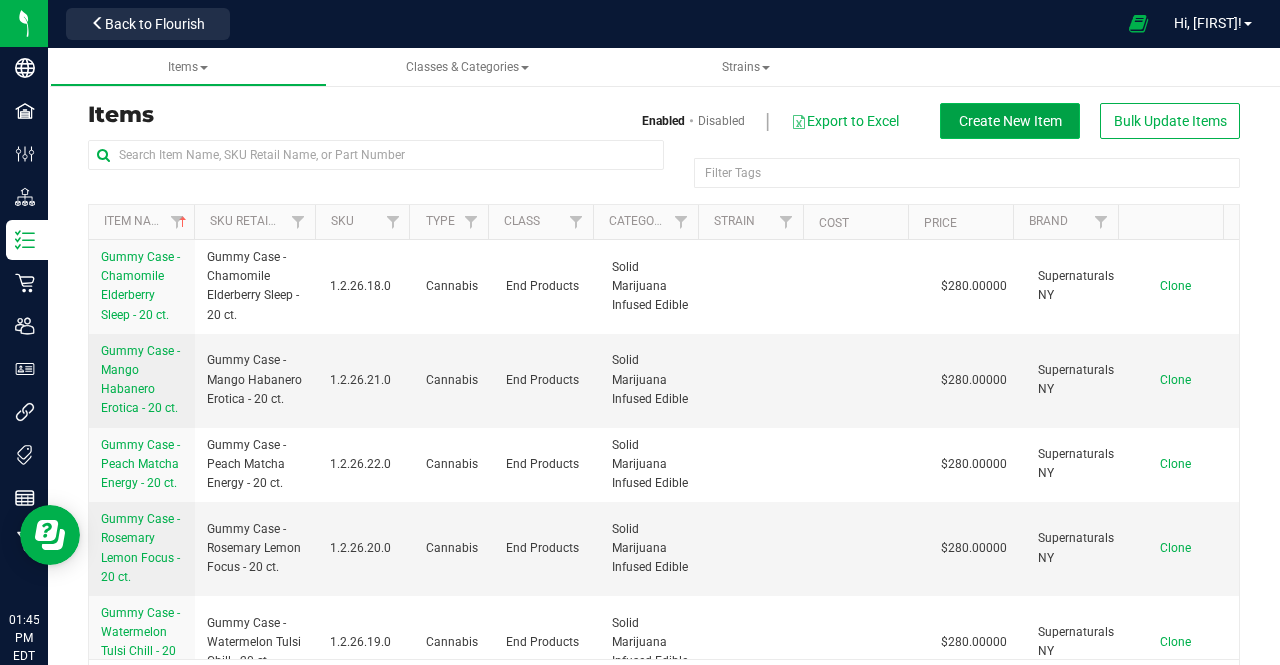 click on "Create New Item" at bounding box center [1010, 121] 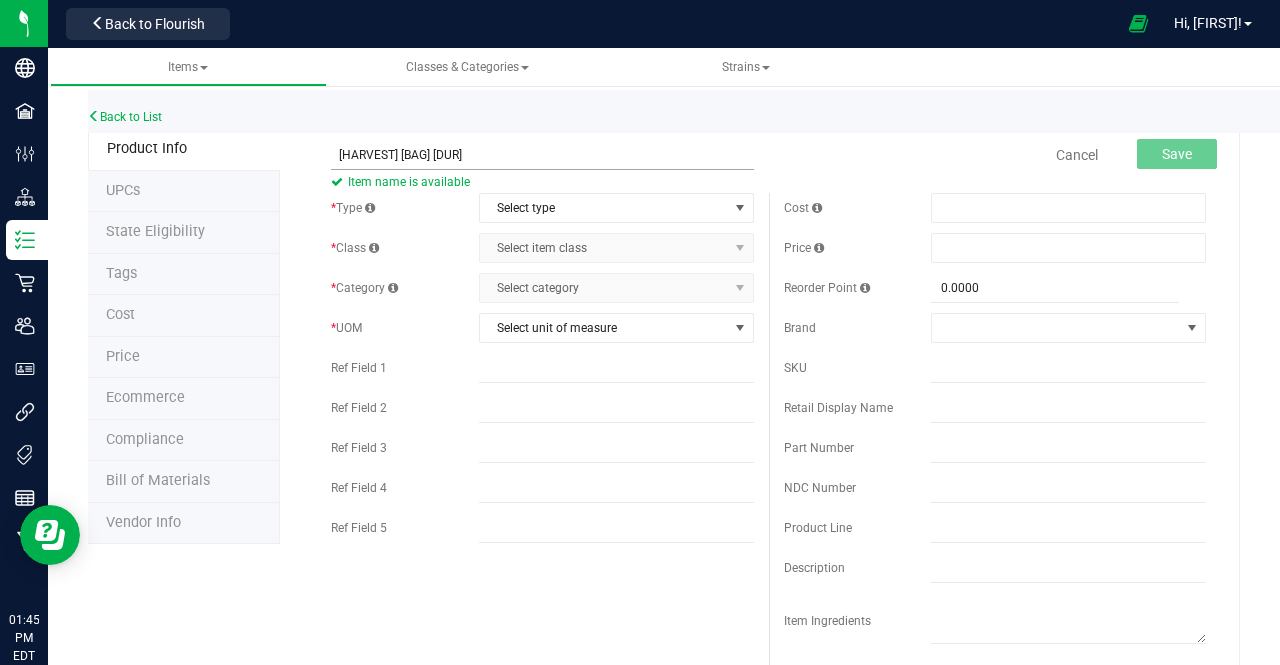 type on "Harvest Bag - Durban Poison - Bulk" 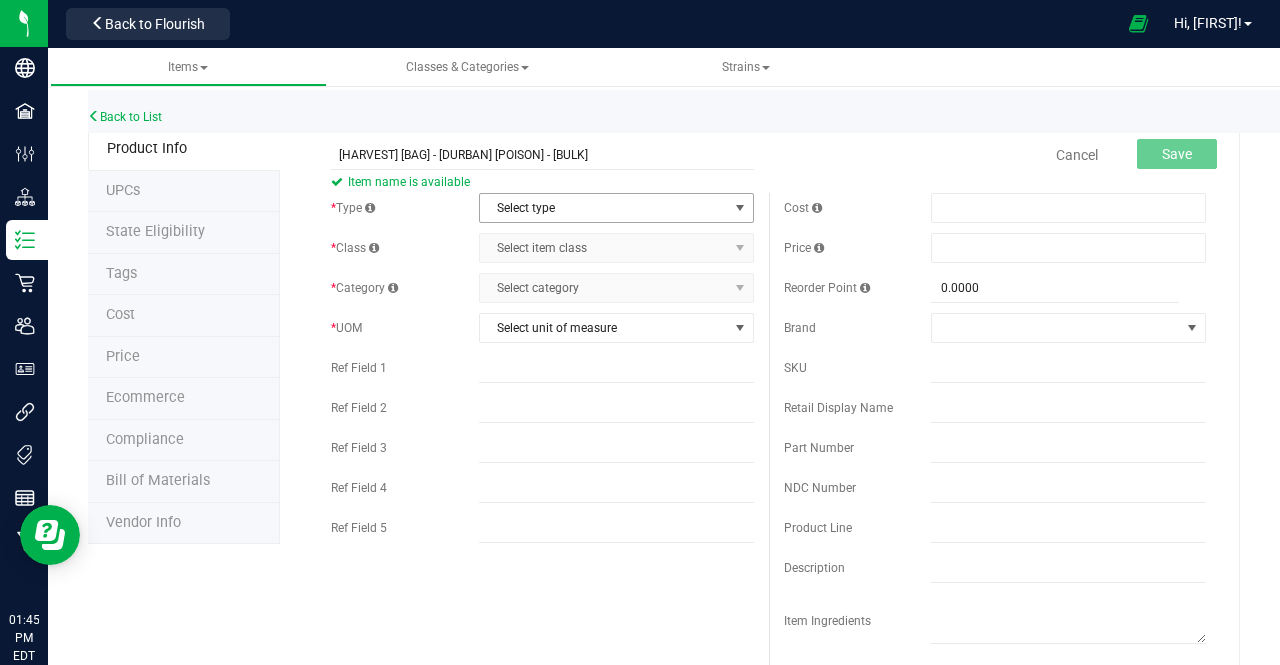 click on "Select type" at bounding box center [604, 208] 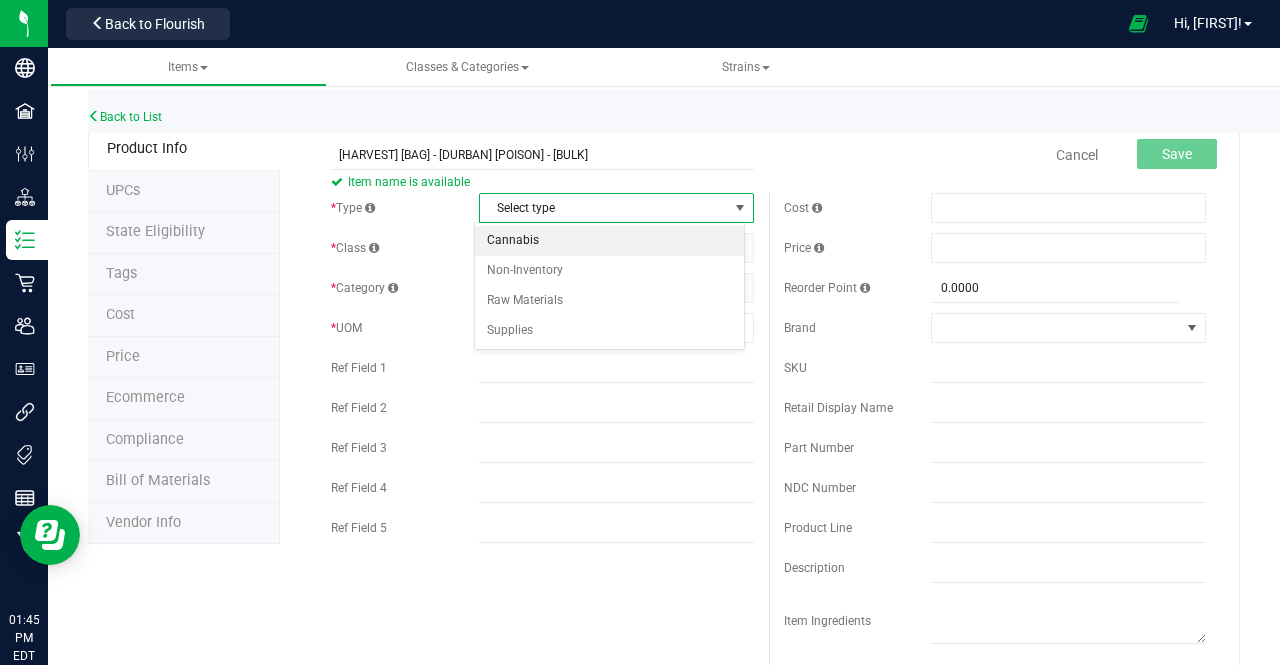 click on "Cannabis" at bounding box center (609, 241) 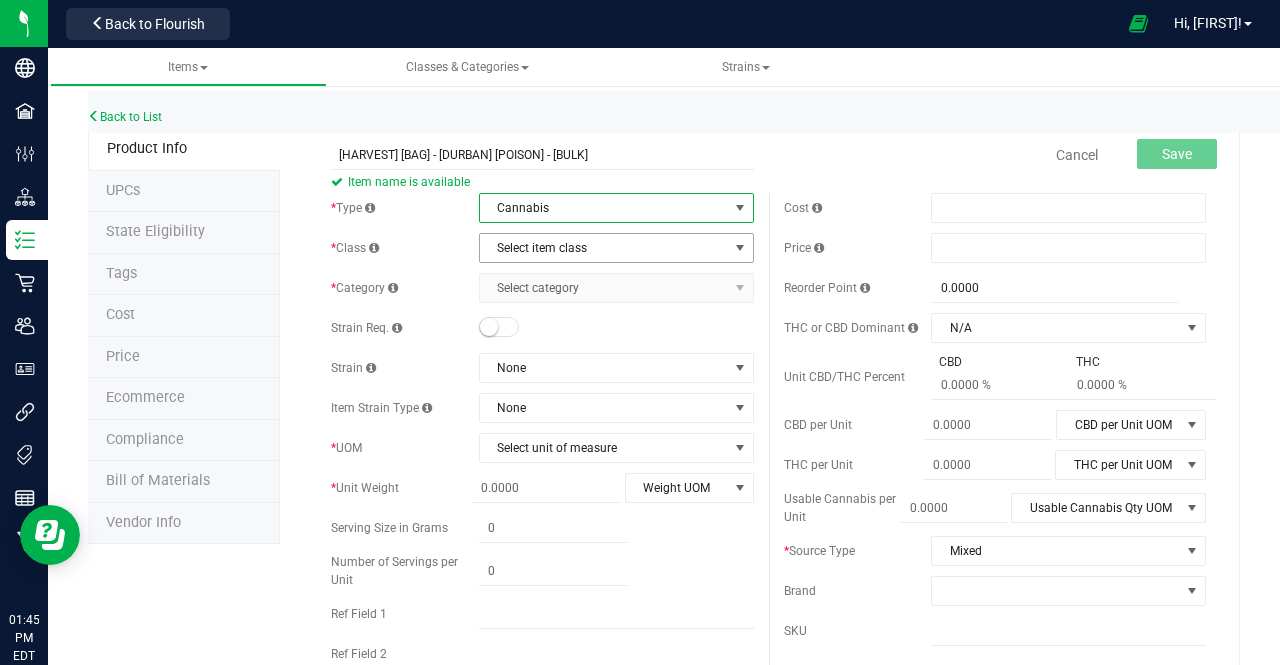 click on "Select item class" at bounding box center (604, 248) 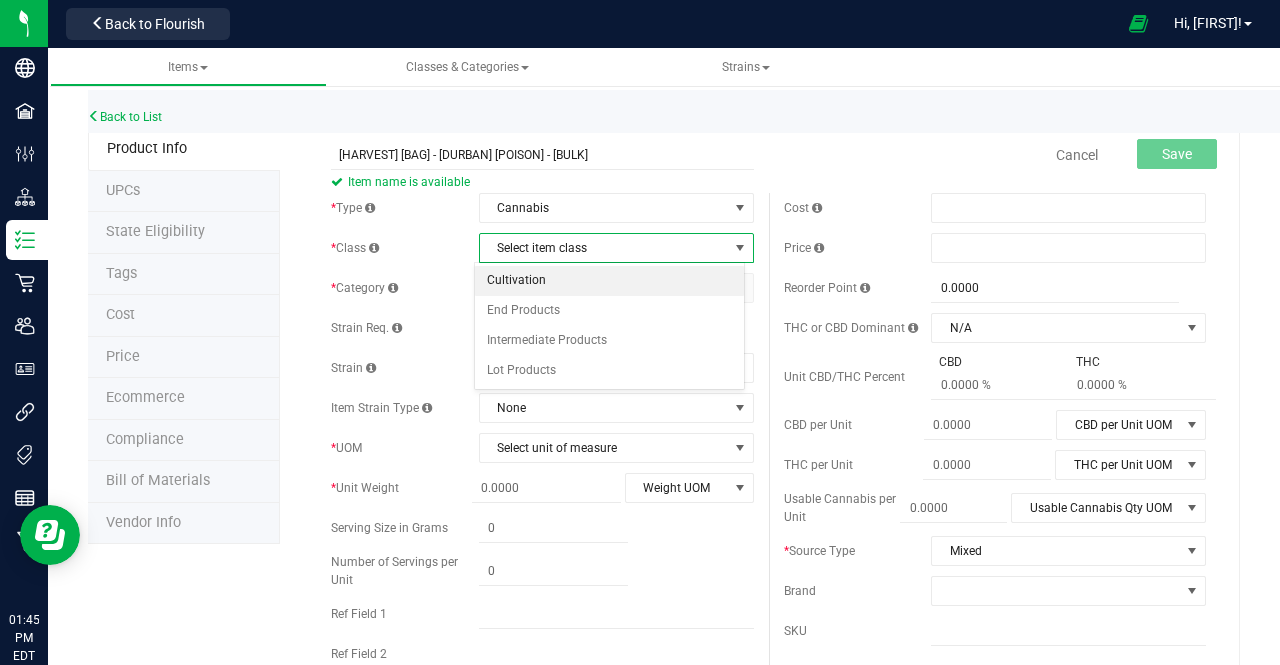 click on "Cultivation" at bounding box center [609, 281] 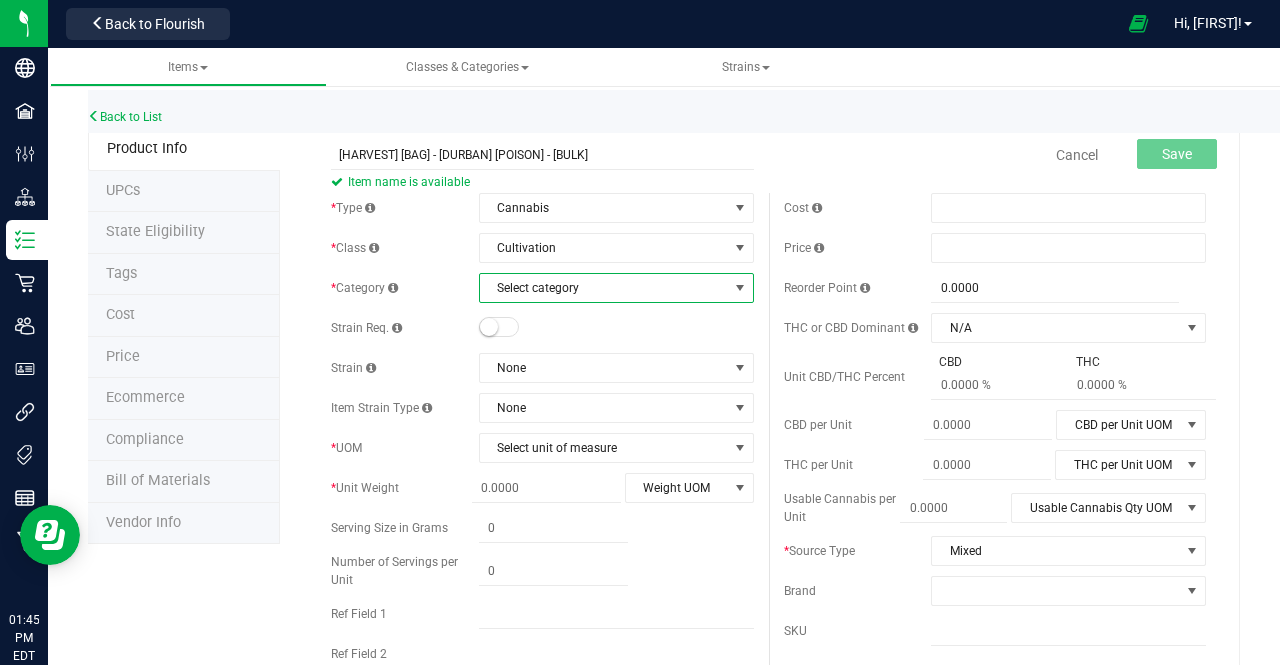 click on "Select category" at bounding box center (604, 288) 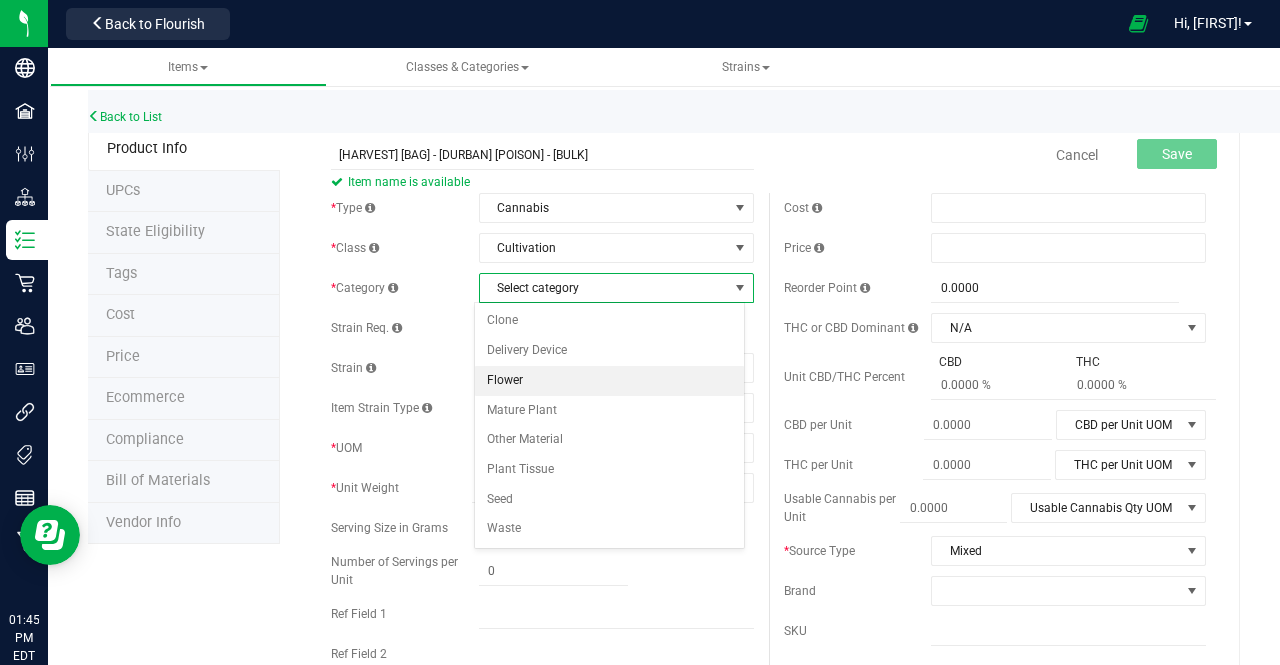 click on "Flower" at bounding box center [609, 381] 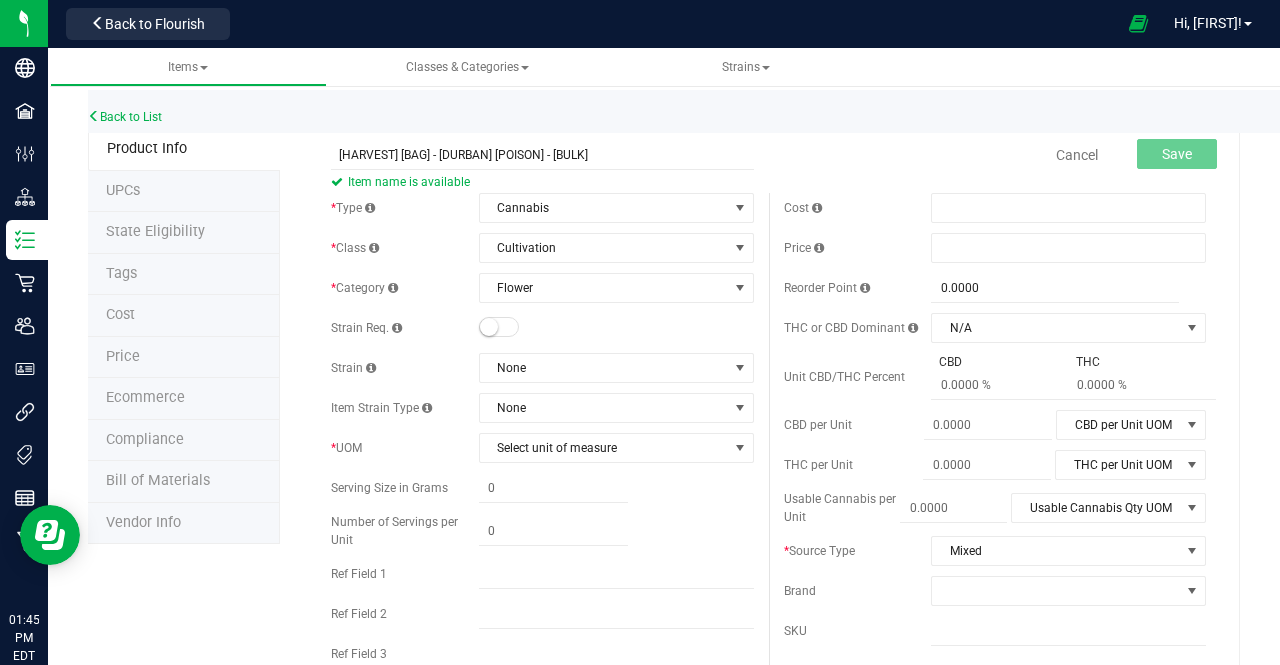 click at bounding box center (499, 327) 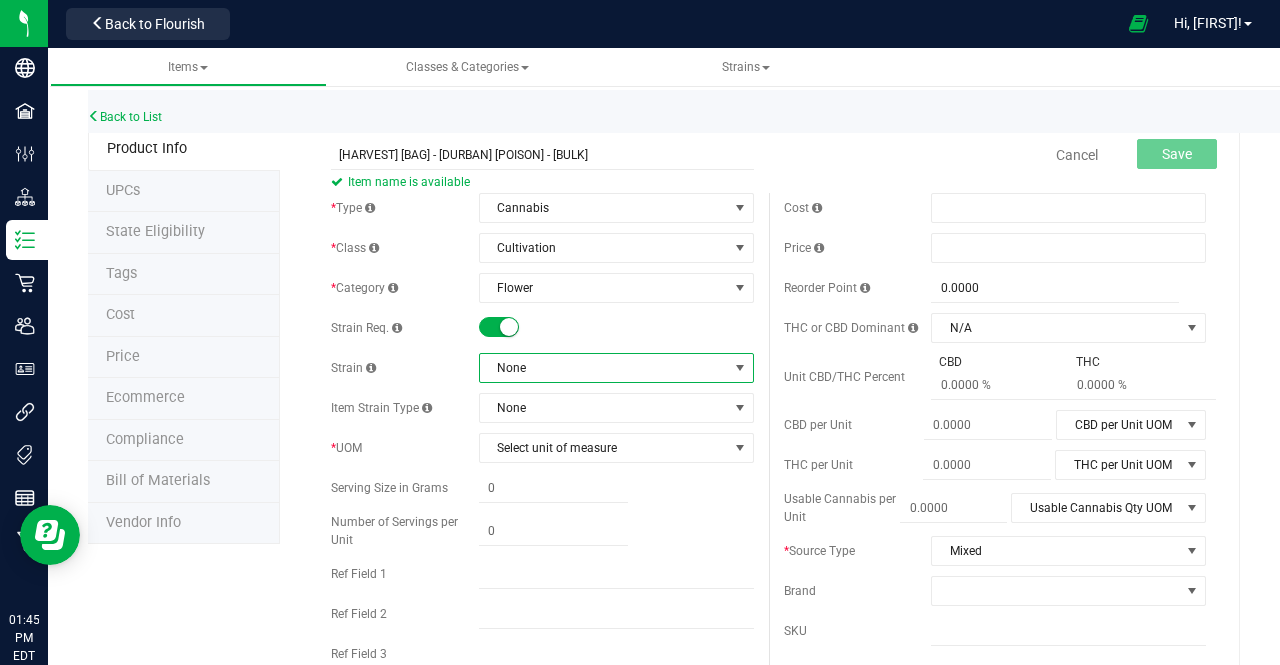 click on "None" at bounding box center (604, 368) 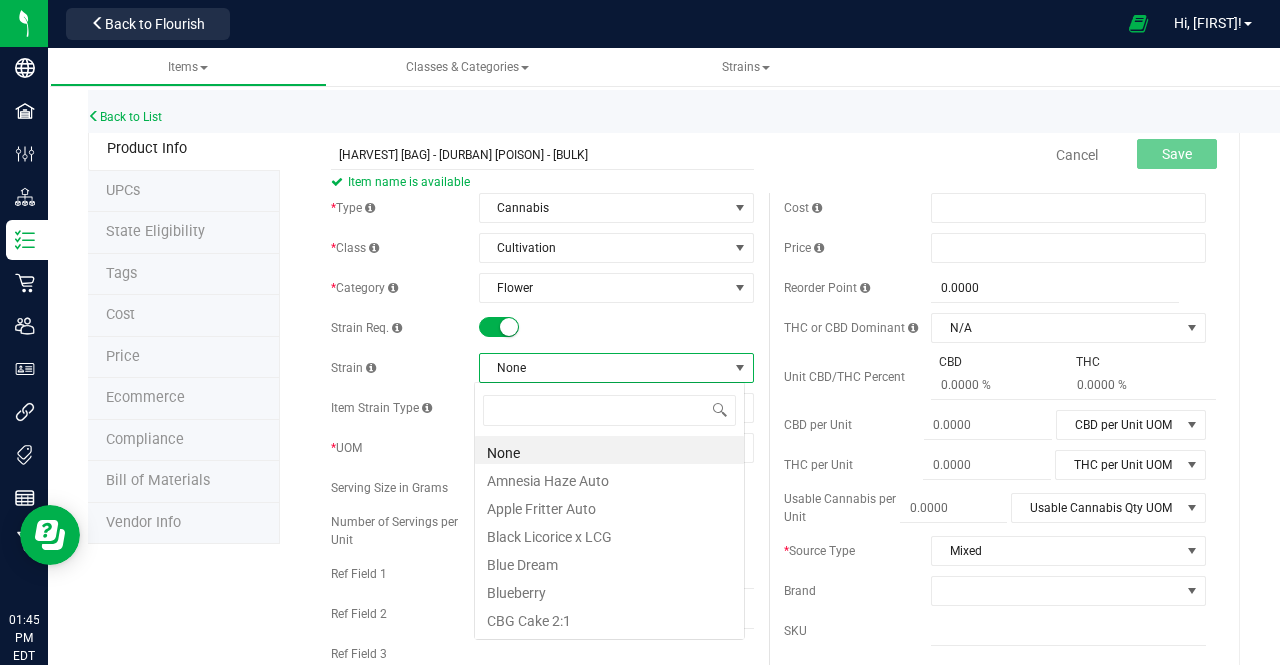 scroll, scrollTop: 99970, scrollLeft: 99729, axis: both 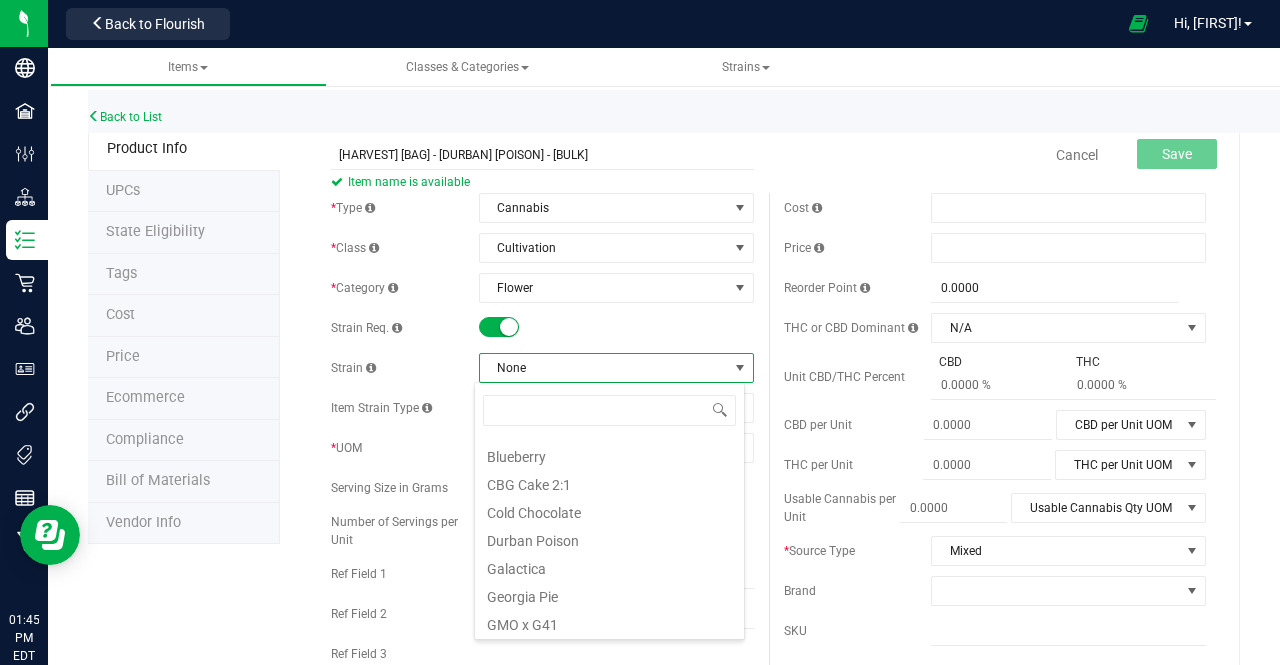 click on "Durban Poison" at bounding box center (609, 538) 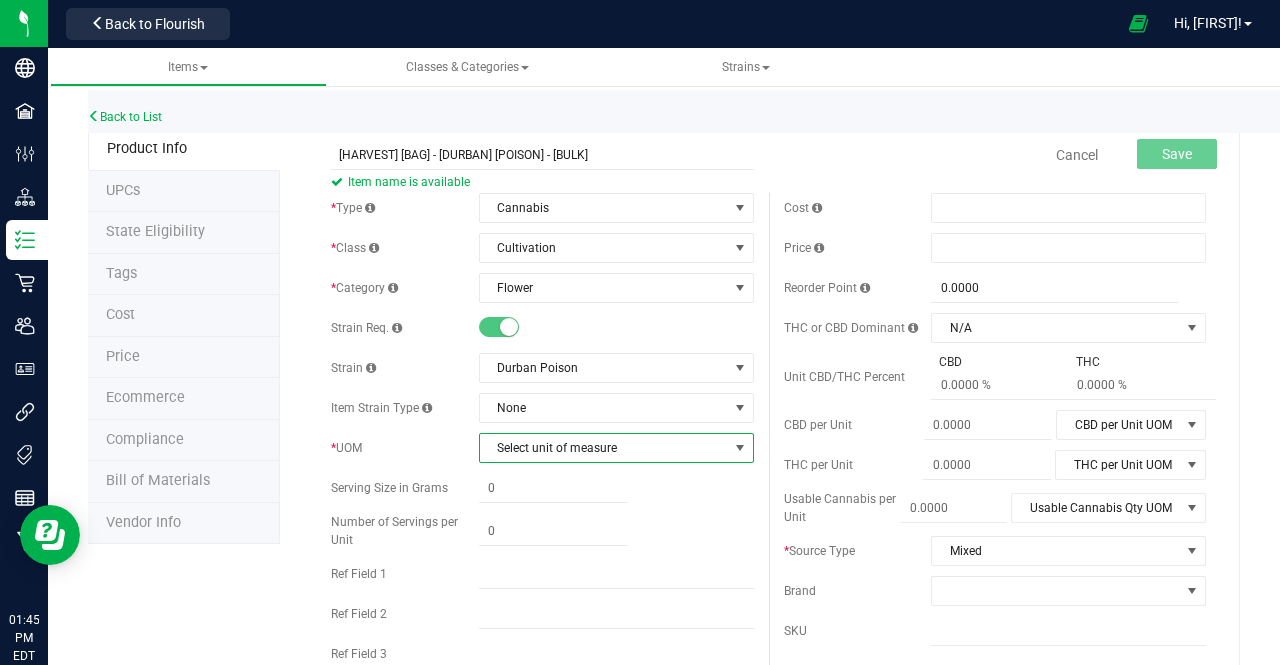 click on "Select unit of measure" at bounding box center [604, 448] 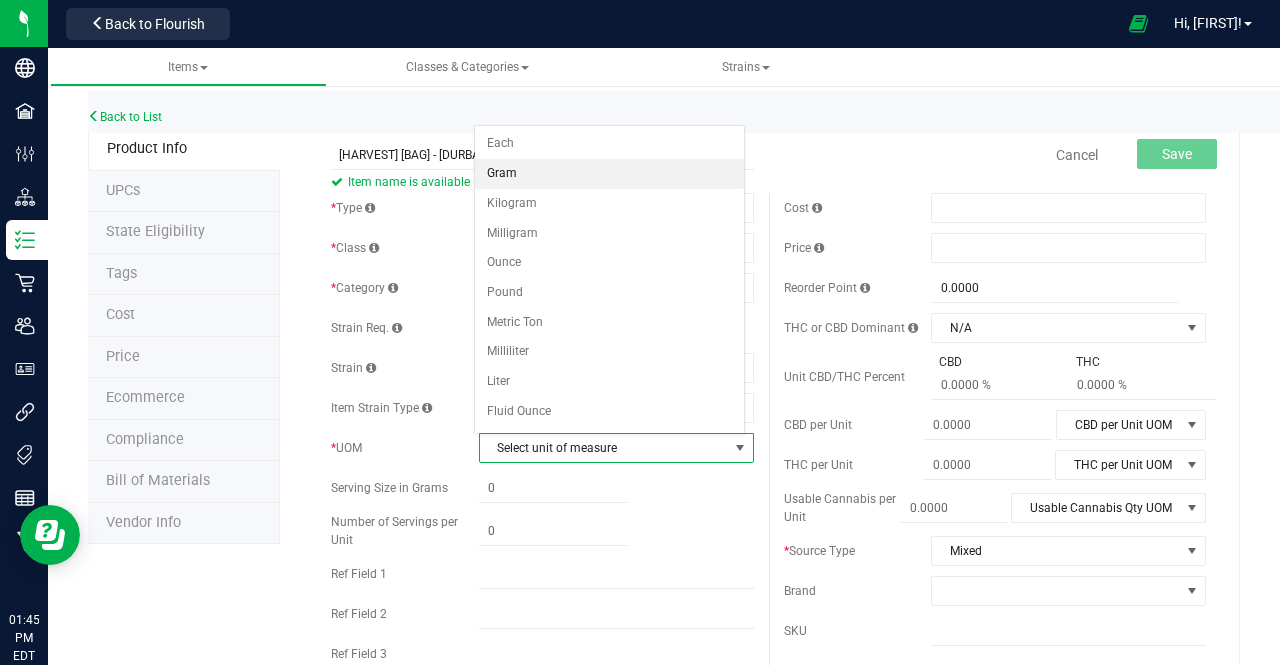click on "Gram" at bounding box center (609, 174) 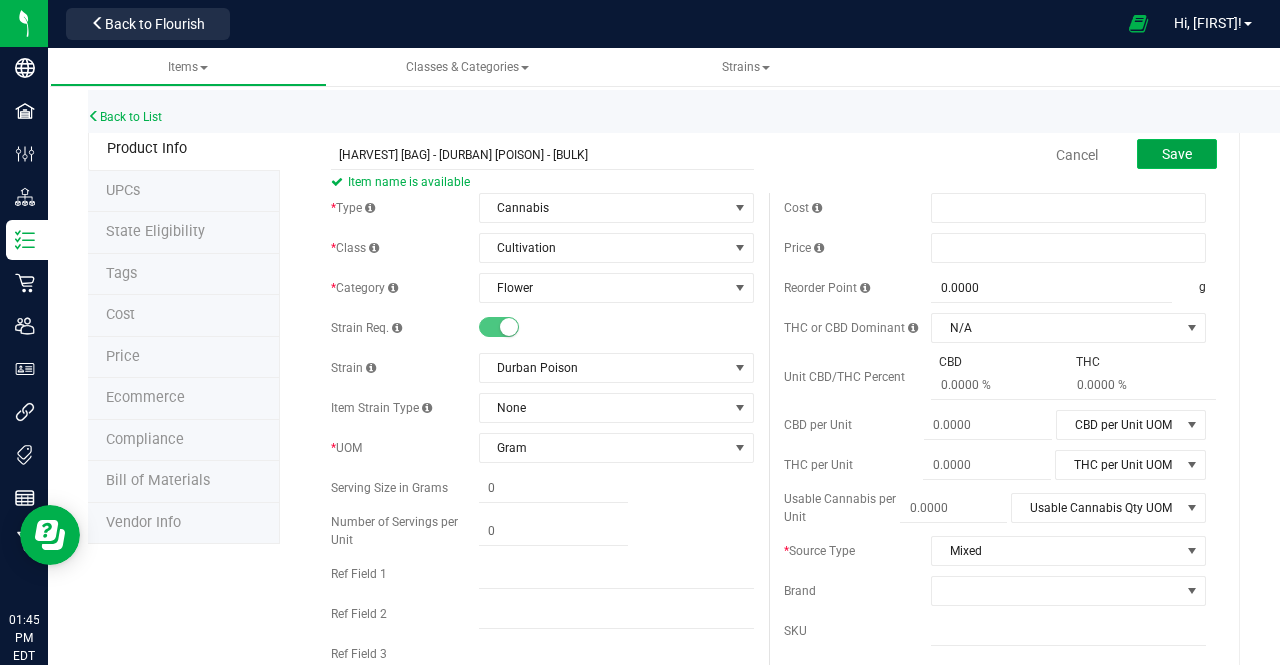 click on "Save" at bounding box center [1177, 154] 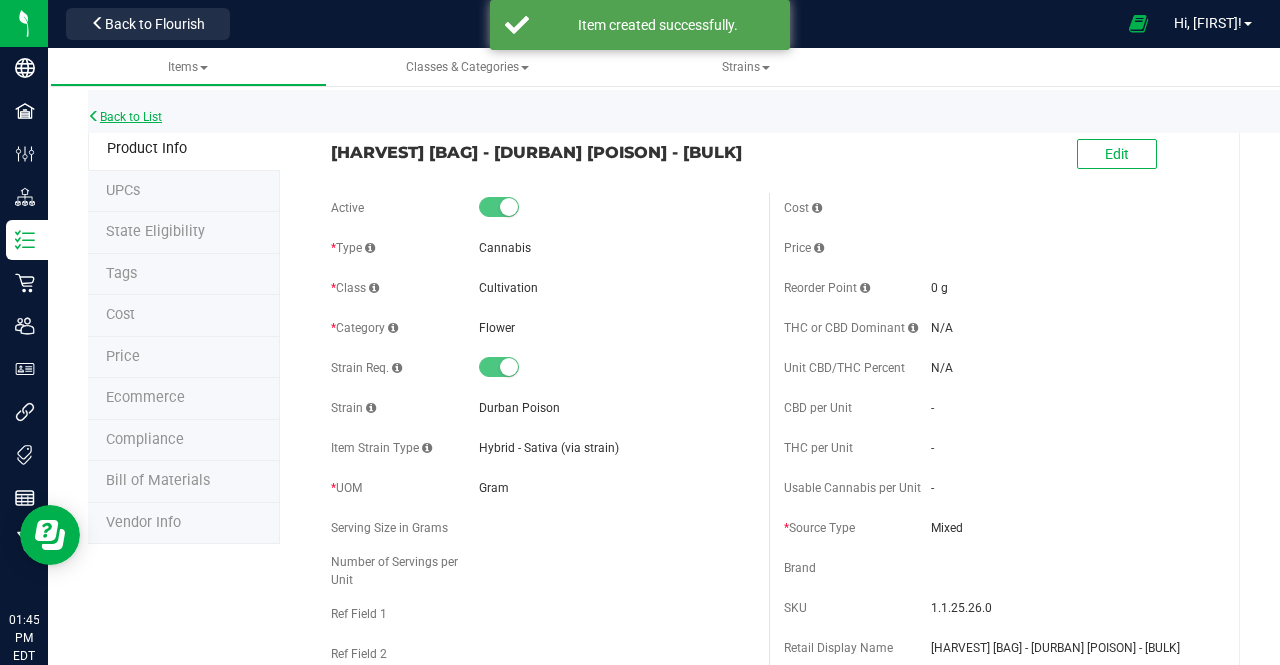 click on "Back to List" at bounding box center [125, 117] 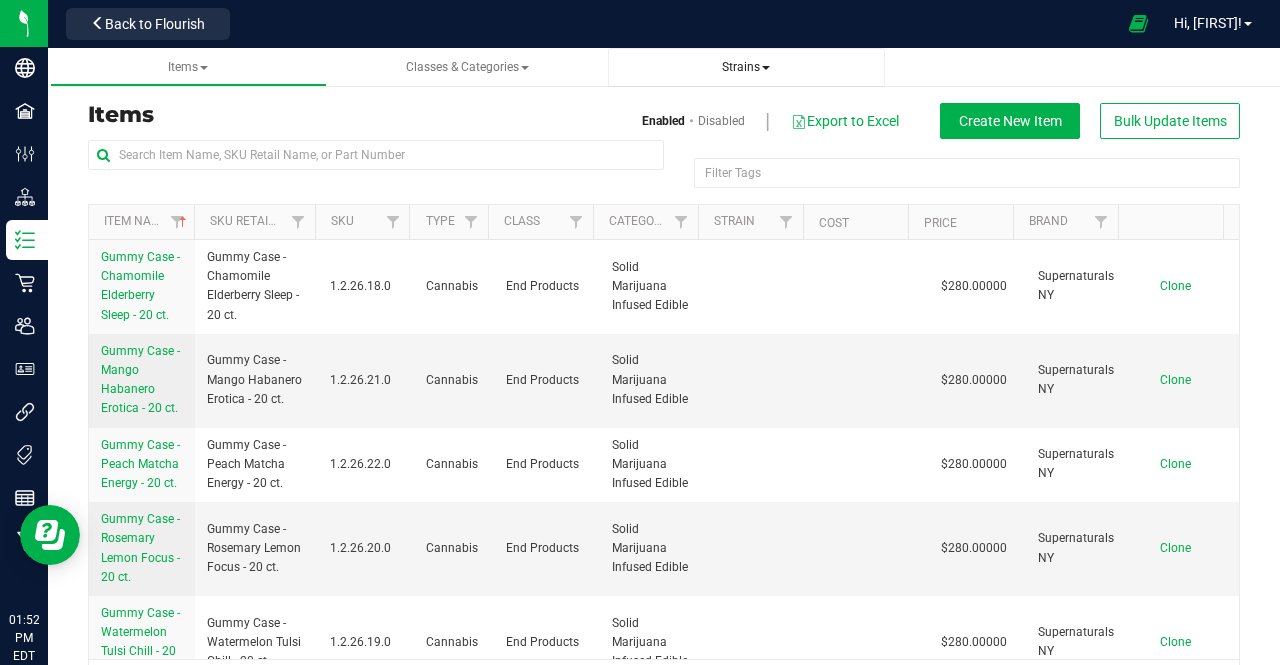 click on "Strains" at bounding box center (746, 67) 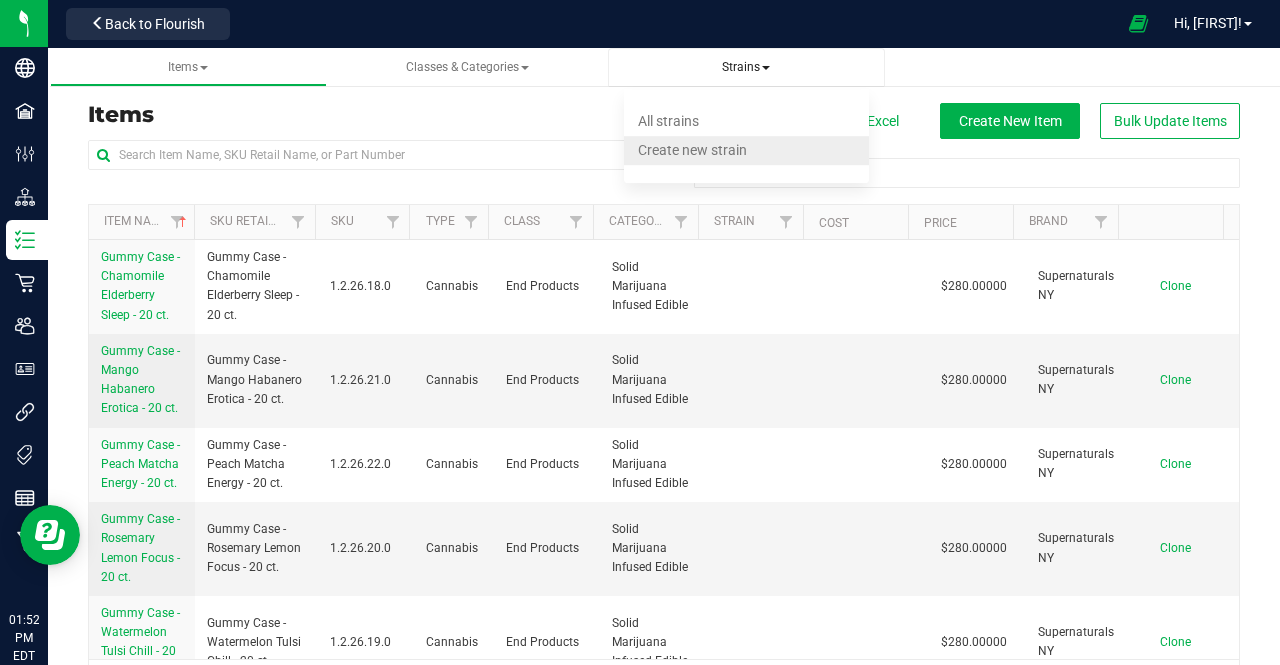 click on "Create new strain" at bounding box center [692, 150] 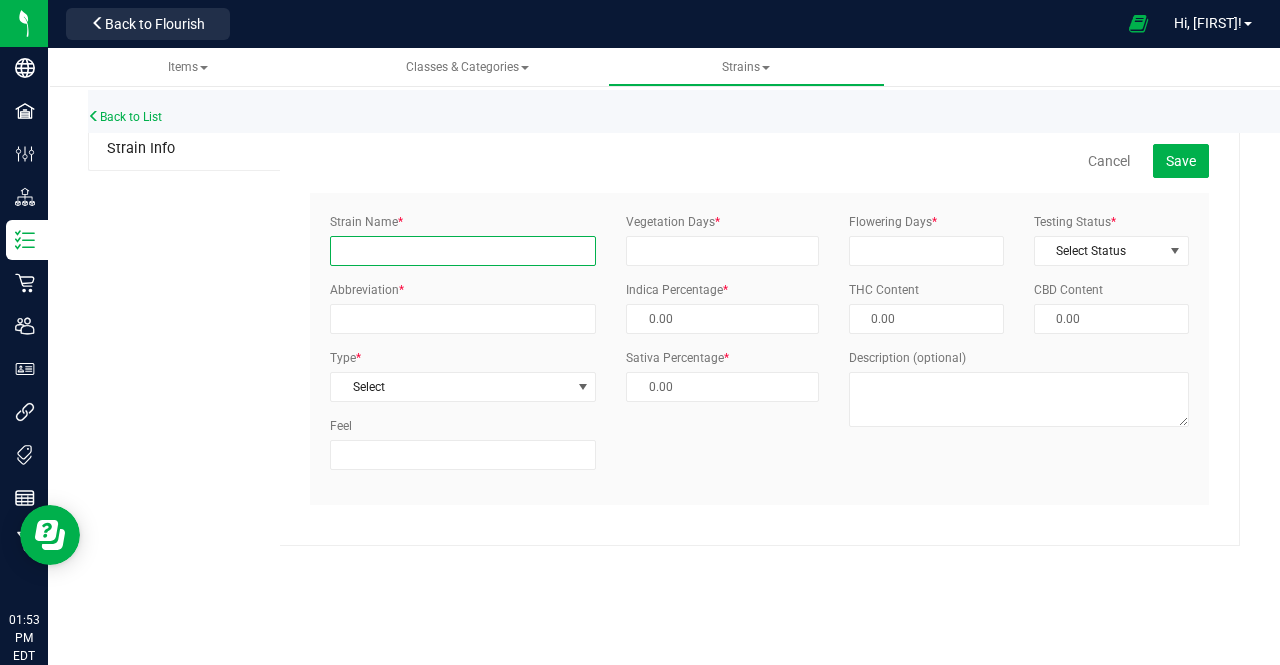 click on "Strain Name
*" at bounding box center (463, 251) 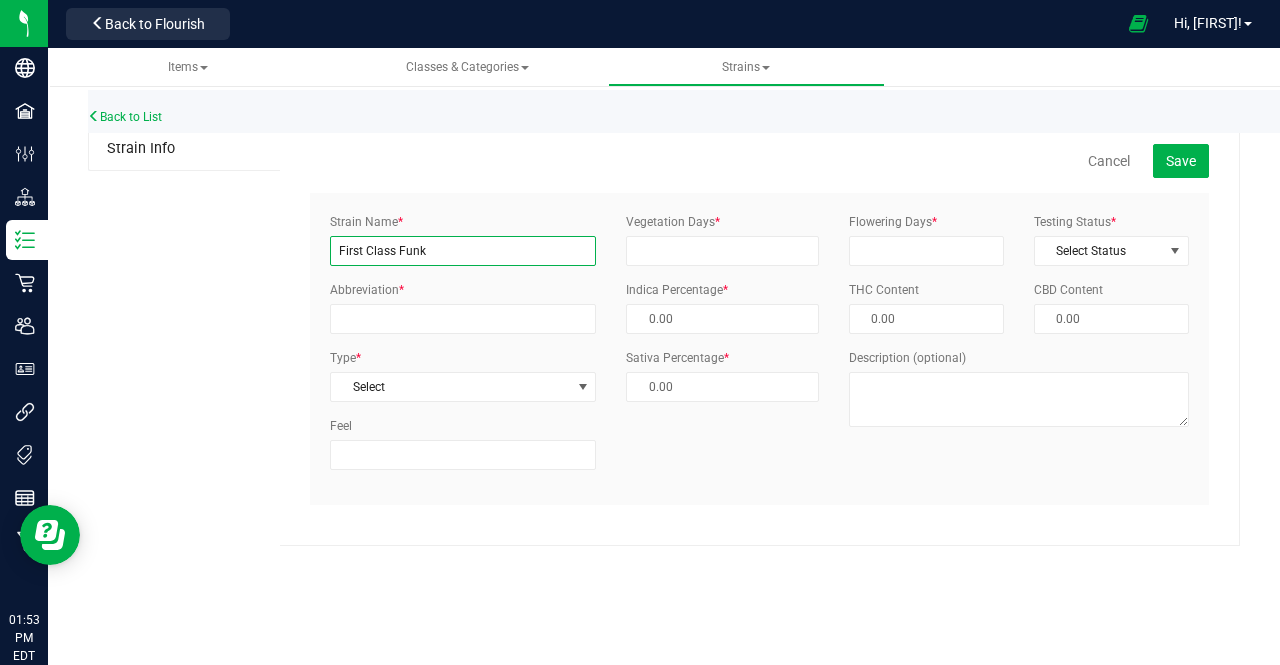 type on "First Class Funk" 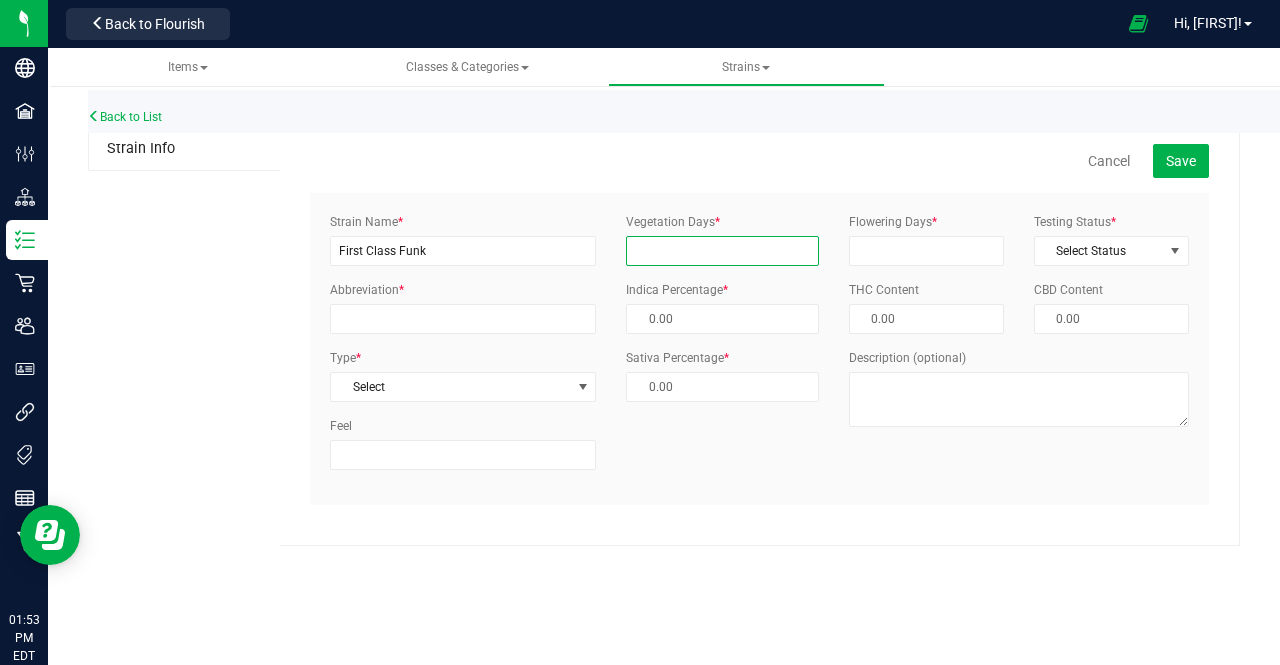 click on "Vegetation Days
*" at bounding box center (722, 251) 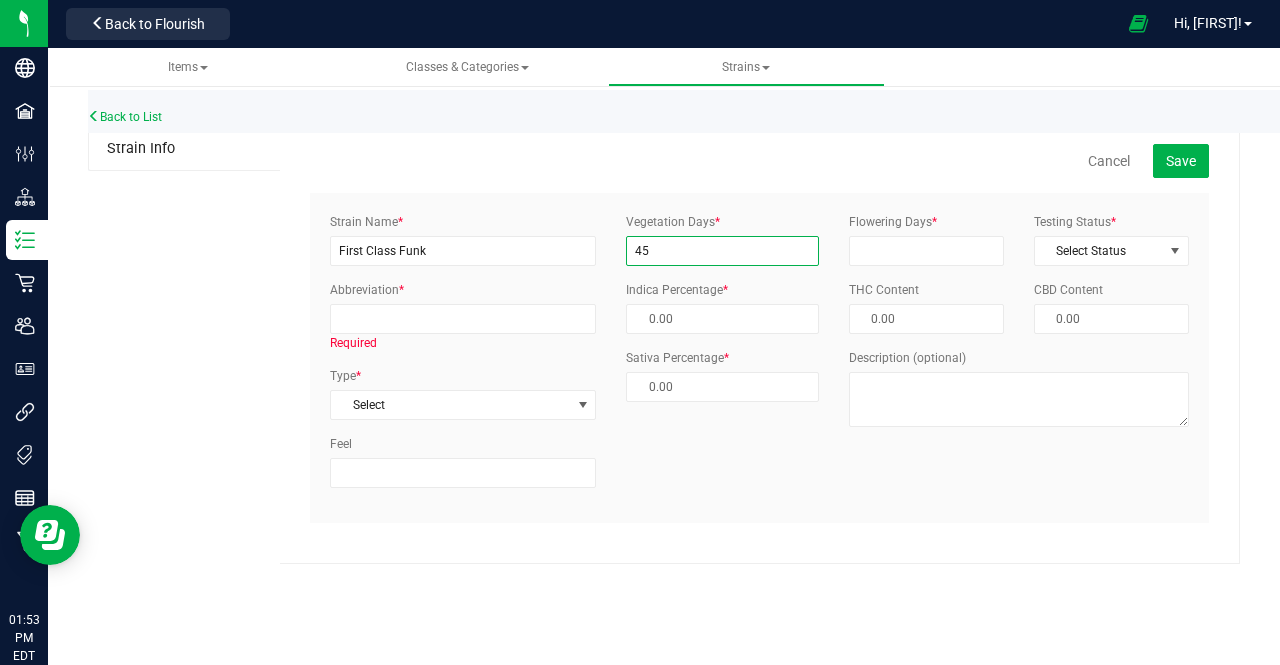 type on "45" 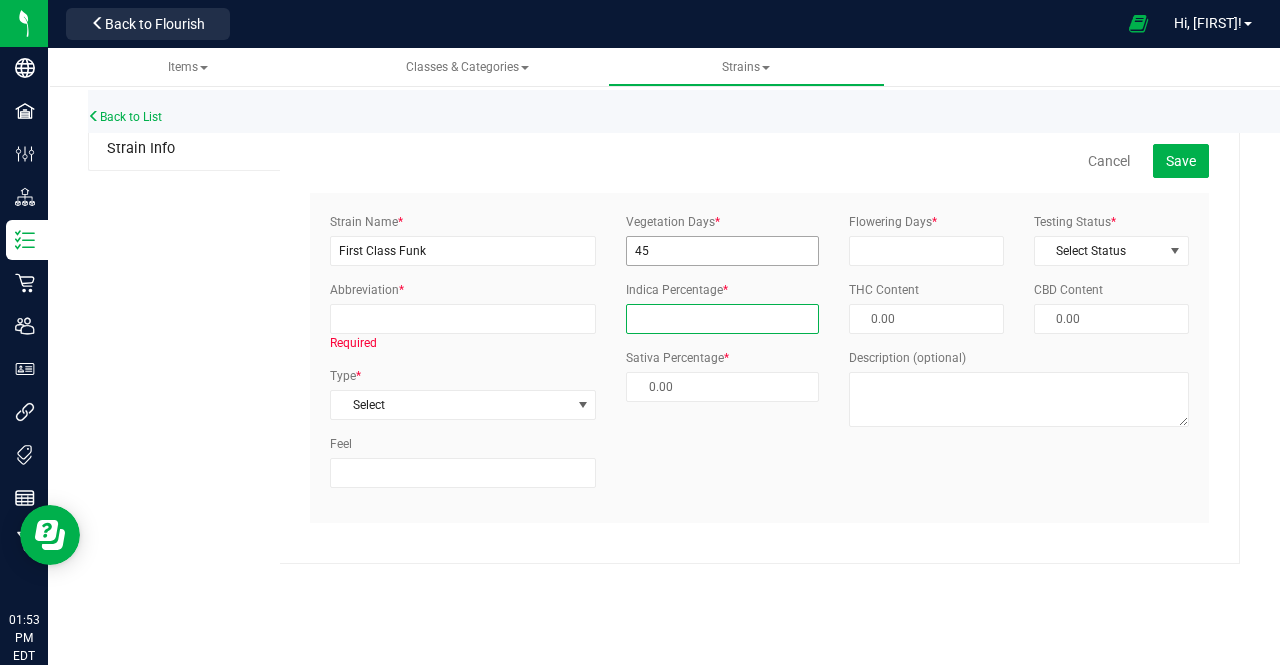 type on "4" 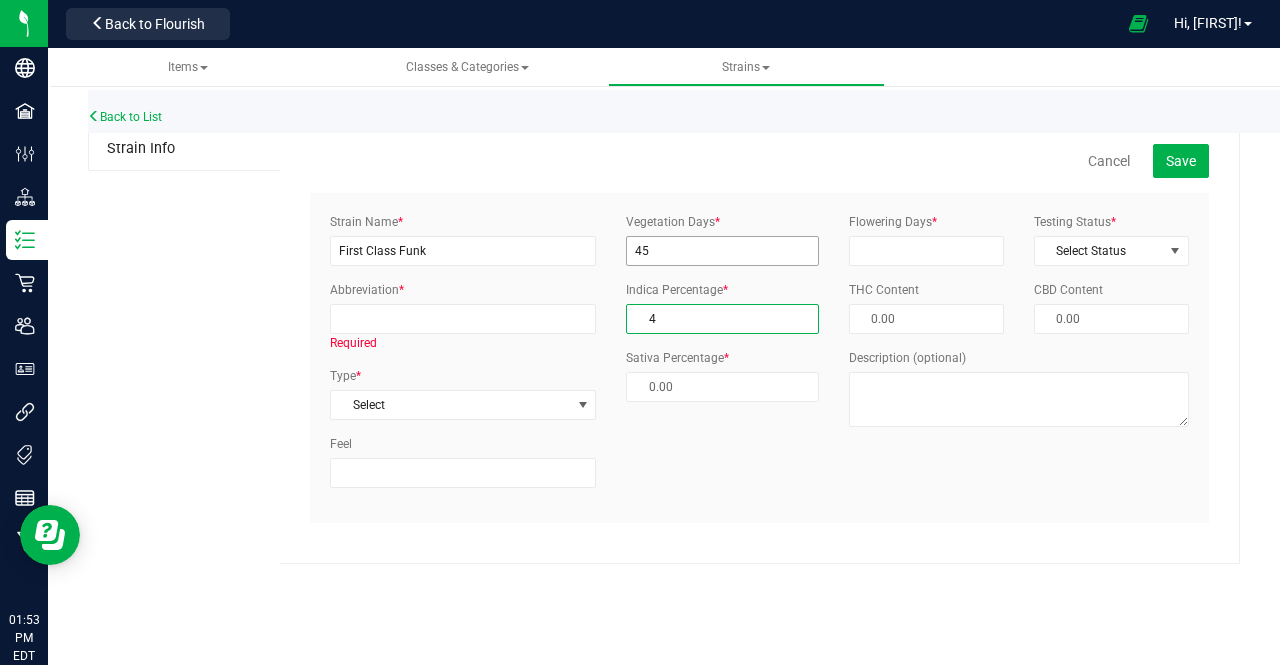 type on "96.00 %" 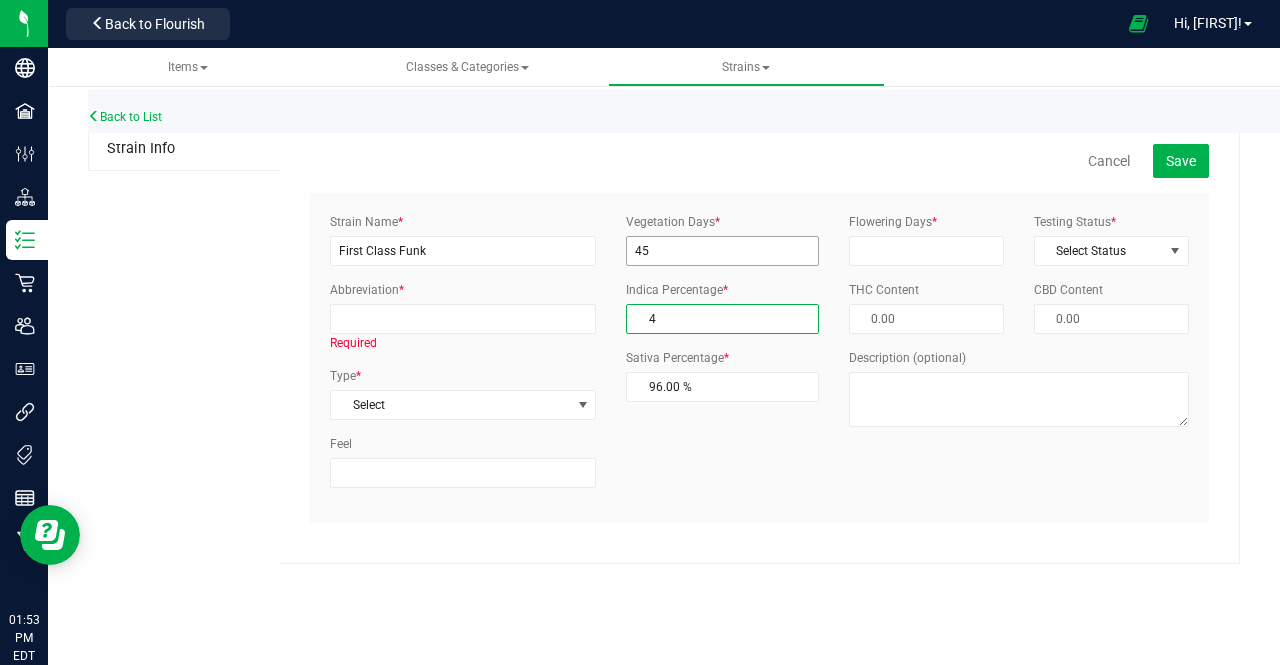 type on "45" 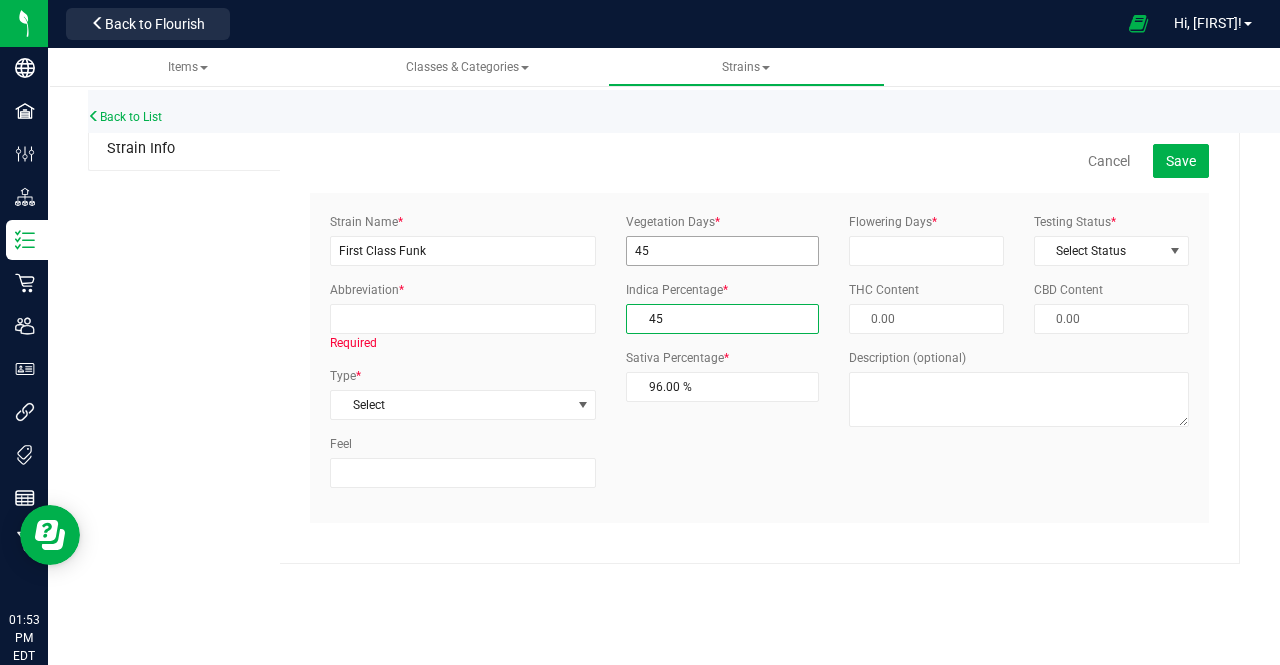 type on "55.00 %" 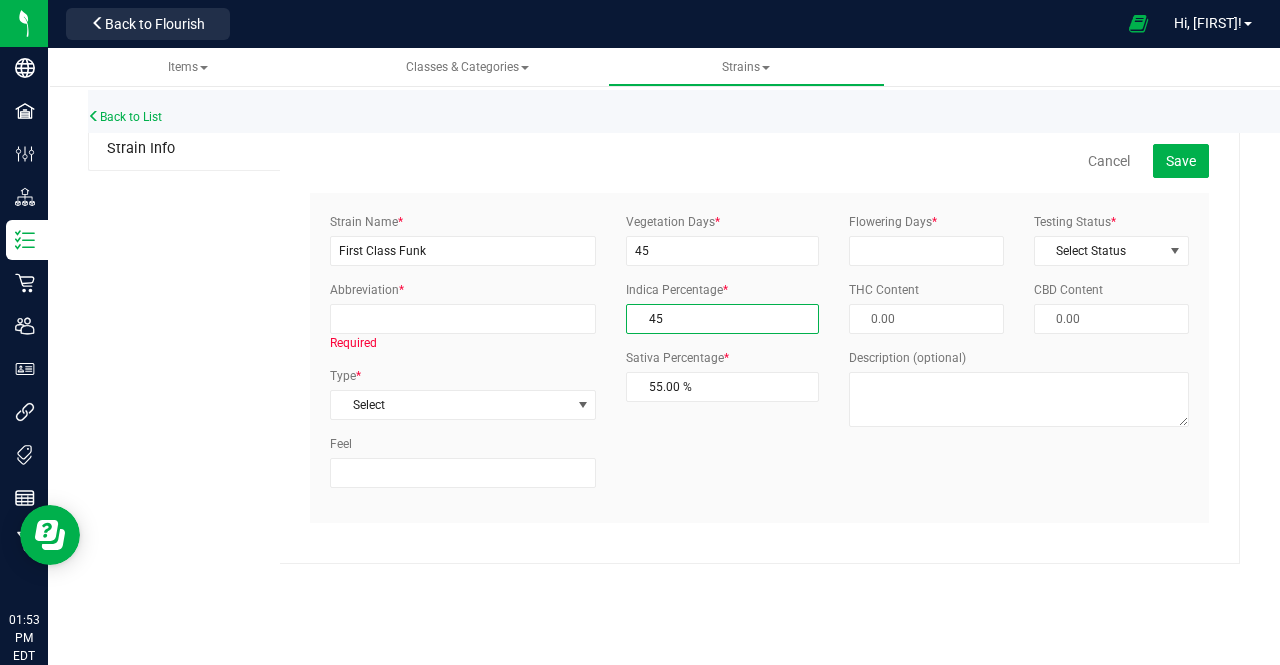 type on "4" 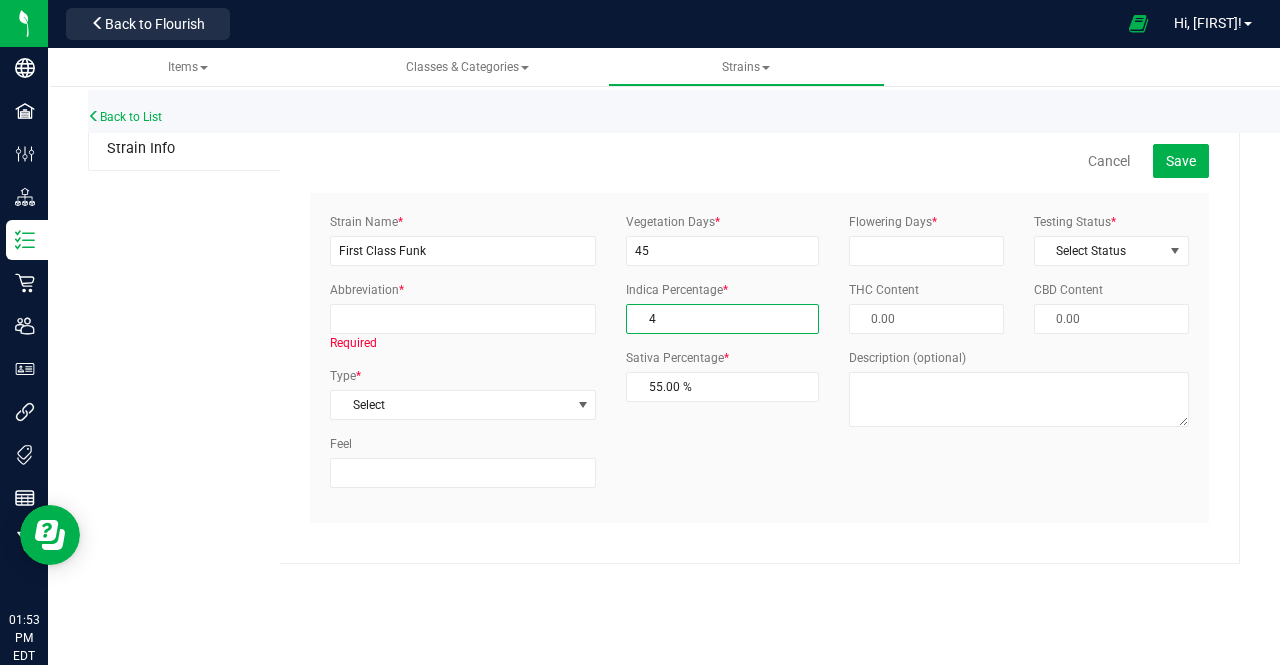 type on "96.00 %" 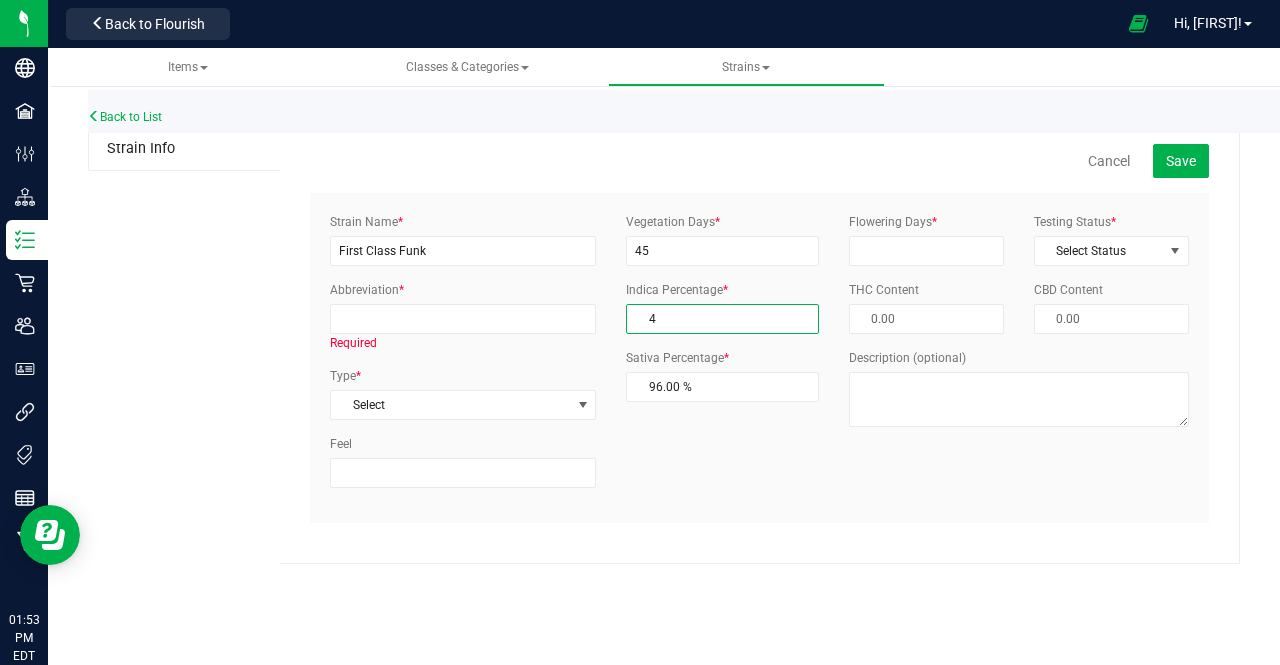 type 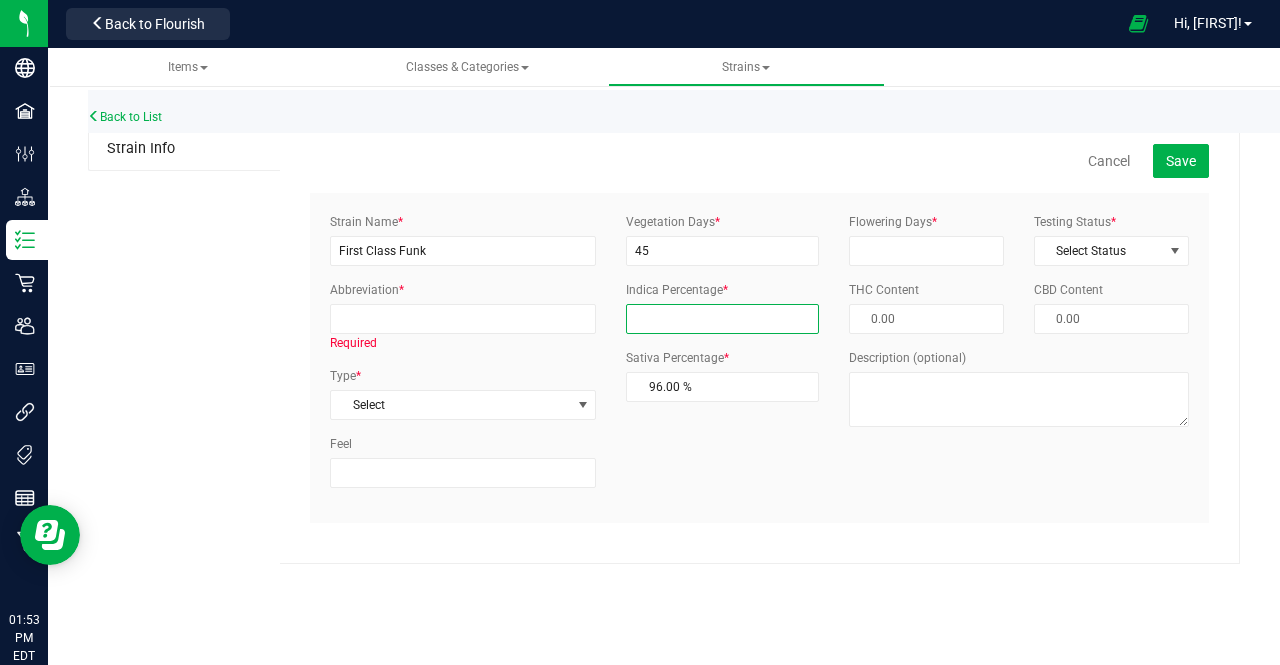 type 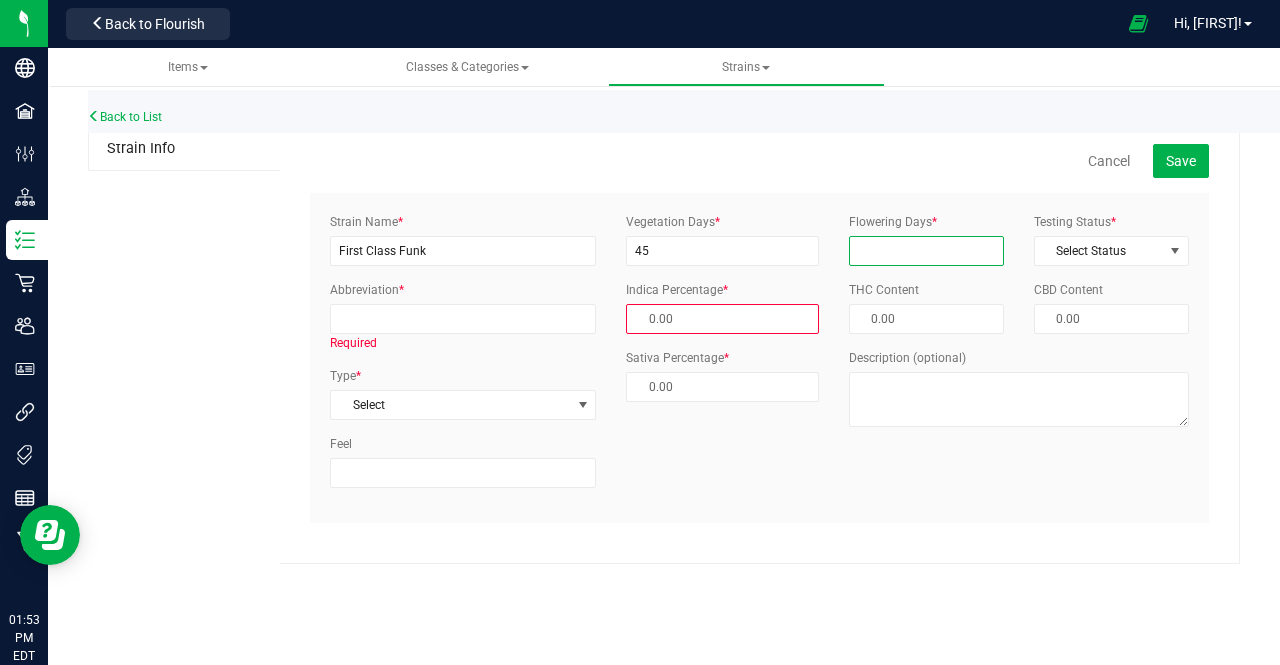 click on "Flowering Days
*" at bounding box center [926, 251] 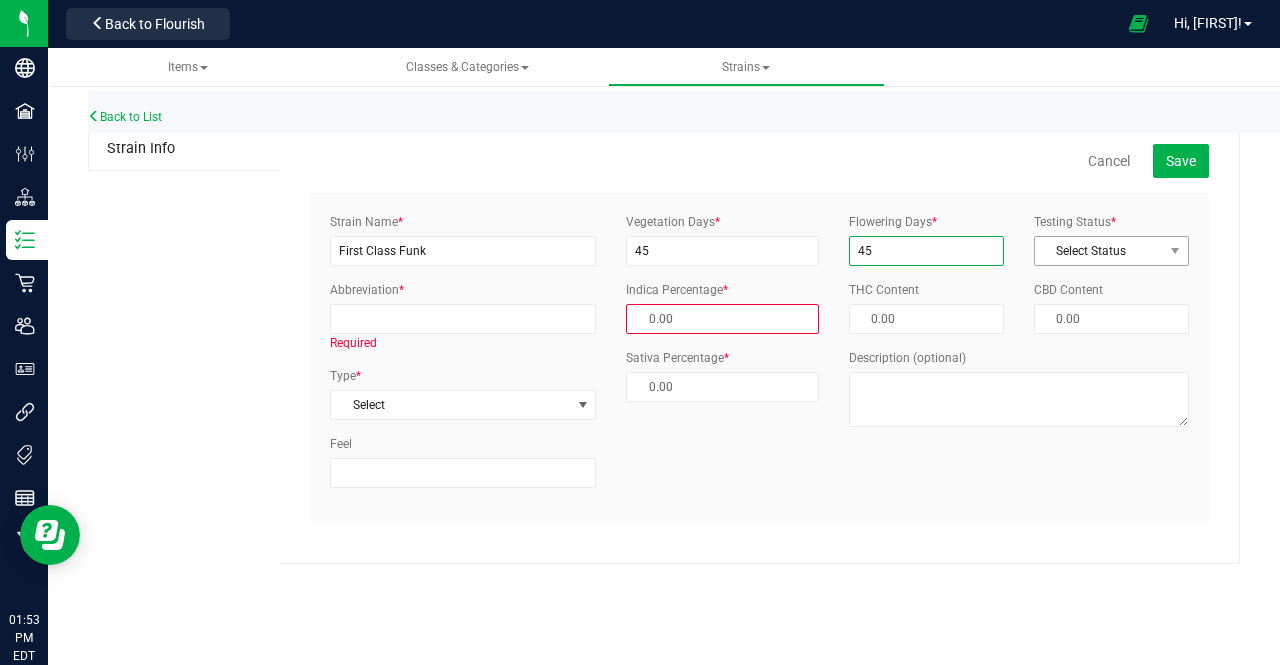 type on "45" 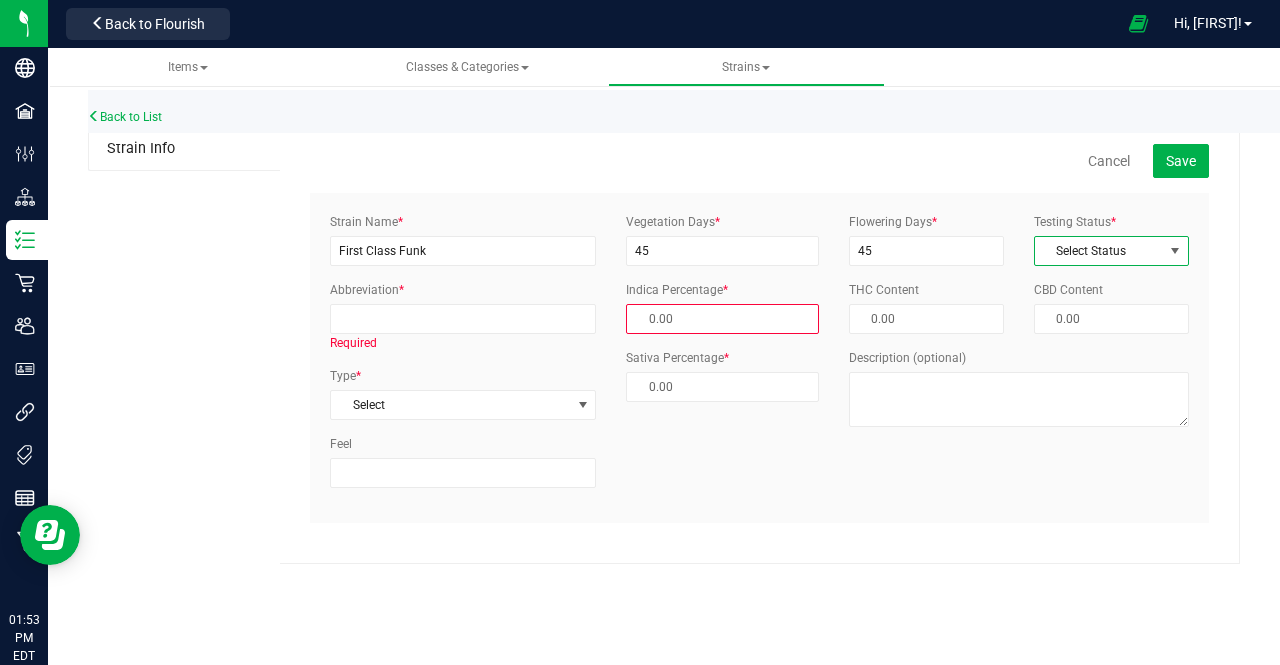 click on "Select Status" at bounding box center (1099, 251) 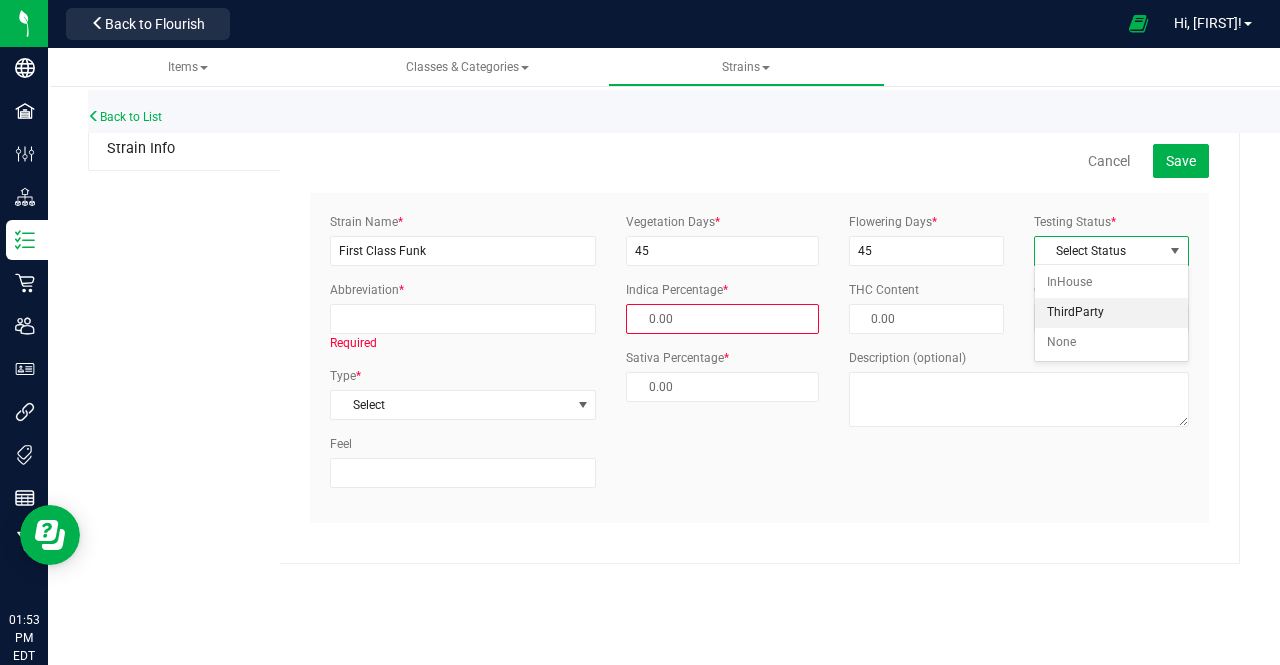 click on "ThirdParty" at bounding box center [1111, 313] 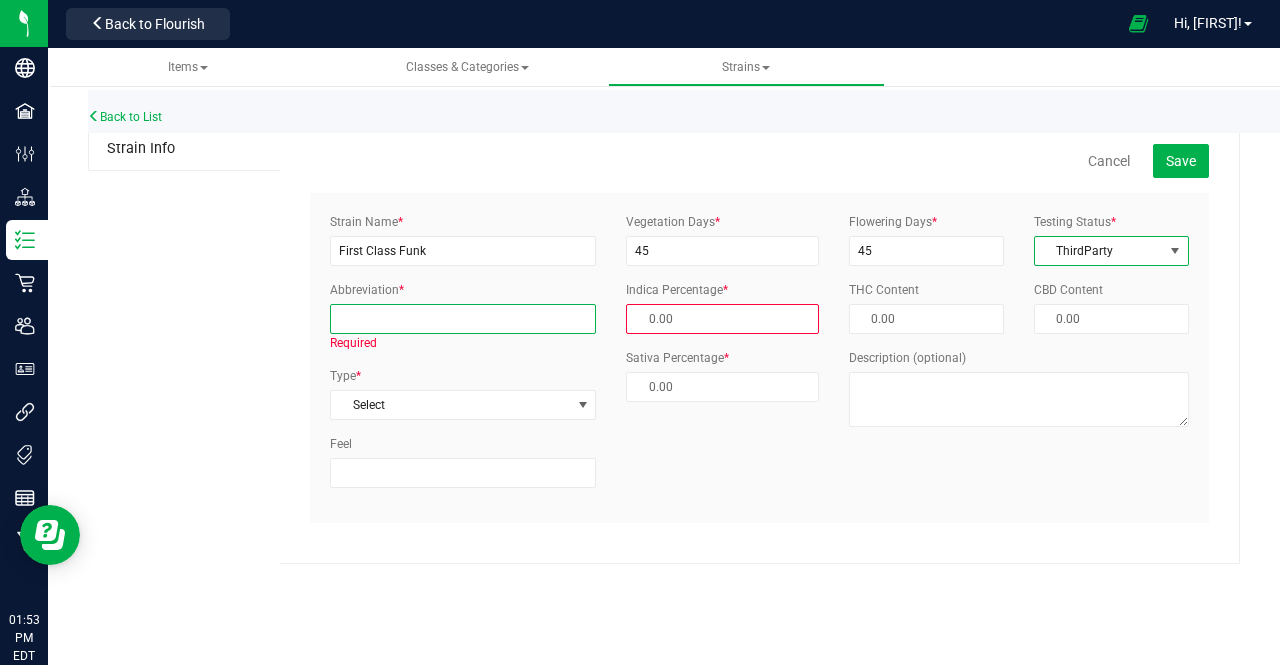 click on "Abbreviation
*" at bounding box center [463, 319] 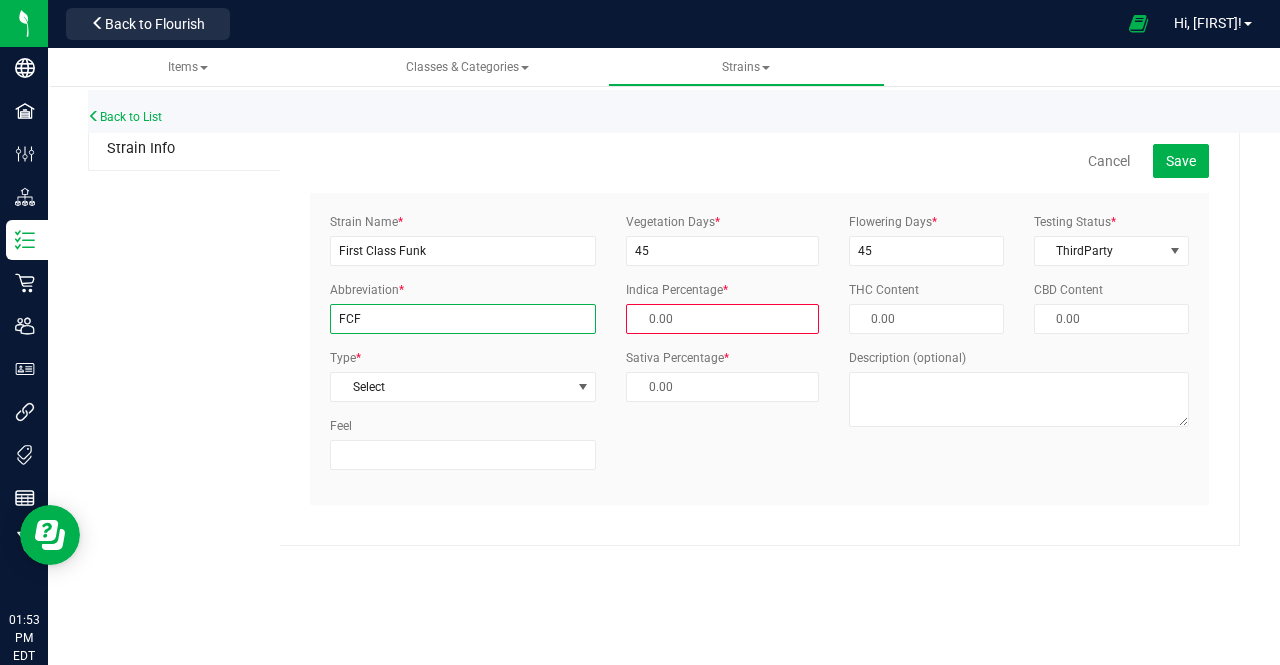 type on "FCF" 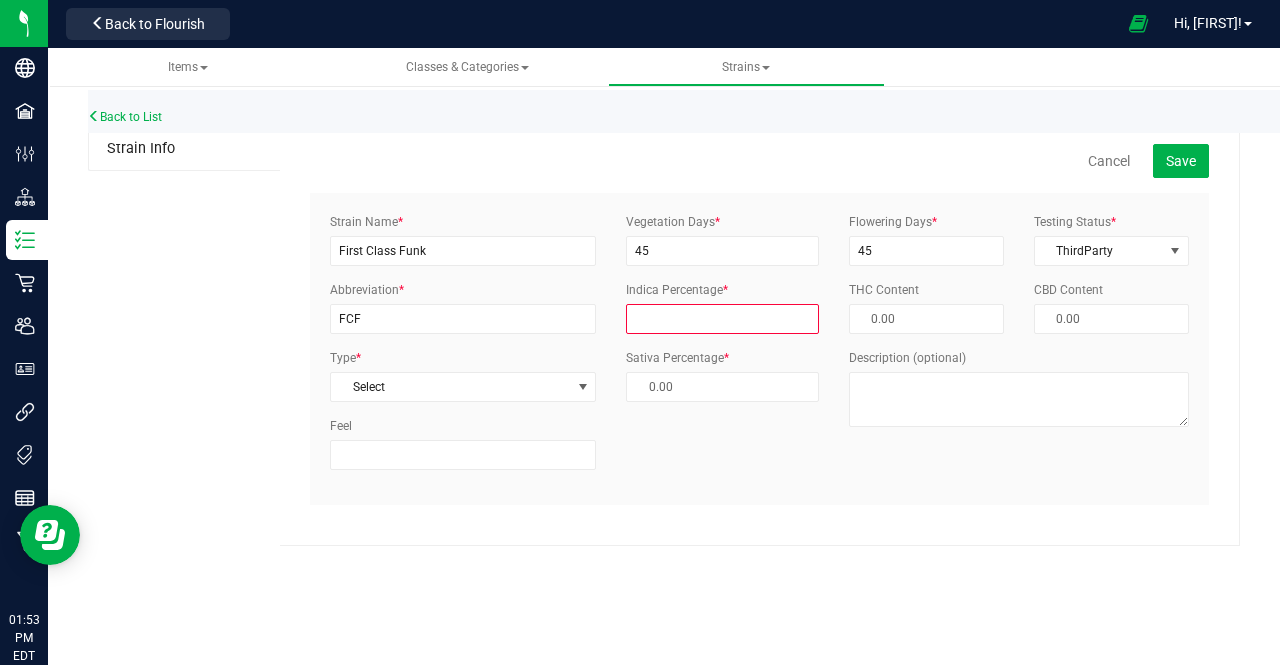 click at bounding box center (722, 319) 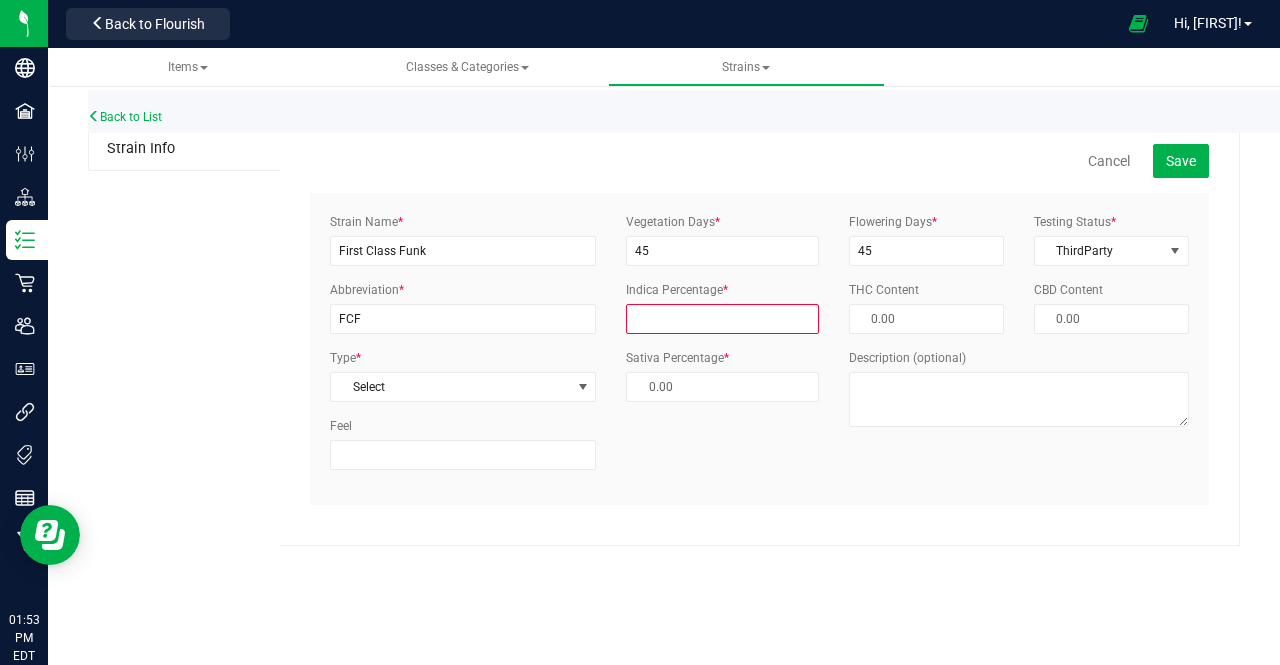 type on "7" 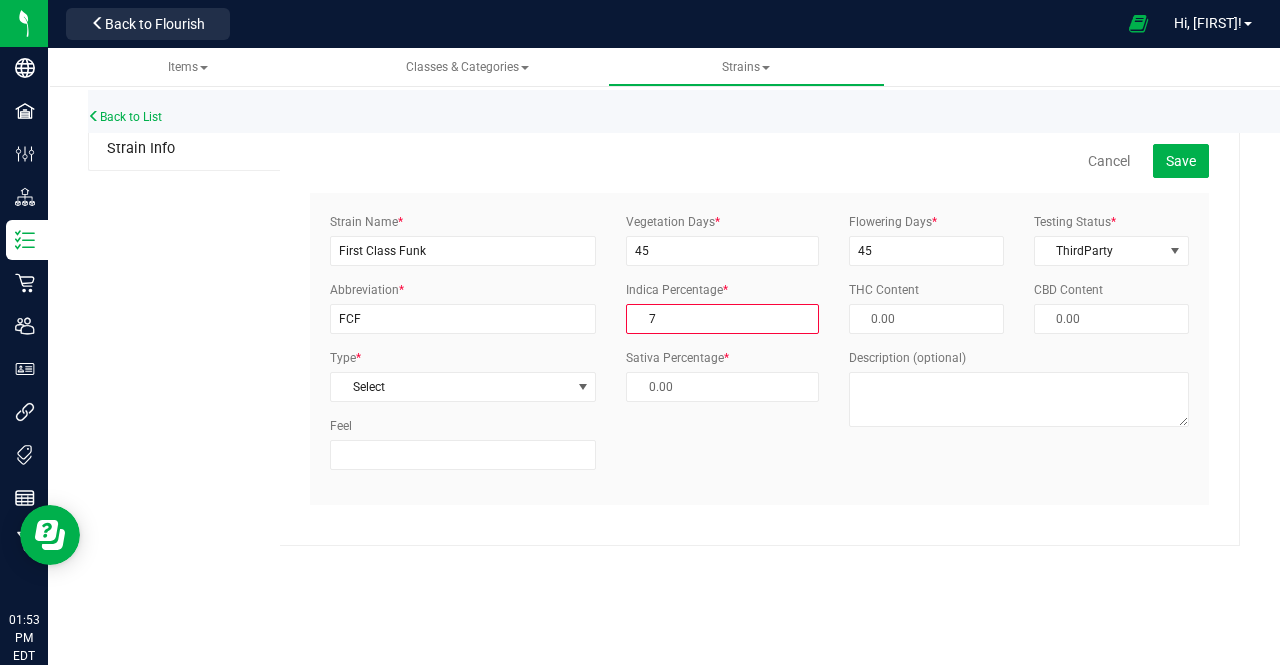 type on "93.00 %" 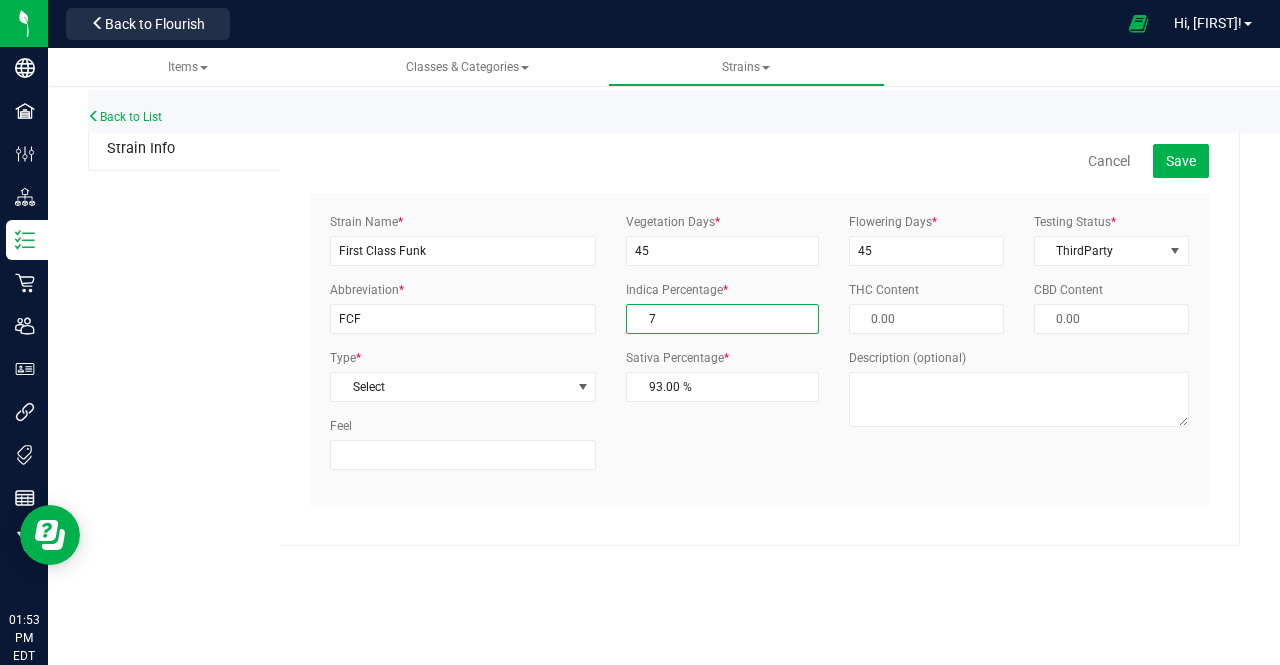 type on "70" 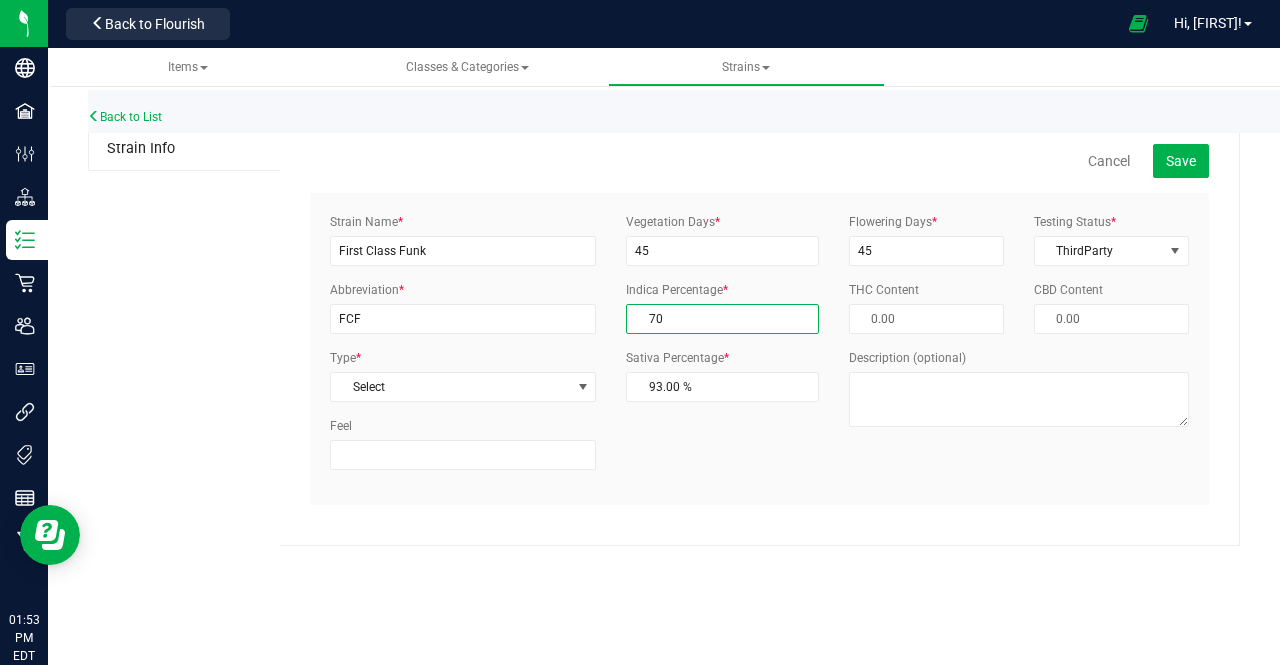 type on "30.00 %" 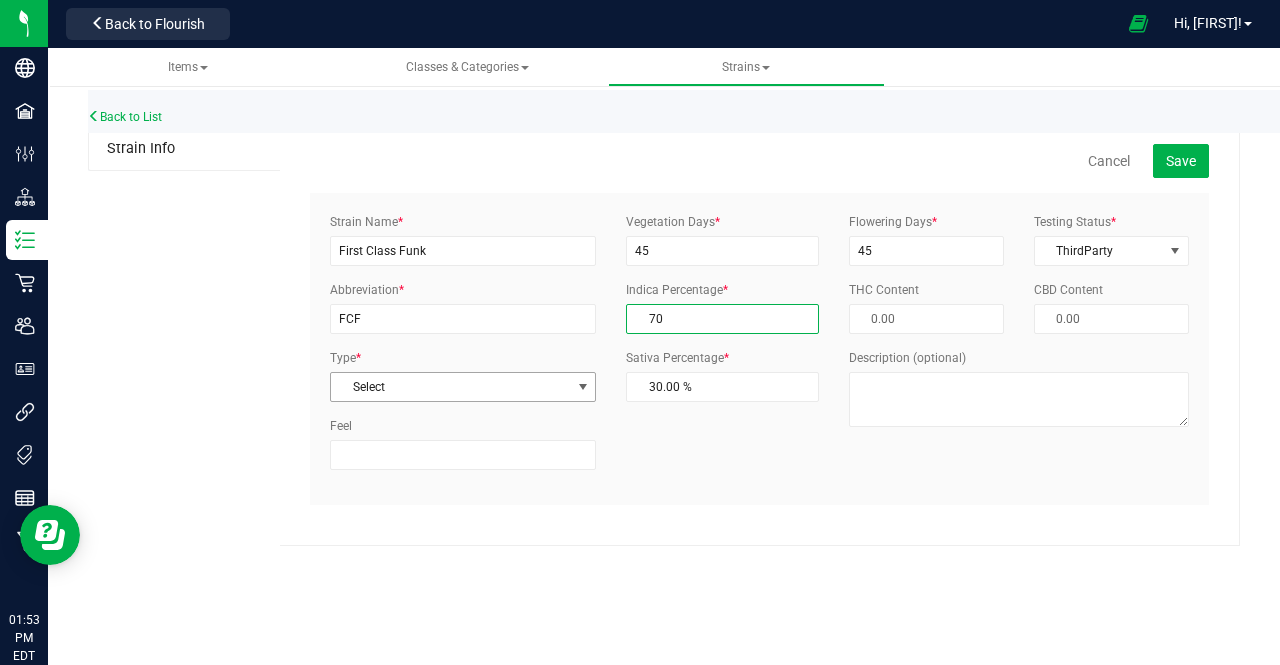 type on "70.00 %" 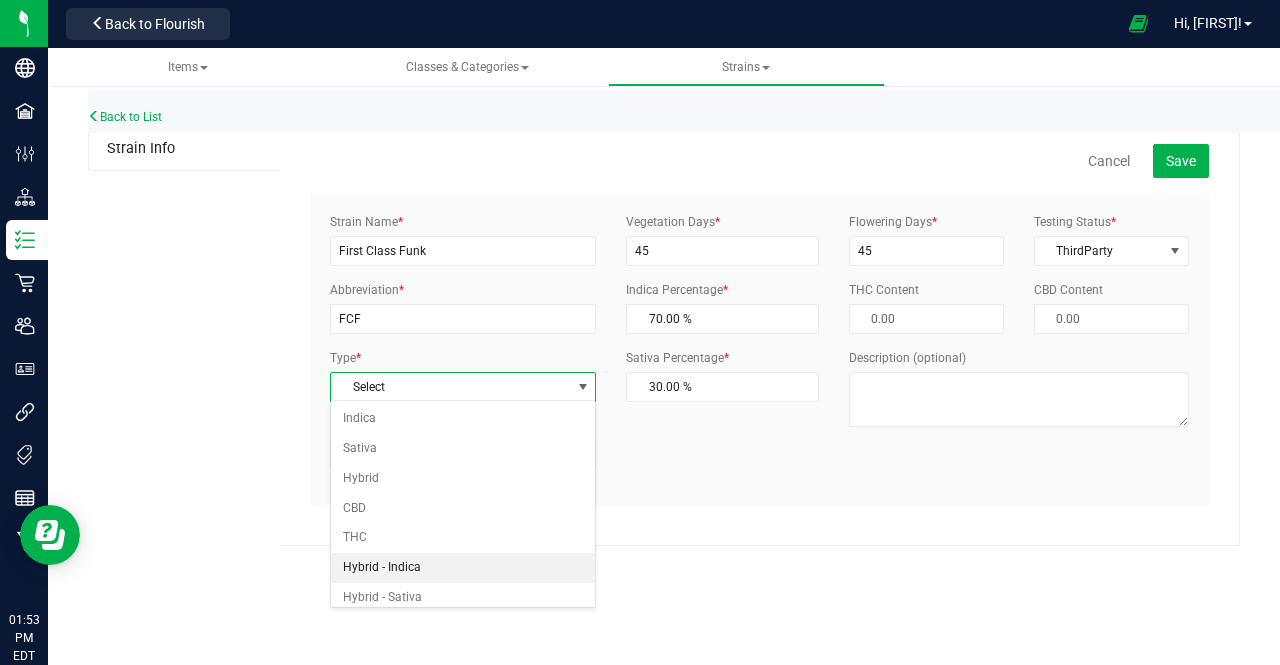 click on "Hybrid - Indica" at bounding box center (463, 568) 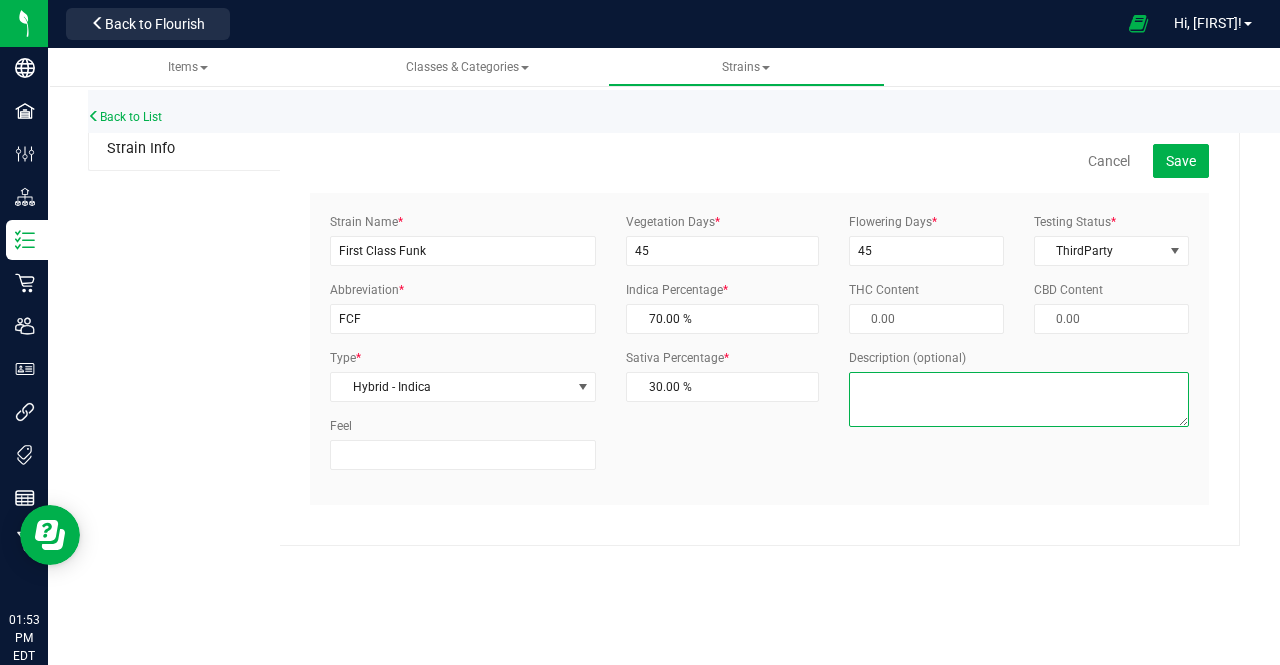 click on "Description (optional)" at bounding box center [1019, 399] 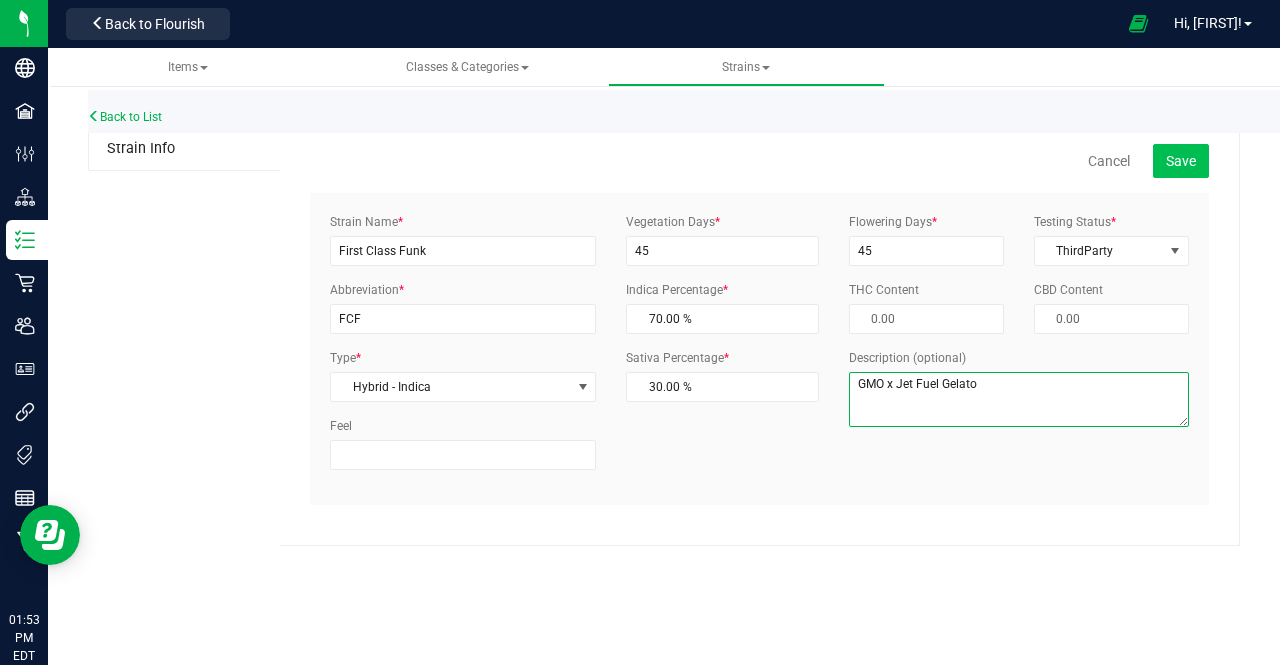 type on "GMO x Jet Fuel Gelato" 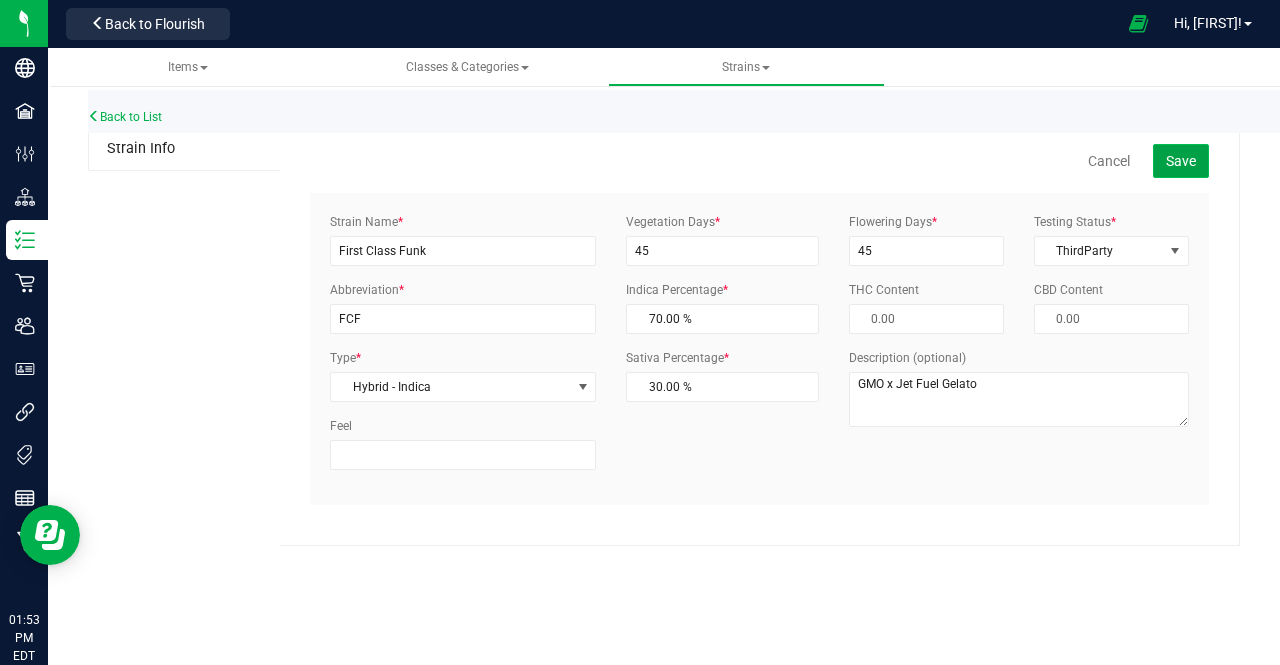 click on "Save" at bounding box center (1181, 161) 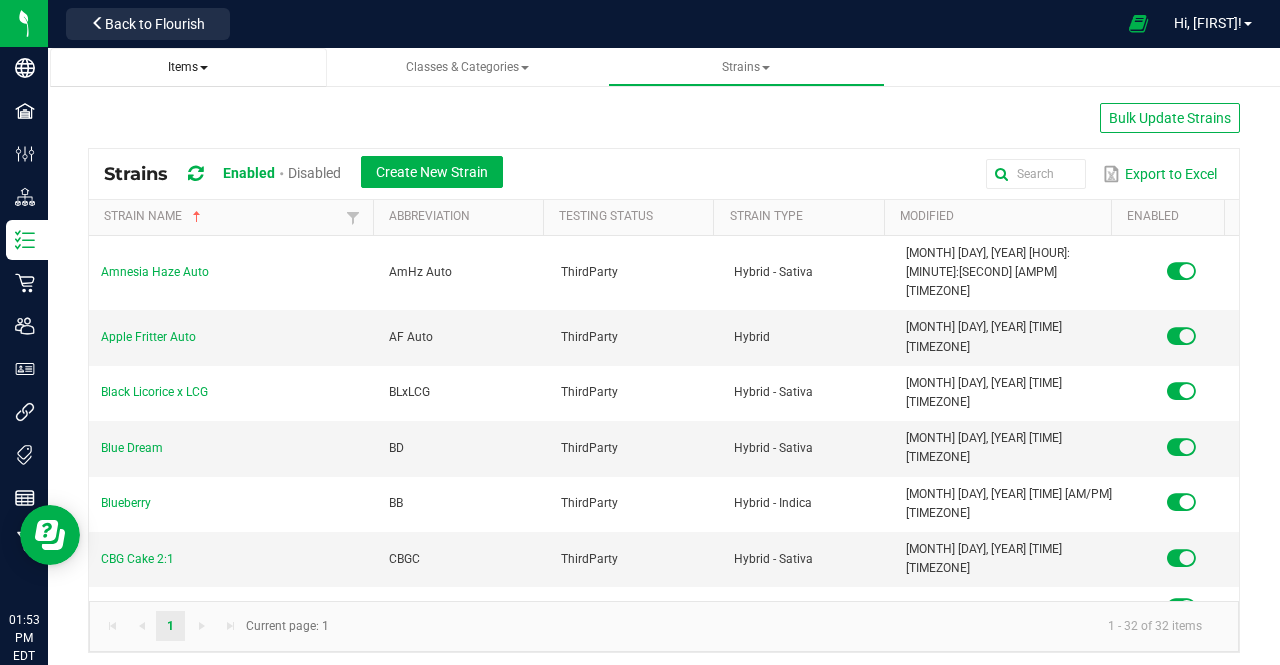 click on "Items" at bounding box center [188, 67] 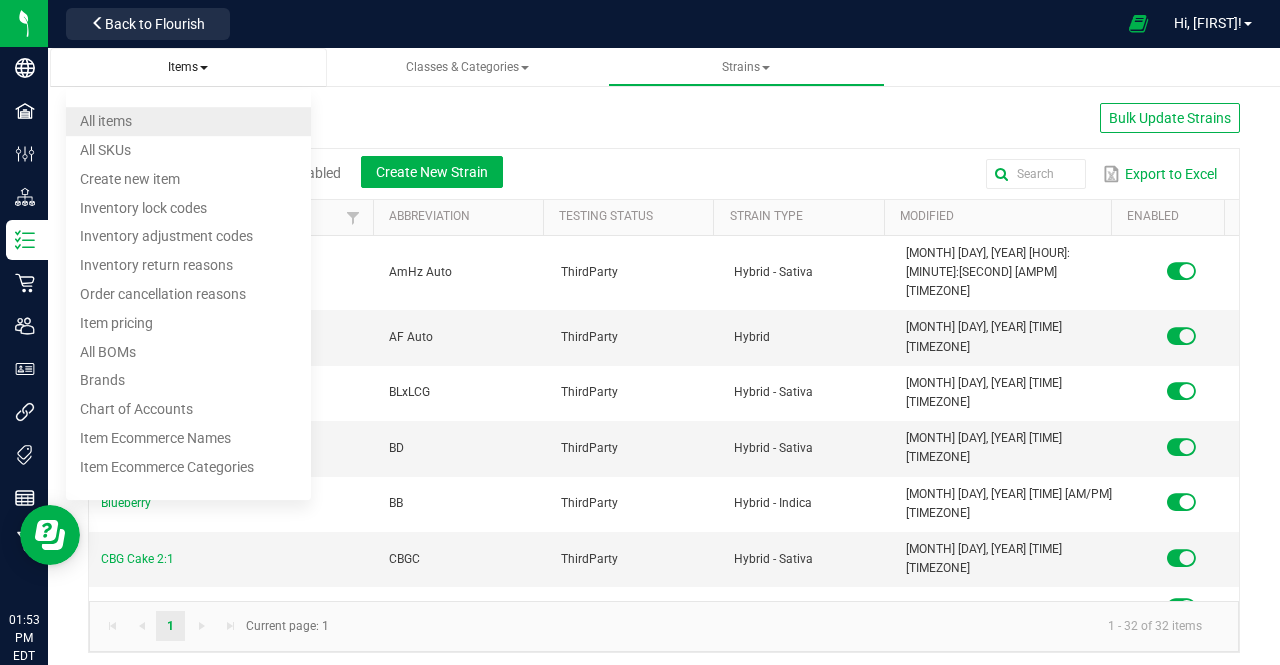 click on "All items" at bounding box center [106, 121] 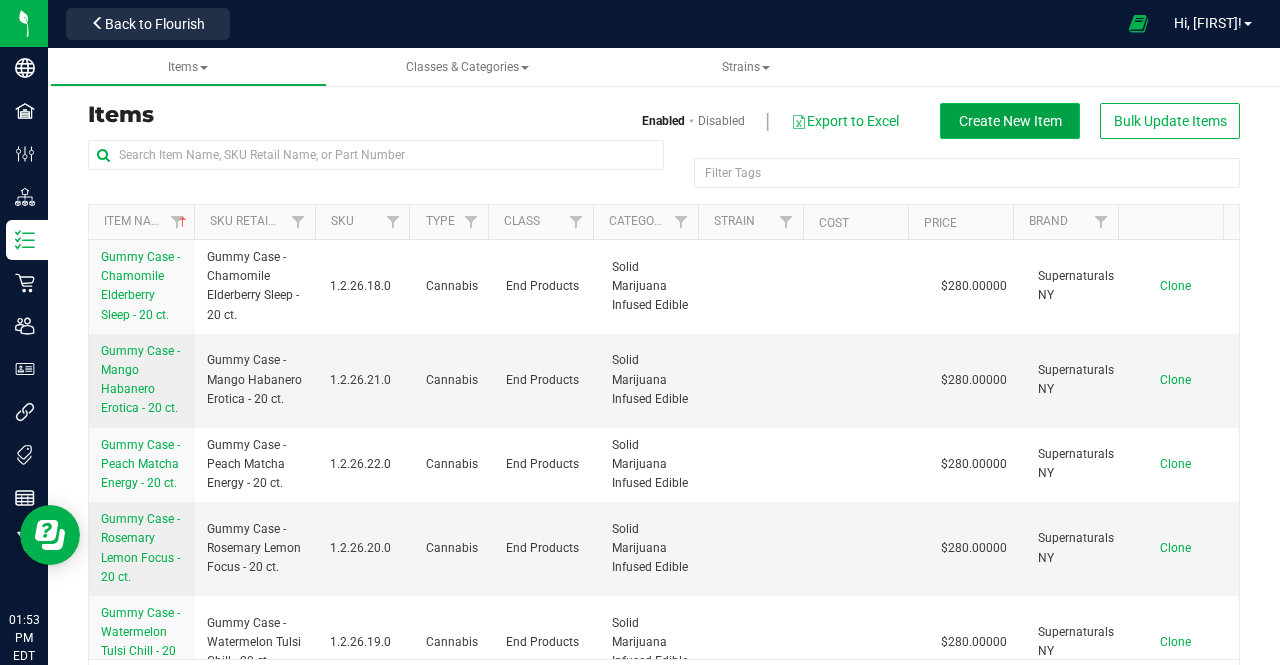 click on "Create New Item" at bounding box center [1010, 121] 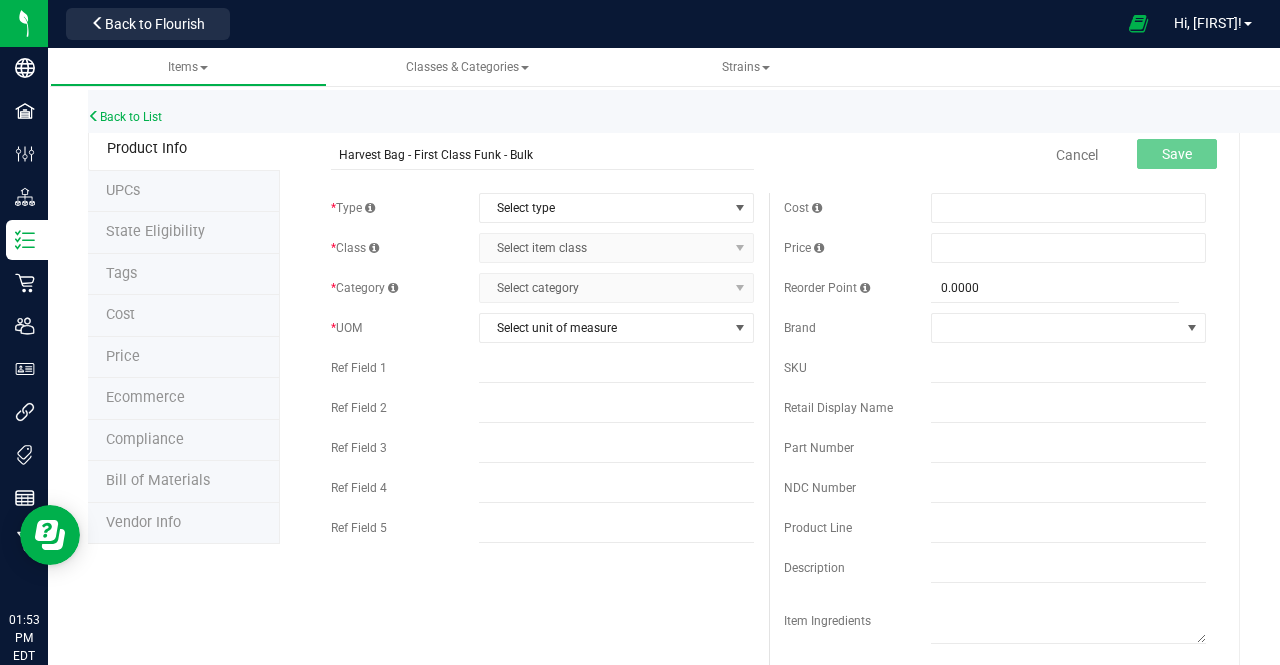 type on "Harvest Bag - First Class Funk - Bulk" 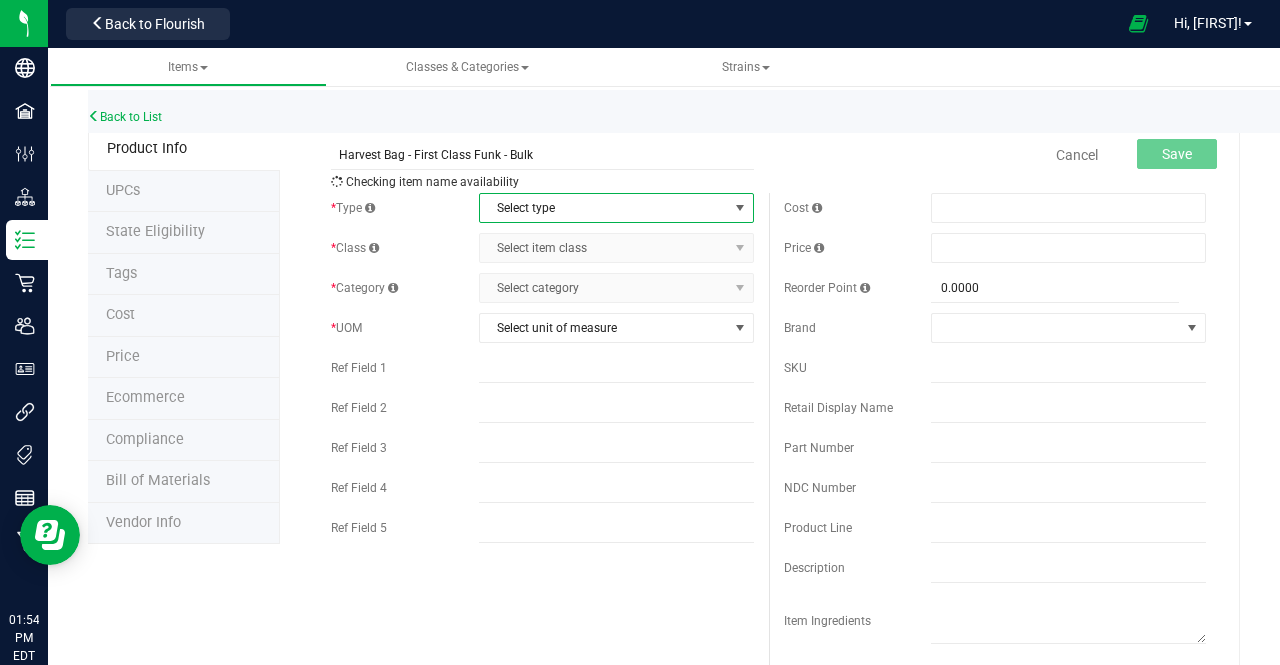 click on "Select type" at bounding box center [604, 208] 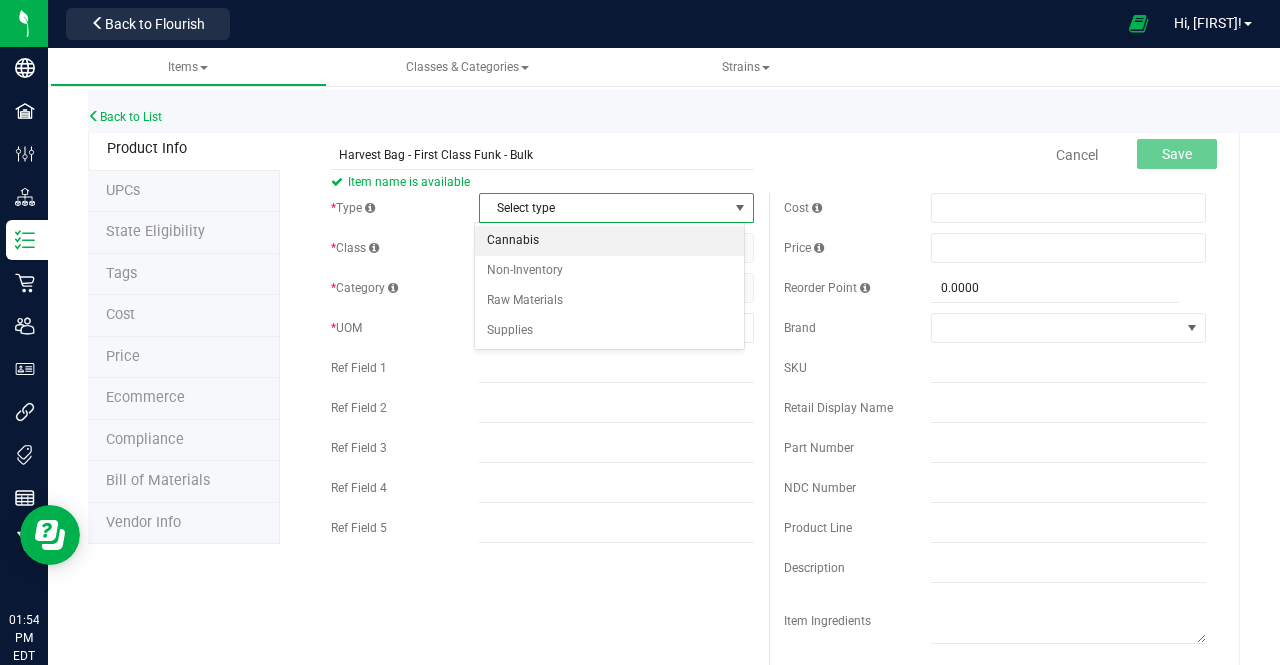 click on "Cannabis" at bounding box center (609, 241) 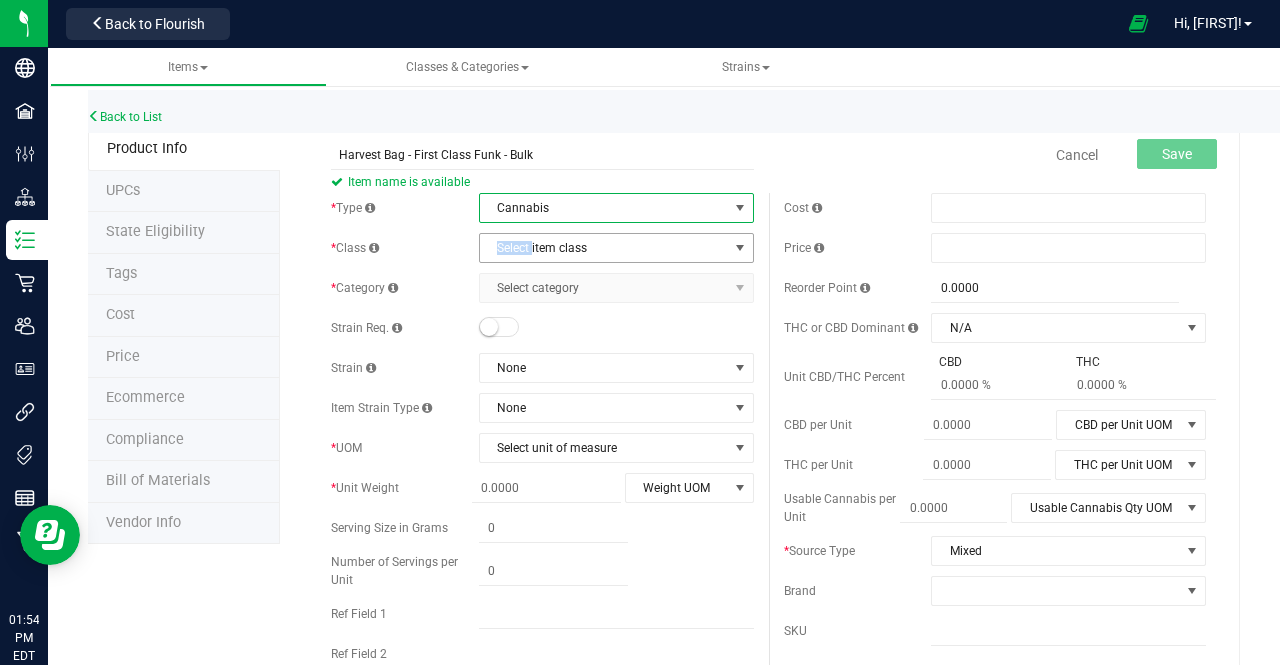 click on "Select item class" at bounding box center (604, 248) 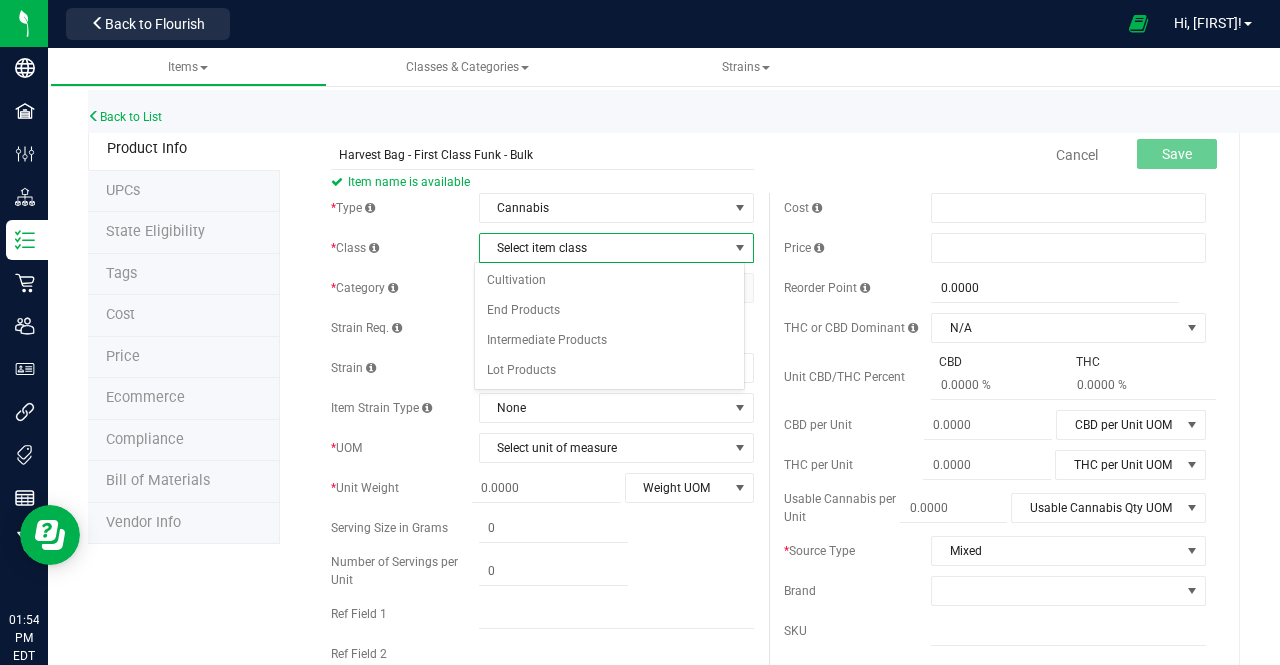 click on "Select item class Cultivation End Products Intermediate Products Lot Products No data found." at bounding box center [609, 326] 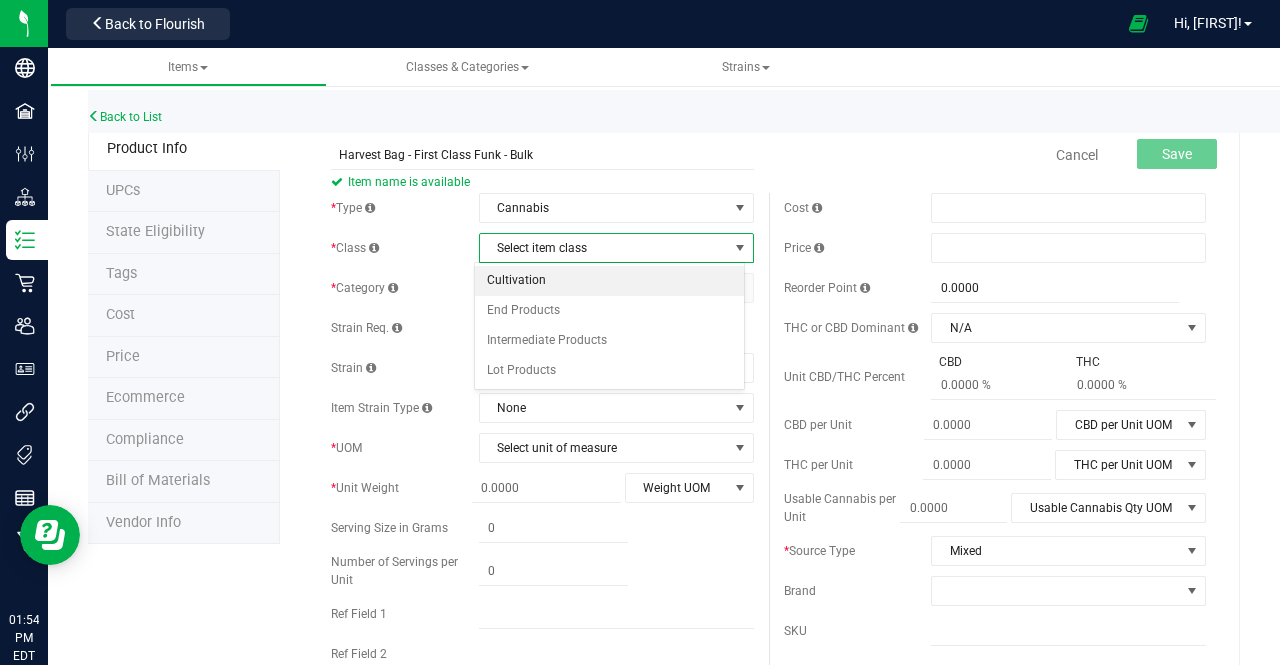 click on "Cultivation" at bounding box center [609, 281] 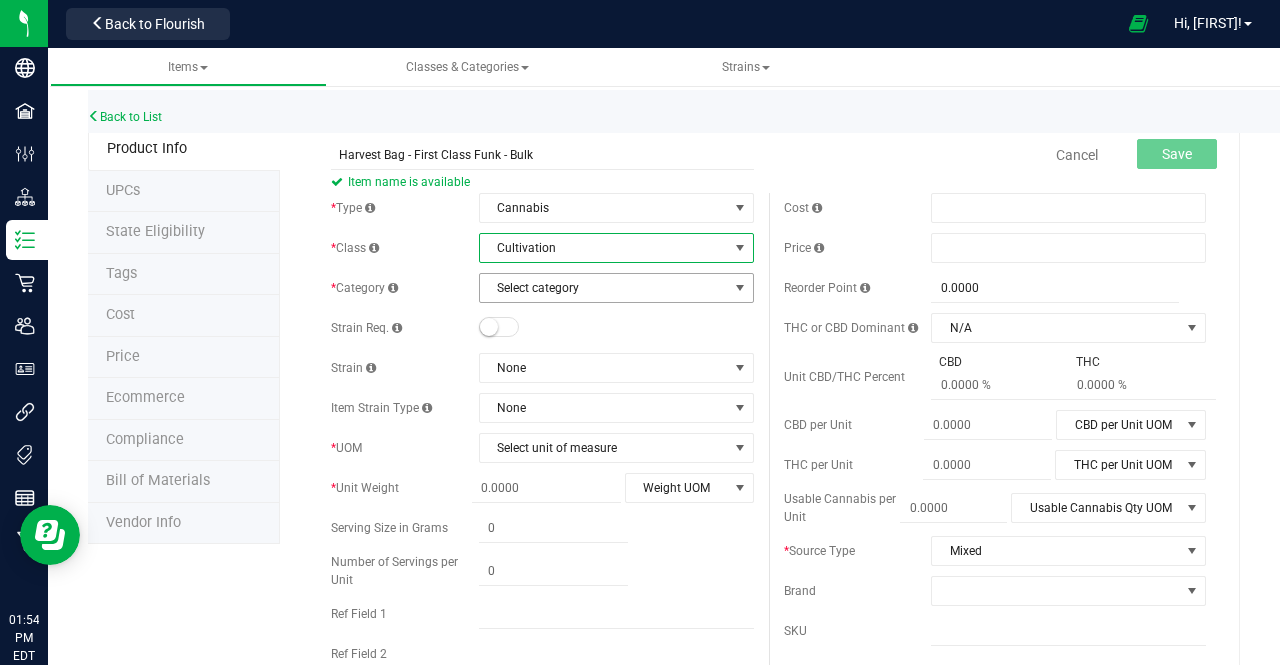 click on "Select category" at bounding box center (604, 288) 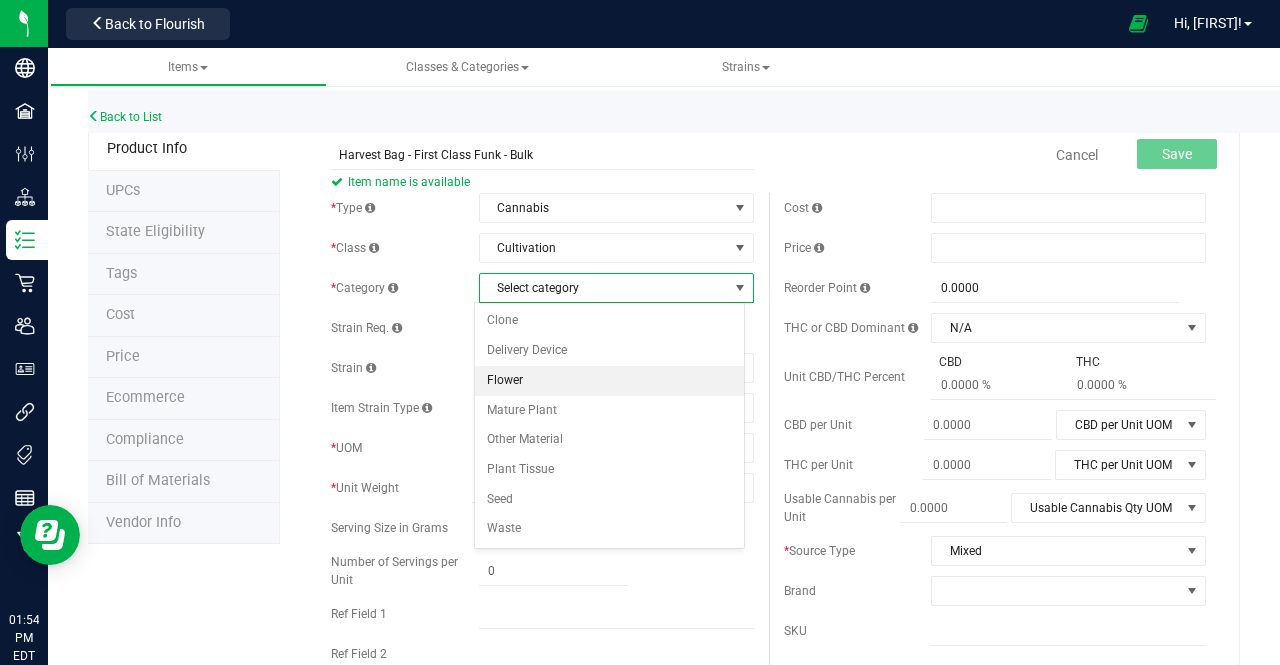 click on "Flower" at bounding box center (609, 381) 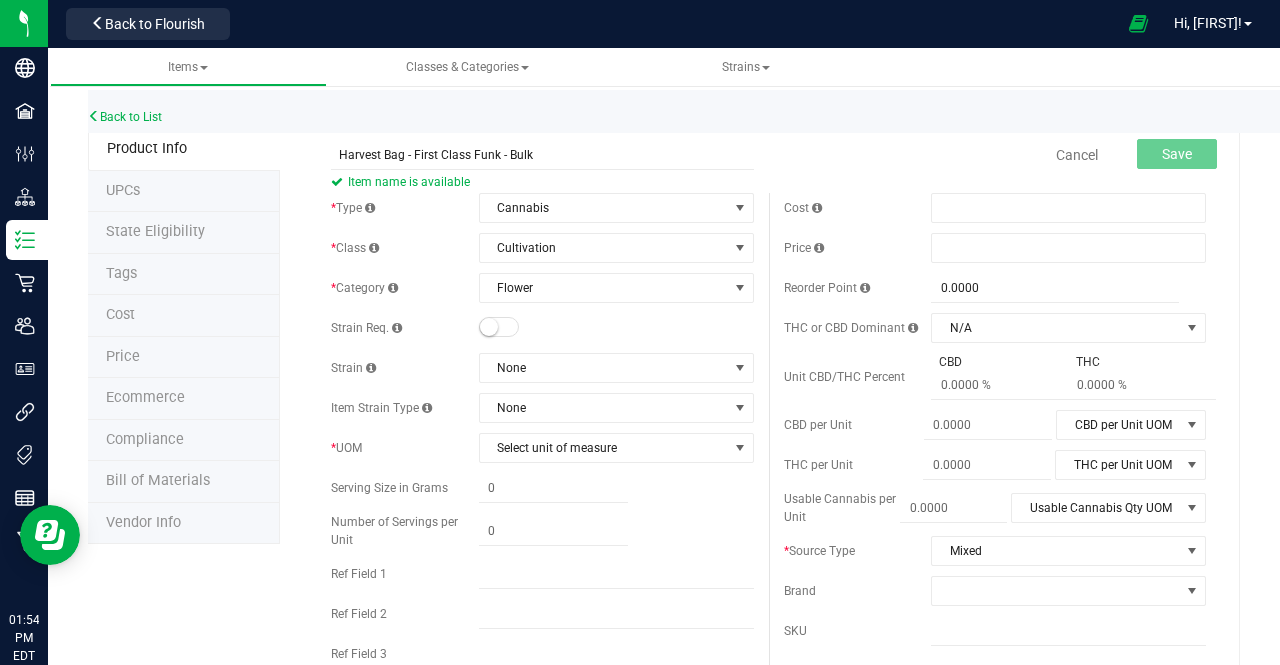 click at bounding box center [499, 327] 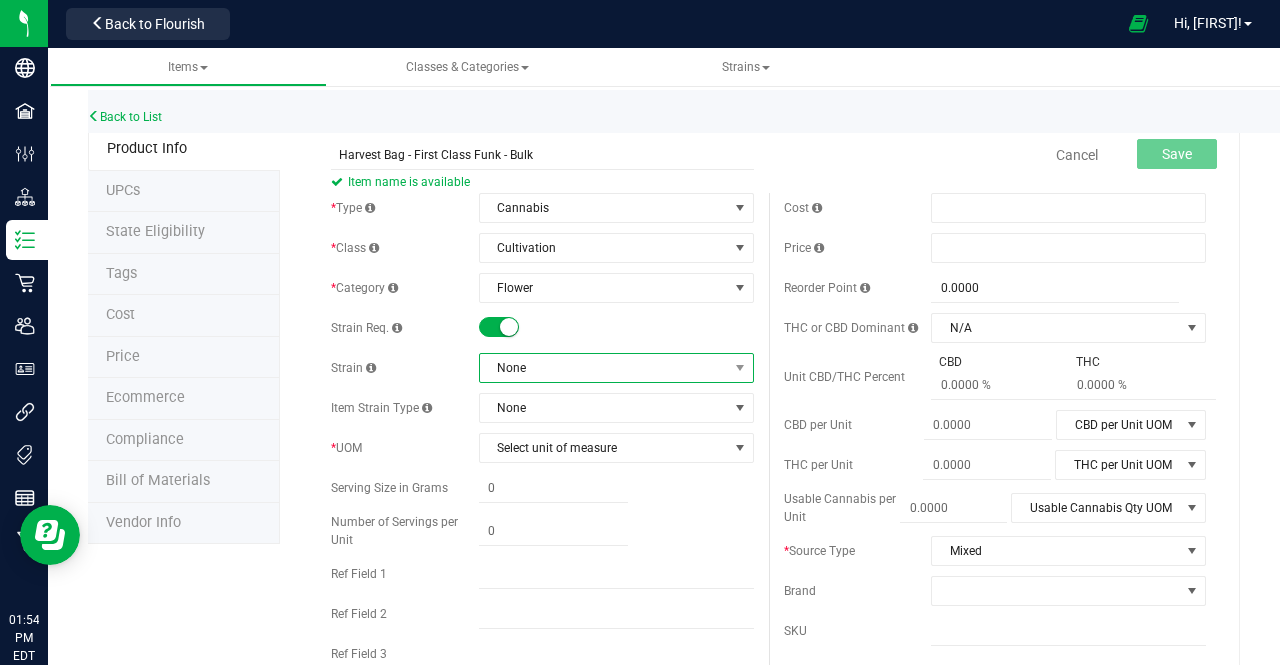 click on "None" at bounding box center (604, 368) 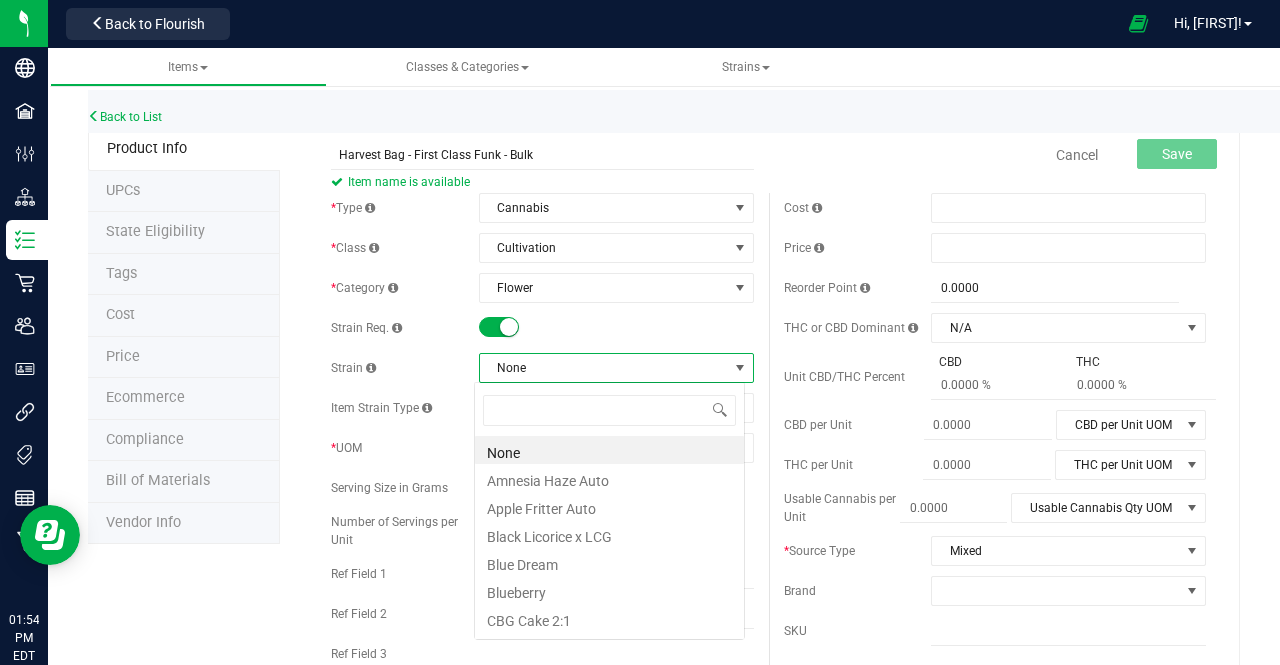 scroll, scrollTop: 99970, scrollLeft: 99729, axis: both 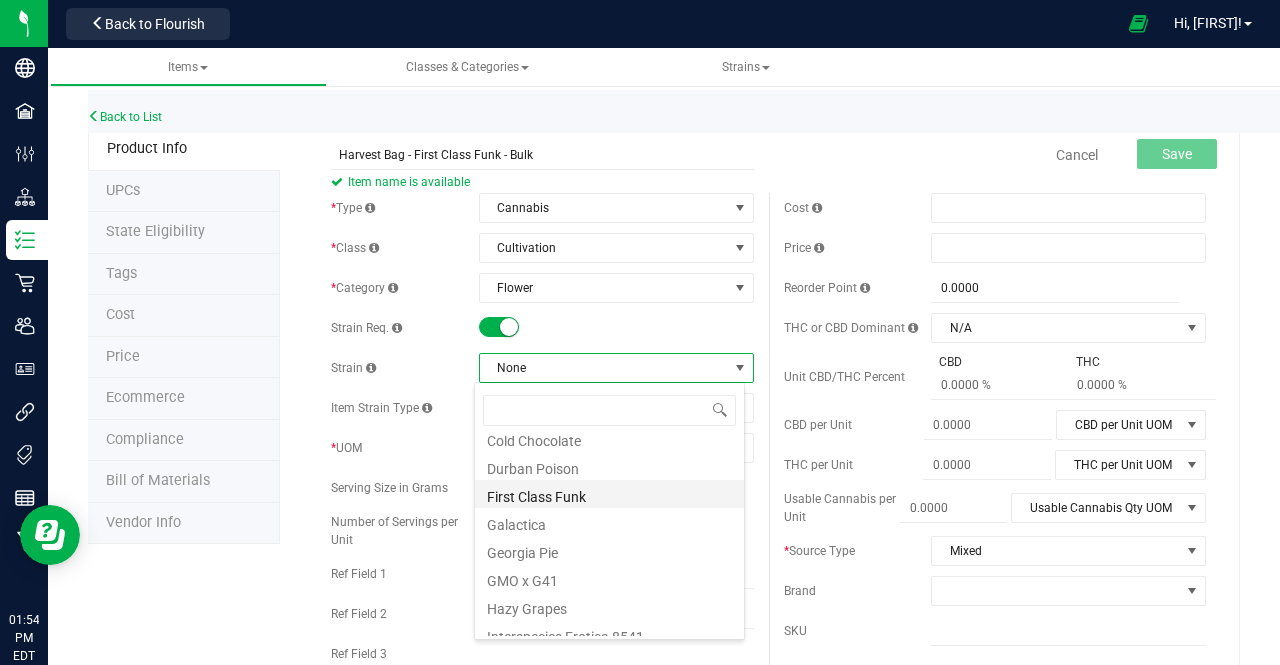 click on "First Class Funk" at bounding box center (609, 494) 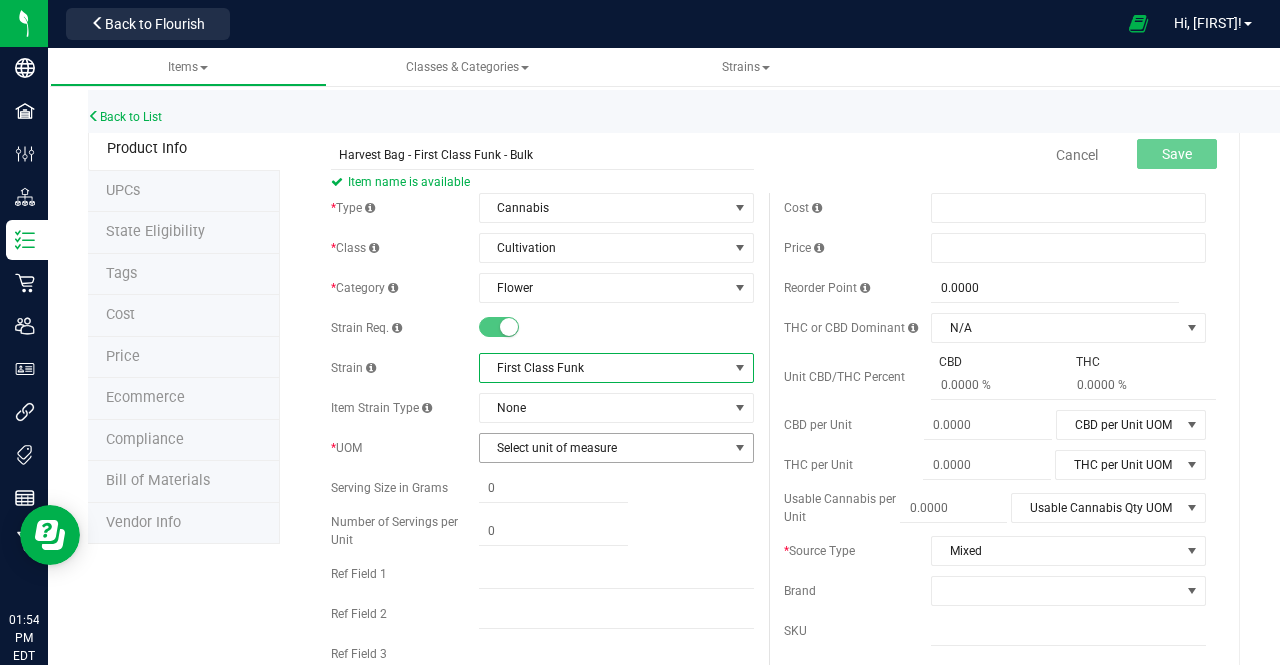 click on "Select unit of measure" at bounding box center [604, 448] 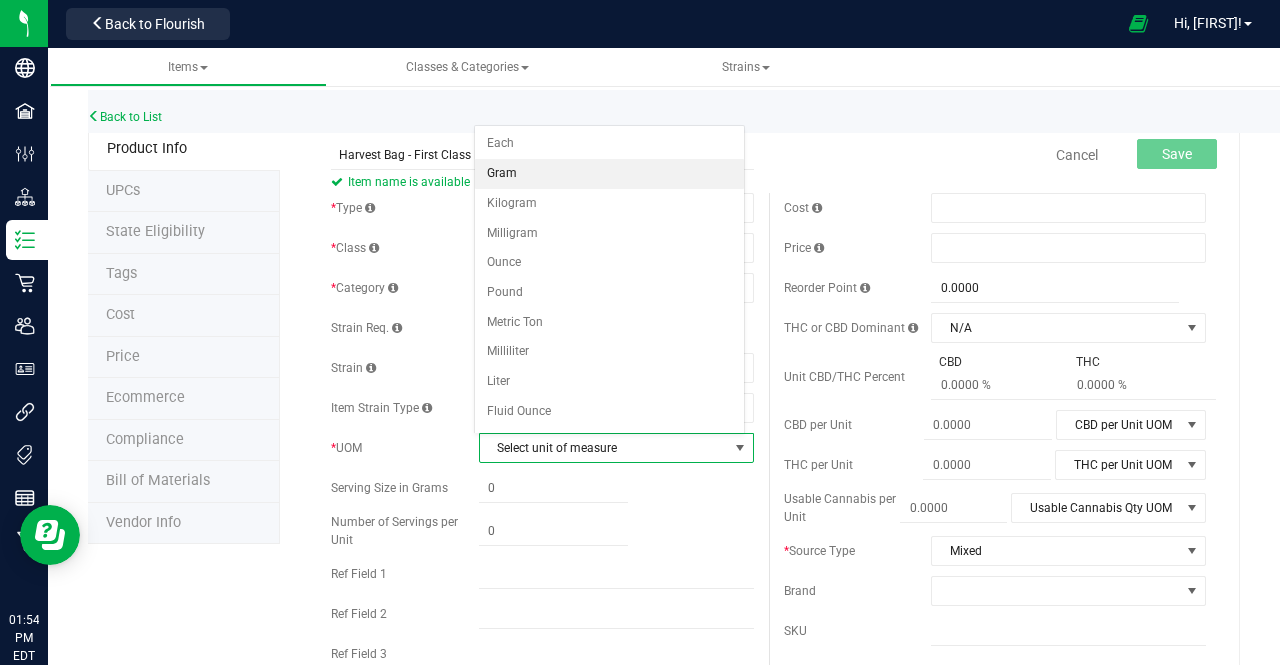 click on "Gram" at bounding box center [609, 174] 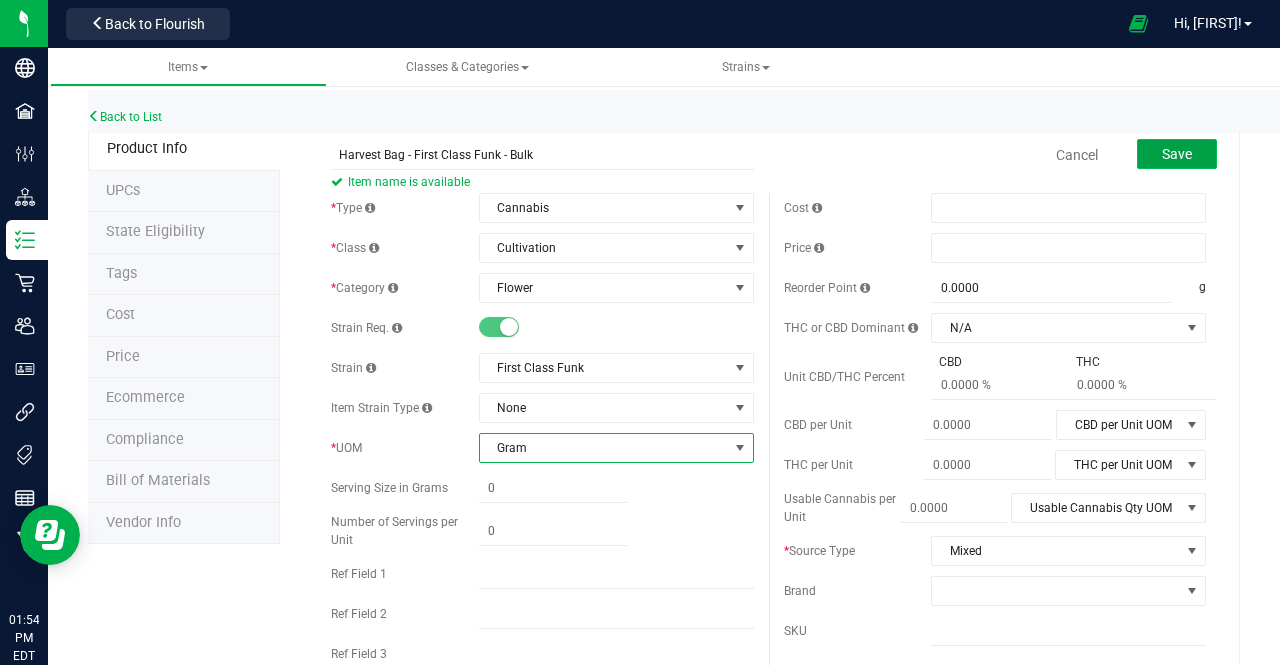 click on "Save" at bounding box center (1177, 154) 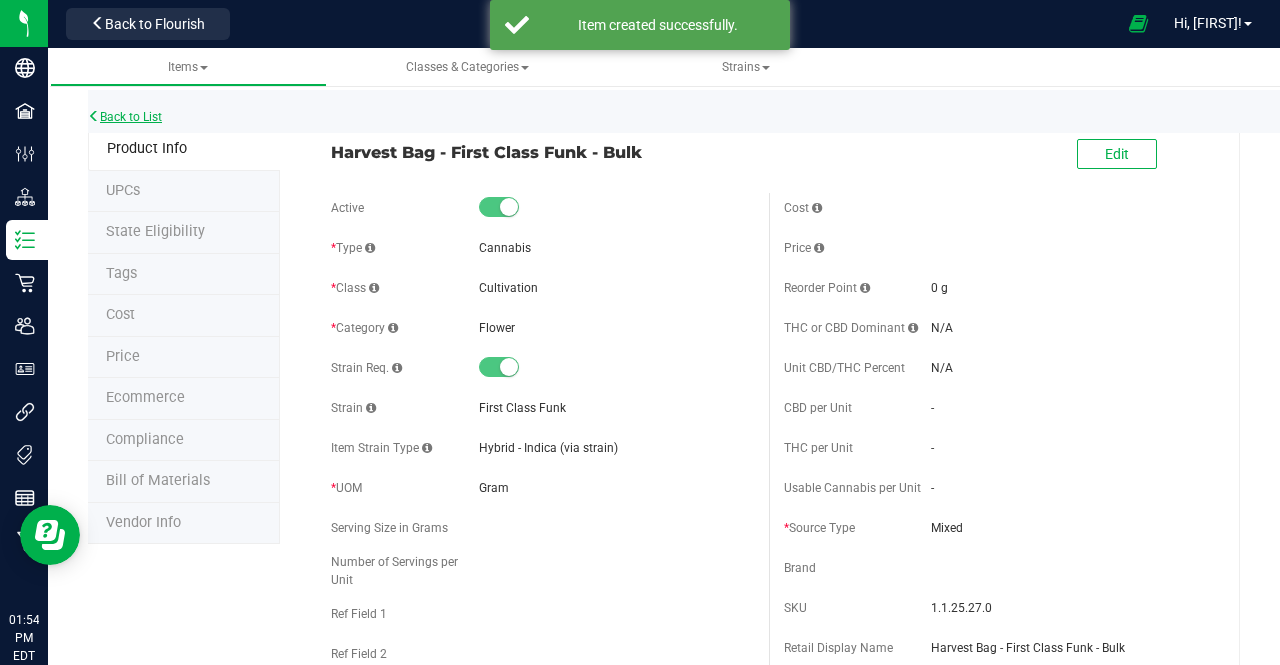 click on "Back to List" at bounding box center [125, 117] 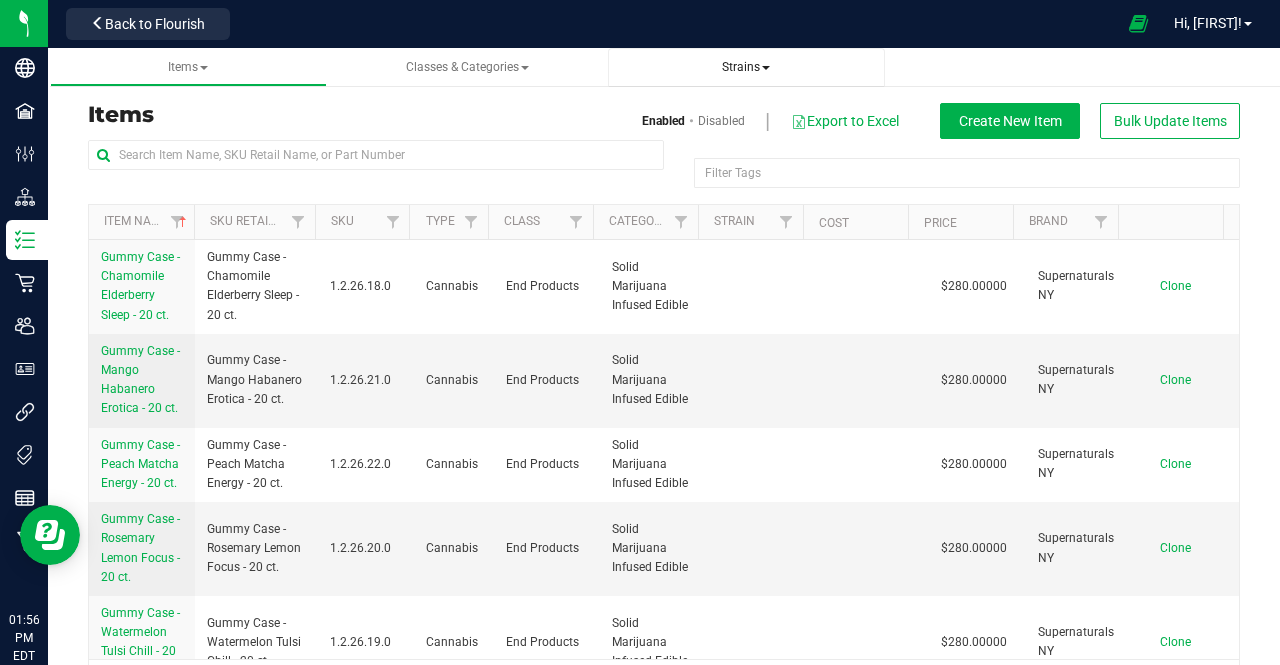 click on "Strains" at bounding box center [746, 67] 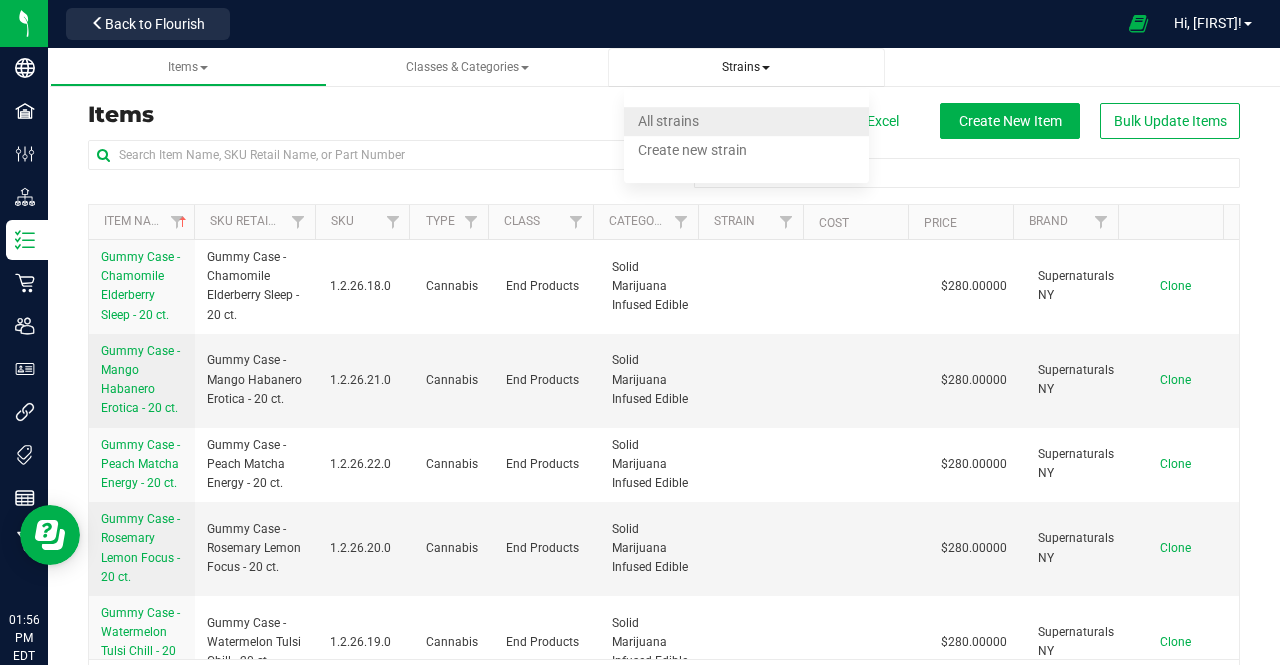 click on "All strains" at bounding box center [668, 121] 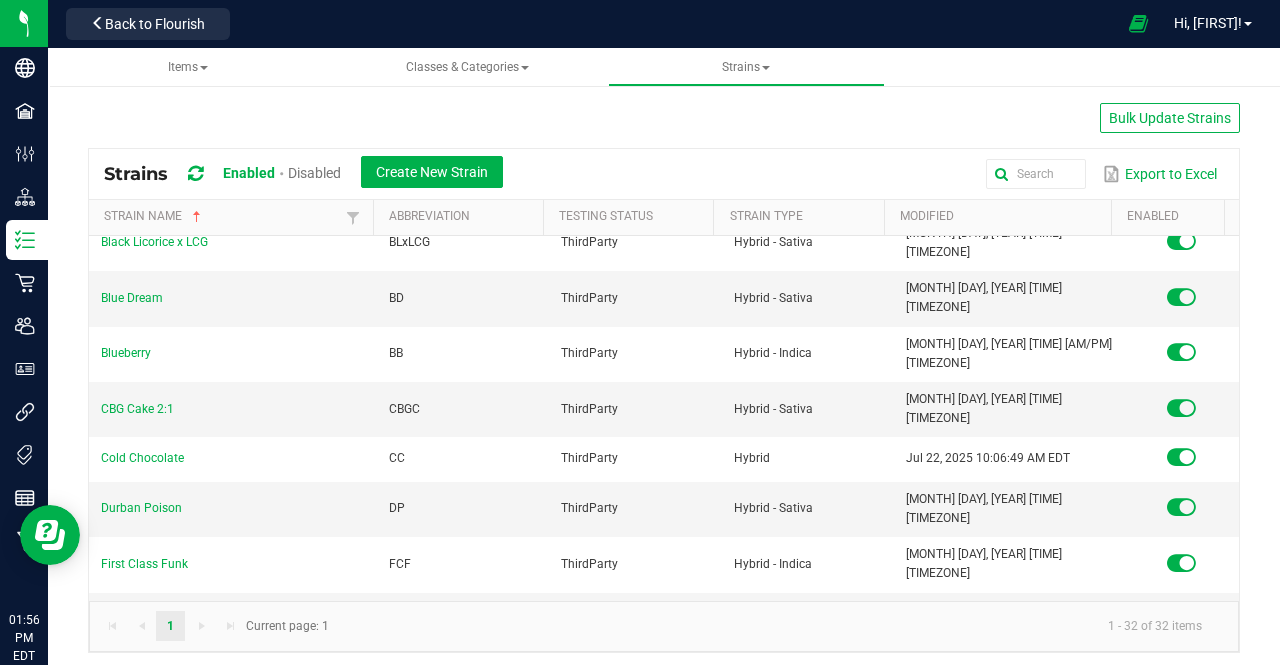 scroll, scrollTop: 149, scrollLeft: 0, axis: vertical 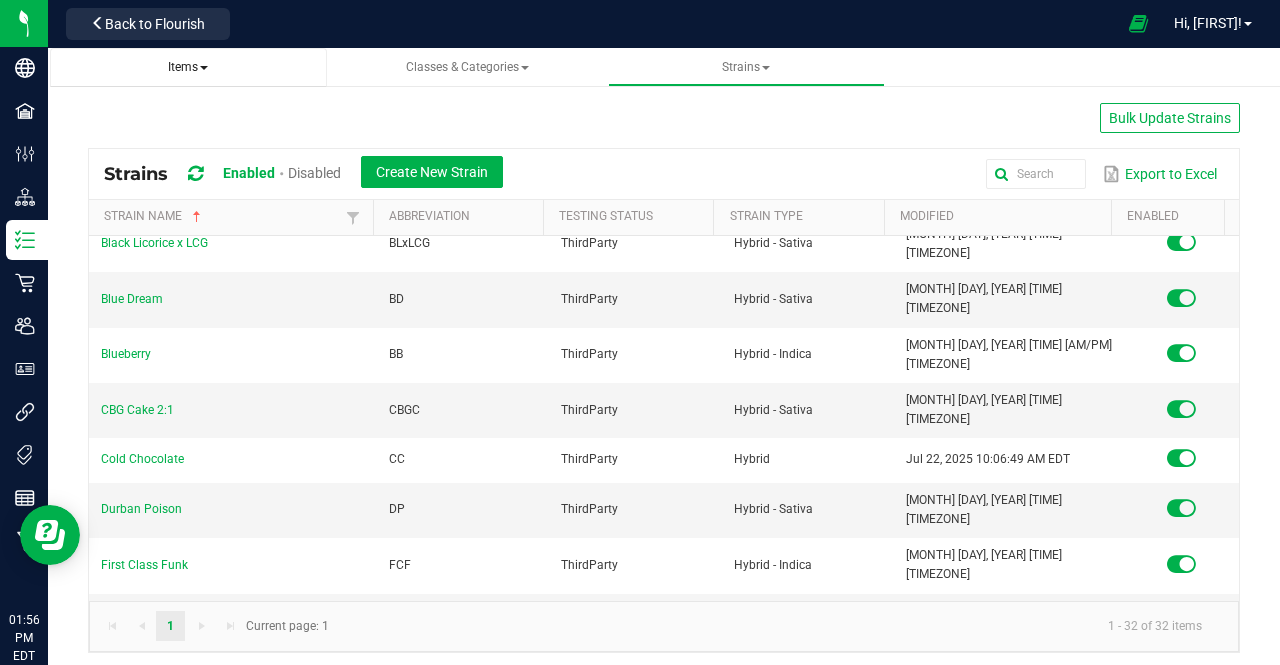 click on "Items" at bounding box center [188, 67] 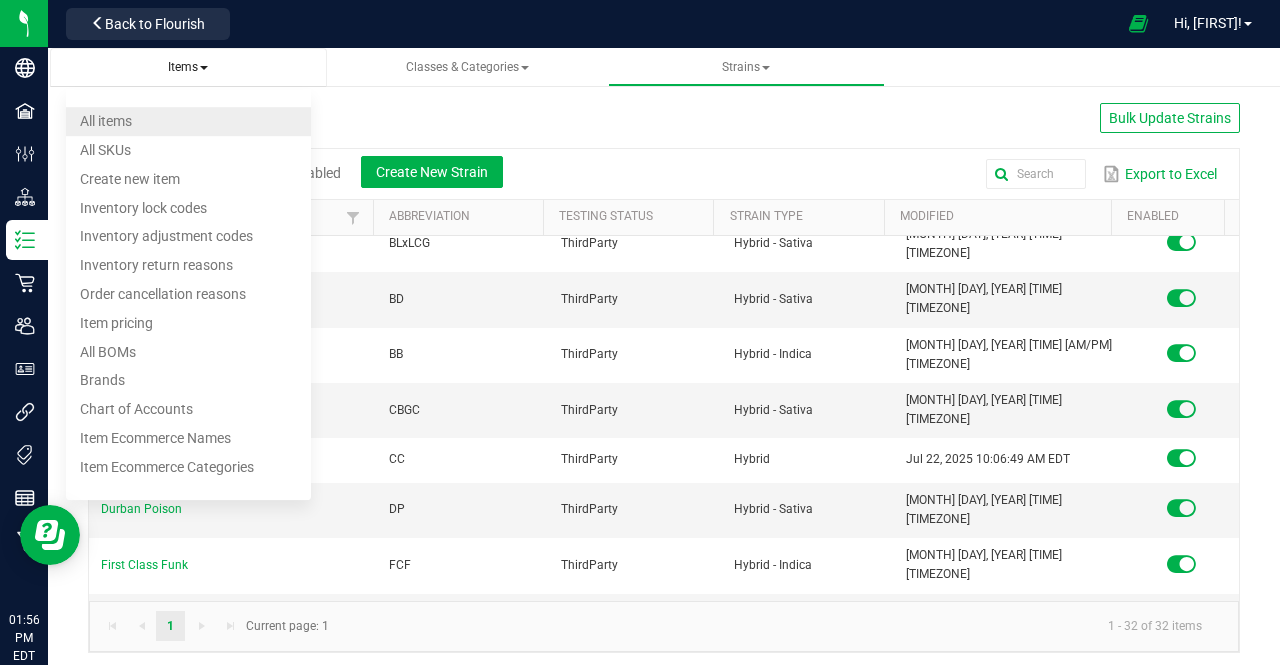 click on "All items" at bounding box center [188, 121] 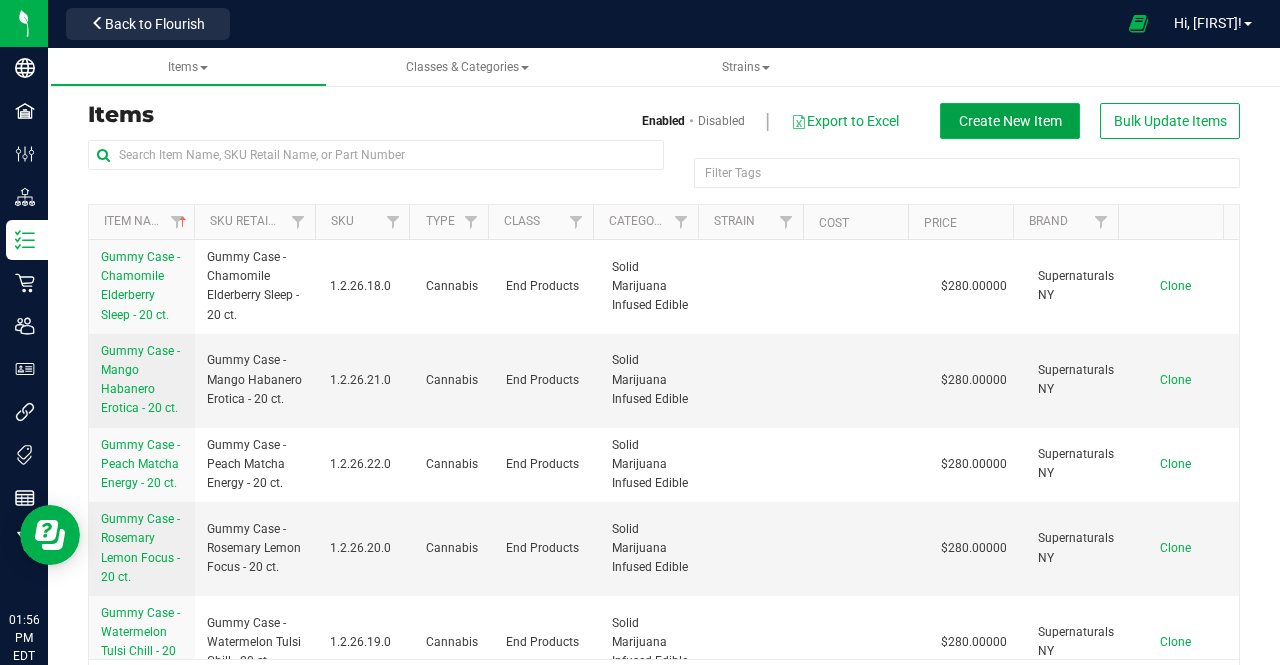 click on "Create New Item" at bounding box center (1010, 121) 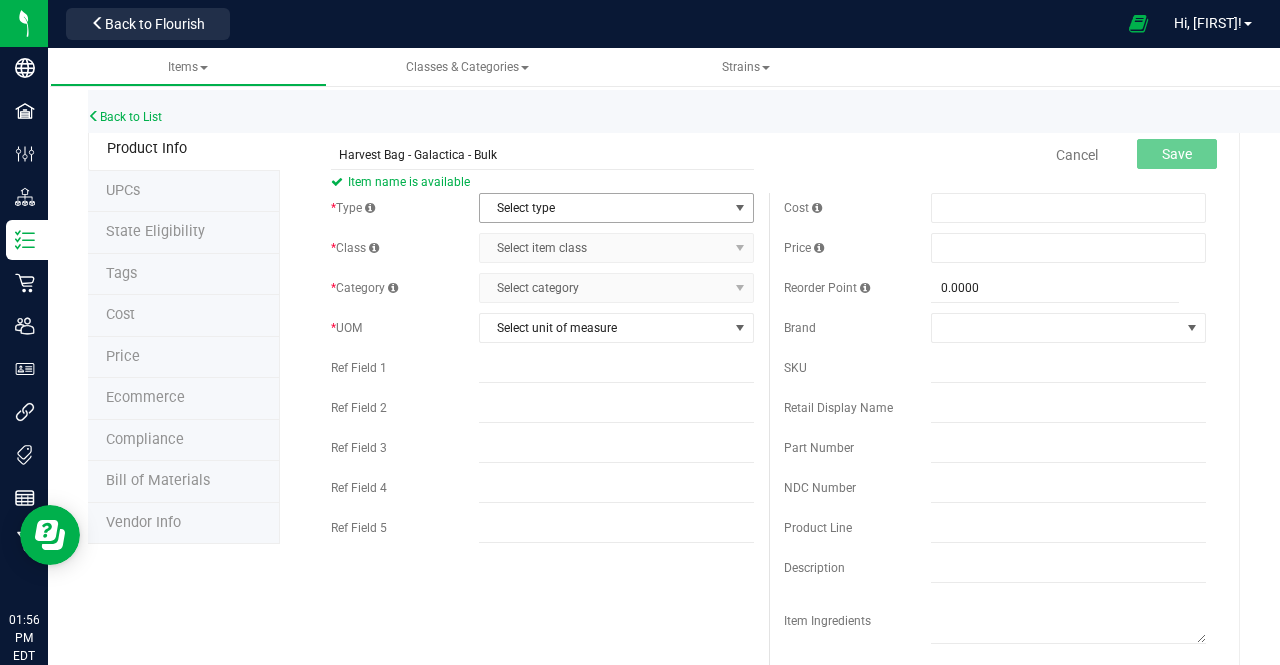type on "Harvest Bag - [STRAIN] - Bulk" 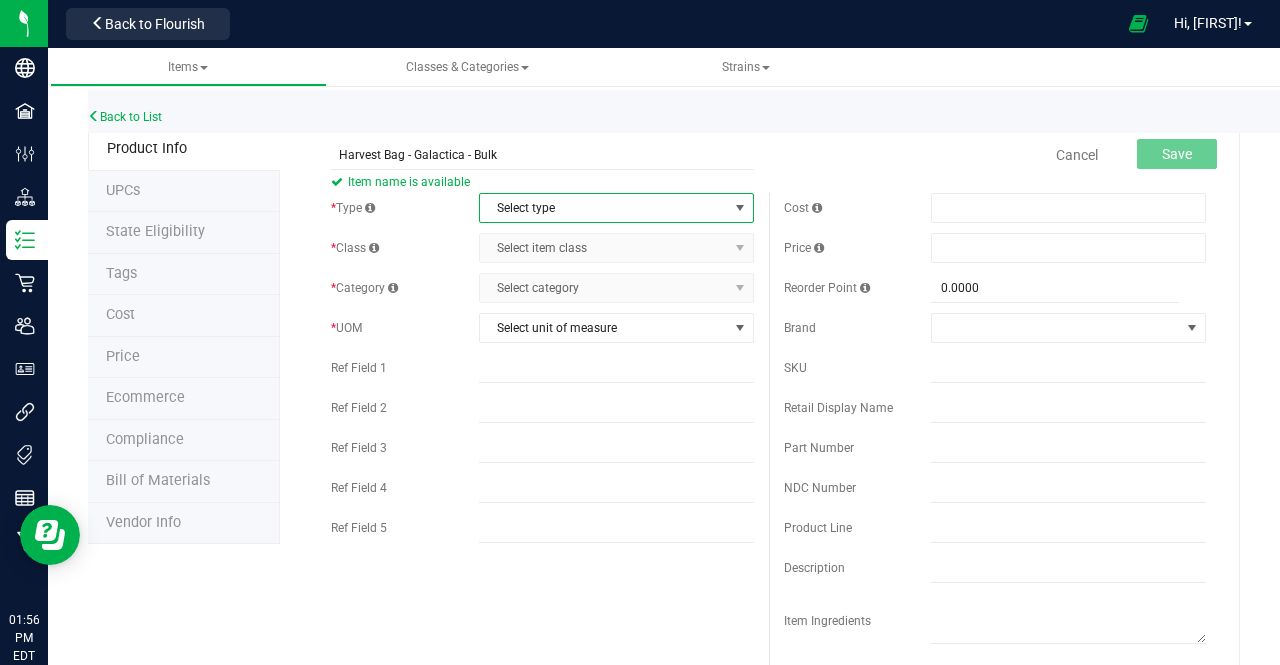 click on "Select type" at bounding box center [604, 208] 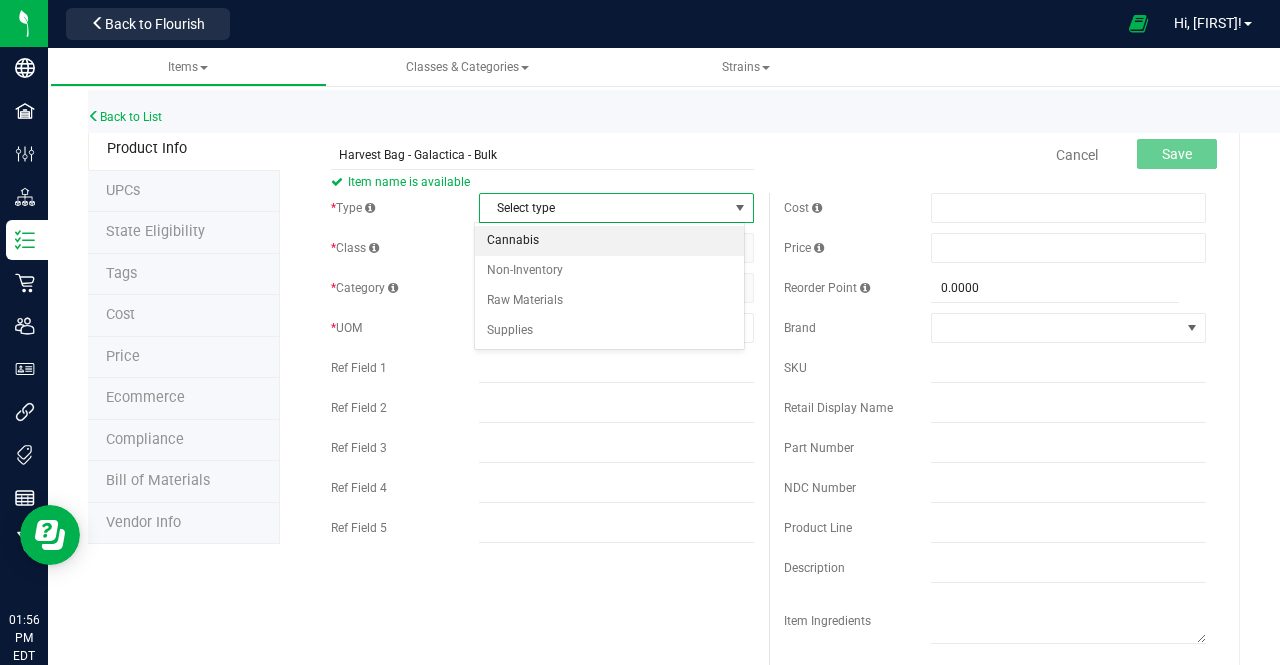 click on "Cannabis" at bounding box center (609, 241) 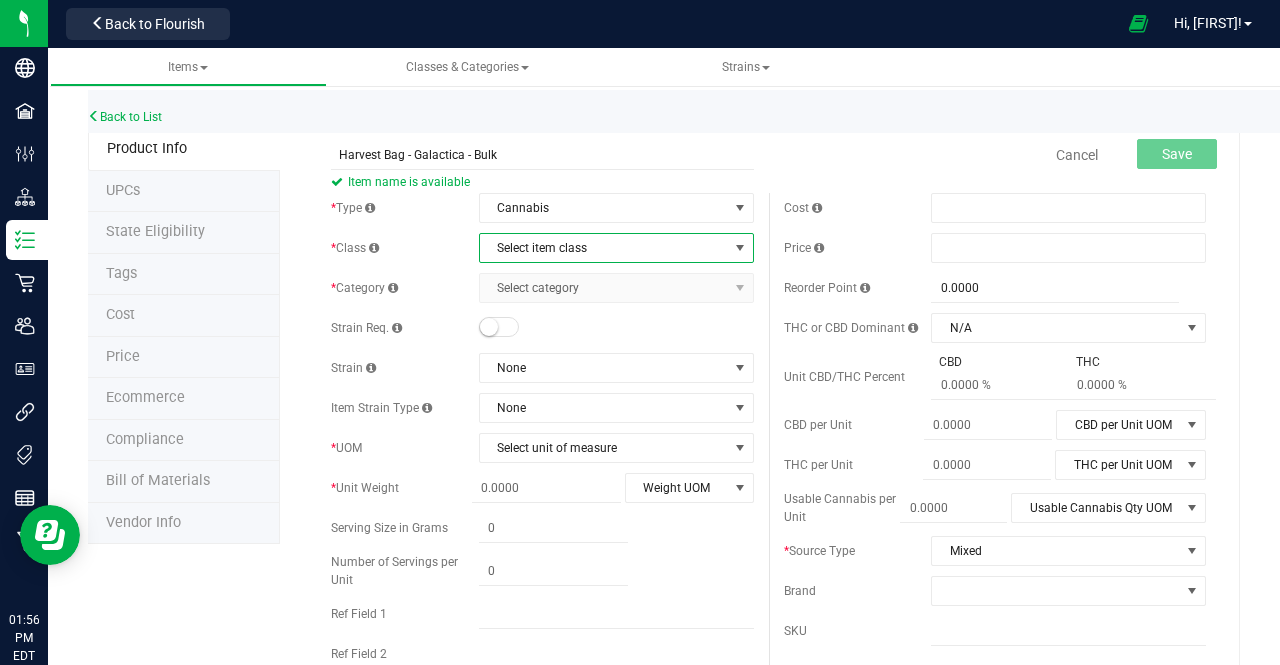 click on "Select item class" at bounding box center [604, 248] 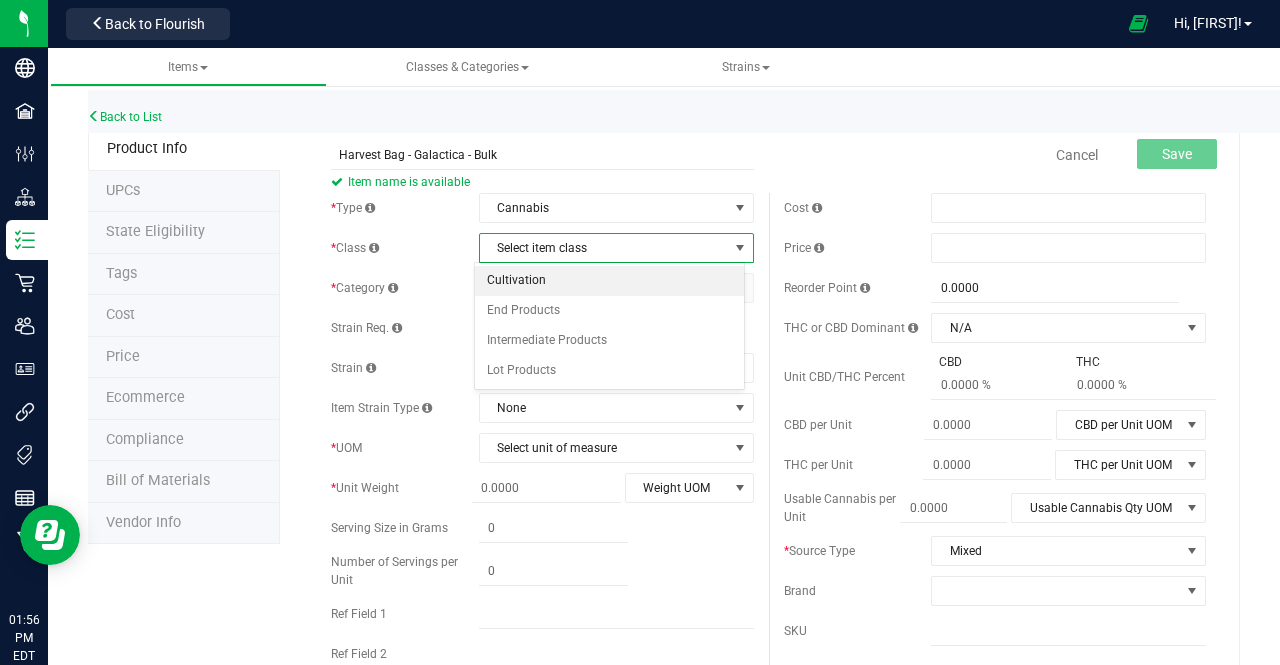 click on "Cultivation" at bounding box center [609, 281] 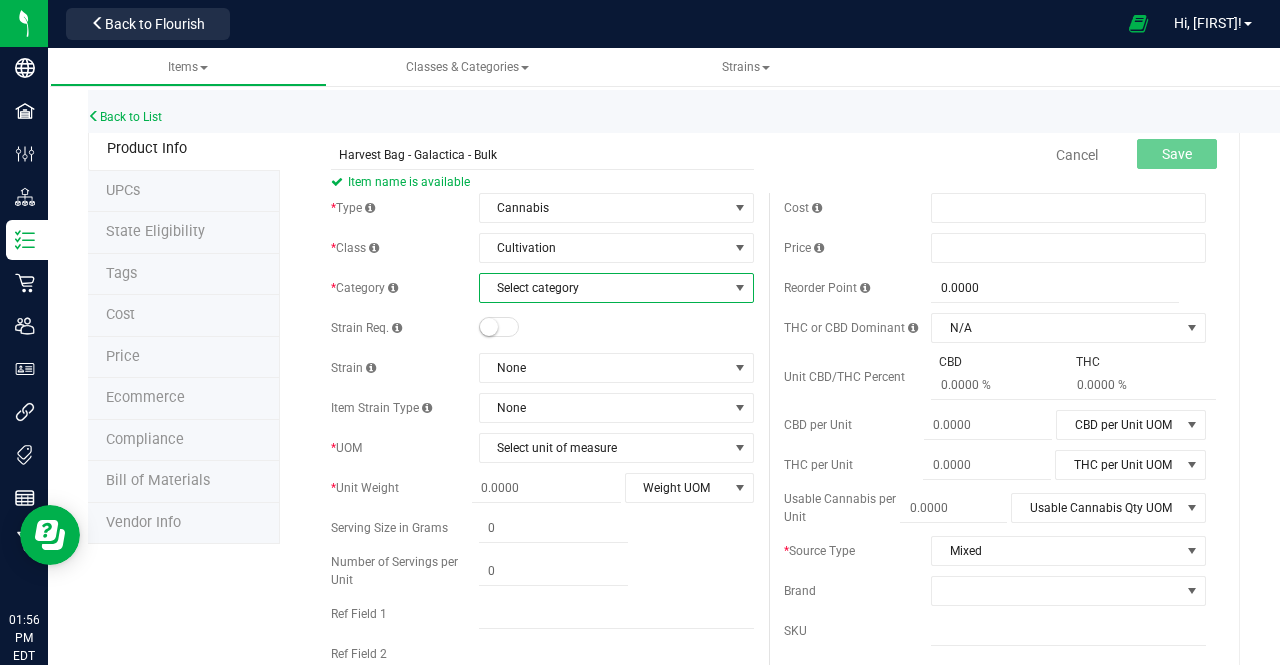 click on "Select category" at bounding box center [604, 288] 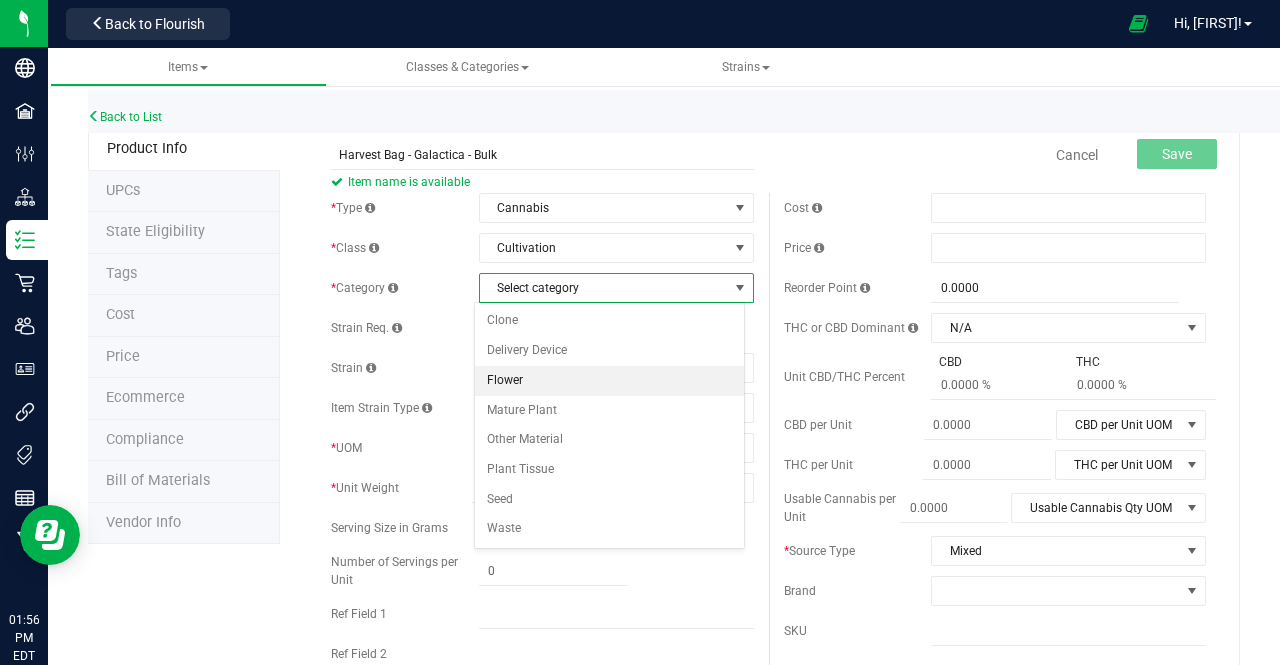 click on "Flower" at bounding box center (609, 381) 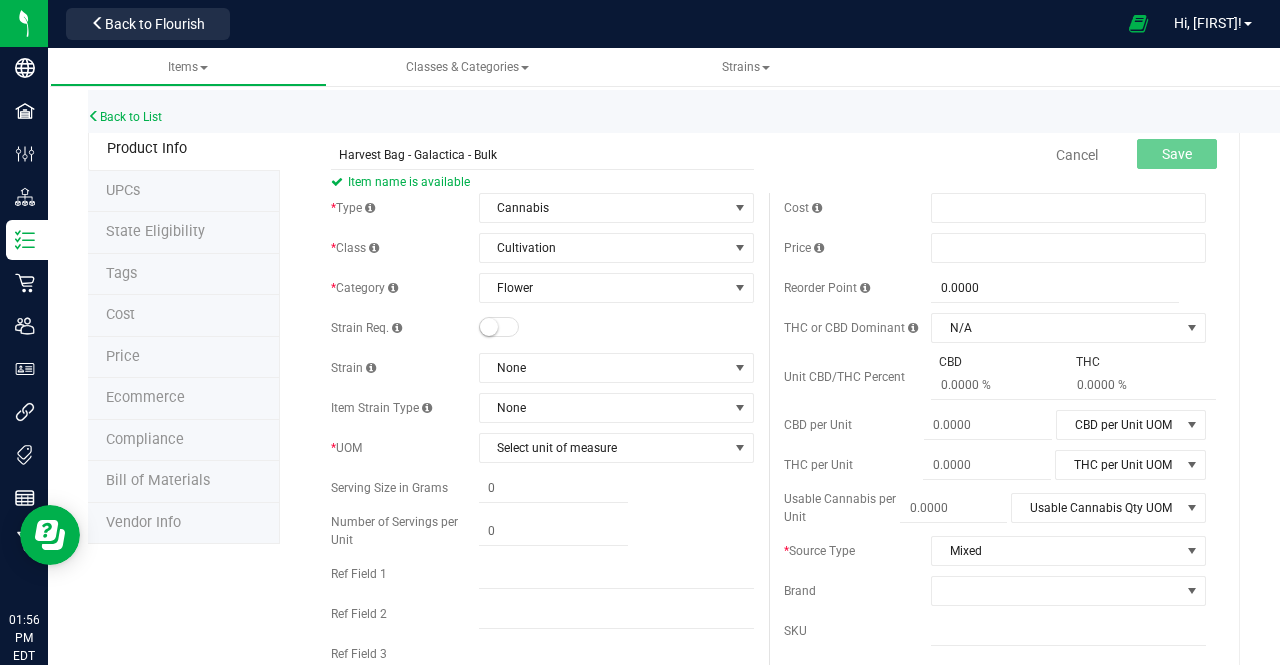 click at bounding box center (499, 327) 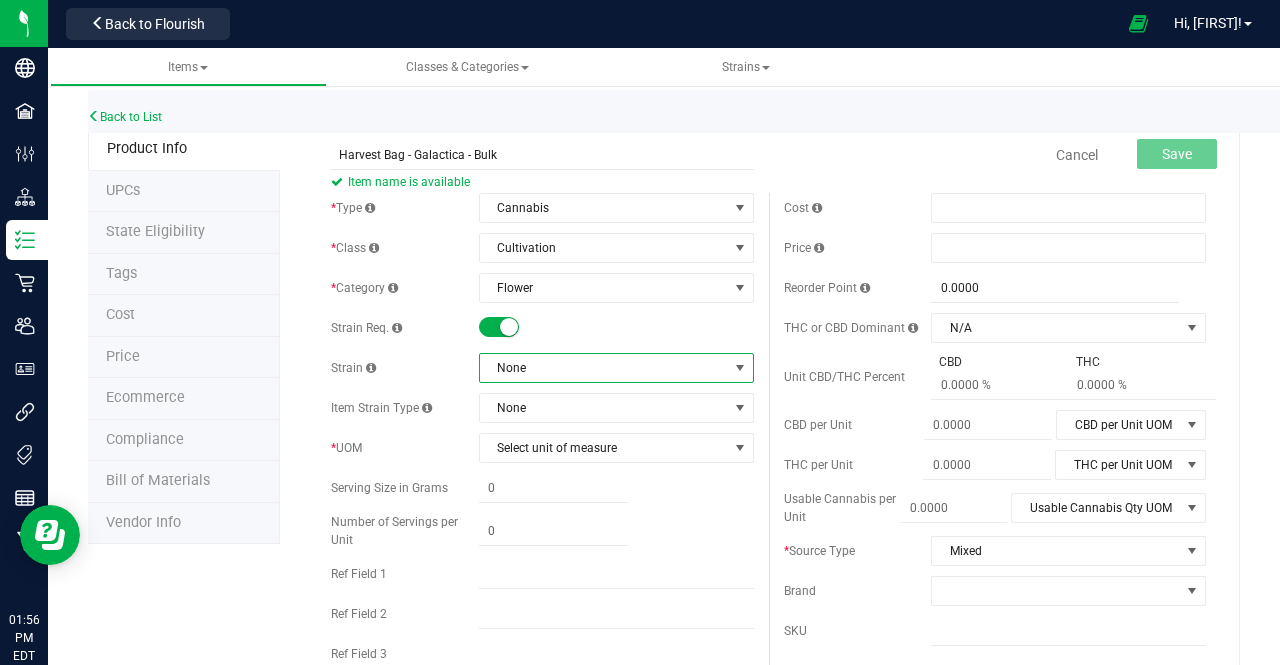 click on "None" at bounding box center [604, 368] 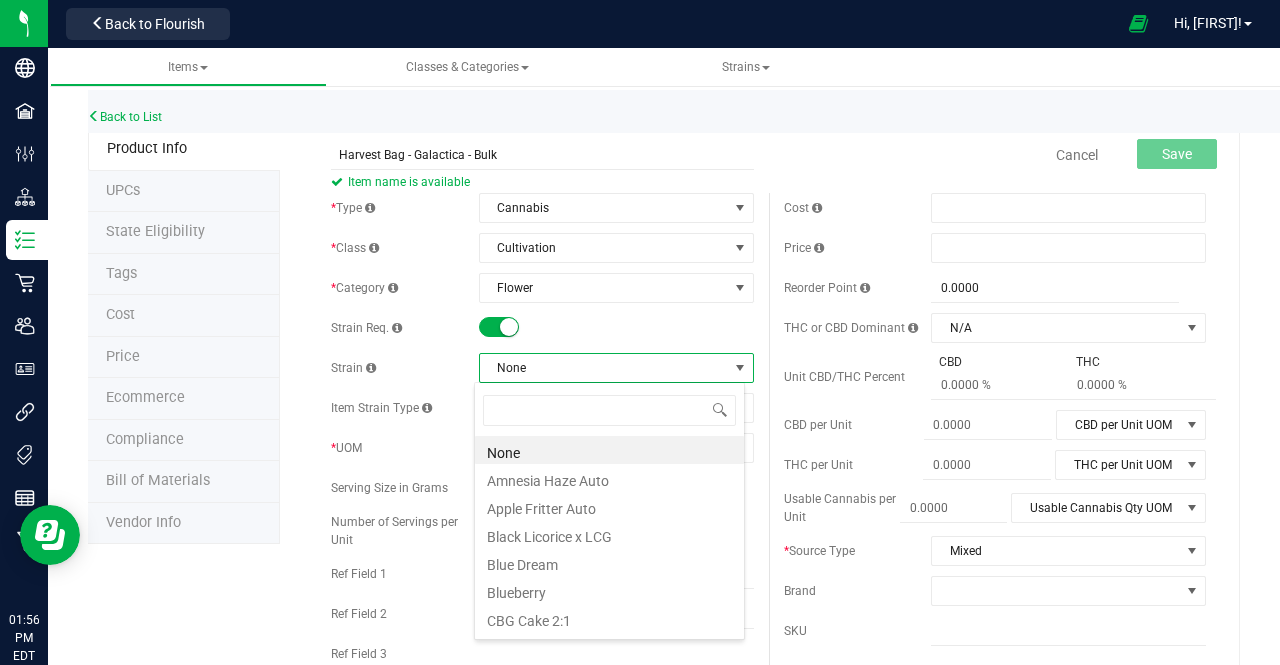 scroll, scrollTop: 99970, scrollLeft: 99729, axis: both 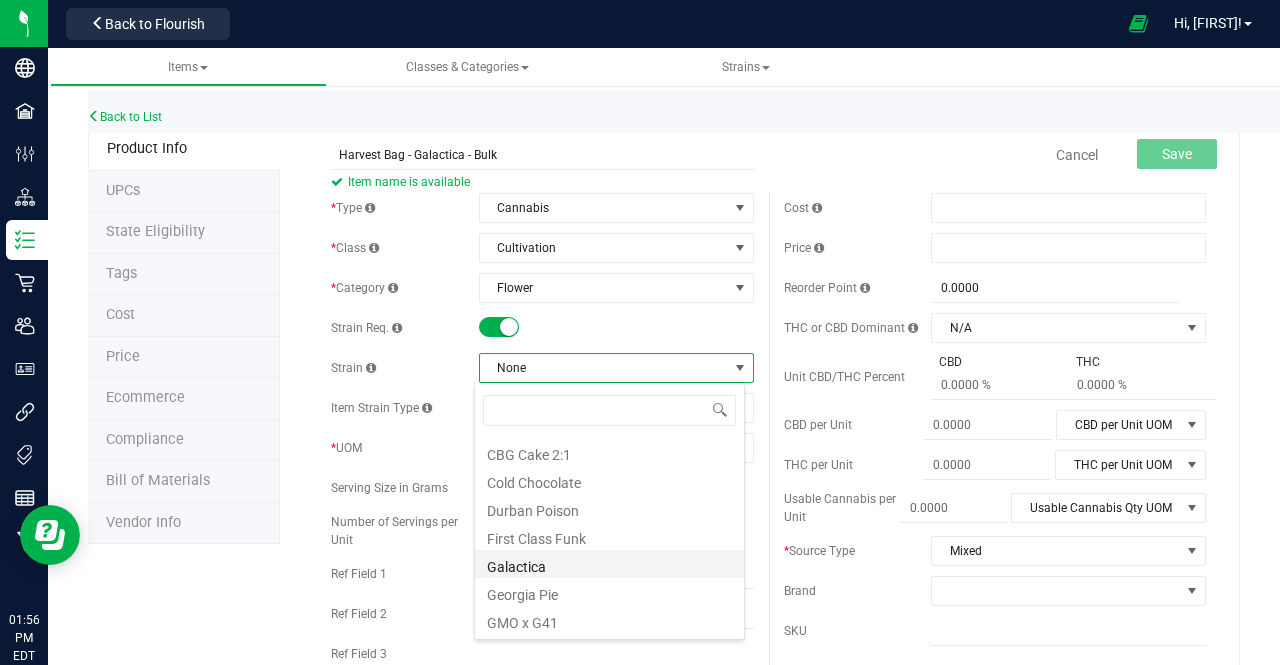 click on "Galactica" at bounding box center [609, 564] 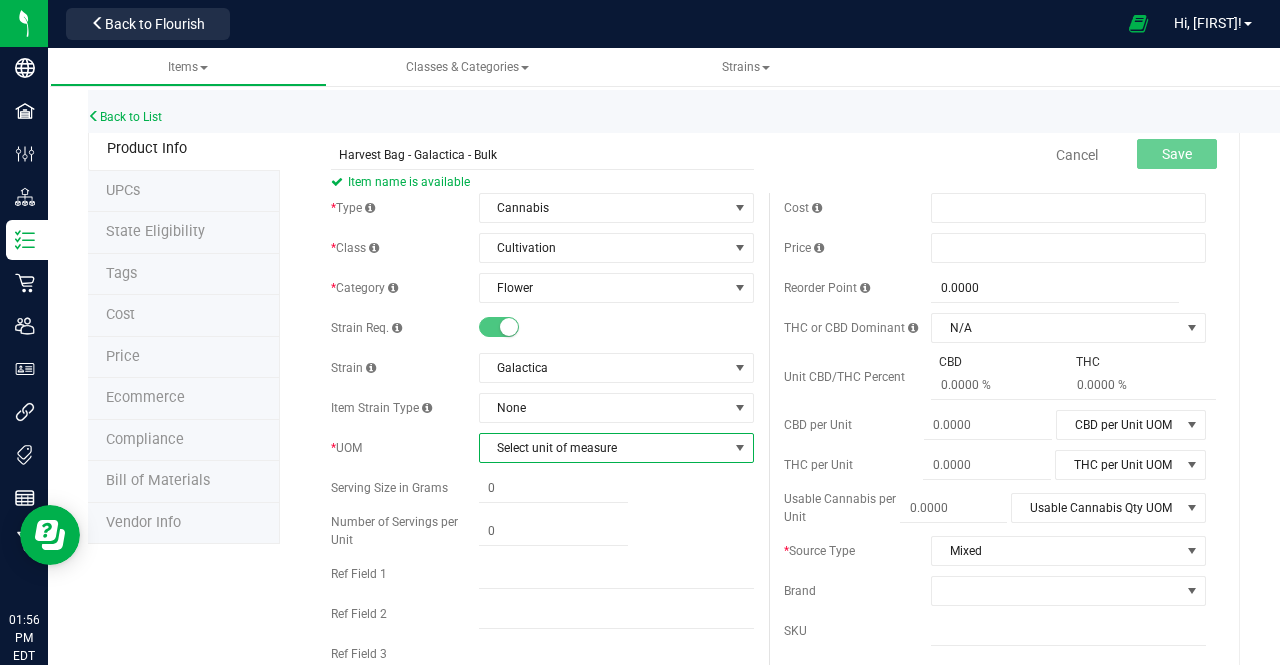 click on "Select unit of measure" at bounding box center (604, 448) 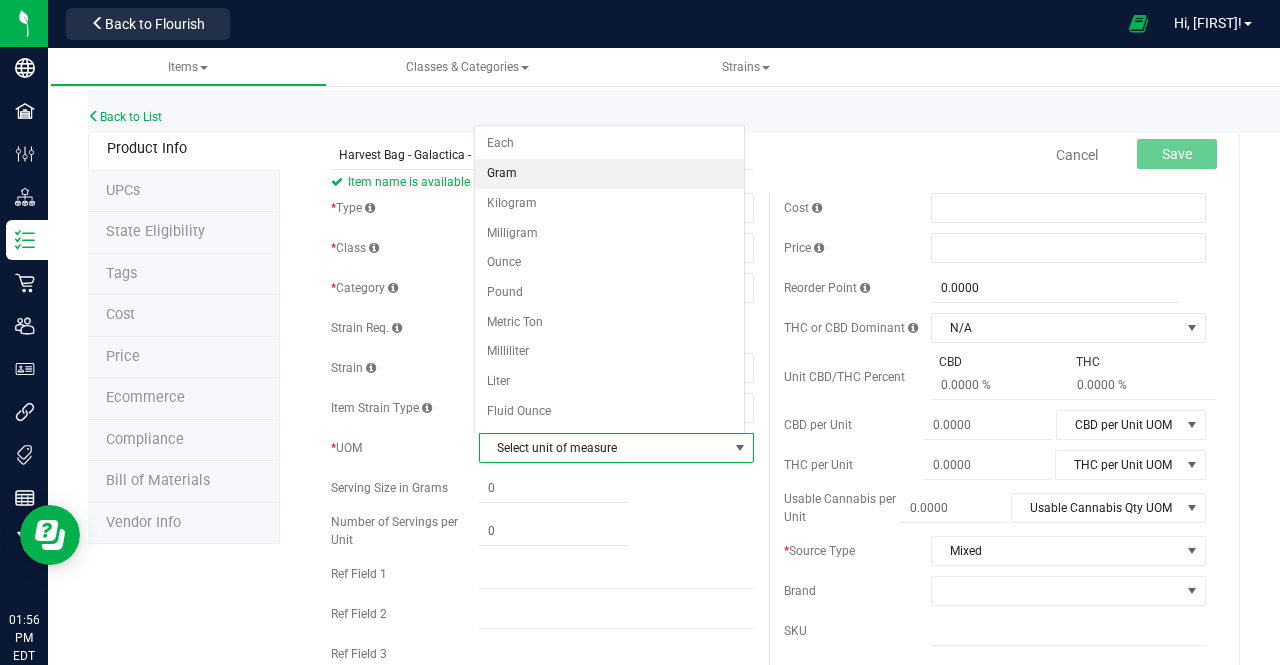 click on "Gram" at bounding box center (609, 174) 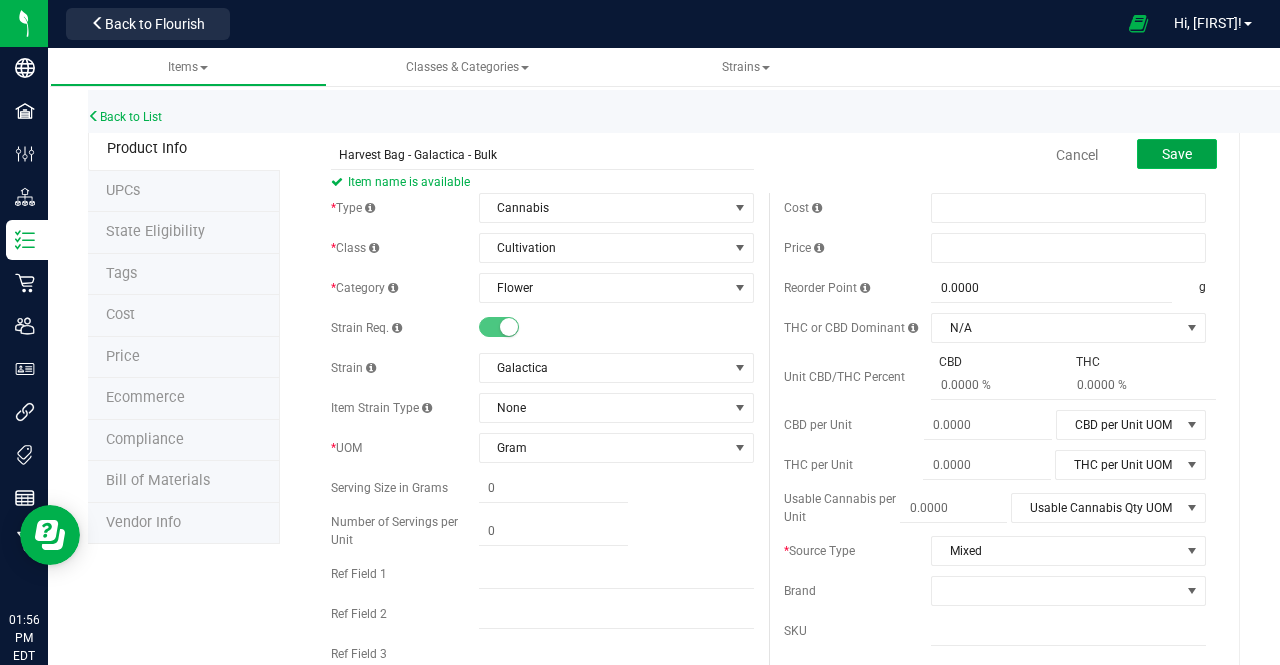 click on "Save" at bounding box center (1177, 154) 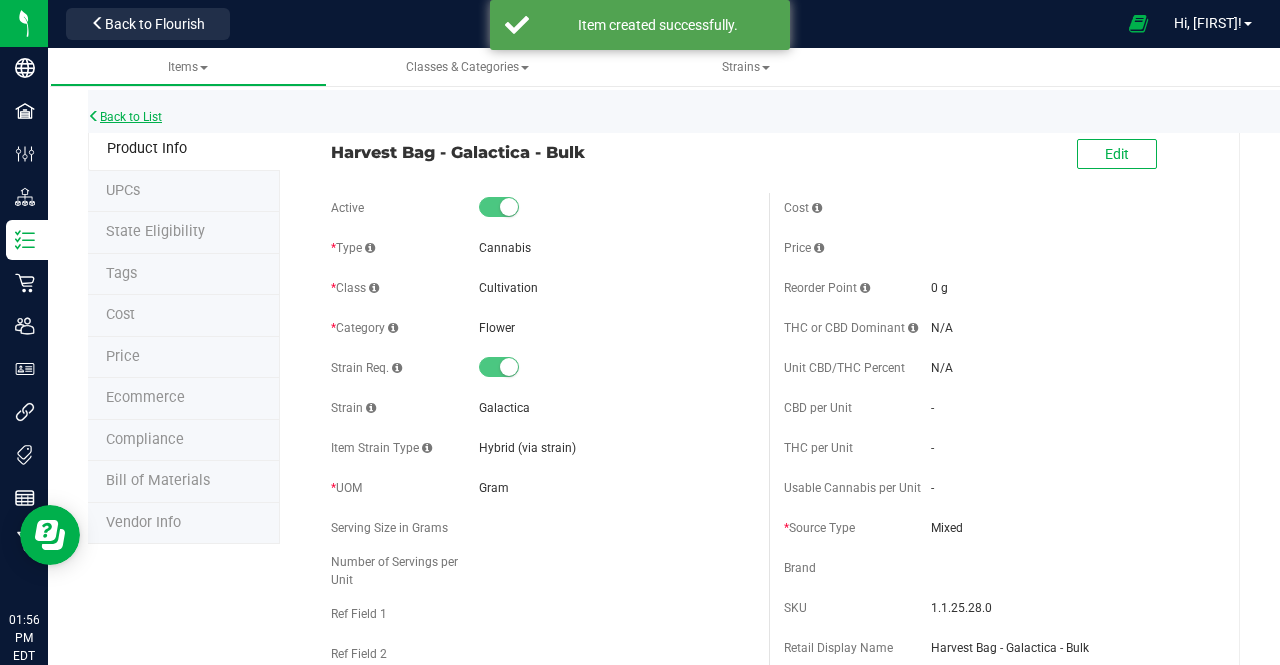 click on "Back to List" at bounding box center [125, 117] 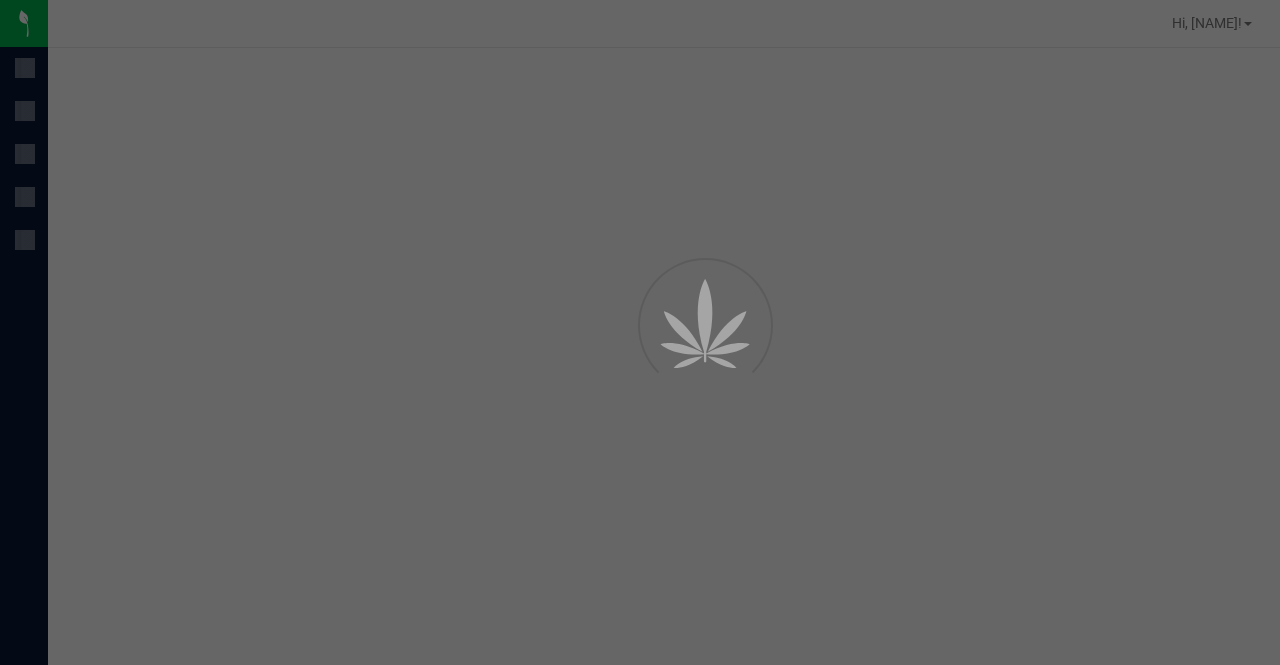 scroll, scrollTop: 0, scrollLeft: 0, axis: both 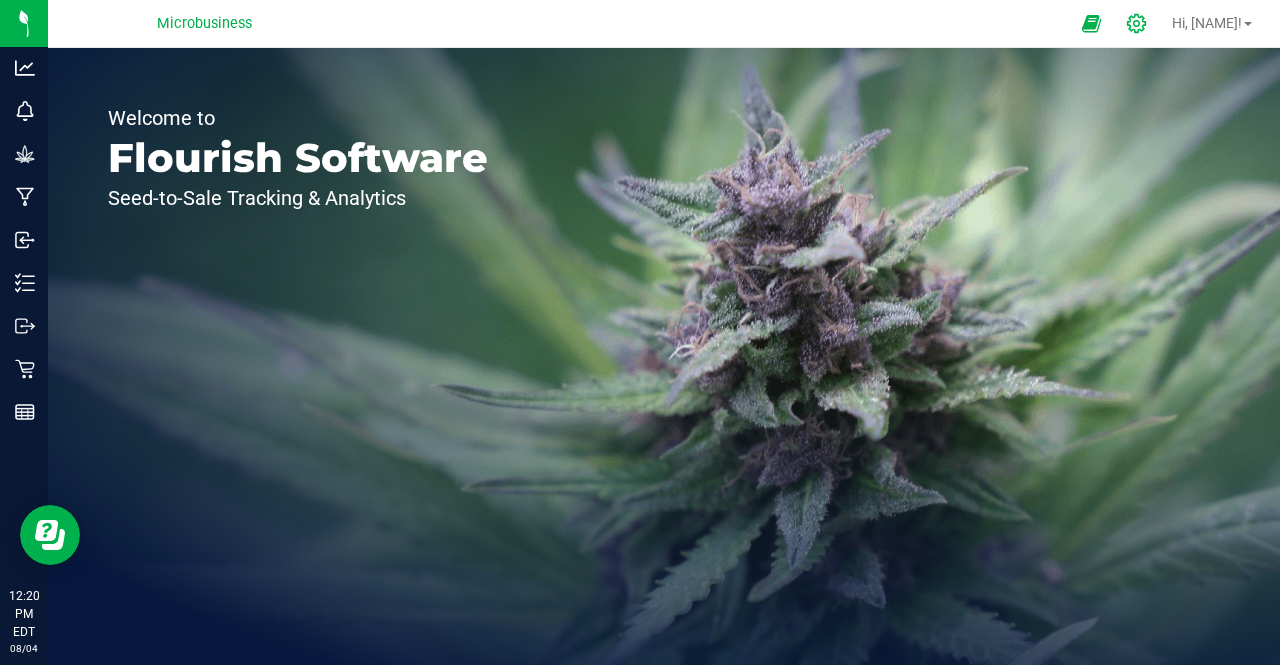 click 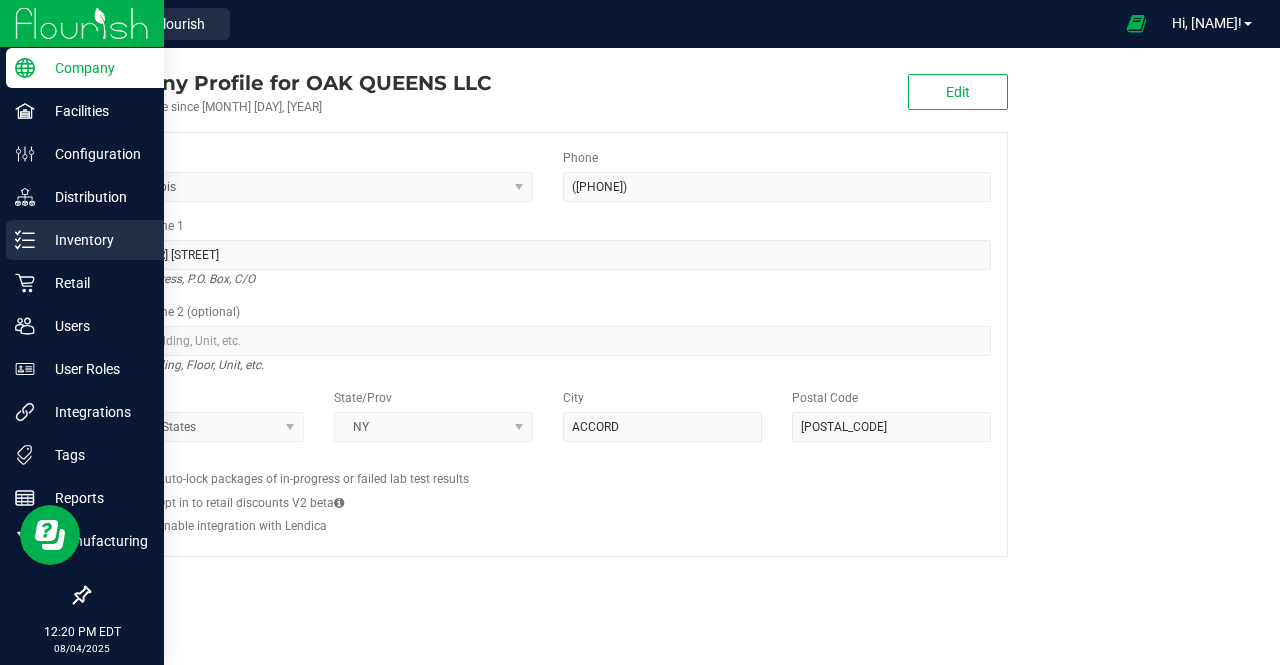 click on "Inventory" at bounding box center (95, 240) 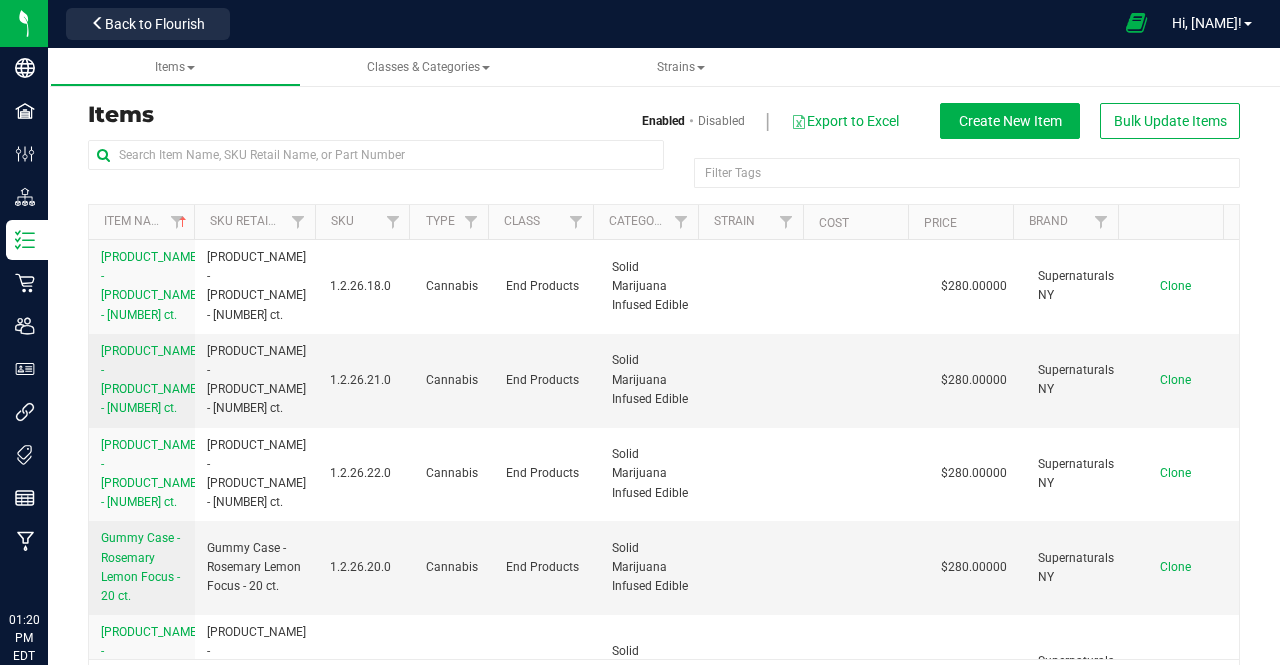 scroll, scrollTop: 0, scrollLeft: 0, axis: both 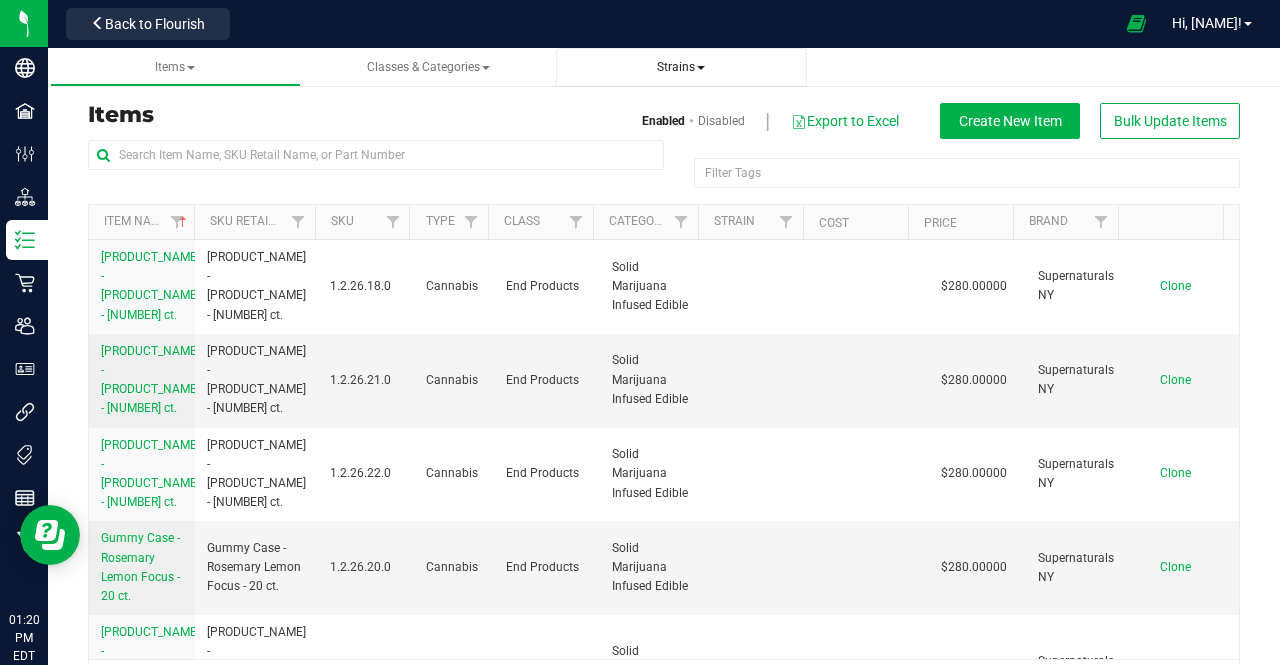 click on "Strains" at bounding box center [681, 67] 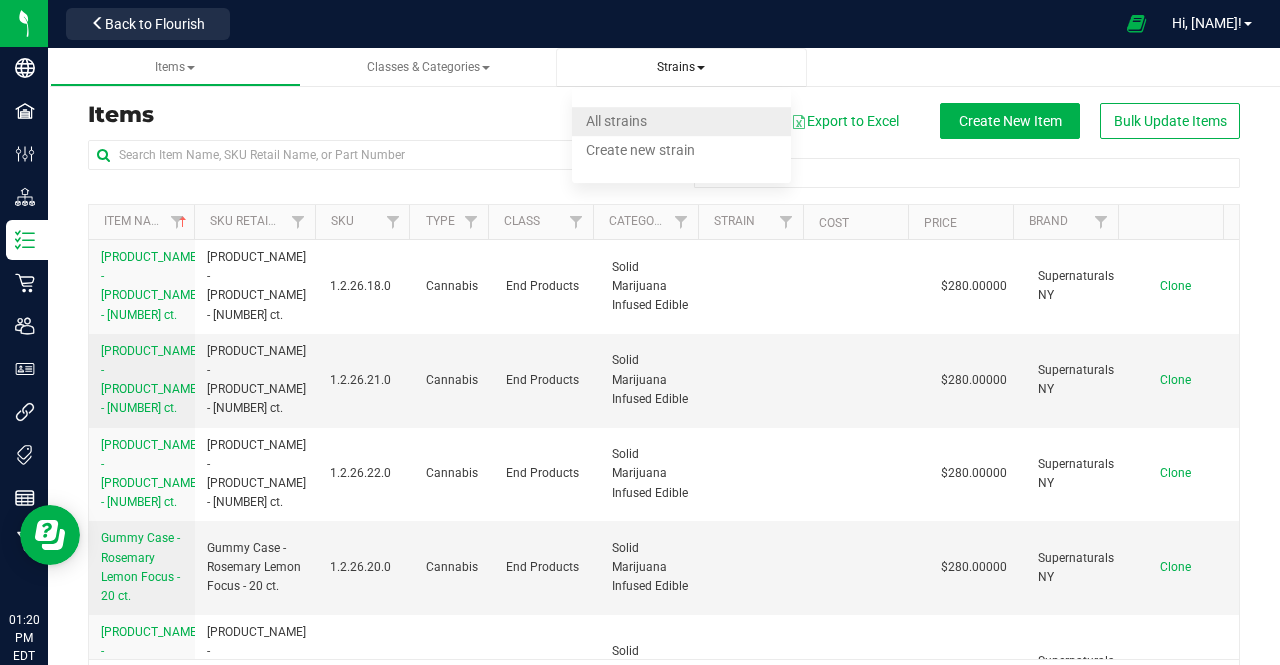 click on "All strains" at bounding box center [616, 121] 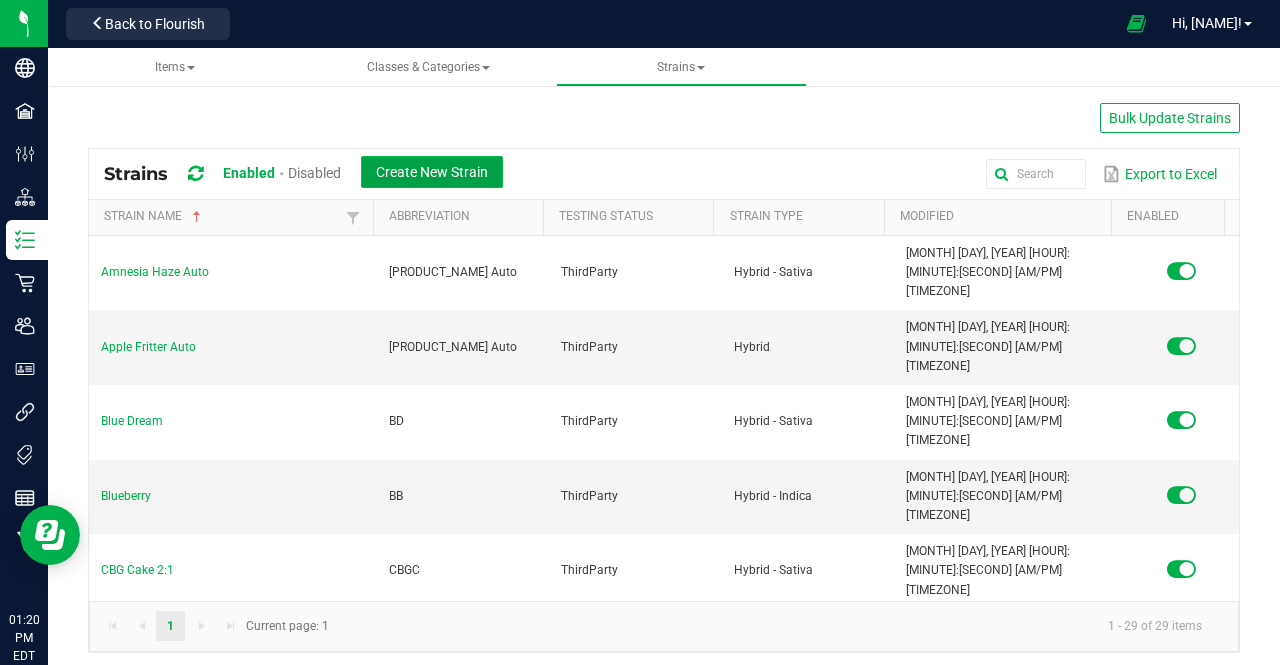 click on "Create New Strain" at bounding box center (432, 172) 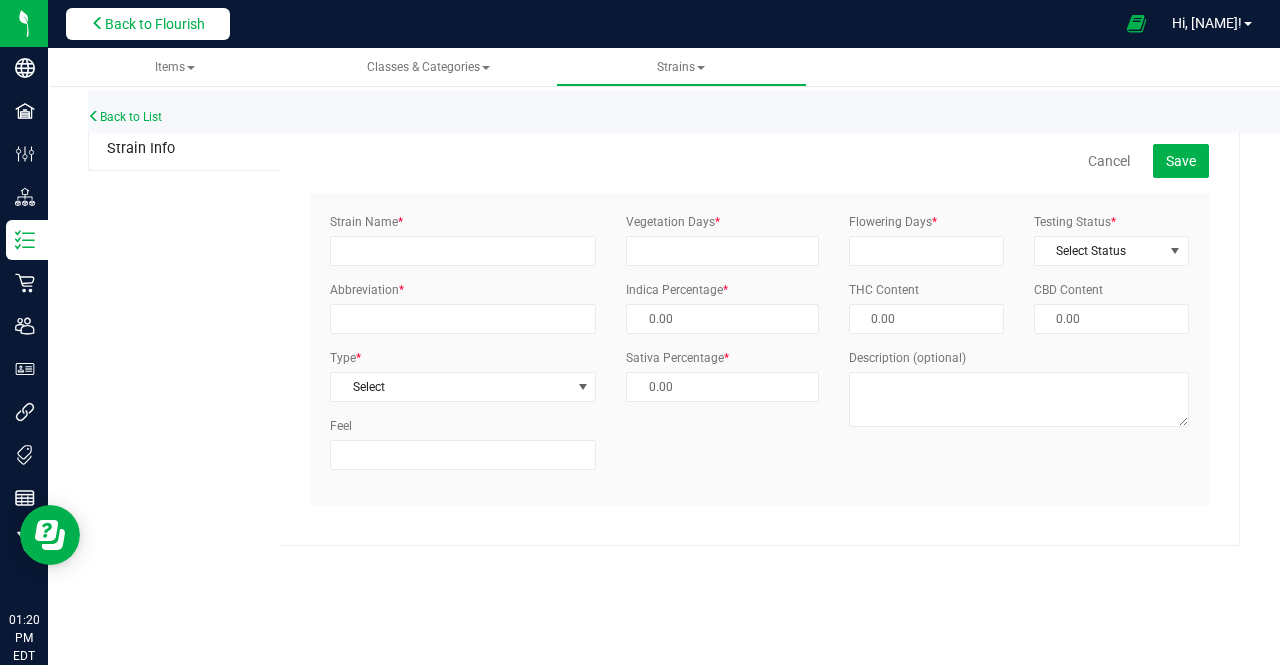 click on "Back to Flourish" at bounding box center (155, 24) 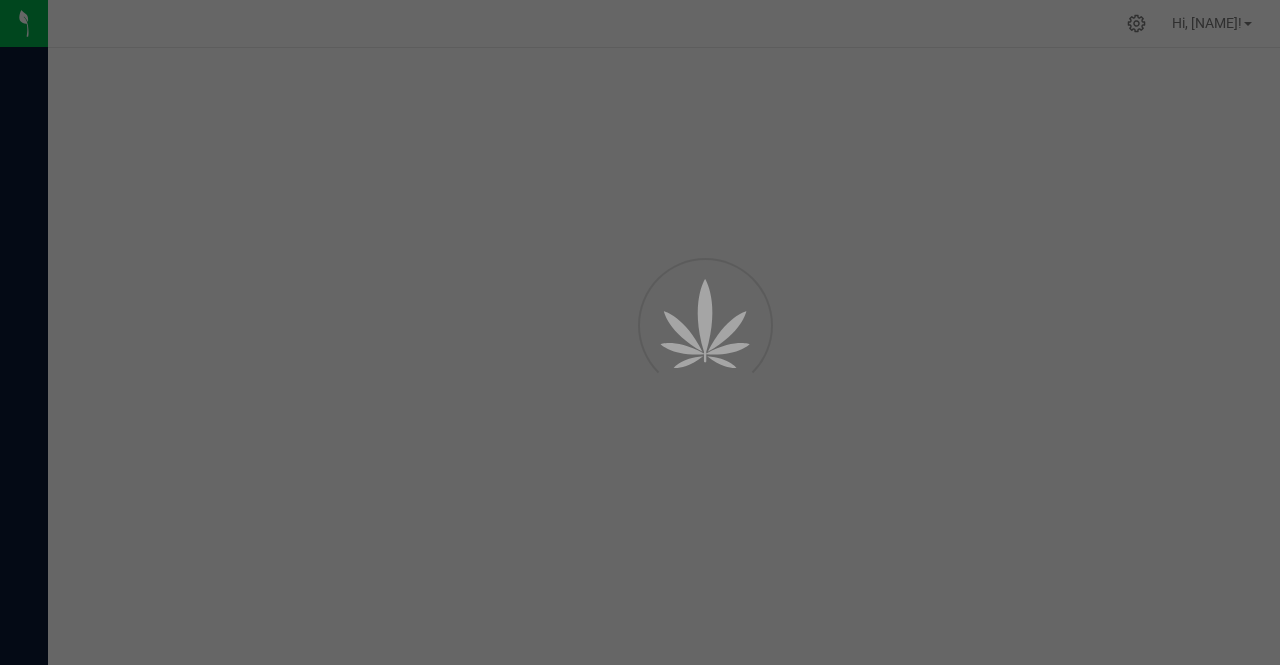 scroll, scrollTop: 0, scrollLeft: 0, axis: both 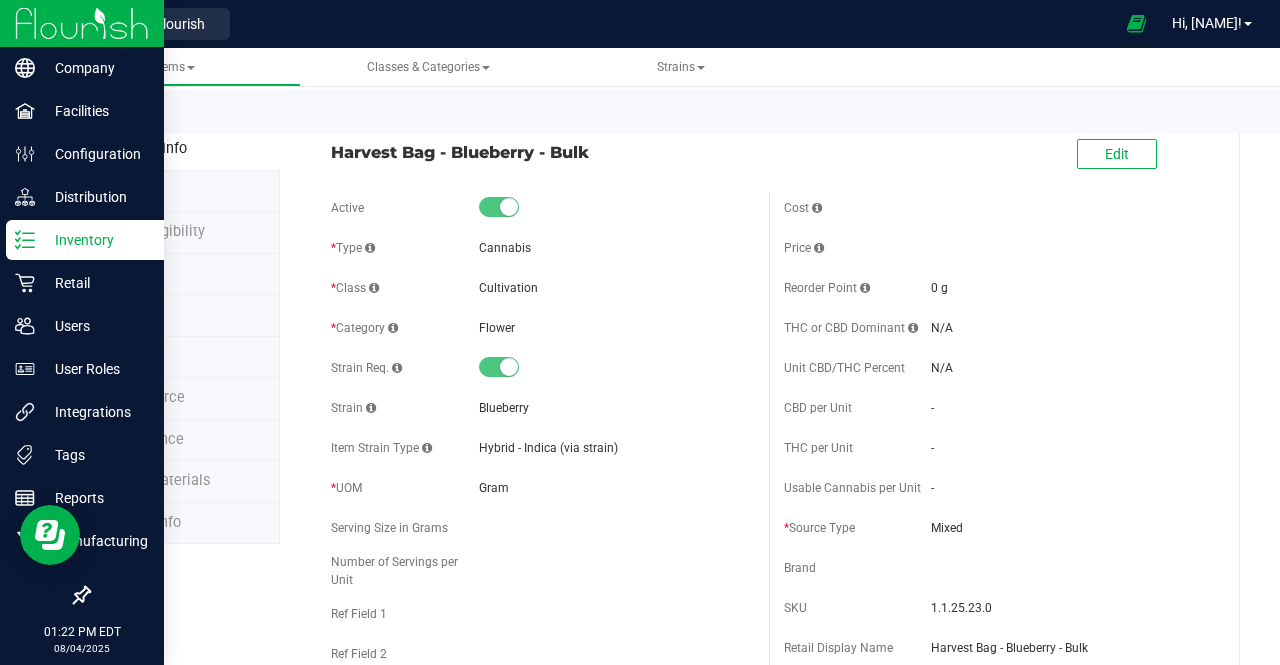 click on "Inventory" at bounding box center (95, 240) 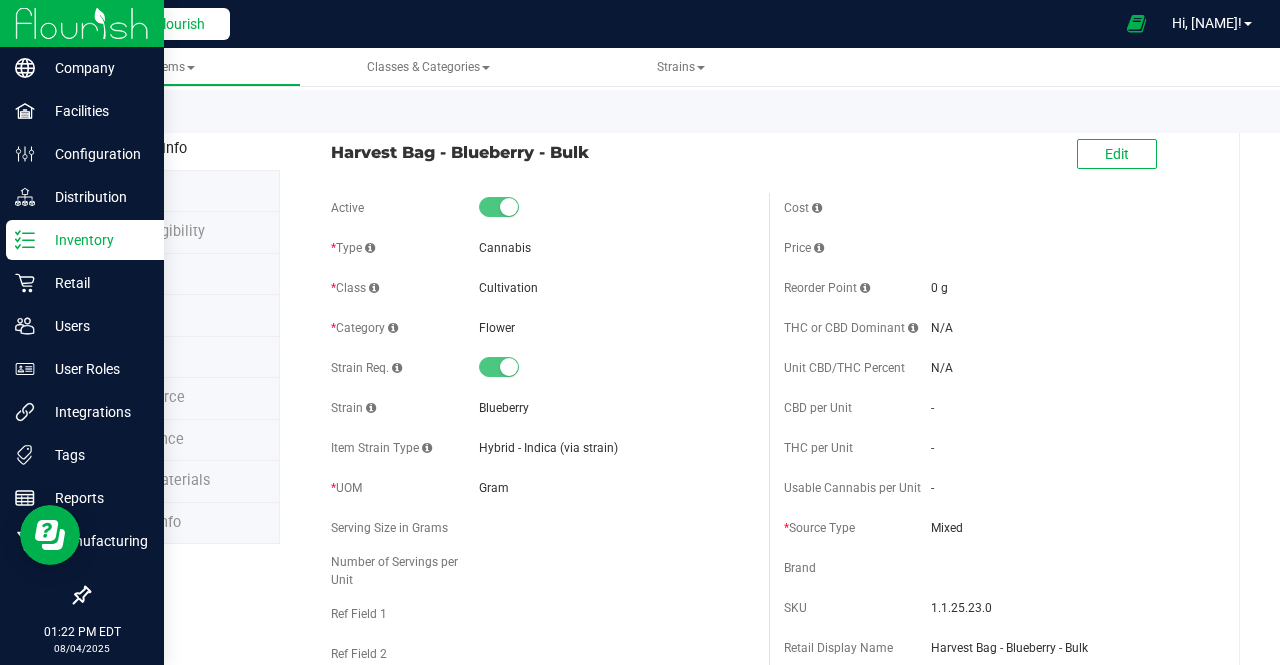 click on "Back to Flourish" at bounding box center (148, 24) 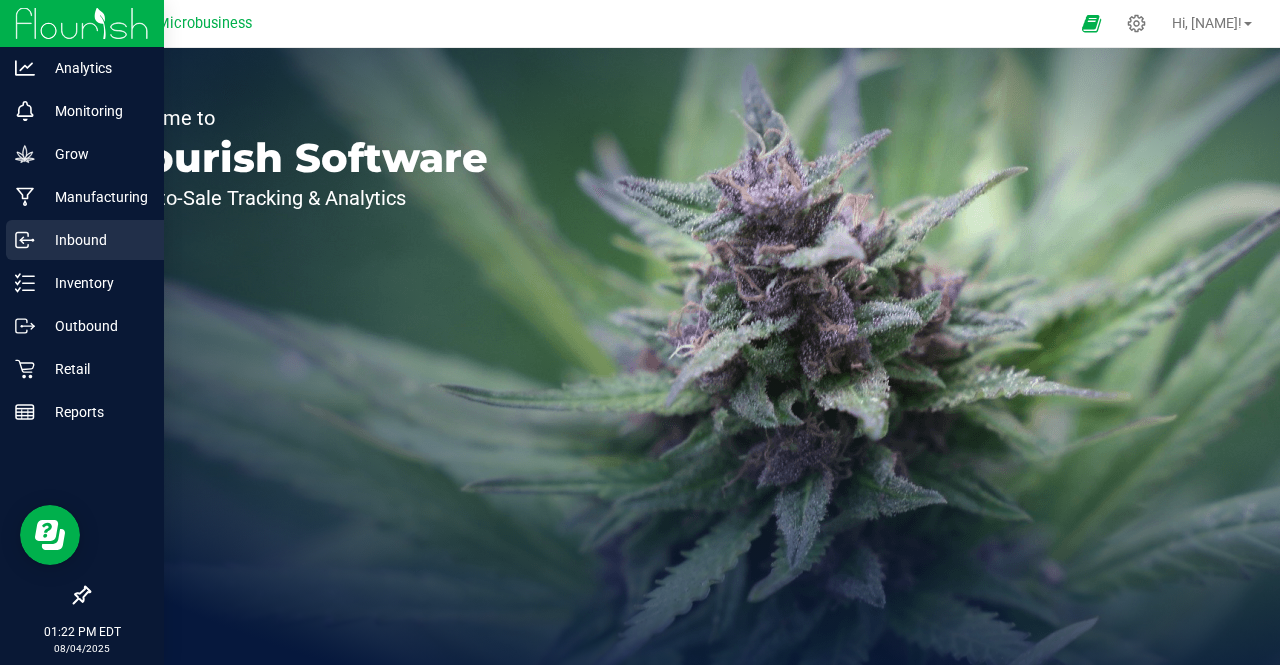 click on "Inbound" at bounding box center (95, 240) 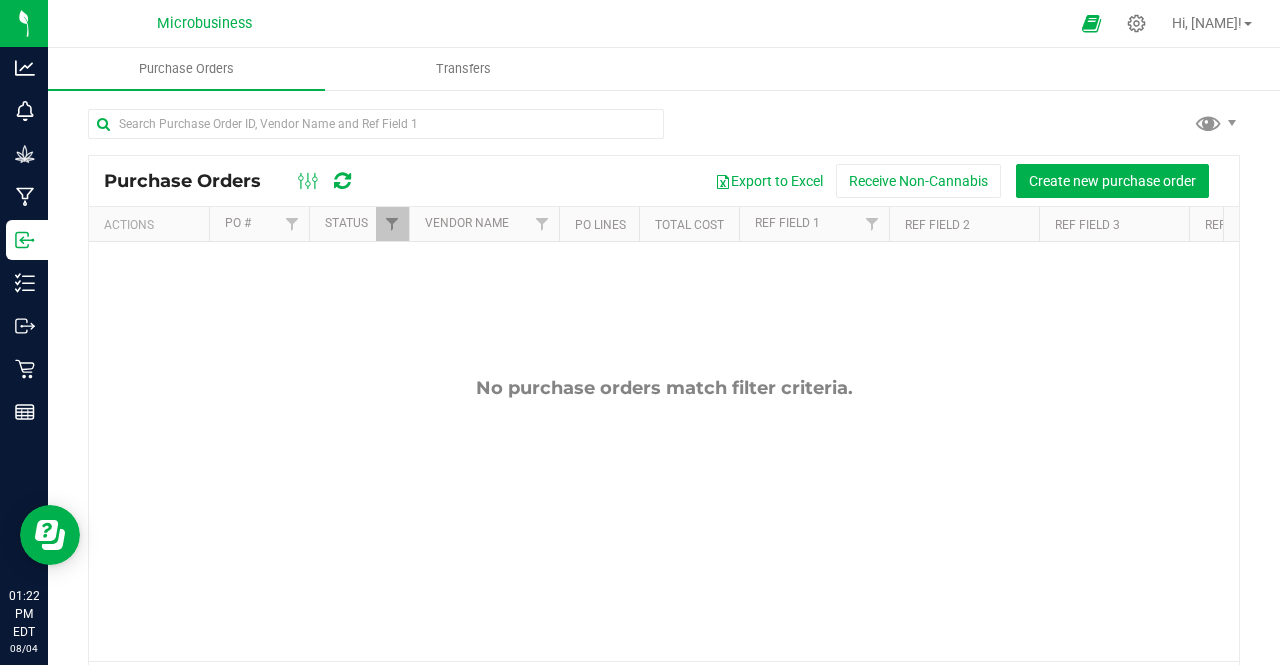 click on "Purchase Orders
Export to Excel
Receive Non-Cannabis
Create new purchase order" at bounding box center (664, 181) 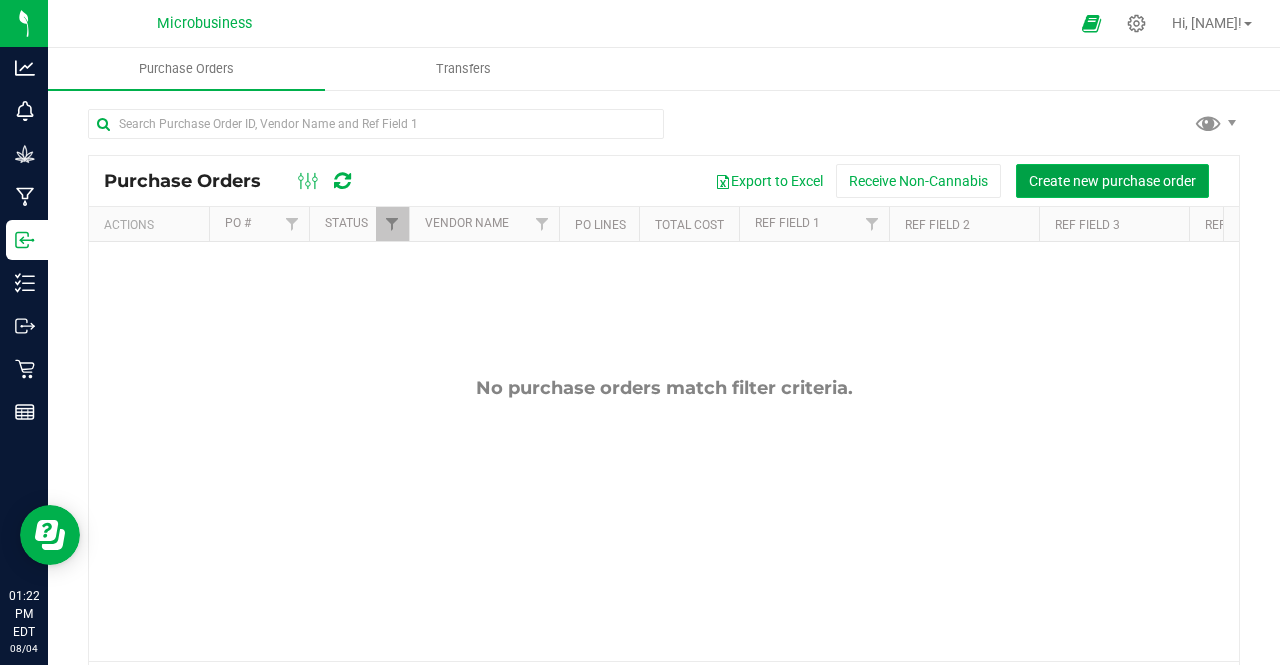 click on "Create new purchase order" at bounding box center (1112, 181) 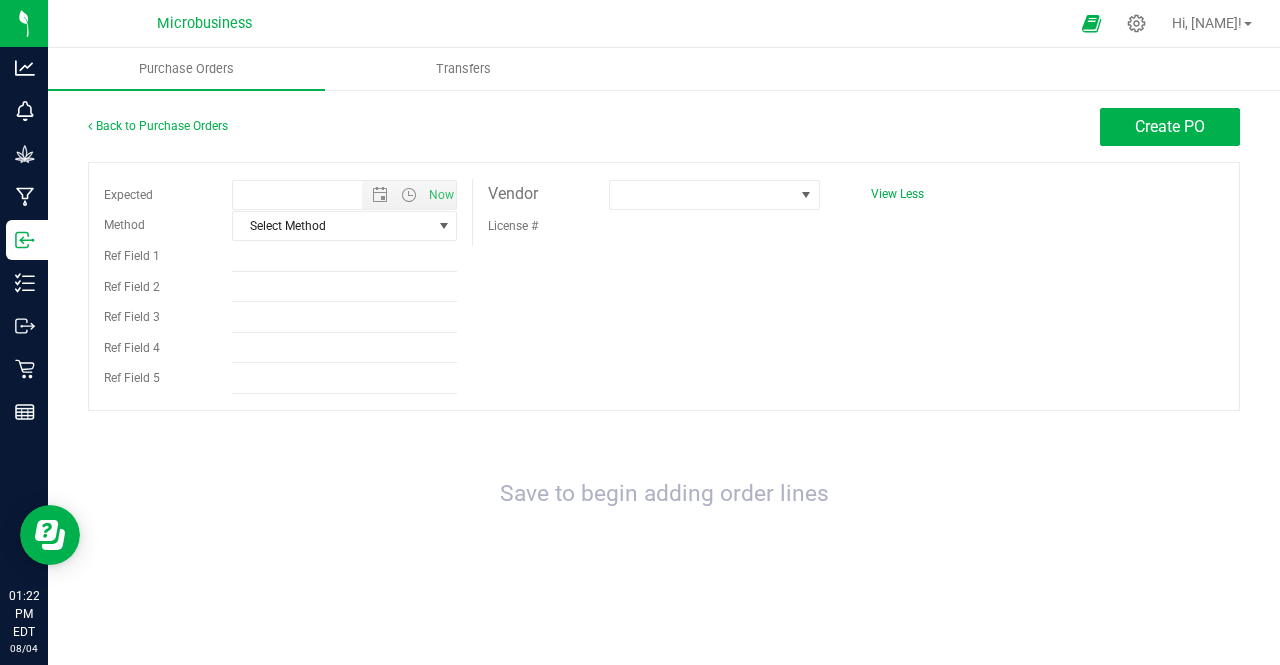 type on "[DATE] [TIME]" 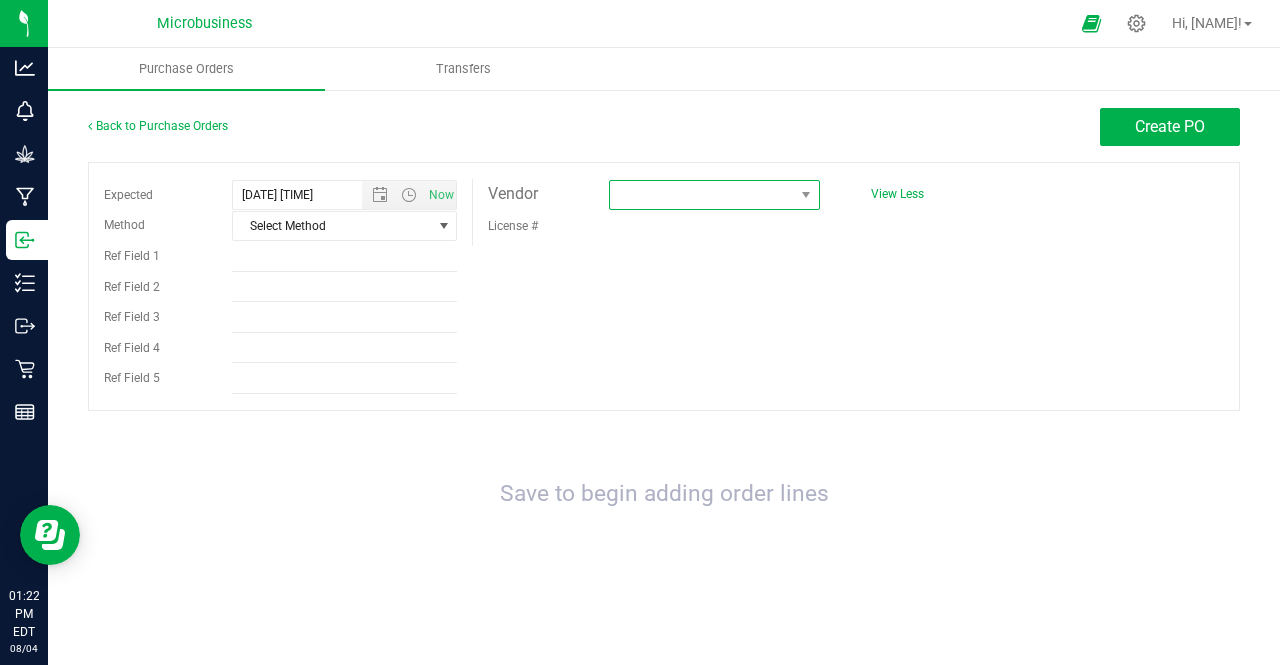click at bounding box center [702, 195] 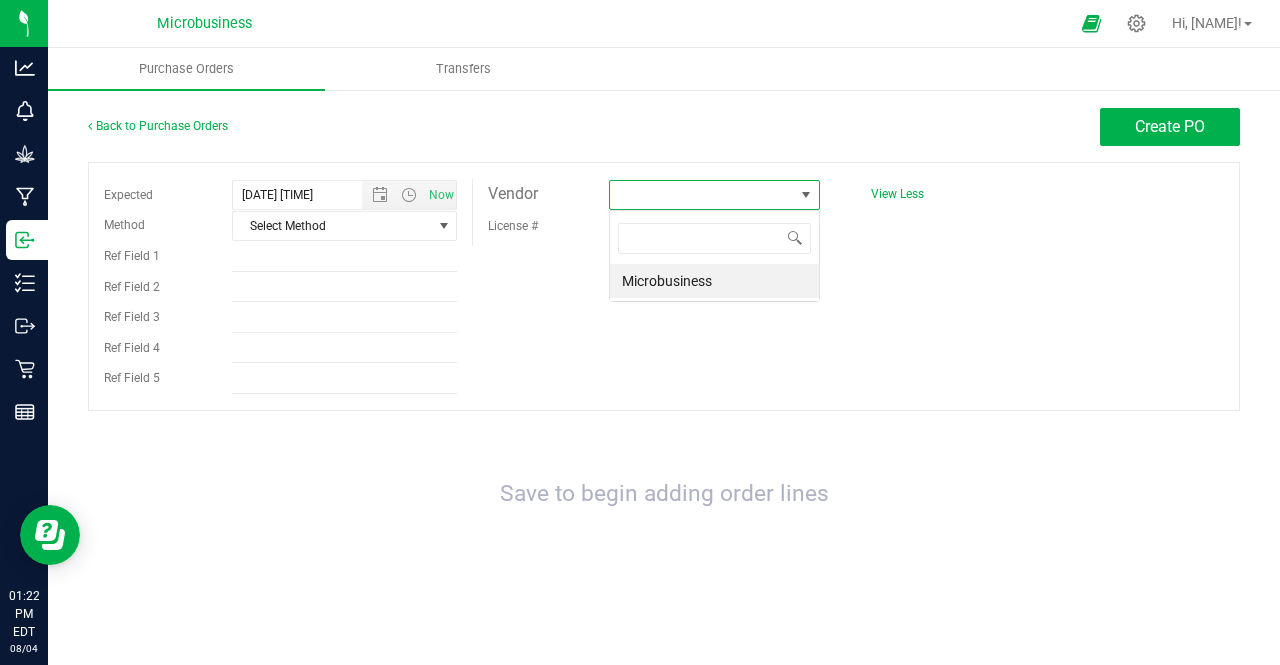 scroll, scrollTop: 99970, scrollLeft: 99788, axis: both 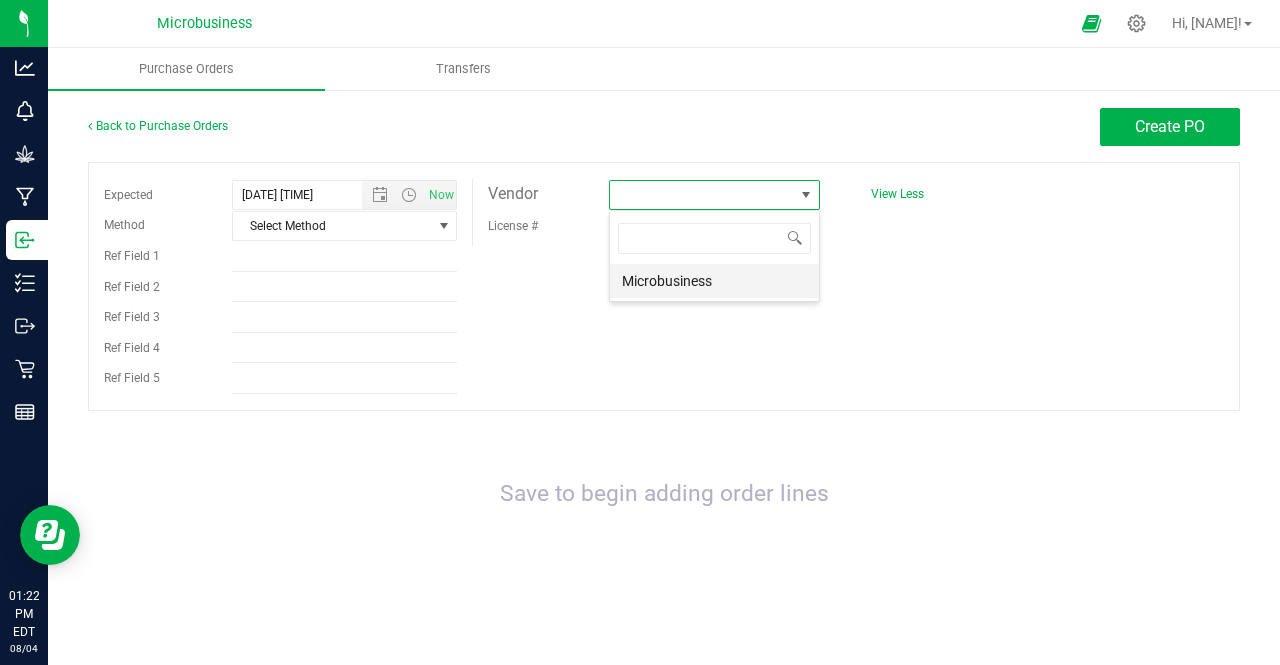 click on "Microbusiness" at bounding box center [714, 281] 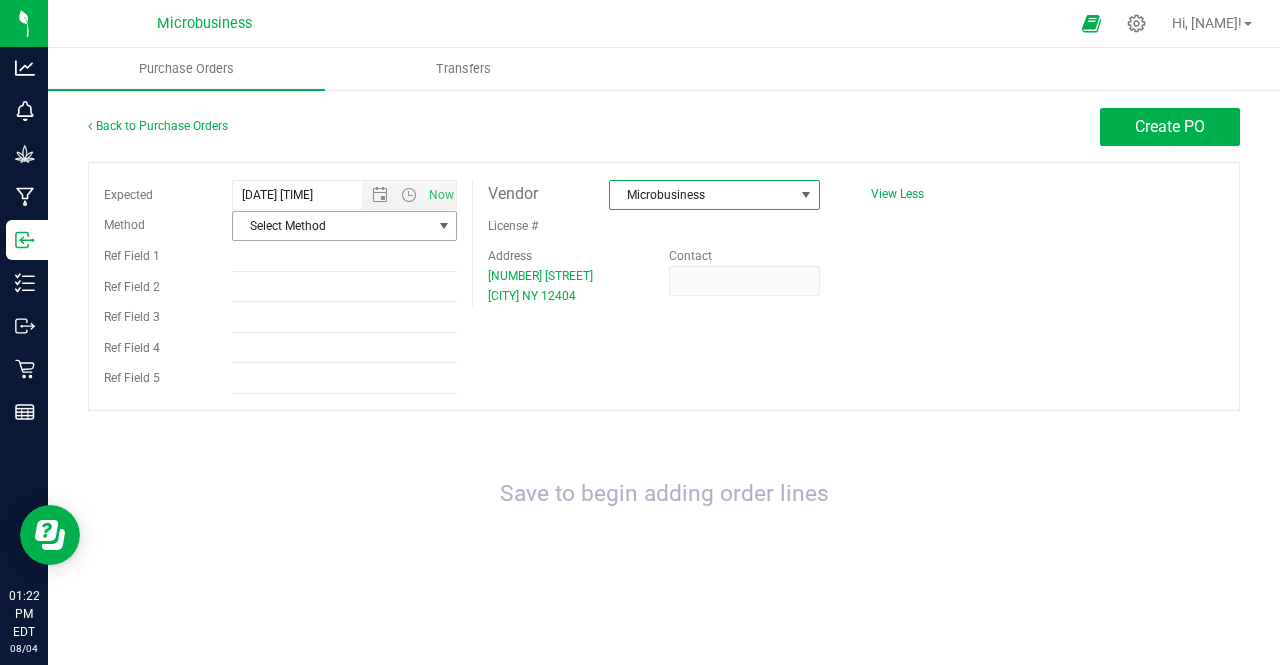 click on "Select Method" at bounding box center [332, 226] 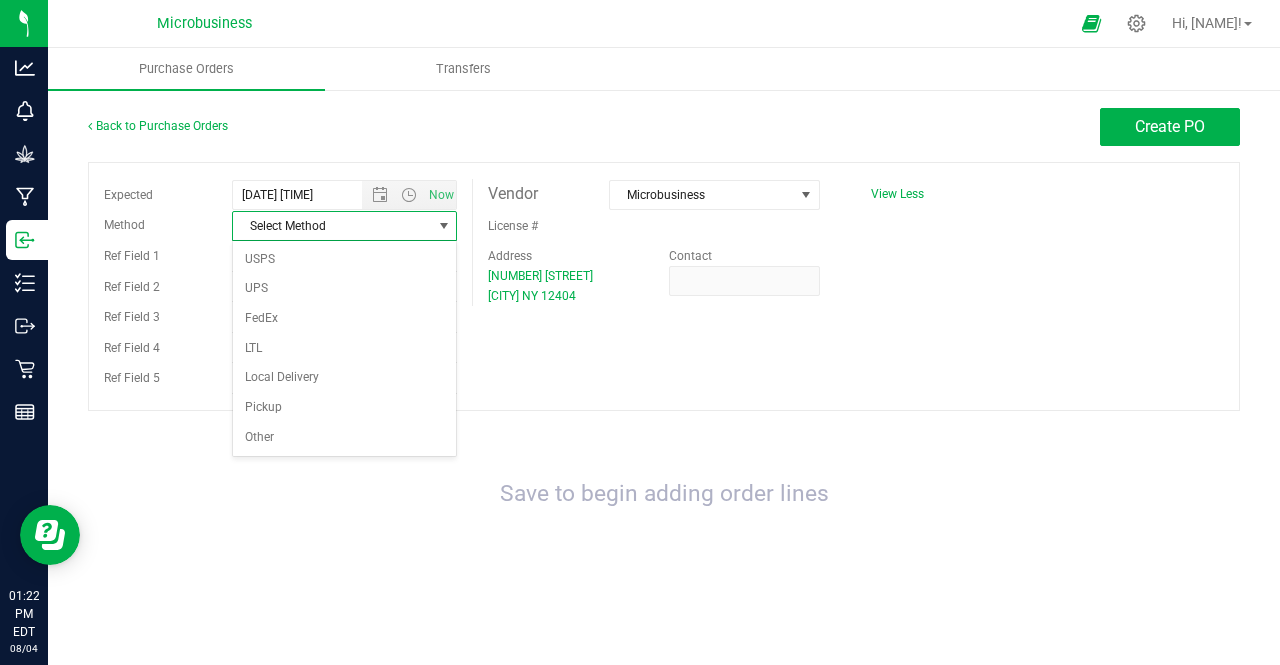 click on "Save to begin adding order lines" at bounding box center [664, 494] 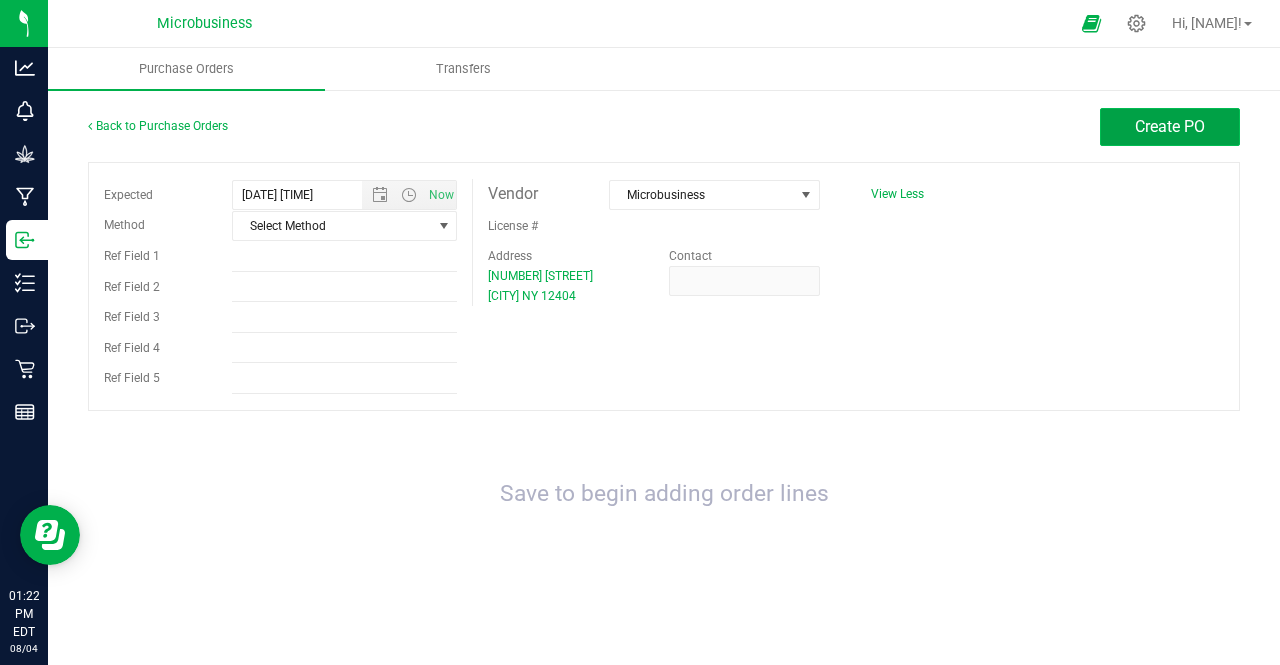click on "Create PO" at bounding box center [1170, 126] 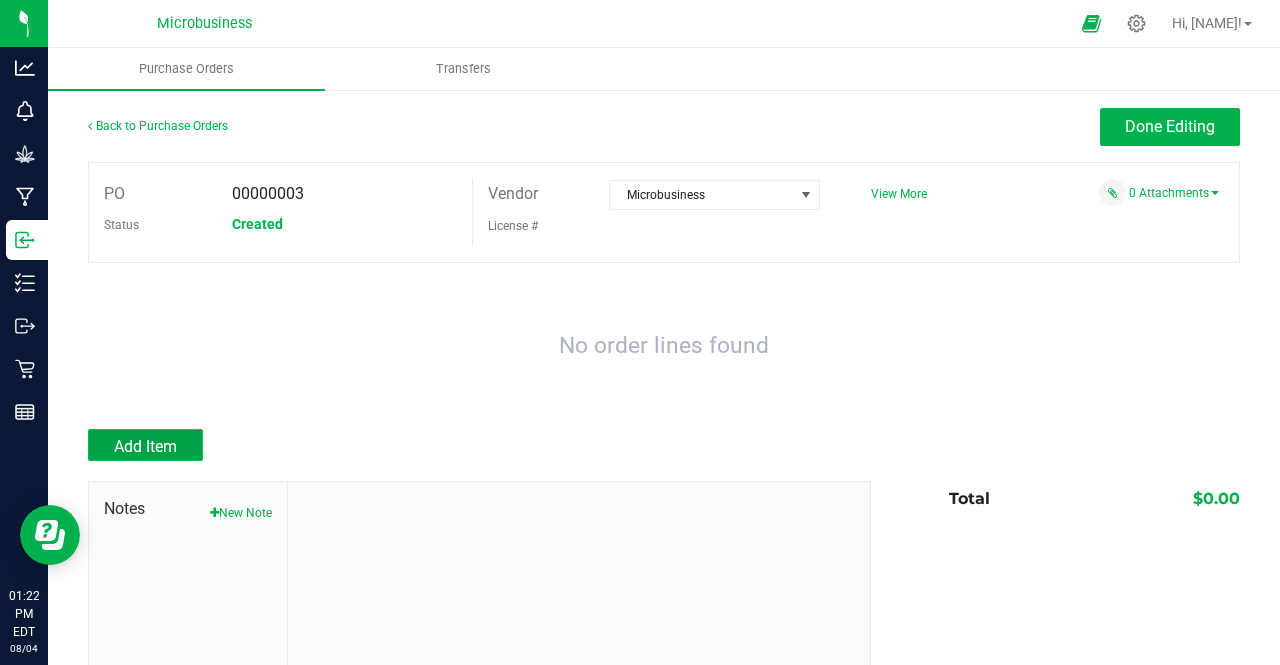 click on "Add Item" at bounding box center [145, 446] 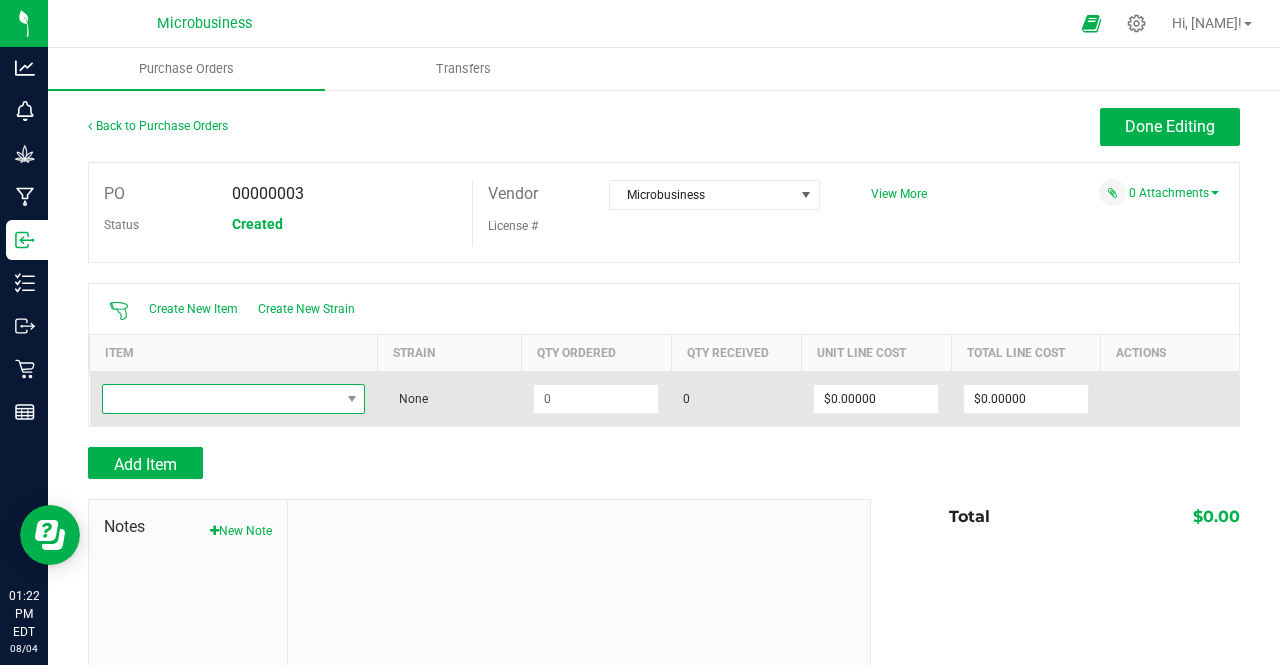 click at bounding box center [221, 399] 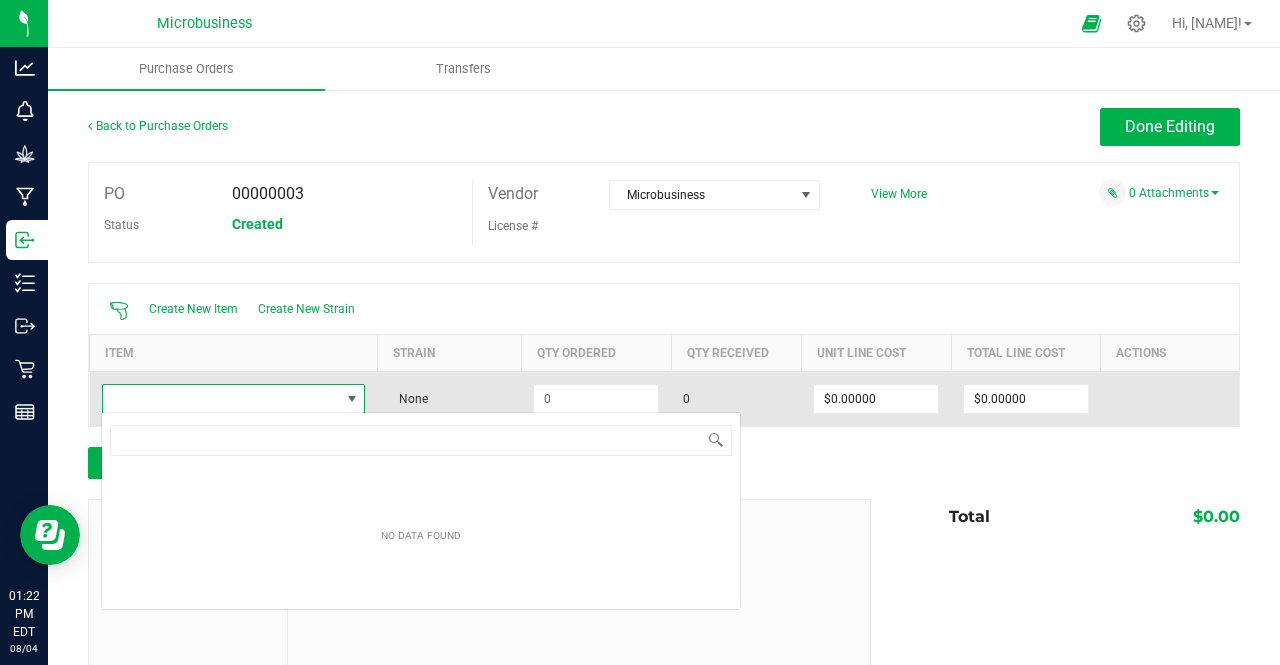 scroll, scrollTop: 99970, scrollLeft: 99739, axis: both 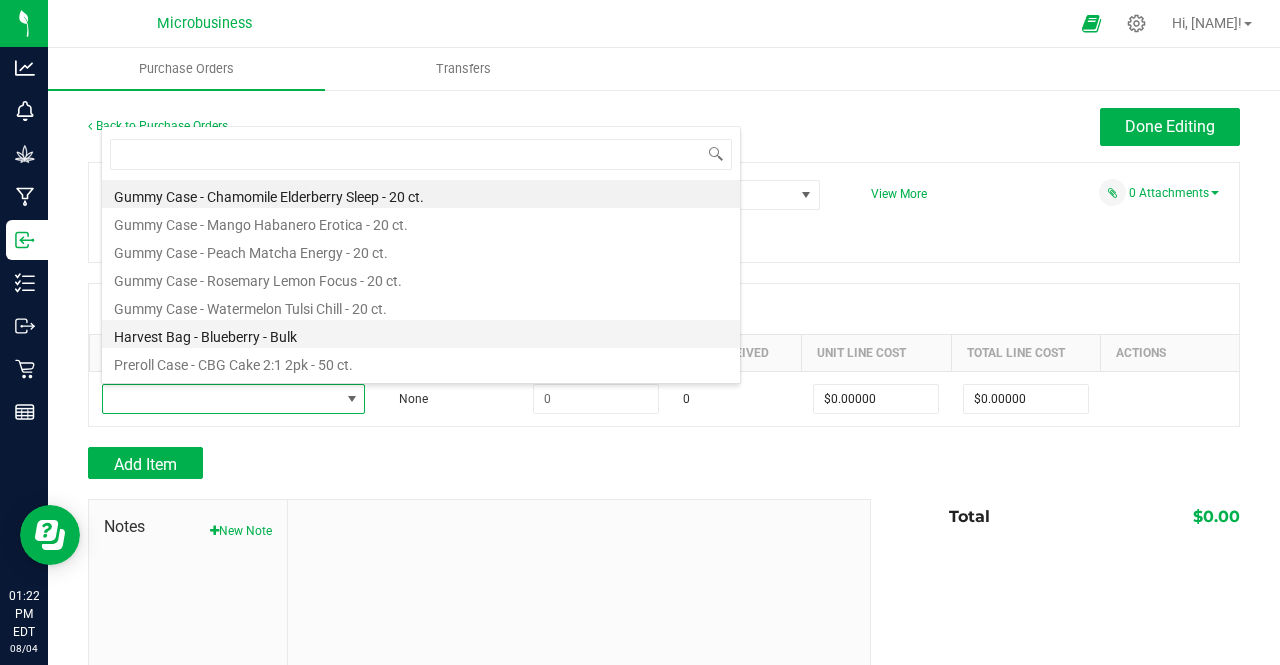 click on "Harvest Bag - Blueberry - Bulk" at bounding box center [421, 334] 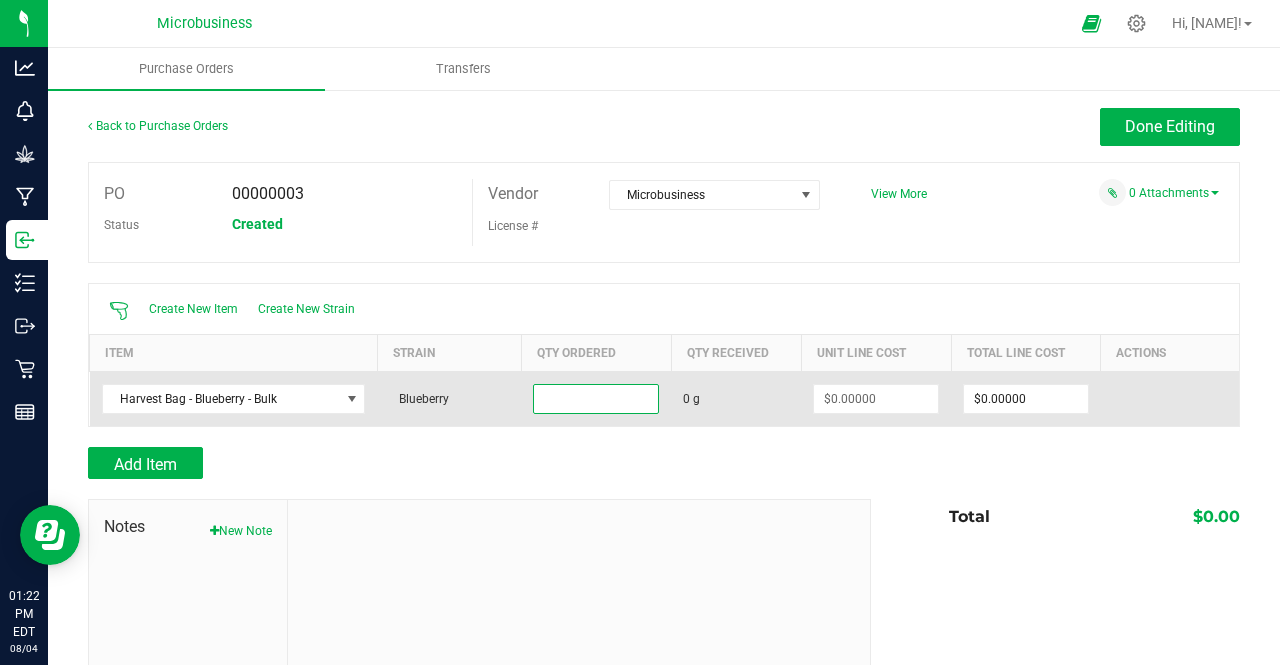 click at bounding box center [596, 399] 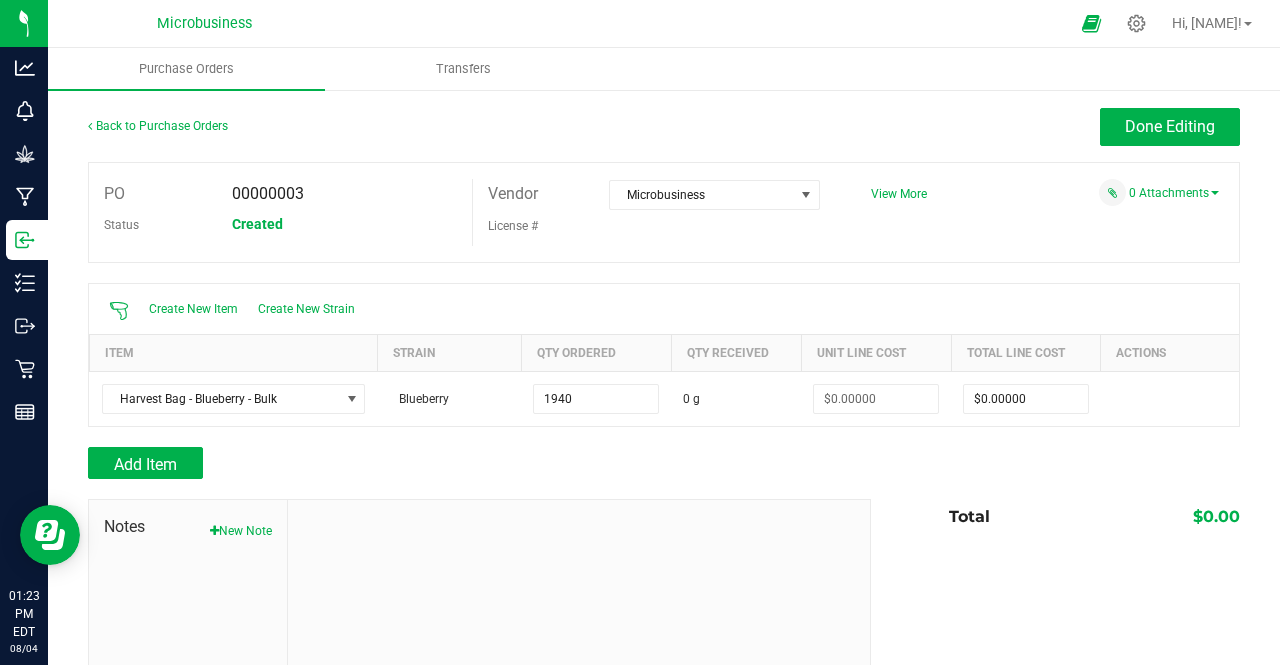 type on "1940.0000 g" 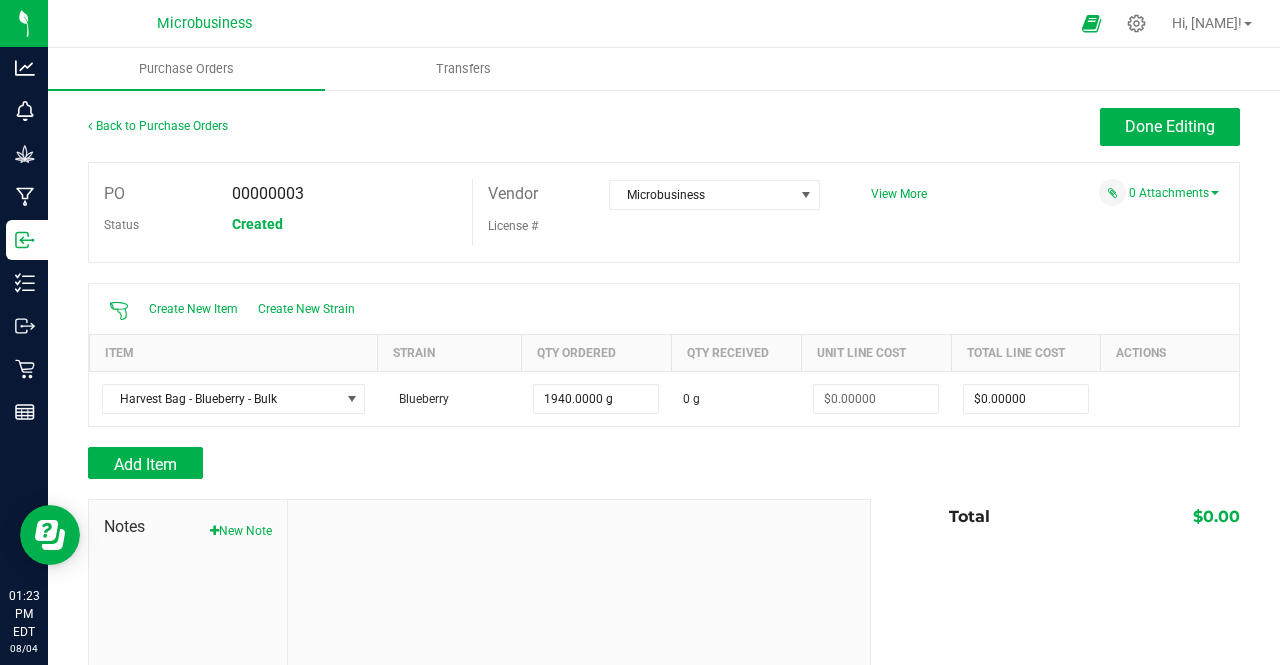 type on "$0.00000" 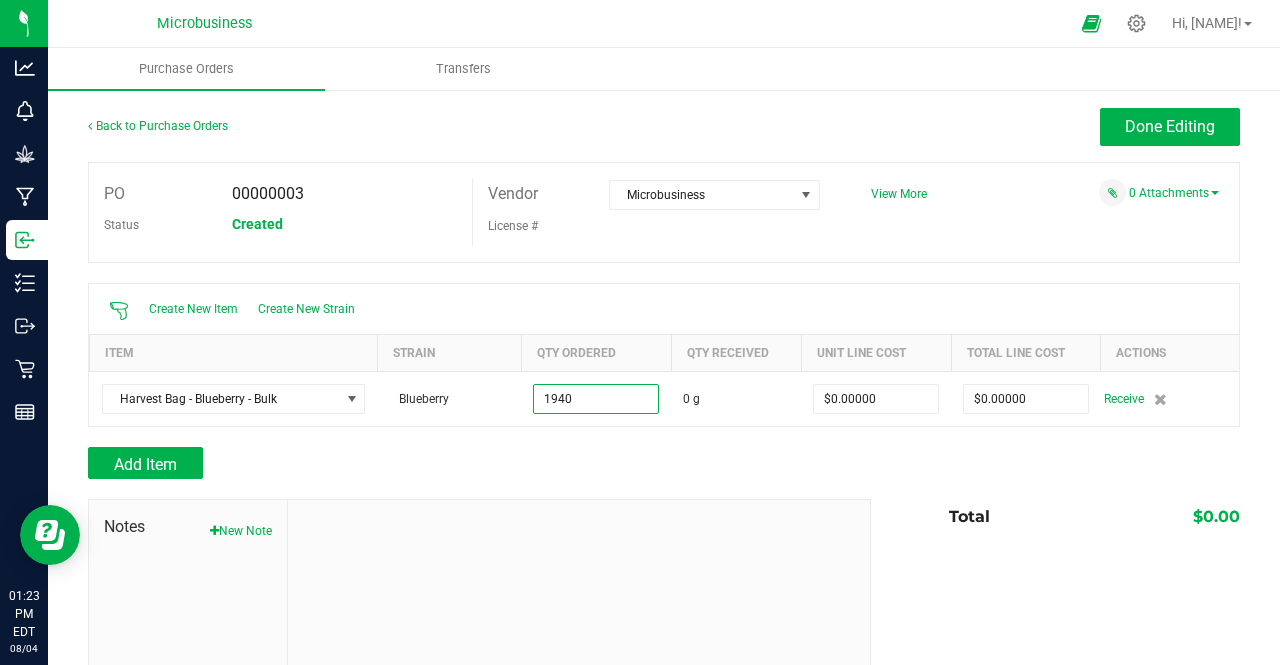 type on "1940.0000 g" 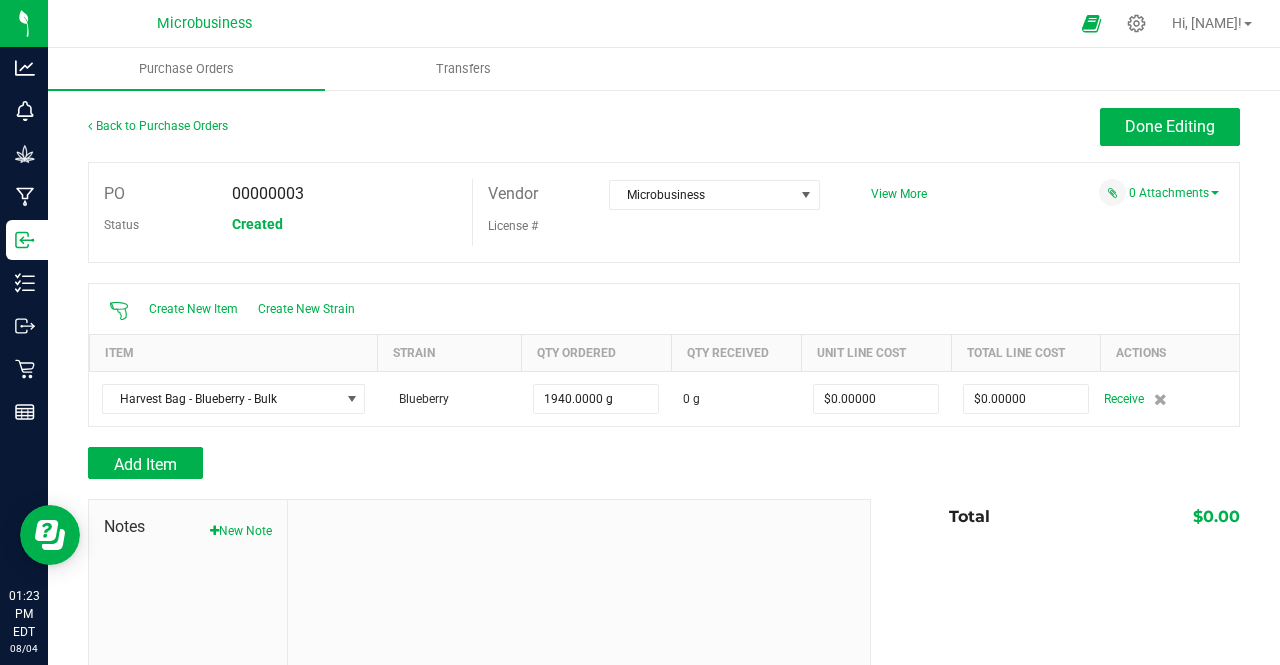 click on "Add Item" at bounding box center (472, 463) 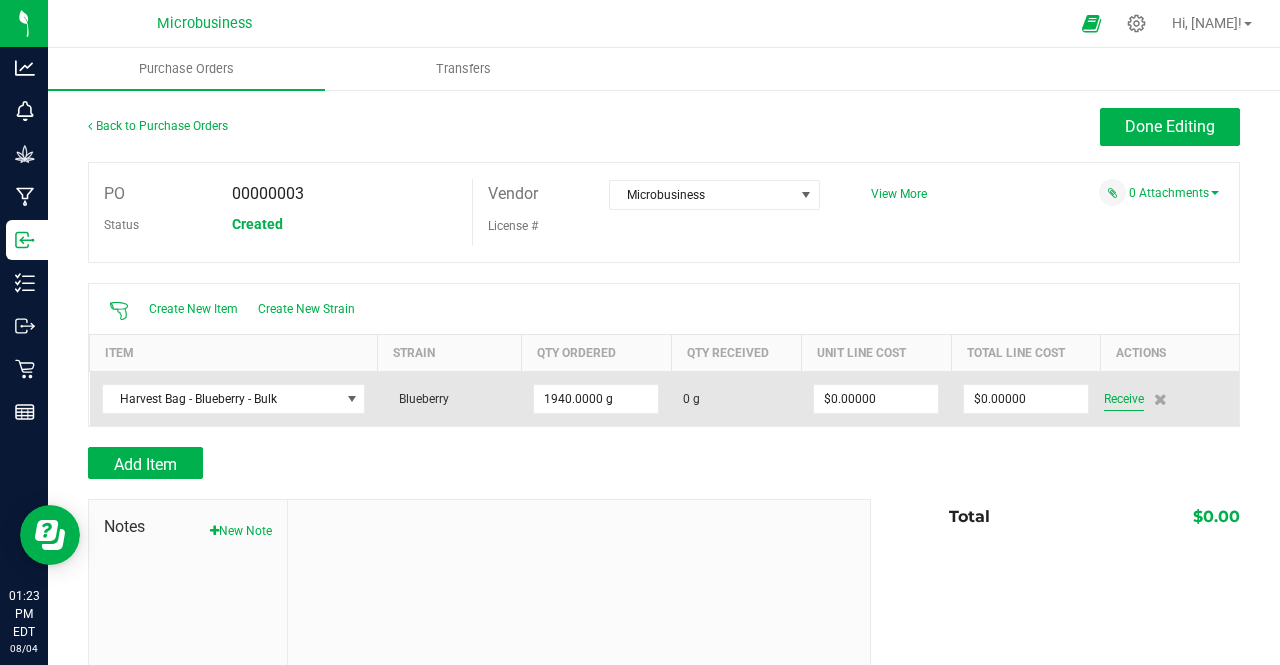 click on "Receive" at bounding box center [1124, 399] 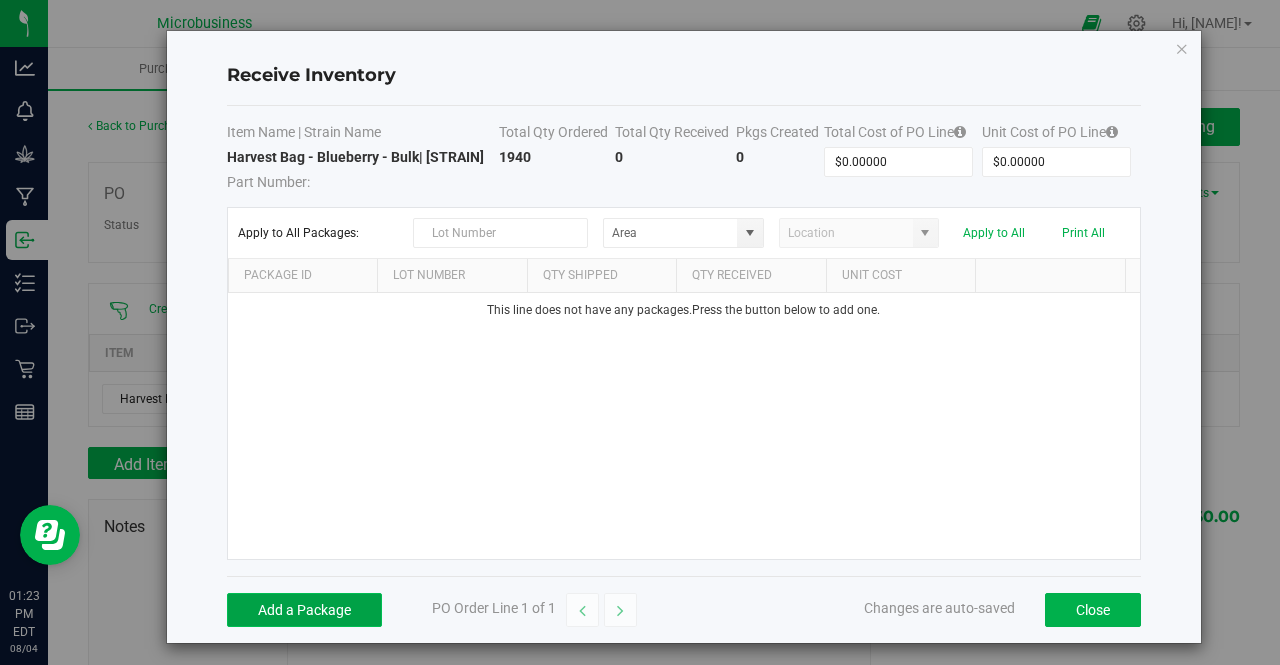click on "Add a Package" at bounding box center (304, 610) 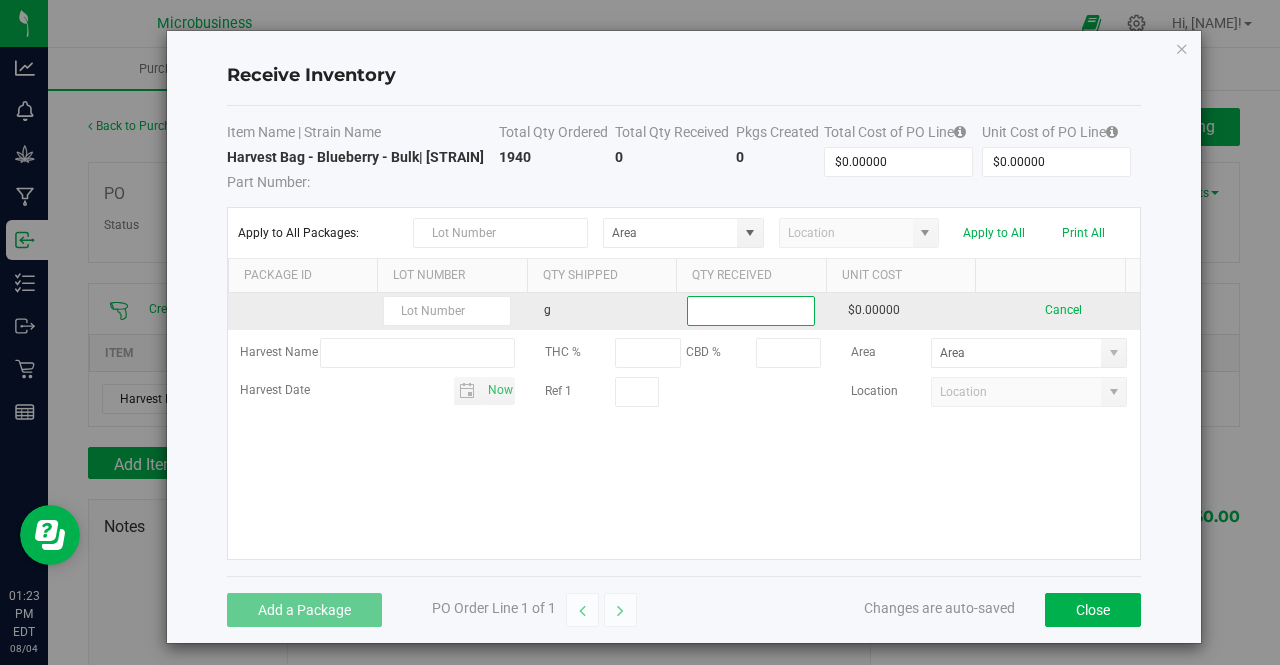 click at bounding box center [751, 311] 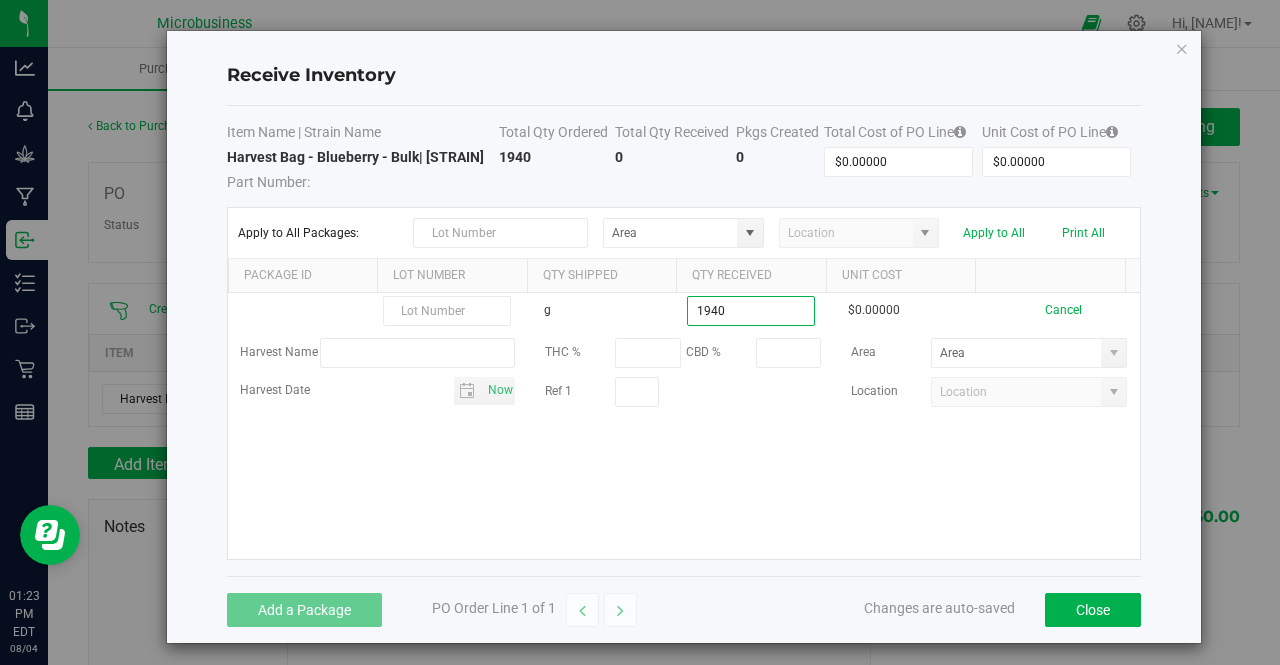 type on "1940.0000 g" 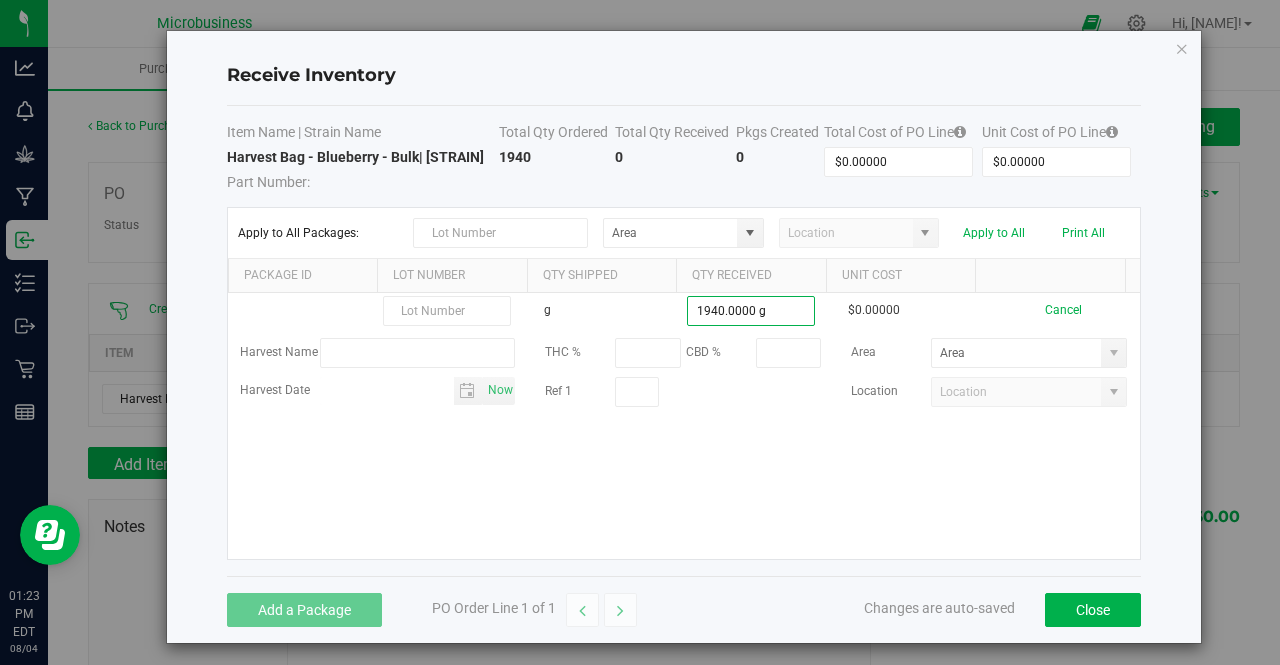 click on "g 1940.0000 g $0.00000 Cancel Harvest Name THC % CBD % Area Harvest Date
Now
Ref 1 Location" at bounding box center (684, 426) 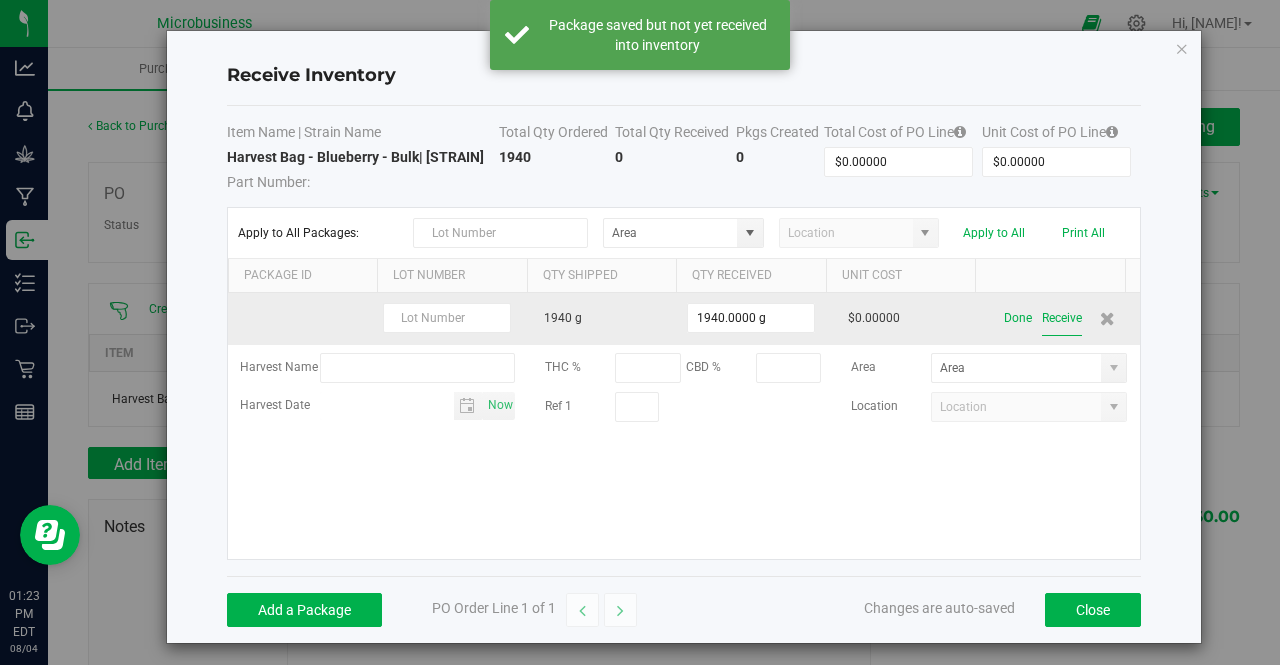 click on "Receive" at bounding box center [1062, 318] 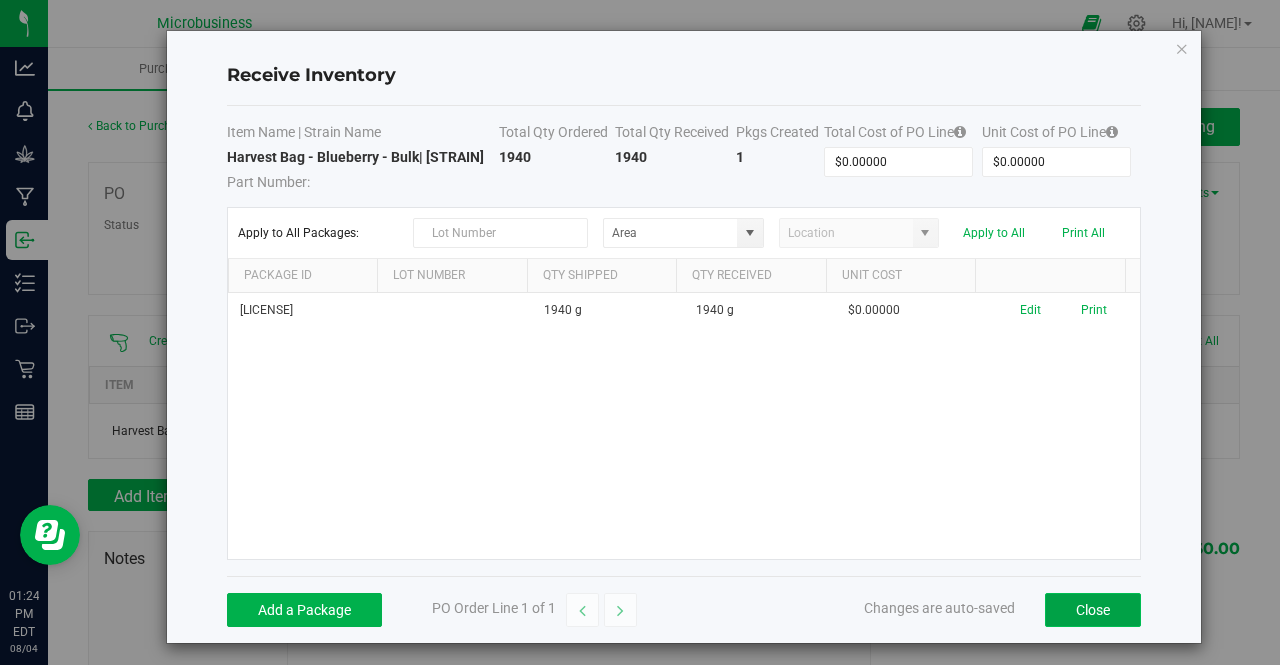 click on "Close" at bounding box center [1093, 610] 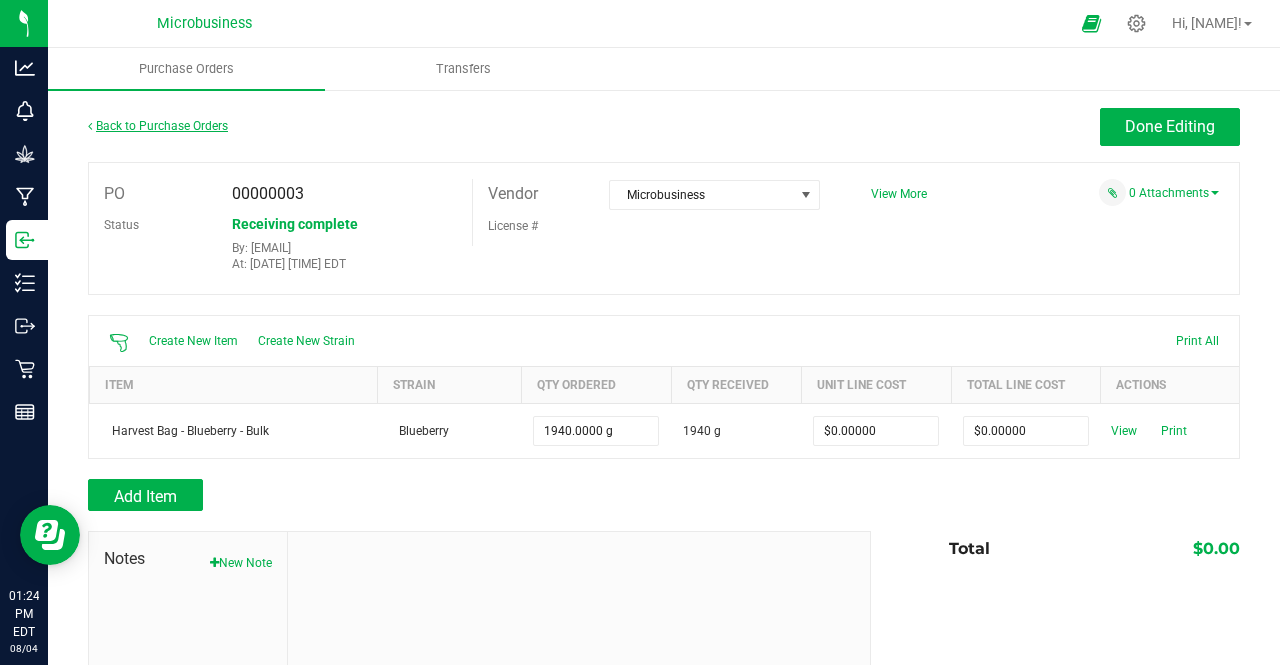 click on "Back to Purchase Orders" at bounding box center (158, 126) 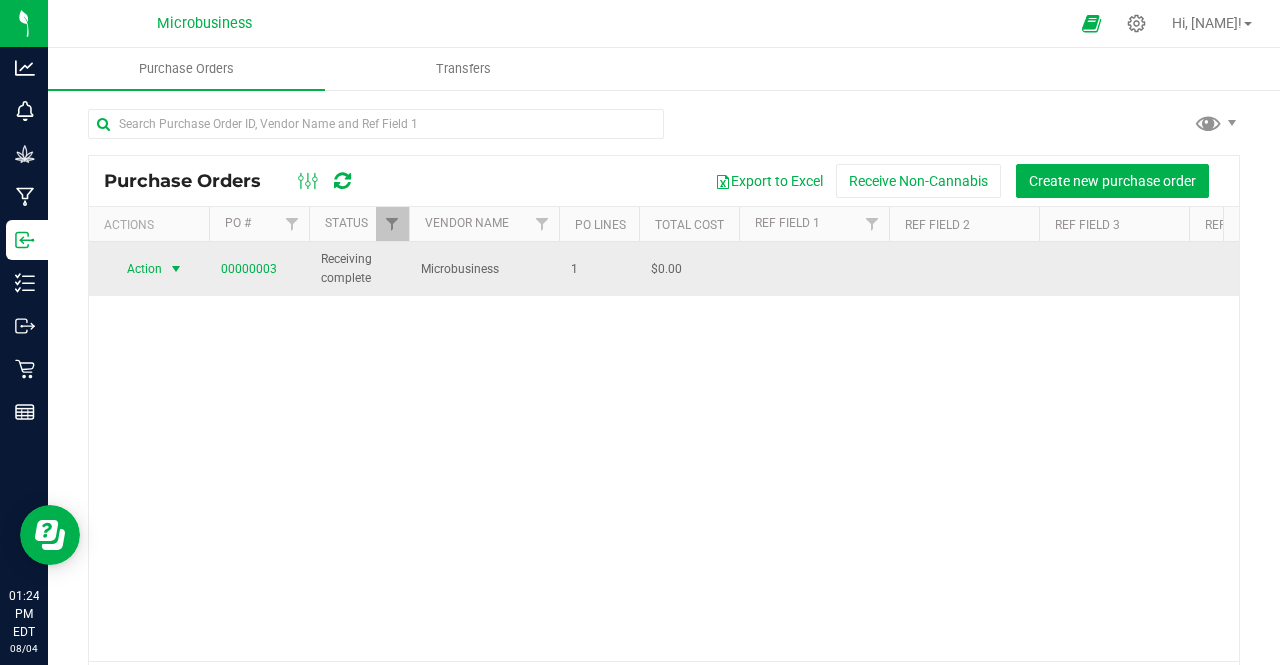 click on "Action" at bounding box center [136, 269] 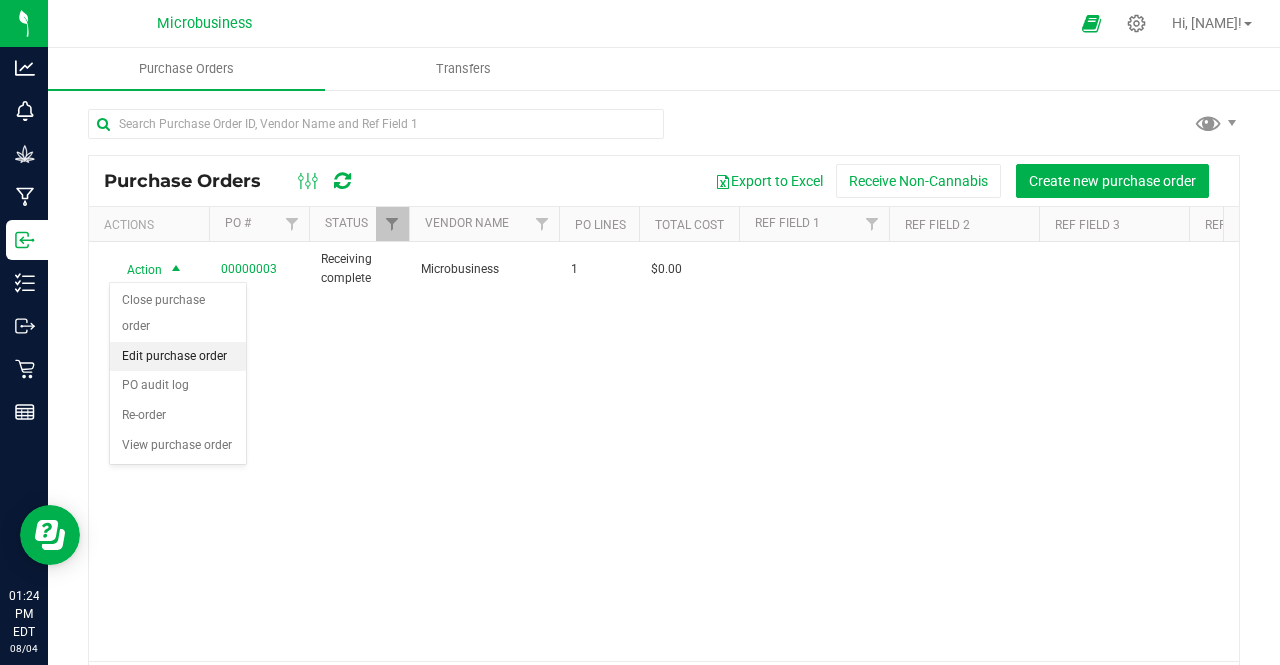 click on "Edit purchase order" at bounding box center [178, 357] 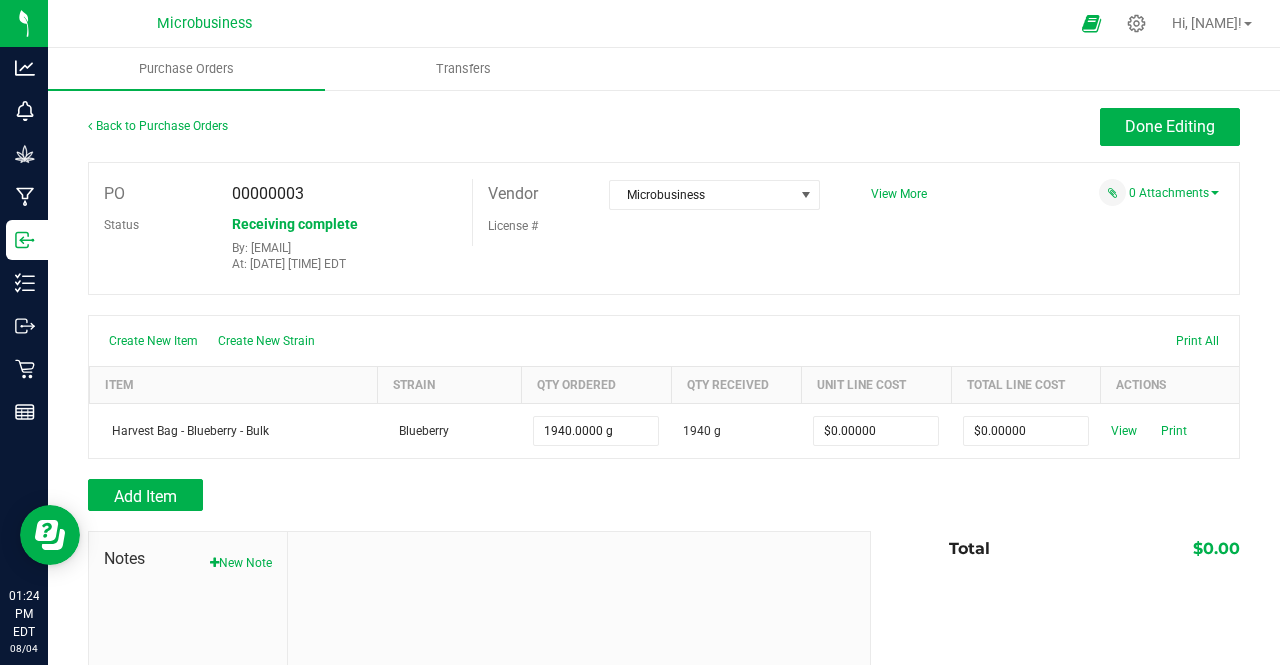 click at bounding box center [664, 521] 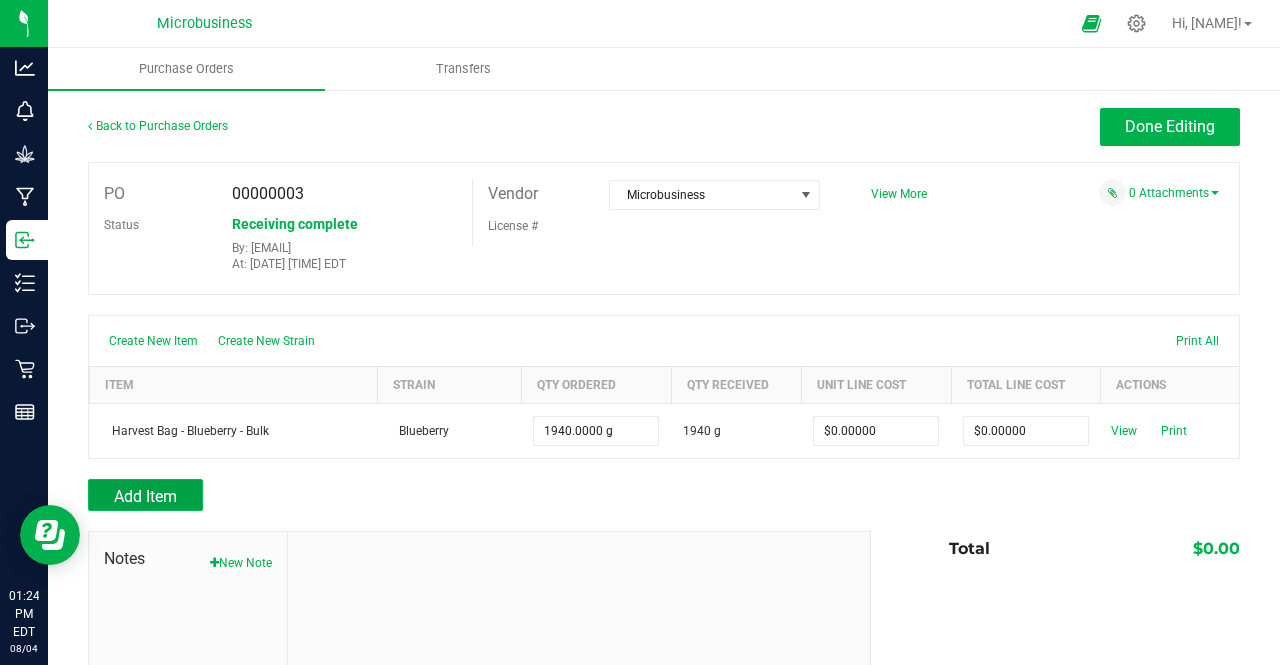 click on "Add Item" at bounding box center [145, 496] 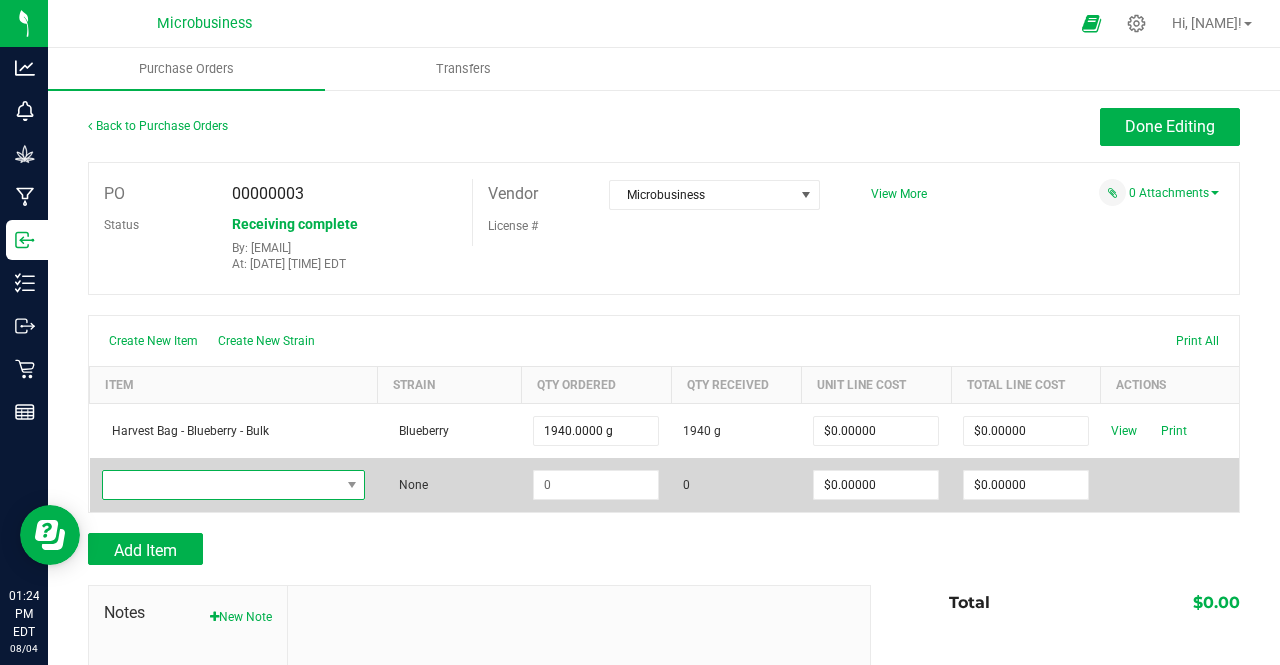 click at bounding box center (221, 485) 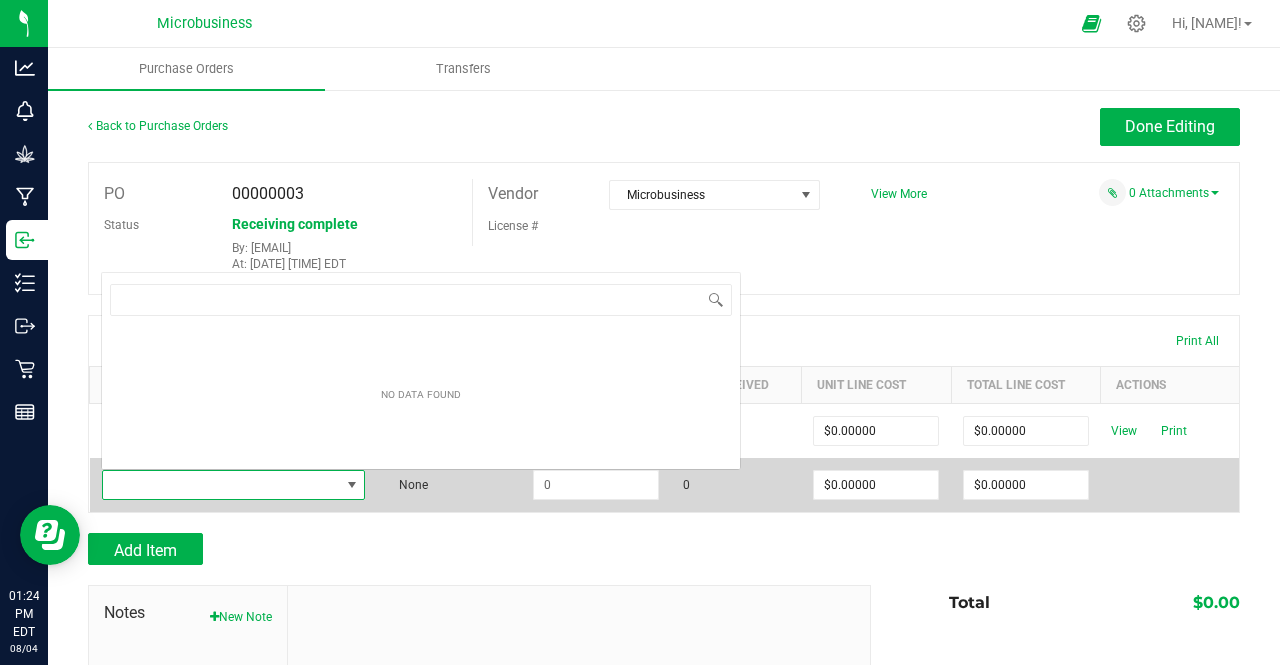 scroll, scrollTop: 0, scrollLeft: 0, axis: both 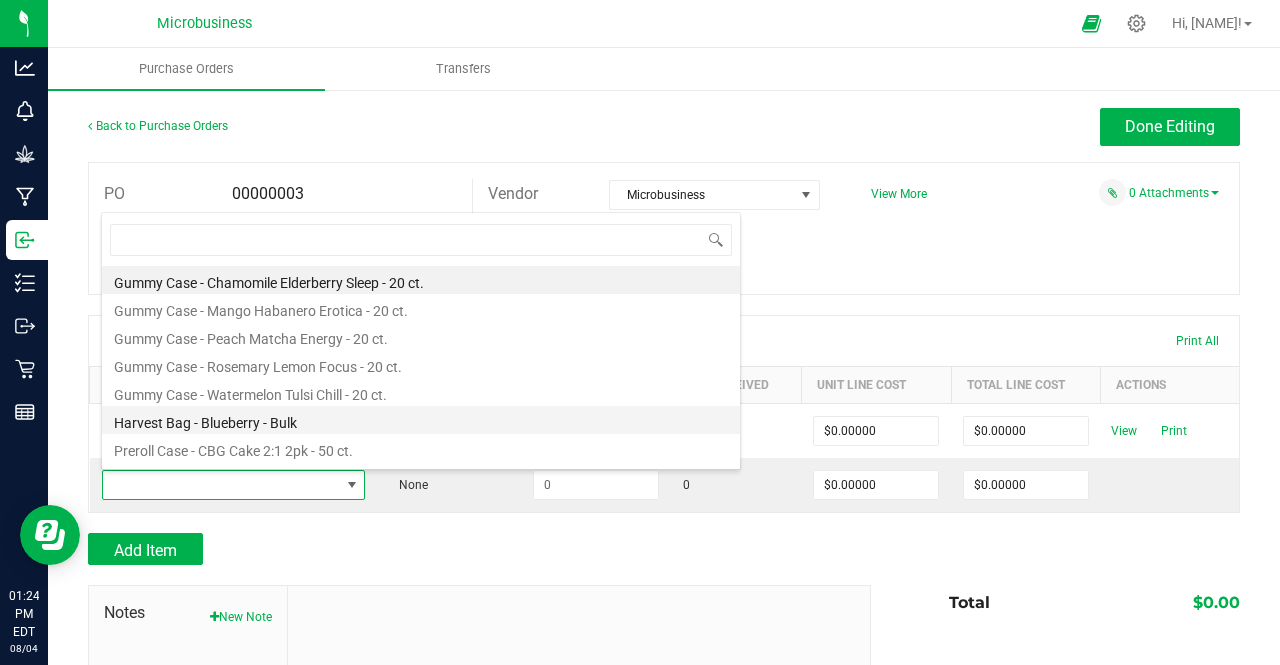 click on "Harvest Bag - Blueberry - Bulk" at bounding box center [421, 420] 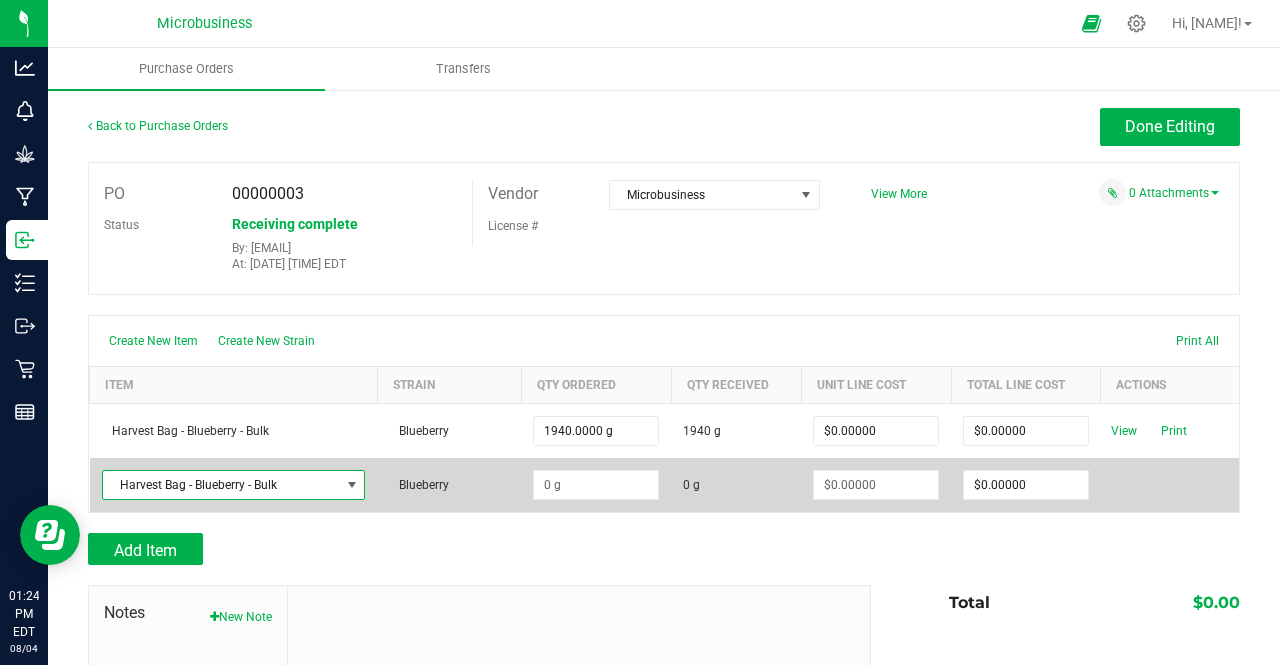 click at bounding box center [596, 485] 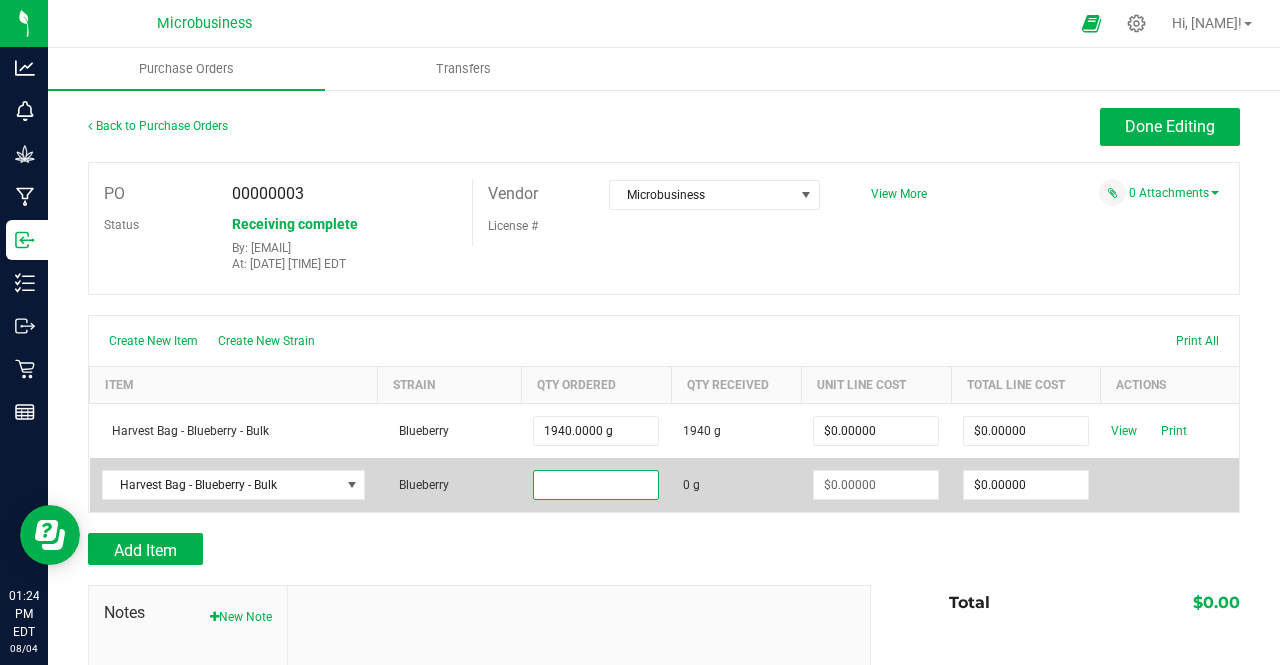 click at bounding box center (596, 485) 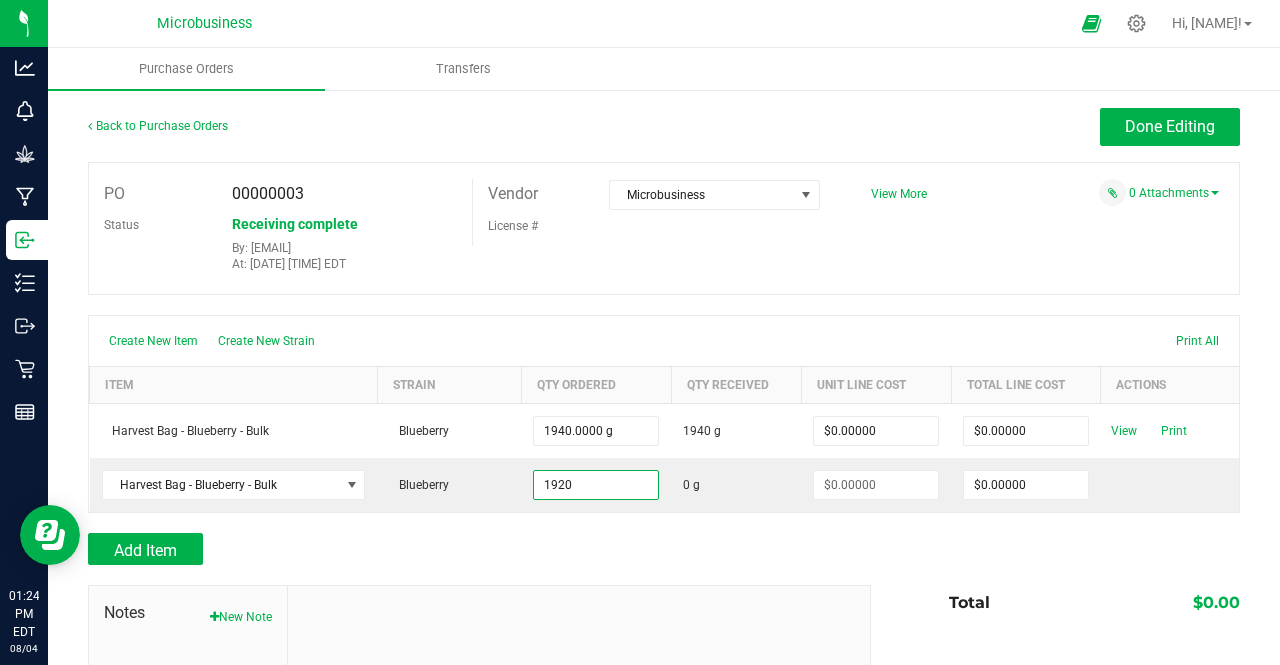 type on "1920.0000 g" 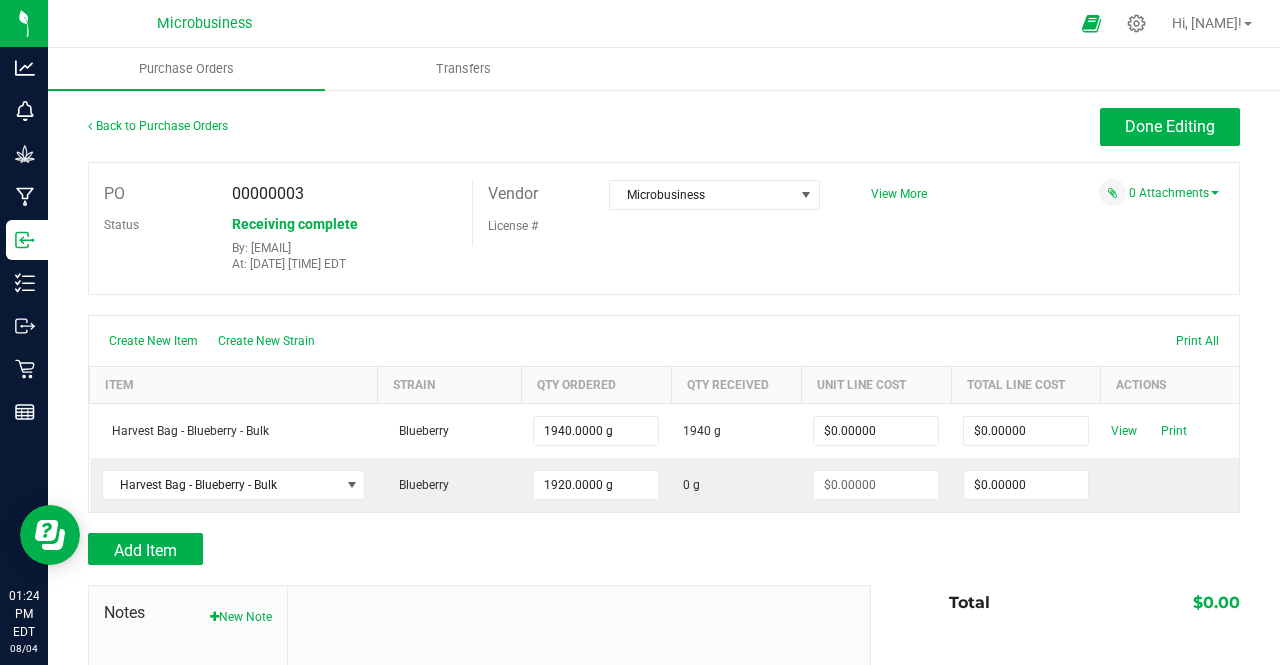 click on "Add Item" at bounding box center (472, 549) 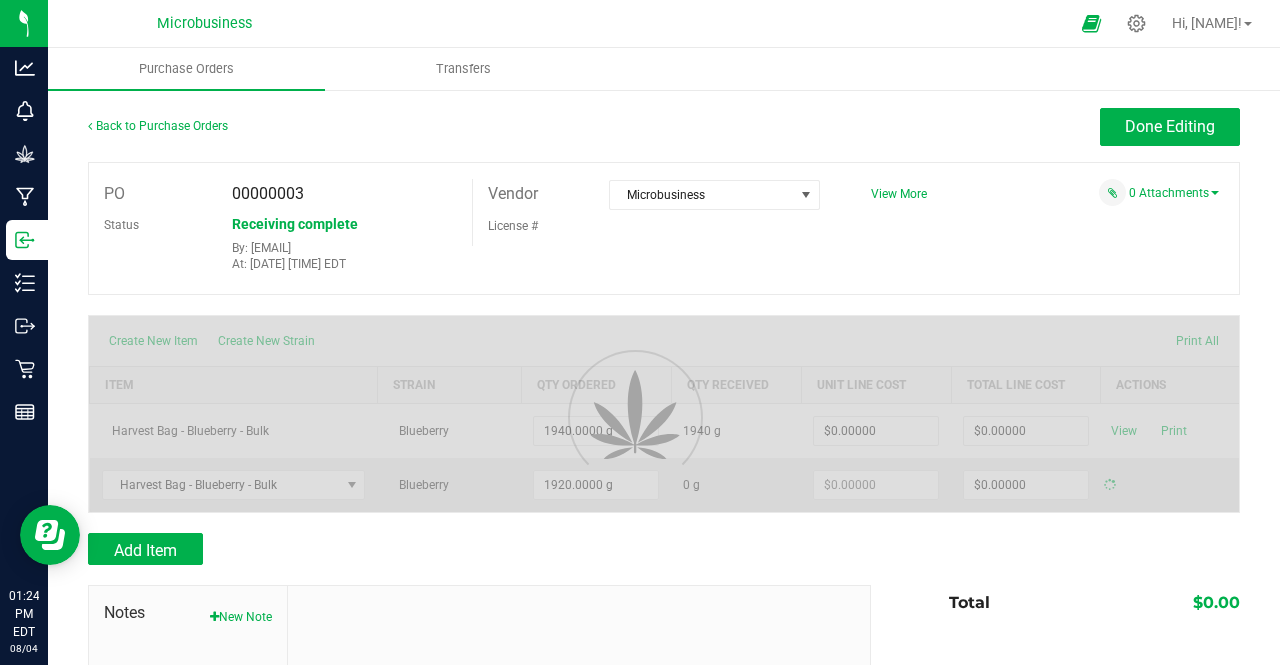 type on "$0.00000" 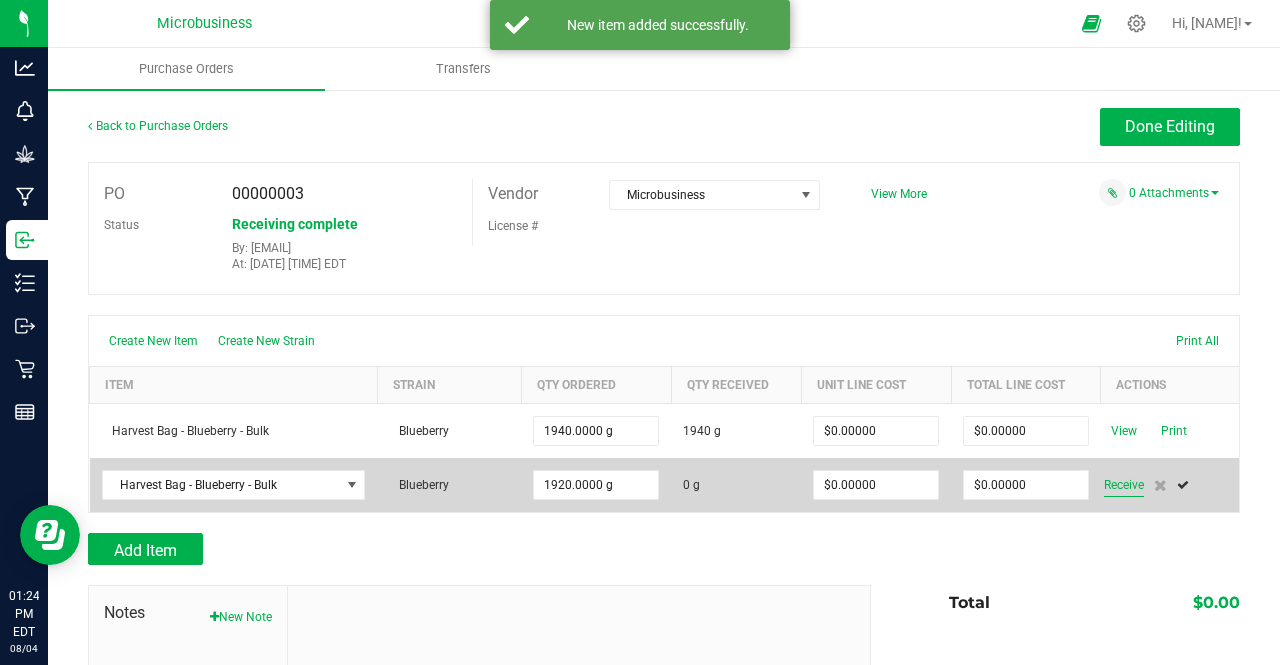 click on "Receive" at bounding box center [1124, 485] 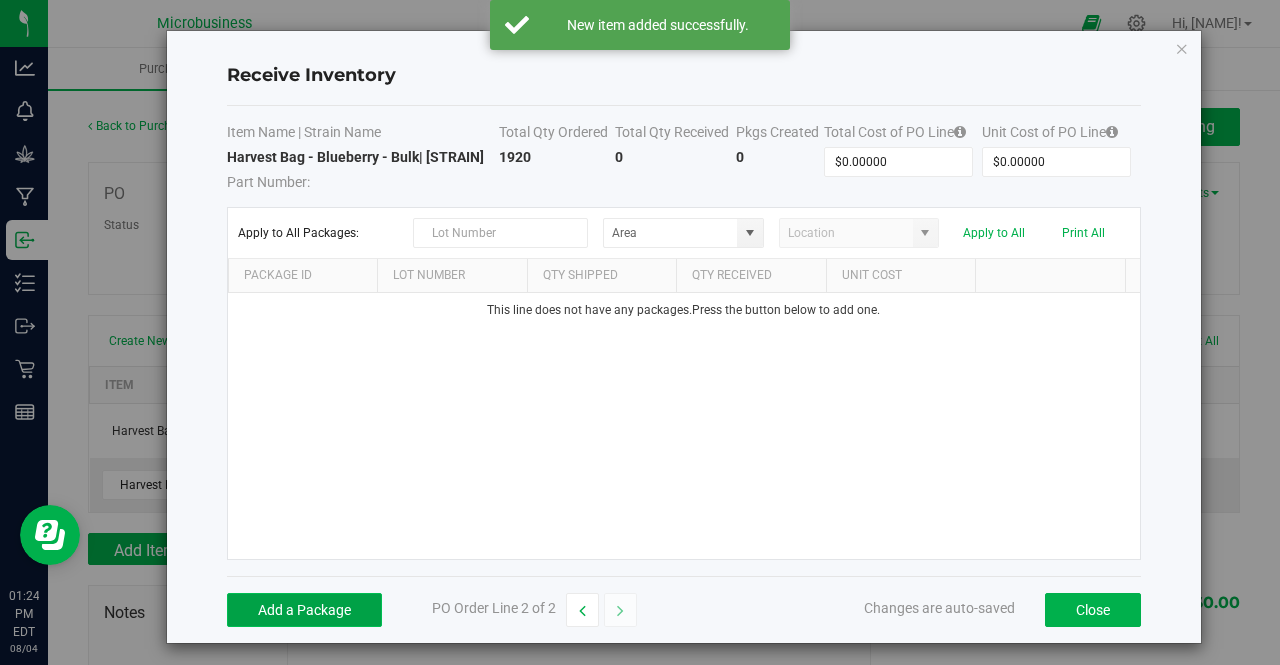 click on "Add a Package" at bounding box center [304, 610] 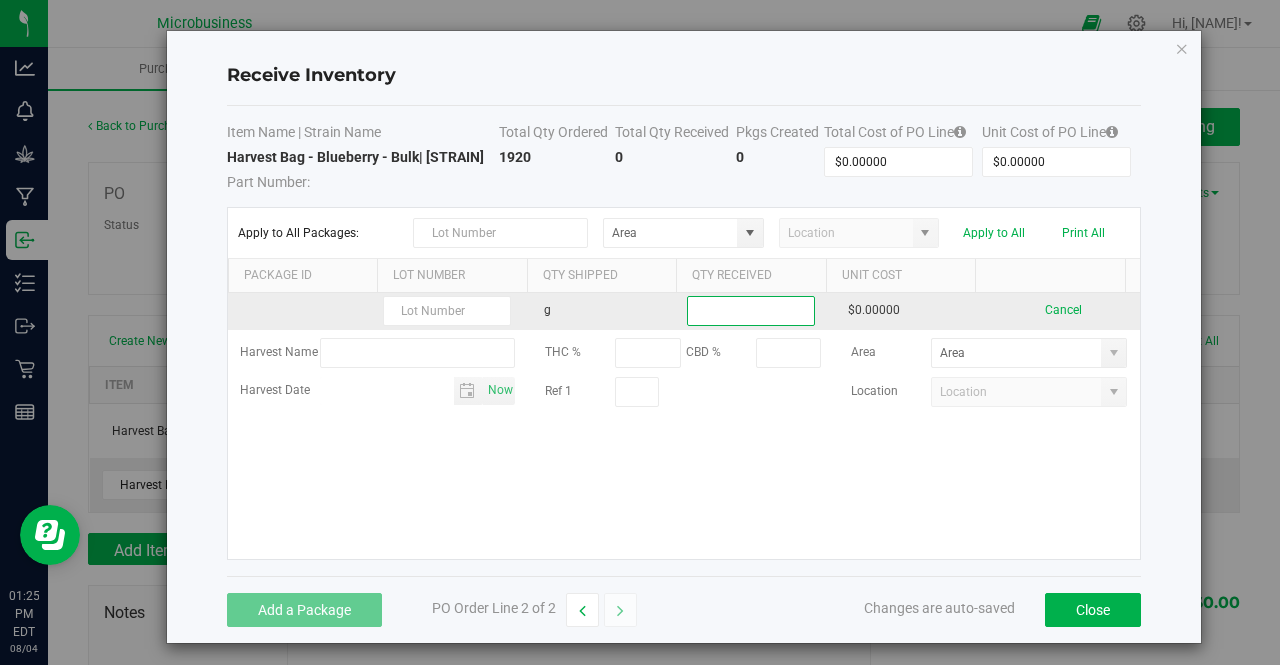 click at bounding box center [751, 311] 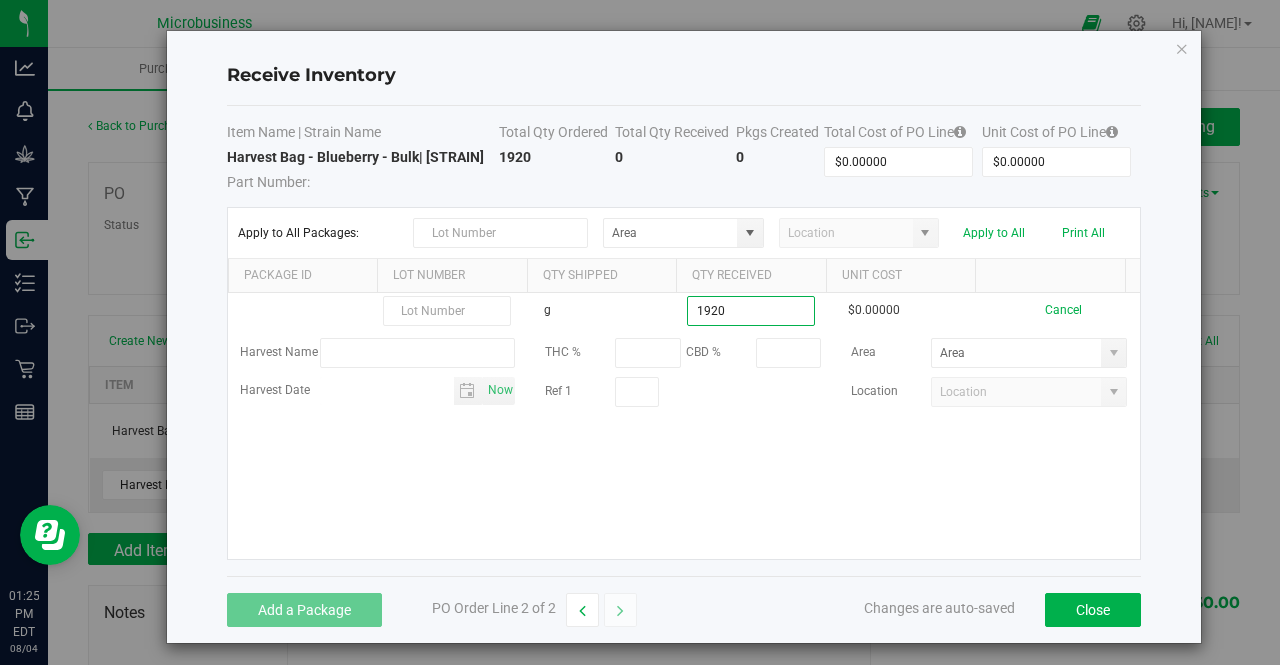 type on "1920.0000 g" 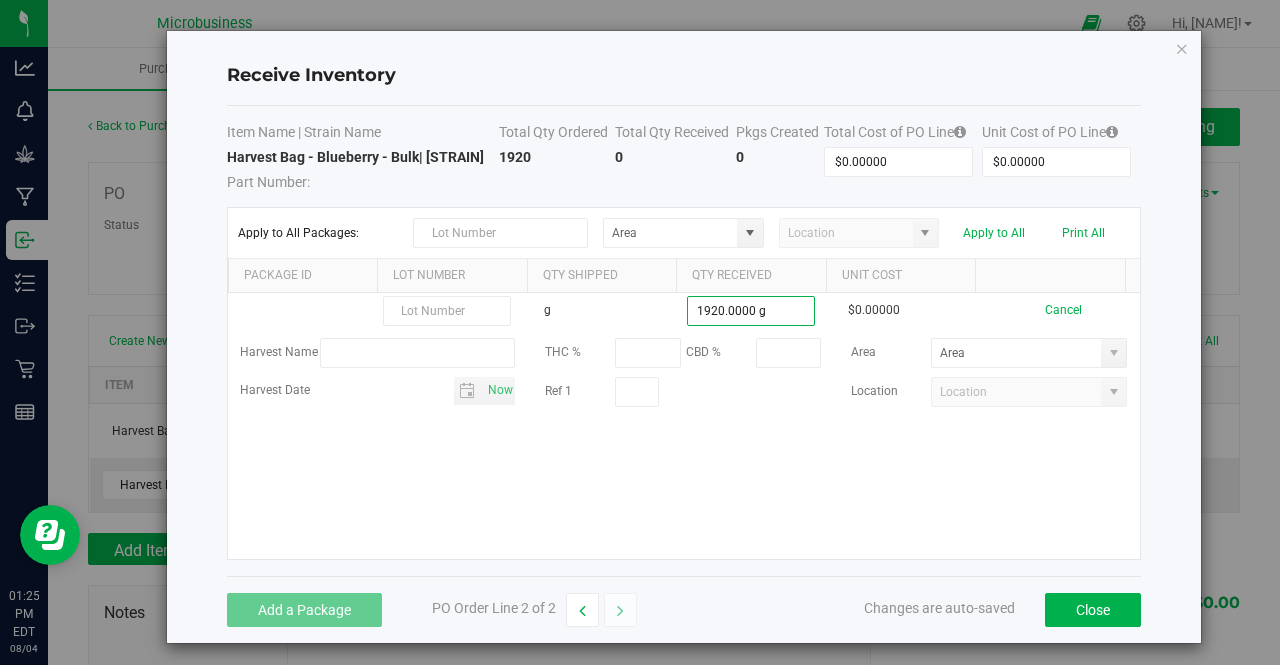 click on "g  1920.0000 g  $0.00000   Cancel   Harvest Name   THC %   CBD %   Area   Harvest Date
[DATE]
Ref 1   Location" at bounding box center [684, 426] 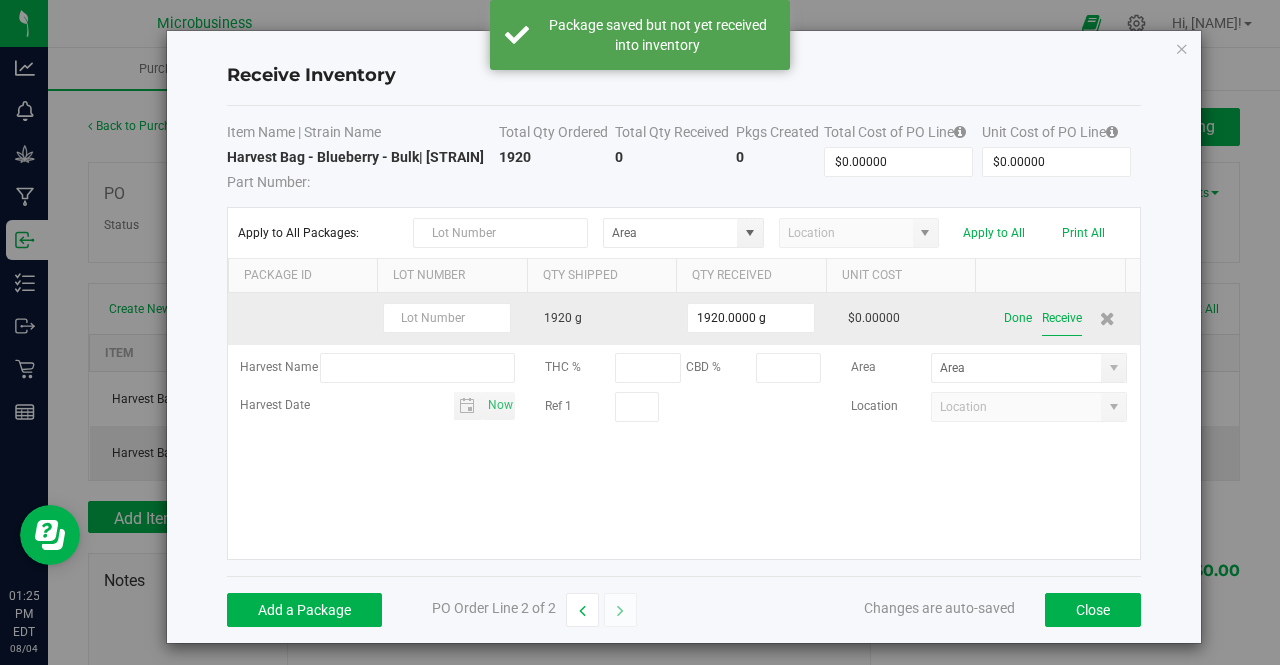 click on "Receive" at bounding box center [1062, 318] 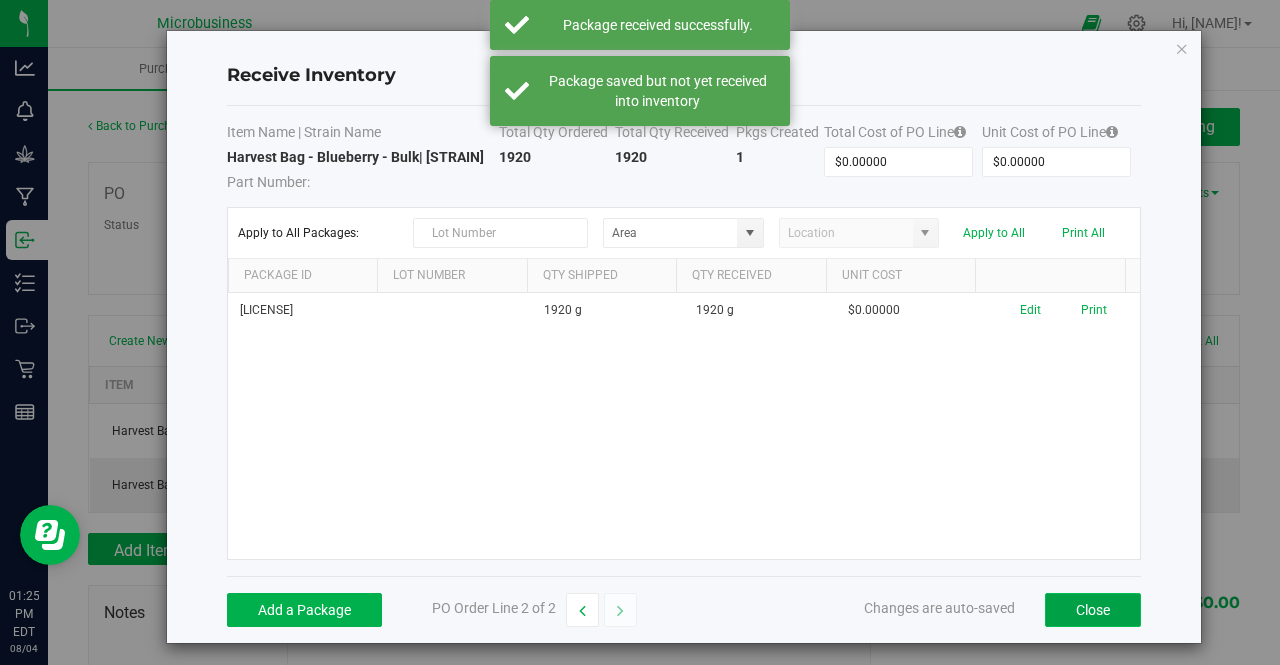 click on "Close" at bounding box center (1093, 610) 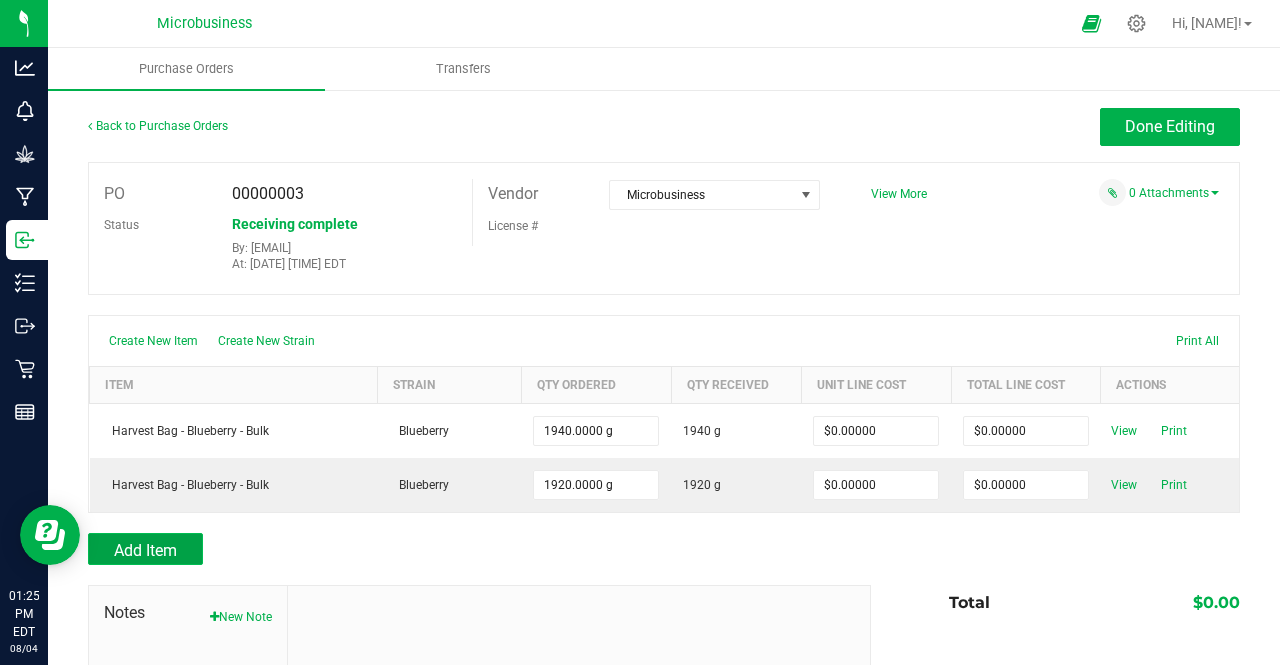click on "Add Item" at bounding box center [145, 550] 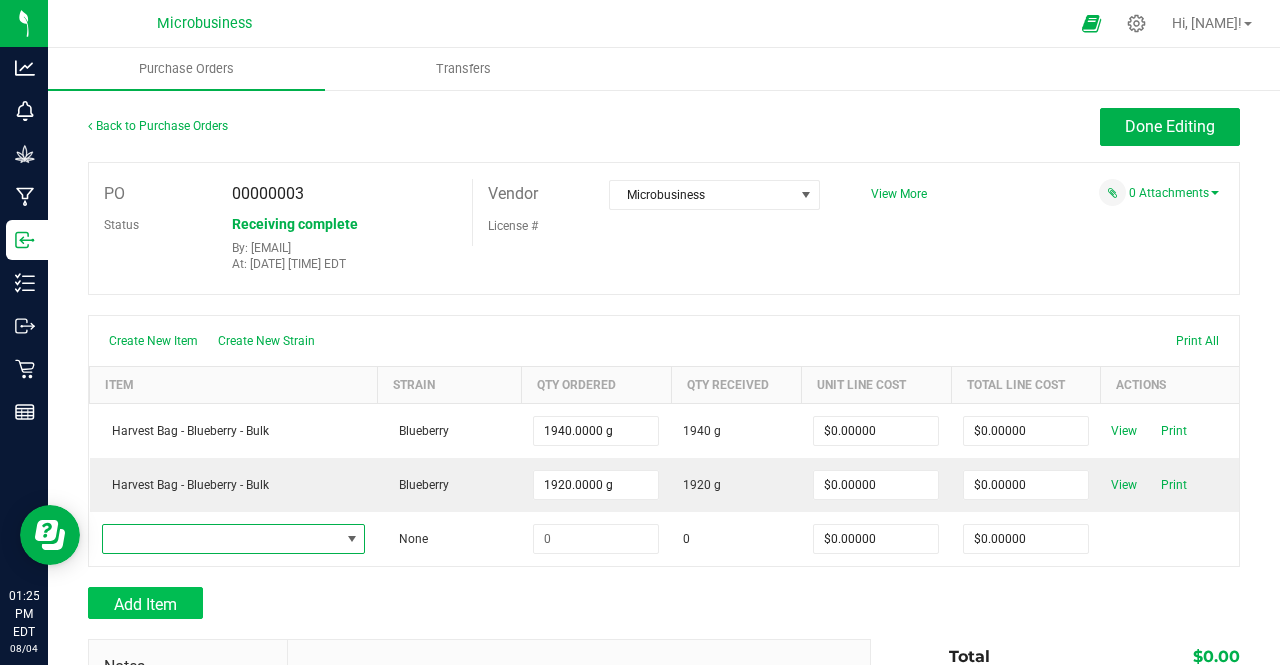 click at bounding box center (221, 539) 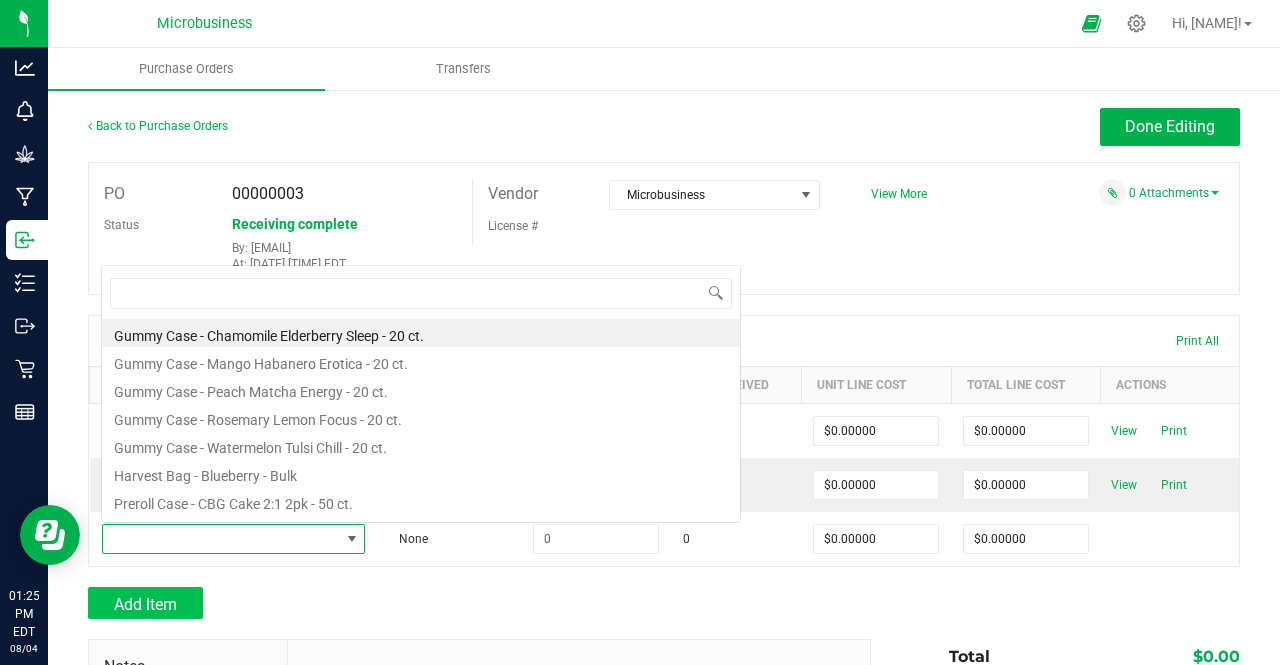 scroll, scrollTop: 0, scrollLeft: 0, axis: both 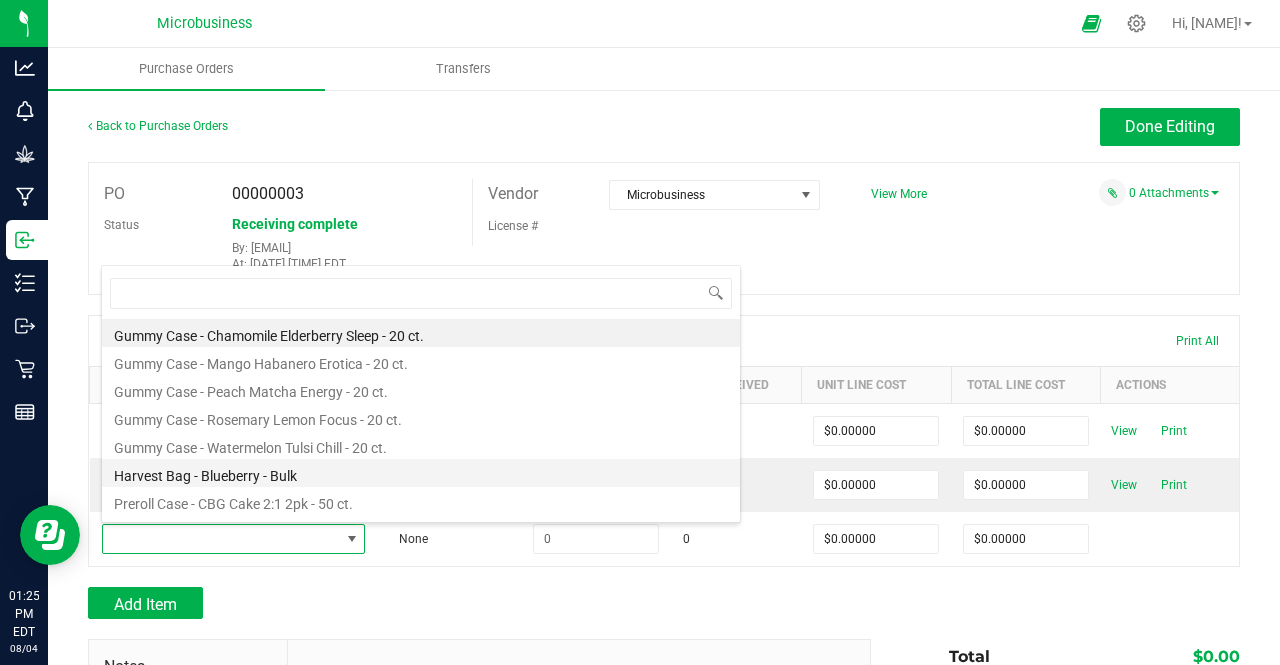 click on "Harvest Bag - Blueberry - Bulk" at bounding box center [421, 473] 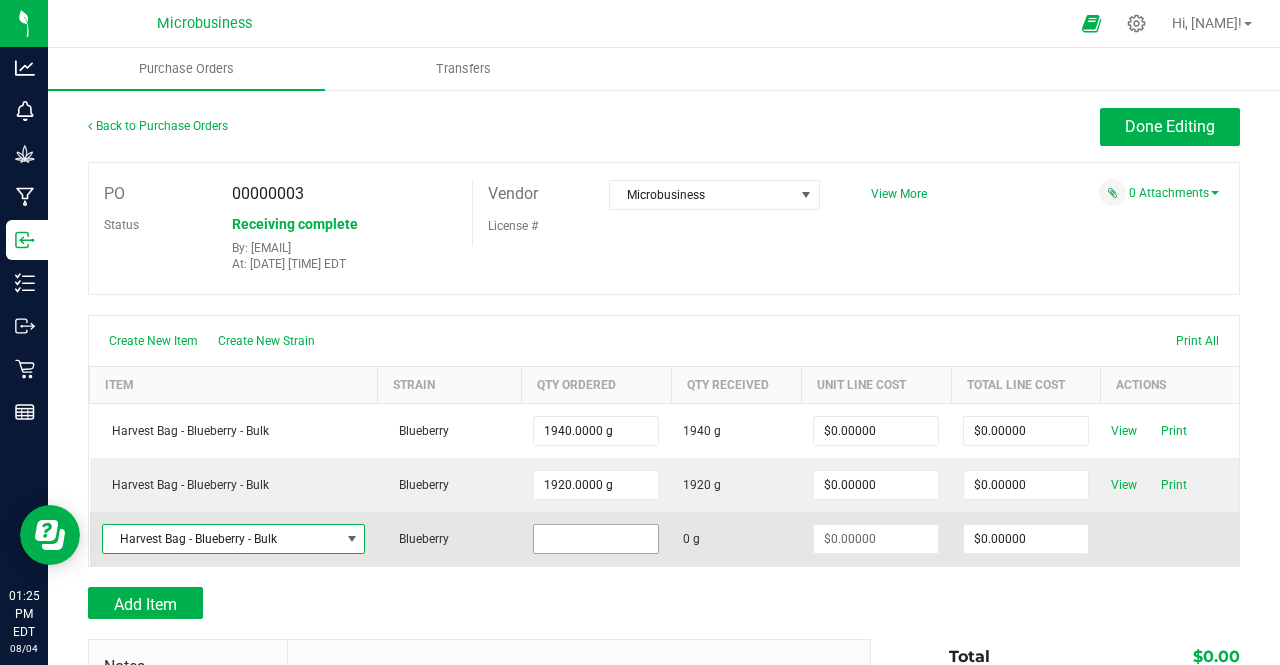click at bounding box center [596, 539] 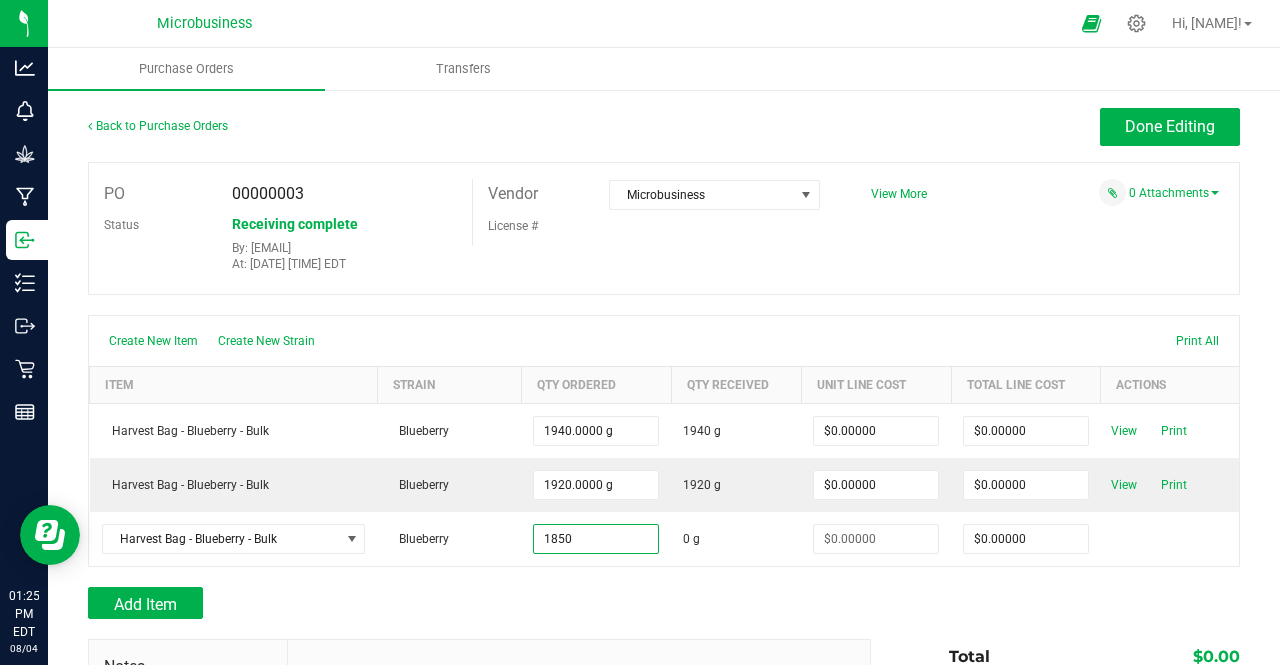 type on "1850.0000 g" 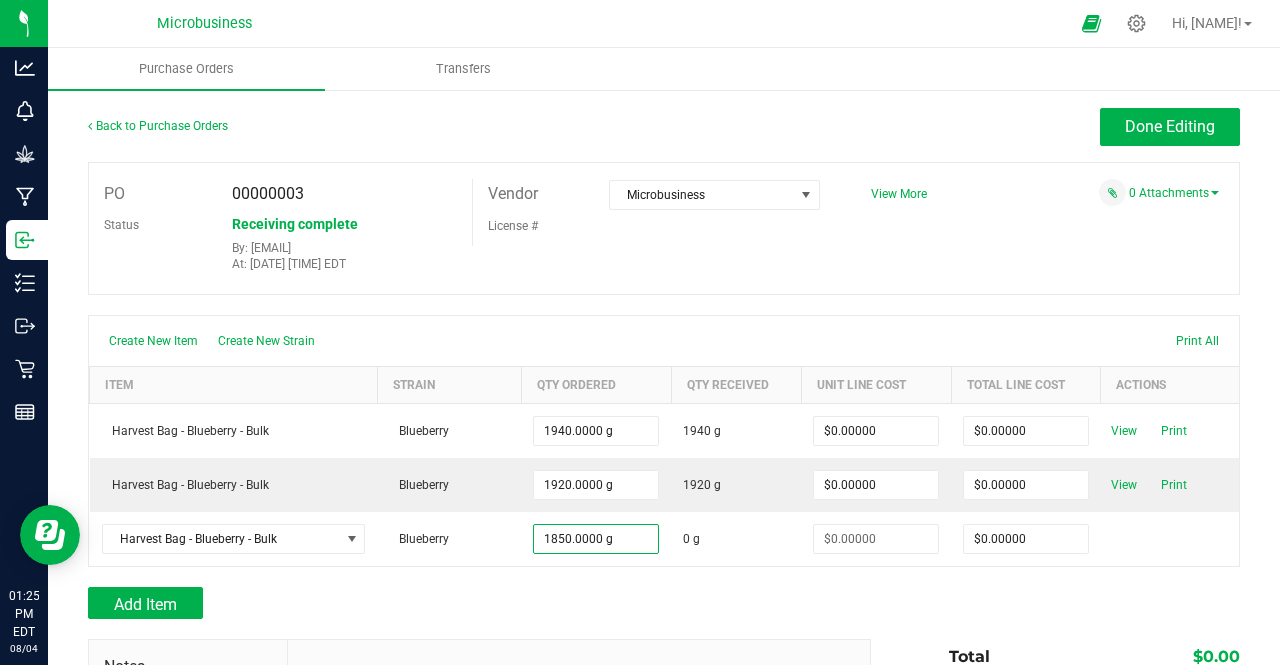 click at bounding box center [664, 629] 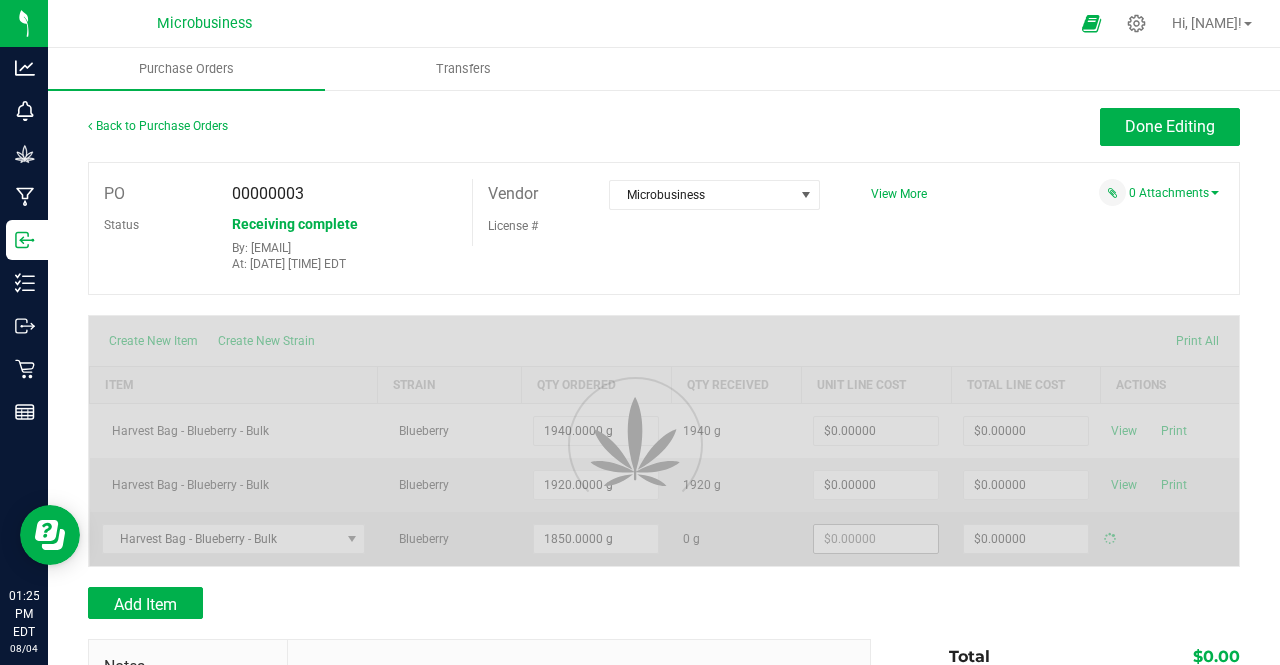 type on "$0.00000" 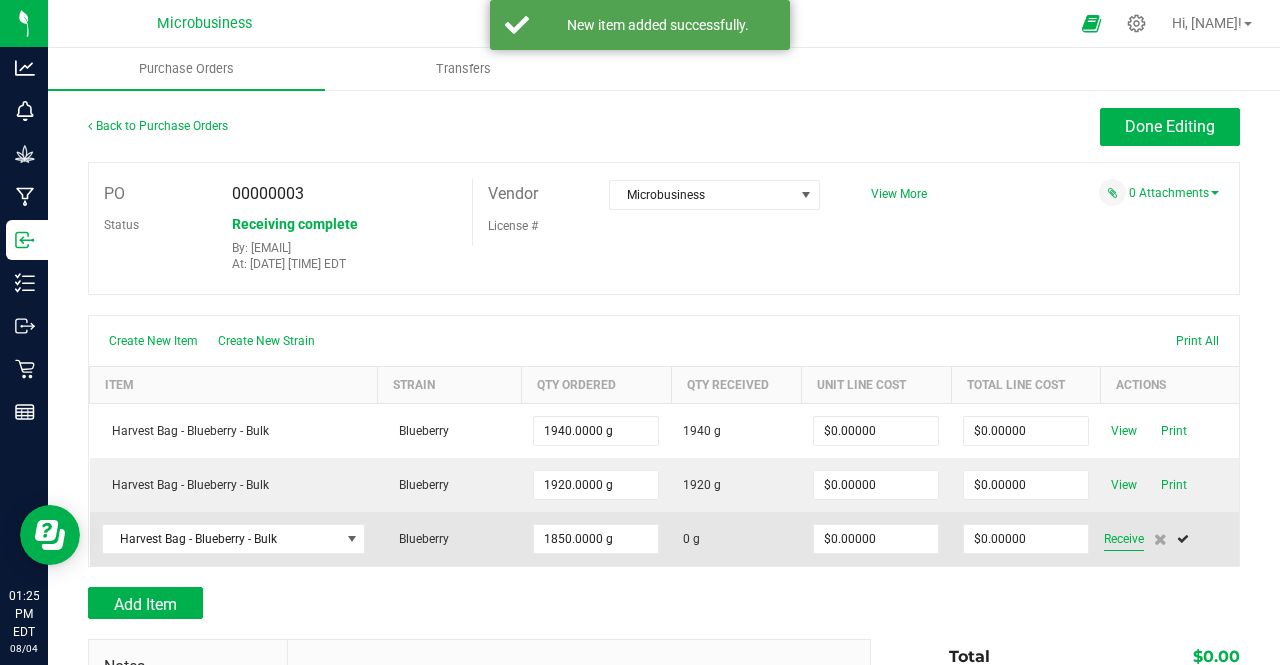 click on "Receive" at bounding box center (1124, 539) 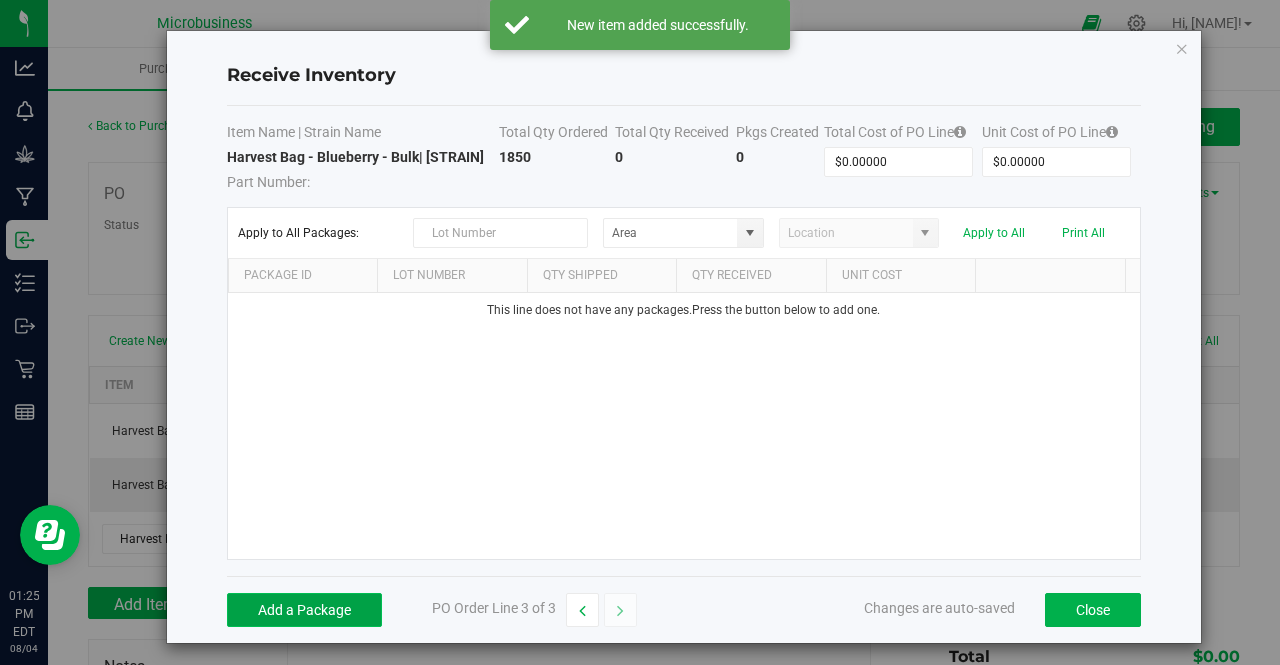 click on "Add a Package" at bounding box center [304, 610] 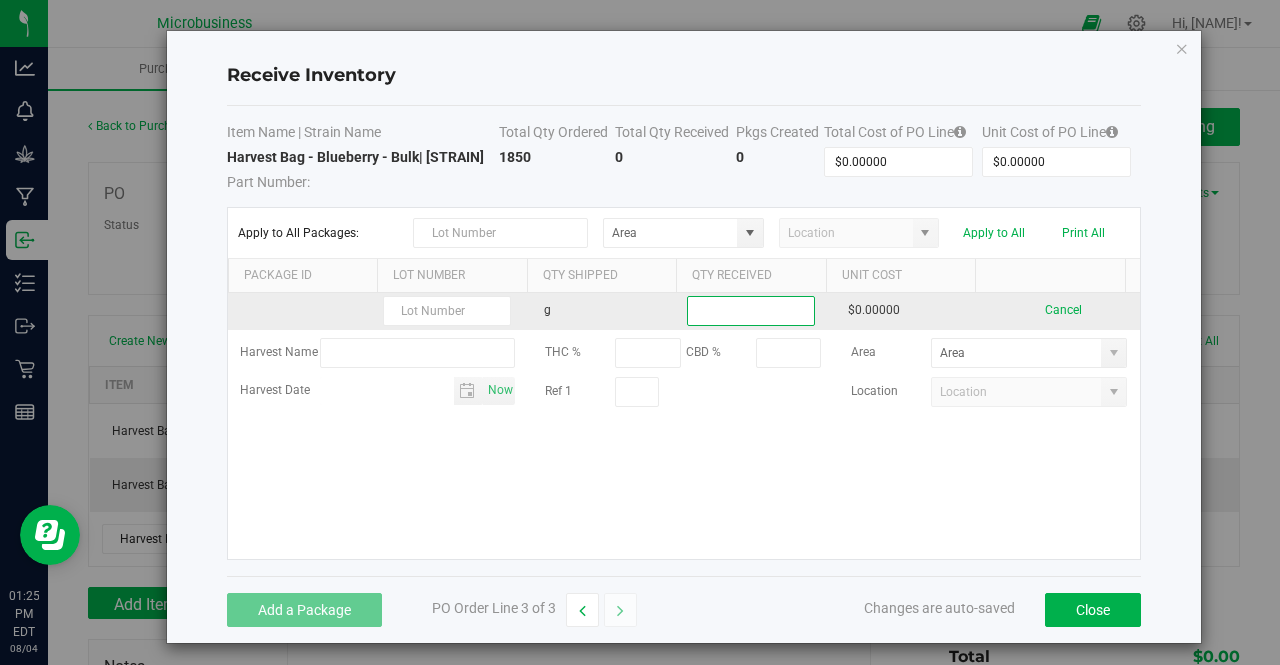 click at bounding box center (751, 311) 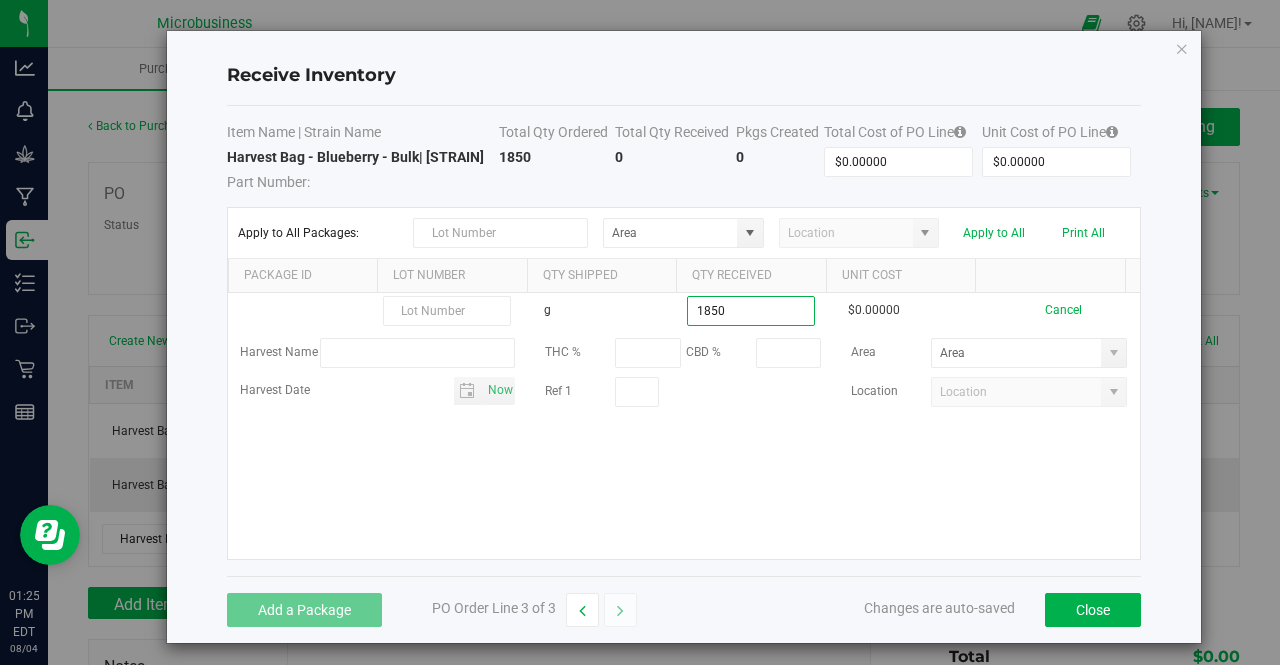 type on "1850.0000 g" 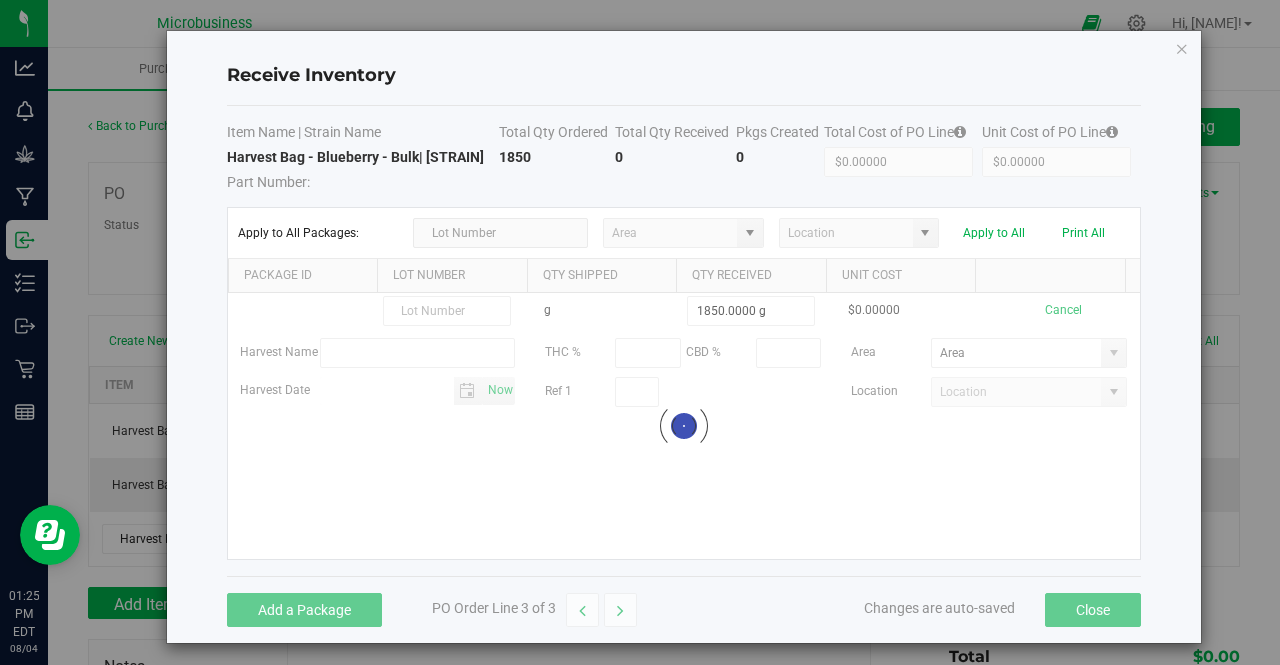 click on "g 1850.0000 g $0.00000 Cancel Harvest Name THC % CBD % Area Harvest Date
Now
Ref 1 Location Loading" at bounding box center (684, 426) 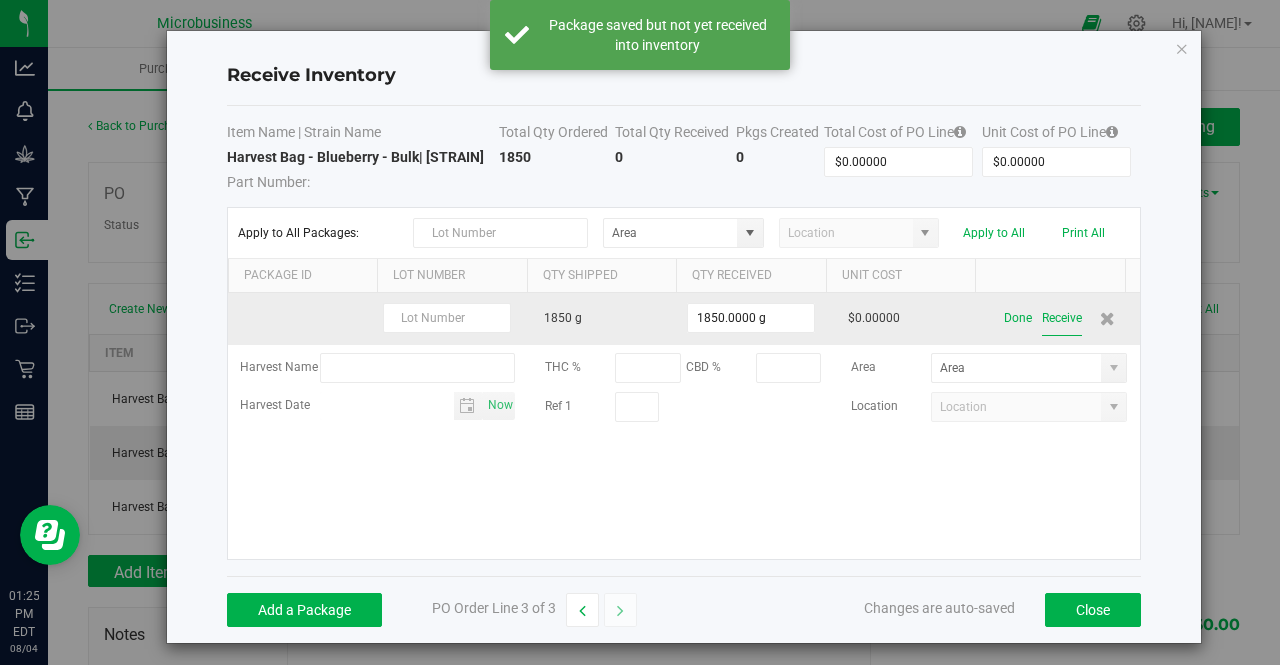 click on "Receive" at bounding box center (1062, 318) 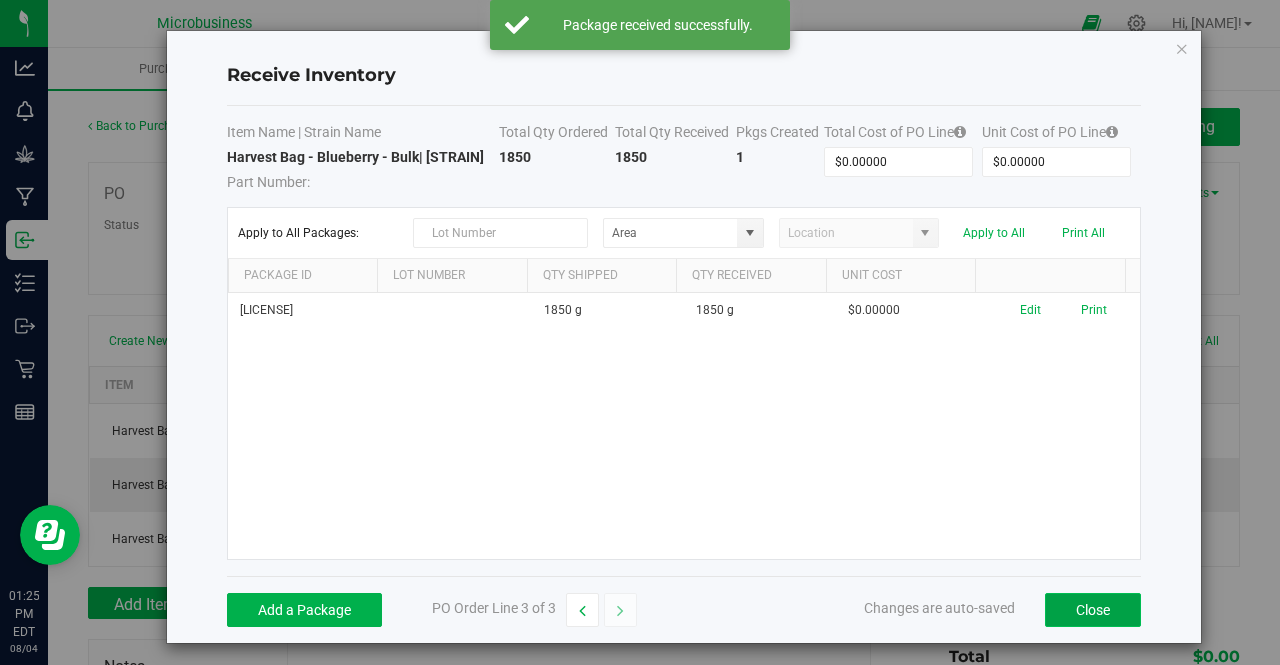 click on "Close" at bounding box center (1093, 610) 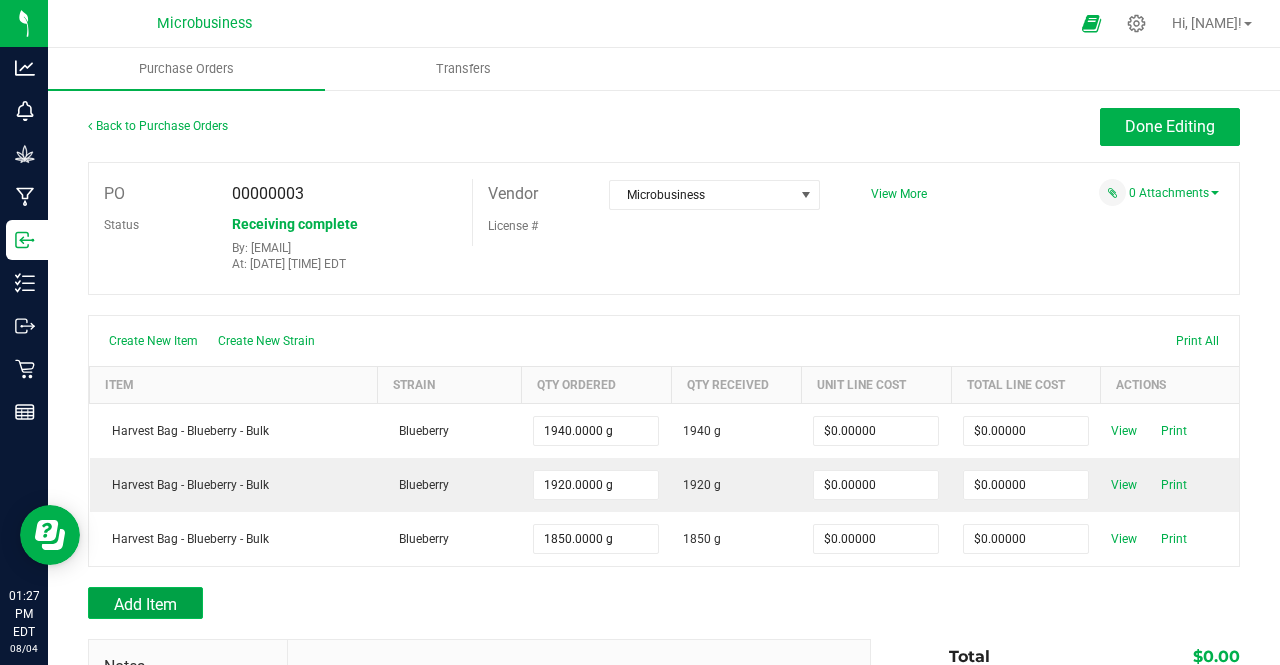 click on "Add Item" at bounding box center (145, 604) 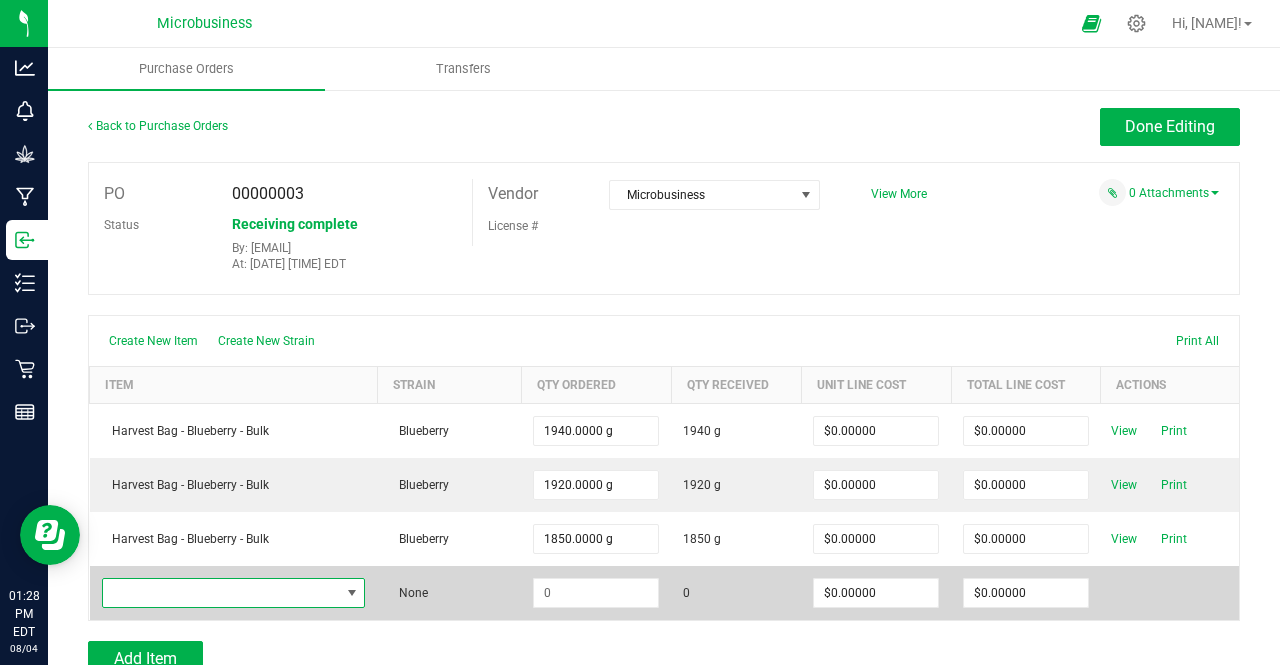click at bounding box center (221, 593) 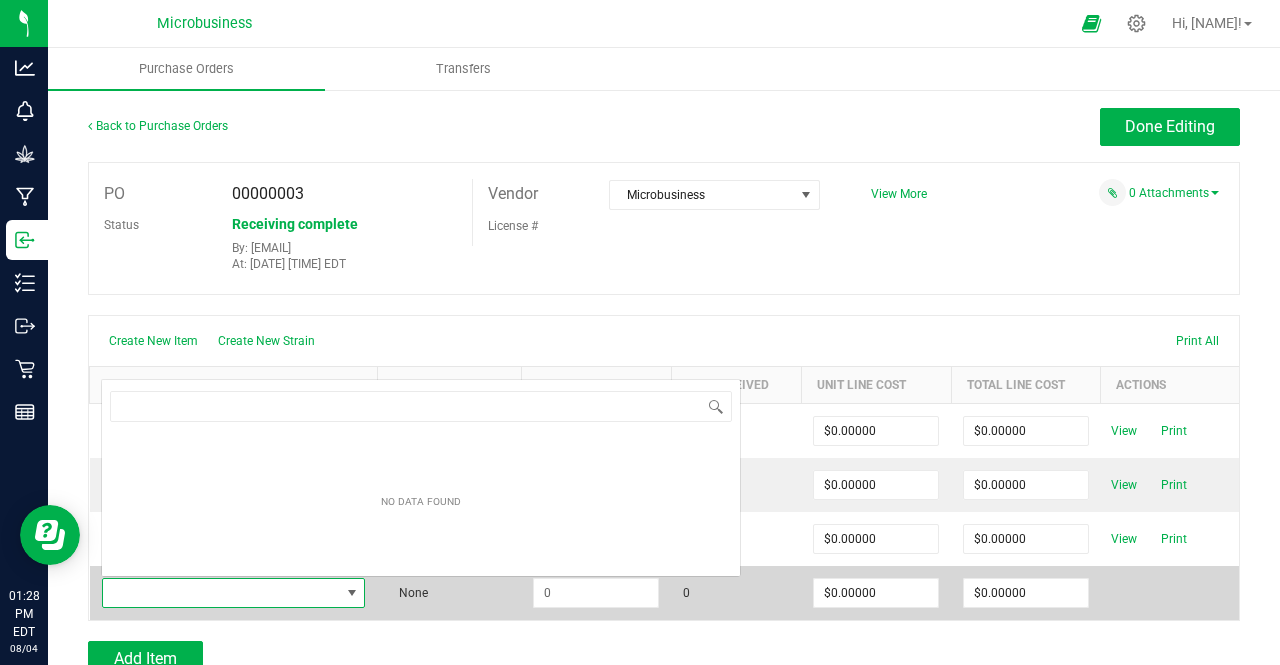 scroll, scrollTop: 0, scrollLeft: 0, axis: both 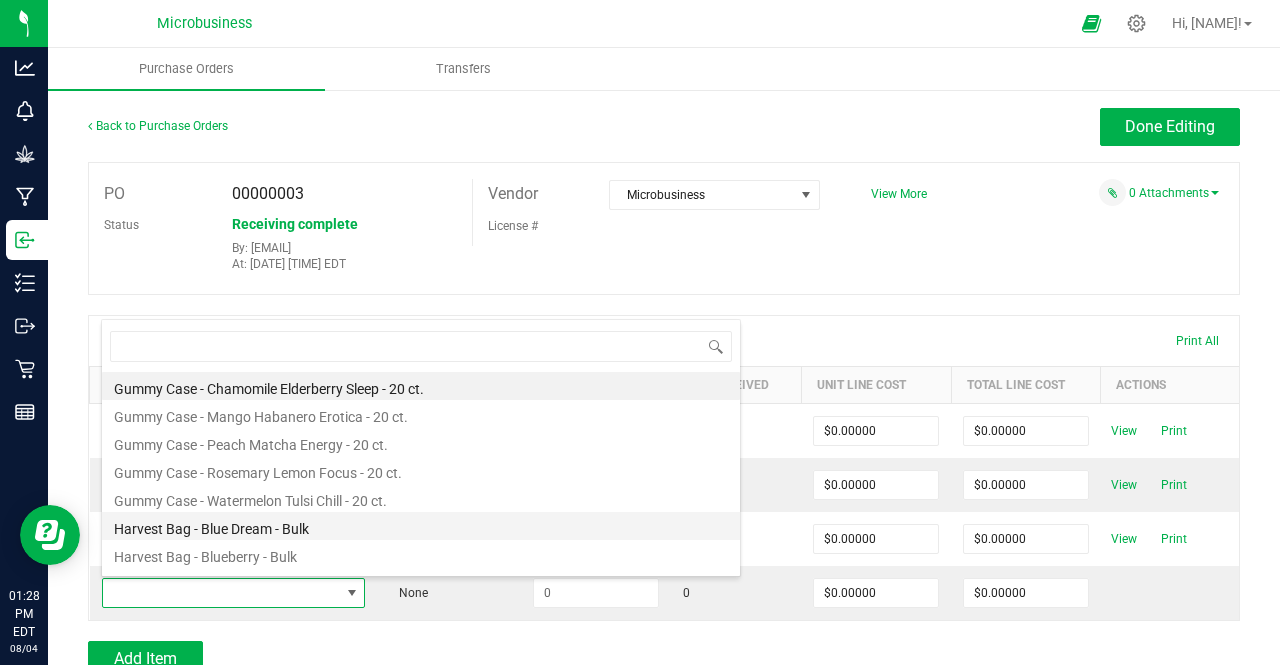 click on "Harvest Bag - Blue Dream - Bulk" at bounding box center (421, 526) 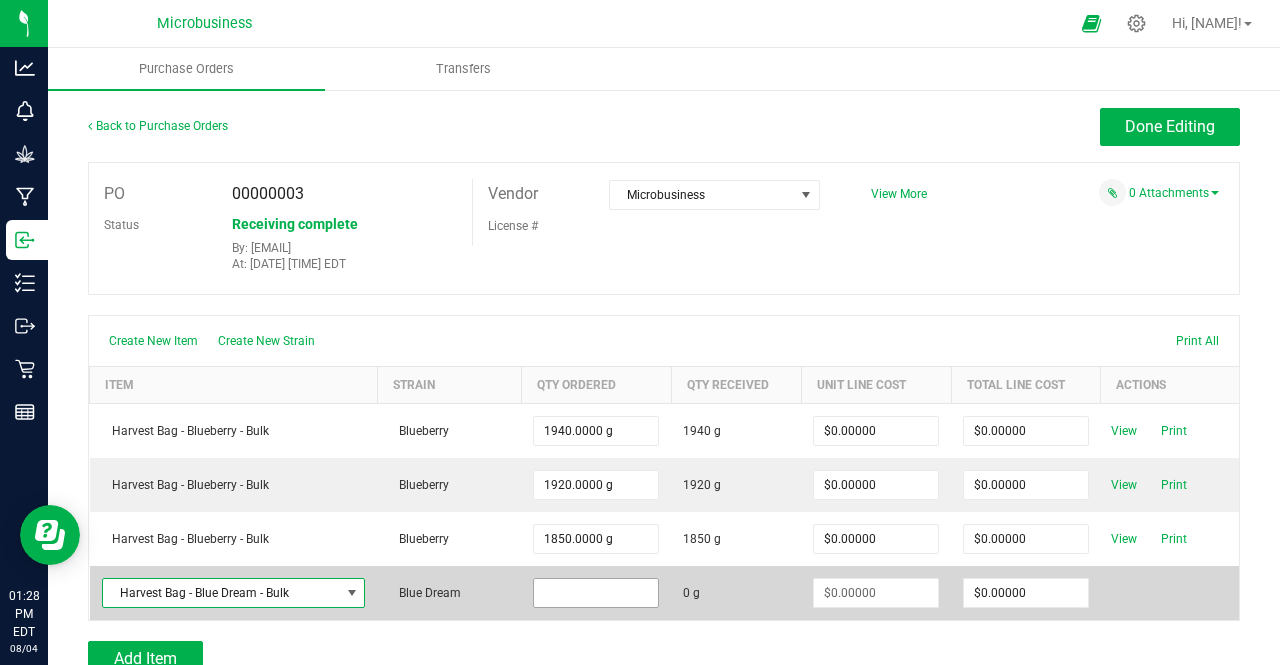 click at bounding box center (596, 593) 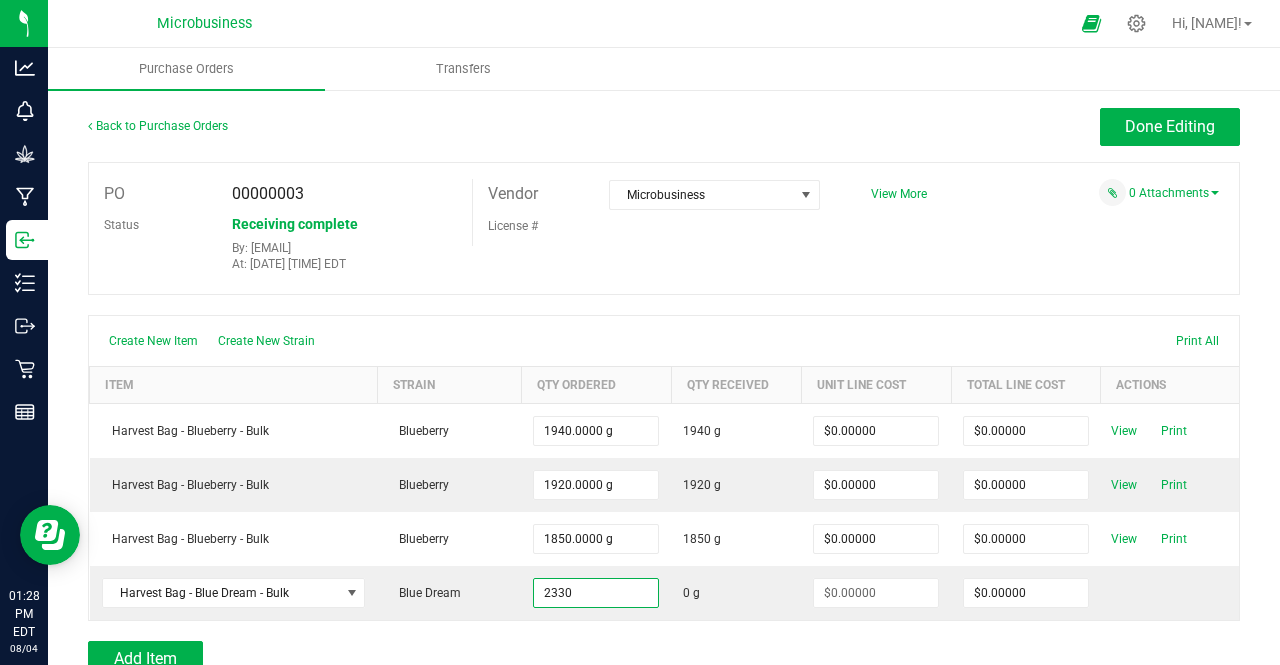 type on "2330.0000 g" 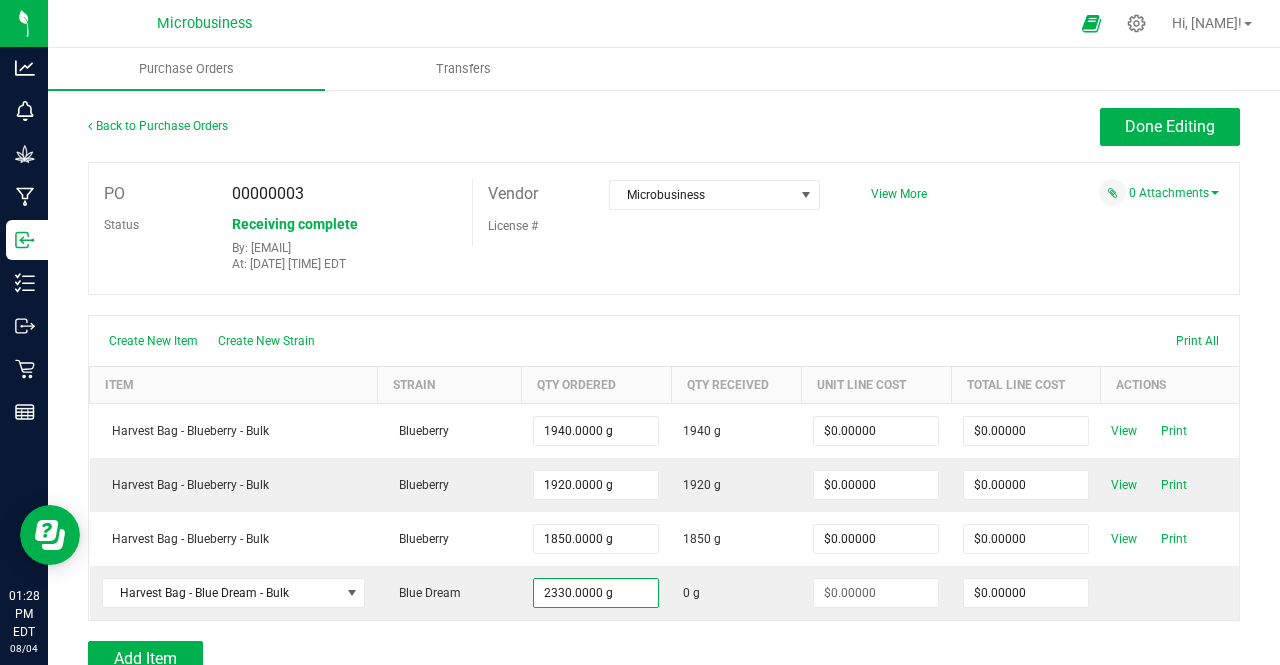 click at bounding box center (664, 631) 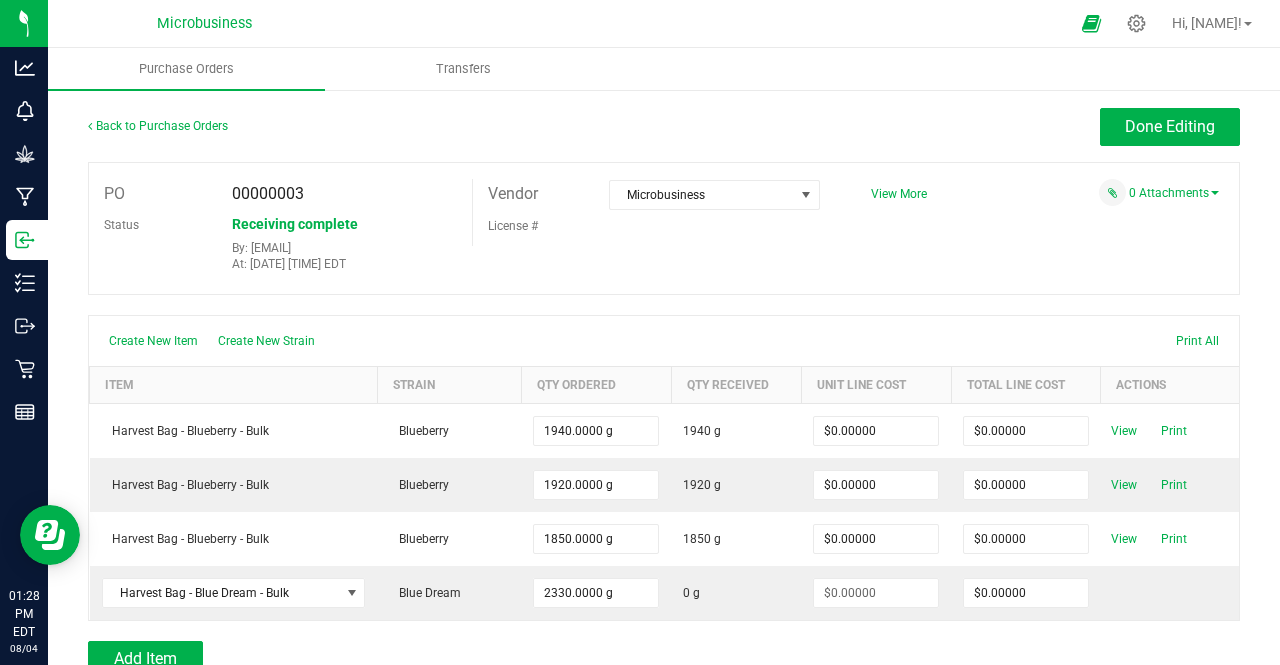 type on "$0.00000" 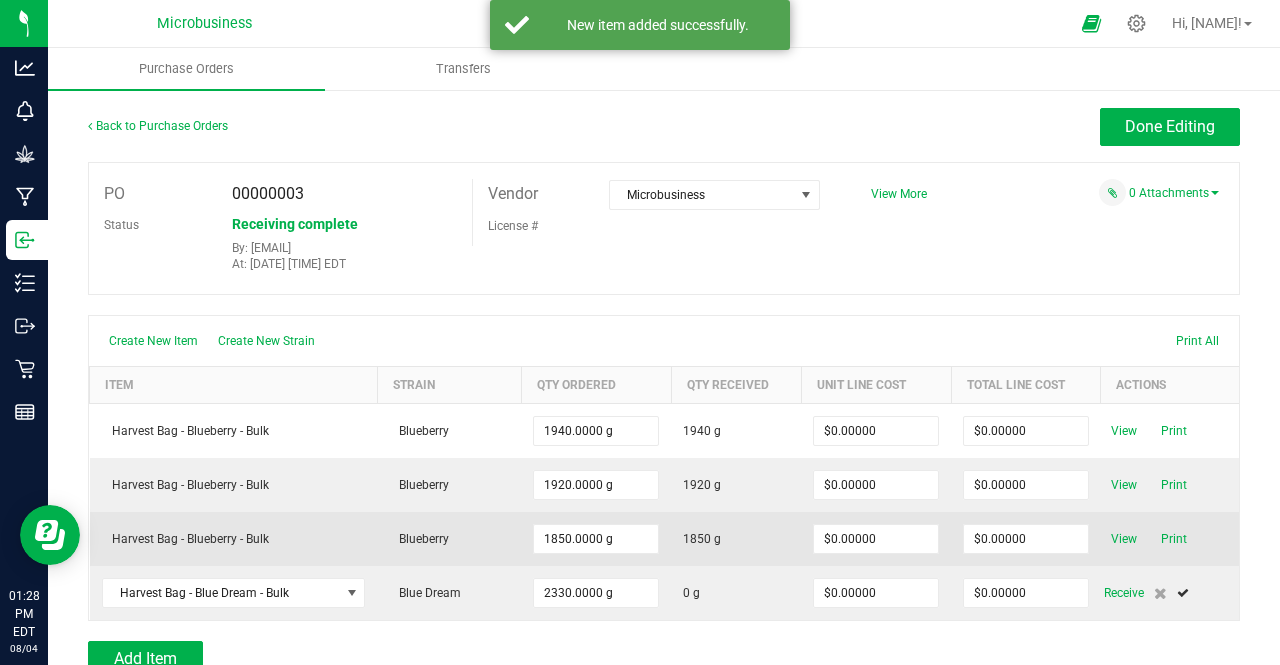 scroll, scrollTop: 148, scrollLeft: 0, axis: vertical 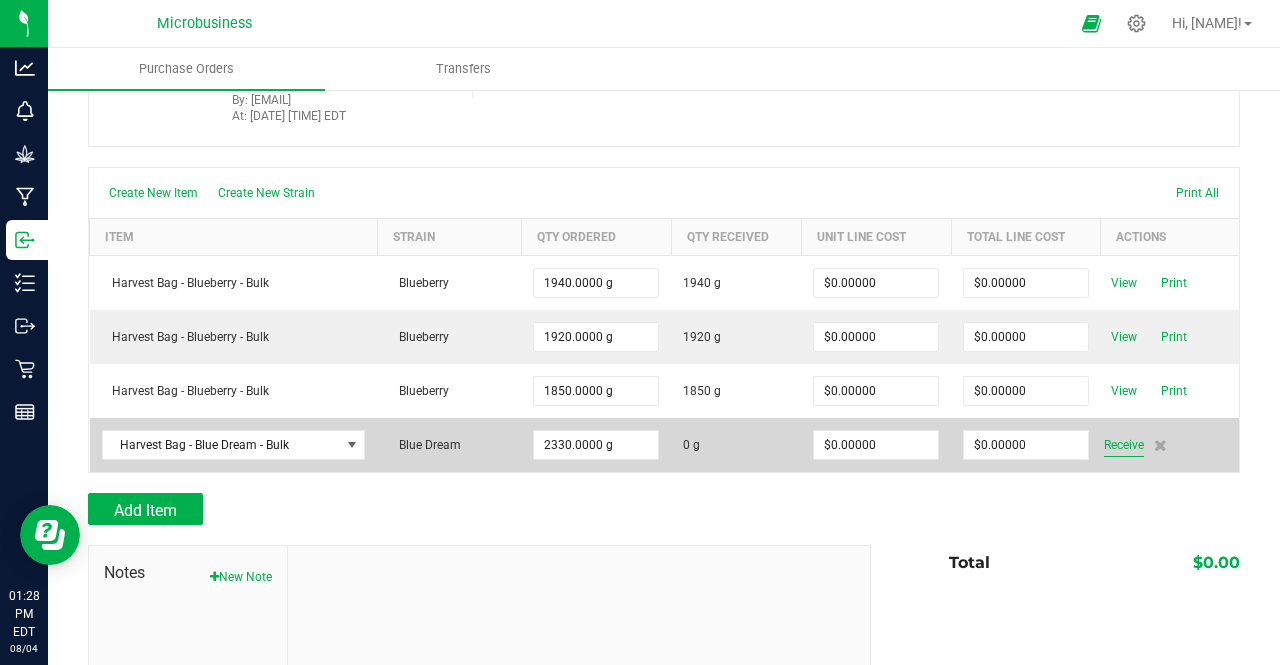 click on "Receive" at bounding box center [1124, 445] 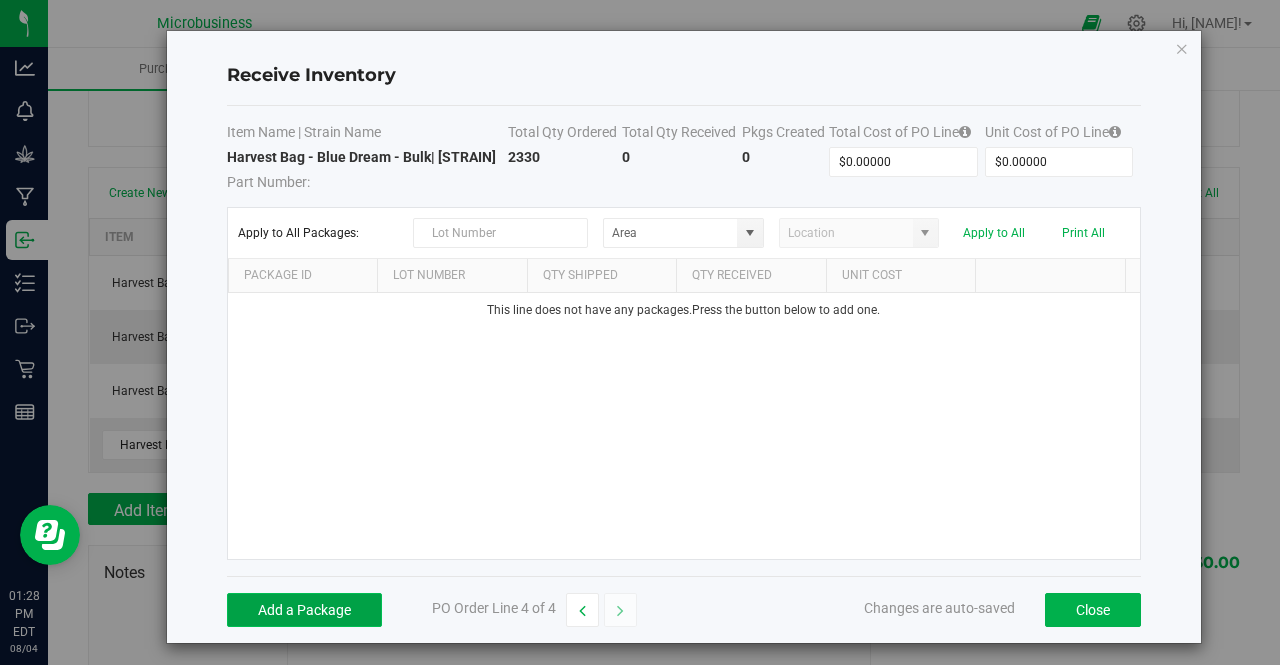 click on "Add a Package" at bounding box center (304, 610) 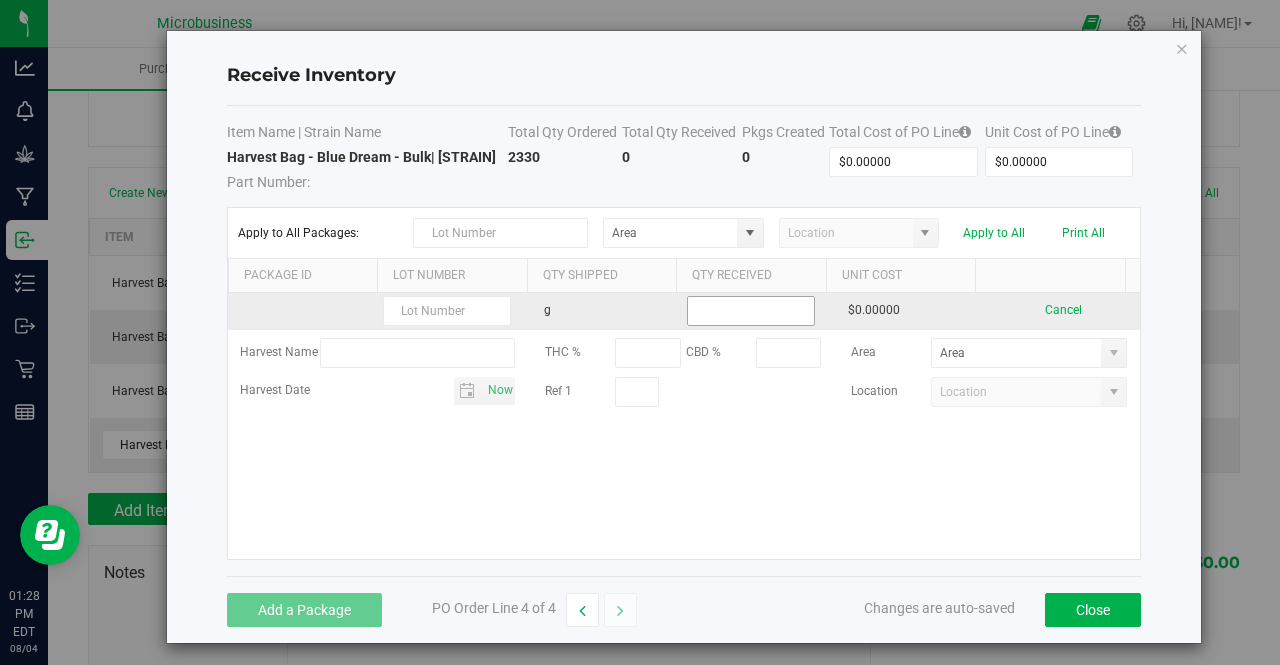 click at bounding box center (751, 311) 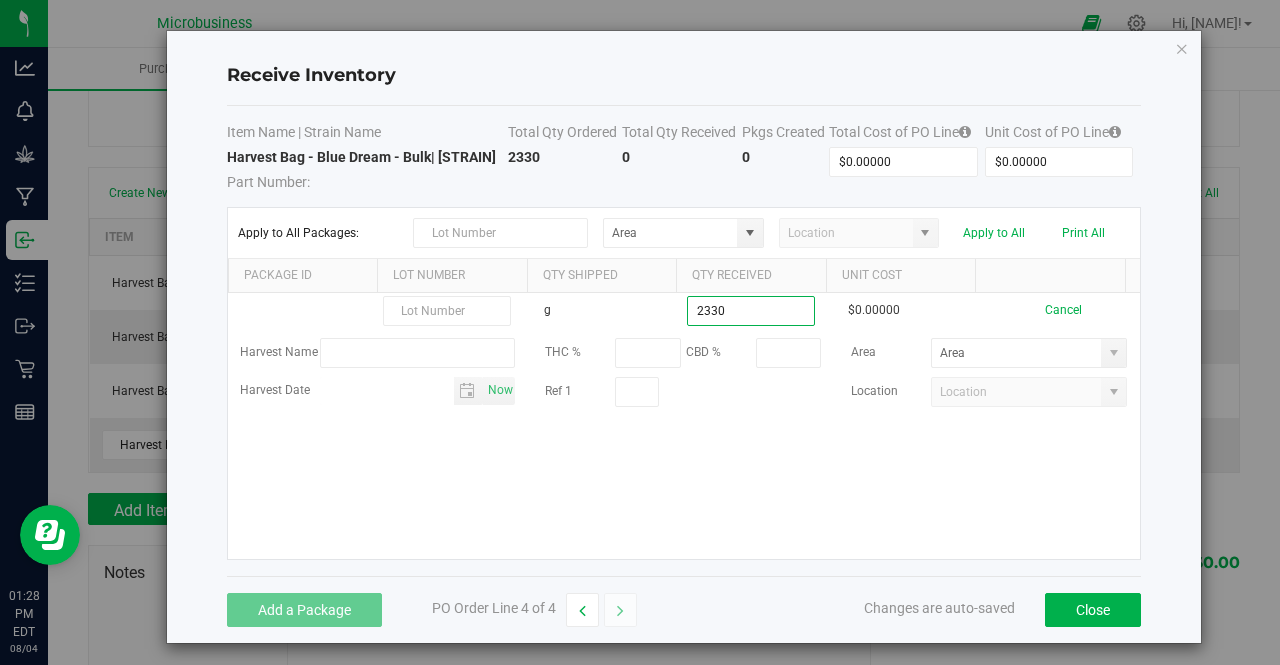 type on "2330.0000 g" 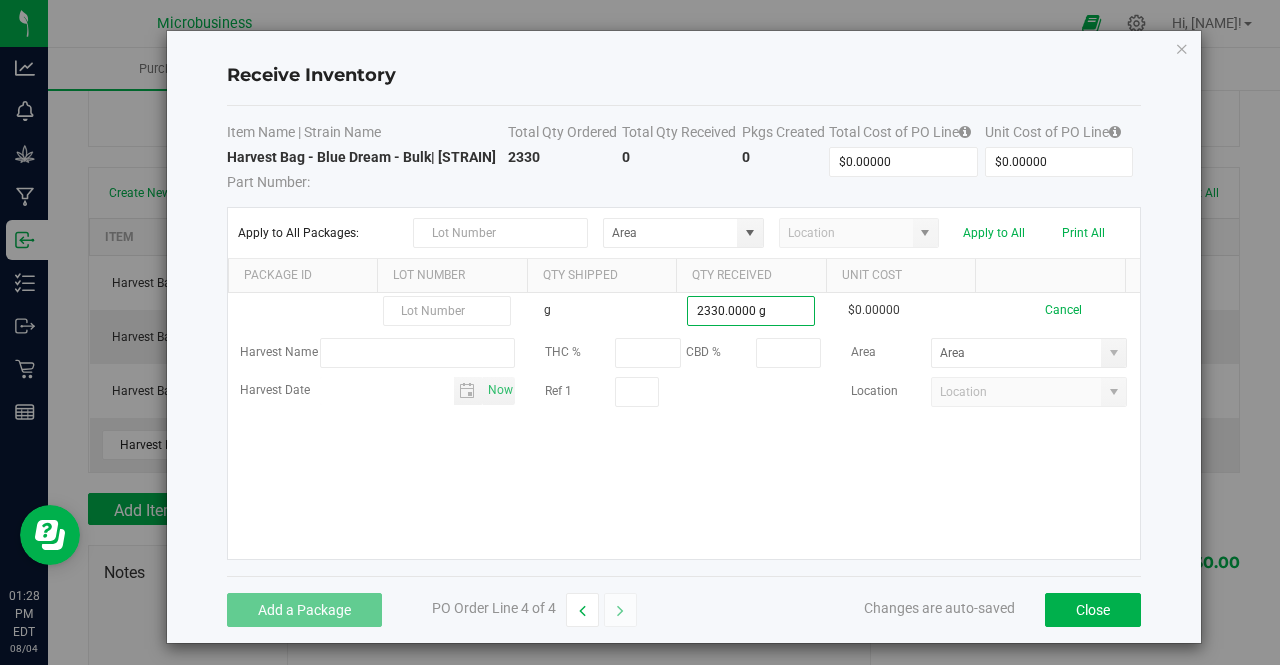 click on "g  2330.0000 g  $0.00000   Cancel   Harvest Name   THC %   CBD %   Area   Harvest Date
[DATE]
Ref 1   Location" at bounding box center [684, 426] 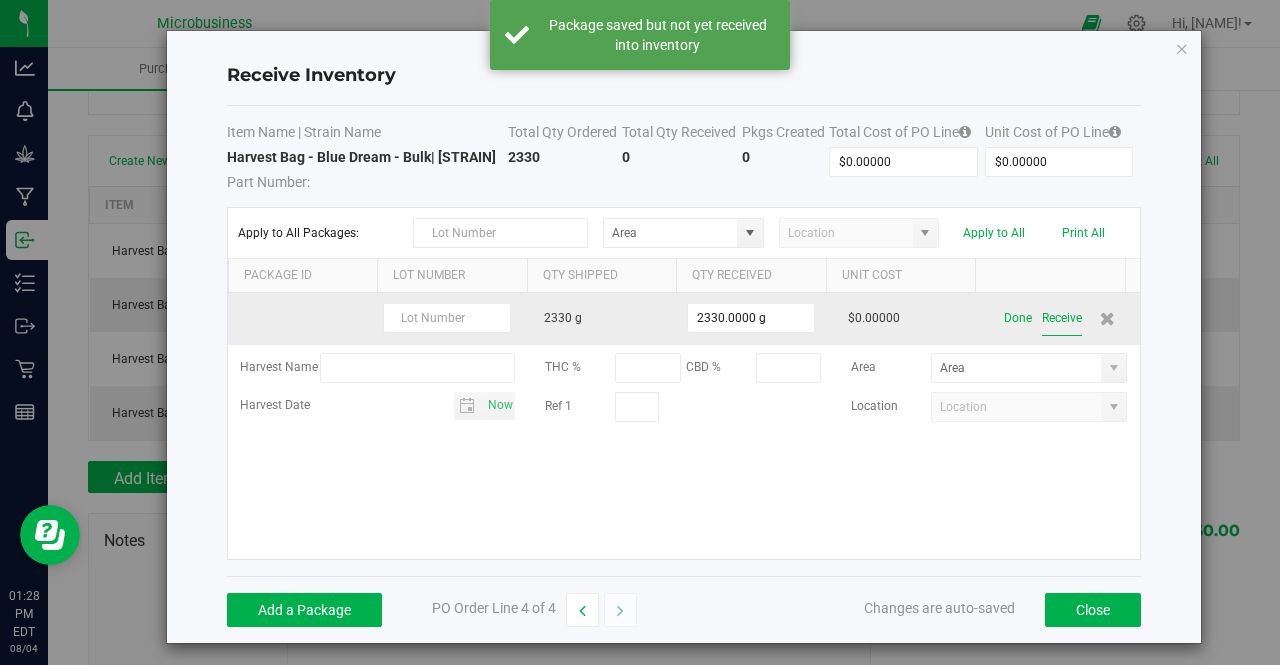 click on "Receive" at bounding box center [1062, 318] 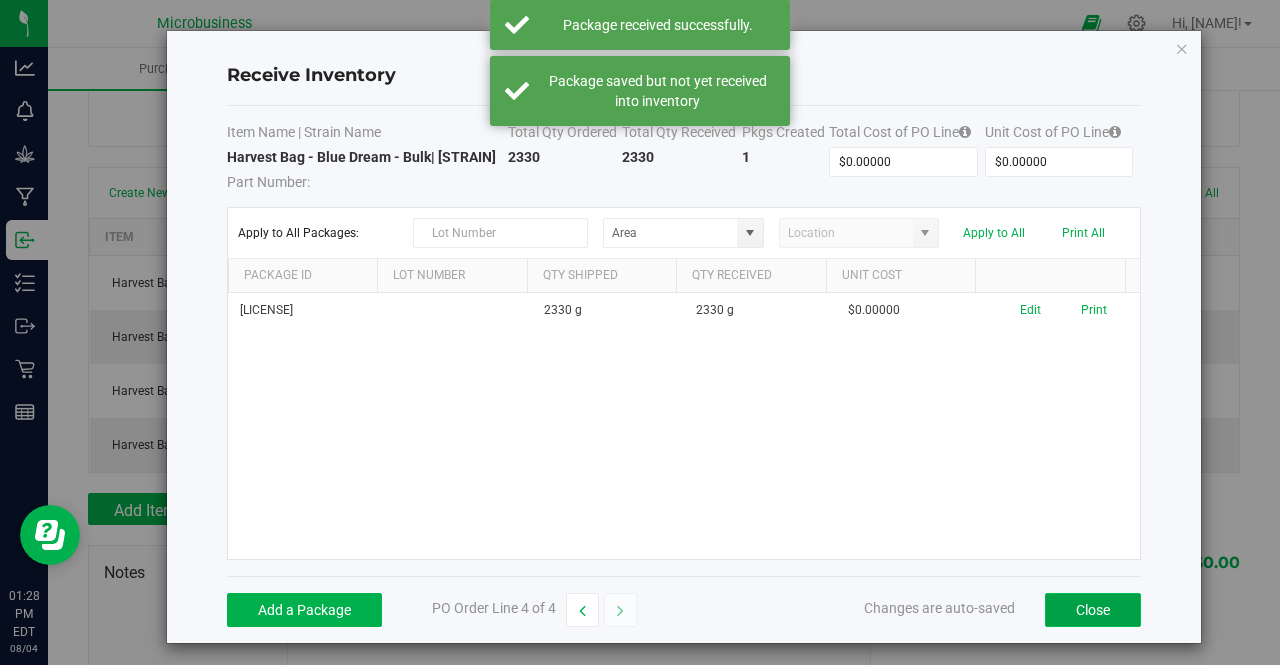 click on "Close" at bounding box center [1093, 610] 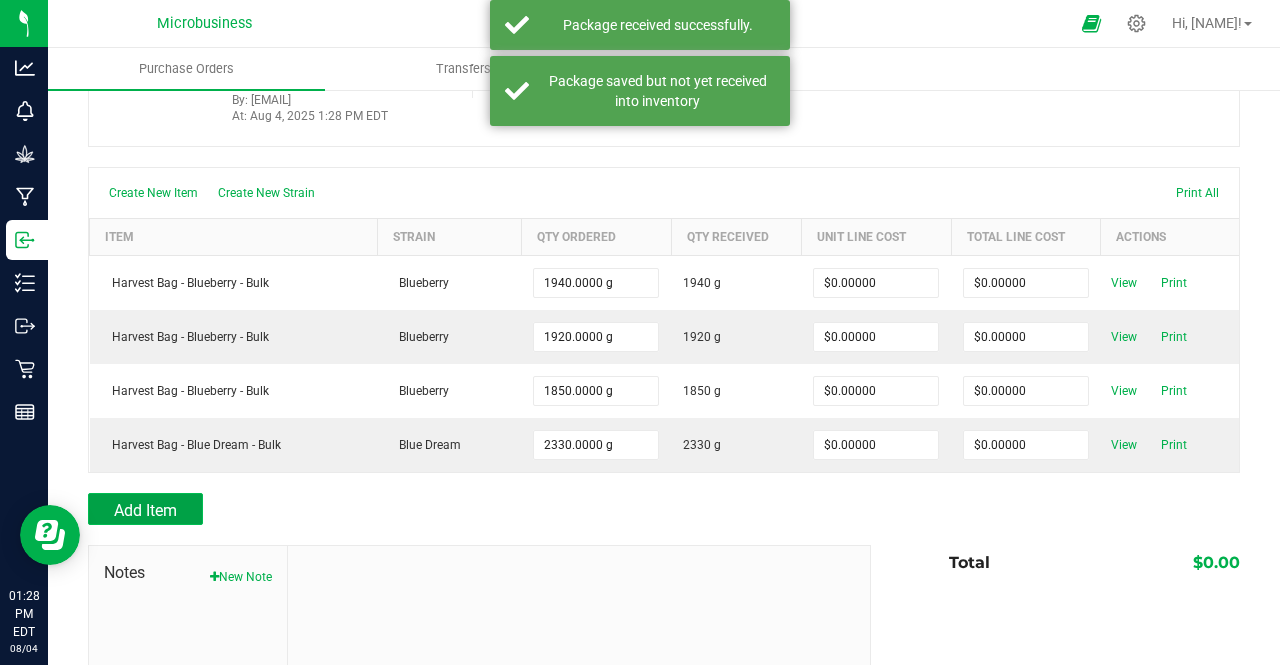 click on "Add Item" at bounding box center (145, 510) 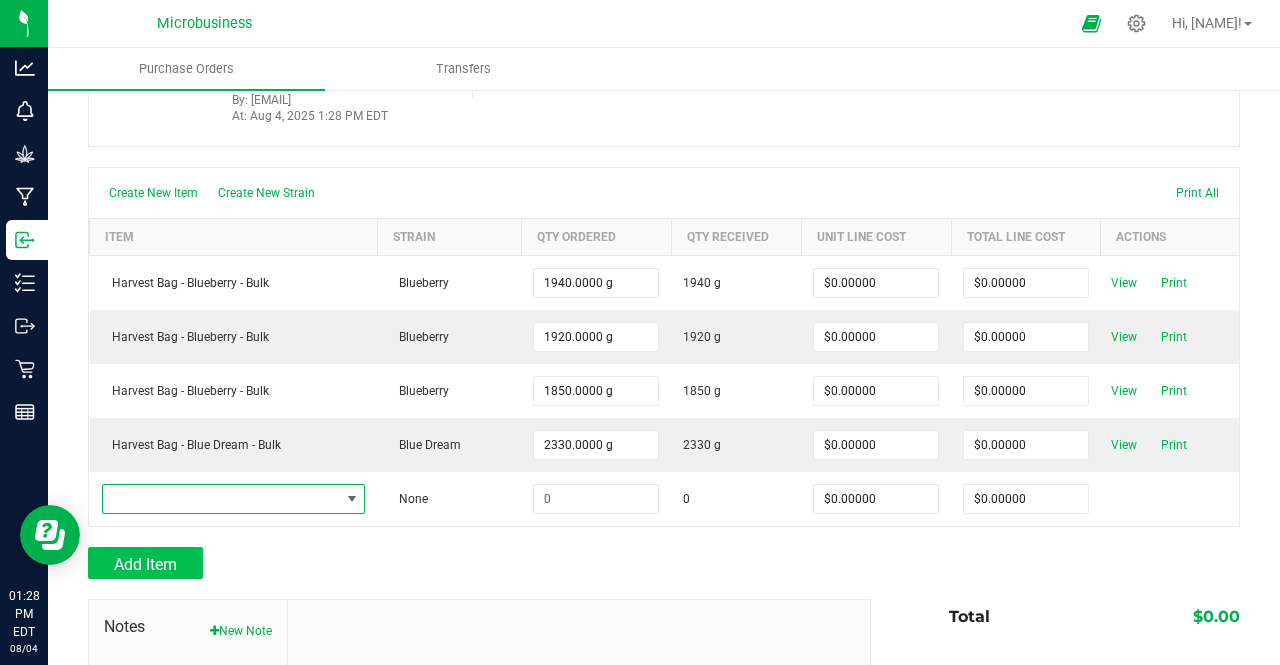 click at bounding box center [221, 499] 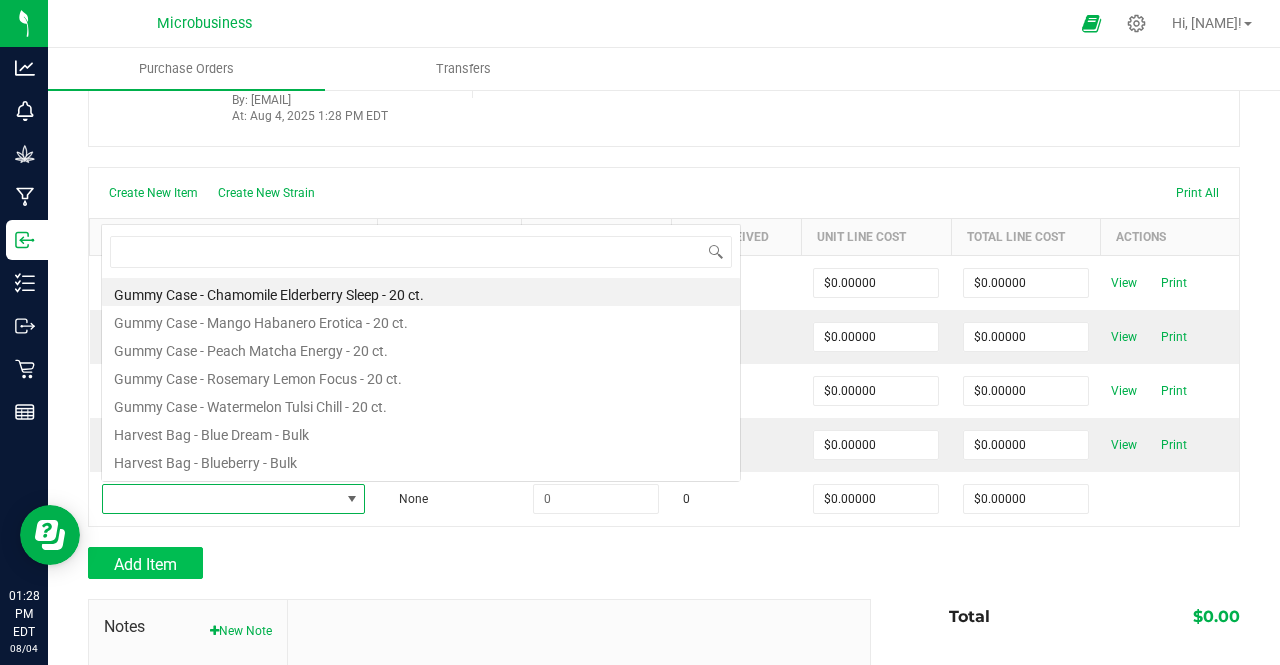 click at bounding box center [221, 499] 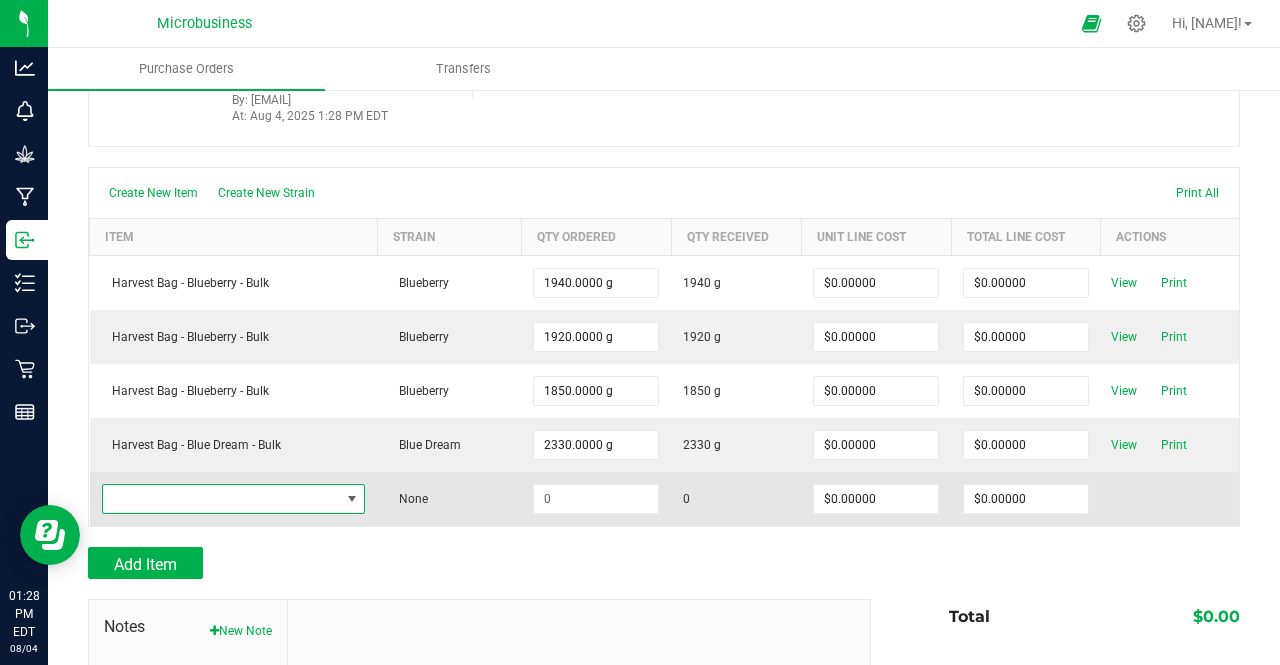 click at bounding box center [221, 499] 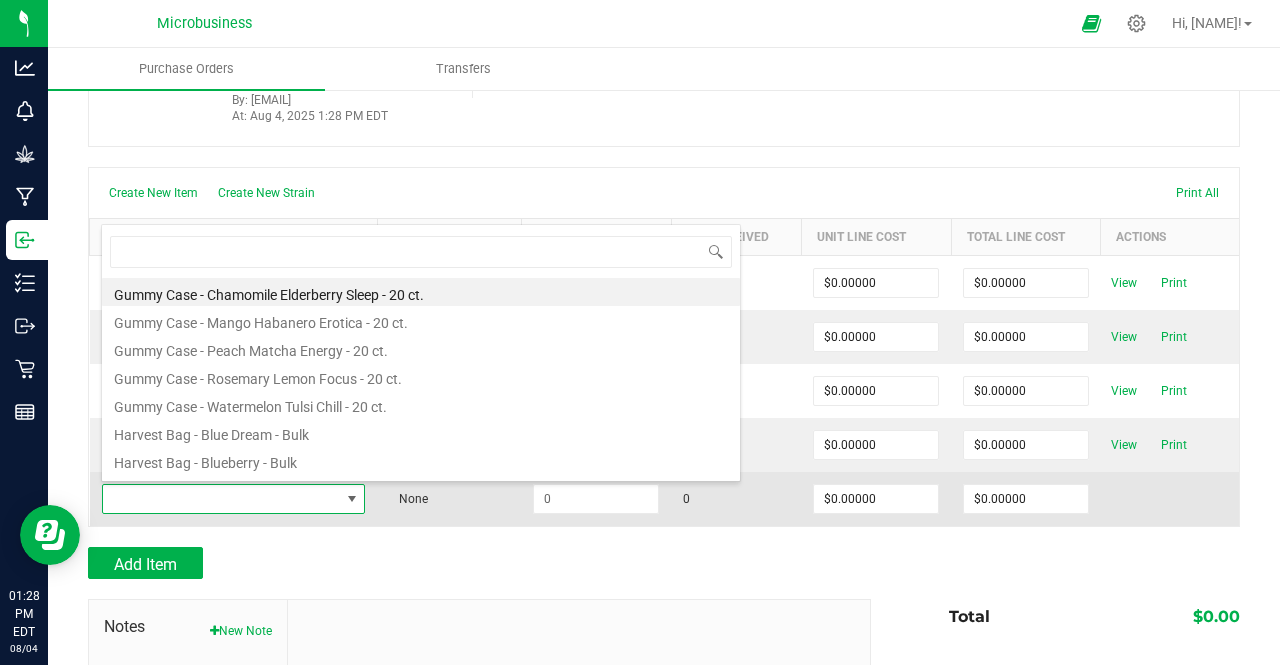 scroll, scrollTop: 99970, scrollLeft: 99739, axis: both 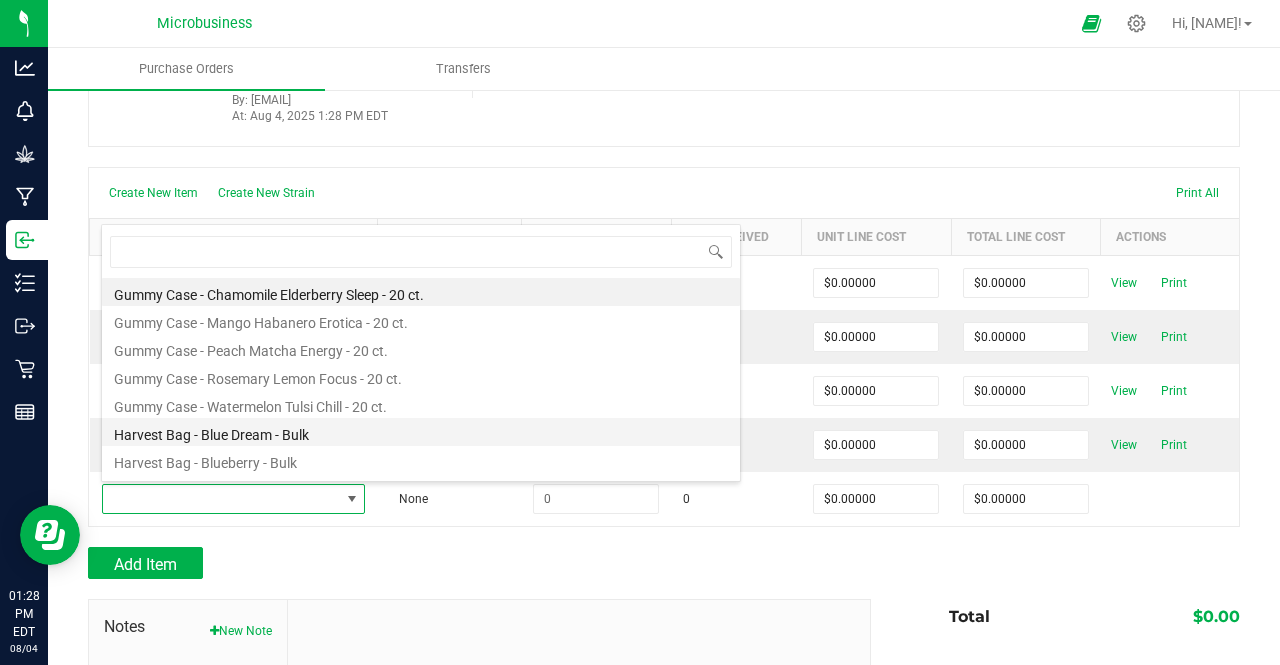click on "Harvest Bag - Blue Dream - Bulk" at bounding box center [421, 432] 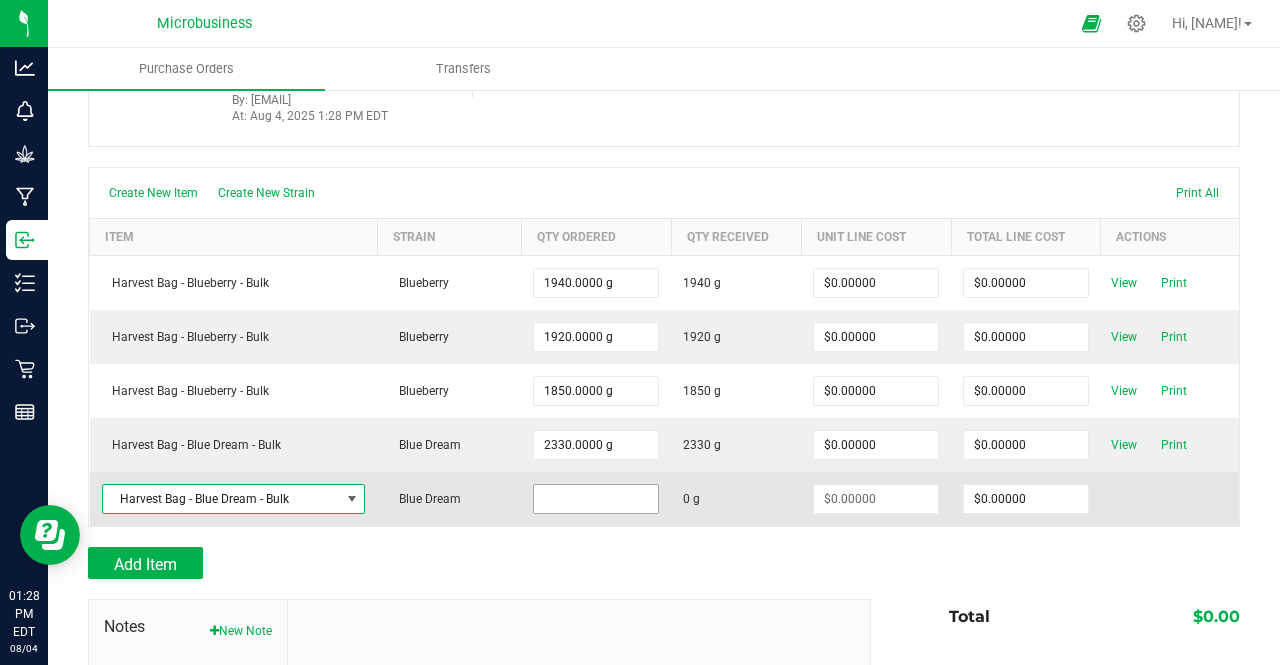 click at bounding box center (596, 499) 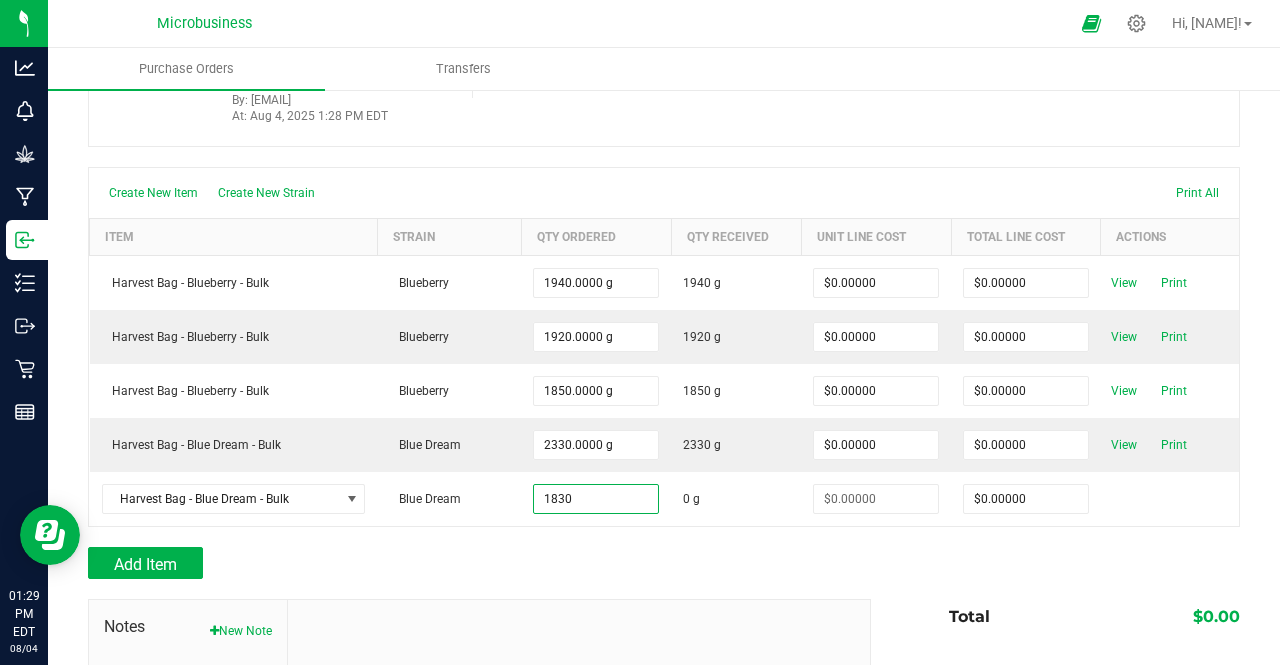 type on "1830.0000 g" 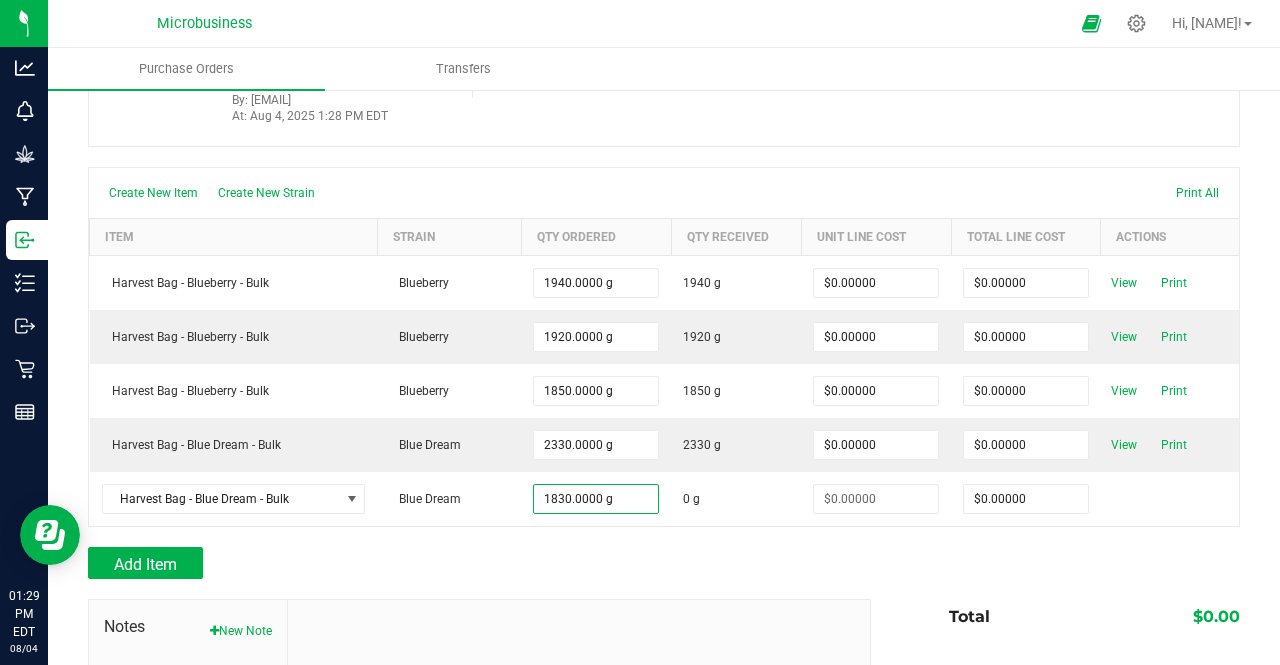click at bounding box center (664, 589) 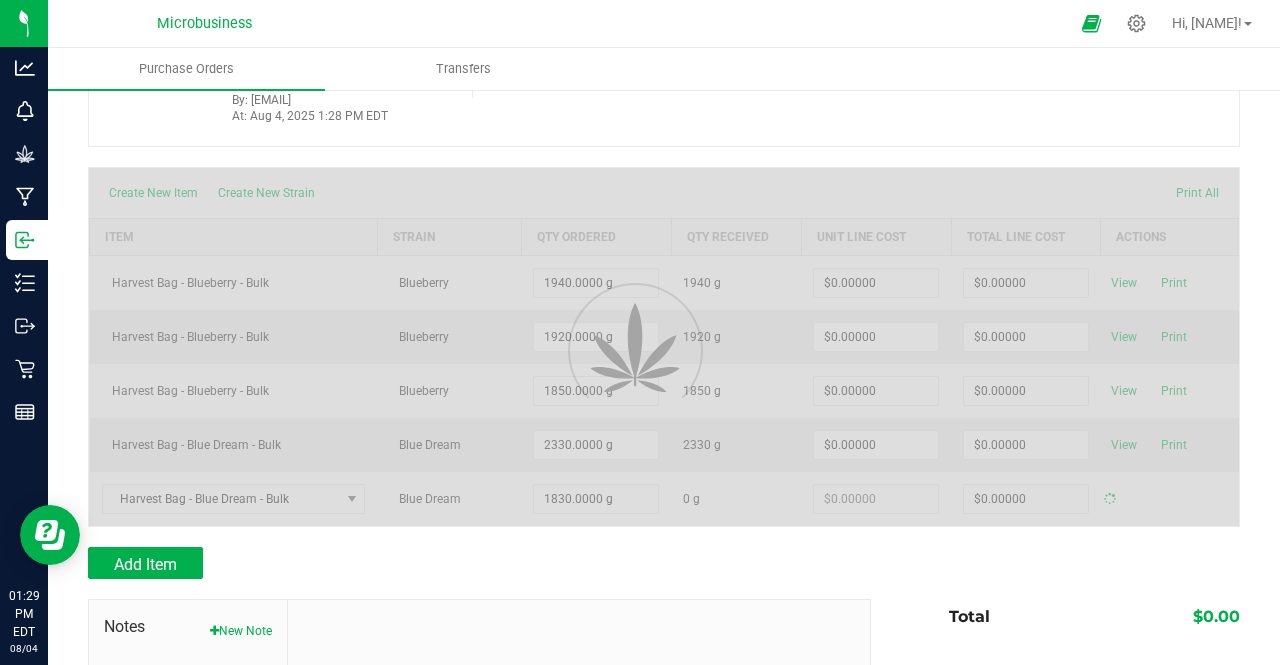 type on "$0.00000" 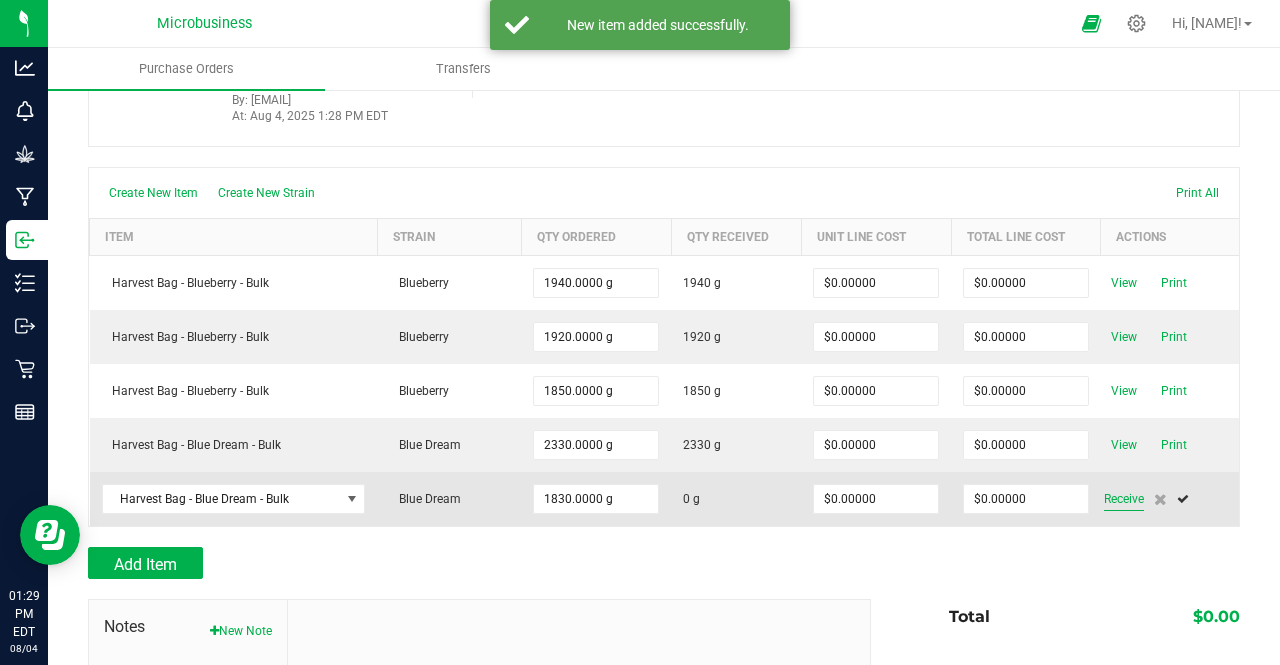 click on "Receive" at bounding box center [1124, 499] 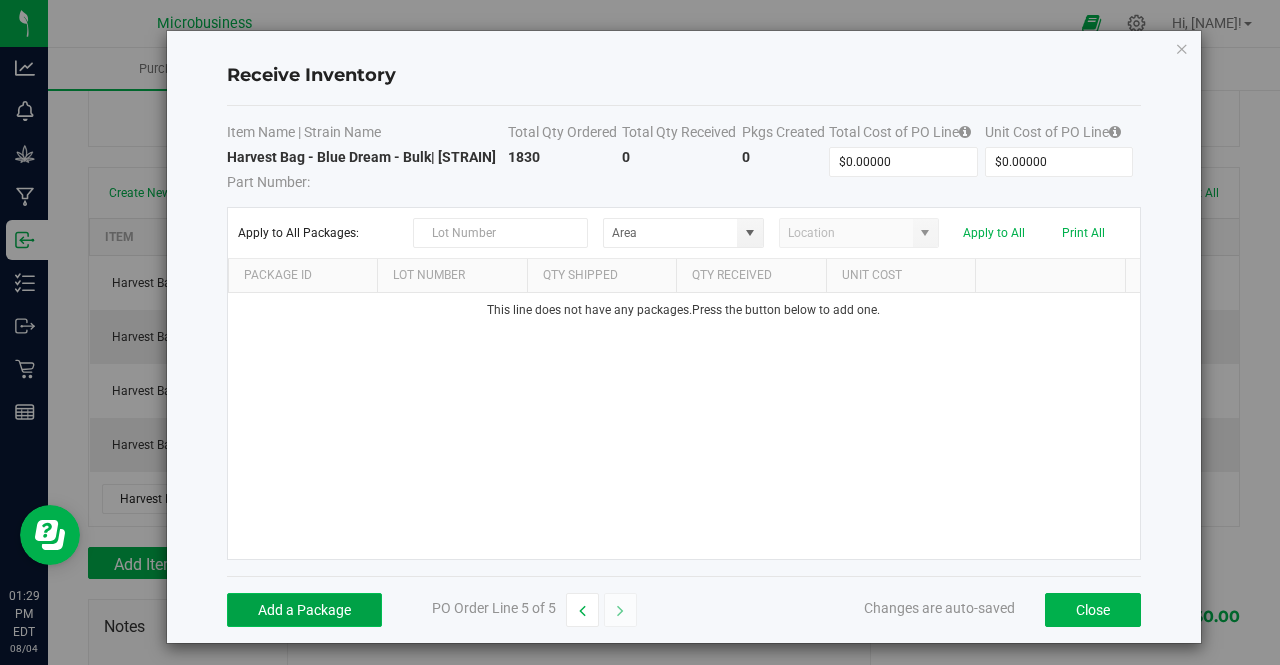 click on "Add a Package" at bounding box center [304, 610] 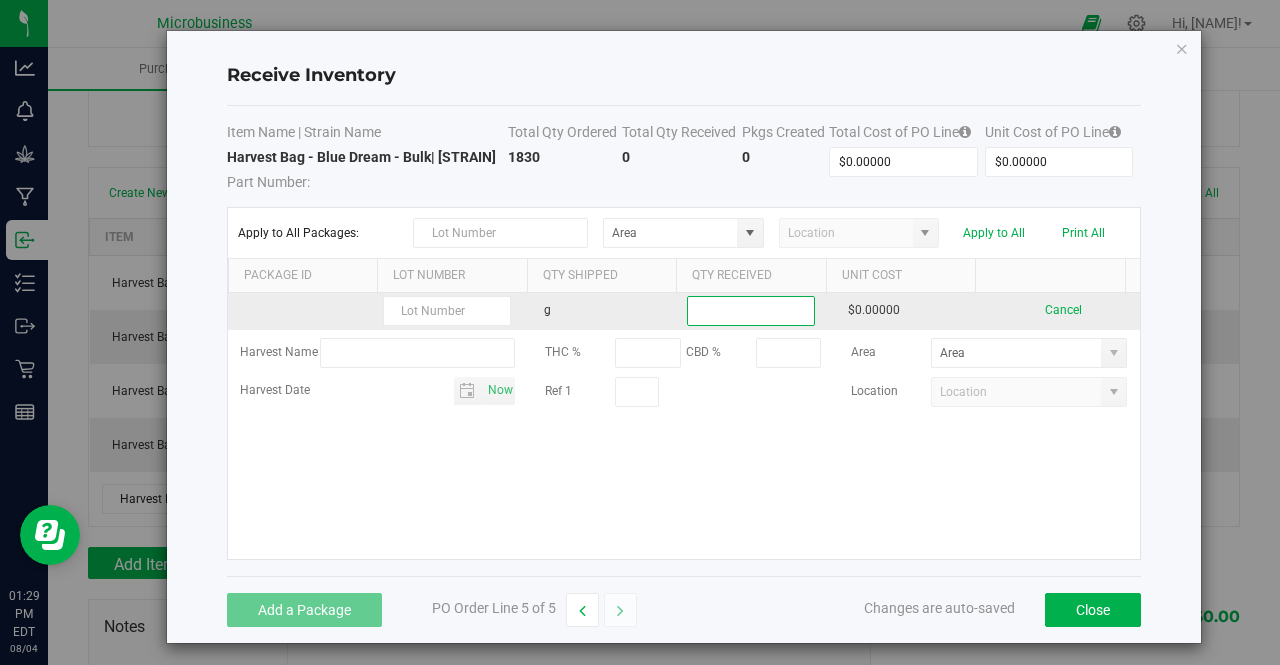 click at bounding box center [751, 311] 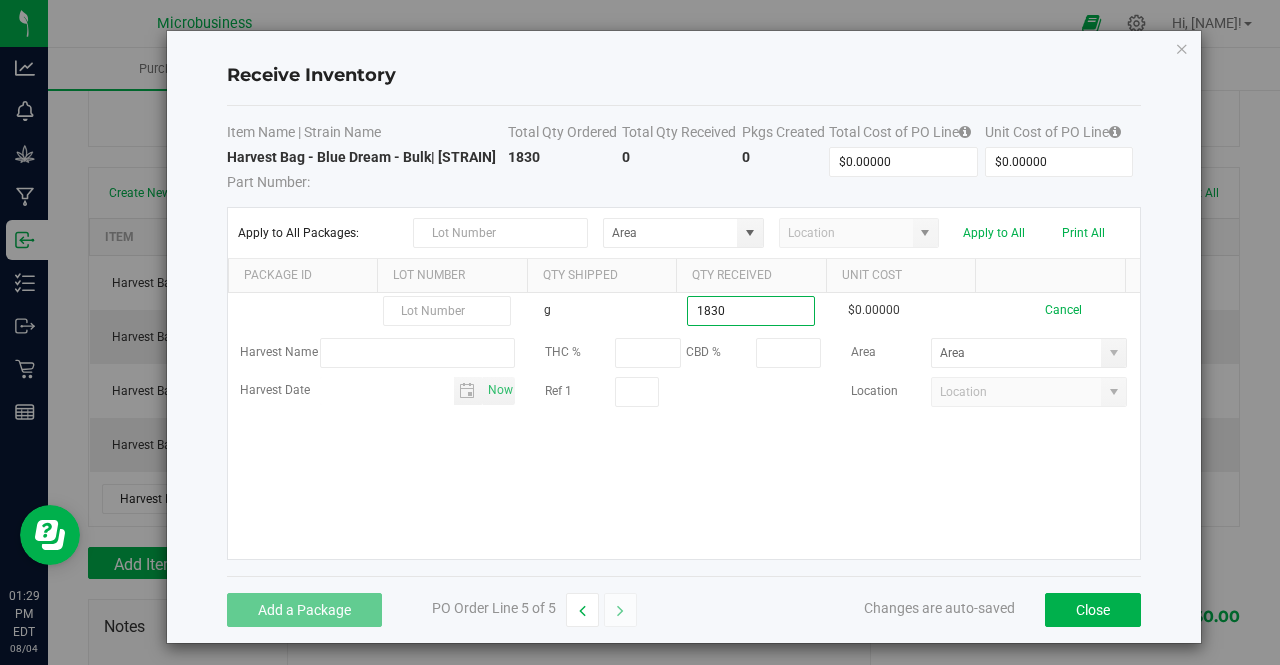 type on "1830.0000 g" 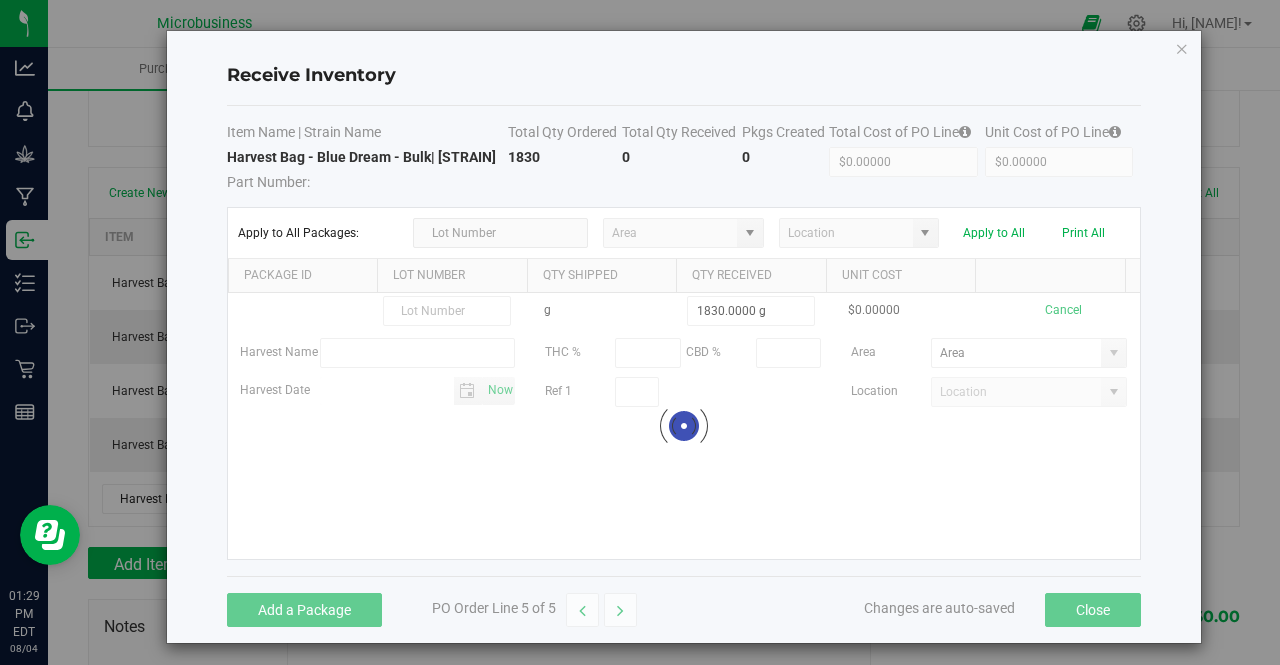 click on "g  1830.0000 g  $0.00000   Cancel   Harvest Name   THC %   CBD %   Area   Harvest Date
[DATE]
Ref 1   Location  Loading" at bounding box center [684, 426] 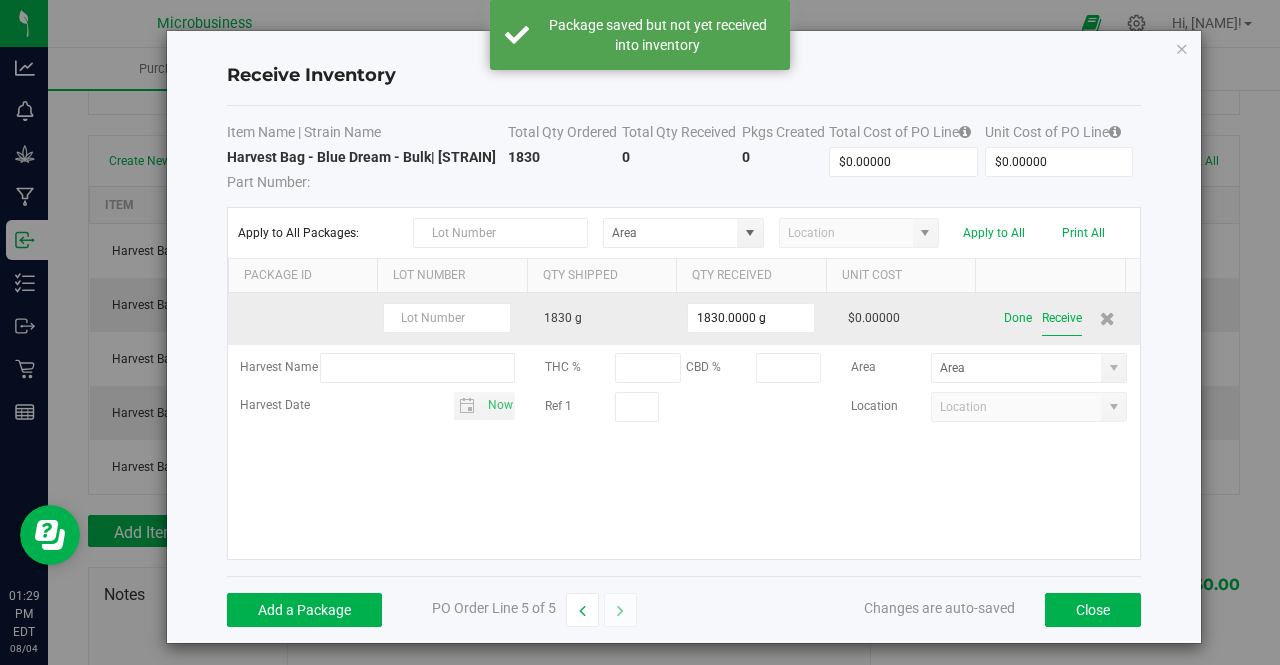 click on "Receive" at bounding box center (1062, 318) 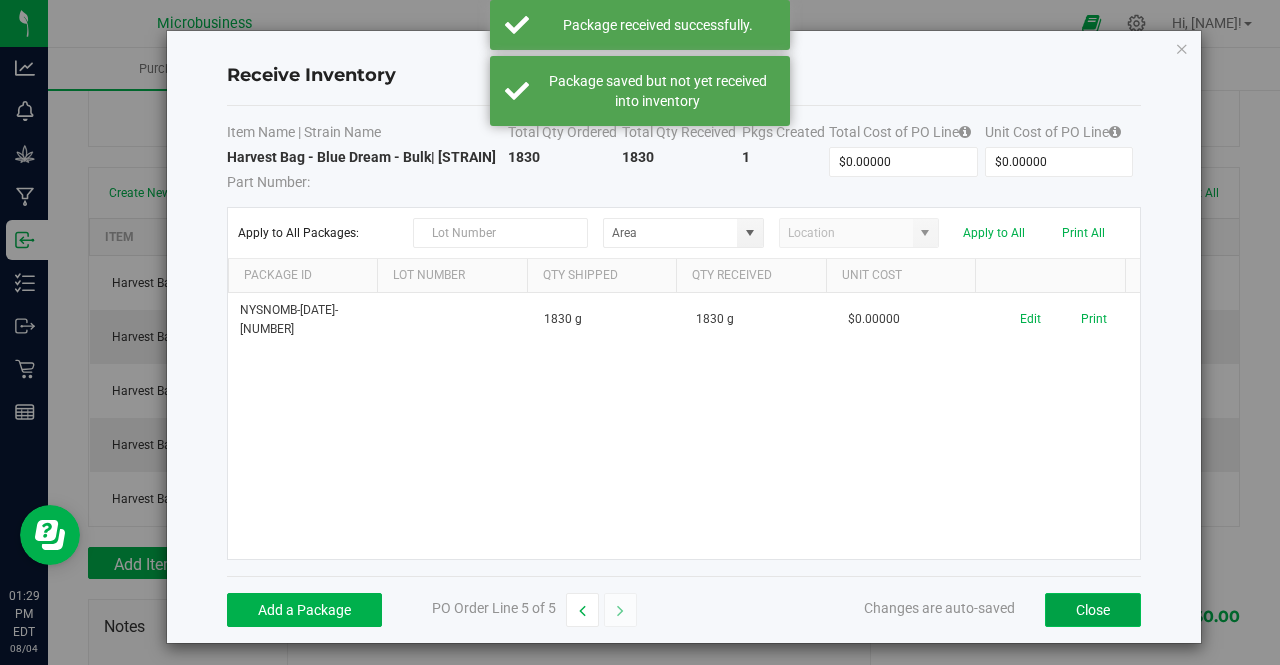 click on "Close" at bounding box center (1093, 610) 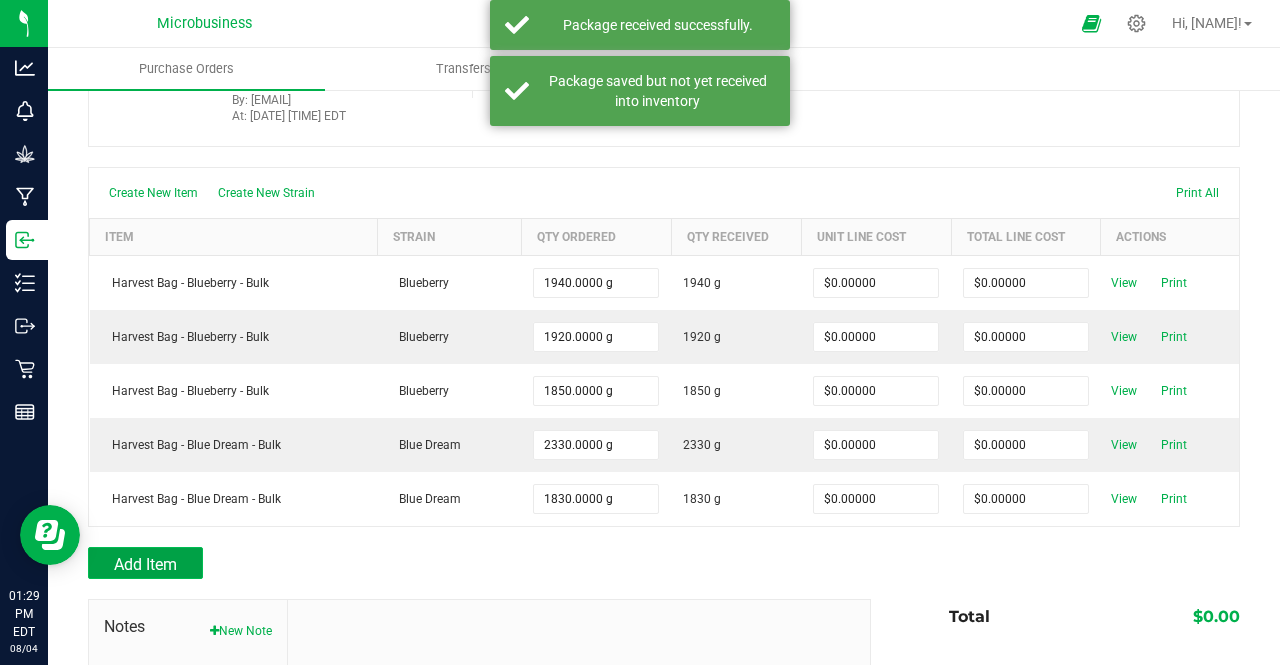 click on "Add Item" at bounding box center [145, 564] 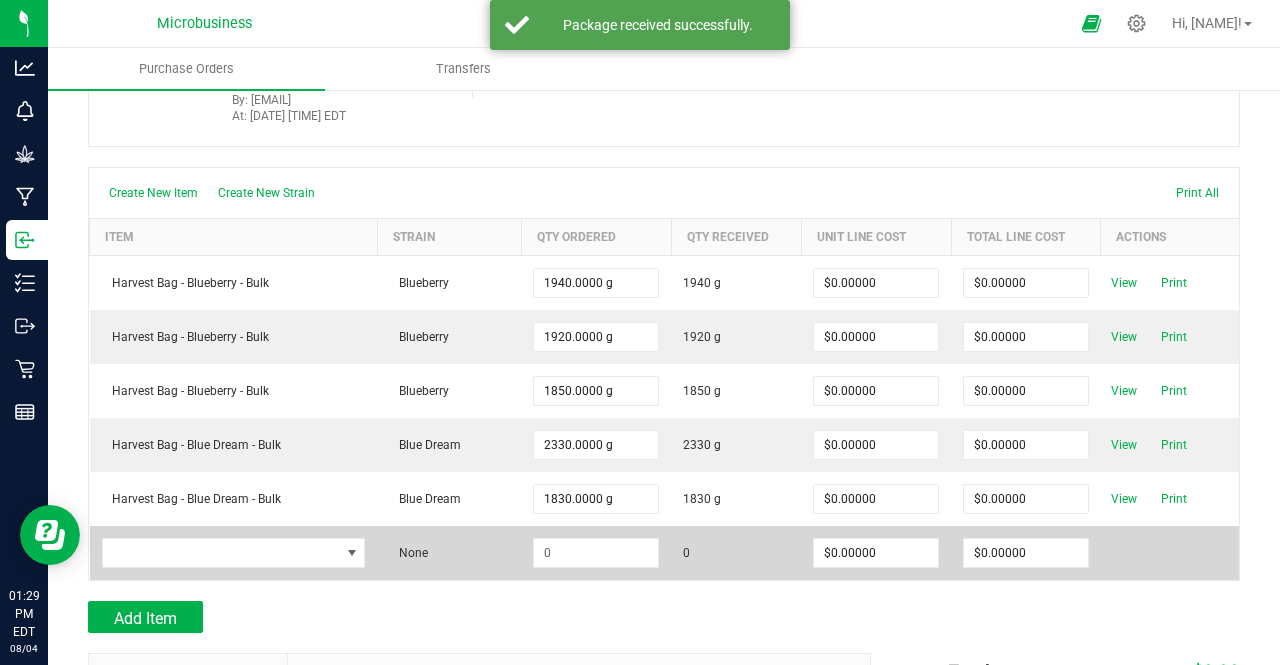click at bounding box center [234, 553] 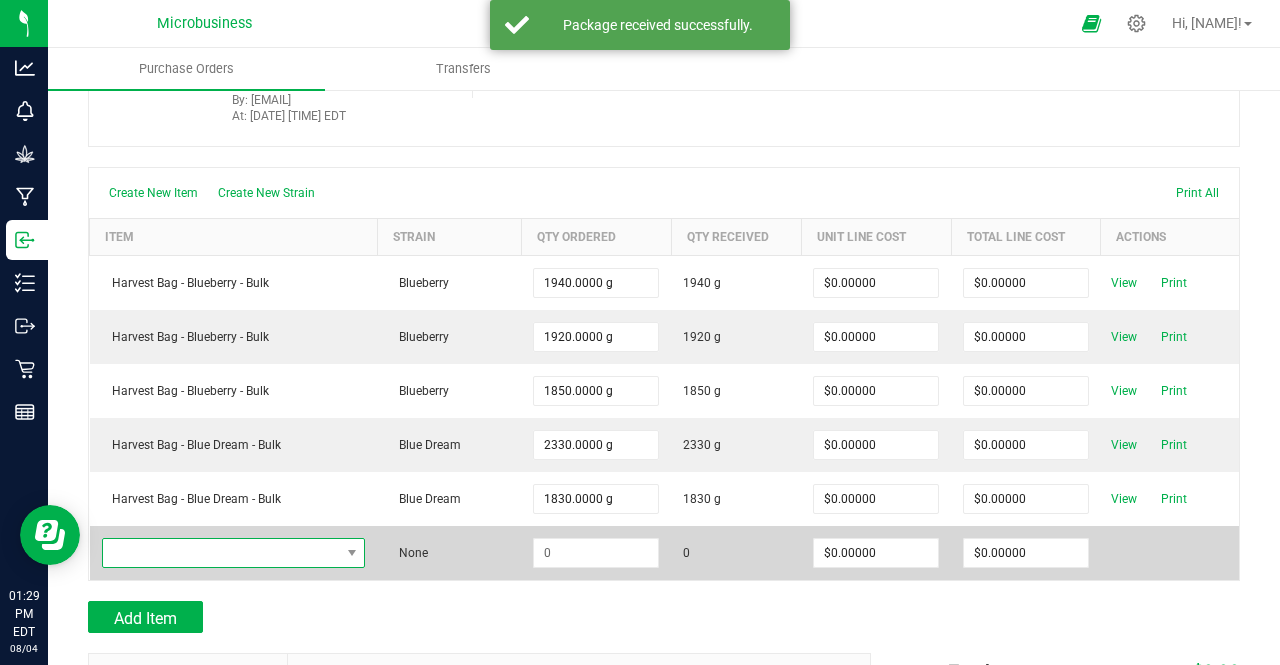 click at bounding box center [221, 553] 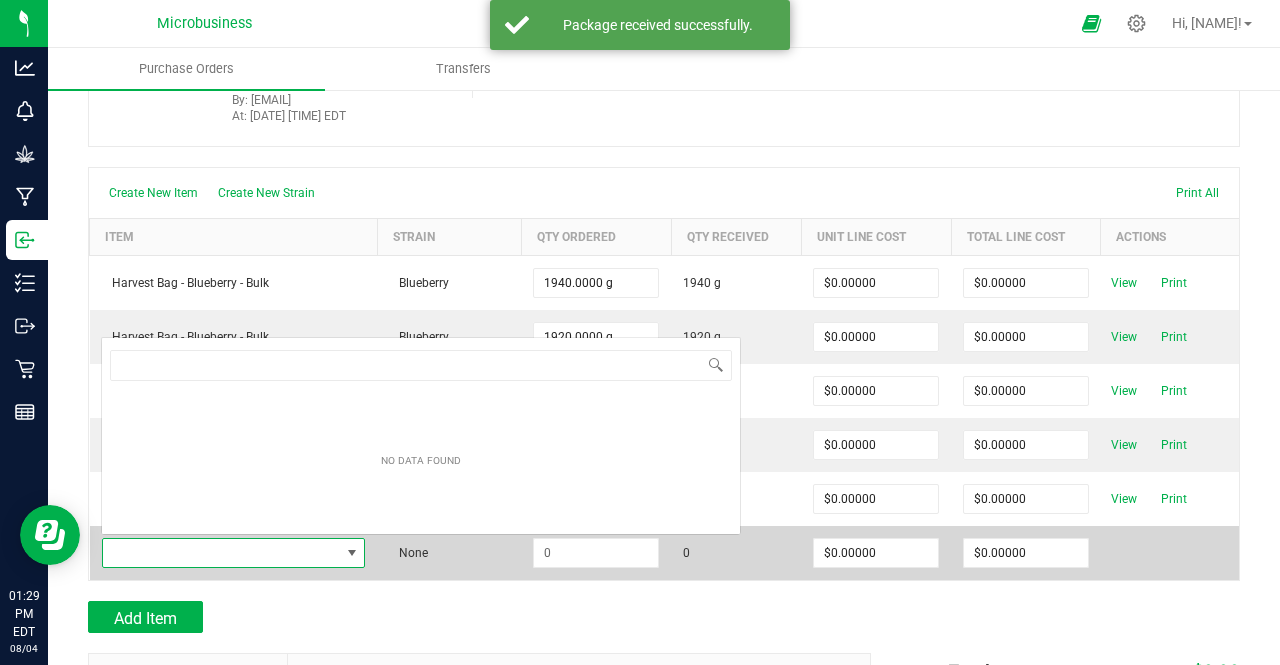 scroll, scrollTop: 0, scrollLeft: 0, axis: both 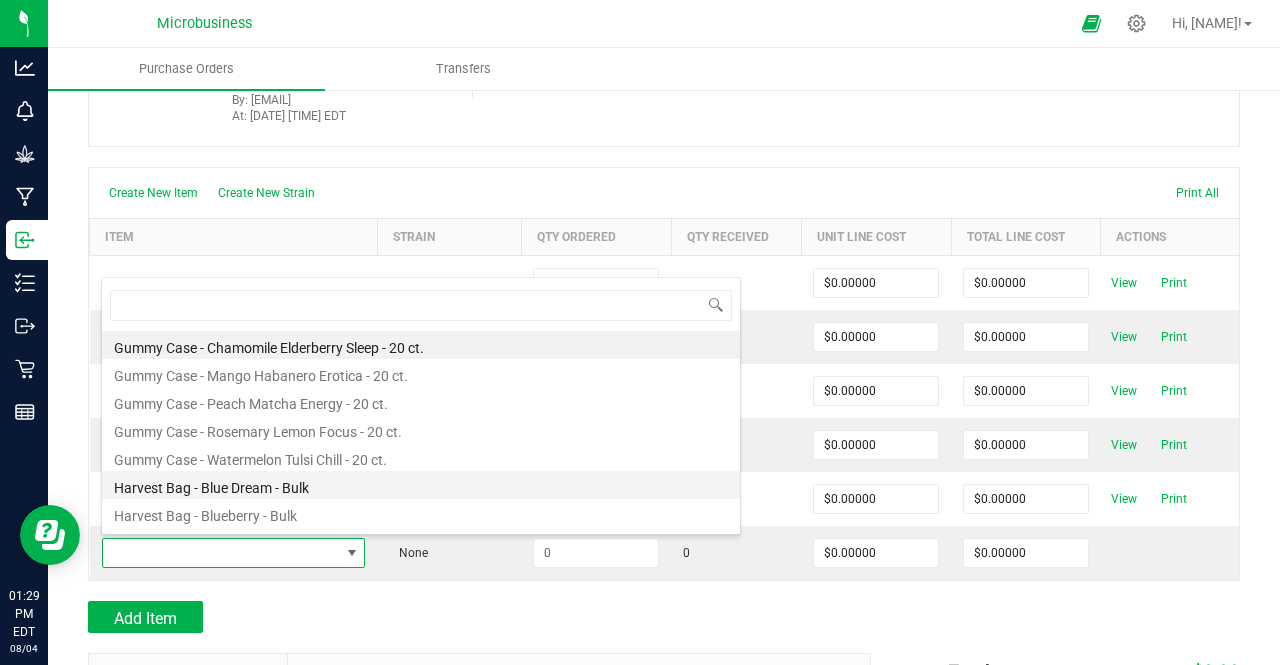 click on "Harvest Bag - Blue Dream - Bulk" at bounding box center [421, 485] 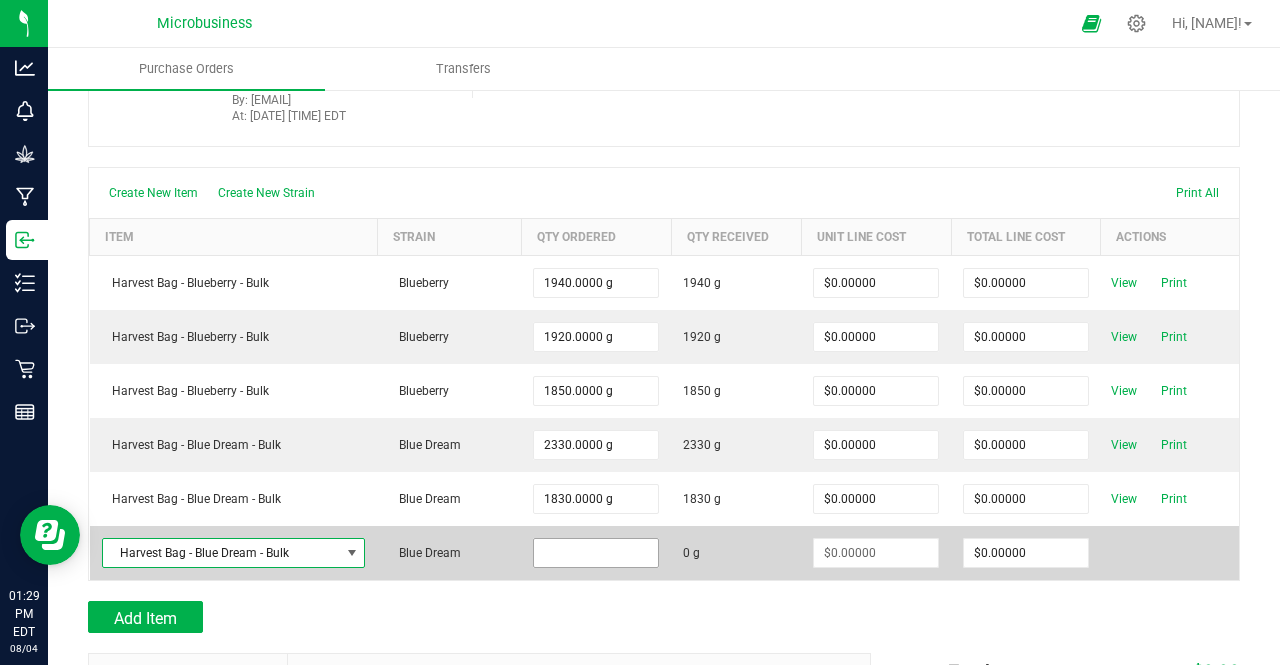 click at bounding box center [596, 553] 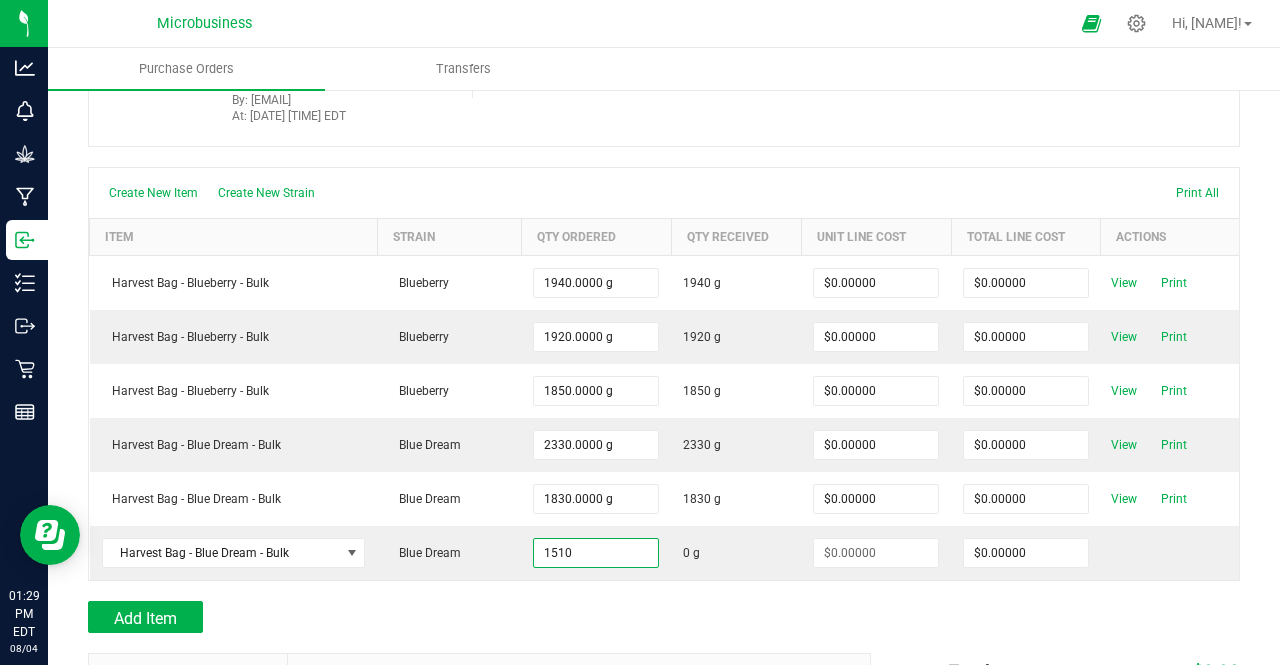 type on "1510.0000 g" 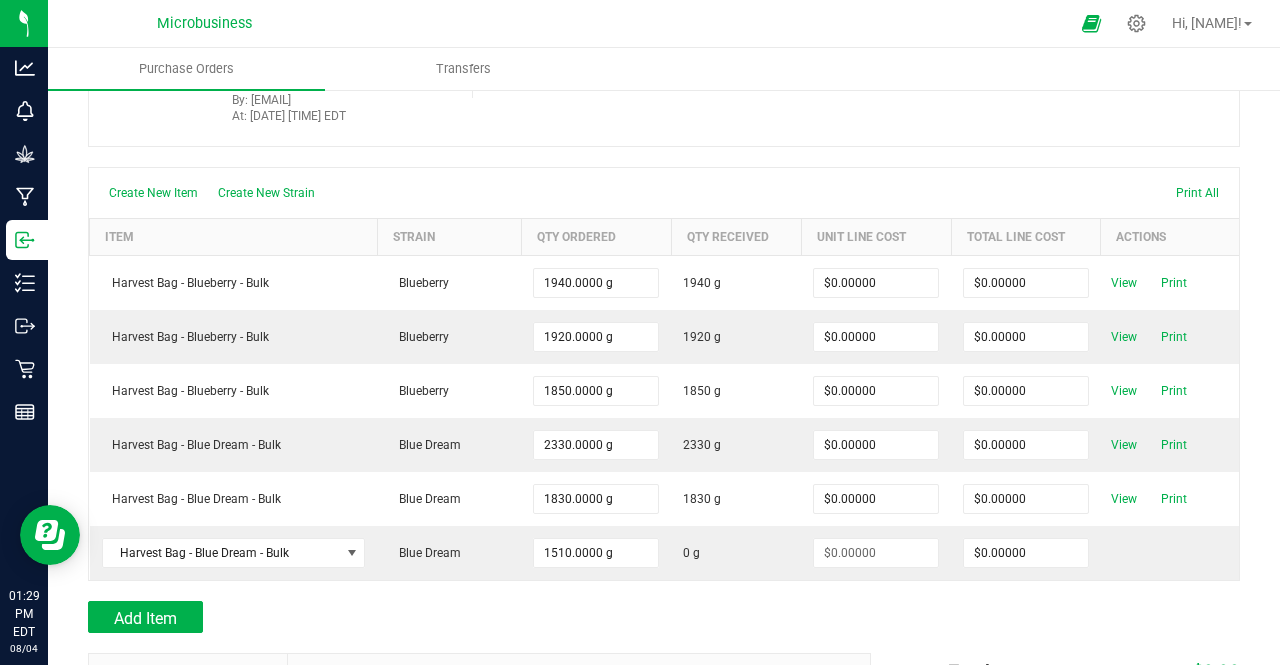 click on "Add Item" at bounding box center (472, 617) 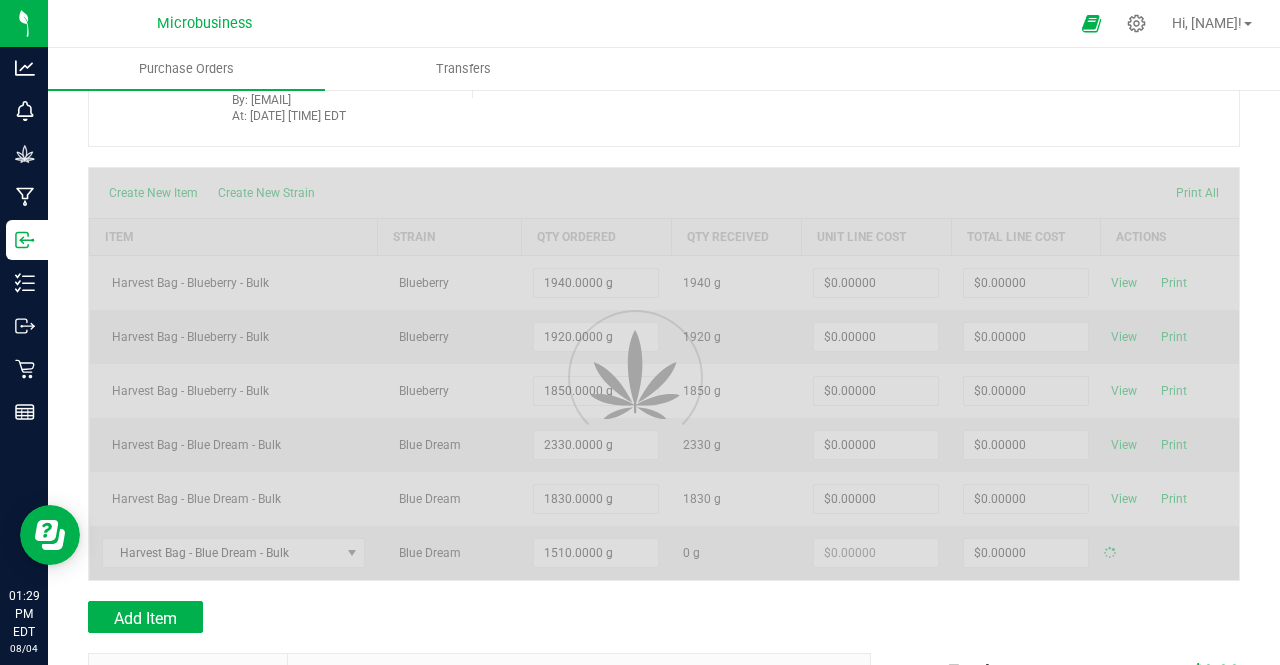 type on "$0.00000" 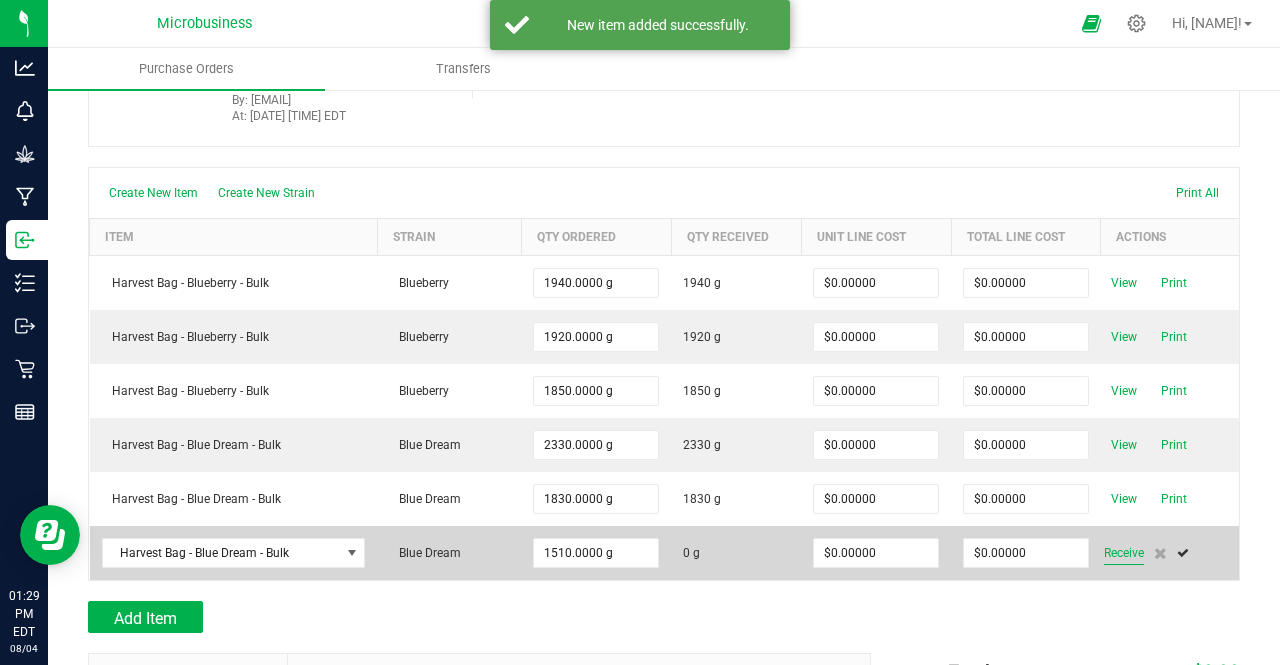 click on "Receive" at bounding box center (1124, 553) 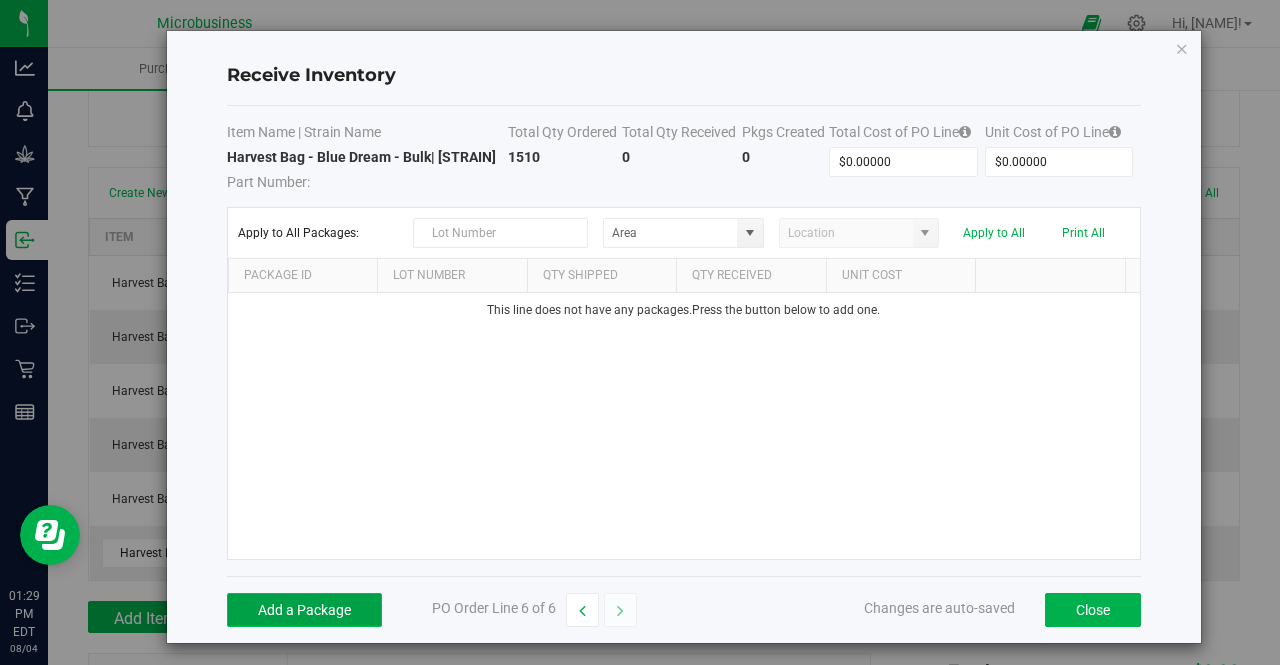 click on "Add a Package" at bounding box center [304, 610] 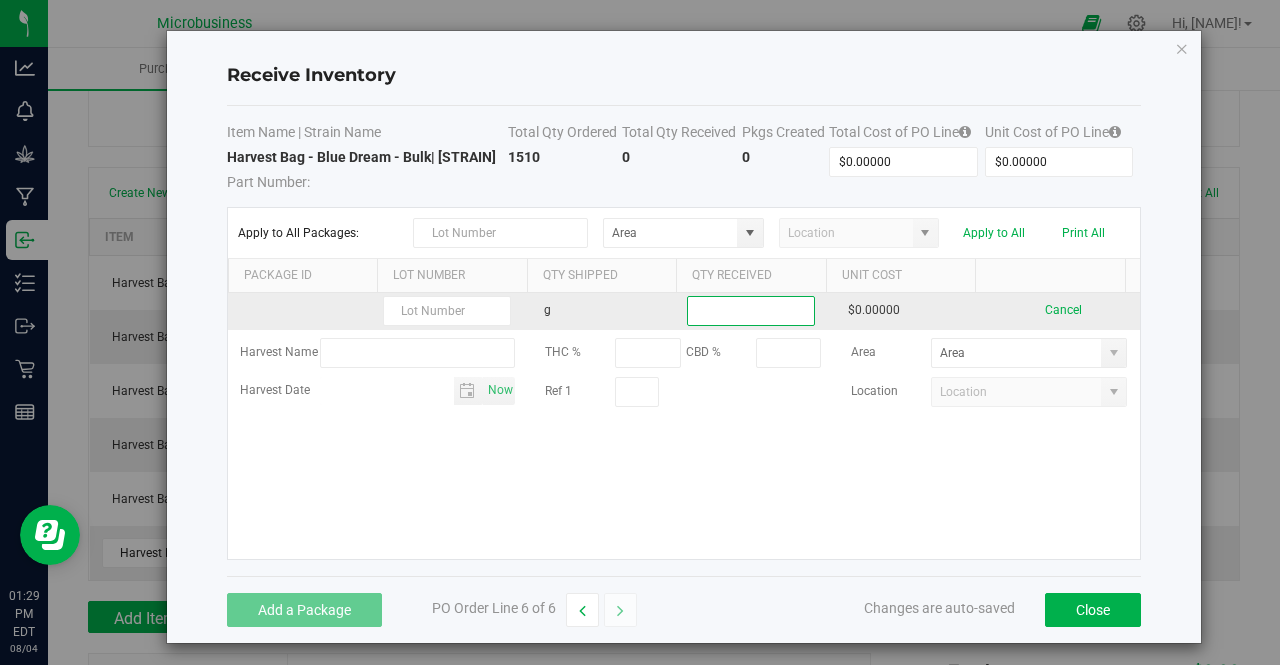 click at bounding box center [751, 311] 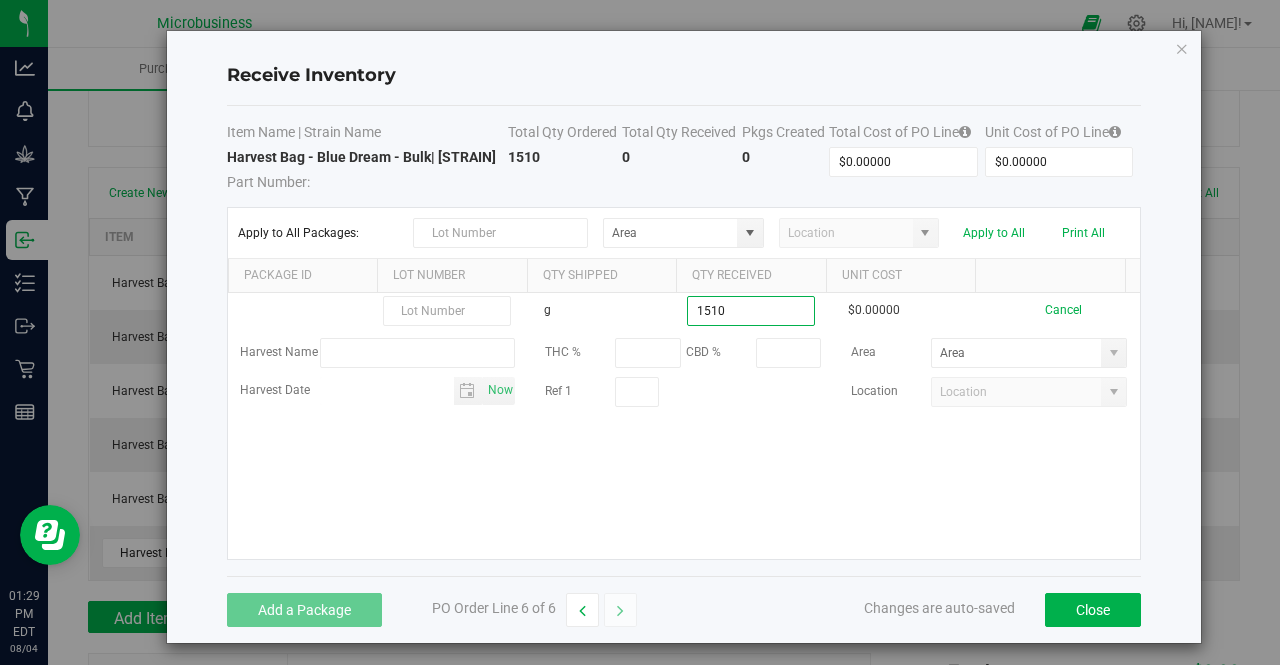 type on "1510.0000 g" 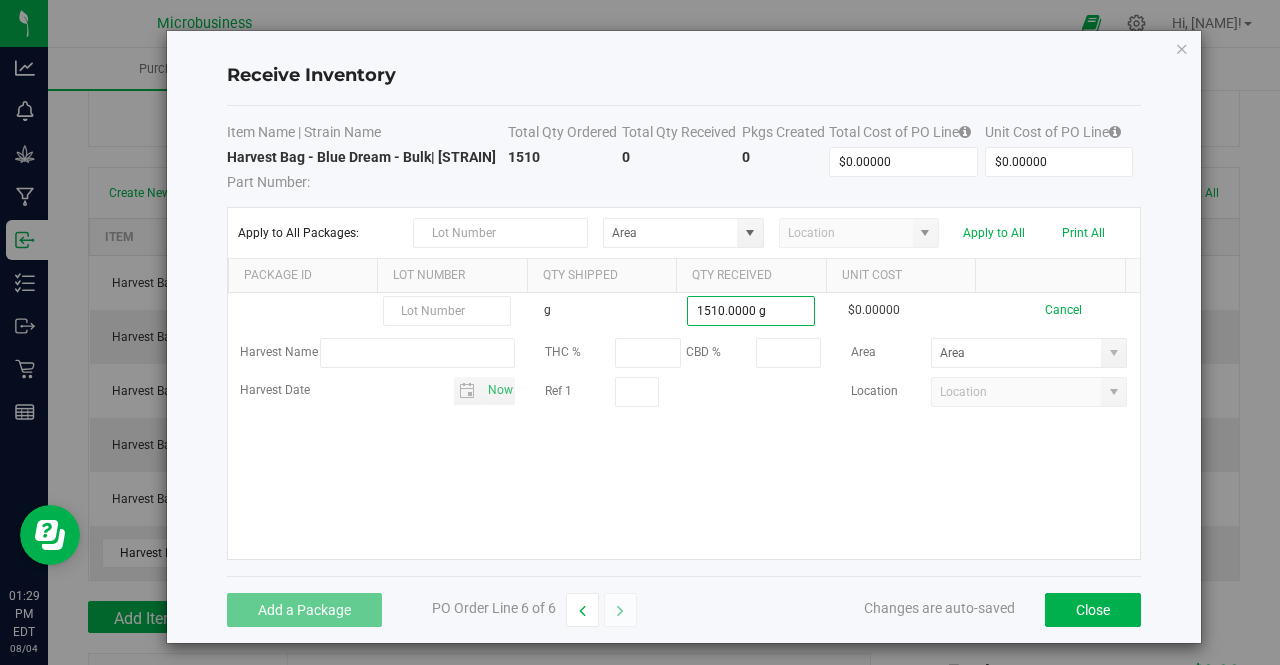 click on "g  1510.0000 g  $0.00000   Cancel   Harvest Name   THC %   CBD %   Area   Harvest Date
[DATE]
Ref 1   Location" at bounding box center (684, 426) 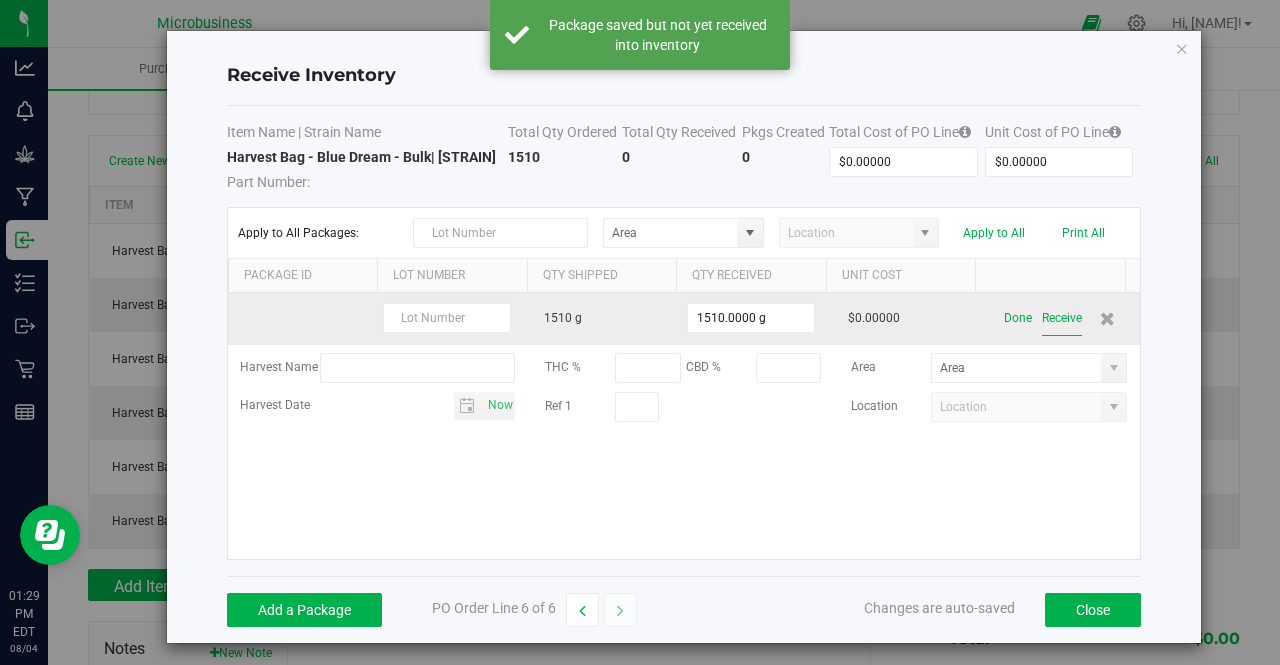 click on "Receive" at bounding box center [1062, 318] 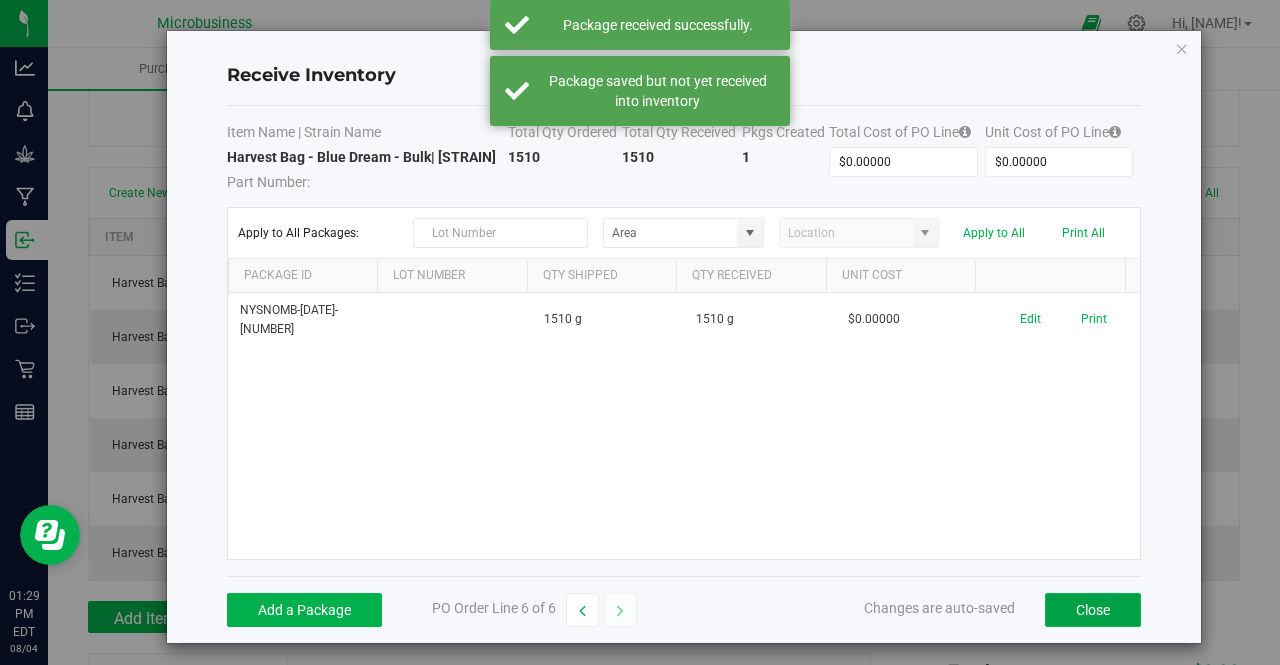 click on "Close" at bounding box center [1093, 610] 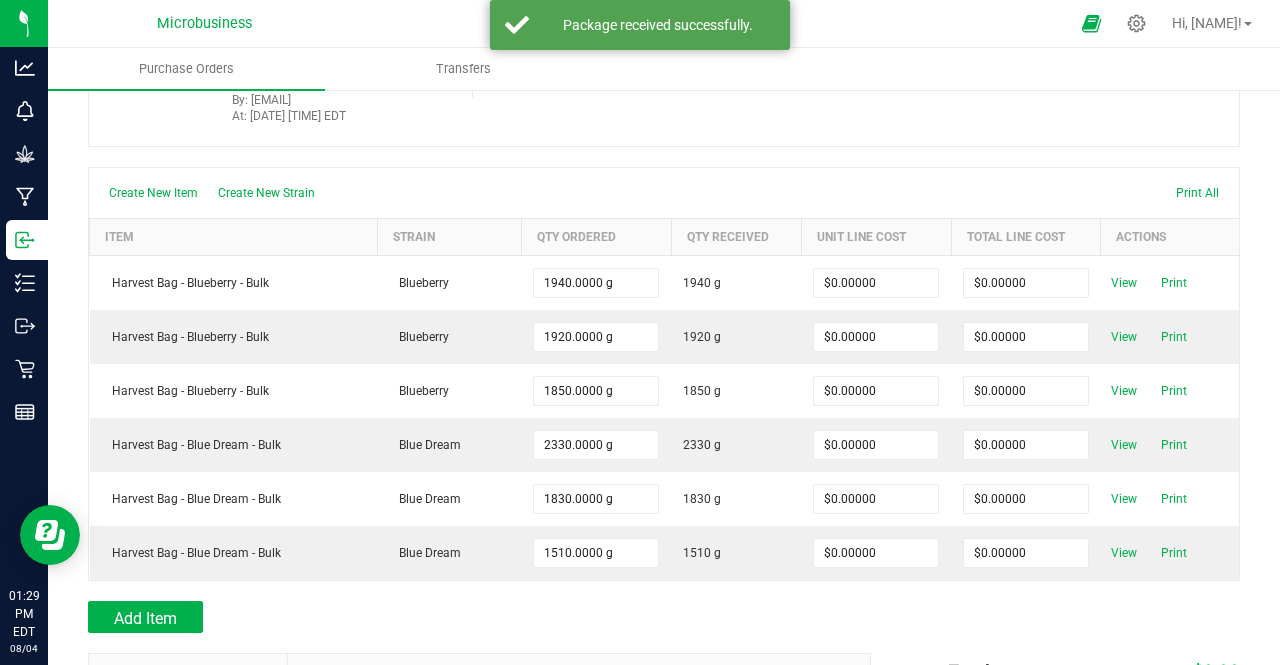 scroll, scrollTop: 0, scrollLeft: 0, axis: both 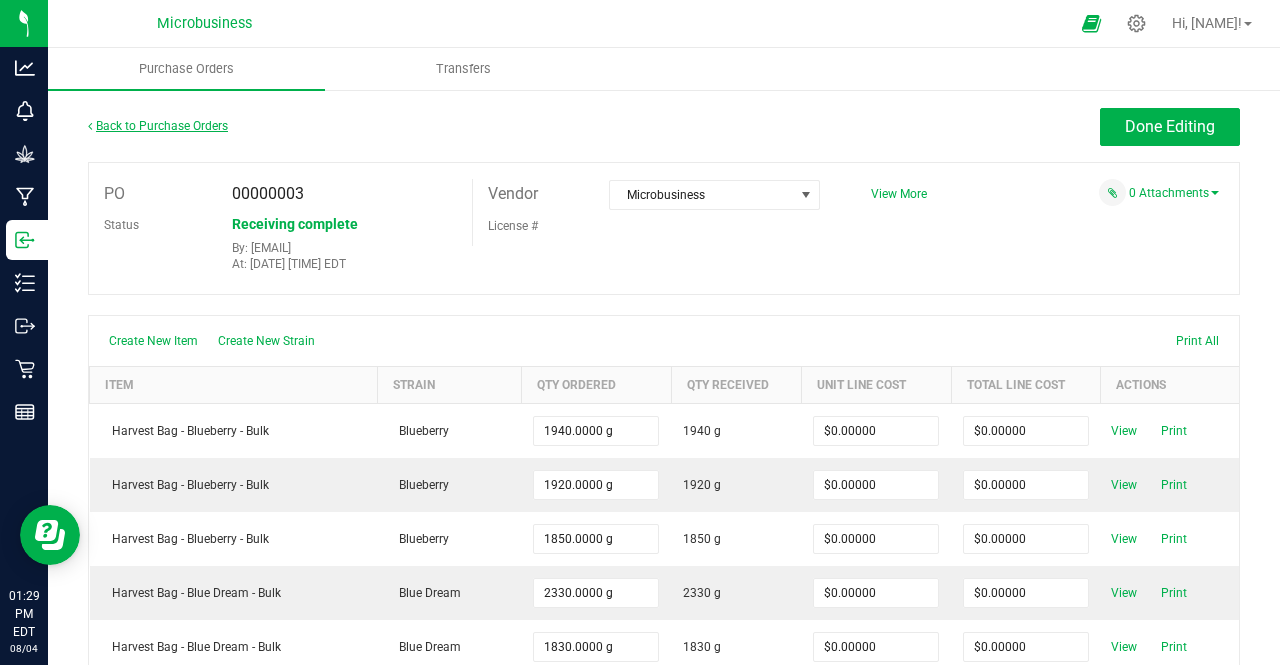 click on "Back to Purchase Orders" at bounding box center [158, 126] 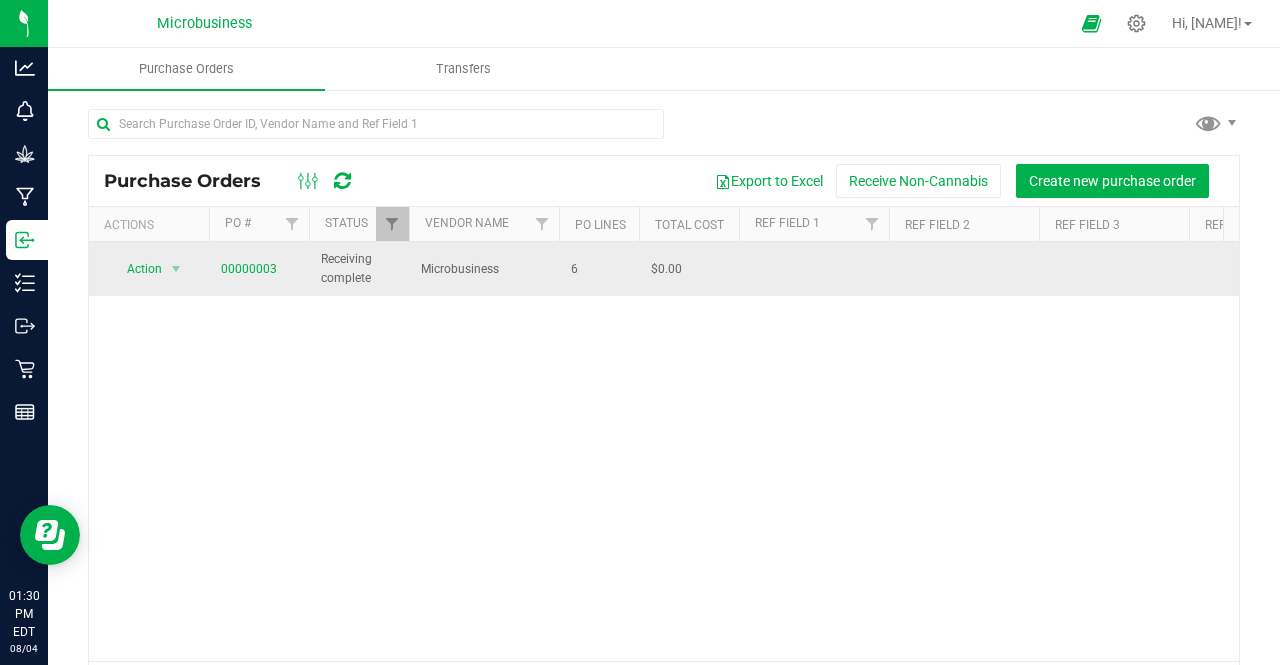 click at bounding box center (814, 269) 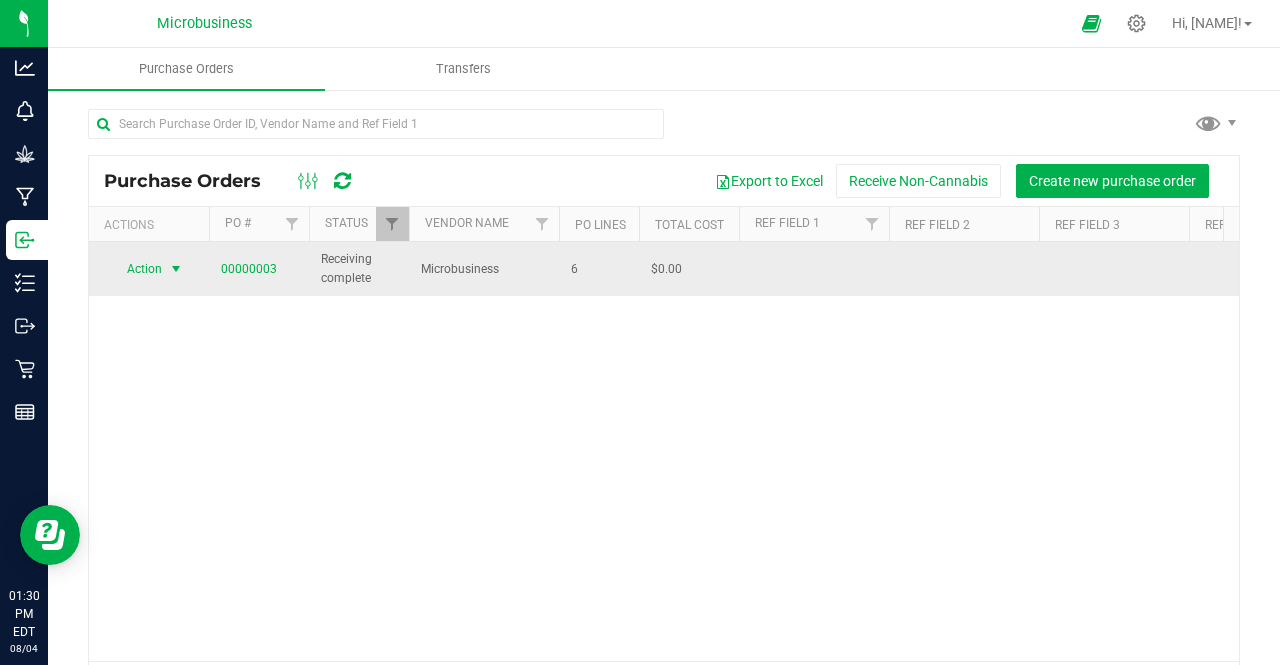 click at bounding box center (176, 269) 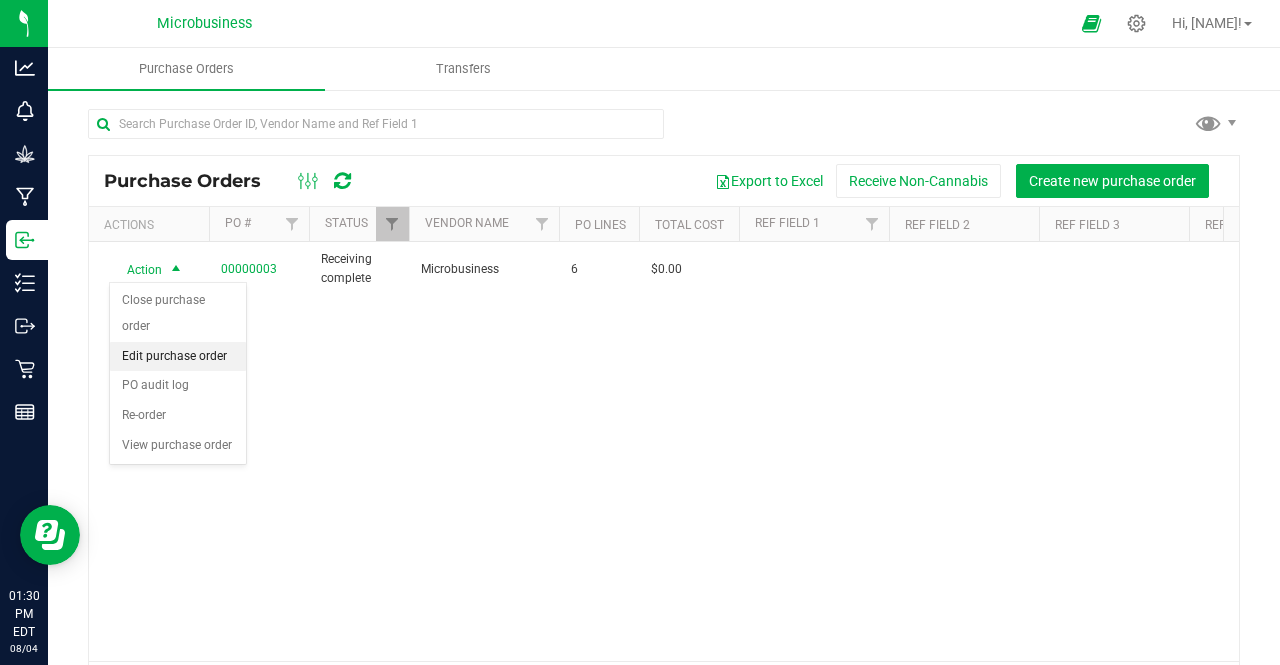 click on "Edit purchase order" at bounding box center [178, 357] 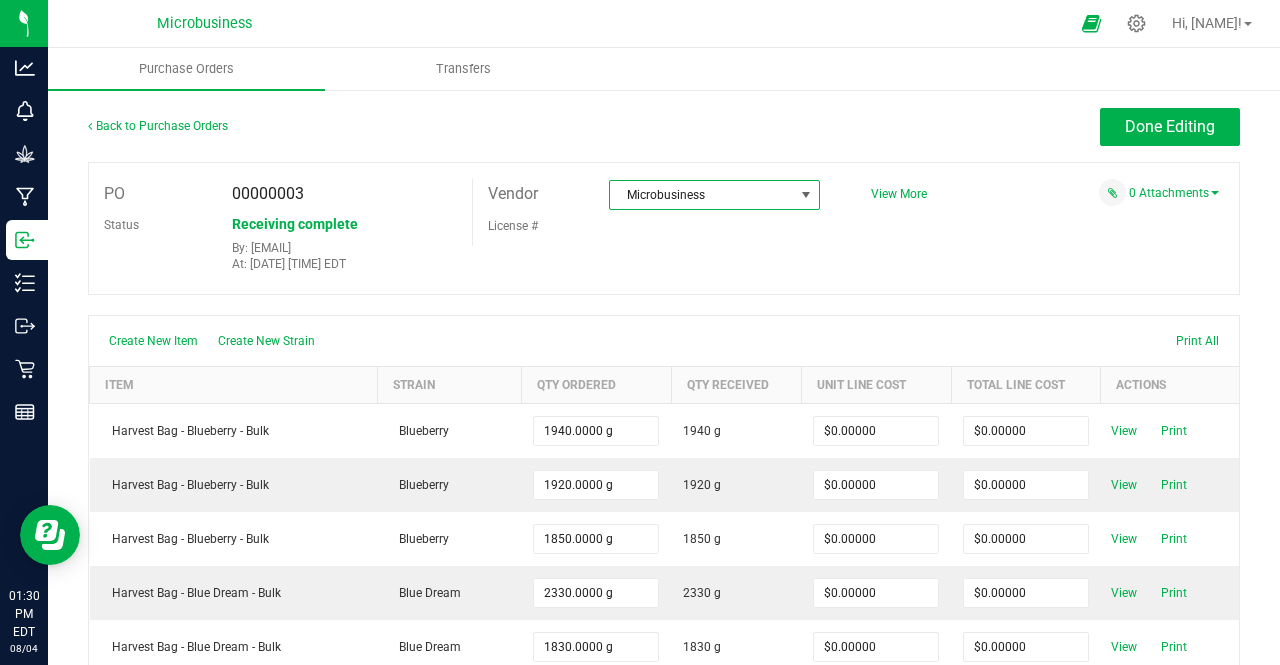 click on "Microbusiness" at bounding box center (702, 195) 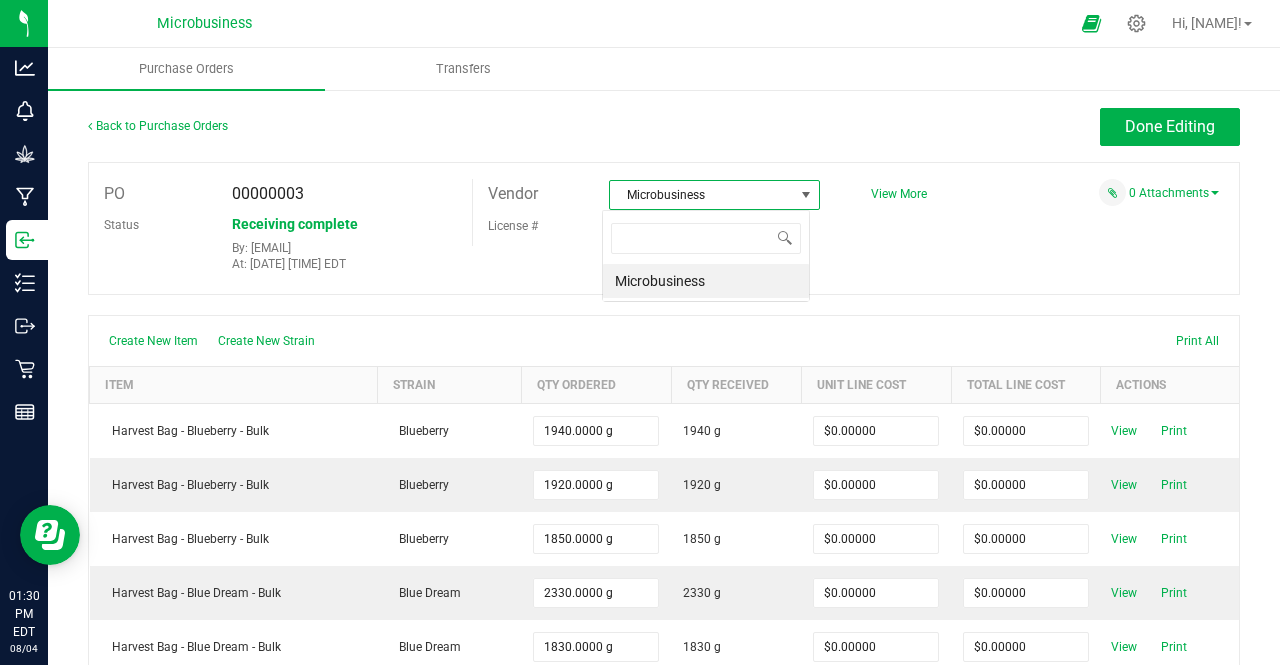scroll, scrollTop: 99970, scrollLeft: 99792, axis: both 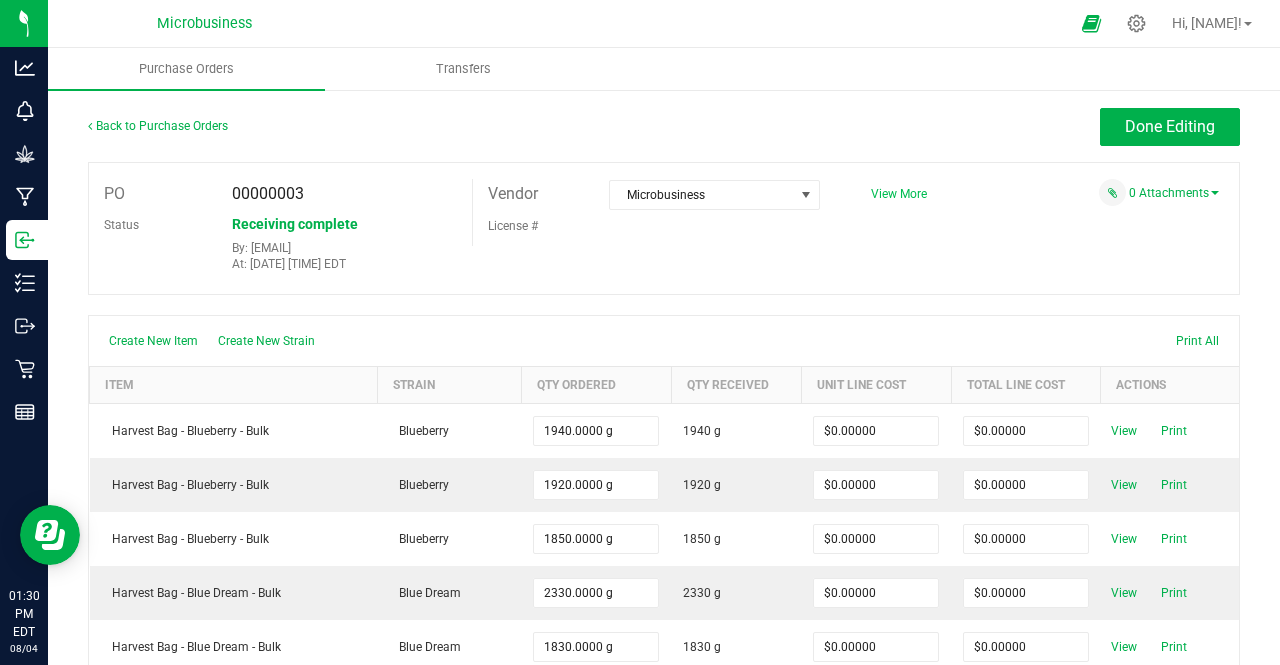 click on "View More" at bounding box center (899, 194) 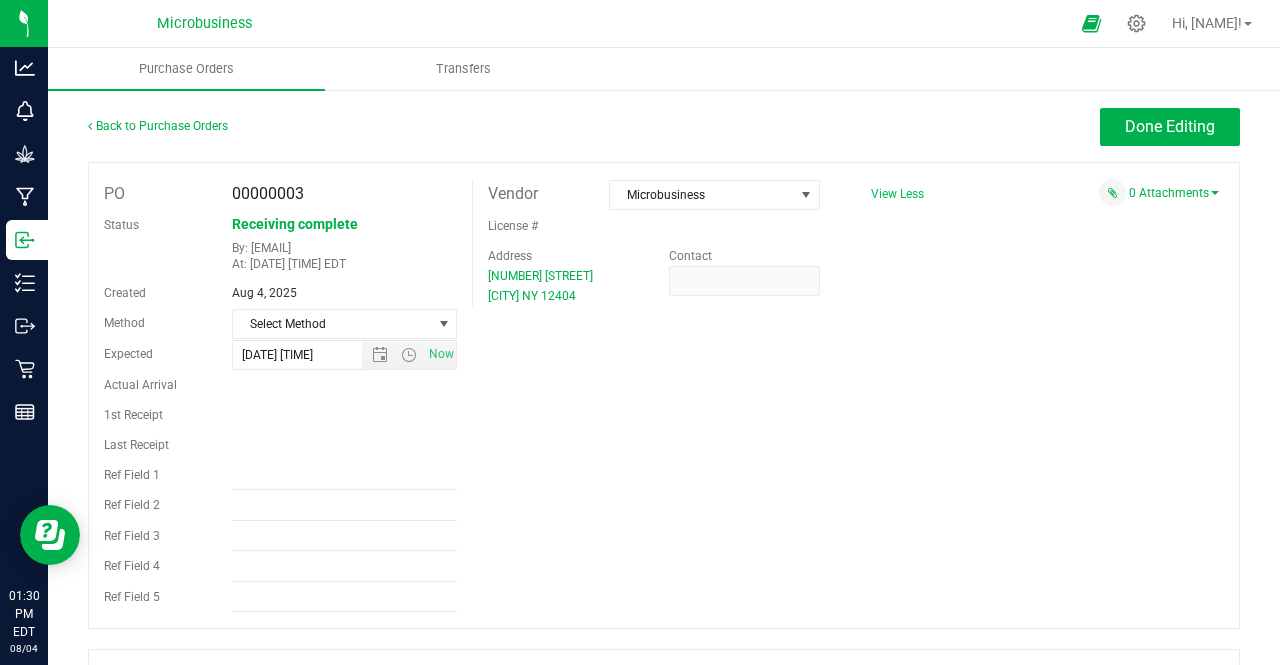 click on "View Less" at bounding box center [897, 194] 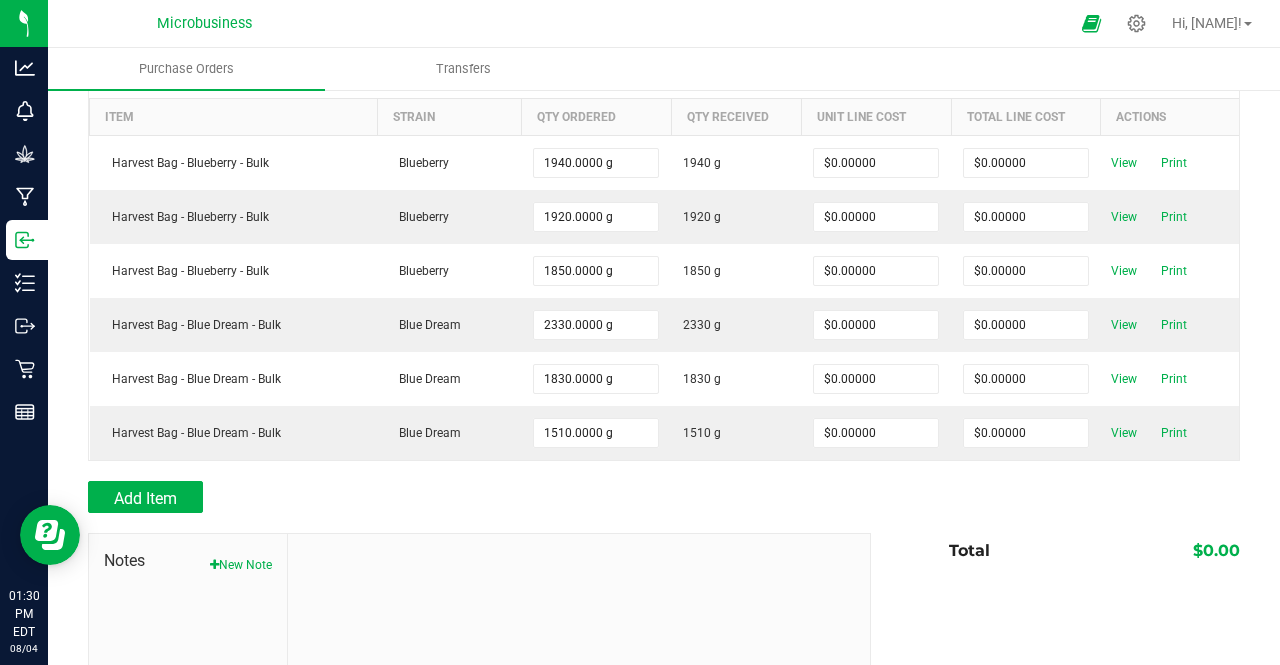 scroll, scrollTop: 273, scrollLeft: 0, axis: vertical 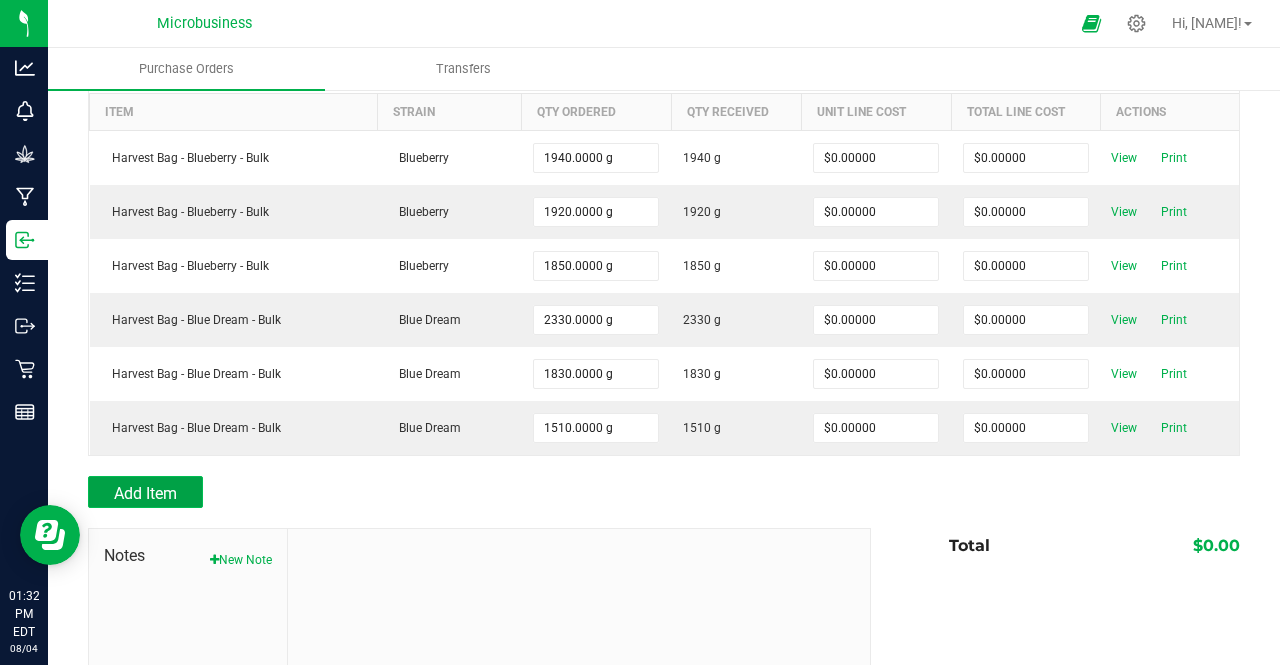 click on "Add Item" at bounding box center [145, 493] 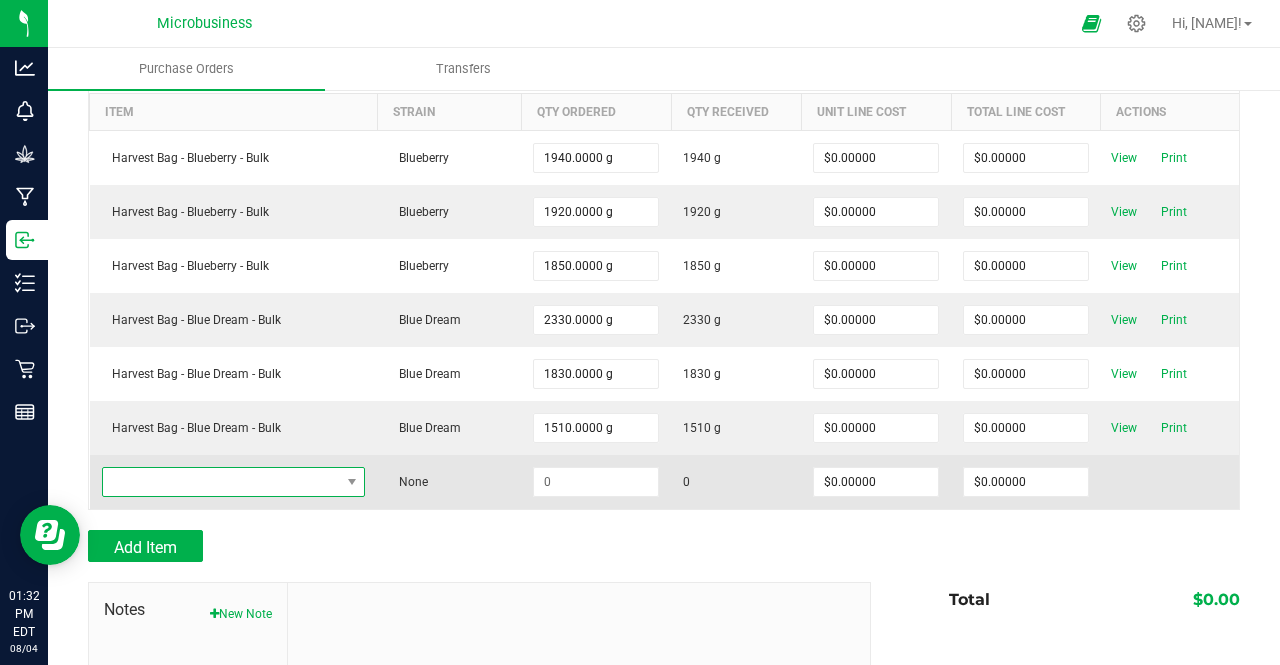 click at bounding box center (221, 482) 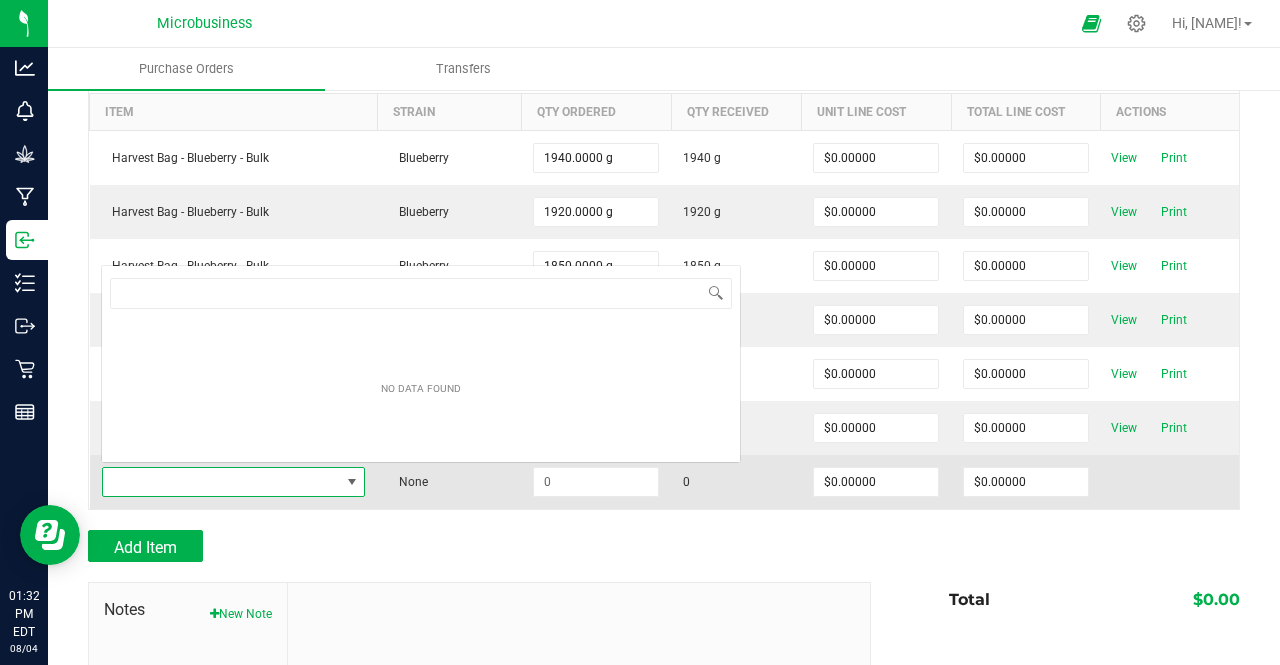 scroll, scrollTop: 0, scrollLeft: 0, axis: both 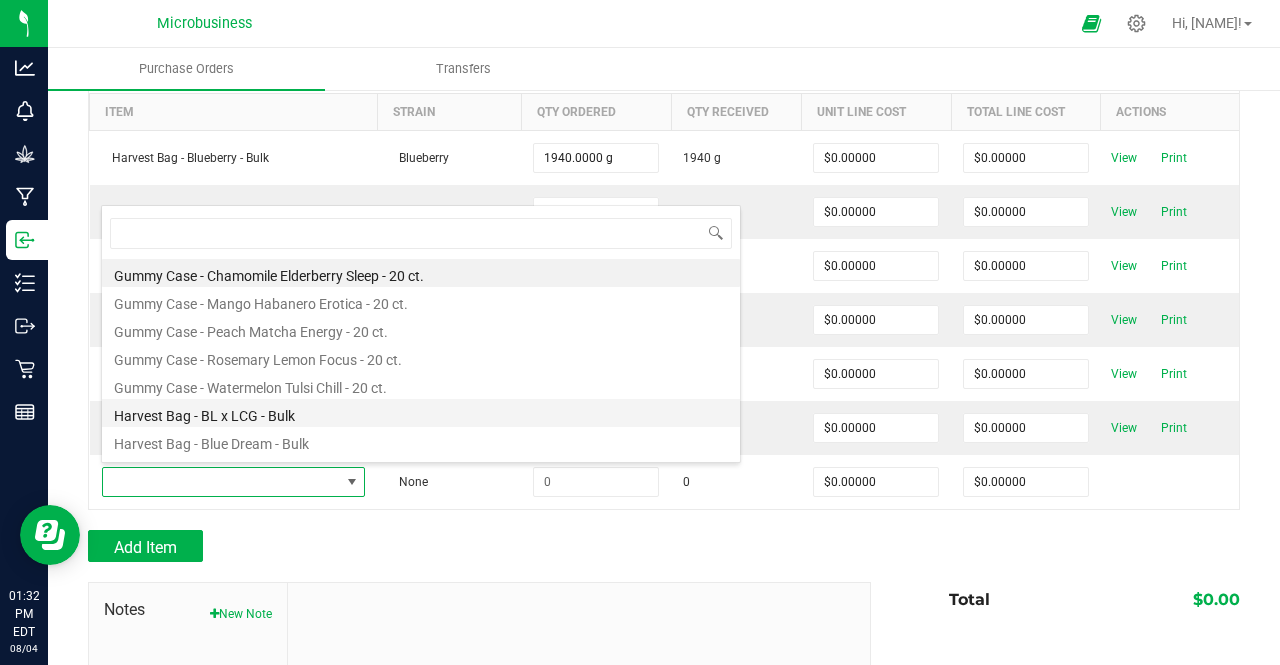 click on "Harvest Bag - BL x LCG - Bulk" at bounding box center (421, 413) 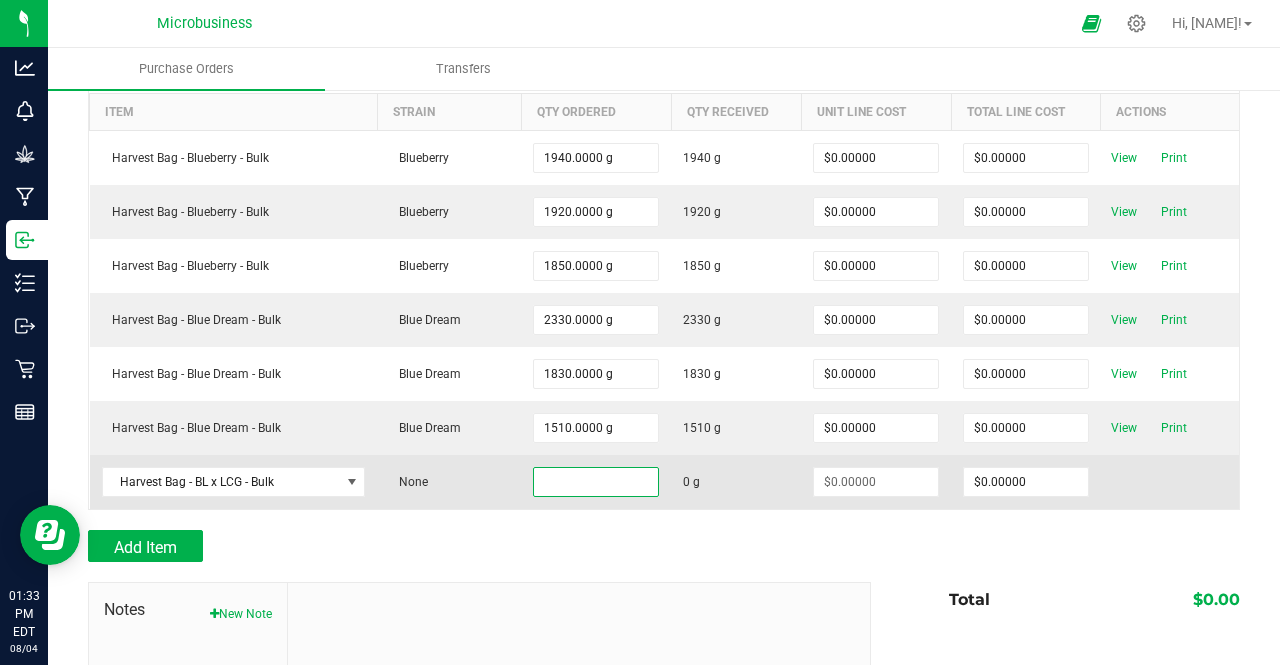 click at bounding box center (596, 482) 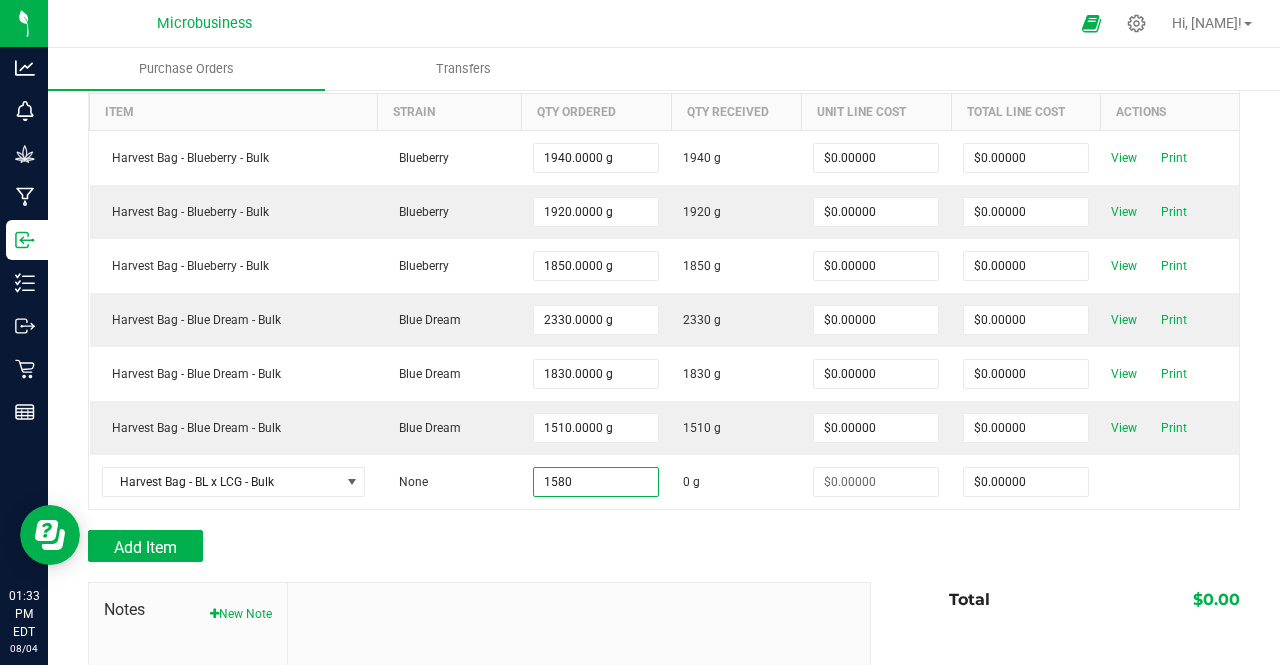 type on "1580.0000 g" 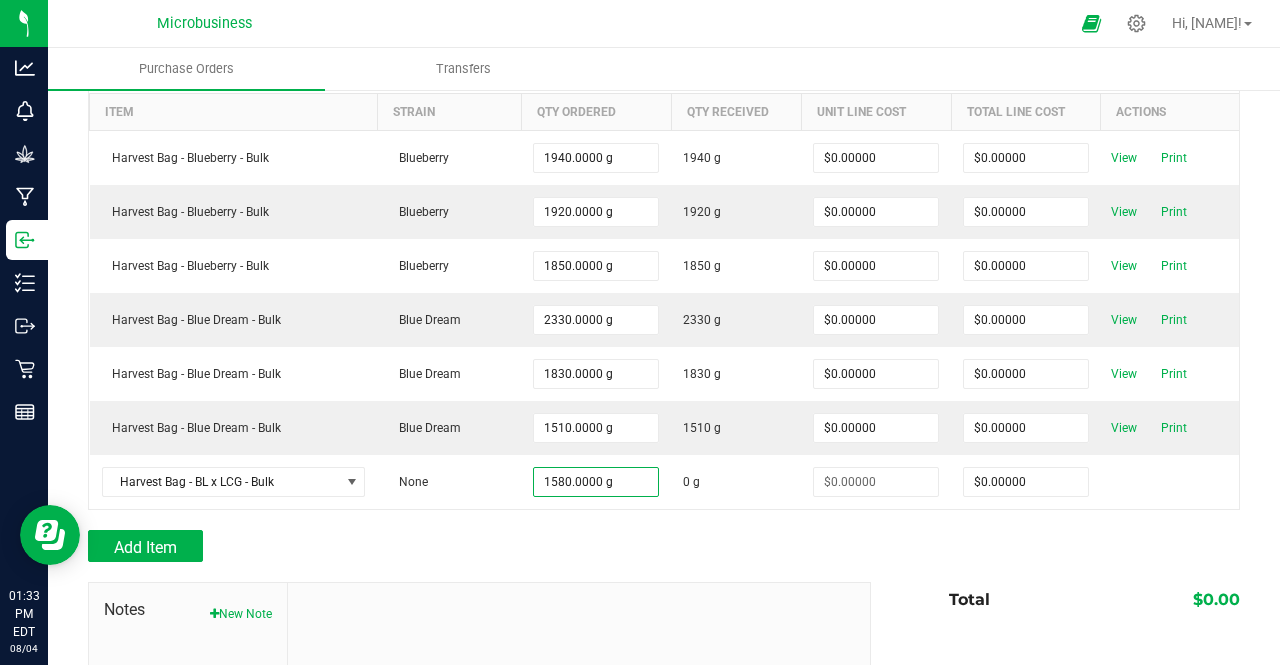 click at bounding box center (664, 572) 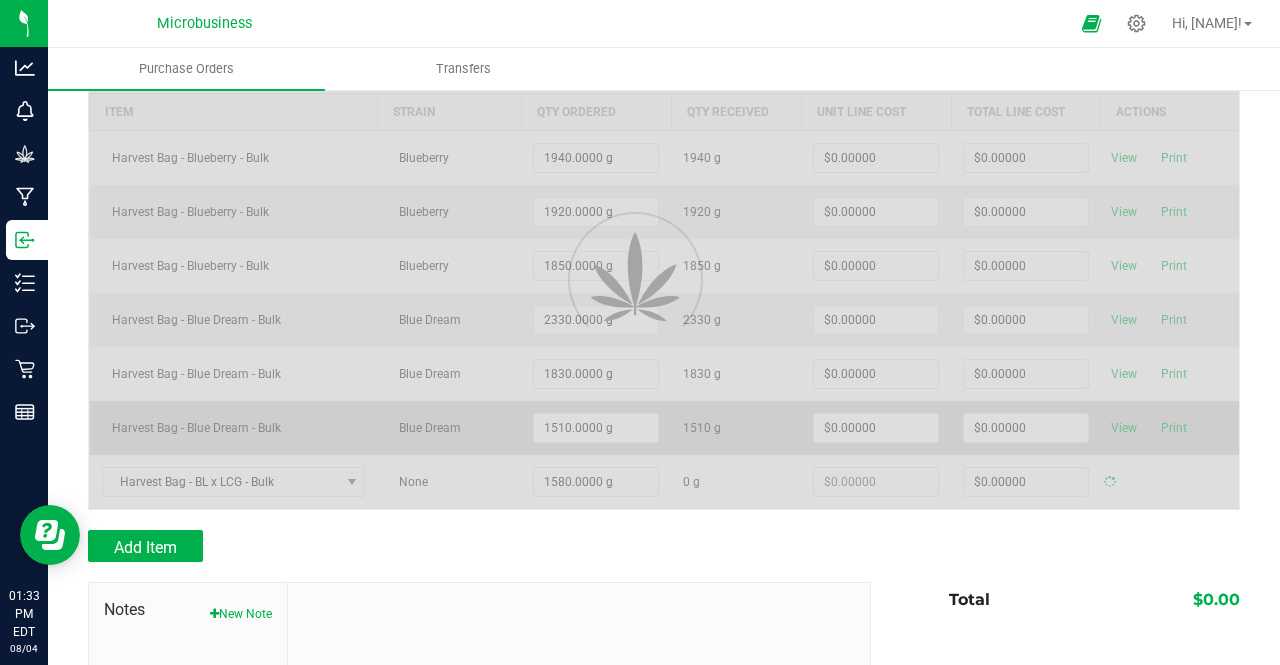 type on "$0.00000" 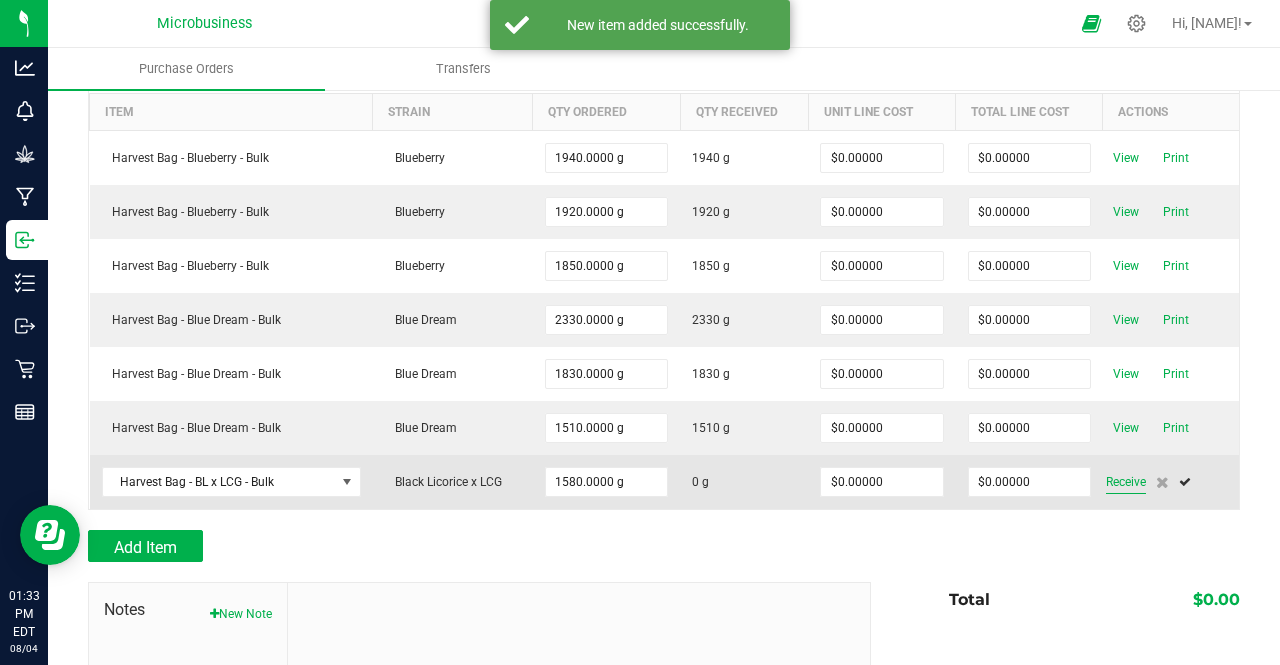 click on "Receive" at bounding box center [1126, 482] 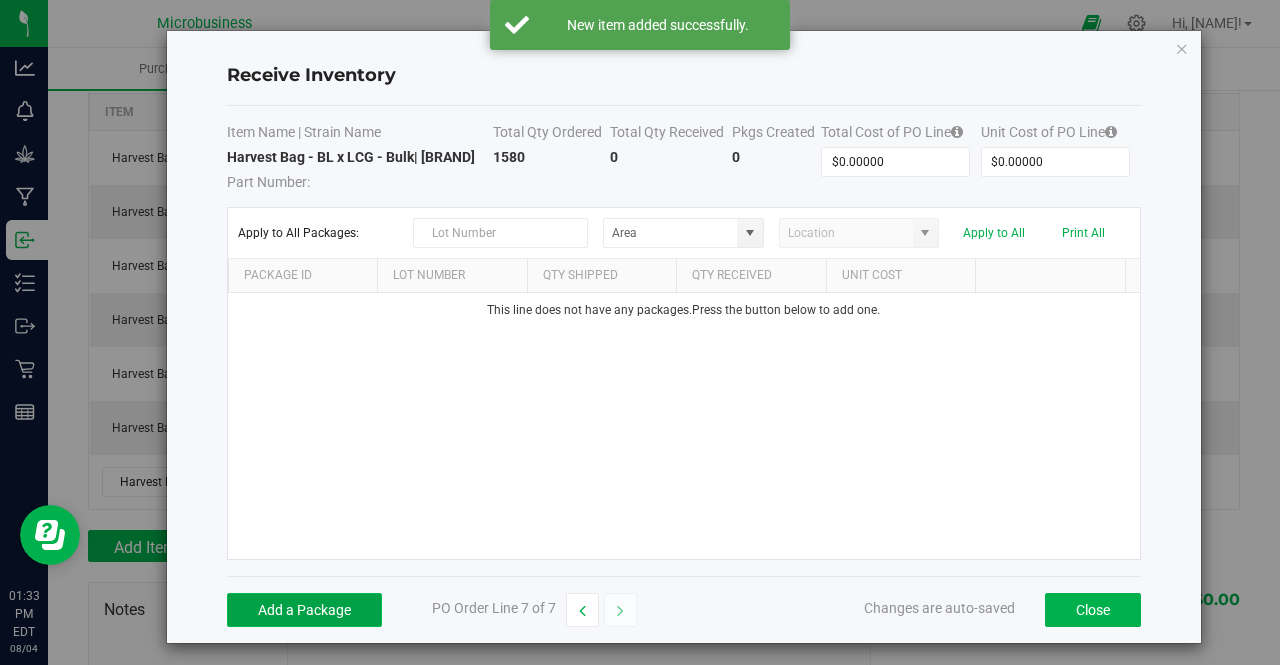 click on "Add a Package" at bounding box center (304, 610) 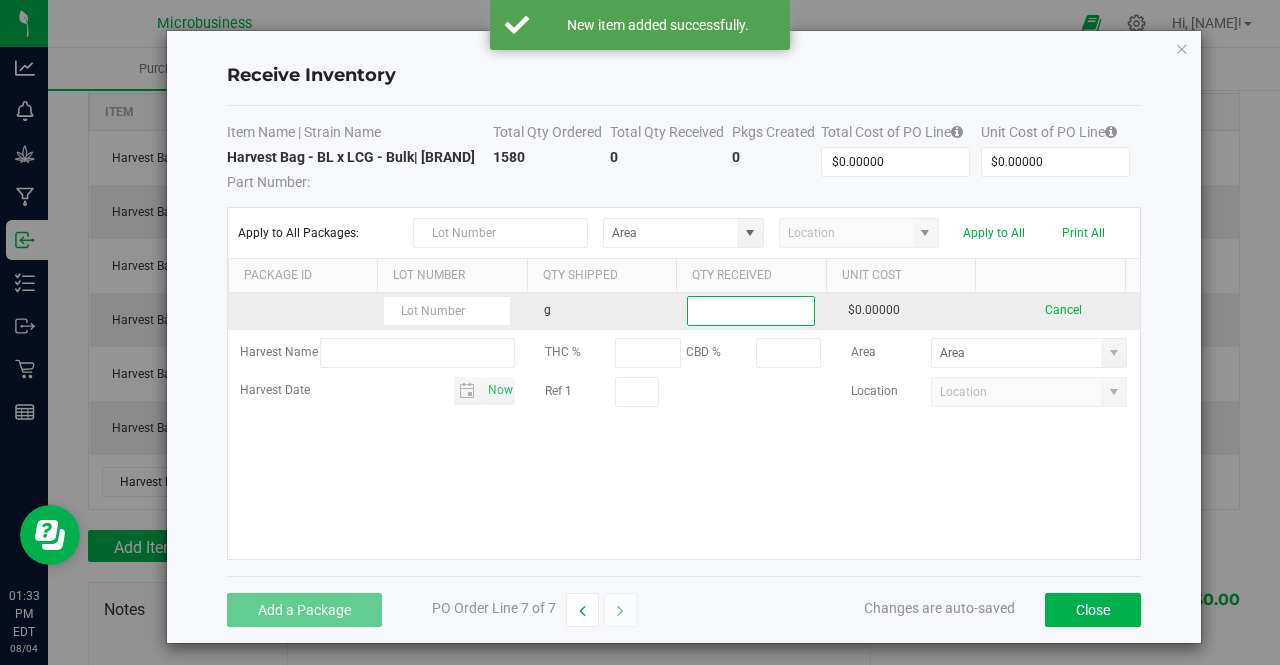 click at bounding box center (751, 311) 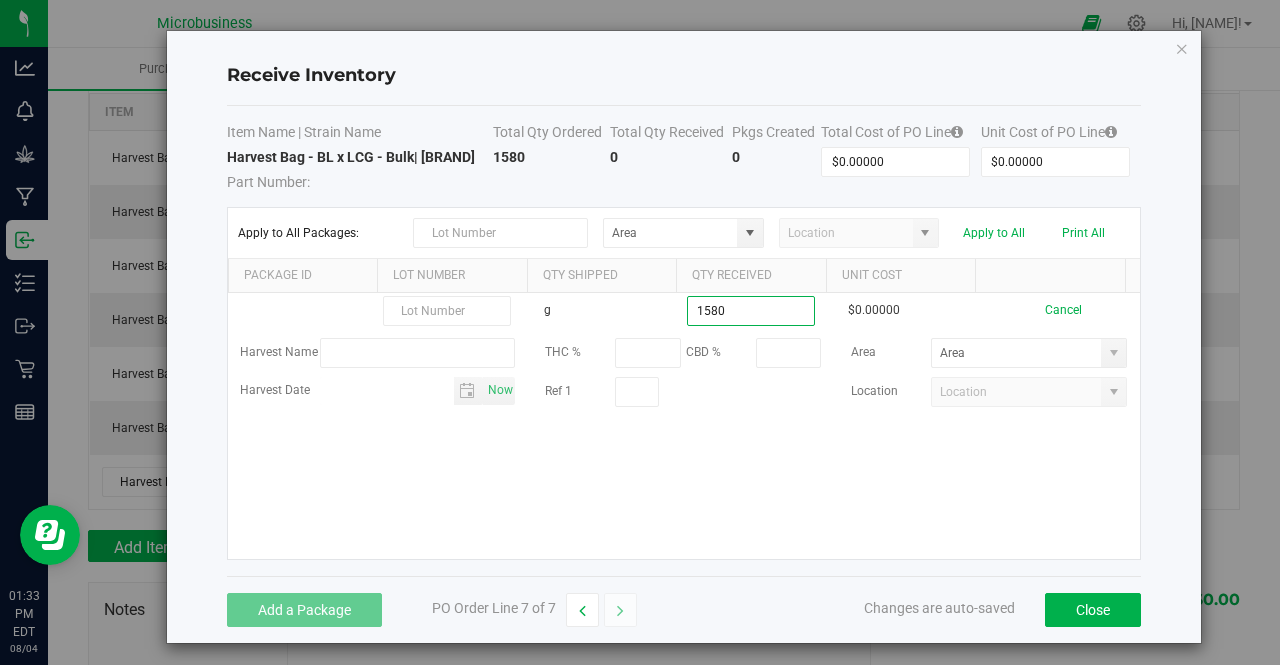 type on "1580.0000 g" 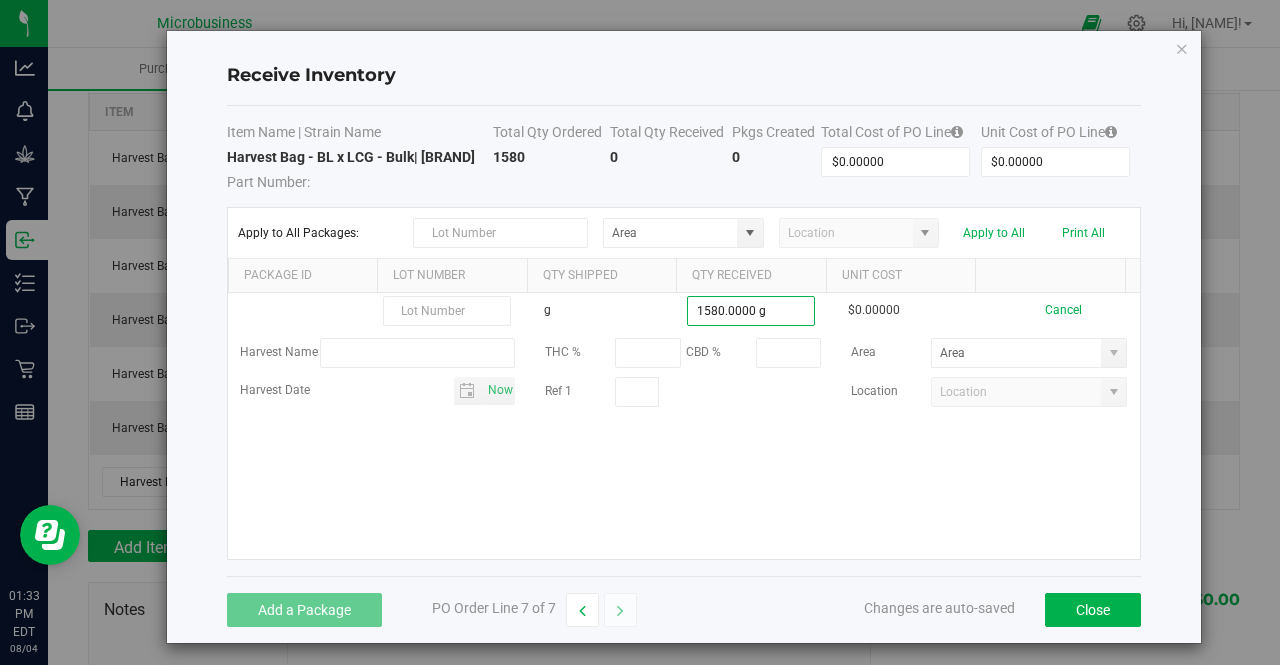 click on "g 1580.0000 g $0.00000 Cancel Harvest Name THC % CBD % Area Harvest Date
Now
Ref 1 Location" at bounding box center [684, 426] 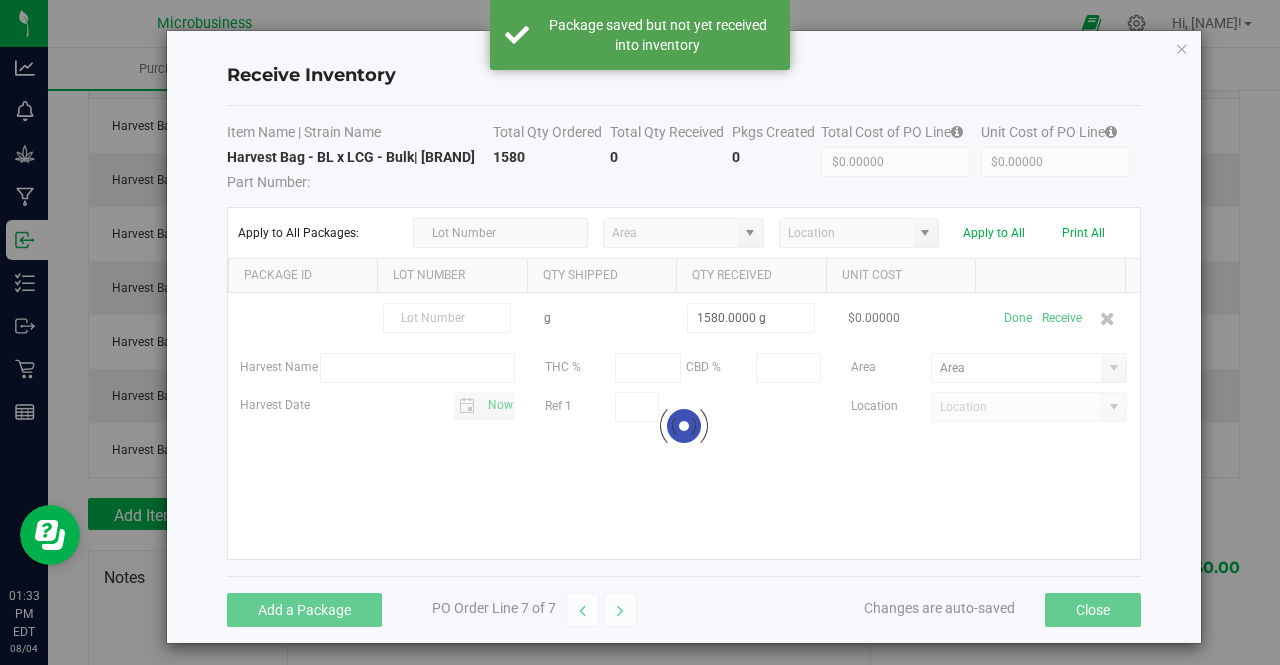 scroll, scrollTop: 240, scrollLeft: 0, axis: vertical 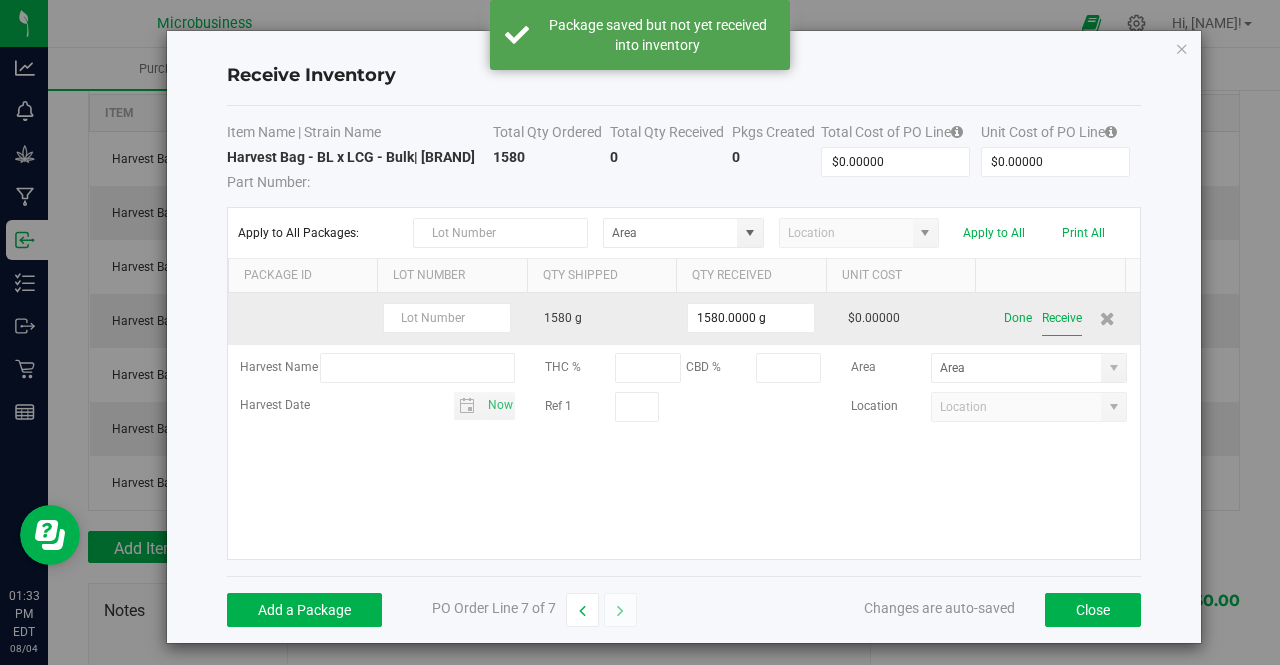 click on "Receive" at bounding box center [1062, 318] 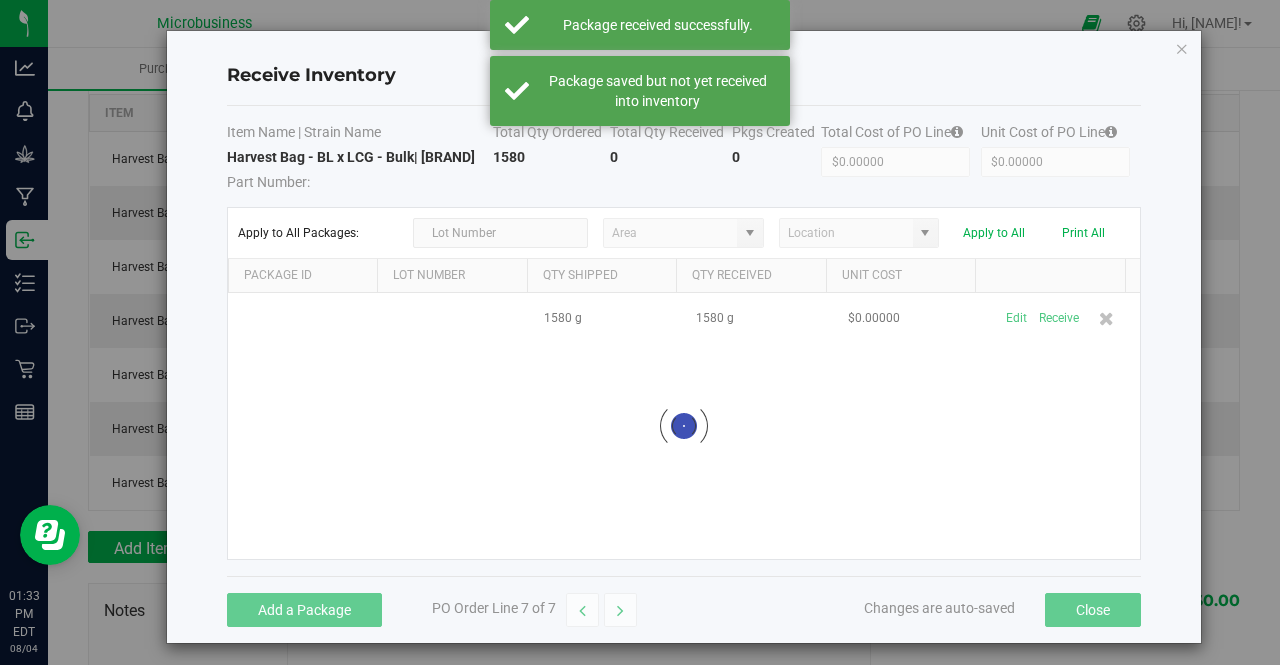 scroll, scrollTop: 273, scrollLeft: 0, axis: vertical 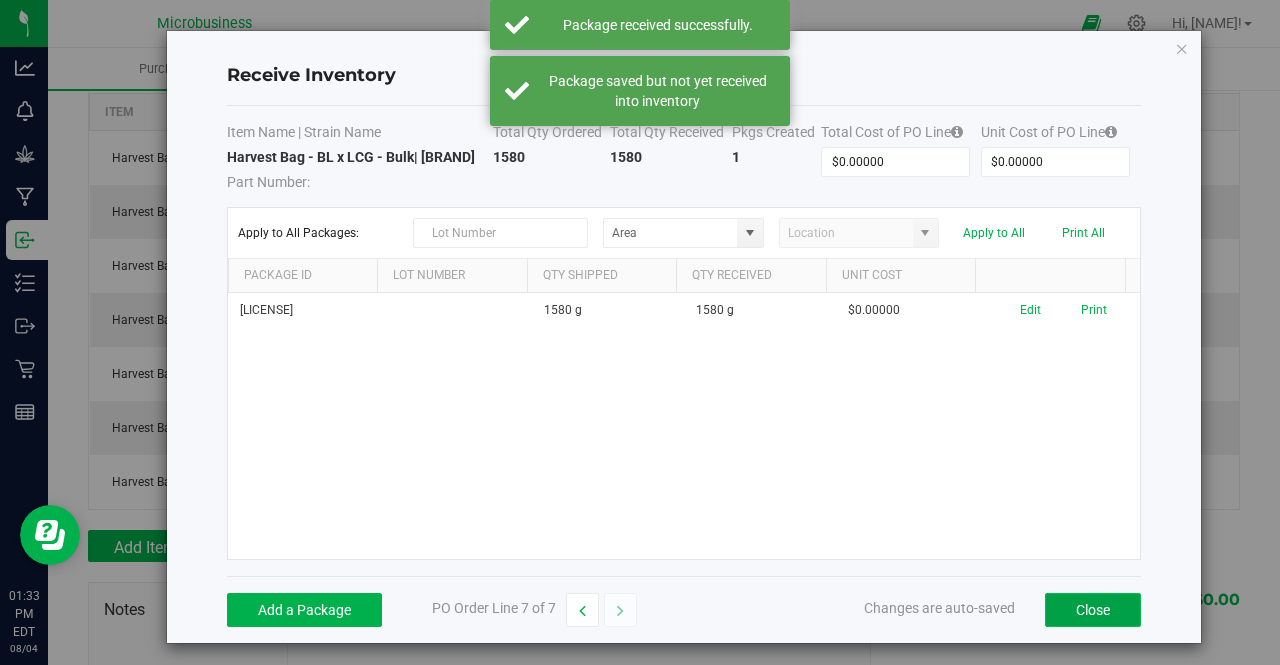 click on "Close" at bounding box center (1093, 610) 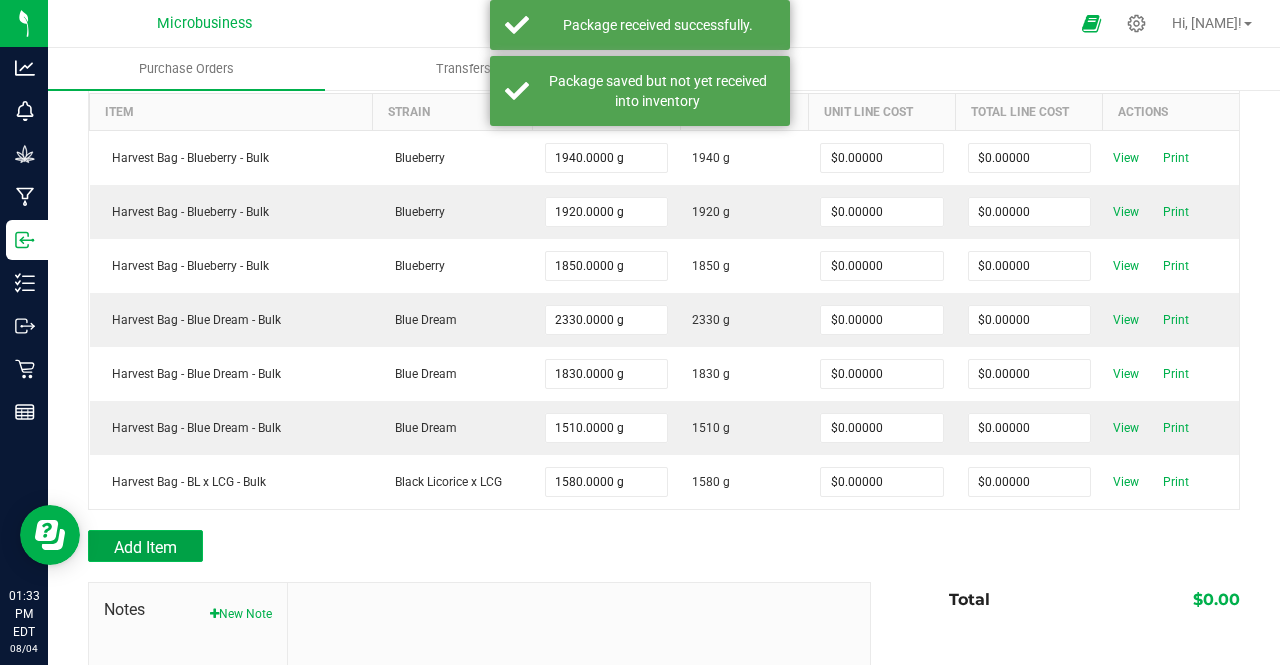 click on "Add Item" at bounding box center [145, 547] 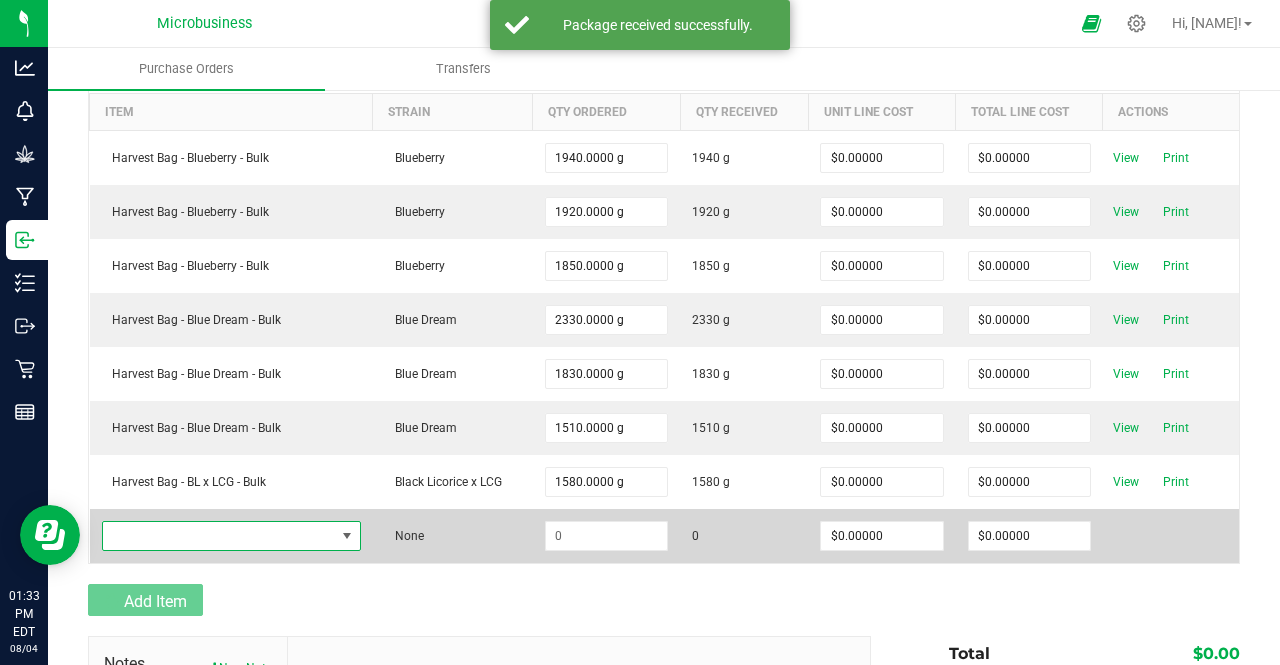 click at bounding box center (219, 536) 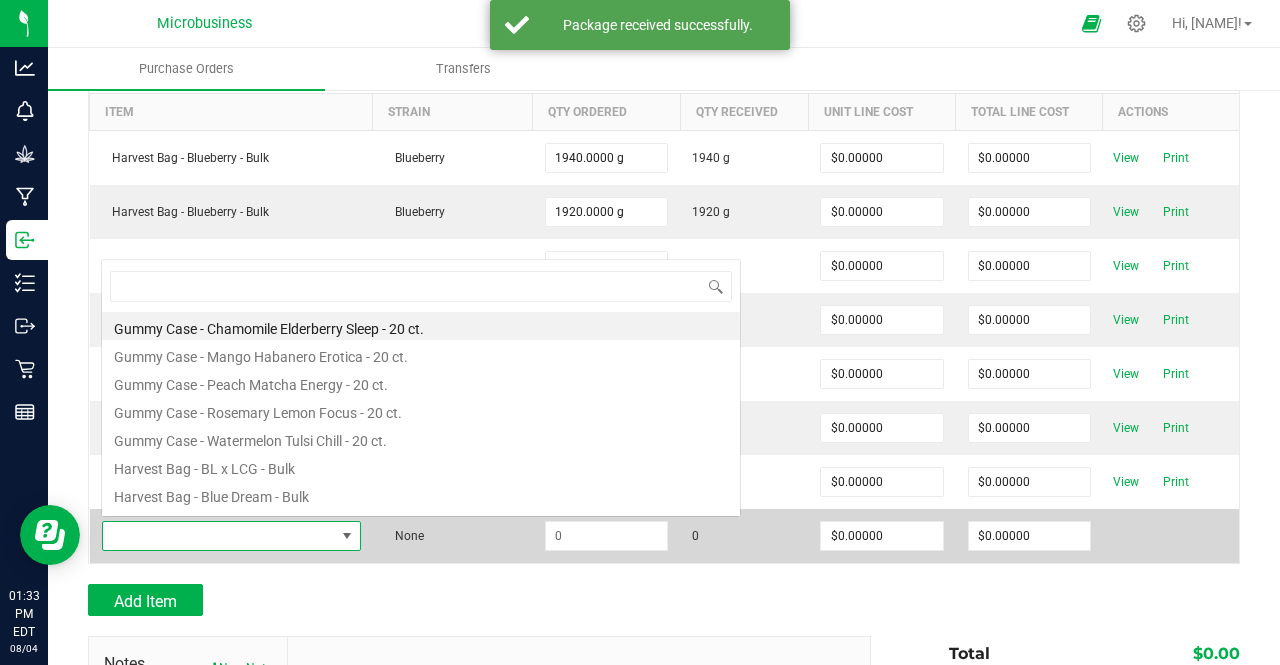 scroll, scrollTop: 0, scrollLeft: 0, axis: both 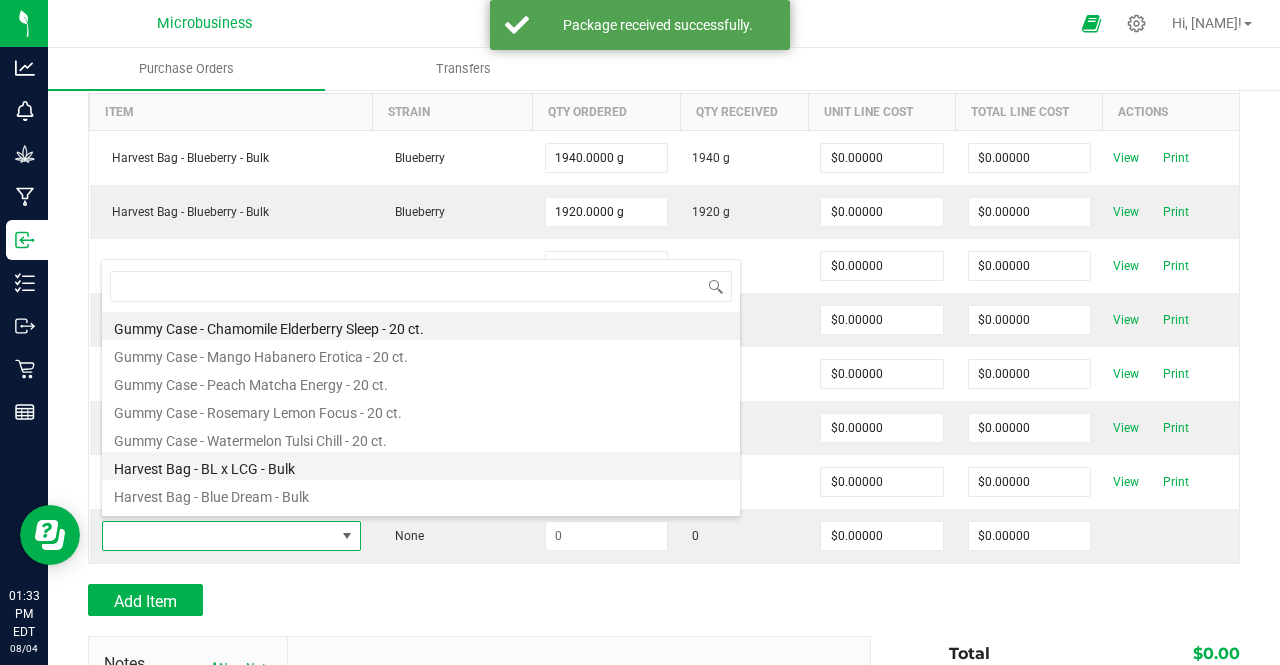 click on "Harvest Bag - BL x LCG - Bulk" at bounding box center [421, 466] 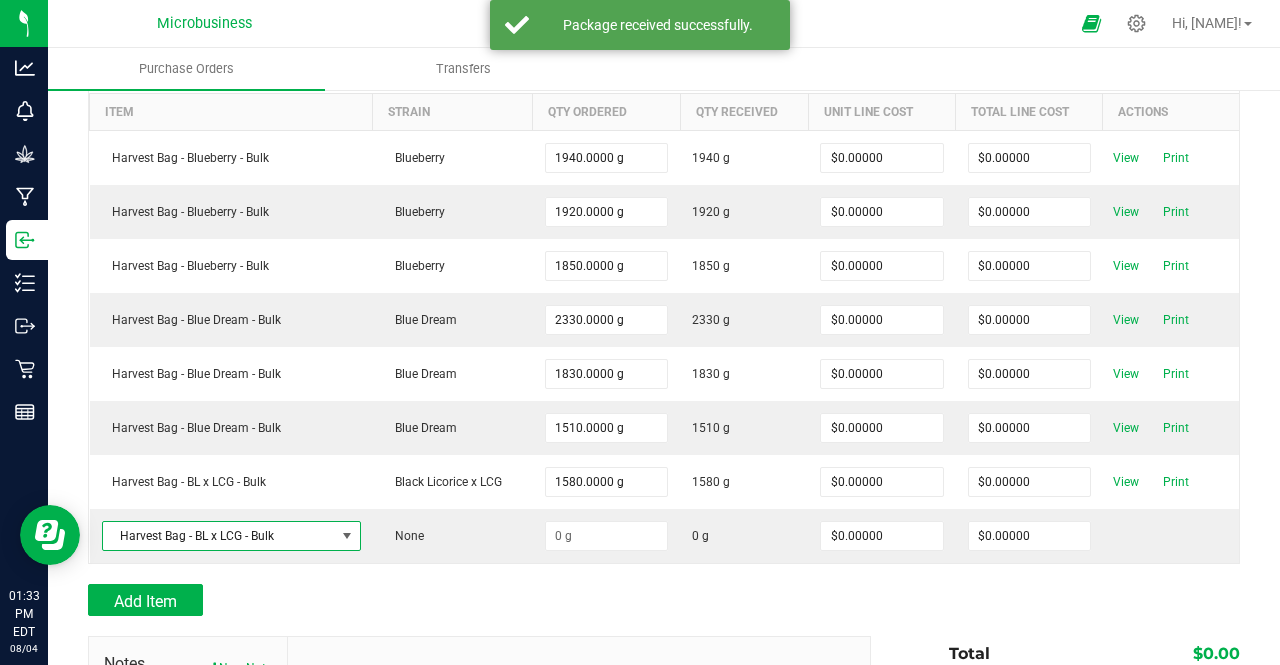 type 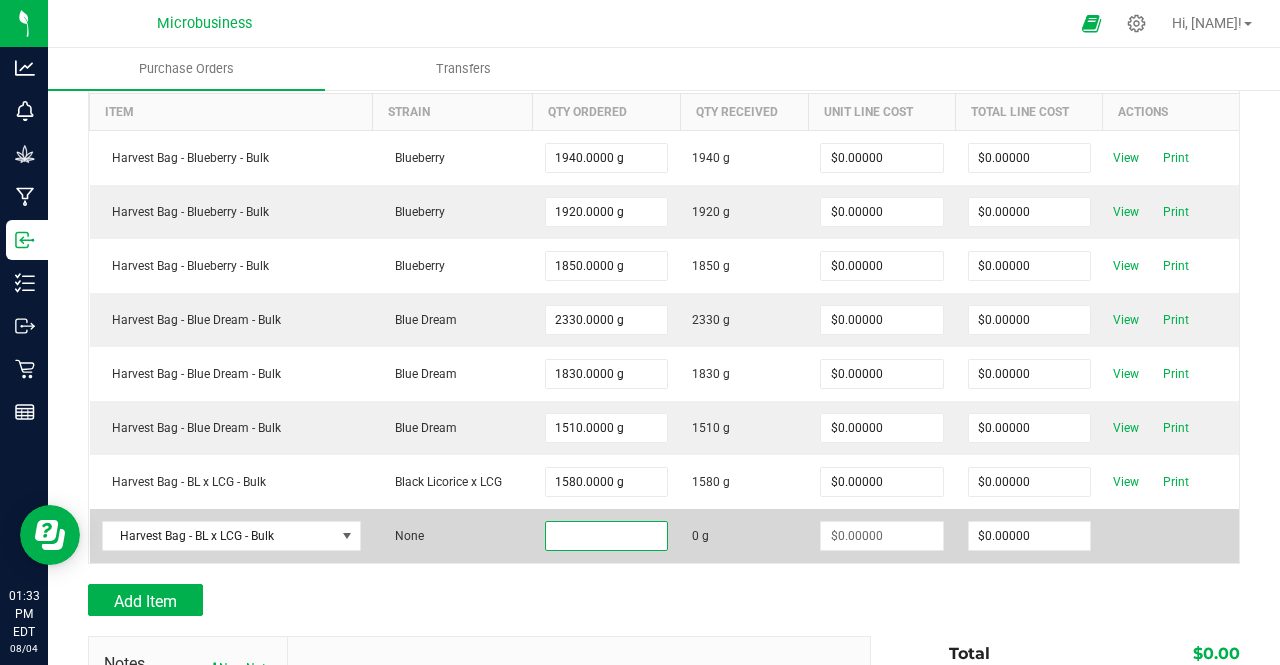 click at bounding box center [606, 536] 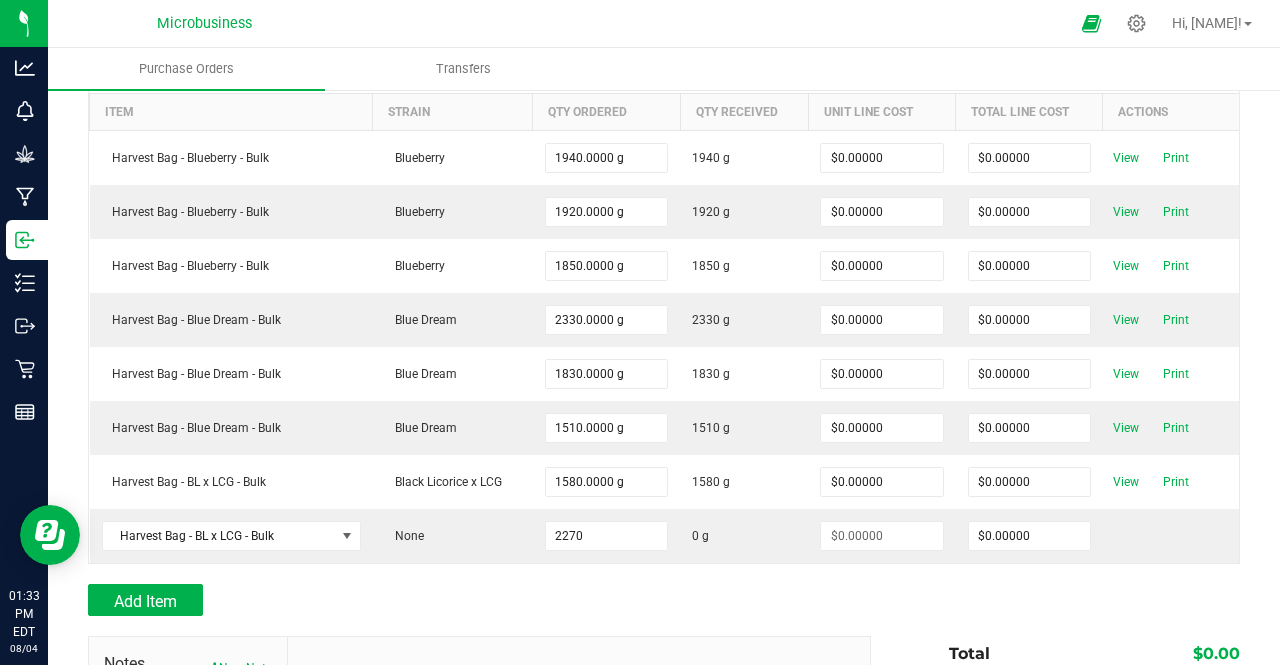 type on "2270.0000 g" 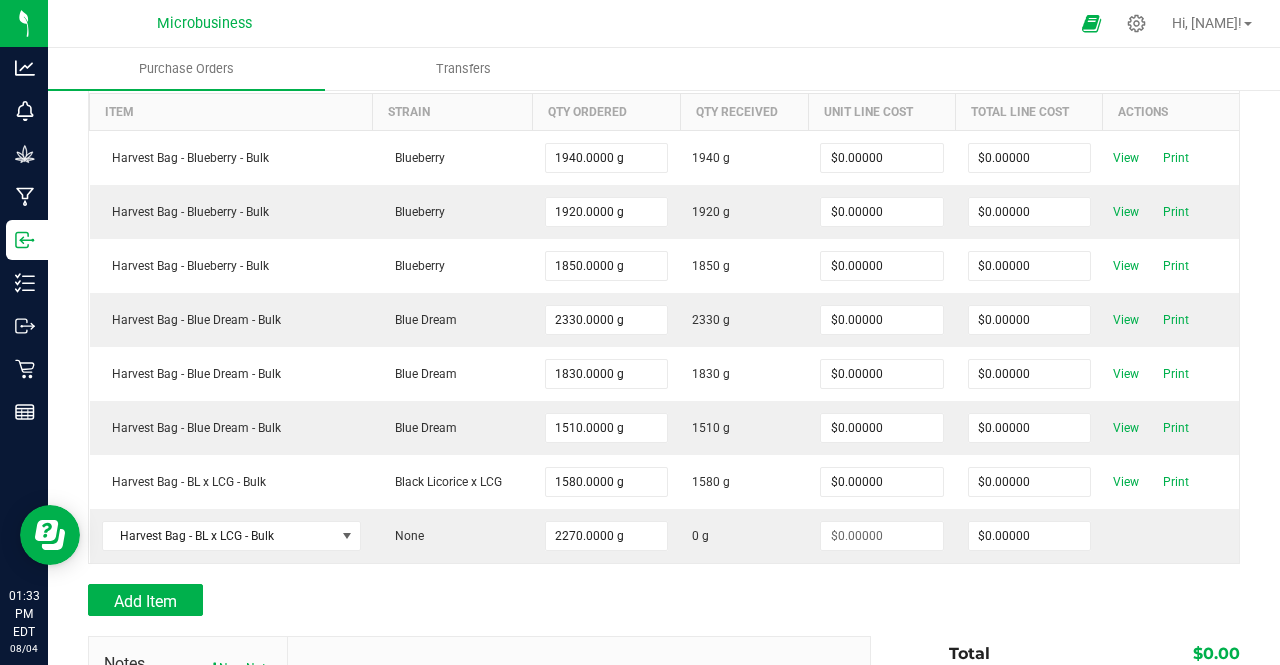 click on "Add Item" at bounding box center [472, 600] 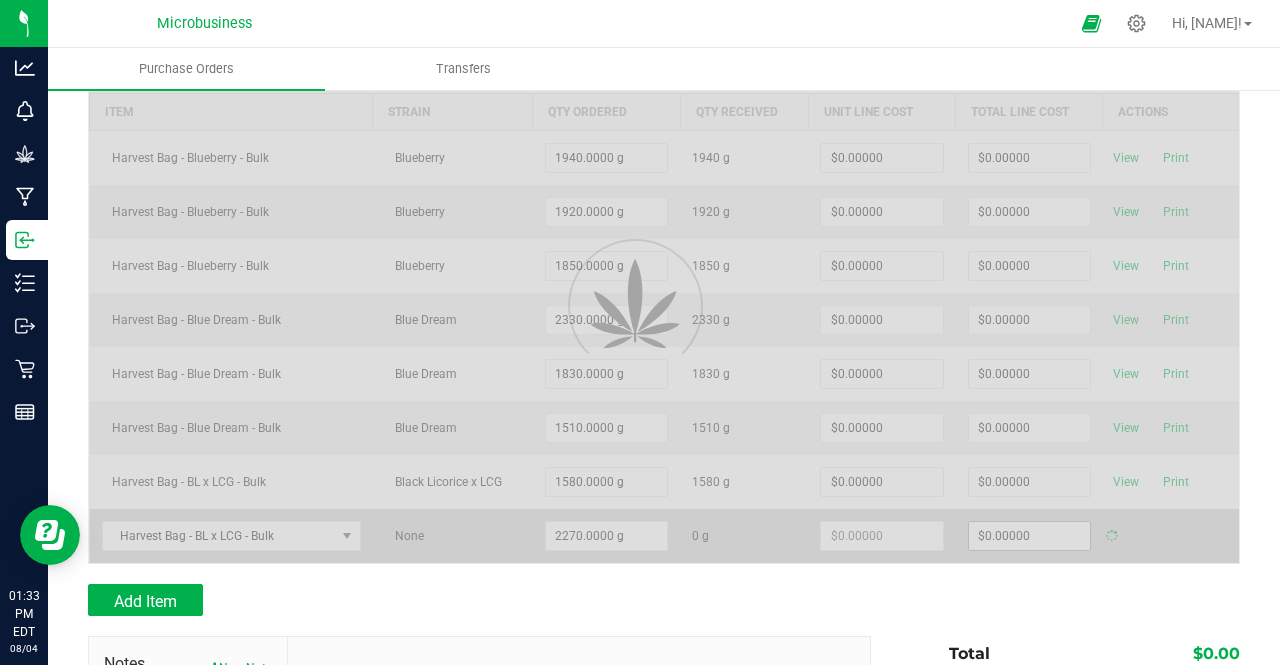 type on "$0.00000" 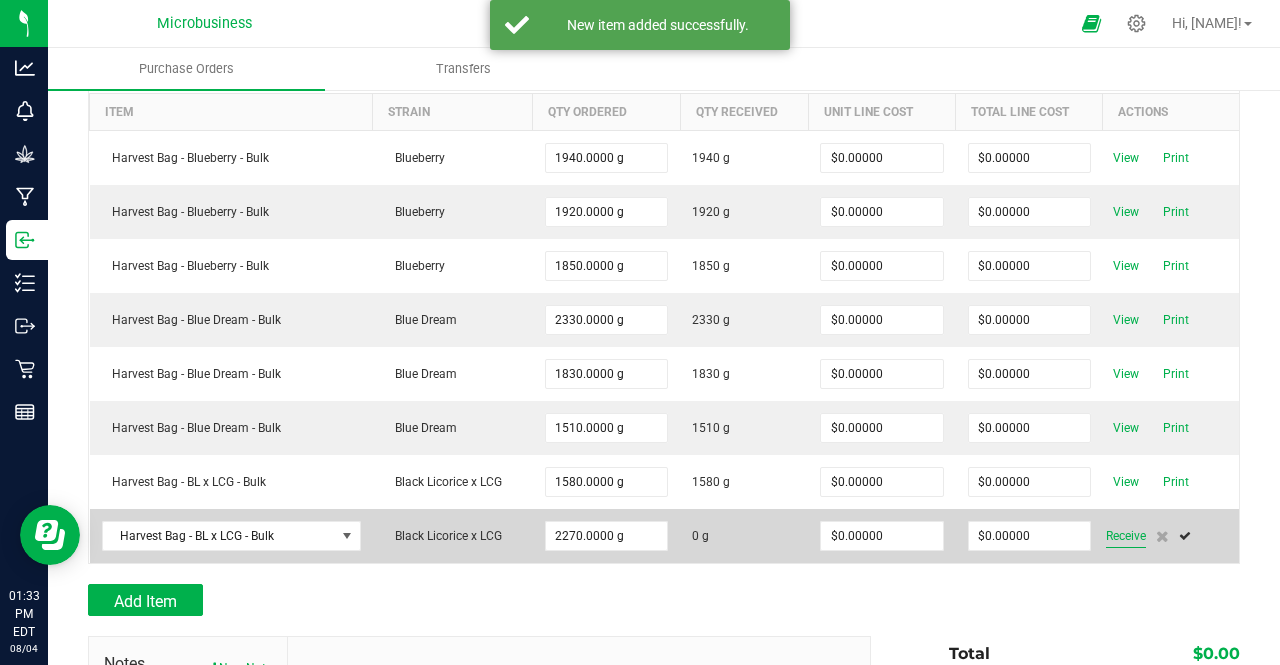 click on "Receive" at bounding box center (1126, 536) 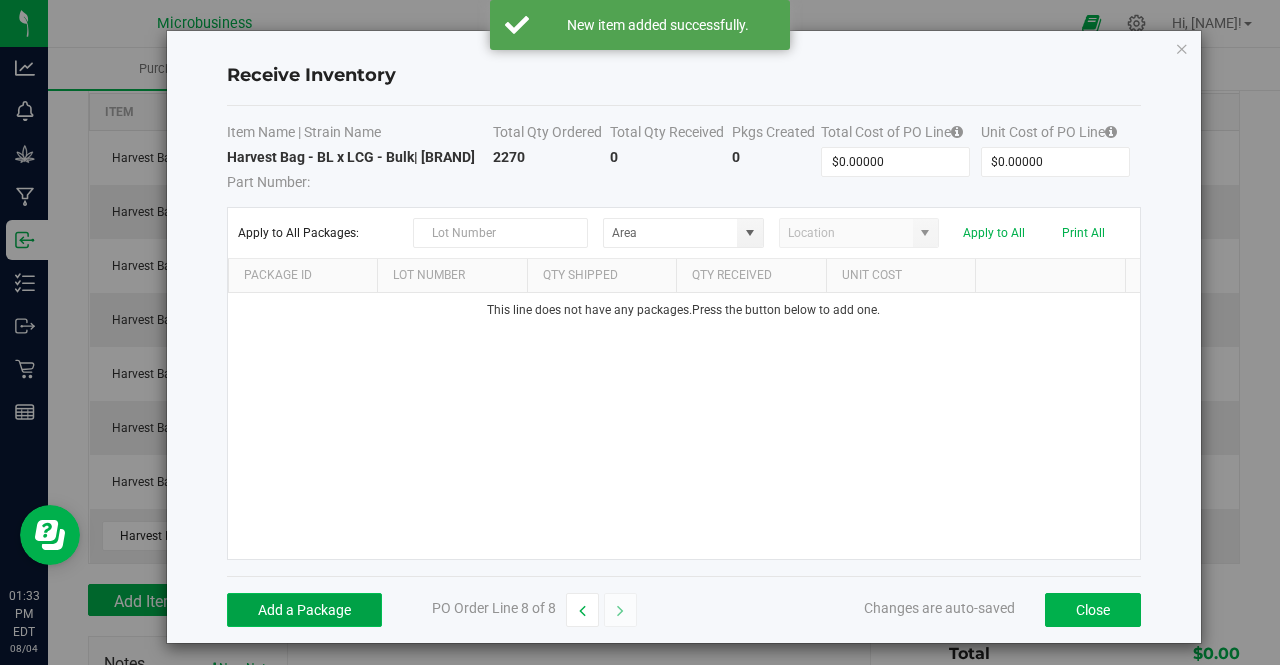 click on "Add a Package" at bounding box center (304, 610) 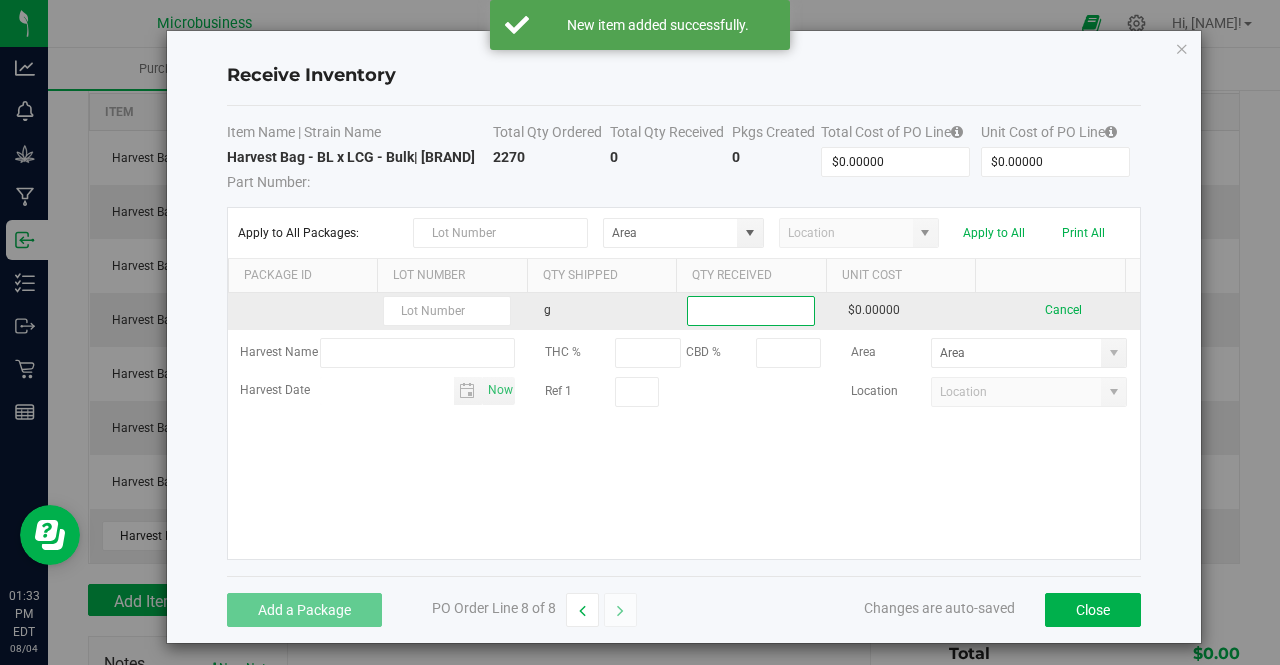 click at bounding box center [751, 311] 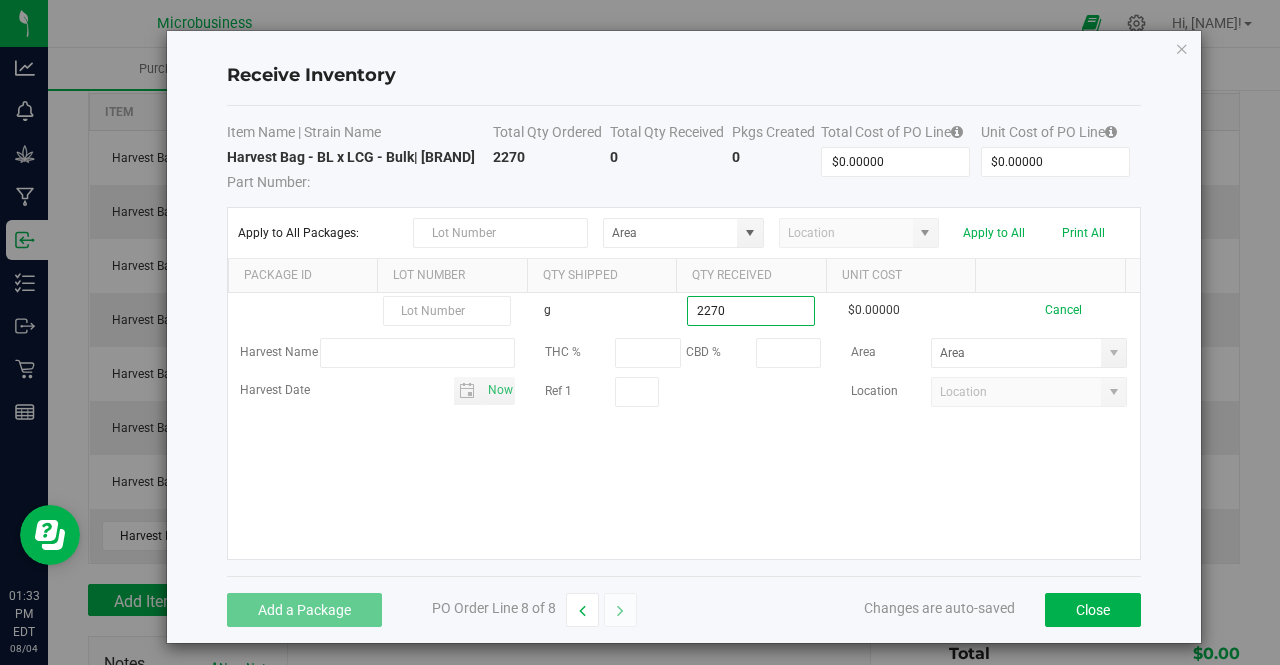 type on "2270.0000 g" 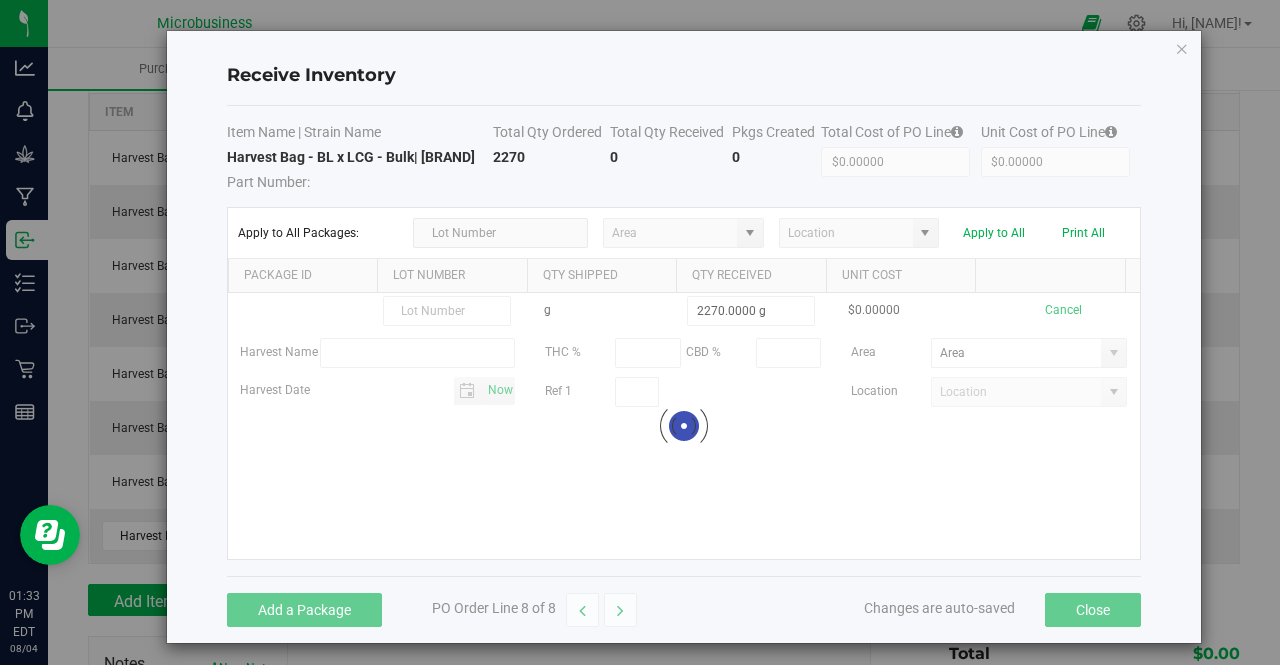 click on "g  2270.0000 g  $0.00000   Cancel   Harvest Name   THC %   CBD %   Area   Harvest Date
[DATE]
Ref 1   Location  Loading" at bounding box center [684, 426] 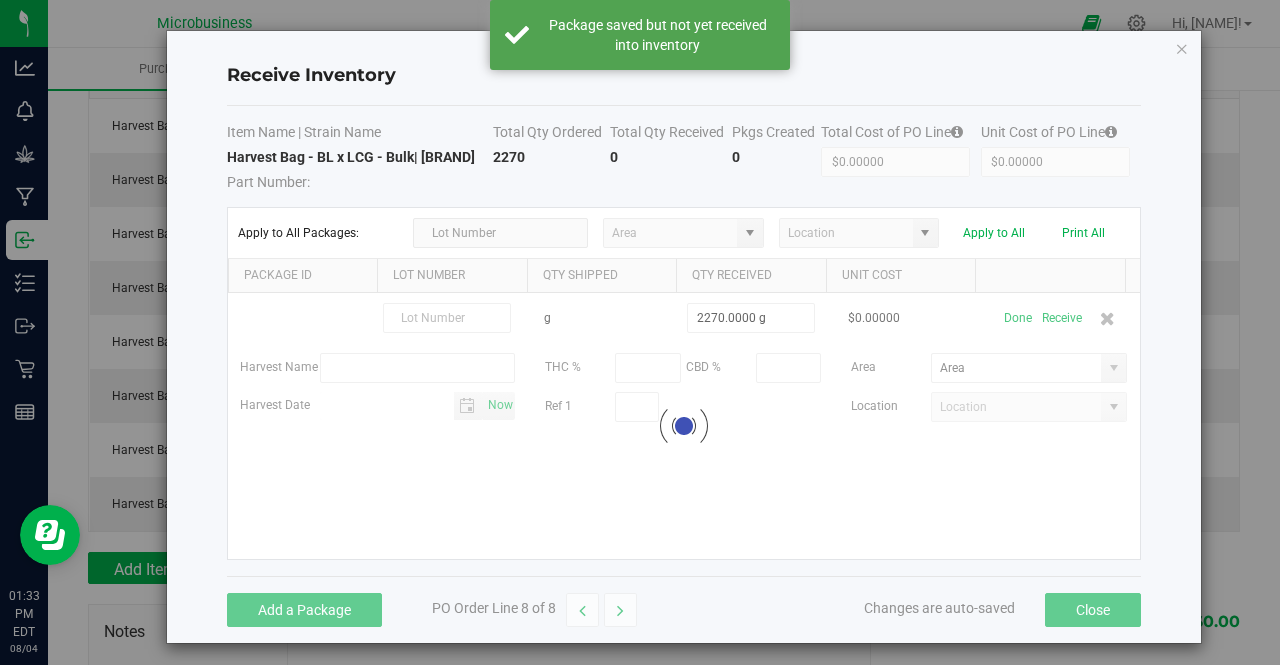 scroll, scrollTop: 240, scrollLeft: 0, axis: vertical 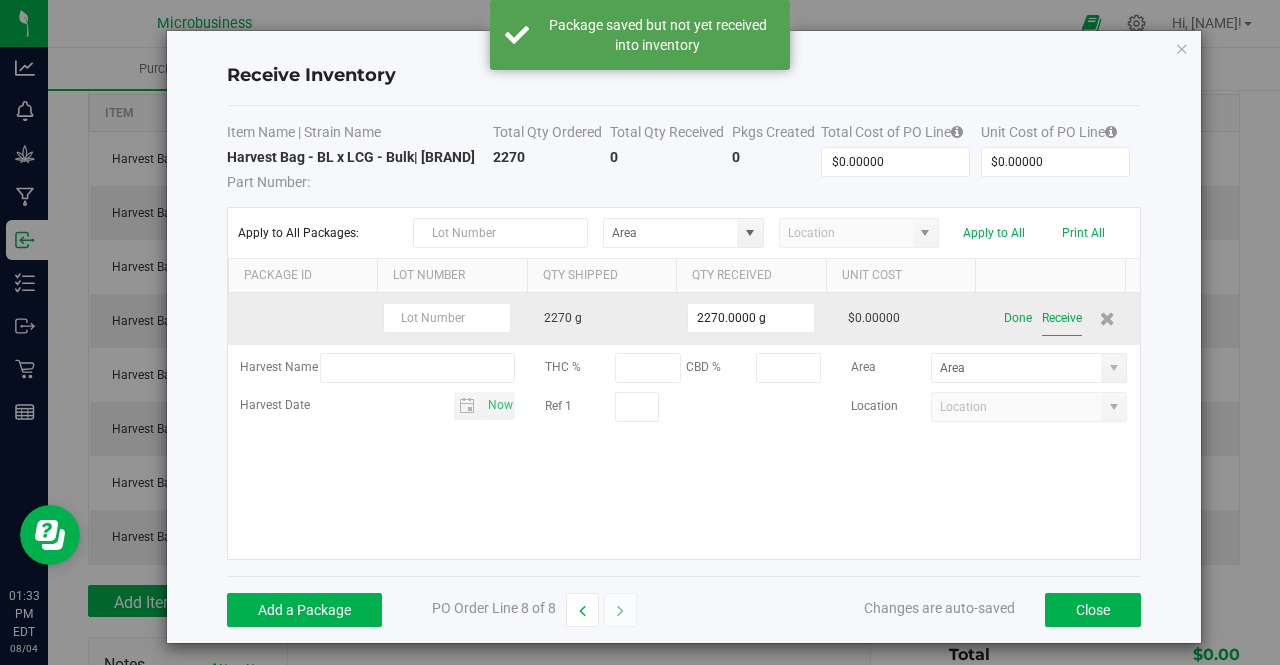 click on "Receive" at bounding box center [1062, 318] 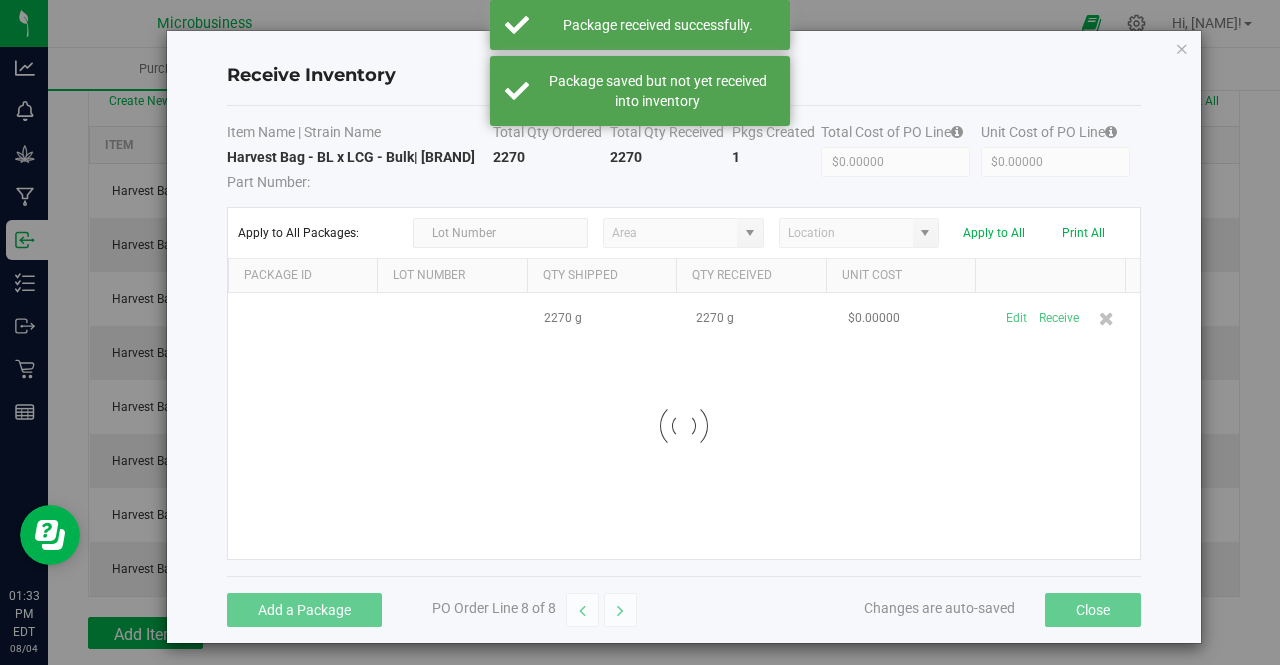 scroll, scrollTop: 273, scrollLeft: 0, axis: vertical 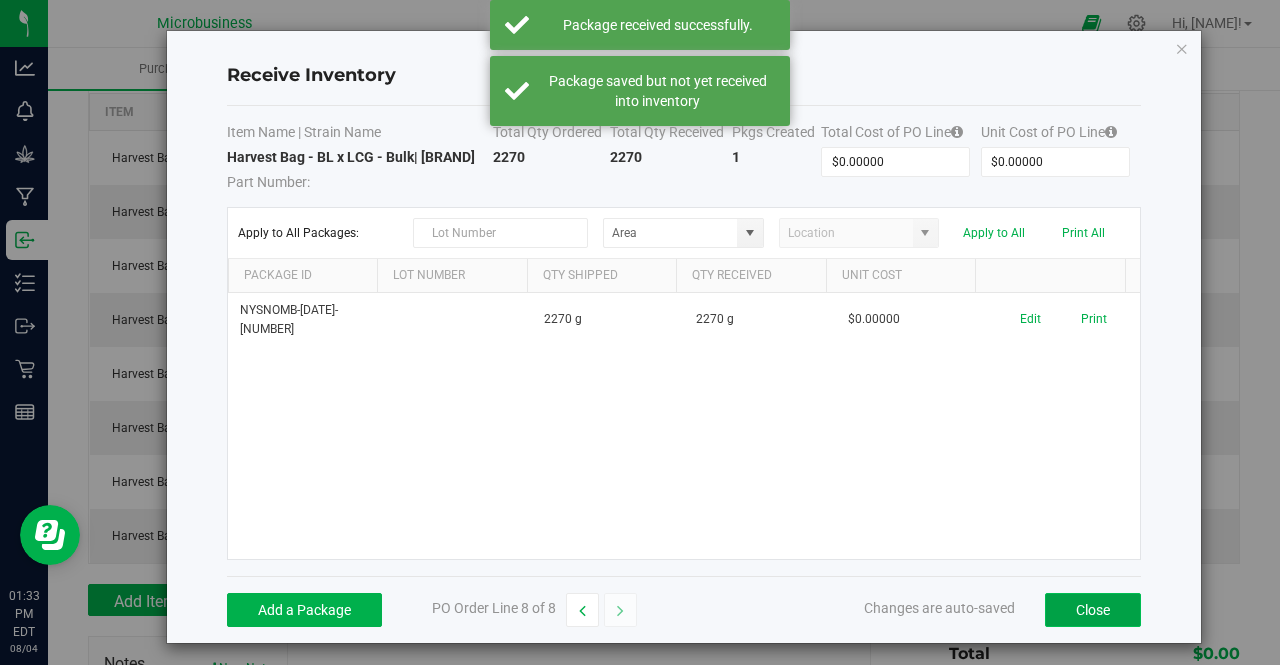 click on "Close" at bounding box center (1093, 610) 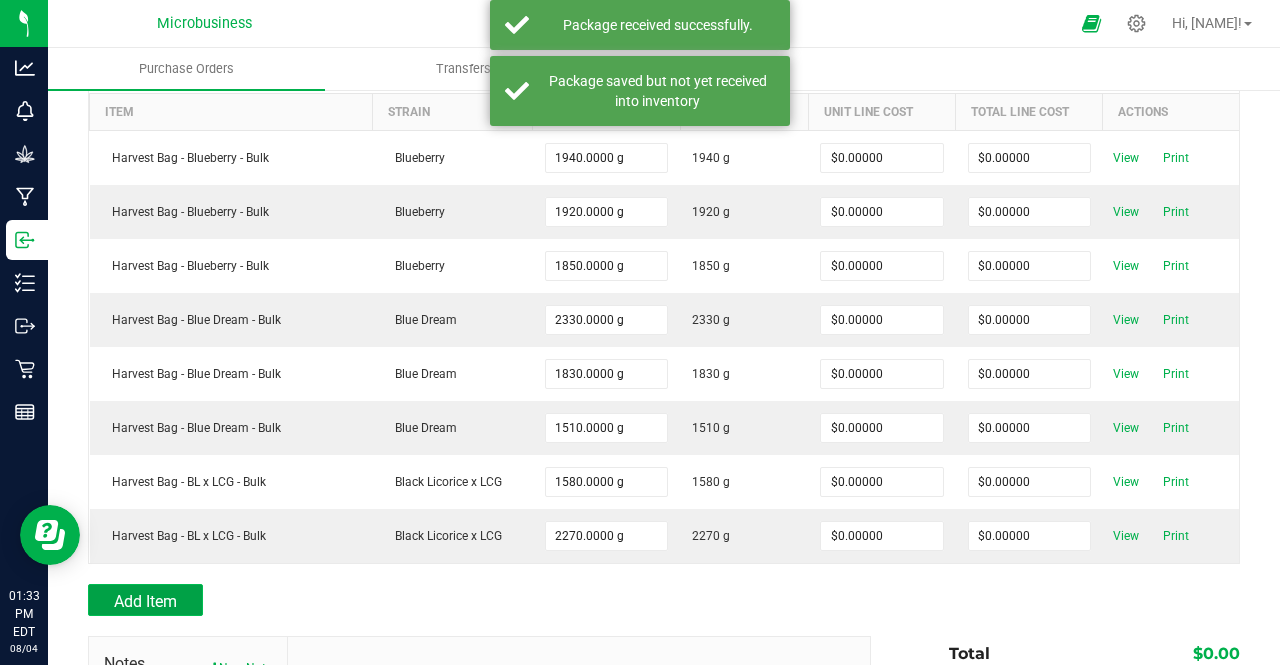 click on "Add Item" at bounding box center (145, 601) 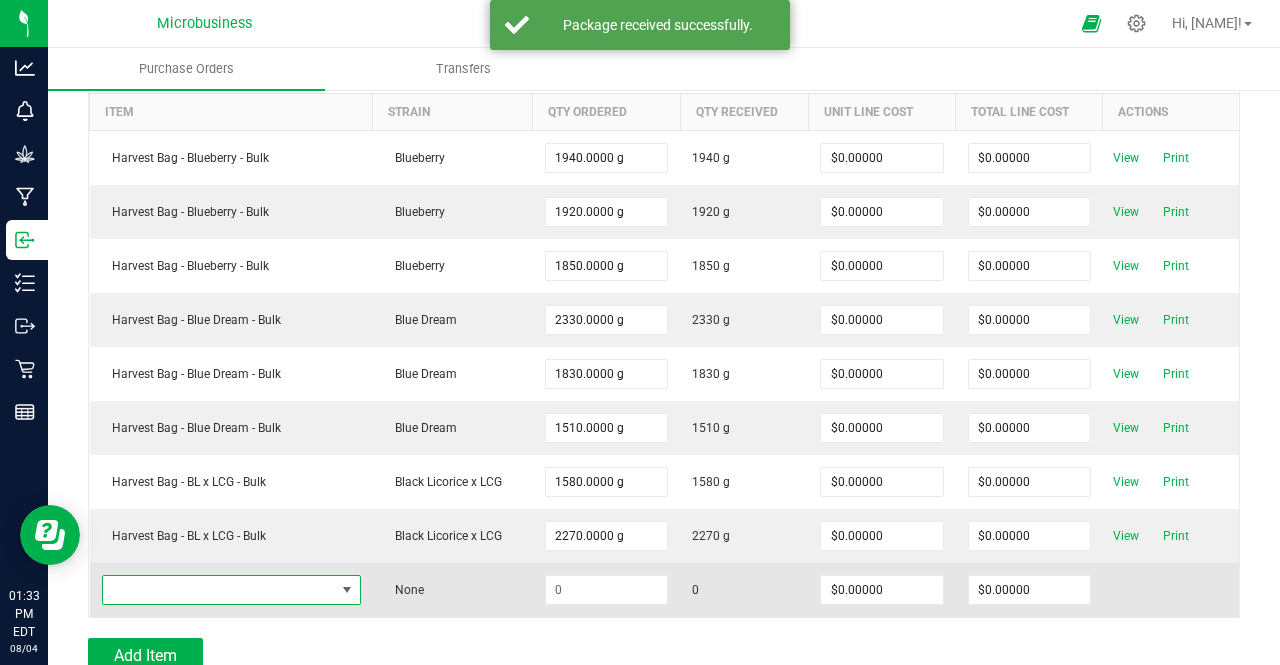 click at bounding box center (219, 590) 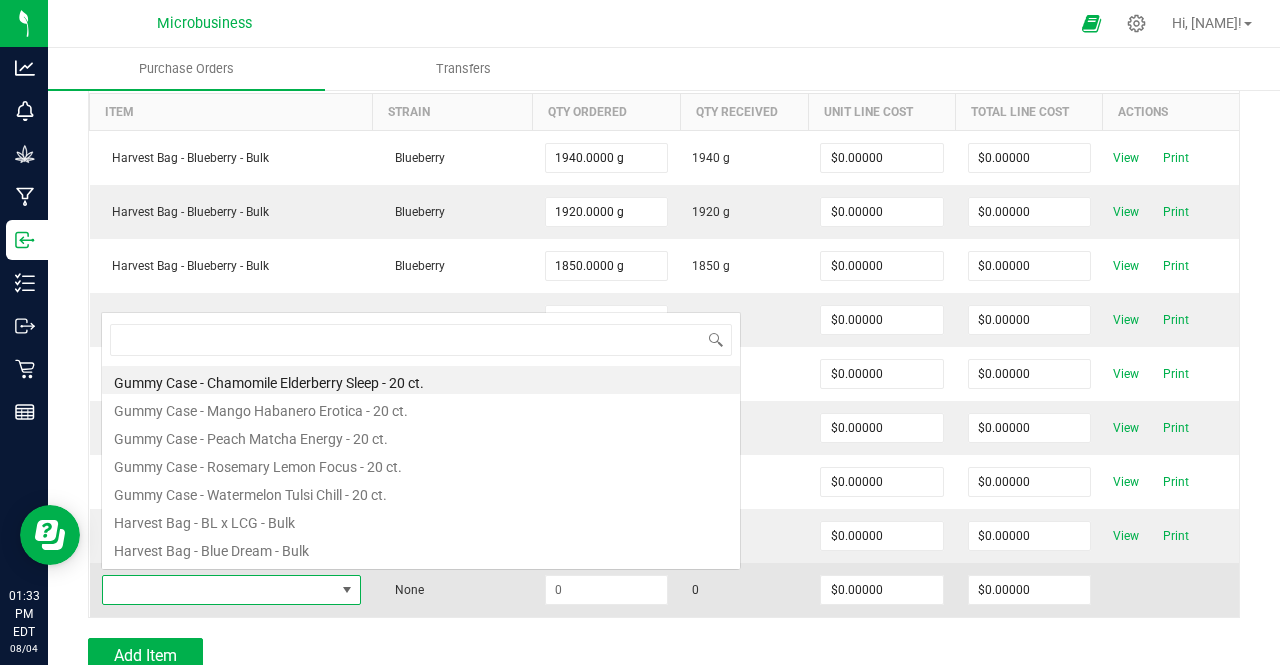 scroll, scrollTop: 0, scrollLeft: 0, axis: both 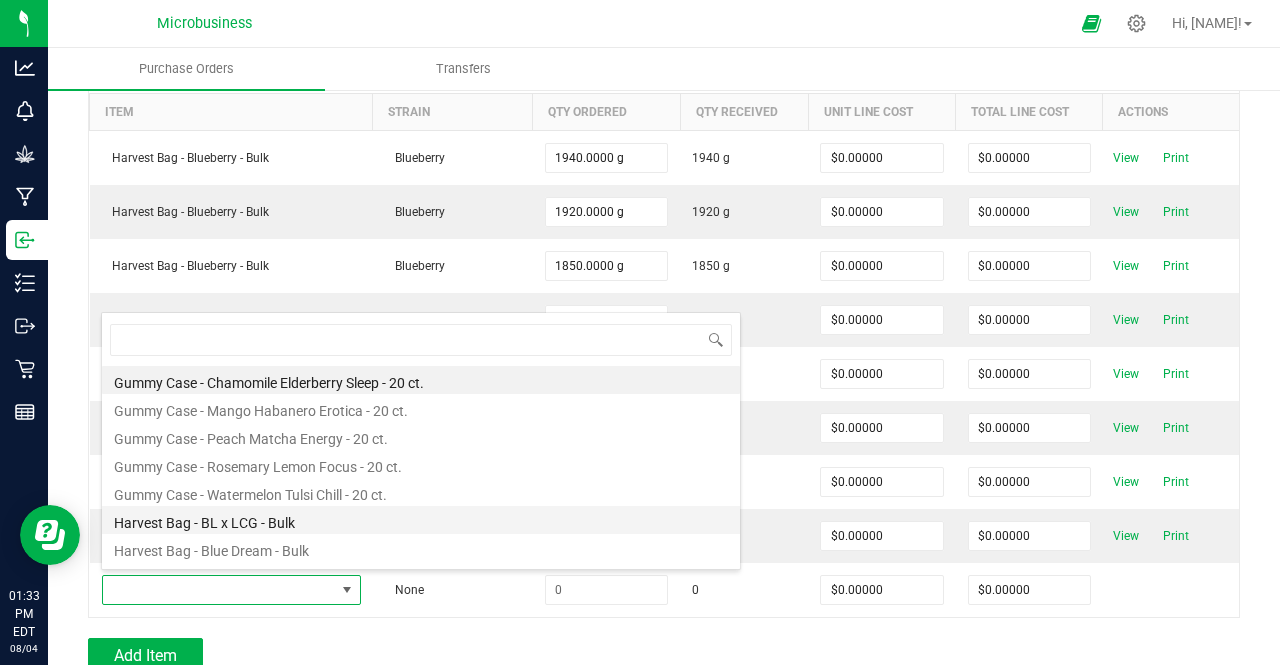 click on "Harvest Bag - BL x LCG - Bulk" at bounding box center [421, 520] 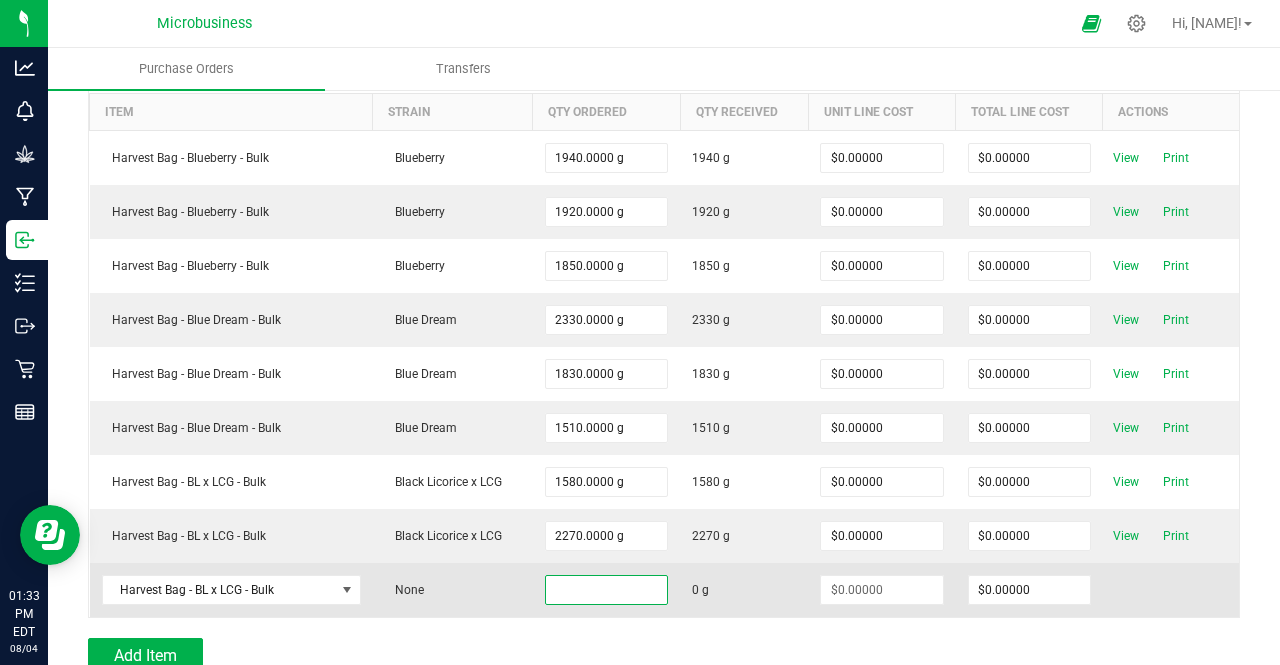 click at bounding box center [606, 590] 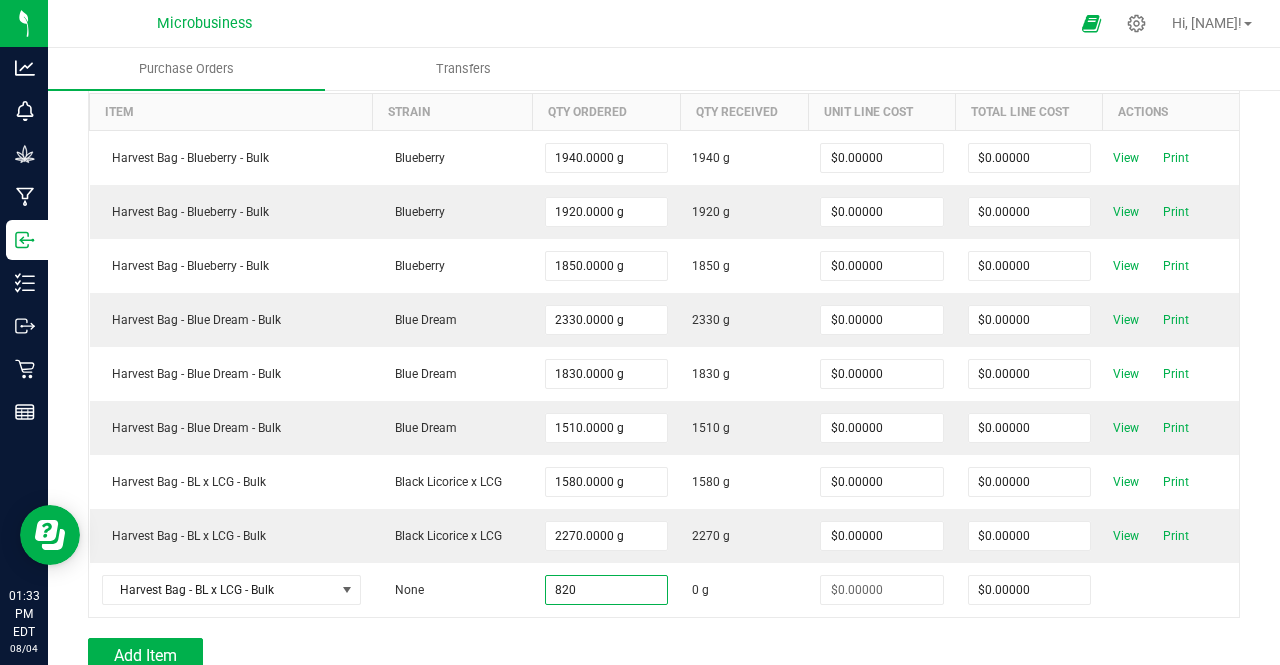 type on "820.0000 g" 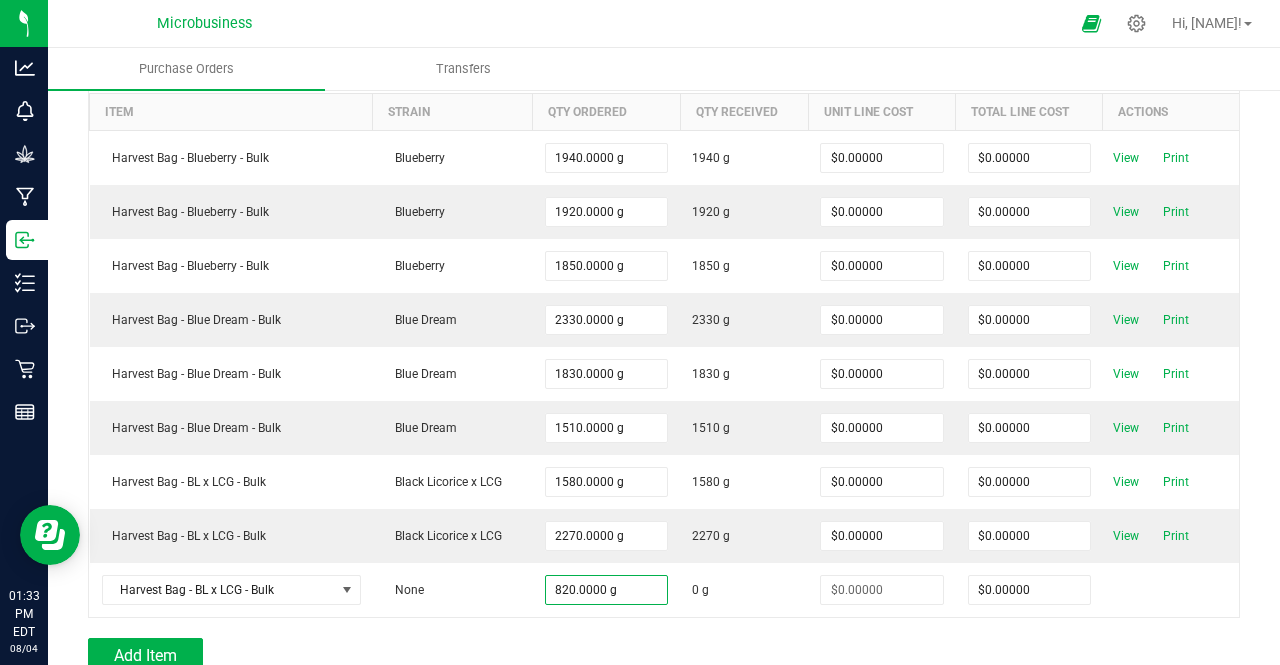 click on "Add Item" at bounding box center (472, 654) 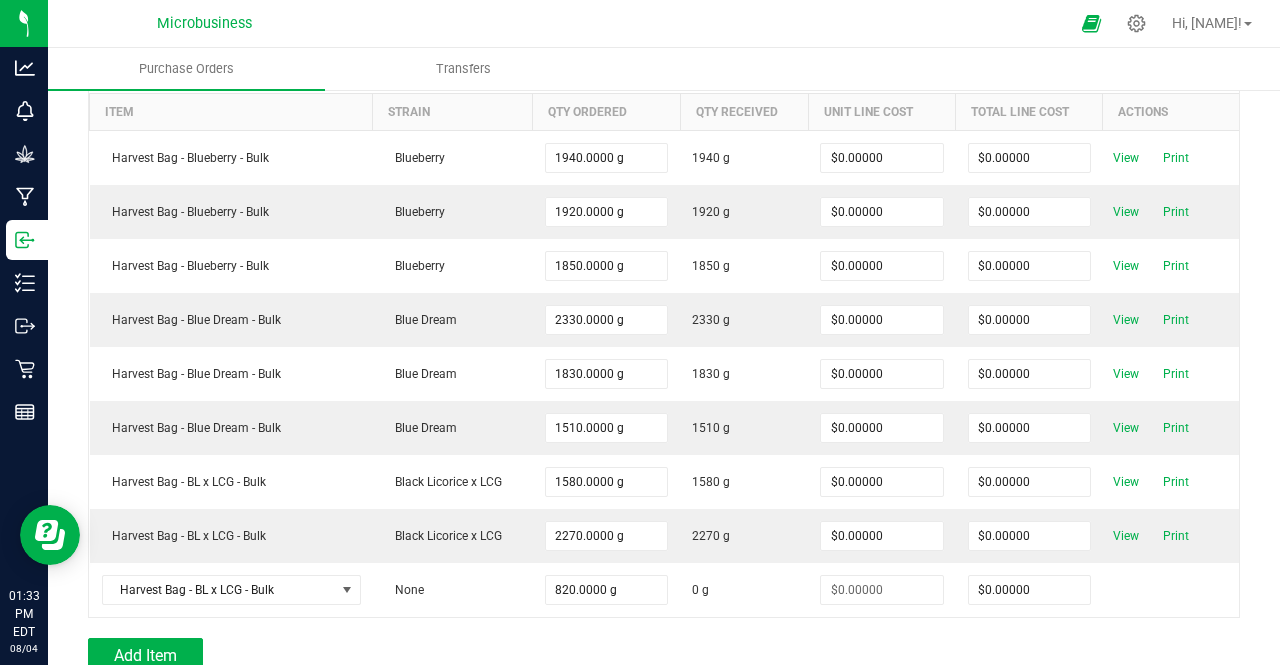 type on "$0.00000" 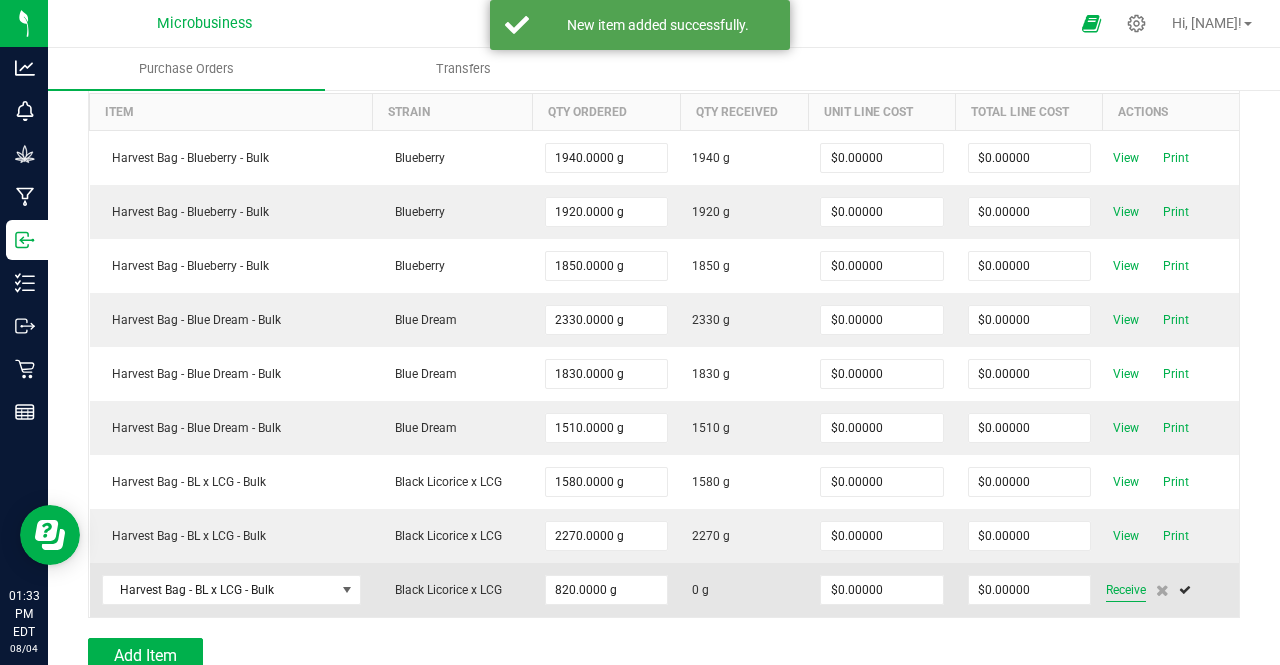 click on "Receive" at bounding box center [1126, 590] 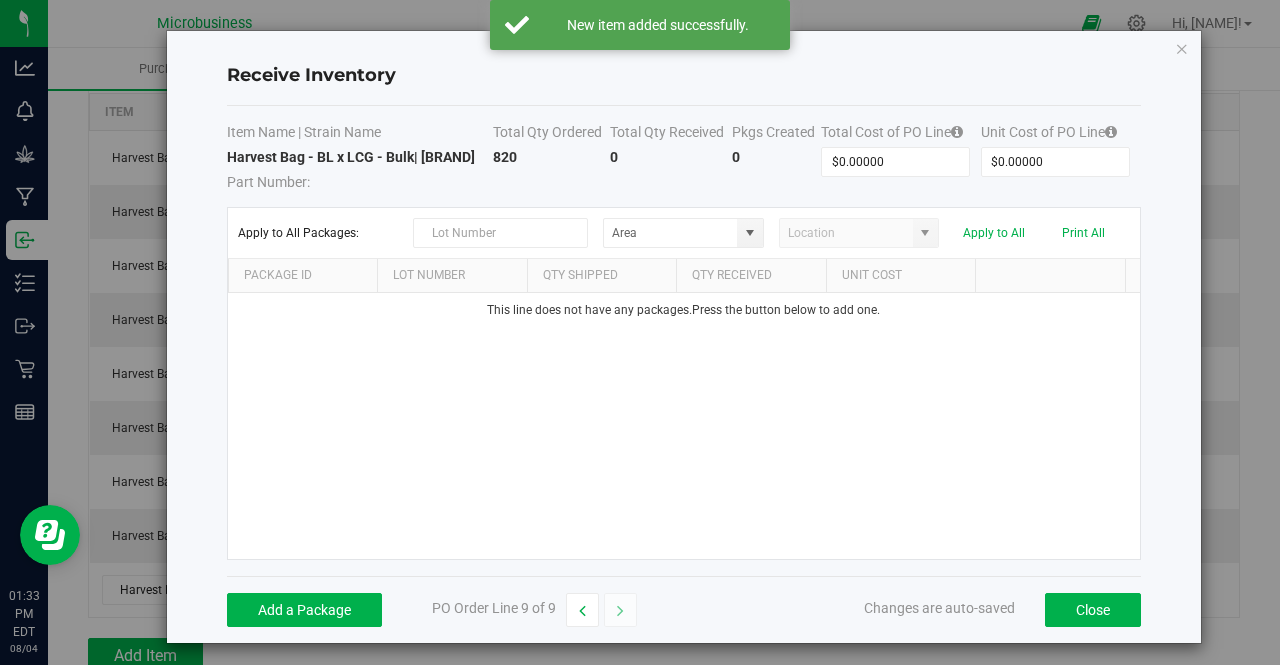 click on "Add a Package  PO Order Line 9 of 9 Changes are auto-saved  Close" at bounding box center (684, 609) 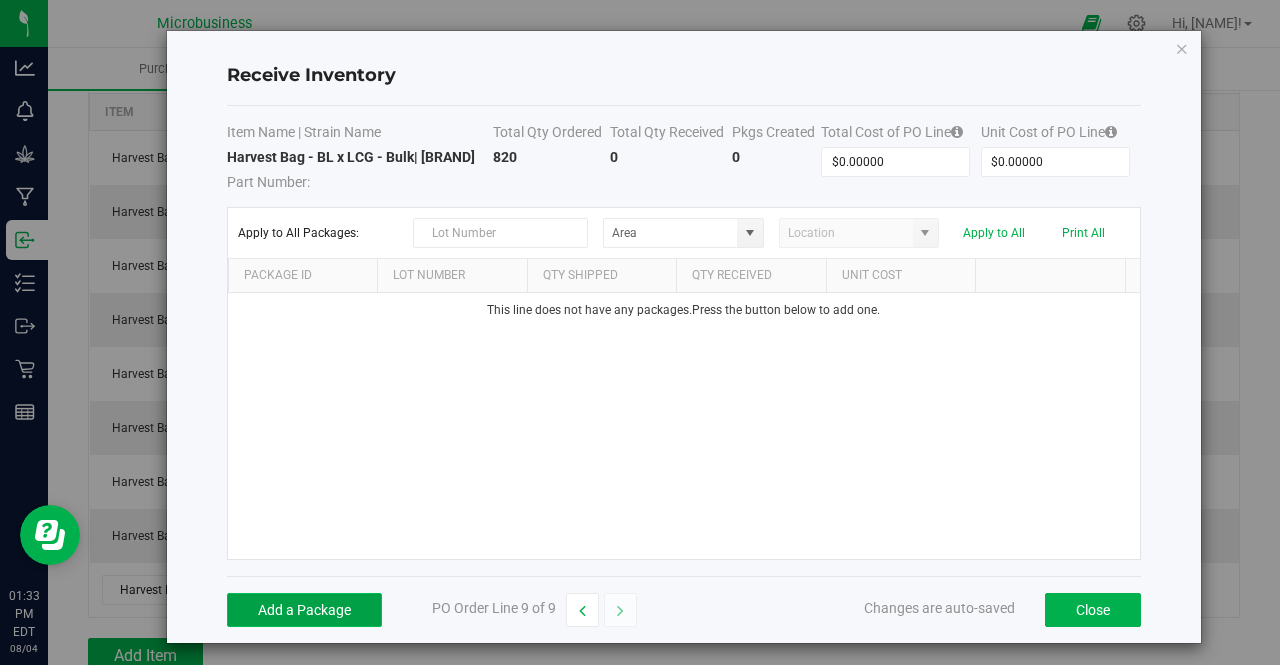 click on "Add a Package" at bounding box center (304, 610) 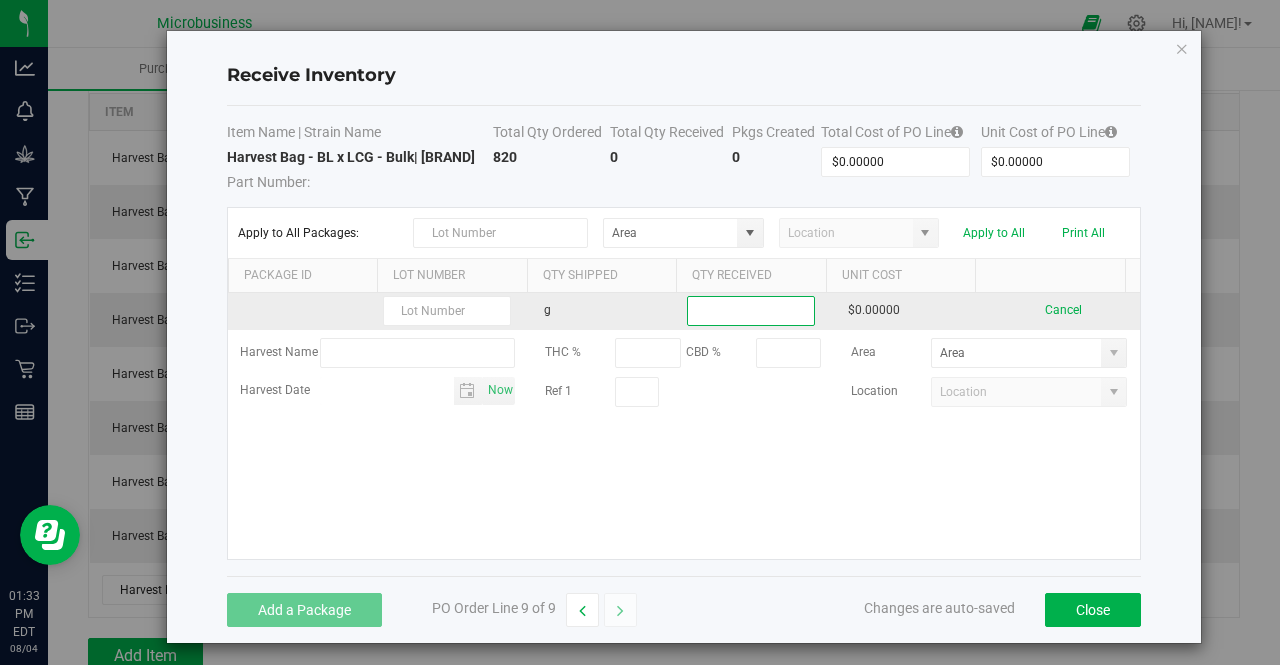 click at bounding box center (751, 311) 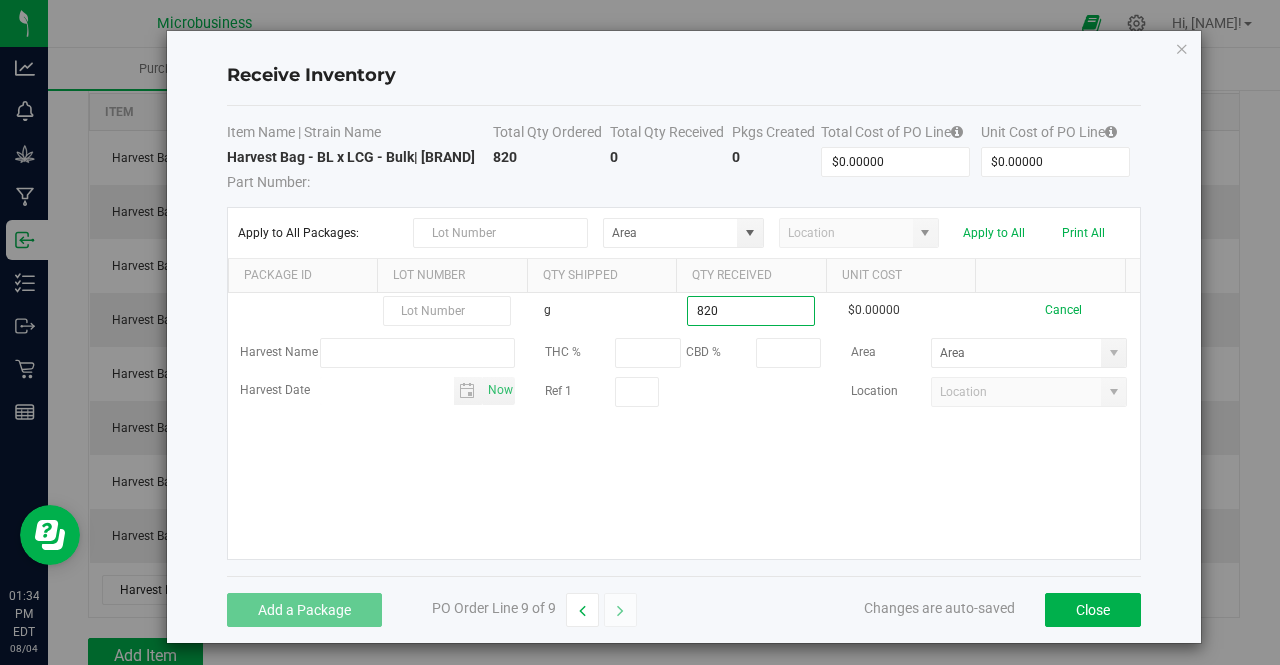 type on "820.0000 g" 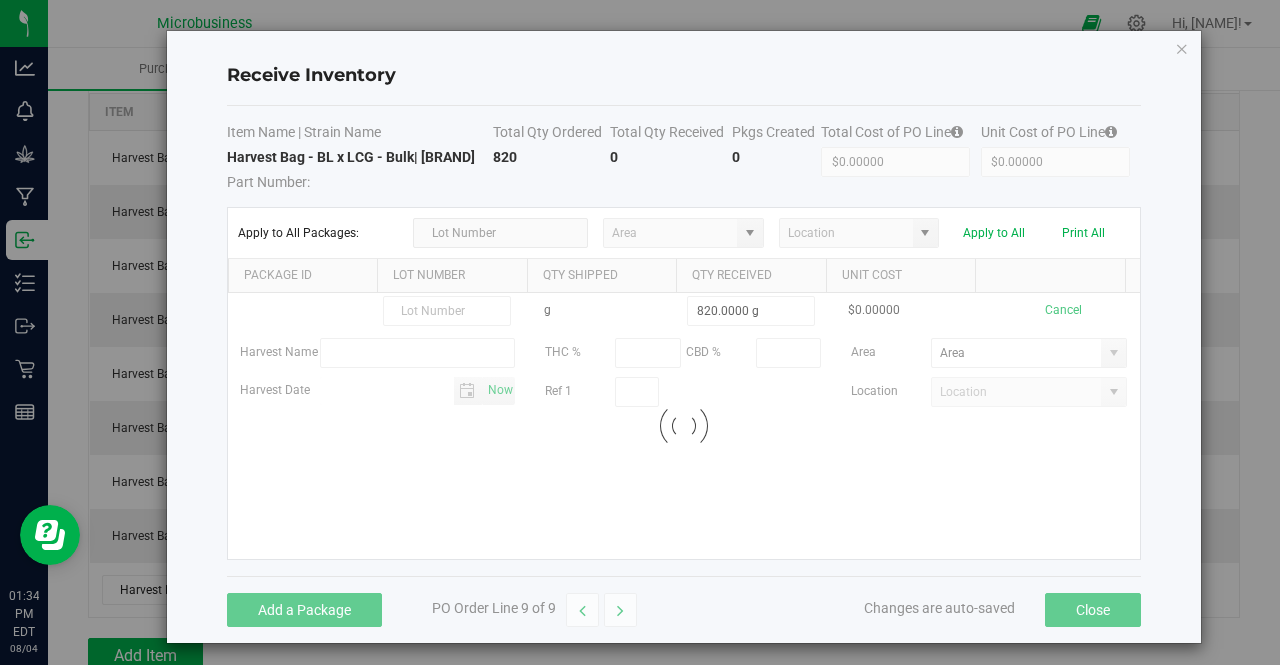 click on "g  820.0000 g  $0.00000   Cancel   Harvest Name   THC %   CBD %   Area   Harvest Date
[DATE]
Ref 1   Location  Loading" at bounding box center (684, 426) 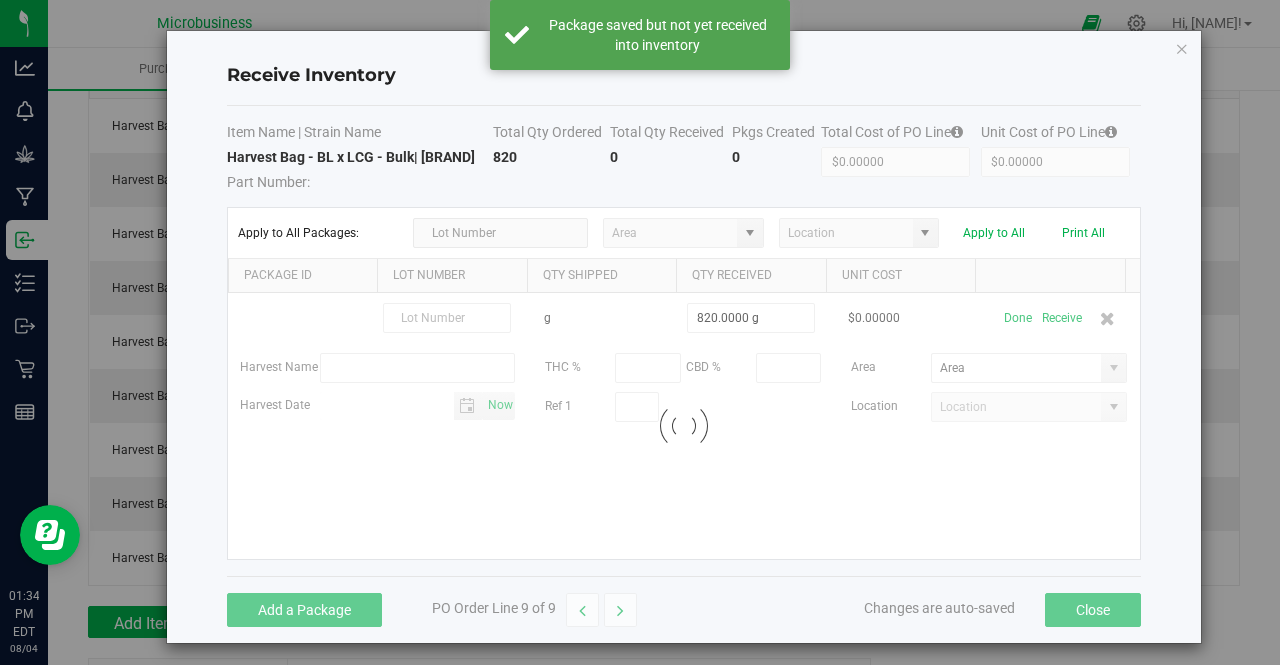 scroll, scrollTop: 240, scrollLeft: 0, axis: vertical 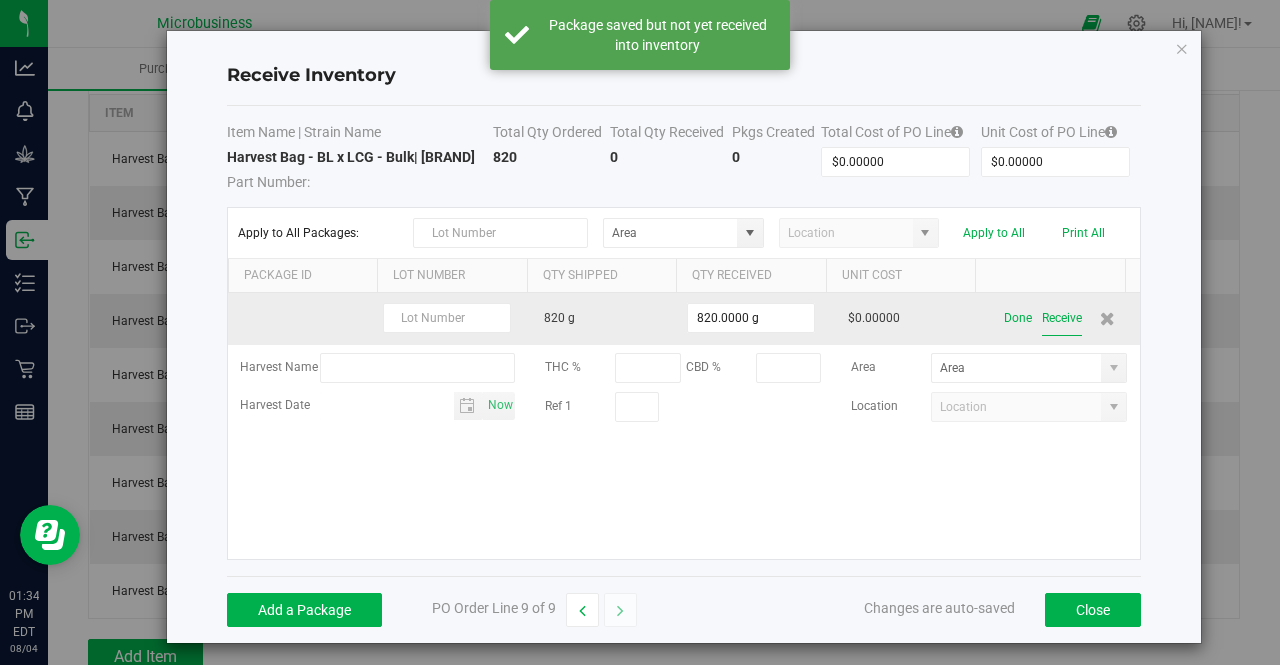 click on "Receive" at bounding box center [1062, 318] 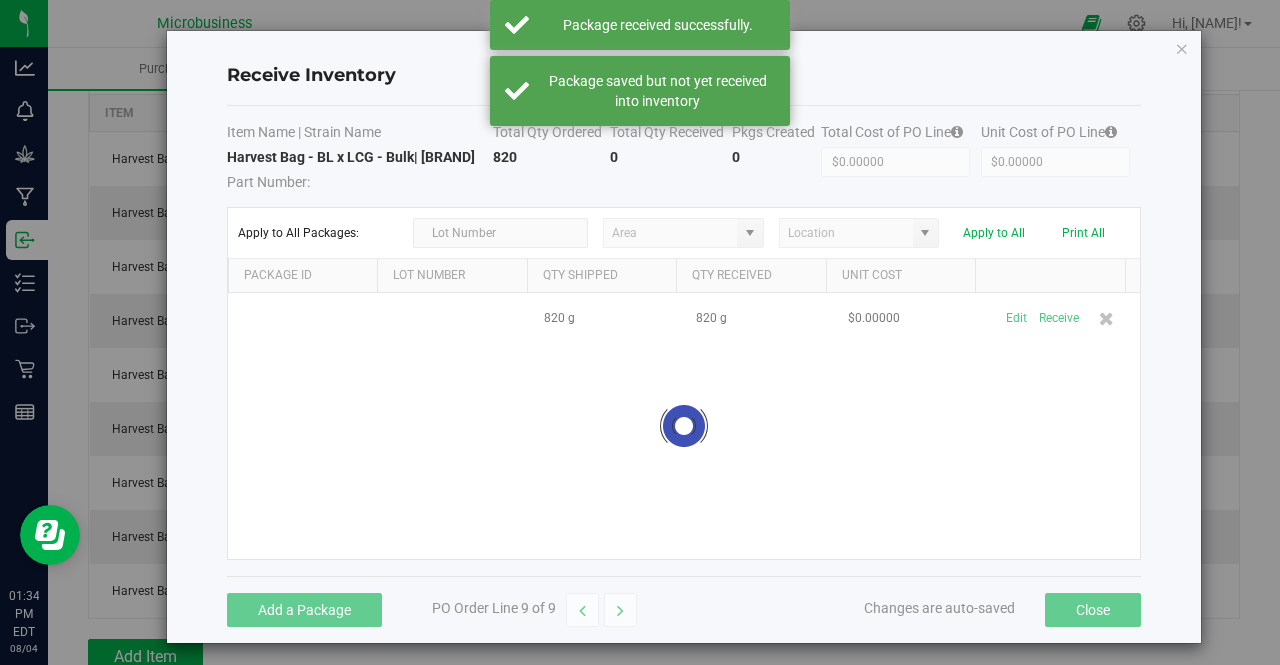 scroll, scrollTop: 273, scrollLeft: 0, axis: vertical 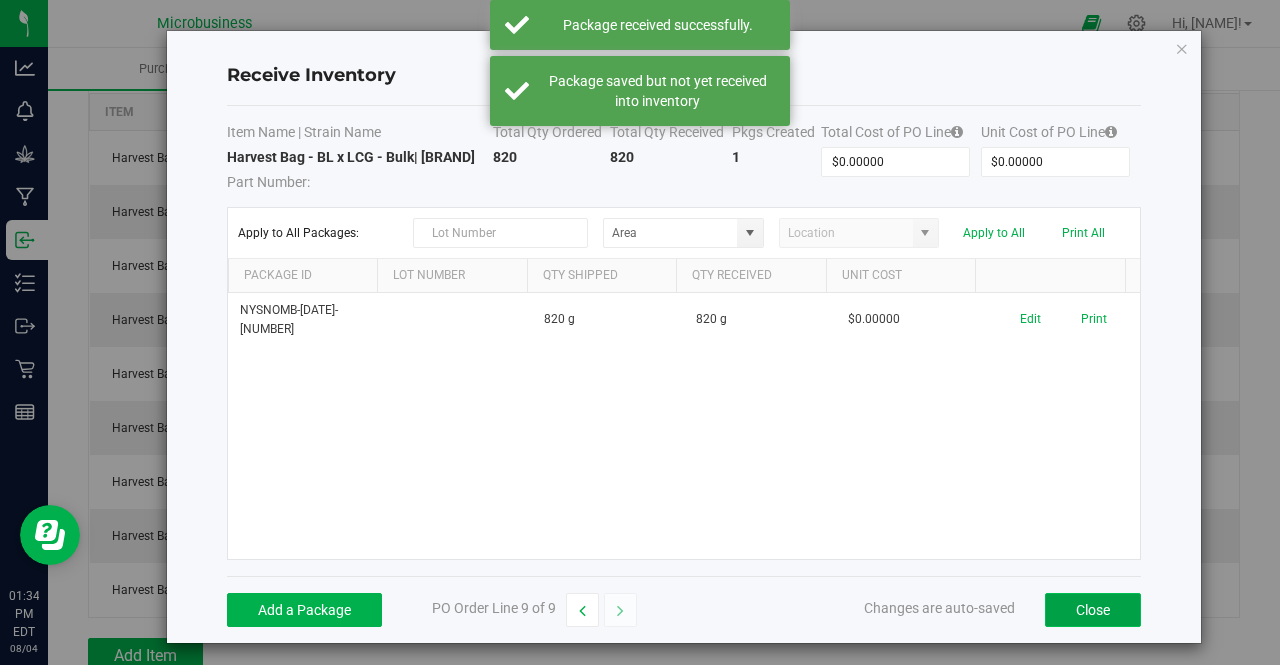click on "Close" at bounding box center (1093, 610) 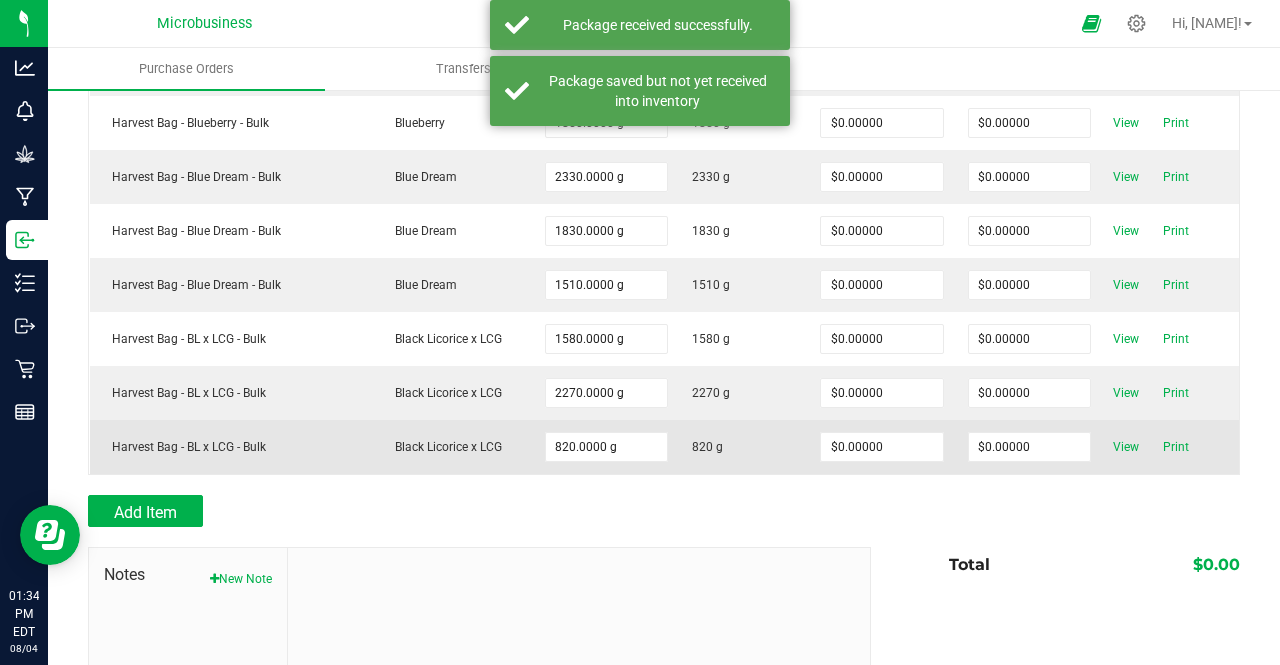 scroll, scrollTop: 417, scrollLeft: 0, axis: vertical 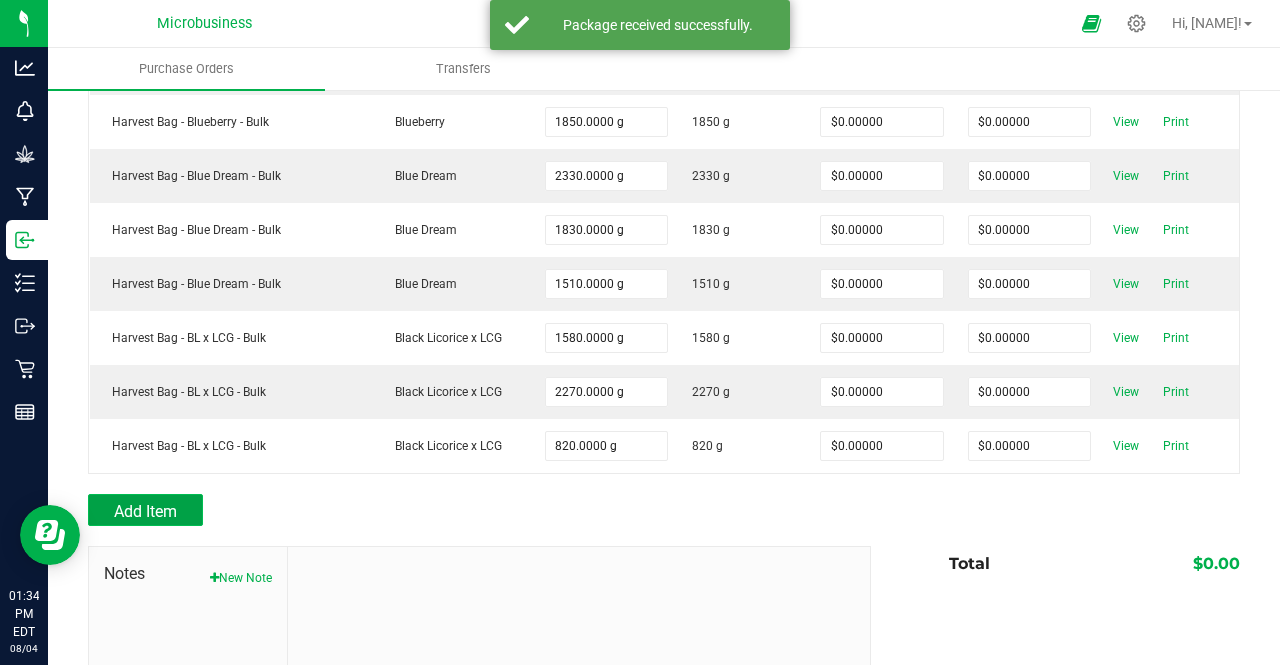click on "Add Item" at bounding box center (145, 511) 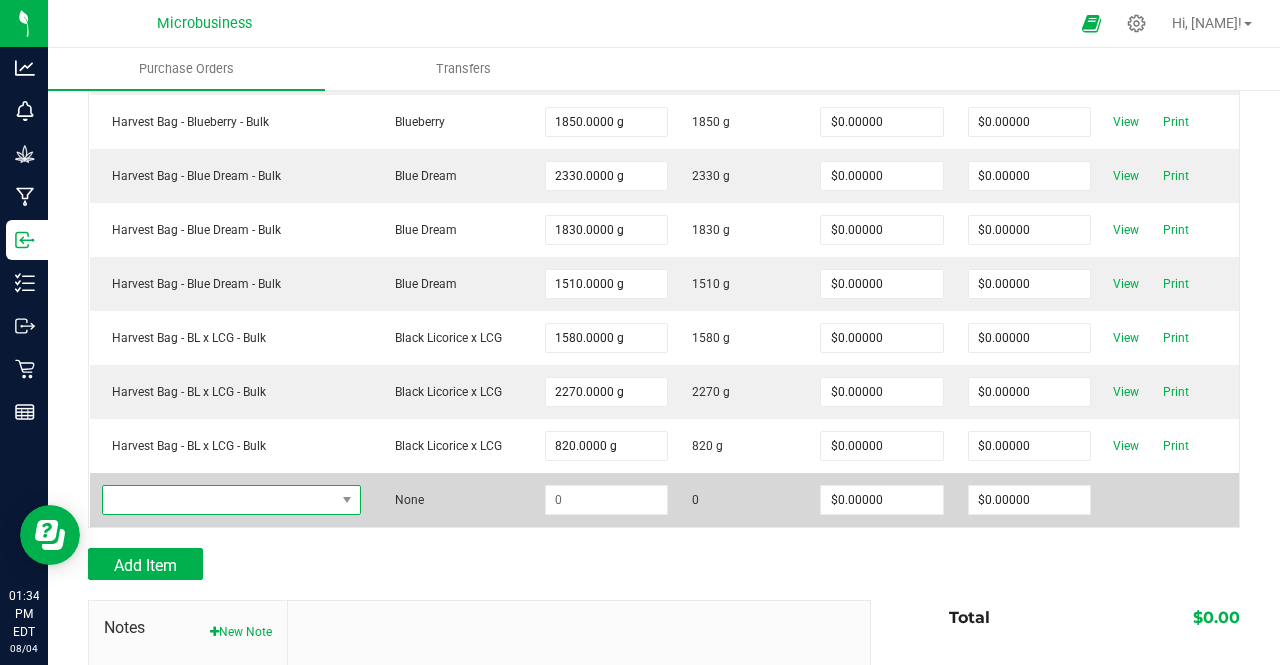 click at bounding box center [219, 500] 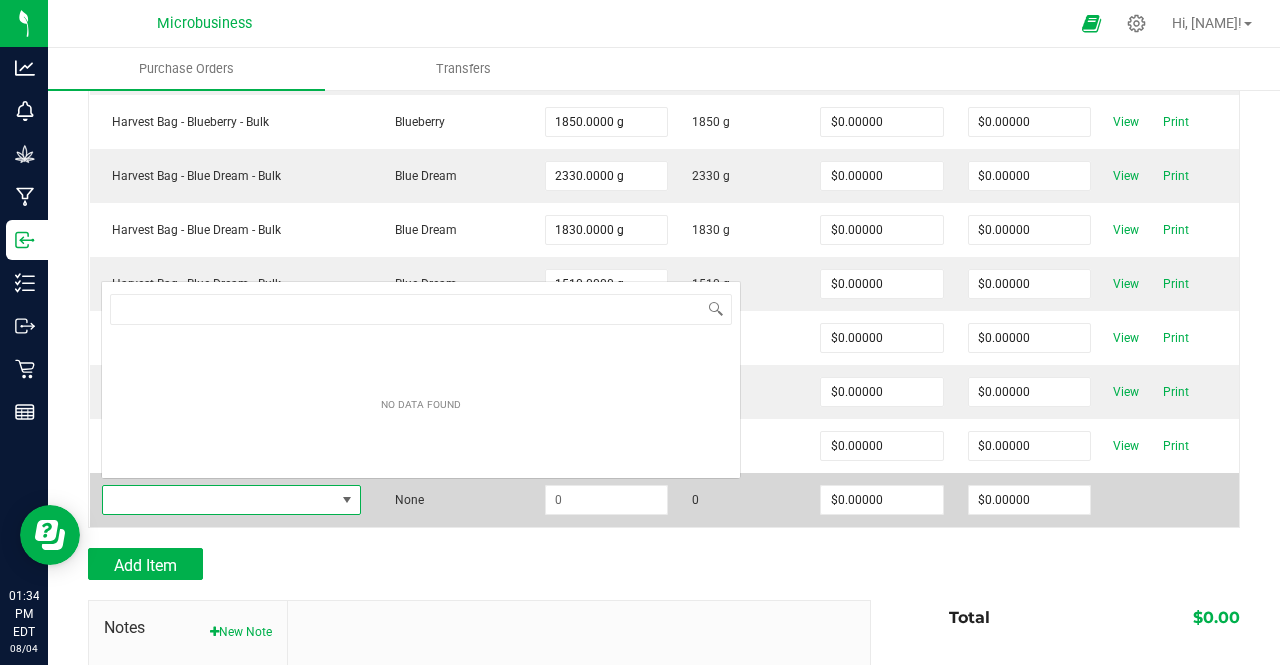 scroll, scrollTop: 0, scrollLeft: 0, axis: both 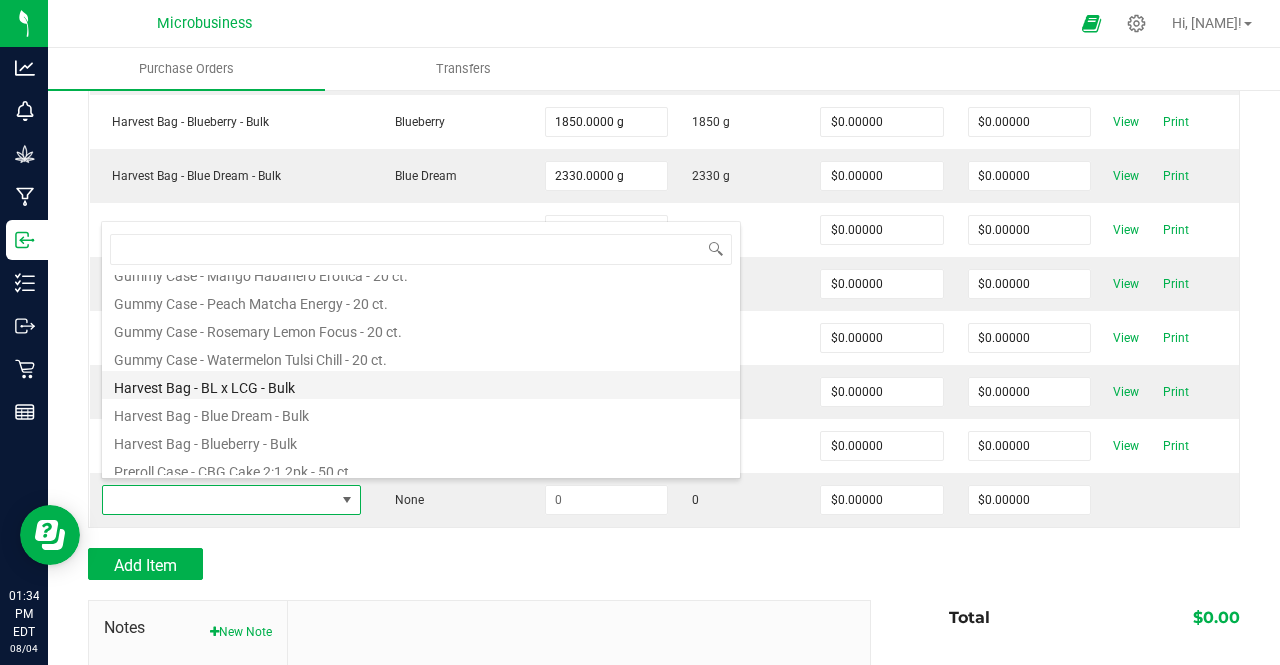 click on "Harvest Bag - BL x LCG - Bulk" at bounding box center [421, 385] 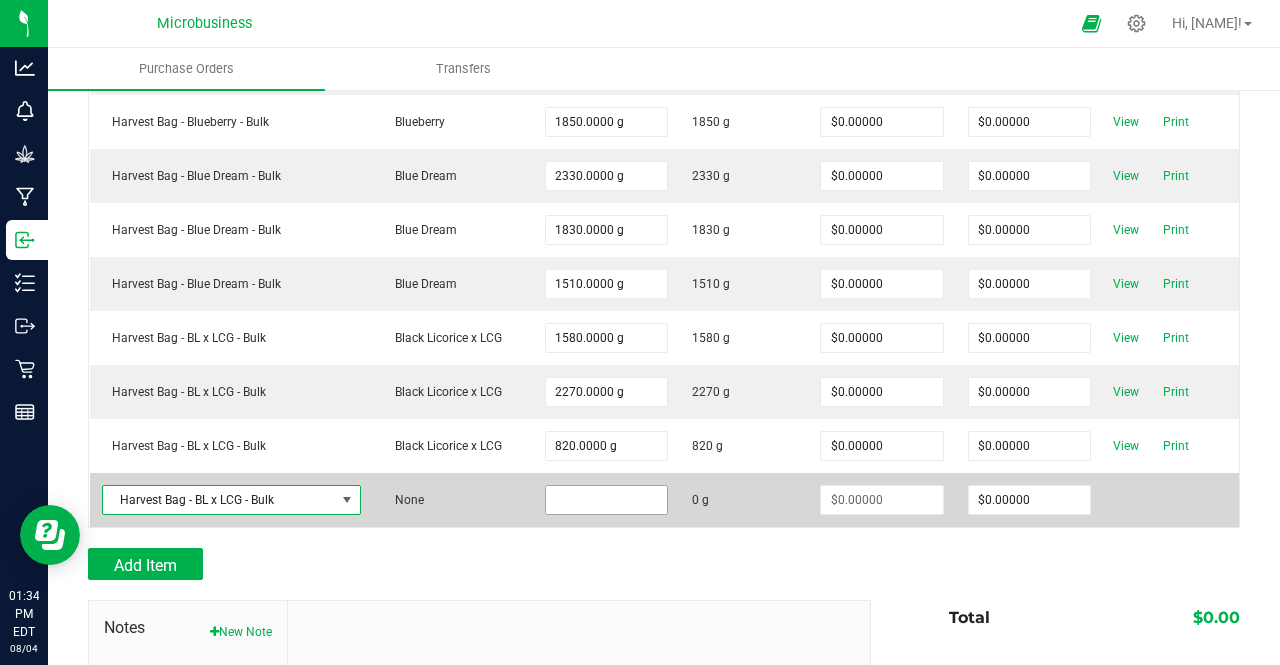 click at bounding box center [606, 500] 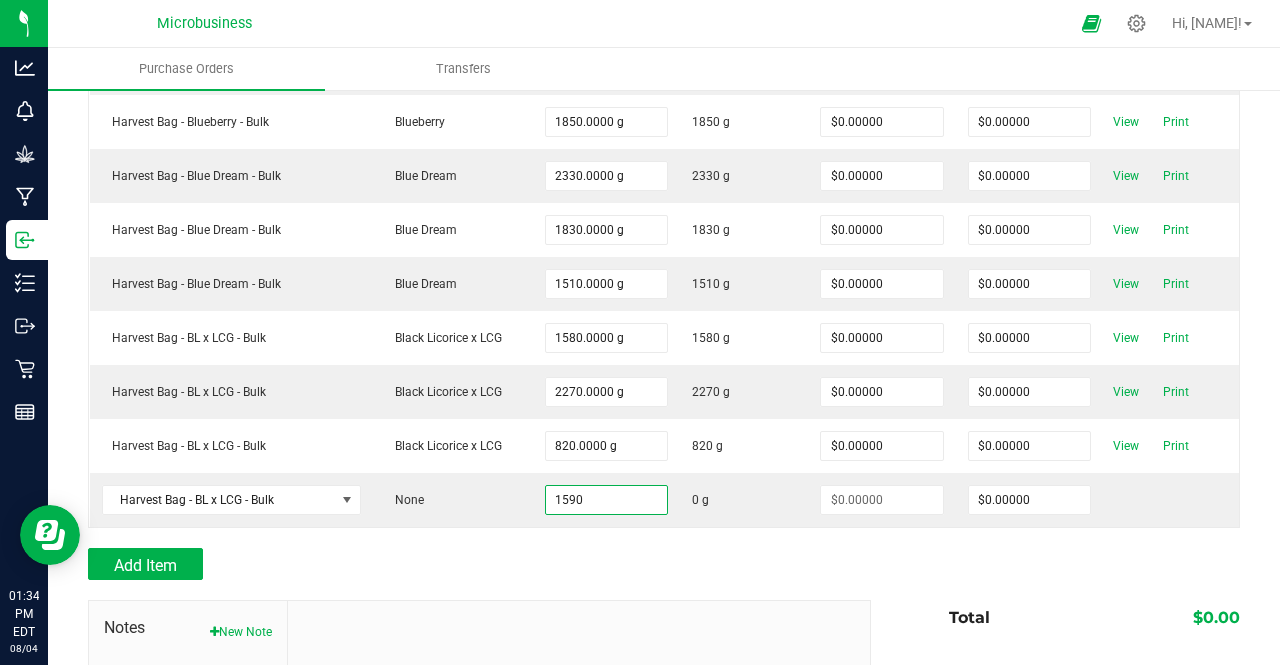 type on "[QUANTITY] g" 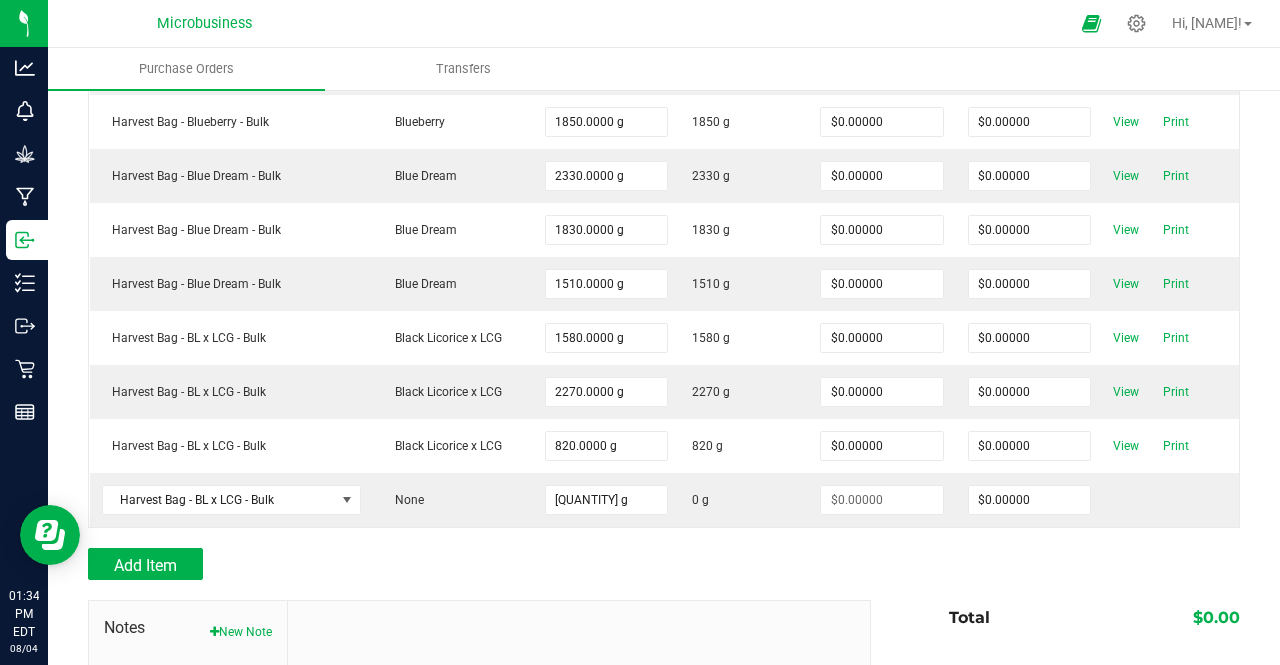 click on "Add Item" at bounding box center [472, 564] 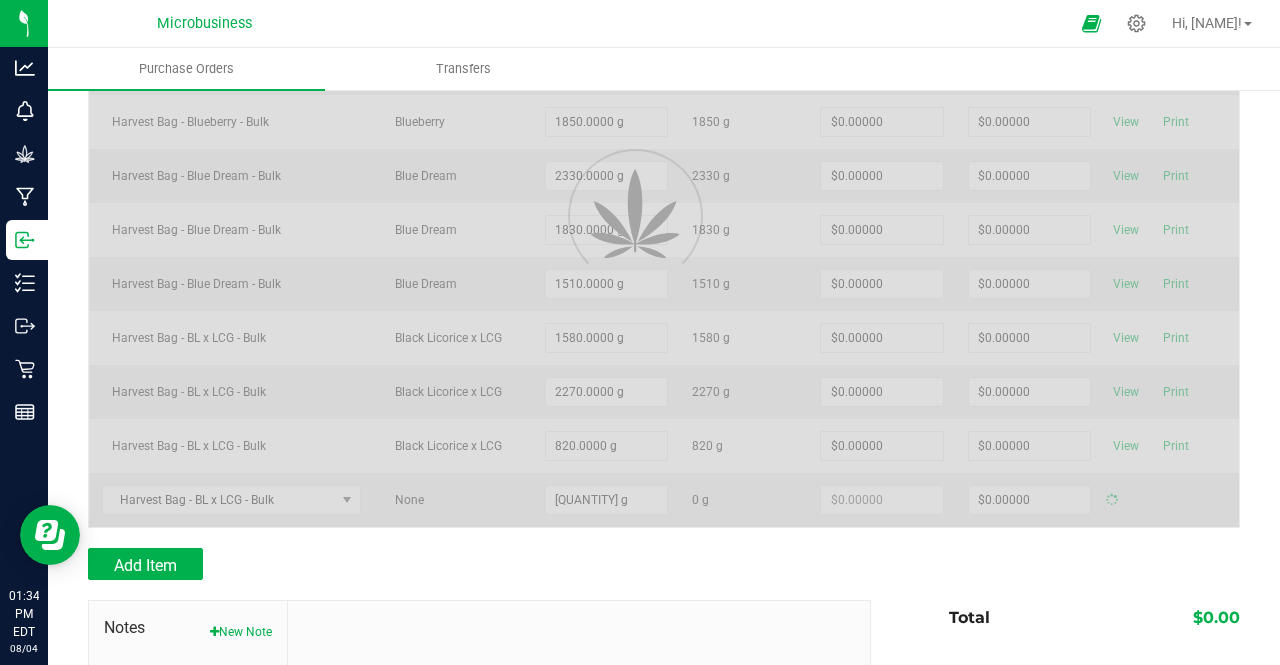 type on "$0.00000" 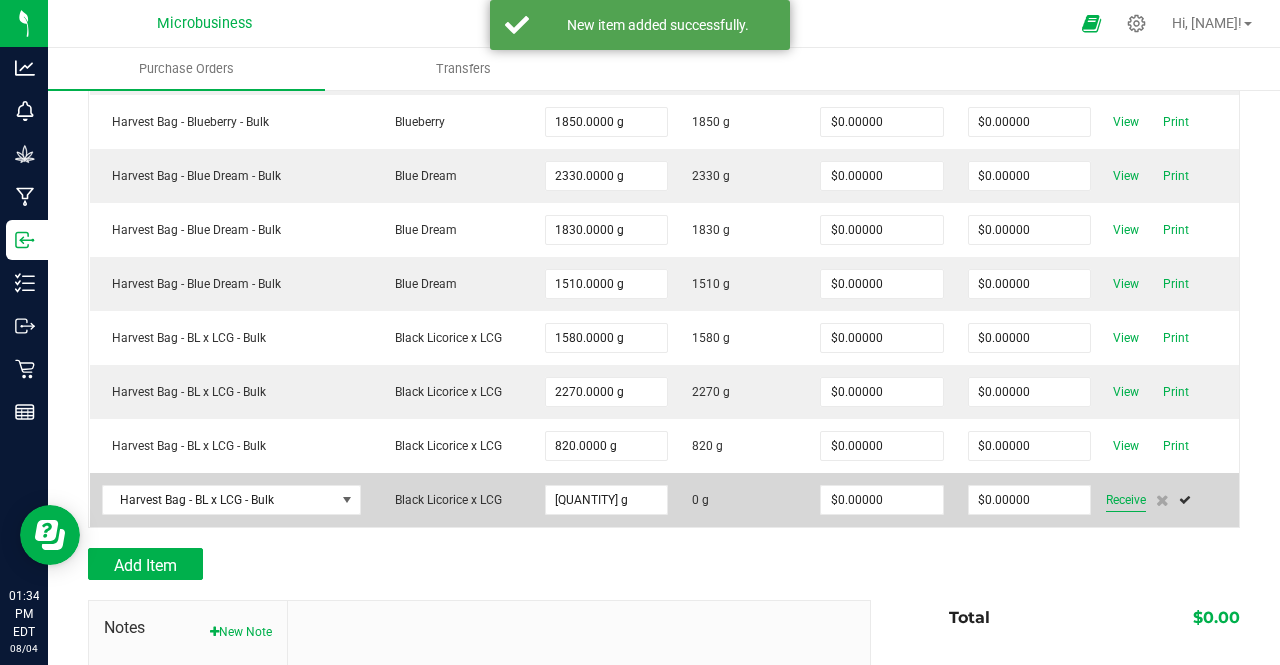 click on "Receive" at bounding box center [1126, 500] 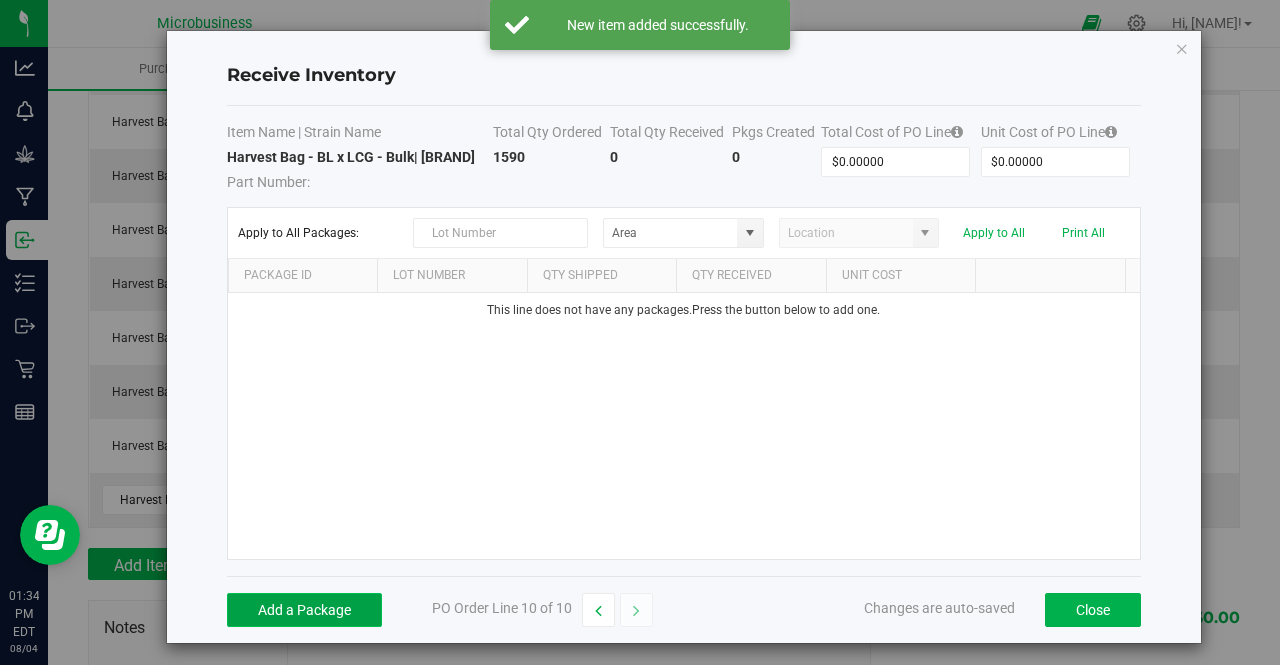 click on "Add a Package" at bounding box center (304, 610) 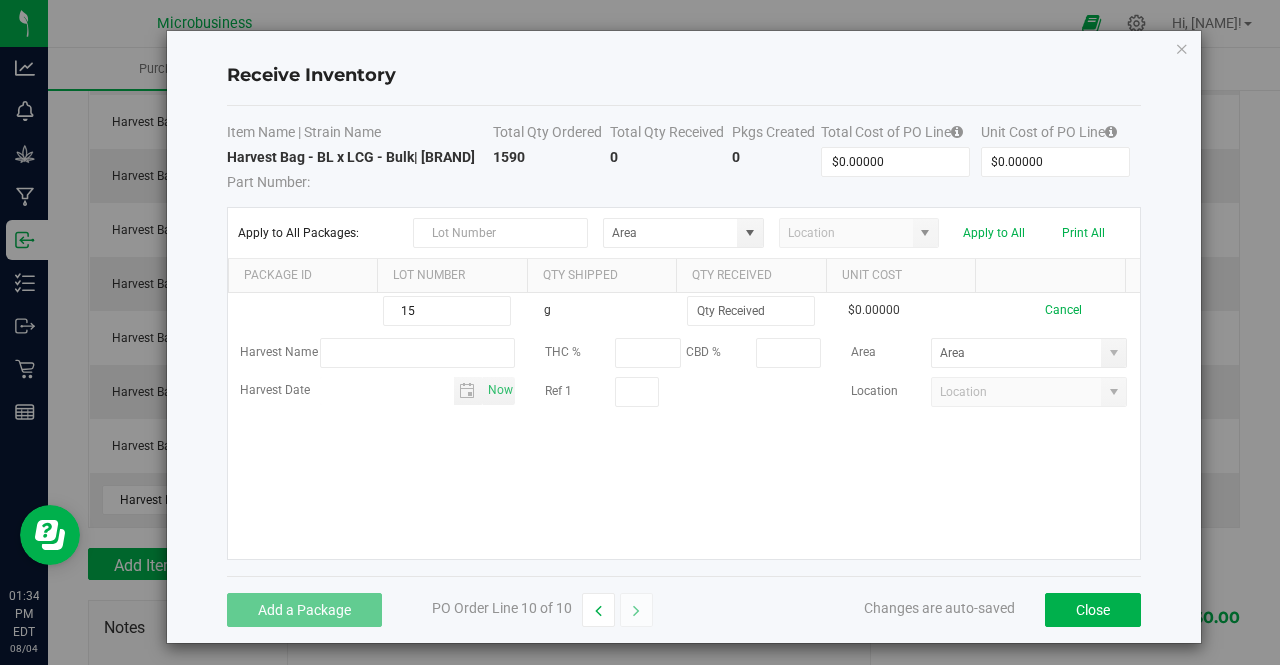 type on "1" 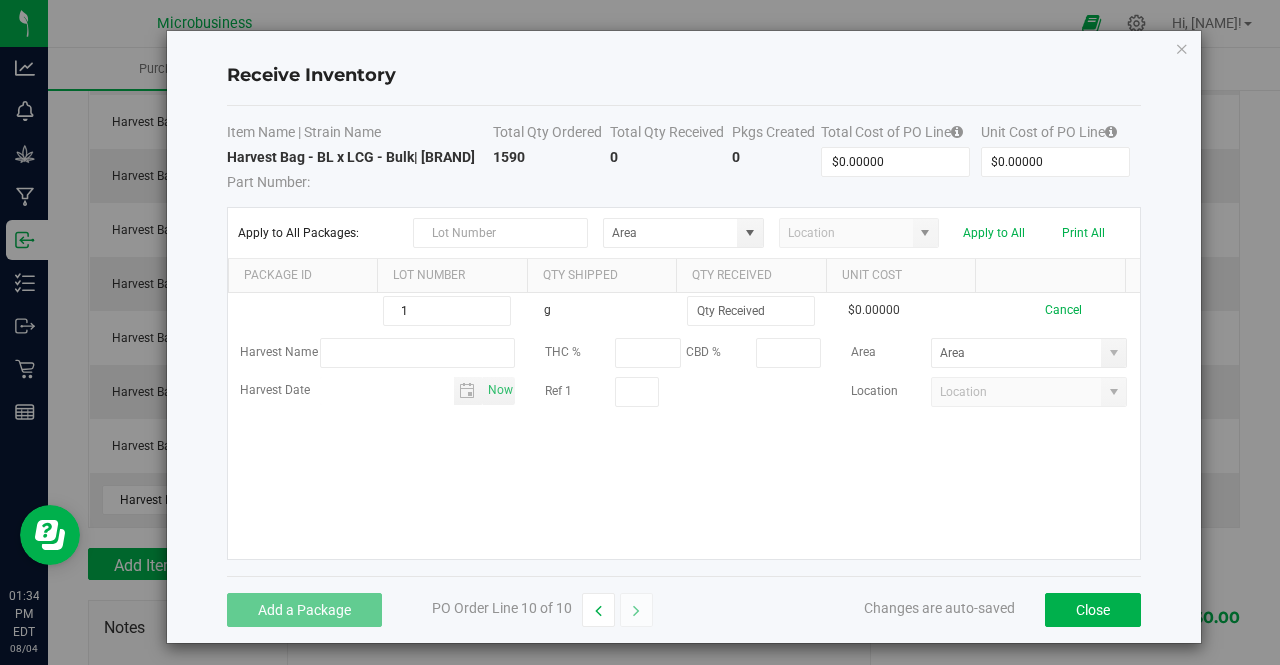 type 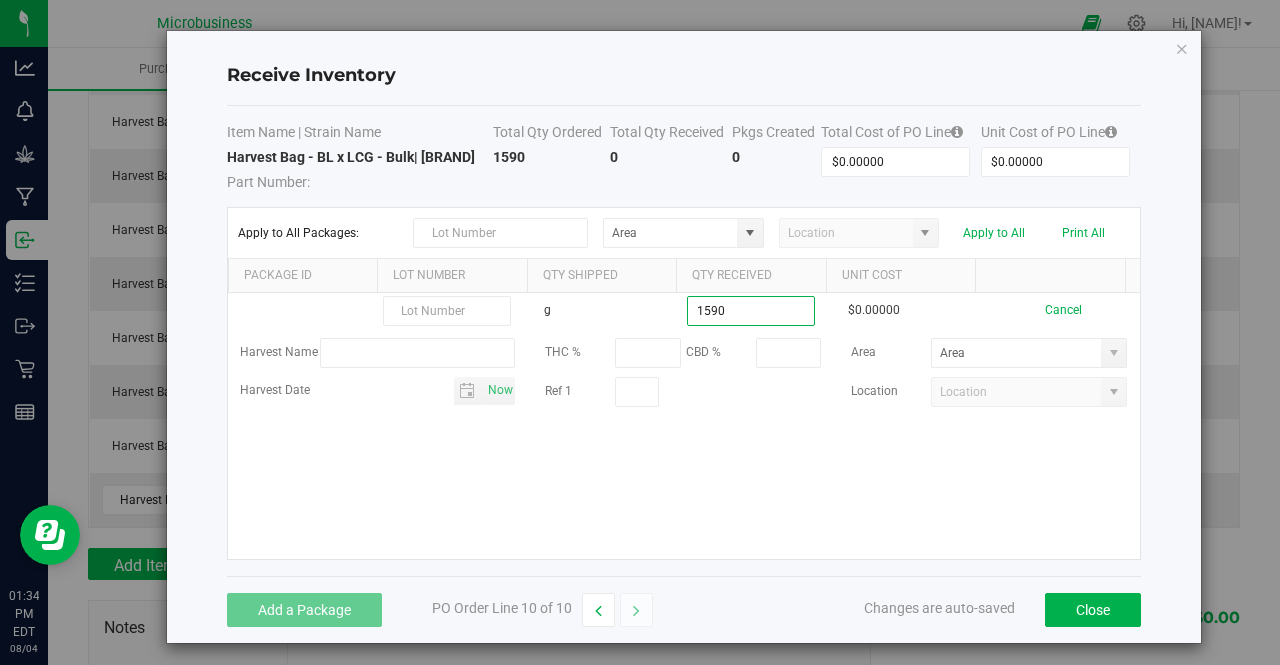type on "[QUANTITY] g" 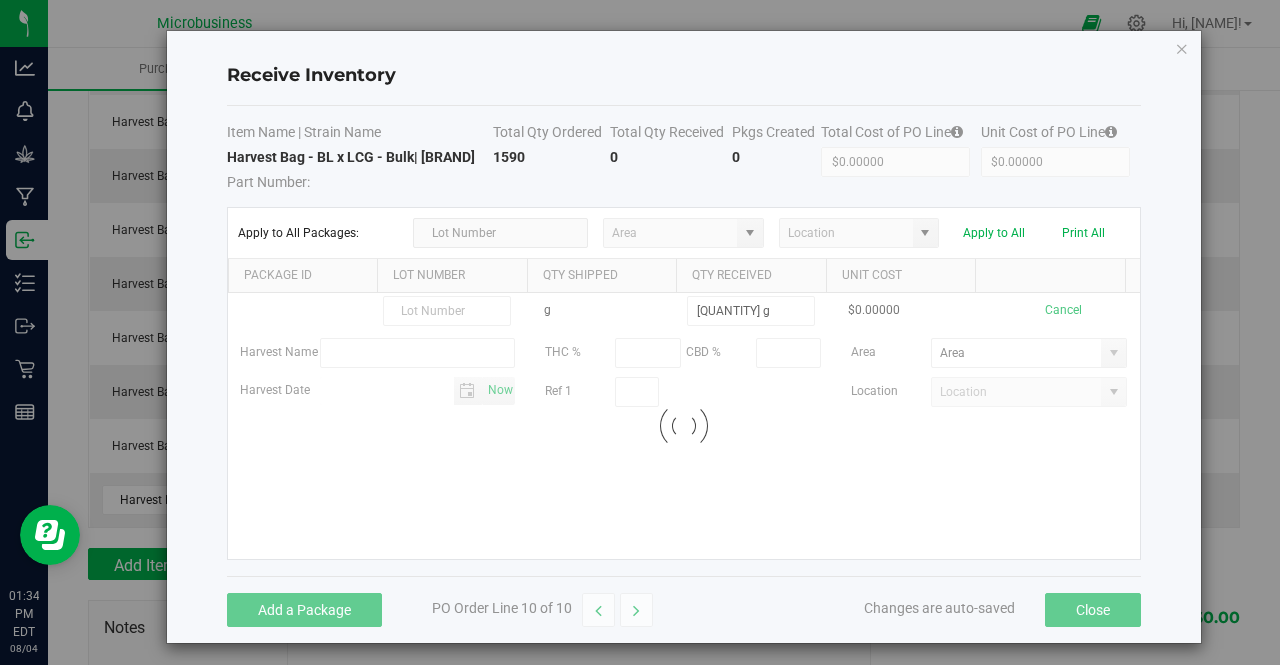 click on "g  1590.0000 g  $0.00000   Cancel   Harvest Name   THC %   CBD %   Area   Harvest Date
[DATE]
Ref 1   Location  Loading" at bounding box center (684, 426) 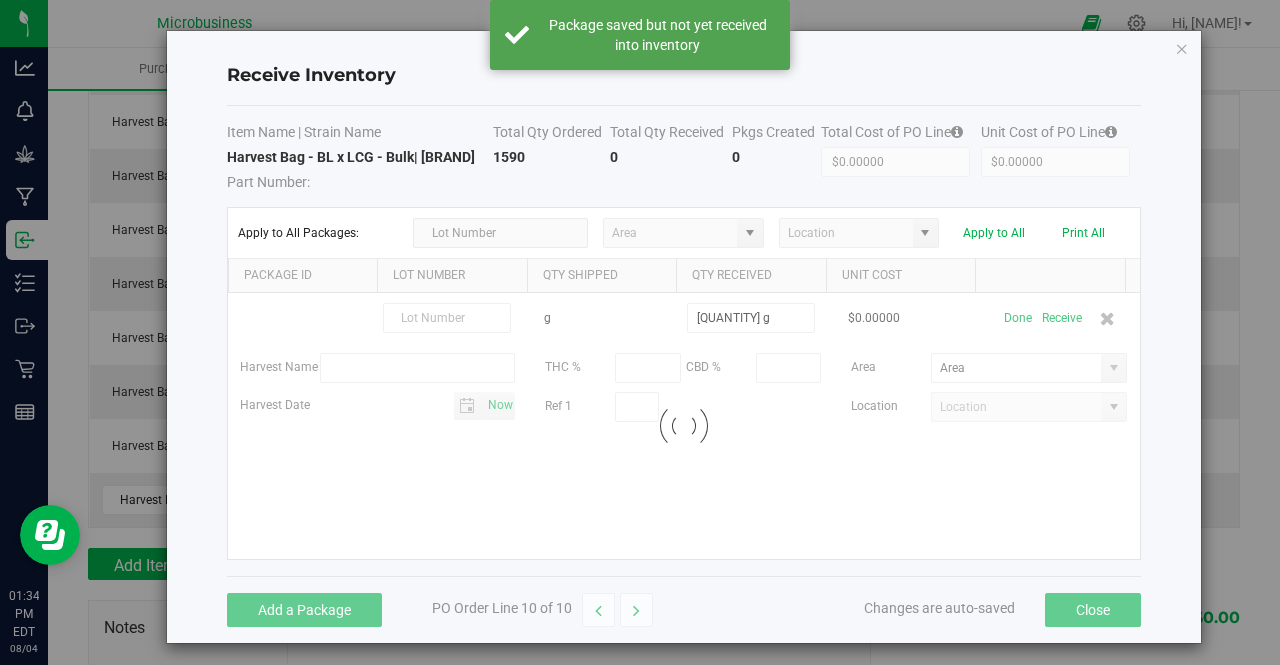 scroll, scrollTop: 384, scrollLeft: 0, axis: vertical 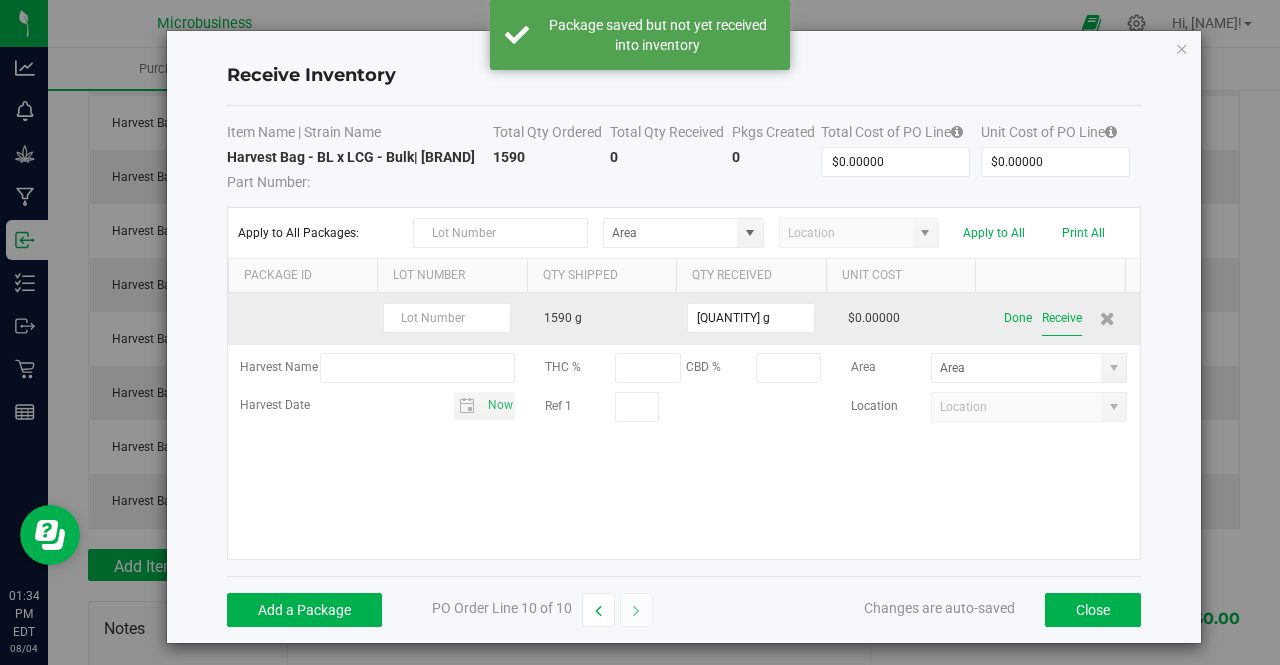 click on "Receive" at bounding box center [1062, 318] 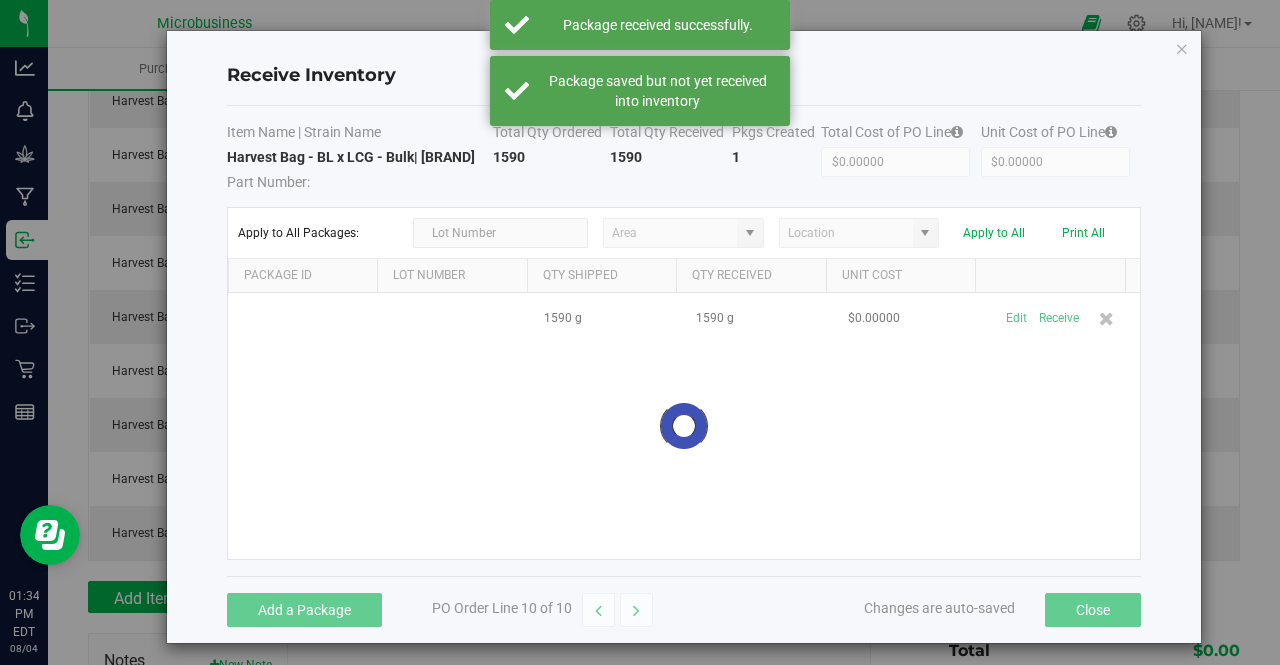 scroll, scrollTop: 417, scrollLeft: 0, axis: vertical 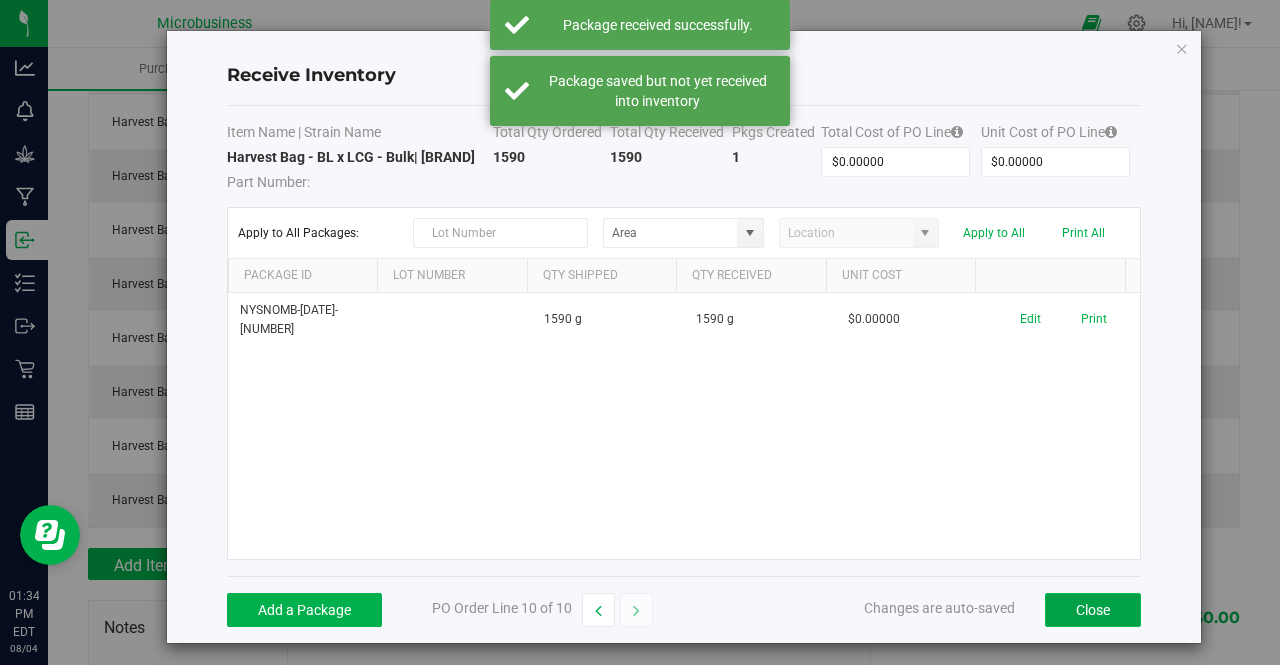 click on "Close" at bounding box center [1093, 610] 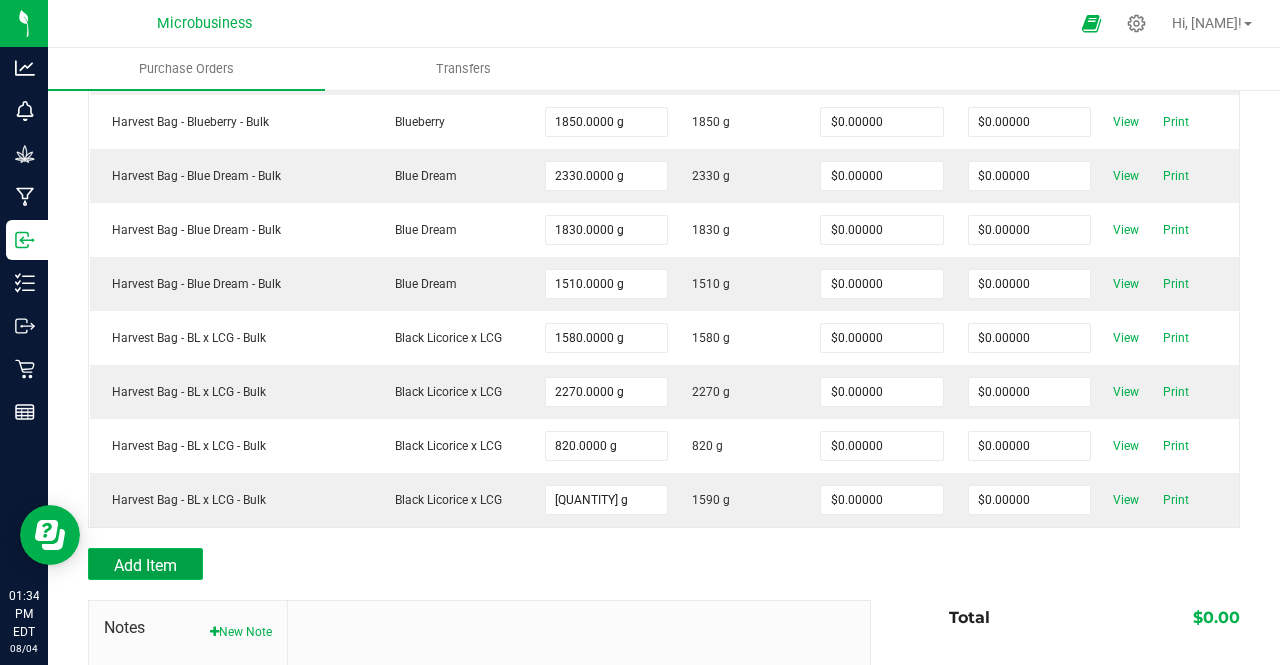 click on "Add Item" at bounding box center (145, 565) 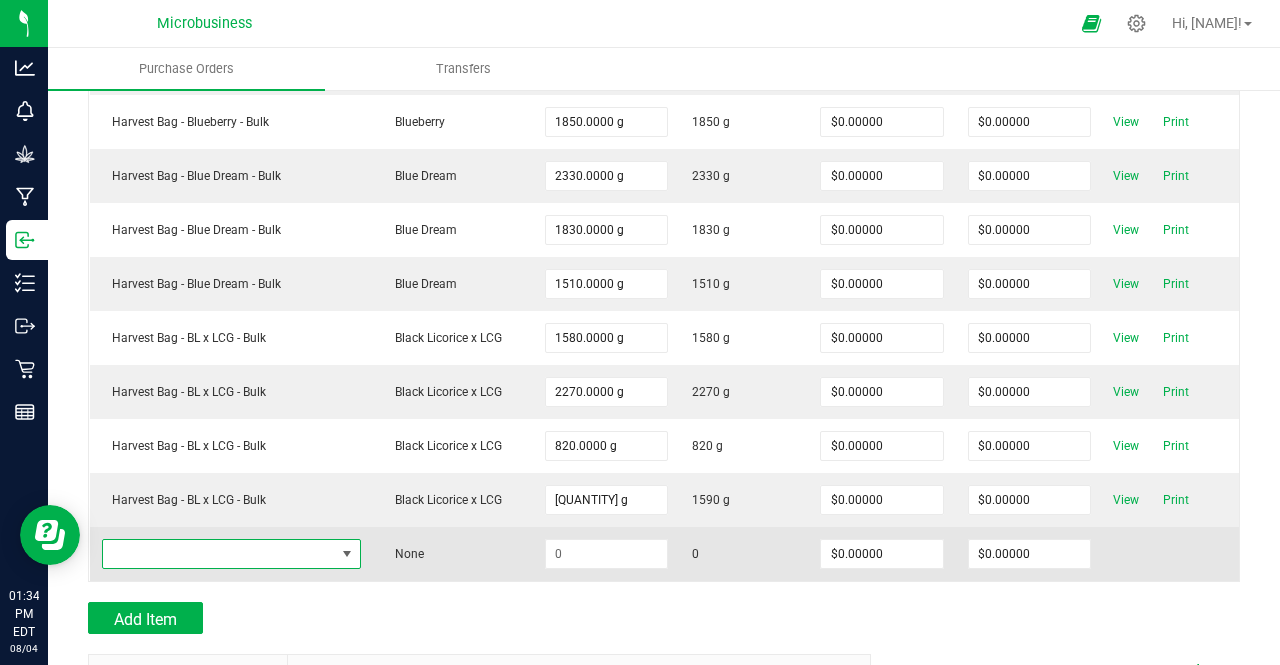 click at bounding box center [219, 554] 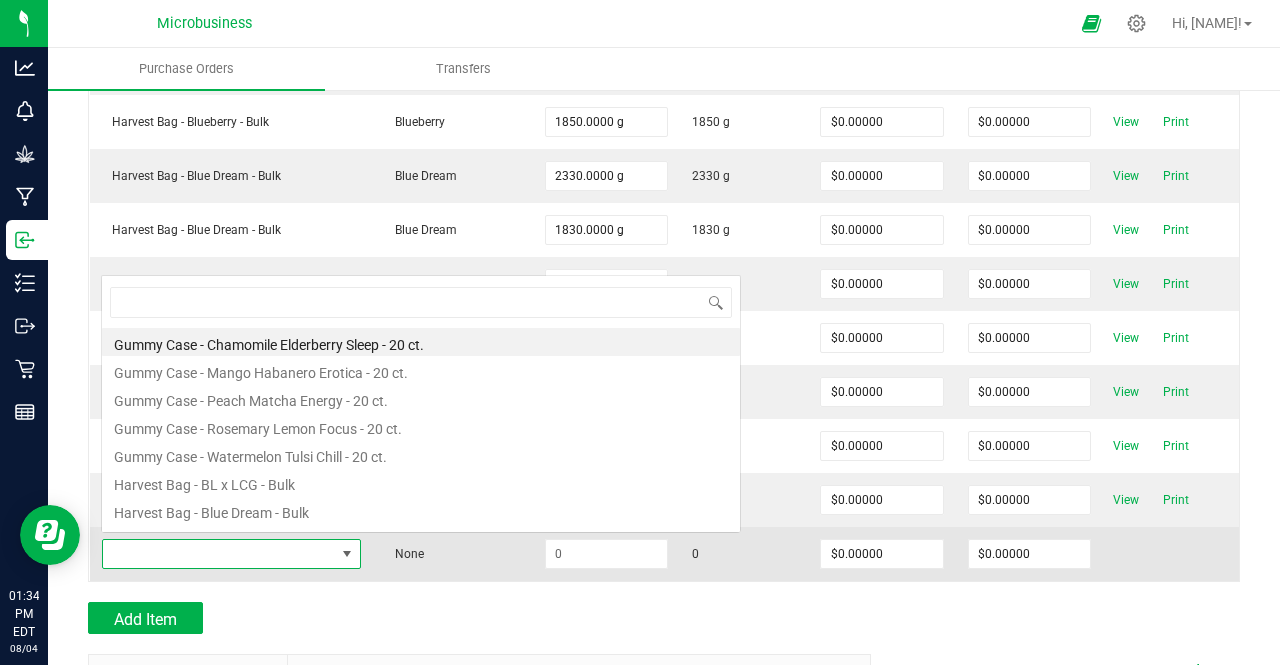 scroll, scrollTop: 0, scrollLeft: 0, axis: both 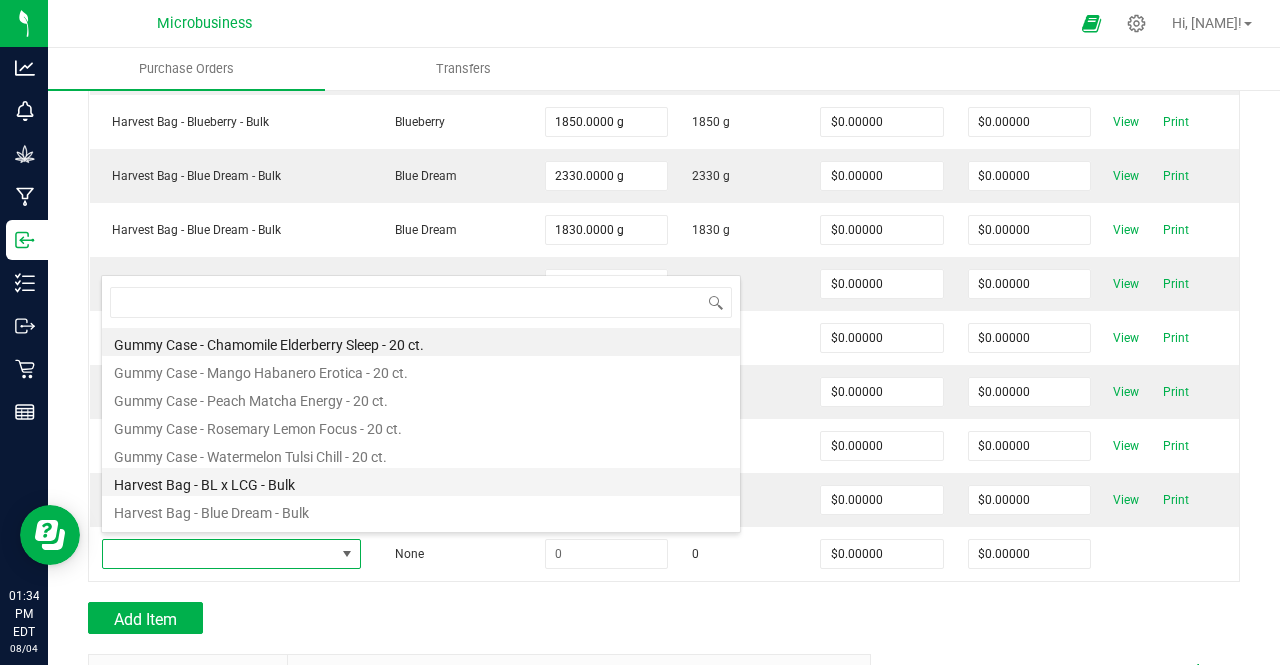 click on "Harvest Bag - BL x LCG - Bulk" at bounding box center [421, 482] 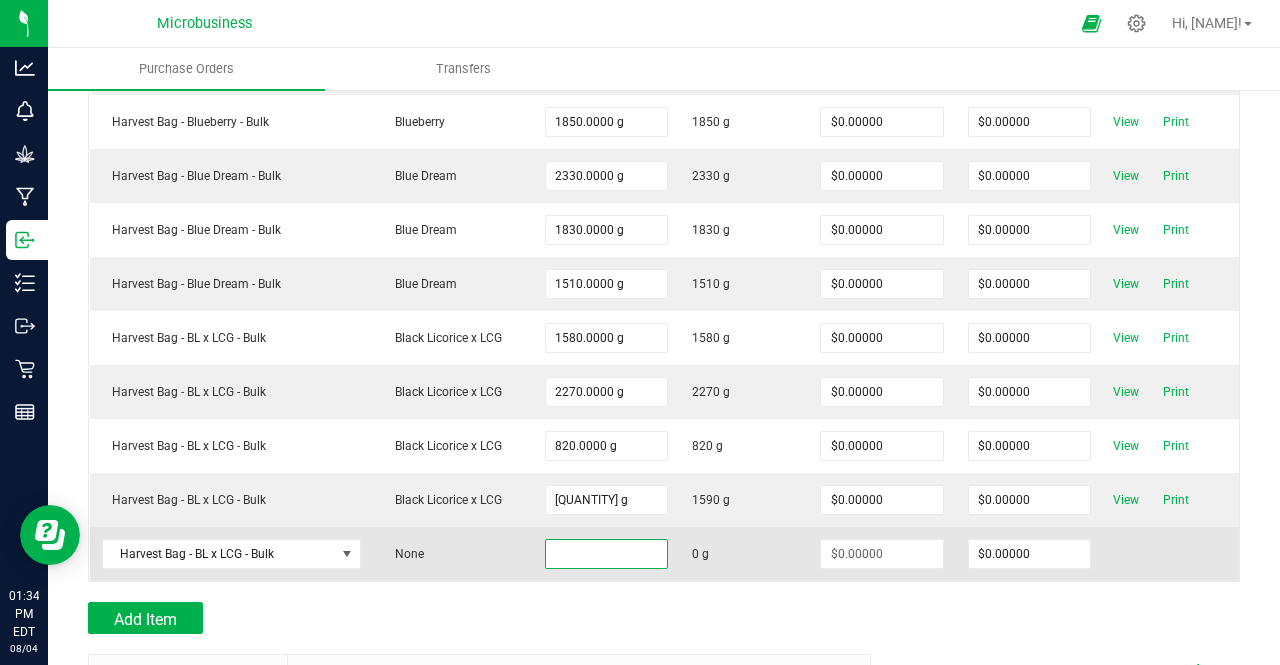 click at bounding box center (606, 554) 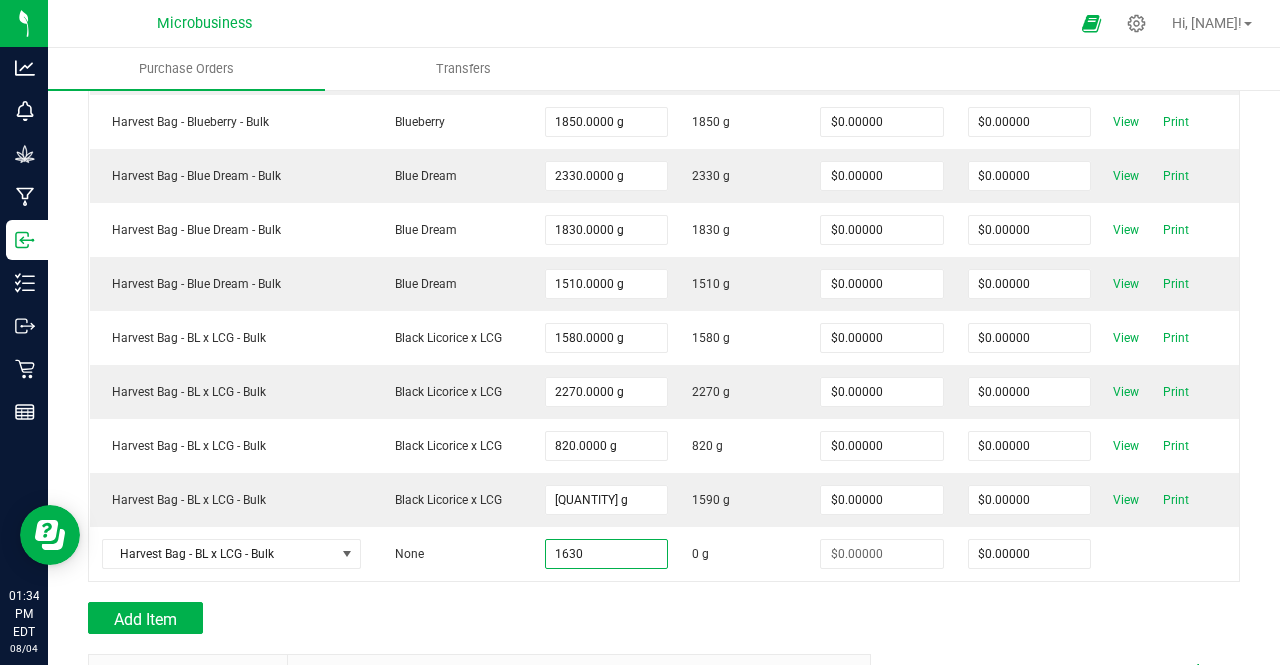 type on "1630.0000 g" 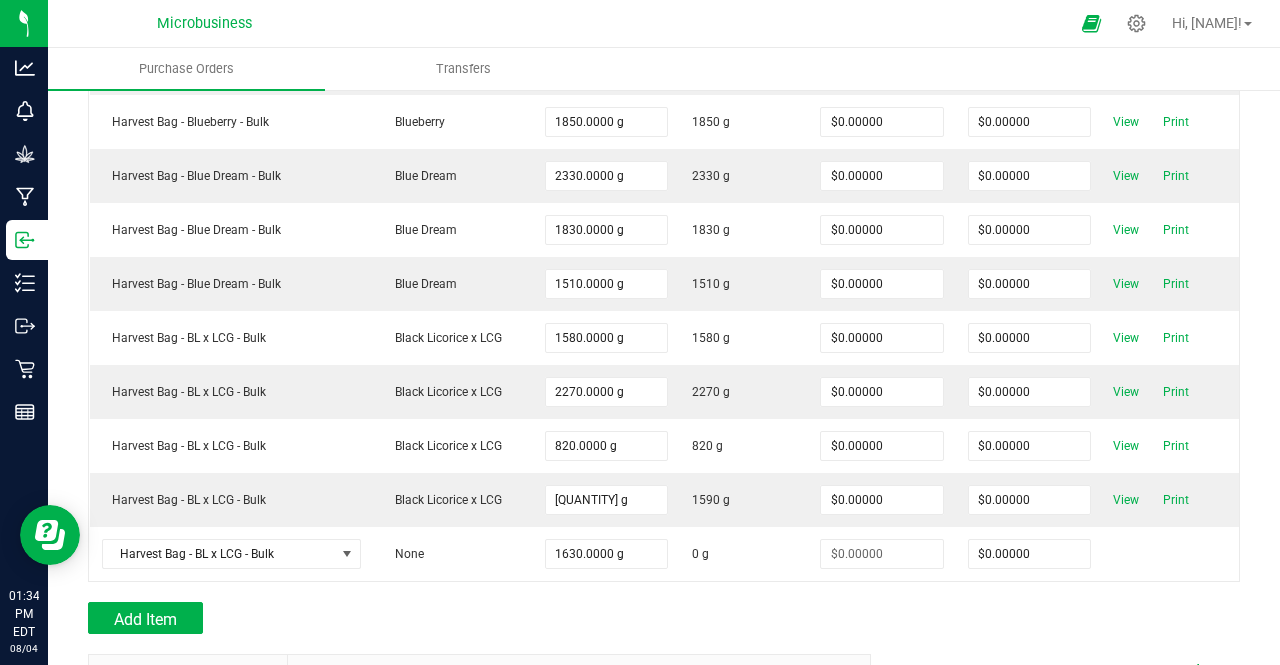 click on "Add Item" at bounding box center (472, 618) 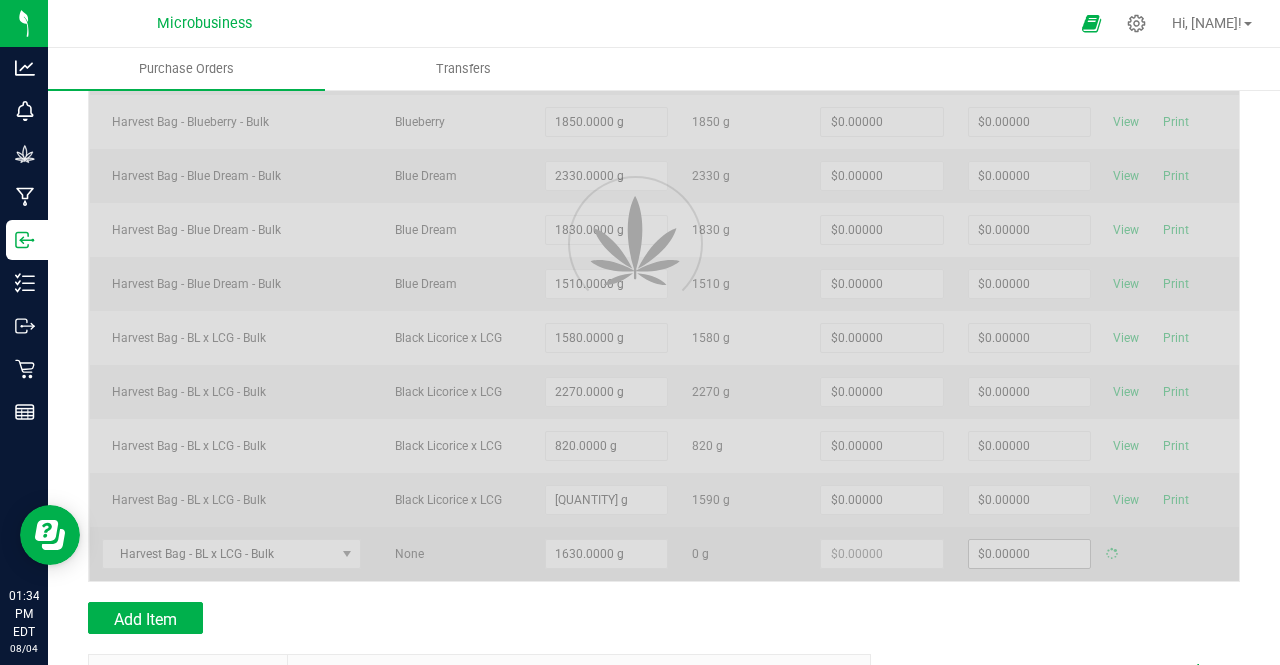 type on "$0.00000" 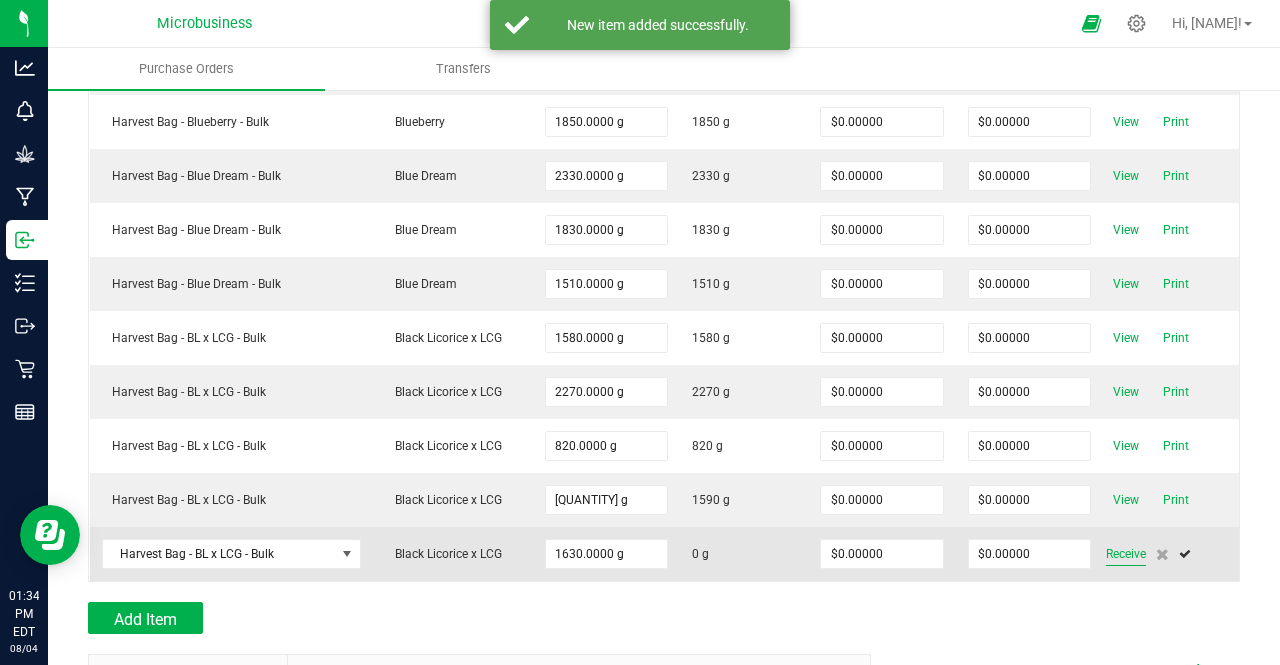 click on "Receive" at bounding box center [1126, 554] 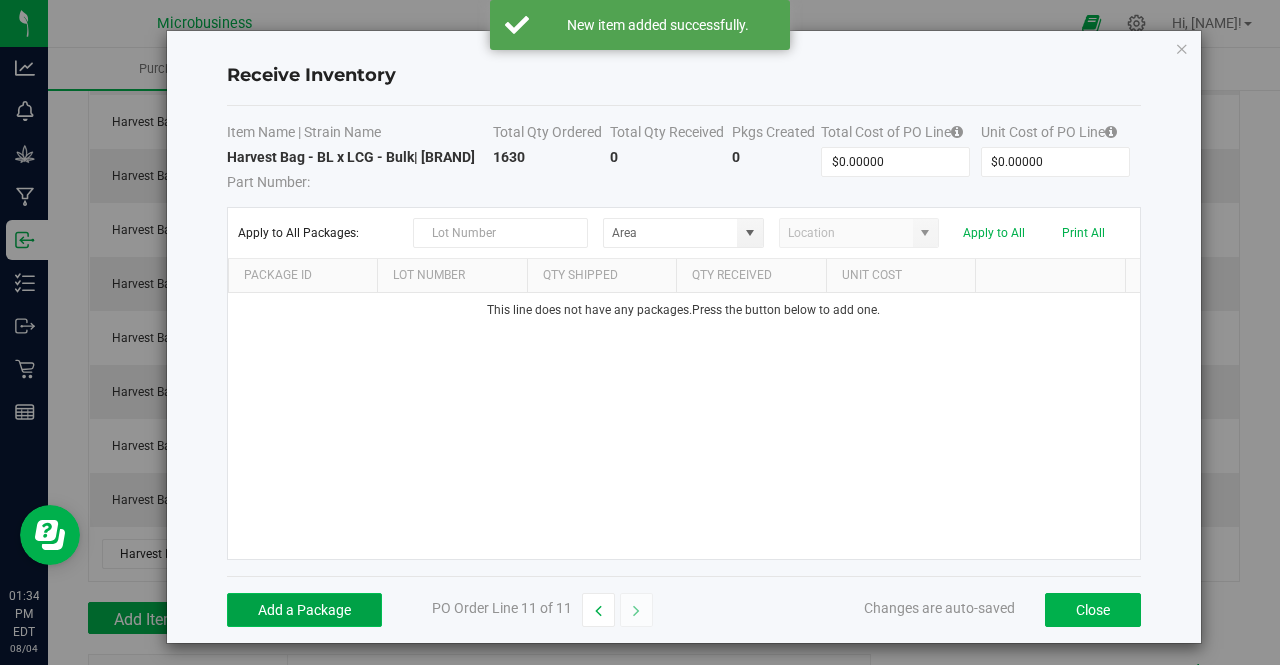 click on "Add a Package" at bounding box center (304, 610) 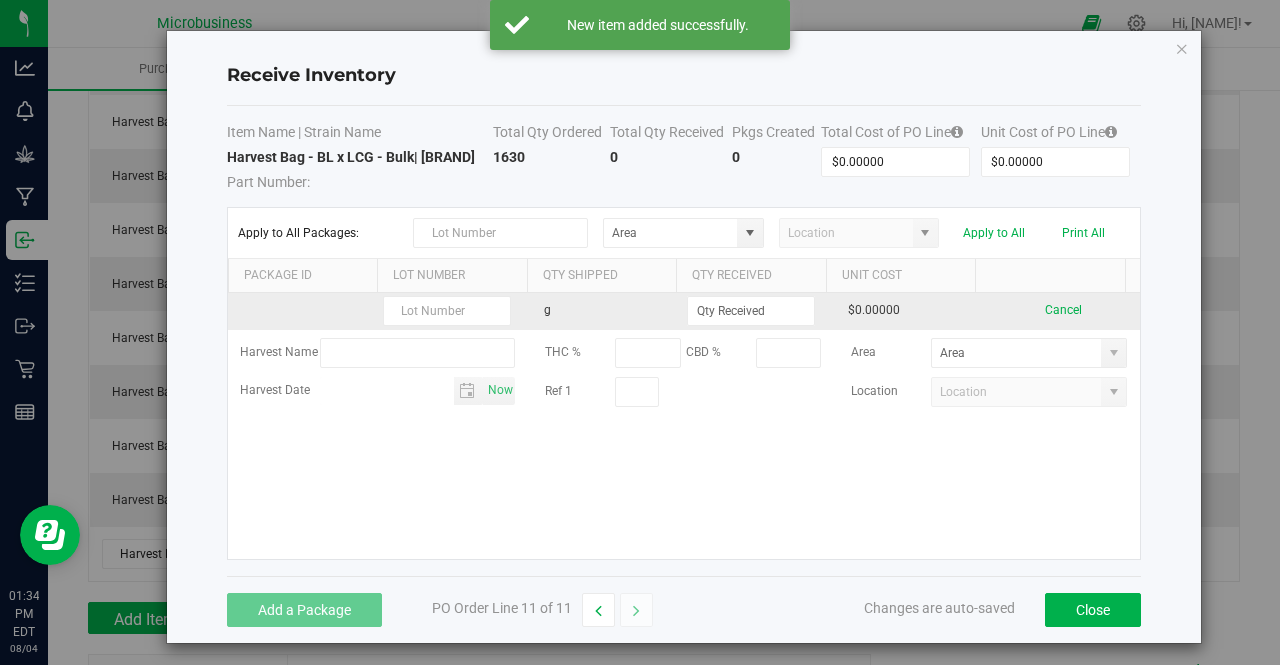 click at bounding box center [760, 311] 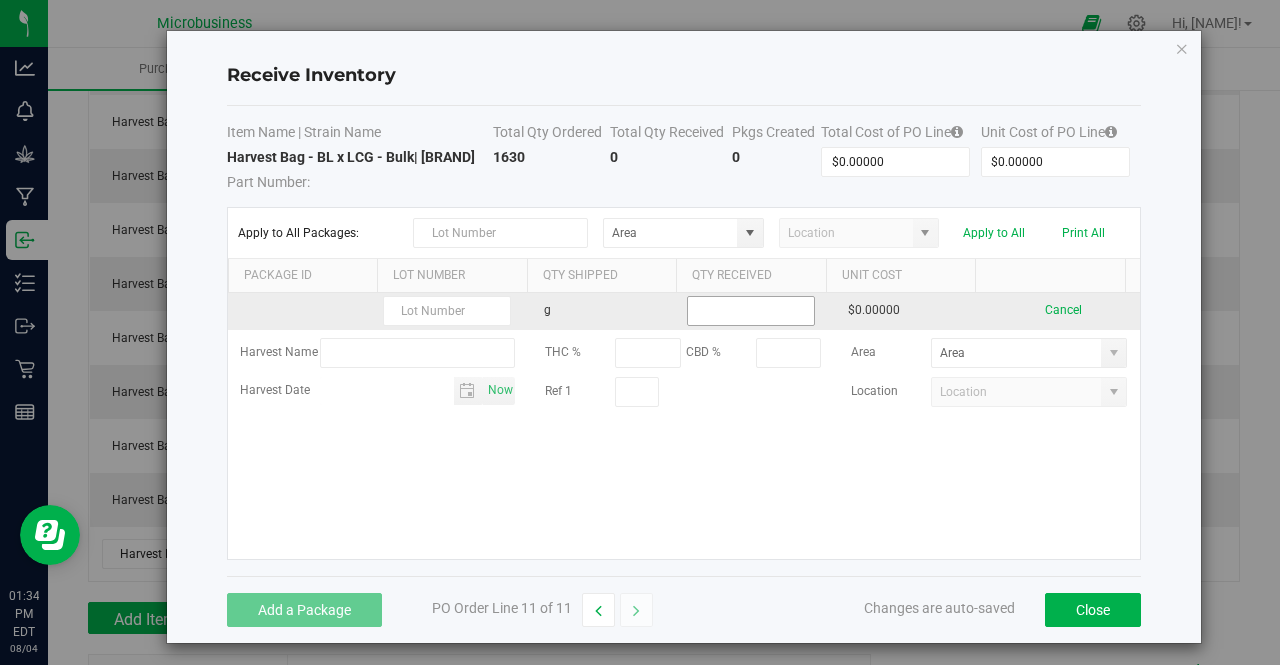 click at bounding box center (751, 311) 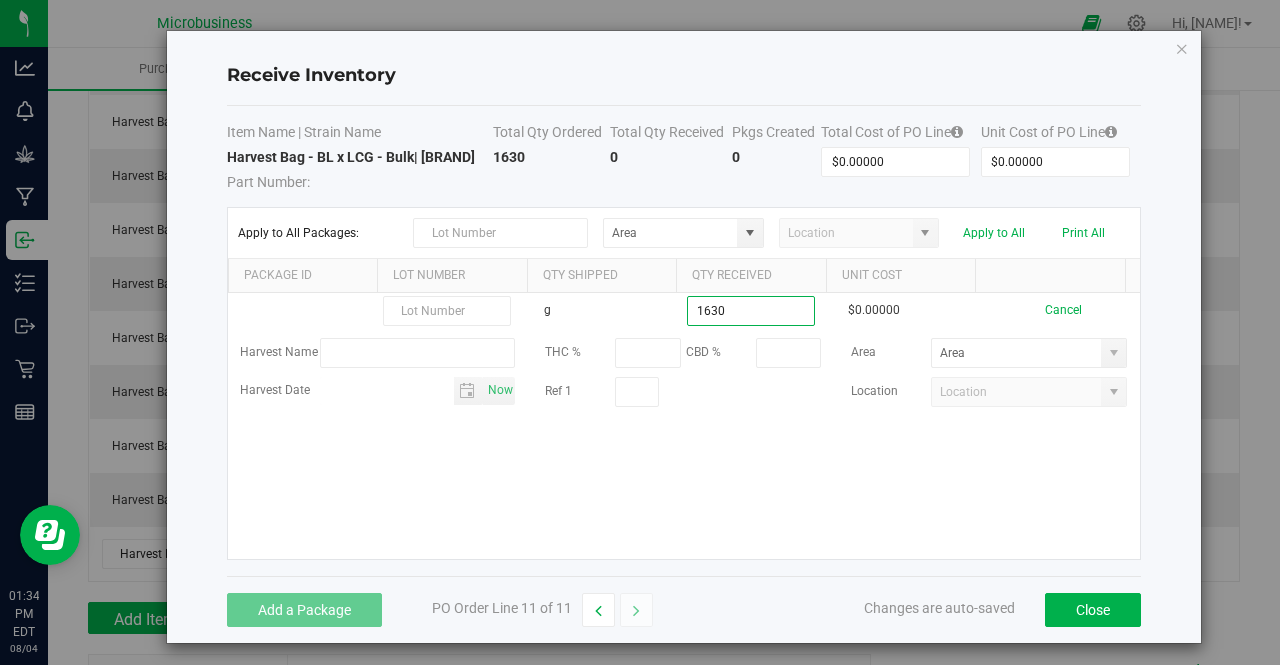 type on "1630.0000 g" 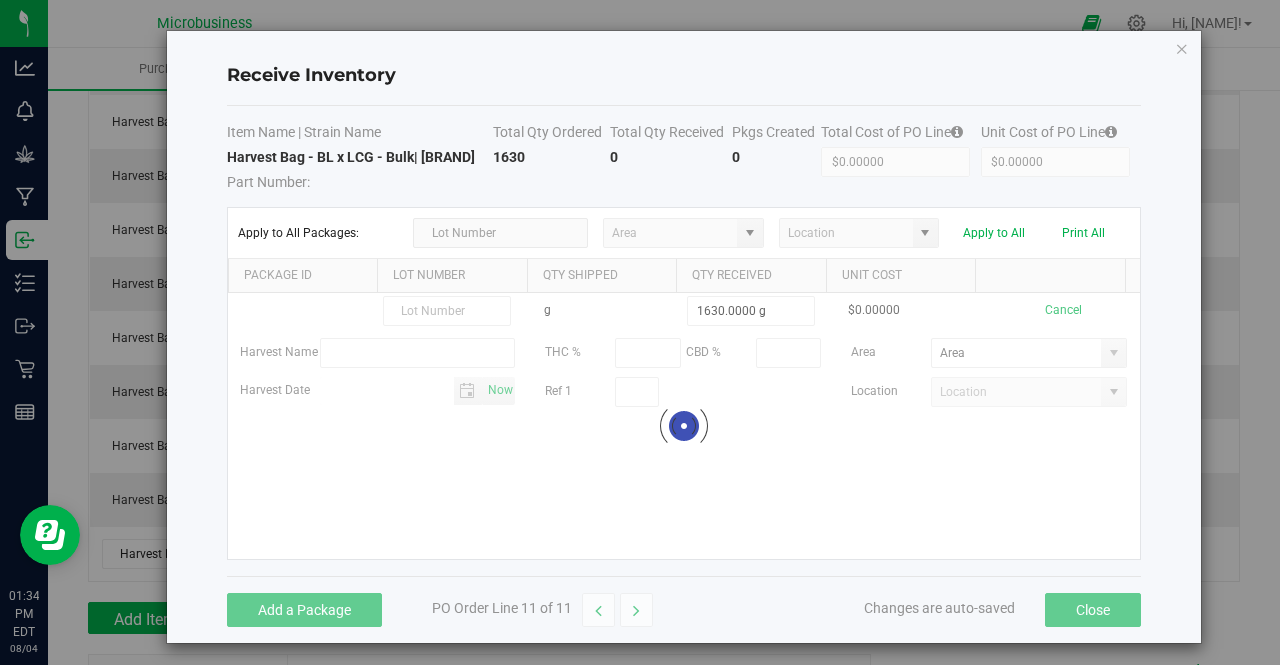 click on "g 1630.0000 g $0.00000 Cancel Harvest Name THC % CBD % Area Harvest Date
Now
Ref 1 Location Loading" at bounding box center (684, 426) 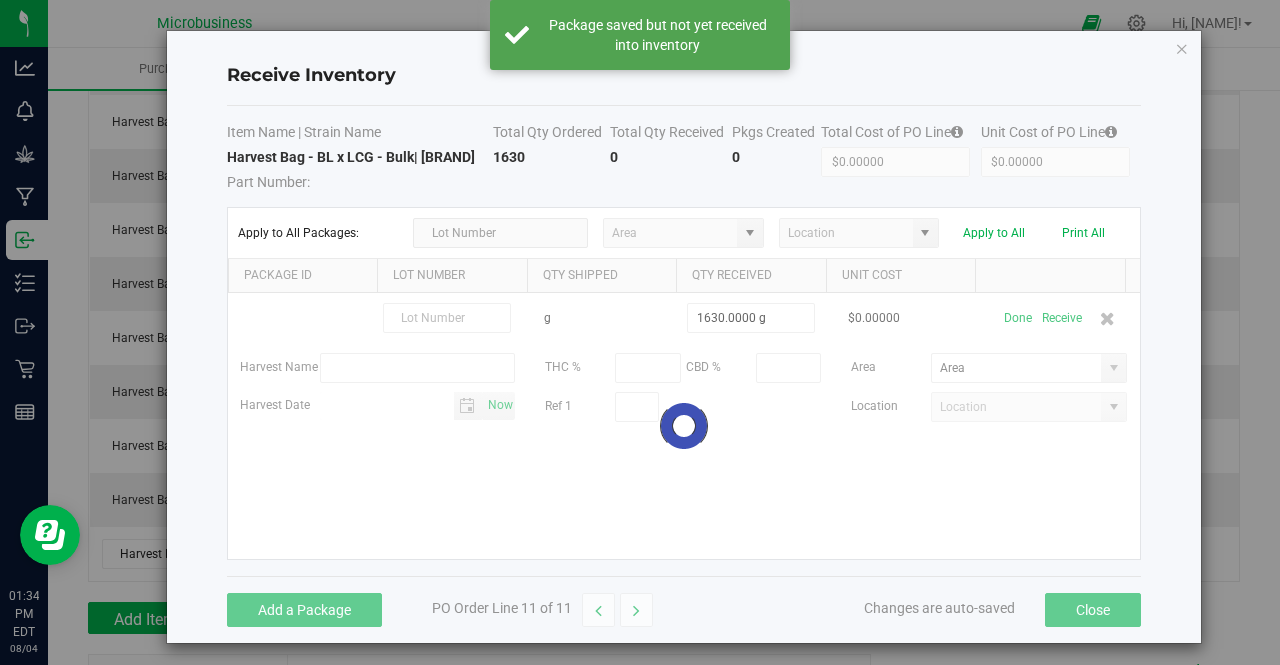 scroll, scrollTop: 384, scrollLeft: 0, axis: vertical 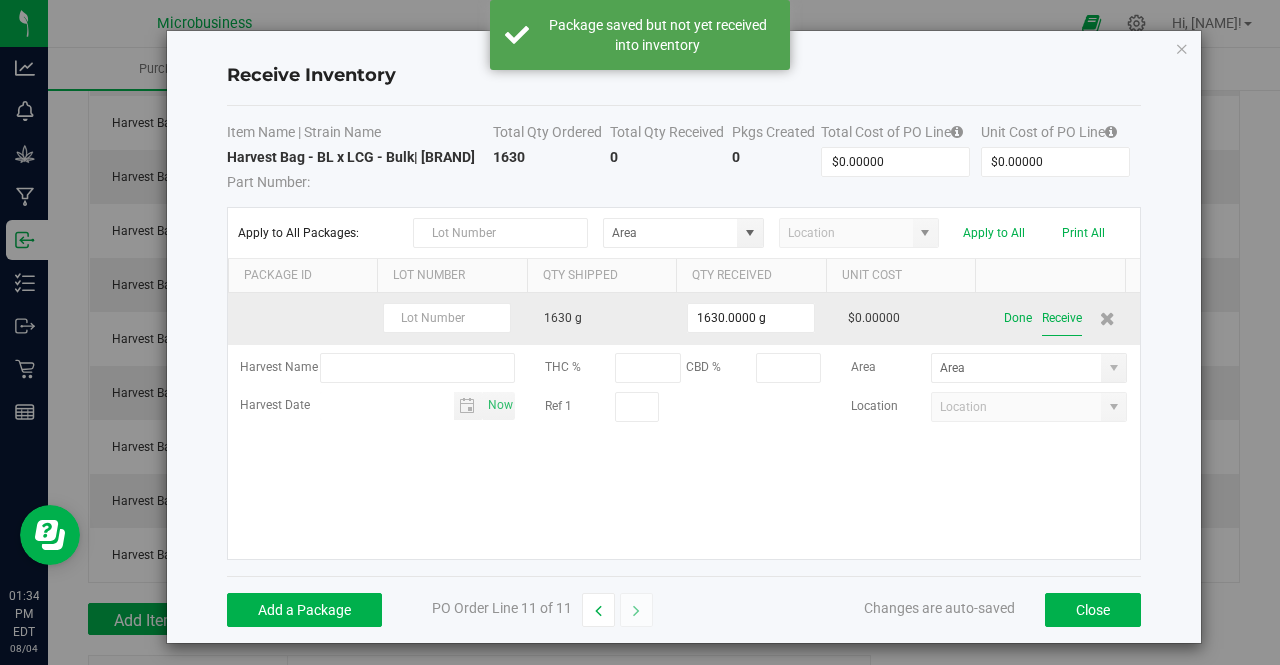 click on "Receive" at bounding box center [1062, 318] 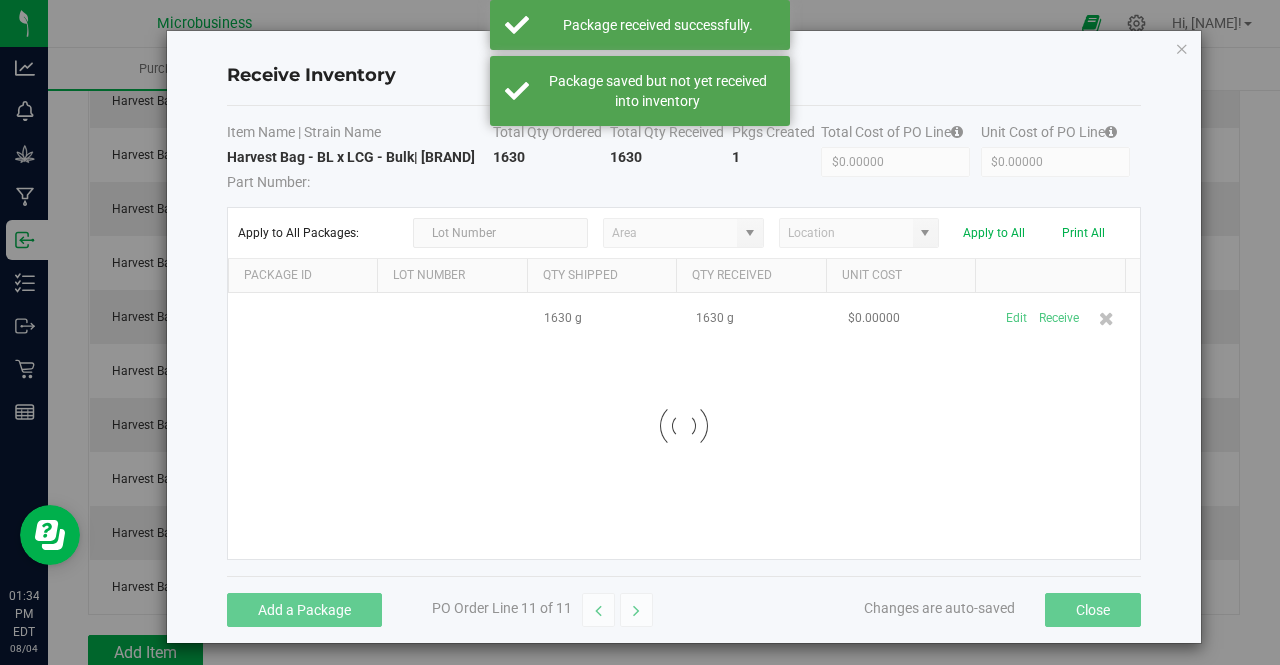 scroll, scrollTop: 417, scrollLeft: 0, axis: vertical 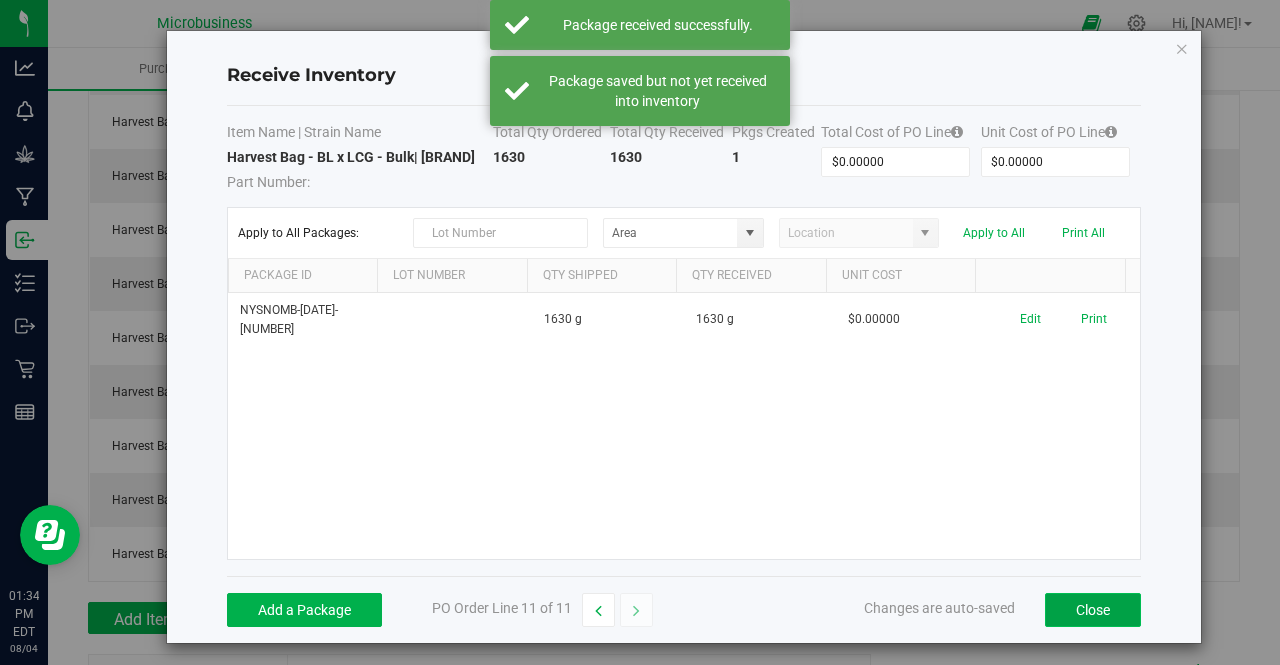 click on "Close" at bounding box center [1093, 610] 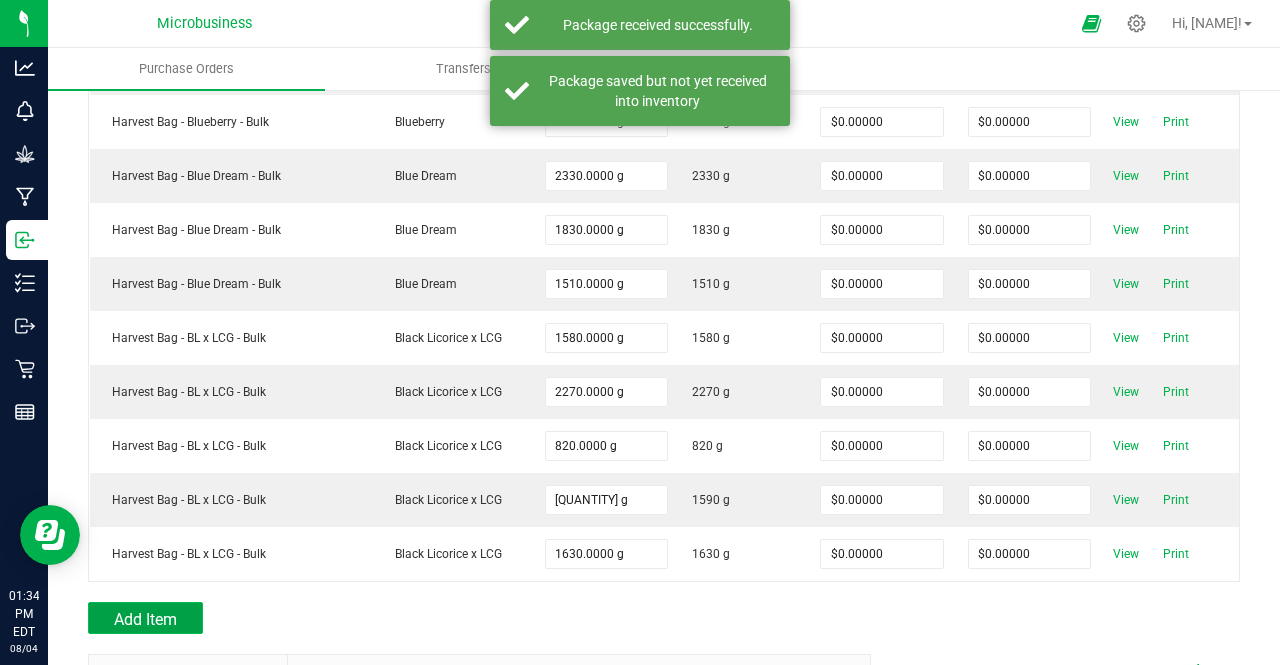 click on "Add Item" at bounding box center [145, 619] 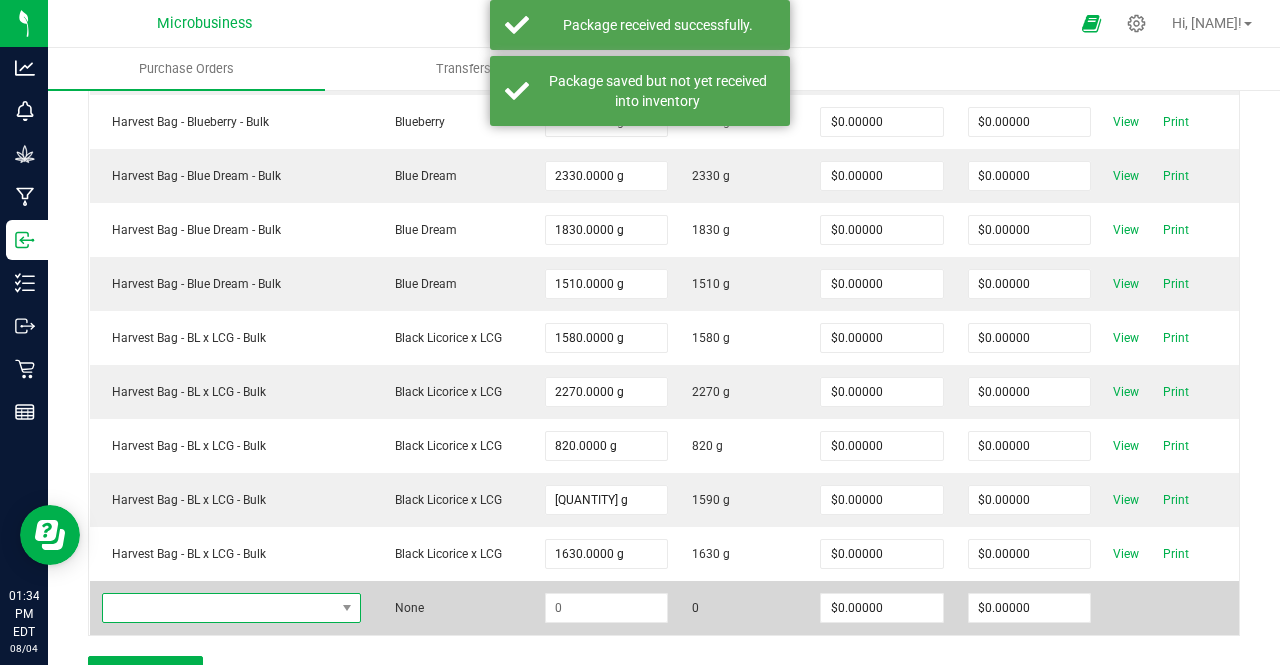 click at bounding box center (219, 608) 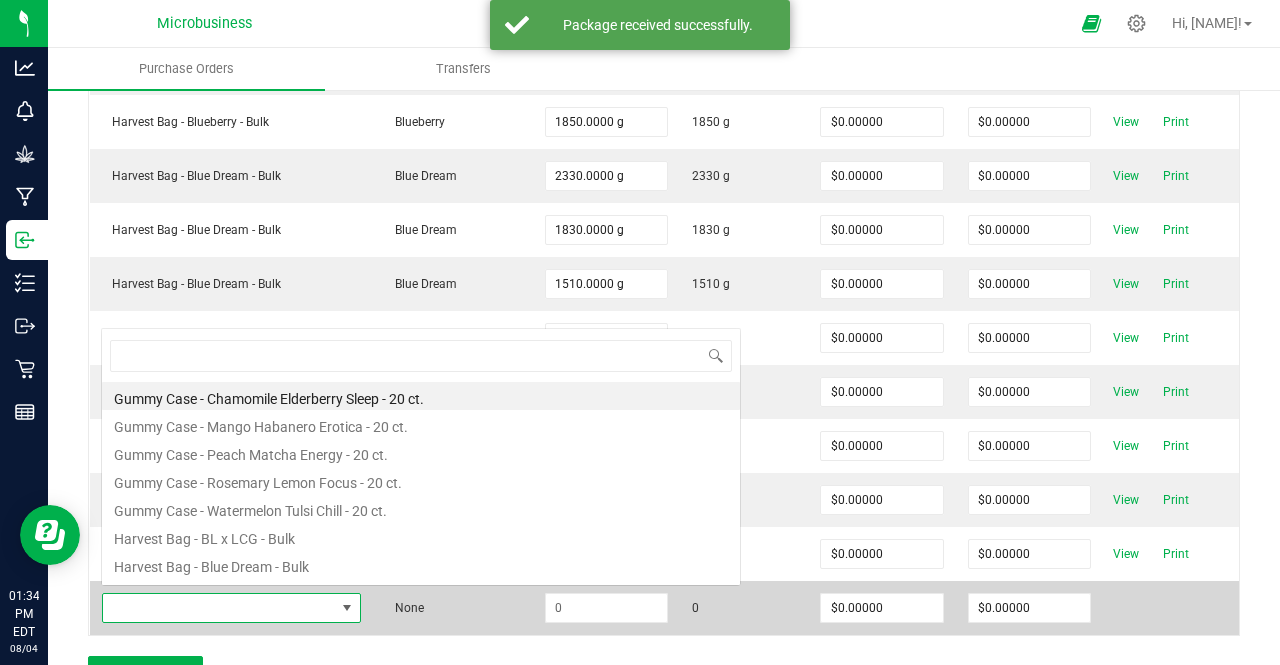scroll, scrollTop: 0, scrollLeft: 0, axis: both 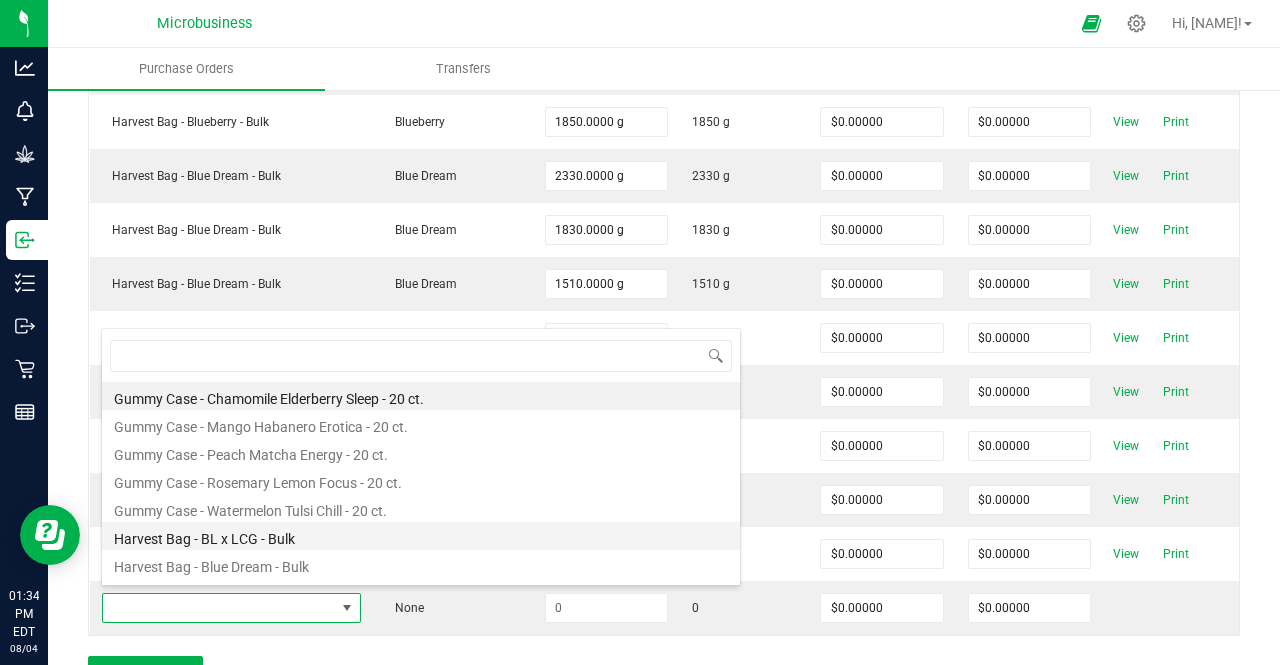 click on "Harvest Bag - BL x LCG - Bulk" at bounding box center [421, 536] 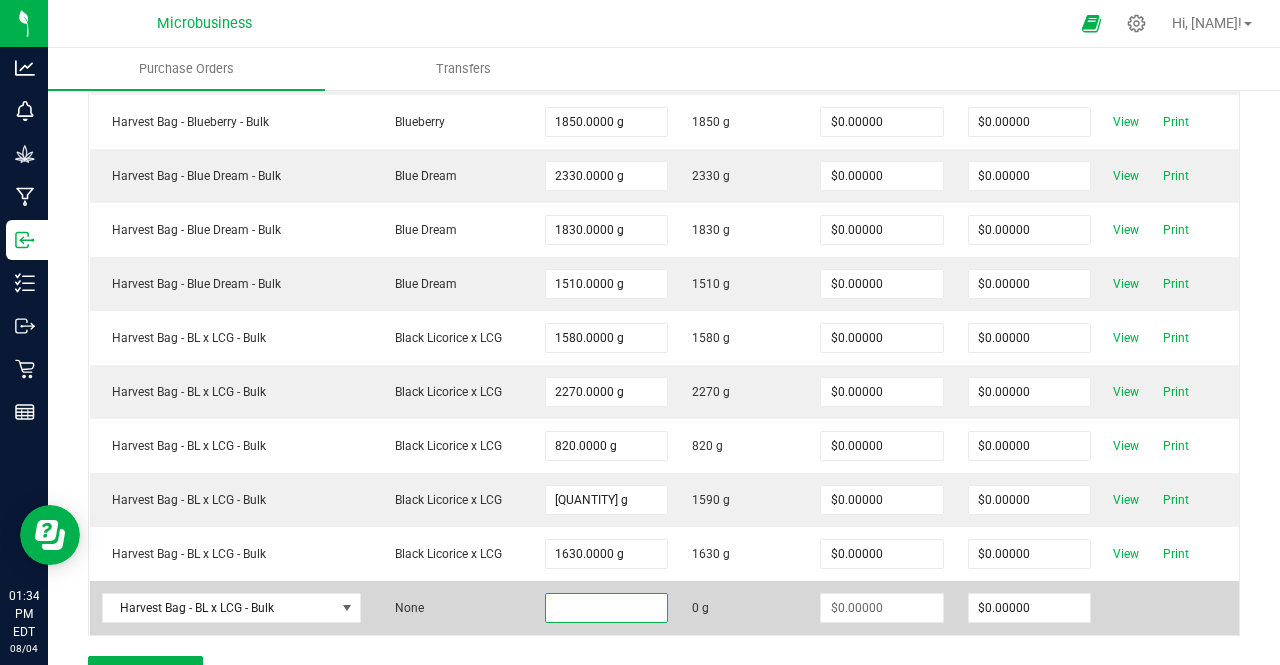 click at bounding box center (606, 608) 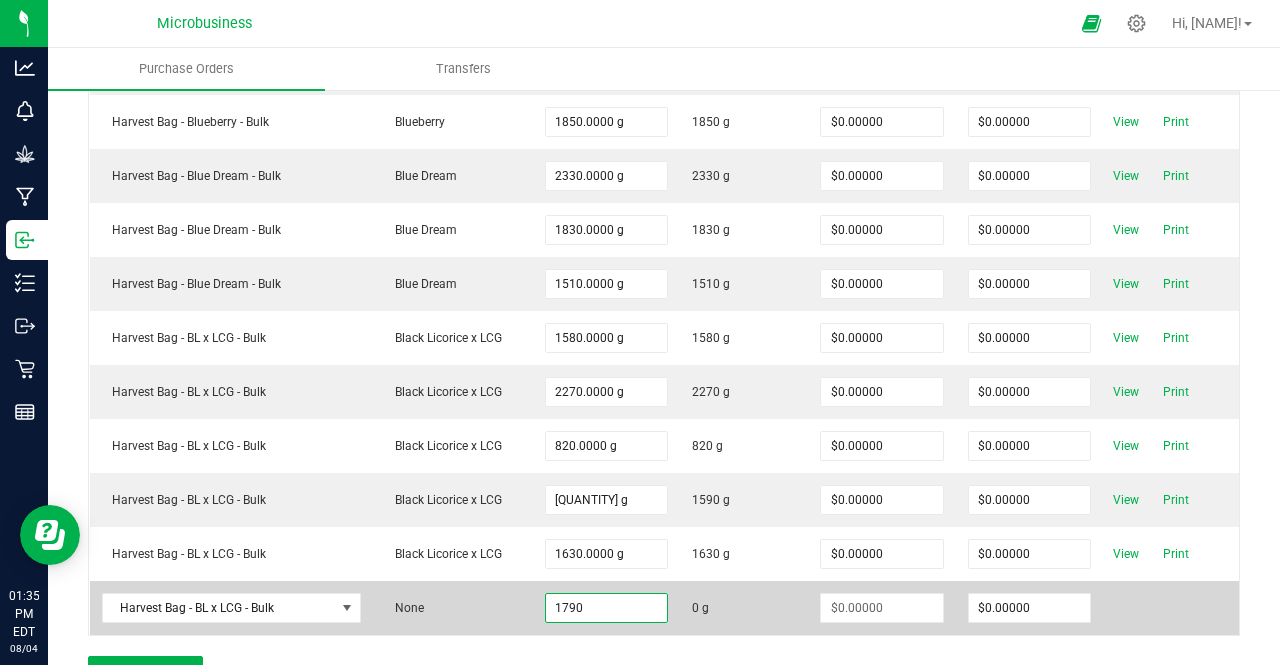 type on "1790.0000 g" 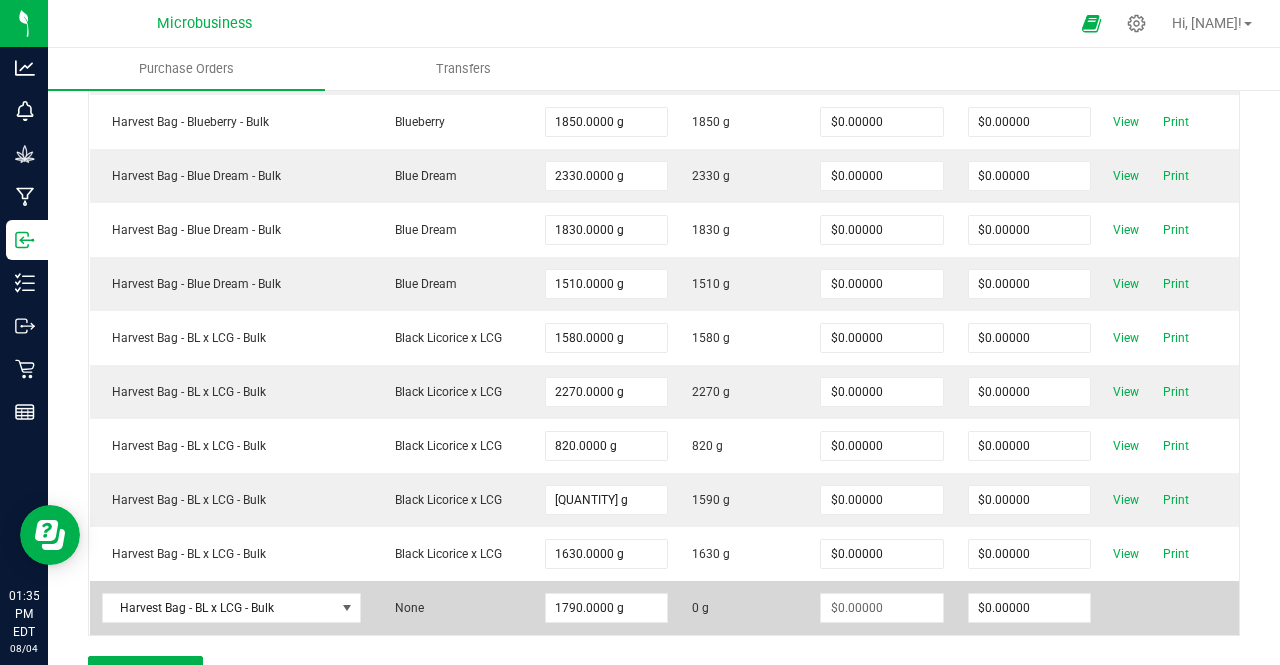 click on "Create New Item Create New Strain Print All Item Strain Qty Ordered Qty Received Unit Line Cost Total Line Cost Actions Harvest Bag - Blueberry - Bulk Blueberry 1940.0000 g 1940 g $0.00000 $0.00000 View Print Harvest Bag - Blueberry - Bulk Blueberry 1920.0000 g 1920 g $0.00000 $0.00000 View Print Harvest Bag - Blueberry - Bulk Blueberry 1850.0000 g 1850 g $0.00000 $0.00000 View Print Harvest Bag - Blue Dream - Bulk Blue Dream 2330.0000 g 2330 g $0.00000 $0.00000 View Print Harvest Bag - Blue Dream - Bulk Blue Dream 1830.0000 g 1830 g $0.00000 $0.00000 View Print Harvest Bag - Blue Dream - Bulk Blue Dream 1510.0000 g 1510 g $0.00000 $0.00000 View Print Harvest Bag - BL x LCG - Bulk Black Licorice x LCG 1580.0000 g 1580 g $0.00000 $0.00000 View Print Harvest Bag - BL x LCG - Bulk Black Licorice x LCG 2270.0000 g 2270 g $0.00000 $0.00000 View Print Harvest Bag - BL x LCG - Bulk Black Licorice x LCG 820.0000 g 820 g $0.00000 $0.00000 View 0 g" at bounding box center [664, 267] 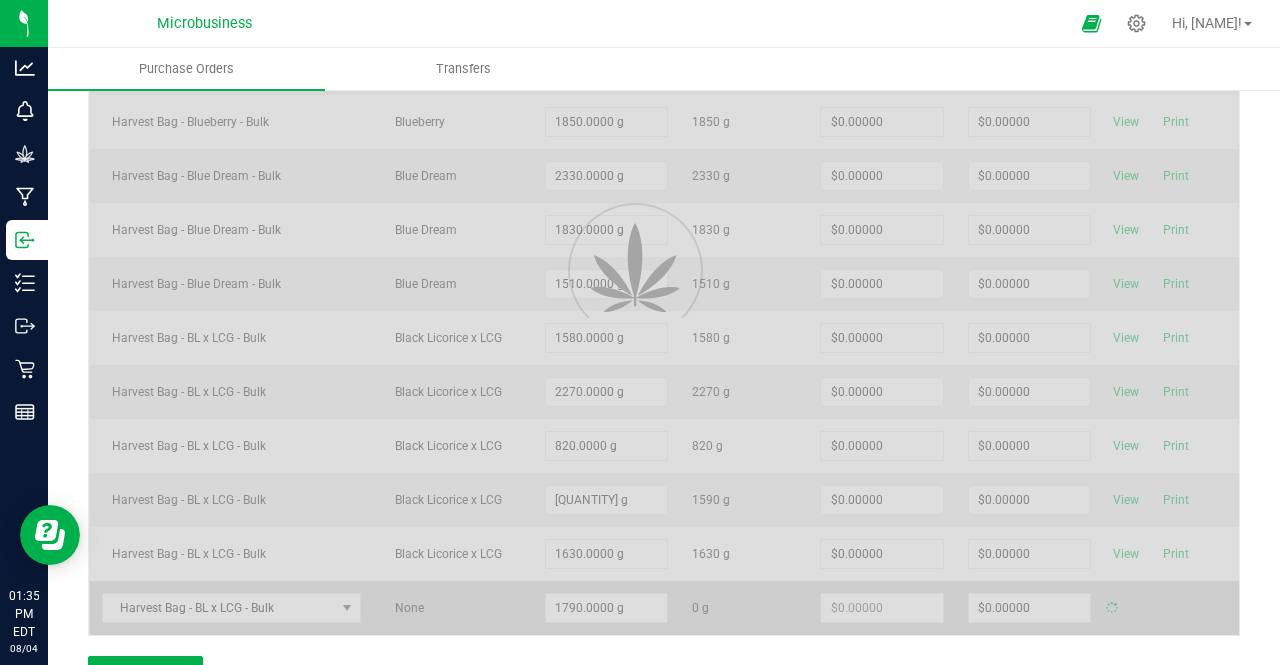 type on "$0.00000" 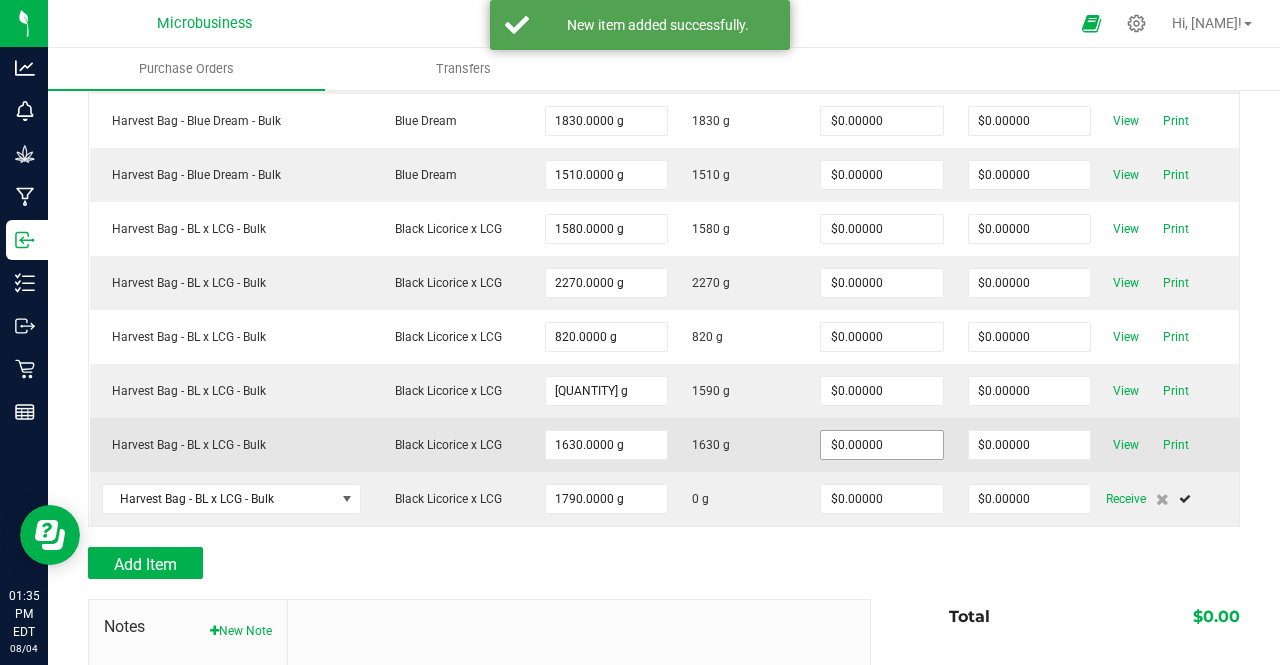 scroll, scrollTop: 529, scrollLeft: 0, axis: vertical 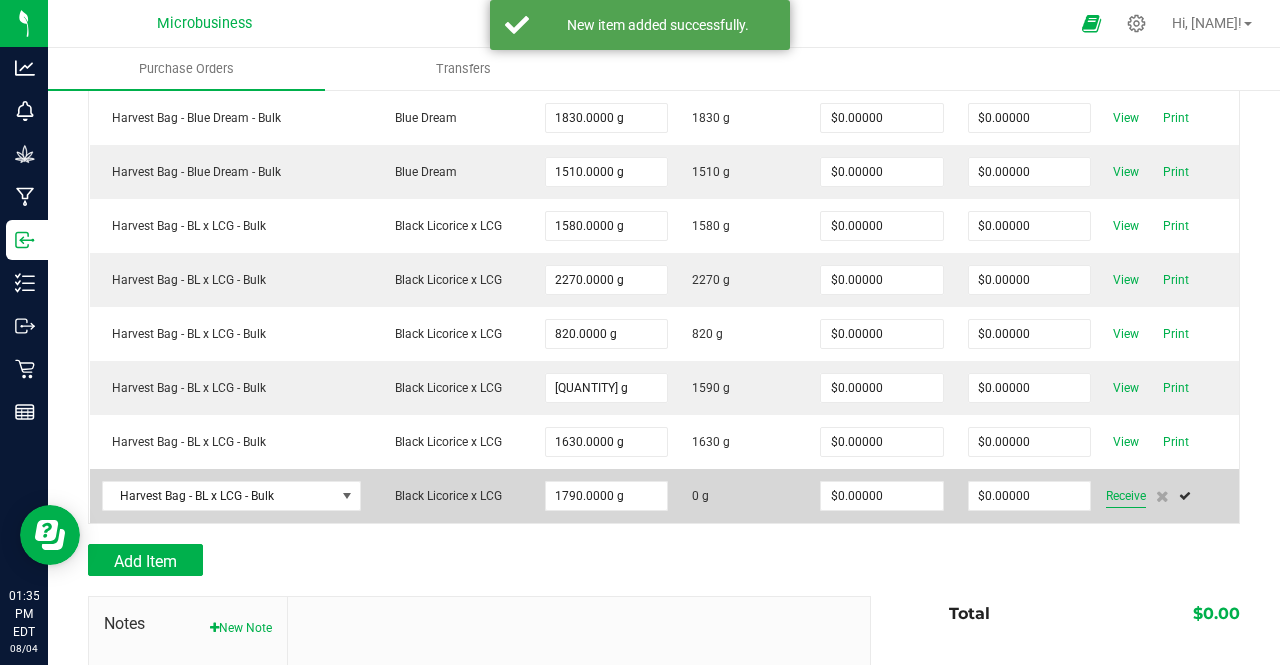 click on "Receive" at bounding box center [1126, 496] 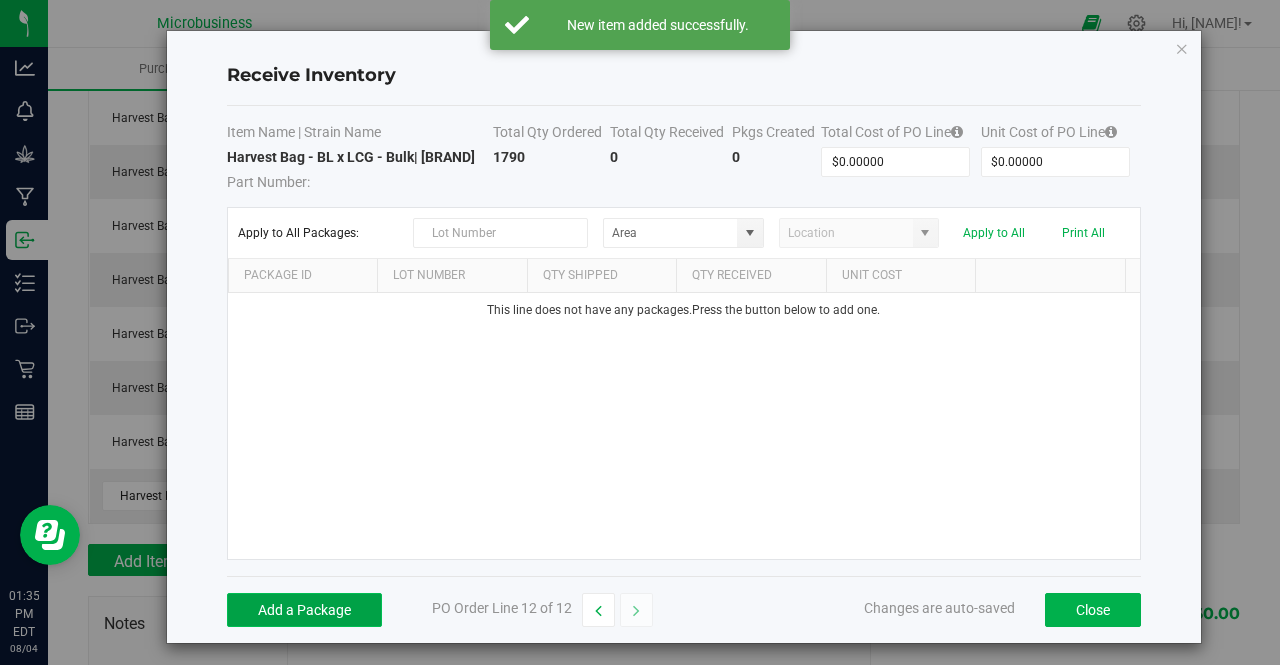 click on "Add a Package" at bounding box center (304, 610) 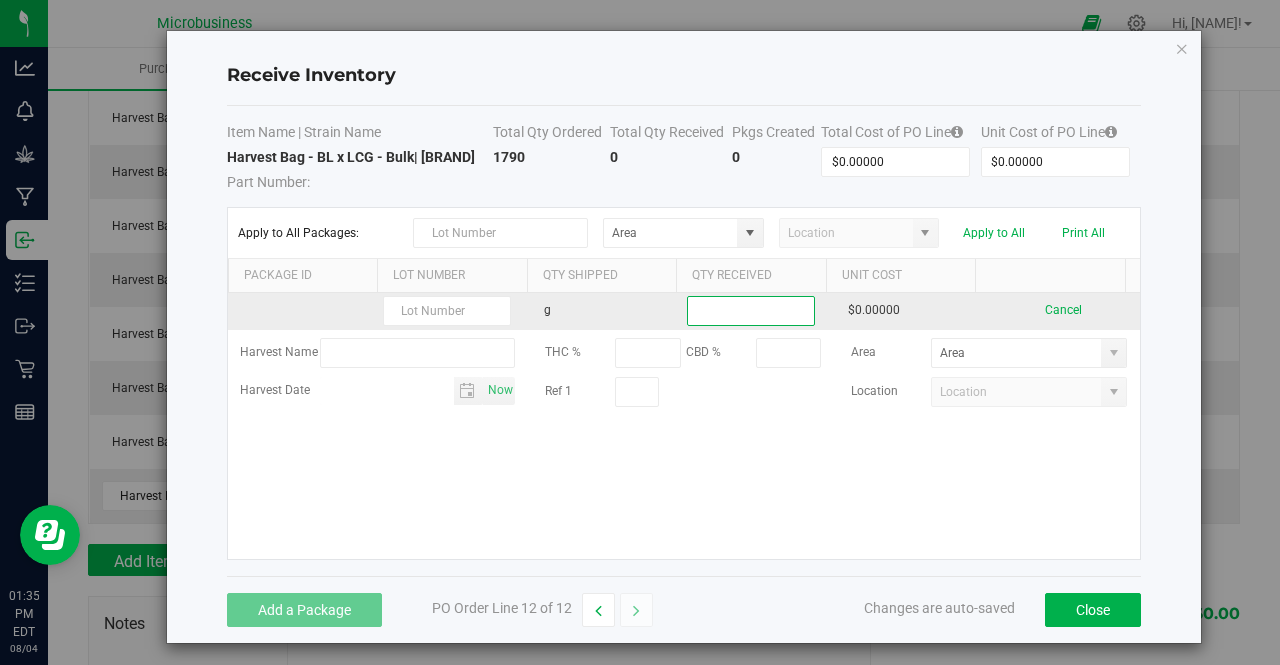 click at bounding box center [751, 311] 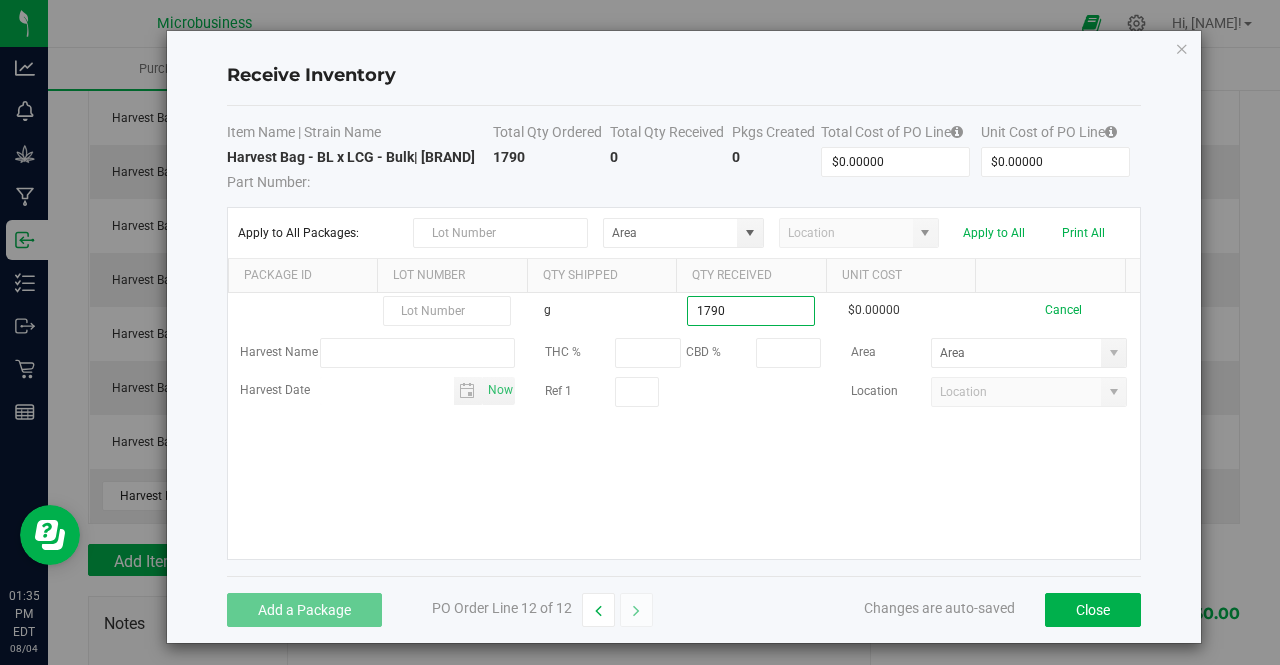 type on "1790.0000 g" 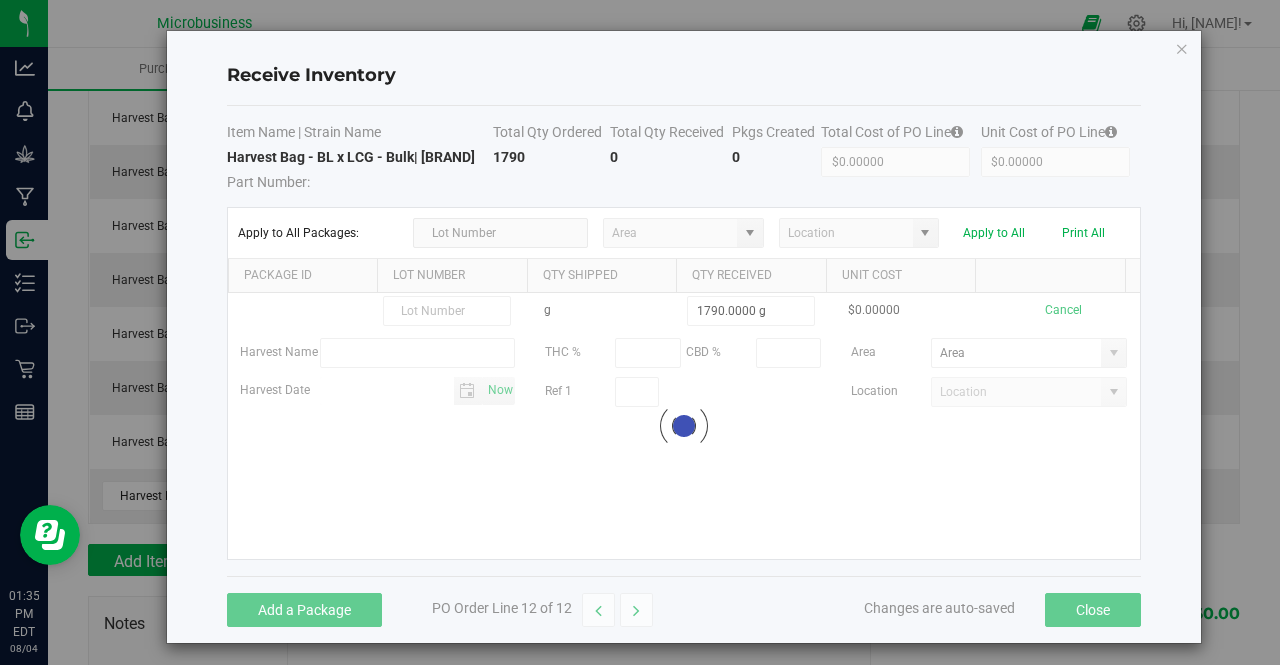 click on "g 1790.0000 g $0.00000 Cancel Harvest Name THC % CBD % Area Harvest Date
Now
Ref 1 Location Loading" at bounding box center (684, 426) 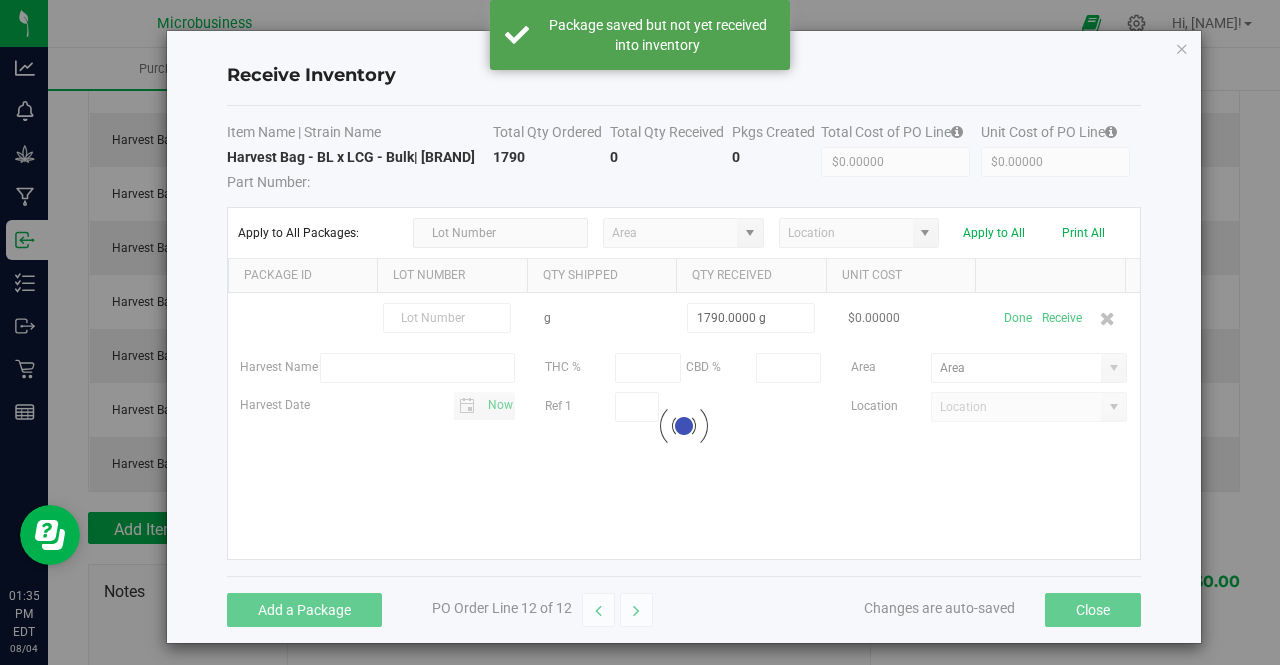 scroll, scrollTop: 496, scrollLeft: 0, axis: vertical 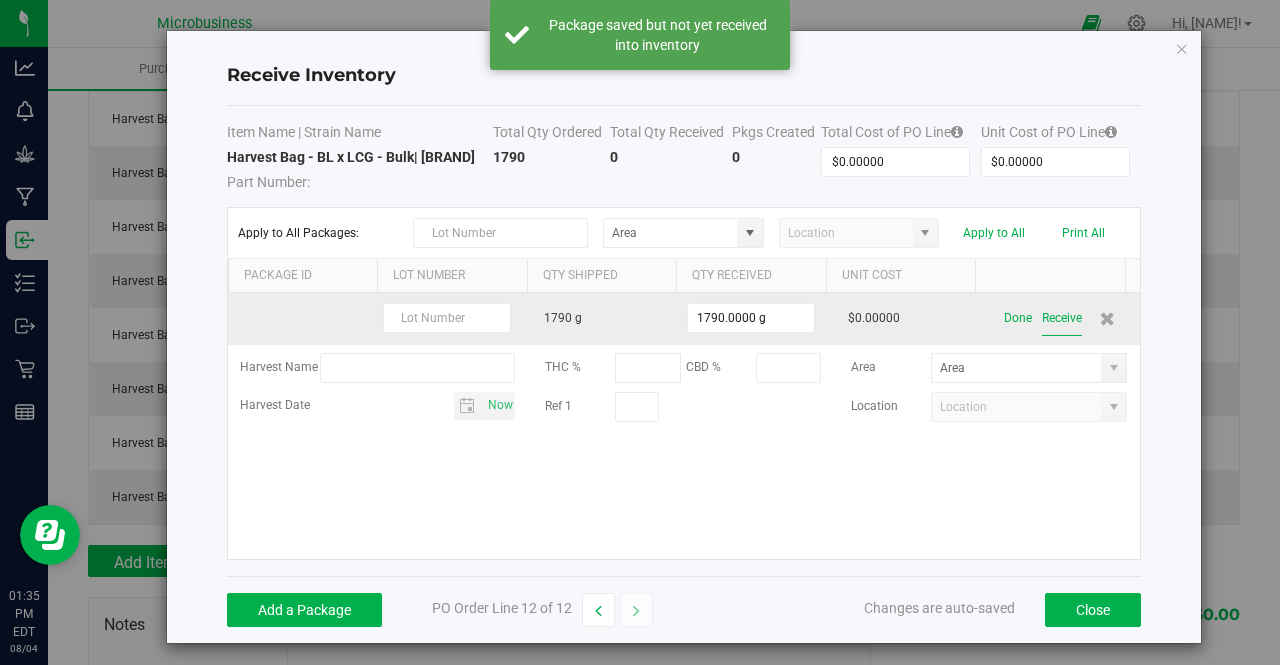 click on "Receive" at bounding box center (1062, 318) 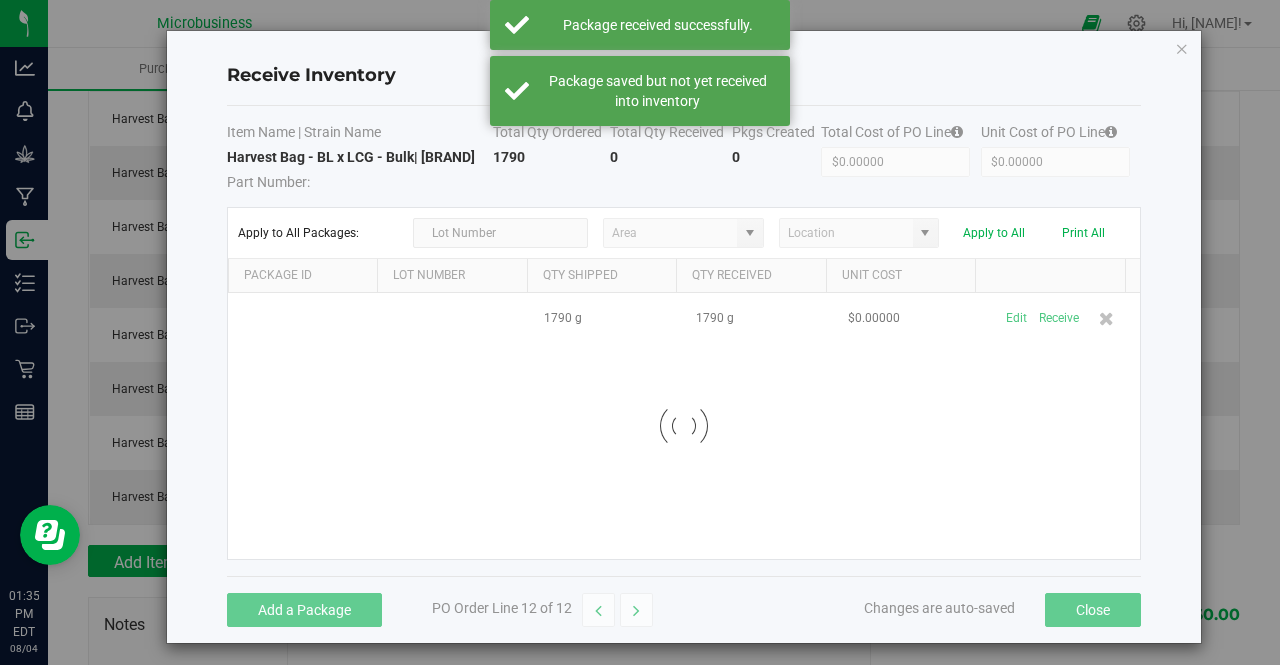 scroll, scrollTop: 529, scrollLeft: 0, axis: vertical 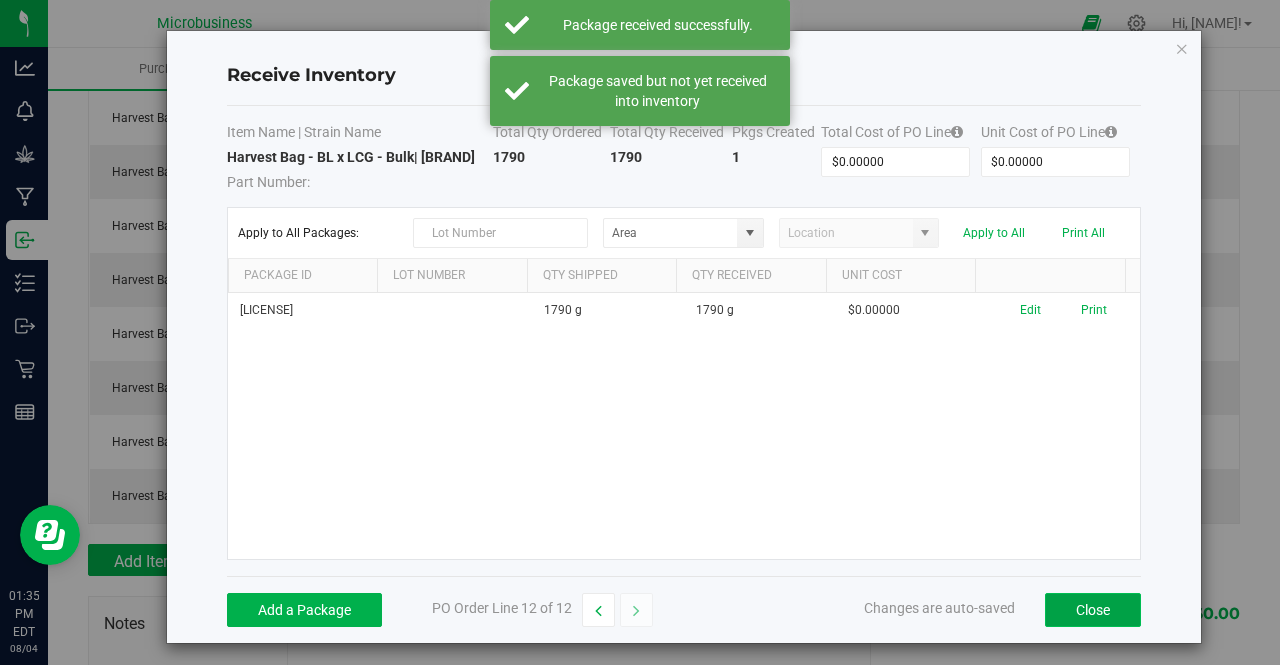 click on "Close" at bounding box center [1093, 610] 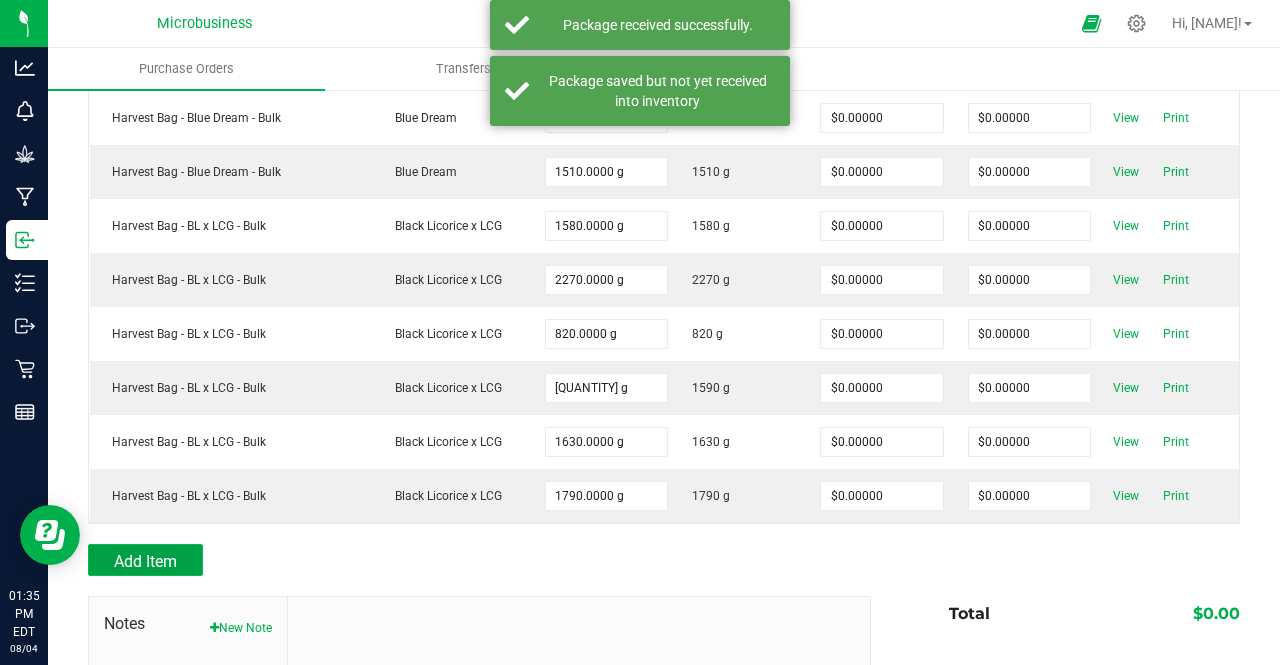 click on "Add Item" at bounding box center [145, 561] 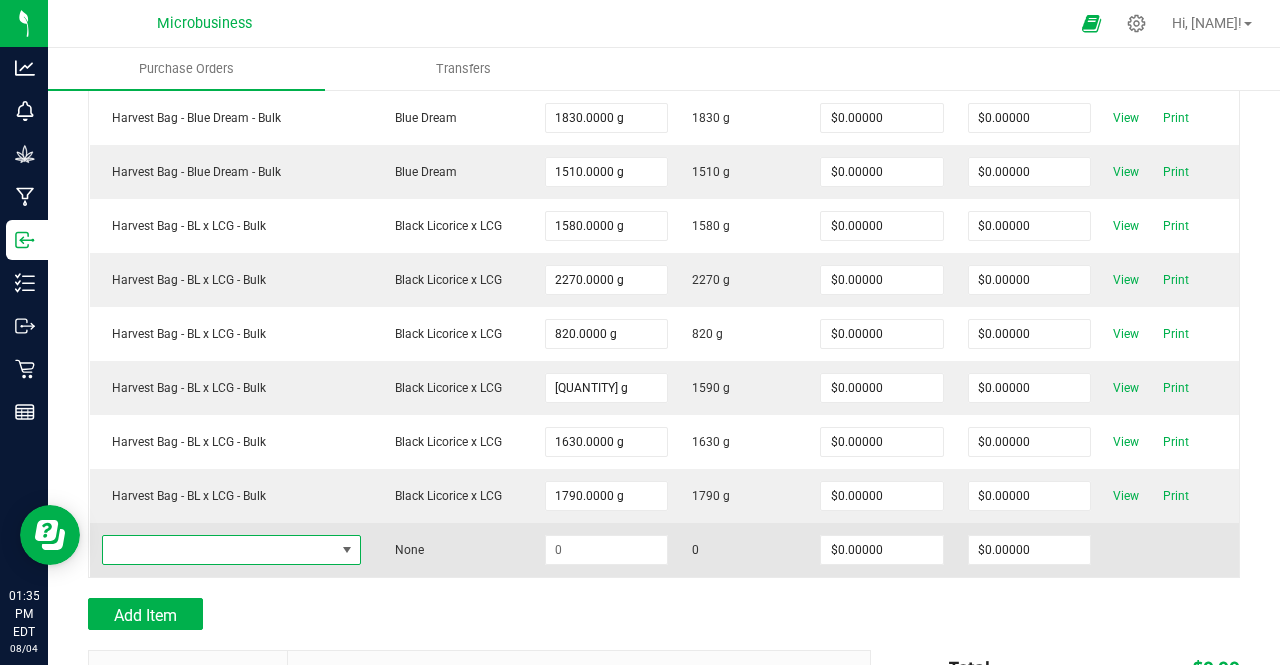 click at bounding box center (219, 550) 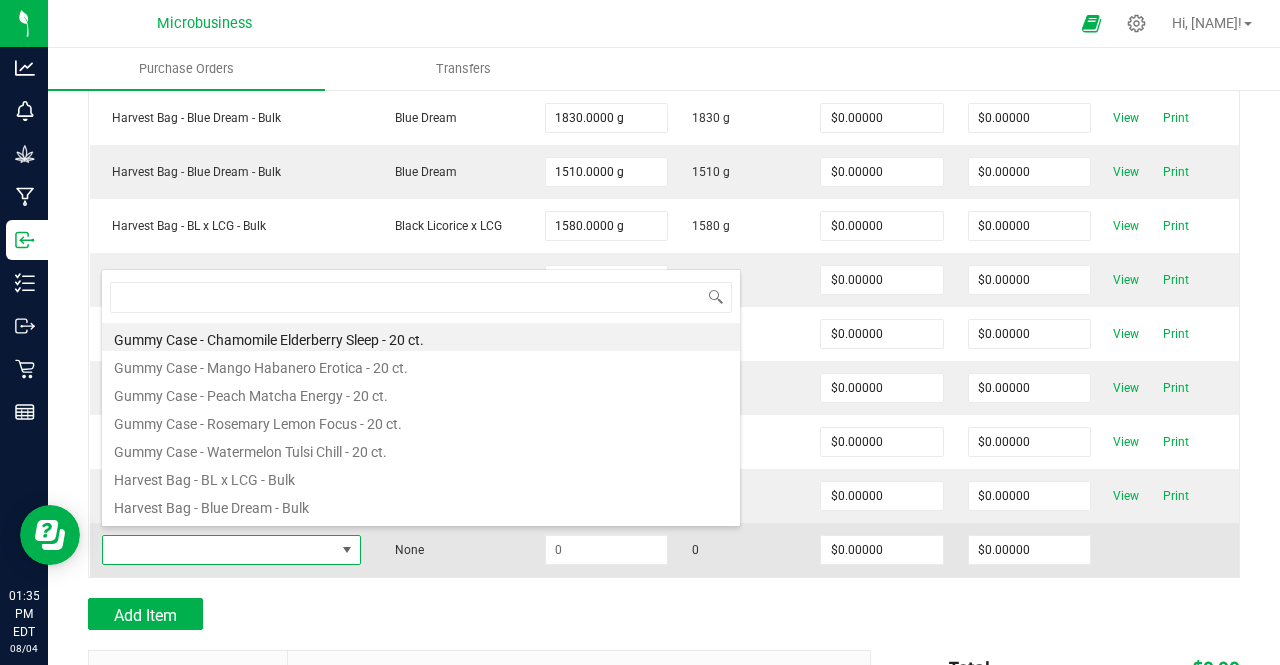scroll, scrollTop: 99970, scrollLeft: 99744, axis: both 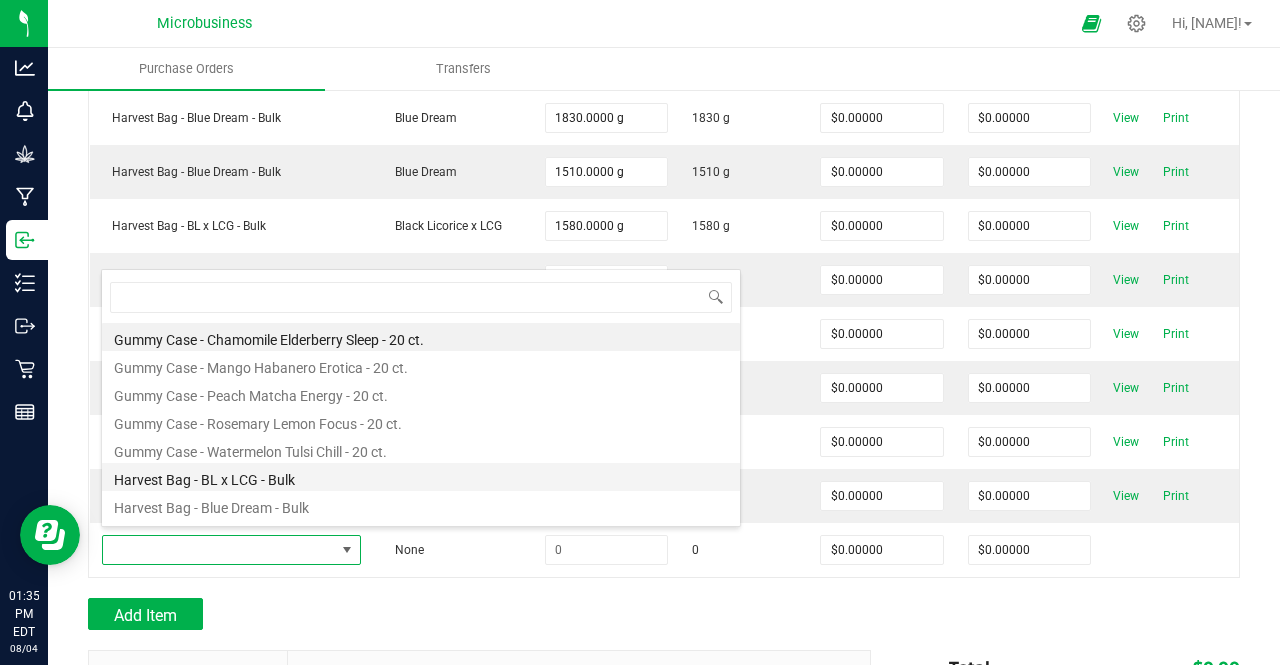 click on "Harvest Bag - BL x LCG - Bulk" at bounding box center (421, 477) 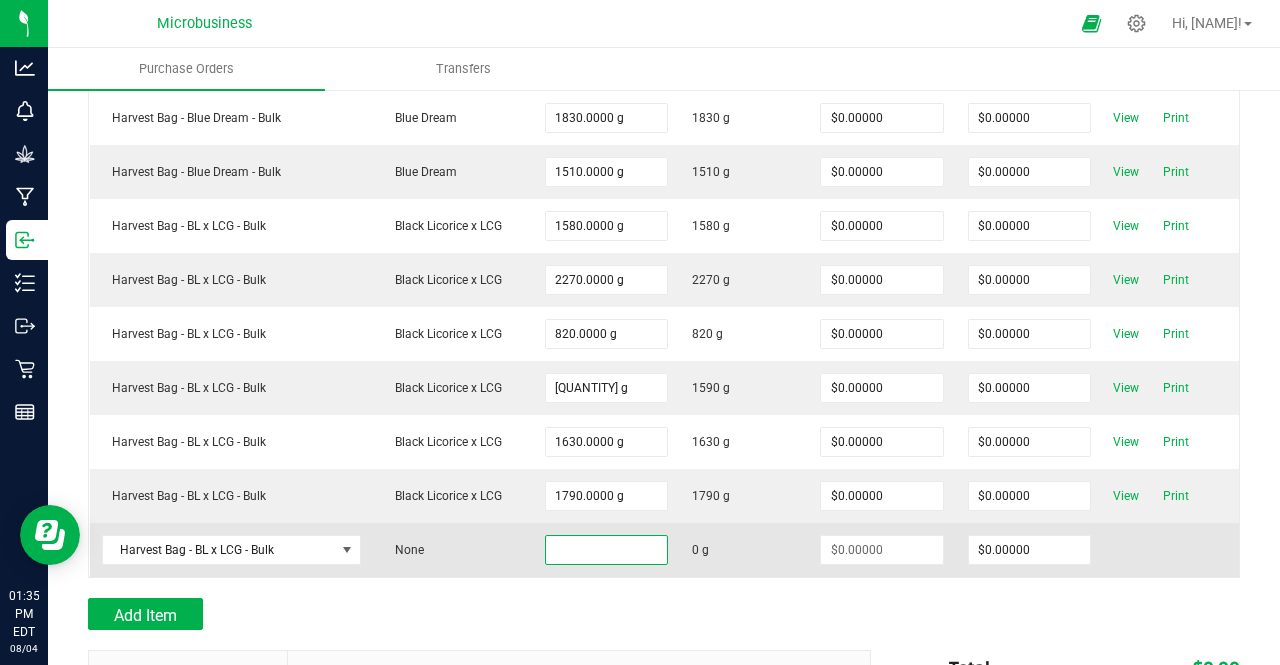 click at bounding box center [606, 550] 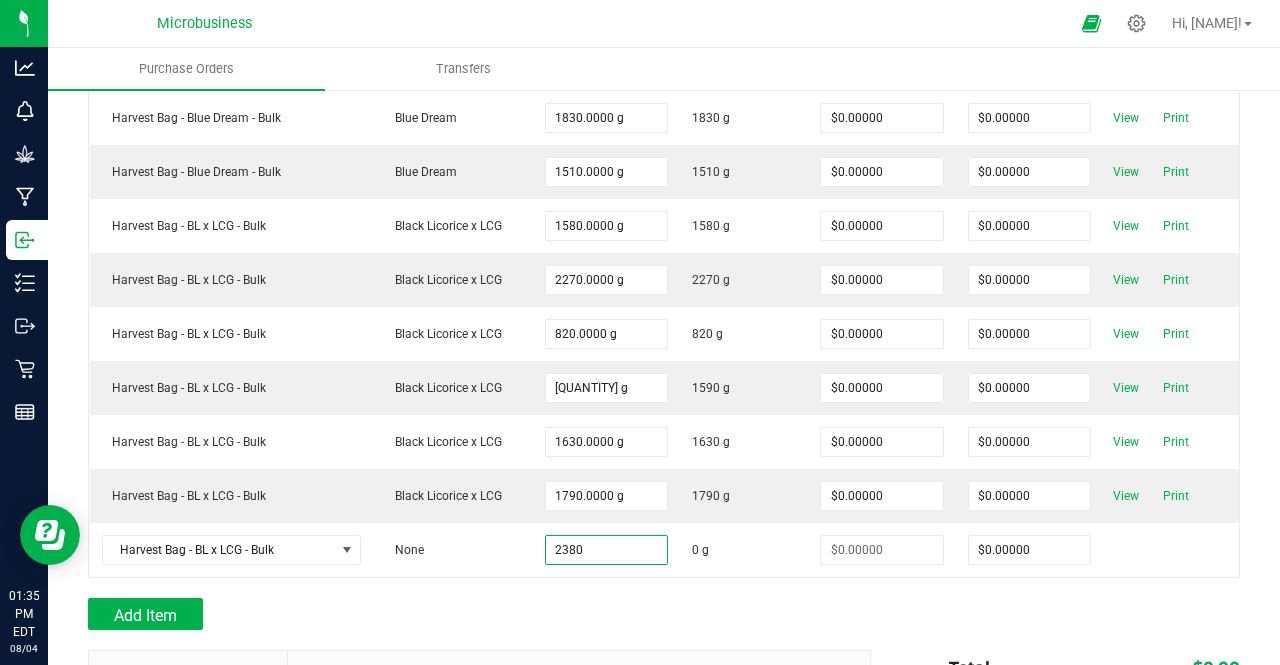 type on "2380.0000 g" 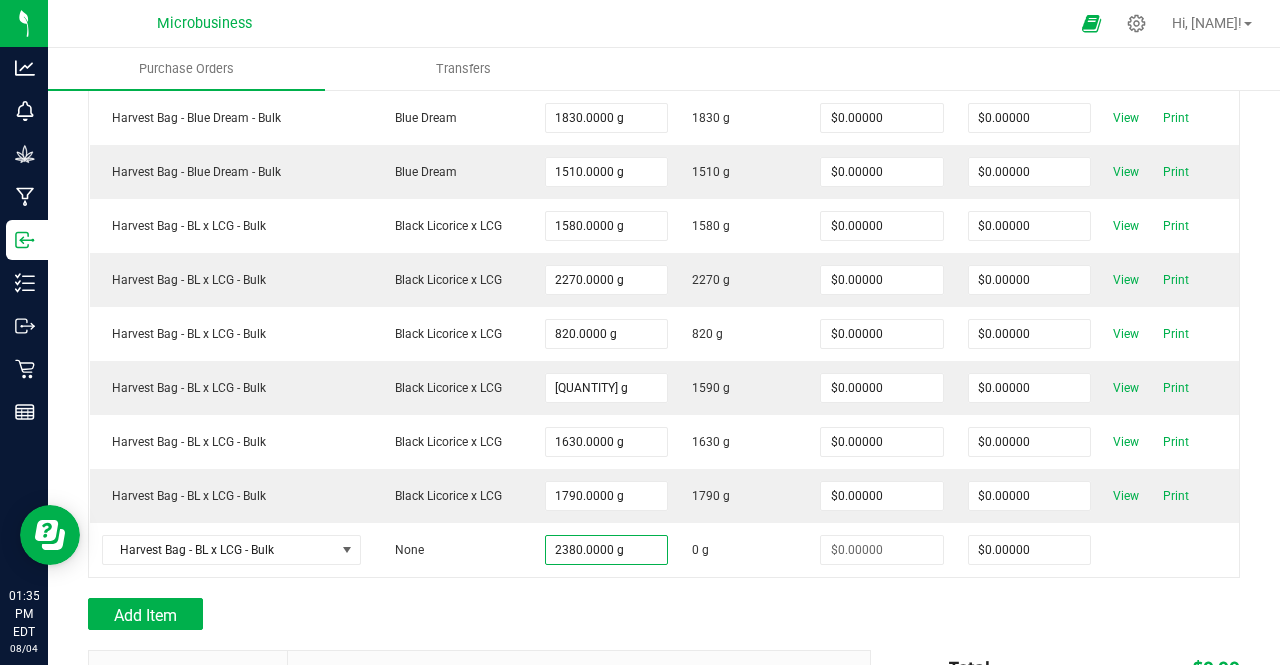 click on "Add Item" at bounding box center [472, 614] 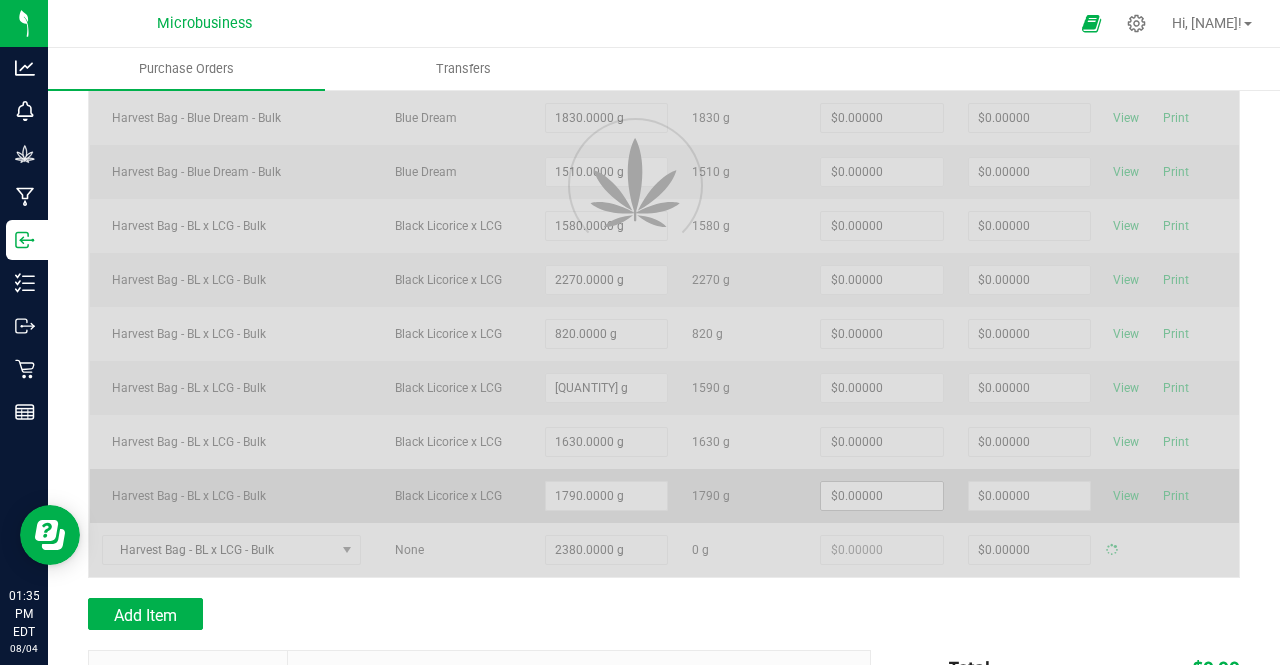 type on "$0.00000" 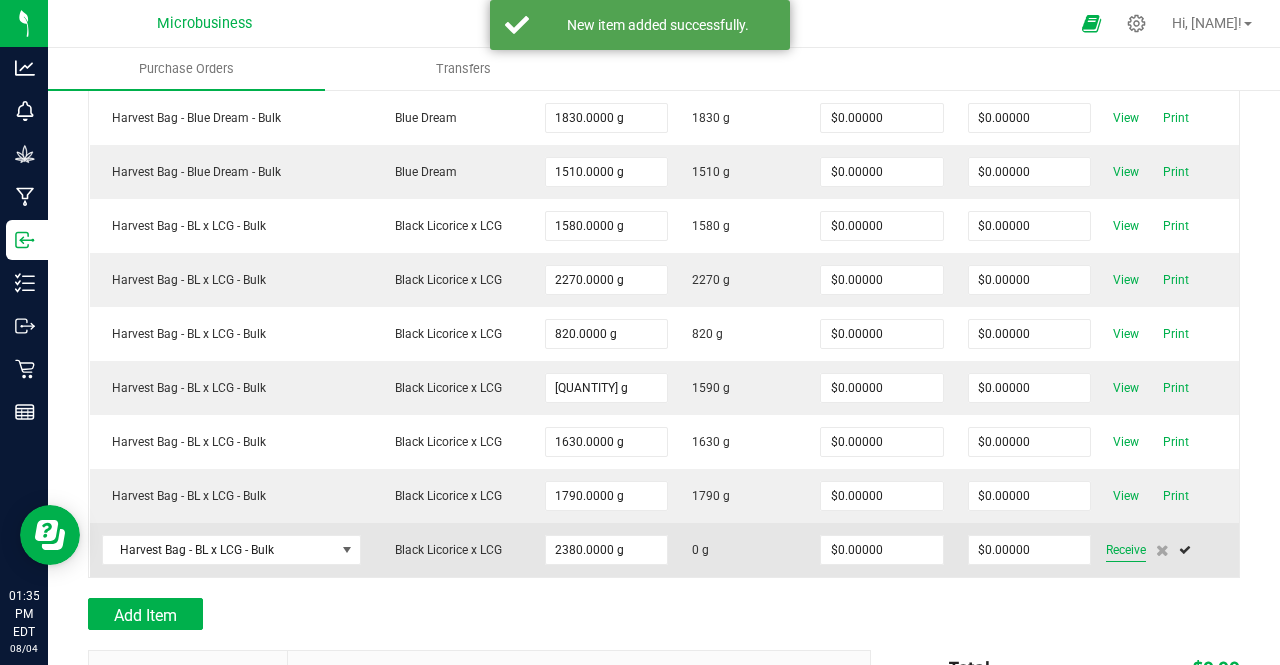 click on "Receive" at bounding box center [1126, 550] 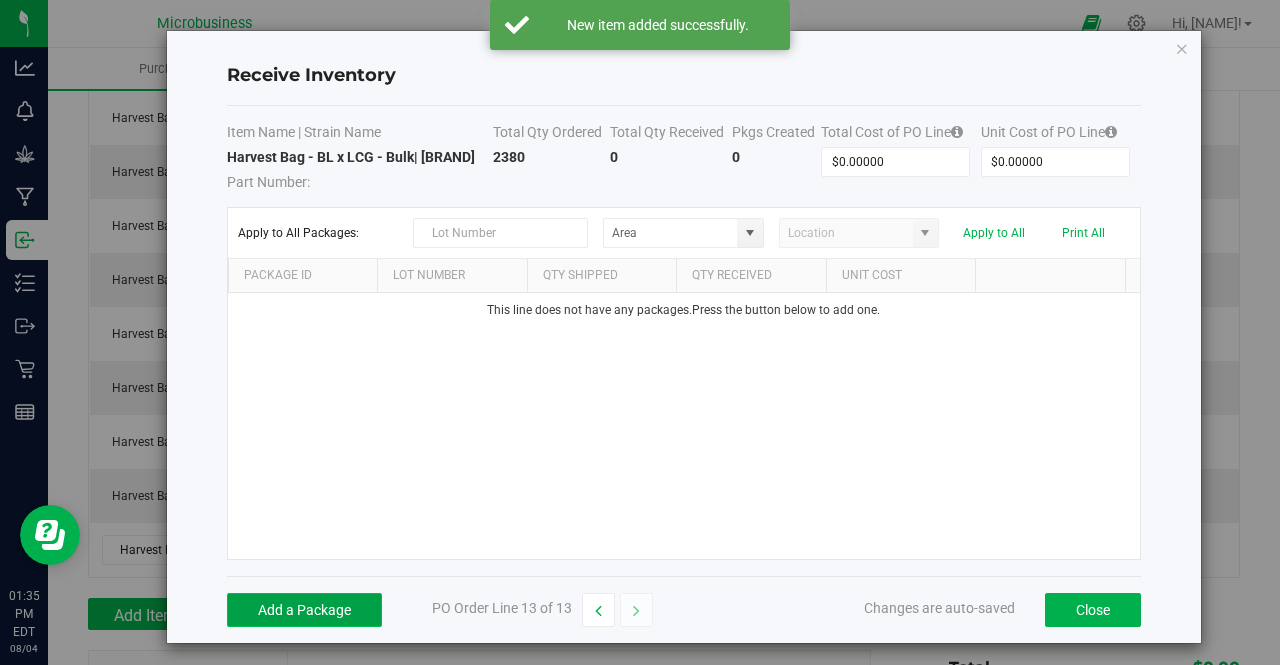 click on "Add a Package" at bounding box center (304, 610) 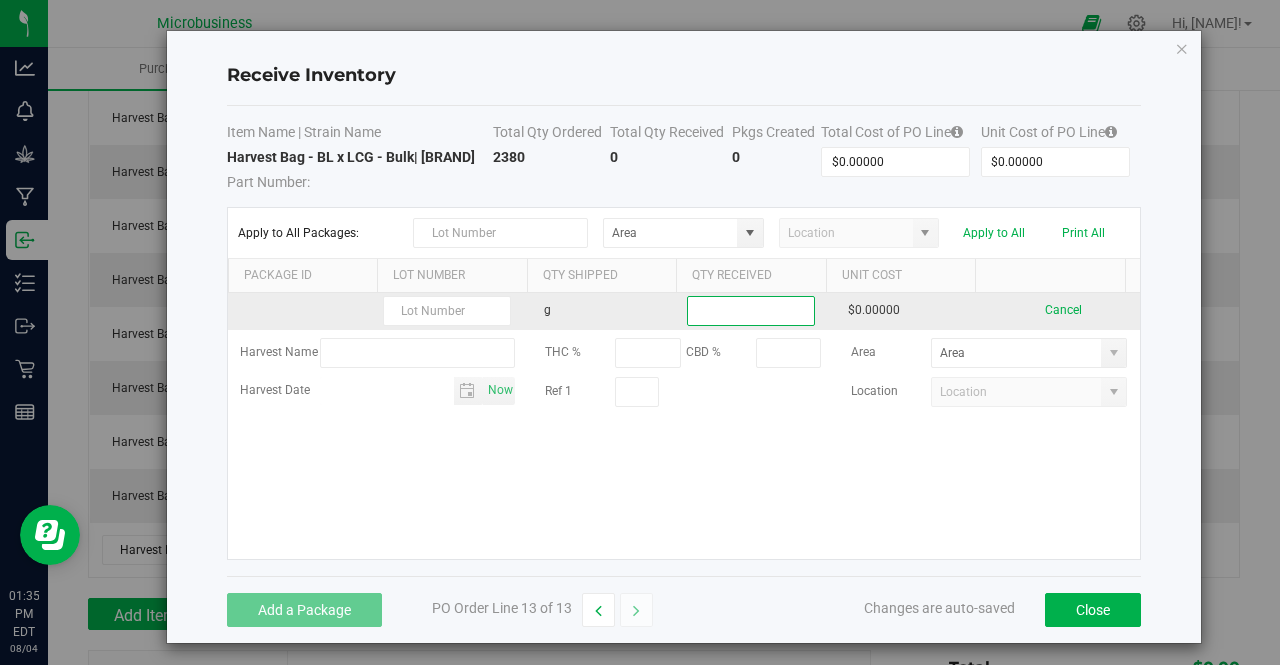 click at bounding box center (751, 311) 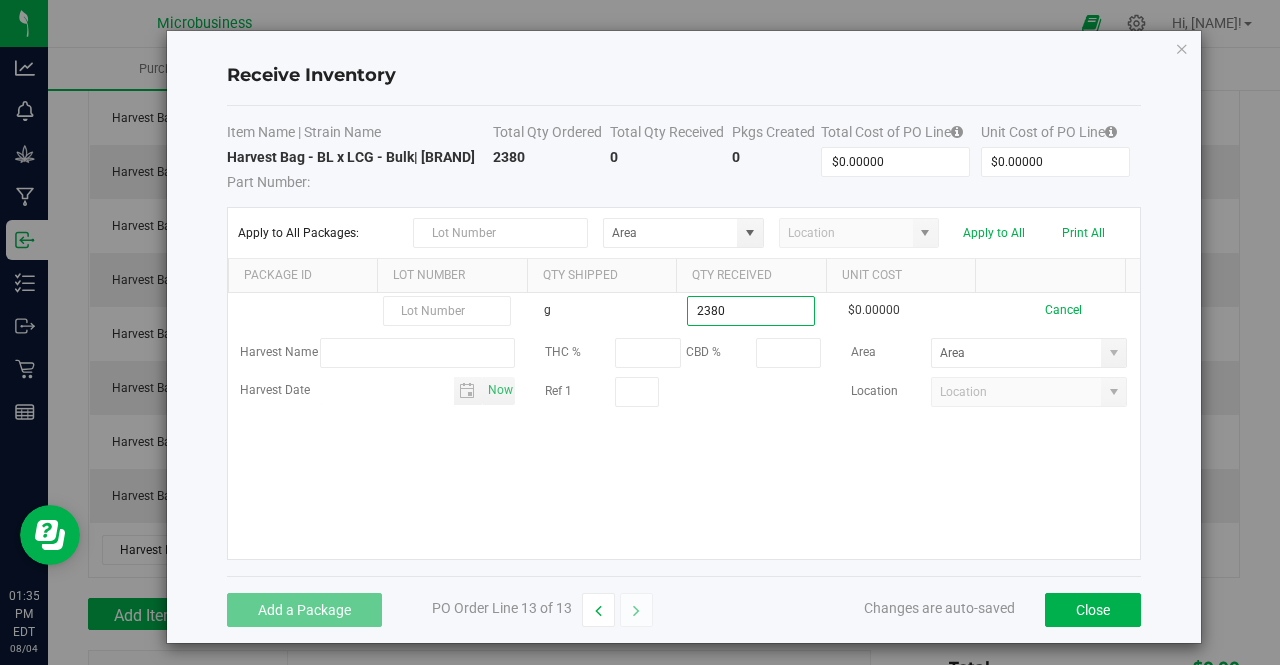 type on "2380.0000 g" 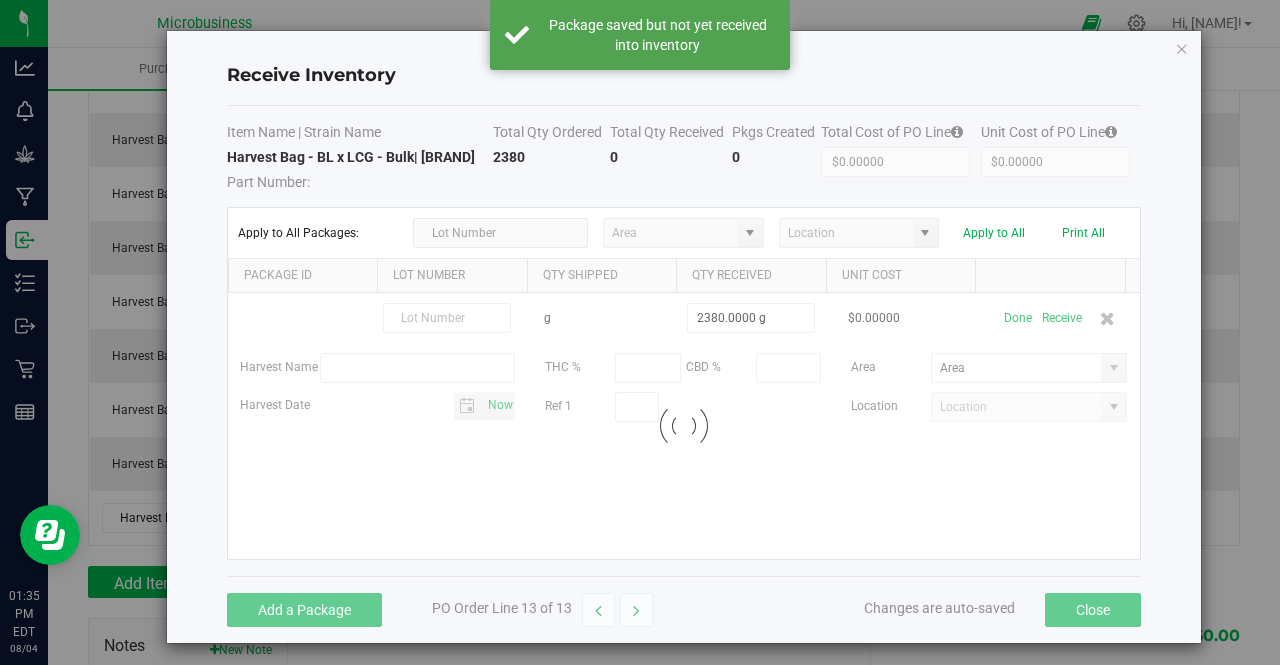 scroll, scrollTop: 496, scrollLeft: 0, axis: vertical 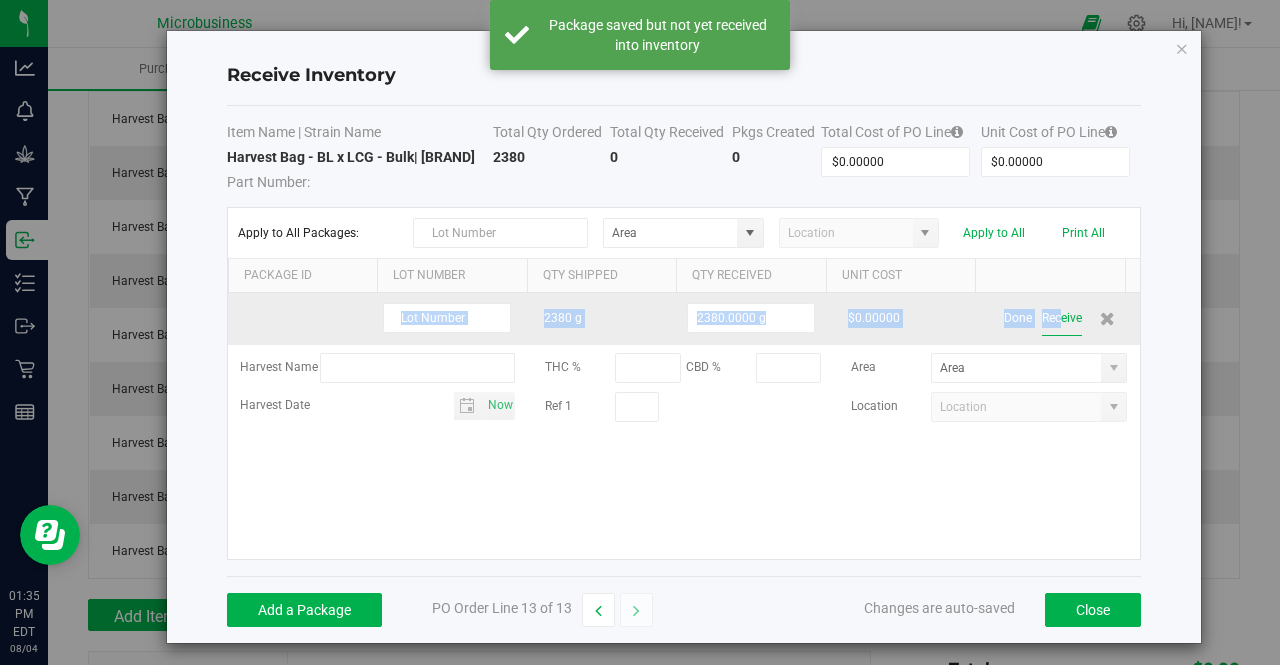 drag, startPoint x: 822, startPoint y: 496, endPoint x: 1028, endPoint y: 357, distance: 248.50955 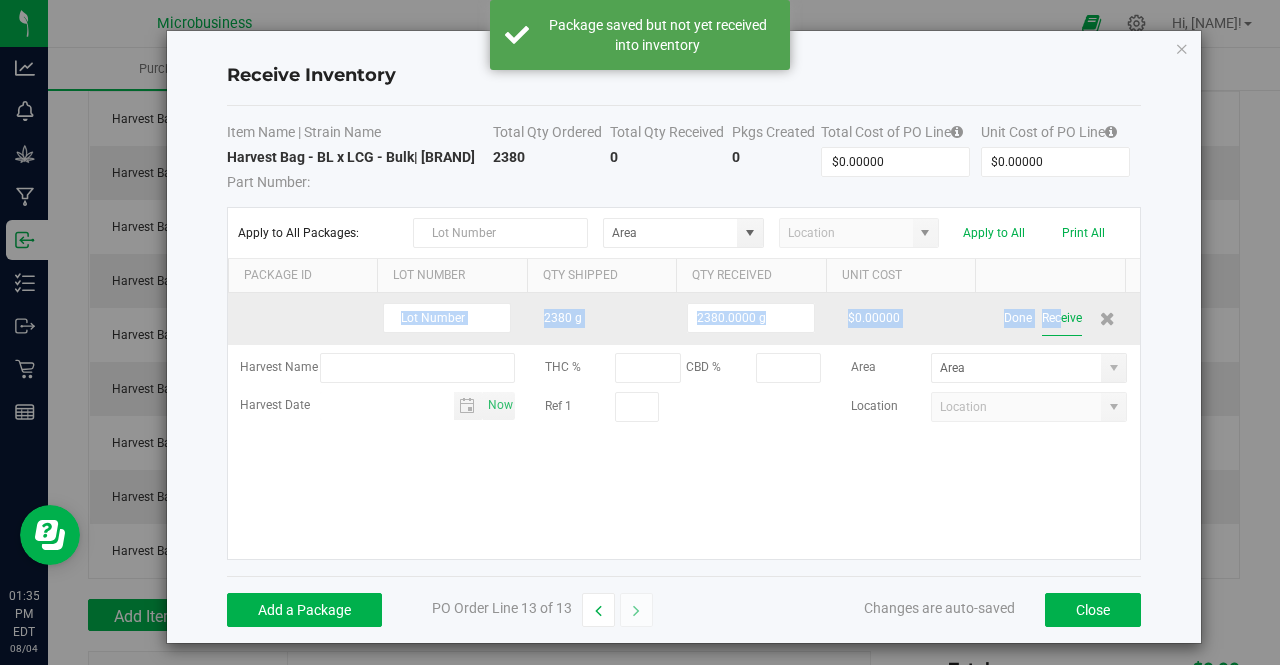 click on "2380 g  2380.0000 g  $0.00000   Done   Receive   Harvest Name   THC %   CBD %   Area   Harvest Date
[DATE]
Ref 1   Location" at bounding box center (684, 426) 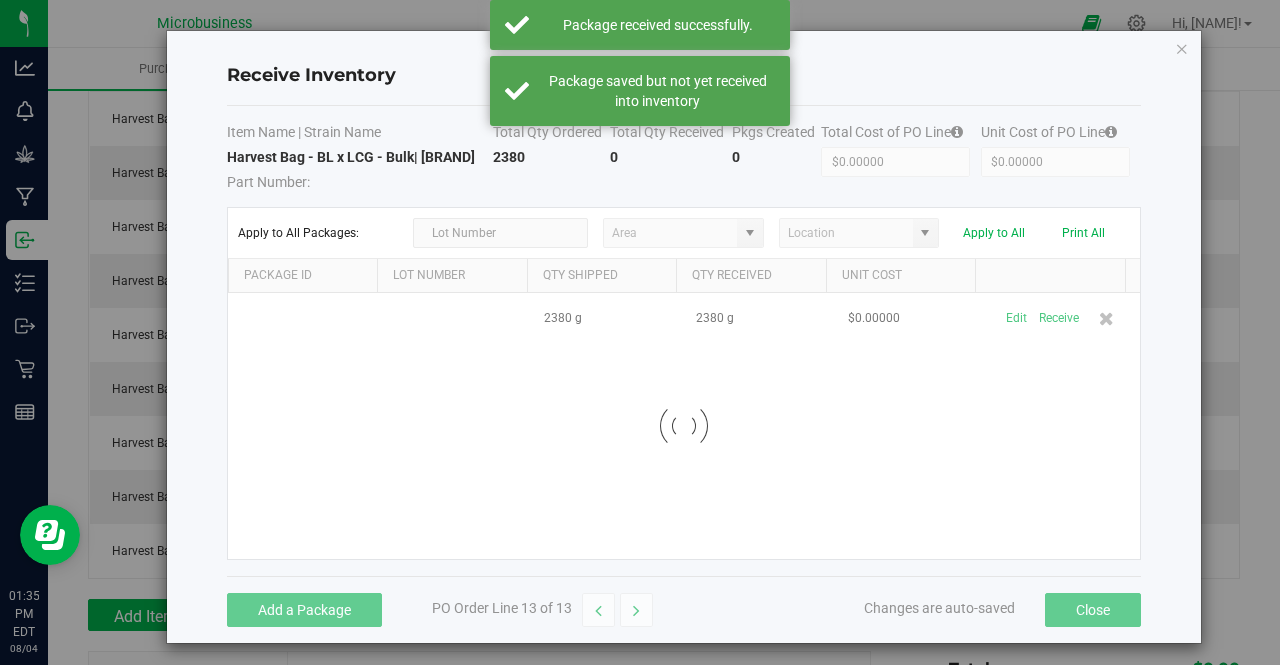 scroll, scrollTop: 529, scrollLeft: 0, axis: vertical 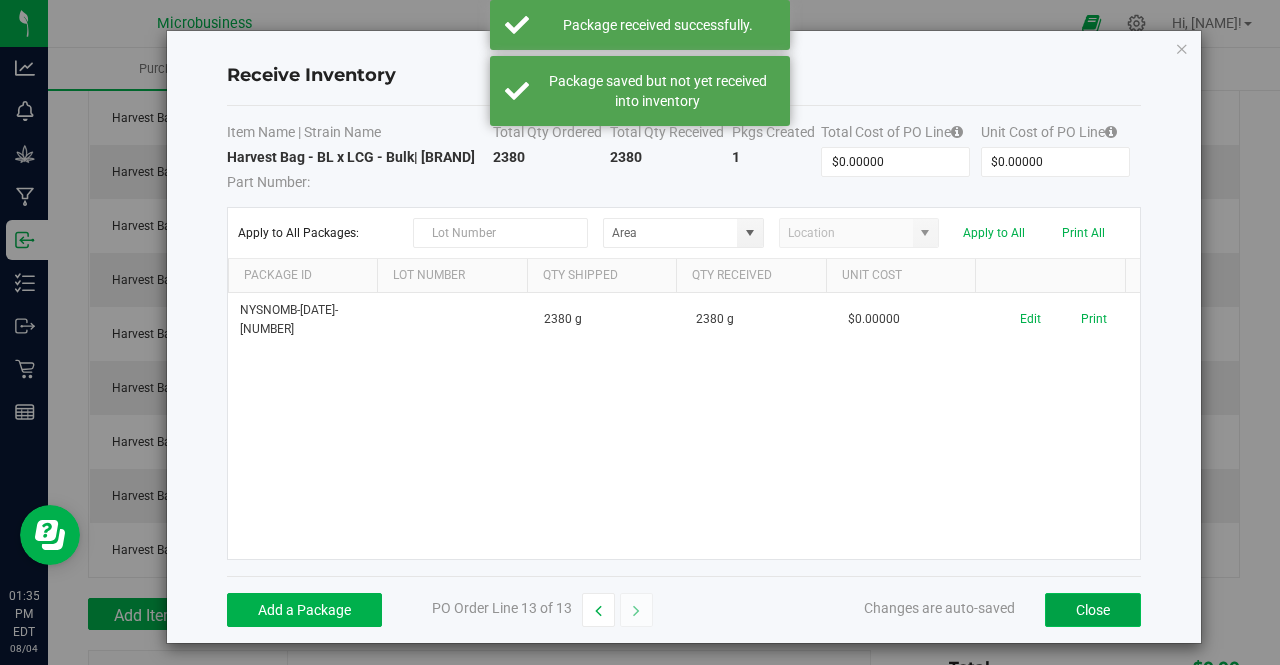 click on "Close" at bounding box center (1093, 610) 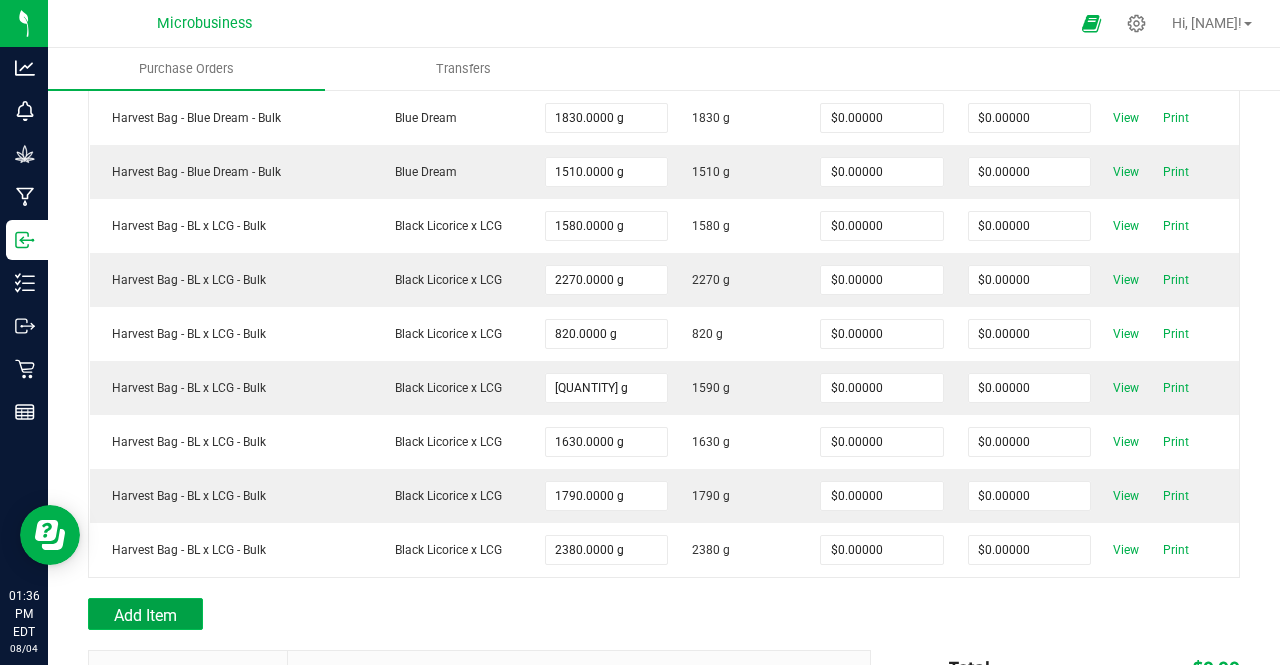 click on "Add Item" at bounding box center [145, 615] 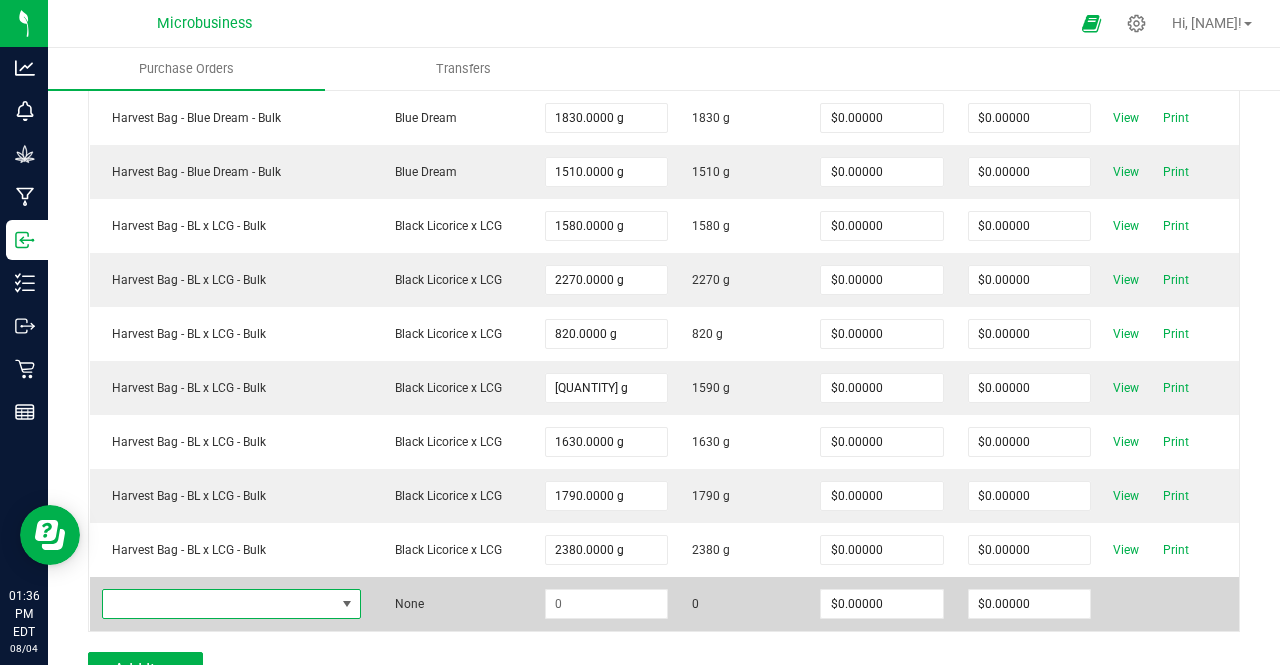 click at bounding box center (219, 604) 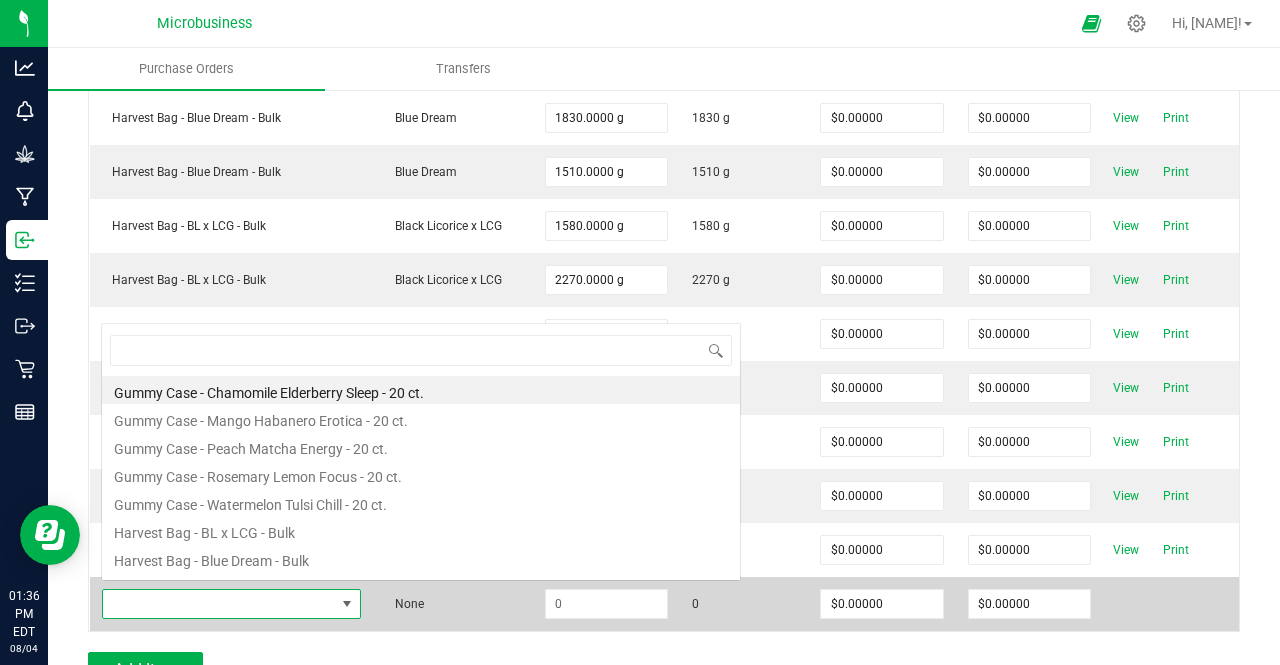 scroll, scrollTop: 0, scrollLeft: 0, axis: both 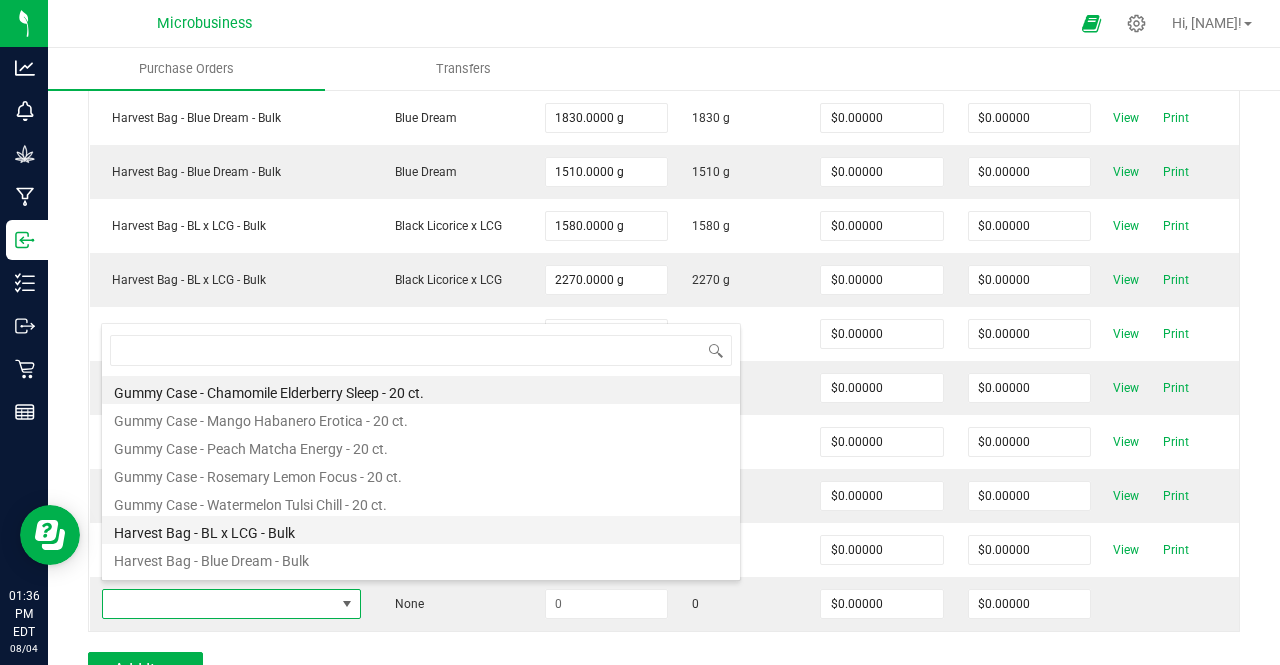 click on "Harvest Bag - BL x LCG - Bulk" at bounding box center (421, 530) 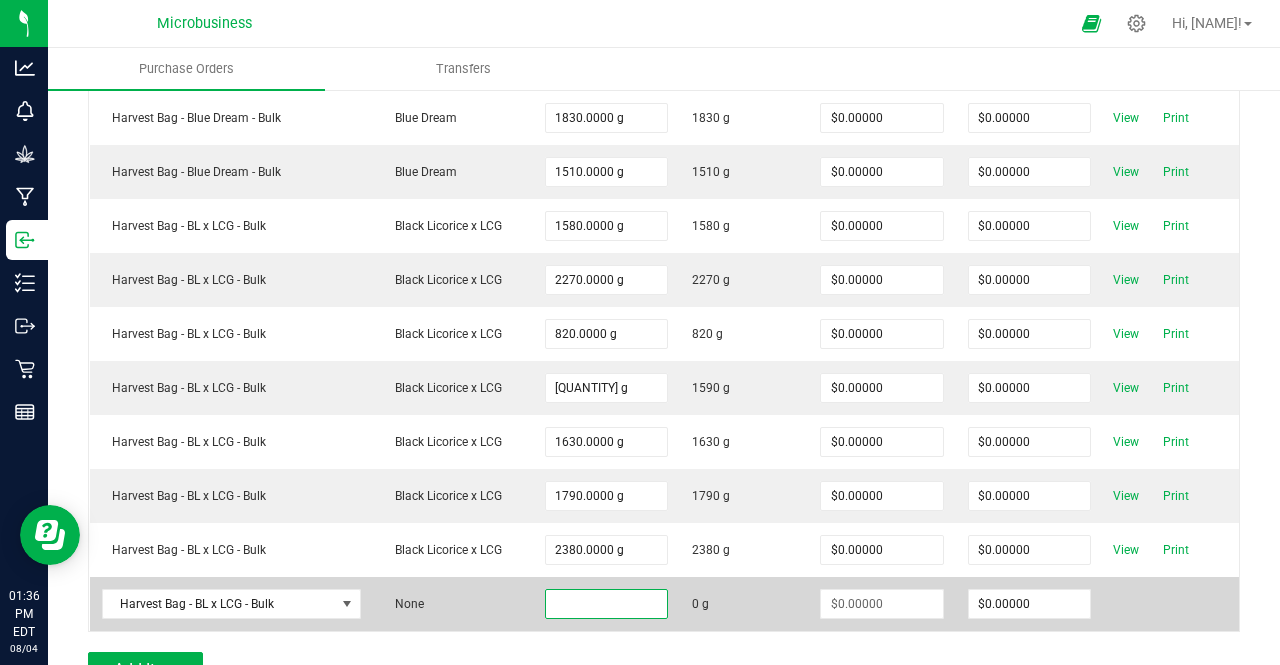 click at bounding box center (606, 604) 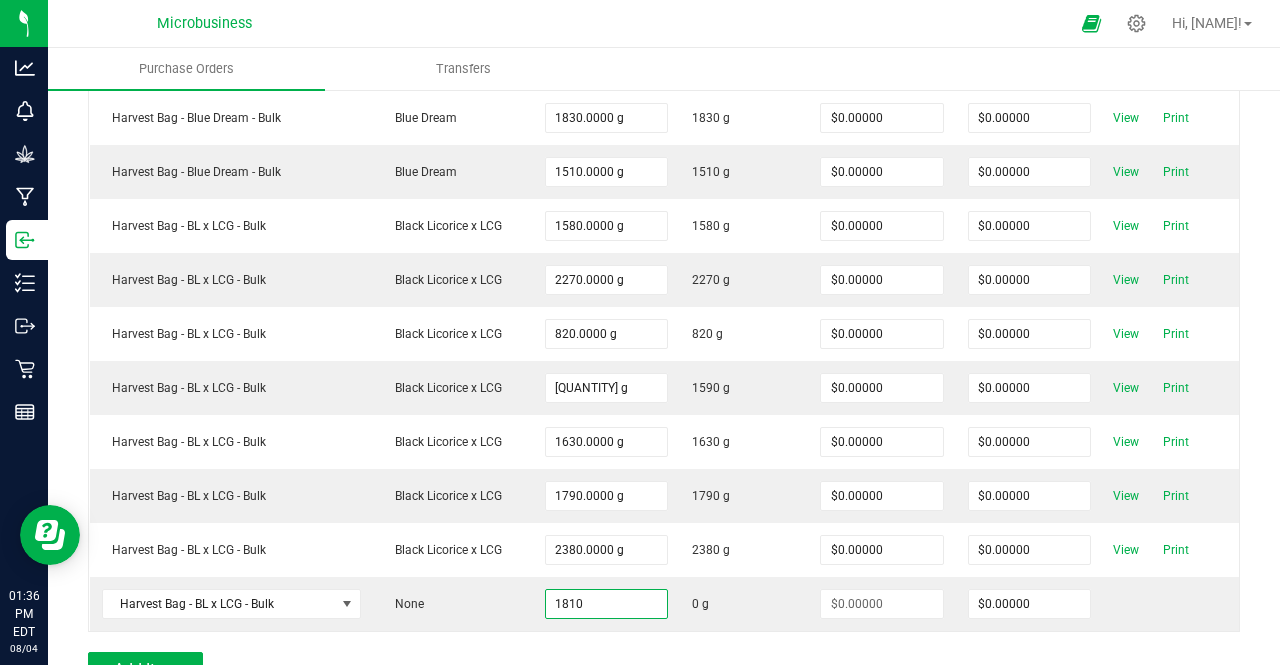 type on "[QUANTITY] g" 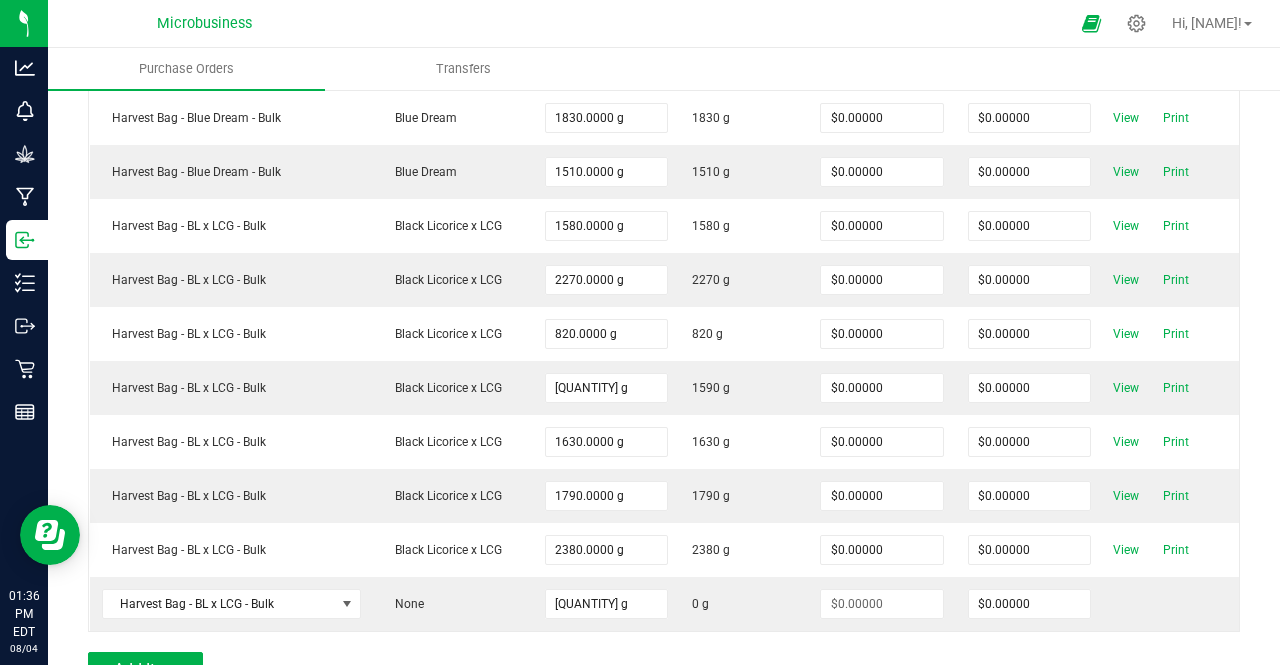 click on "Add Item" at bounding box center [472, 668] 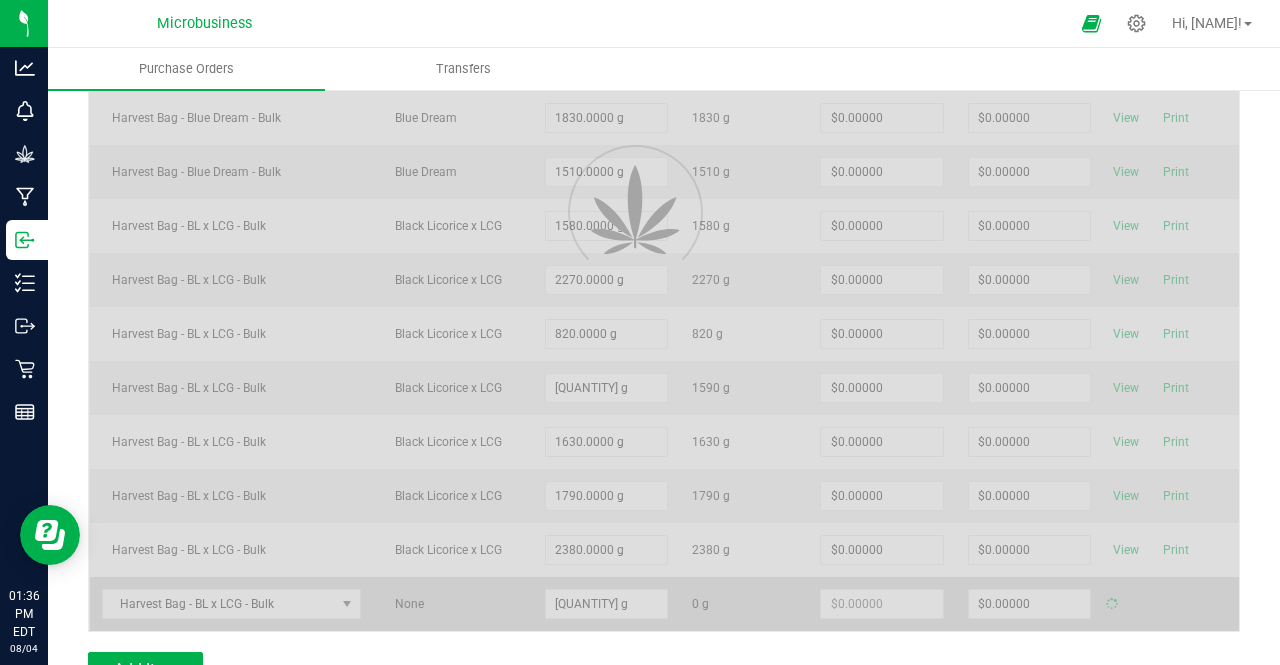 type on "$0.00000" 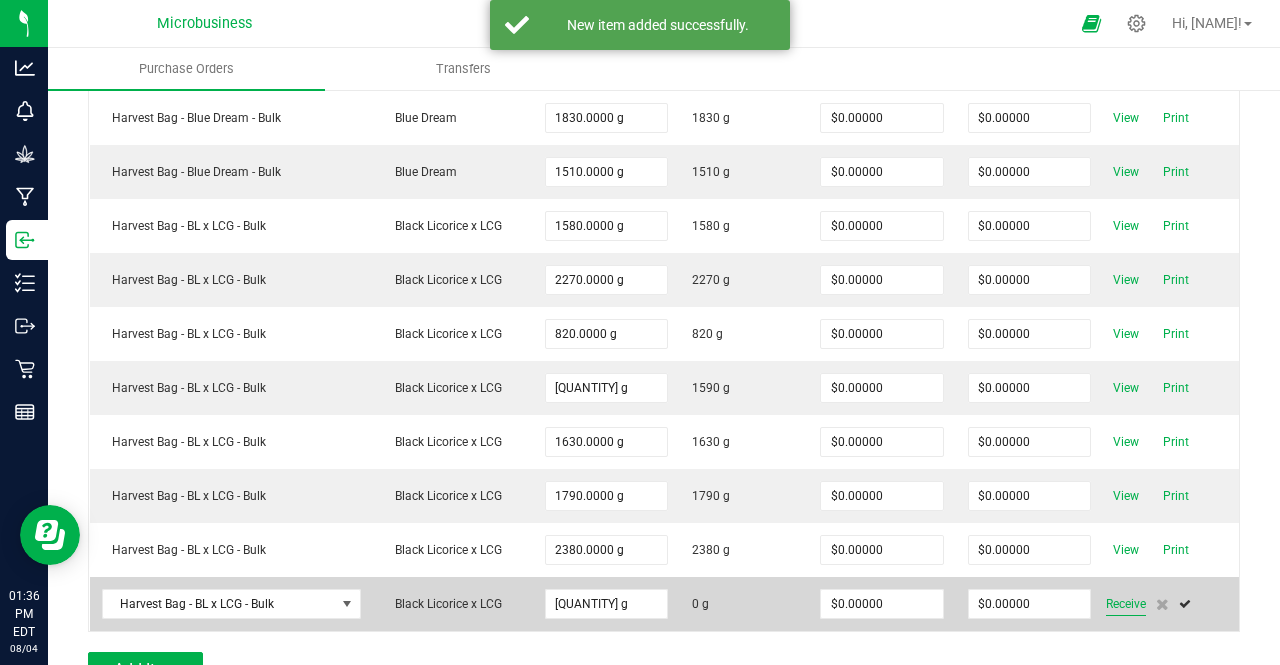 click on "Receive" at bounding box center [1126, 604] 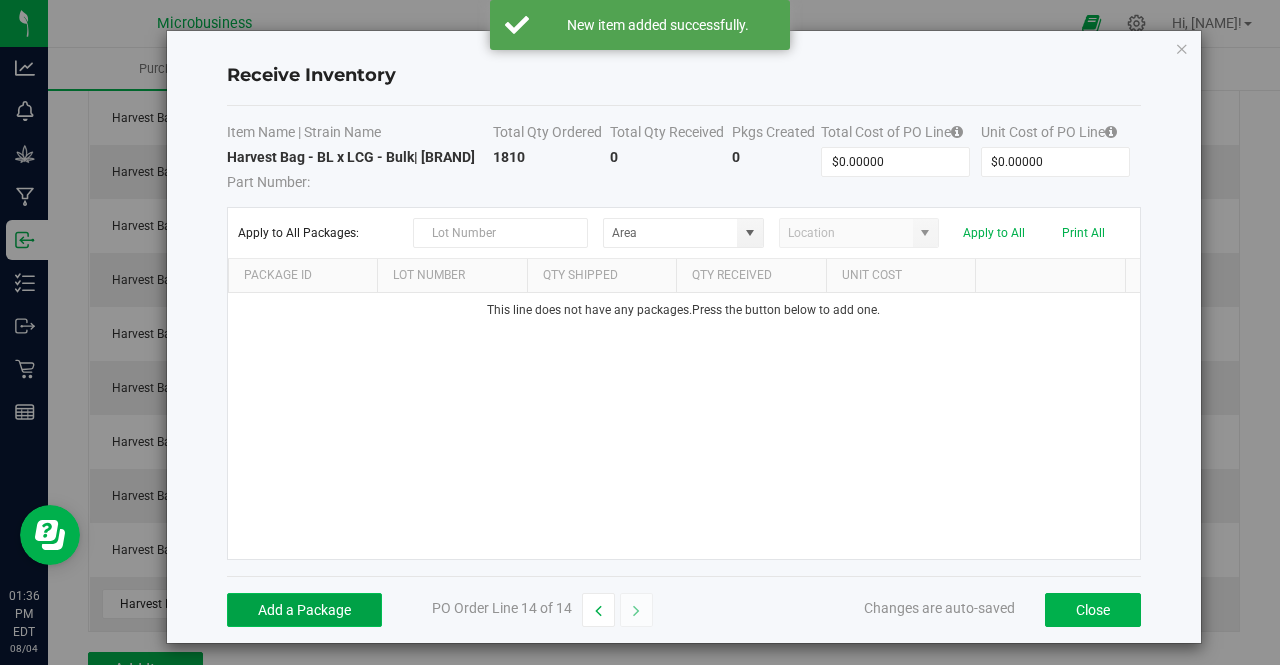 click on "Add a Package" at bounding box center (304, 610) 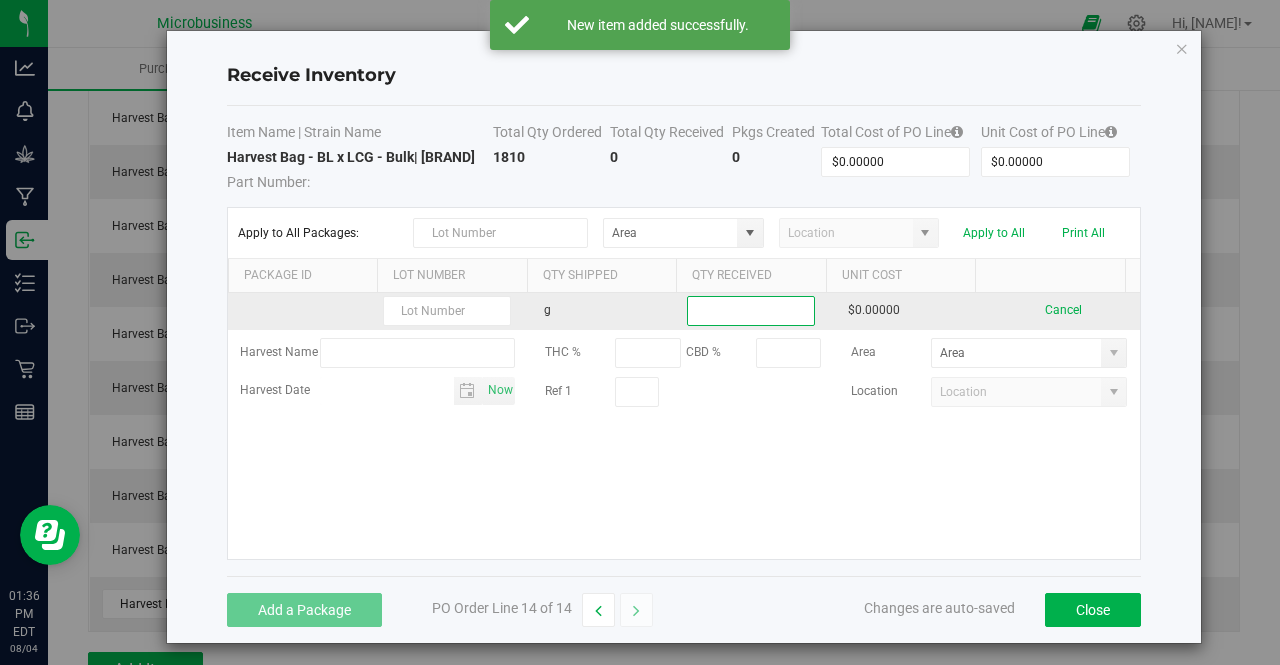 click at bounding box center [751, 311] 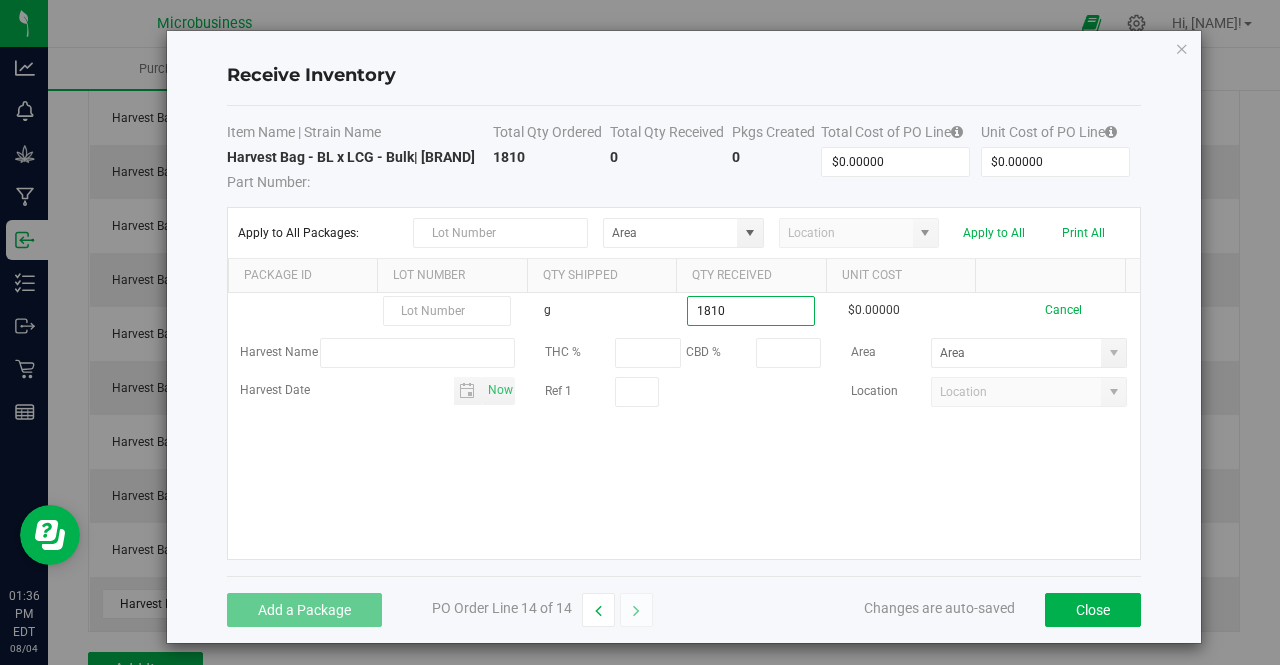 type on "[QUANTITY] g" 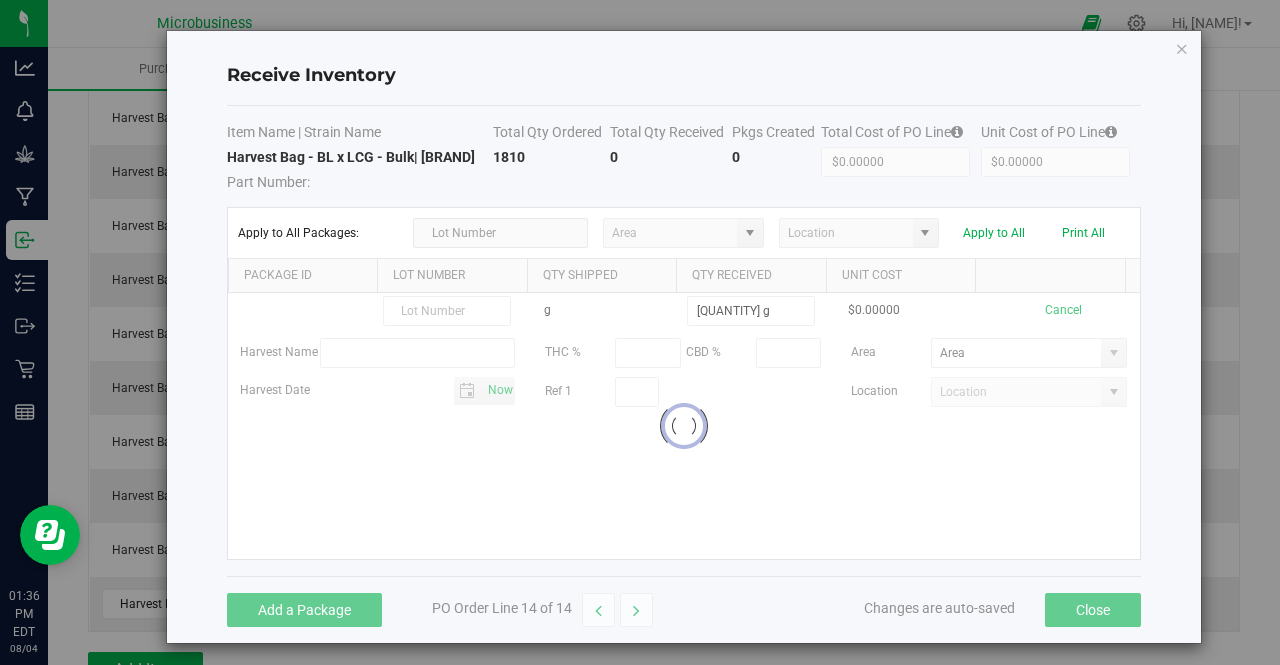 click on "g 1810.0000 g $0.00000 Cancel Harvest Name THC % CBD % Area Harvest Date
Now
Ref 1 Location Loading" at bounding box center [684, 426] 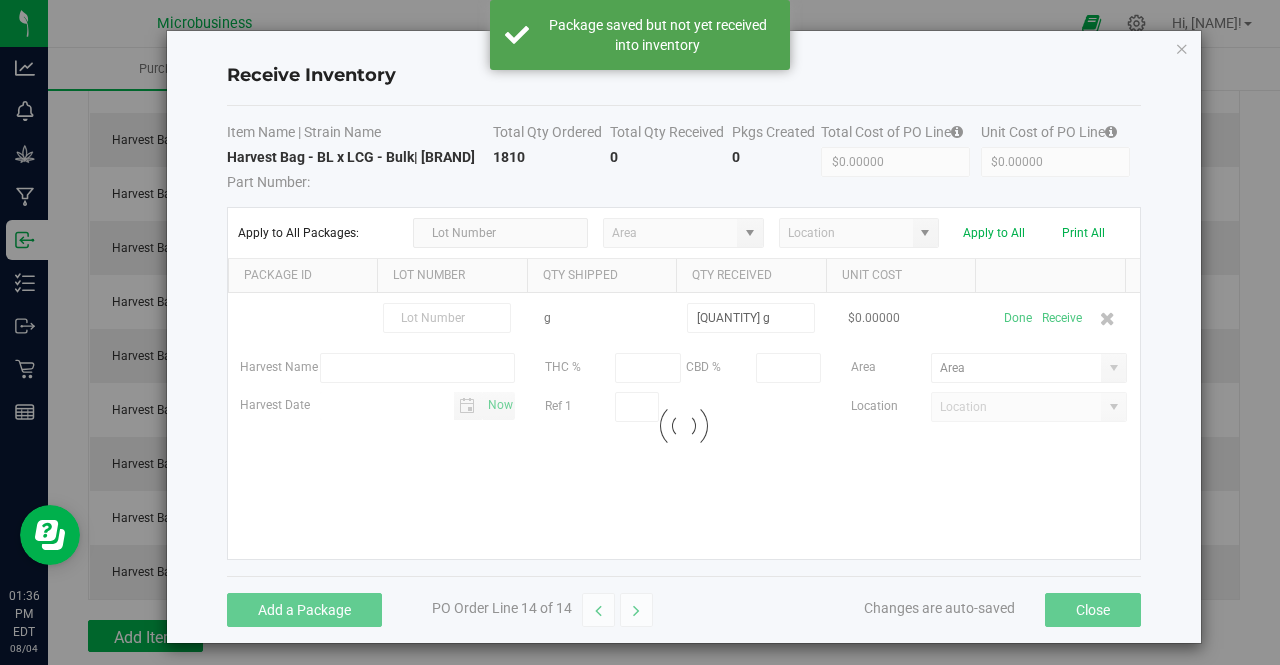 scroll, scrollTop: 496, scrollLeft: 0, axis: vertical 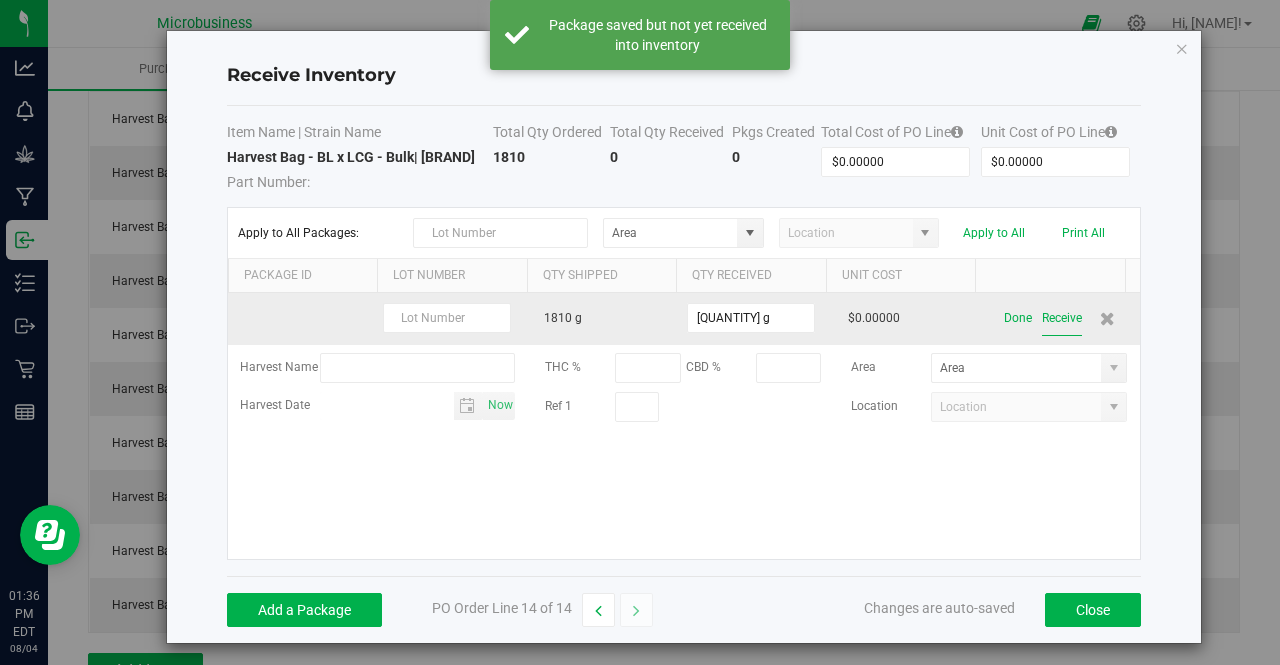 click on "Receive" at bounding box center [1062, 318] 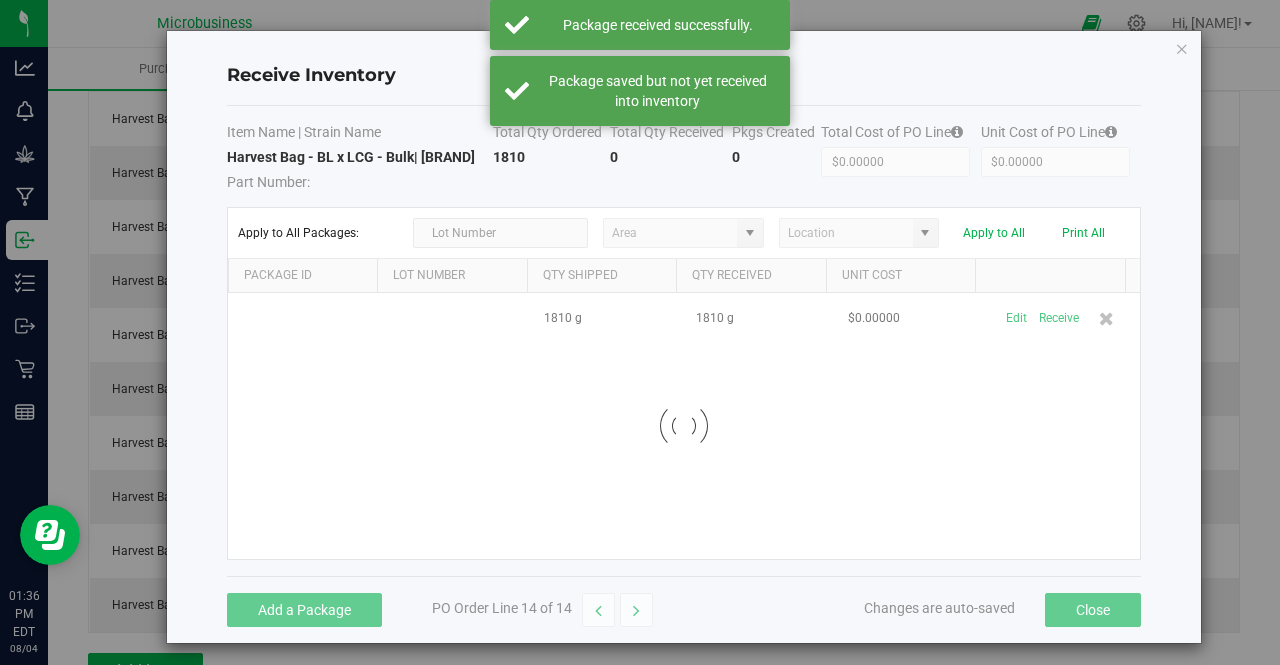 scroll, scrollTop: 529, scrollLeft: 0, axis: vertical 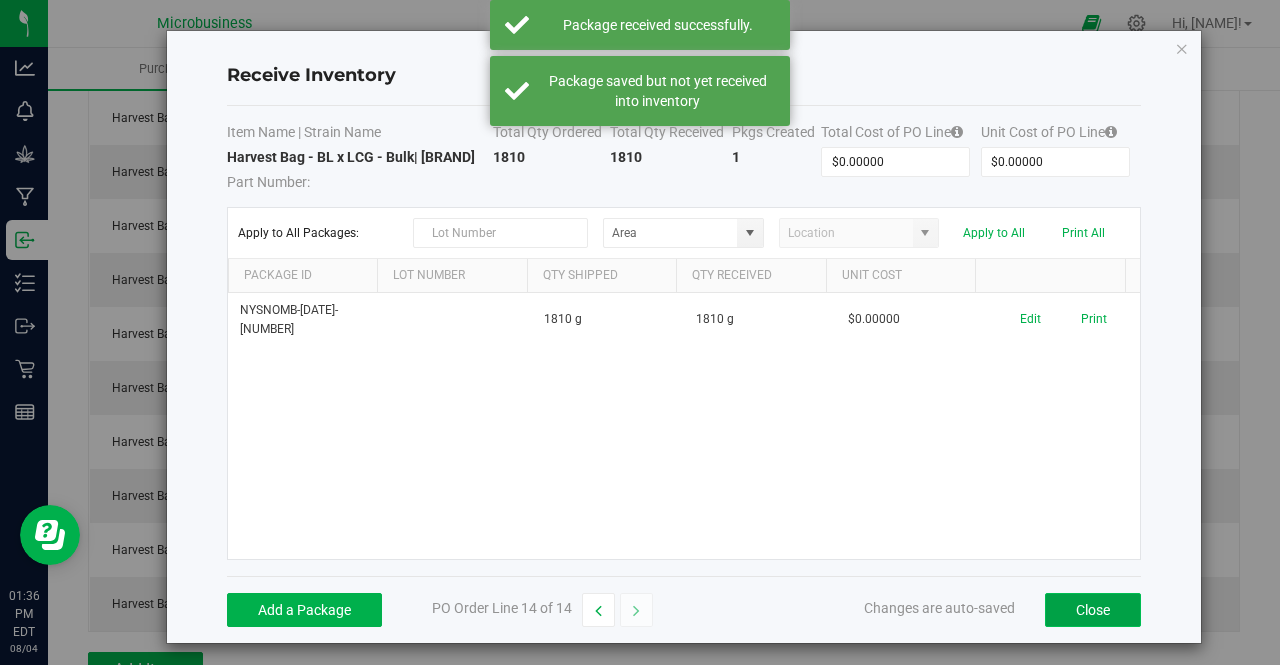 click on "Close" at bounding box center [1093, 610] 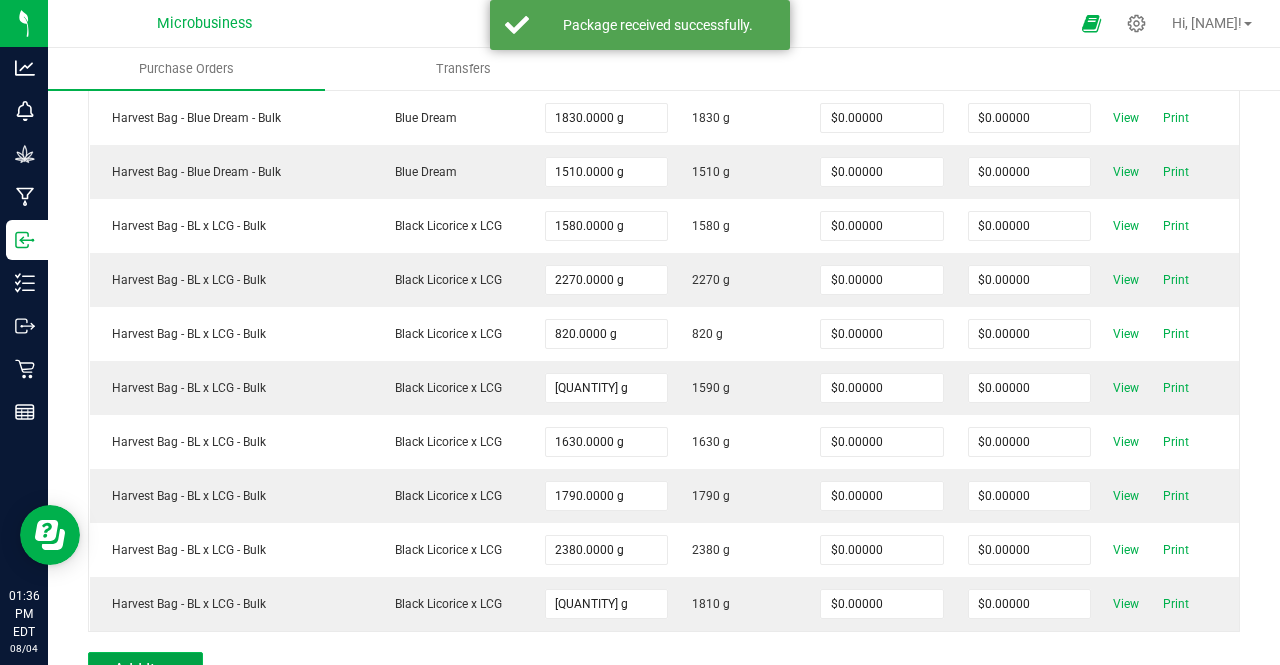click on "Add Item" at bounding box center [145, 668] 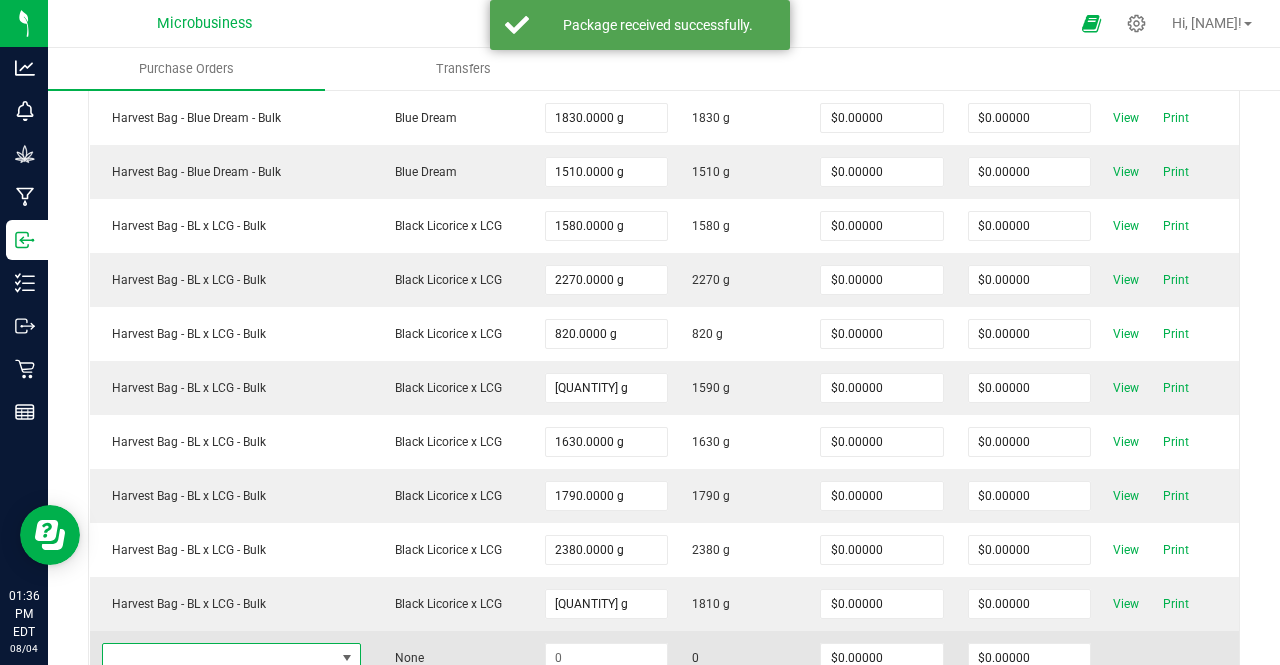 click at bounding box center (219, 658) 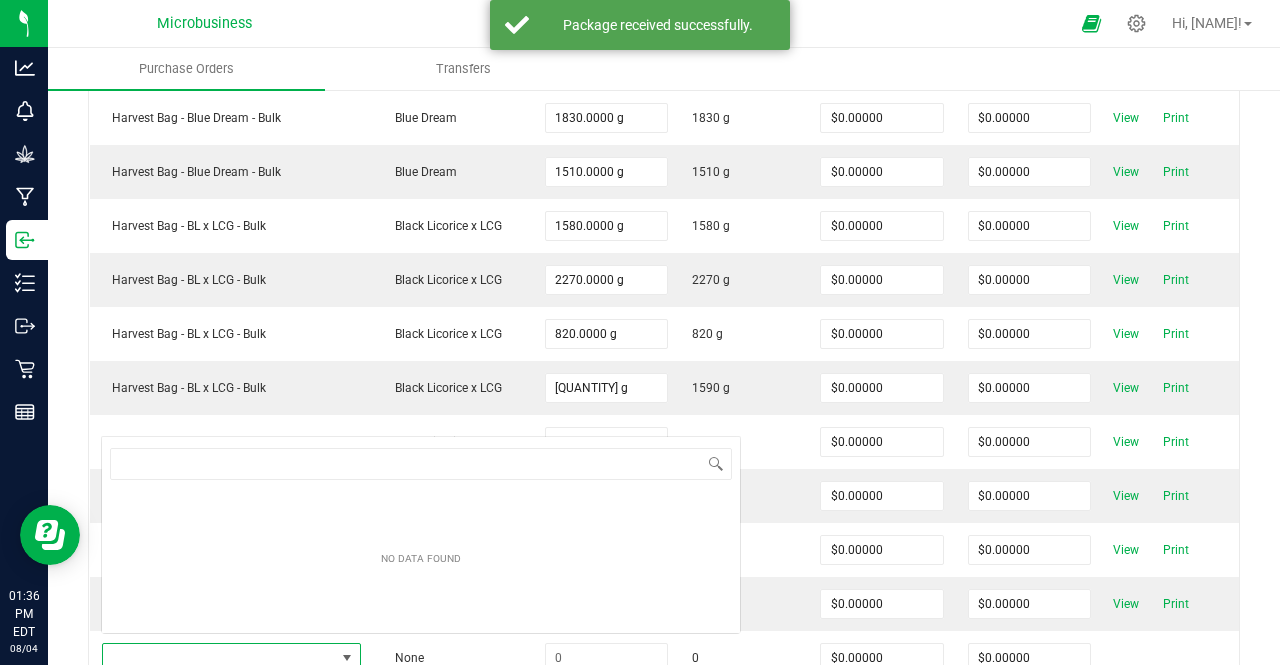 scroll, scrollTop: 0, scrollLeft: 0, axis: both 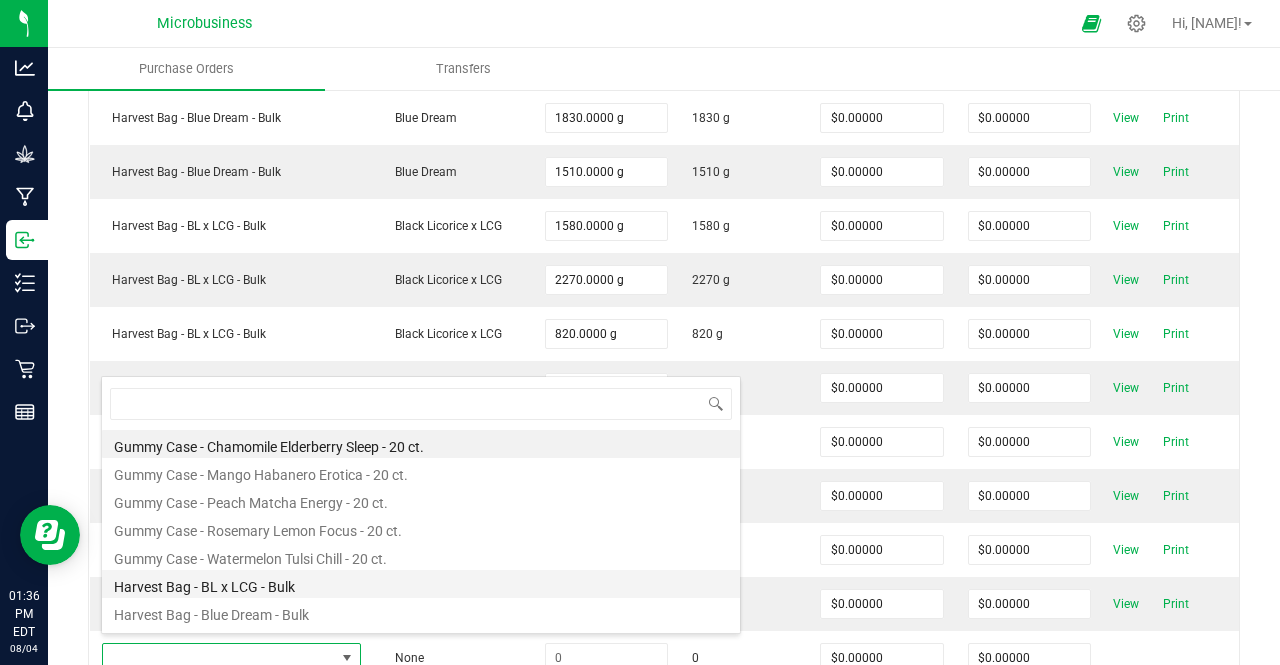 click on "Harvest Bag - BL x LCG - Bulk" at bounding box center (421, 584) 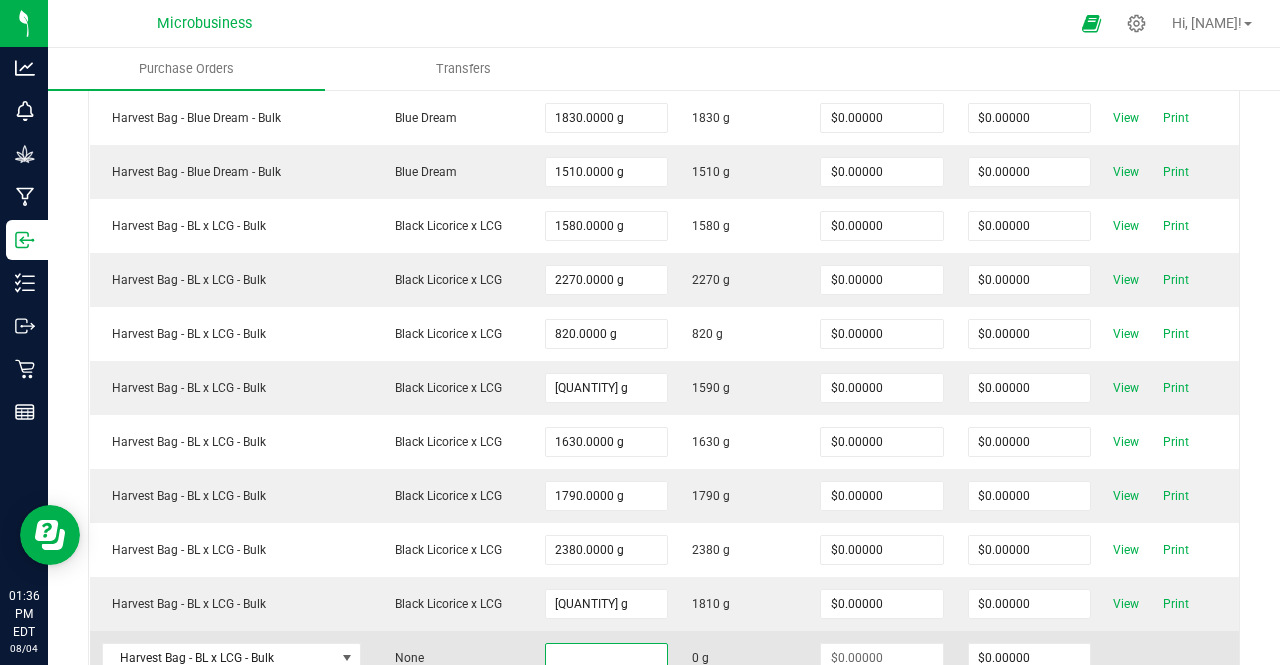 click at bounding box center [606, 658] 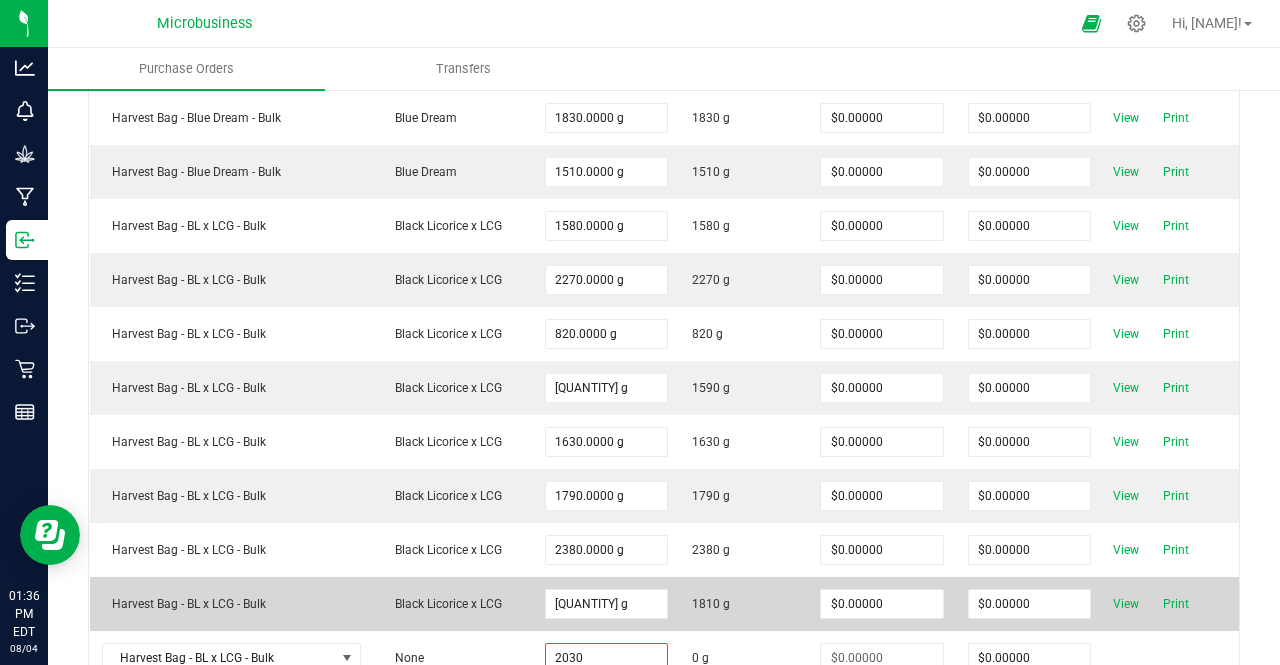type on "2030.0000 g" 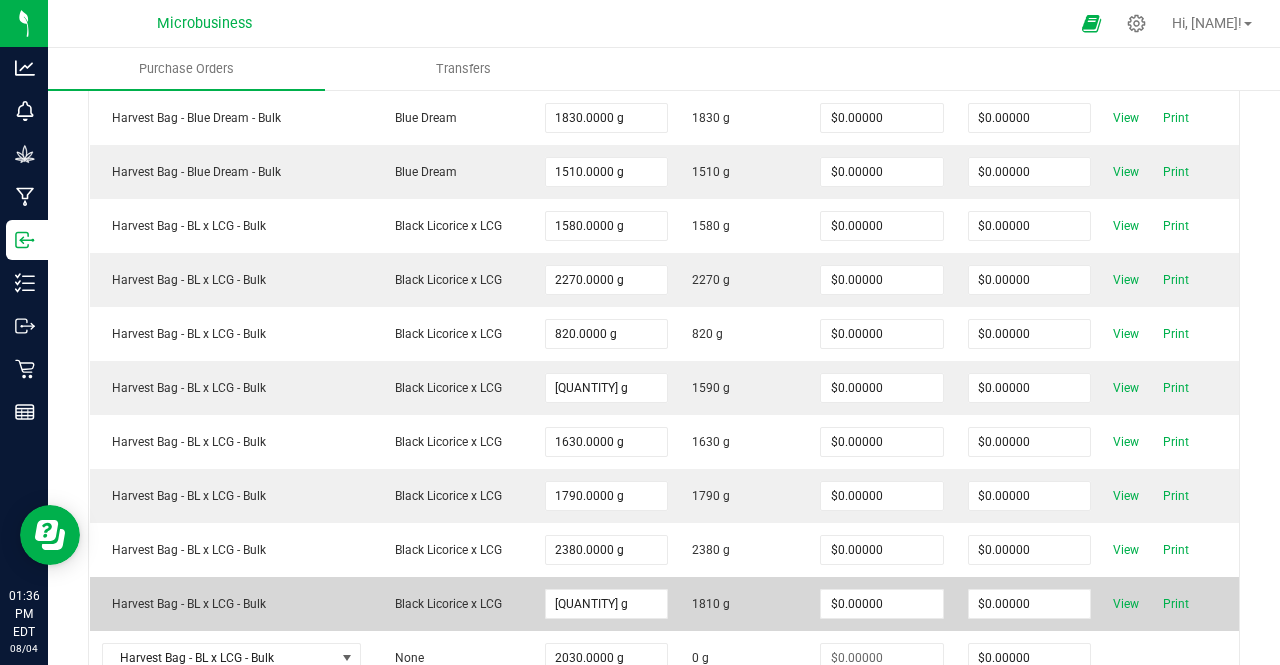 click on "Create New Item Create New Strain Print All Item Strain Qty Ordered Qty Received Unit Line Cost Total Line Cost Actions Harvest Bag - Blueberry - Bulk Blueberry 1940.0000 g 1940 g $0.00000 $0.00000 View Print Harvest Bag - Blueberry - Bulk Blueberry 1920.0000 g 1920 g $0.00000 $0.00000 View Print Harvest Bag - Blueberry - Bulk Blueberry 1850.0000 g 1850 g $0.00000 $0.00000 View Print Harvest Bag - Blue Dream - Bulk Blue Dream 2330.0000 g 2330 g $0.00000 $0.00000 View Print Harvest Bag - Blue Dream - Bulk Blue Dream 1830.0000 g 1830 g $0.00000 $0.00000 View Print Harvest Bag - Blue Dream - Bulk Blue Dream 1510.0000 g 1510 g $0.00000 $0.00000 View Print Harvest Bag - BL x LCG - Bulk Black Licorice x LCG 1580.0000 g 1580 g $0.00000 $0.00000 View Print Harvest Bag - BL x LCG - Bulk Black Licorice x LCG 2270.0000 g 2270 g $0.00000 $0.00000 View Print Harvest Bag - BL x LCG - Bulk Black Licorice x LCG 820.0000 g 820 g $0.00000 $0.00000 View 0 g" at bounding box center [664, 236] 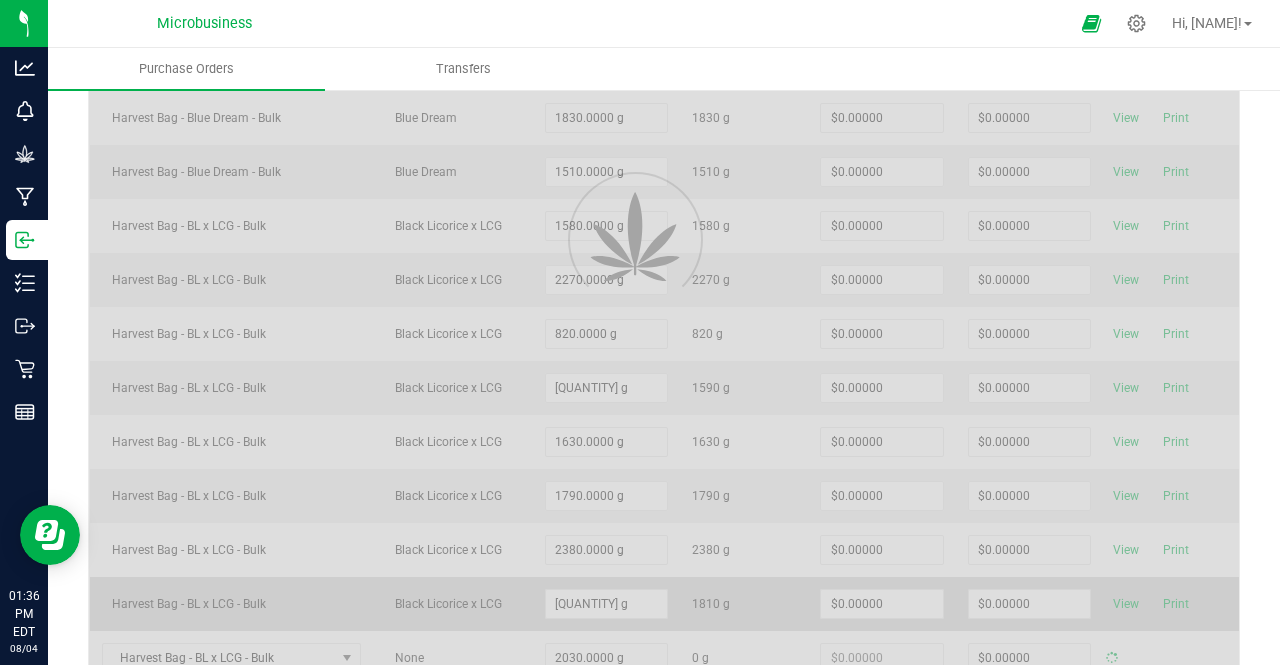 type on "$0.00000" 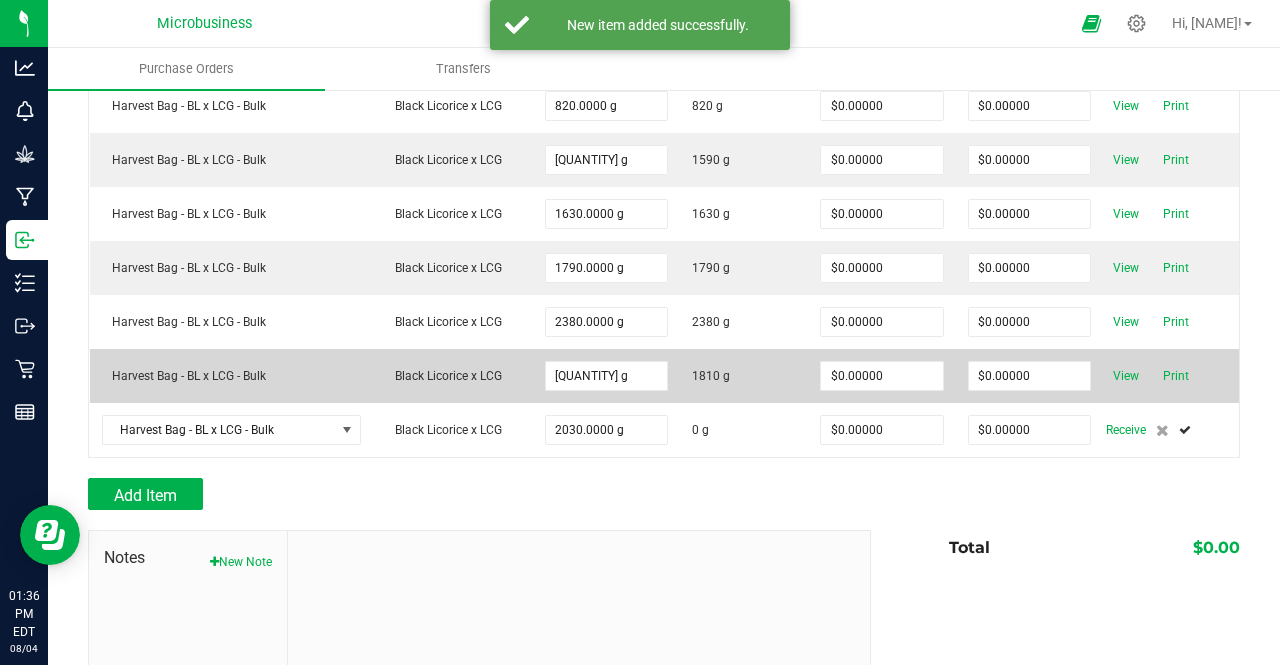 scroll, scrollTop: 764, scrollLeft: 0, axis: vertical 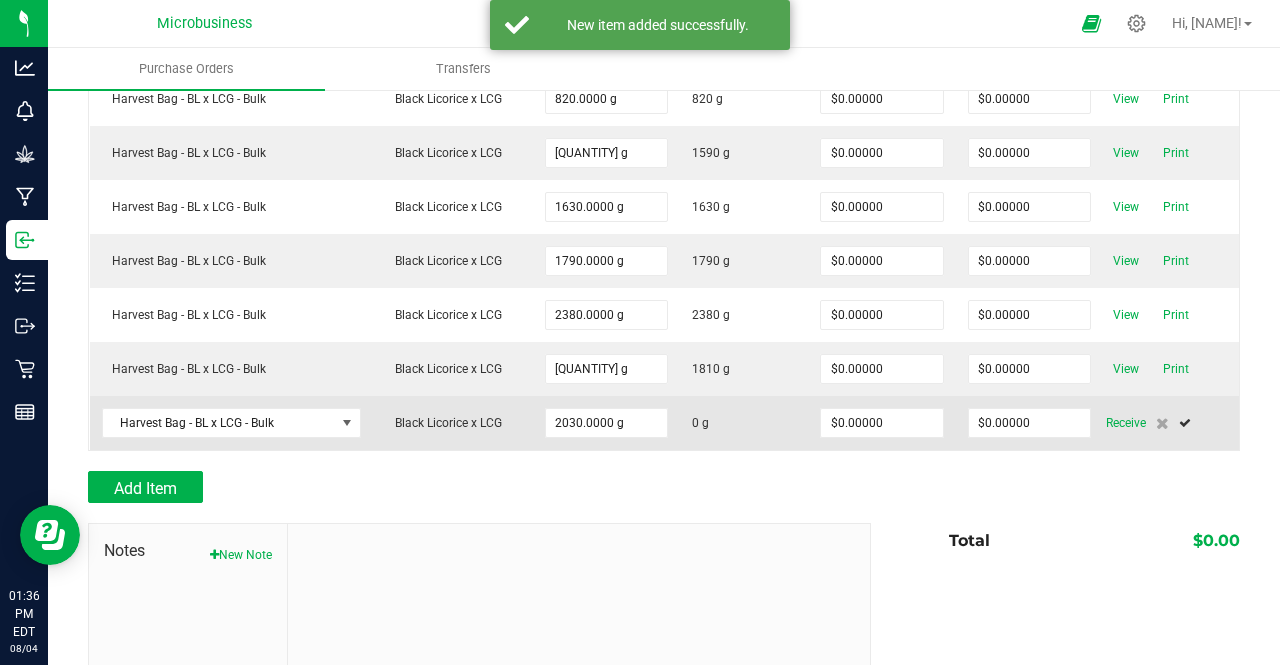 click on "Receive" at bounding box center (1171, 423) 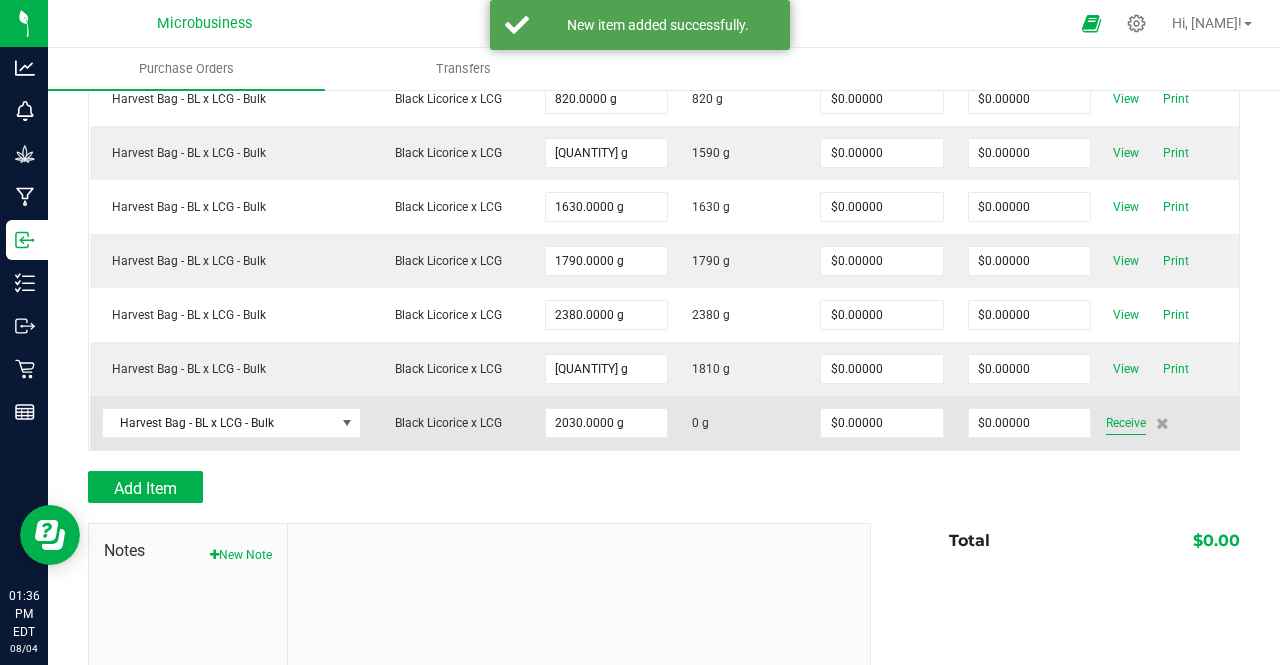 click on "Receive" at bounding box center [1126, 423] 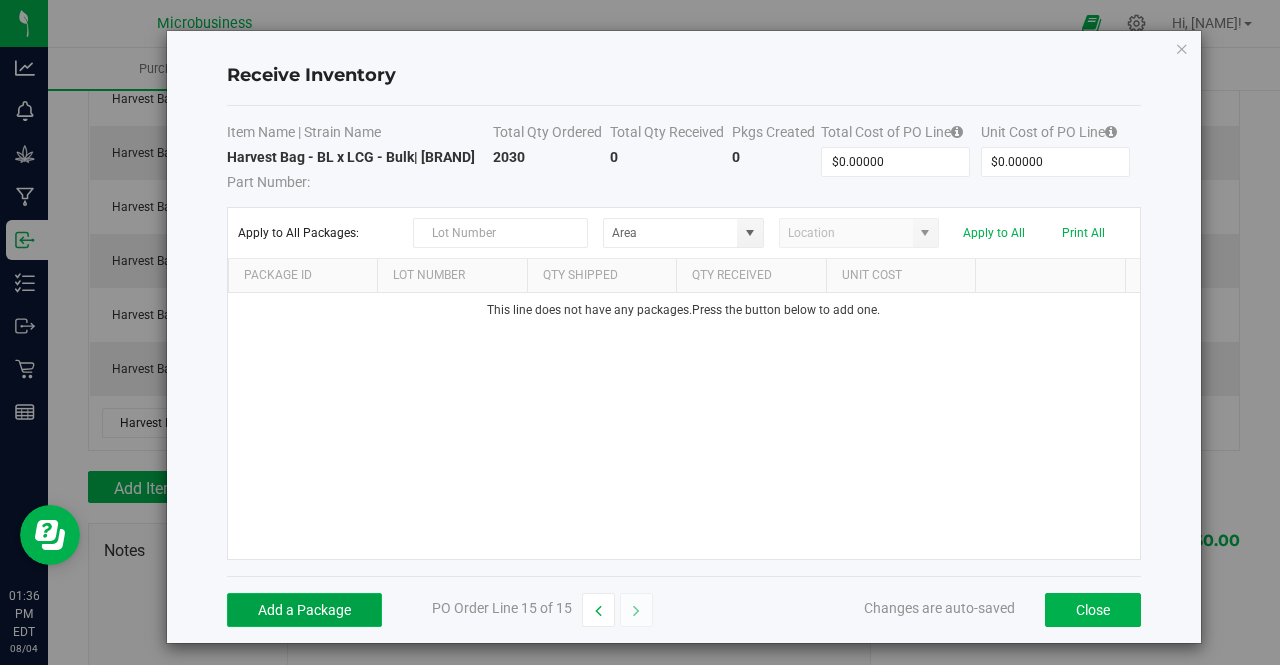 click on "Add a Package" at bounding box center (304, 610) 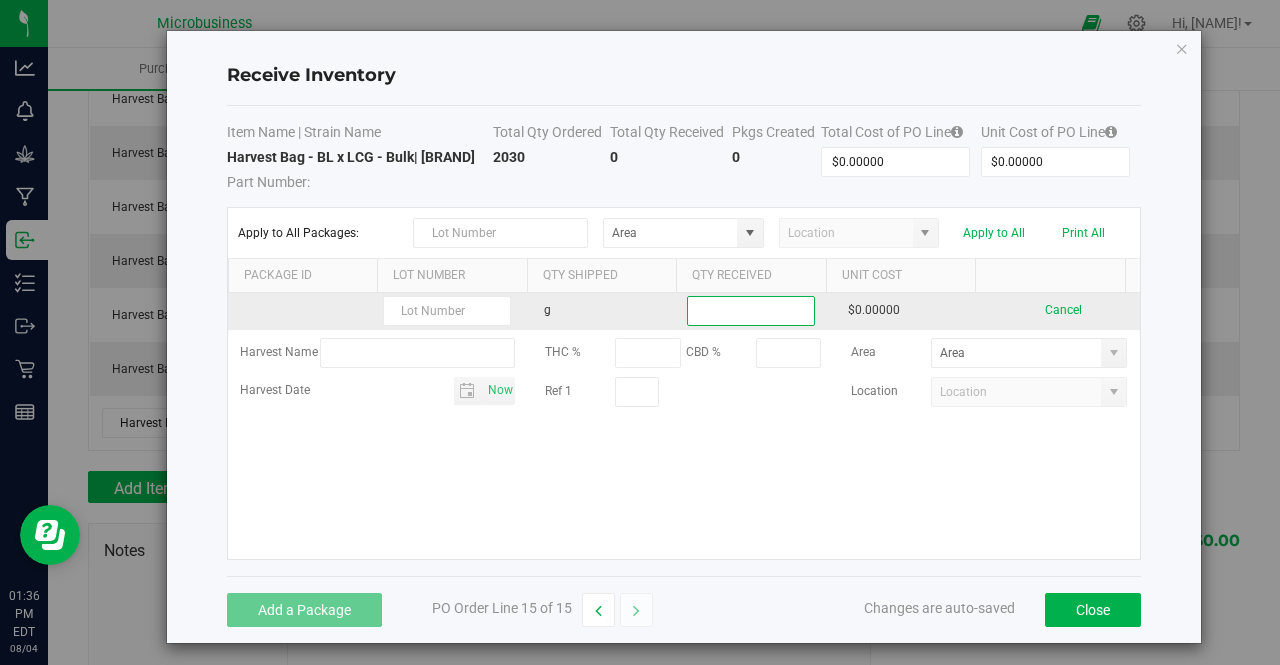 click at bounding box center (751, 311) 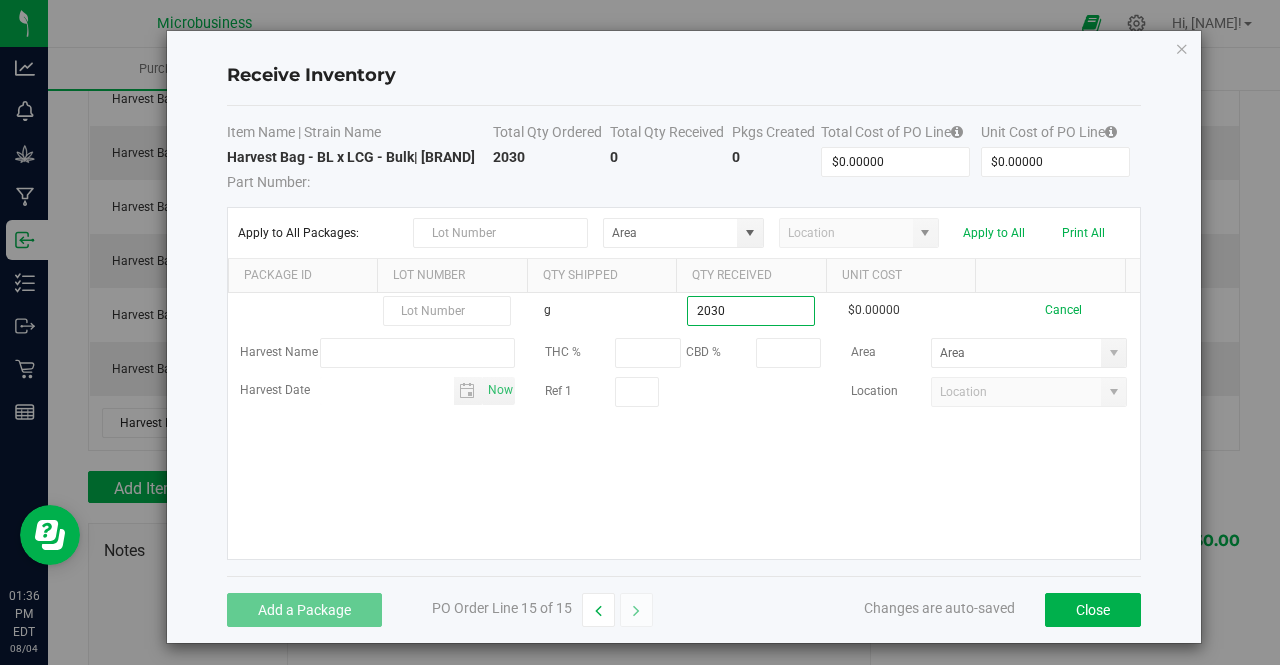 type on "2030.0000 g" 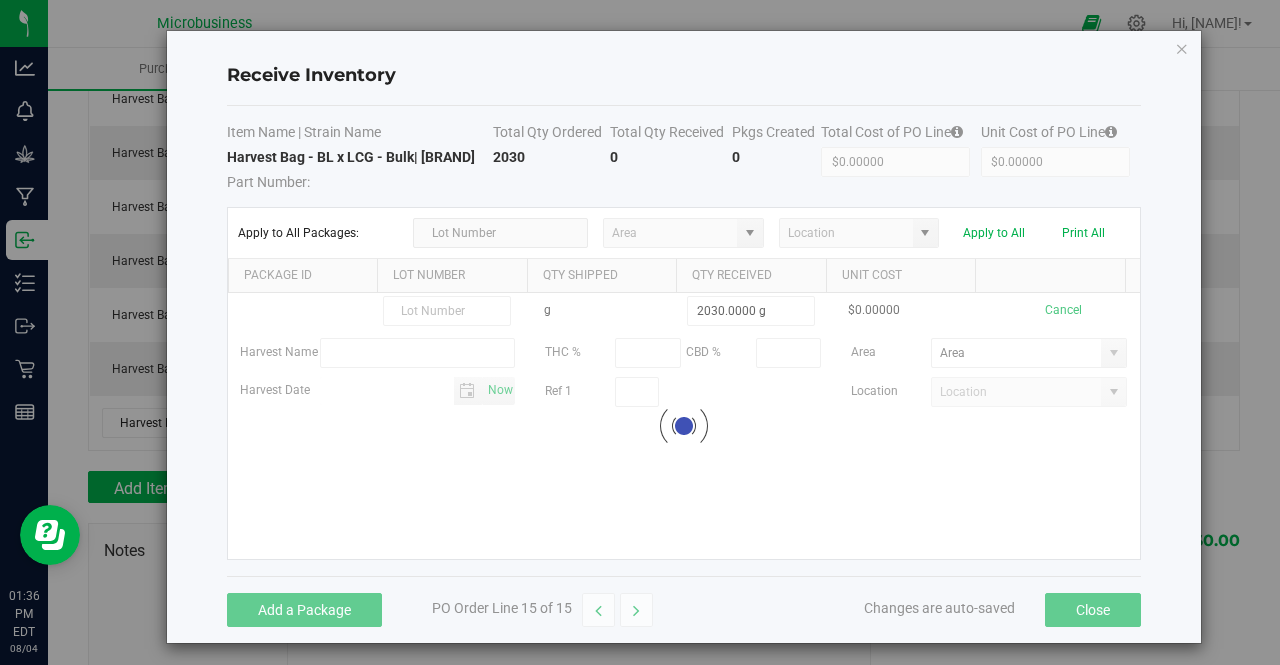 click on "g  2030.0000 g  $0.00000   Cancel   Harvest Name   THC %   CBD %   Area   Harvest Date
[DATE]
Ref 1   Location  Loading" at bounding box center [684, 426] 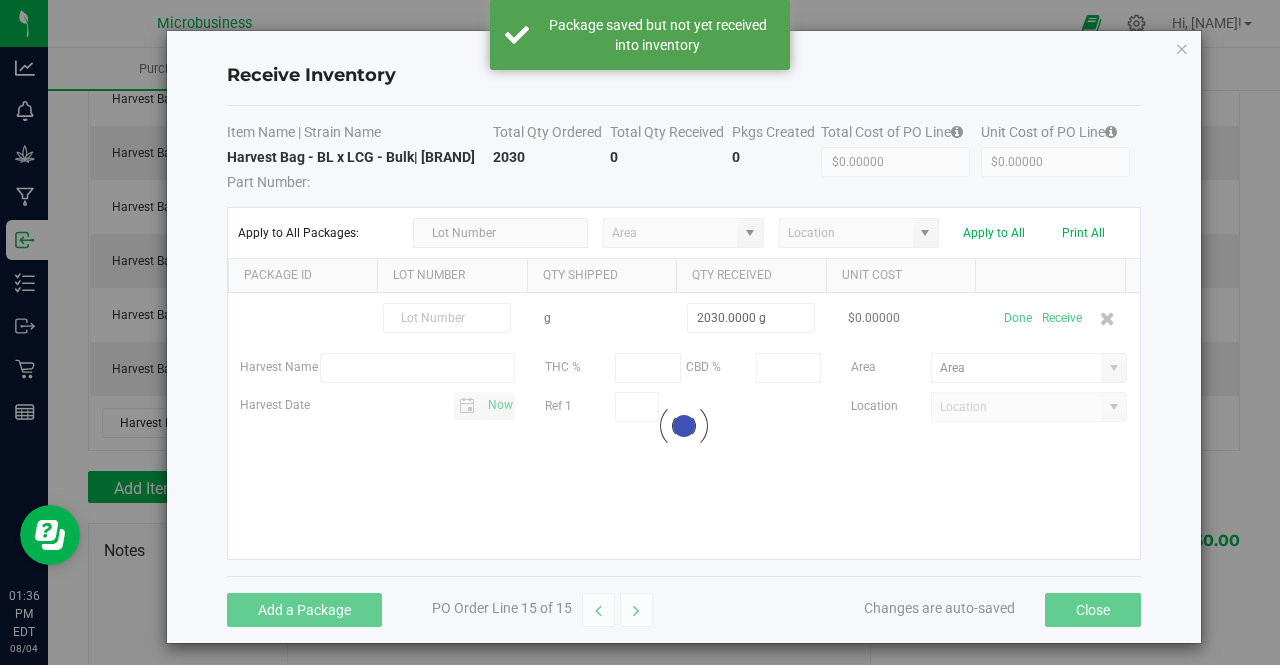 scroll, scrollTop: 731, scrollLeft: 0, axis: vertical 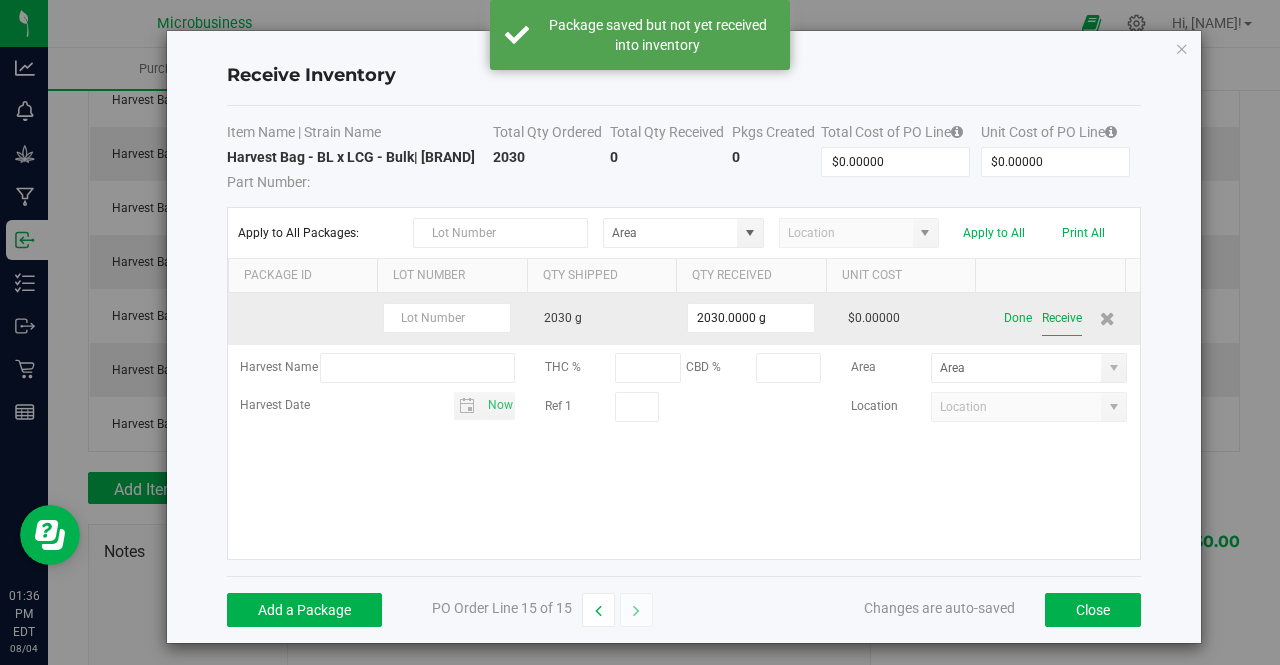 click on "Receive" at bounding box center [1062, 318] 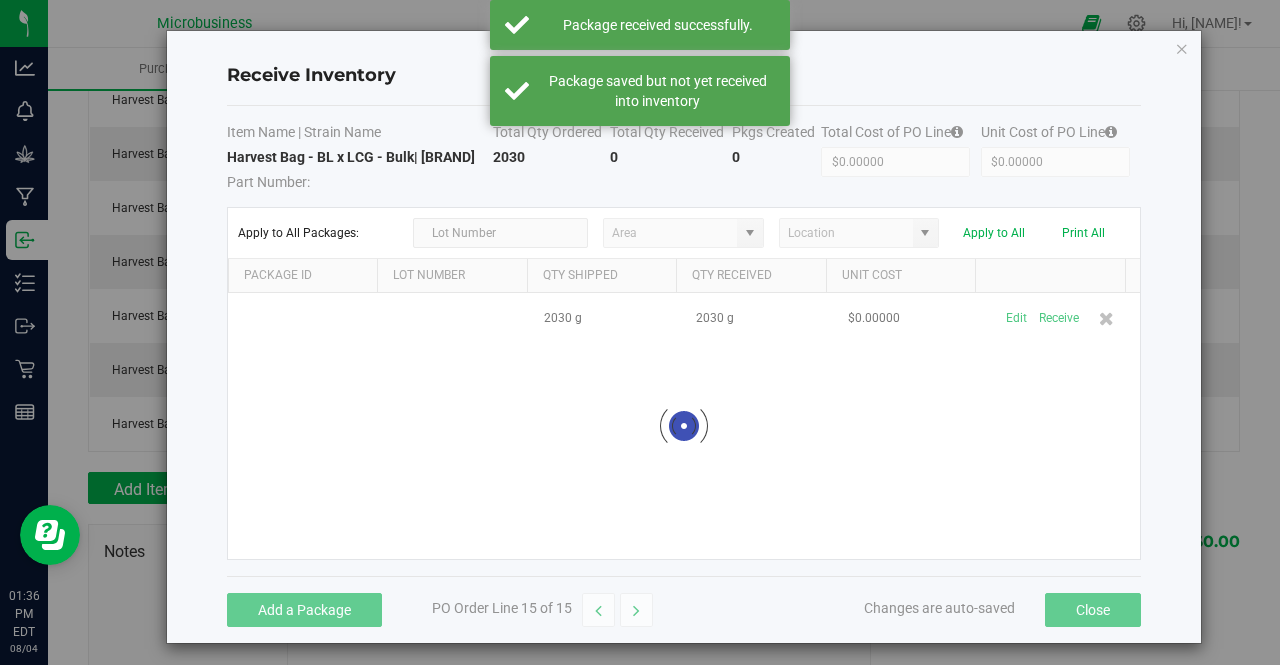 scroll, scrollTop: 764, scrollLeft: 0, axis: vertical 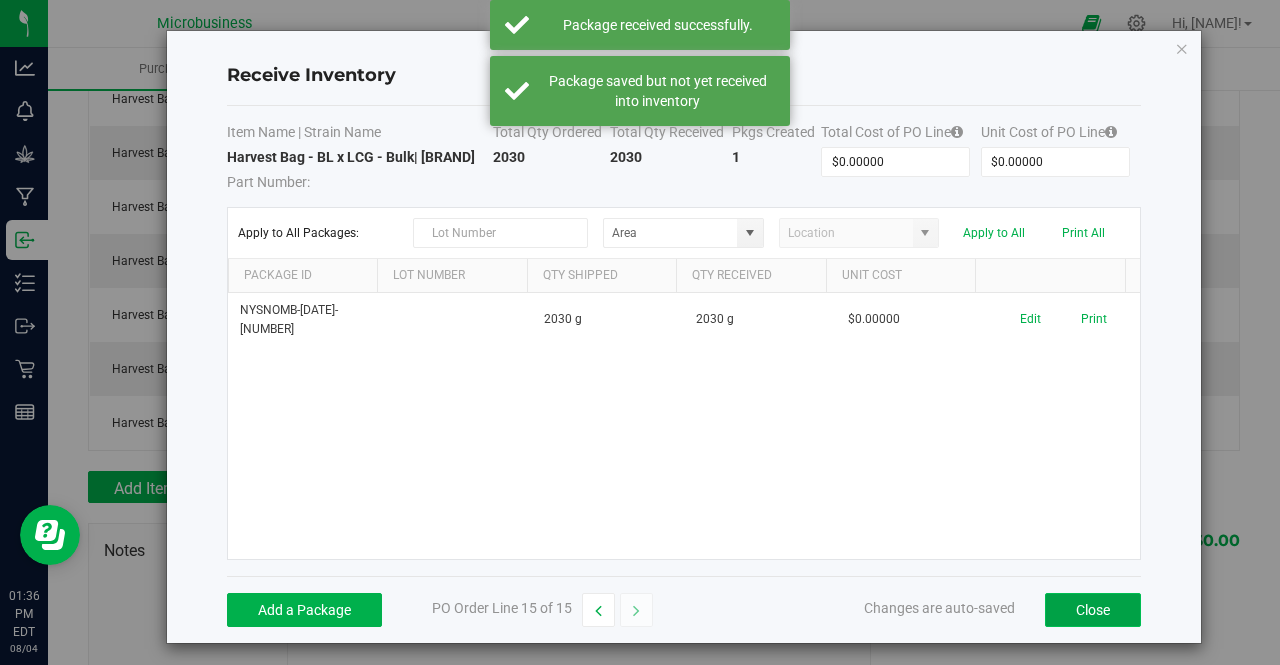 click on "Close" at bounding box center [1093, 610] 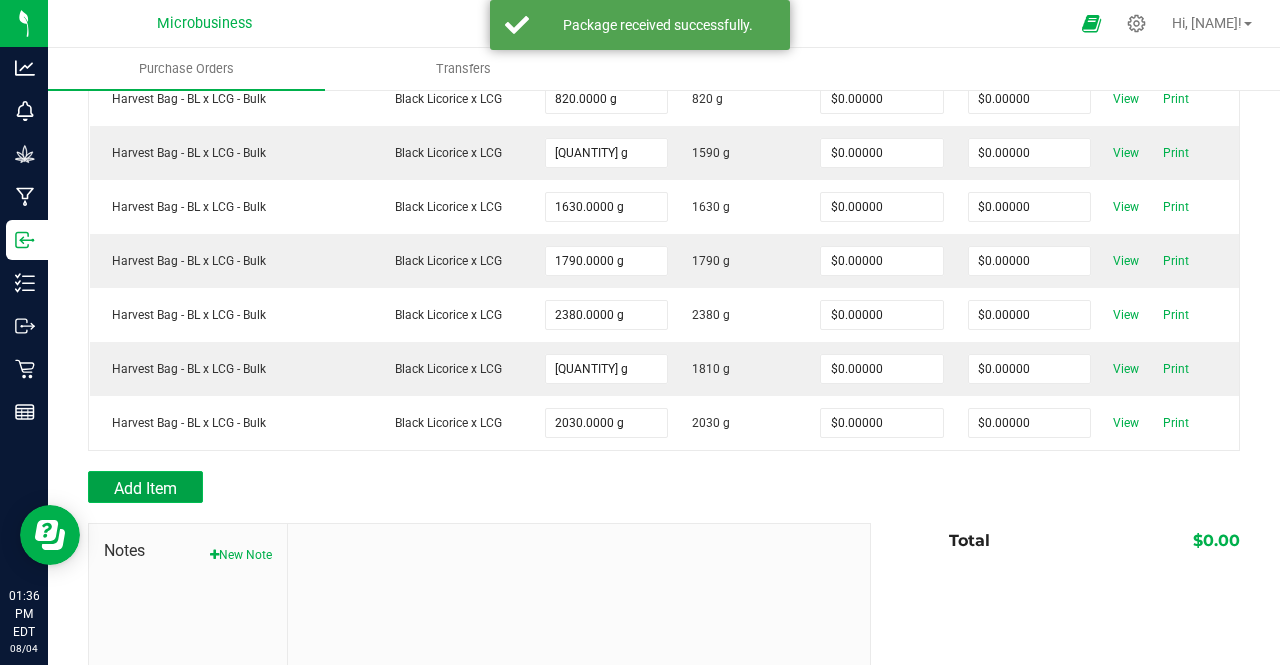 click on "Add Item" at bounding box center (145, 487) 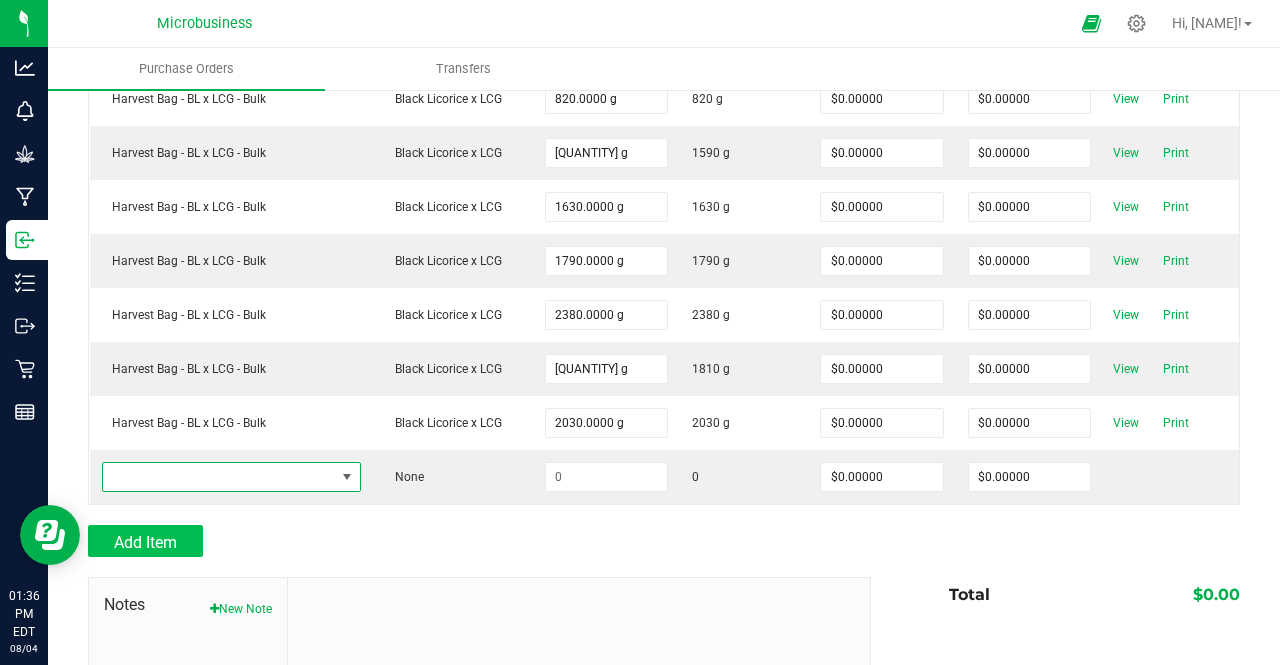 click at bounding box center [219, 477] 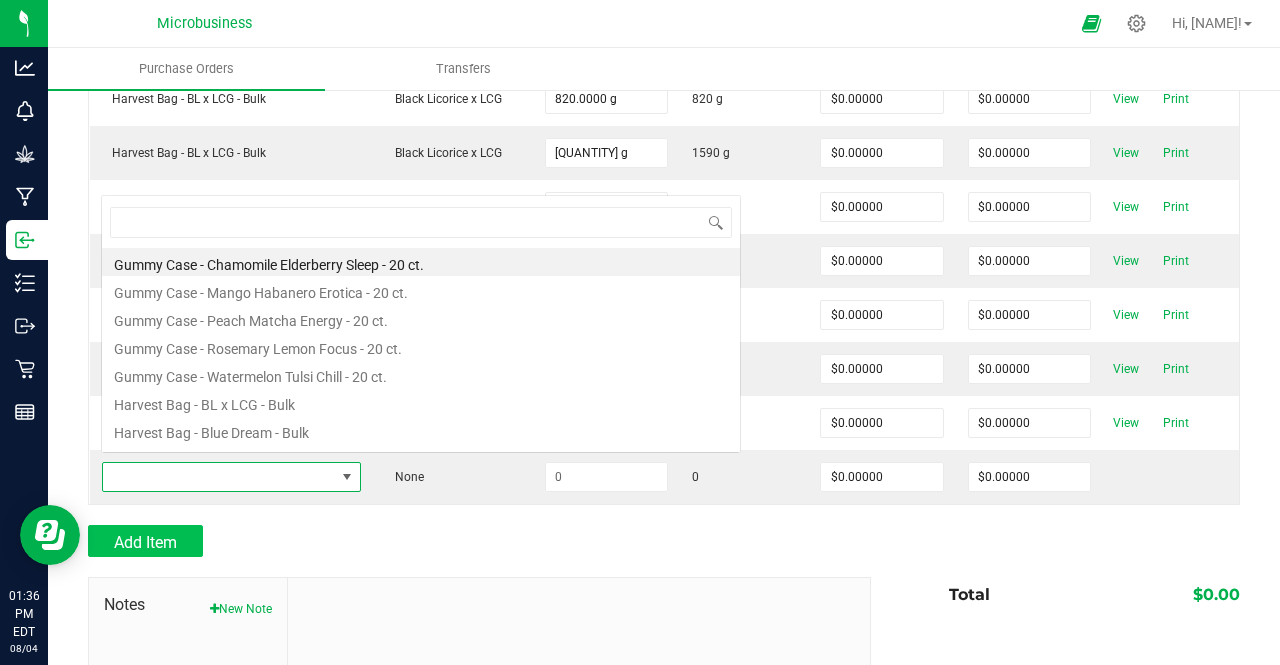 scroll, scrollTop: 0, scrollLeft: 0, axis: both 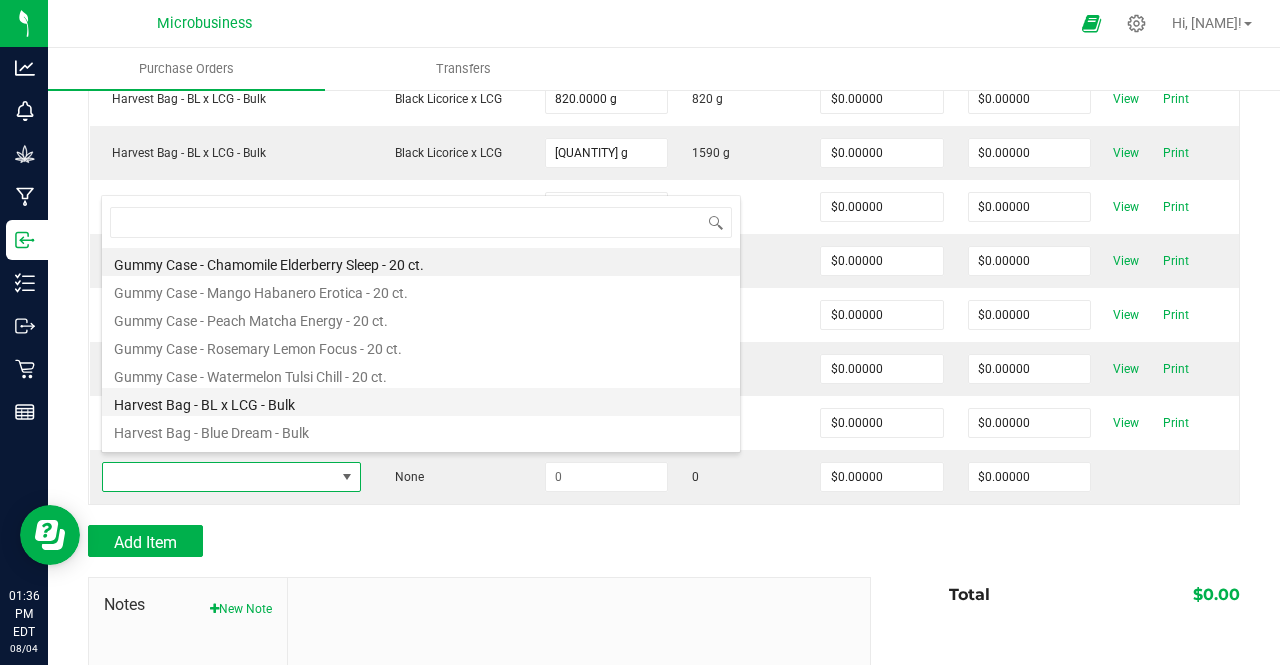 click on "Harvest Bag - BL x LCG - Bulk" at bounding box center (421, 402) 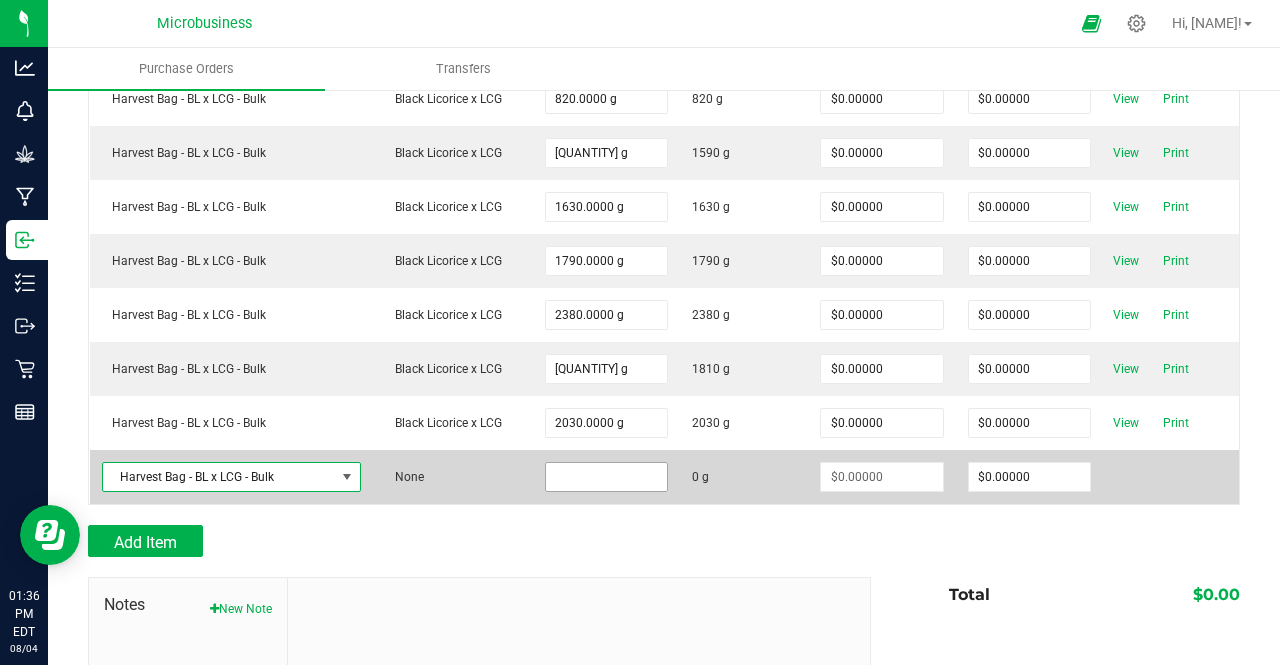 click at bounding box center (606, 477) 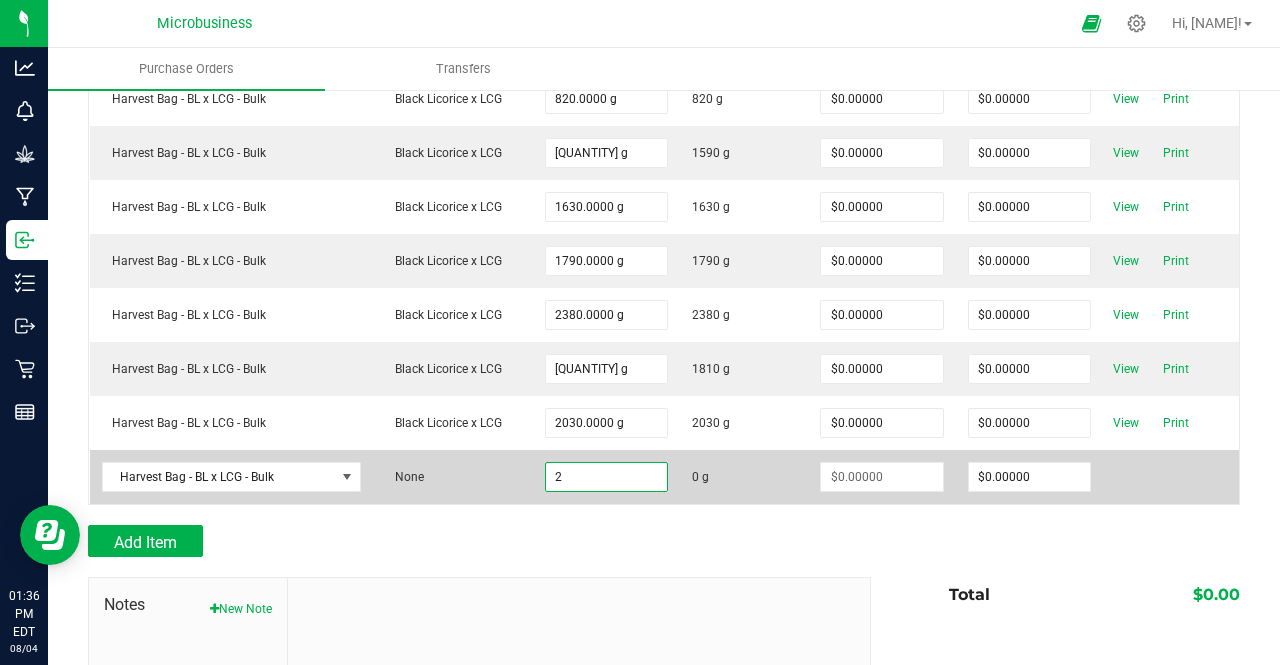 type on "2" 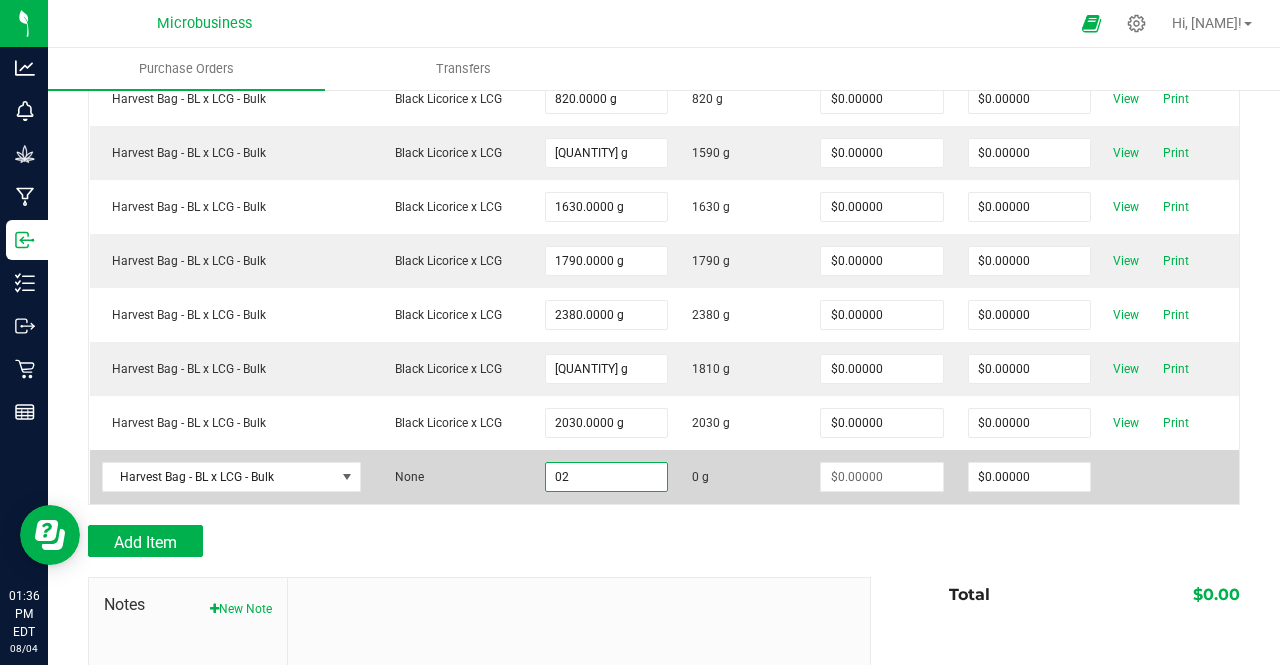 type on "0" 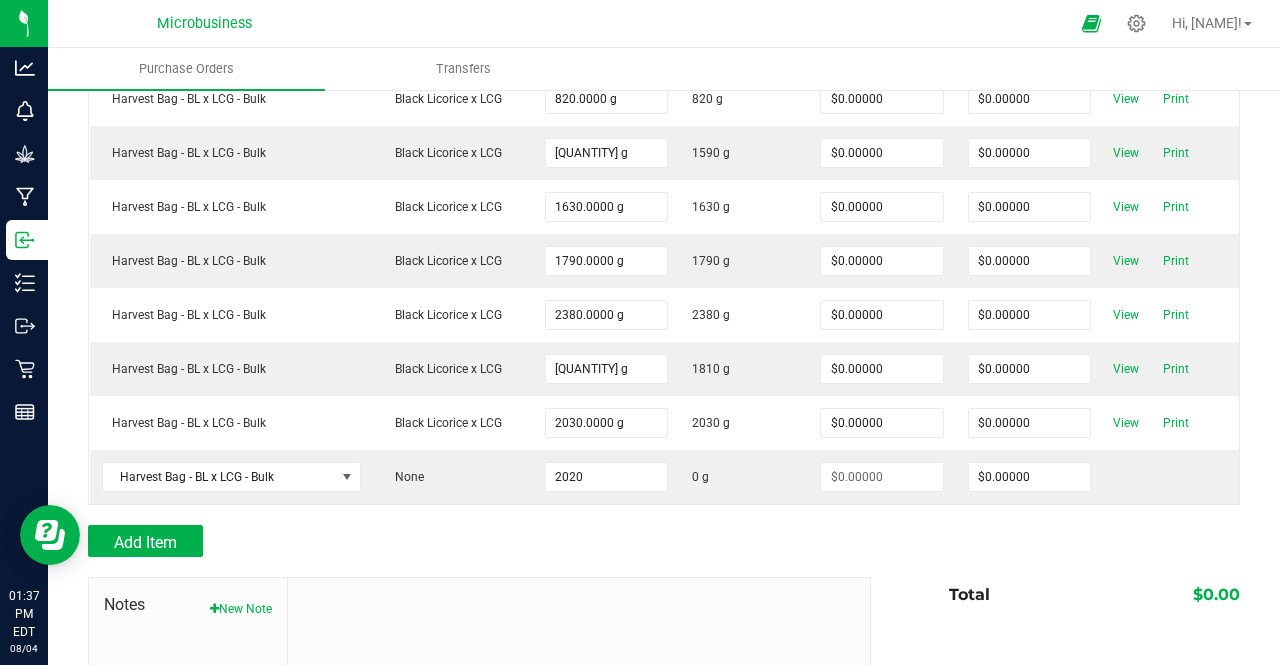 type on "2020.0000 g" 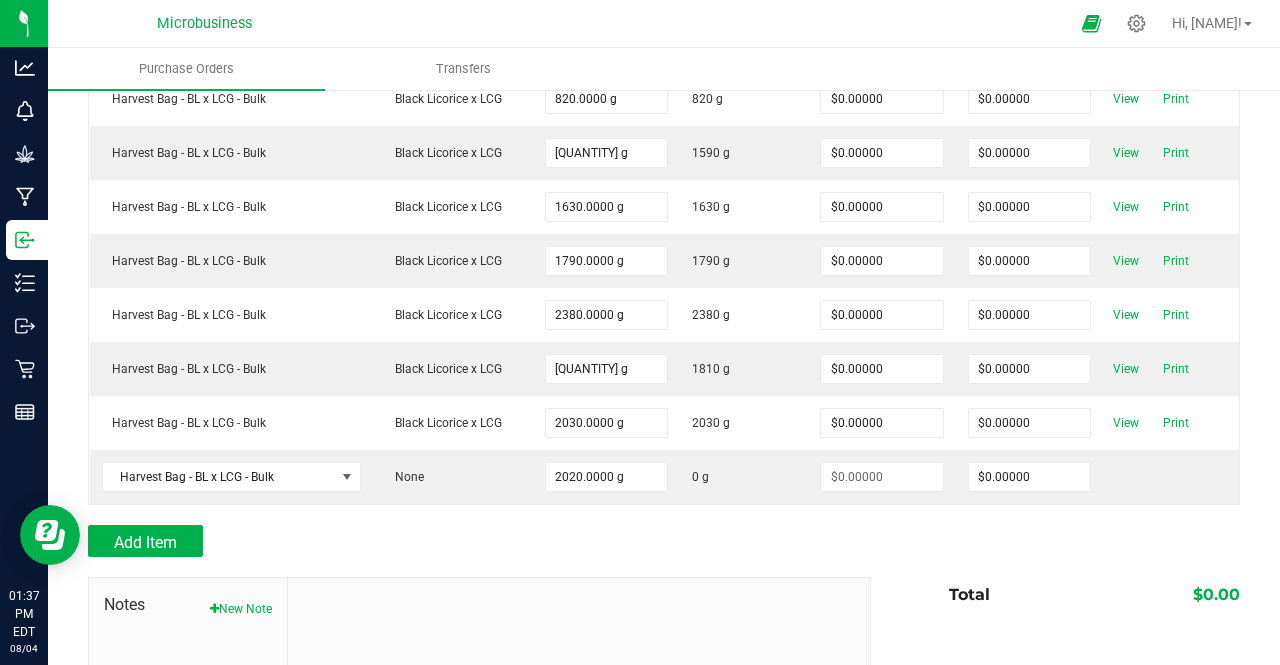click at bounding box center [664, 567] 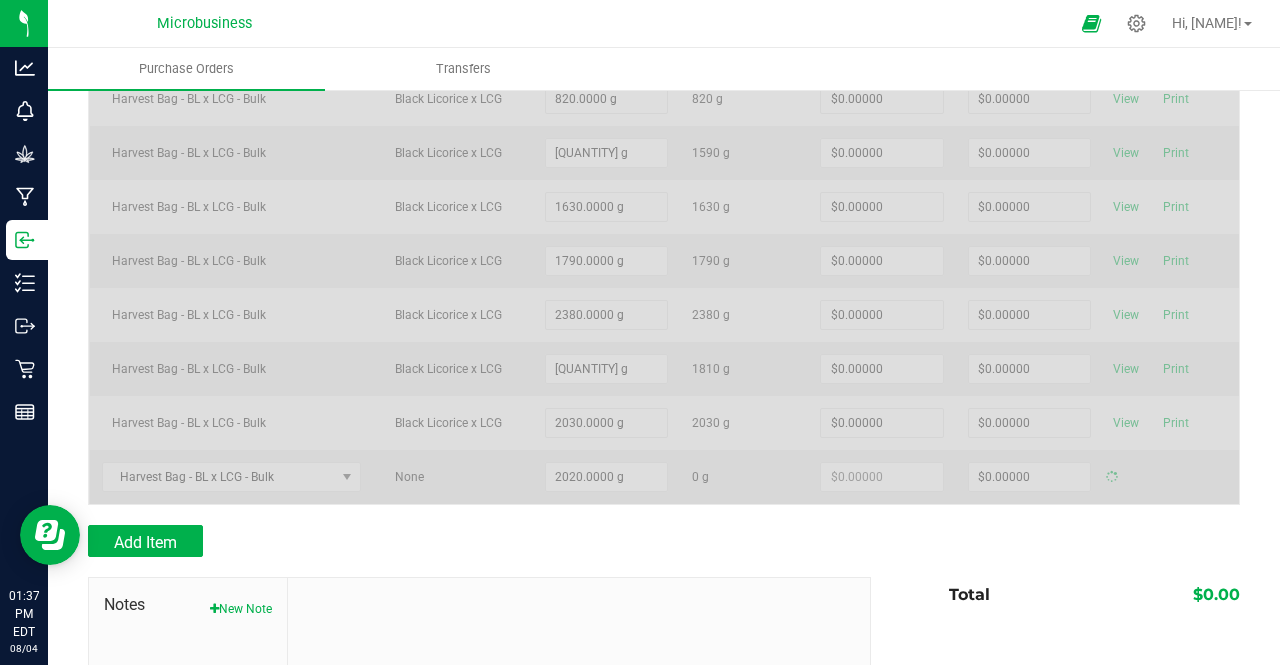 type on "$0.00000" 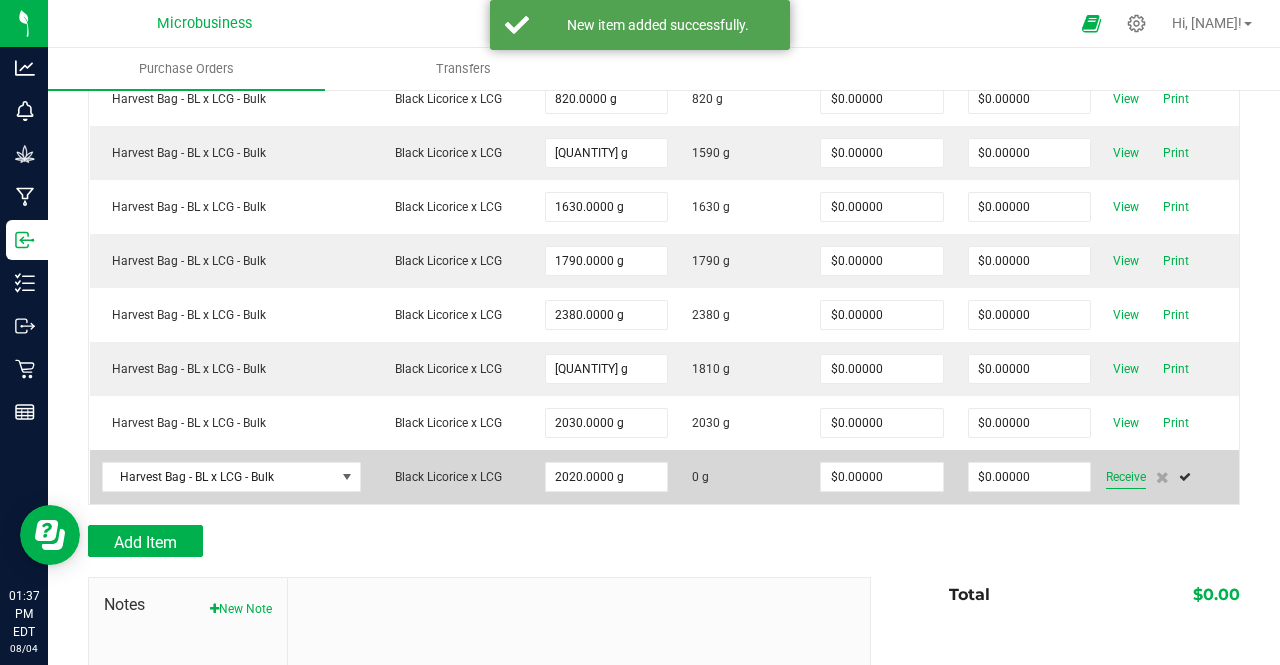 click on "Receive" at bounding box center [1126, 477] 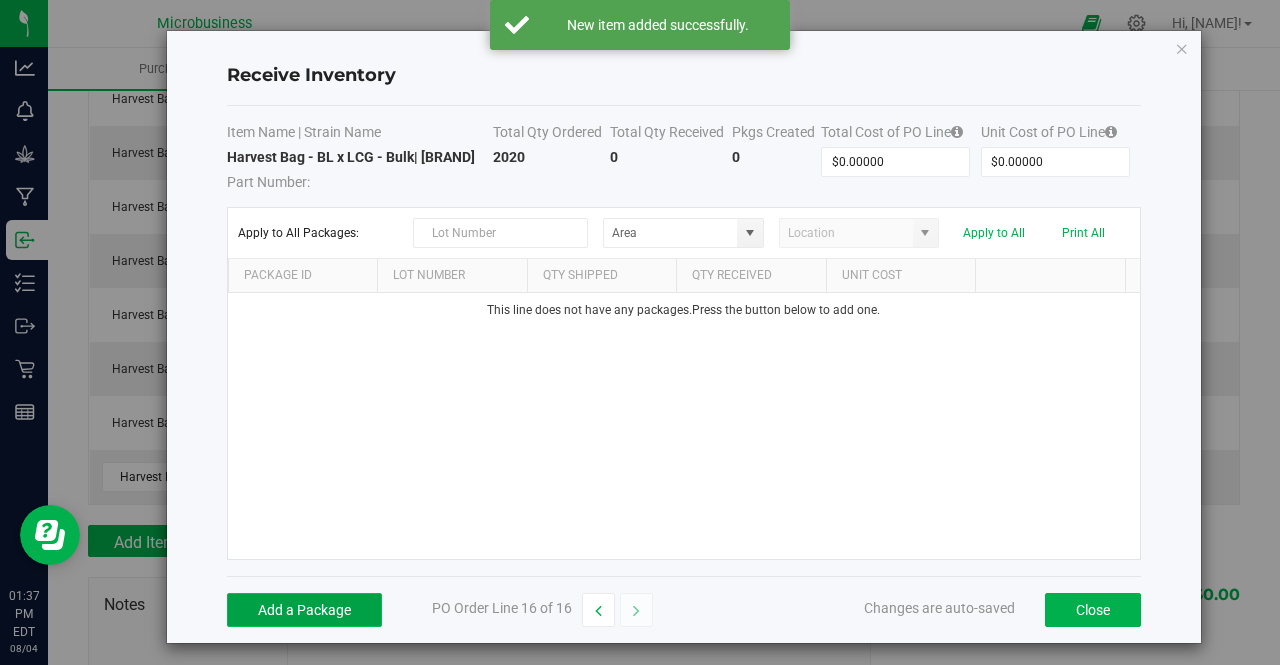 click on "Add a Package" at bounding box center [304, 610] 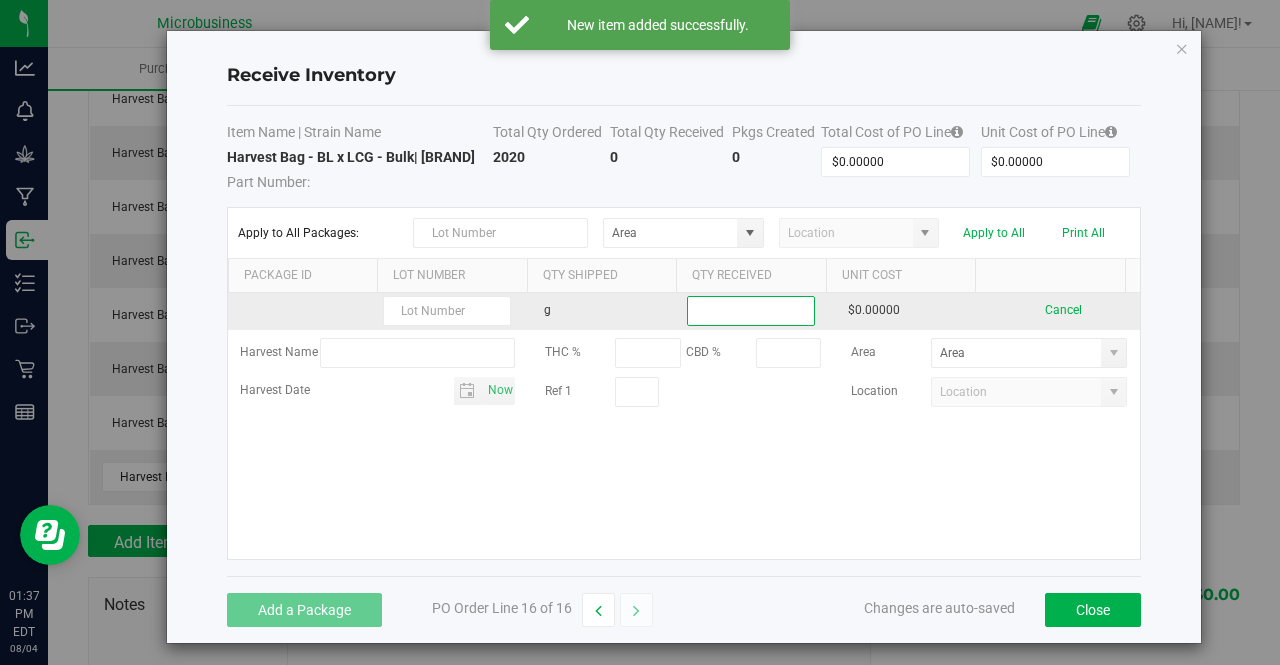 click at bounding box center (751, 311) 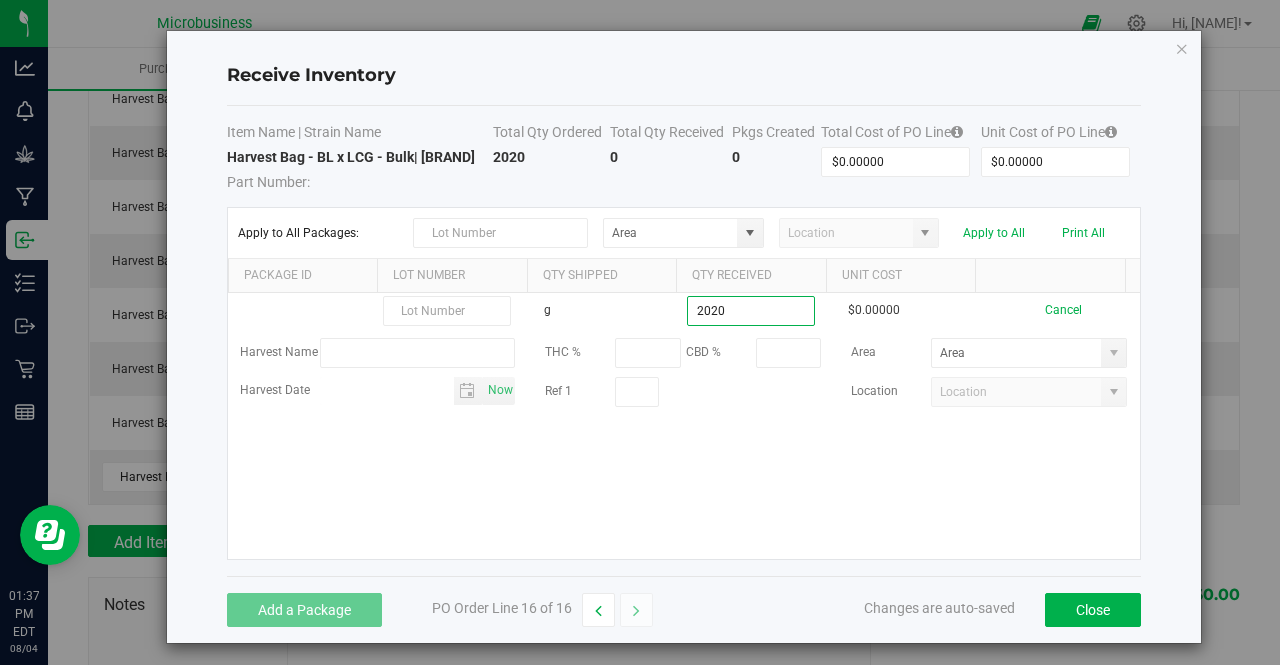 type on "2020.0000 g" 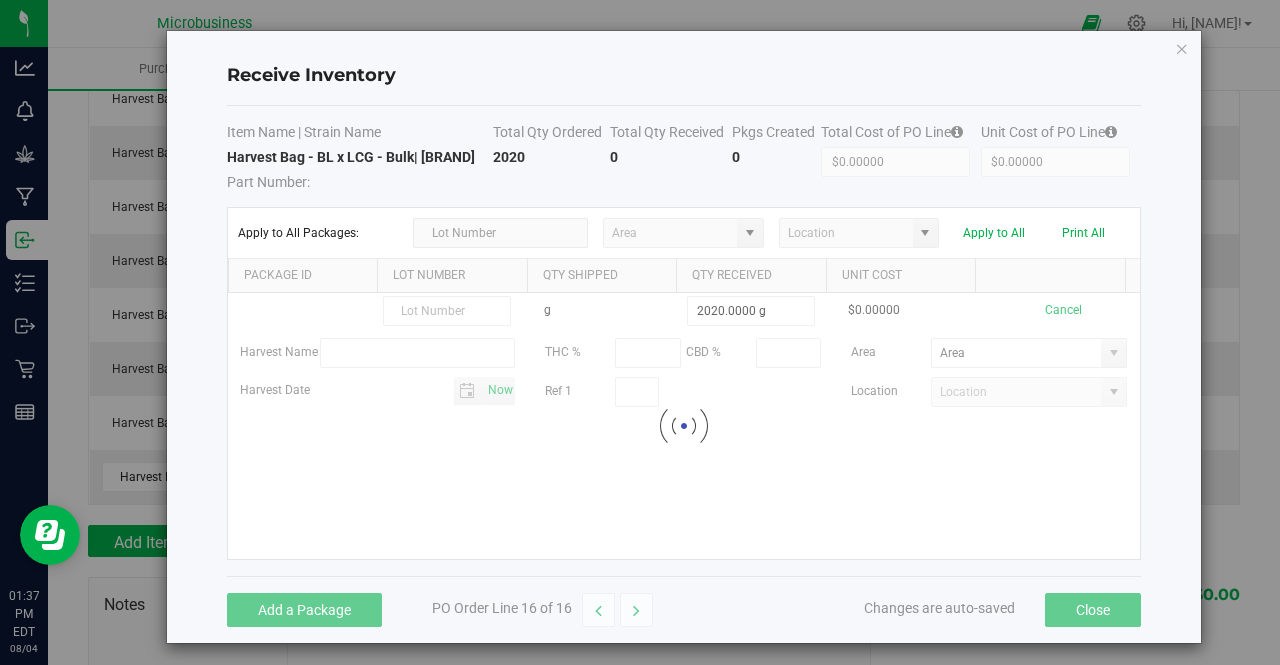click on "g  2020.0000 g  $0.00000   Cancel   Harvest Name   THC %   CBD %   Area   Harvest Date
[DATE]
Ref 1   Location  Loading" at bounding box center (684, 426) 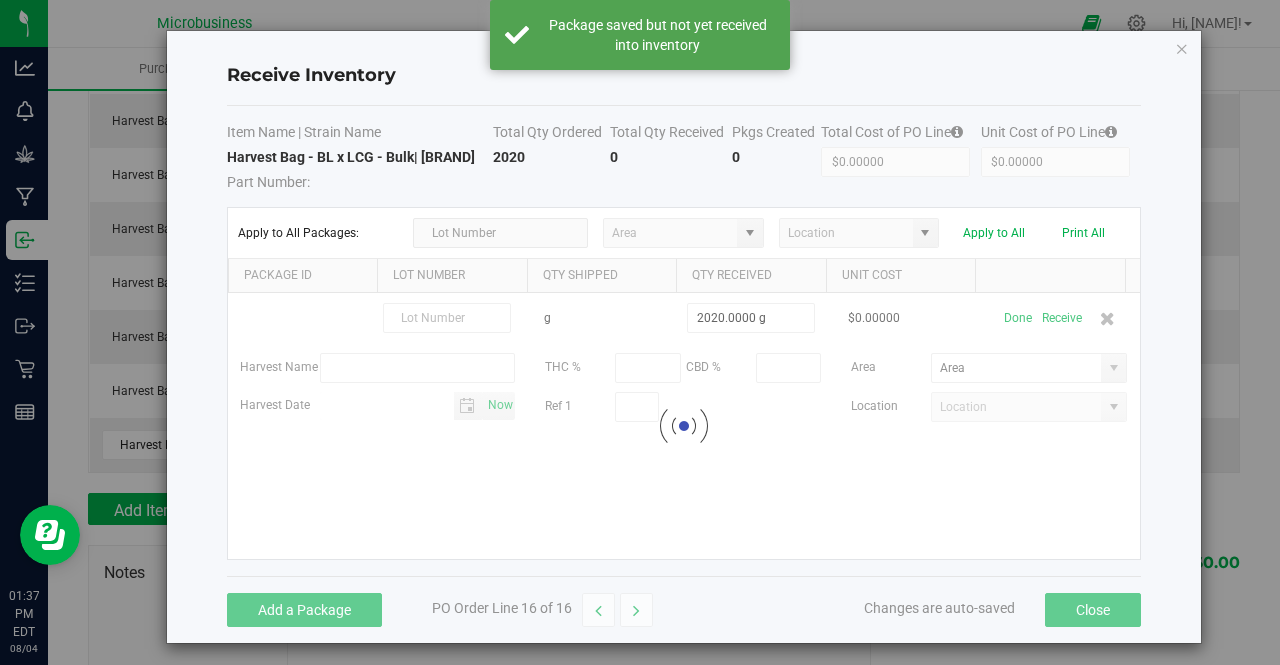 scroll, scrollTop: 731, scrollLeft: 0, axis: vertical 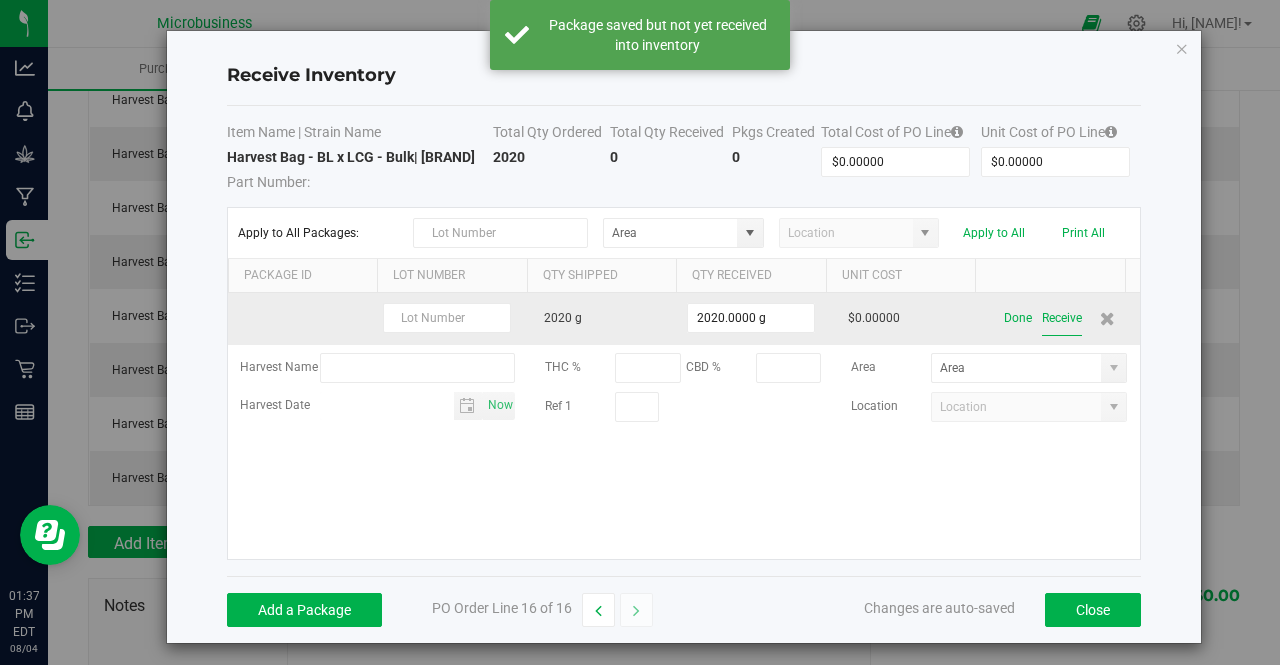 click on "Receive" at bounding box center [1062, 318] 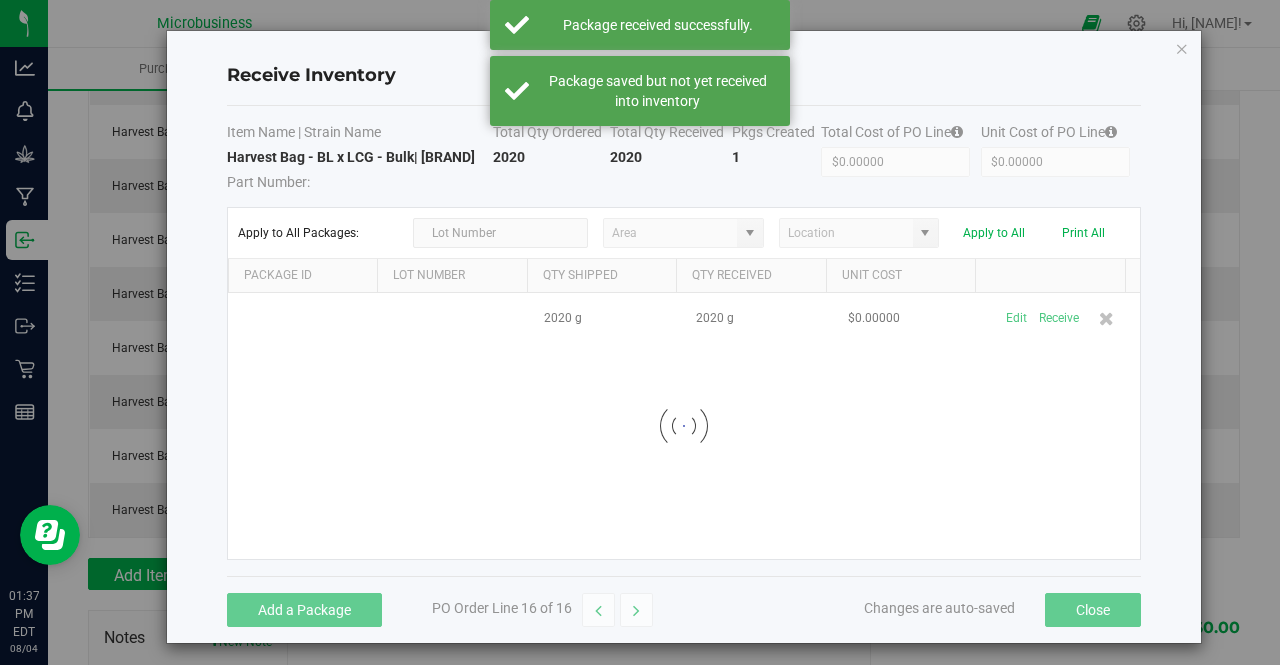 scroll, scrollTop: 764, scrollLeft: 0, axis: vertical 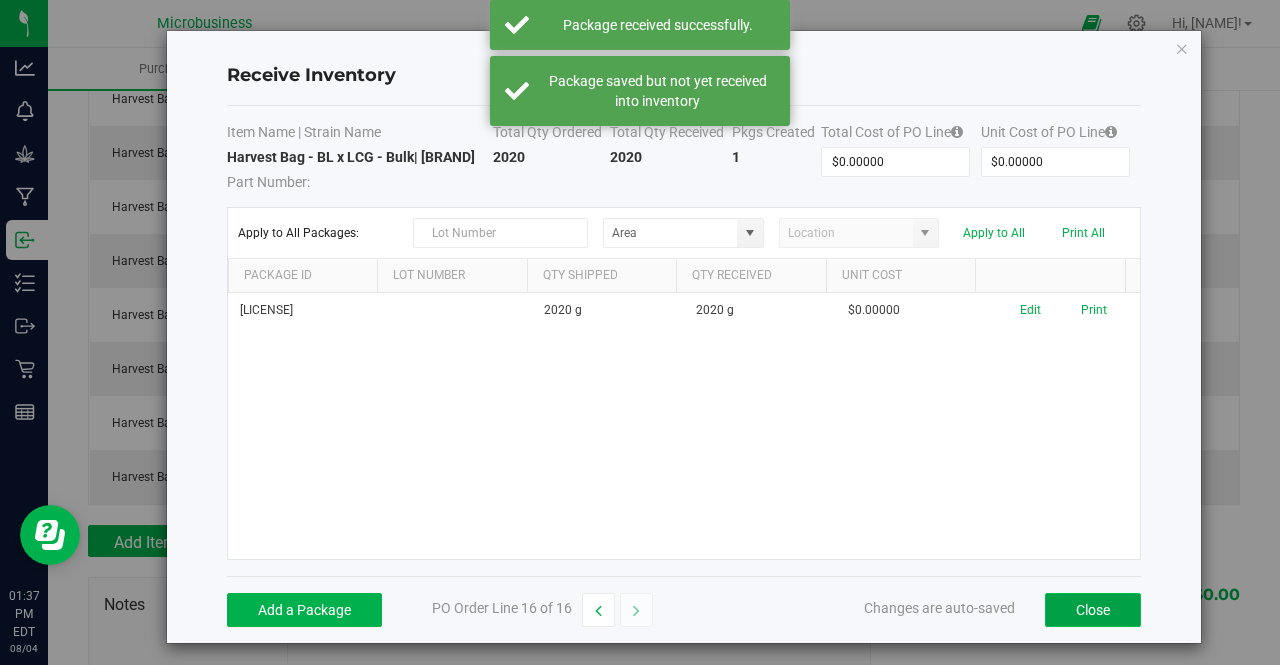 click on "Close" at bounding box center [1093, 610] 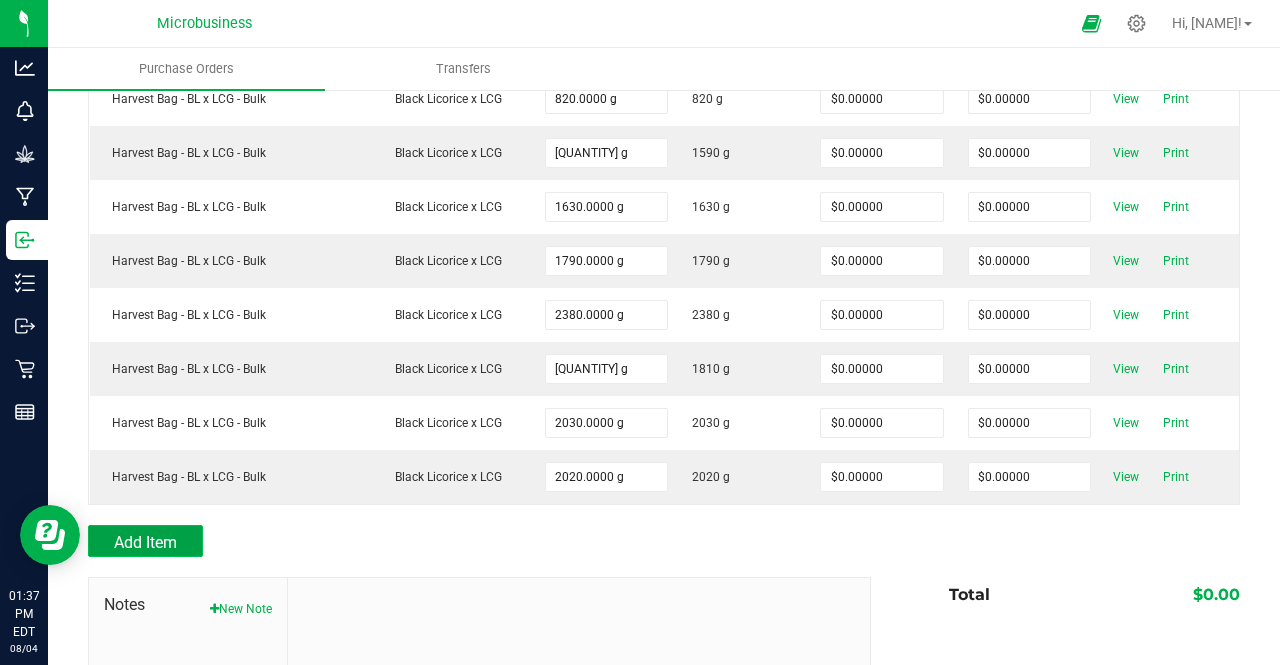 click on "Add Item" at bounding box center [145, 541] 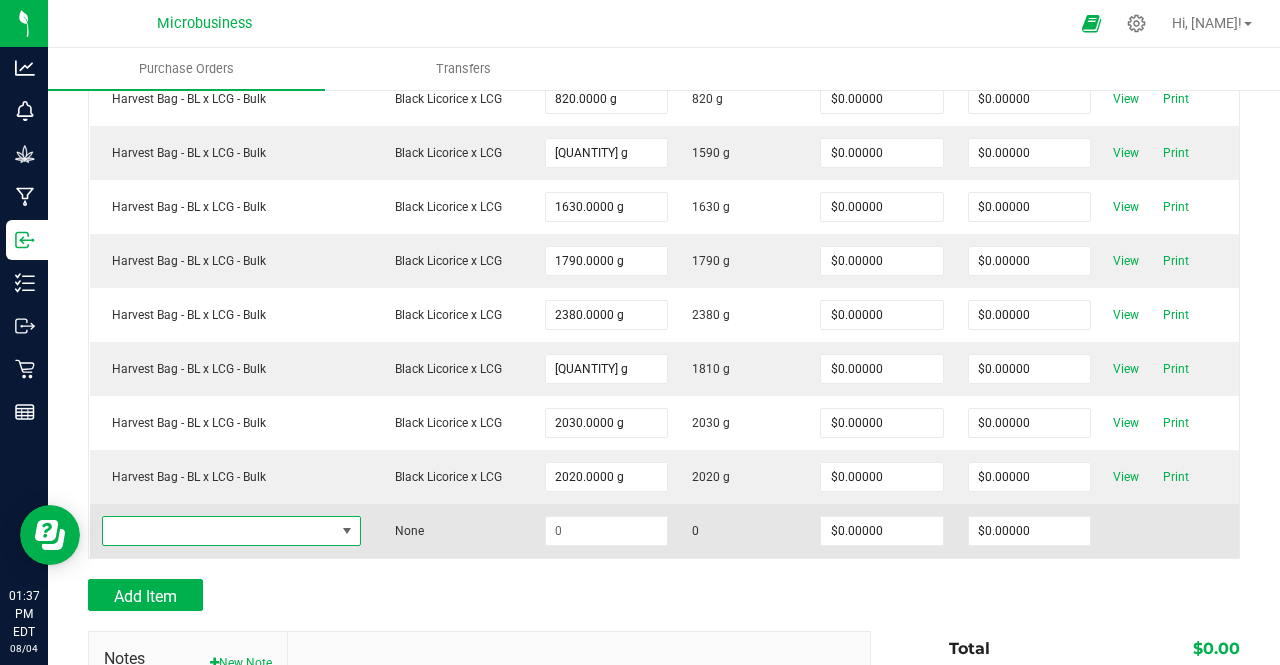 click at bounding box center (219, 531) 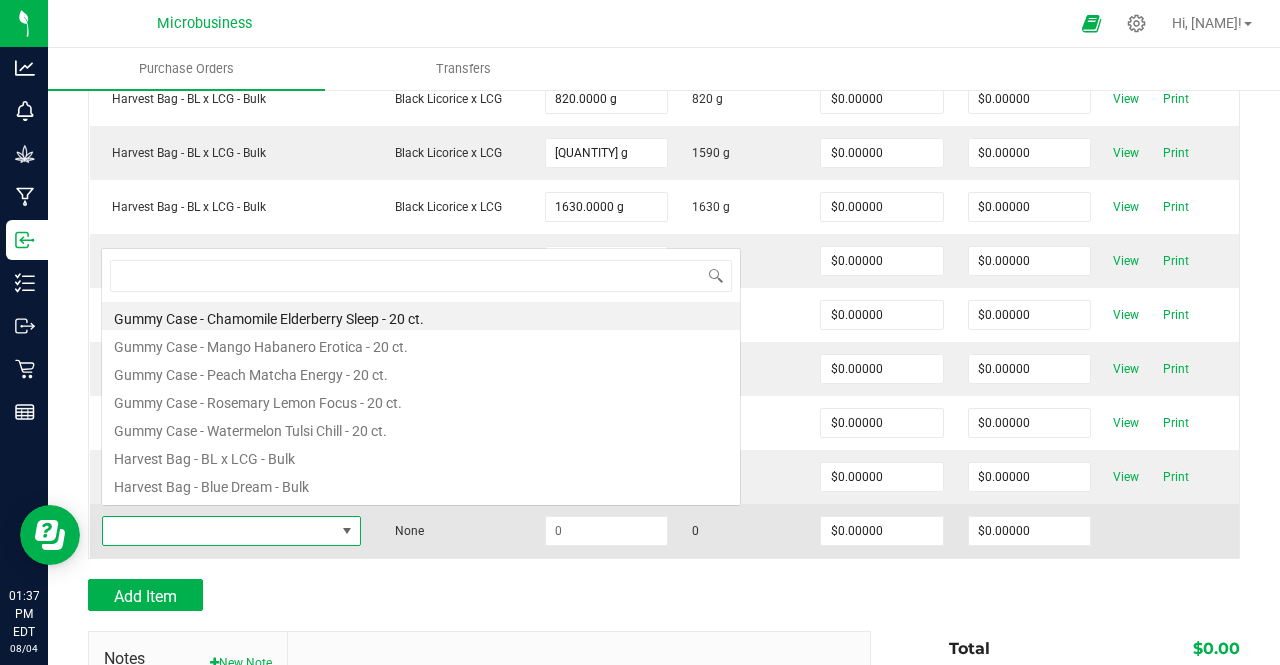 scroll, scrollTop: 0, scrollLeft: 0, axis: both 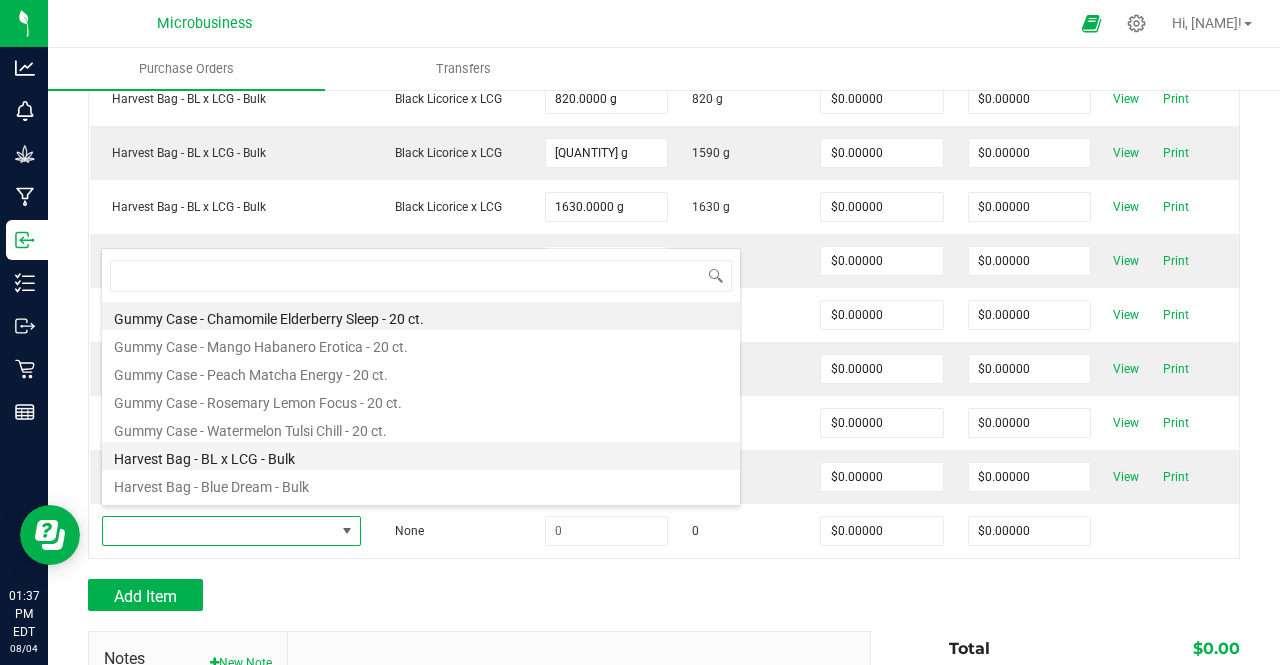 click on "Harvest Bag - BL x LCG - Bulk" at bounding box center [421, 456] 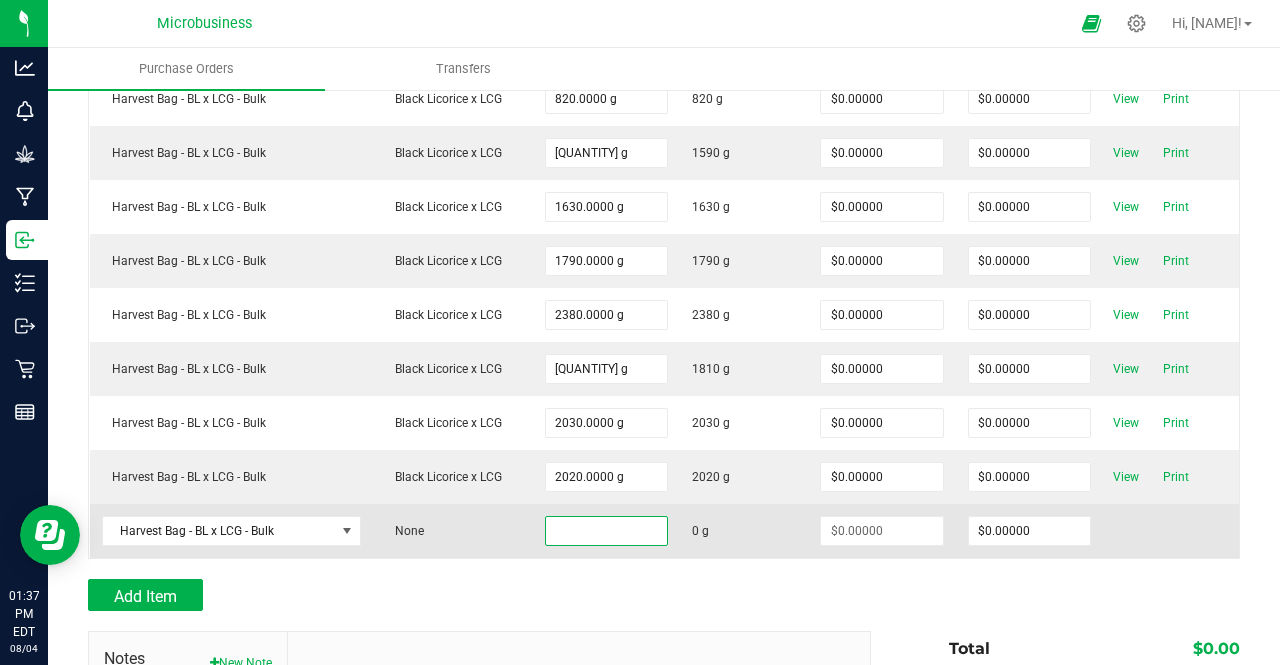 click at bounding box center (606, 531) 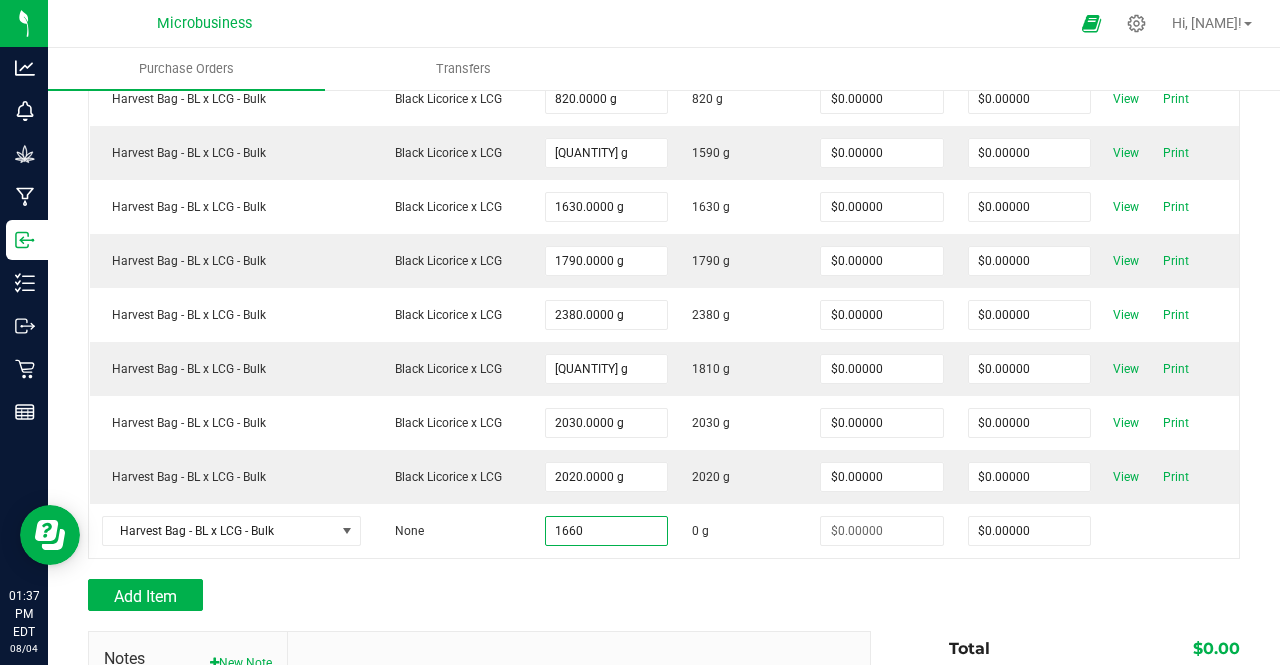 type on "1660.0000 g" 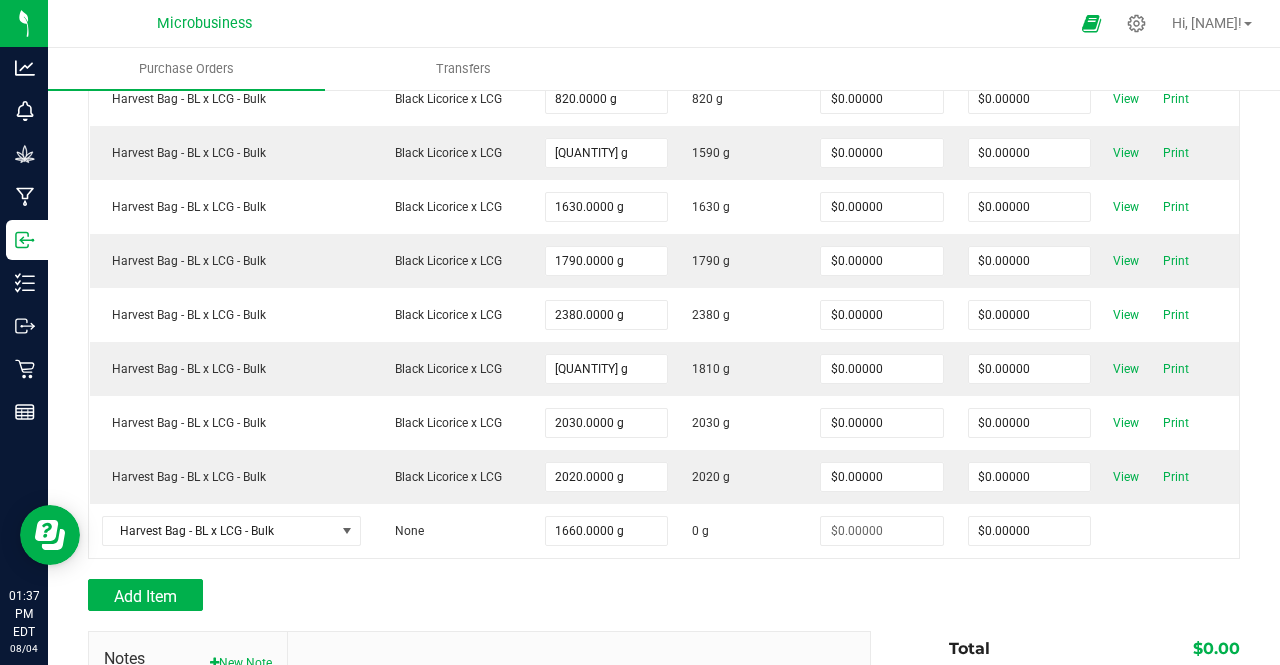 click on "Add Item" at bounding box center (472, 595) 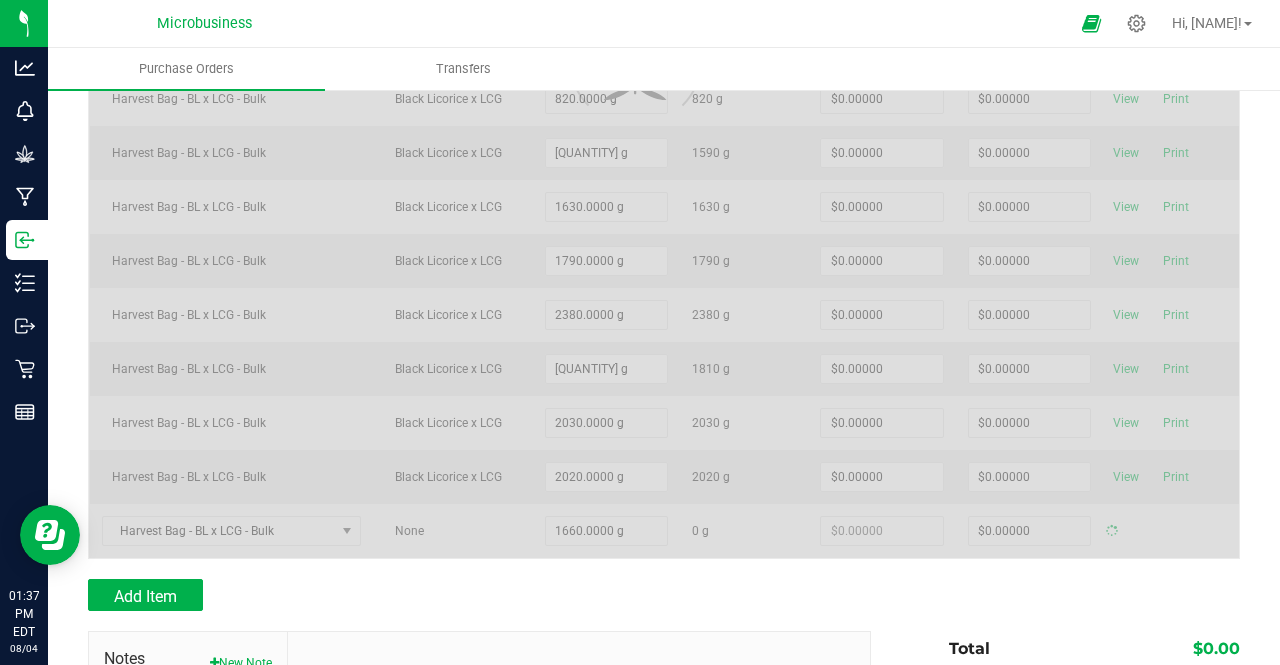 type on "$0.00000" 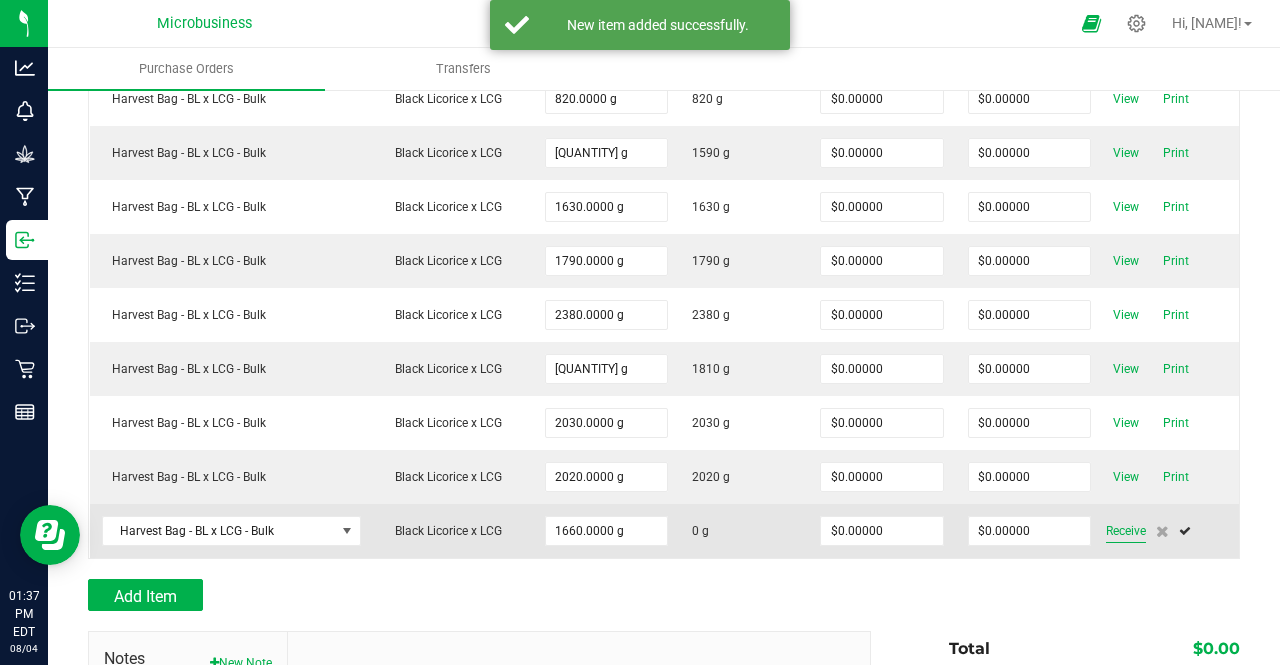 click on "Receive" at bounding box center (1126, 531) 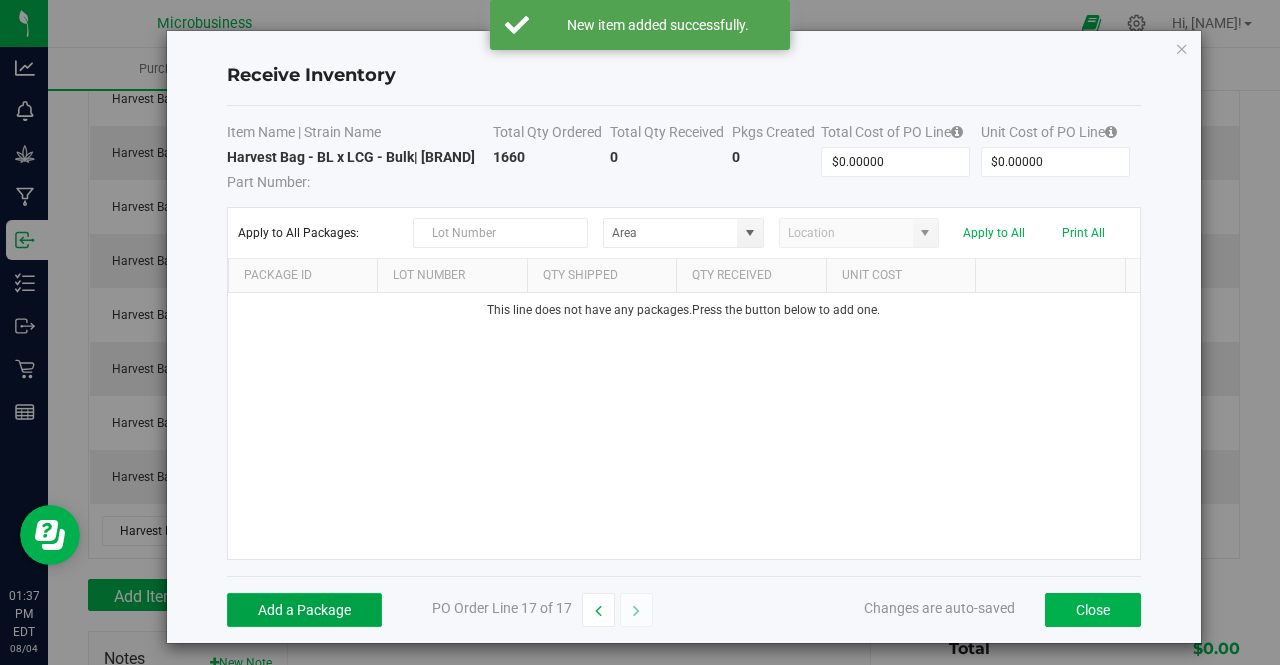 click on "Add a Package" at bounding box center (304, 610) 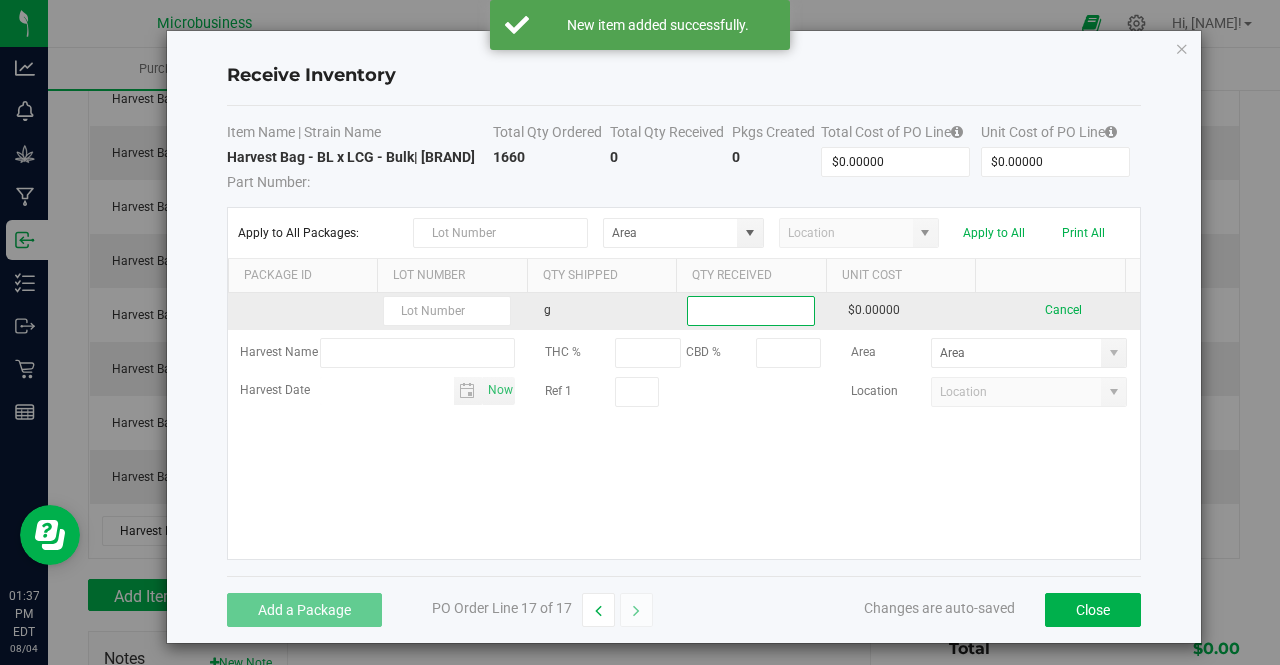 click at bounding box center (751, 311) 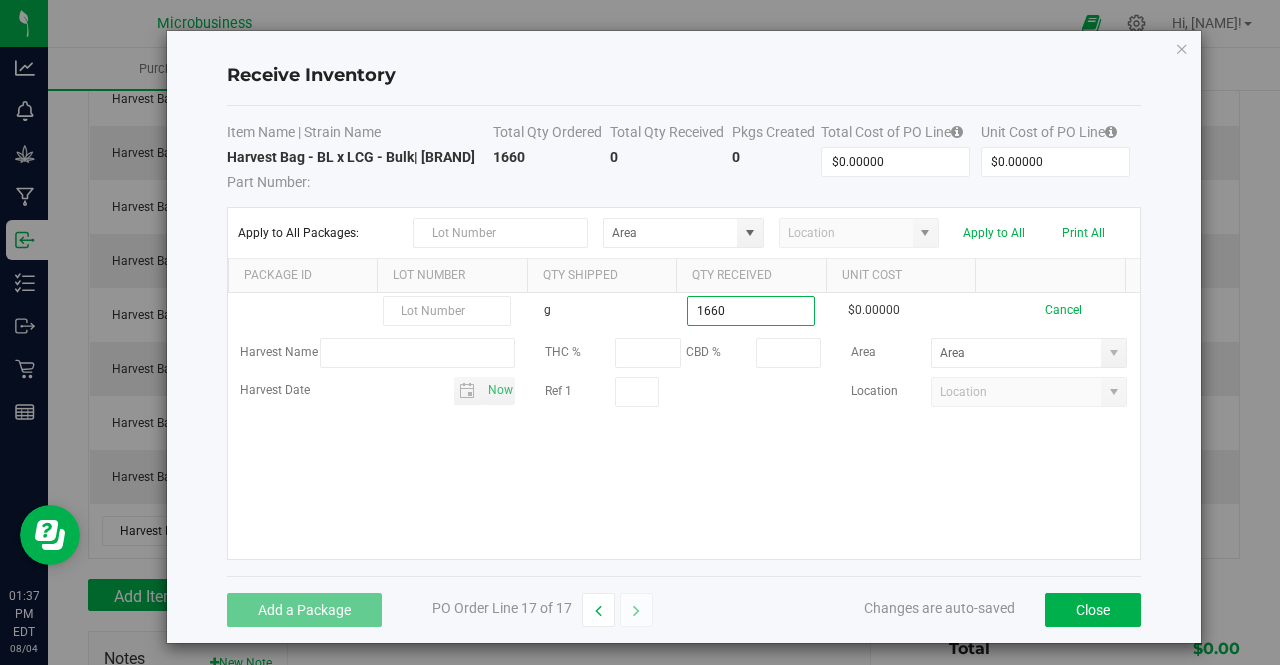 type on "1660.0000 g" 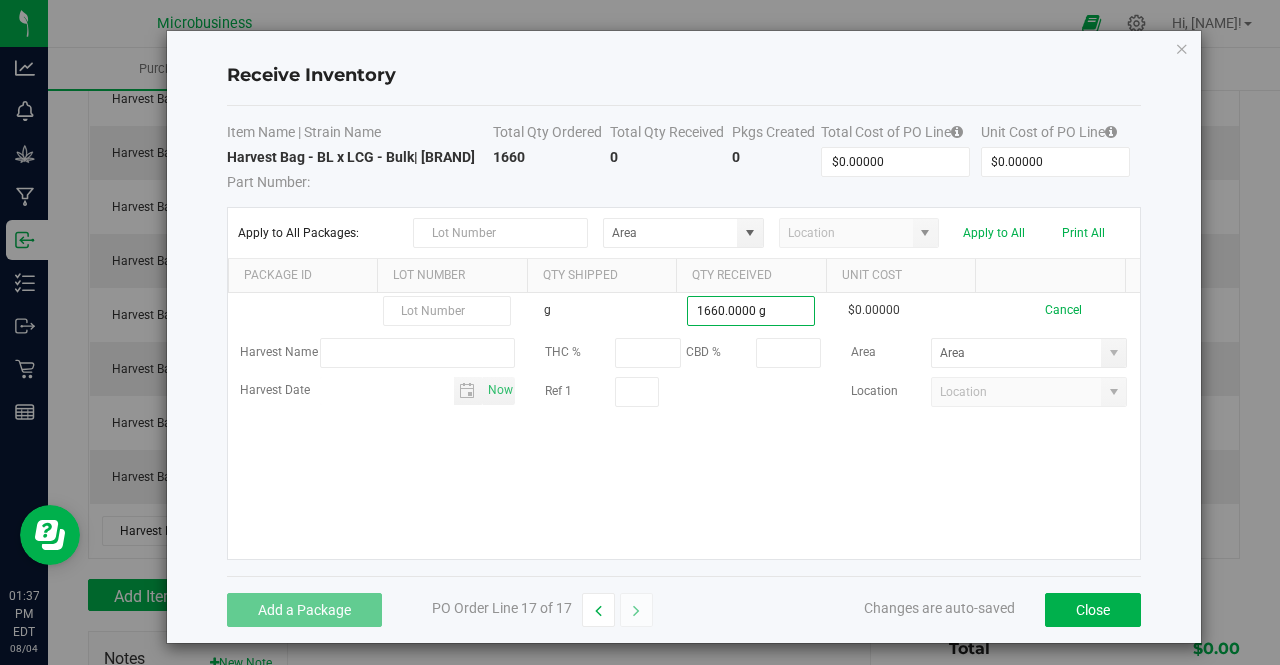 click on "g  1660.0000 g  $0.00000   Cancel   Harvest Name   THC %   CBD %   Area   Harvest Date
[DATE]
Ref 1   Location" at bounding box center [684, 426] 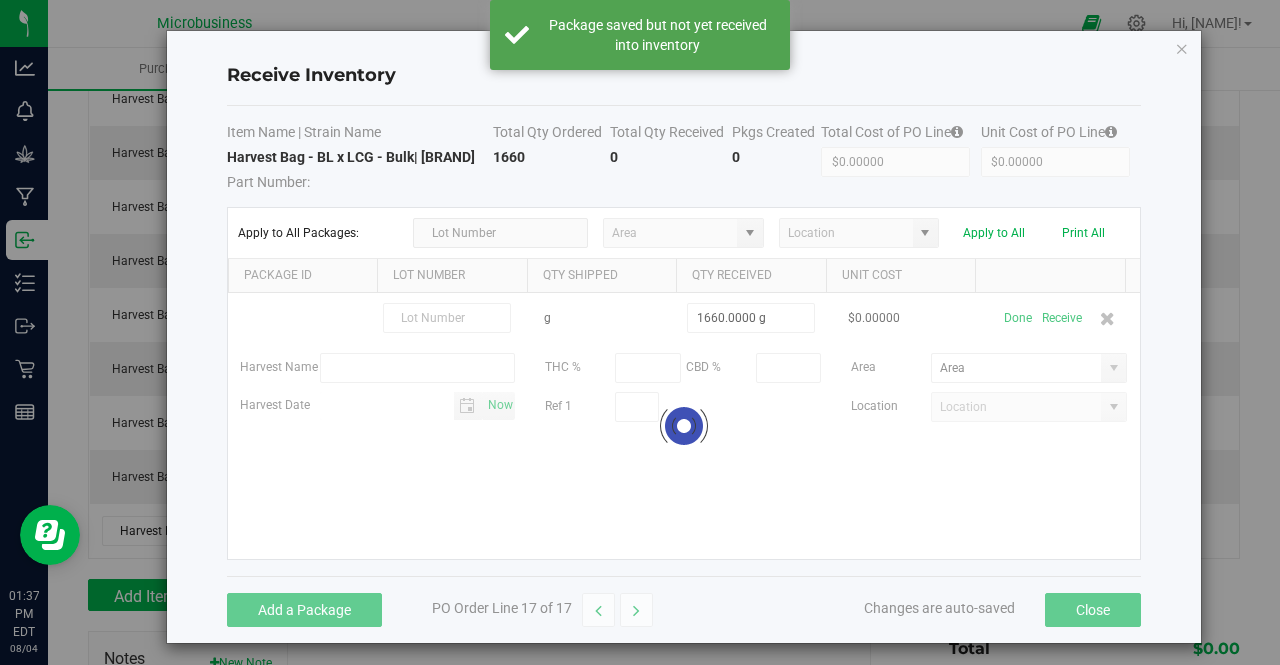 scroll, scrollTop: 731, scrollLeft: 0, axis: vertical 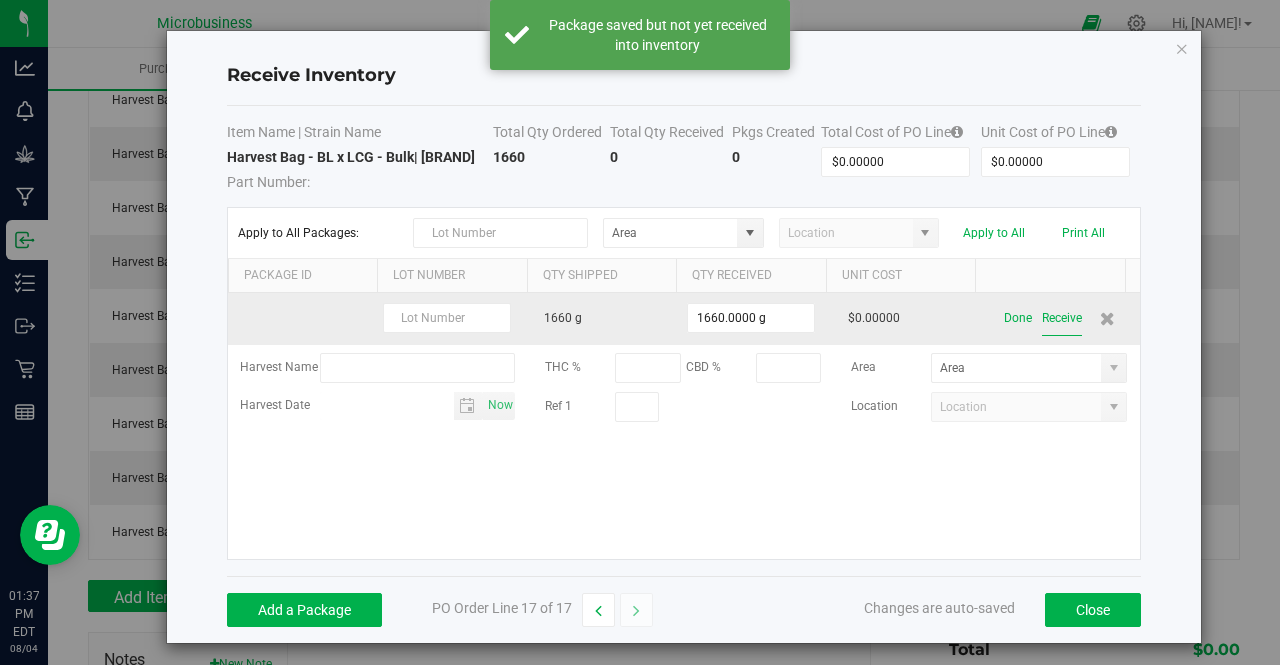 click on "Receive" at bounding box center (1062, 318) 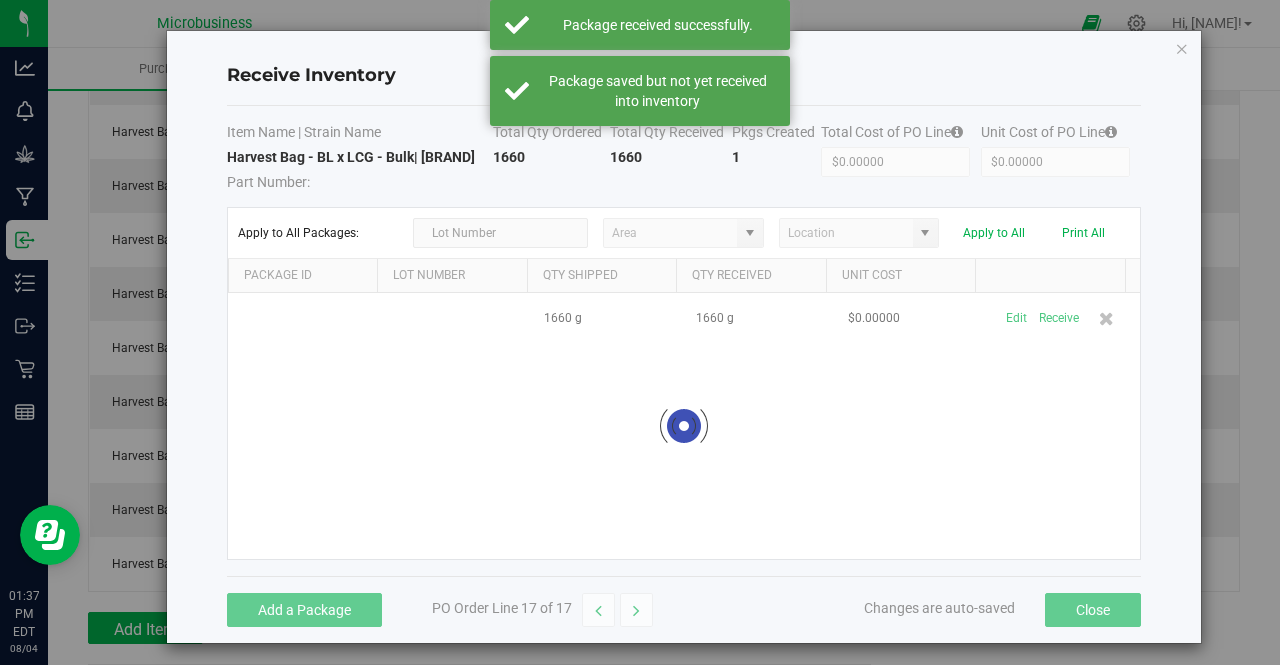 scroll, scrollTop: 764, scrollLeft: 0, axis: vertical 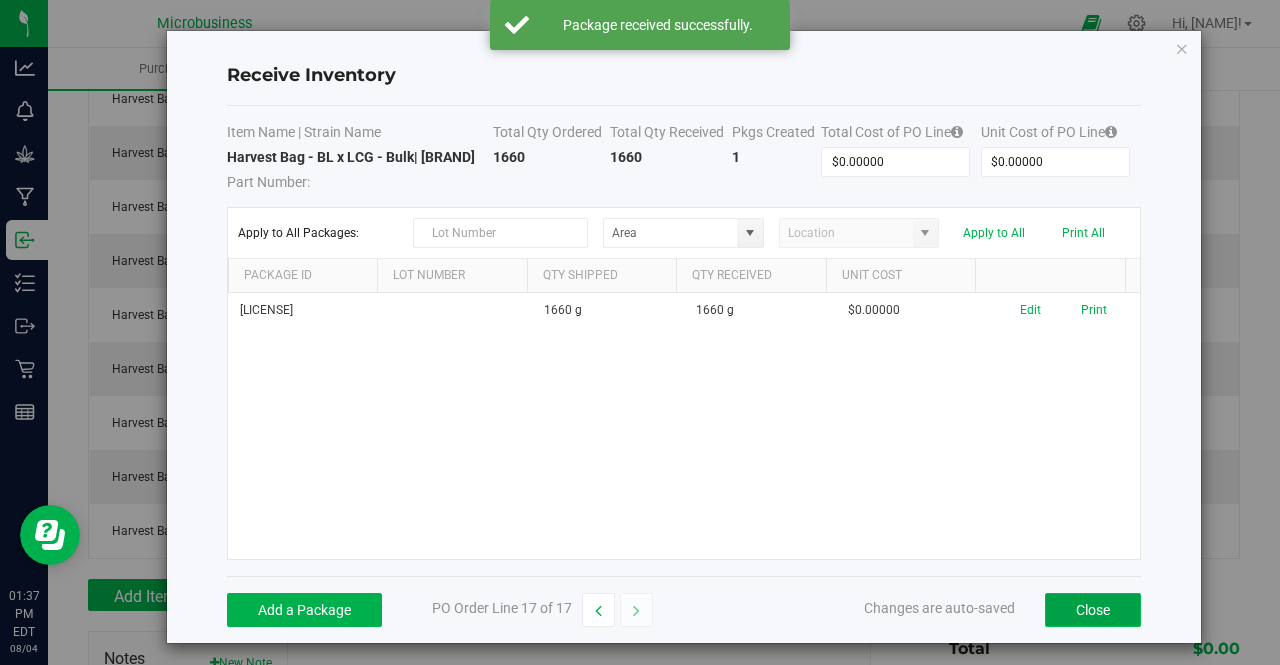 click on "Close" at bounding box center (1093, 610) 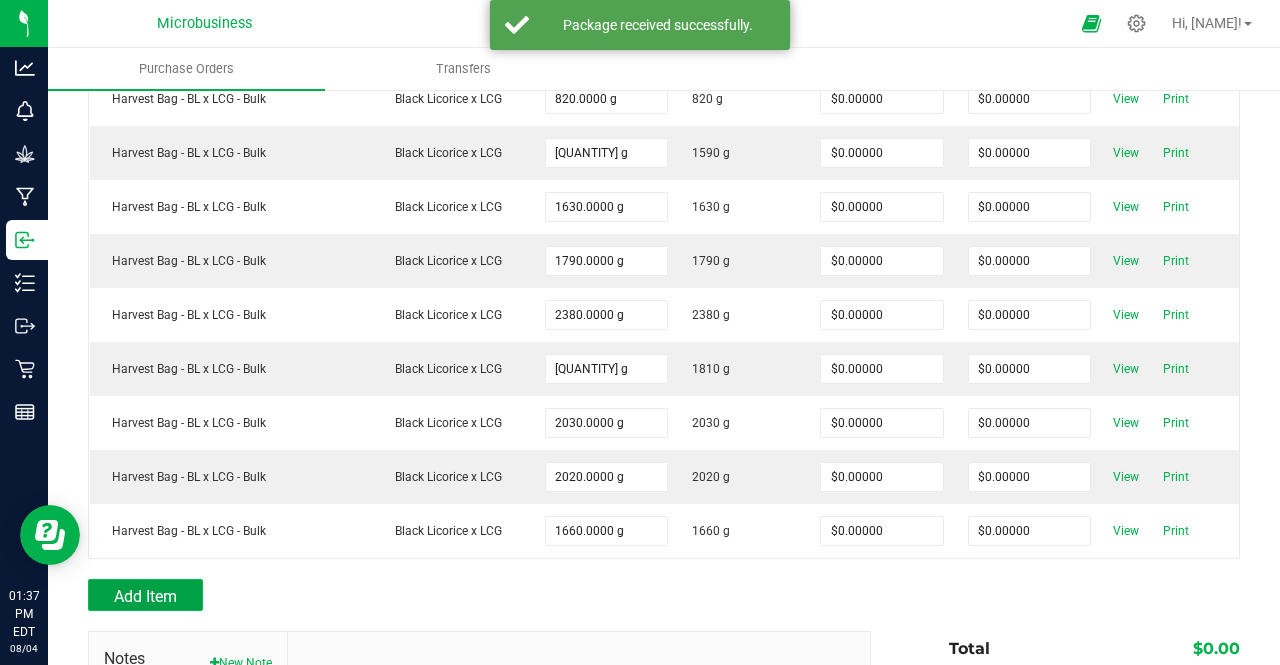 click on "Add Item" at bounding box center (145, 595) 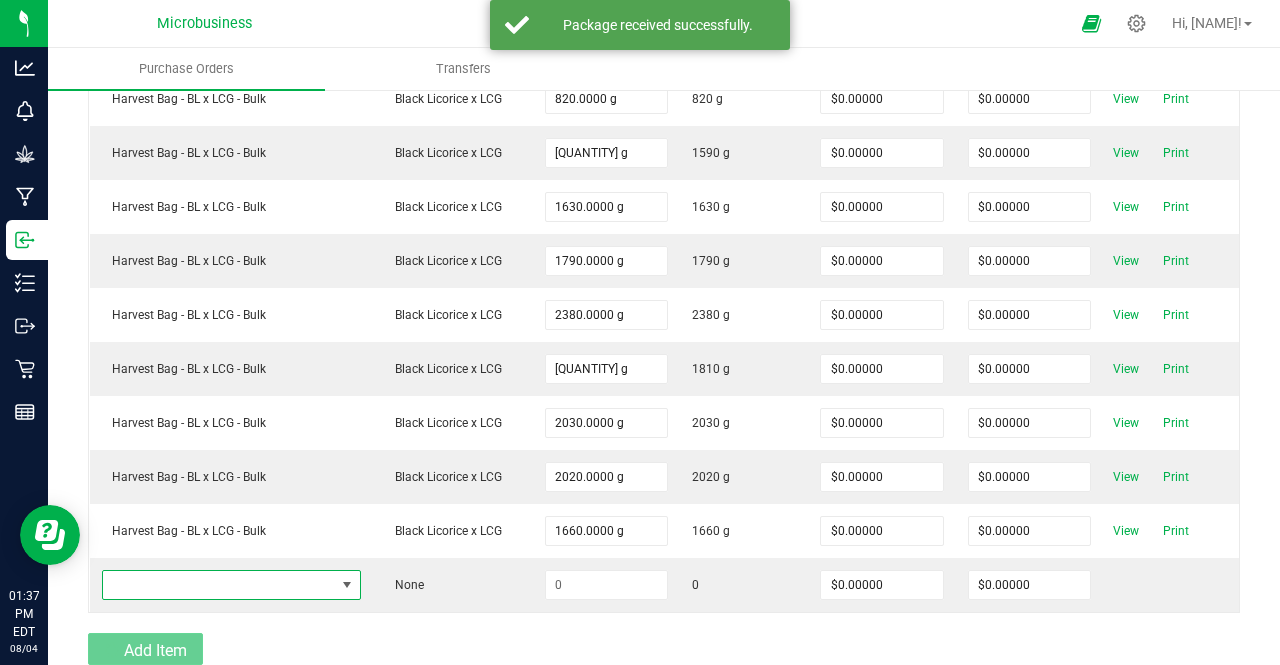 click at bounding box center [219, 585] 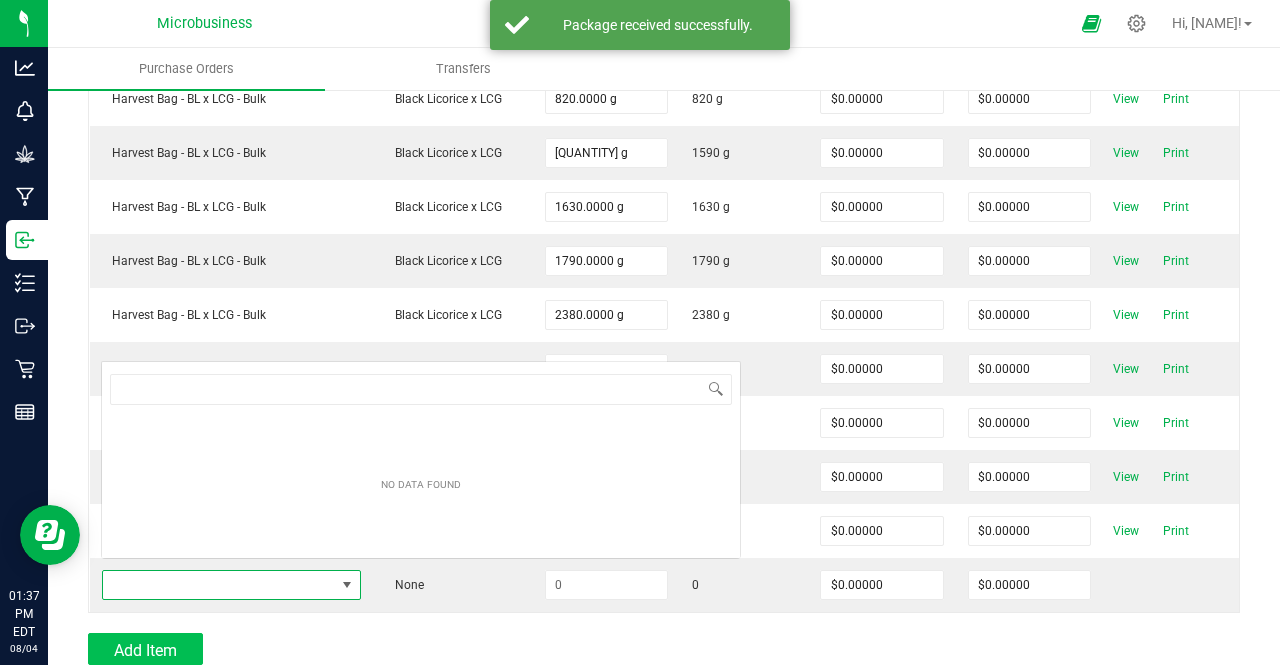 scroll, scrollTop: 0, scrollLeft: 0, axis: both 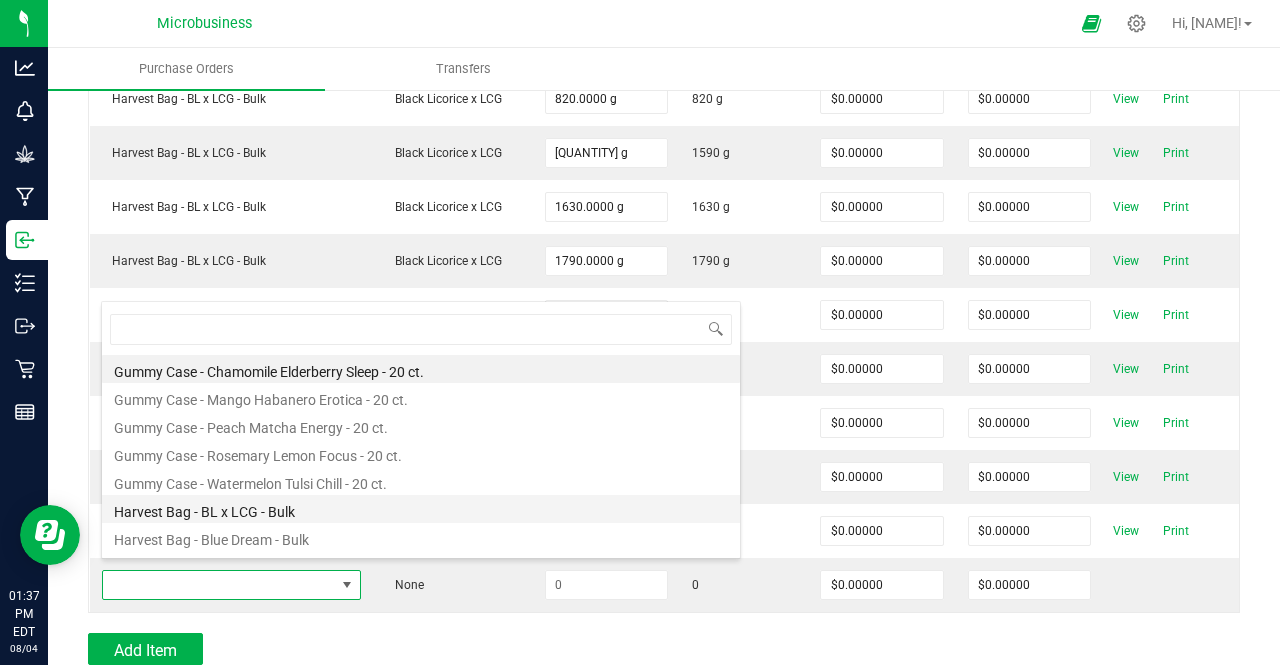 click on "Harvest Bag - BL x LCG - Bulk" at bounding box center (421, 509) 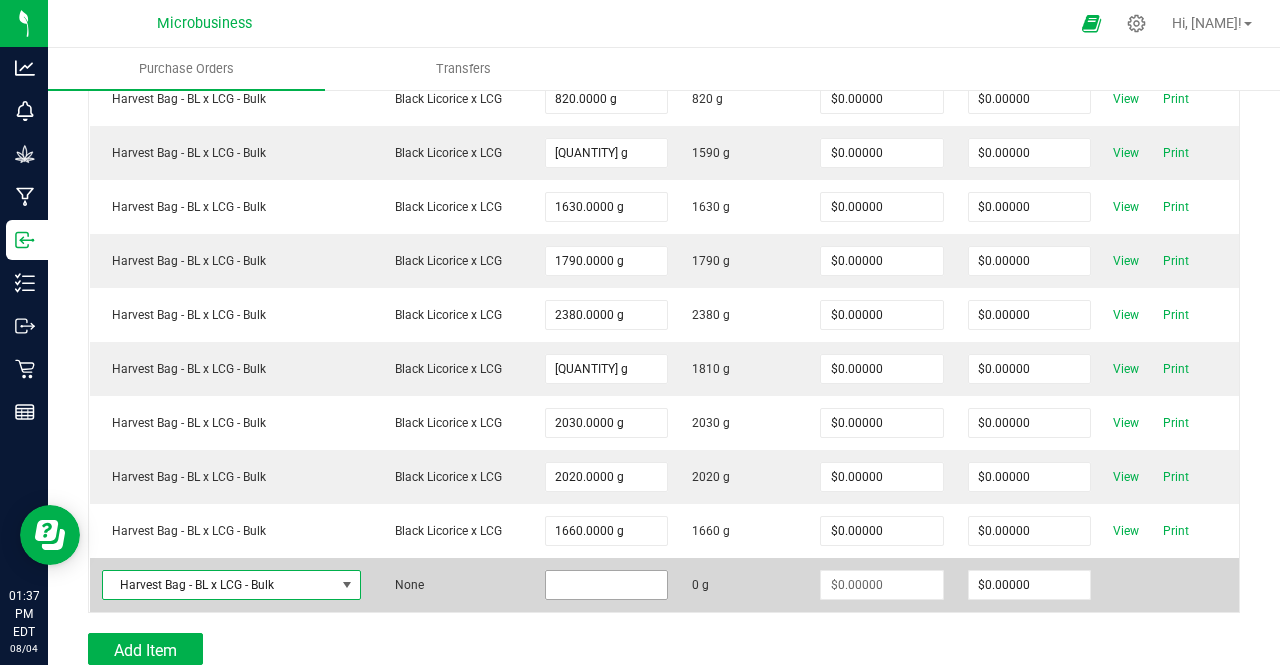 click at bounding box center (606, 585) 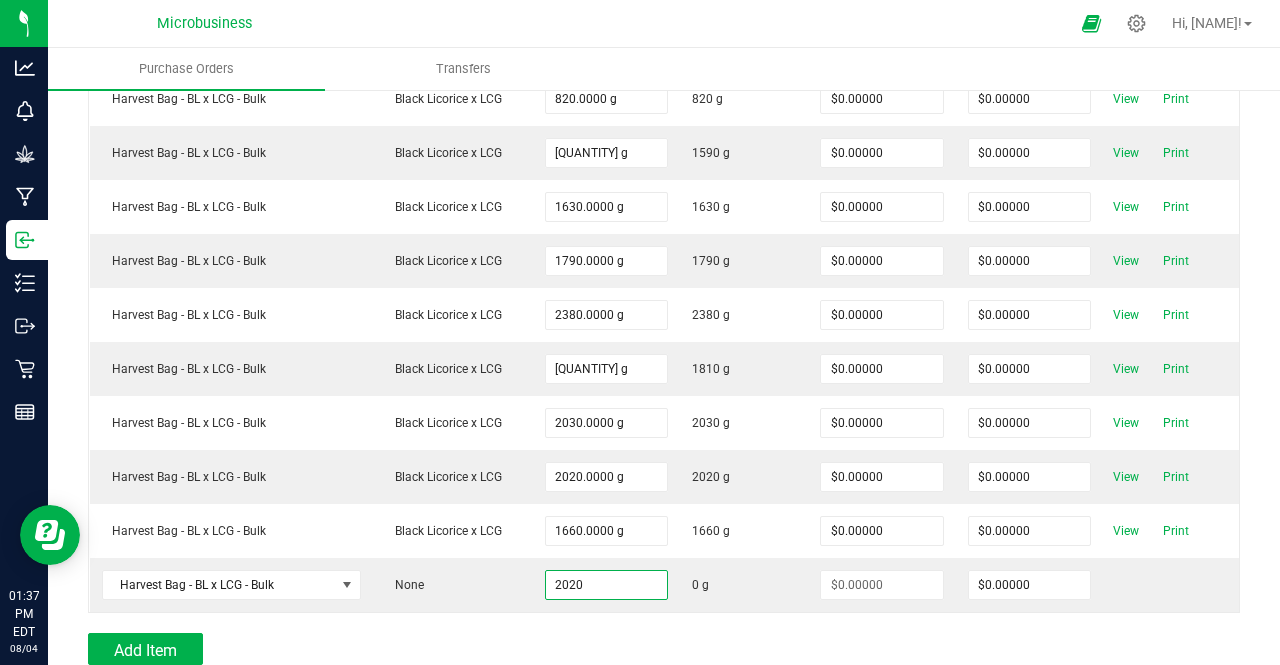 type on "2020.0000 g" 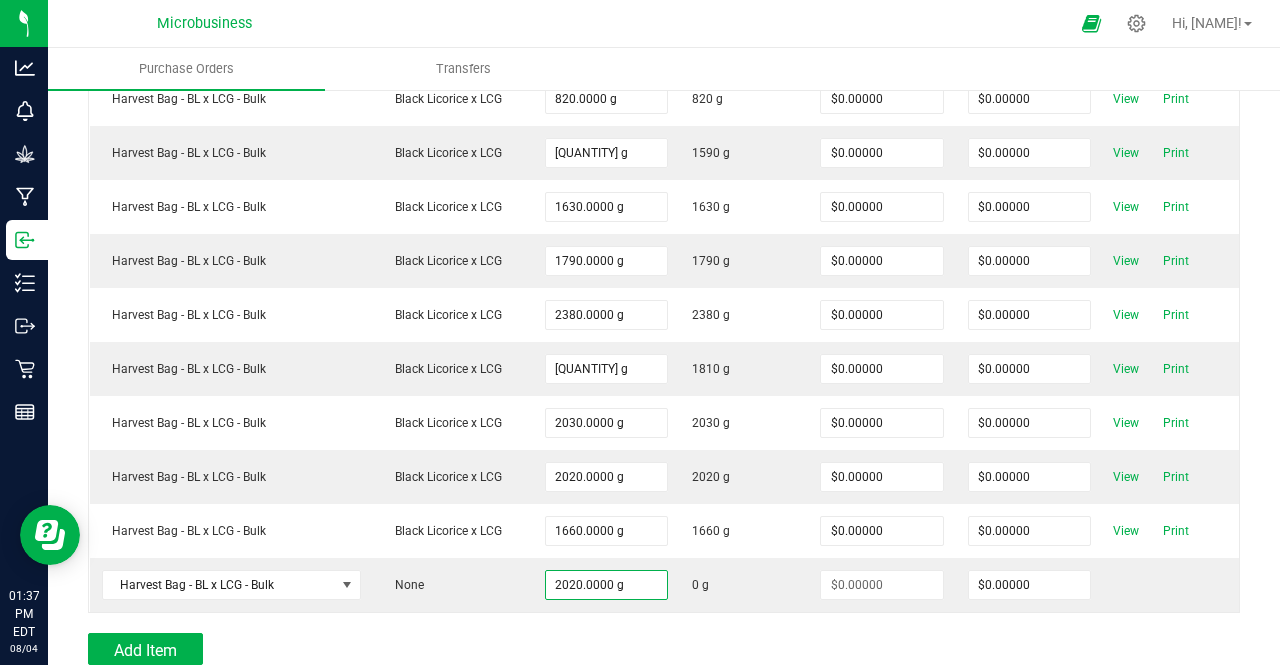 click on "Add Item" at bounding box center (472, 649) 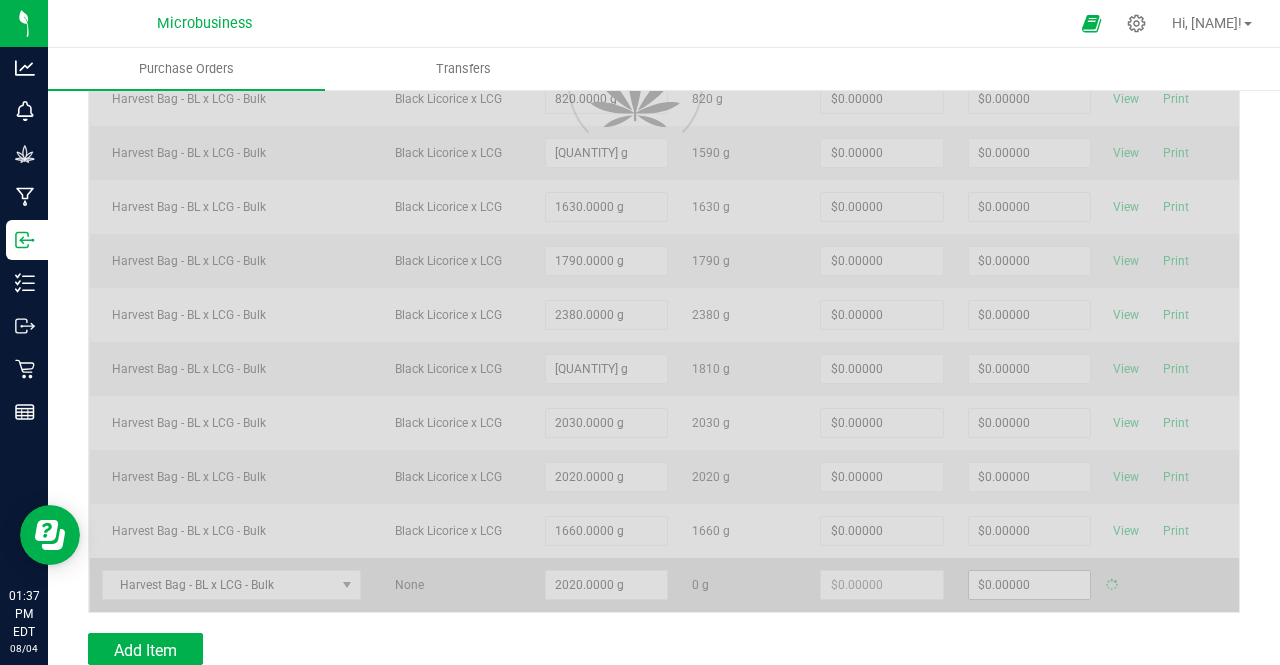 type on "$0.00000" 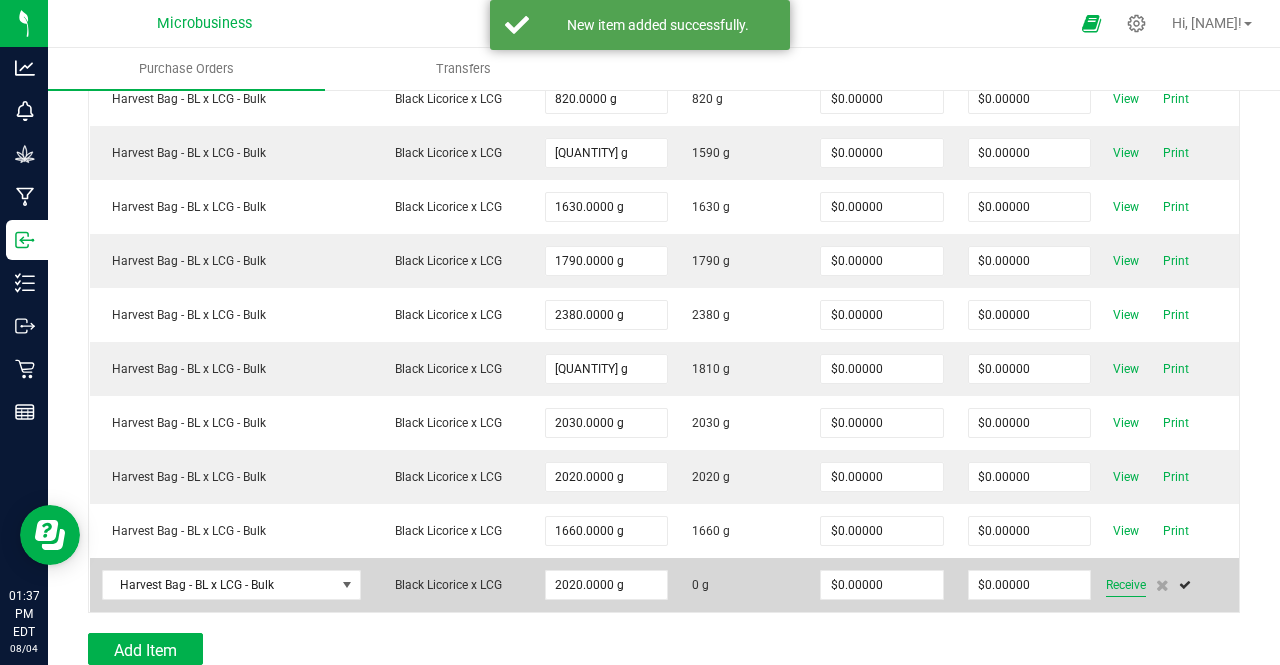 click on "Receive" at bounding box center (1126, 585) 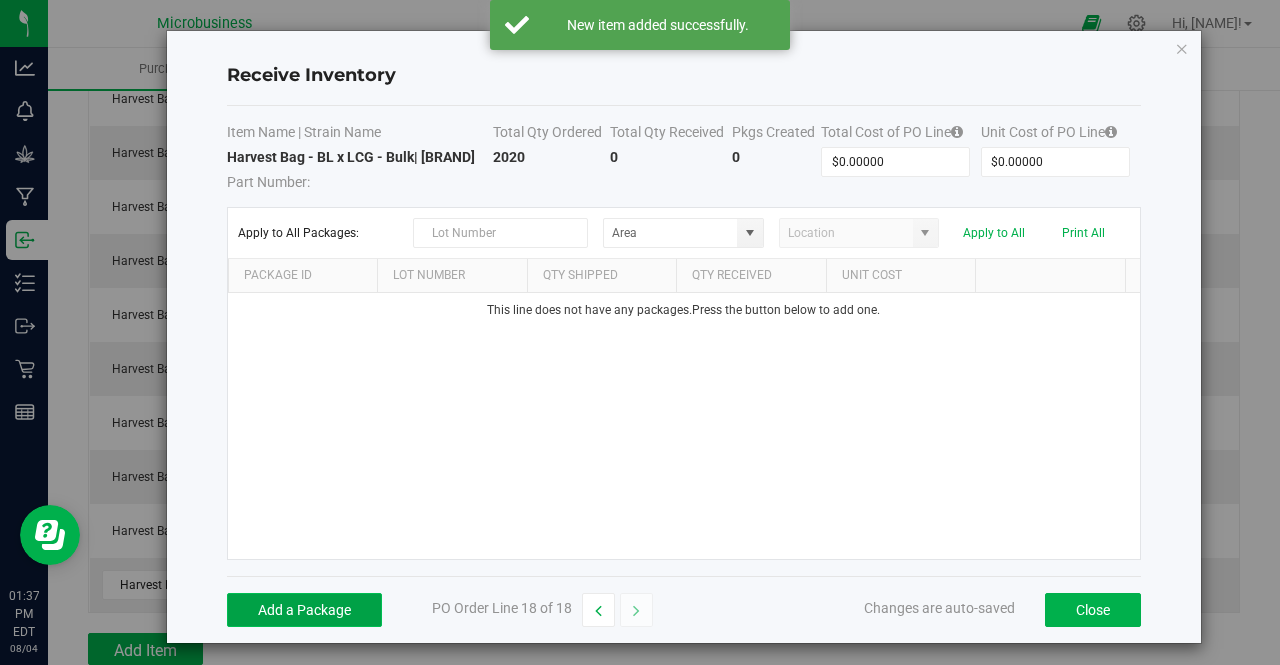 click on "Add a Package" at bounding box center [304, 610] 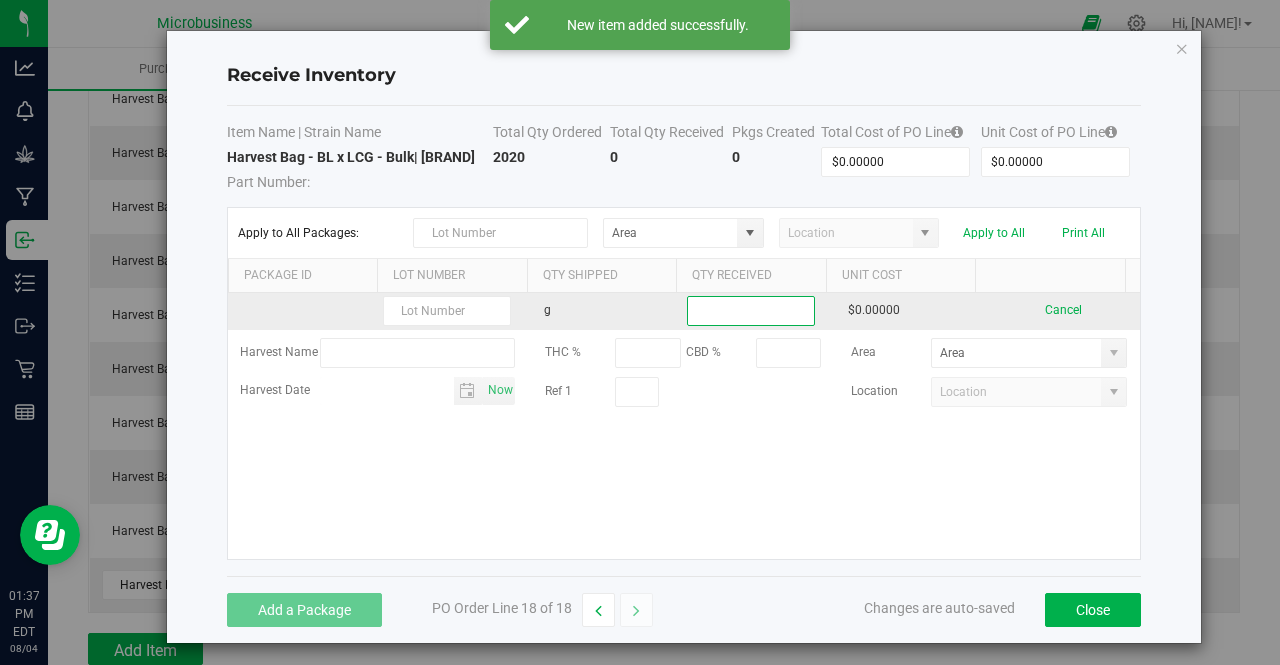 click at bounding box center [751, 311] 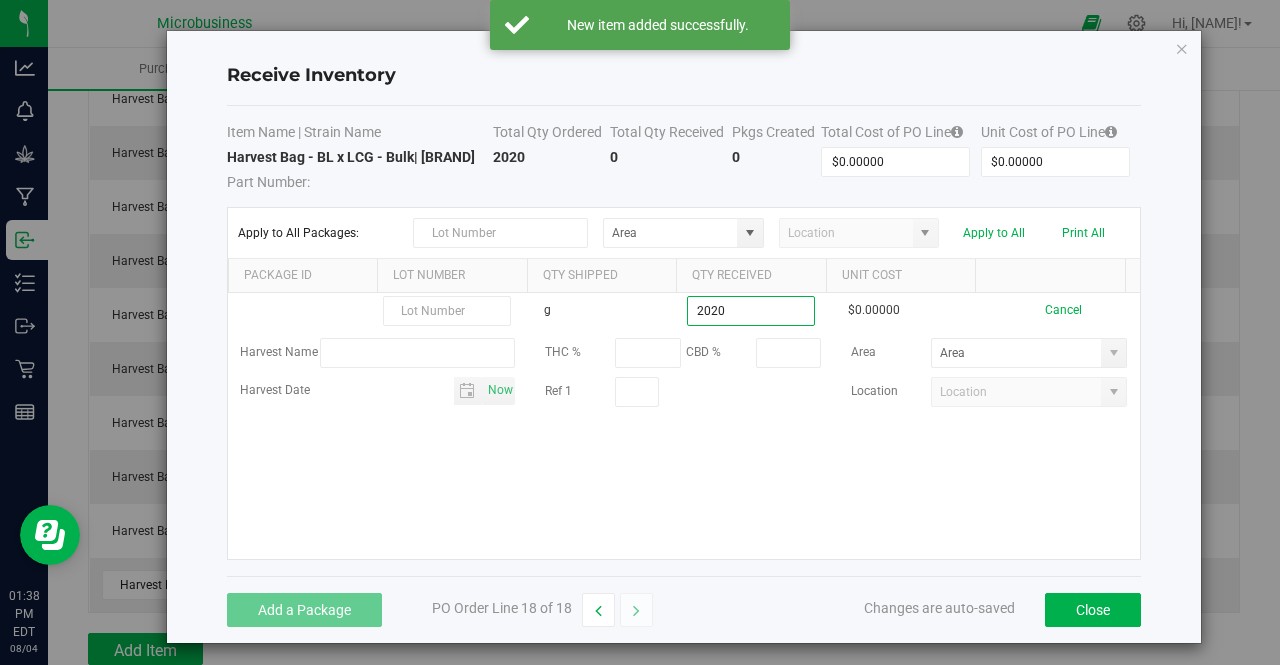type on "2020.0000 g" 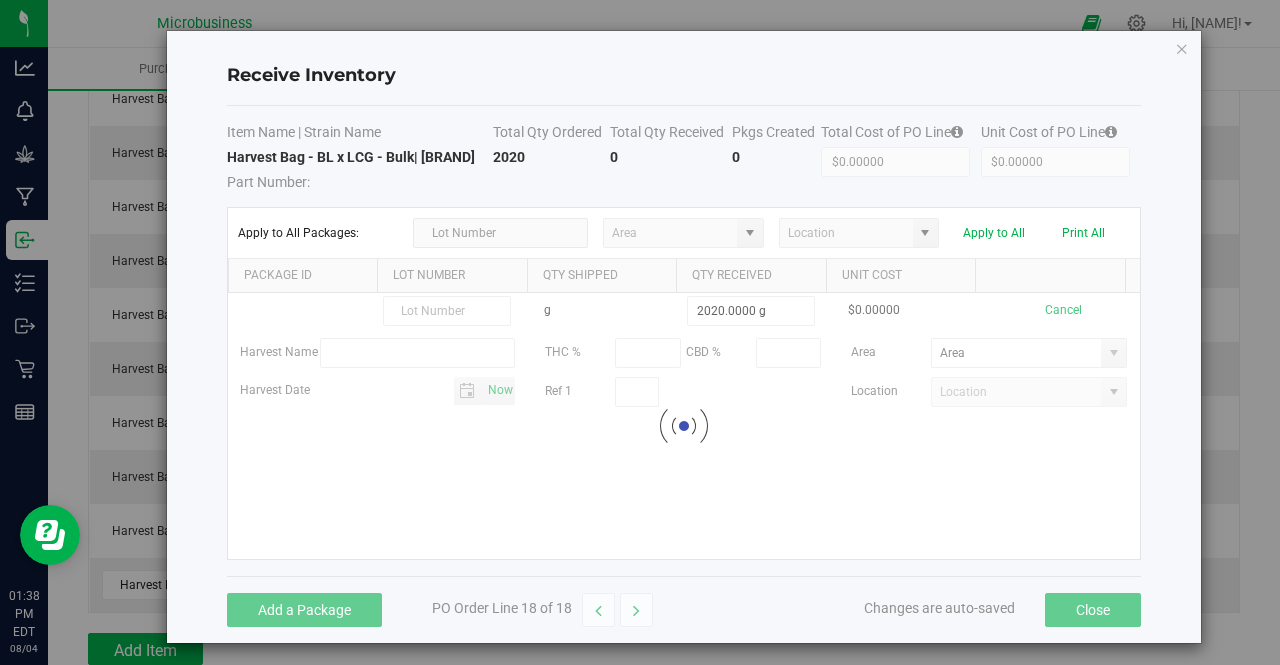 click on "g  2020.0000 g  $0.00000   Cancel   Harvest Name   THC %   CBD %   Area   Harvest Date
[DATE]
Ref 1   Location  Loading" at bounding box center [684, 426] 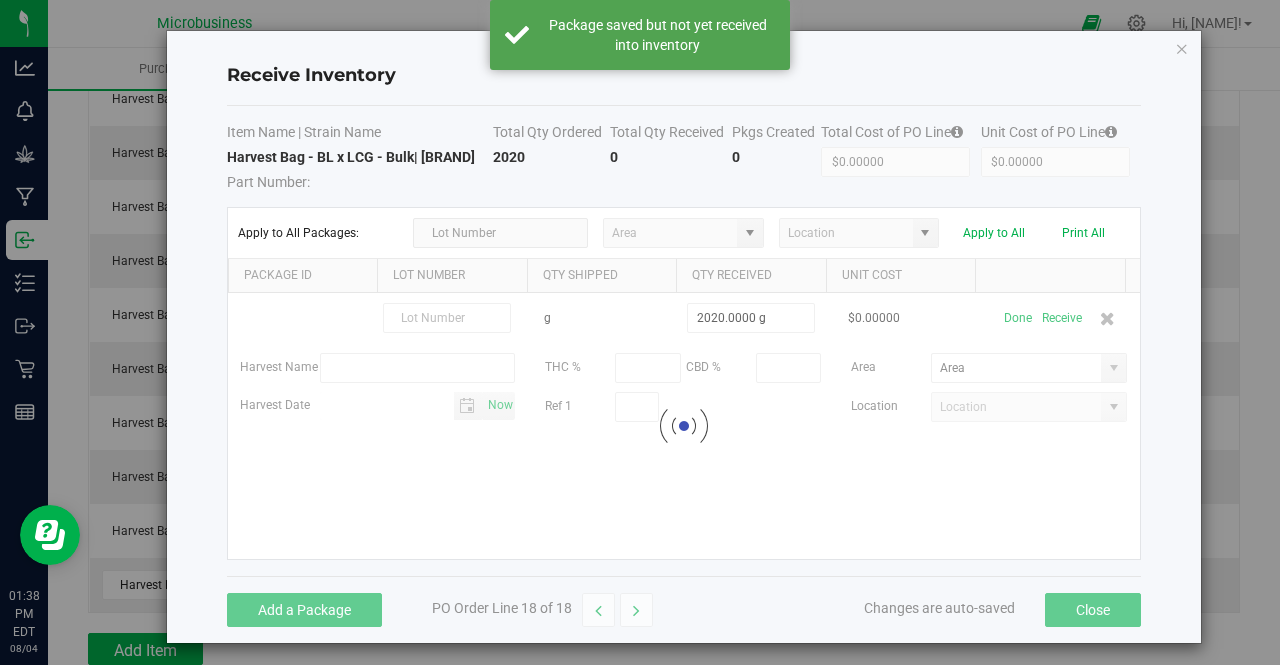 scroll, scrollTop: 731, scrollLeft: 0, axis: vertical 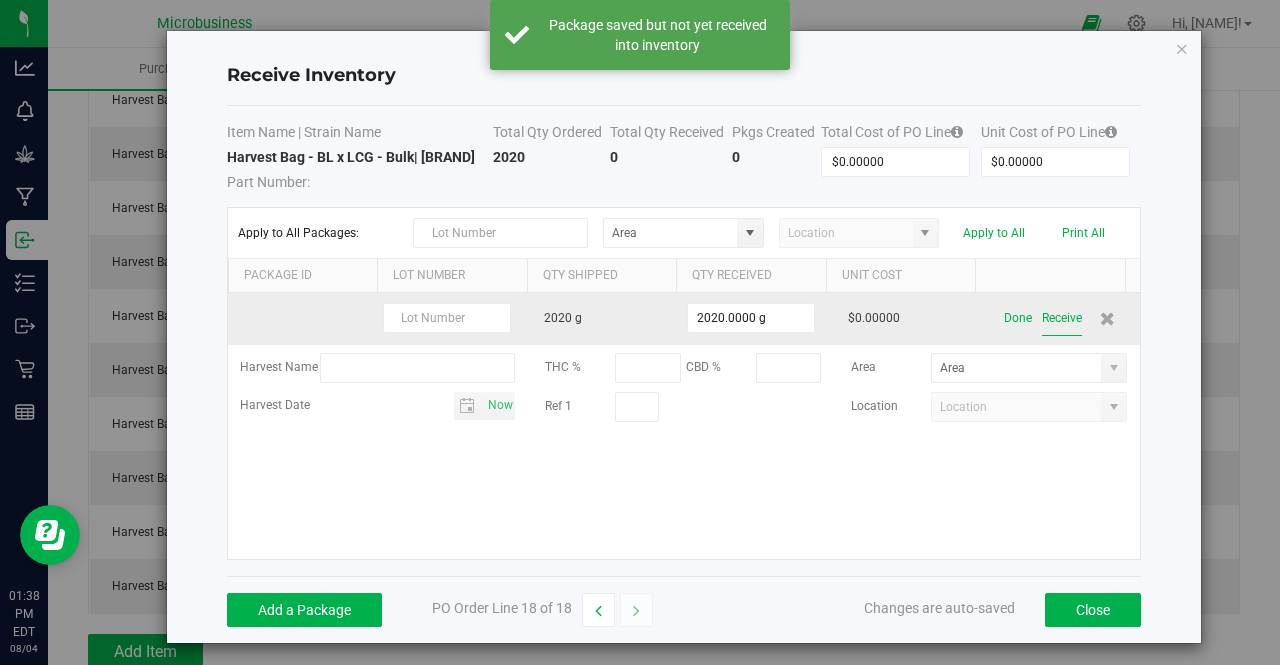 click on "Receive" at bounding box center (1062, 318) 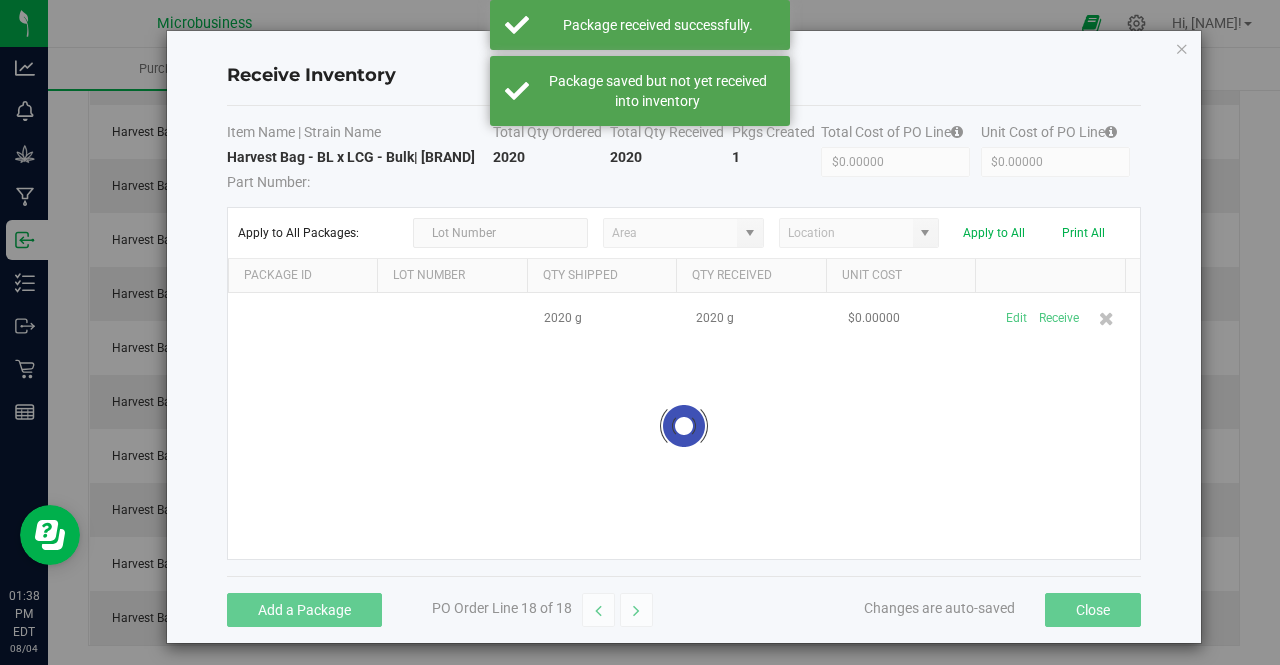 scroll, scrollTop: 764, scrollLeft: 0, axis: vertical 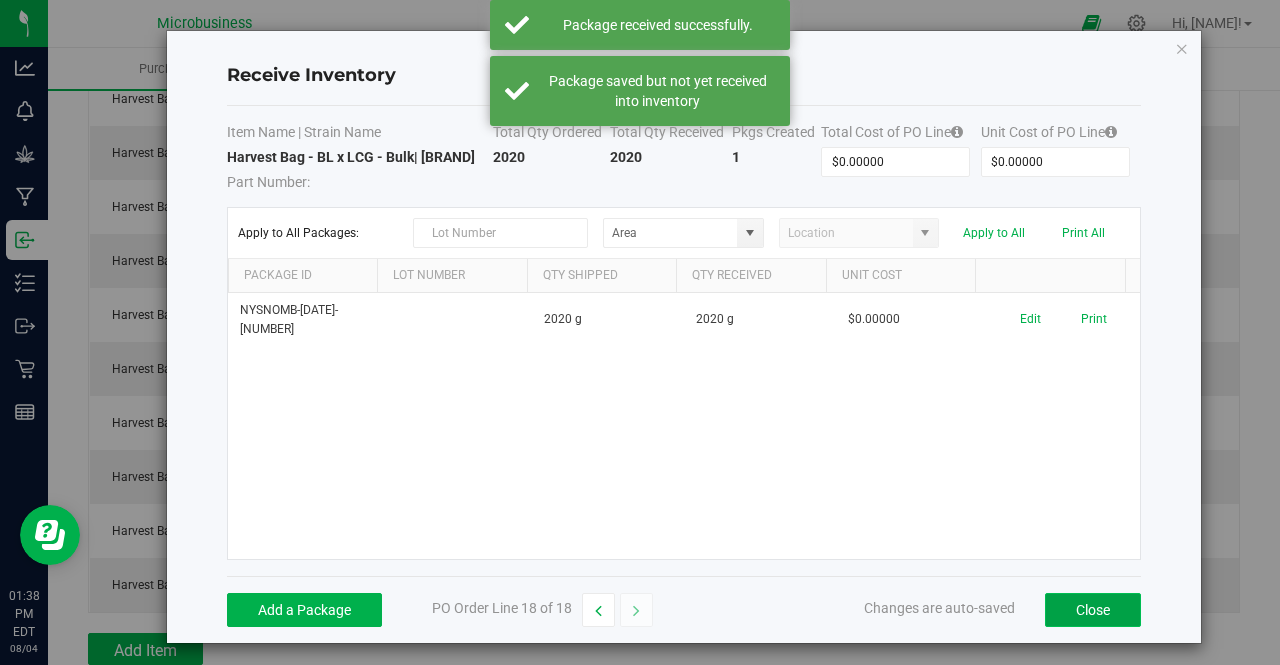click on "Close" at bounding box center [1093, 610] 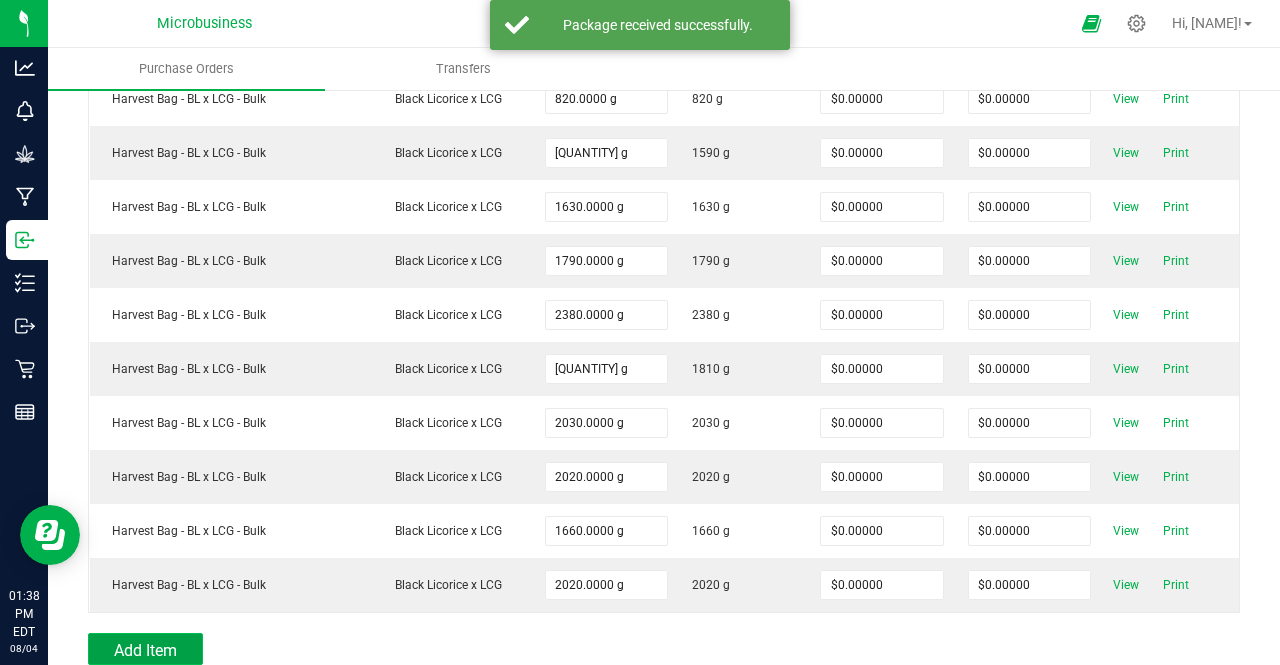 click on "Add Item" at bounding box center [145, 649] 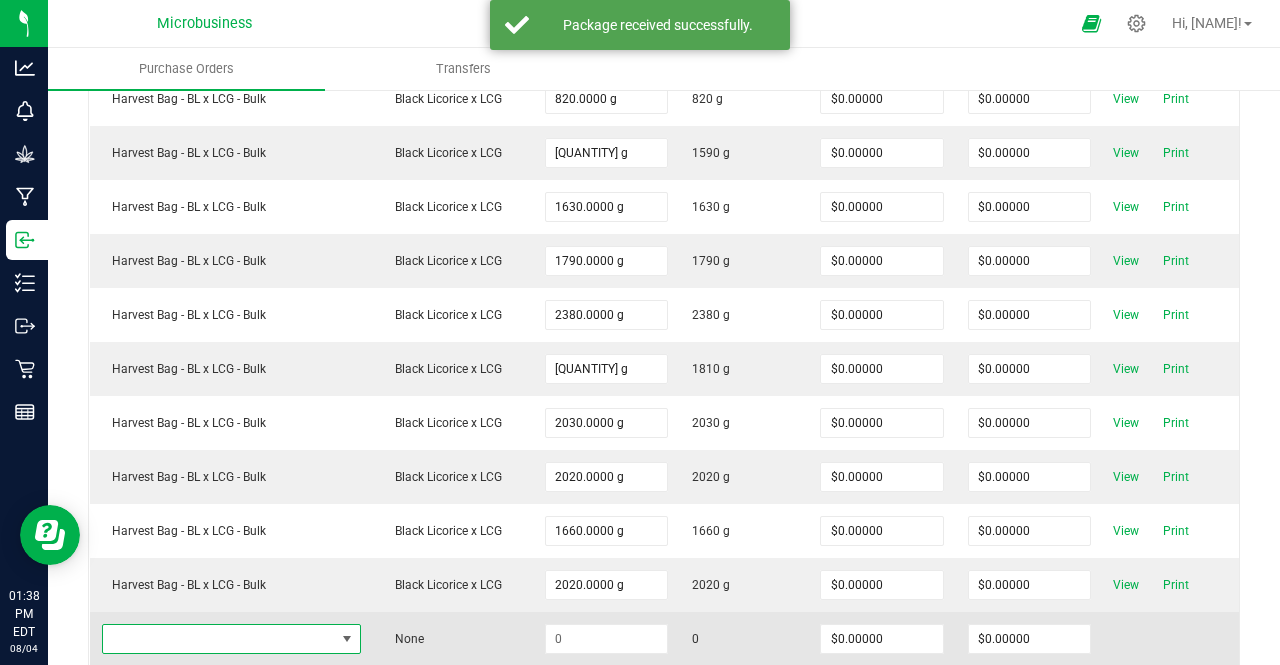 click at bounding box center [219, 639] 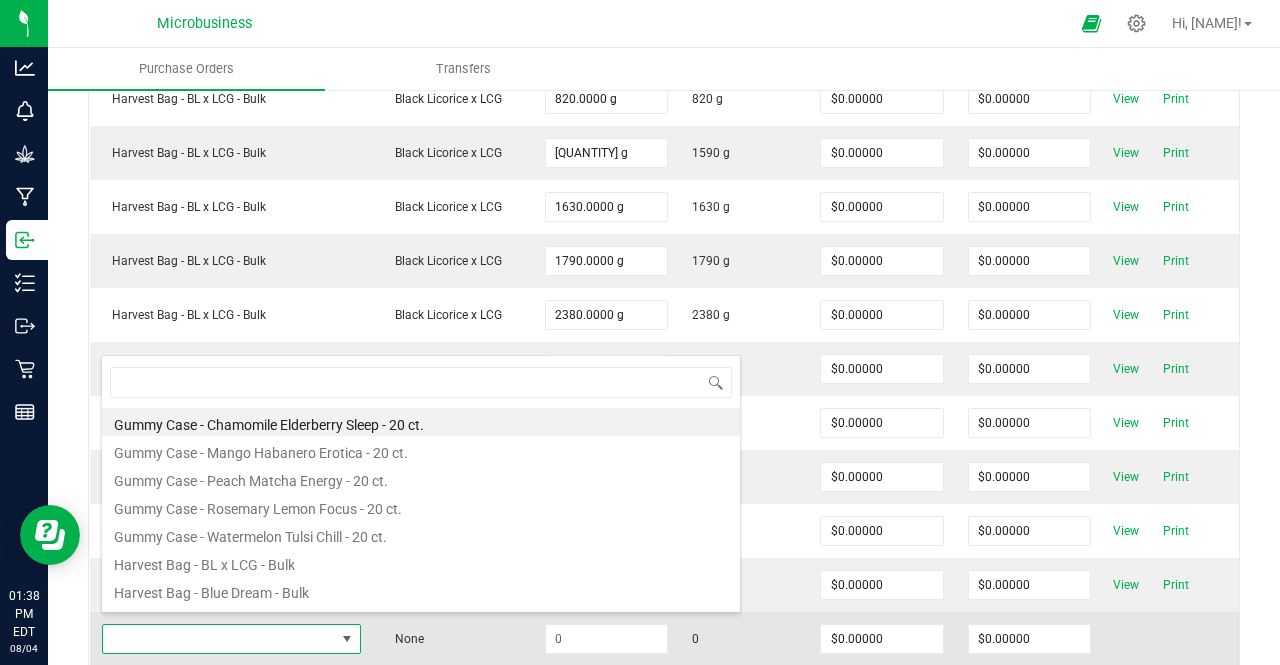 scroll, scrollTop: 99970, scrollLeft: 99744, axis: both 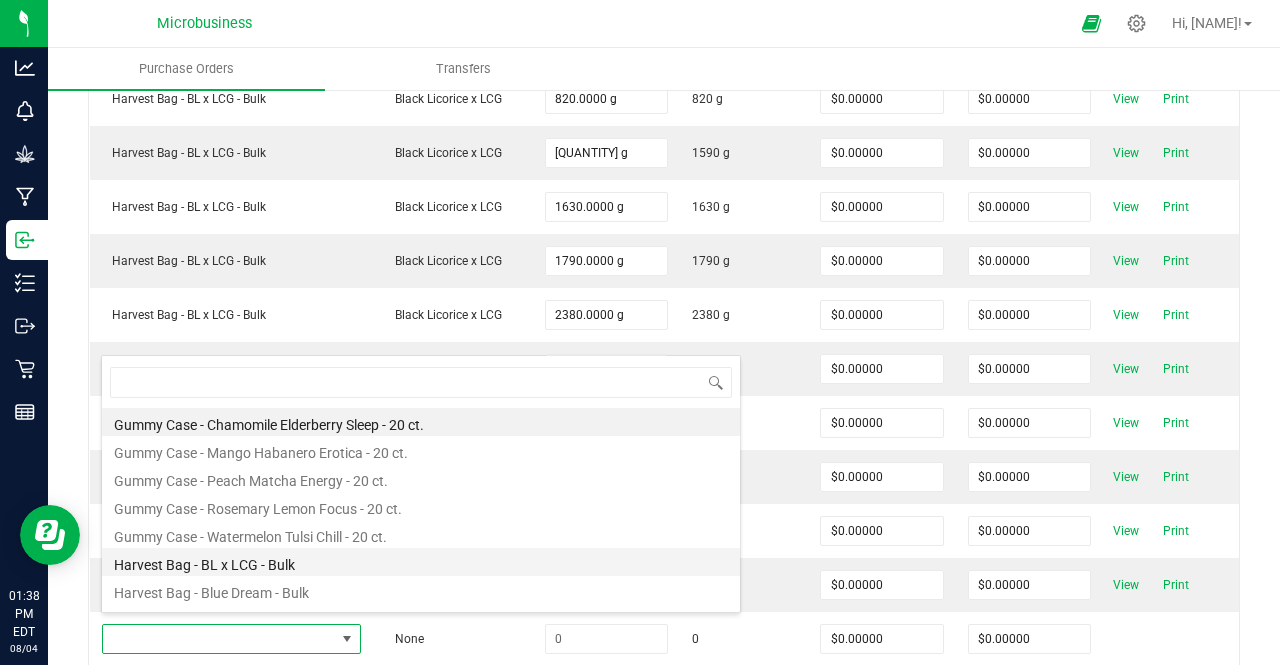 click on "Harvest Bag - BL x LCG - Bulk" at bounding box center [421, 562] 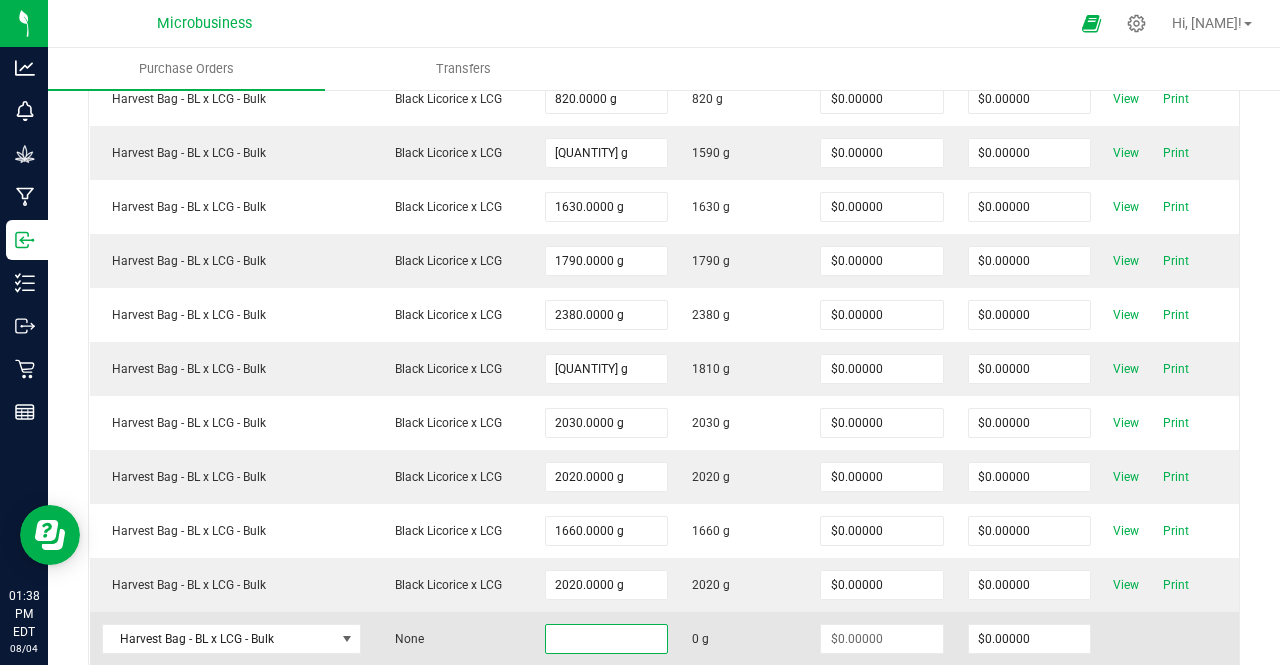 click at bounding box center (606, 639) 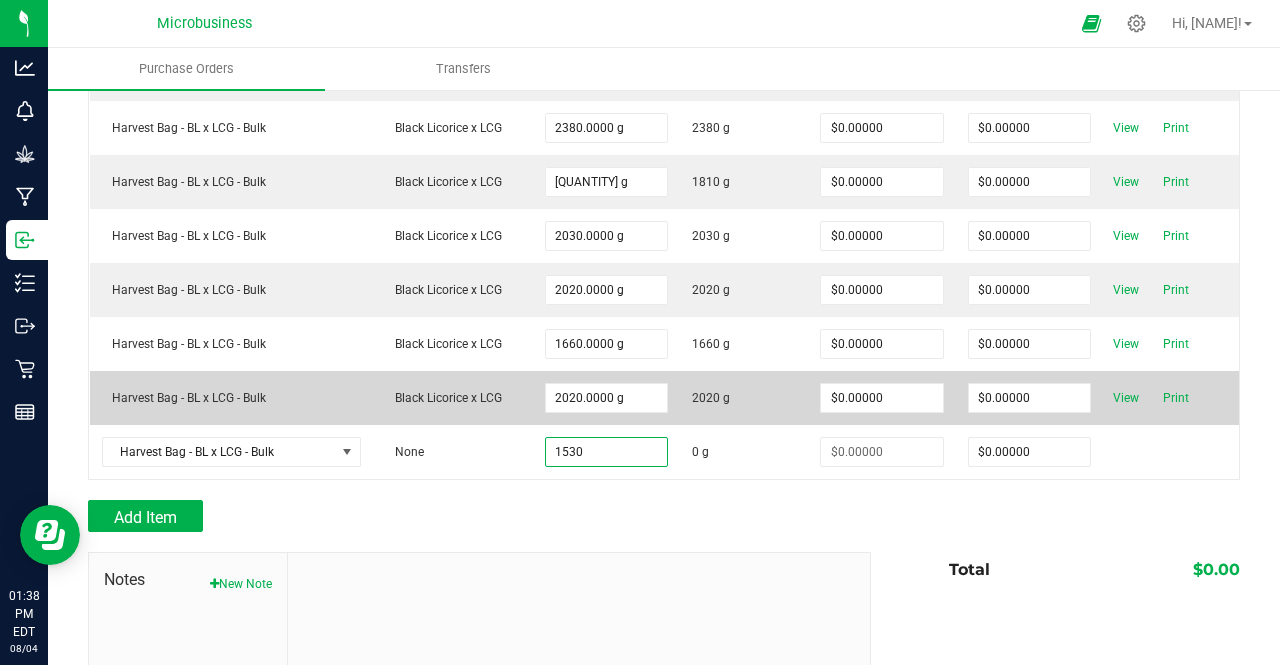 scroll, scrollTop: 952, scrollLeft: 0, axis: vertical 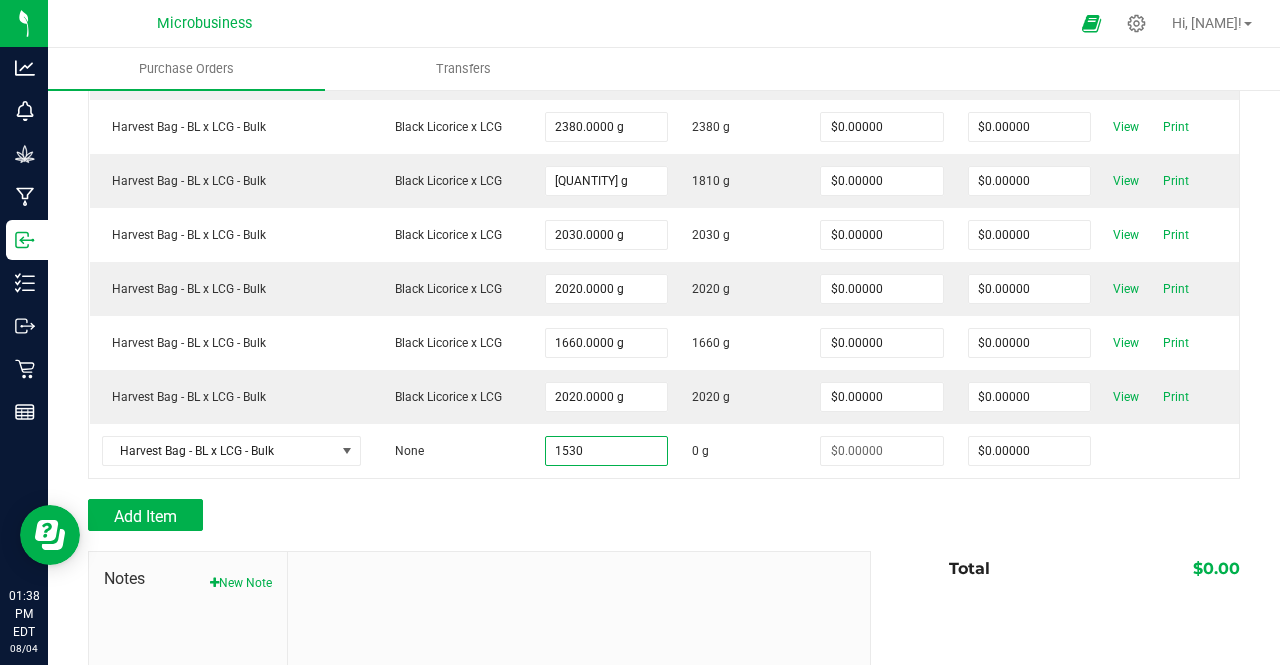 type on "1530.0000 g" 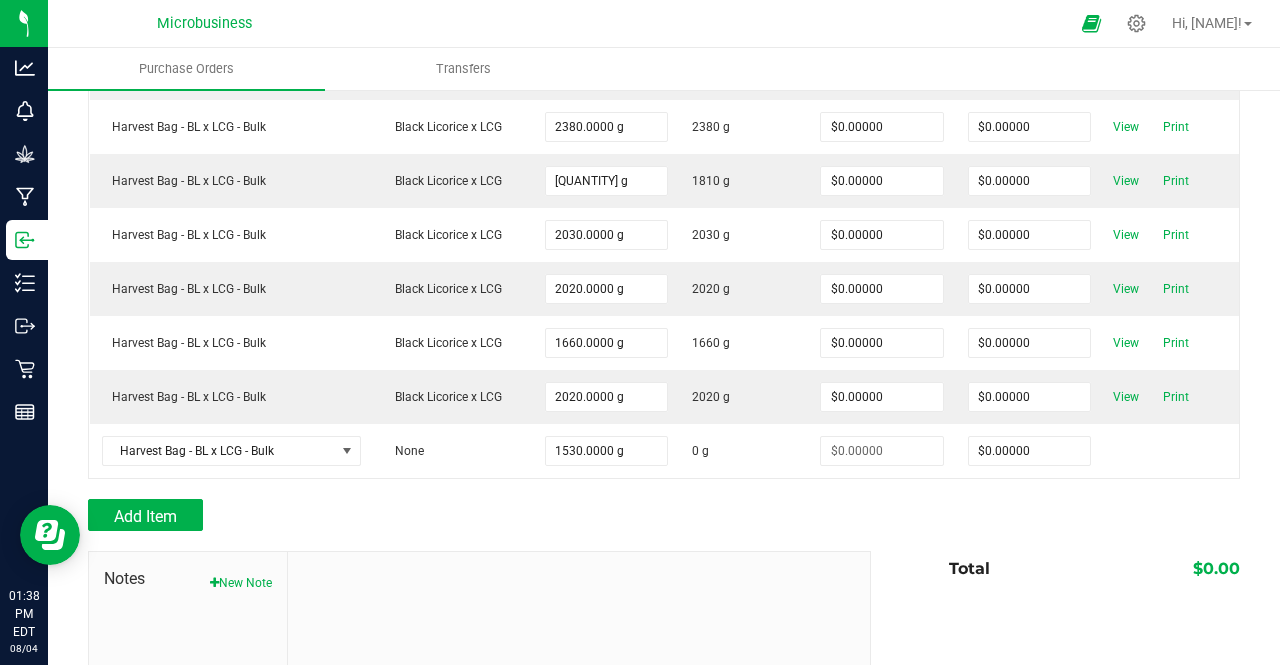 click on "Add Item" at bounding box center (472, 515) 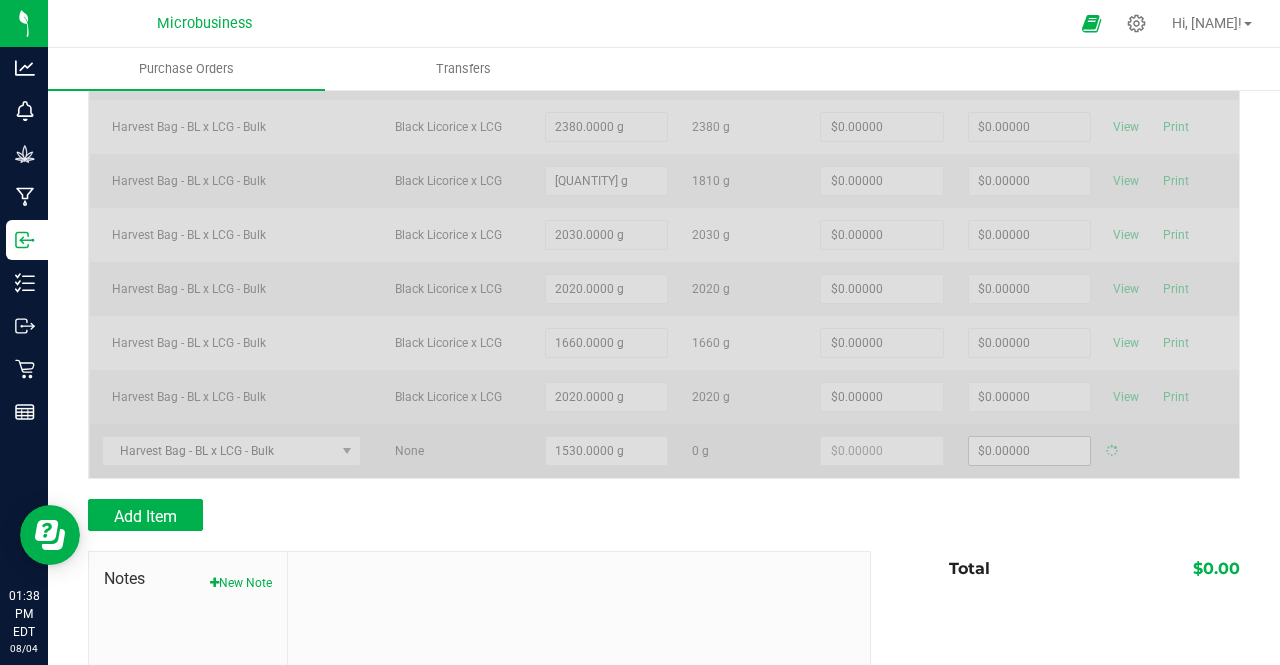 type on "$0.00000" 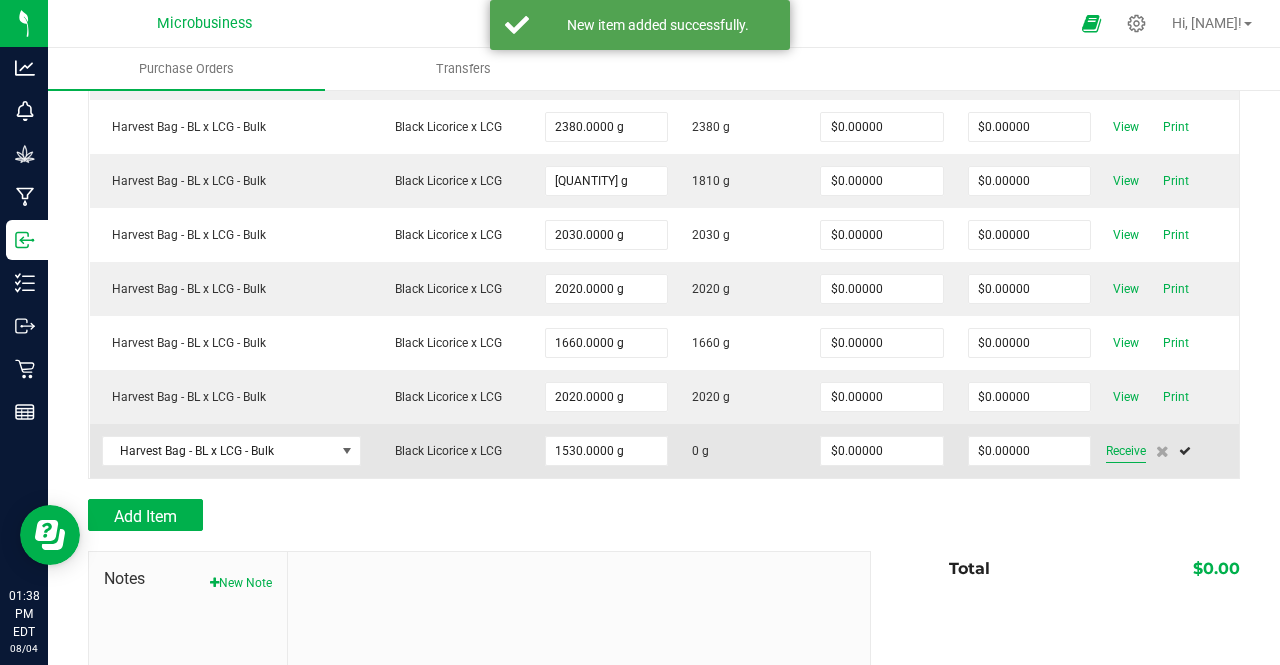 click on "Receive" at bounding box center (1126, 451) 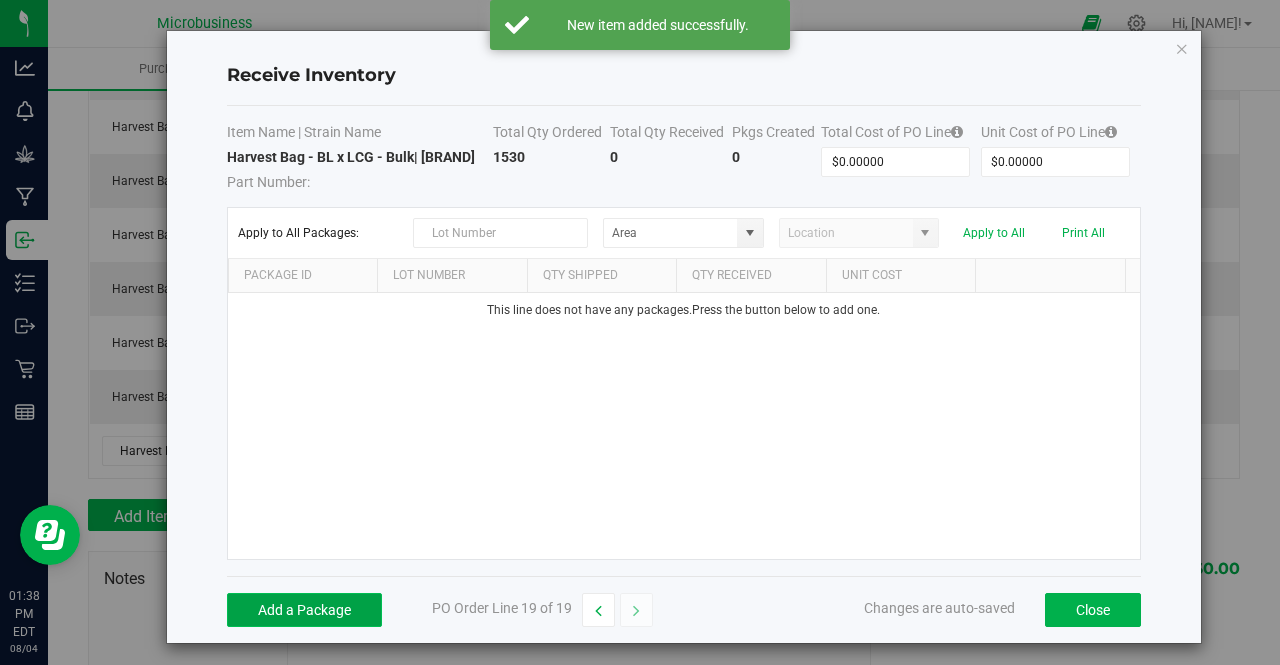 click on "Add a Package" at bounding box center [304, 610] 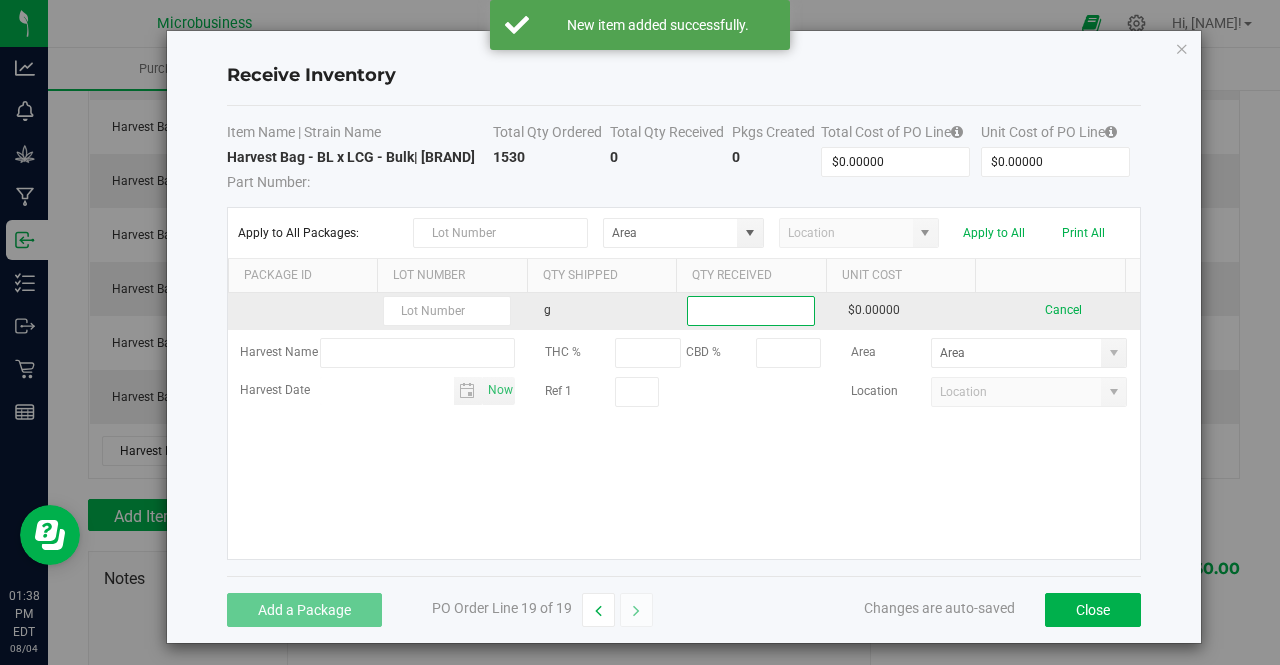 click at bounding box center [751, 311] 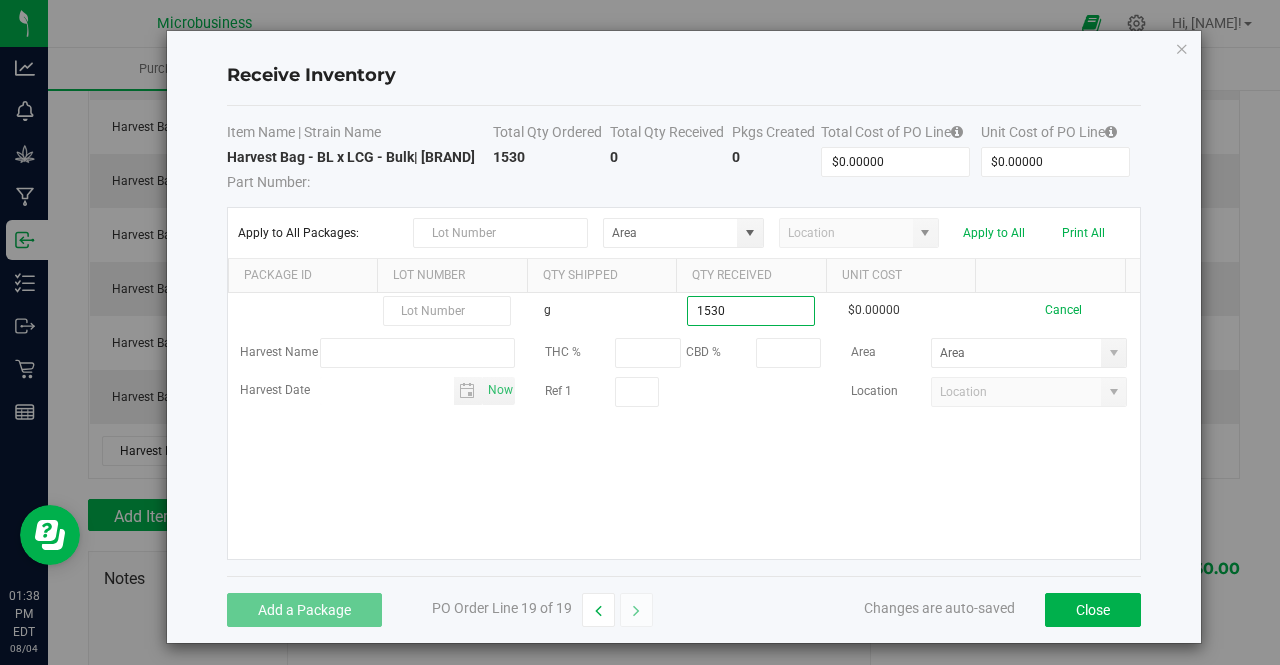 type on "1530.0000 g" 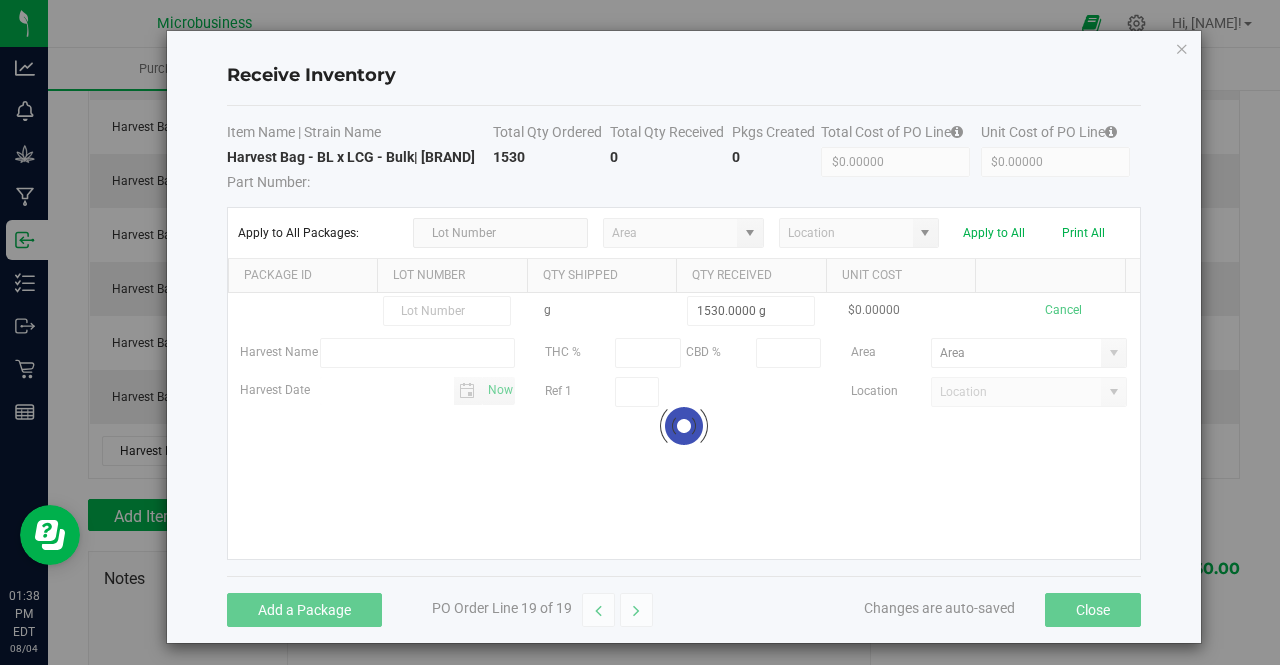 click on "g  1530.0000 g  $0.00000   Cancel   Harvest Name   THC %   CBD %   Area   Harvest Date
[DATE]
Ref 1   Location  Loading" at bounding box center [684, 426] 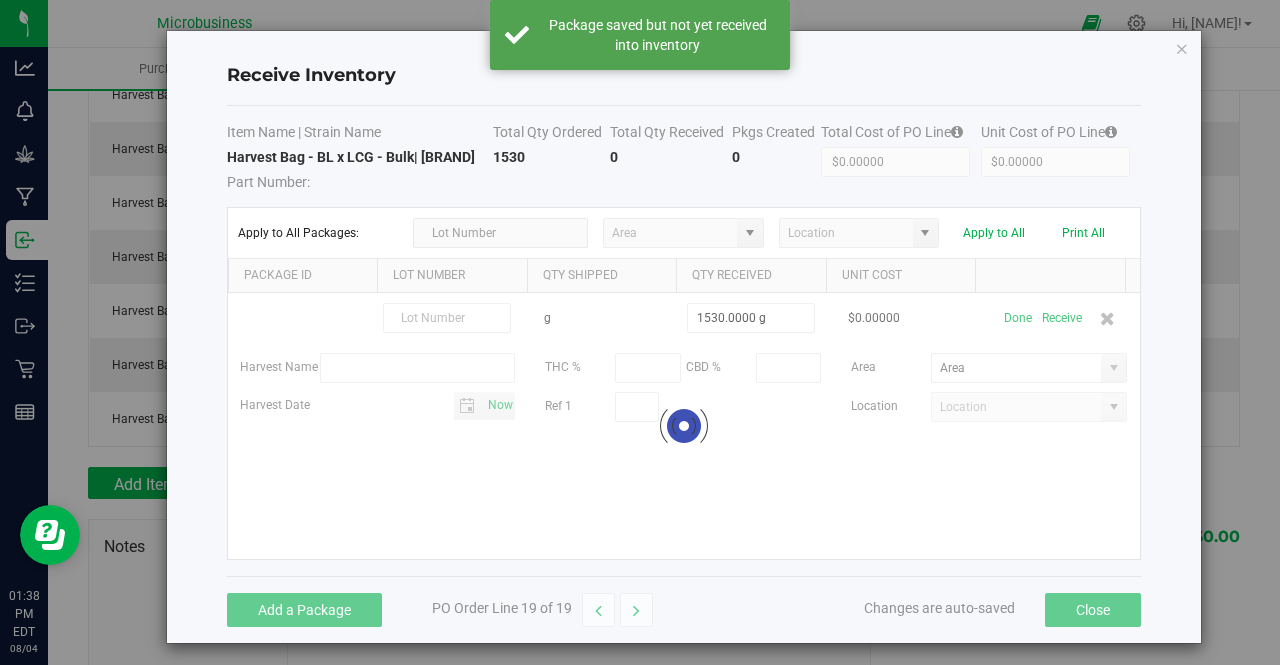 scroll, scrollTop: 919, scrollLeft: 0, axis: vertical 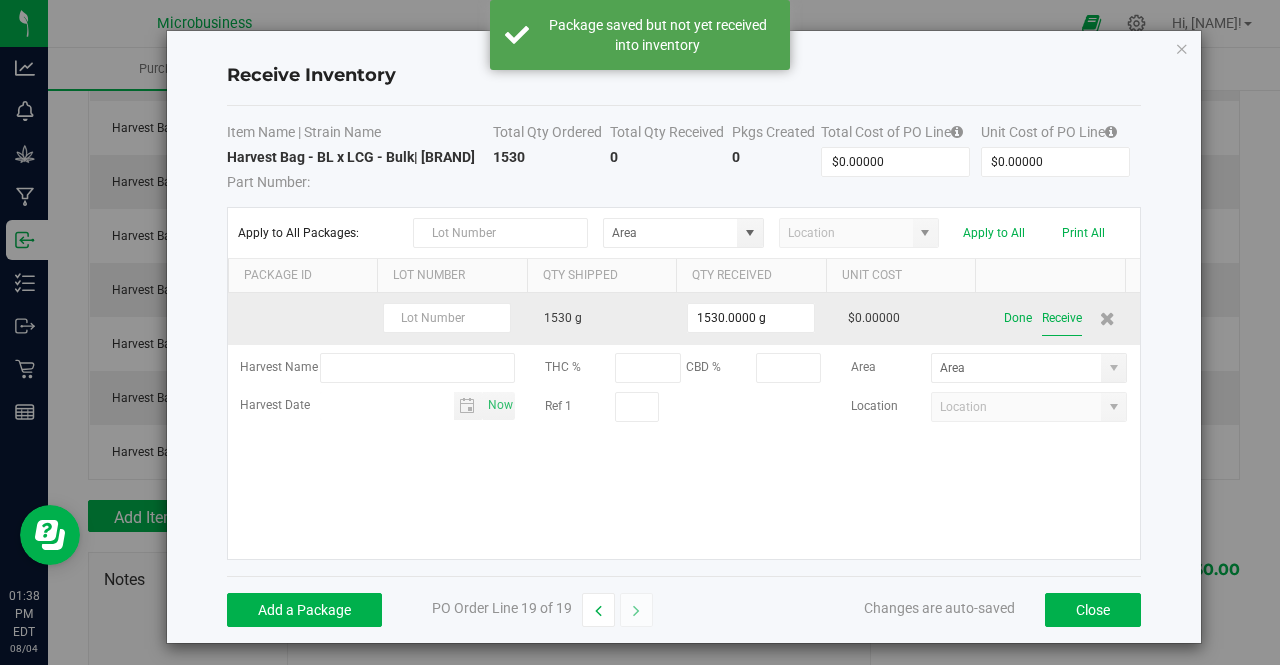 click on "Receive" at bounding box center [1062, 318] 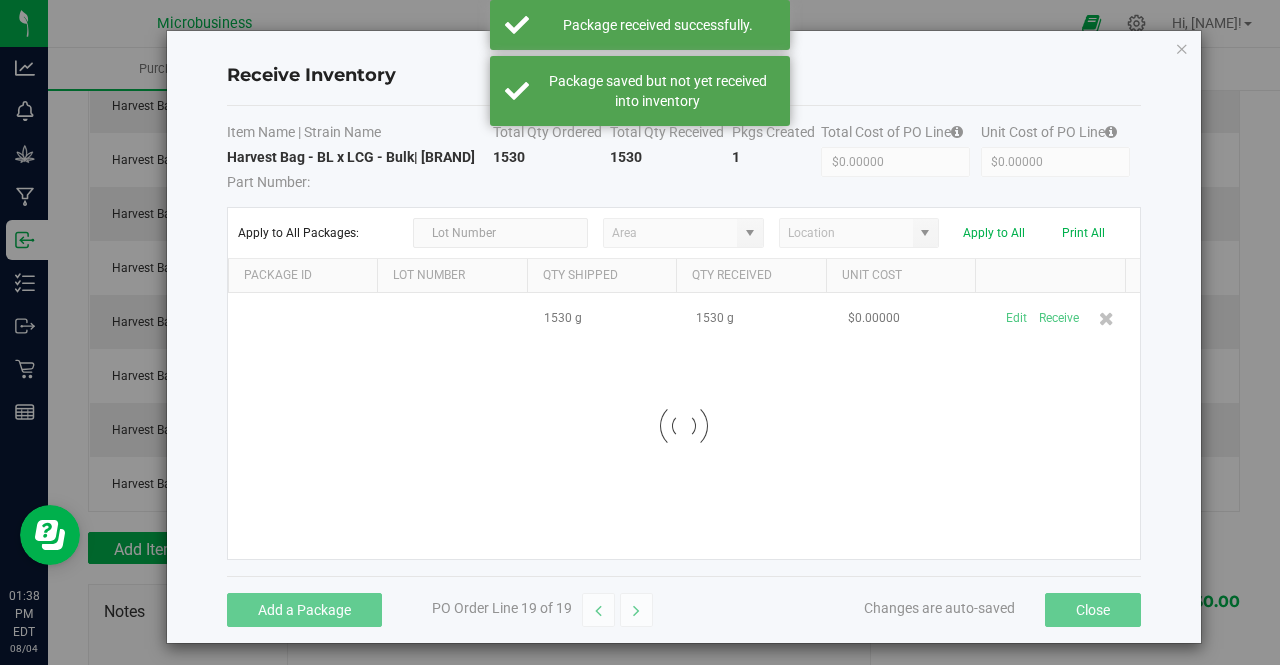 scroll, scrollTop: 952, scrollLeft: 0, axis: vertical 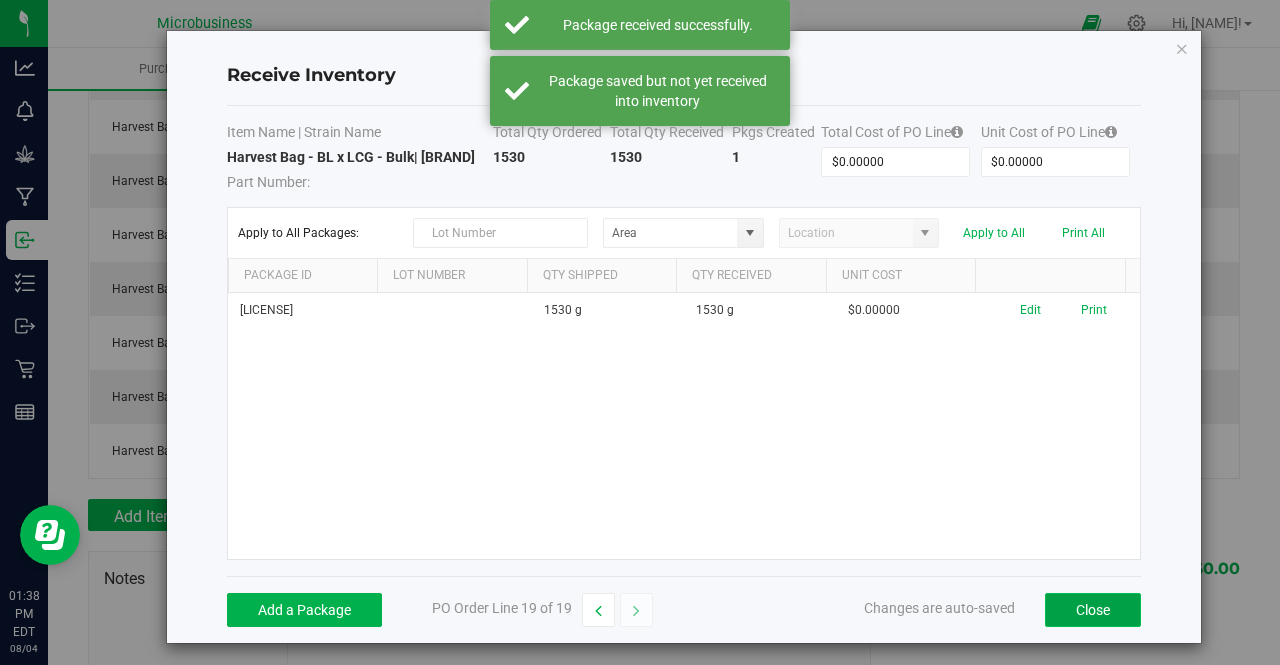 click on "Close" at bounding box center (1093, 610) 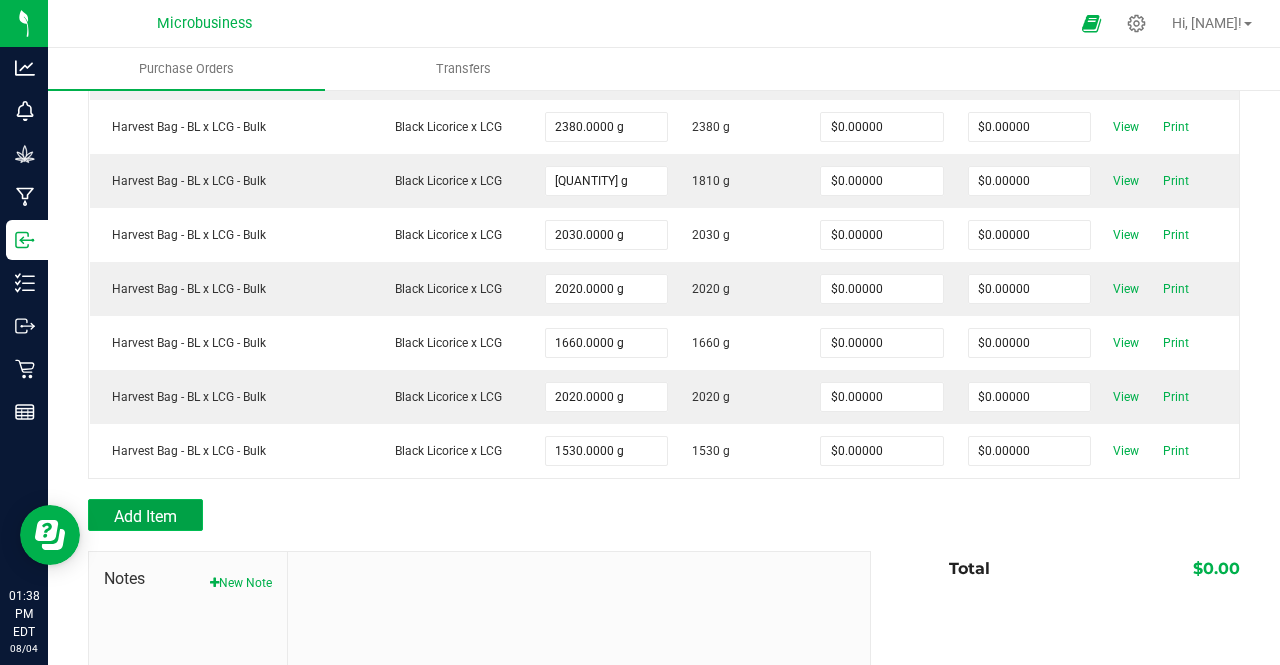 click on "Add Item" at bounding box center [145, 516] 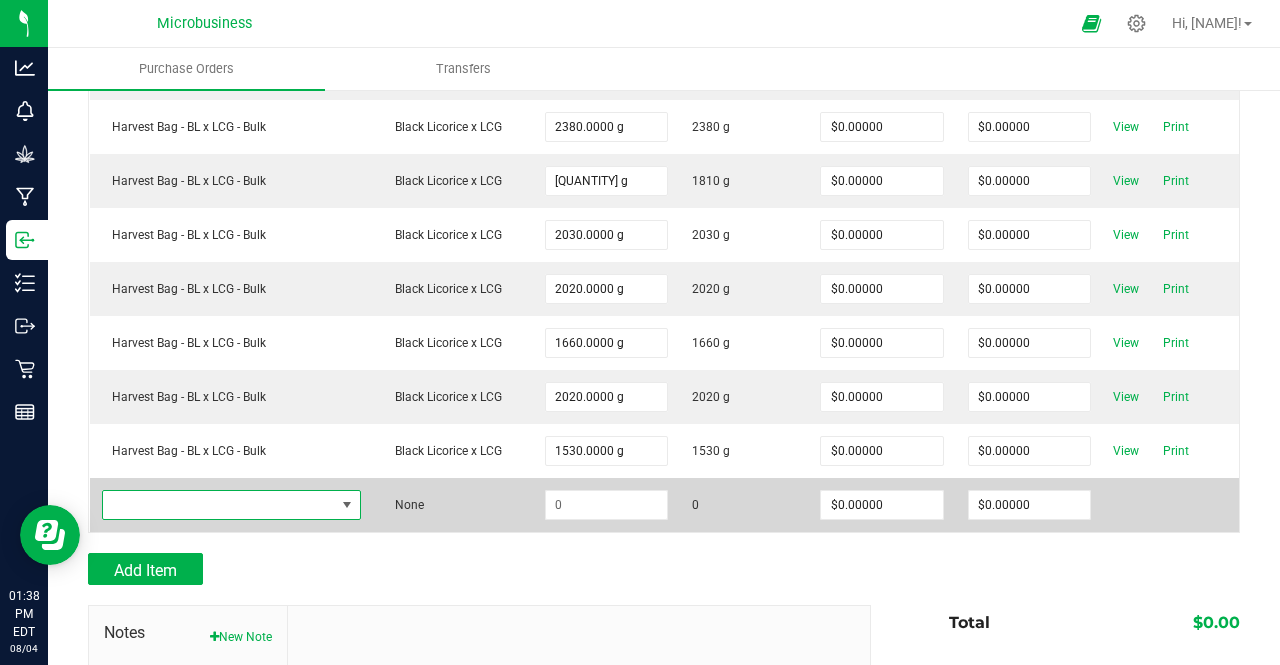 click at bounding box center (219, 505) 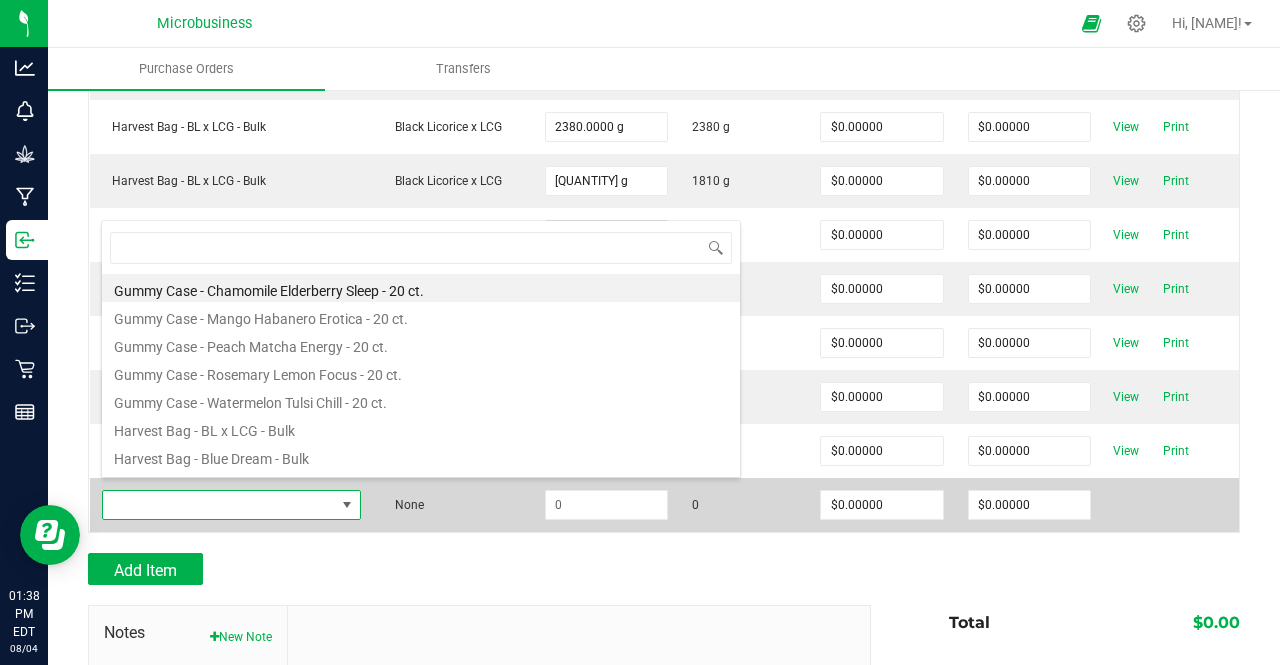 scroll, scrollTop: 99970, scrollLeft: 99744, axis: both 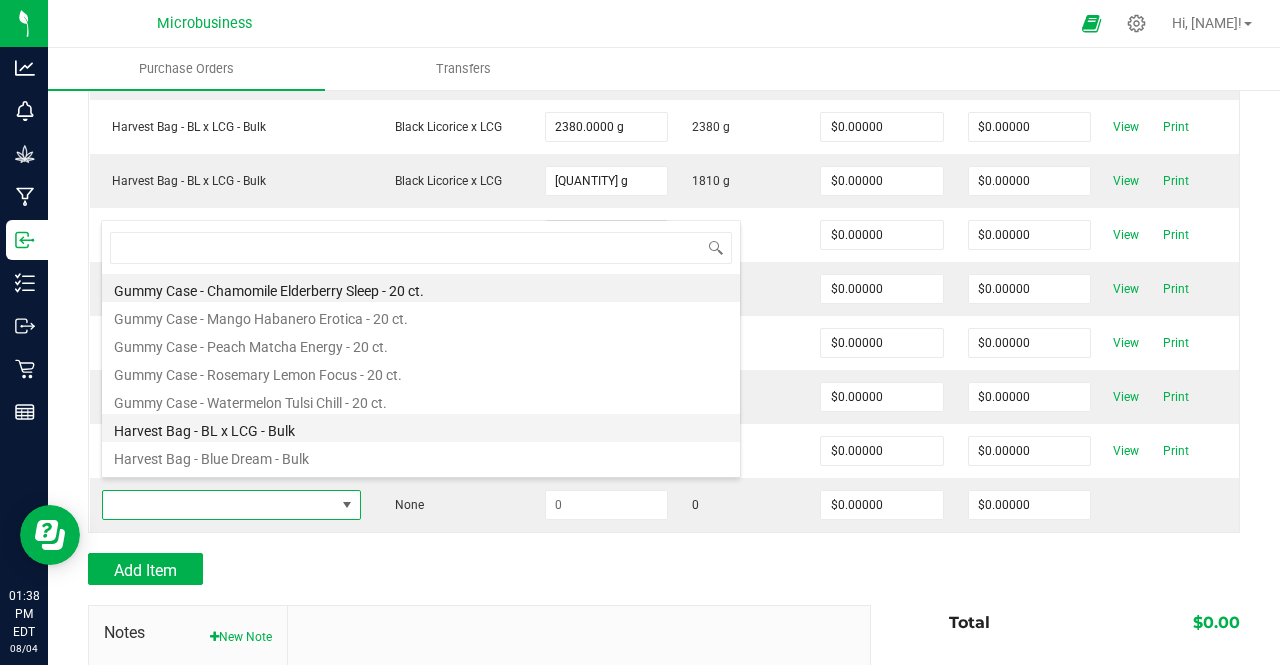 click on "Harvest Bag - BL x LCG - Bulk" at bounding box center (421, 428) 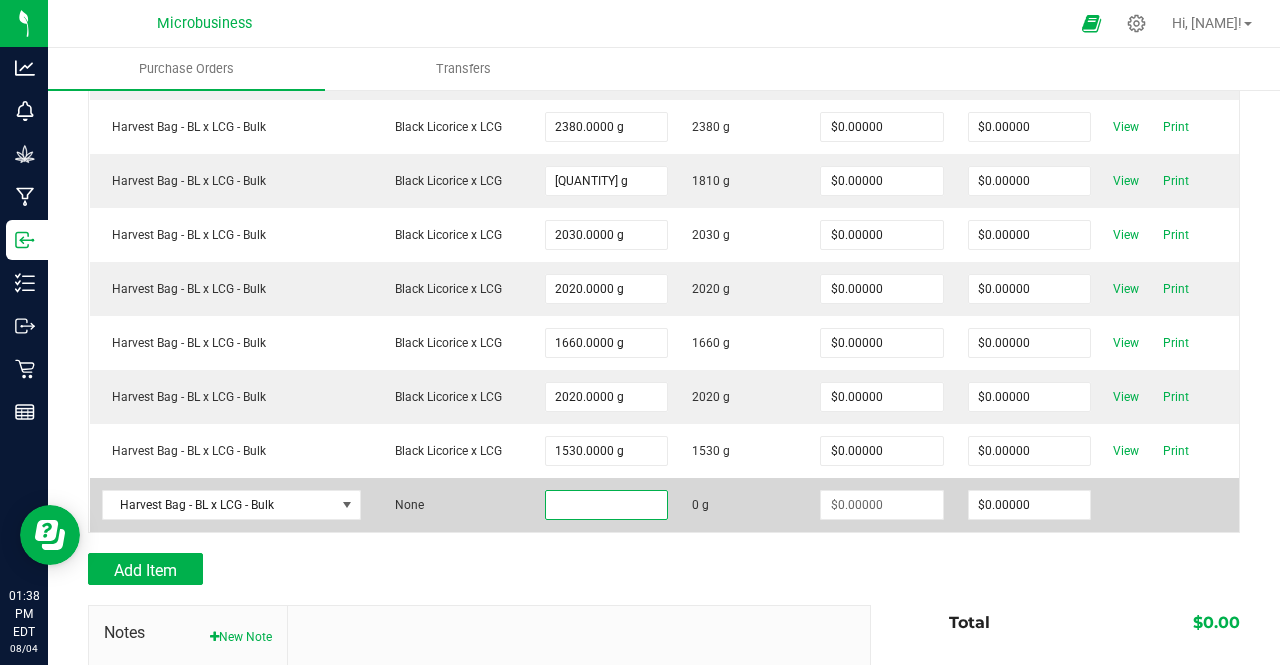 click at bounding box center (606, 505) 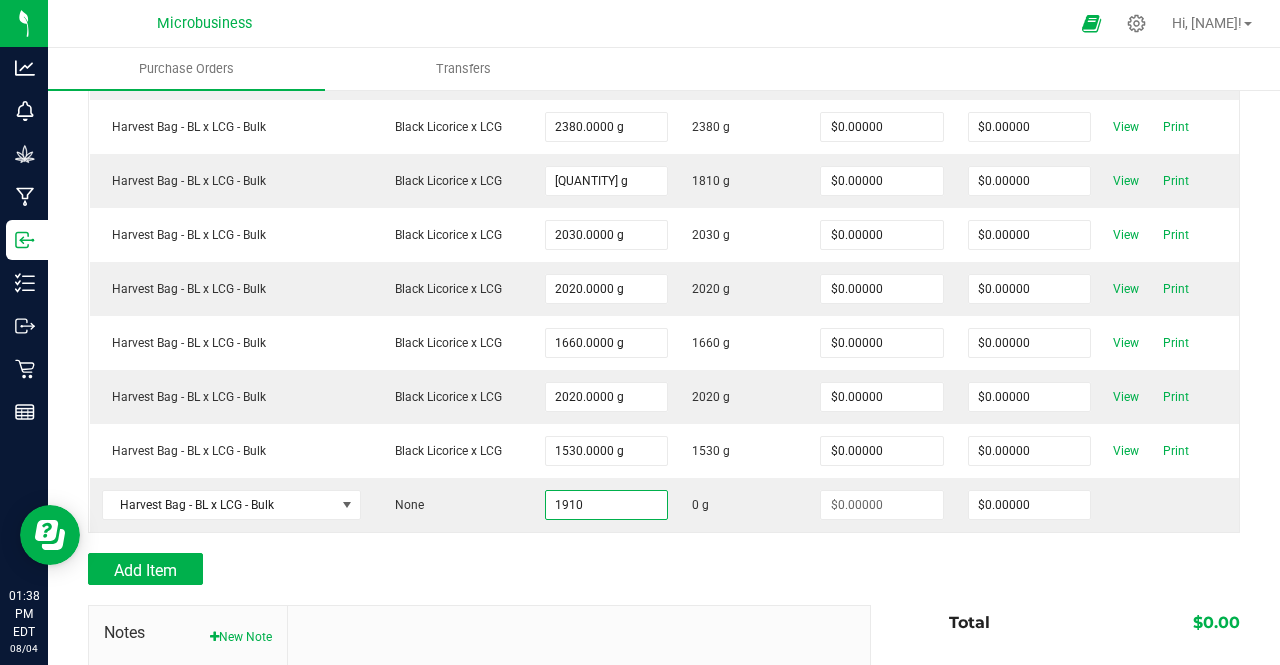 type on "1910.0000 g" 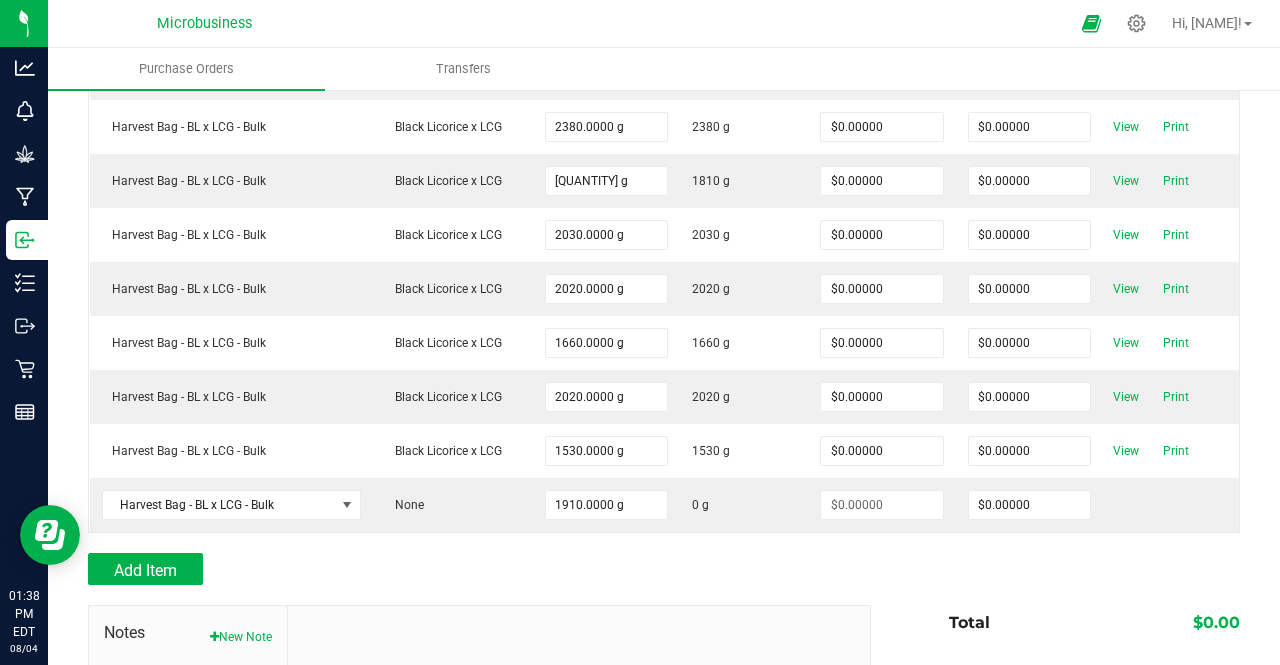 click at bounding box center (664, 543) 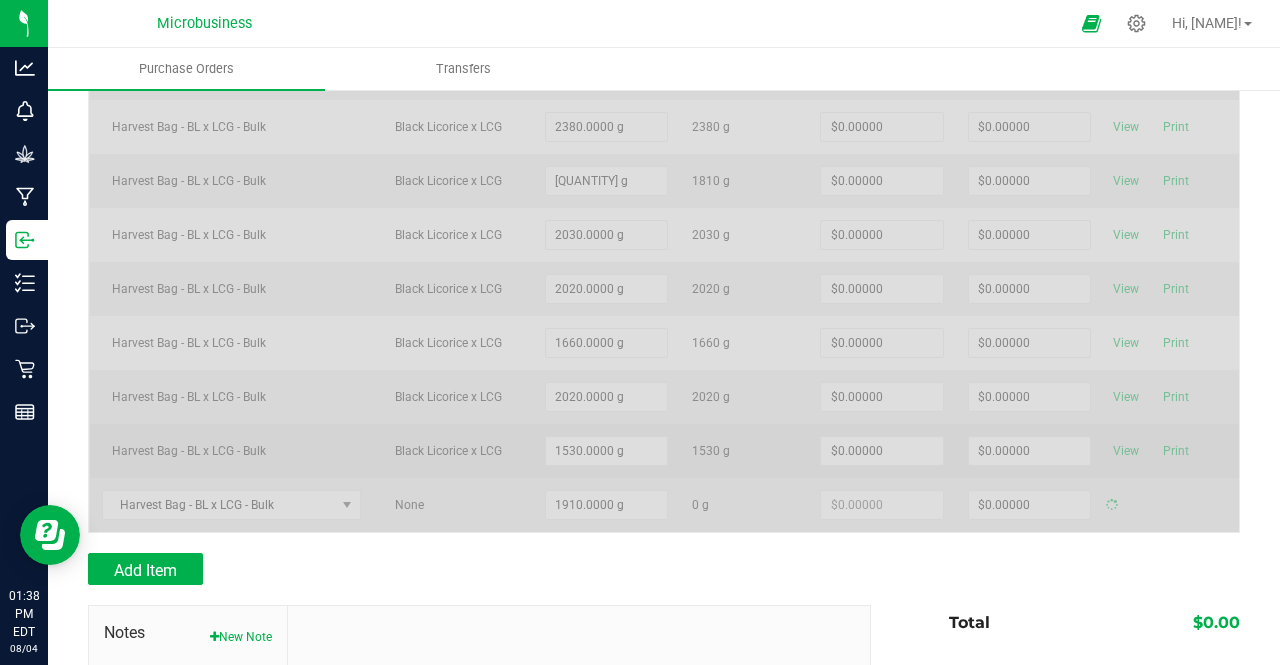 type on "$0.00000" 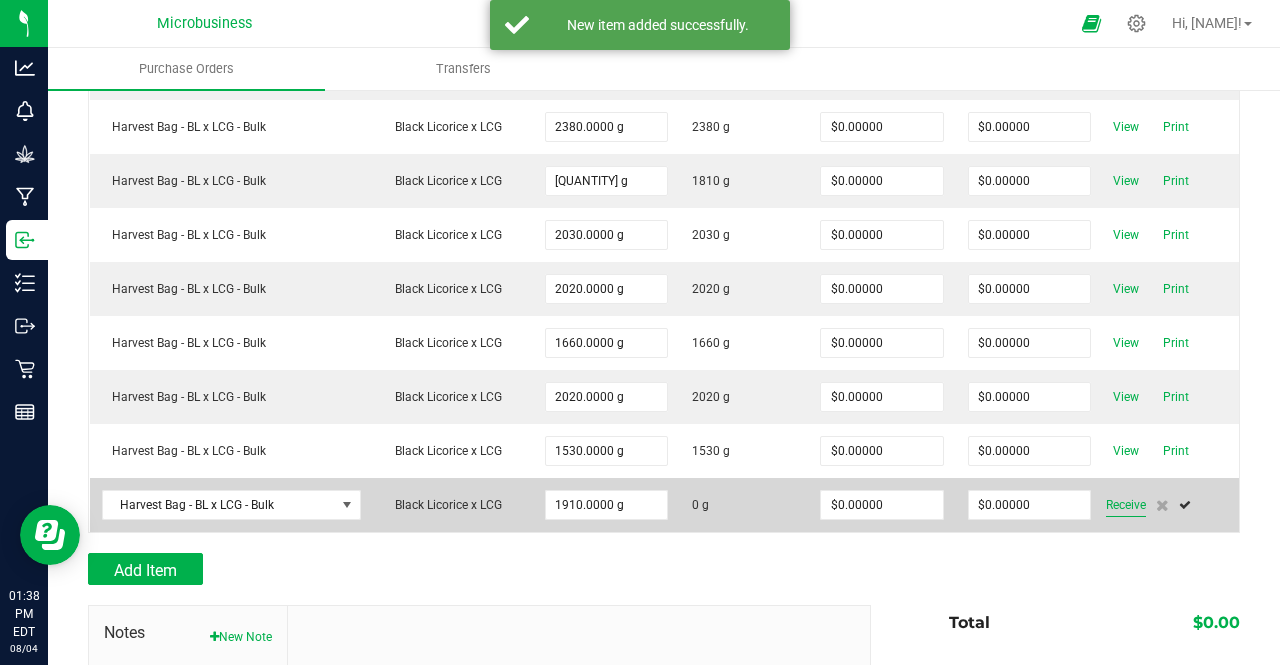 click on "Receive" at bounding box center [1126, 505] 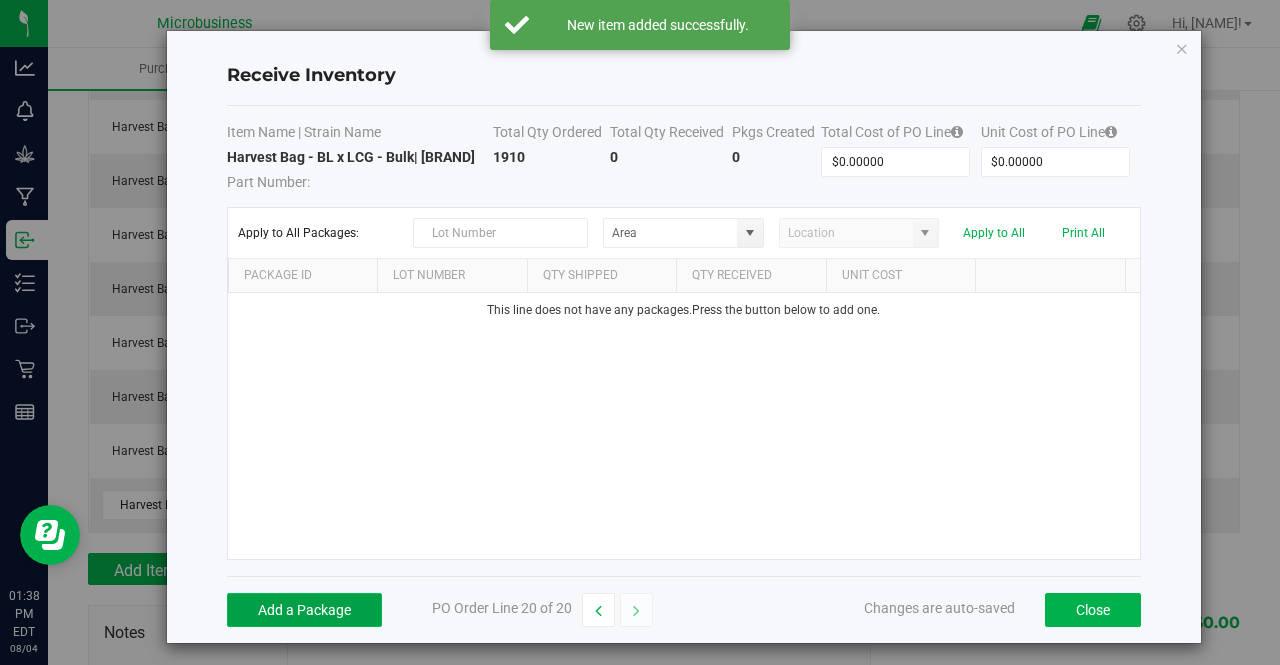 click on "Add a Package" at bounding box center (304, 610) 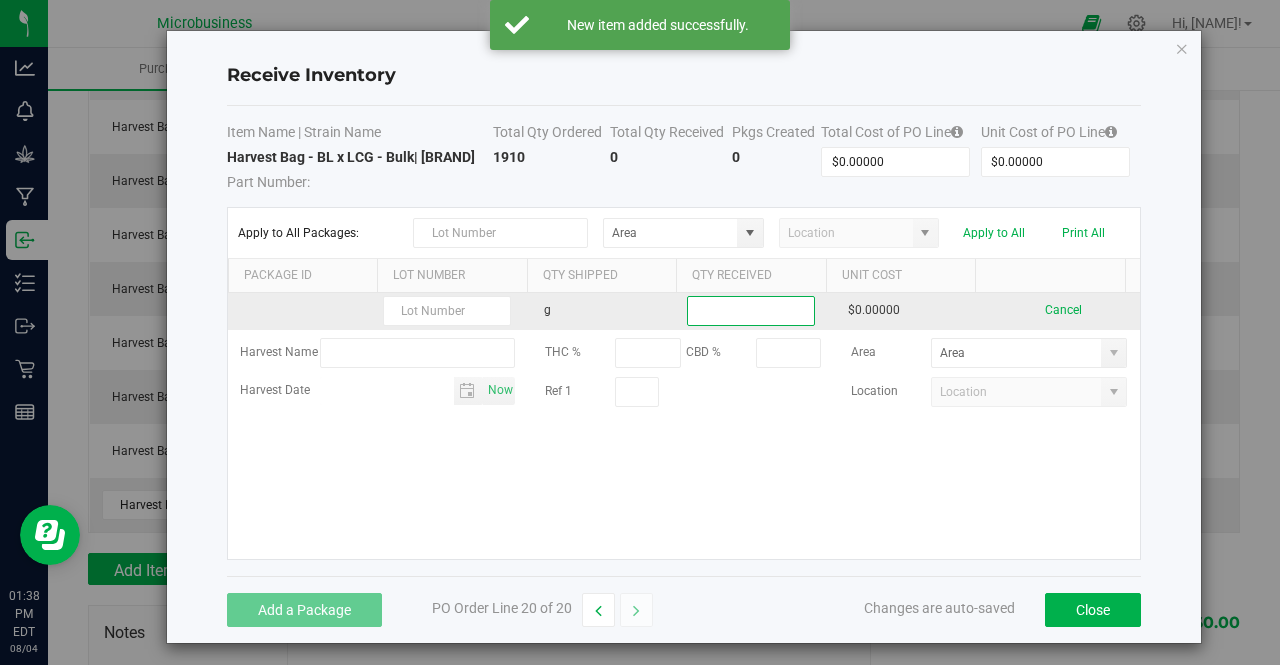 click at bounding box center (751, 311) 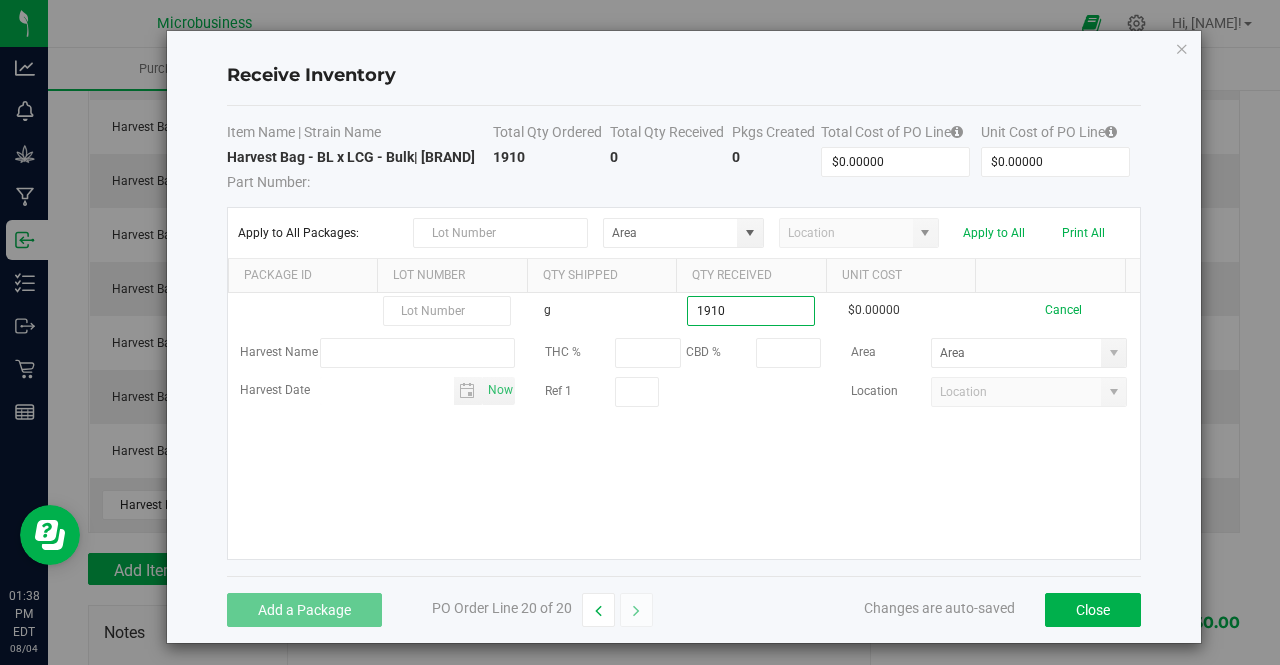 type on "1910.0000 g" 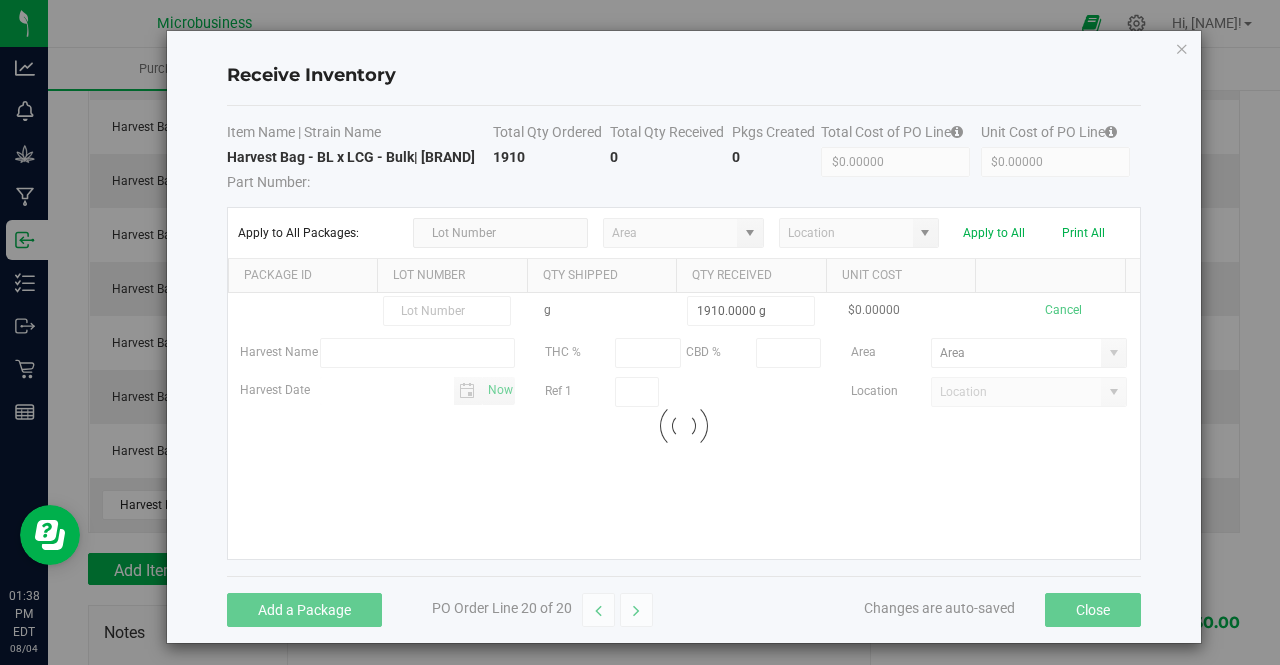 click on "g 1910.0000 g $0.00000 Cancel Harvest Name THC % CBD % Area Harvest Date
Now
Ref 1 Location Loading" at bounding box center (684, 426) 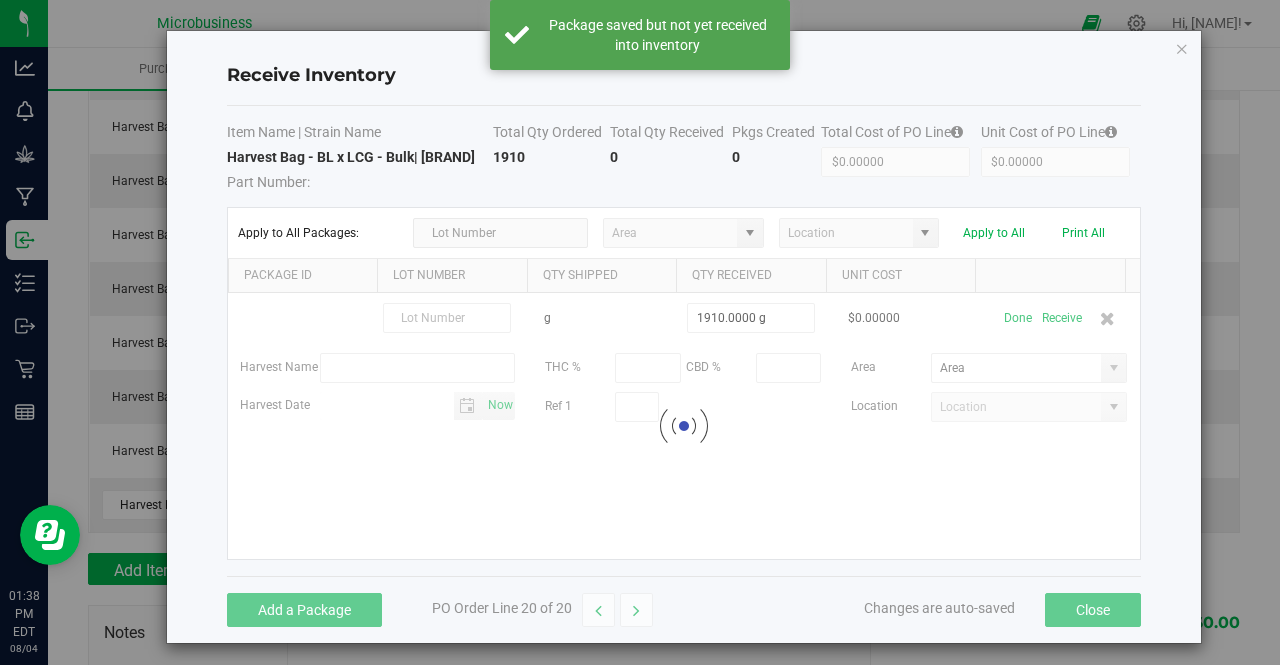 scroll, scrollTop: 919, scrollLeft: 0, axis: vertical 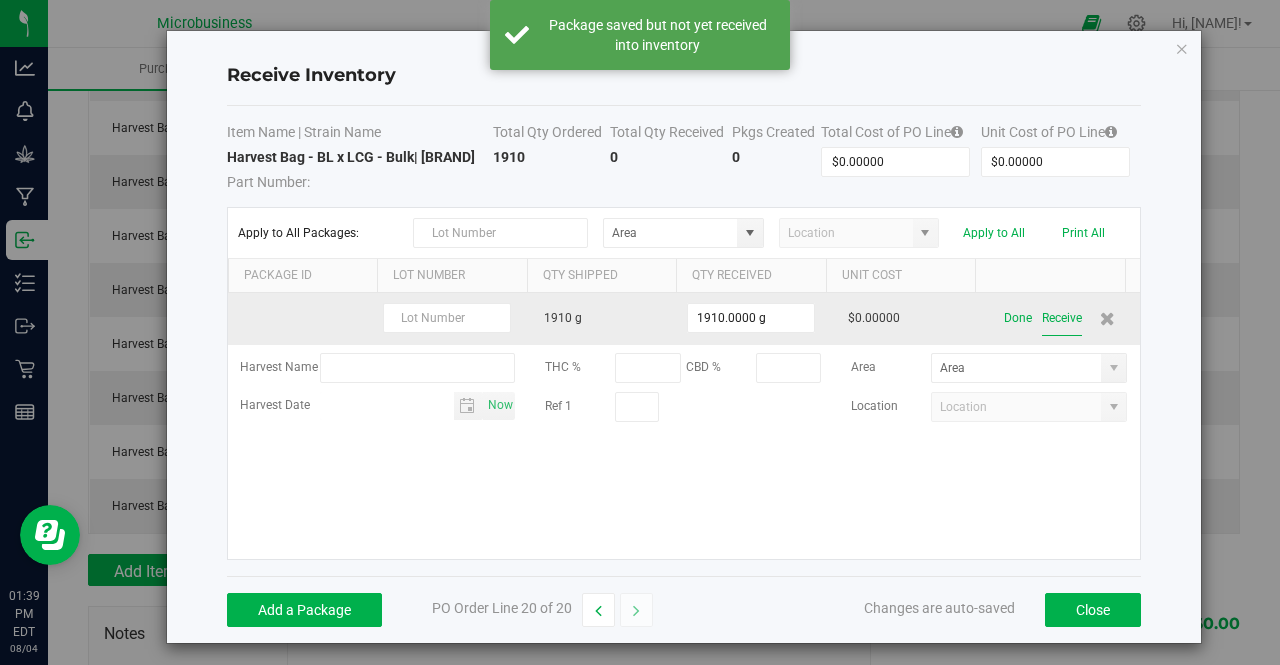 click on "Receive" at bounding box center (1062, 318) 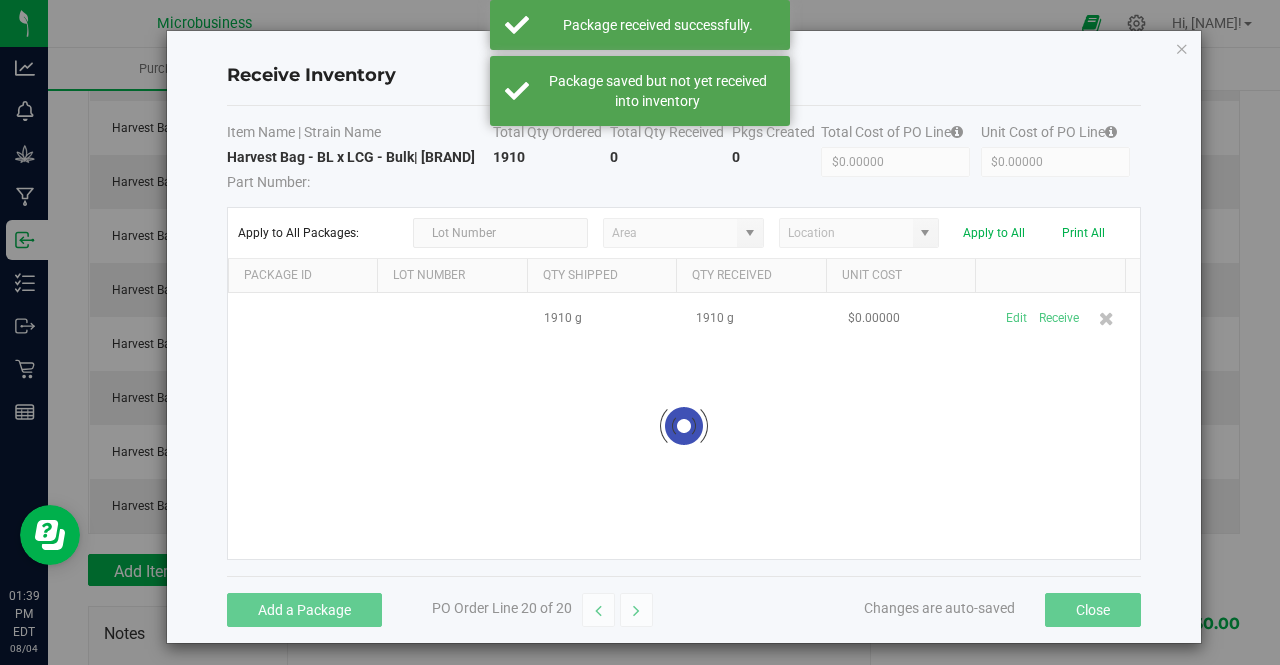 scroll, scrollTop: 952, scrollLeft: 0, axis: vertical 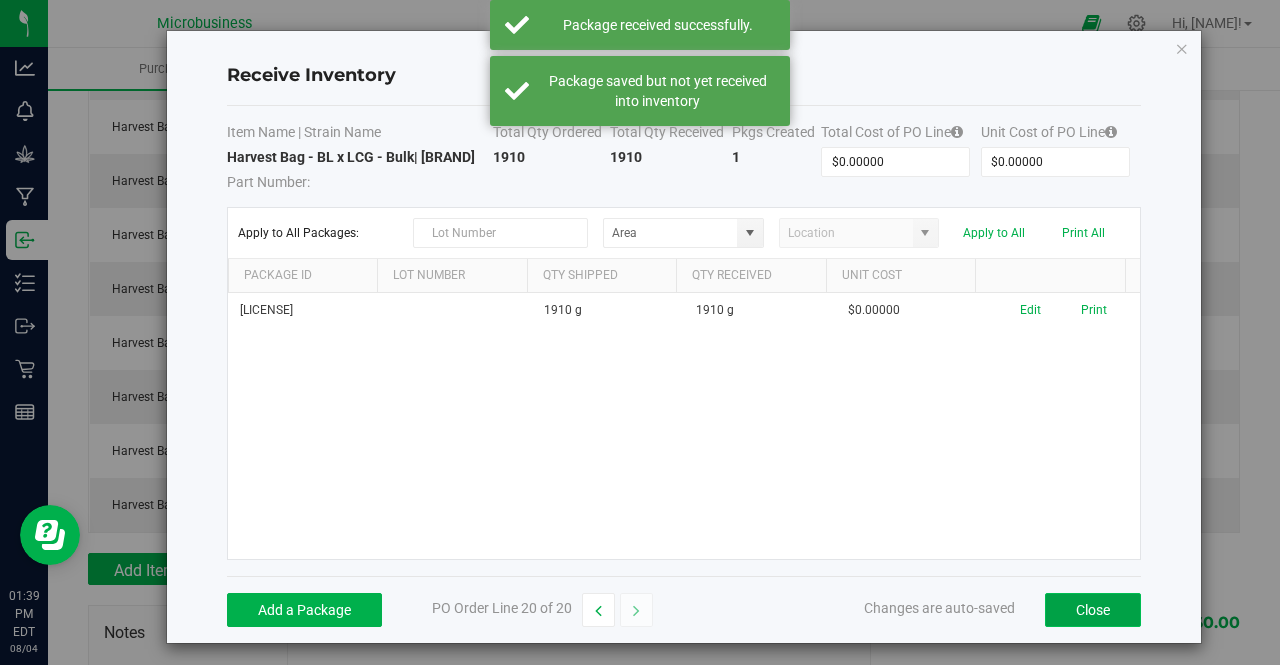 click on "Close" at bounding box center (1093, 610) 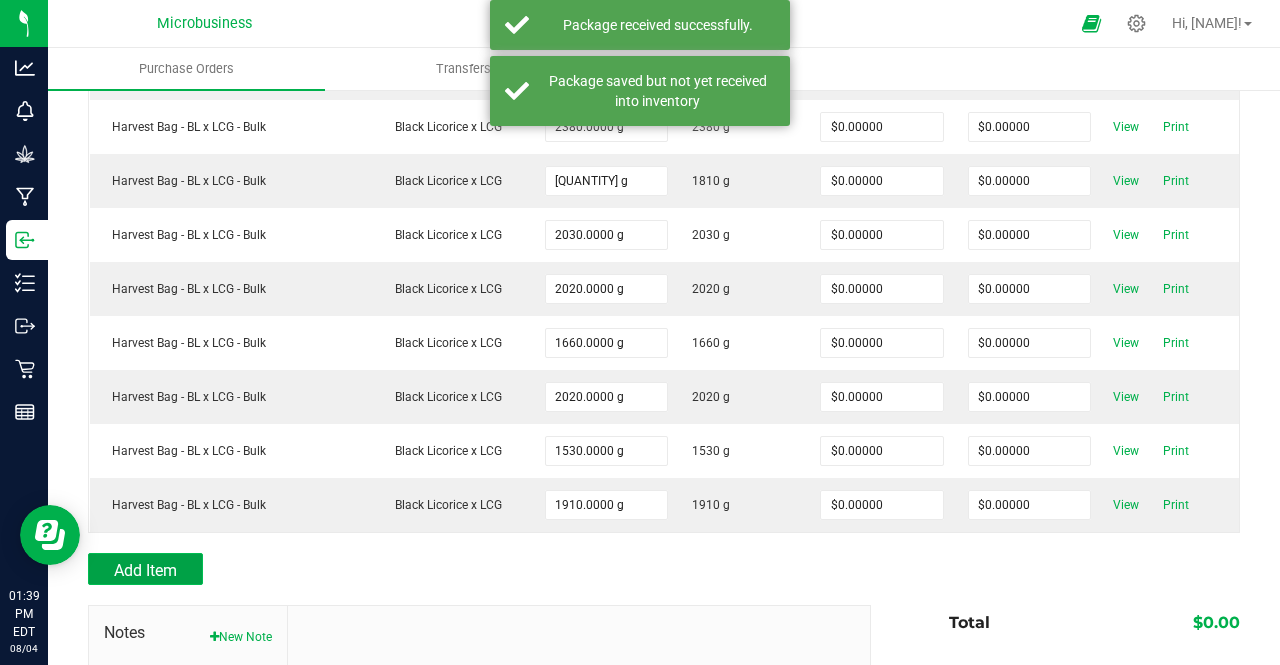 click on "Add Item" at bounding box center (145, 570) 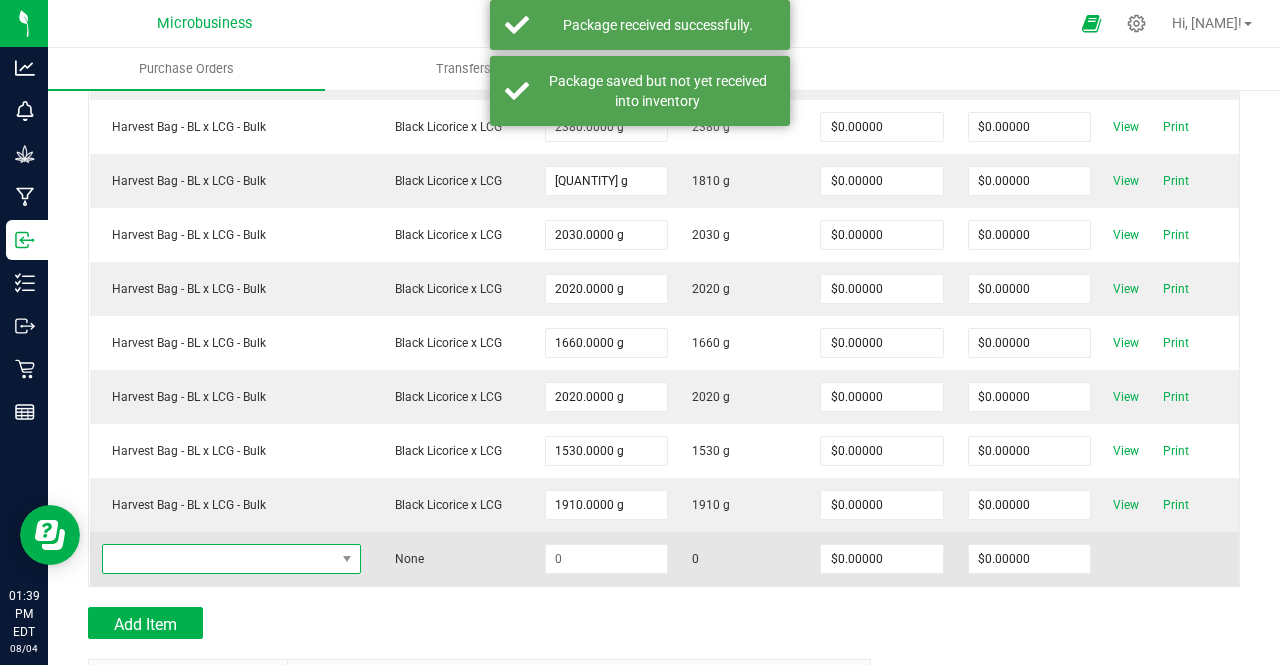 click at bounding box center [219, 559] 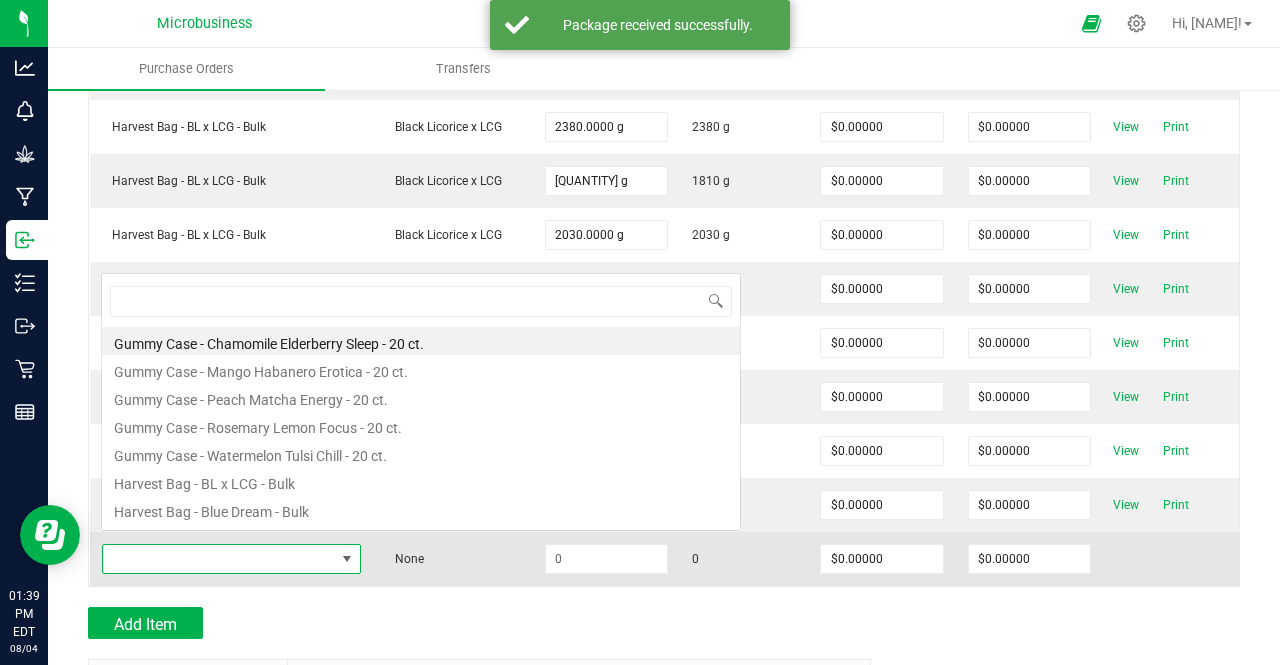 scroll, scrollTop: 0, scrollLeft: 0, axis: both 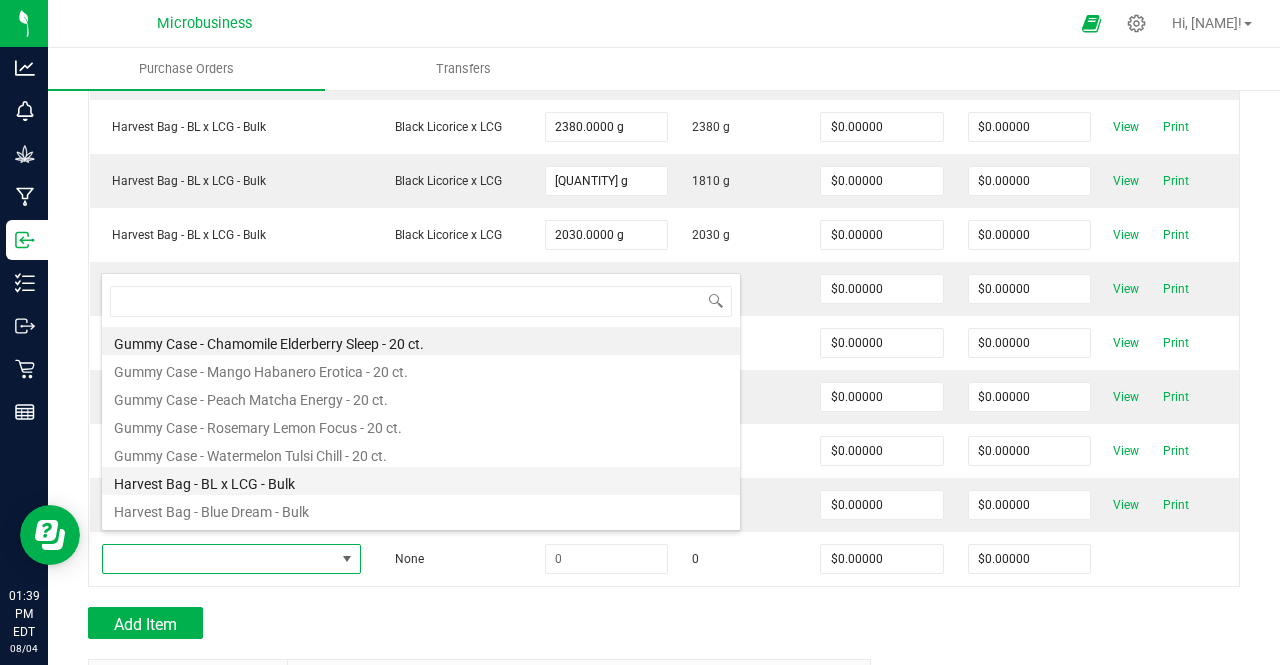 click on "Harvest Bag - BL x LCG - Bulk" at bounding box center (421, 481) 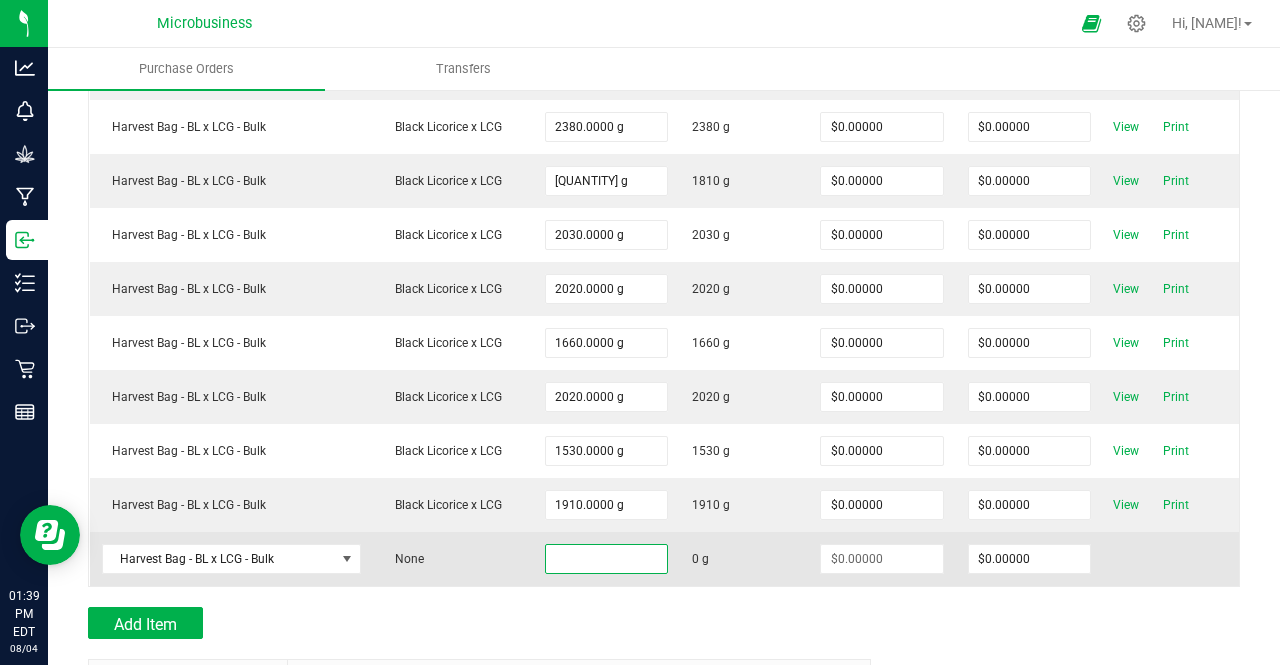 click at bounding box center [606, 559] 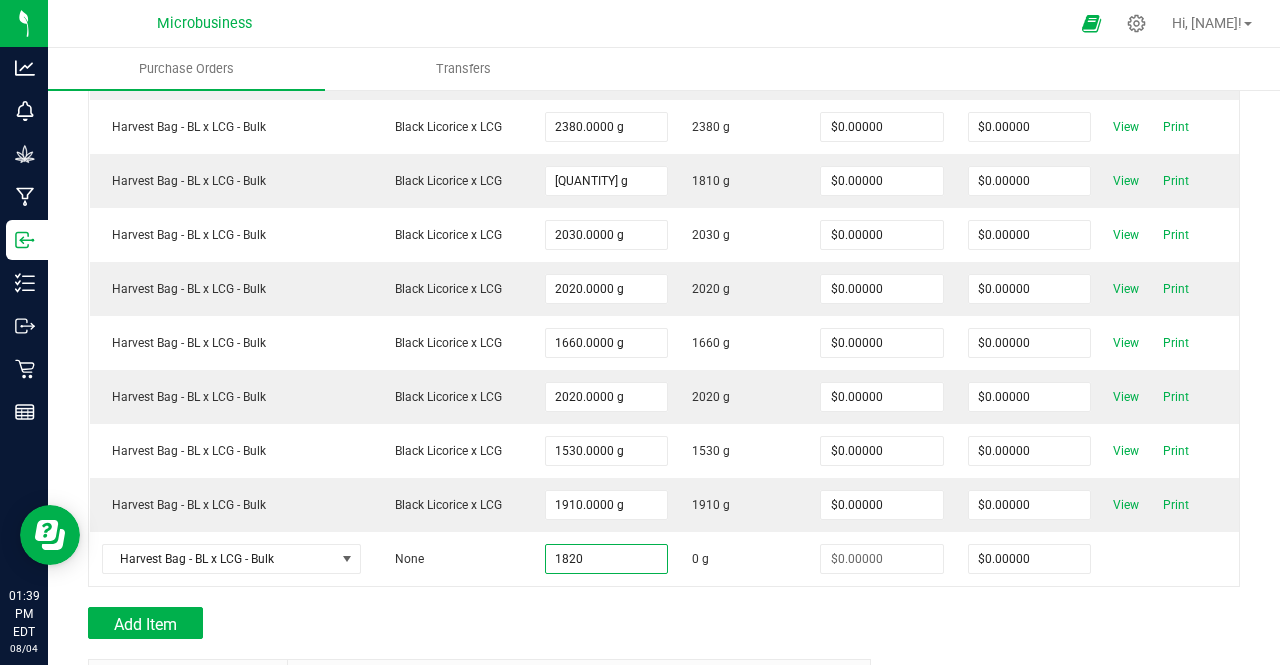type on "1820.0000 g" 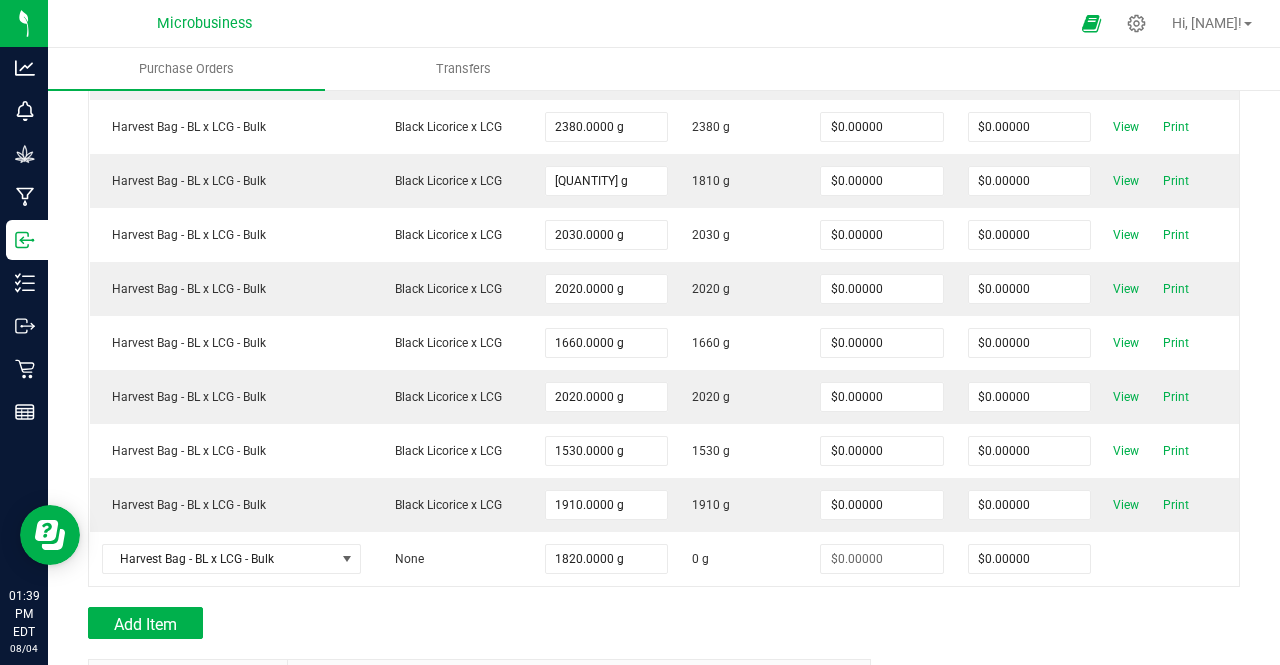 click on "Add Item" at bounding box center [472, 623] 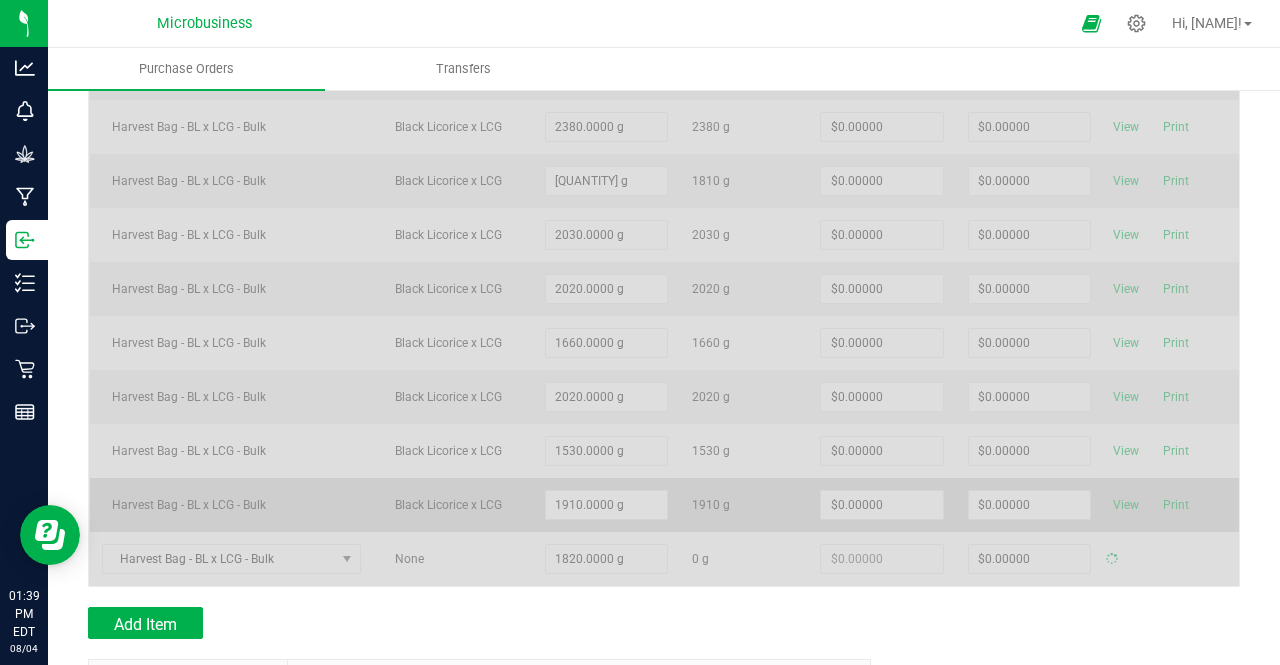 type on "$0.00000" 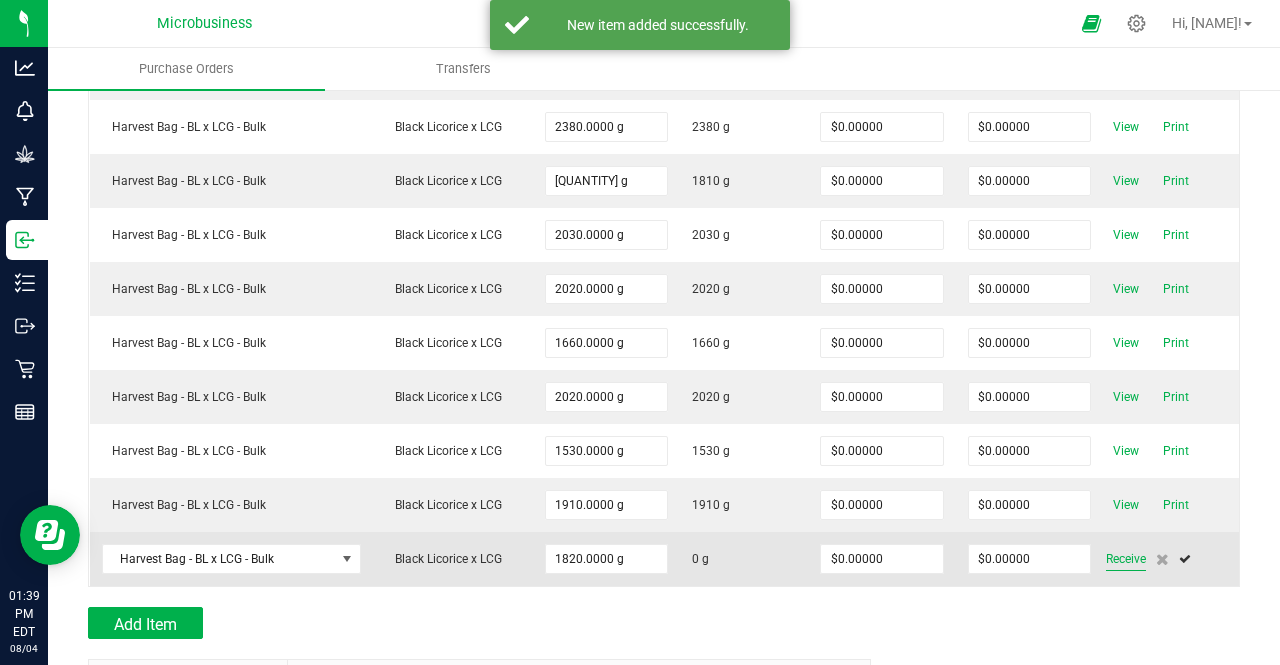 click on "Receive" at bounding box center [1126, 559] 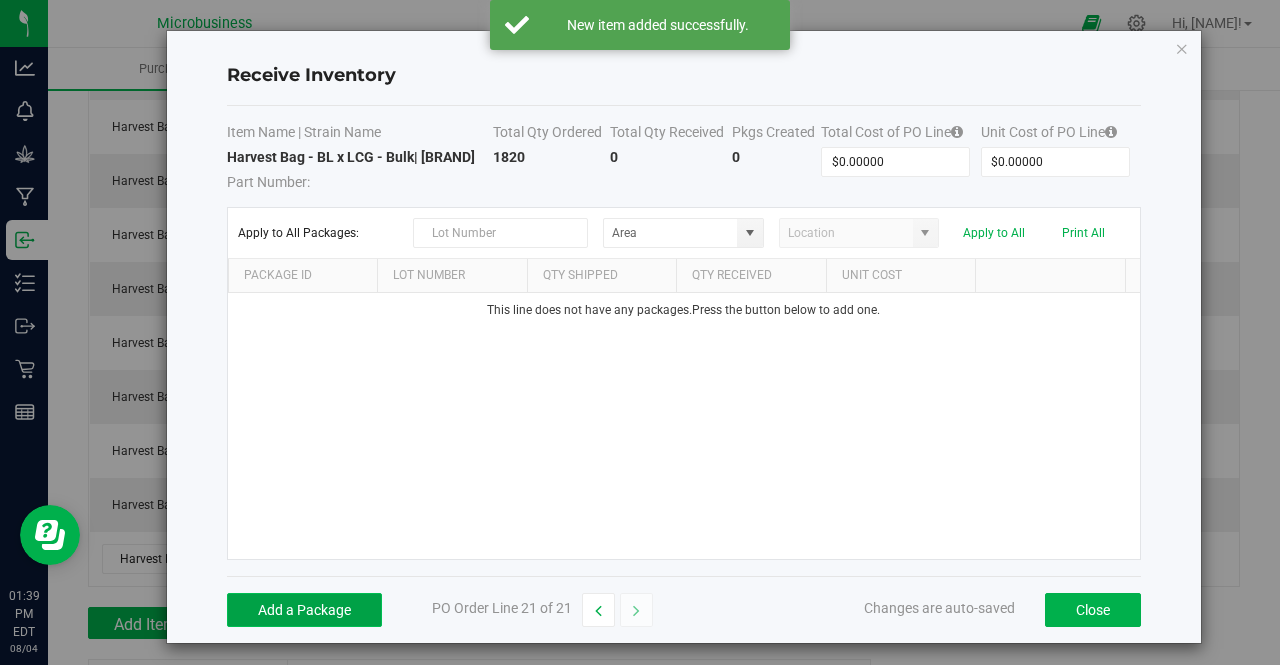 click on "Add a Package" at bounding box center [304, 610] 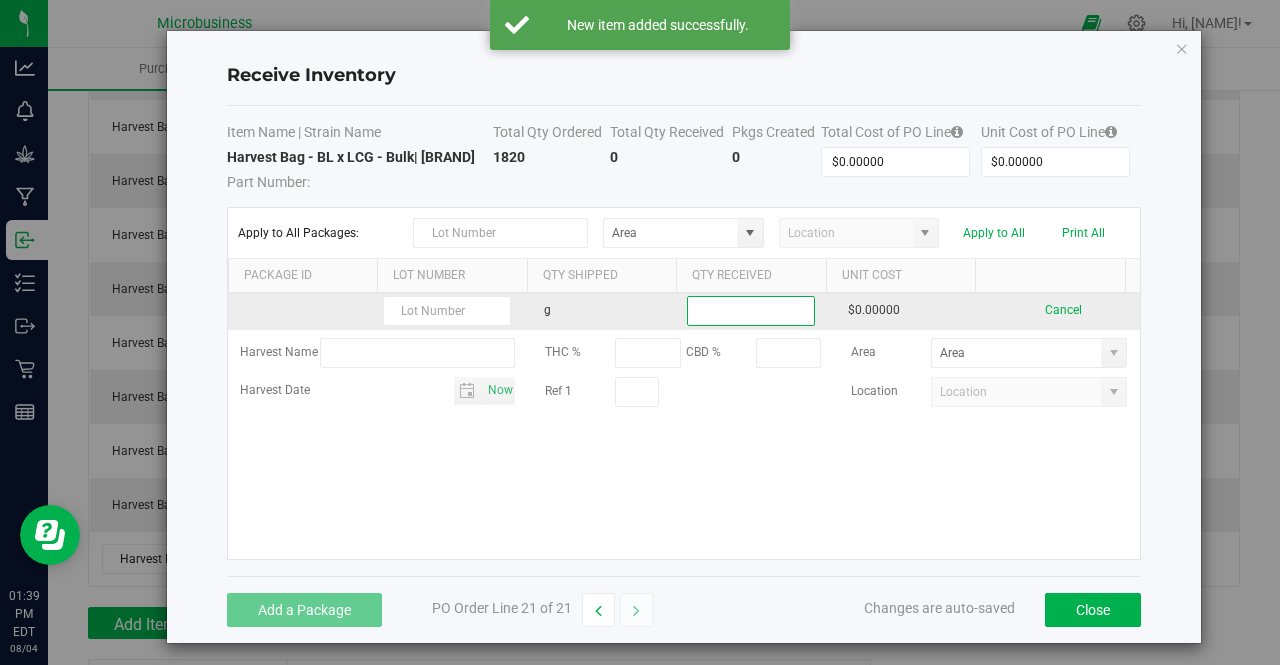 click at bounding box center (751, 311) 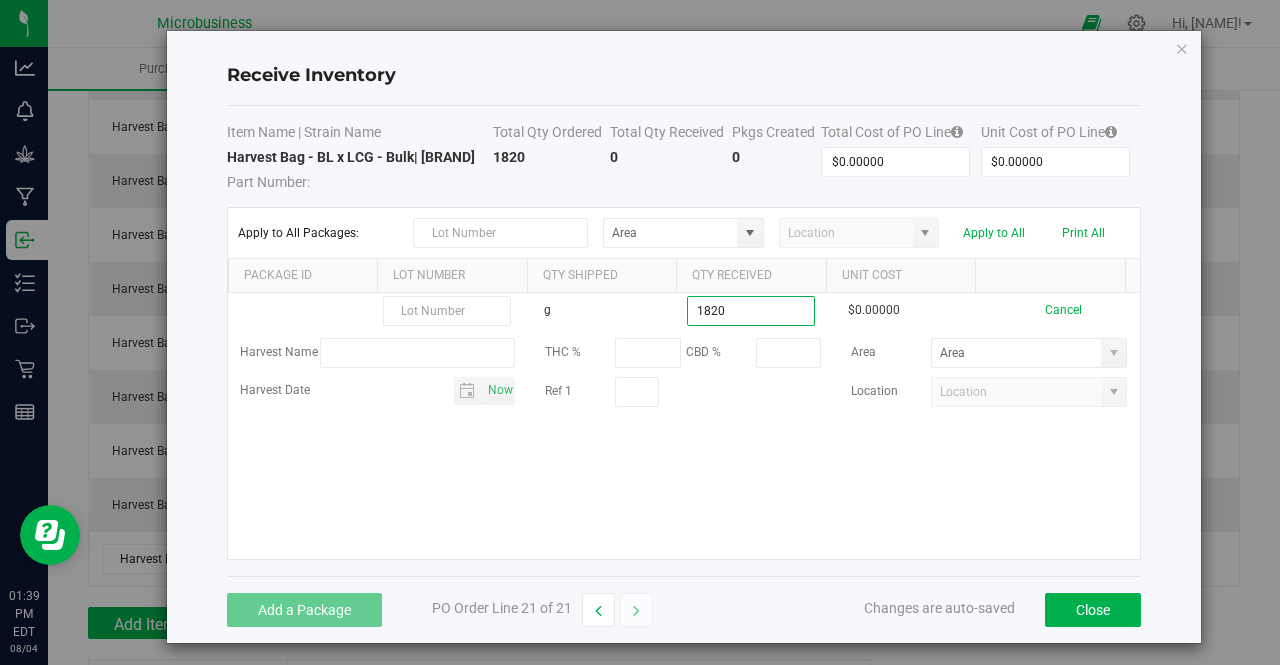 type on "1820.0000 g" 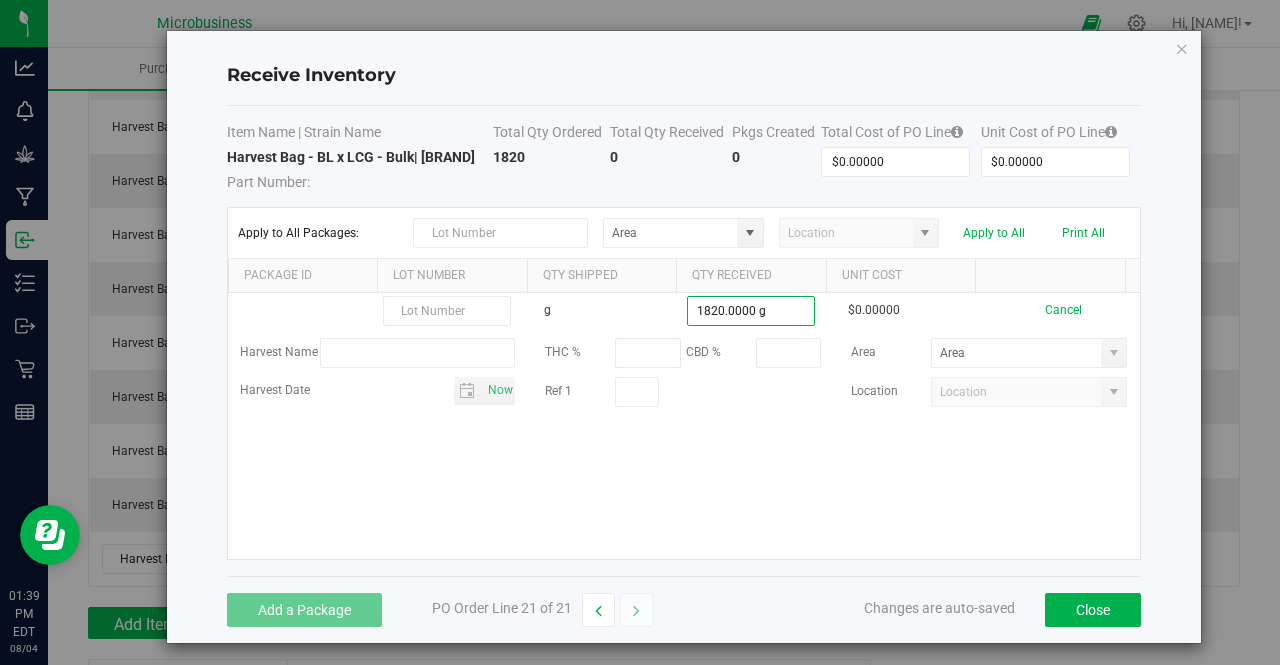 click on "g 1820.0000 g $0.00000 Cancel Harvest Name THC % CBD % Area Harvest Date
Now
Ref 1 Location" at bounding box center (684, 426) 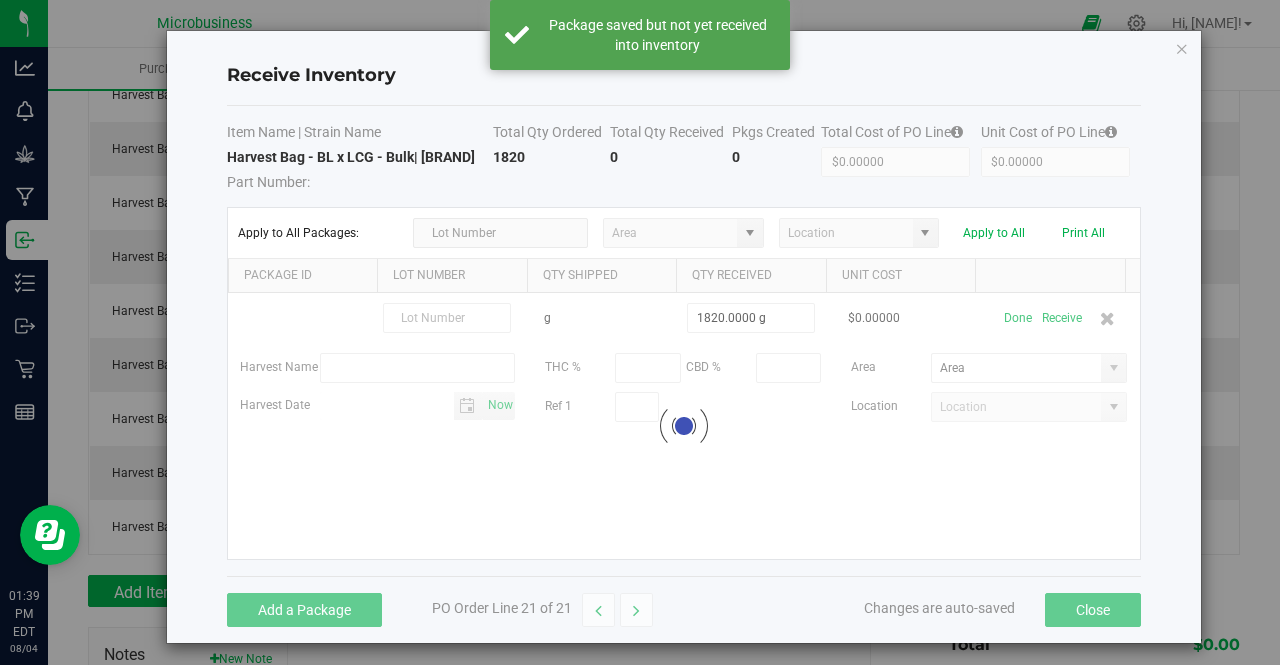 scroll, scrollTop: 919, scrollLeft: 0, axis: vertical 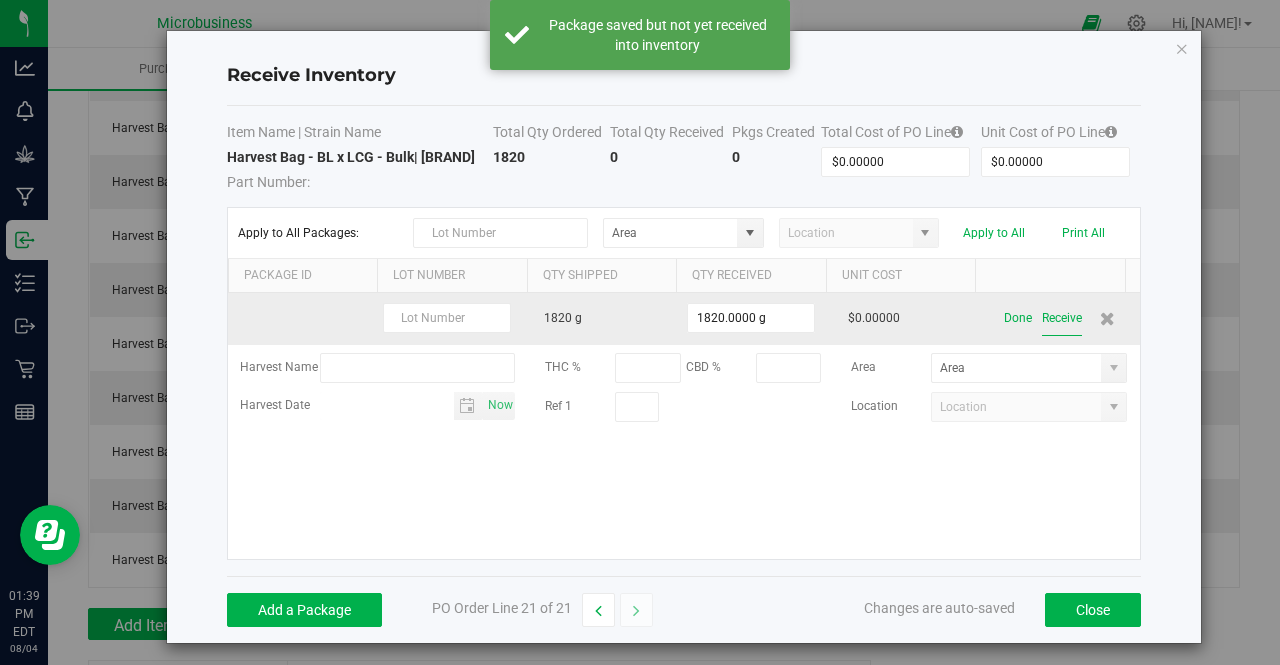 click on "Receive" at bounding box center (1062, 318) 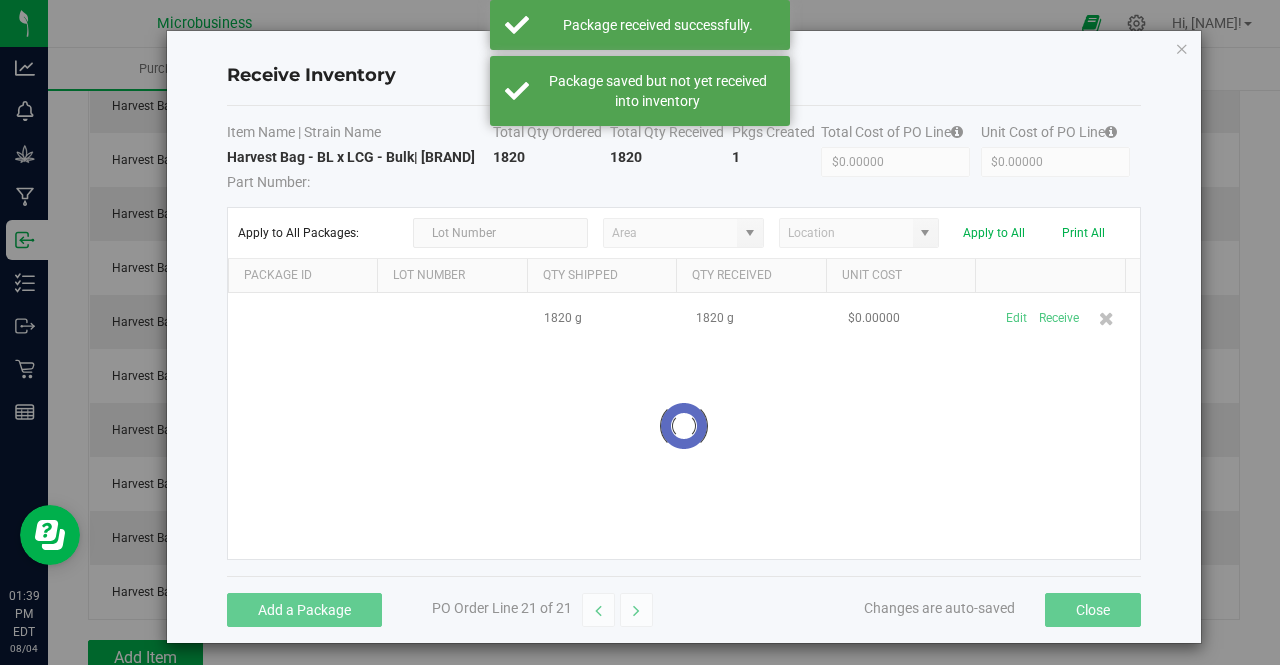 scroll, scrollTop: 952, scrollLeft: 0, axis: vertical 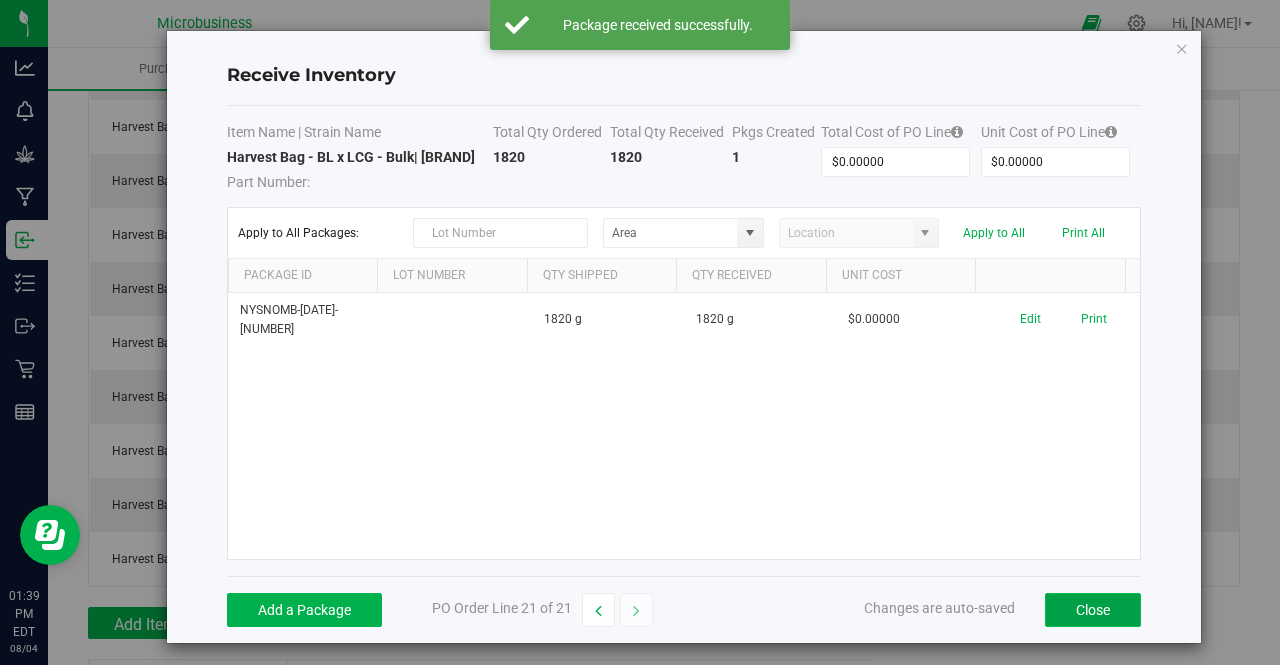 click on "Close" at bounding box center (1093, 610) 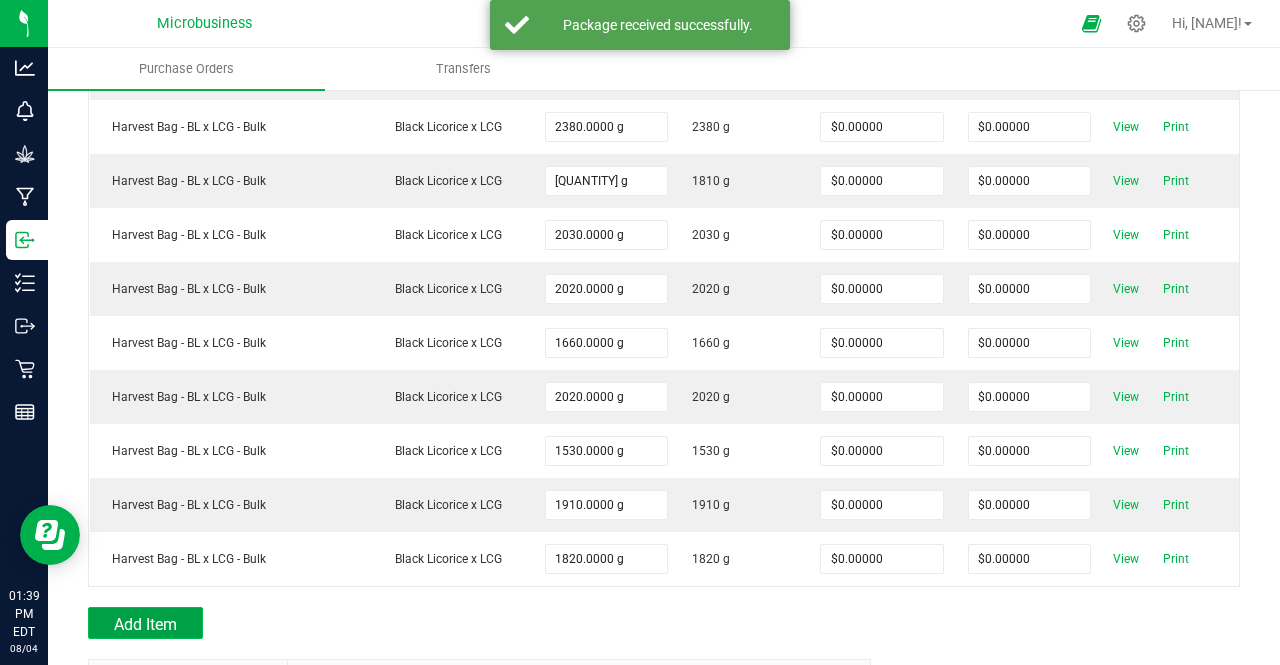 click on "Add Item" at bounding box center [145, 624] 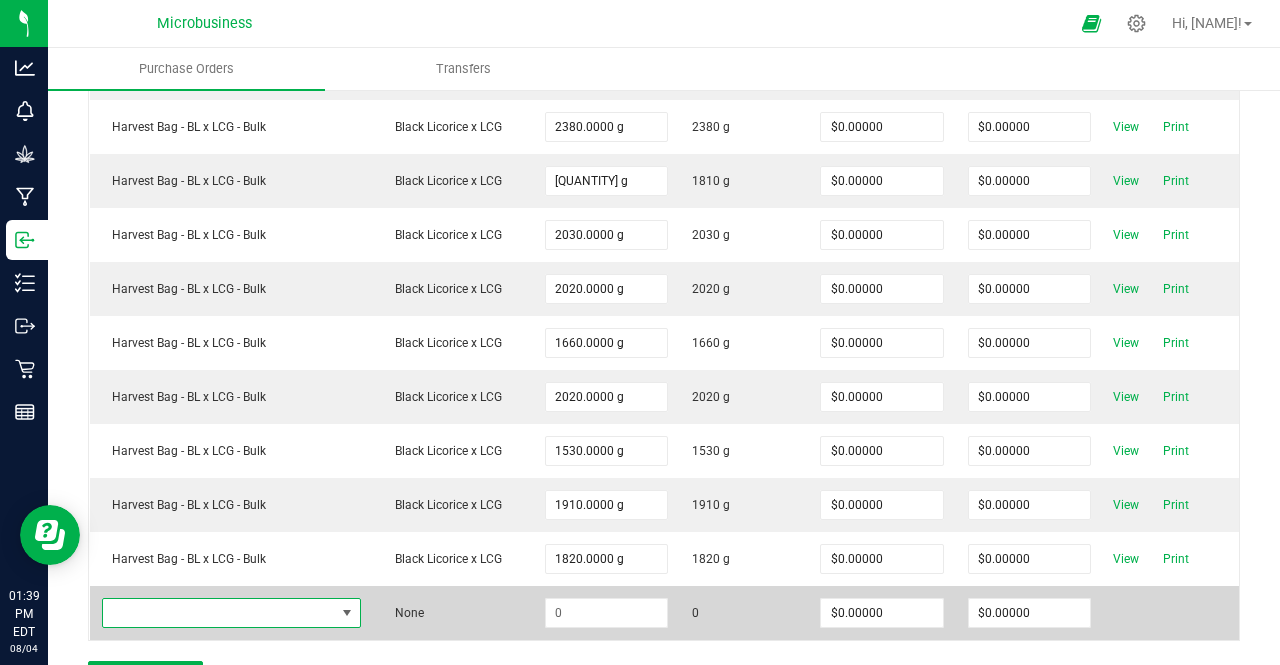 drag, startPoint x: 156, startPoint y: 599, endPoint x: 94, endPoint y: 604, distance: 62.201286 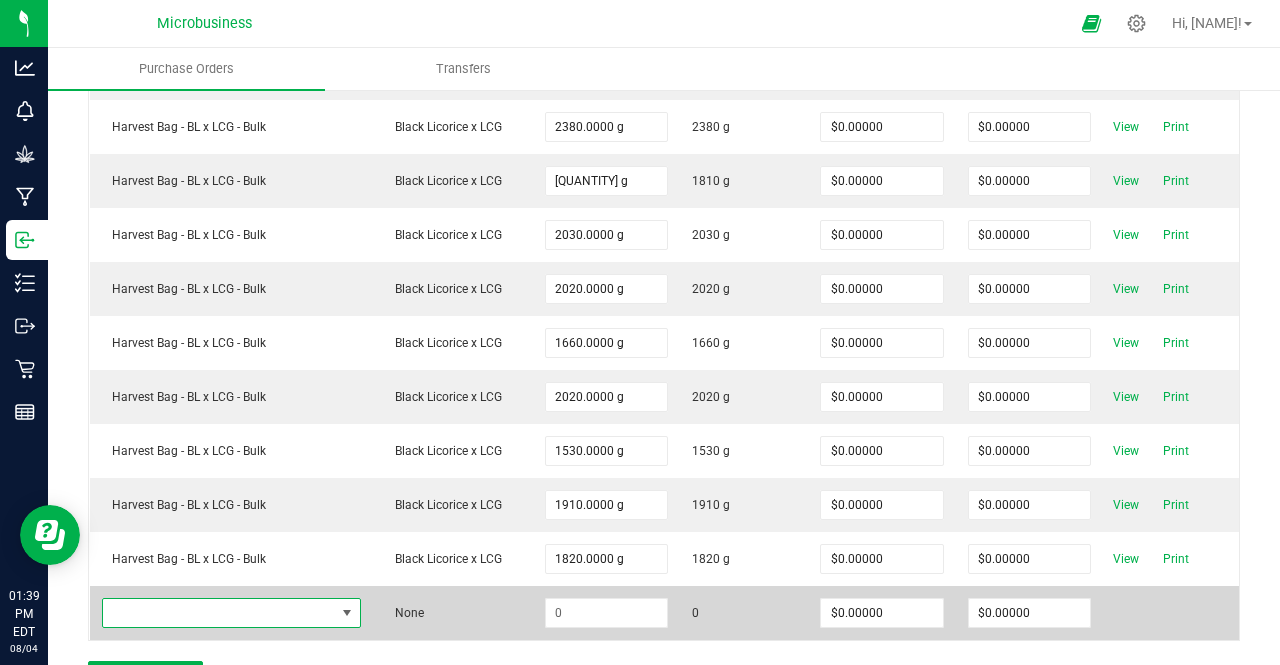 click at bounding box center (219, 613) 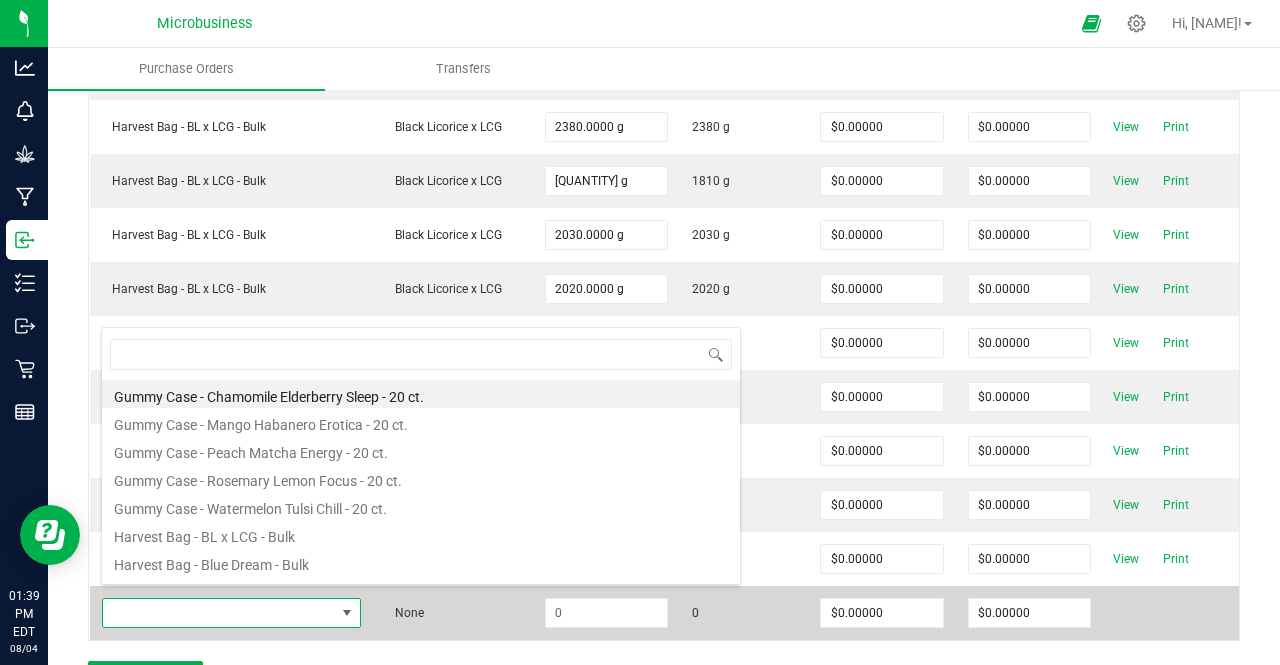 scroll, scrollTop: 99970, scrollLeft: 99744, axis: both 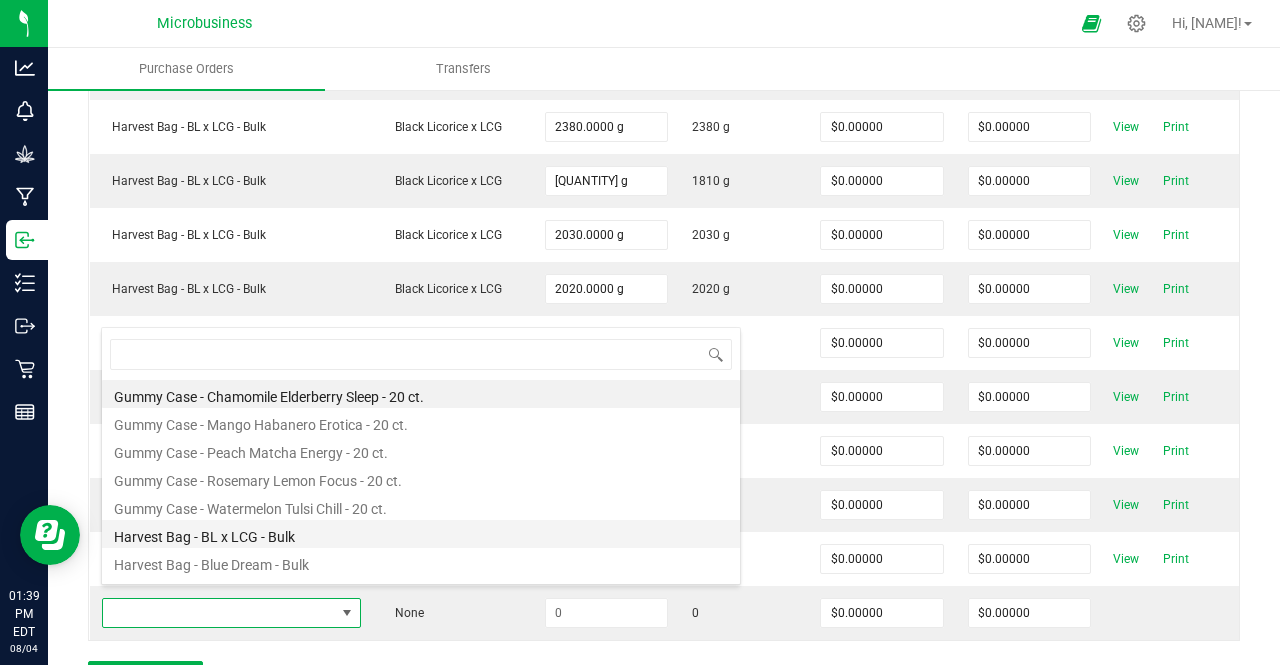 click on "Harvest Bag - BL x LCG - Bulk" at bounding box center [421, 534] 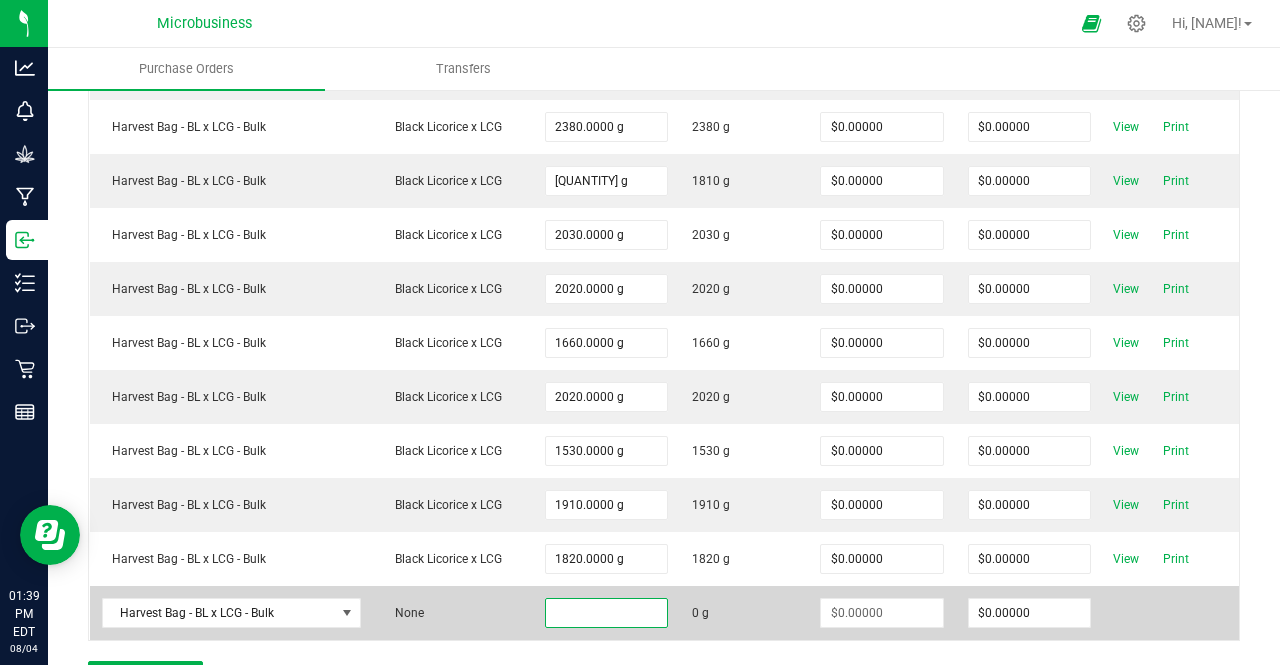 click at bounding box center [606, 613] 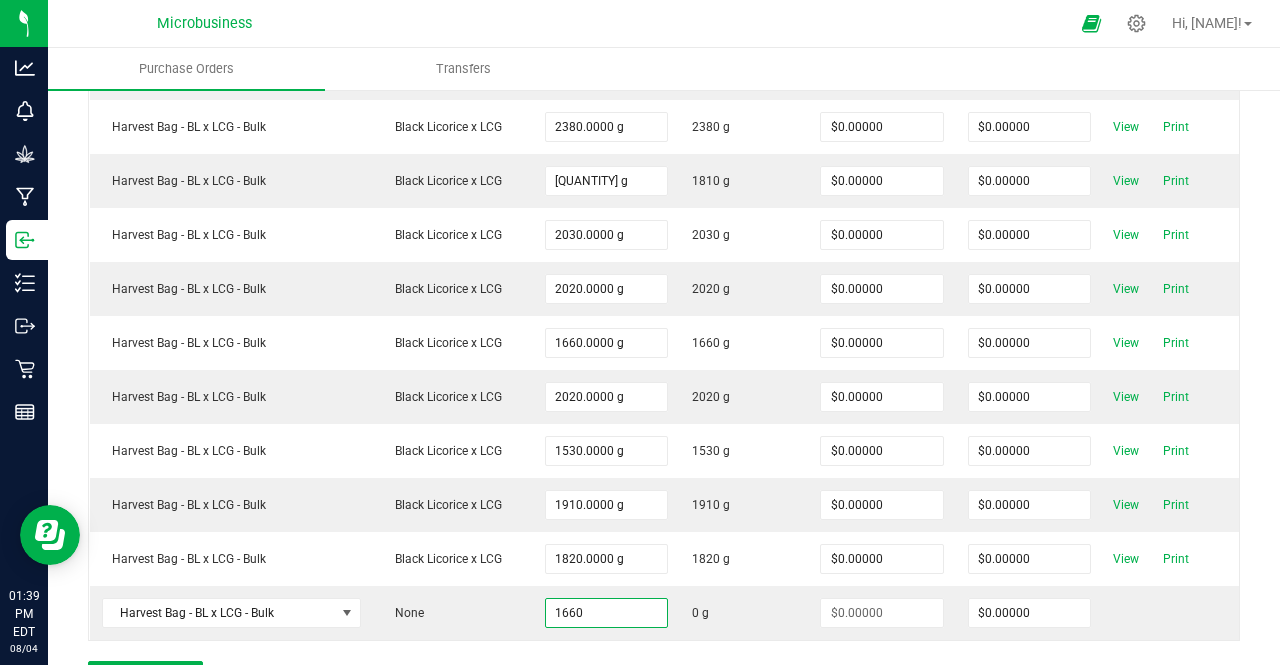 type on "1660.0000 g" 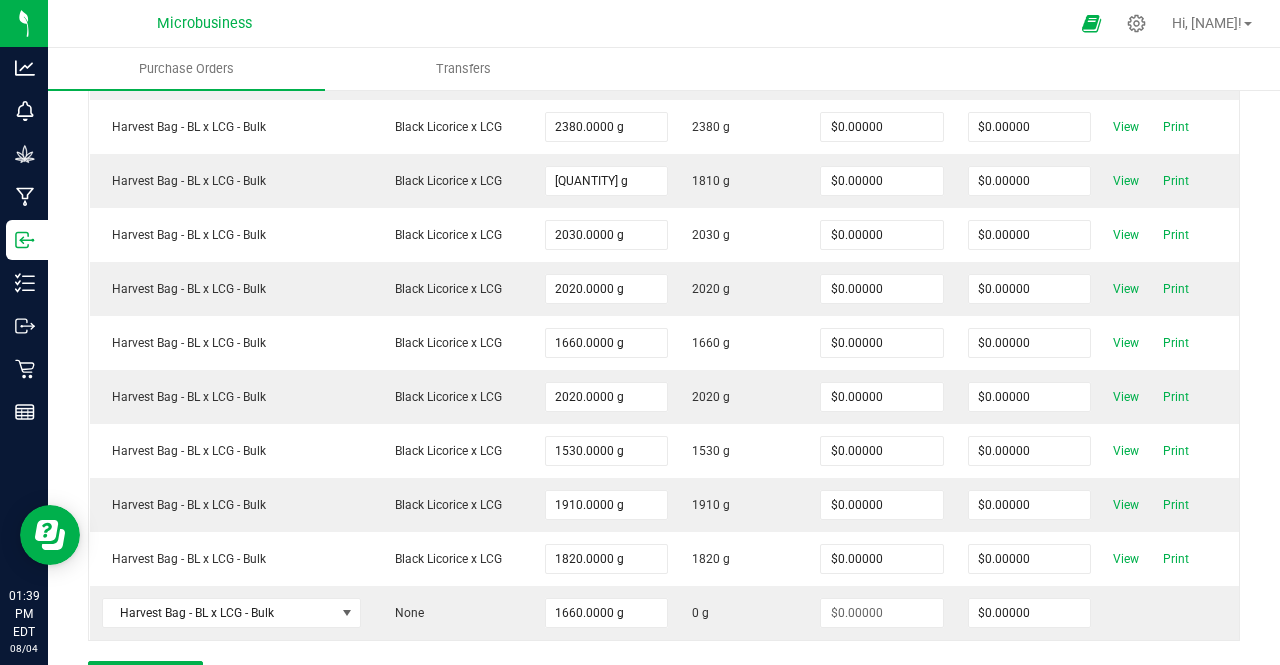 click at bounding box center (664, 651) 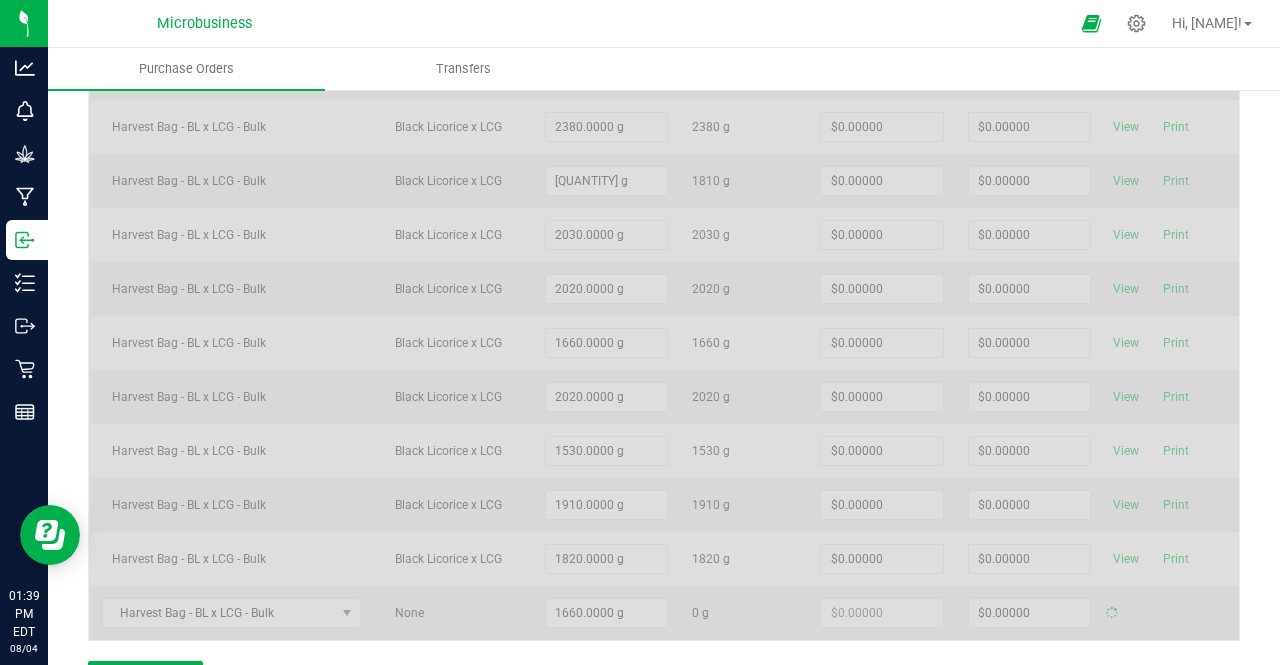 type on "$0.00000" 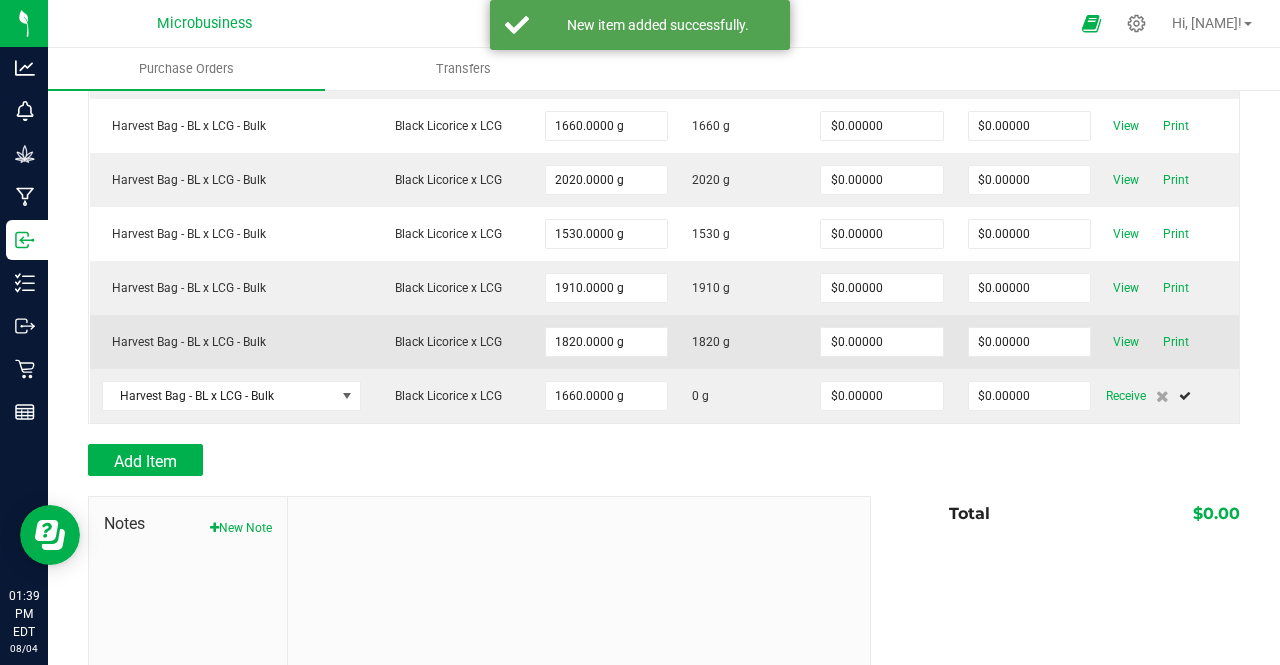 scroll, scrollTop: 1170, scrollLeft: 0, axis: vertical 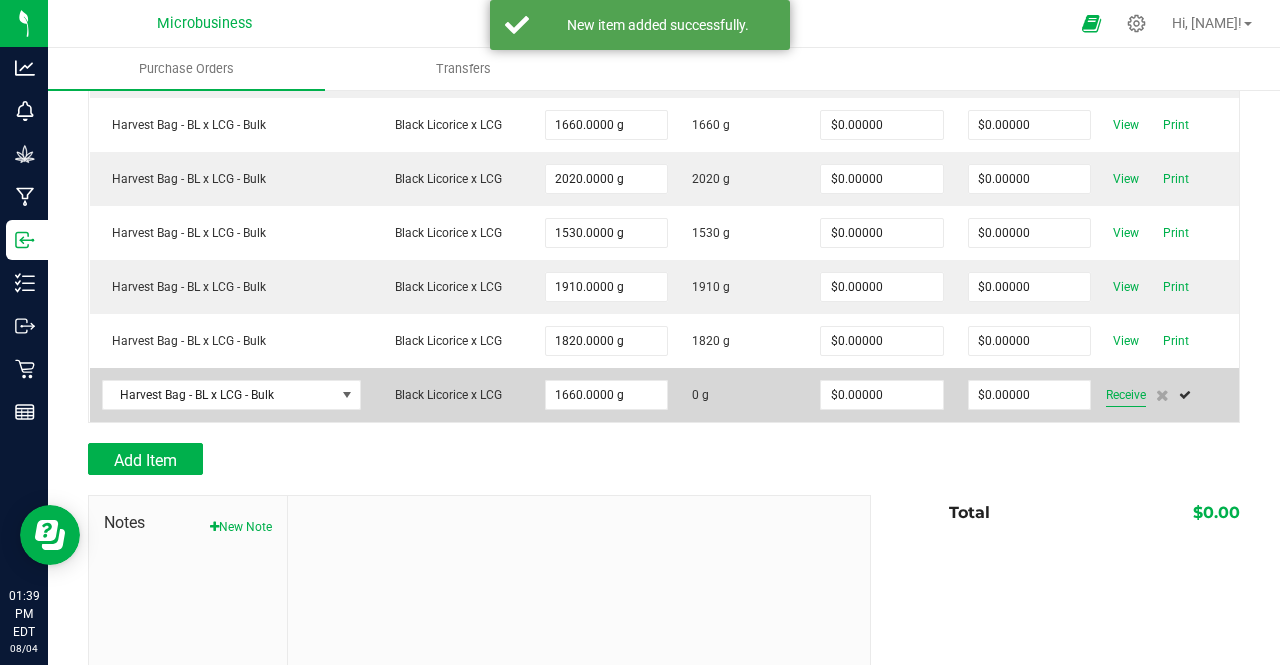 click on "Receive" at bounding box center [1126, 395] 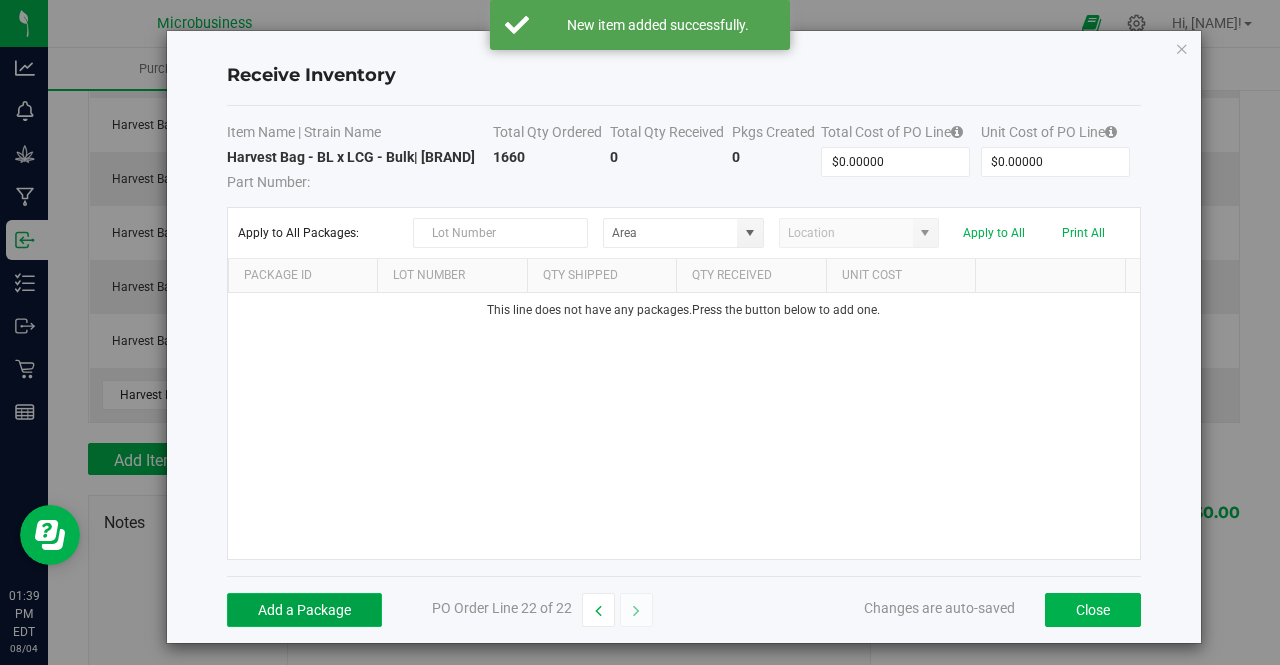 click on "Add a Package" at bounding box center (304, 610) 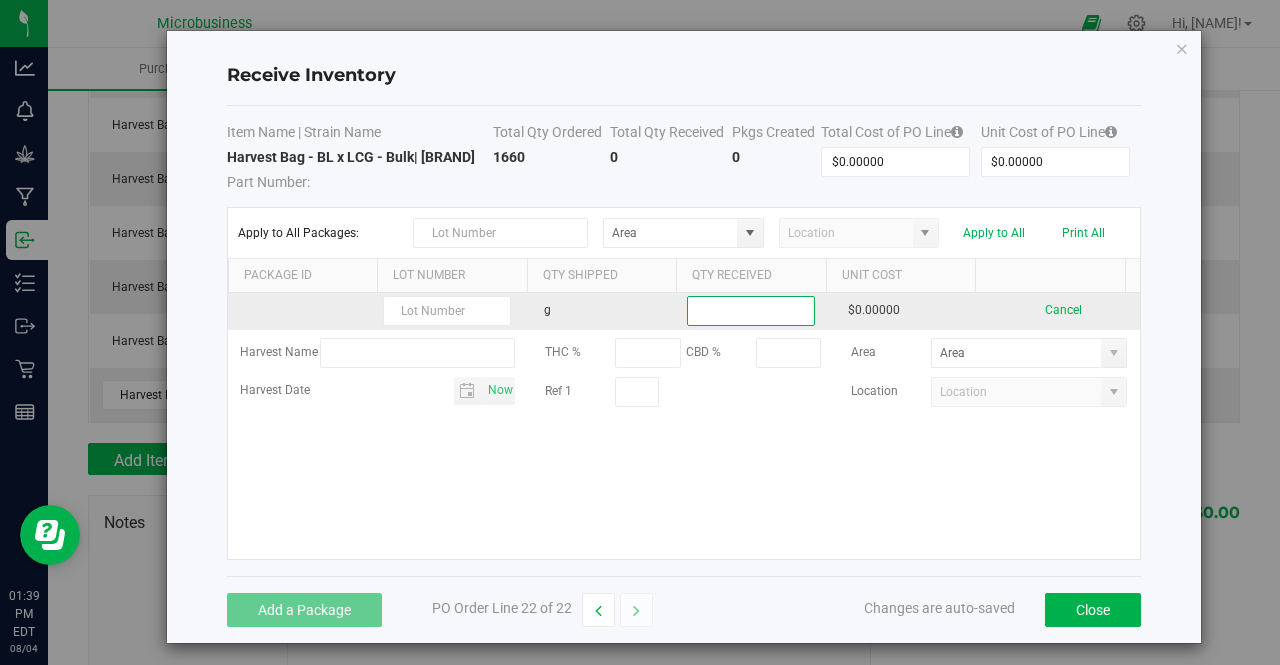 click at bounding box center [751, 311] 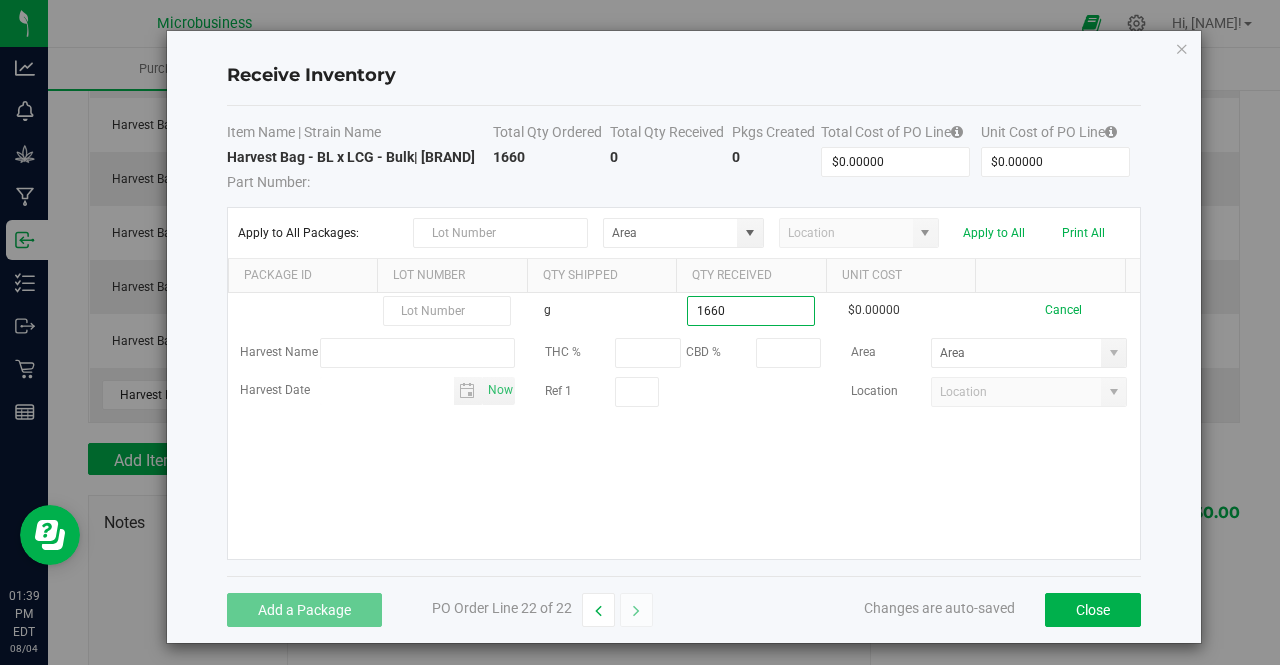 type on "1660.0000 g" 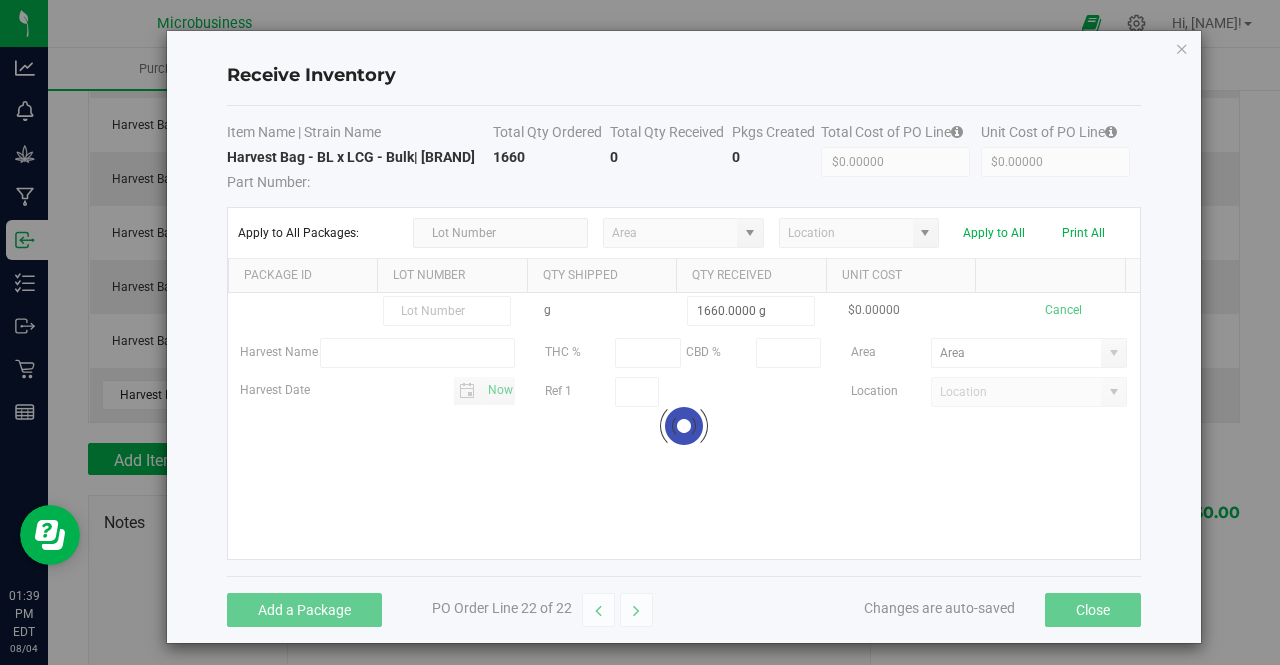 click on "g  1660.0000 g  $0.00000   Cancel   Harvest Name   THC %   CBD %   Area   Harvest Date
[DATE]
Ref 1   Location  Loading" at bounding box center [684, 426] 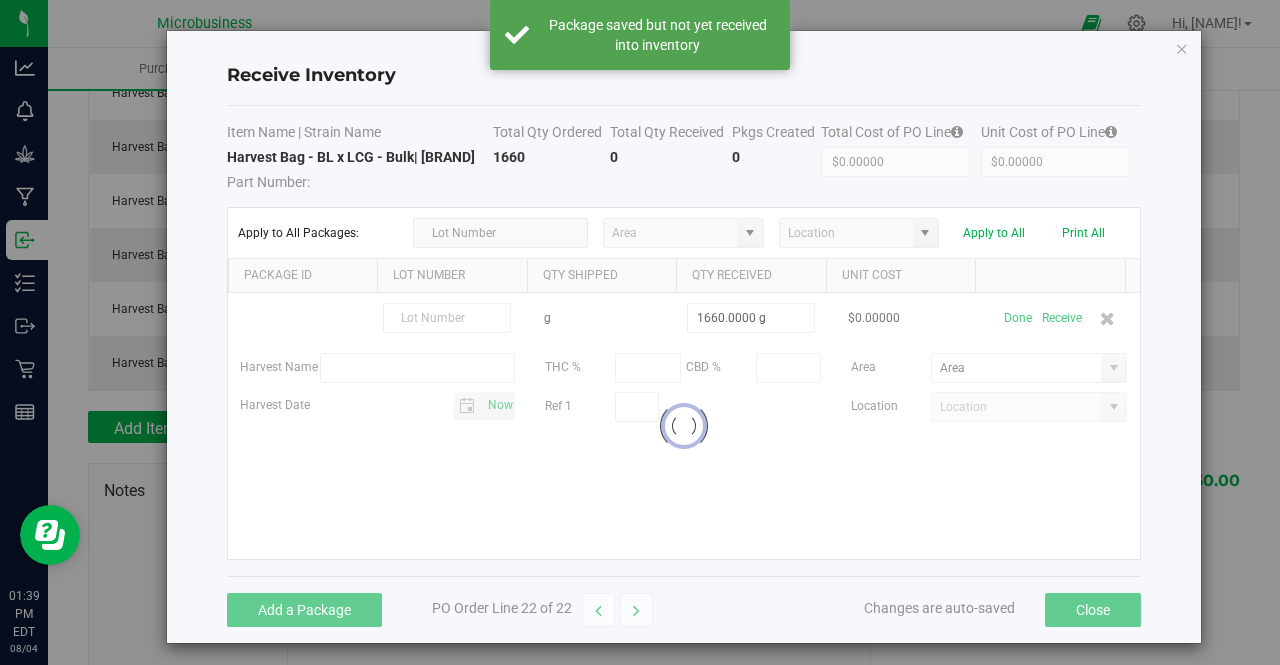 scroll, scrollTop: 1137, scrollLeft: 0, axis: vertical 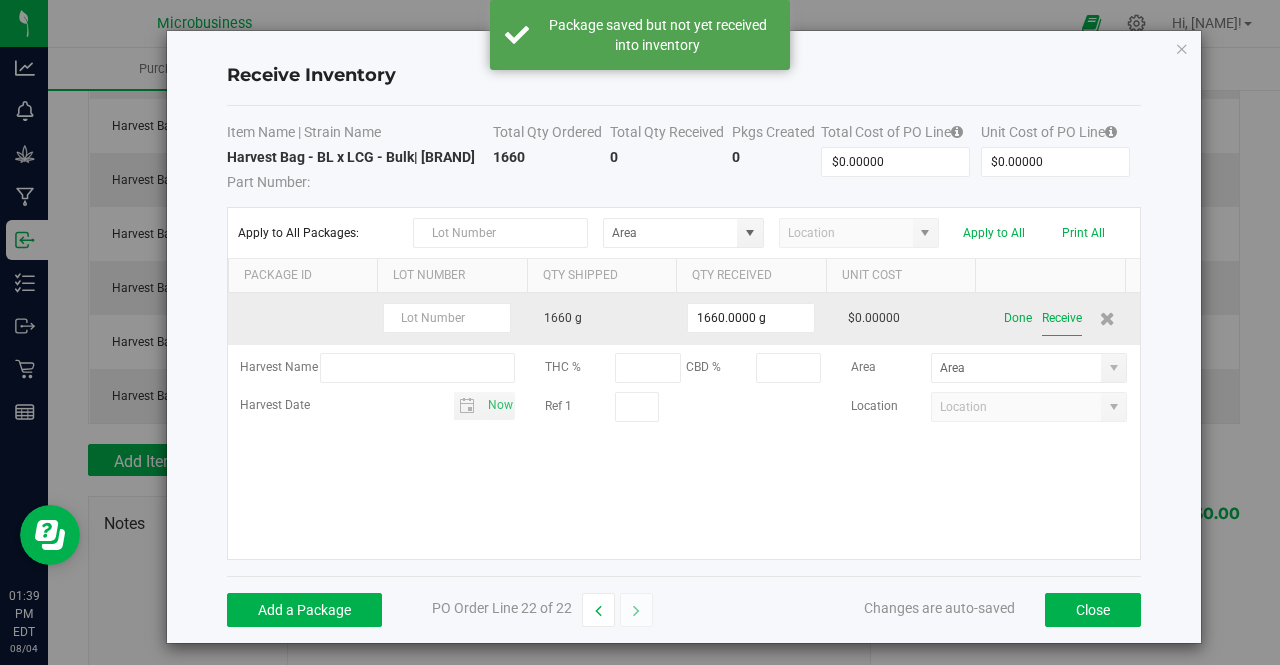 click on "Receive" at bounding box center [1062, 318] 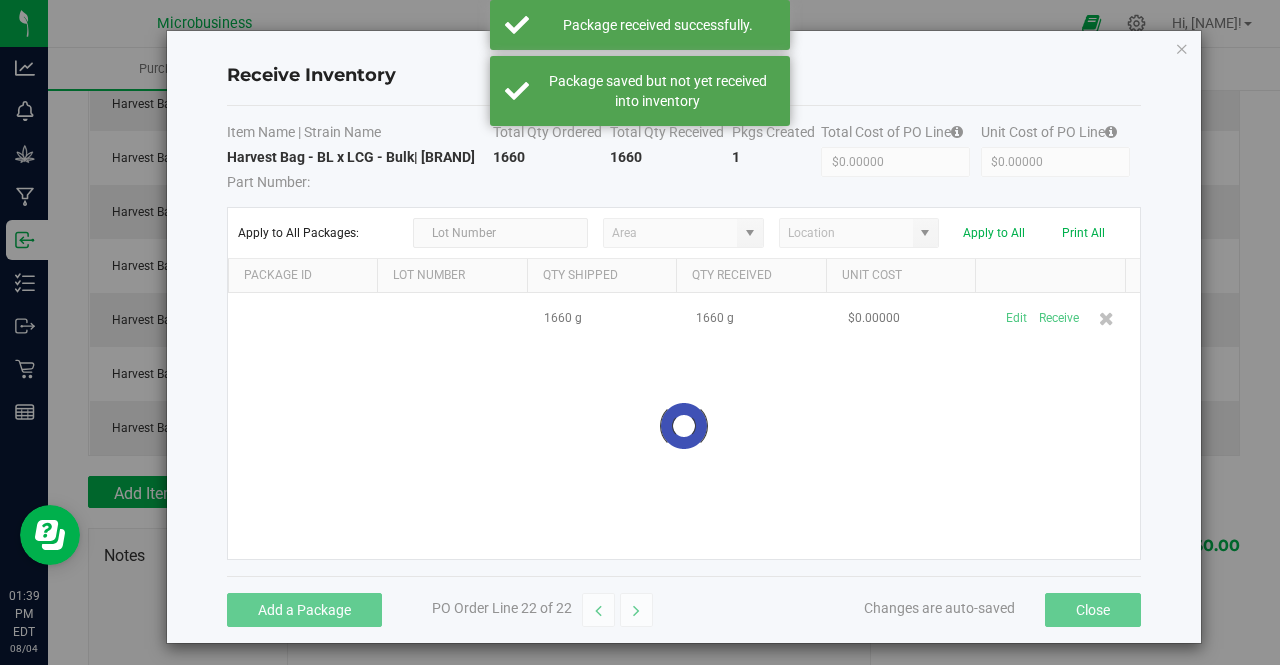 scroll, scrollTop: 1170, scrollLeft: 0, axis: vertical 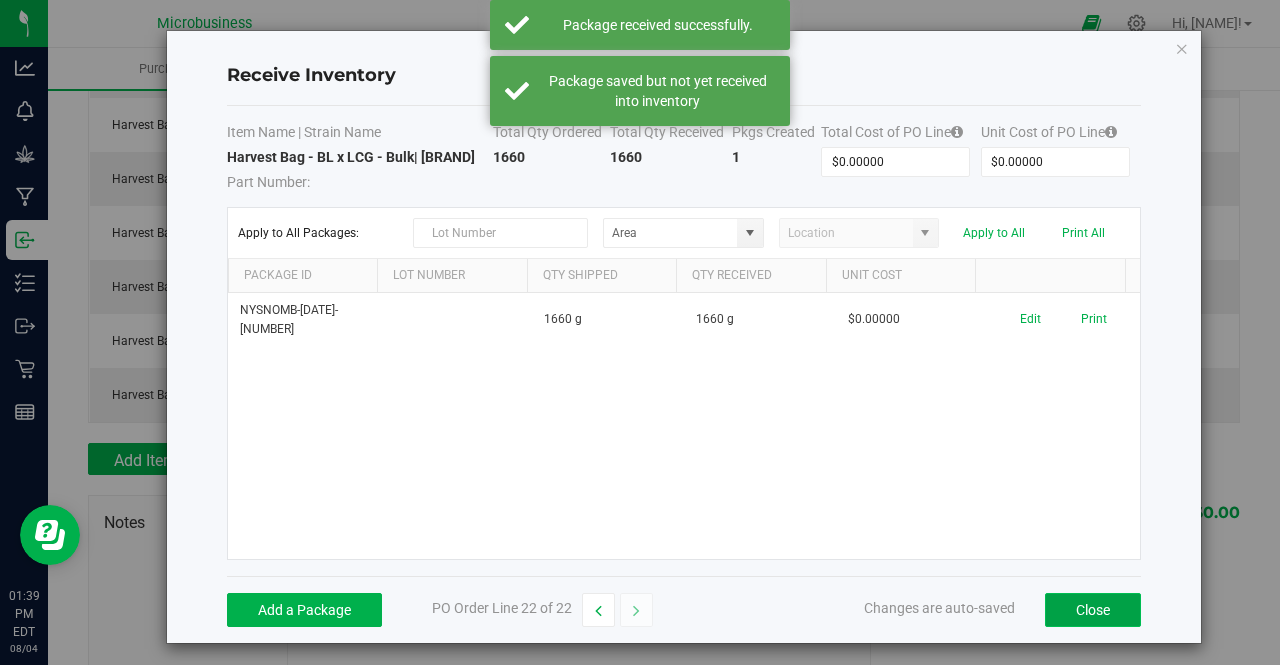 click on "Close" at bounding box center (1093, 610) 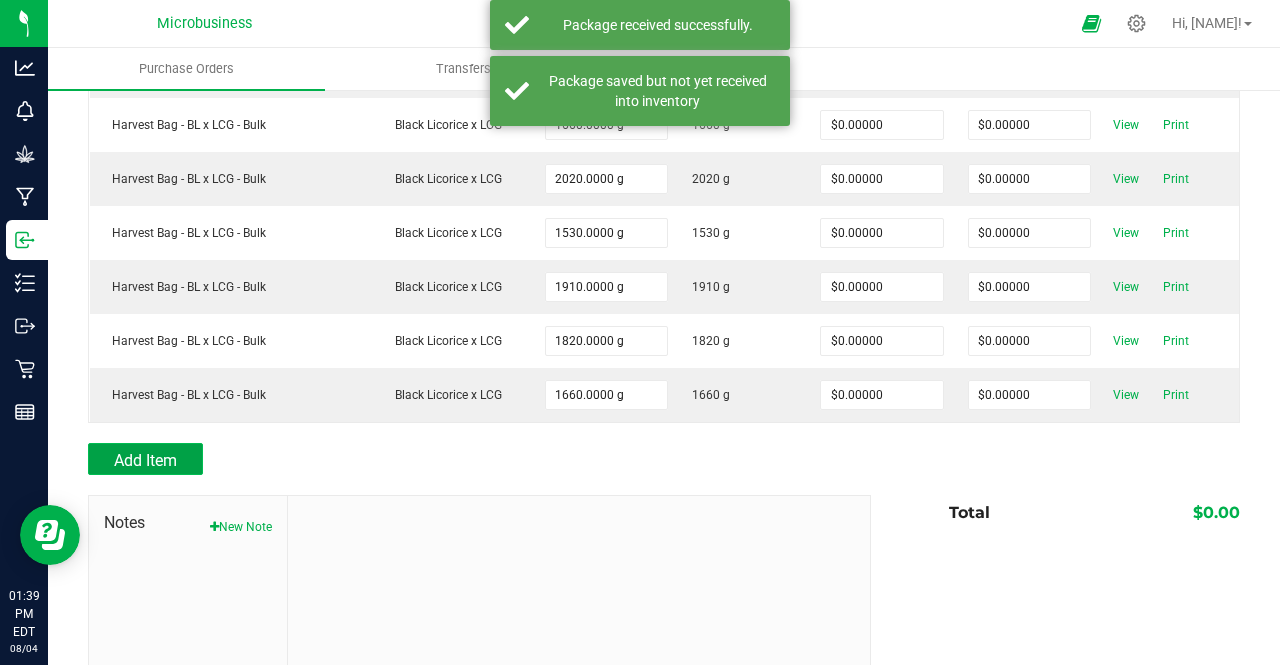click on "Add Item" at bounding box center [145, 460] 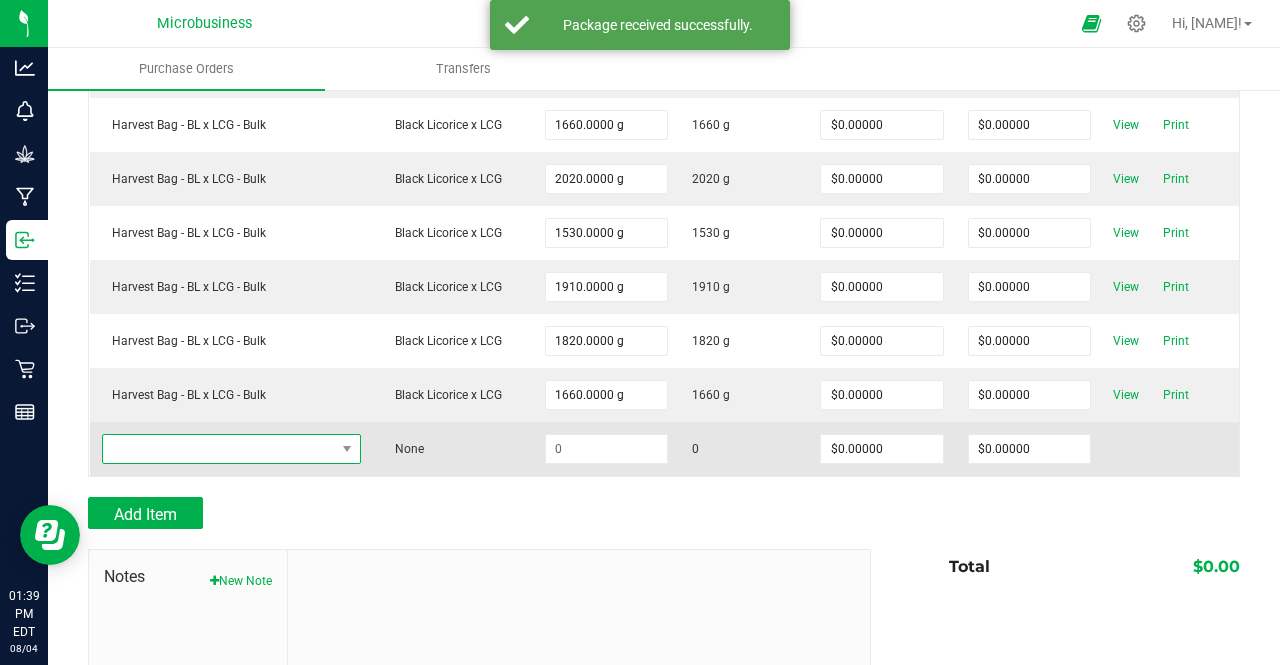 click at bounding box center (219, 449) 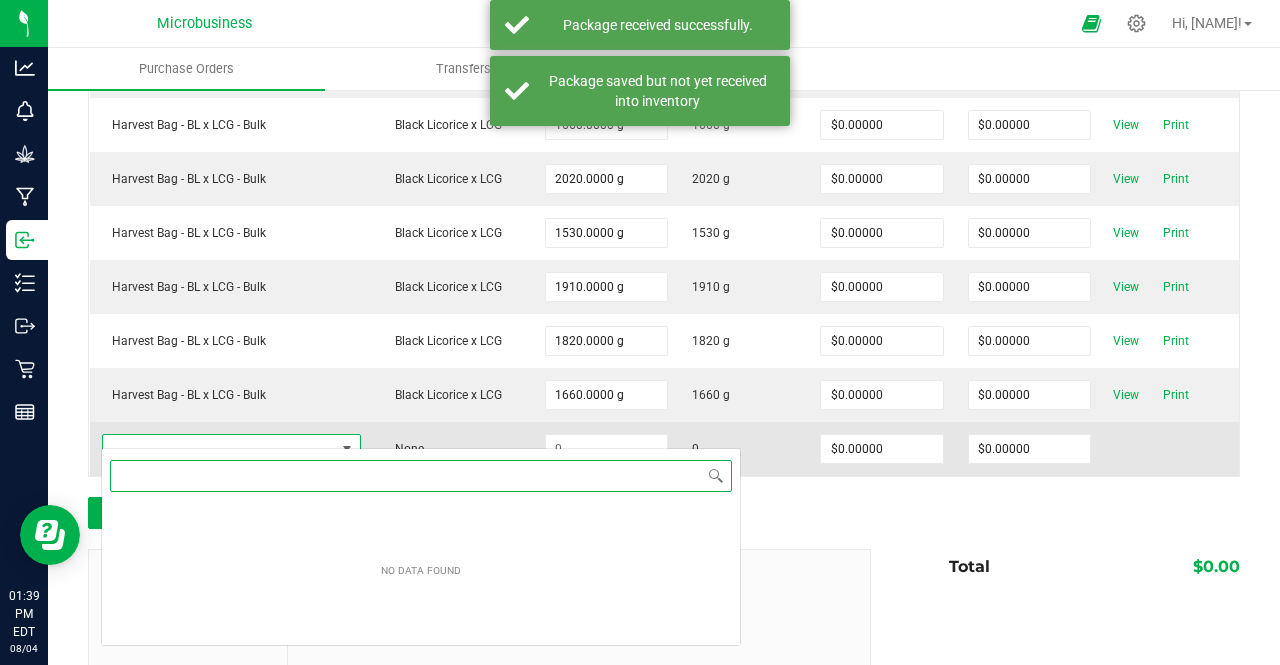 scroll, scrollTop: 99970, scrollLeft: 99744, axis: both 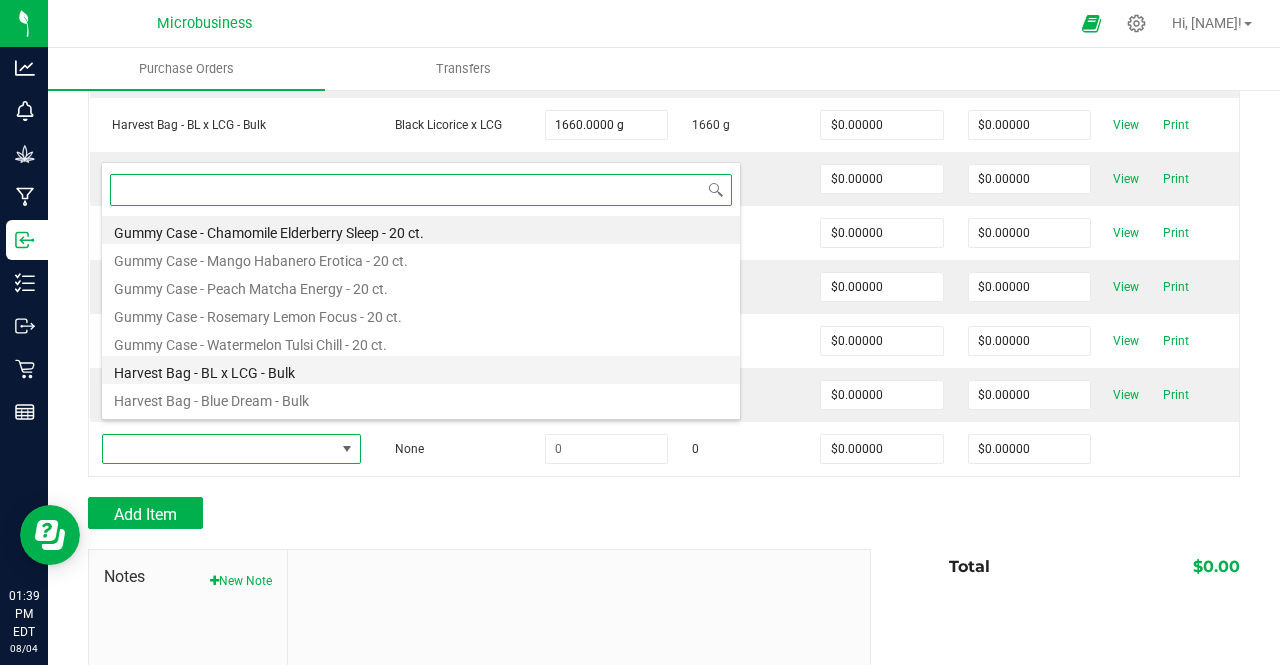 click on "Harvest Bag - BL x LCG - Bulk" at bounding box center [421, 370] 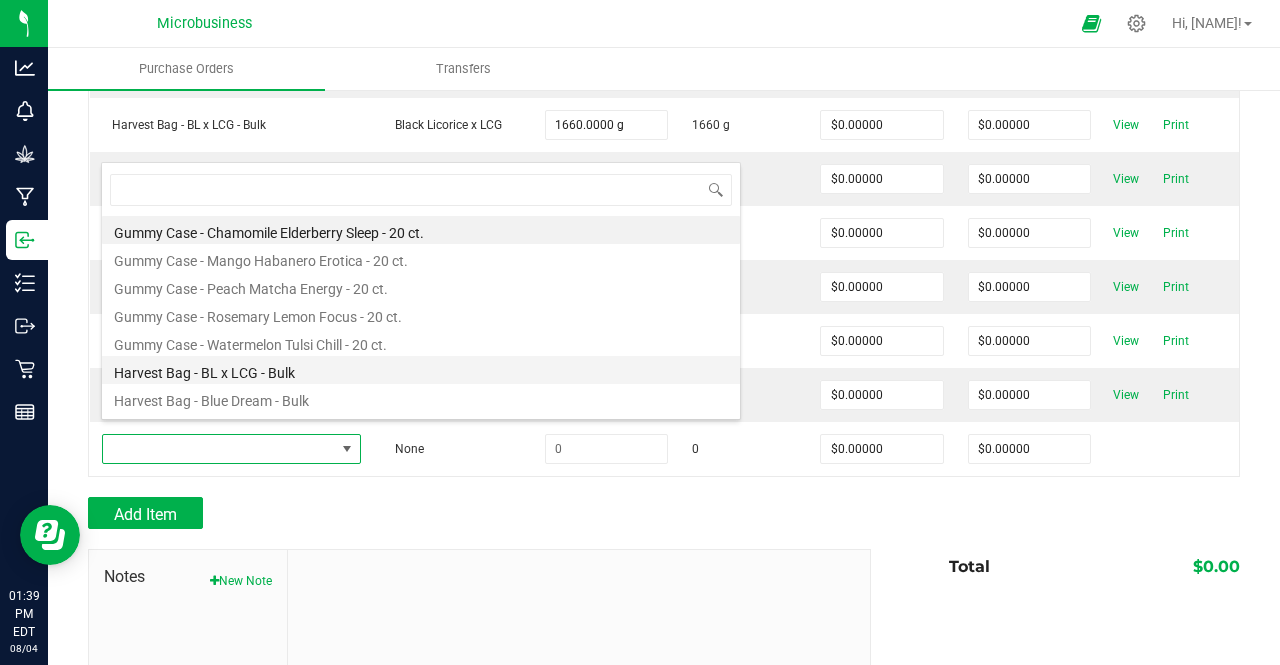 type 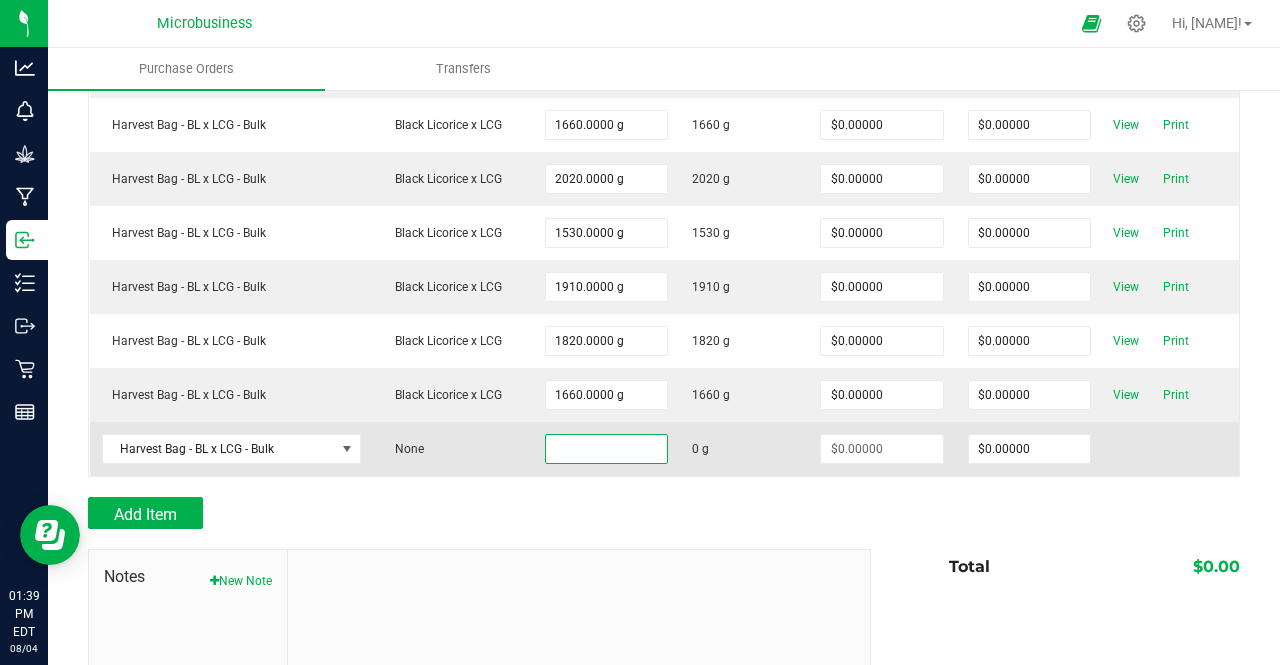 click at bounding box center (606, 449) 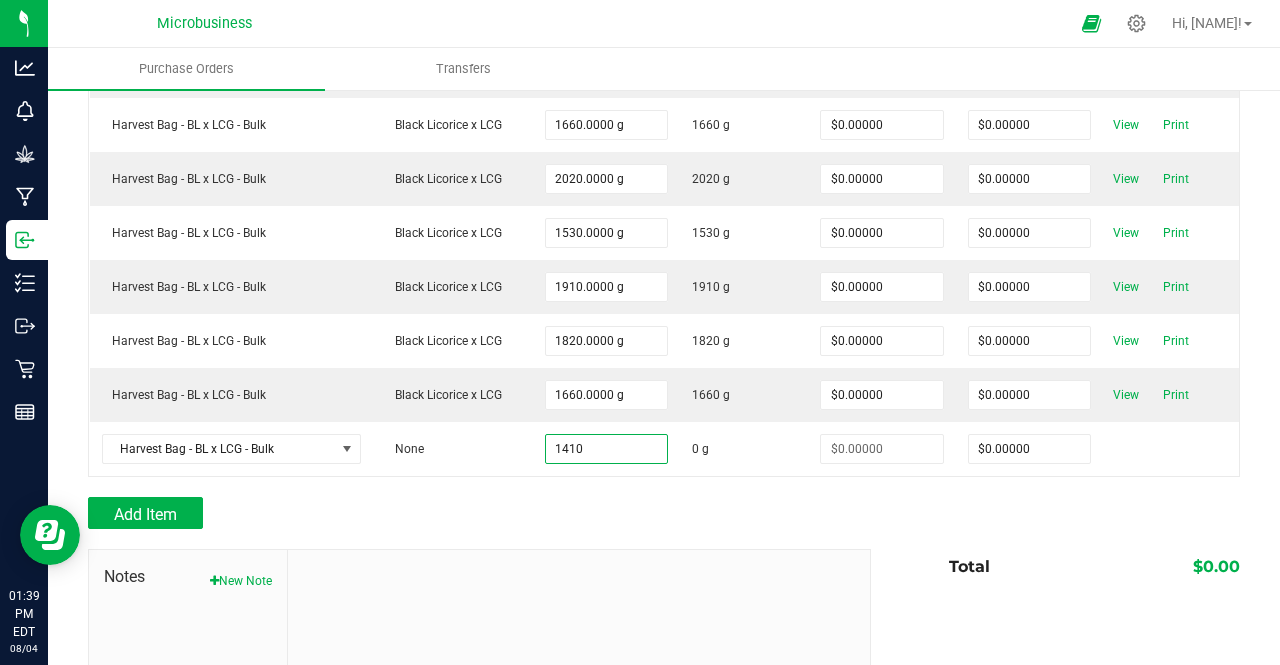 type on "1410.0000 g" 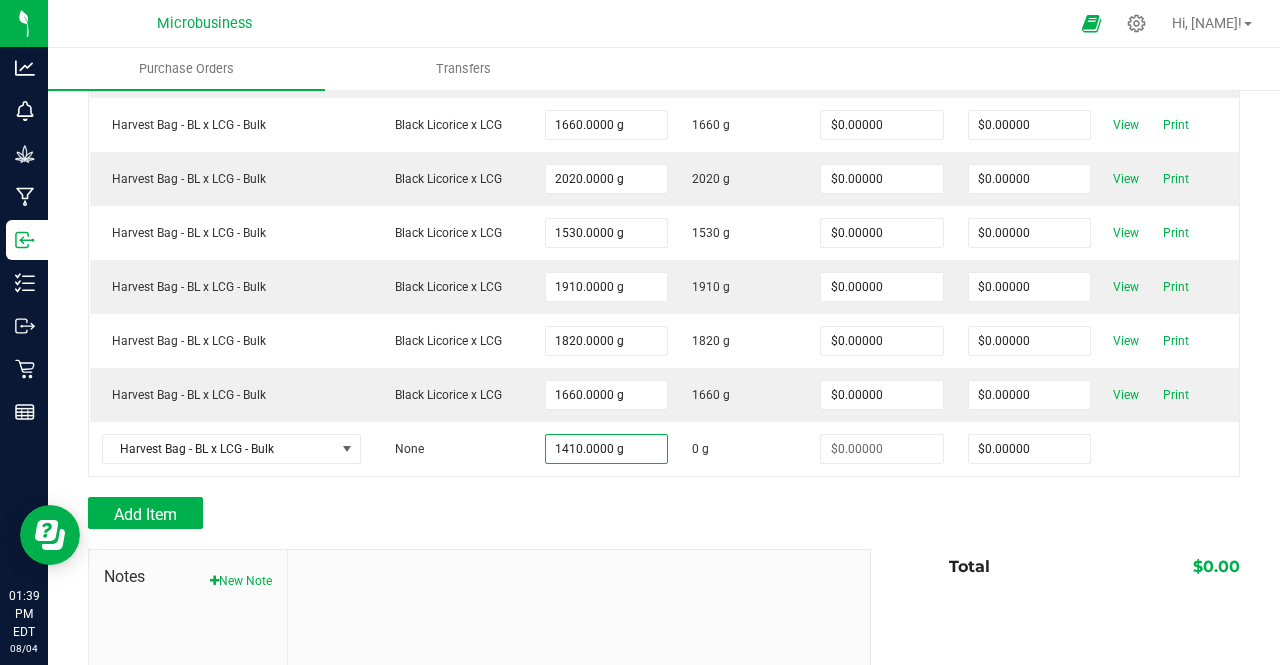 click at bounding box center (664, 487) 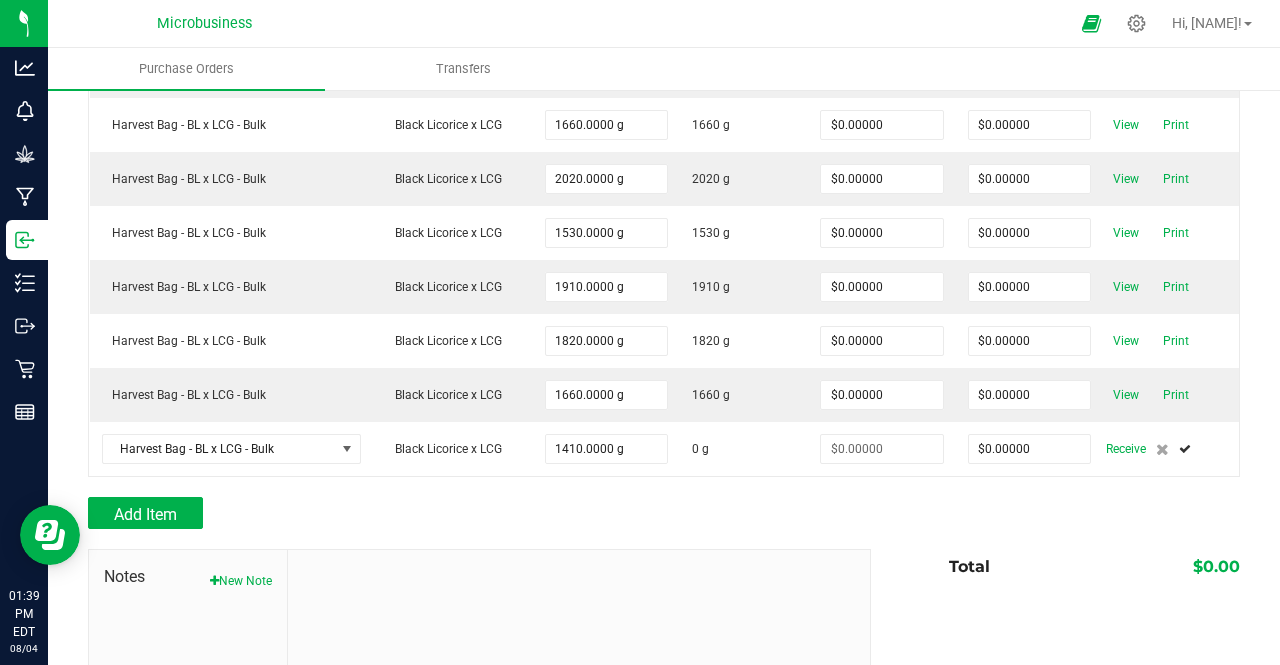 type on "$0.00000" 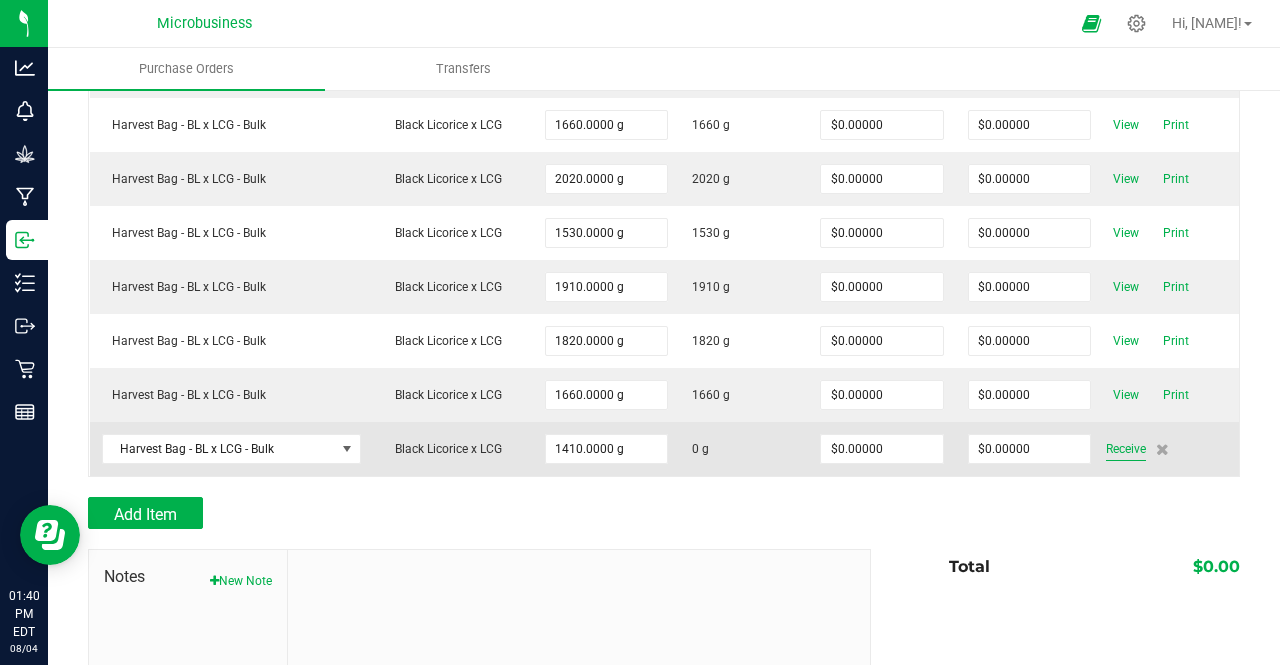 click on "Receive" at bounding box center (1126, 449) 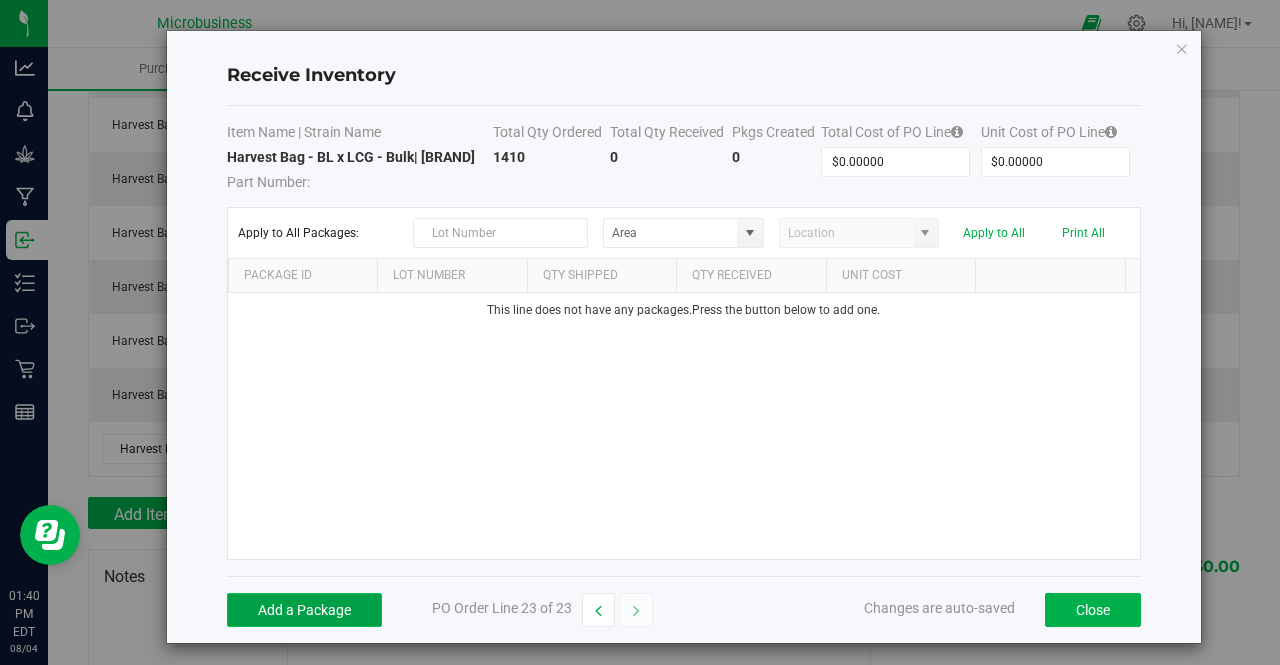 click on "Add a Package" at bounding box center (304, 610) 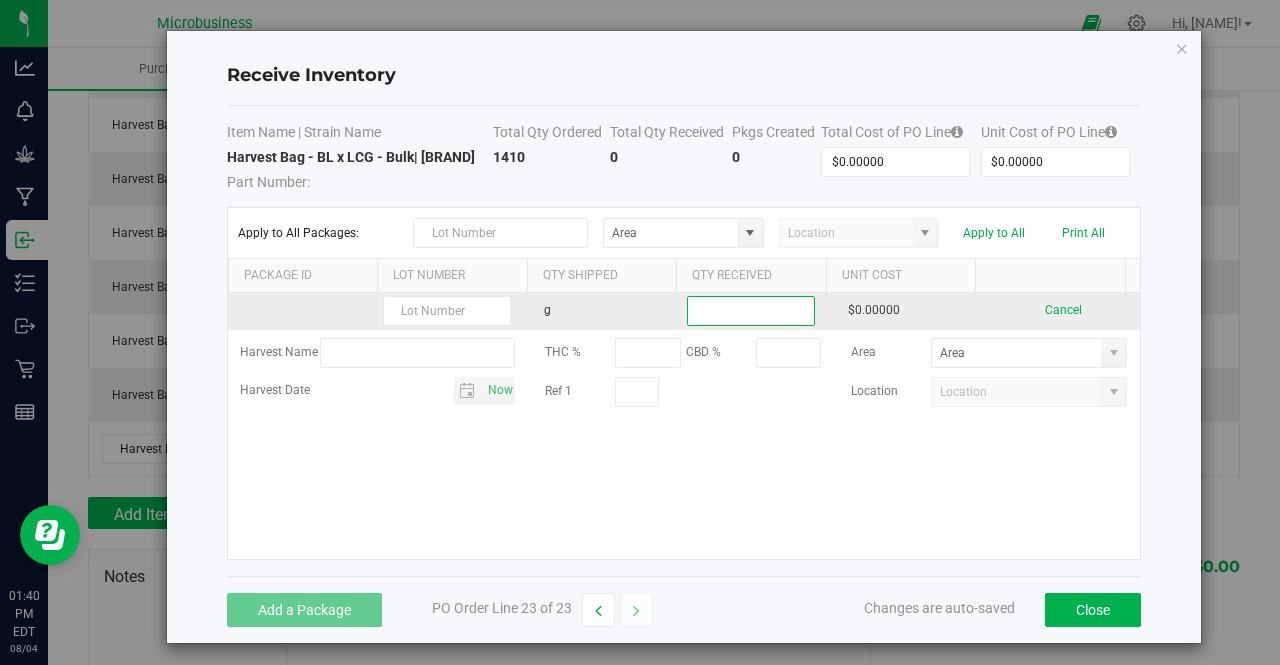 click at bounding box center (751, 311) 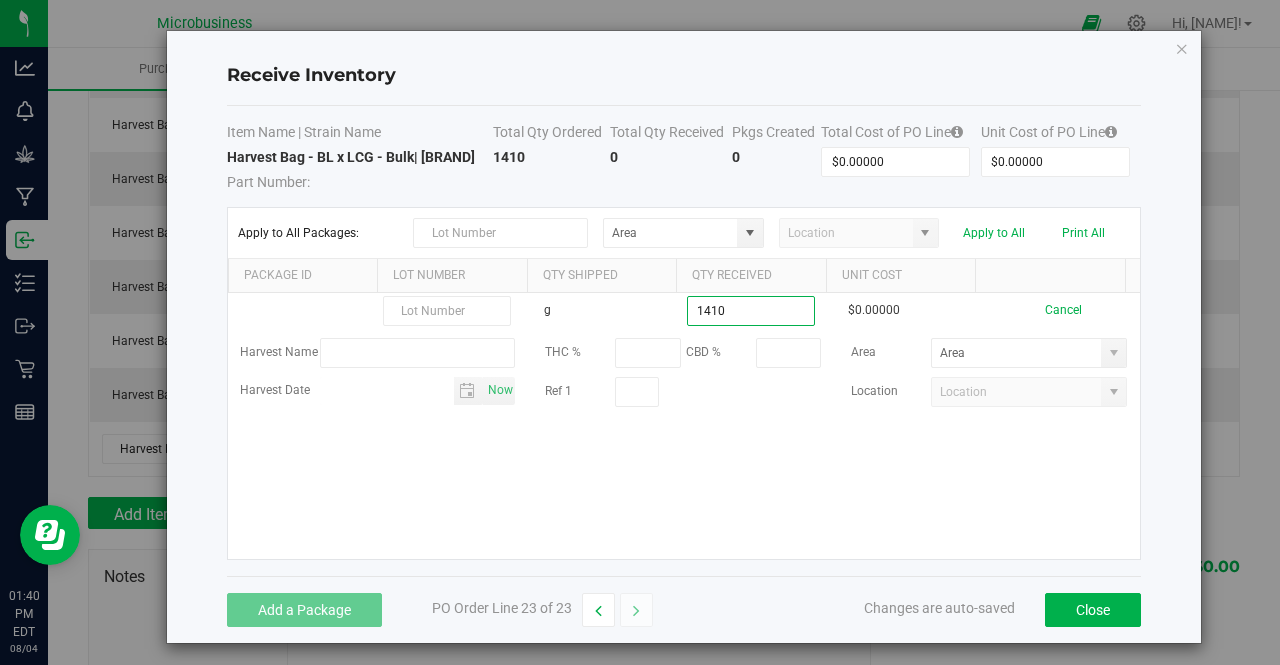 type on "1410.0000 g" 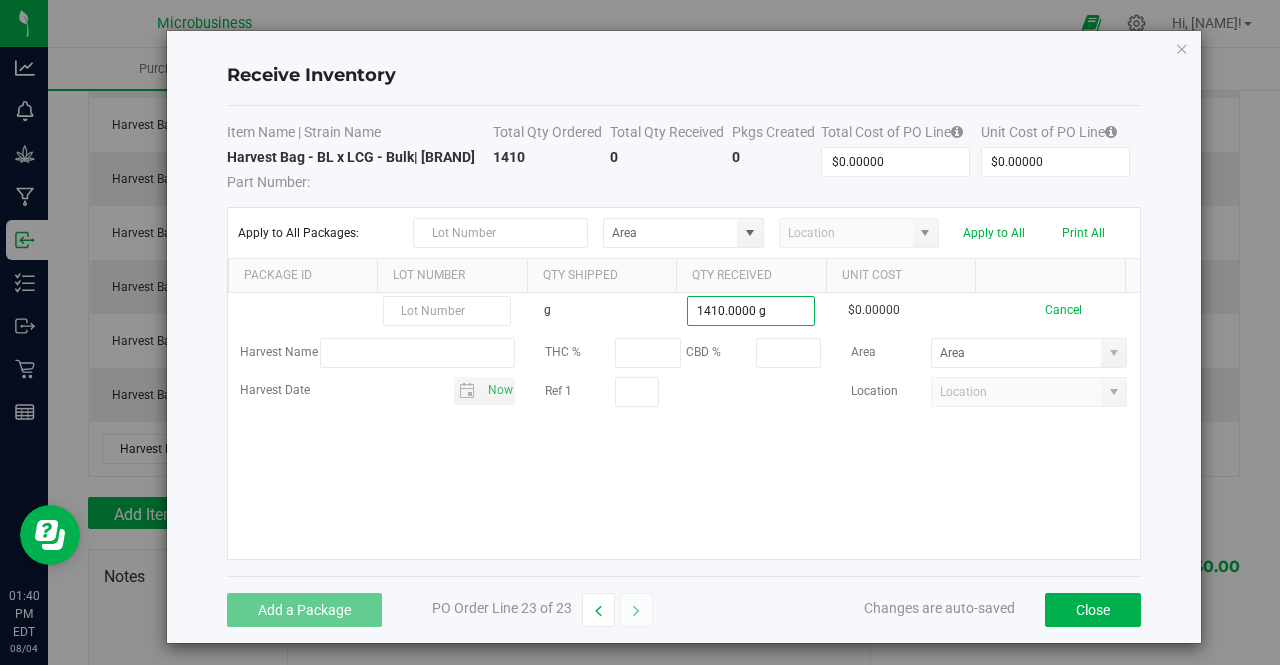 click on "g  [QUANTITY] g  $0.00000   Cancel   Harvest Name   THC %   CBD %   Area   Harvest Date
Now
Ref 1   Location" at bounding box center (684, 426) 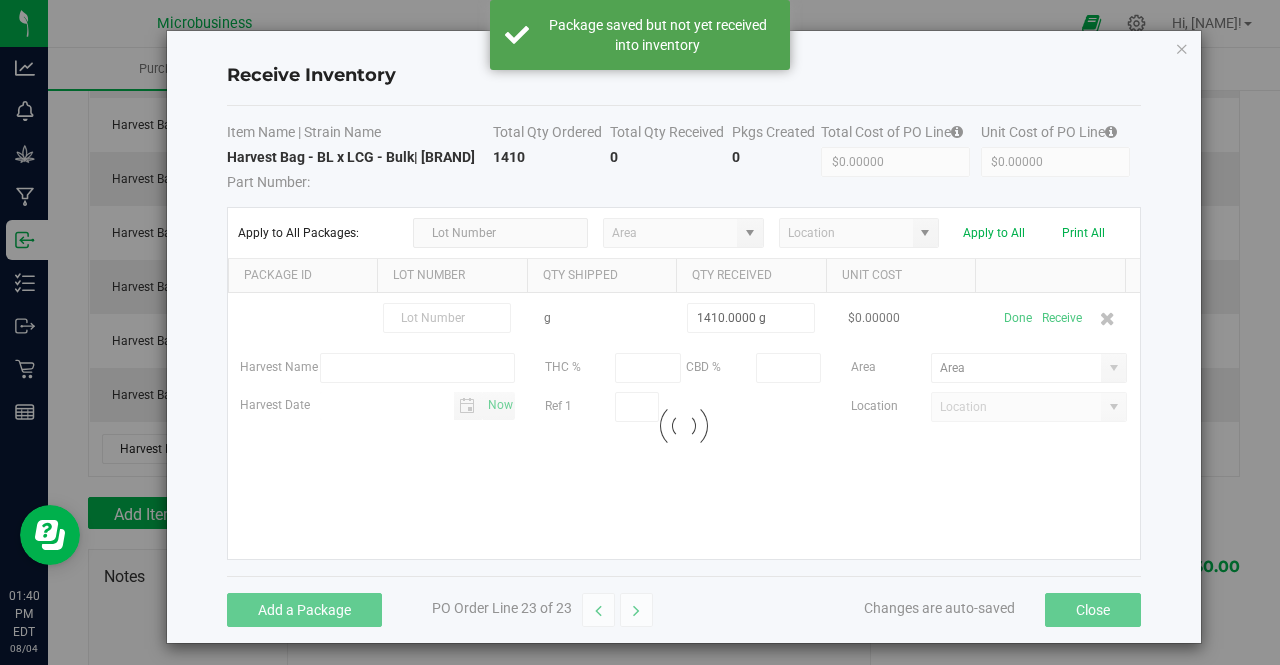 scroll, scrollTop: 1137, scrollLeft: 0, axis: vertical 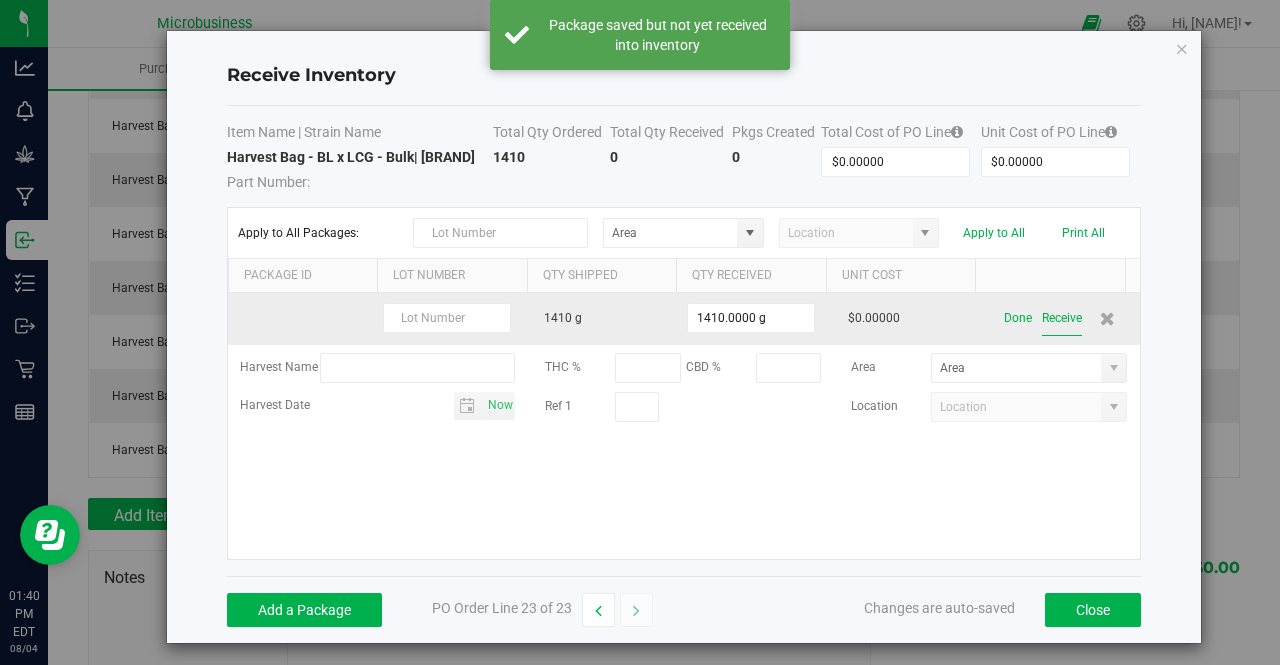click on "Receive" at bounding box center (1062, 318) 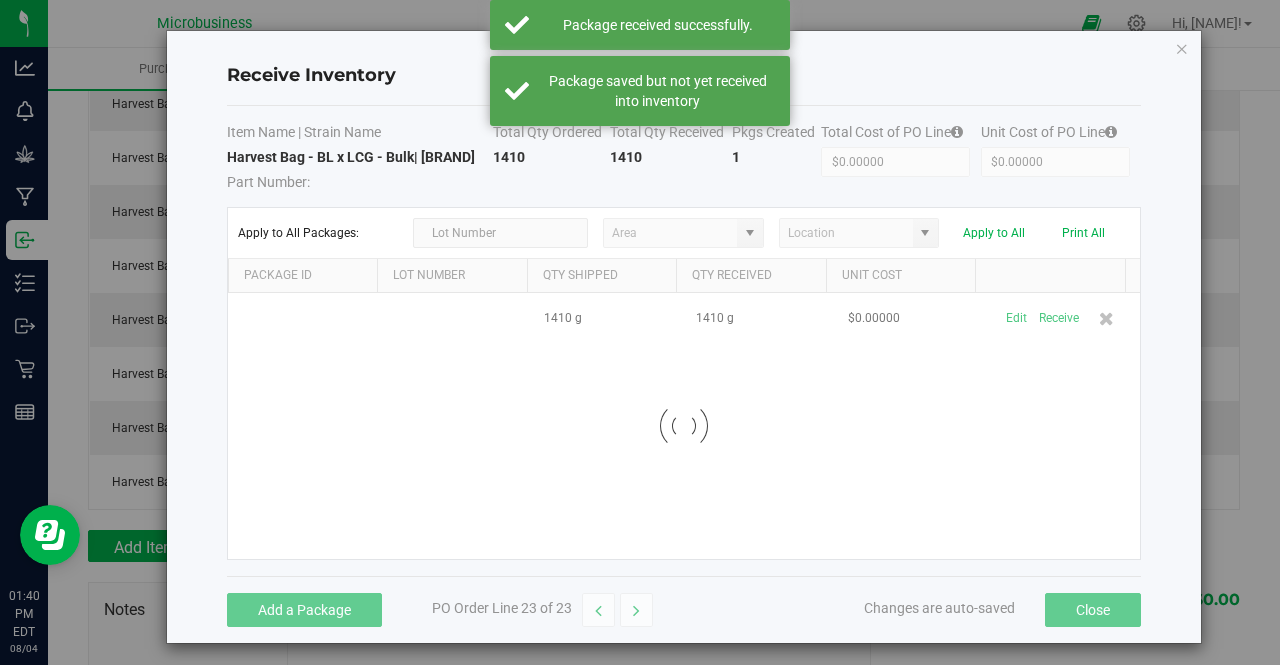 scroll, scrollTop: 1170, scrollLeft: 0, axis: vertical 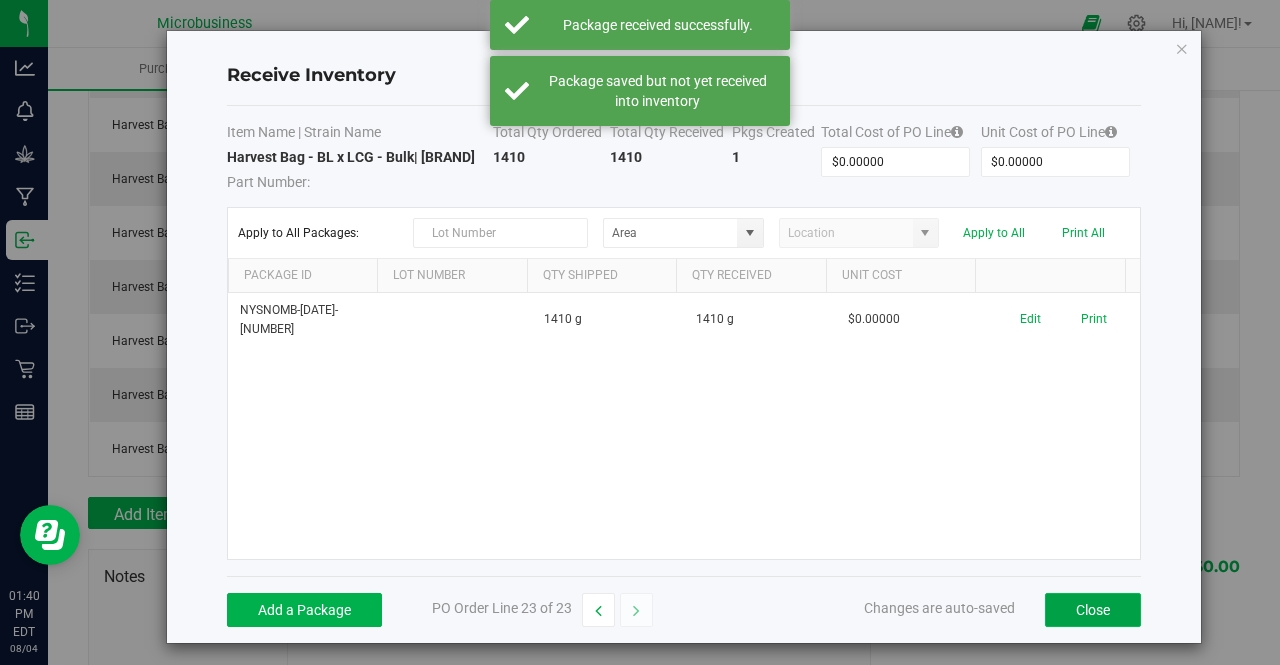 click on "Close" at bounding box center [1093, 610] 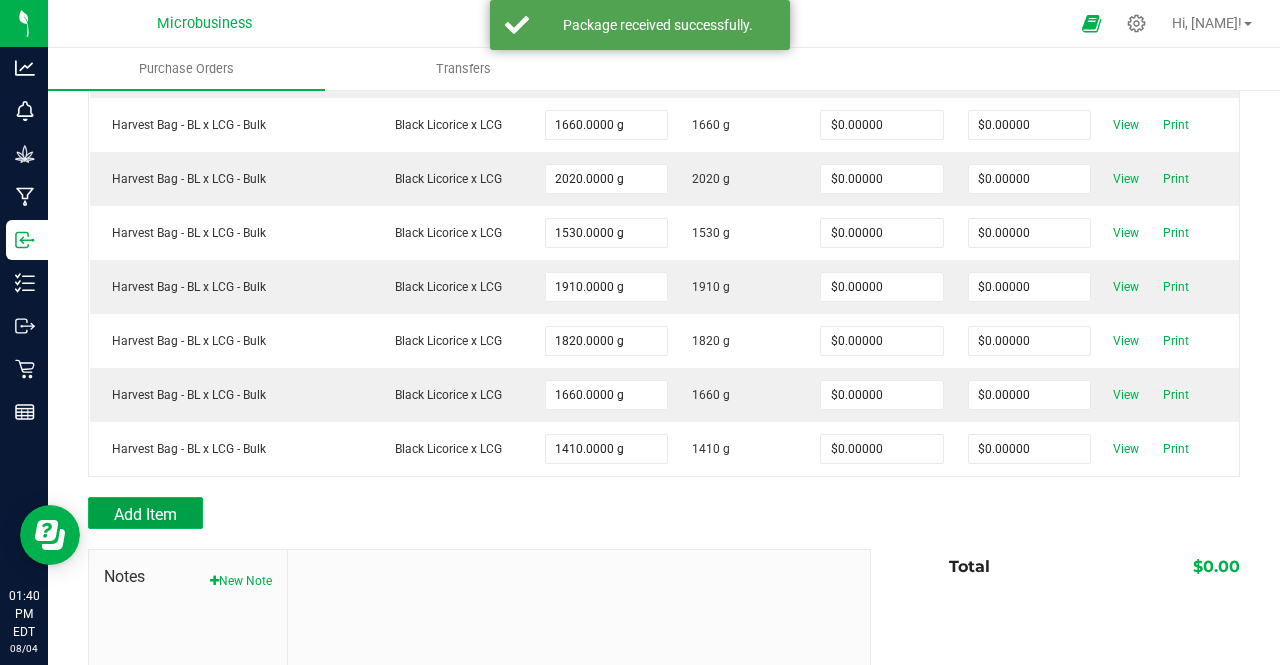 click on "Add Item" at bounding box center (145, 513) 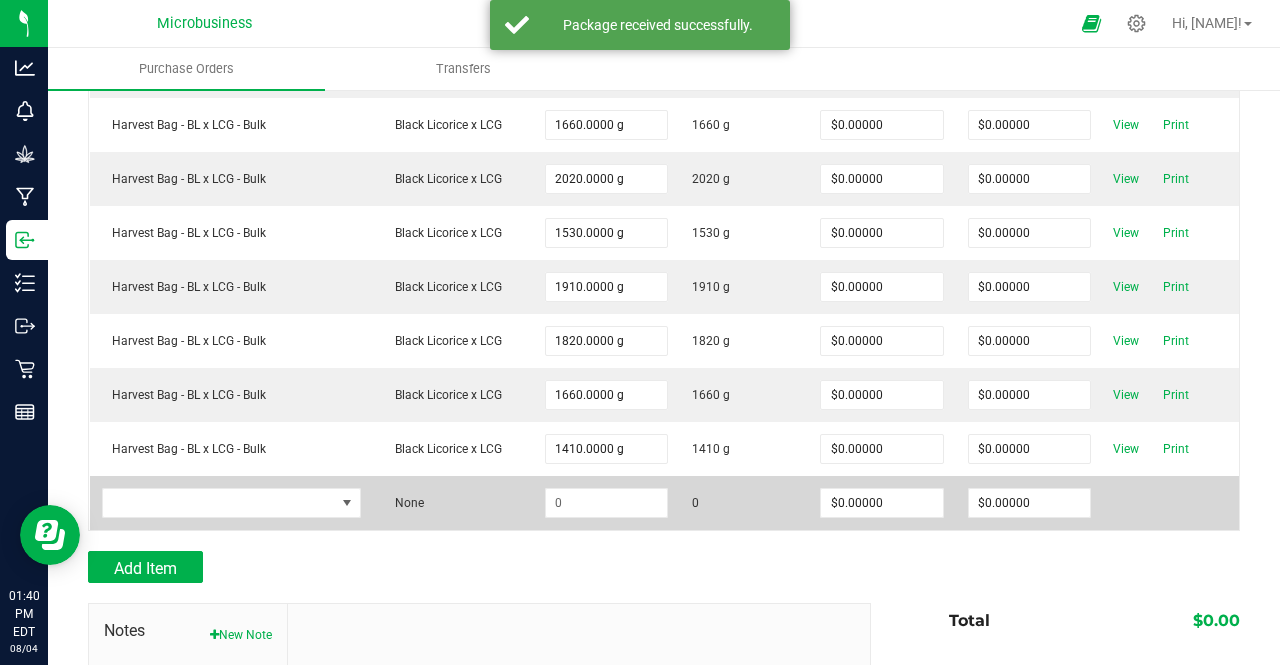 click at bounding box center [231, 503] 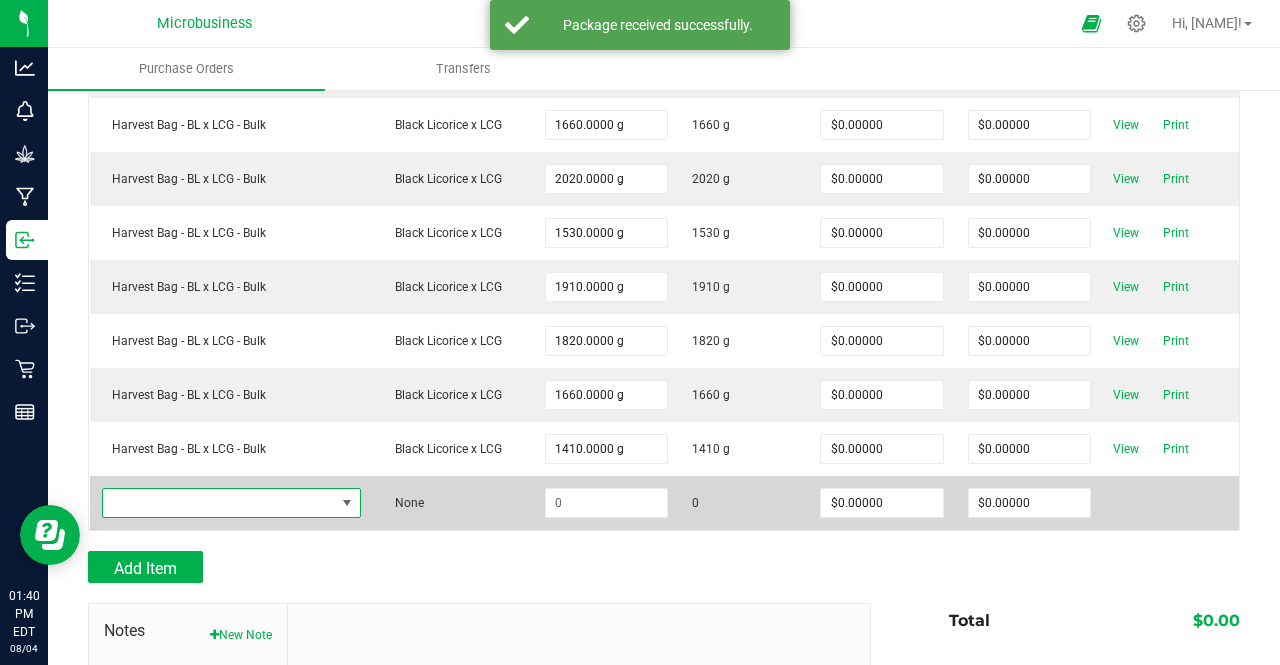click at bounding box center [219, 503] 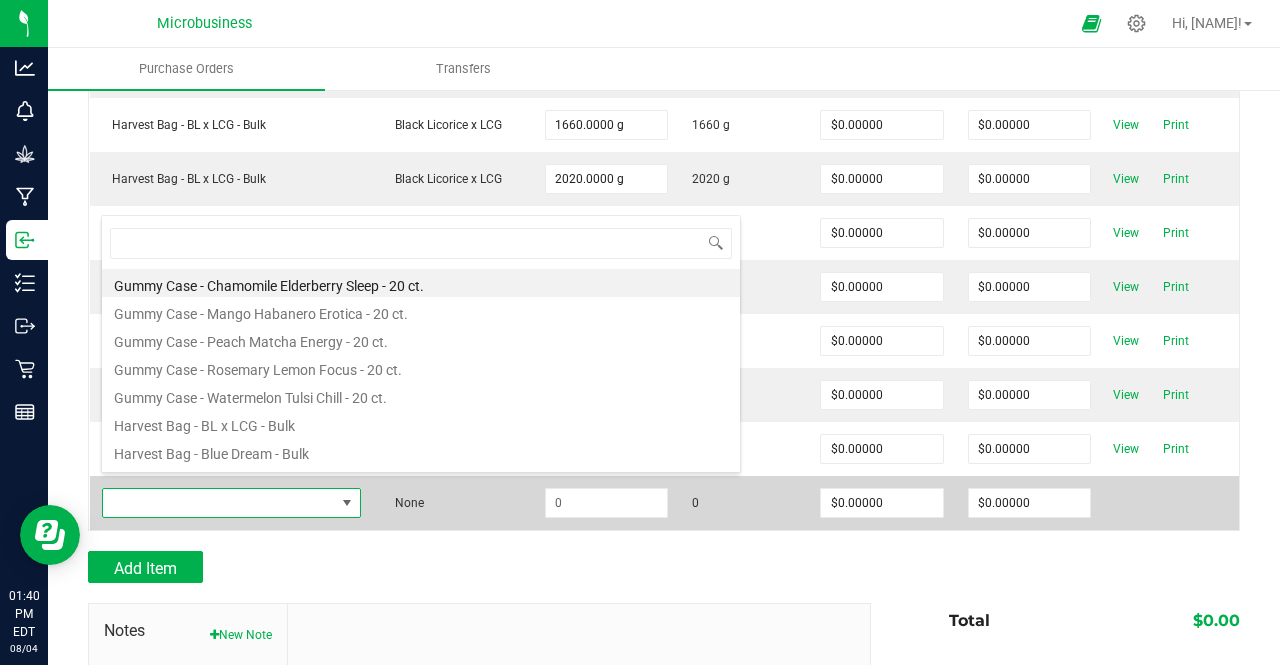 scroll, scrollTop: 99970, scrollLeft: 99744, axis: both 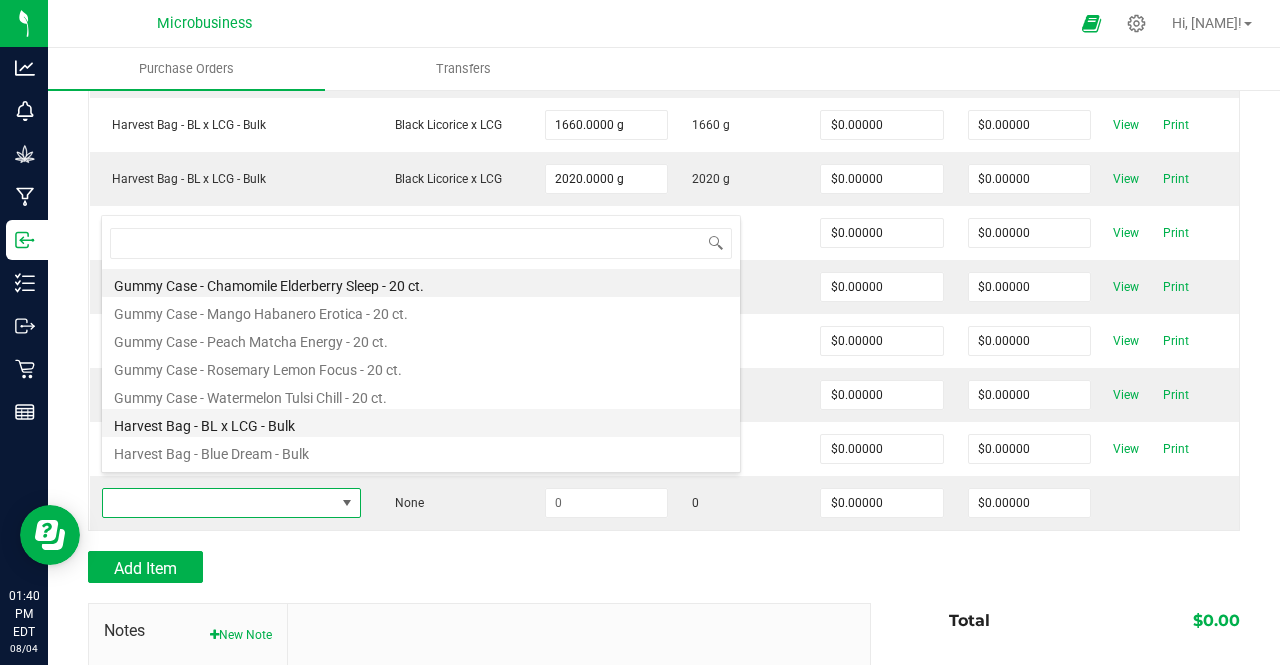 click on "Harvest Bag - BL x LCG - Bulk" at bounding box center (421, 423) 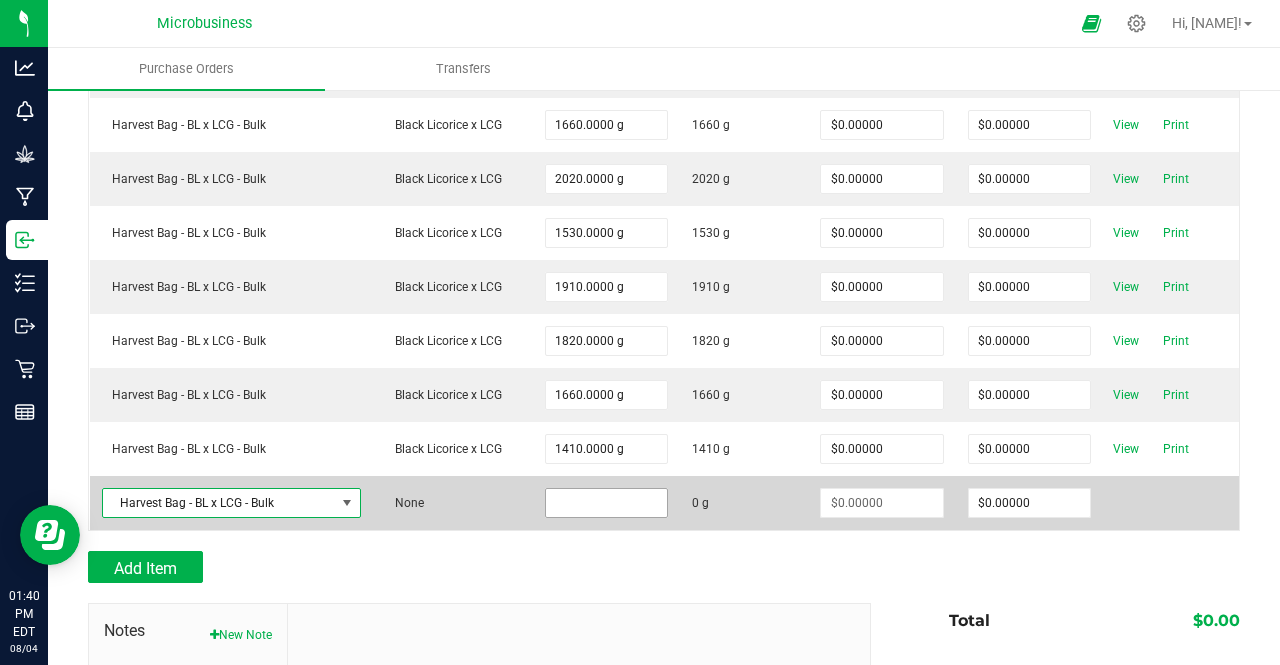 click at bounding box center (606, 503) 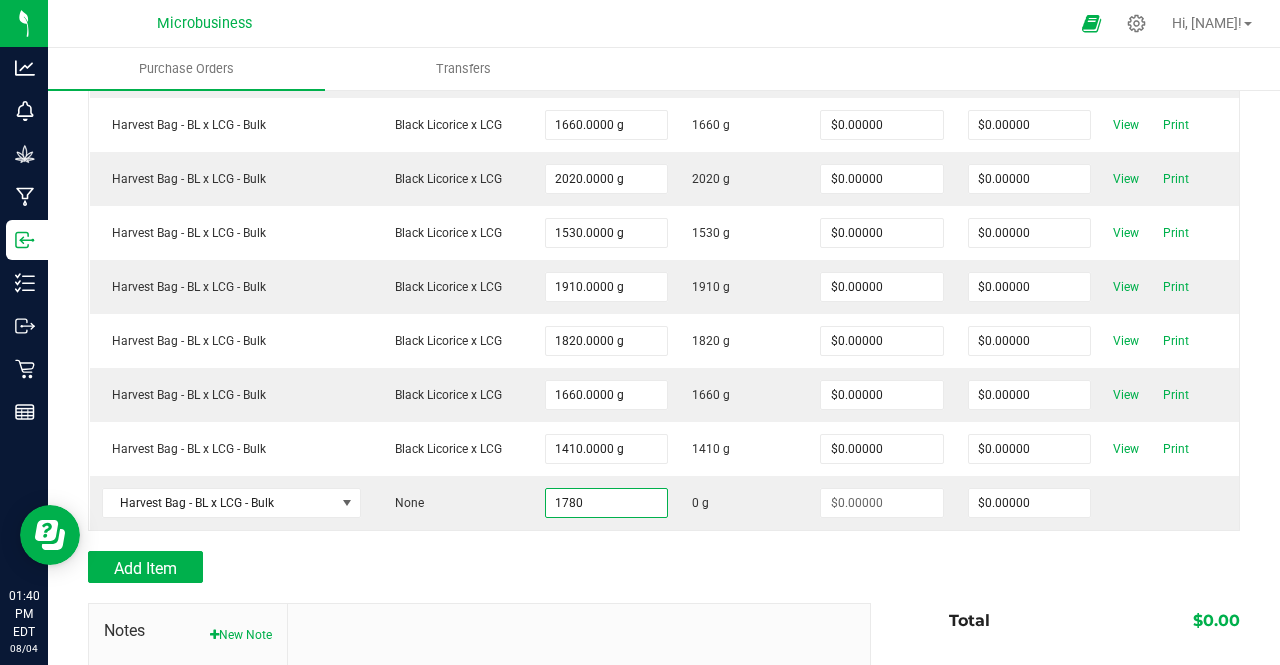 type on "1780.0000 g" 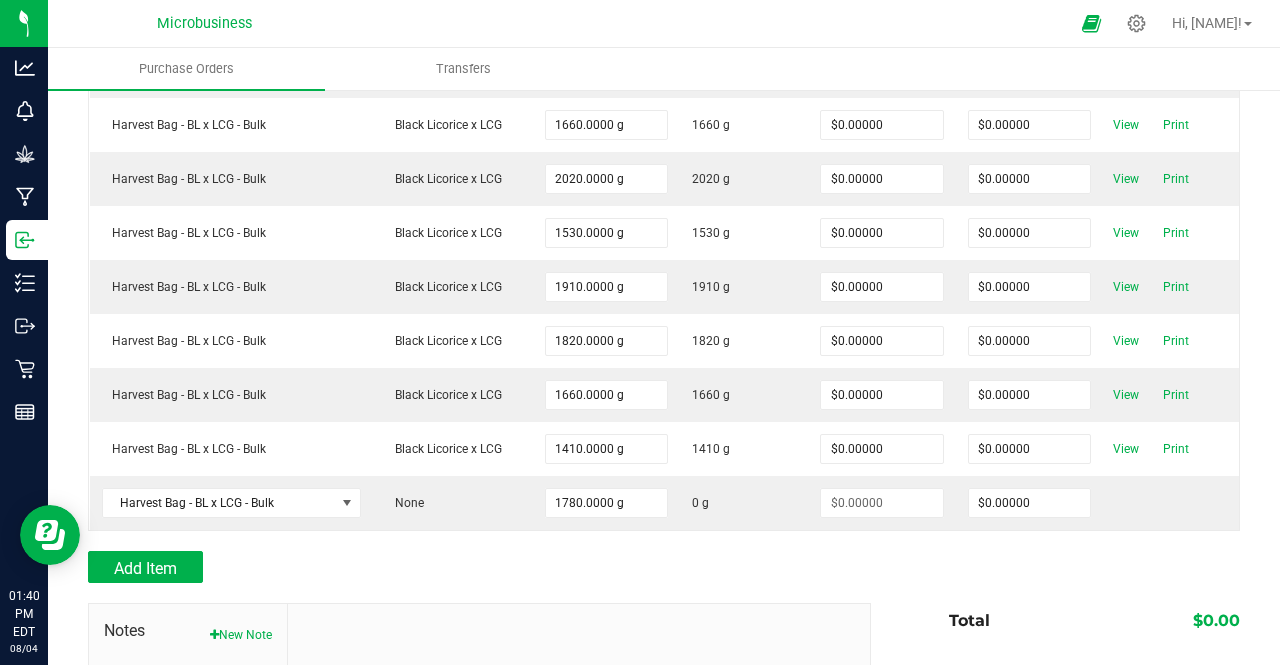 click on "Add Item" at bounding box center (472, 567) 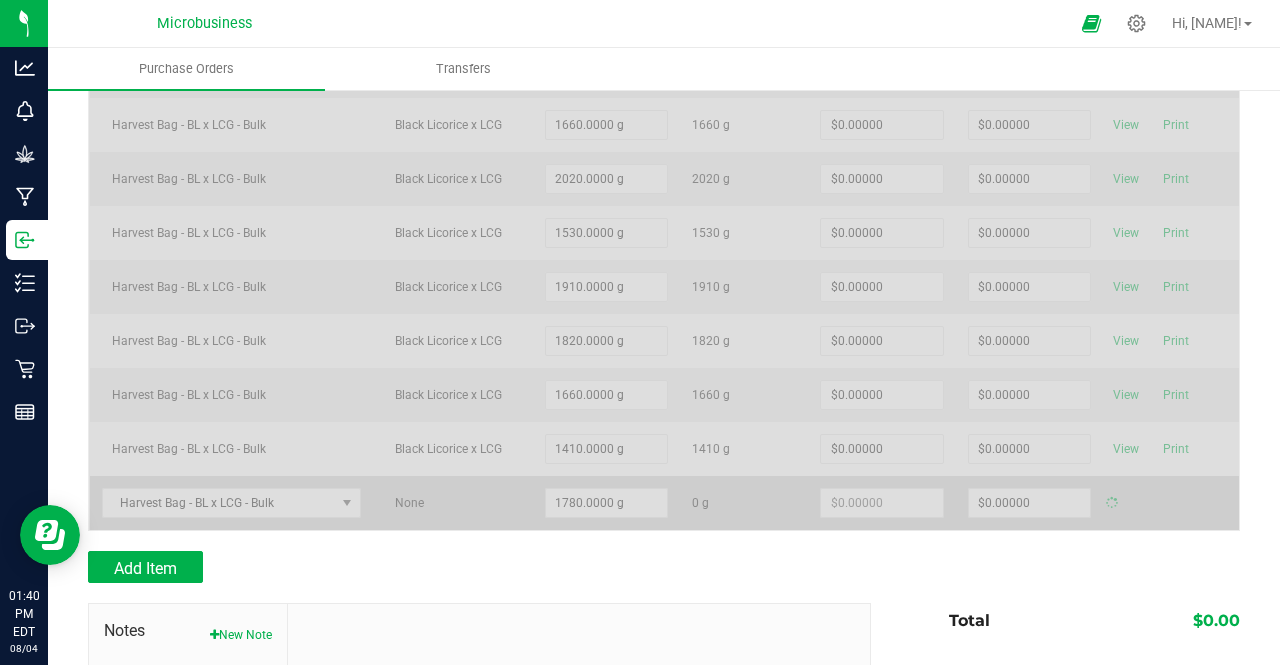 type on "$0.00000" 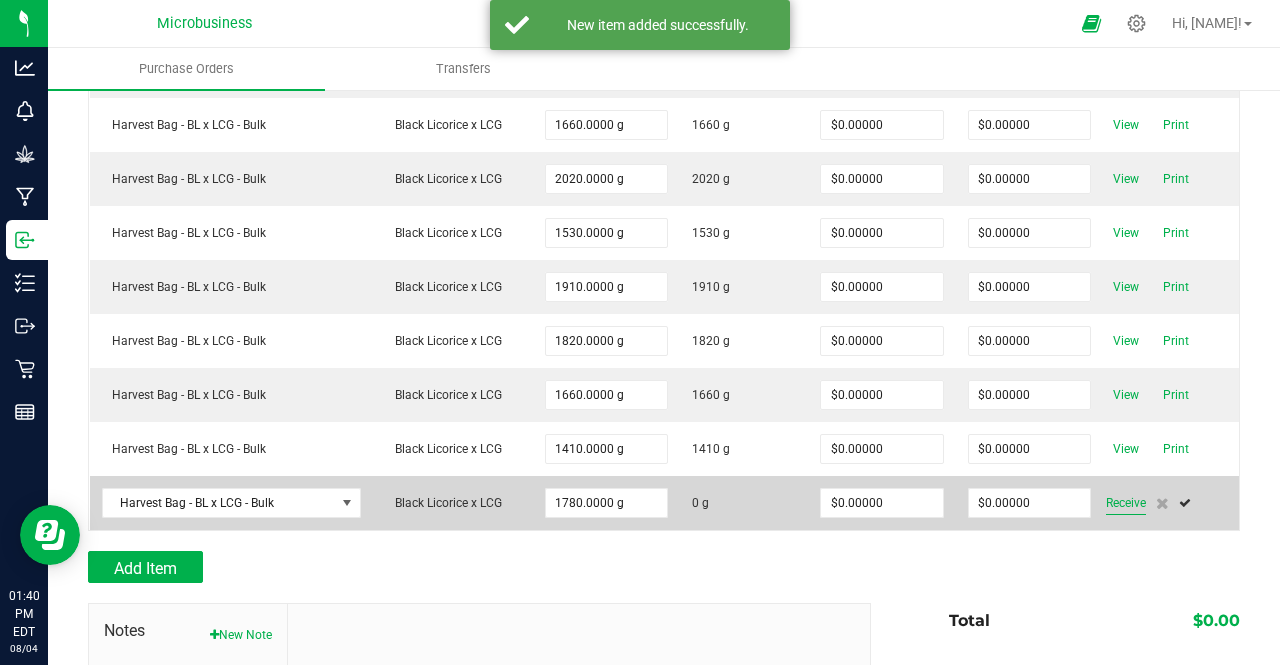 click on "Receive" at bounding box center [1126, 503] 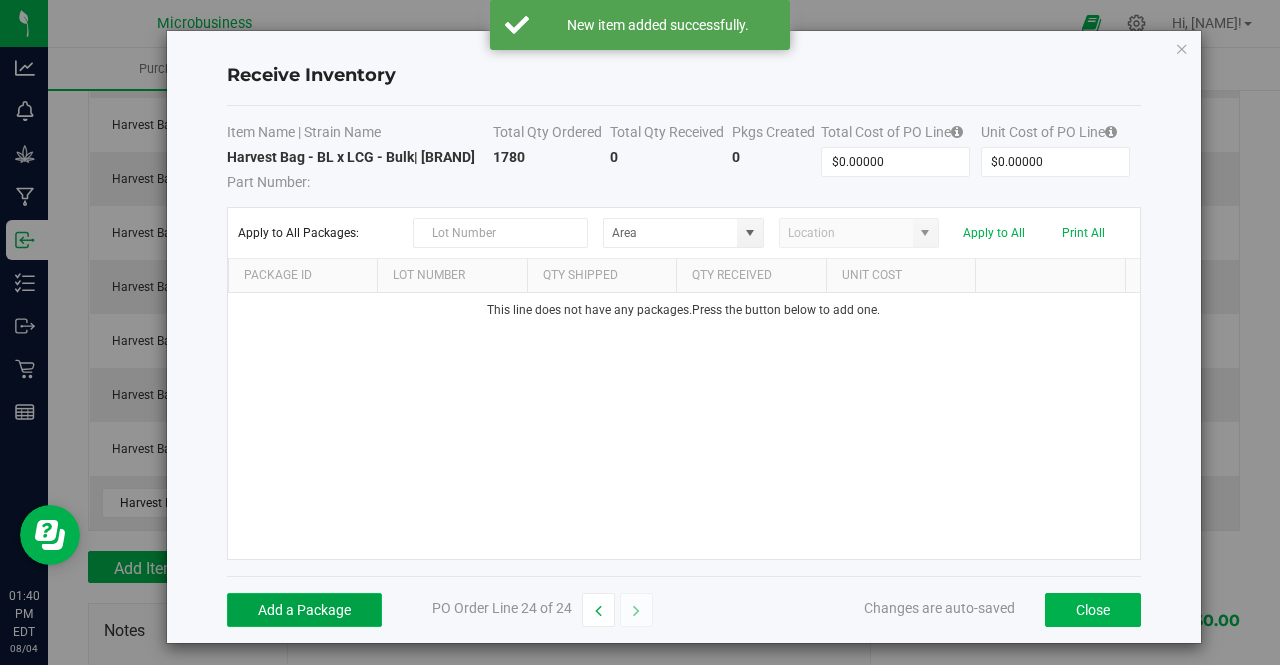 click on "Add a Package" at bounding box center [304, 610] 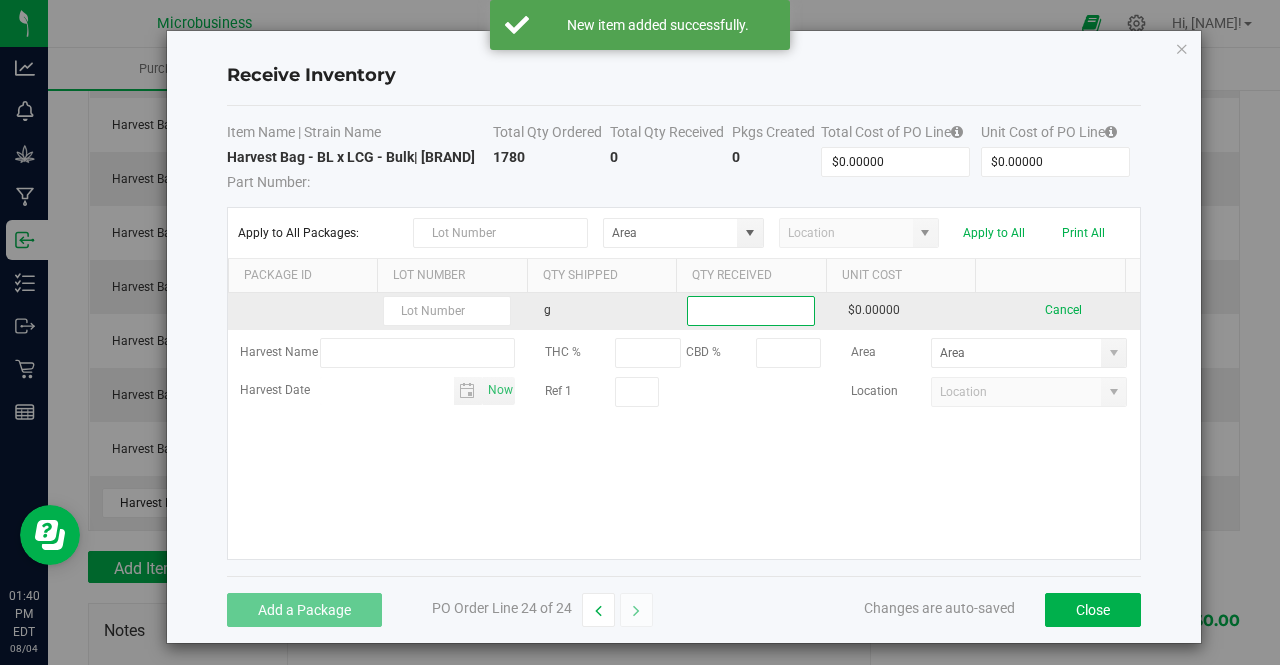 click at bounding box center [751, 311] 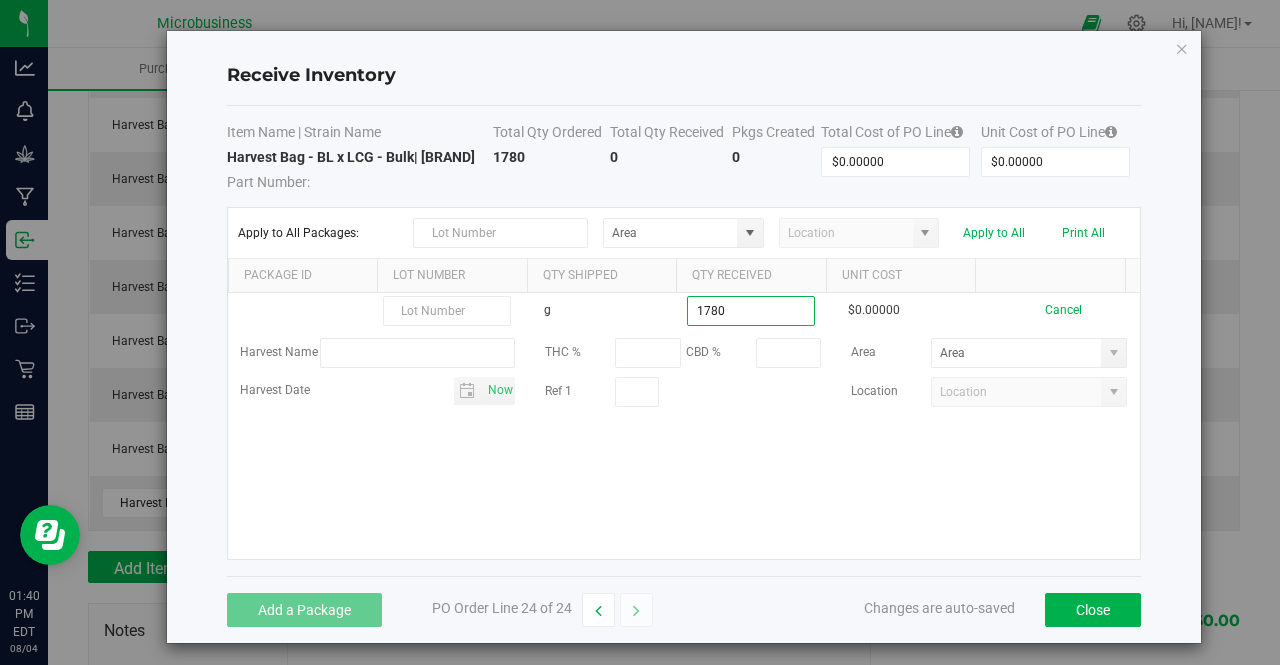 type on "1780.0000 g" 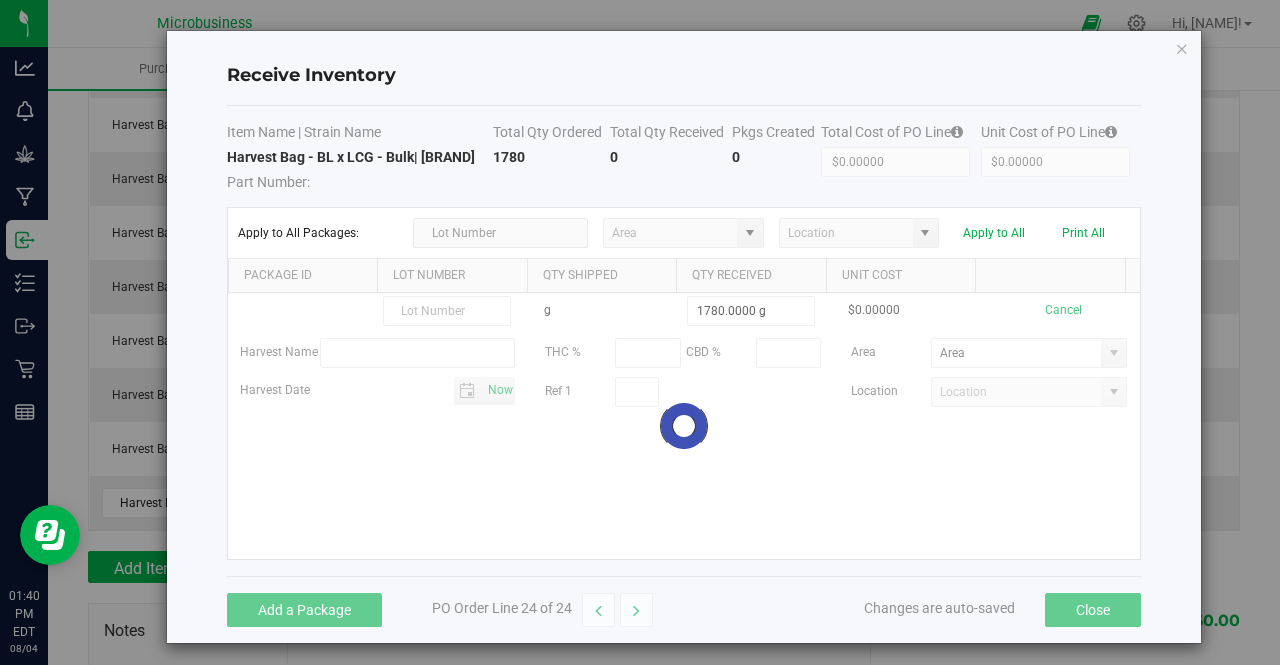 click on "g 1780.0000 g $0.00000 Cancel Harvest Name THC % CBD % Area Harvest Date
Now
Ref 1 Location Loading" at bounding box center [684, 426] 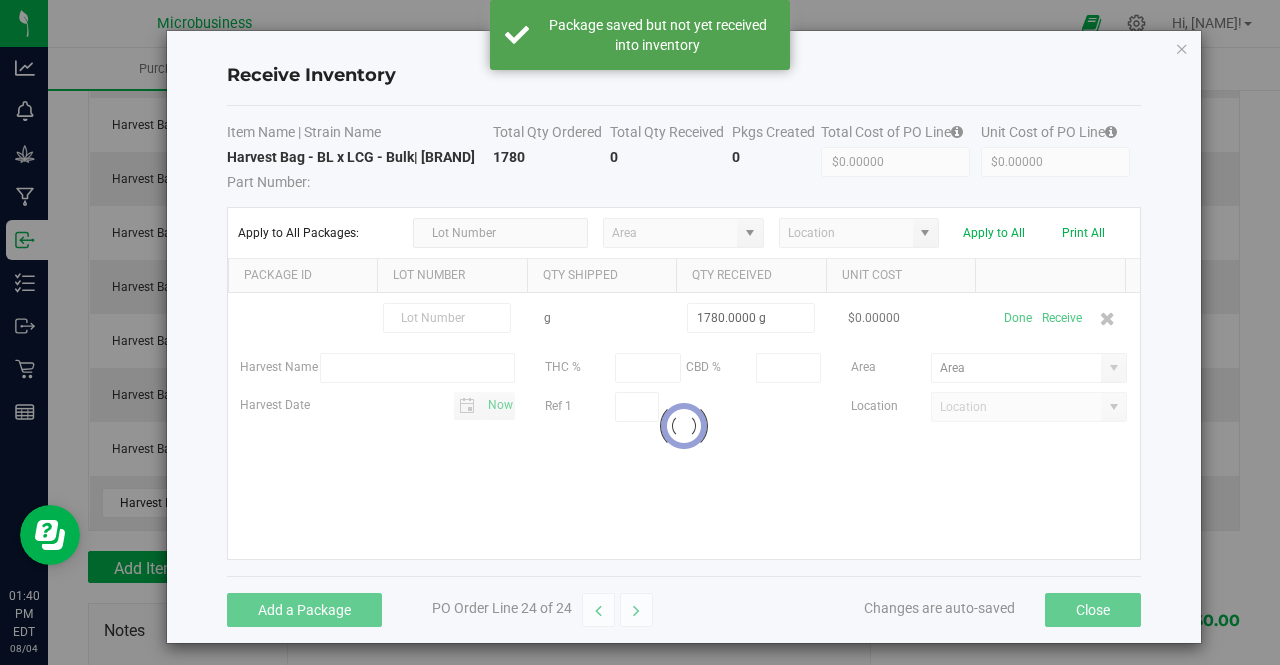scroll, scrollTop: 1137, scrollLeft: 0, axis: vertical 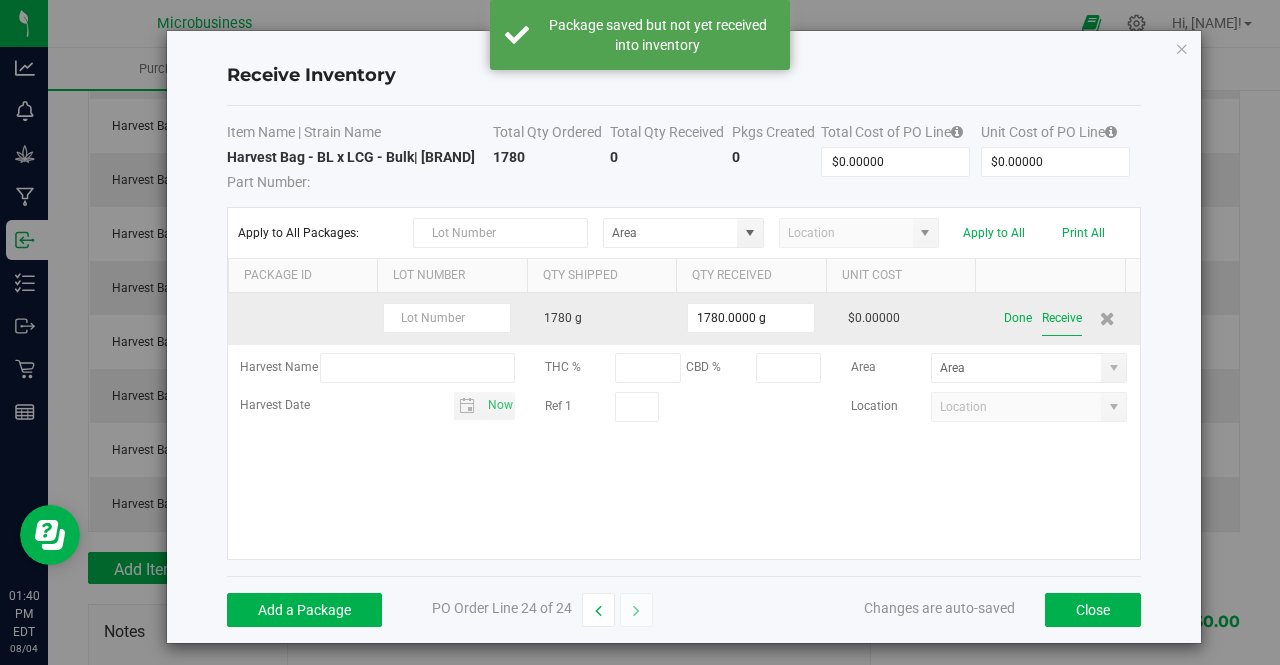 click on "Receive" at bounding box center (1062, 318) 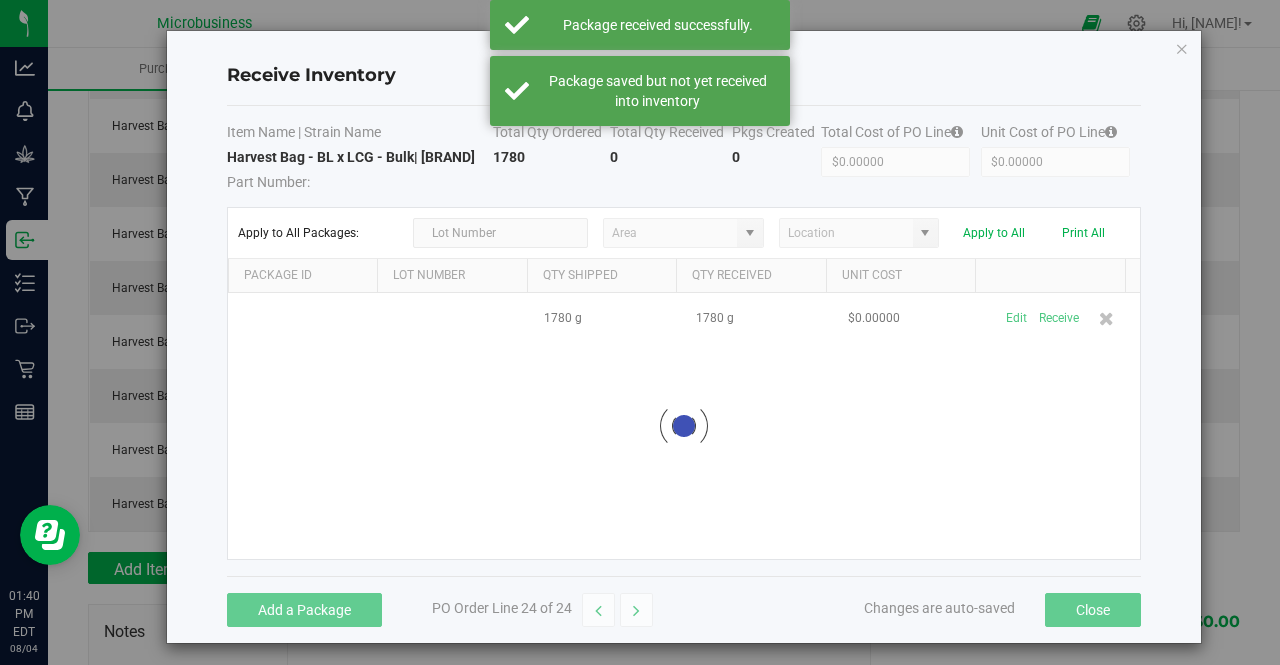 scroll, scrollTop: 1170, scrollLeft: 0, axis: vertical 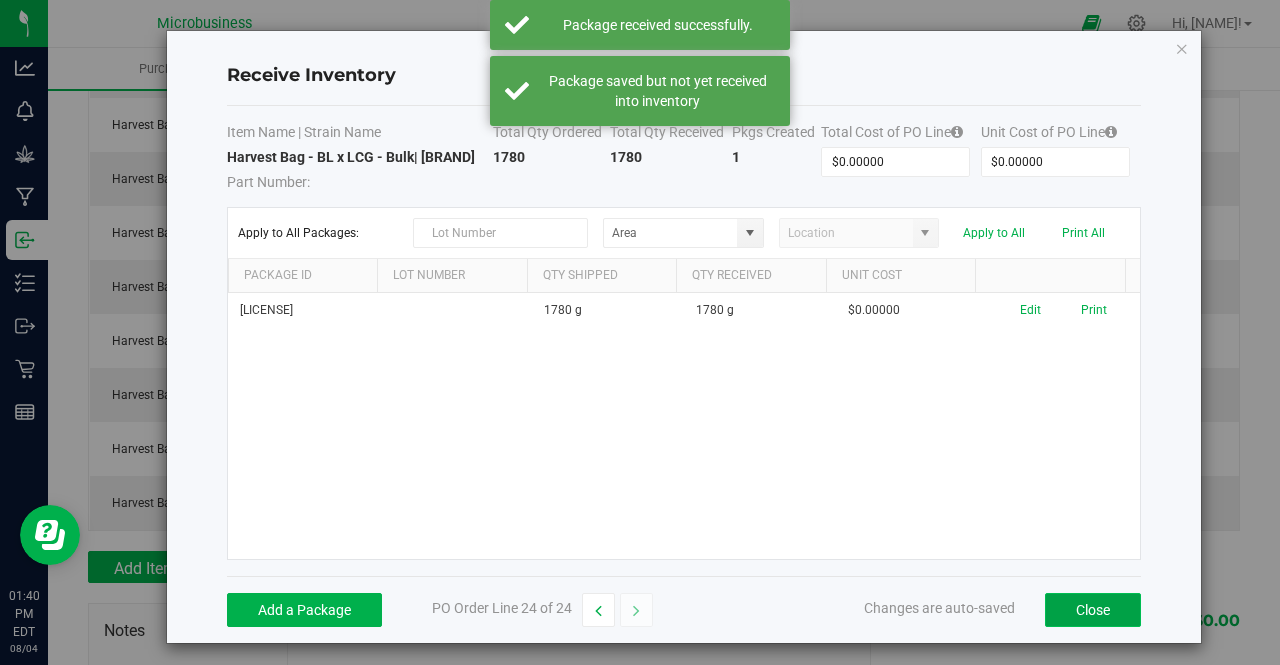 click on "Close" at bounding box center (1093, 610) 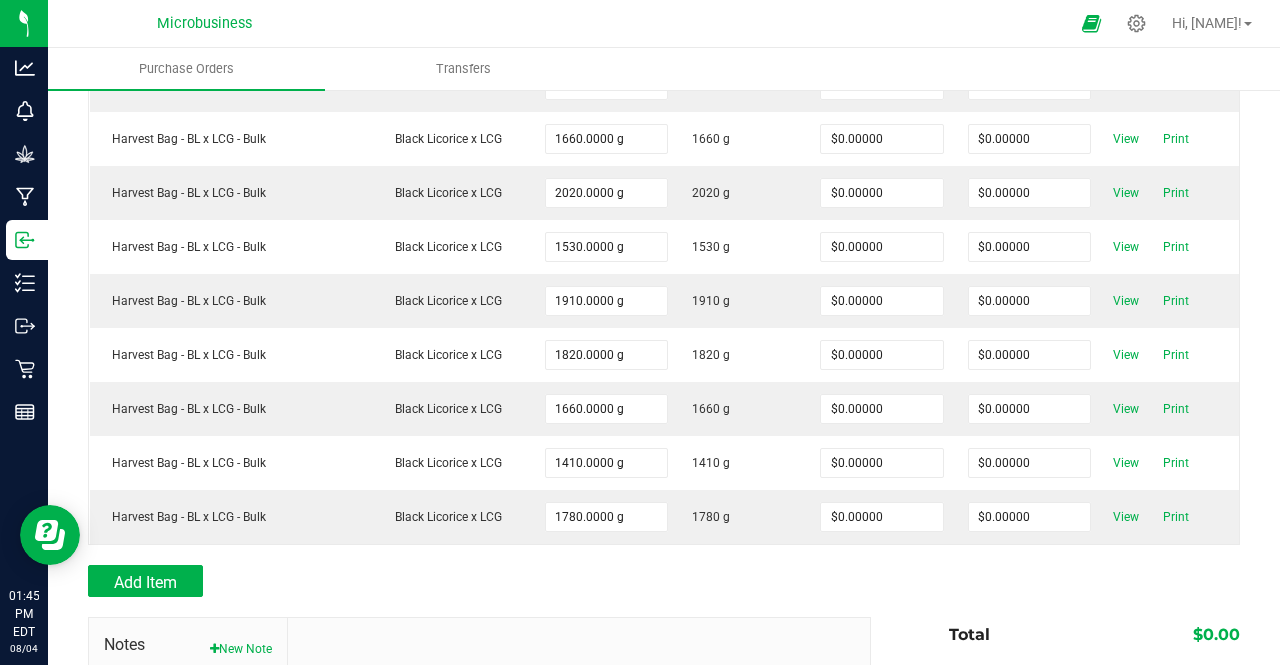 scroll, scrollTop: 1380, scrollLeft: 0, axis: vertical 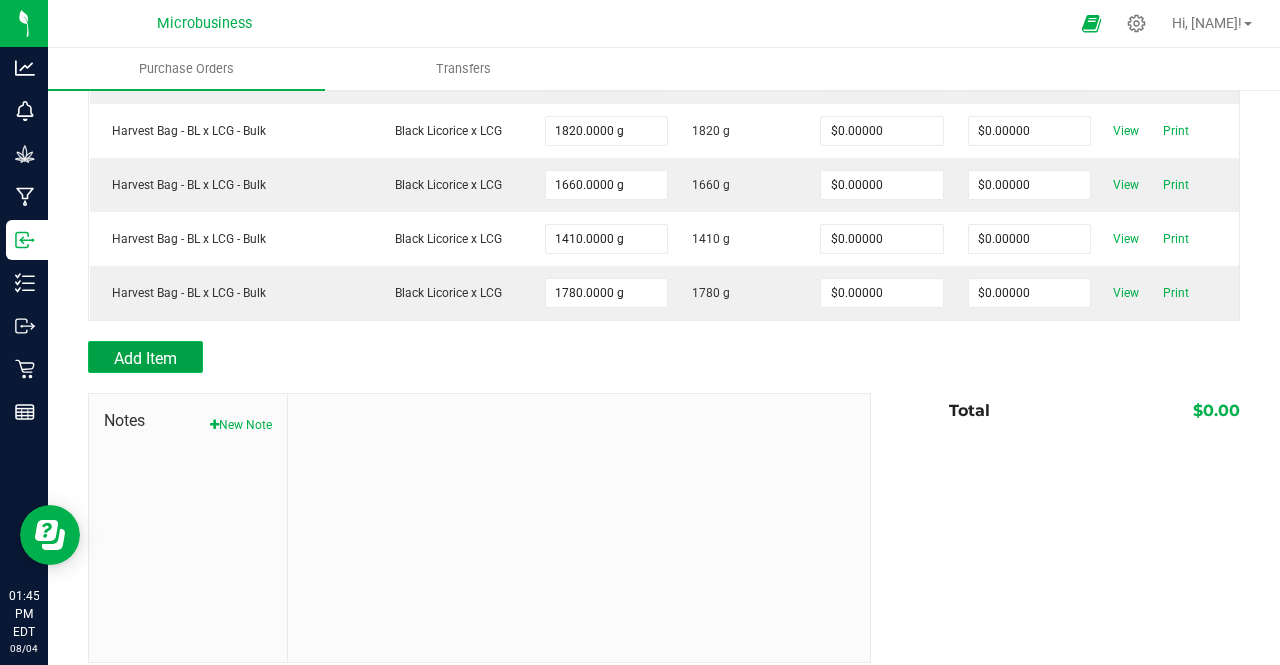click on "Add Item" at bounding box center (145, 358) 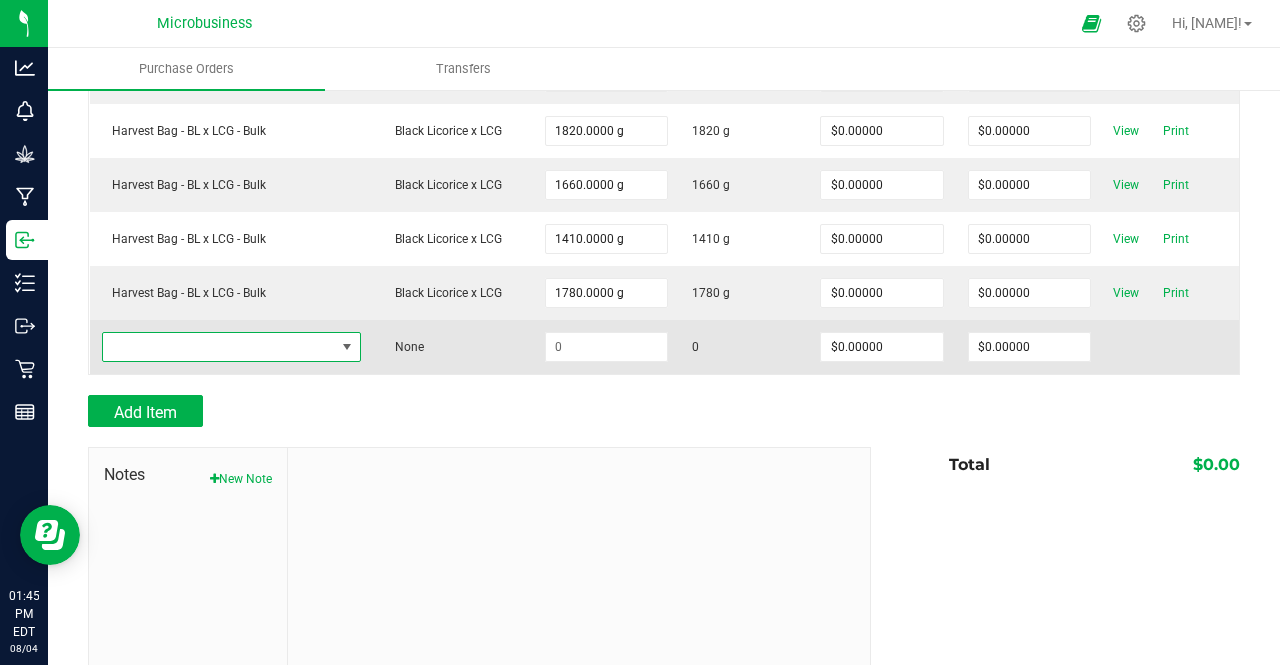 click at bounding box center [219, 347] 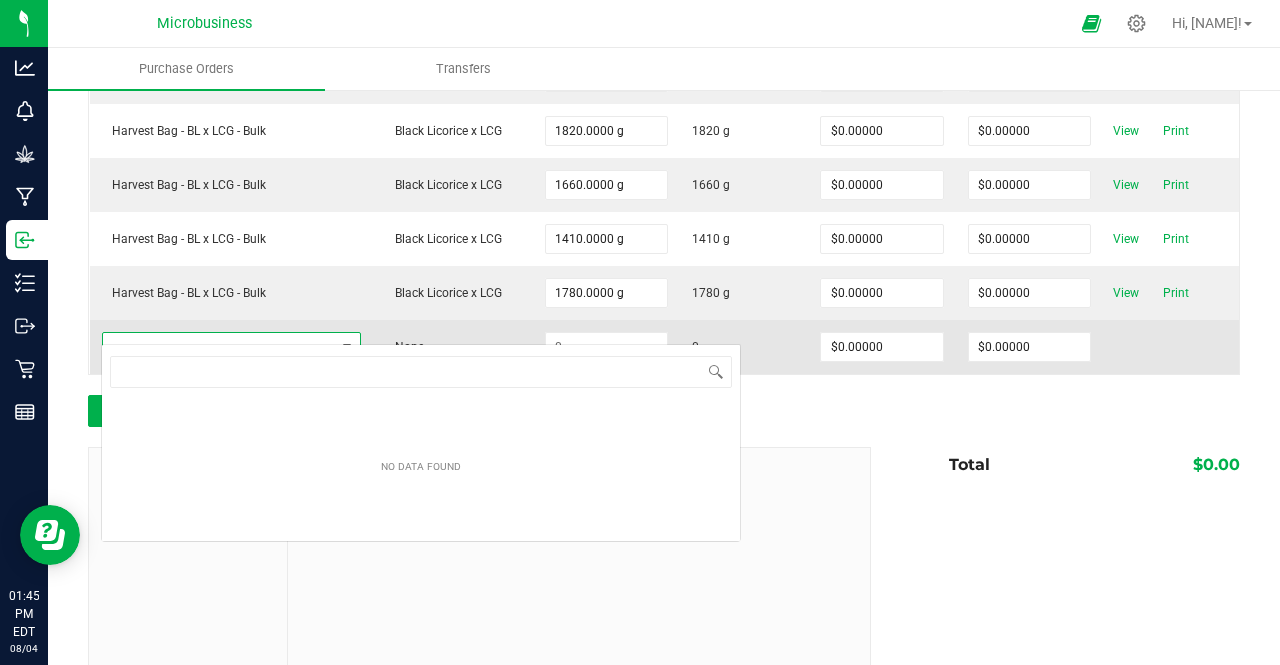 scroll, scrollTop: 99970, scrollLeft: 99744, axis: both 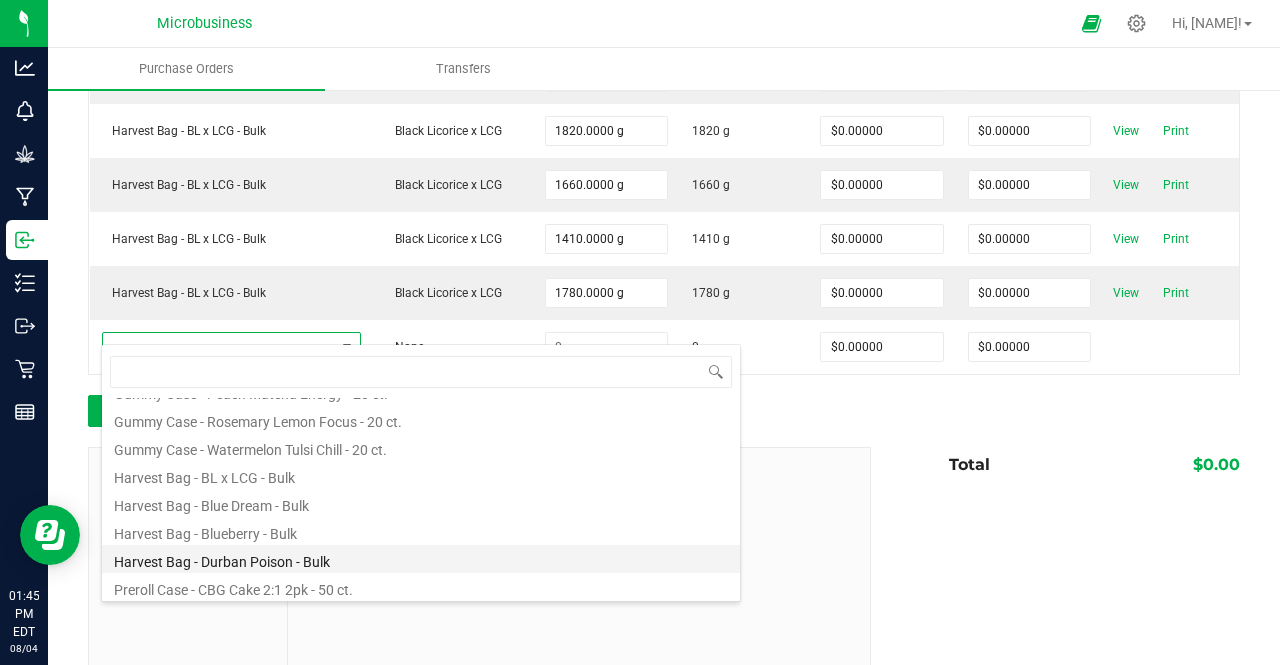 click on "Harvest Bag - Durban Poison - Bulk" at bounding box center [421, 559] 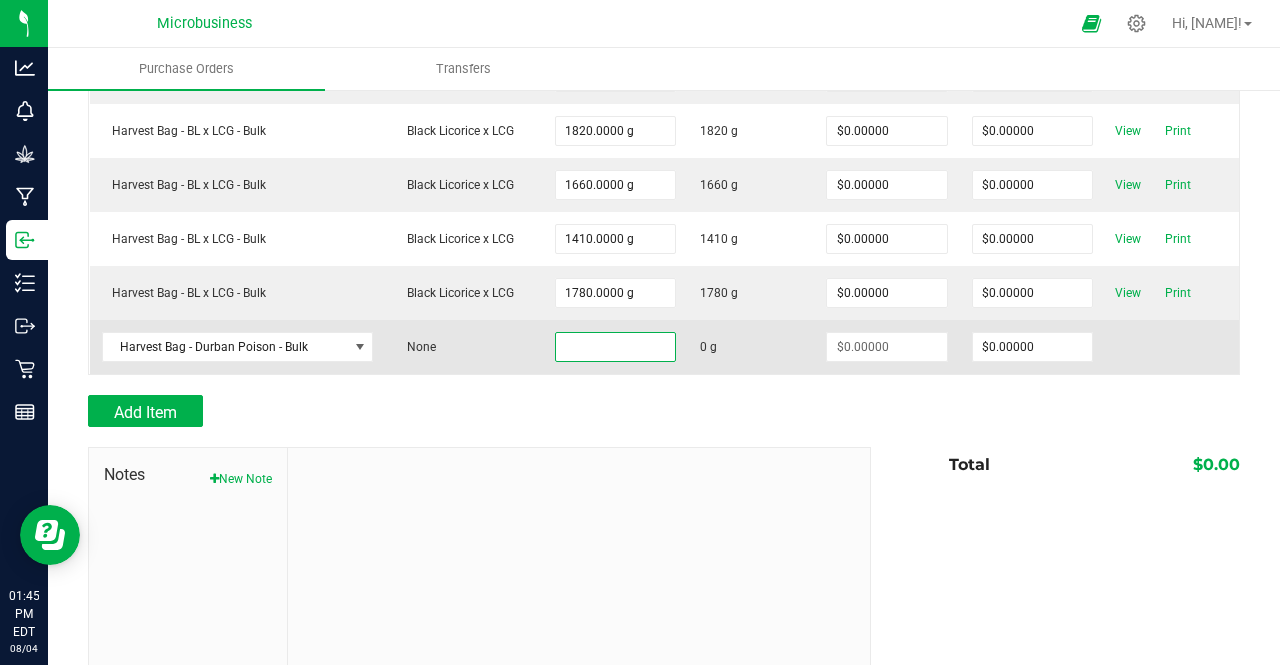 click at bounding box center [615, 347] 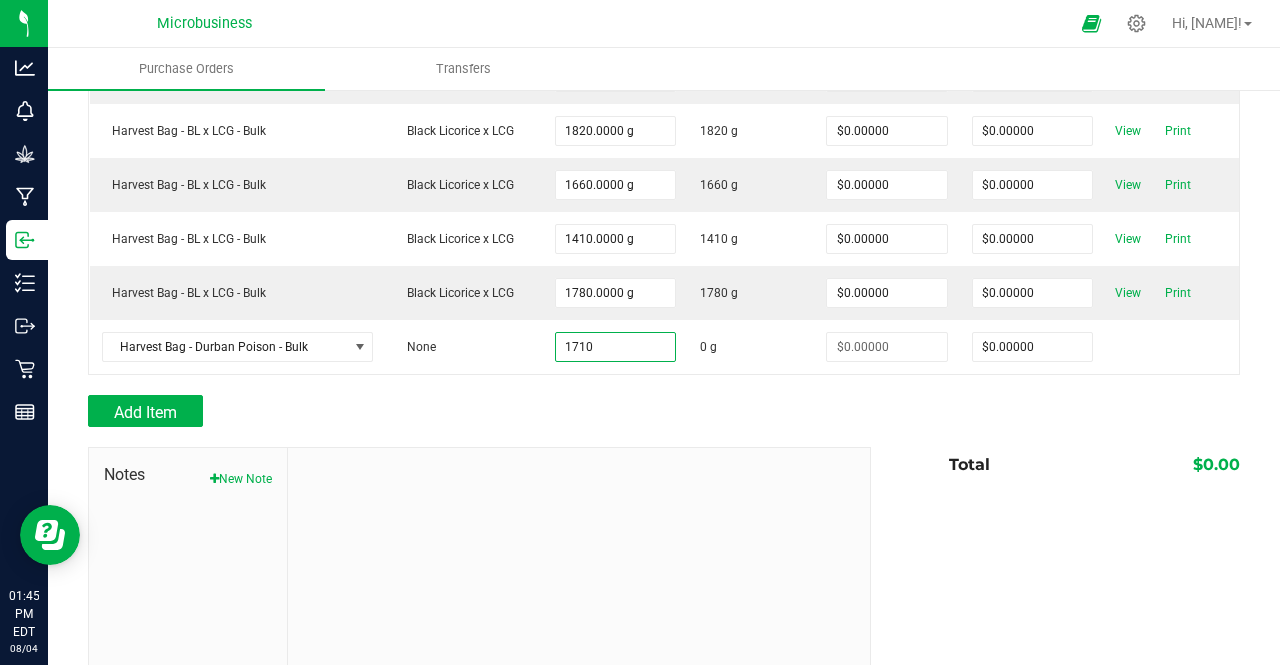 type on "1710.0000 g" 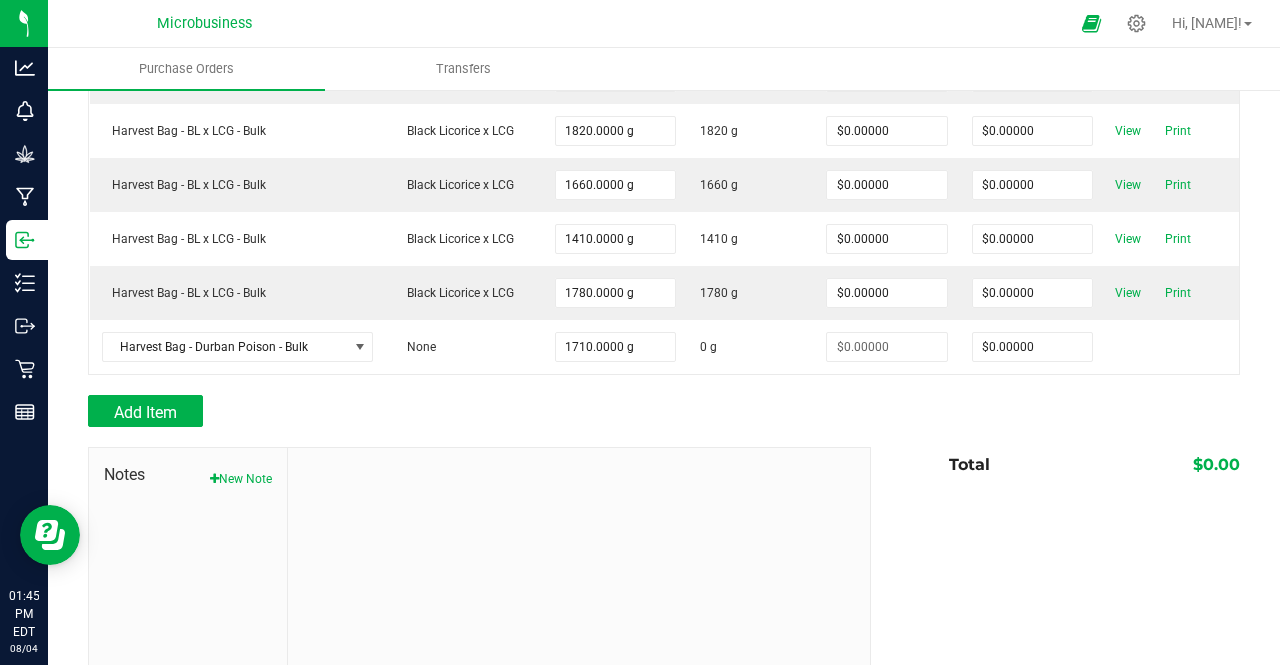 click at bounding box center (664, 385) 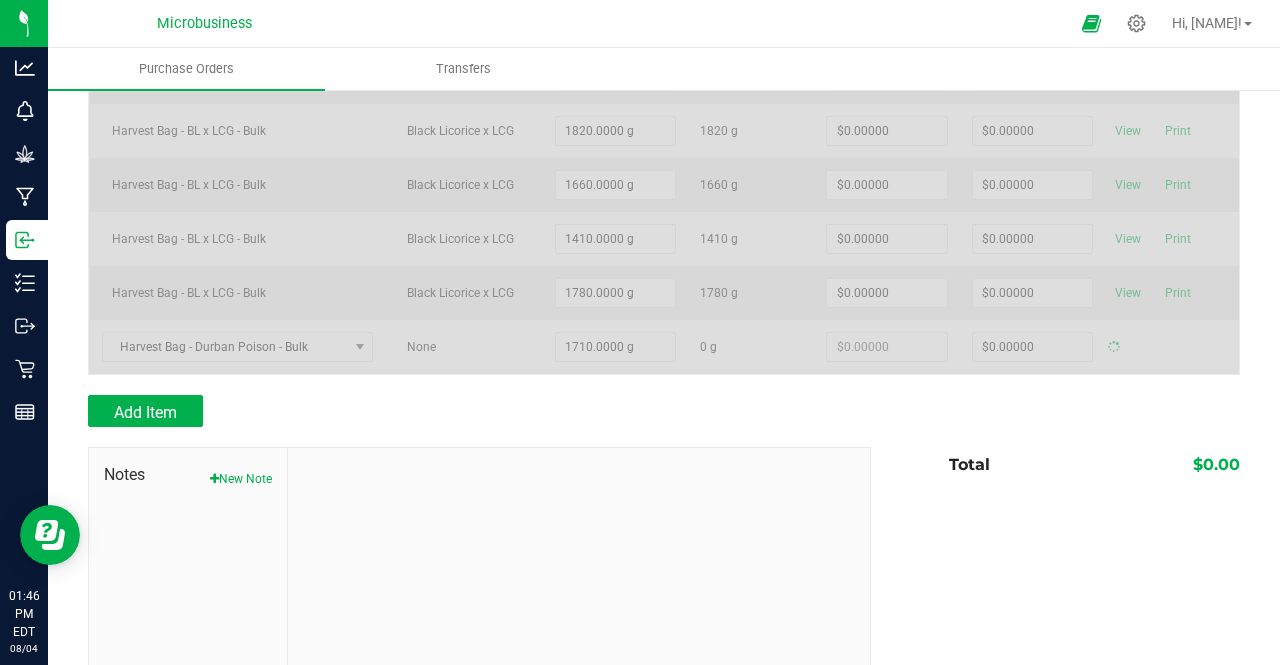 type on "$0.00000" 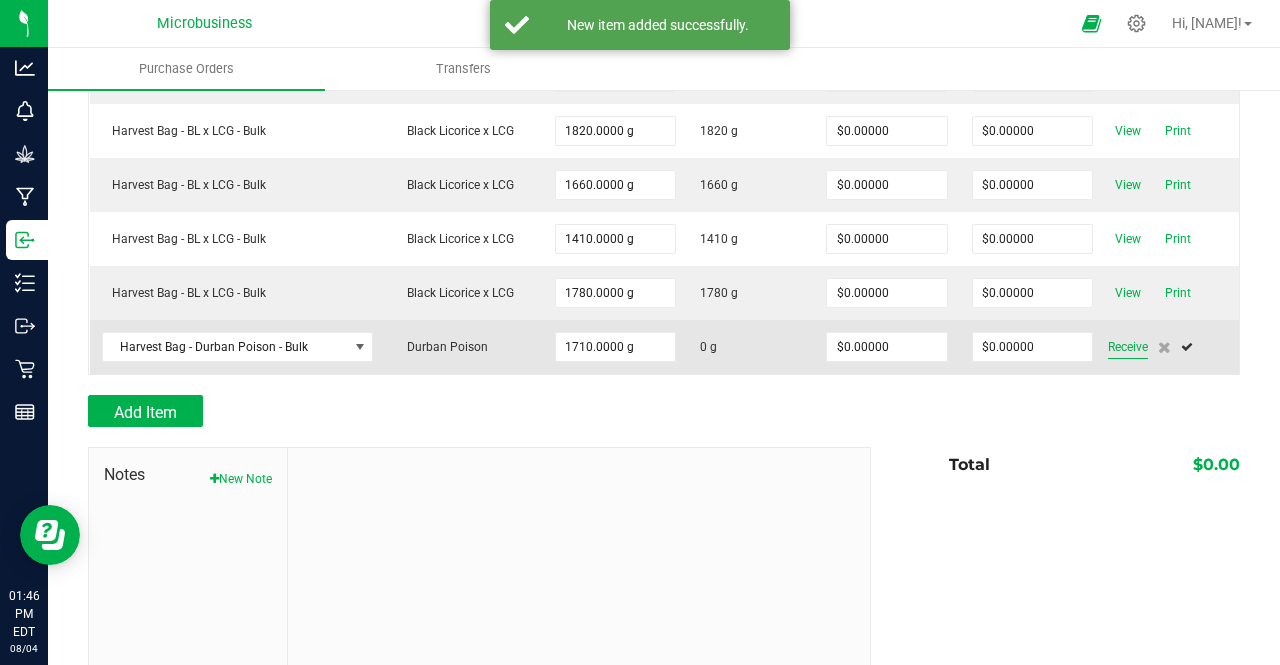 click on "Receive" at bounding box center [1128, 347] 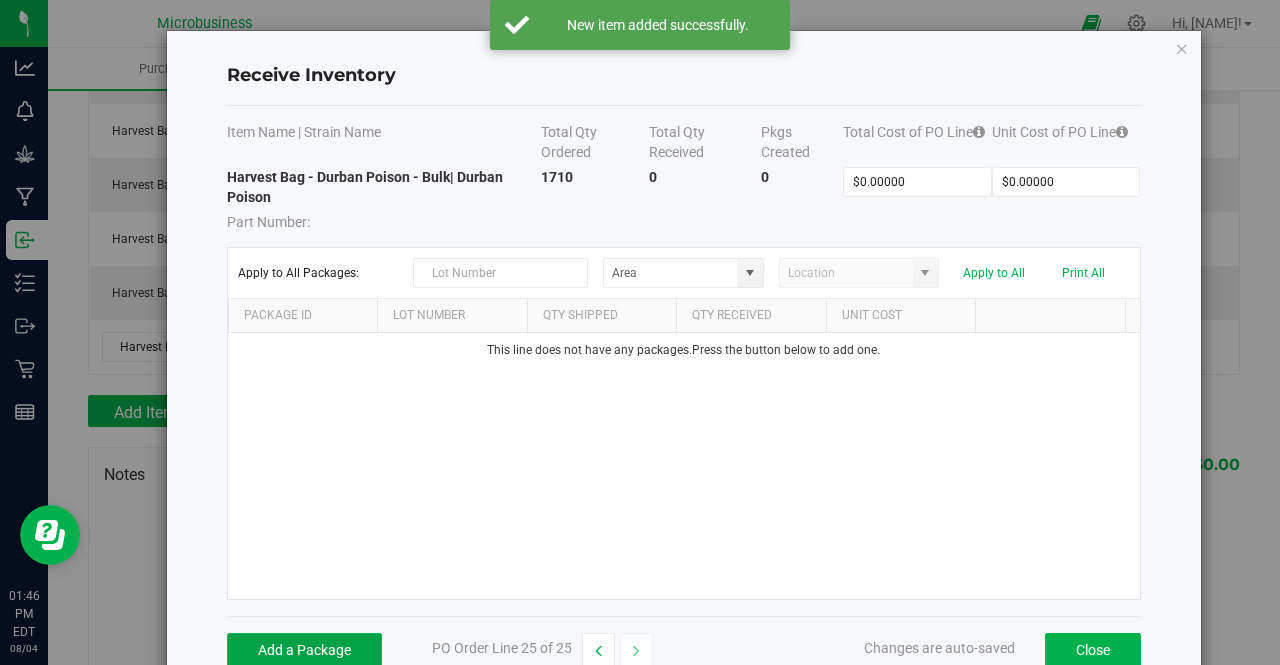 click on "Add a Package" at bounding box center [304, 650] 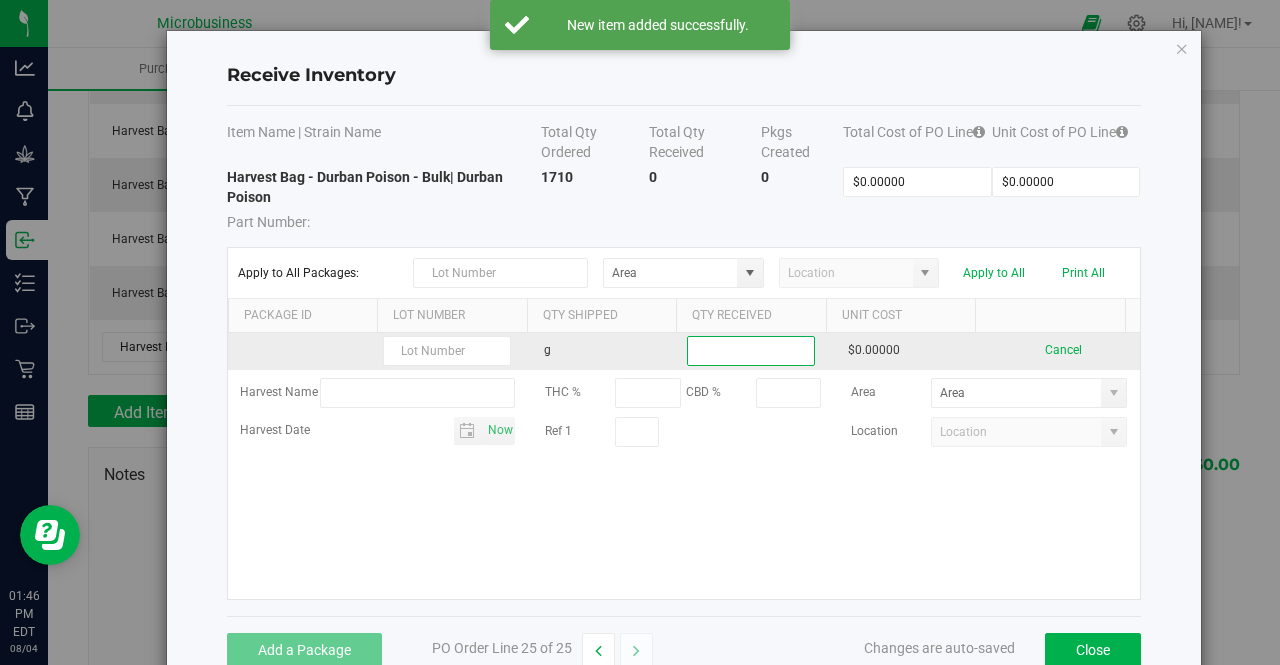 click at bounding box center [751, 351] 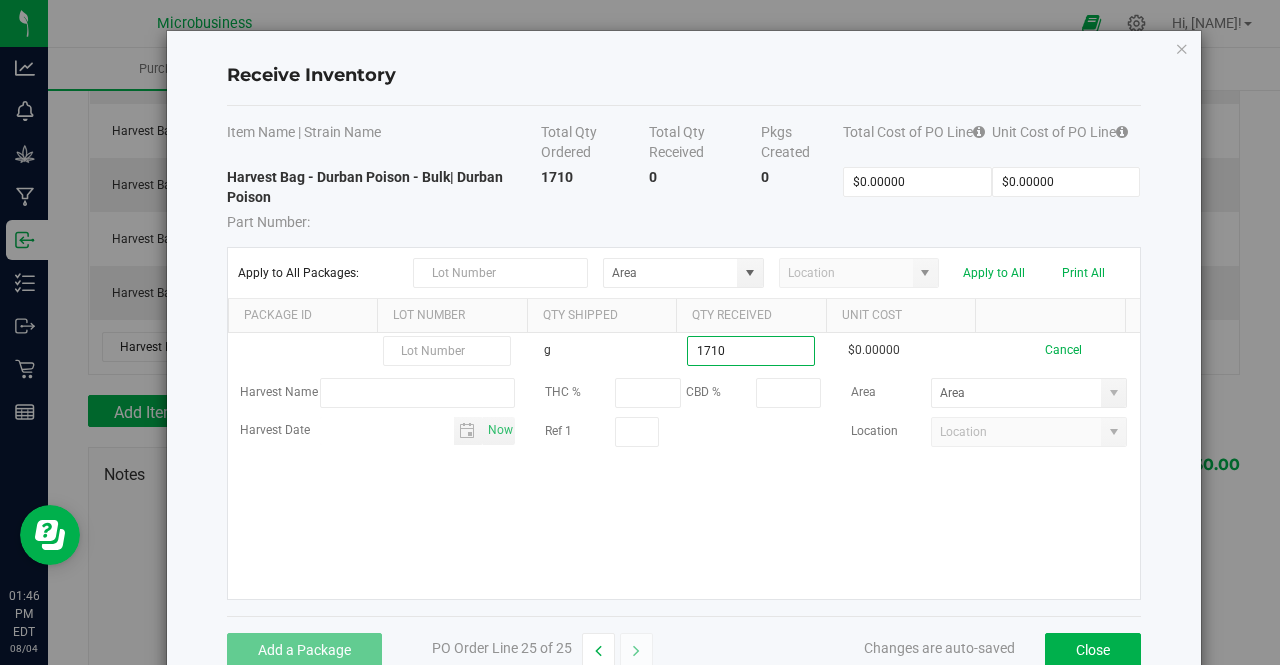 type on "1710.0000 g" 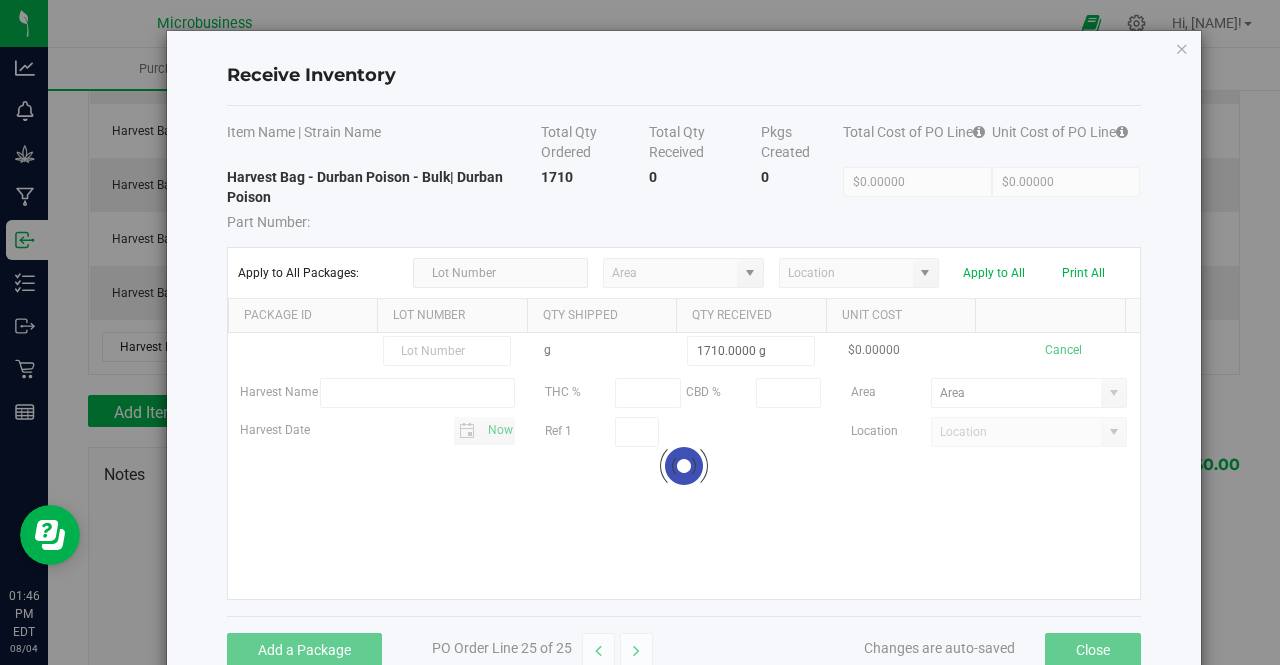 click on "g 1710.0000 g $0.00000 Cancel Harvest Name THC % CBD % Area Harvest Date
Now
Ref 1 Location Loading" at bounding box center (684, 466) 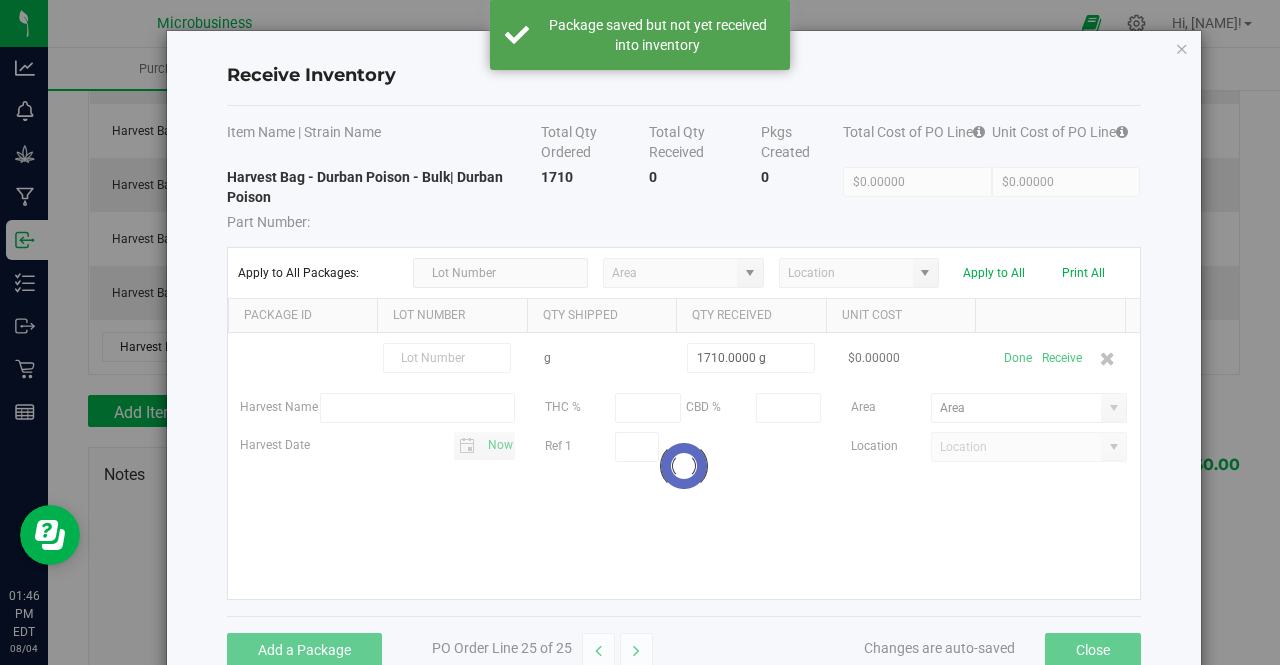 scroll, scrollTop: 1348, scrollLeft: 0, axis: vertical 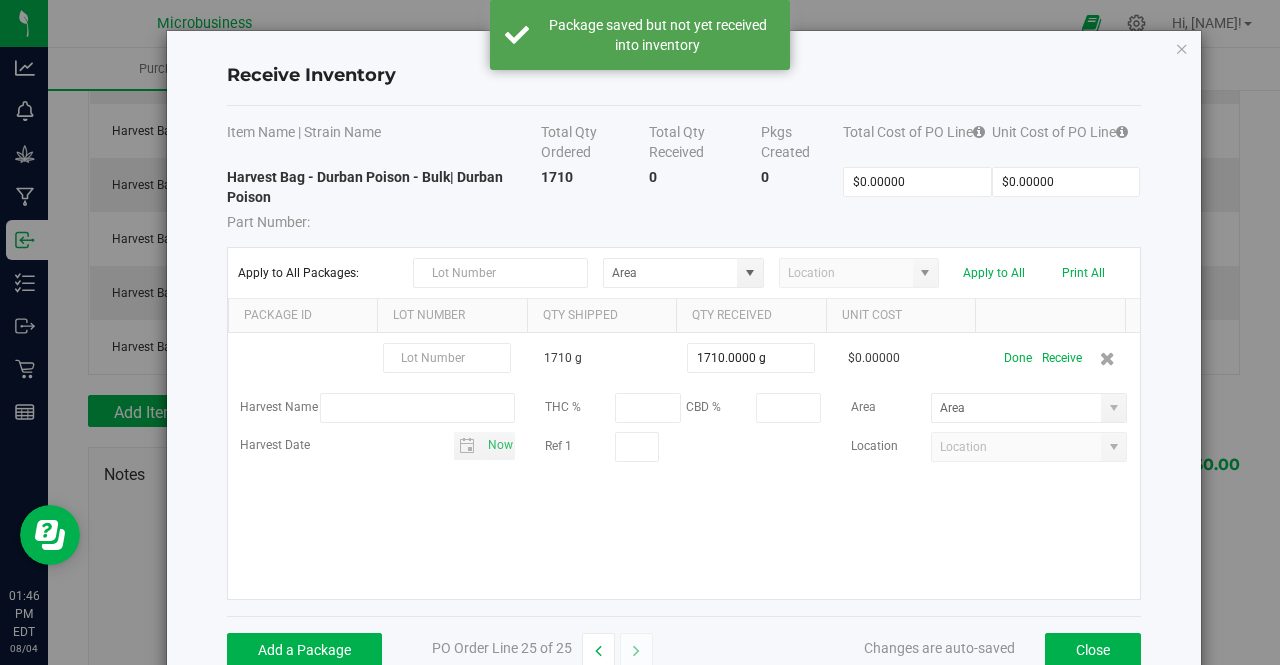 click on "Receive" at bounding box center [1062, 358] 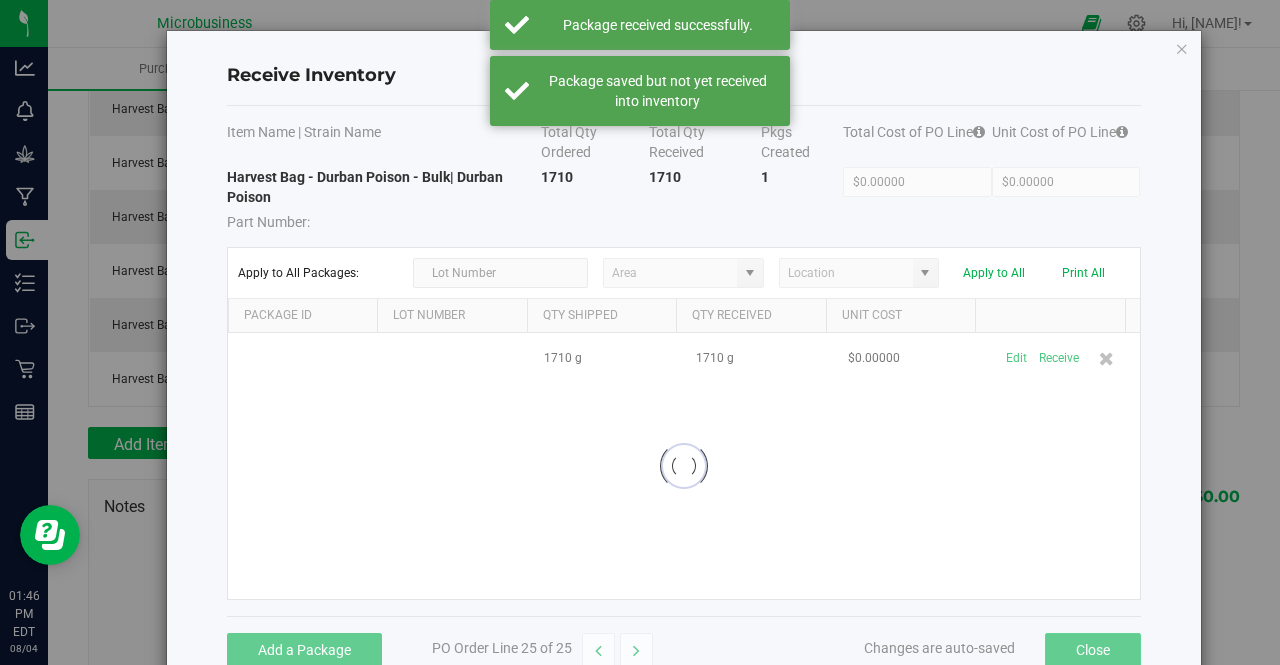 scroll, scrollTop: 1380, scrollLeft: 0, axis: vertical 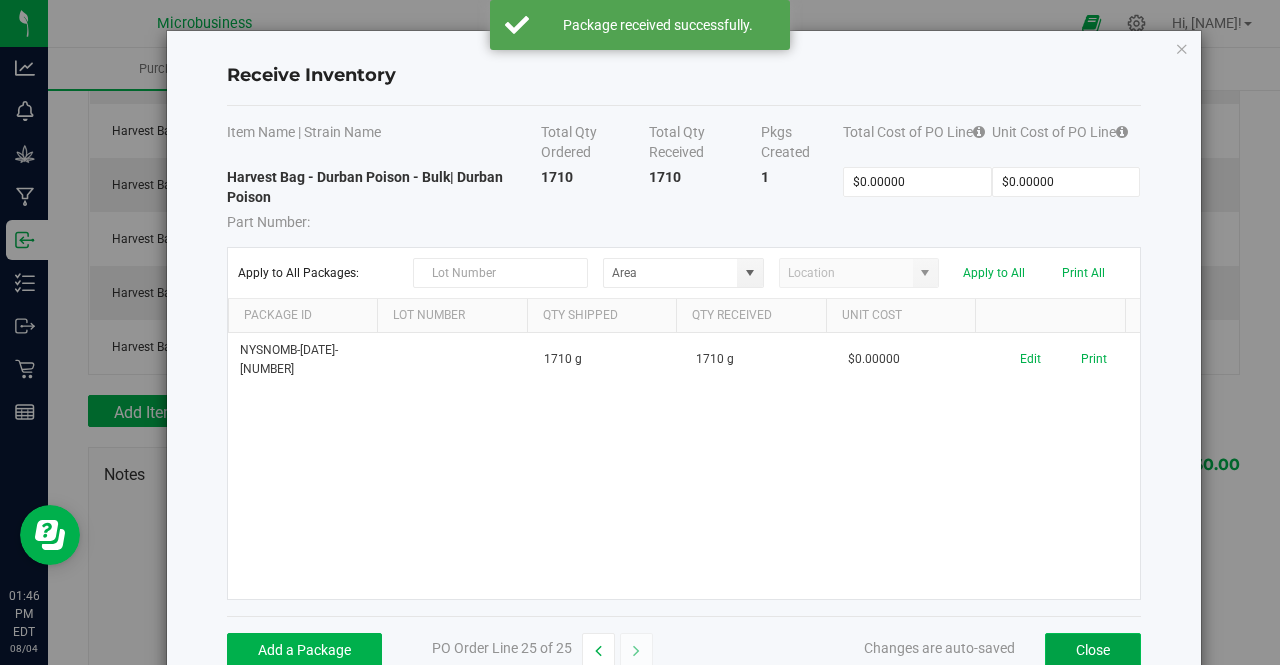 click on "Close" at bounding box center [1093, 650] 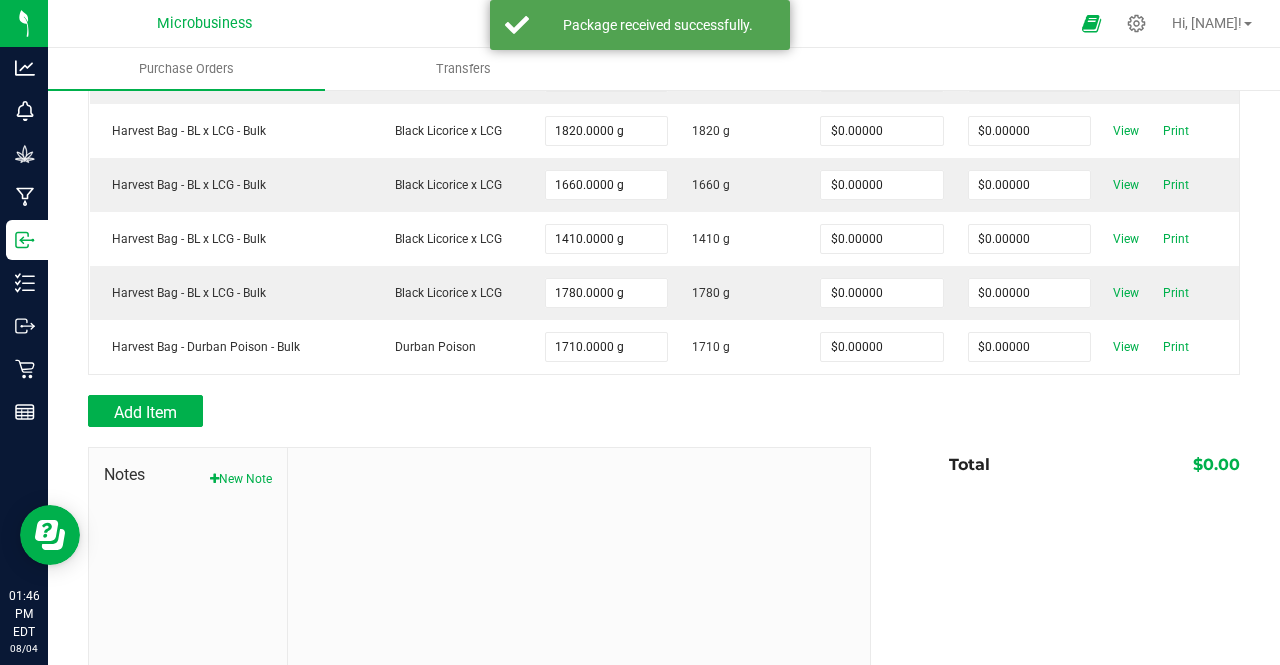 click at bounding box center [664, 437] 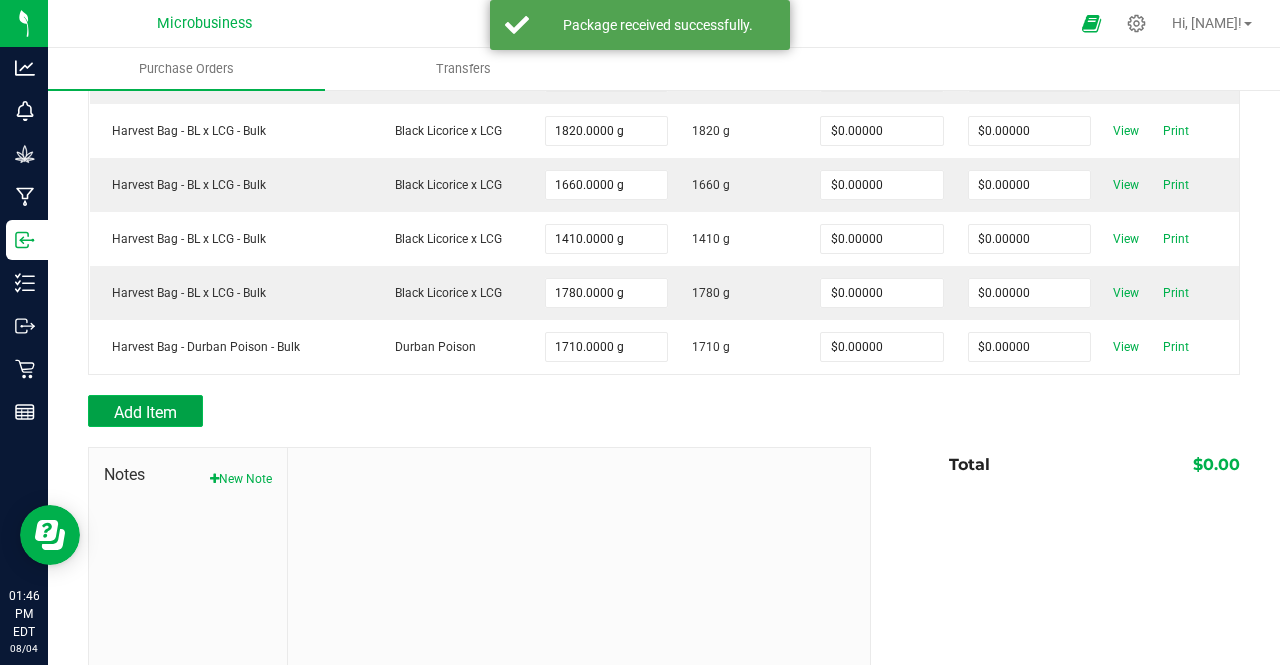 click on "Add Item" at bounding box center [145, 412] 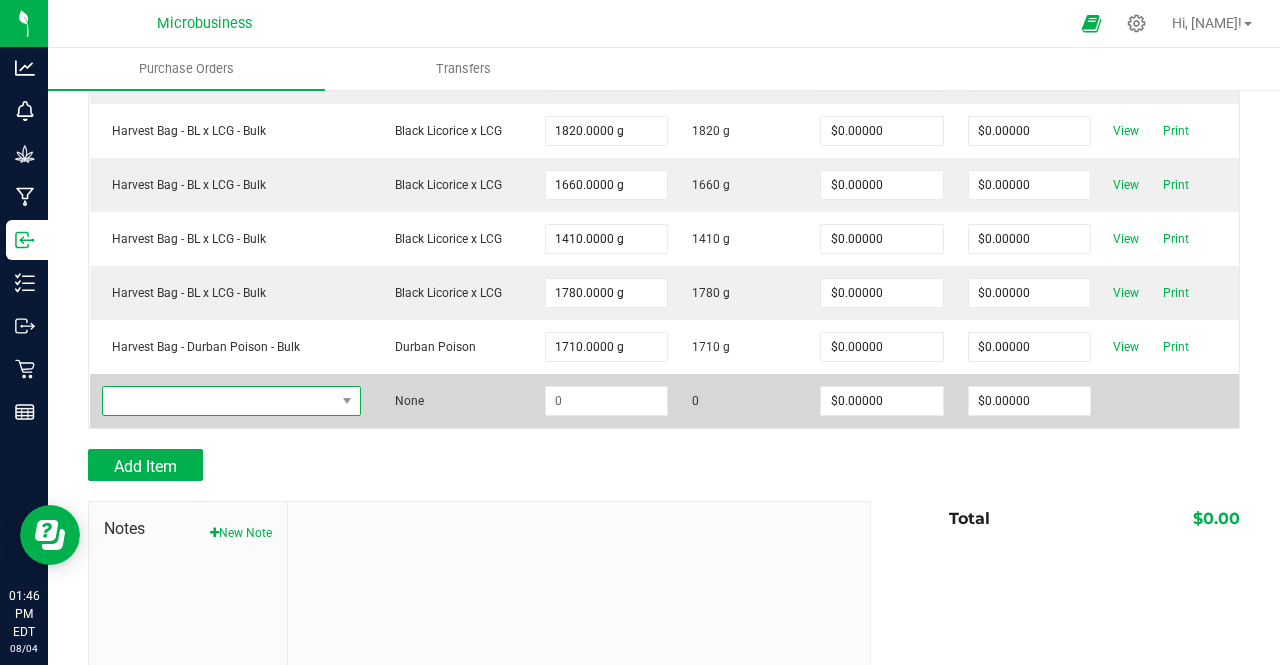 click at bounding box center (219, 401) 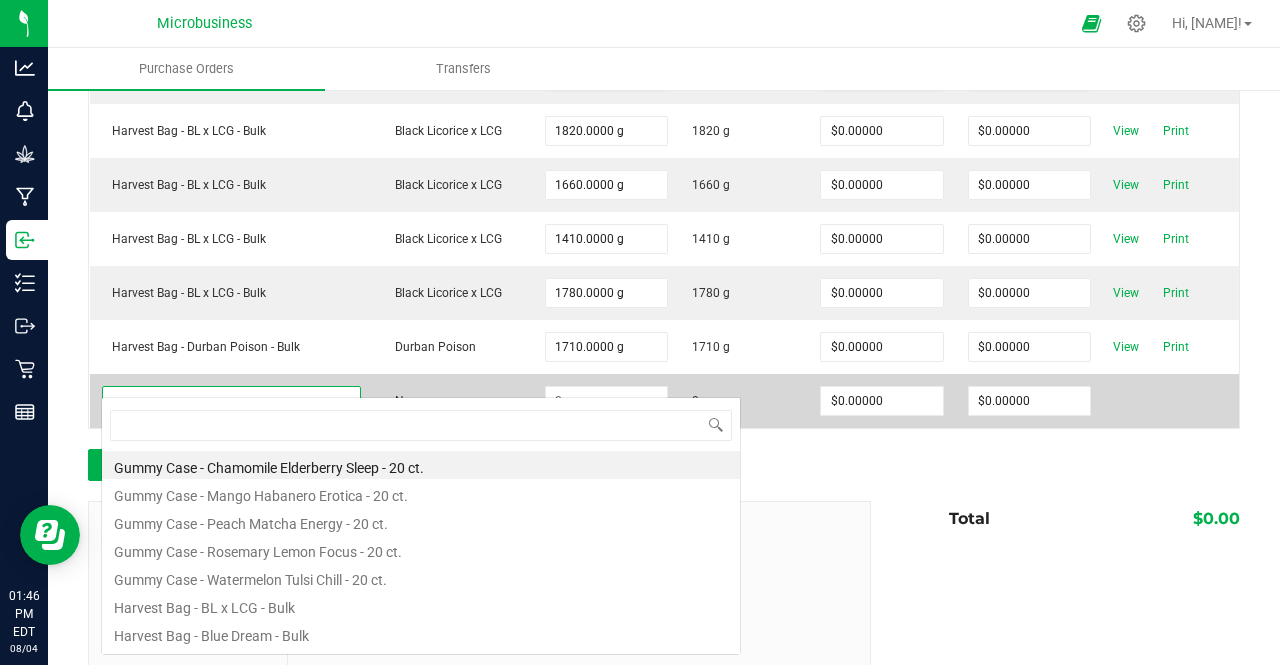 scroll, scrollTop: 99970, scrollLeft: 99744, axis: both 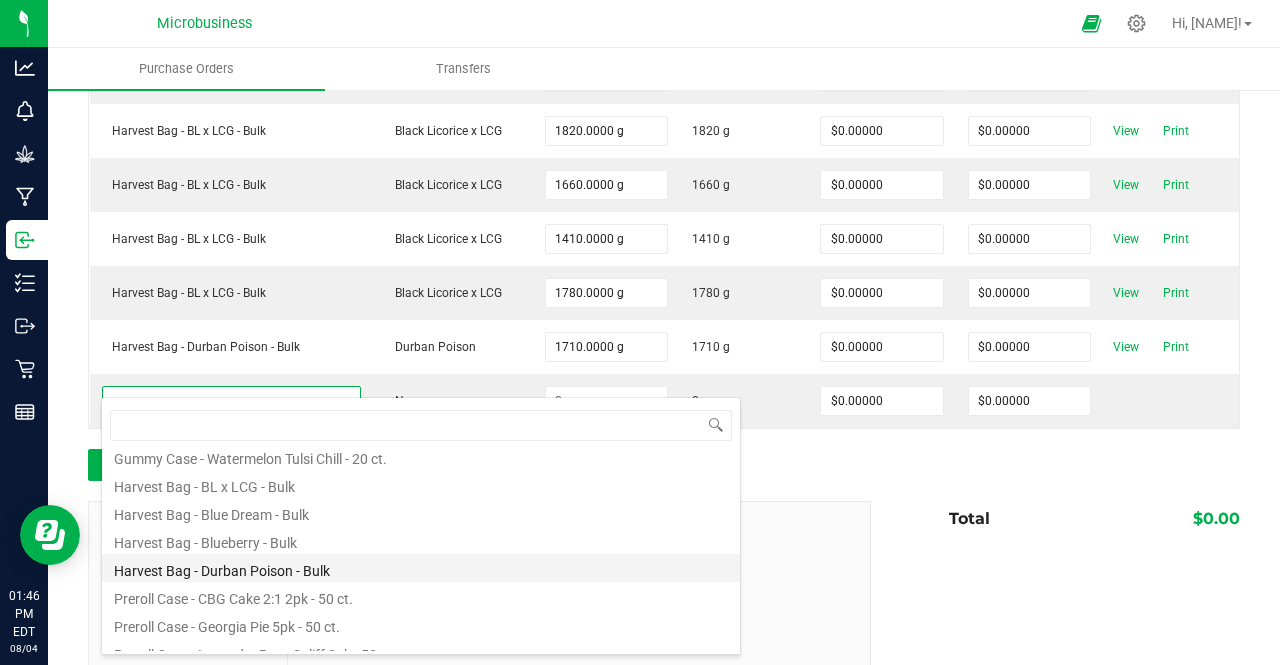 click on "Harvest Bag - Durban Poison - Bulk" at bounding box center [421, 568] 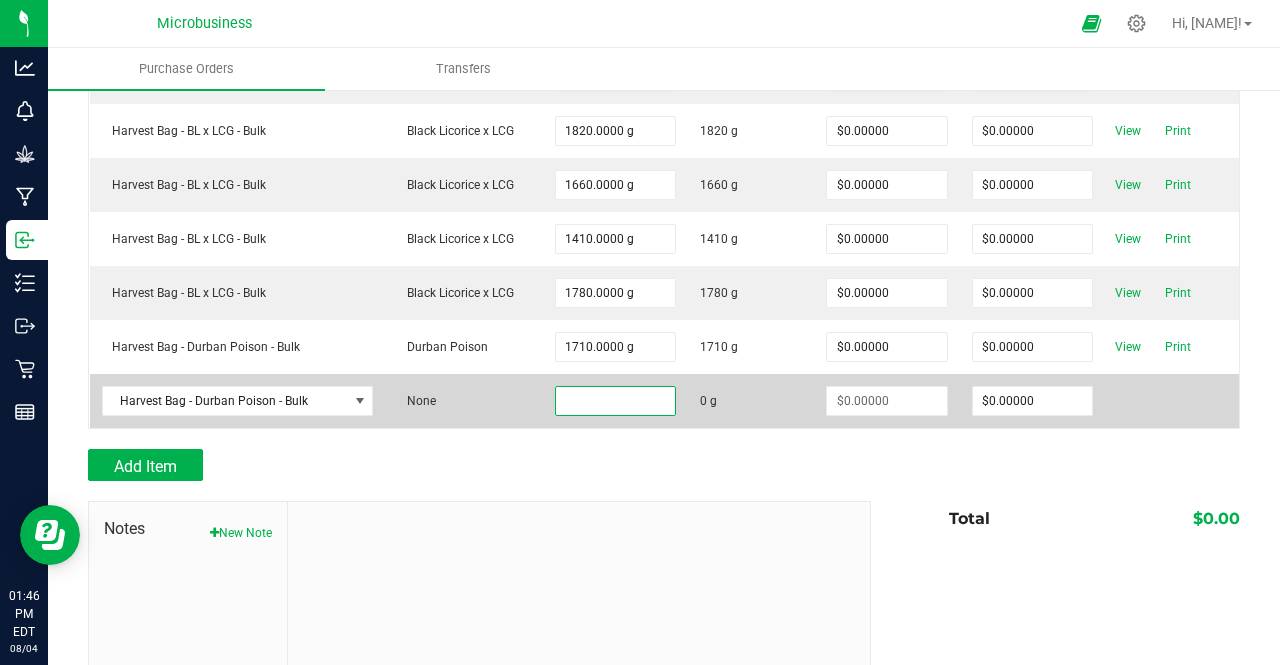 click at bounding box center [615, 401] 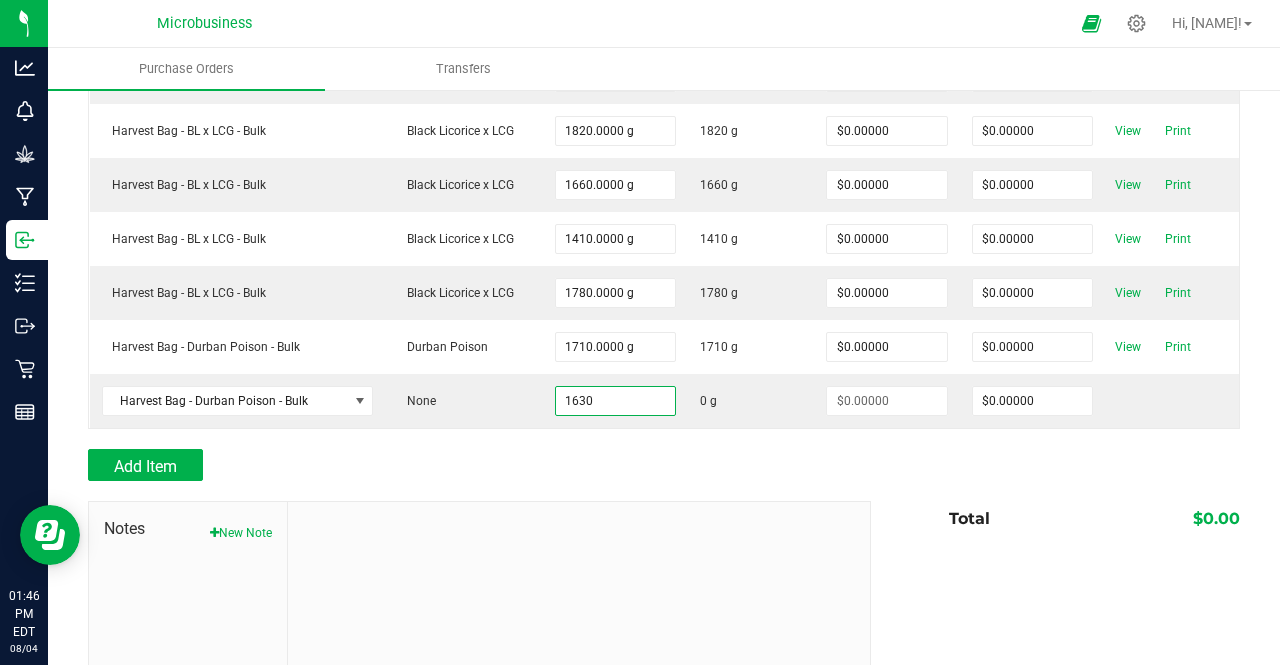 type on "1630.0000 g" 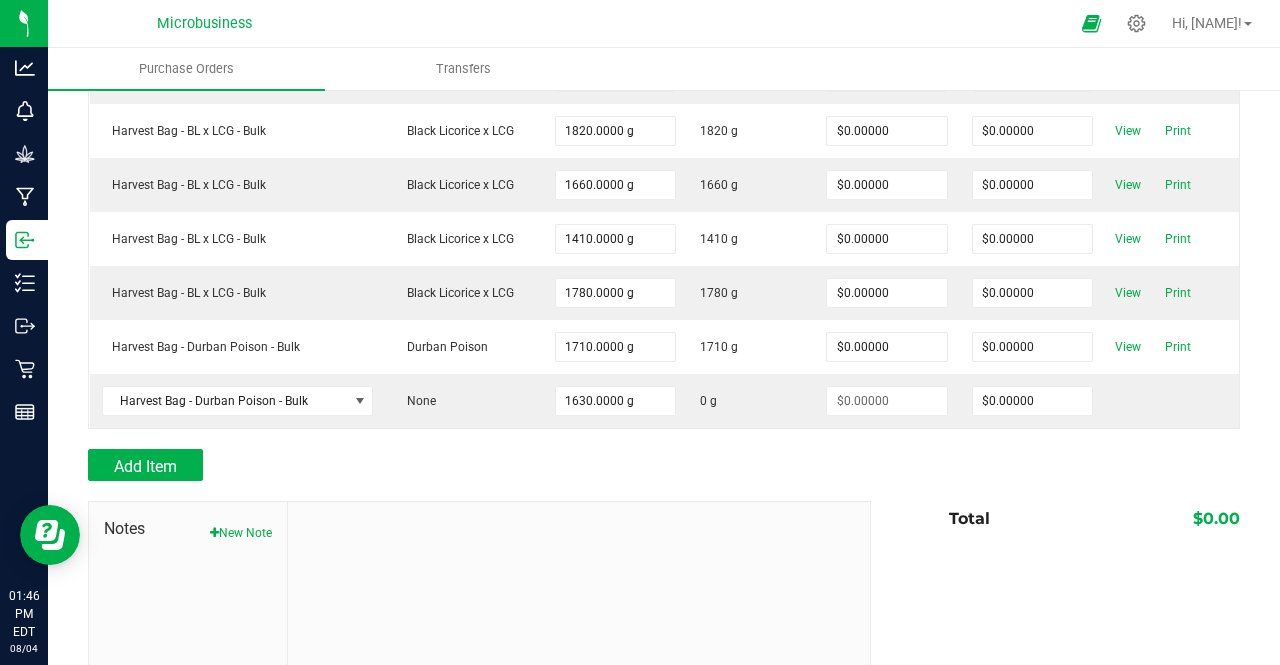 click on "Add Item" at bounding box center [472, 465] 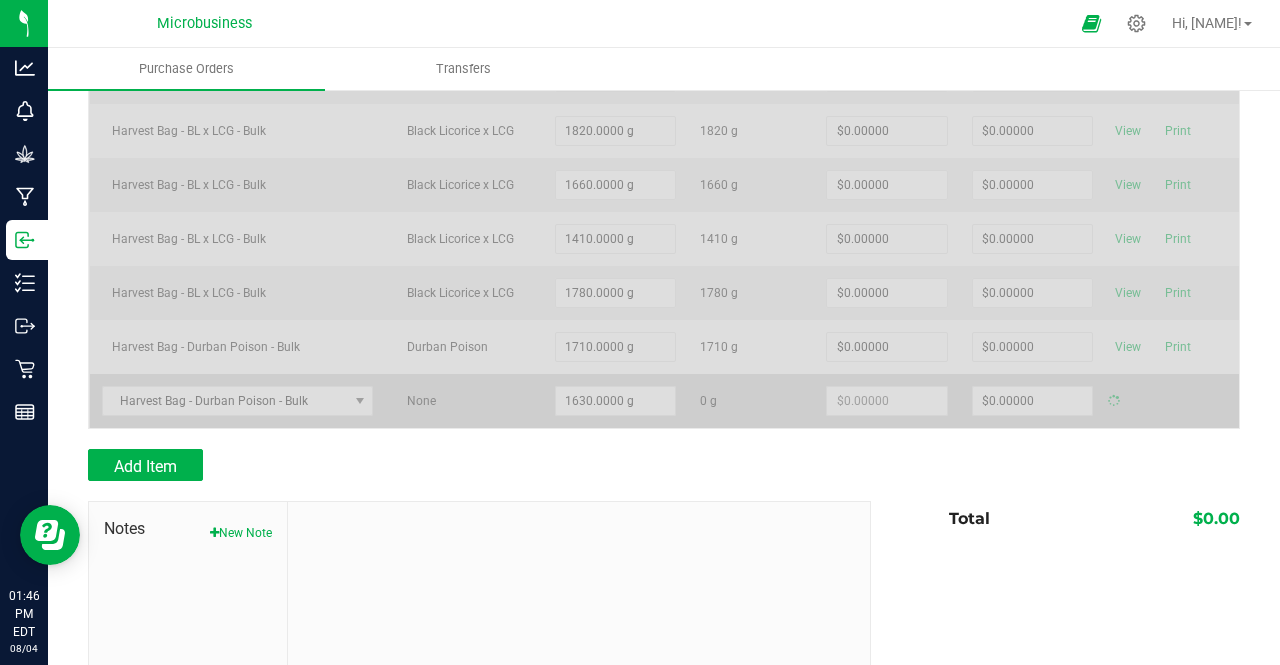 type on "$0.00000" 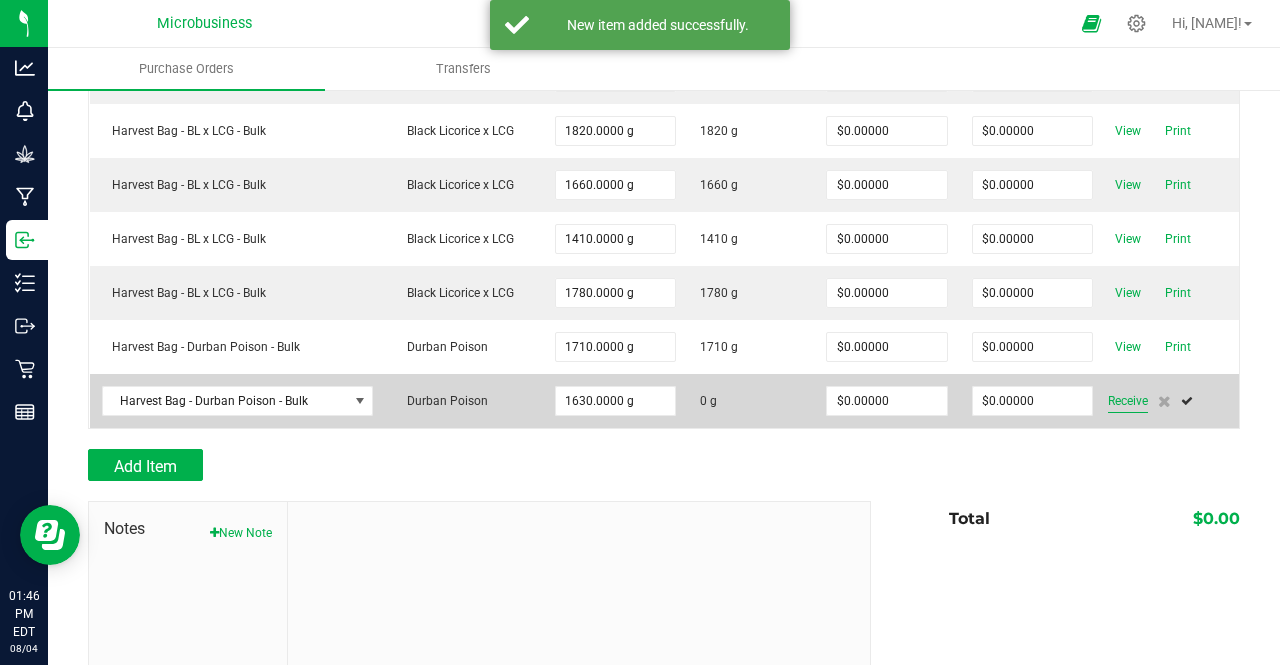 click on "Receive" at bounding box center [1128, 401] 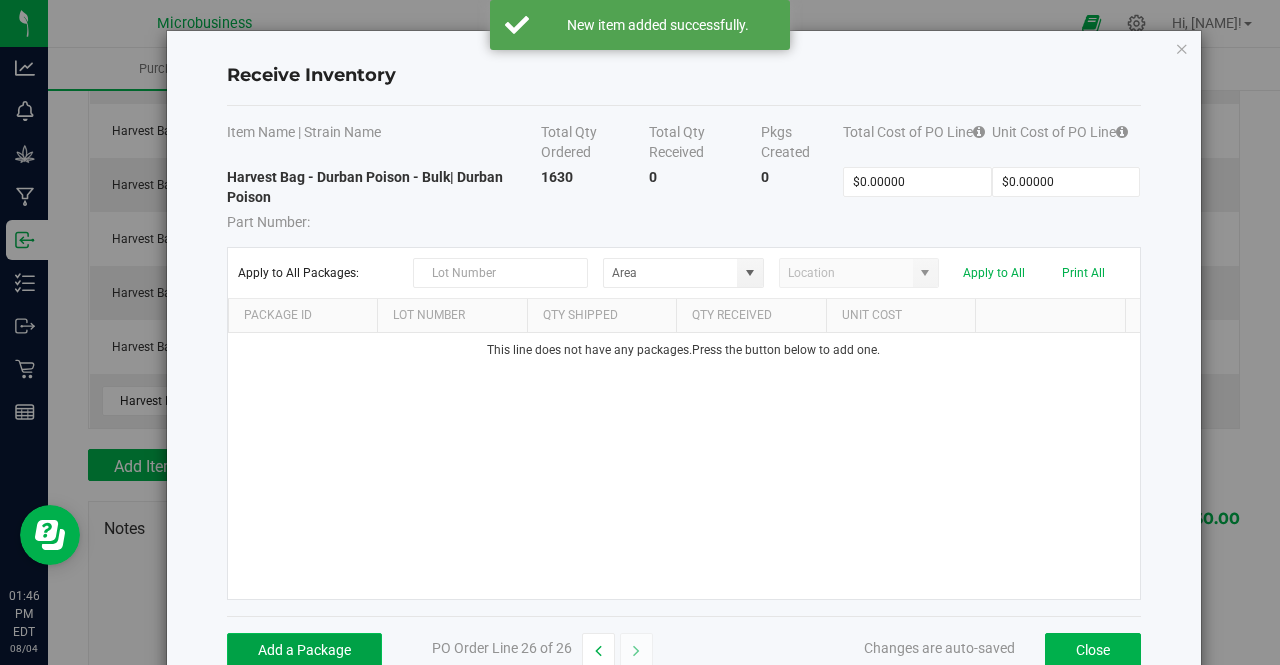 click on "Add a Package" at bounding box center [304, 650] 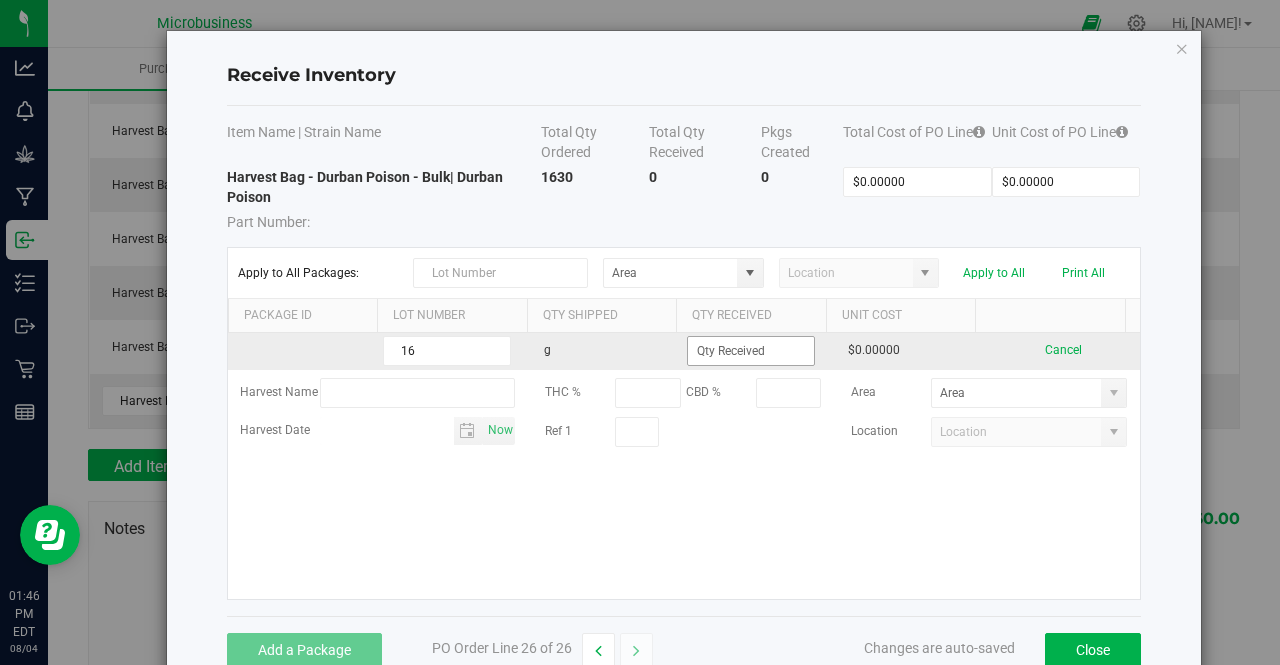 type on "1" 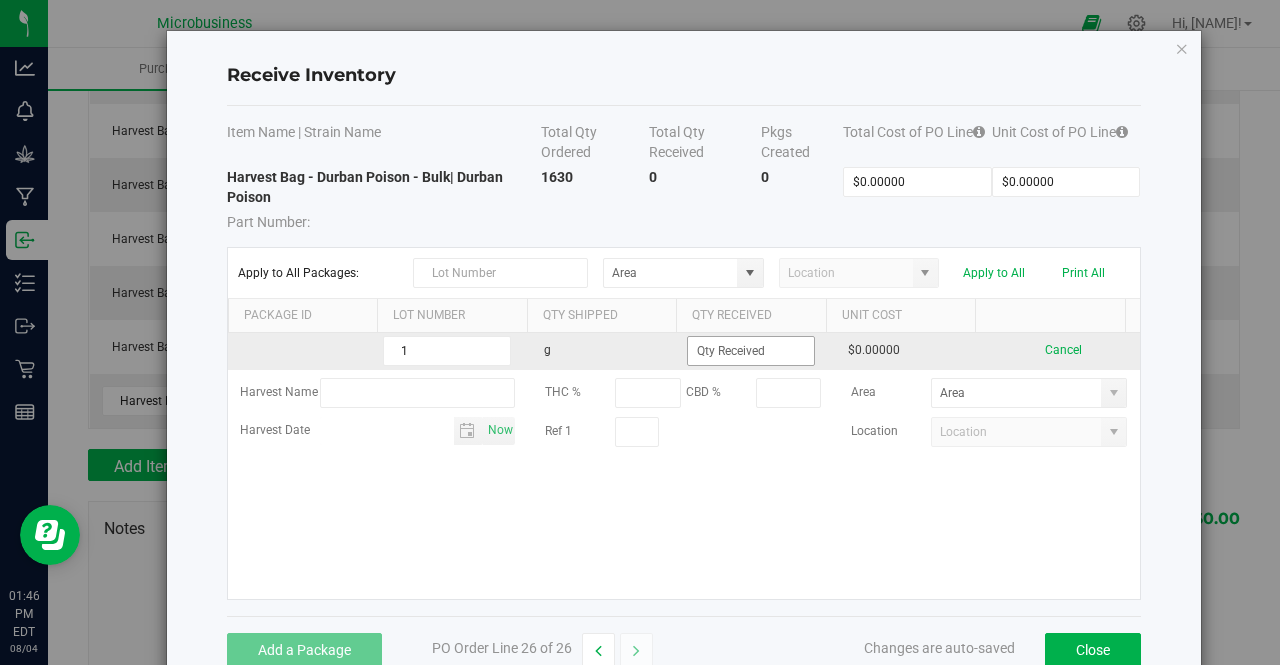 type 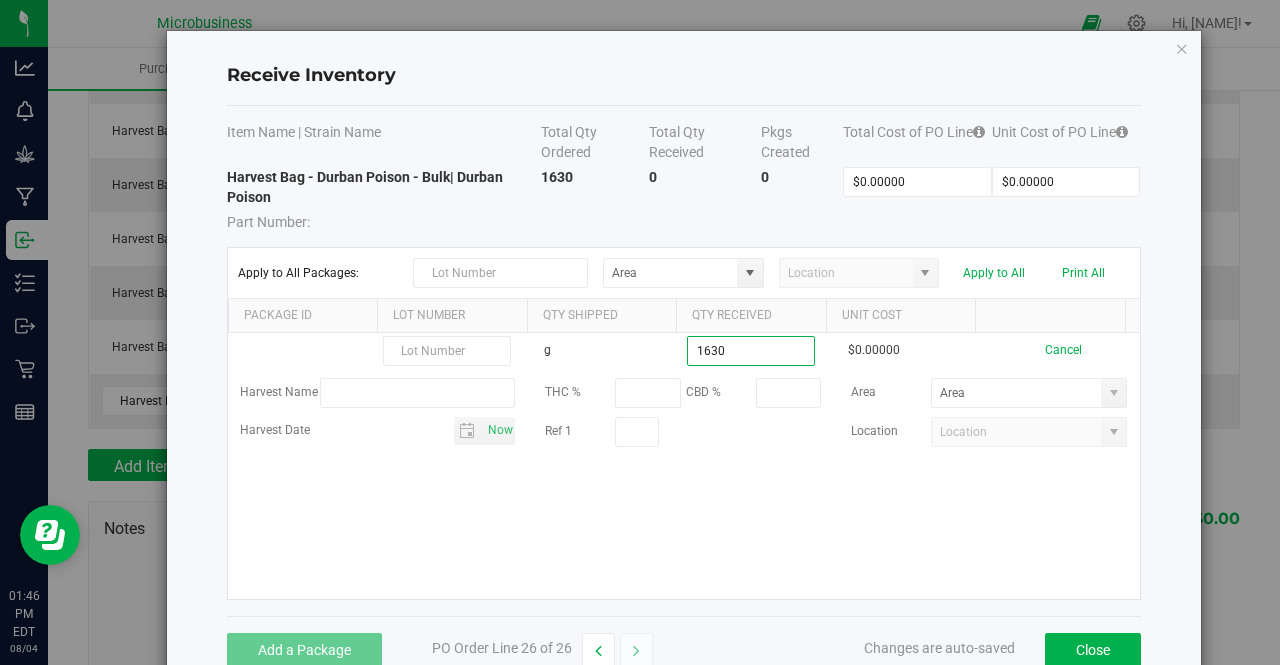 type on "1630.0000 g" 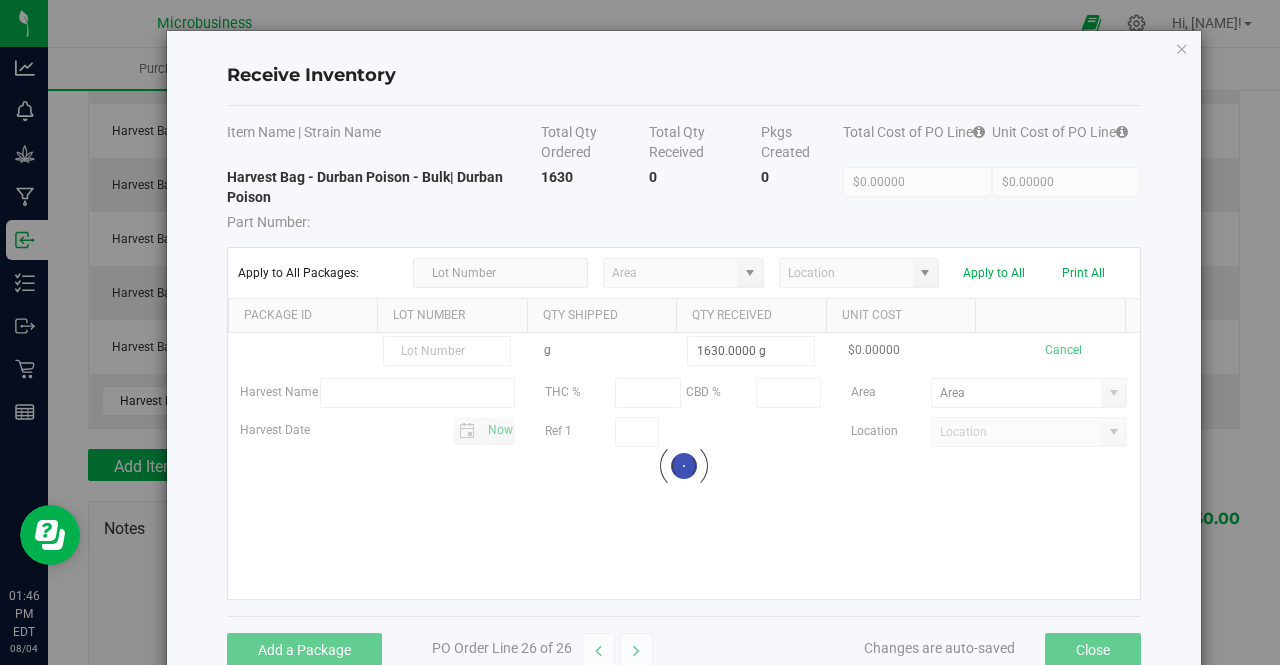 click on "g 1630.0000 g $0.00000 Cancel Harvest Name THC % CBD % Area Harvest Date
Now
Ref 1 Location Loading" at bounding box center [684, 466] 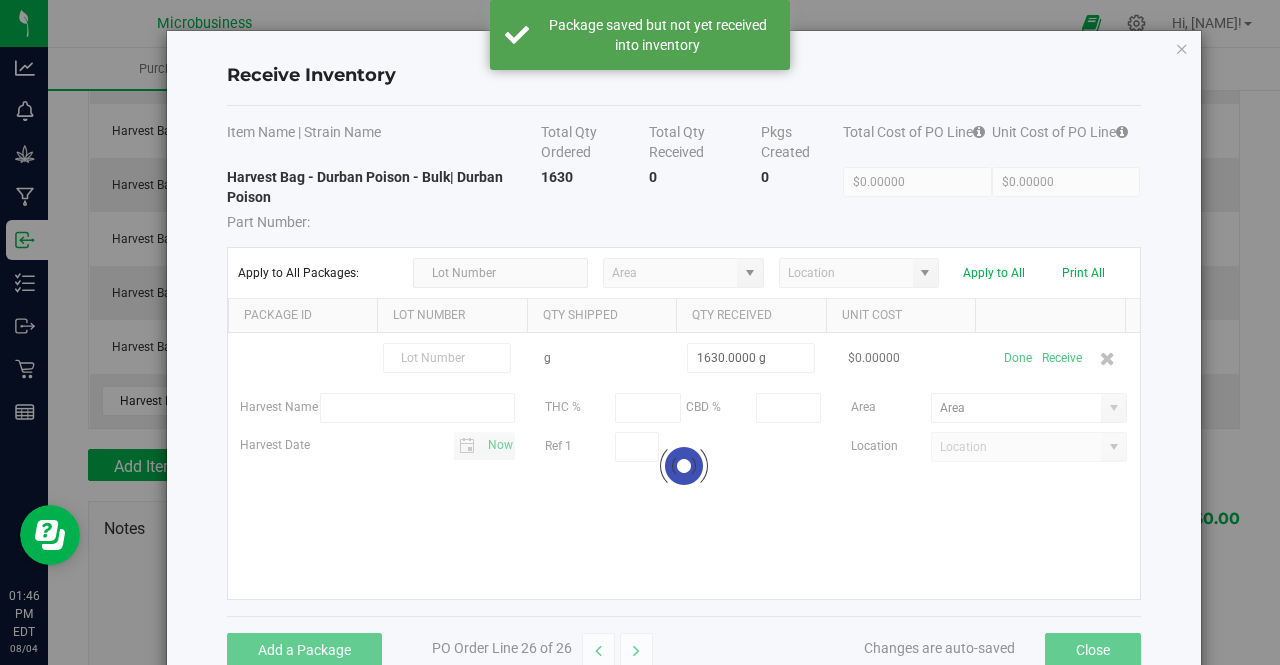 scroll, scrollTop: 1348, scrollLeft: 0, axis: vertical 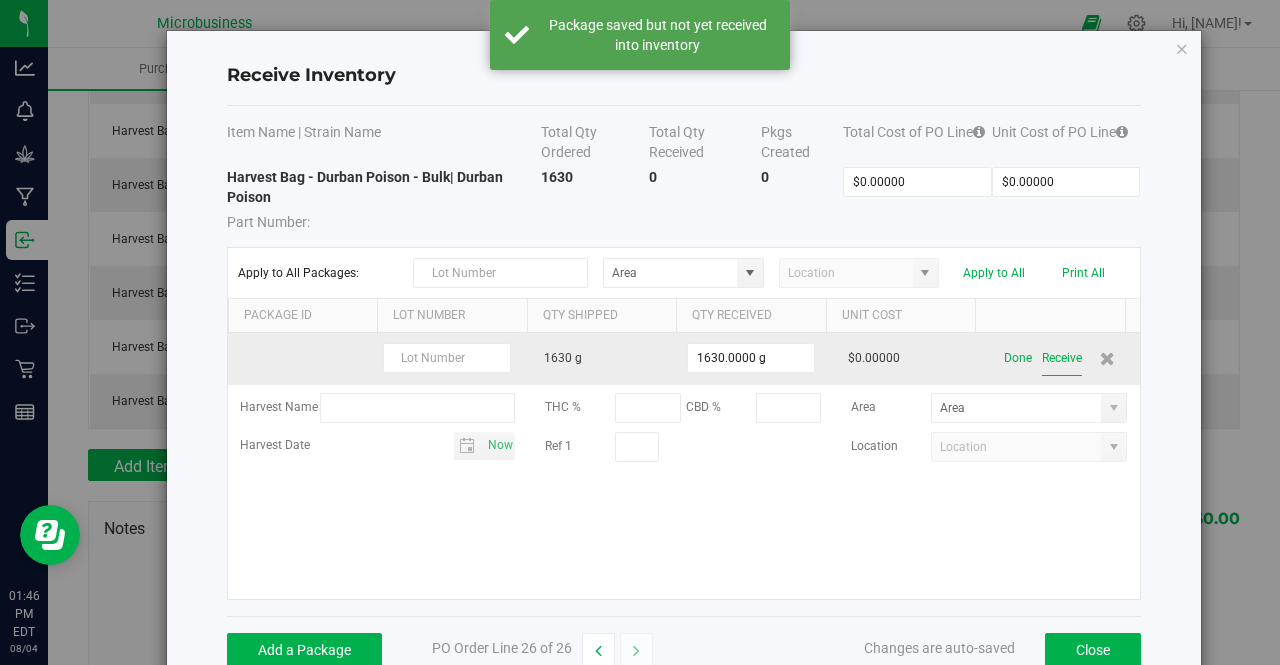 click on "Receive" at bounding box center (1062, 358) 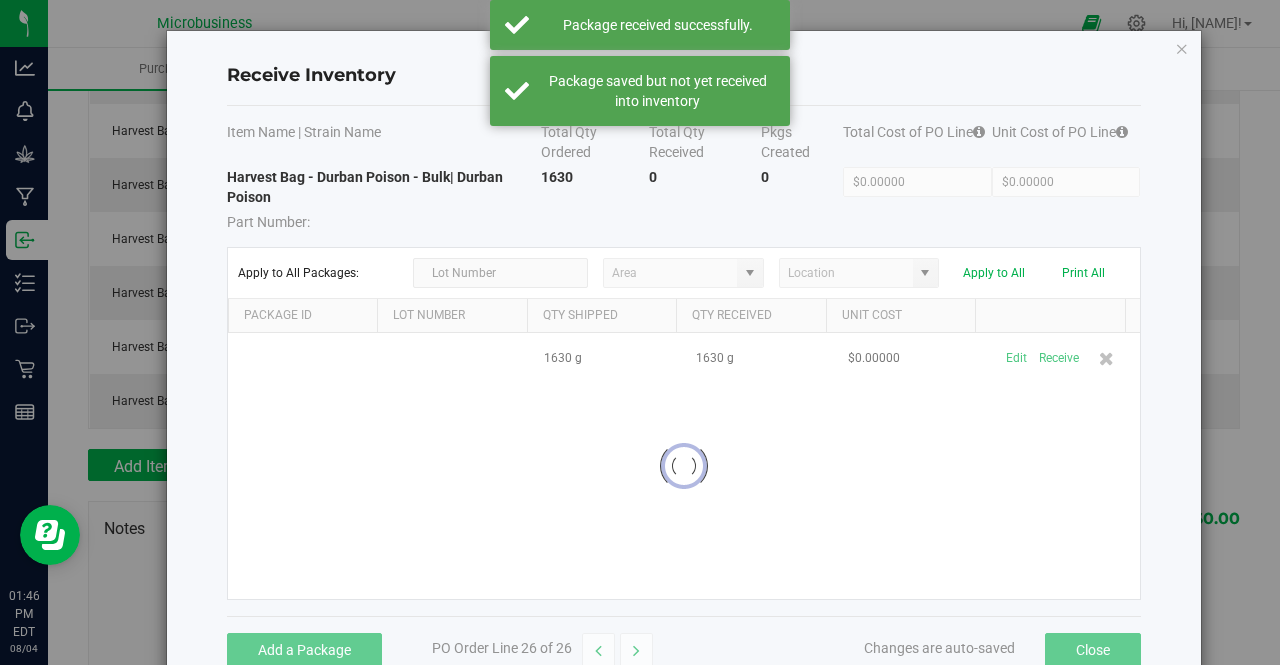 scroll, scrollTop: 1380, scrollLeft: 0, axis: vertical 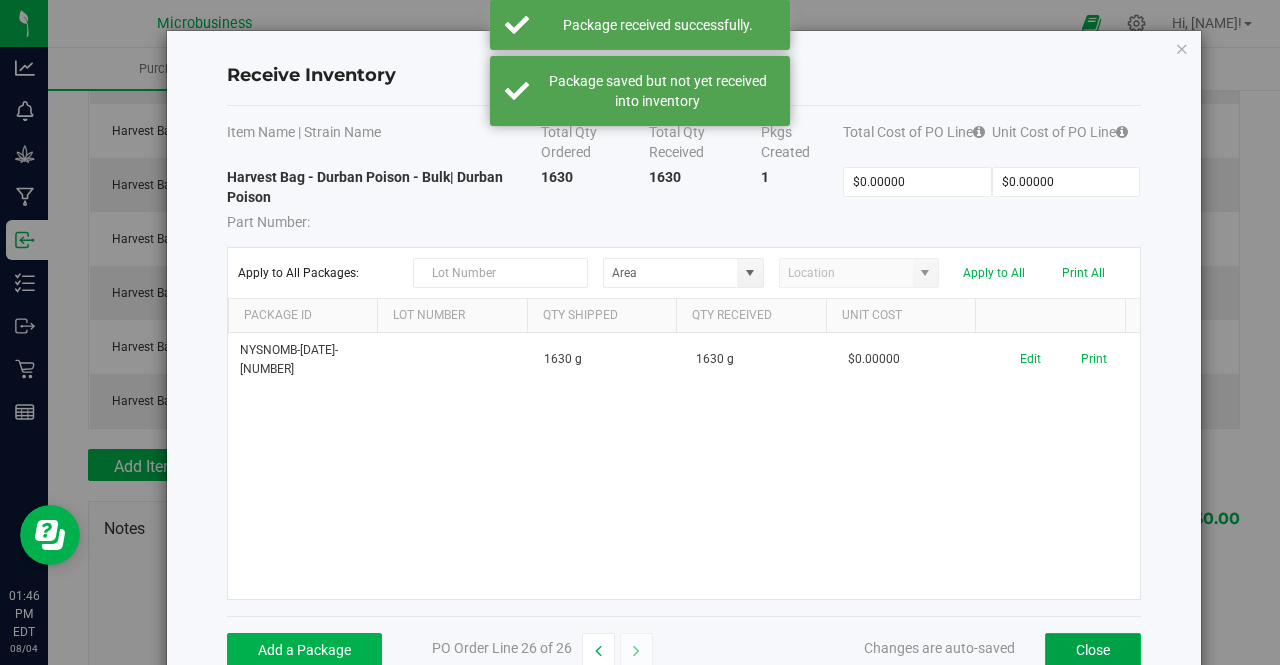 click on "Close" at bounding box center [1093, 650] 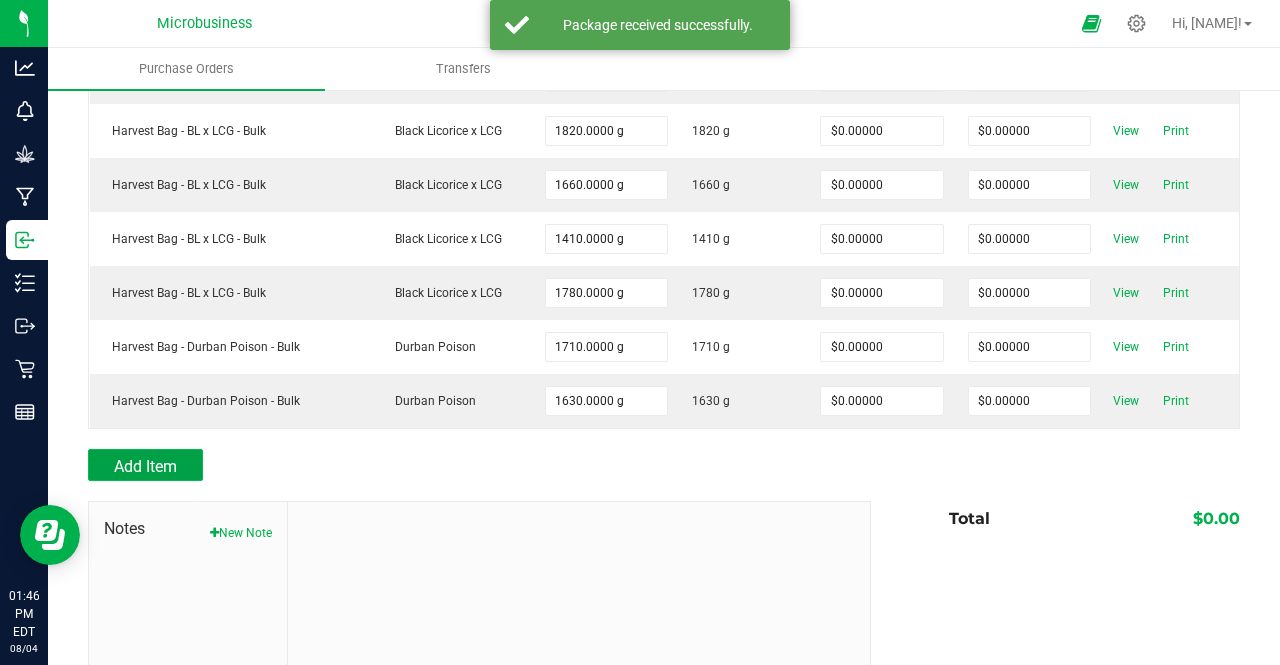 click on "Add Item" at bounding box center [145, 466] 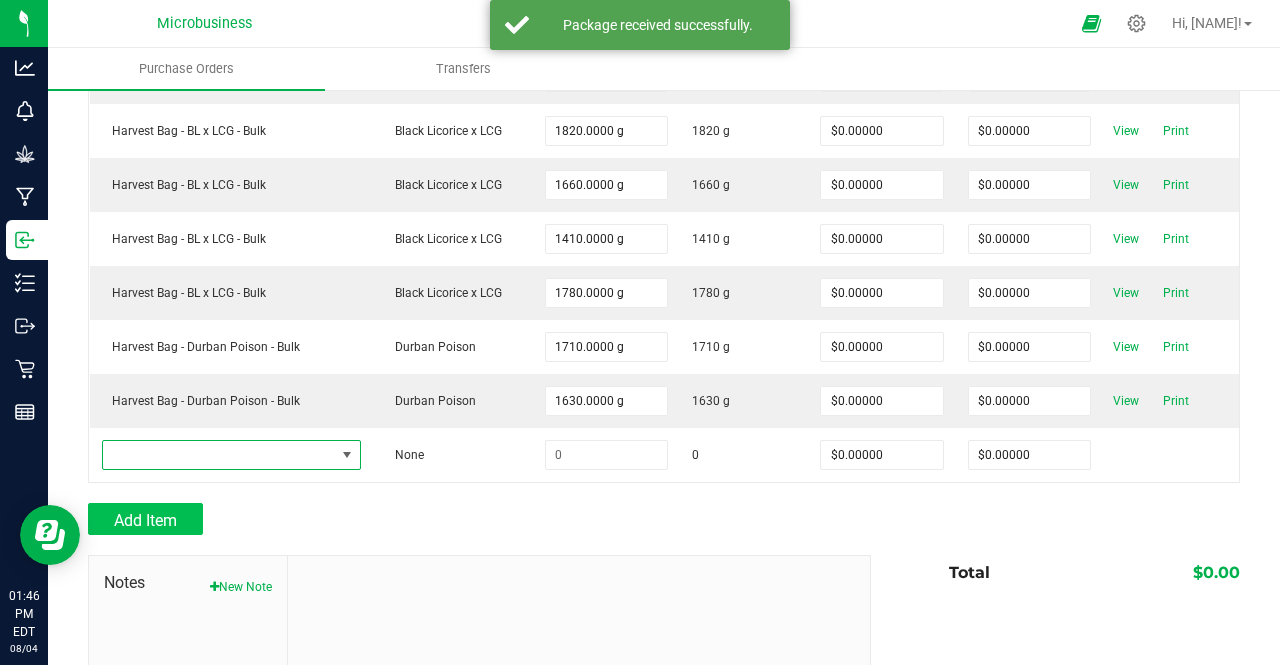click at bounding box center [219, 455] 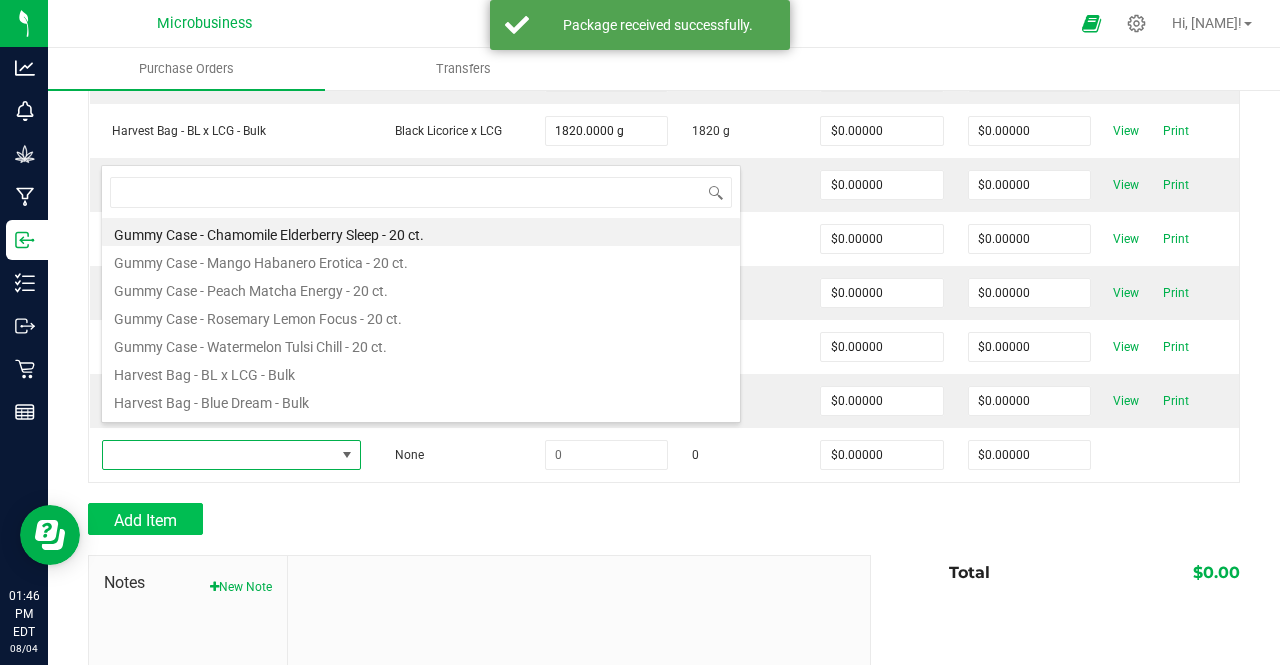 click at bounding box center [219, 455] 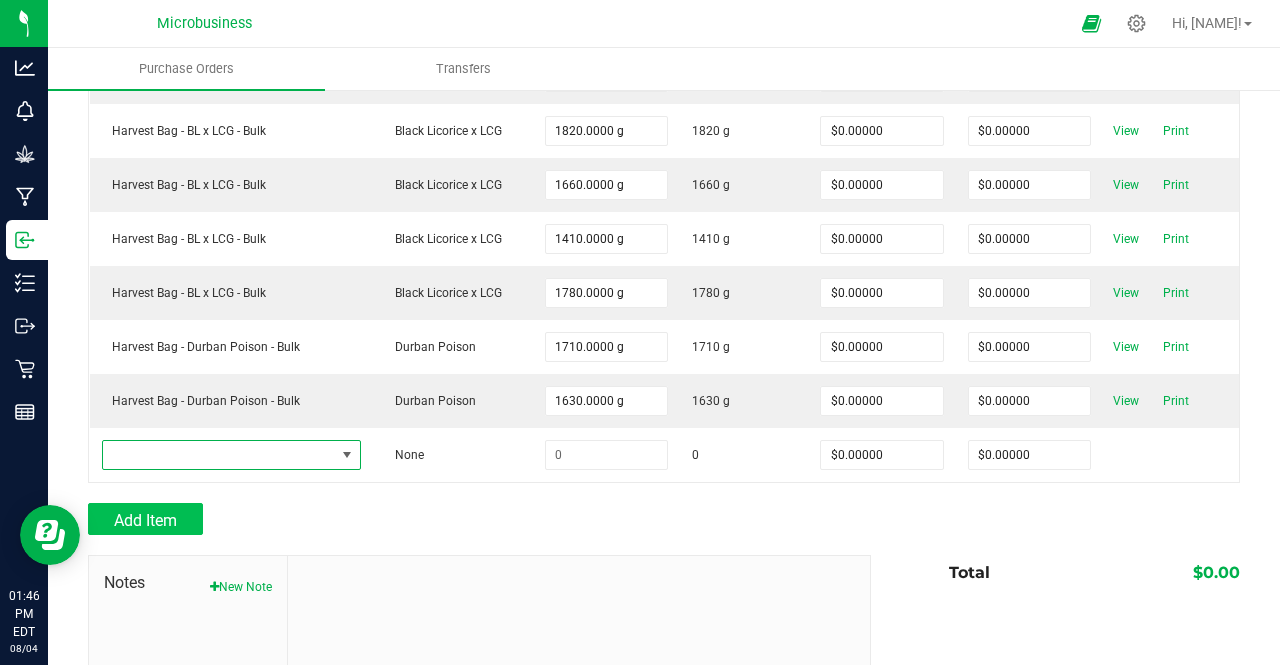 click at bounding box center (219, 455) 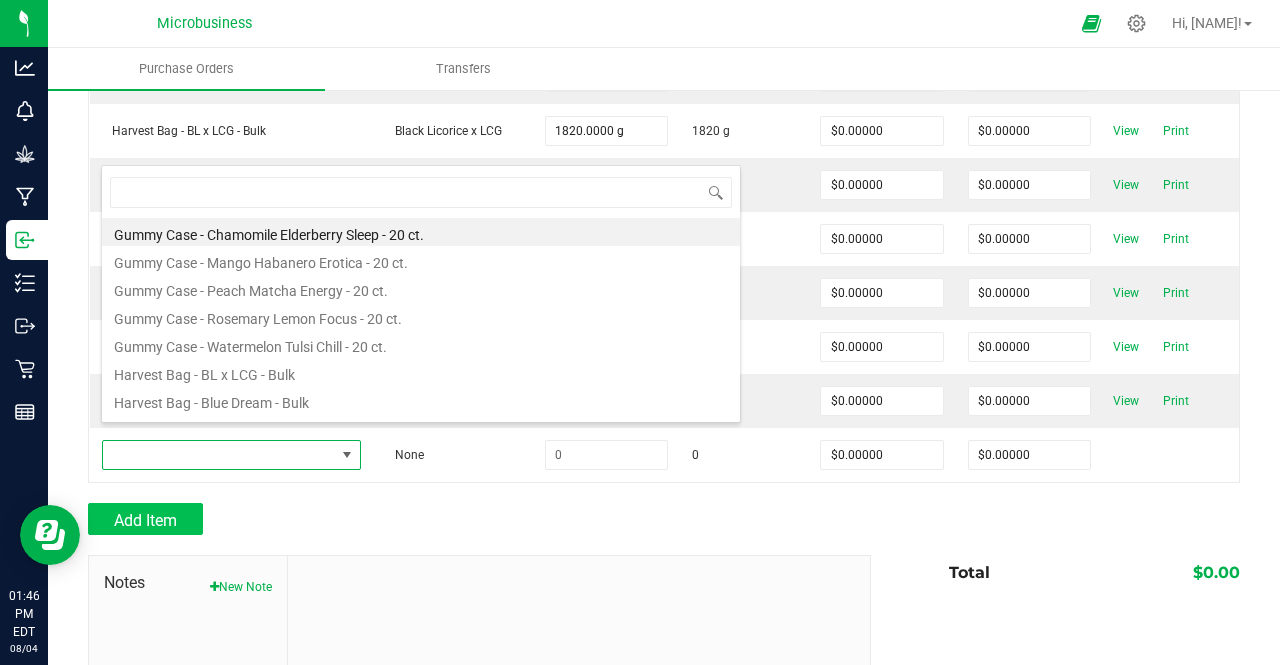 scroll, scrollTop: 99970, scrollLeft: 99744, axis: both 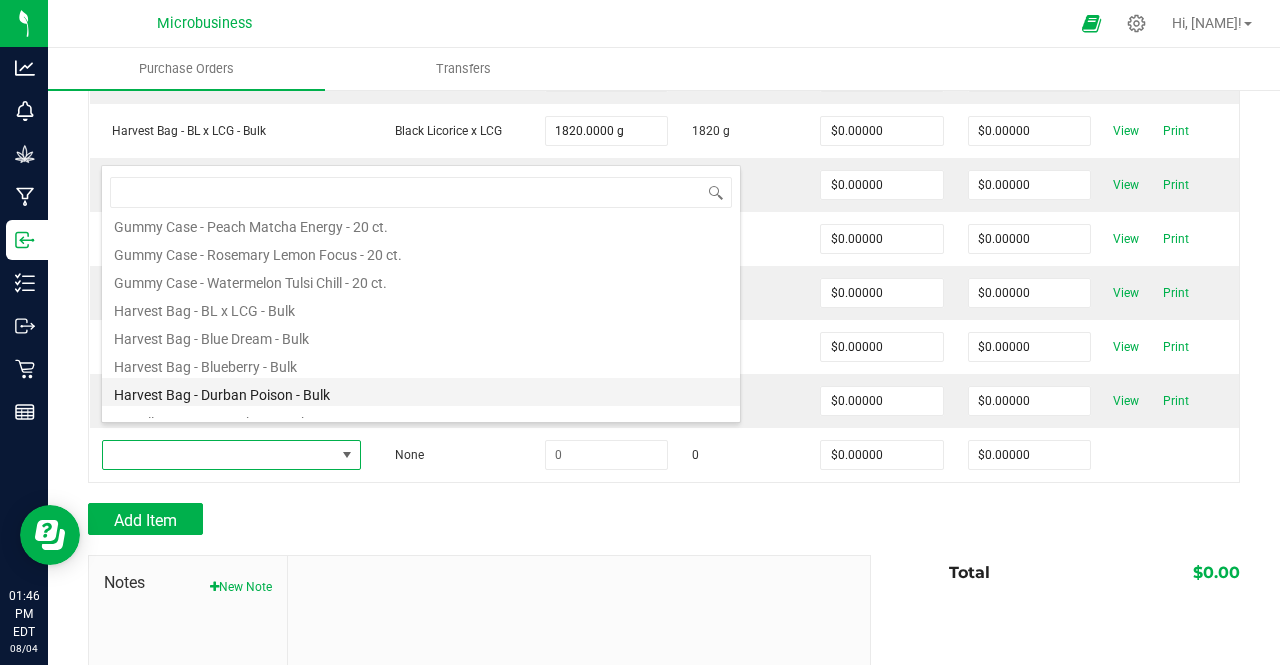 click on "Harvest Bag - Durban Poison - Bulk" at bounding box center [421, 392] 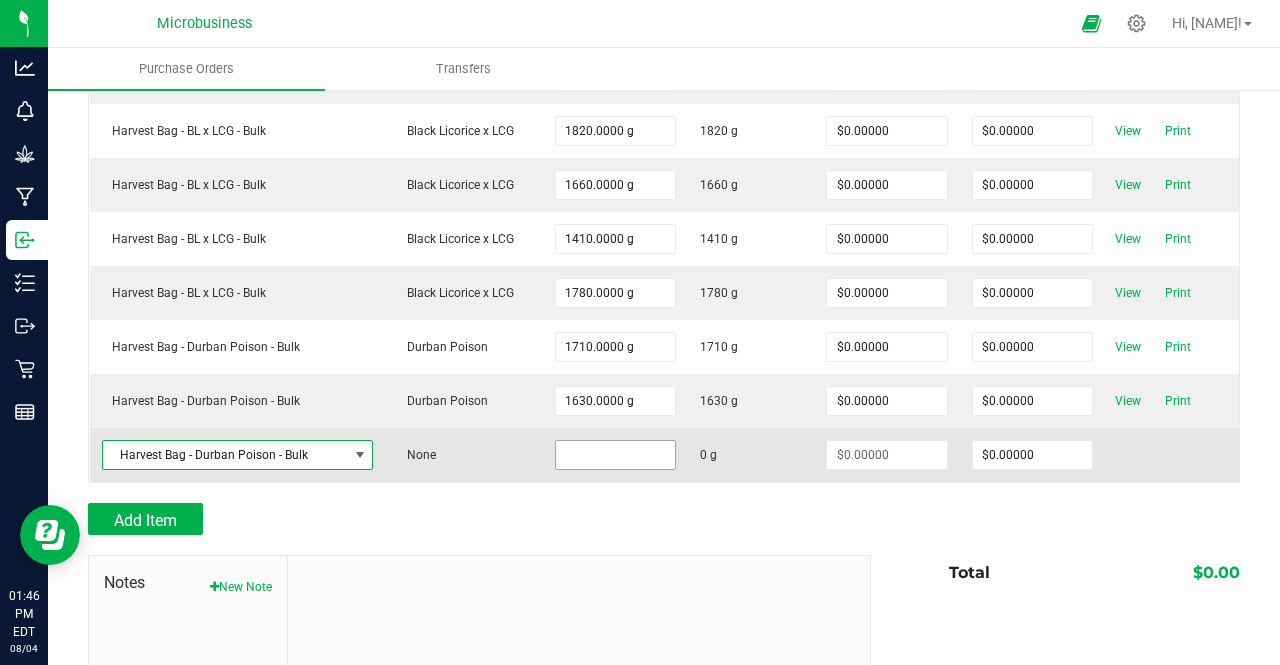 click at bounding box center [615, 455] 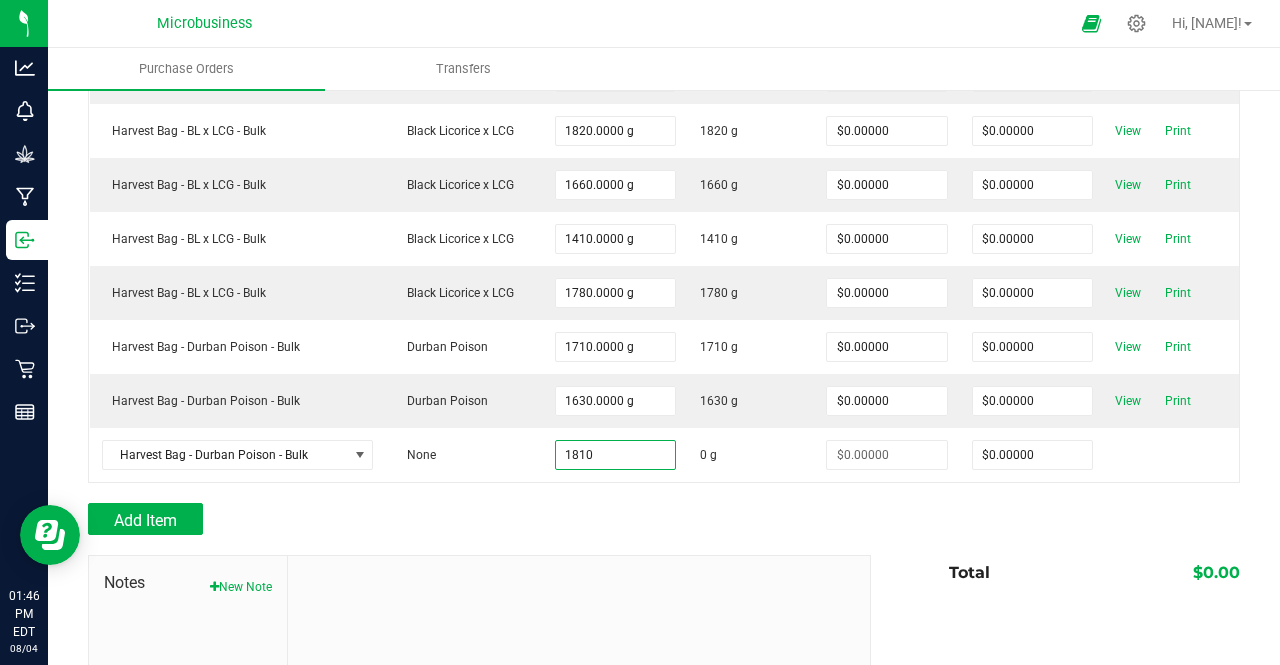 type on "[QUANTITY] g" 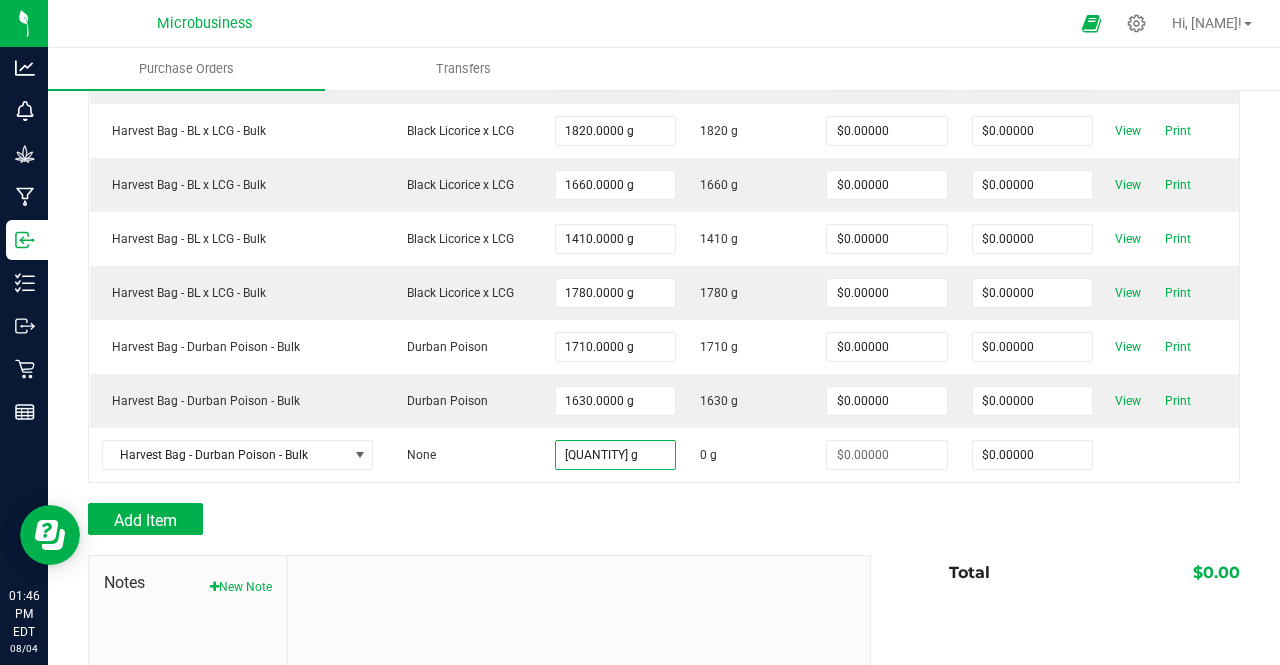 click at bounding box center (664, 493) 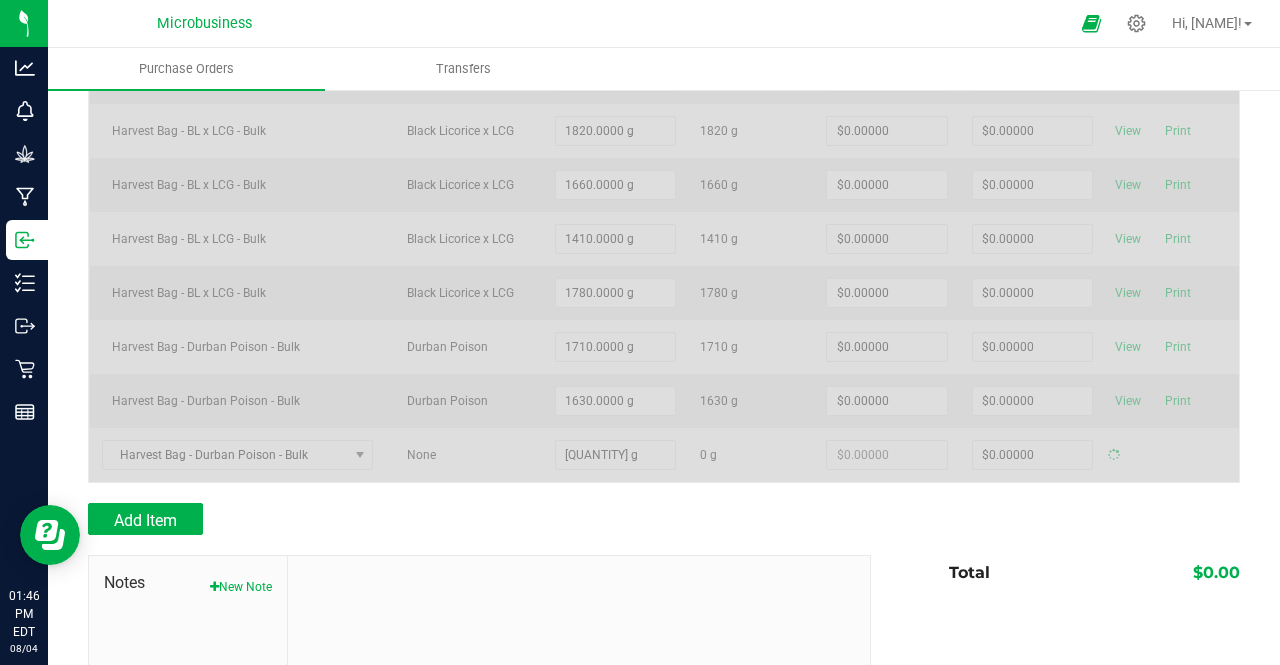 type on "$0.00000" 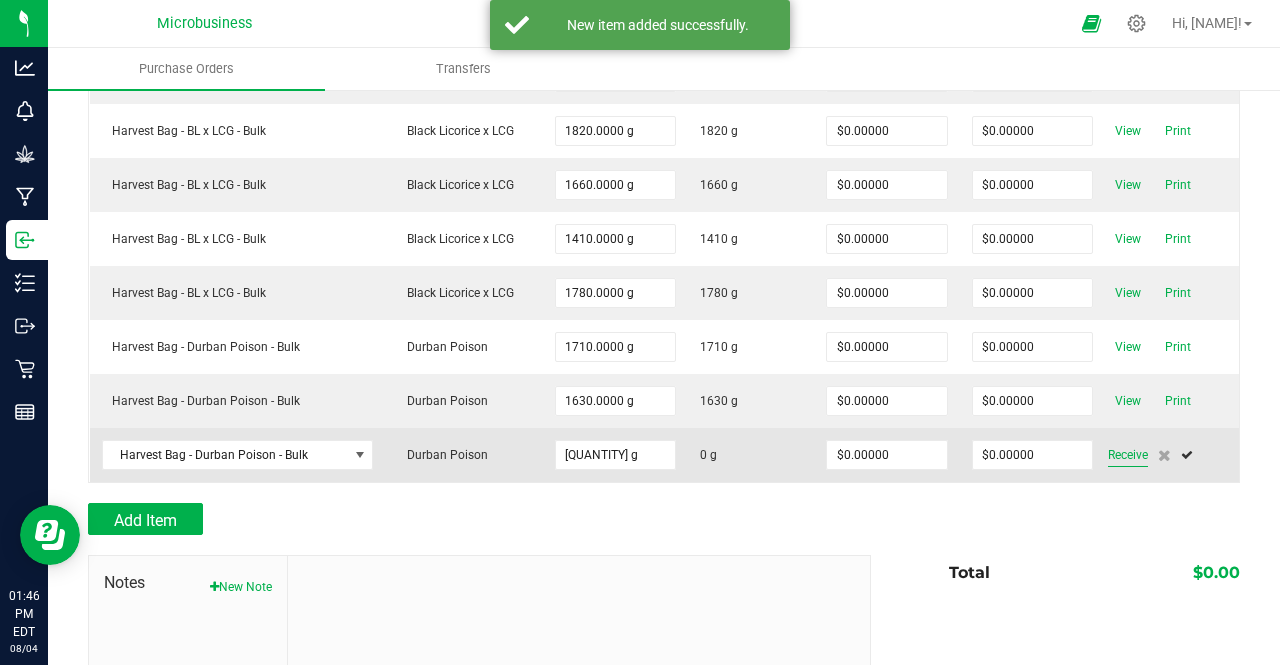 click on "Receive" at bounding box center (1128, 455) 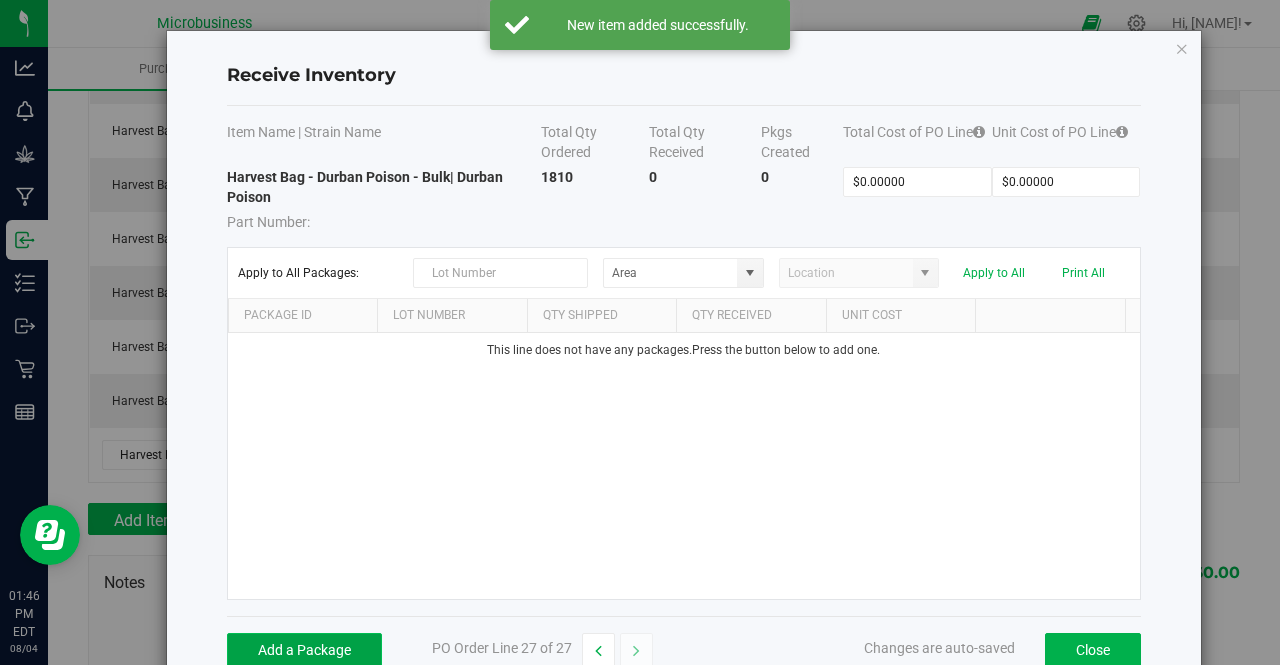 click on "Add a Package" at bounding box center (304, 650) 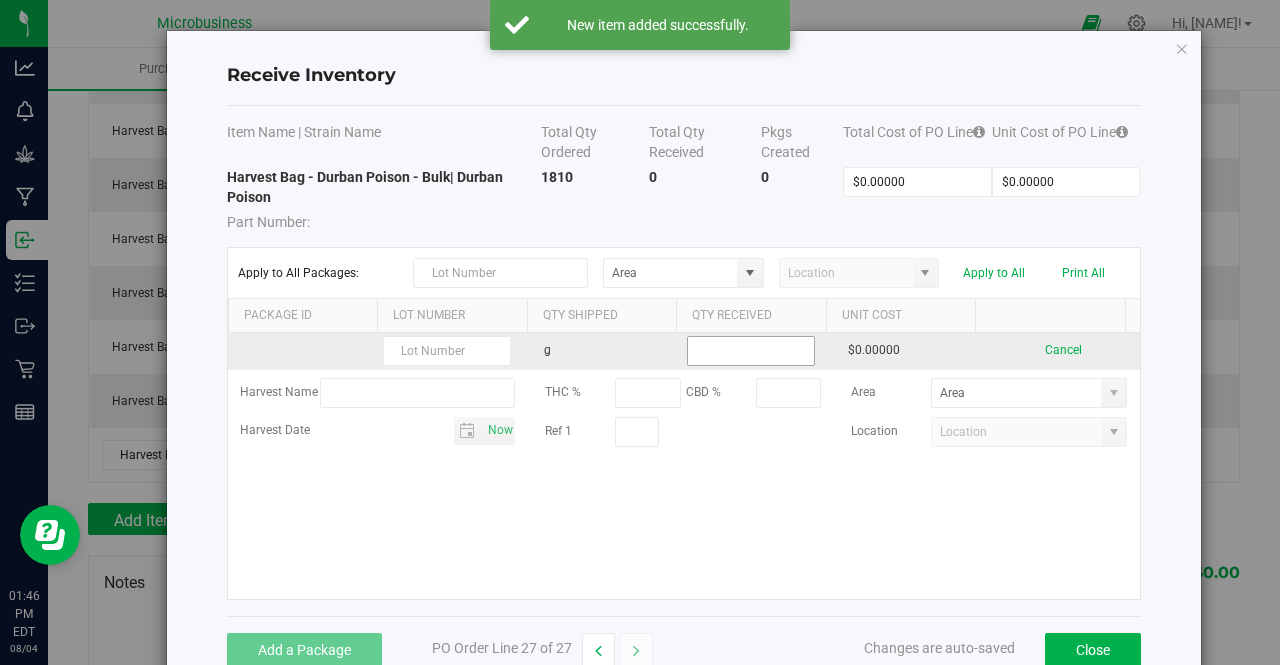 click at bounding box center [751, 351] 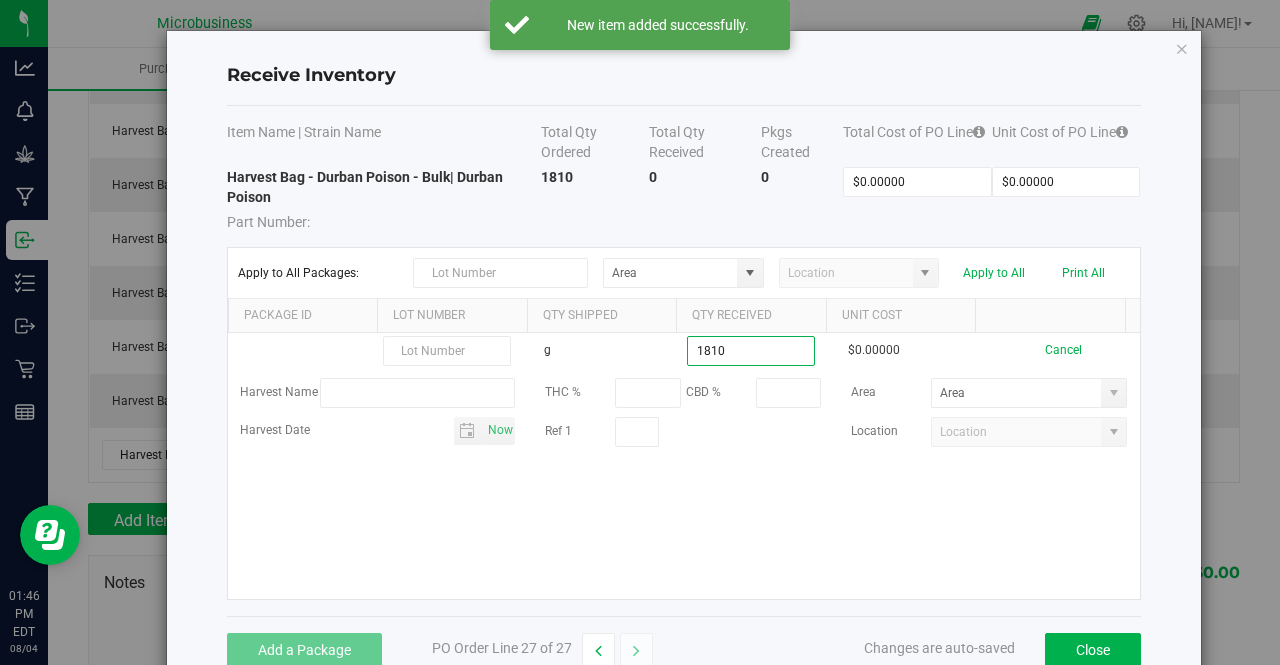 type on "[QUANTITY] g" 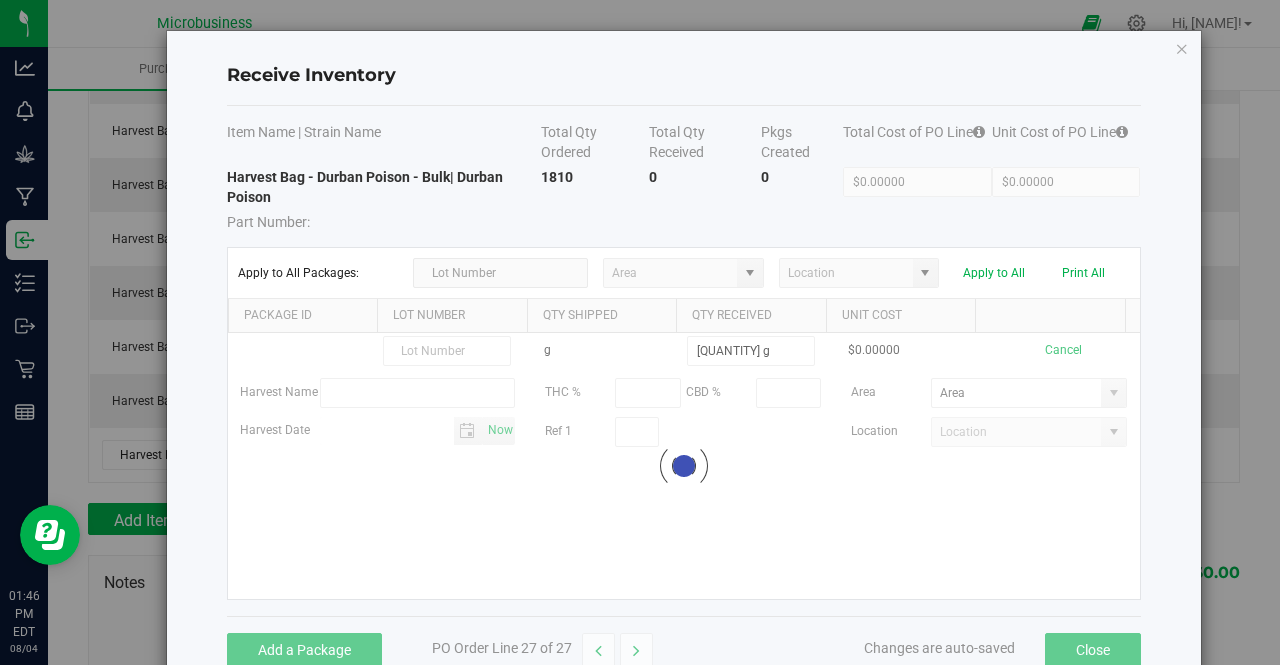 click on "g 1810.0000 g $0.00000 Cancel Harvest Name THC % CBD % Area Harvest Date
Now
Ref 1 Location Loading" at bounding box center [684, 466] 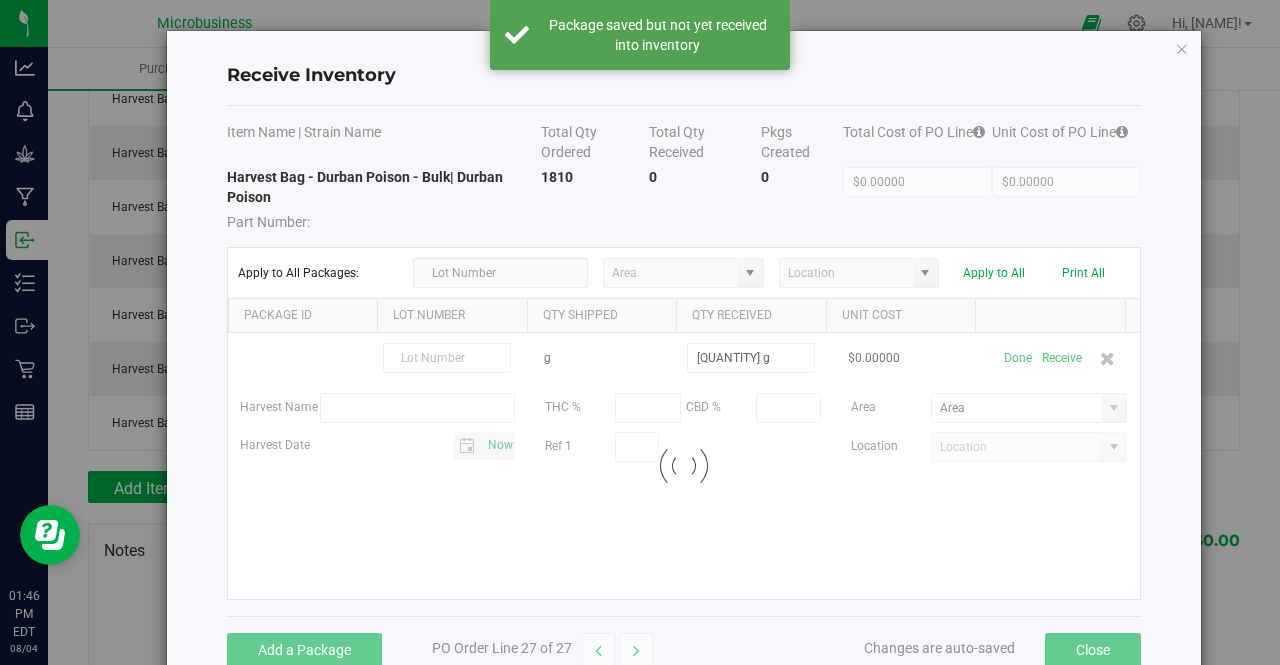 scroll, scrollTop: 1348, scrollLeft: 0, axis: vertical 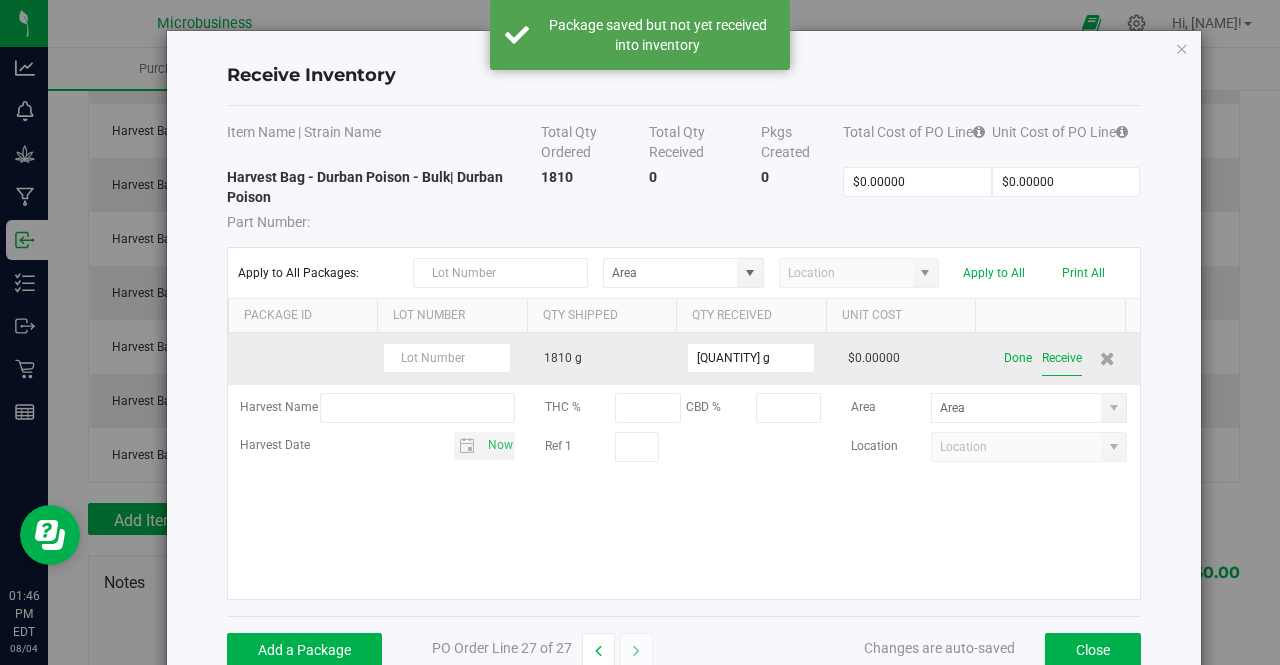 click on "Receive" at bounding box center (1062, 358) 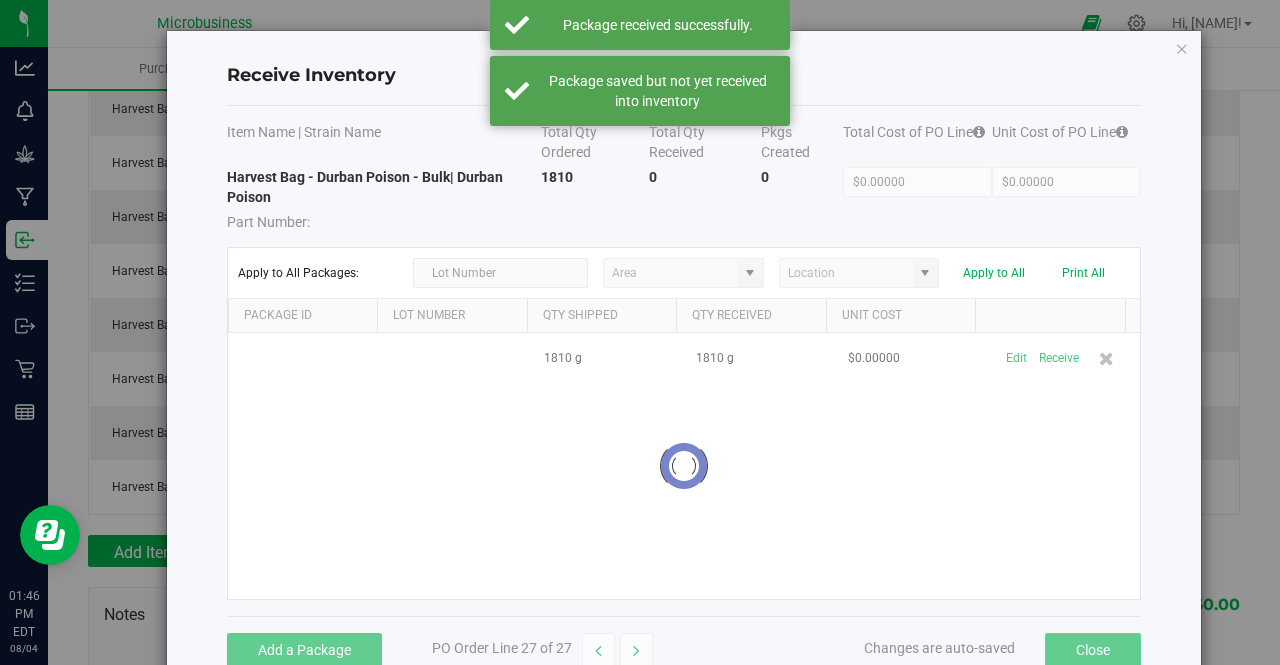 scroll, scrollTop: 1380, scrollLeft: 0, axis: vertical 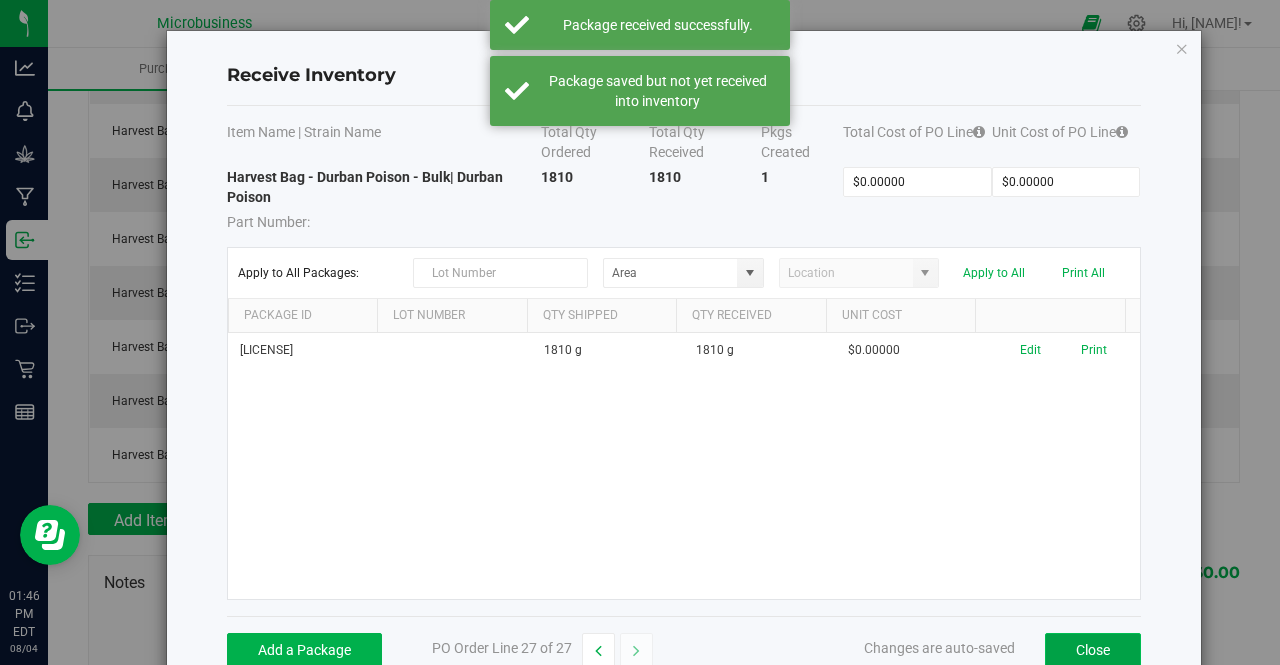 click on "Close" at bounding box center [1093, 650] 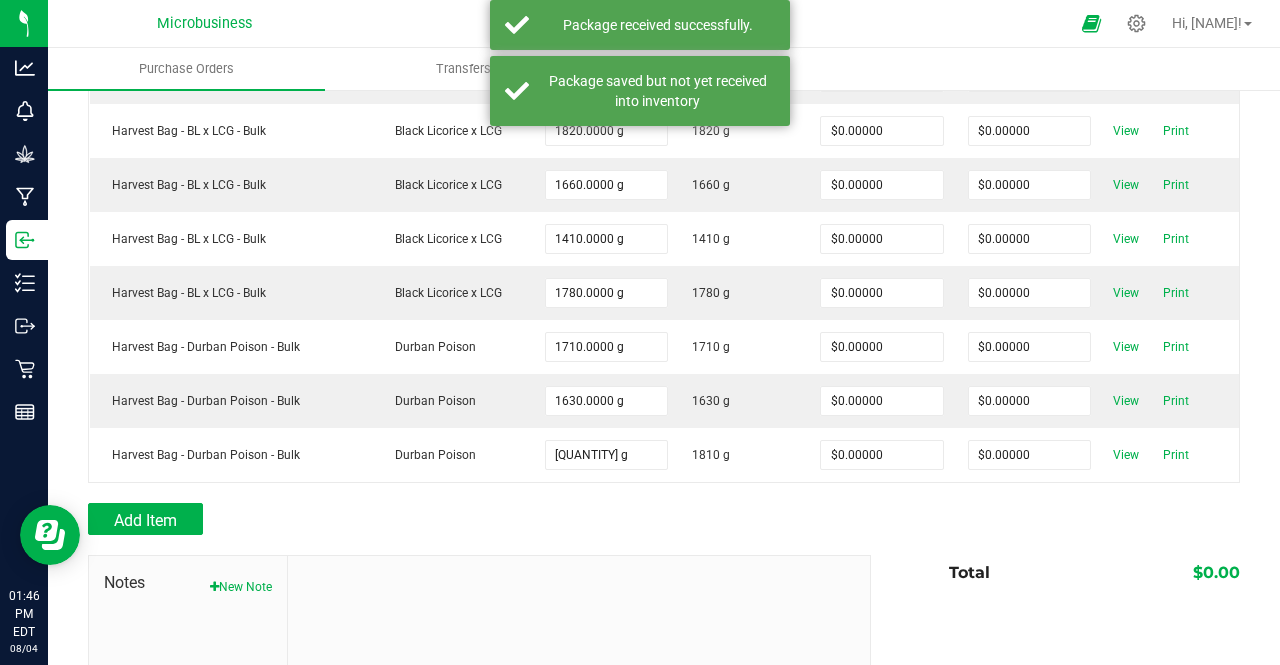 click at bounding box center [664, 493] 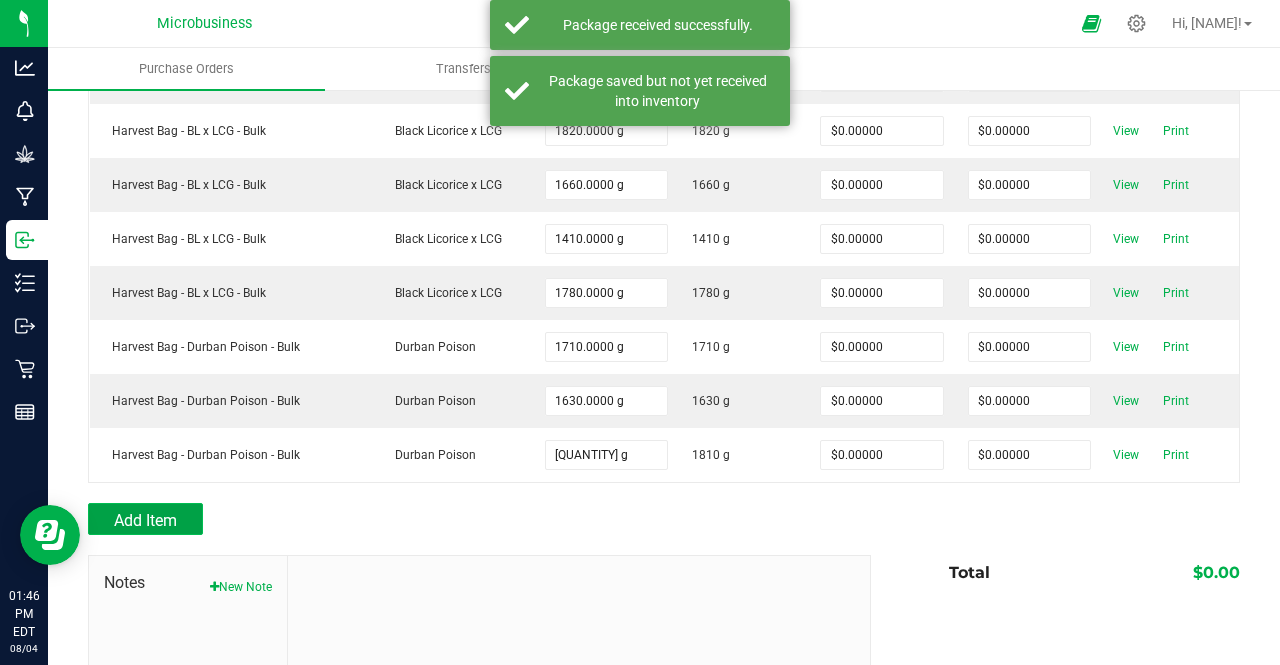 click on "Add Item" at bounding box center [145, 520] 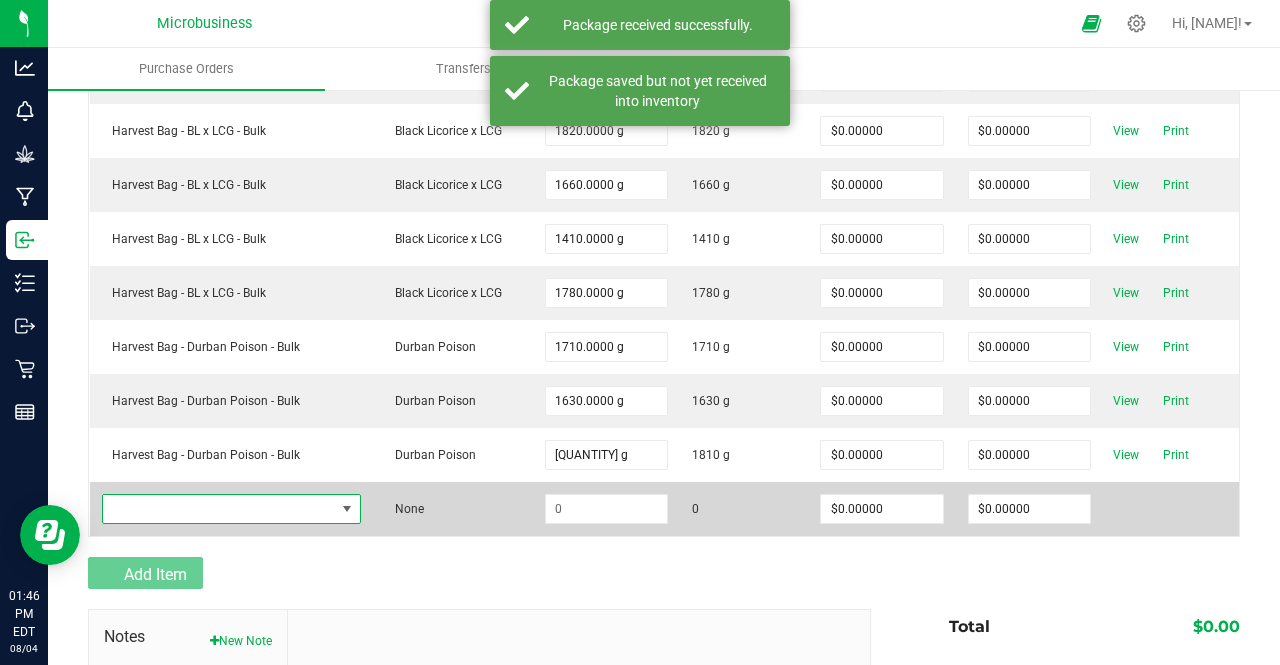 click at bounding box center [219, 509] 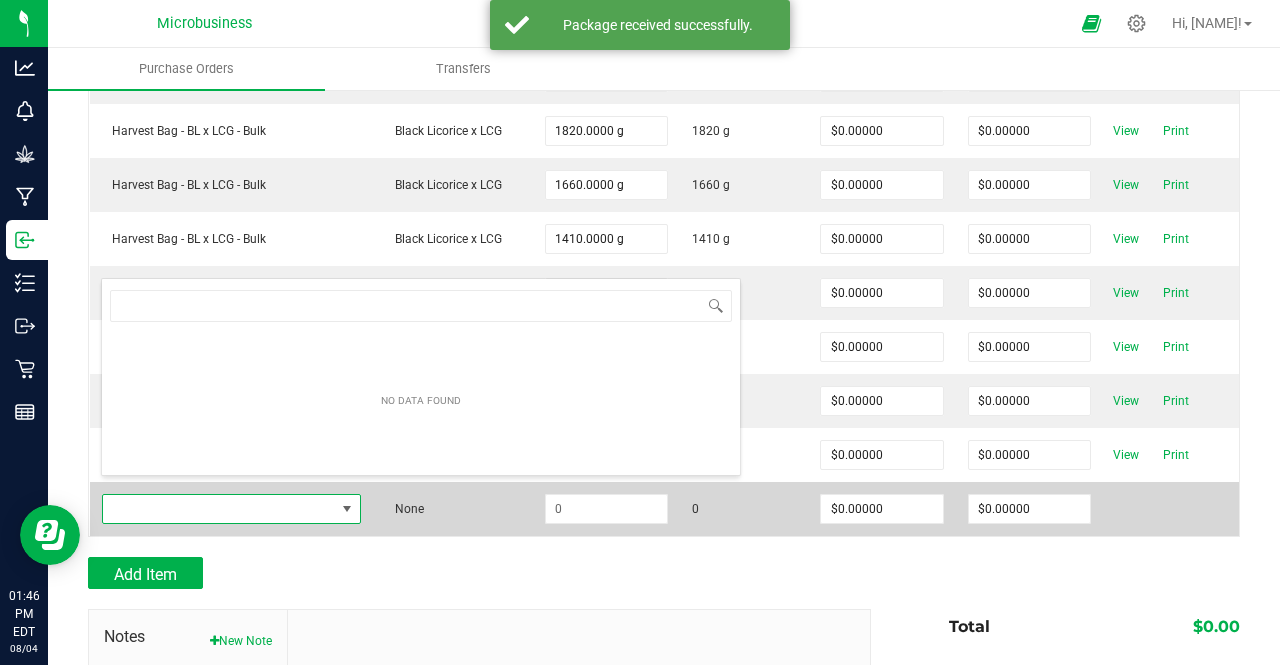 scroll, scrollTop: 99970, scrollLeft: 99744, axis: both 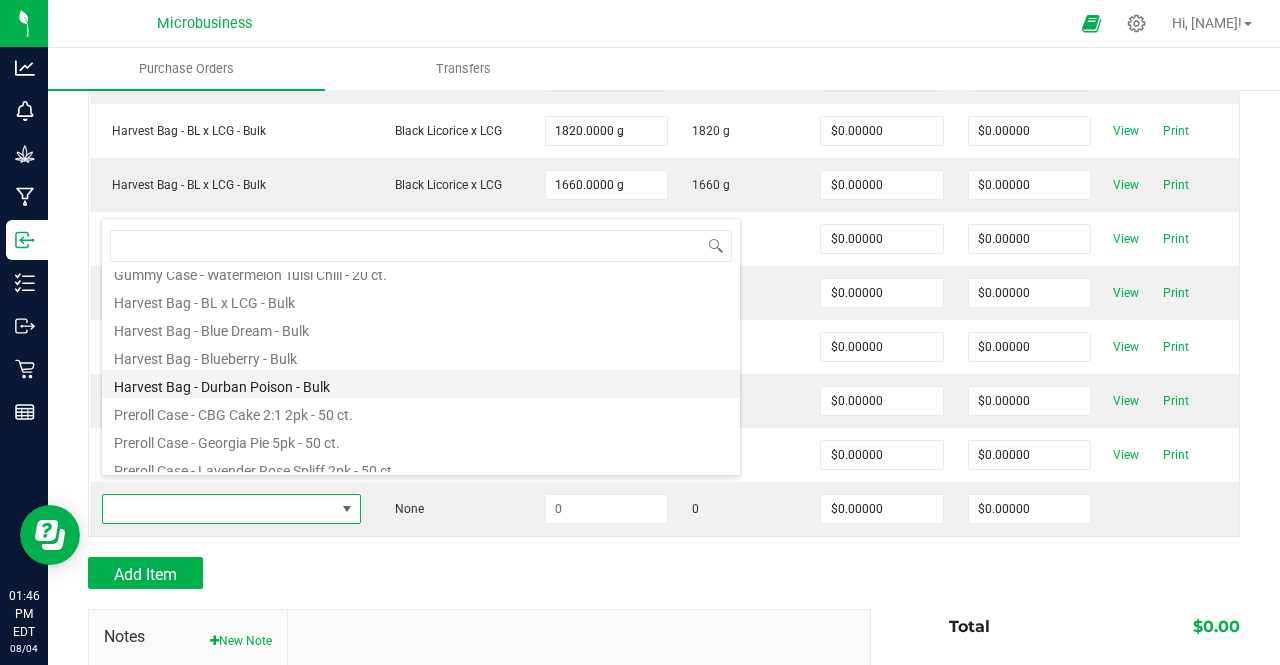 click on "Harvest Bag - Durban Poison - Bulk" at bounding box center [421, 384] 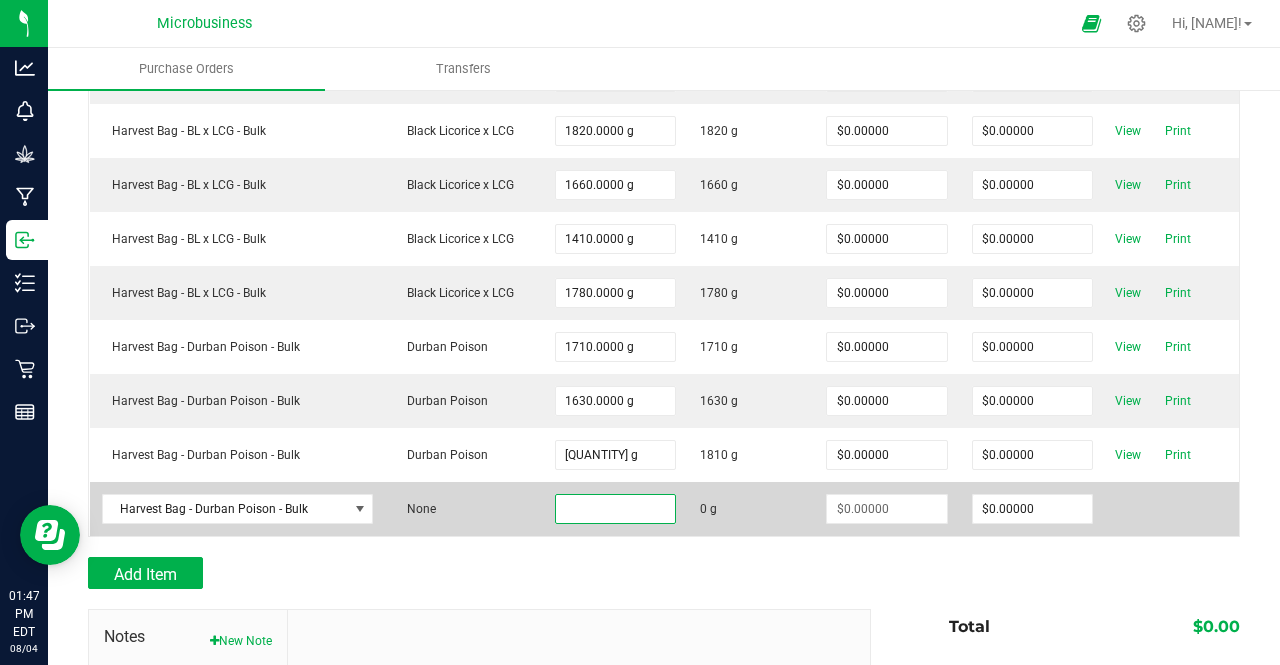 click at bounding box center (615, 509) 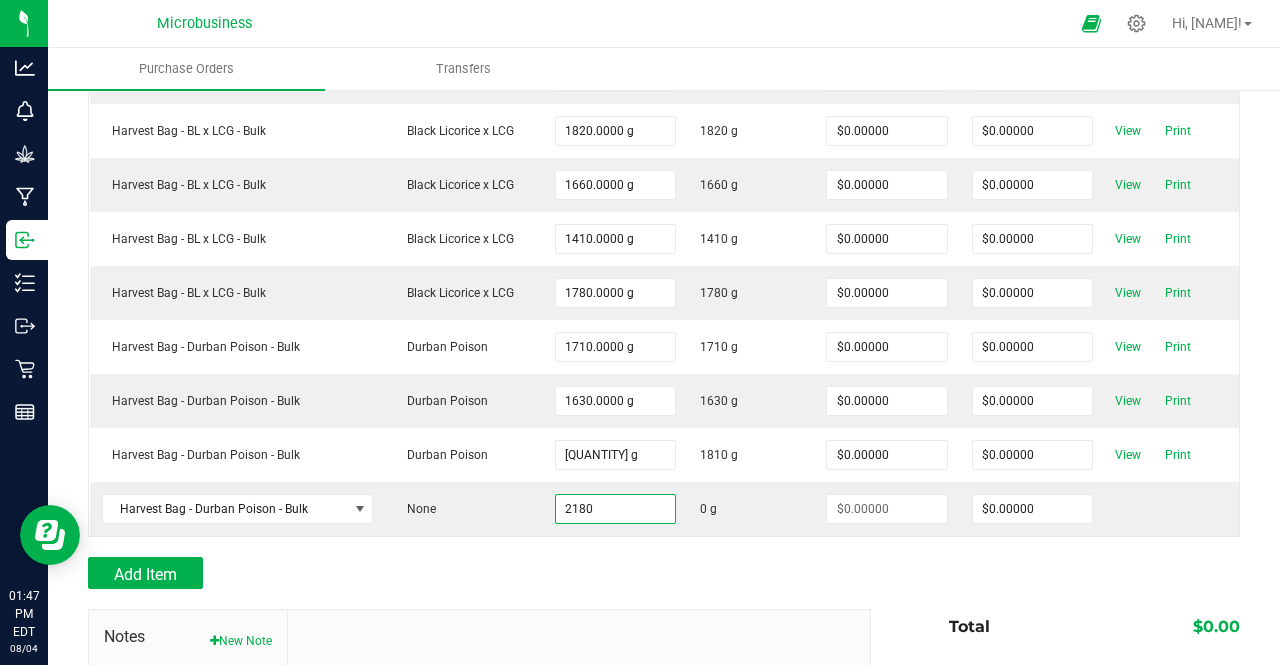 type on "[QUANTITY] g" 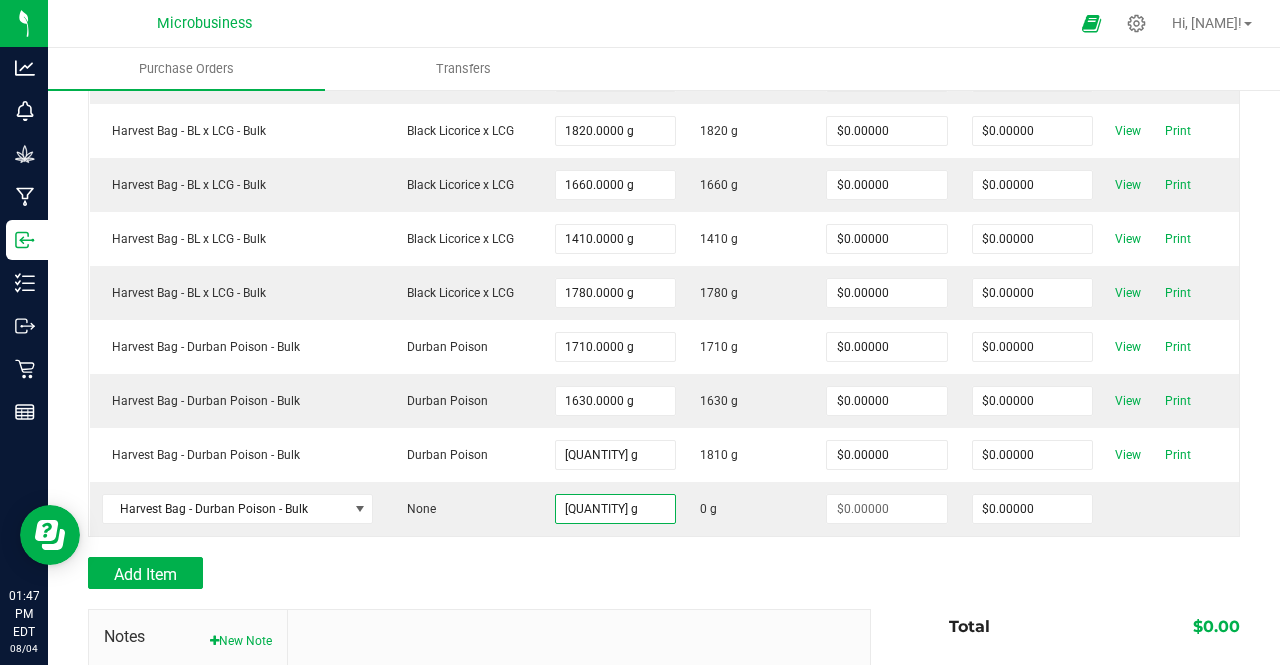 click on "Add Item" at bounding box center [472, 573] 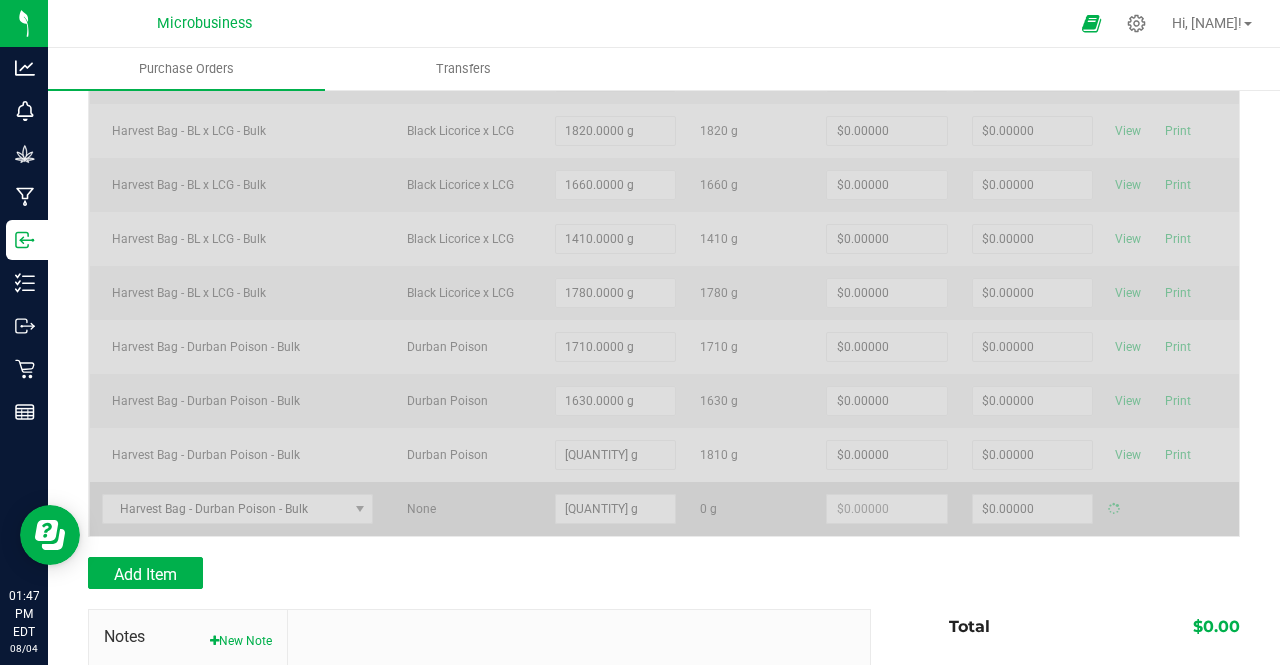 type on "$0.00000" 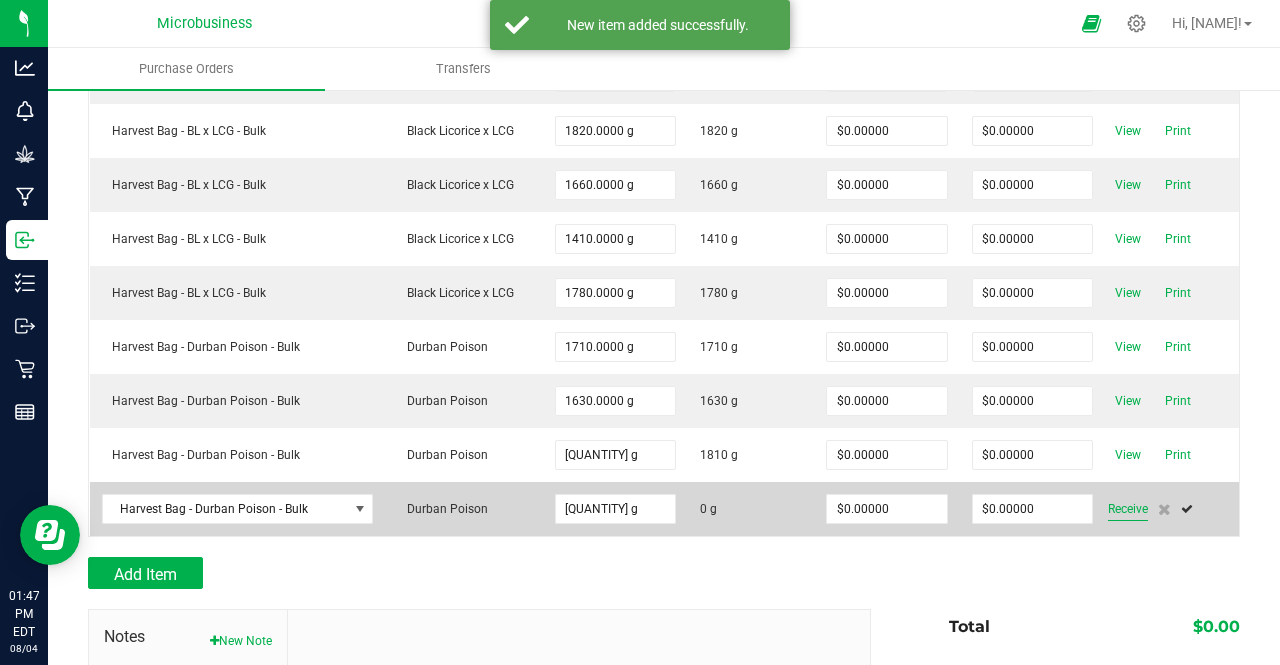 click on "Receive" at bounding box center (1128, 509) 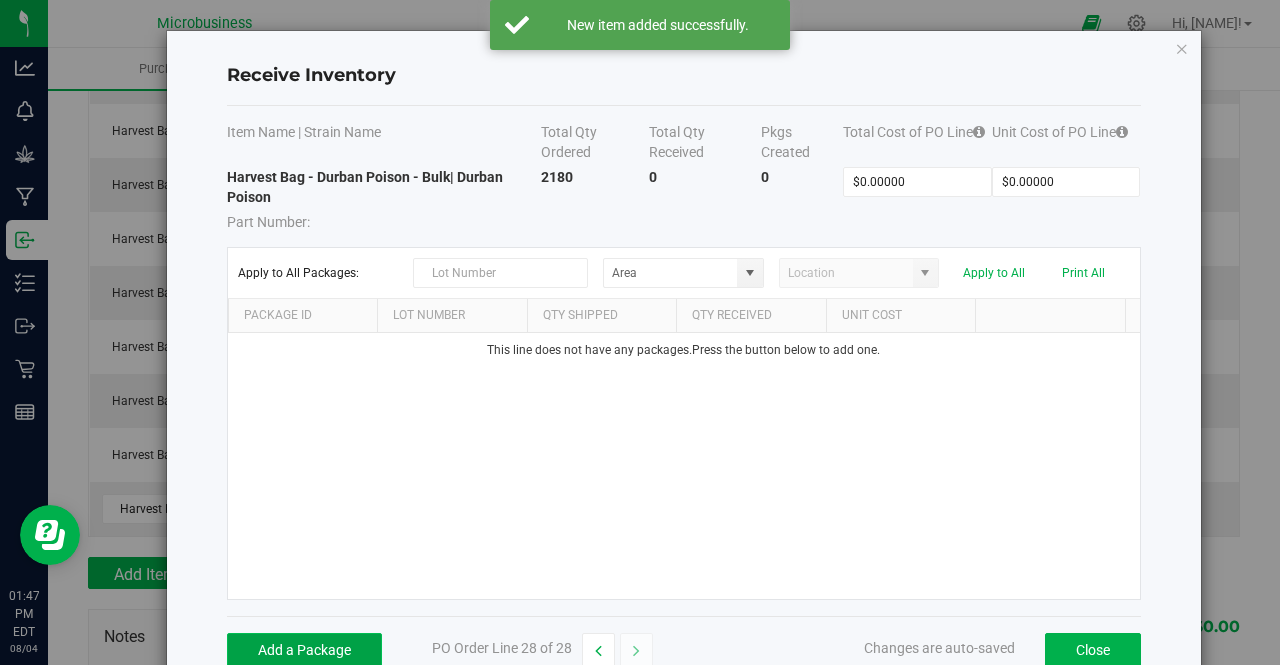 click on "Add a Package" at bounding box center (304, 650) 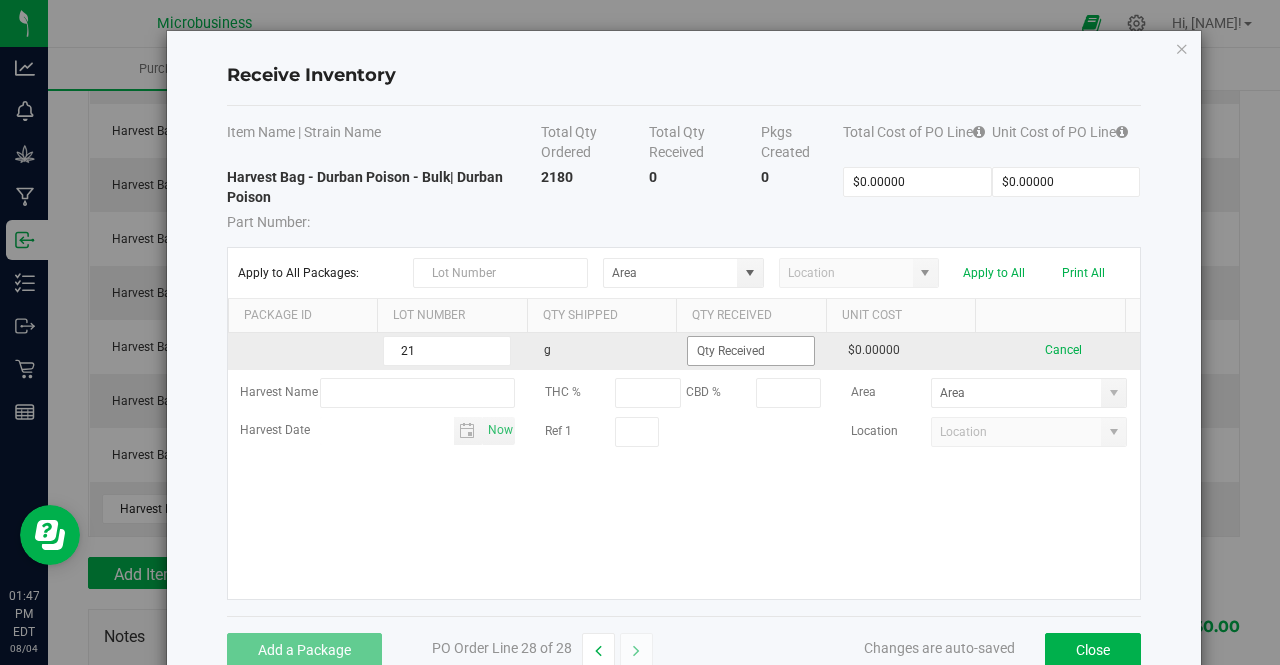 type on "2" 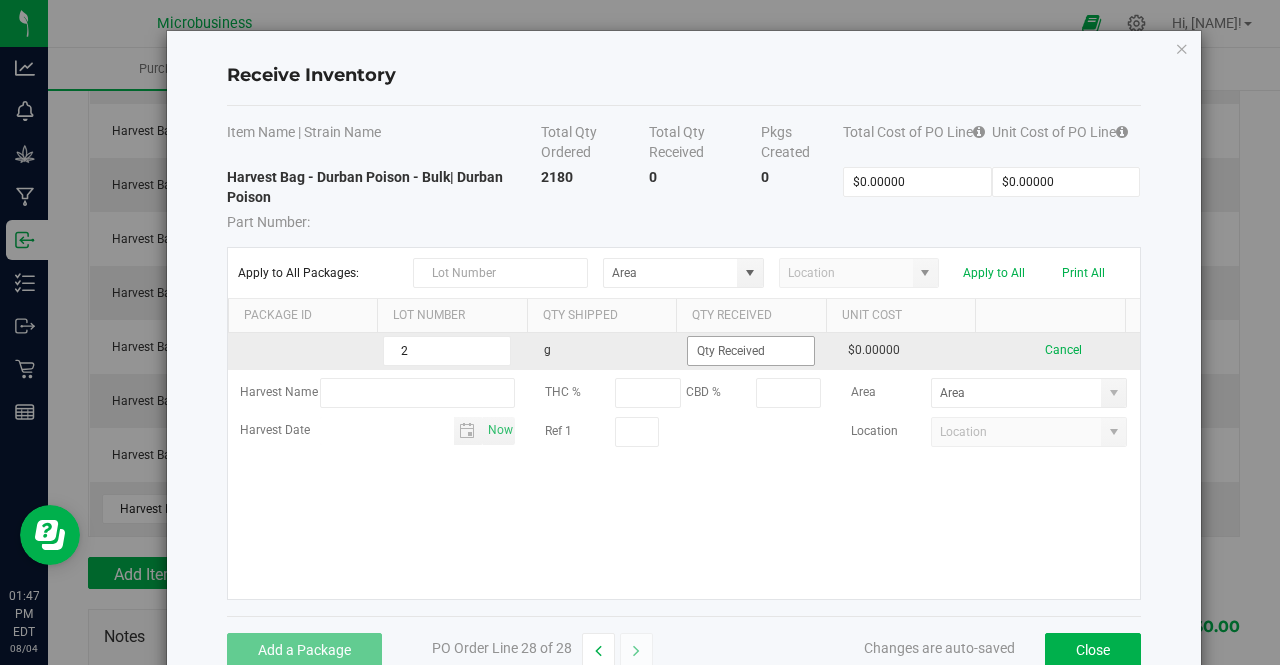 type 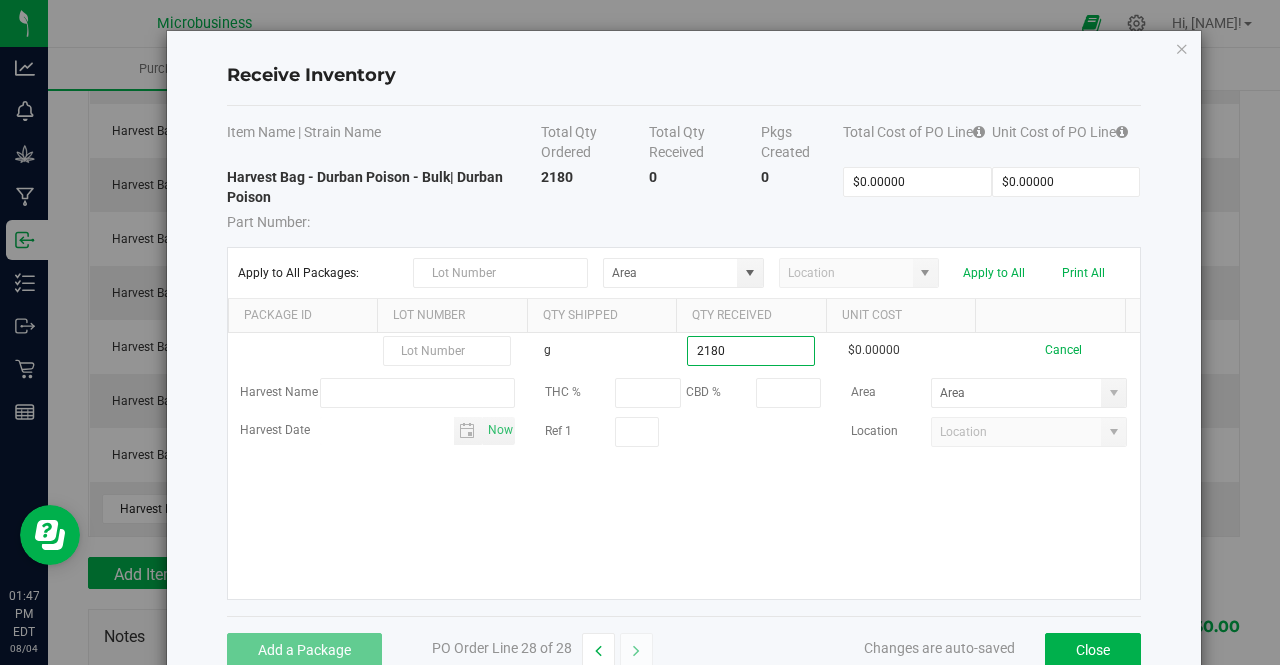 type on "[QUANTITY] g" 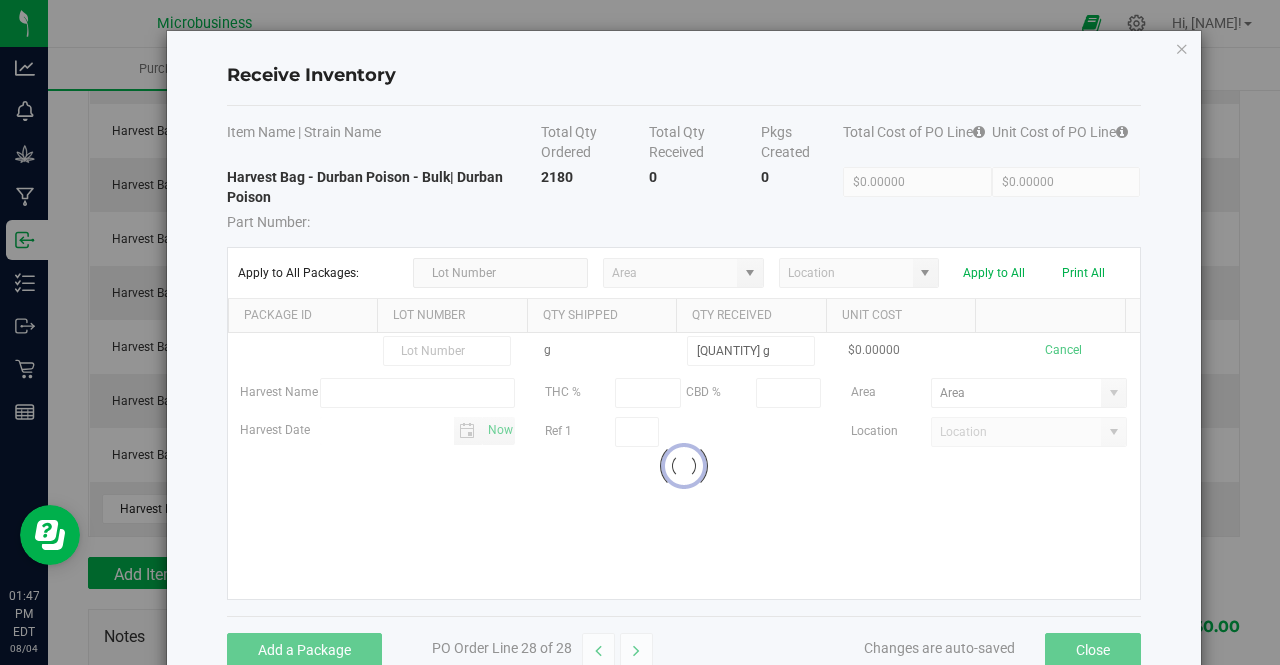 click on "g 2180.0000 g $0.00000 Cancel Harvest Name THC % CBD % Area Harvest Date
Now
Ref 1 Location Loading" at bounding box center (684, 466) 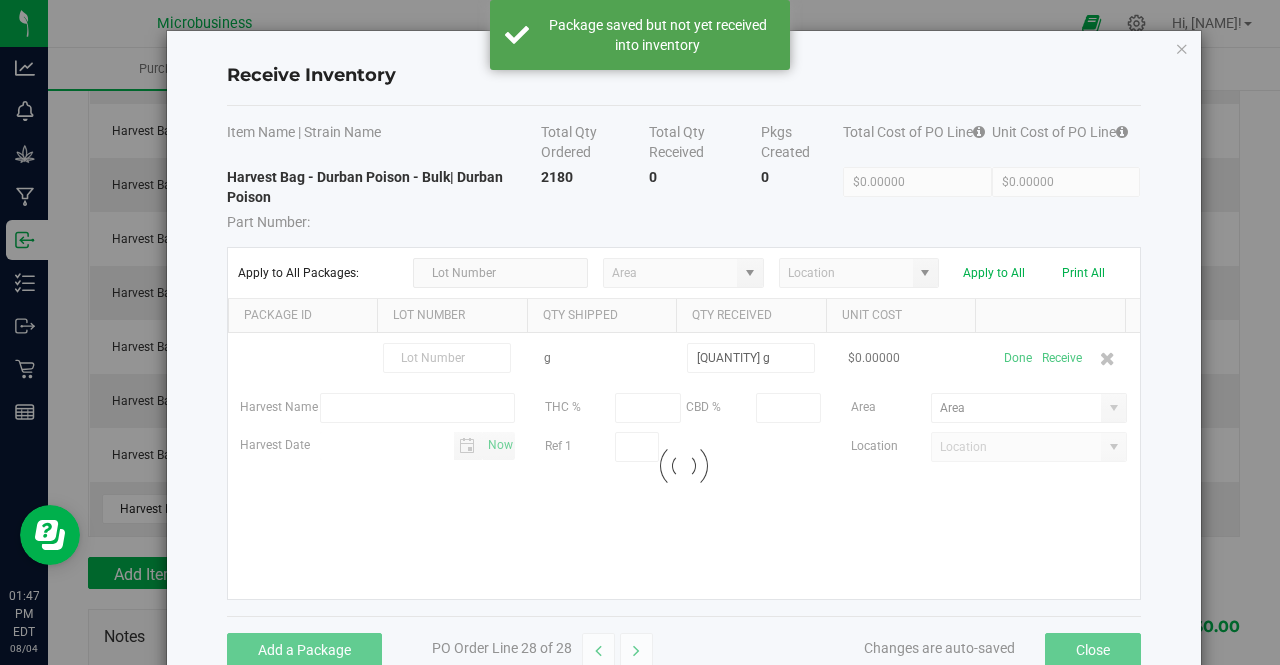 scroll, scrollTop: 1348, scrollLeft: 0, axis: vertical 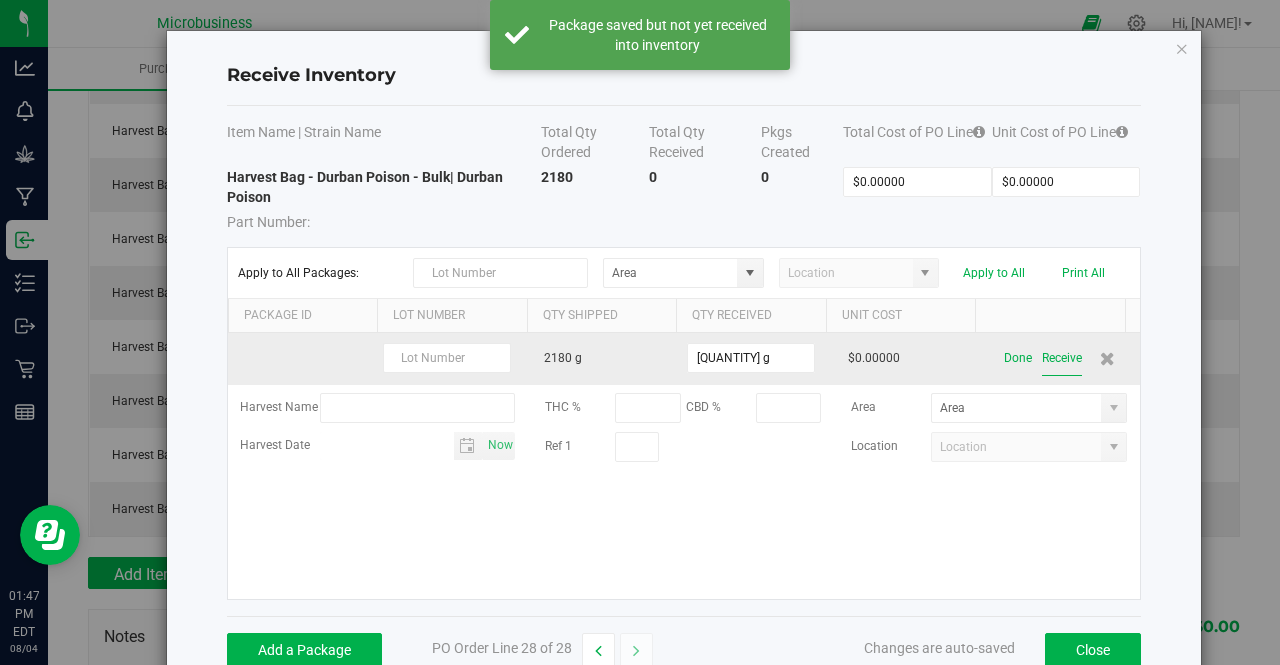 click on "Receive" at bounding box center (1062, 358) 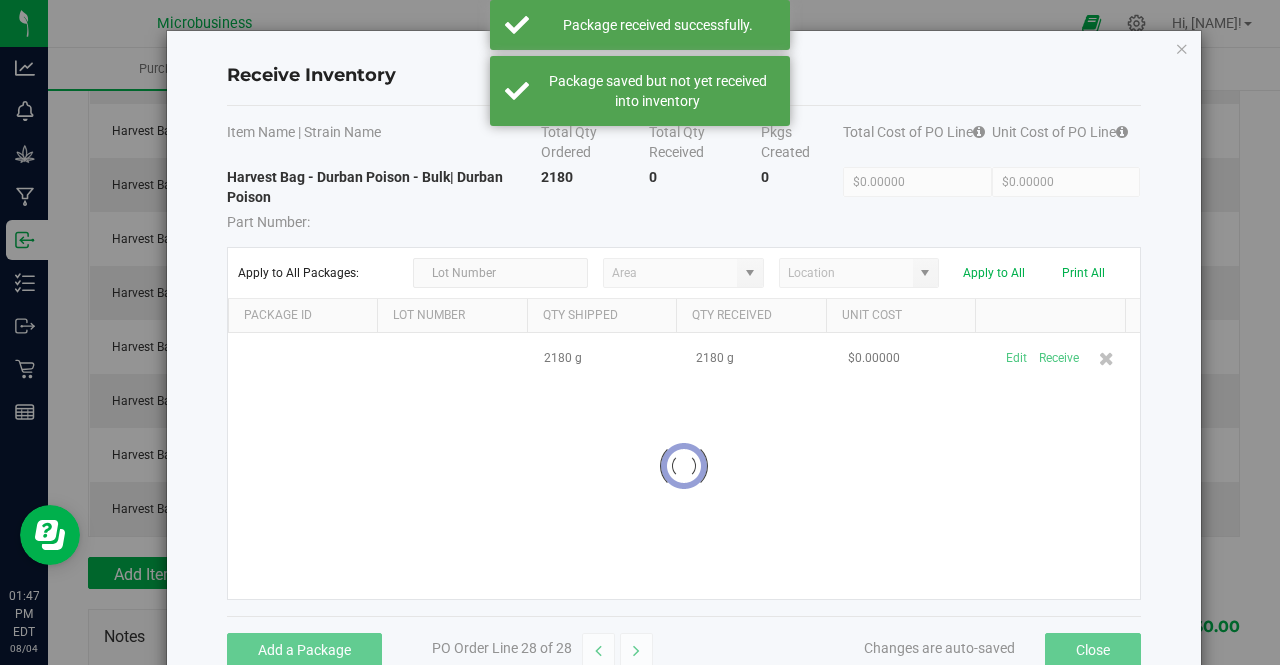 scroll, scrollTop: 1380, scrollLeft: 0, axis: vertical 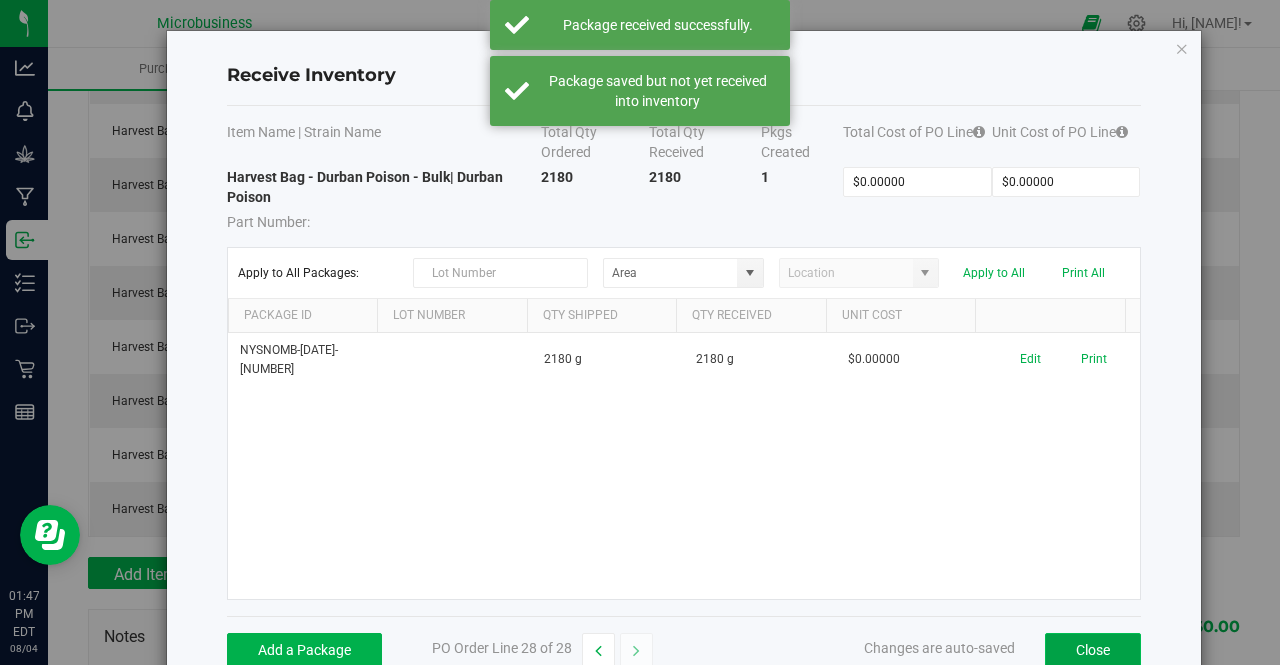 click on "Close" at bounding box center (1093, 650) 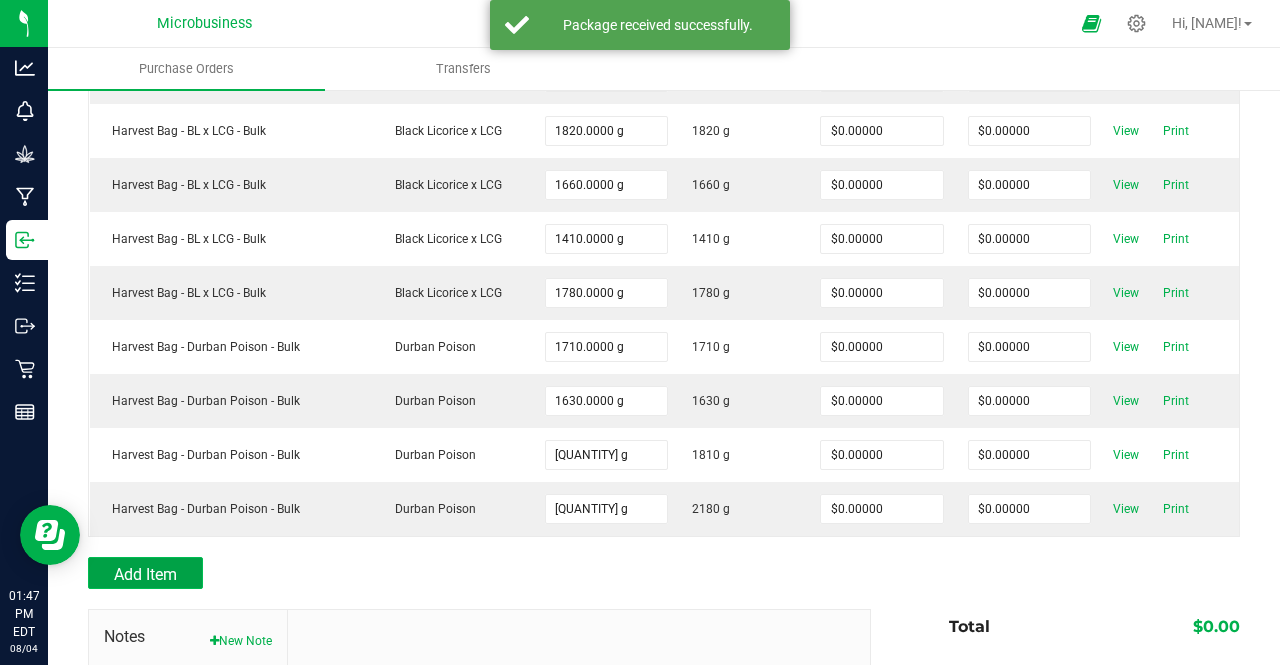 click on "Add Item" at bounding box center [145, 574] 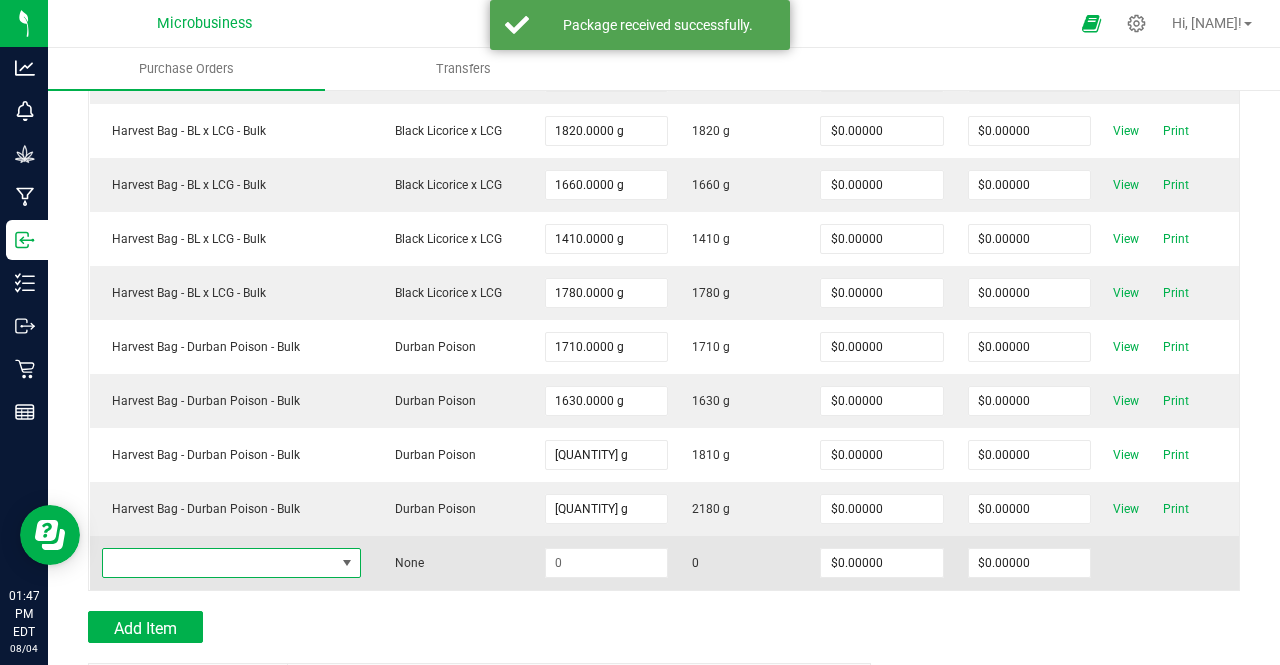 click at bounding box center [219, 563] 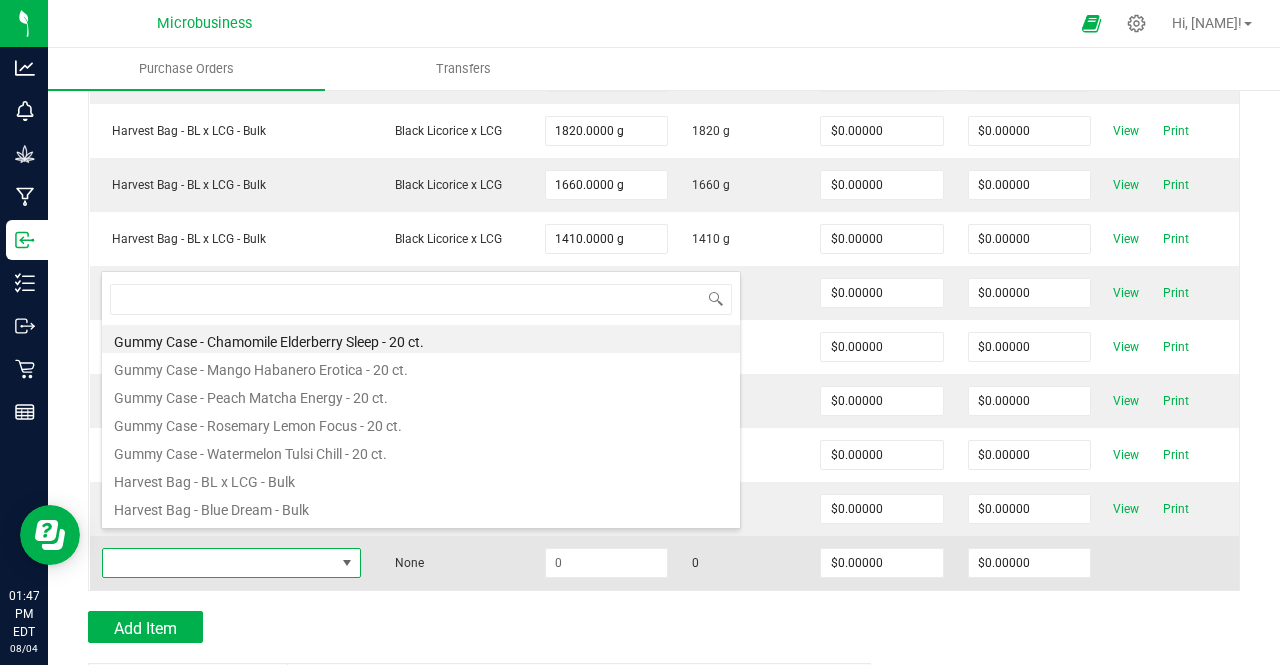 scroll, scrollTop: 99970, scrollLeft: 99744, axis: both 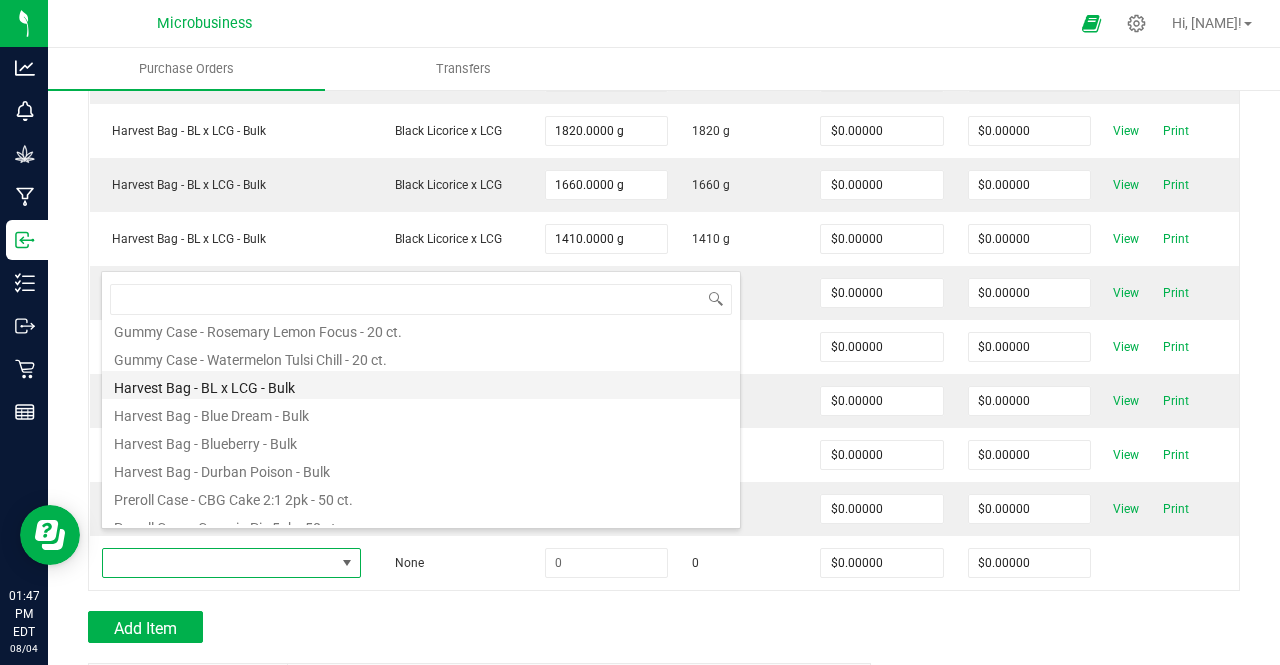 click on "Harvest Bag - Durban Poison - Bulk" at bounding box center [421, 469] 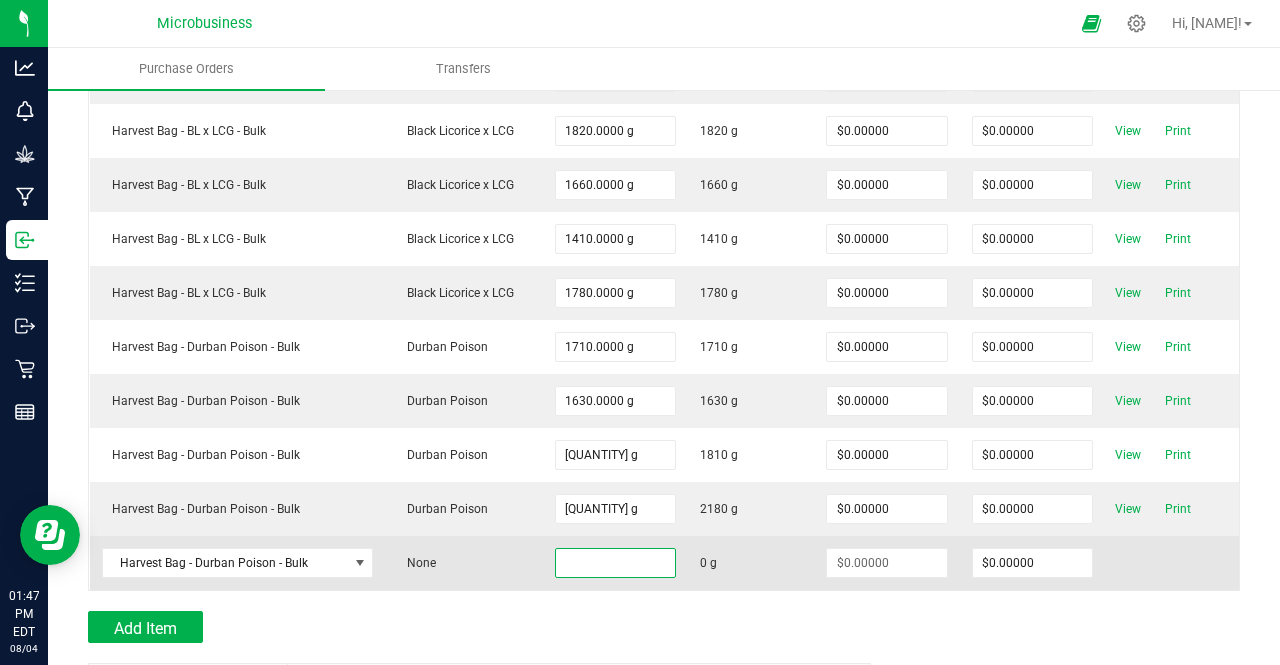 click at bounding box center (615, 563) 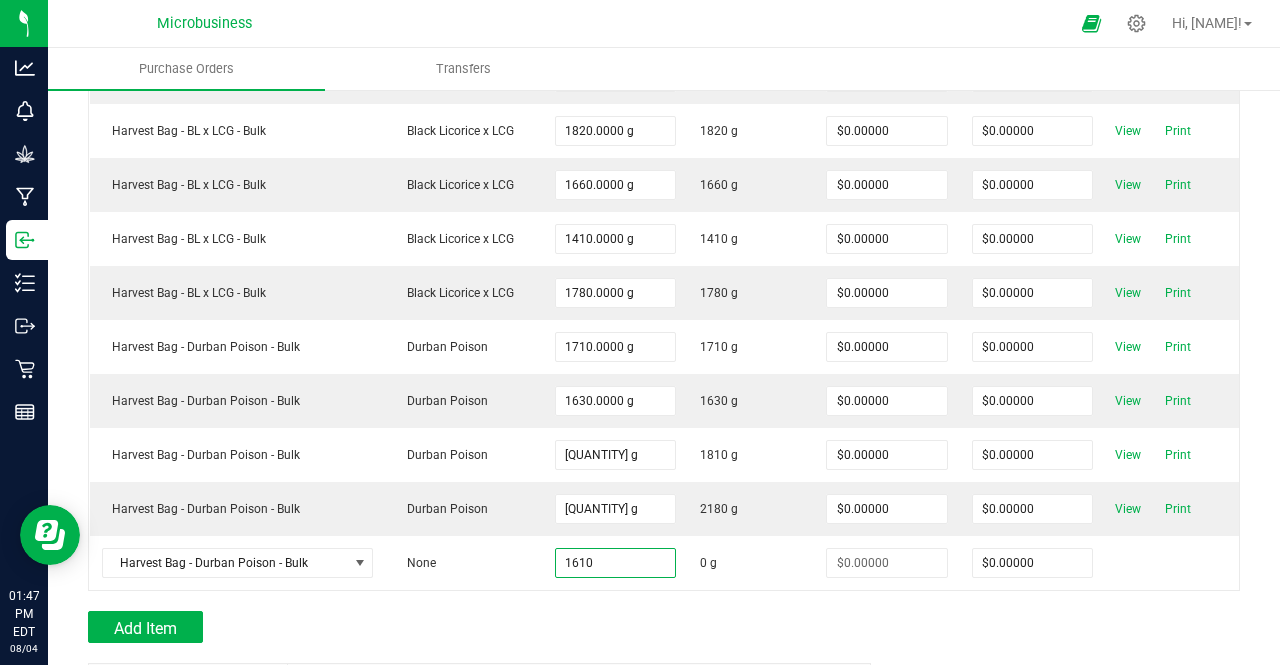 type on "1610.0000 g" 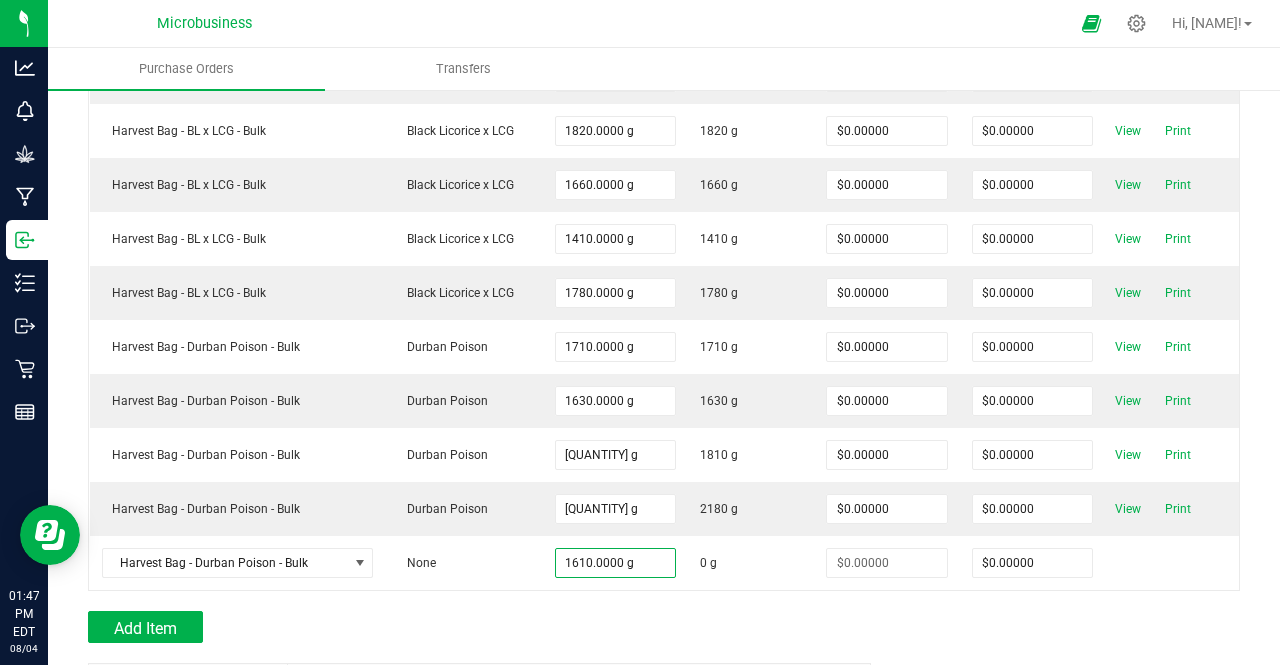 click on "Add Item" at bounding box center [472, 627] 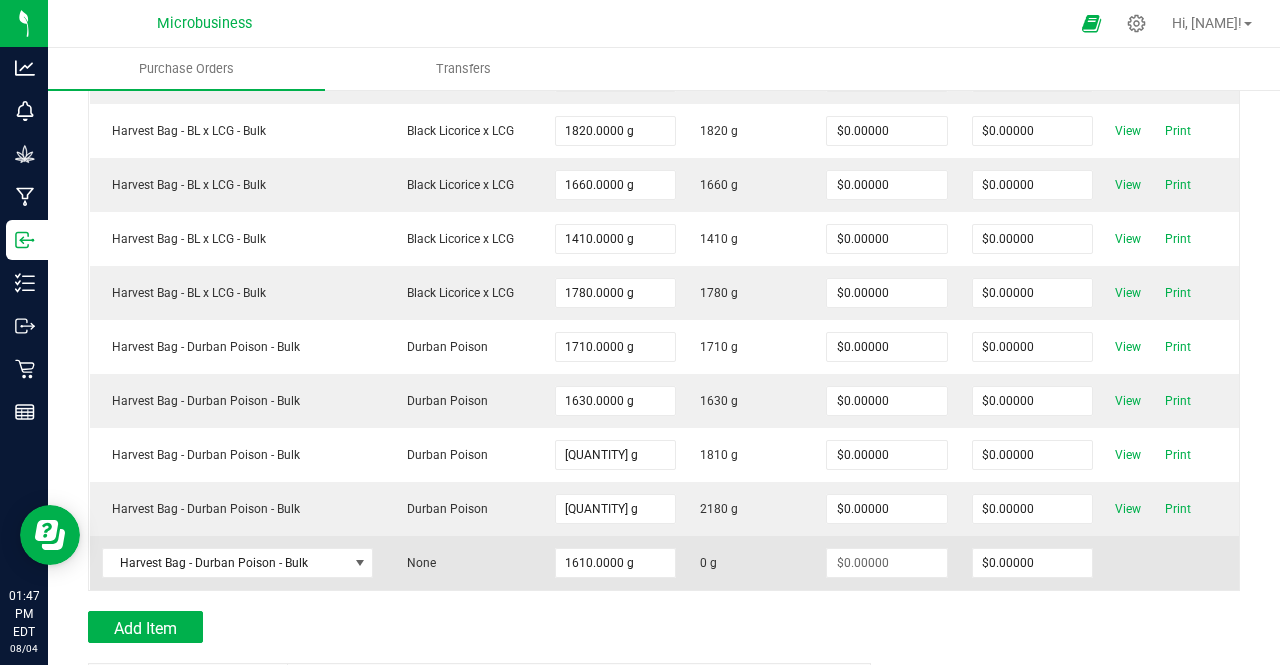 type on "$0.00000" 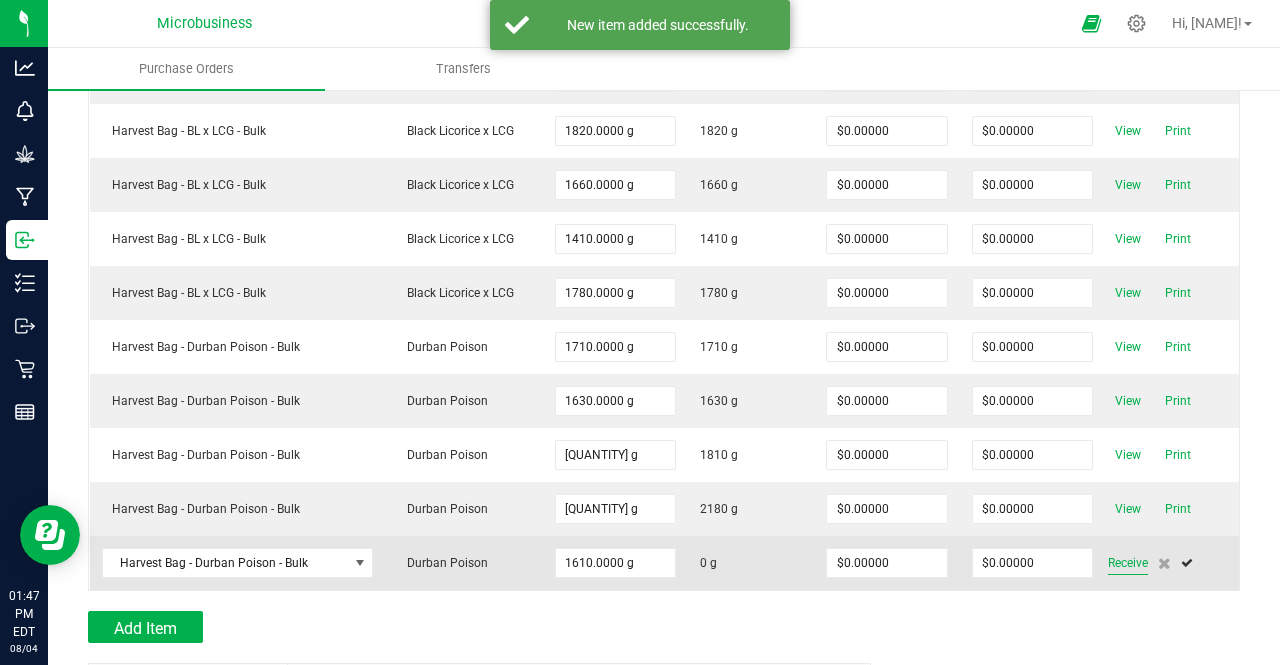 click on "Receive" at bounding box center (1128, 563) 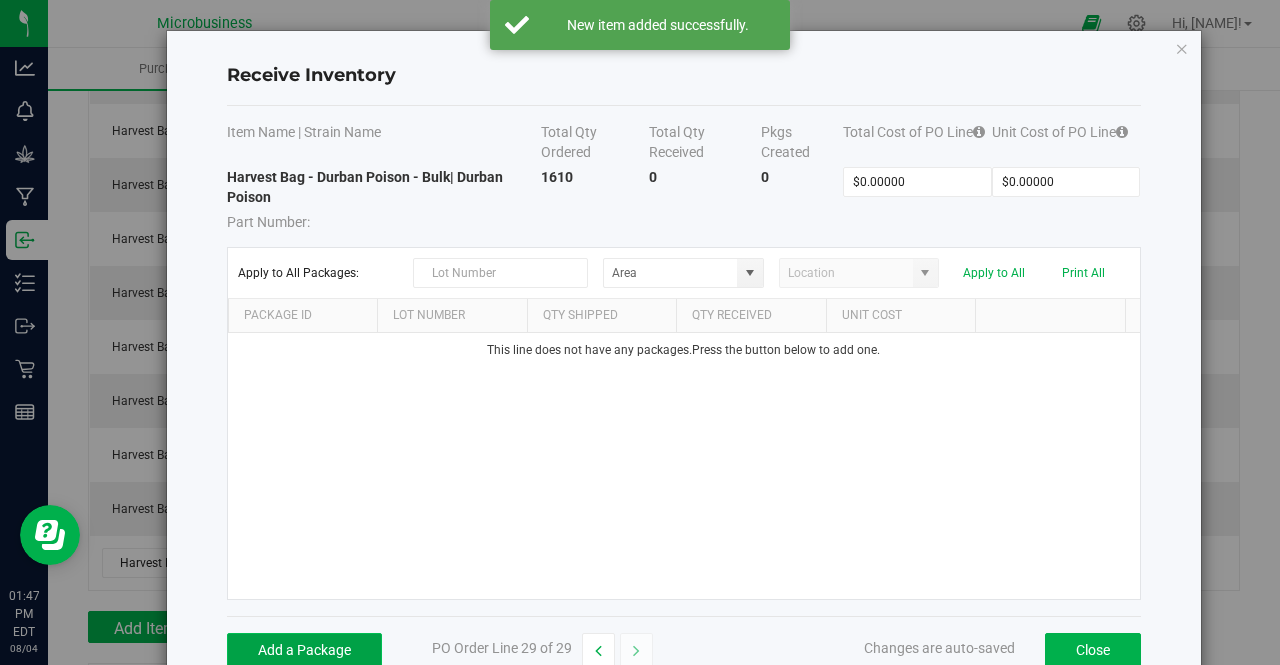 click on "Add a Package" at bounding box center (304, 650) 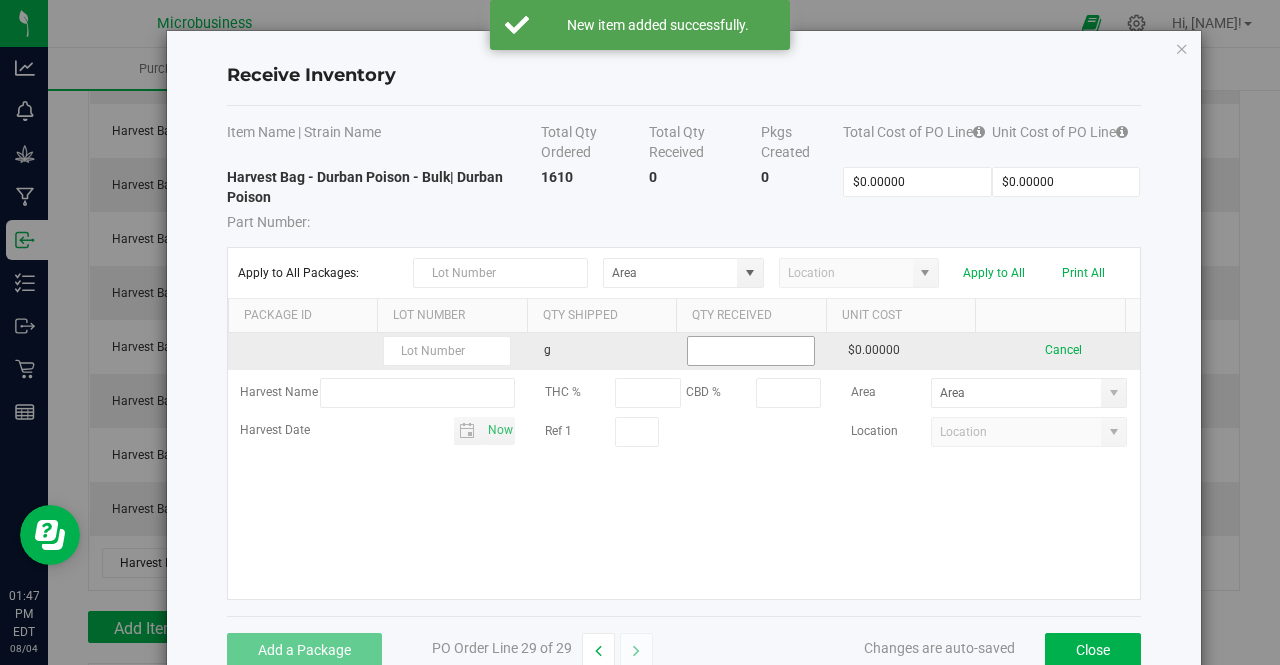 click at bounding box center (751, 351) 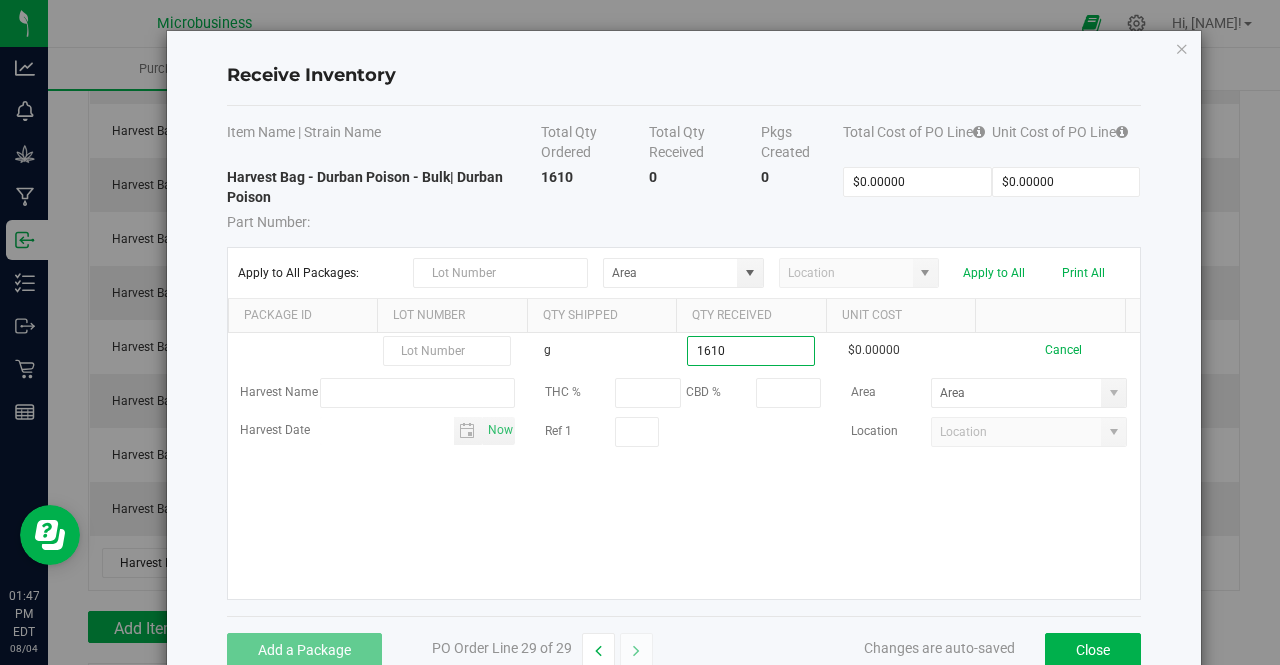 type on "1610.0000 g" 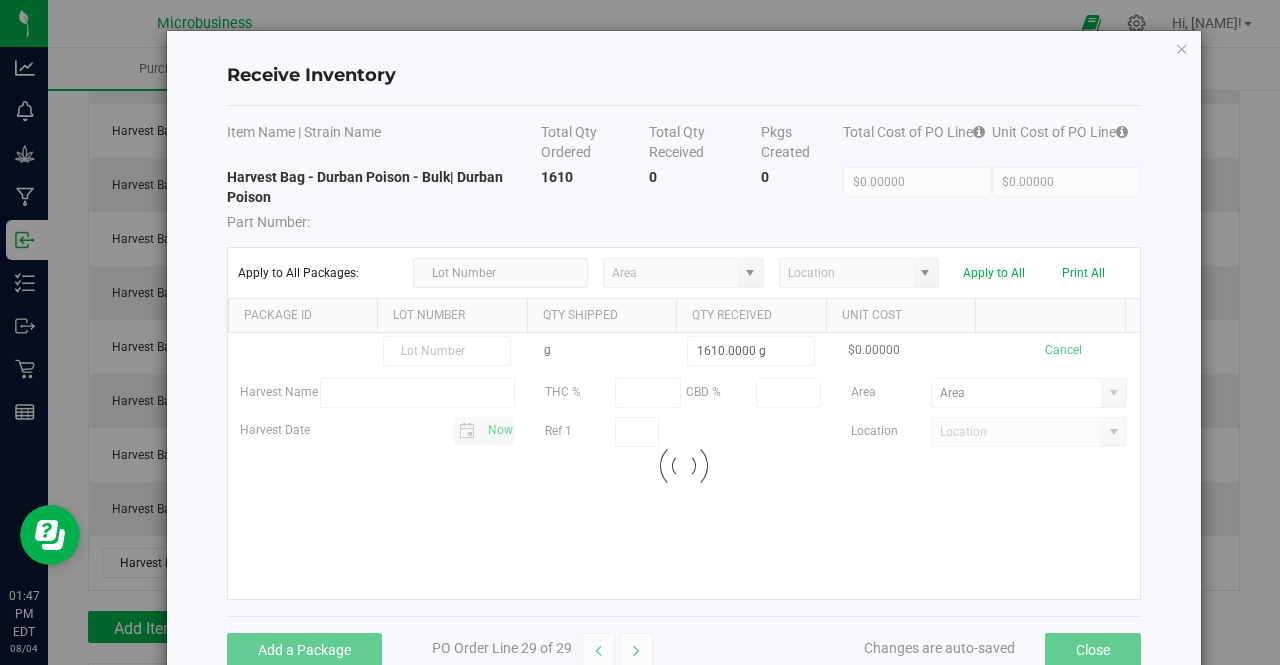 click on "g  1610.0000 g  $0.00000   Cancel   Harvest Name   THC %   CBD %   Area   Harvest Date
[DATE]
Ref 1   Location  Loading" at bounding box center (684, 466) 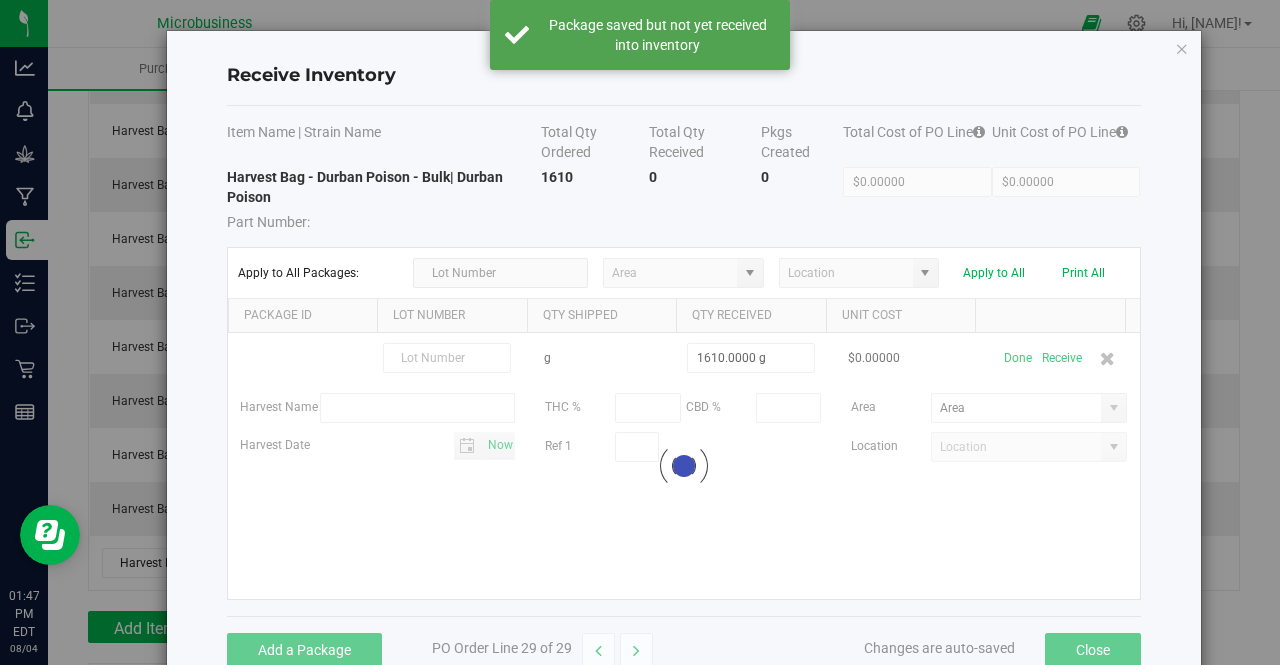 scroll, scrollTop: 1348, scrollLeft: 0, axis: vertical 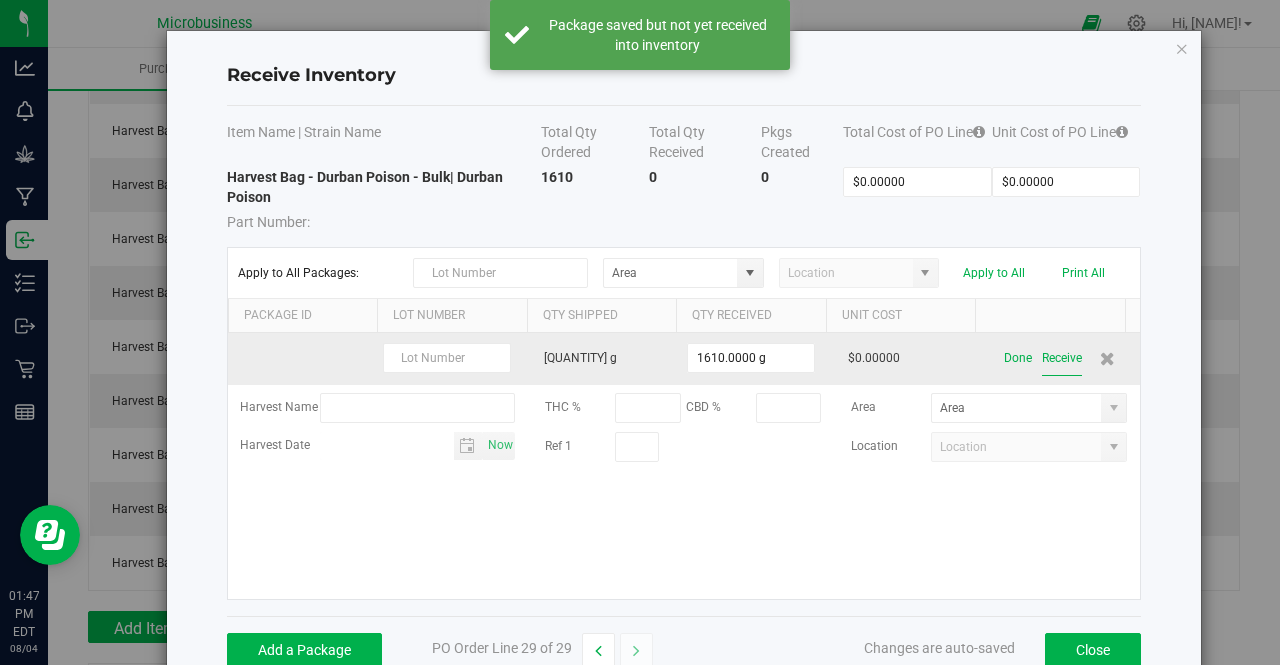 click on "Receive" at bounding box center [1062, 358] 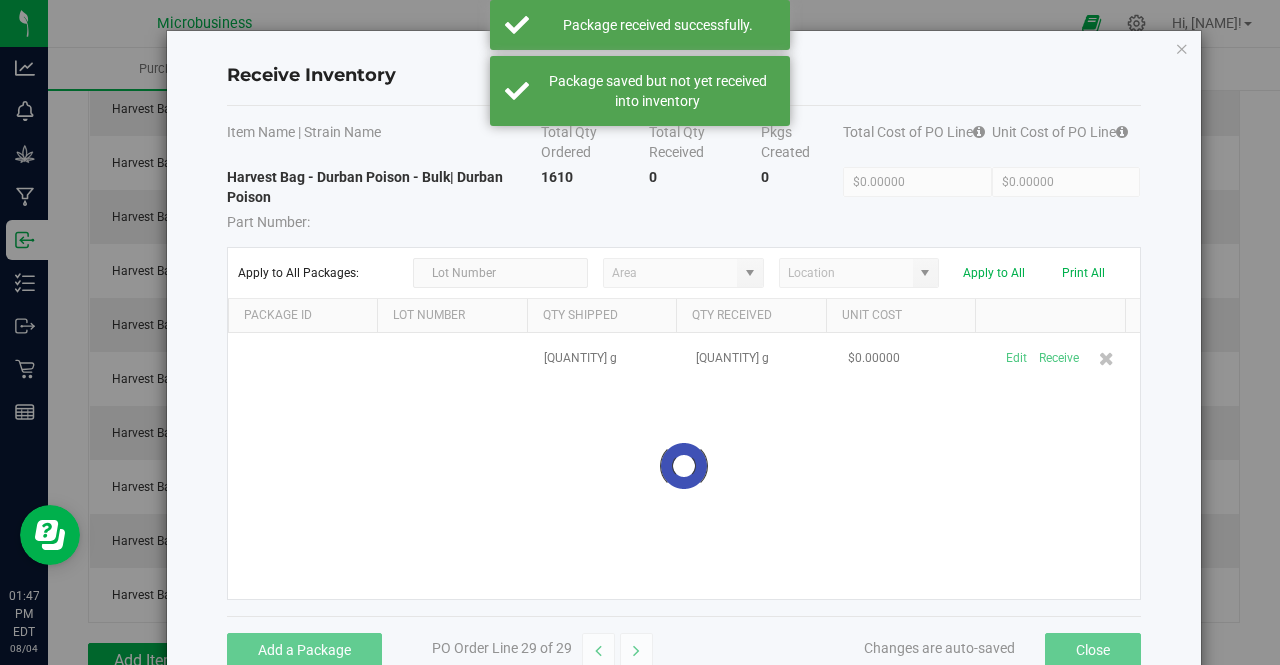 scroll, scrollTop: 1380, scrollLeft: 0, axis: vertical 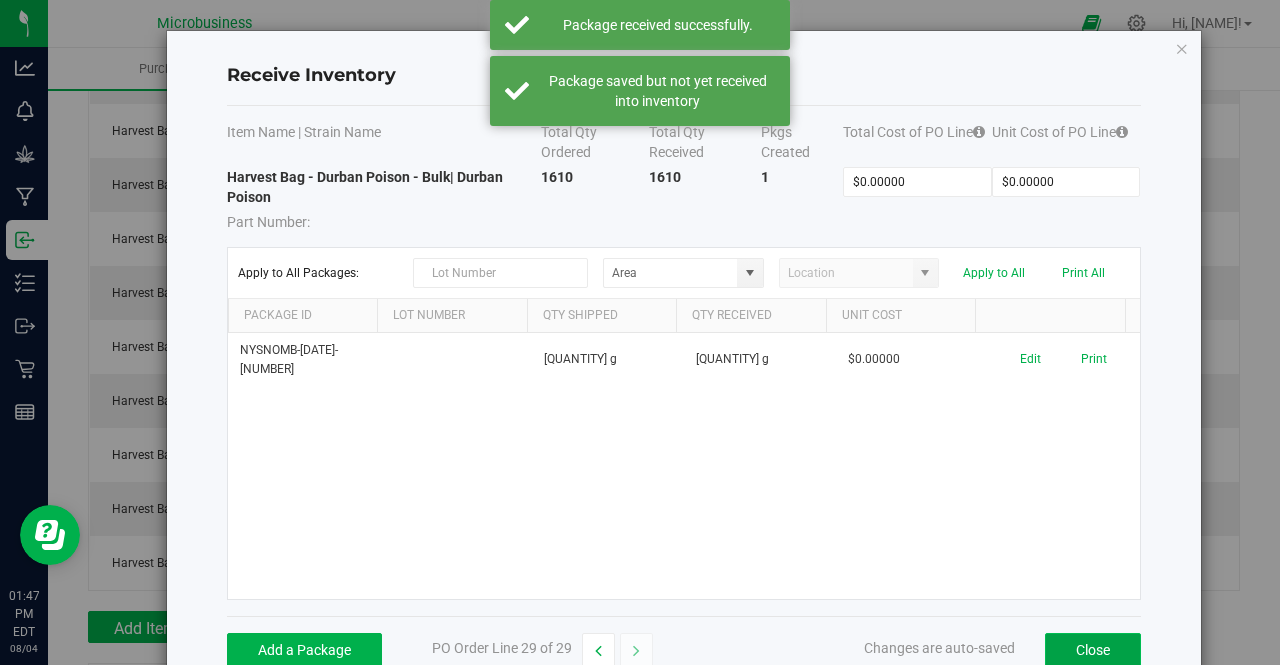 click on "Close" at bounding box center (1093, 650) 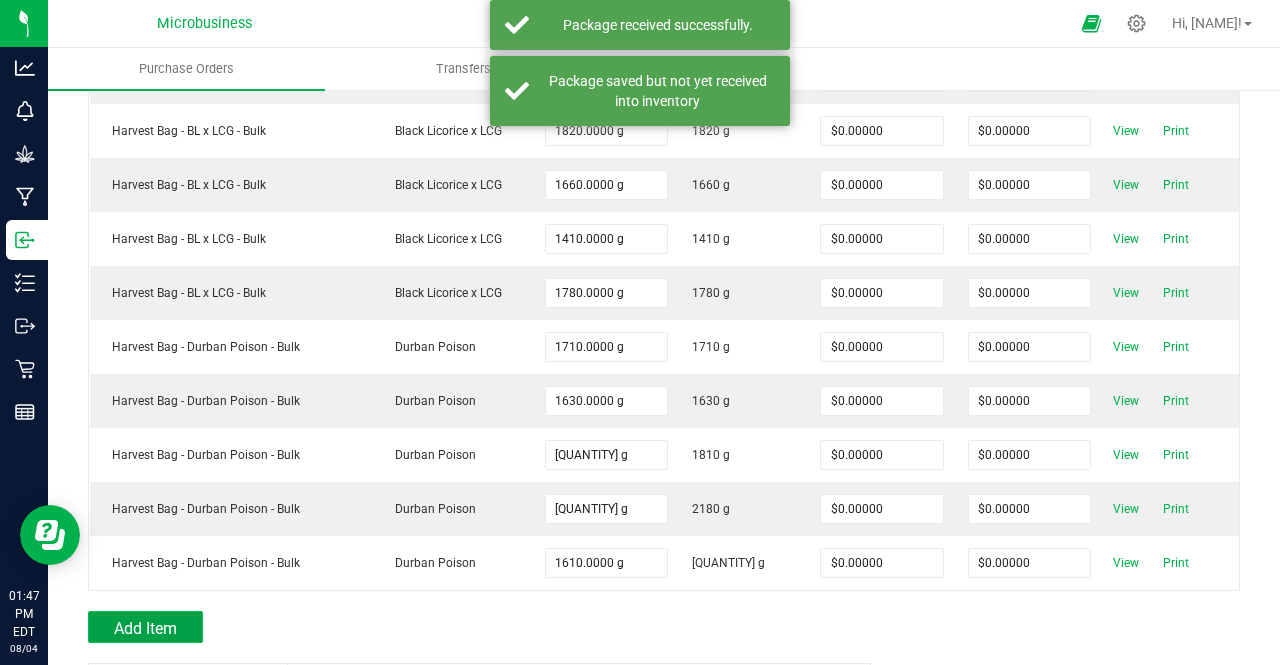 click on "Add Item" at bounding box center (145, 628) 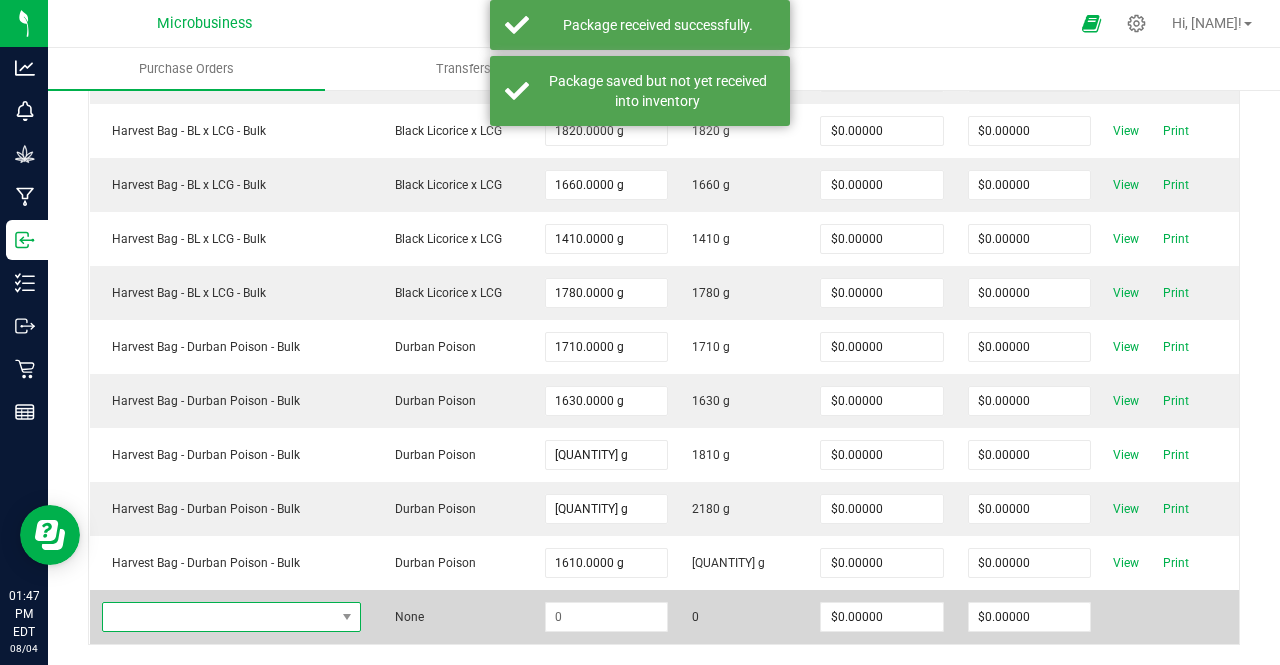click at bounding box center [219, 617] 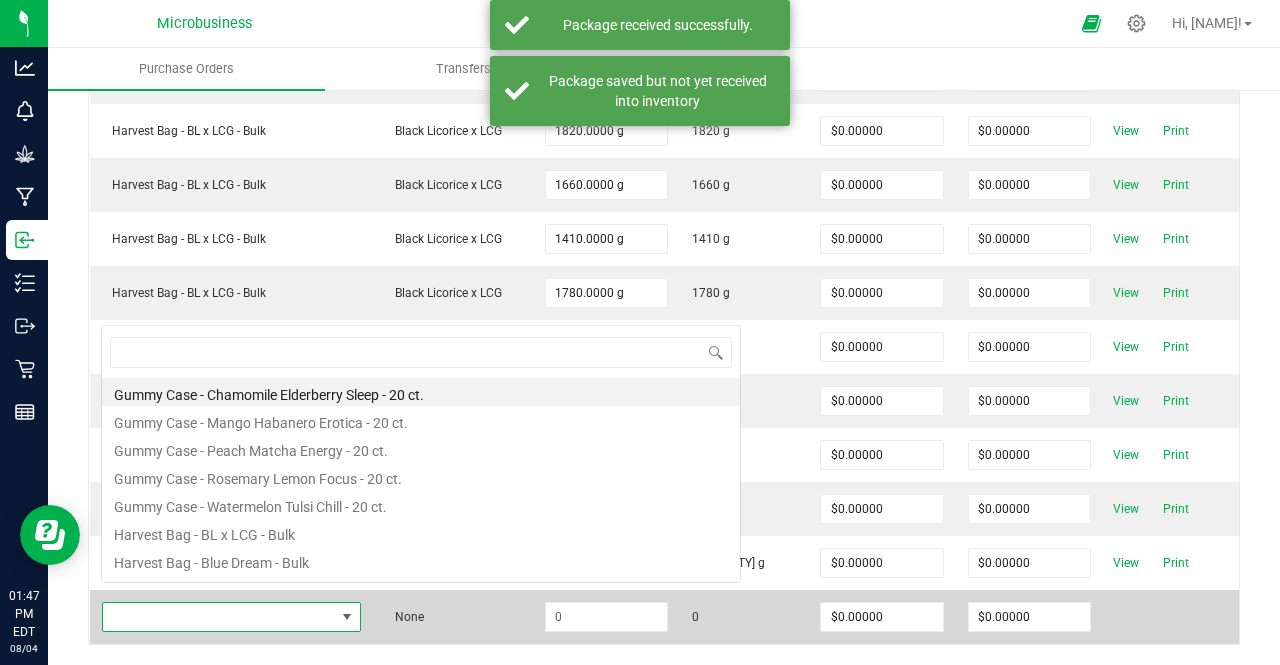 scroll, scrollTop: 0, scrollLeft: 0, axis: both 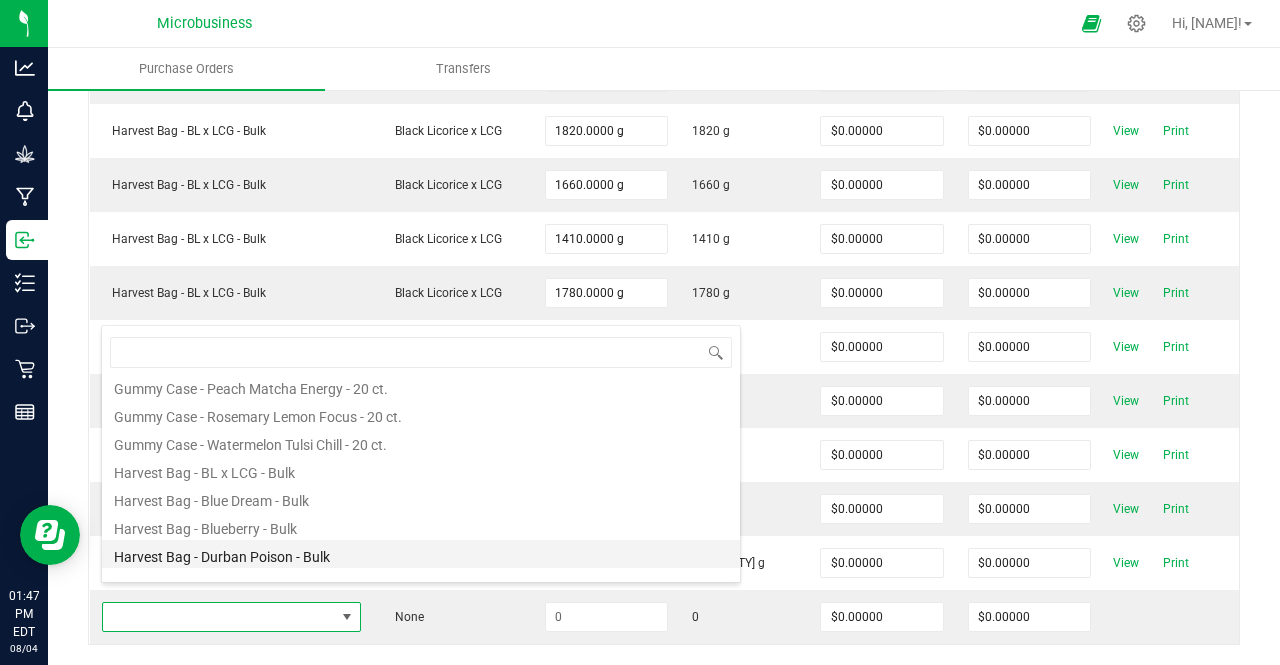 click on "Harvest Bag - Durban Poison - Bulk" at bounding box center [421, 554] 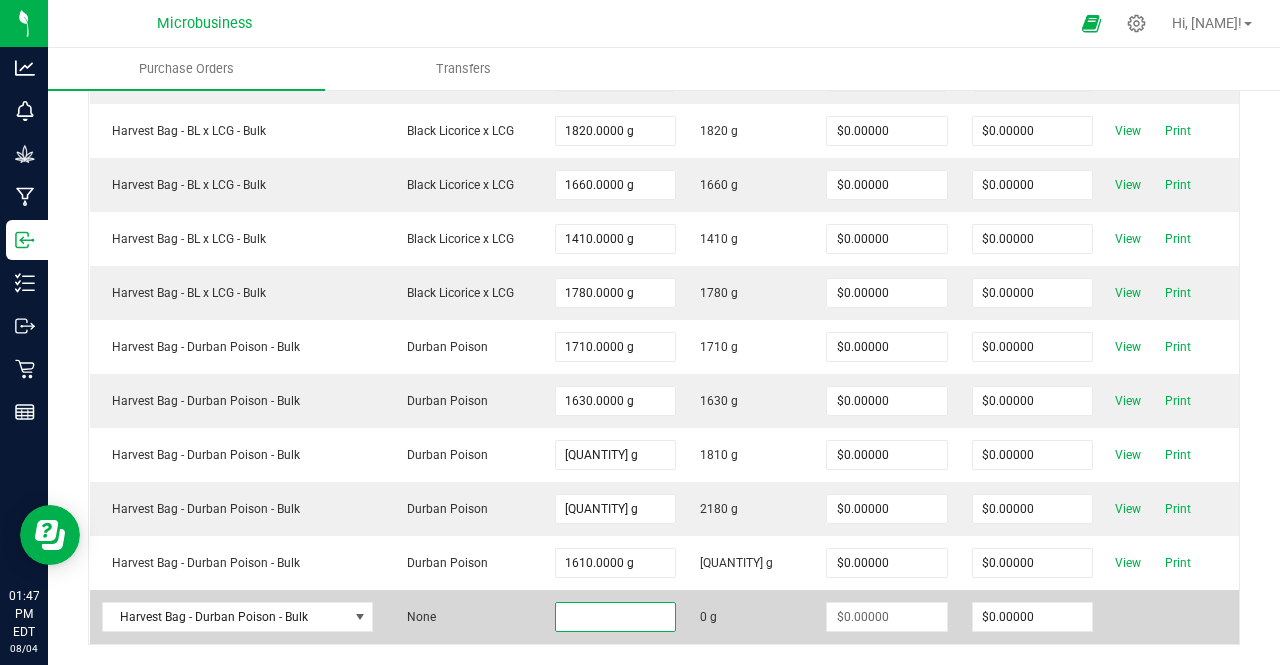 click at bounding box center [615, 617] 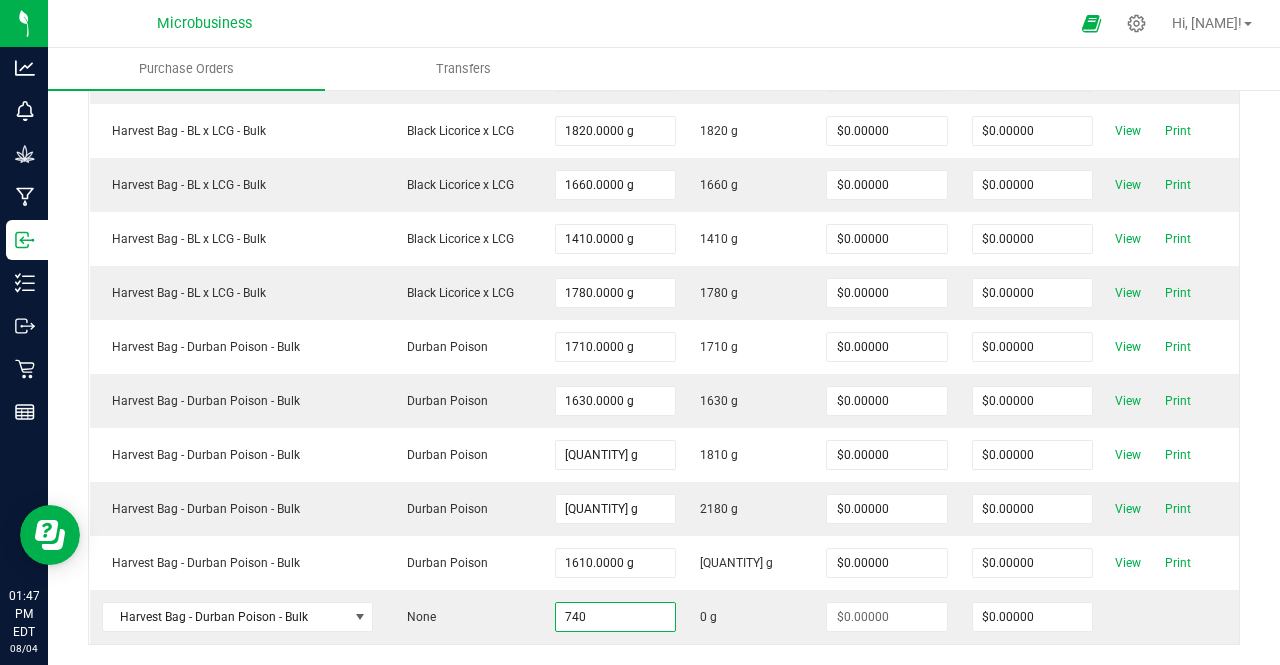 type on "740.0000 g" 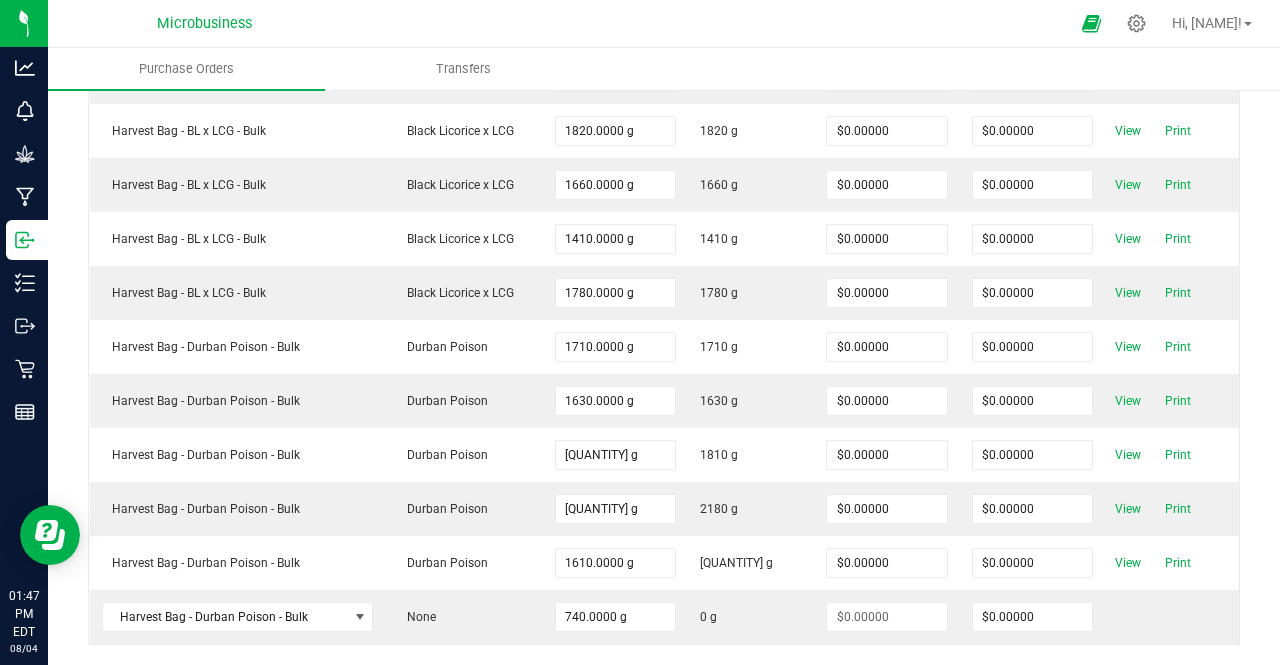 click at bounding box center (664, 655) 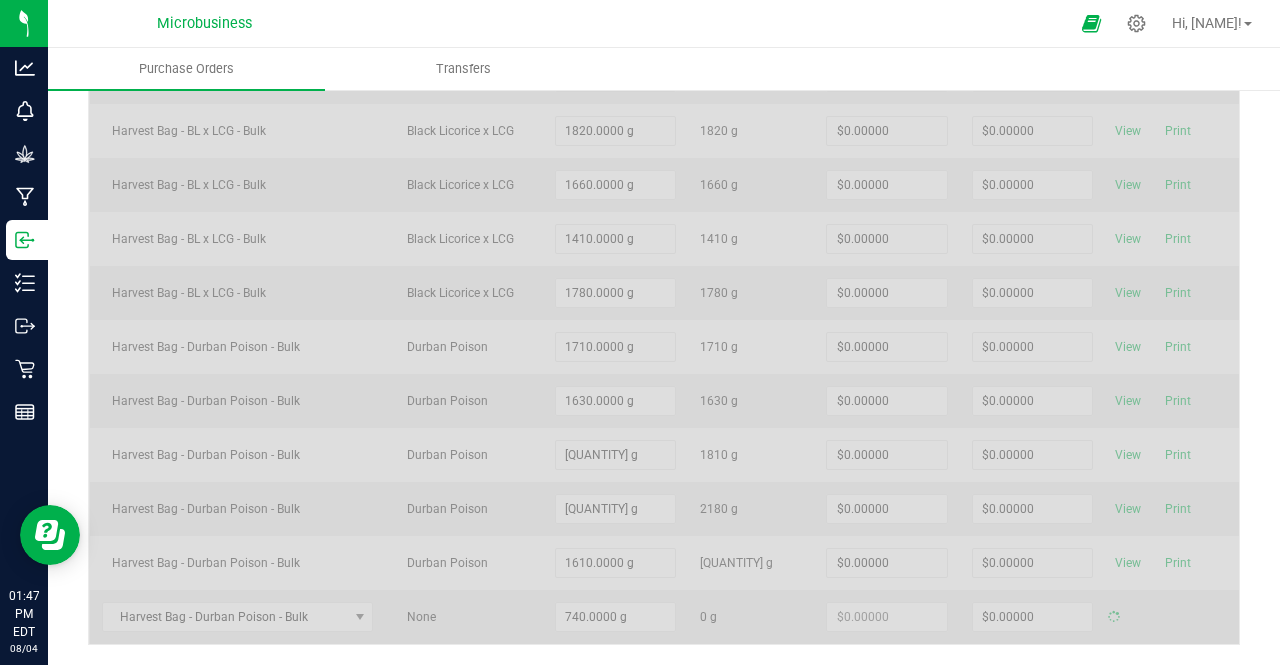 type on "$0.00000" 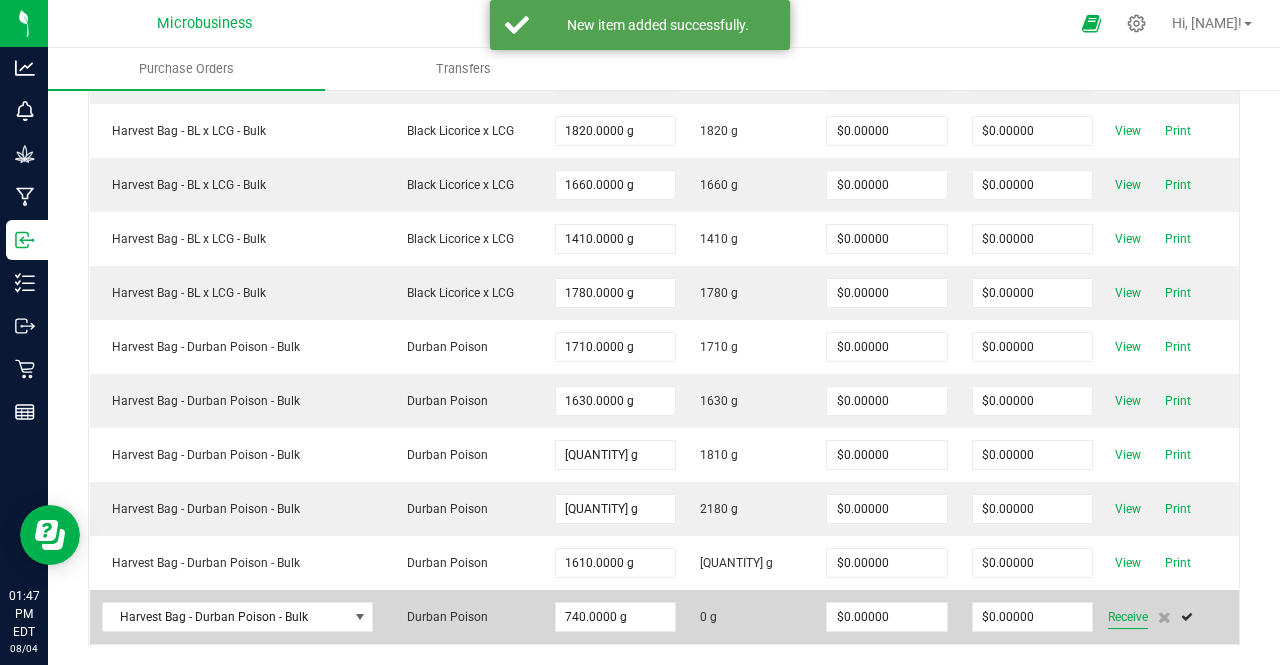 click on "Receive" at bounding box center [1128, 617] 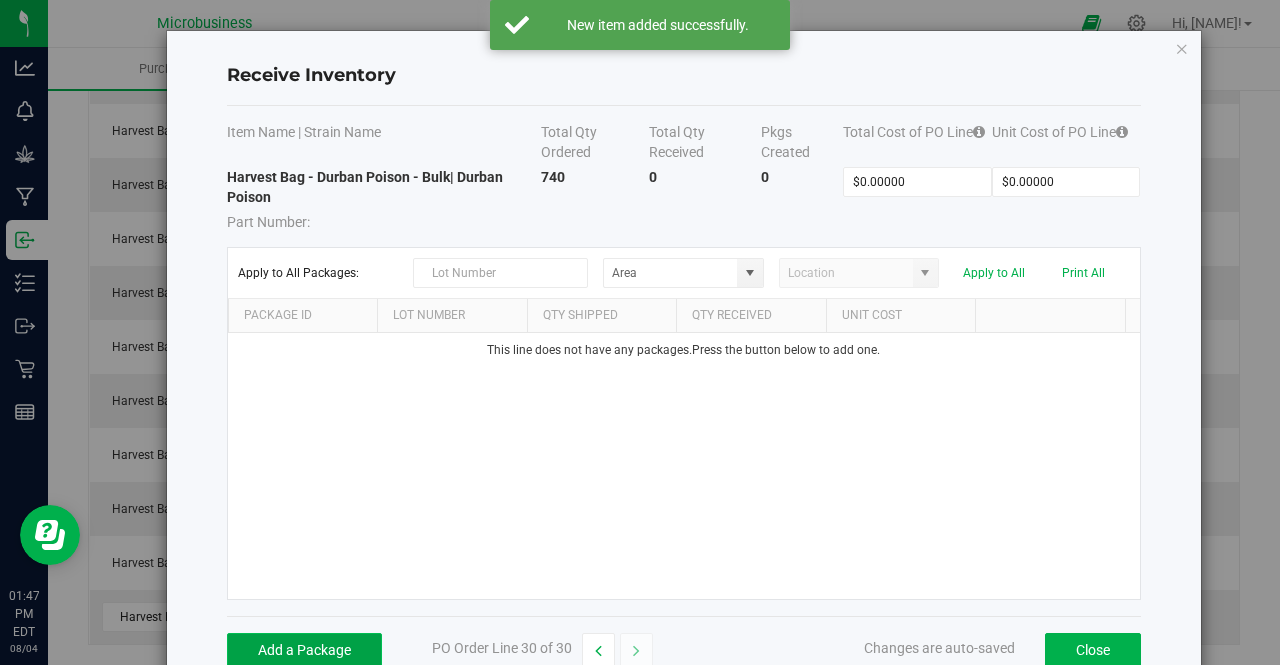 click on "Add a Package" at bounding box center (304, 650) 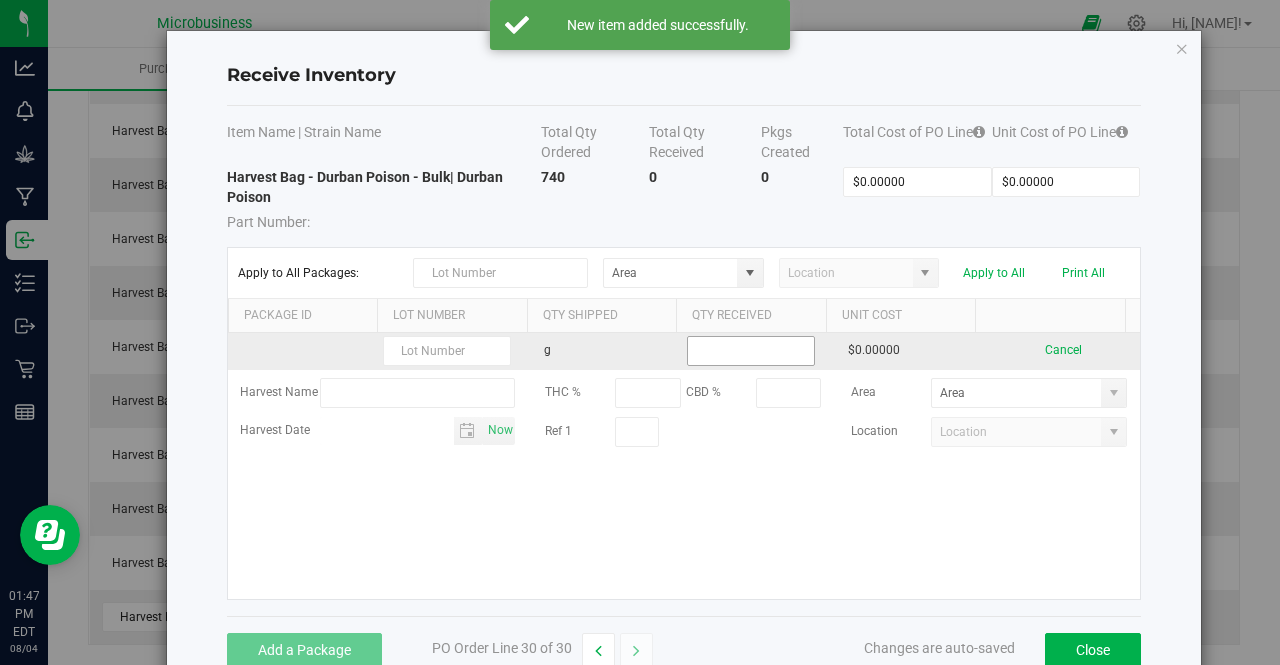 click at bounding box center (751, 351) 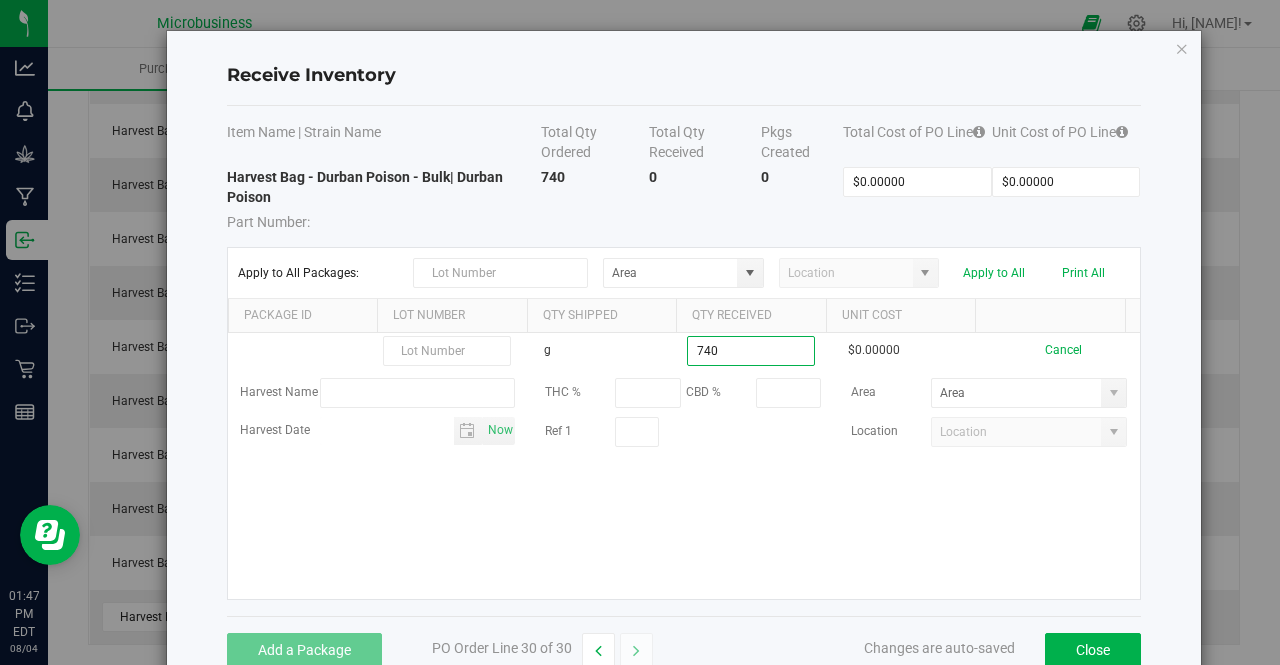 type on "740.0000 g" 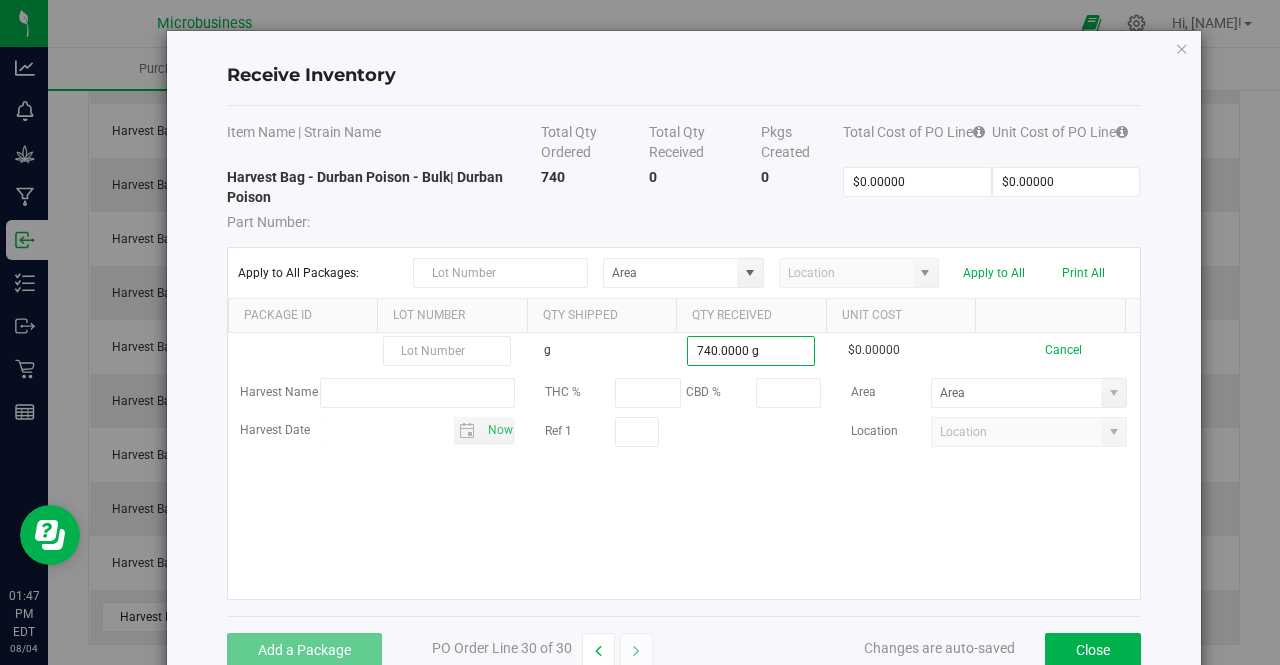 click on "g  [QUANTITY] g  $0.00000   Cancel   Harvest Name   THC %   CBD %   Area   Harvest Date
Now
Ref 1   Location" at bounding box center (684, 466) 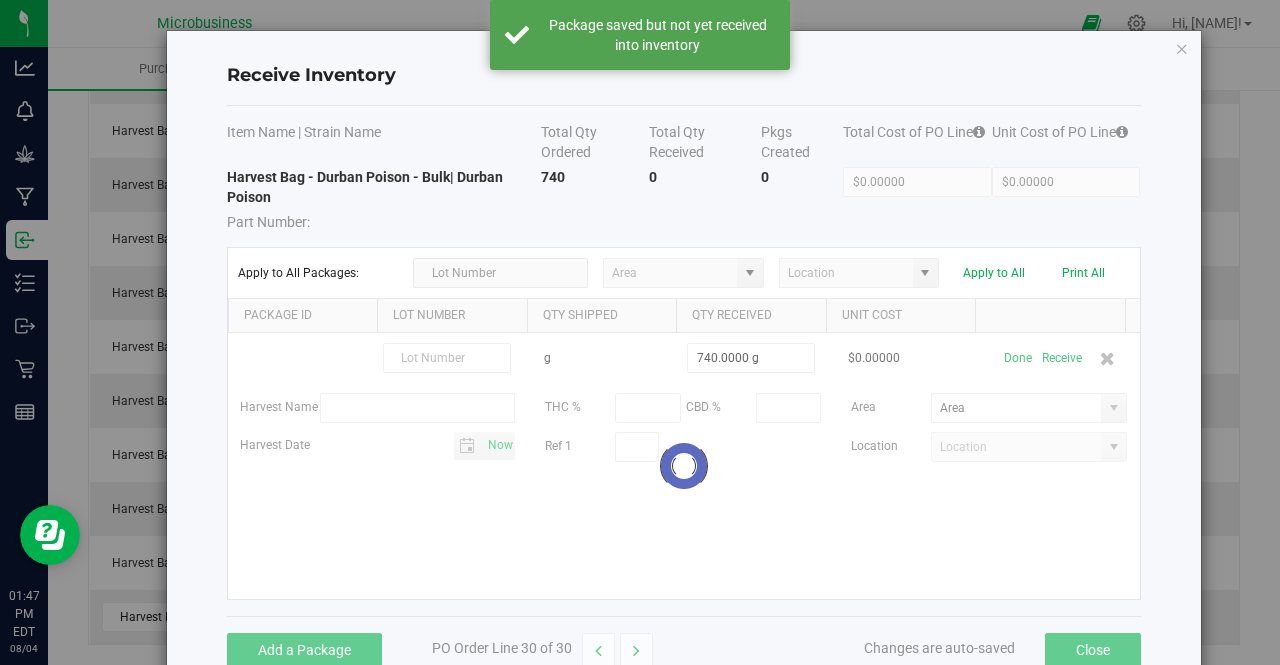 scroll, scrollTop: 1348, scrollLeft: 0, axis: vertical 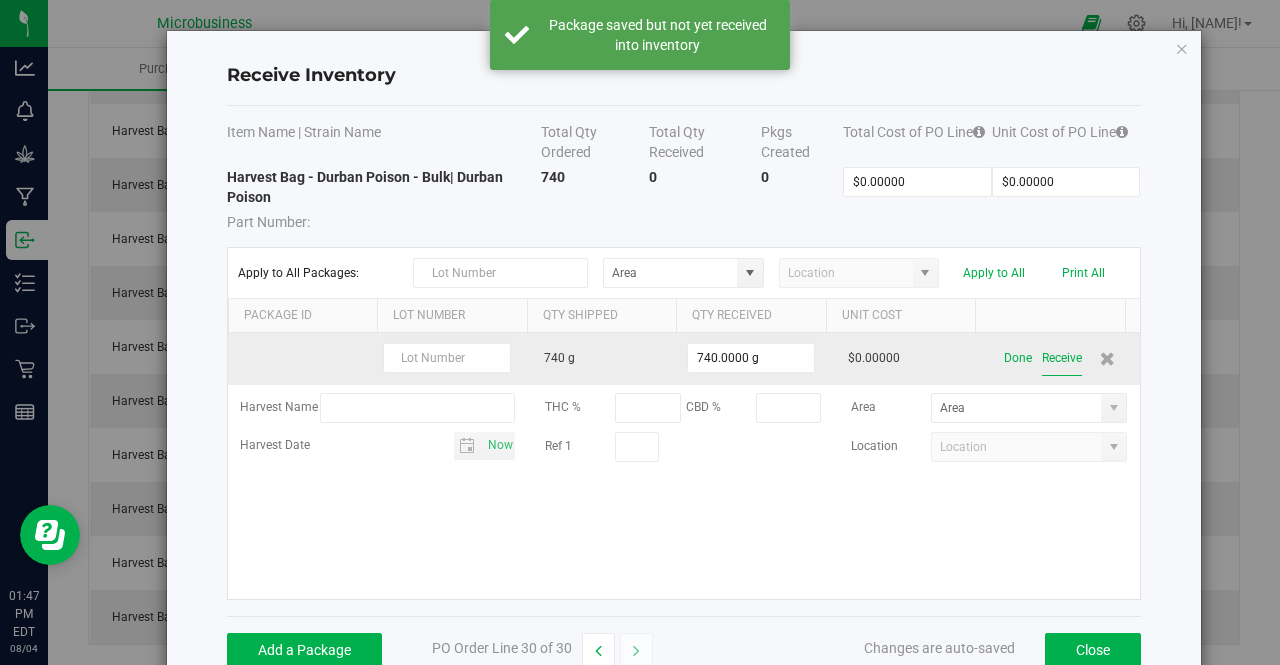 click on "Receive" at bounding box center [1062, 358] 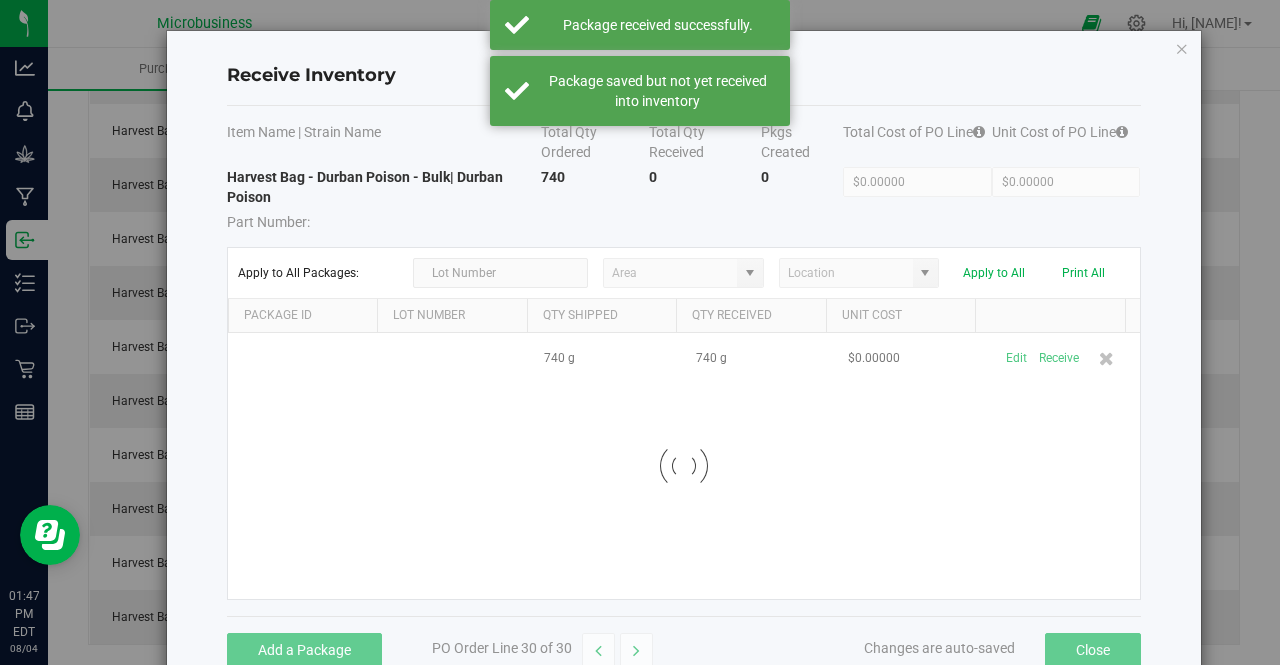 scroll, scrollTop: 1380, scrollLeft: 0, axis: vertical 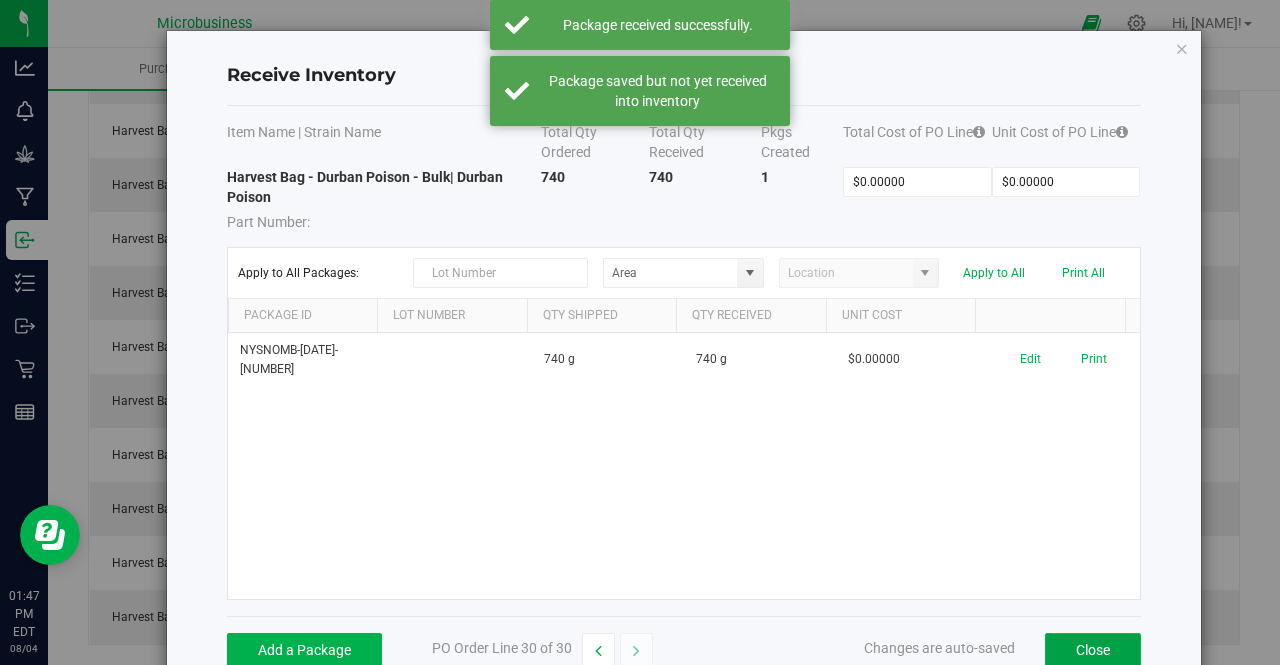 click on "Close" at bounding box center (1093, 650) 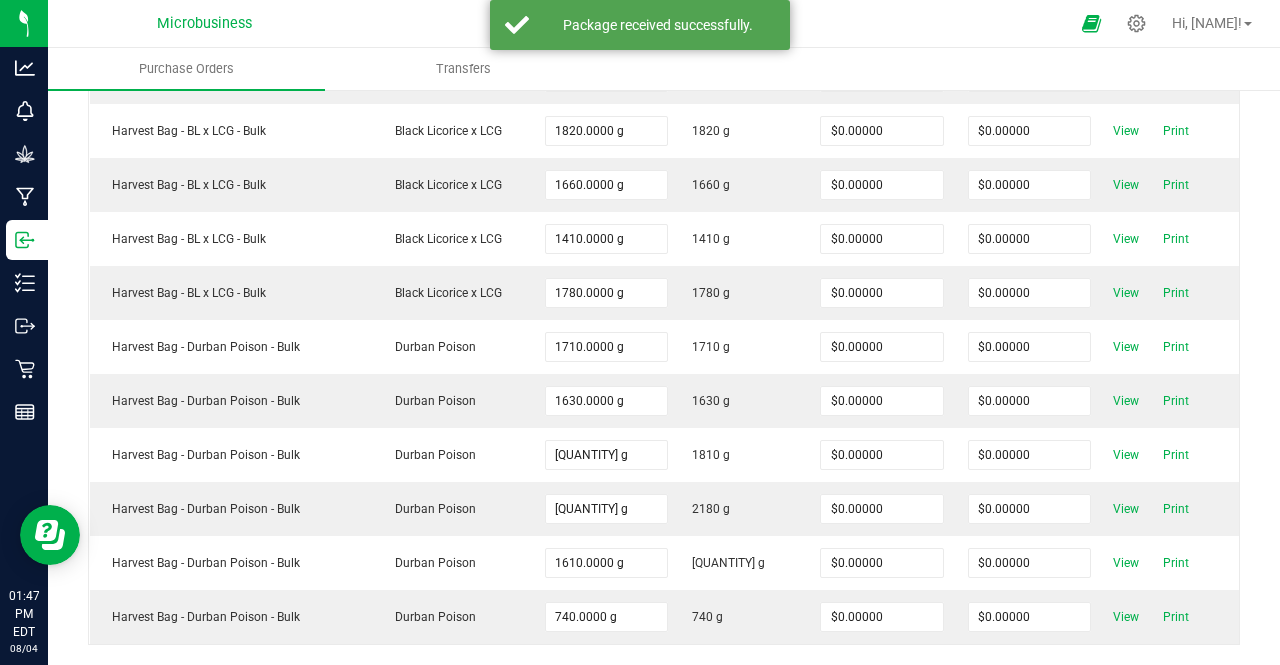 click on "Add Item" at bounding box center (145, 682) 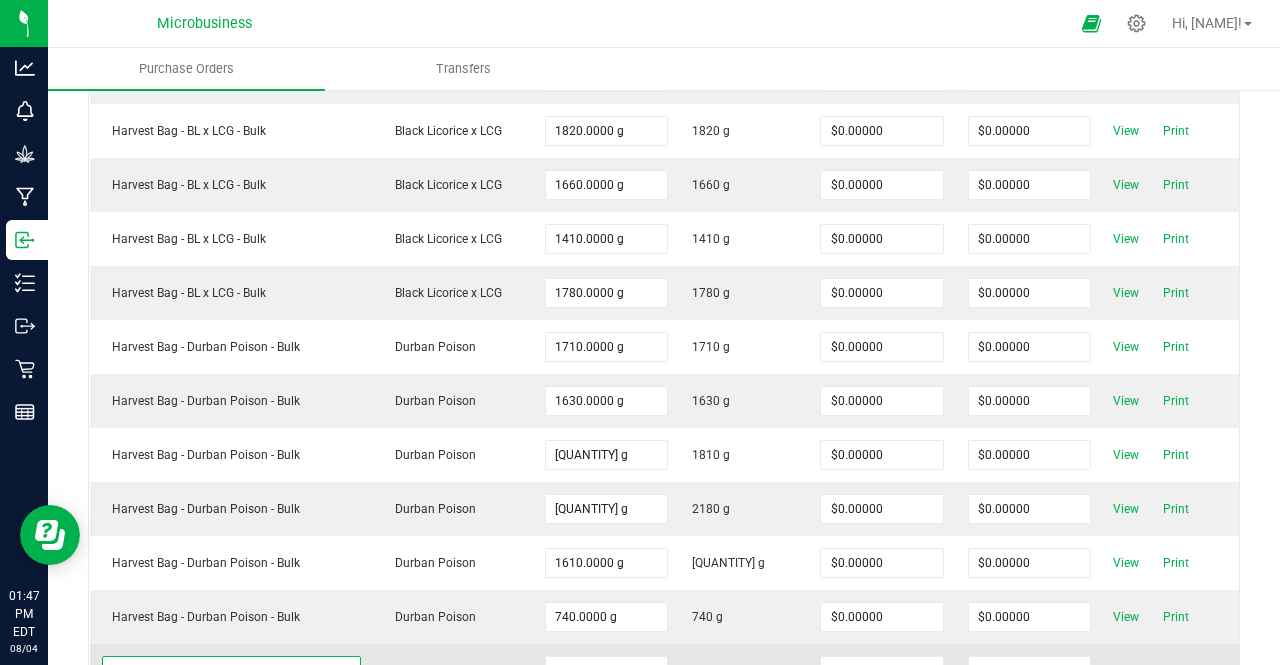click at bounding box center (219, 671) 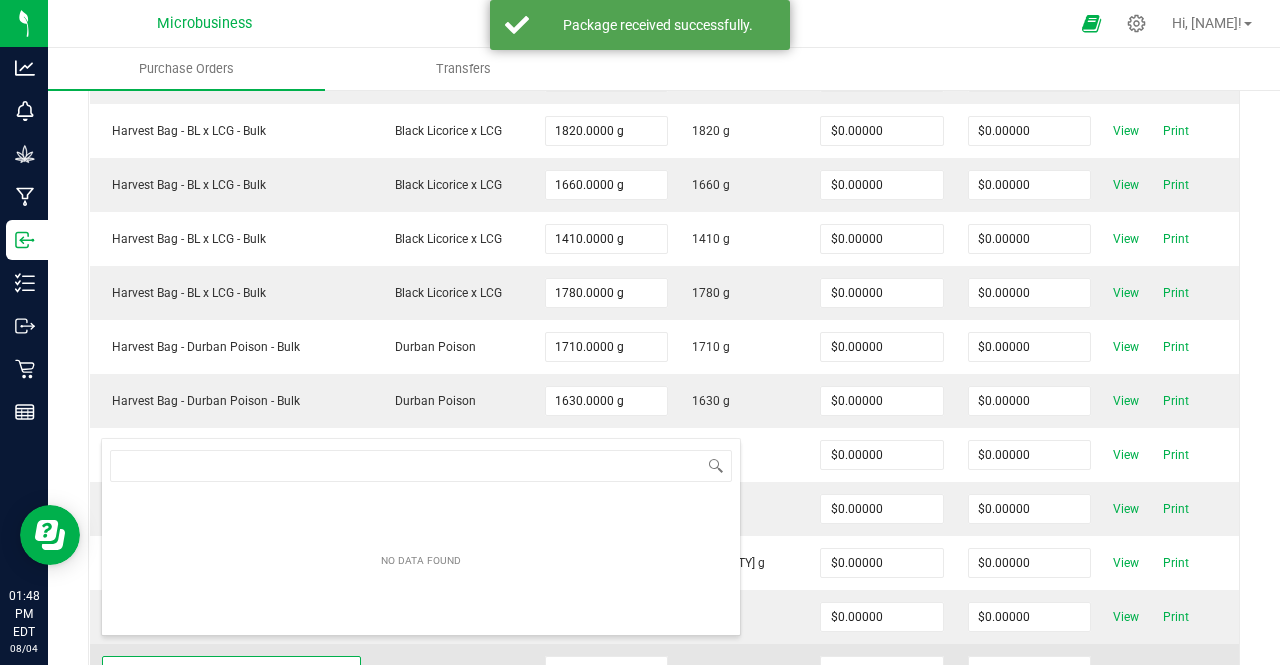 scroll, scrollTop: 99970, scrollLeft: 99744, axis: both 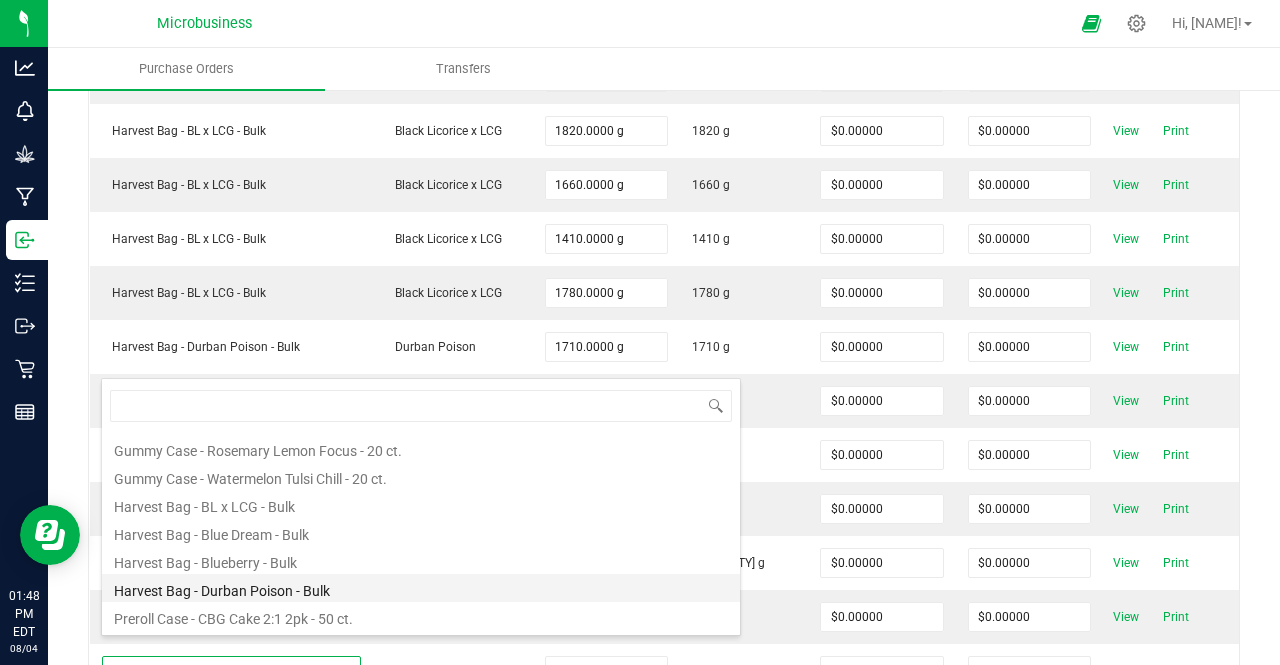 click on "Harvest Bag - Durban Poison - Bulk" at bounding box center [421, 588] 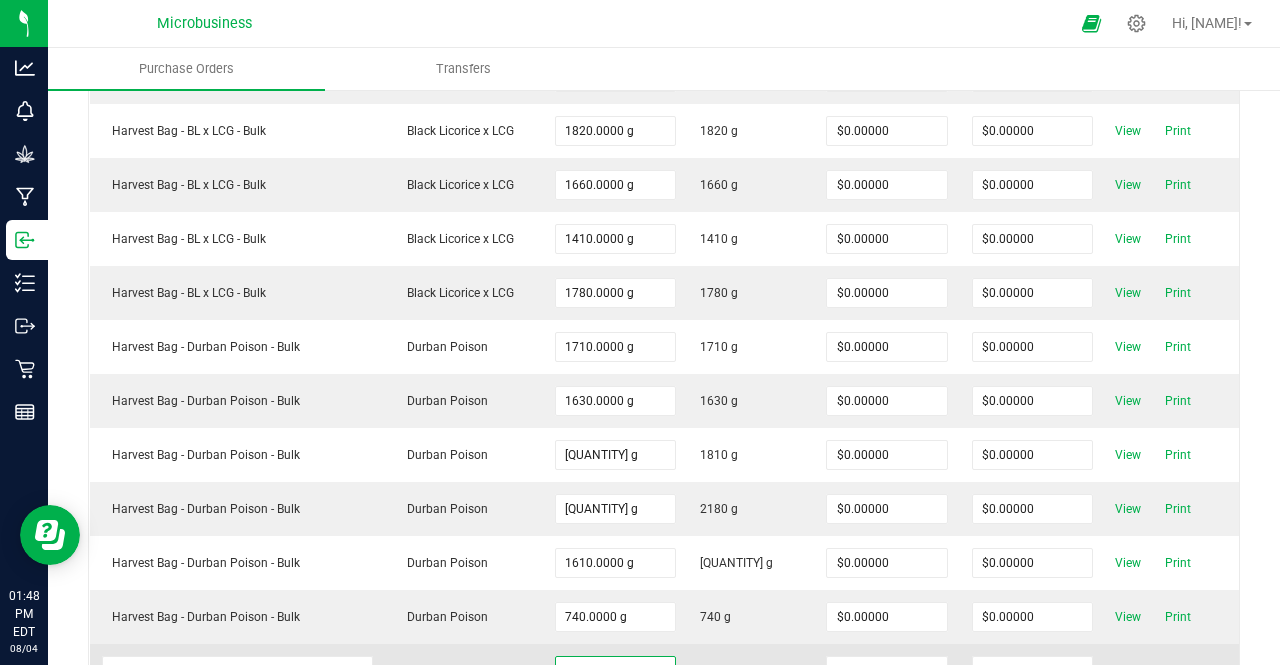 click at bounding box center (615, 671) 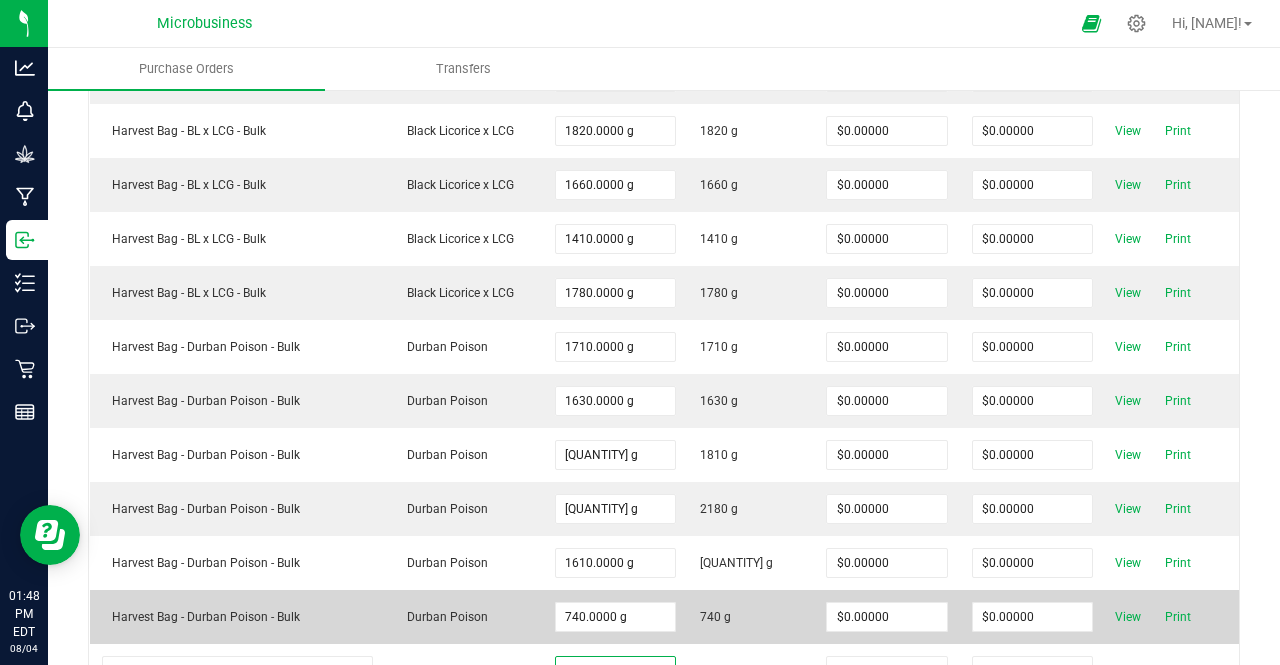 type on "1510.0000 g" 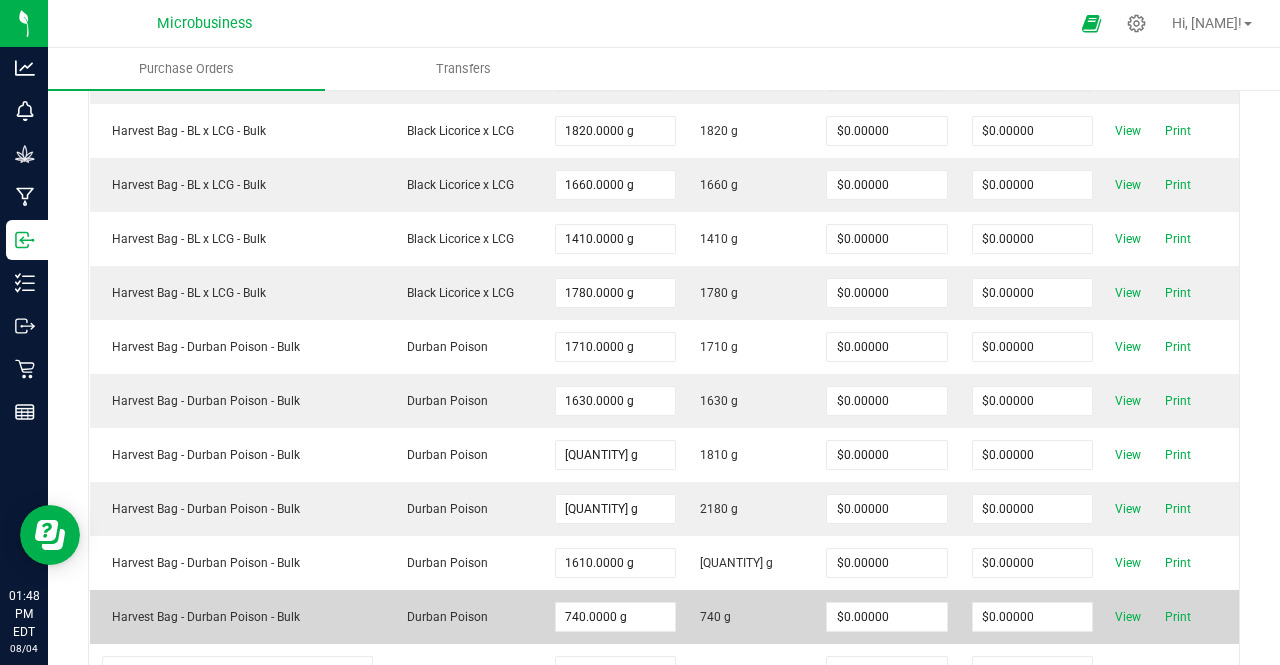 click on "Create New Item Create New Strain Print All Item Strain Qty Ordered Qty Received Unit Line Cost Total Line Cost Actions Harvest Bag - Blueberry - Bulk Blueberry 1940.0000 g 1940 g $0.00000 $0.00000 View Print Harvest Bag - Blueberry - Bulk Blueberry 1920.0000 g 1920 g $0.00000 $0.00000 View Print Harvest Bag - Blueberry - Bulk Blueberry 1850.0000 g 1850 g $0.00000 $0.00000 View Print Harvest Bag - Blue Dream - Bulk Blue Dream 2330.0000 g 2330 g $0.00000 $0.00000 View Print Harvest Bag - Blue Dream - Bulk Blue Dream 1830.0000 g 1830 g $0.00000 $0.00000 View Print Harvest Bag - Blue Dream - Bulk Blue Dream 1510.0000 g 1510 g $0.00000 $0.00000 View Print Harvest Bag - BL x LCG - Bulk Black Licorice x LCG 1580.0000 g 1580 g $0.00000 $0.00000 View Print Harvest Bag - BL x LCG - Bulk Black Licorice x LCG 2270.0000 g 2270 g $0.00000 $0.00000 View Print Harvest Bag - BL x LCG - Bulk Black Licorice x LCG 820.0000 g 820 g $0.00000 $0.00000 View 0 g" at bounding box center [664, -183] 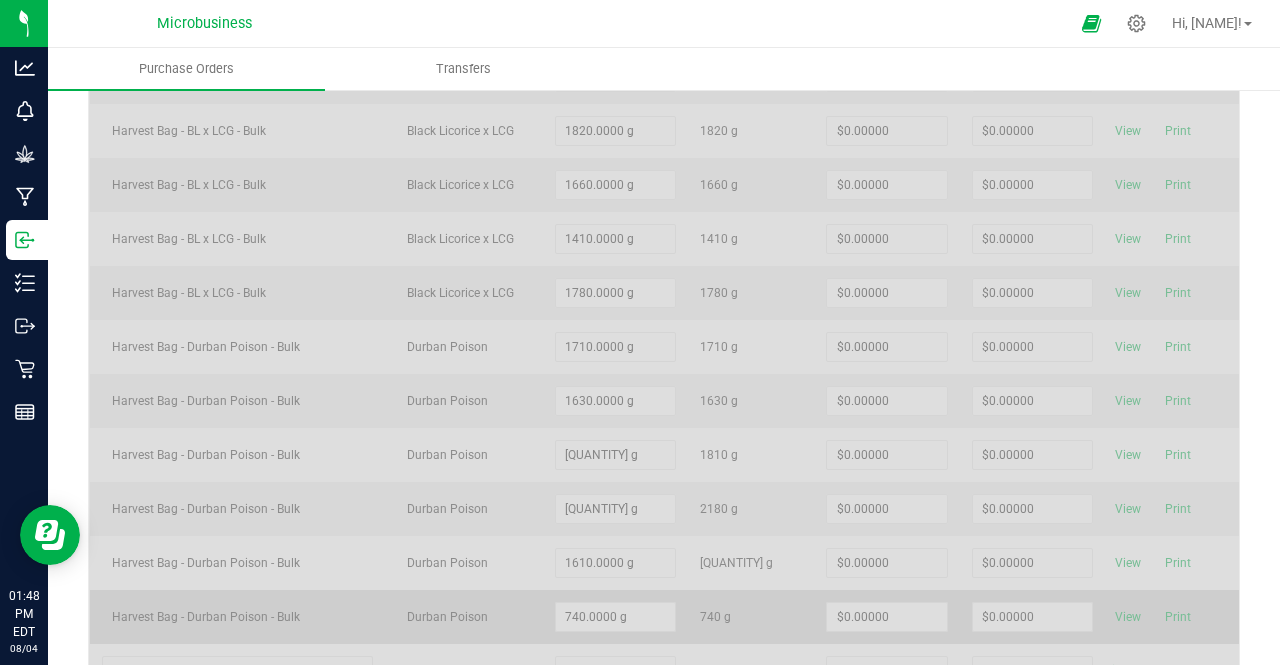 type on "$0.00000" 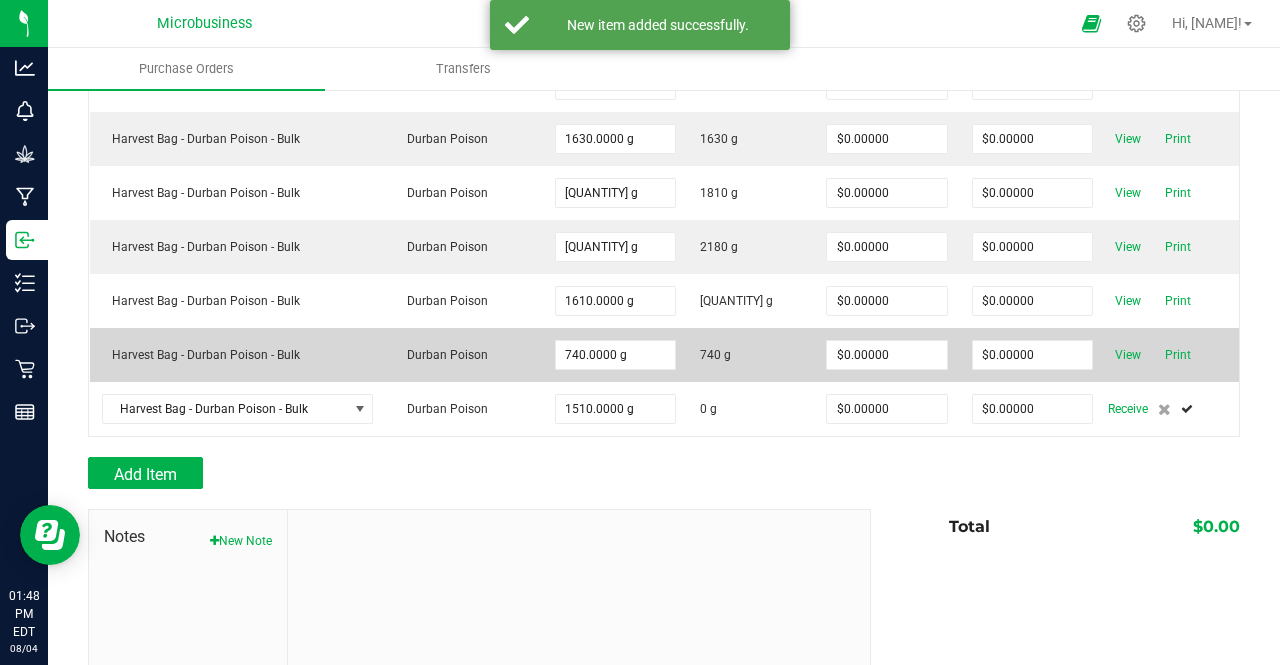 scroll, scrollTop: 1710, scrollLeft: 0, axis: vertical 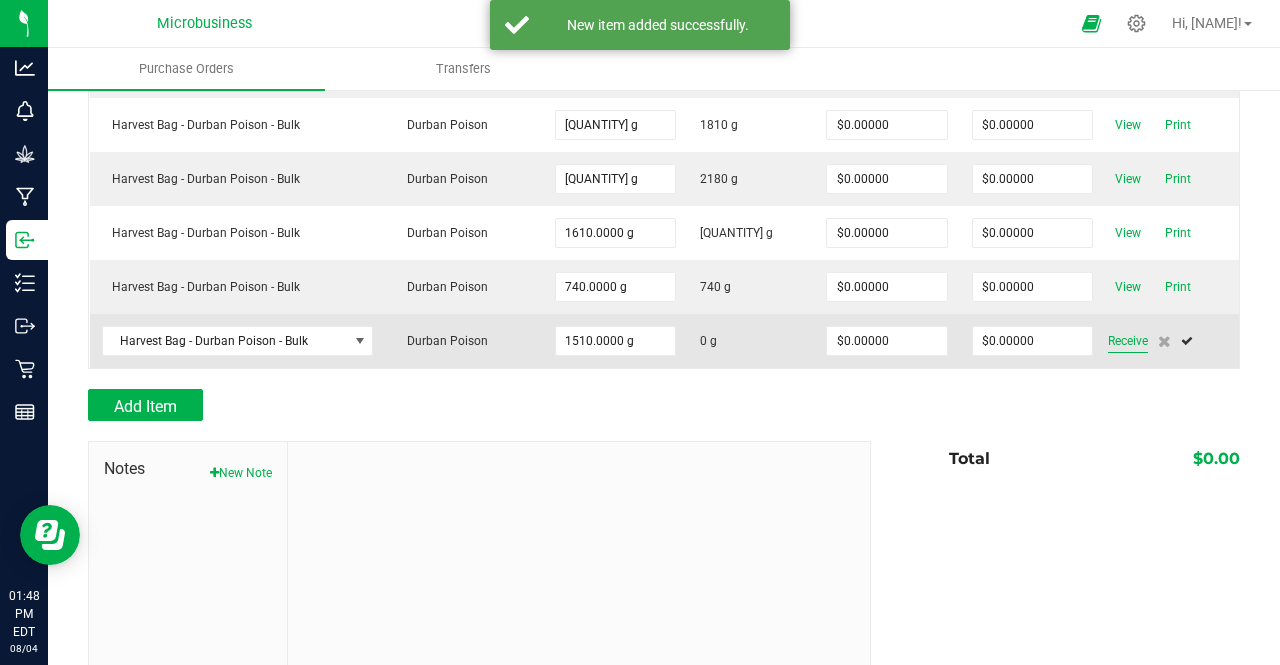 click on "Receive" at bounding box center [1128, 341] 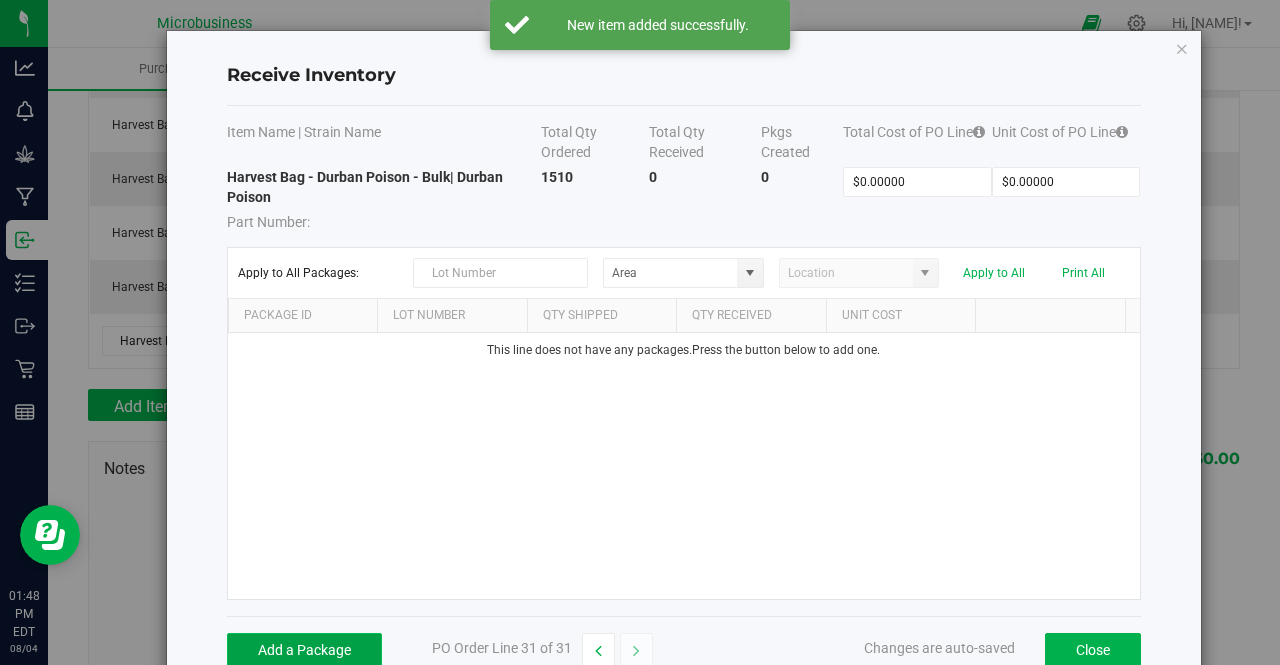 click on "Add a Package" at bounding box center [304, 650] 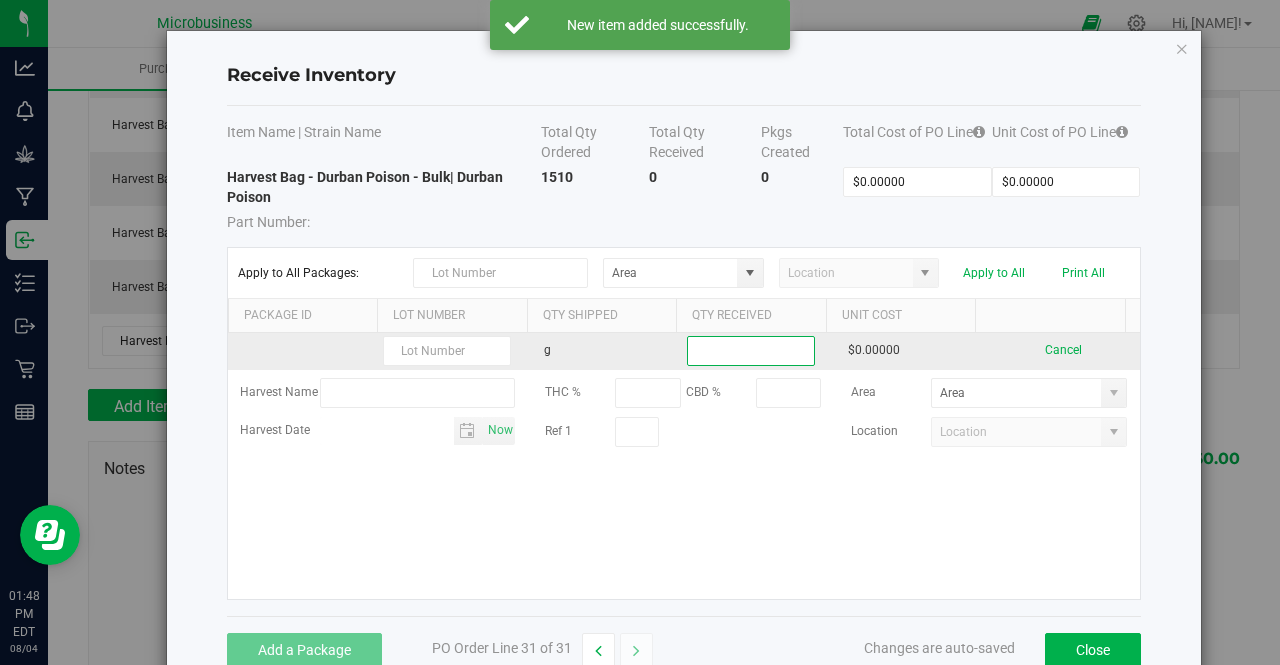 click at bounding box center [751, 351] 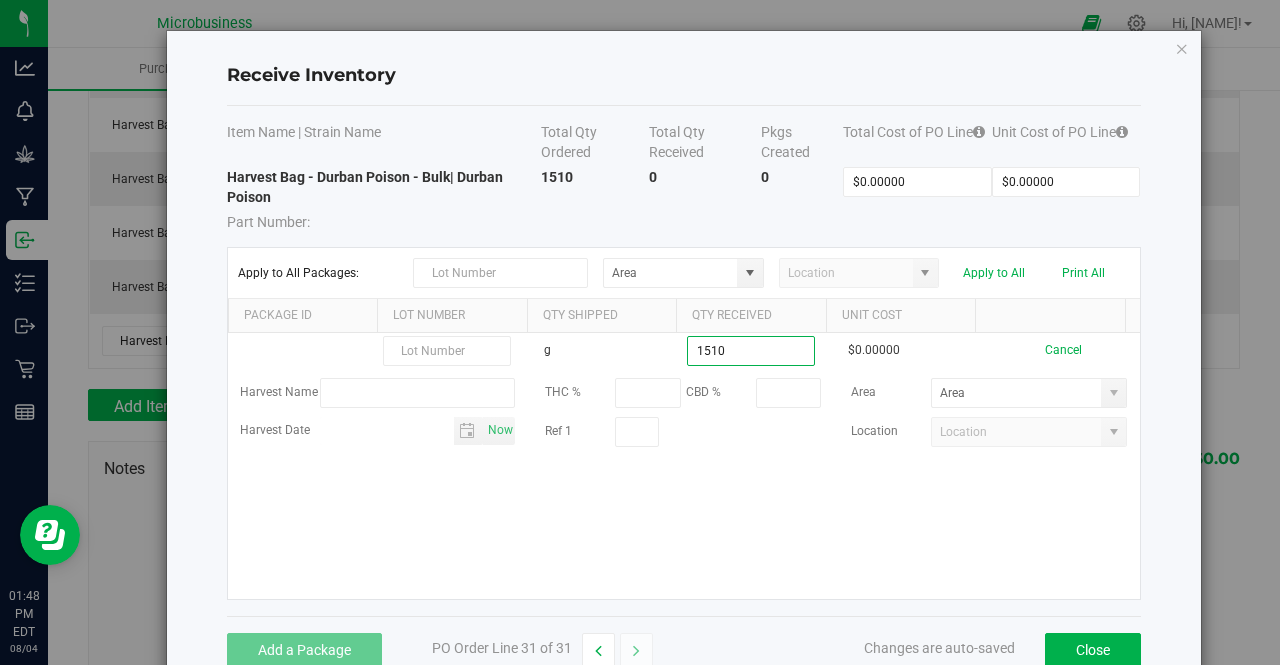 type on "1510.0000 g" 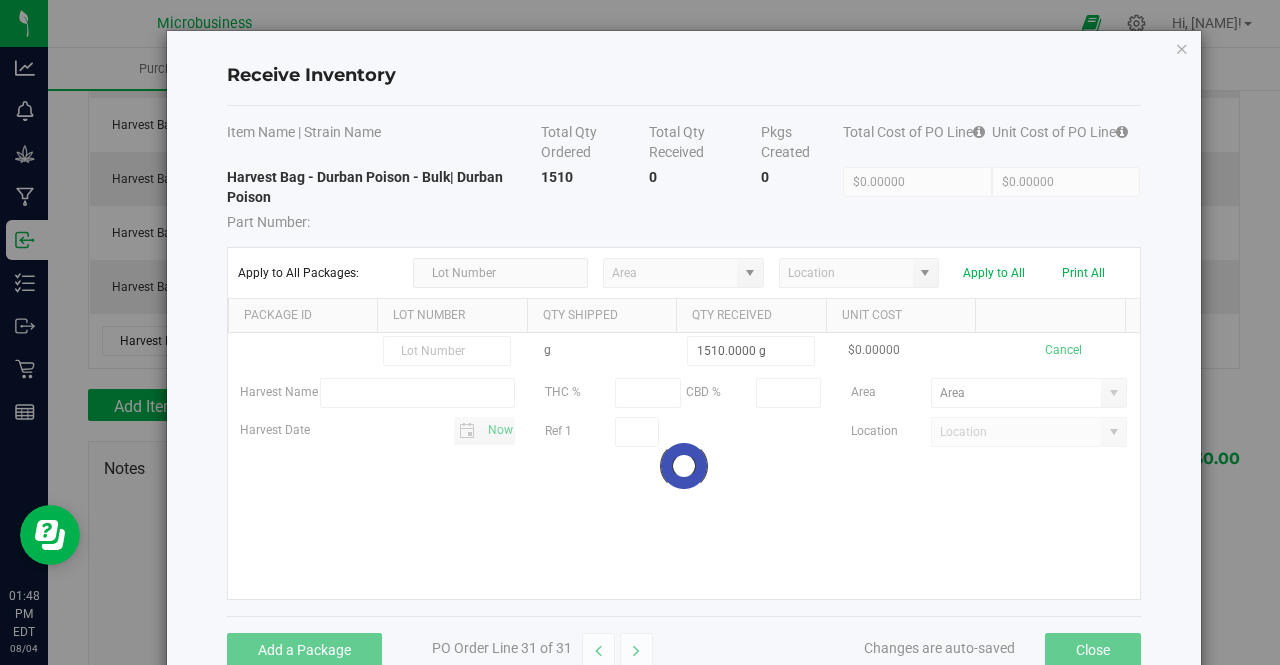 click on "g  1510.0000 g  $0.00000   Cancel   Harvest Name   THC %   CBD %   Area   Harvest Date
[DATE]
Ref 1   Location  Loading" at bounding box center [684, 466] 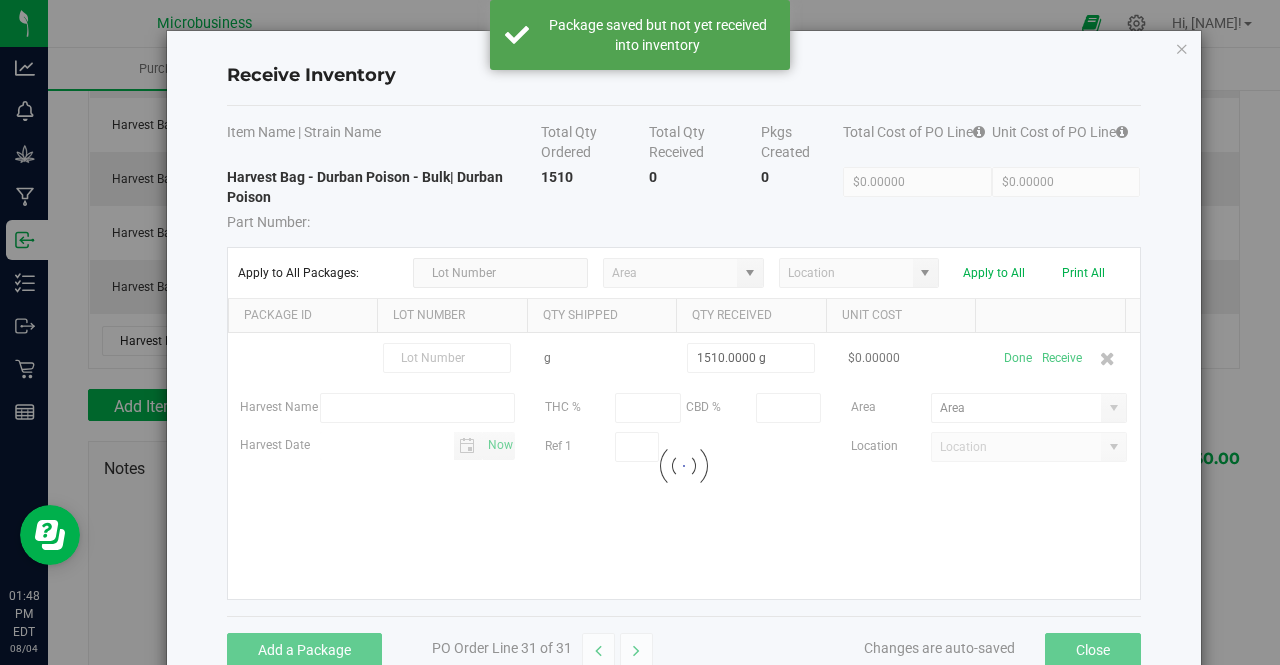 scroll, scrollTop: 1677, scrollLeft: 0, axis: vertical 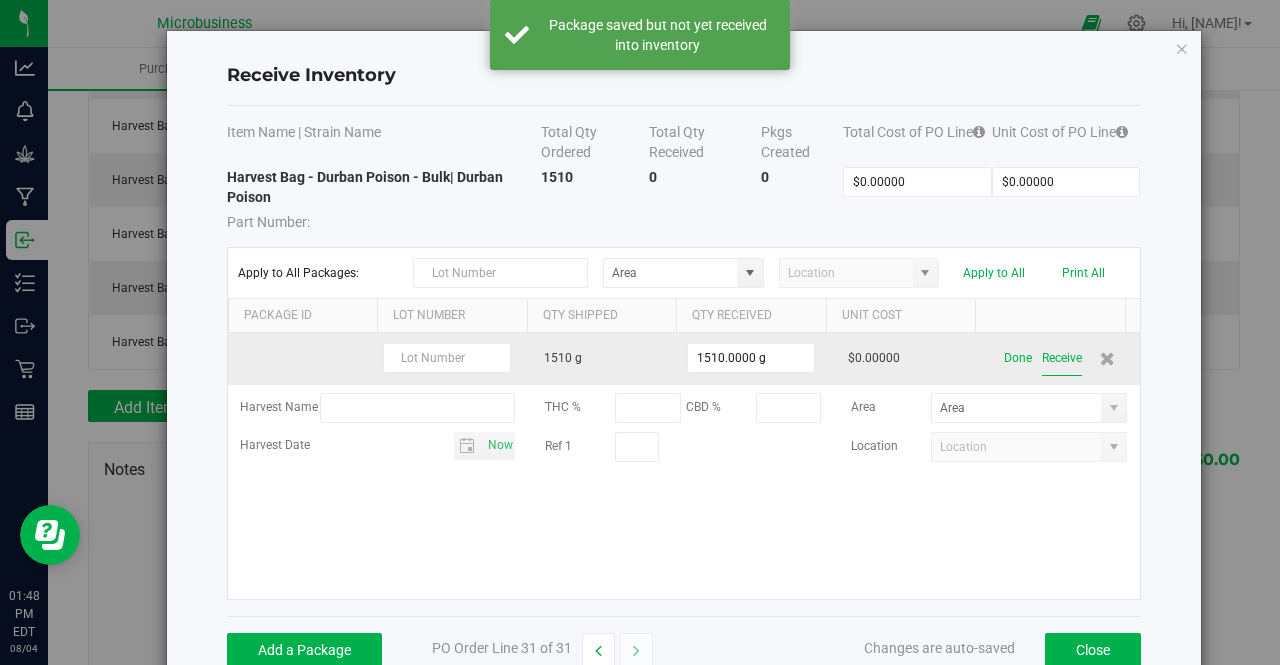 click on "Receive" at bounding box center (1062, 358) 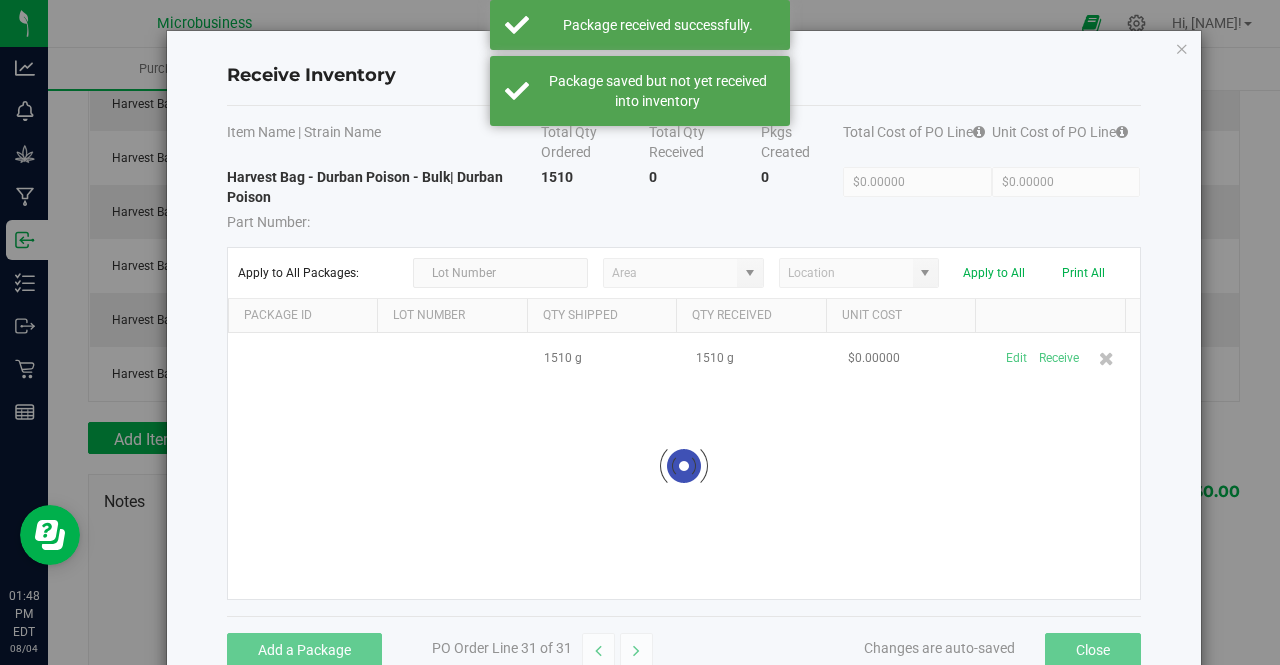 scroll, scrollTop: 1710, scrollLeft: 0, axis: vertical 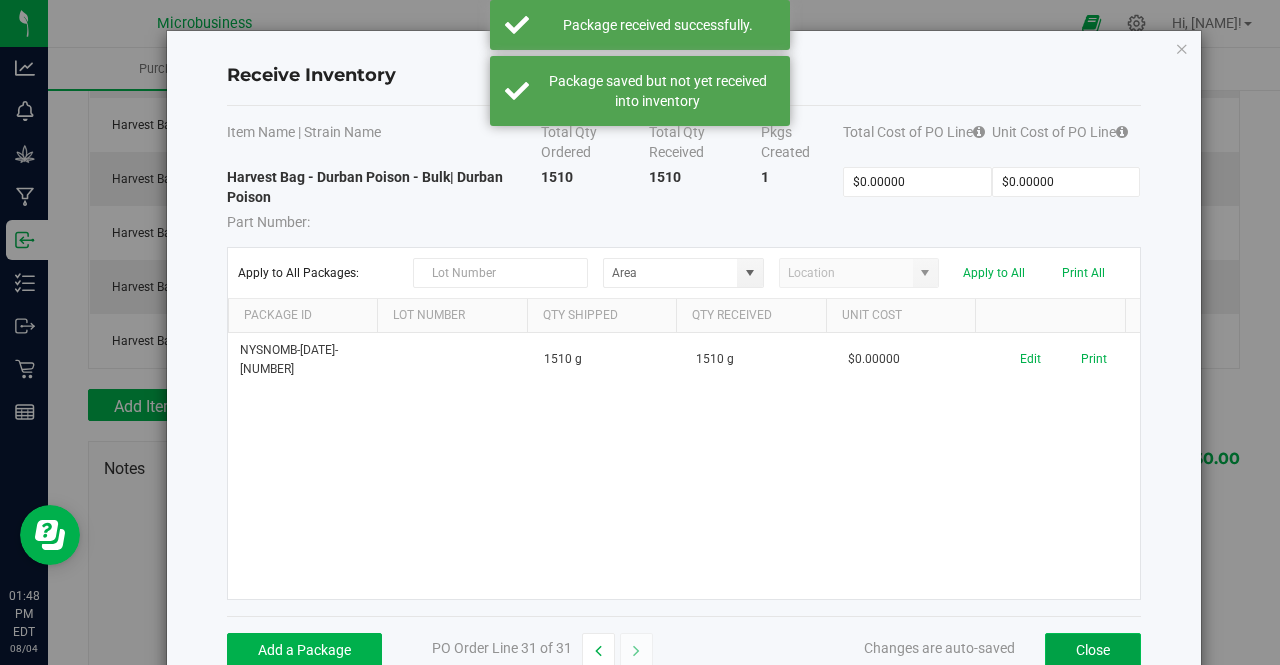 click on "Close" at bounding box center [1093, 650] 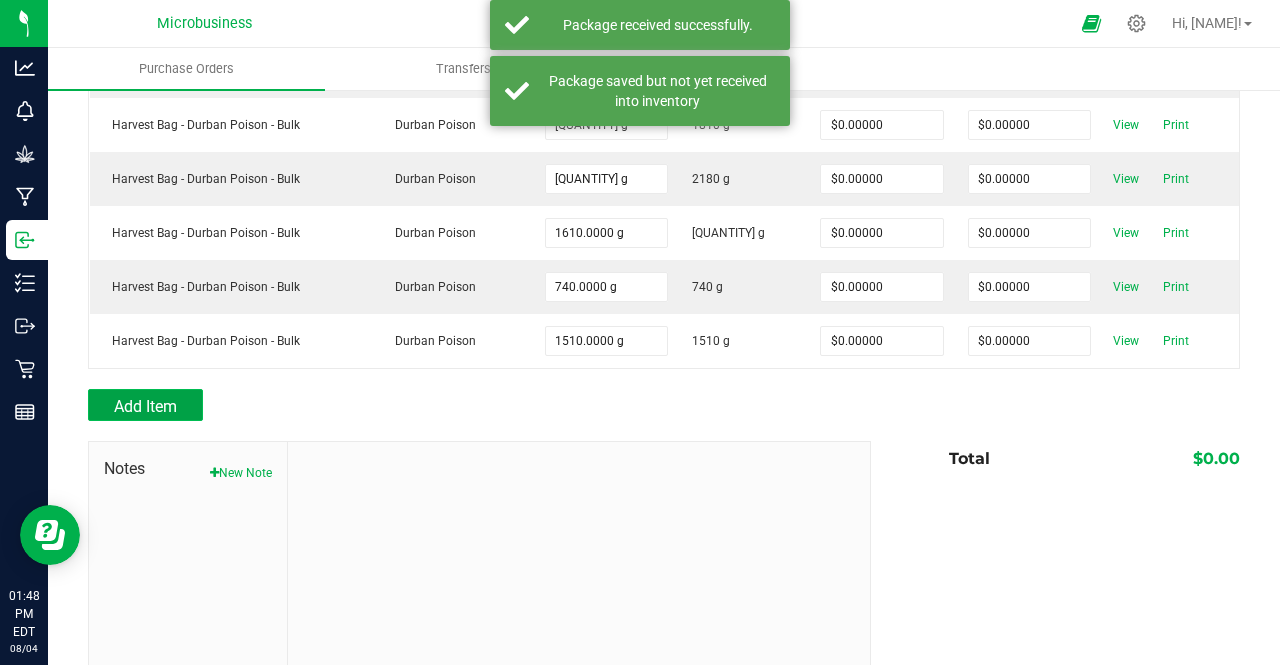 click on "Add Item" at bounding box center (145, 406) 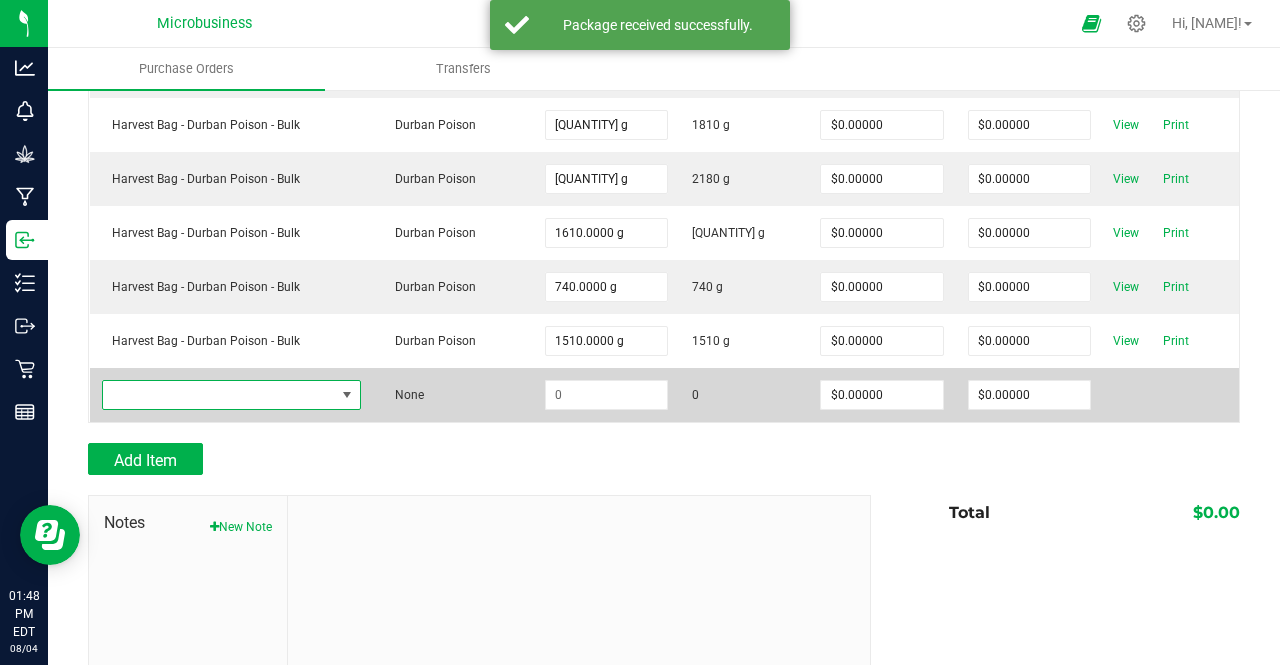 click at bounding box center (219, 395) 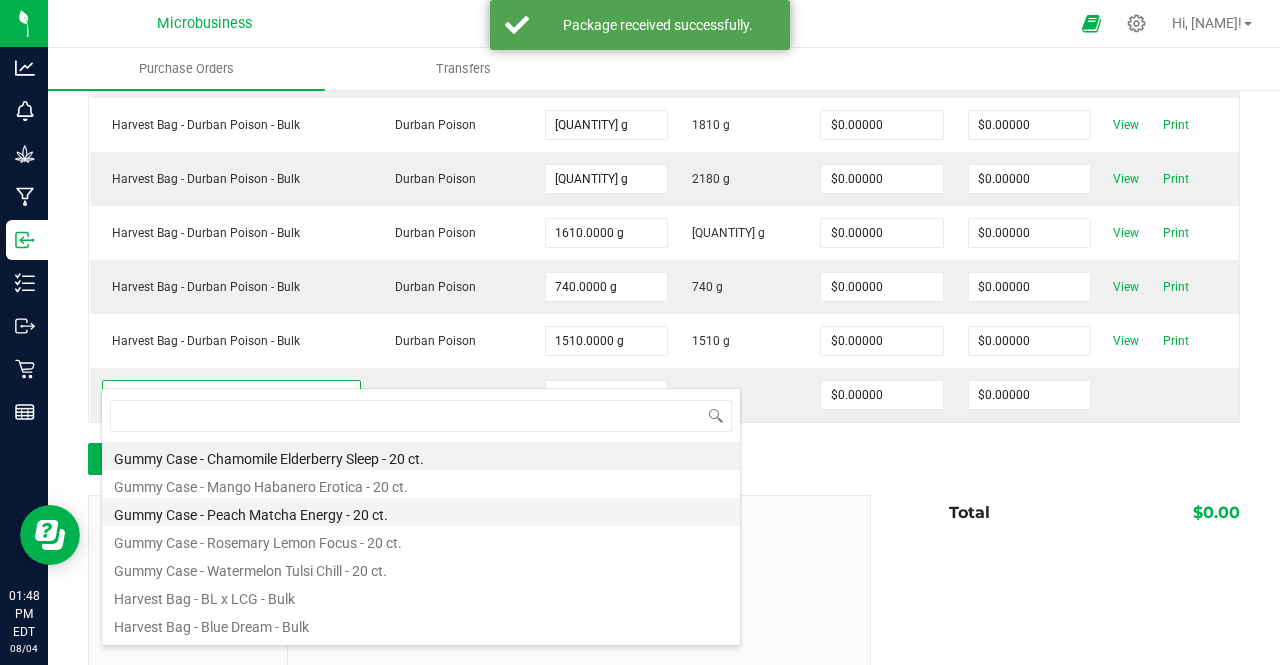 scroll, scrollTop: 99970, scrollLeft: 99744, axis: both 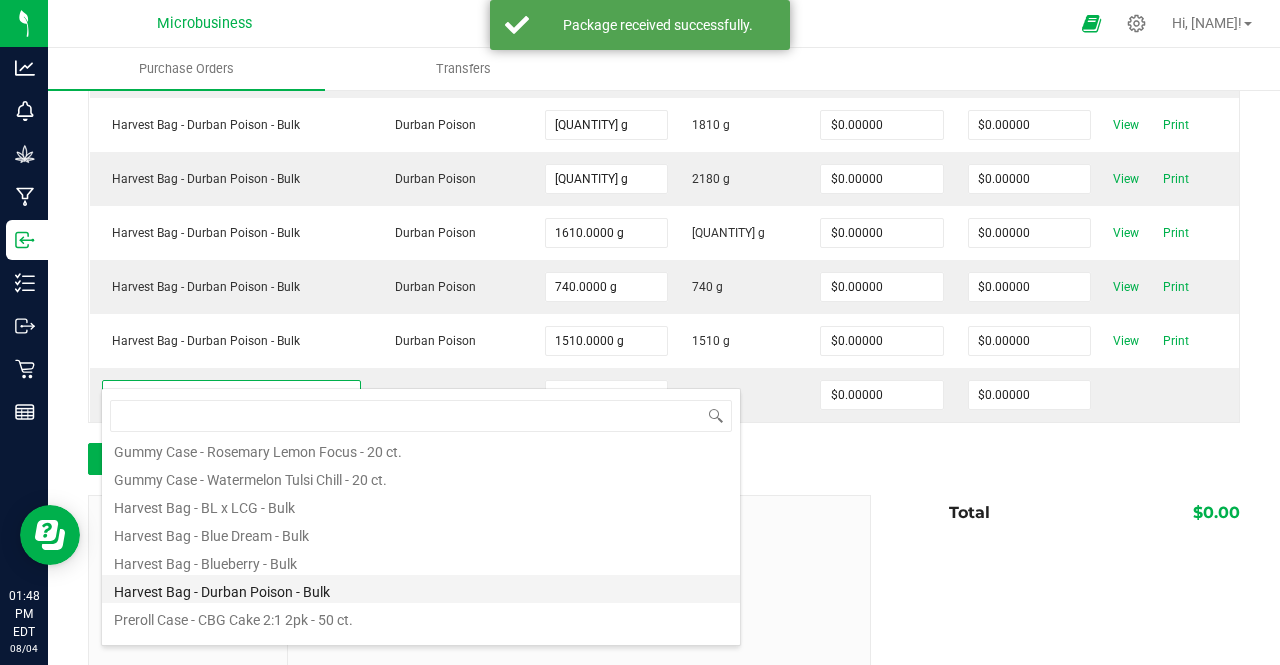 click on "Harvest Bag - Durban Poison - Bulk" at bounding box center [421, 589] 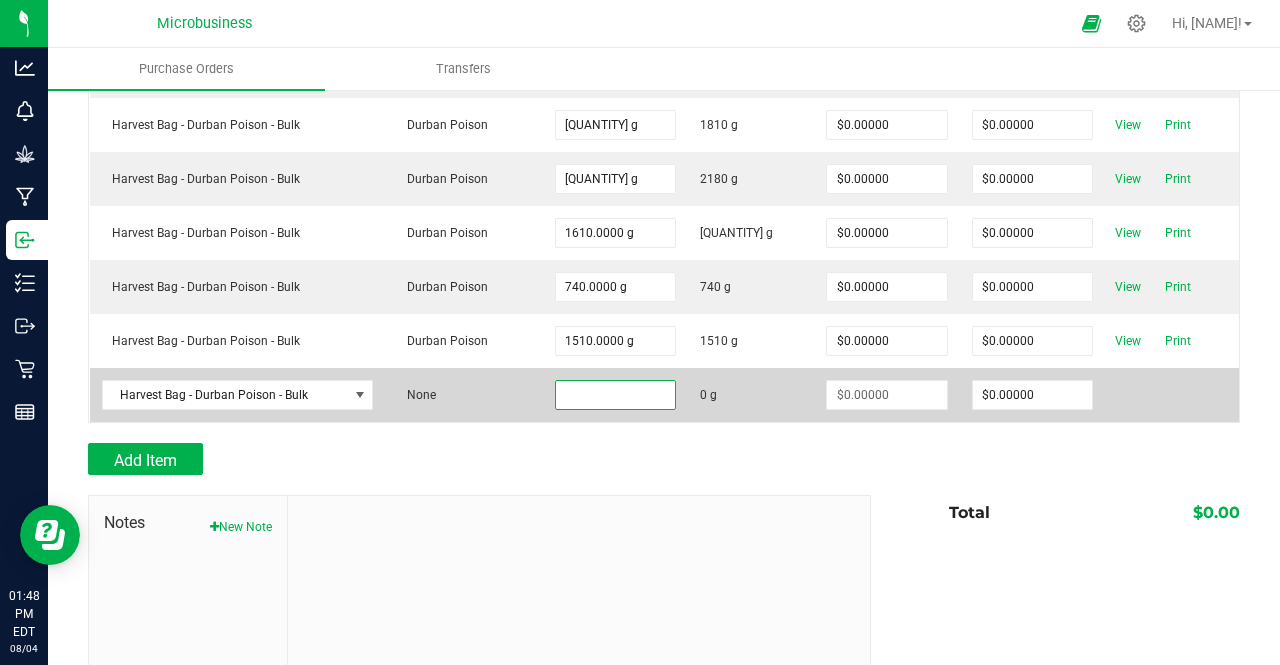 click at bounding box center [615, 395] 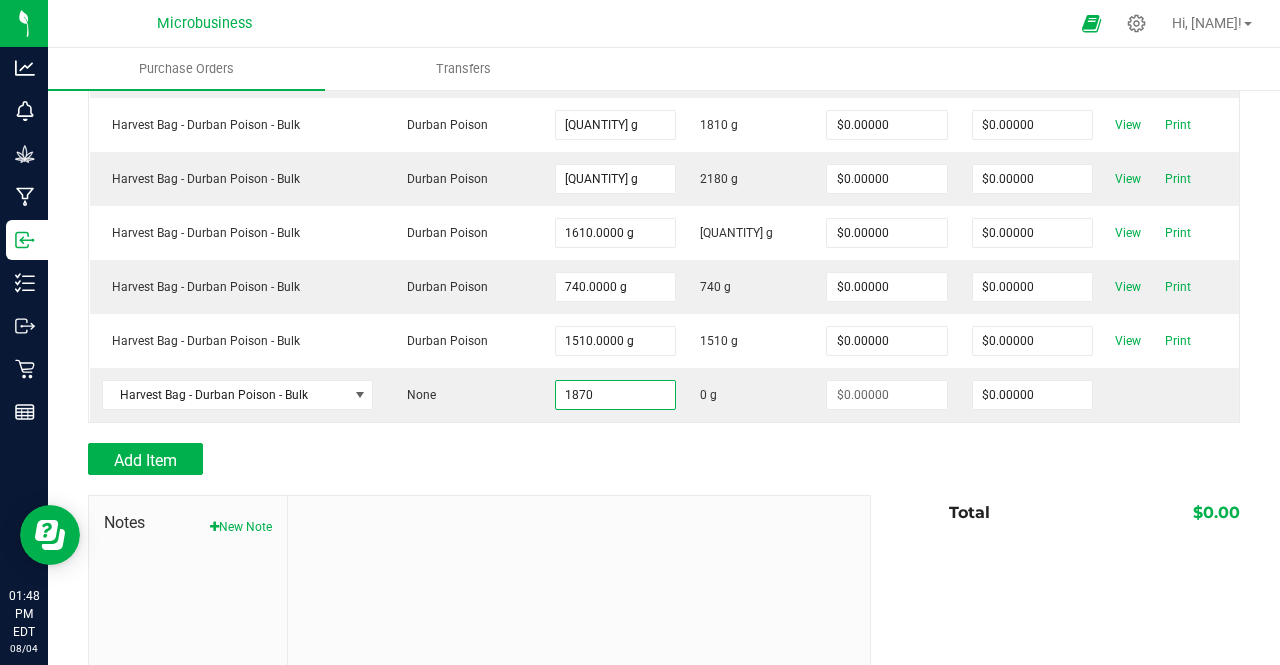 type on "1870.0000 g" 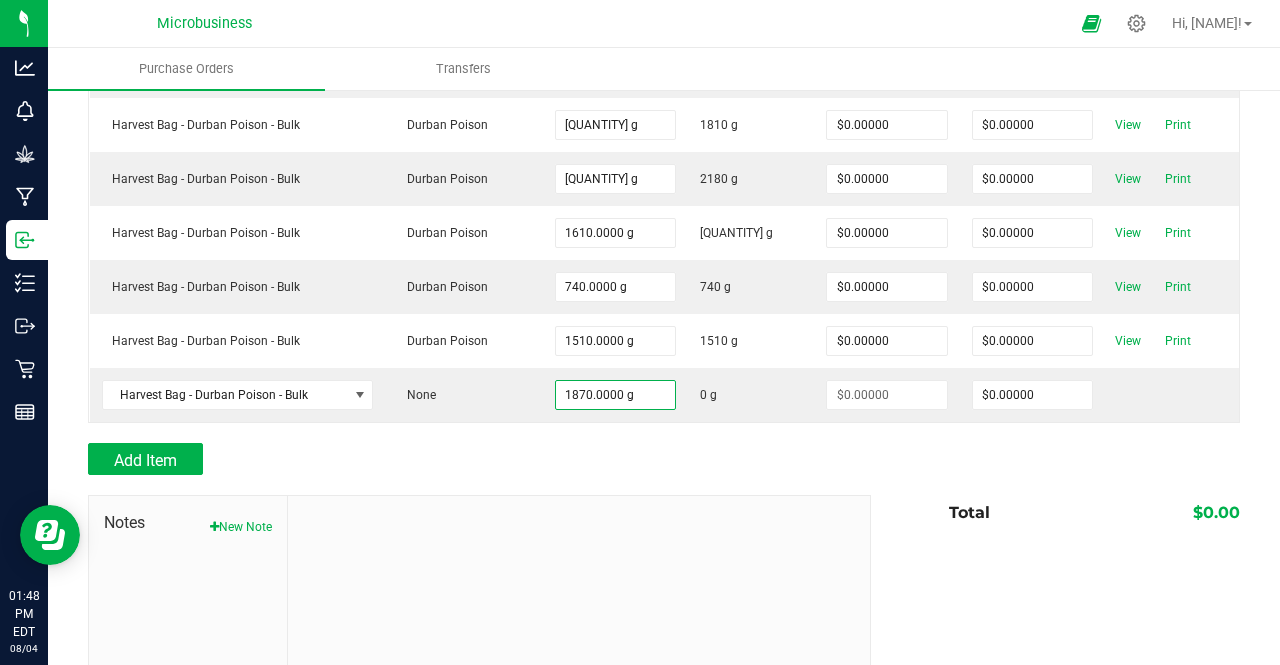 click at bounding box center (664, 485) 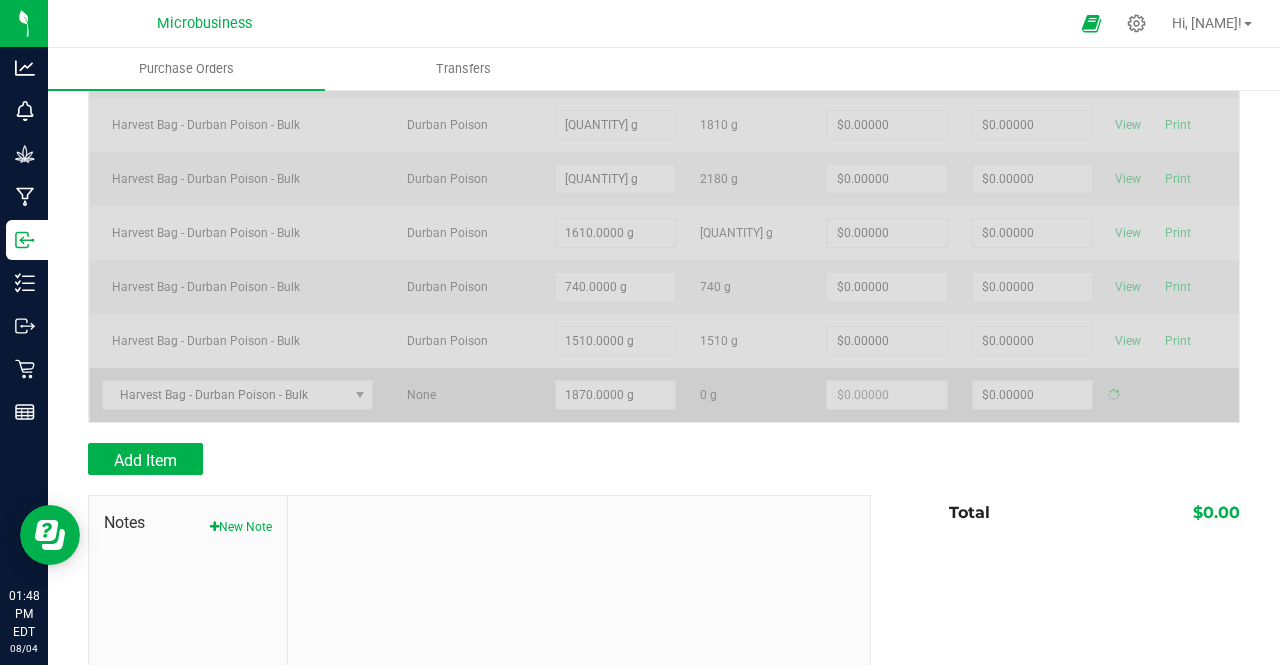 type on "$0.00000" 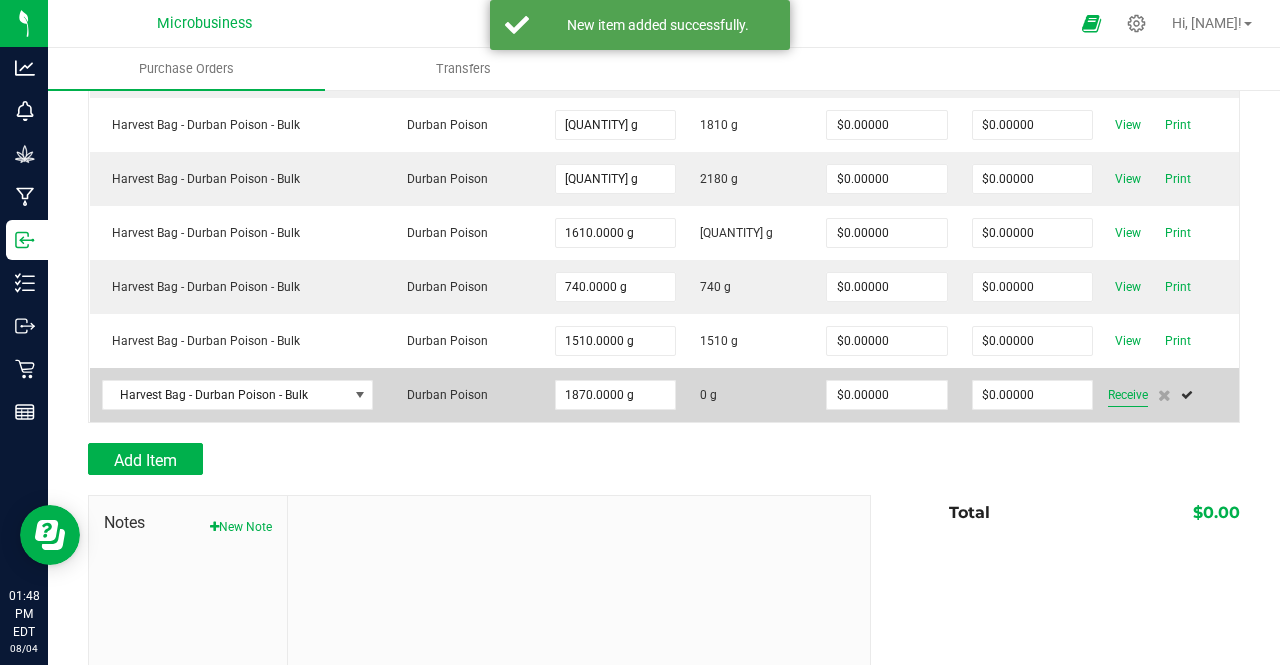 click on "Receive" at bounding box center [1128, 395] 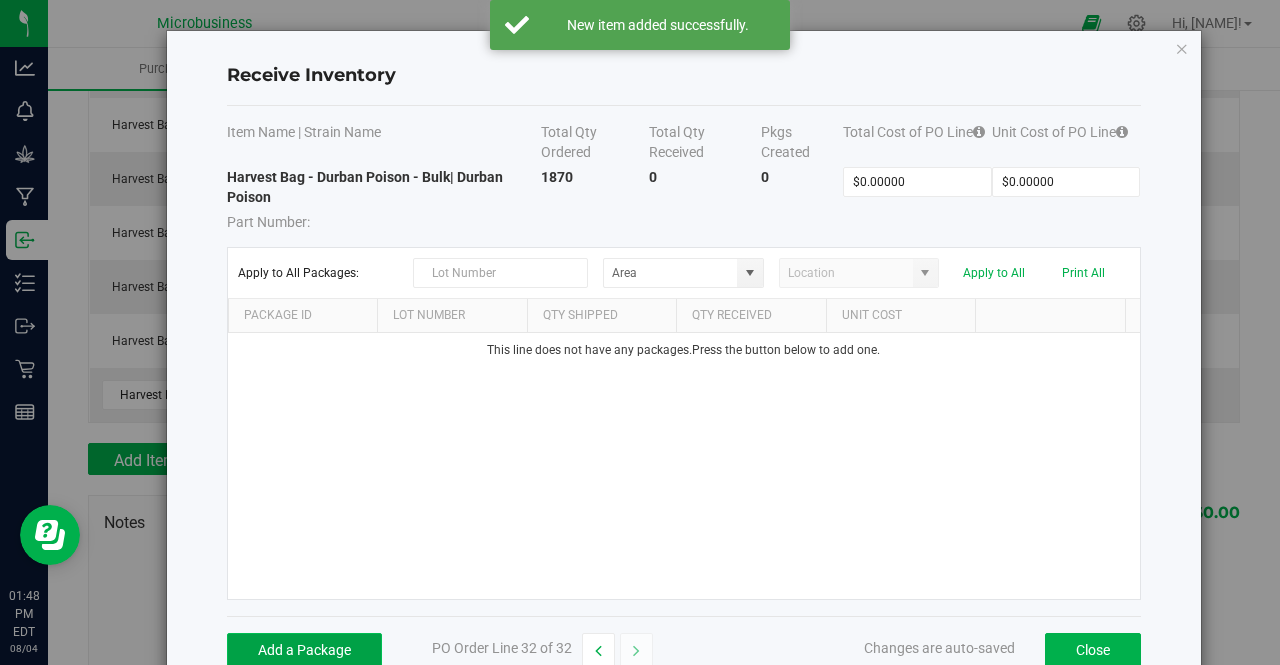 click on "Add a Package" at bounding box center [304, 650] 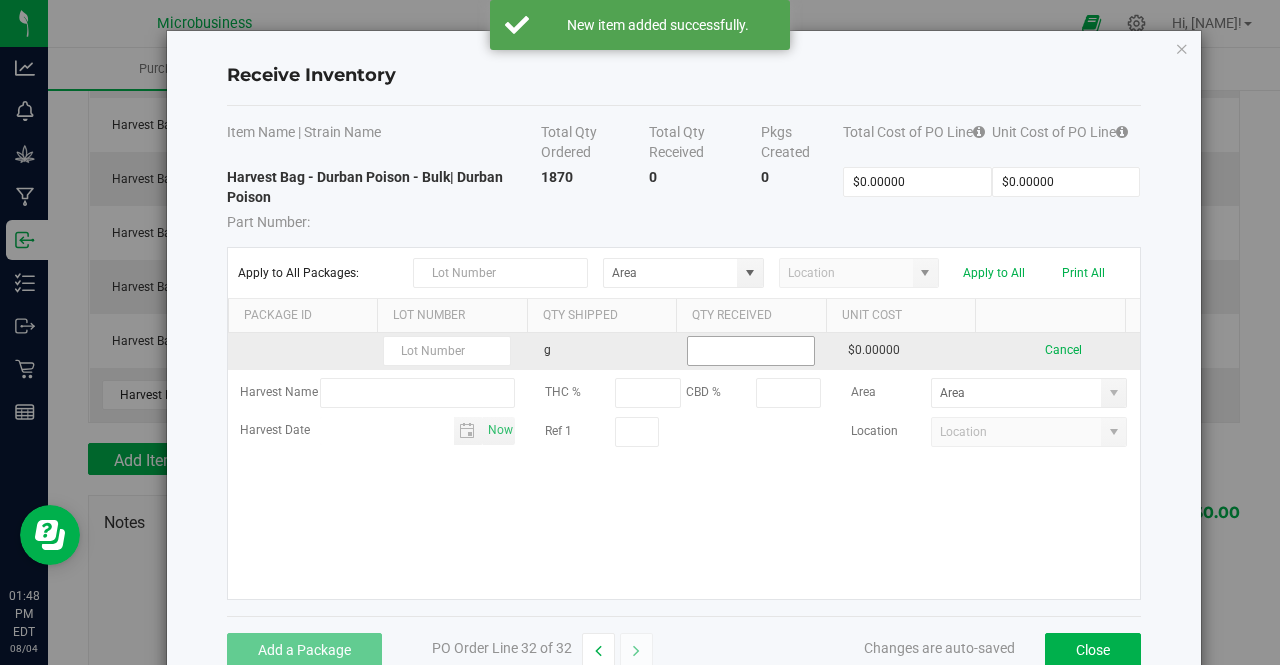 click at bounding box center (751, 351) 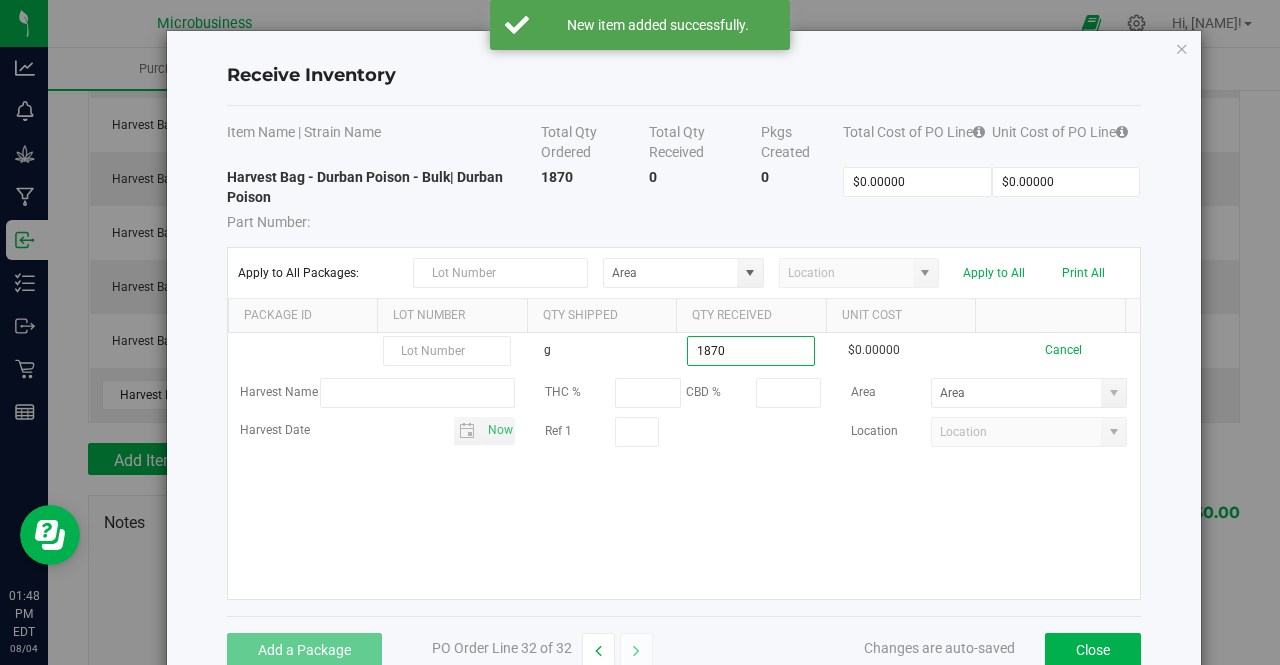 type on "1870.0000 g" 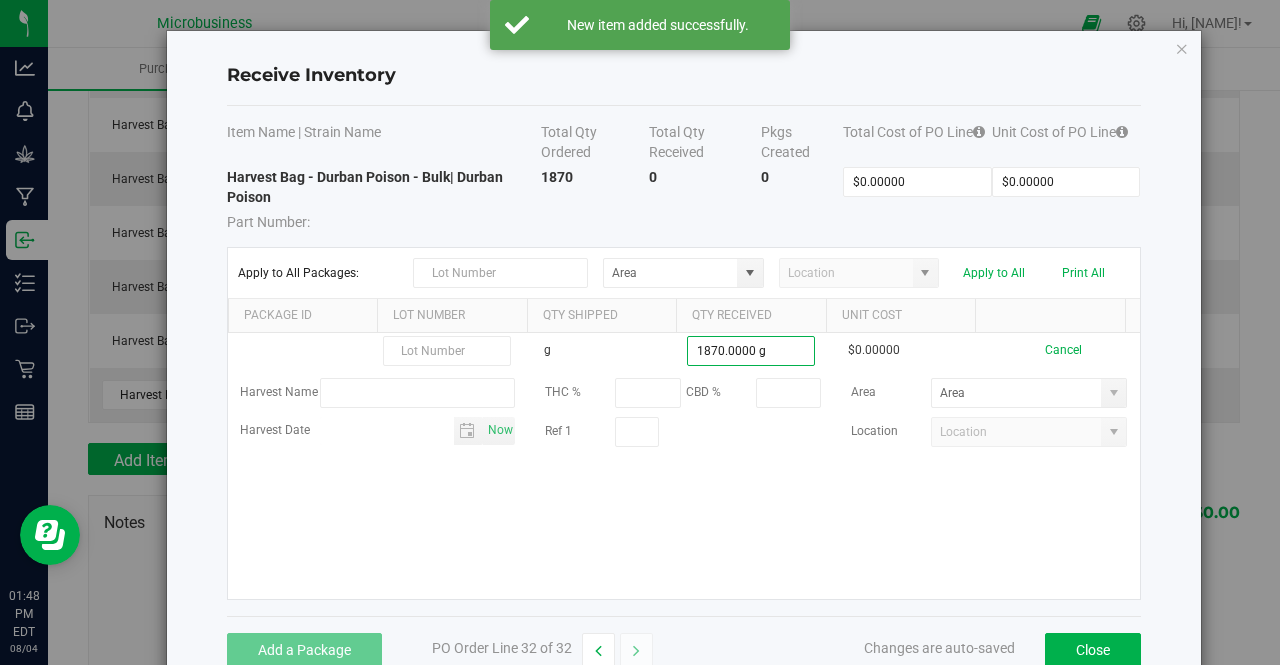 click on "g 1870.0000 g $0.00000 Cancel Harvest Name THC % CBD % Area Harvest Date
Now
Ref 1 Location" at bounding box center [684, 466] 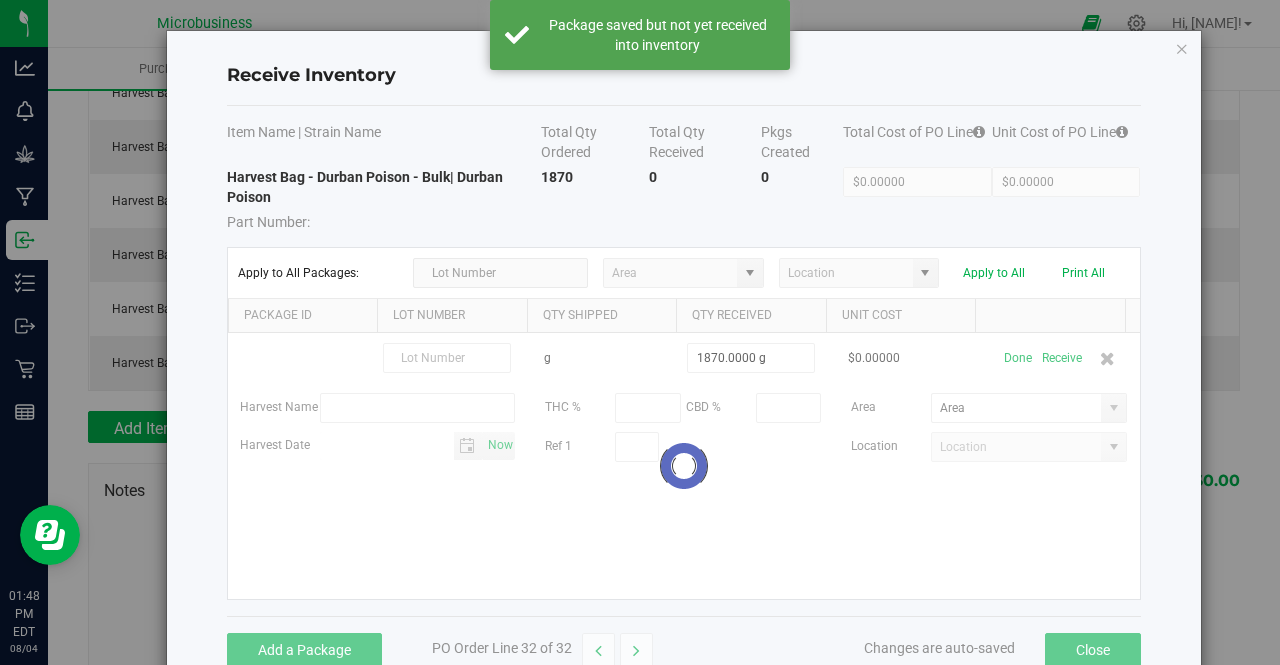 scroll, scrollTop: 1677, scrollLeft: 0, axis: vertical 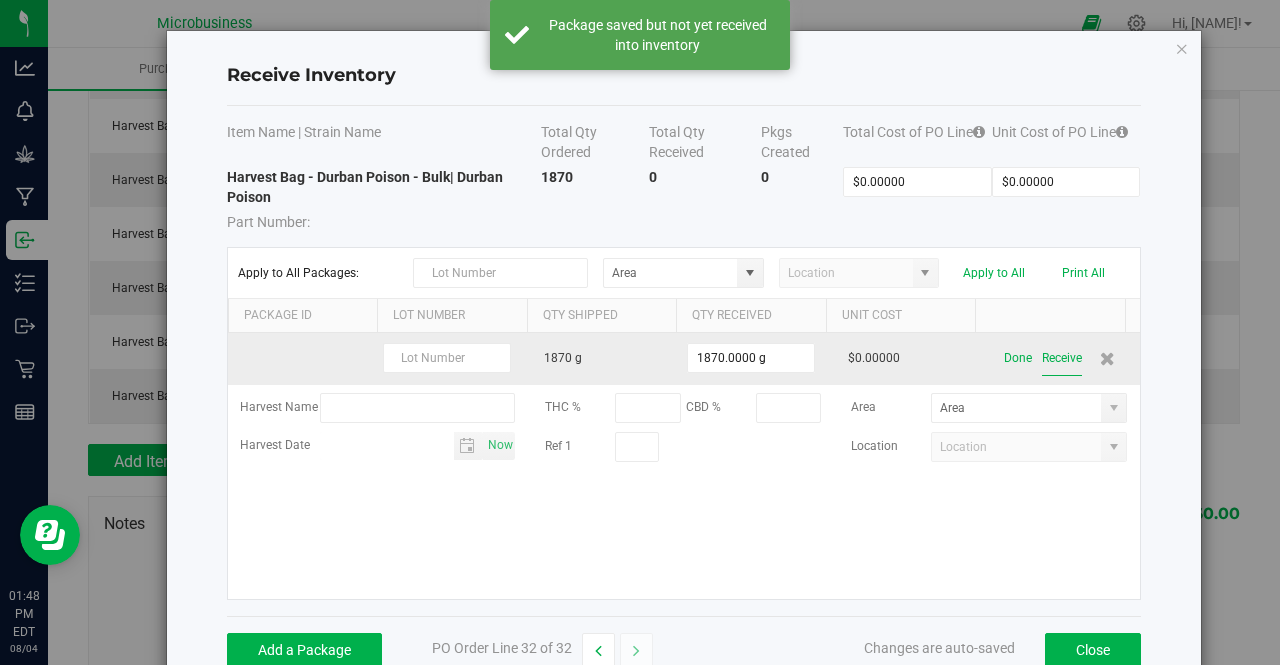 click on "Receive" at bounding box center (1062, 358) 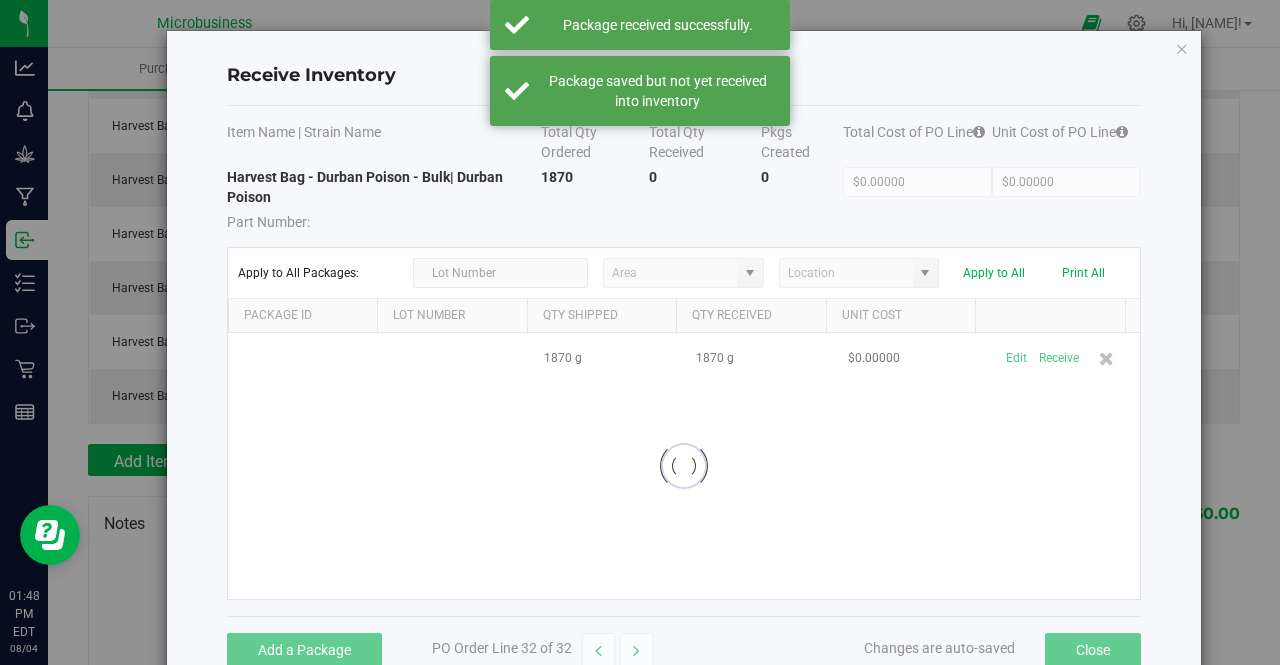 scroll, scrollTop: 1710, scrollLeft: 0, axis: vertical 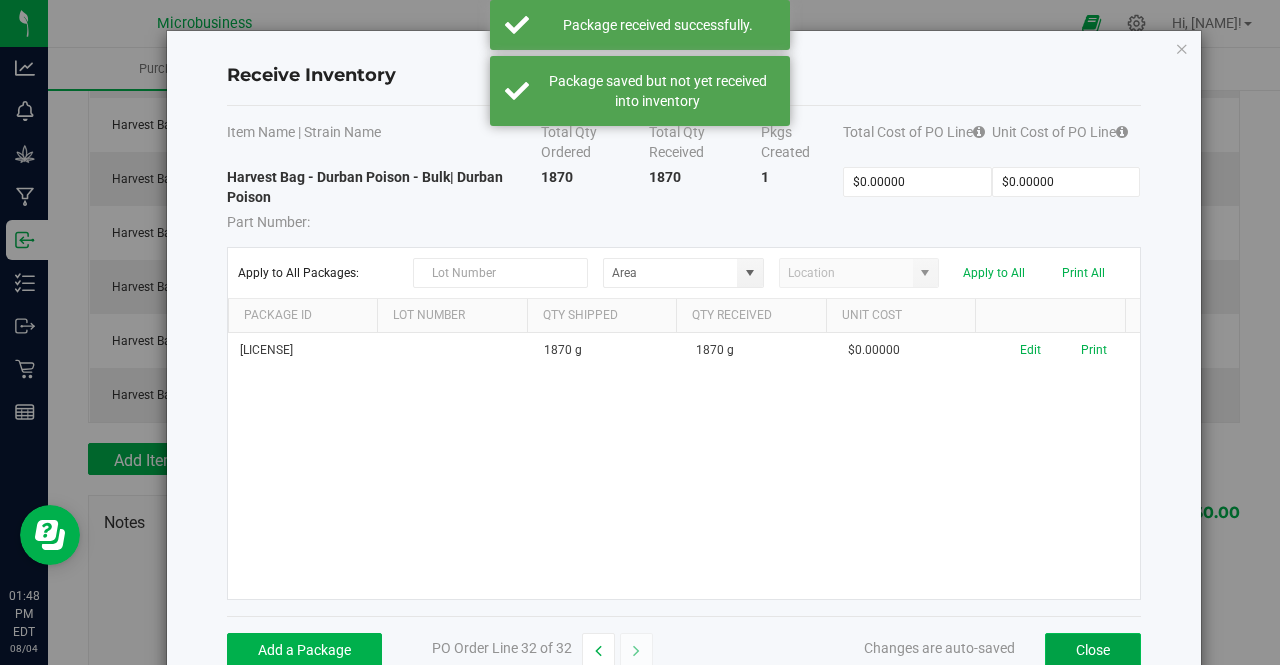 click on "Close" at bounding box center (1093, 650) 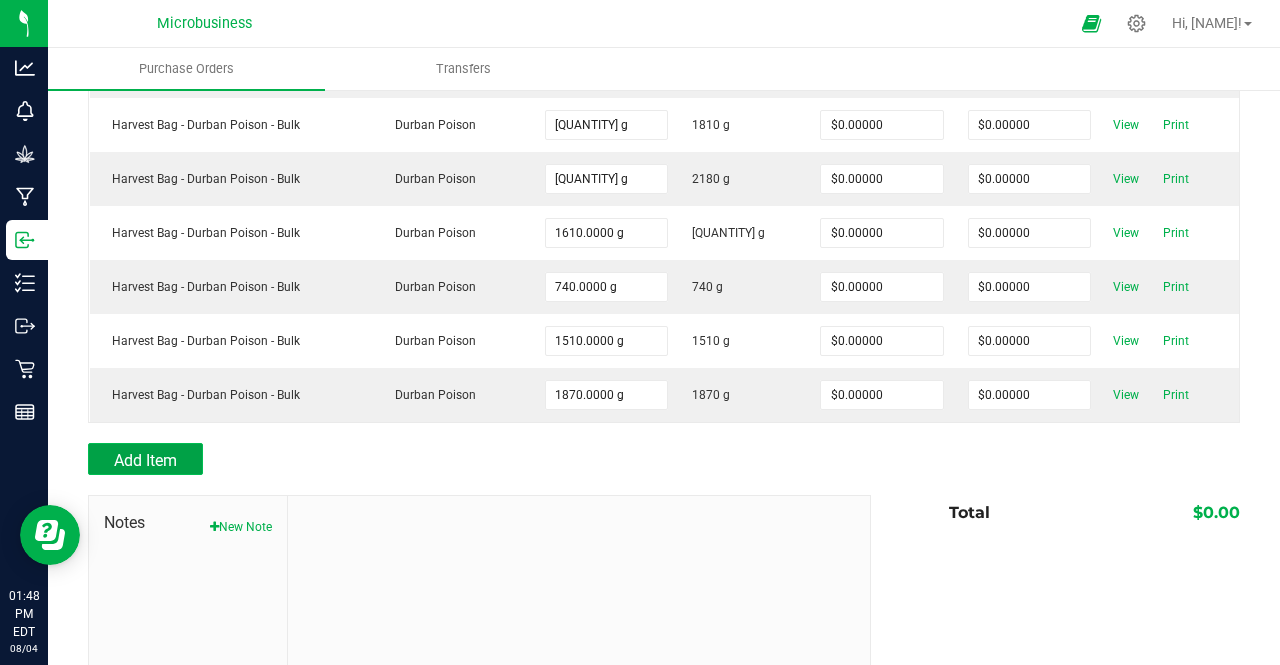 click on "Add Item" at bounding box center (145, 460) 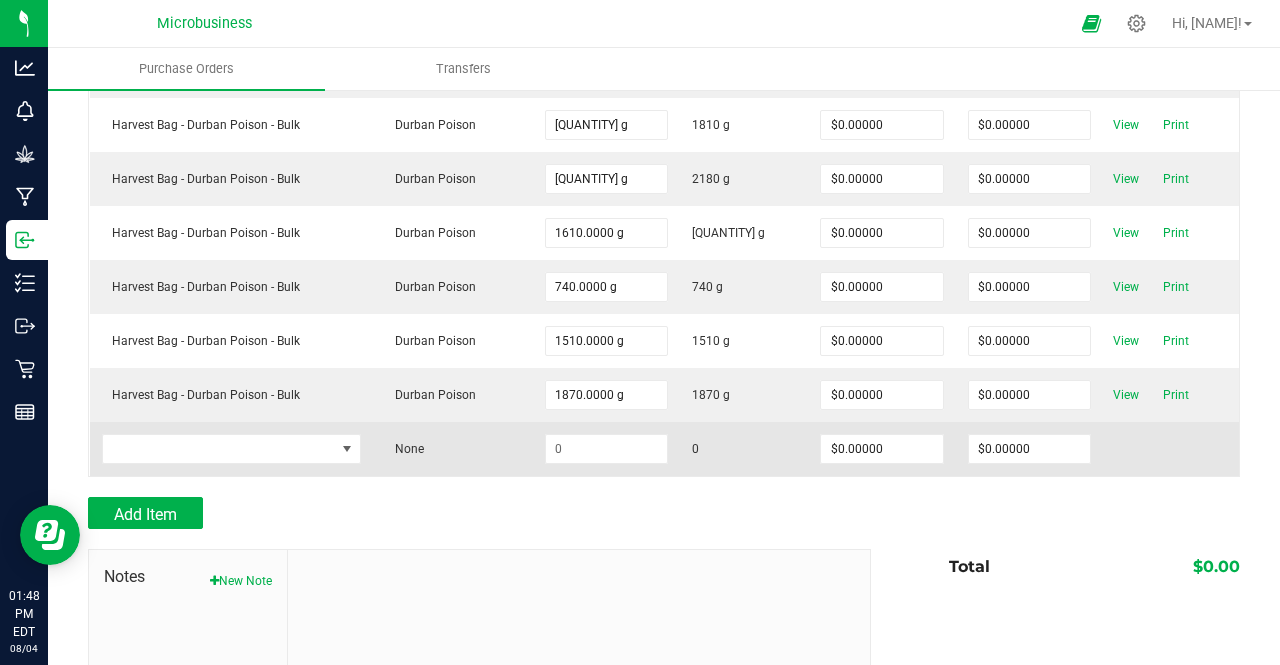 click at bounding box center [231, 449] 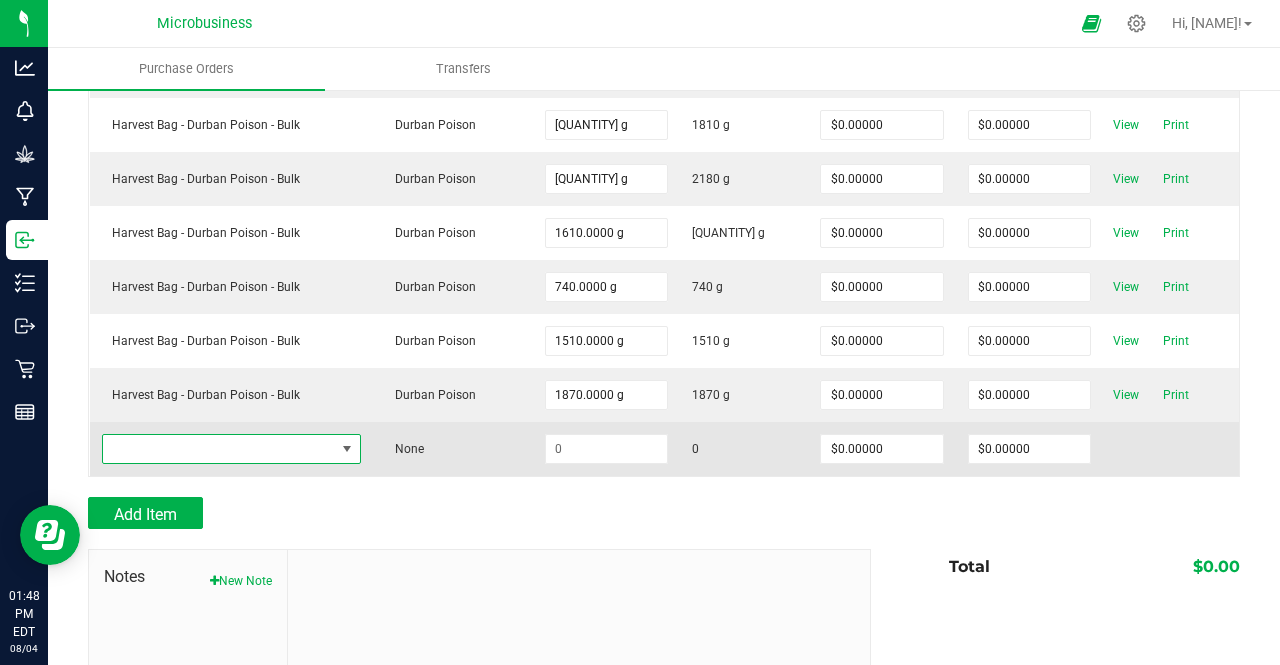 click at bounding box center [219, 449] 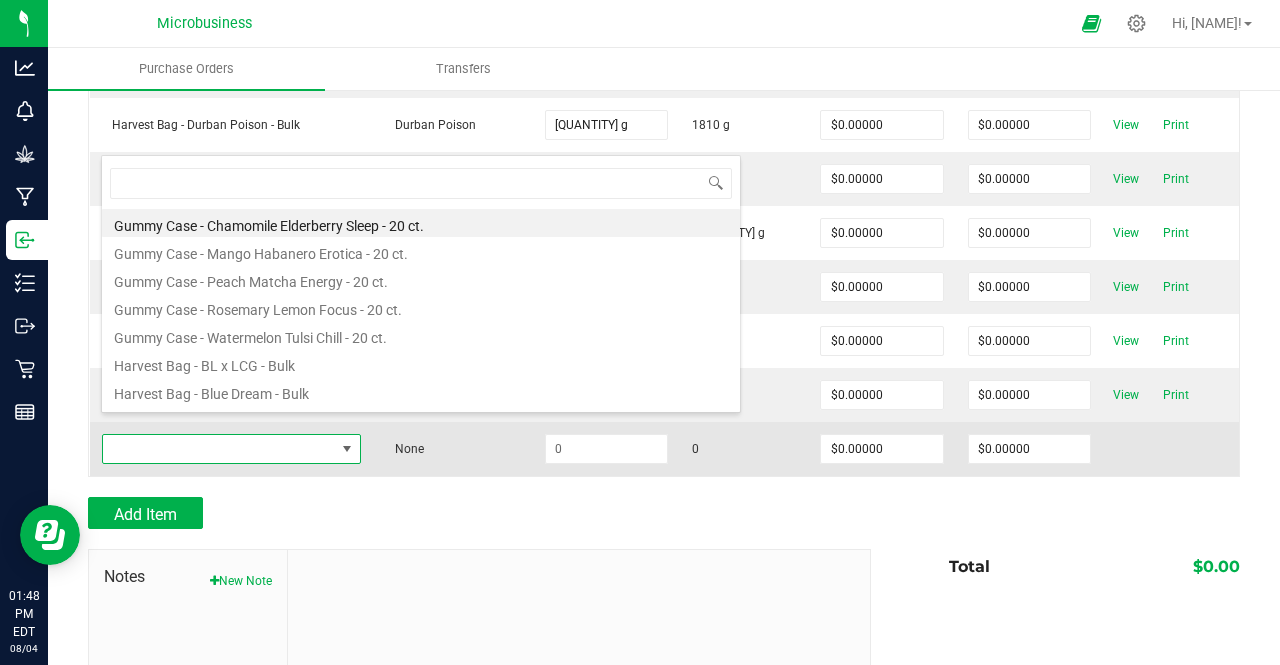 scroll, scrollTop: 99970, scrollLeft: 99744, axis: both 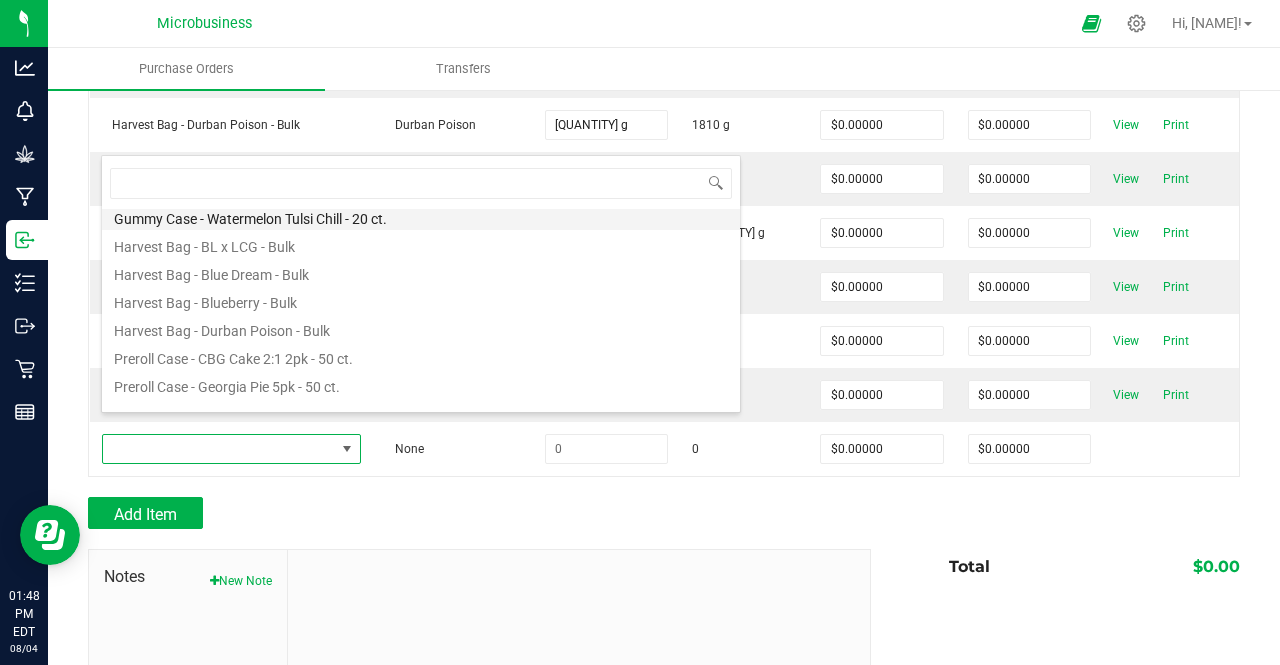 click on "Harvest Bag - Durban Poison - Bulk" at bounding box center [421, 328] 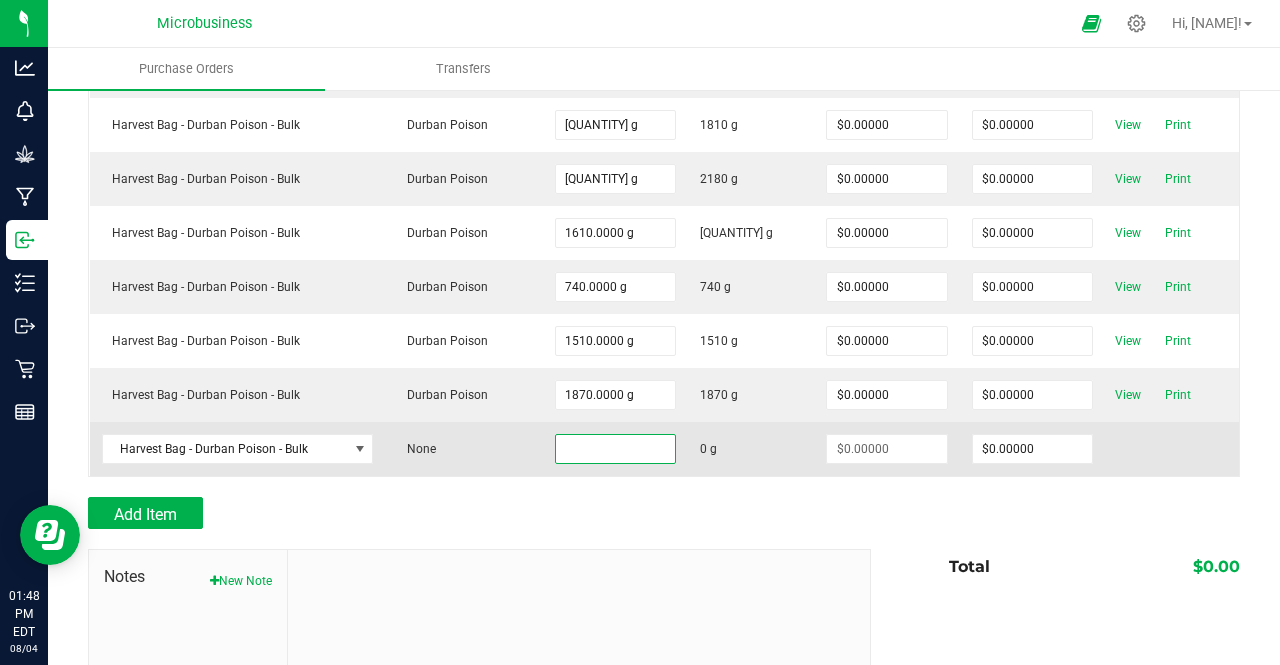 click at bounding box center (615, 449) 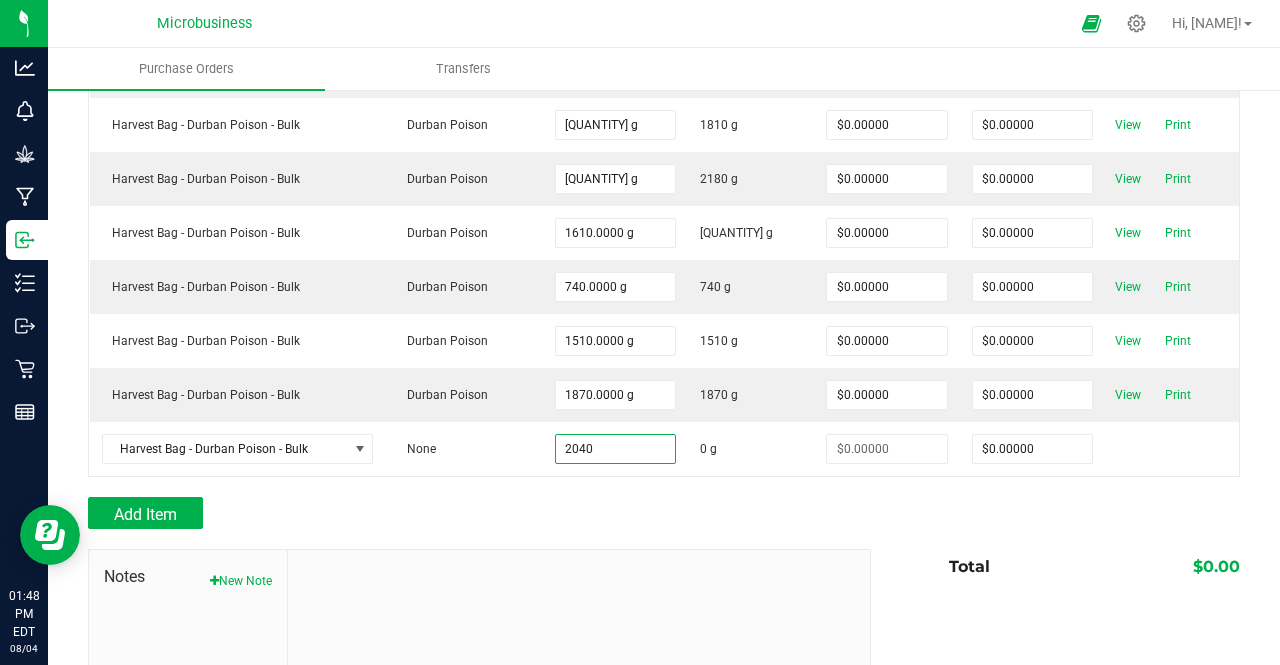type on "2040.0000 g" 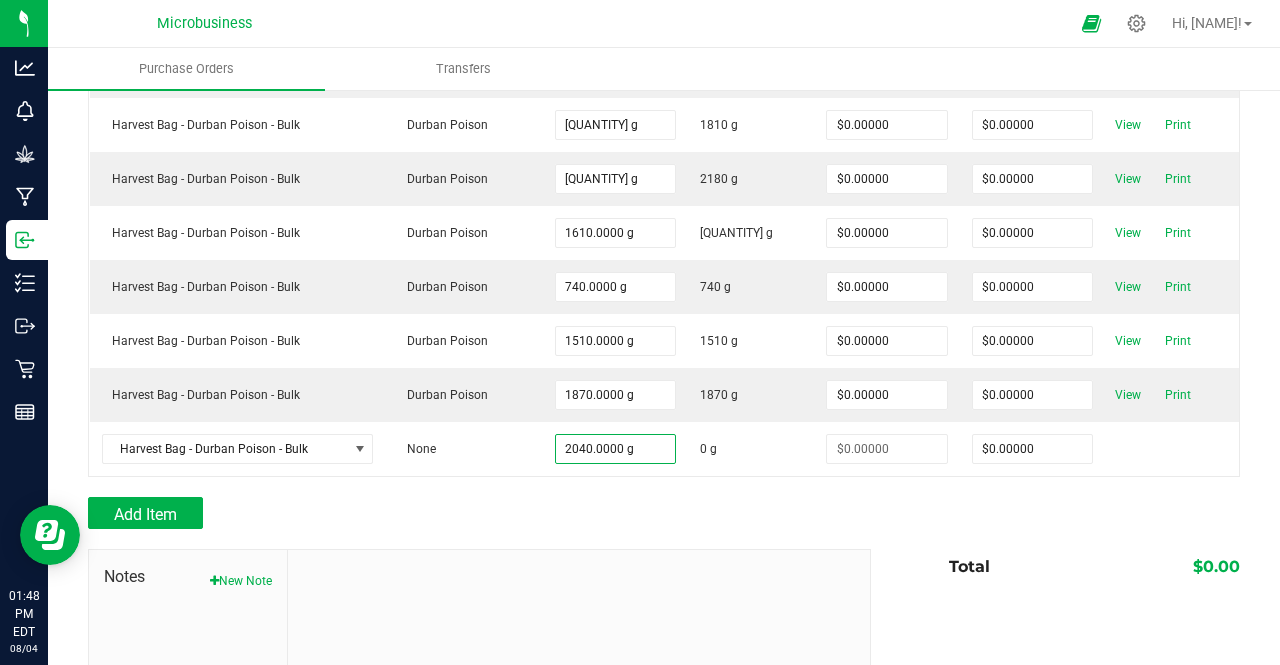 click at bounding box center (664, 487) 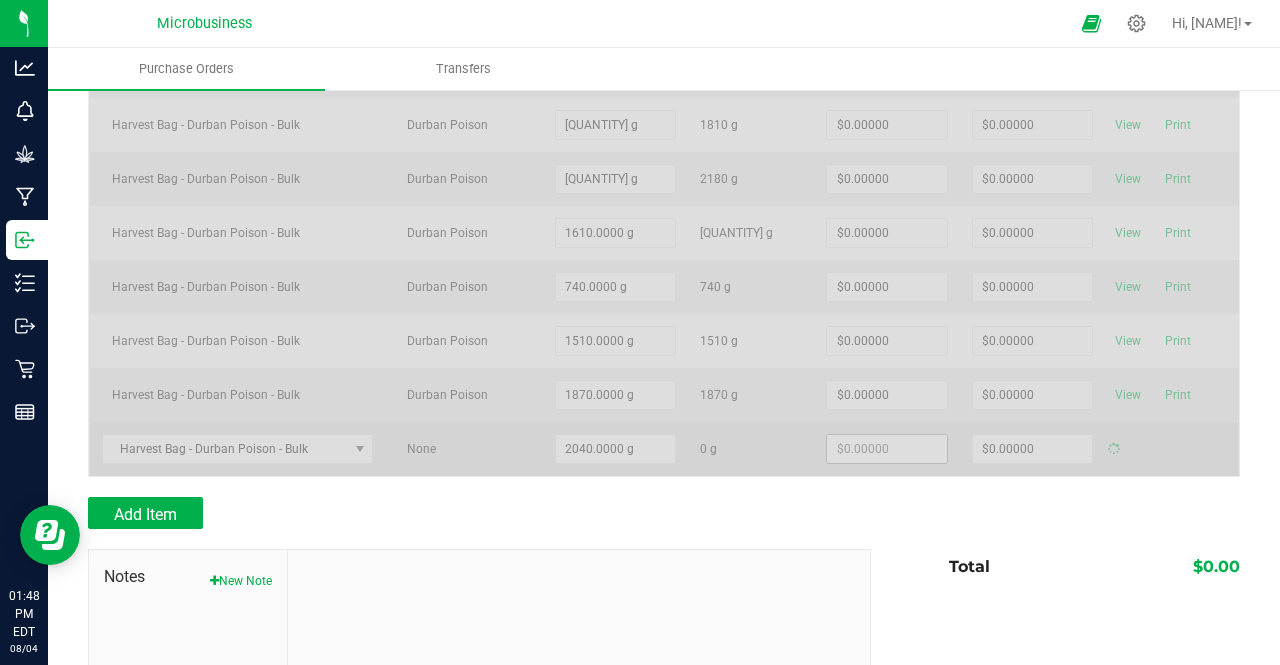 type on "$0.00000" 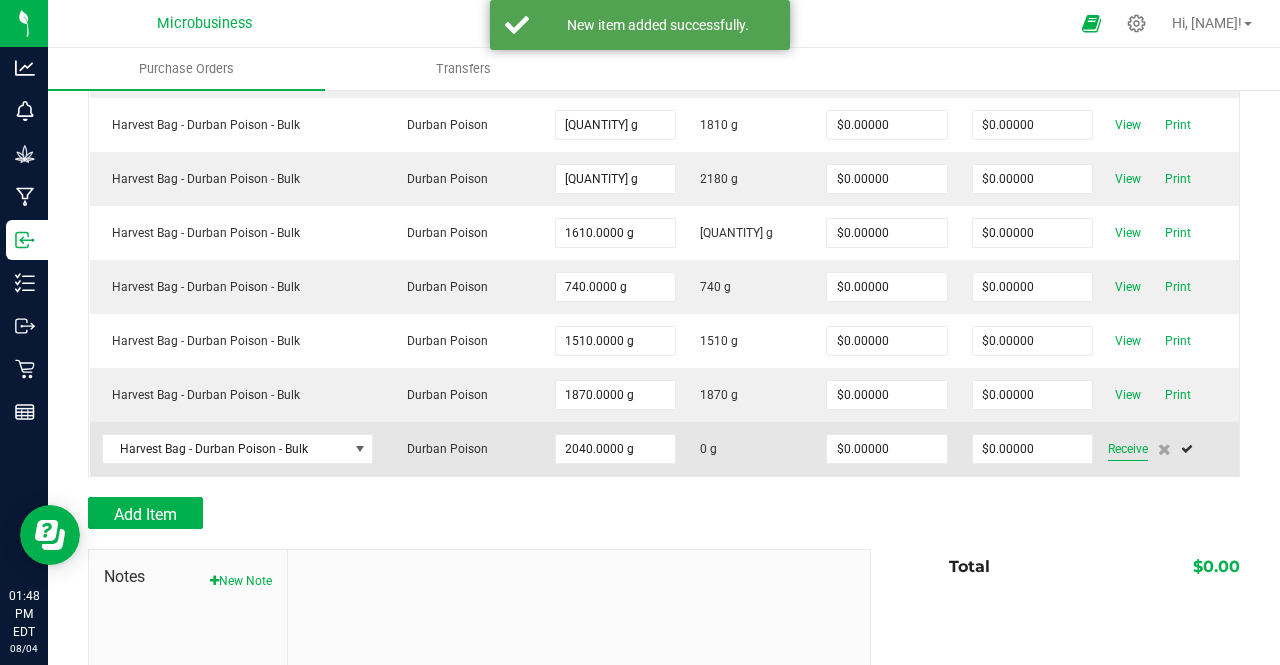 click on "Receive" at bounding box center (1128, 449) 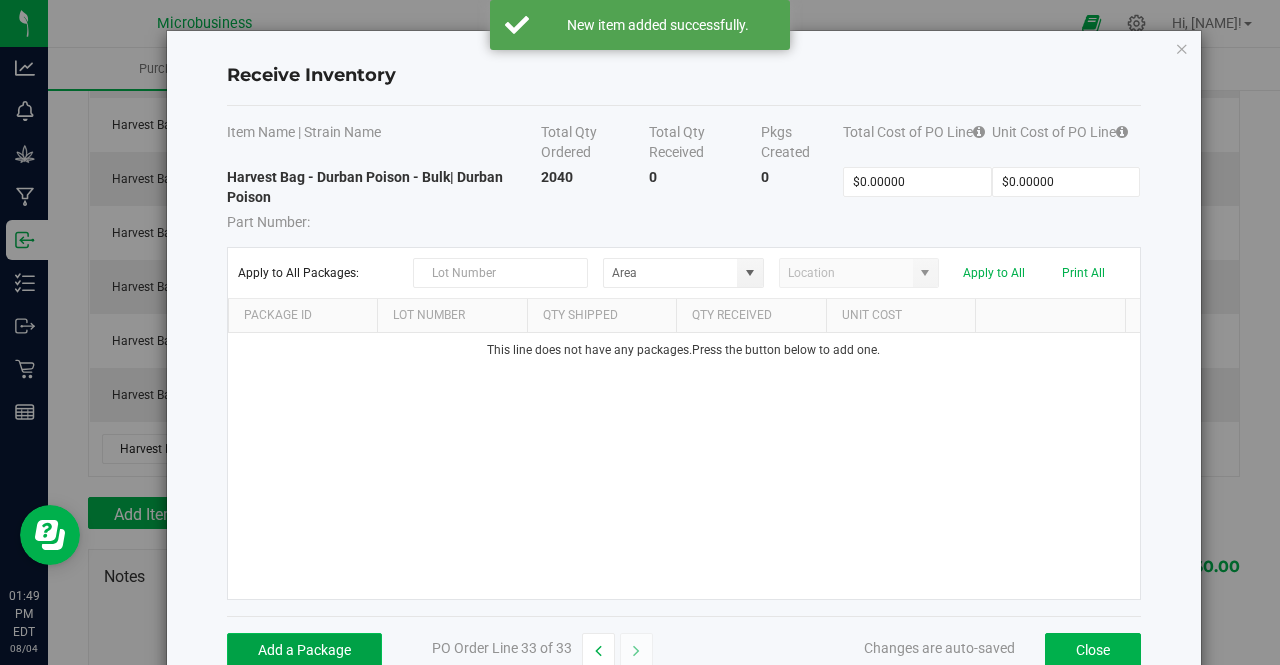 drag, startPoint x: 346, startPoint y: 645, endPoint x: 258, endPoint y: 635, distance: 88.56636 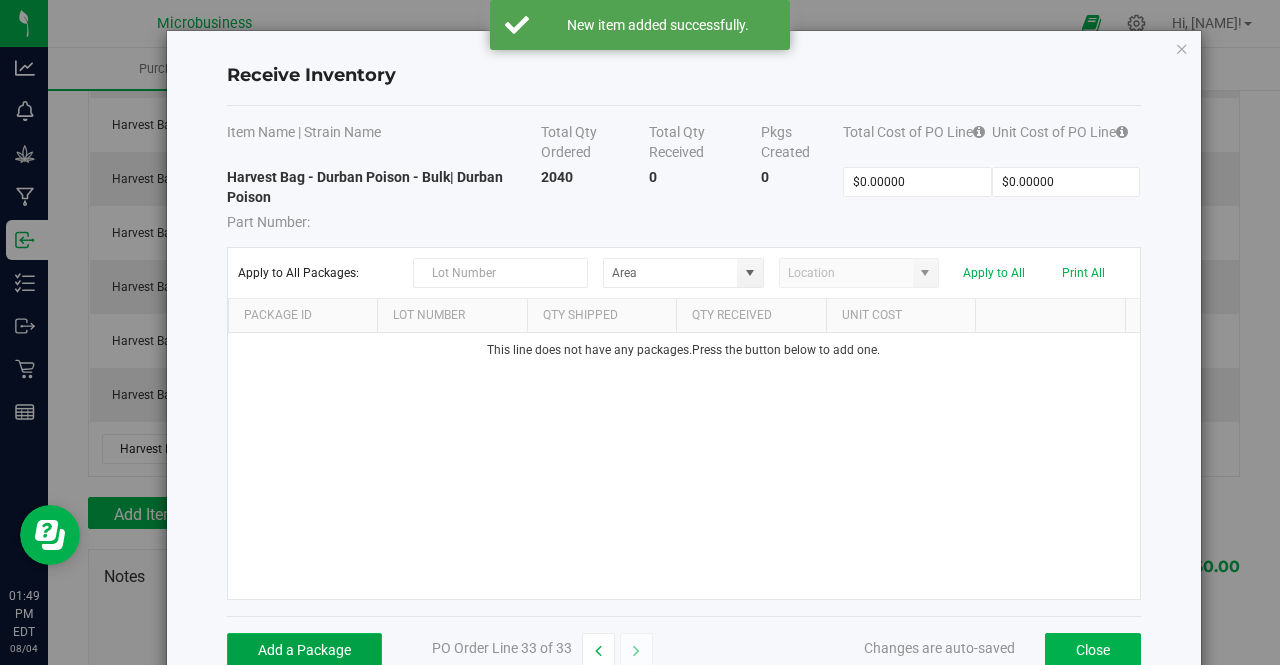 click on "Add a Package" at bounding box center (304, 650) 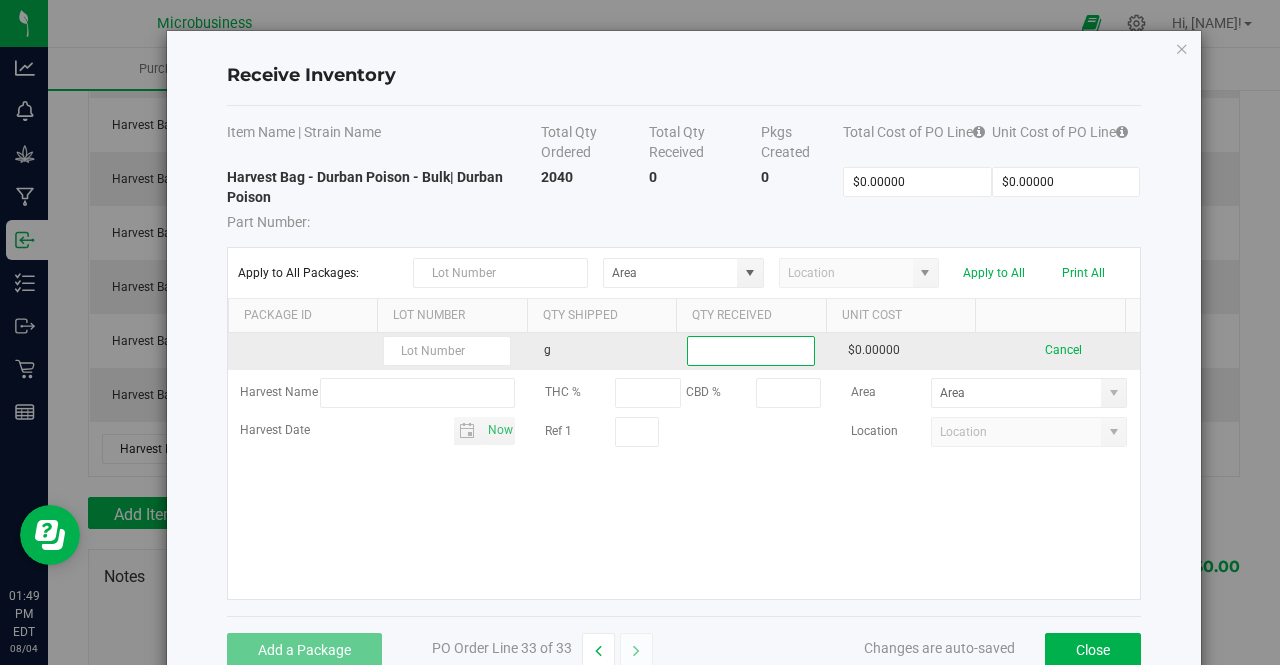 click at bounding box center (751, 351) 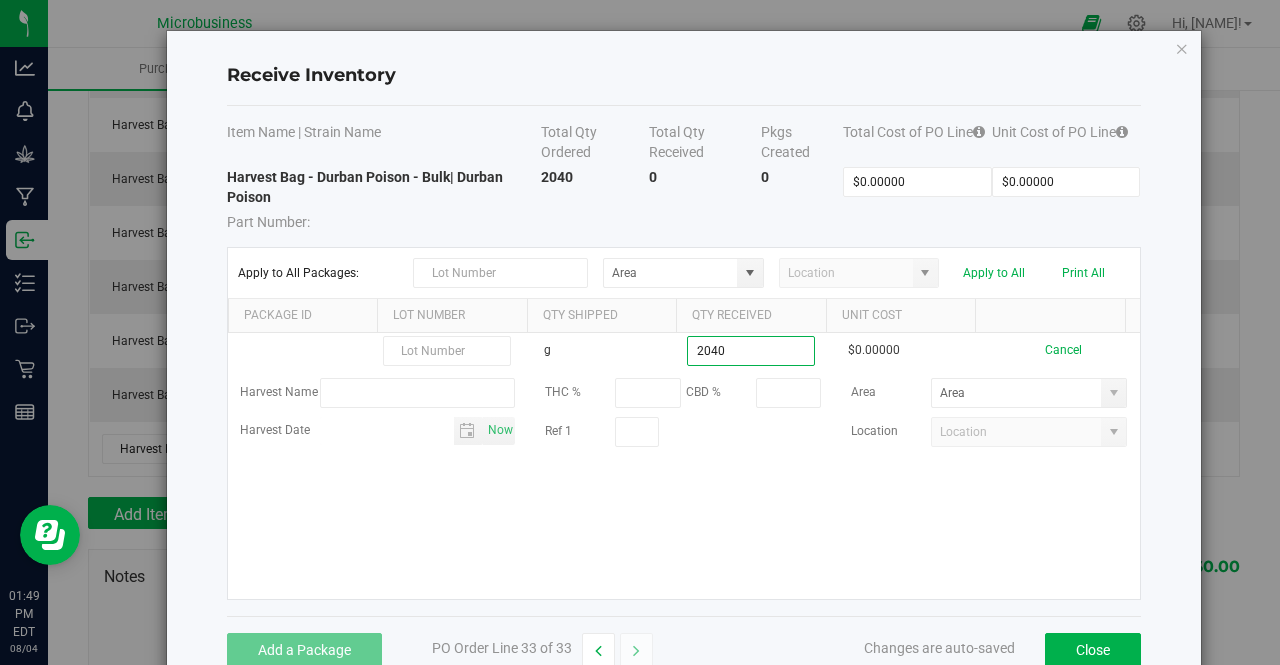 type on "2040.0000 g" 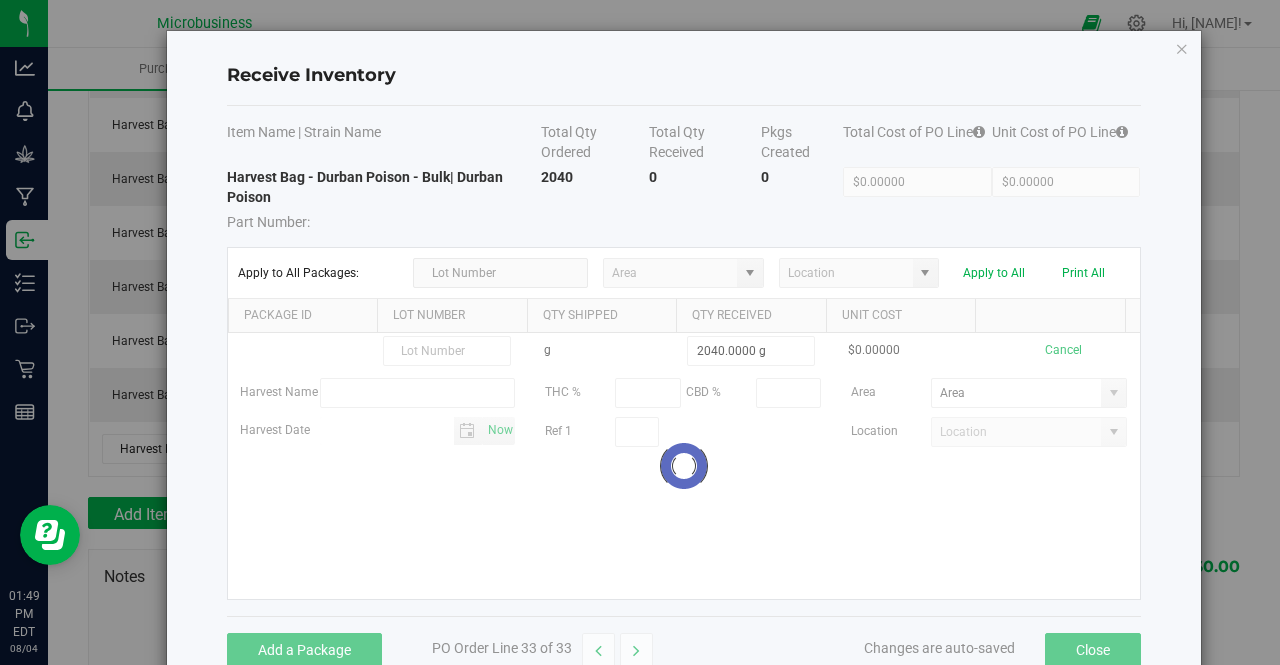 click on "g  2040.0000 g  $0.00000   Cancel   Harvest Name   THC %   CBD %   Area   Harvest Date
[DATE]
Ref 1   Location  Loading" at bounding box center (684, 466) 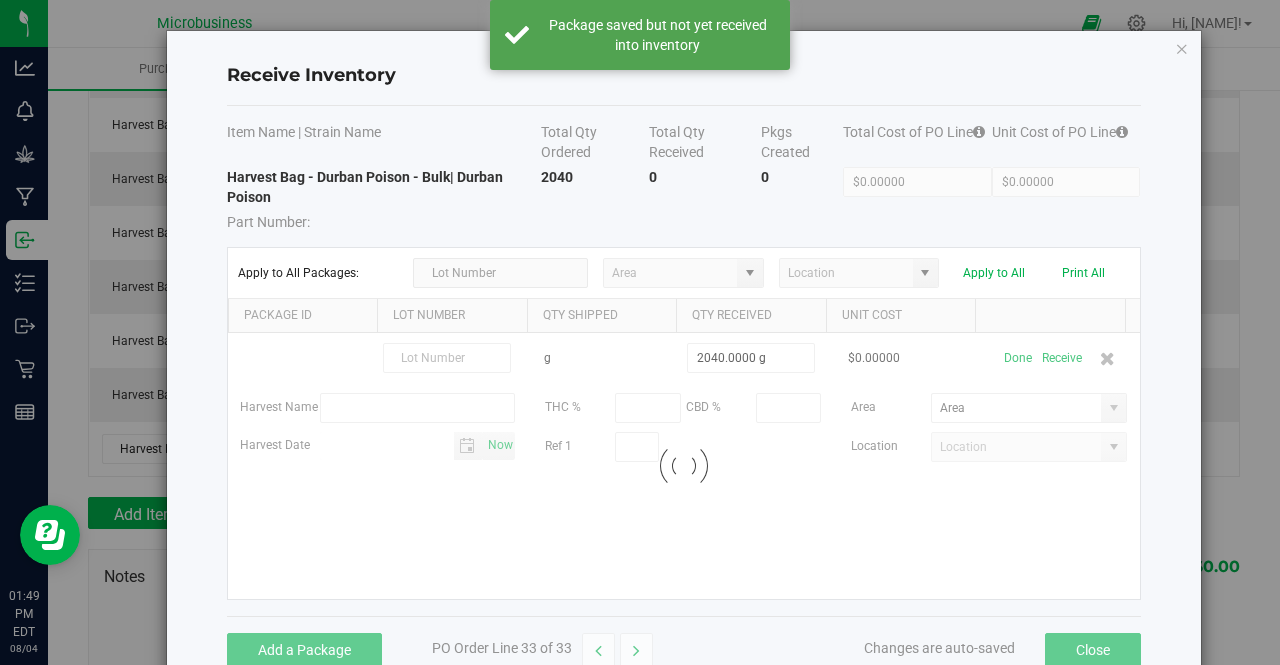 scroll, scrollTop: 1677, scrollLeft: 0, axis: vertical 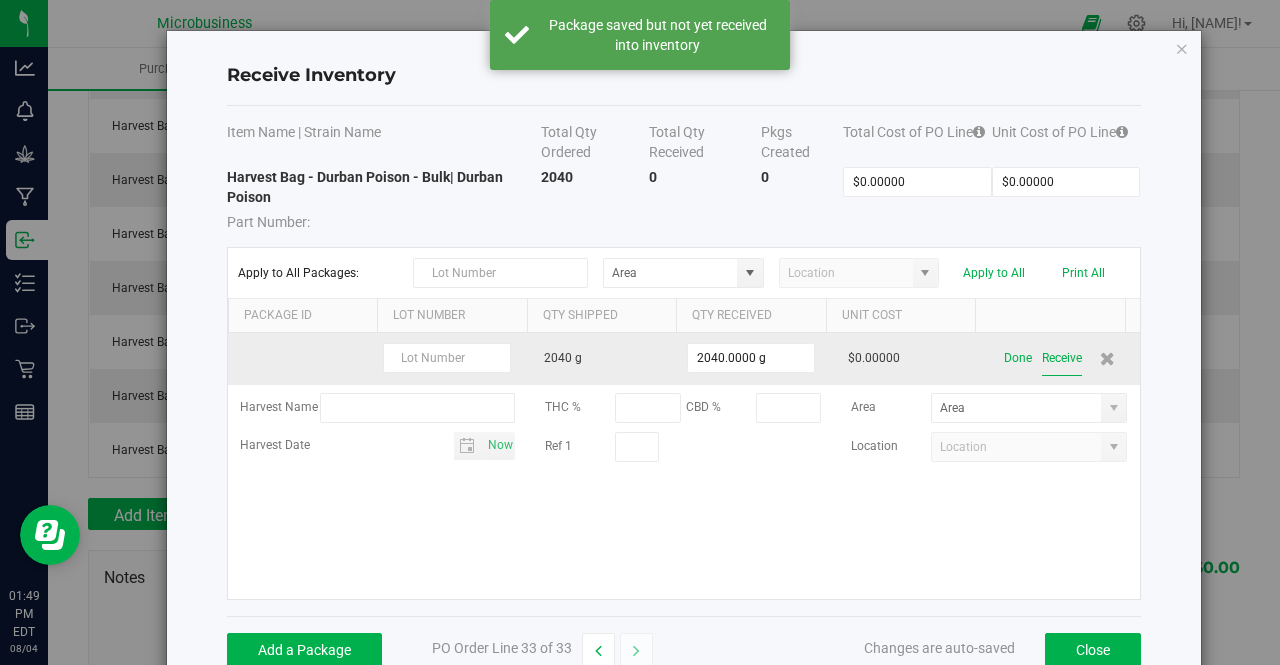click on "Receive" at bounding box center [1062, 358] 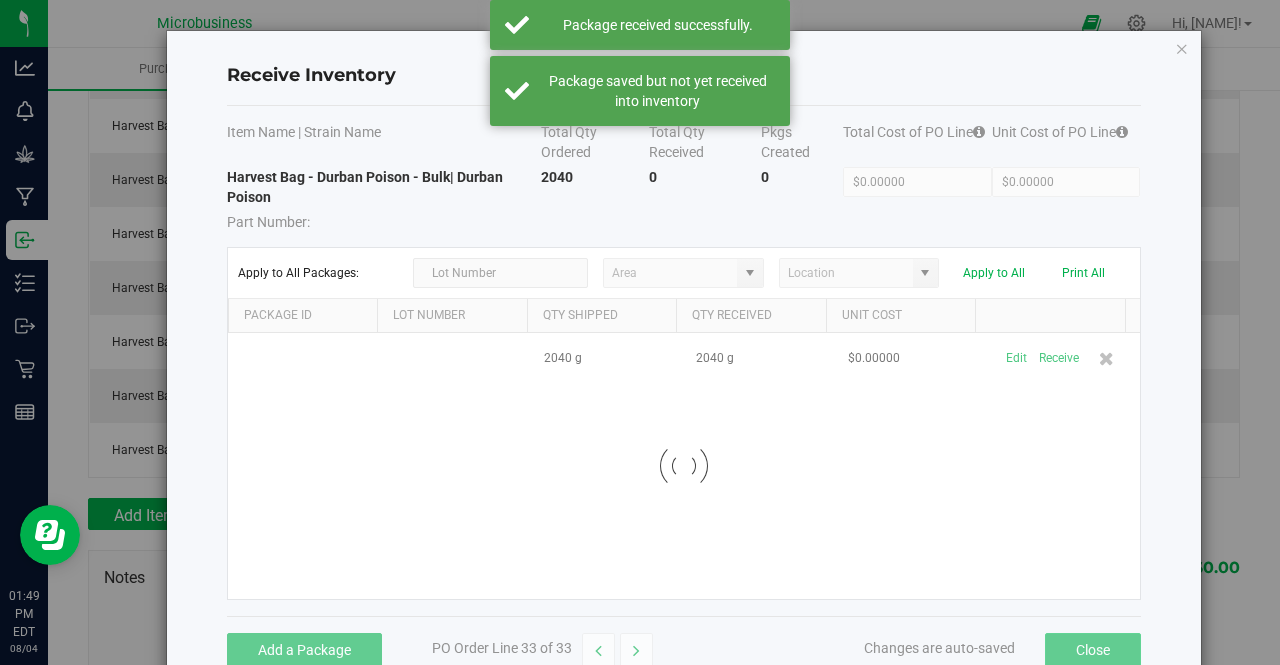 scroll, scrollTop: 1710, scrollLeft: 0, axis: vertical 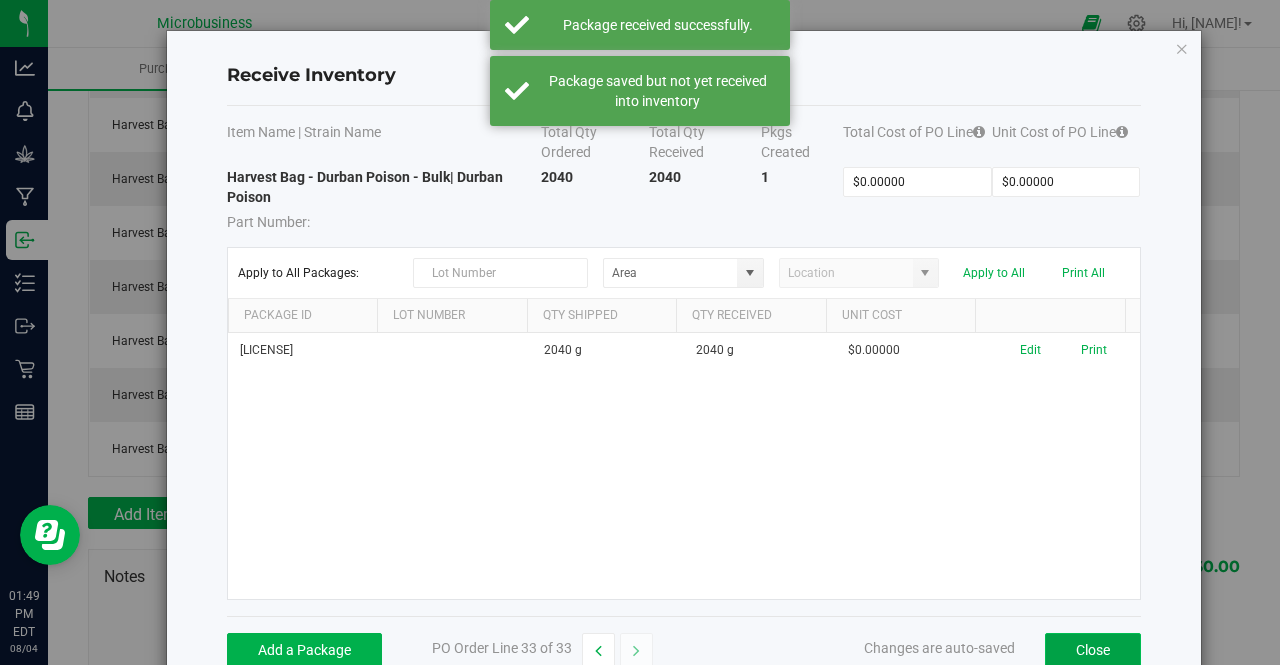 click on "Close" at bounding box center [1093, 650] 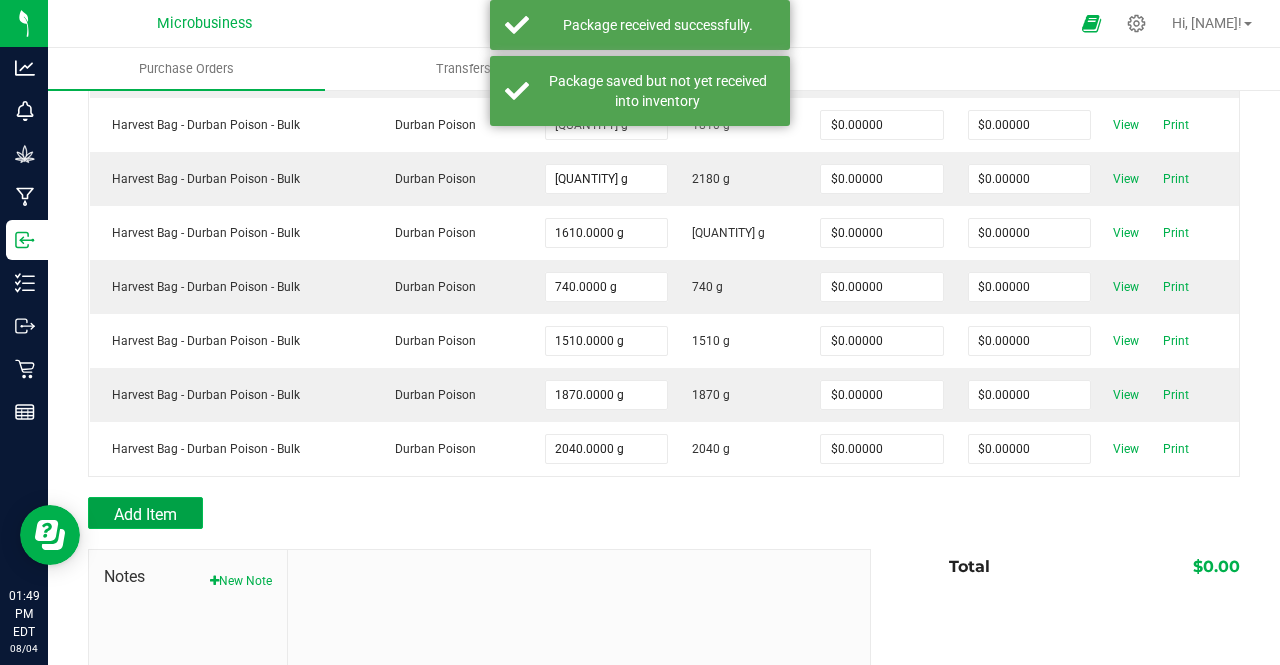 click on "Add Item" at bounding box center [145, 513] 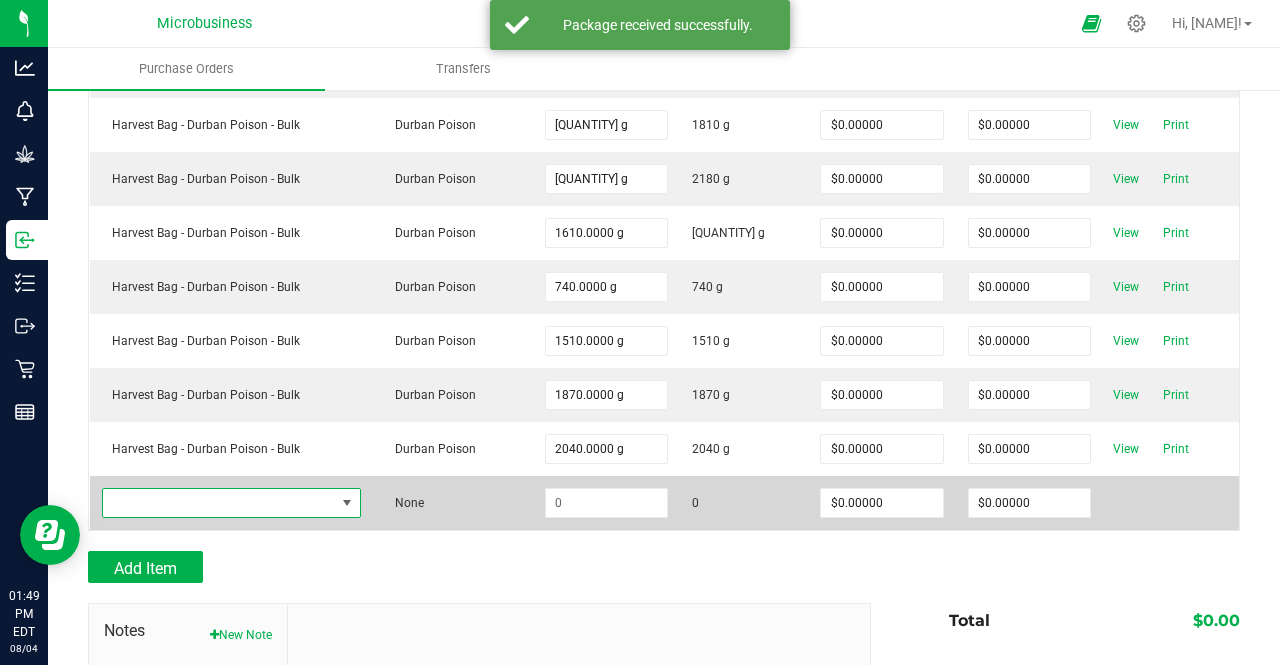 click at bounding box center (219, 503) 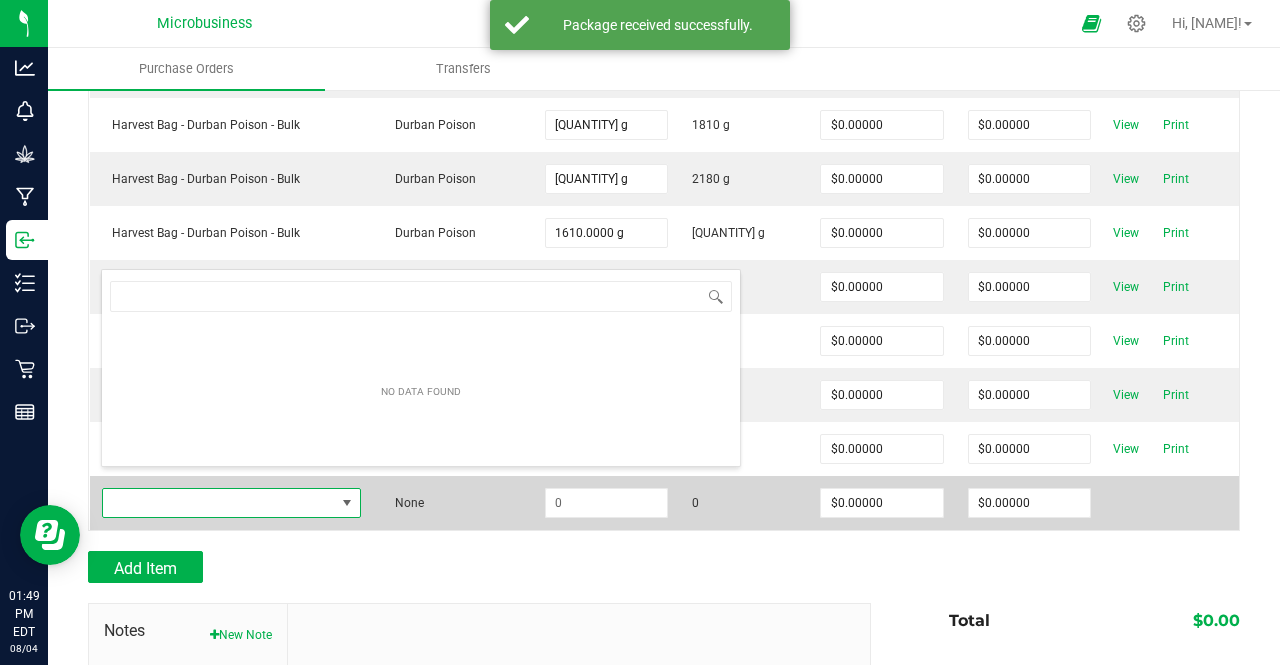 scroll, scrollTop: 99970, scrollLeft: 99744, axis: both 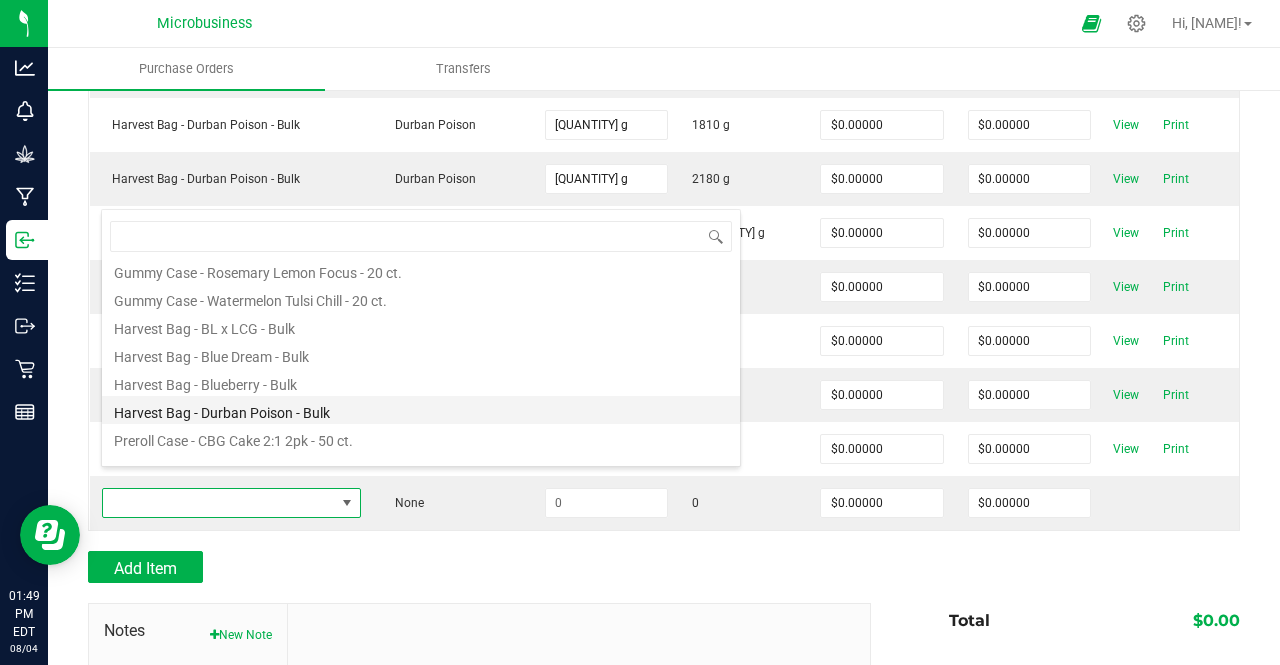 click on "Harvest Bag - Durban Poison - Bulk" at bounding box center (421, 410) 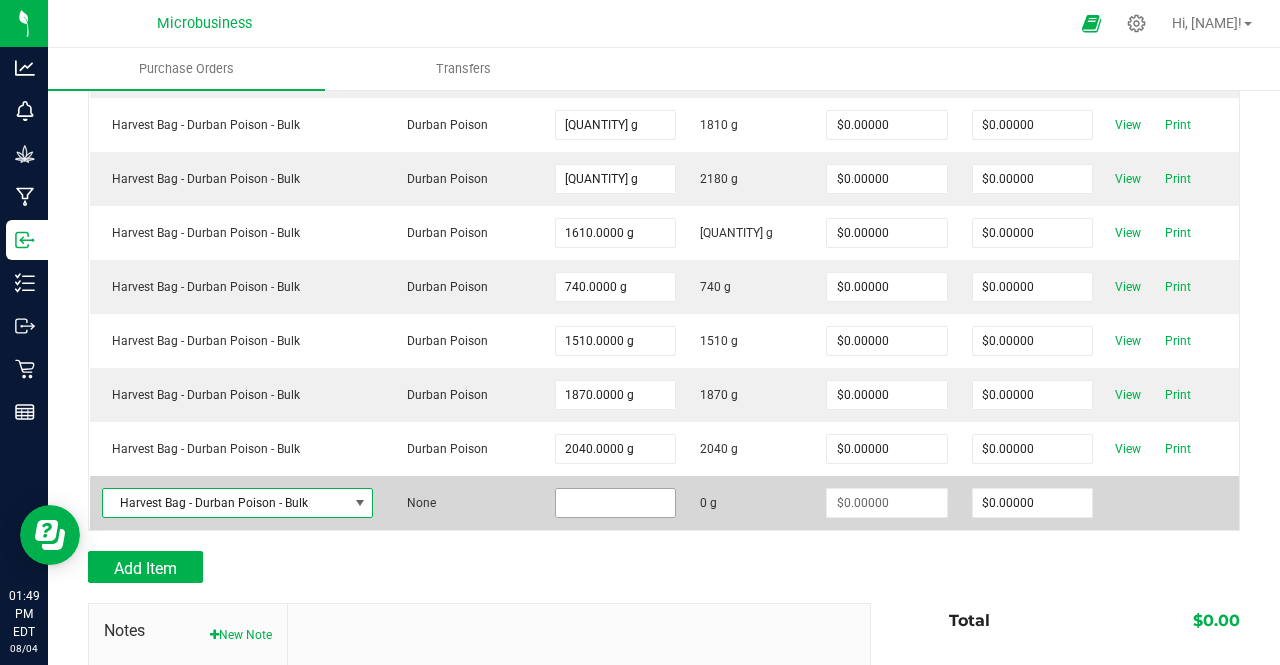 click at bounding box center [615, 503] 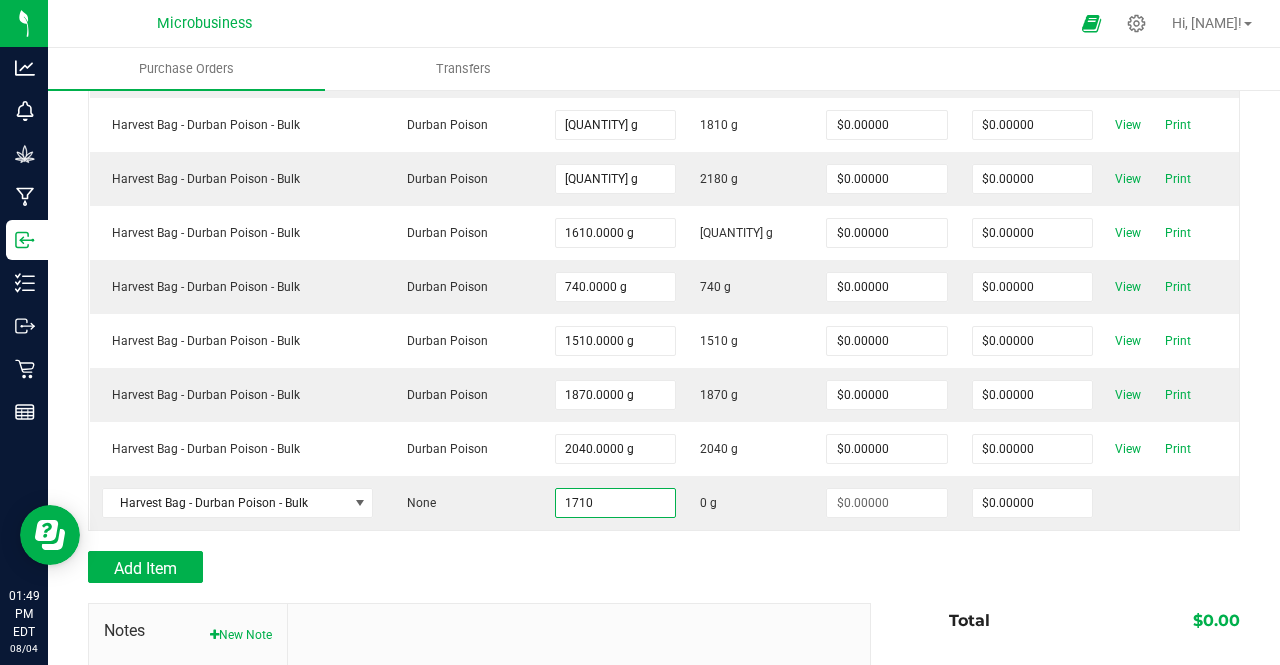 type on "1710.0000 g" 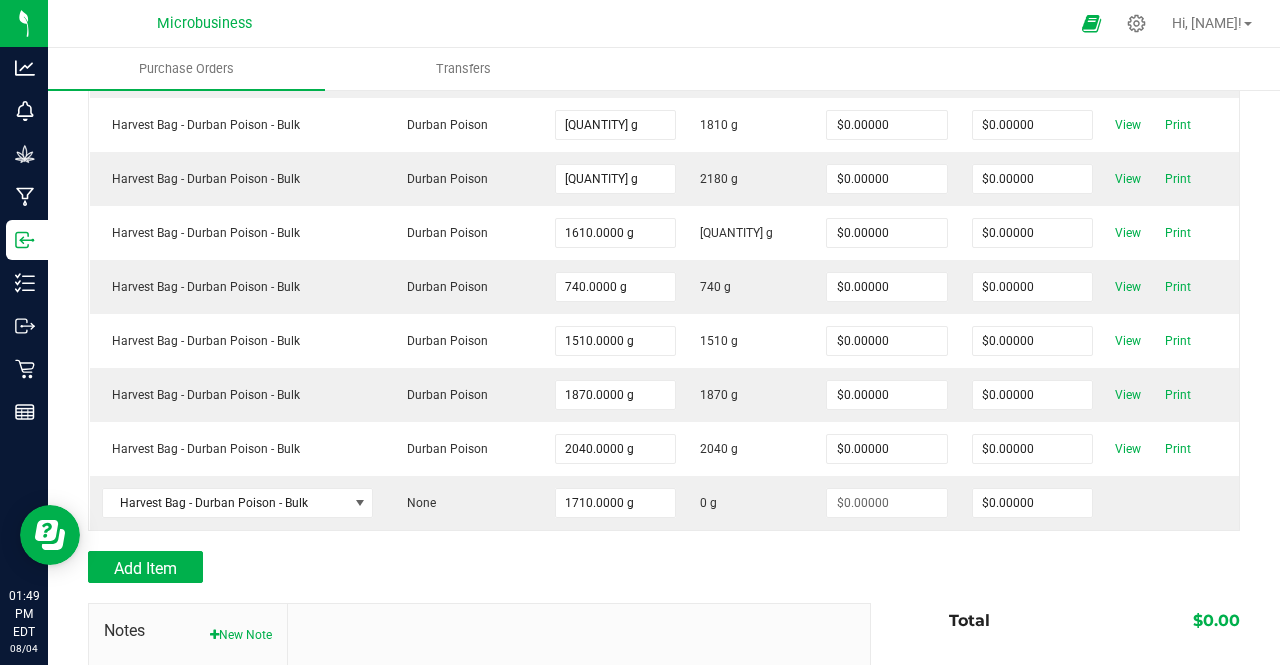 click on "Add Item" at bounding box center [472, 567] 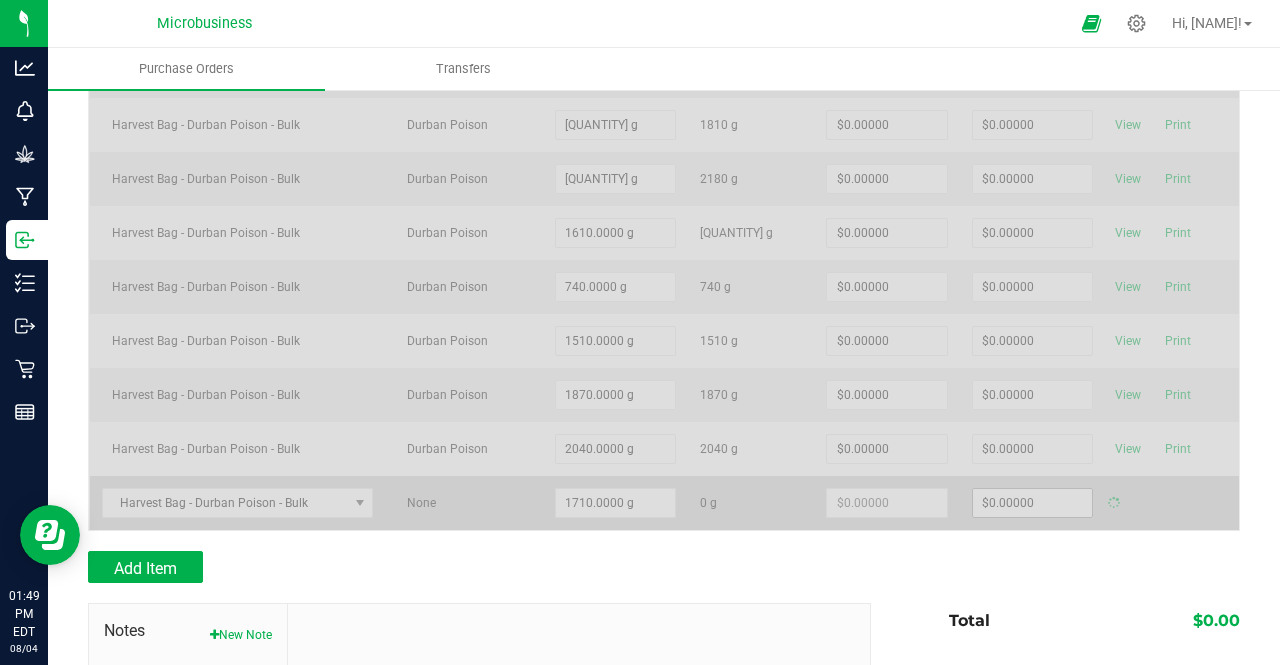 type on "$0.00000" 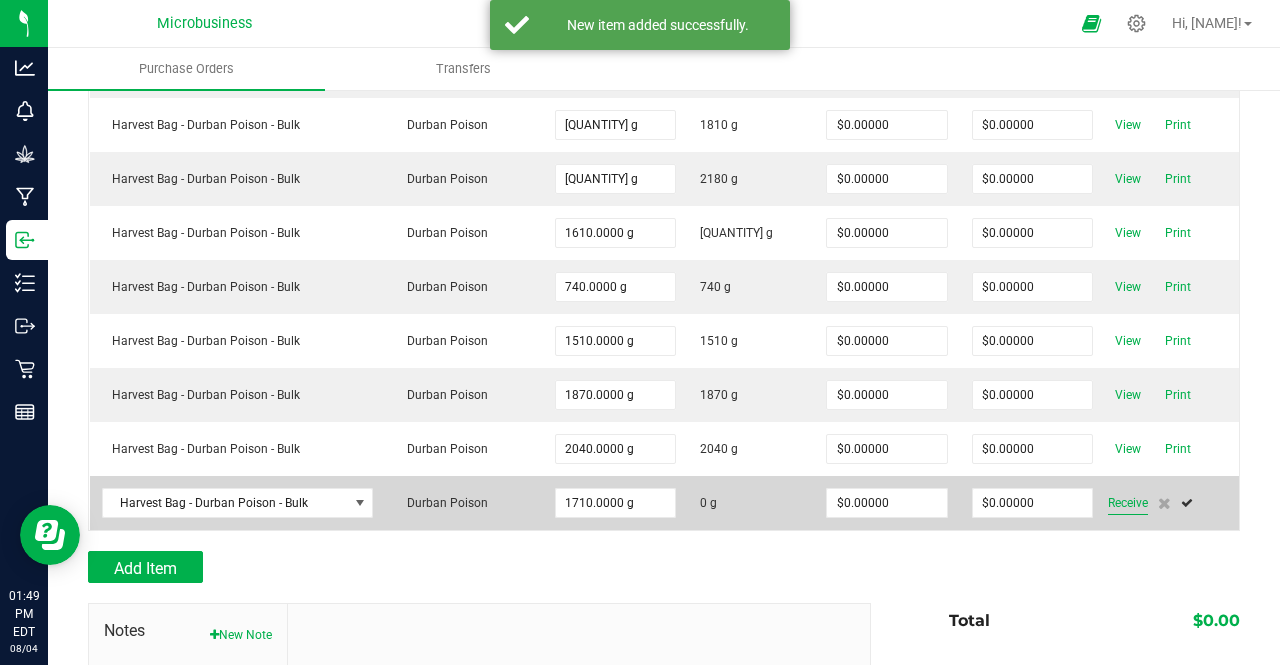 click on "Receive" at bounding box center [1128, 503] 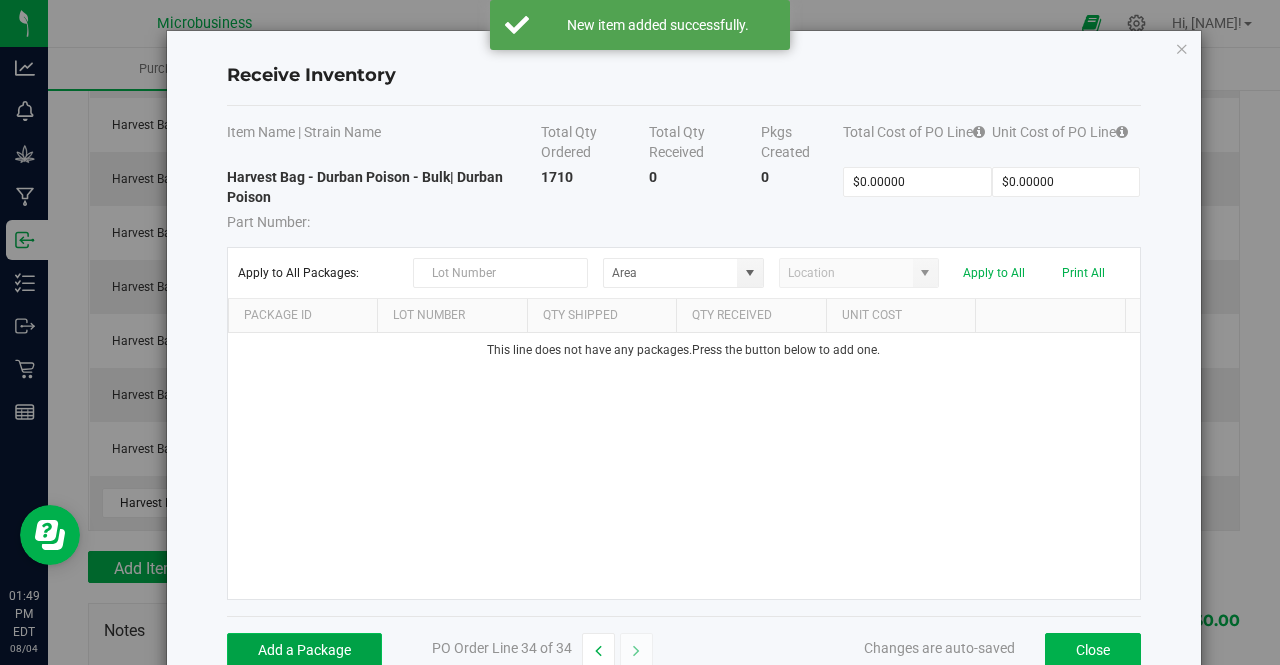 click on "Add a Package" at bounding box center (304, 650) 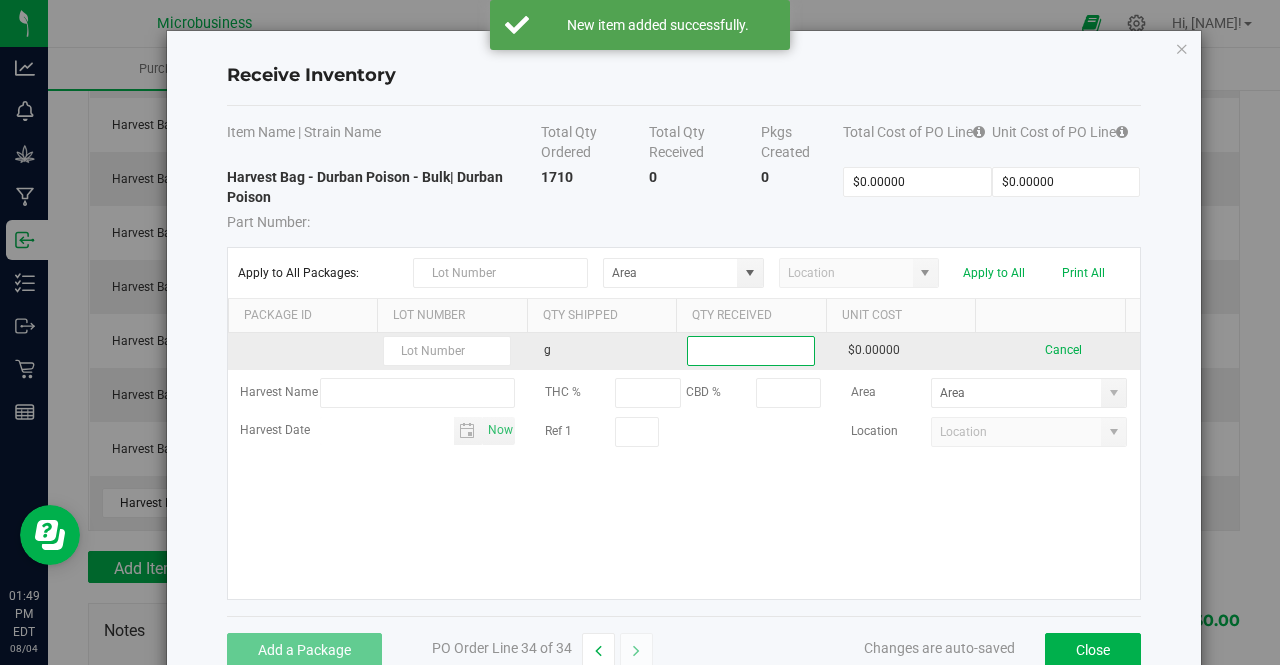 click at bounding box center (751, 351) 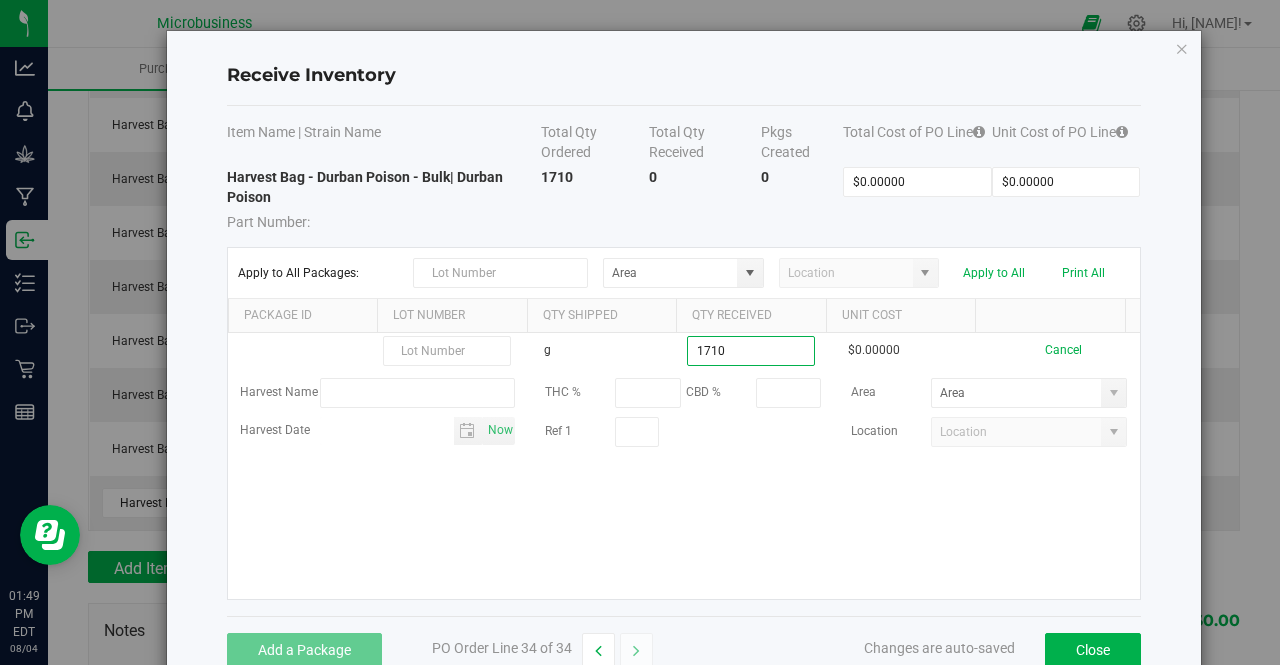 type on "1710.0000 g" 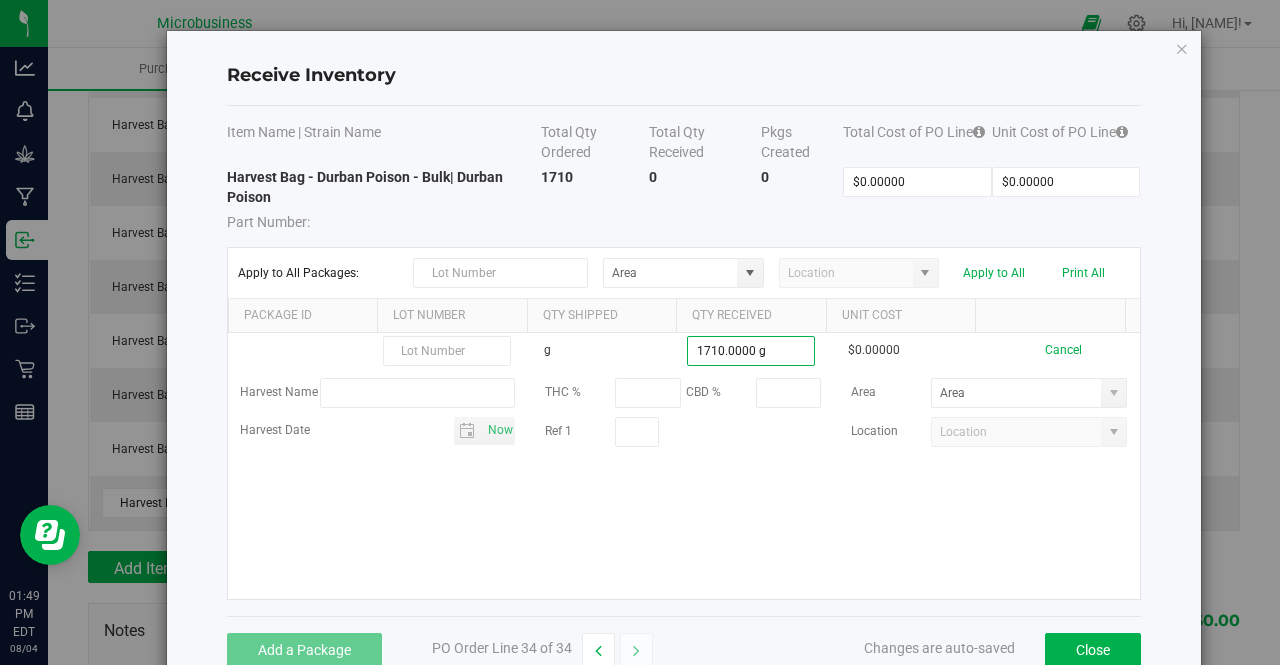 click on "g 1710.0000 g $0.00000 Cancel Harvest Name THC % CBD % Area Harvest Date
Now
Ref 1 Location" at bounding box center [684, 466] 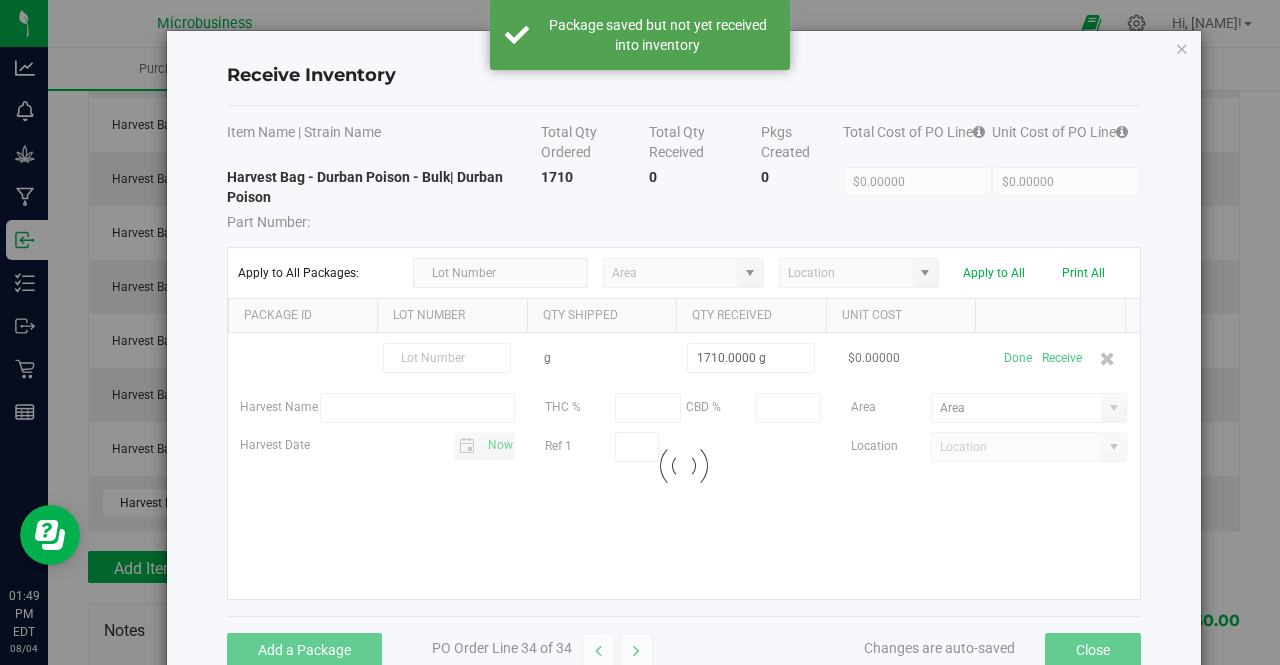 scroll, scrollTop: 1677, scrollLeft: 0, axis: vertical 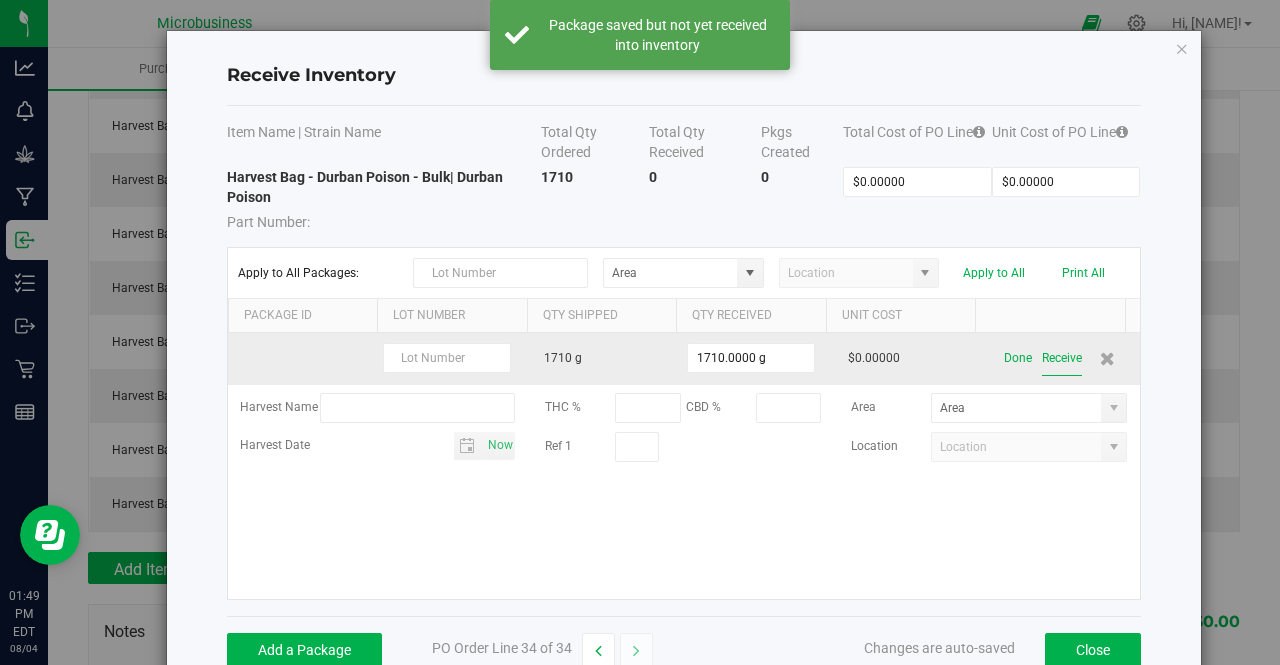 click on "Receive" at bounding box center [1062, 358] 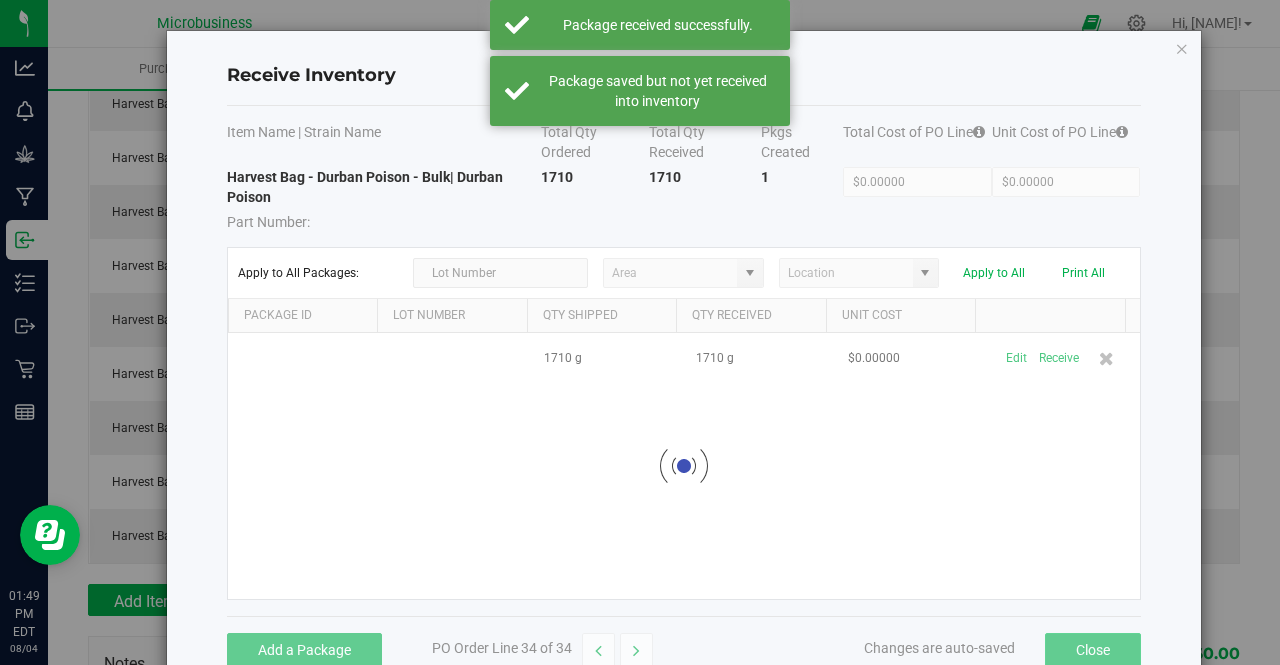 scroll, scrollTop: 1710, scrollLeft: 0, axis: vertical 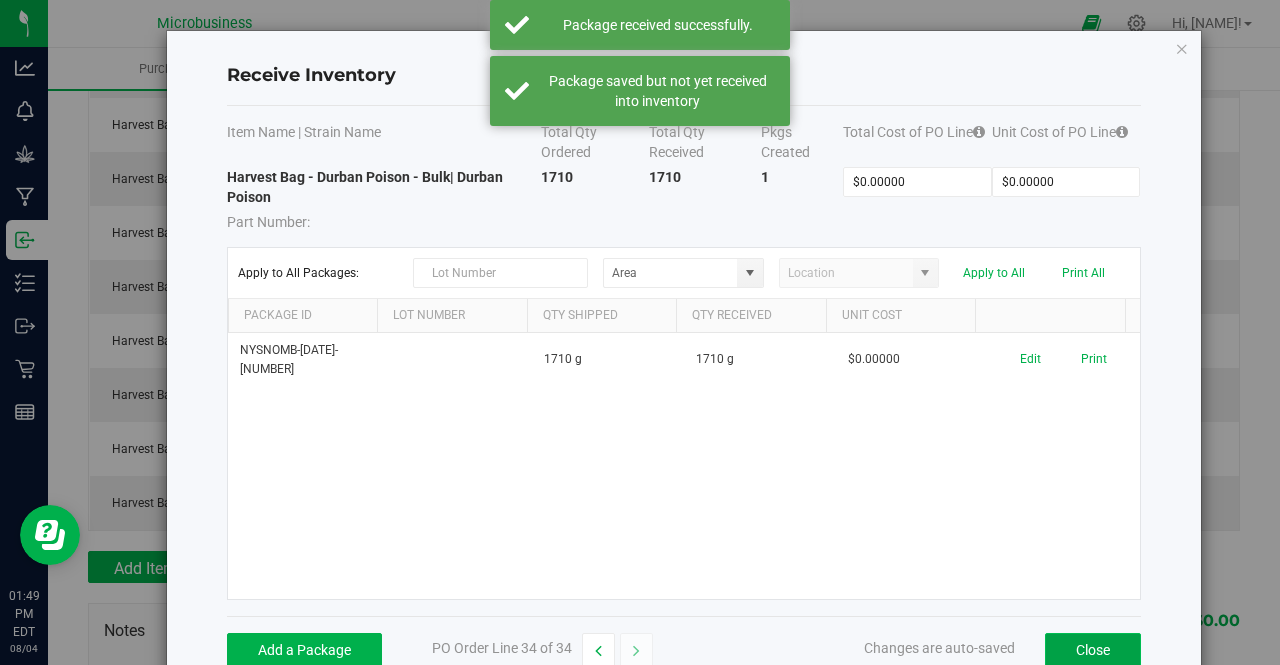 click on "Close" at bounding box center [1093, 650] 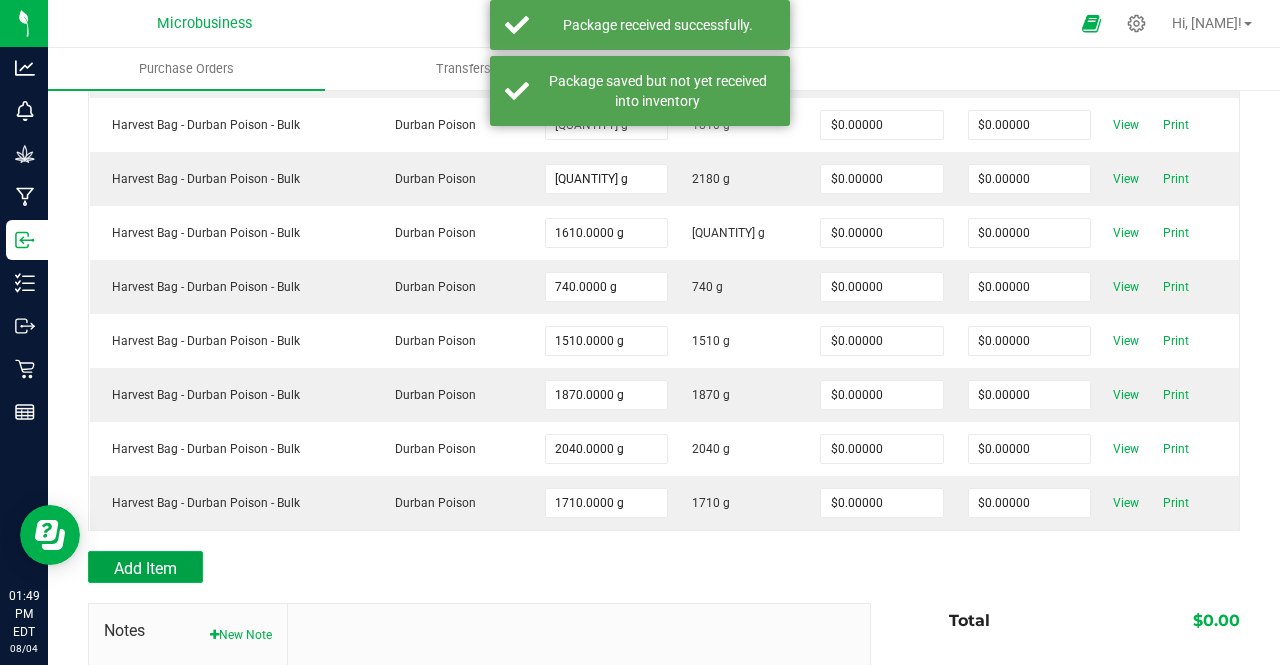 click on "Add Item" at bounding box center [145, 567] 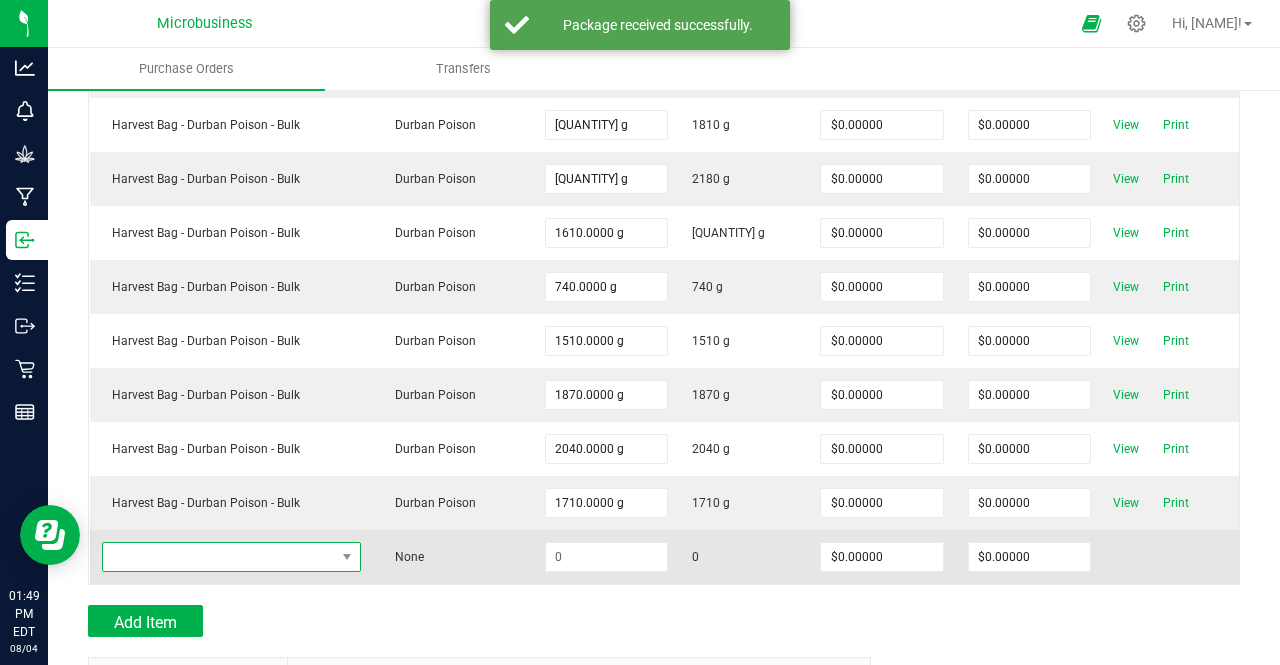 click at bounding box center (219, 557) 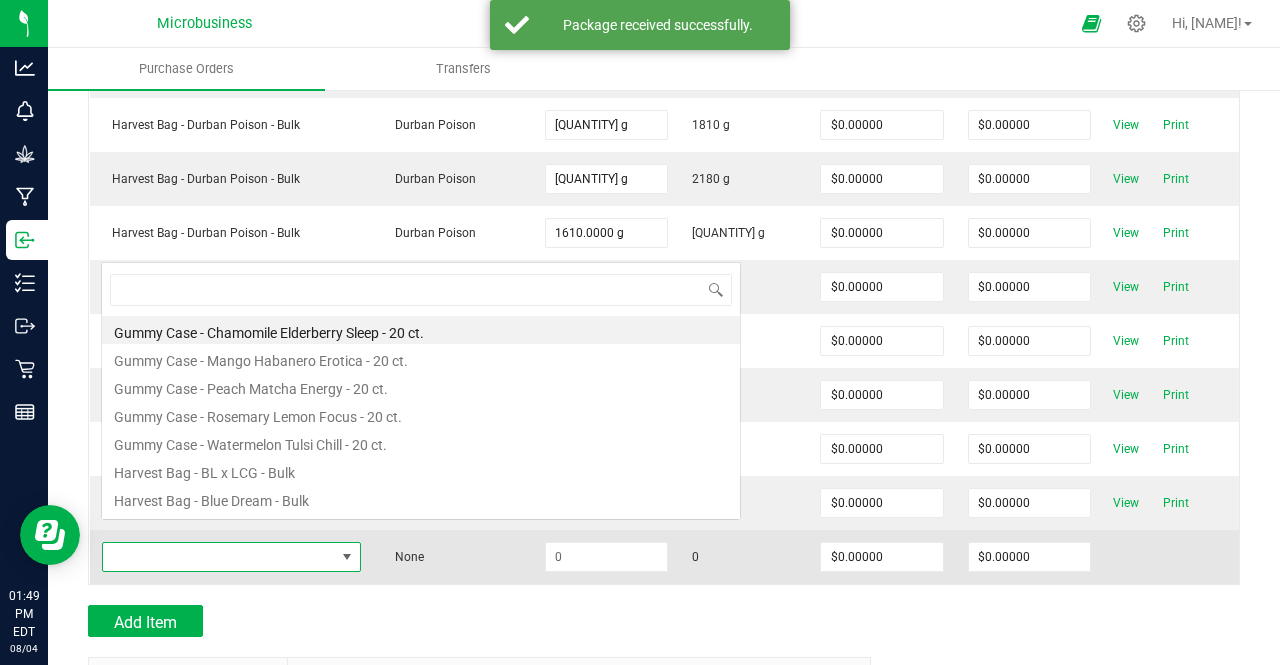 scroll, scrollTop: 0, scrollLeft: 0, axis: both 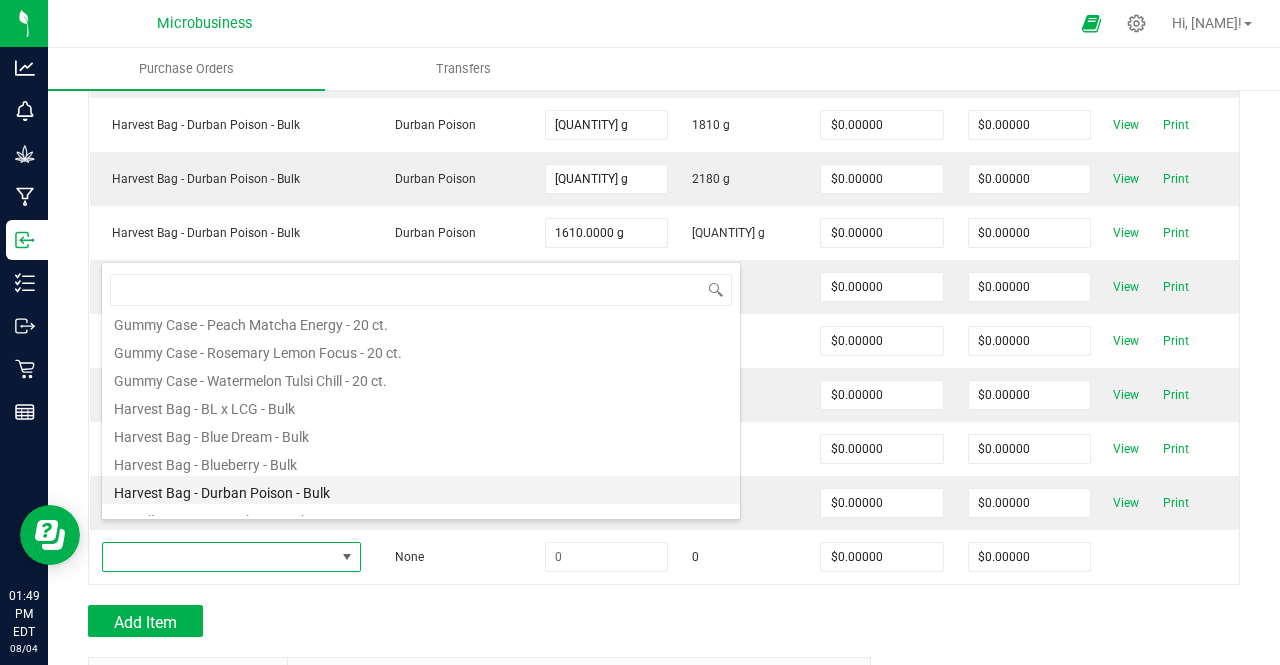 click on "Harvest Bag - Durban Poison - Bulk" at bounding box center [421, 490] 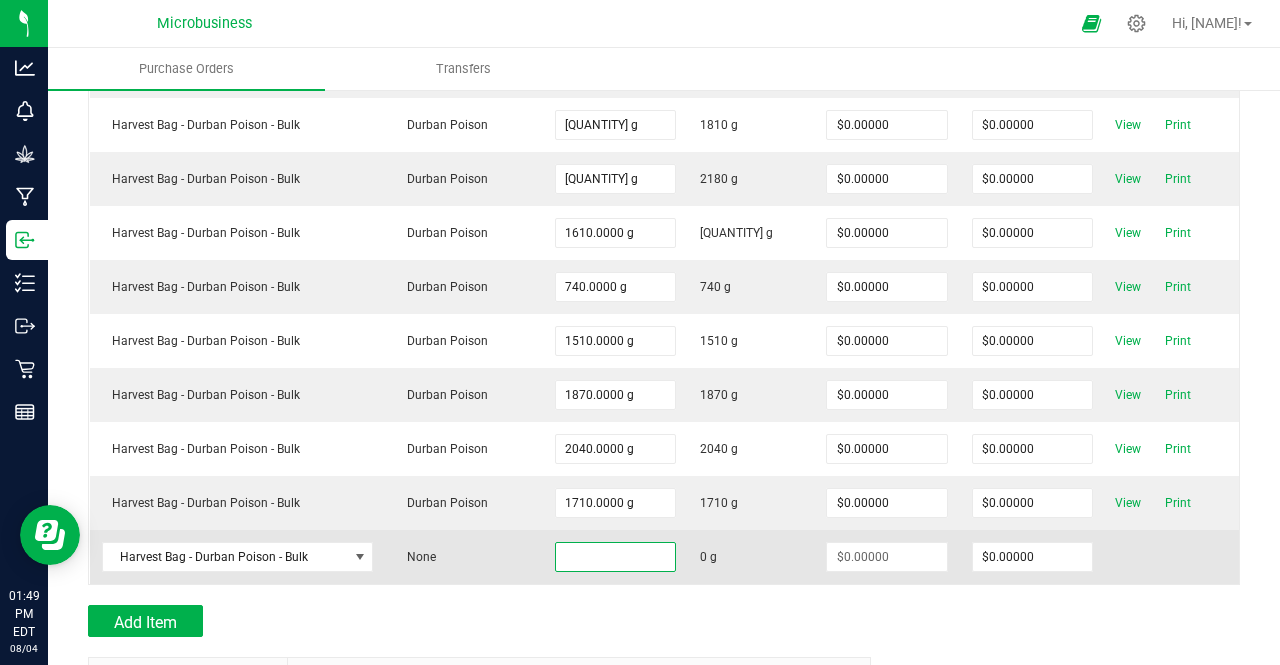 click at bounding box center (615, 557) 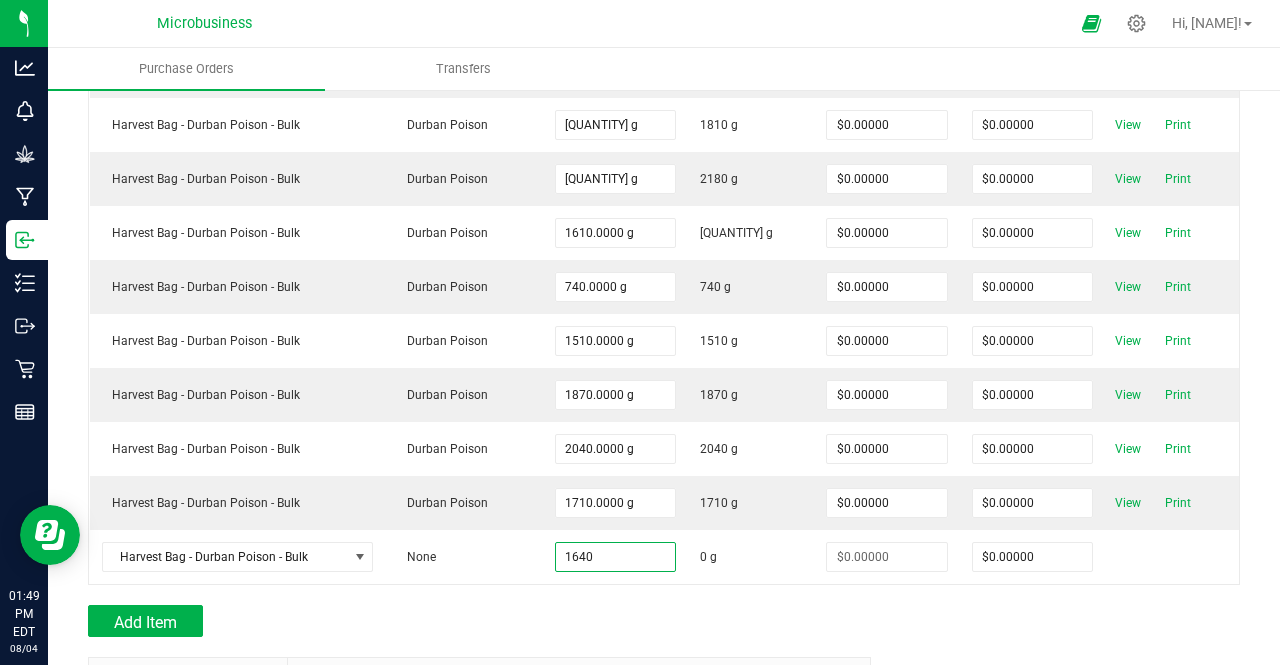 type on "1640.0000 g" 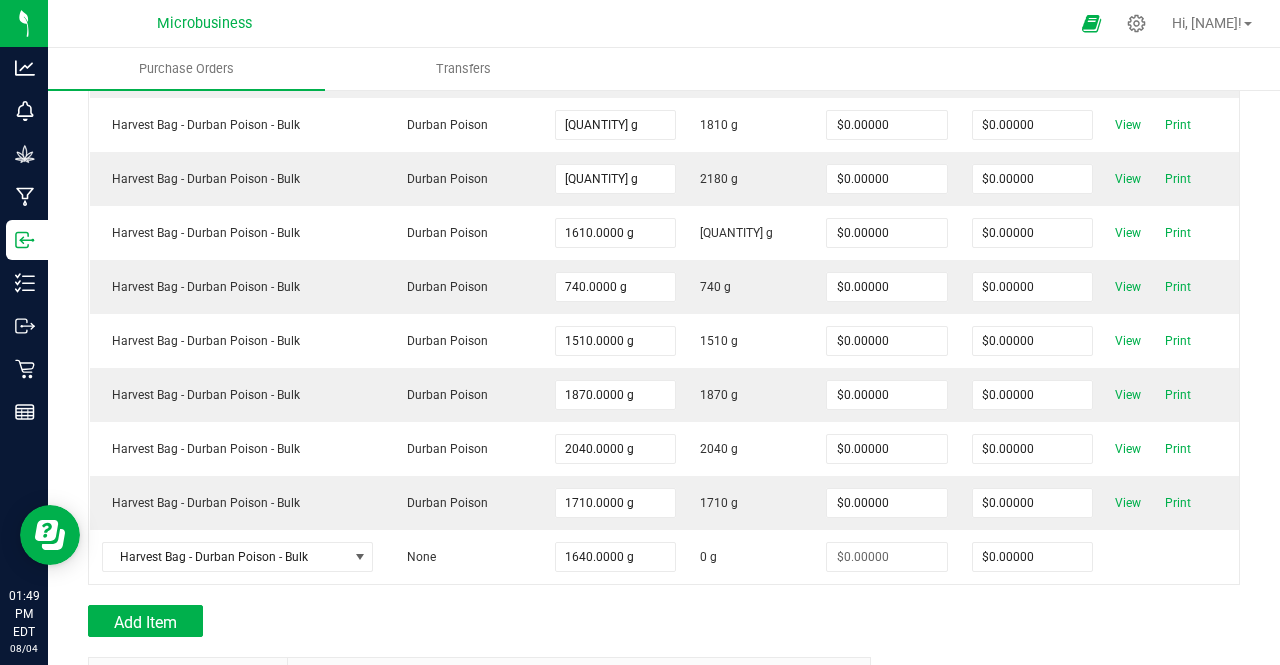 click on "Add Item" at bounding box center (472, 621) 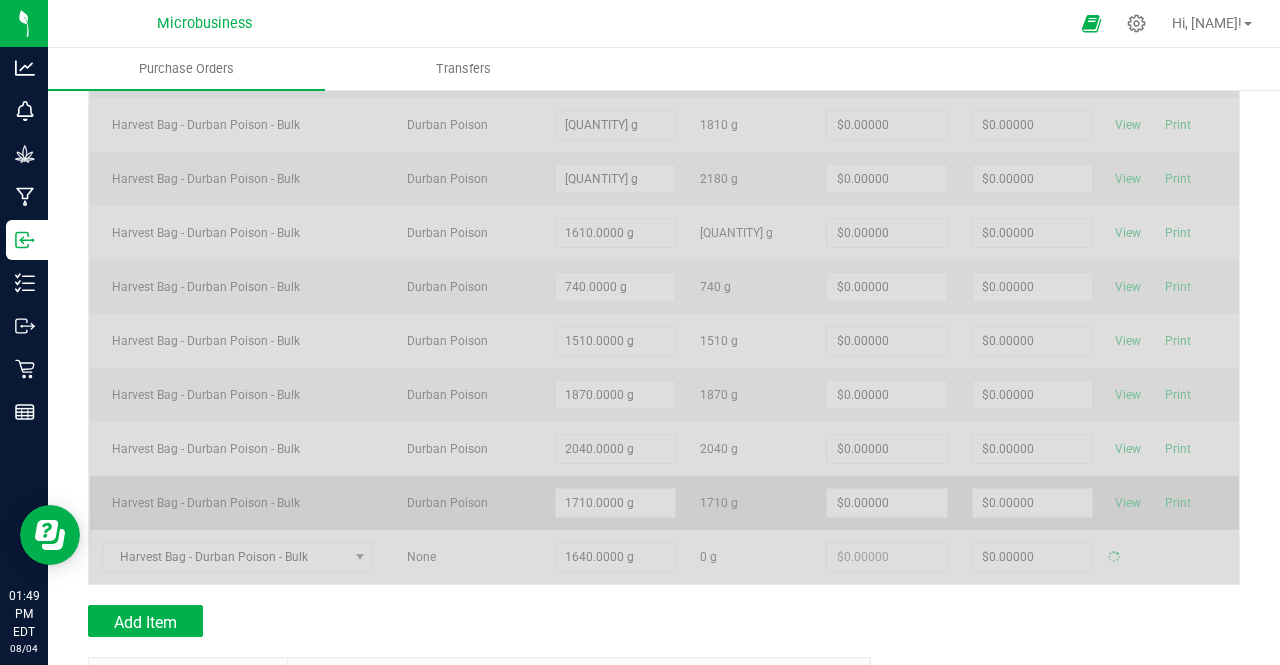 type on "$0.00000" 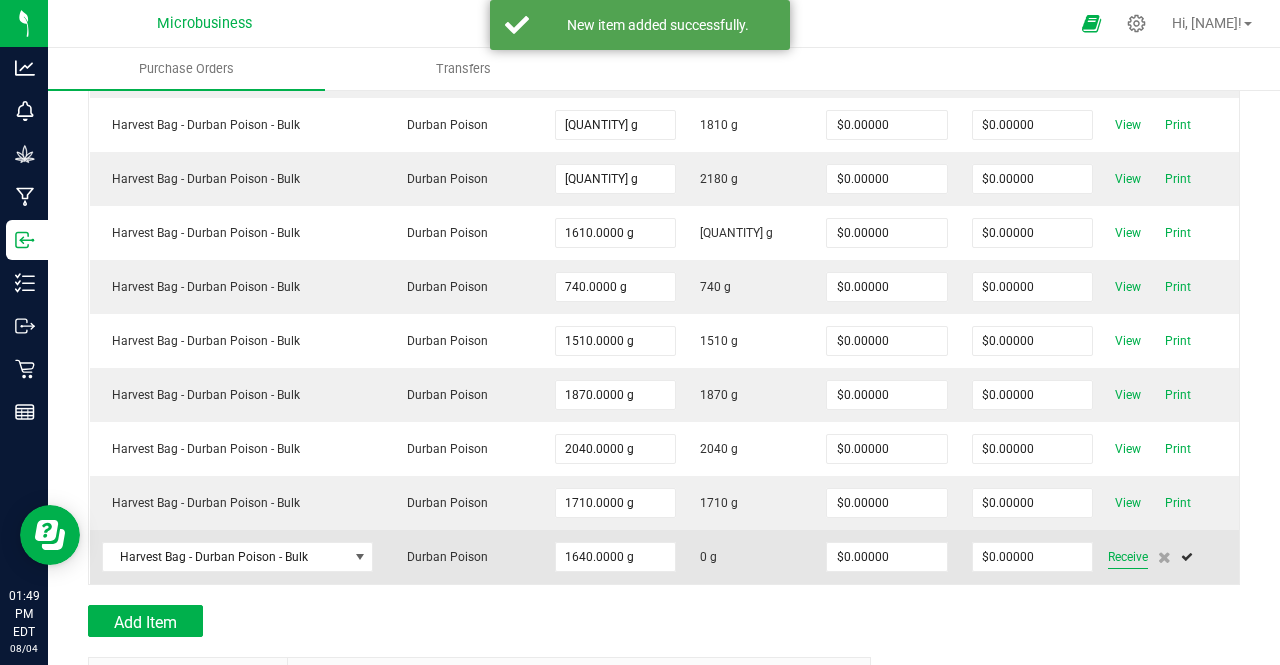 click on "Receive" at bounding box center [1128, 557] 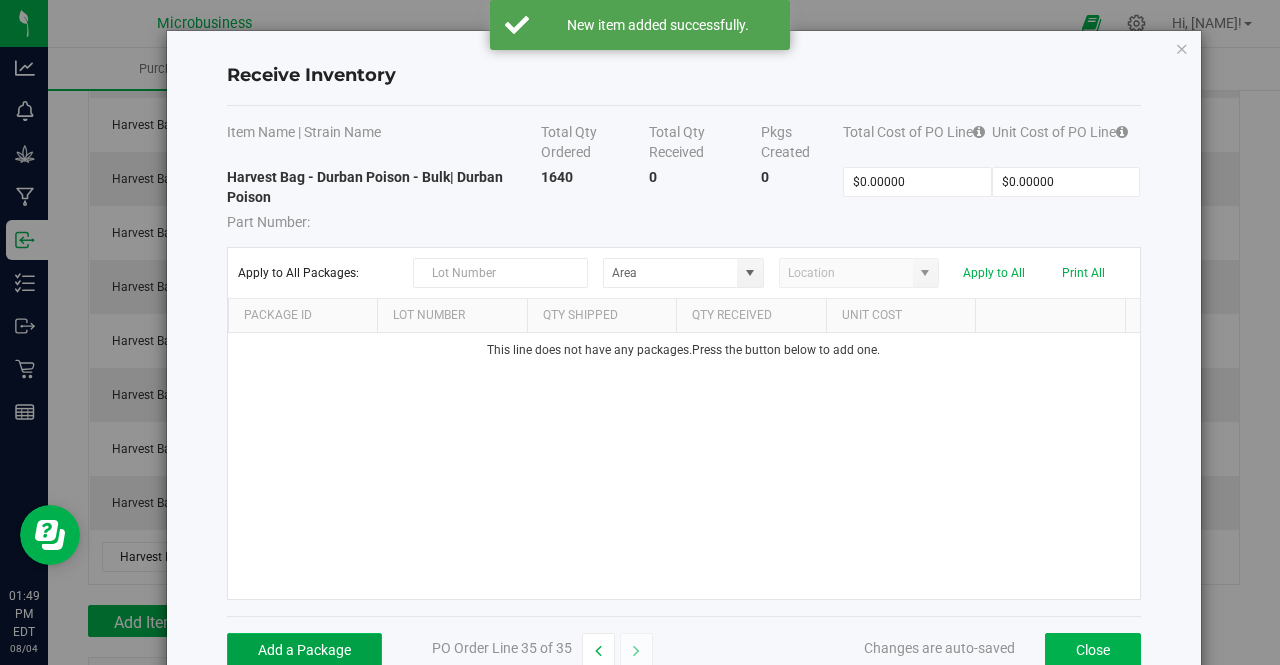 click on "Add a Package" at bounding box center [304, 650] 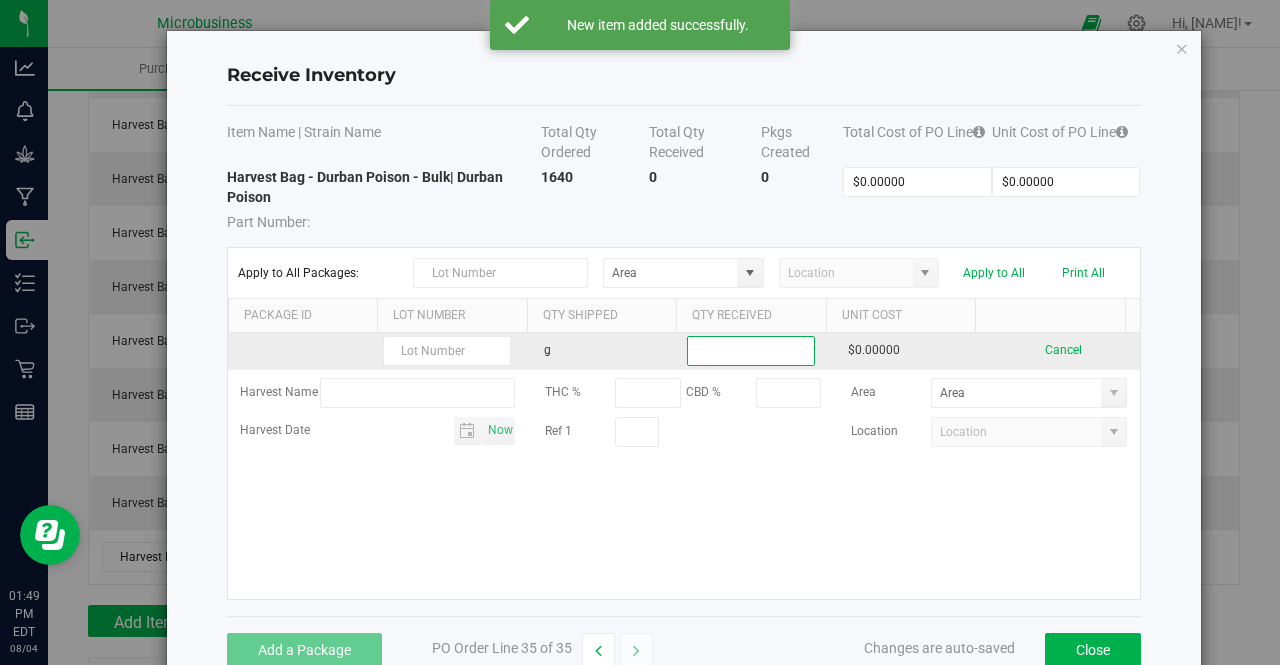 click at bounding box center (751, 351) 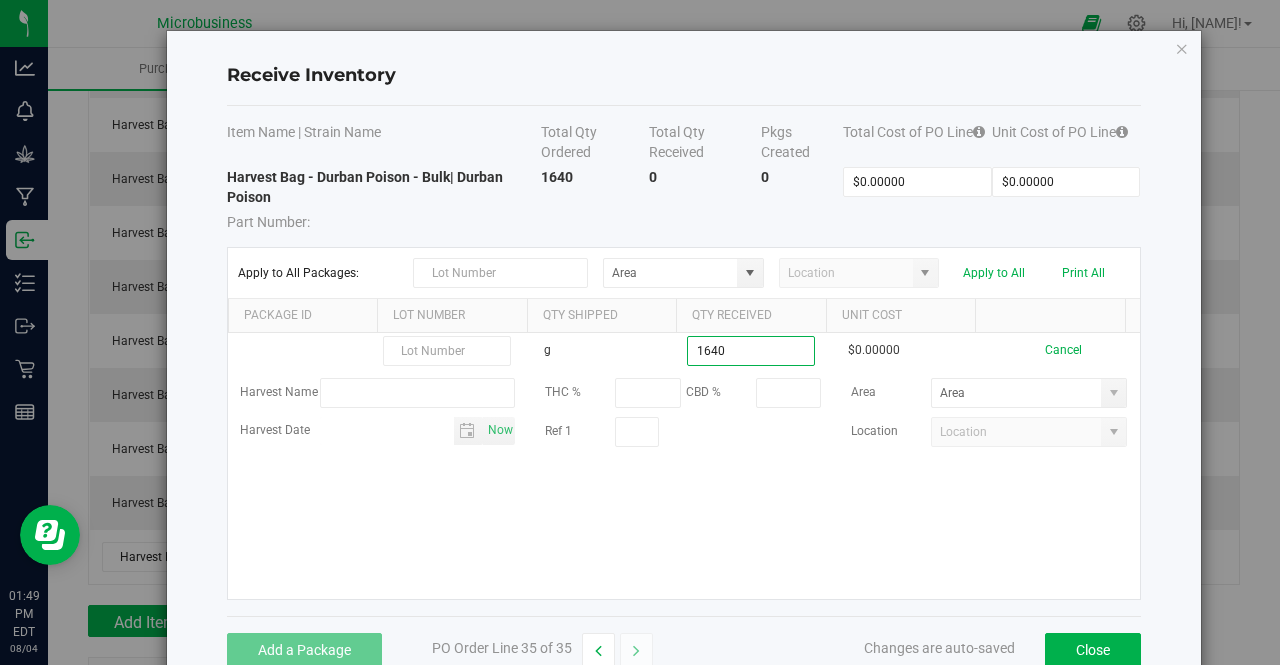 type on "1640.0000 g" 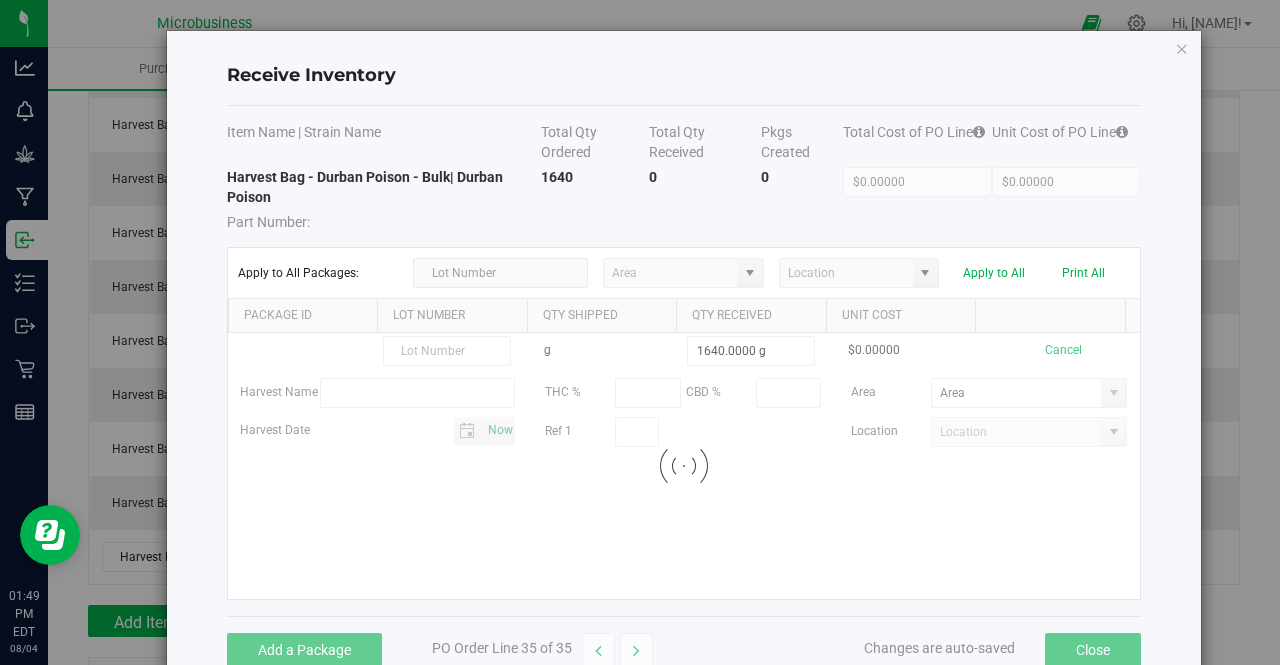 click on "g  1640.0000 g  $0.00000   Cancel   Harvest Name   THC %   CBD %   Area   Harvest Date
[DATE]
Ref 1   Location  Loading" at bounding box center (684, 466) 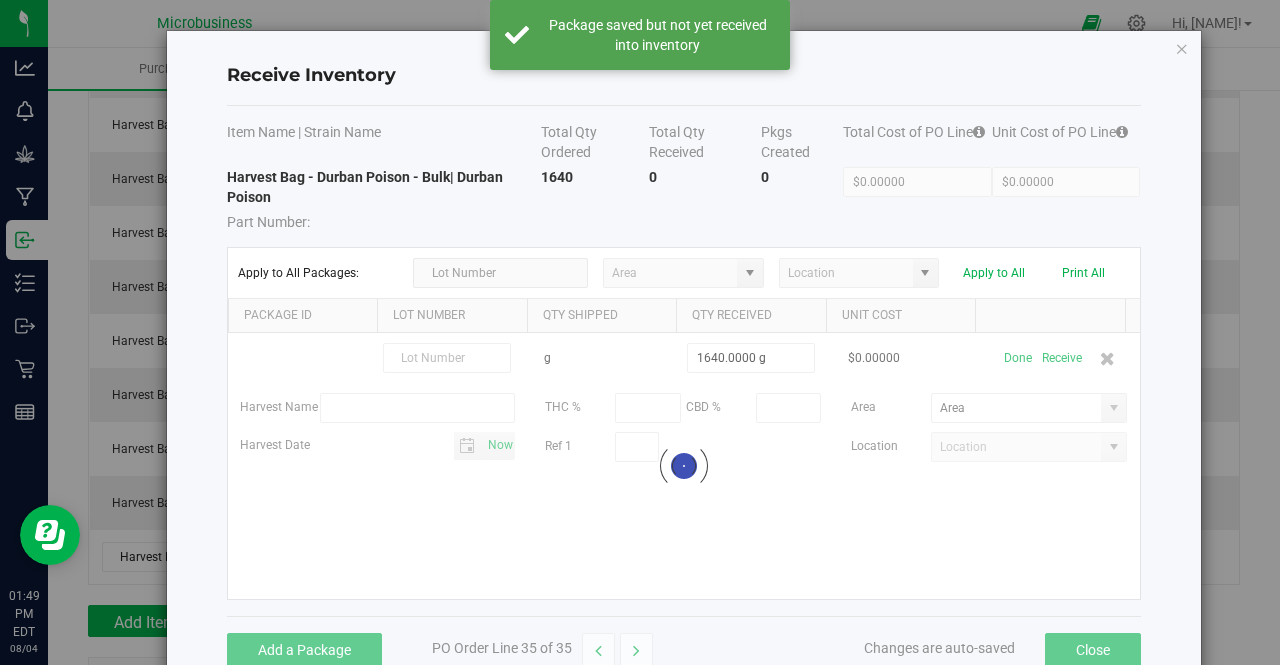 scroll, scrollTop: 1677, scrollLeft: 0, axis: vertical 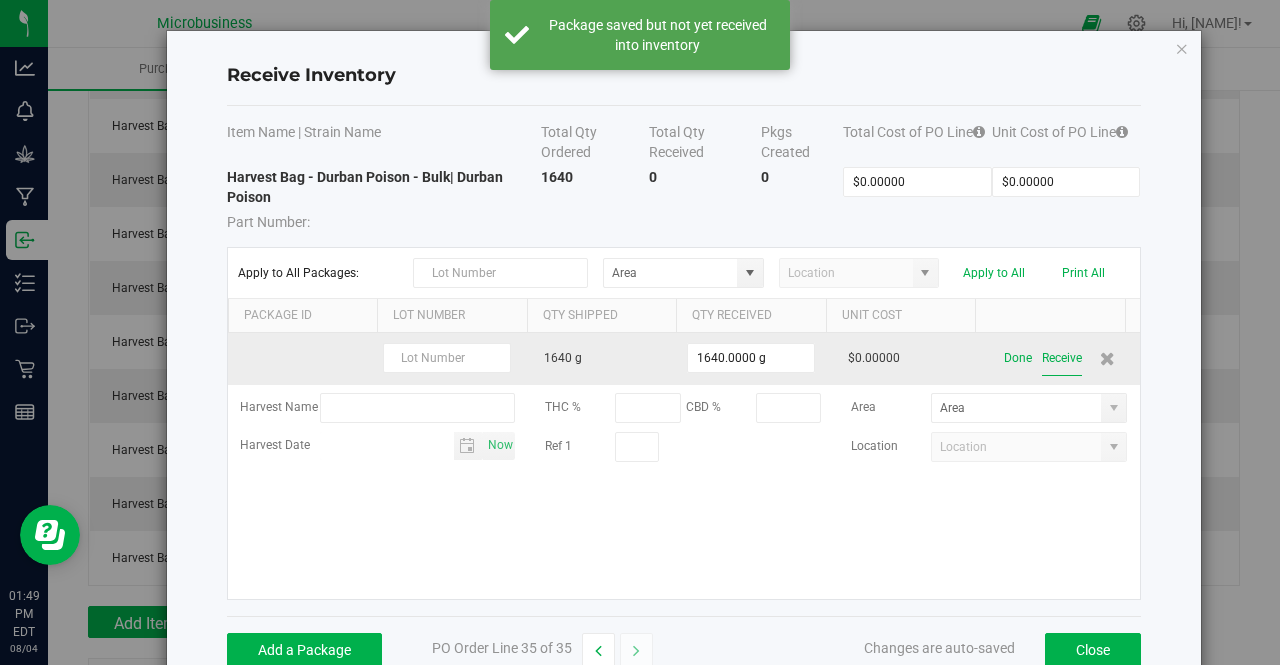 click on "Receive" at bounding box center (1062, 358) 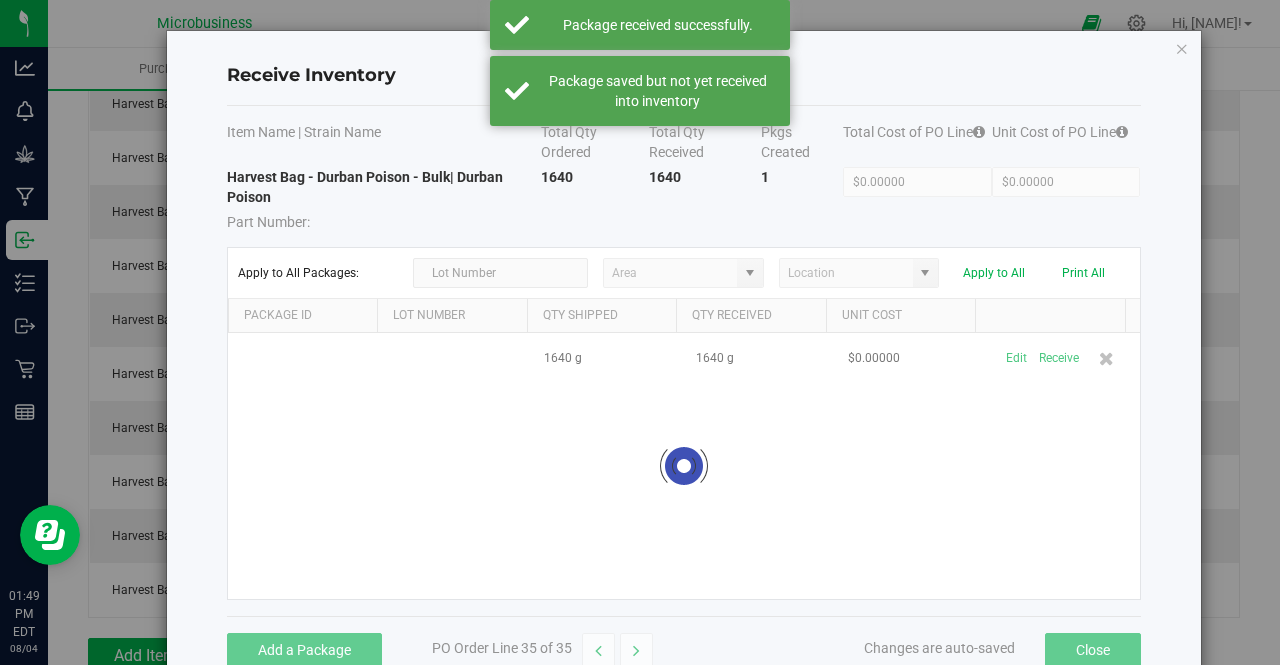scroll, scrollTop: 1710, scrollLeft: 0, axis: vertical 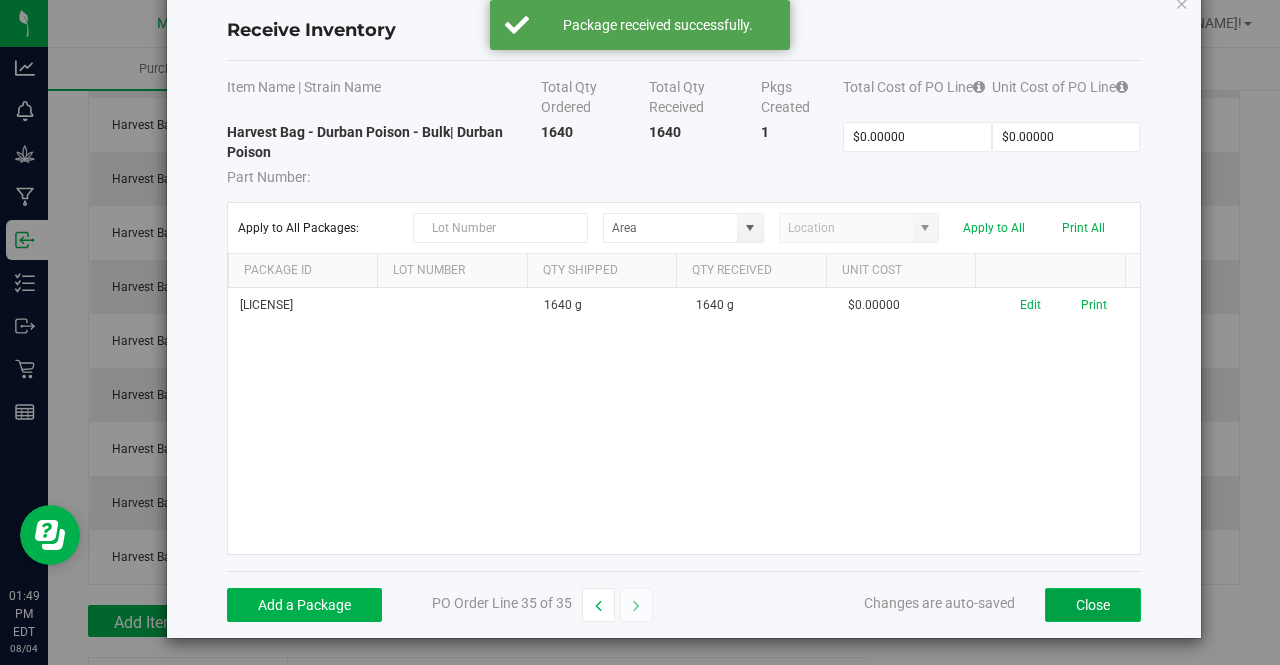 click on "Close" at bounding box center (1093, 605) 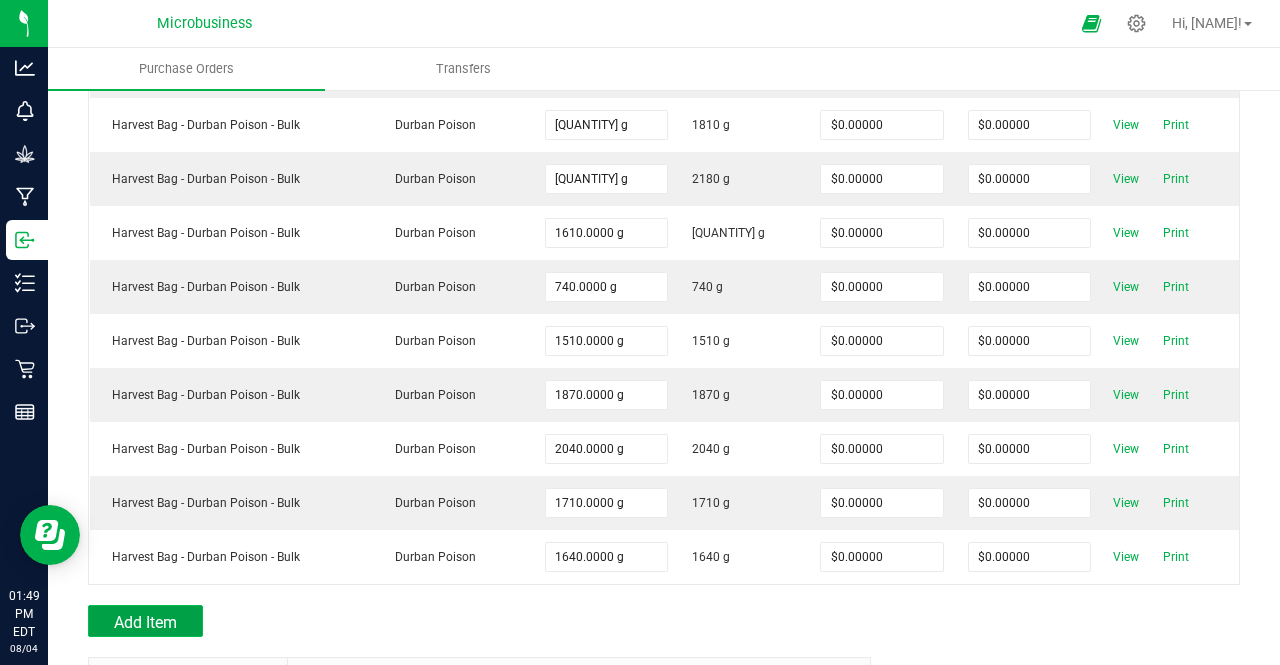 click on "Add Item" at bounding box center [145, 621] 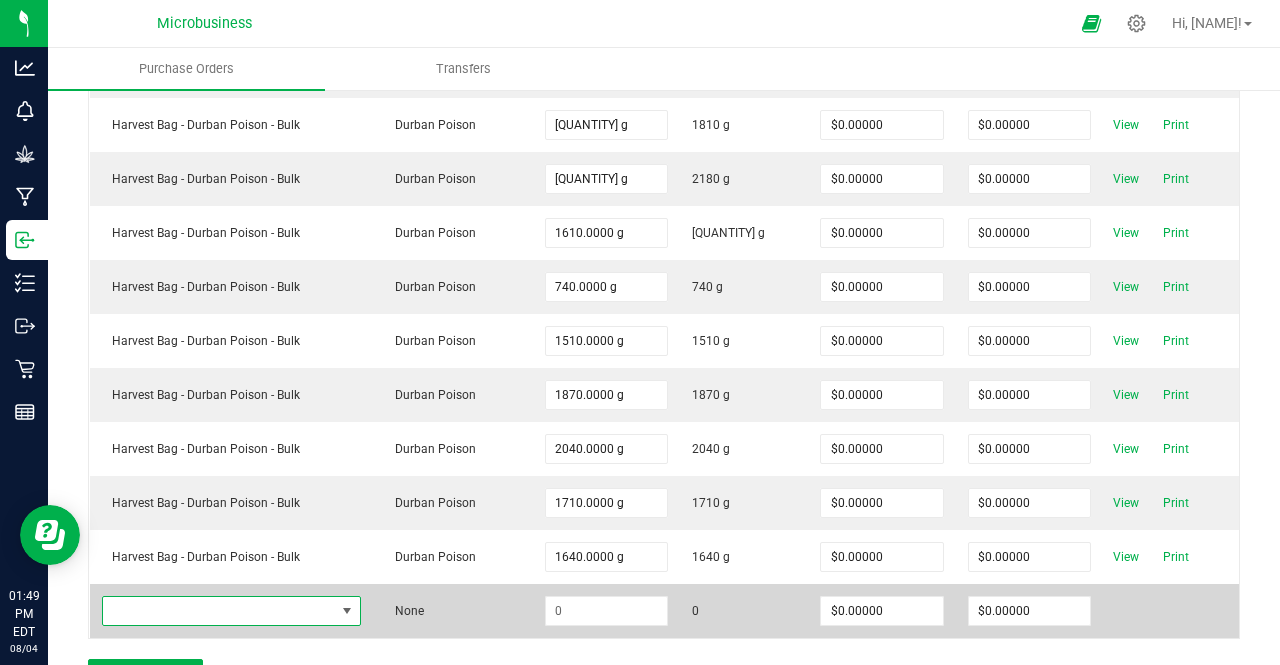 click at bounding box center [219, 611] 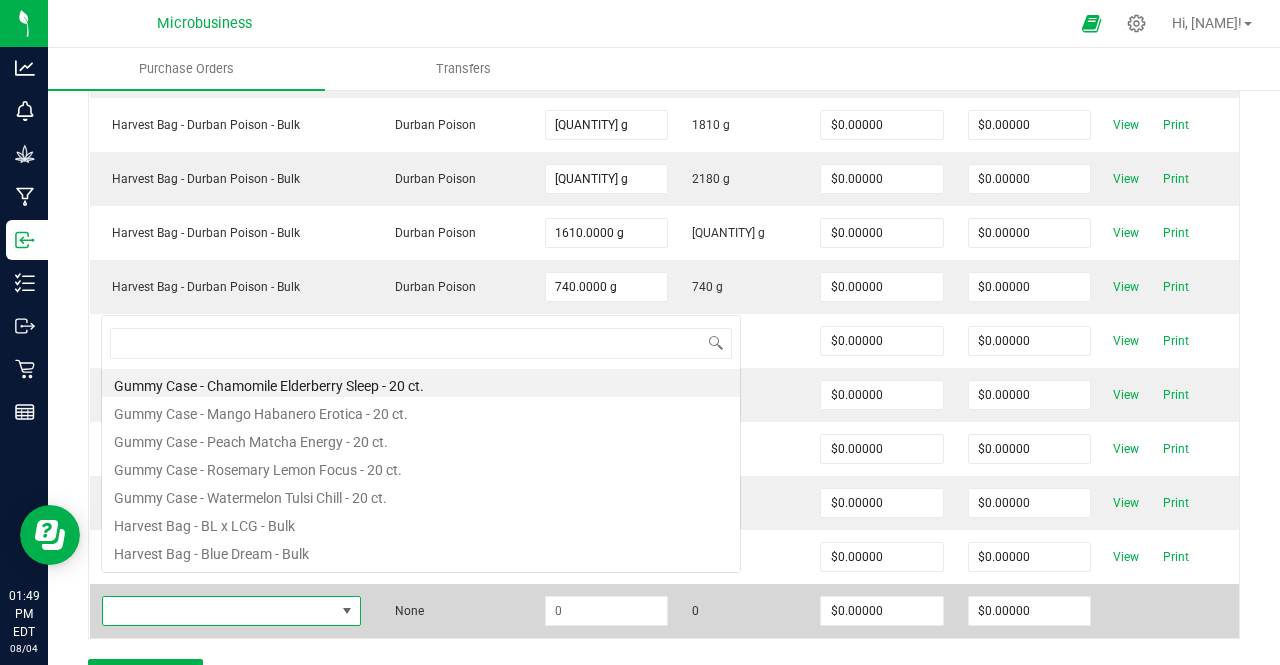 scroll, scrollTop: 0, scrollLeft: 0, axis: both 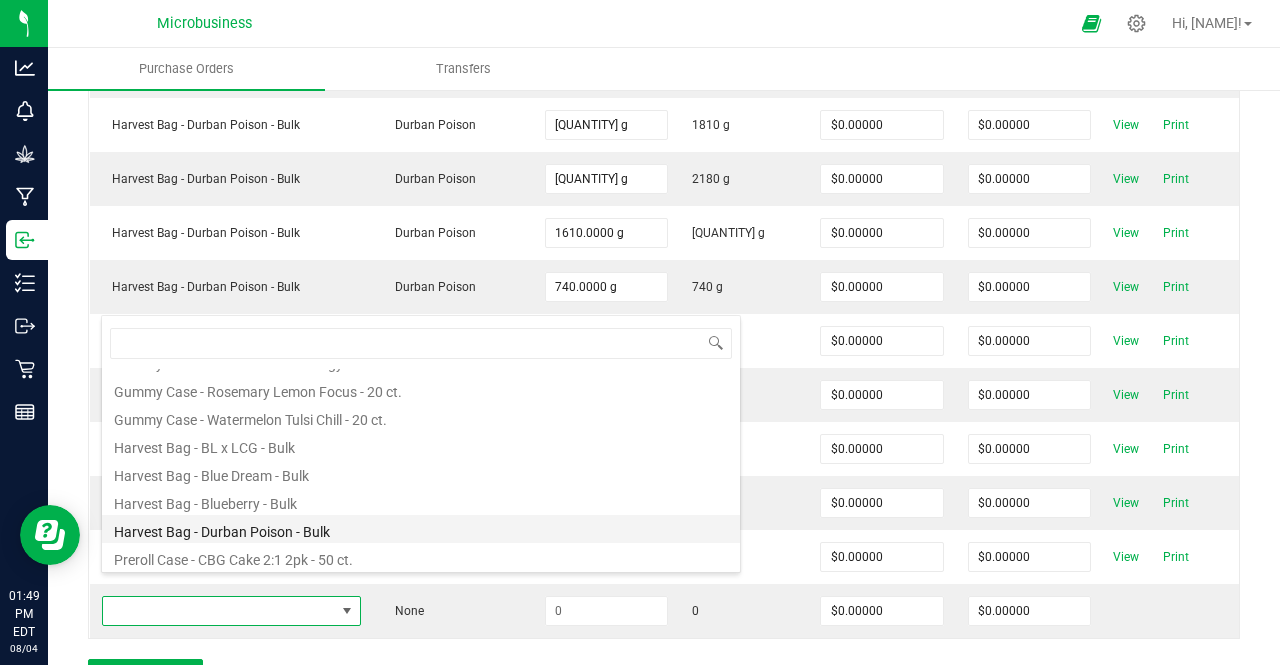 click on "Harvest Bag - Durban Poison - Bulk" at bounding box center [421, 529] 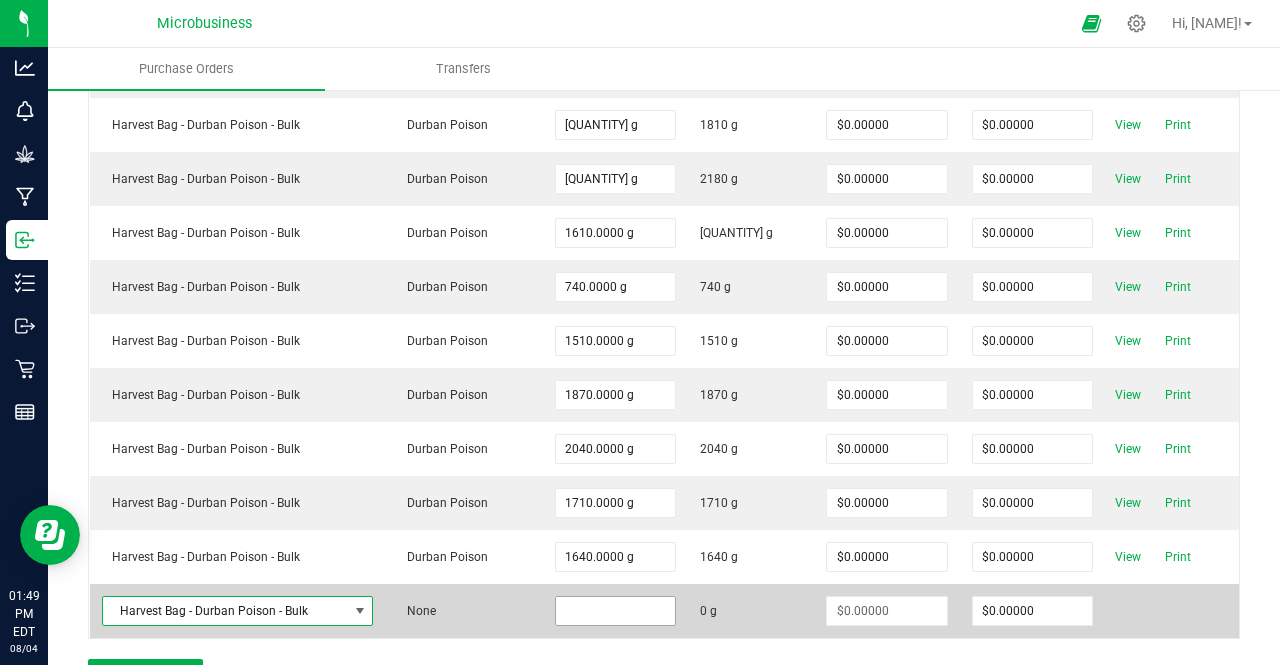 click at bounding box center (615, 611) 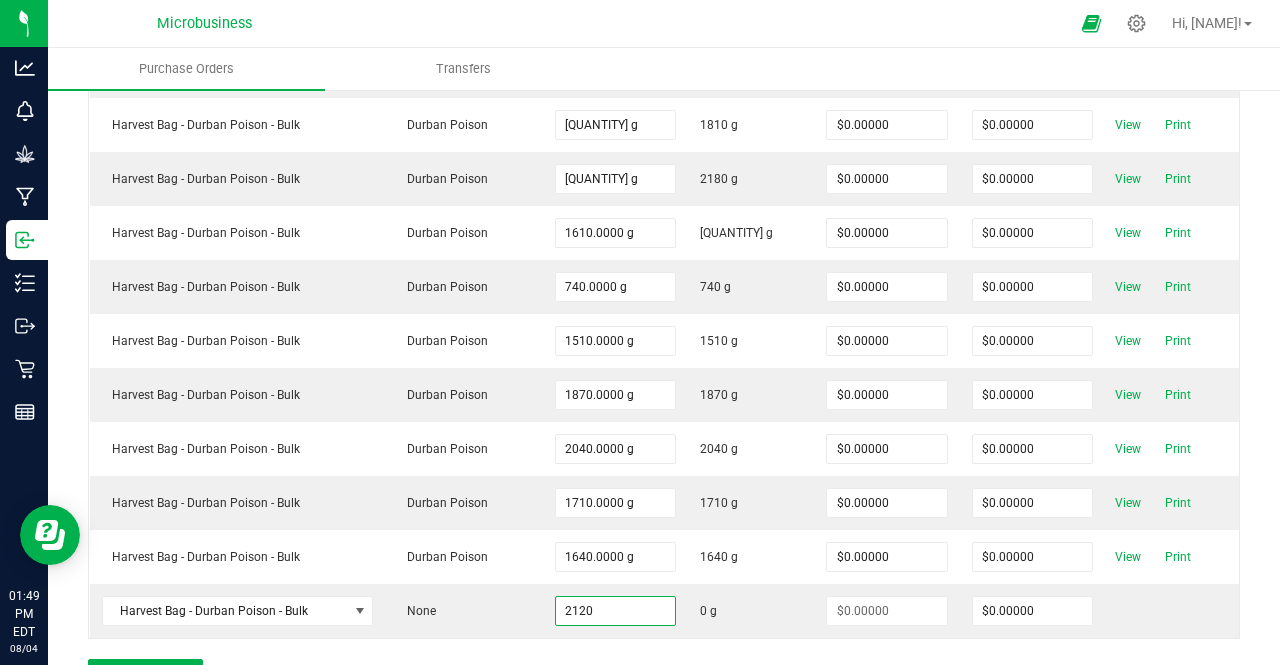 type on "2120.0000 g" 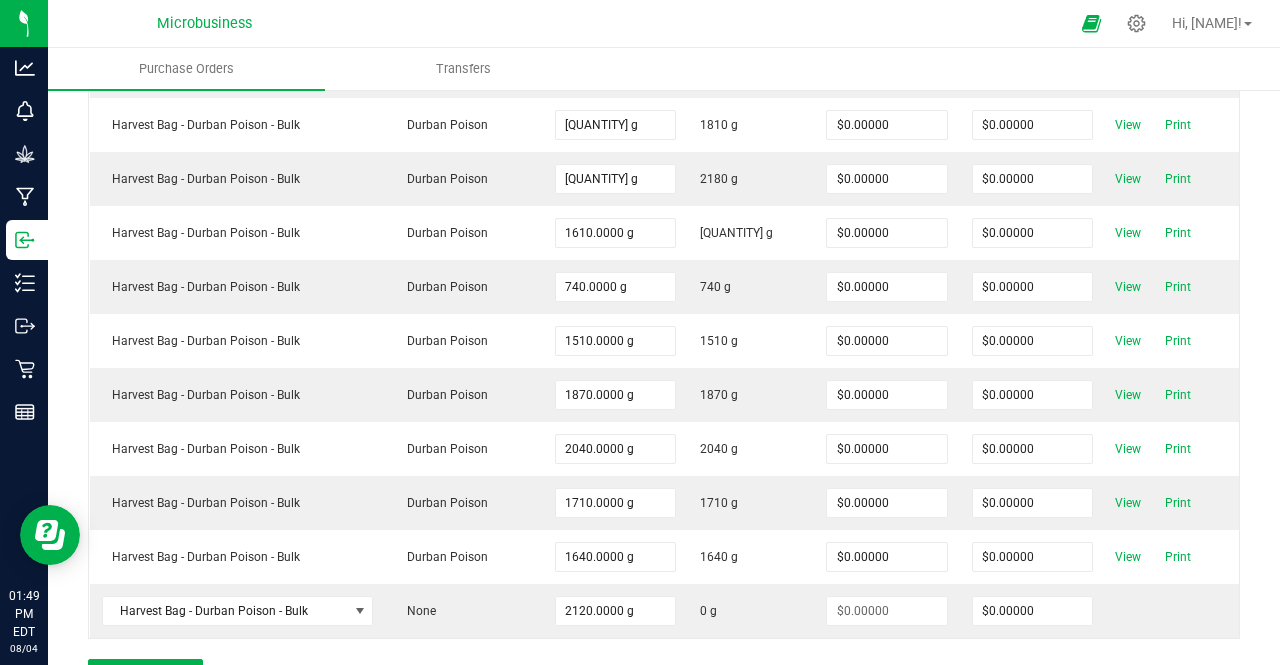 click at bounding box center (664, 649) 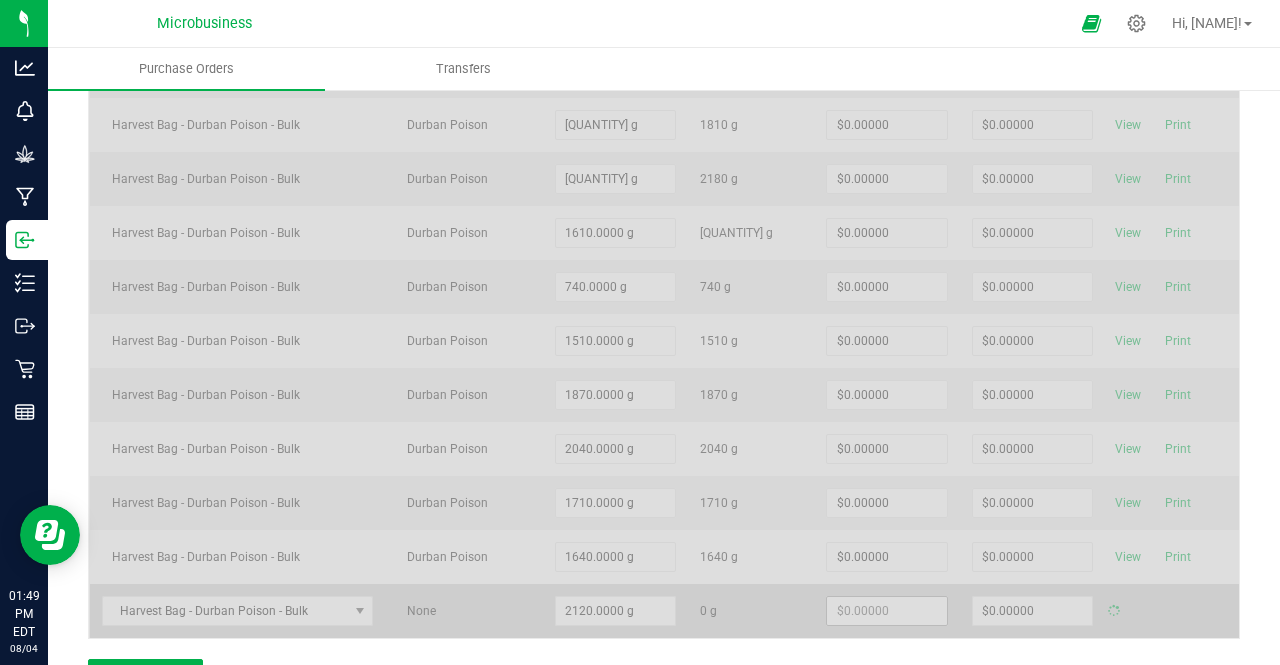 type on "$0.00000" 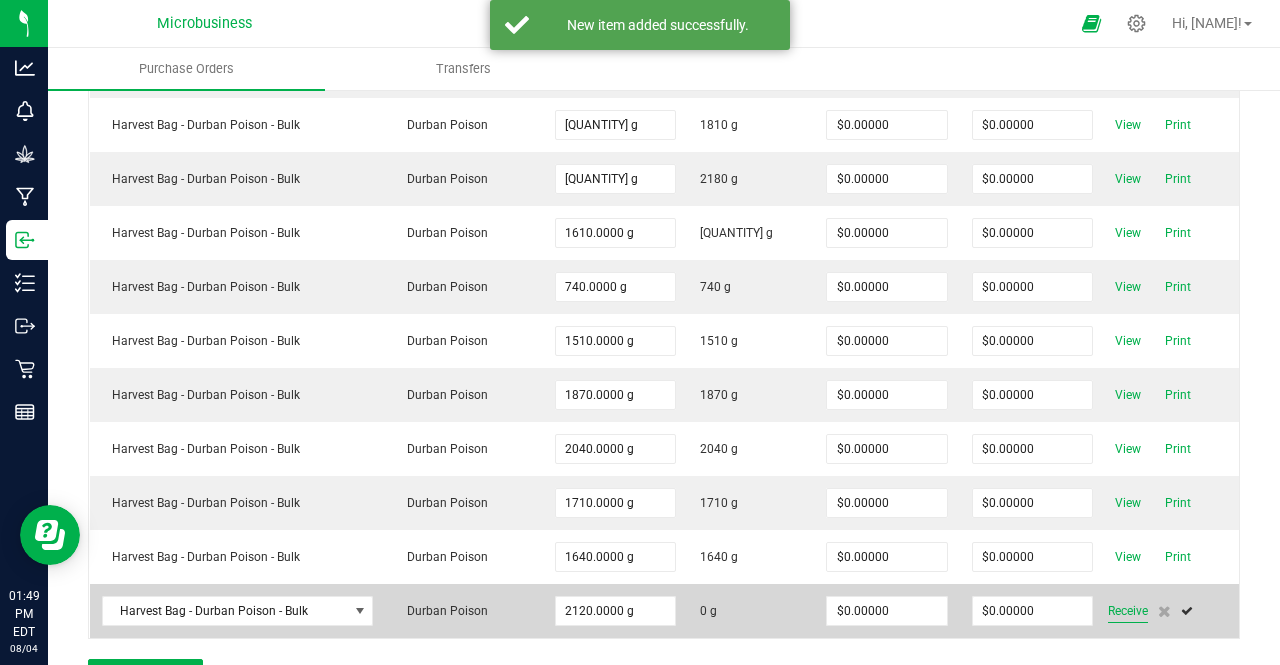 click on "Receive" at bounding box center [1128, 611] 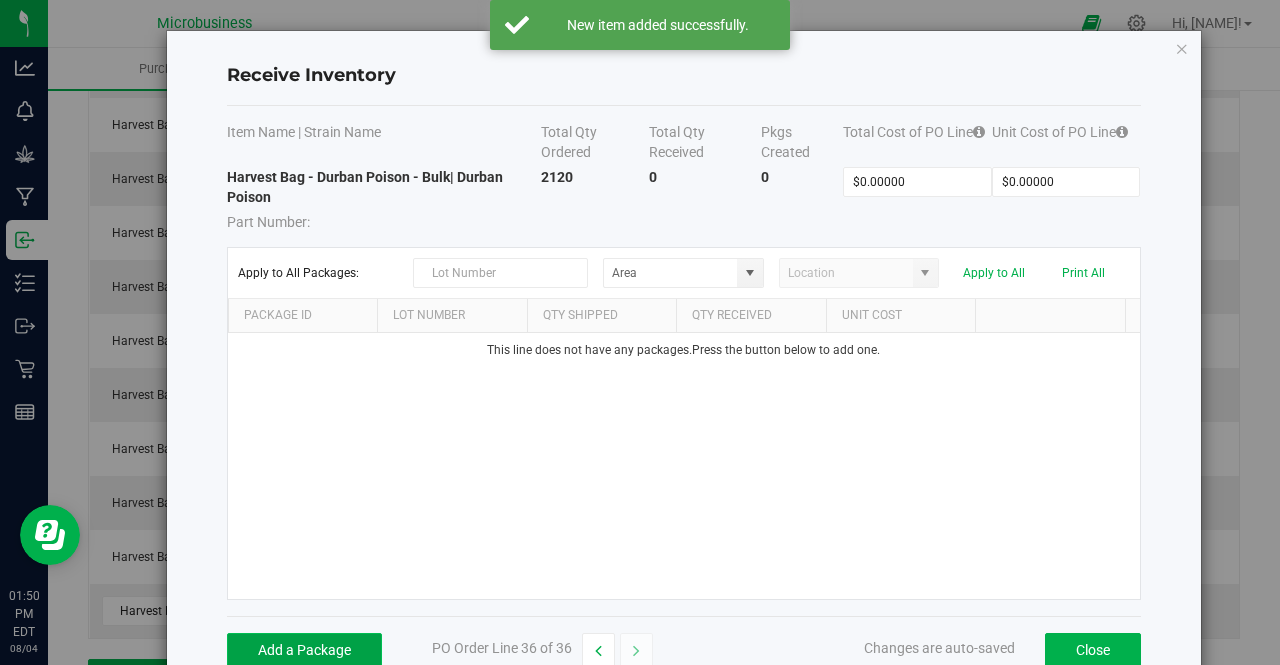 click on "Add a Package" at bounding box center [304, 650] 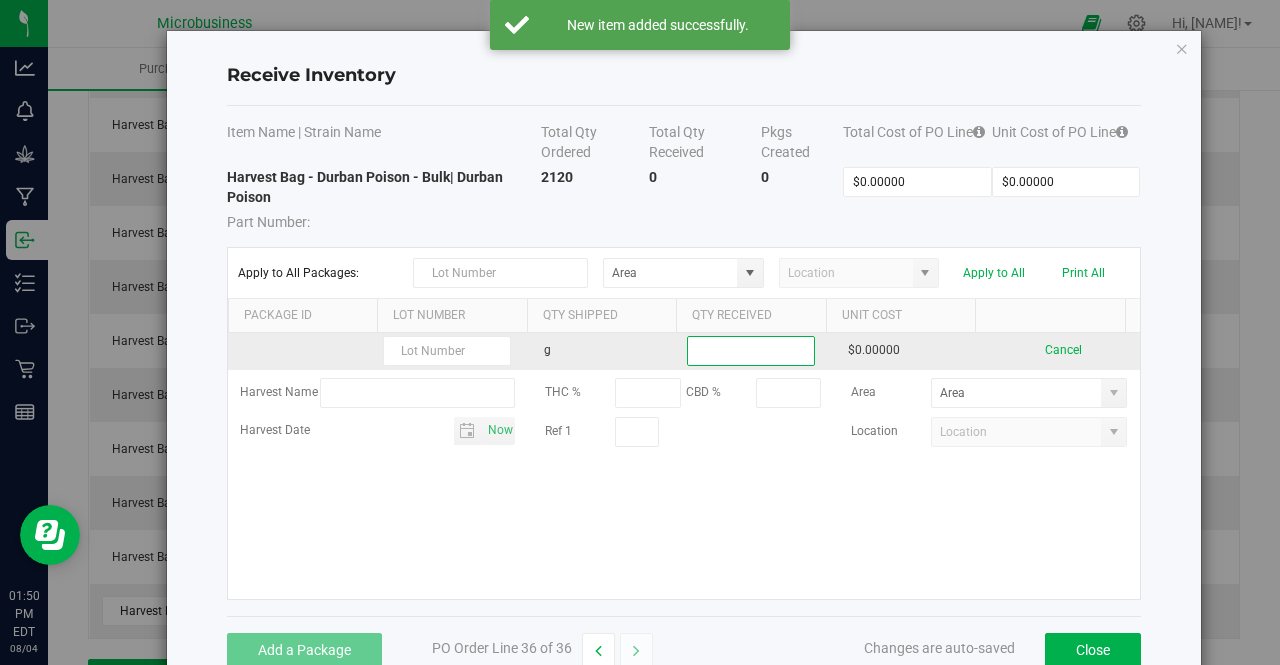 click at bounding box center [751, 351] 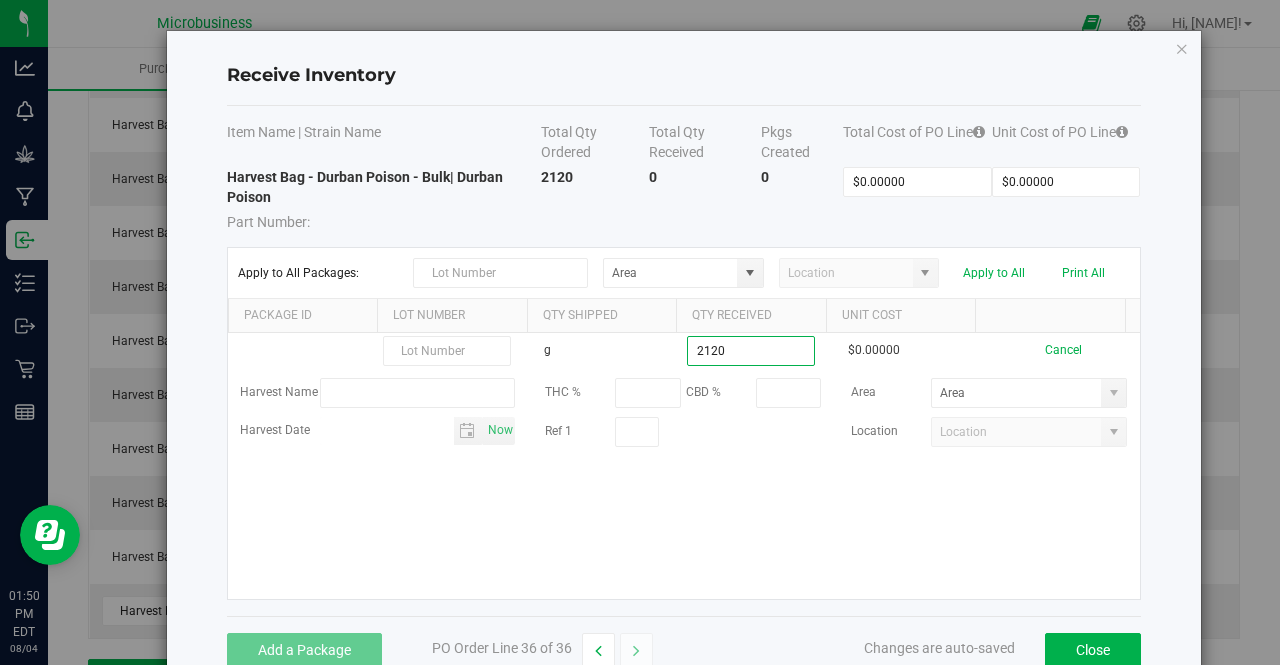 type on "2120.0000 g" 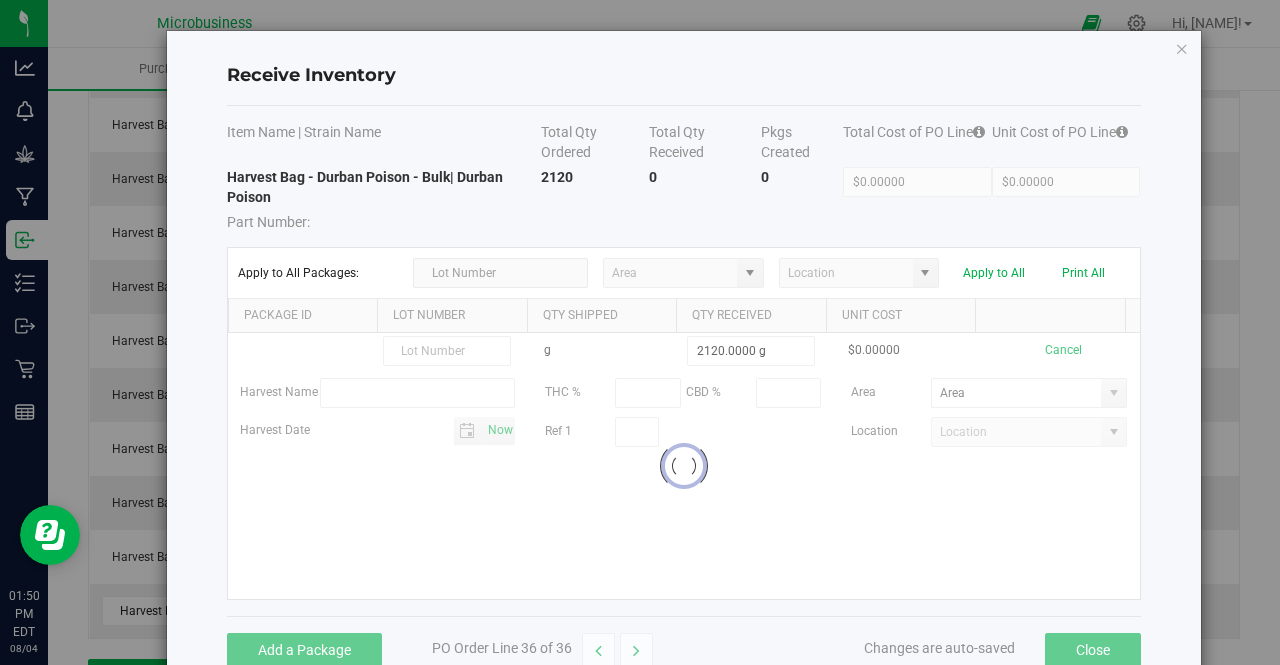 click on "g  [QUANTITY] g  $0.00000   Cancel   Harvest Name   THC %   CBD %   Area   Harvest Date
Now
Ref 1   Location  Loading" at bounding box center (684, 466) 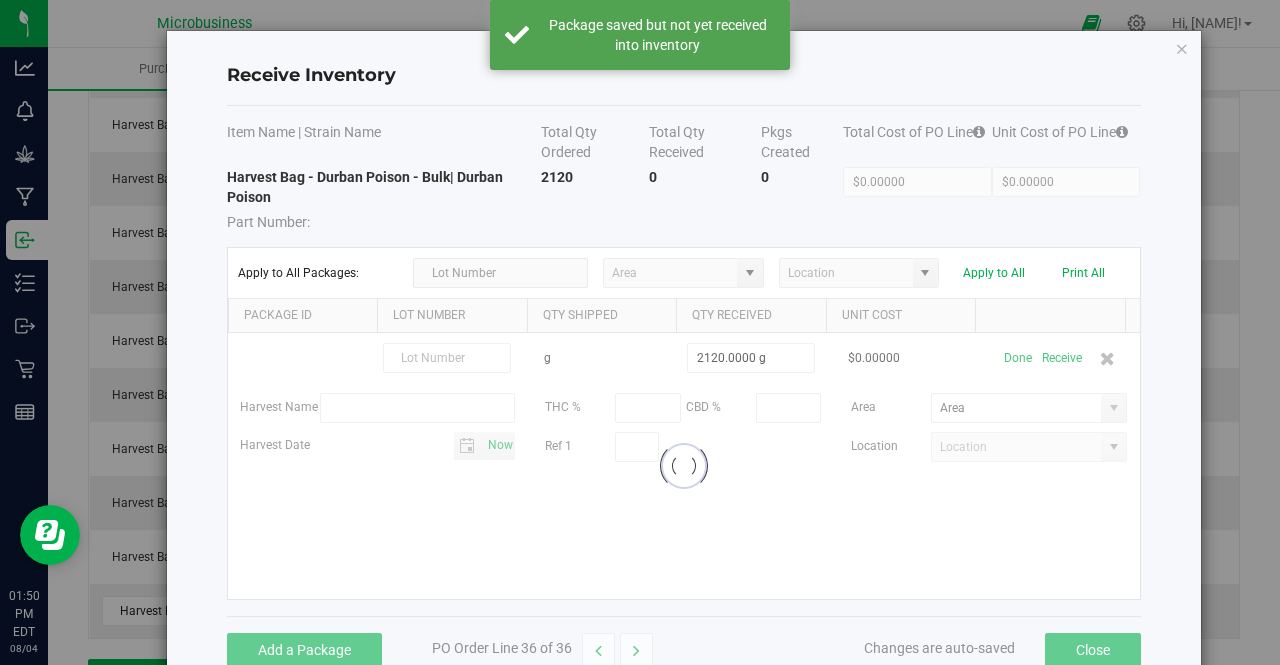scroll, scrollTop: 1677, scrollLeft: 0, axis: vertical 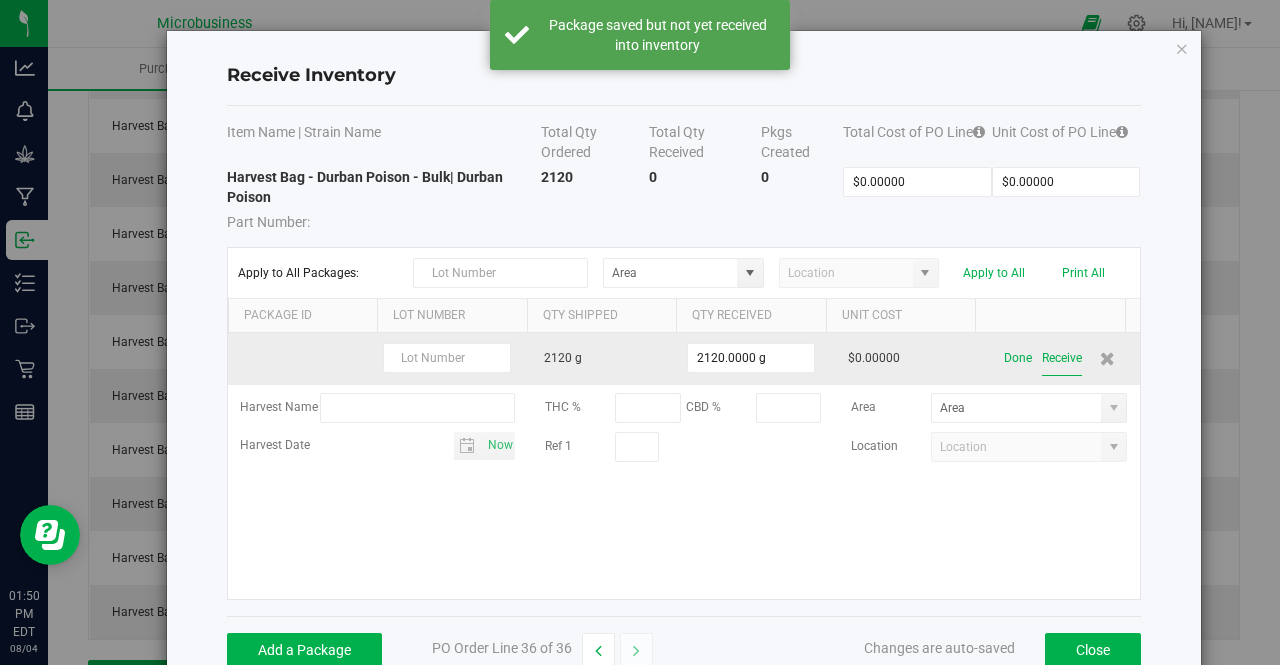 click on "Receive" at bounding box center [1062, 358] 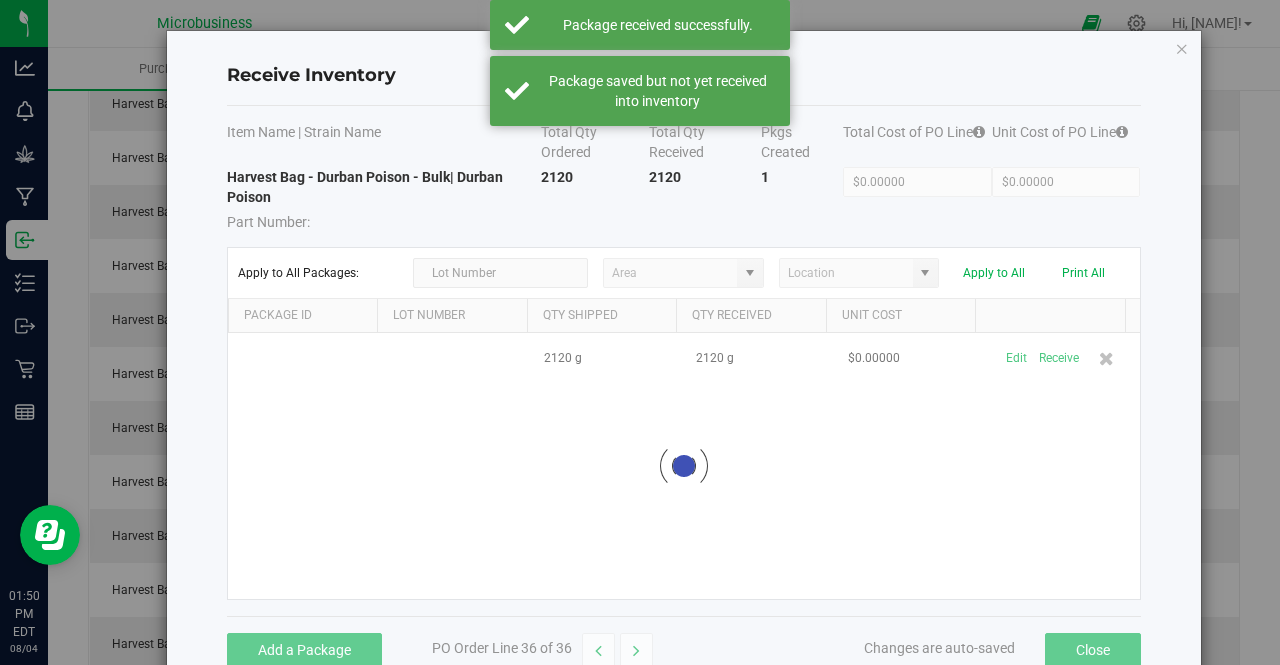 scroll, scrollTop: 1710, scrollLeft: 0, axis: vertical 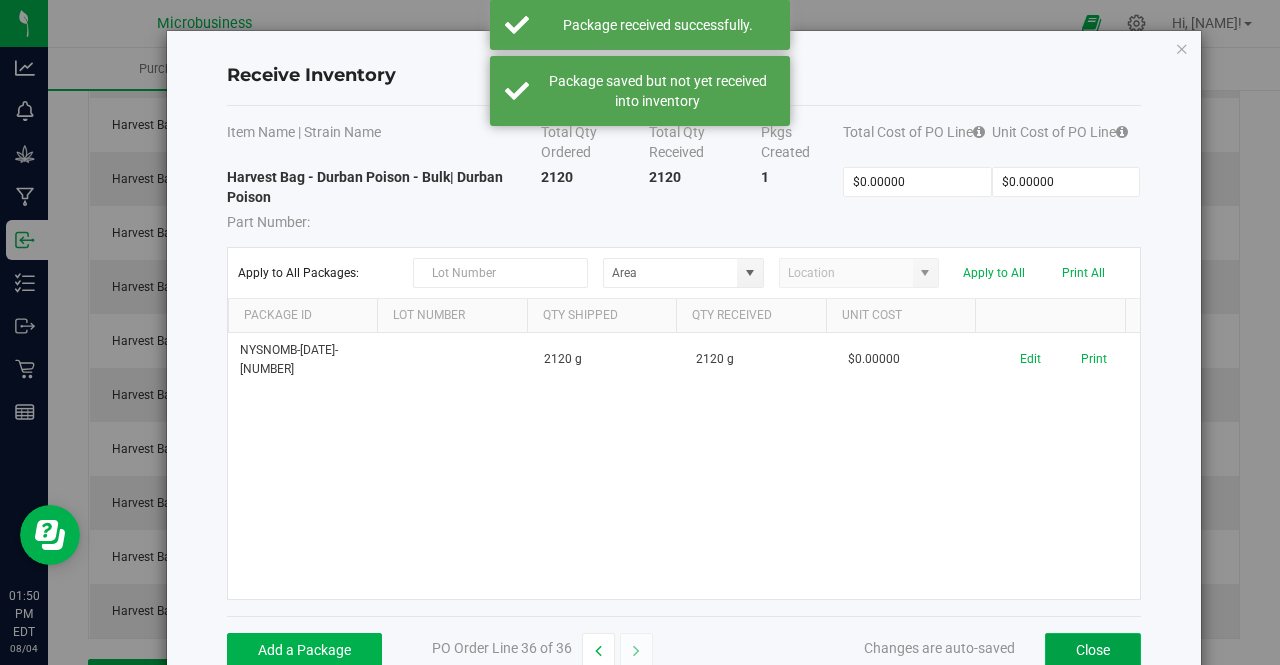 click on "Close" at bounding box center [1093, 650] 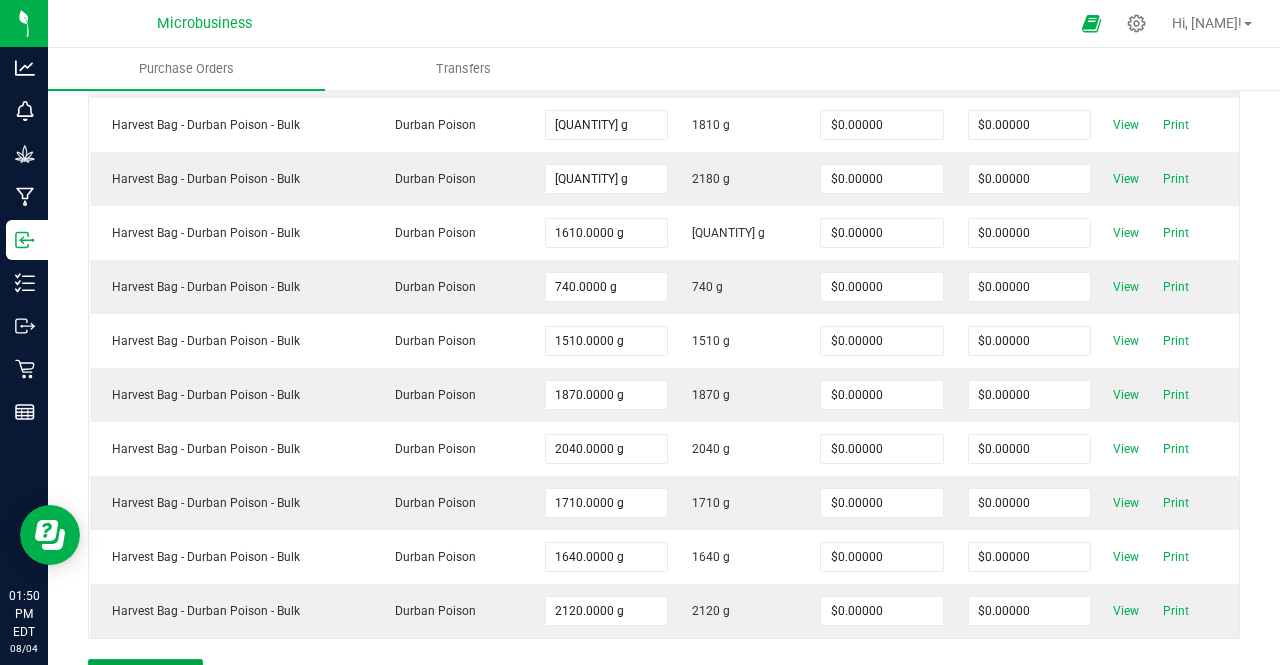 click on "Add Item" at bounding box center (145, 675) 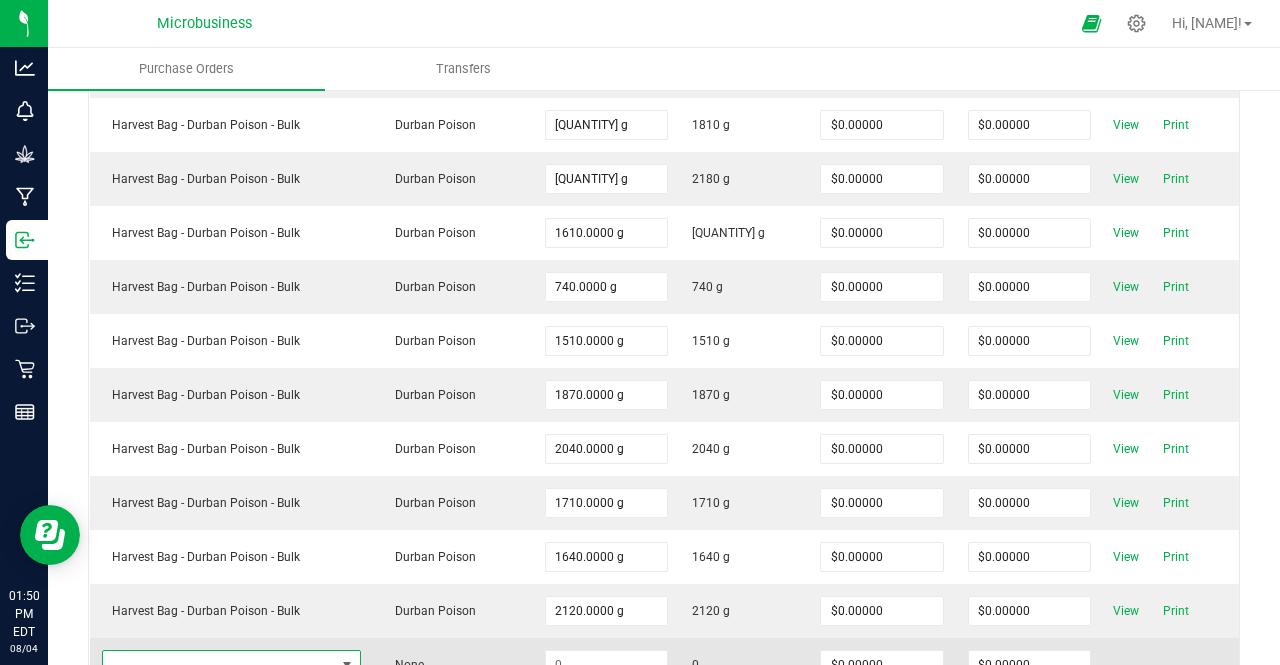 click at bounding box center [219, 665] 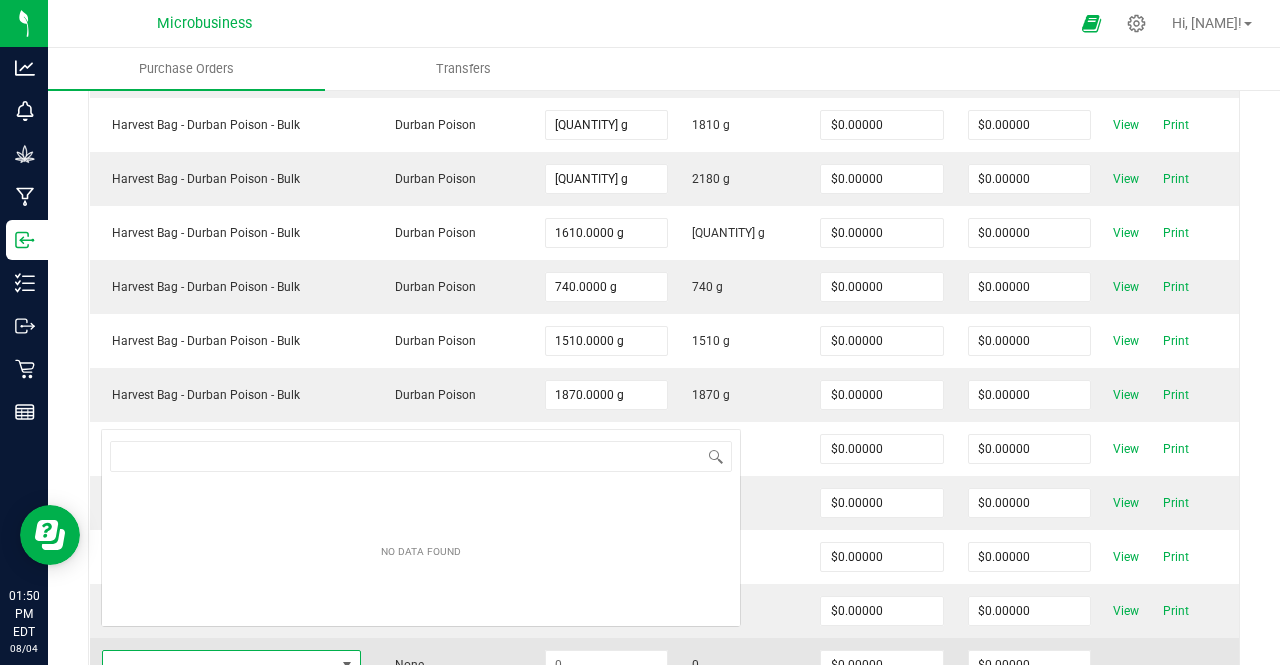 scroll, scrollTop: 0, scrollLeft: 0, axis: both 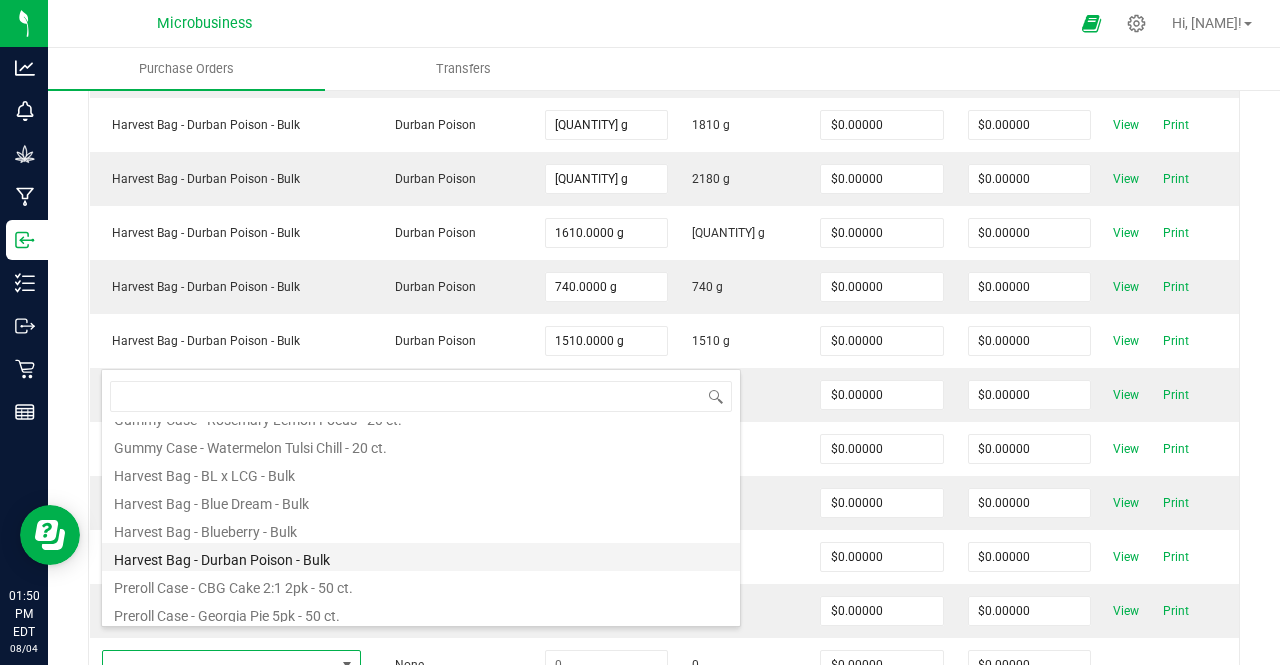 click on "Harvest Bag - Durban Poison - Bulk" at bounding box center (421, 557) 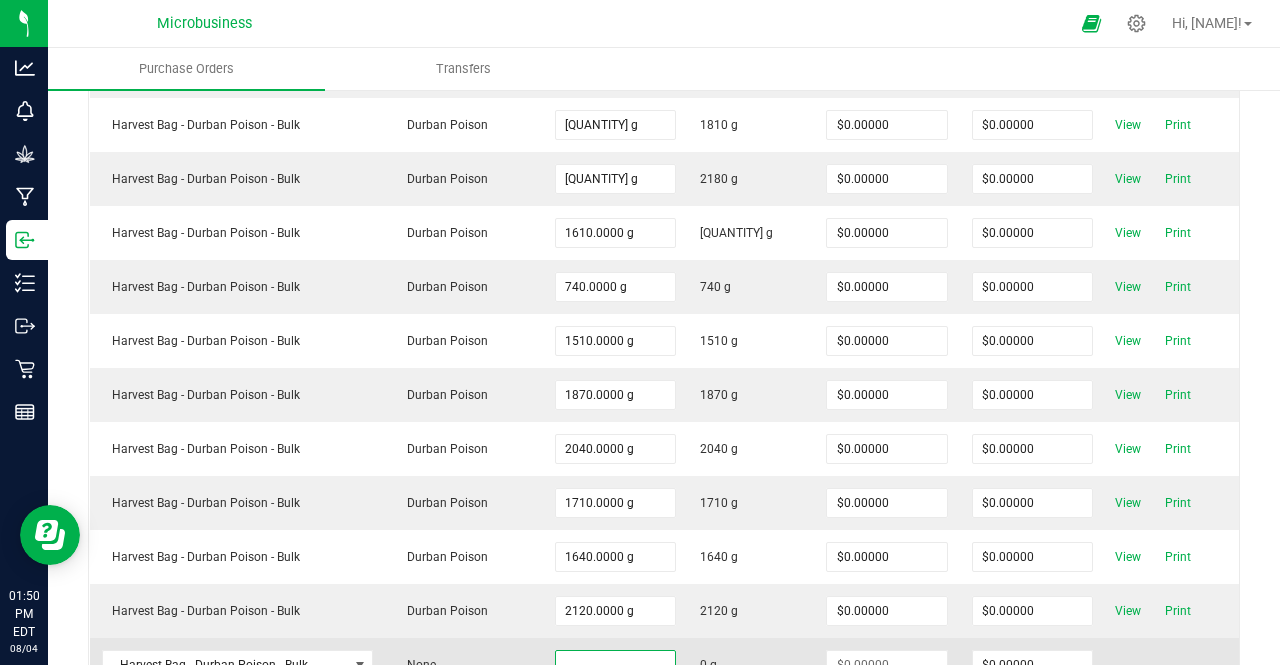 click at bounding box center [615, 665] 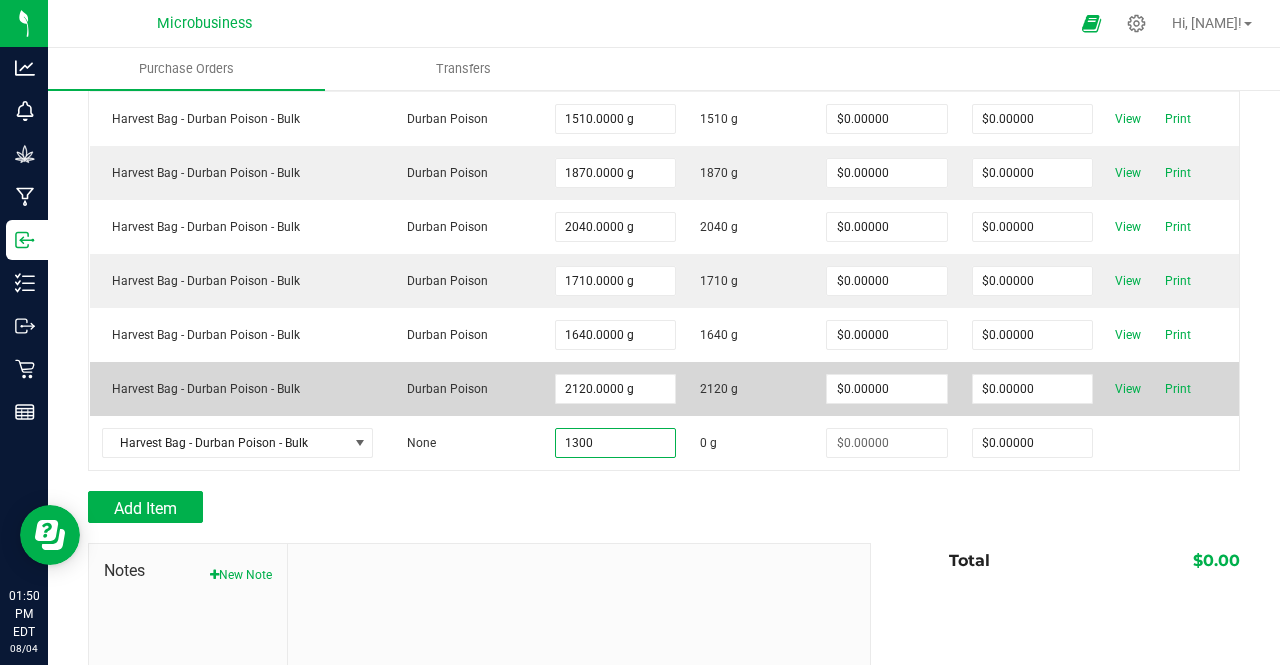 scroll, scrollTop: 1934, scrollLeft: 0, axis: vertical 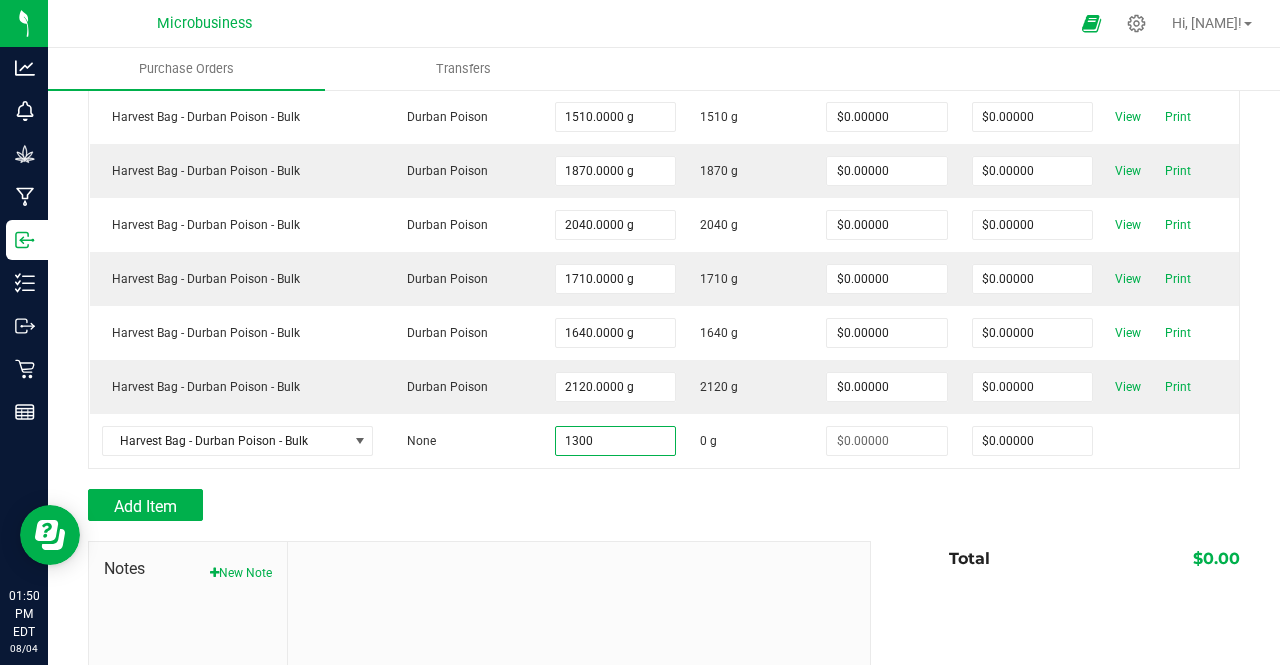type on "[QUANTITY] g" 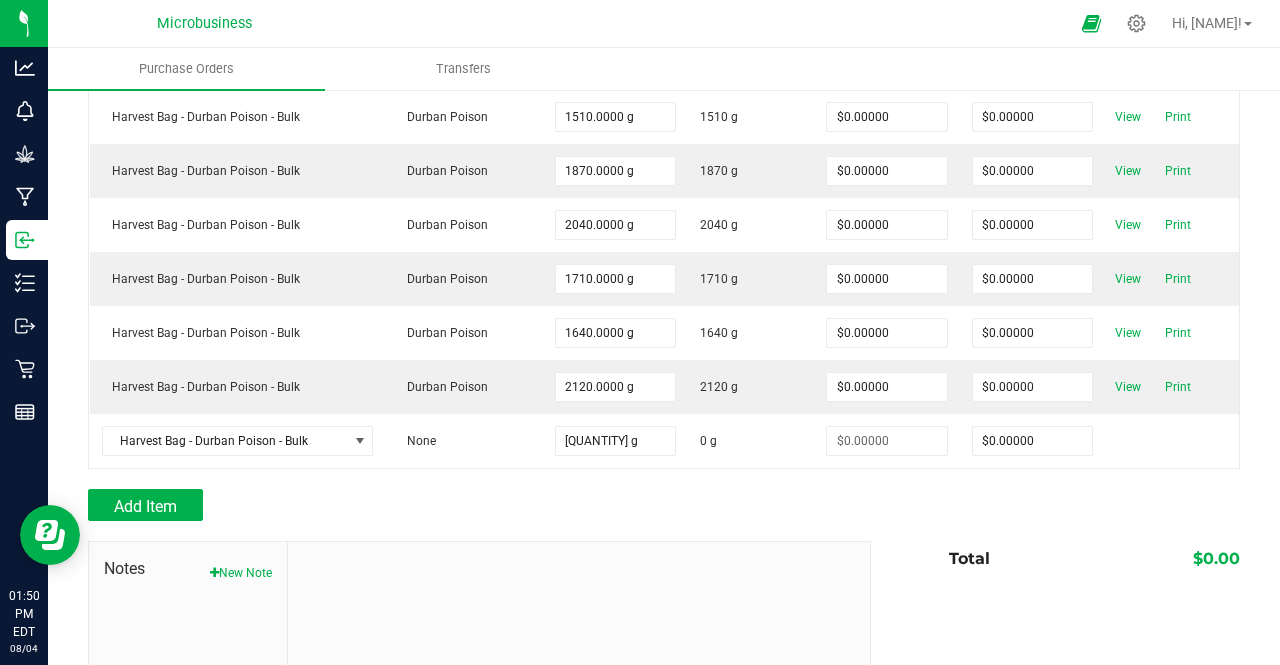 click on "Add Item" at bounding box center (472, 505) 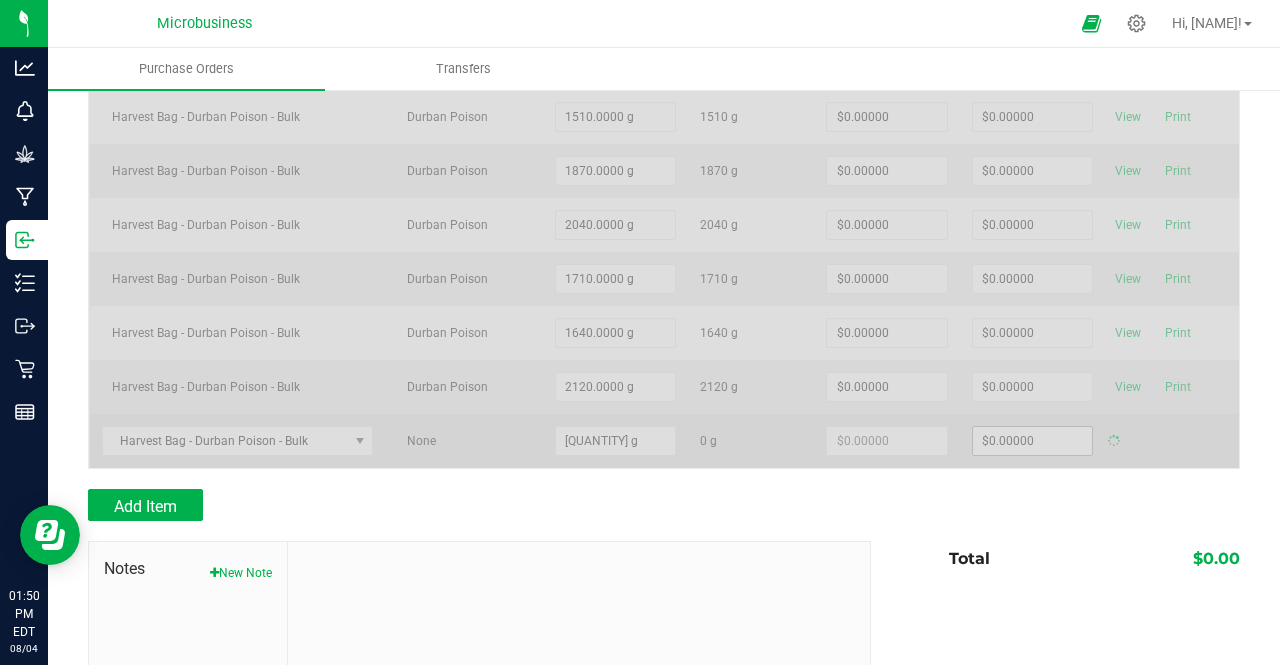 type on "$0.00000" 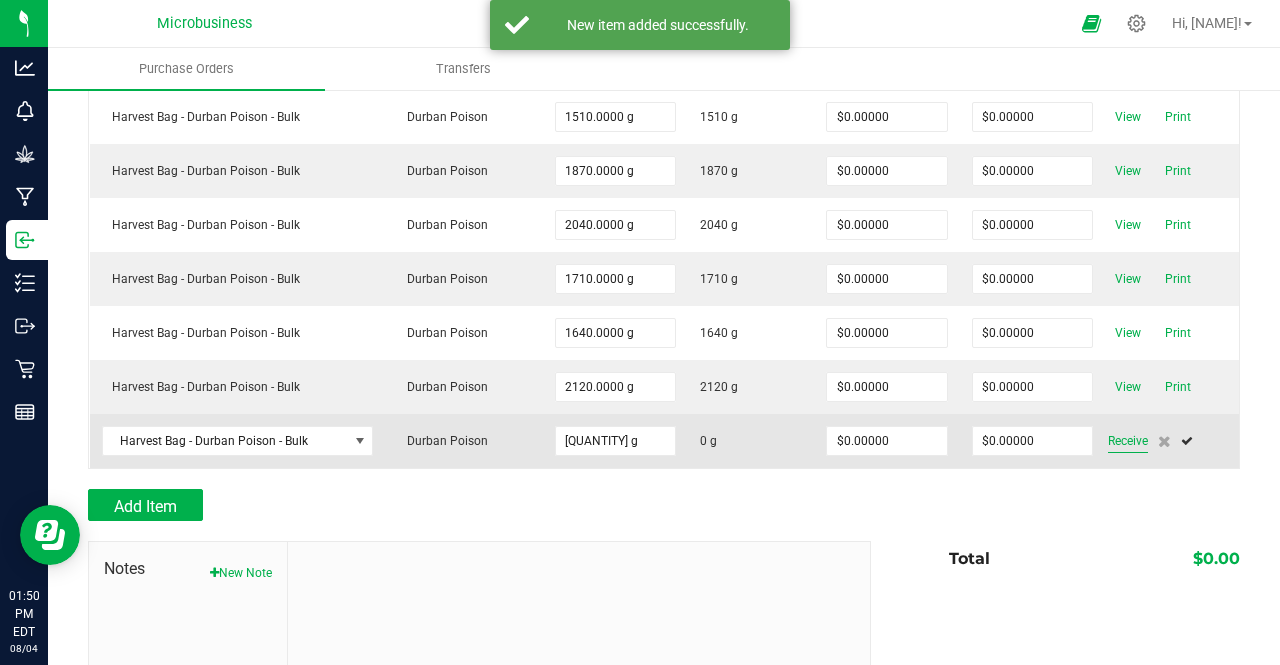 click on "Receive" at bounding box center (1128, 441) 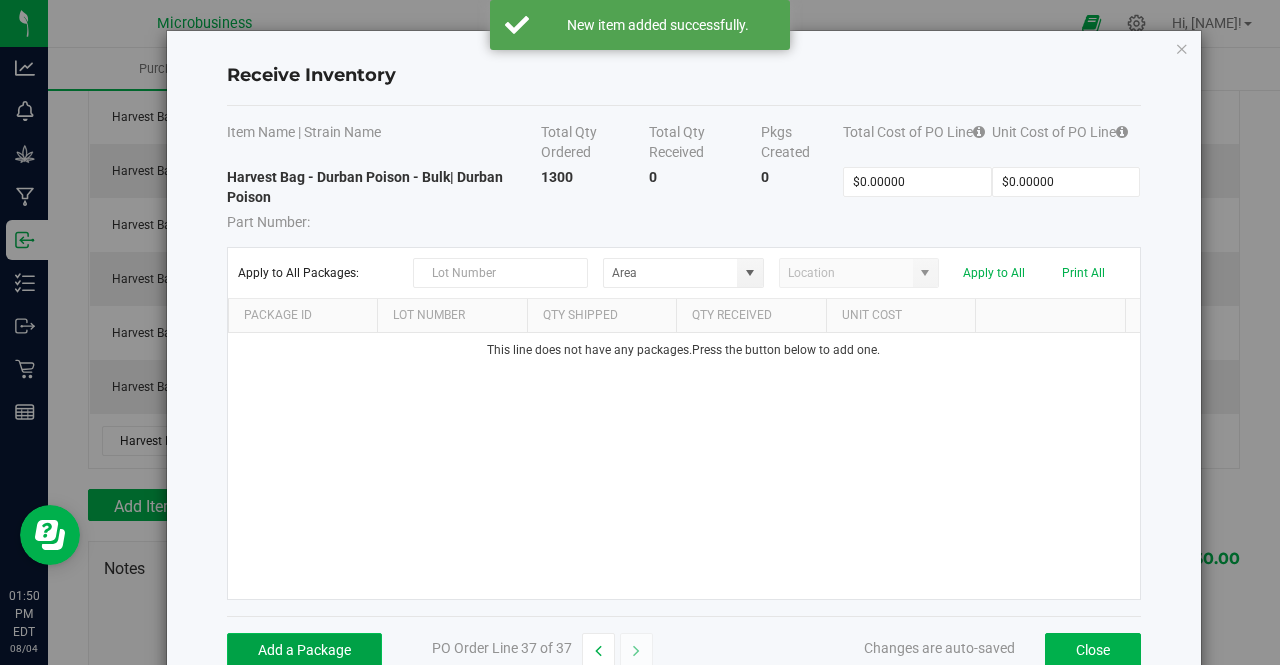 click on "Add a Package" at bounding box center (304, 650) 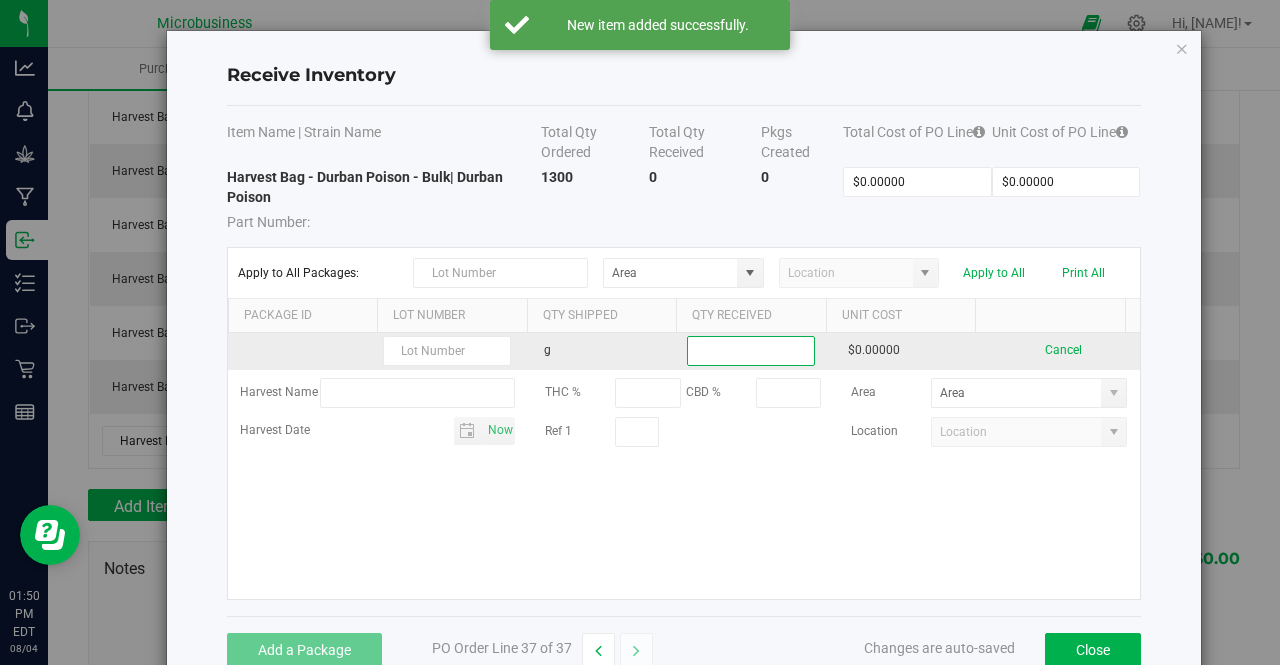 click at bounding box center [751, 351] 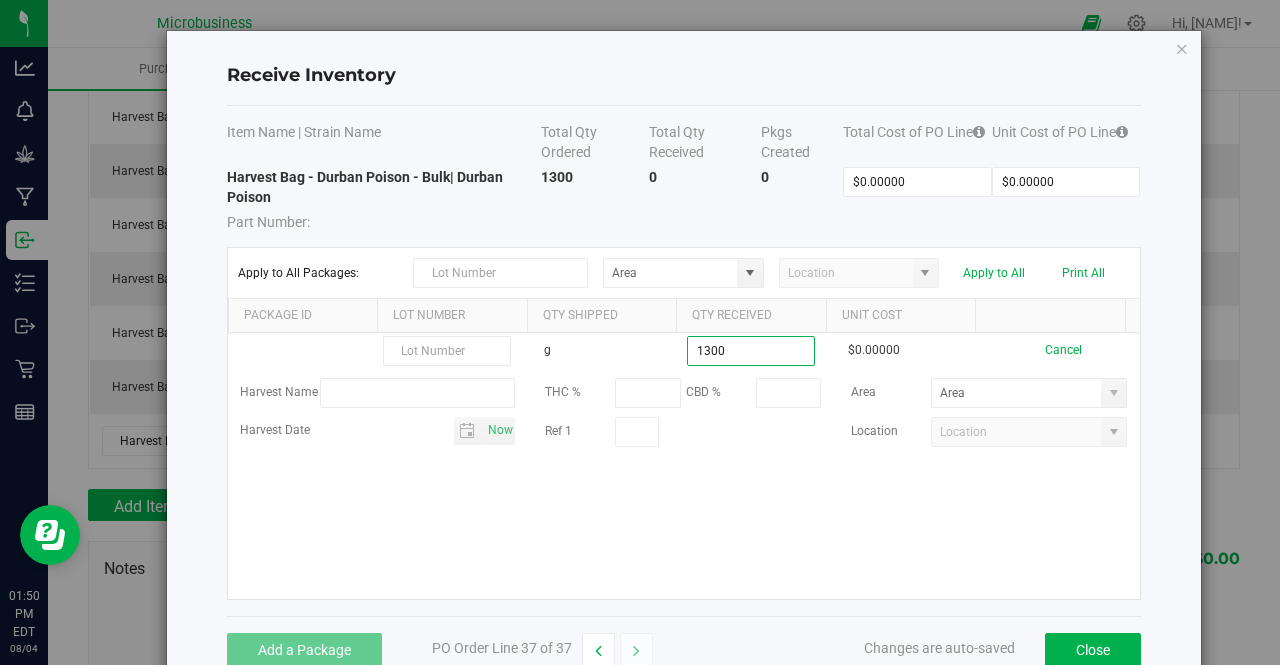 type on "[QUANTITY] g" 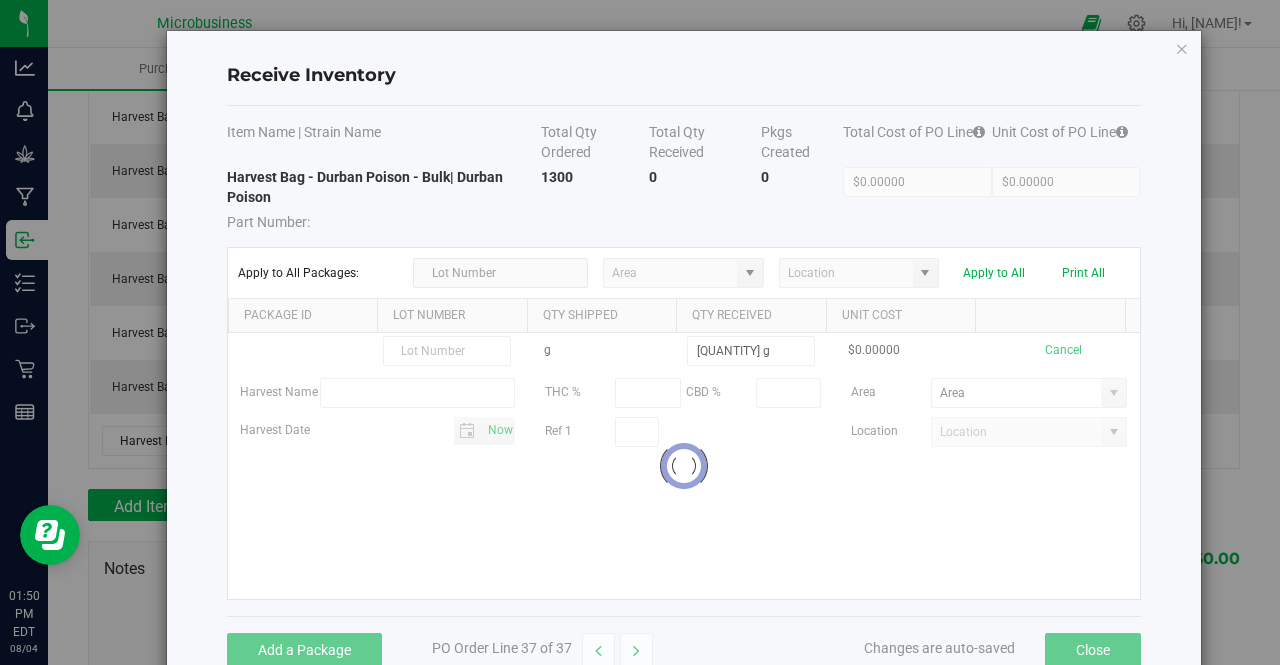 click on "g 1300.0000 g $0.00000 Cancel Harvest Name THC % CBD % Area Harvest Date
Now
Ref 1 Location Loading" at bounding box center (684, 466) 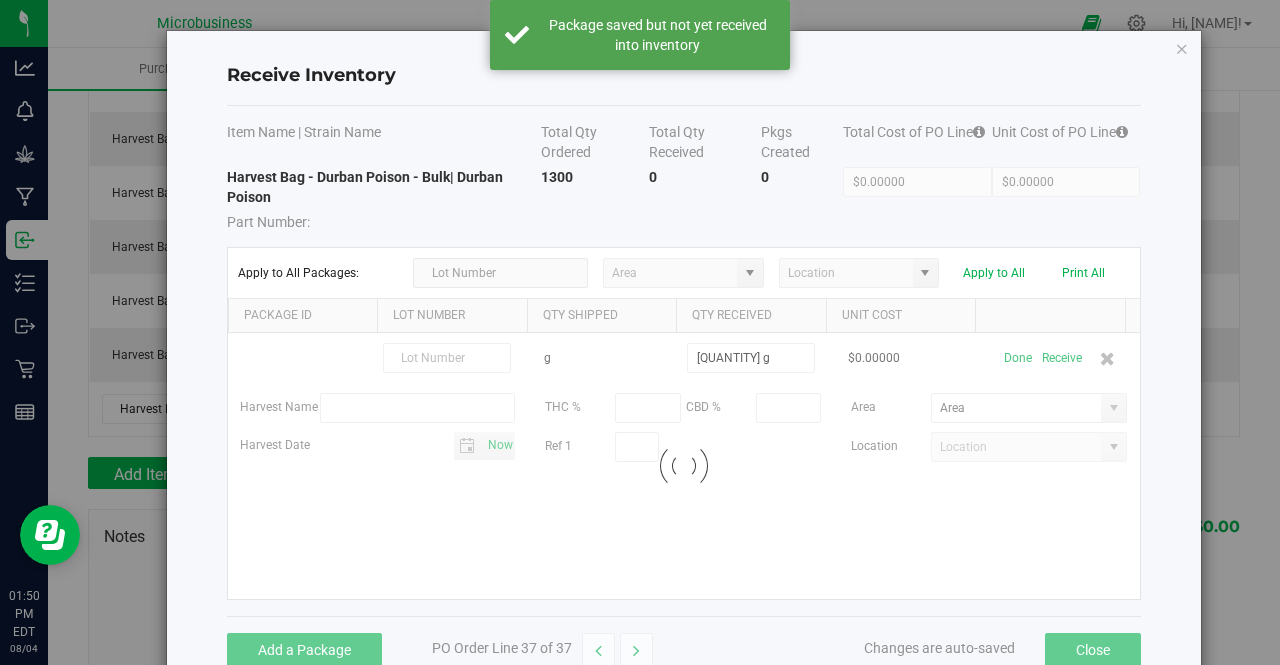 scroll, scrollTop: 1901, scrollLeft: 0, axis: vertical 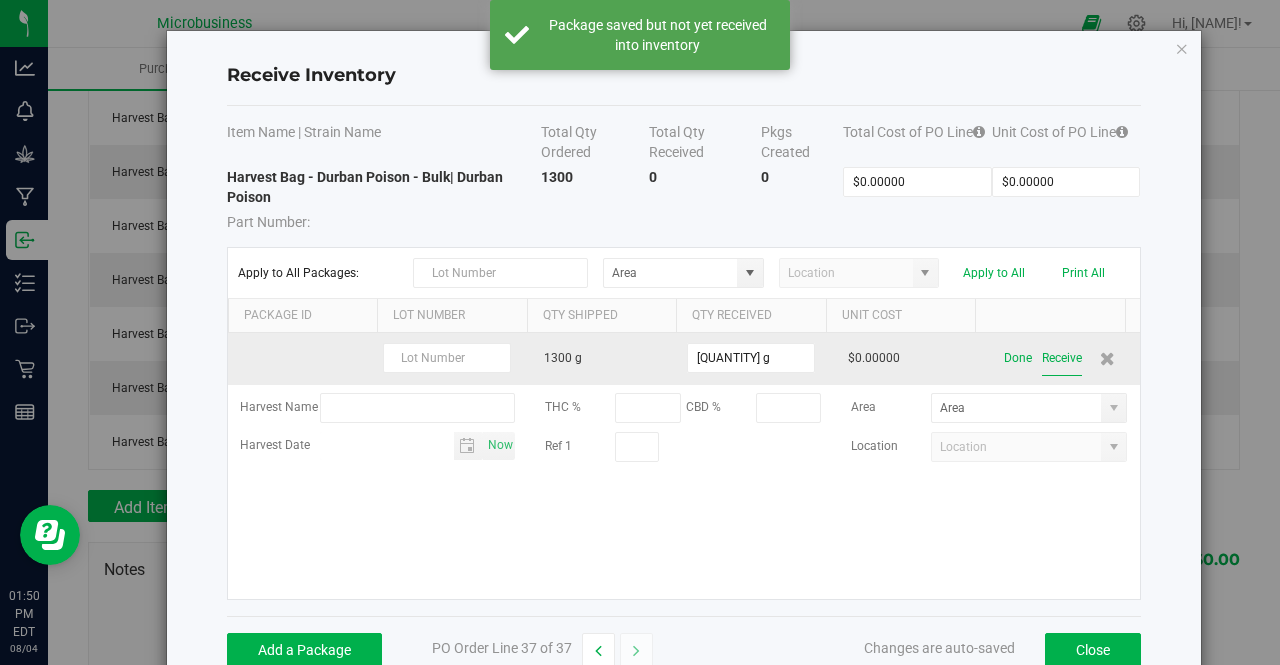 click on "Receive" at bounding box center (1062, 358) 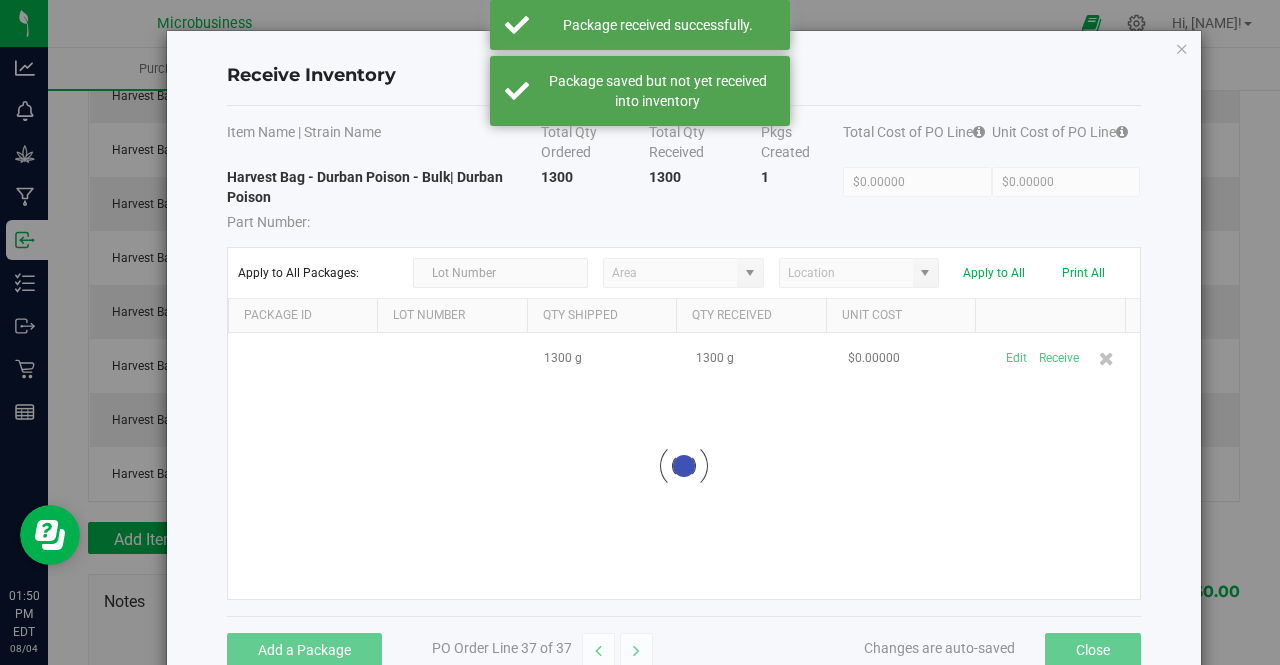 scroll, scrollTop: 1934, scrollLeft: 0, axis: vertical 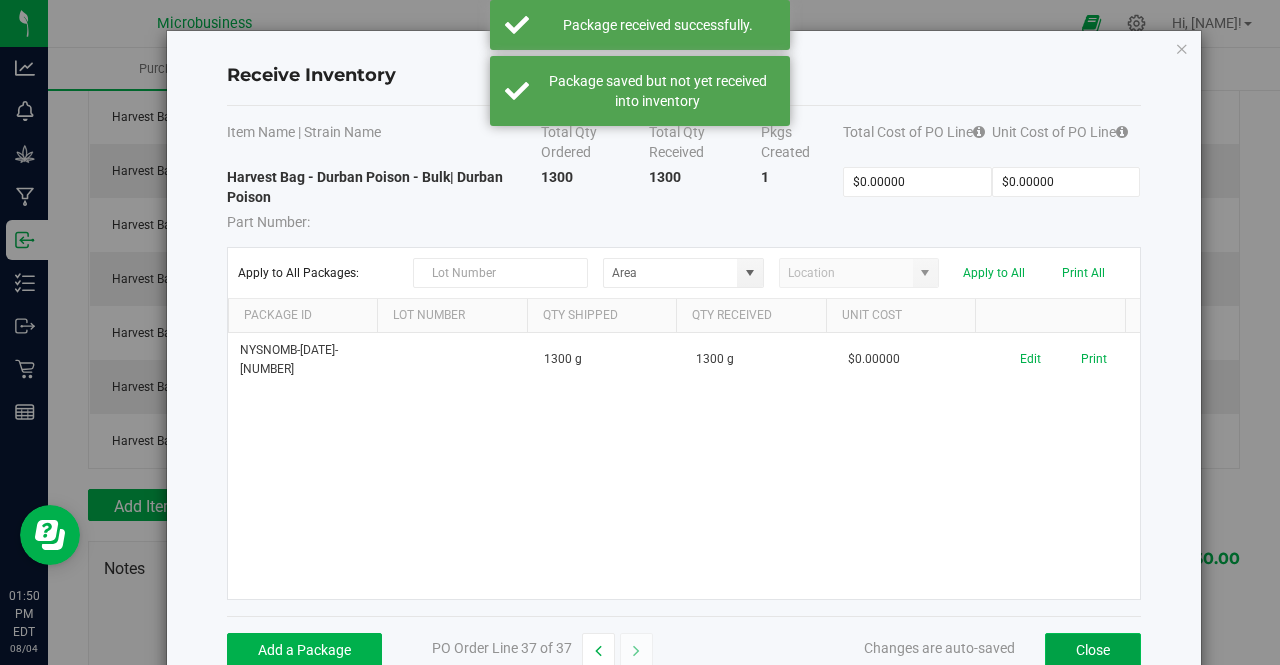 click on "Close" at bounding box center (1093, 650) 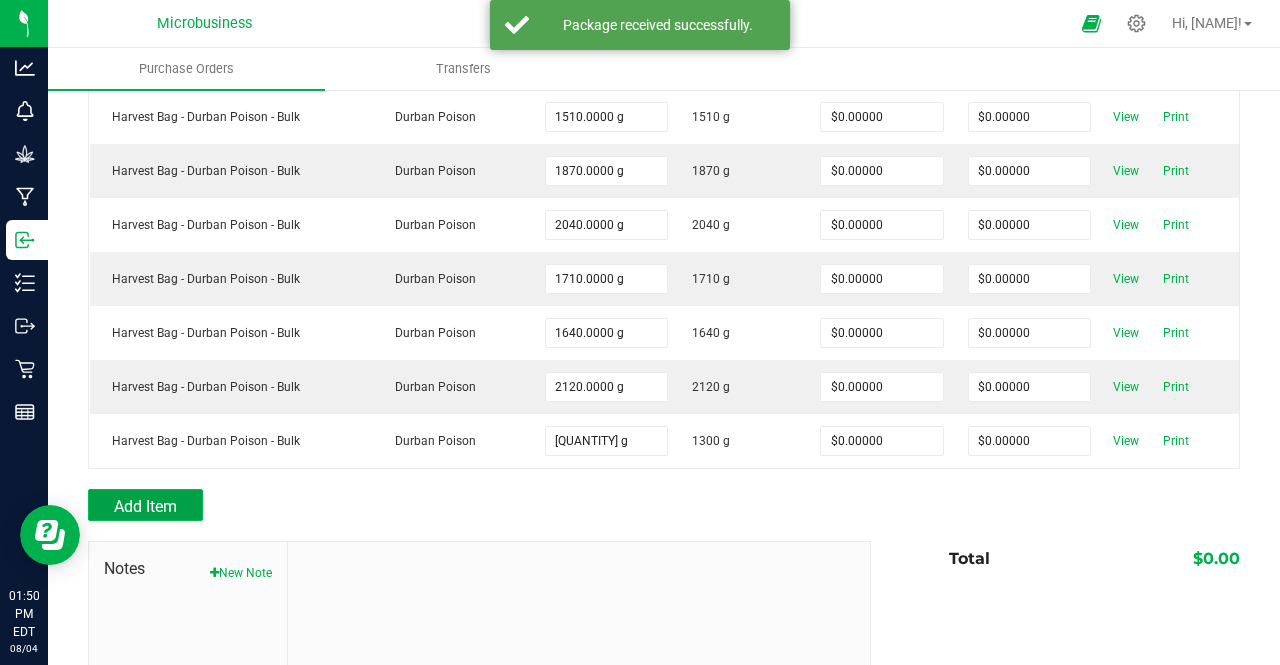 click on "Add Item" at bounding box center (145, 505) 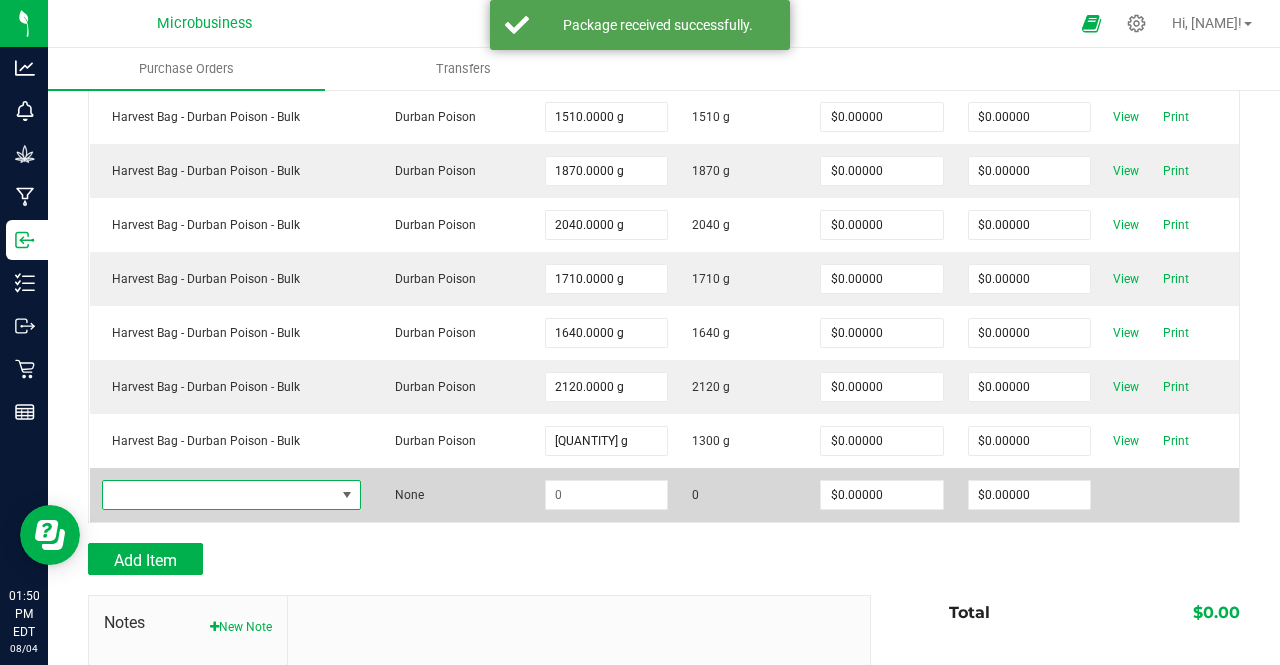 click at bounding box center (219, 495) 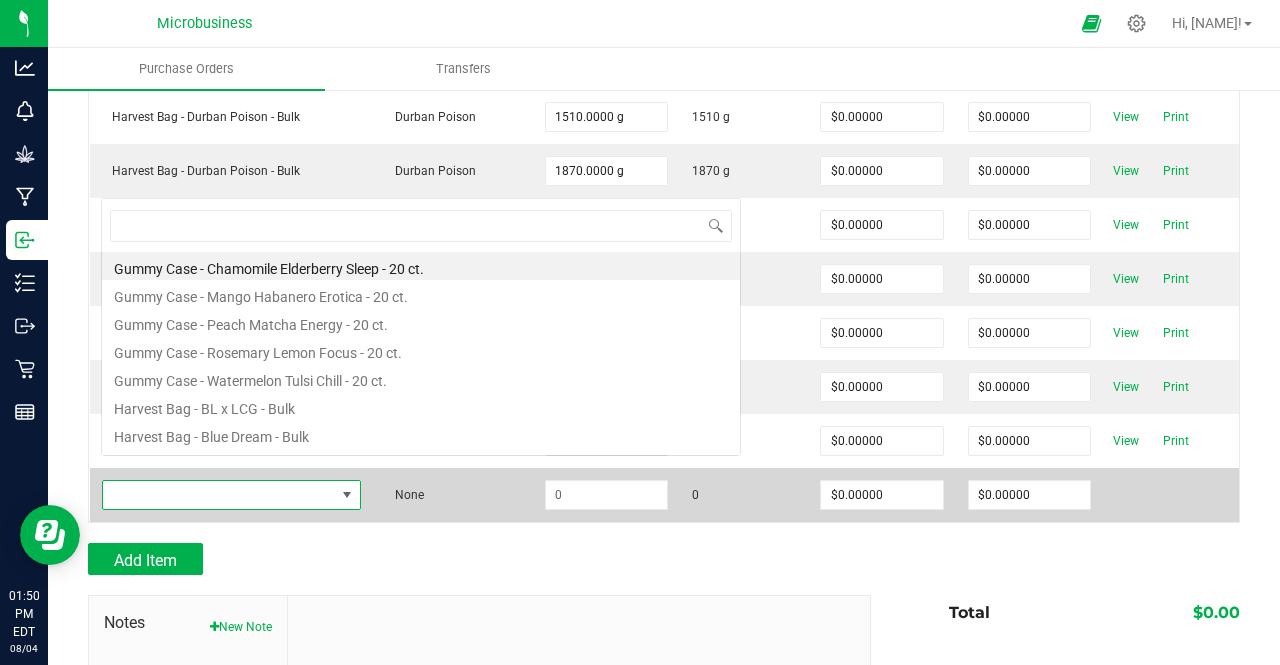 scroll, scrollTop: 0, scrollLeft: 0, axis: both 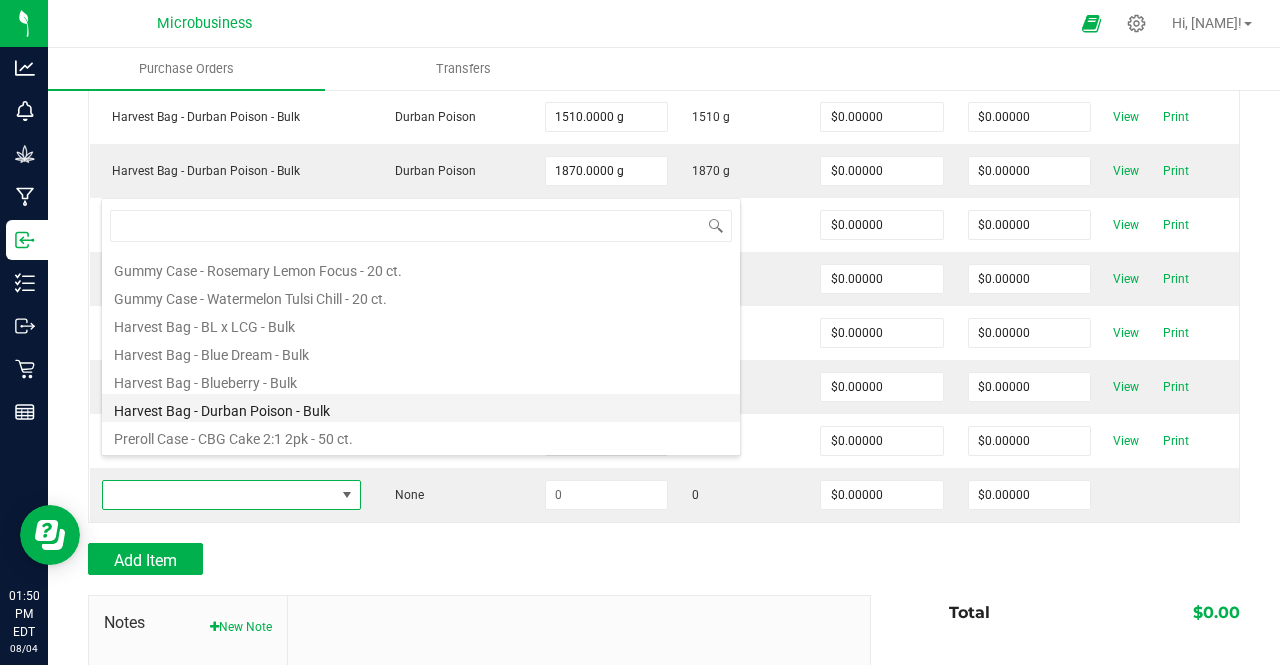 click on "Harvest Bag - Durban Poison - Bulk" at bounding box center (421, 408) 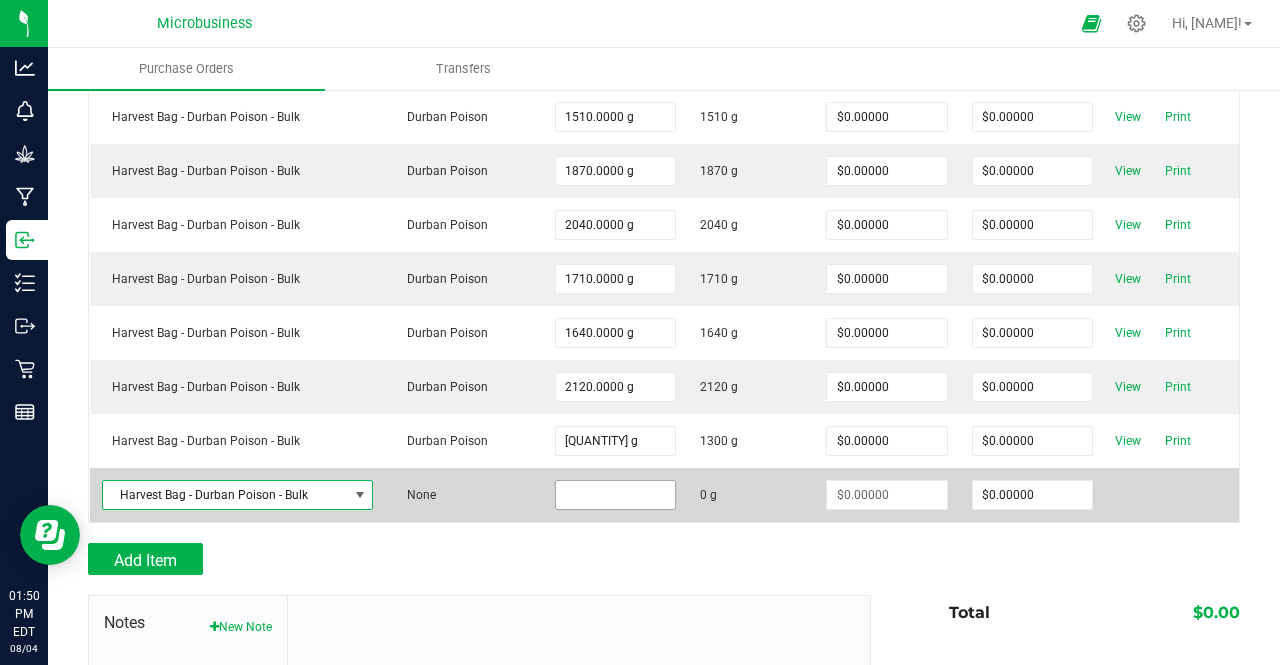 click at bounding box center [615, 495] 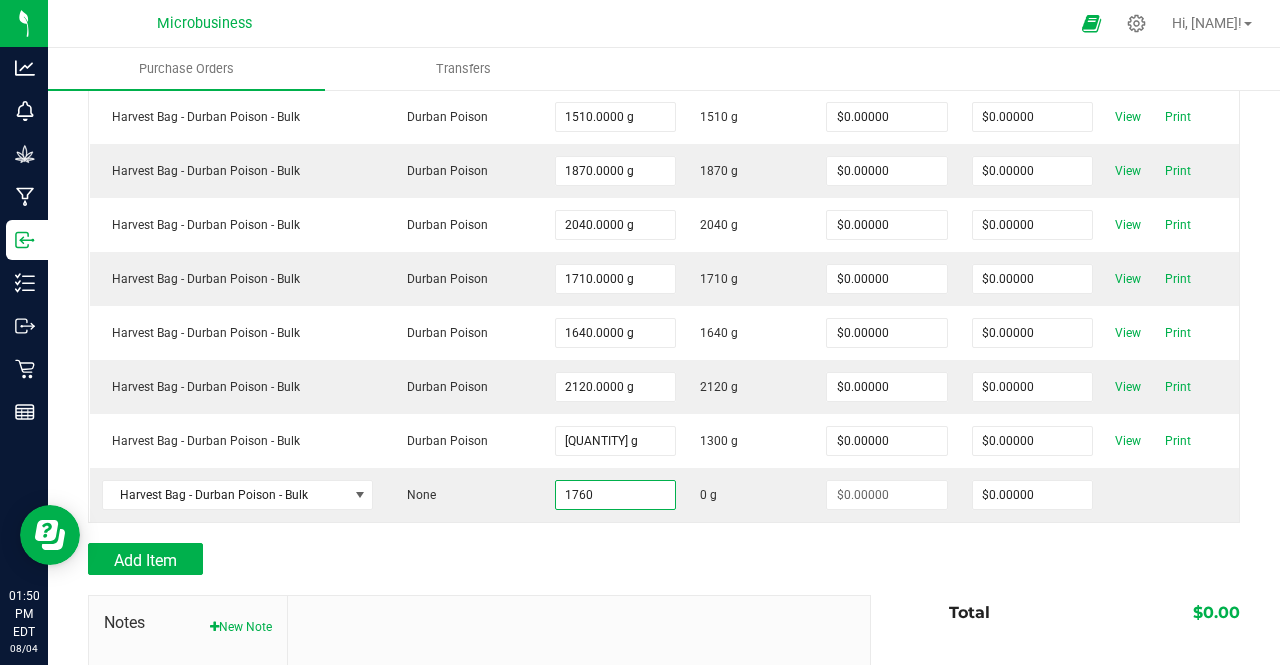 type on "1760.0000 g" 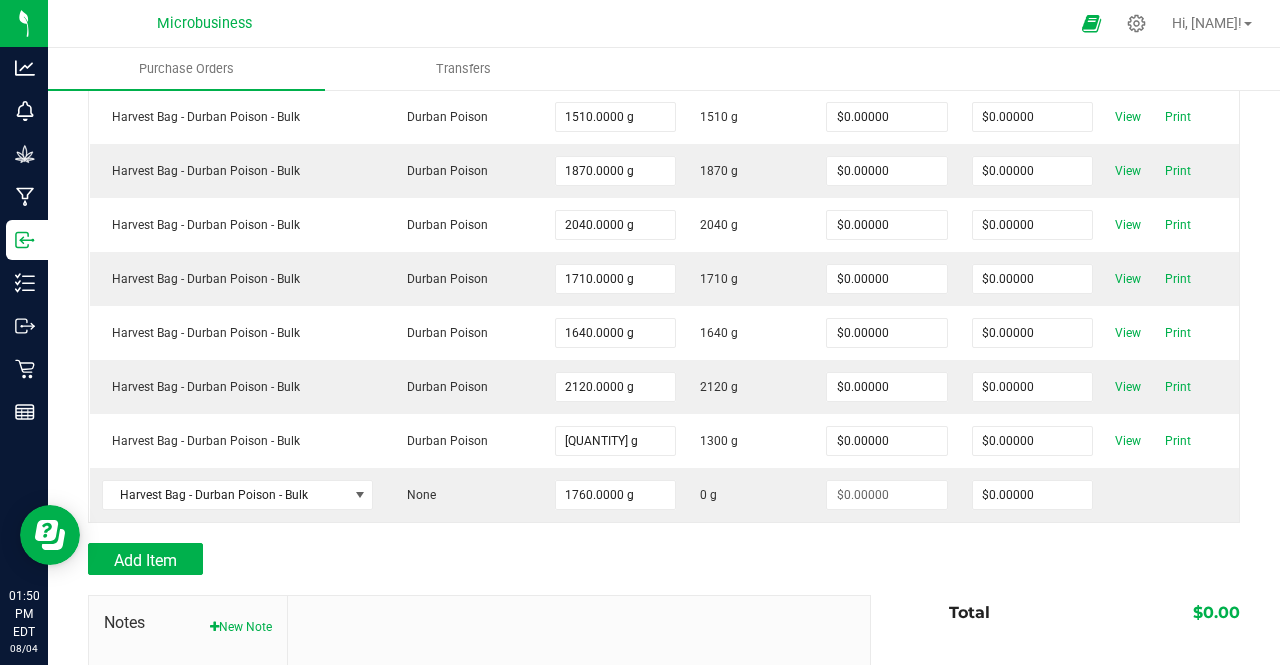 click on "Add Item" at bounding box center [472, 559] 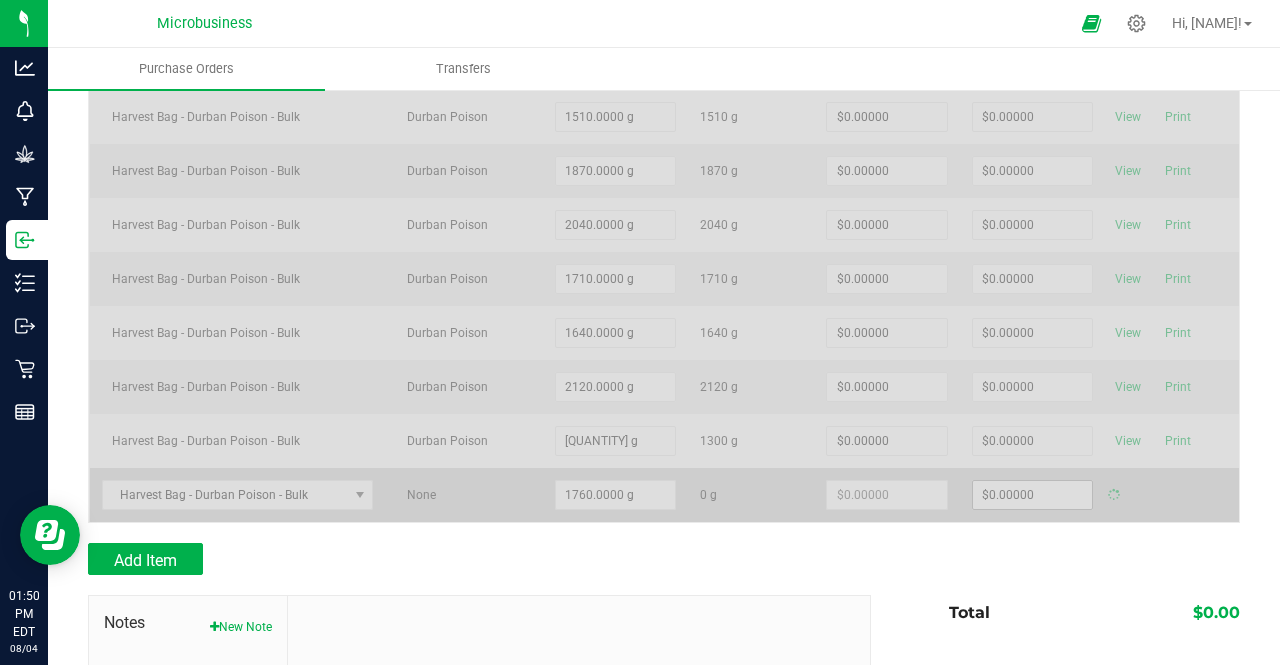 type on "$0.00000" 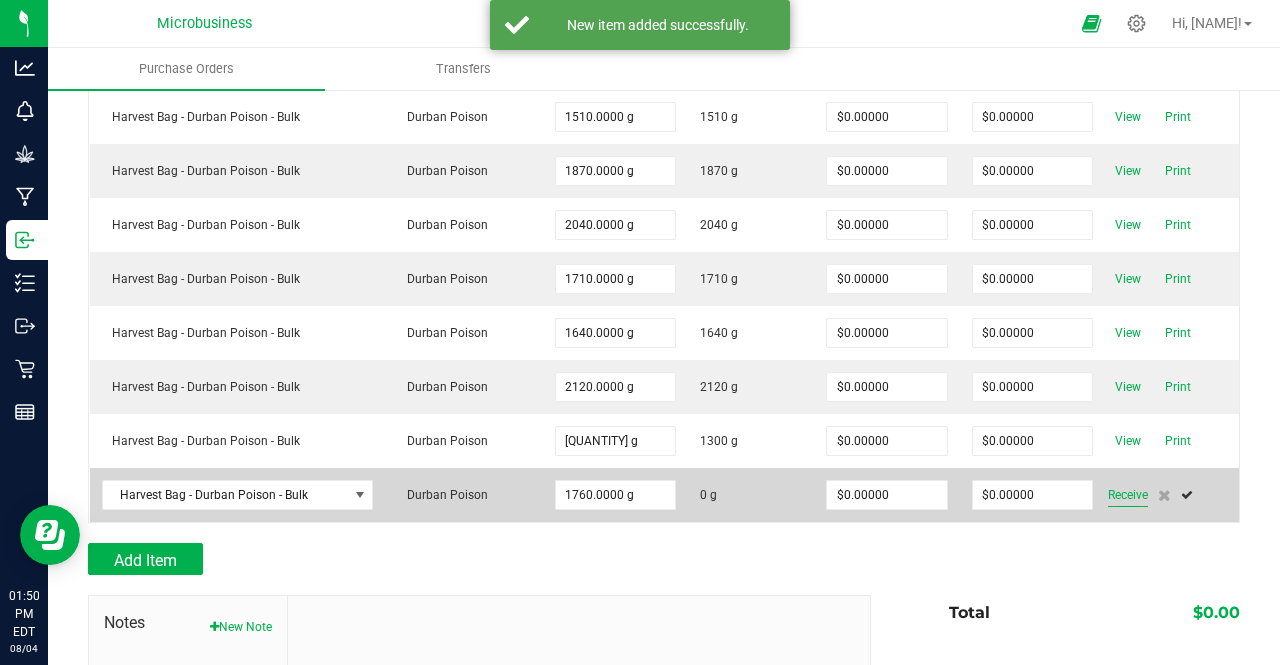 click on "Receive" at bounding box center (1128, 495) 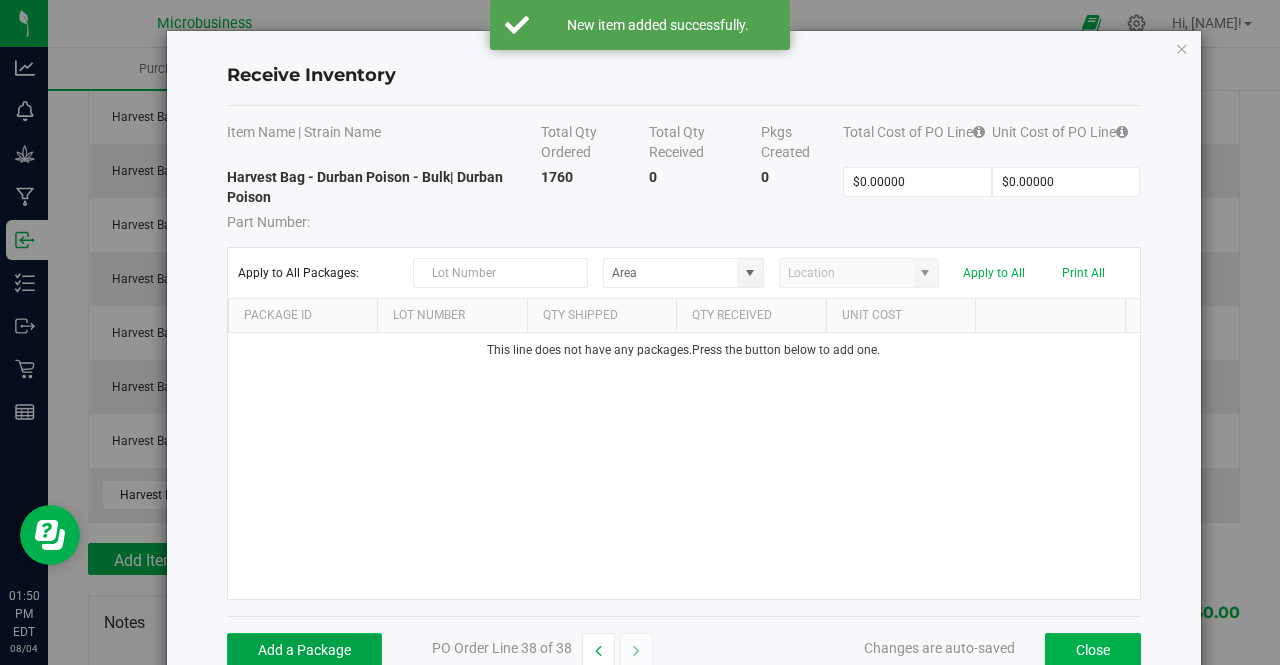 click on "Add a Package" at bounding box center [304, 650] 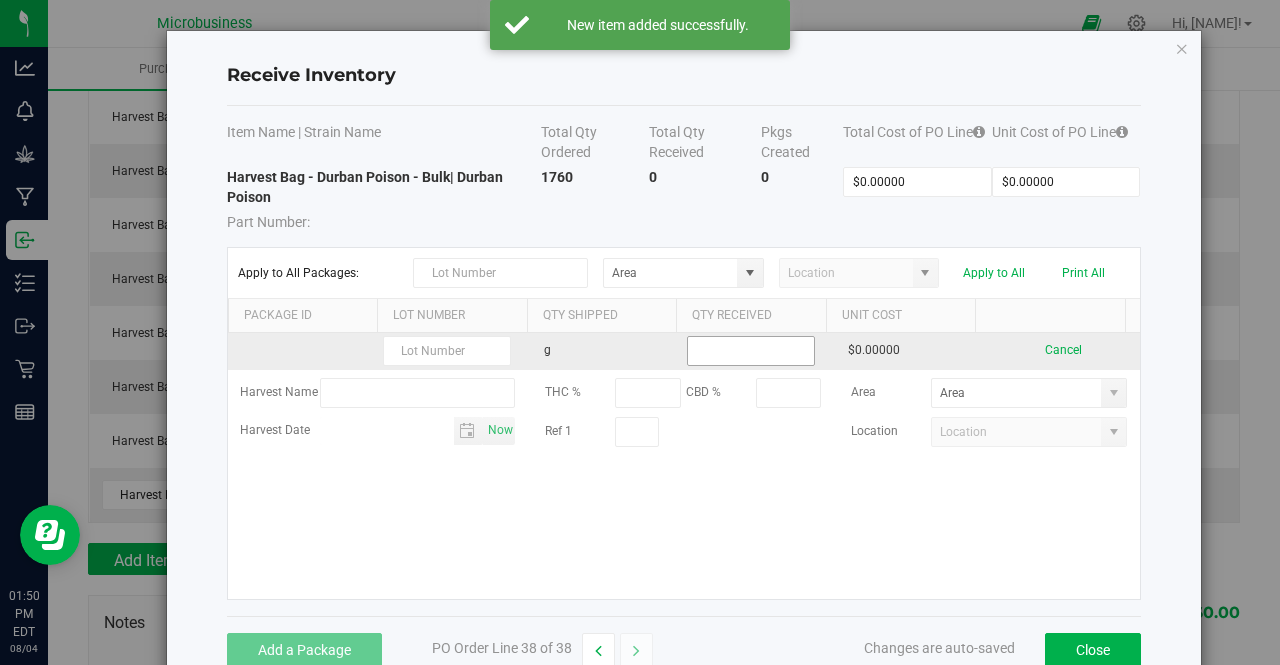 click at bounding box center (751, 351) 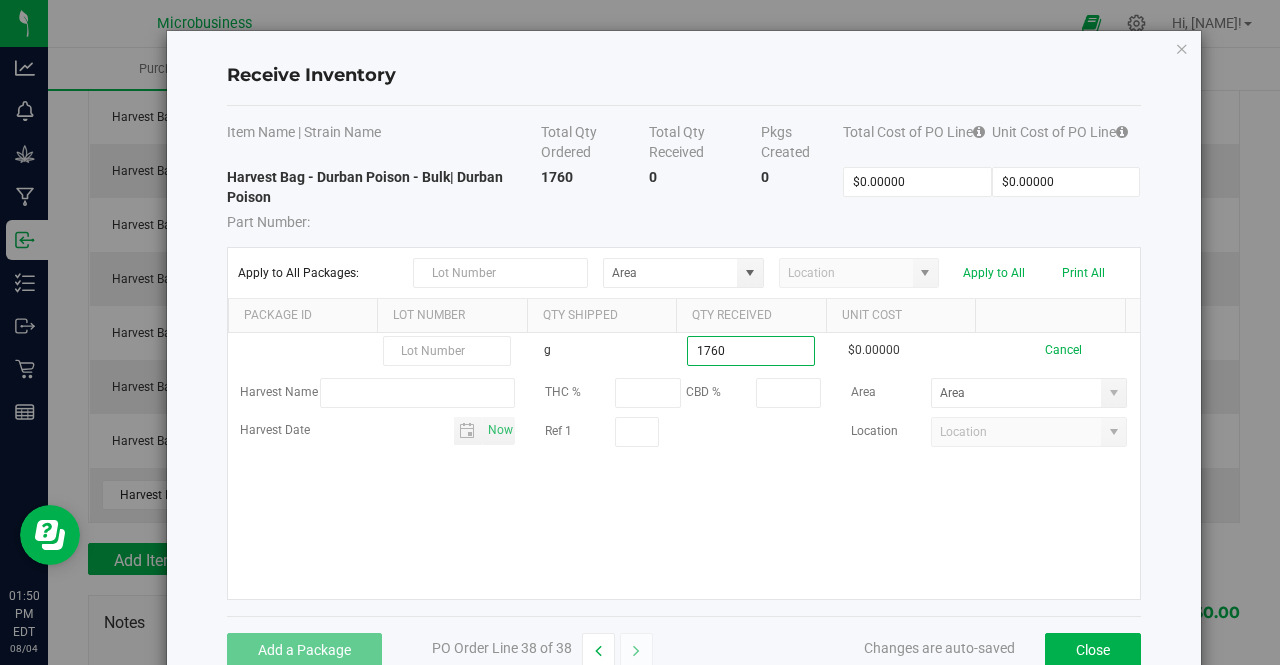 type on "1760.0000 g" 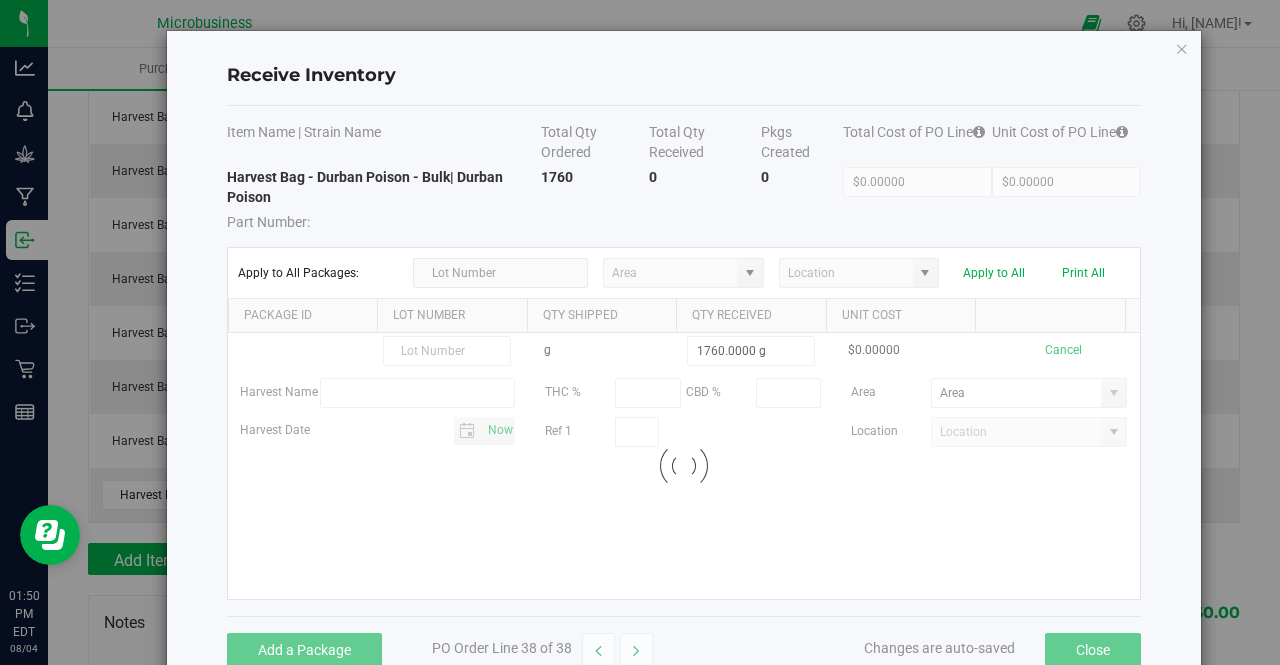 click on "g  1760.0000 g  $0.00000   Cancel   Harvest Name   THC %   CBD %   Area   Harvest Date
[DATE]
Ref 1   Location  Loading" at bounding box center [684, 466] 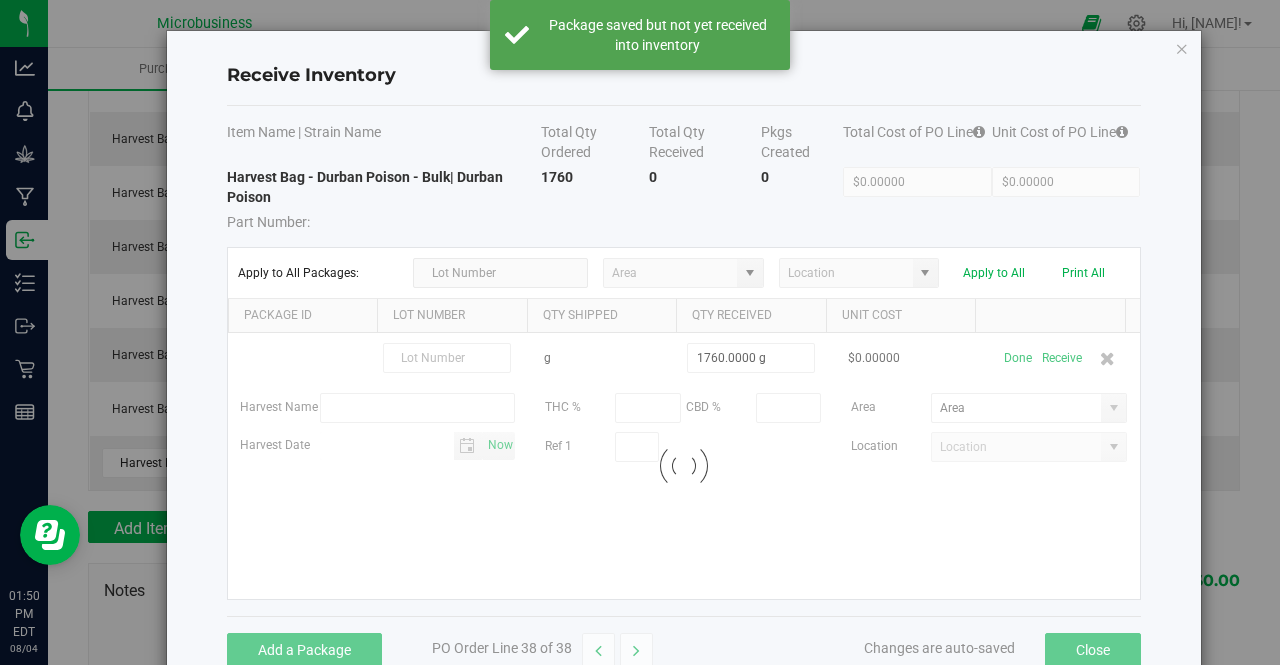 scroll, scrollTop: 1901, scrollLeft: 0, axis: vertical 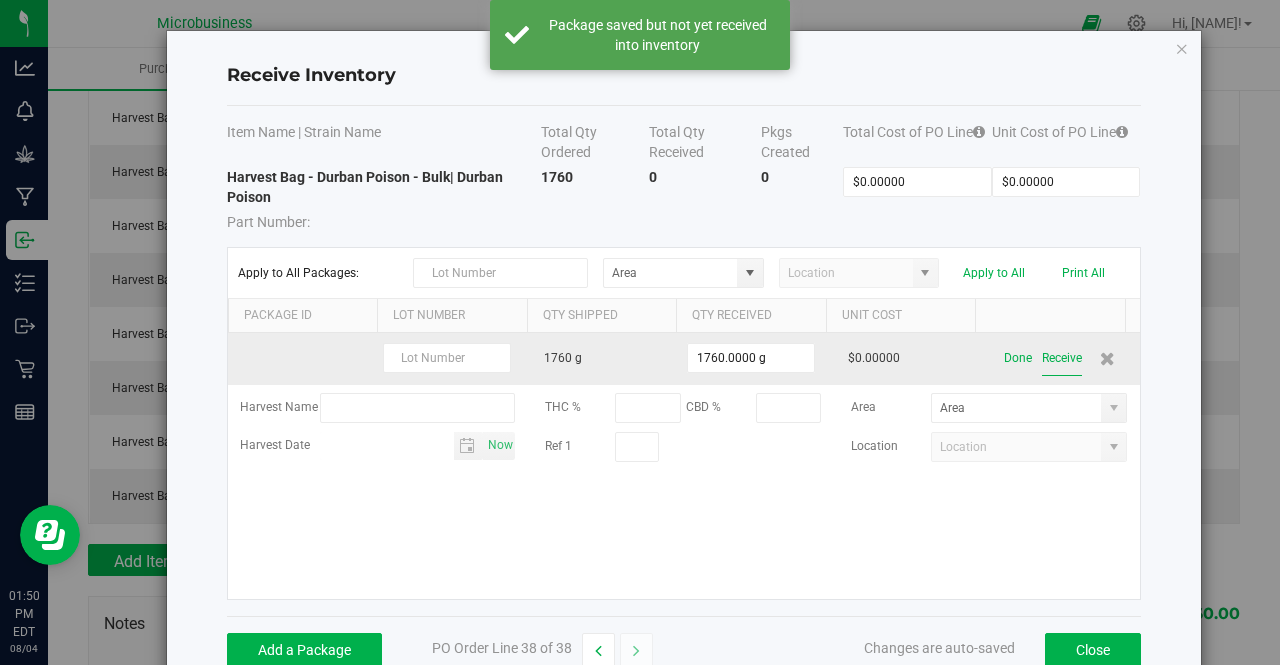 click on "Receive" at bounding box center [1062, 358] 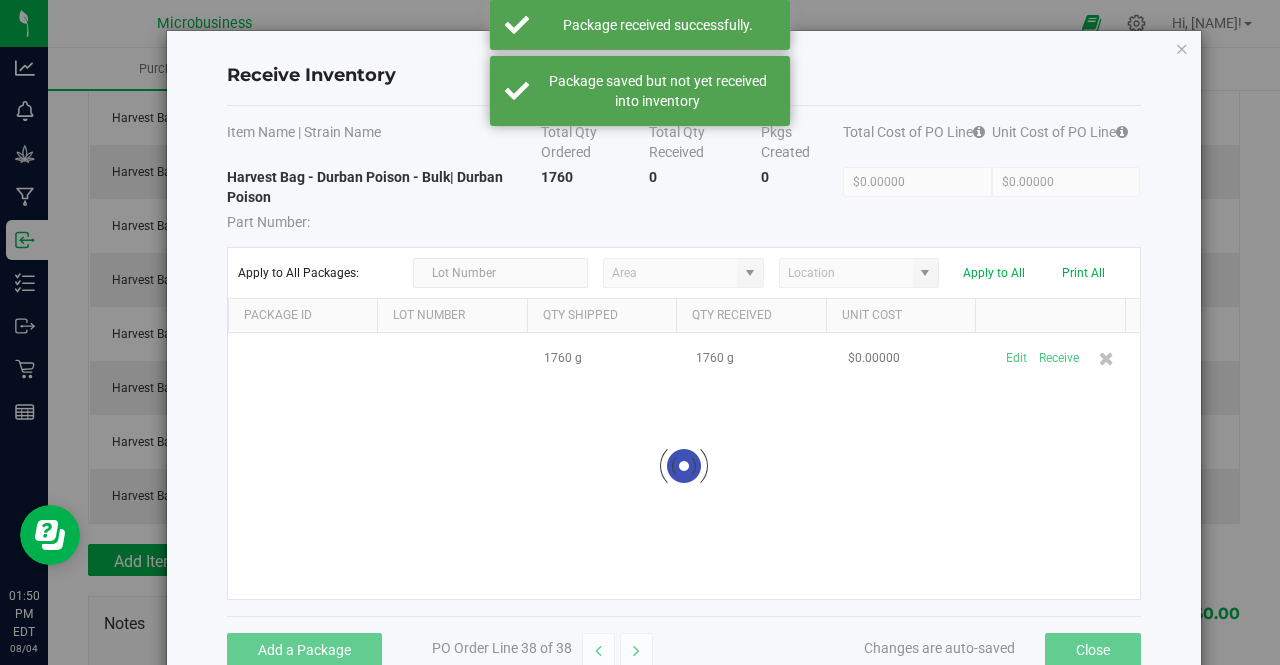 scroll, scrollTop: 1934, scrollLeft: 0, axis: vertical 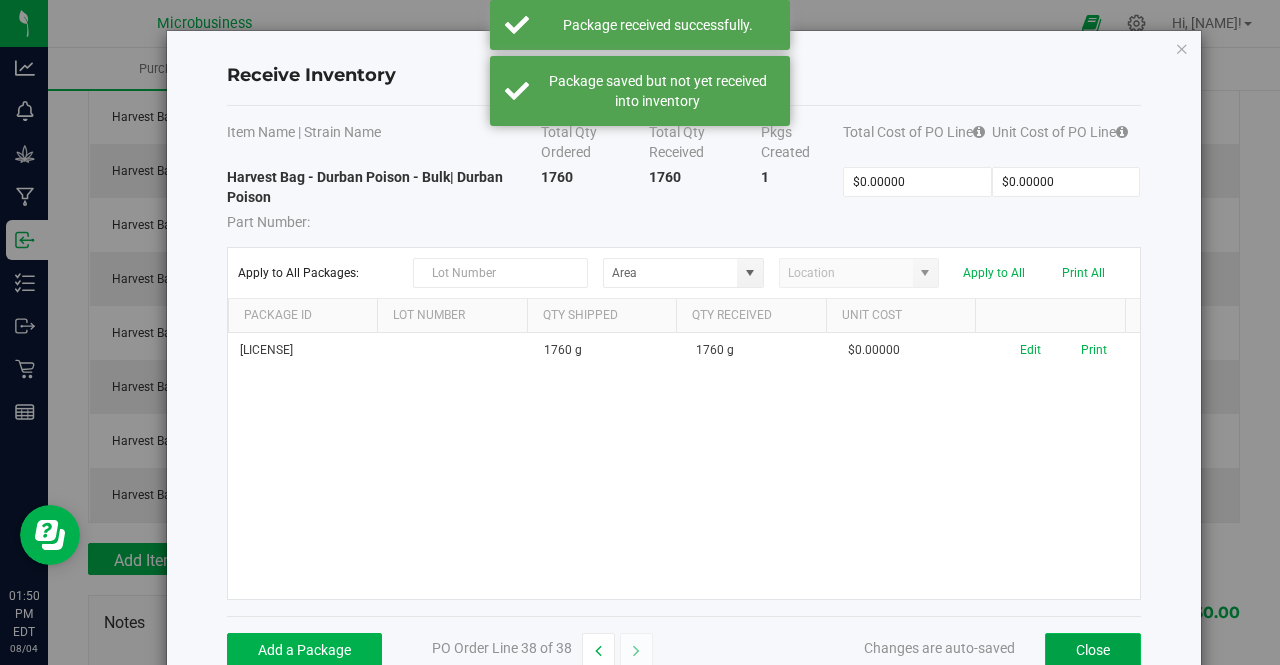 click on "Close" at bounding box center (1093, 650) 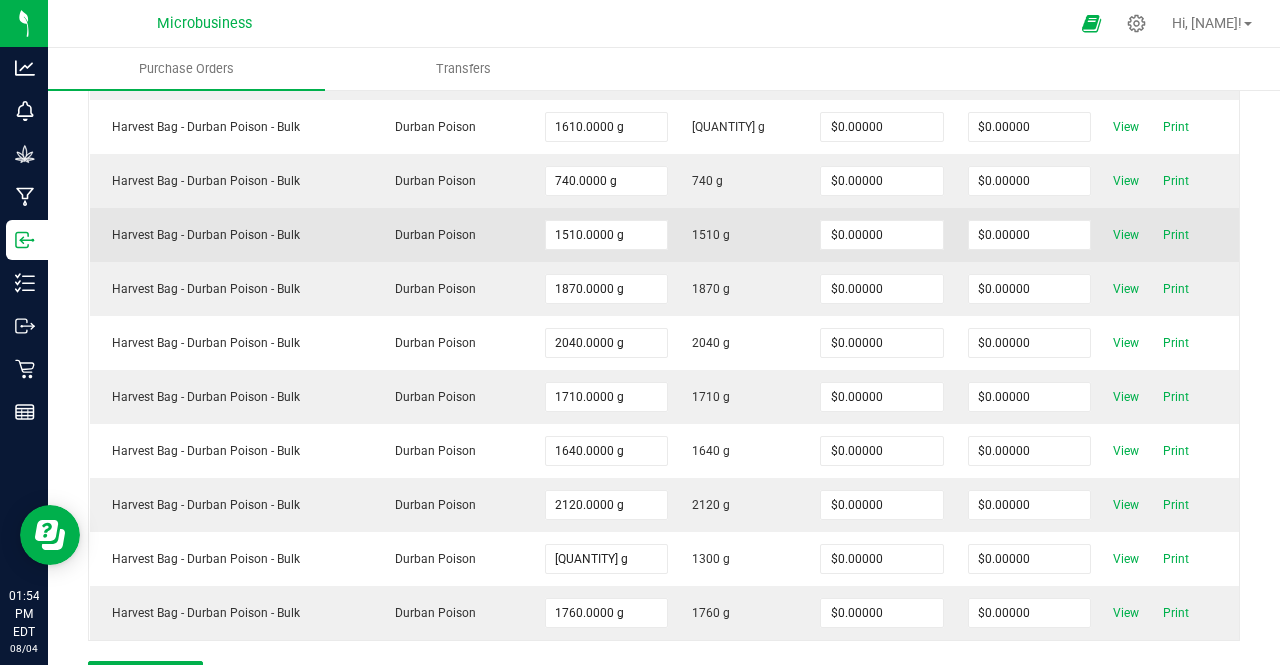 scroll, scrollTop: 1834, scrollLeft: 0, axis: vertical 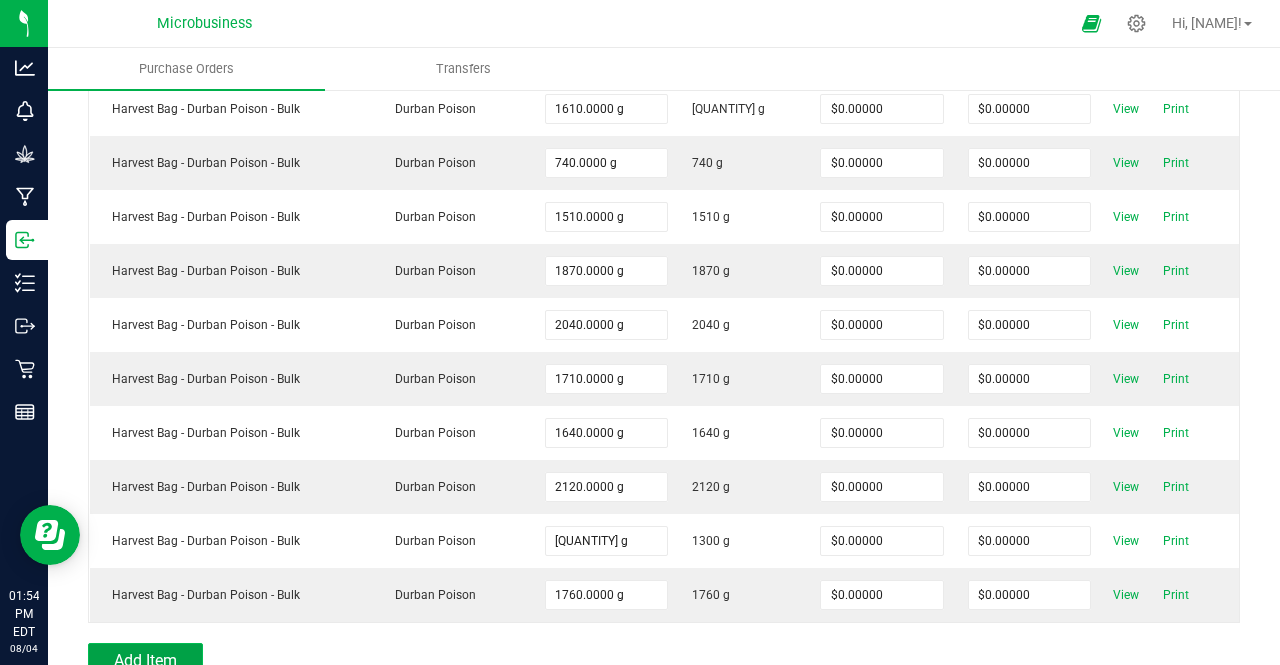 click on "Add Item" at bounding box center [145, 660] 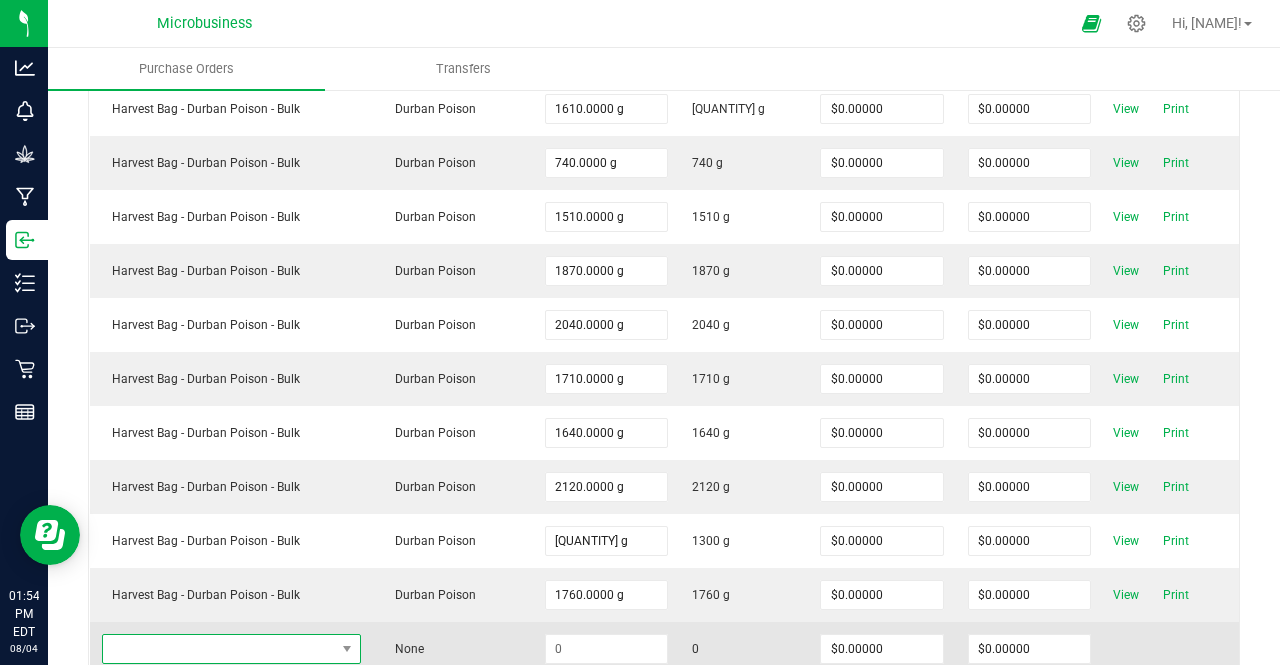click at bounding box center (219, 649) 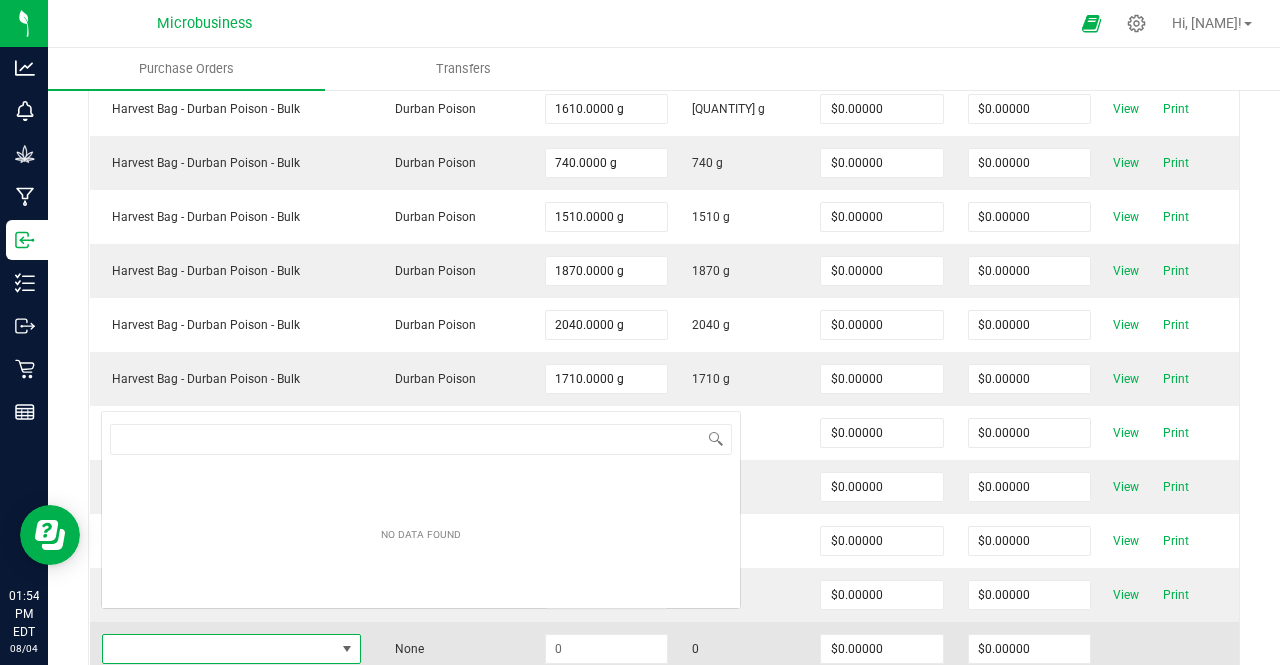 scroll, scrollTop: 0, scrollLeft: 0, axis: both 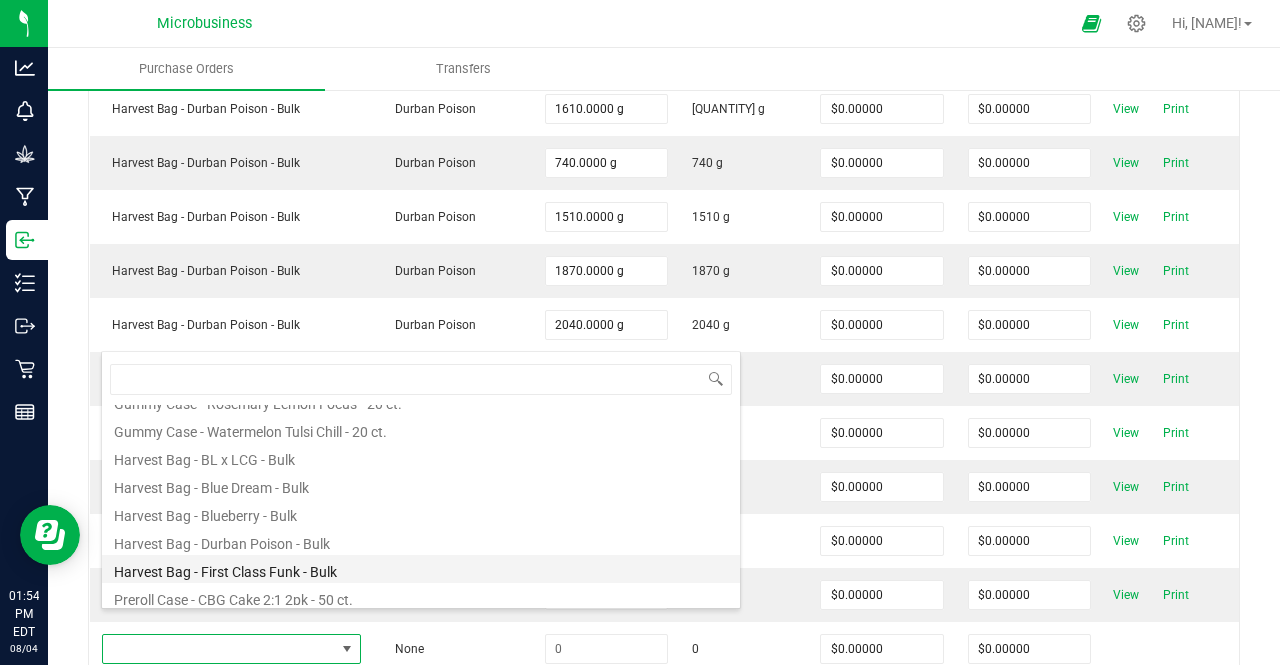 drag, startPoint x: 188, startPoint y: 517, endPoint x: 196, endPoint y: 577, distance: 60.530983 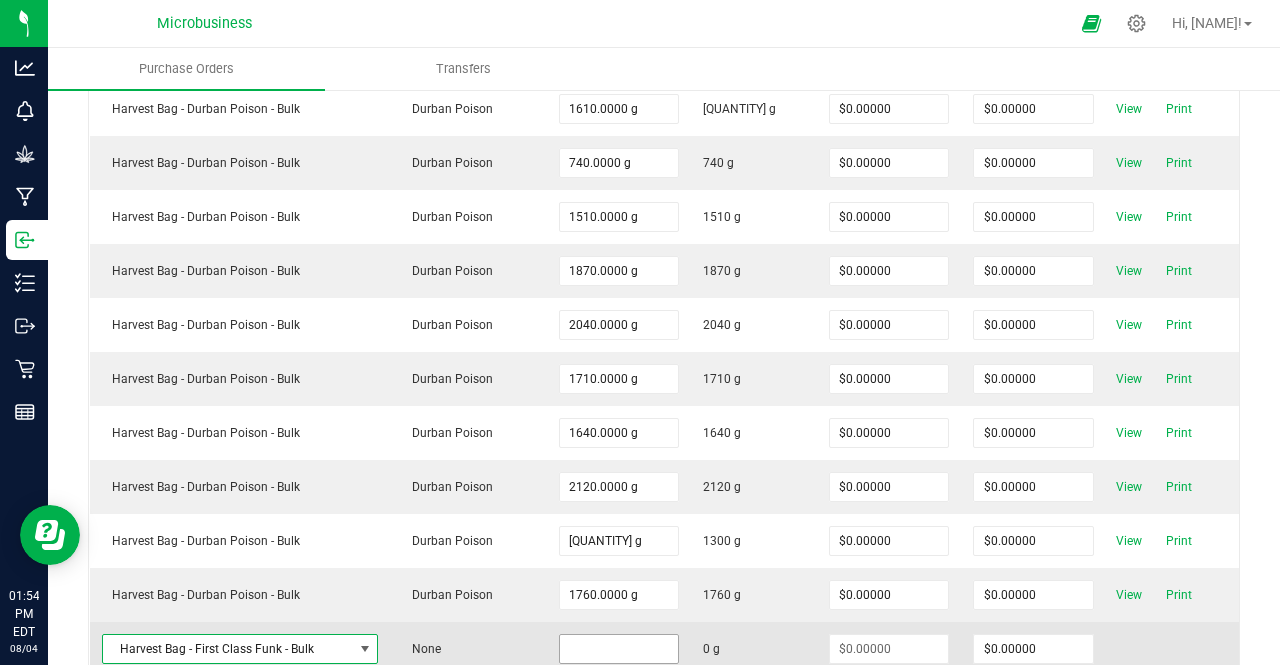 click at bounding box center (619, 649) 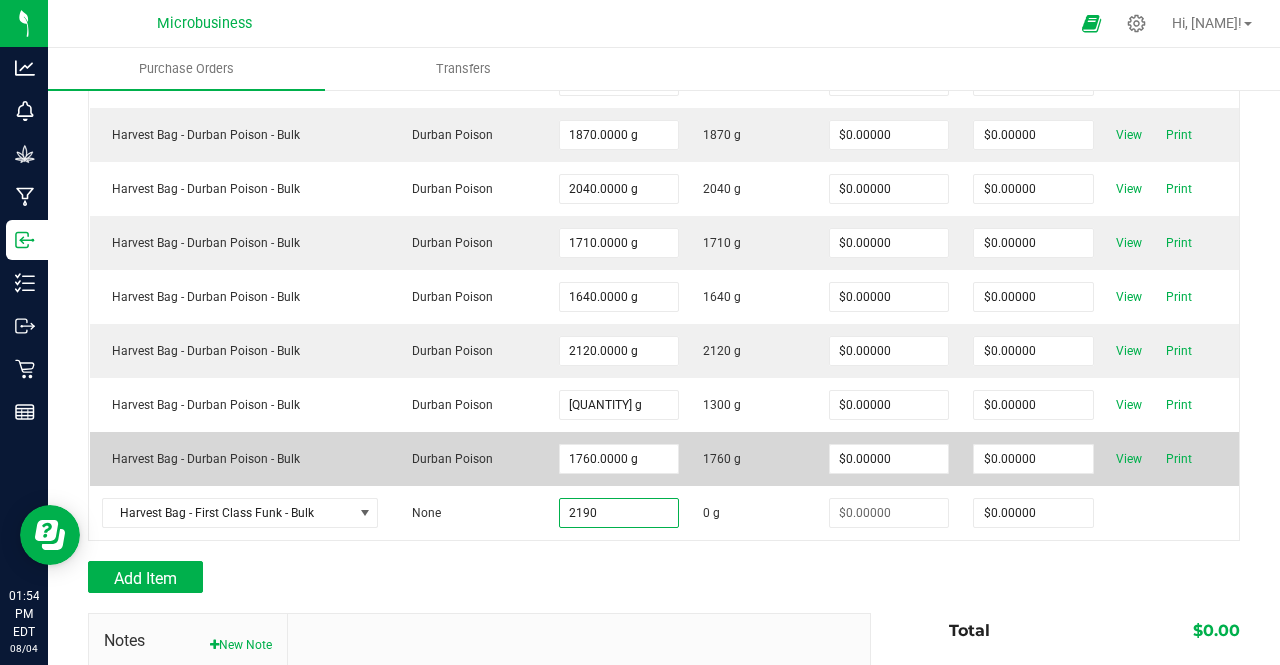 scroll, scrollTop: 1976, scrollLeft: 0, axis: vertical 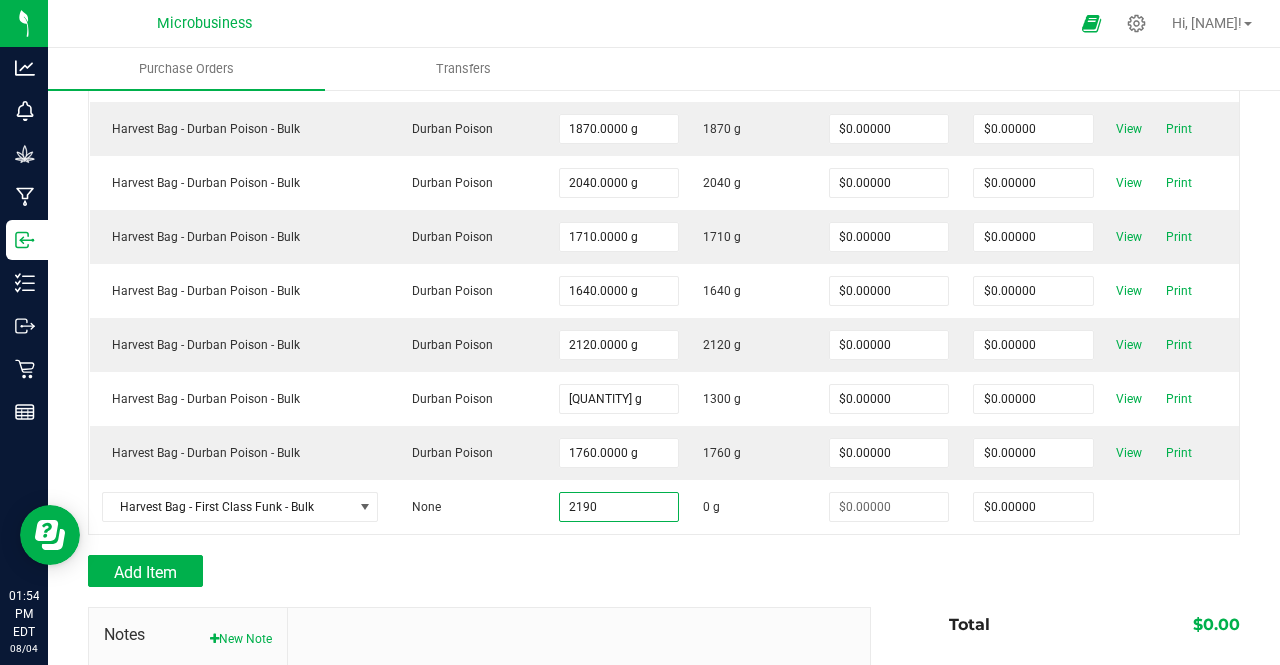 type on "2190.0000 g" 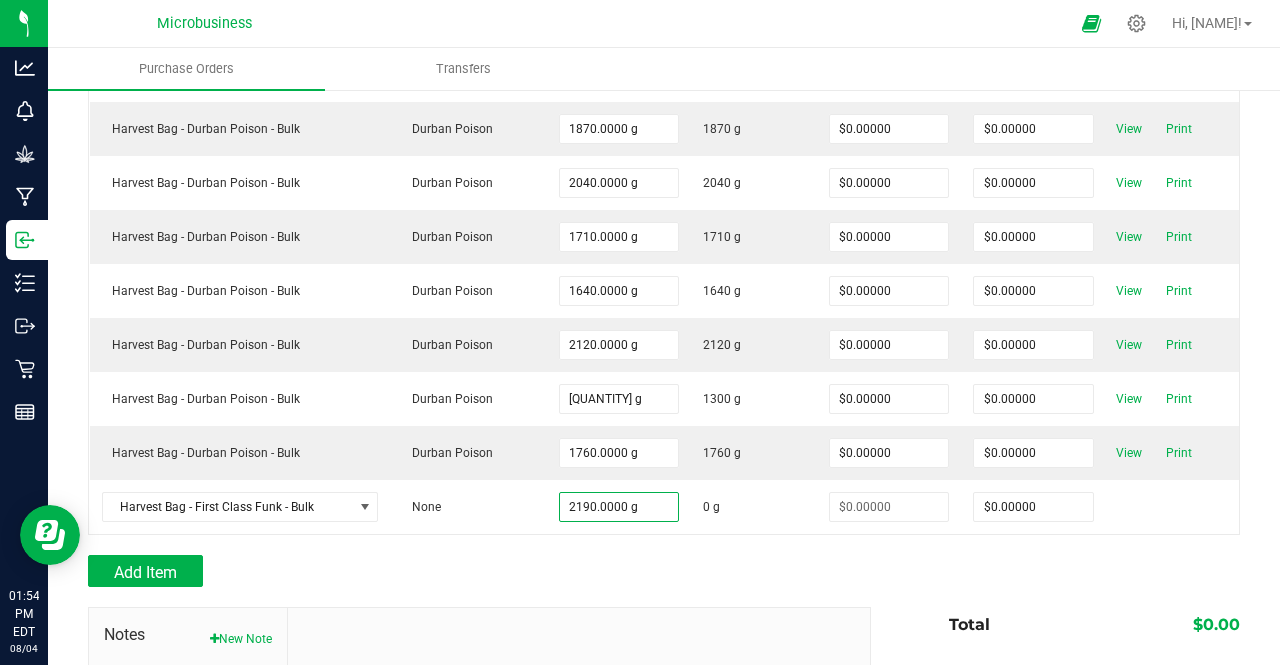 click on "Add Item" at bounding box center [664, 571] 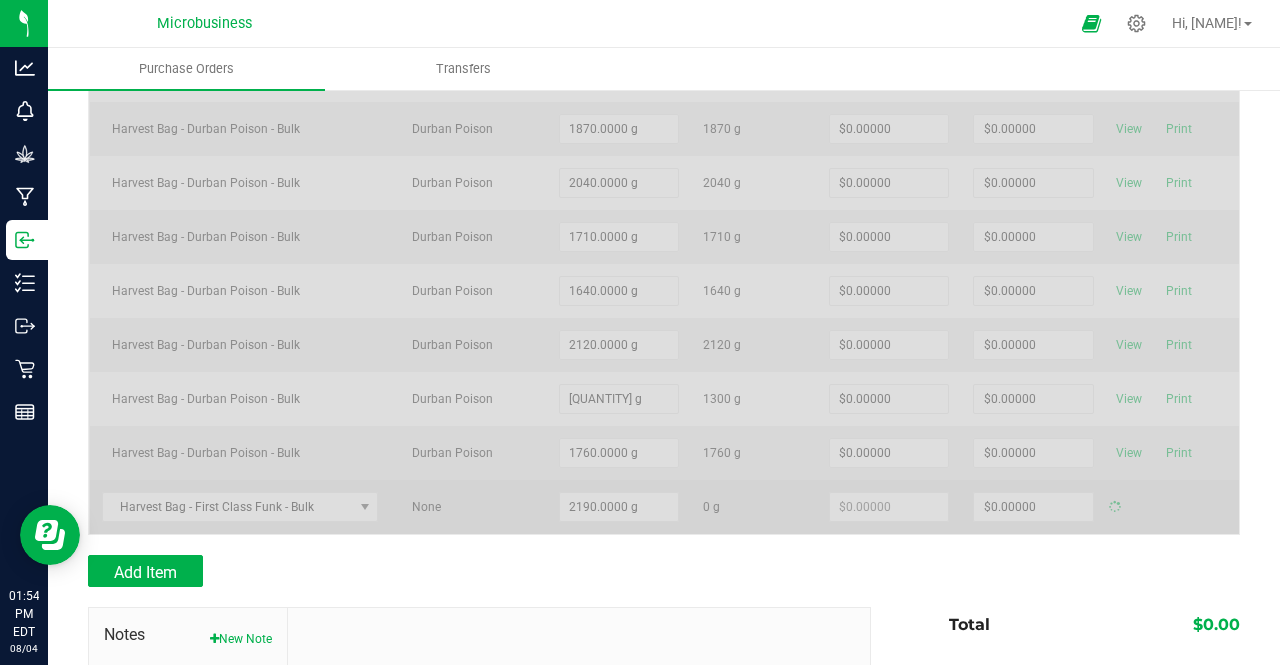 type on "$0.00000" 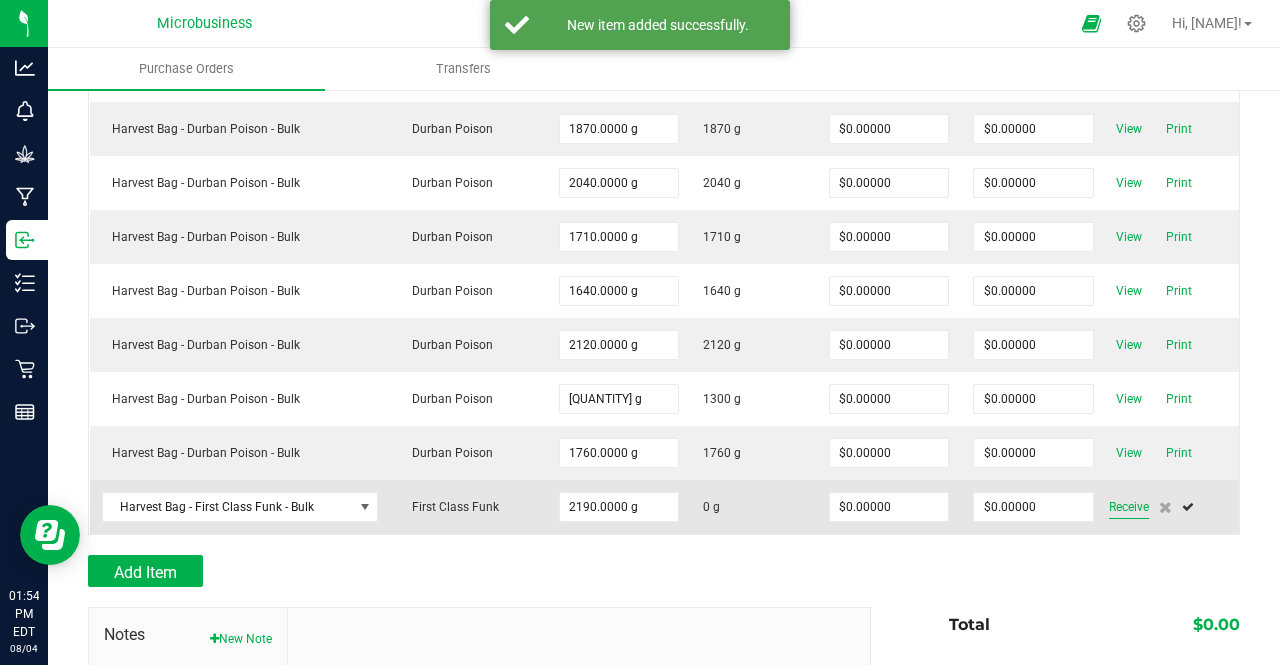 click on "Receive" at bounding box center (1129, 507) 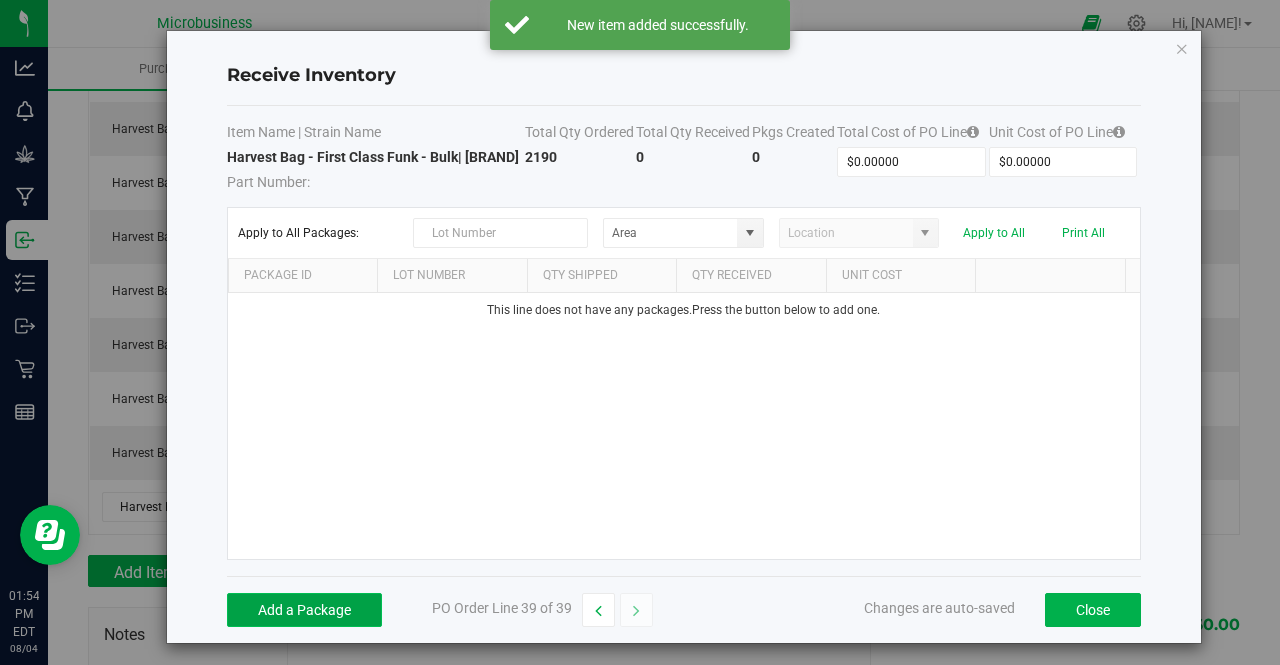 click on "Add a Package" at bounding box center (304, 610) 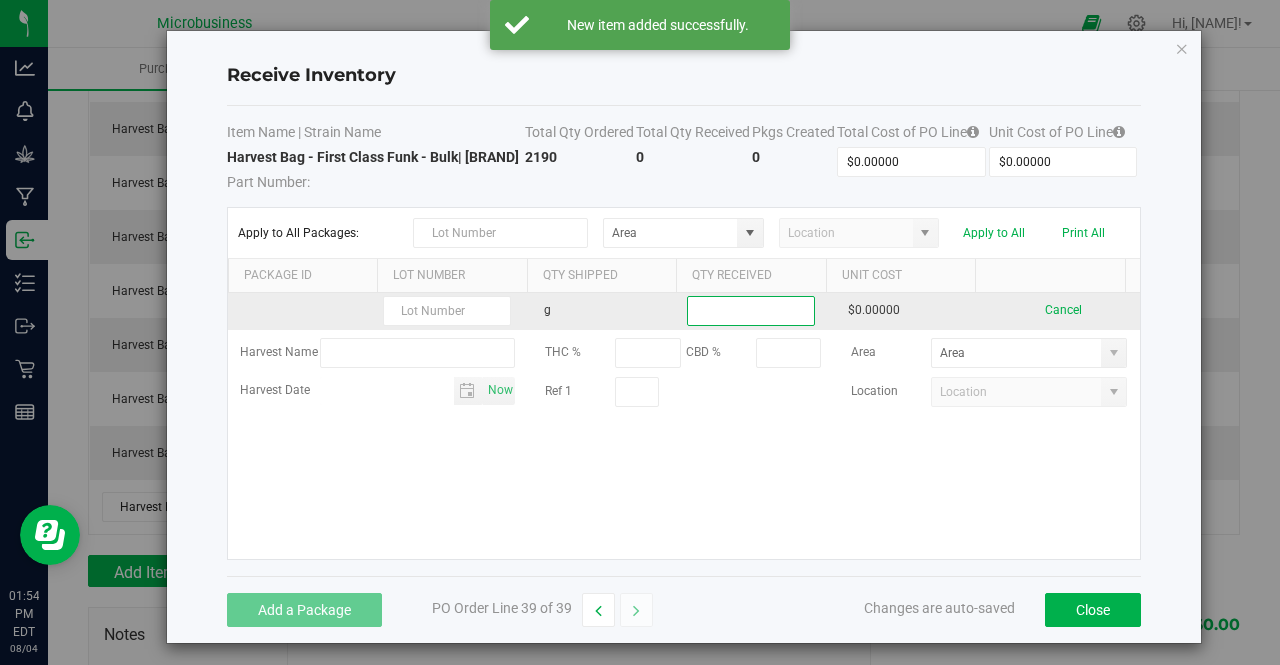 click at bounding box center (751, 311) 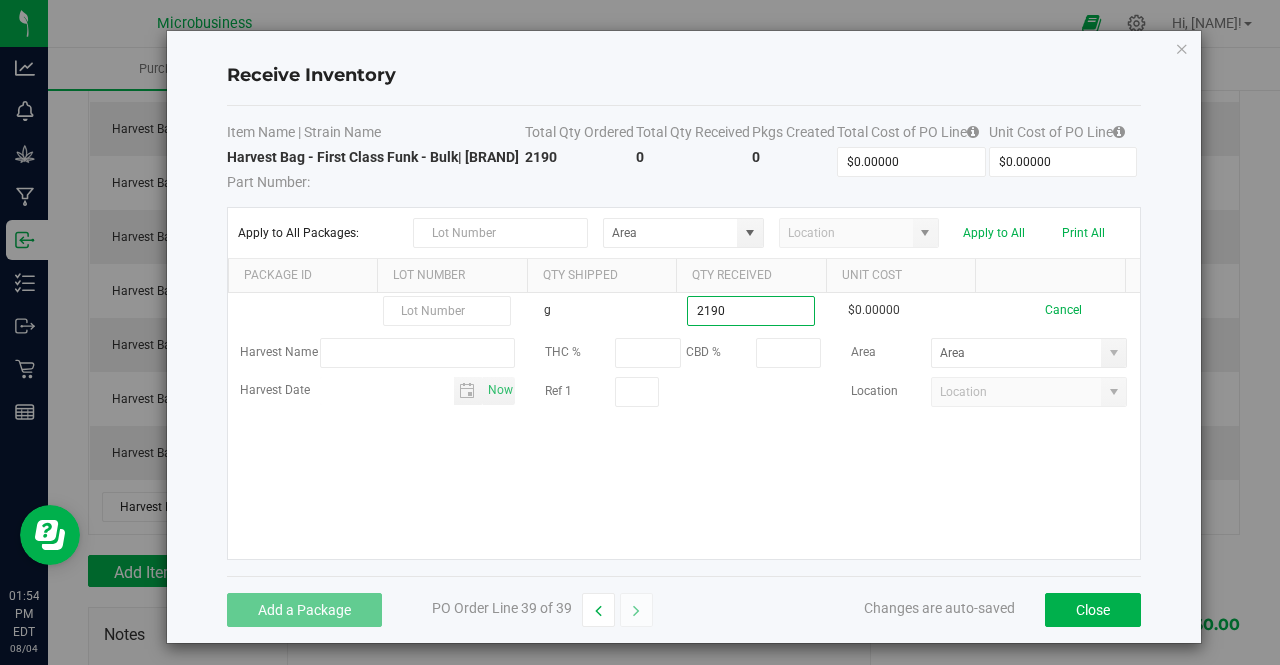 type on "2190.0000 g" 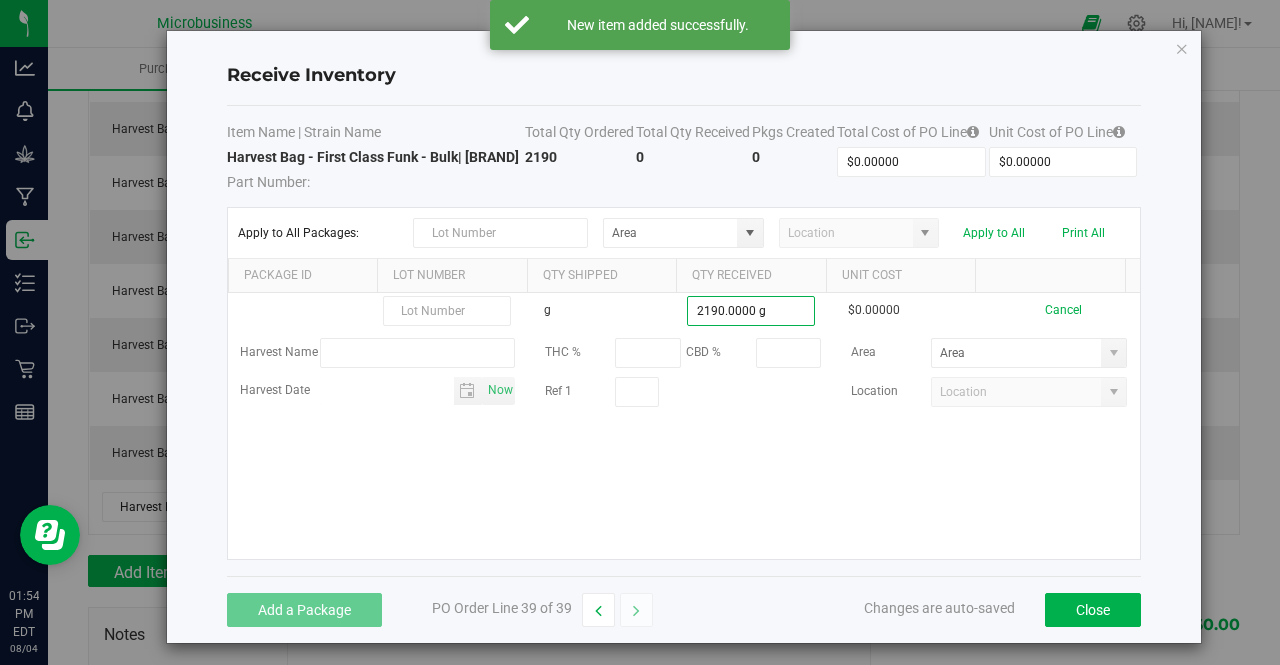 click on "g  2190.0000 g  $0.00000   Cancel   Harvest Name   THC %   CBD %   Area   Harvest Date
[DATE]
Ref 1   Location" at bounding box center (684, 426) 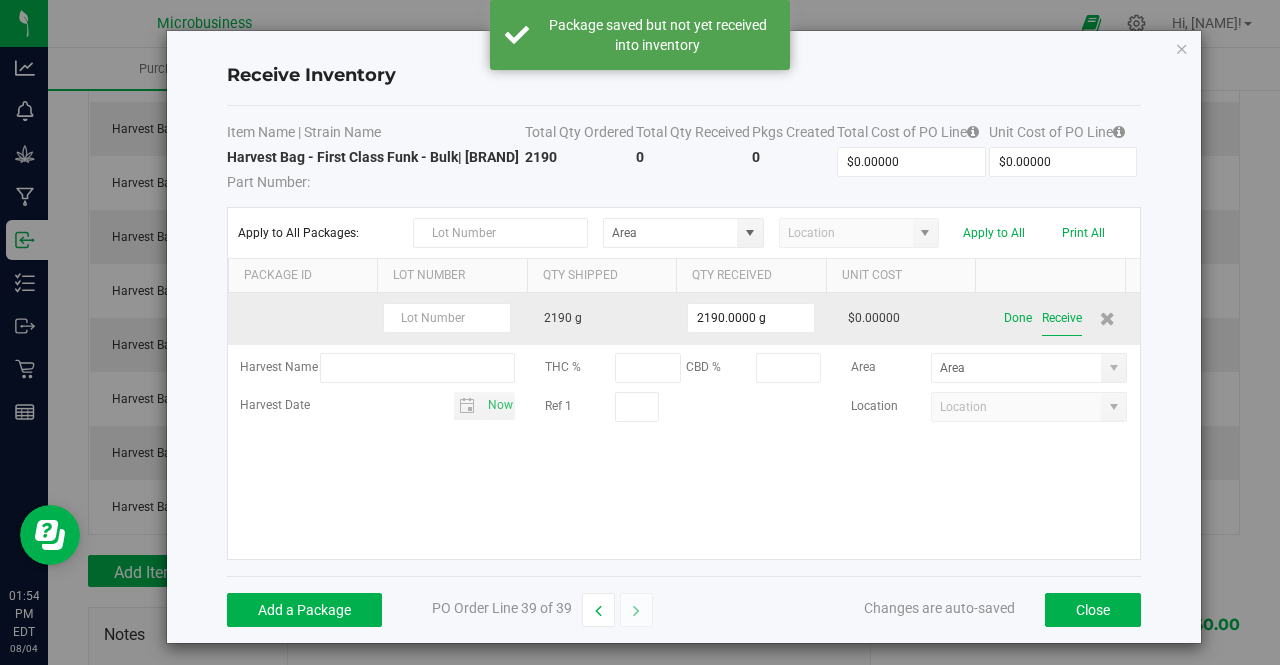 click on "Receive" at bounding box center [1062, 318] 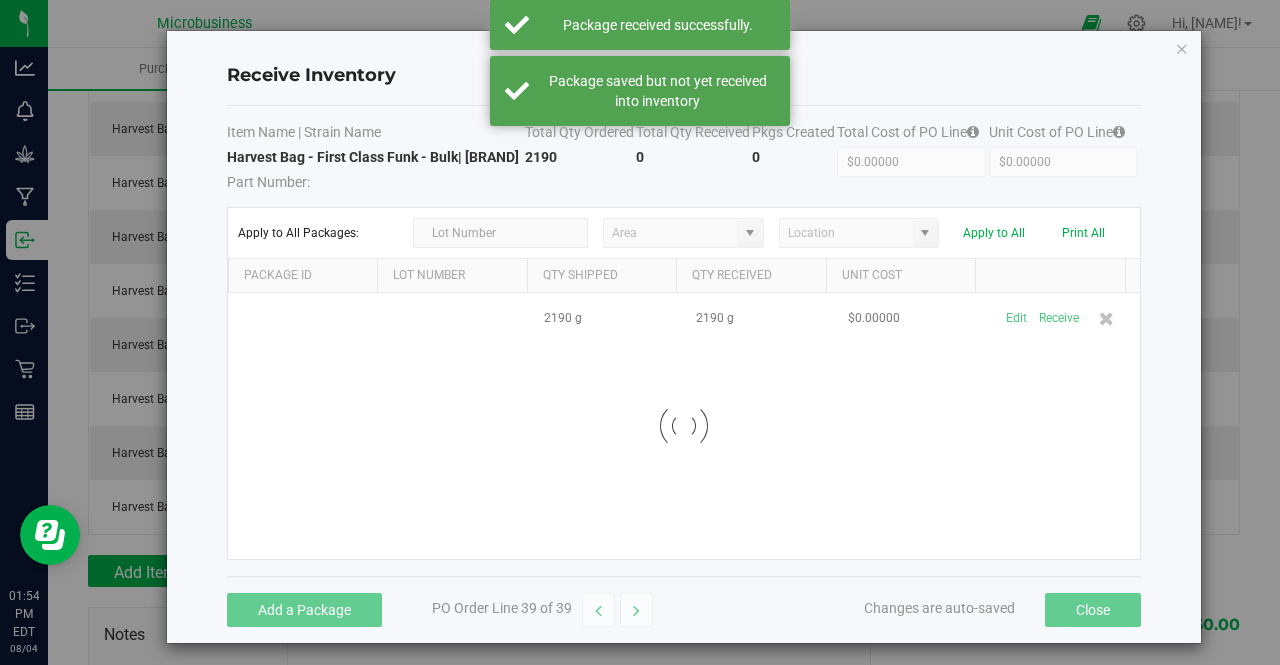 scroll, scrollTop: 1976, scrollLeft: 0, axis: vertical 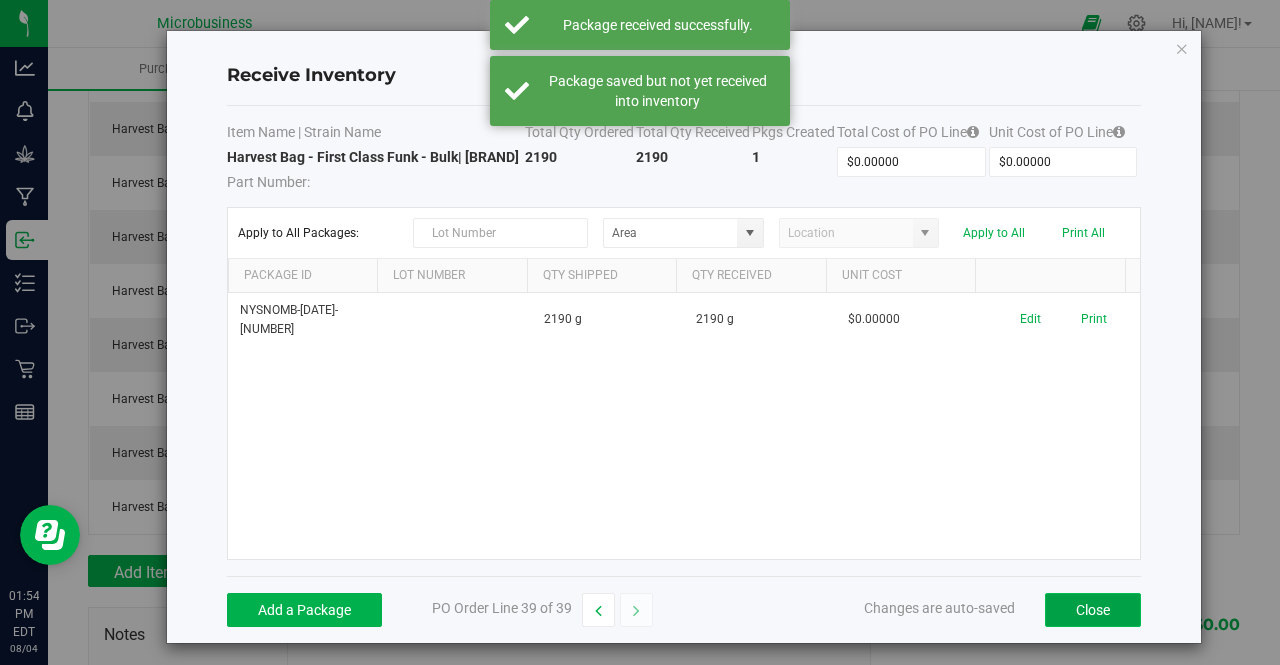 click on "Close" at bounding box center [1093, 610] 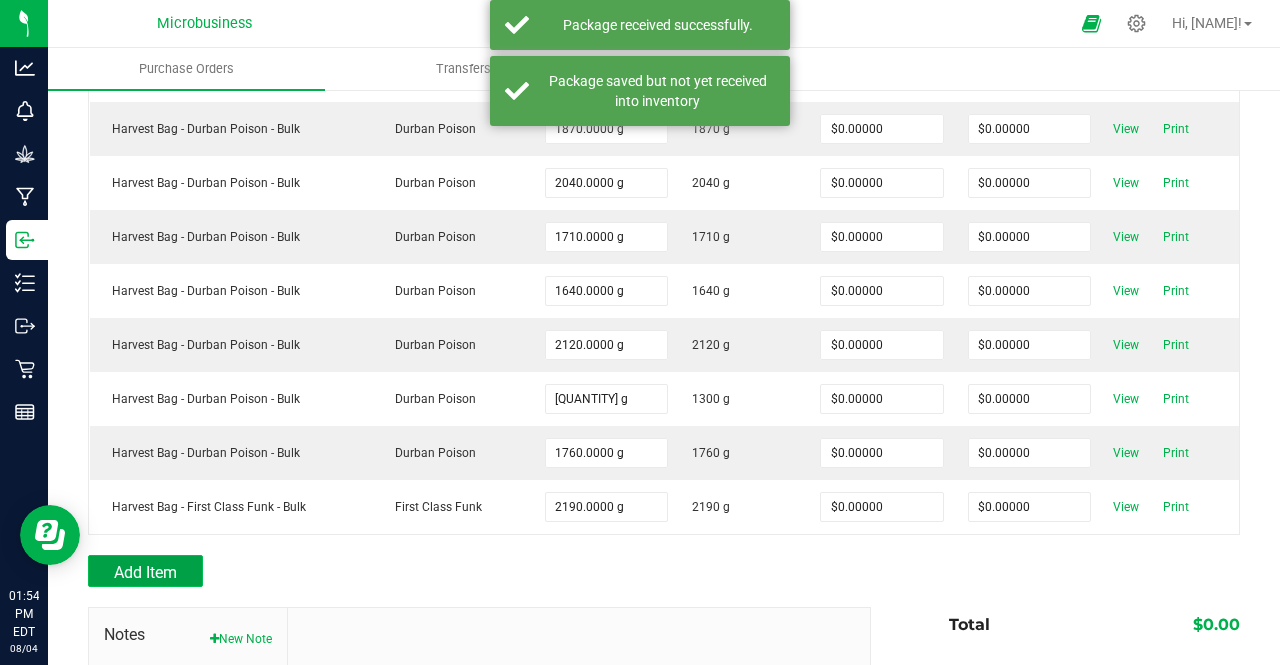 click on "Add Item" at bounding box center [145, 571] 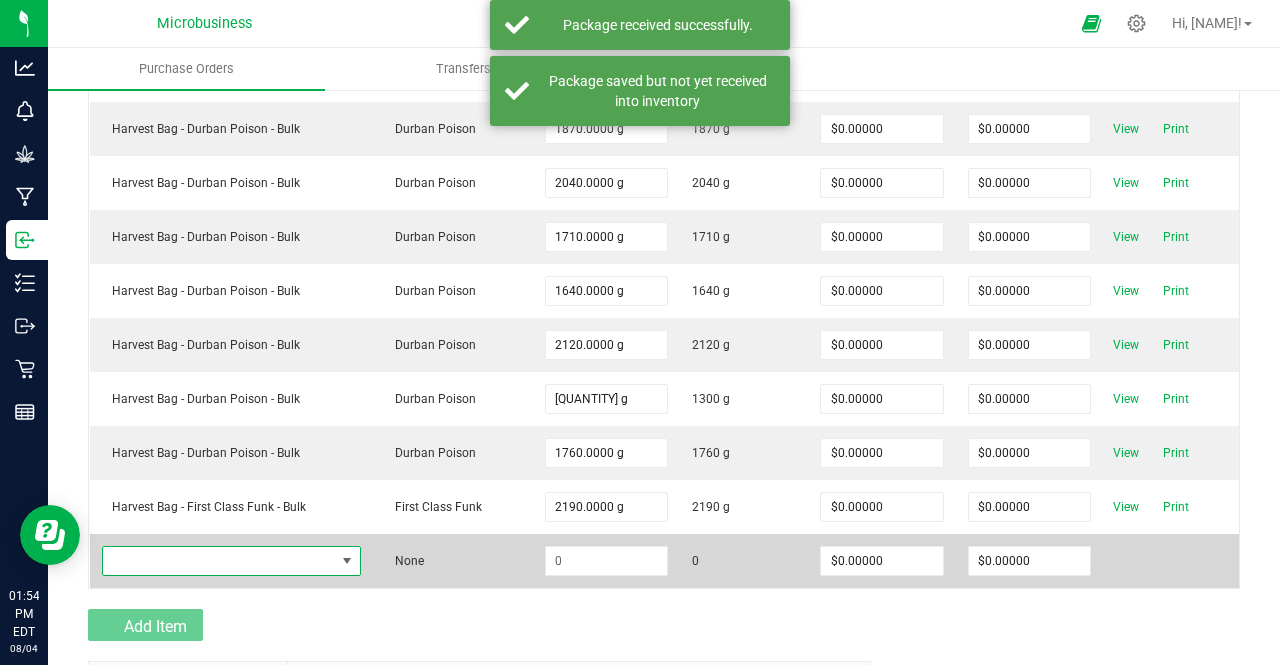 click at bounding box center [219, 561] 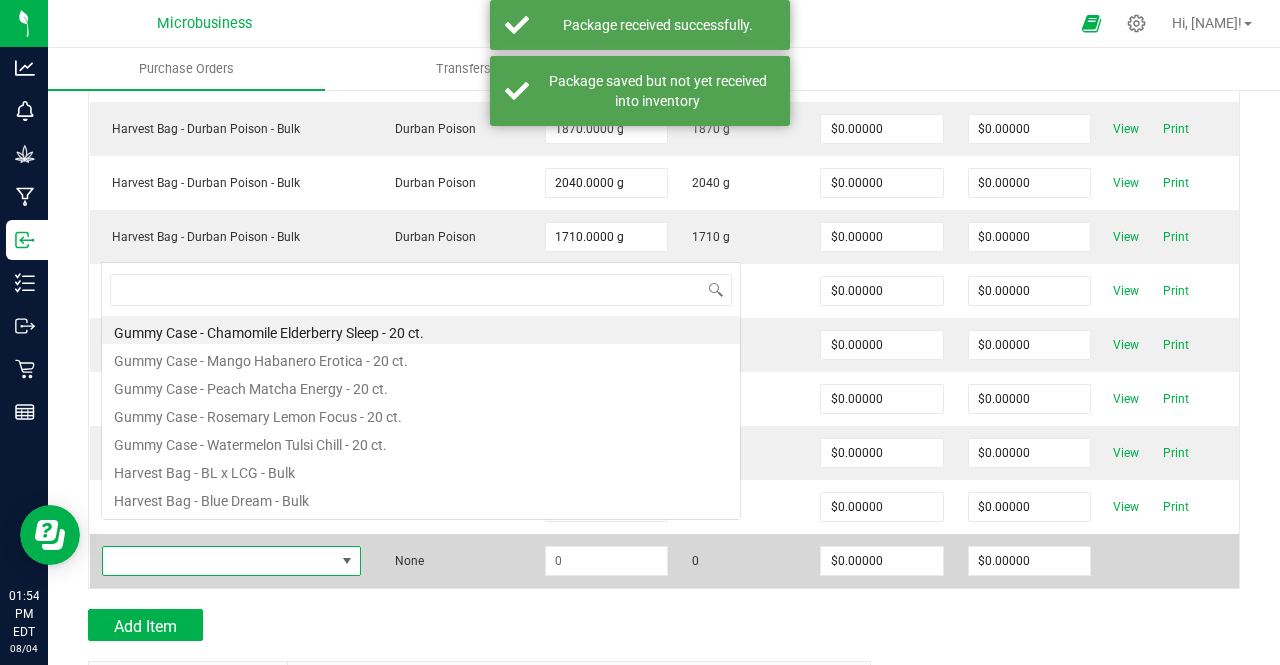 scroll, scrollTop: 0, scrollLeft: 0, axis: both 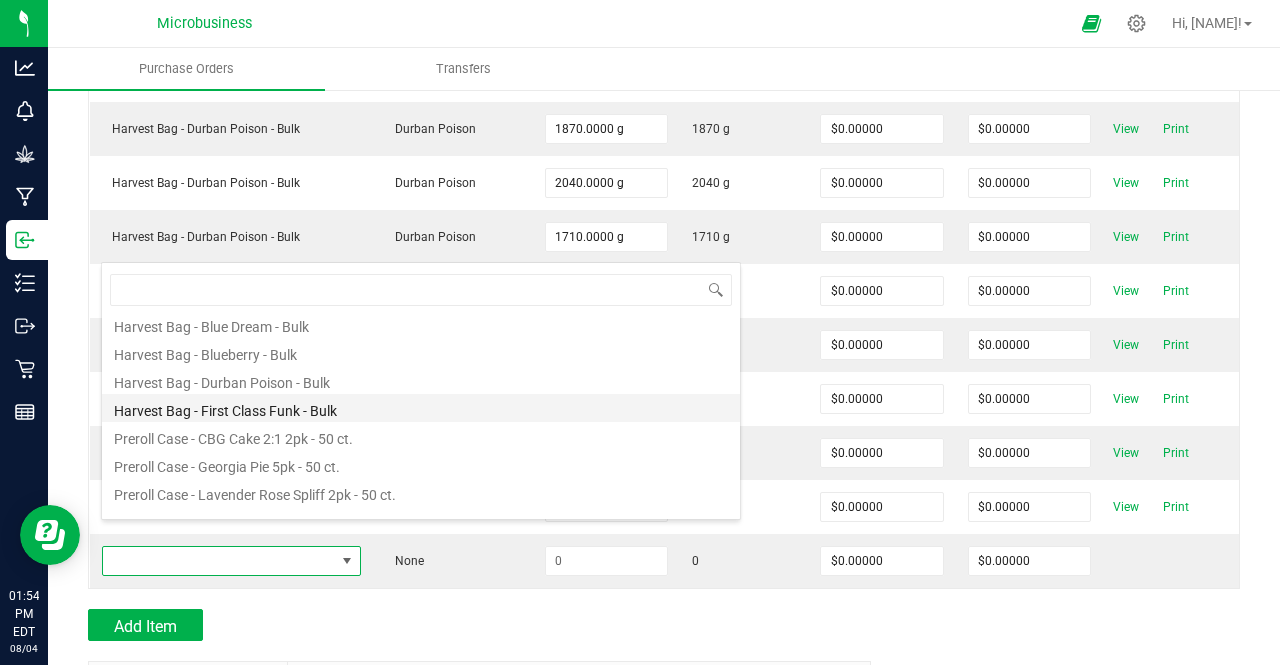 click on "Harvest Bag - First Class Funk - Bulk" at bounding box center [421, 408] 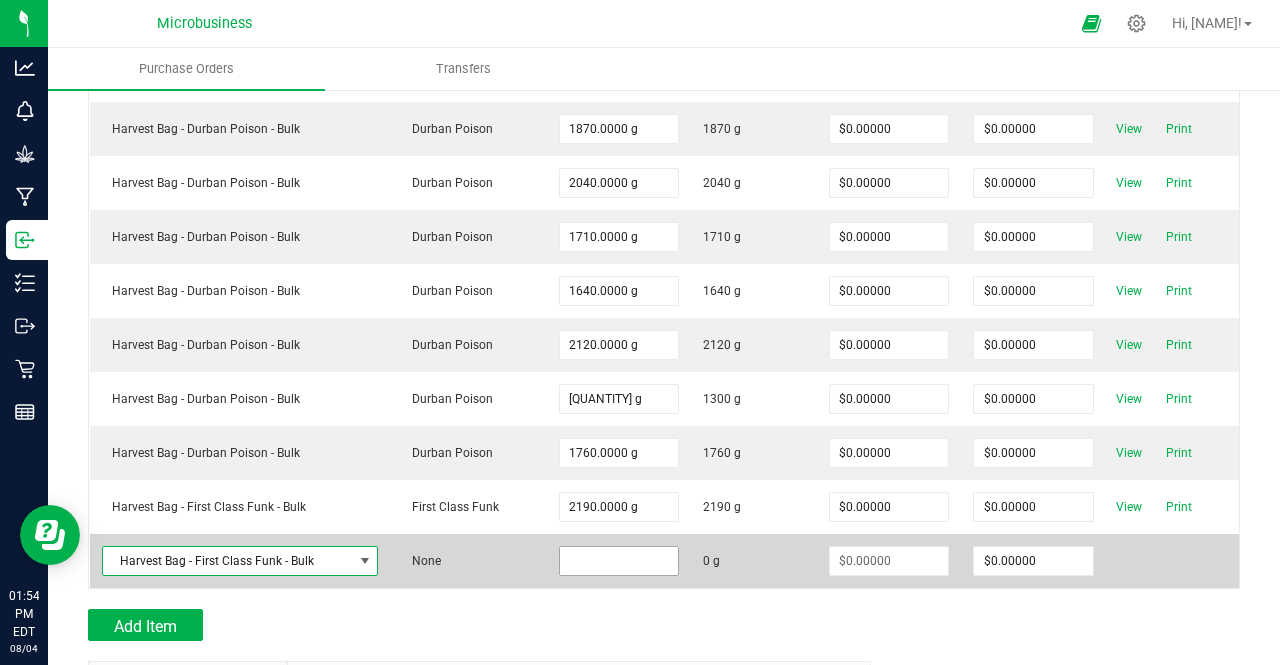 click at bounding box center (619, 561) 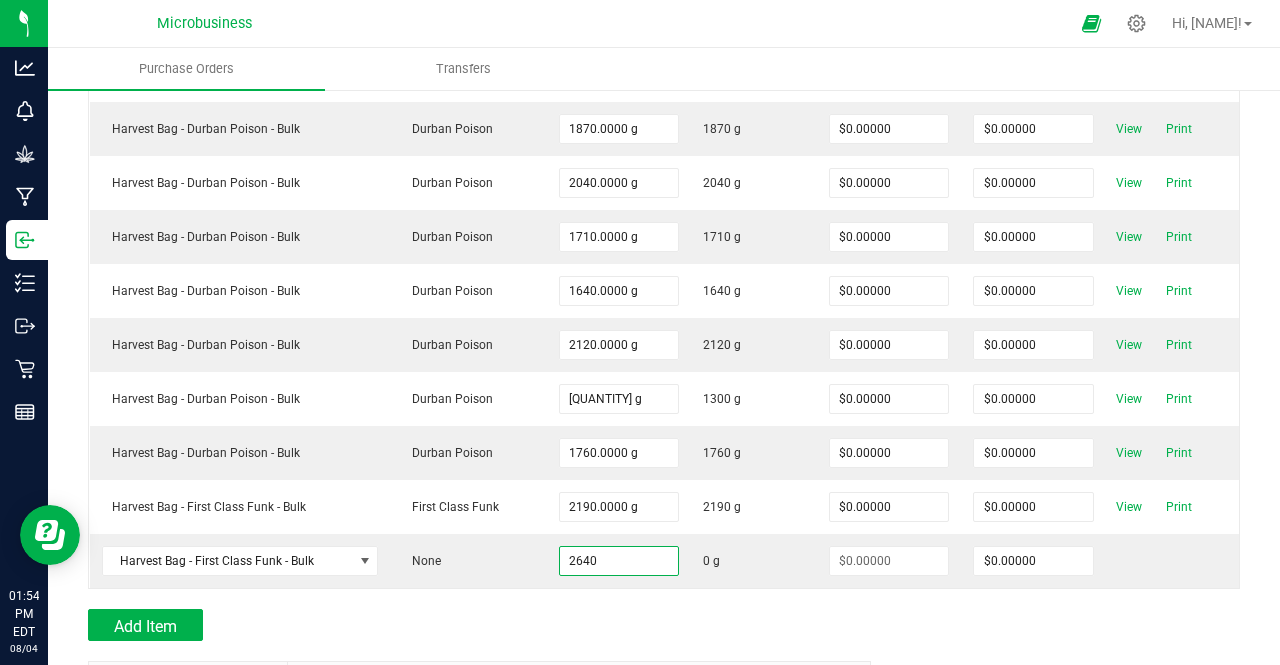 type on "2640.0000 g" 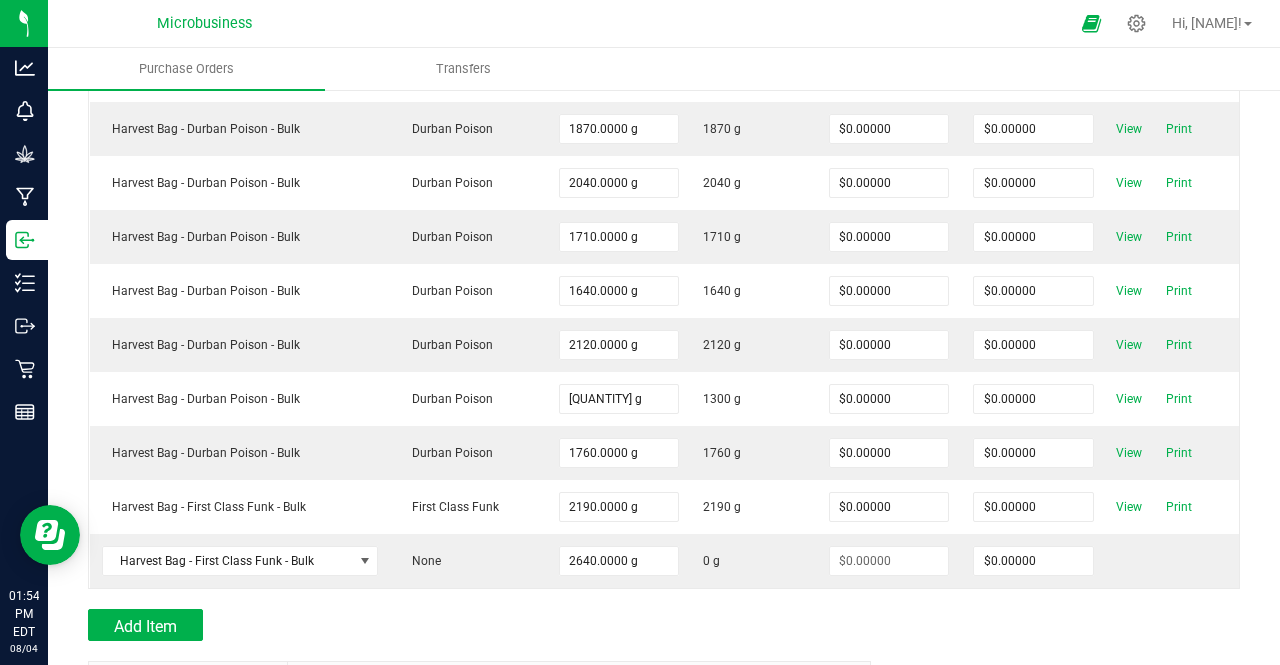 click on "Add Item" at bounding box center (472, 625) 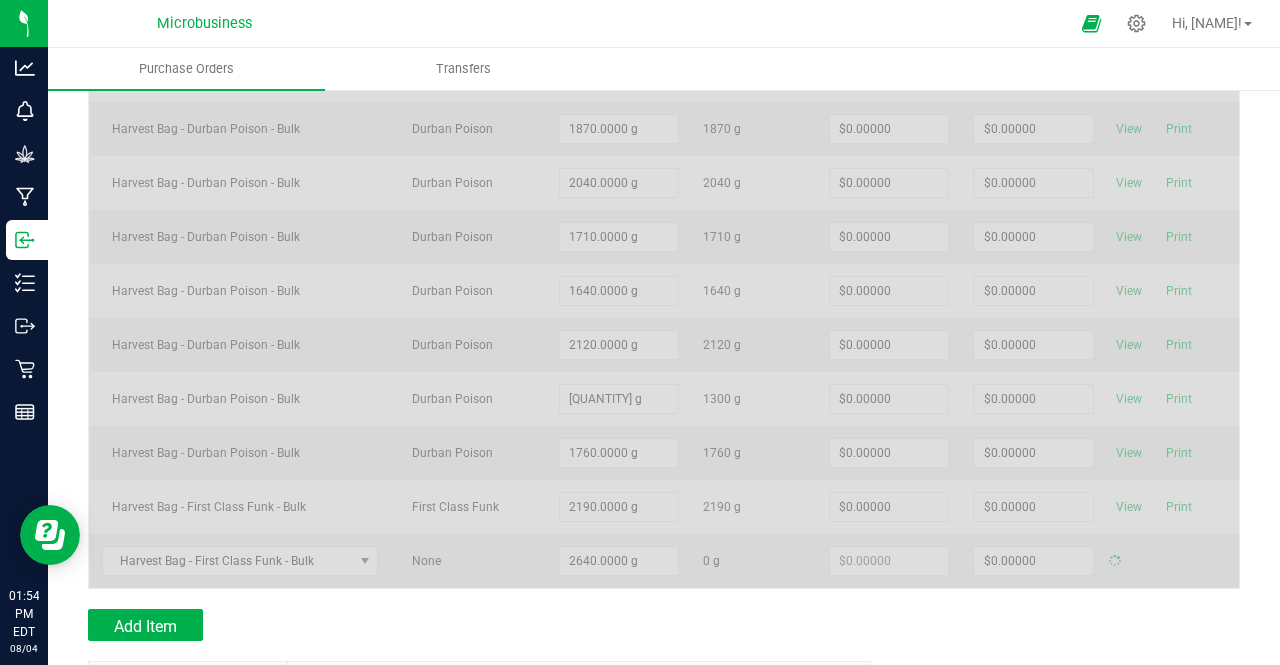 type on "$0.00000" 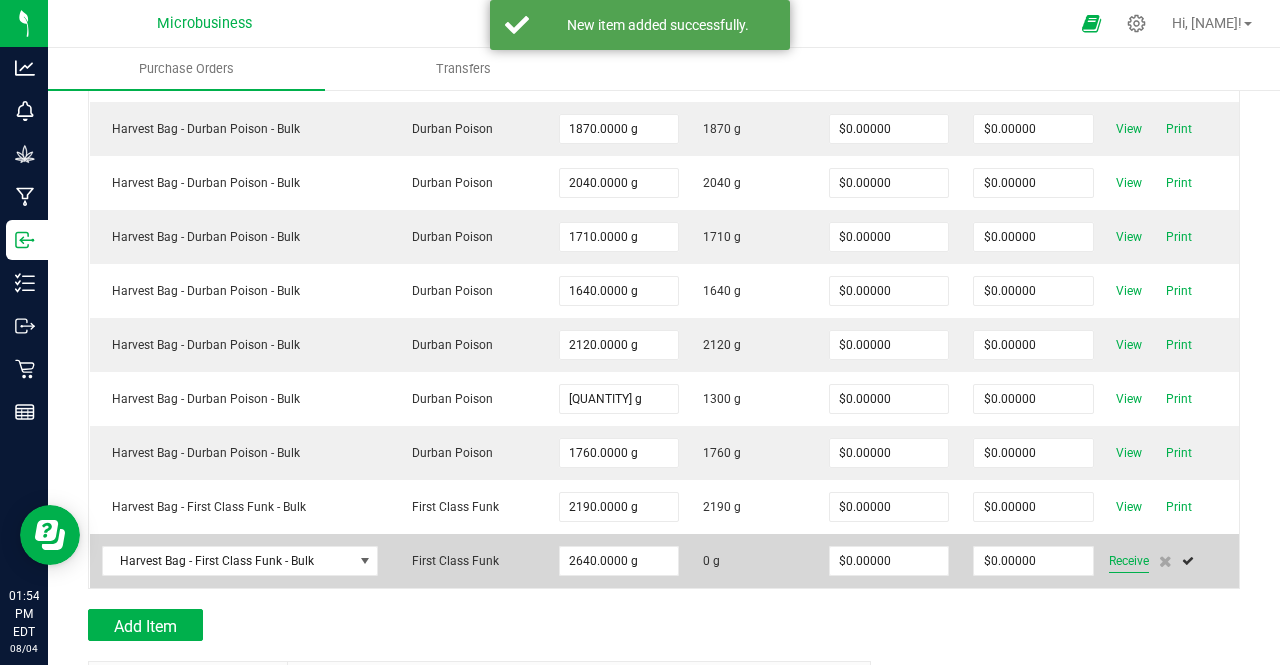 click on "Receive" at bounding box center (1129, 561) 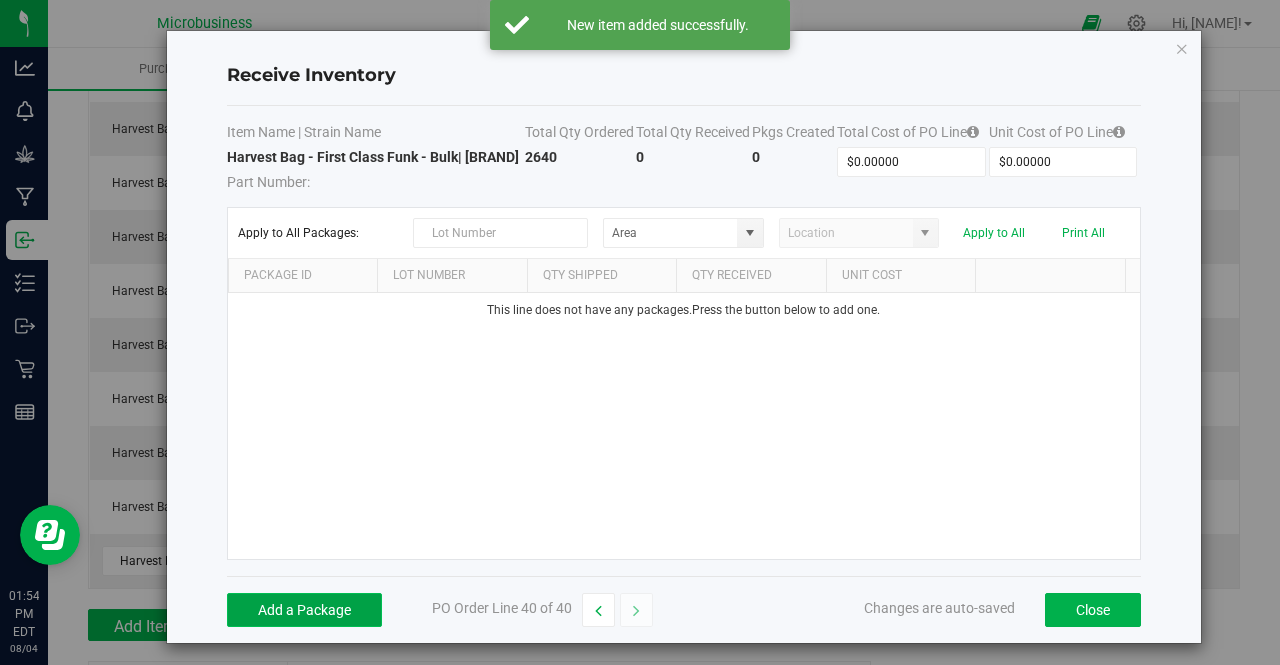 click on "Add a Package" at bounding box center (304, 610) 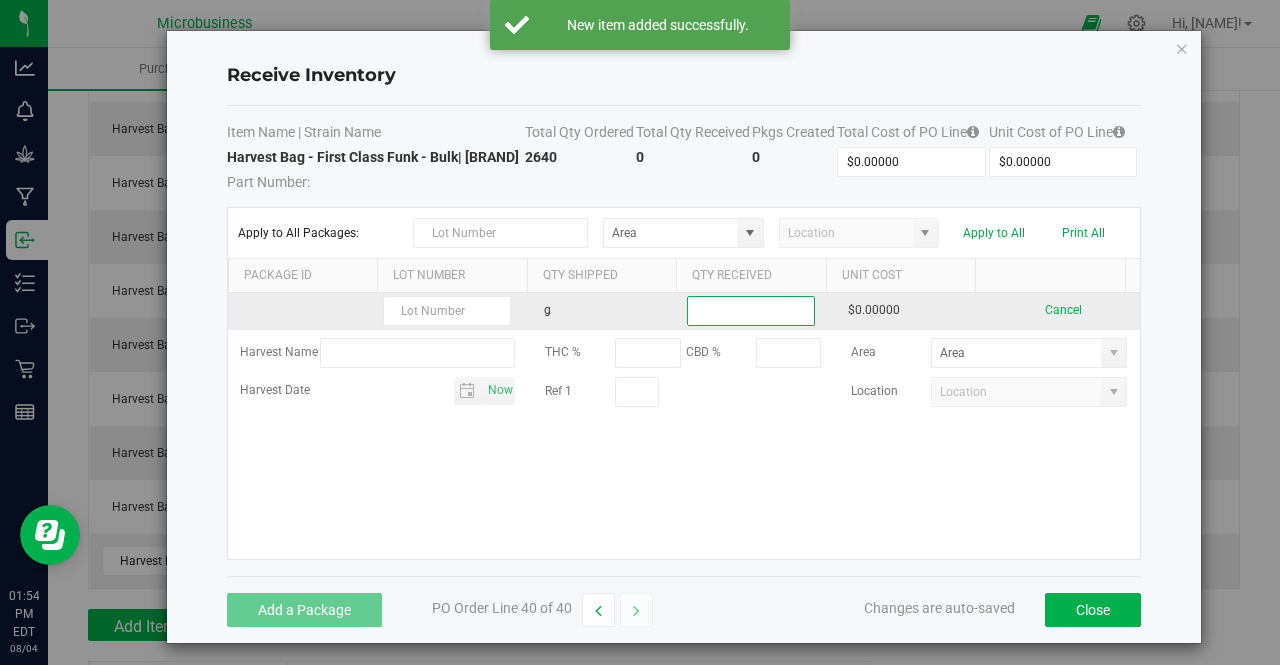 click at bounding box center [751, 311] 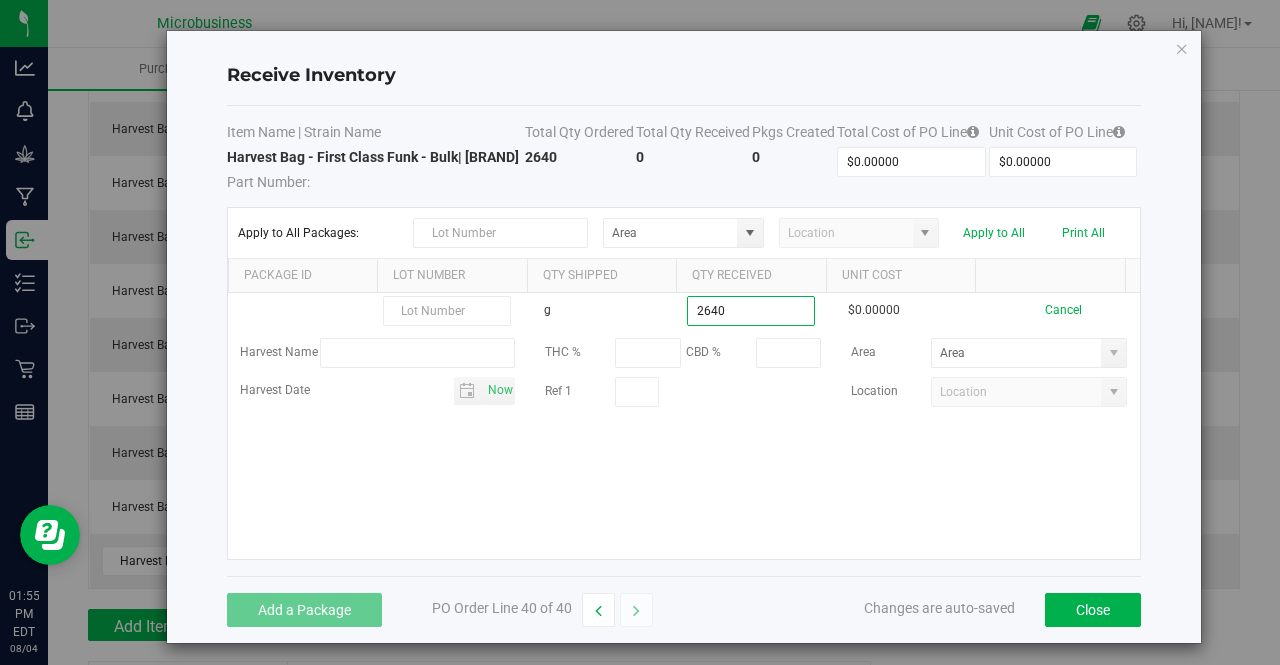 type on "2640.0000 g" 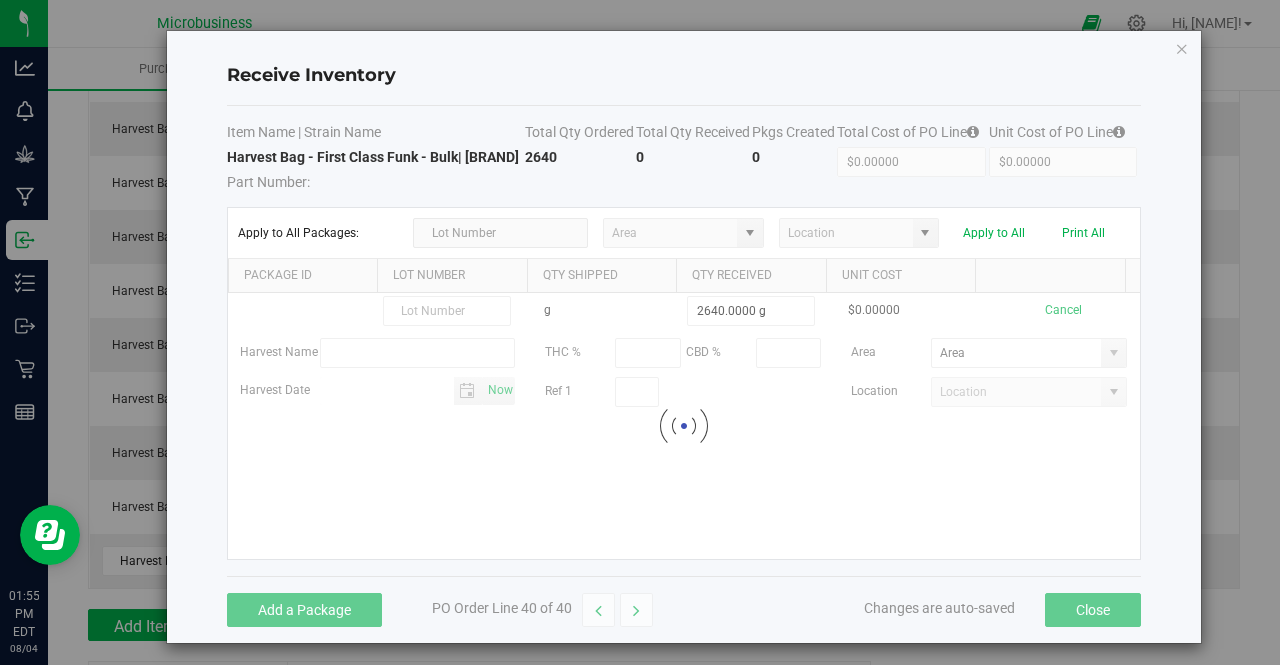 click on "g  2640.0000 g  $0.00000   Cancel   Harvest Name   THC %   CBD %   Area   Harvest Date
[DATE]
Ref 1   Location  Loading" at bounding box center [684, 426] 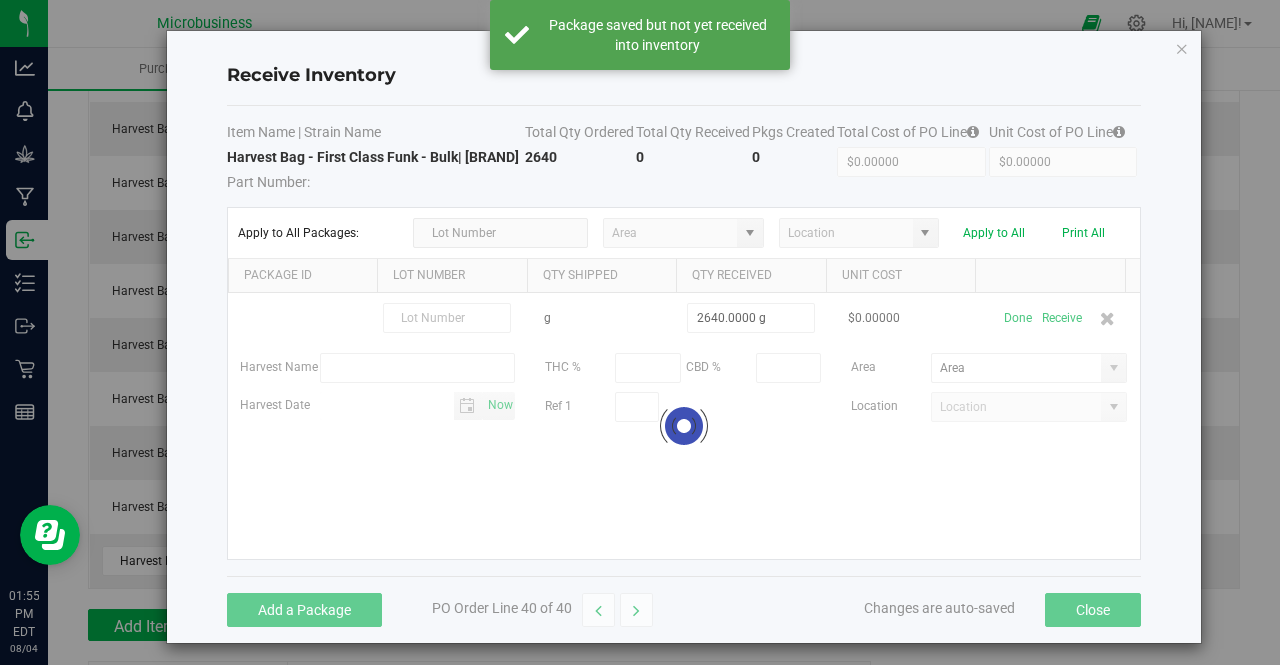 scroll, scrollTop: 1944, scrollLeft: 0, axis: vertical 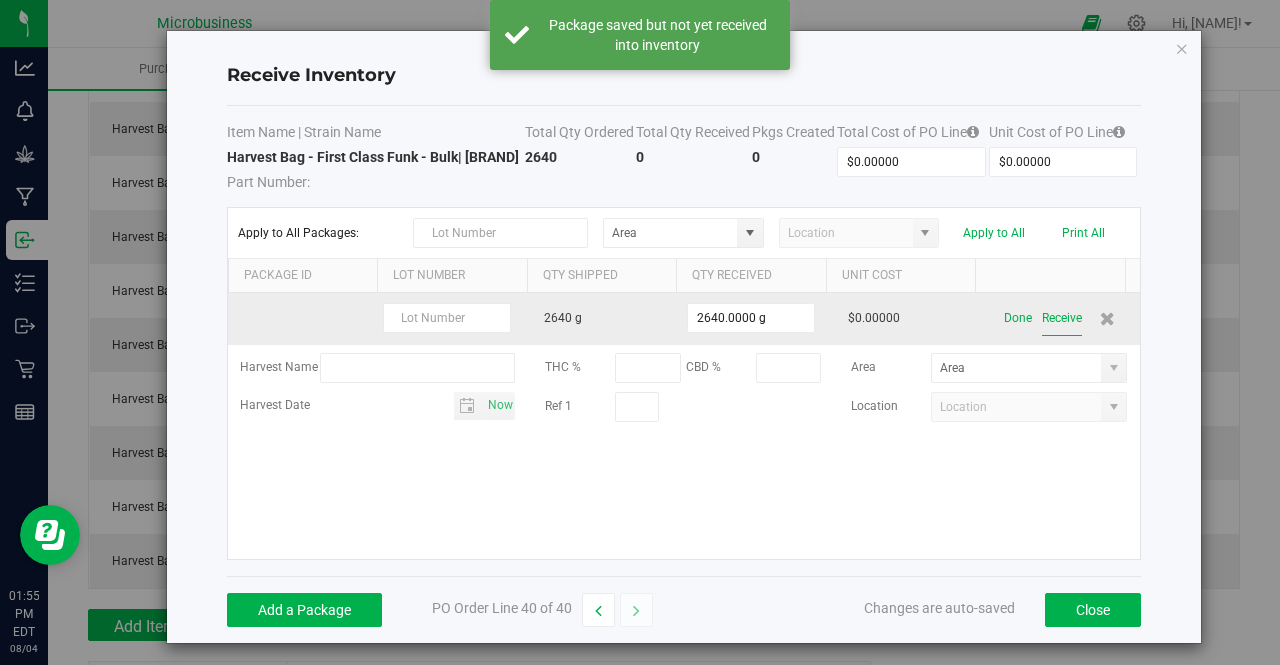 click on "Receive" at bounding box center (1062, 318) 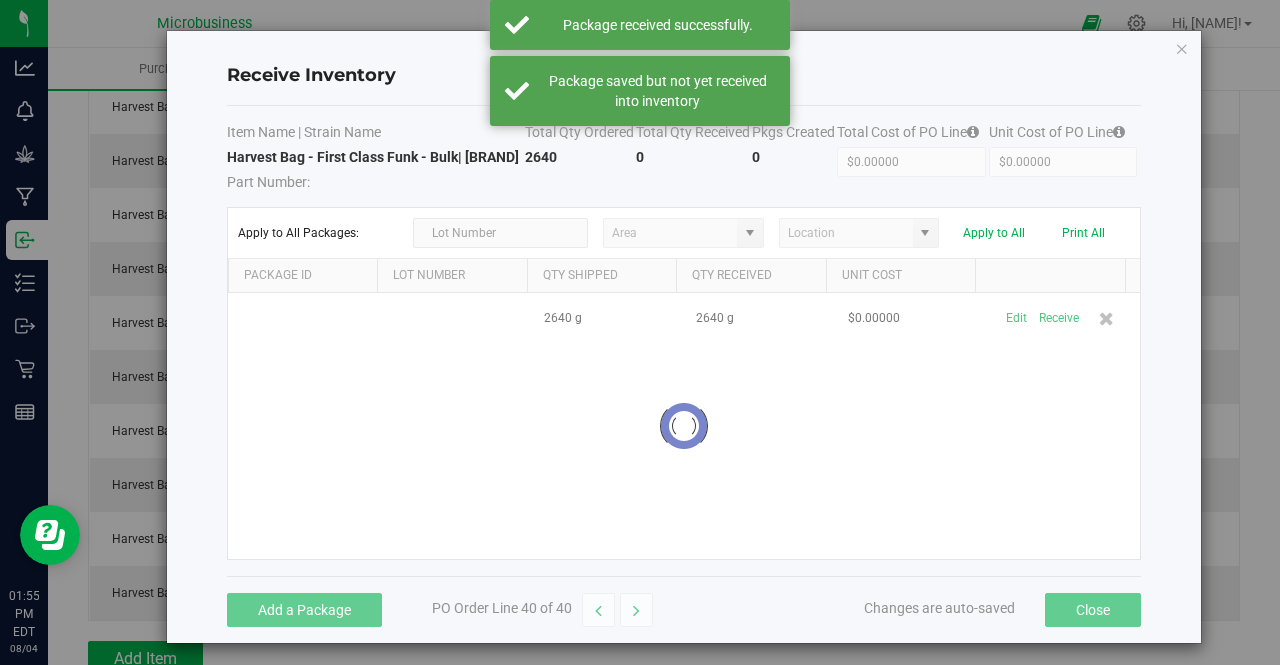 scroll, scrollTop: 1976, scrollLeft: 0, axis: vertical 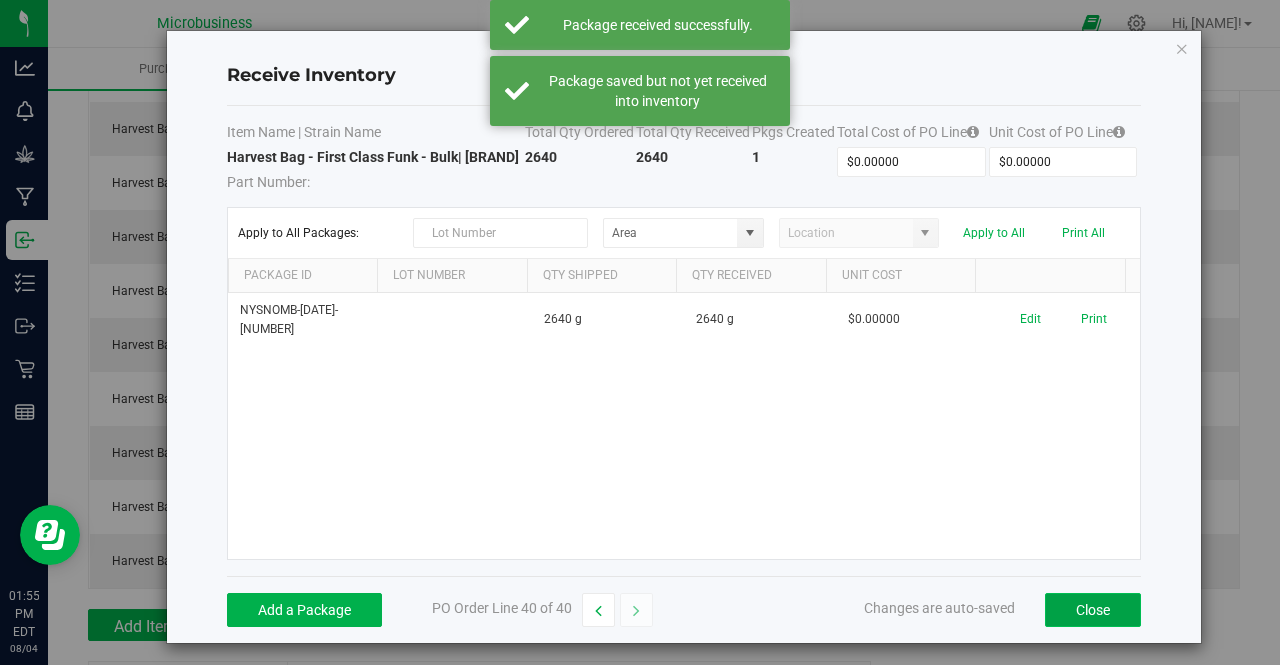 click on "Close" at bounding box center (1093, 610) 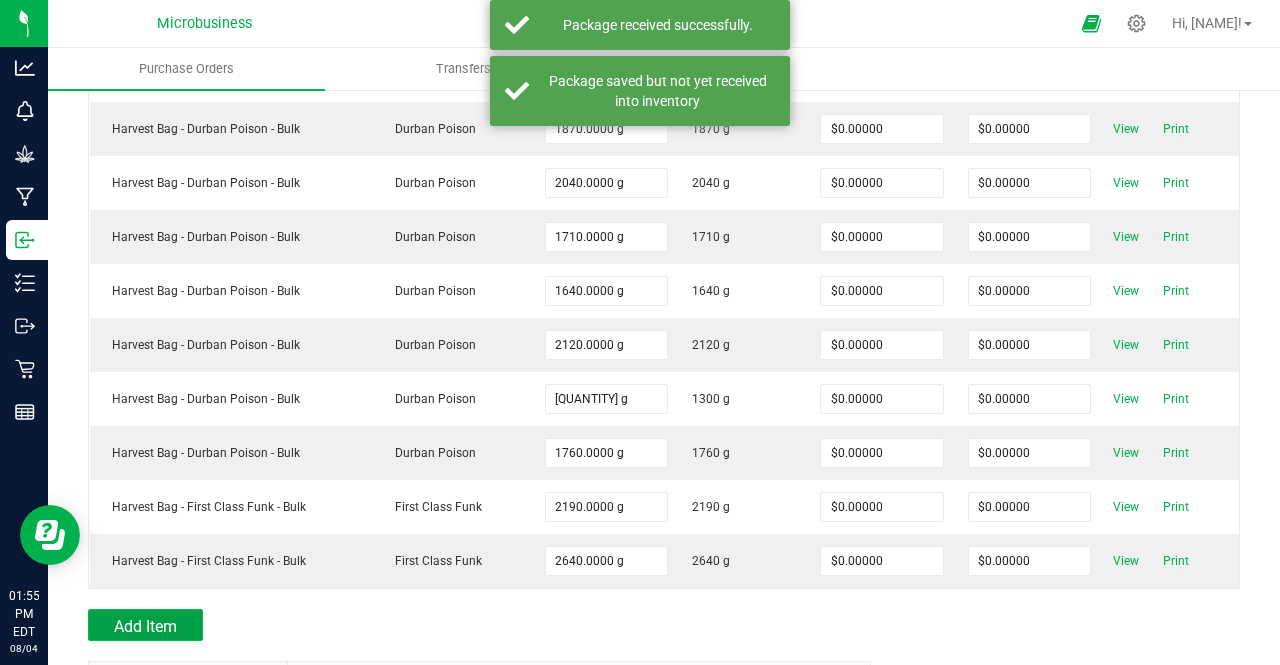 click on "Add Item" at bounding box center (145, 626) 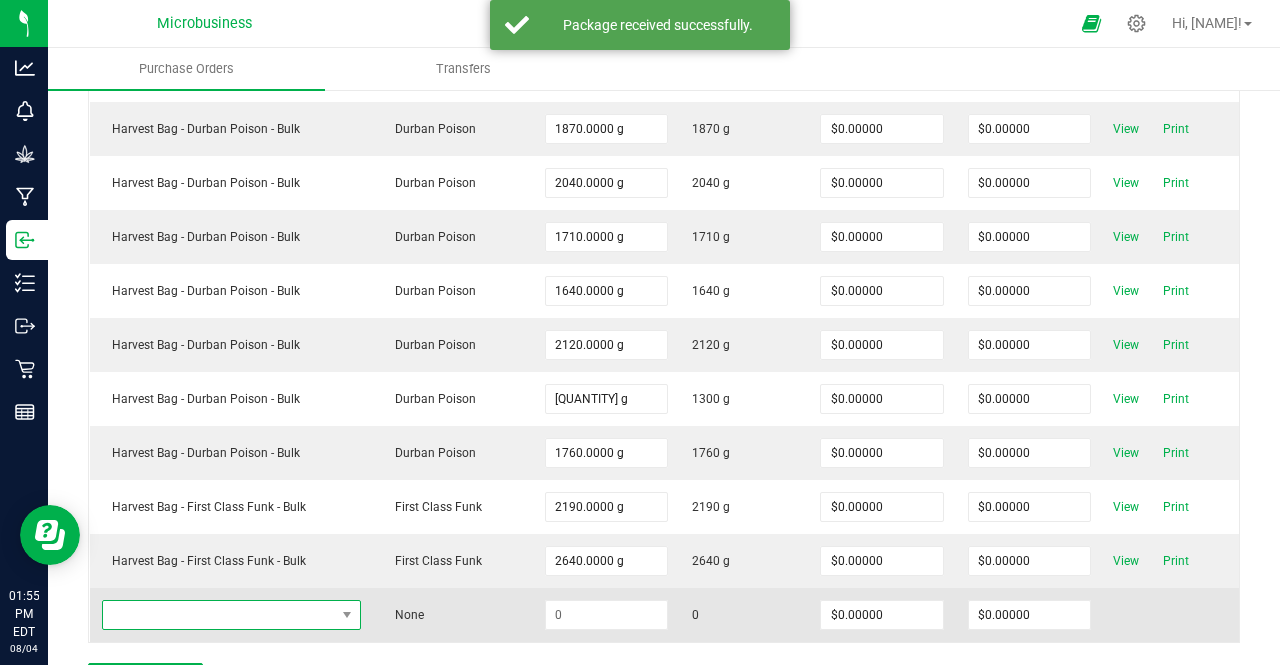 click at bounding box center (219, 615) 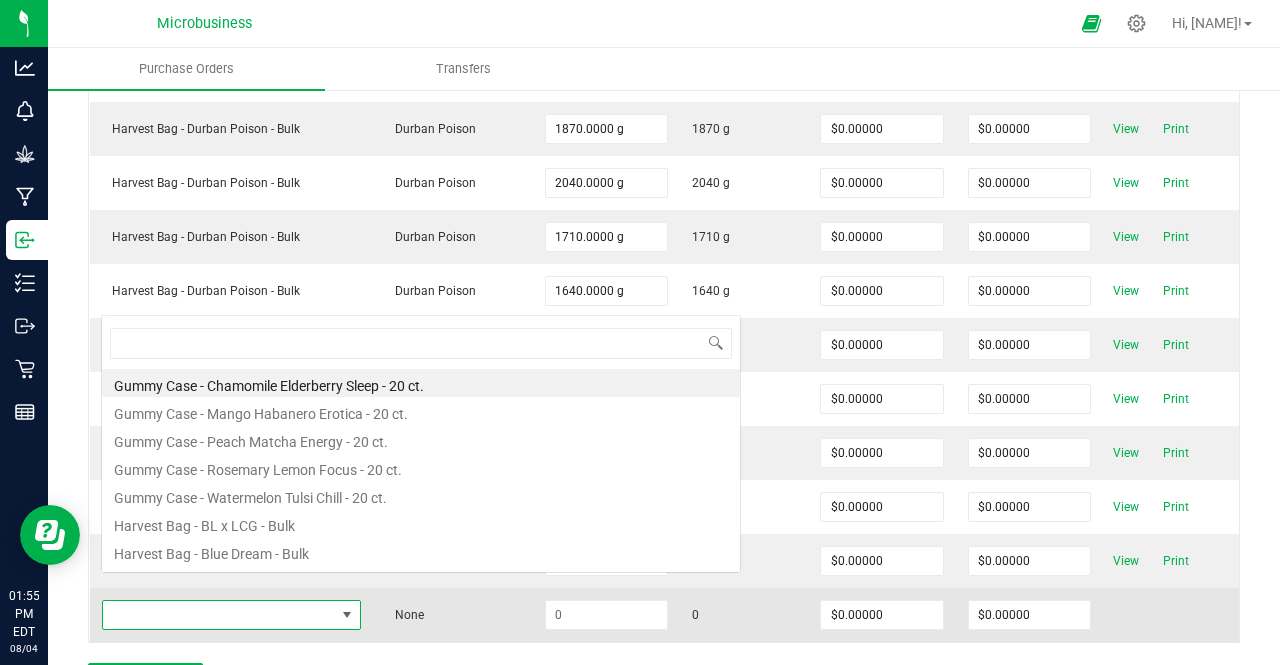 scroll, scrollTop: 0, scrollLeft: 0, axis: both 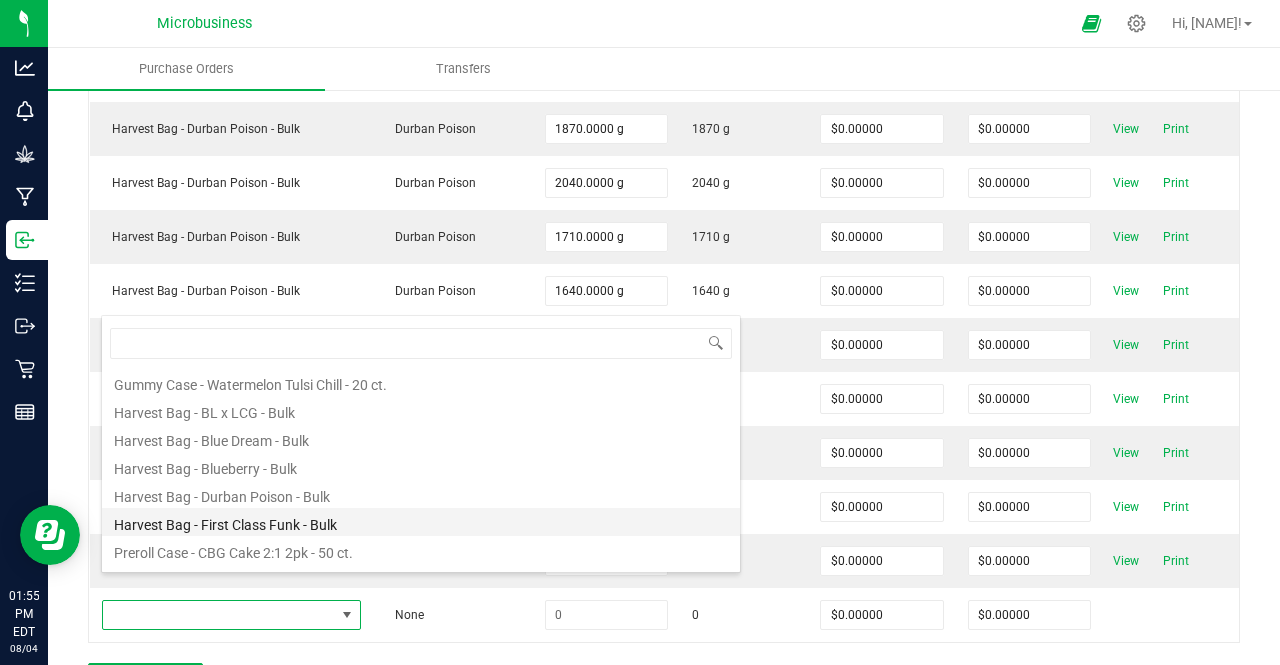 click on "Harvest Bag - First Class Funk - Bulk" at bounding box center [421, 522] 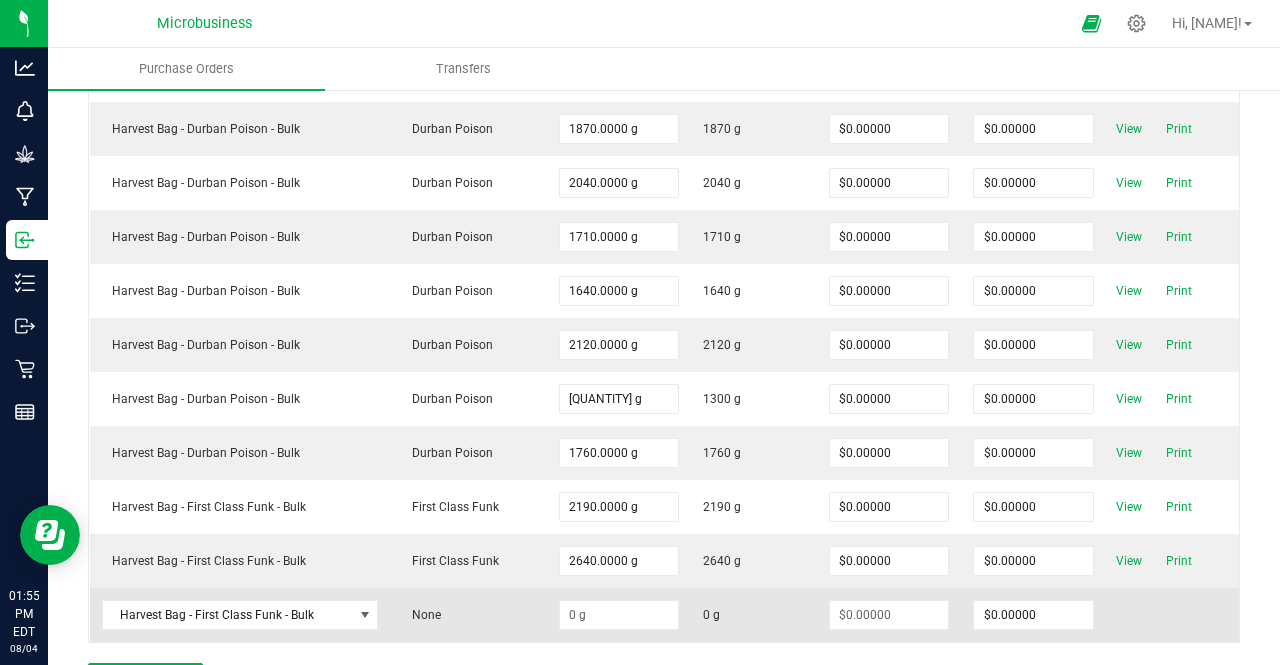 click at bounding box center (619, 615) 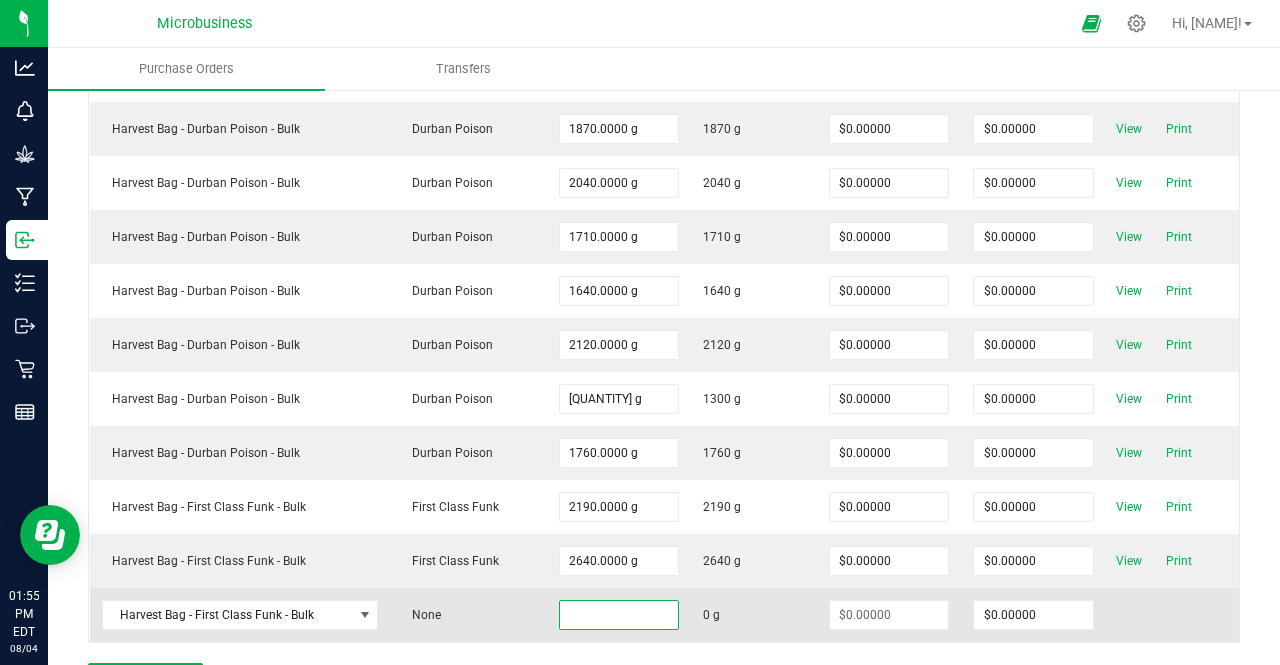 click at bounding box center [619, 615] 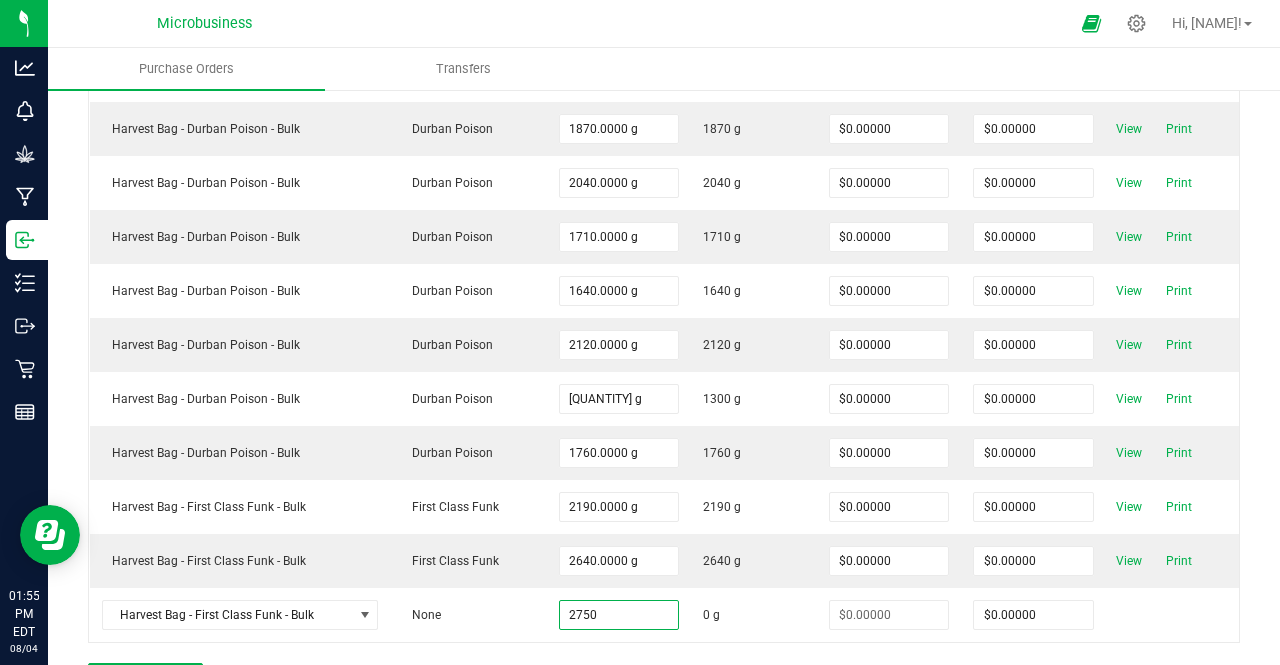 type on "2750.0000 g" 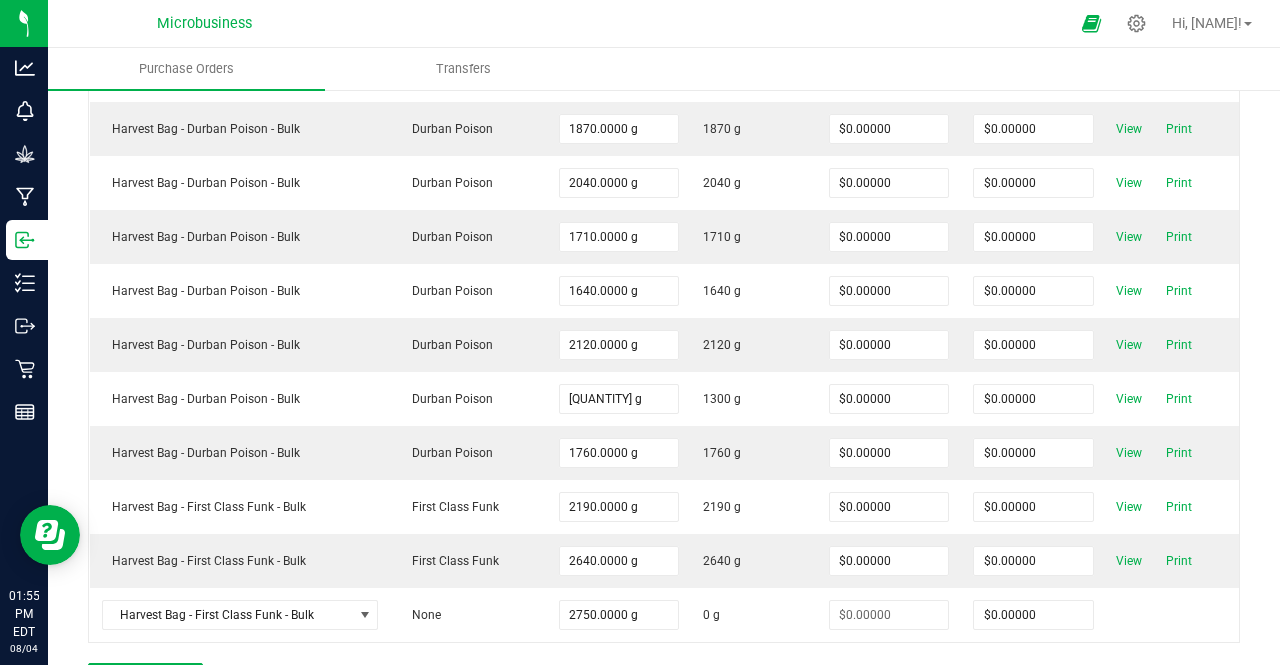 click on "Add Item" at bounding box center [472, 679] 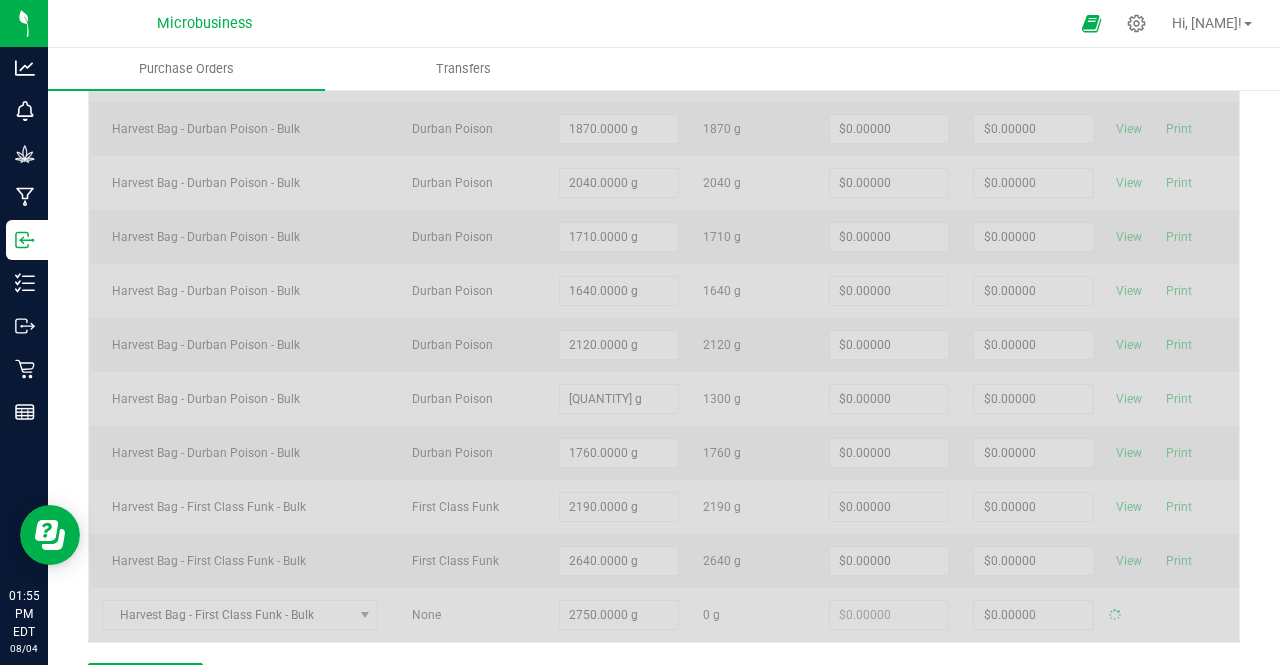 type on "$0.00000" 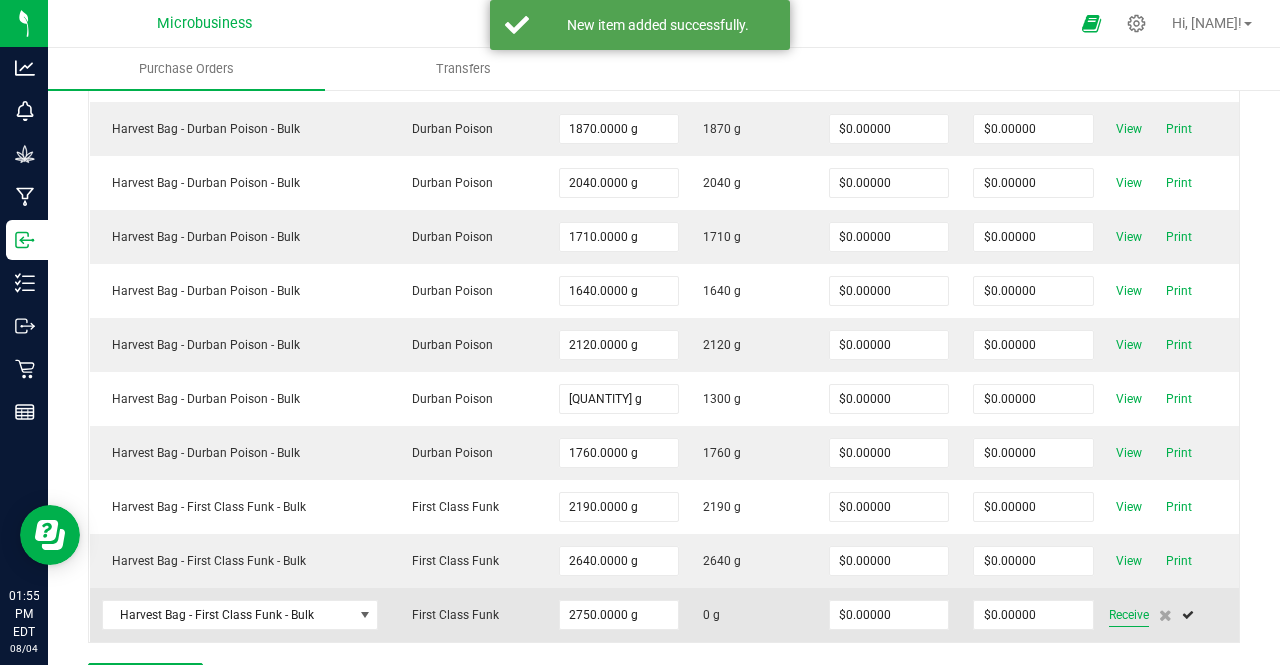 click on "Receive" at bounding box center [1129, 615] 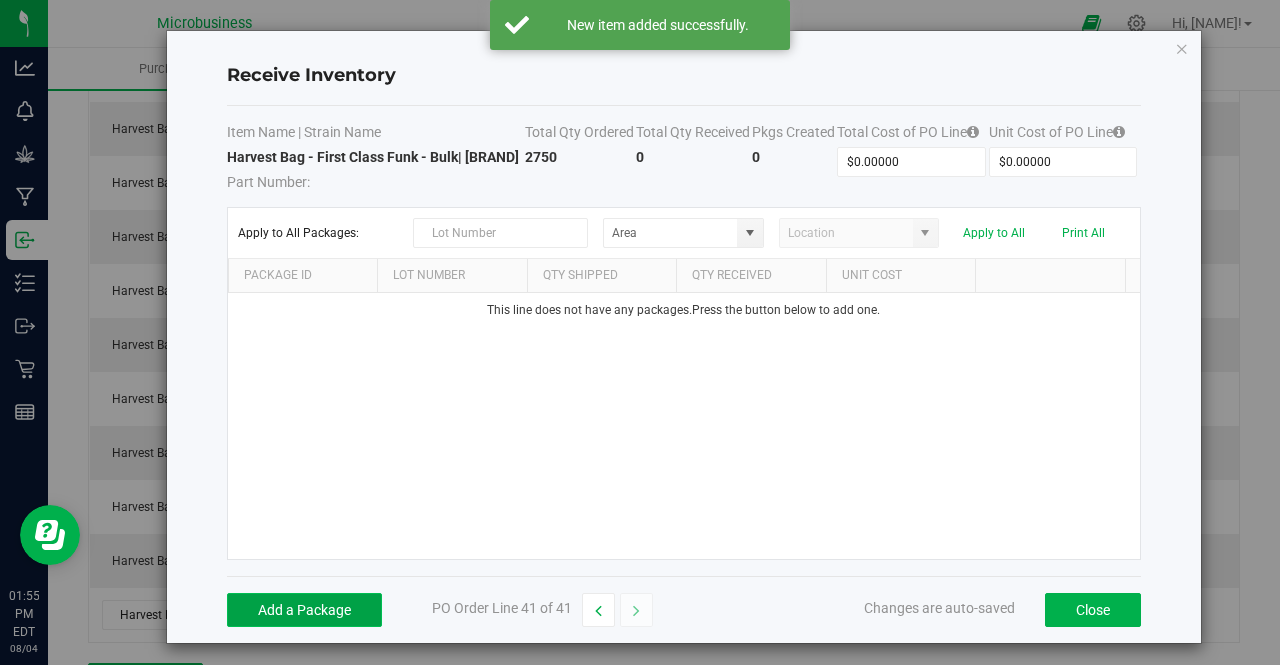 click on "Add a Package" at bounding box center [304, 610] 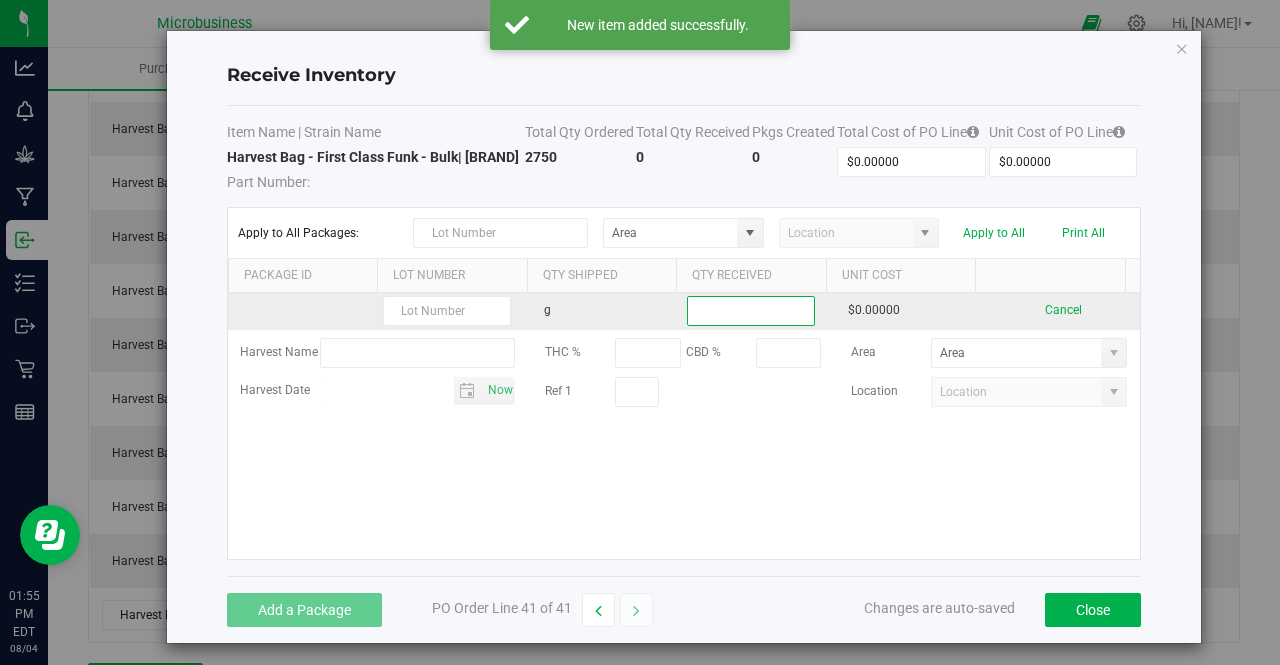 click at bounding box center (751, 311) 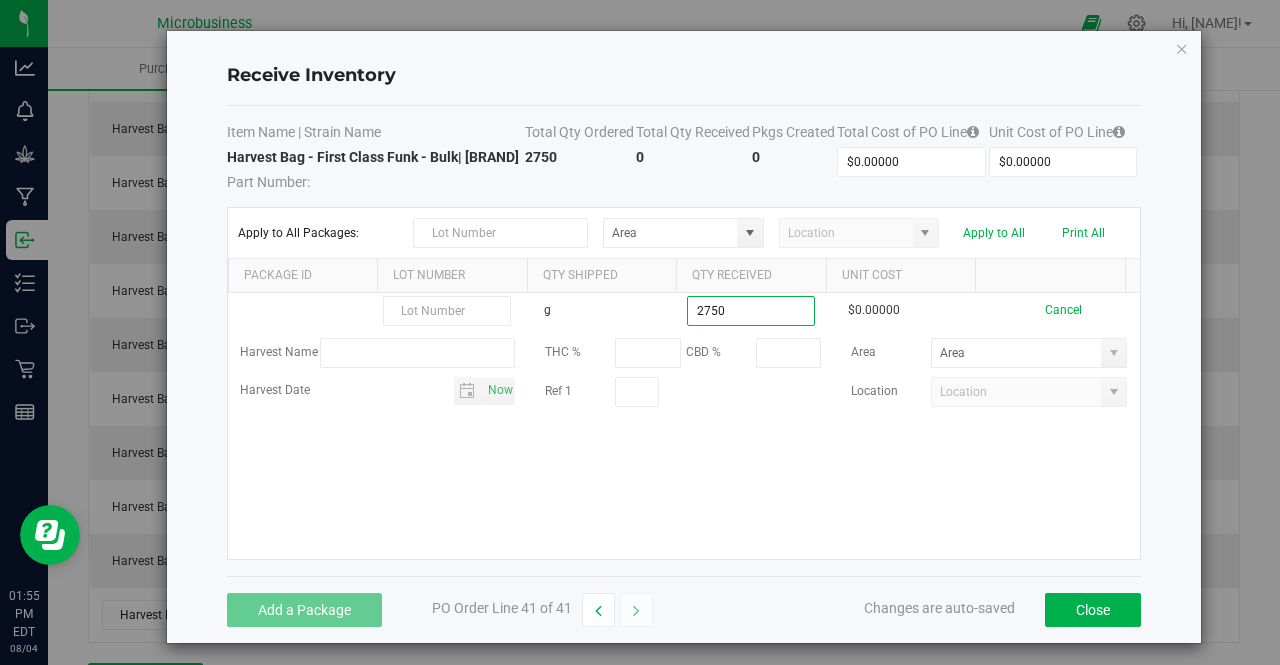 type on "2750.0000 g" 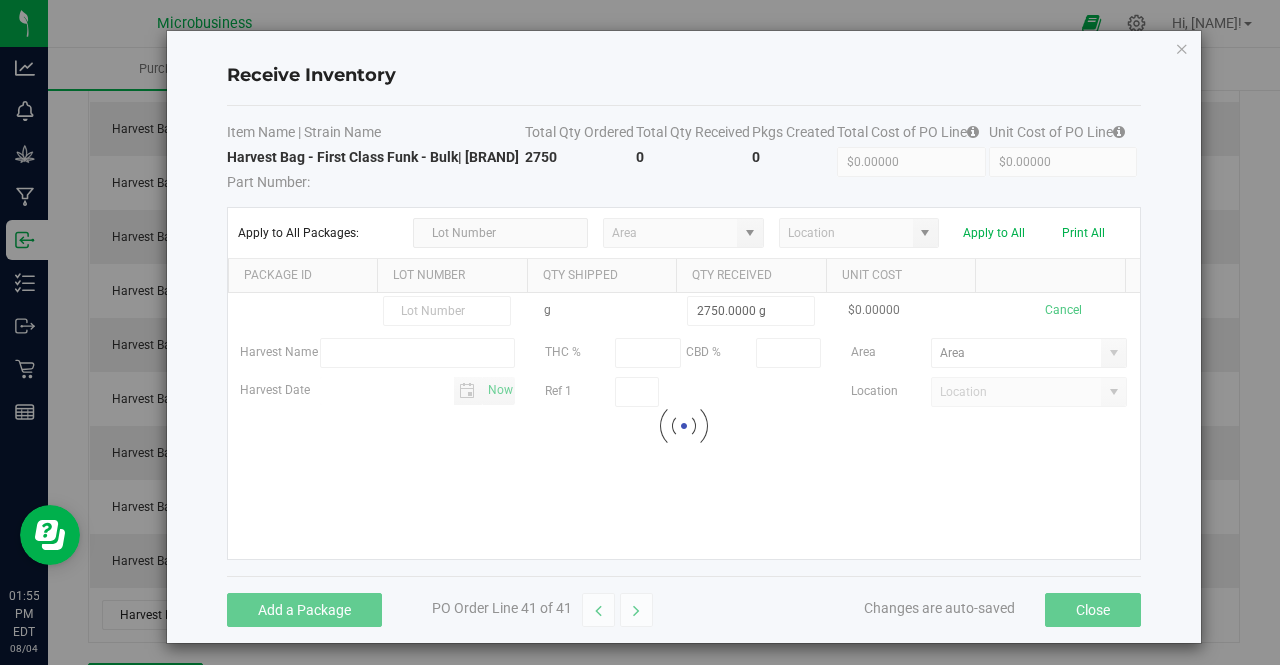 click on "g  [QUANTITY] g  $0.00000   Cancel   Harvest Name   THC %   CBD %   Area   Harvest Date
Now
Ref 1   Location  Loading" at bounding box center [684, 426] 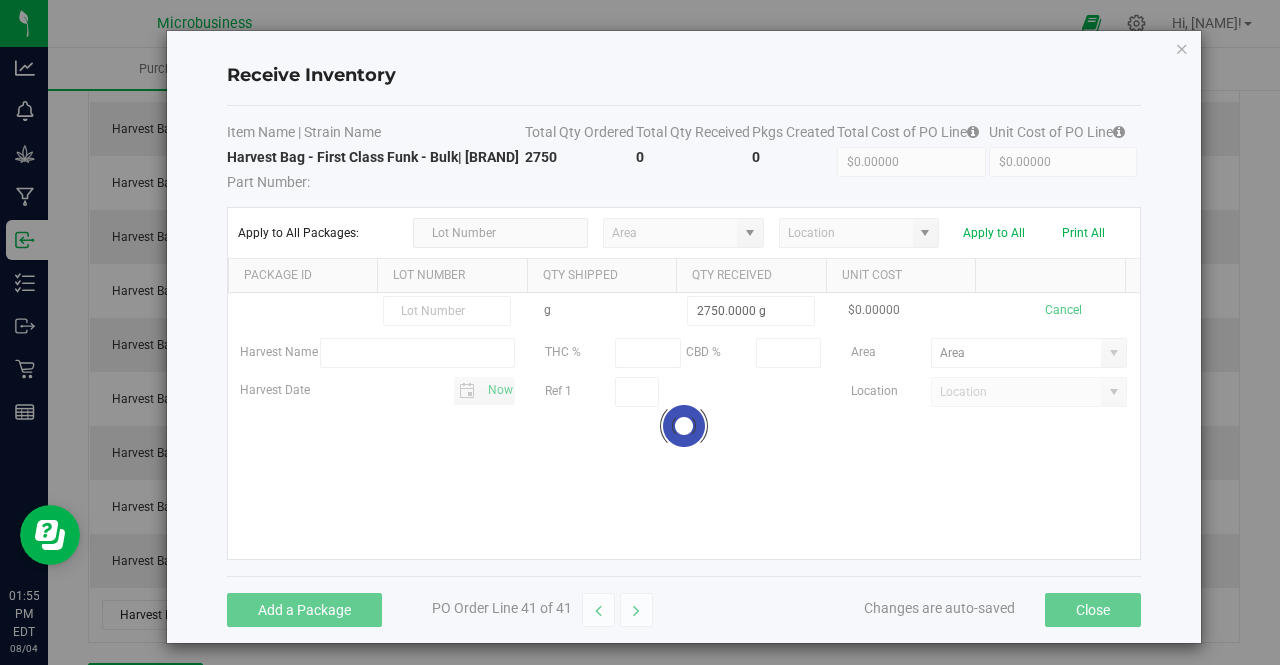 scroll, scrollTop: 1944, scrollLeft: 0, axis: vertical 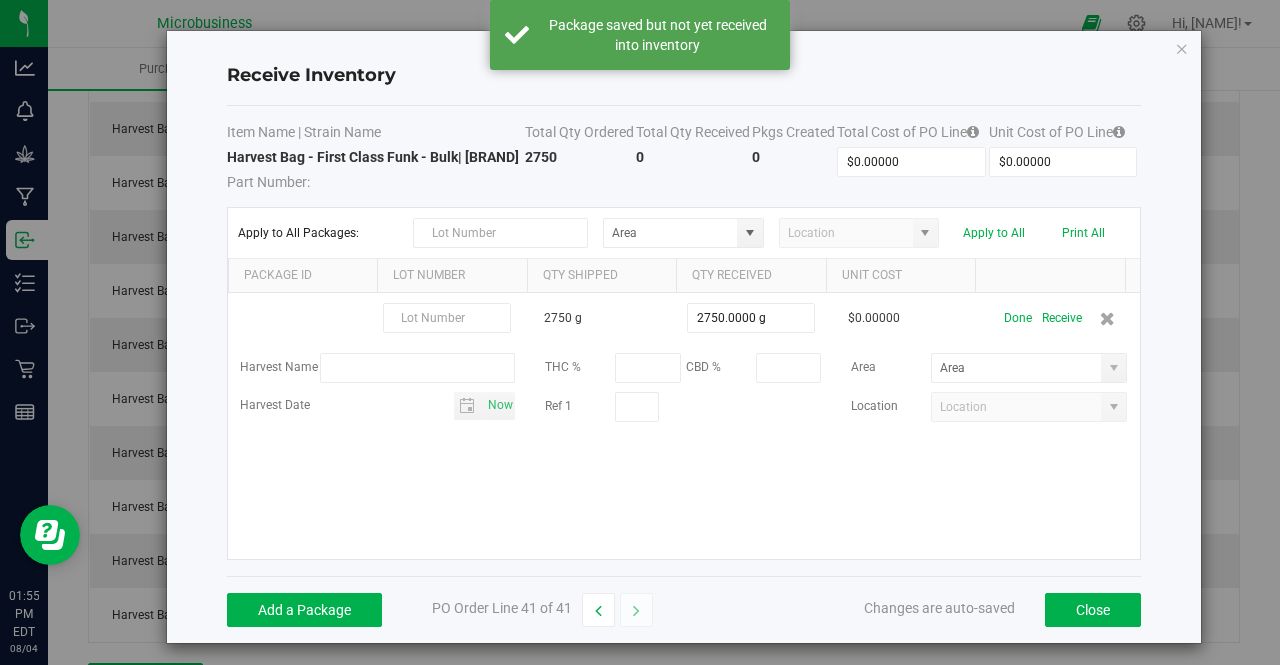 click on "Receive" at bounding box center (1062, 318) 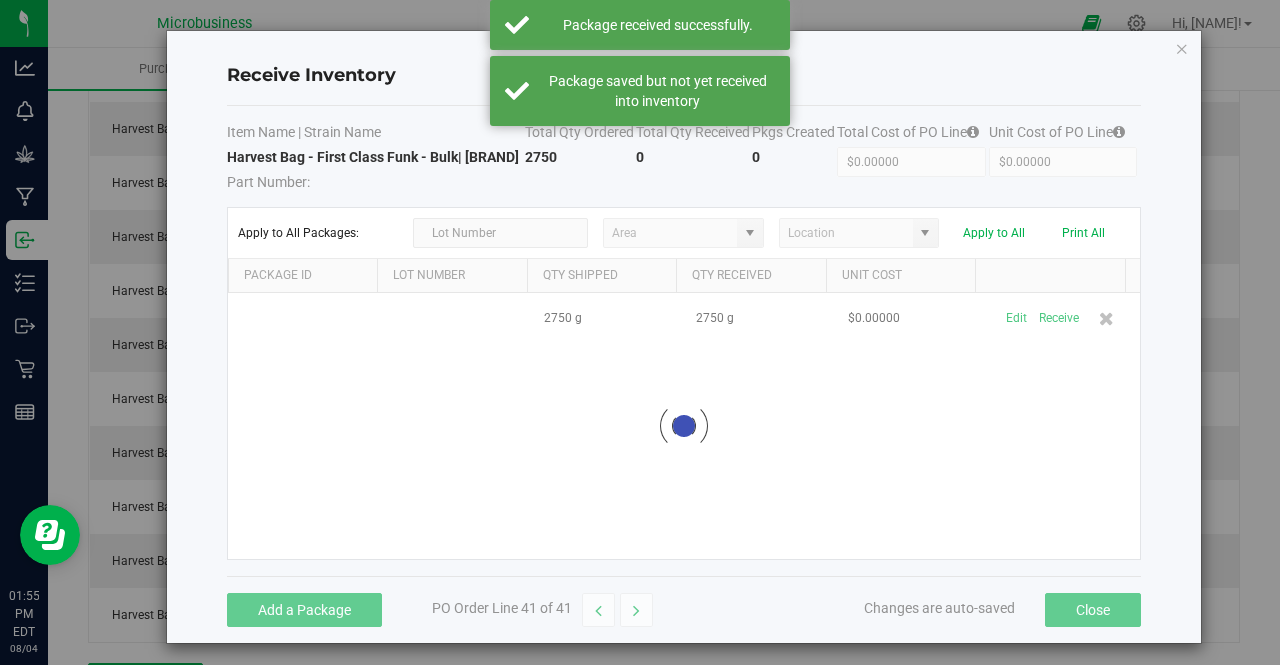 scroll, scrollTop: 1976, scrollLeft: 0, axis: vertical 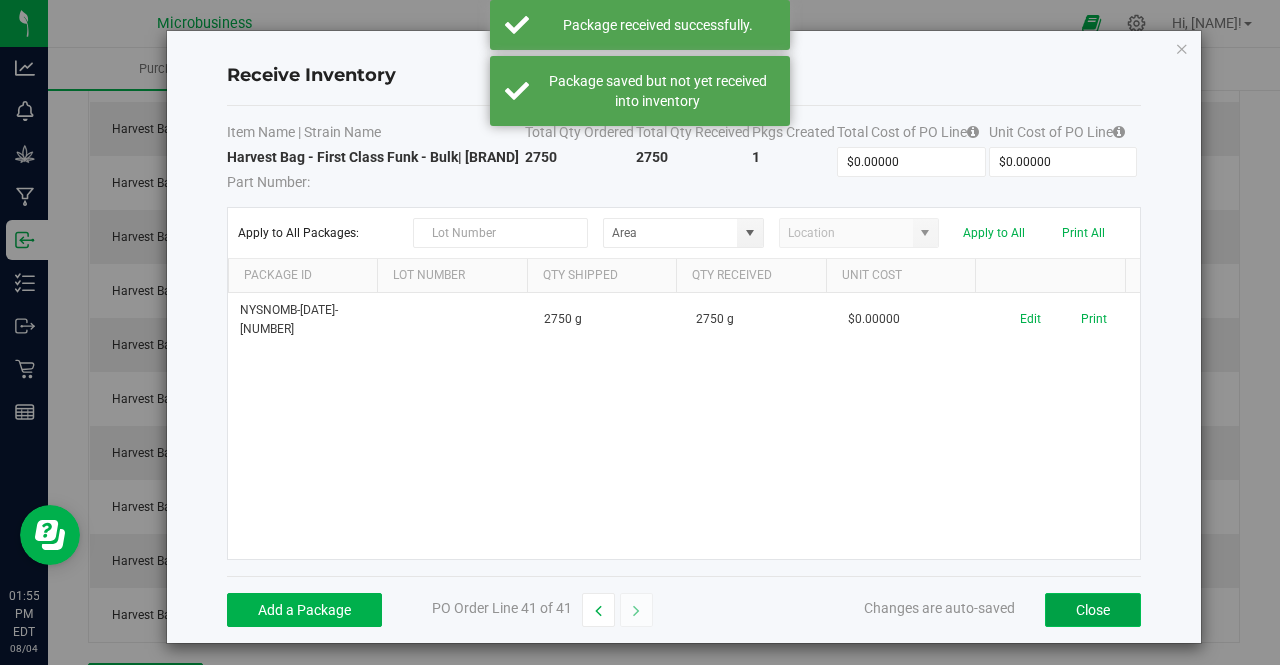 click on "Close" at bounding box center (1093, 610) 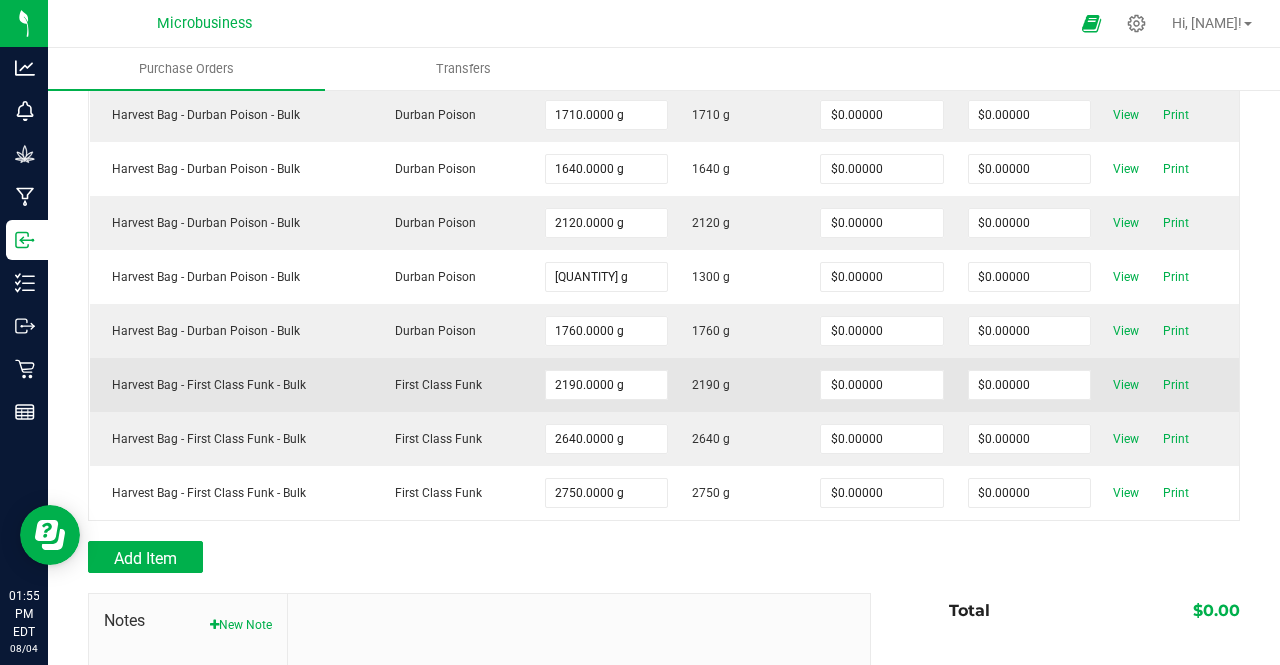 scroll, scrollTop: 2098, scrollLeft: 0, axis: vertical 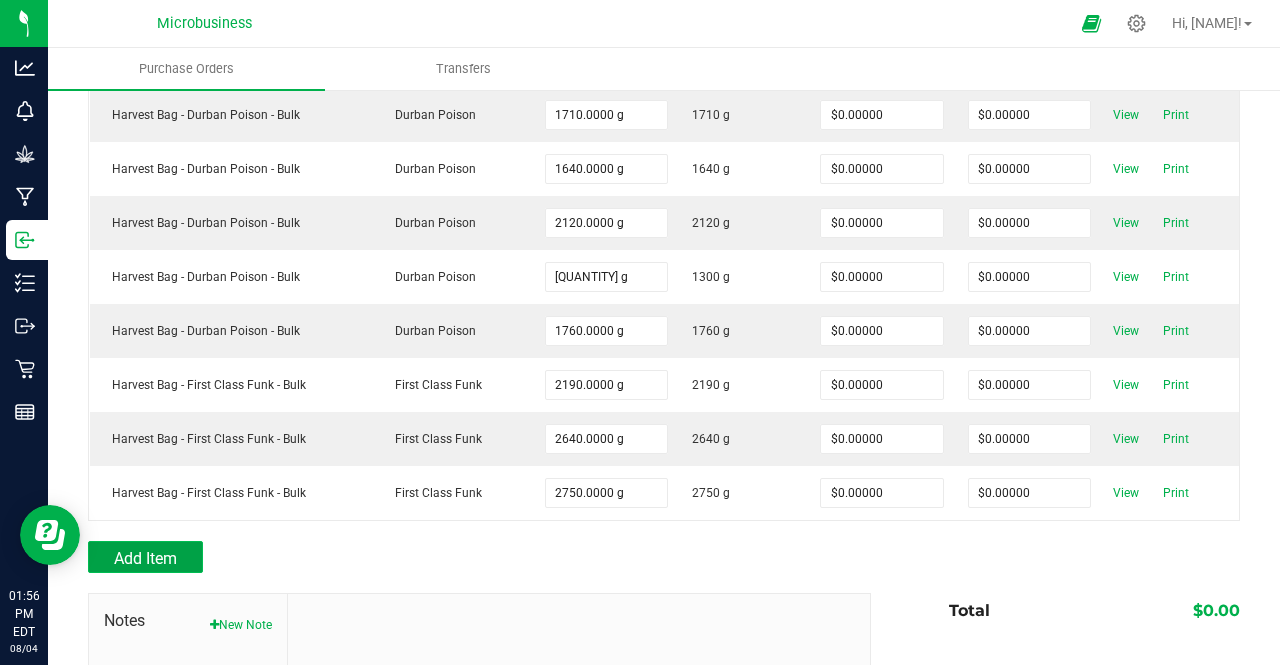 click on "Add Item" at bounding box center (145, 558) 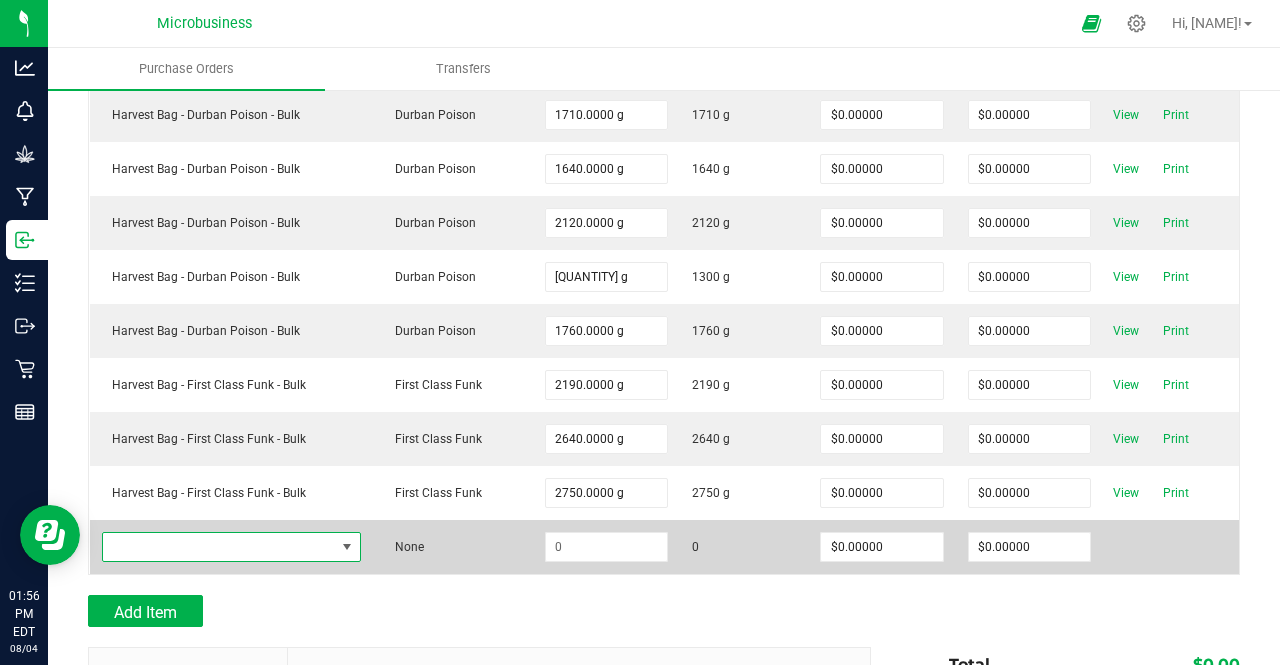 click at bounding box center [219, 547] 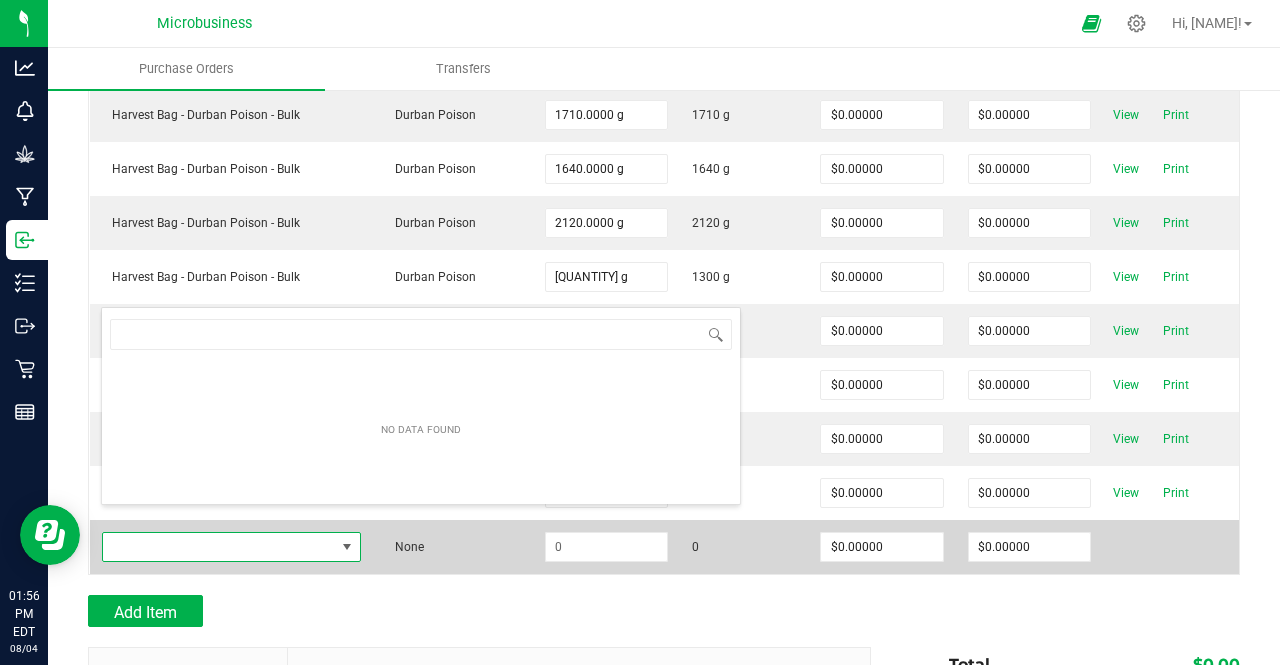 scroll, scrollTop: 99970, scrollLeft: 99744, axis: both 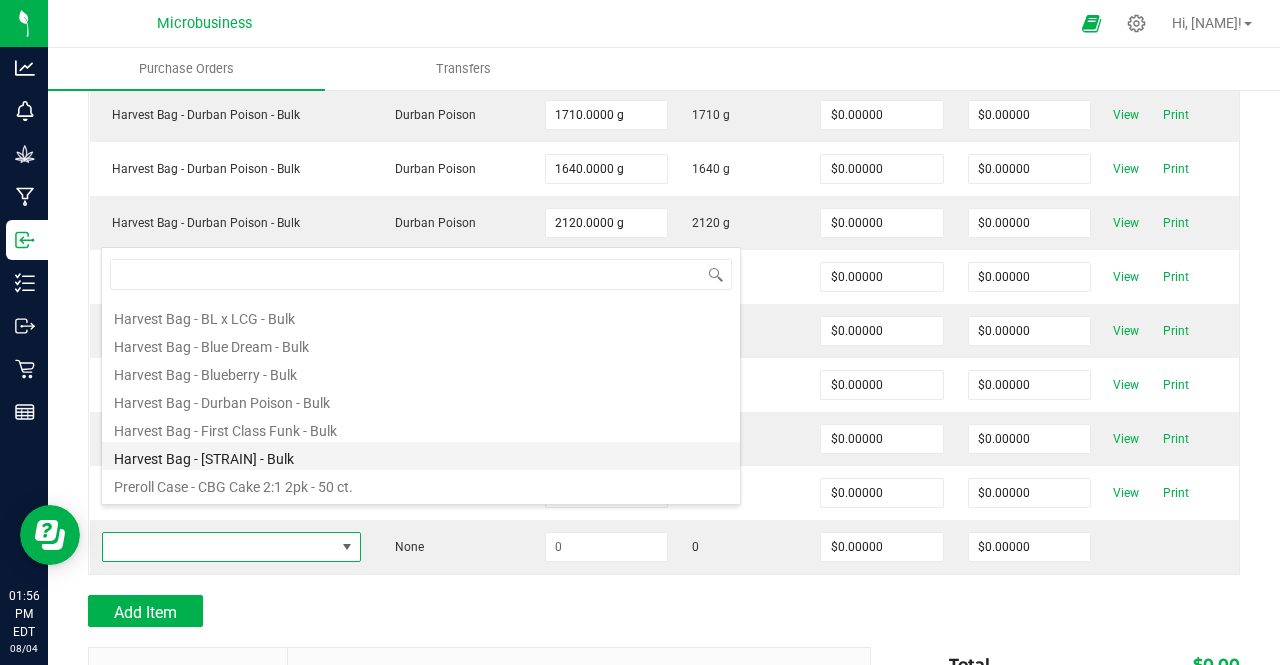click on "Harvest Bag - [STRAIN] - Bulk" at bounding box center (421, 456) 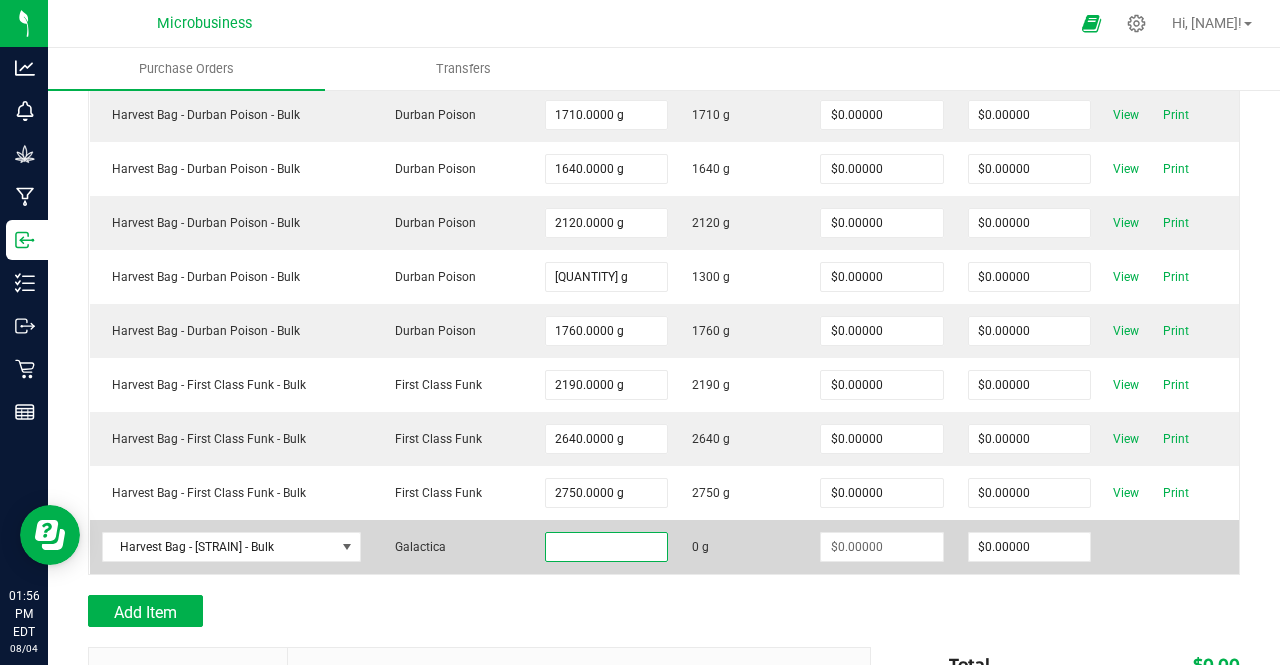 click at bounding box center [606, 547] 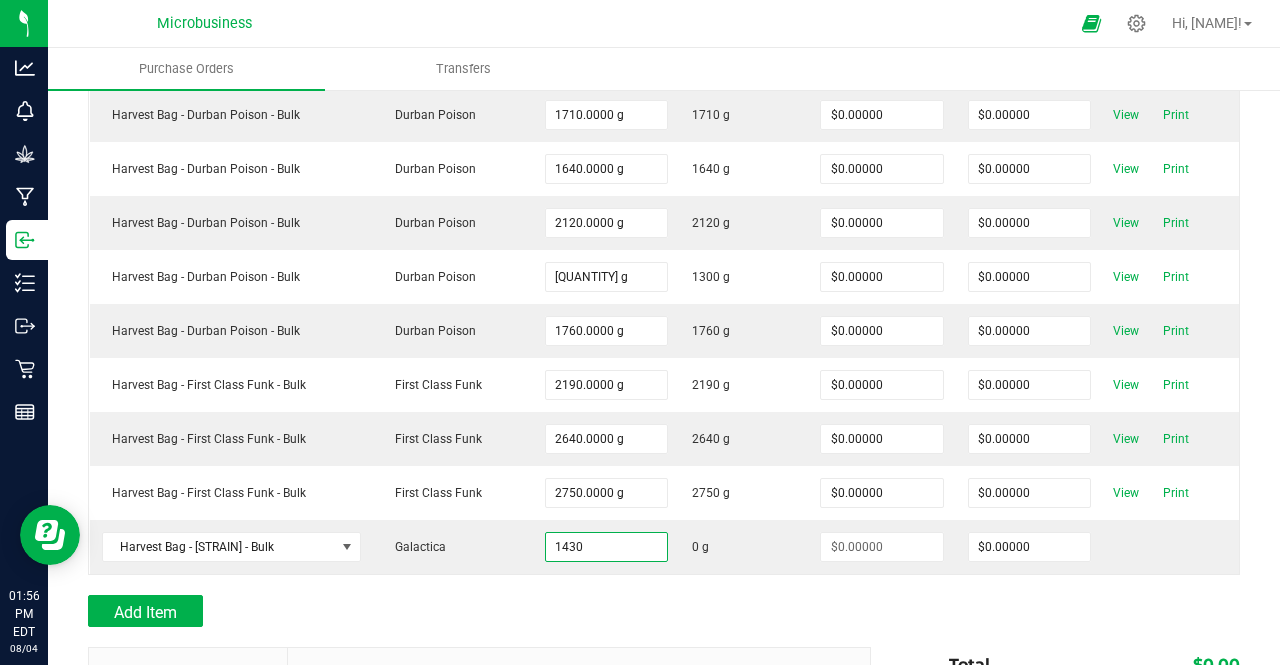 type on "1430.0000 g" 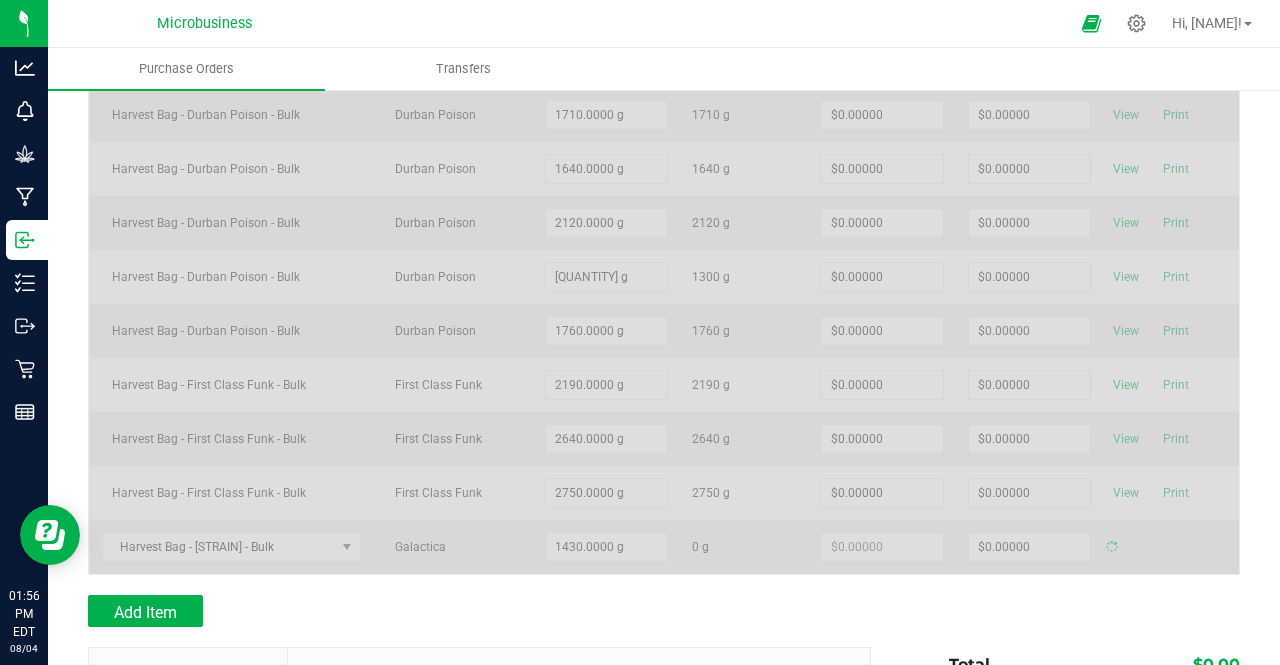 click on "Add Item" at bounding box center (472, 611) 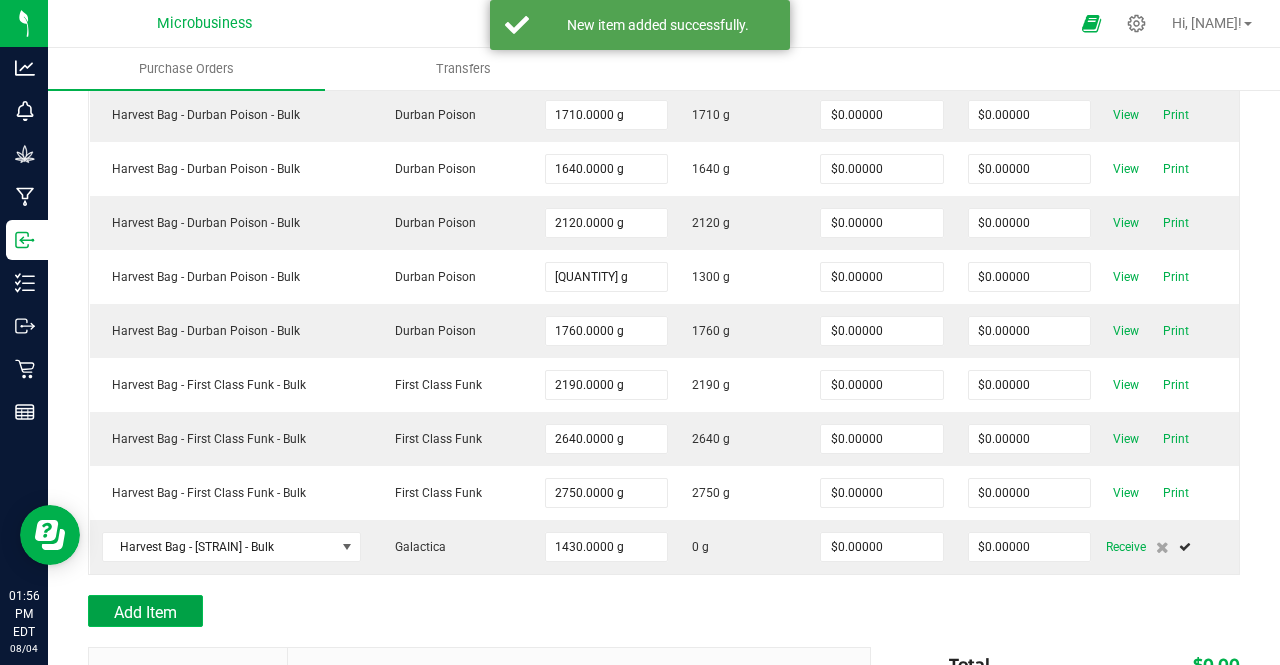 click on "Add Item" at bounding box center [145, 612] 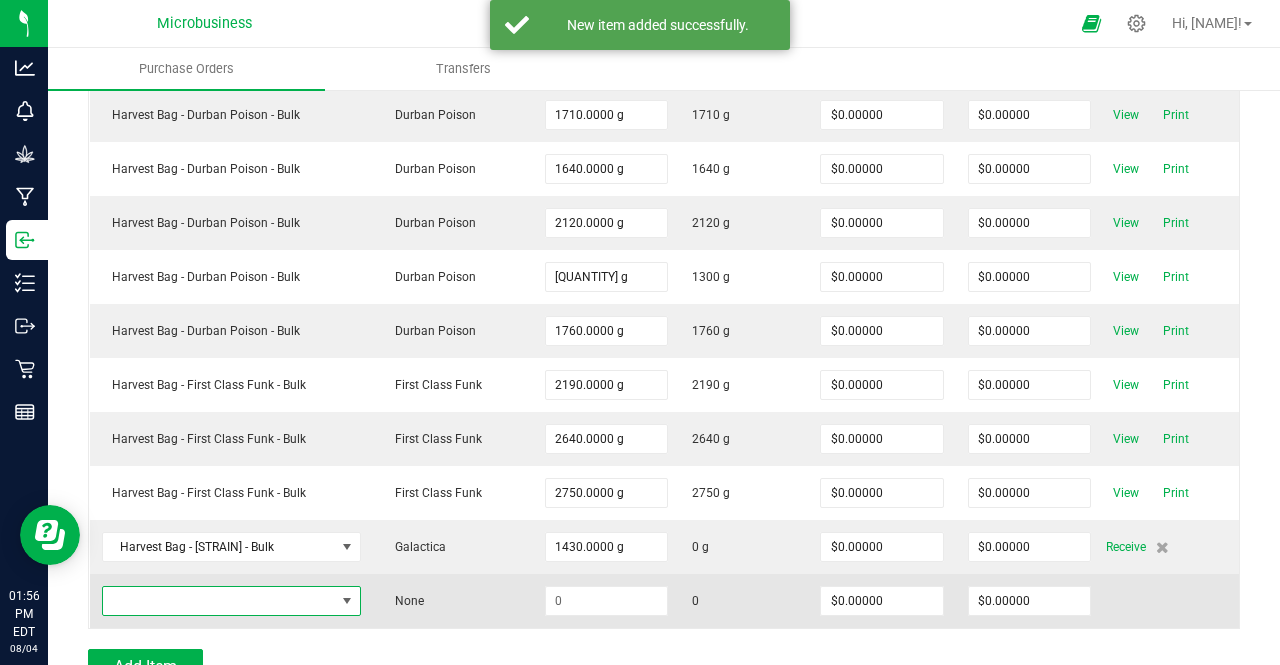 click at bounding box center [219, 601] 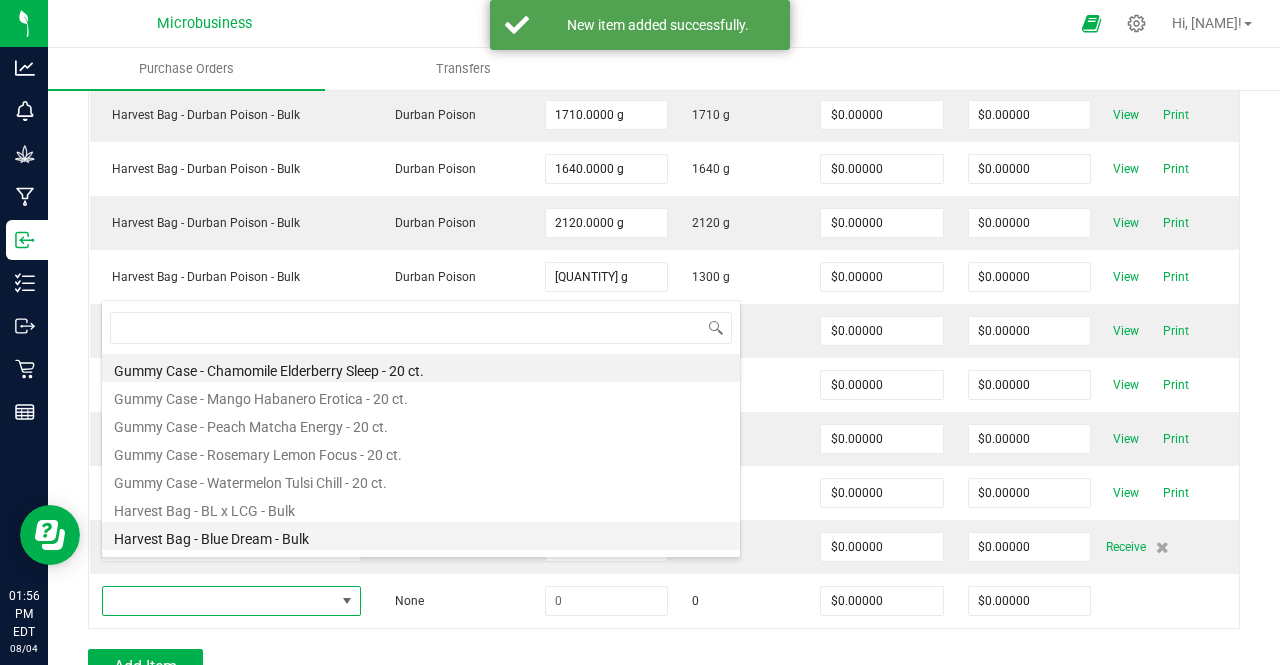 scroll, scrollTop: 99970, scrollLeft: 99744, axis: both 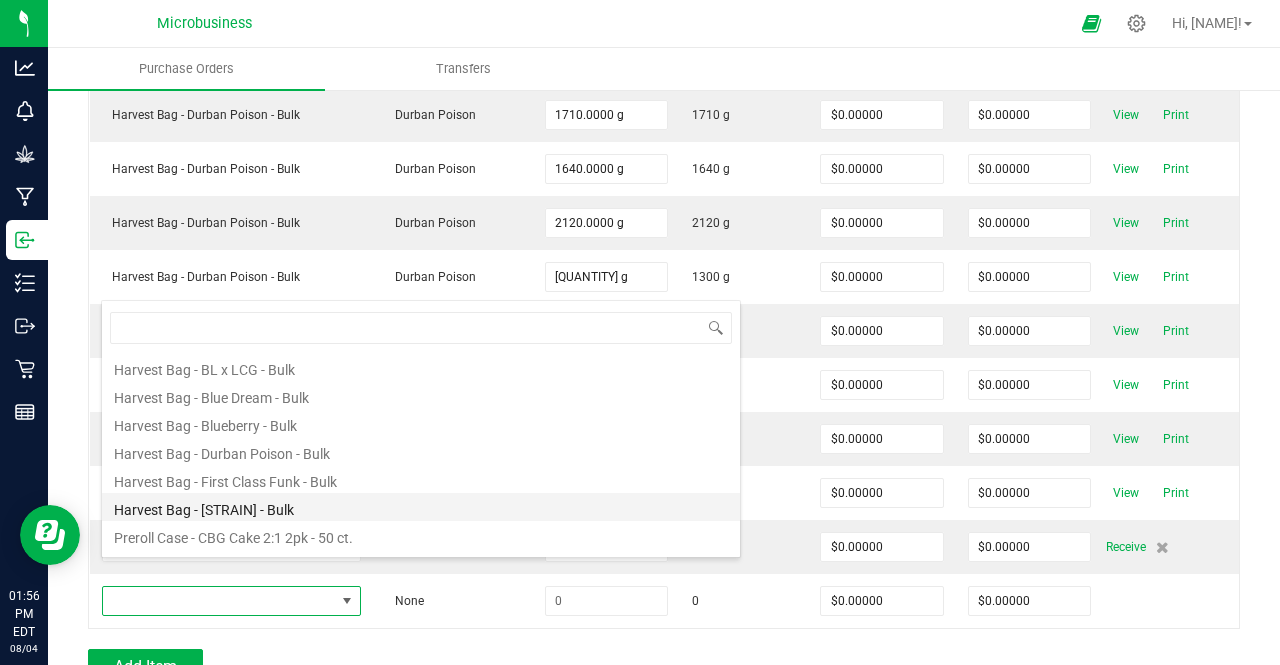 click on "Harvest Bag - [STRAIN] - Bulk" at bounding box center [421, 507] 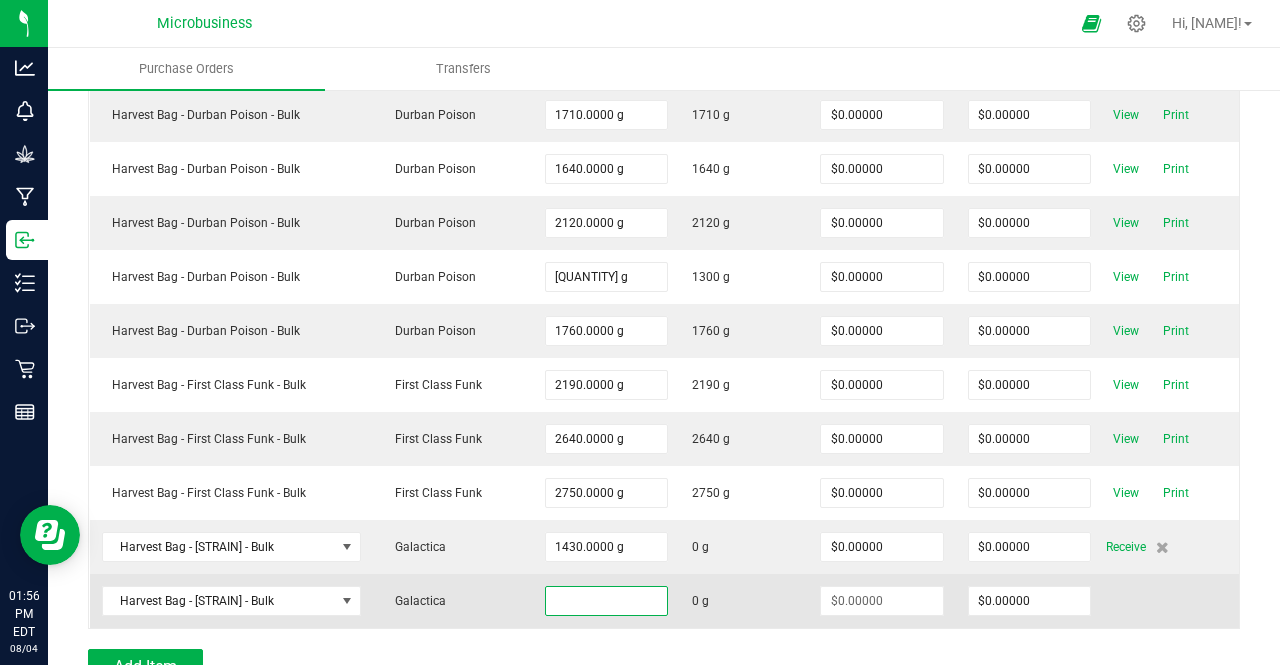 click at bounding box center [606, 601] 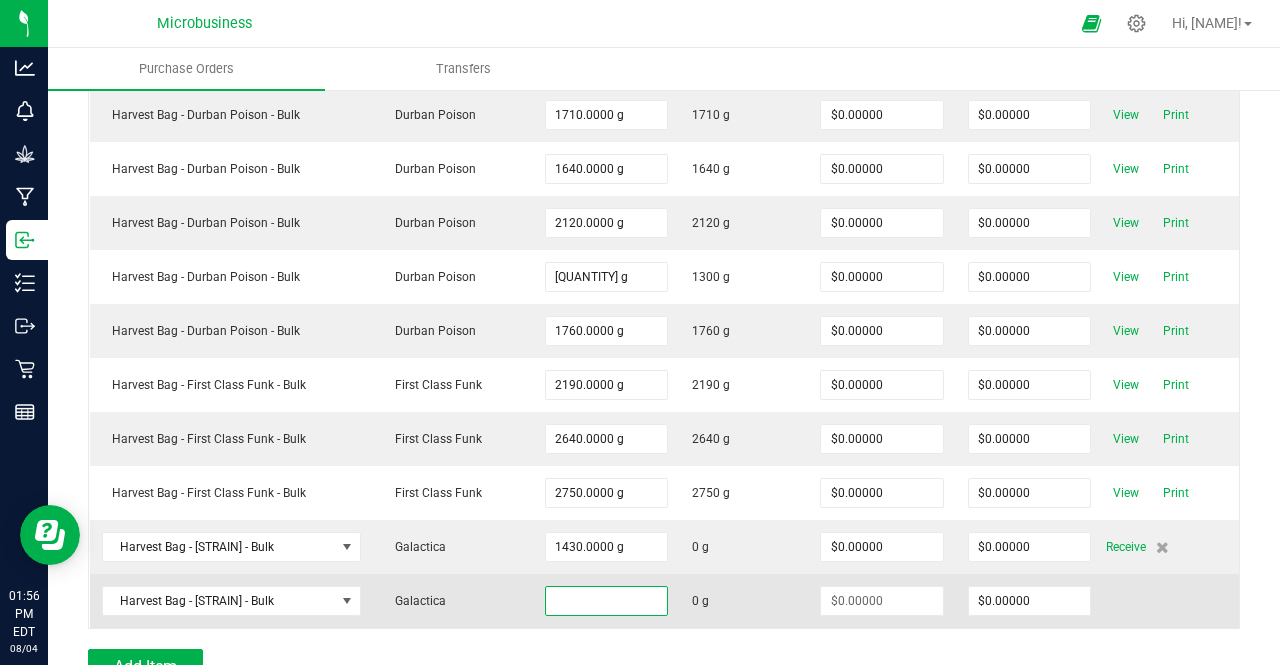 type on "7" 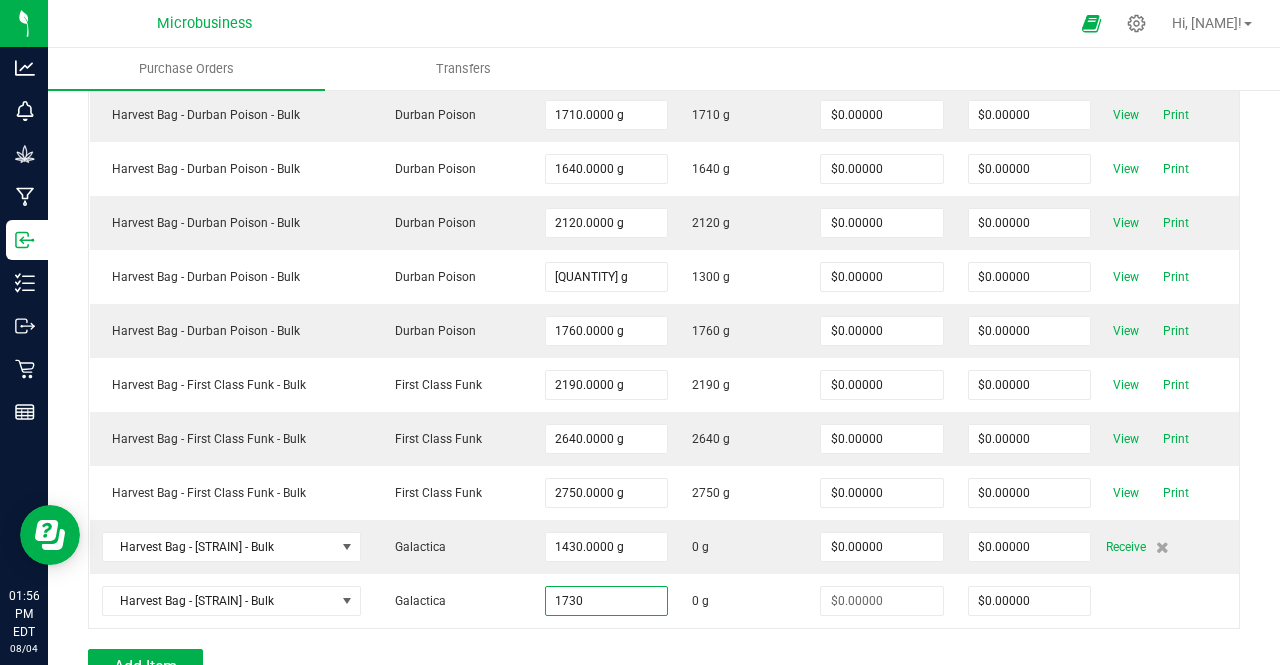 type on "1730.0000 g" 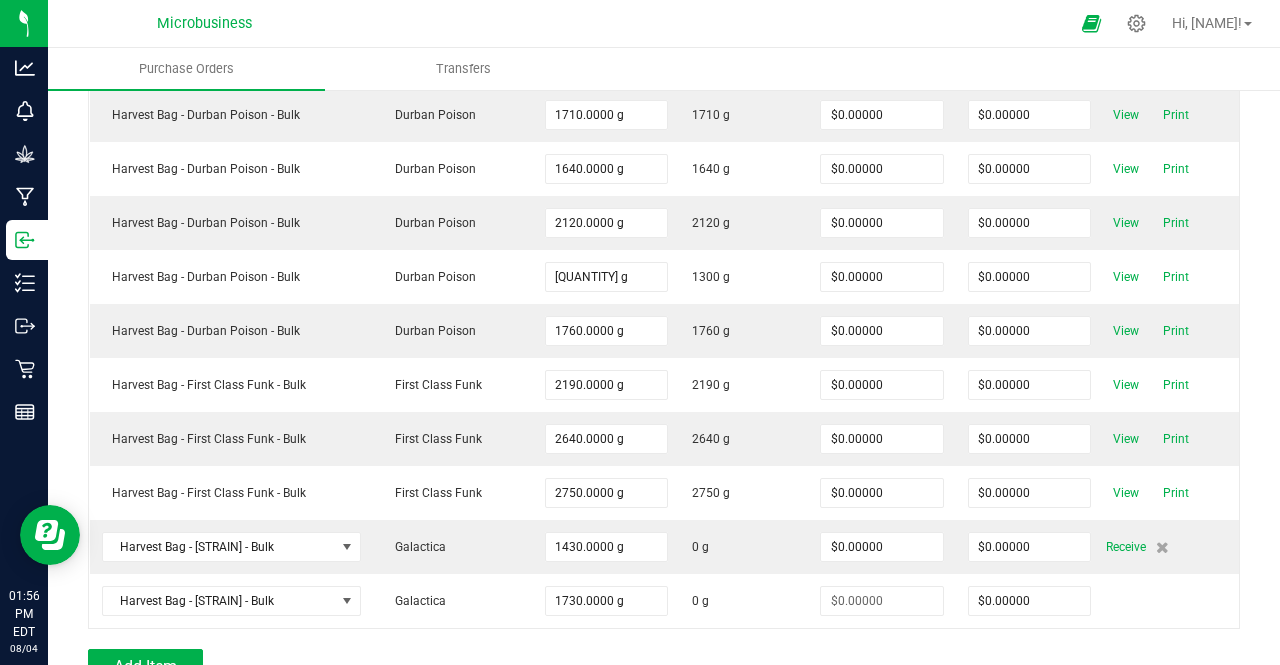 click on "Add Item" at bounding box center (472, 665) 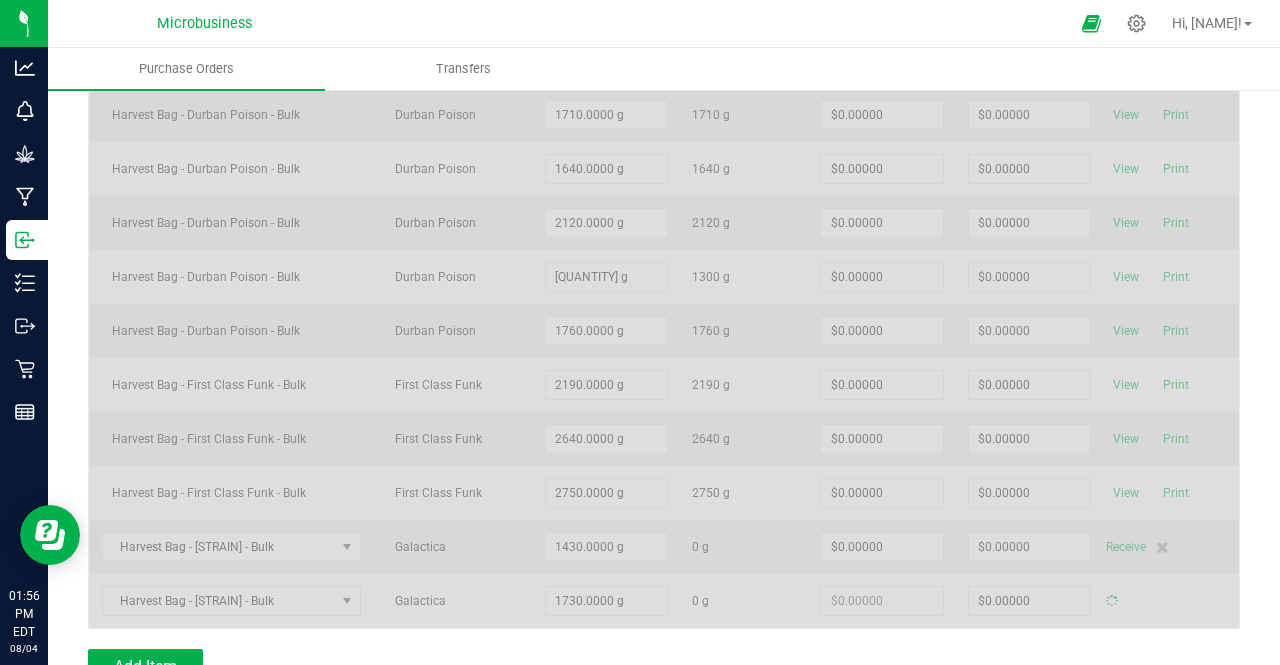 type on "$0.00000" 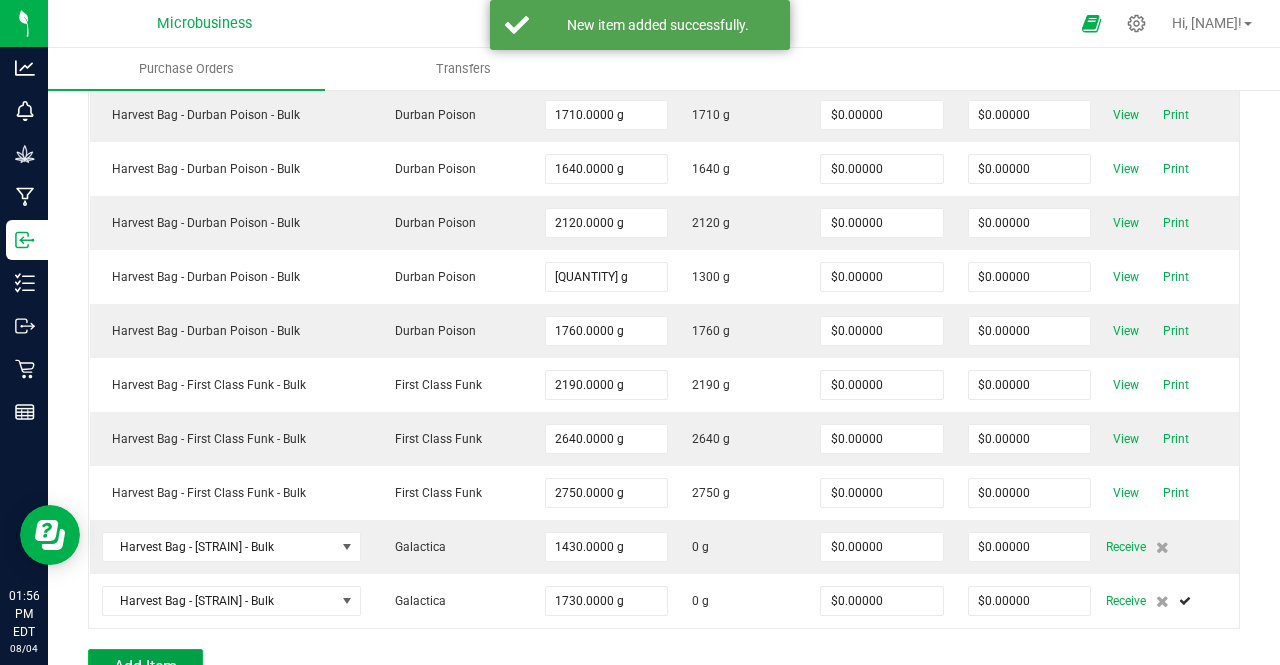 click on "Add Item" at bounding box center (145, 665) 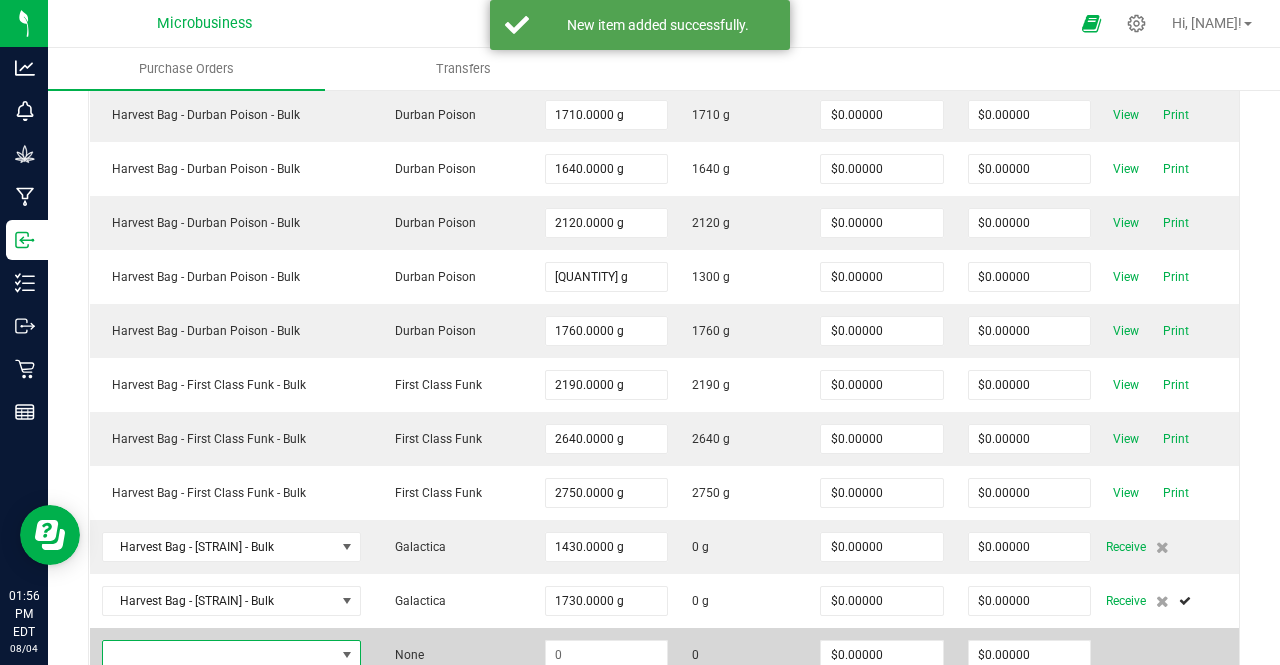 click at bounding box center (219, 655) 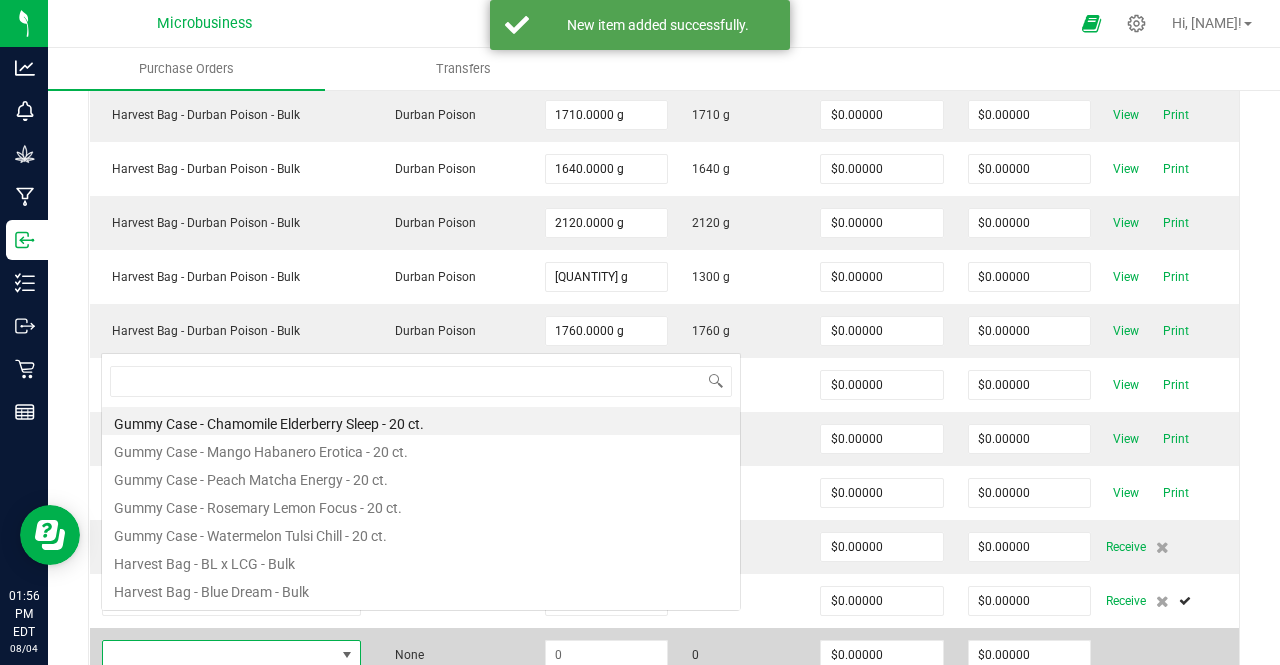 scroll, scrollTop: 0, scrollLeft: 0, axis: both 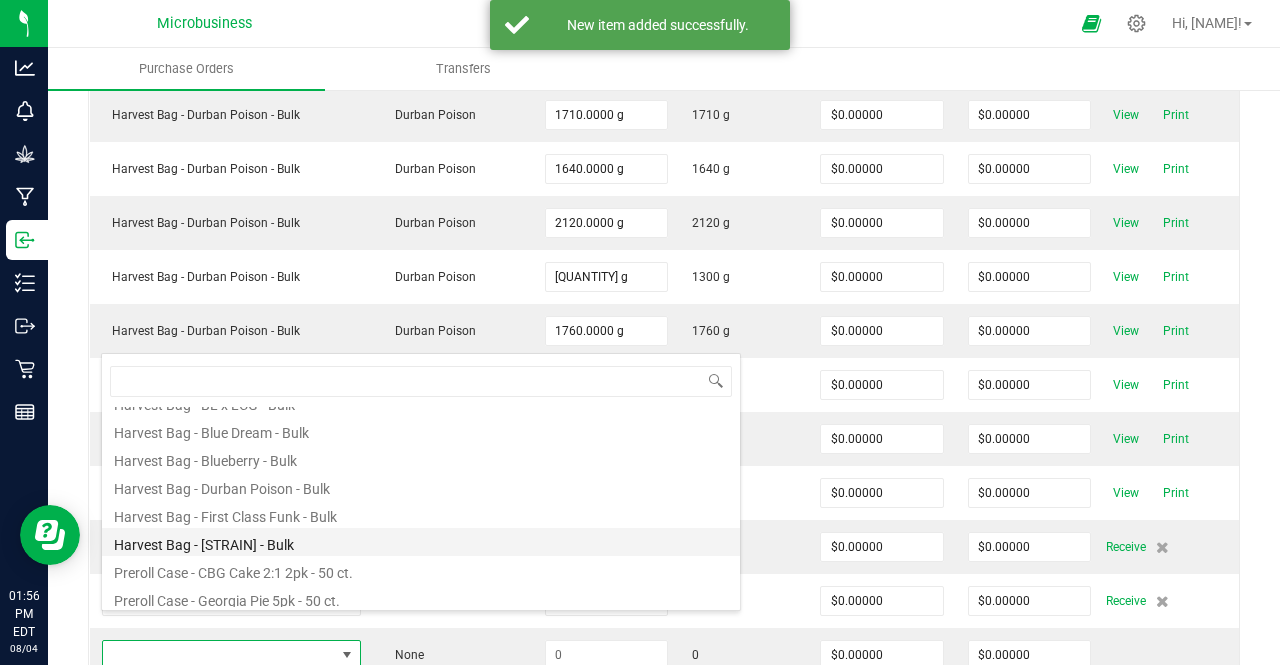 click on "Harvest Bag - [STRAIN] - Bulk" at bounding box center [421, 542] 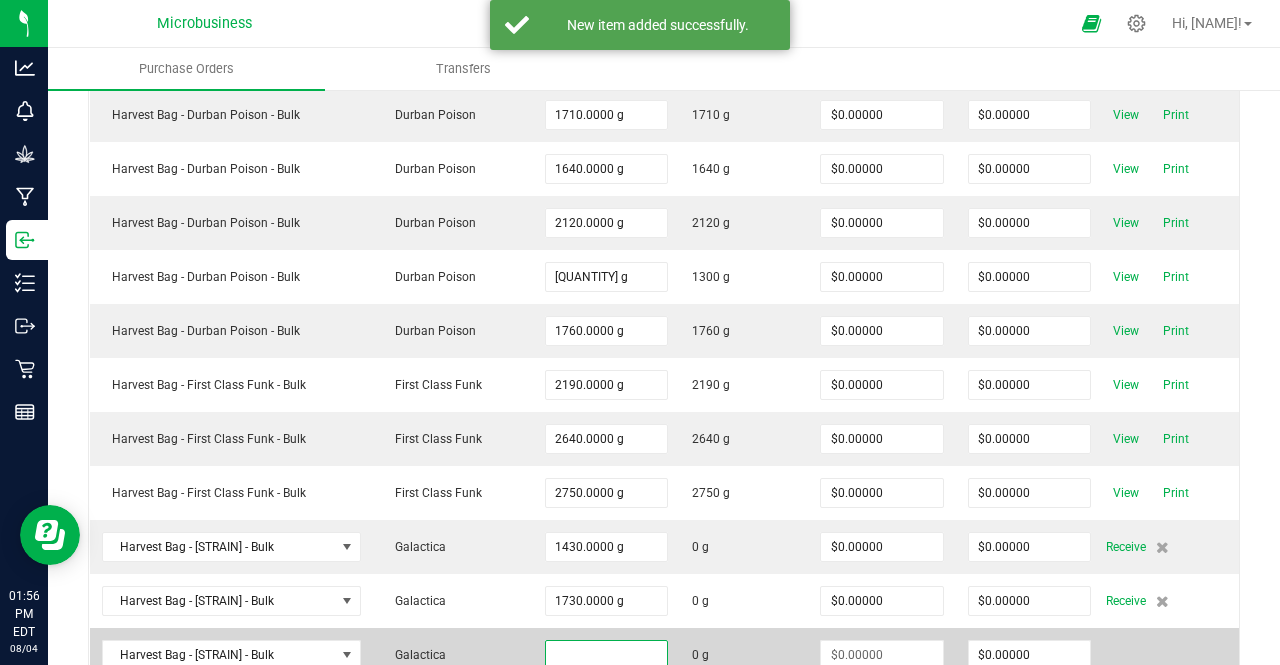 click at bounding box center [606, 655] 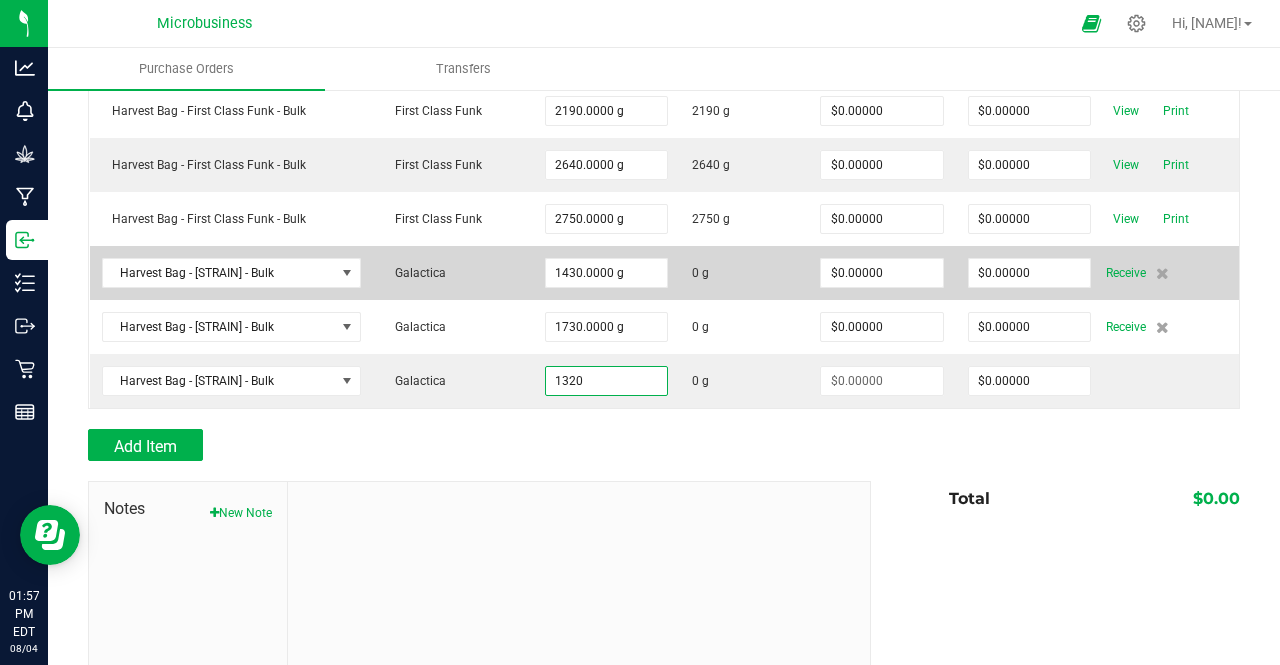 scroll, scrollTop: 2376, scrollLeft: 0, axis: vertical 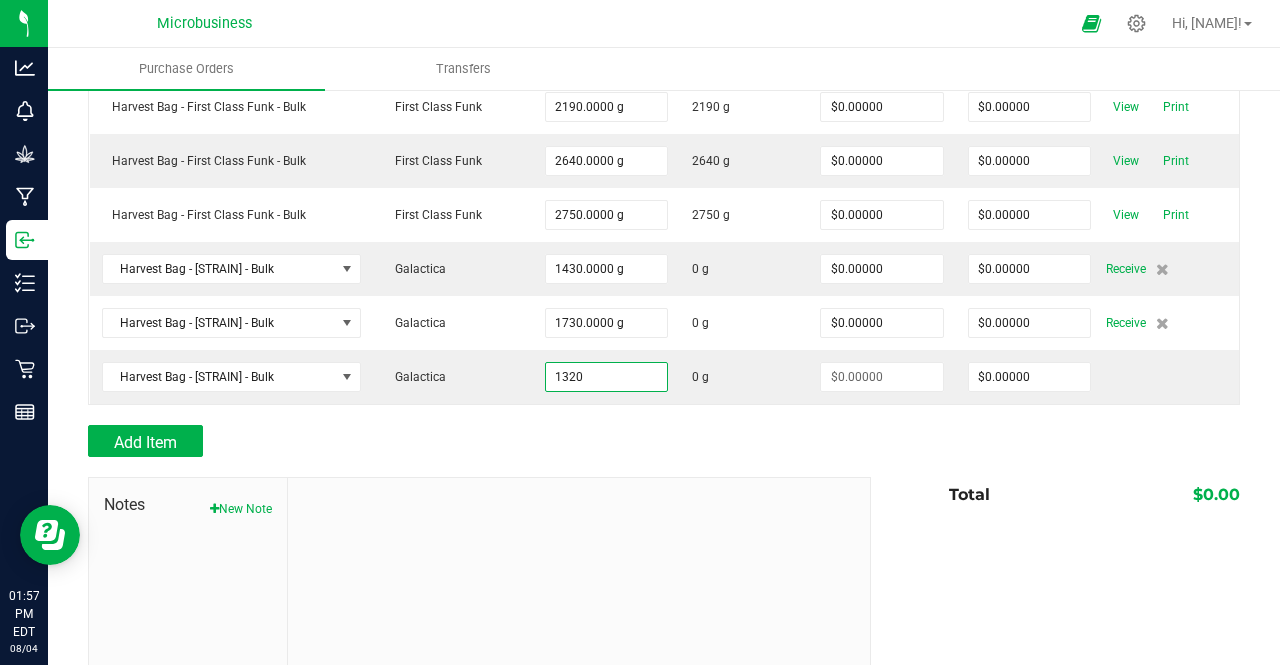 type on "1320.0000 g" 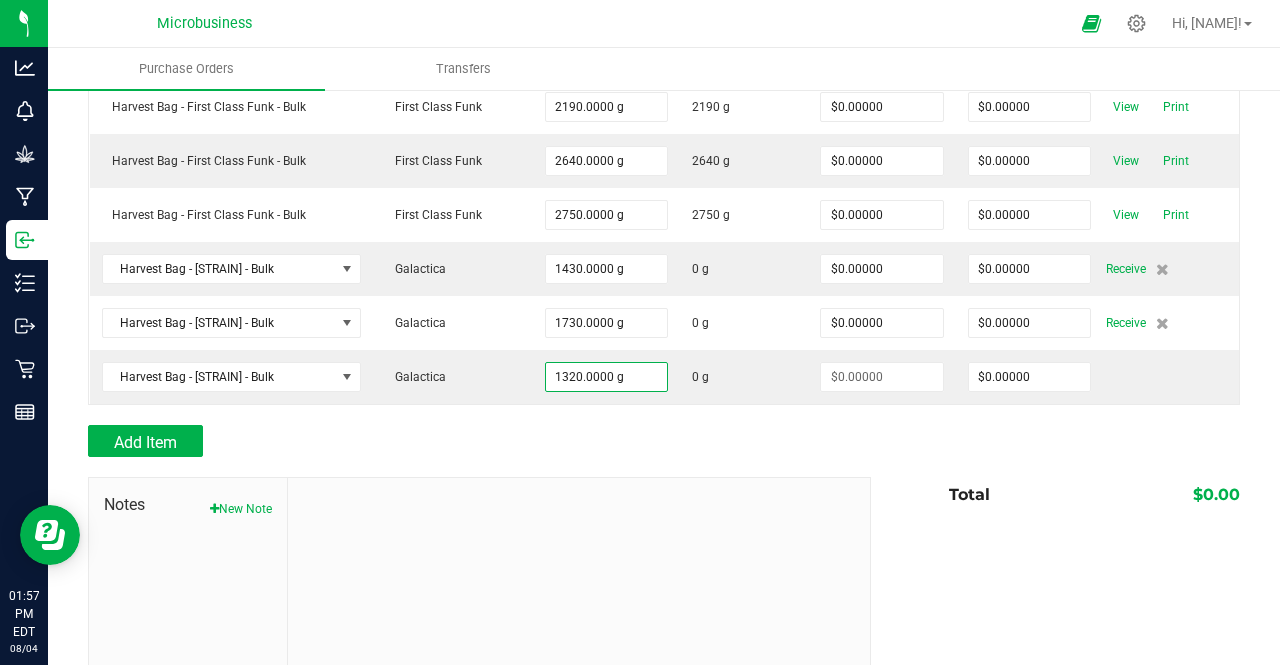 click on "Add Item" at bounding box center (472, 441) 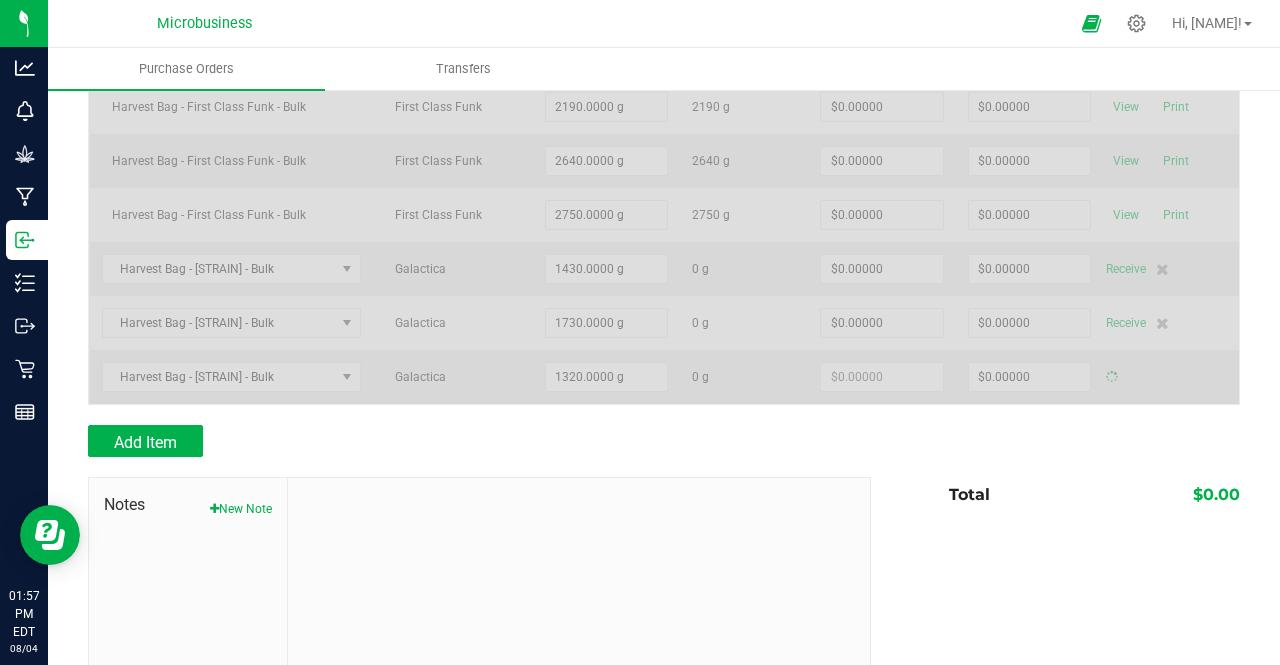 type on "$0.00000" 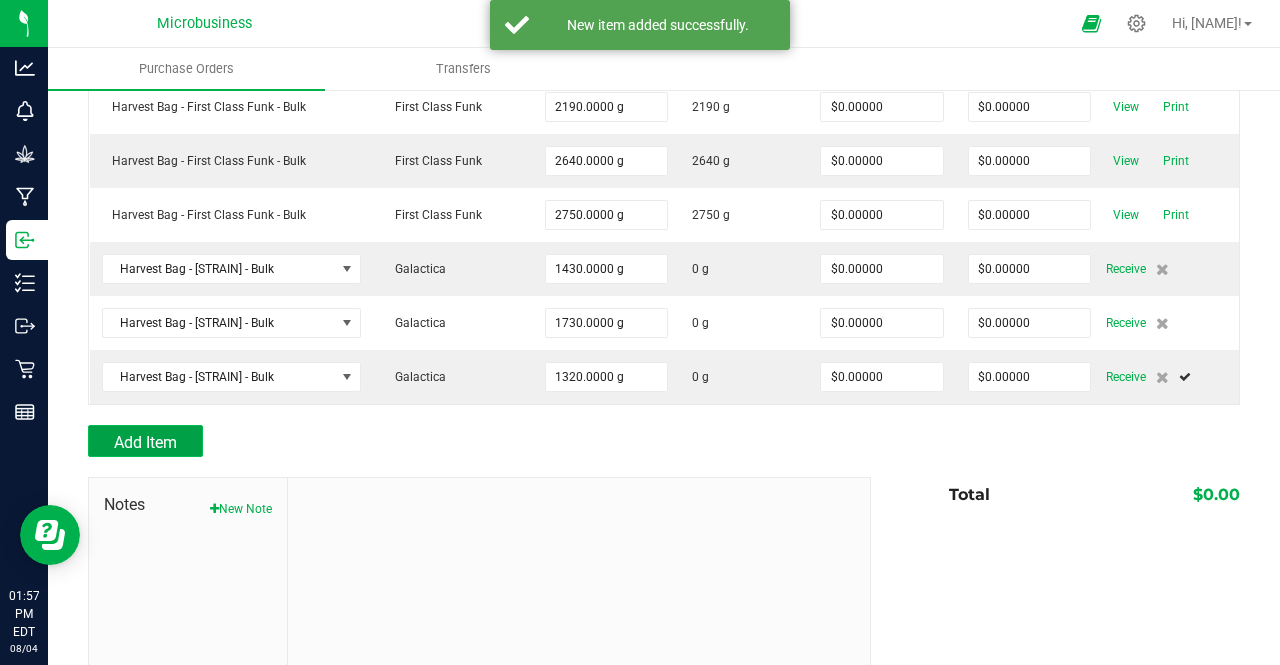 click on "Add Item" at bounding box center [145, 441] 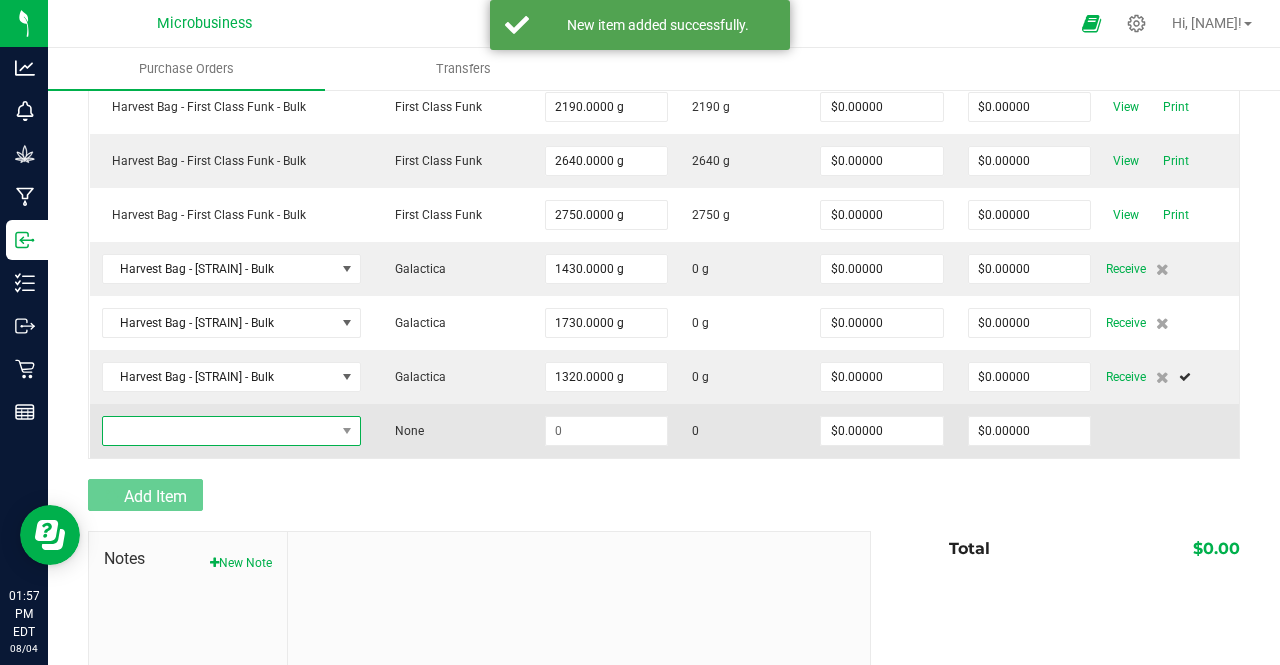 click at bounding box center [219, 431] 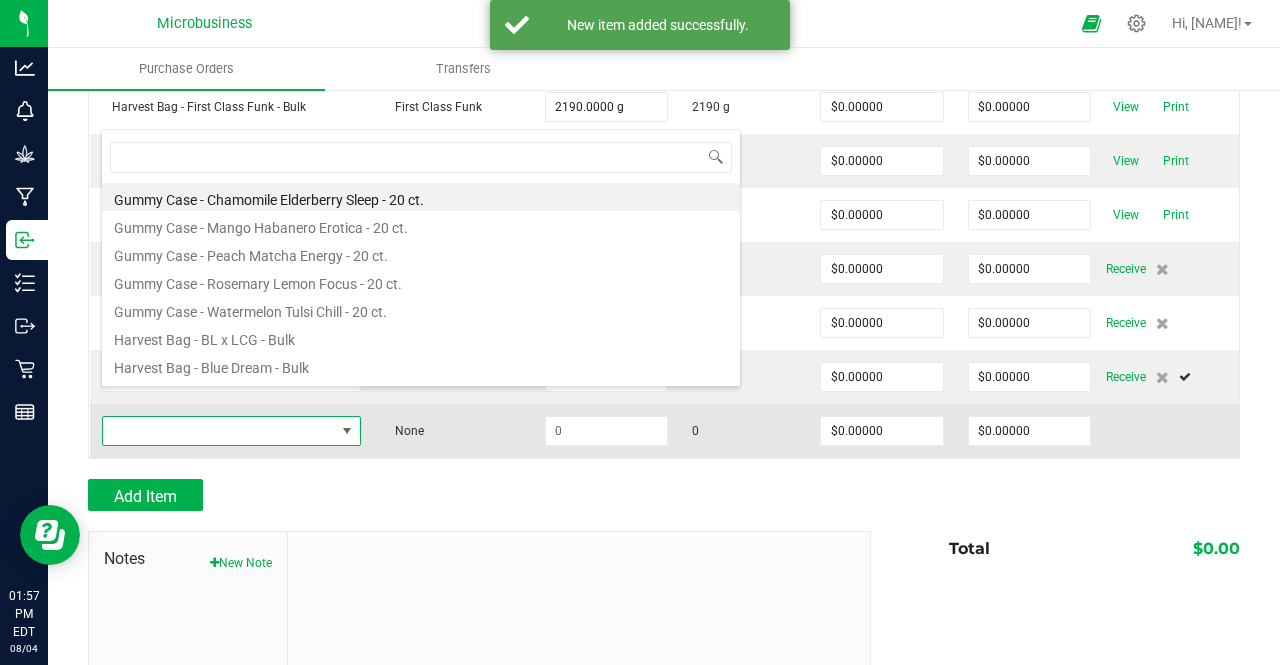 scroll, scrollTop: 99970, scrollLeft: 99744, axis: both 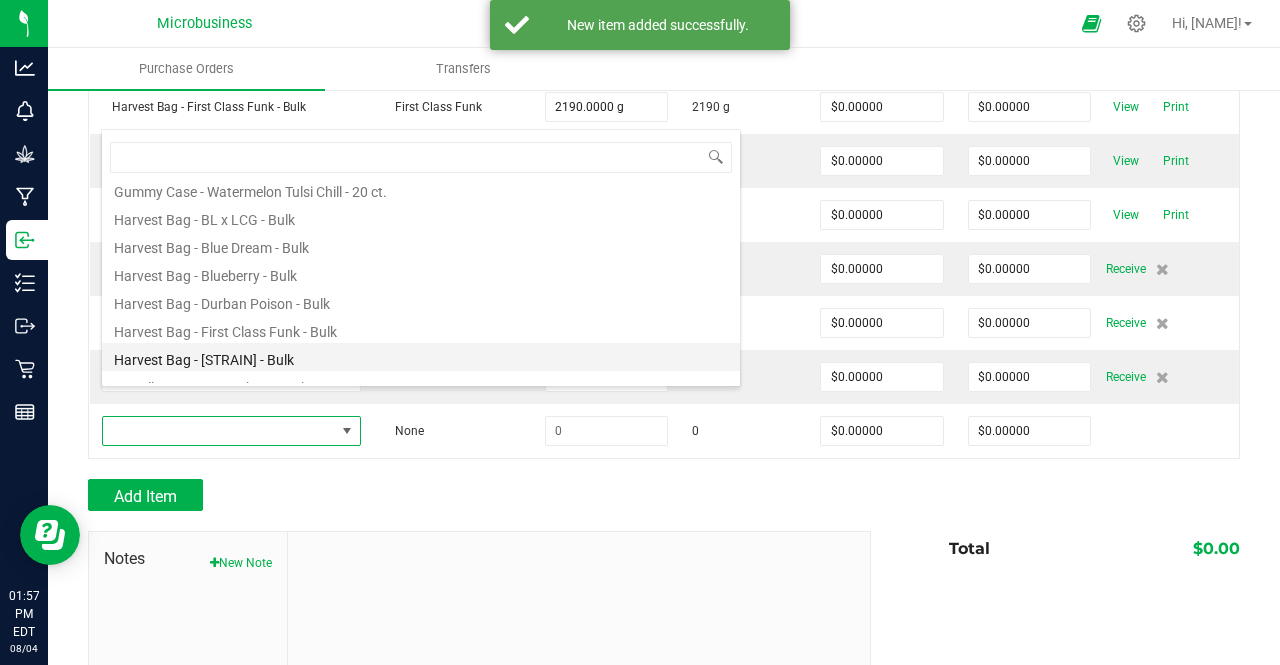 click on "Harvest Bag - [STRAIN] - Bulk" at bounding box center [421, 357] 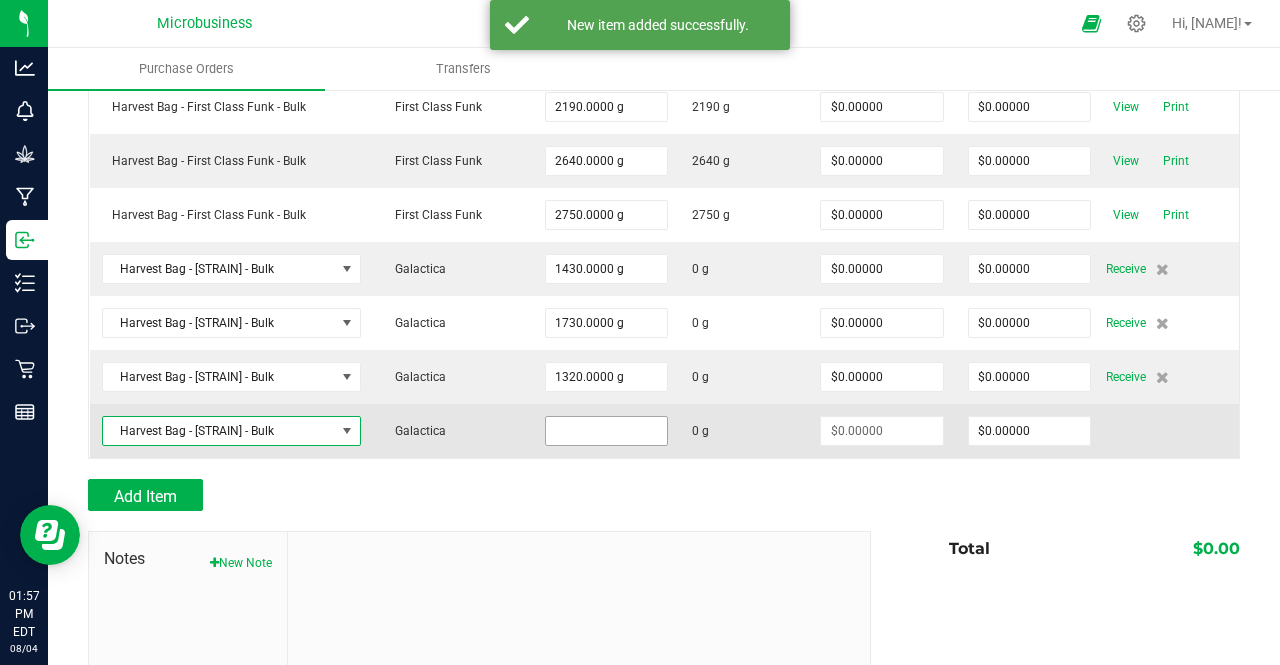 click at bounding box center (606, 431) 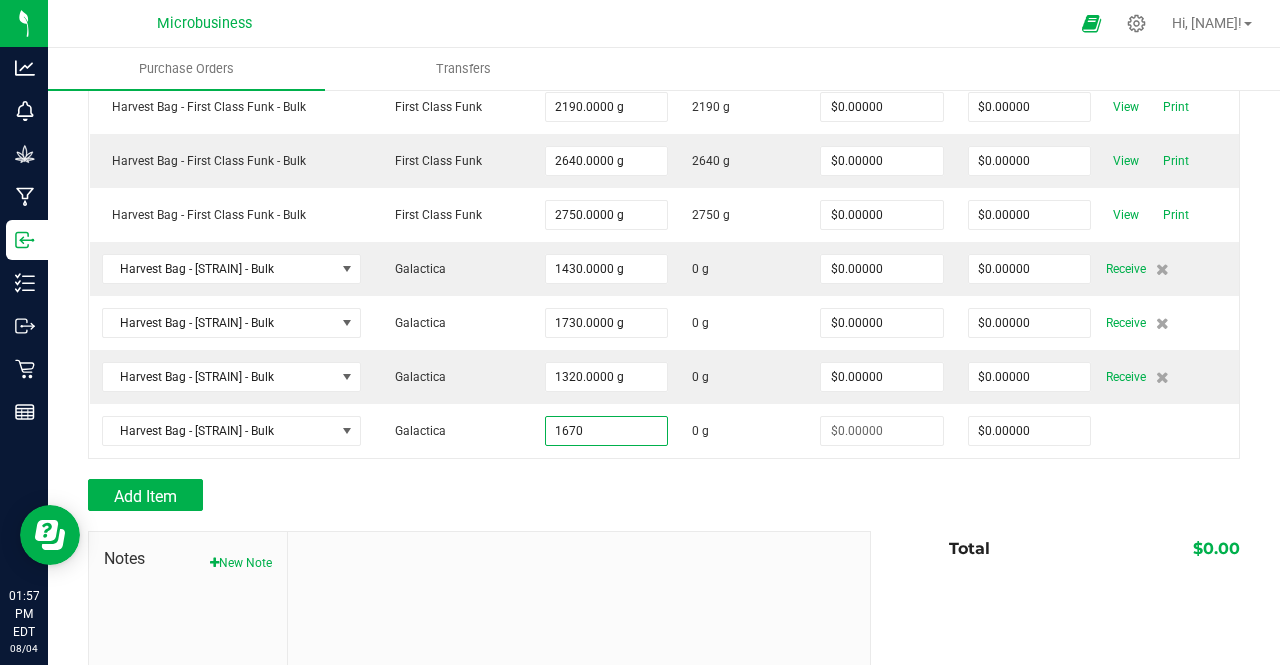 type on "1670.0000 g" 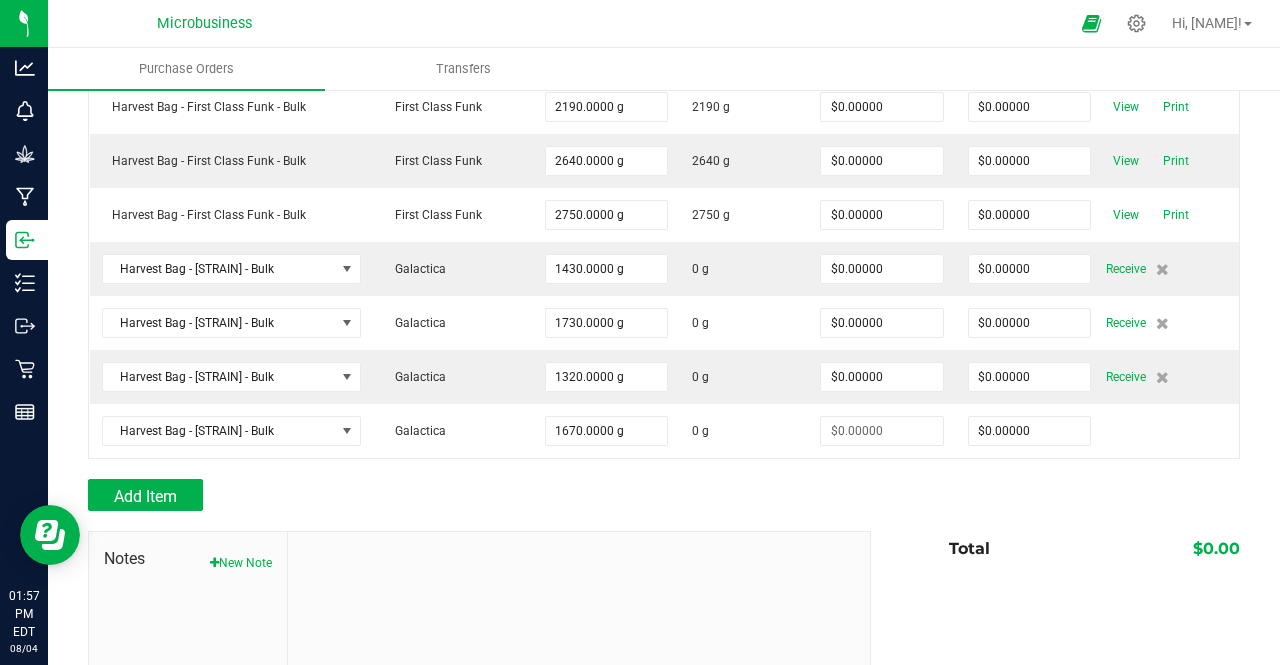 click at bounding box center (664, 469) 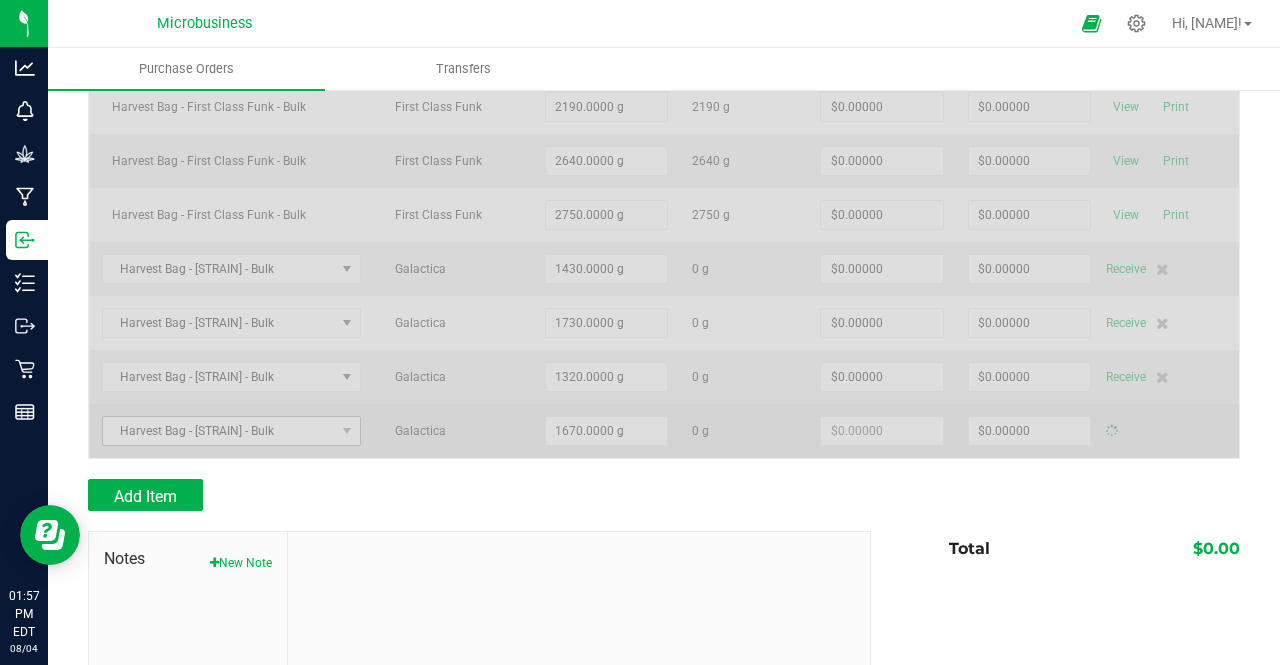 type on "$0.00000" 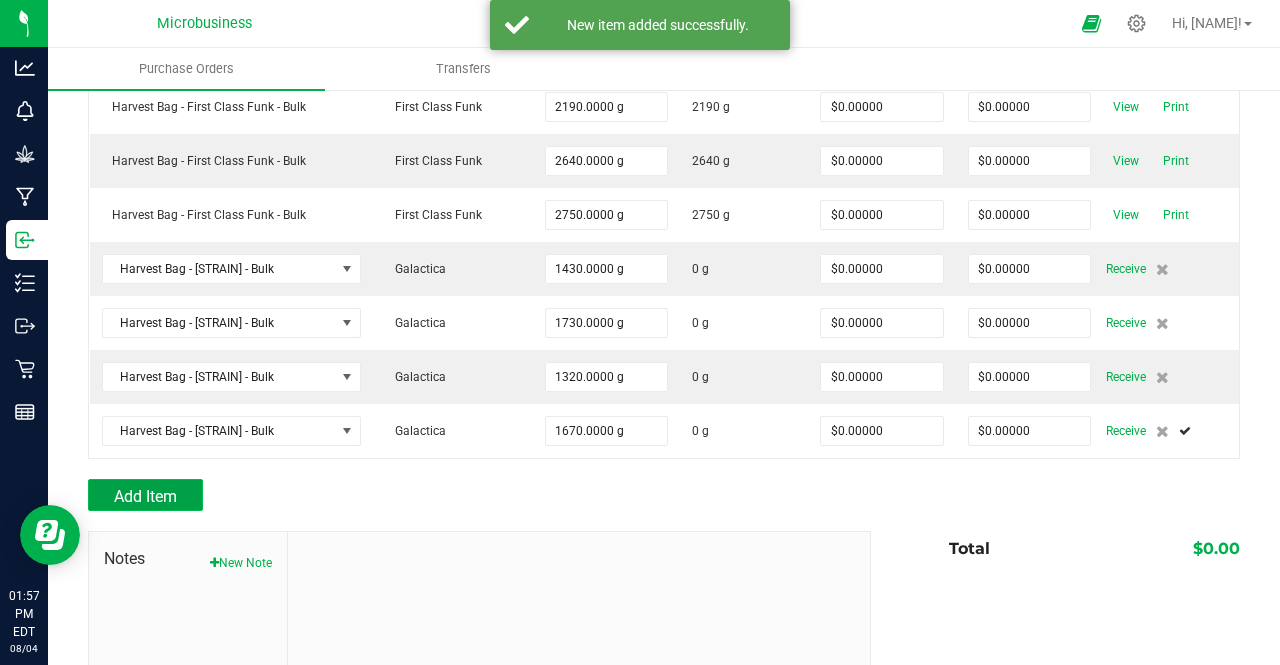 click on "Add Item" at bounding box center [145, 496] 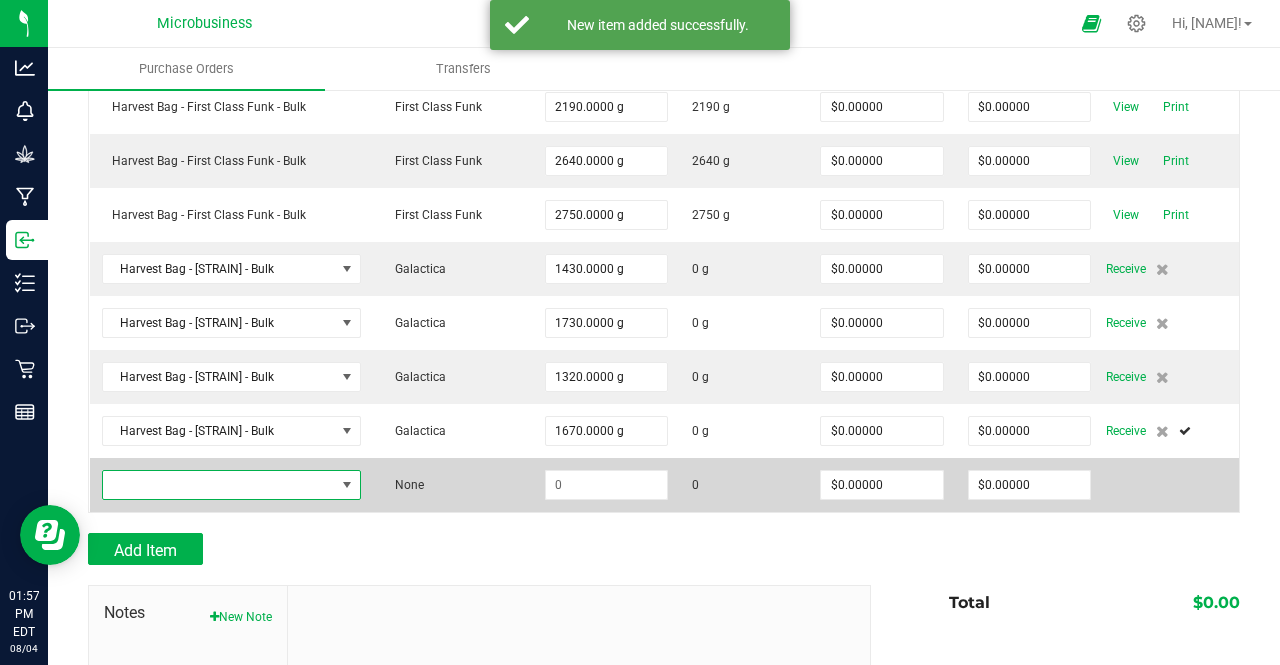 click at bounding box center [219, 485] 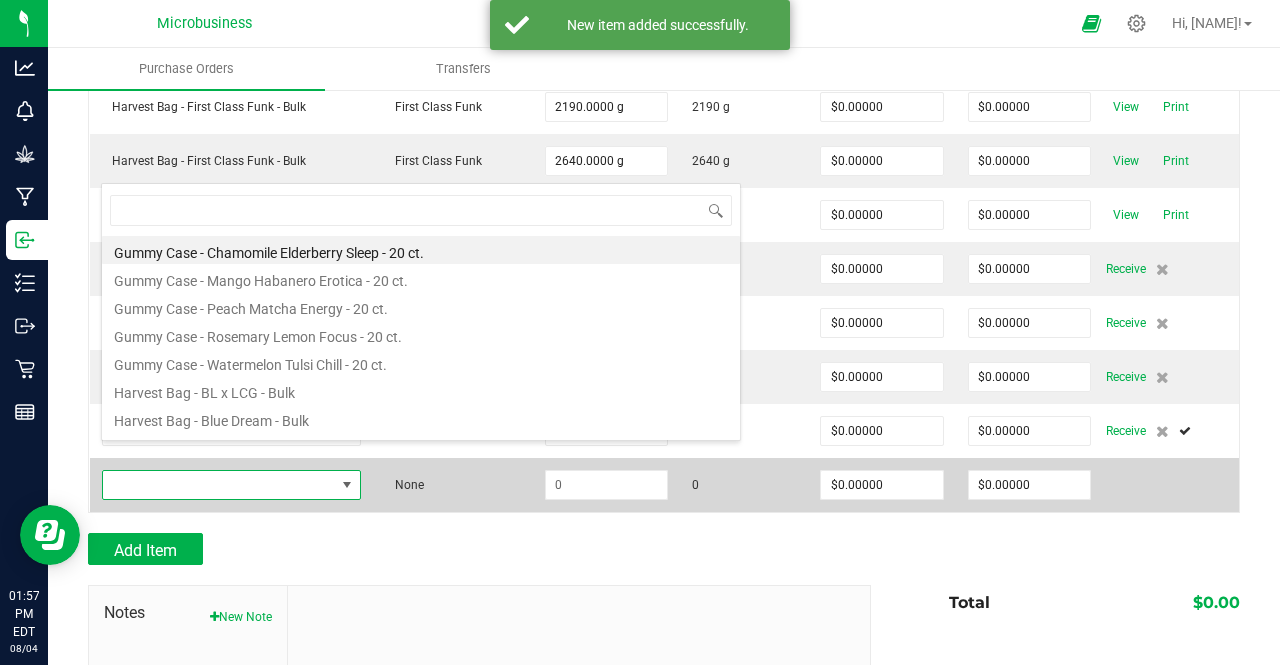 scroll, scrollTop: 99970, scrollLeft: 99744, axis: both 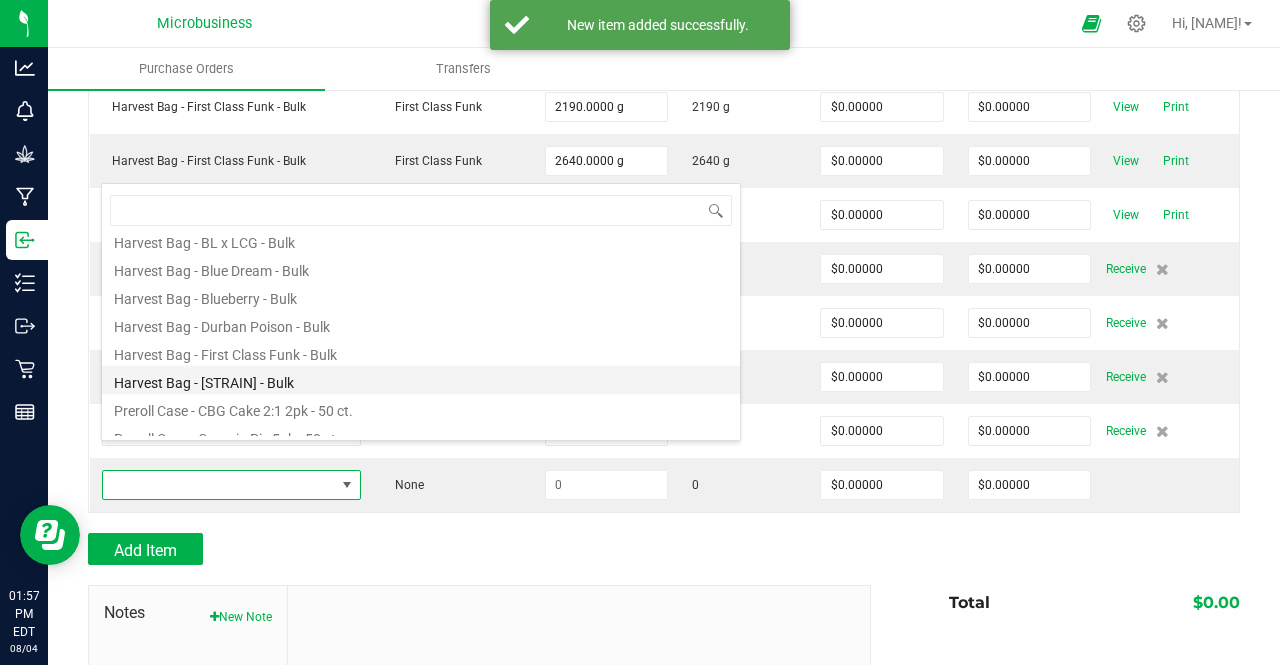 click on "Harvest Bag - [STRAIN] - Bulk" at bounding box center (421, 380) 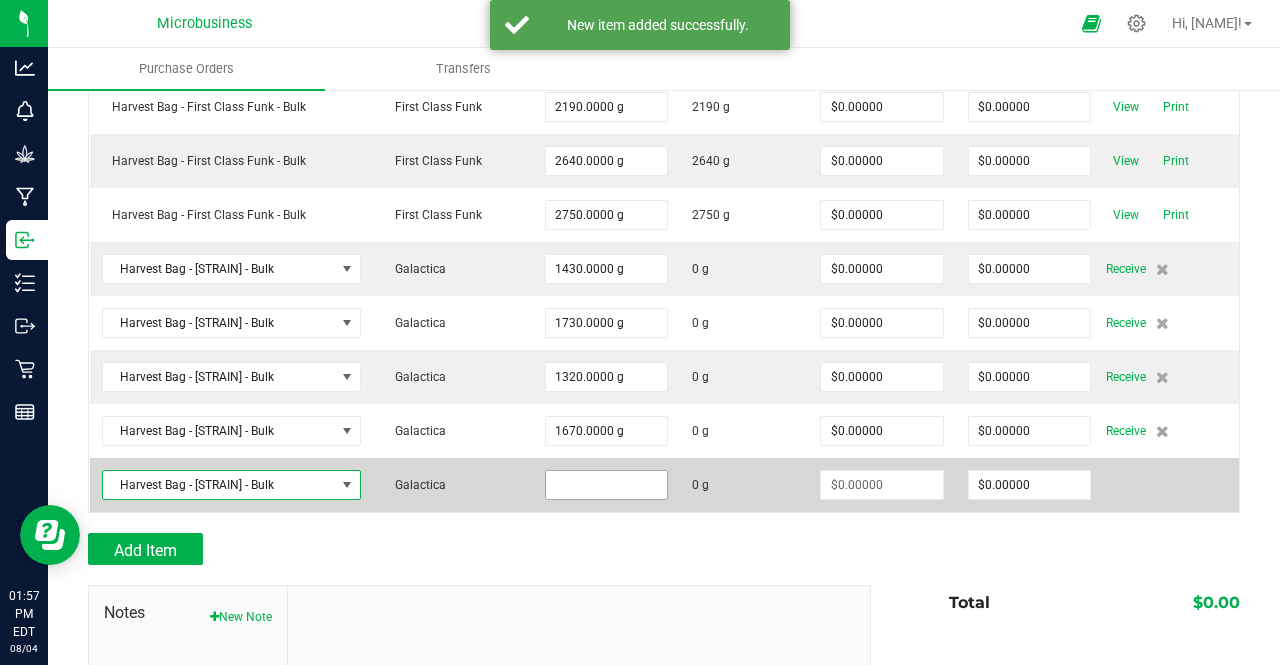 click at bounding box center (606, 485) 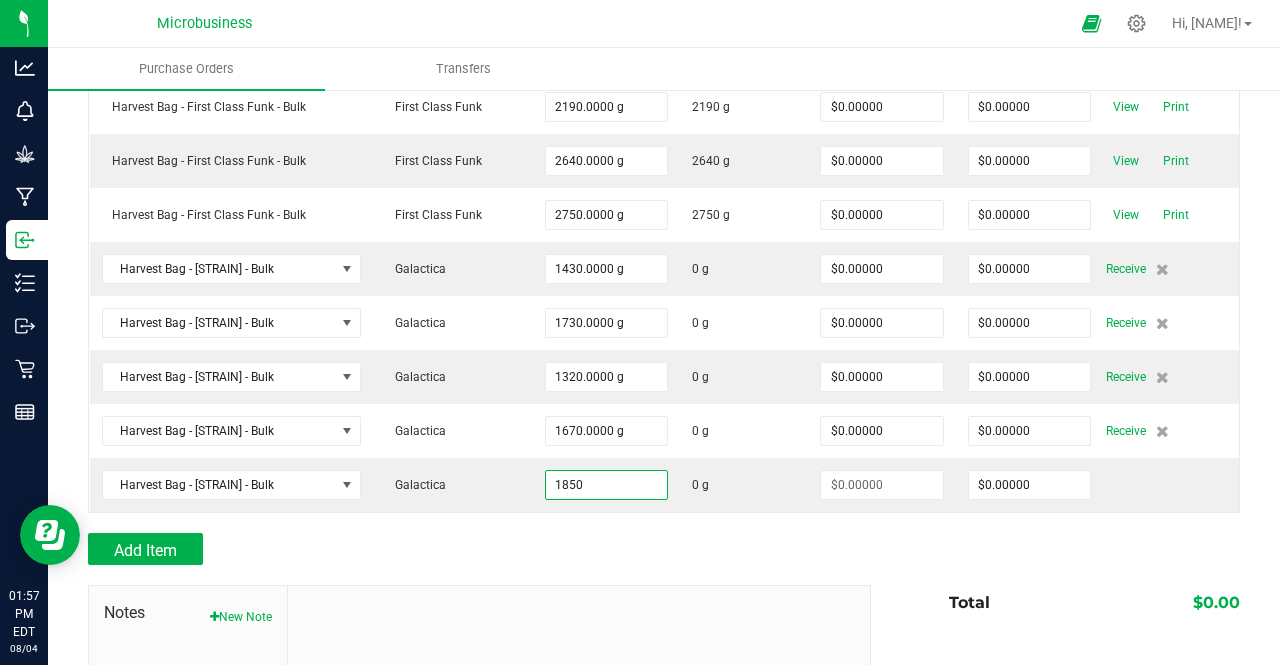 type on "1850.0000 g" 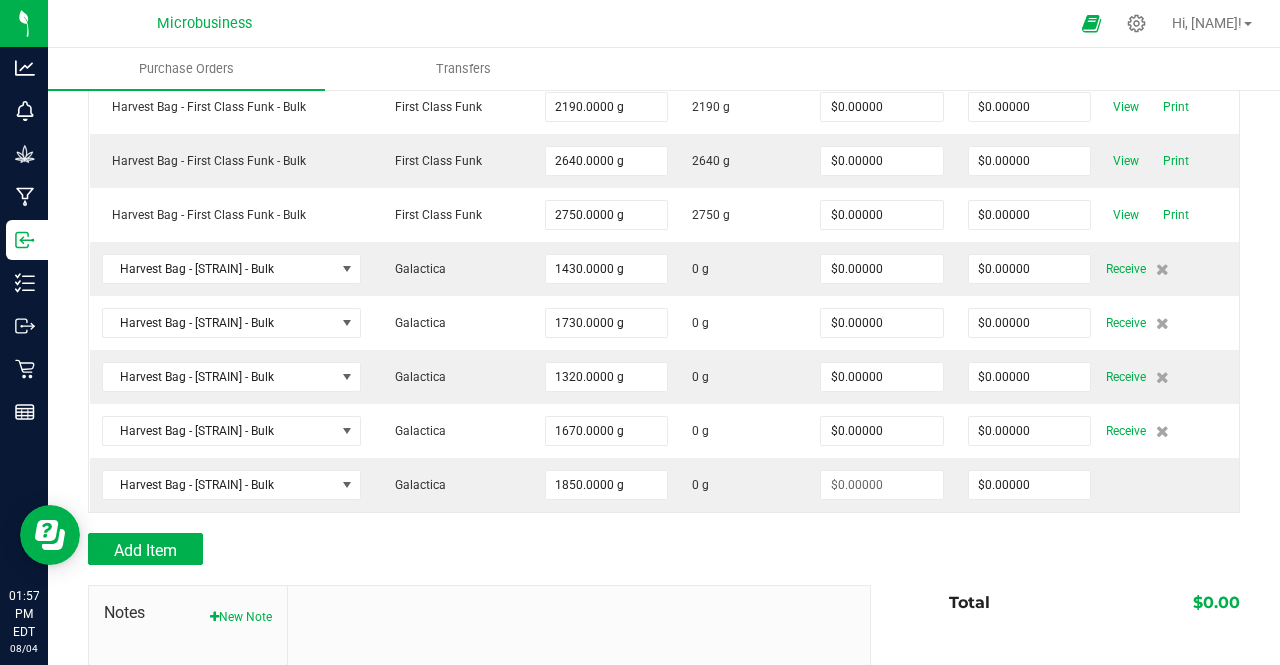 click on "Add Item" at bounding box center (472, 549) 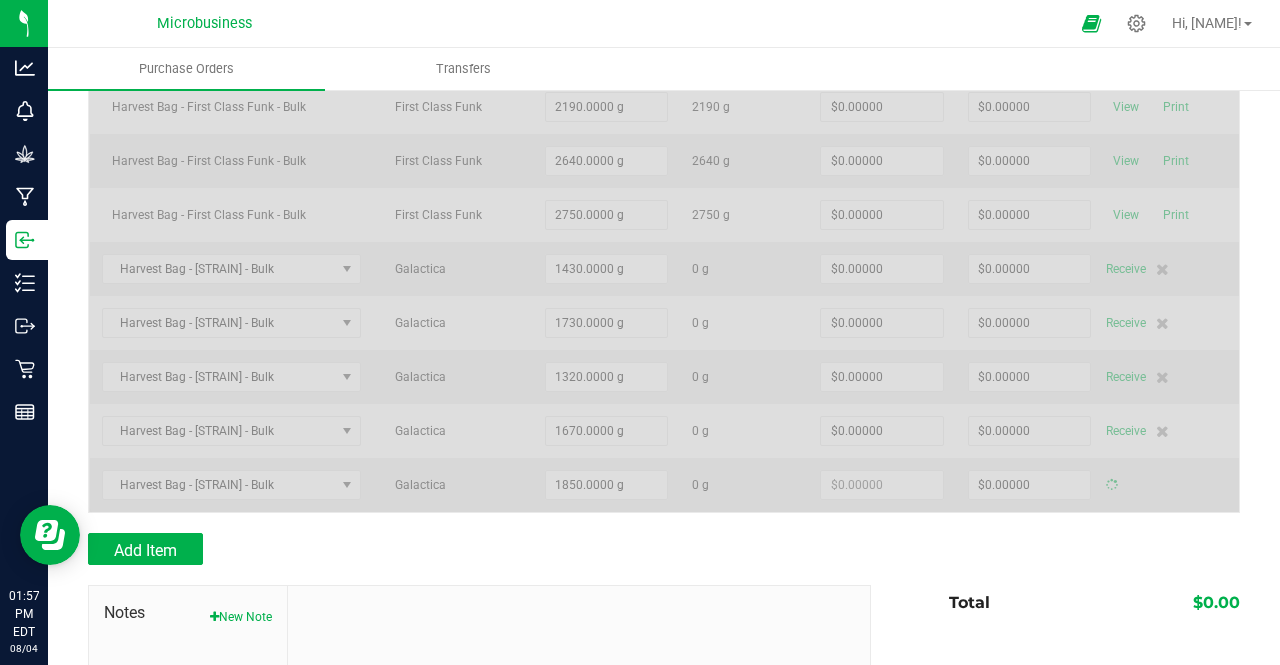 type on "$0.00000" 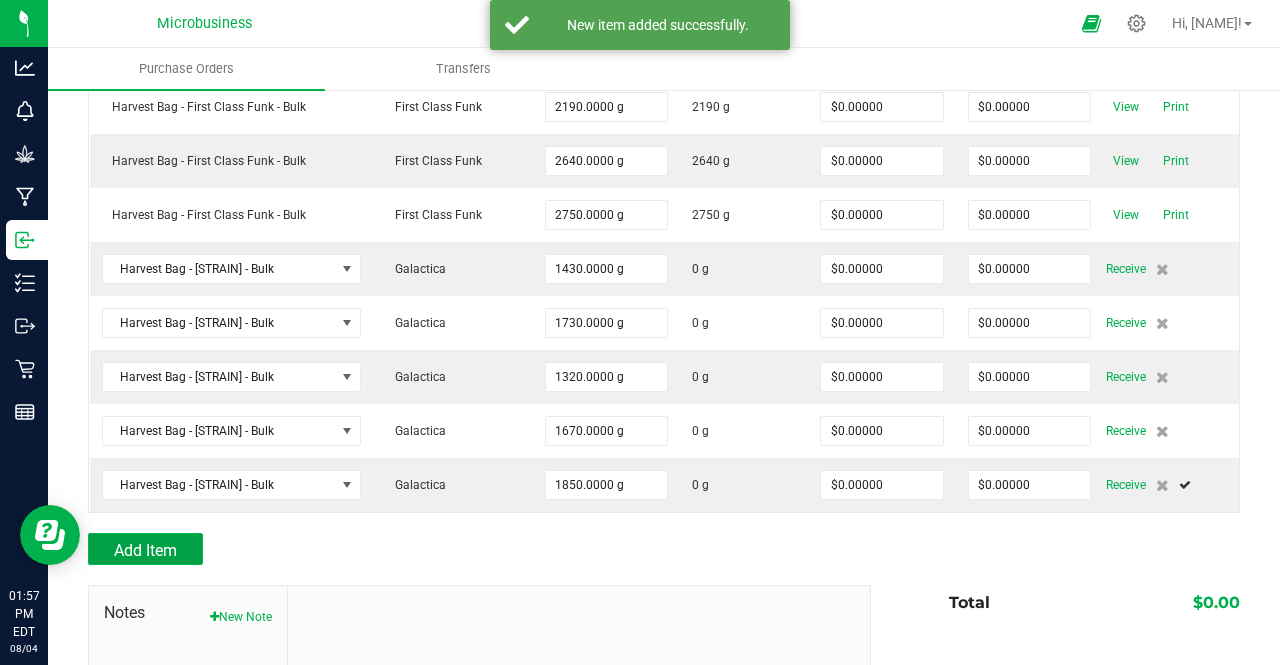 click on "Add Item" at bounding box center (145, 549) 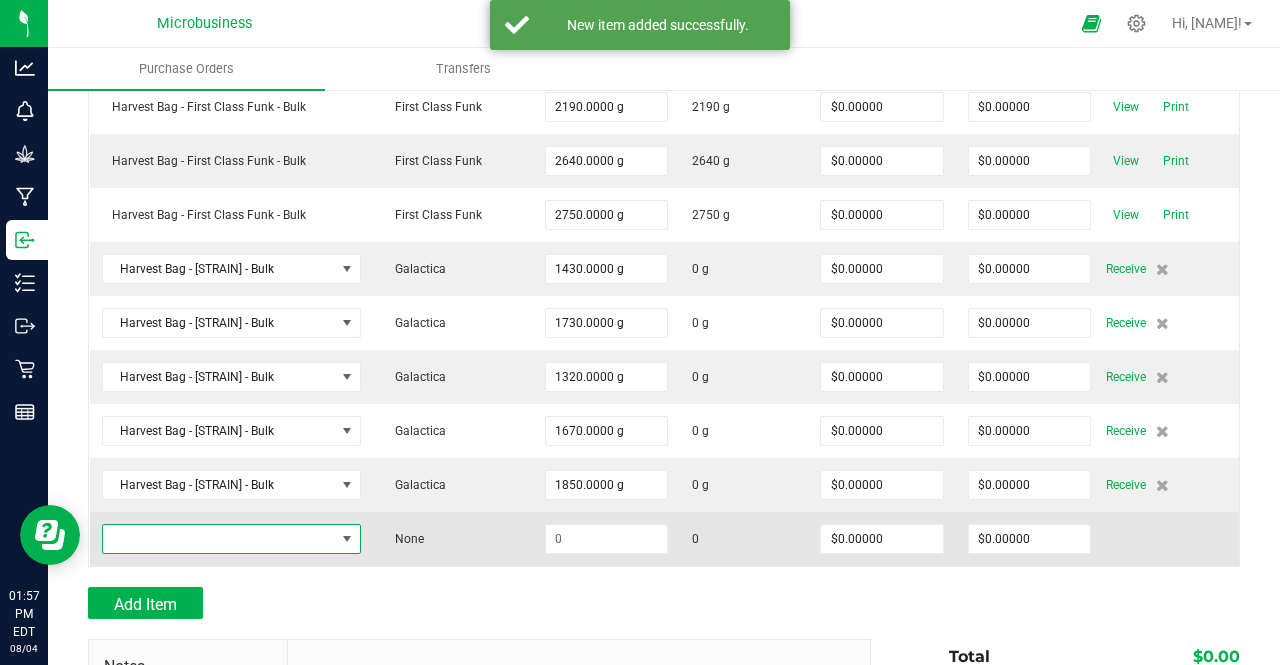 click at bounding box center (219, 539) 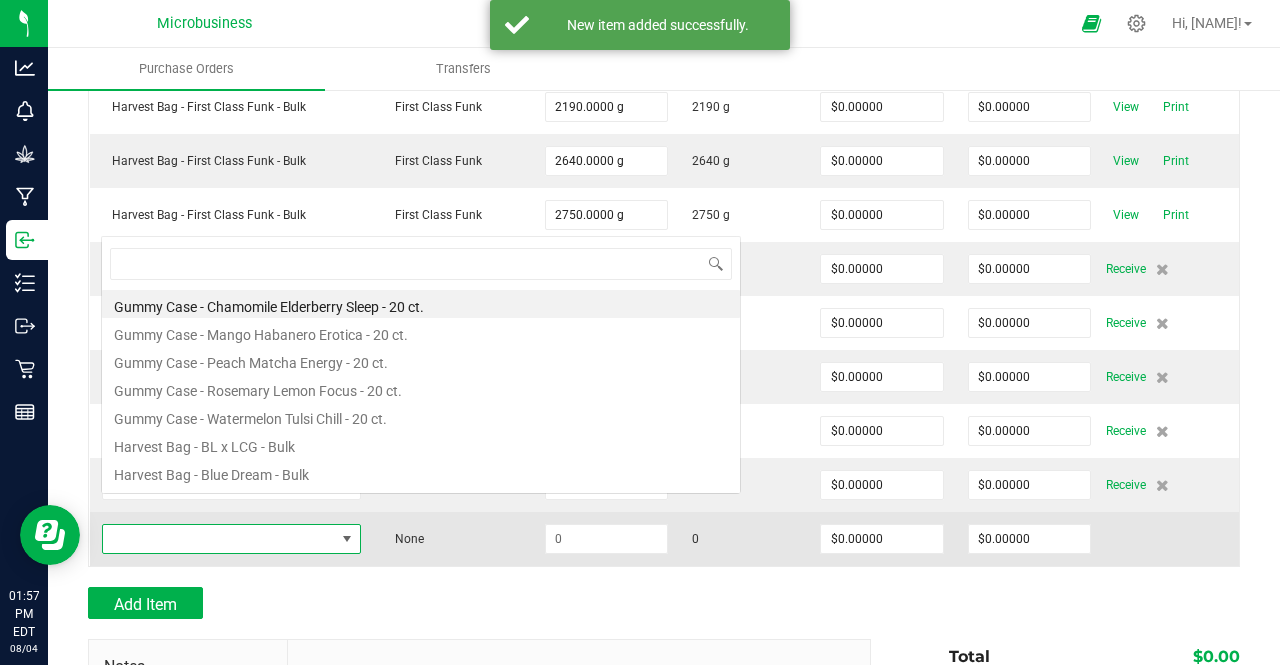 scroll, scrollTop: 0, scrollLeft: 0, axis: both 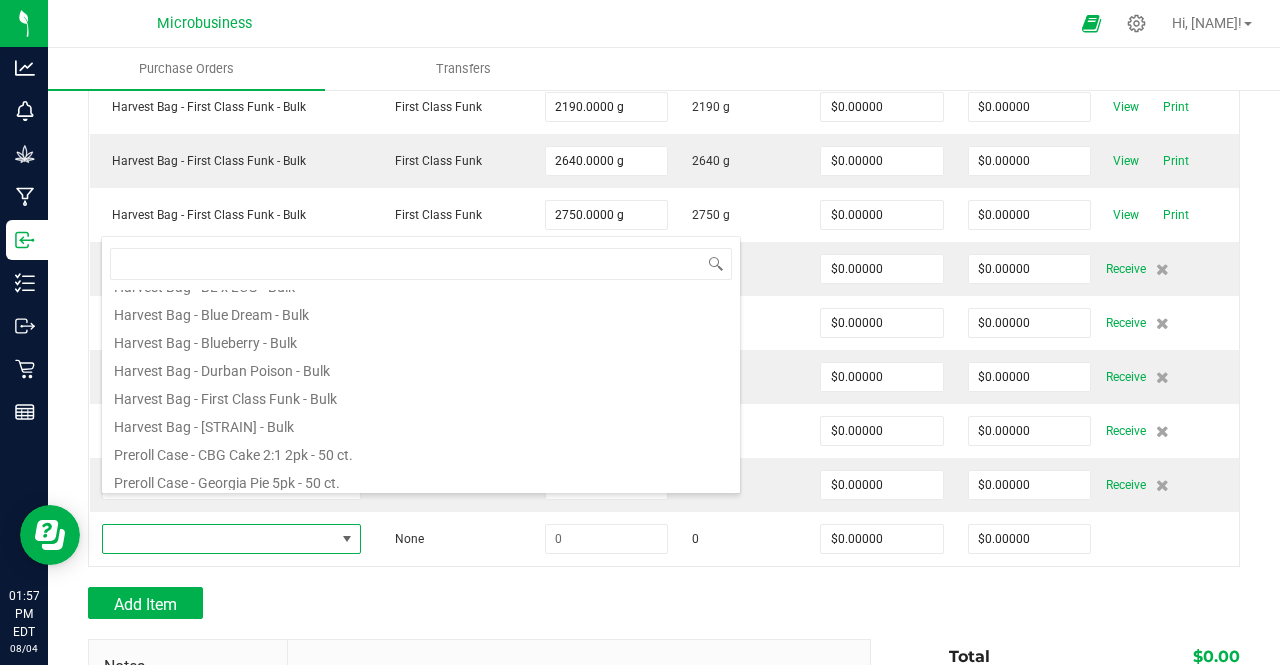 click on "Harvest Bag - [STRAIN] - Bulk" at bounding box center (421, 424) 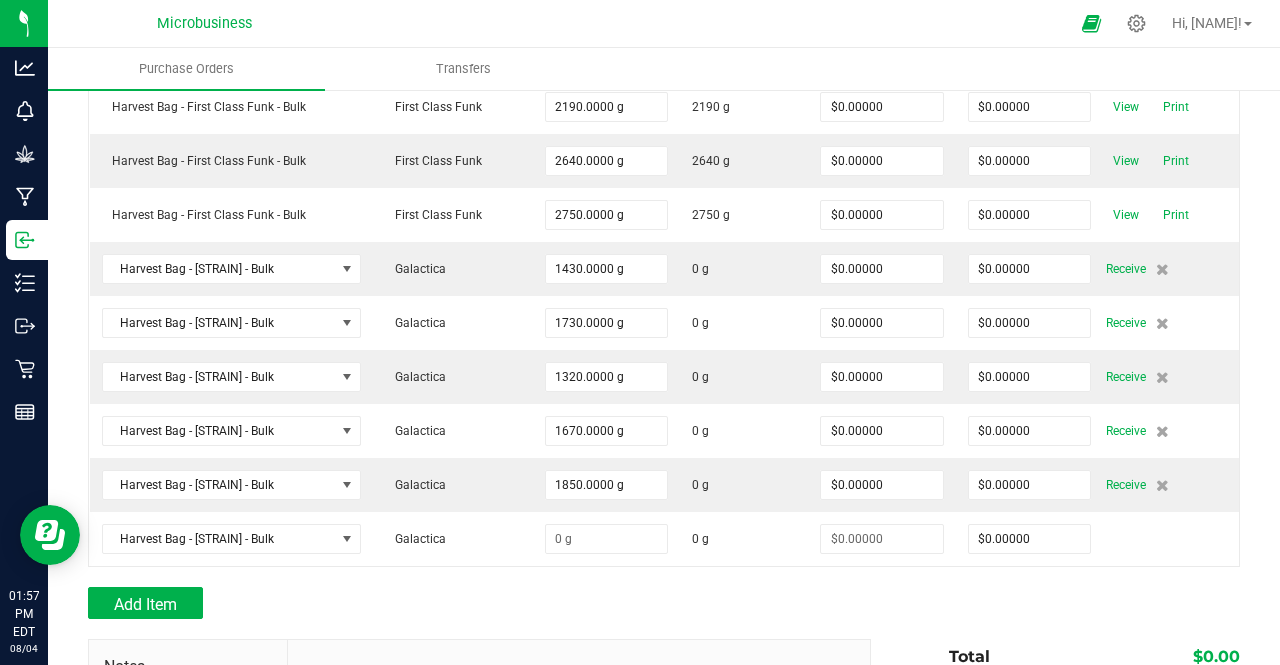 click on "Add Item" at bounding box center [472, 603] 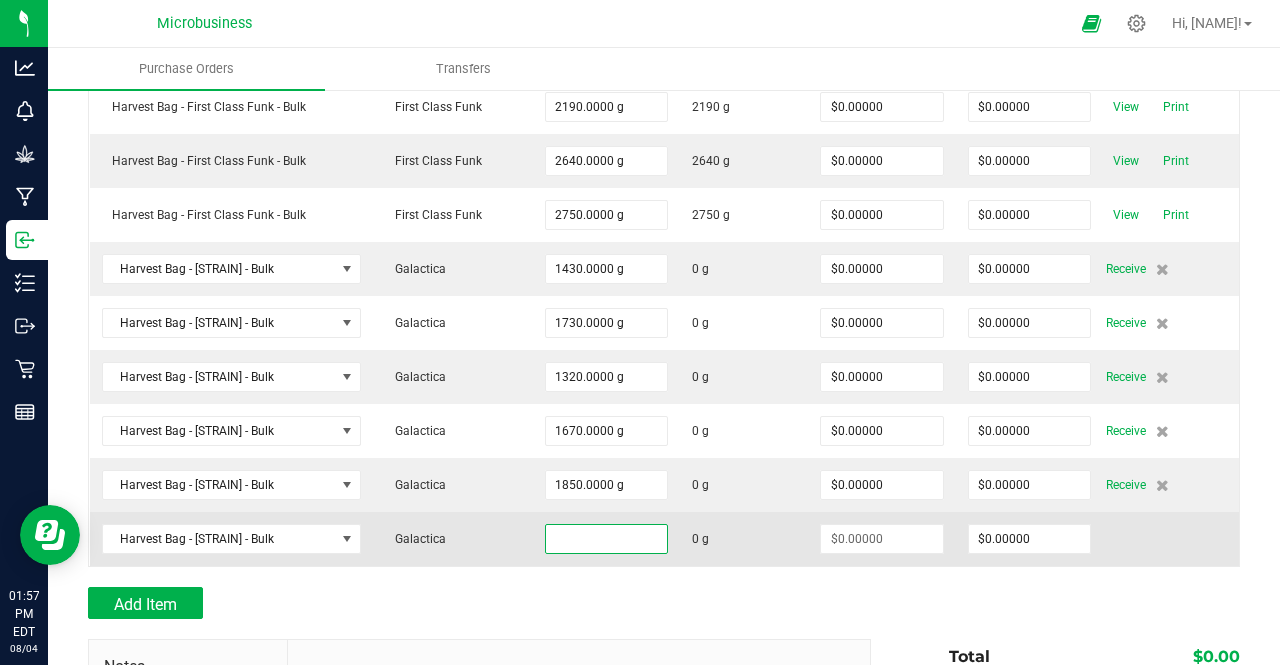 click at bounding box center (606, 539) 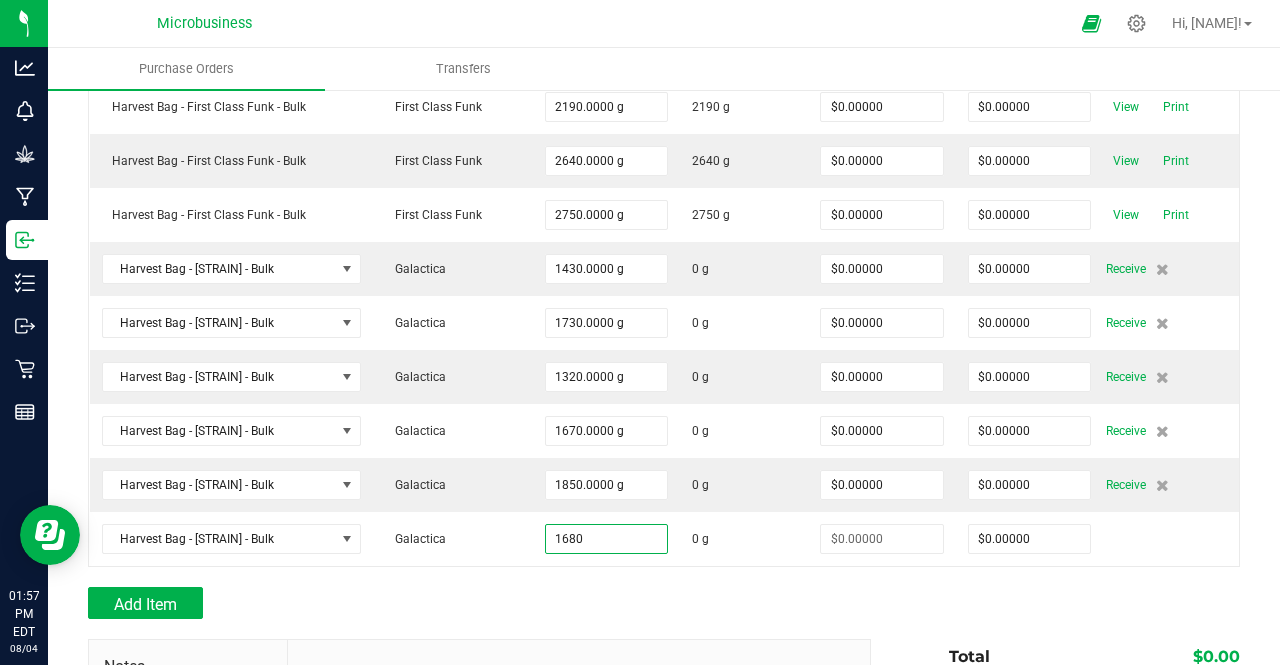 type on "1680.0000 g" 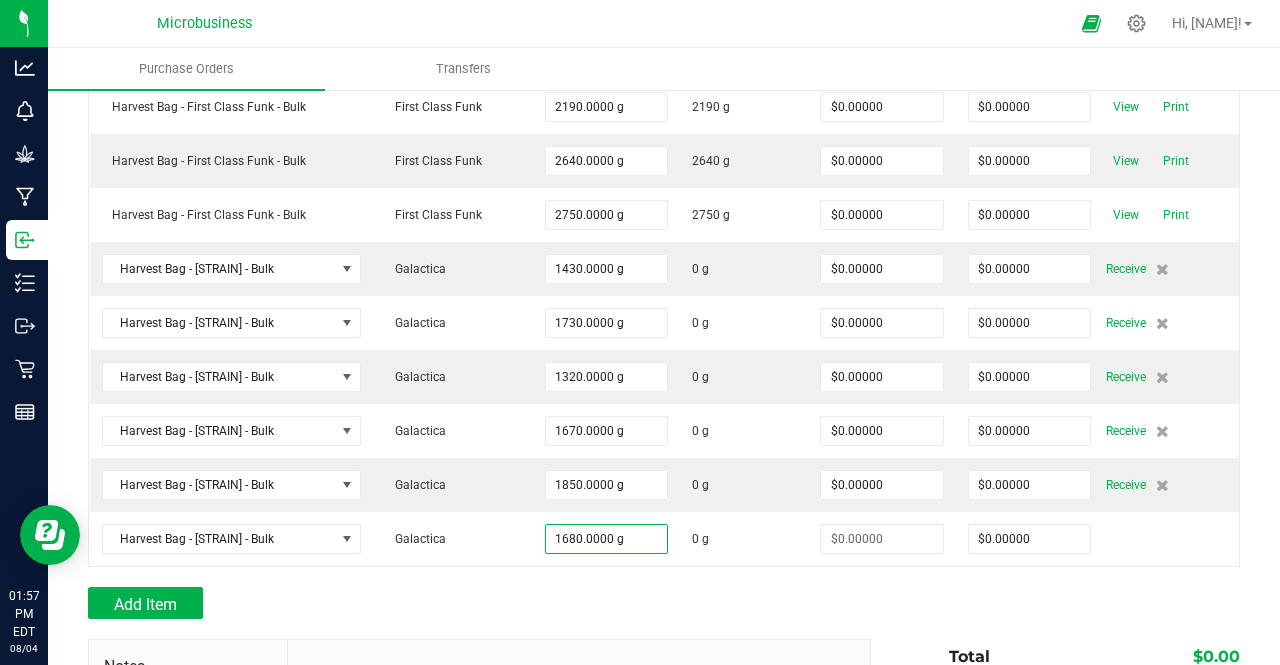 click on "Add Item" at bounding box center (472, 603) 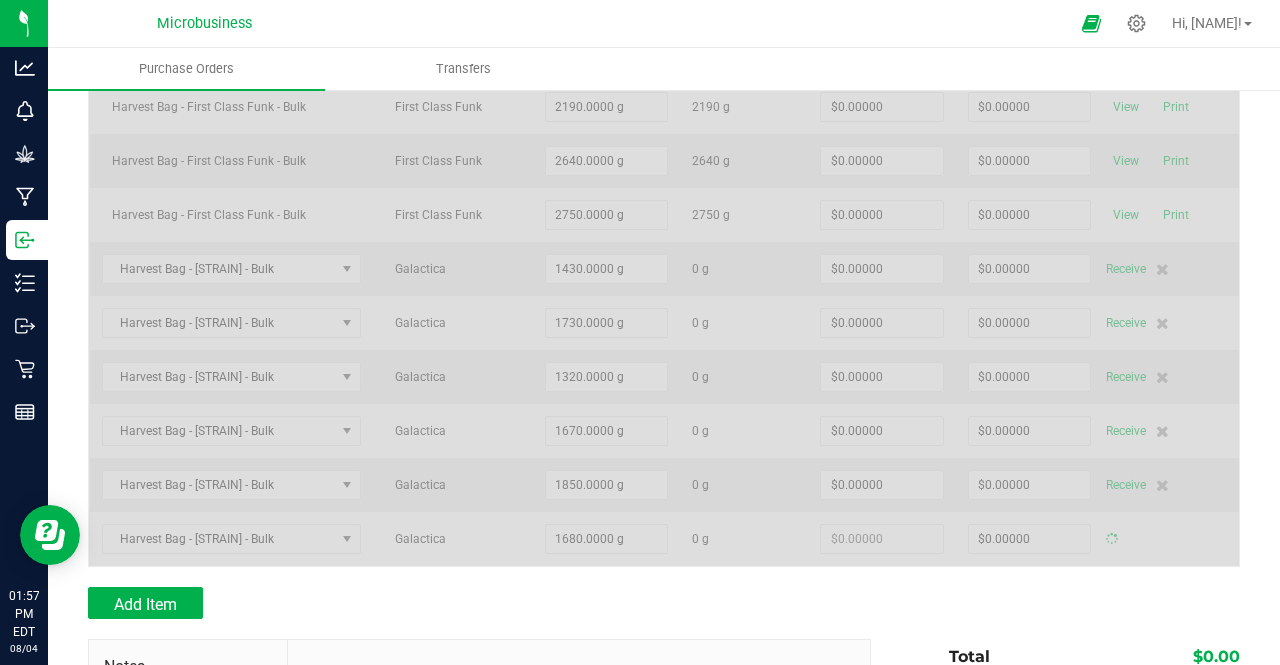 type on "$0.00000" 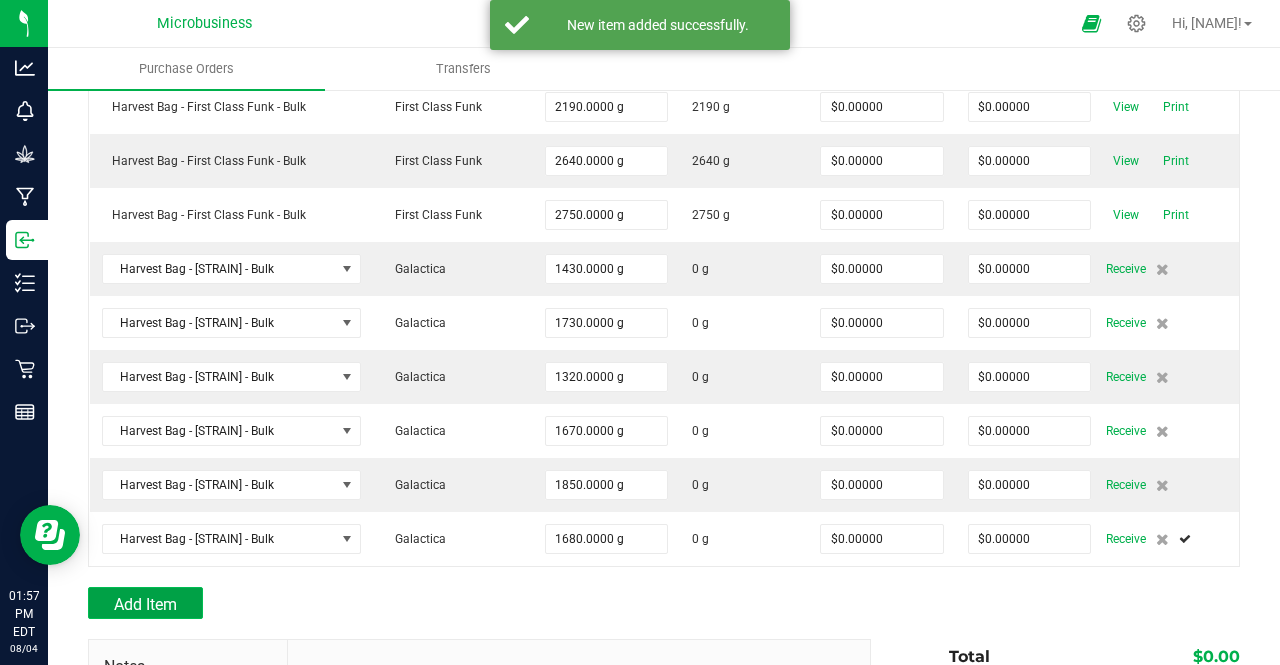 click on "Add Item" at bounding box center [145, 604] 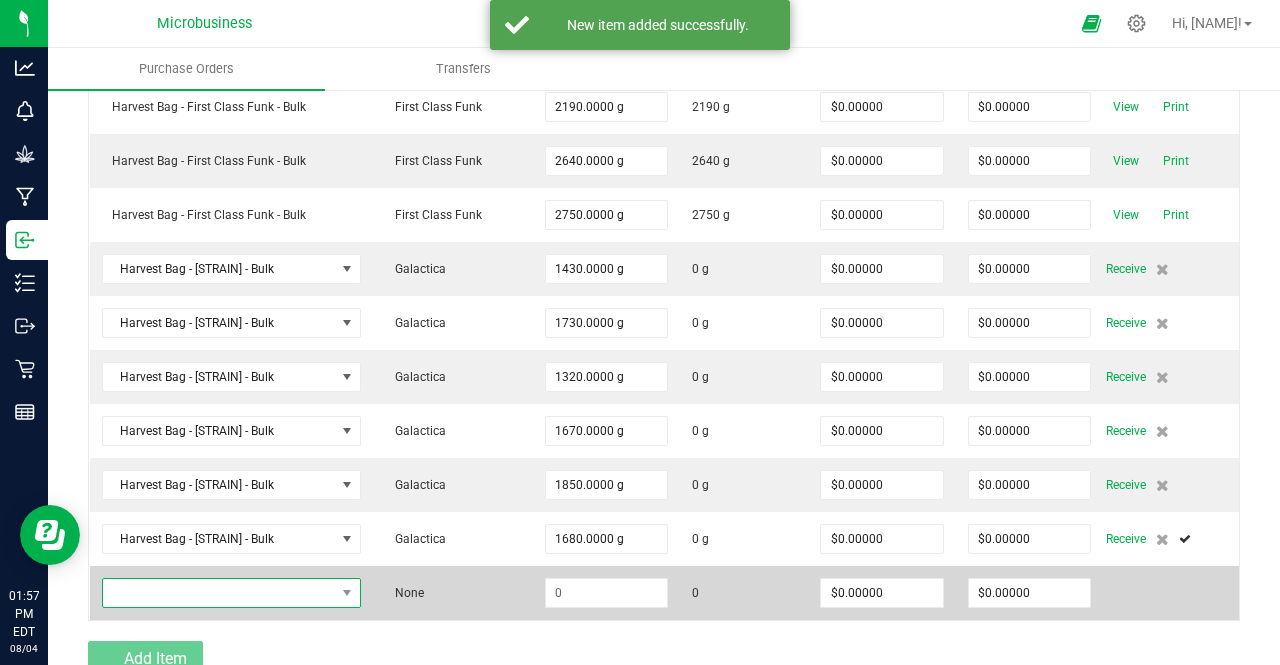 click at bounding box center [219, 593] 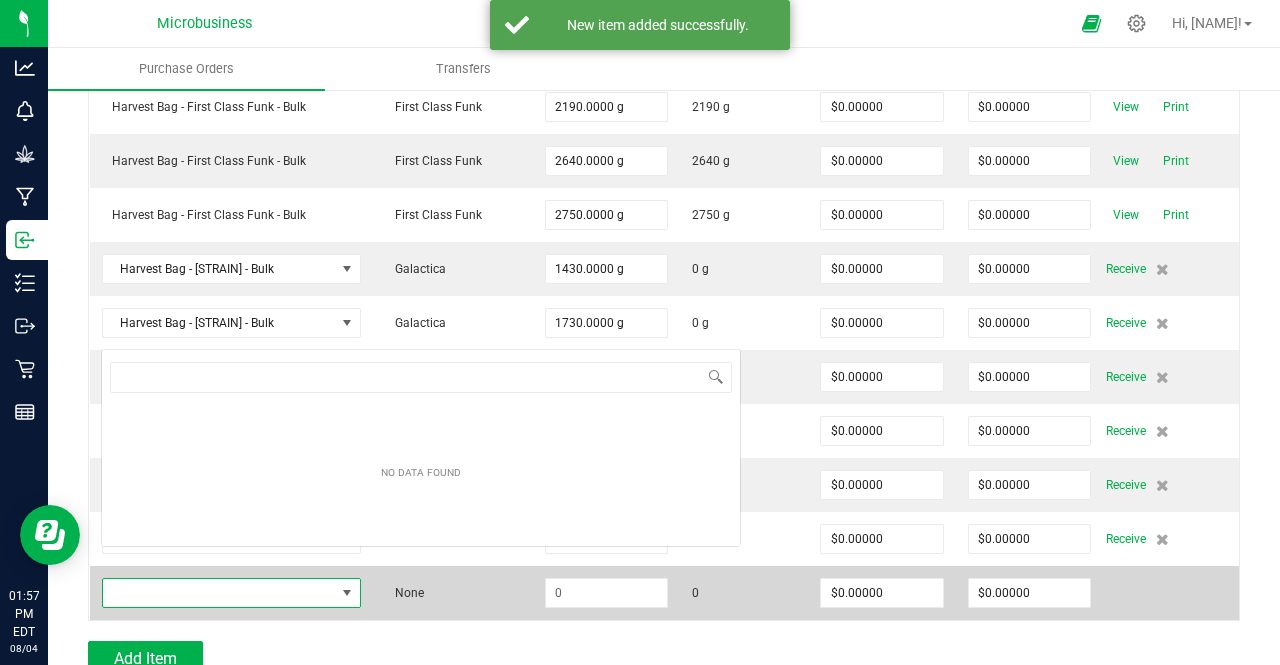 scroll, scrollTop: 0, scrollLeft: 0, axis: both 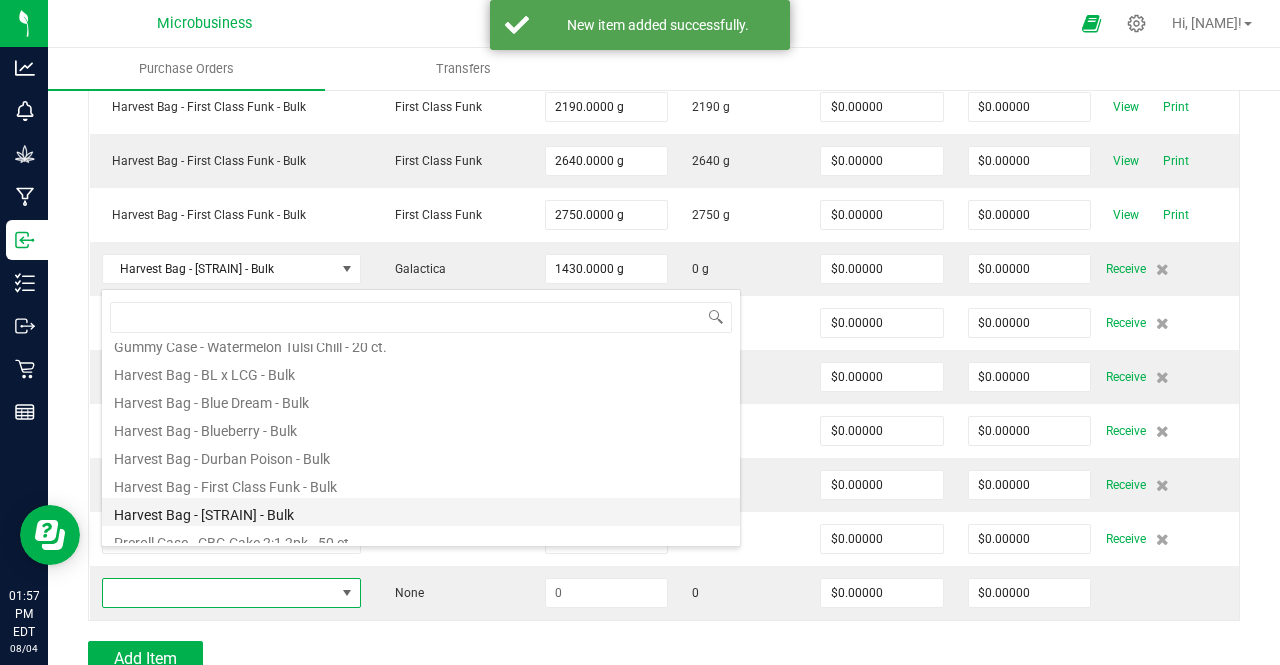 click on "Harvest Bag - [STRAIN] - Bulk" at bounding box center [421, 512] 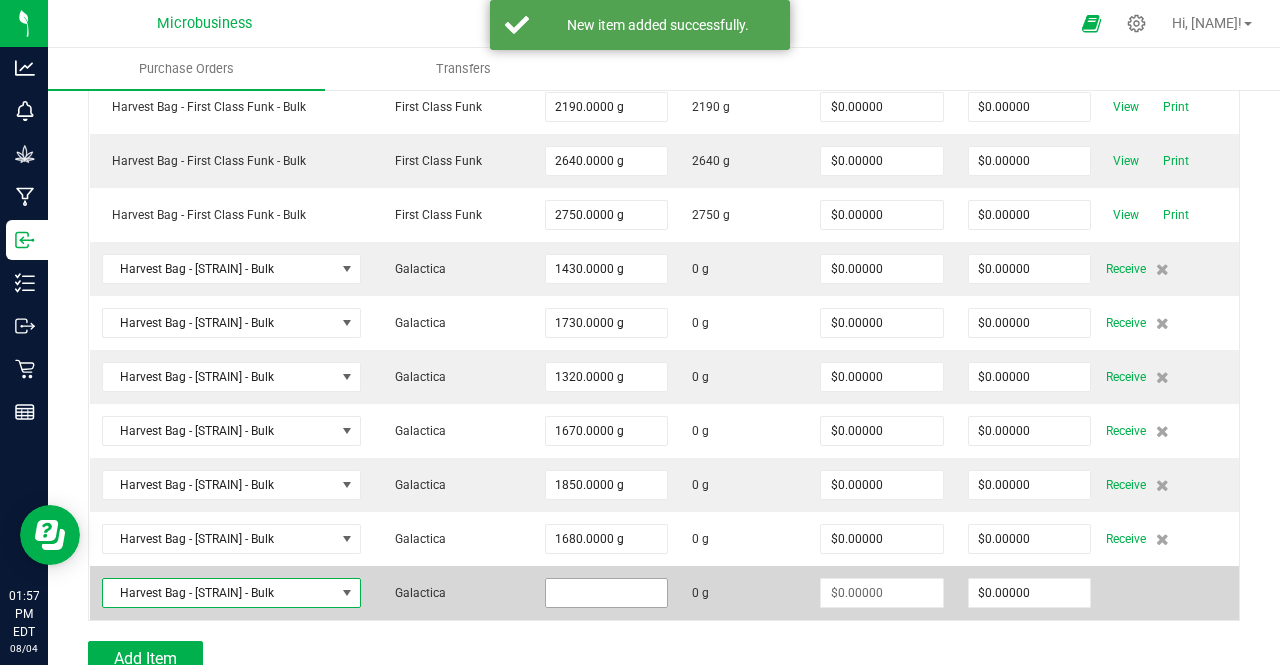 click at bounding box center (606, 593) 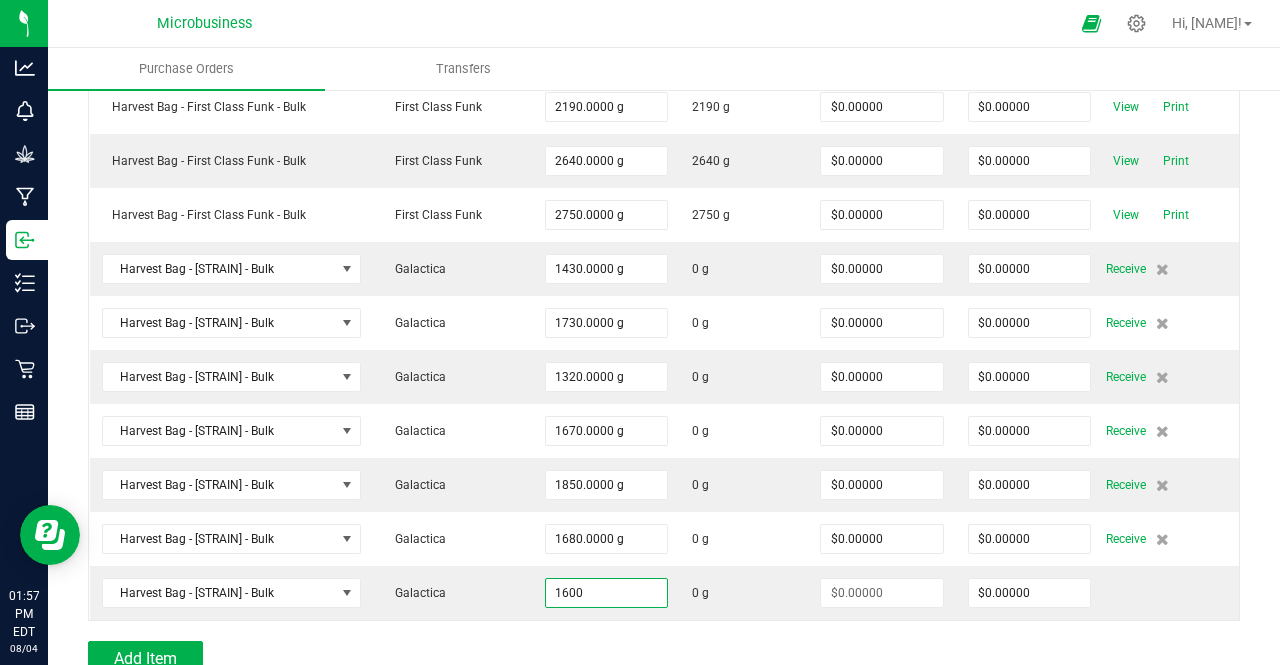 type on "1600.0000 g" 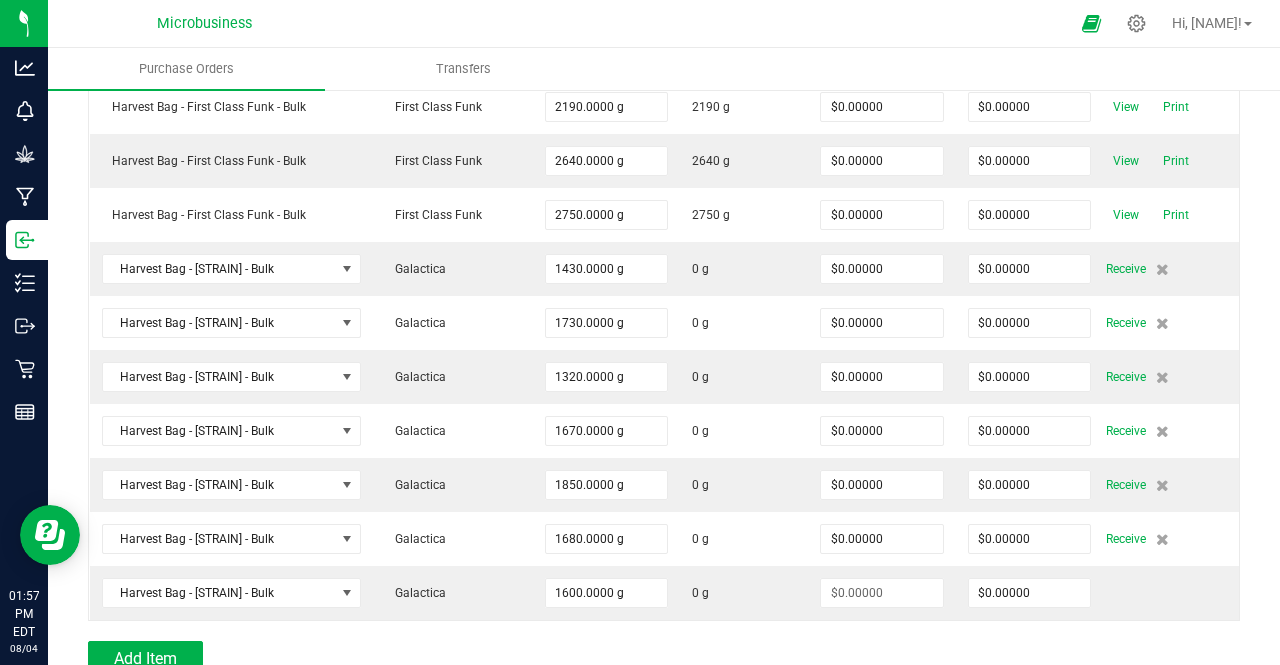 click at bounding box center [664, 631] 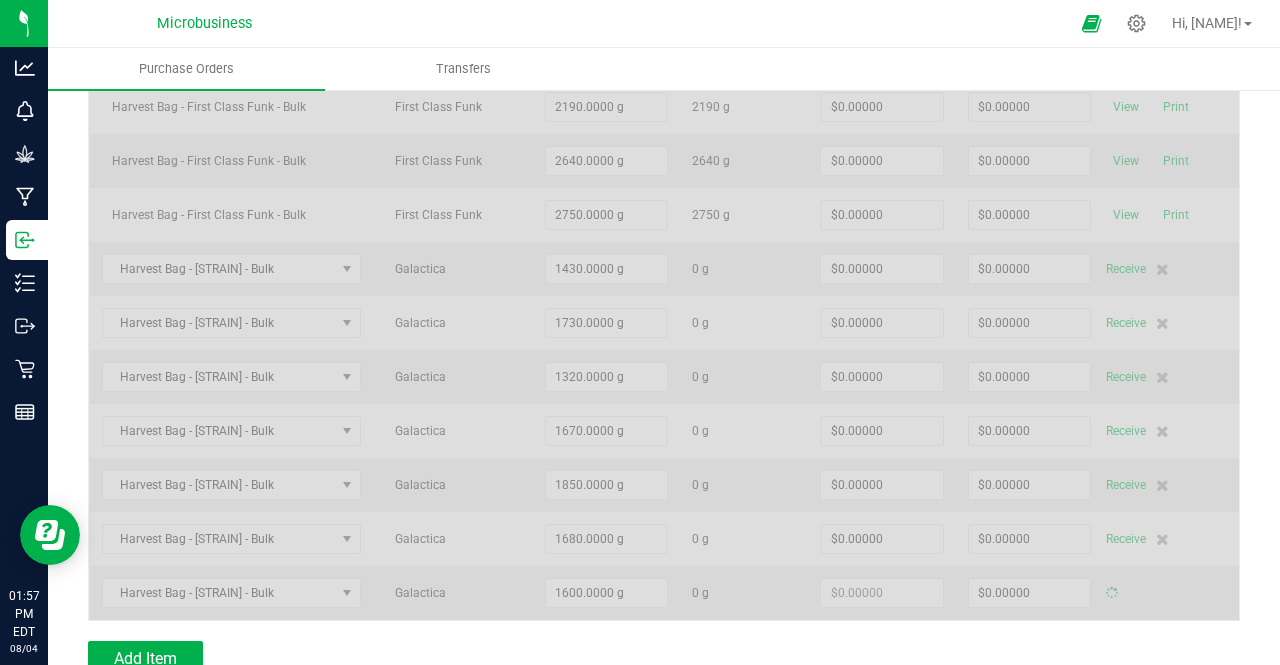 type on "$0.00000" 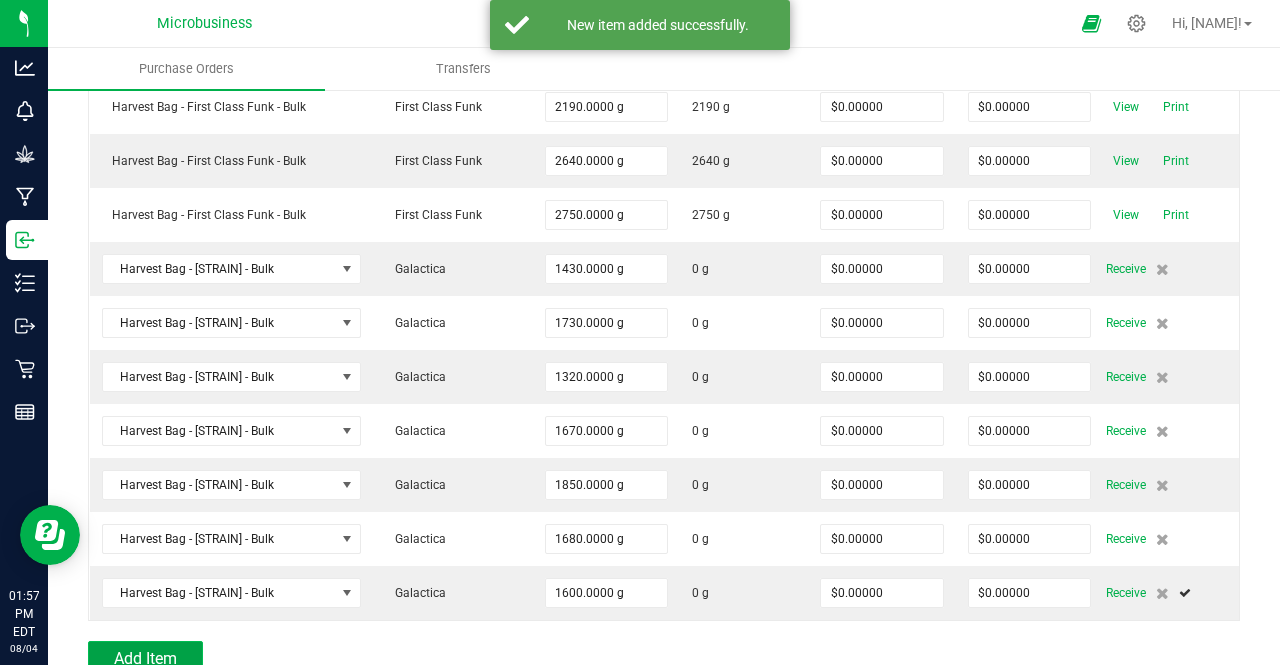 click on "Add Item" at bounding box center (145, 658) 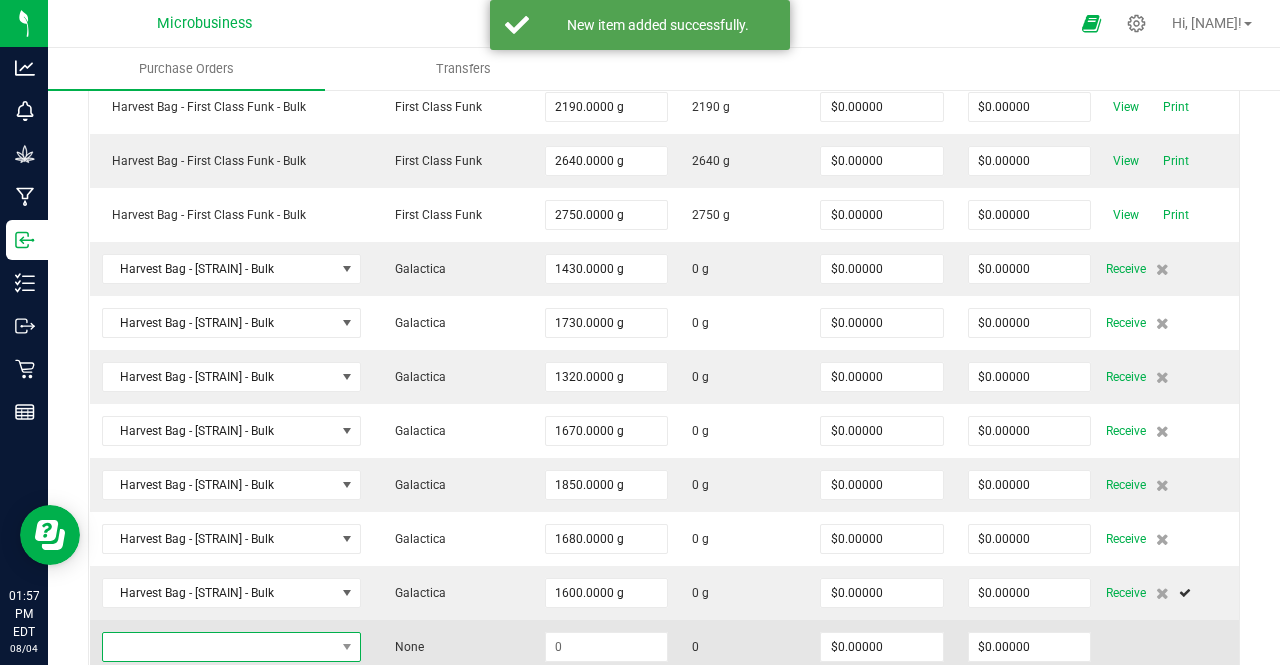 click at bounding box center [219, 647] 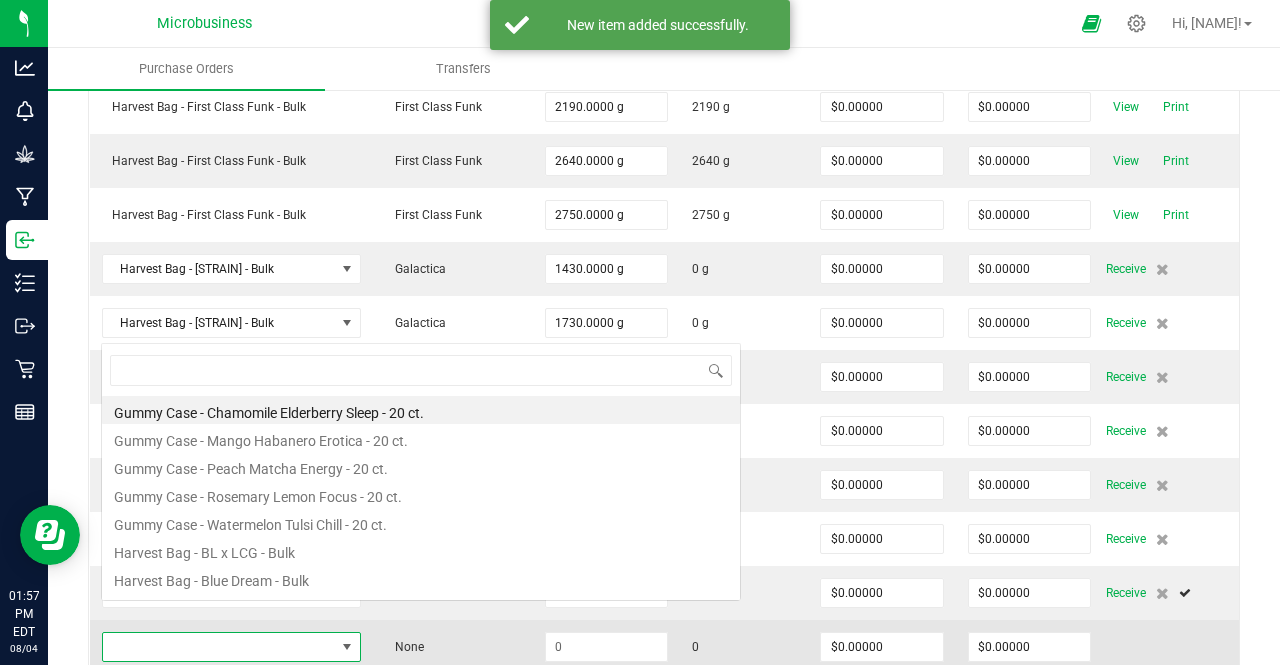 scroll, scrollTop: 0, scrollLeft: 0, axis: both 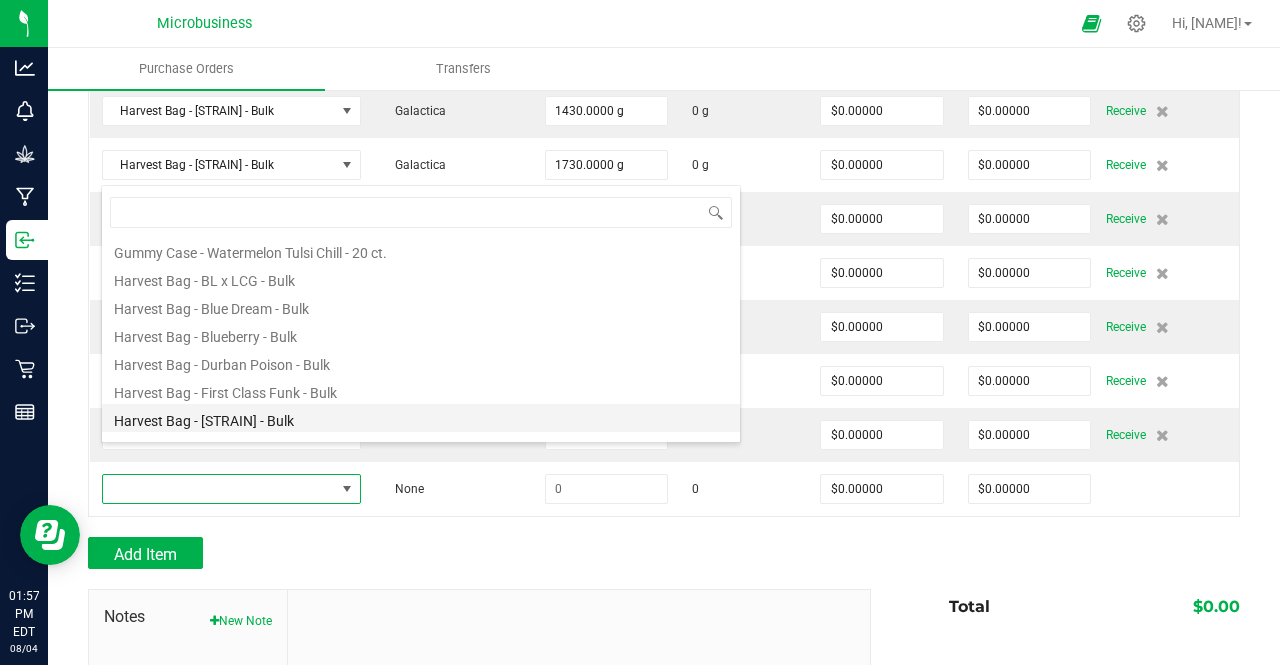 click on "Harvest Bag - [STRAIN] - Bulk" at bounding box center [421, 418] 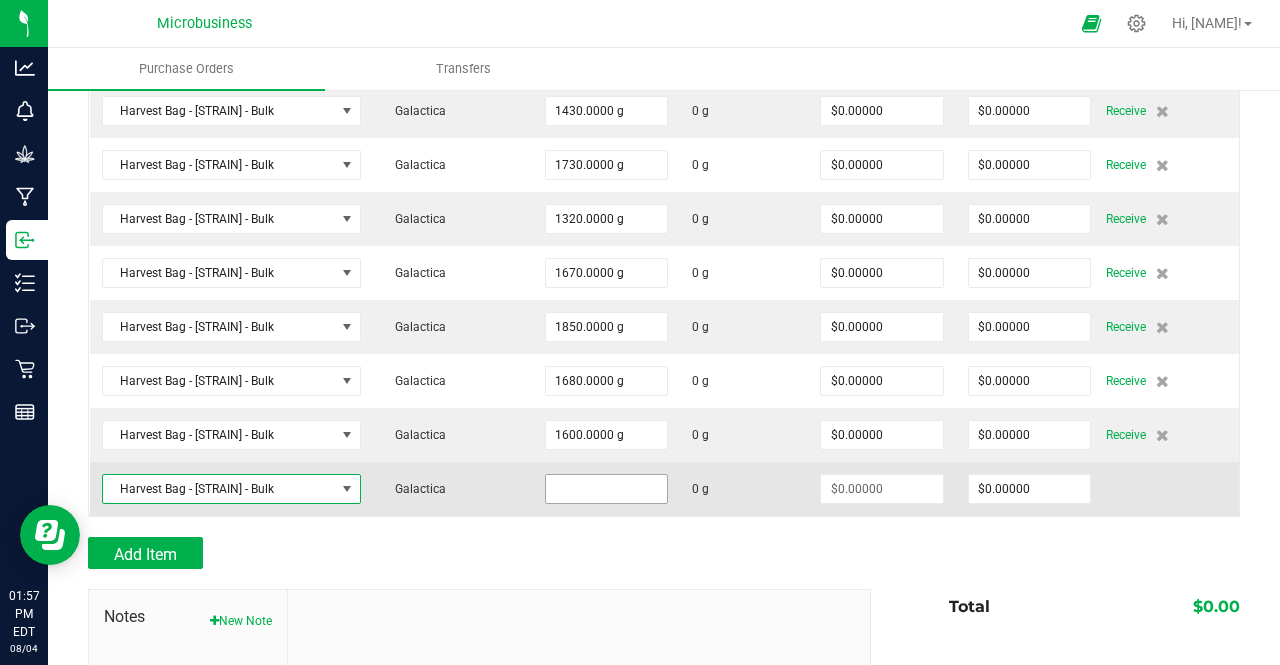 click at bounding box center (606, 489) 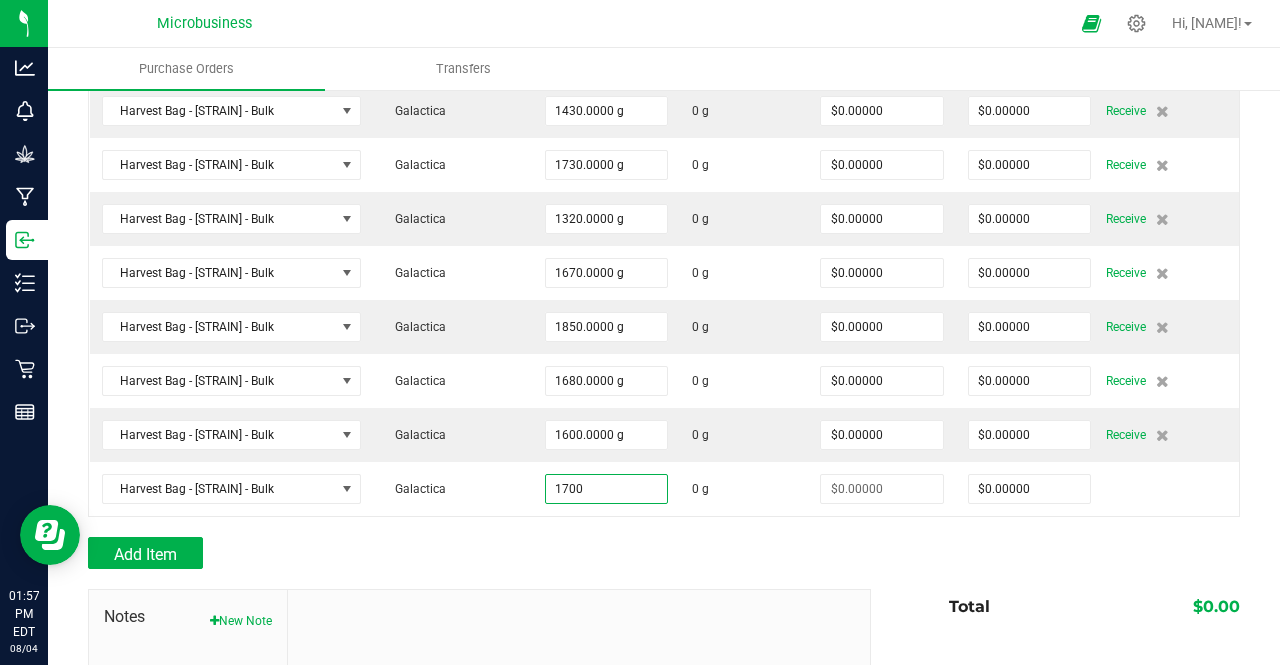 type on "1700.0000 g" 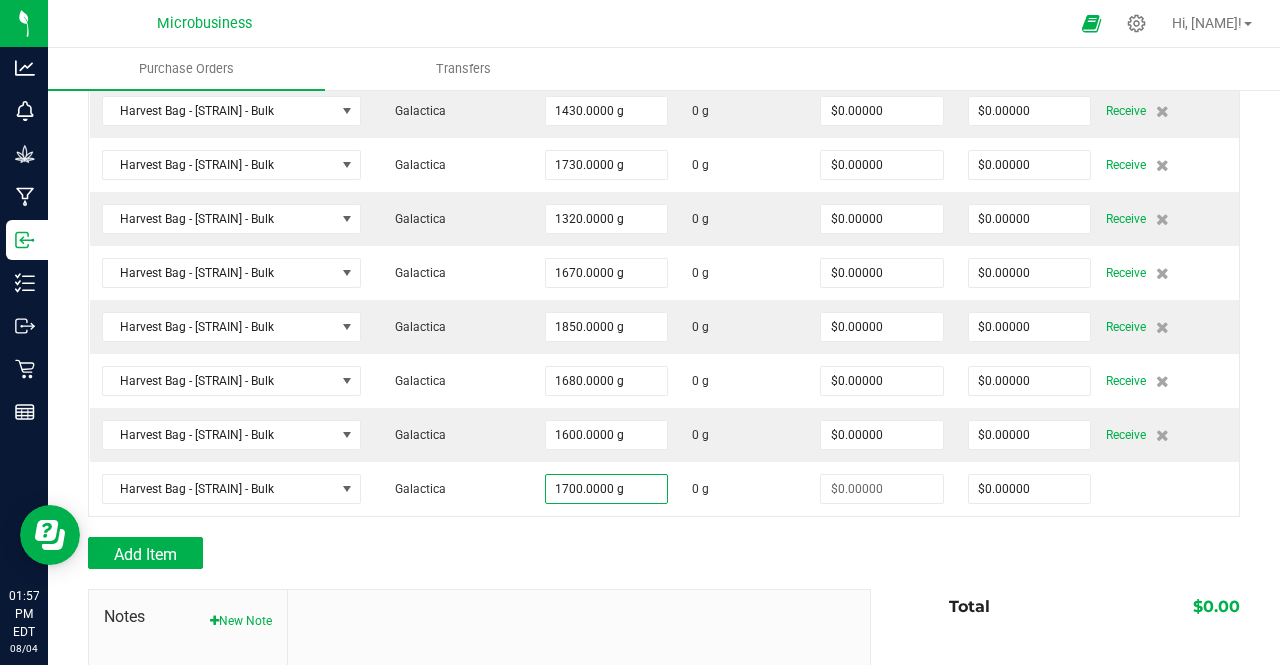 click on "Add Item" at bounding box center [472, 553] 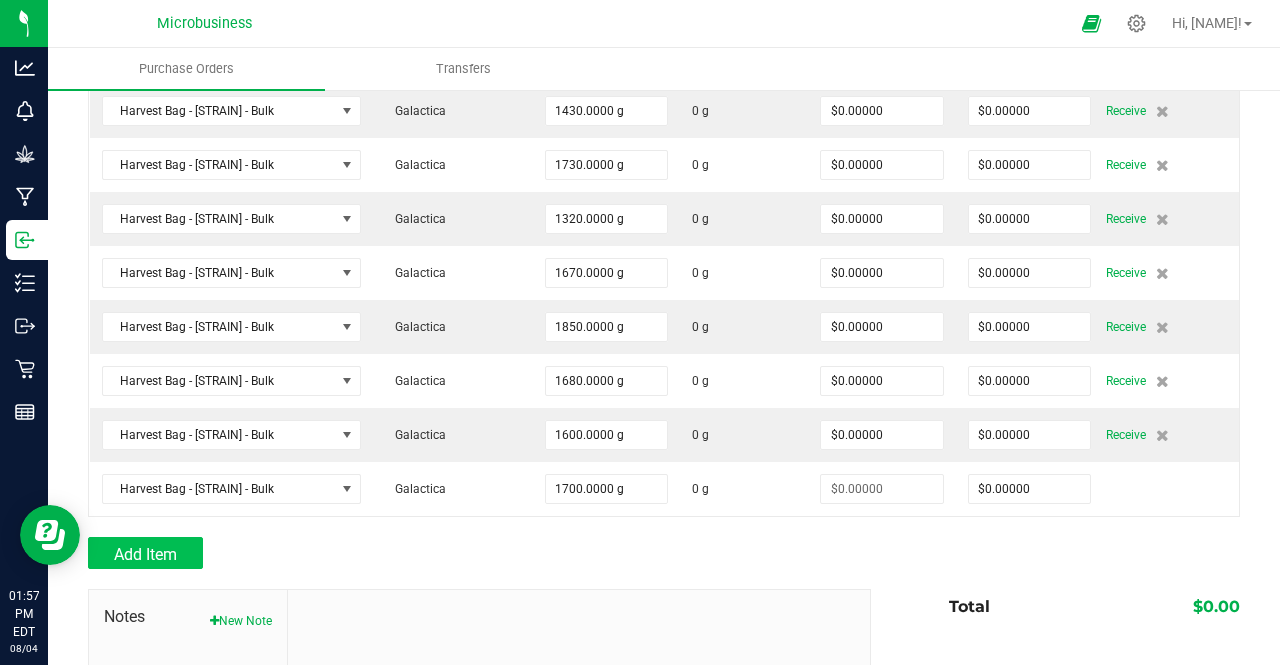 type on "$0.00000" 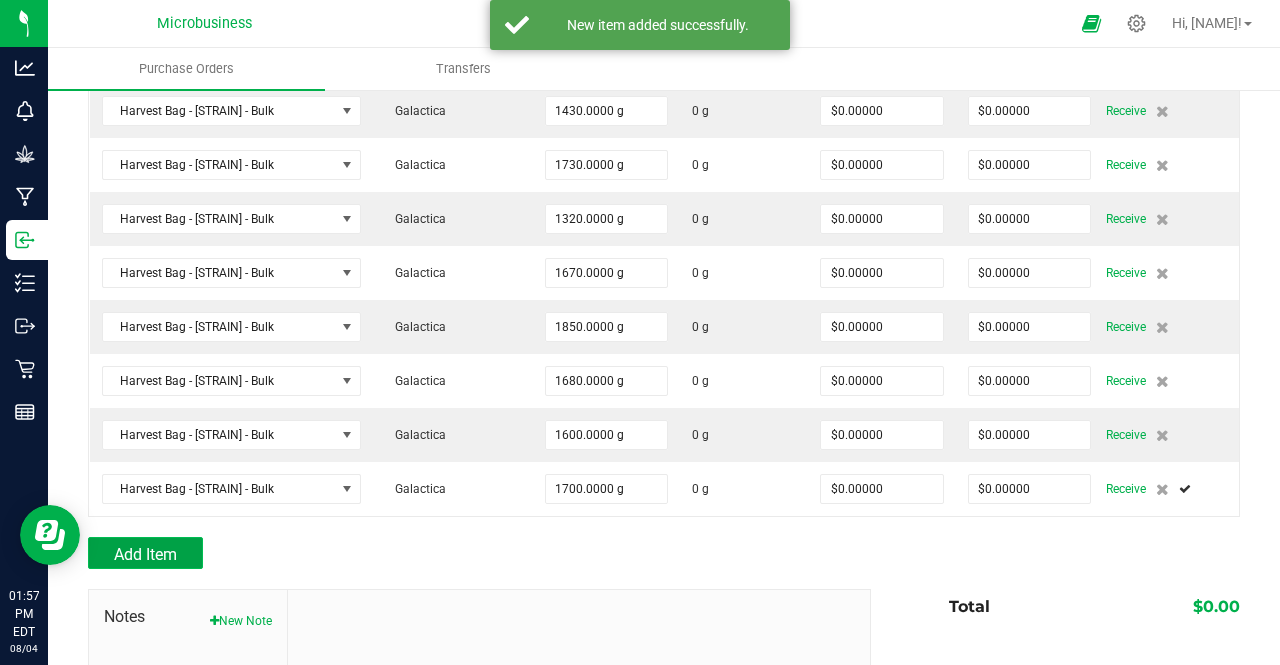 click on "Add Item" at bounding box center (145, 554) 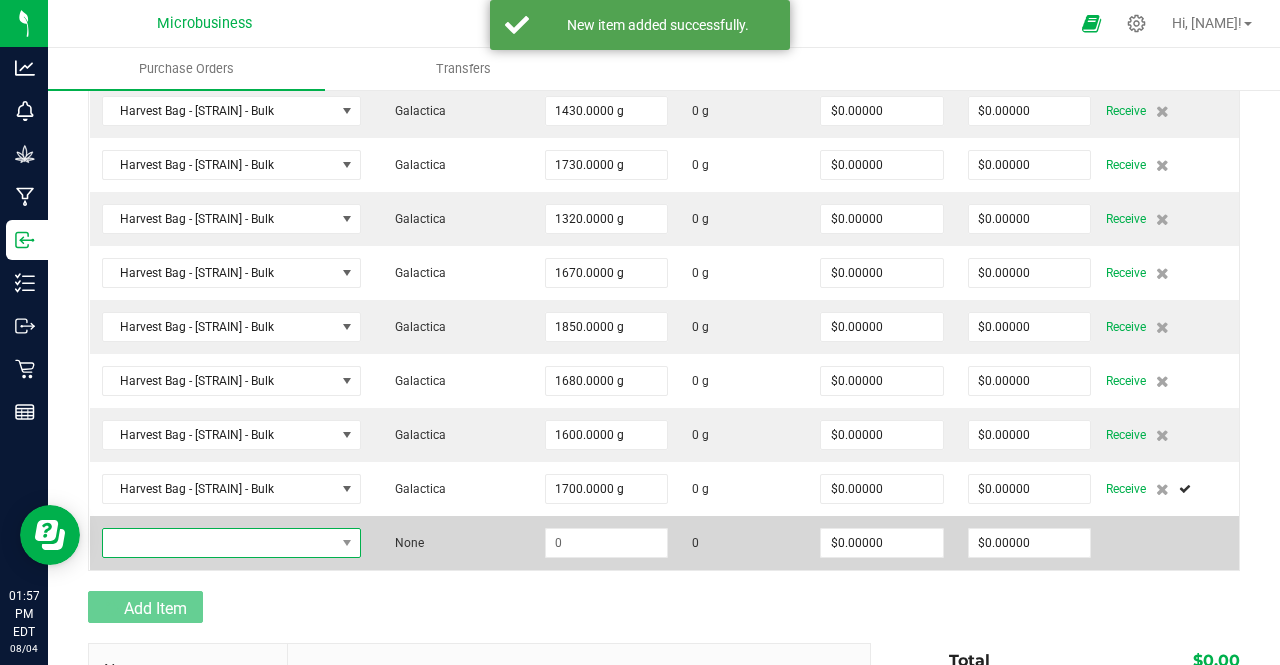 click at bounding box center [219, 543] 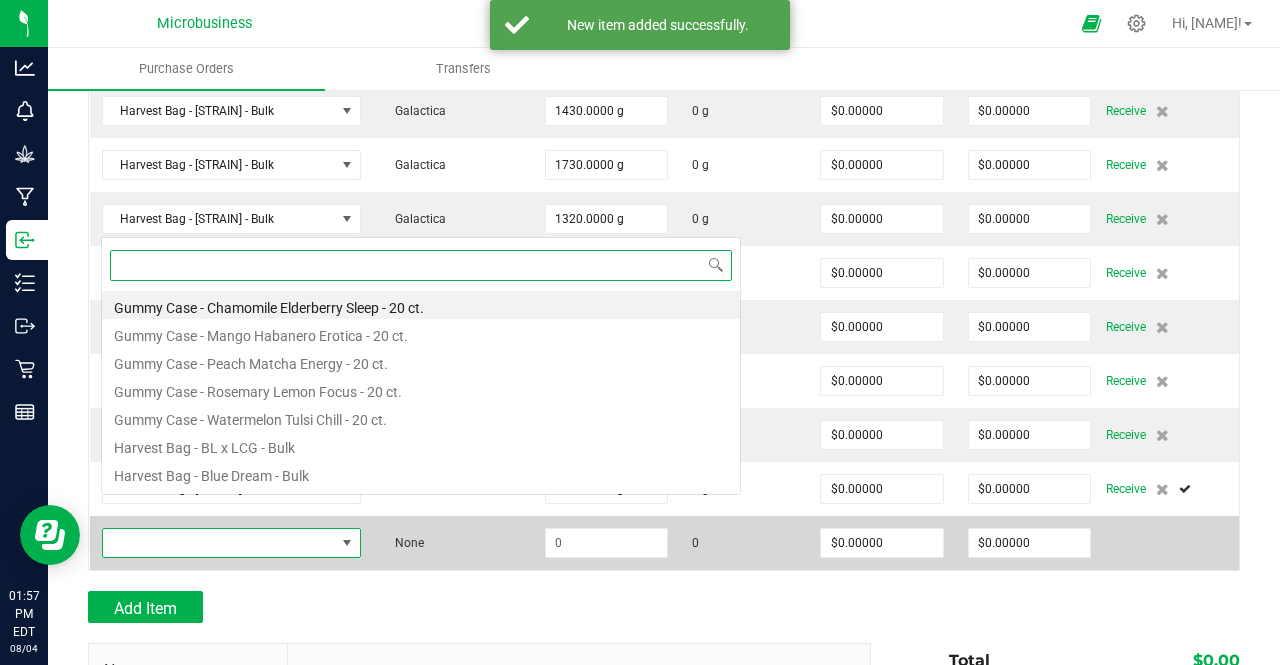 scroll, scrollTop: 66, scrollLeft: 0, axis: vertical 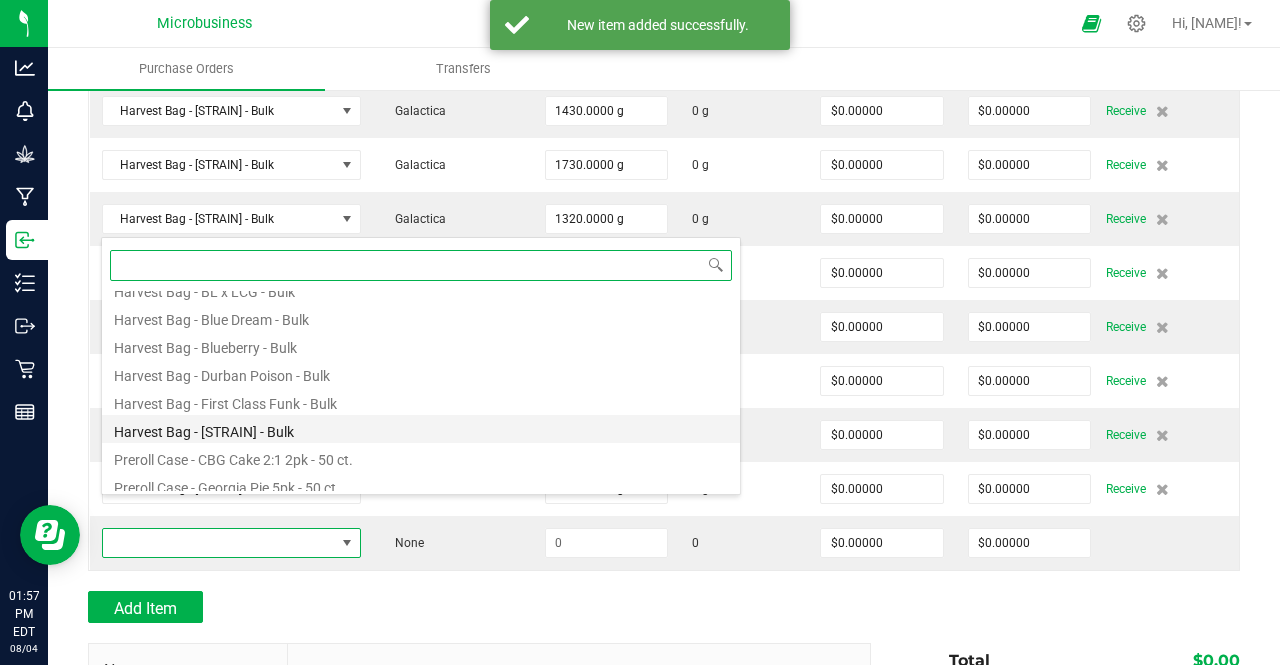 click on "Harvest Bag - [STRAIN] - Bulk" at bounding box center [421, 429] 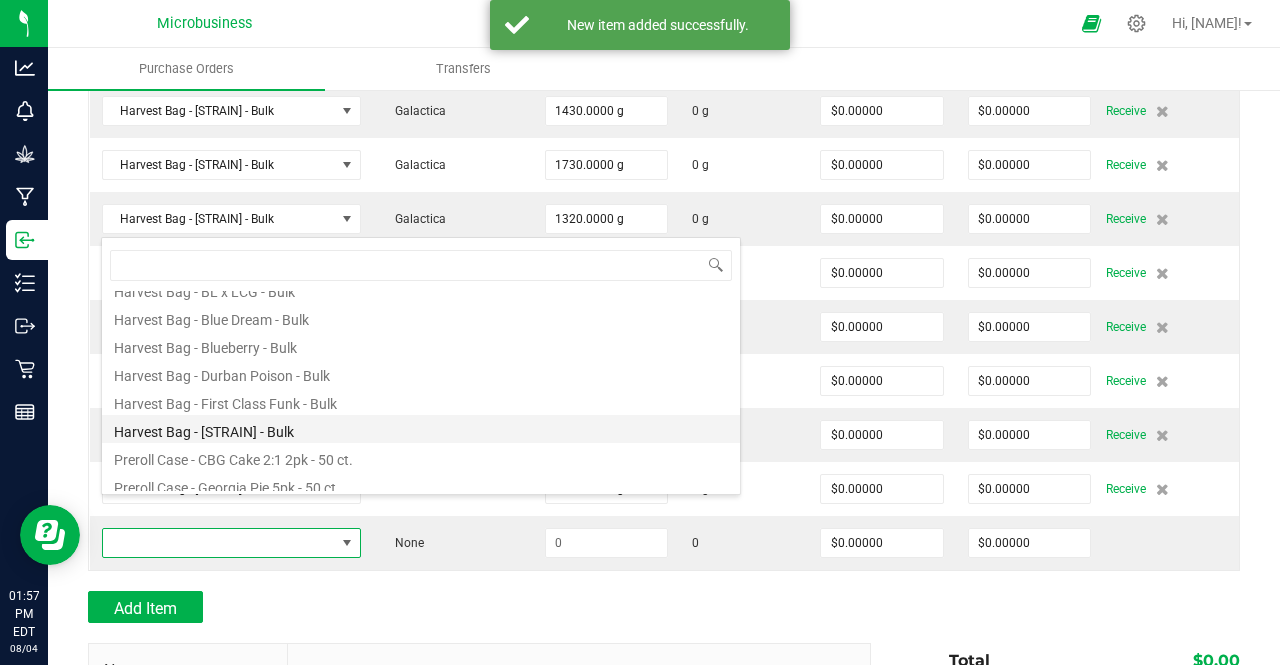 type 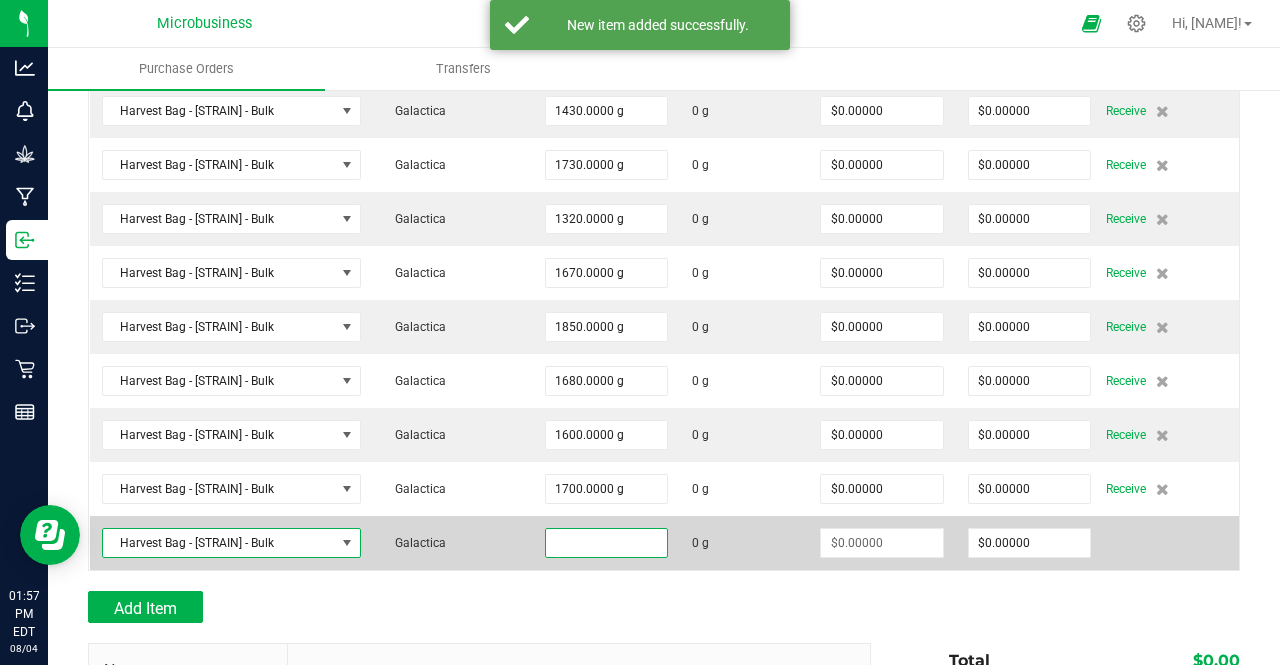 click at bounding box center (606, 543) 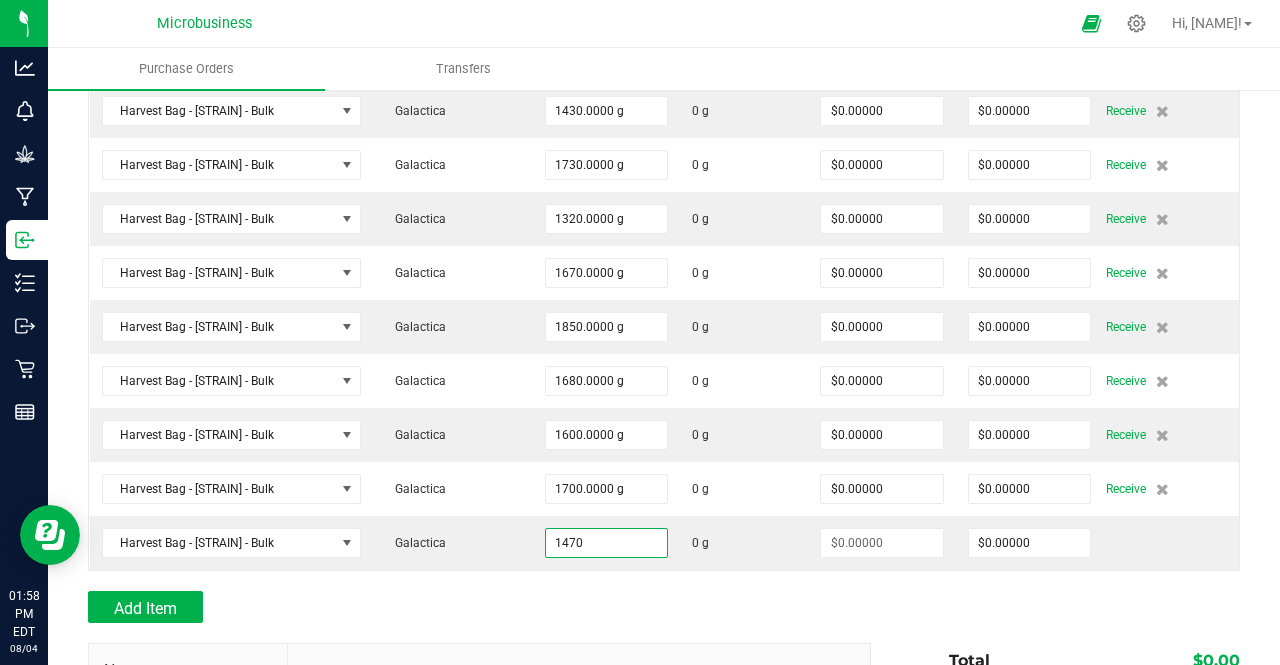 type 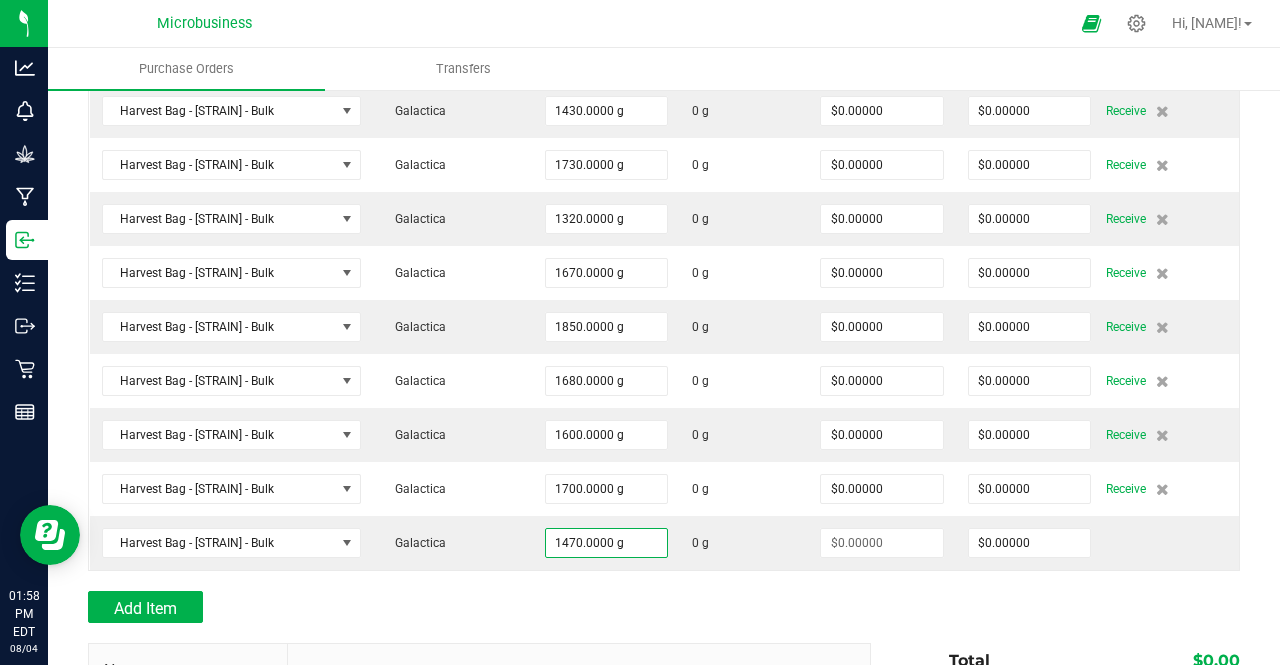 click on "Add Item" at bounding box center [472, 607] 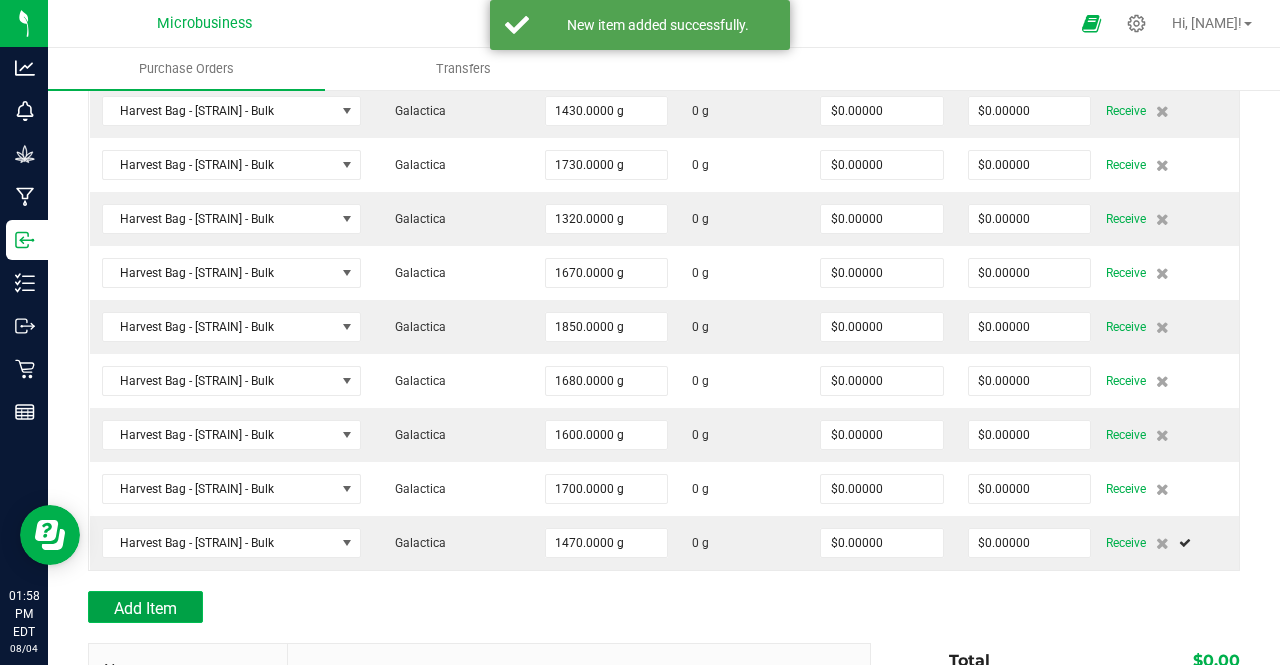 click on "Add Item" at bounding box center (145, 608) 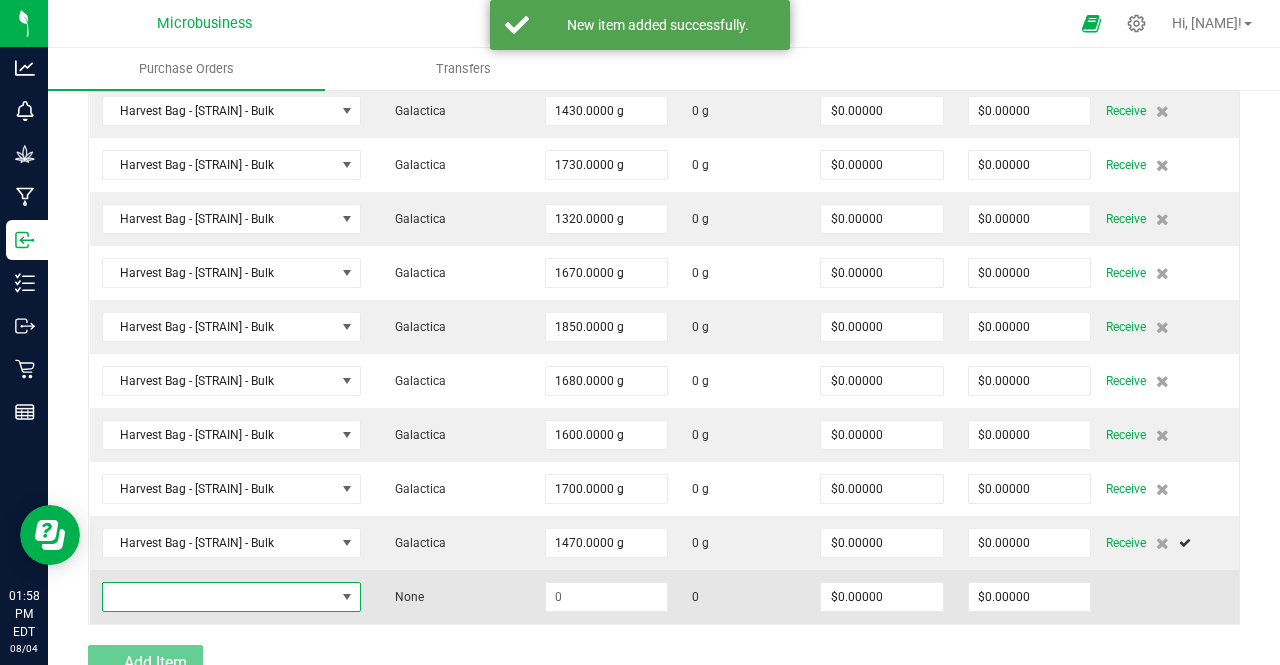 click at bounding box center (219, 597) 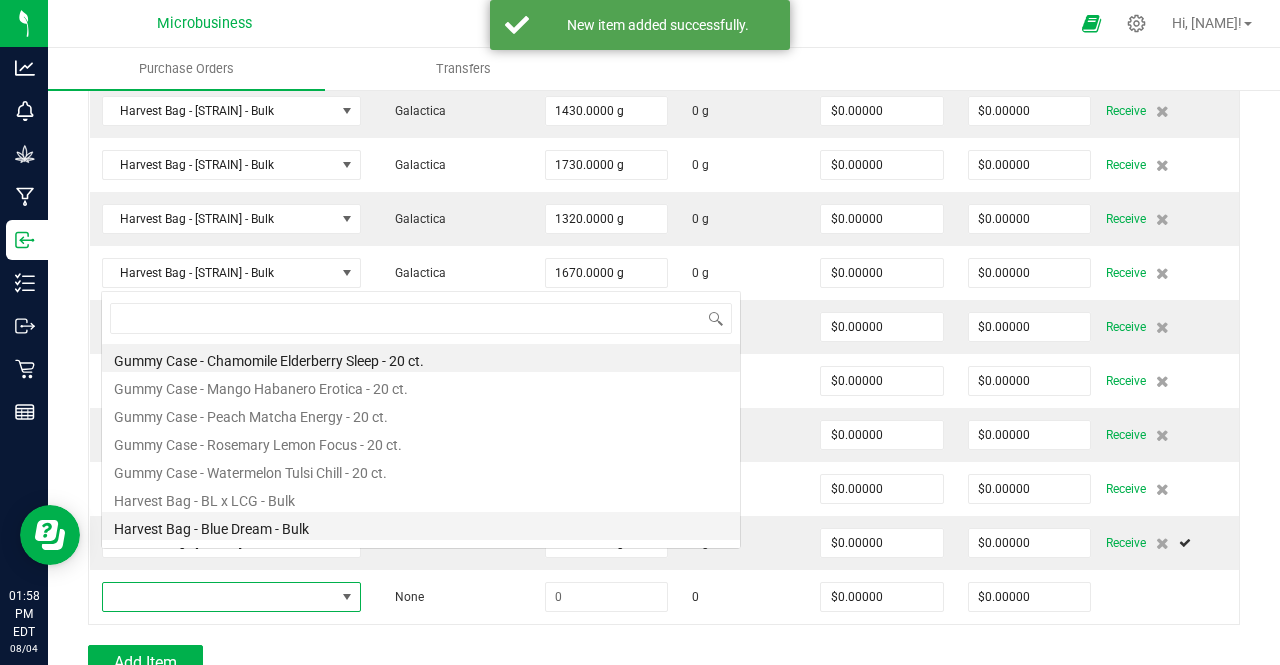 scroll, scrollTop: 0, scrollLeft: 0, axis: both 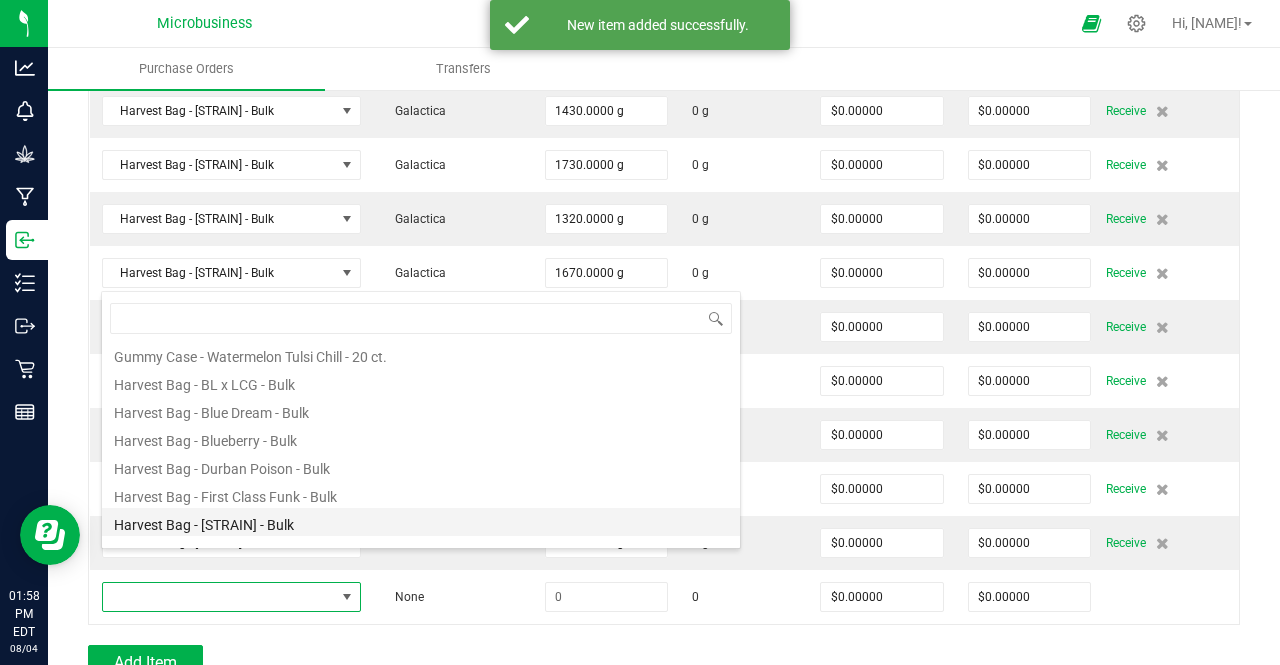 click on "Harvest Bag - [STRAIN] - Bulk" at bounding box center (421, 522) 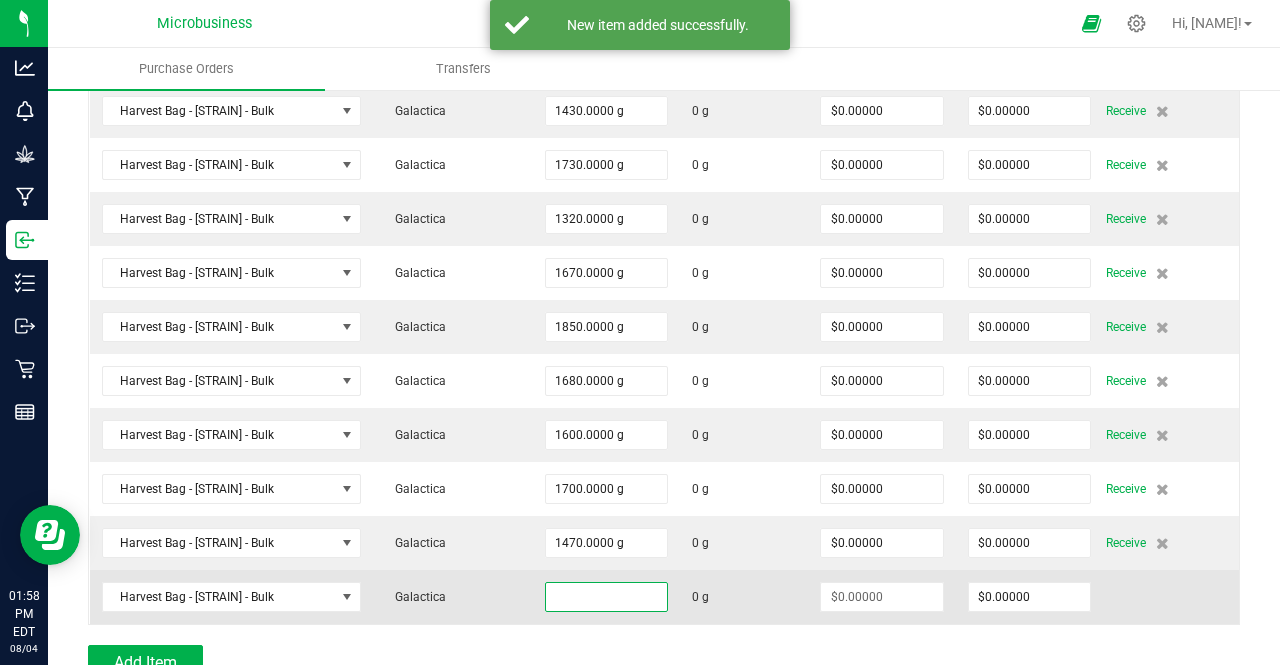 click at bounding box center (606, 597) 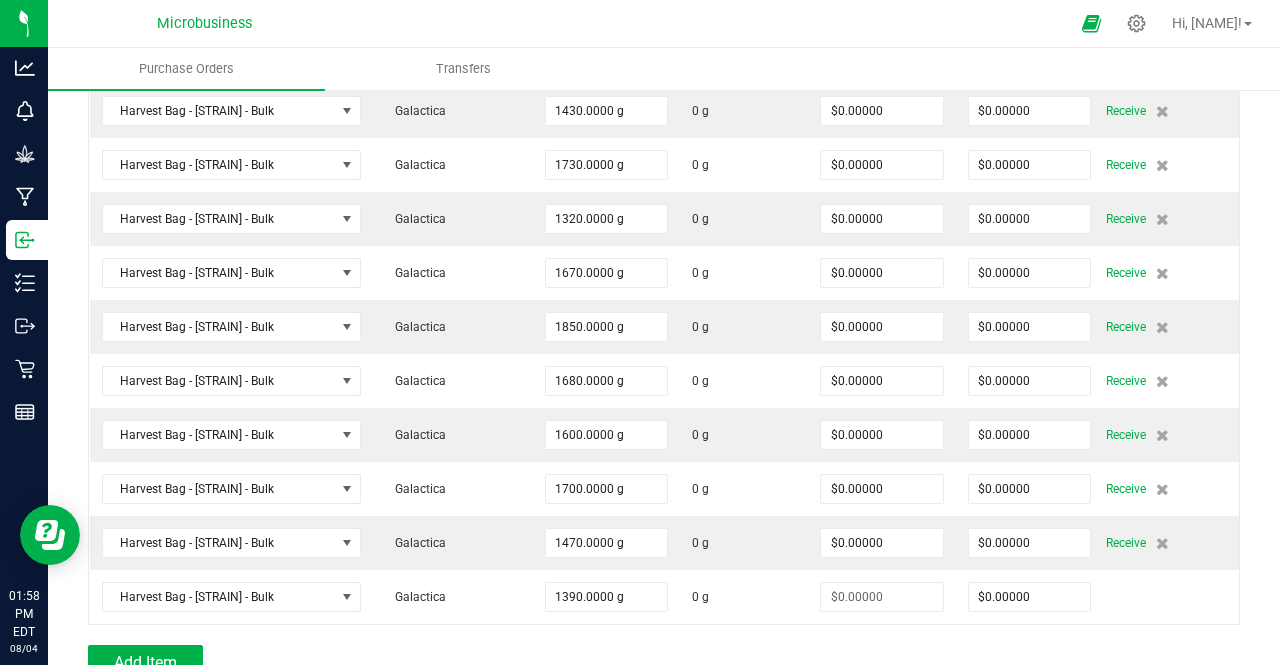 click at bounding box center (664, 635) 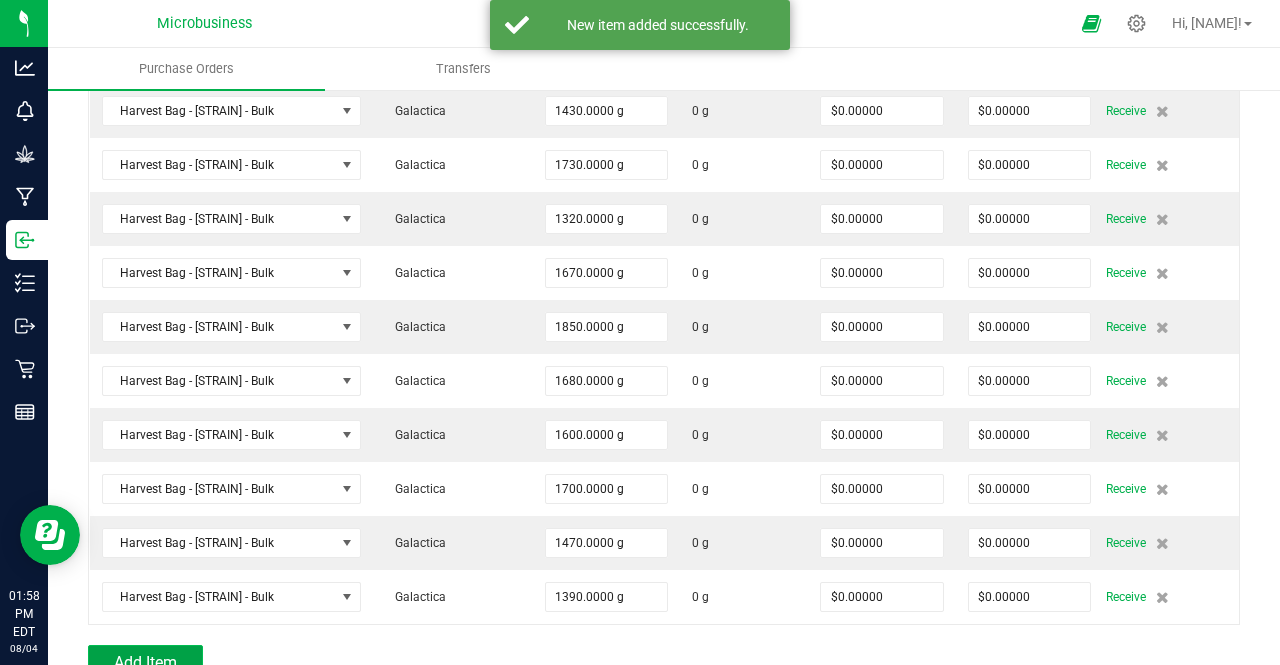 click on "Add Item" at bounding box center (145, 661) 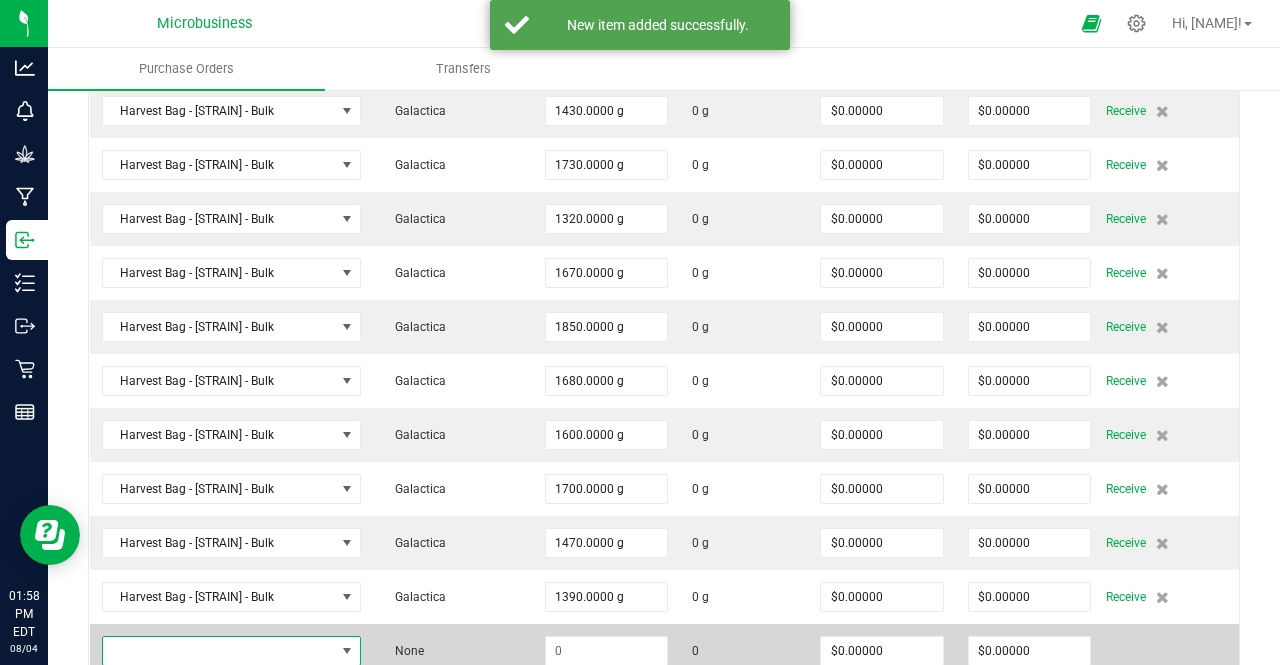 click at bounding box center [219, 651] 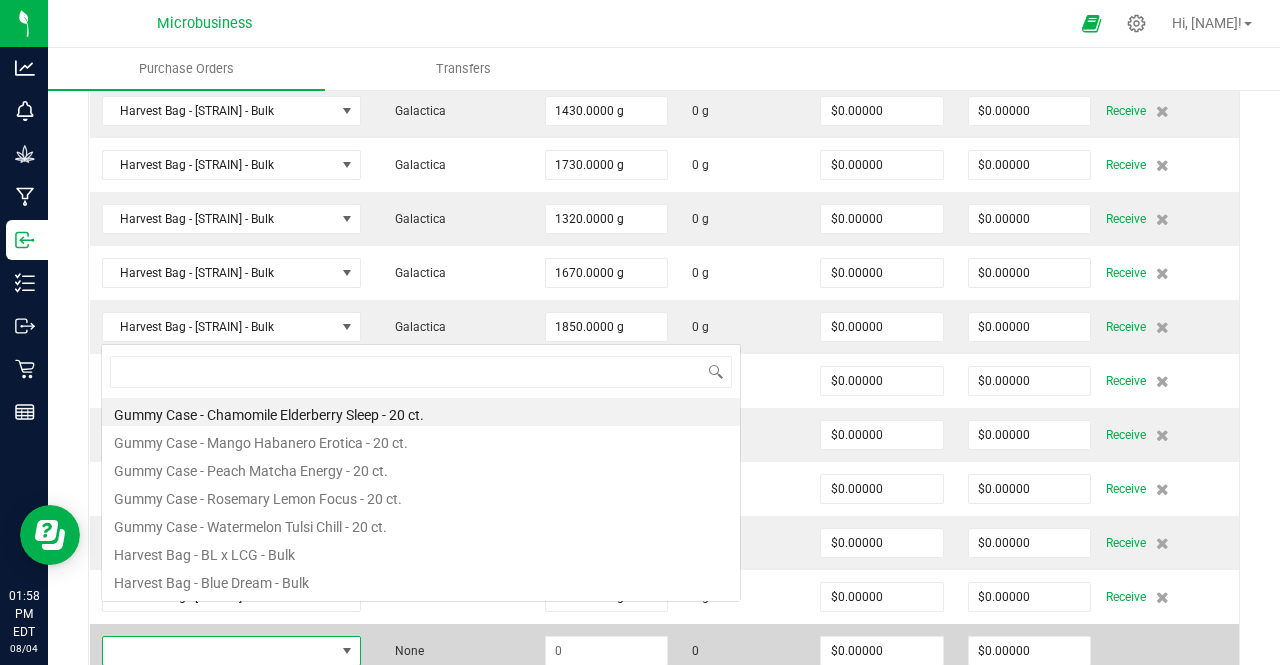 scroll, scrollTop: 0, scrollLeft: 0, axis: both 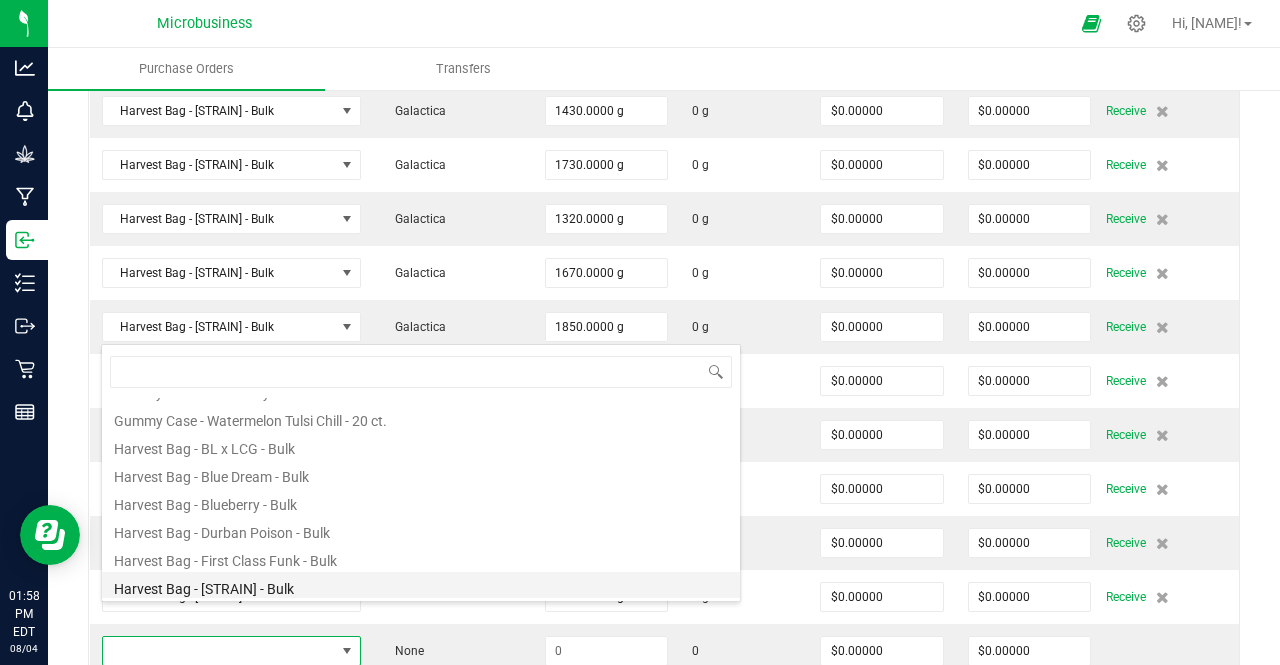 click on "Harvest Bag - [STRAIN] - Bulk" at bounding box center [421, 586] 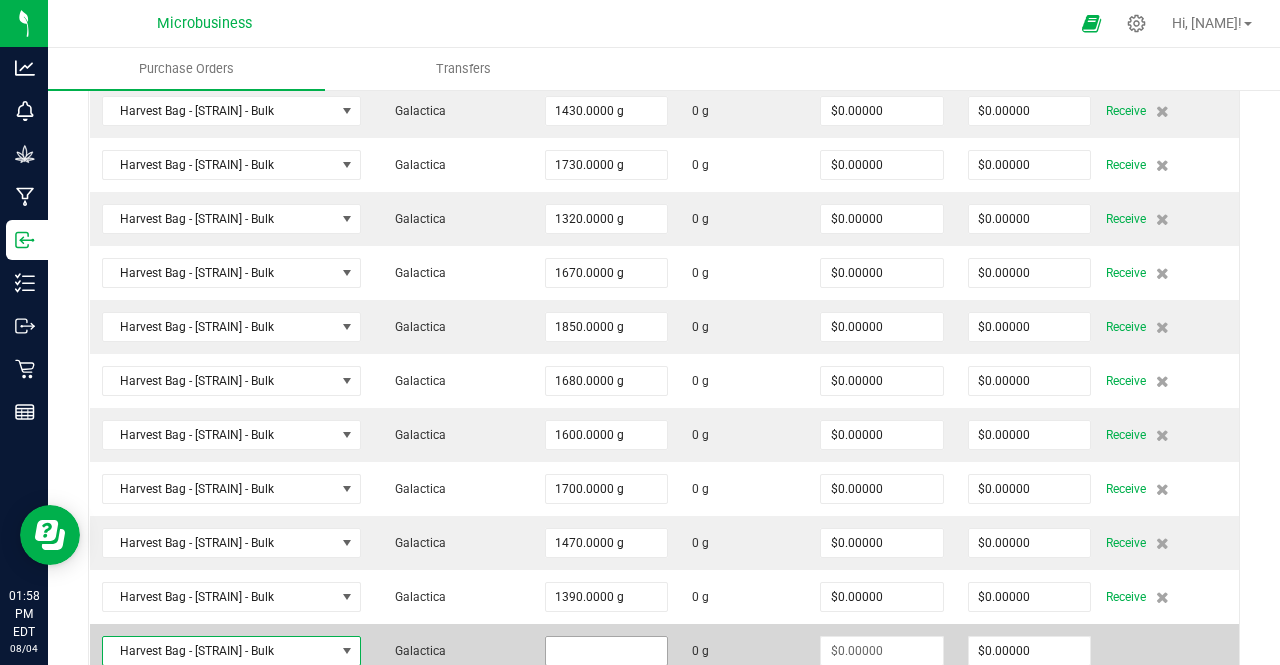 click at bounding box center (606, 651) 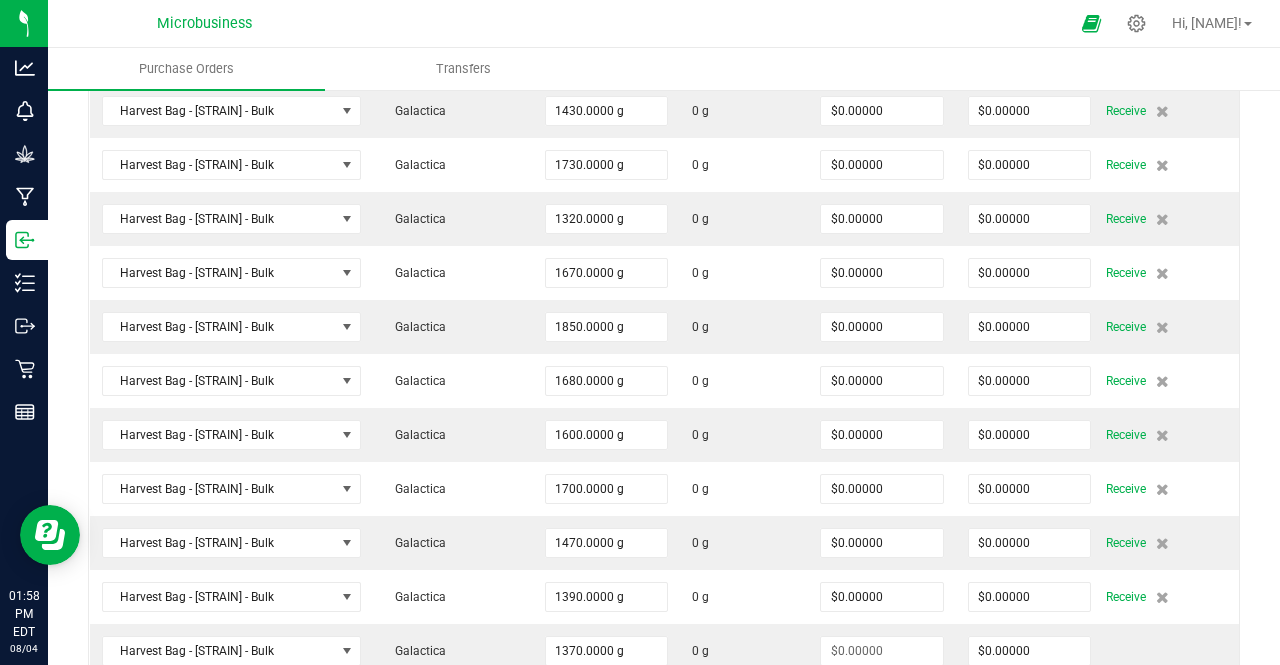 click at bounding box center (664, 689) 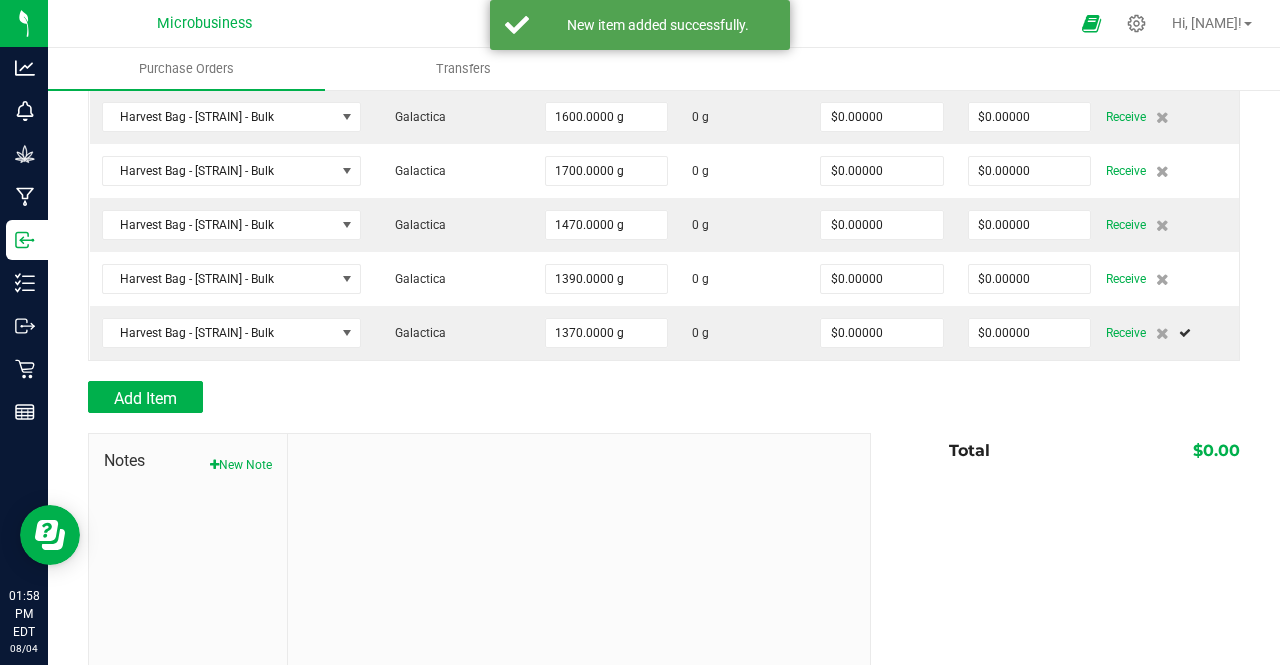 scroll, scrollTop: 2858, scrollLeft: 0, axis: vertical 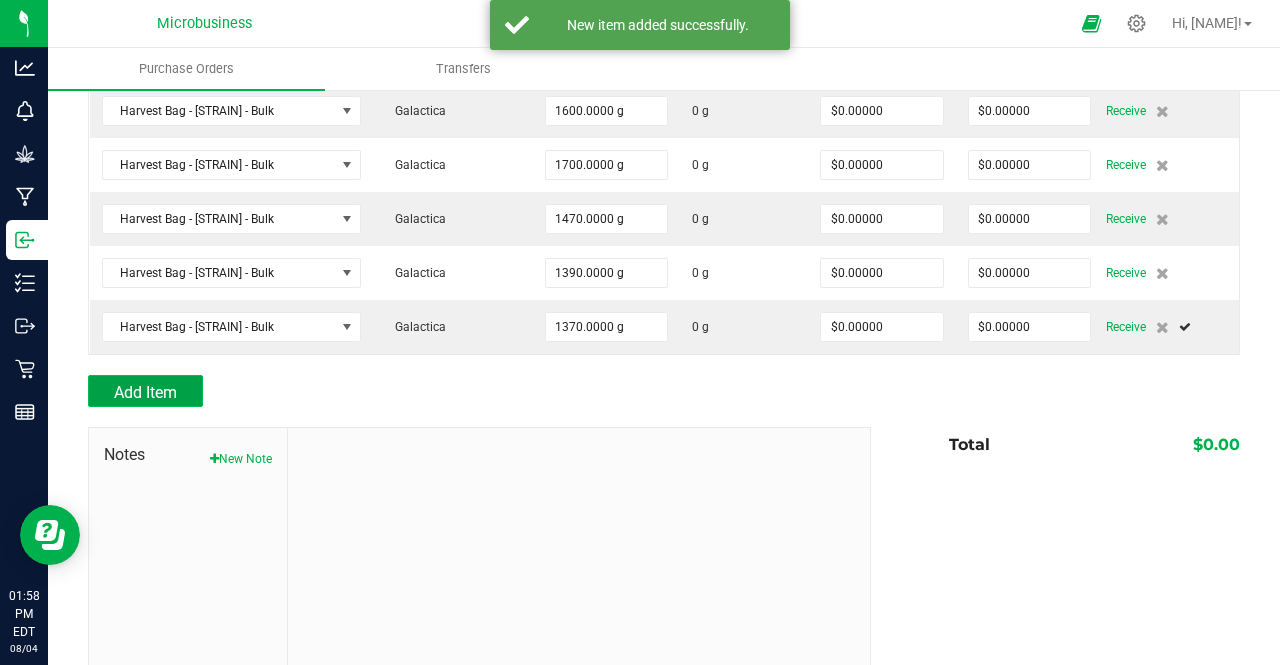 click on "Add Item" at bounding box center (145, 392) 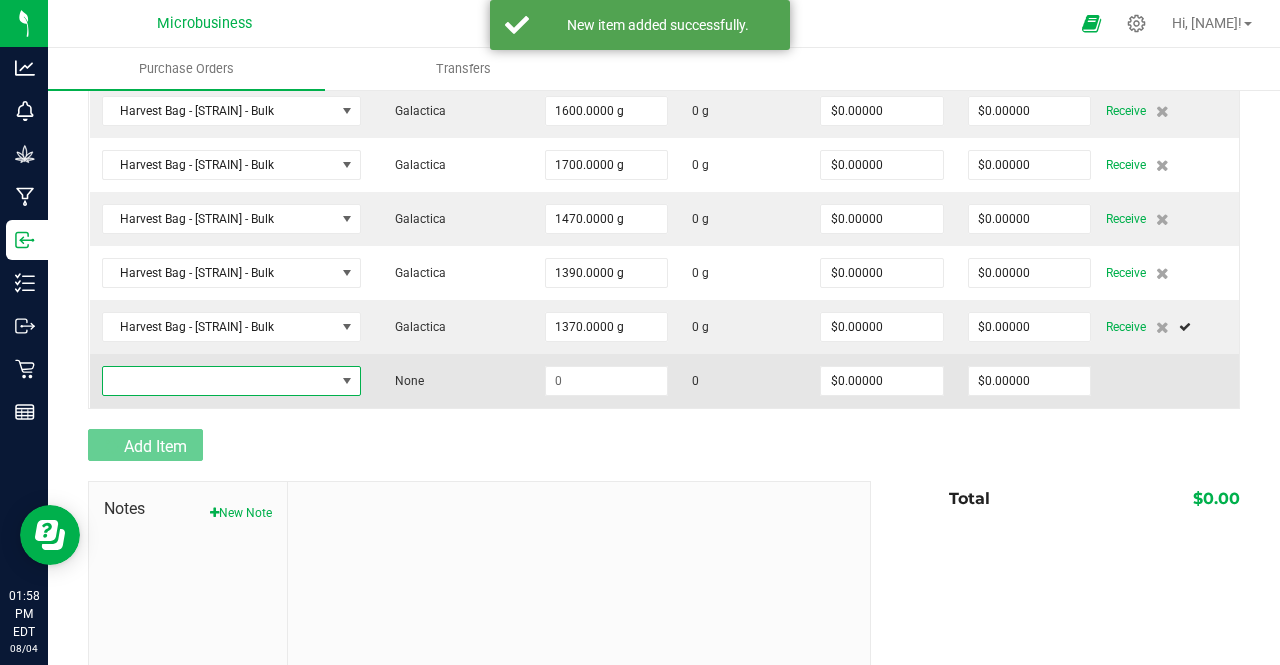 click at bounding box center (219, 381) 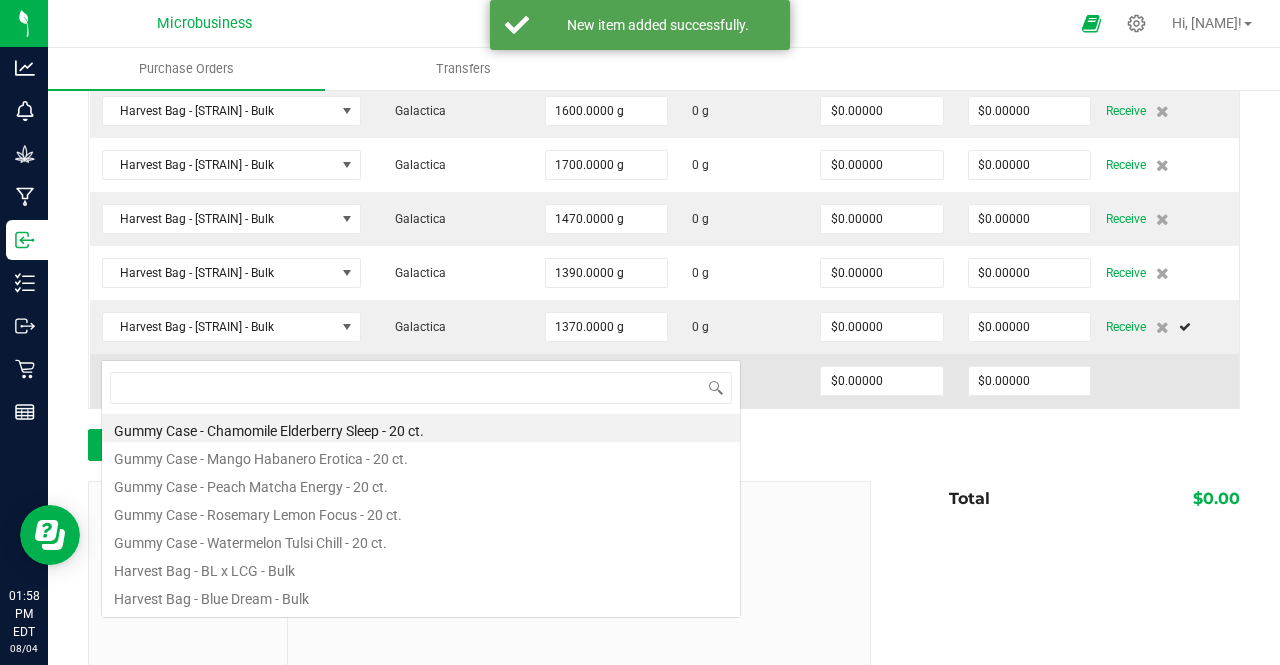 scroll, scrollTop: 99970, scrollLeft: 99744, axis: both 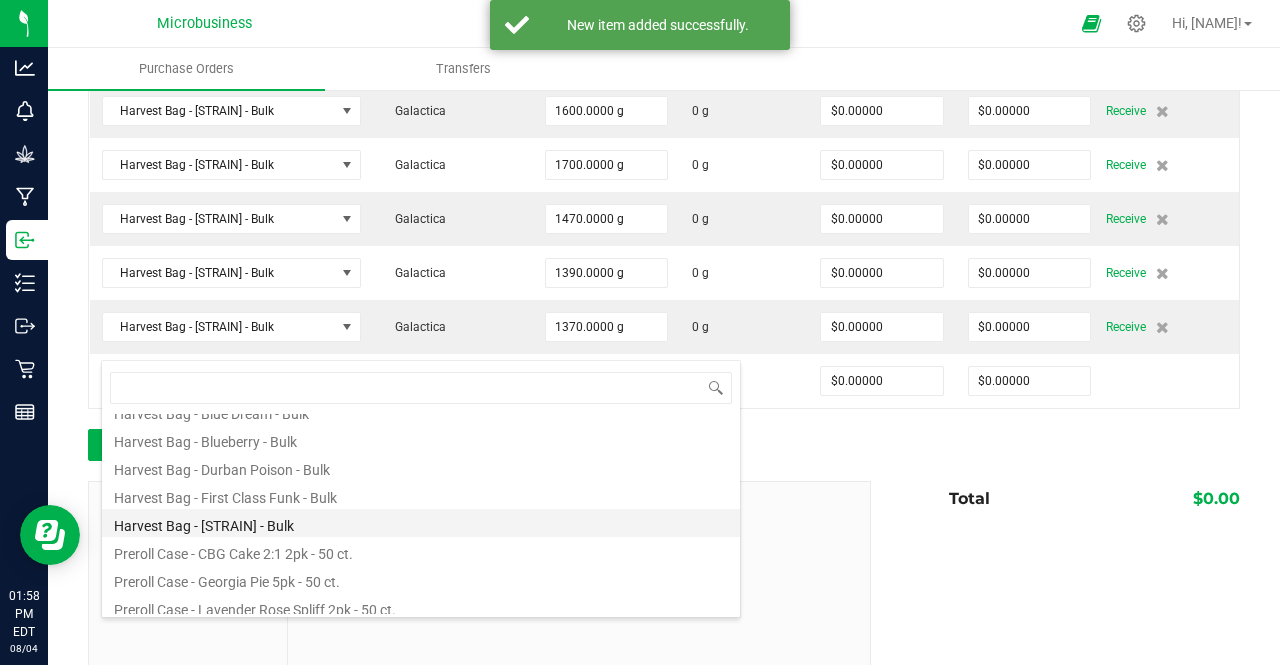 click on "Harvest Bag - [STRAIN] - Bulk" at bounding box center (421, 523) 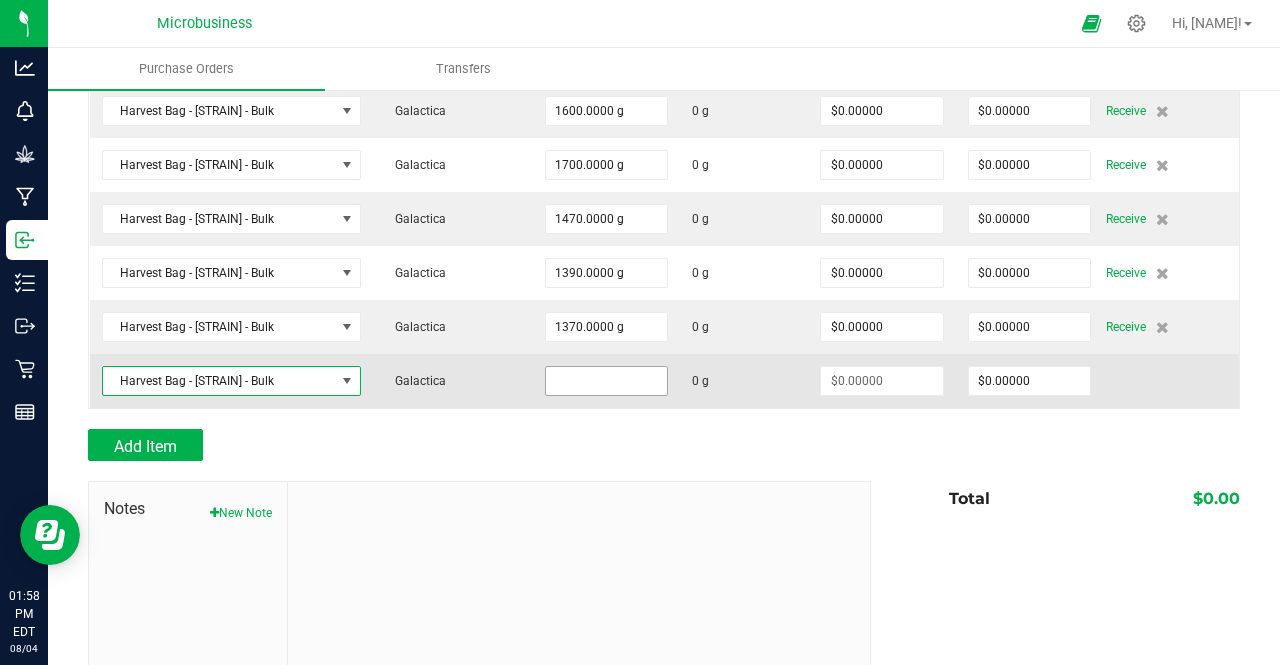 click at bounding box center (606, 381) 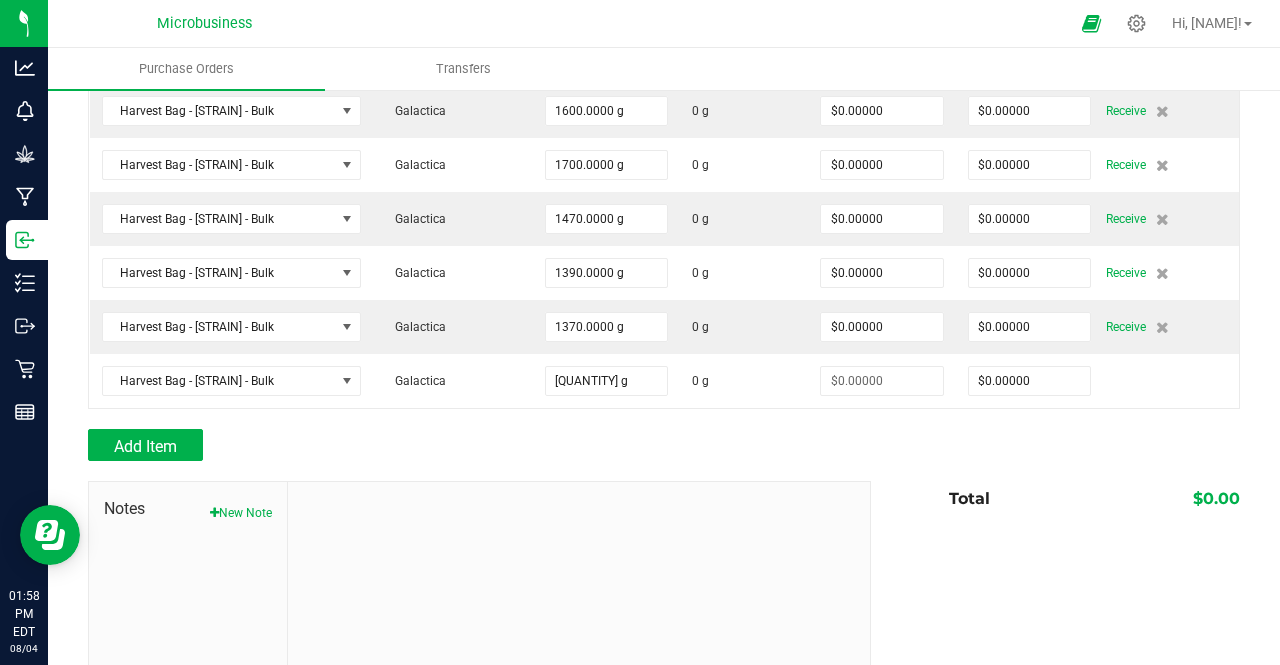 click on "Add Item" at bounding box center [472, 445] 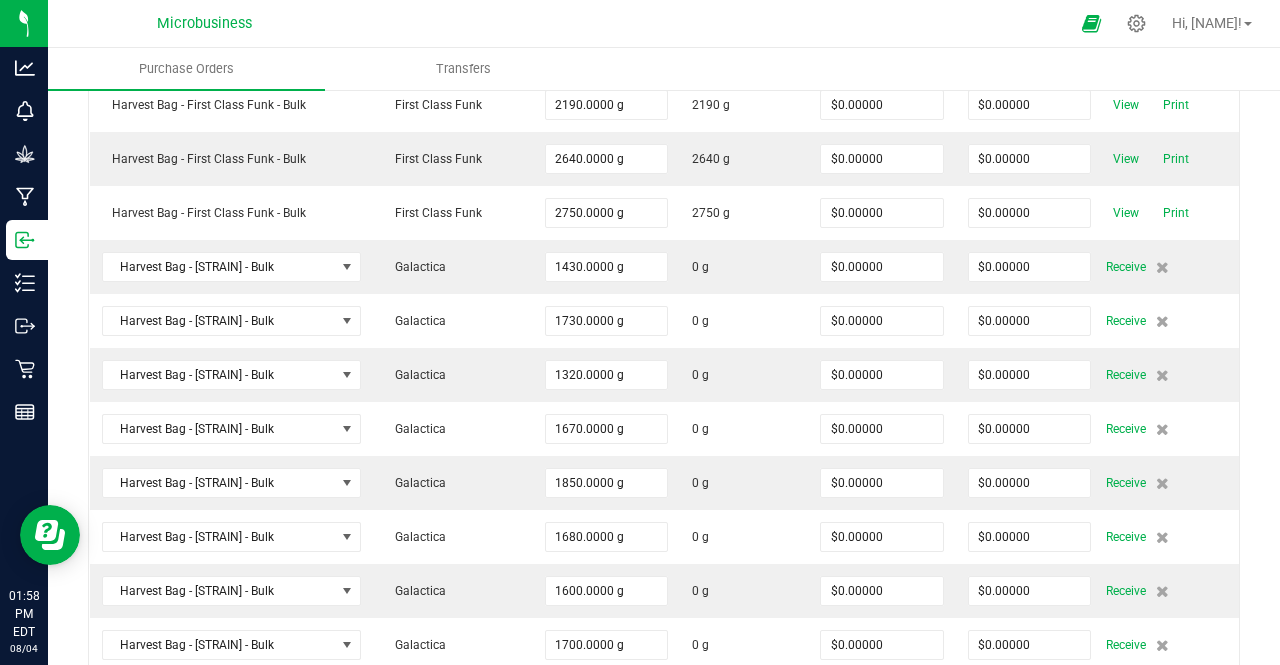 scroll, scrollTop: 2356, scrollLeft: 0, axis: vertical 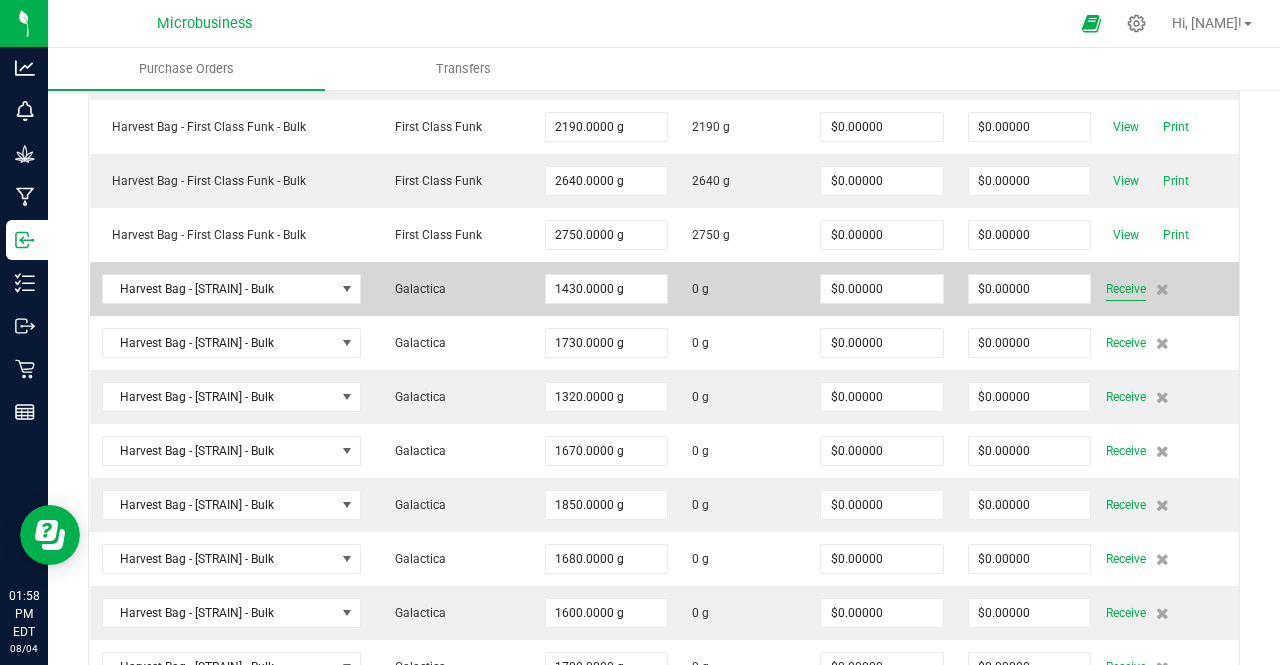 click on "Receive" at bounding box center (1126, 289) 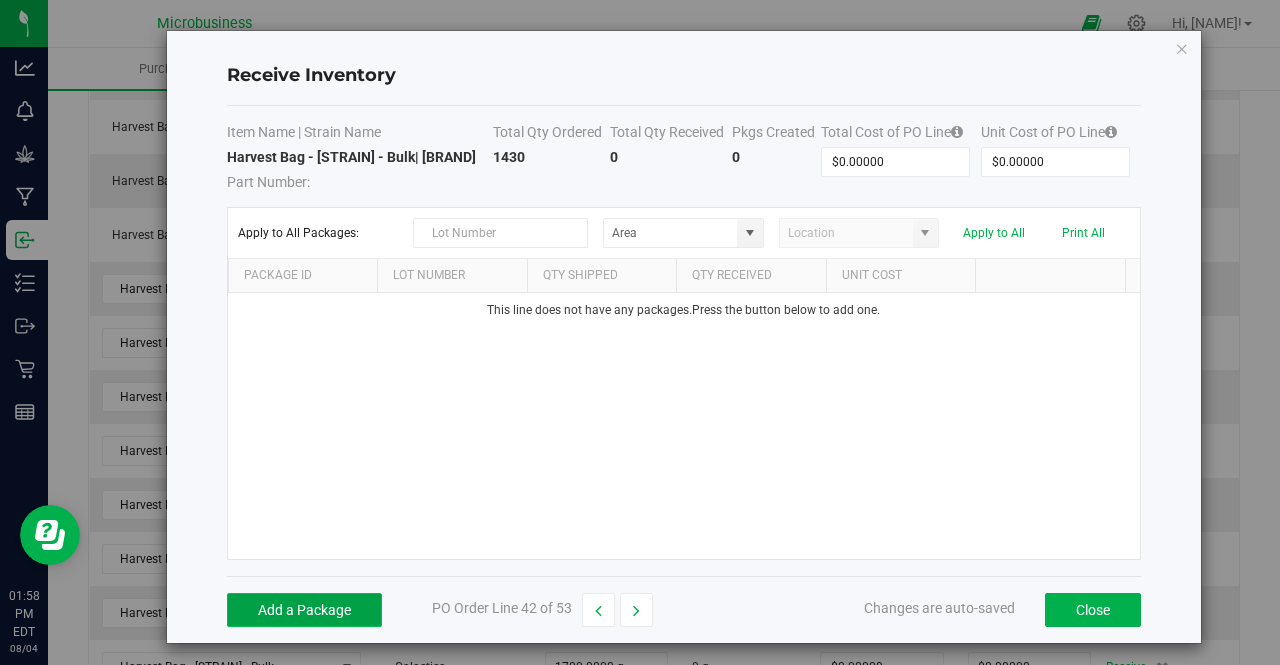 click on "Add a Package" at bounding box center (304, 610) 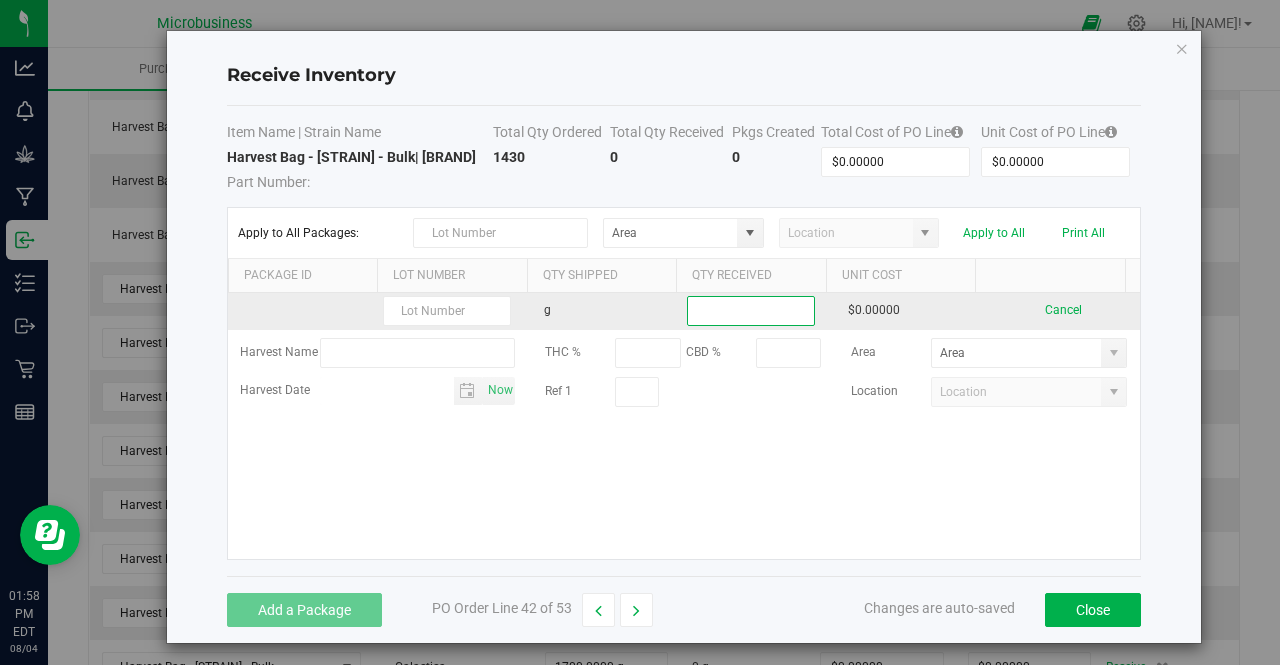 click at bounding box center [751, 311] 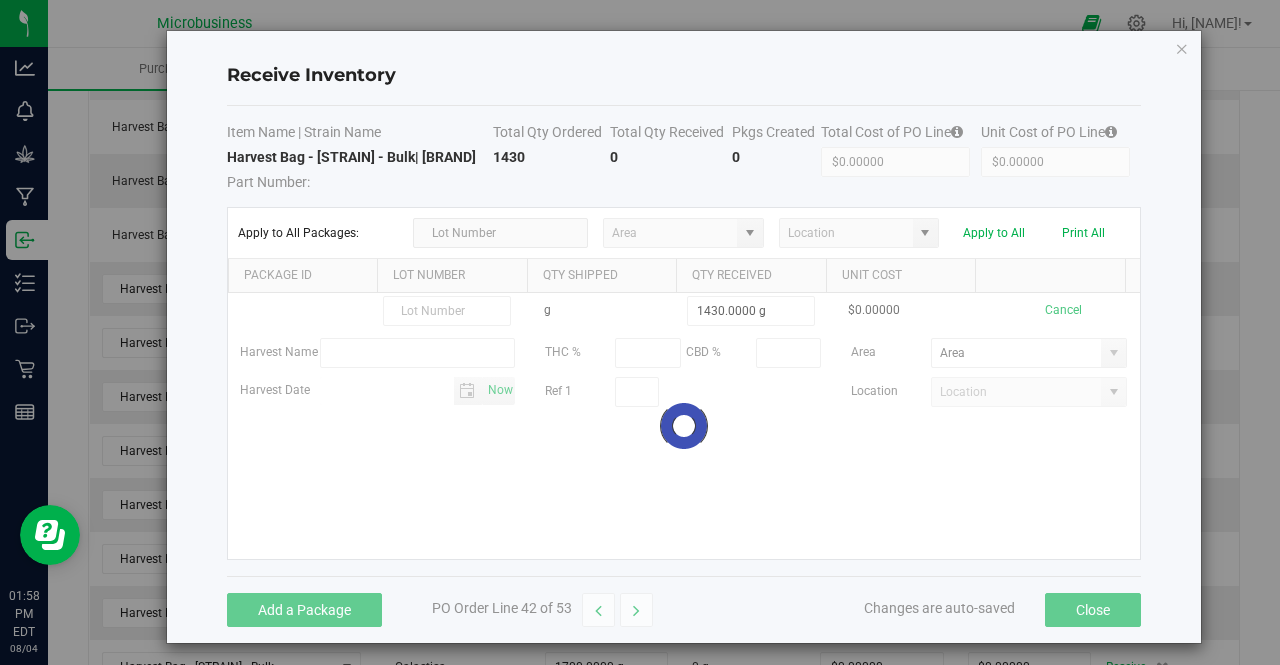 click on "g  1430.0000 g  $0.00000   Cancel   Harvest Name   THC %   CBD %   Area   Harvest Date
[DATE]
Ref 1   Location  Loading" at bounding box center [684, 426] 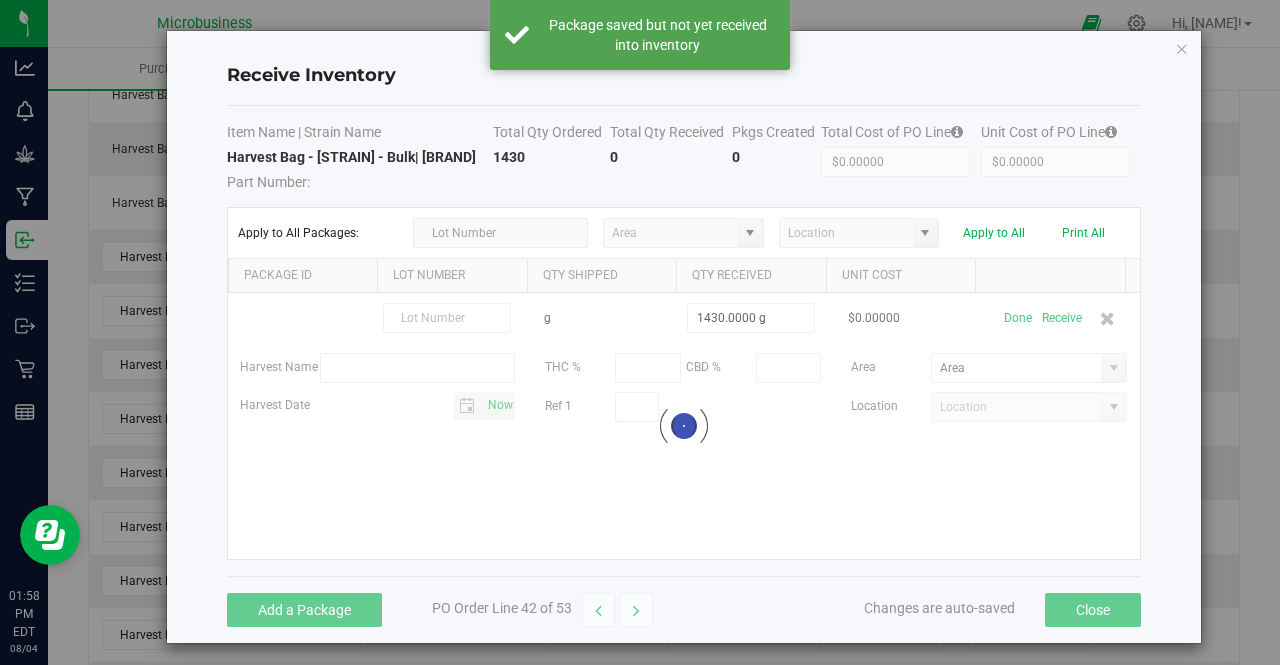 scroll, scrollTop: 2323, scrollLeft: 0, axis: vertical 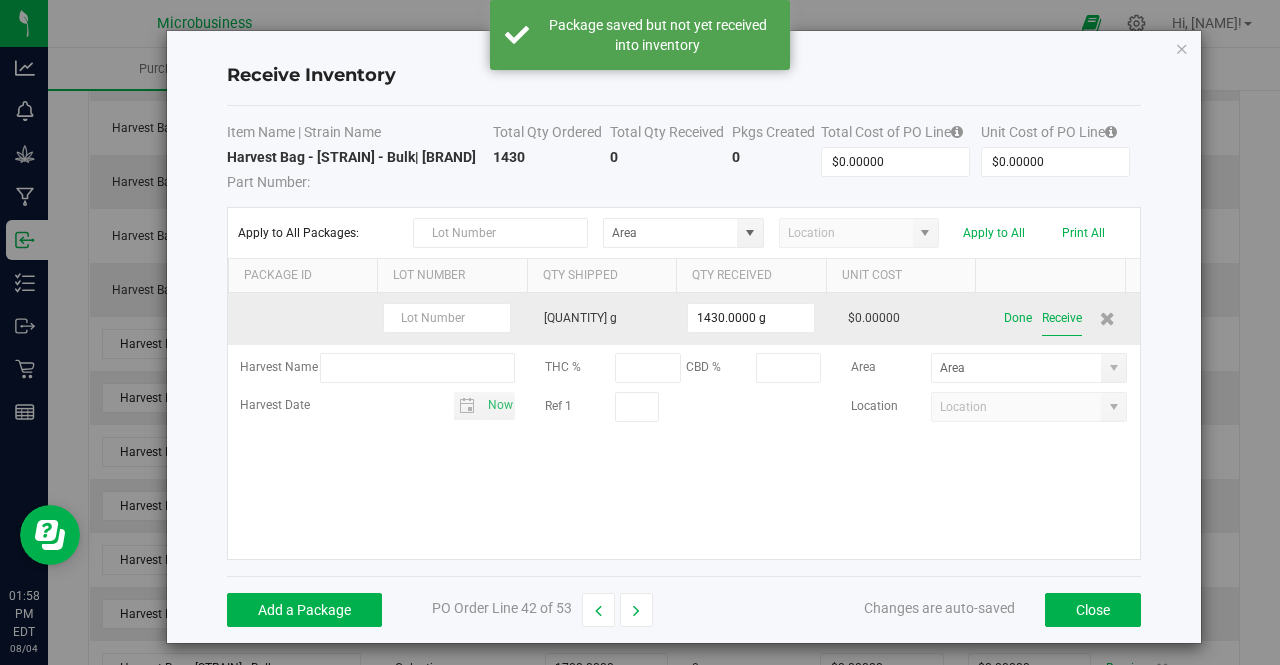 click on "Receive" at bounding box center [1062, 318] 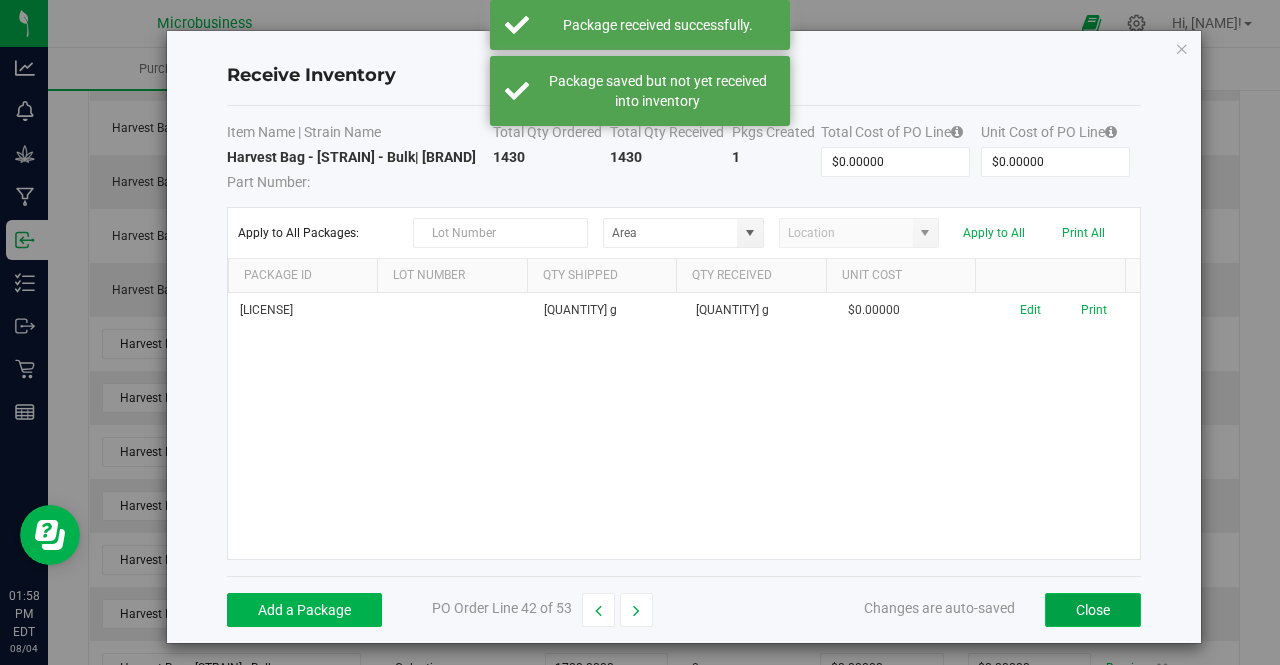 click on "Close" at bounding box center [1093, 610] 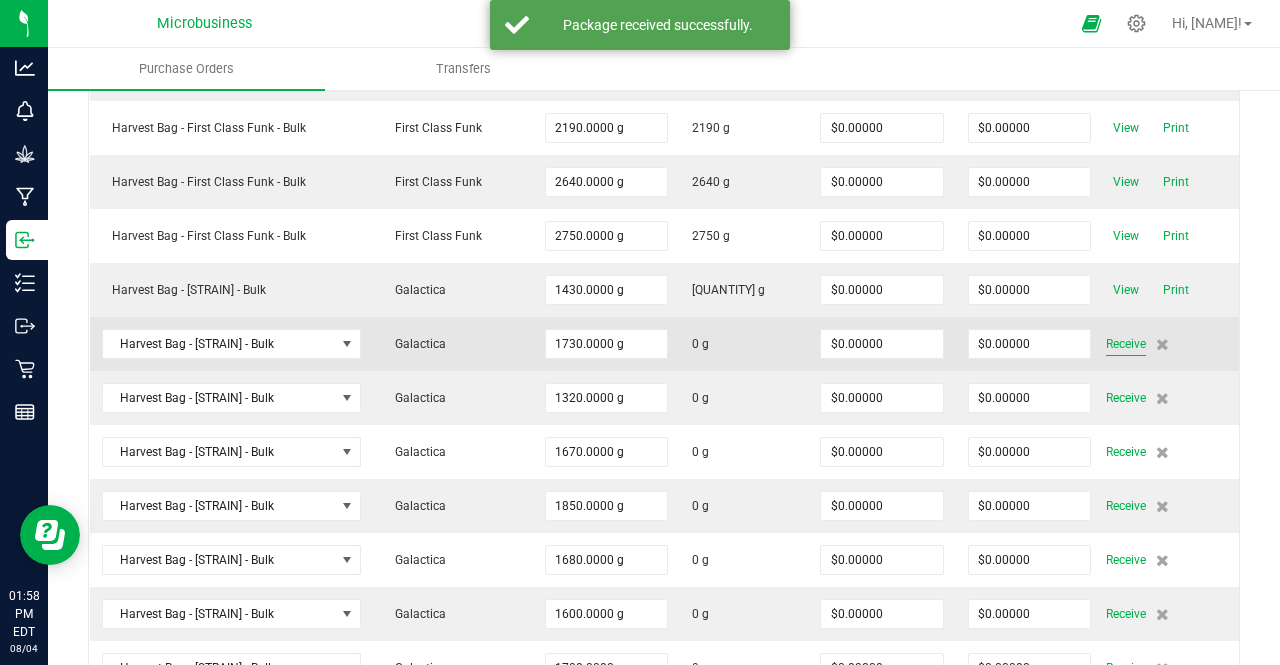 click on "Receive" at bounding box center [1126, 344] 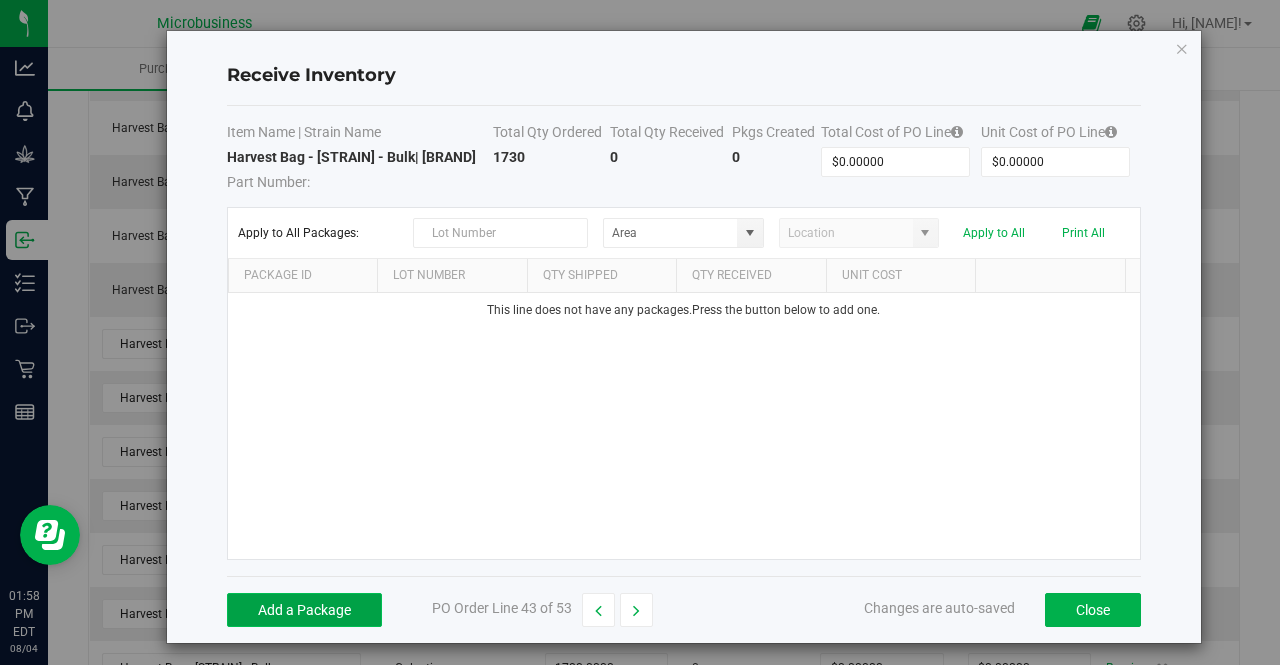 click on "Add a Package" at bounding box center [304, 610] 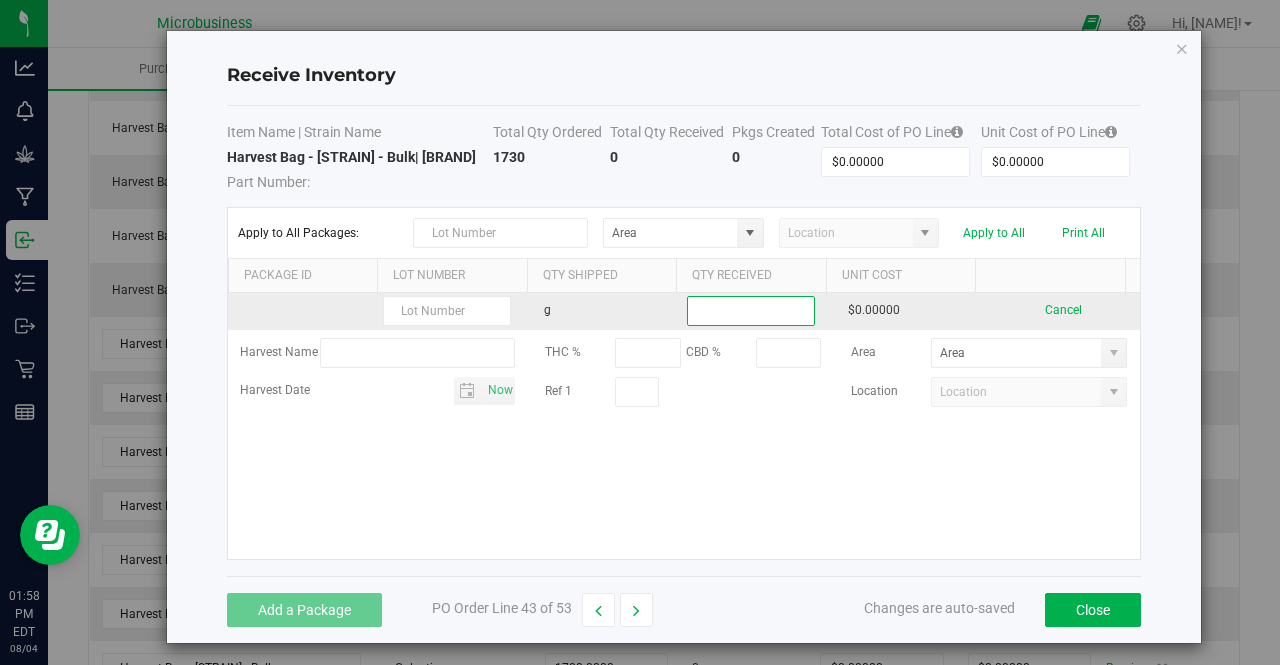 click at bounding box center (751, 311) 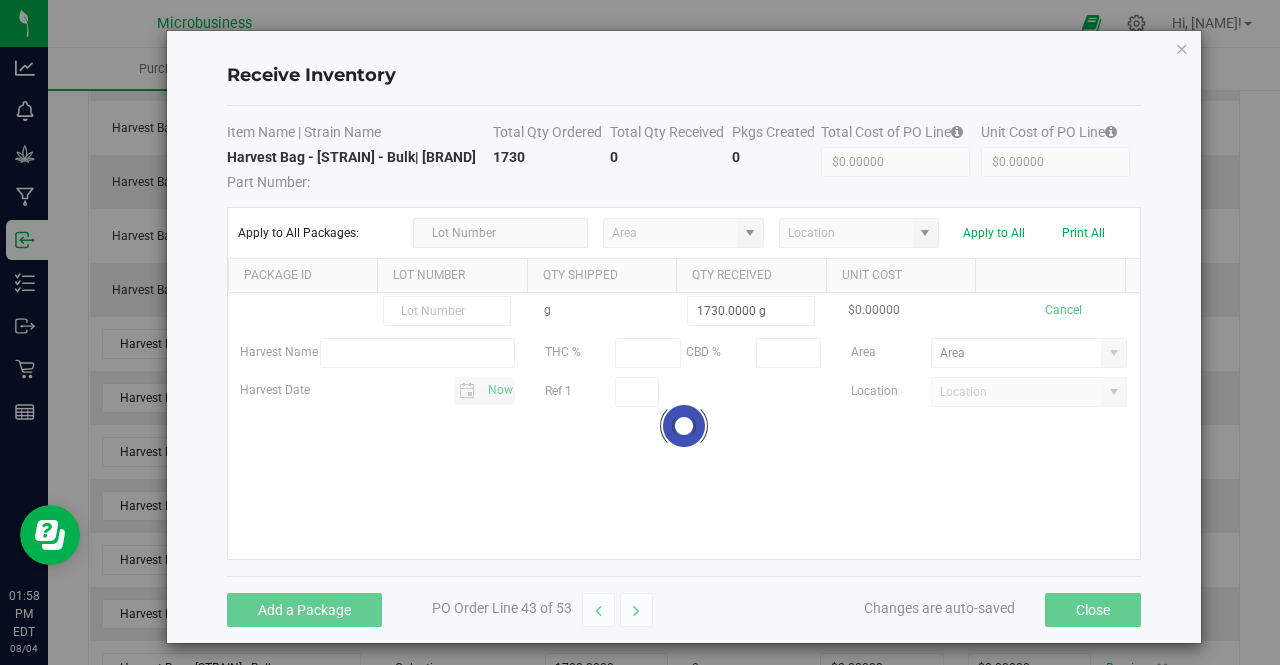 click on "g 1730.0000 g $0.00000 Cancel Harvest Name THC % CBD % Area Harvest Date
Now
Ref 1 Location Loading" at bounding box center [684, 426] 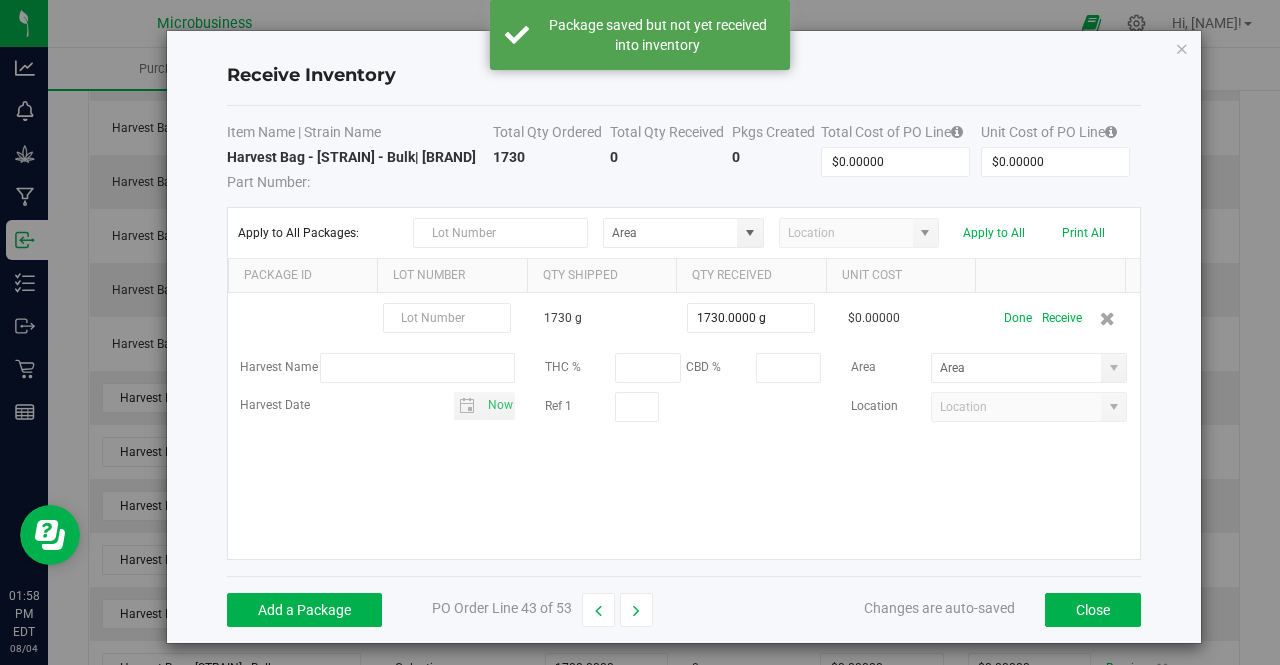 click on "Receive" at bounding box center [1062, 318] 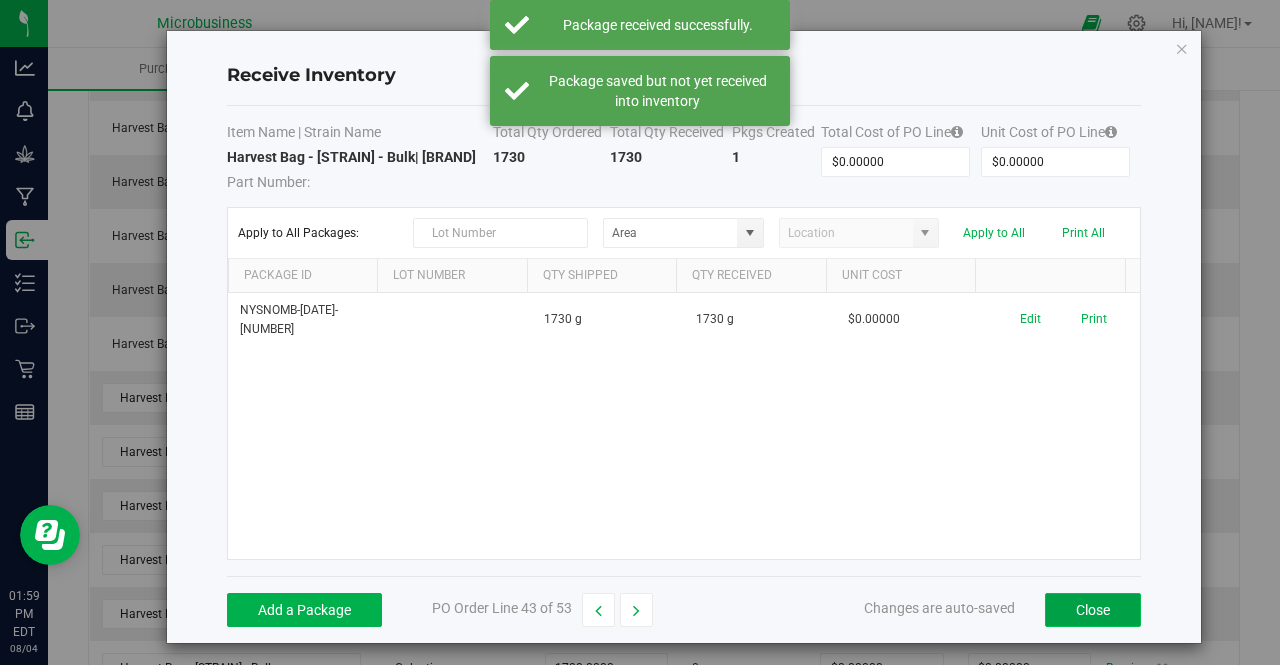 click on "Close" at bounding box center [1093, 610] 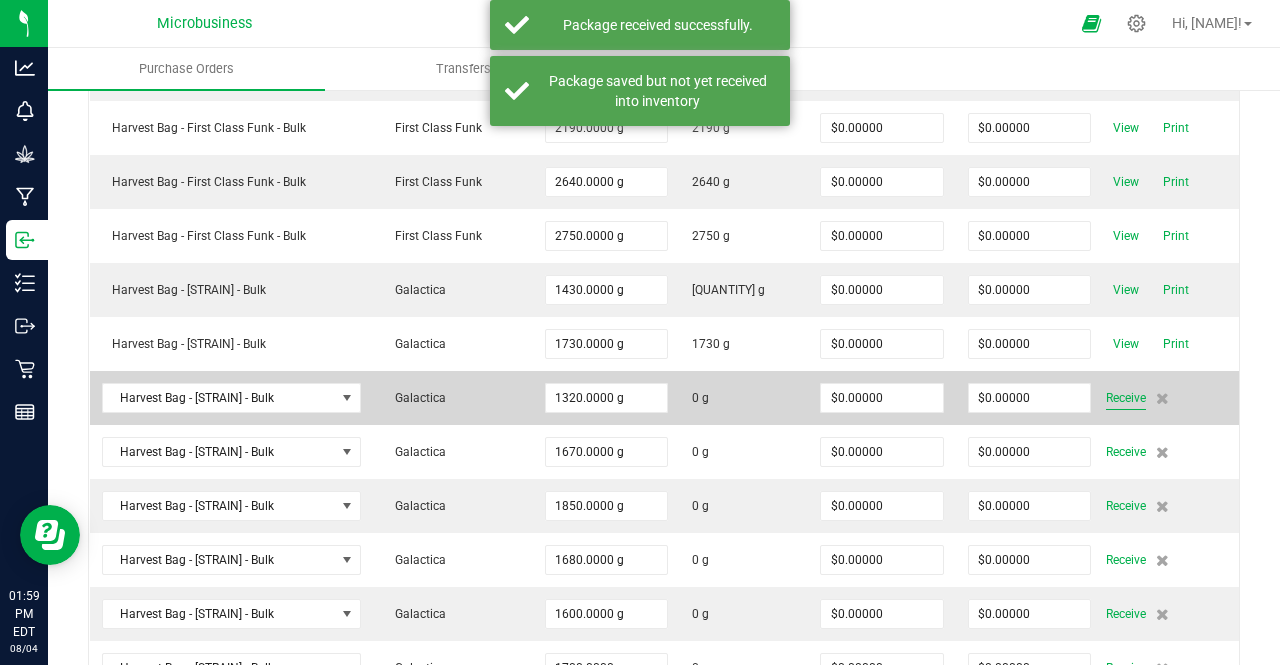 click on "Receive" at bounding box center (1126, 398) 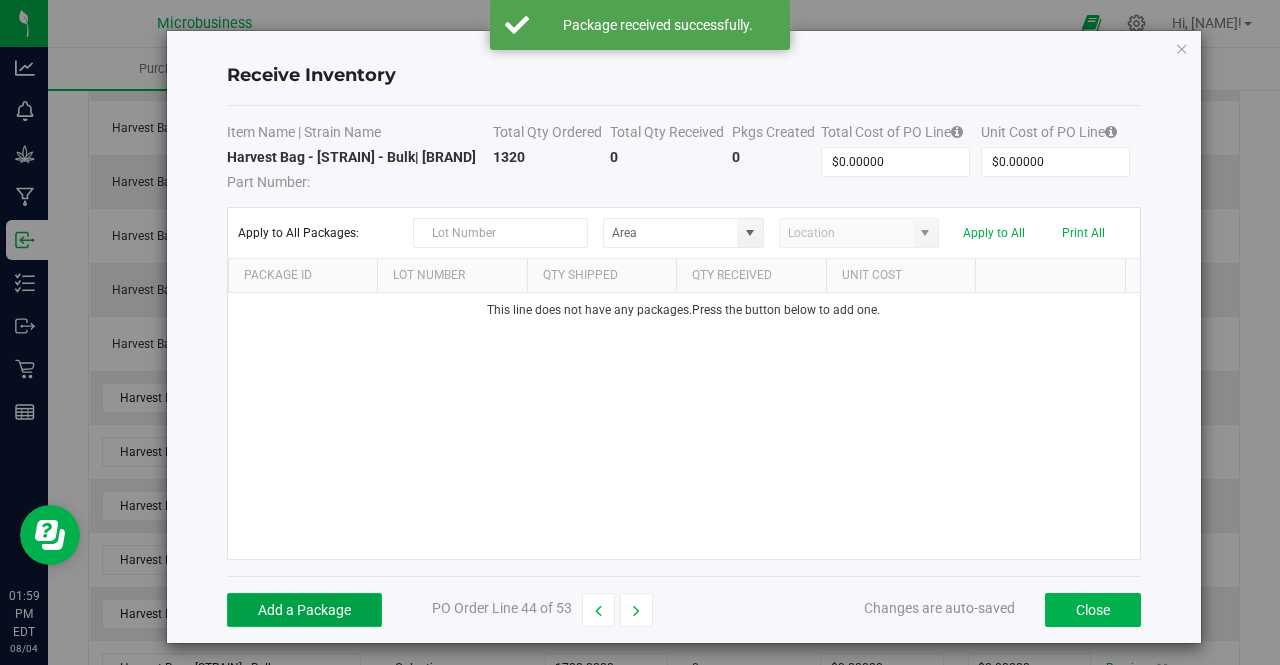 click on "Add a Package" at bounding box center [304, 610] 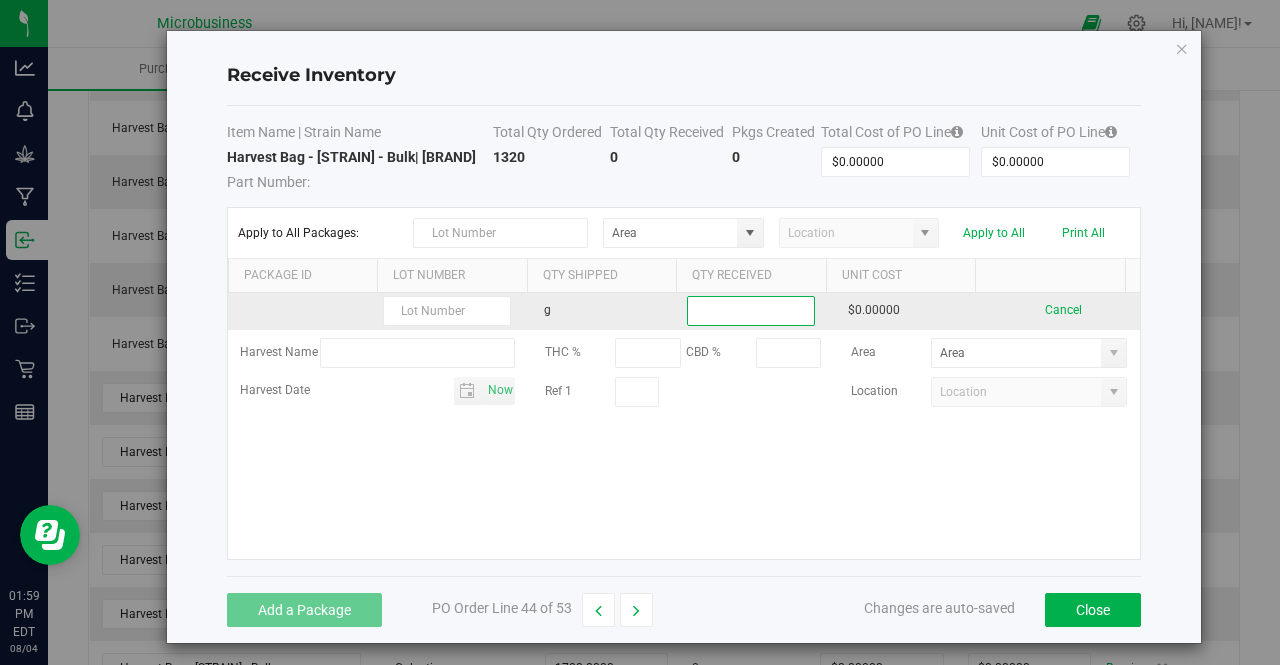 click at bounding box center (751, 311) 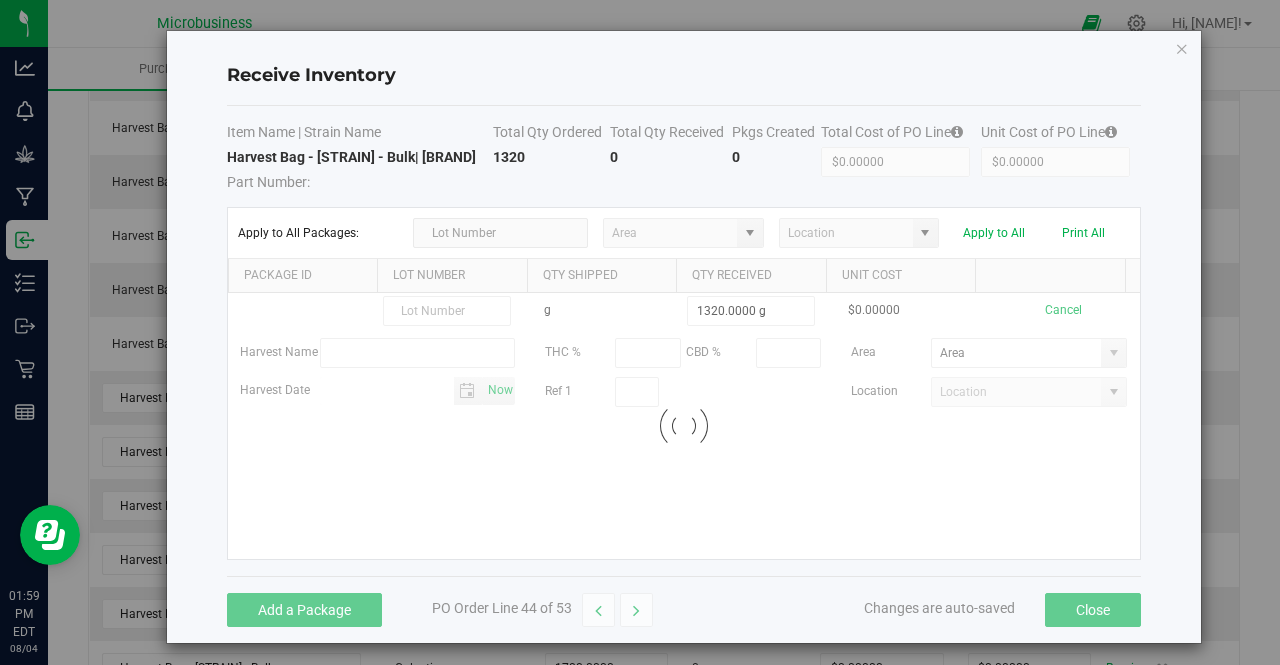 click on "g 1320.0000 g $0.00000 Cancel Harvest Name THC % CBD % Area Harvest Date
Now
Ref 1 Location Loading" at bounding box center (684, 426) 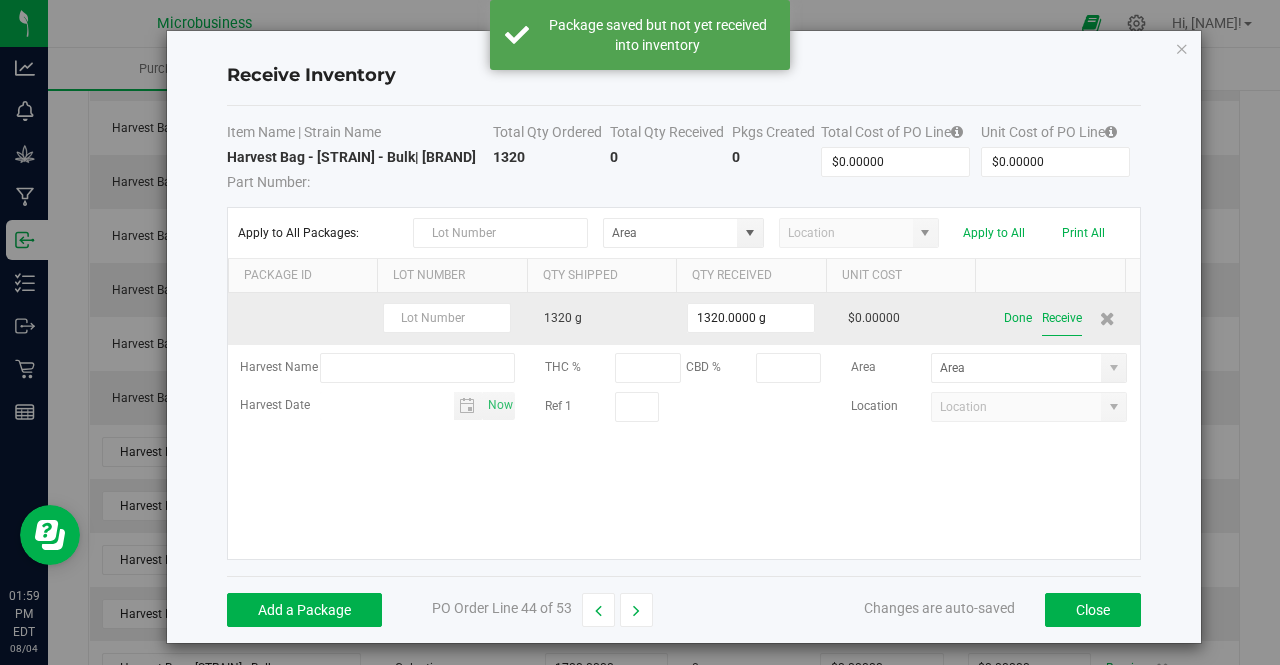 click on "Receive" at bounding box center [1062, 318] 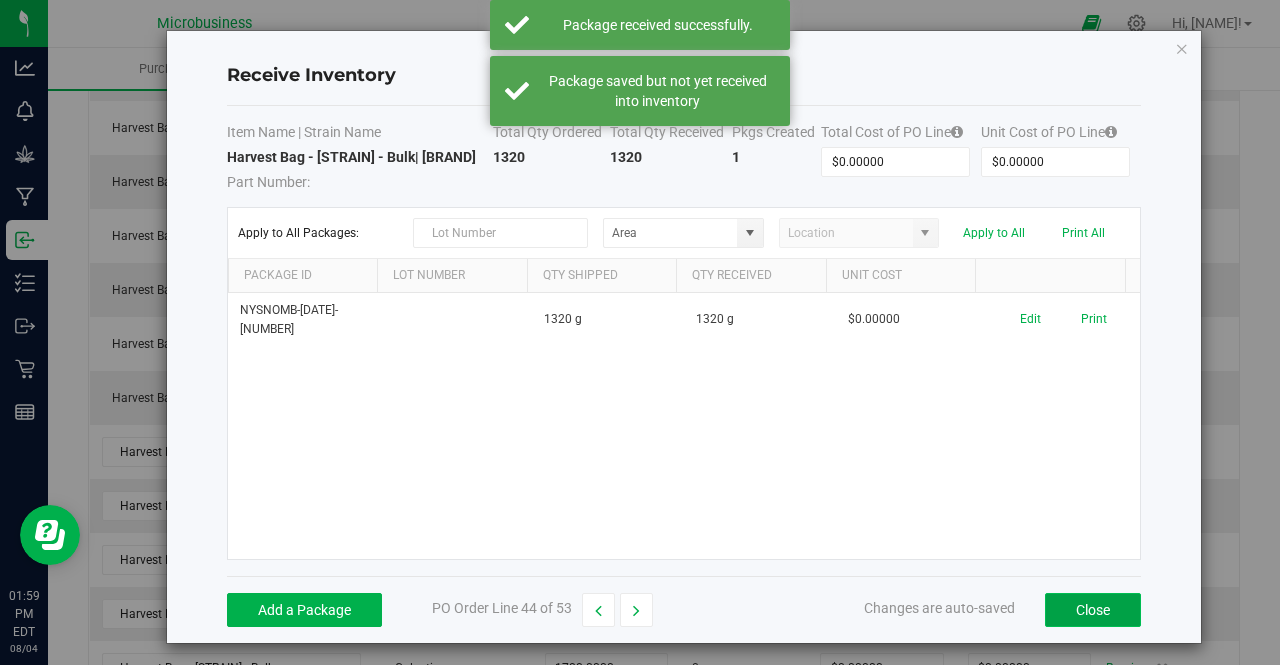 click on "Close" at bounding box center [1093, 610] 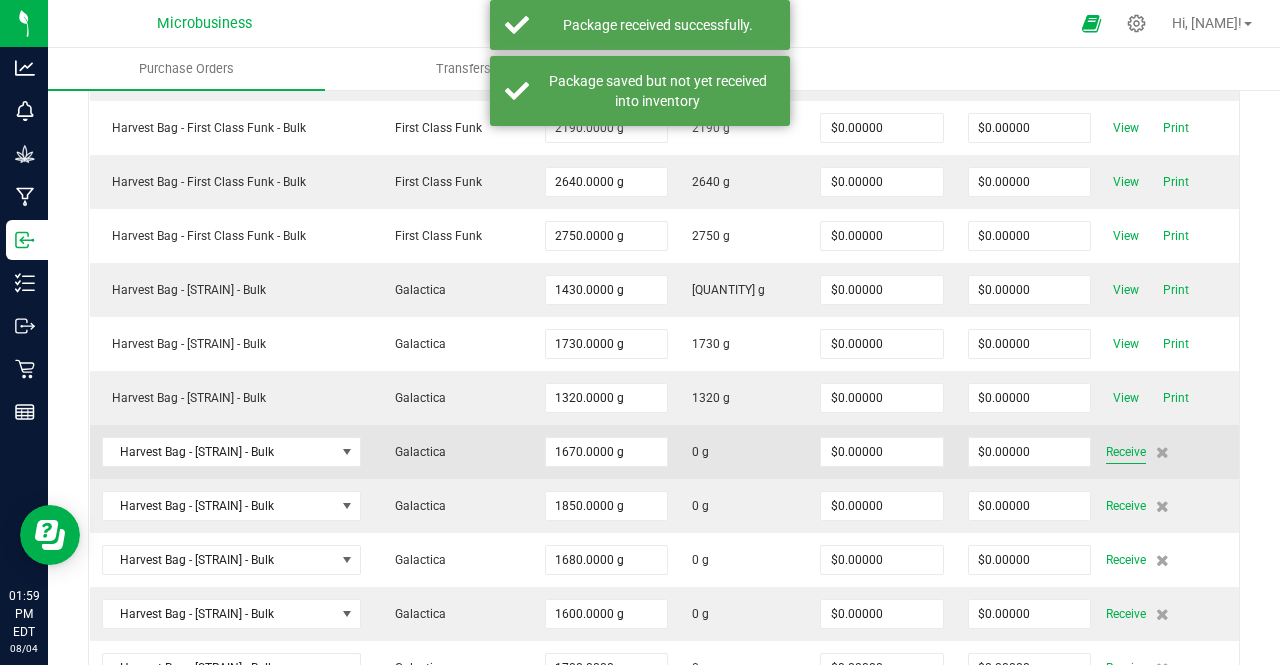 click on "Receive" at bounding box center (1126, 452) 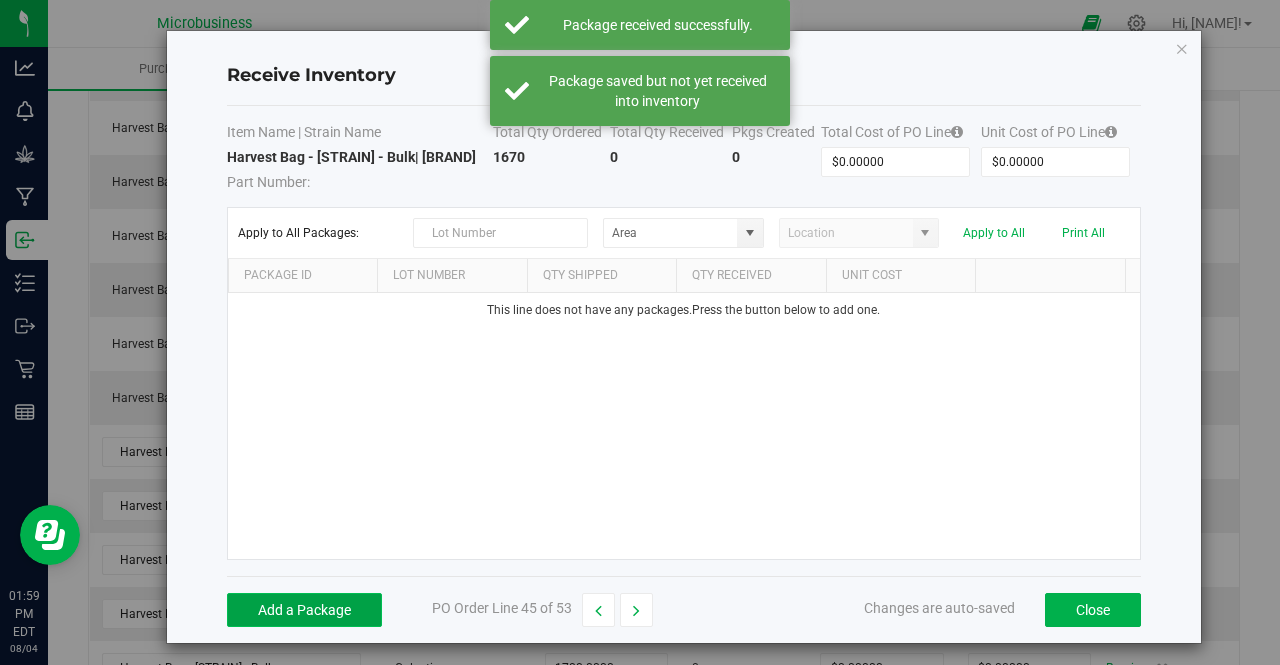 click on "Add a Package" at bounding box center [304, 610] 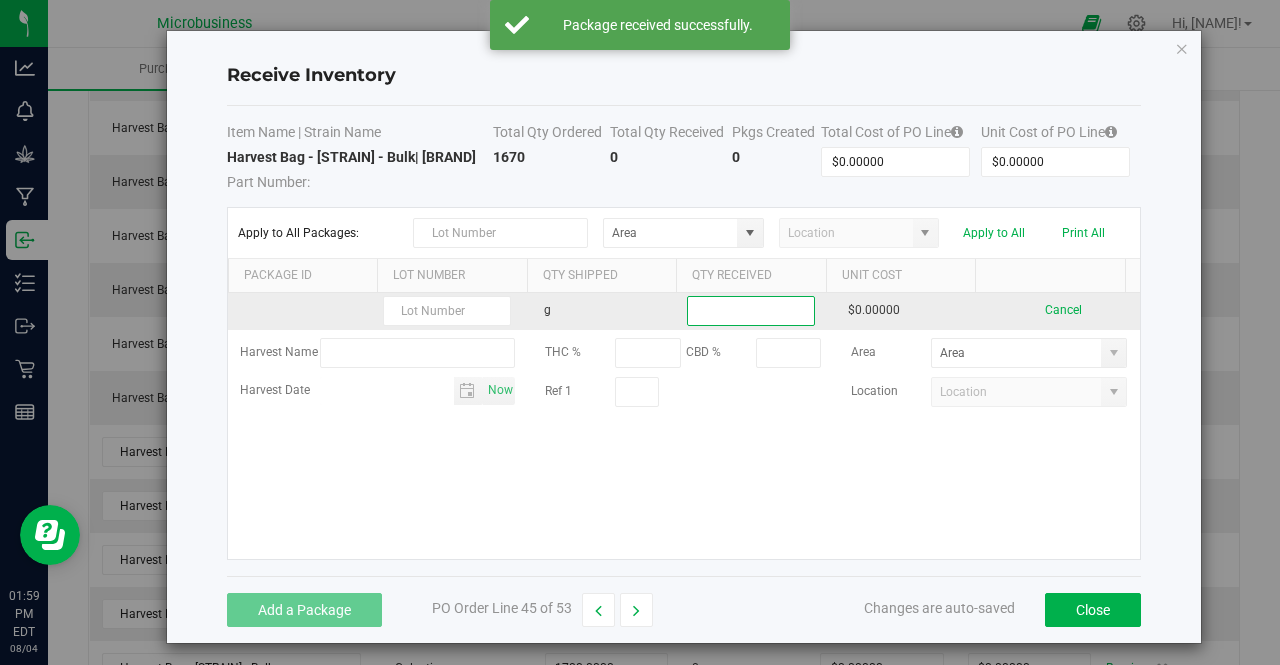 click at bounding box center (751, 311) 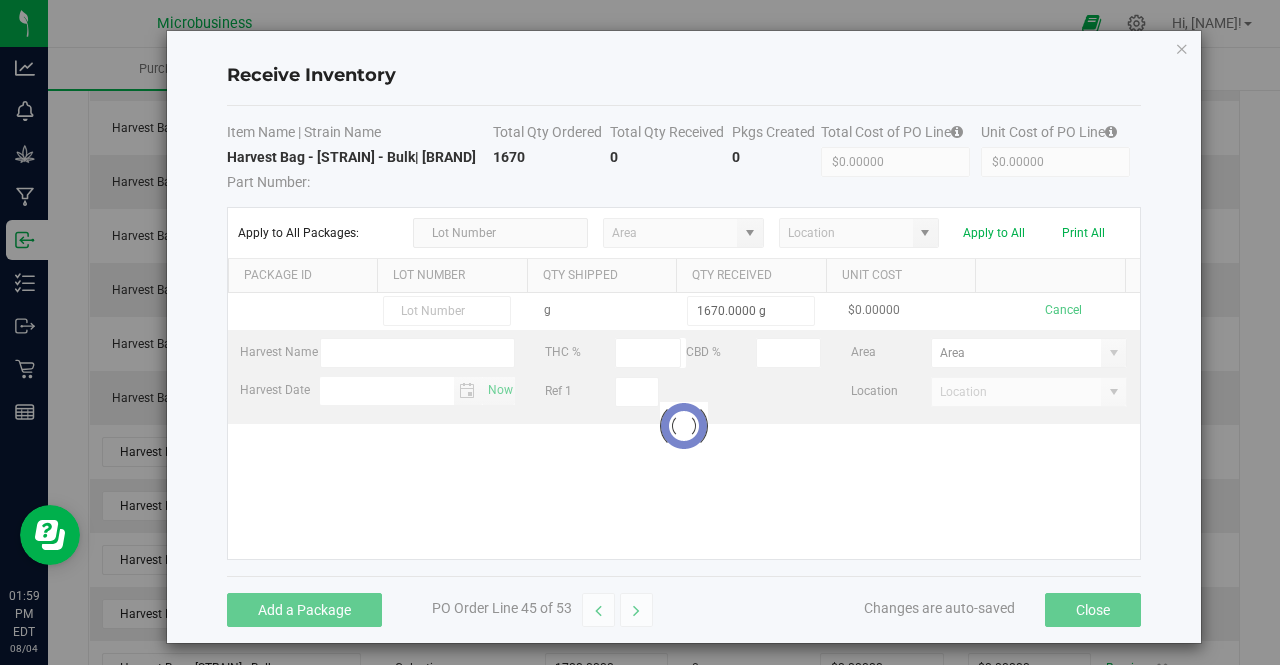 click on "g  1670.0000 g  $0.00000   Cancel   Harvest Name   THC %   CBD %   Area   Harvest Date
[DATE]
Ref 1   Location  Loading" at bounding box center [684, 426] 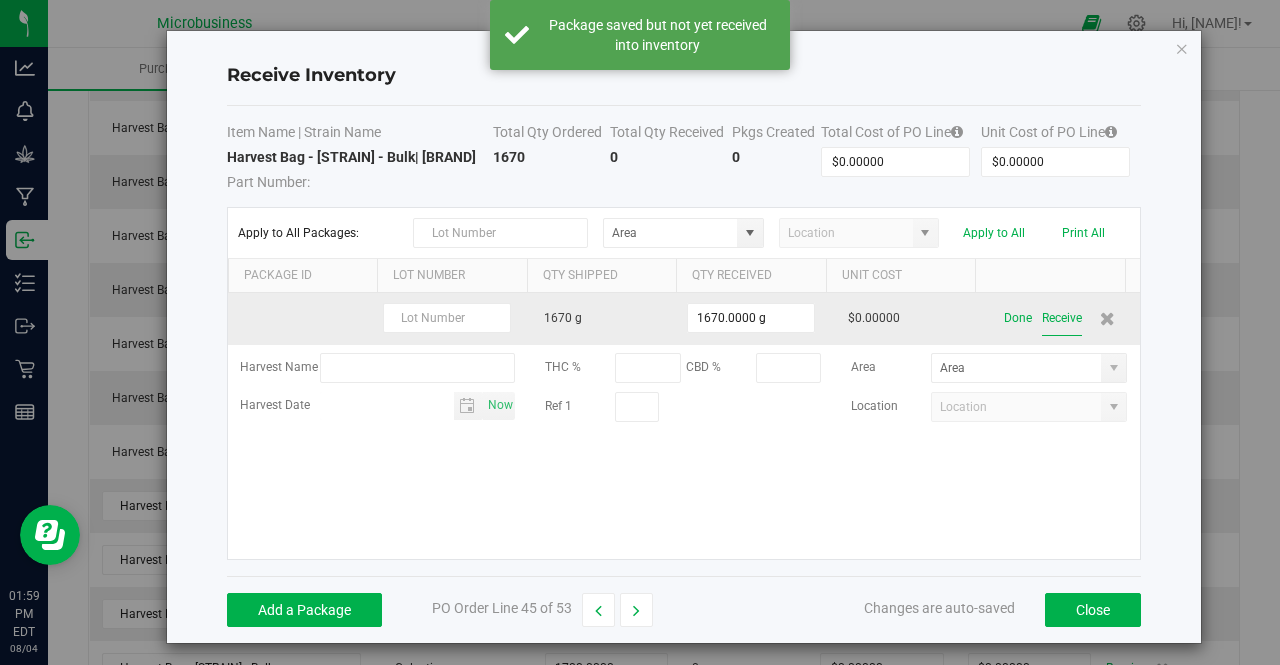 click on "Receive" at bounding box center (1062, 318) 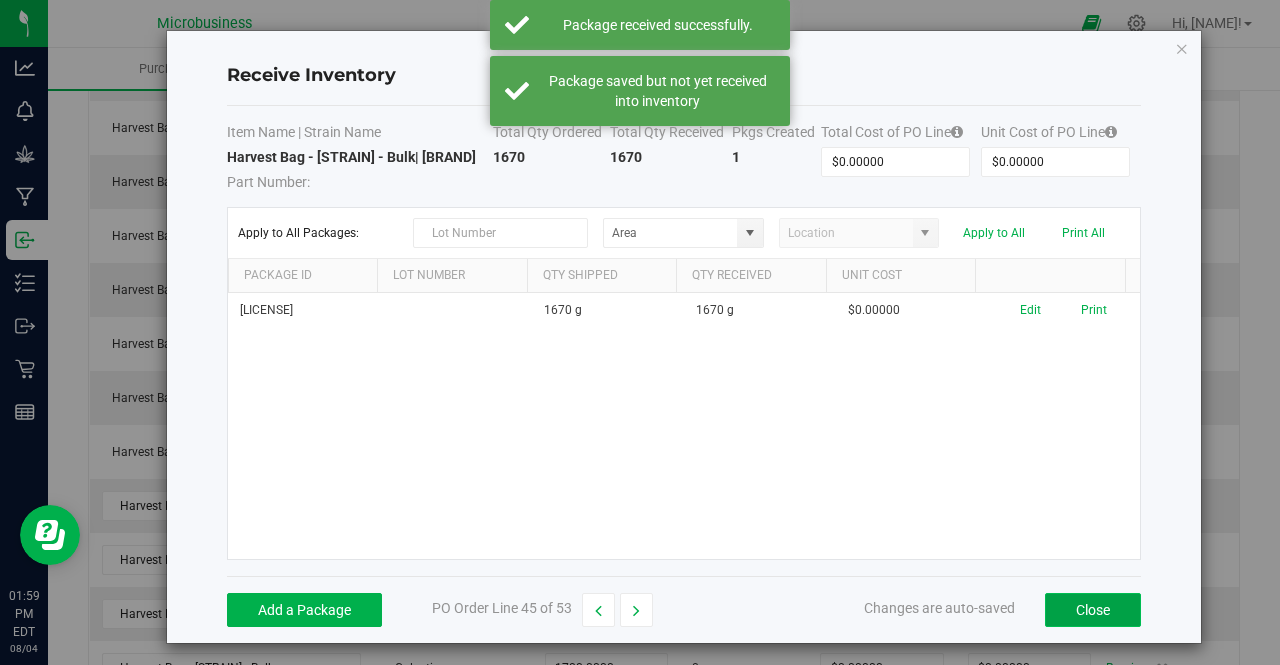click on "Close" at bounding box center [1093, 610] 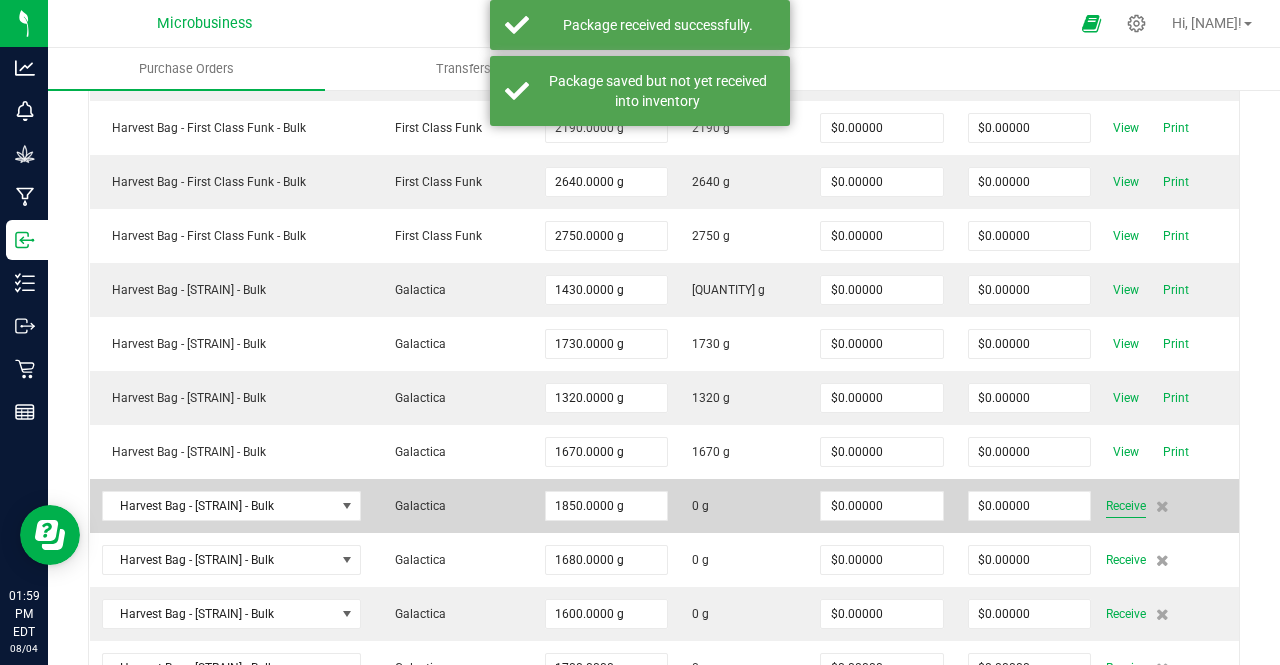 click on "Receive" at bounding box center (1126, 506) 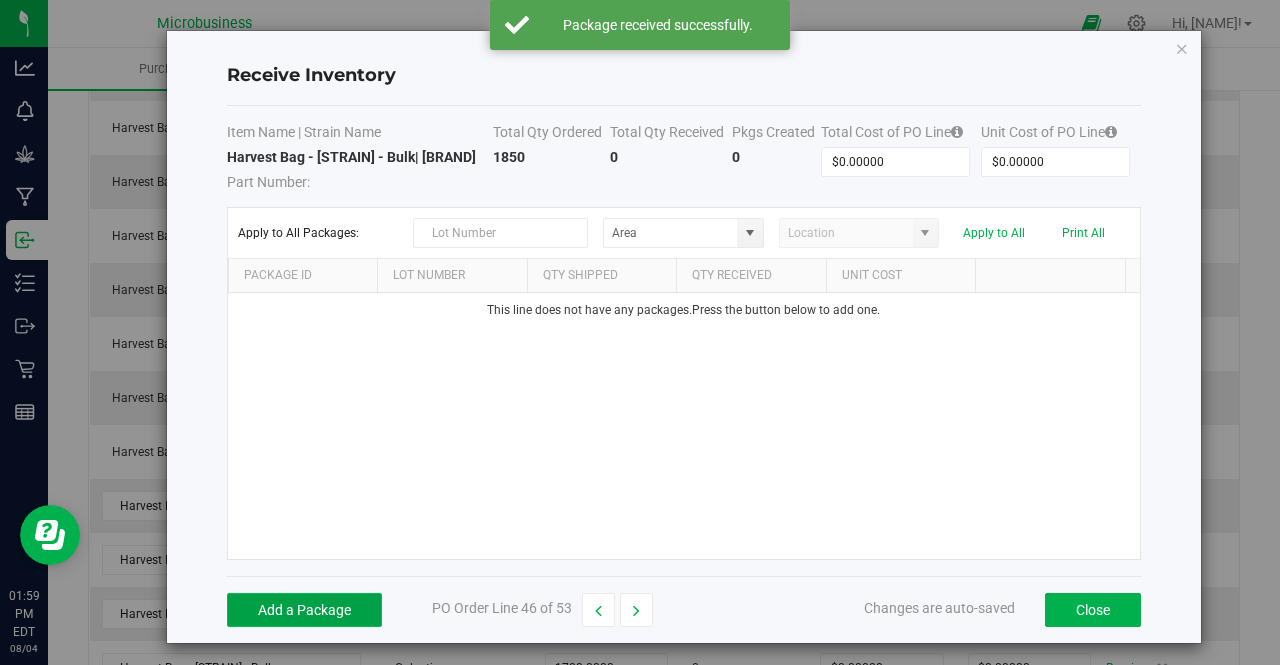 click on "Add a Package" at bounding box center (304, 610) 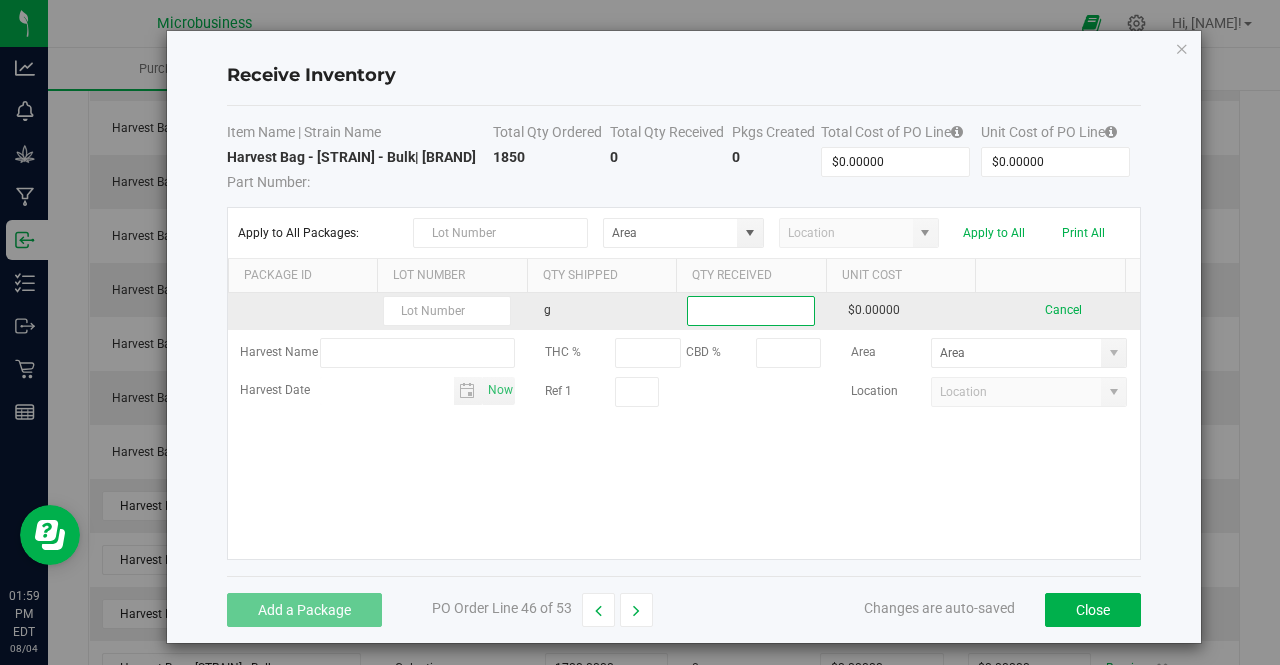 click at bounding box center (751, 311) 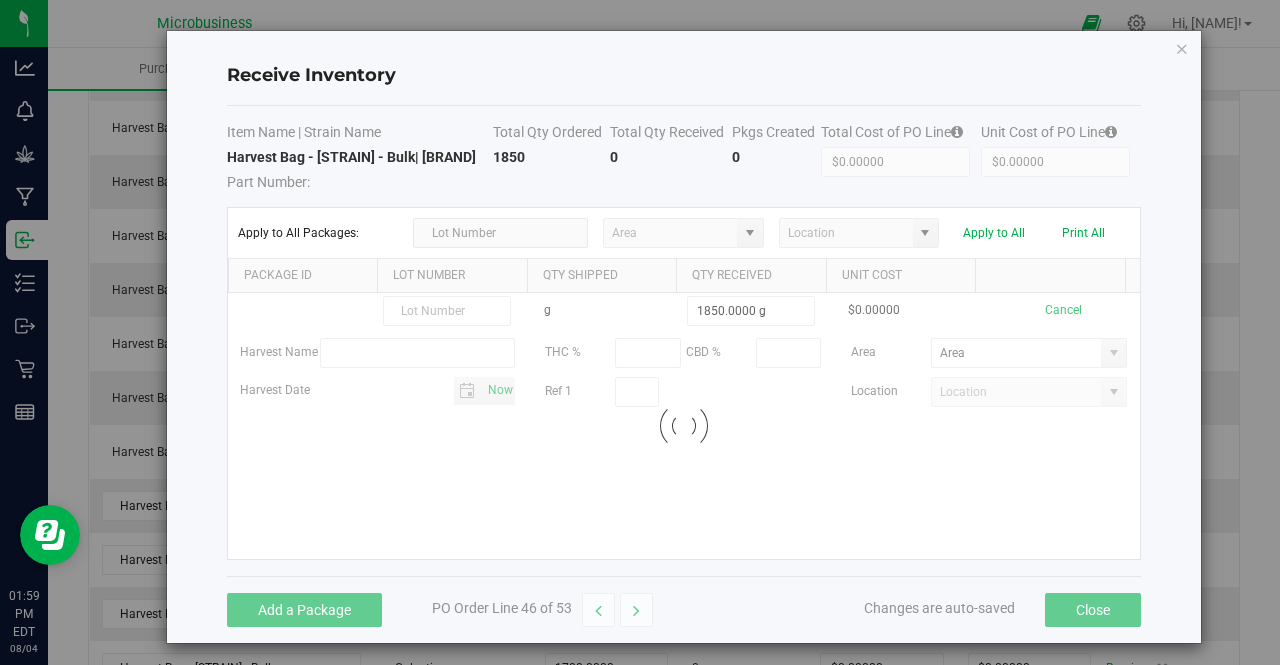 click on "Qty Received" at bounding box center [751, 276] 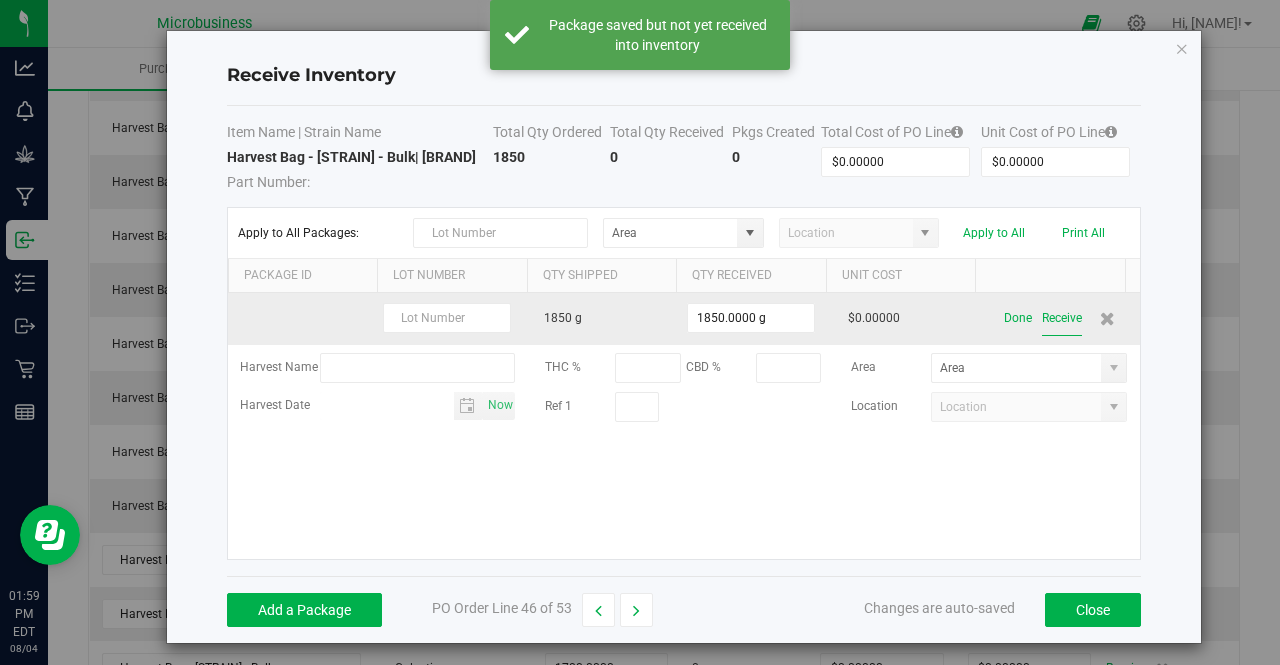 click on "Receive" at bounding box center [1062, 318] 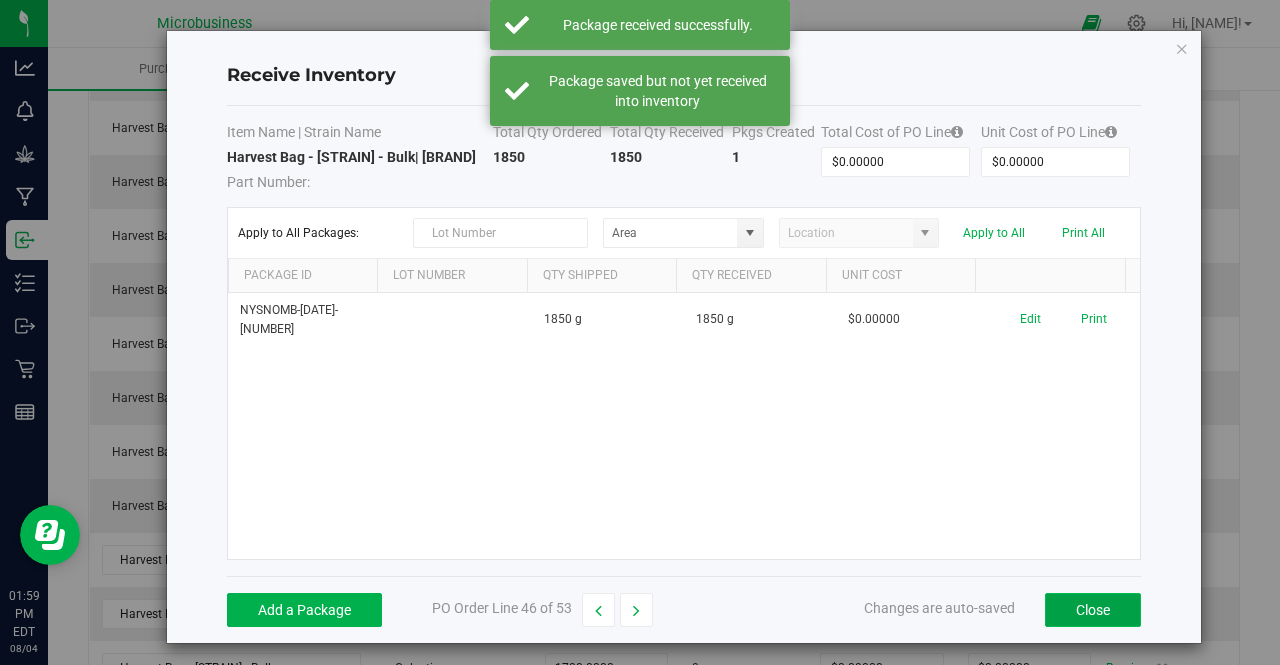 click on "Close" at bounding box center [1093, 610] 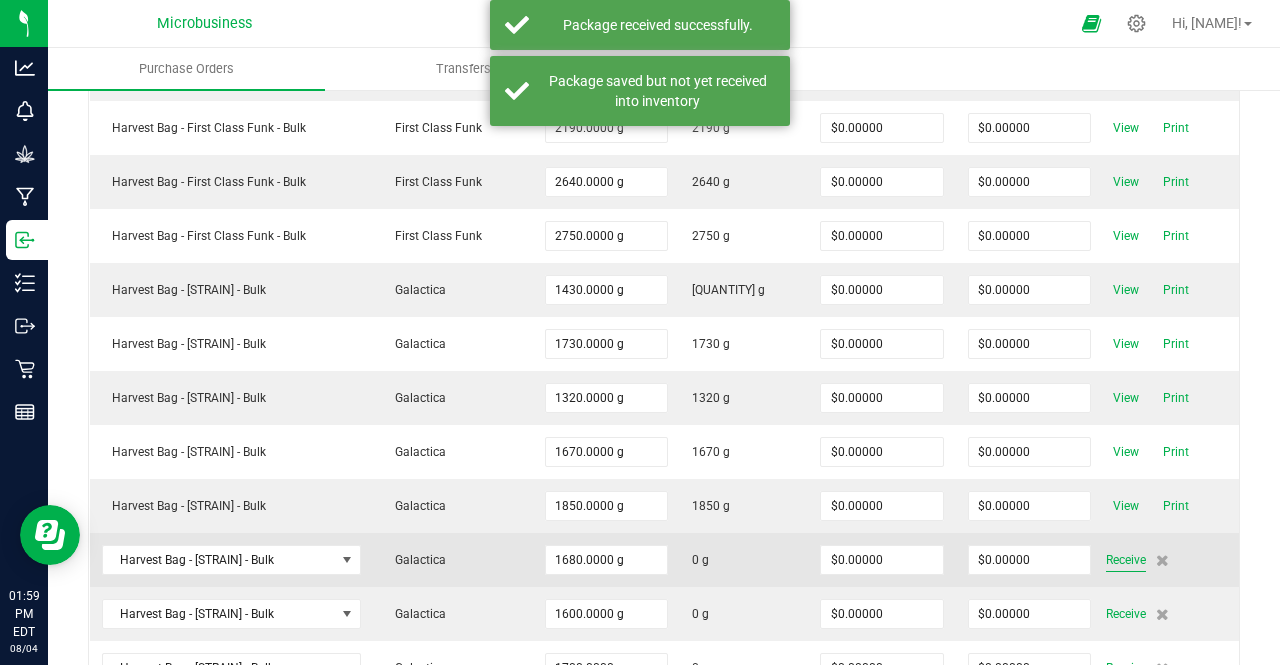 click on "Receive" at bounding box center [1126, 560] 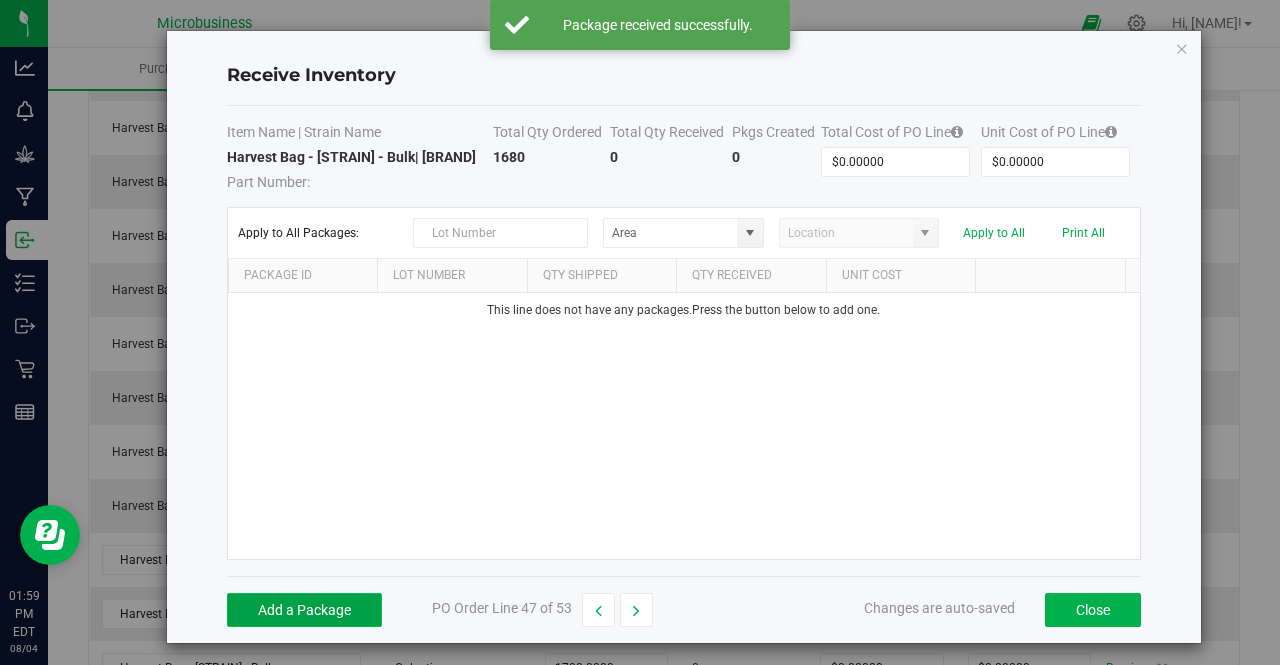 click on "Add a Package" at bounding box center (304, 610) 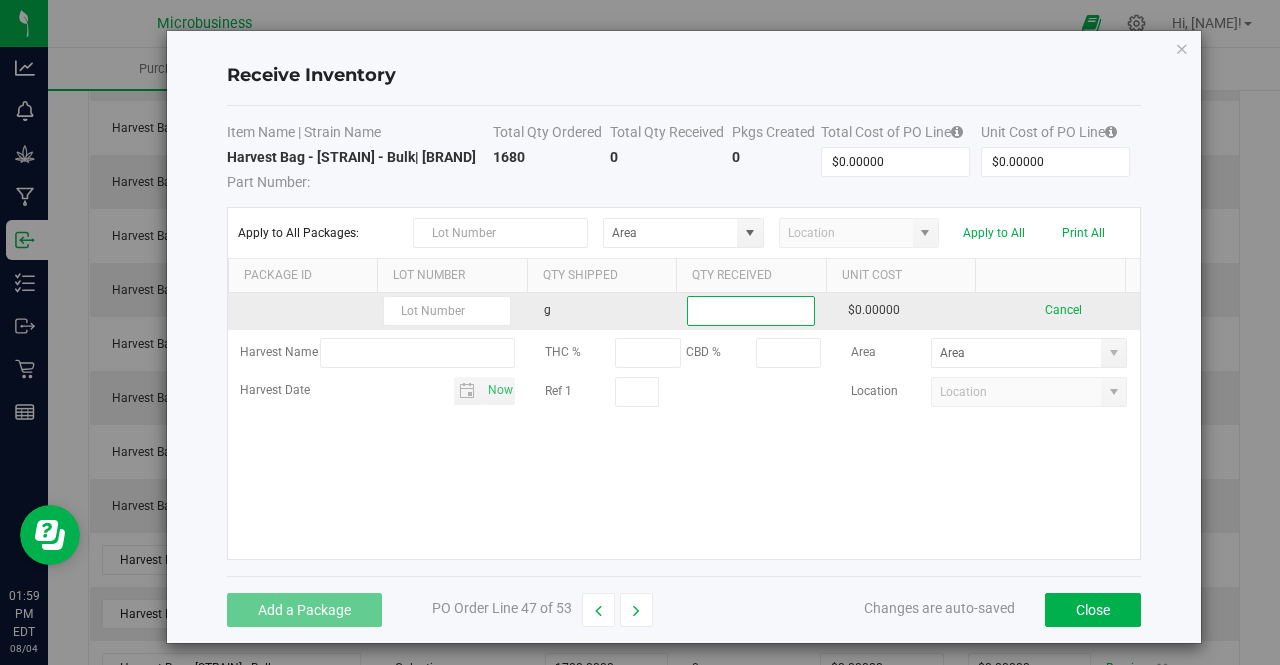 click at bounding box center [751, 311] 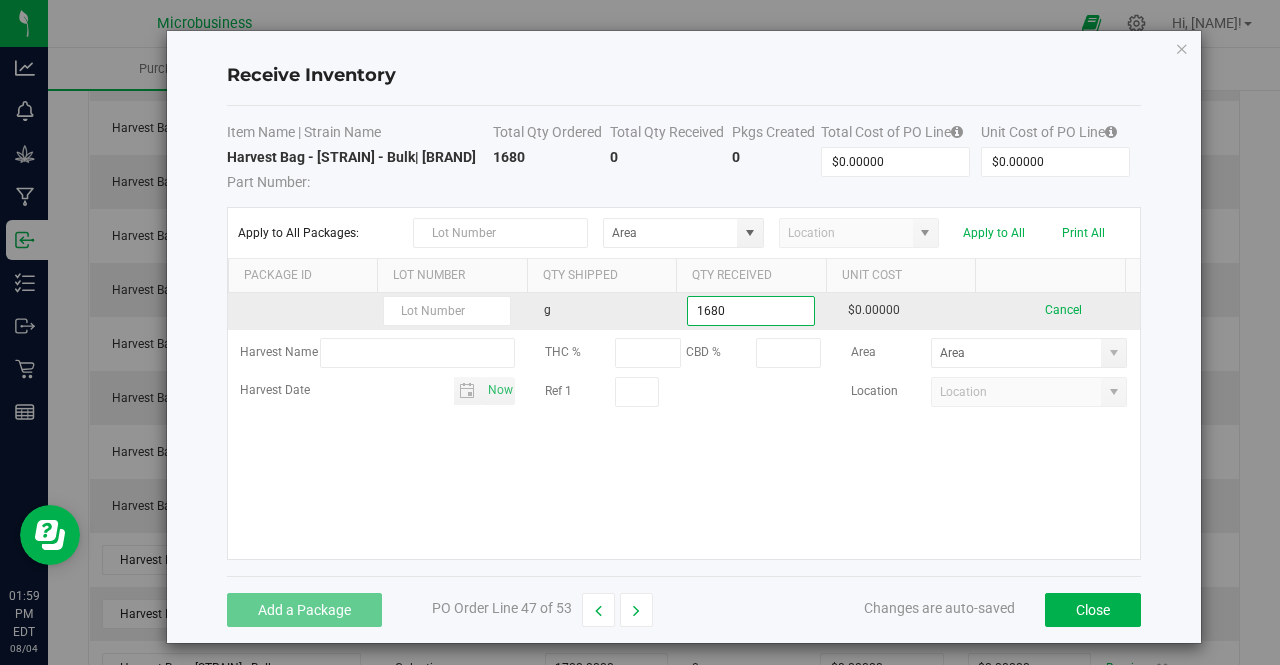 click on "1680" at bounding box center [751, 311] 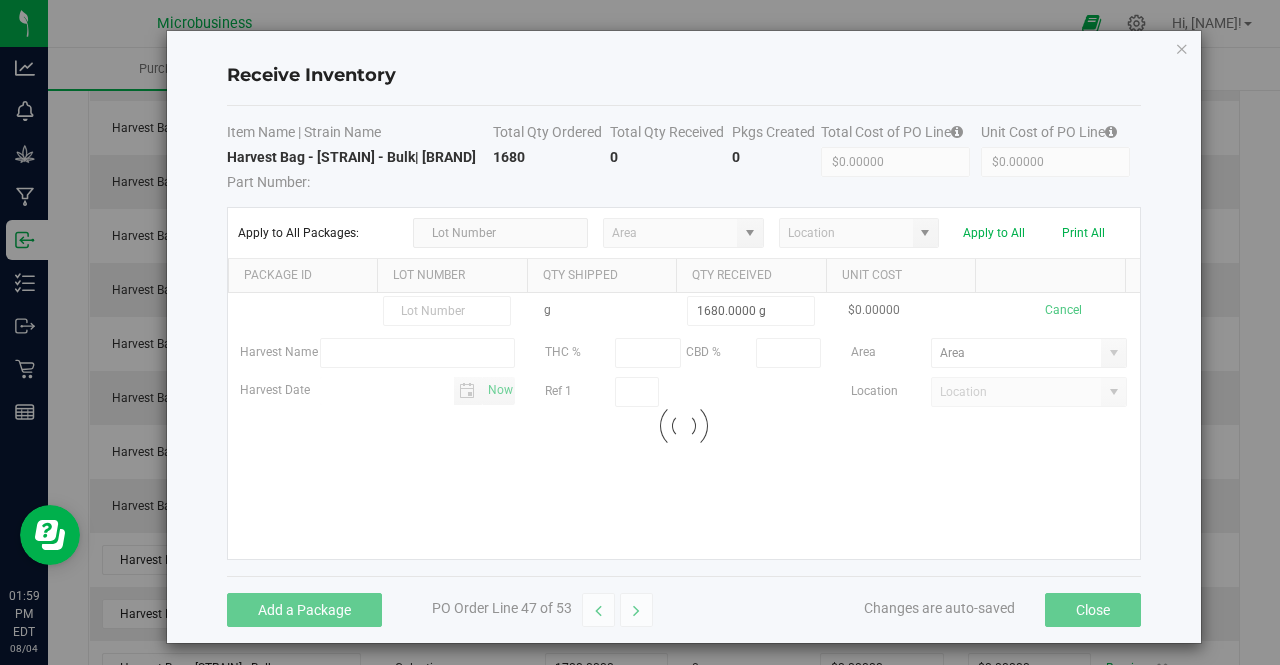 click on "Unit Cost" at bounding box center [901, 276] 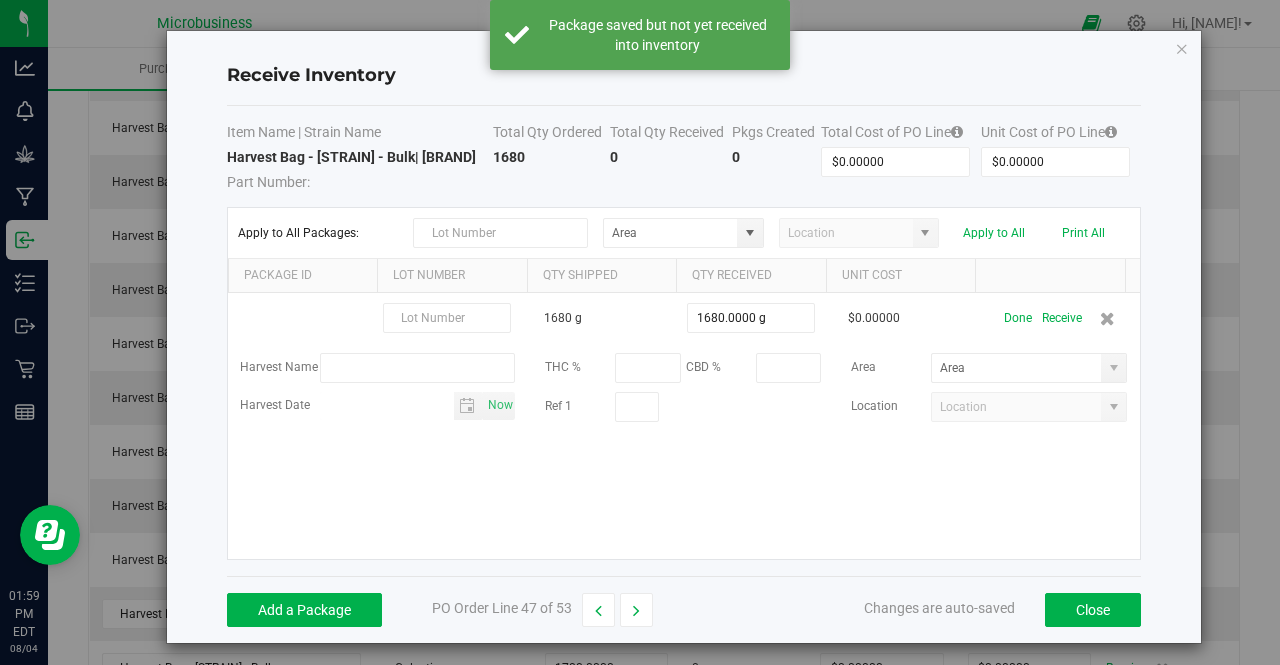 click on "Receive" at bounding box center (1062, 318) 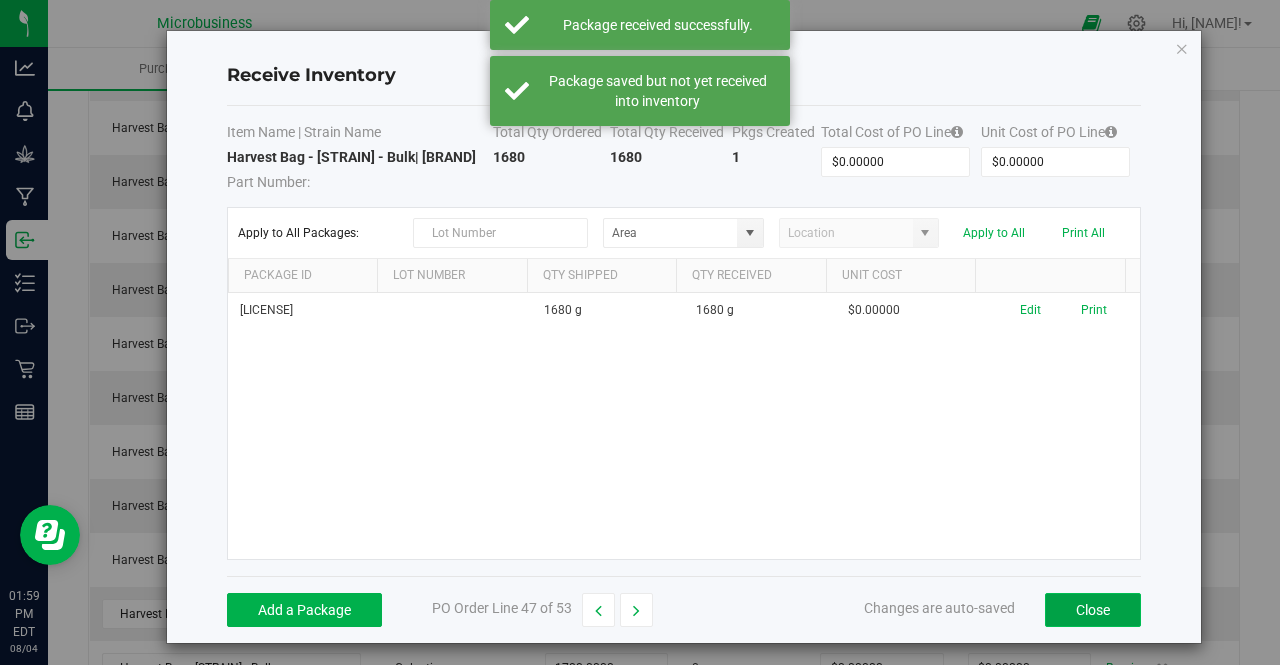 click on "Close" at bounding box center (1093, 610) 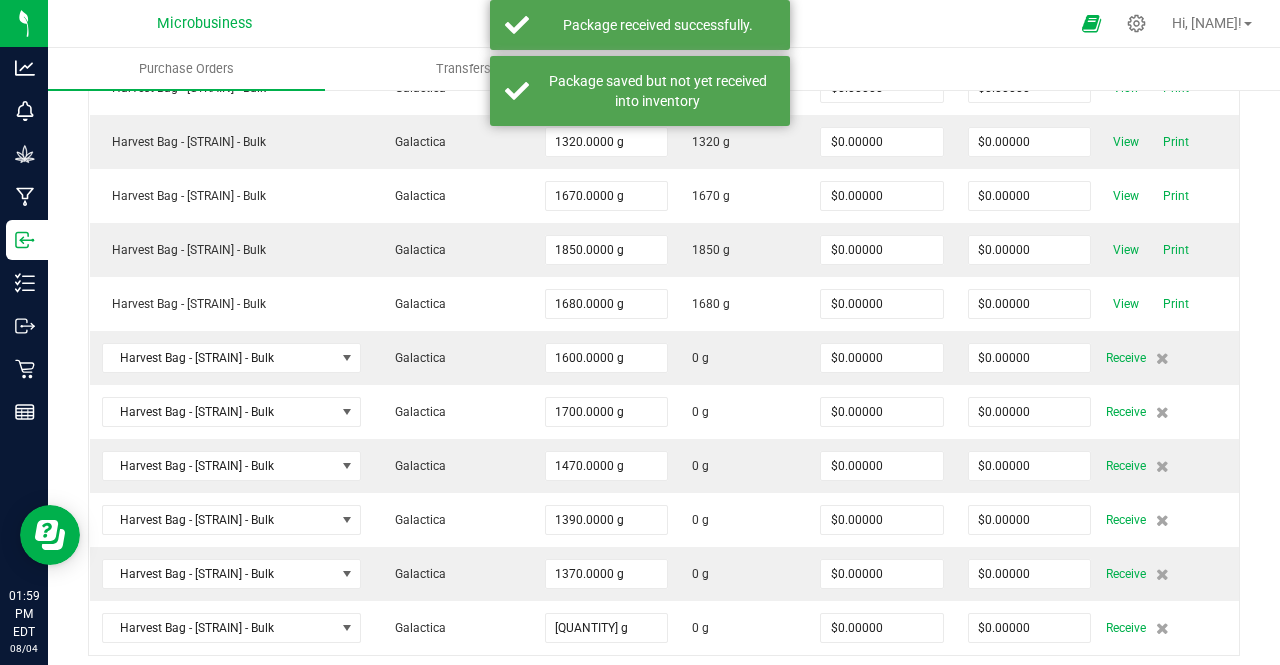 scroll, scrollTop: 2582, scrollLeft: 0, axis: vertical 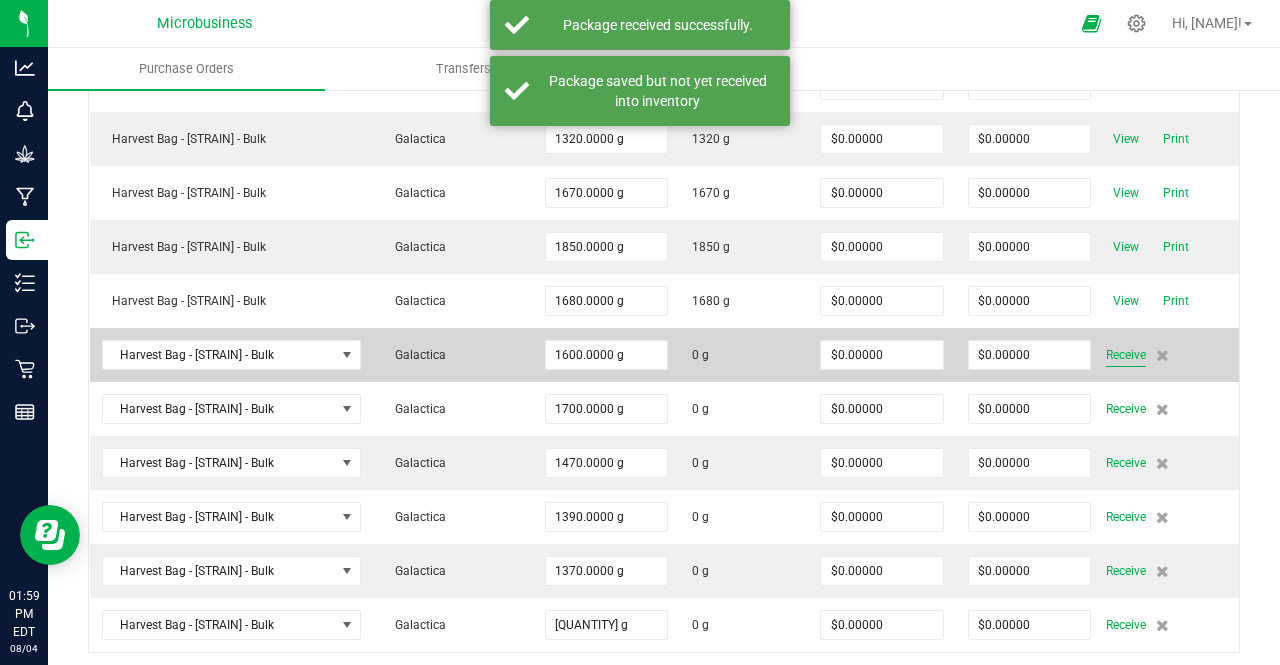 click on "Receive" at bounding box center [1126, 355] 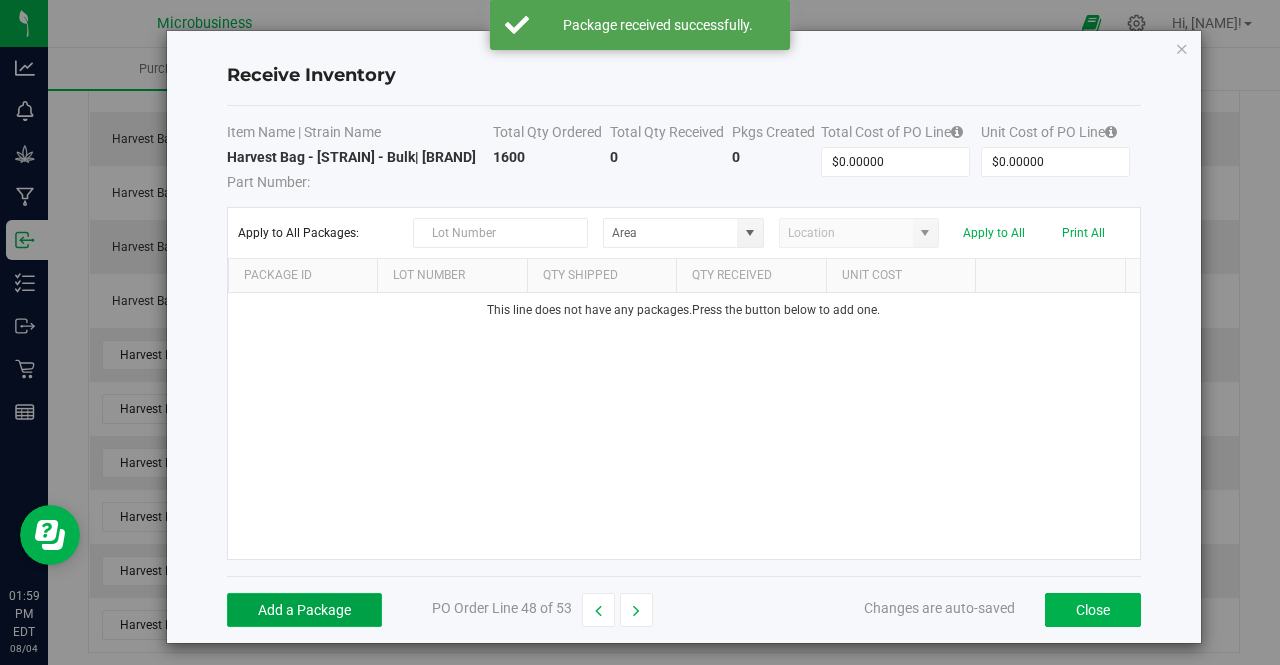 click on "Add a Package" at bounding box center [304, 610] 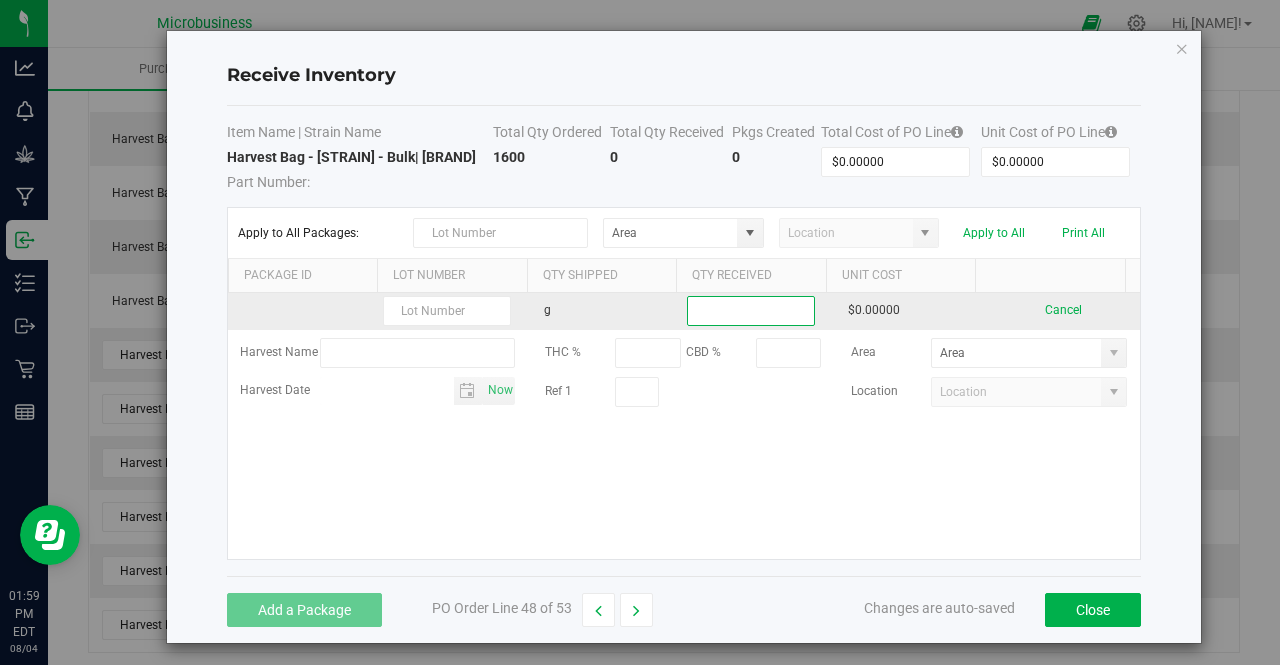 click at bounding box center (751, 311) 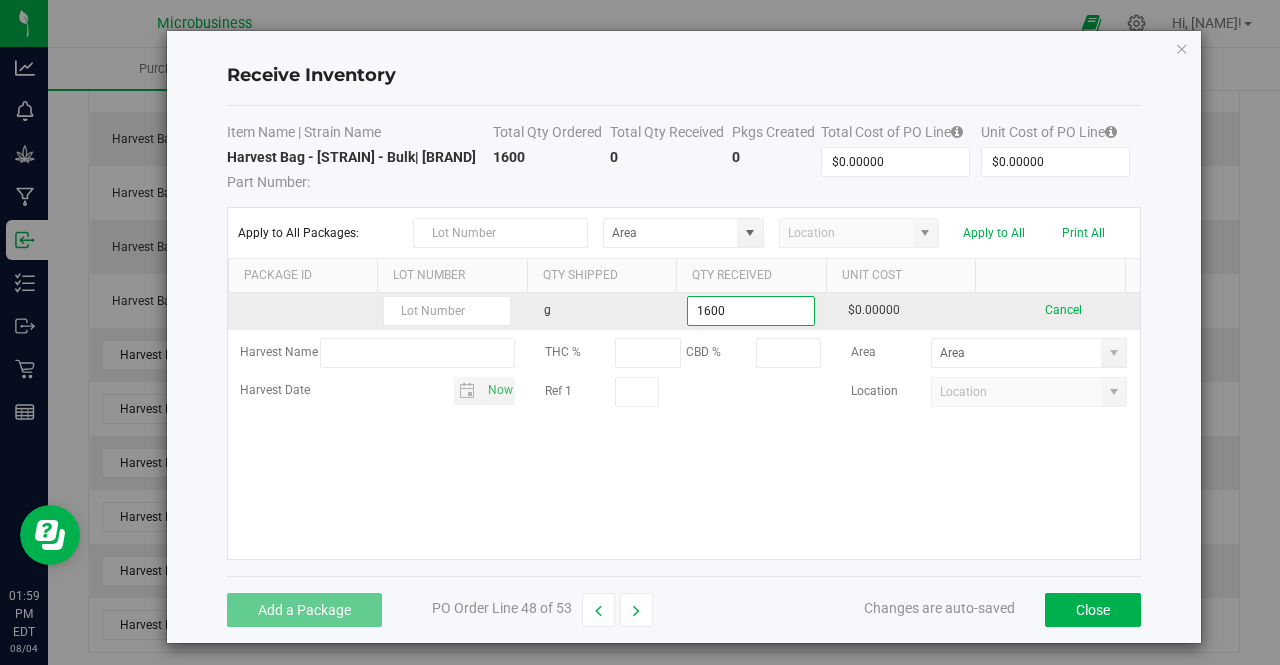 click on "1600" at bounding box center (751, 311) 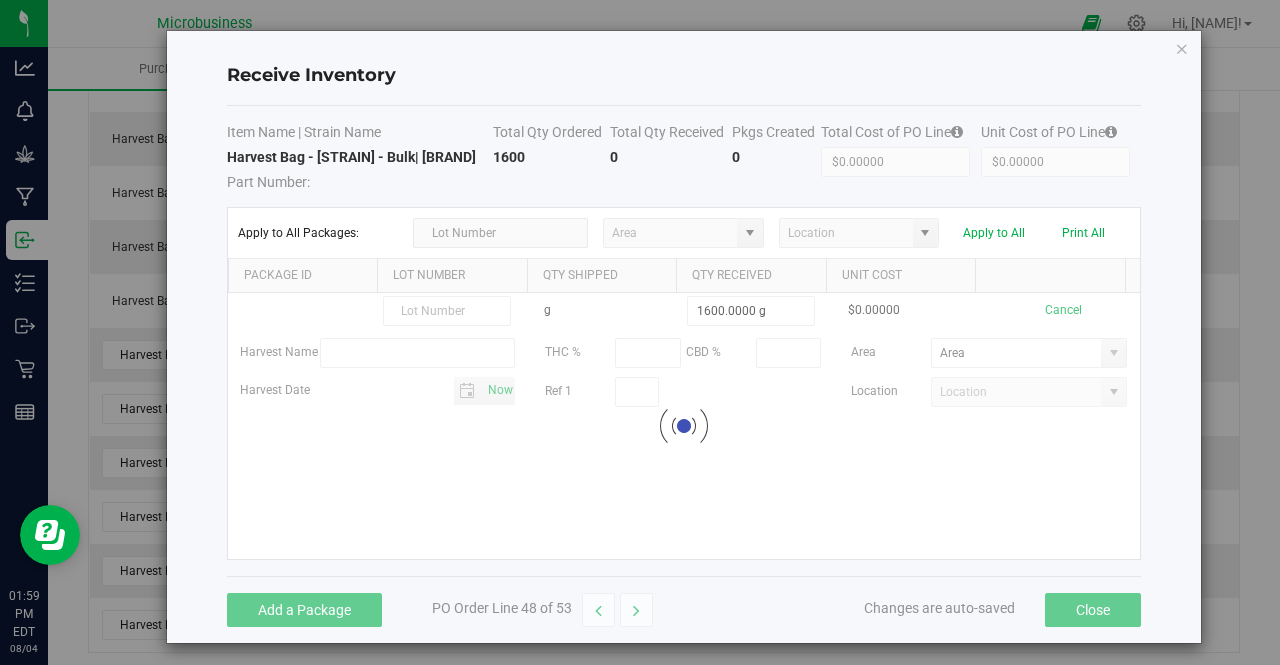 click on "Unit Cost" at bounding box center [901, 276] 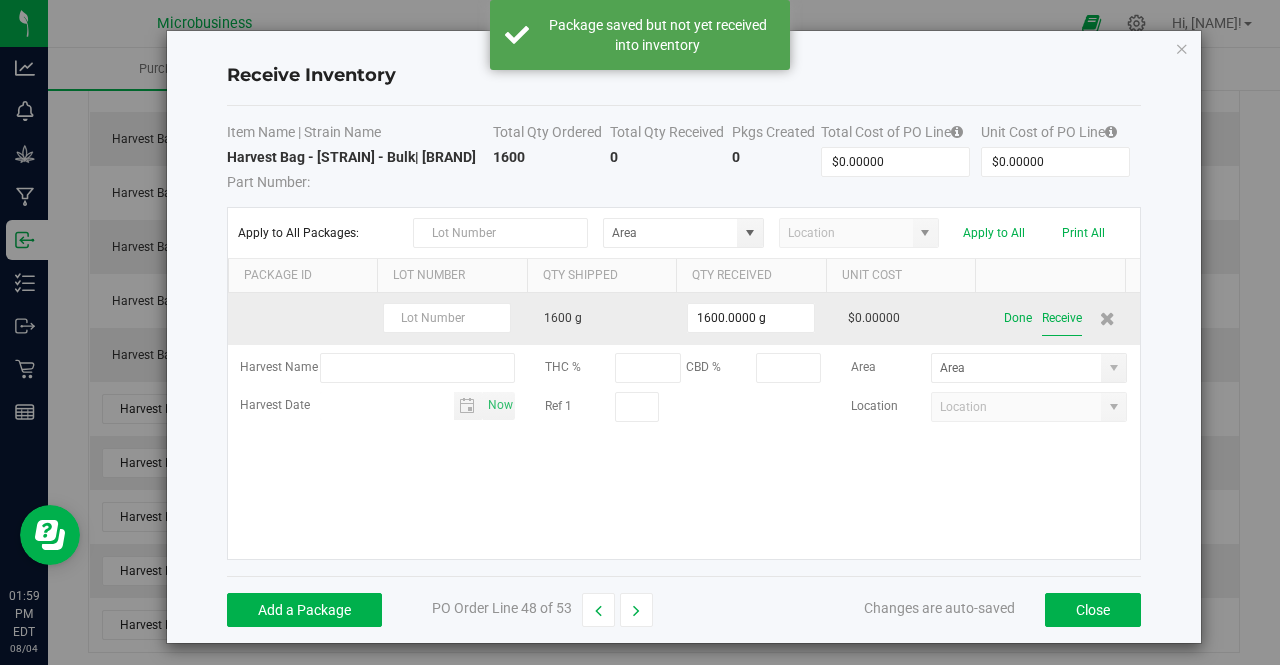 click on "Receive" at bounding box center [1062, 318] 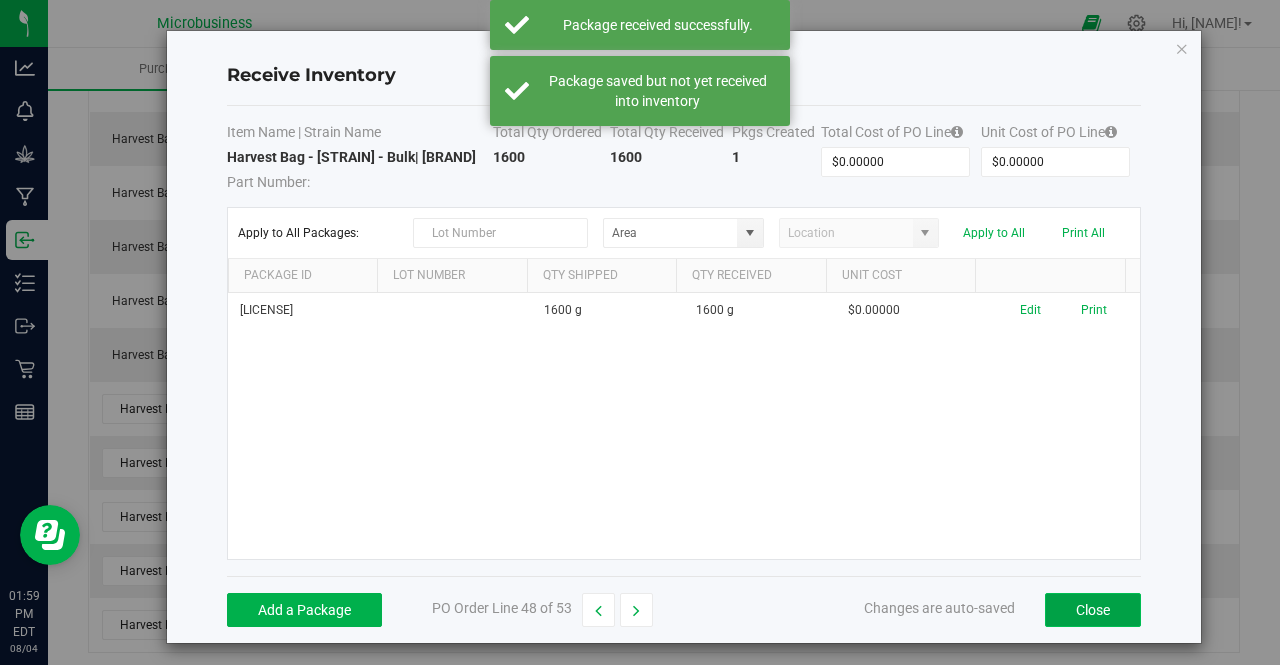 click on "Close" at bounding box center (1093, 610) 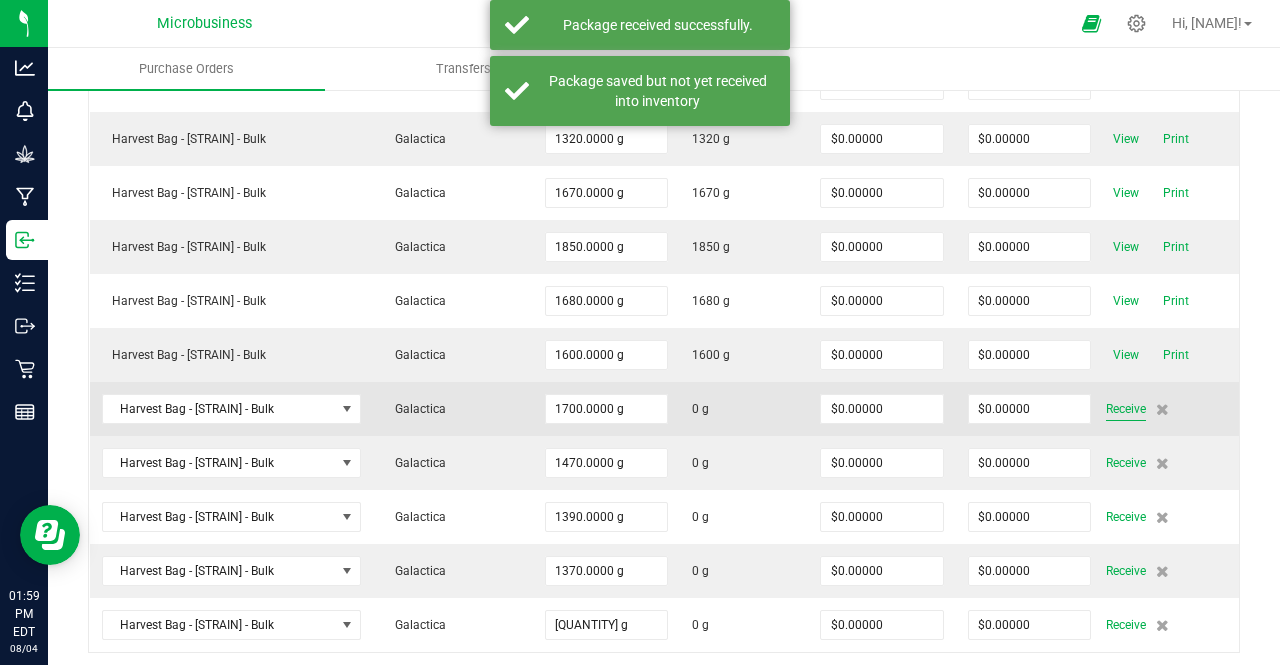 click on "Receive" at bounding box center (1171, 409) 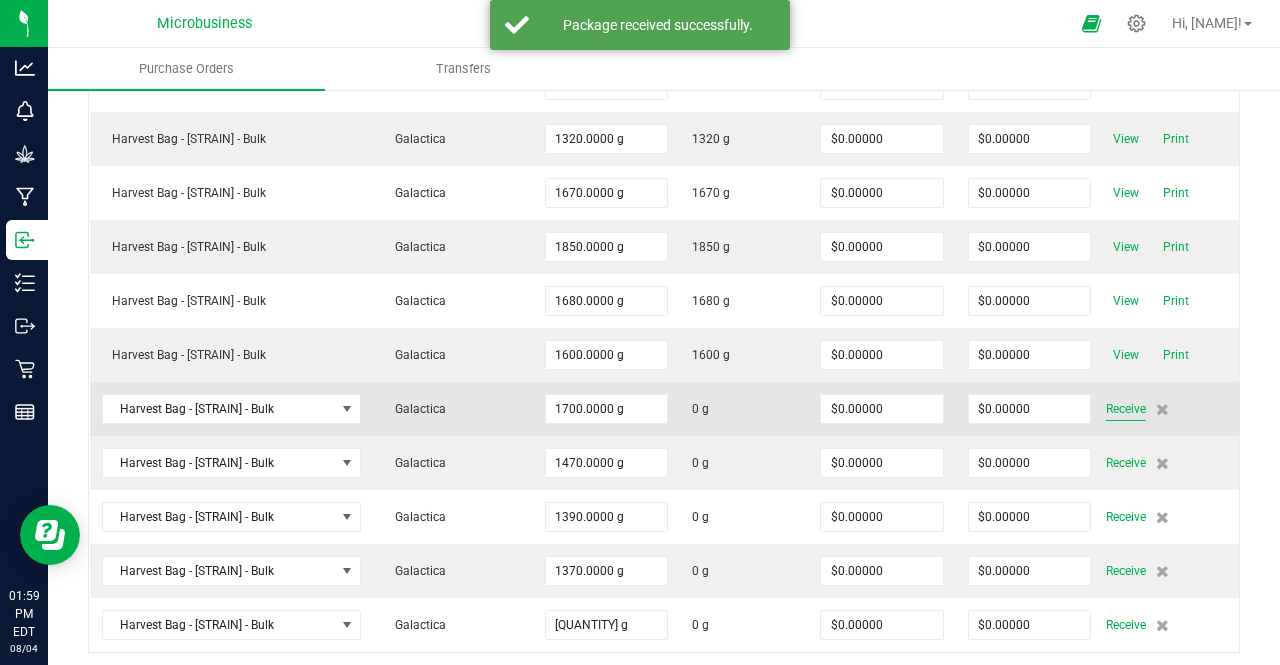 click on "Receive" at bounding box center (1126, 409) 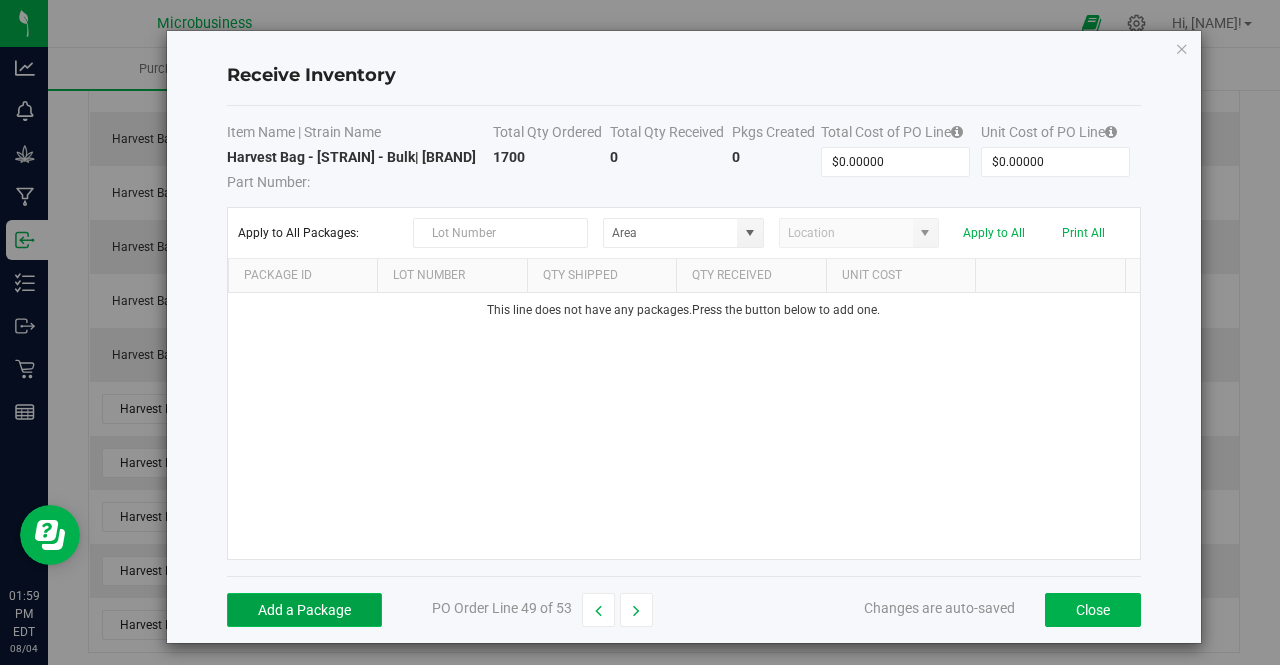 click on "Add a Package" at bounding box center (304, 610) 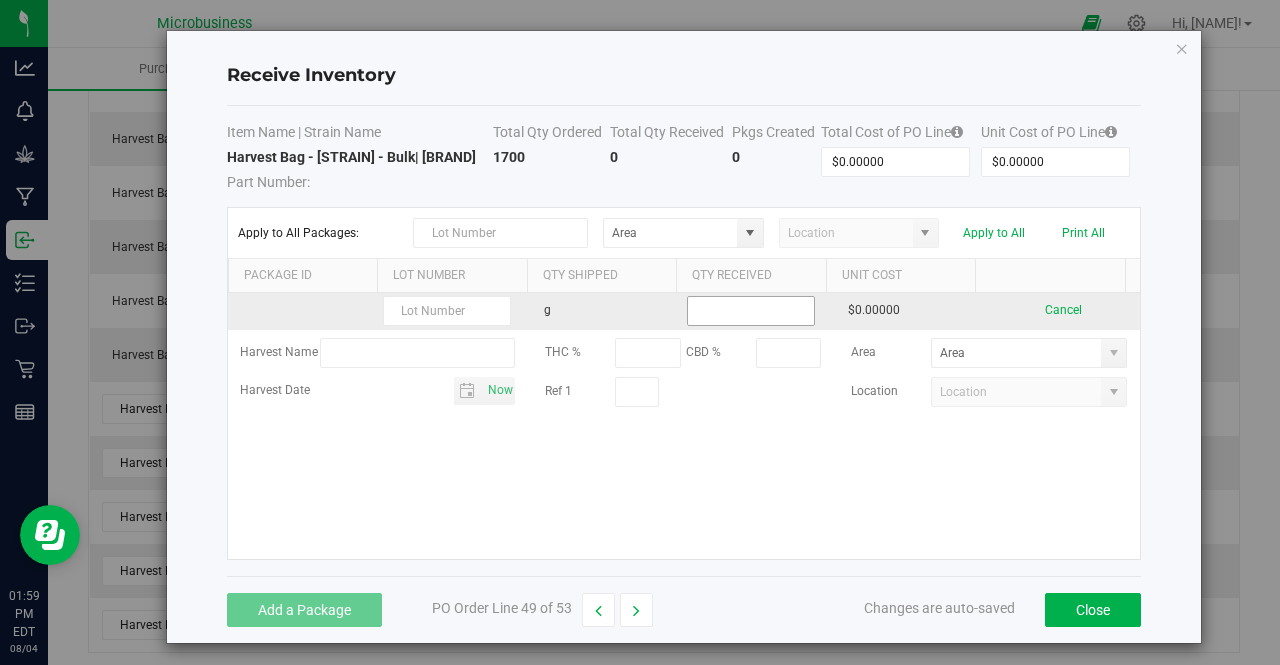 click at bounding box center [751, 311] 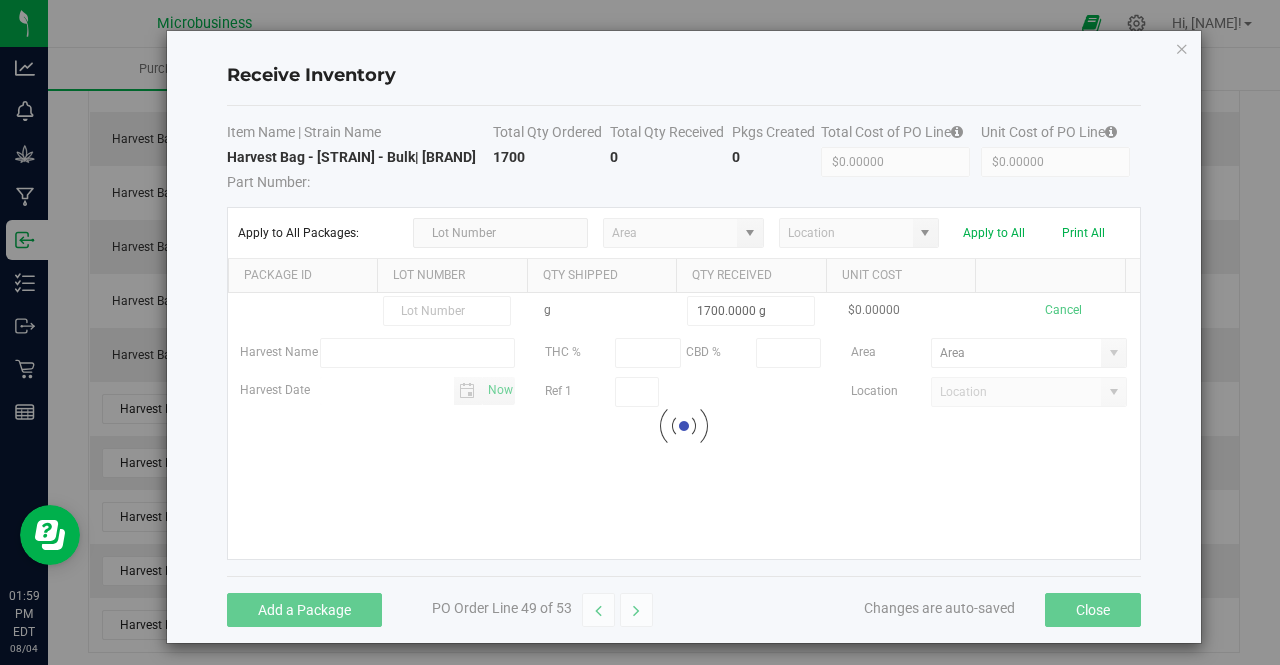 click at bounding box center [1050, 276] 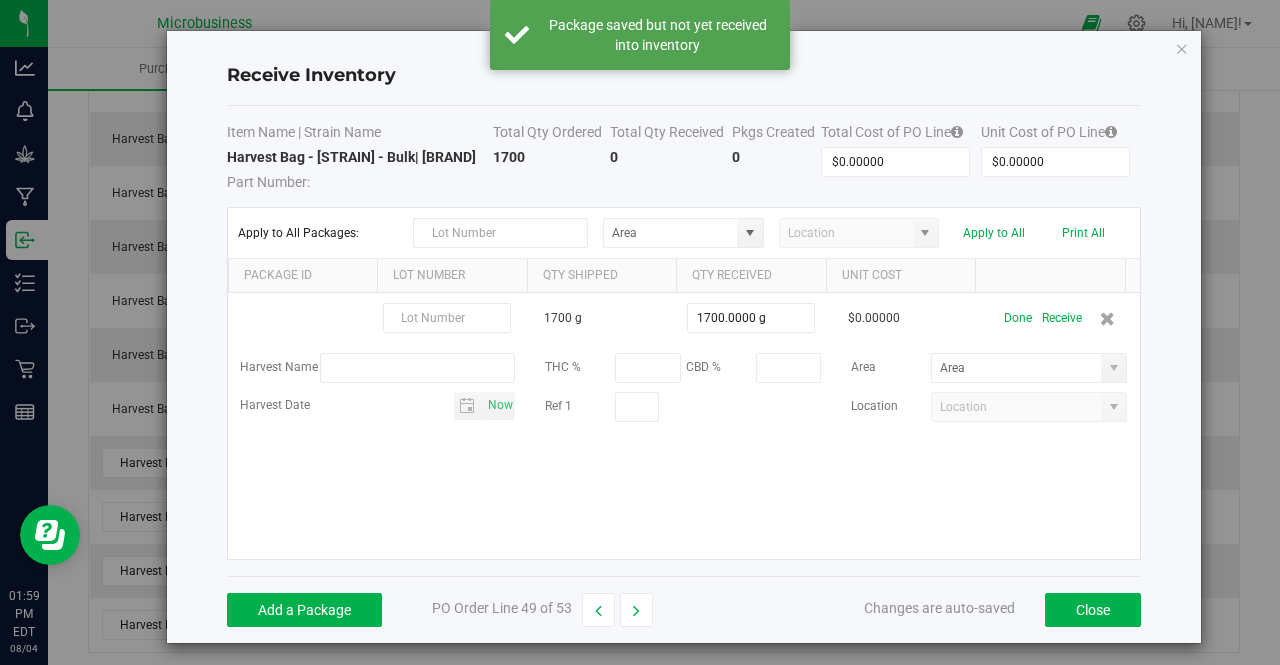 click on "Receive" at bounding box center (1062, 318) 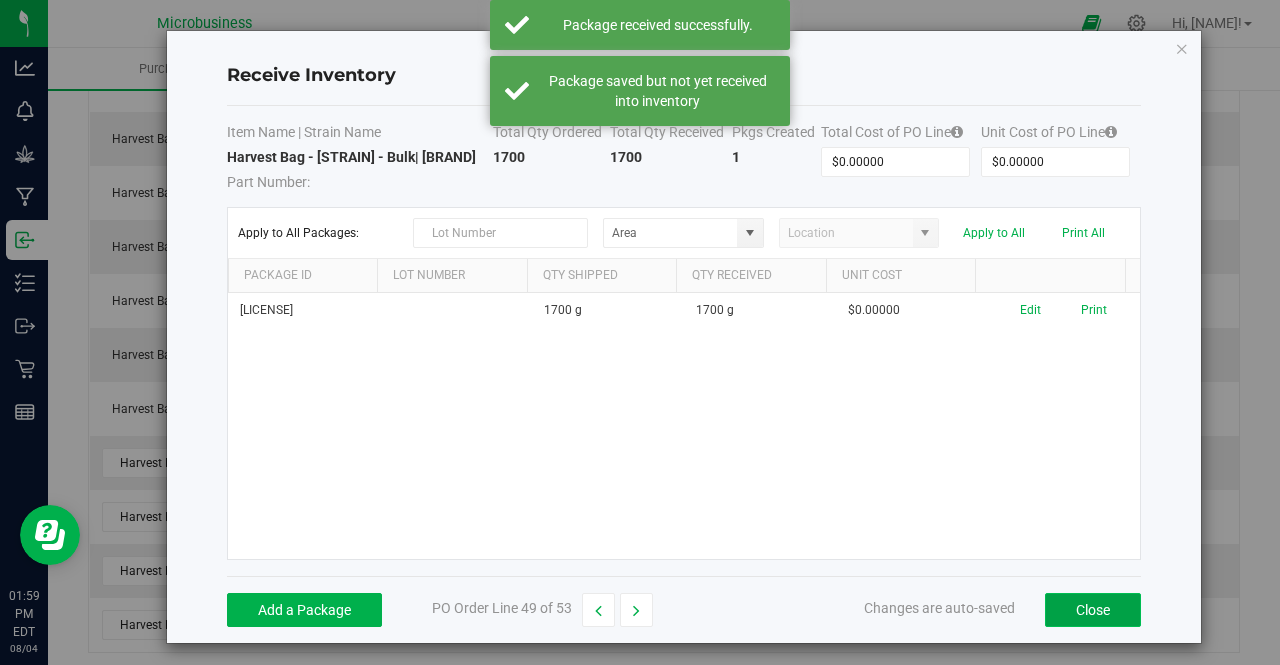 click on "Close" at bounding box center [1093, 610] 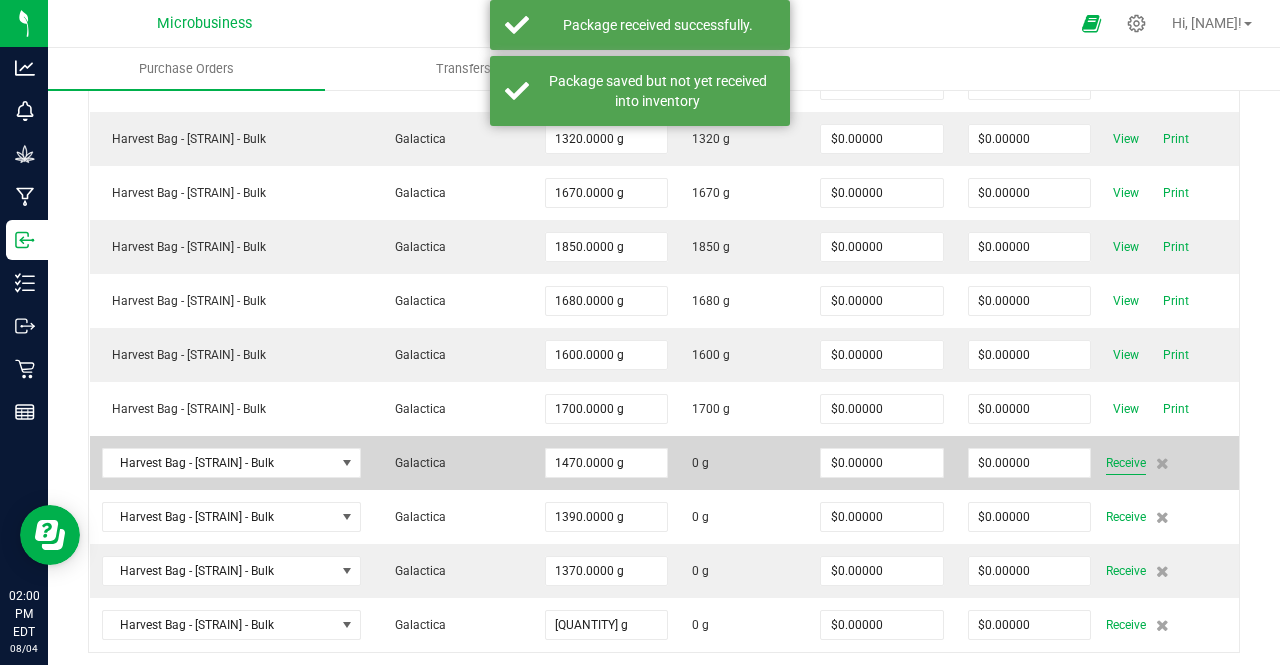 click on "Receive" at bounding box center (1126, 463) 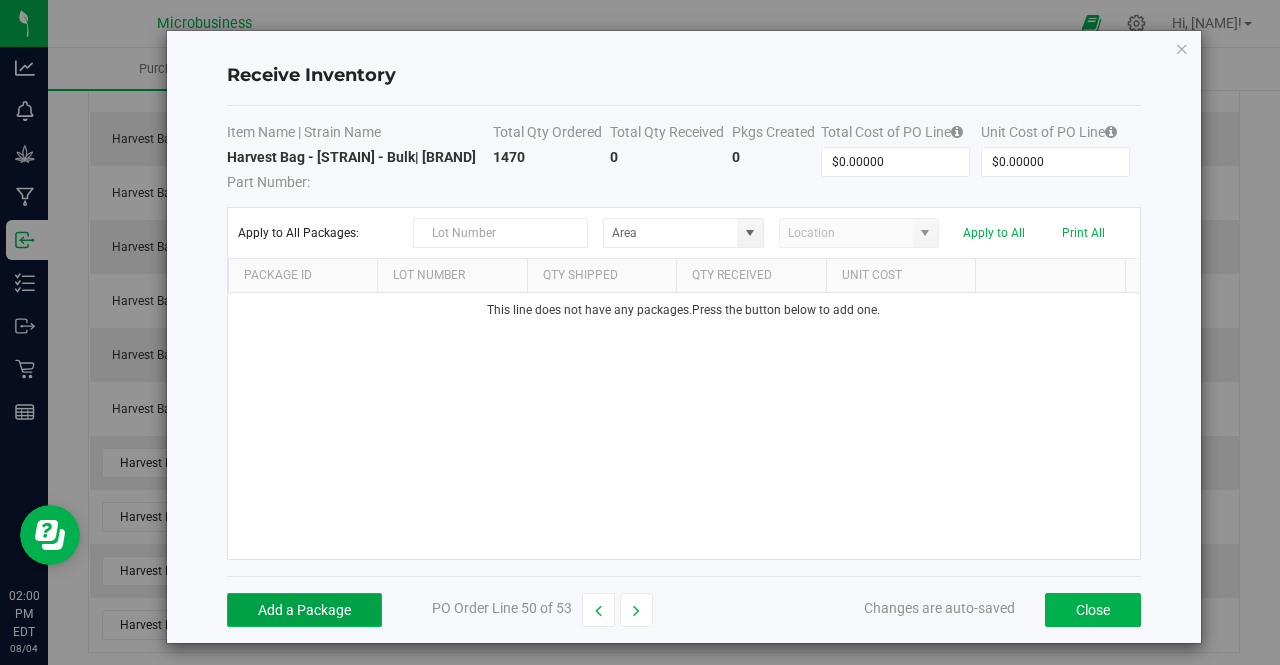 drag, startPoint x: 350, startPoint y: 603, endPoint x: 340, endPoint y: 606, distance: 10.440307 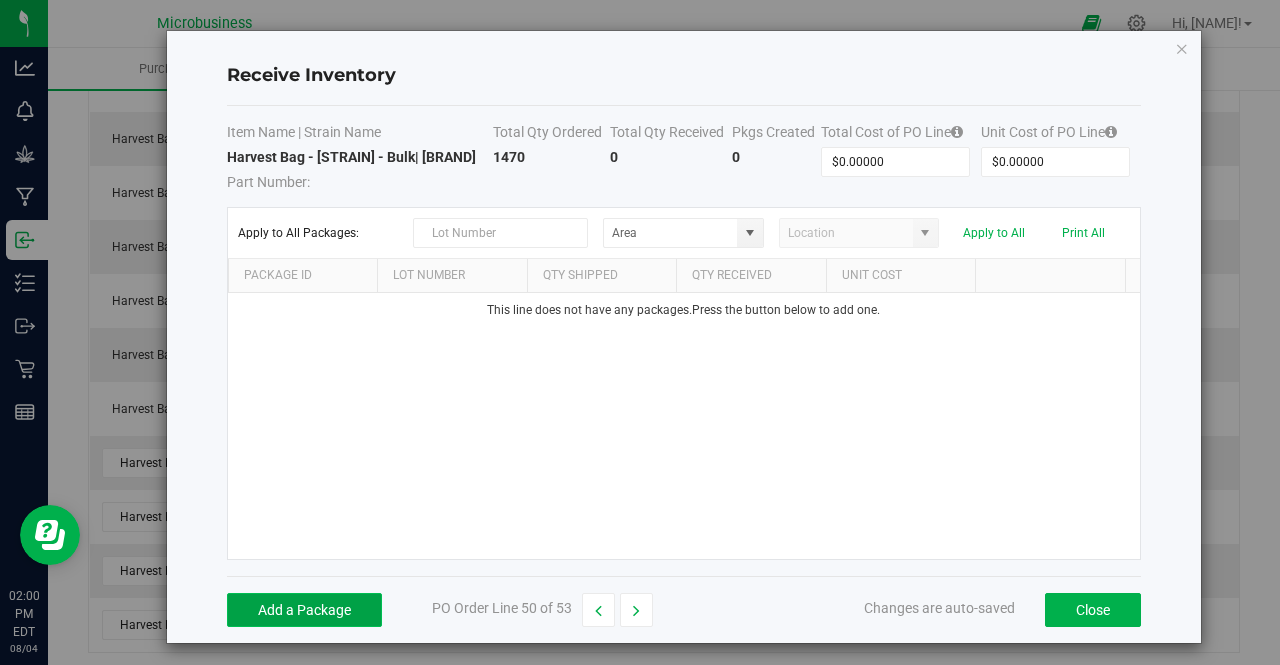 click on "Add a Package" at bounding box center [304, 610] 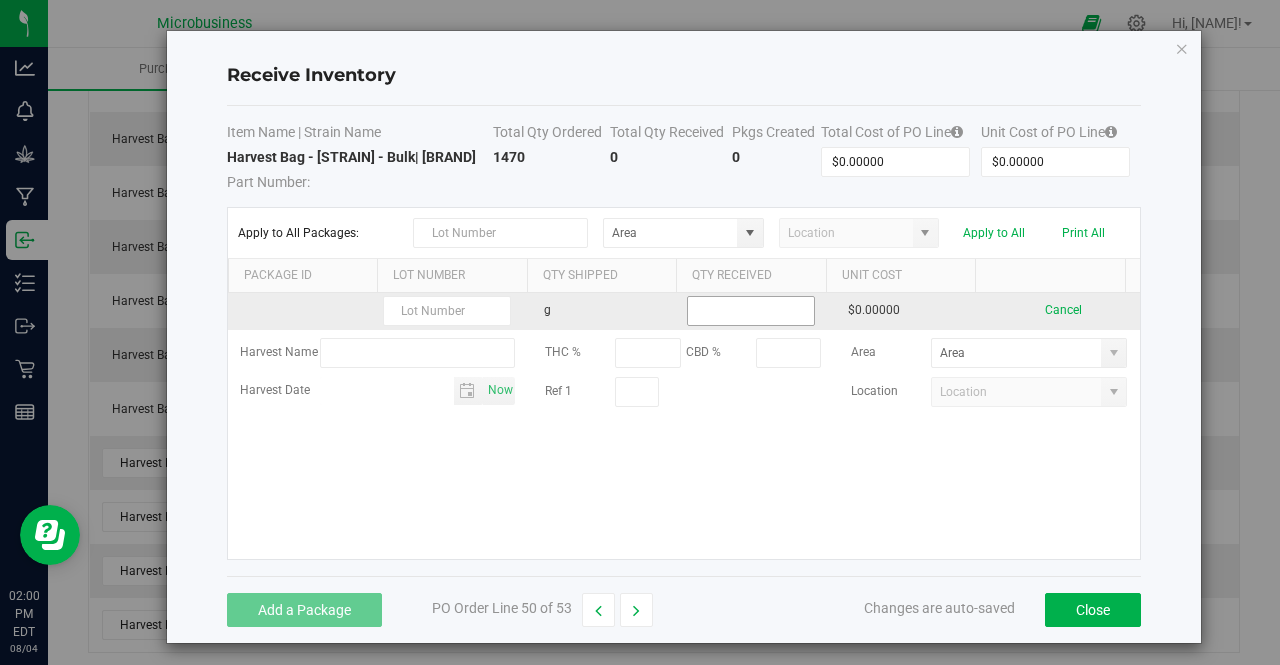click at bounding box center [751, 311] 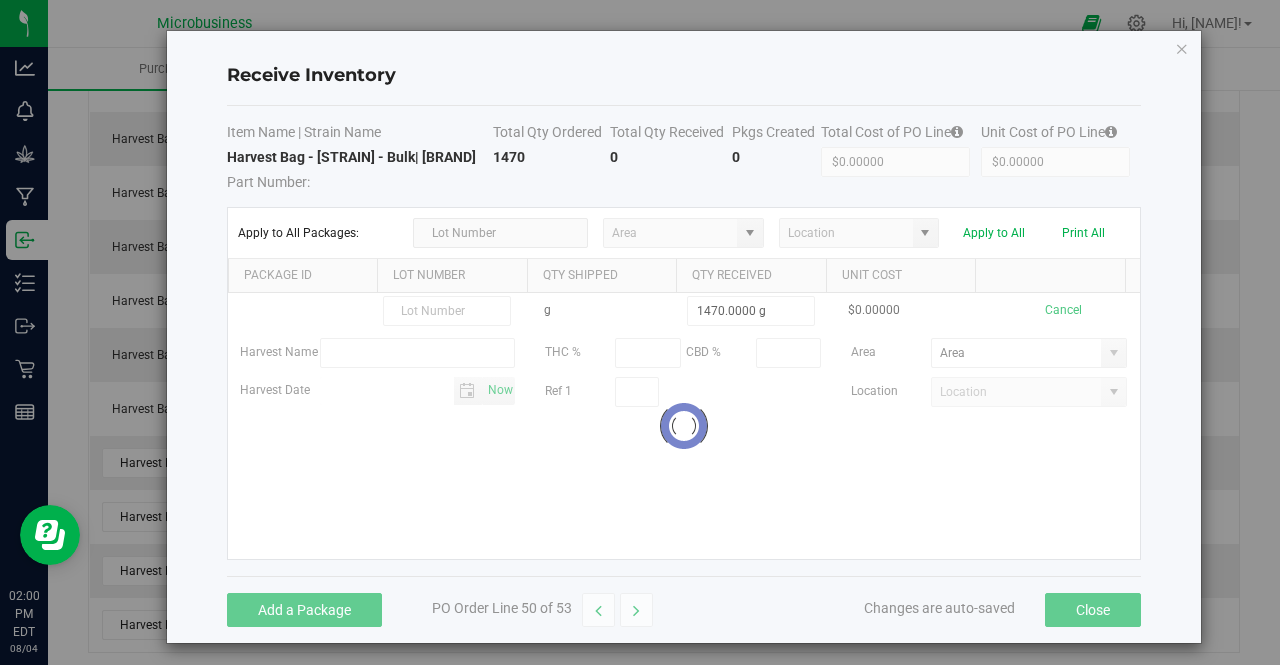 click on "g 1470.0000 g $0.00000 Cancel Harvest Name THC % CBD % Area Harvest Date
Now
Ref 1 Location Loading" at bounding box center (684, 426) 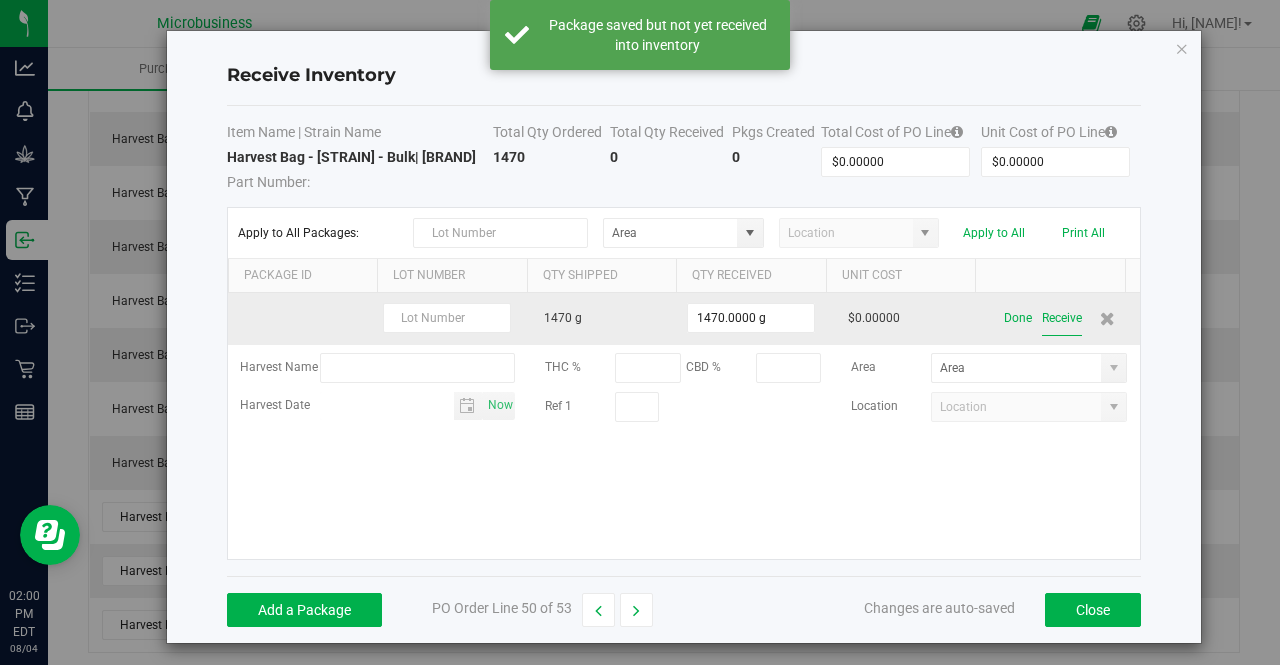click on "Receive" at bounding box center [1062, 318] 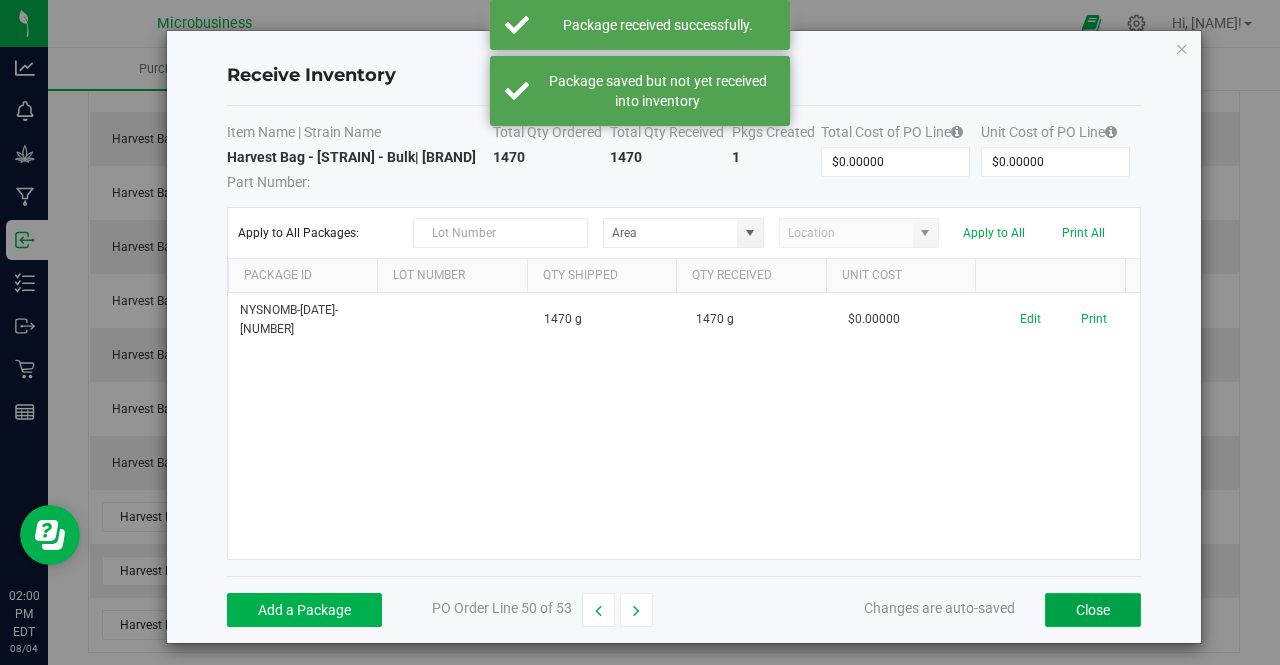 click on "Close" at bounding box center [1093, 610] 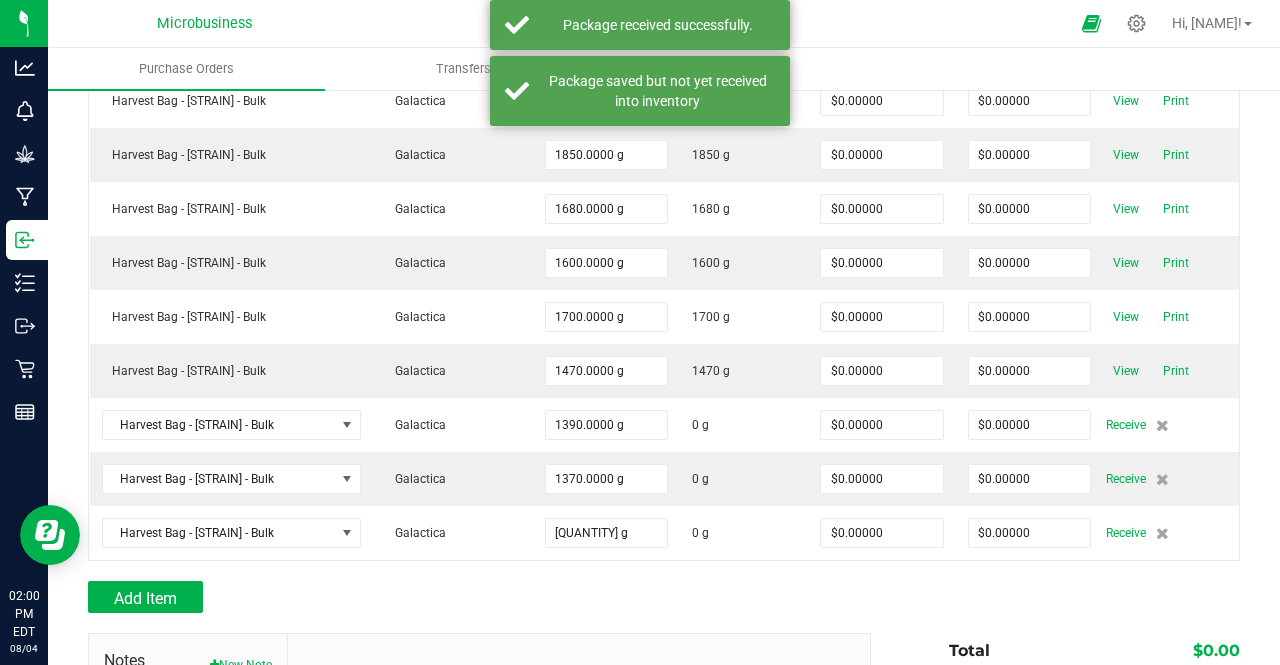 scroll, scrollTop: 2675, scrollLeft: 0, axis: vertical 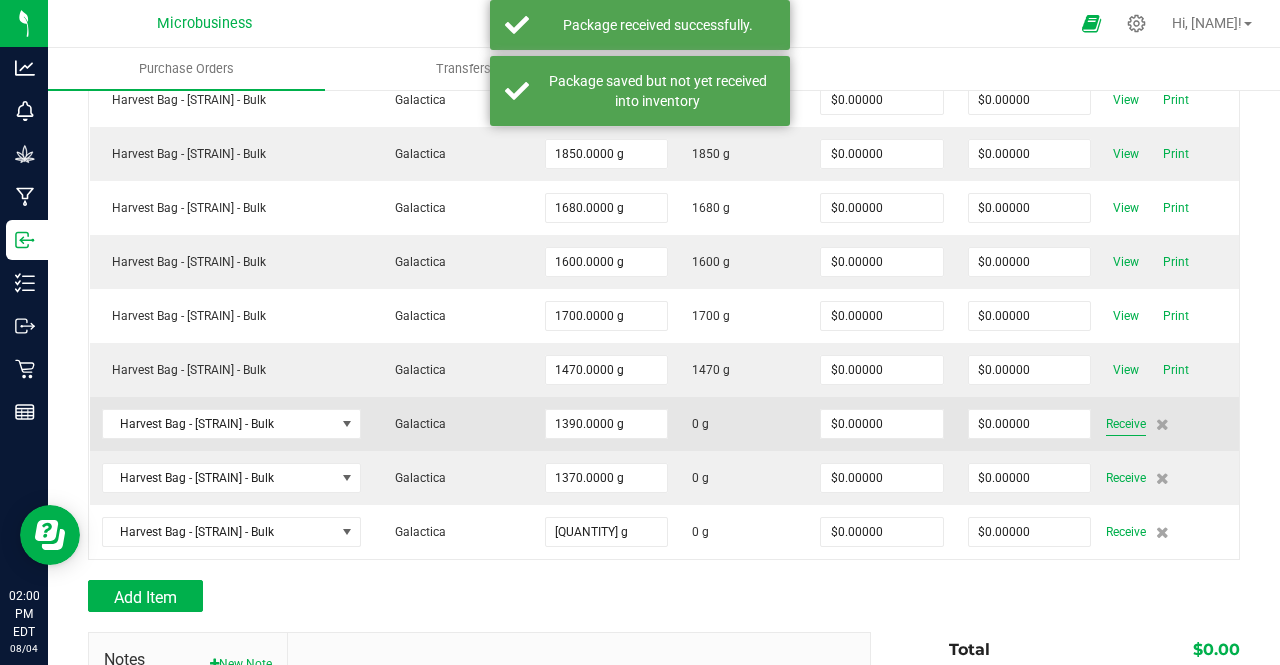 click on "Receive" at bounding box center [1126, 424] 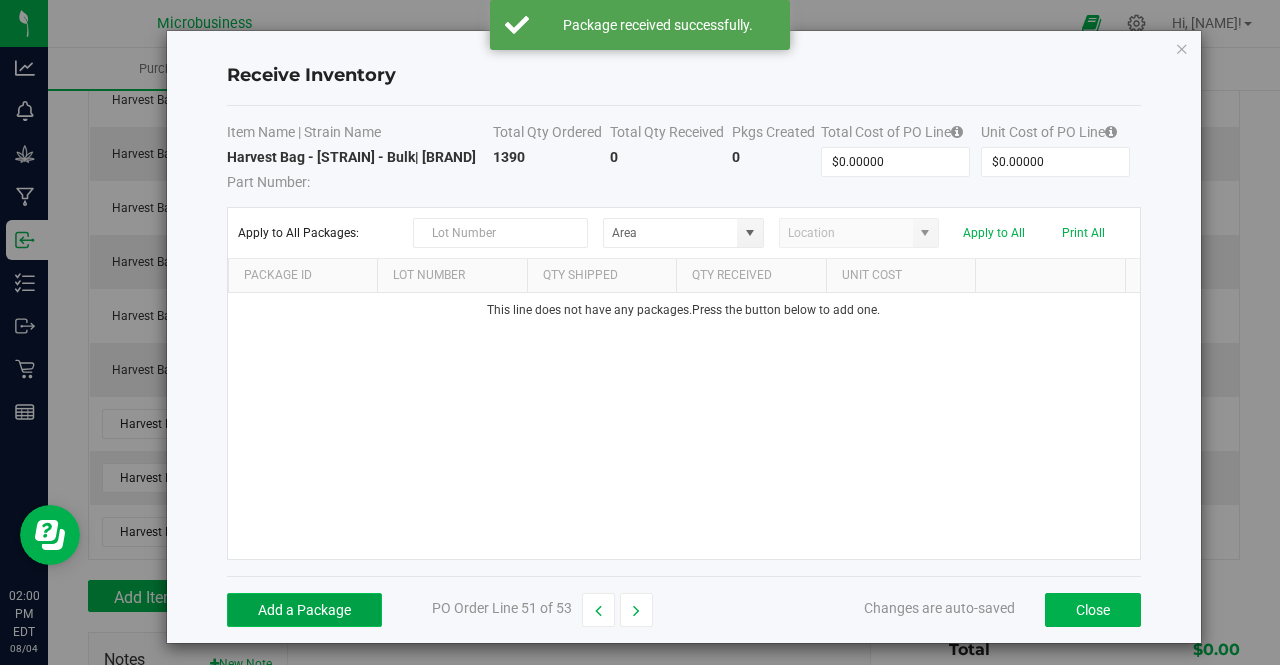 click on "Add a Package" at bounding box center (304, 610) 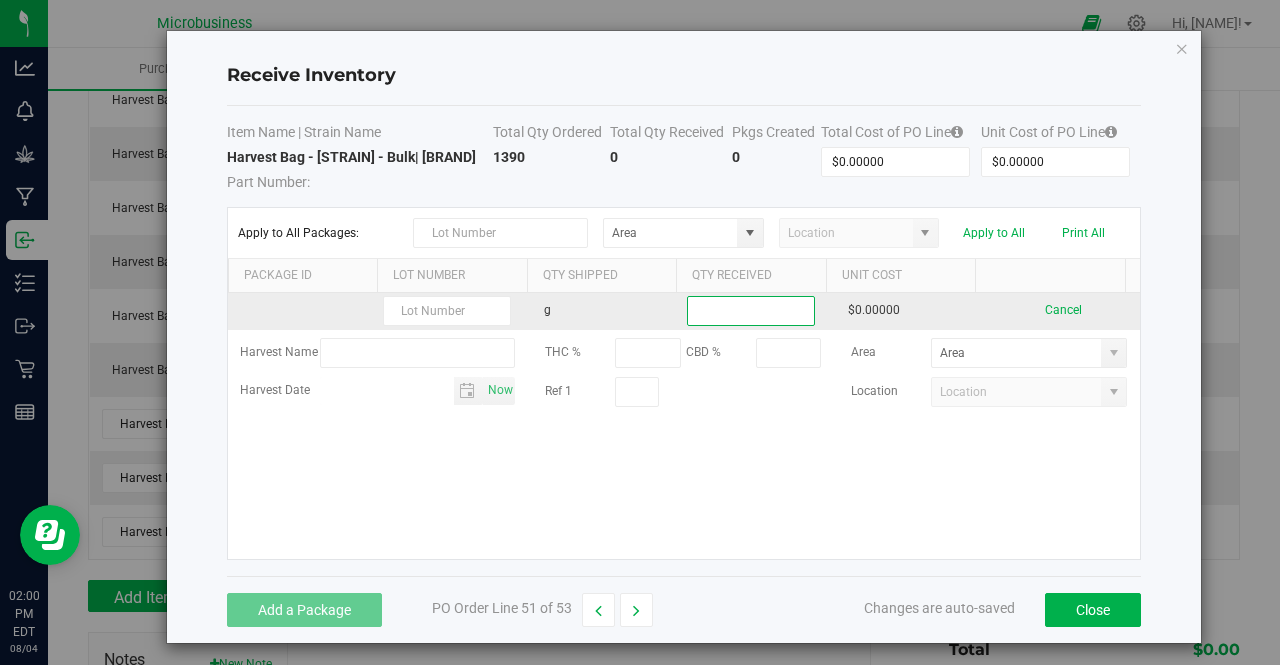 click at bounding box center [751, 311] 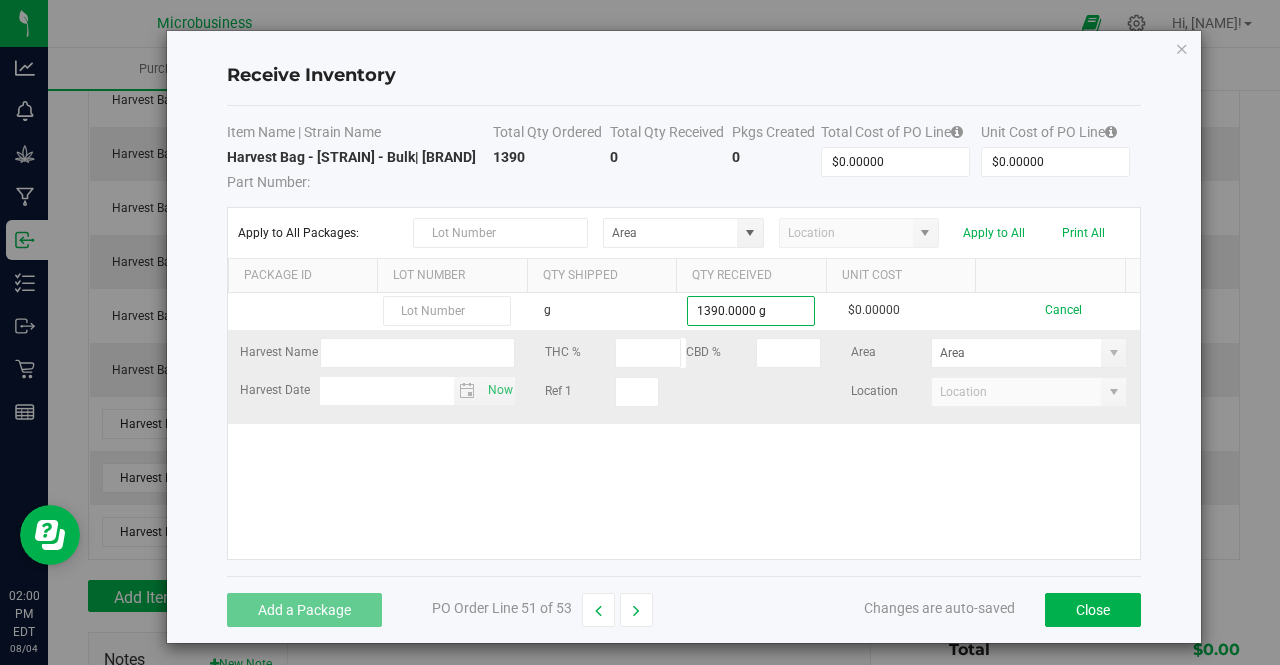 click on "g  1390.0000 g  $0.00000   Cancel   Harvest Name   THC %   CBD %   Area   Harvest Date
[DATE]
Ref 1   Location" at bounding box center (684, 426) 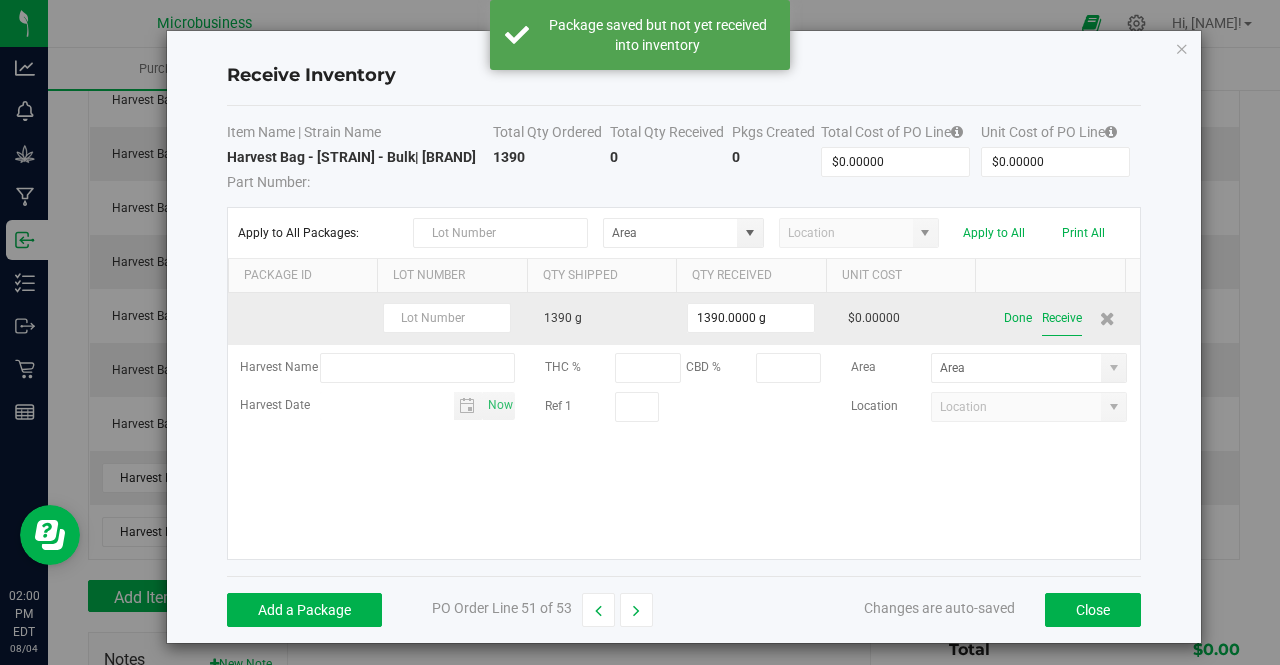 click on "Receive" at bounding box center (1062, 318) 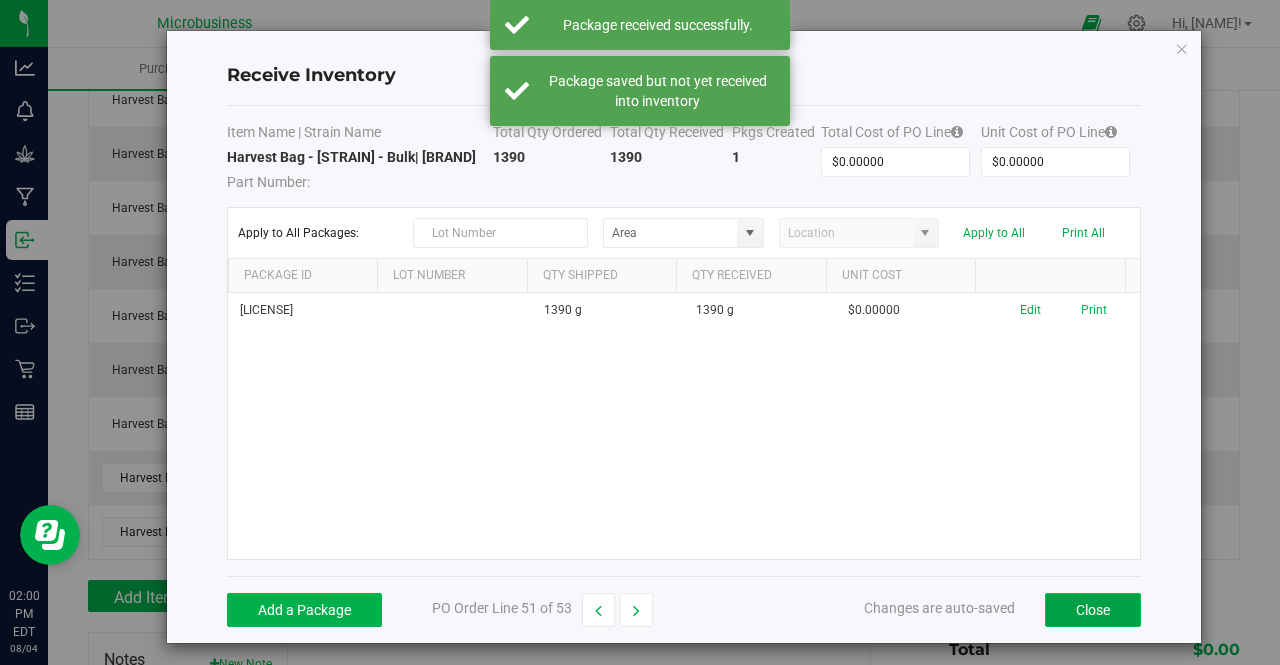 click on "Close" at bounding box center [1093, 610] 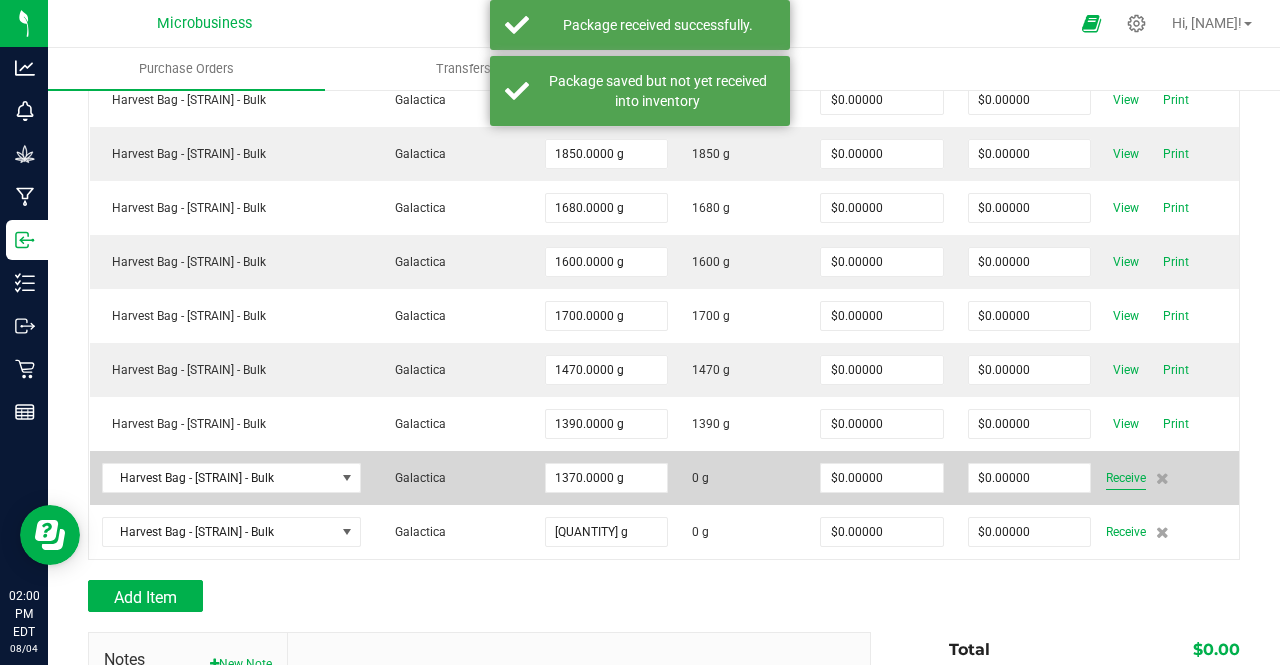 click on "Receive" at bounding box center [1126, 478] 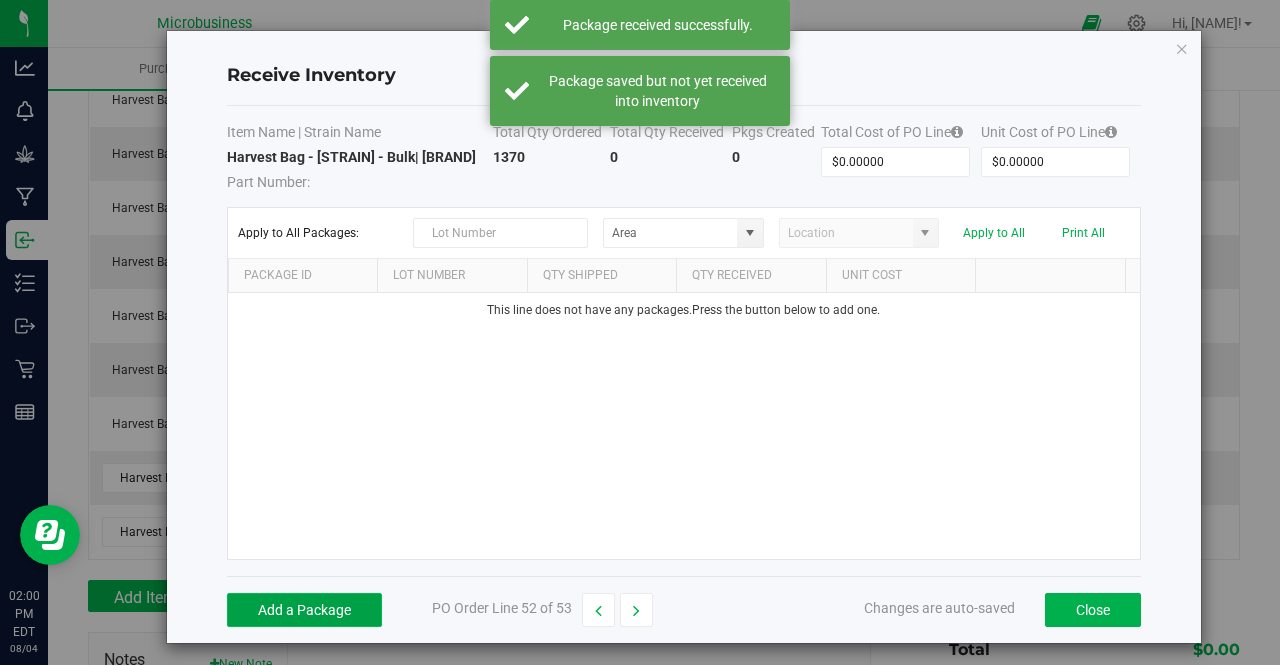 click on "Add a Package" at bounding box center [304, 610] 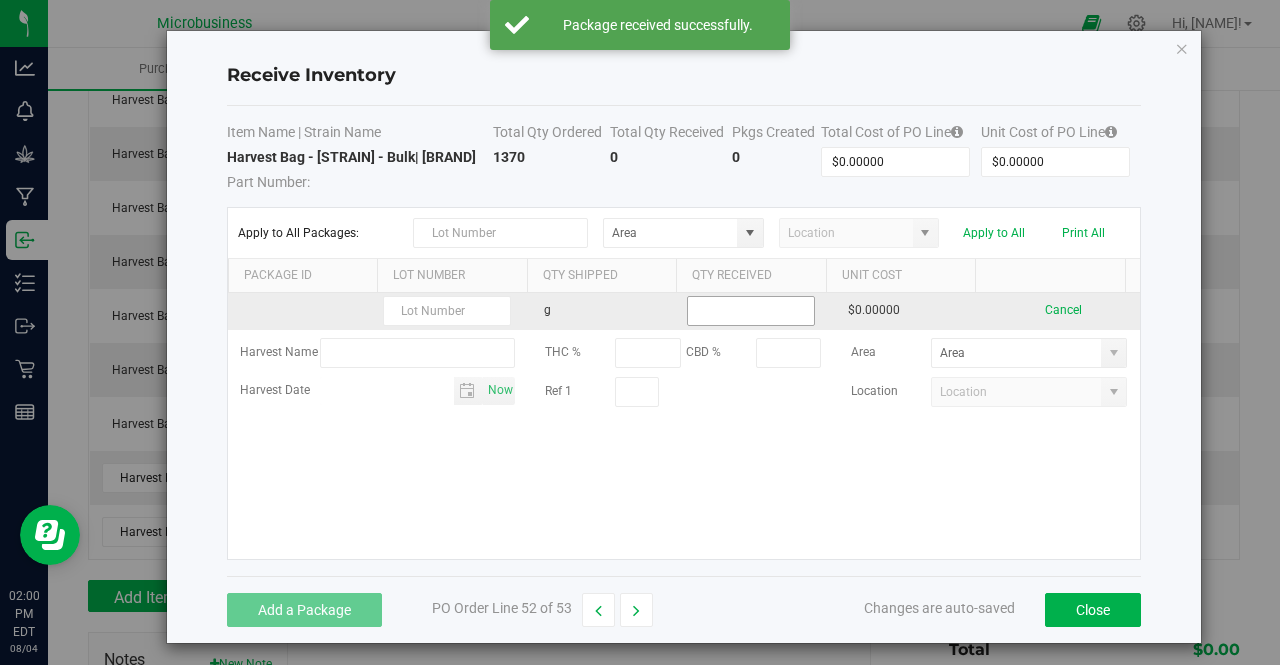 click at bounding box center [751, 311] 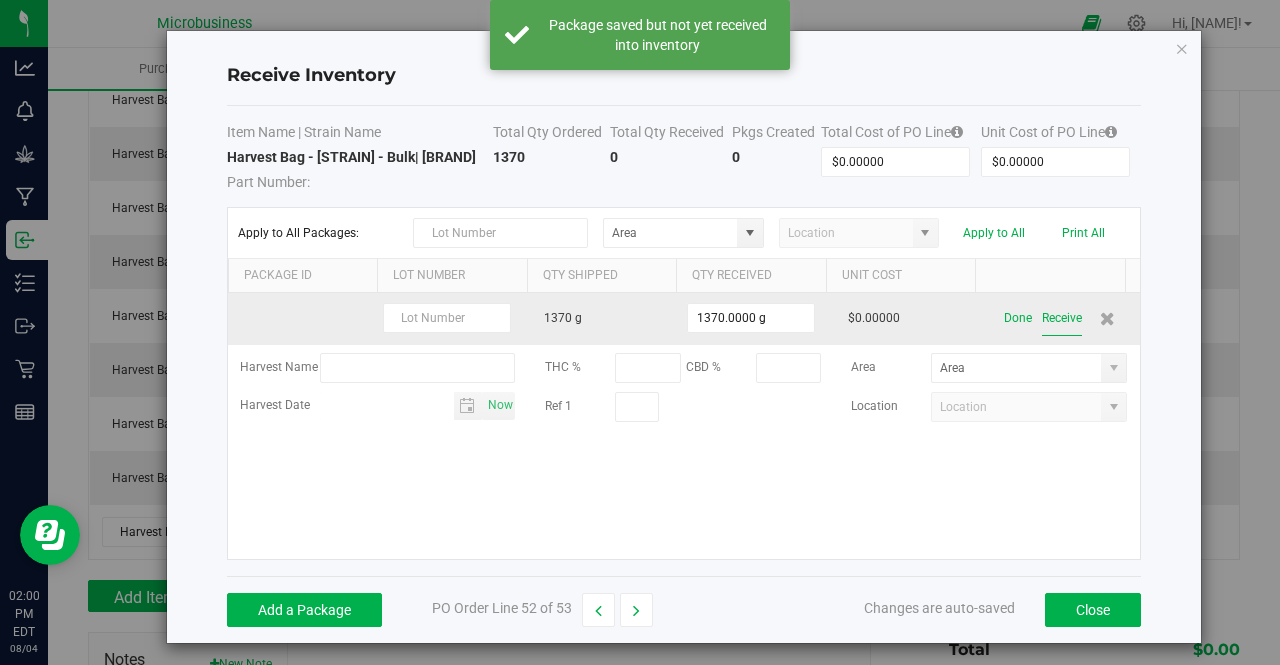 click on "Receive" at bounding box center (1062, 318) 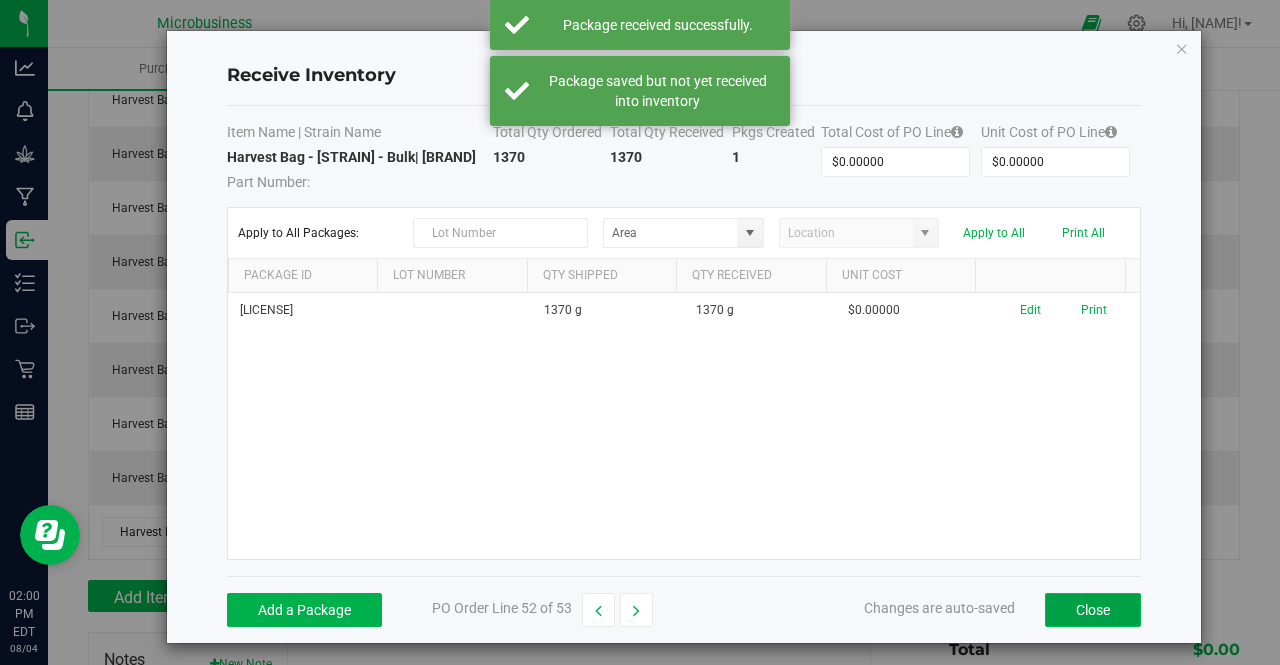 click on "Close" at bounding box center (1093, 610) 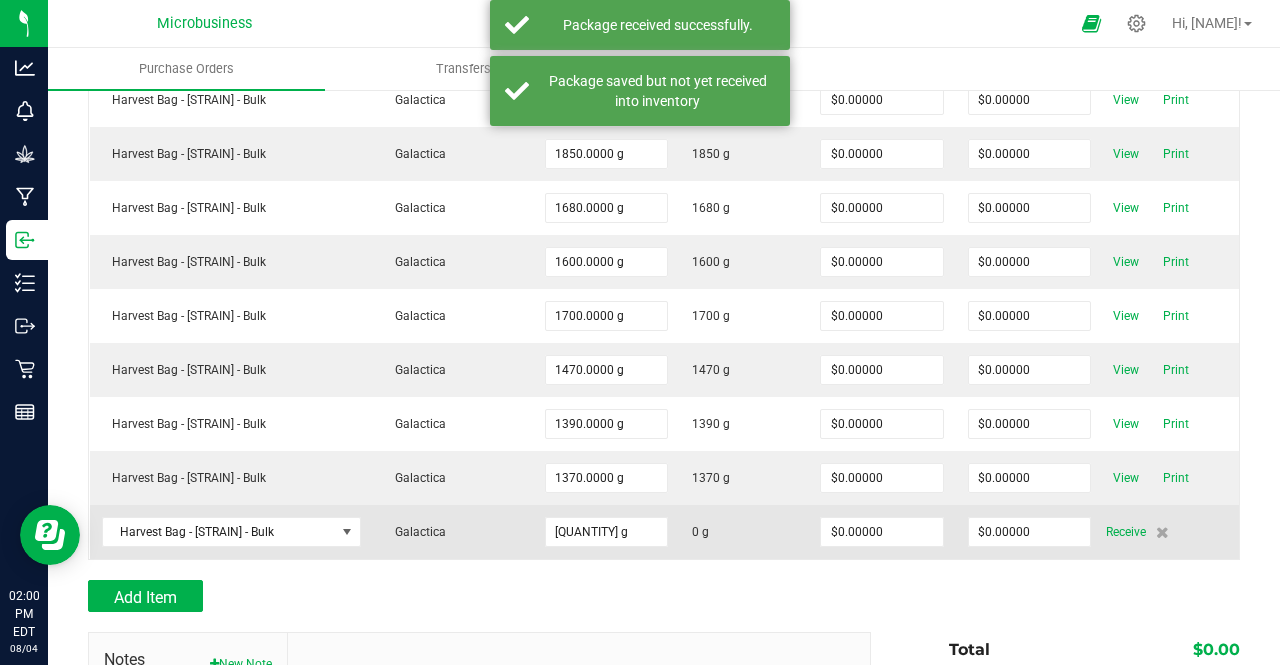 click on "Receive" at bounding box center [1126, 532] 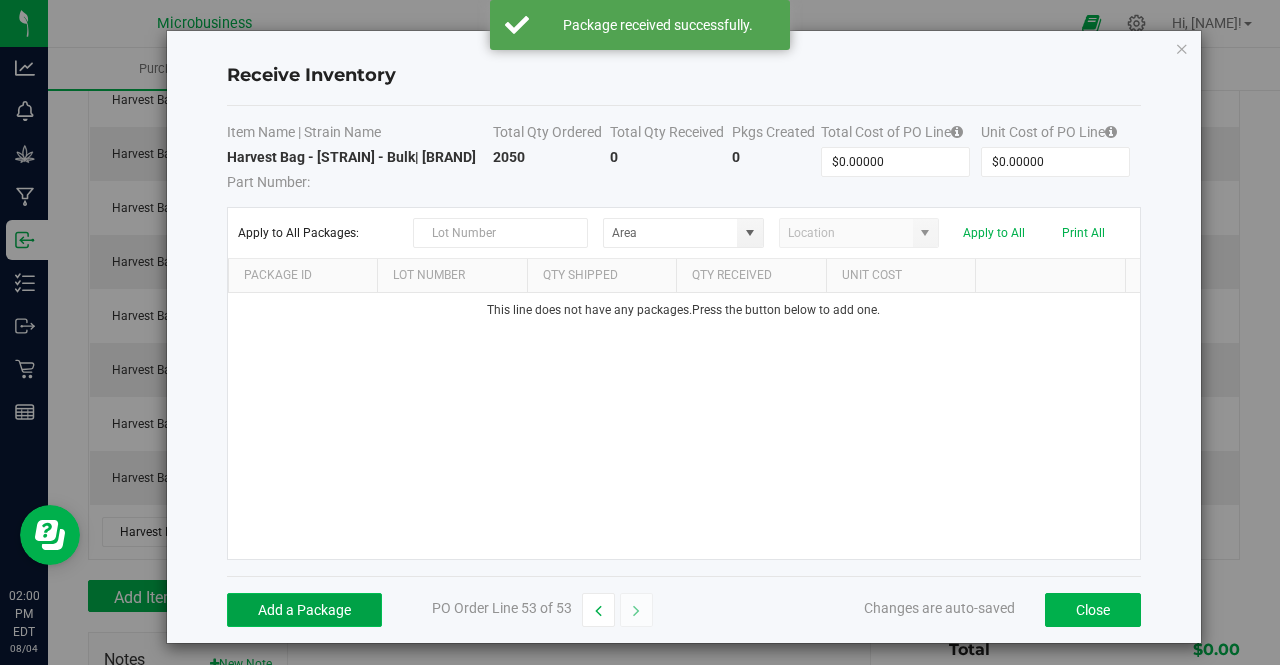 click on "Add a Package" at bounding box center [304, 610] 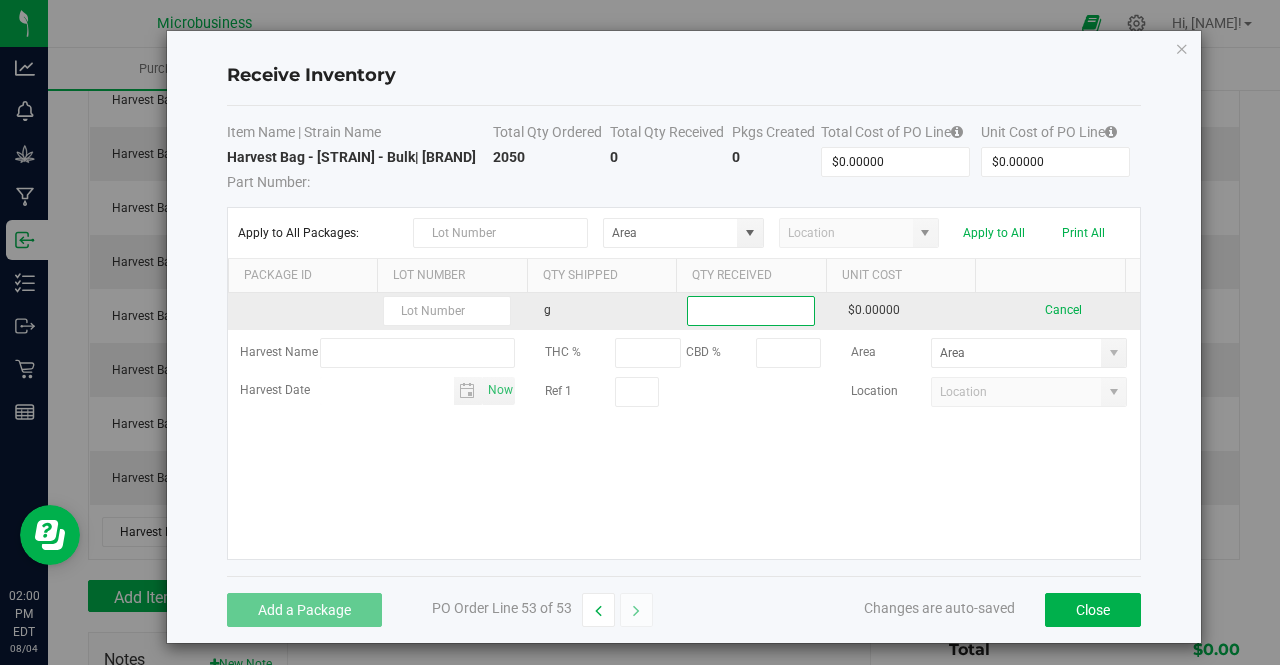 click at bounding box center (751, 311) 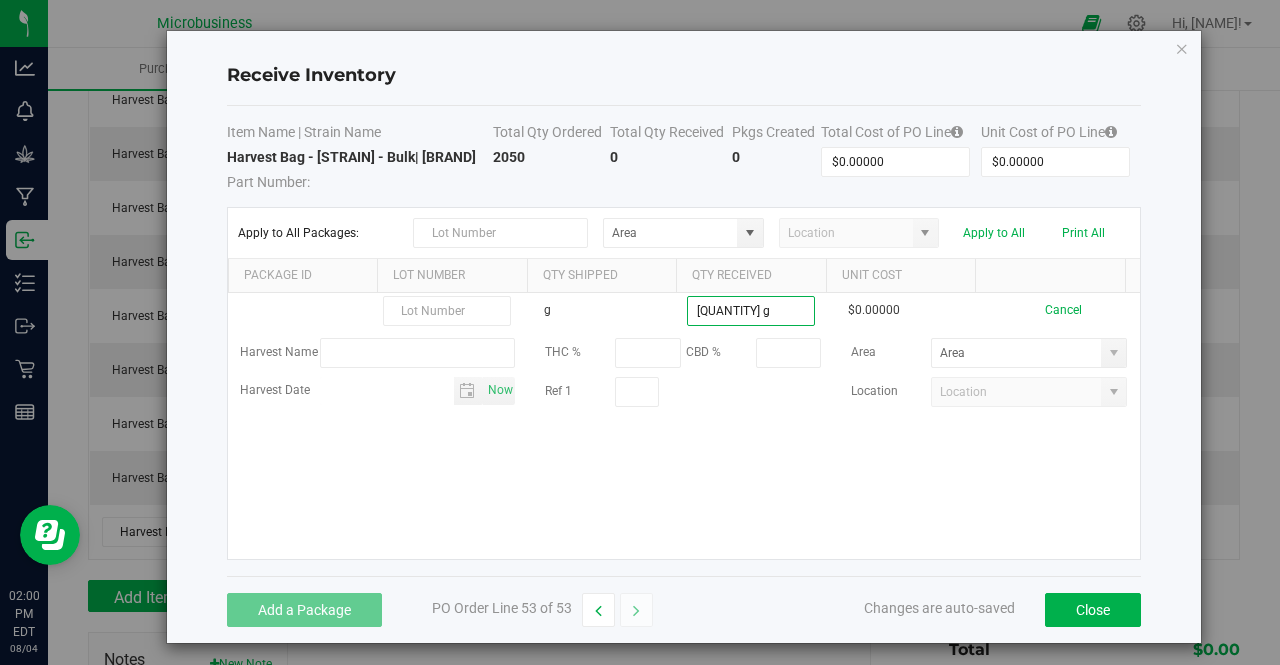 click on "g 2050.0000 g $0.00000 Cancel Harvest Name THC % CBD % Area Harvest Date
Now
Ref 1 Location" at bounding box center (684, 426) 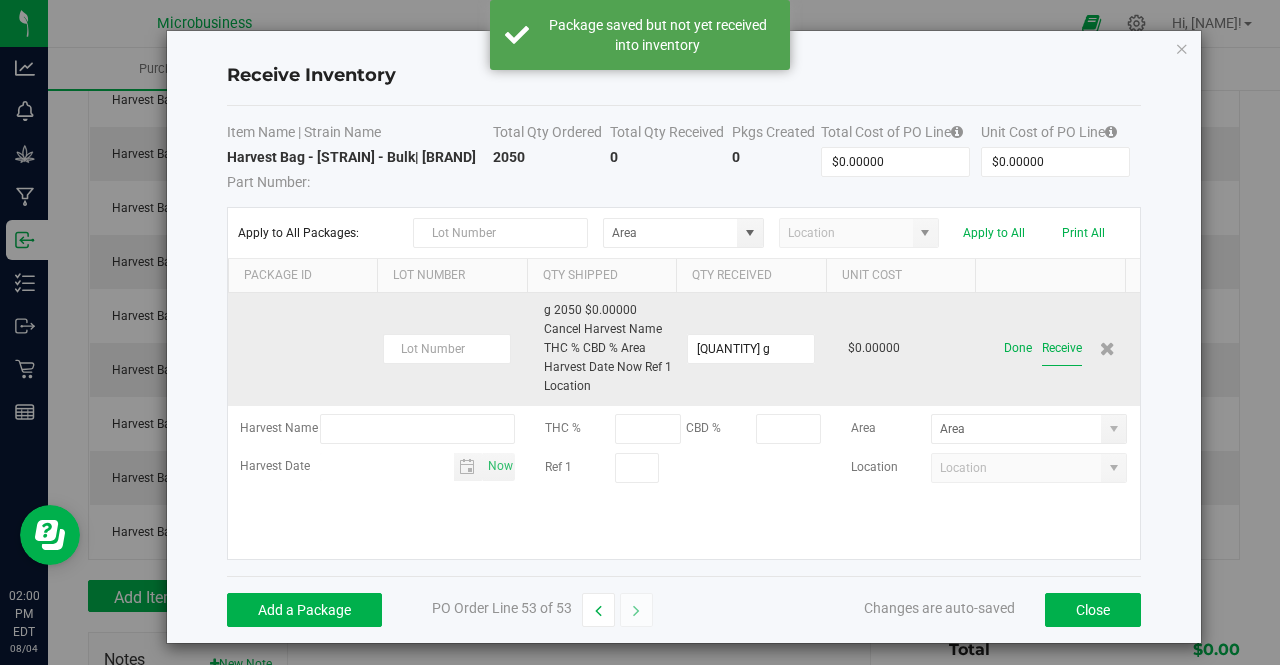 click on "Receive" at bounding box center (1062, 348) 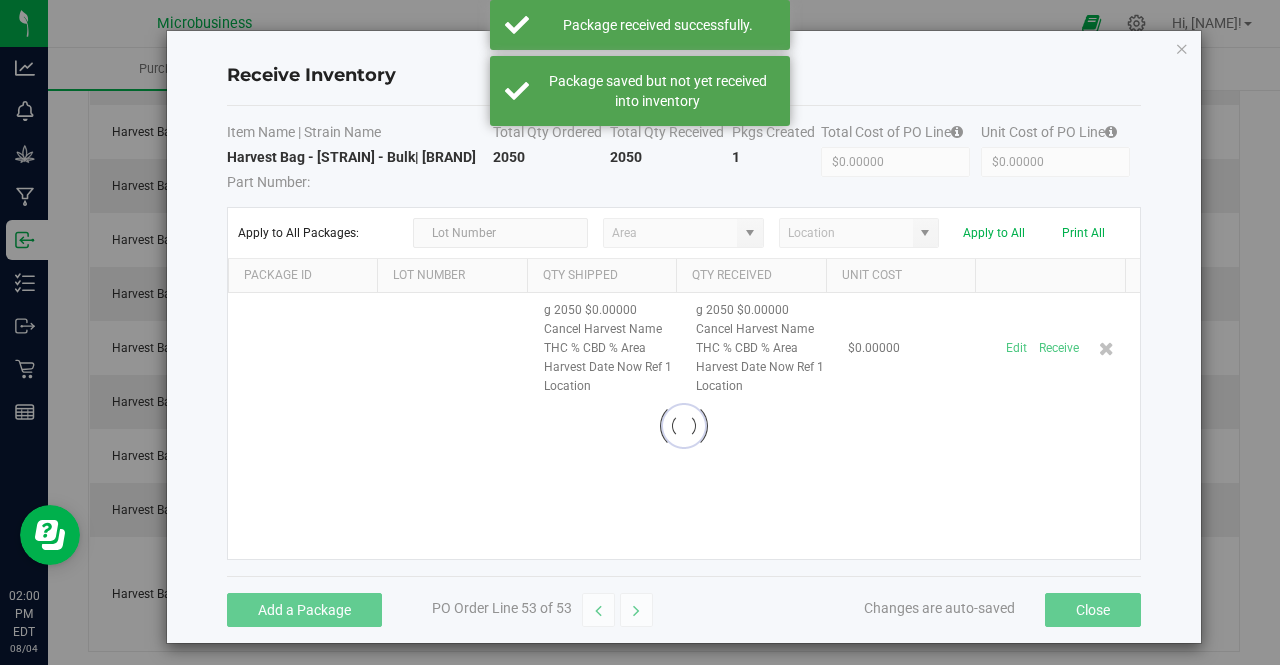 scroll, scrollTop: 2708, scrollLeft: 0, axis: vertical 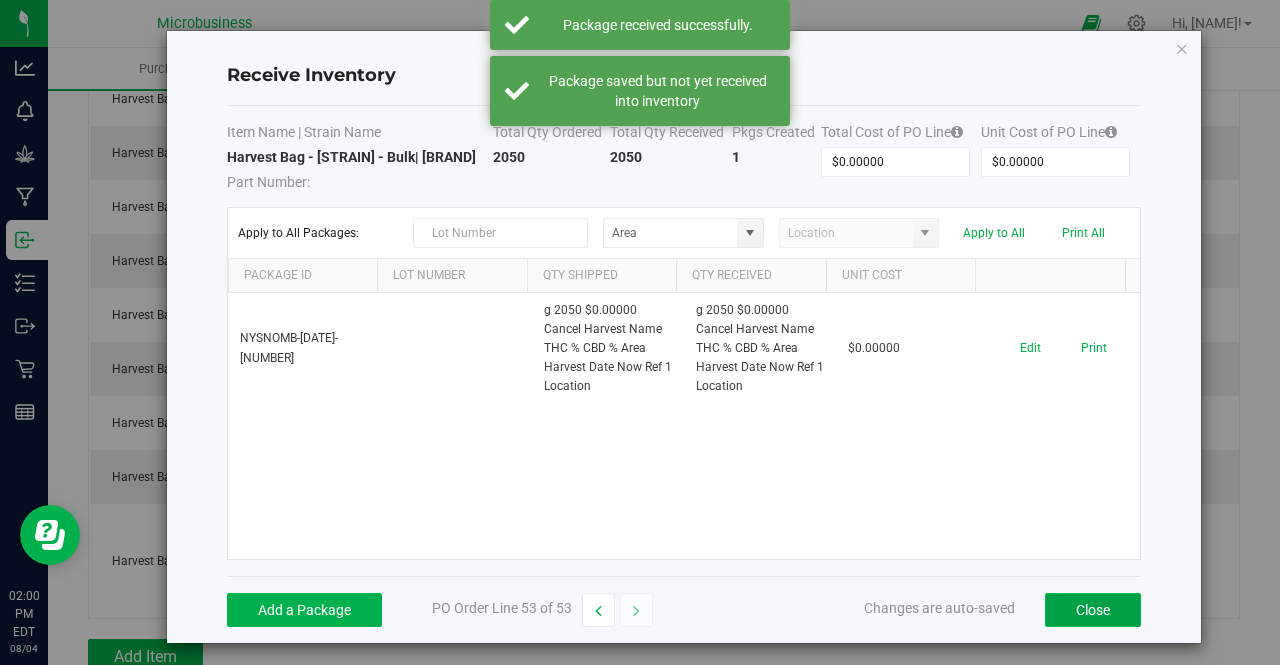 click on "Close" at bounding box center (1093, 610) 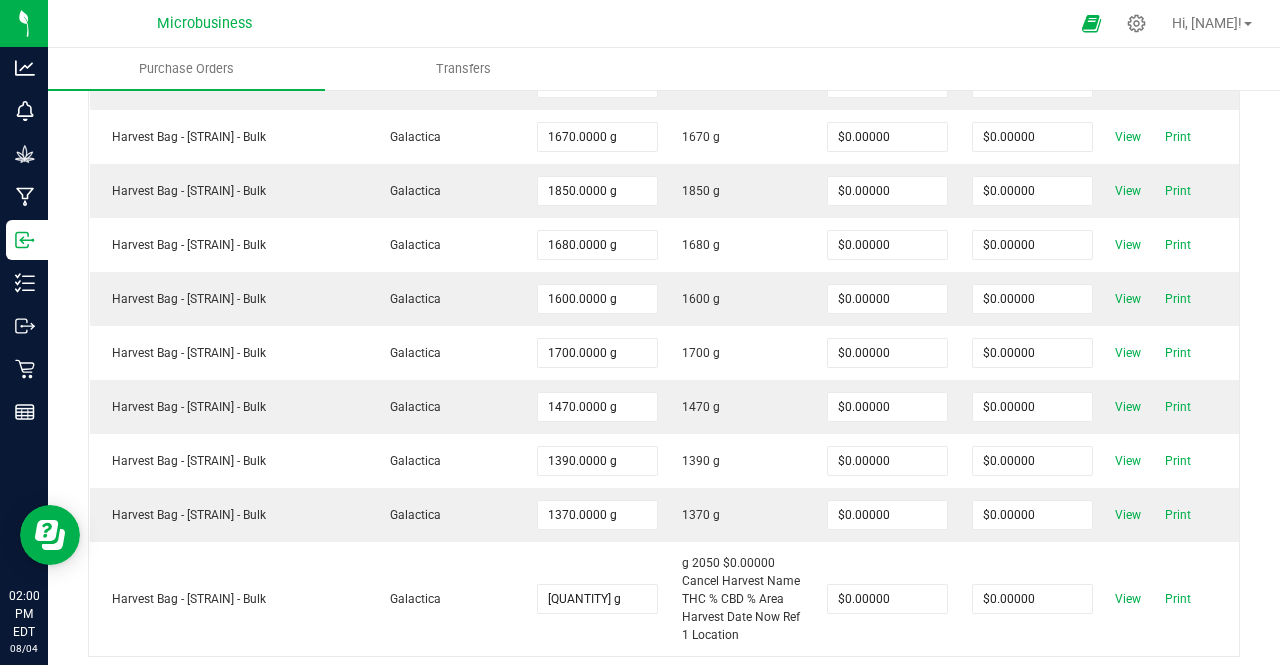 scroll, scrollTop: 2927, scrollLeft: 0, axis: vertical 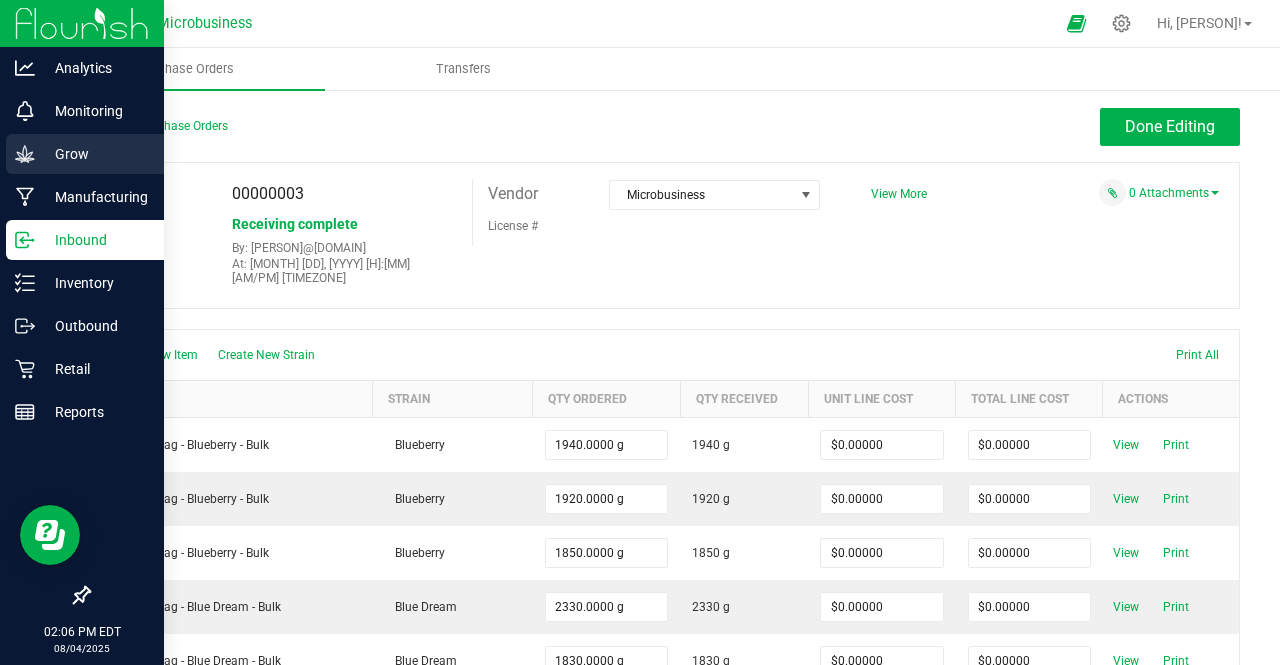click on "Grow" at bounding box center (95, 154) 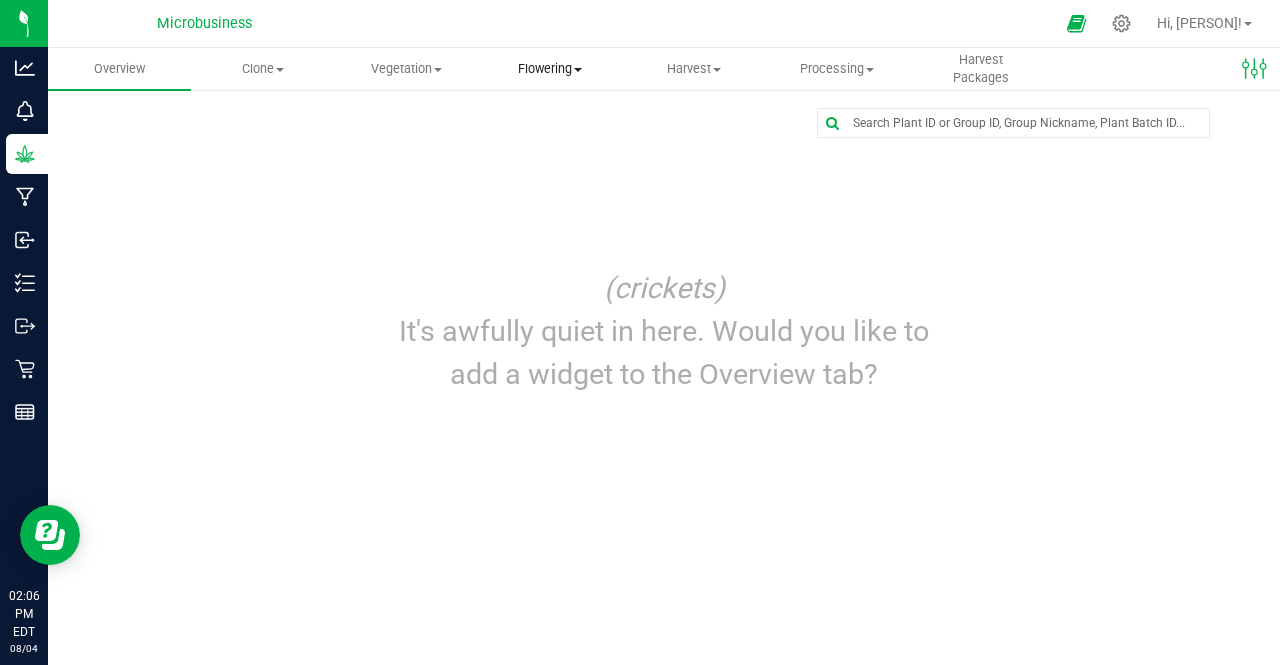 click on "Flowering" at bounding box center [549, 69] 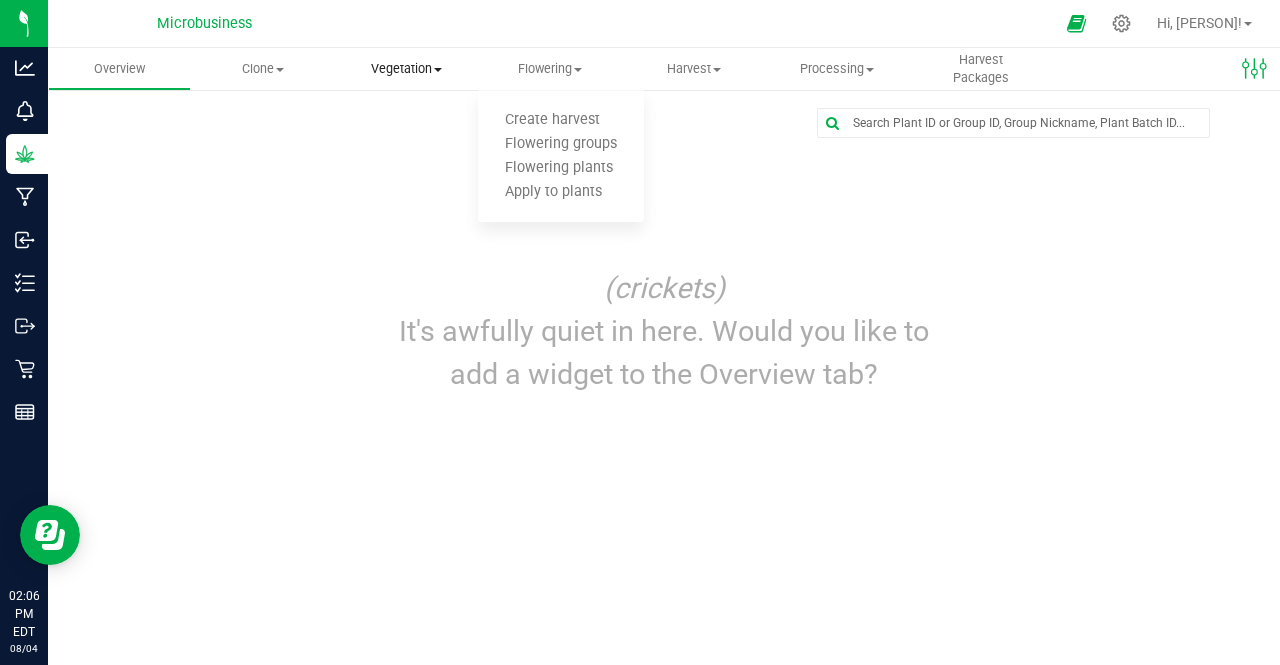 click on "Vegetation" at bounding box center (406, 69) 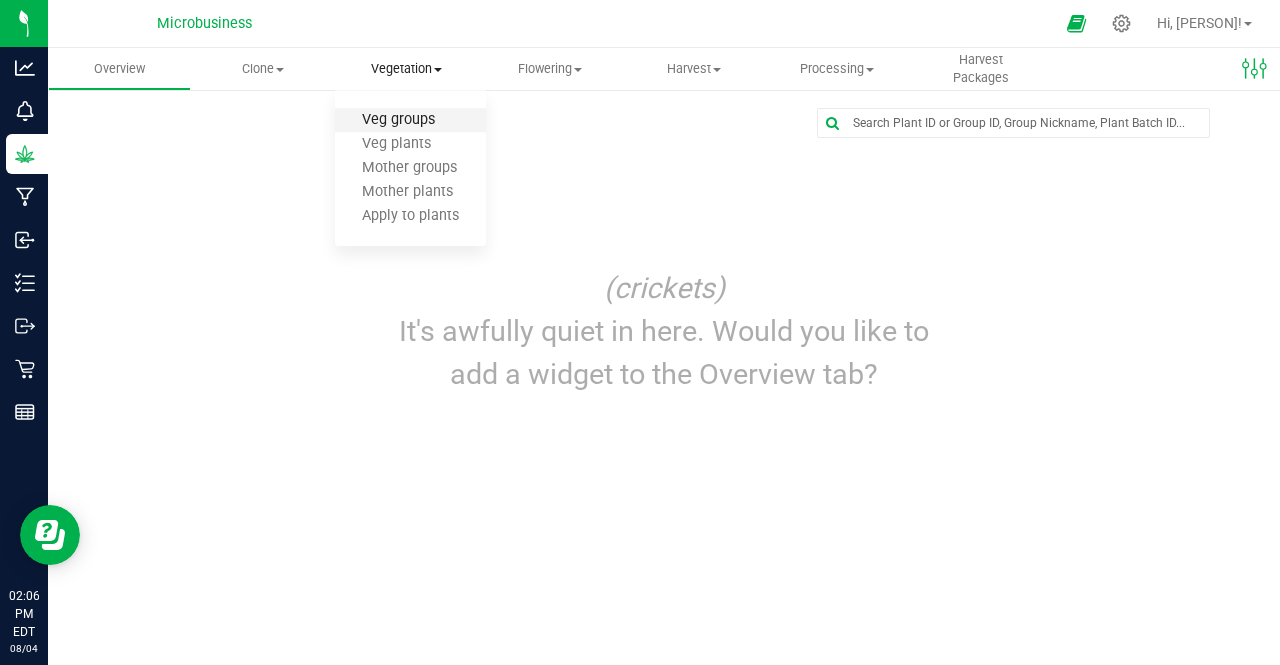 click on "Veg groups" at bounding box center (398, 120) 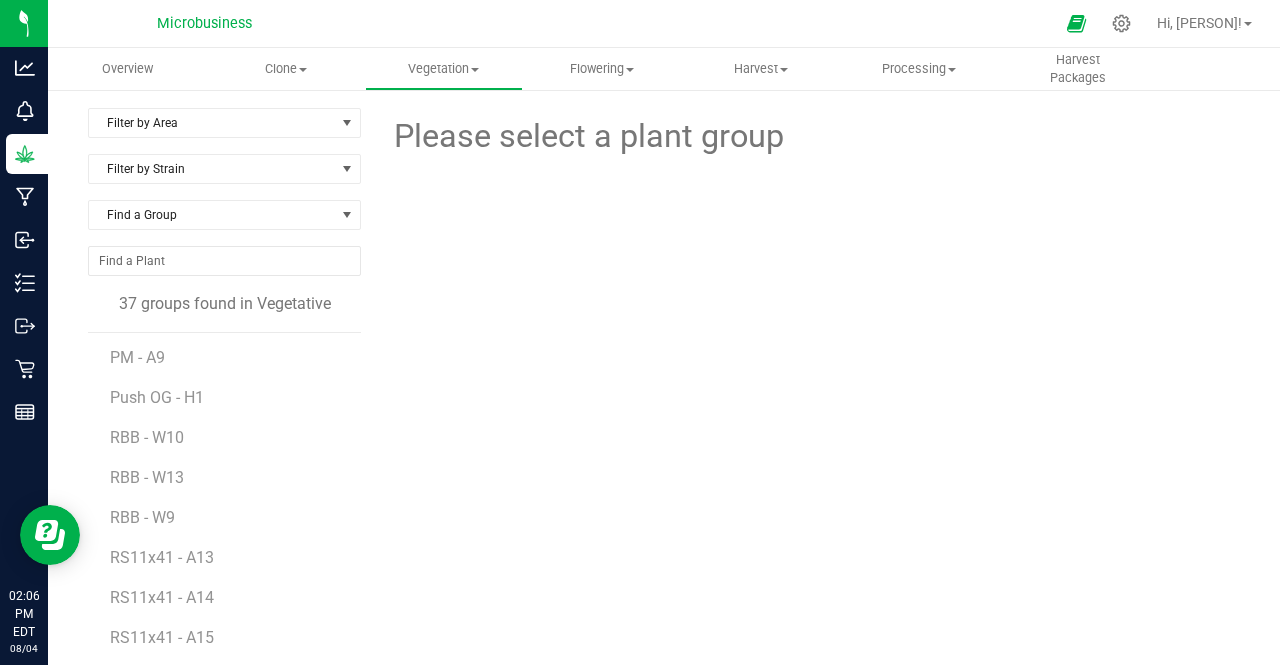 scroll, scrollTop: 996, scrollLeft: 0, axis: vertical 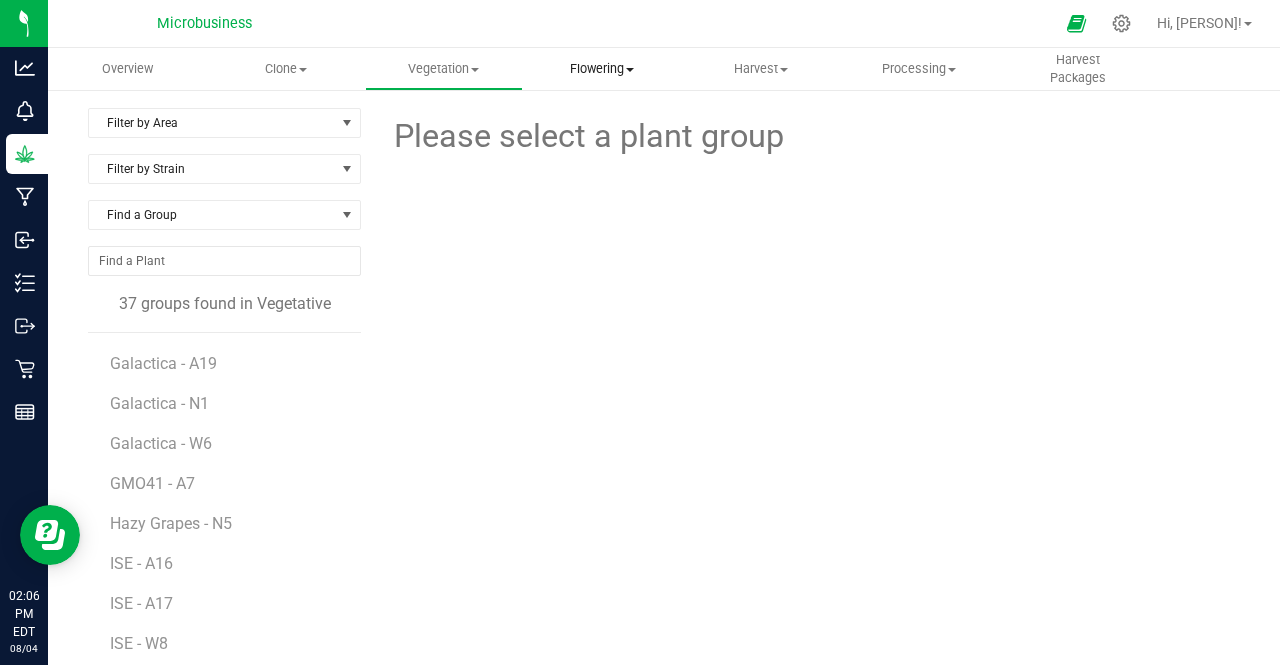 click on "Flowering" at bounding box center (602, 69) 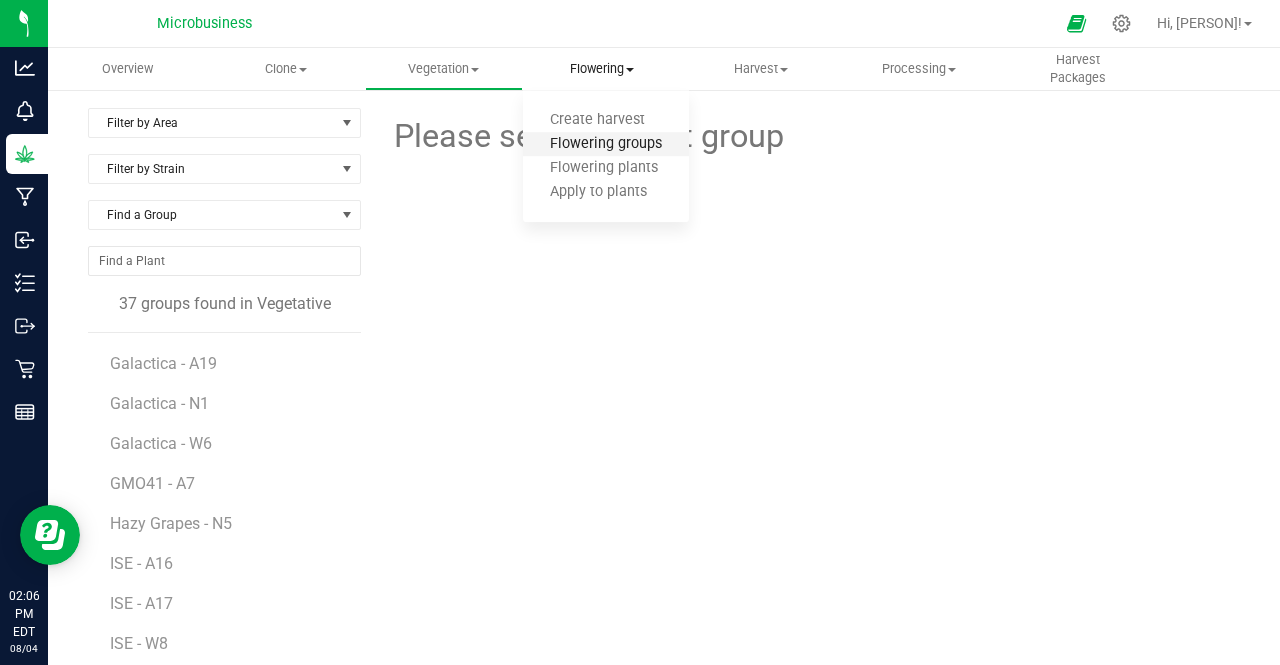 click on "Flowering groups" at bounding box center (606, 144) 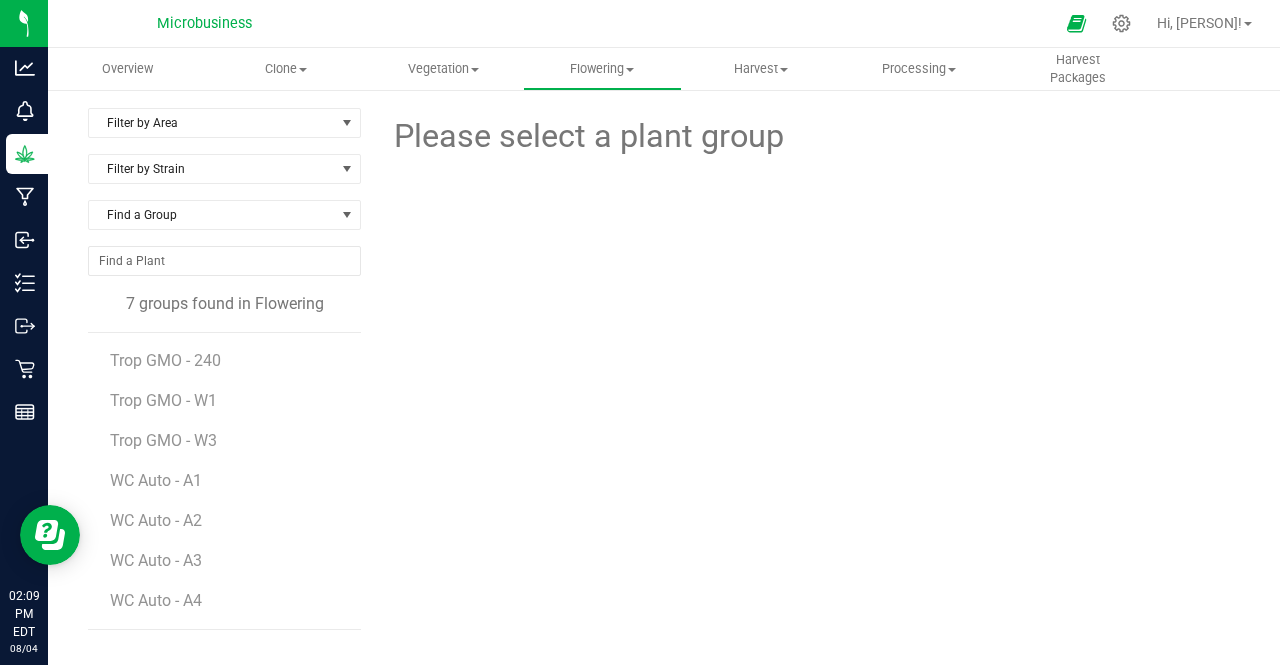 click on "Please select a plant group" at bounding box center [808, 408] 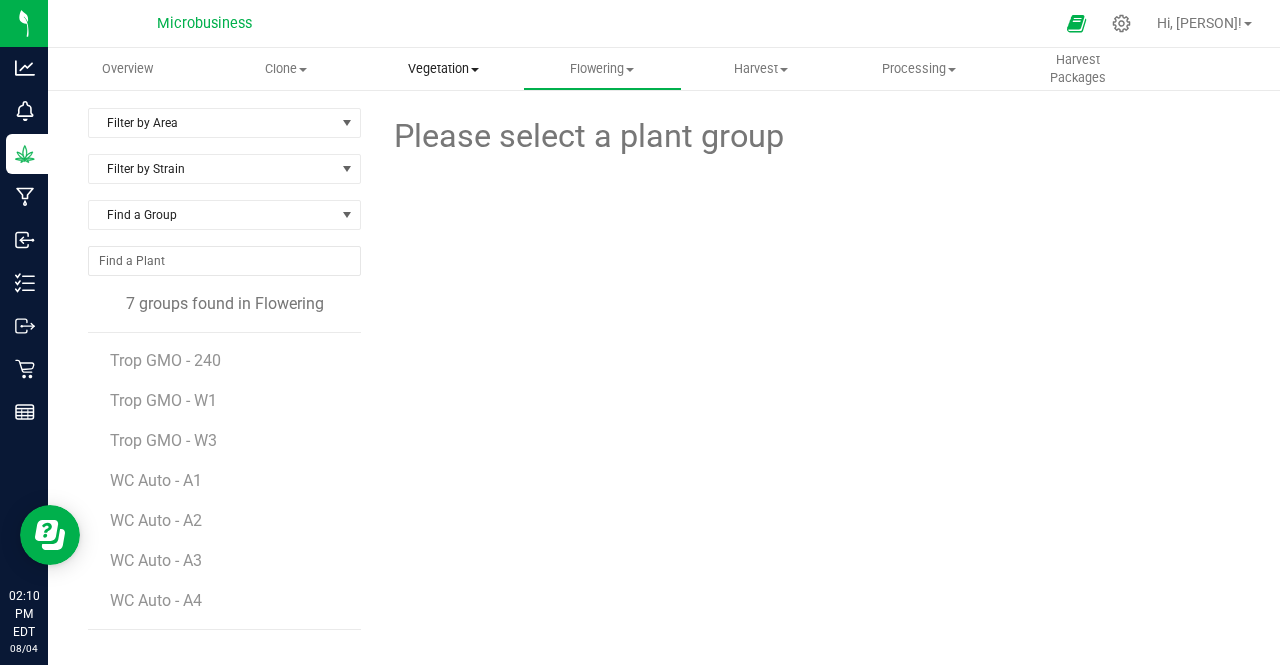 click on "Vegetation
Veg groups
Veg plants
Mother groups
Mother plants
Apply to plants" at bounding box center [444, 69] 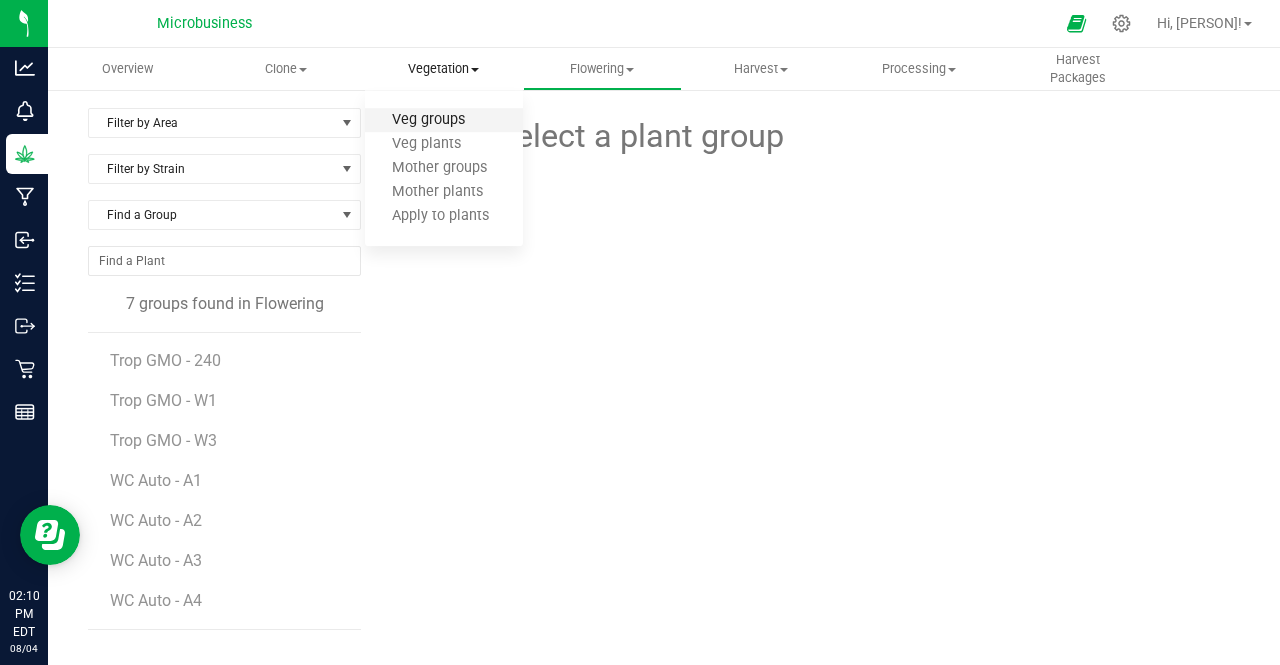 click on "Veg groups" at bounding box center (428, 120) 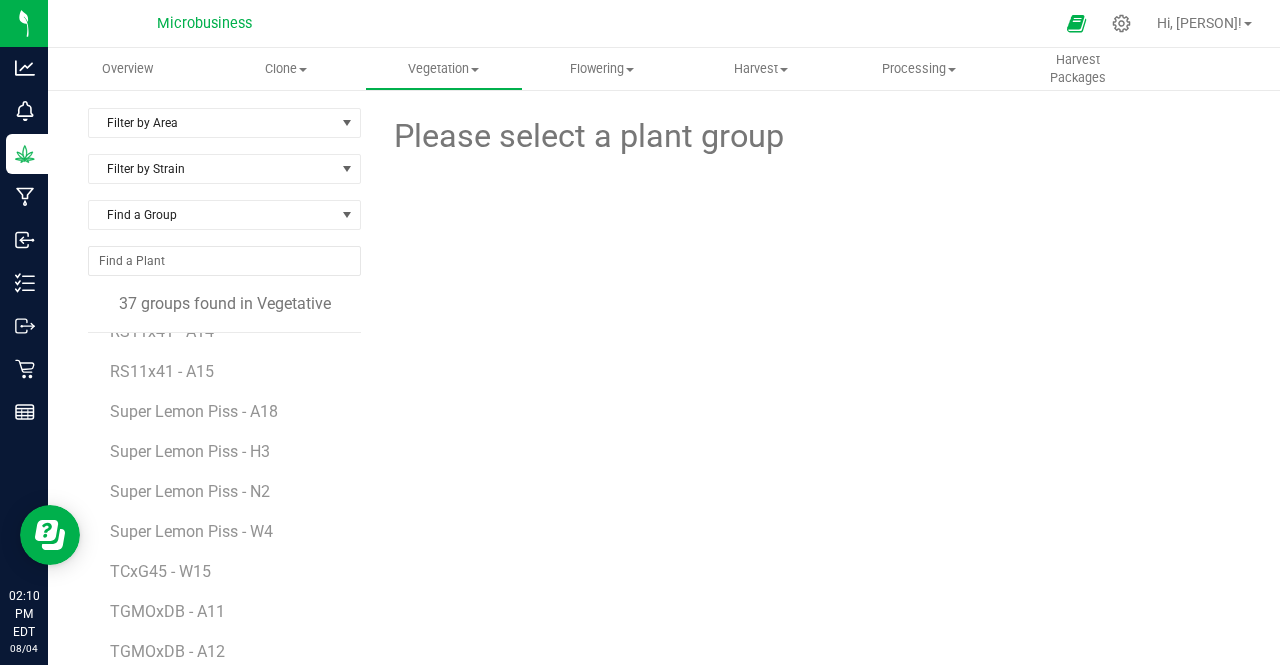 scroll, scrollTop: 996, scrollLeft: 0, axis: vertical 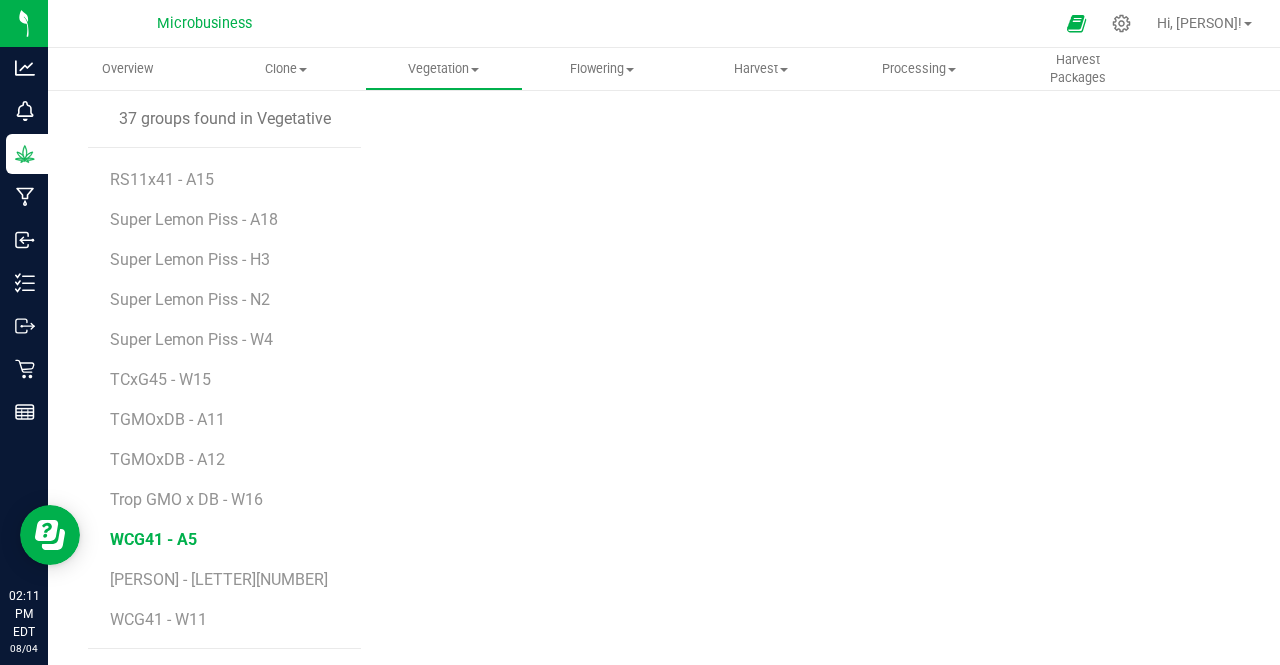 click on "WCG41 - A5" at bounding box center (153, 539) 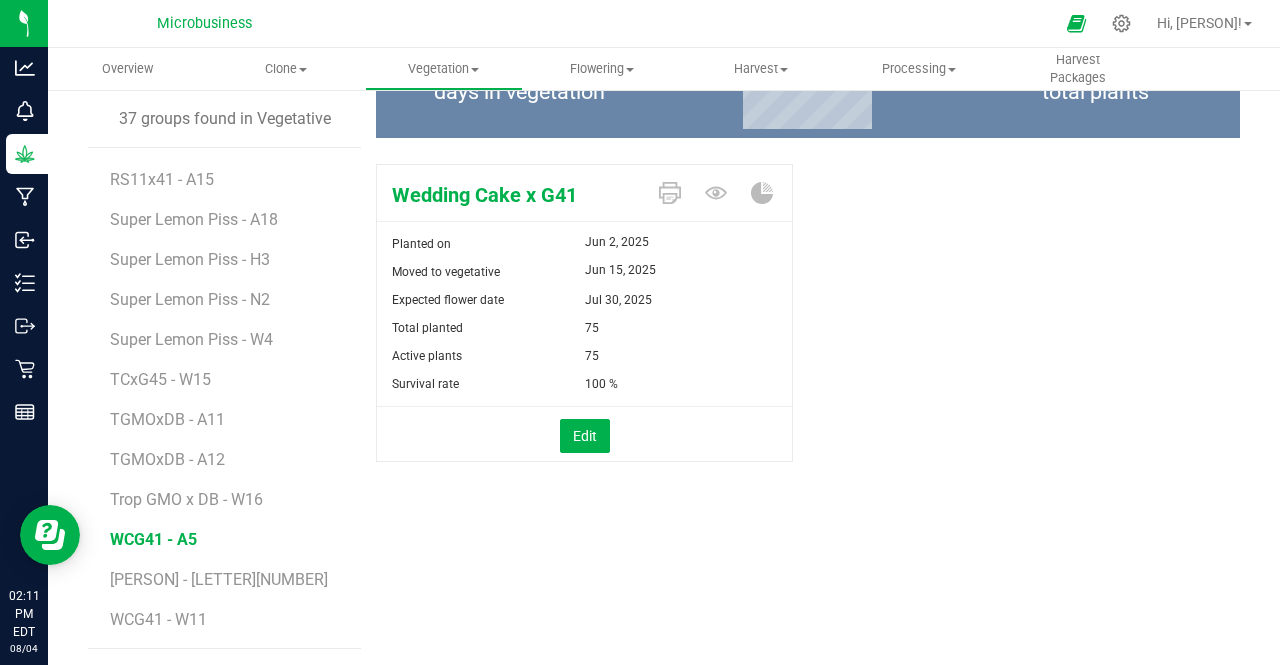 scroll, scrollTop: 0, scrollLeft: 0, axis: both 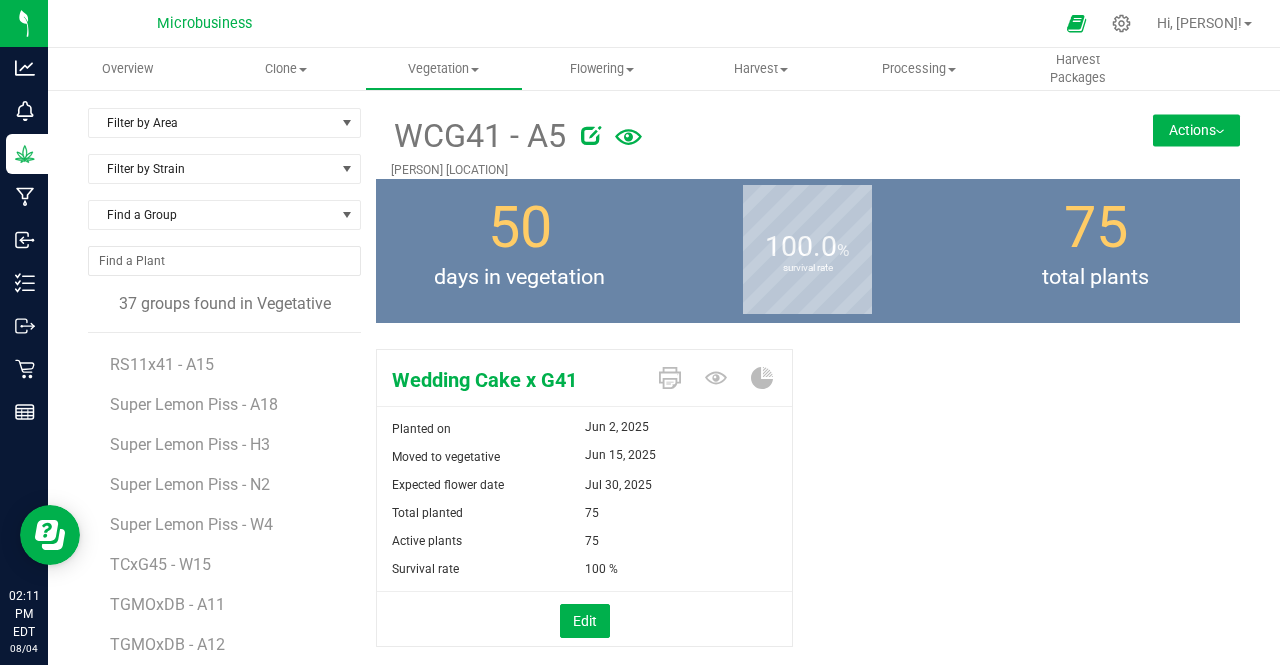 click on "Actions" at bounding box center (1196, 130) 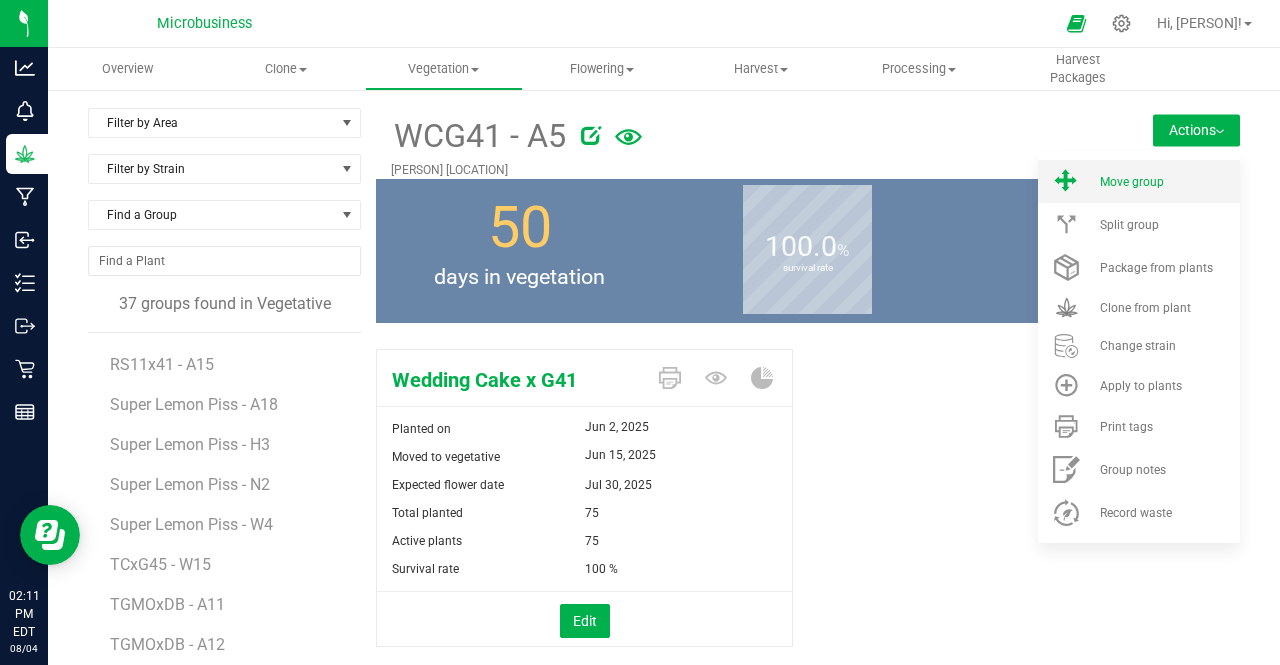 click on "Move group" at bounding box center [1132, 182] 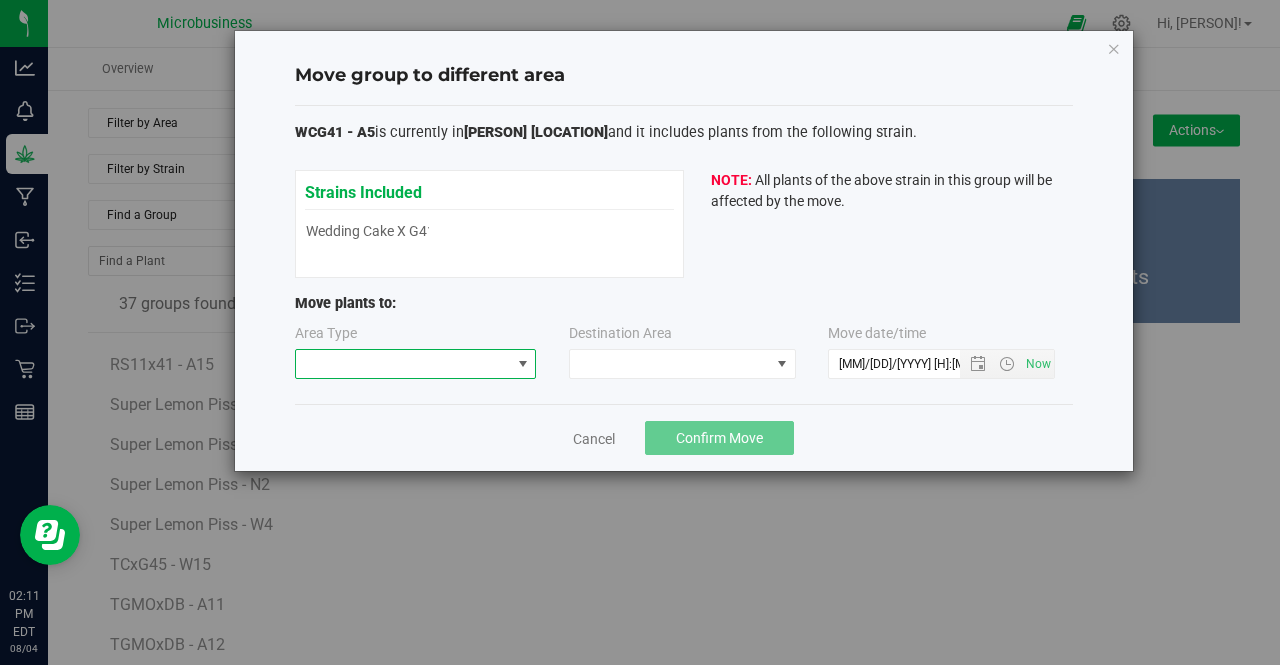 click at bounding box center [403, 364] 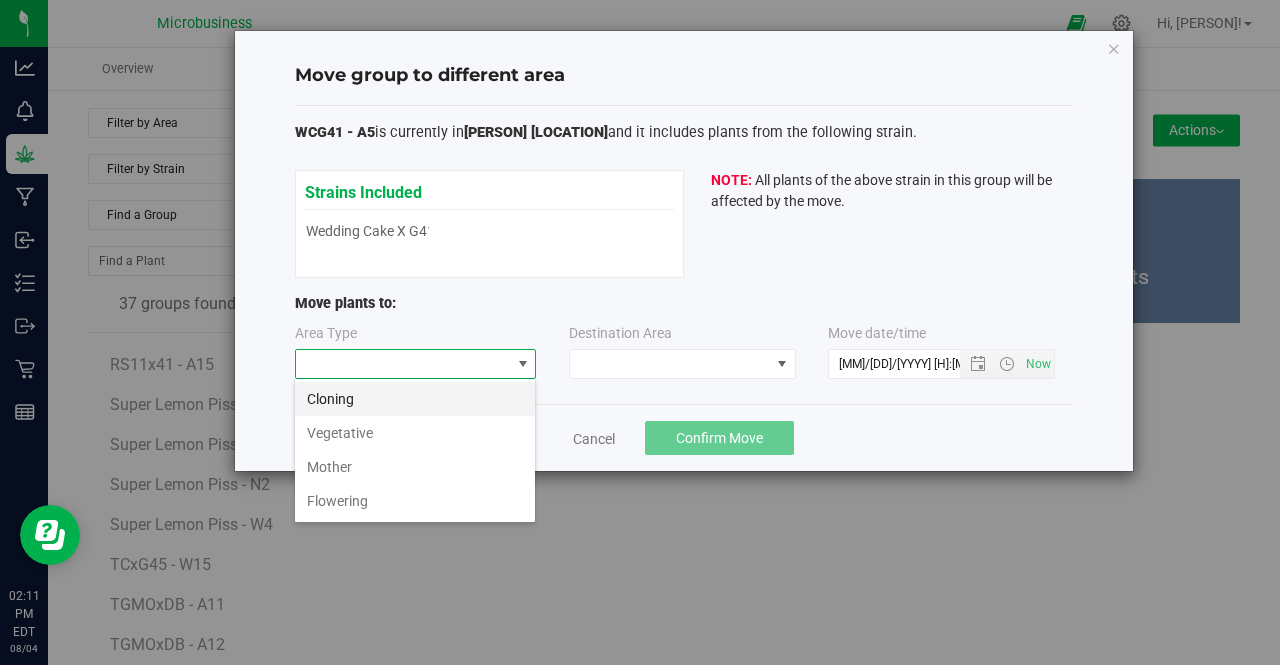 scroll, scrollTop: 99970, scrollLeft: 99758, axis: both 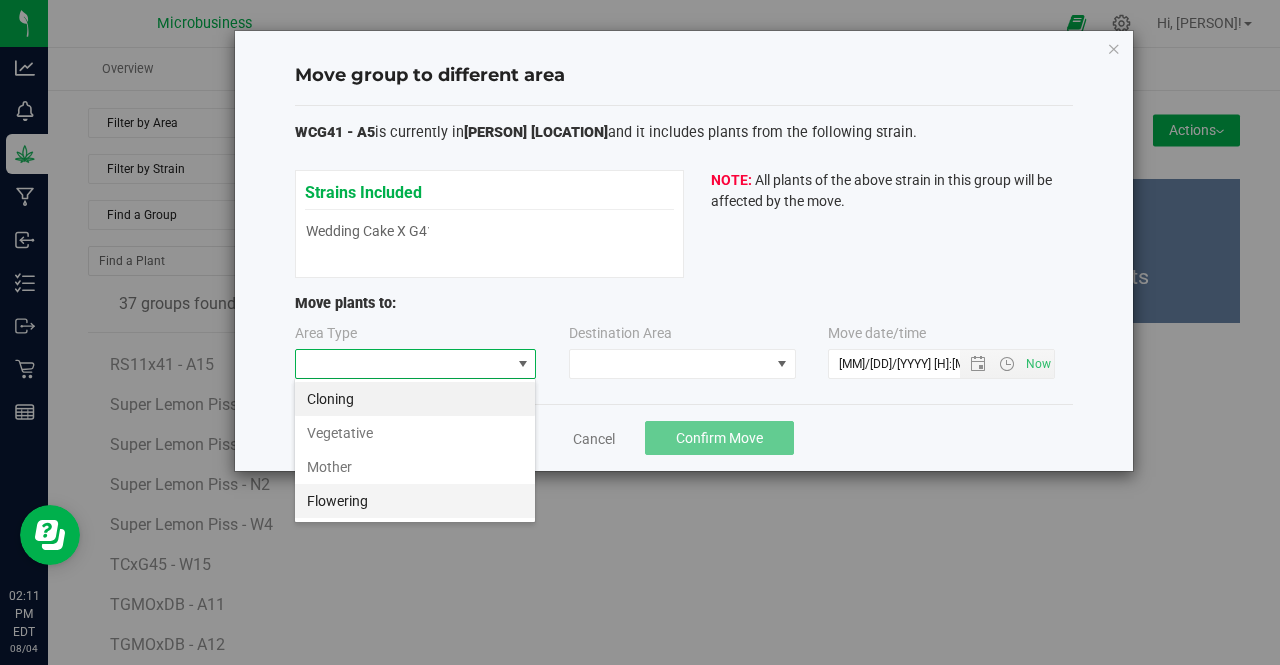 click on "Flowering" at bounding box center [415, 501] 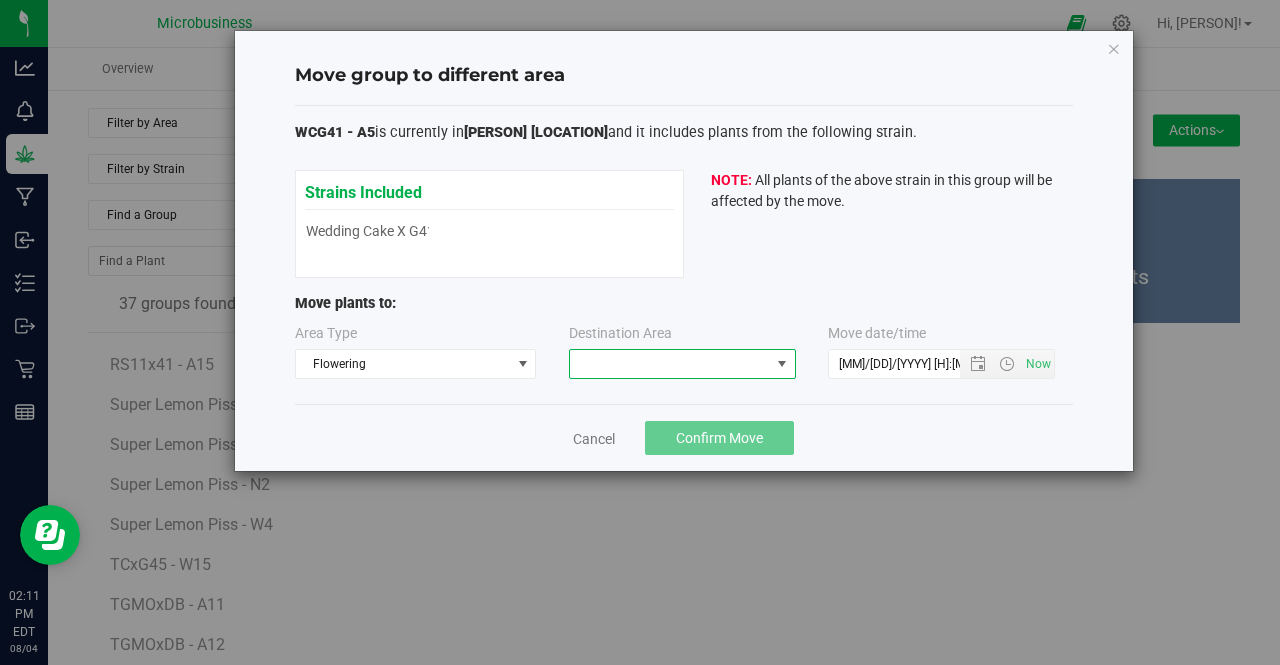 click at bounding box center [670, 364] 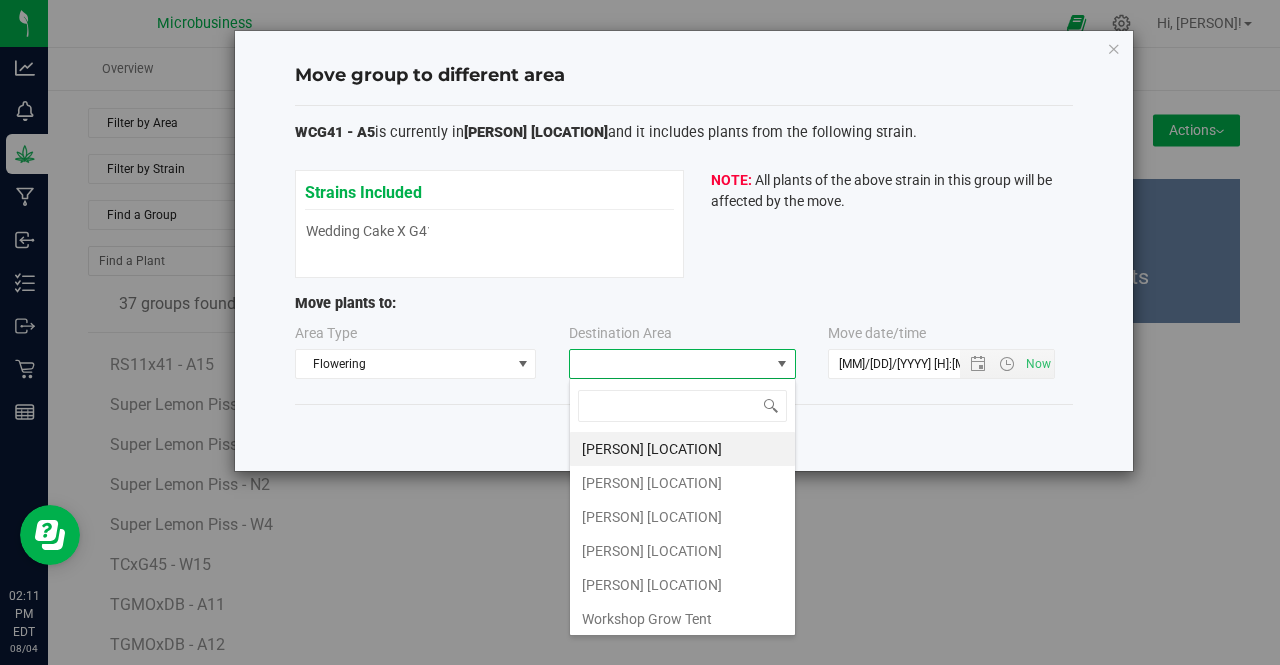 scroll, scrollTop: 99970, scrollLeft: 99772, axis: both 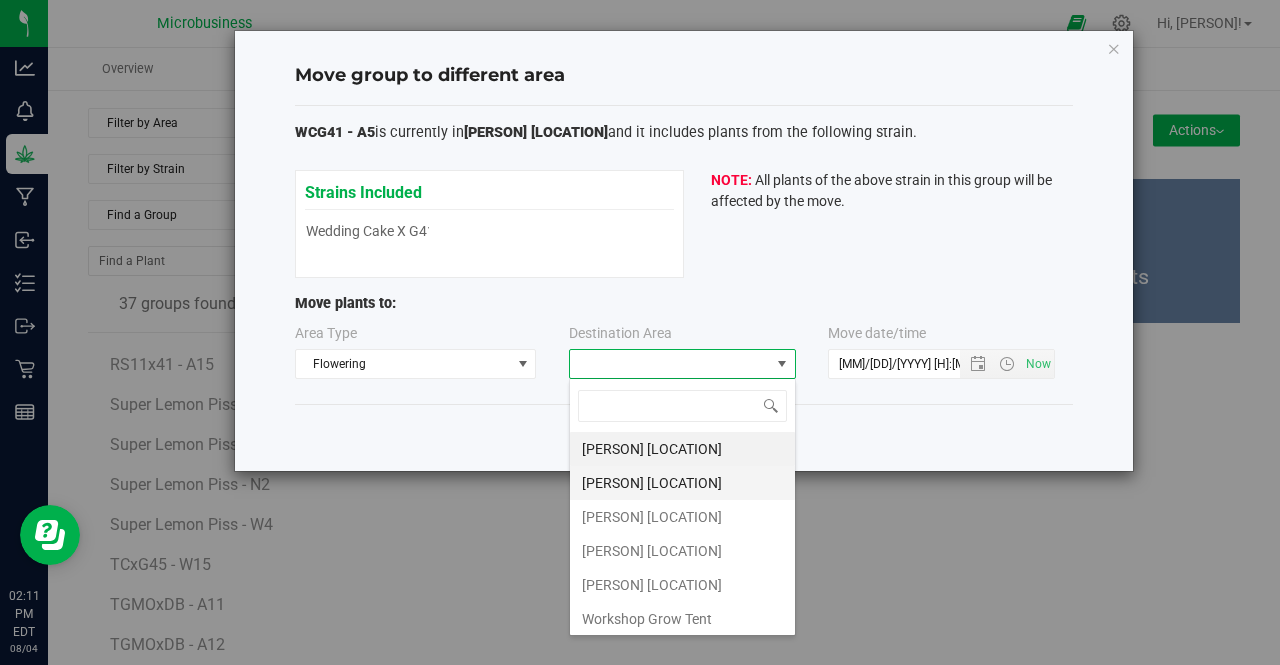 click on "Taliaferro Asparagus Field" at bounding box center [682, 483] 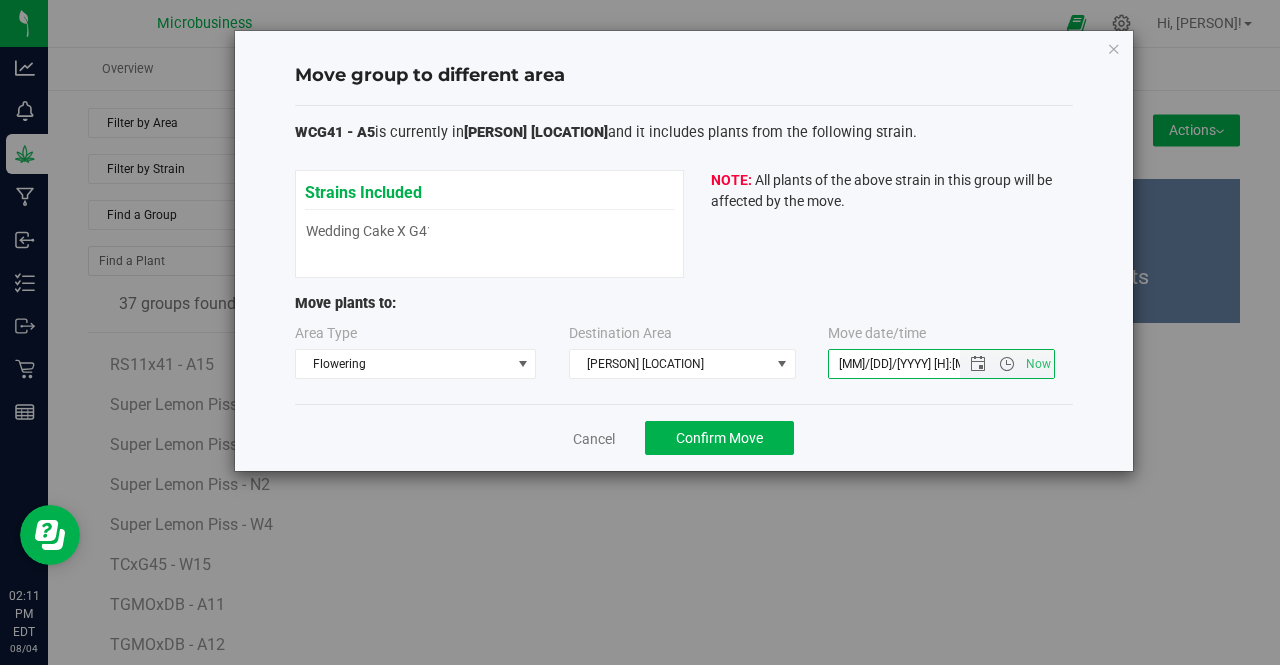 click on "8/4/2025 2:11 PM" at bounding box center [911, 364] 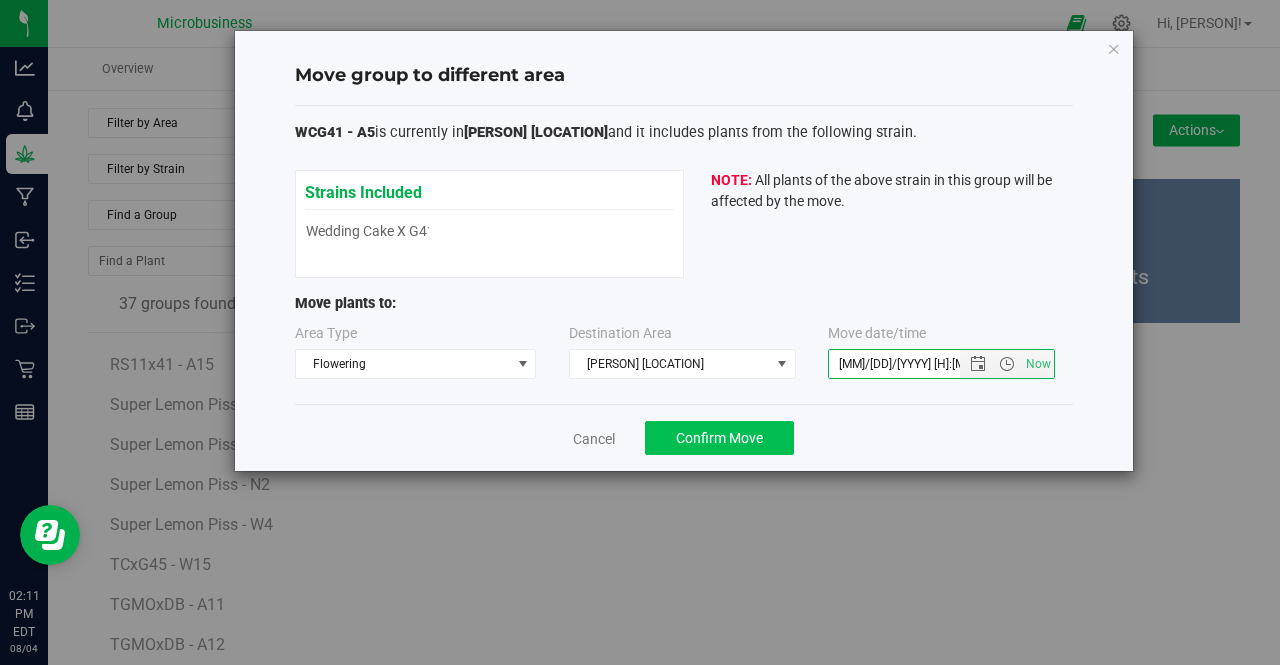 type on "8/1/2025 2:11 PM" 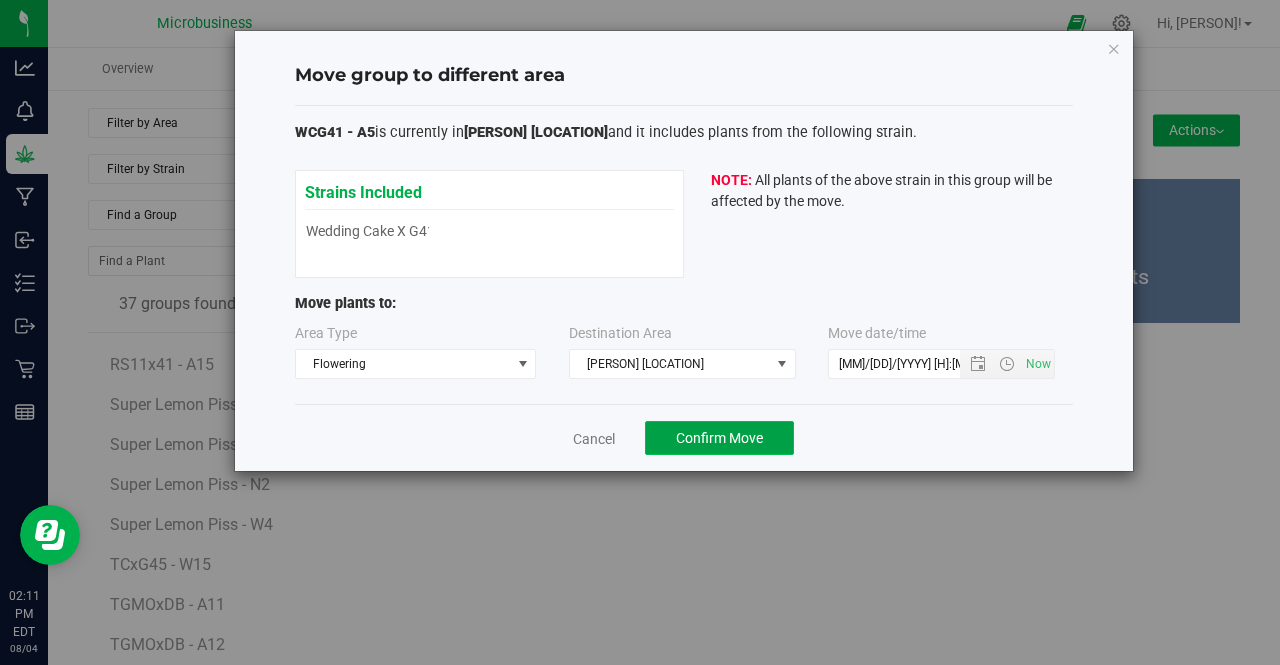click on "Confirm Move" 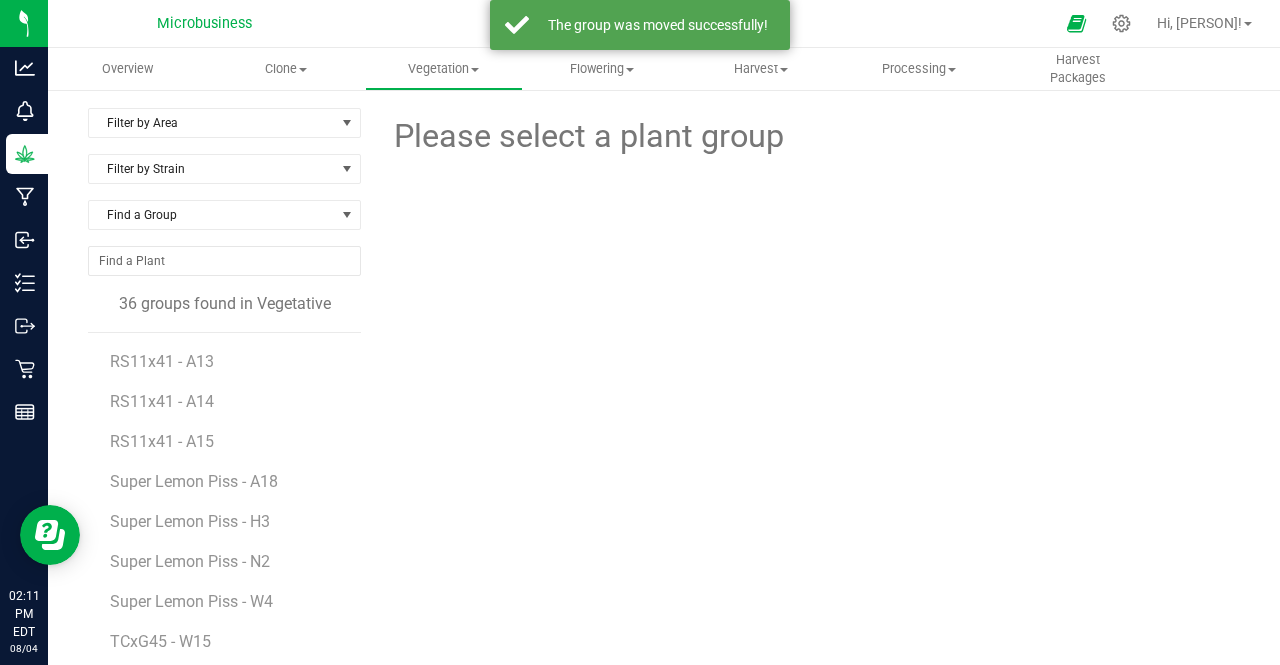 scroll, scrollTop: 956, scrollLeft: 0, axis: vertical 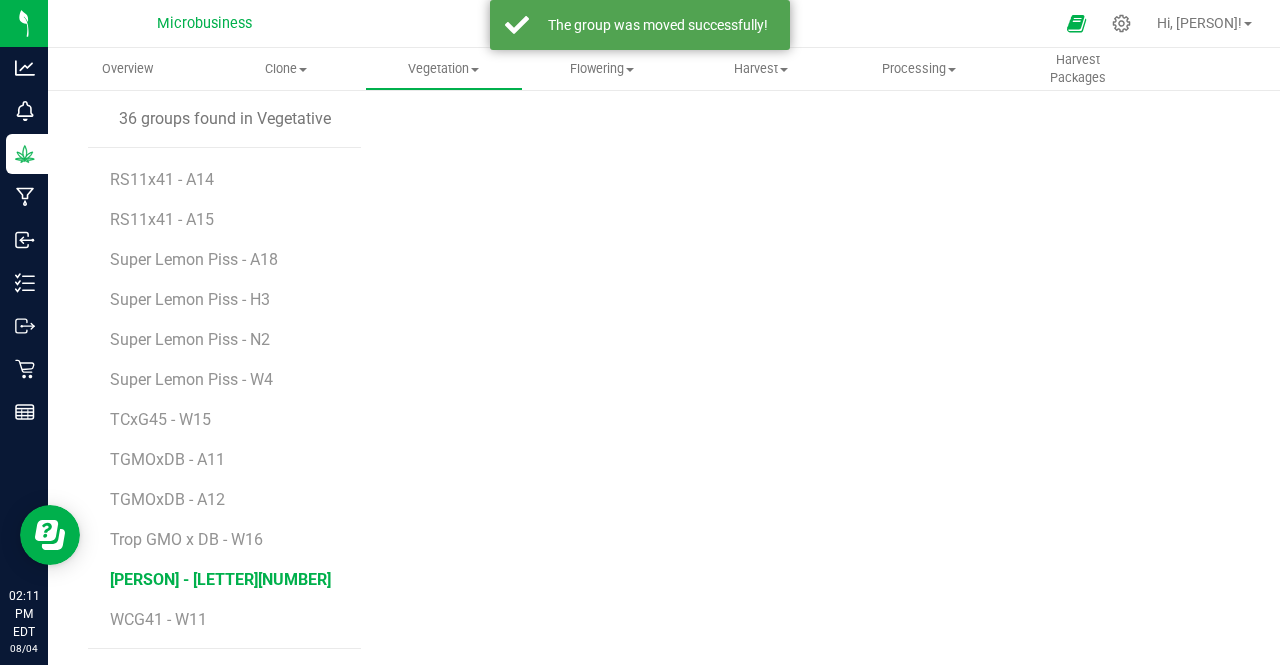 click on "WCG41 - A6" at bounding box center (220, 579) 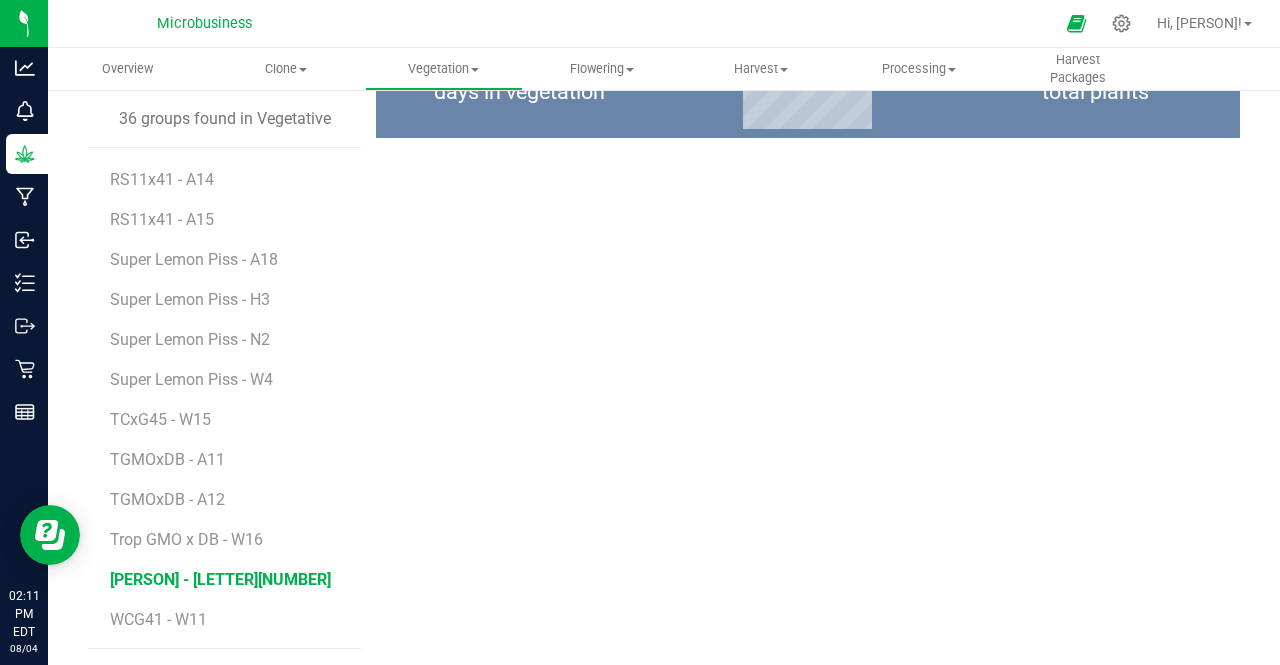 scroll, scrollTop: 0, scrollLeft: 0, axis: both 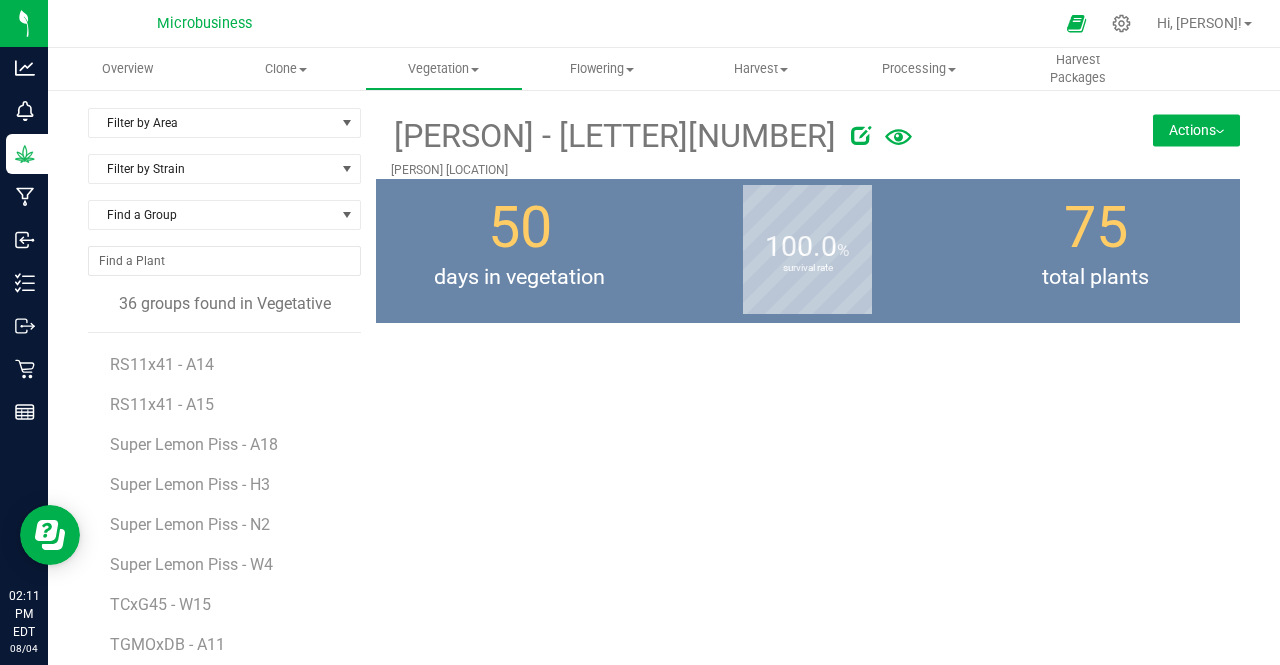 click on "WCG41 - A6
Taliaferro Asparagus Field
Actions
Move group
Split group" at bounding box center [808, 143] 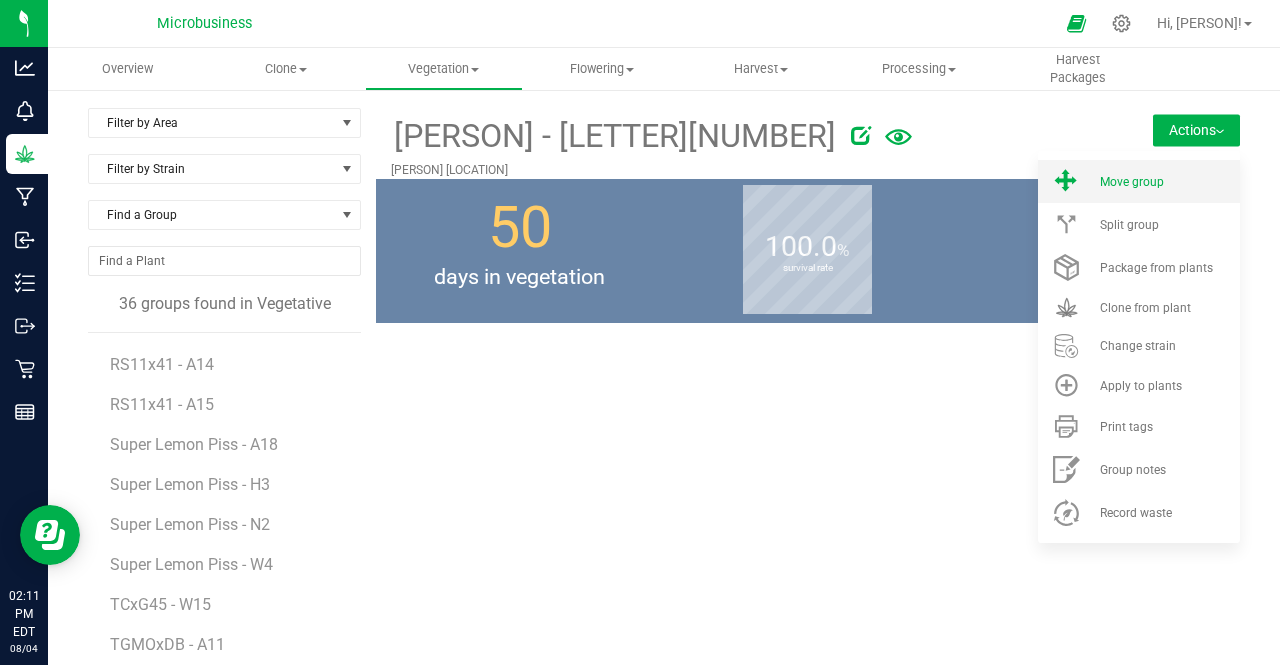 click on "Move group" at bounding box center [1139, 181] 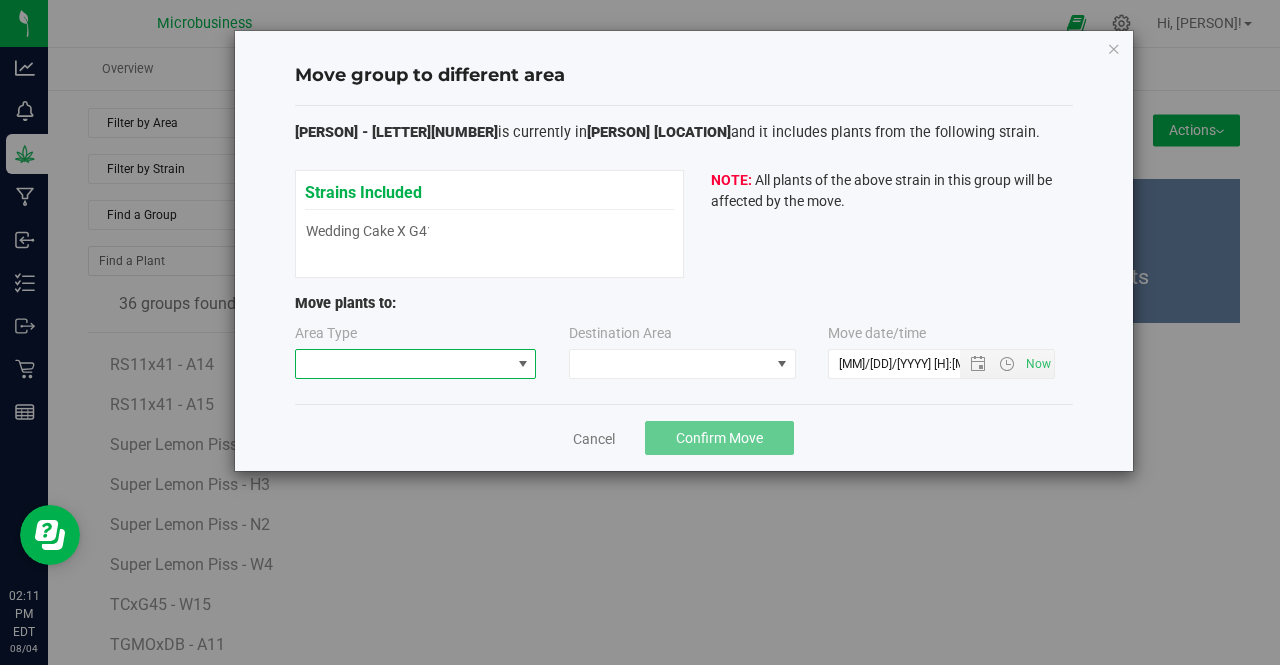 click at bounding box center [522, 364] 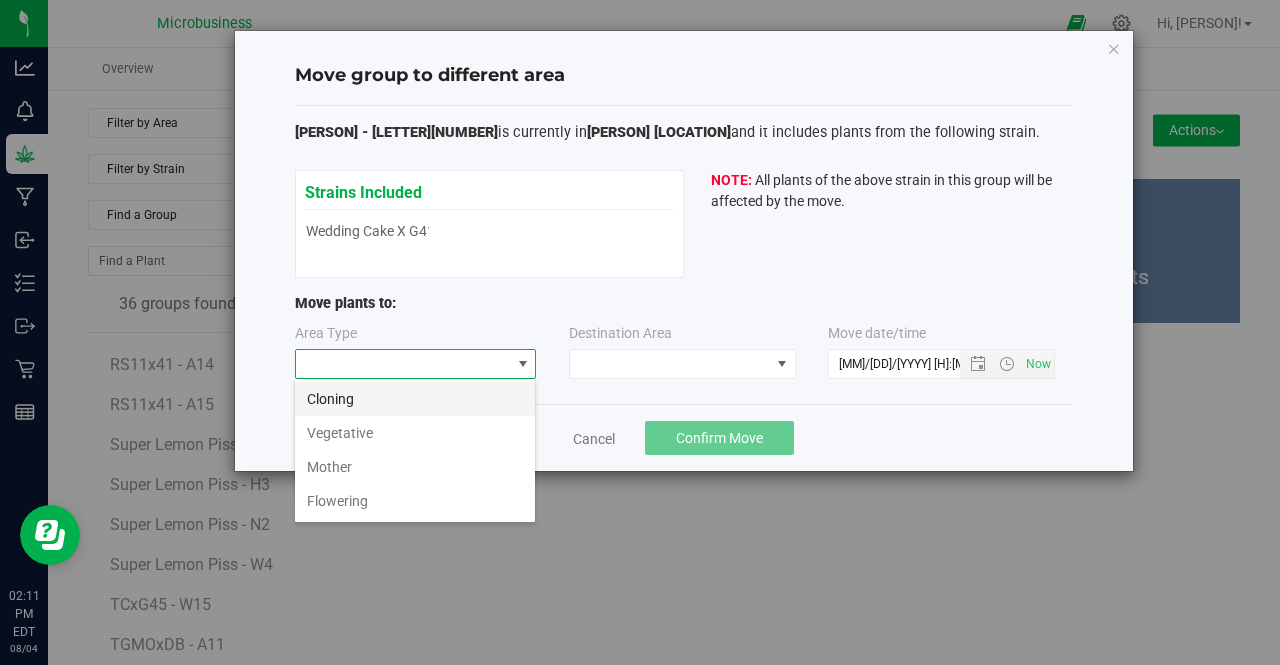 scroll, scrollTop: 99970, scrollLeft: 99758, axis: both 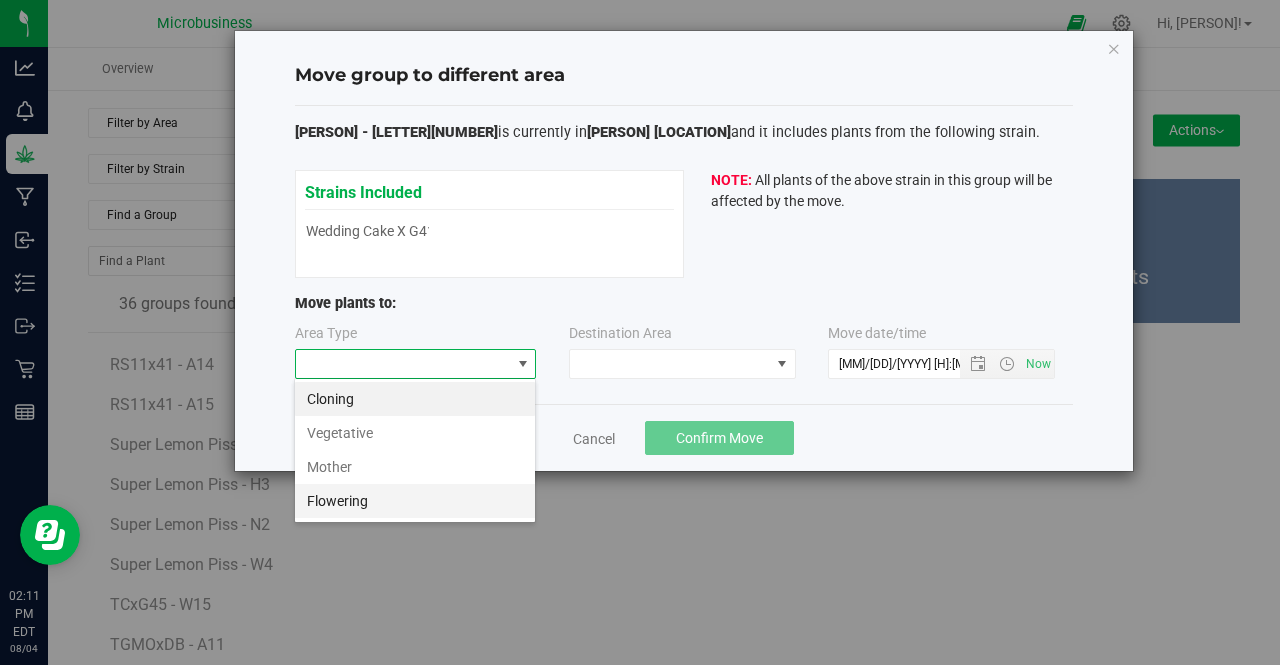 click on "Flowering" at bounding box center (415, 501) 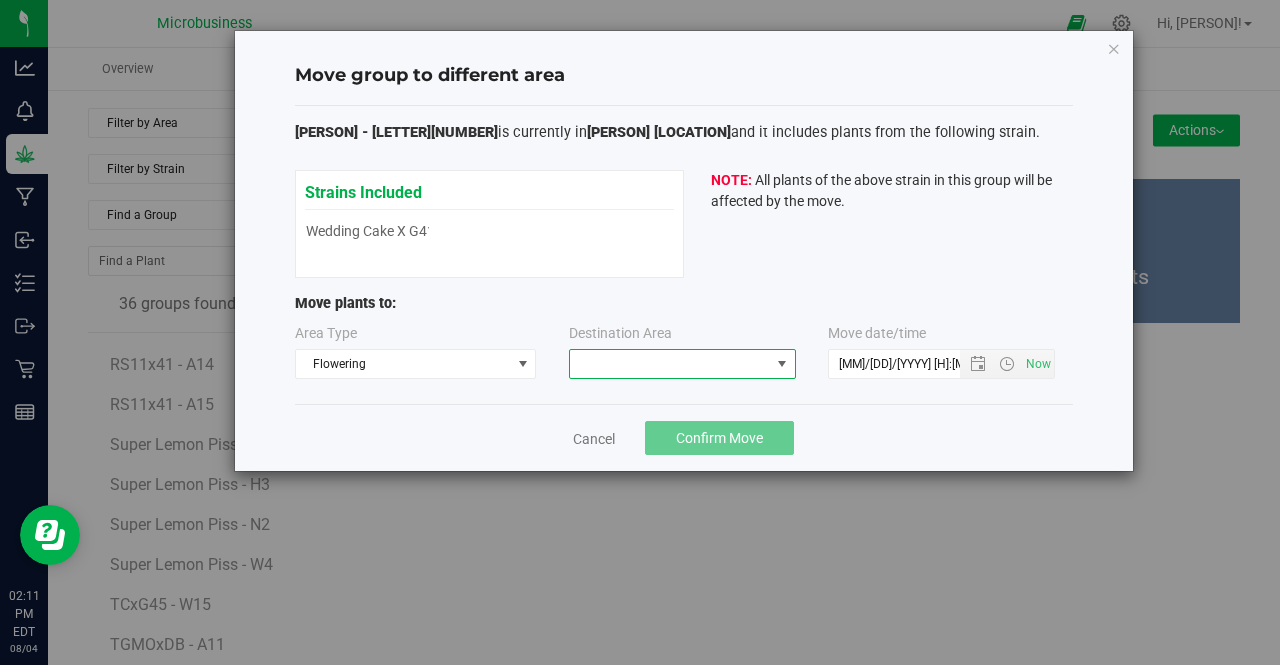 click at bounding box center (670, 364) 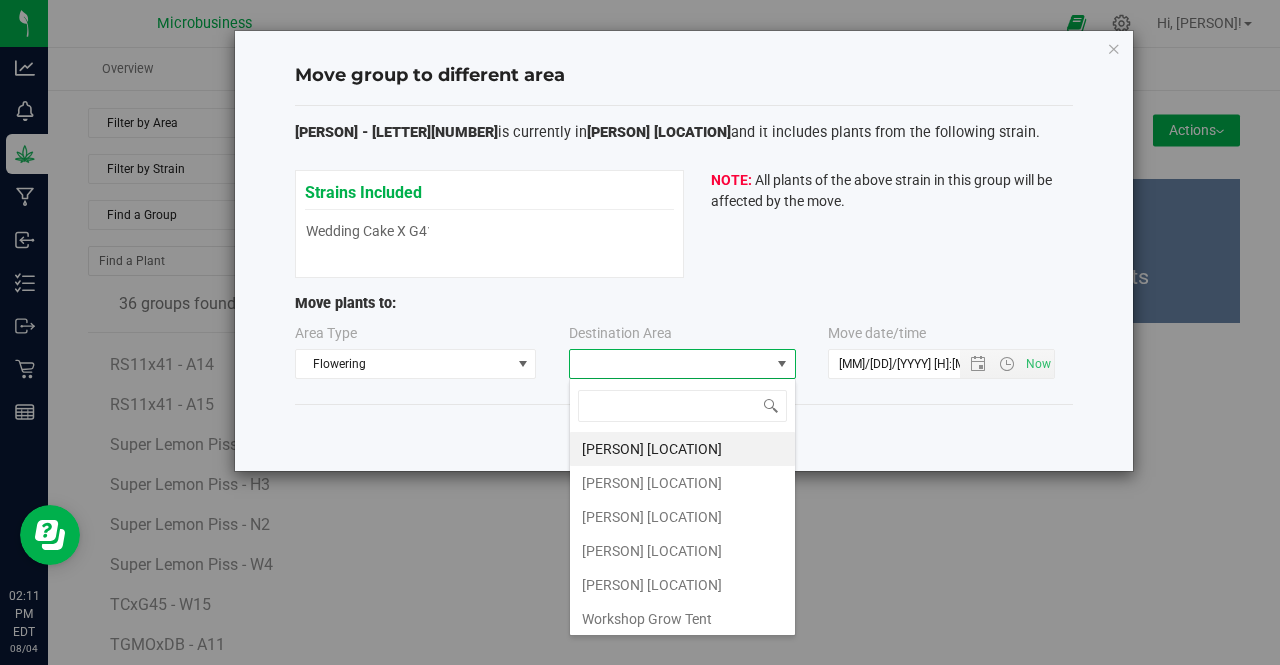 scroll, scrollTop: 99970, scrollLeft: 99772, axis: both 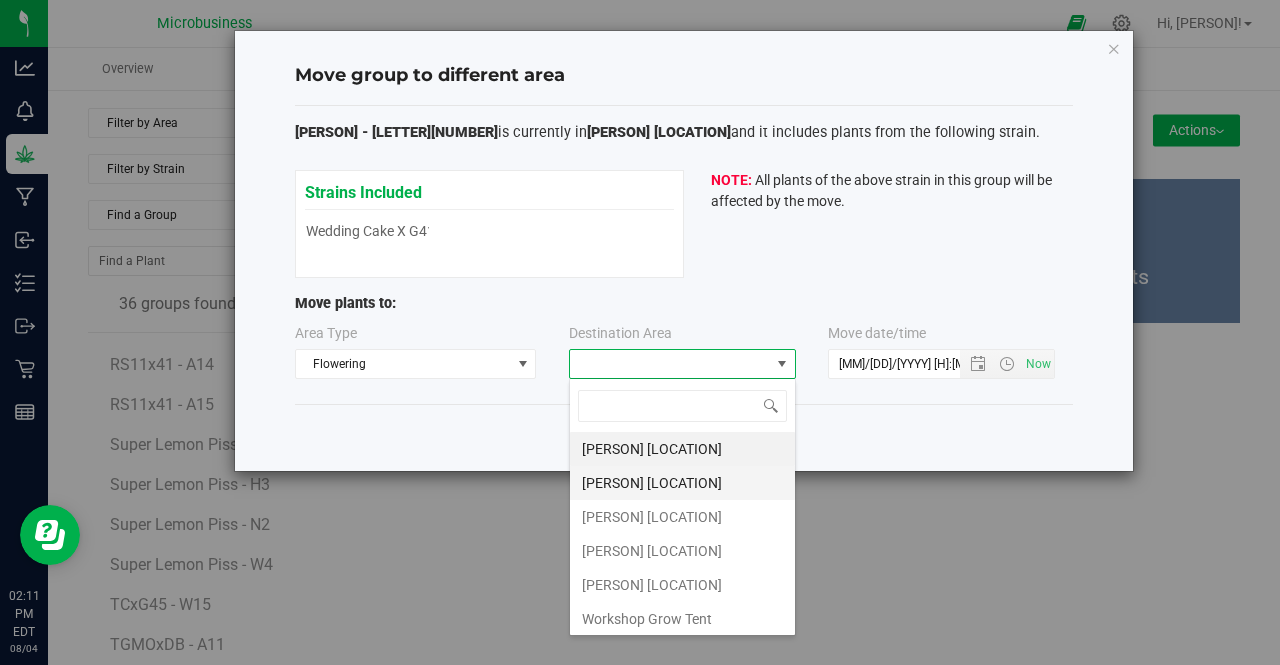 click on "Taliaferro Asparagus Field" at bounding box center [682, 483] 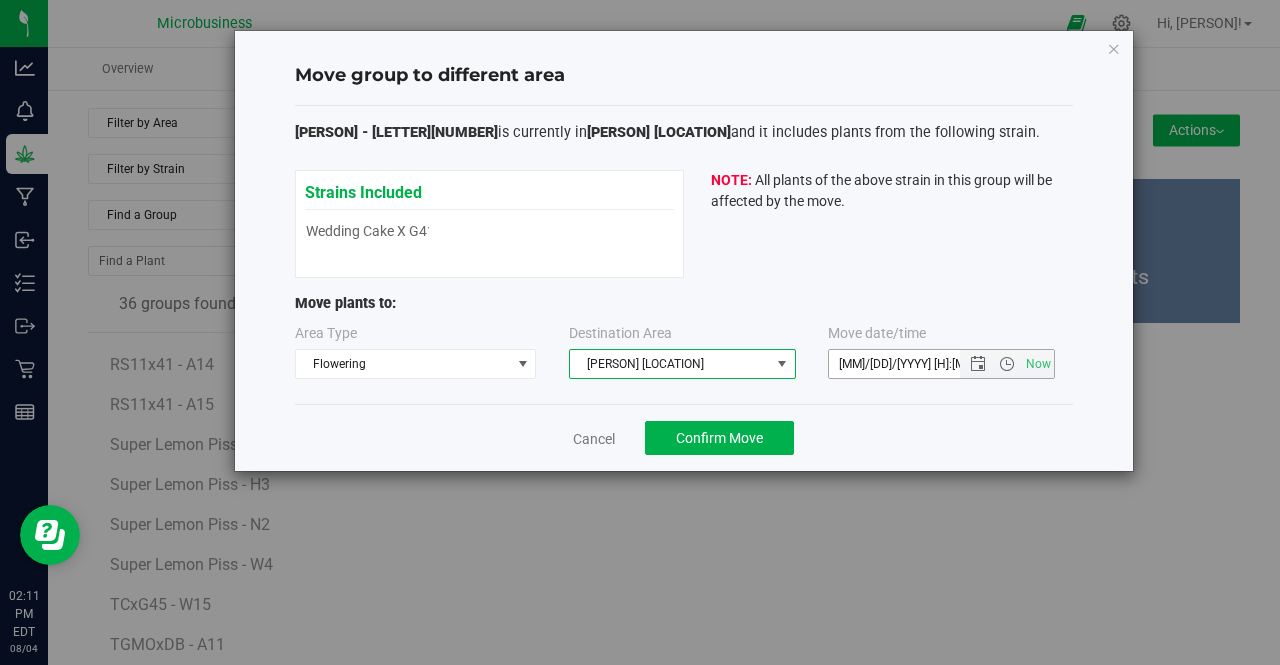 click on "8/4/2025 2:11 PM" at bounding box center [911, 364] 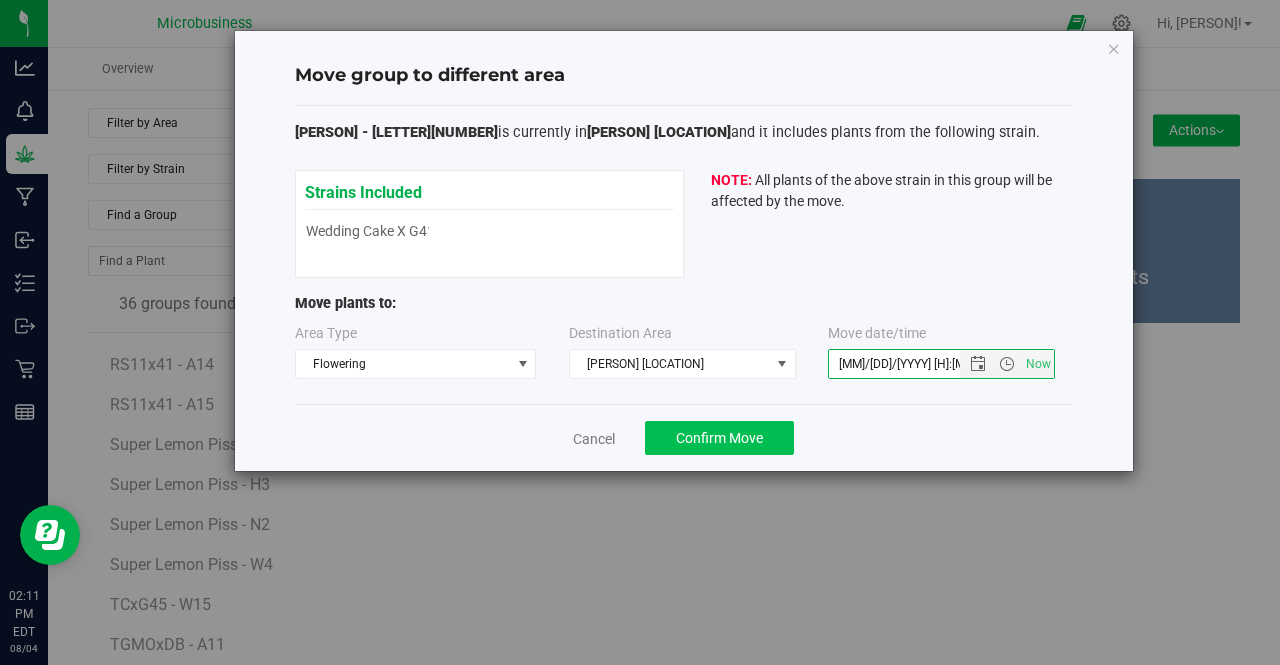 type on "8/1/2025 2:11 PM" 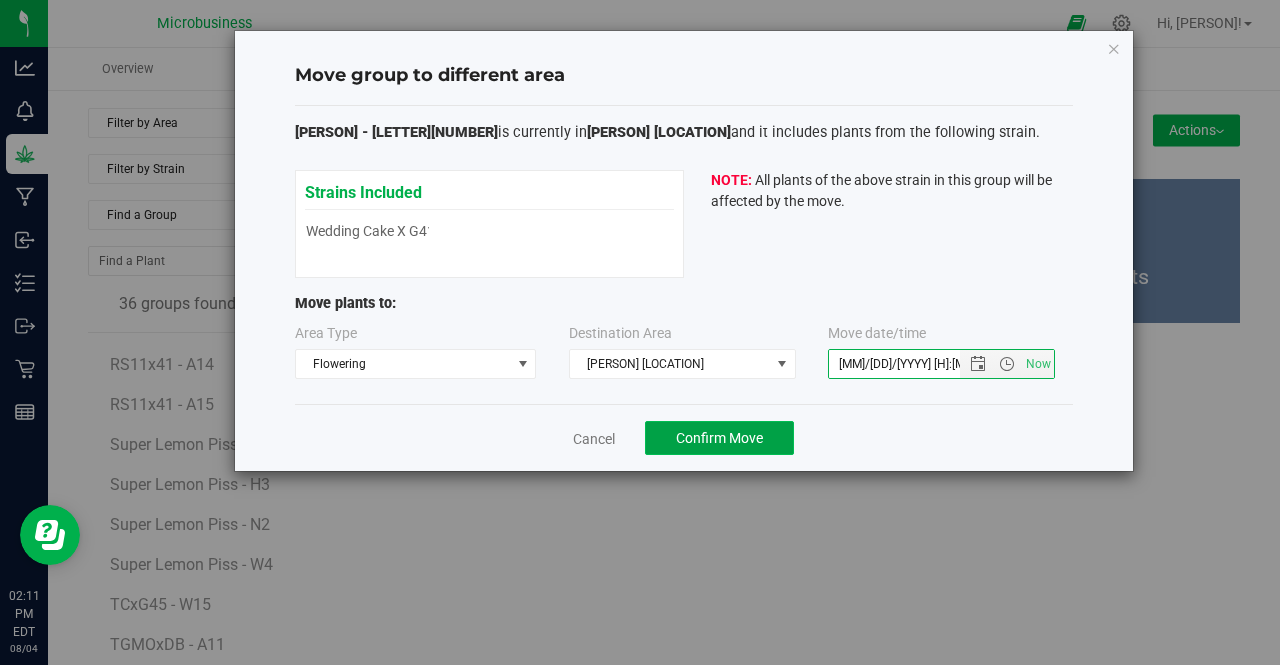 click on "Confirm Move" 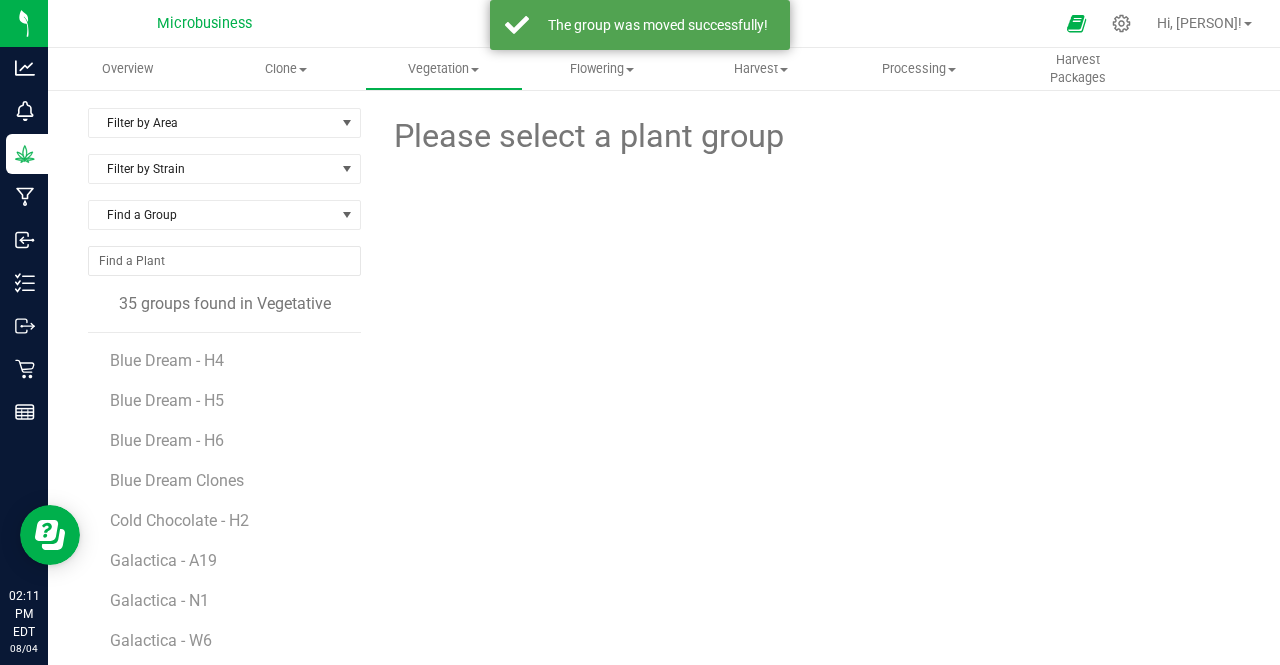scroll, scrollTop: 185, scrollLeft: 0, axis: vertical 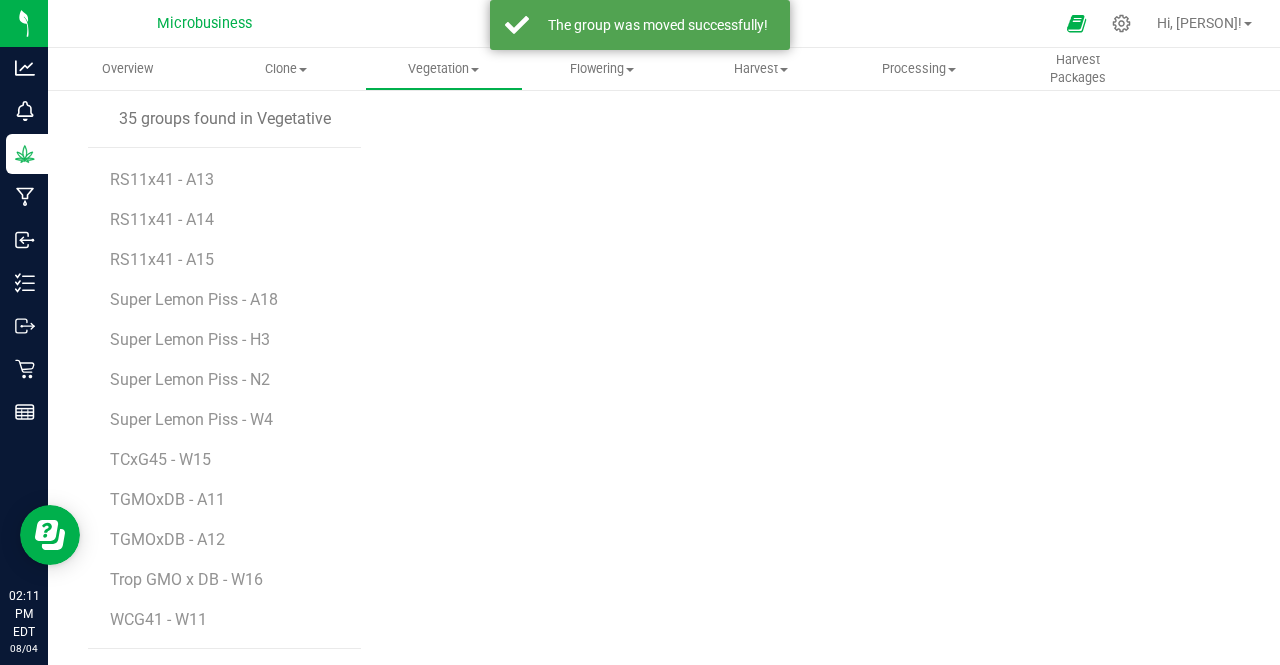 click on "WCG41 - W11" at bounding box center (228, 620) 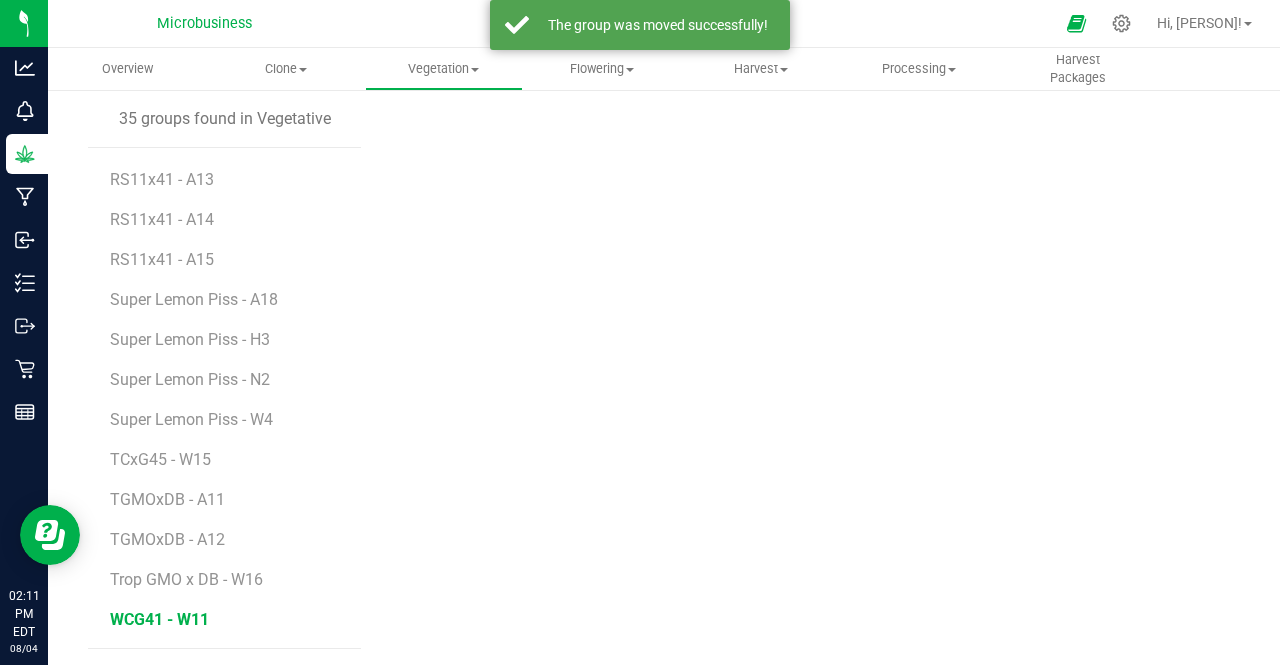click on "WCG41 - W11" at bounding box center [159, 619] 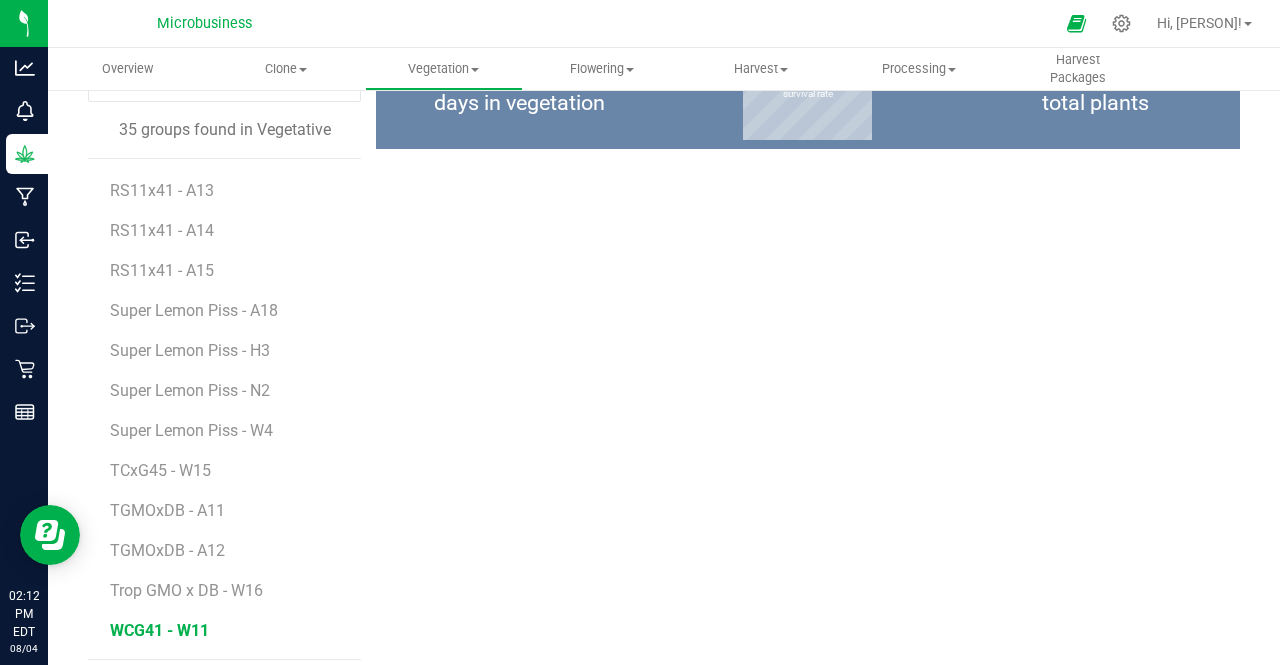 scroll, scrollTop: 0, scrollLeft: 0, axis: both 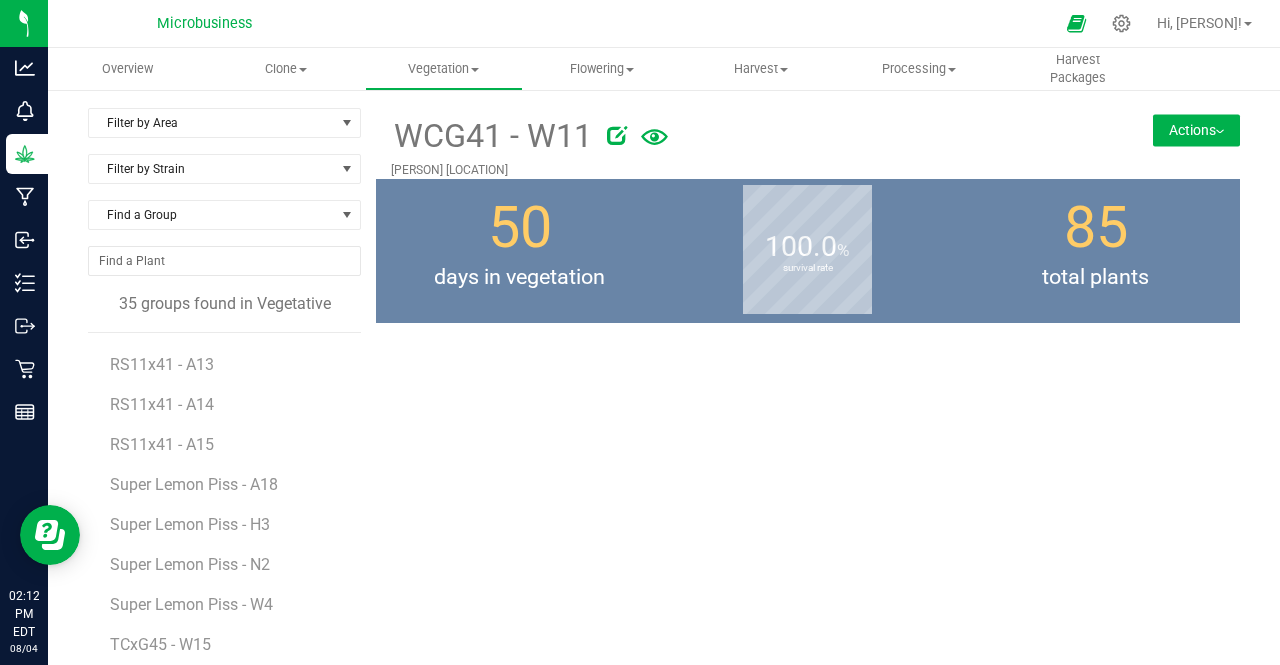 click on "Actions" at bounding box center (1196, 130) 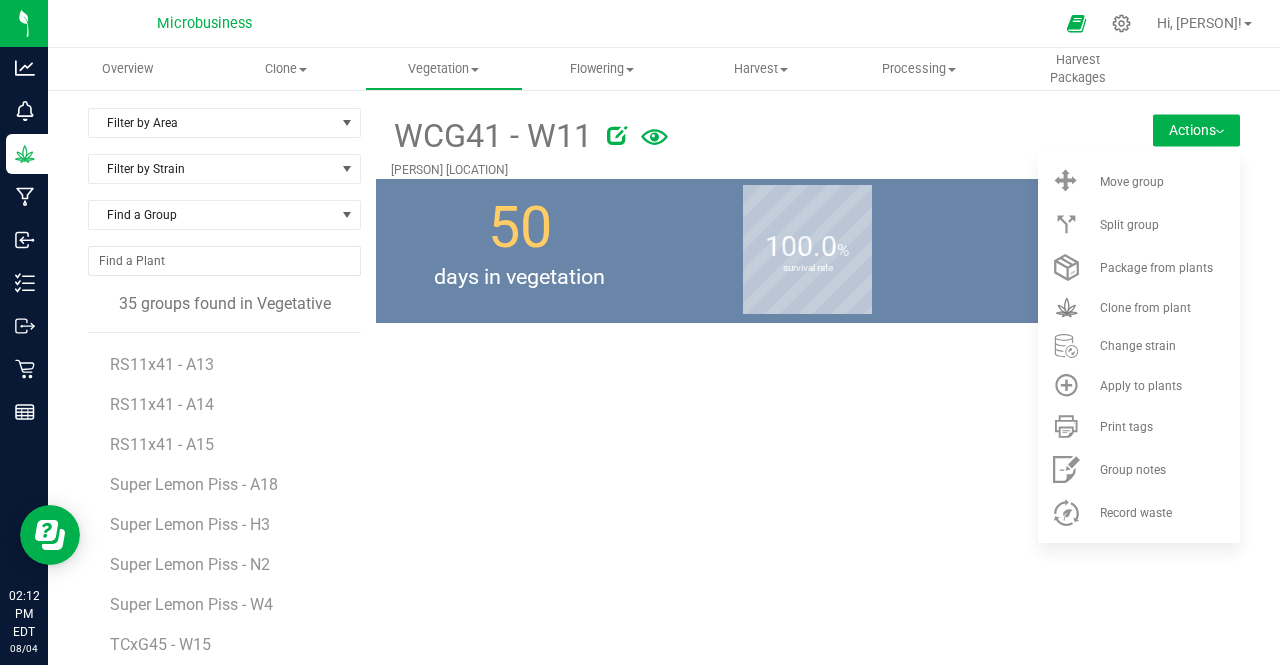 click on "WCG41 - W11
Taliaferro Wallkill Field
Actions
Move group
Split group" at bounding box center (808, 471) 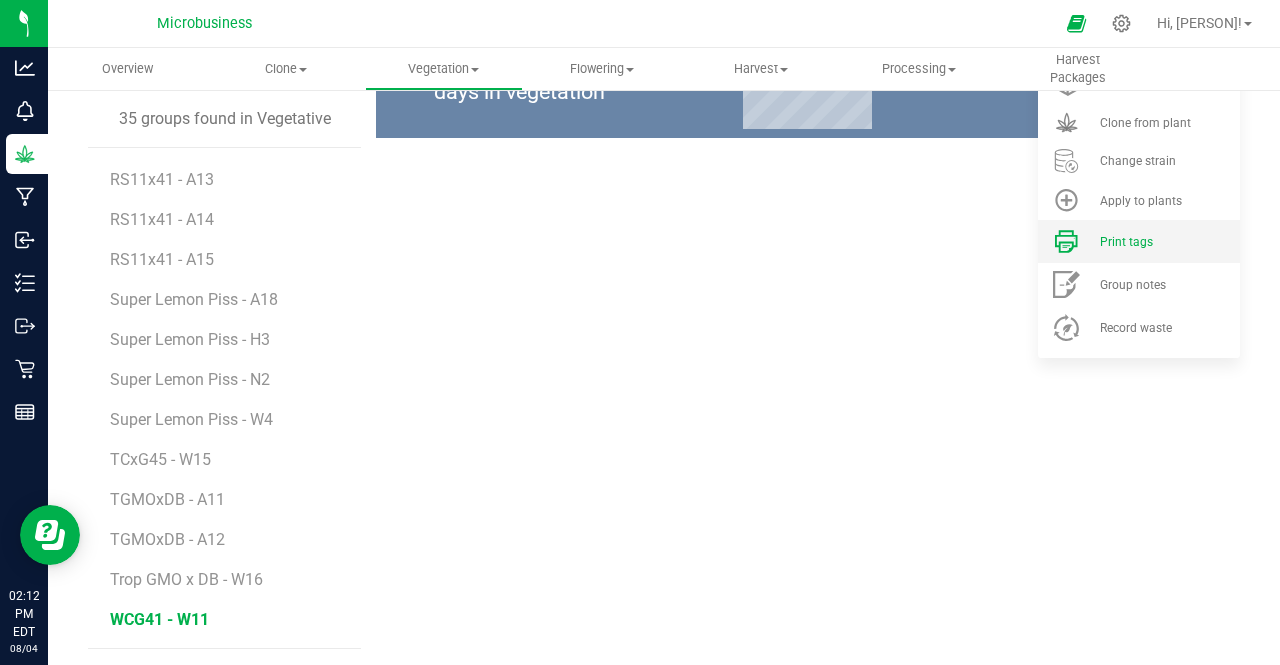 scroll, scrollTop: 0, scrollLeft: 0, axis: both 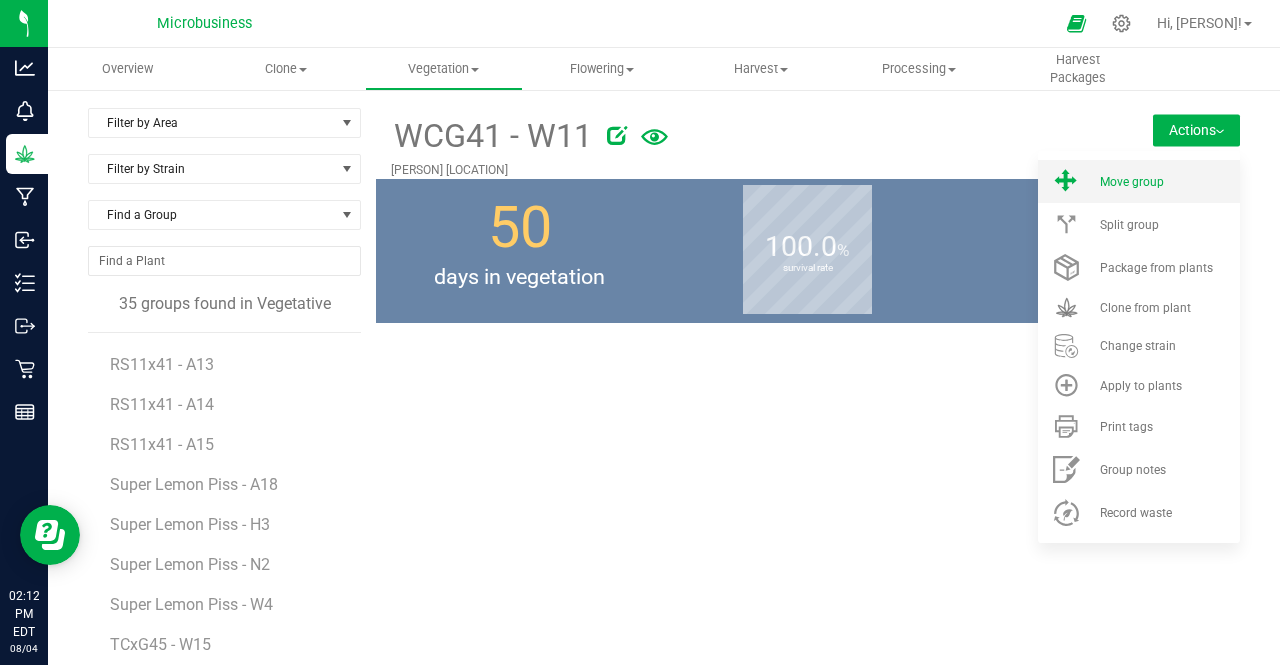 click on "Move group" at bounding box center [1132, 182] 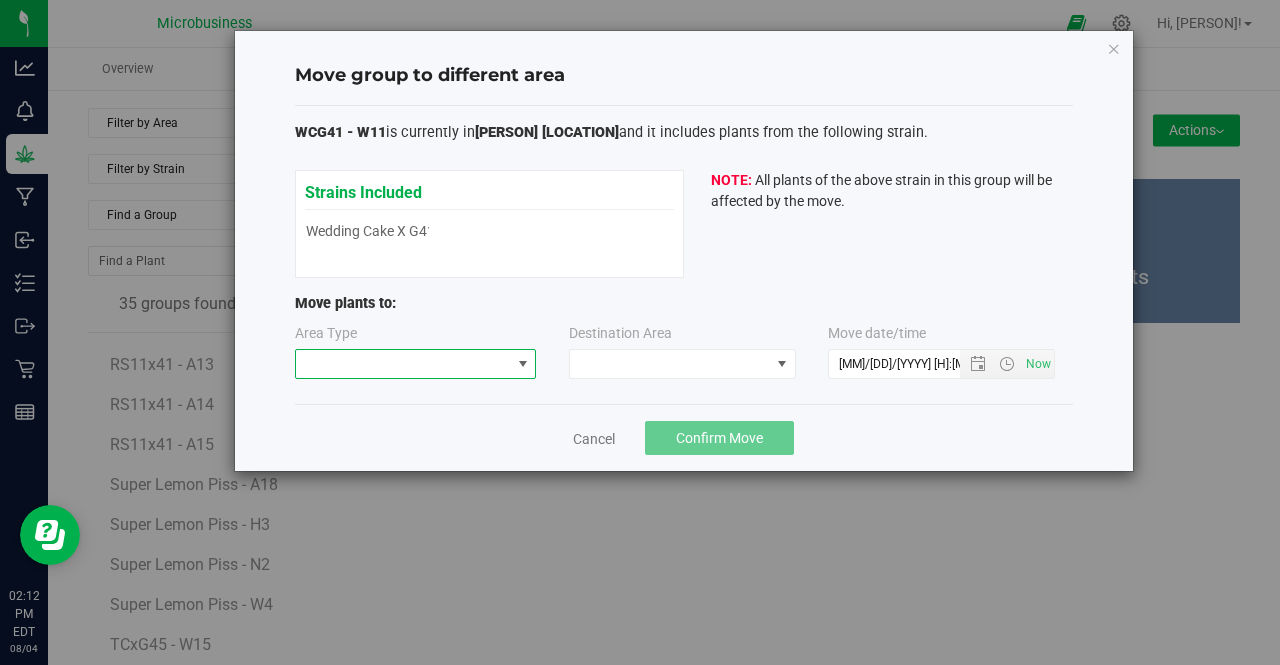 click at bounding box center (403, 364) 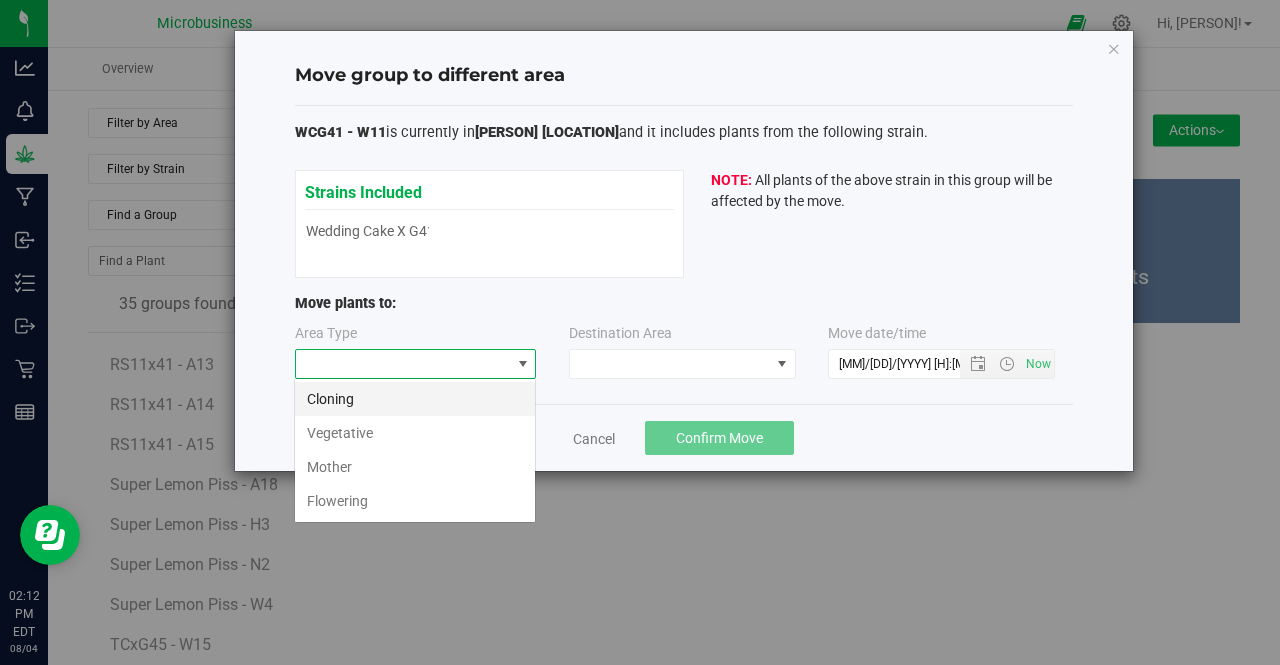 scroll, scrollTop: 99970, scrollLeft: 99758, axis: both 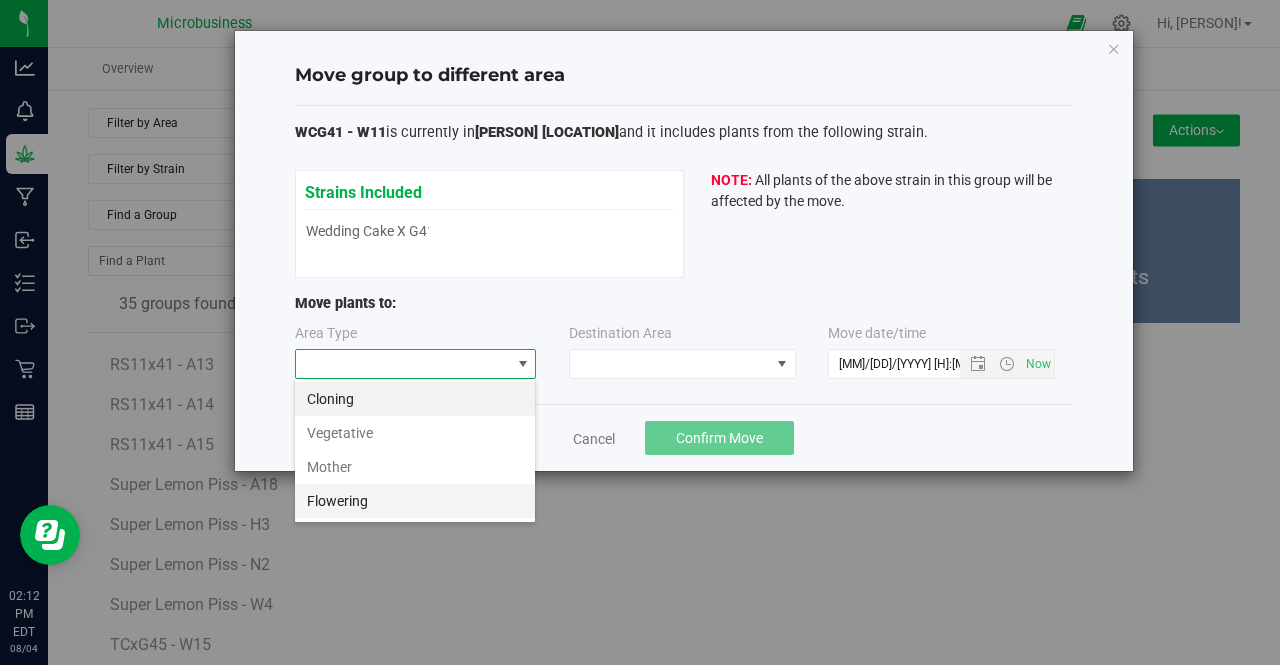click on "Flowering" at bounding box center [415, 501] 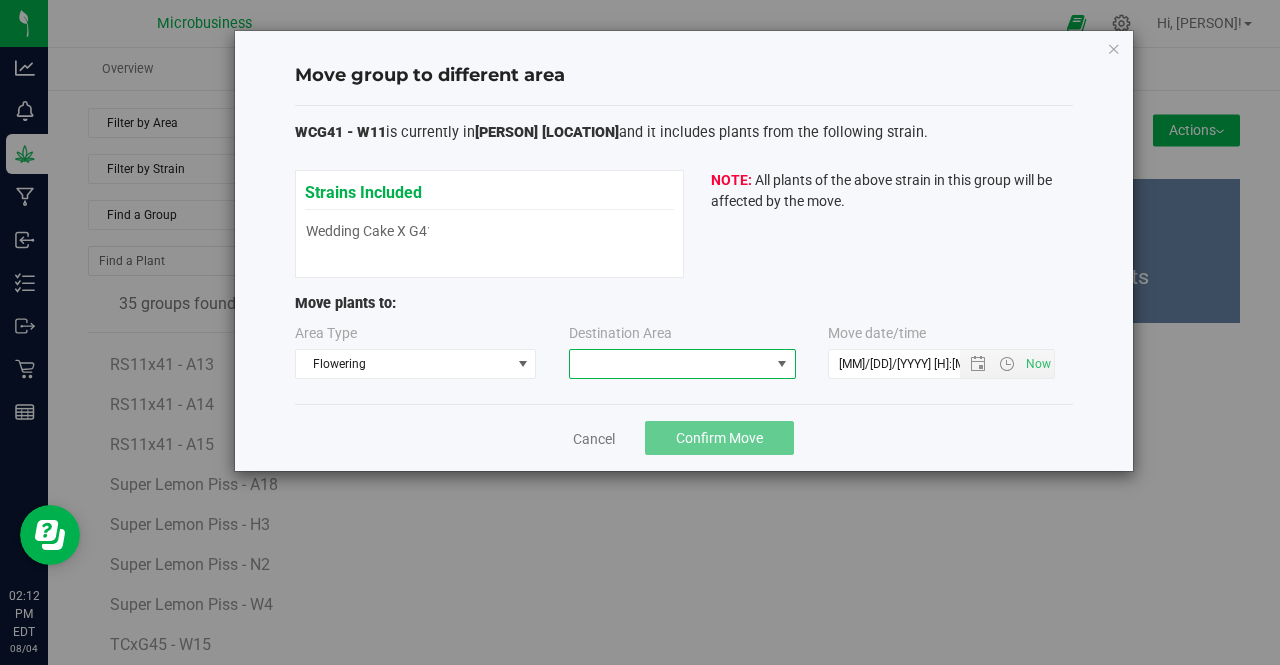 click at bounding box center [670, 364] 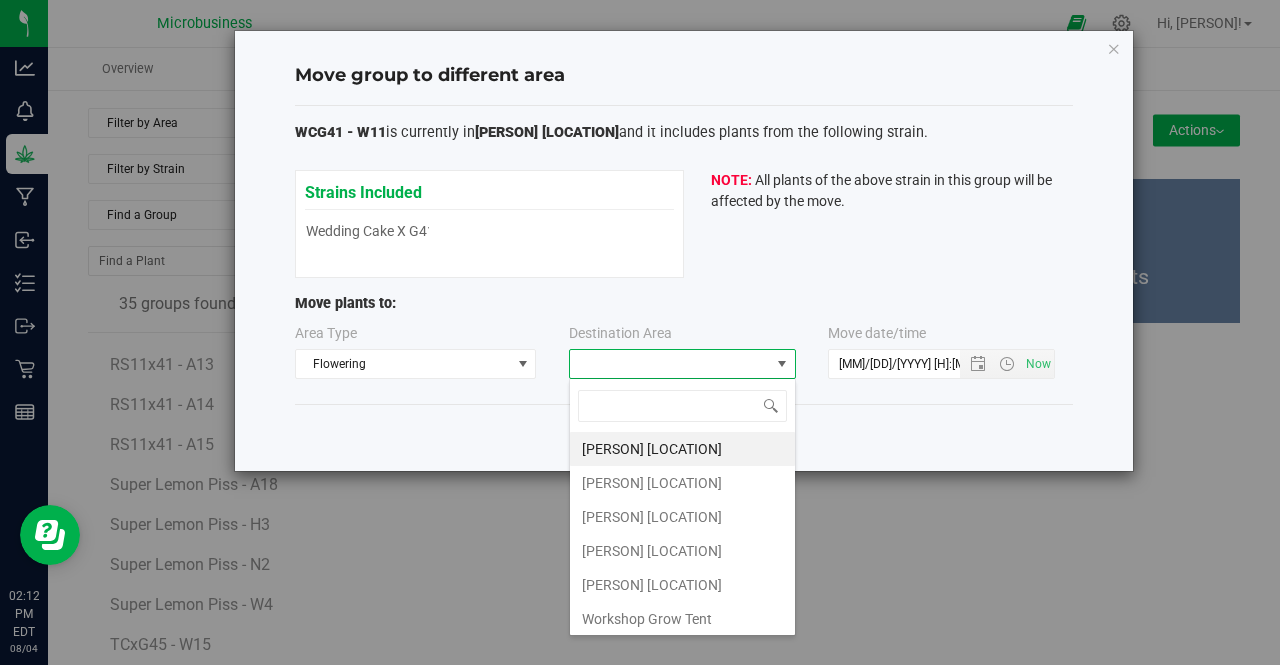 scroll, scrollTop: 99970, scrollLeft: 99772, axis: both 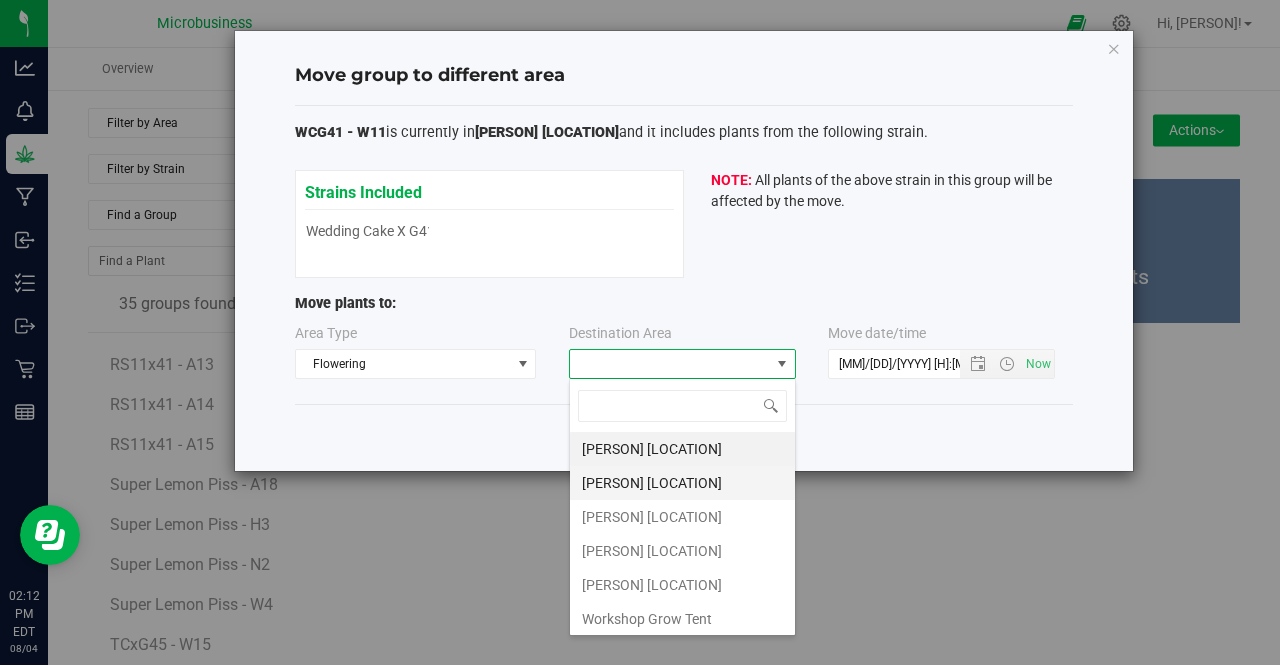 click on "Taliaferro Asparagus Field" at bounding box center (682, 483) 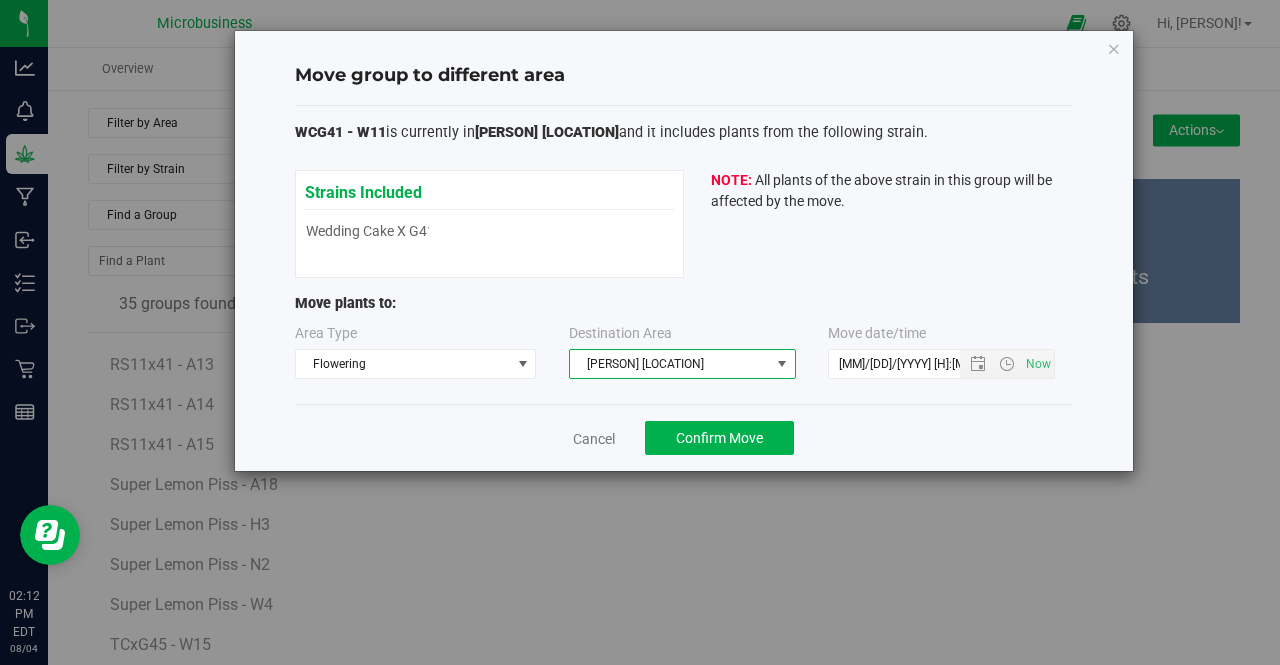 click on "Taliaferro Asparagus Field" at bounding box center [670, 364] 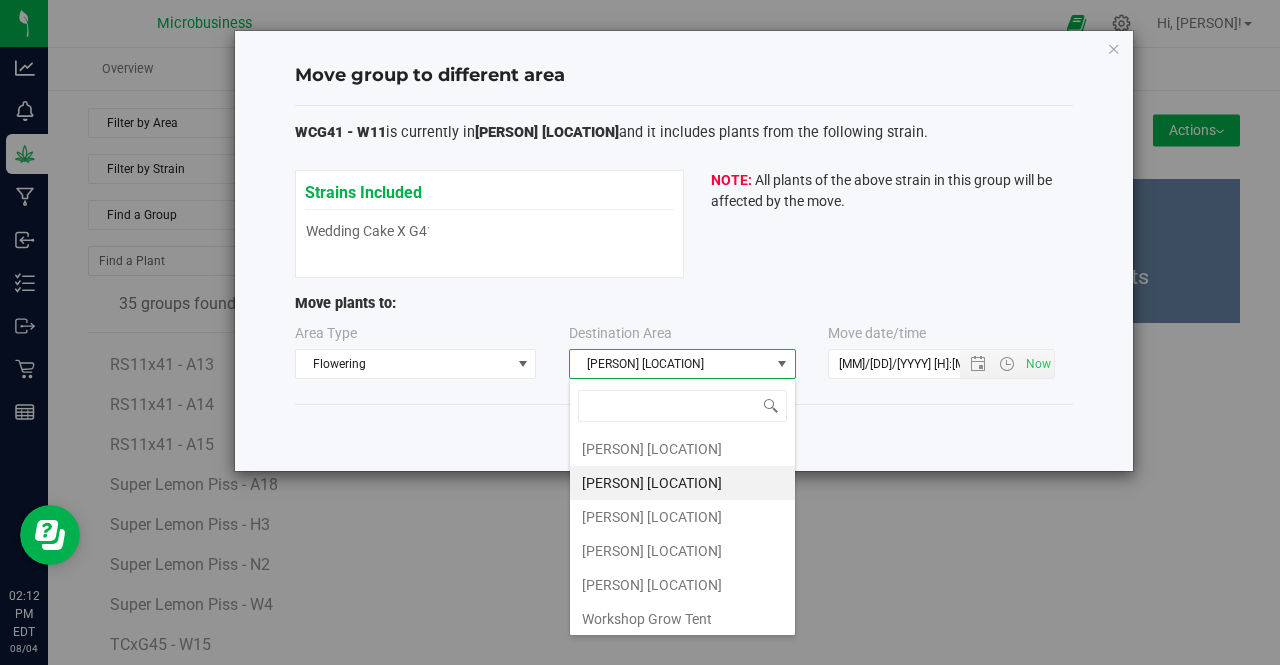 scroll, scrollTop: 99970, scrollLeft: 99772, axis: both 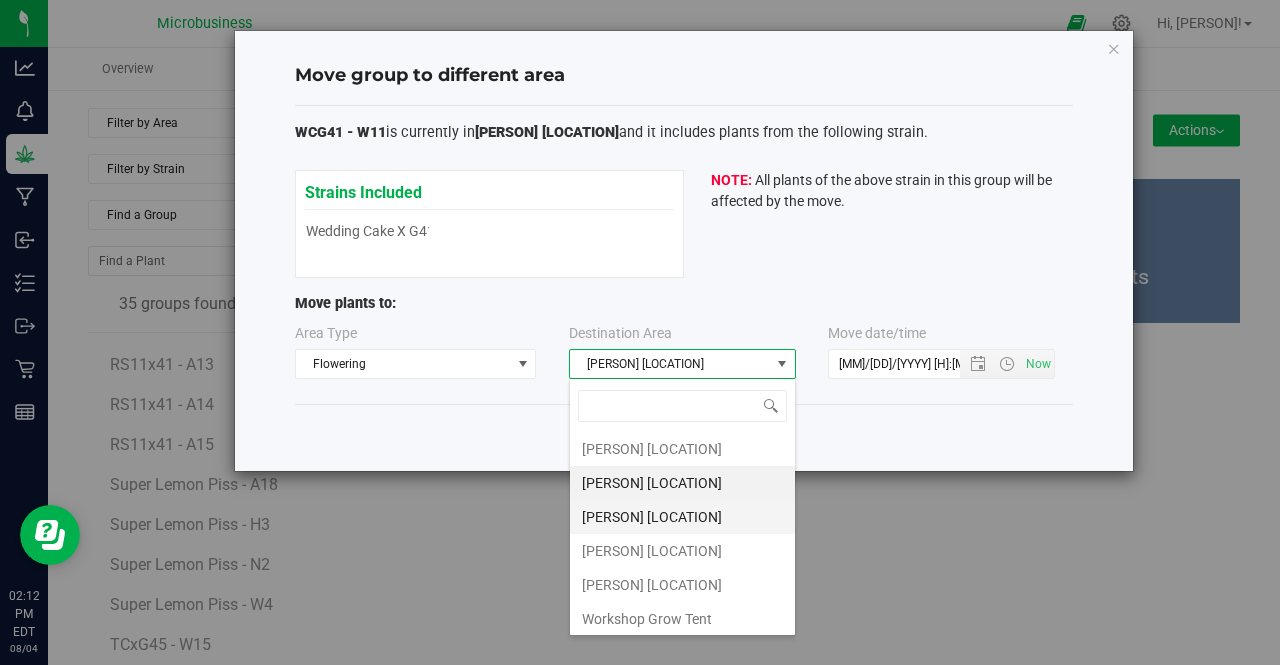 click on "Taliaferro Wallkill Field" at bounding box center (682, 517) 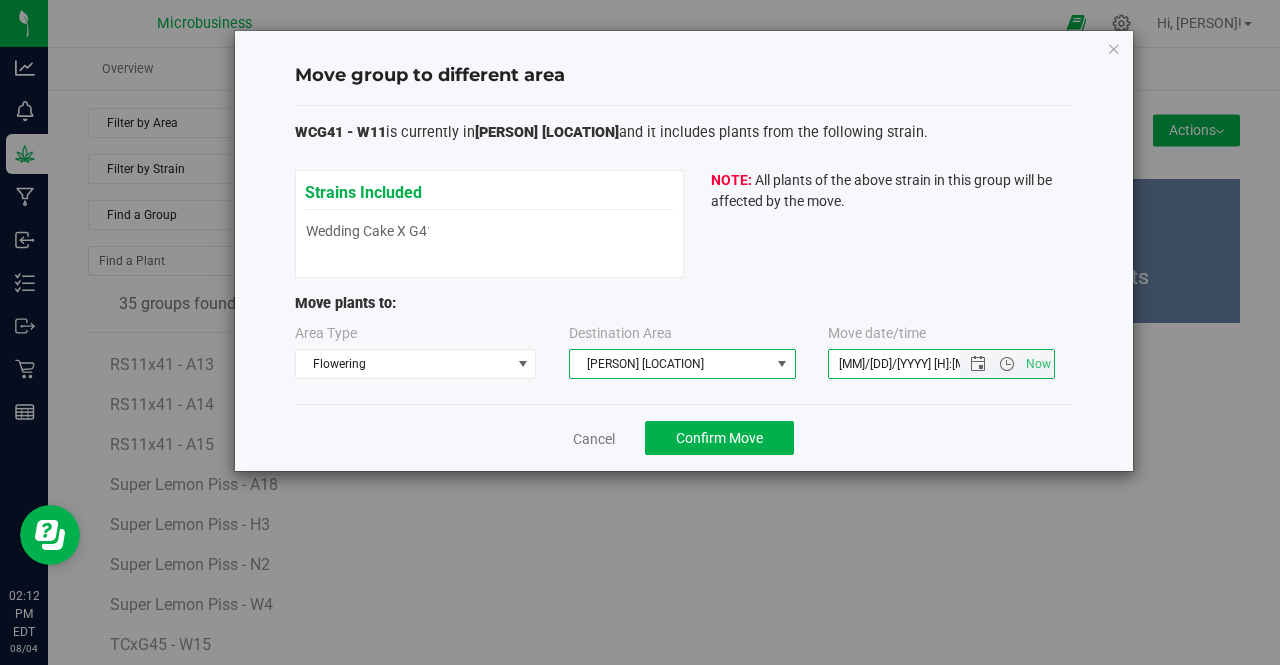 click on "8/4/2025 2:12 PM" at bounding box center [911, 364] 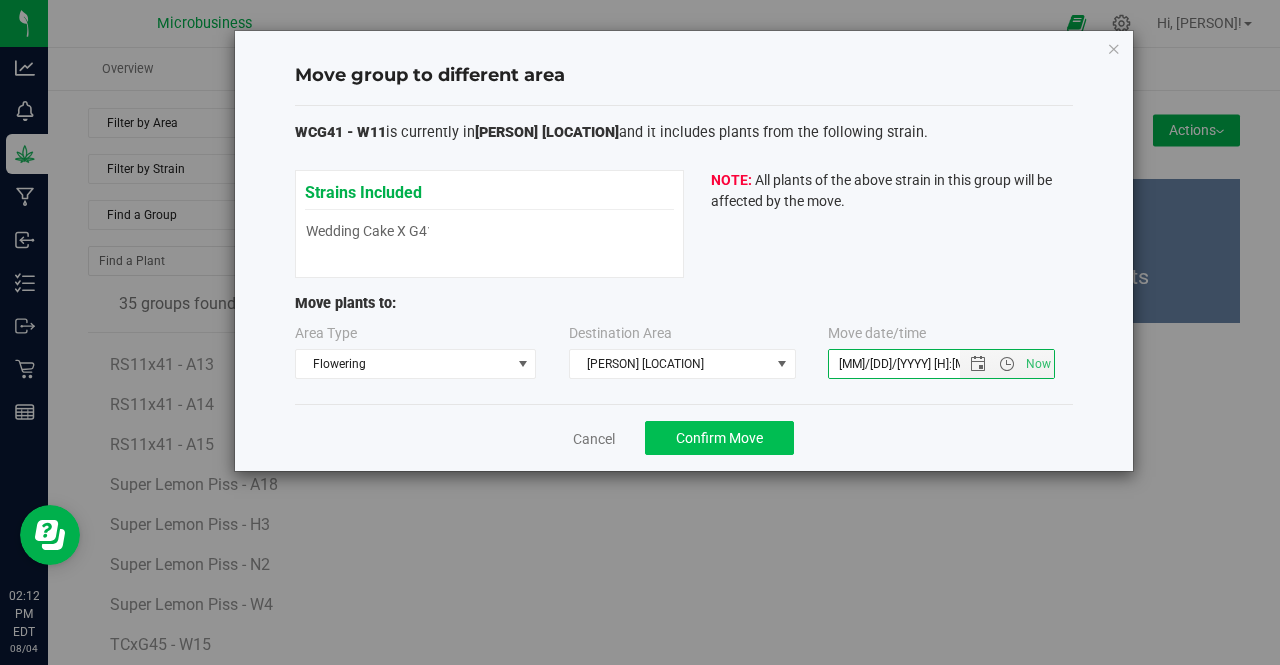 type on "8/1/2025 2:12 PM" 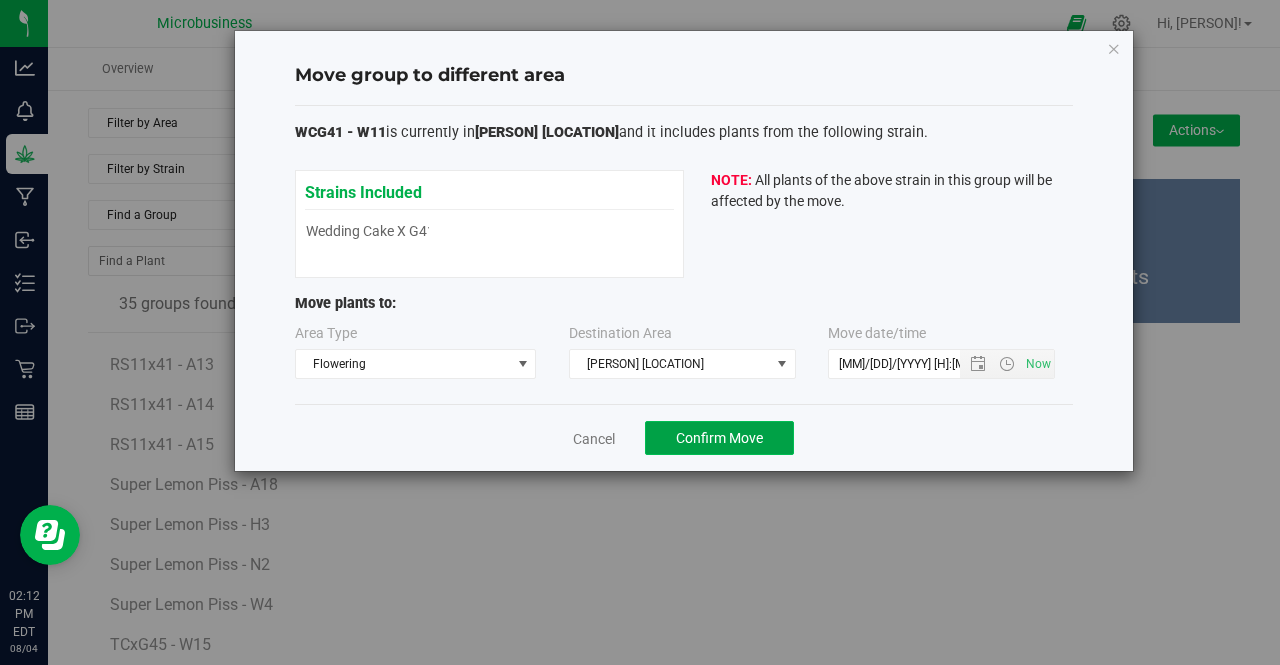 click on "Confirm Move" 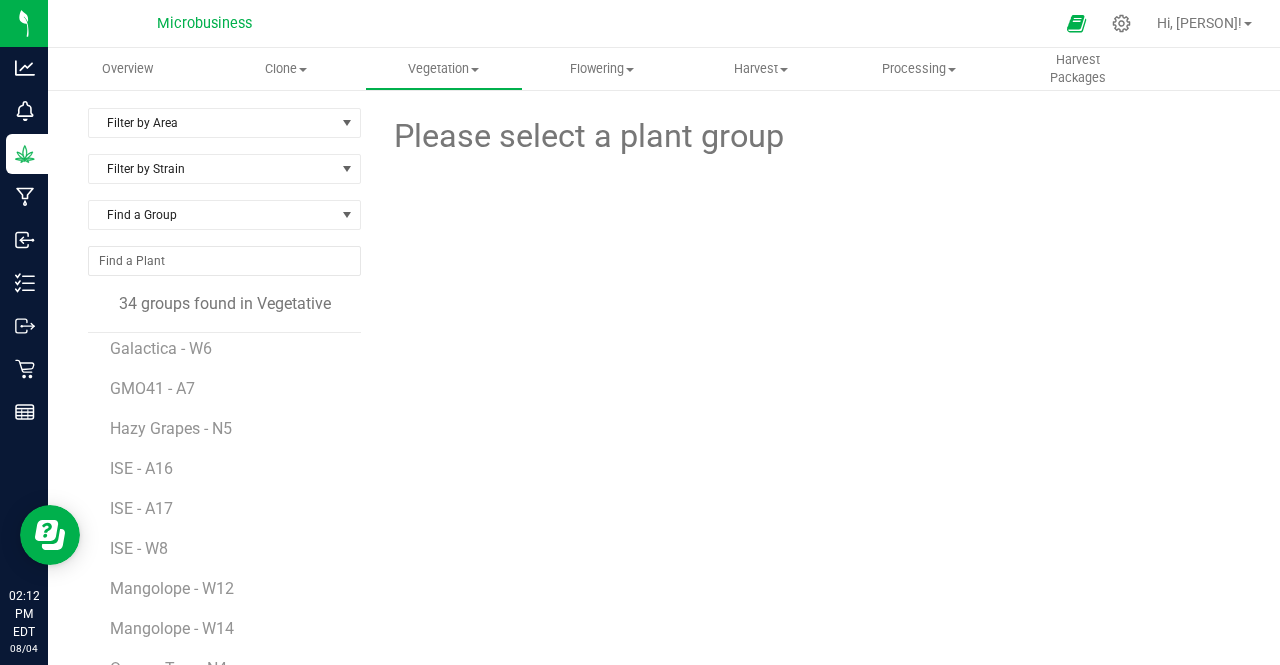 scroll, scrollTop: 296, scrollLeft: 0, axis: vertical 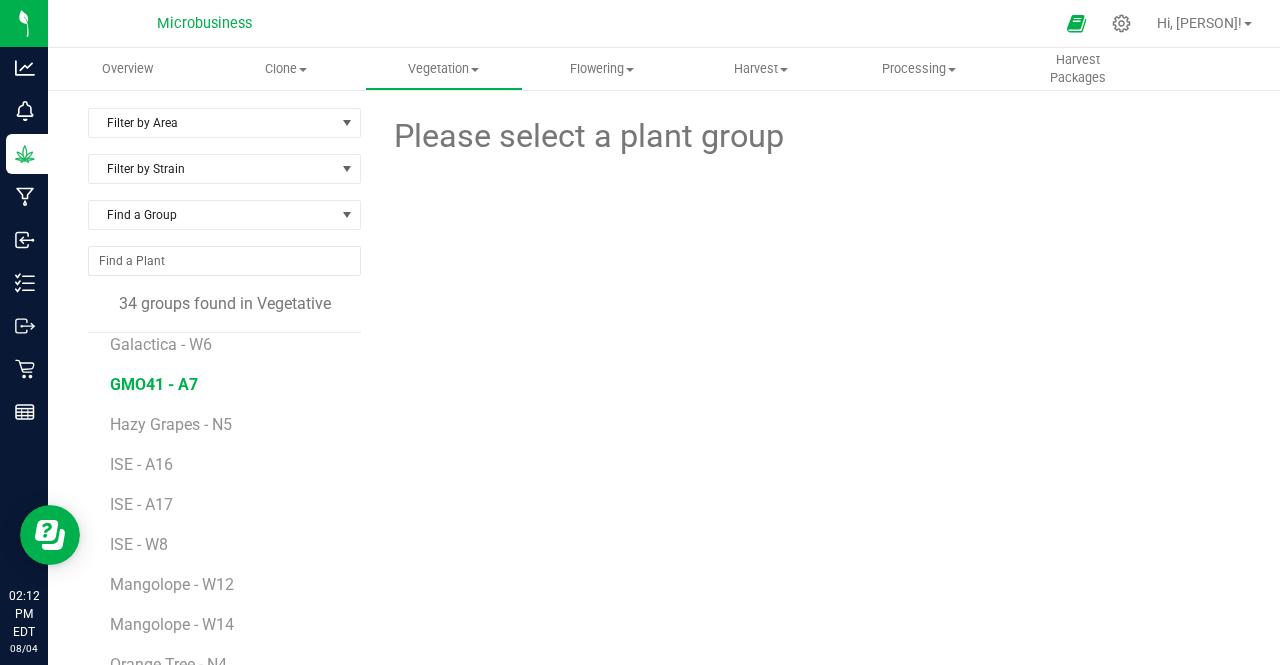 click on "GMO41 - A7" at bounding box center [154, 384] 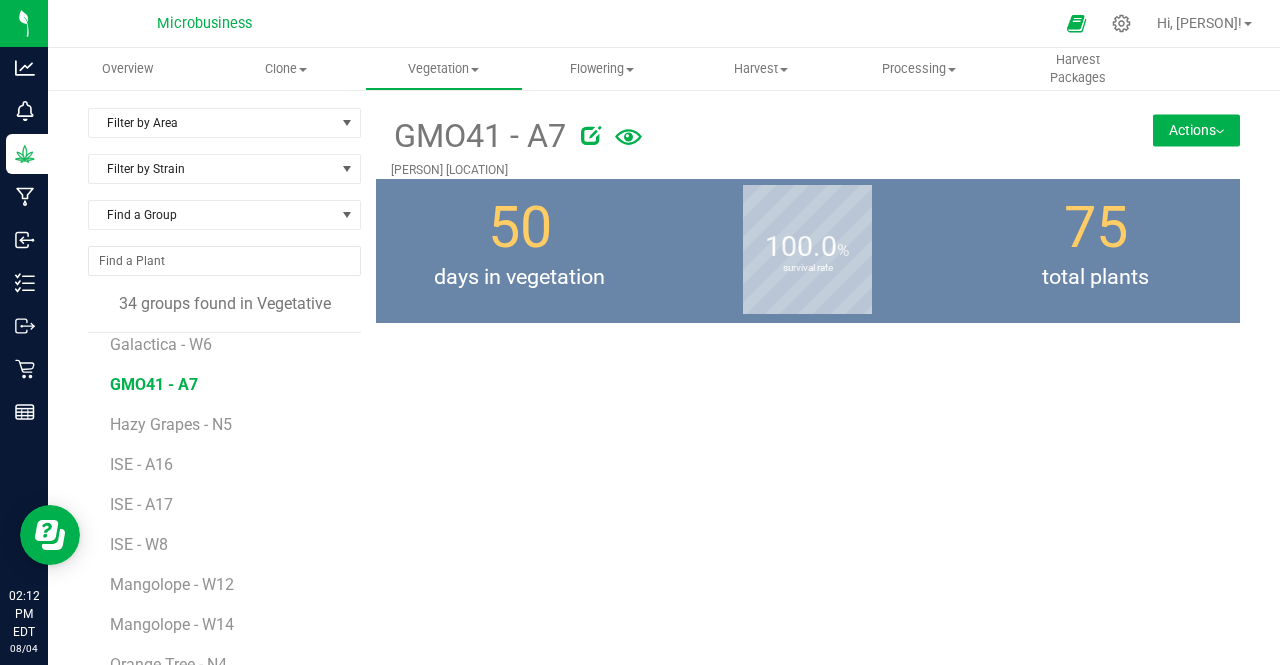 click on "Actions" at bounding box center [1196, 130] 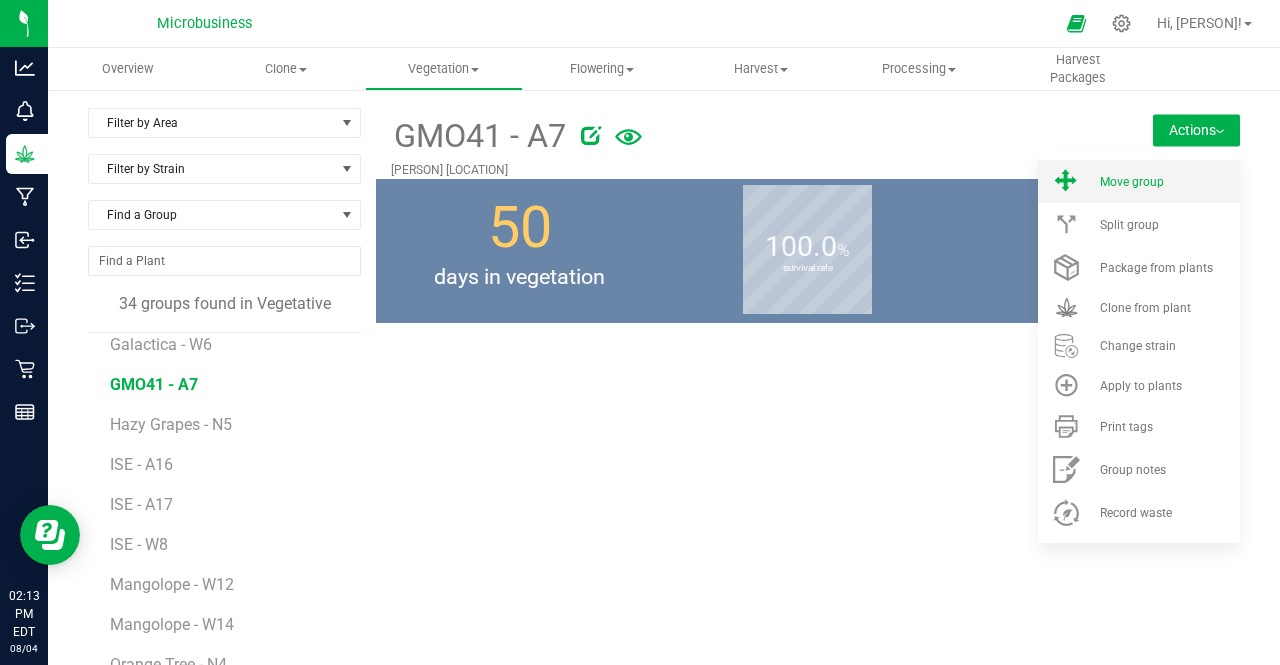 click on "Move group" at bounding box center [1132, 182] 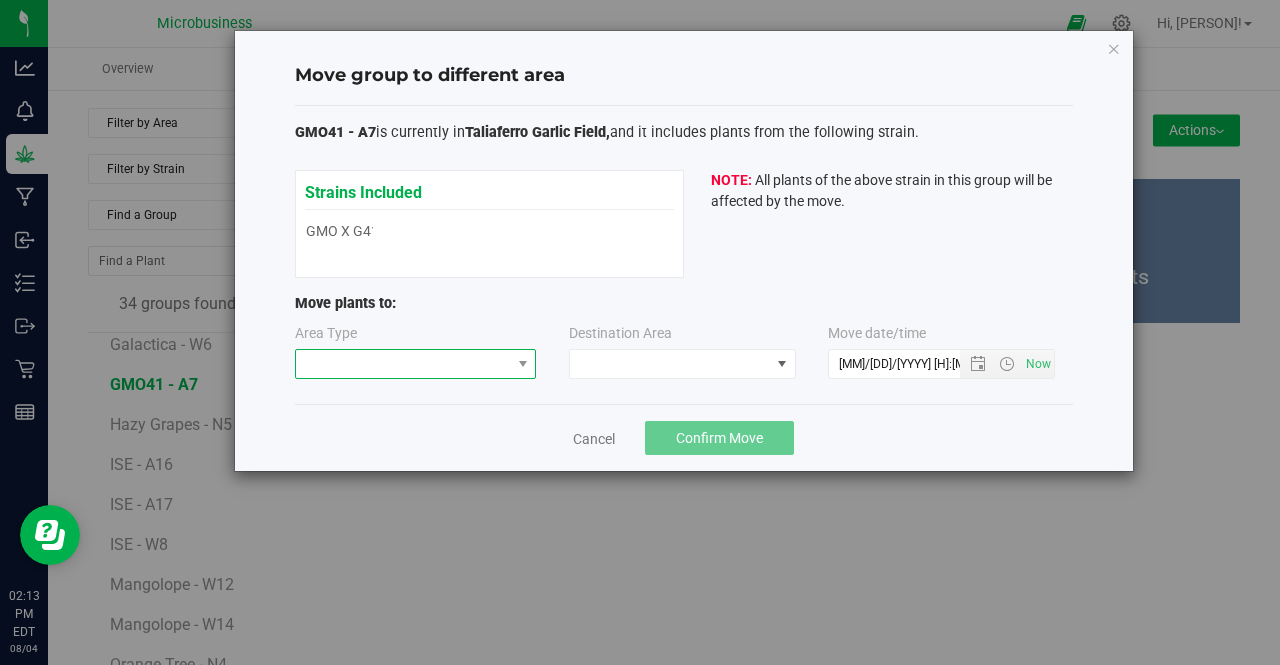 click at bounding box center (403, 364) 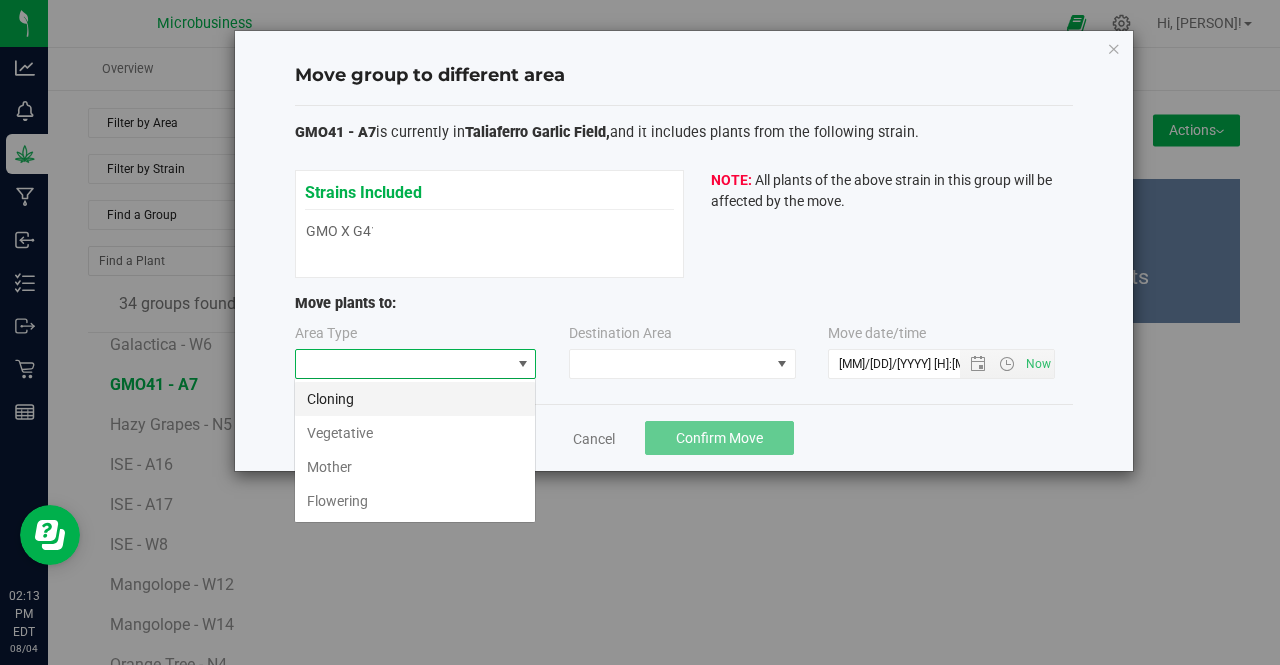 scroll, scrollTop: 99970, scrollLeft: 99758, axis: both 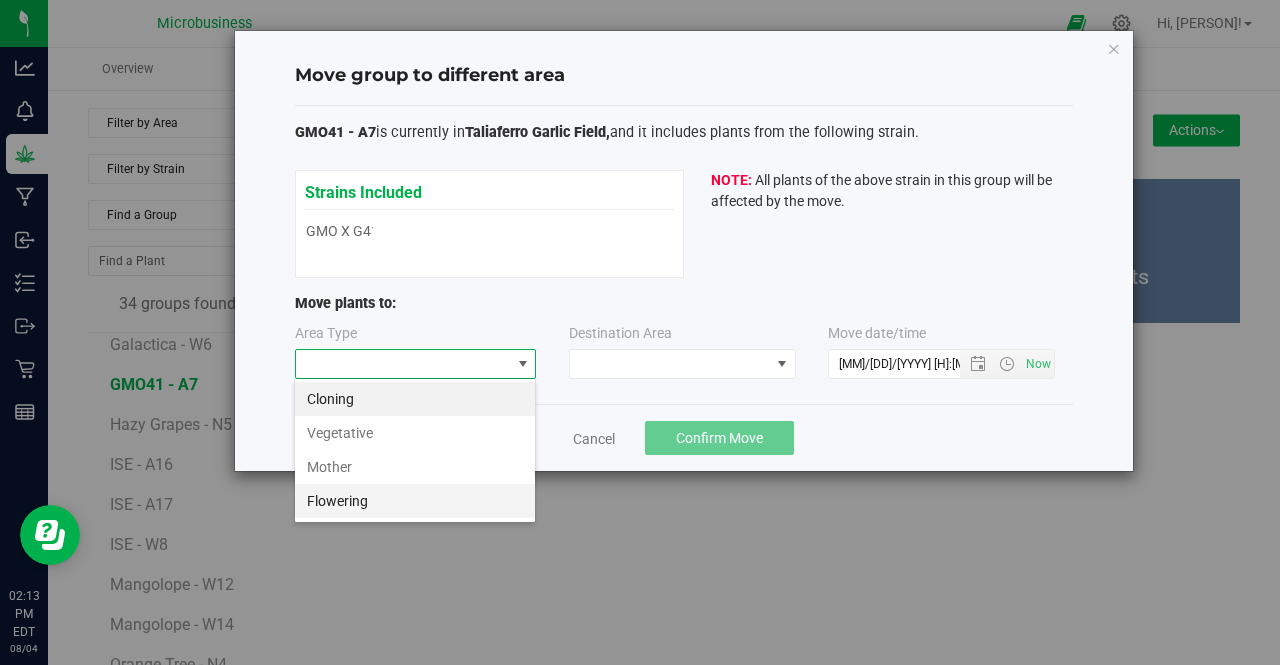click on "Flowering" at bounding box center (415, 501) 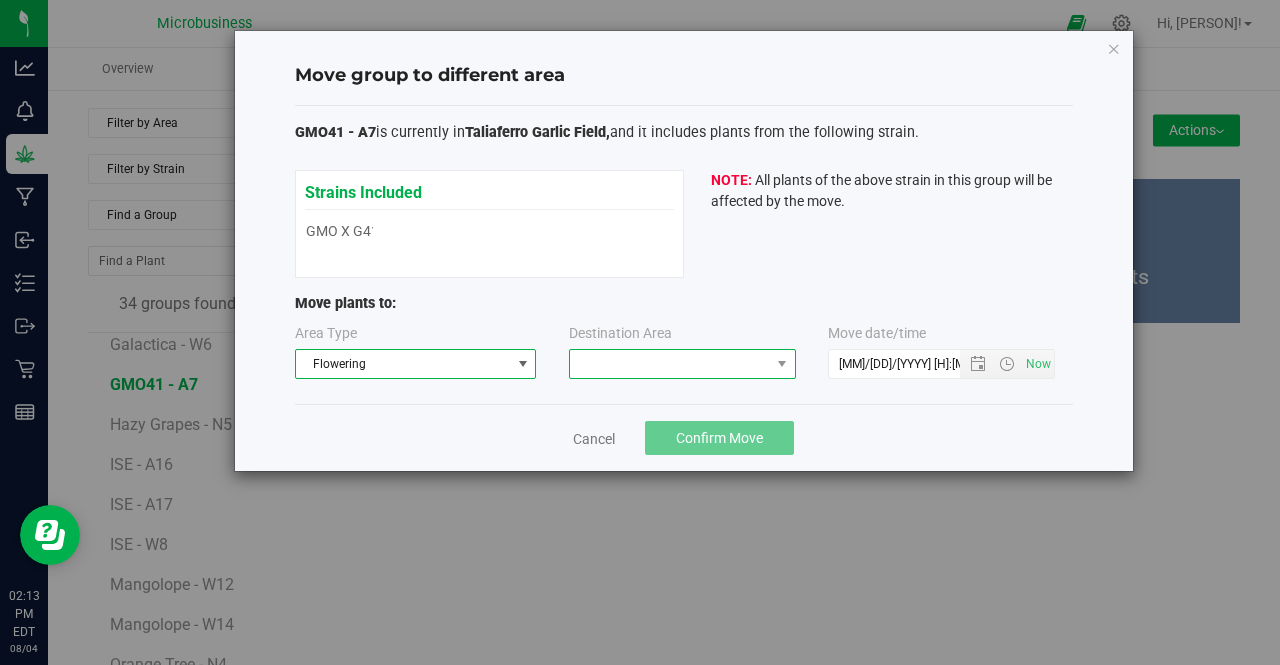 click at bounding box center (670, 364) 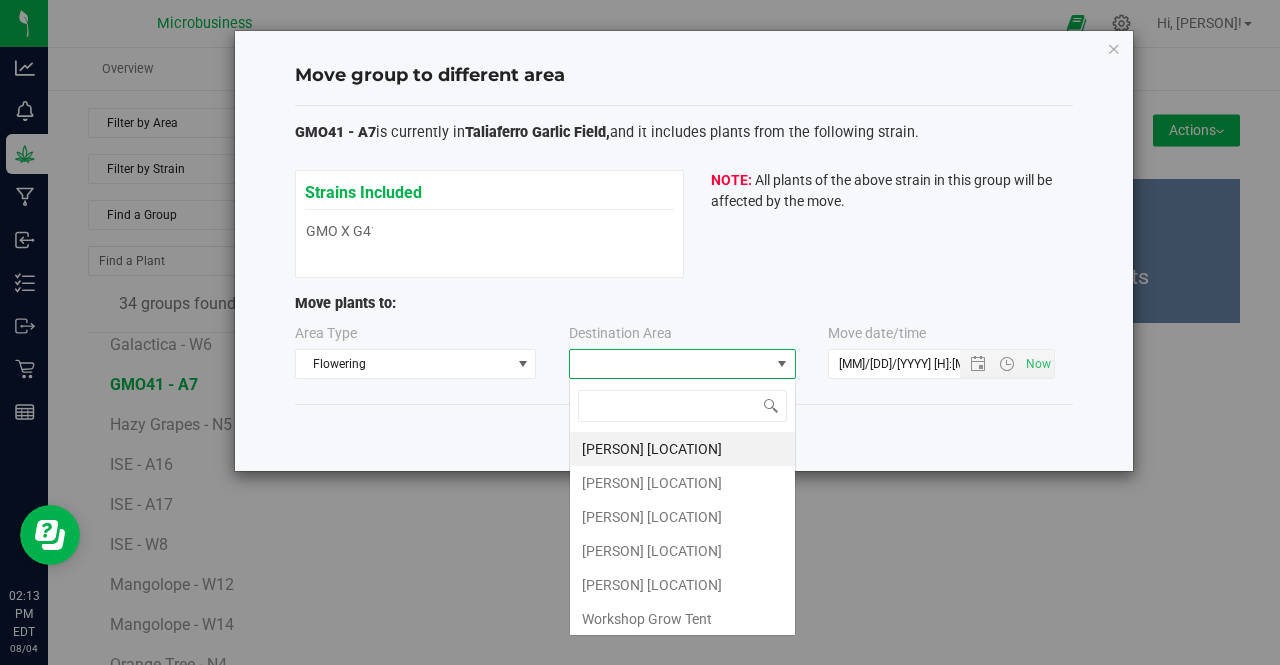 scroll, scrollTop: 99970, scrollLeft: 99772, axis: both 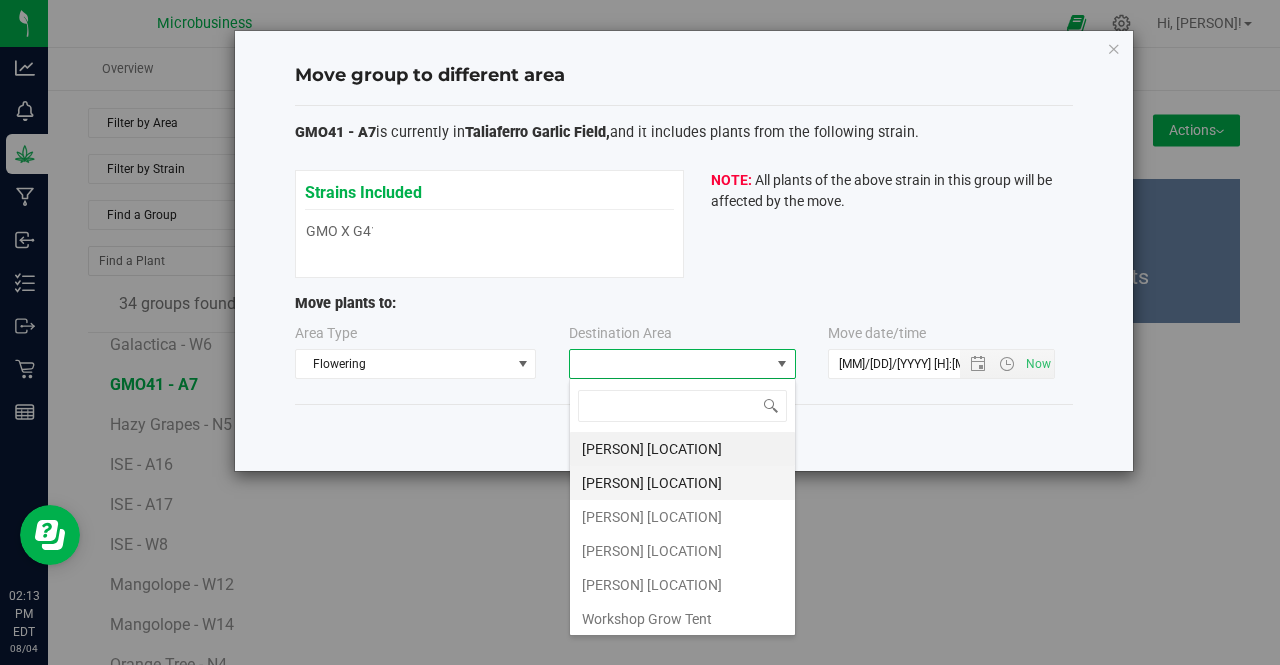 click on "Taliaferro Asparagus Field" at bounding box center (682, 483) 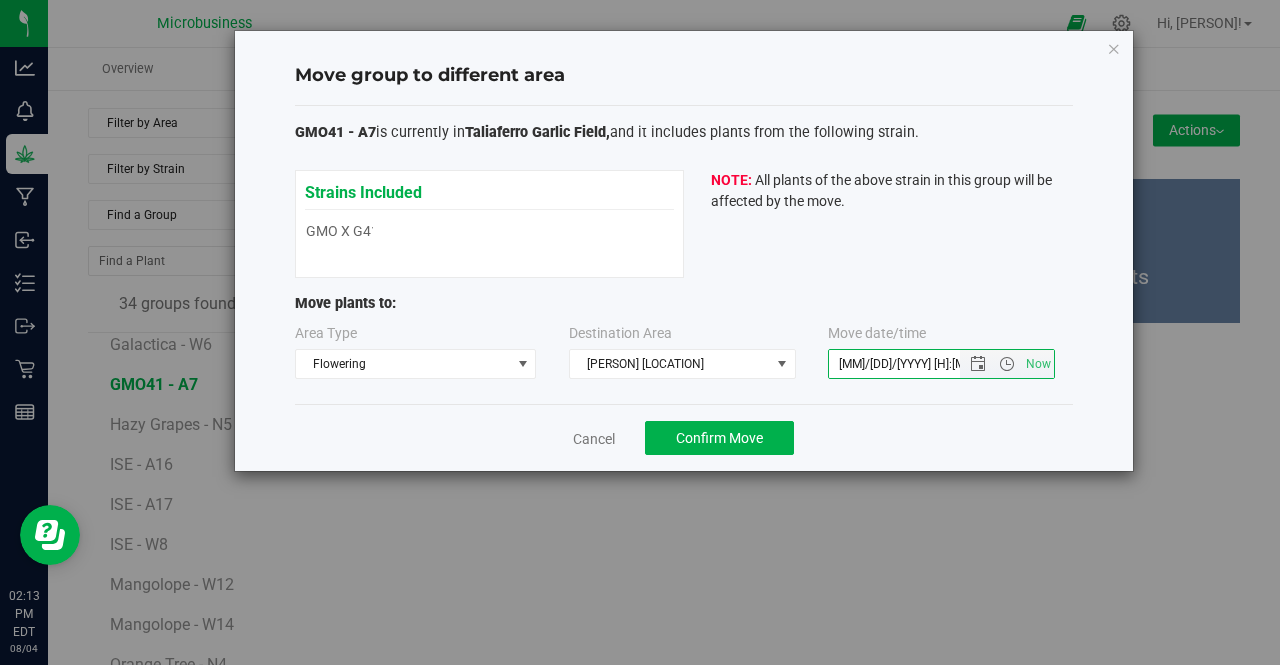click on "8/4/2025 2:13 PM" at bounding box center [911, 364] 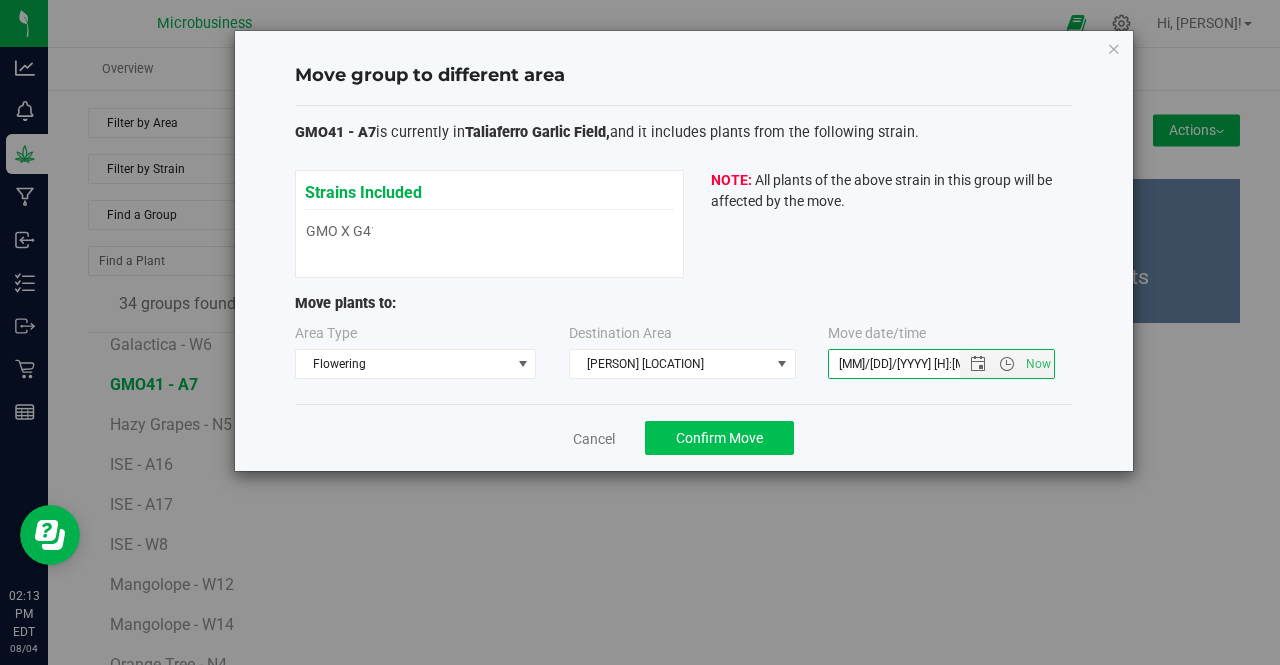 type on "8/1/2025 2:13 PM" 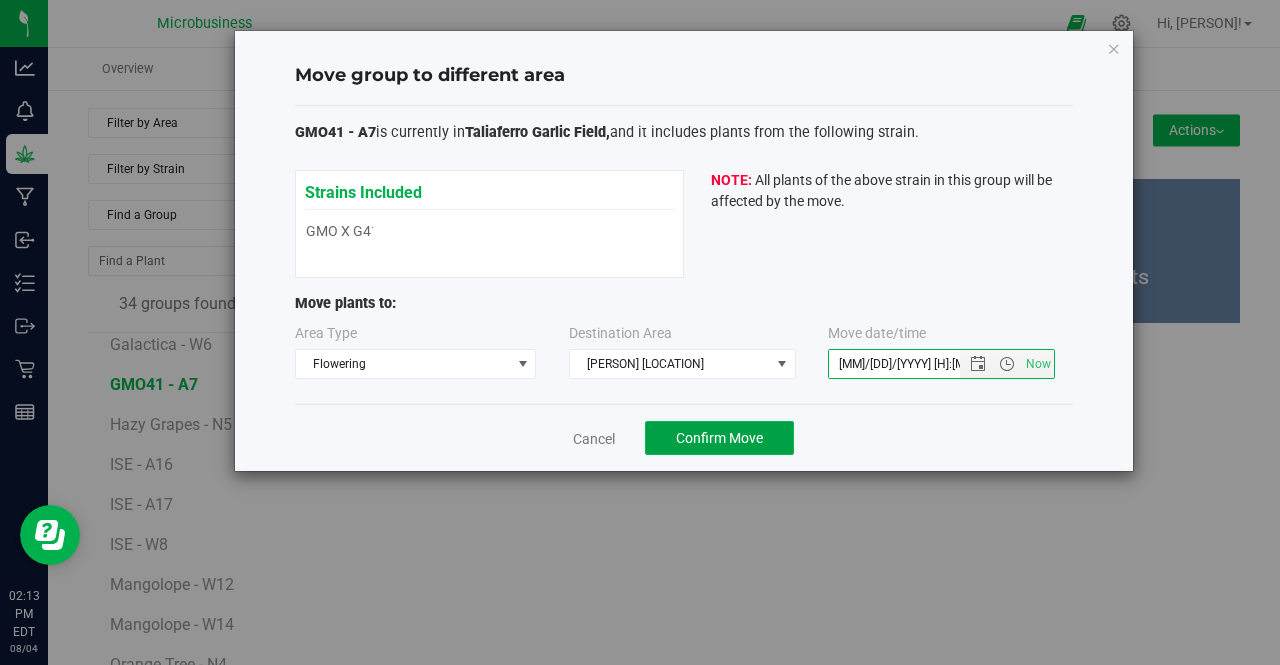 click on "Confirm Move" 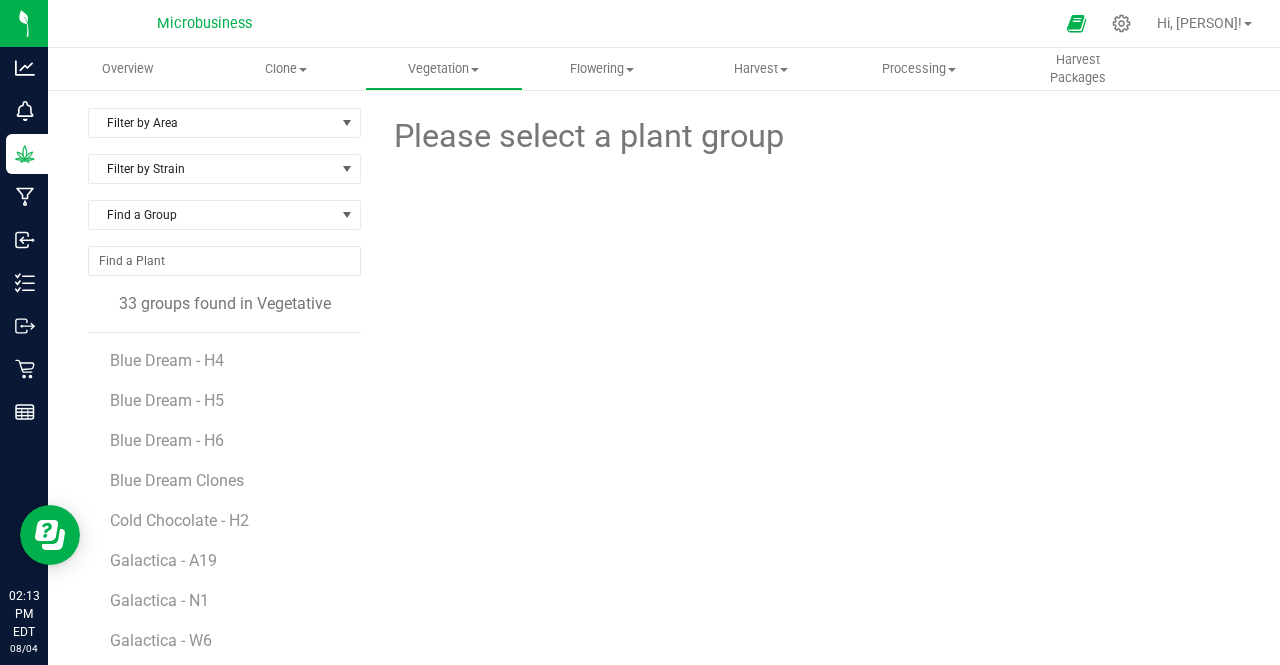 click on "Please select a plant group" at bounding box center [808, 471] 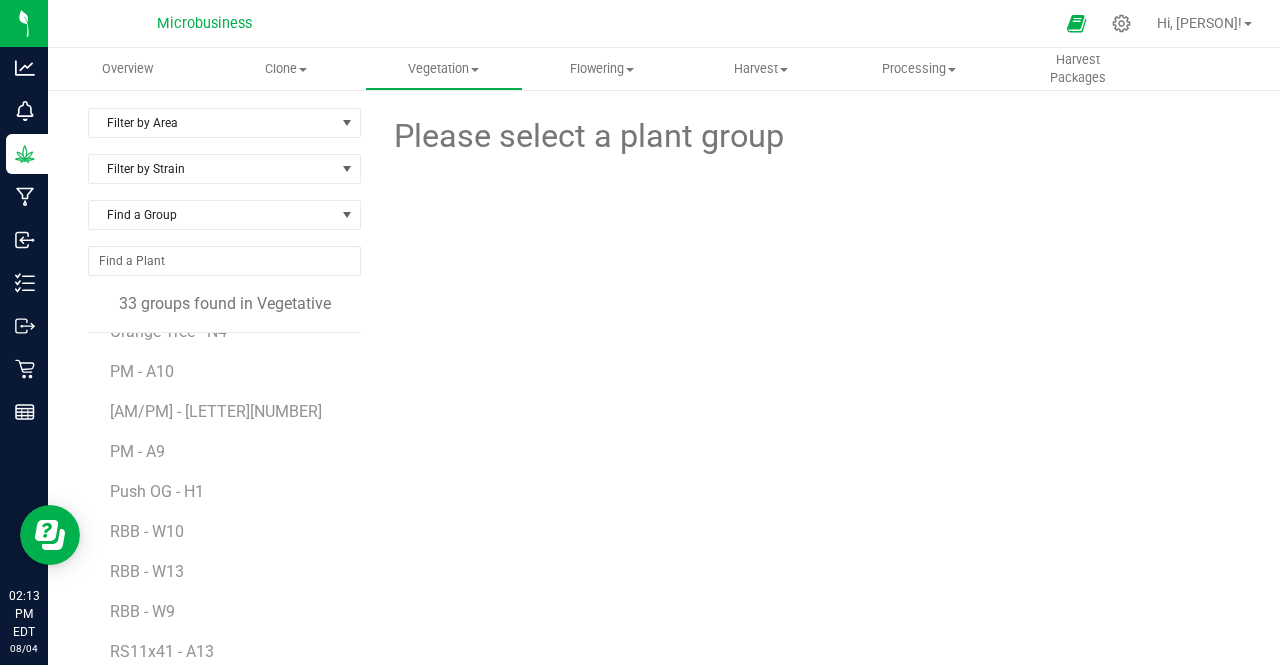 scroll, scrollTop: 836, scrollLeft: 0, axis: vertical 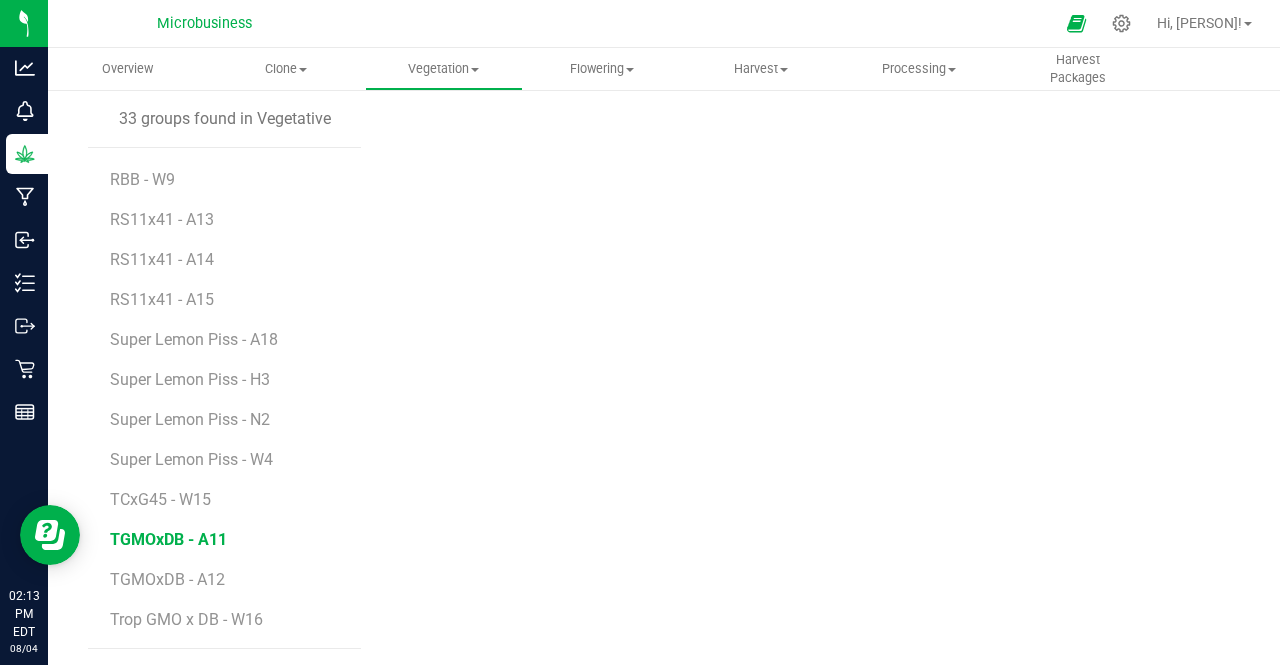 click on "TGMOxDB - A11" at bounding box center [168, 539] 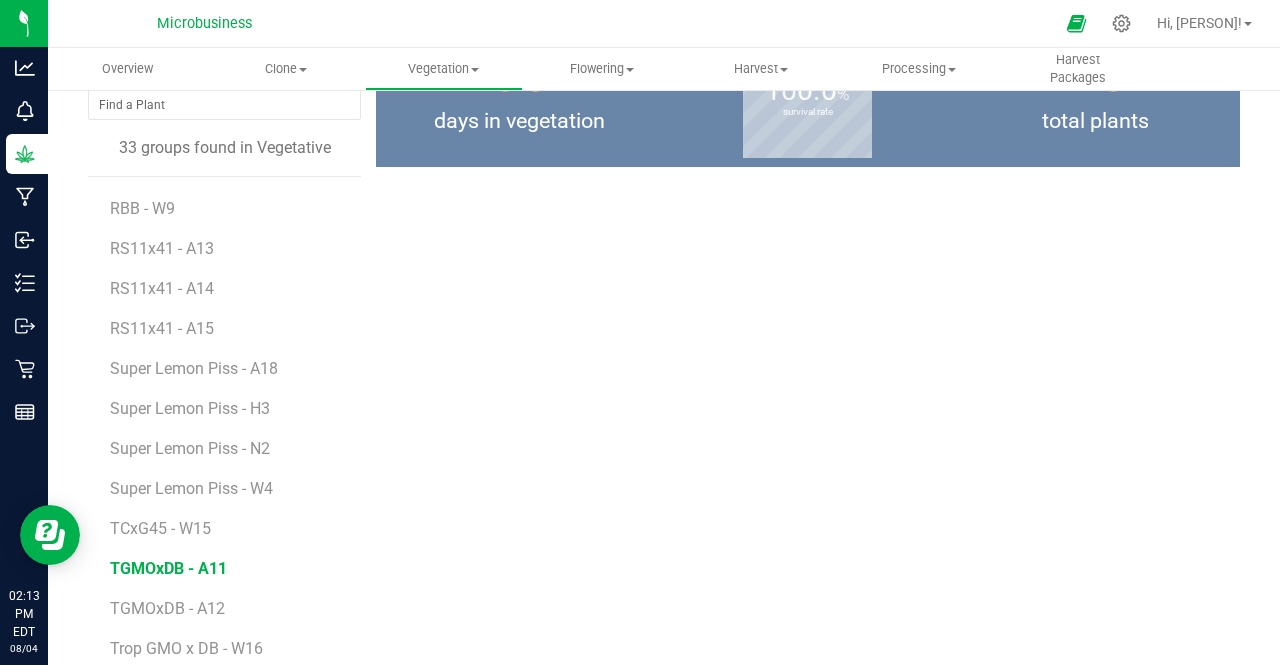 scroll, scrollTop: 0, scrollLeft: 0, axis: both 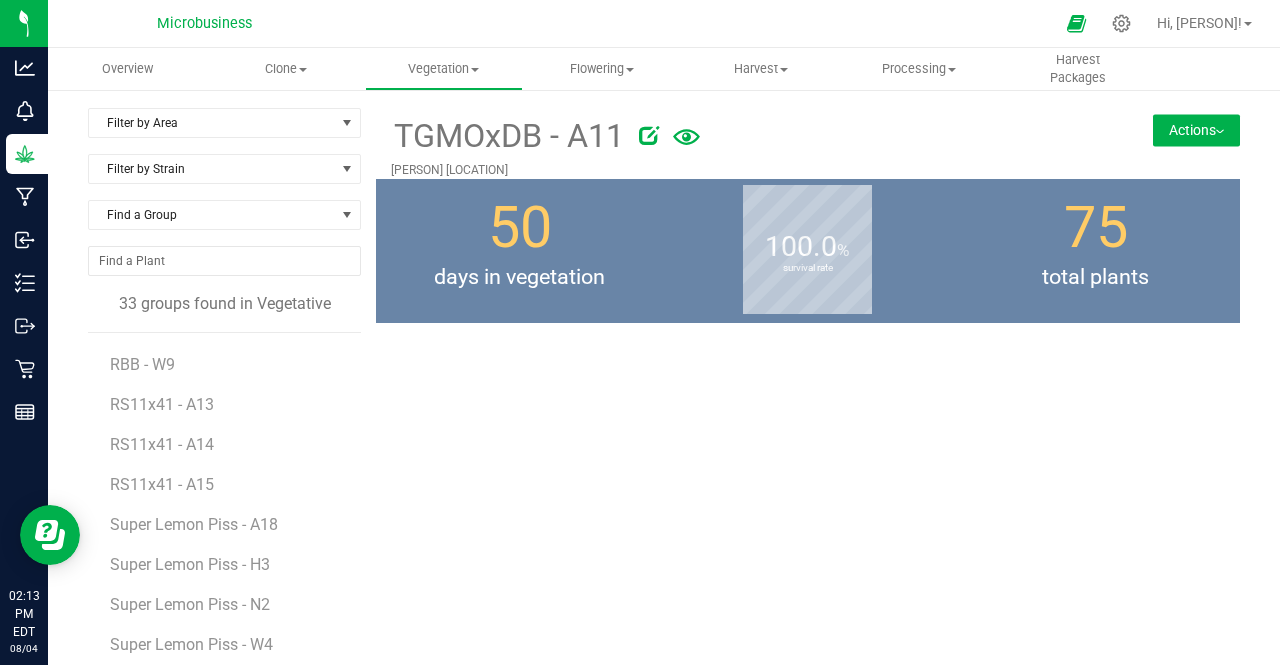 click on "Actions" at bounding box center (1196, 130) 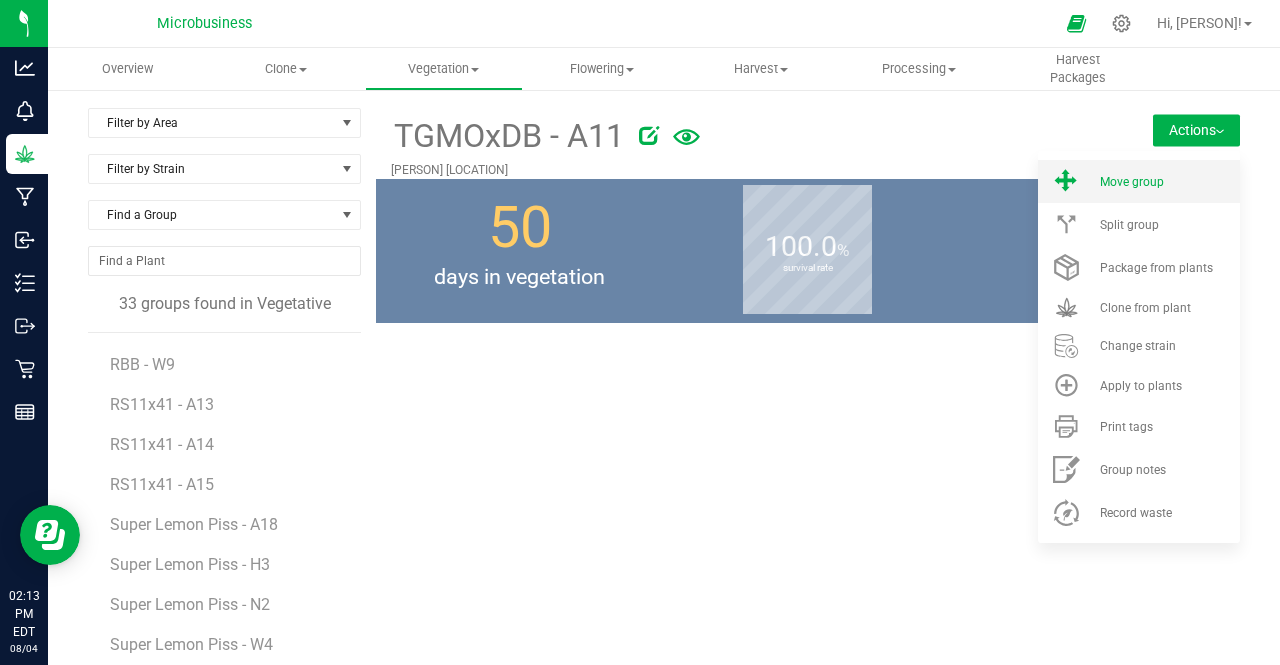 click on "Move group" at bounding box center [1139, 181] 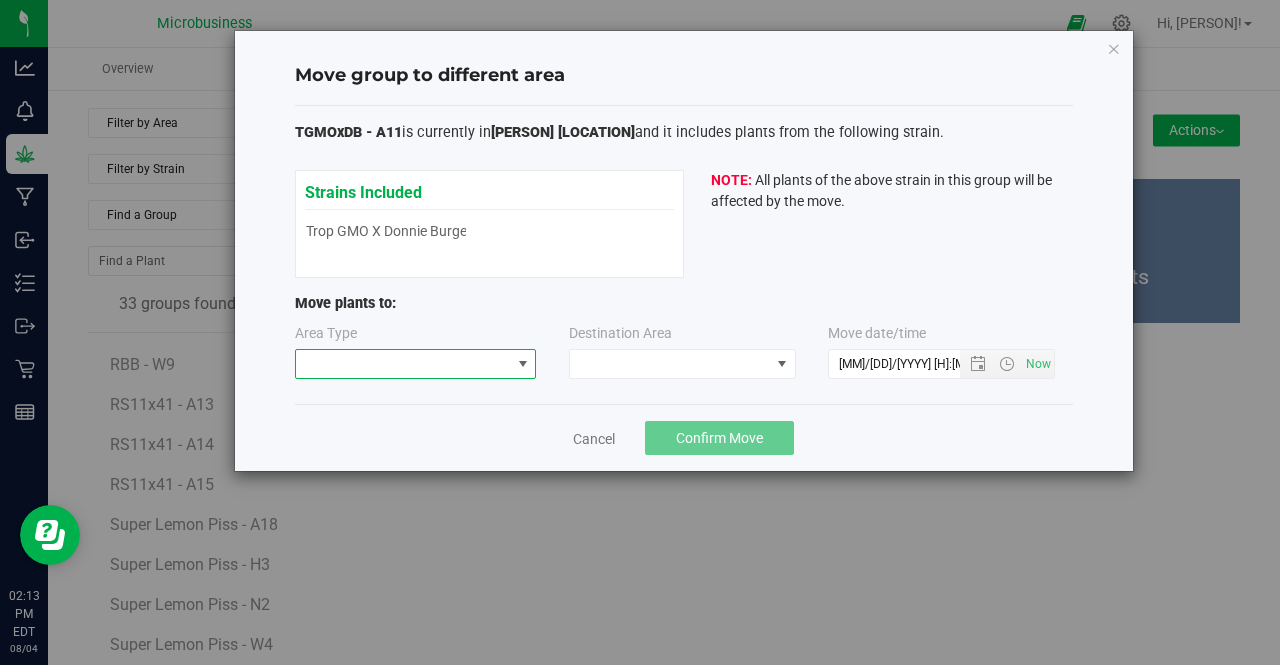 click at bounding box center (403, 364) 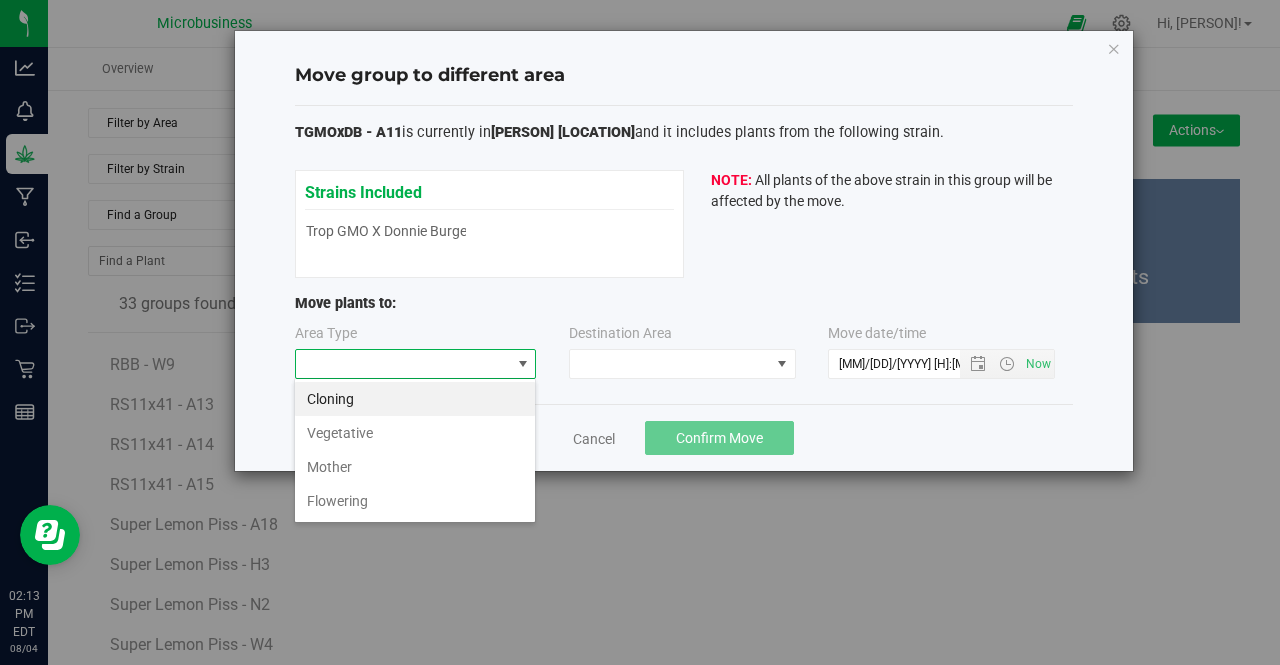scroll, scrollTop: 99970, scrollLeft: 99758, axis: both 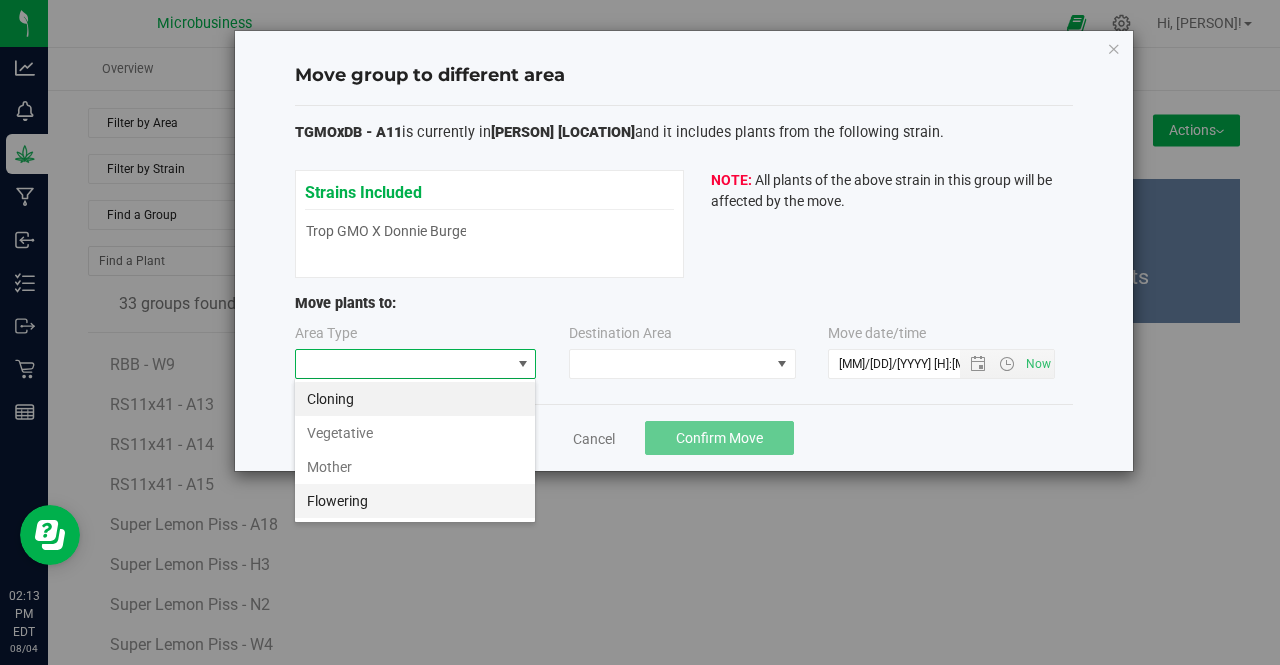 click on "Flowering" at bounding box center [415, 501] 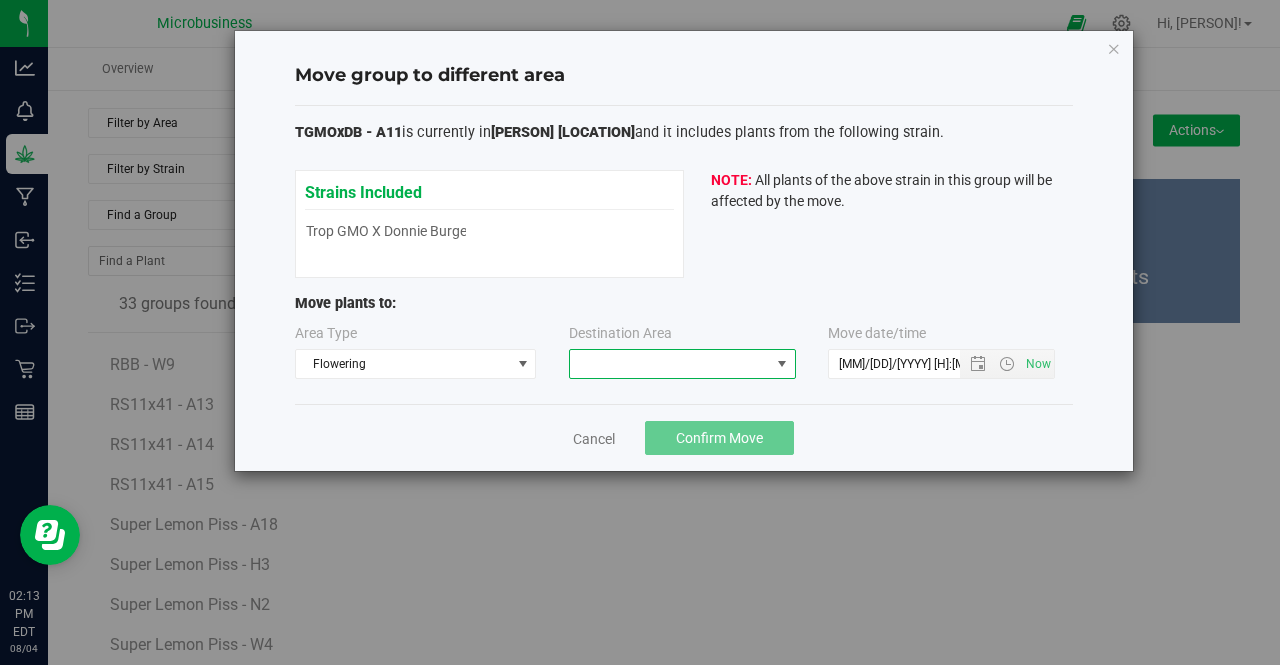 click at bounding box center [670, 364] 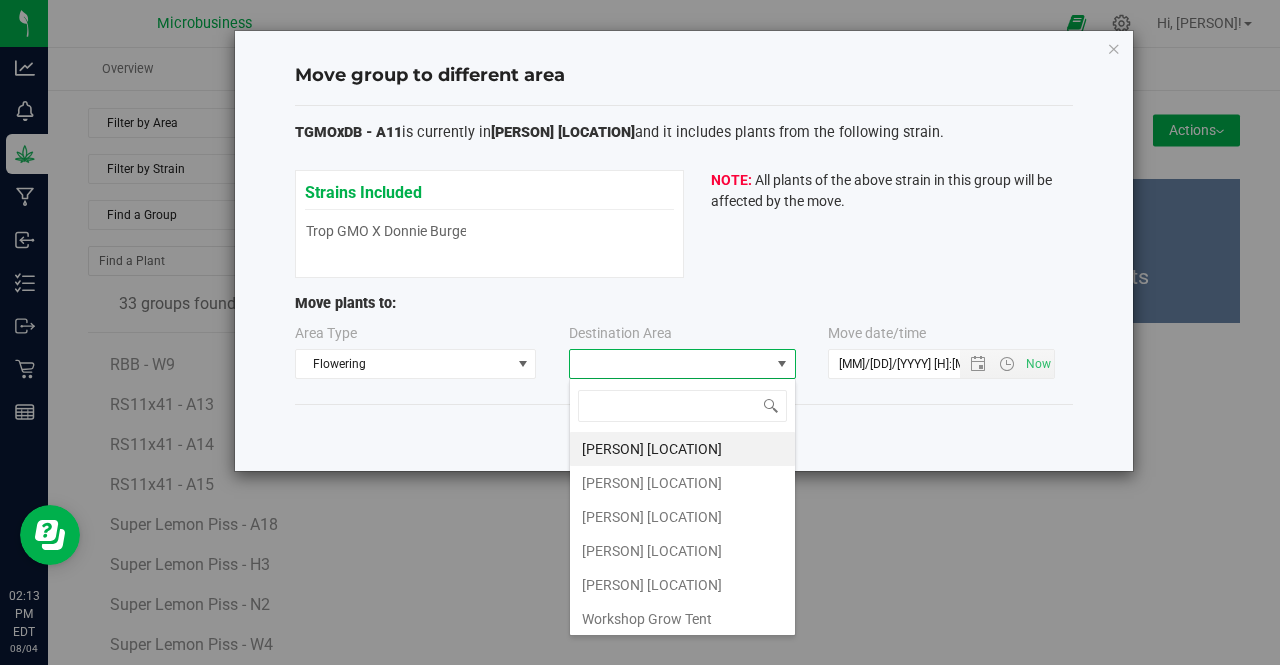 scroll, scrollTop: 99970, scrollLeft: 99772, axis: both 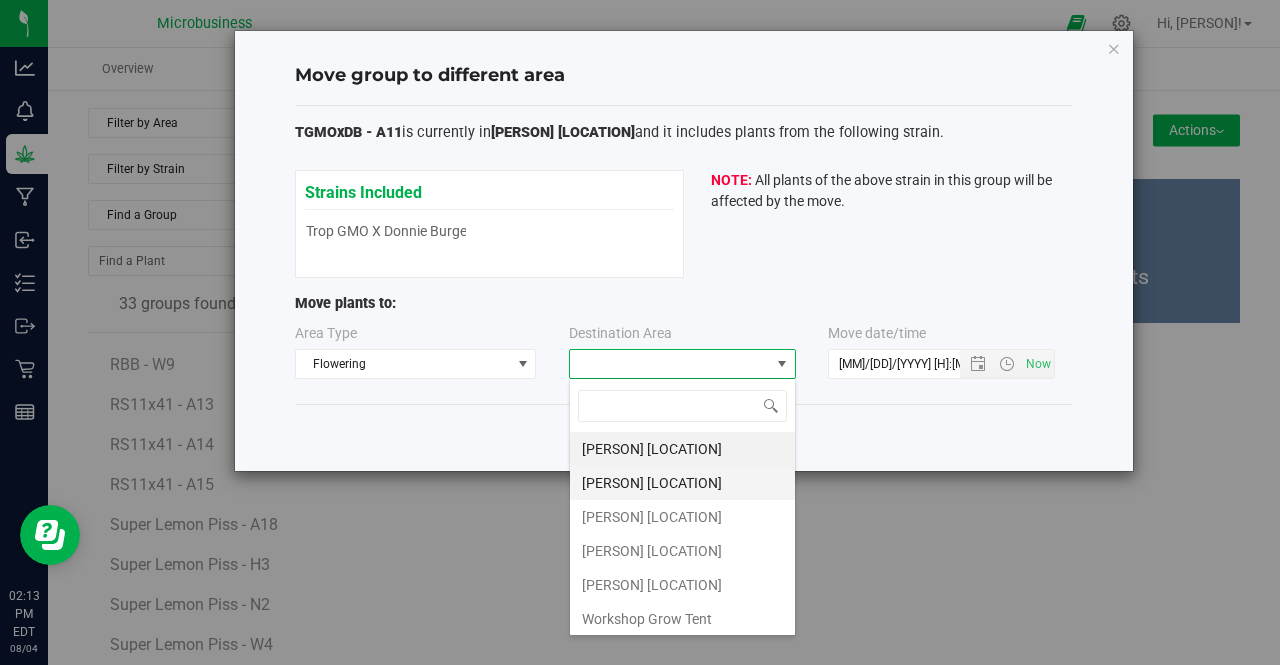click on "Taliaferro Asparagus Field" at bounding box center (682, 483) 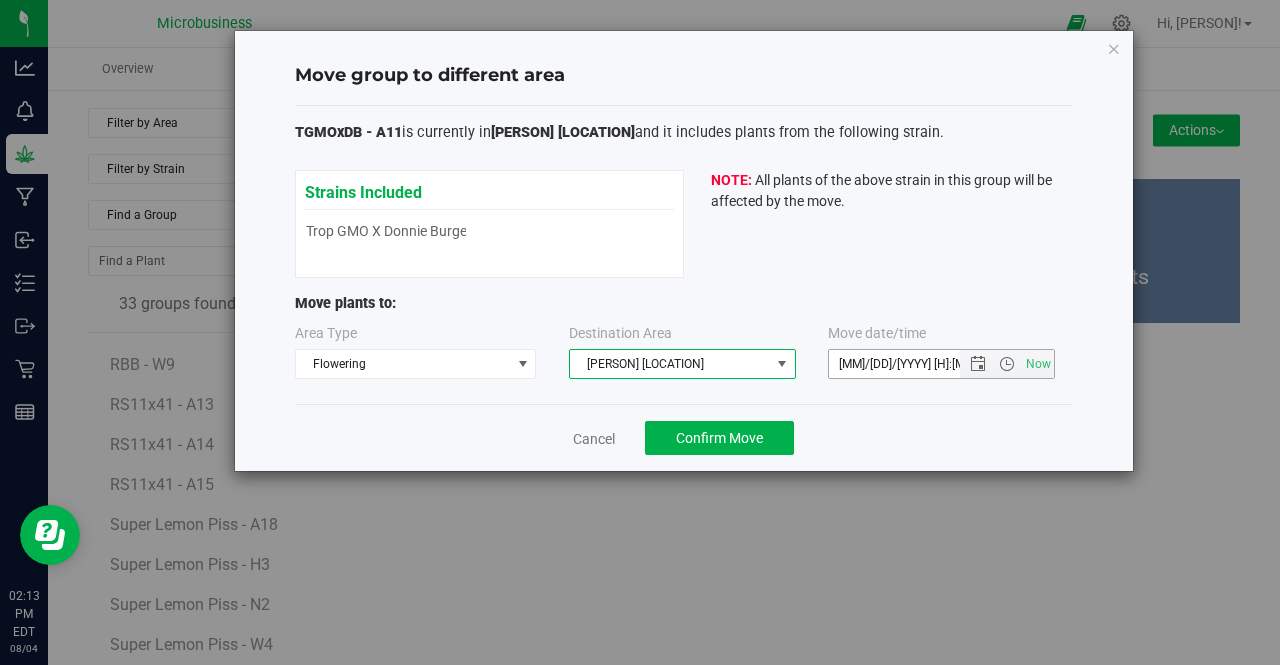 click on "8/4/2025 2:13 PM" at bounding box center (911, 364) 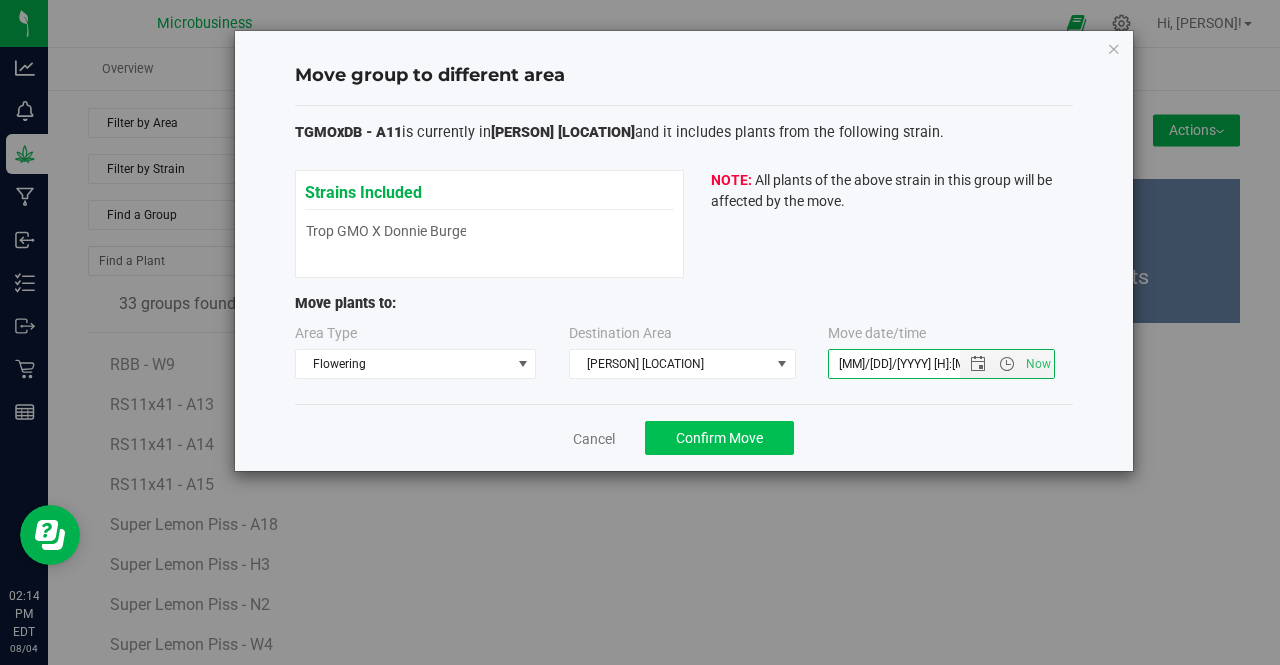 type on "8/1/2025 2:13 PM" 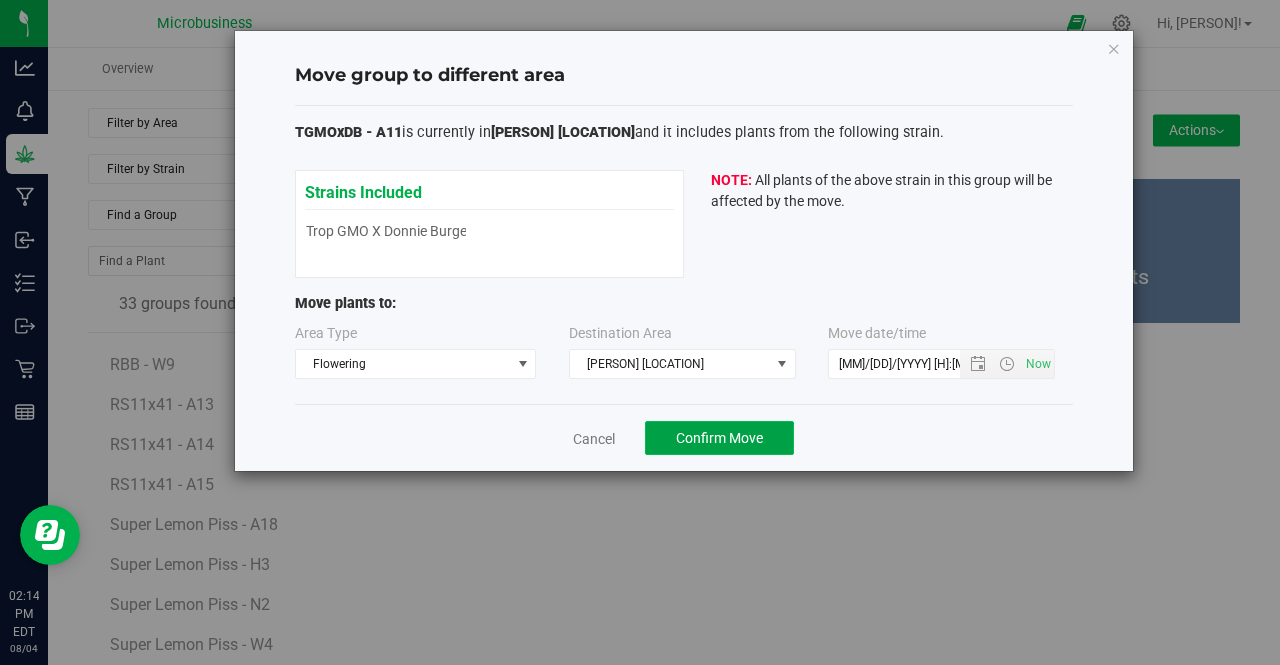 click on "Confirm Move" 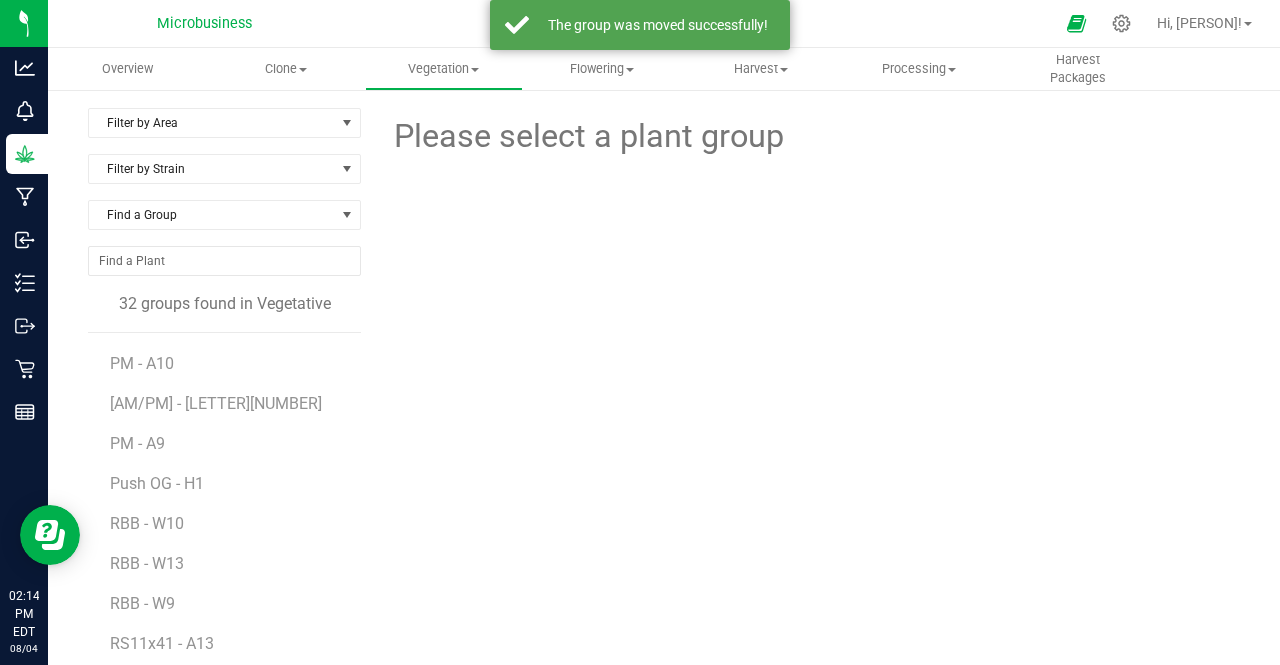 scroll, scrollTop: 796, scrollLeft: 0, axis: vertical 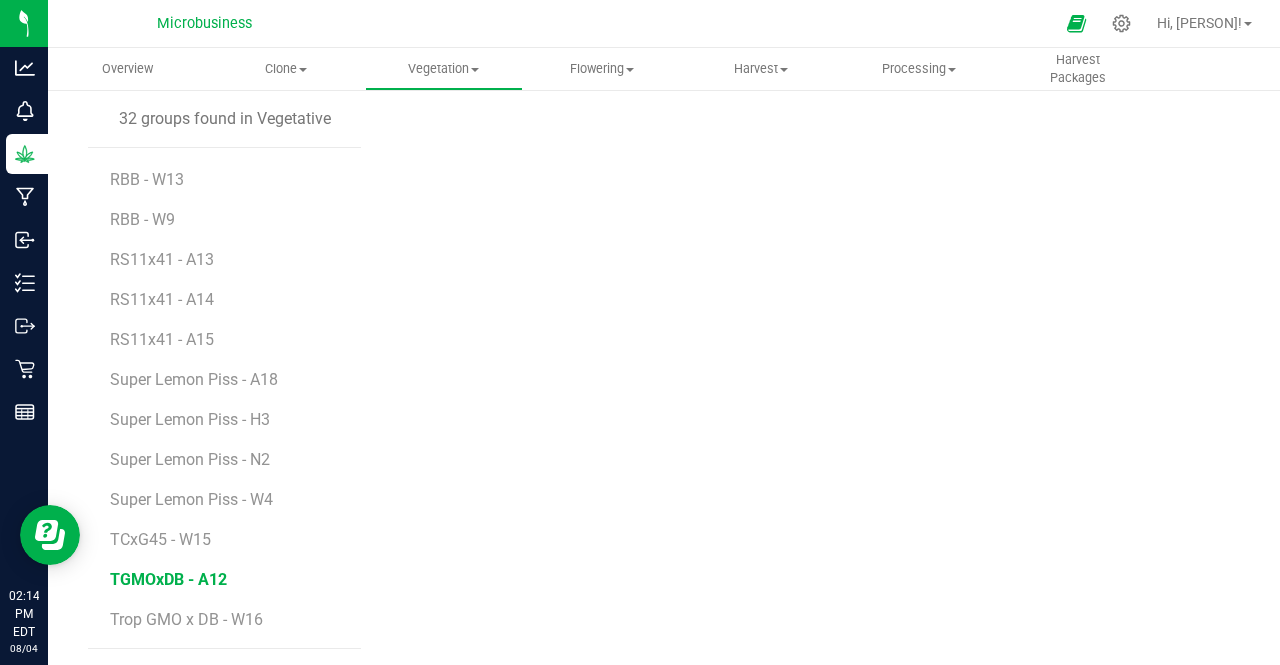click on "TGMOxDB - A12" at bounding box center [168, 579] 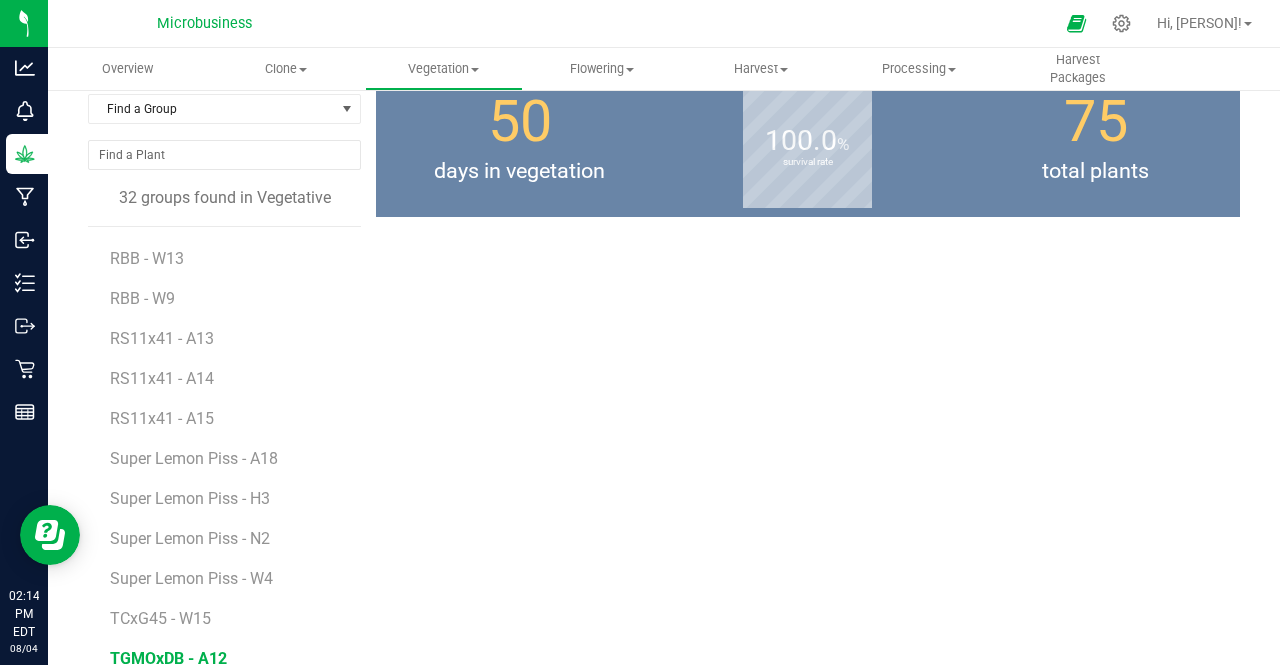scroll, scrollTop: 0, scrollLeft: 0, axis: both 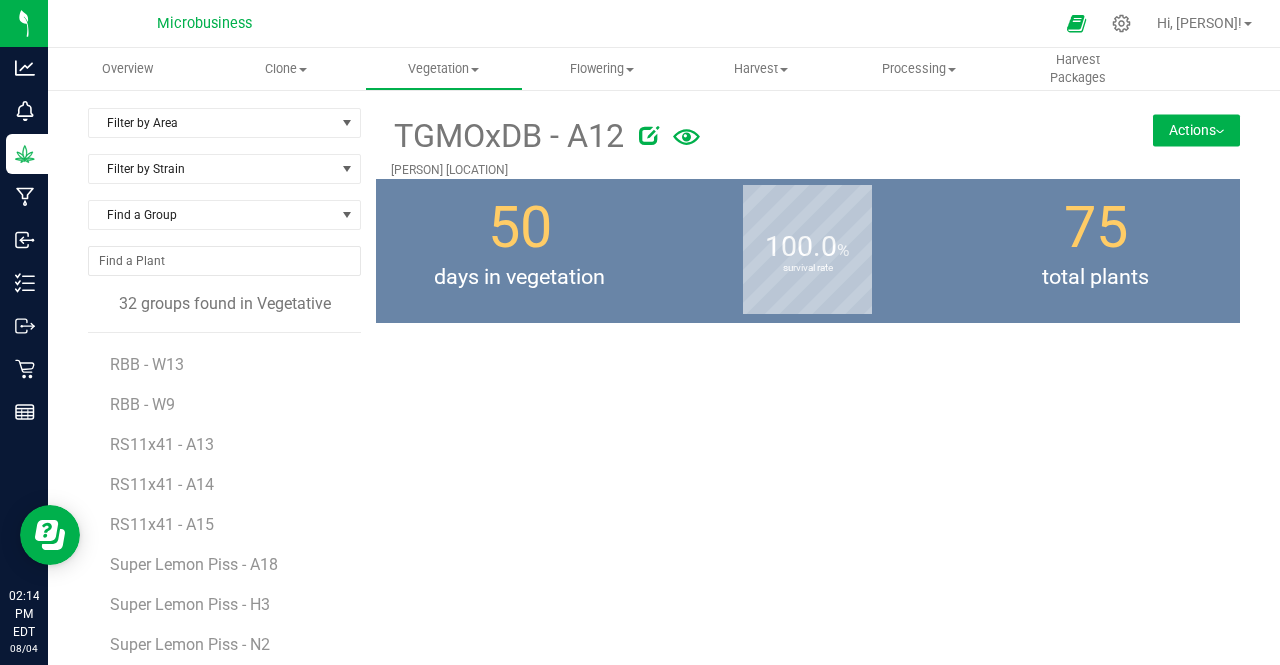 click on "Actions" at bounding box center (1196, 130) 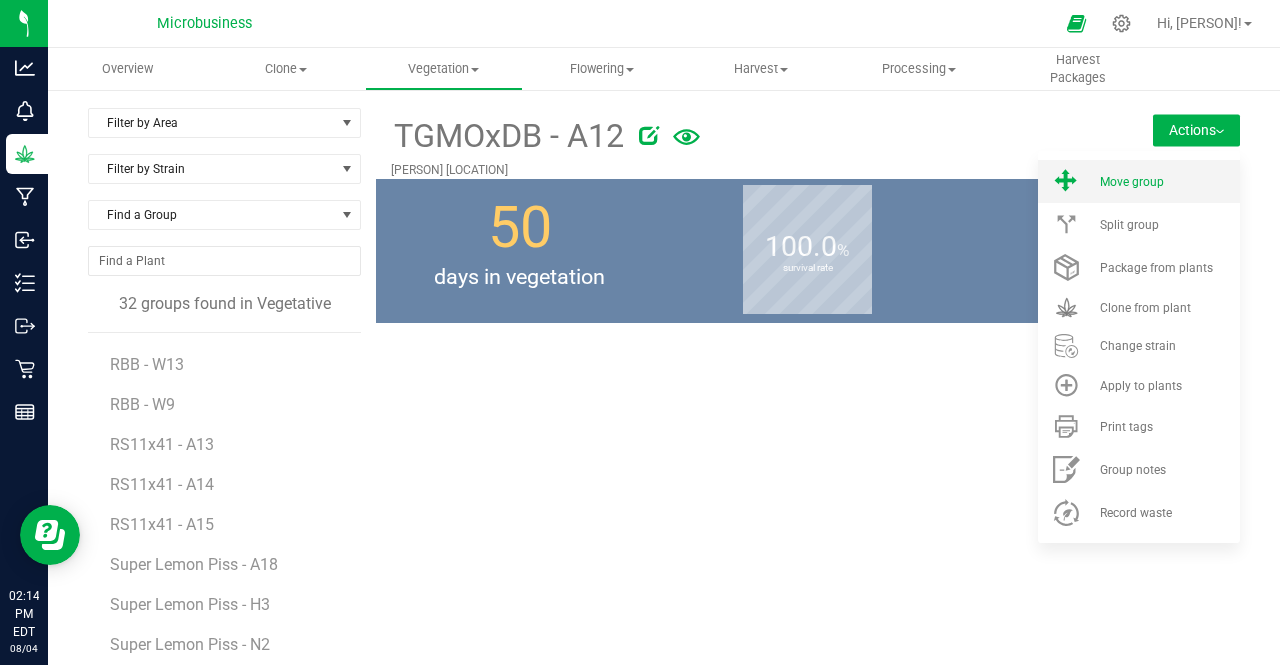 click on "Move group" at bounding box center (1139, 181) 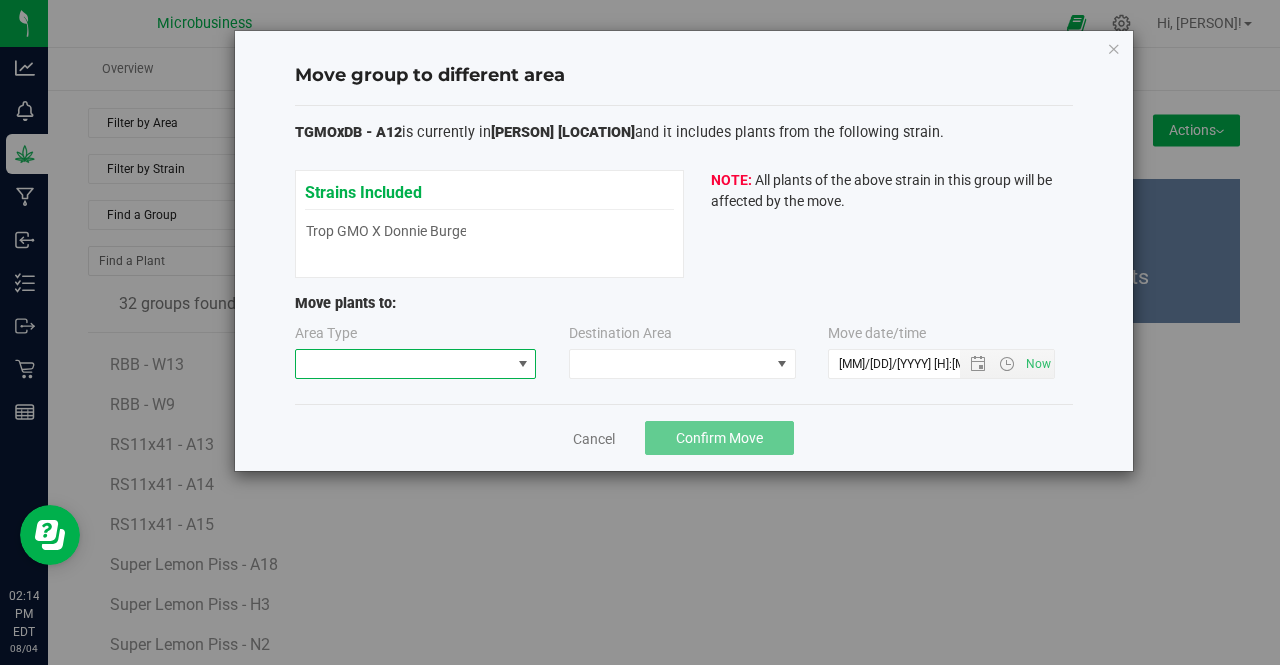 click at bounding box center [403, 364] 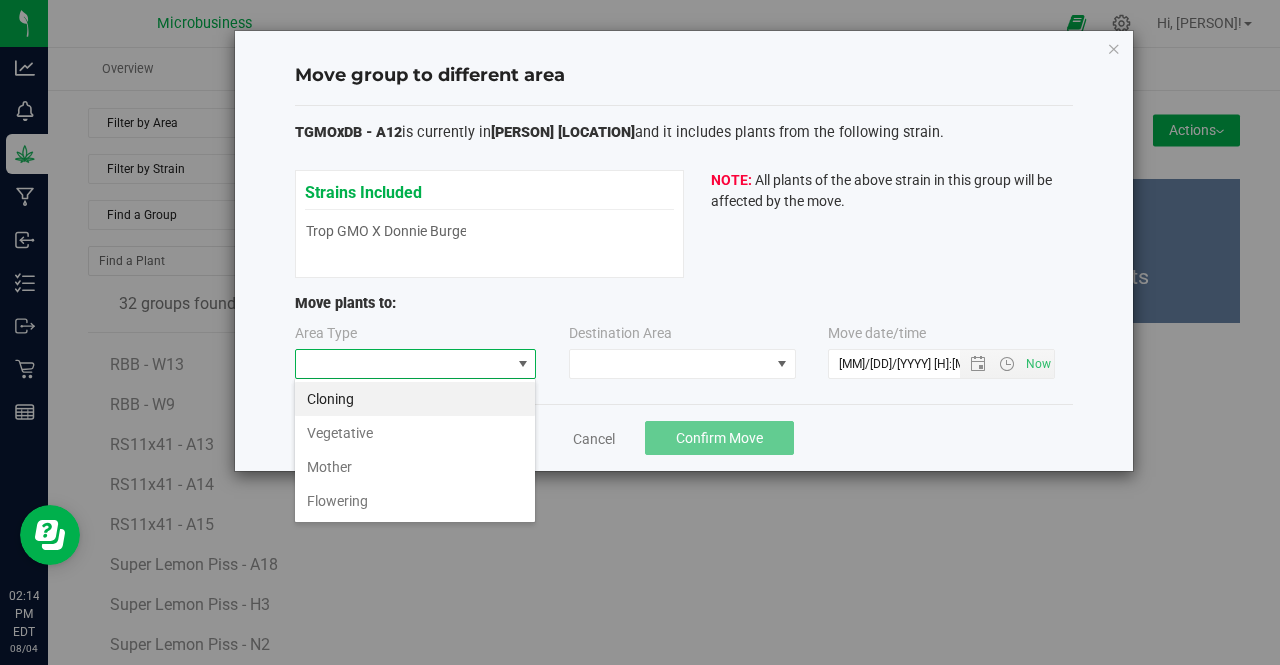 scroll, scrollTop: 99970, scrollLeft: 99758, axis: both 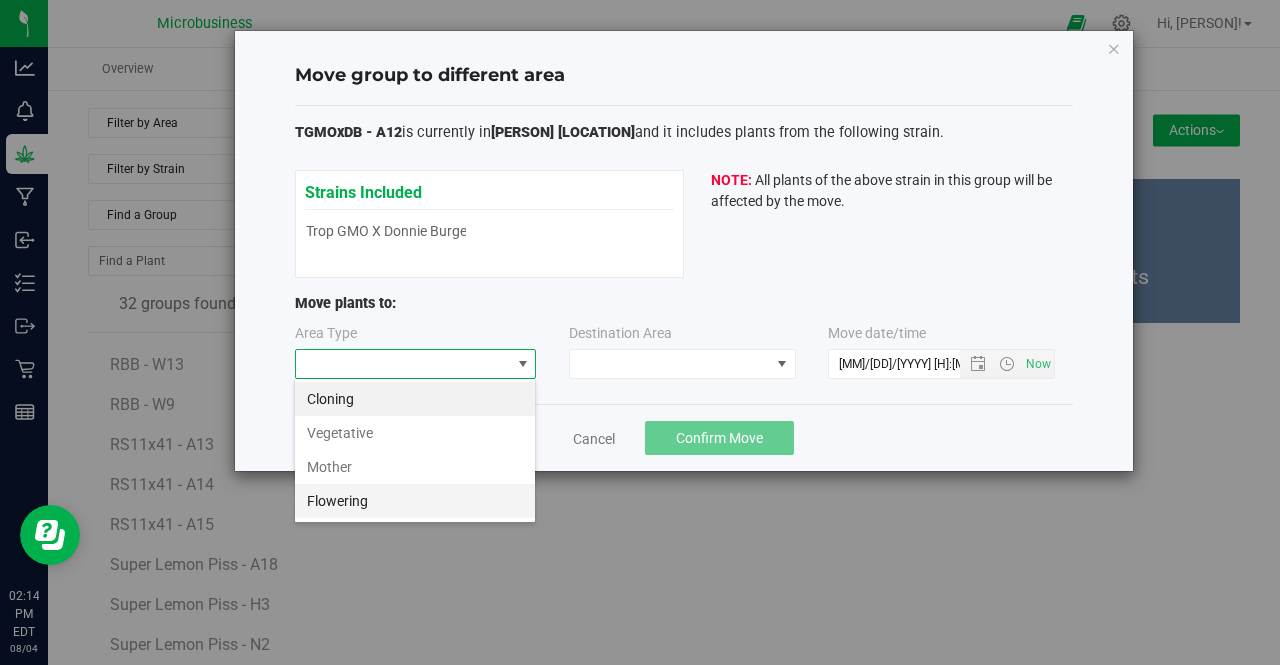click on "Flowering" at bounding box center [415, 501] 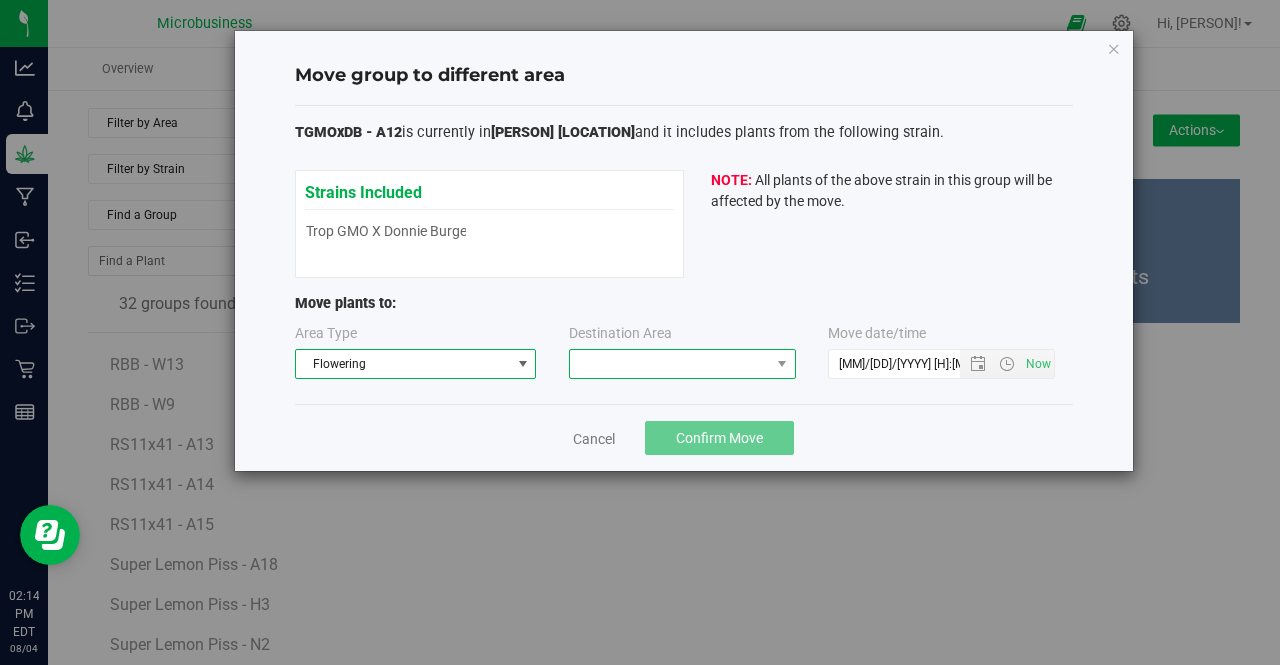 click at bounding box center (670, 364) 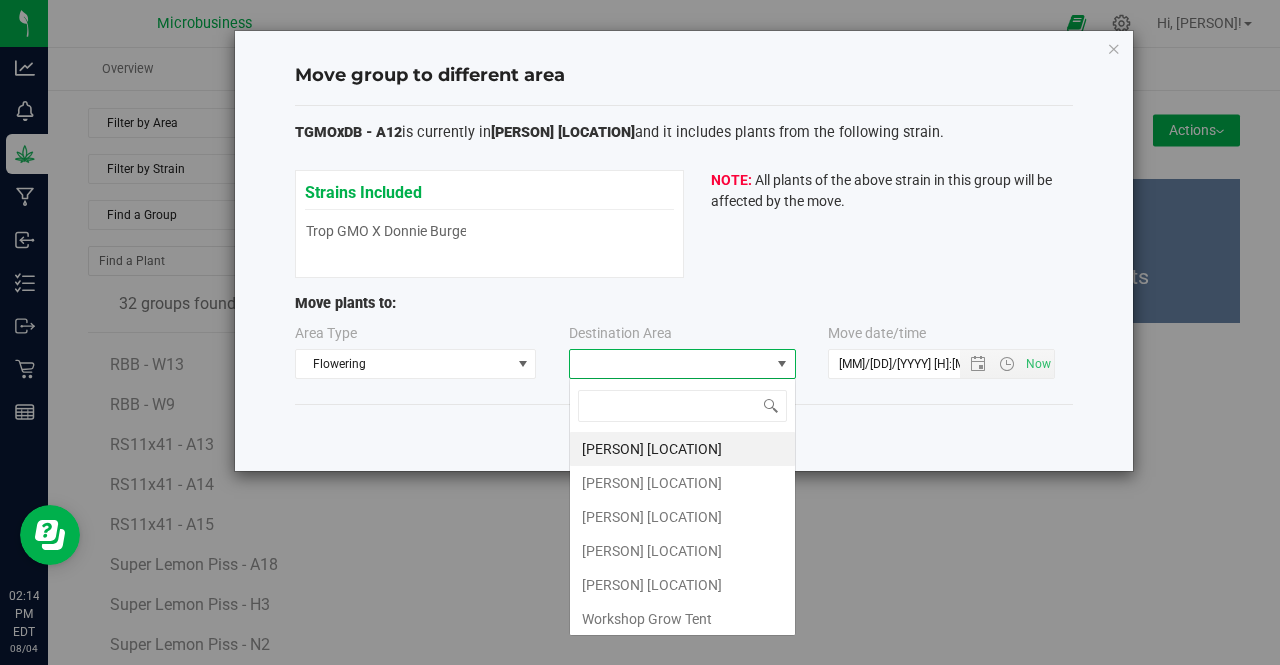 scroll, scrollTop: 99970, scrollLeft: 99772, axis: both 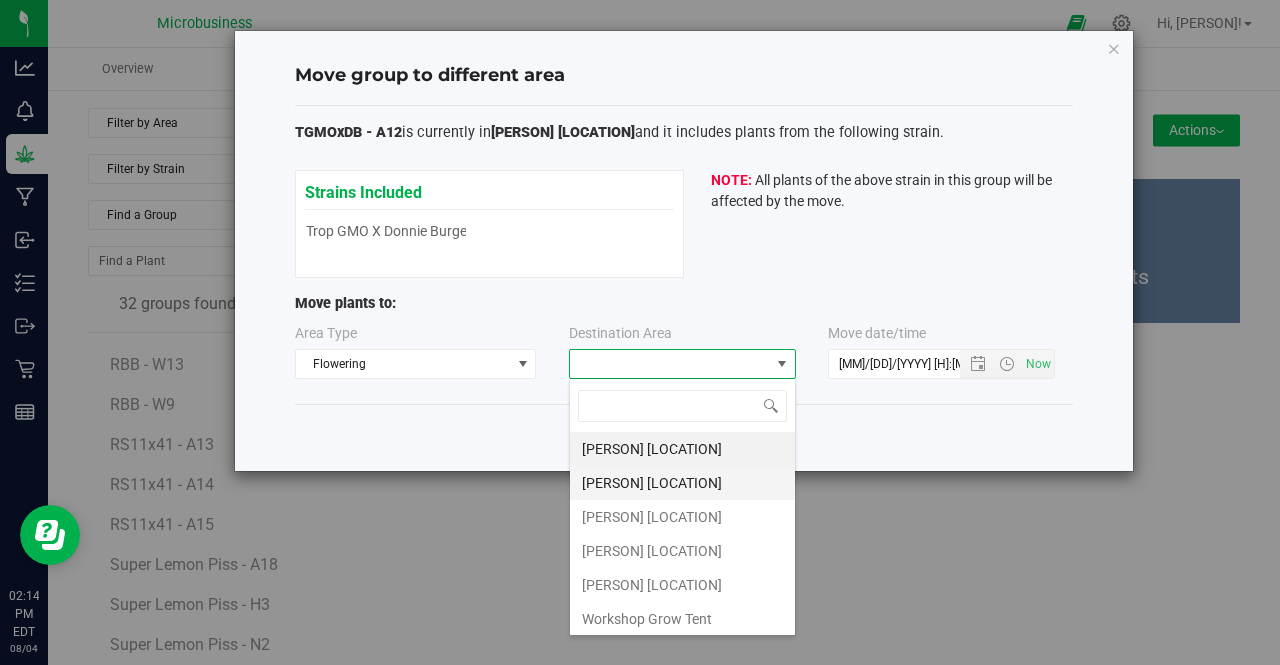 click on "Taliaferro Asparagus Field" at bounding box center [682, 483] 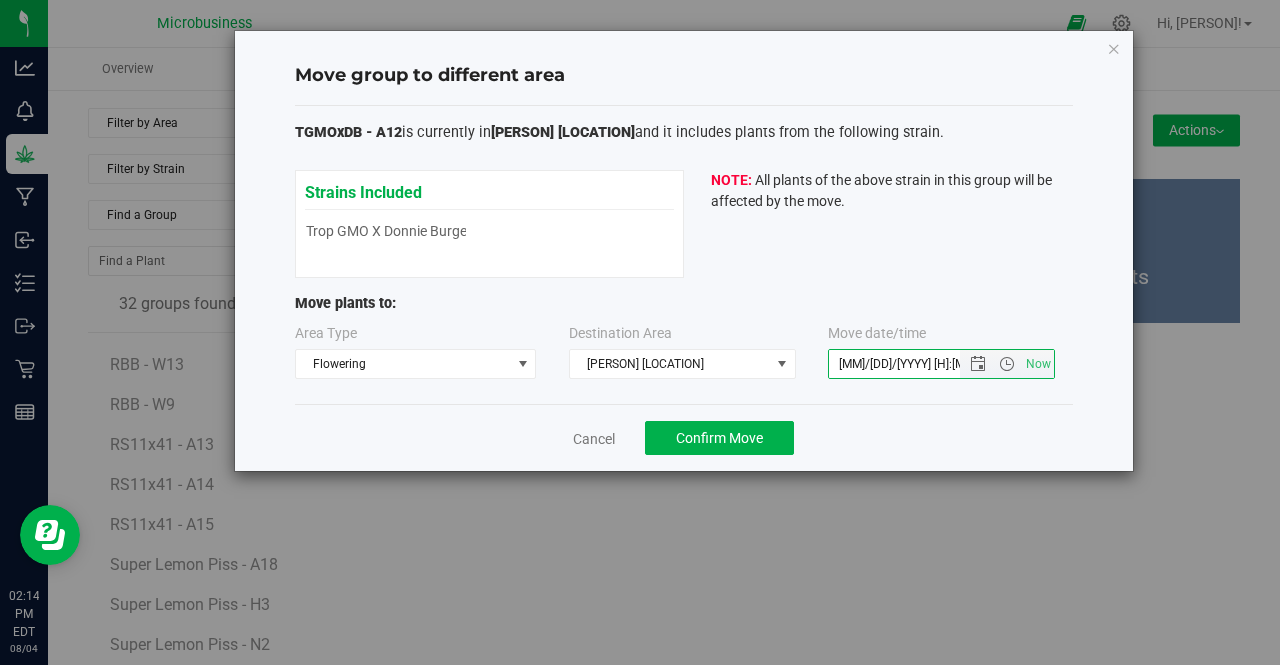 click on "8/4/2025 2:14 PM" at bounding box center (911, 364) 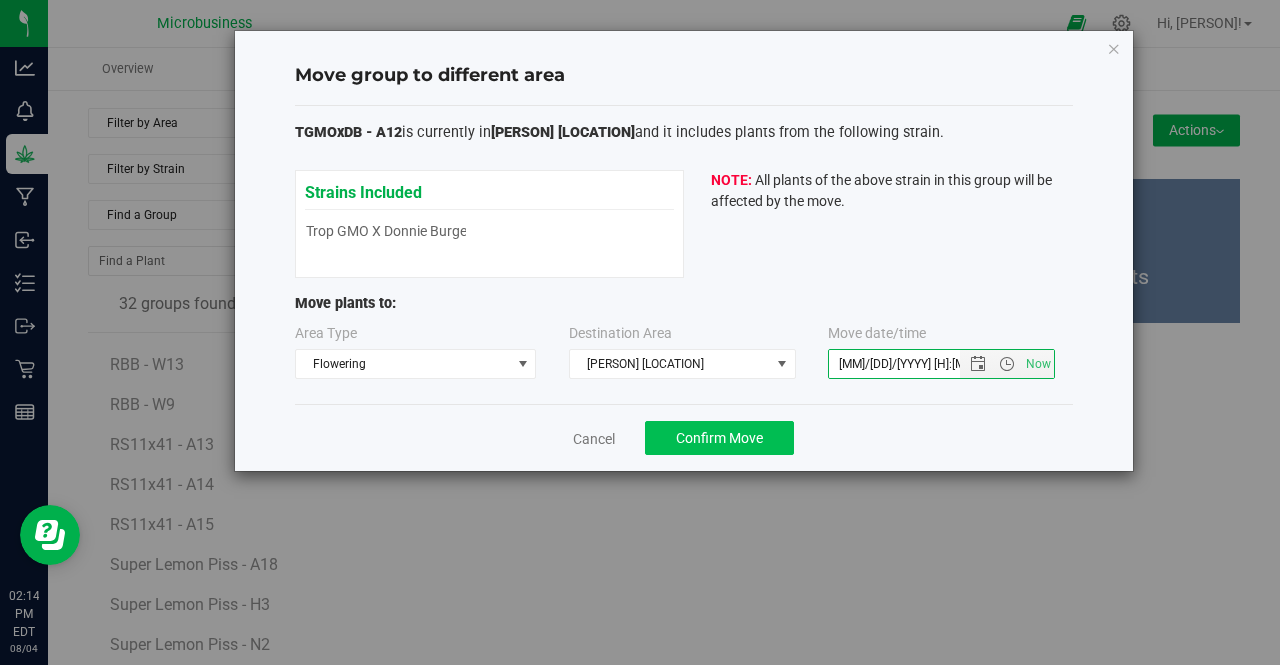 type on "8/1/2025 2:14 PM" 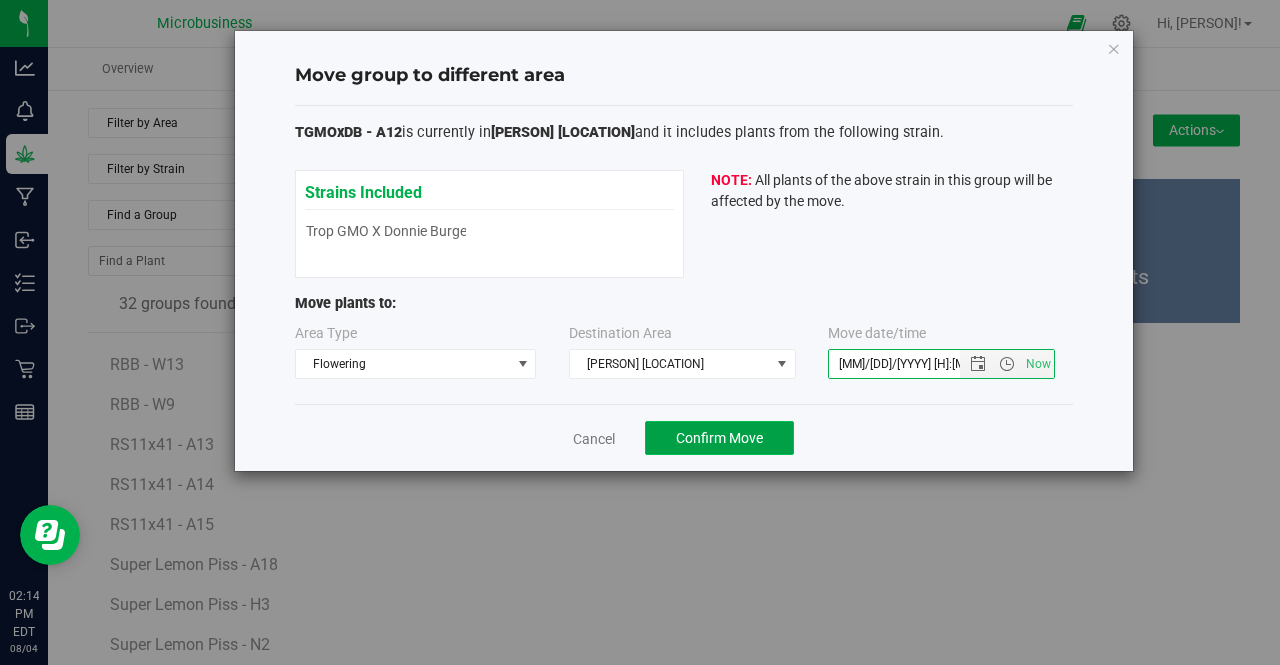 click on "Confirm Move" 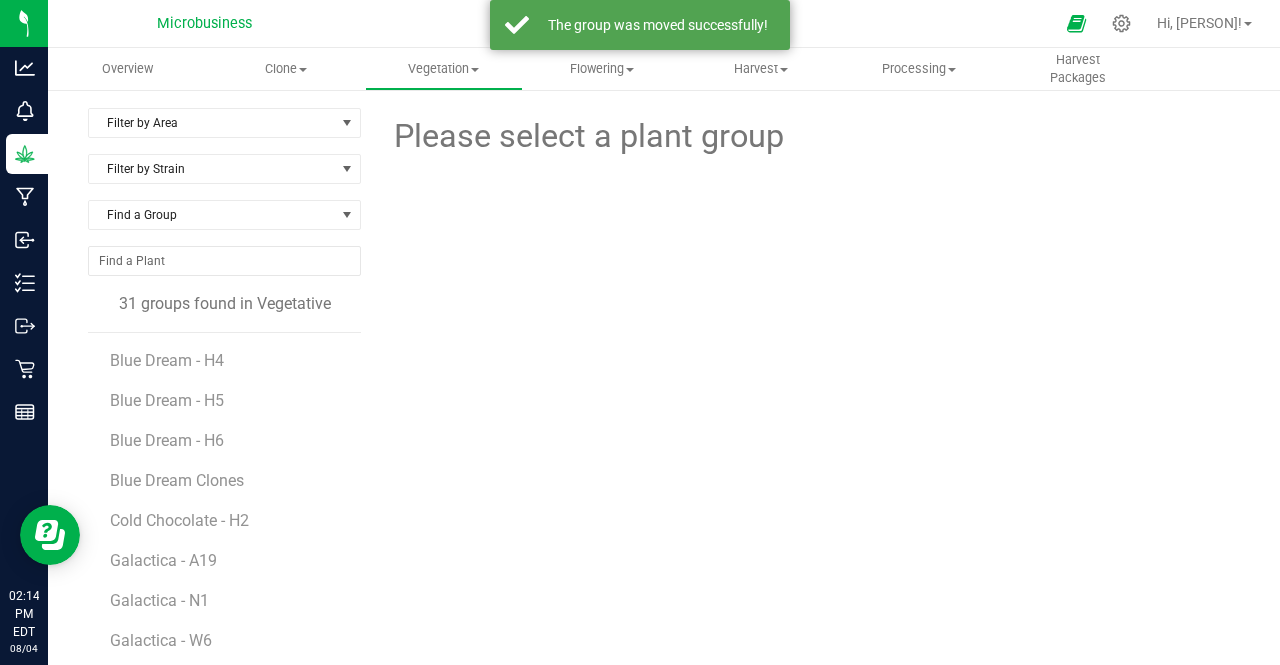 scroll, scrollTop: 756, scrollLeft: 0, axis: vertical 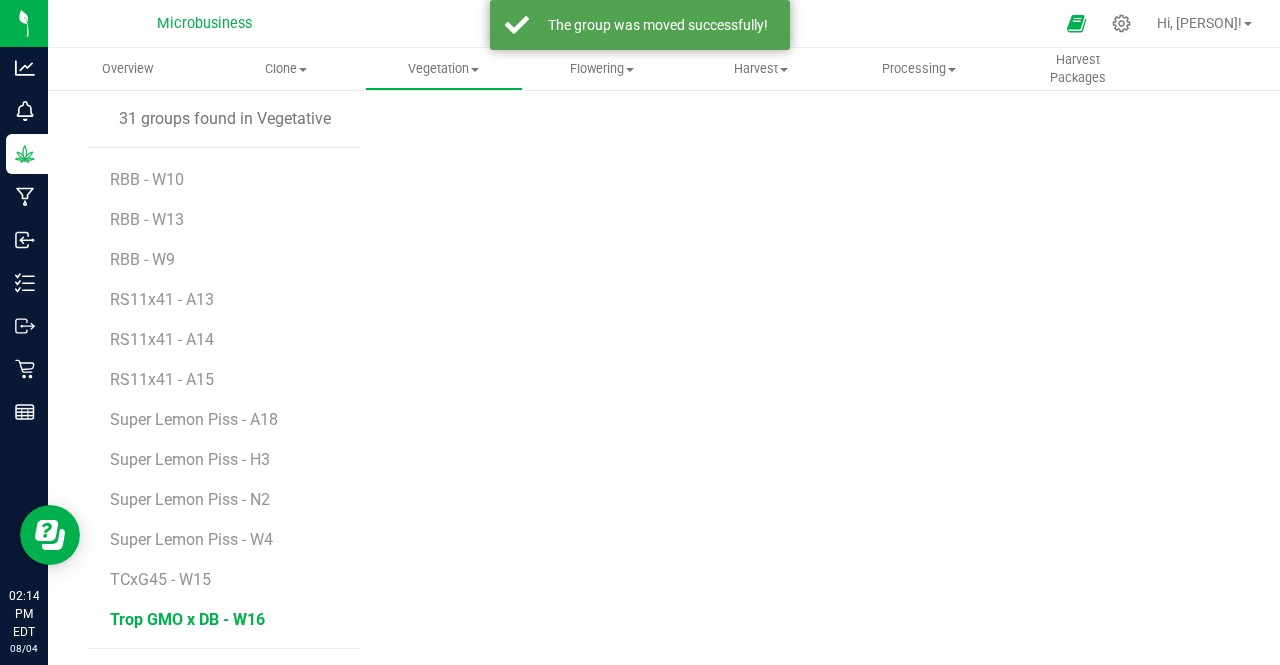 click on "Trop GMO x DB - W16" at bounding box center [187, 619] 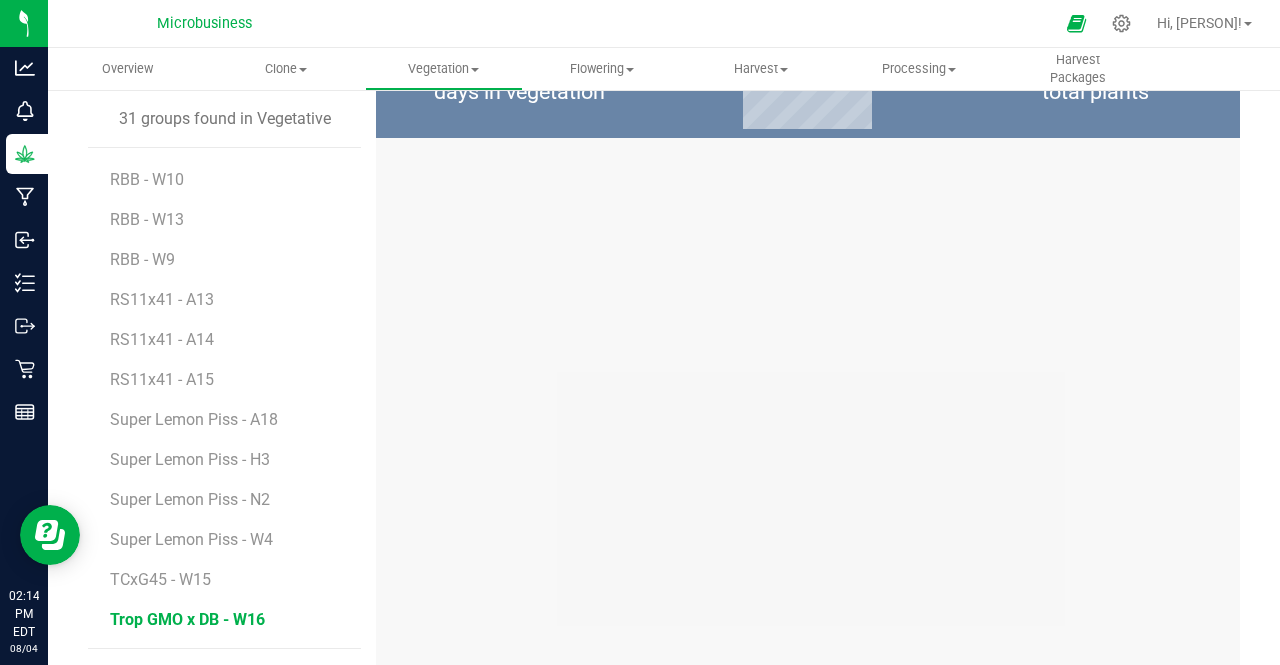 scroll, scrollTop: 0, scrollLeft: 0, axis: both 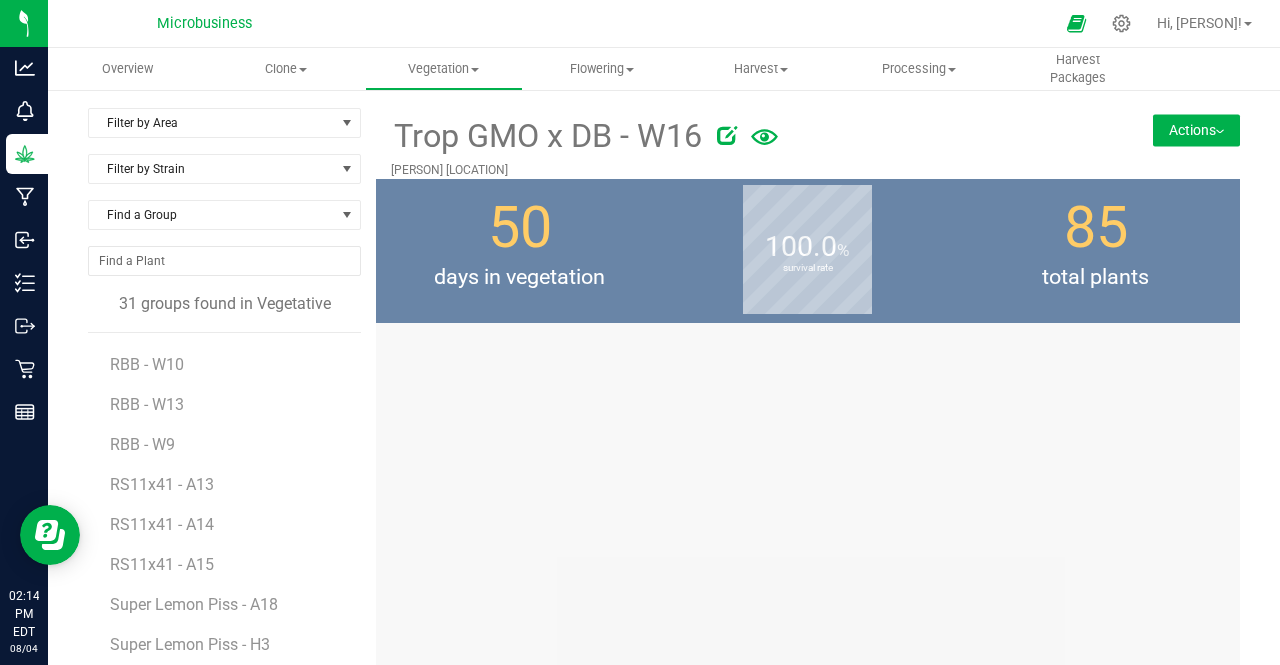 click on "Actions" at bounding box center [1196, 130] 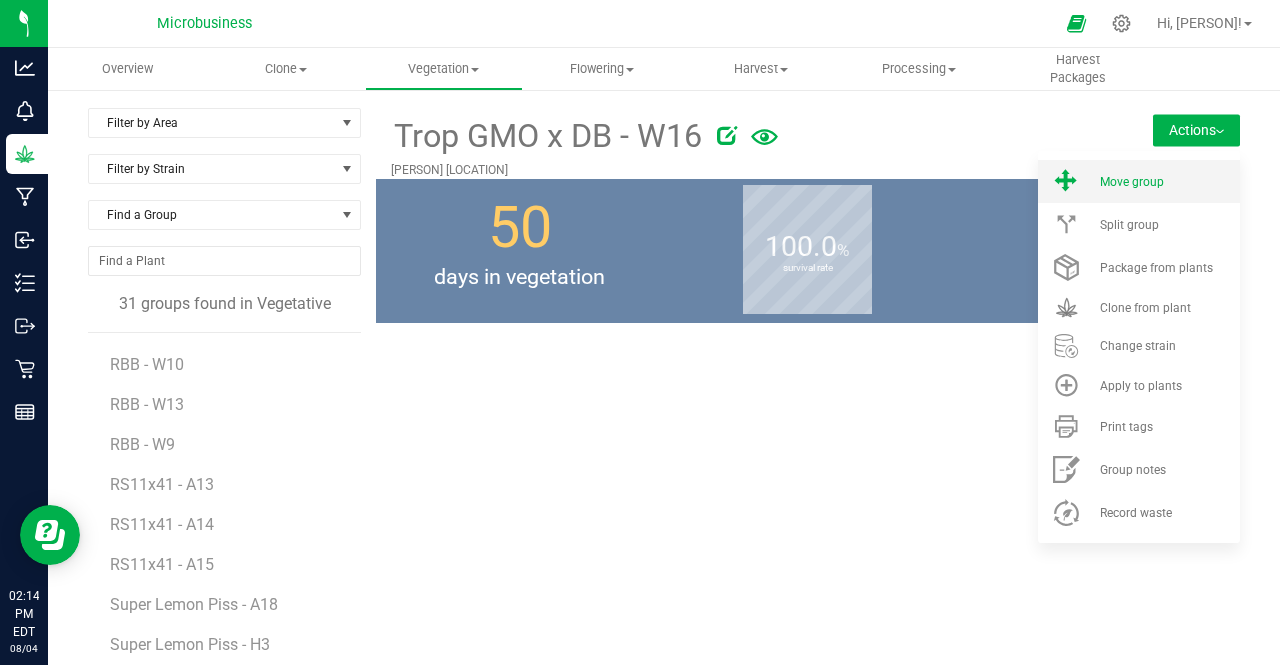 click on "Move group" at bounding box center [1132, 182] 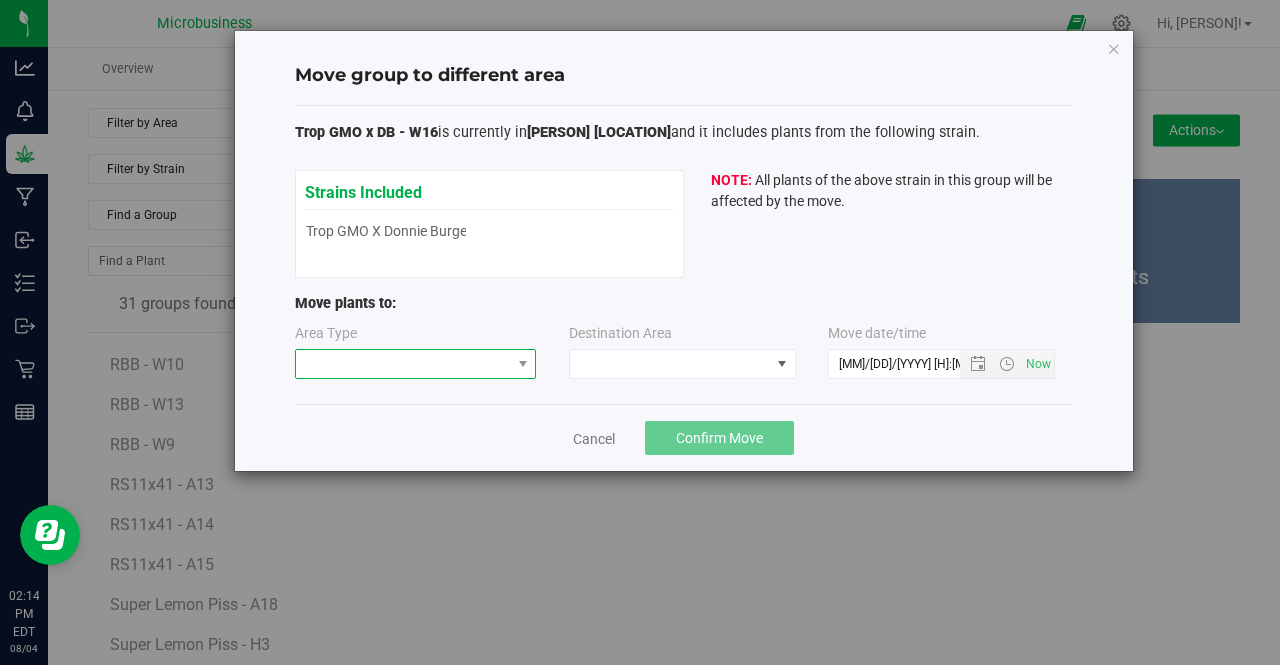 click at bounding box center (403, 364) 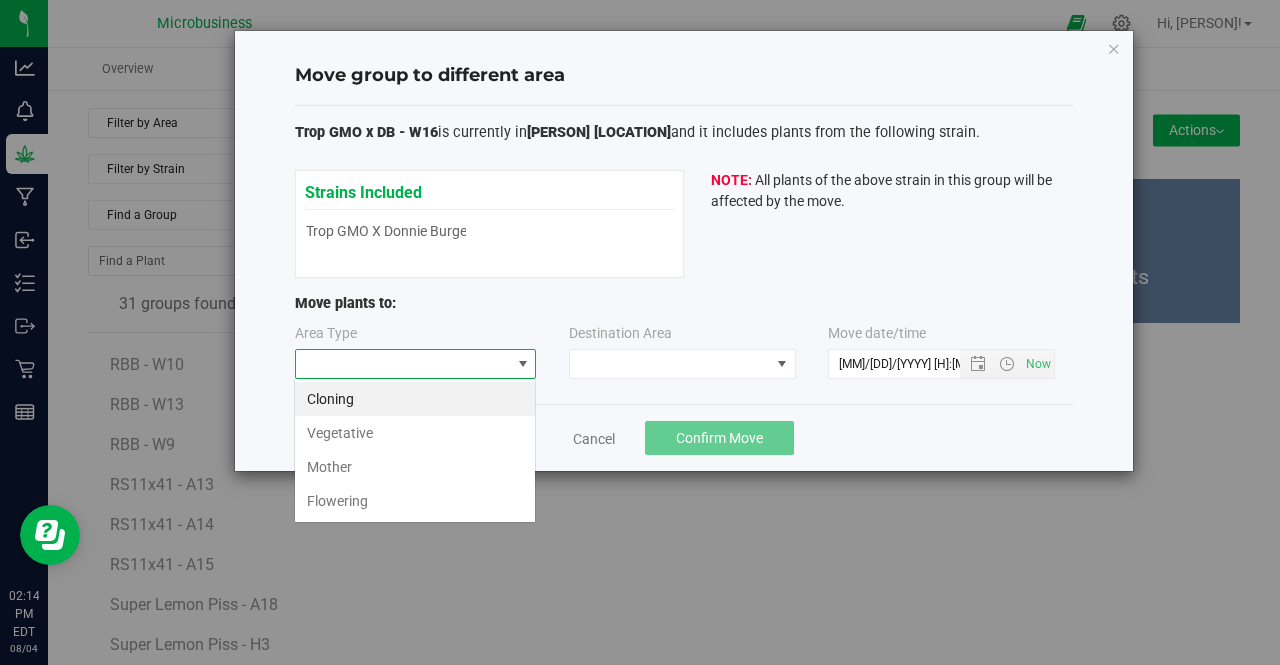 scroll, scrollTop: 99970, scrollLeft: 99758, axis: both 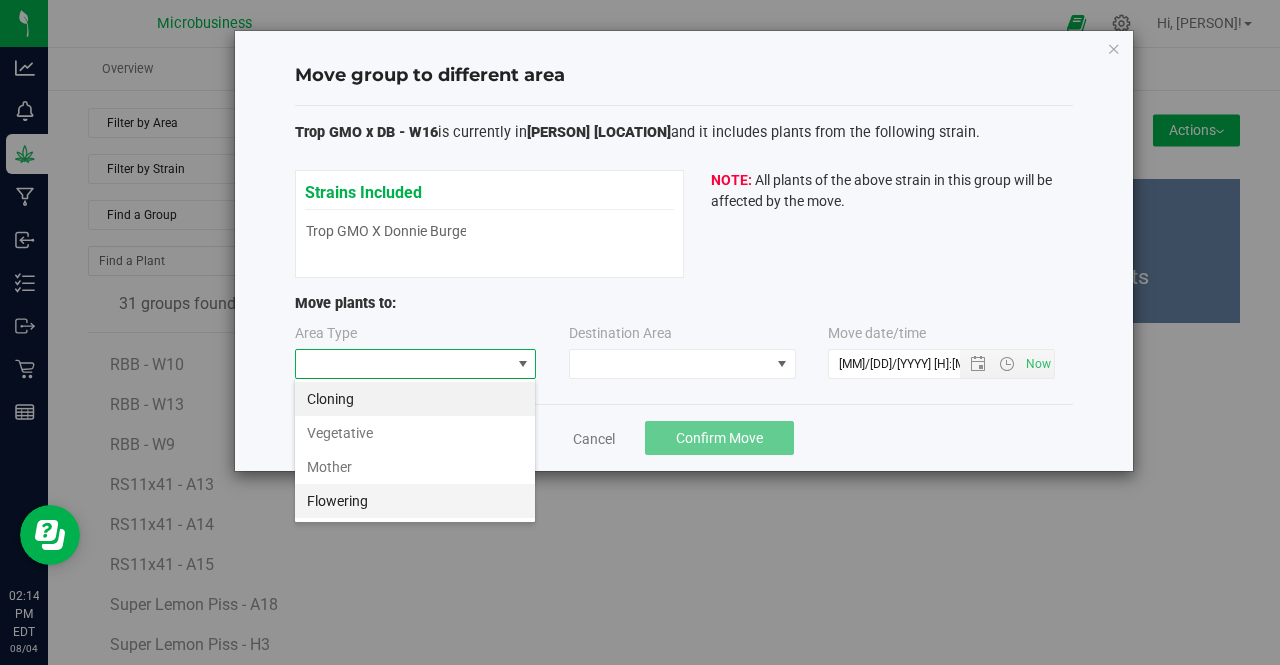 click on "Flowering" at bounding box center [415, 501] 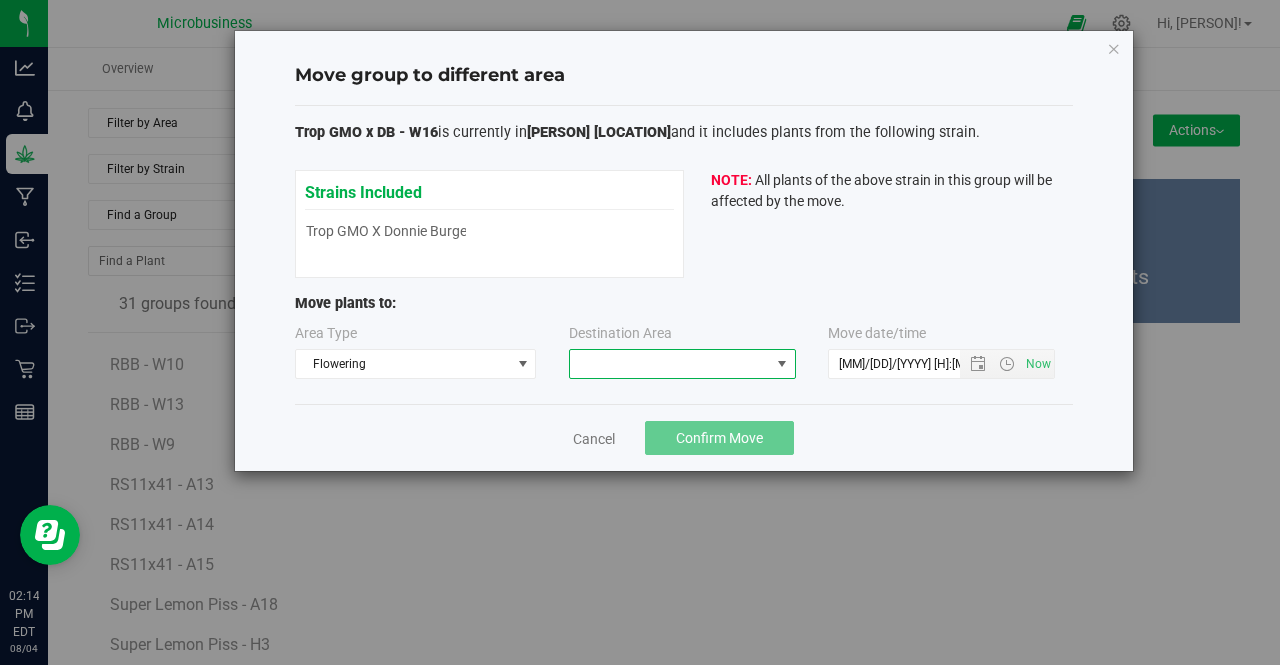click at bounding box center (670, 364) 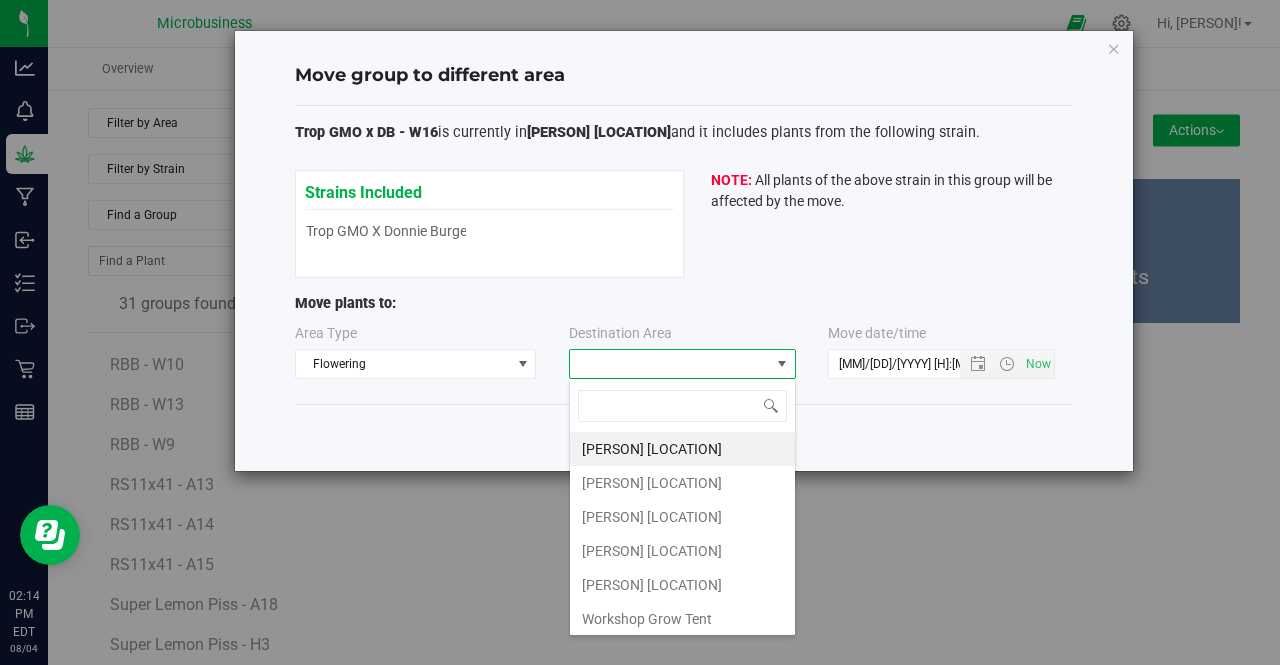 scroll, scrollTop: 99970, scrollLeft: 99772, axis: both 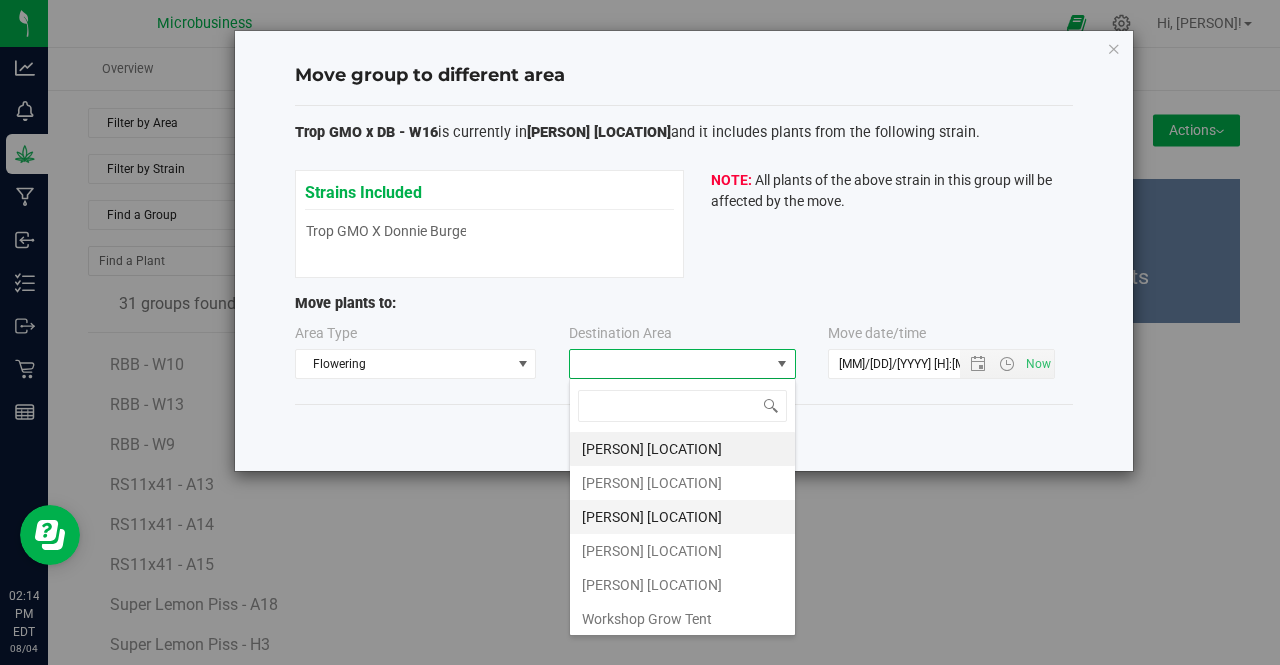 click on "Taliaferro Wallkill Field" at bounding box center (682, 517) 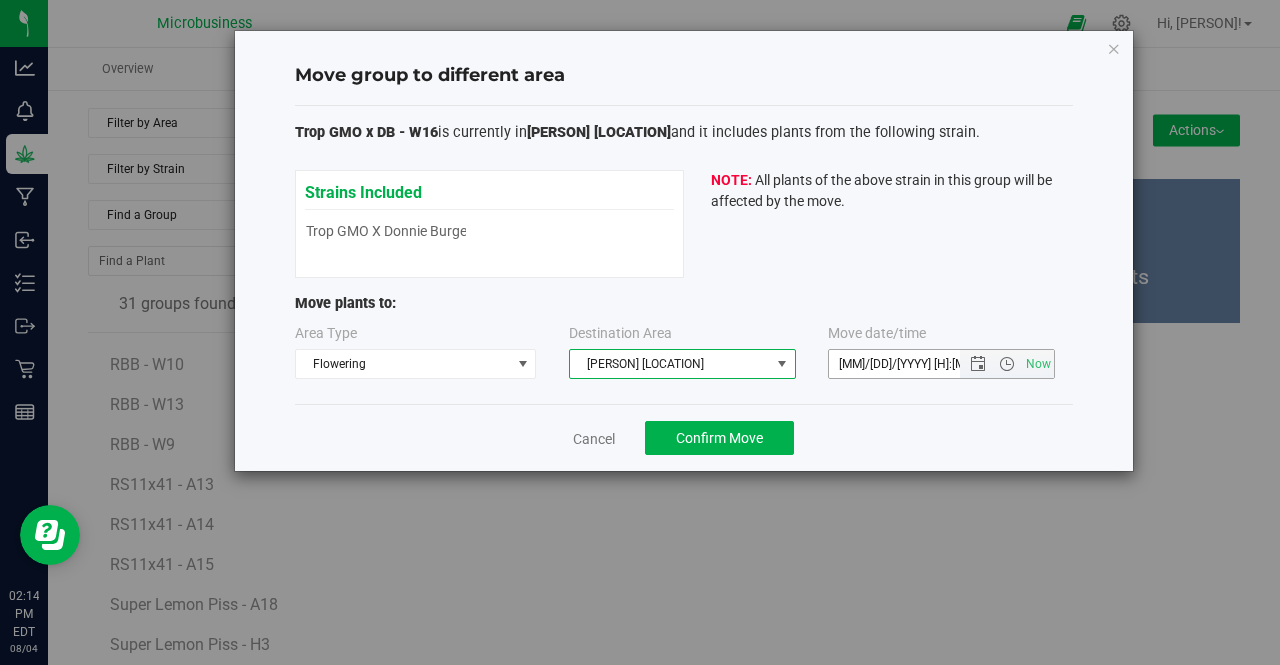 click on "8/4/2025 2:14 PM" at bounding box center (911, 364) 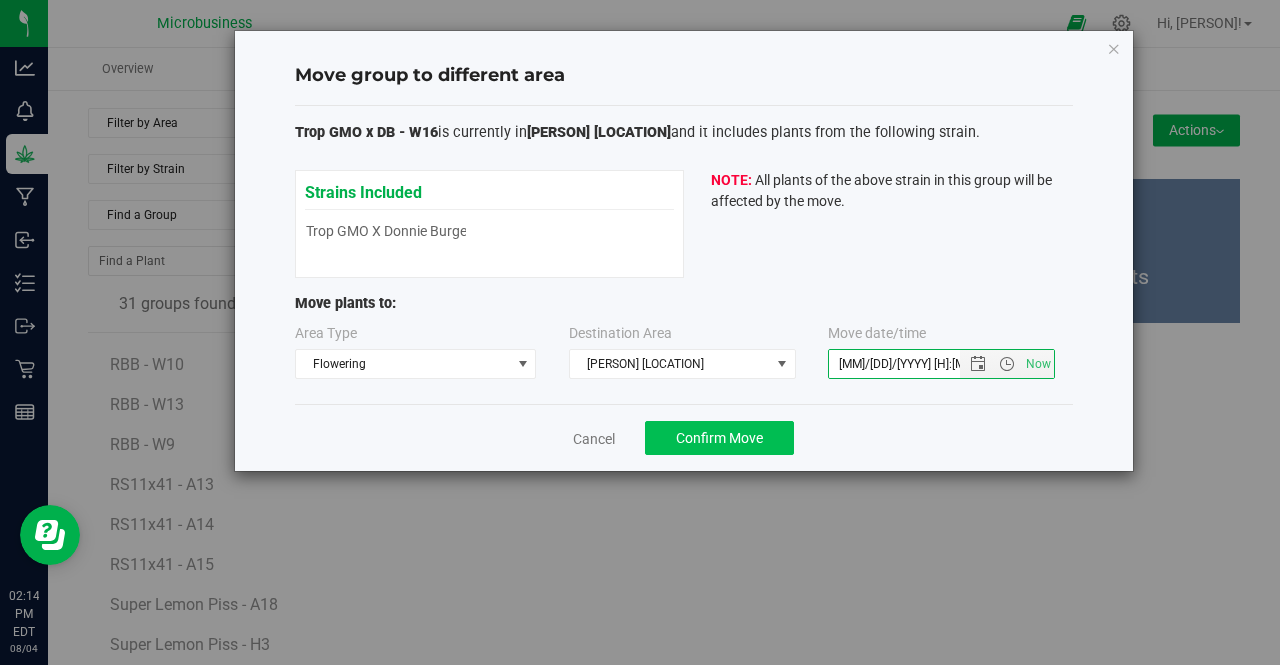 type on "8/1/2025 2:14 PM" 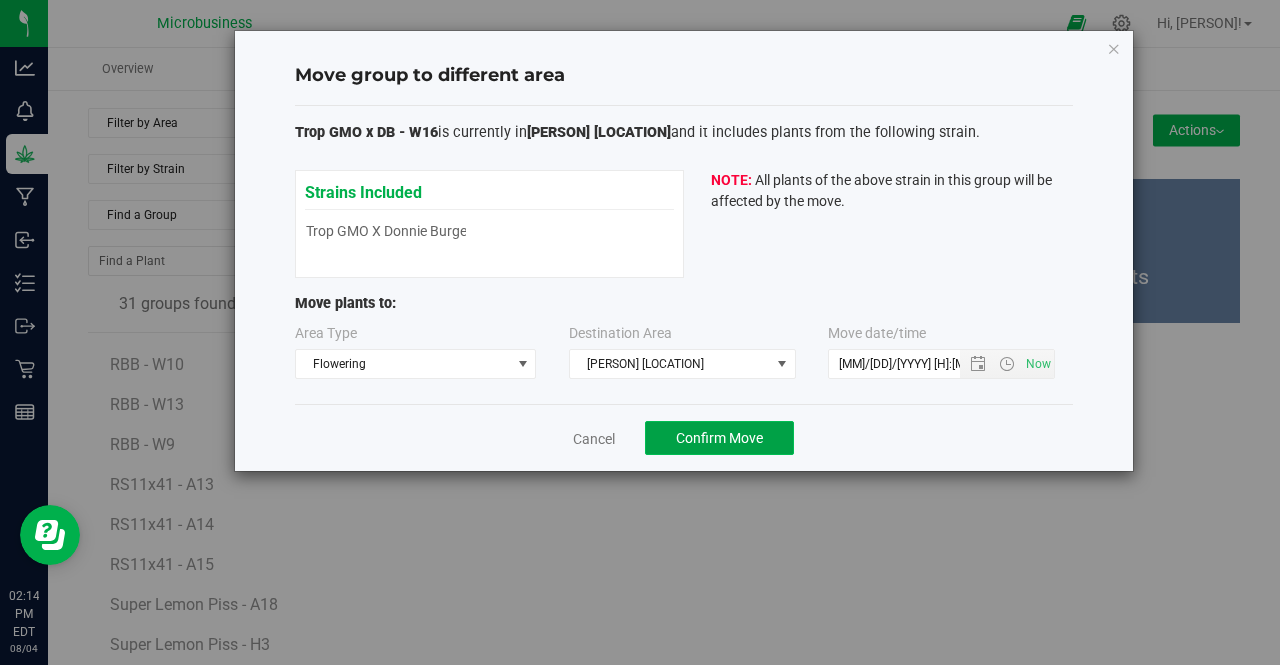 click on "Confirm Move" 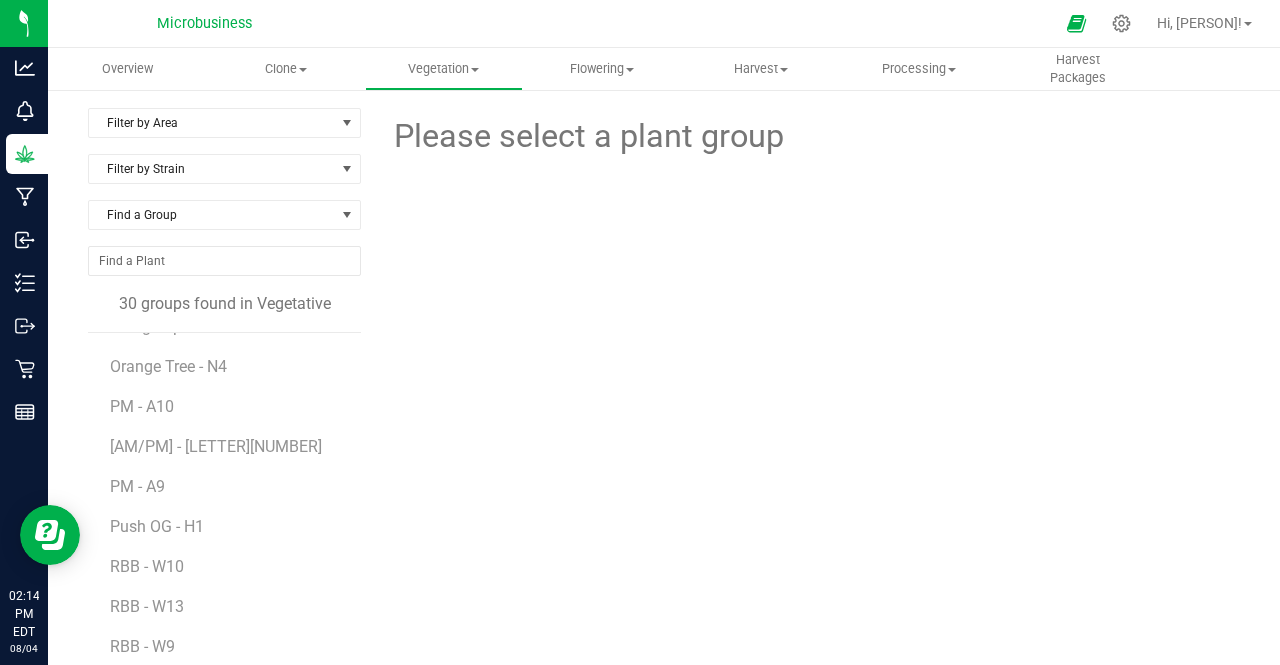 scroll, scrollTop: 555, scrollLeft: 0, axis: vertical 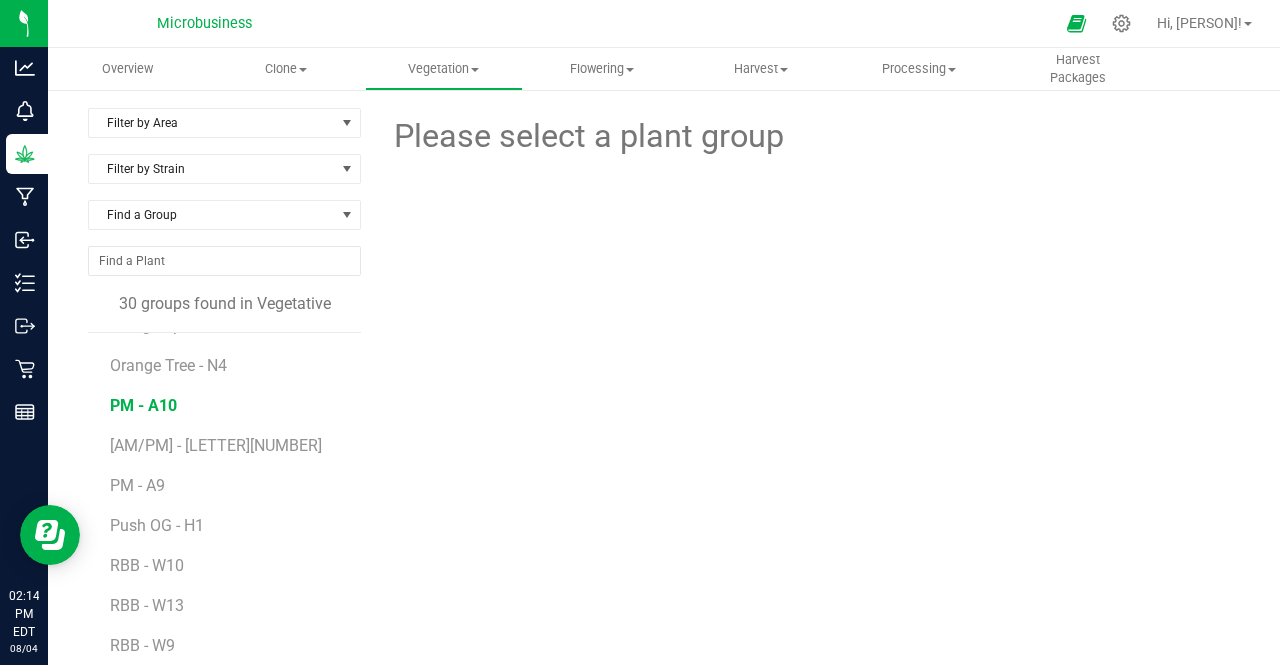 click on "PM - A10" at bounding box center (143, 405) 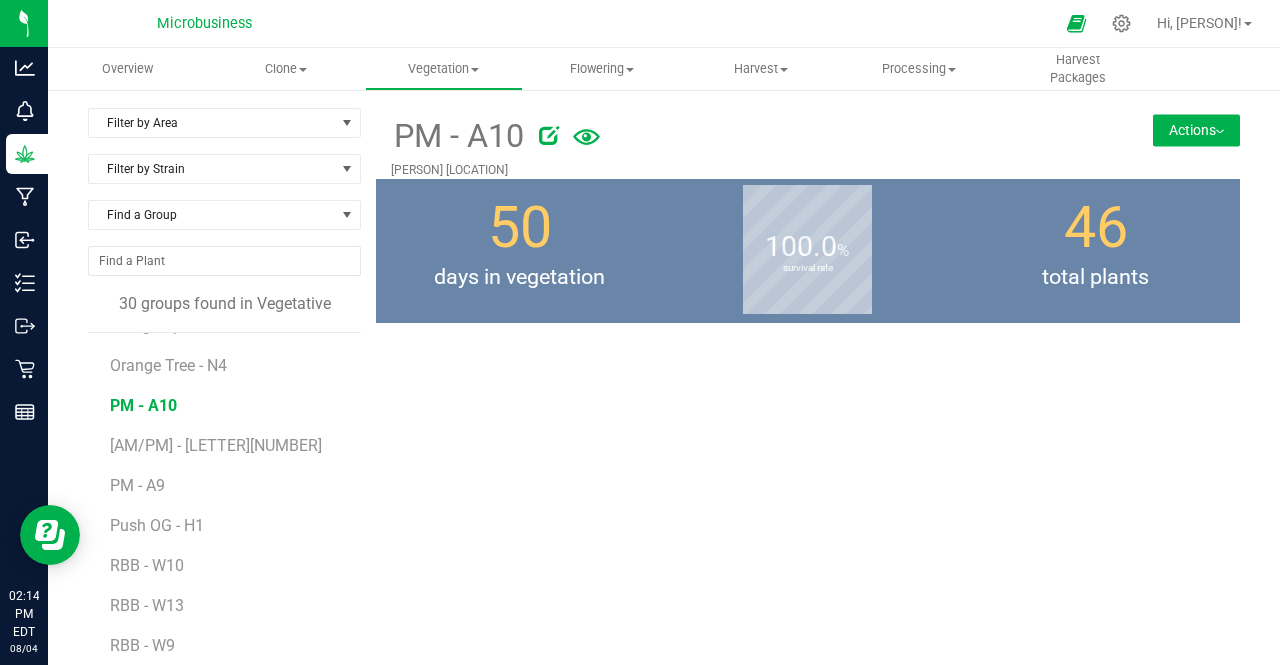 click on "Actions" at bounding box center [1196, 130] 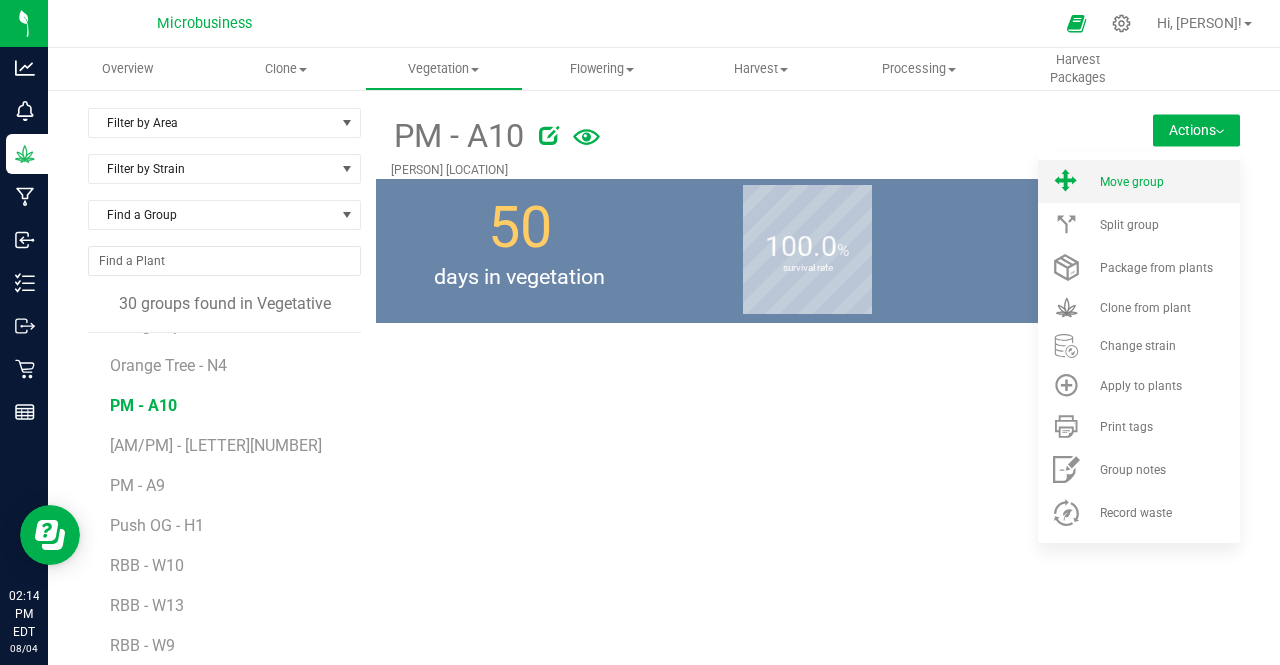 click on "Move group" at bounding box center (1132, 182) 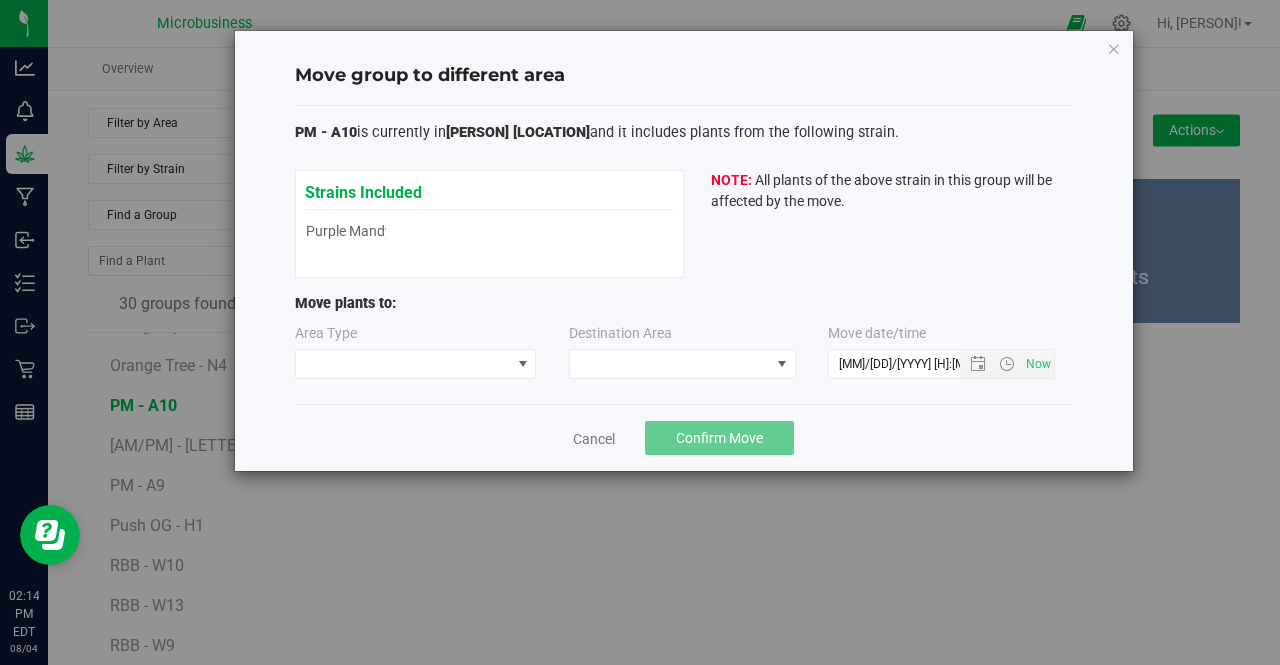 click on "Area Type
Destination Area
Move date/time
8/4/2025 2:14 PM" at bounding box center (684, 355) 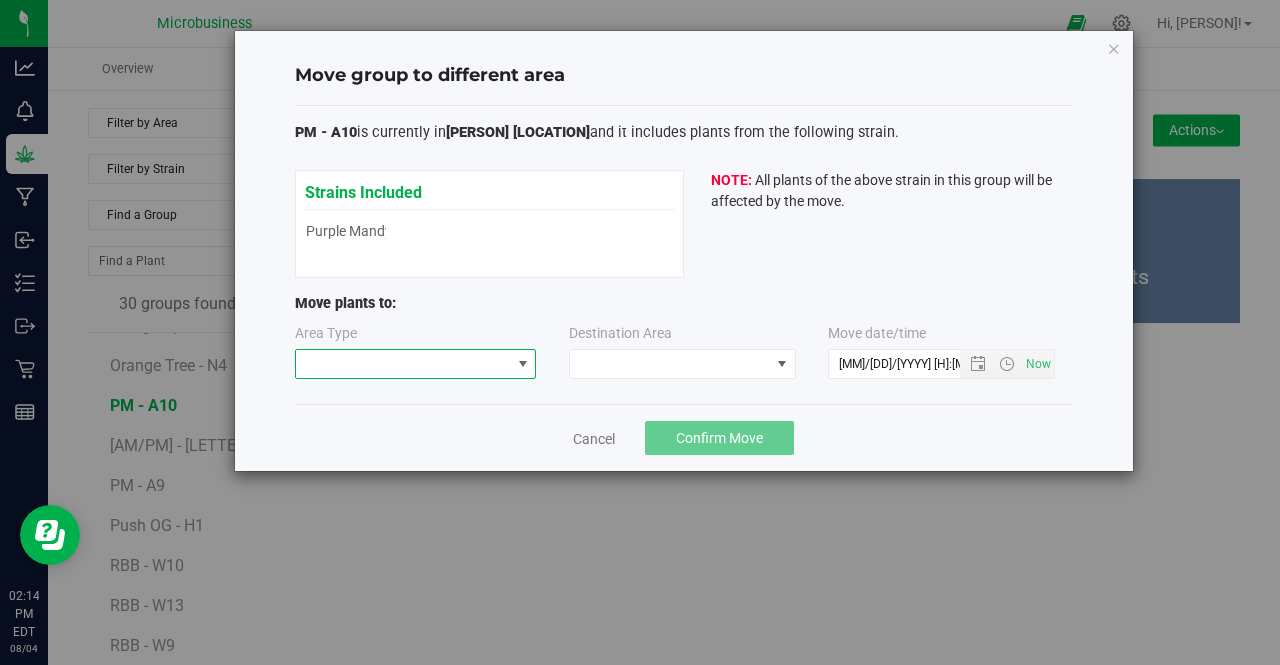 click at bounding box center [403, 364] 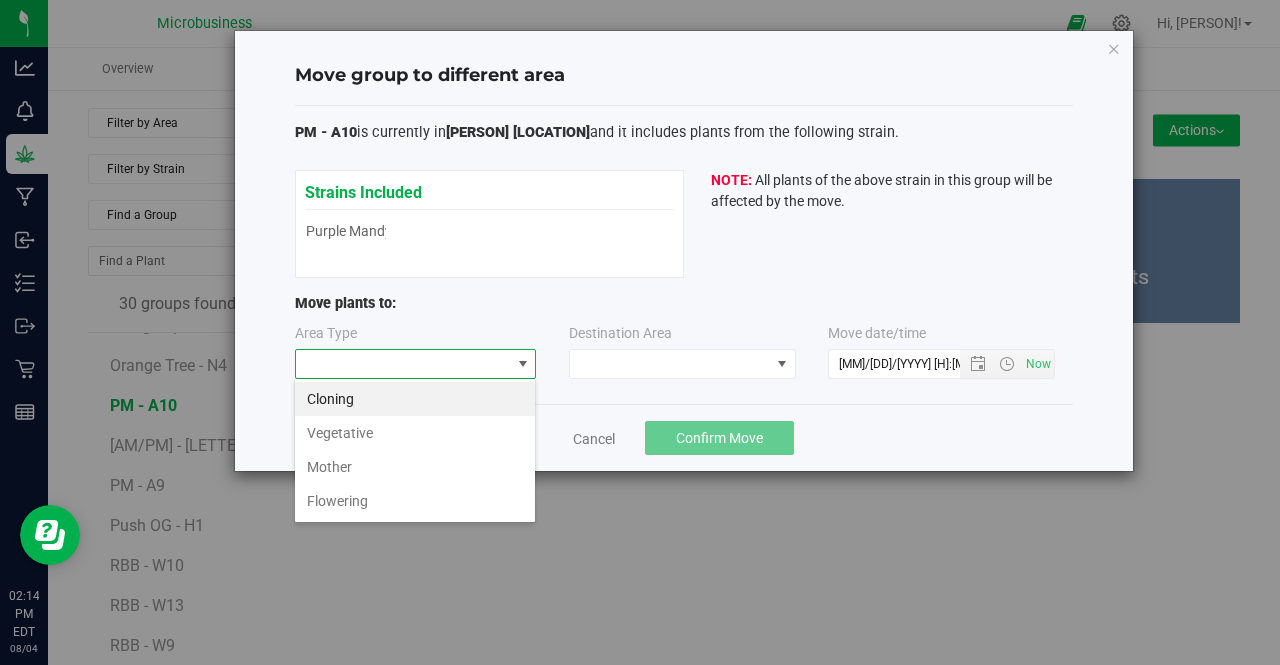 scroll, scrollTop: 99970, scrollLeft: 99758, axis: both 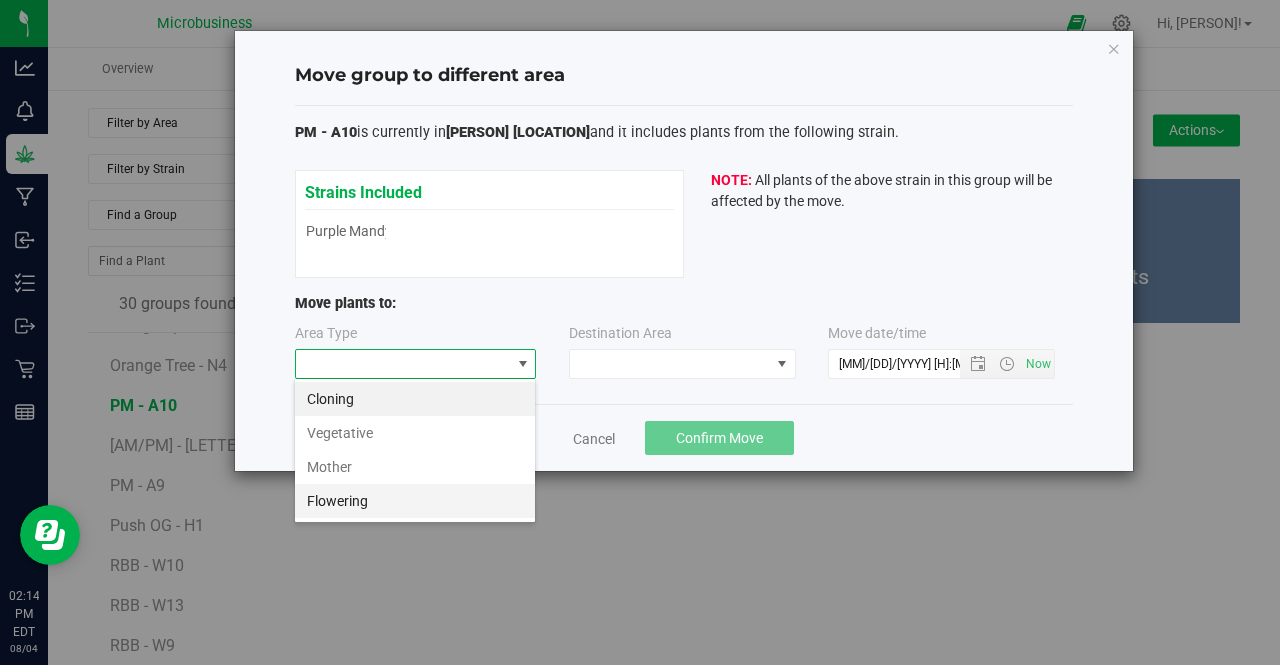 click on "Flowering" at bounding box center [415, 501] 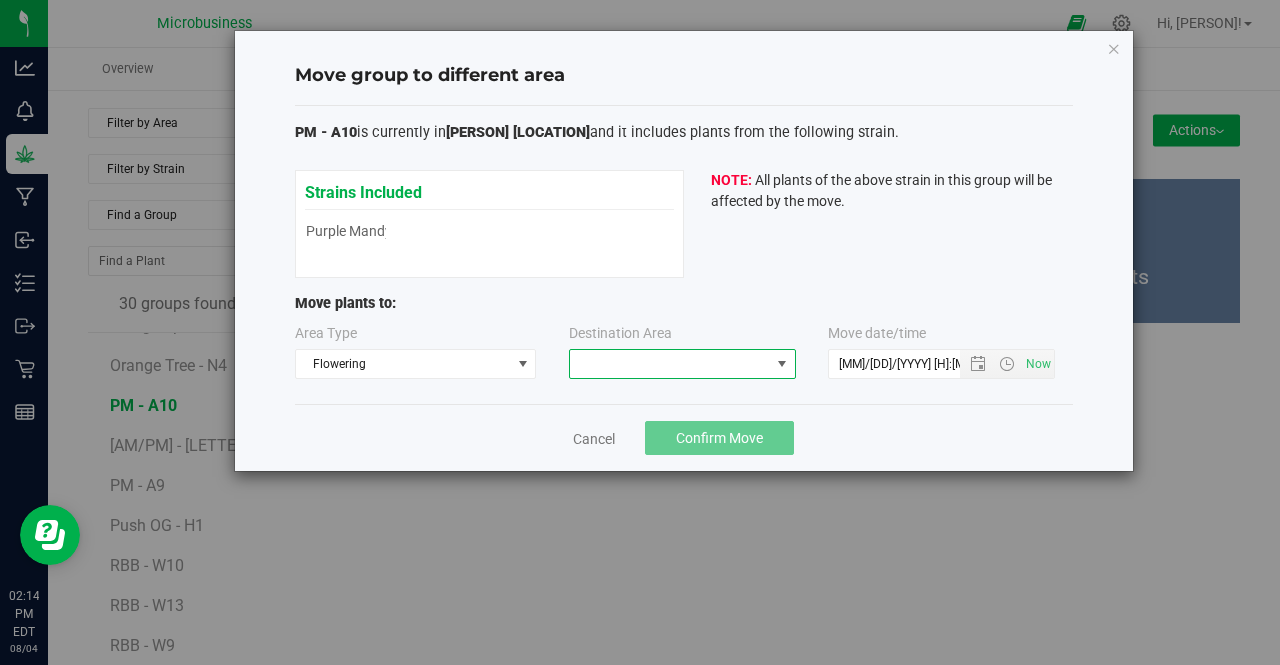 click at bounding box center [670, 364] 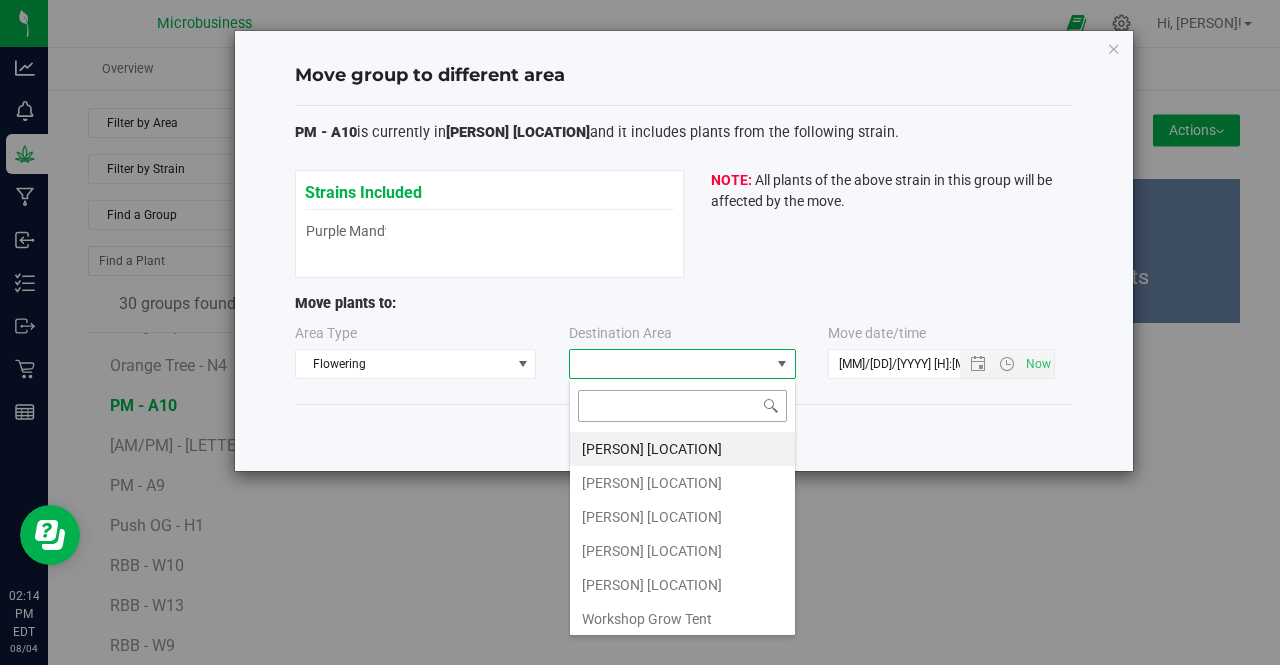 scroll, scrollTop: 99970, scrollLeft: 99772, axis: both 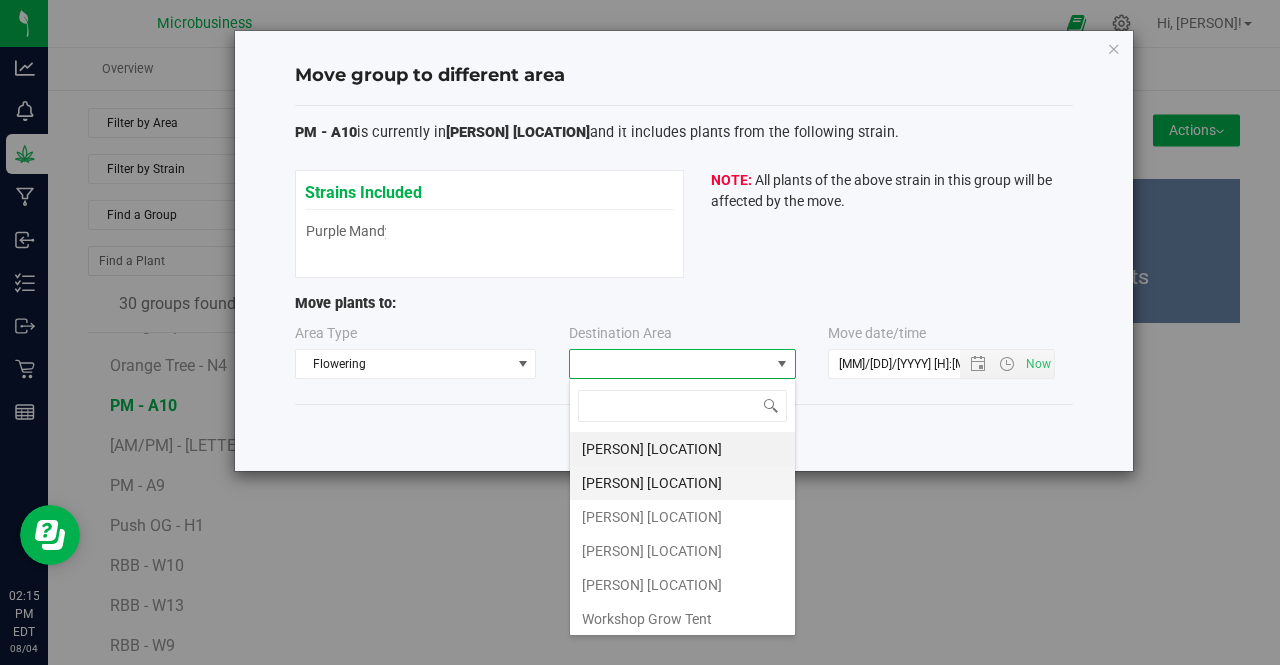 click on "Taliaferro Asparagus Field" at bounding box center [682, 483] 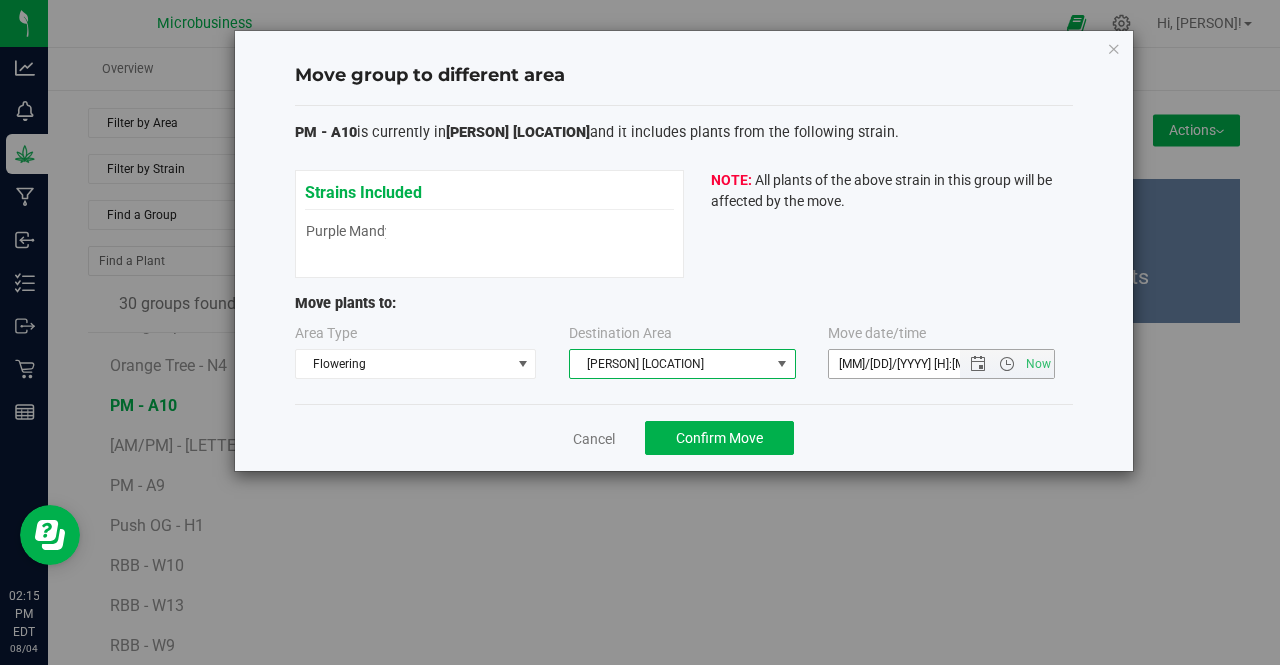 click on "8/4/2025 2:14 PM" at bounding box center (911, 364) 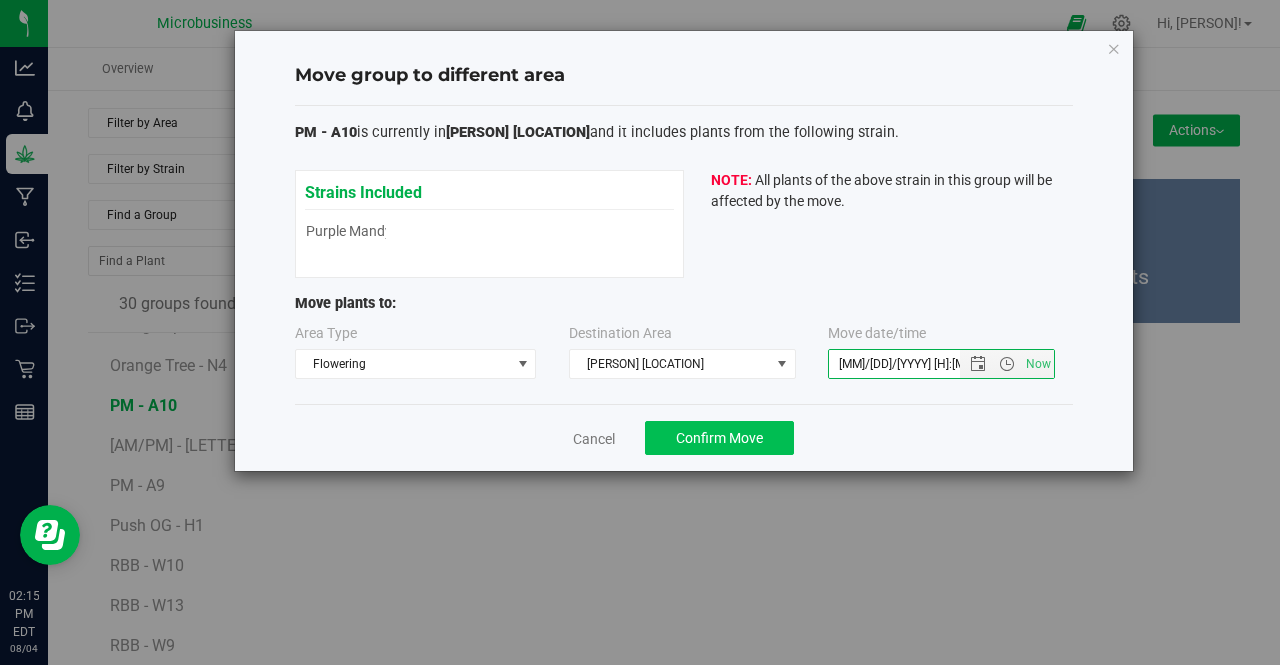 type on "8/1/2025 2:14 PM" 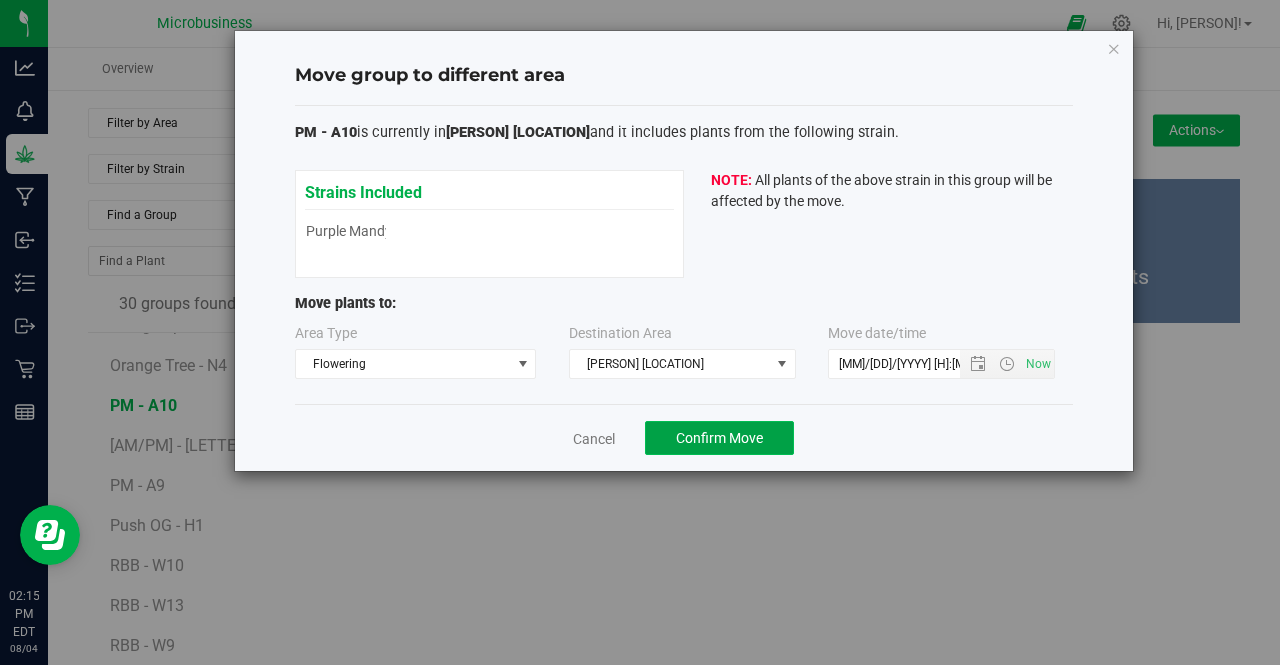 click on "Confirm Move" 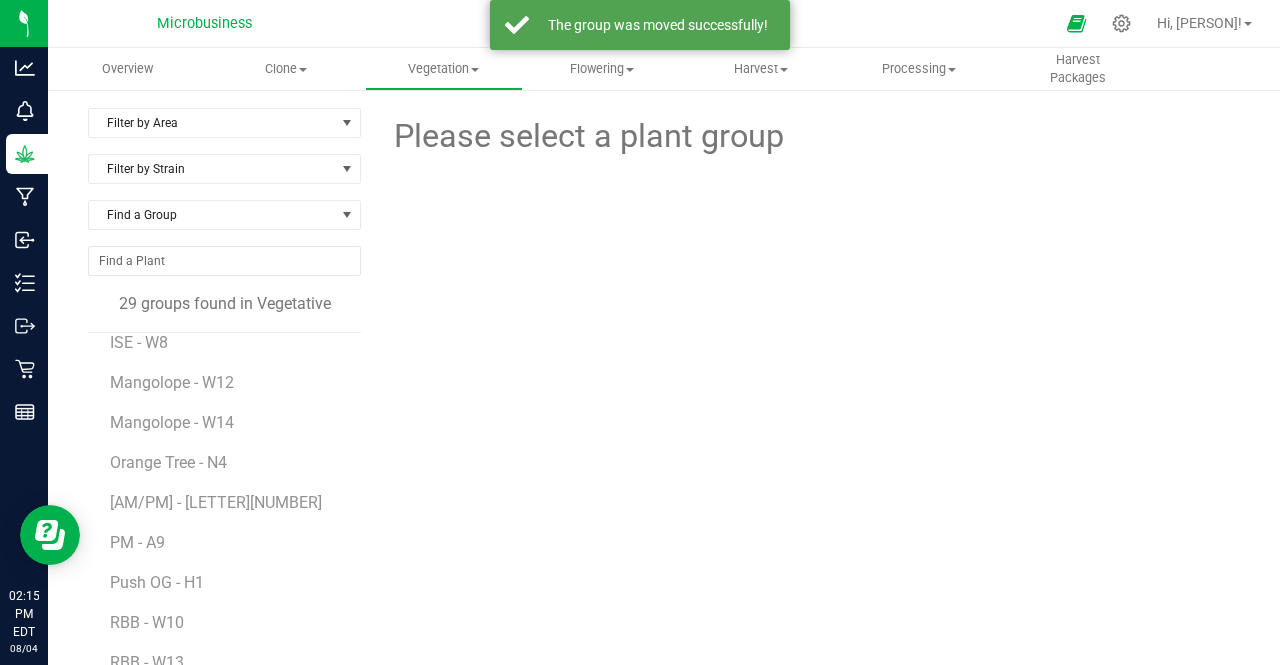 scroll, scrollTop: 460, scrollLeft: 0, axis: vertical 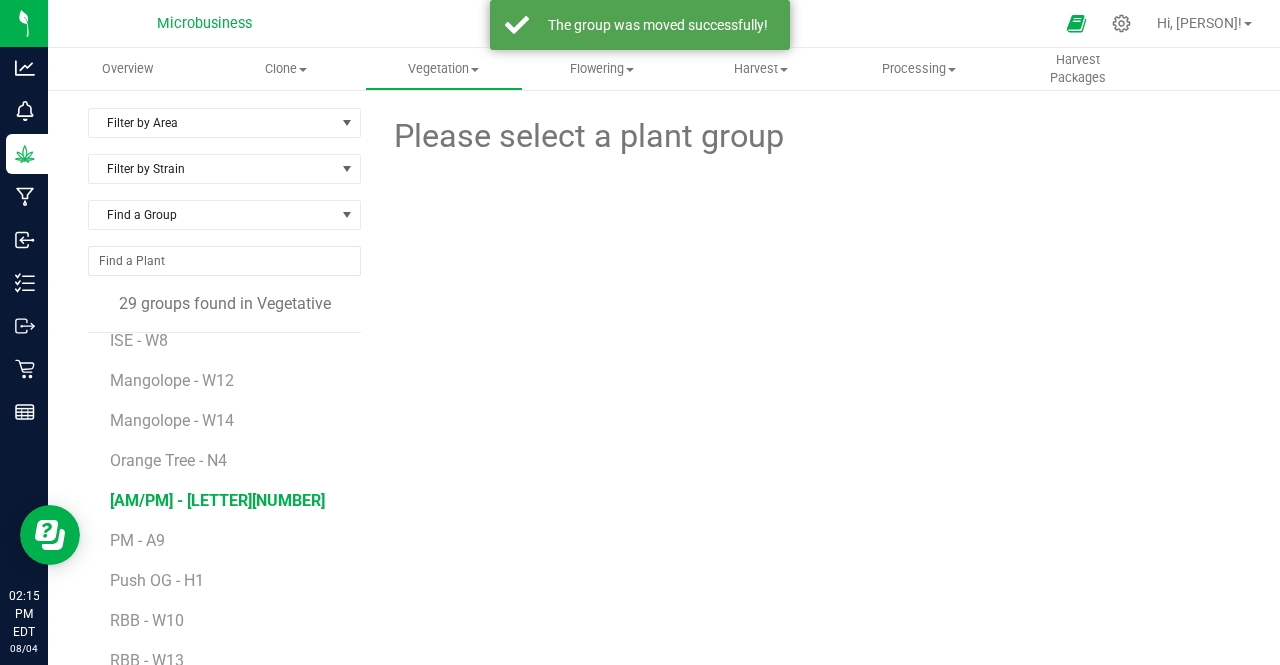 click on "PM - A8" at bounding box center (217, 500) 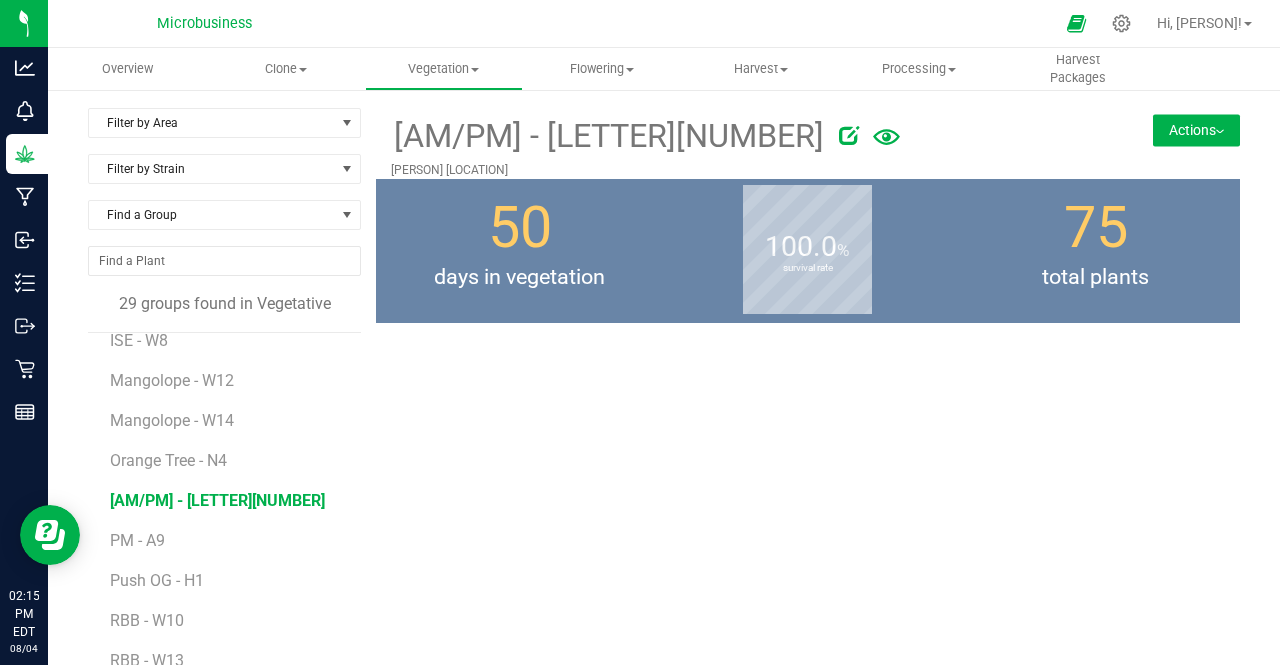click on "Actions" at bounding box center [1196, 130] 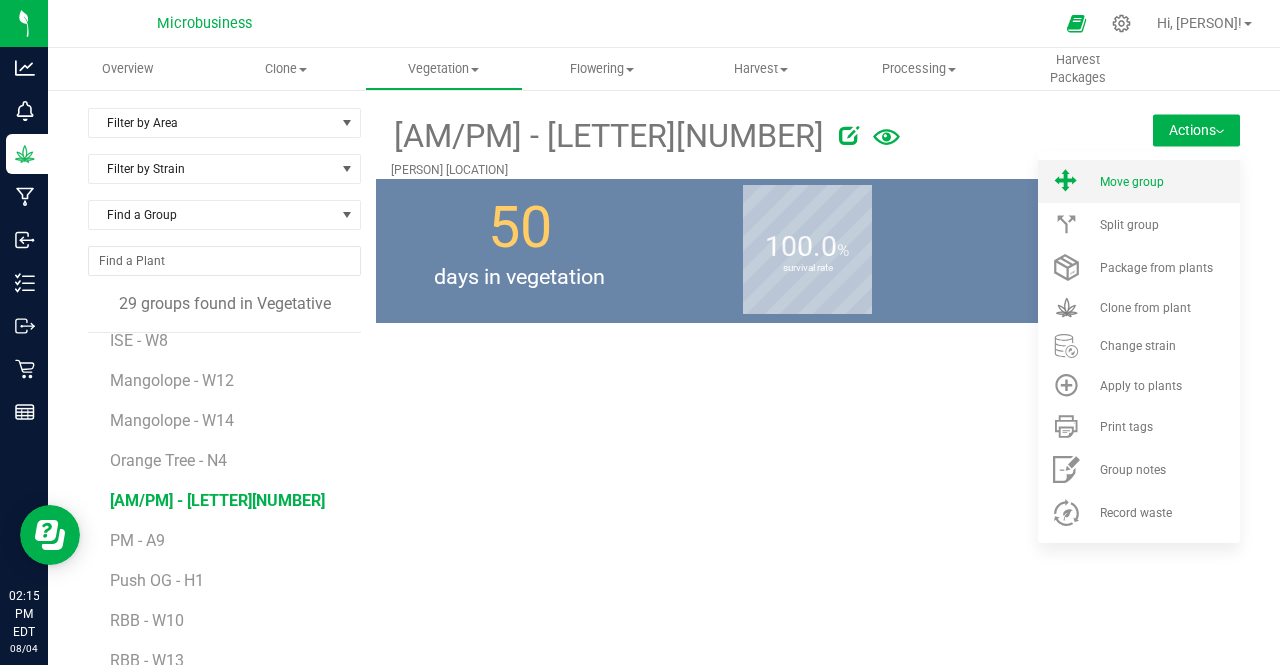 click on "Move group" at bounding box center (1139, 181) 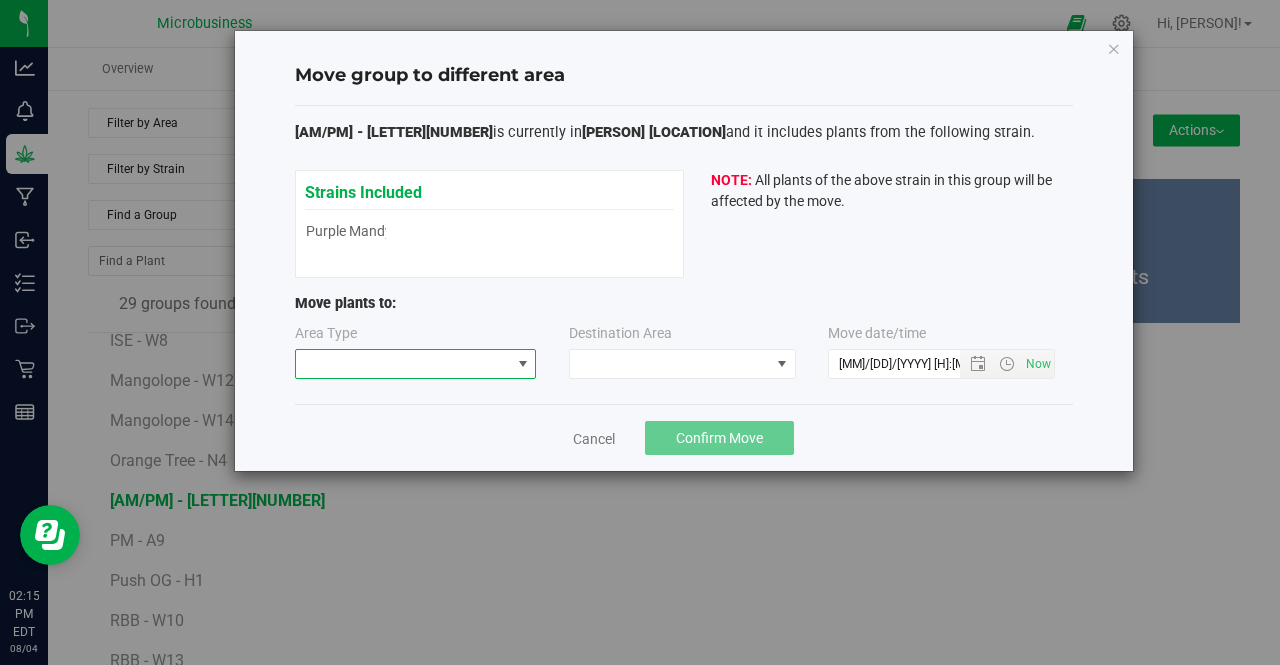 click at bounding box center (403, 364) 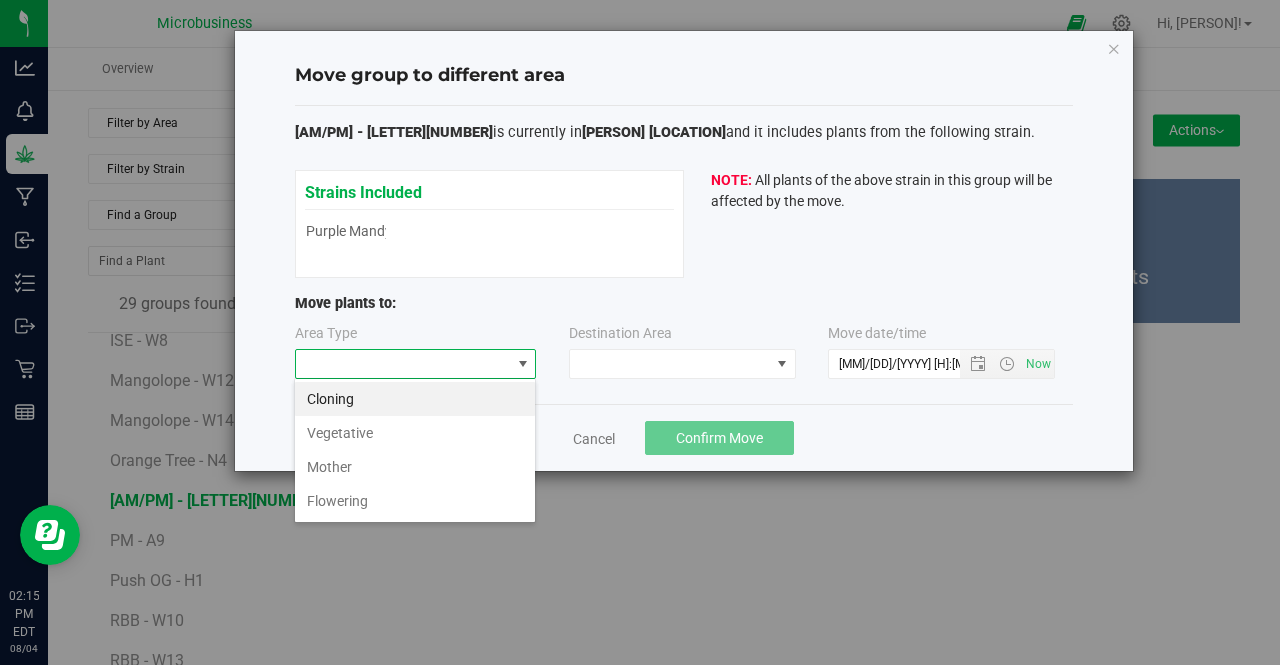 scroll, scrollTop: 99970, scrollLeft: 99758, axis: both 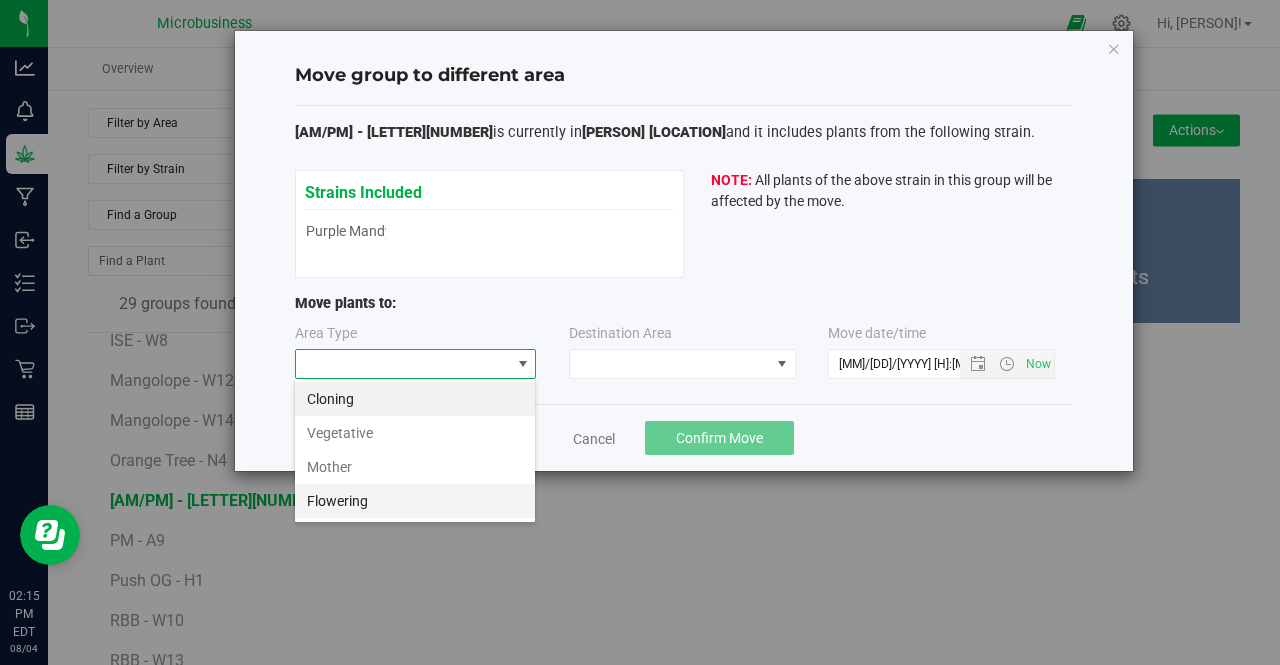 click on "Flowering" at bounding box center [415, 501] 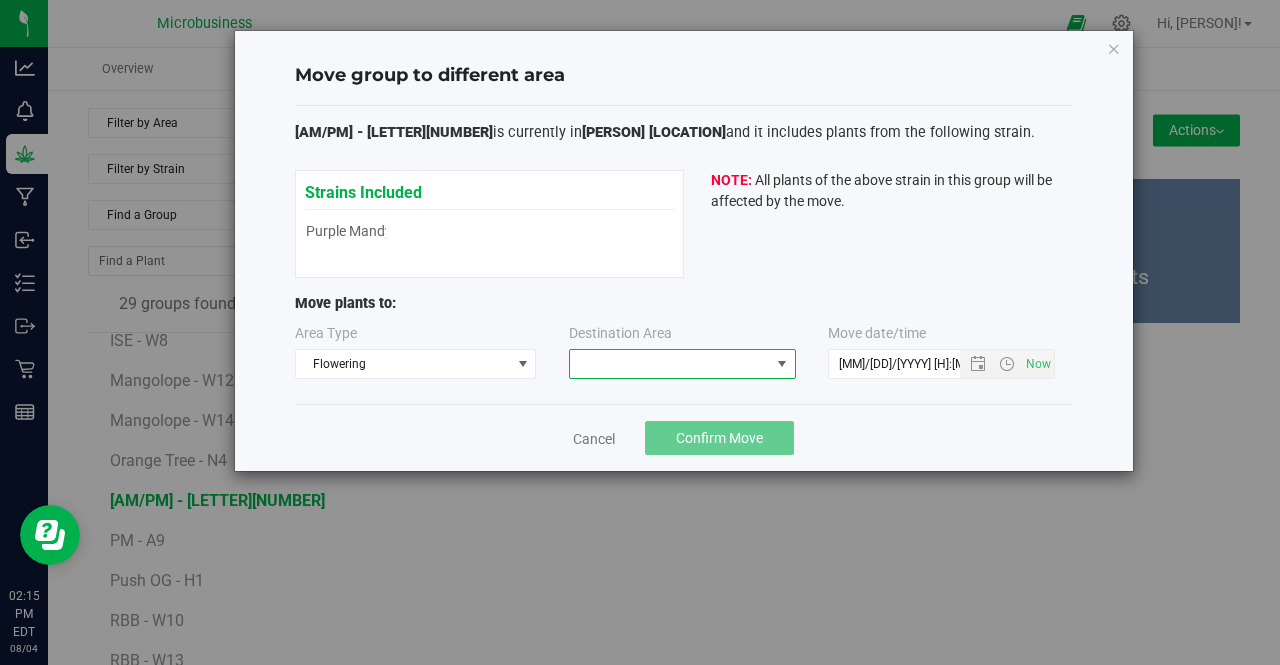 click at bounding box center (670, 364) 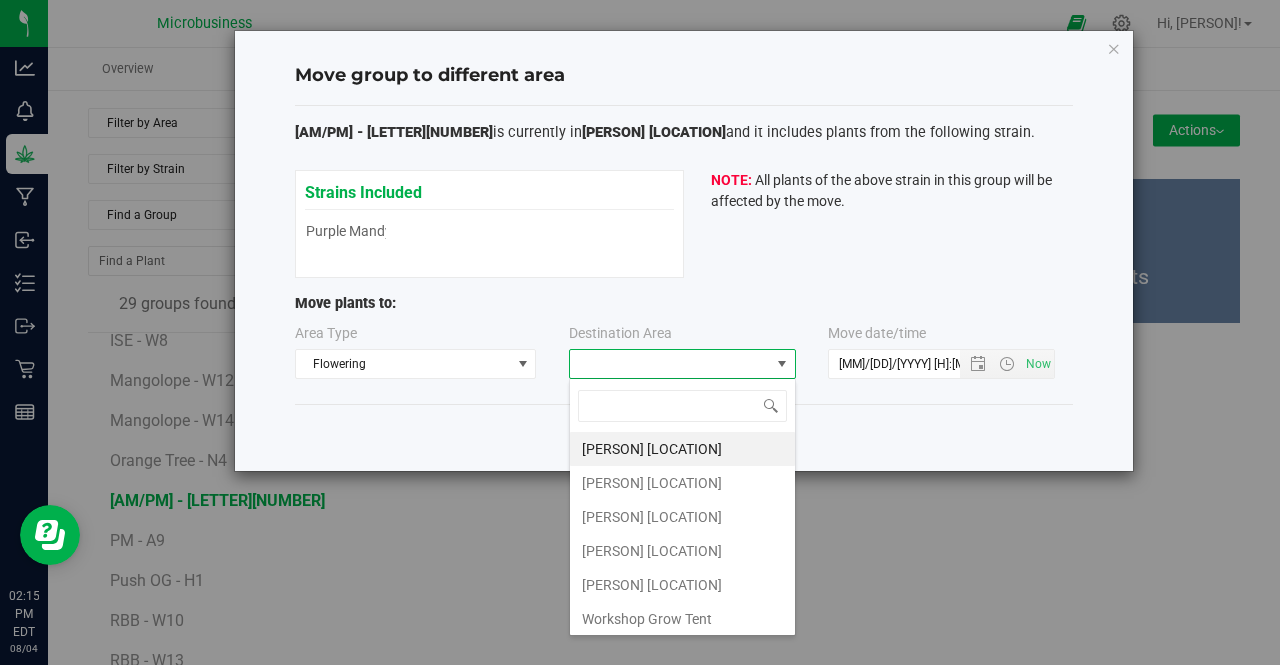 scroll, scrollTop: 99970, scrollLeft: 99772, axis: both 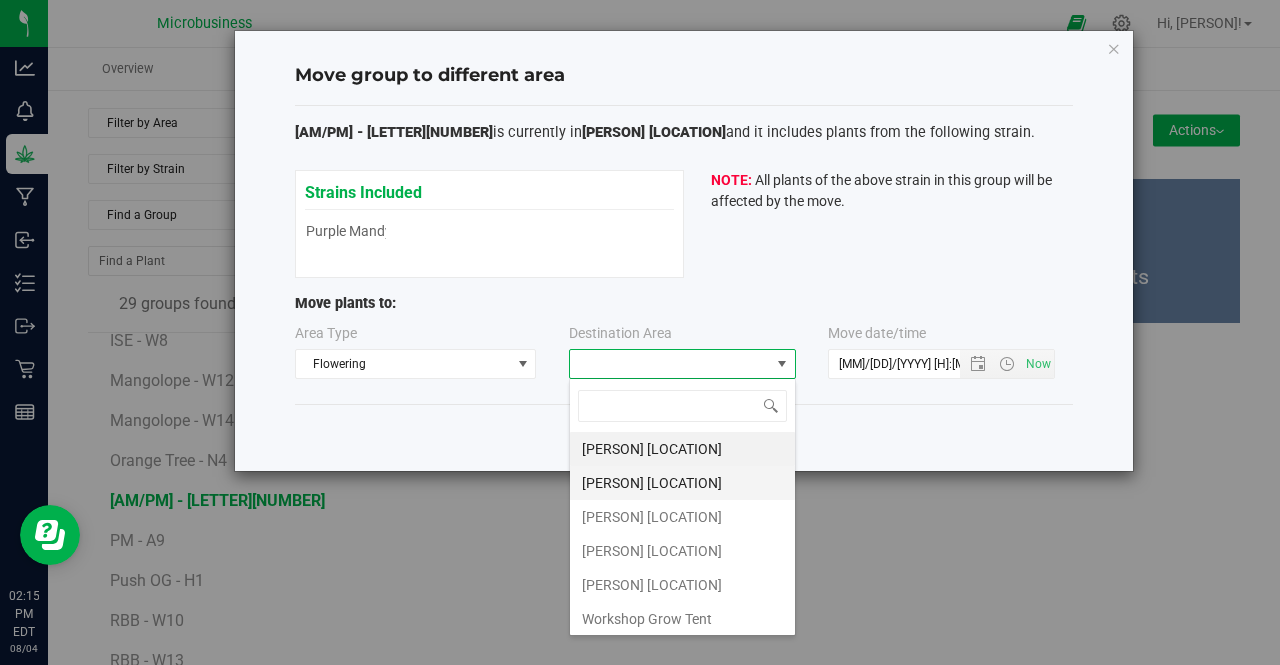 click on "Taliaferro Asparagus Field" at bounding box center (682, 483) 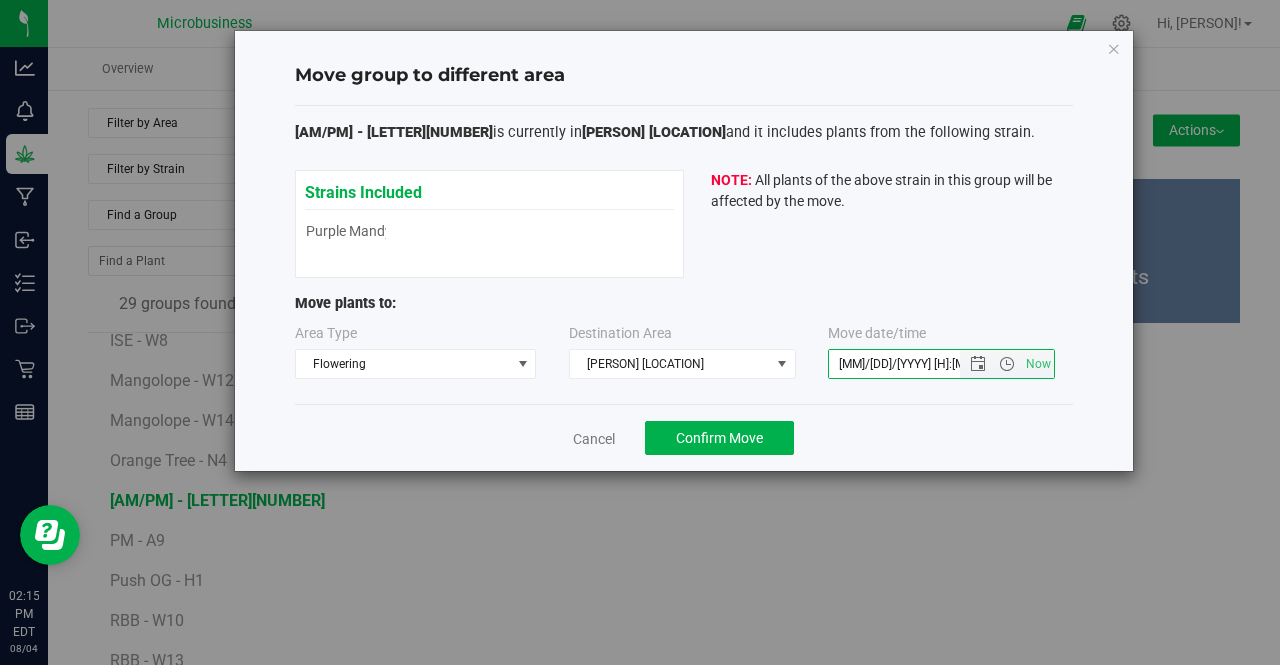 click on "8/4/2025 2:15 PM" at bounding box center [911, 364] 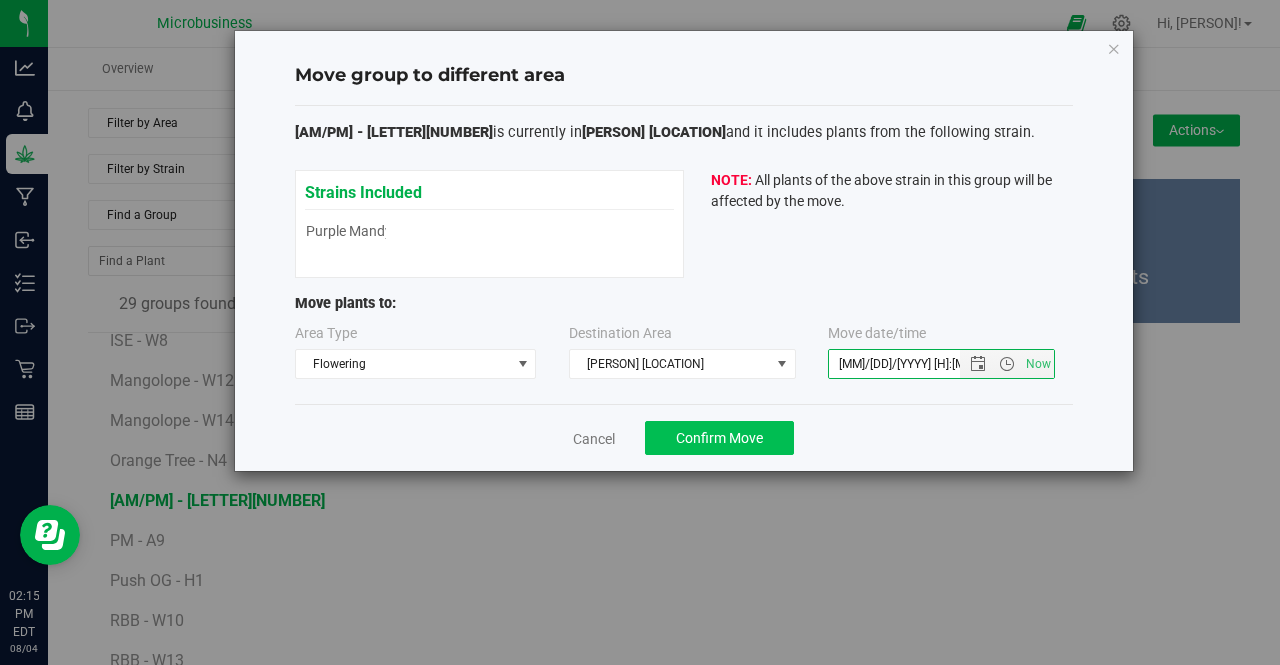 type on "8/1/2025 2:15 PM" 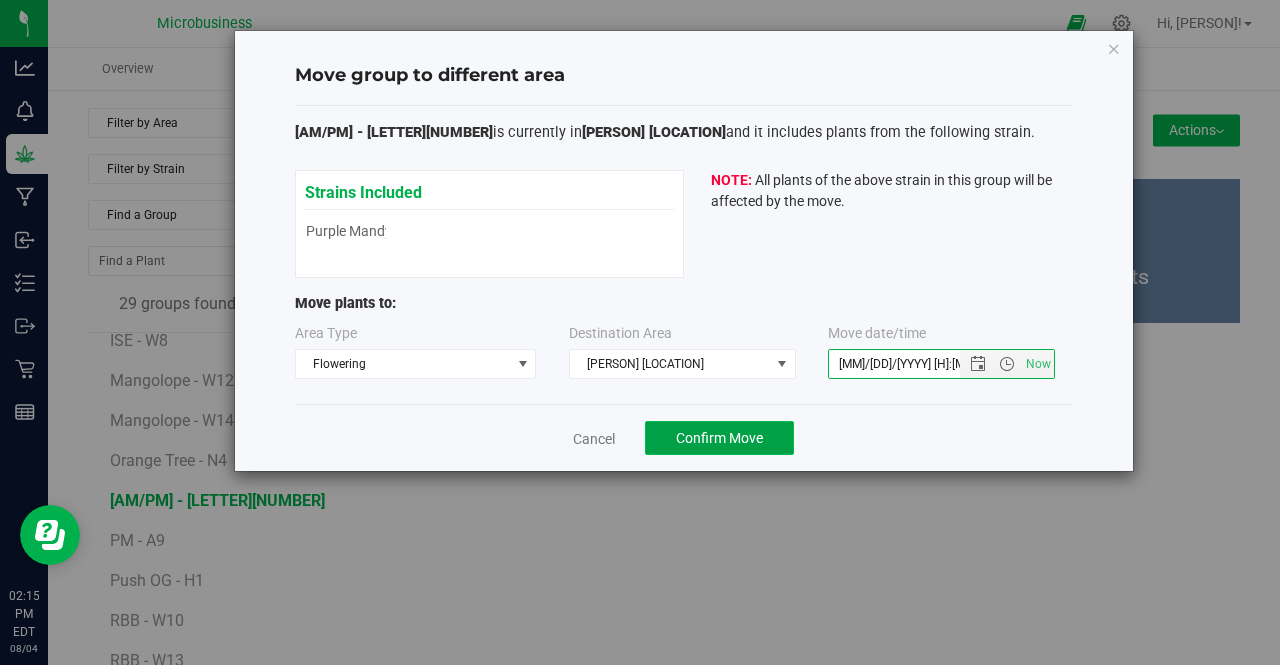 click on "Confirm Move" 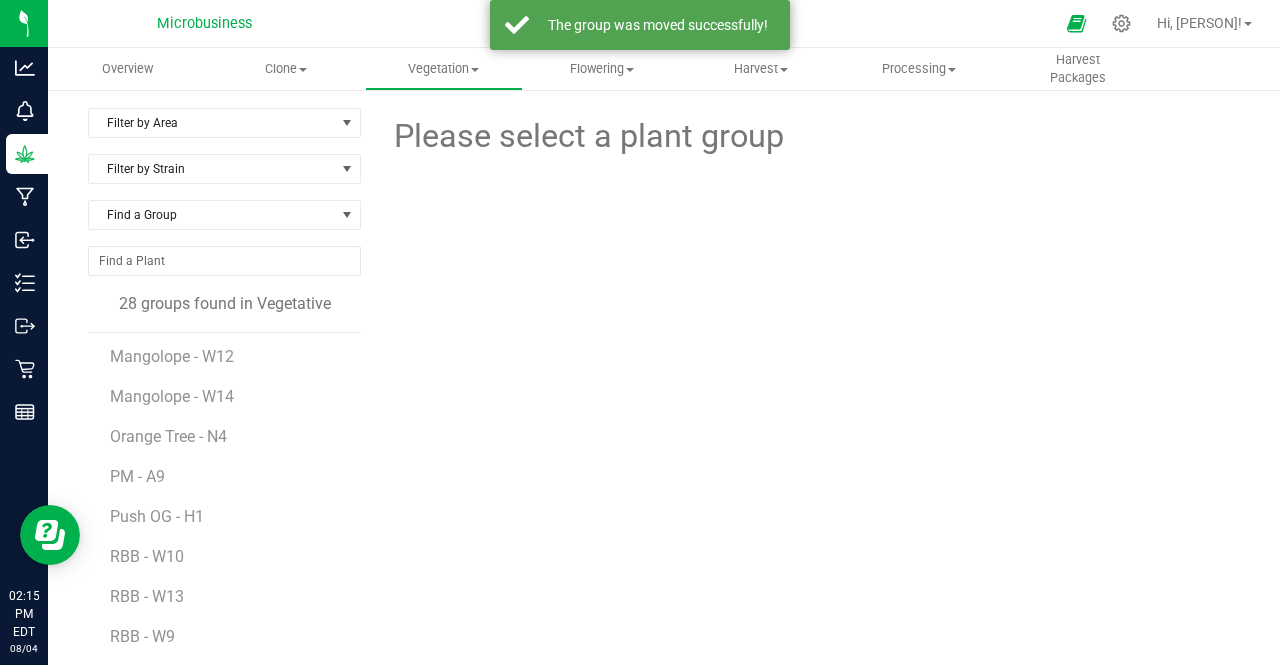 scroll, scrollTop: 484, scrollLeft: 0, axis: vertical 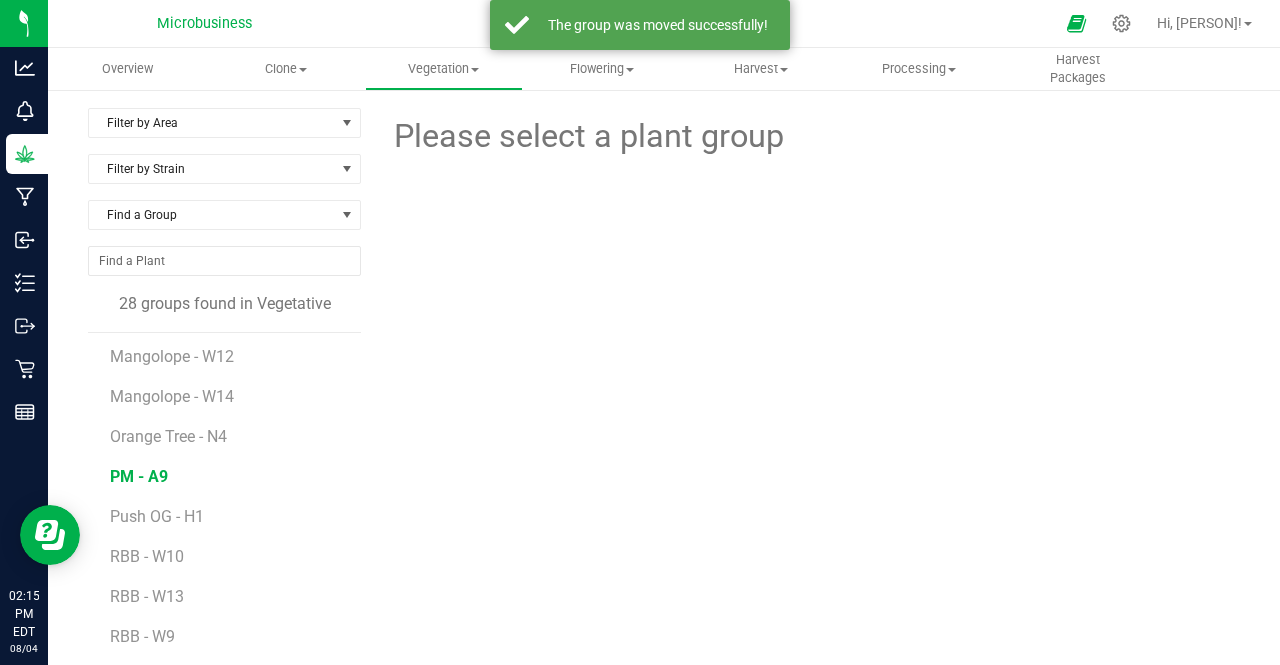 click on "PM - A9" at bounding box center (139, 476) 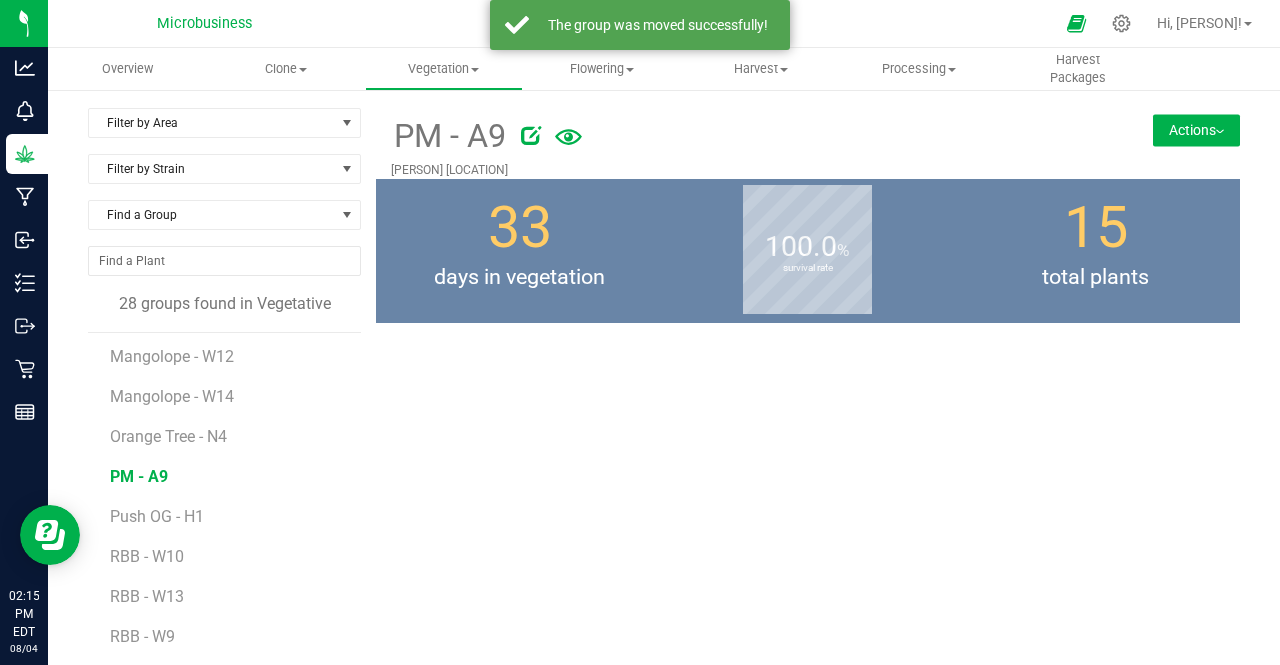 click on "Actions" at bounding box center (1196, 130) 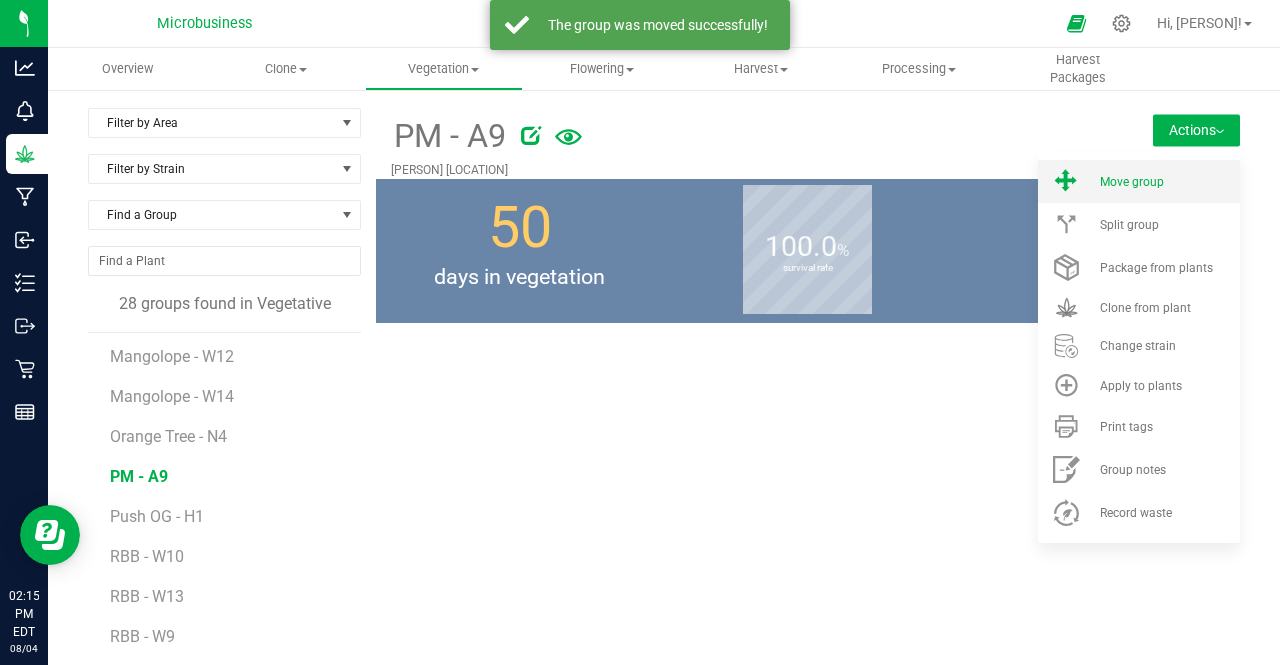click on "Move group" at bounding box center (1139, 181) 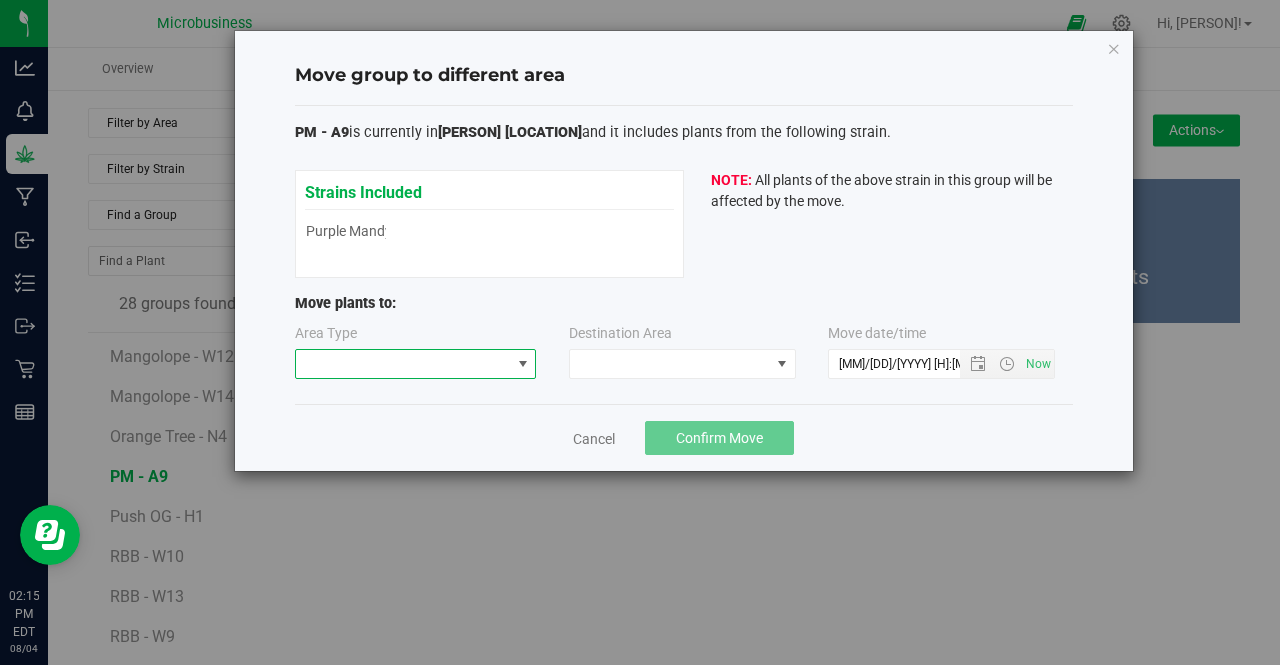 click at bounding box center [403, 364] 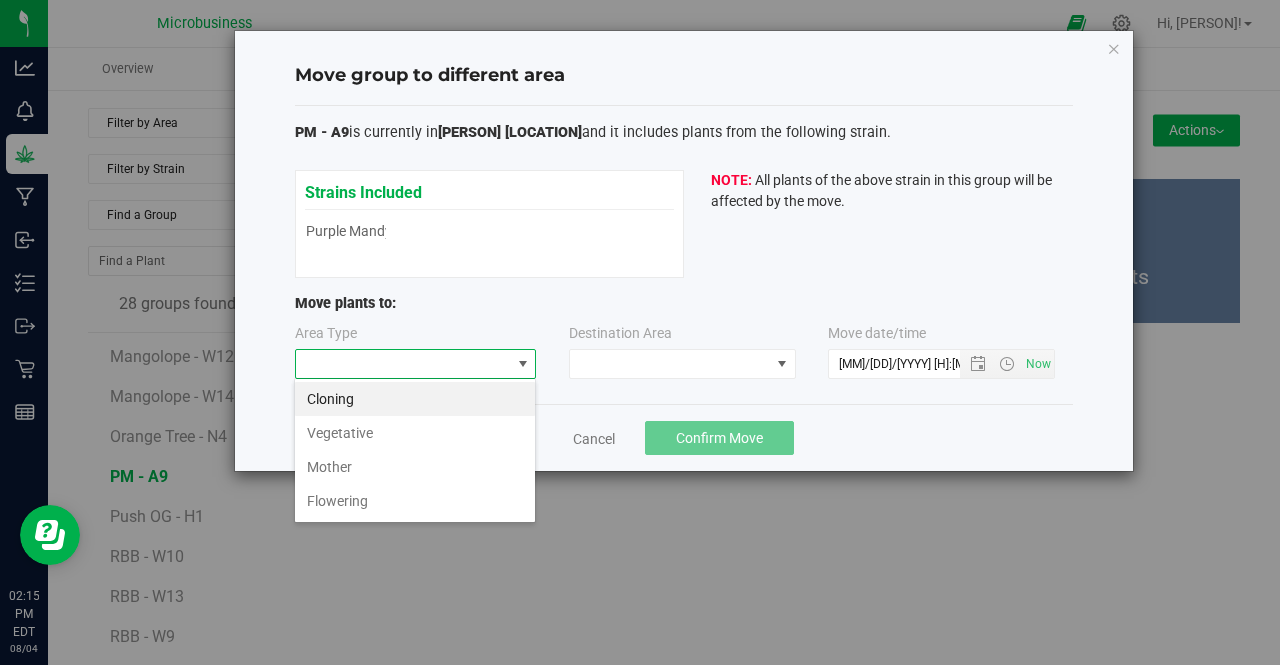 scroll, scrollTop: 99970, scrollLeft: 99758, axis: both 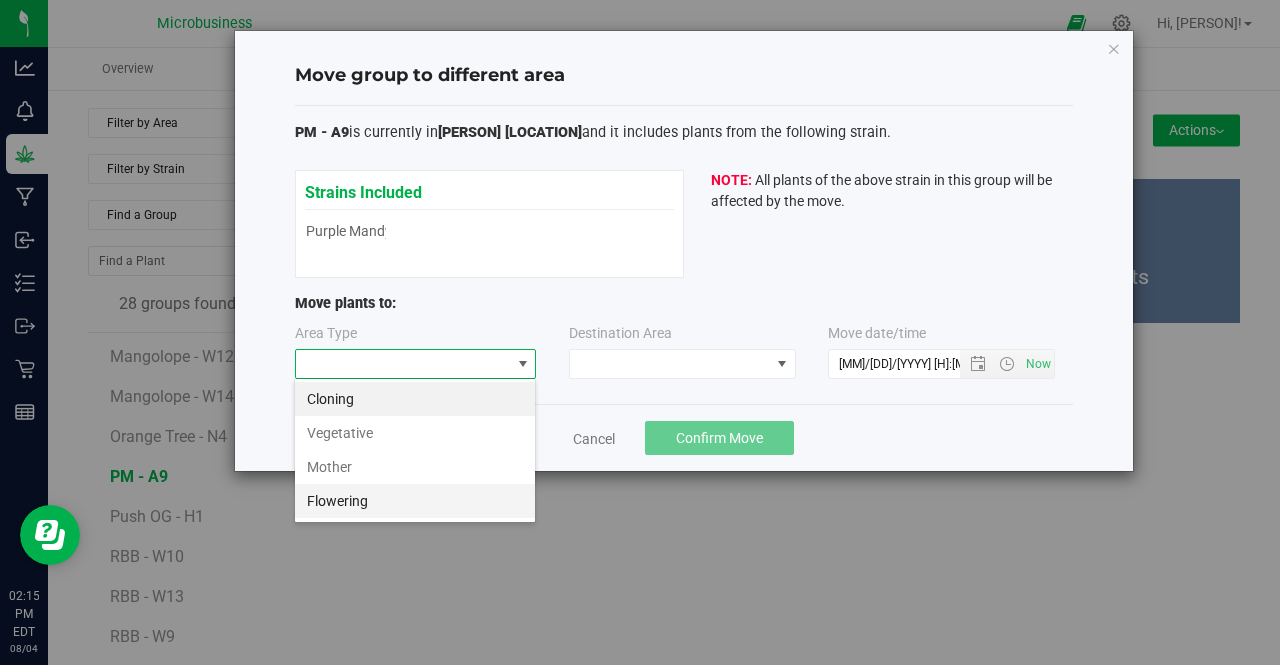 click on "Flowering" at bounding box center (415, 501) 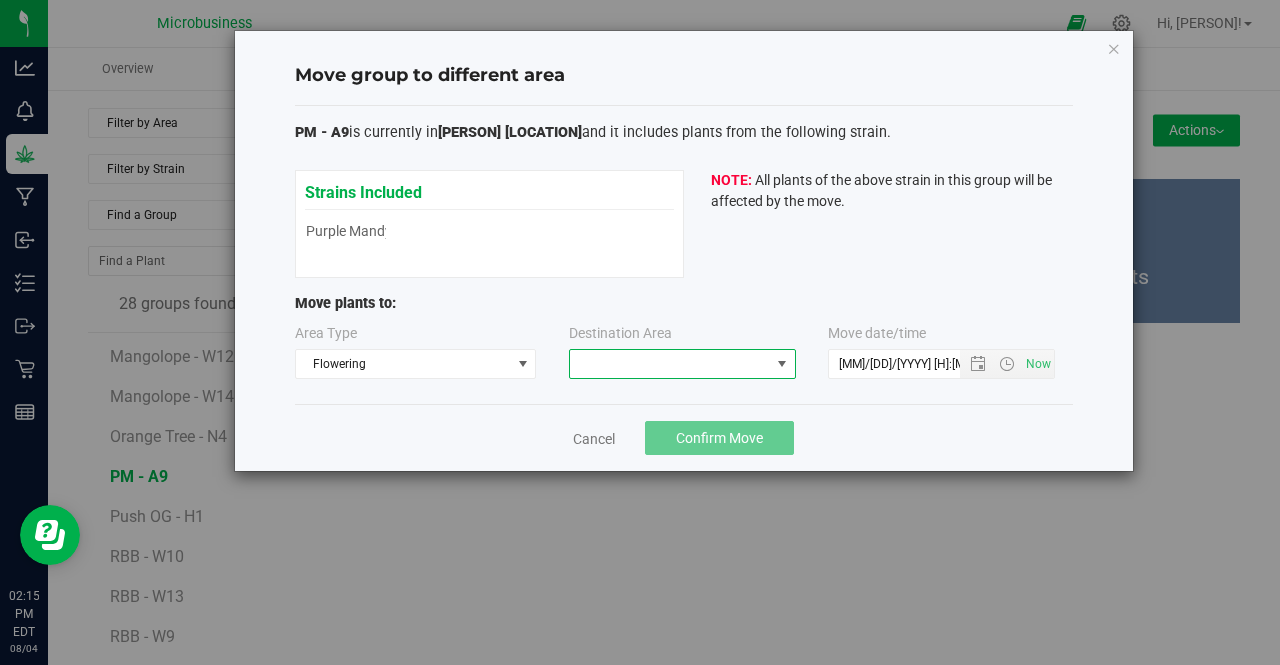 click at bounding box center [670, 364] 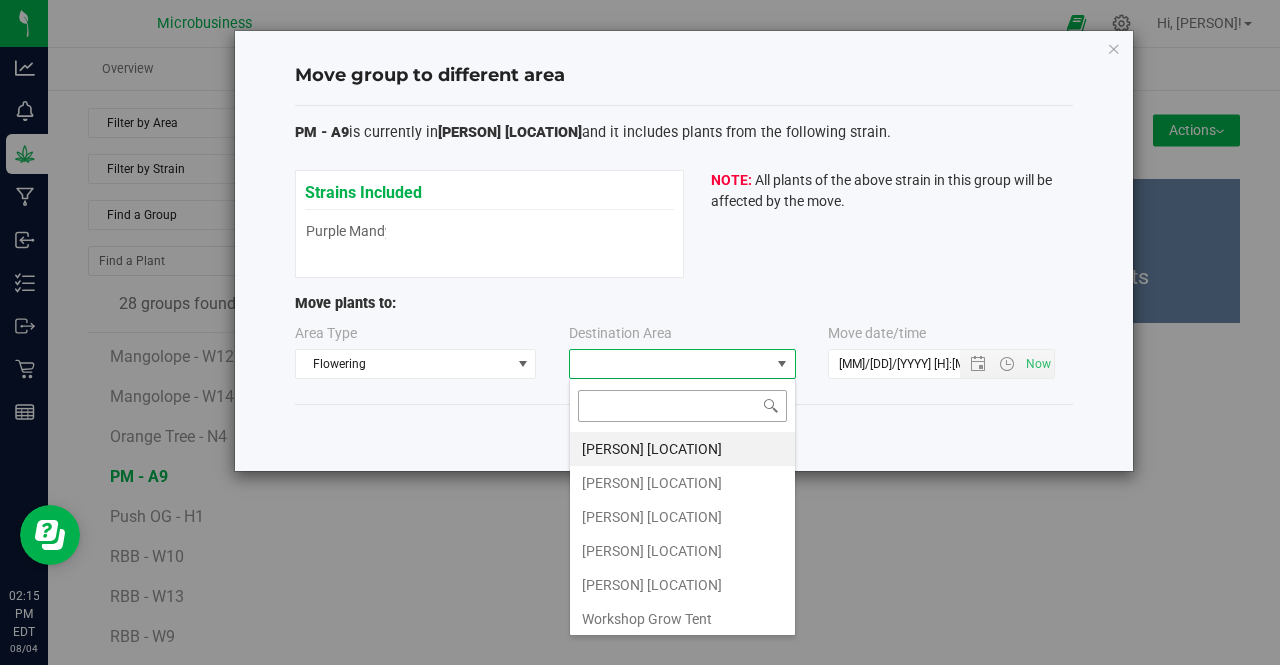 scroll, scrollTop: 99970, scrollLeft: 99772, axis: both 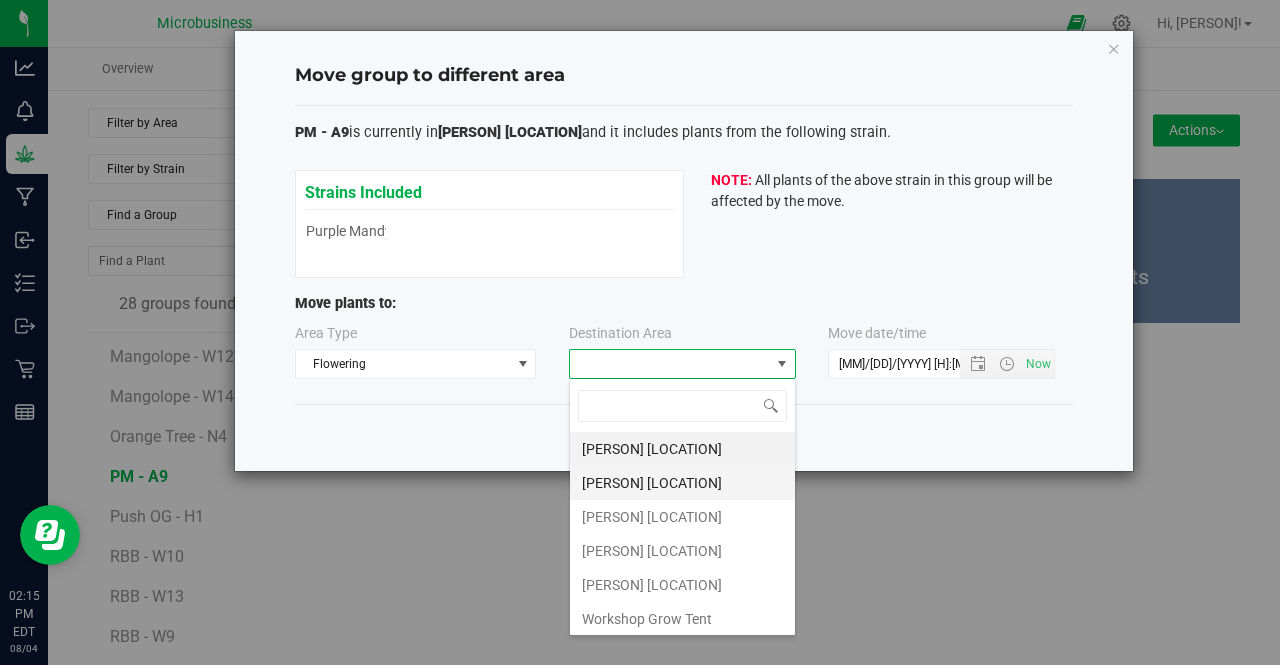 click on "Taliaferro Asparagus Field" at bounding box center [682, 483] 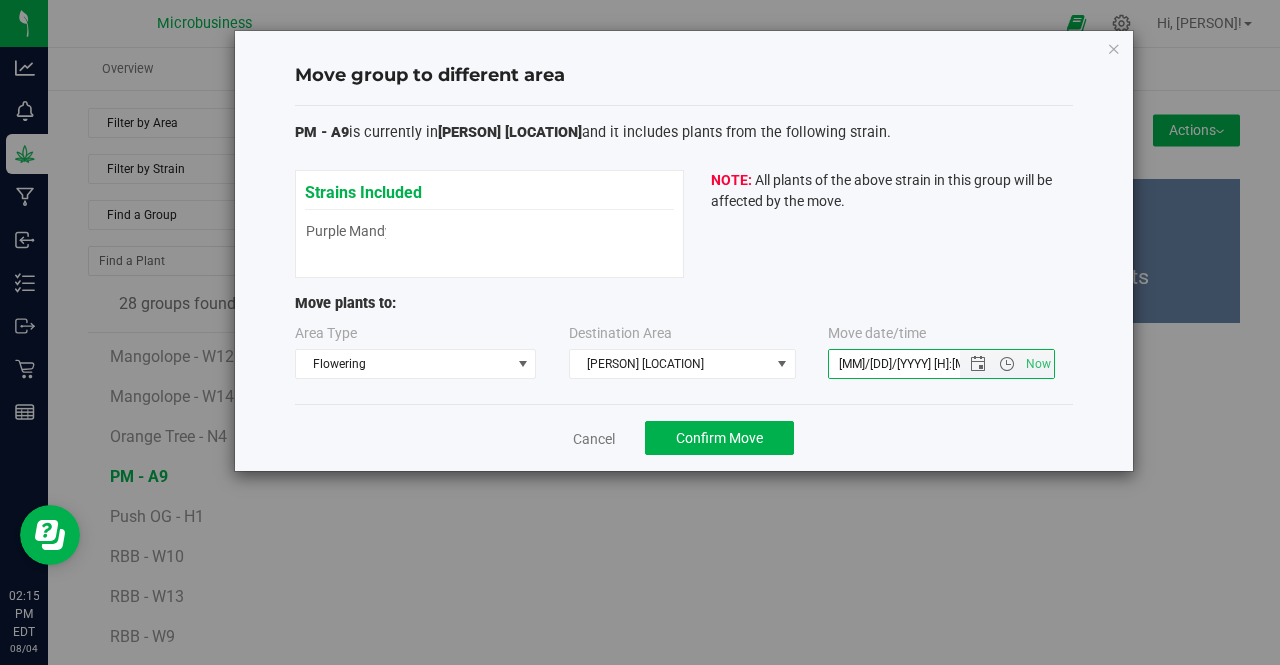 click on "8/4/2025 2:15 PM" at bounding box center [911, 364] 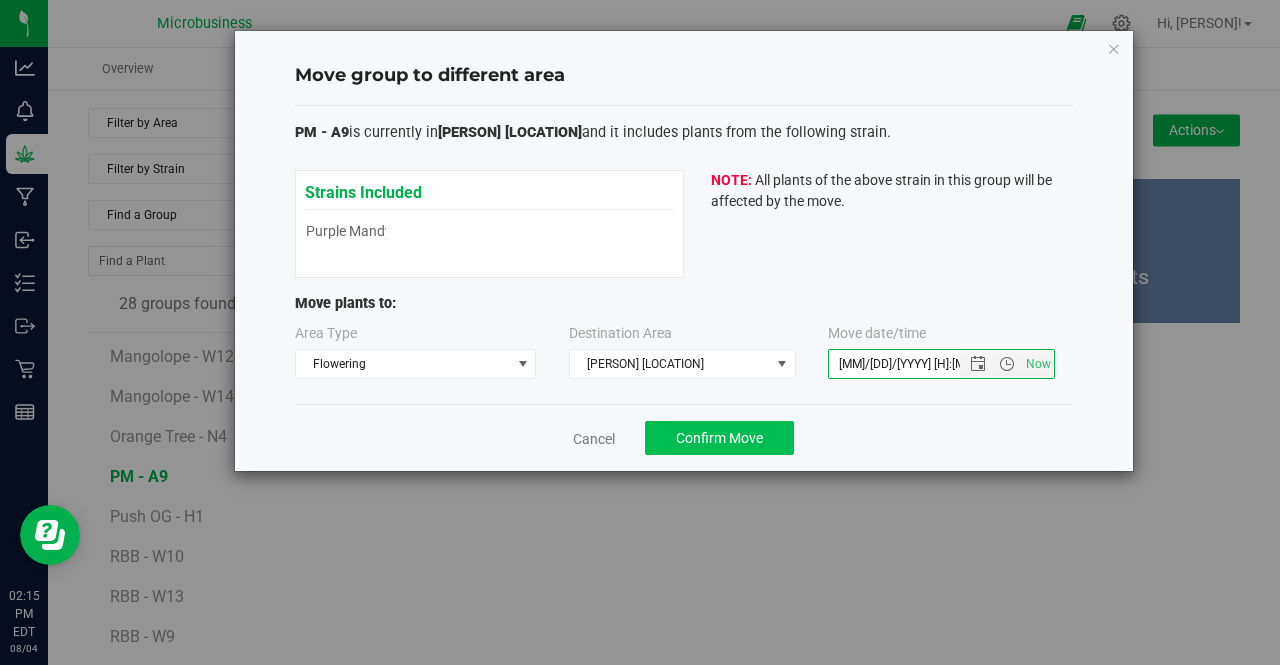 type on "8/1/2025 2:15 PM" 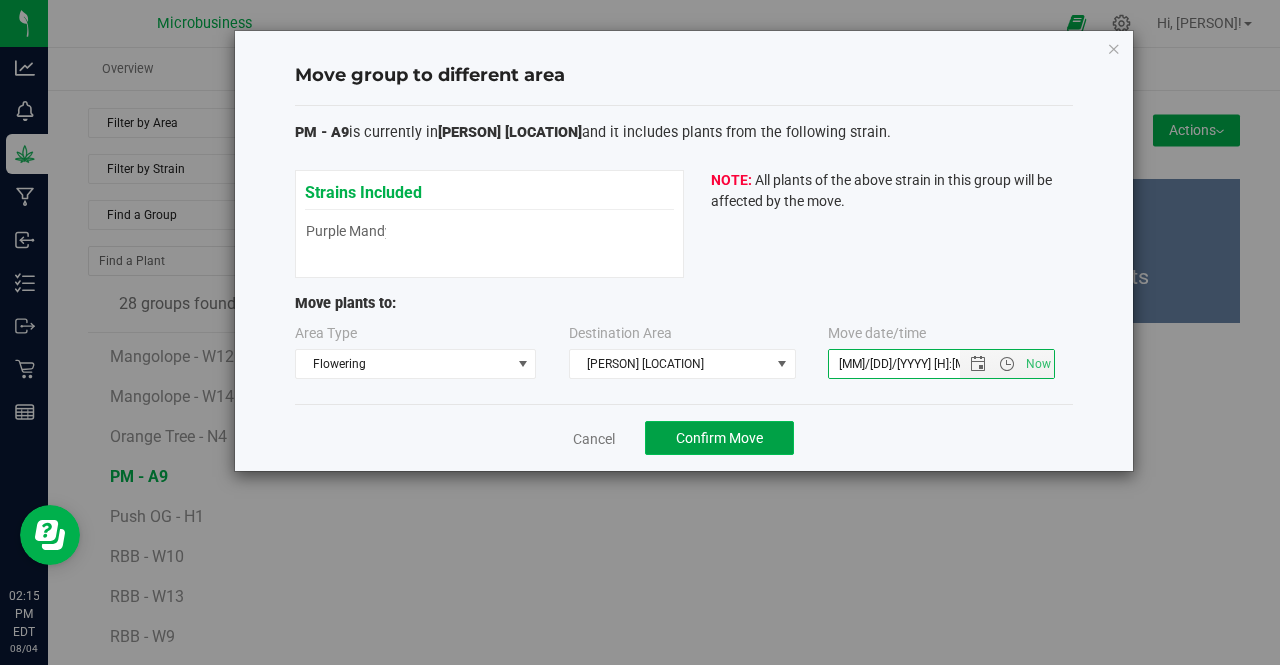 click on "Confirm Move" 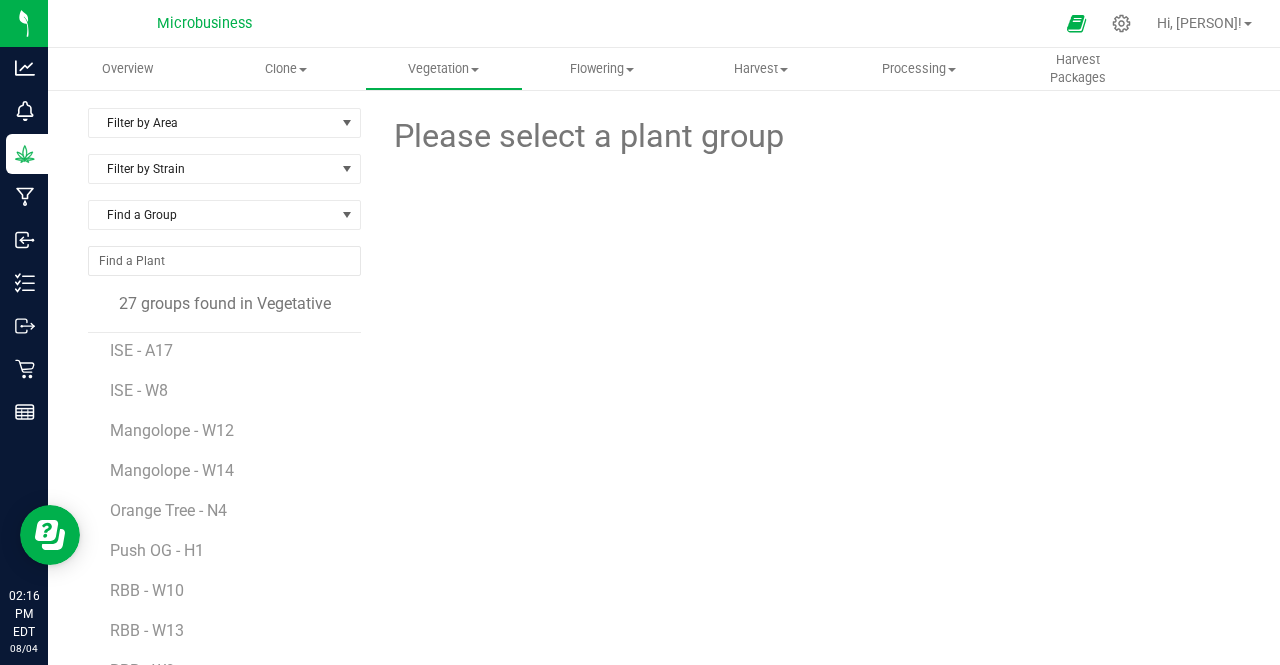 scroll, scrollTop: 596, scrollLeft: 0, axis: vertical 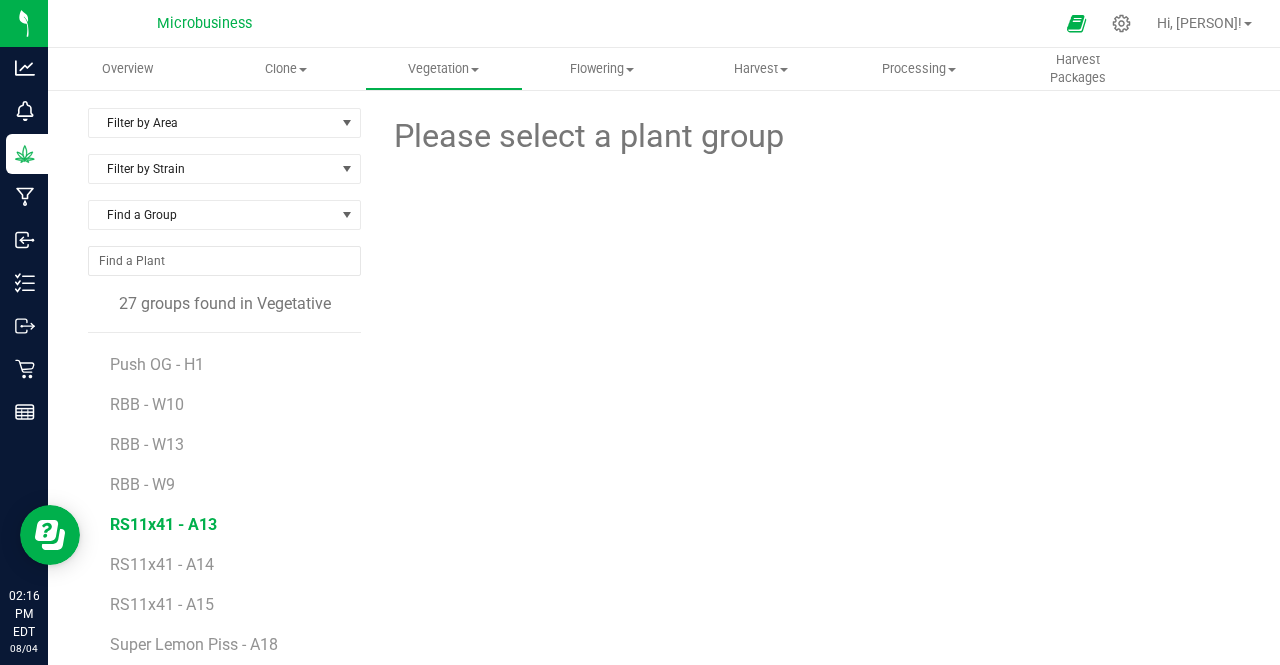 click on "RS11x41 - A13" at bounding box center (163, 524) 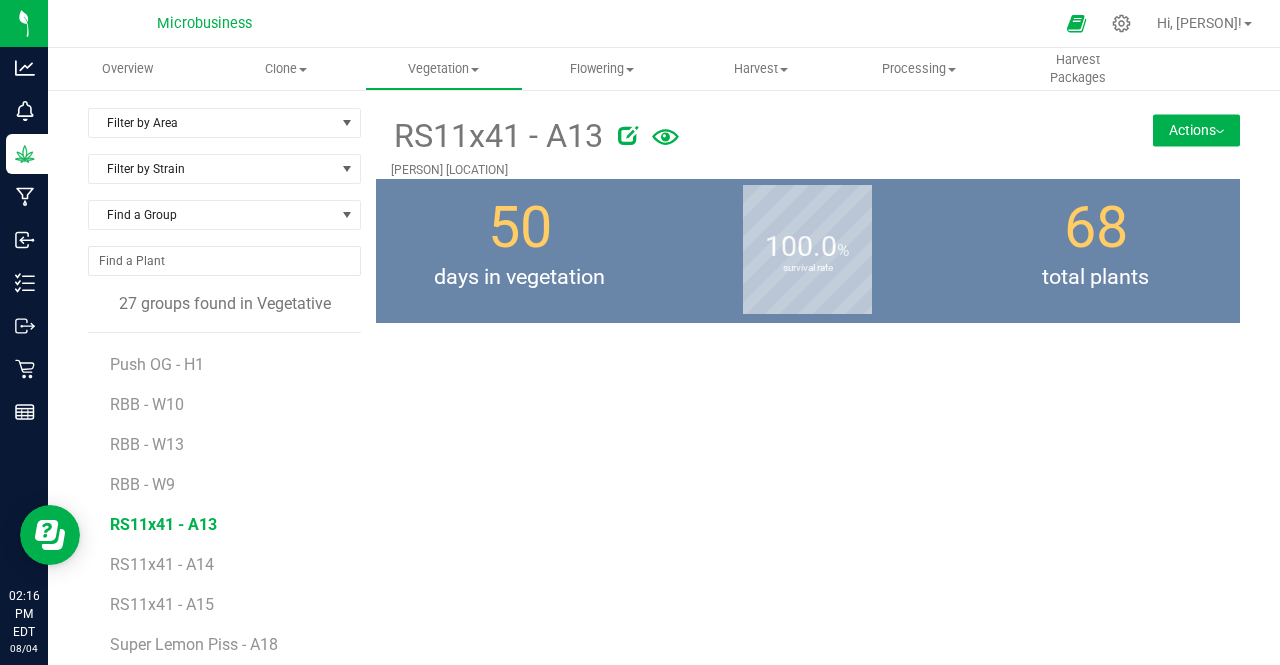 click on "RS11x41 - A13
Taliaferro Asparagus Field
Actions
Move group
Split group" at bounding box center (808, 143) 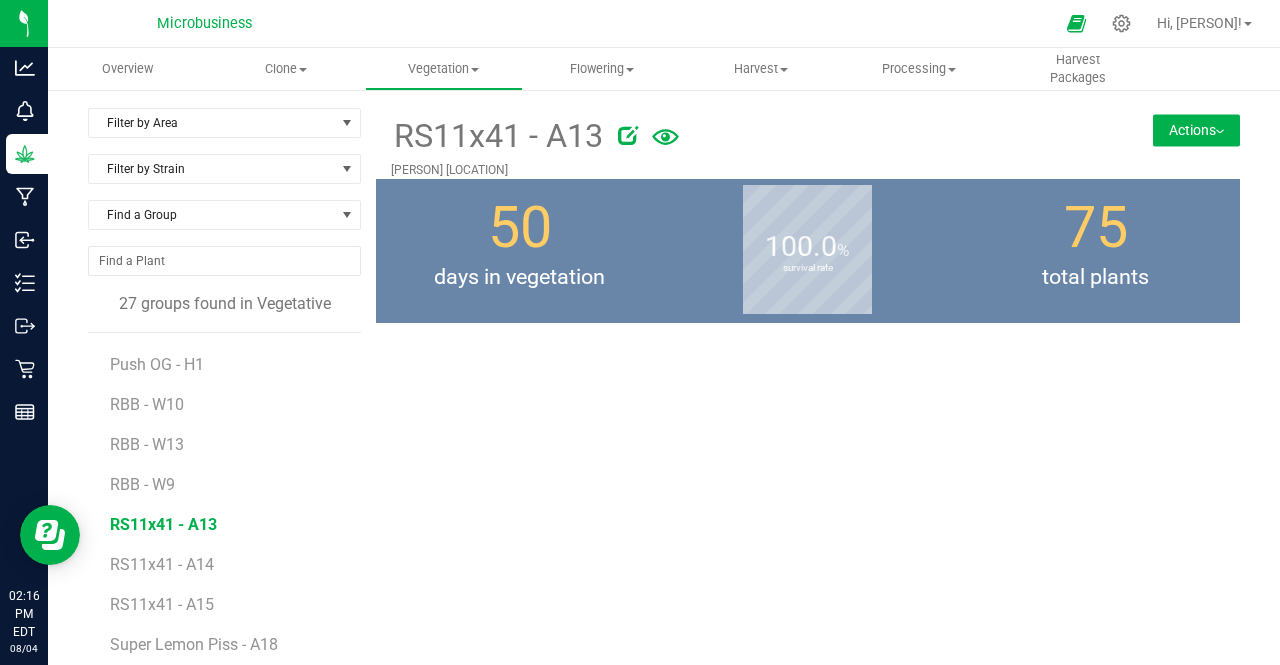 click on "Actions" at bounding box center [1196, 130] 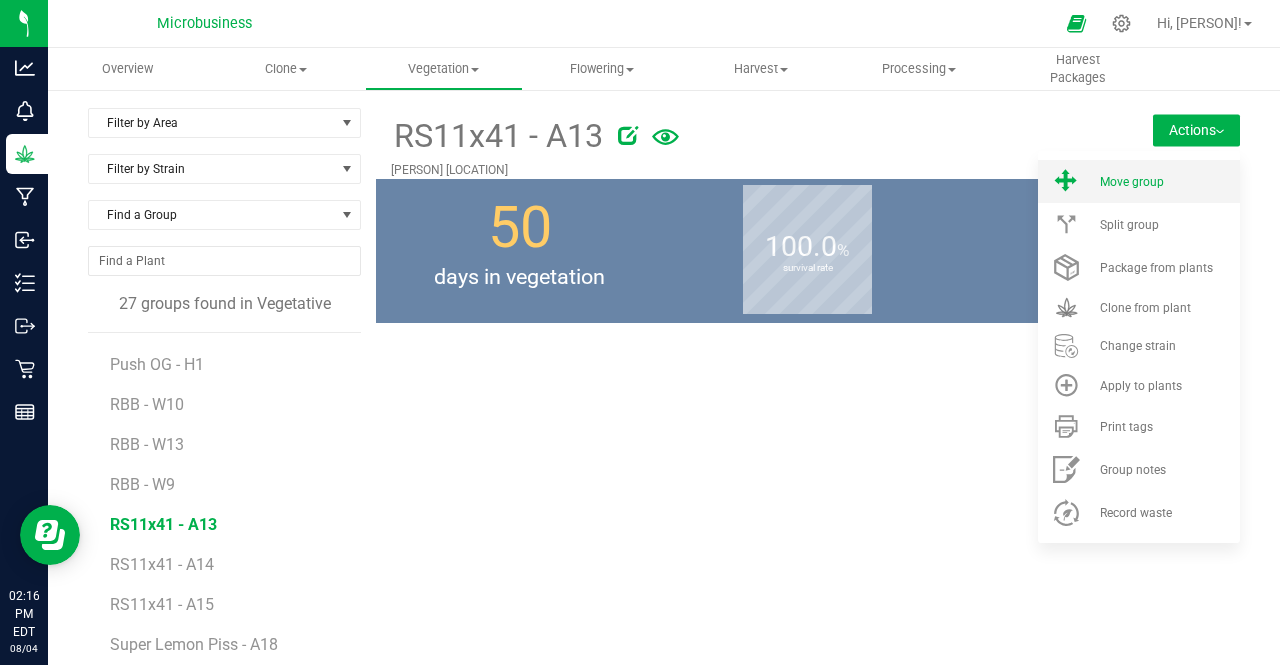 click on "Move group" at bounding box center (1132, 182) 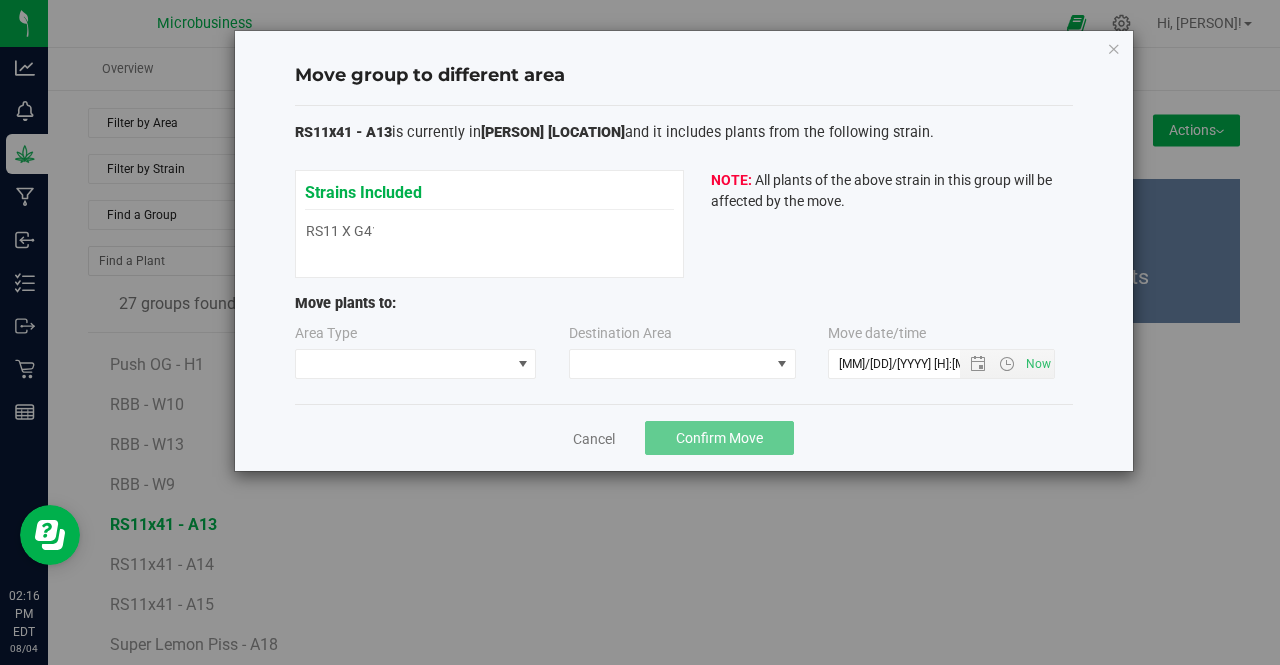 click on "Area Type
Destination Area
Move date/time
8/4/2025 2:16 PM" at bounding box center [684, 355] 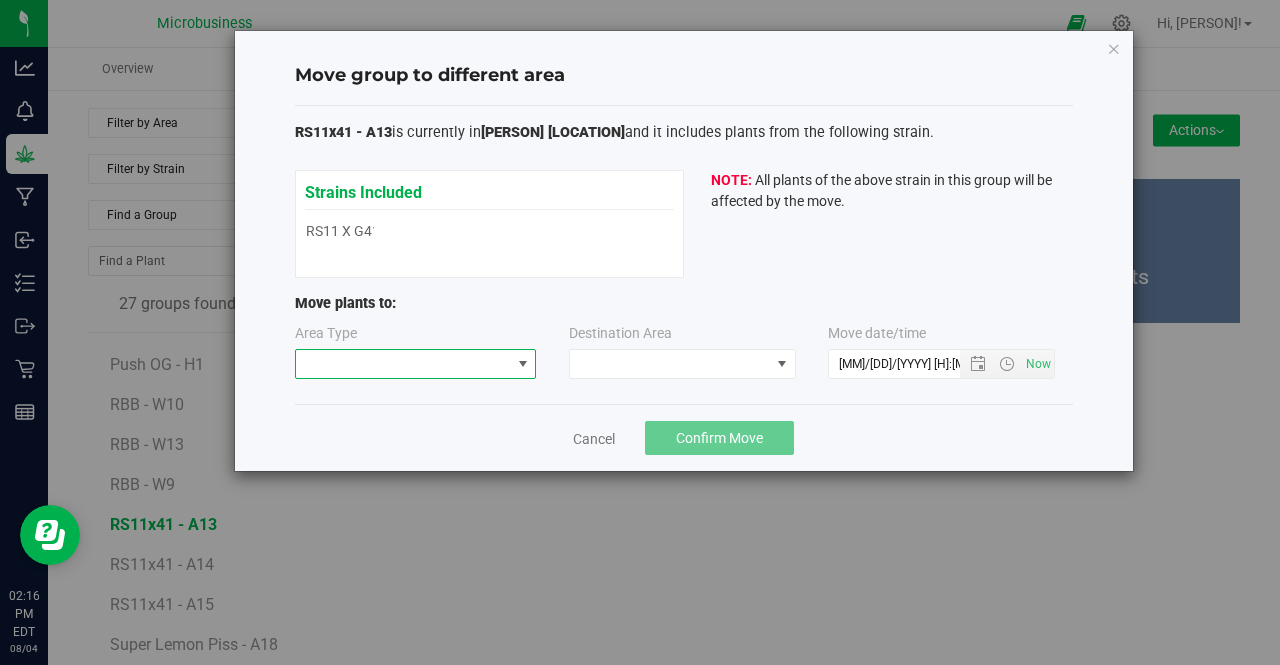click at bounding box center (403, 364) 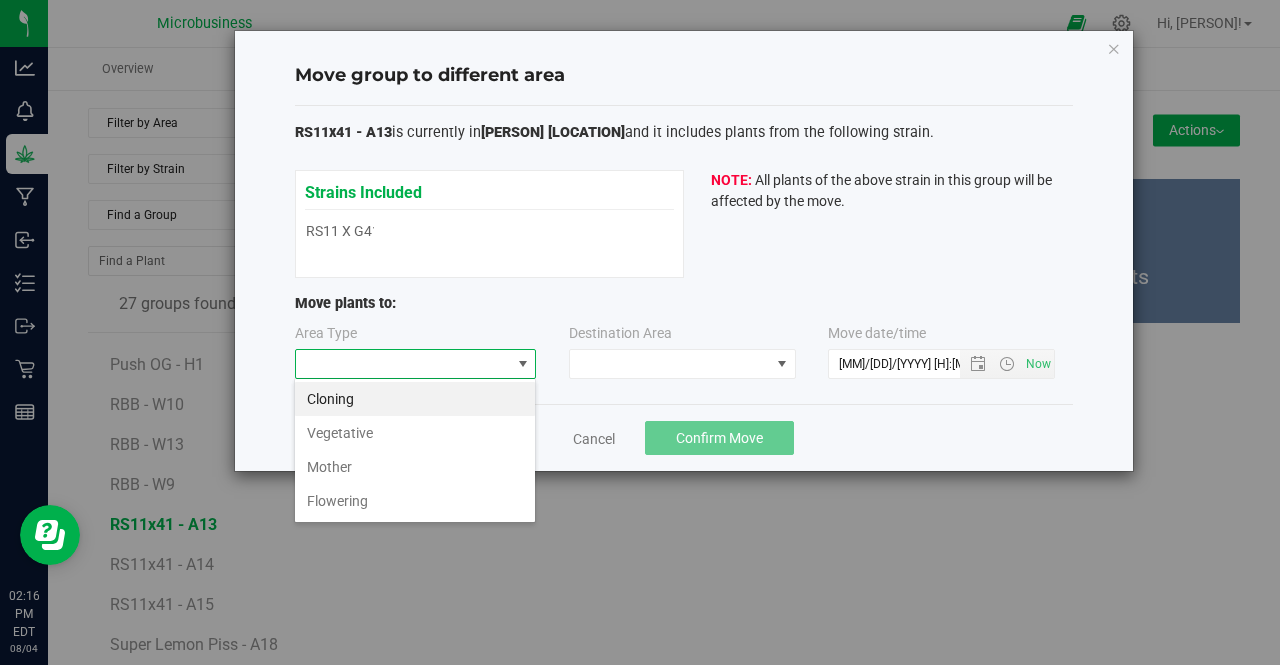 scroll, scrollTop: 99970, scrollLeft: 99758, axis: both 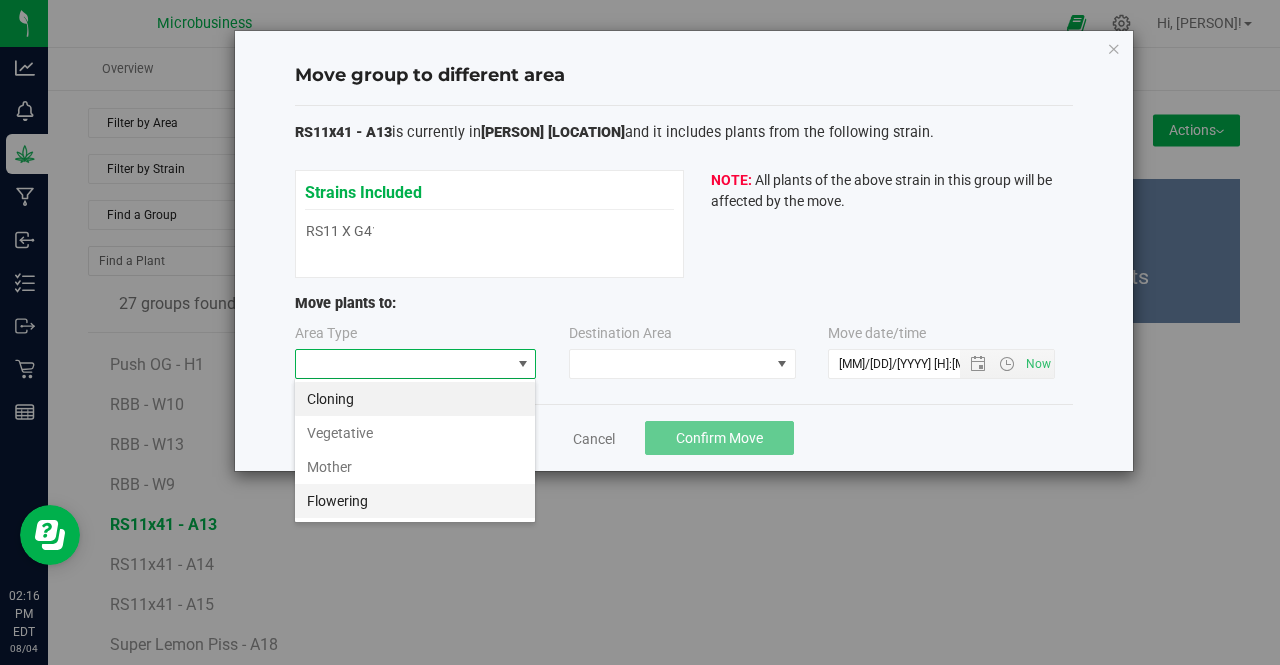 click on "Flowering" at bounding box center (415, 501) 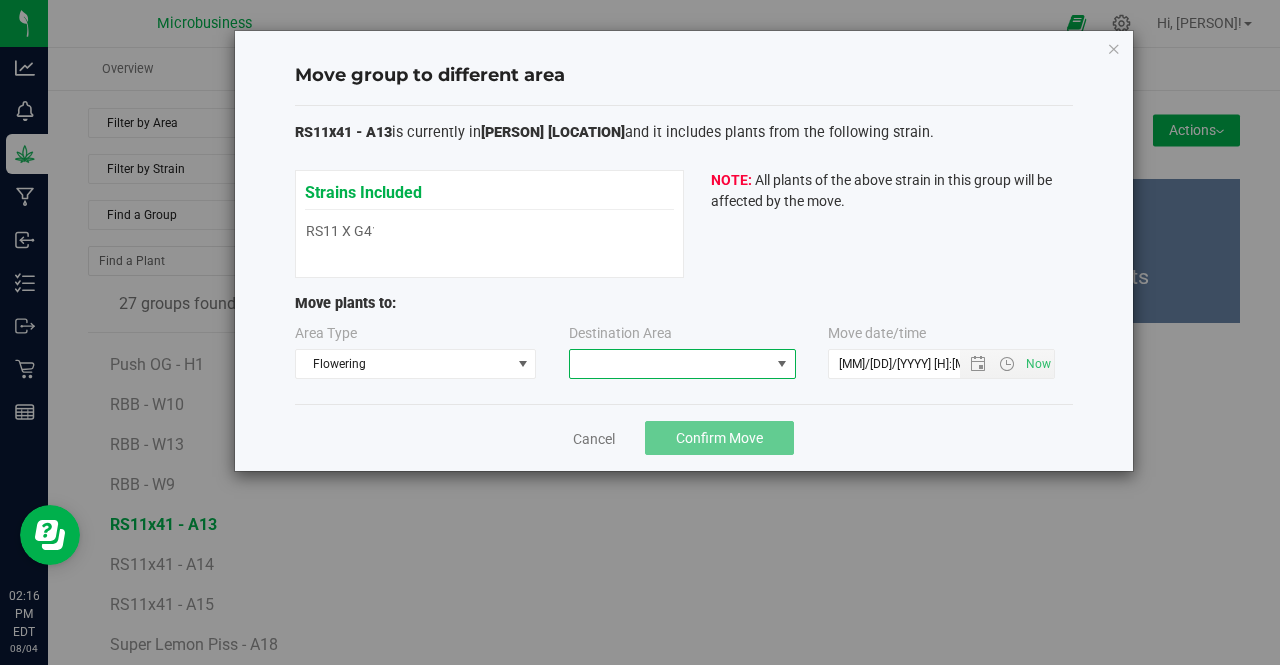 click at bounding box center (670, 364) 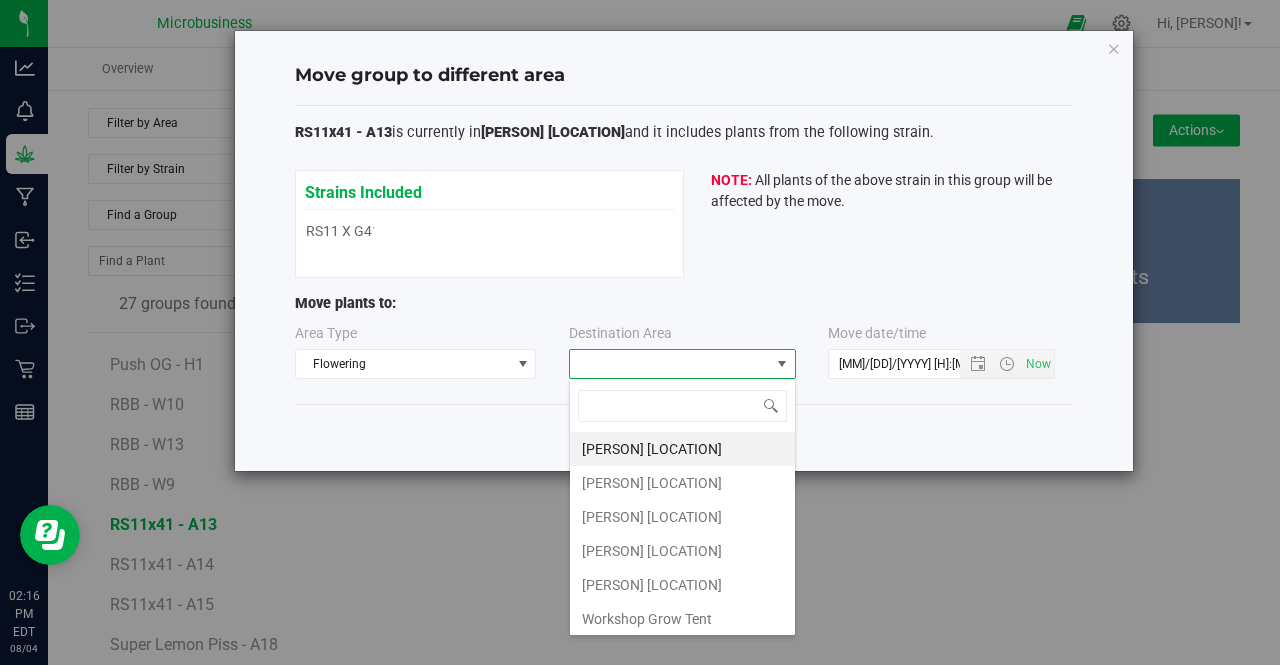 scroll, scrollTop: 99970, scrollLeft: 99772, axis: both 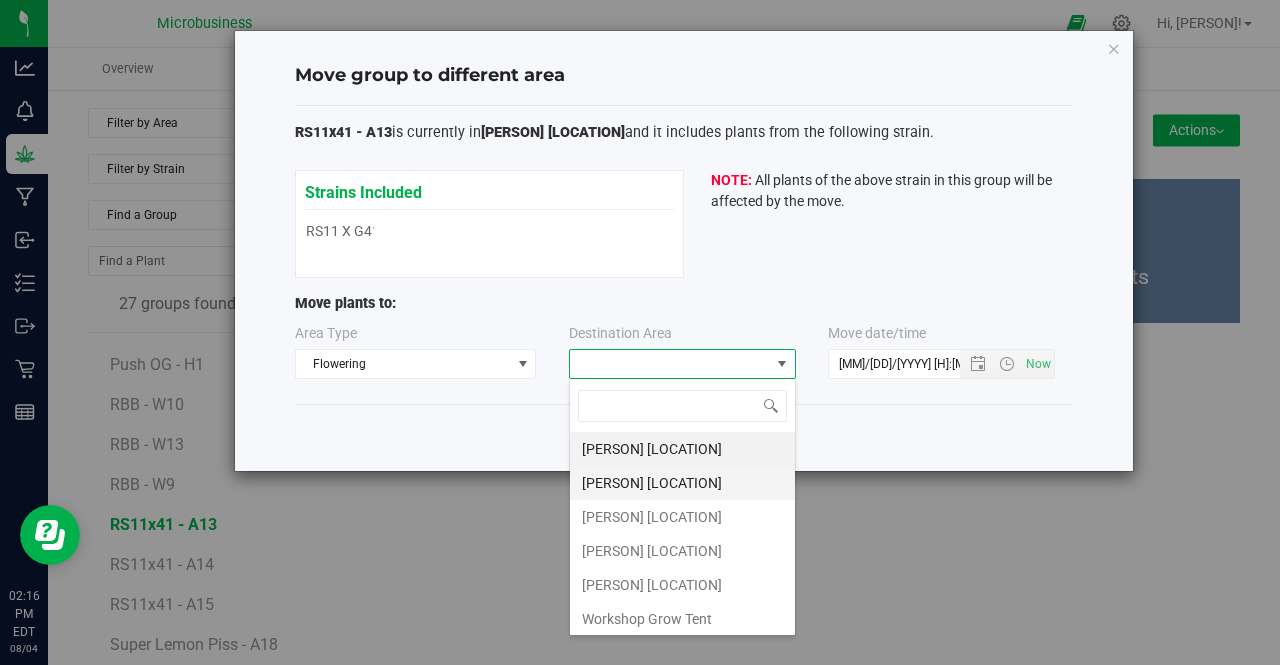 click on "Taliaferro Asparagus Field" at bounding box center [682, 483] 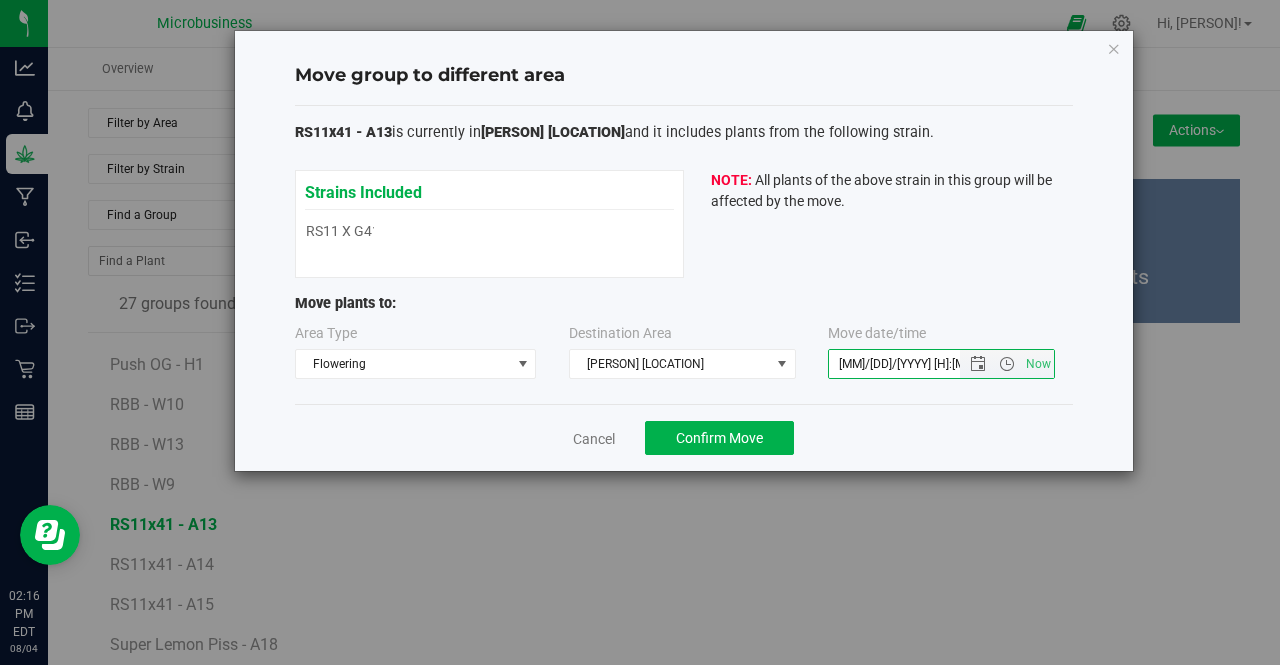 click on "8/4/2025 2:16 PM" at bounding box center (911, 364) 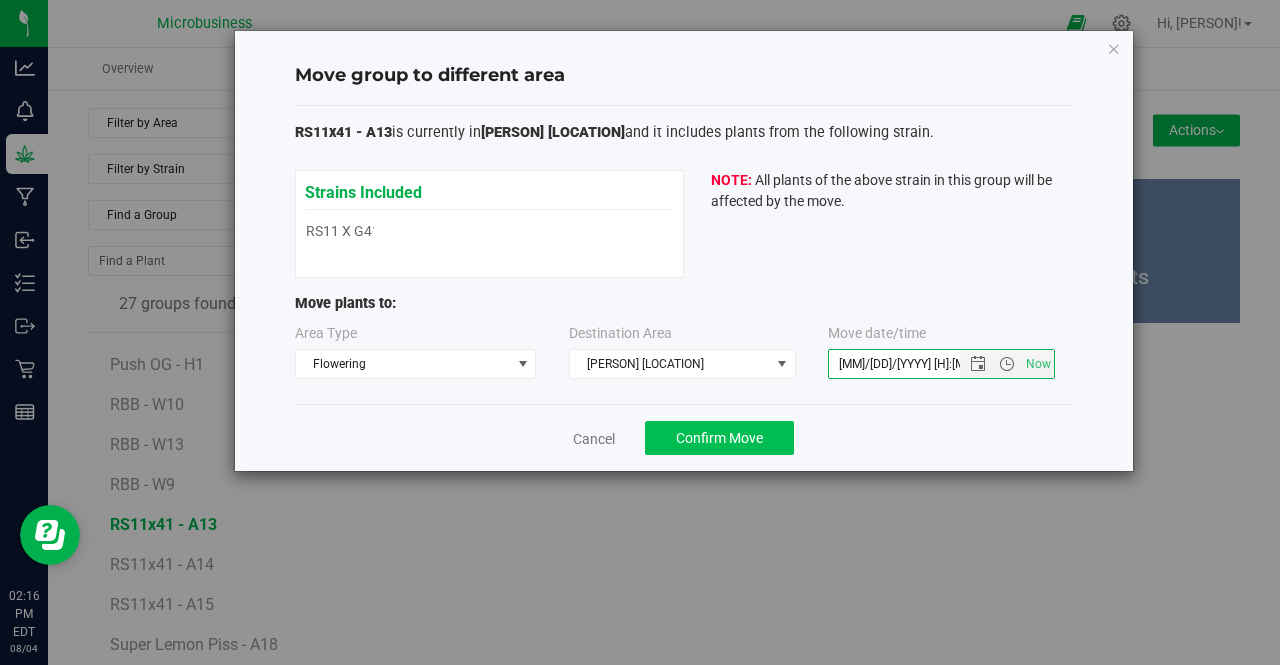 type on "8/1/2025 2:16 PM" 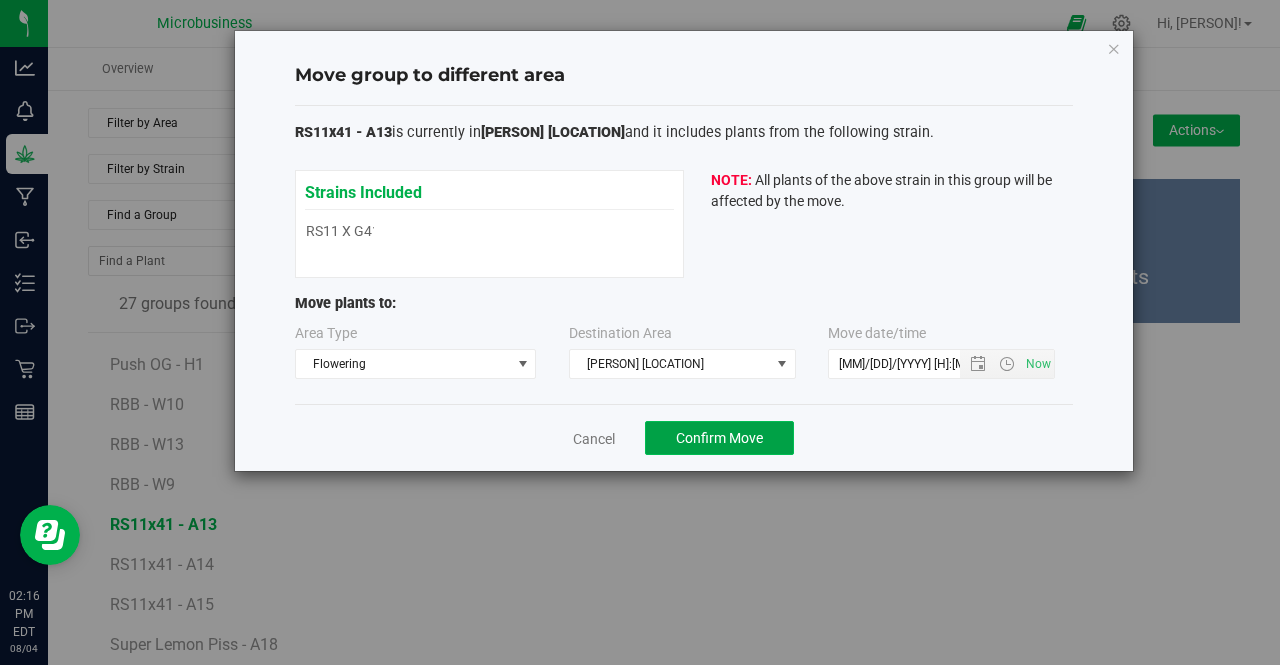 click on "Confirm Move" 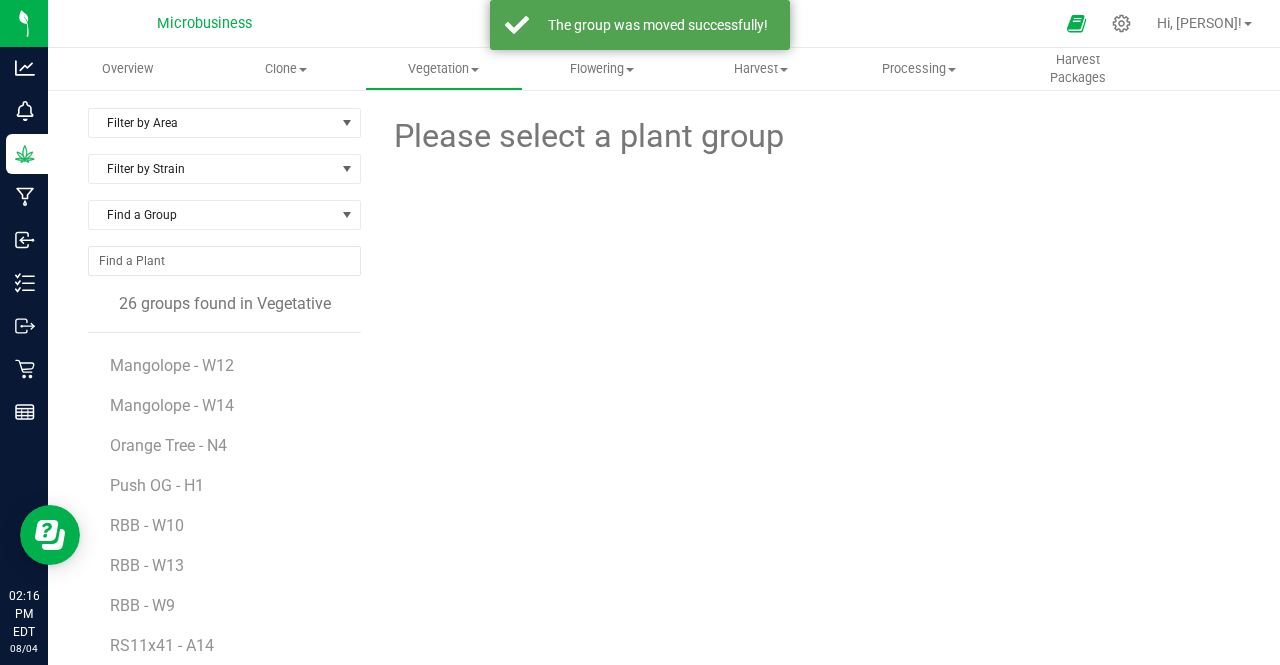scroll, scrollTop: 556, scrollLeft: 0, axis: vertical 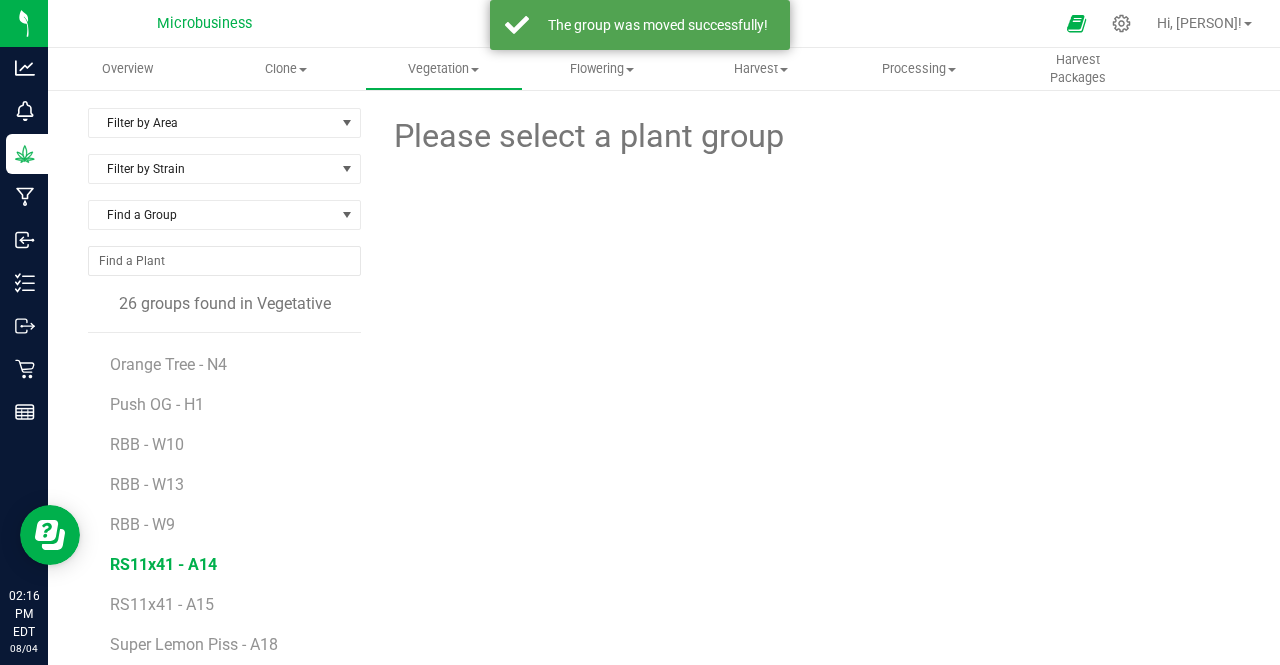 click on "RS11x41 - A14" at bounding box center (163, 564) 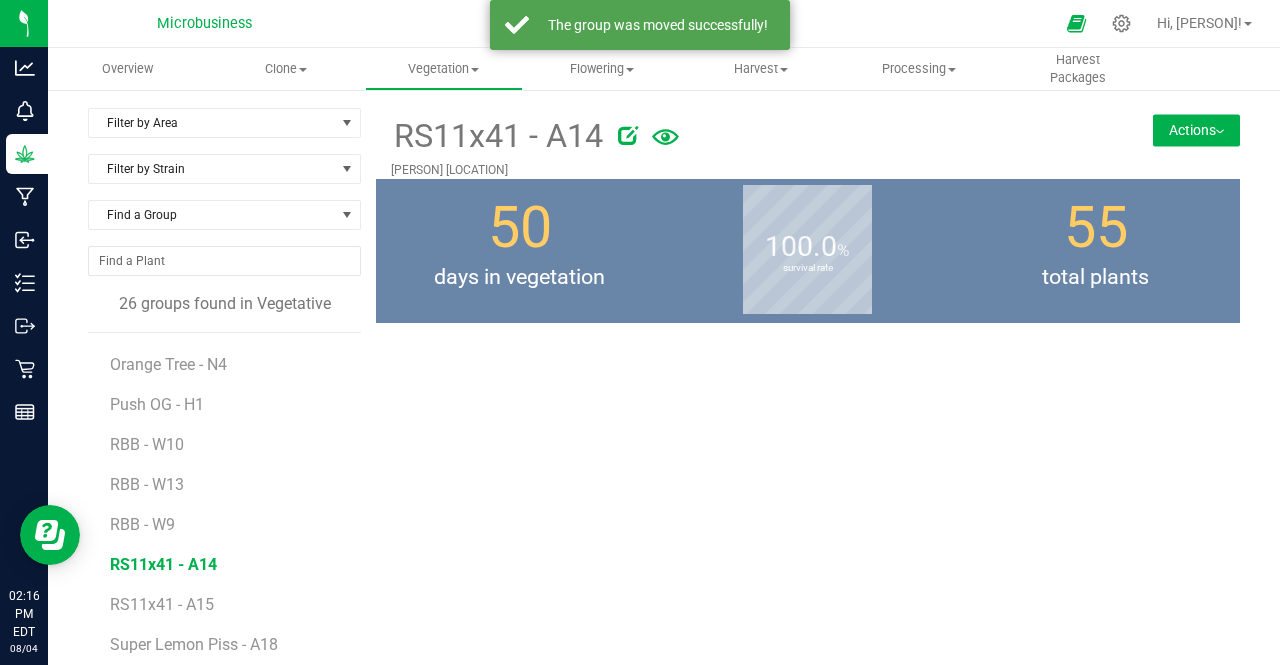 click on "Actions" at bounding box center (1196, 130) 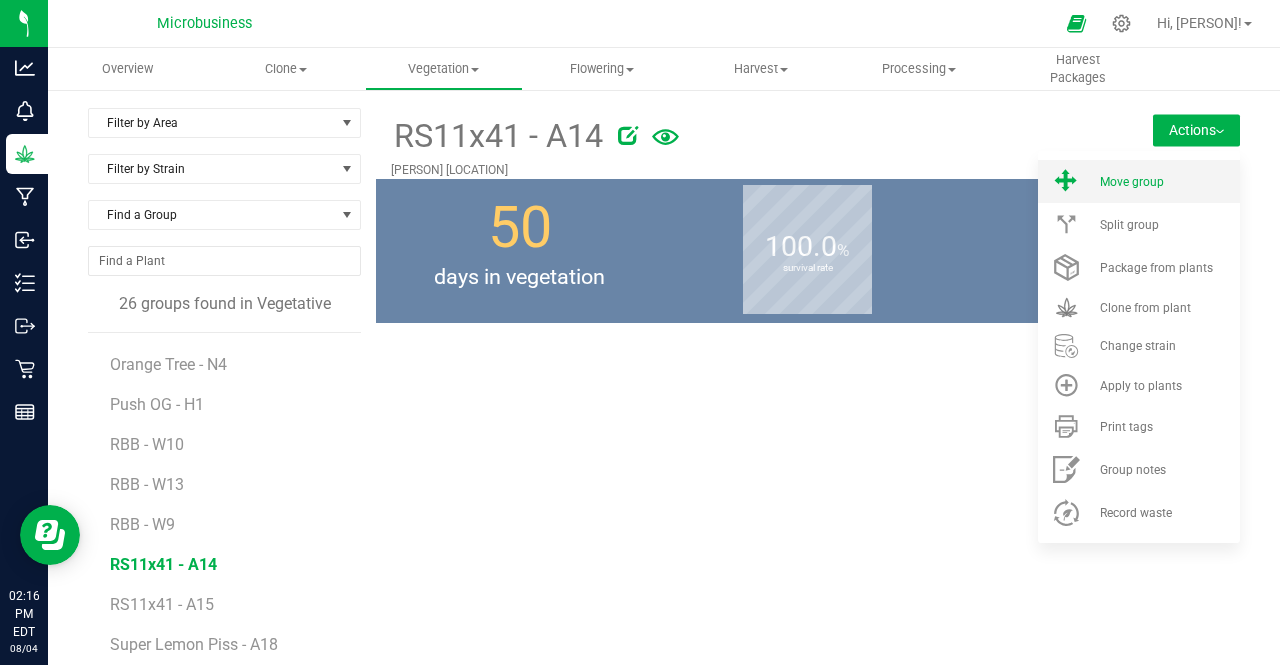 click on "Move group" at bounding box center (1132, 182) 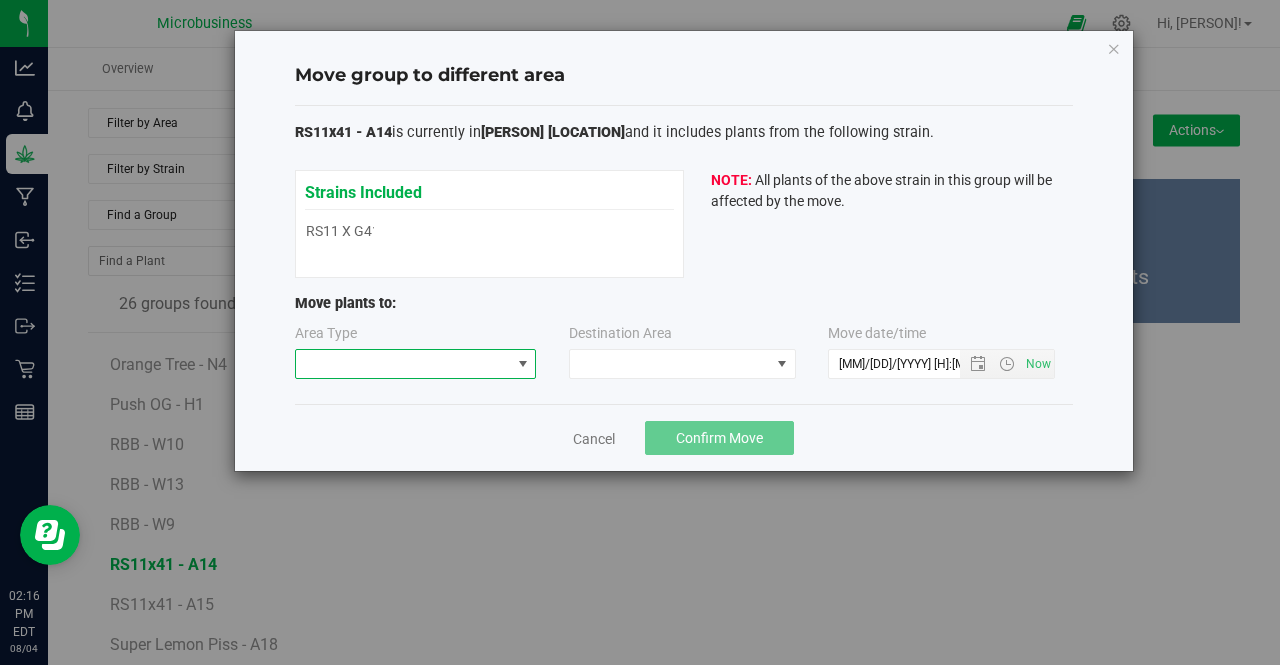 click at bounding box center [403, 364] 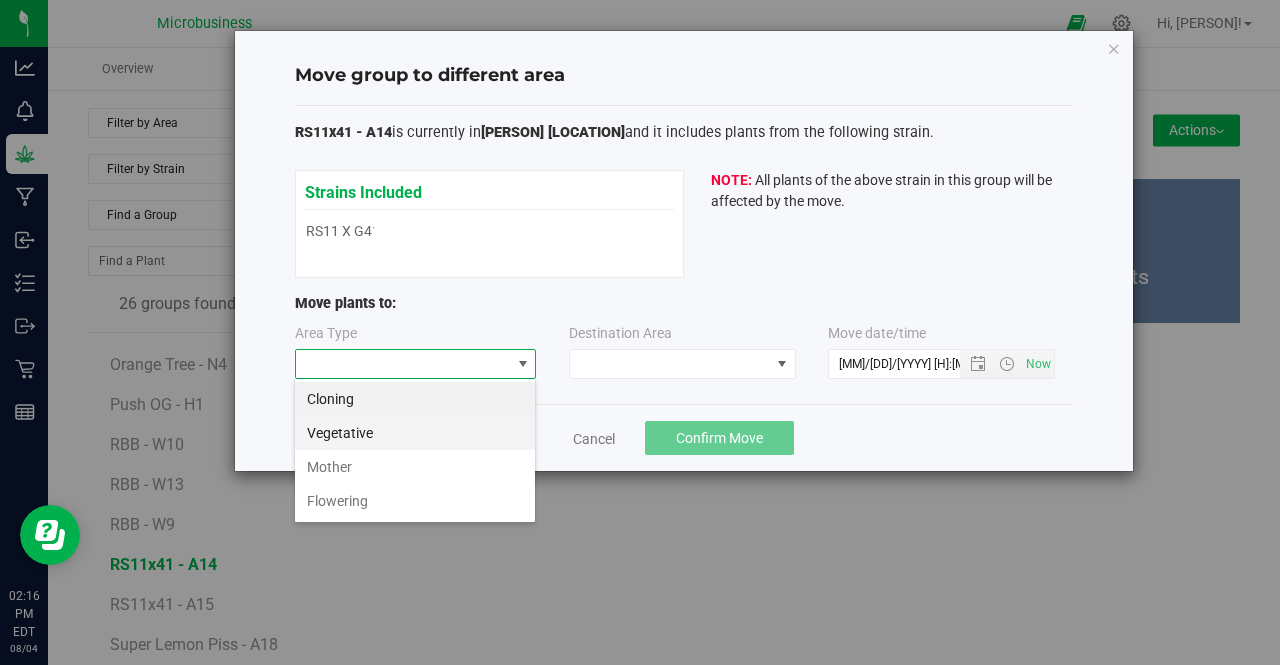 scroll, scrollTop: 99970, scrollLeft: 99758, axis: both 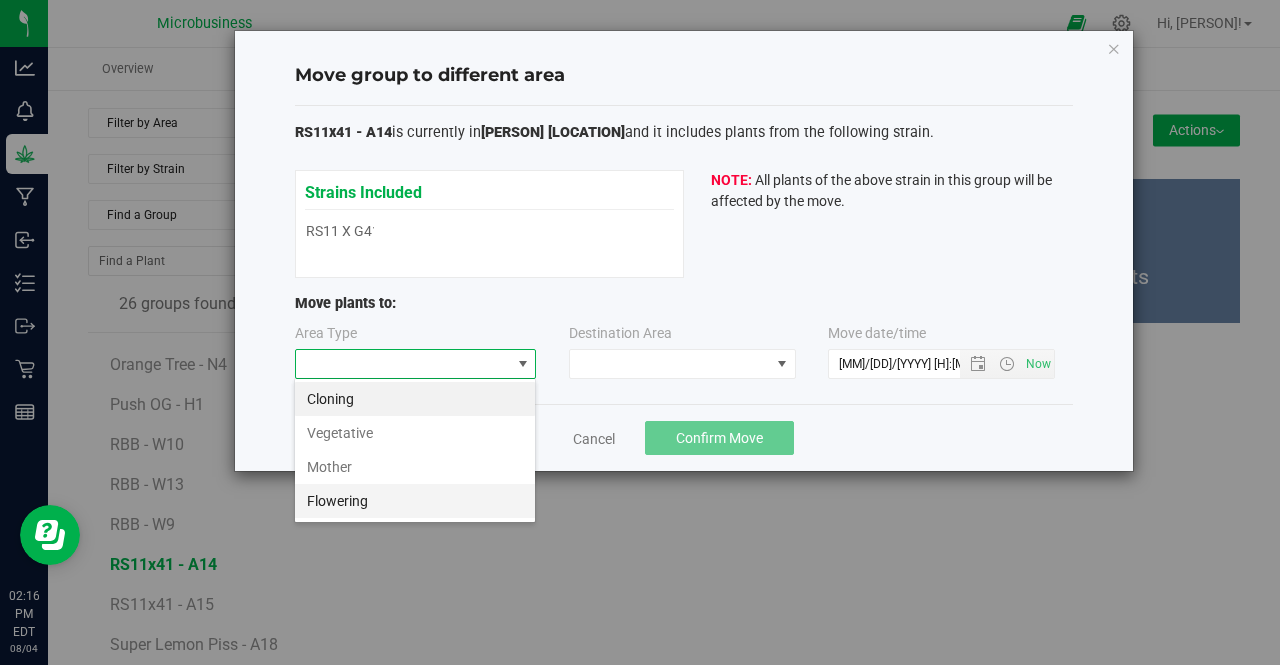 click on "Flowering" at bounding box center (415, 501) 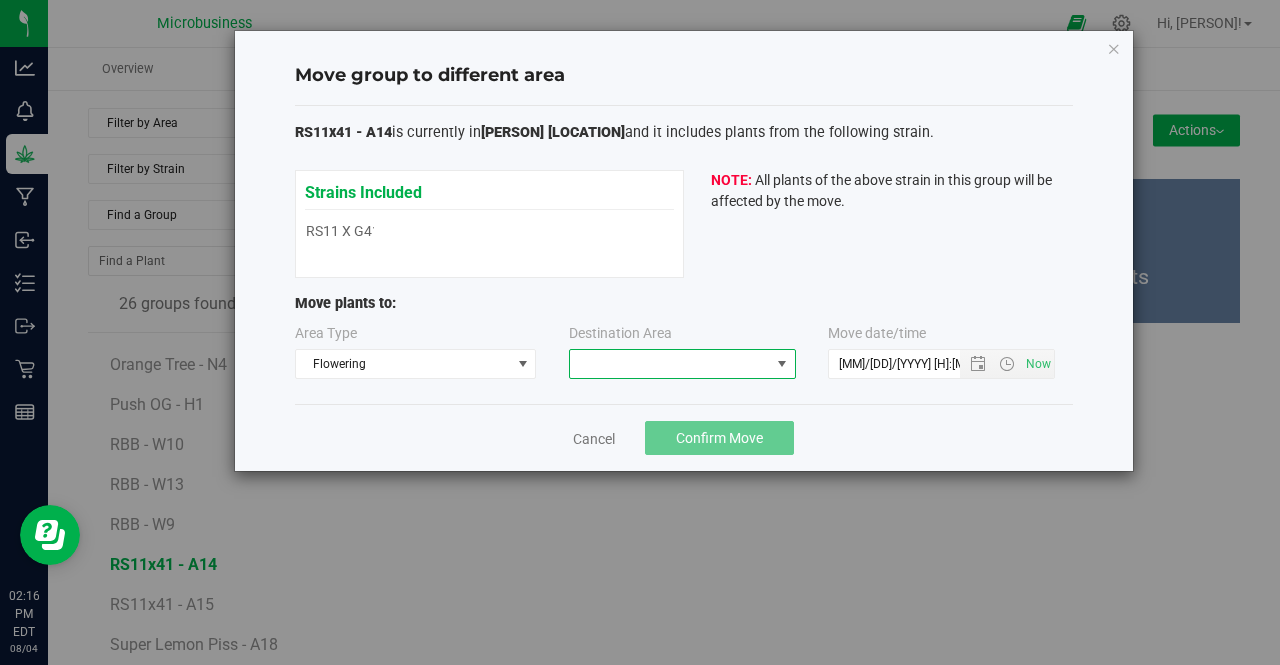 click at bounding box center (670, 364) 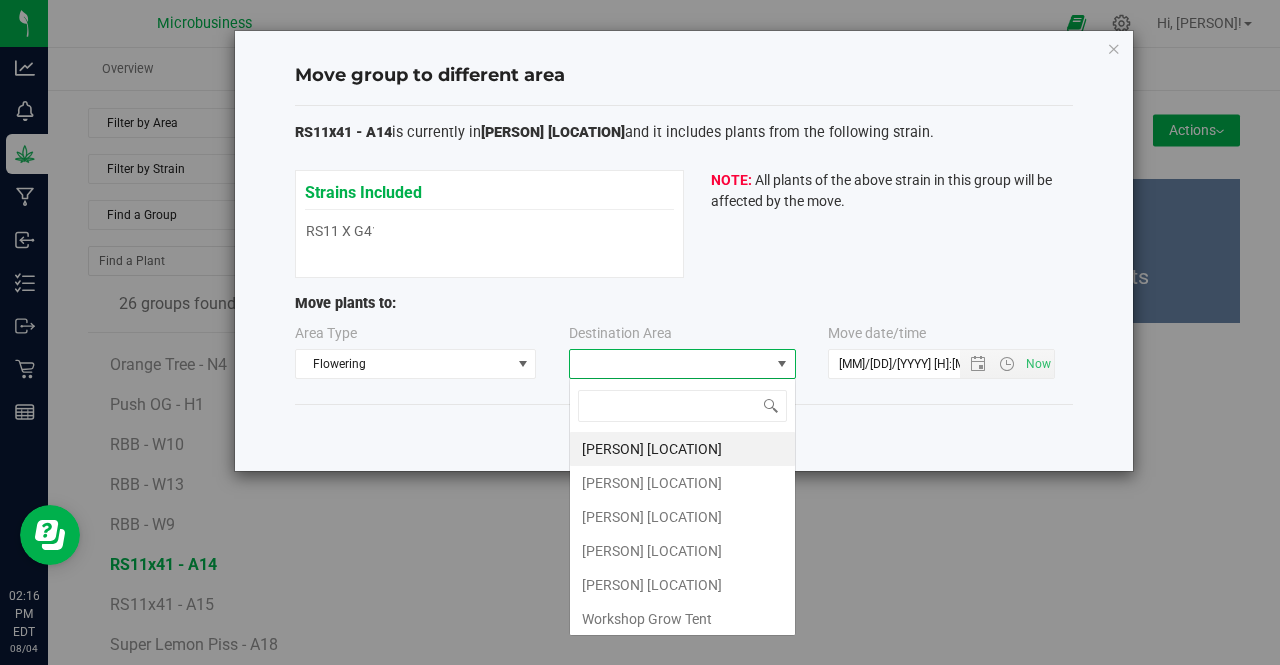 scroll, scrollTop: 99970, scrollLeft: 99772, axis: both 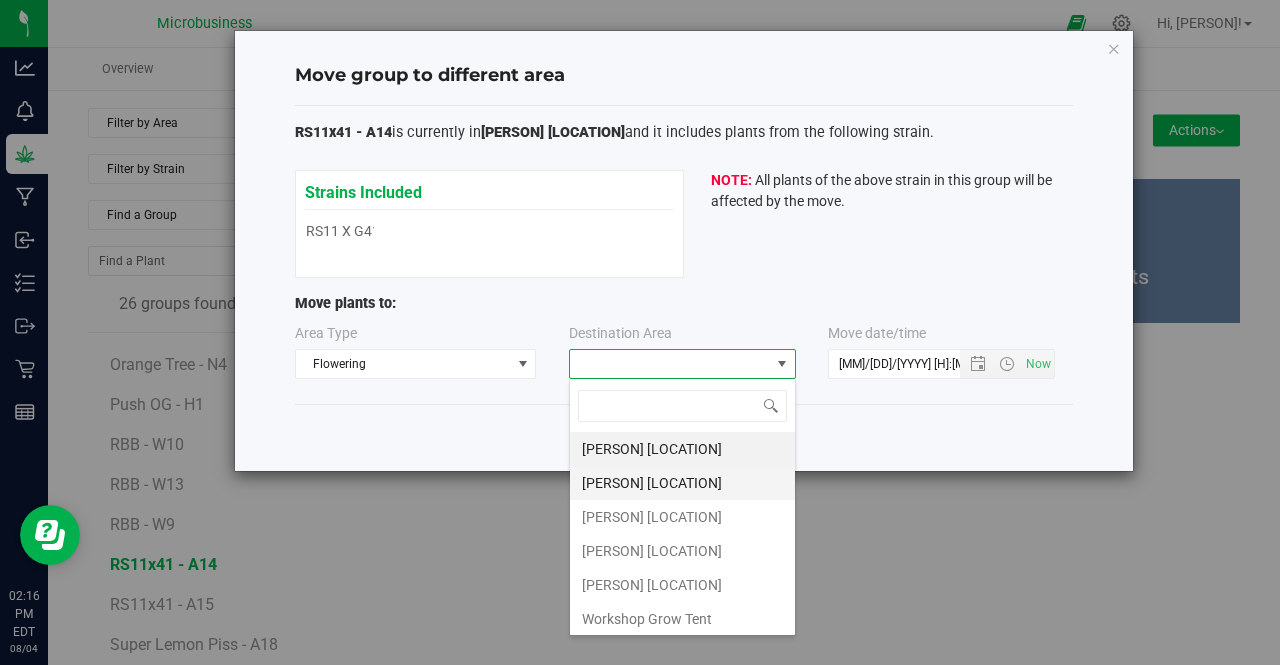 click on "Taliaferro Asparagus Field" at bounding box center [682, 483] 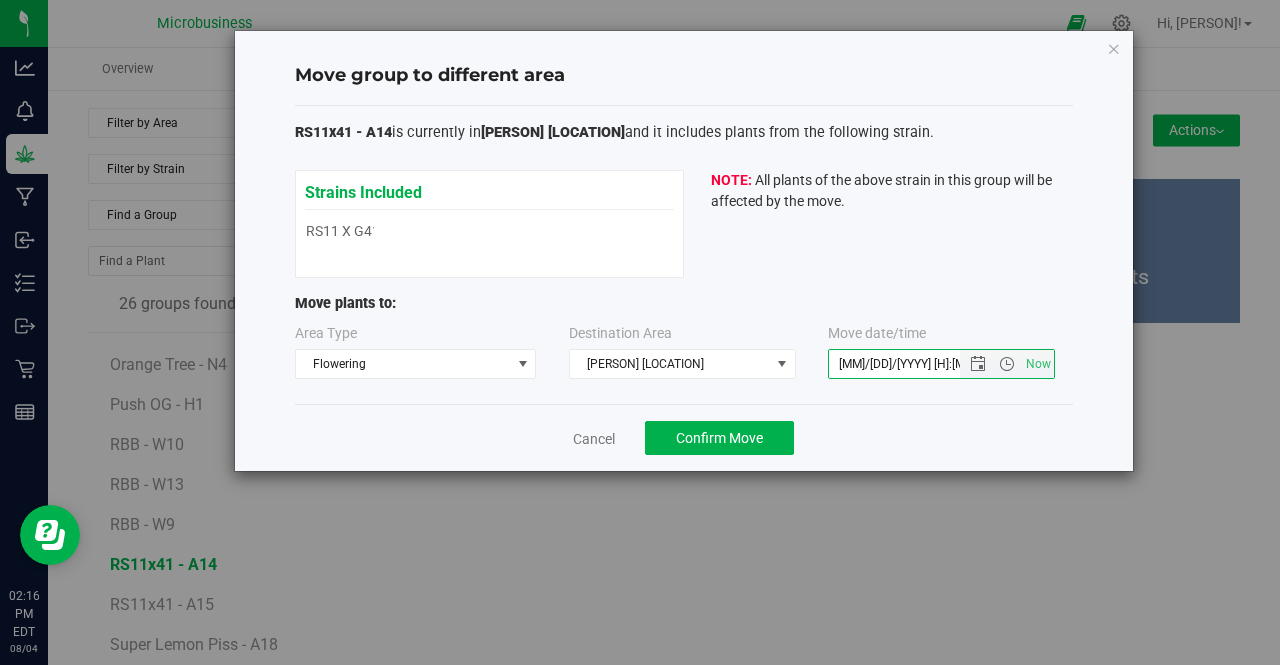click on "8/4/2025 2:16 PM" at bounding box center (911, 364) 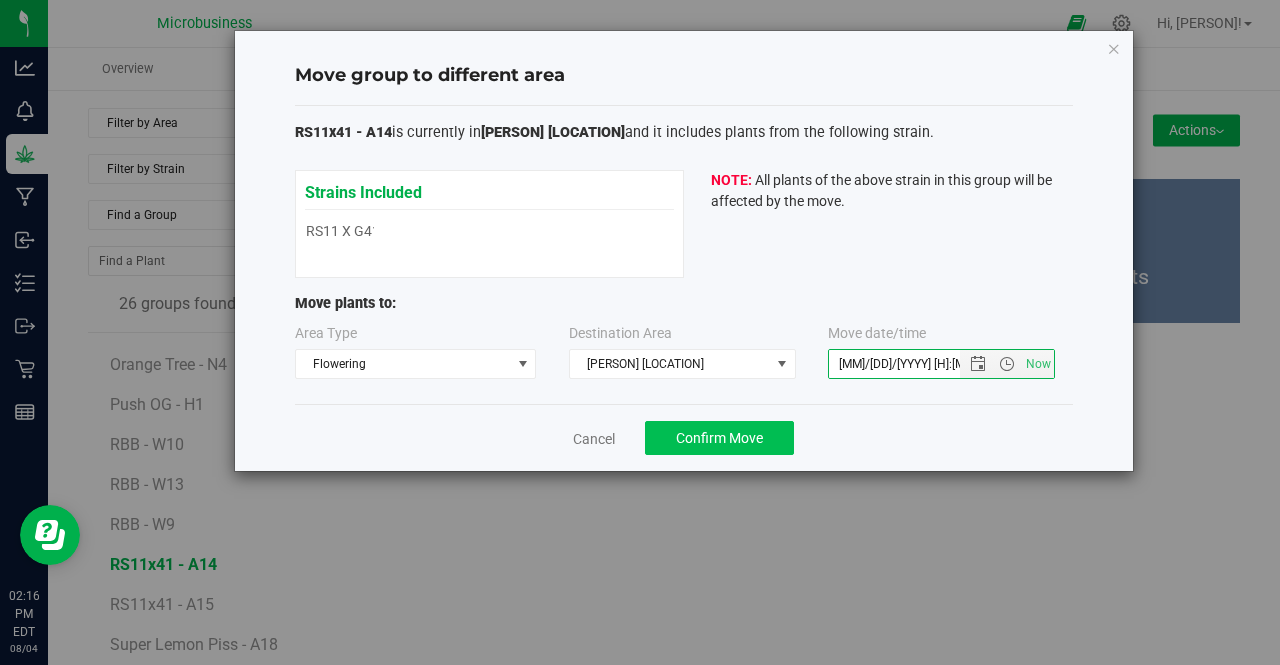 type on "8/1/2025 2:16 PM" 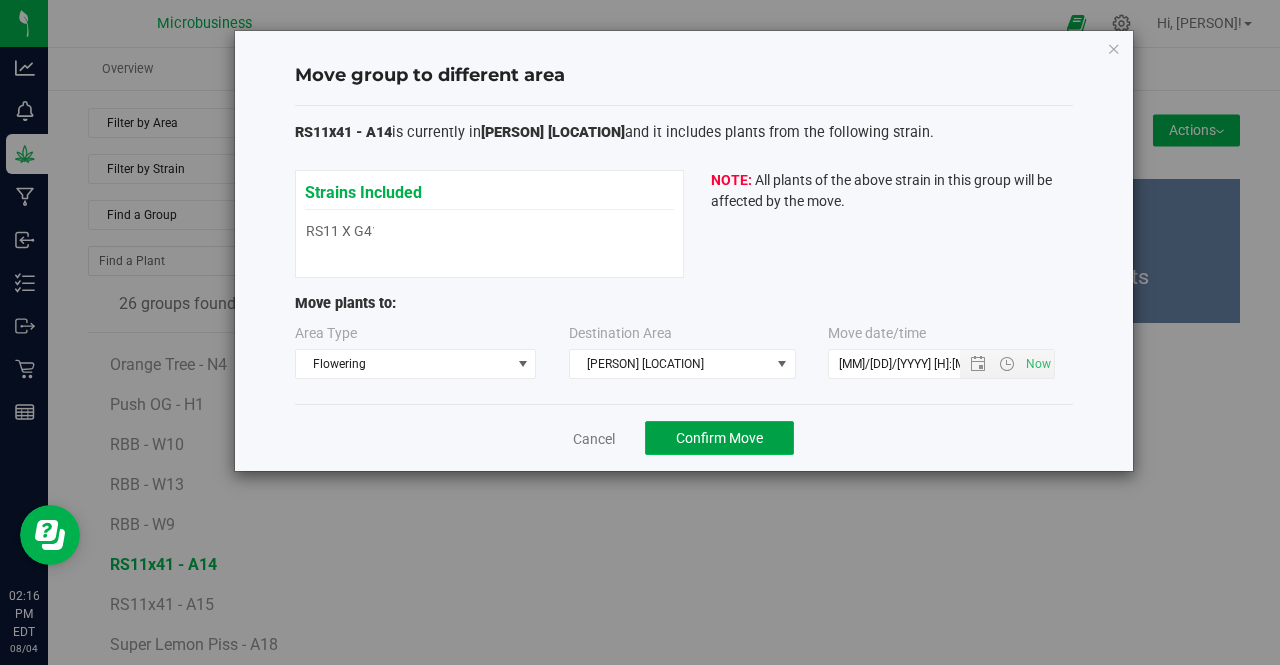 click on "Confirm Move" 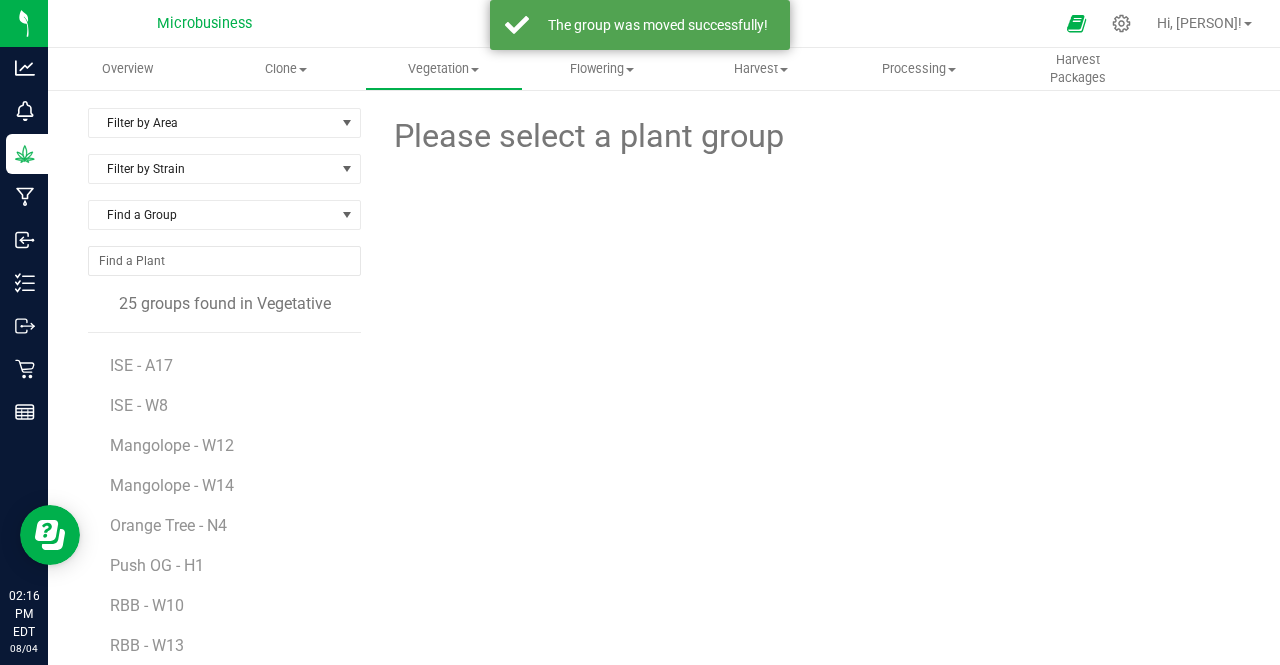 scroll, scrollTop: 516, scrollLeft: 0, axis: vertical 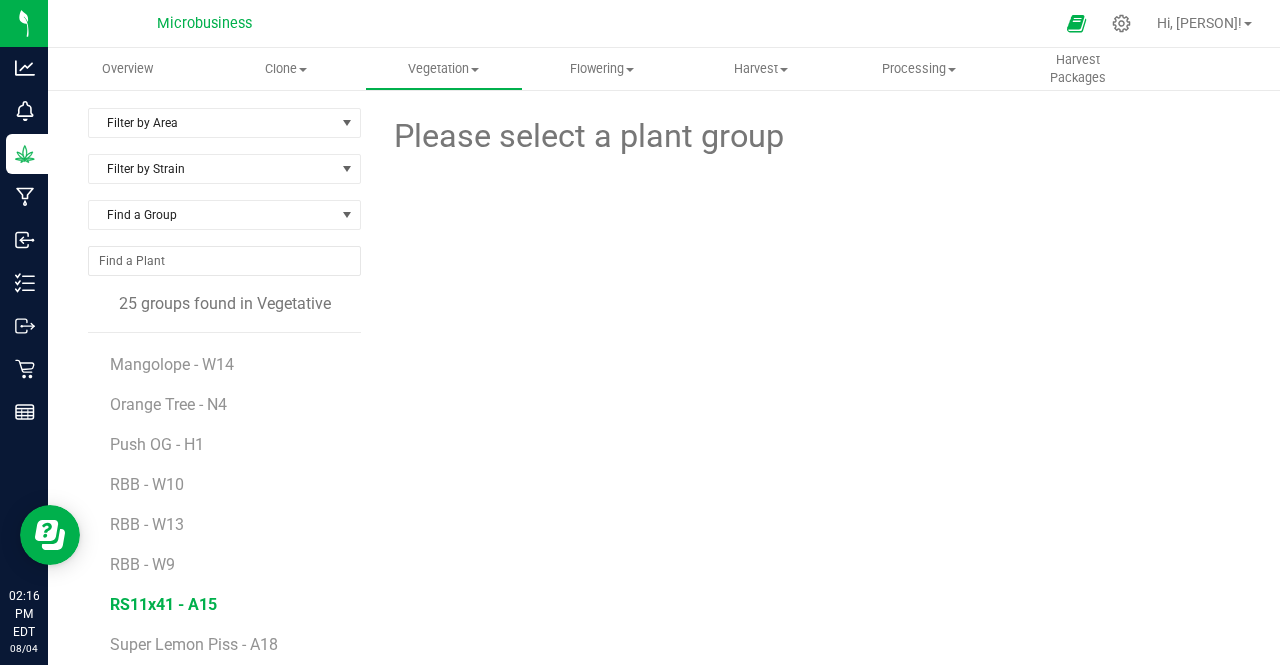 click on "RS11x41 - A15" at bounding box center (163, 604) 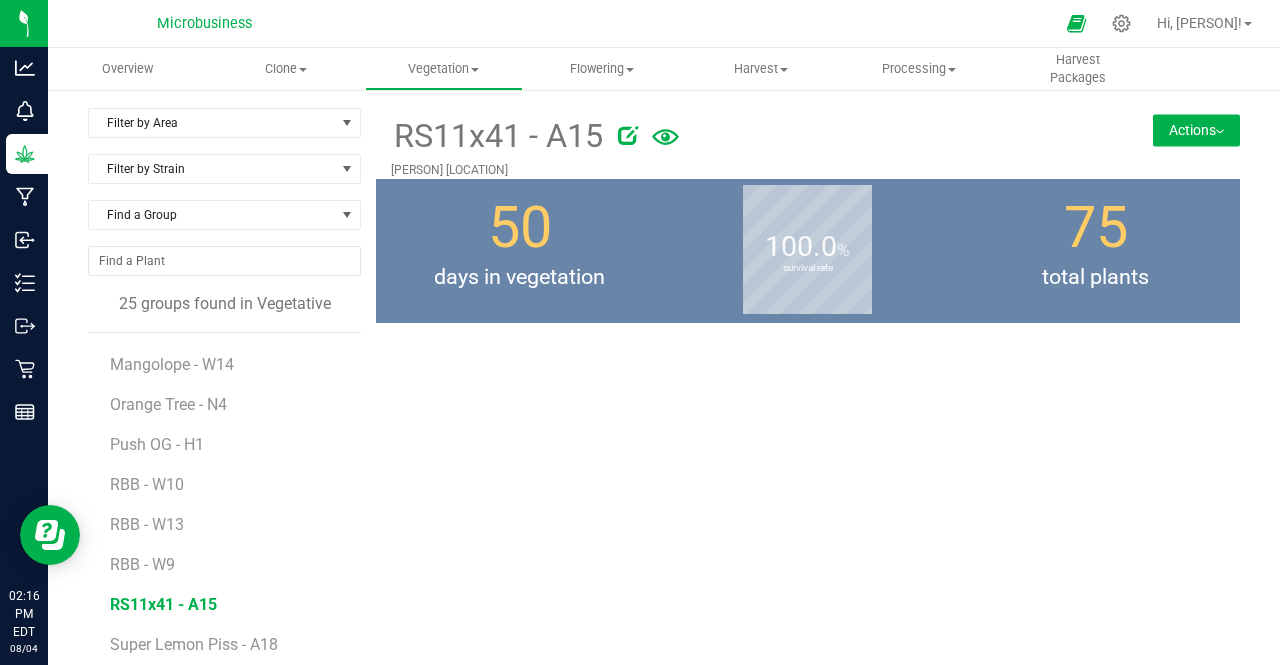 click on "Actions" at bounding box center (1196, 130) 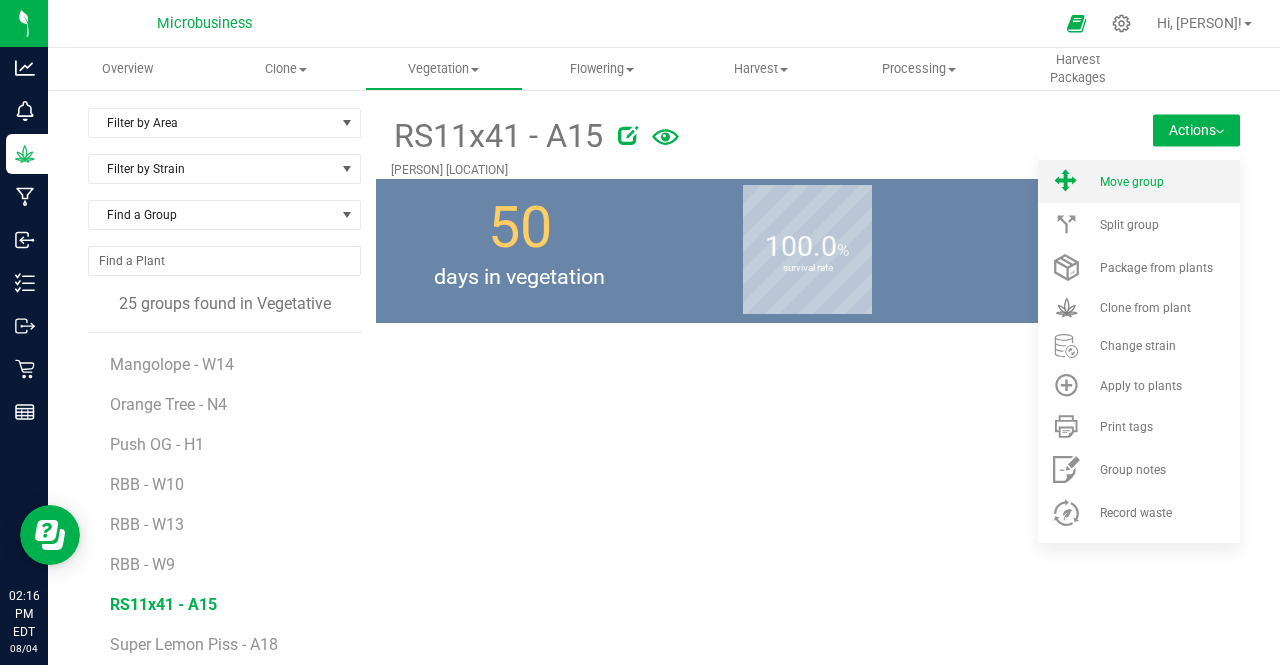 click on "Move group" at bounding box center (1139, 181) 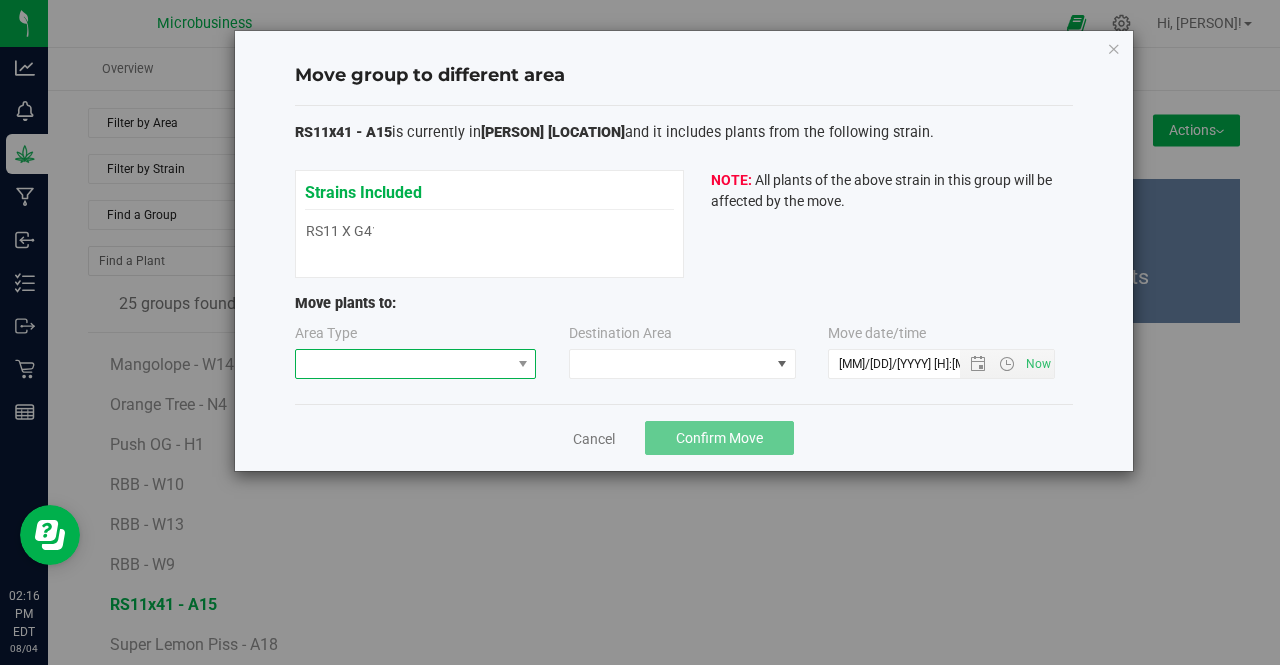 click at bounding box center (403, 364) 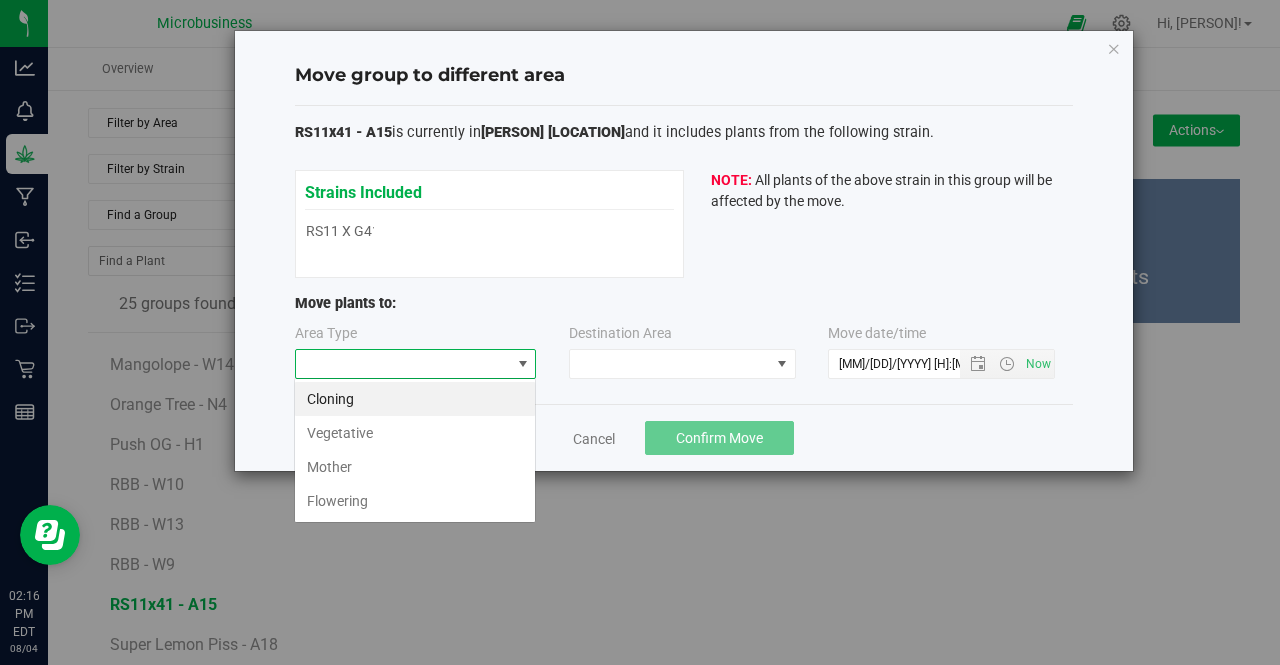 scroll, scrollTop: 99970, scrollLeft: 99758, axis: both 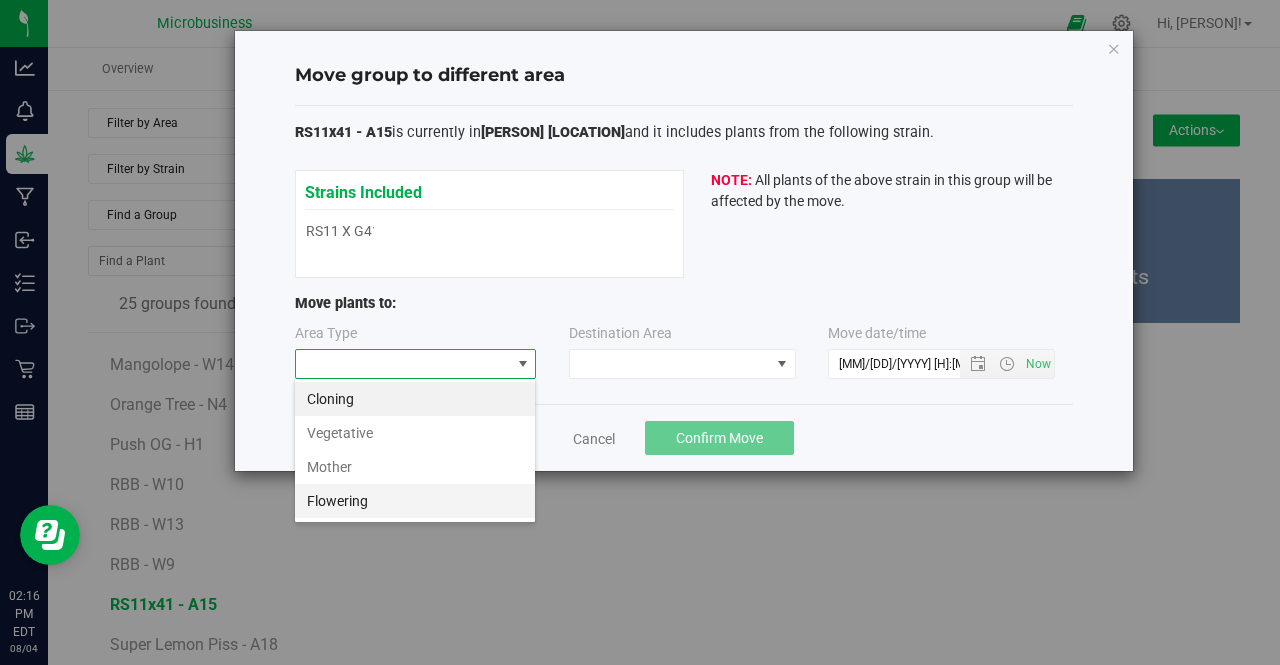 click on "Flowering" at bounding box center [415, 501] 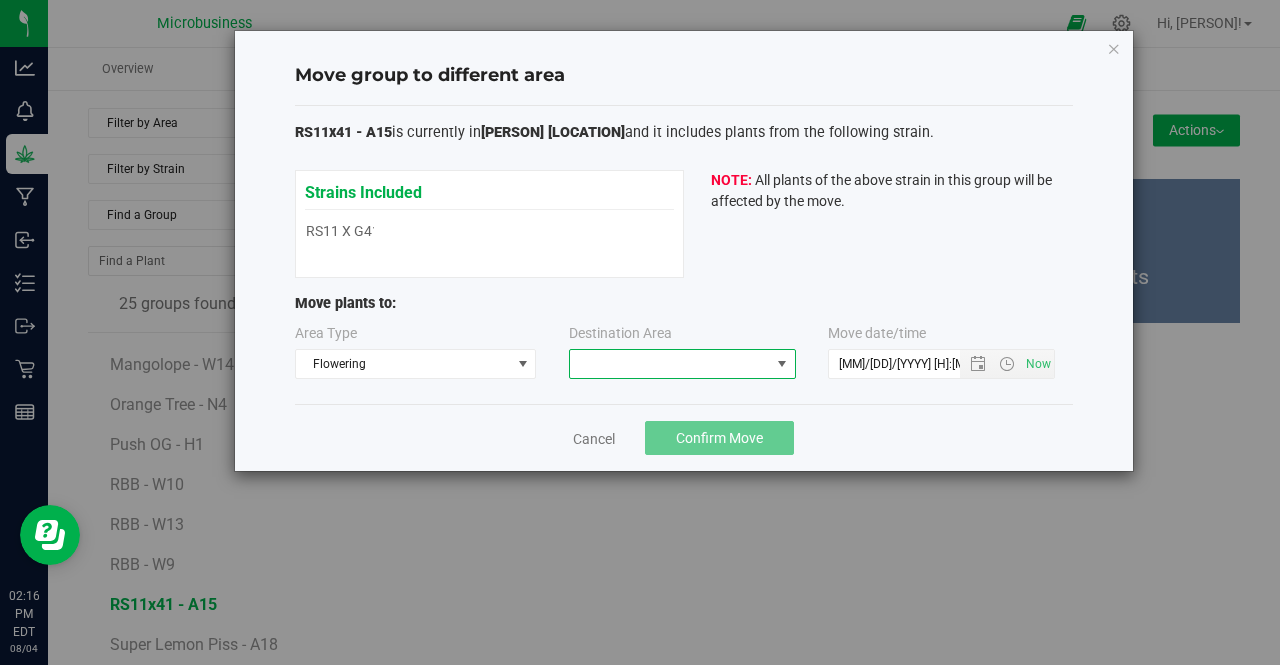 click at bounding box center [670, 364] 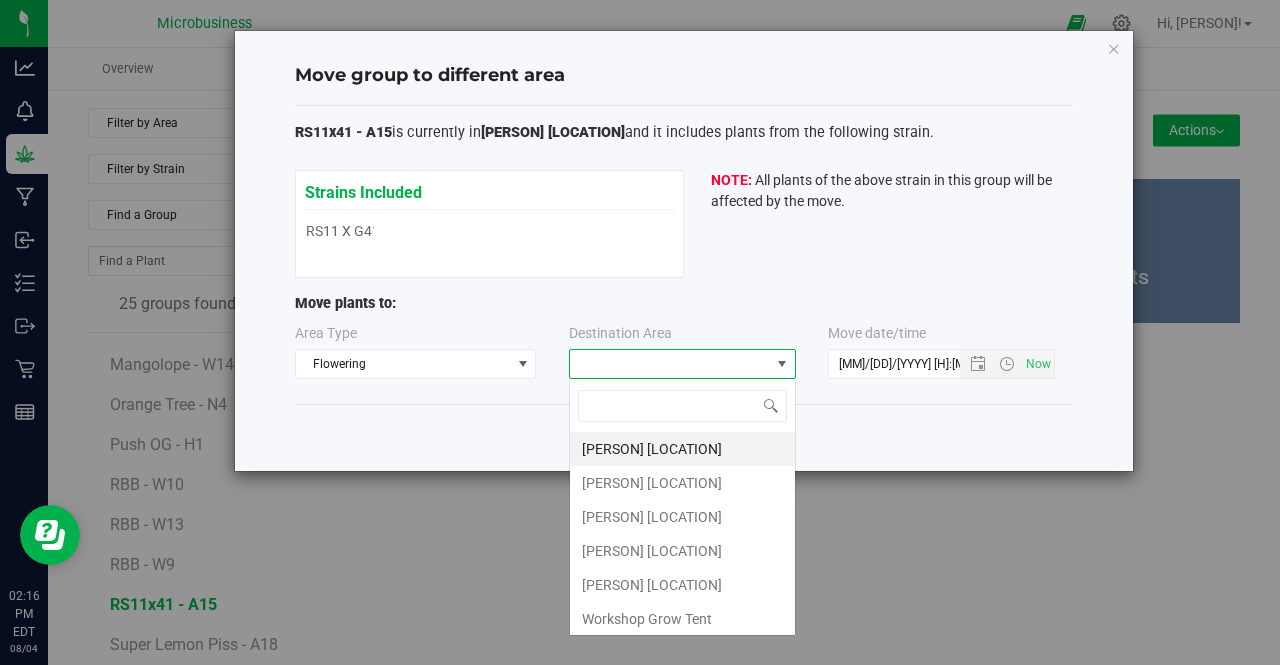 scroll, scrollTop: 99970, scrollLeft: 99772, axis: both 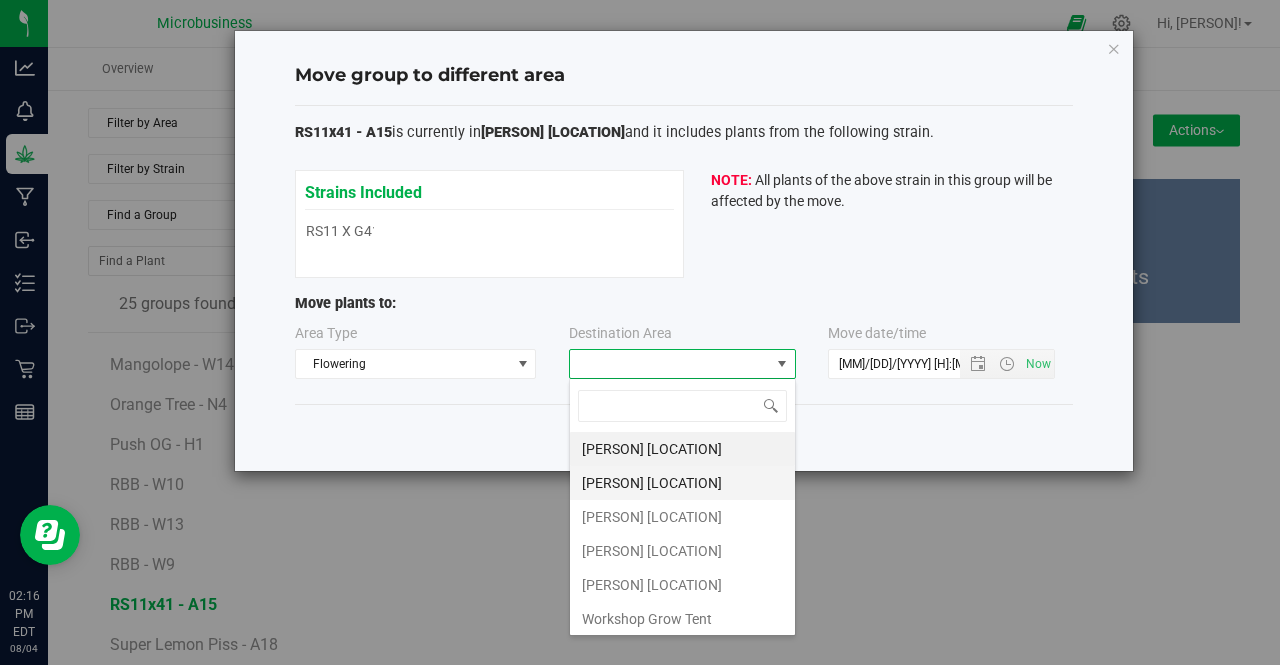 click on "Taliaferro Asparagus Field" at bounding box center (682, 483) 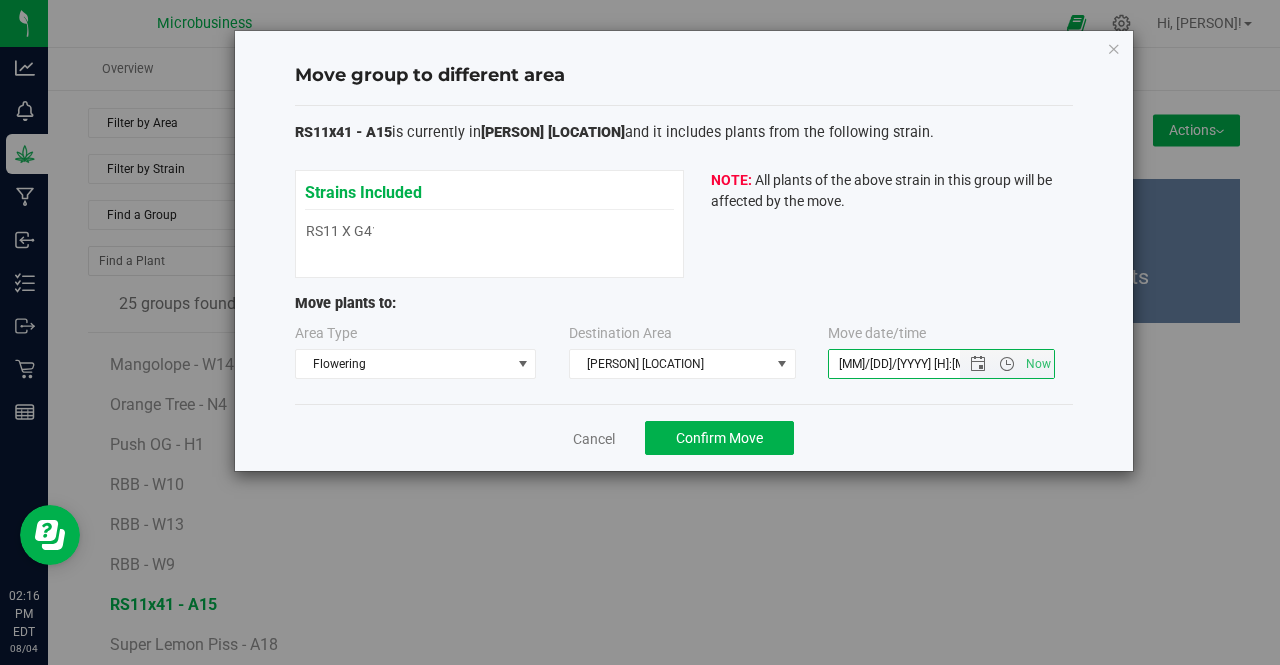 click on "8/4/2025 2:16 PM" at bounding box center (911, 364) 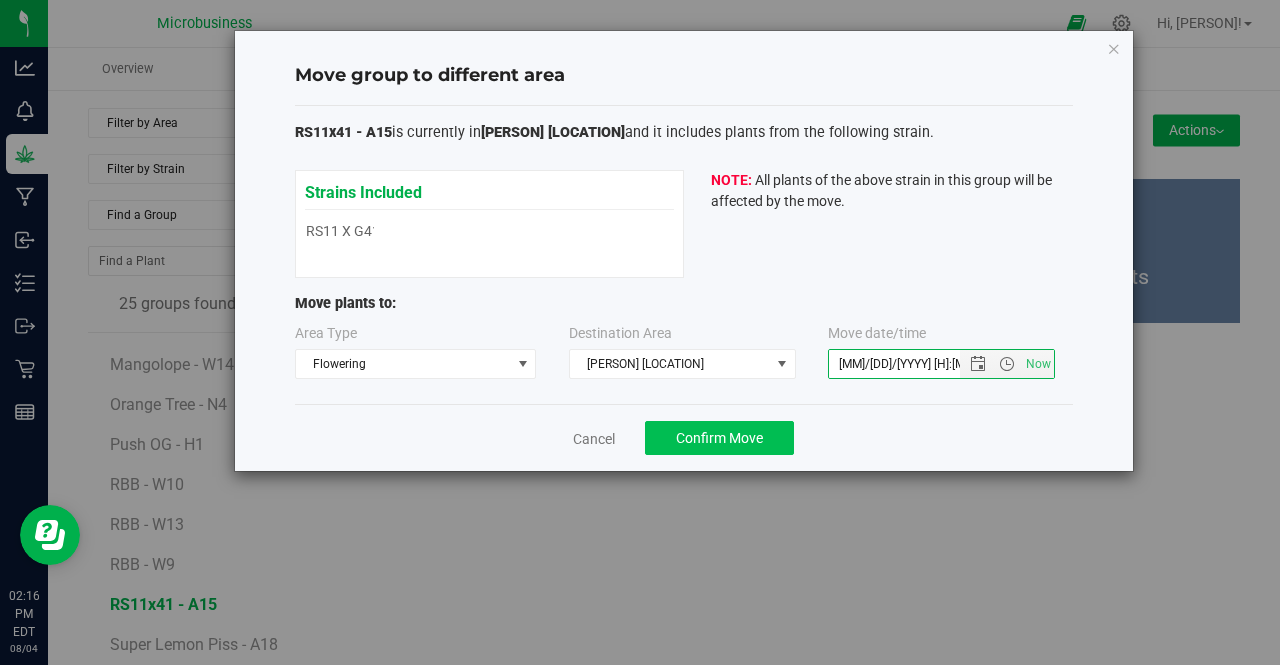 type on "8/1/2025 2:16 PM" 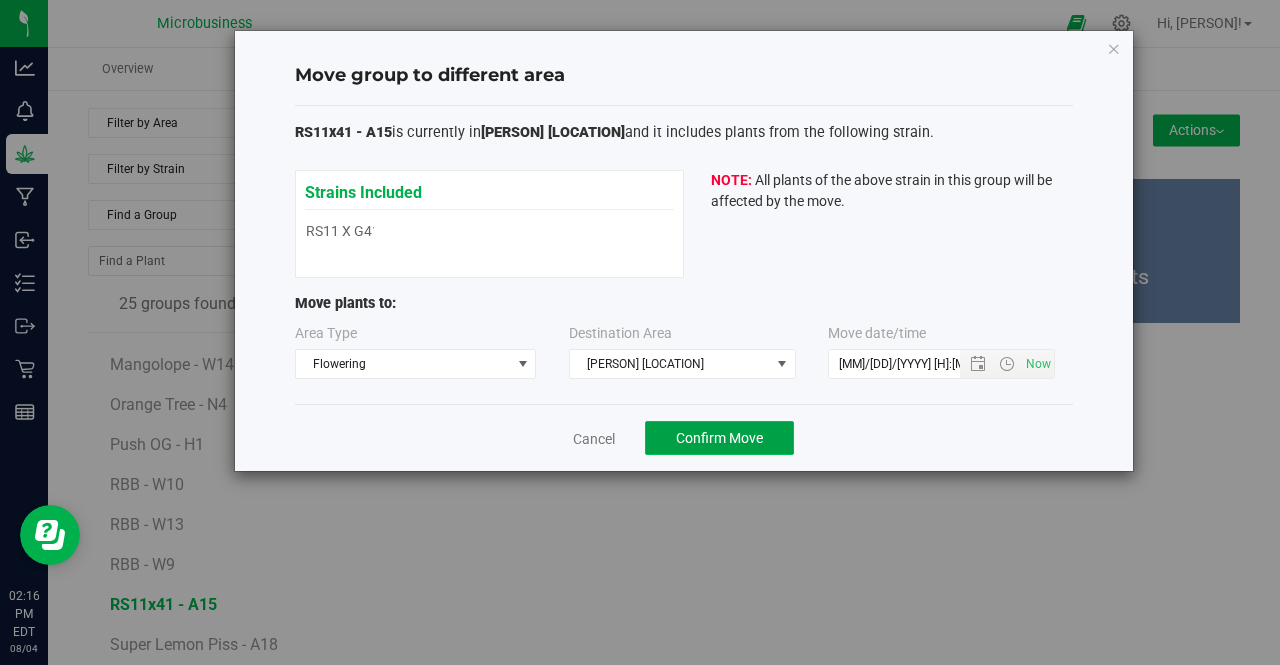 click on "Confirm Move" 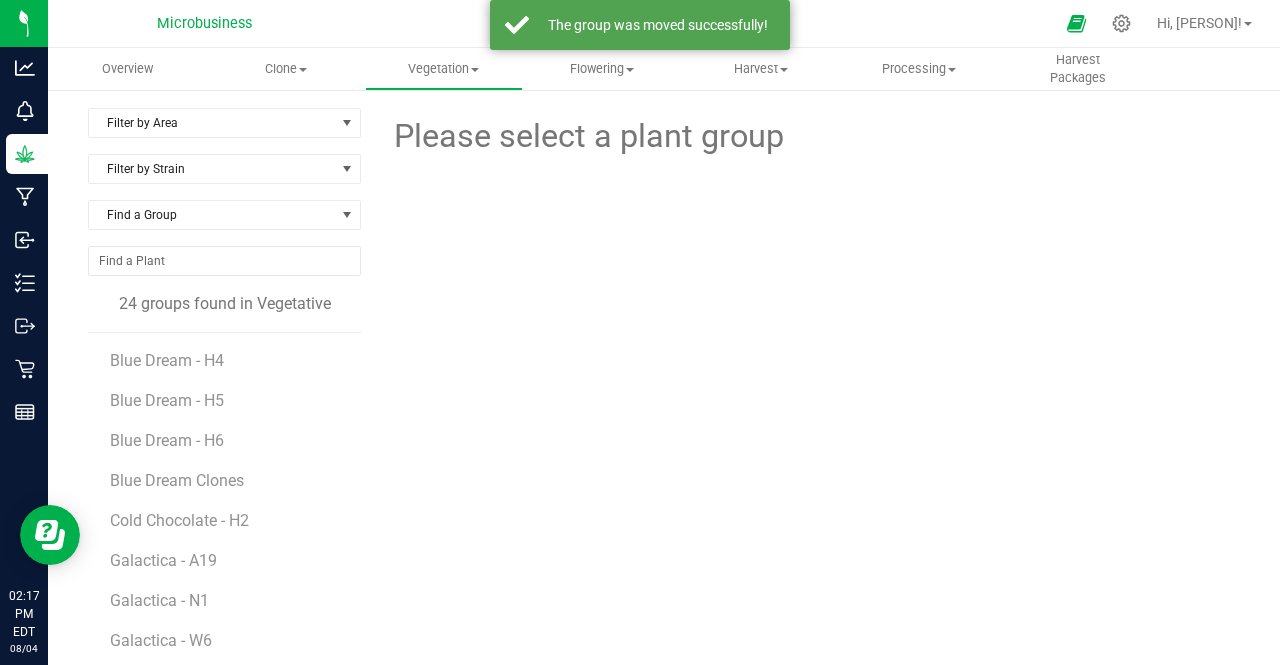click on "Please select a plant group" at bounding box center (808, 471) 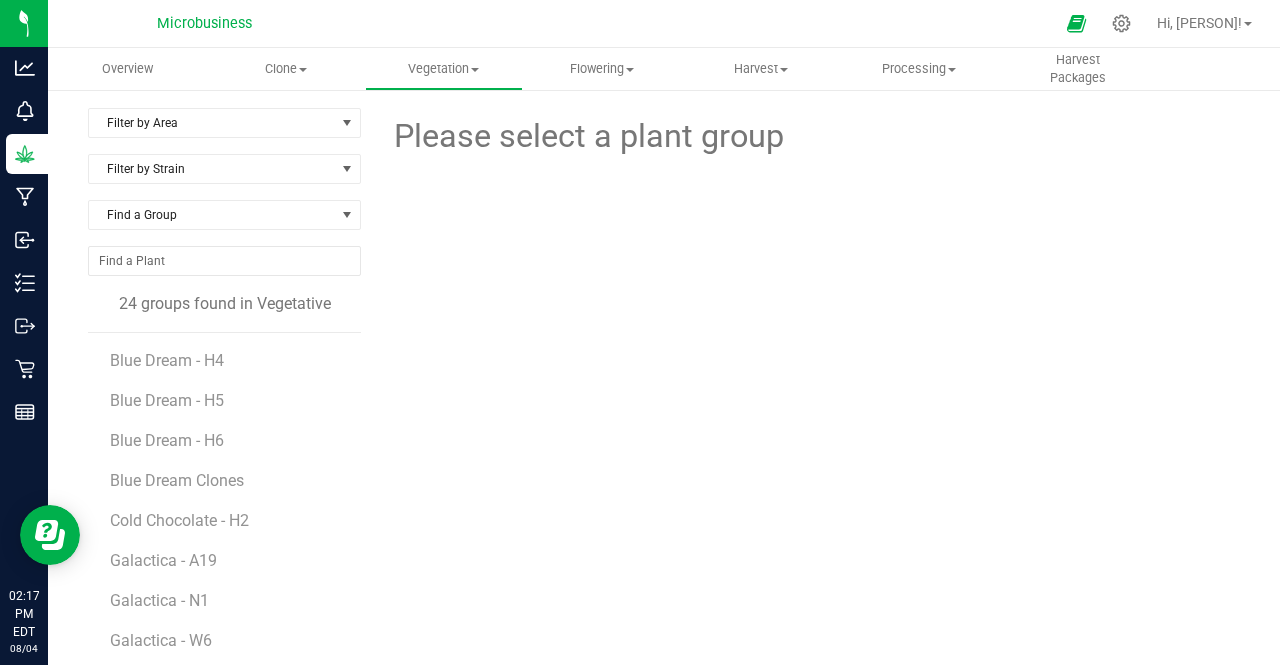 click on "Please select a plant group" at bounding box center [808, 471] 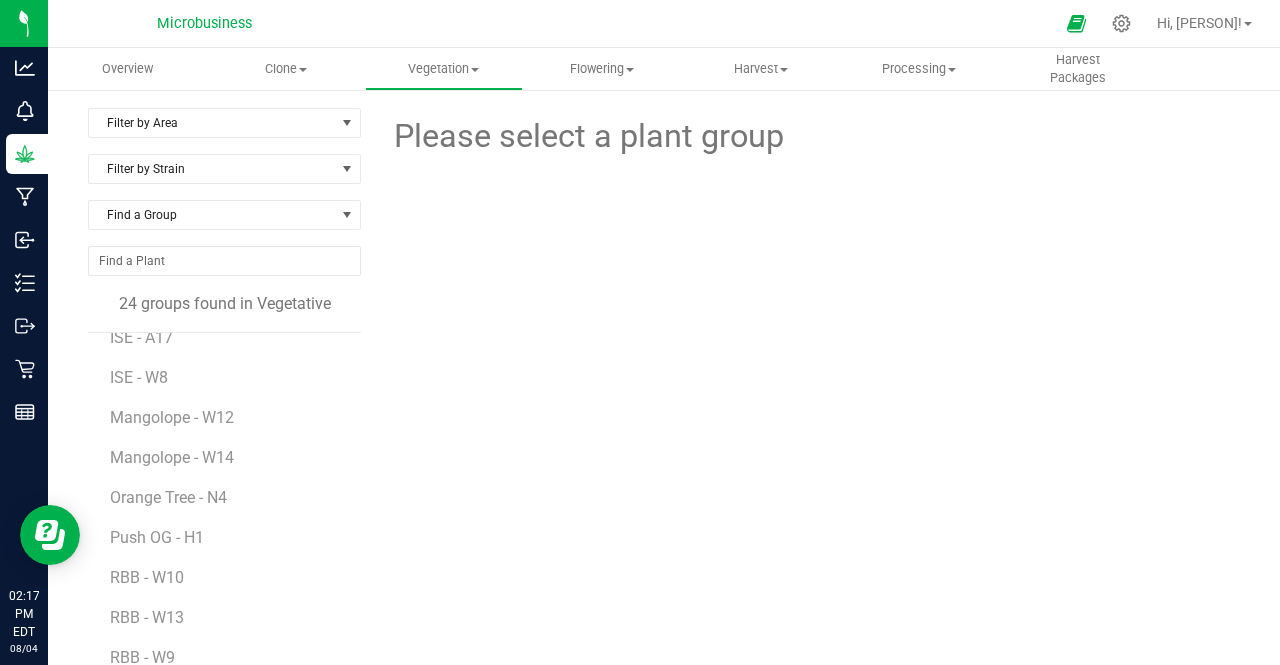 scroll, scrollTop: 476, scrollLeft: 0, axis: vertical 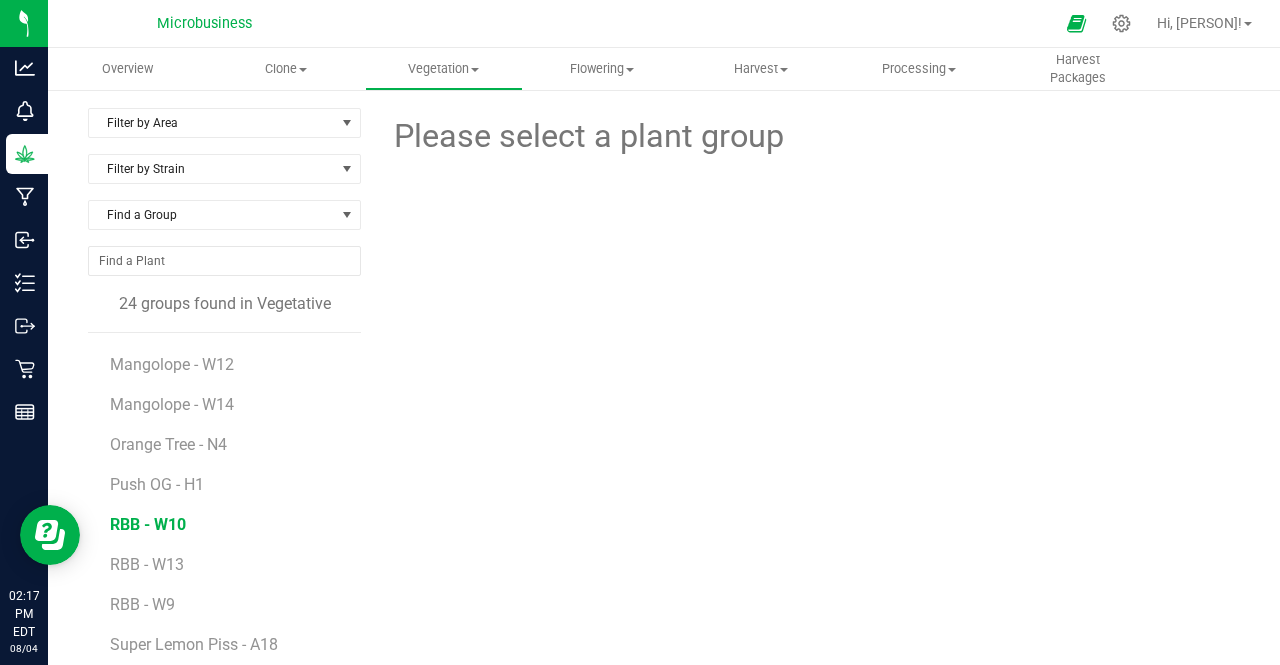 click on "RBB - W10" at bounding box center (148, 524) 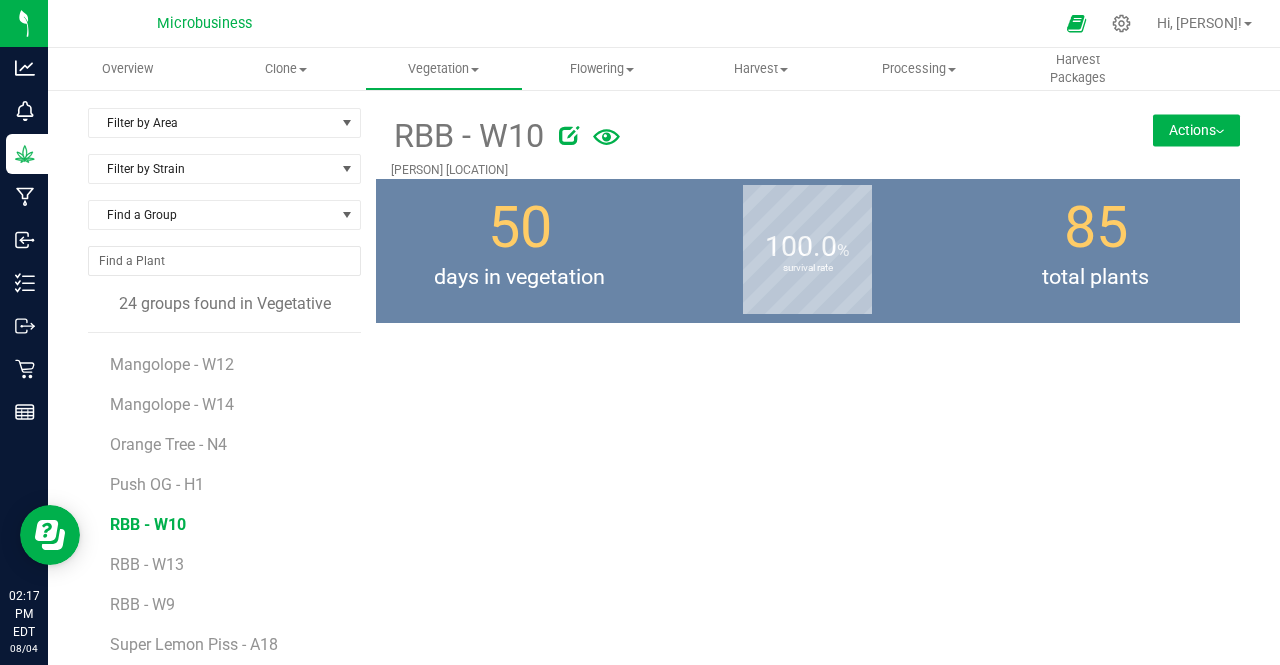 click on "Actions" at bounding box center (1196, 130) 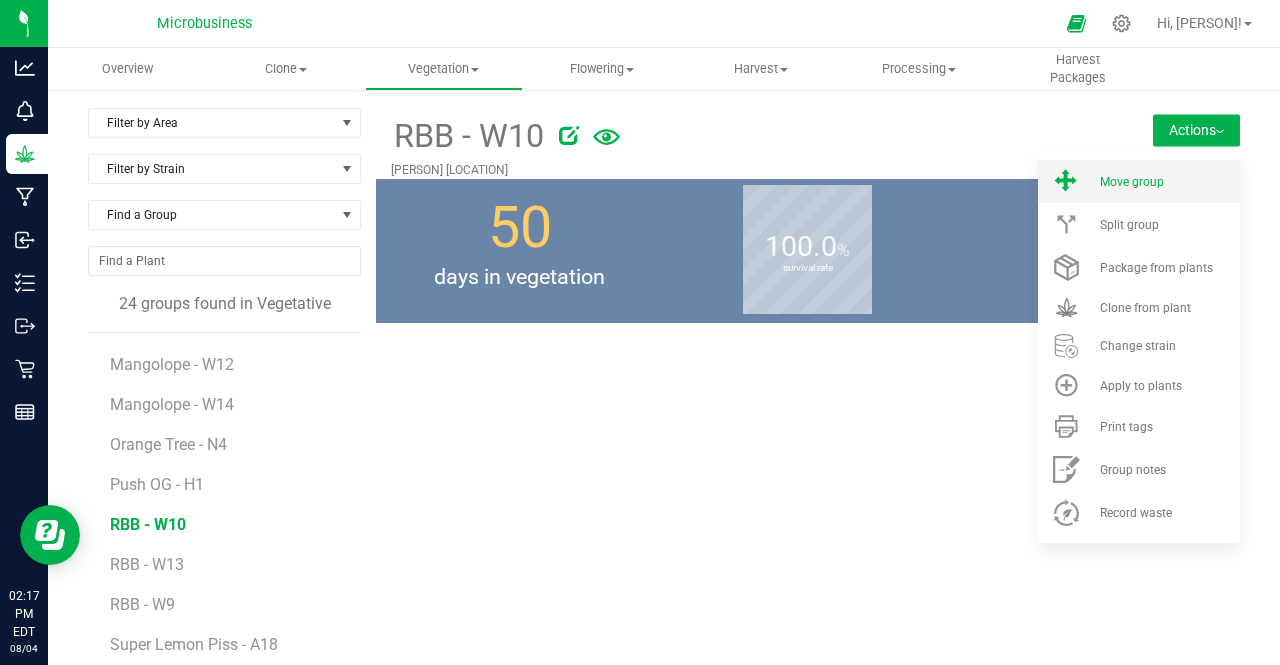 click on "Move group" at bounding box center [1132, 182] 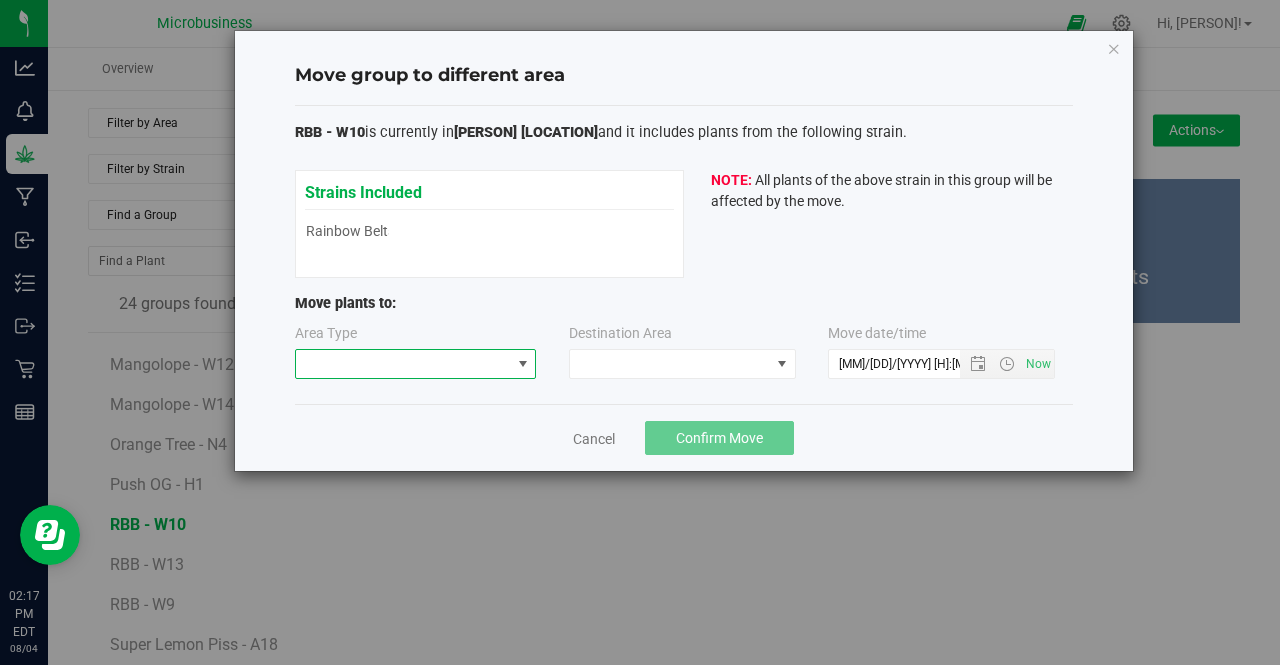 click at bounding box center (403, 364) 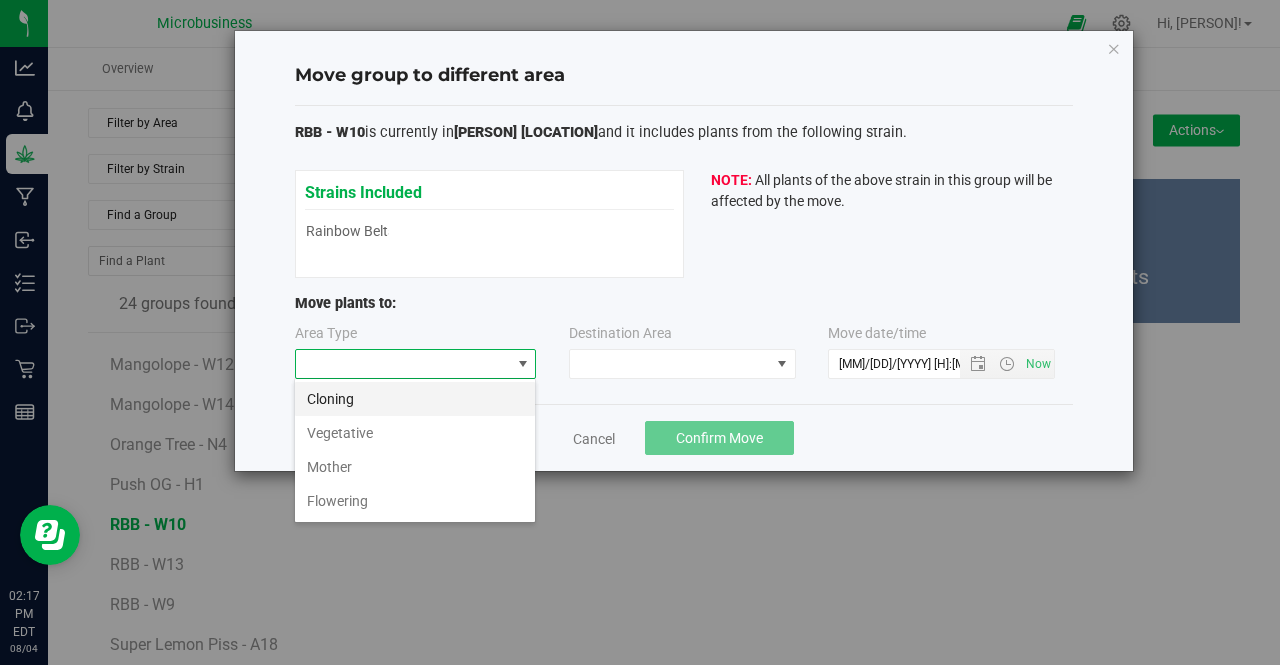 scroll, scrollTop: 99970, scrollLeft: 99758, axis: both 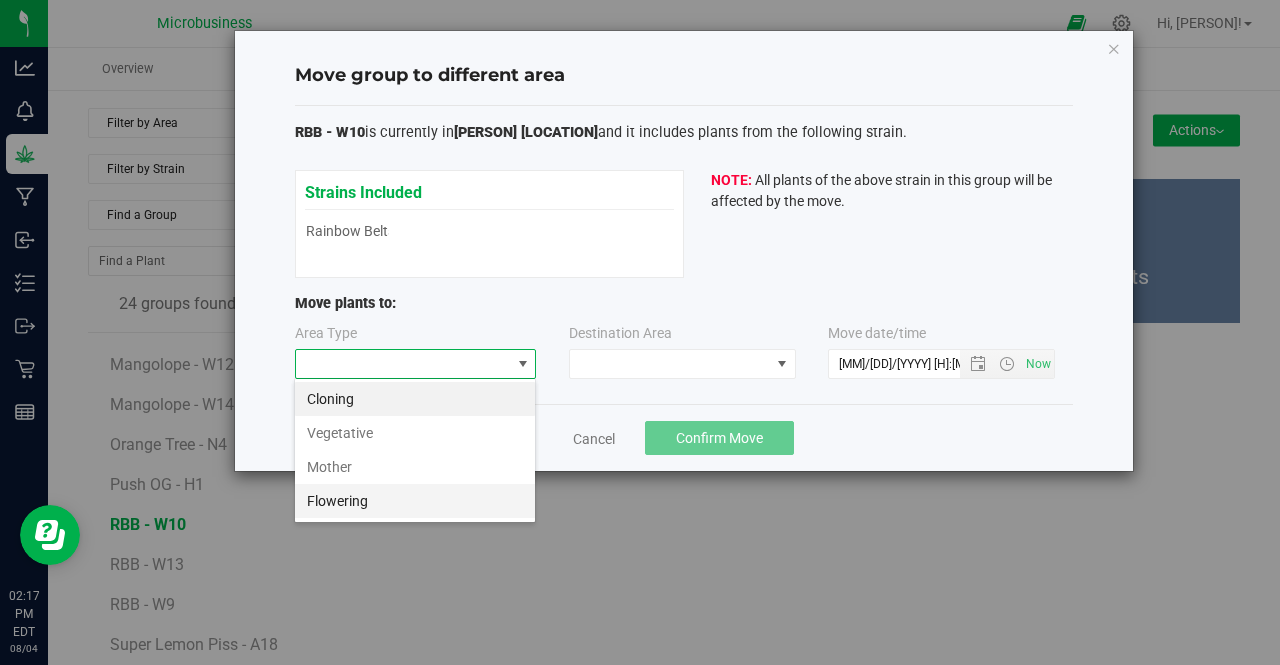 click on "Flowering" at bounding box center (415, 501) 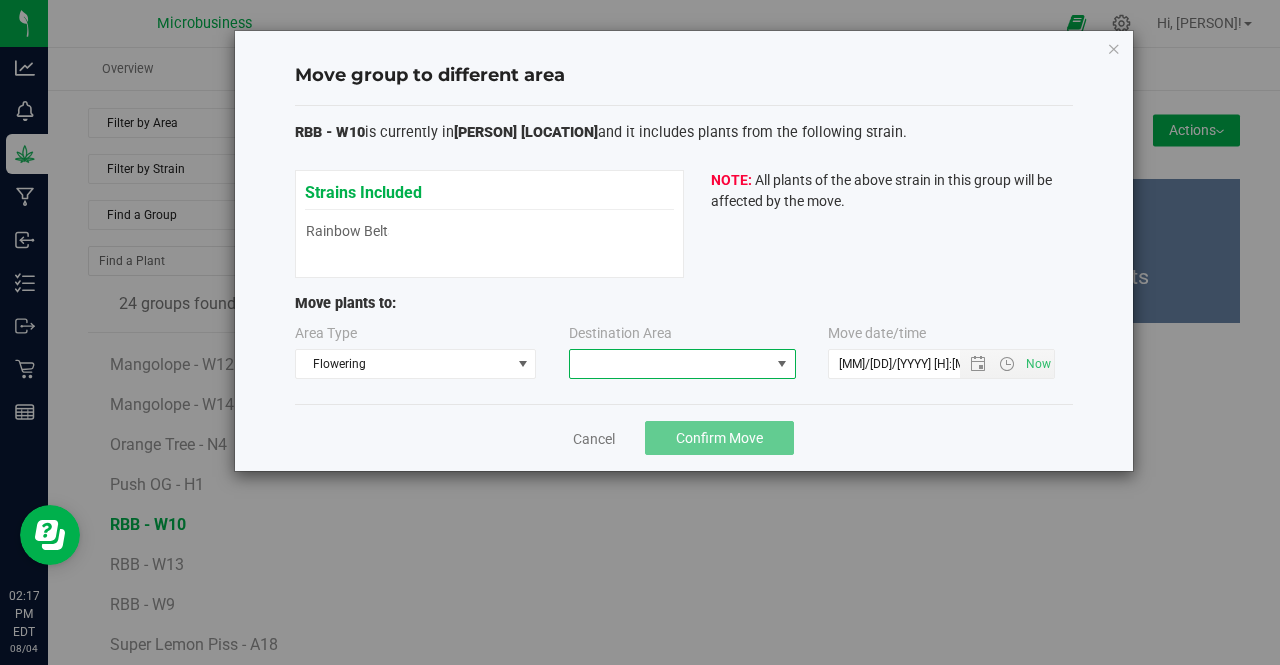 click at bounding box center (670, 364) 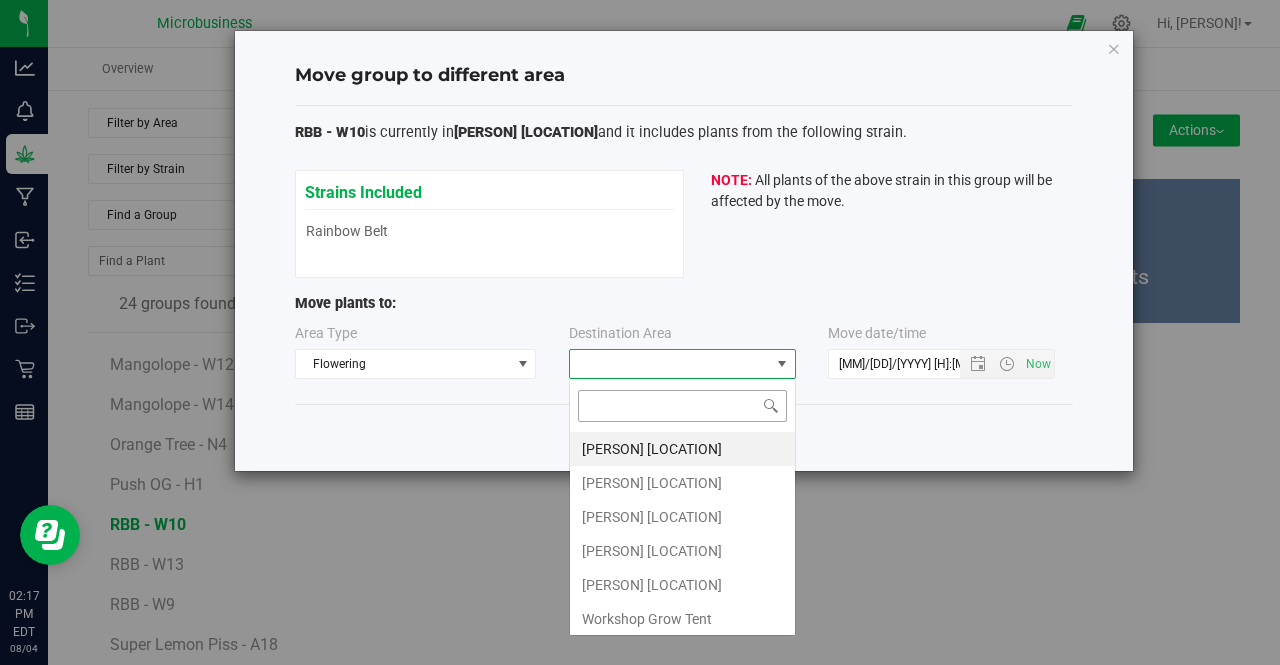 scroll, scrollTop: 99970, scrollLeft: 99772, axis: both 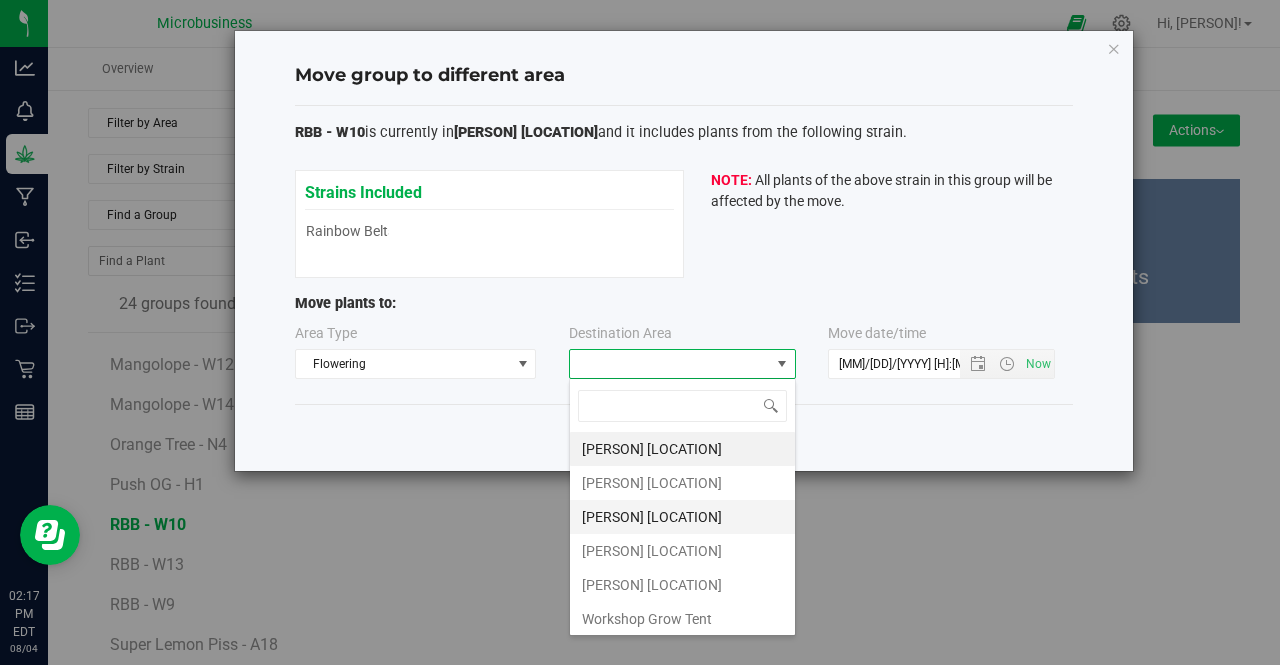 click on "Taliaferro Wallkill Field" at bounding box center (682, 517) 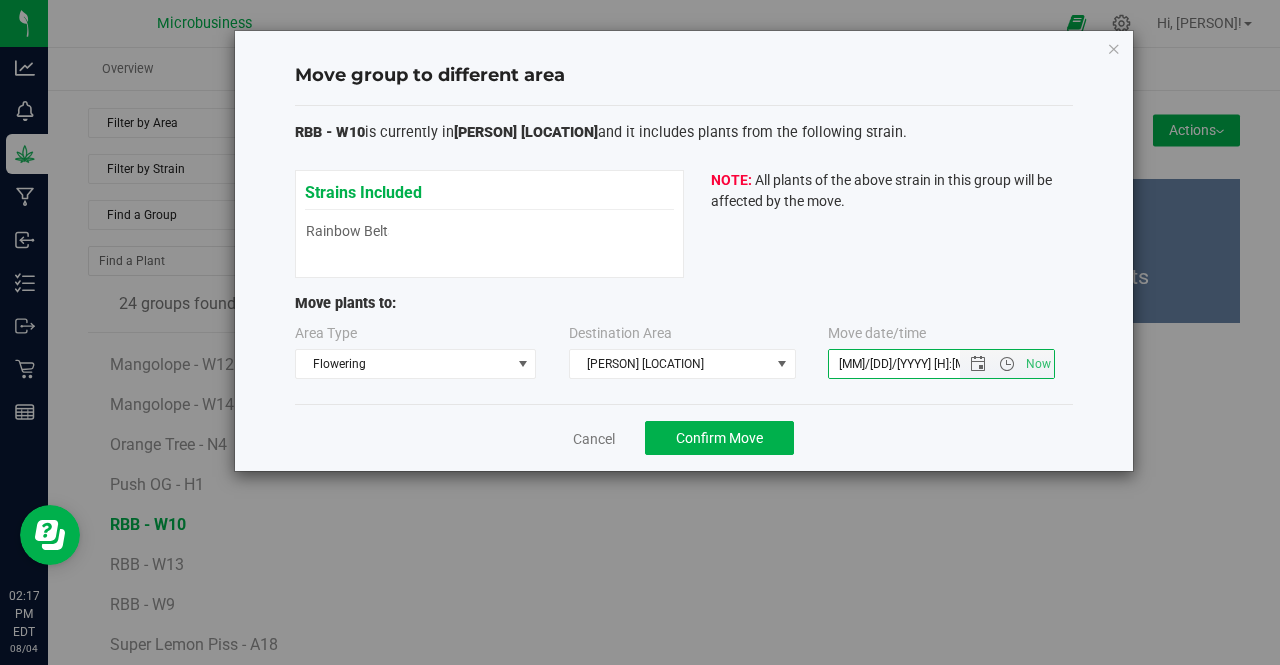 click on "8/4/2025 2:17 PM" at bounding box center [911, 364] 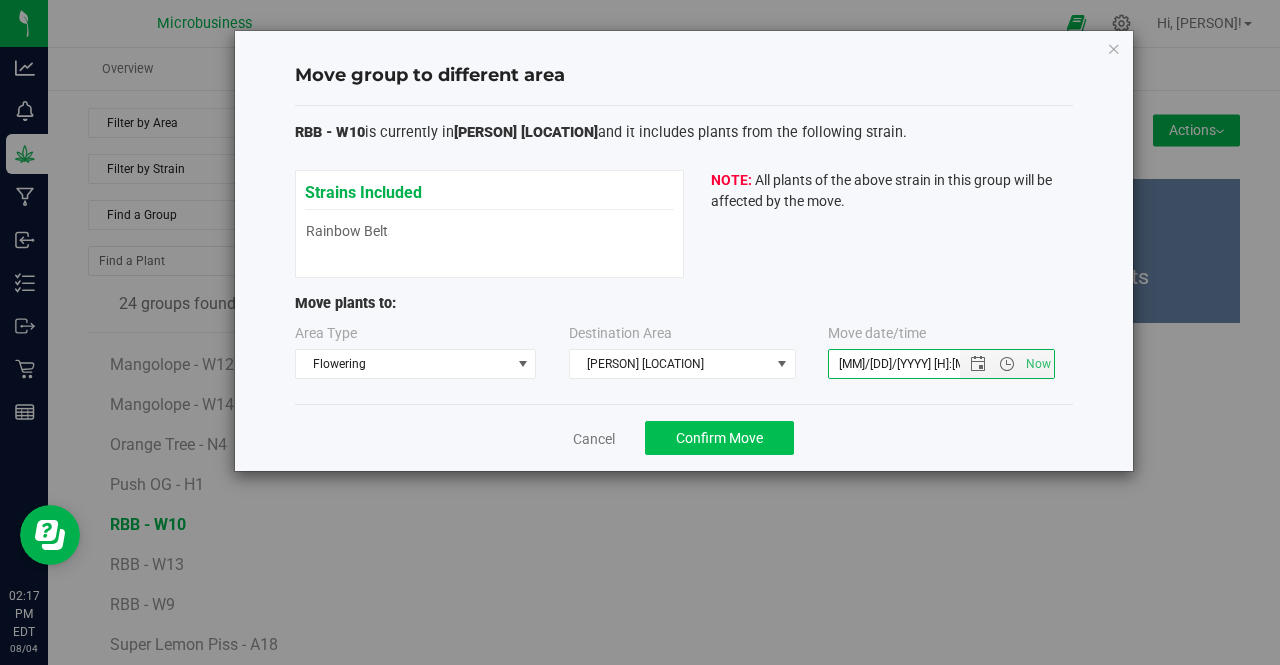 type on "8/1/2025 2:17 PM" 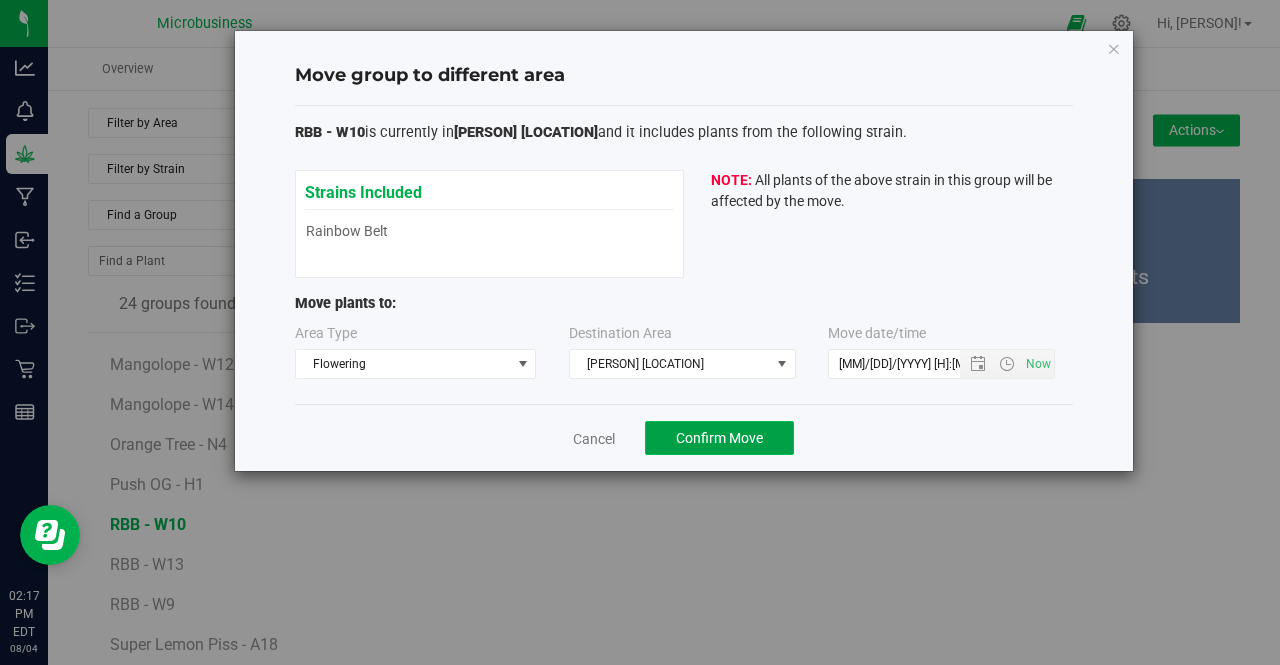 click on "Confirm Move" 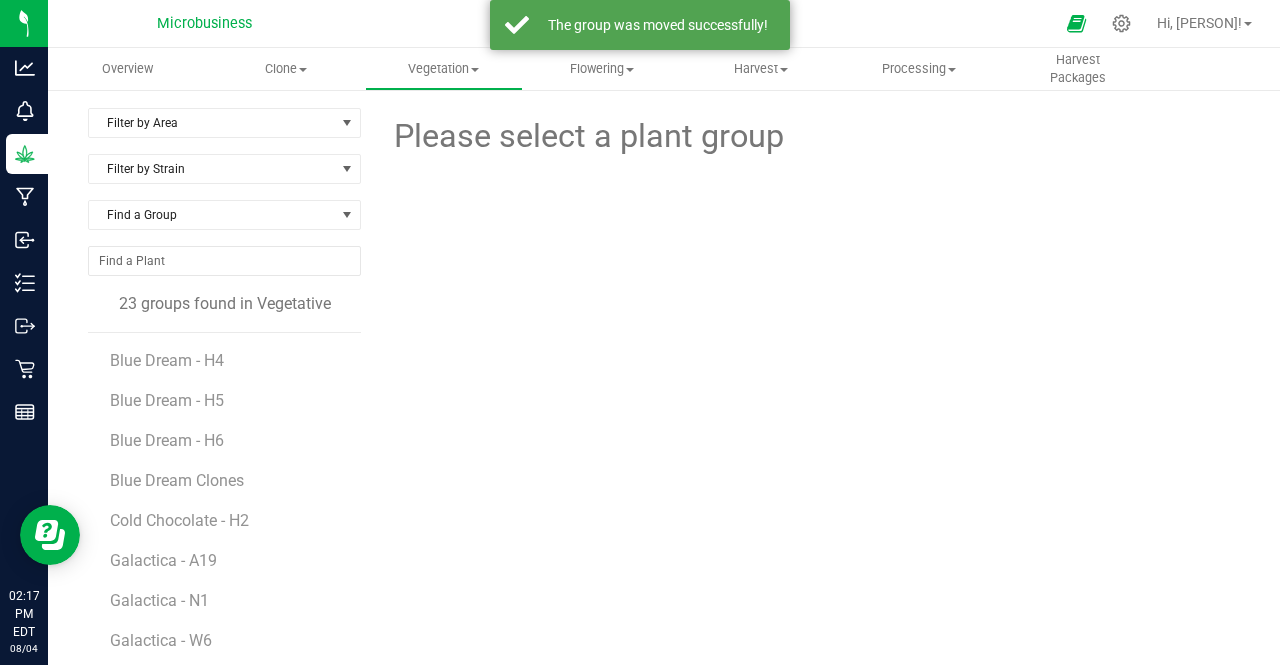 scroll, scrollTop: 436, scrollLeft: 0, axis: vertical 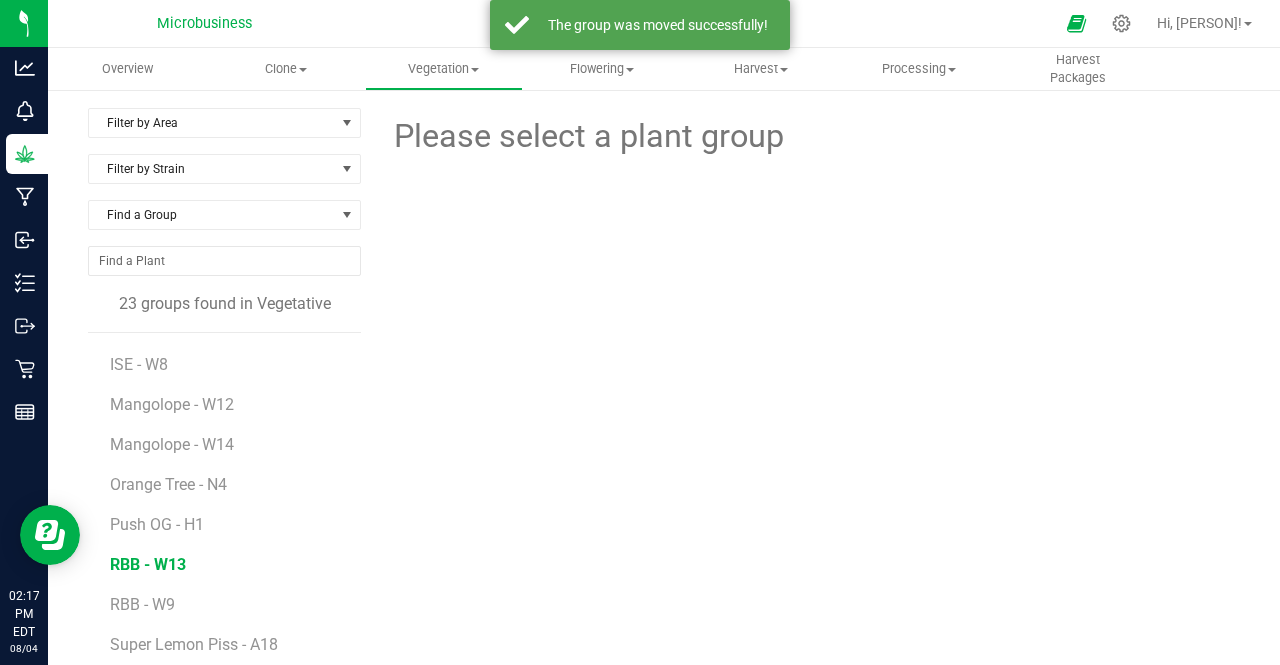 click on "RBB - W13" at bounding box center [148, 564] 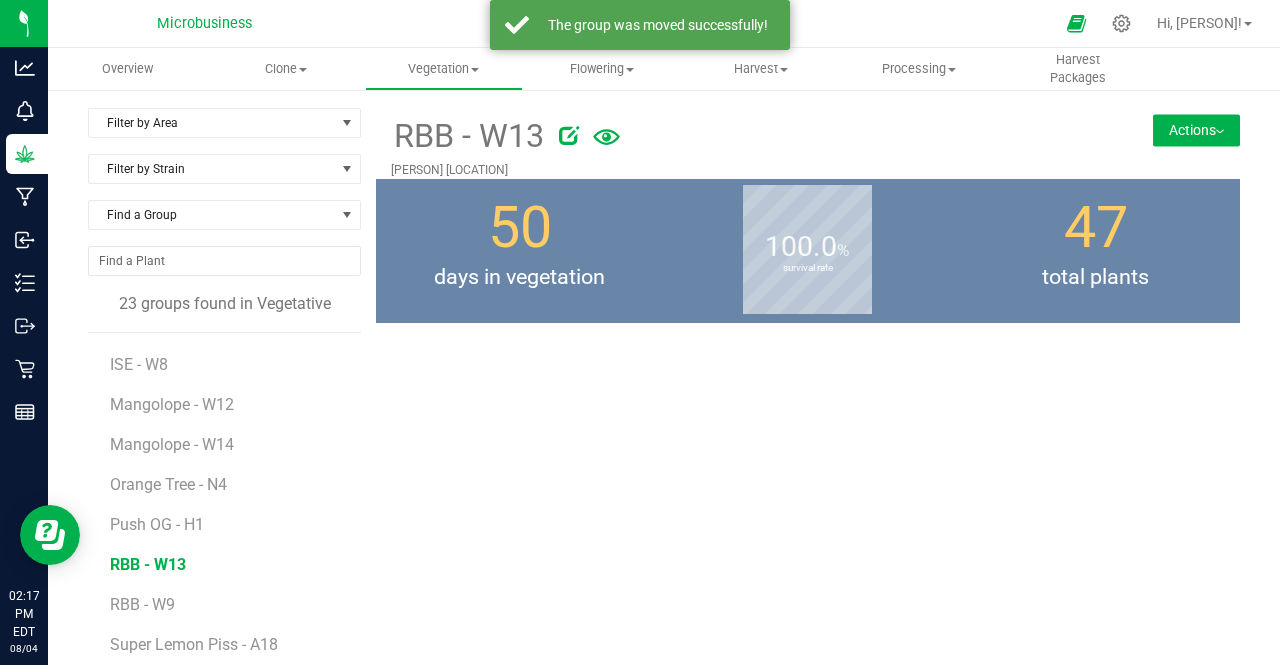 click on "Actions" at bounding box center [1196, 130] 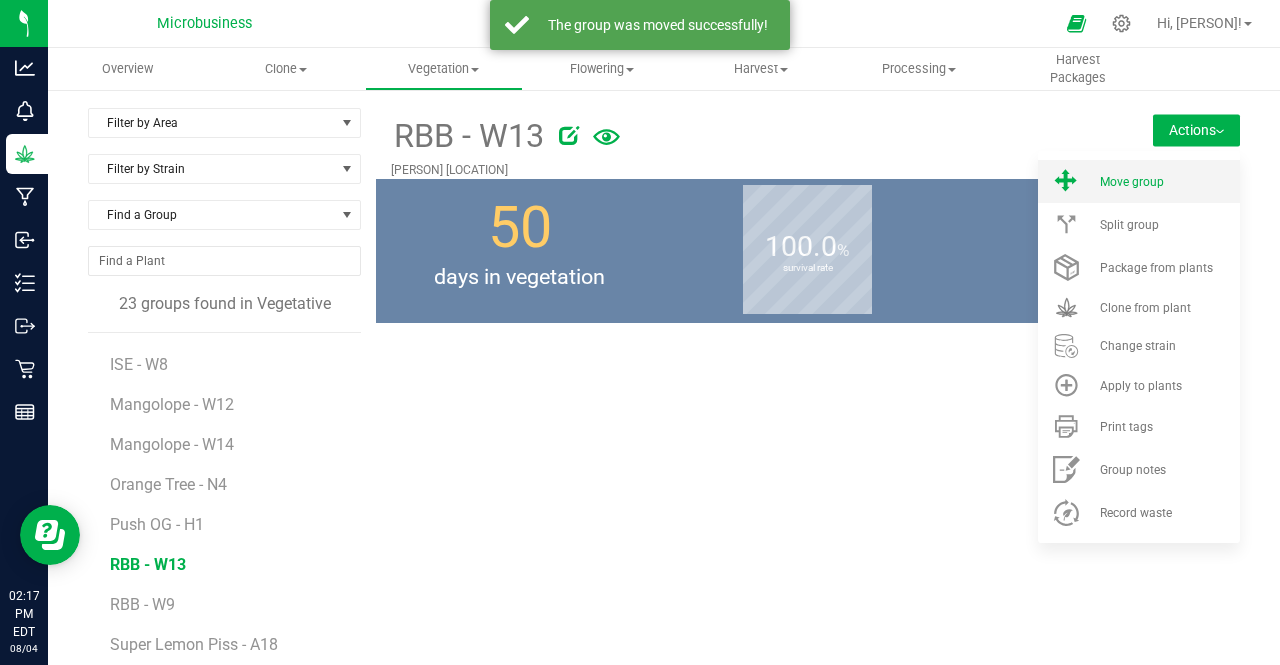 click on "Move group" at bounding box center [1132, 182] 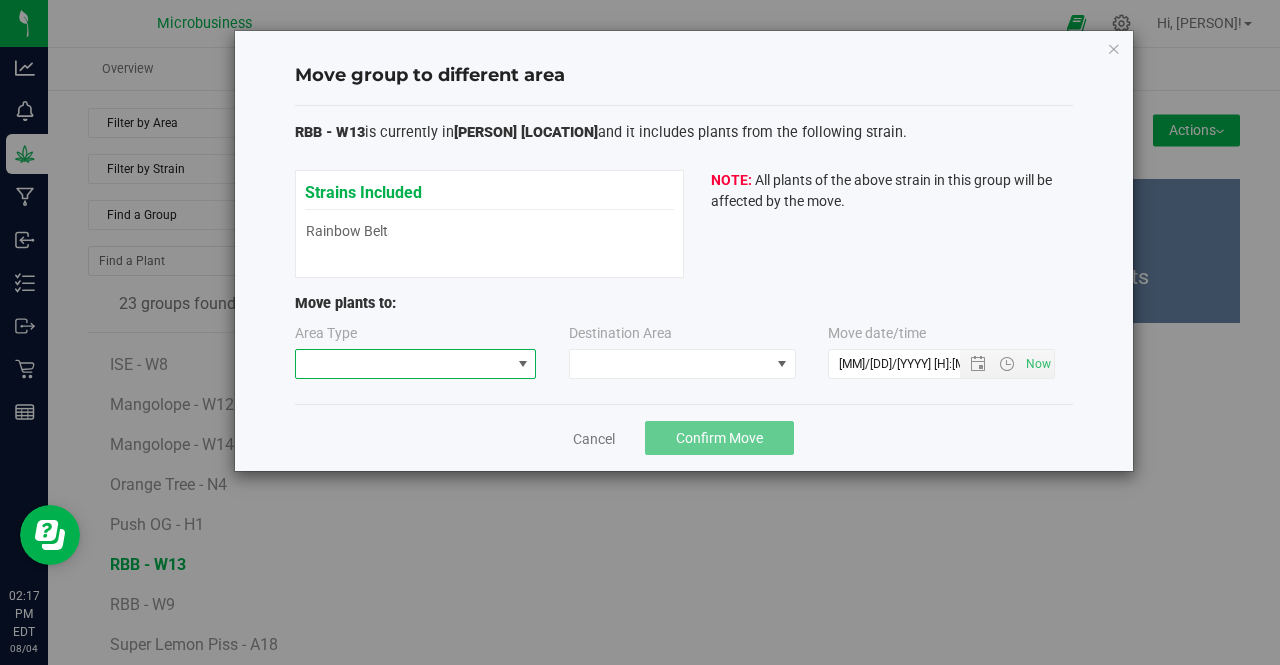 click at bounding box center (523, 364) 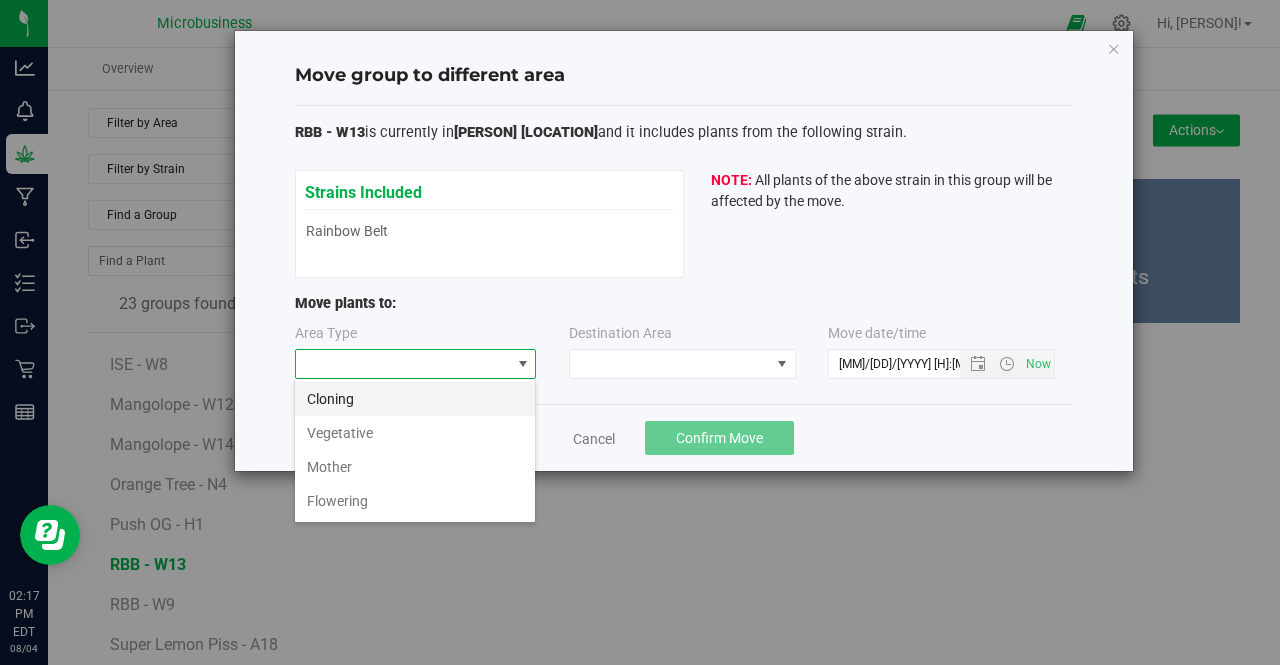 scroll, scrollTop: 99970, scrollLeft: 99758, axis: both 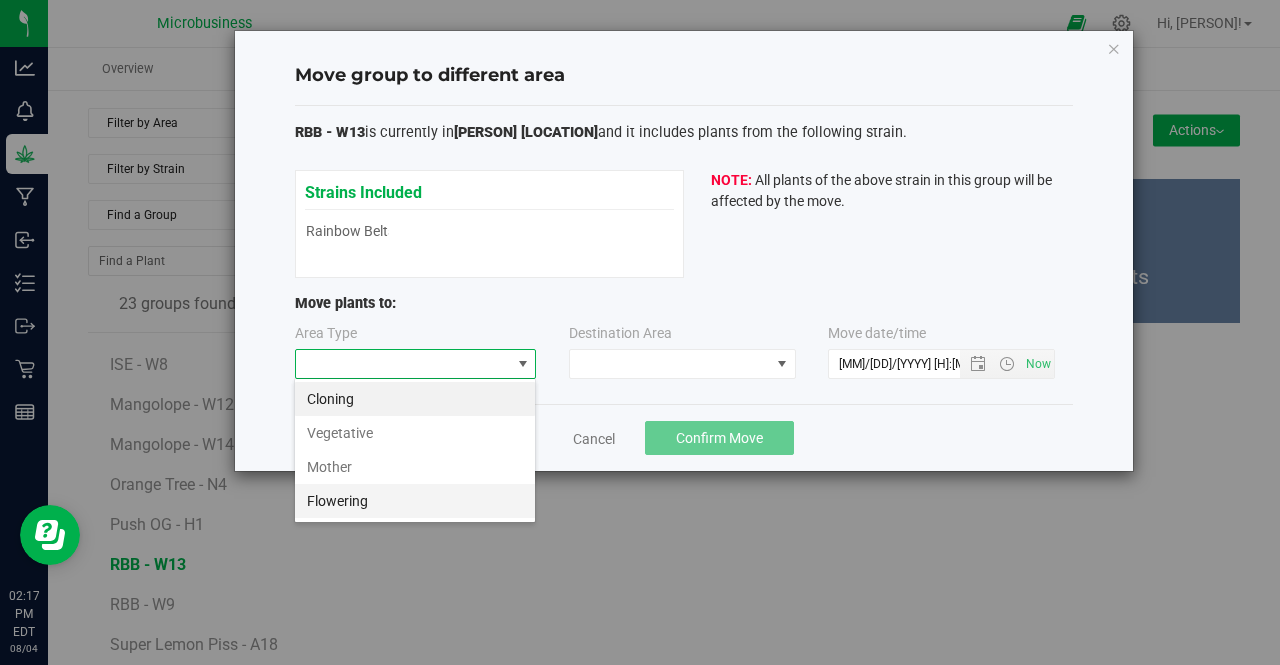 click on "Flowering" at bounding box center [415, 501] 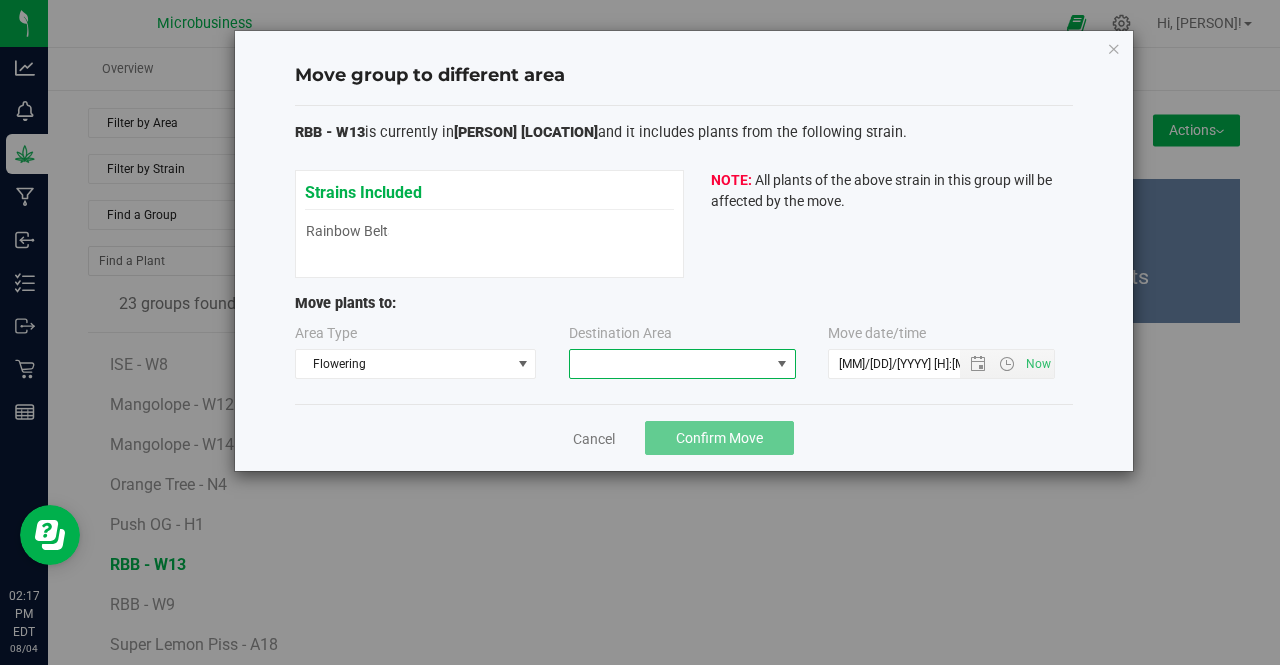 click at bounding box center [670, 364] 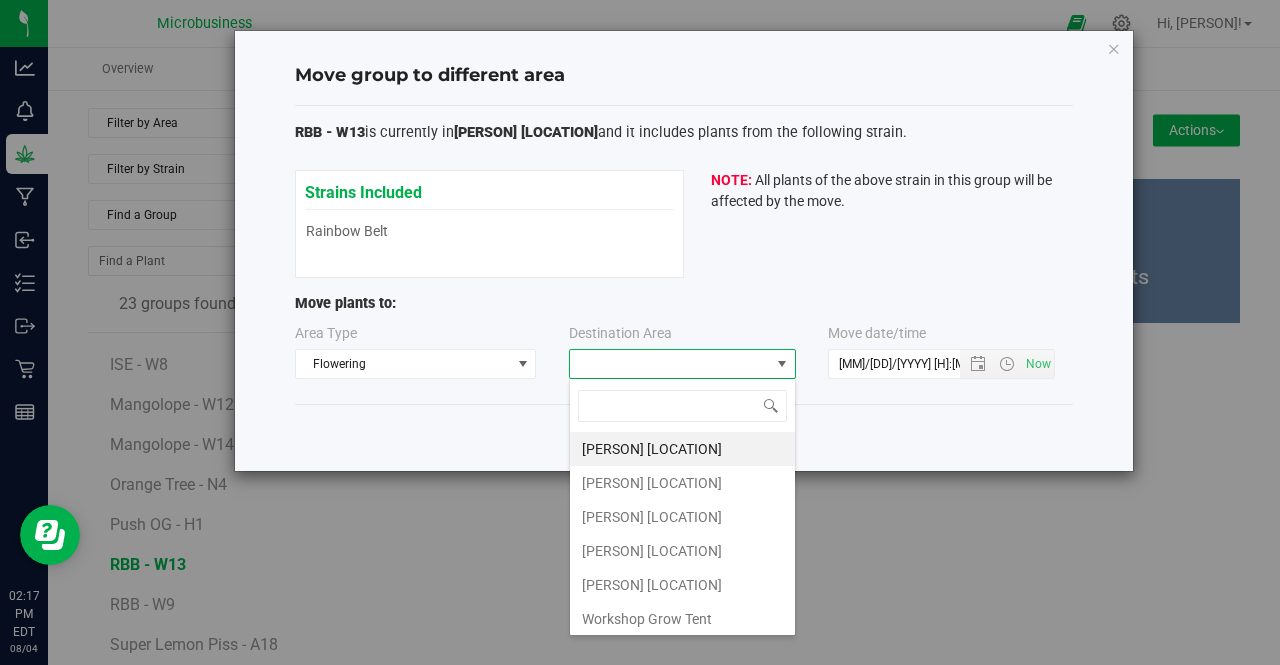 scroll, scrollTop: 99970, scrollLeft: 99772, axis: both 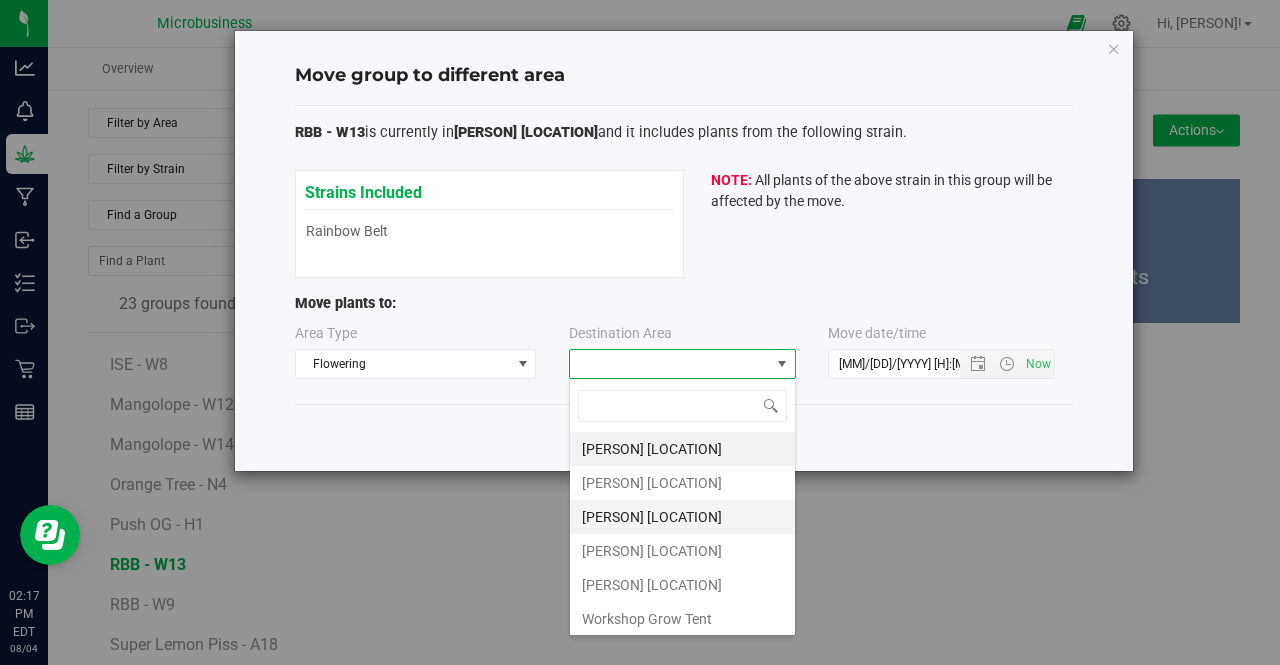 click on "Taliaferro Wallkill Field" at bounding box center [682, 517] 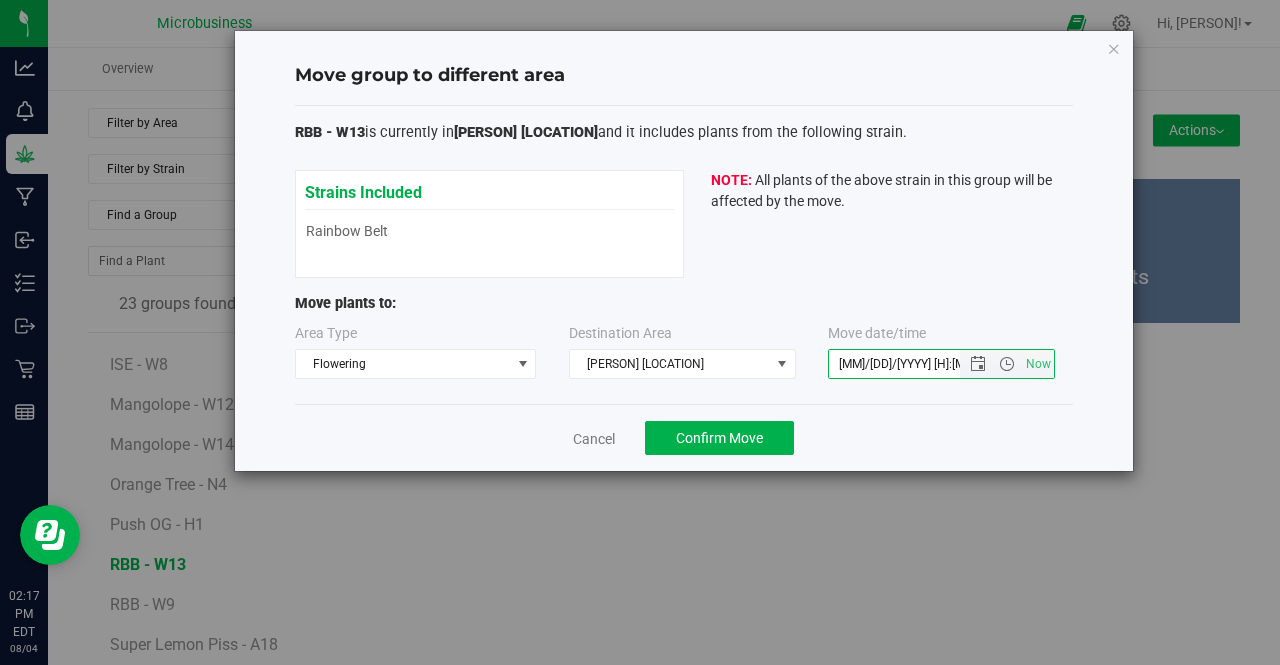 click on "8/4/2025 2:17 PM" at bounding box center [911, 364] 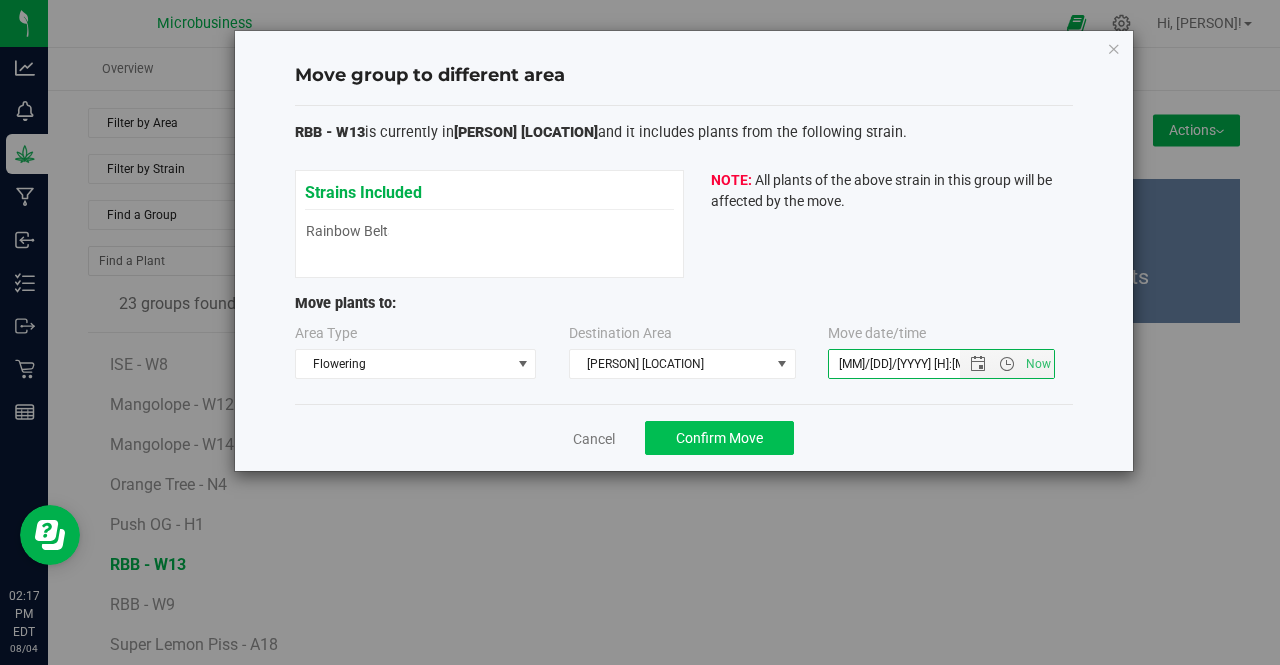type on "8/1/2025 2:17 PM" 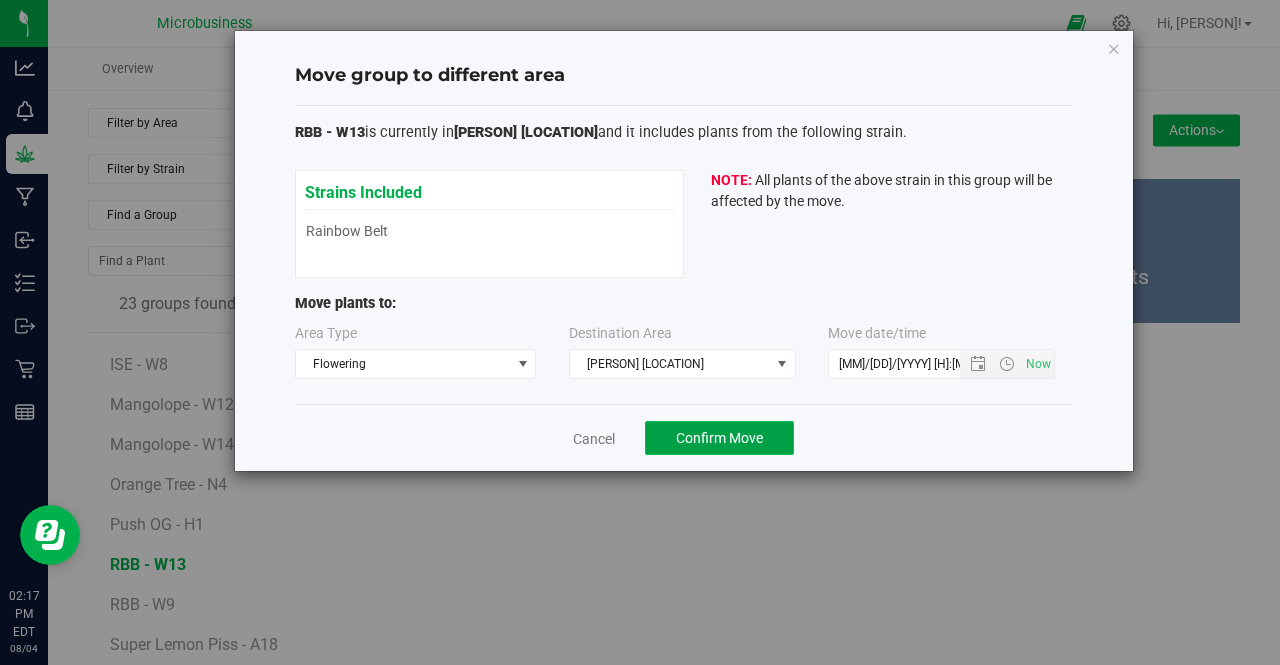 click on "Confirm Move" 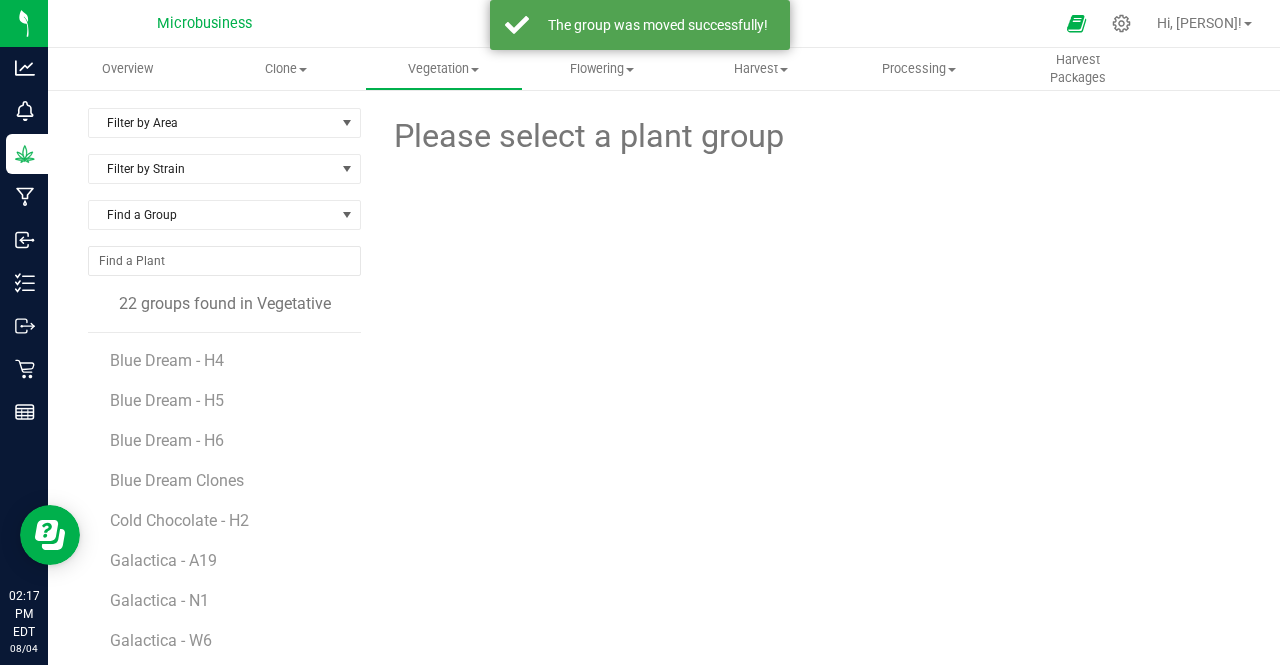 scroll, scrollTop: 396, scrollLeft: 0, axis: vertical 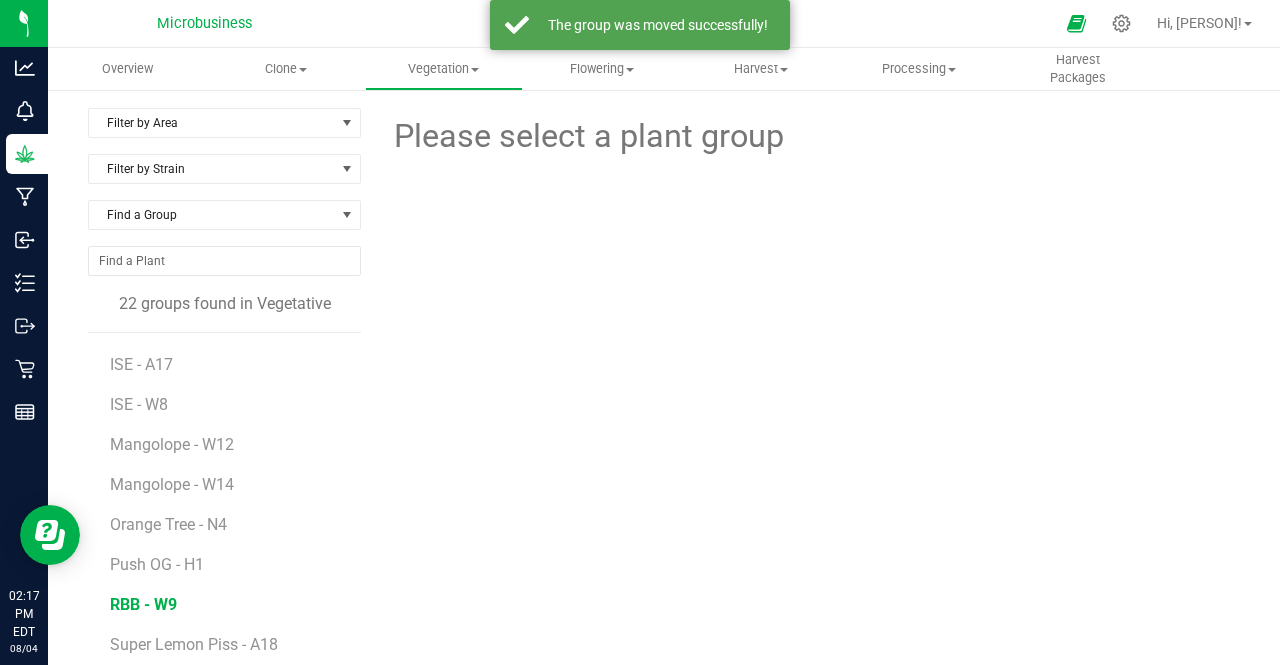 click on "RBB - W9" at bounding box center (143, 604) 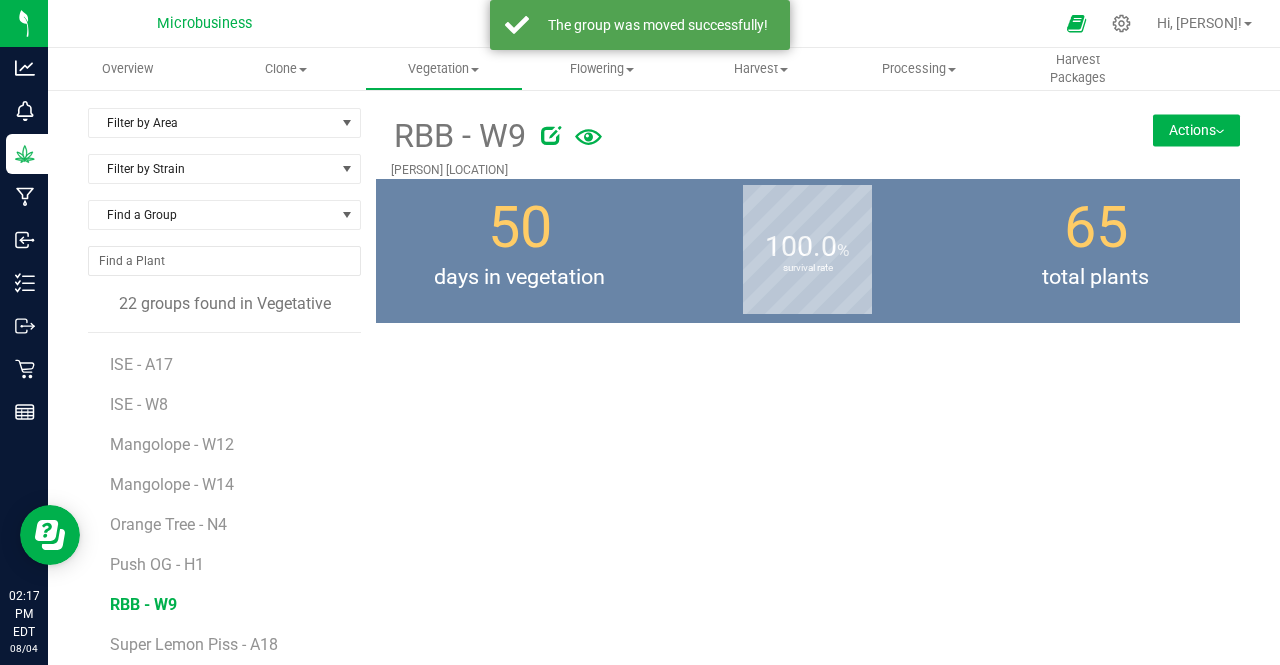 click on "Actions" at bounding box center (1196, 130) 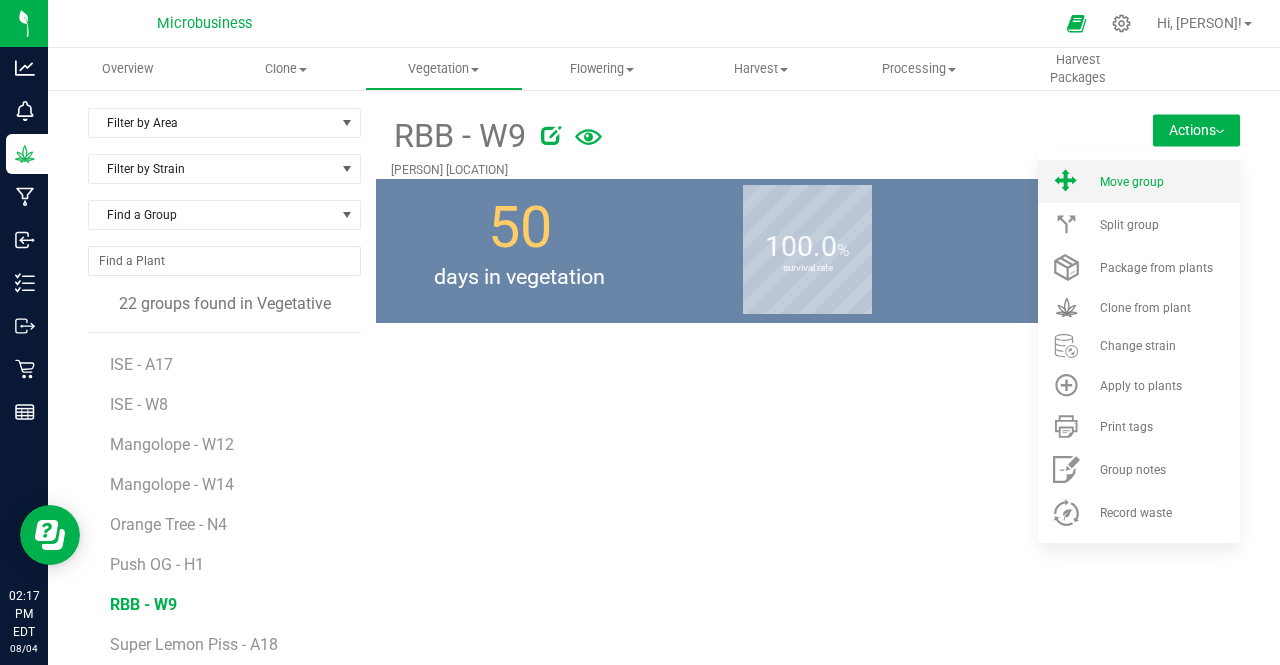 click on "Move group" at bounding box center (1132, 182) 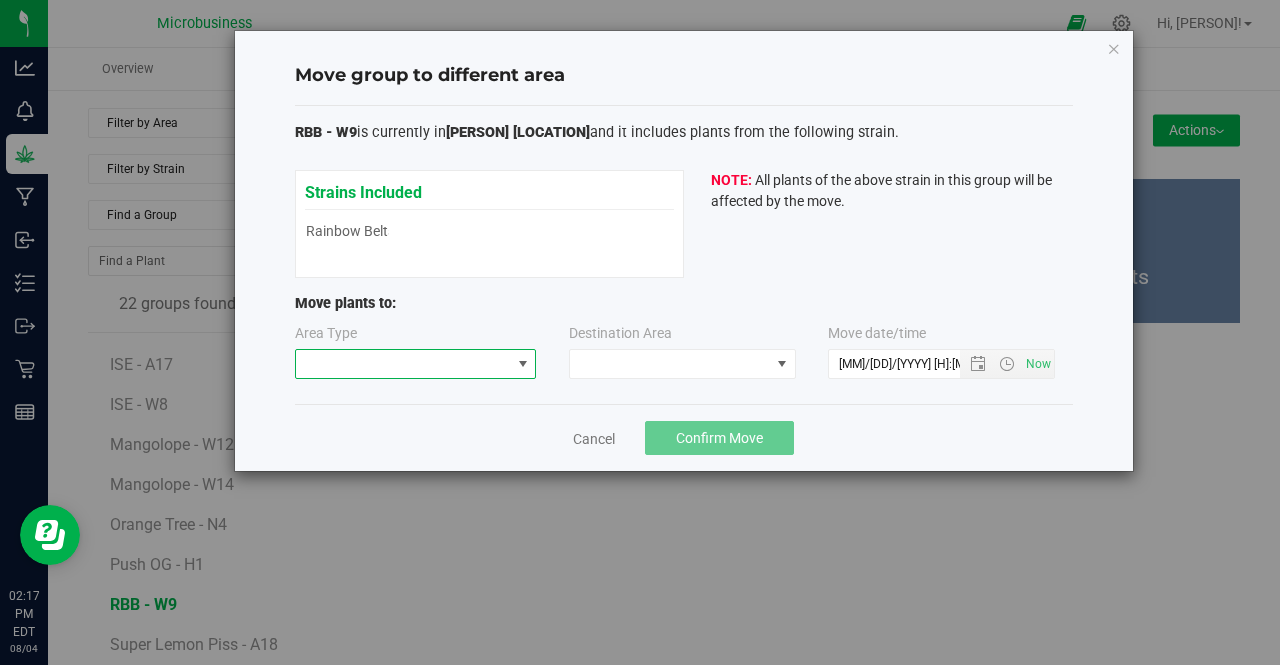 click at bounding box center [523, 364] 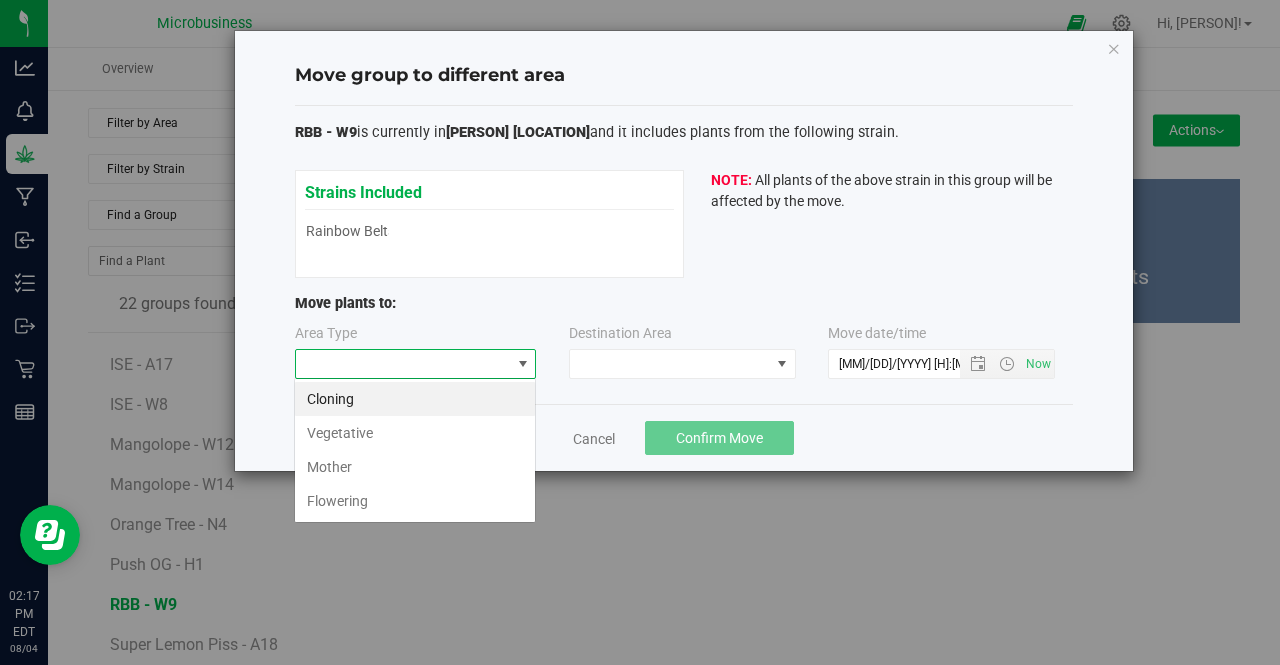 scroll, scrollTop: 99970, scrollLeft: 99758, axis: both 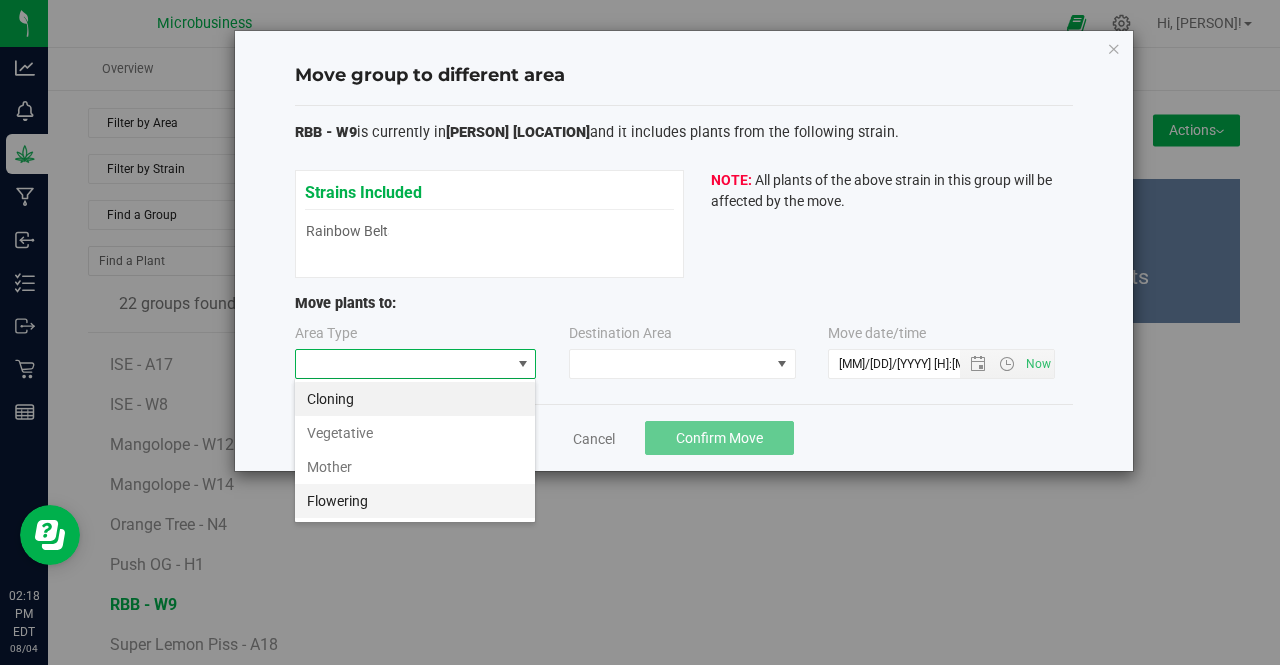 click on "Flowering" at bounding box center [415, 501] 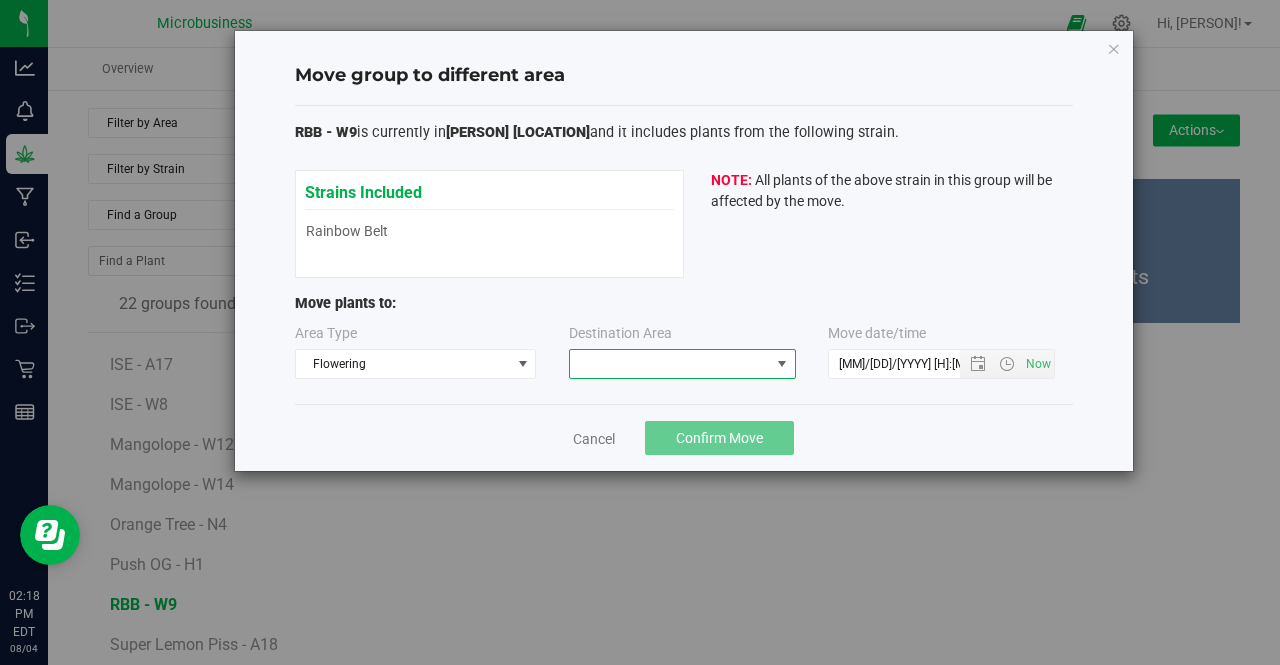click at bounding box center [670, 364] 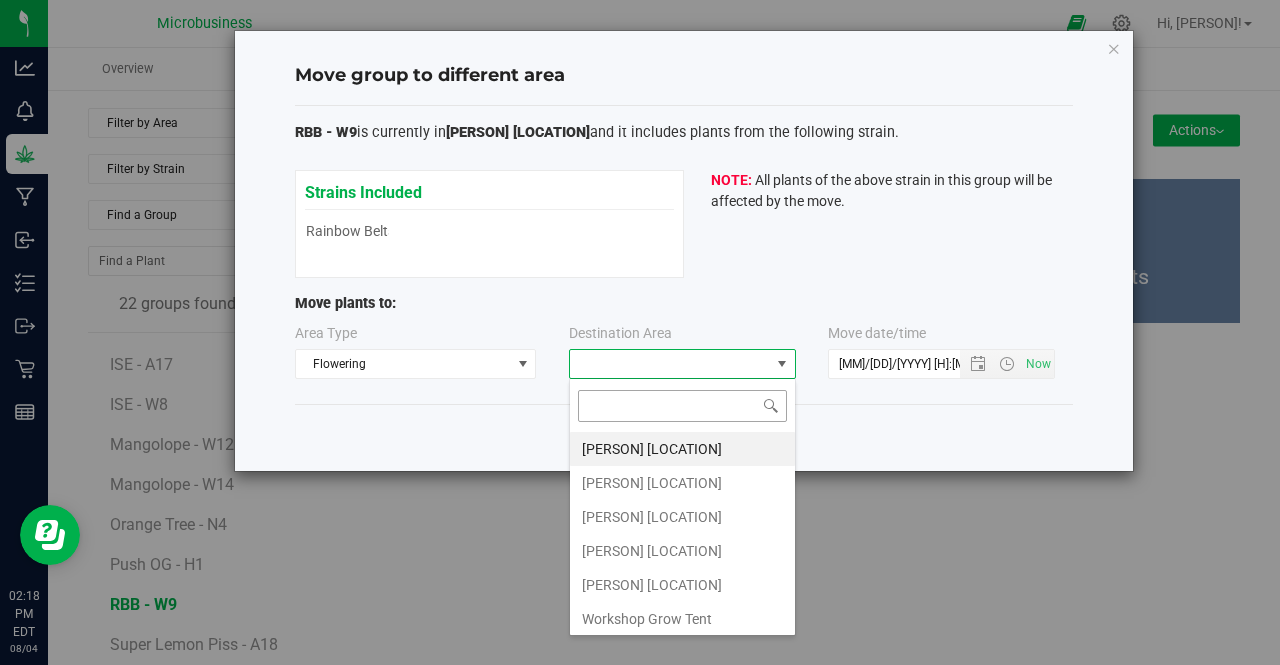 scroll, scrollTop: 99970, scrollLeft: 99772, axis: both 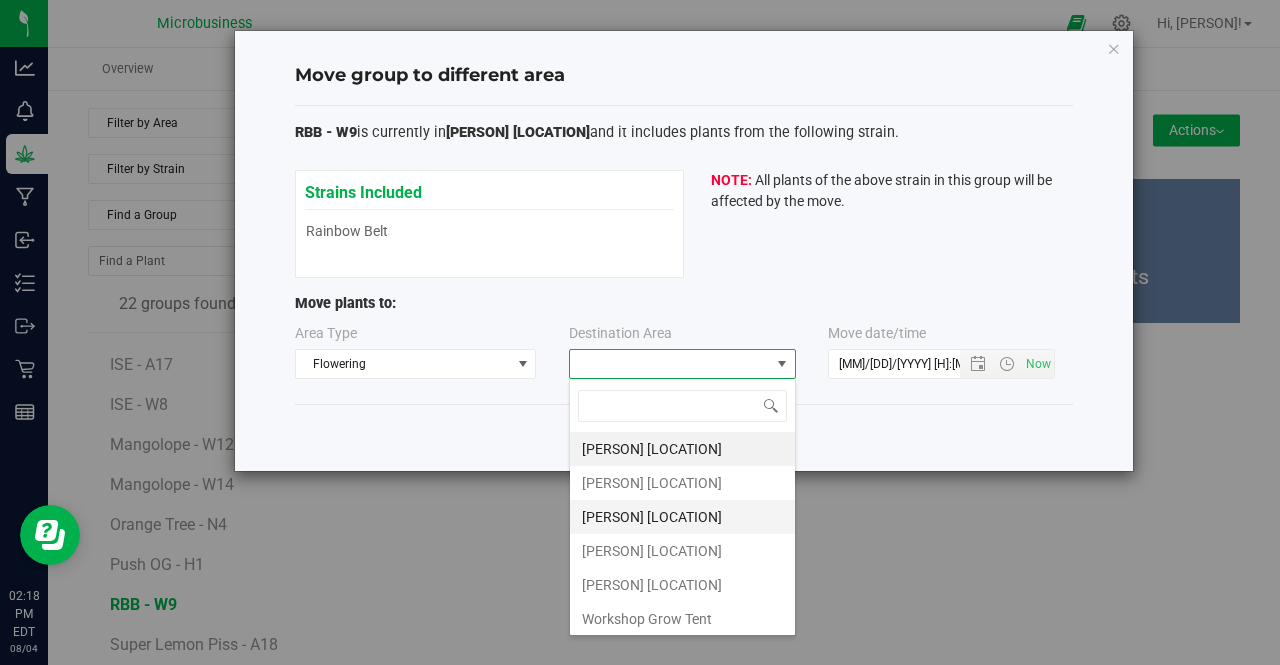 click on "Taliaferro Wallkill Field" at bounding box center [682, 517] 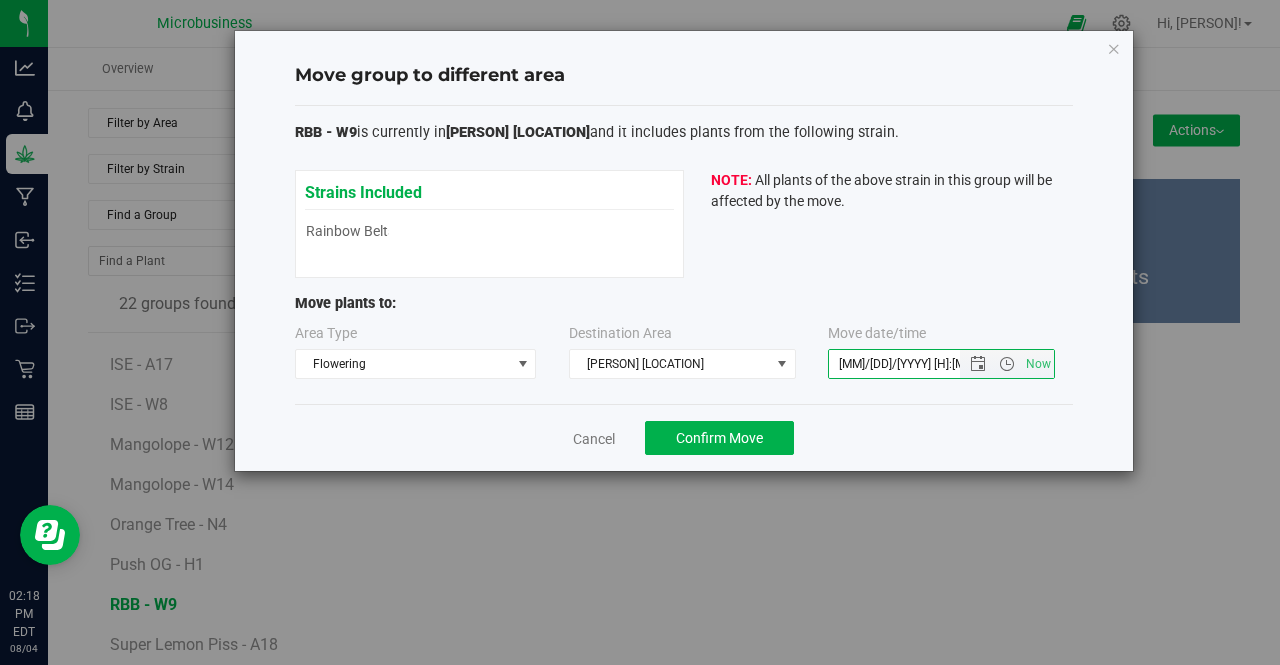 click on "8/4/2025 2:17 PM" at bounding box center (911, 364) 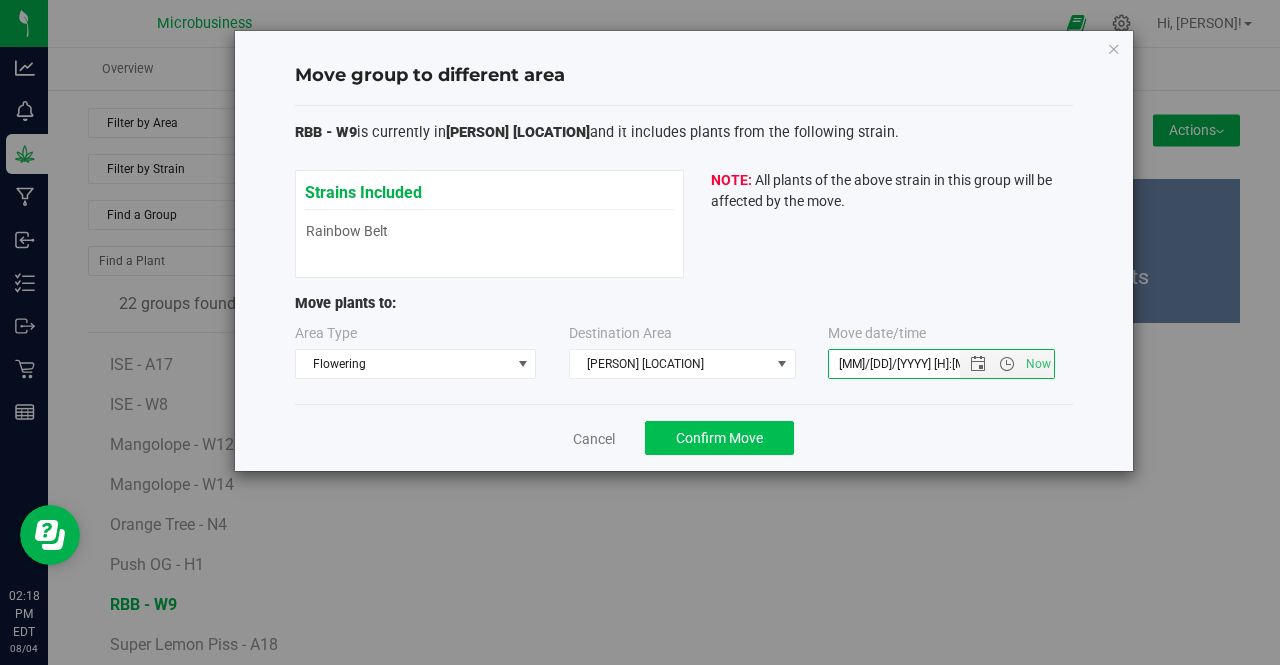 type on "8/1/2025 2:17 PM" 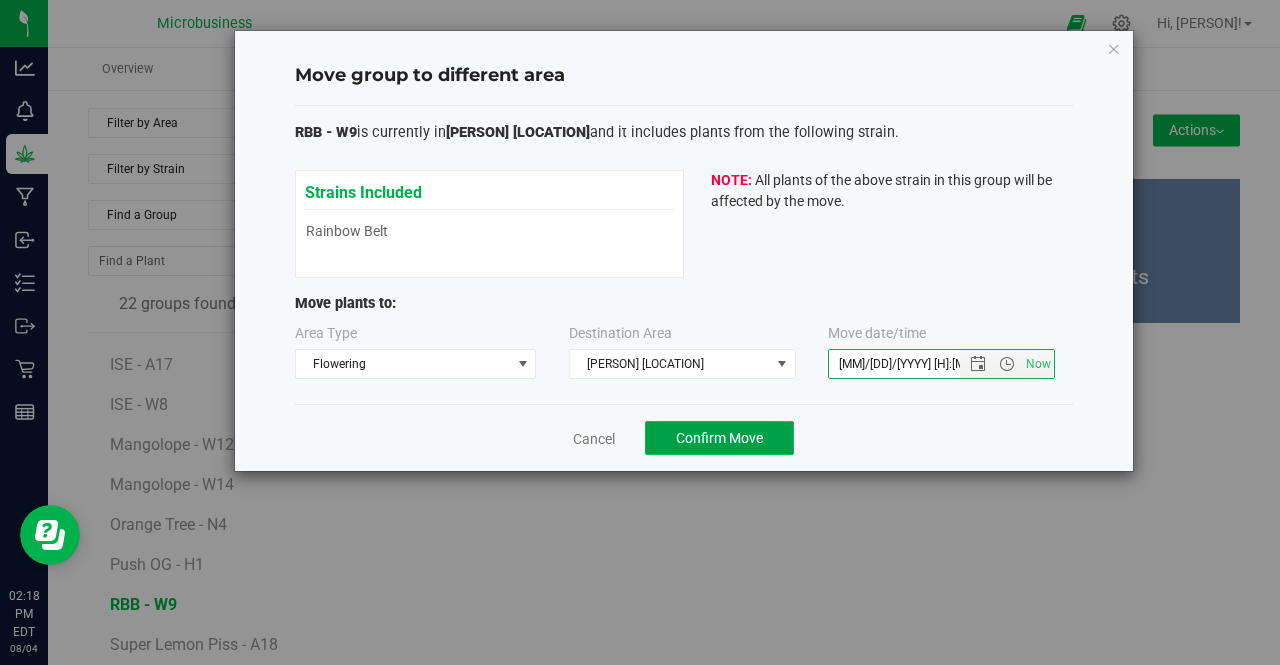 click on "Confirm Move" 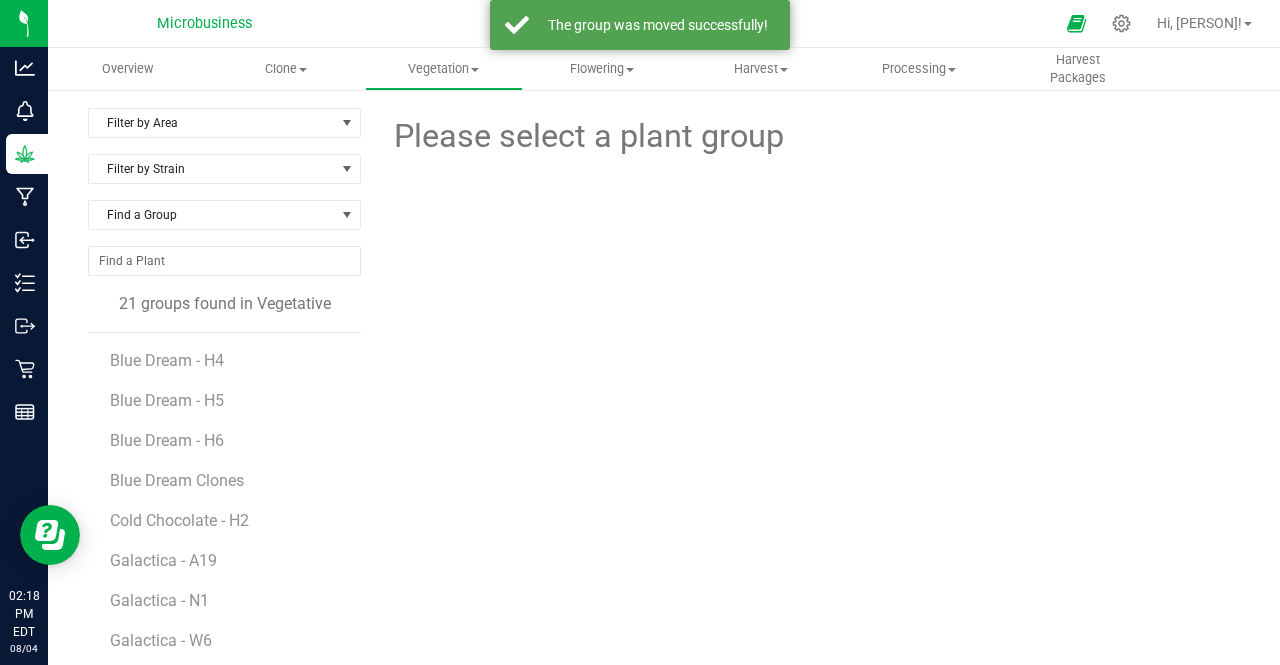 click on "Please select a plant group" at bounding box center (808, 471) 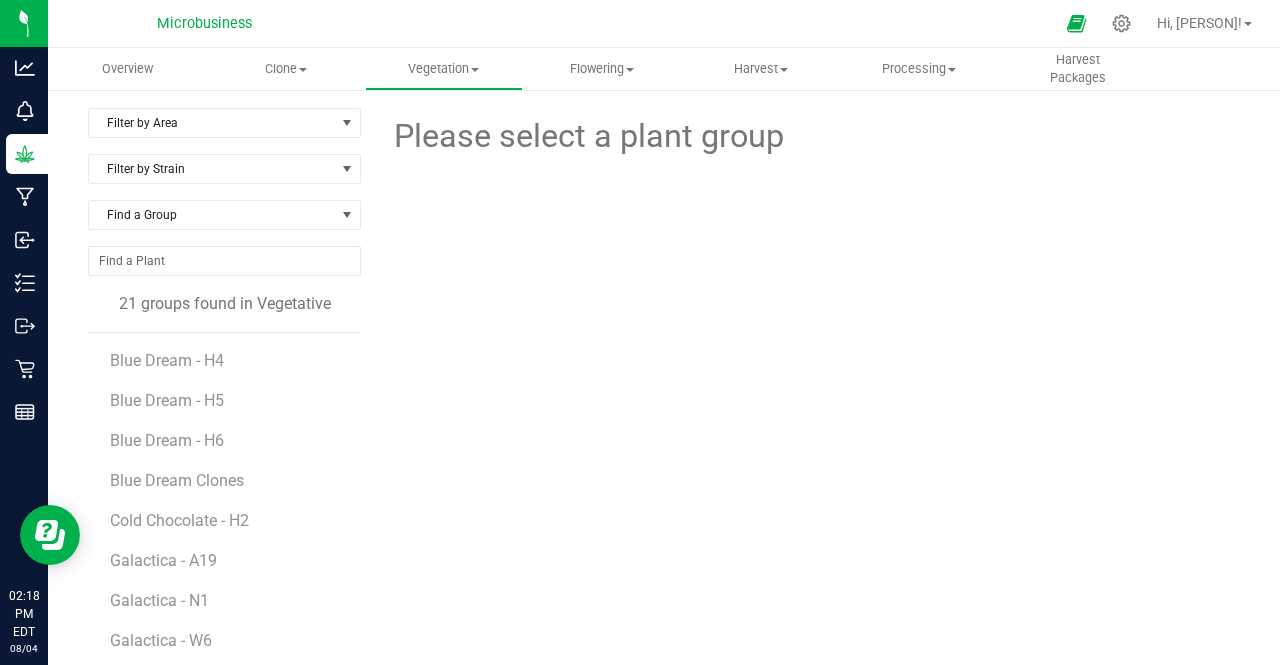 scroll, scrollTop: 356, scrollLeft: 0, axis: vertical 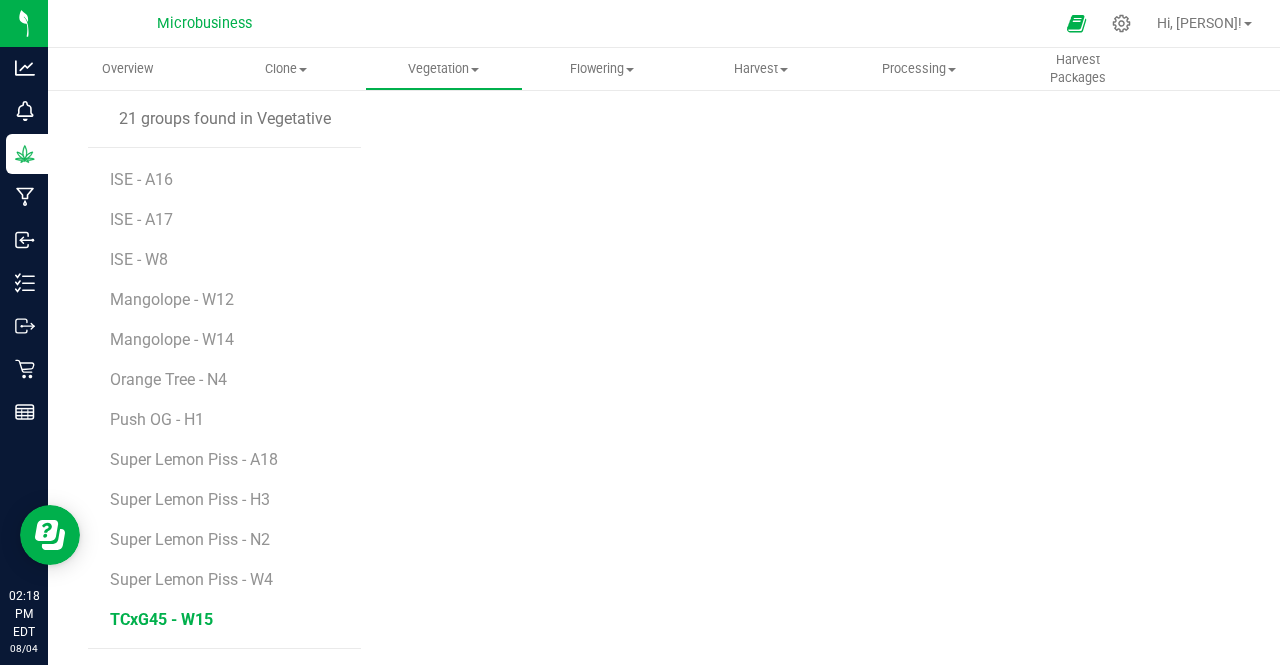 click on "TCxG45 - W15" at bounding box center [161, 619] 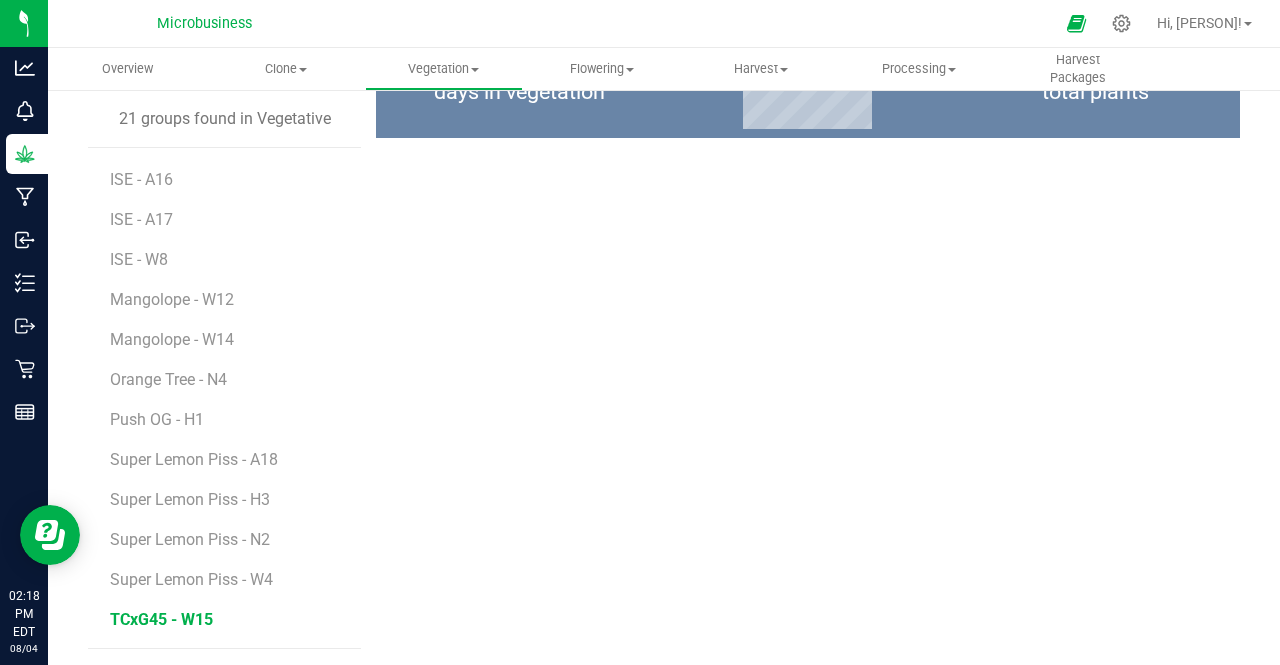 scroll, scrollTop: 0, scrollLeft: 0, axis: both 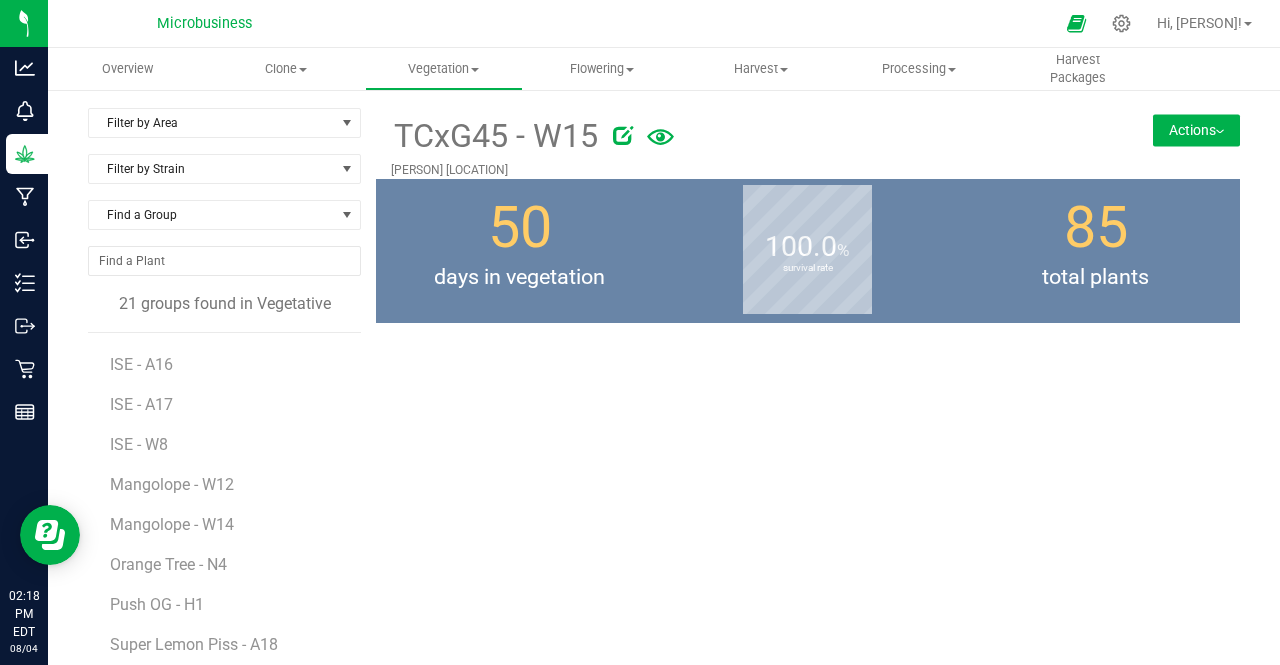 click on "Actions" at bounding box center [1196, 130] 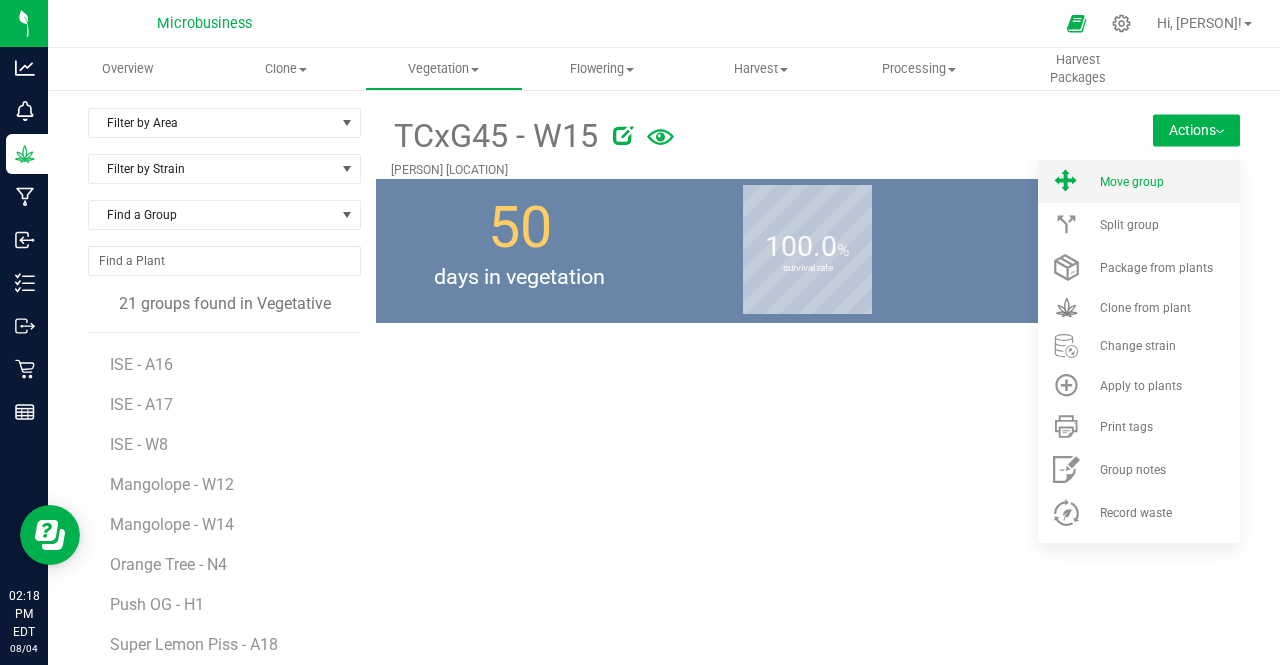 click on "Move group" at bounding box center (1139, 181) 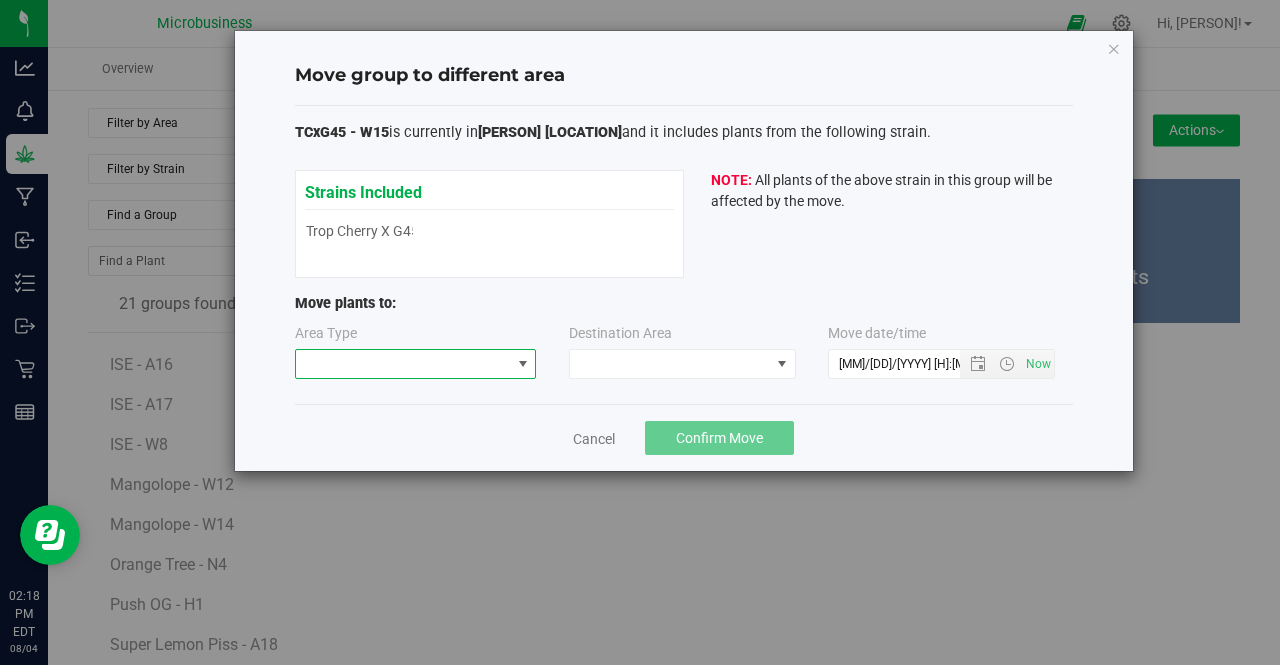 click at bounding box center [403, 364] 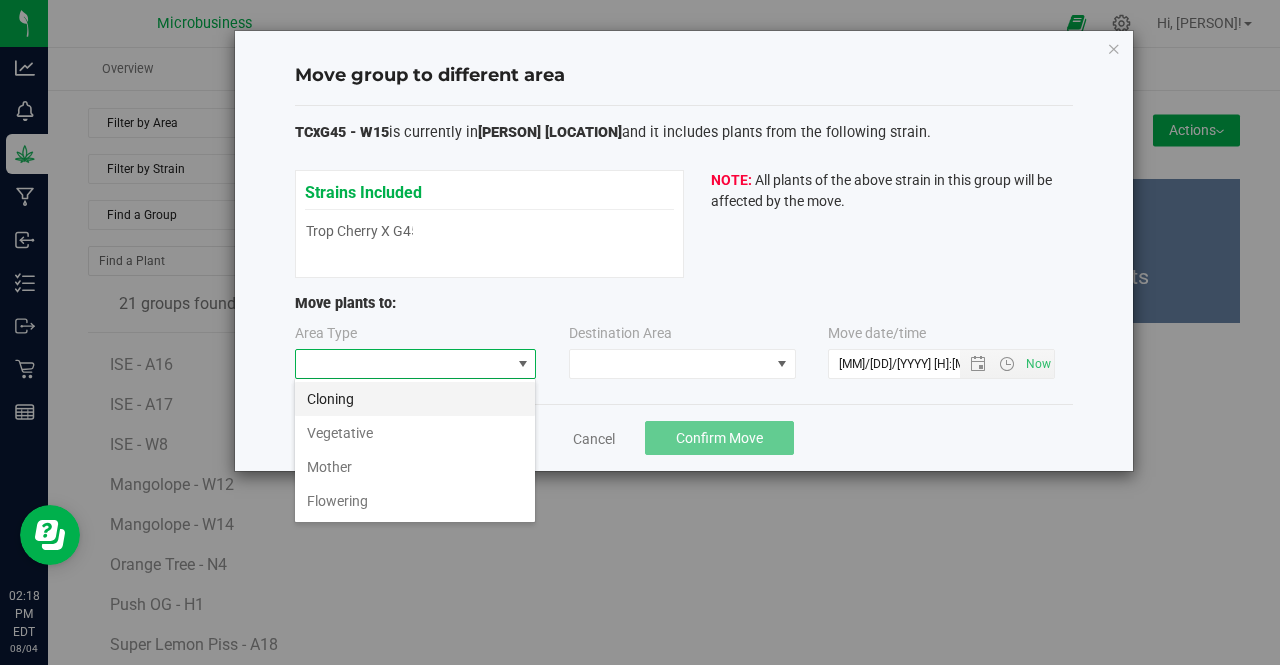scroll, scrollTop: 99970, scrollLeft: 99758, axis: both 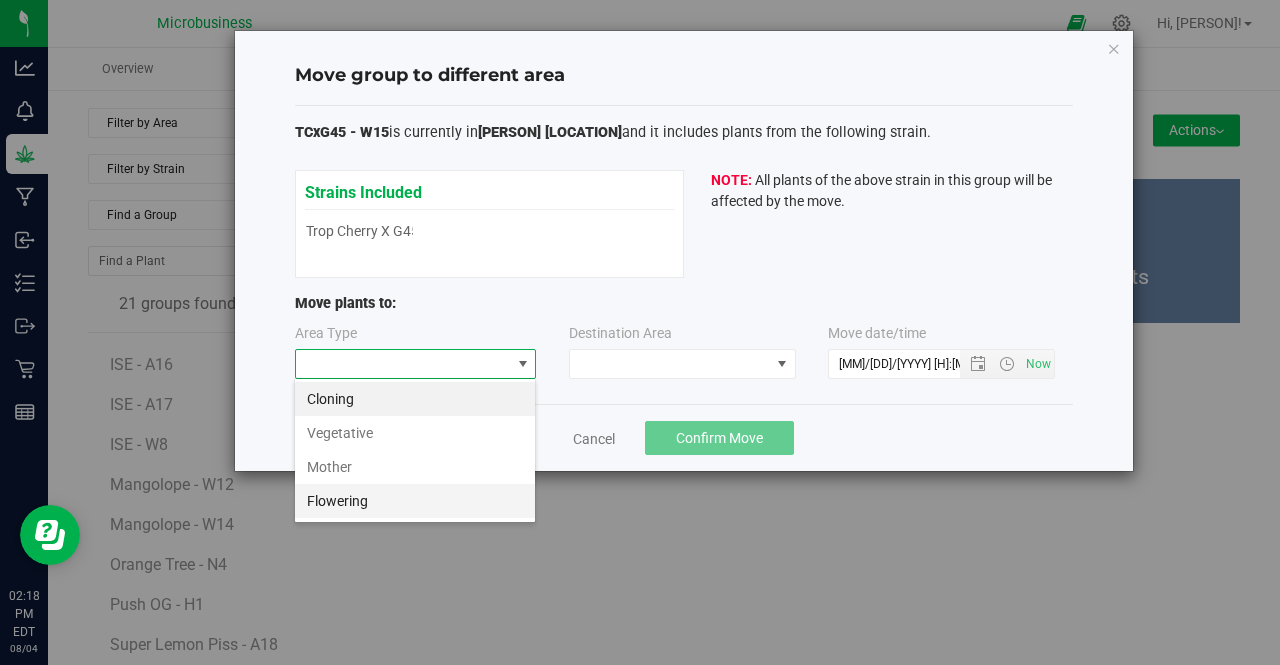 click on "Flowering" at bounding box center [415, 501] 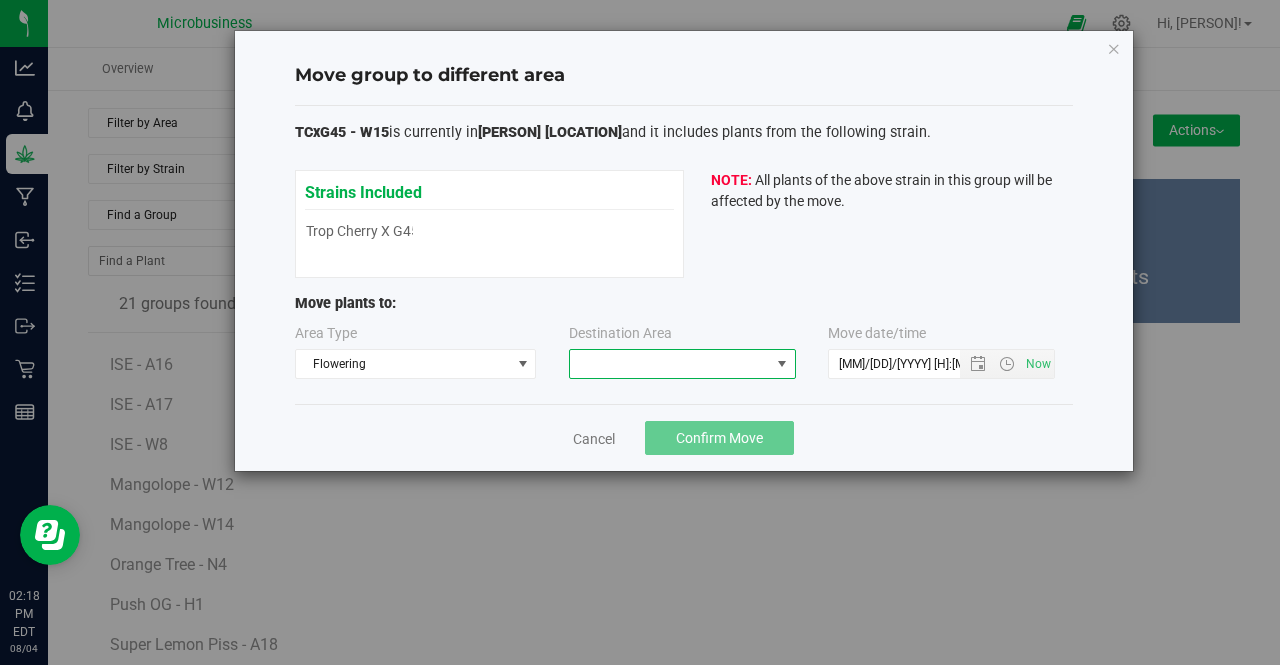 click at bounding box center (670, 364) 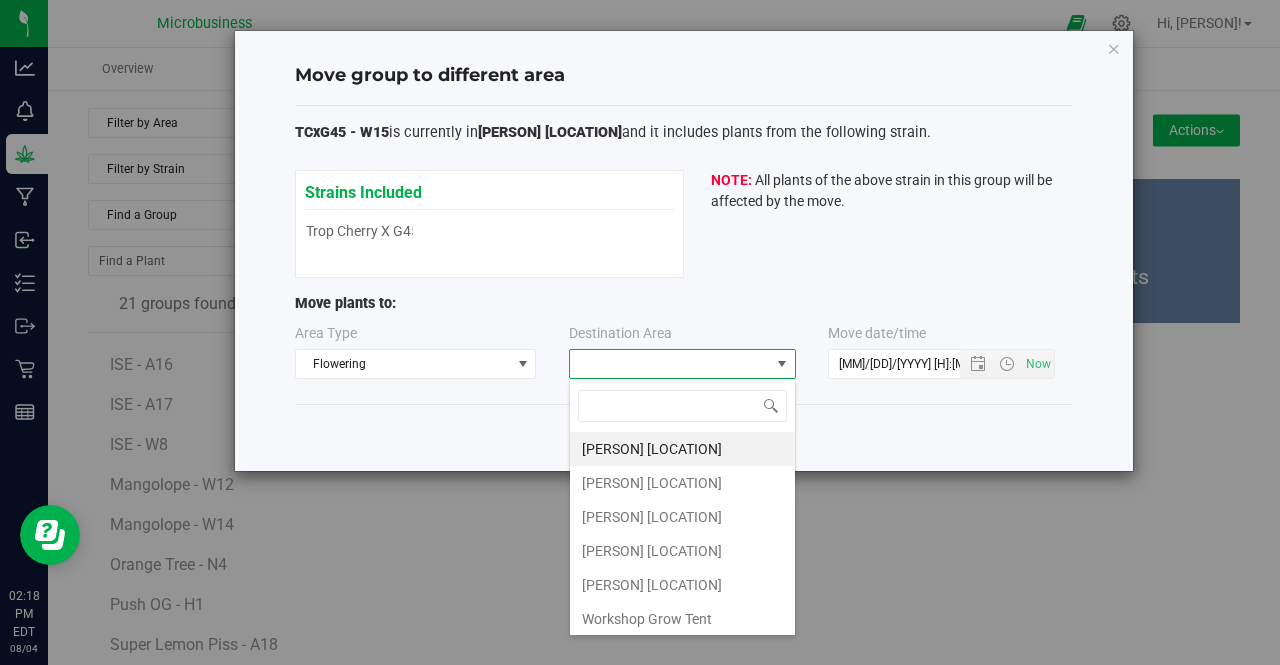 scroll, scrollTop: 99970, scrollLeft: 99772, axis: both 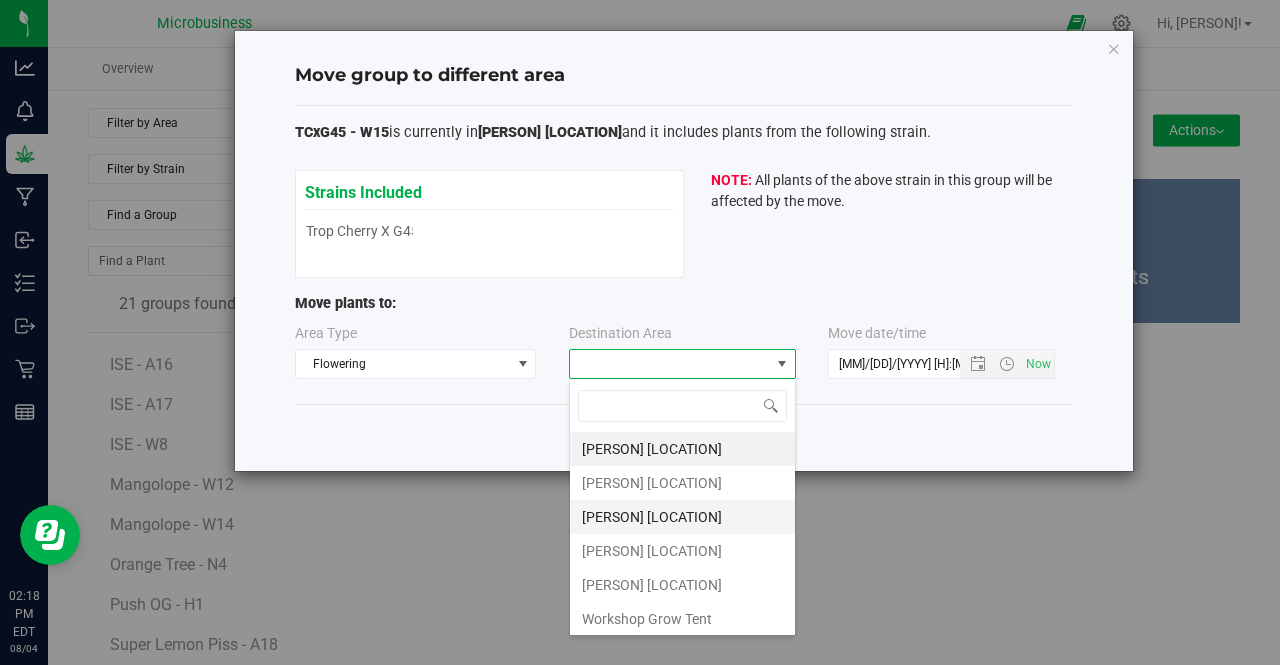 click on "Taliaferro Wallkill Field" at bounding box center [682, 517] 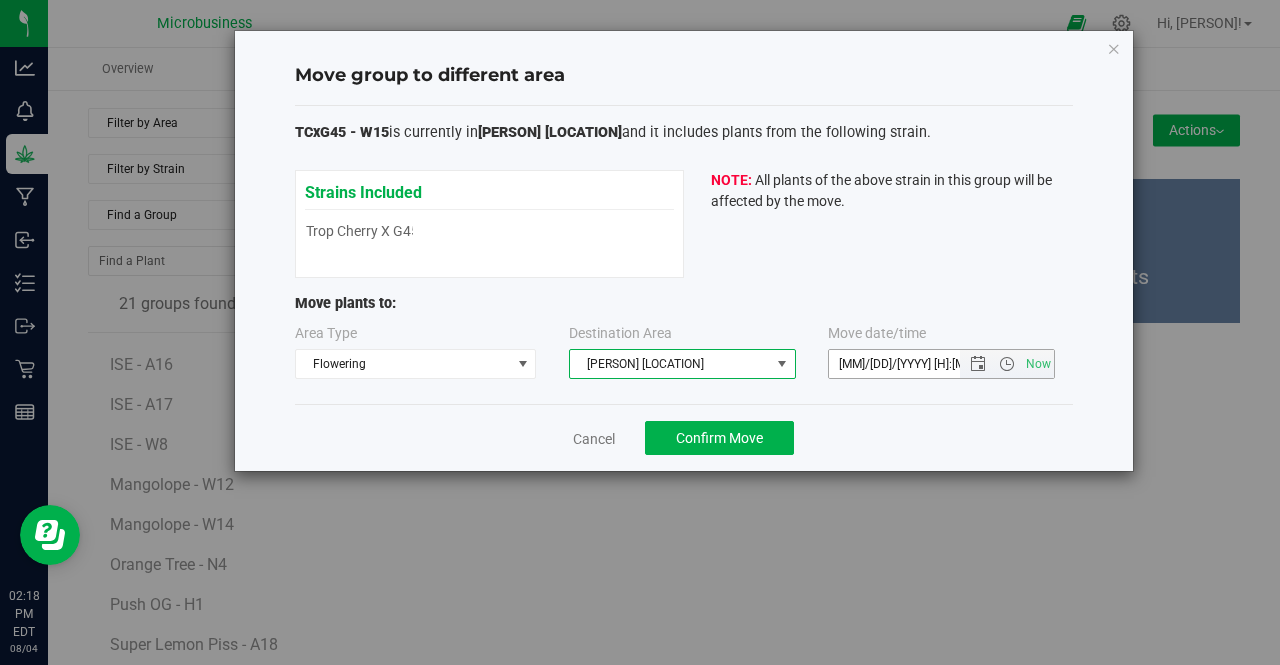 click on "8/4/2025 2:18 PM" at bounding box center (911, 364) 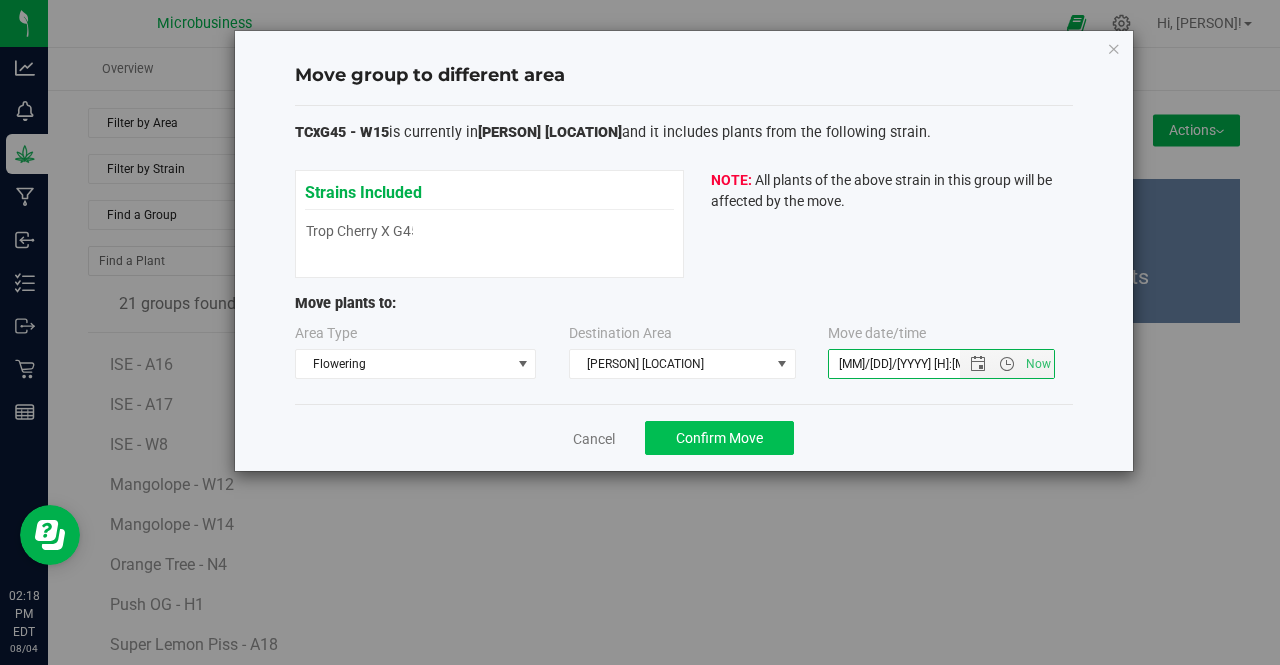 type on "8/1/2025 2:18 PM" 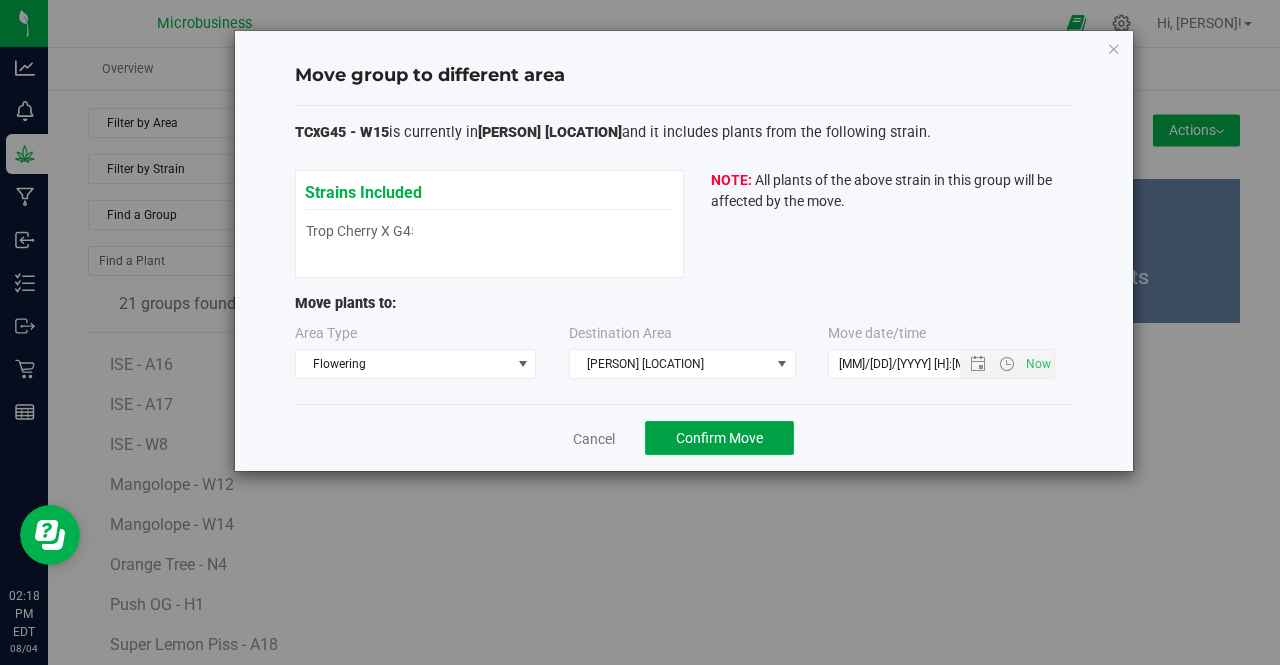 click on "Confirm Move" 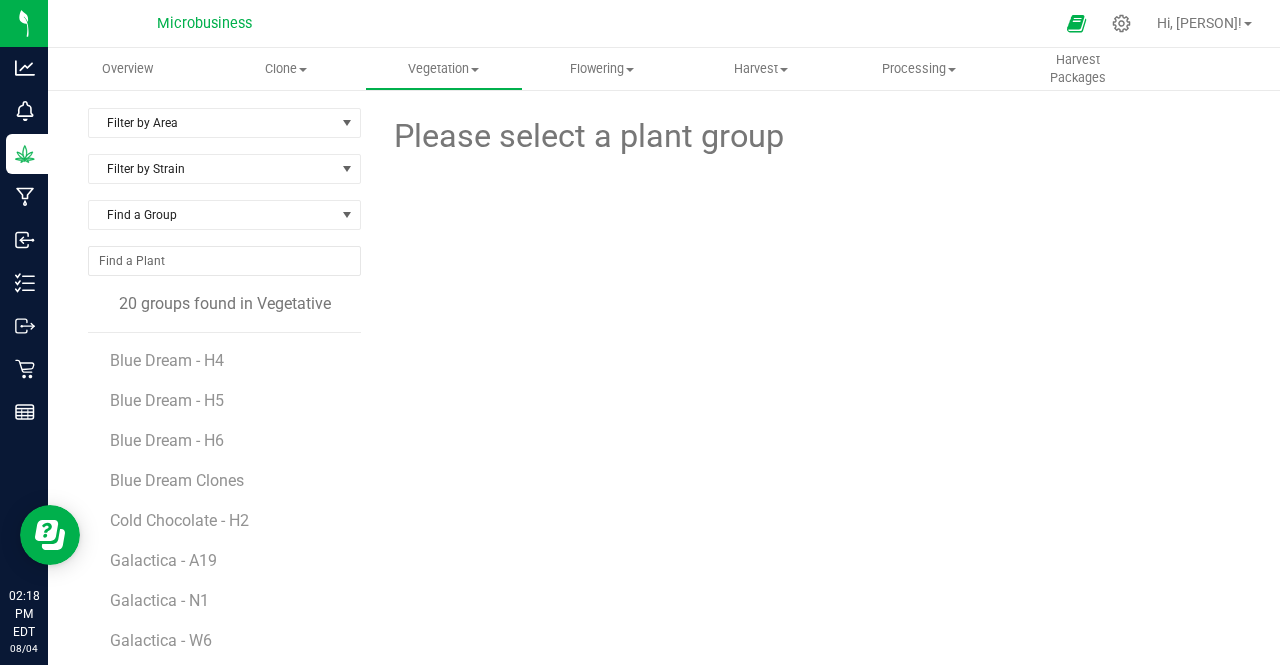 click on "Please select a plant group" at bounding box center [808, 471] 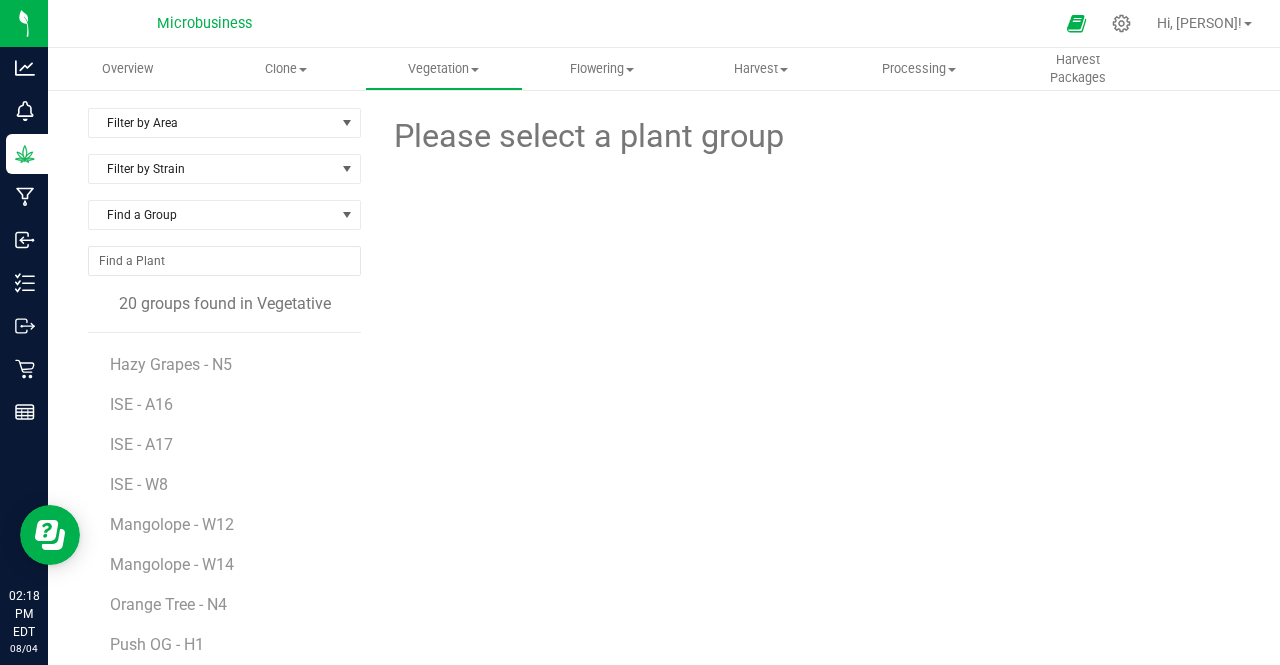 scroll, scrollTop: 314, scrollLeft: 0, axis: vertical 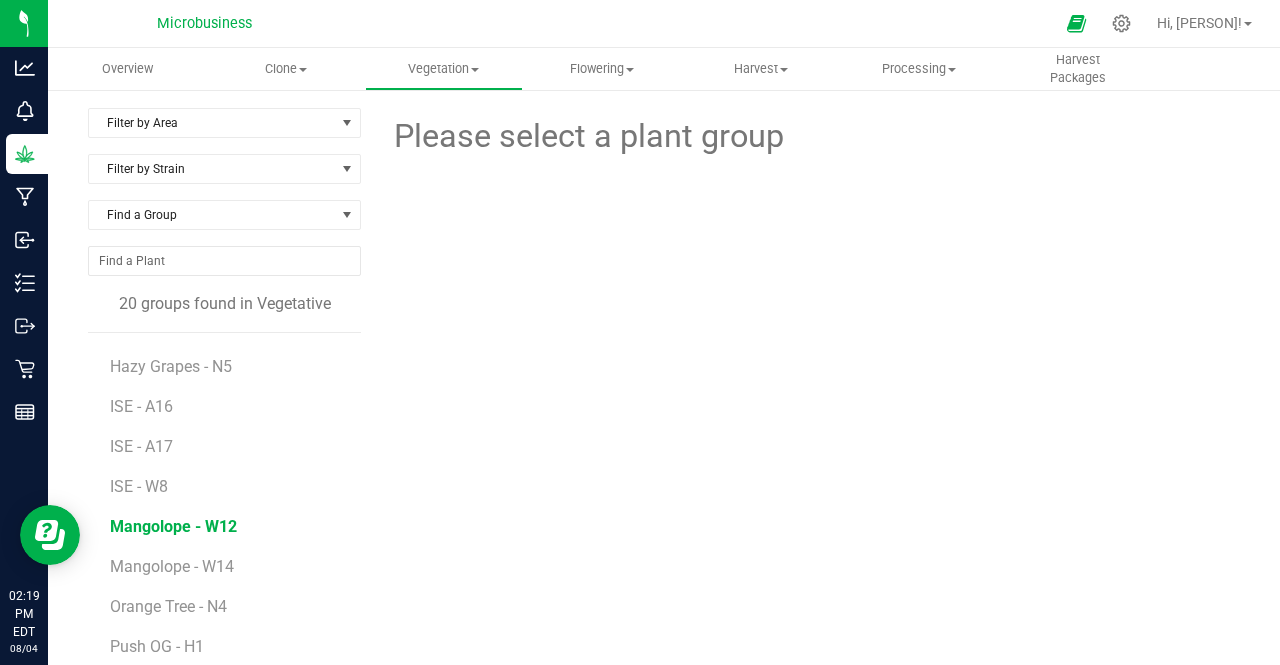 click on "Mangolope - W12" at bounding box center [173, 526] 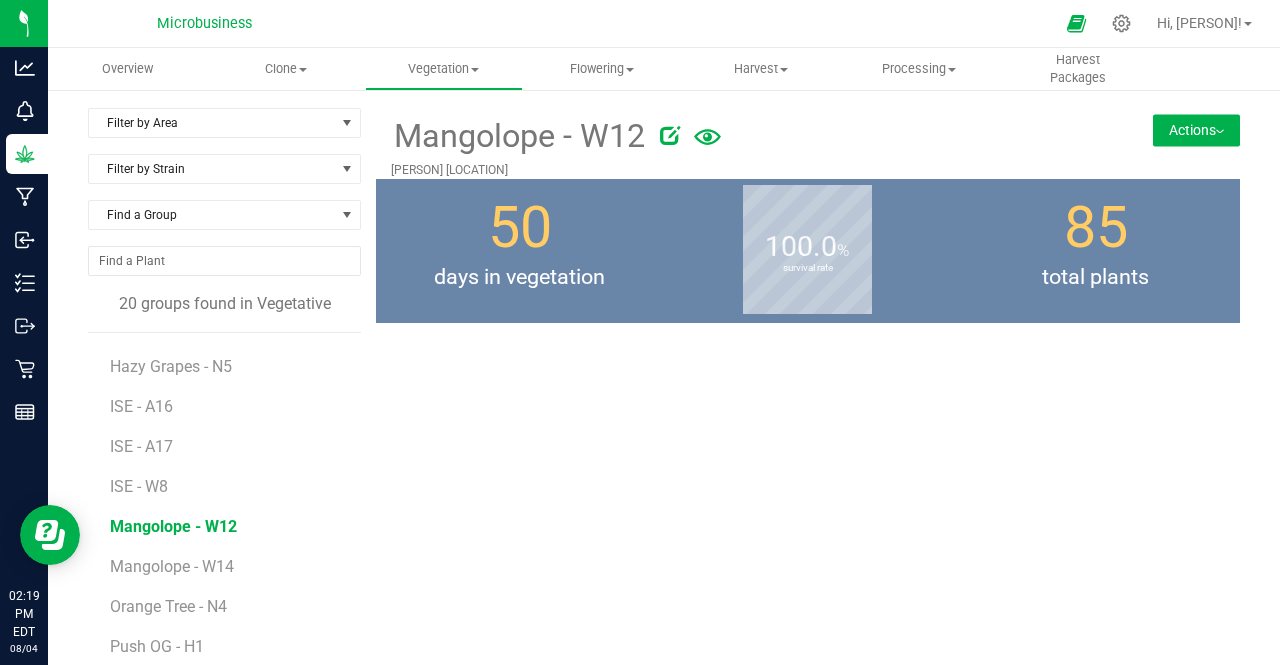 click on "Actions" at bounding box center [1196, 130] 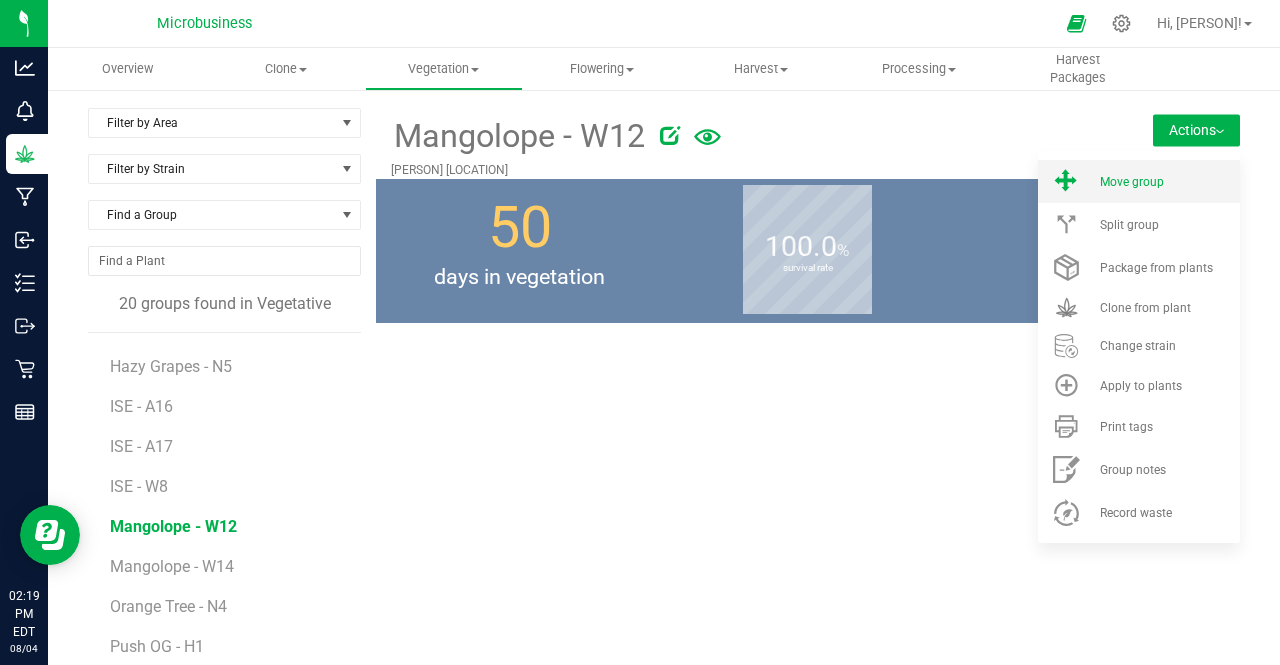 click on "Move group" at bounding box center [1132, 182] 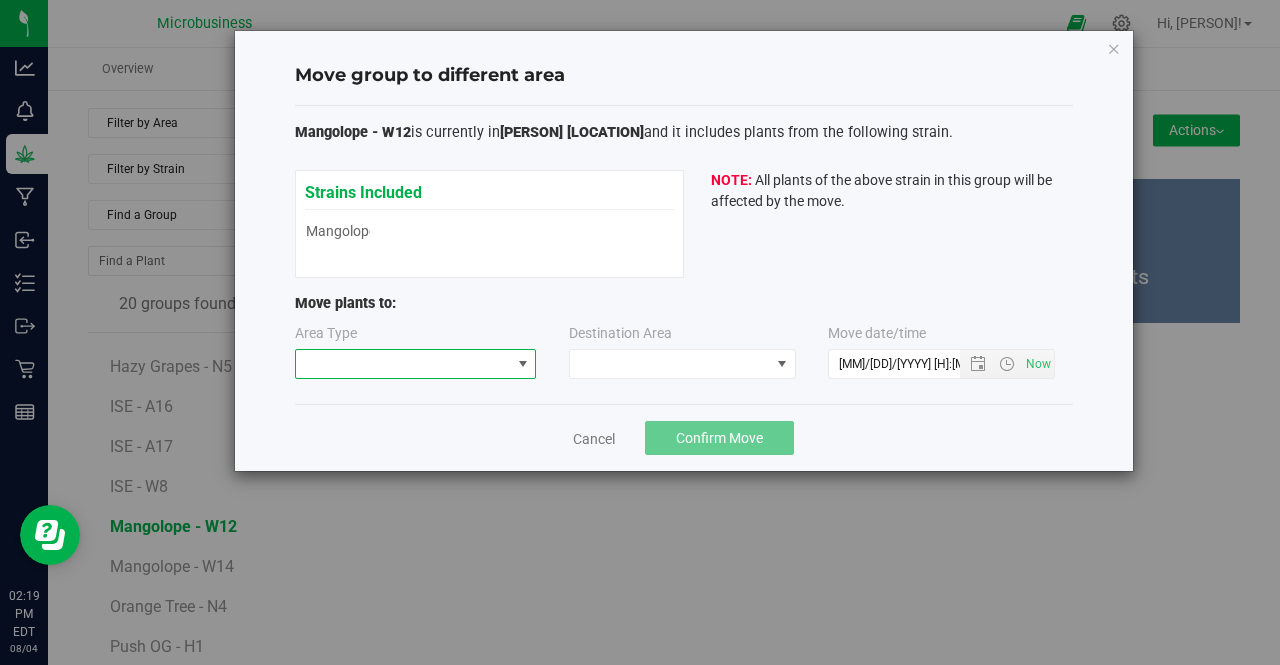 click at bounding box center [403, 364] 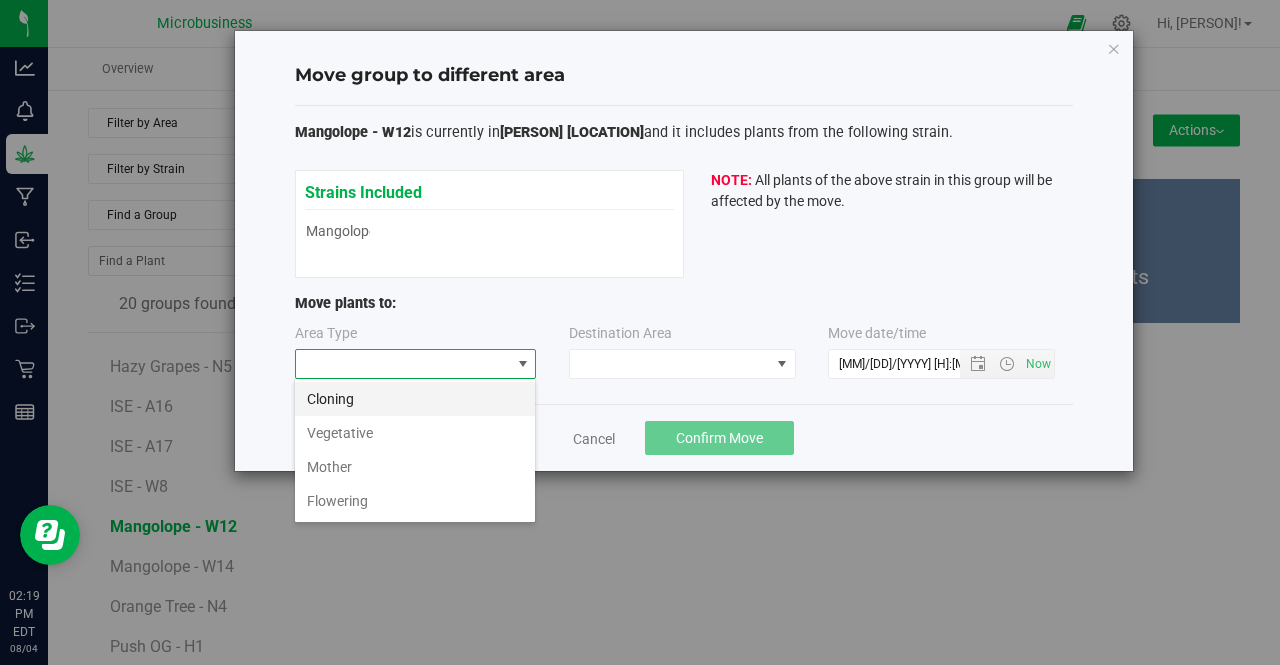 scroll, scrollTop: 99970, scrollLeft: 99758, axis: both 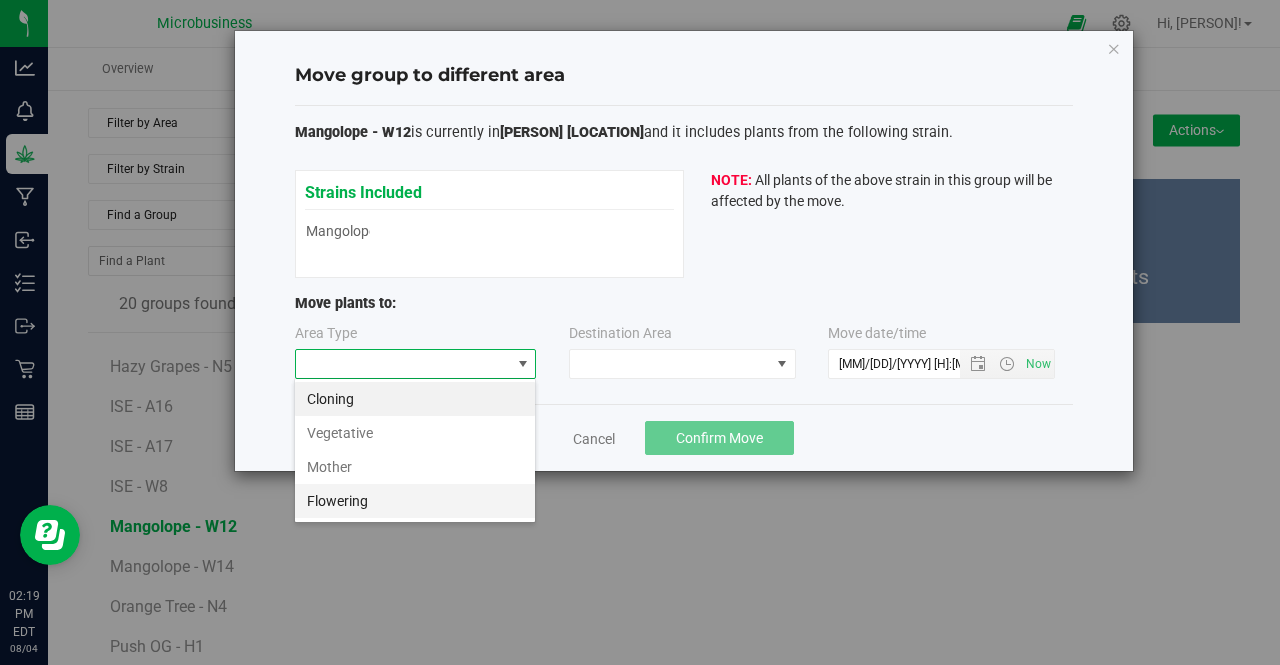 click on "Flowering" at bounding box center (415, 501) 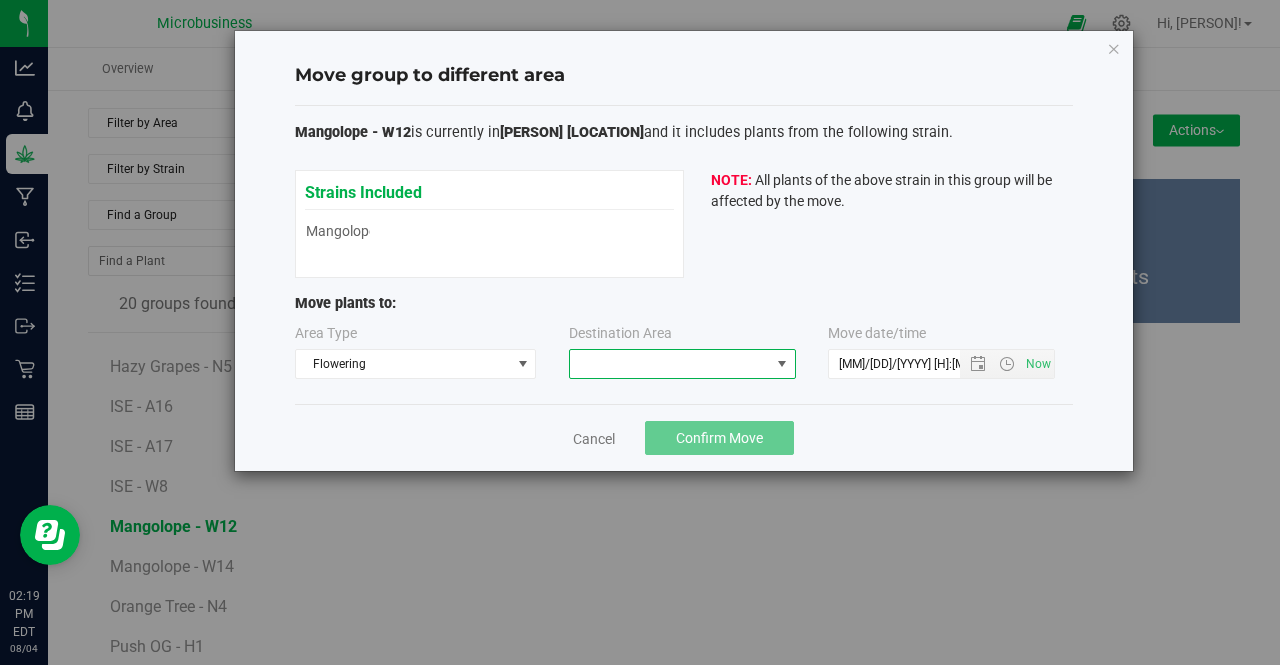 click at bounding box center [670, 364] 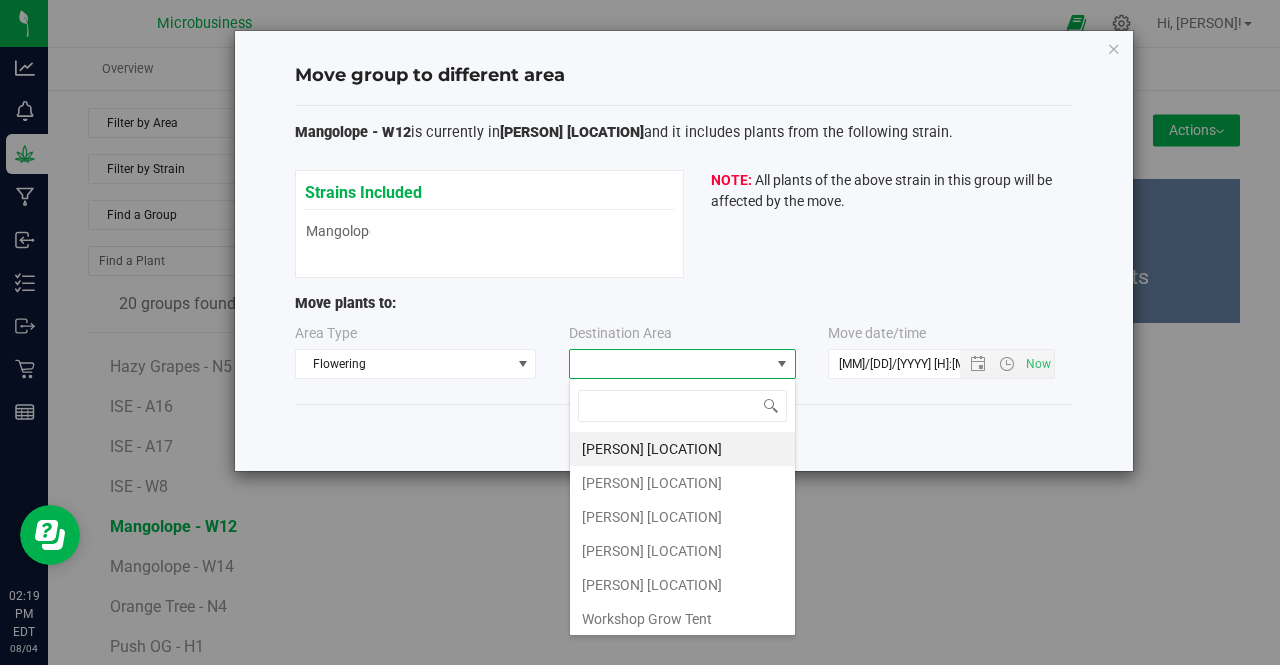 scroll, scrollTop: 99970, scrollLeft: 99772, axis: both 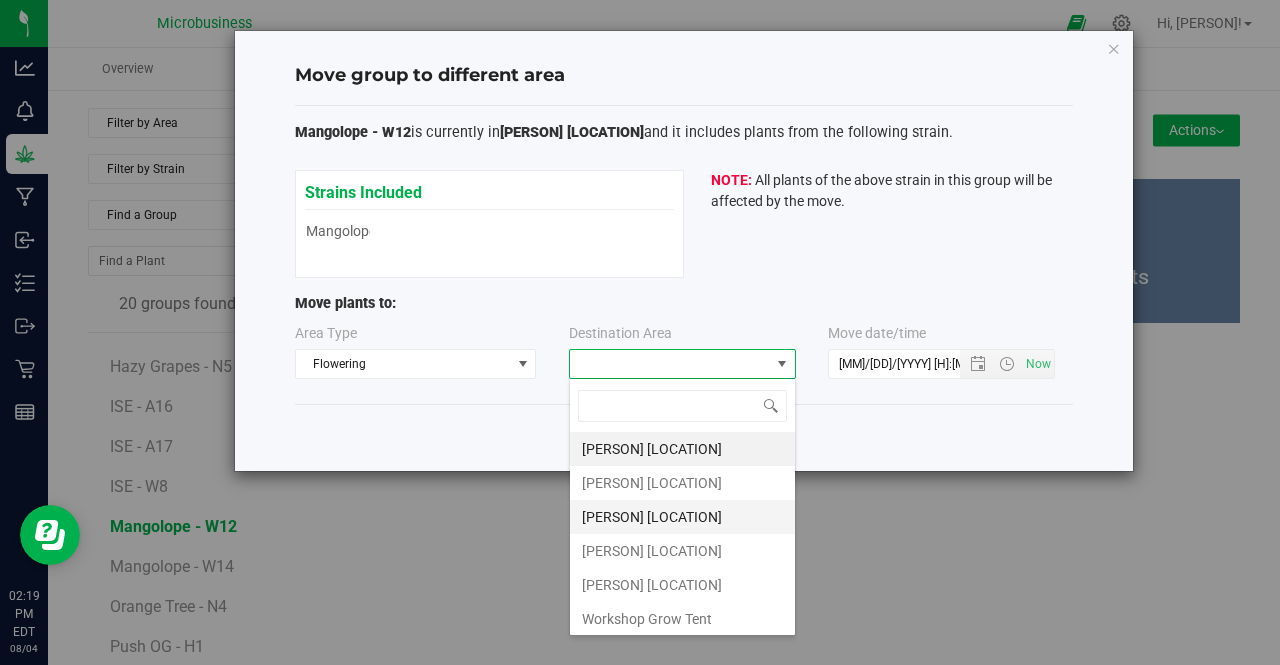 click on "Taliaferro Wallkill Field" at bounding box center [682, 517] 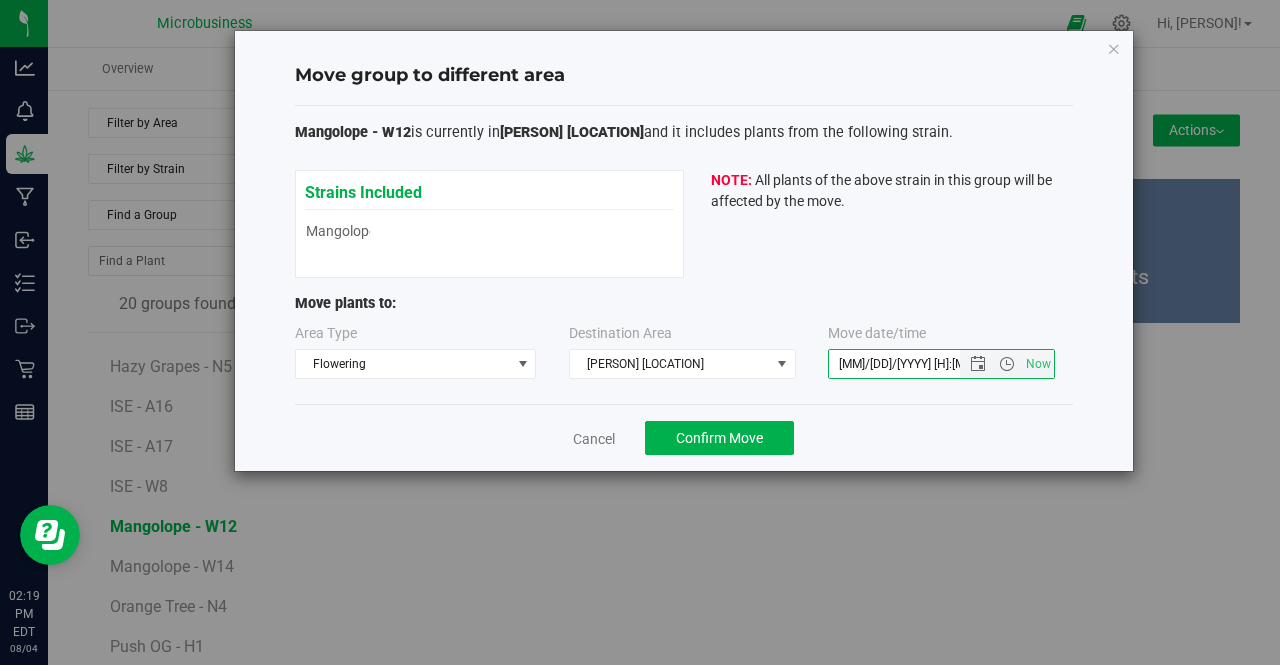 click on "8/4/2025 2:19 PM" at bounding box center [911, 364] 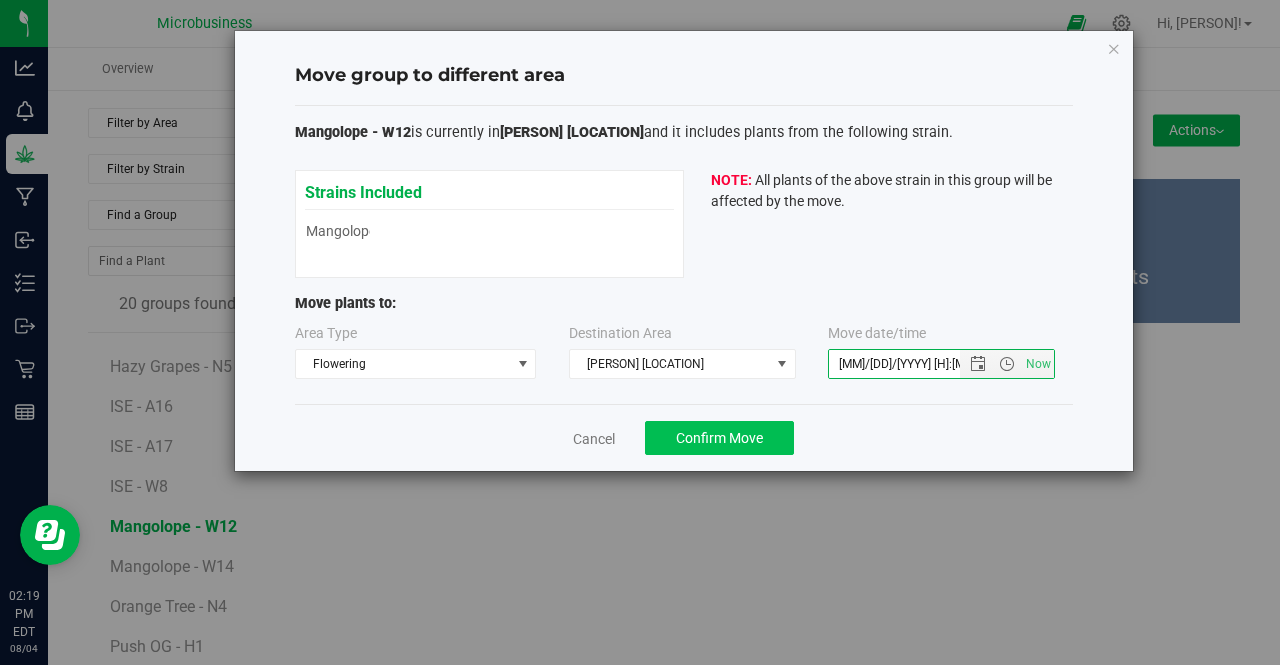 type on "8/1/2025 2:19 PM" 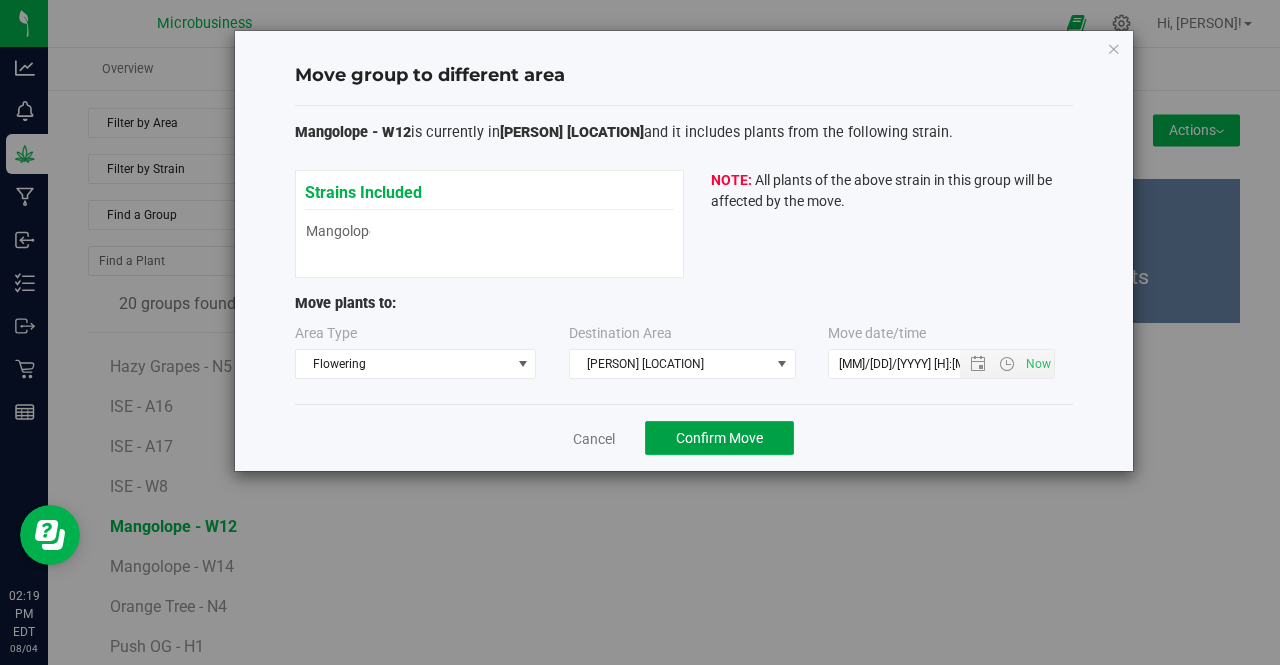 click on "Confirm Move" 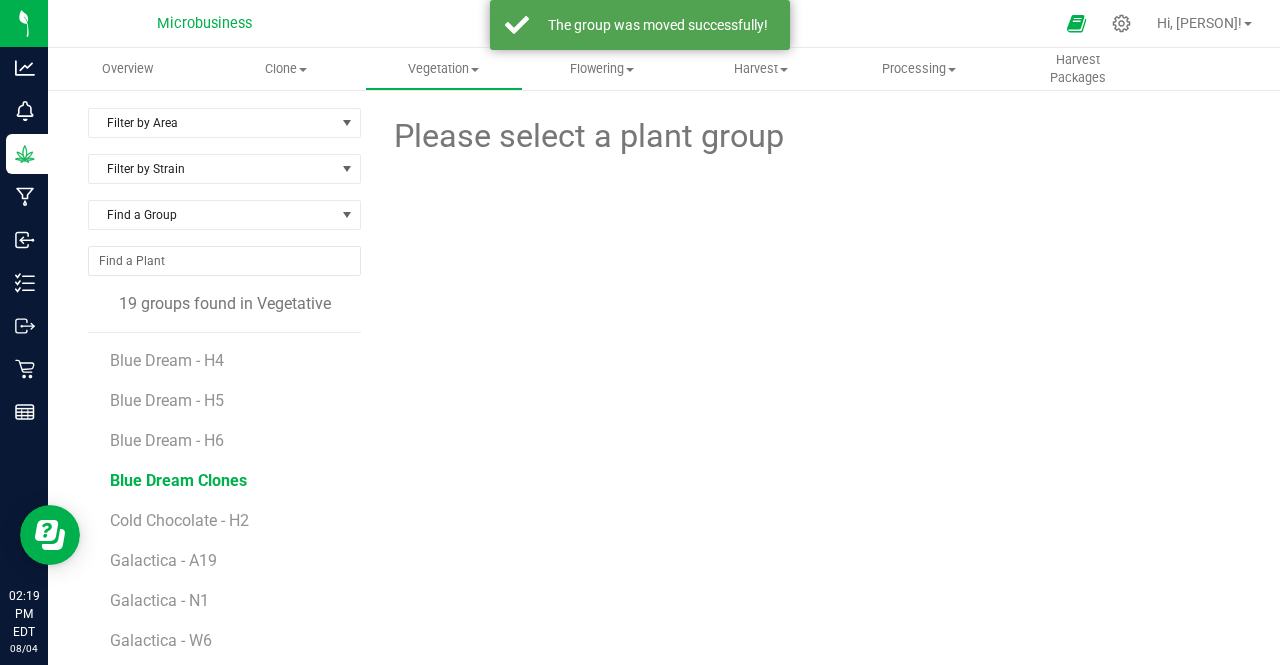 scroll, scrollTop: 276, scrollLeft: 0, axis: vertical 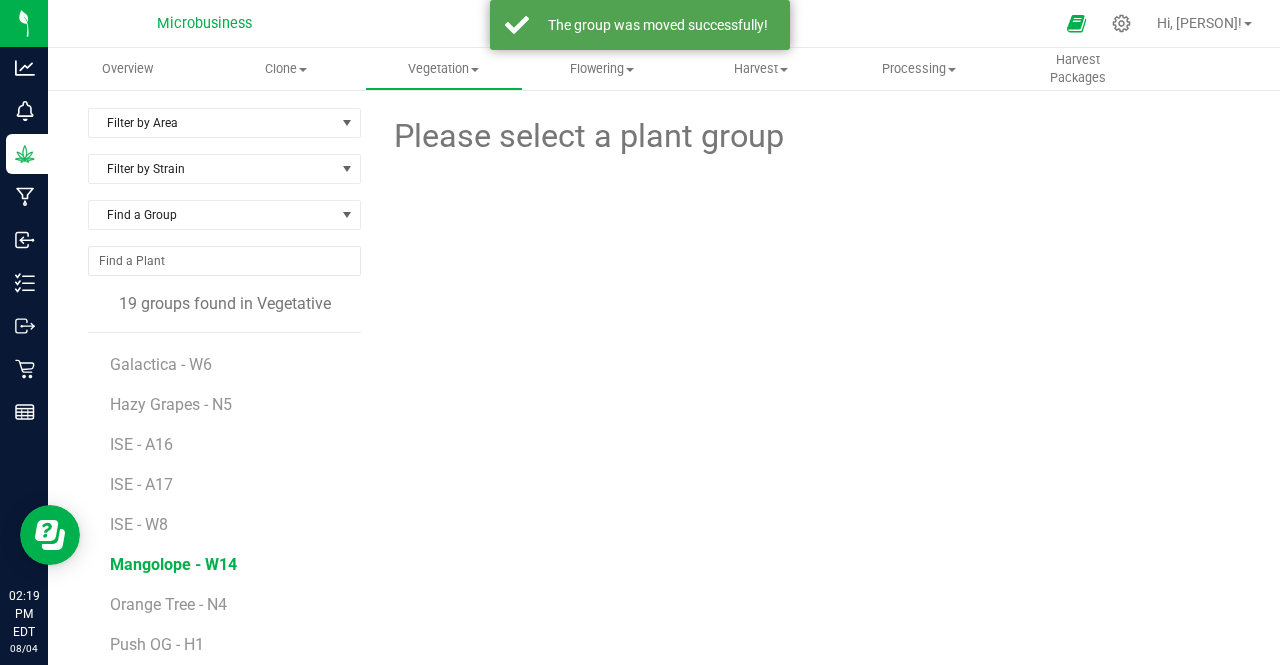 click on "Mangolope - W14" at bounding box center (173, 564) 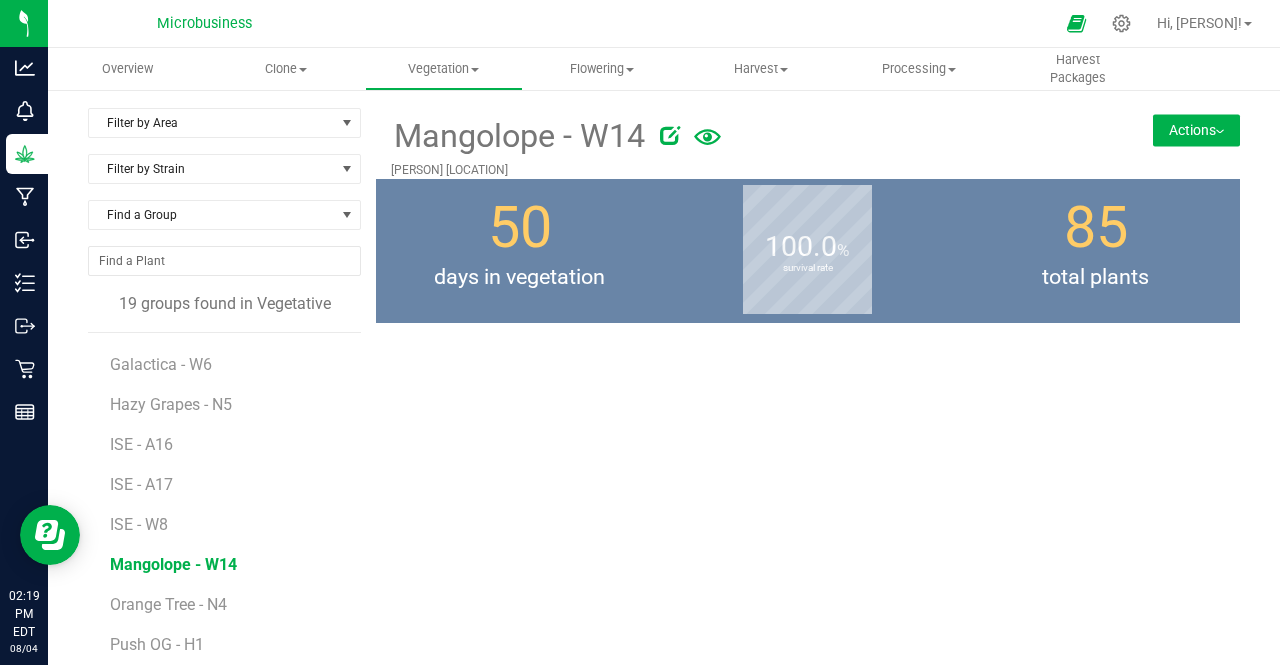 click on "Actions" at bounding box center (1196, 130) 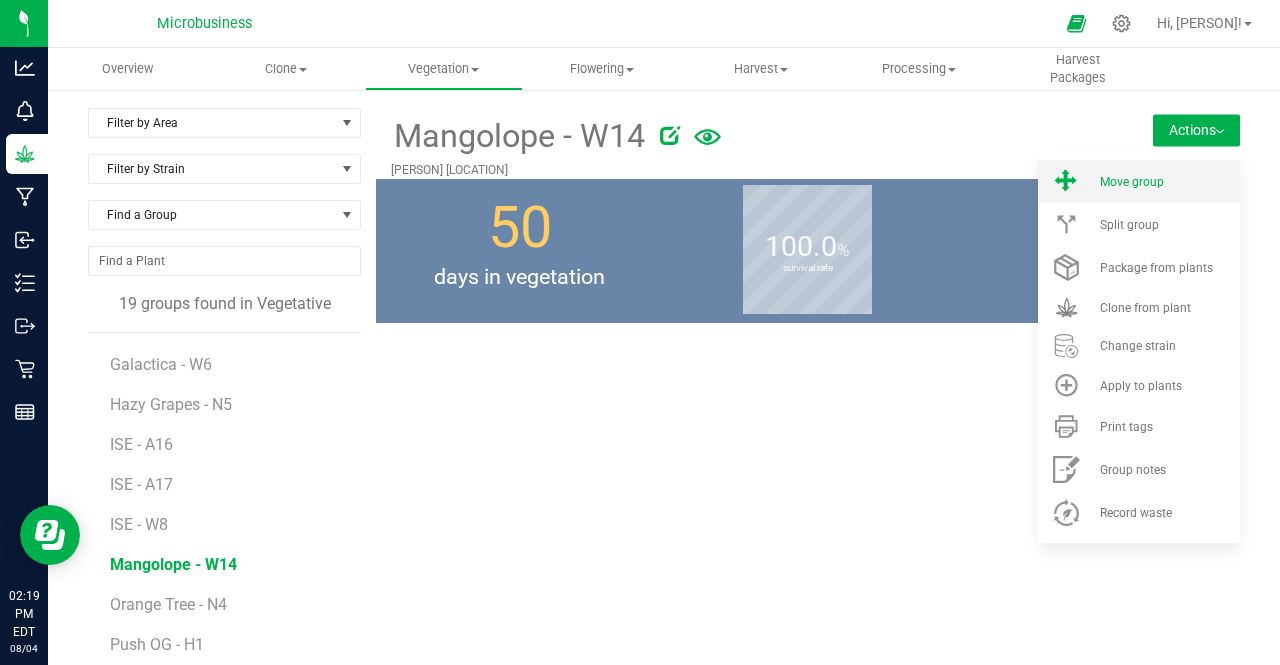 click on "Move group" at bounding box center (1132, 182) 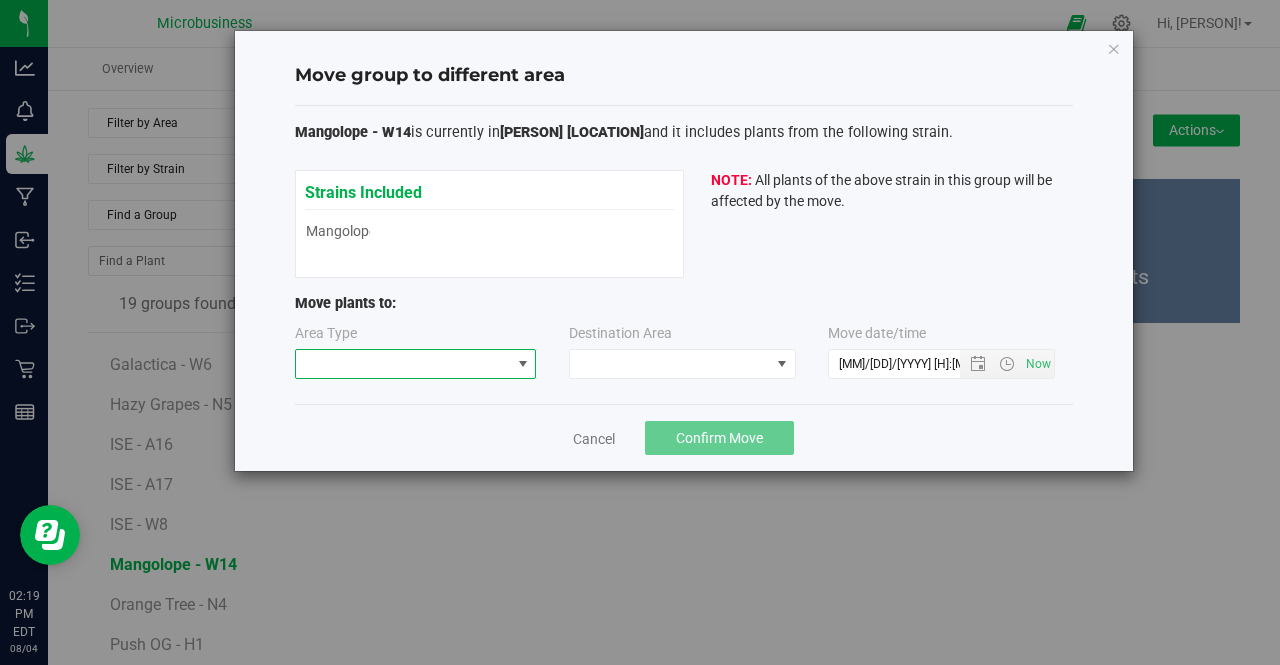 click at bounding box center [403, 364] 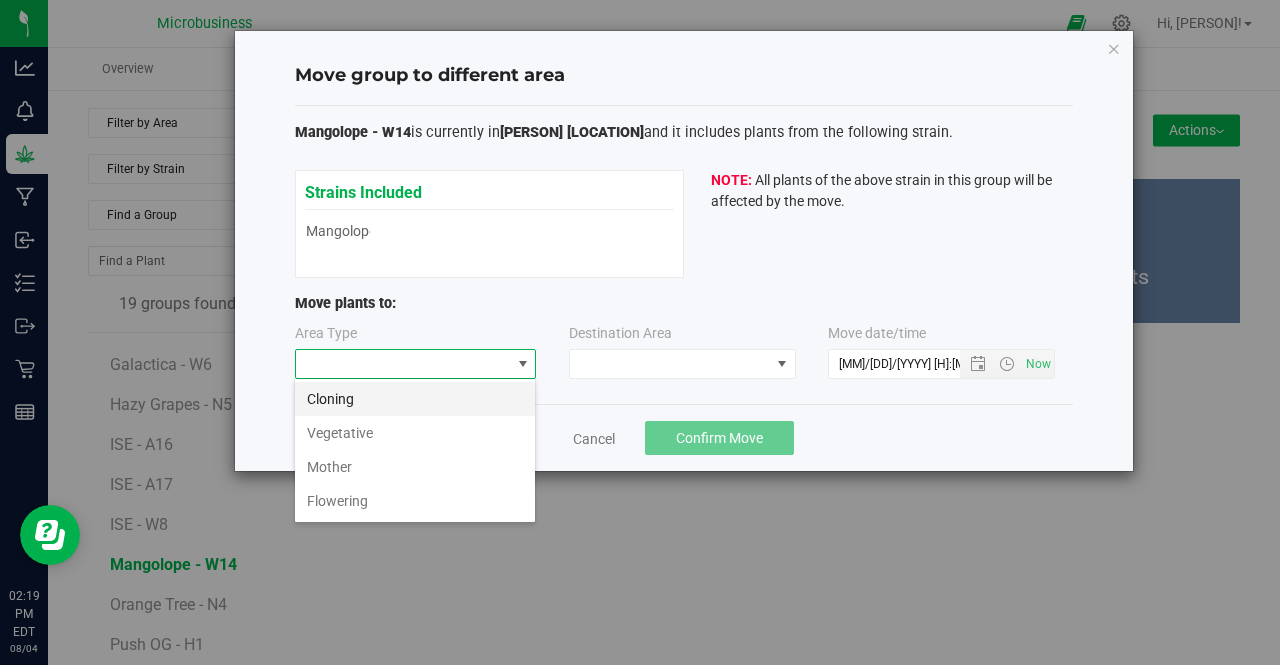 scroll, scrollTop: 99970, scrollLeft: 99758, axis: both 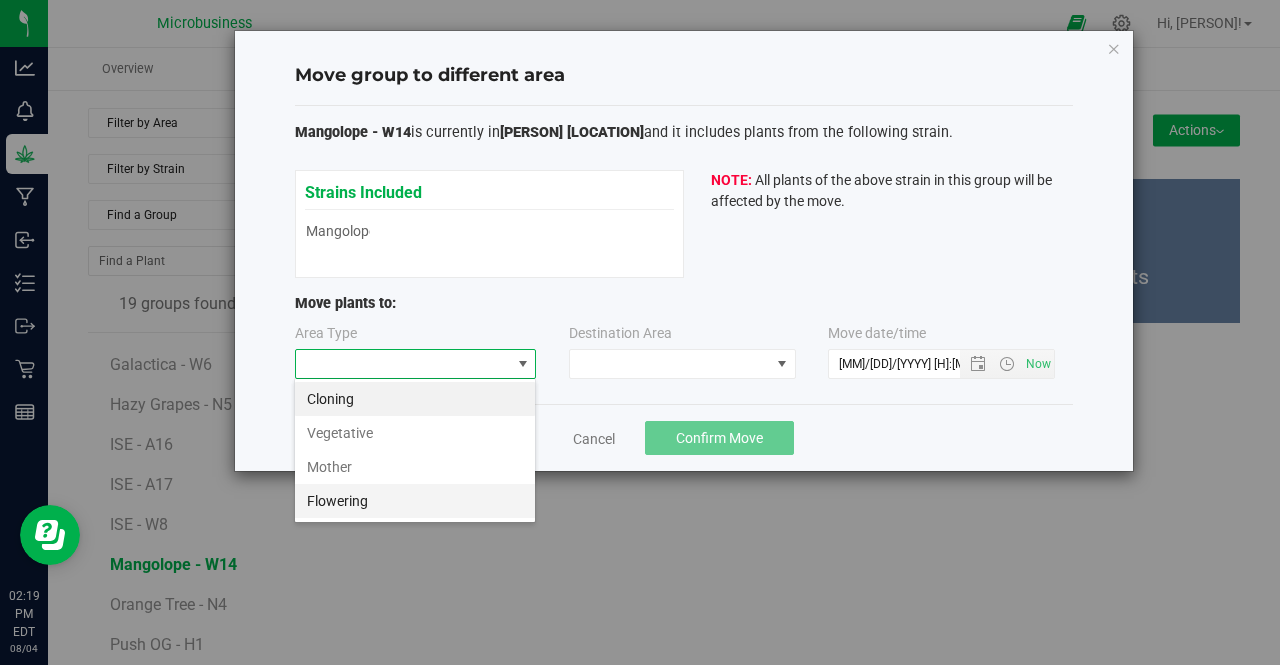 click on "Flowering" at bounding box center [415, 501] 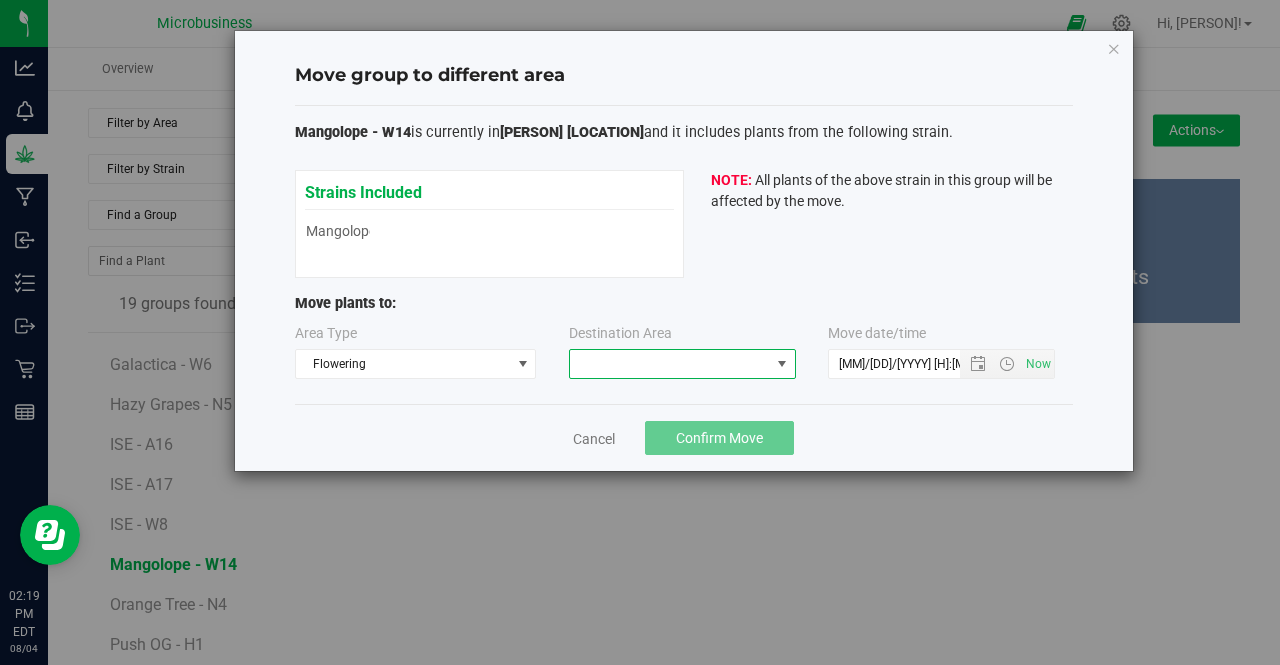 click at bounding box center (670, 364) 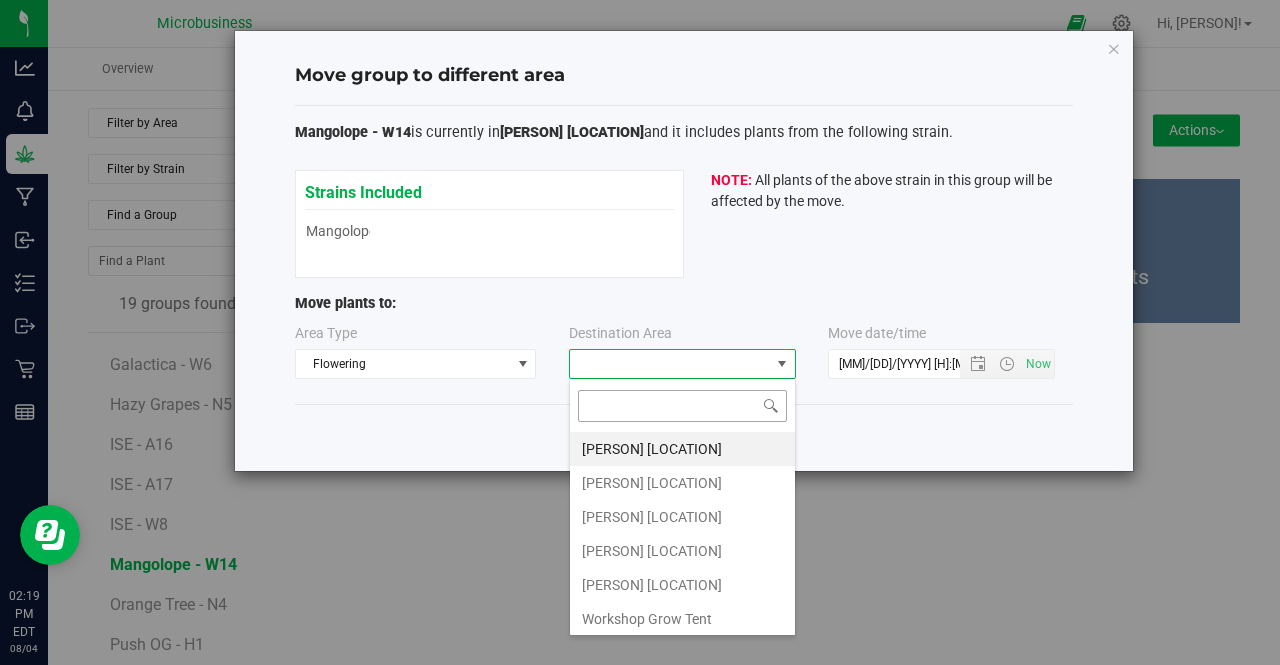 scroll, scrollTop: 99970, scrollLeft: 99772, axis: both 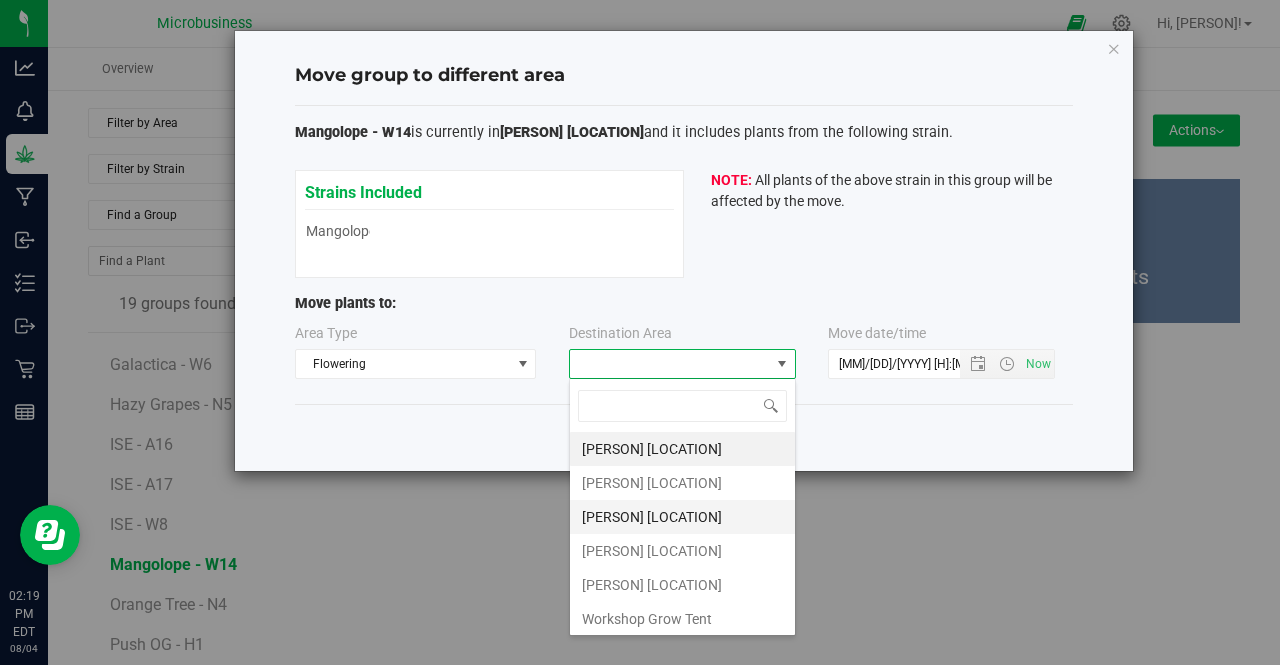 click on "Taliaferro Wallkill Field" at bounding box center (682, 517) 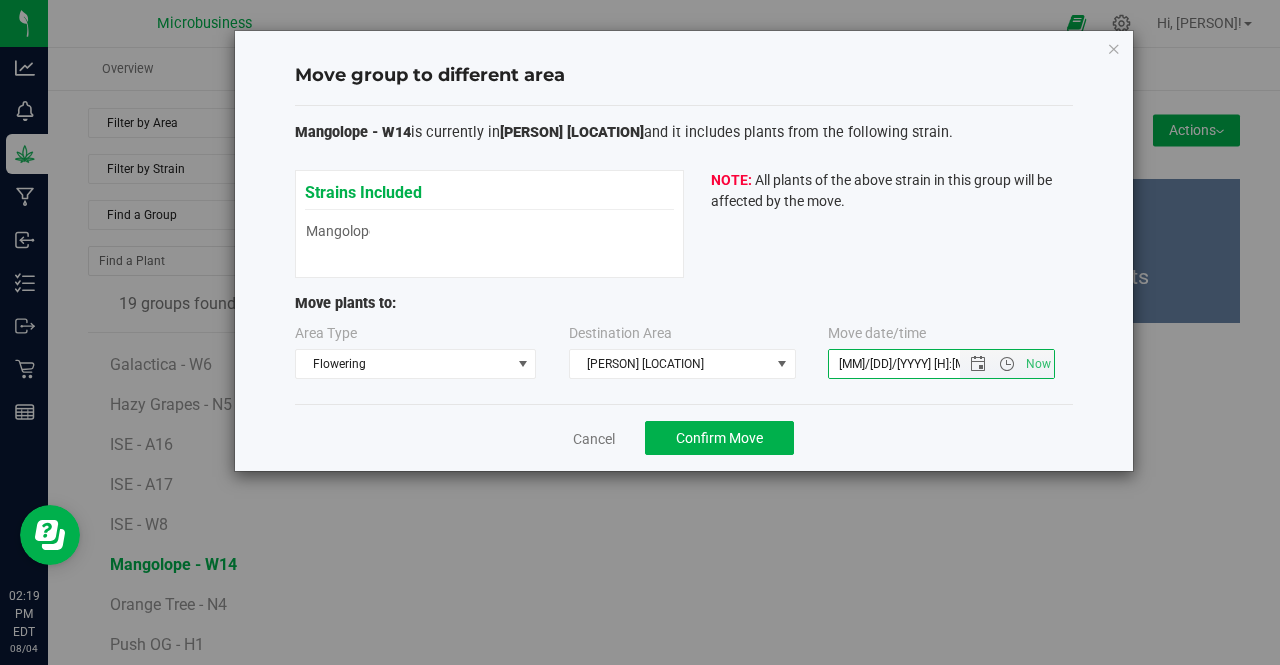 click on "8/4/2025 2:19 PM" at bounding box center [911, 364] 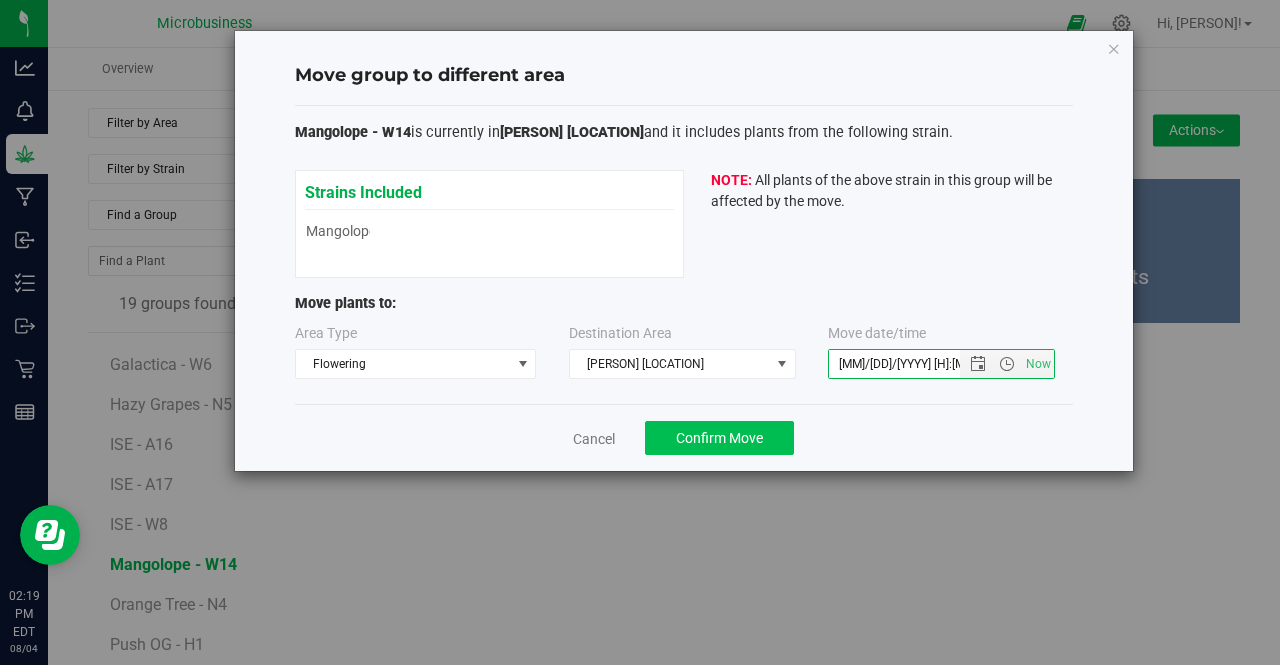 type on "8/1/2025 2:19 PM" 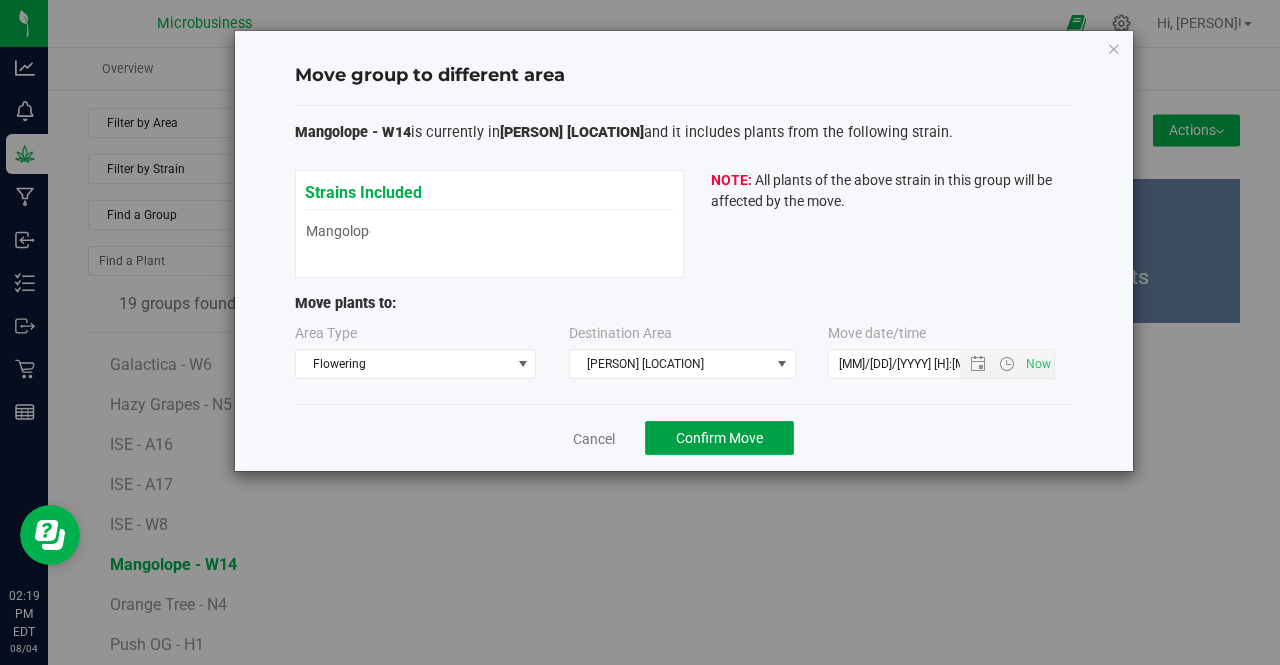 click on "Confirm Move" 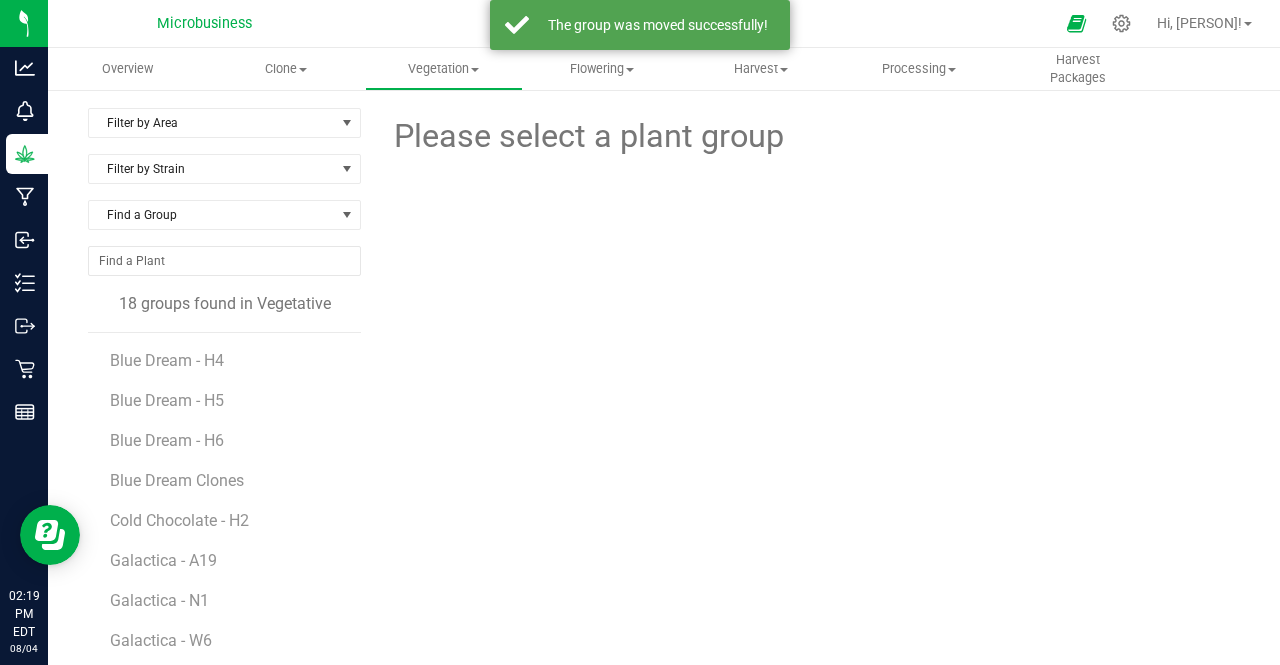click on "Please select a plant group" at bounding box center [808, 471] 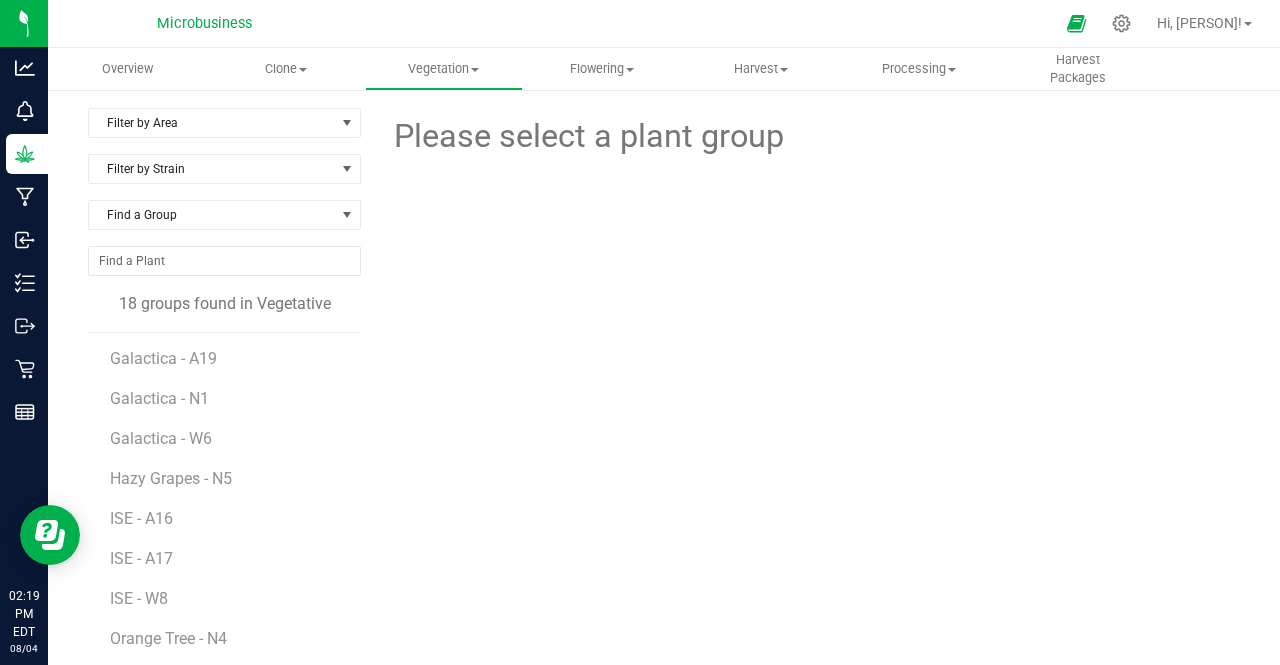 scroll, scrollTop: 236, scrollLeft: 0, axis: vertical 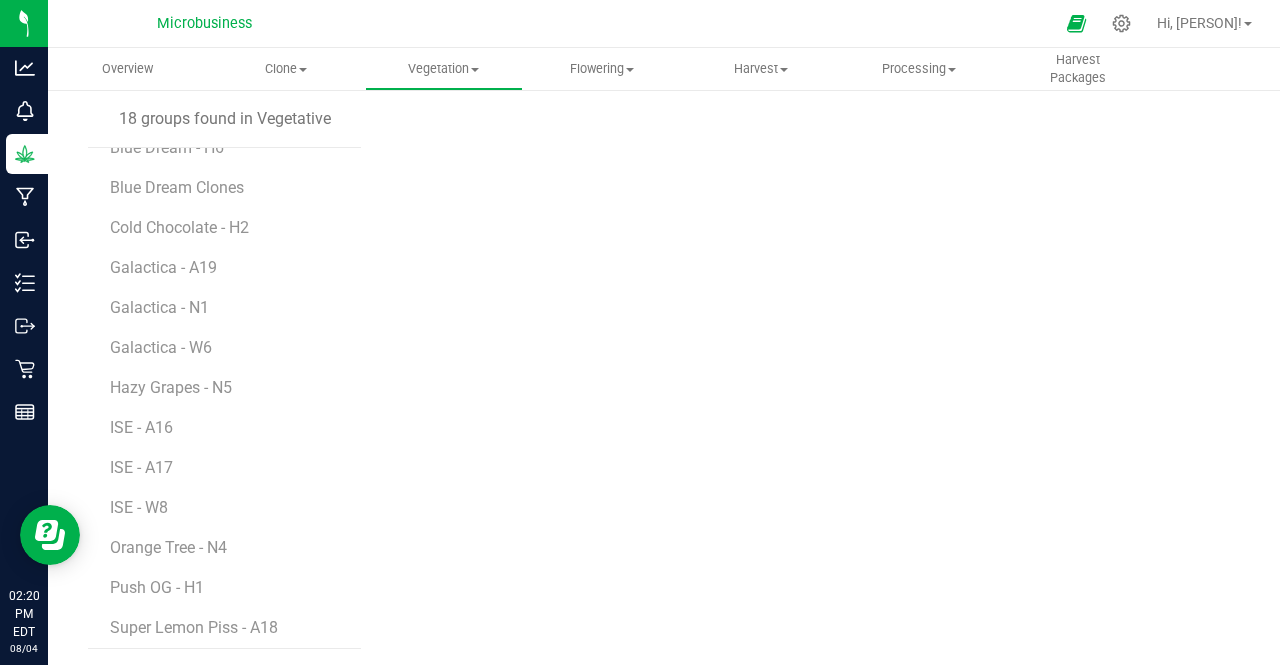 drag, startPoint x: 194, startPoint y: 530, endPoint x: 527, endPoint y: 594, distance: 339.0944 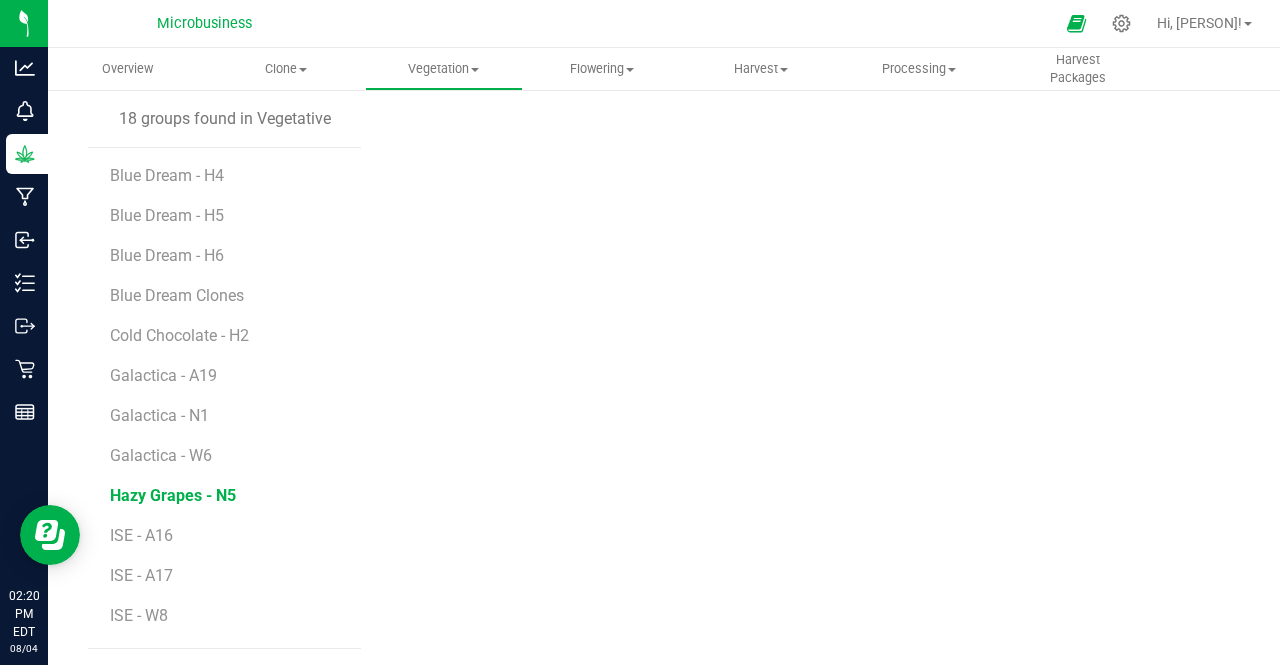 scroll, scrollTop: 236, scrollLeft: 0, axis: vertical 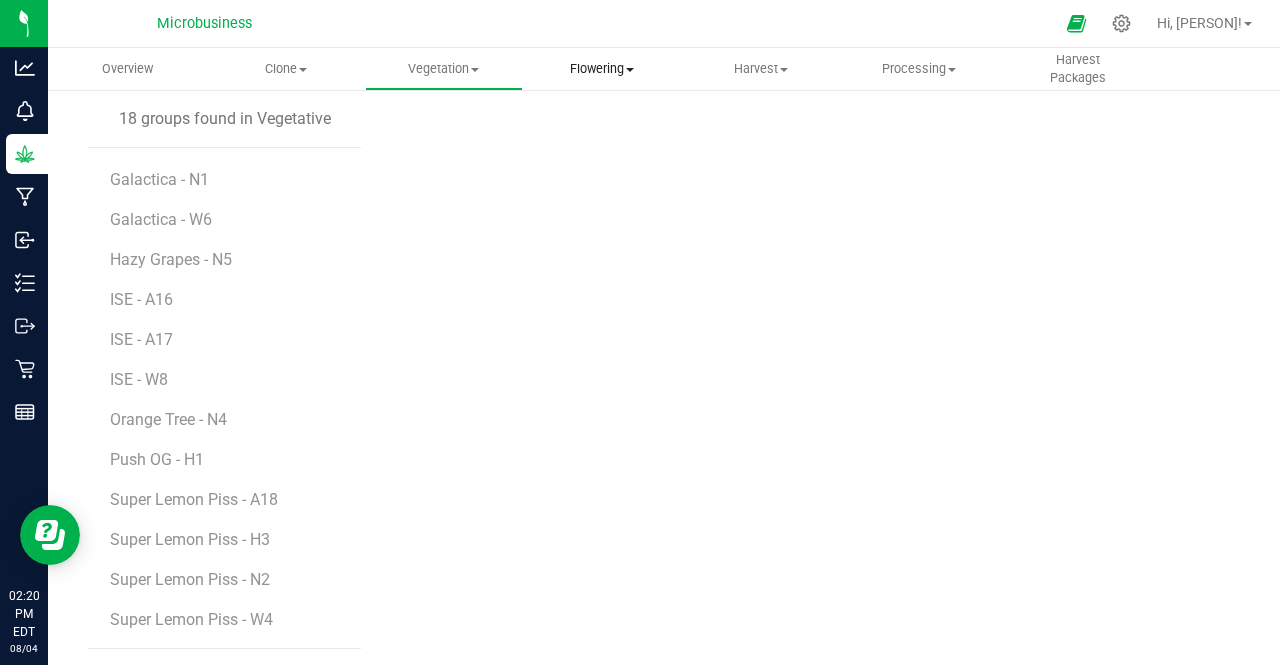 click on "Flowering" at bounding box center [602, 69] 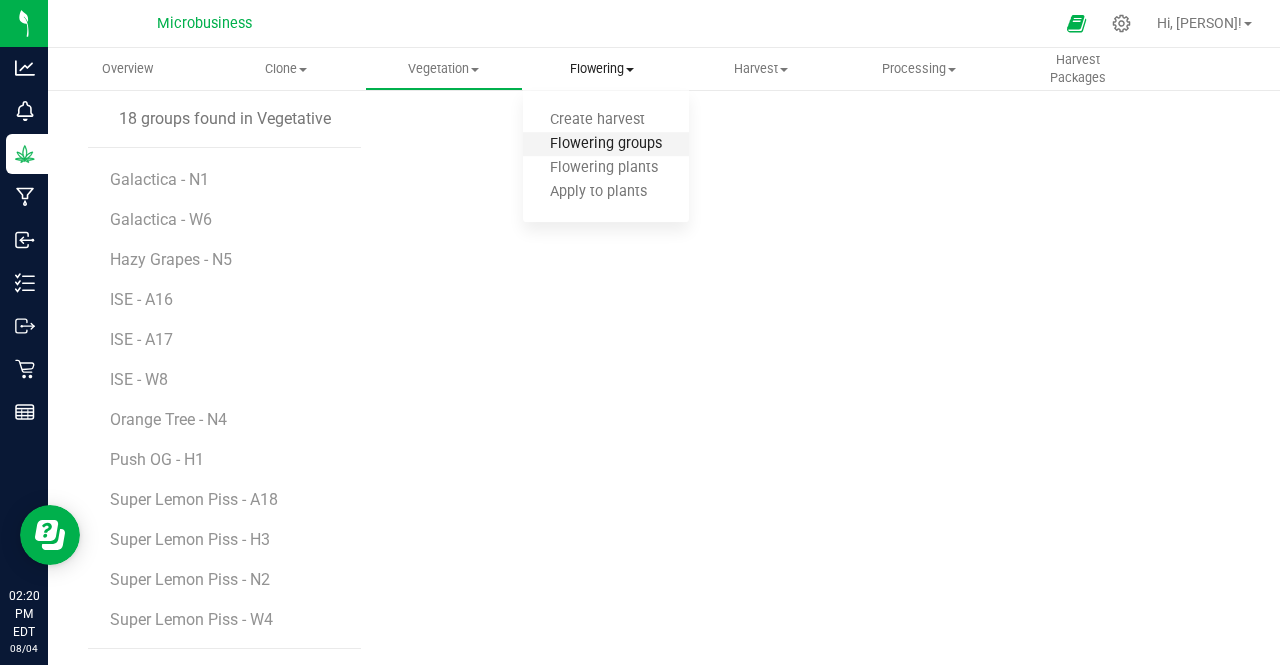 click on "Flowering groups" at bounding box center (606, 144) 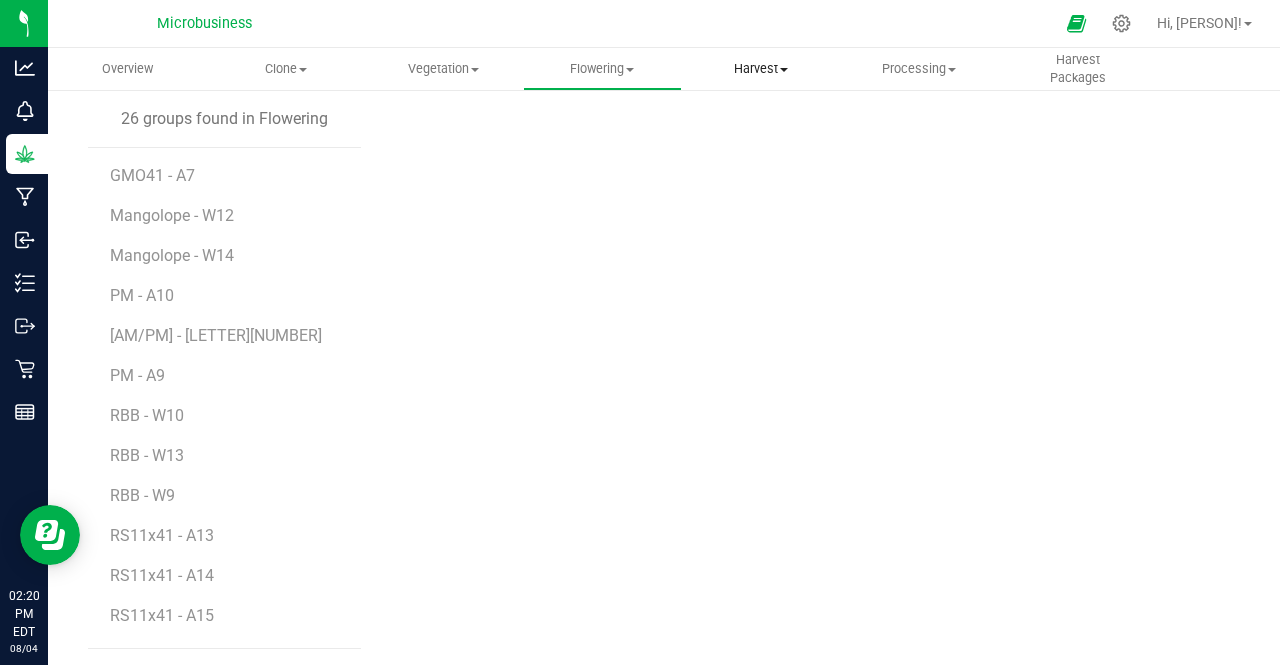 click on "Harvest" at bounding box center (761, 69) 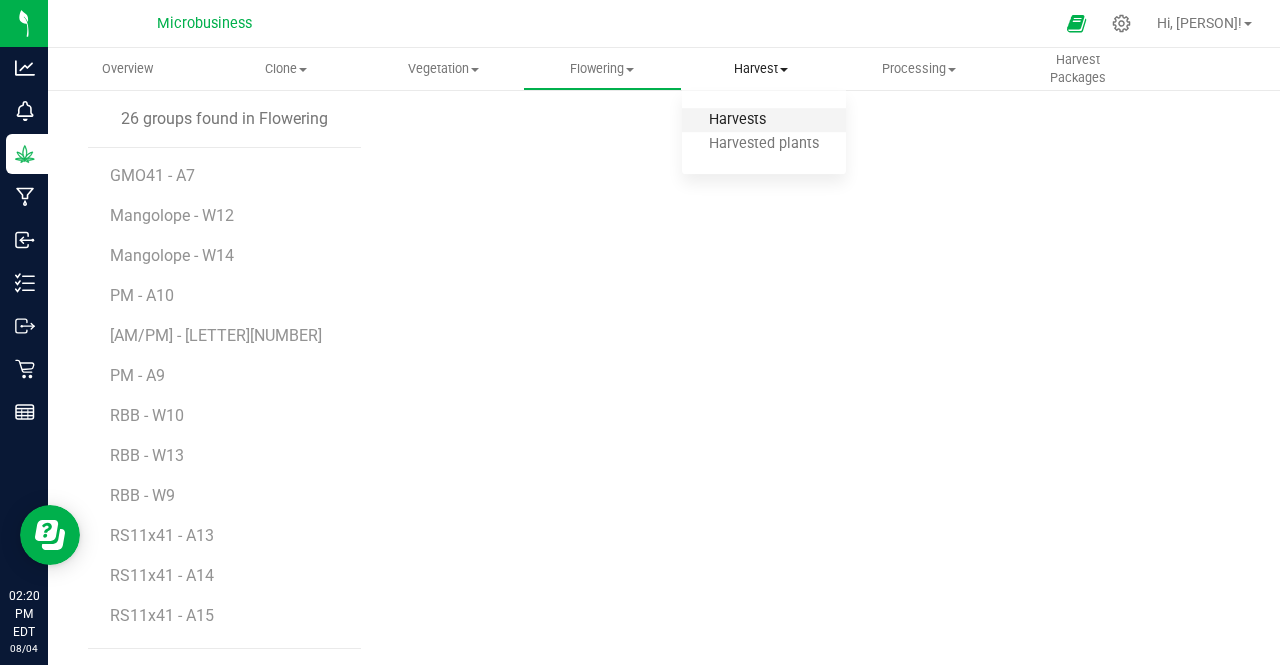 click on "Harvests" at bounding box center [737, 120] 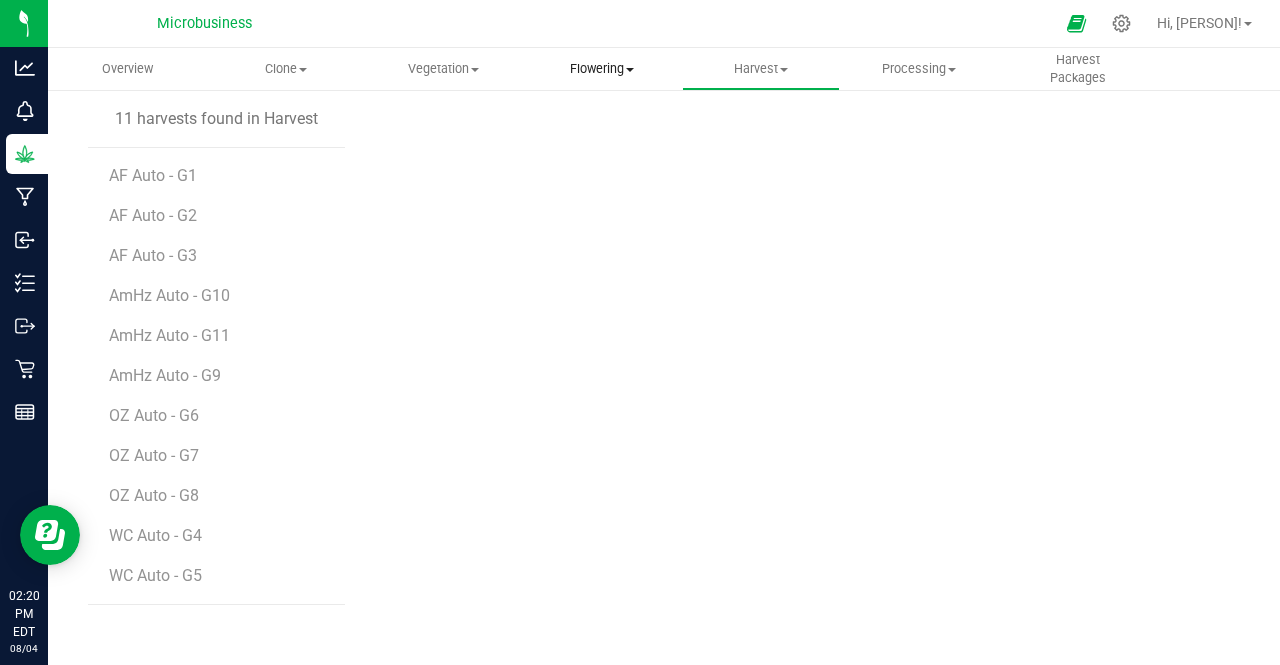 click on "Flowering" at bounding box center (602, 69) 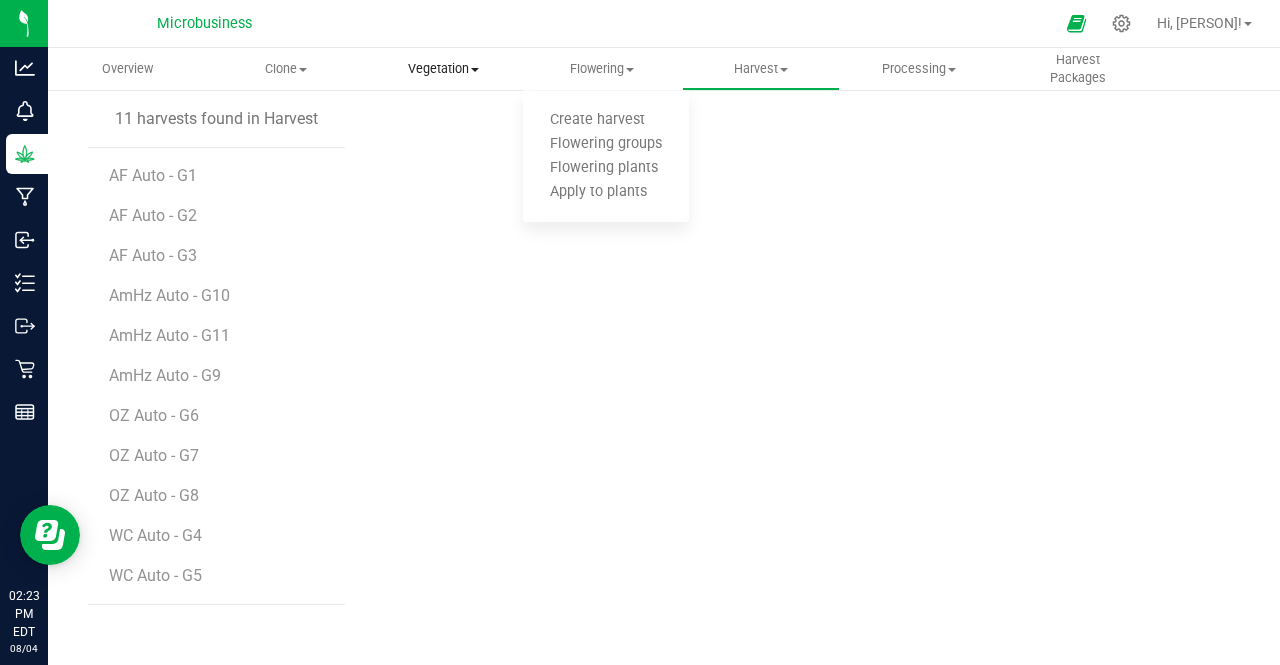 click on "Vegetation" at bounding box center (444, 69) 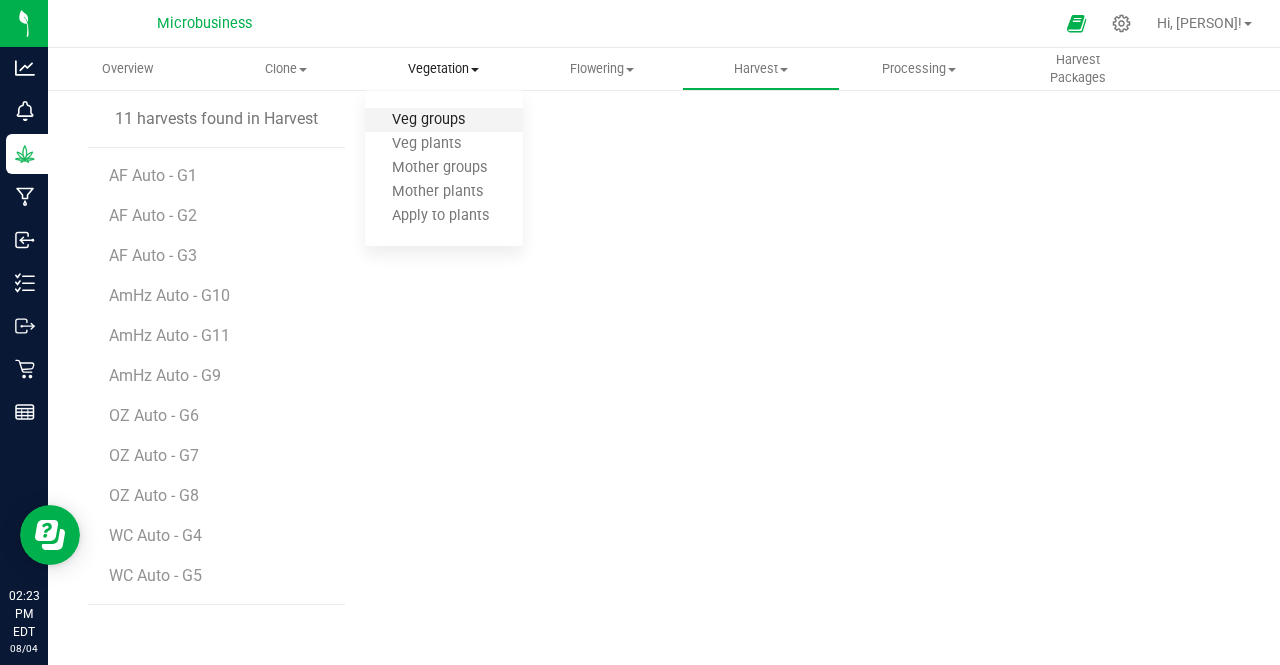 click on "Veg groups" at bounding box center (428, 120) 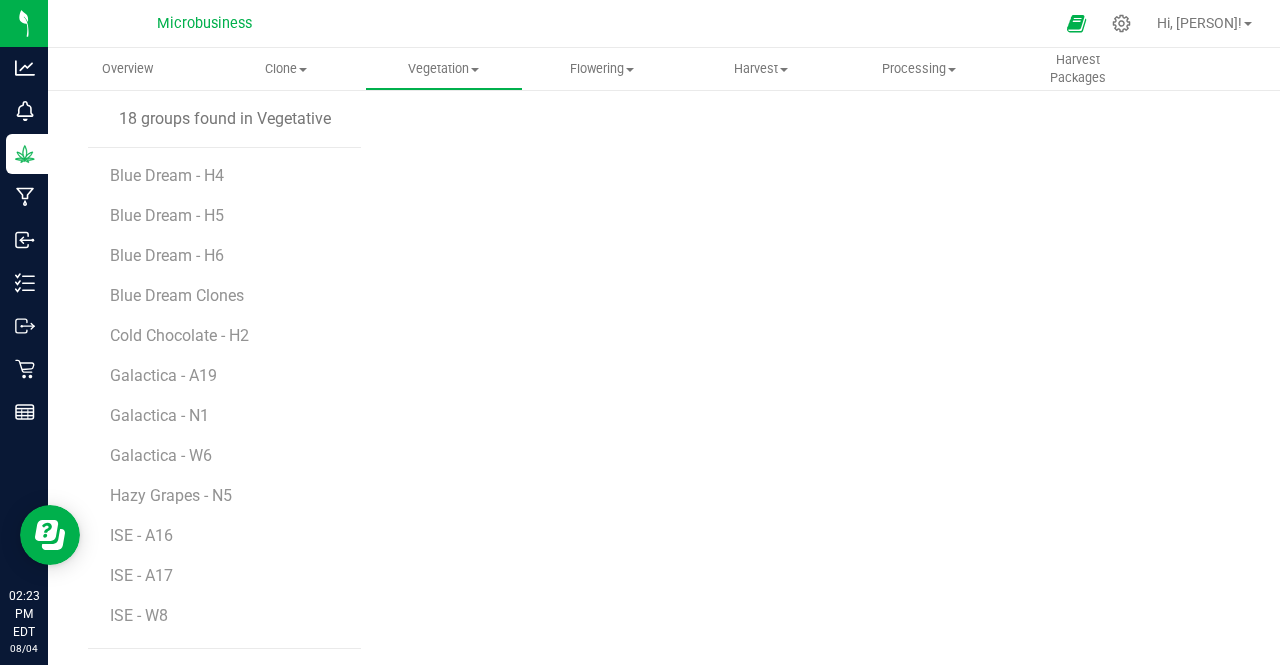 scroll, scrollTop: 0, scrollLeft: 0, axis: both 